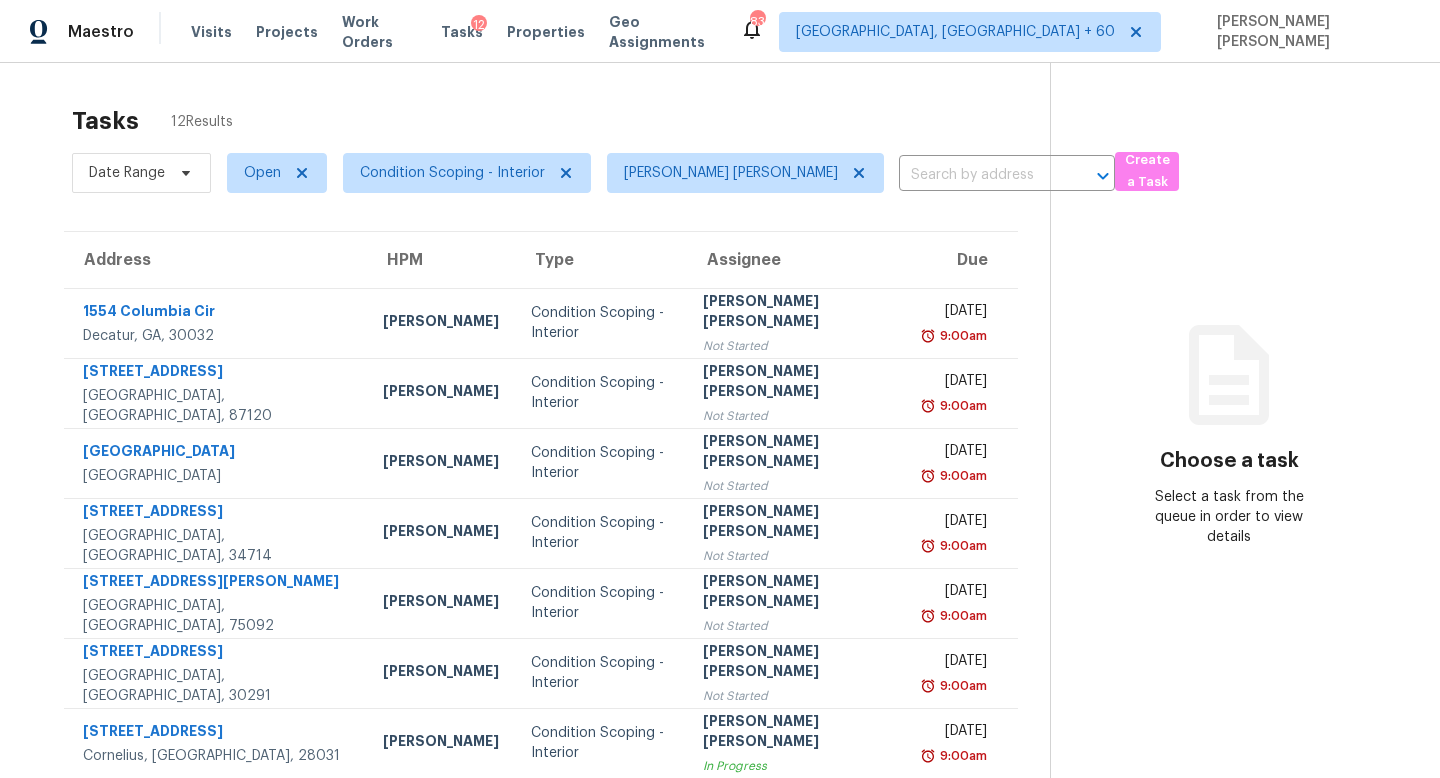 scroll, scrollTop: 0, scrollLeft: 0, axis: both 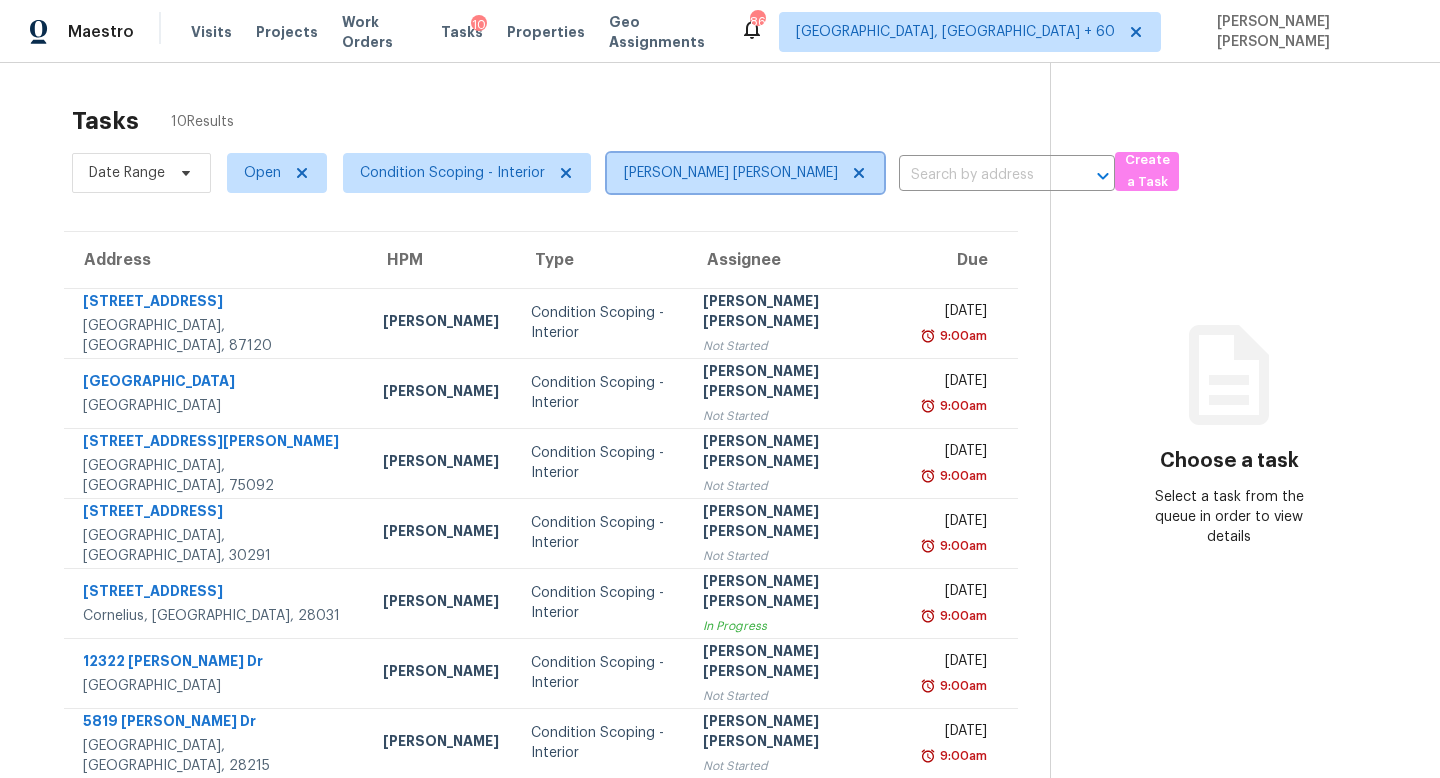 click 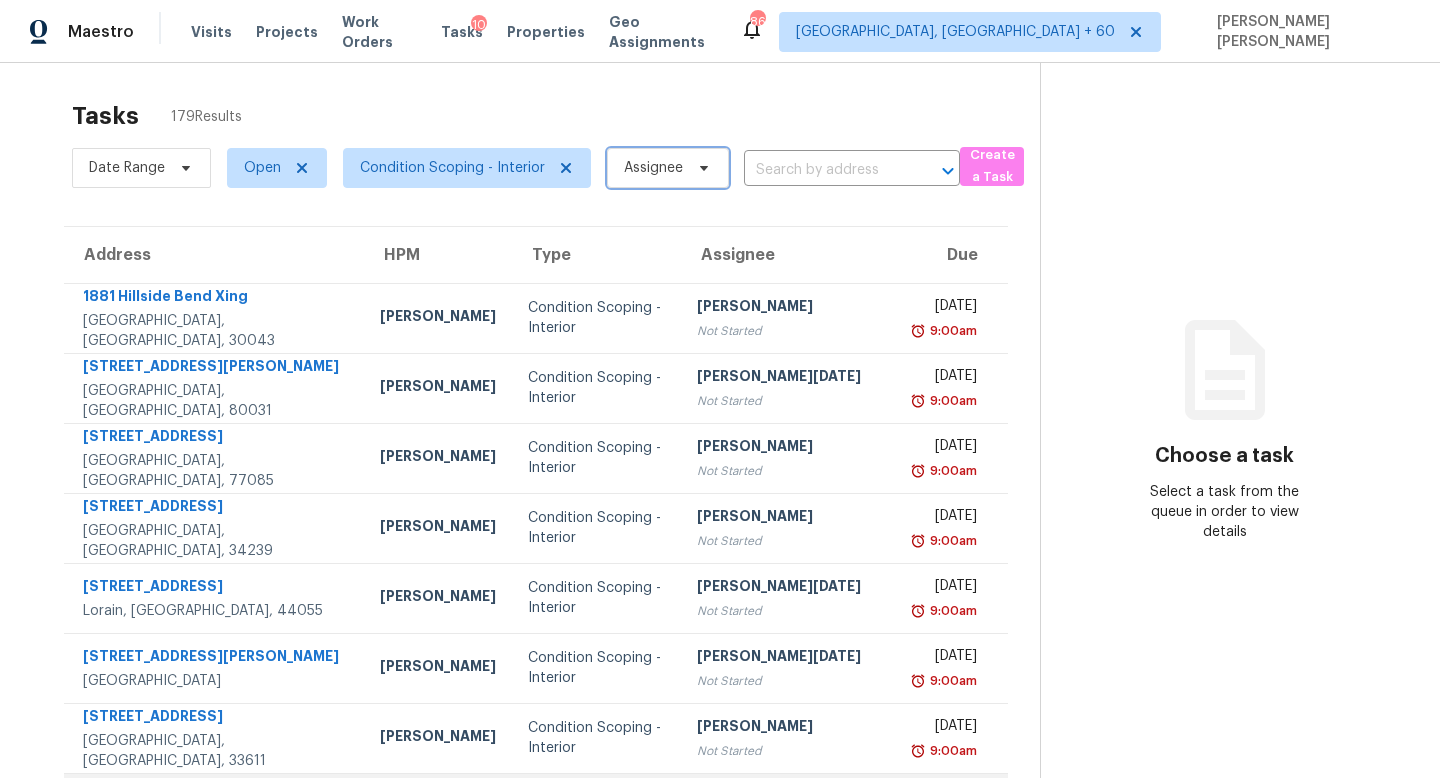 scroll, scrollTop: 0, scrollLeft: 0, axis: both 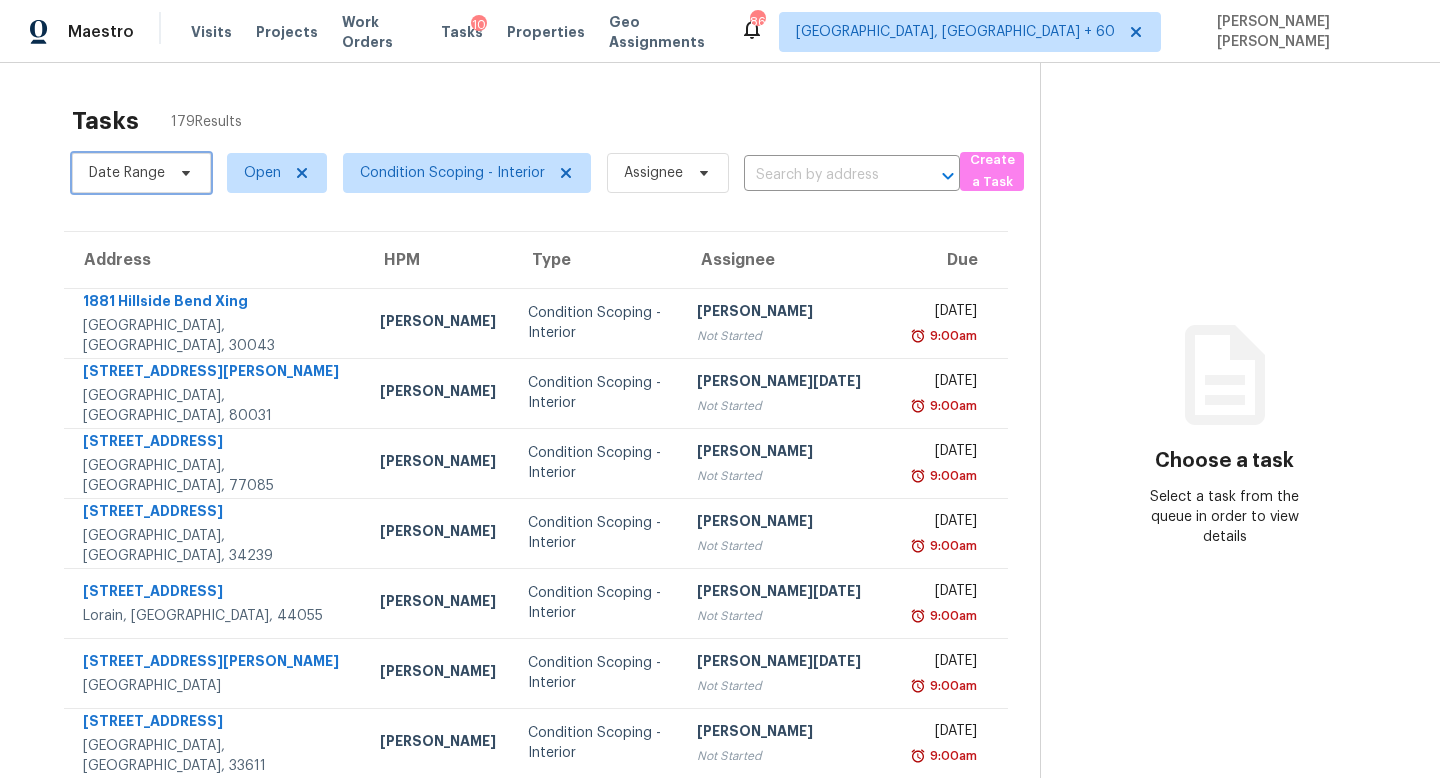 click on "Date Range" at bounding box center (127, 173) 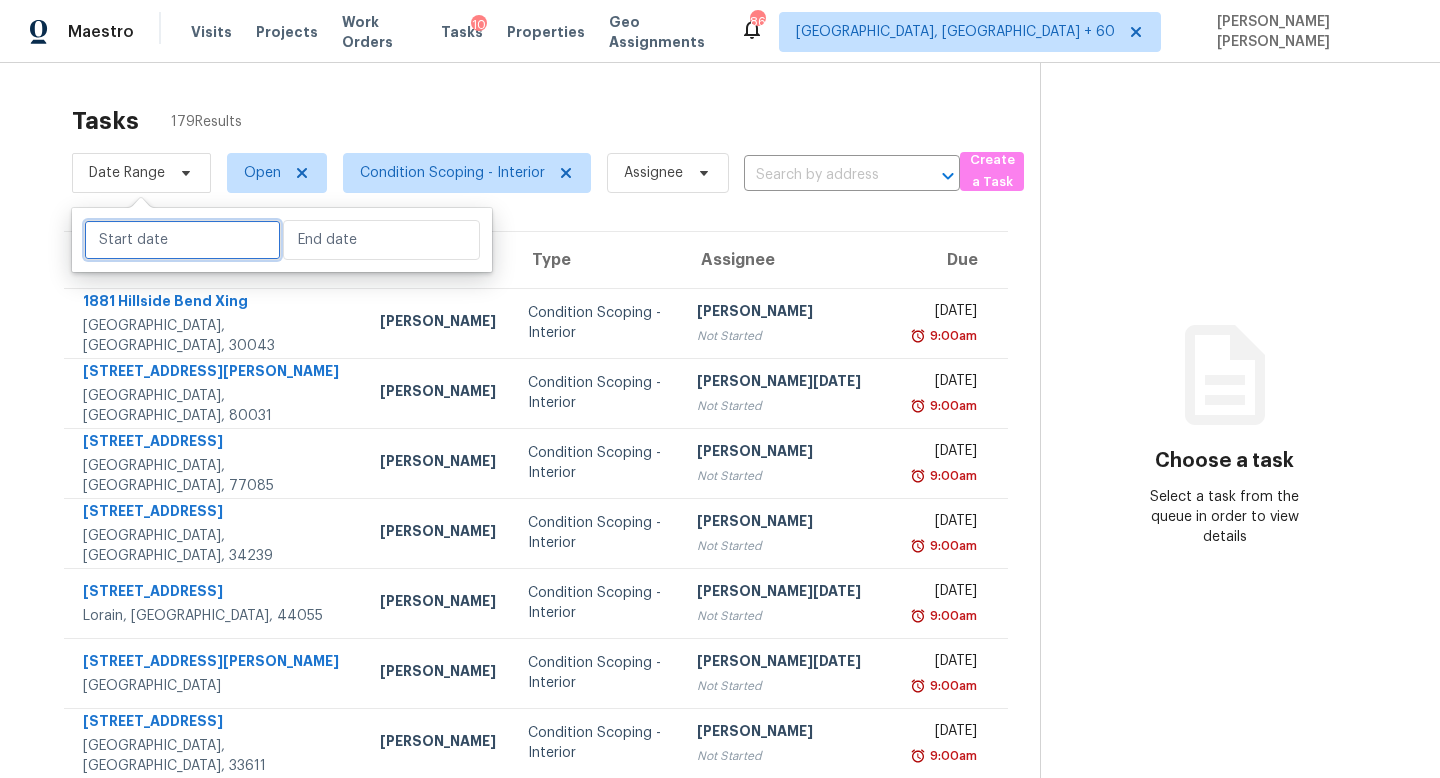 click at bounding box center (182, 240) 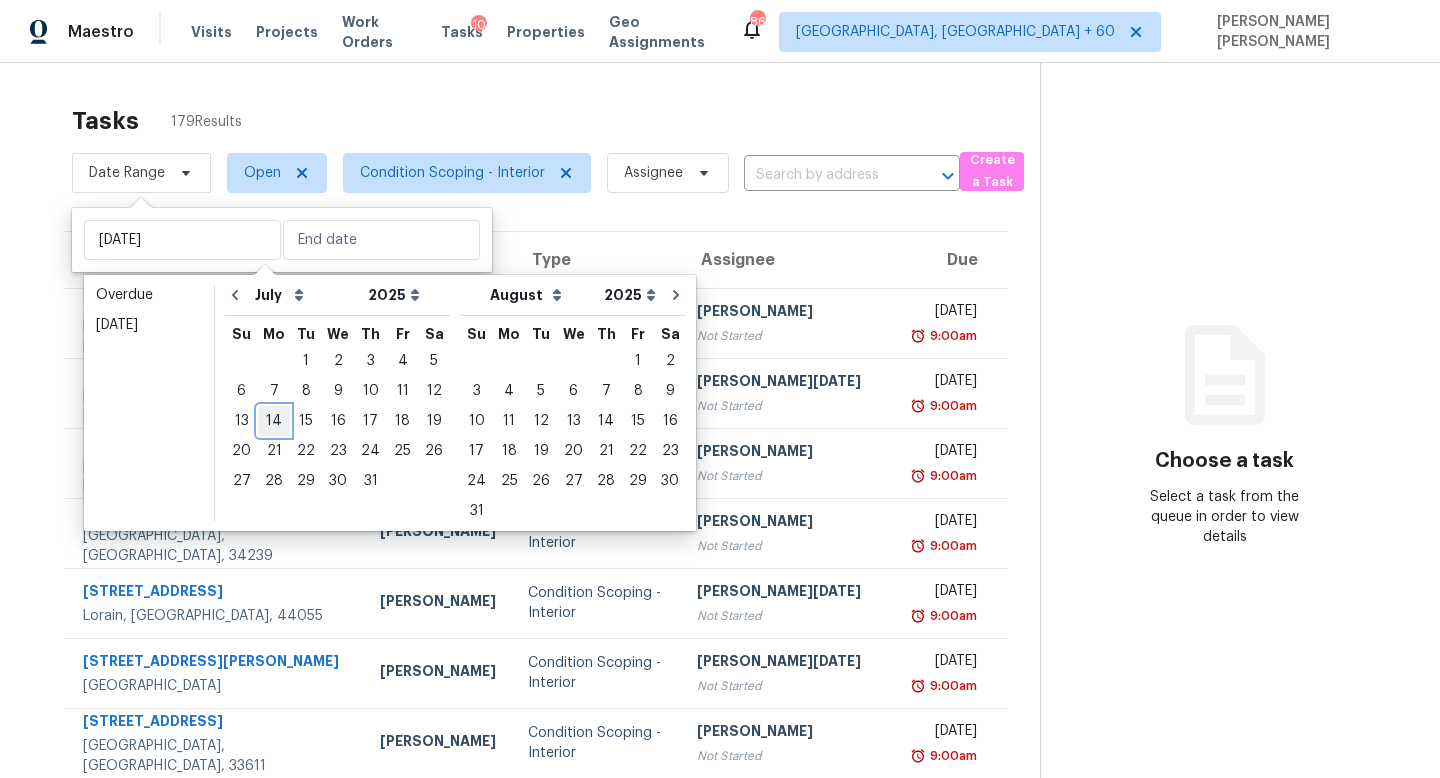 click on "14" at bounding box center [274, 421] 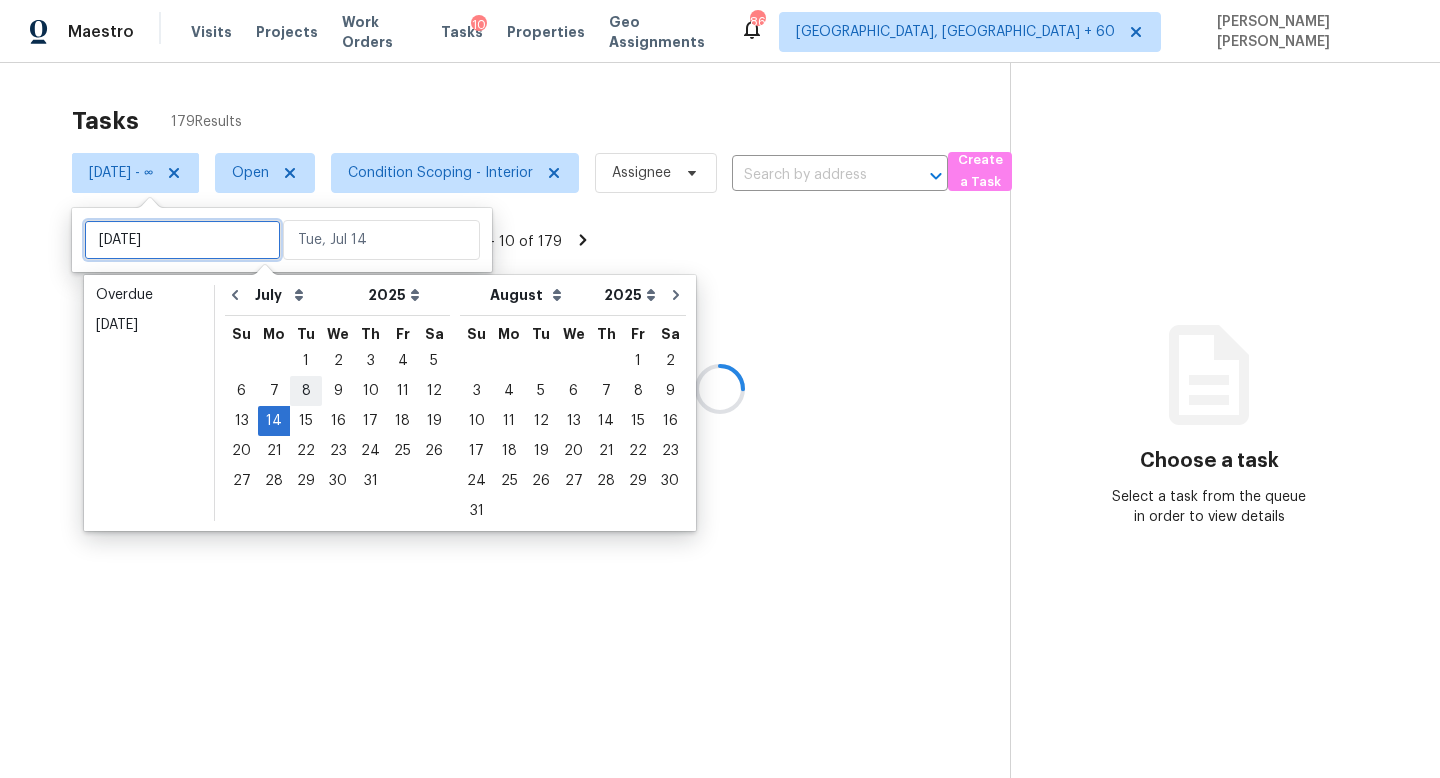 type on "Tue, Jul 08" 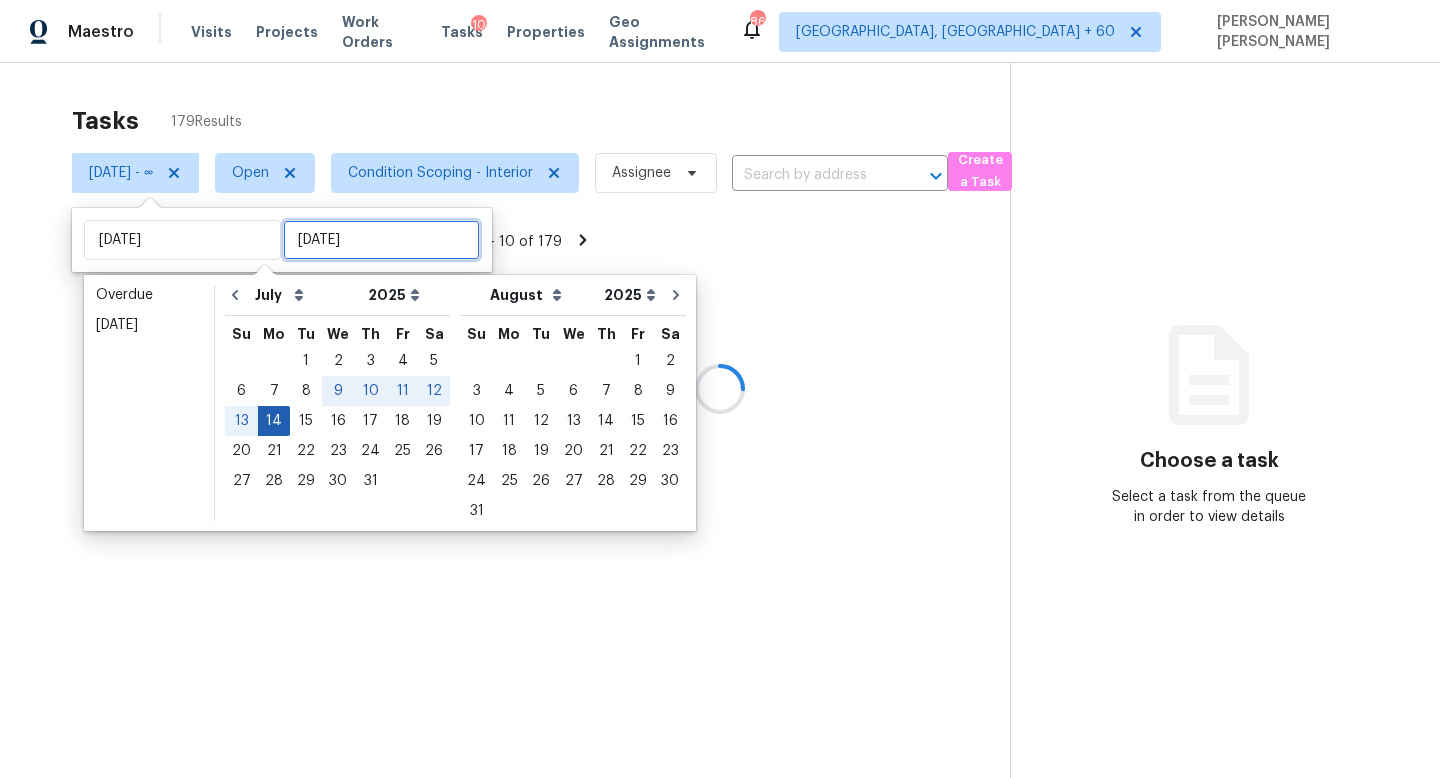 type on "Mon, Jul 14" 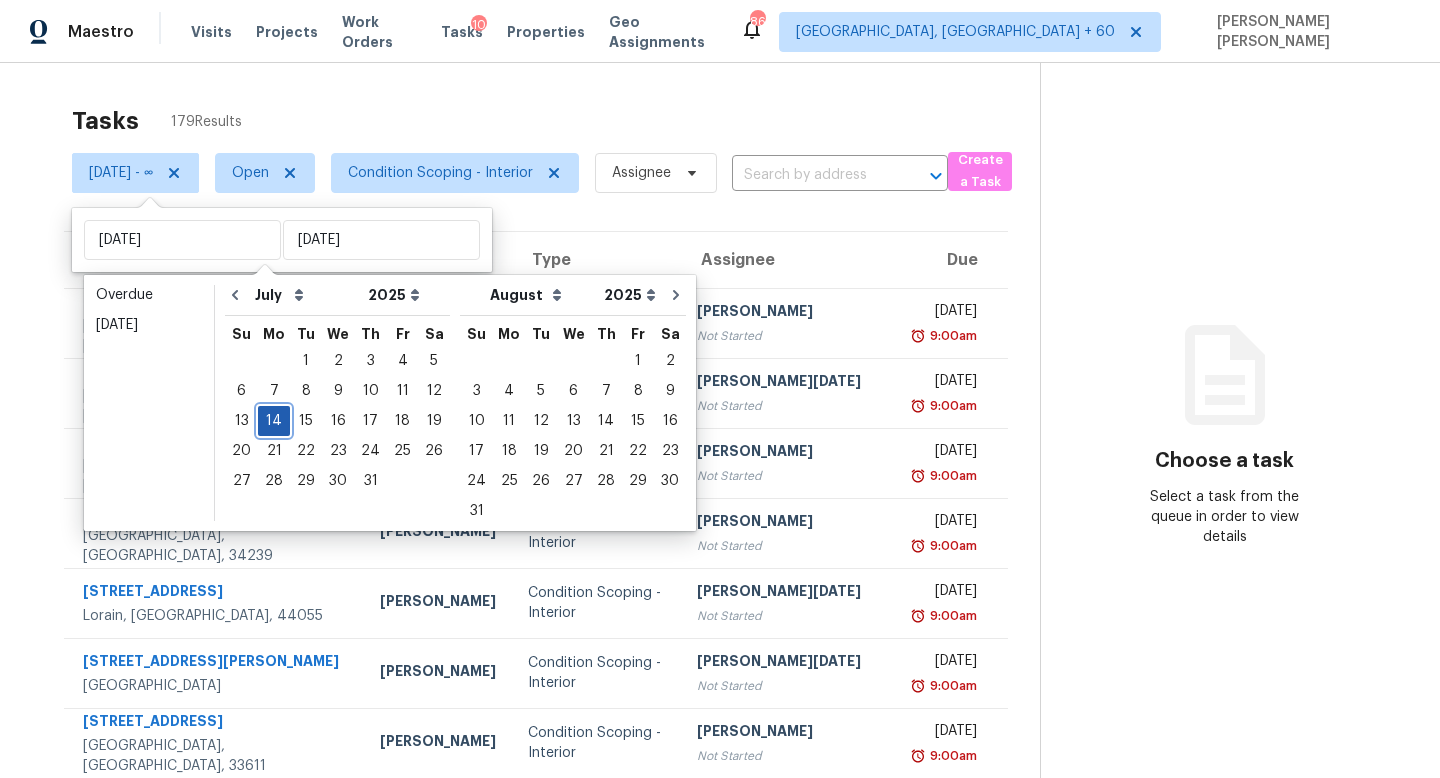 click on "14" at bounding box center [274, 421] 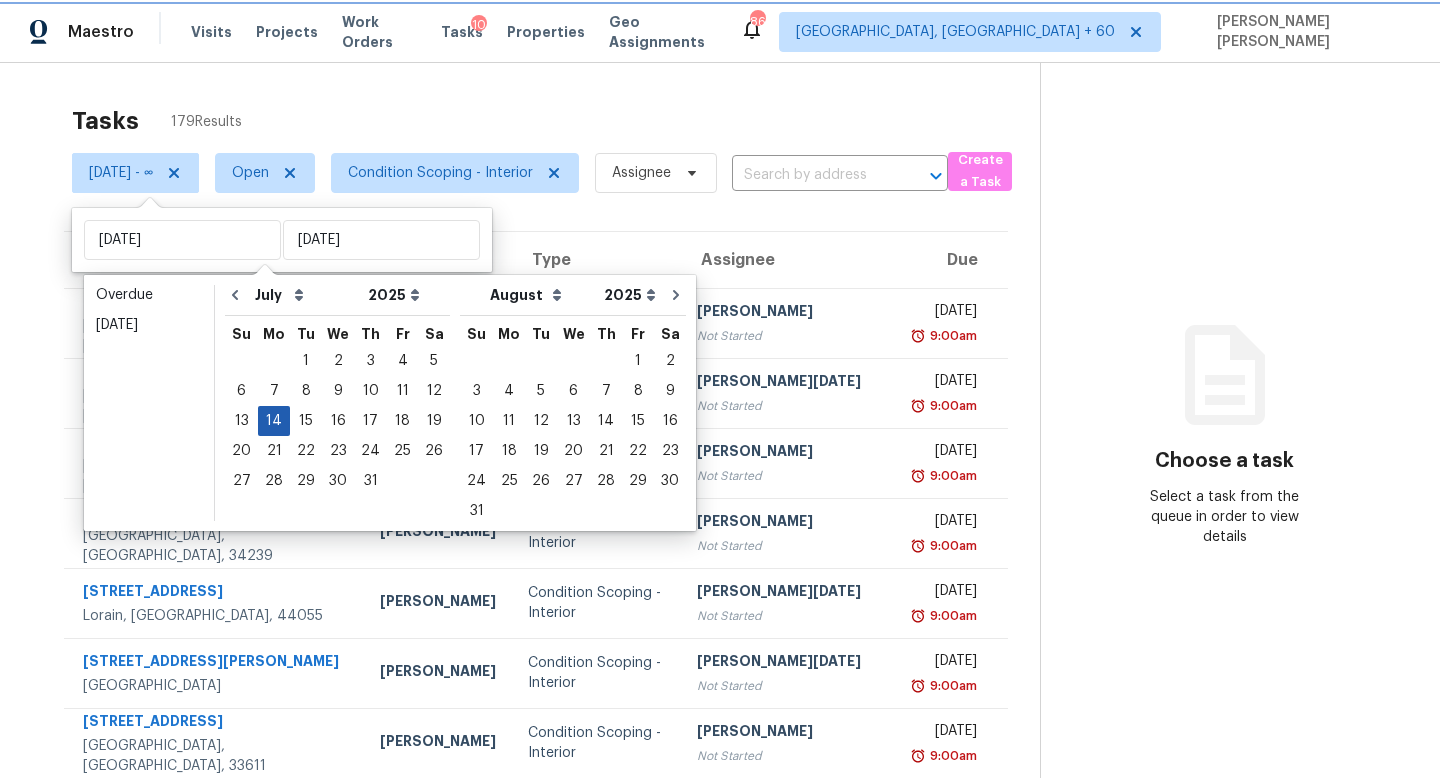 type on "Mon, Jul 14" 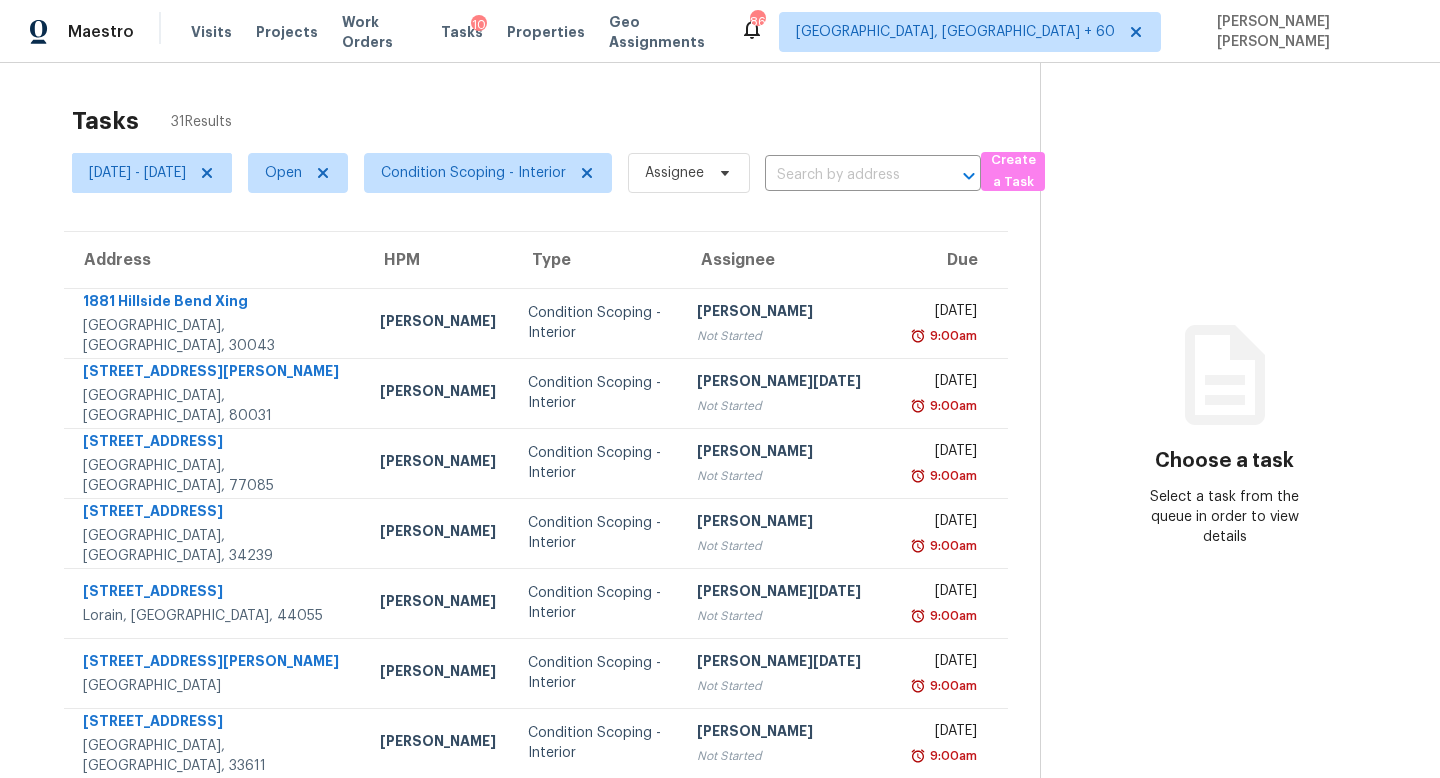 click on "Tasks 31  Results" at bounding box center [556, 121] 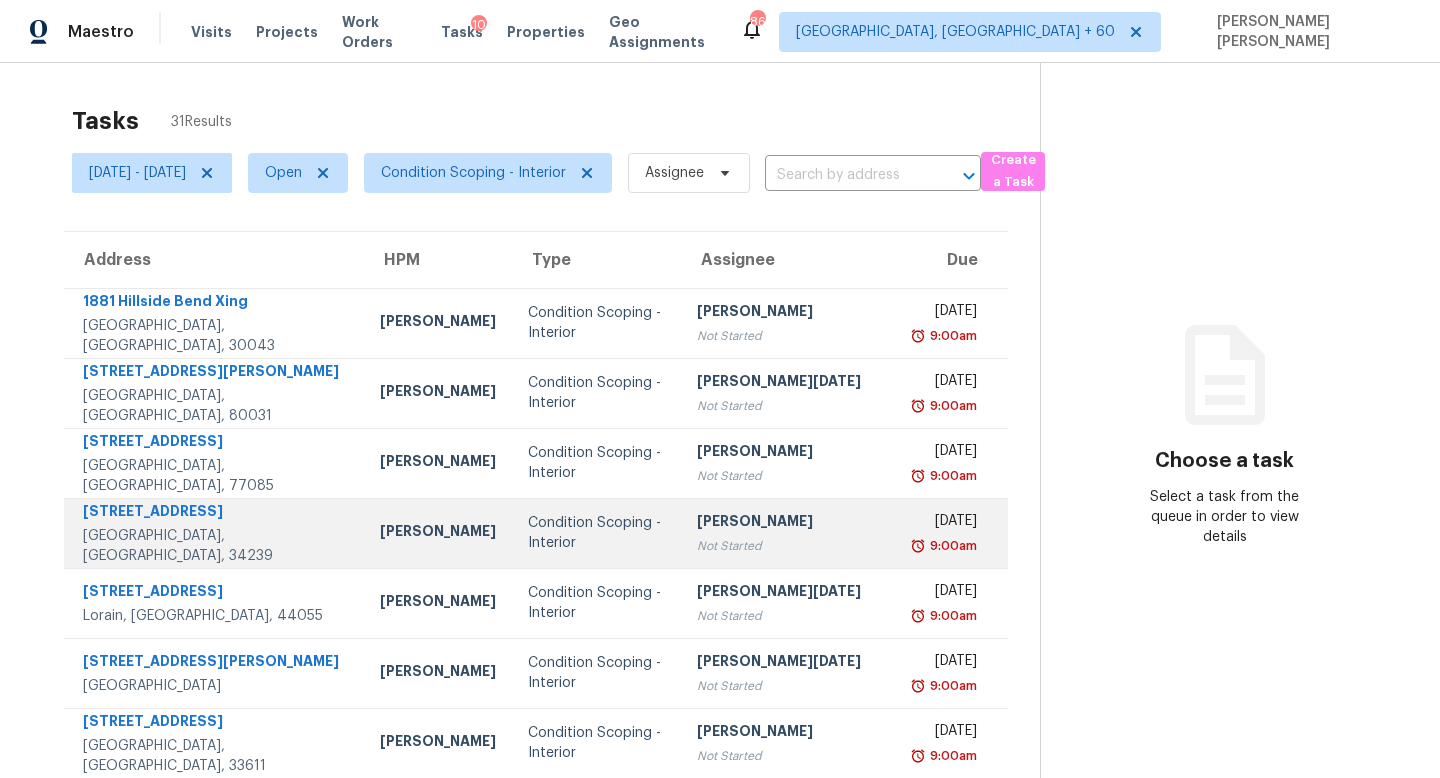 scroll, scrollTop: 263, scrollLeft: 0, axis: vertical 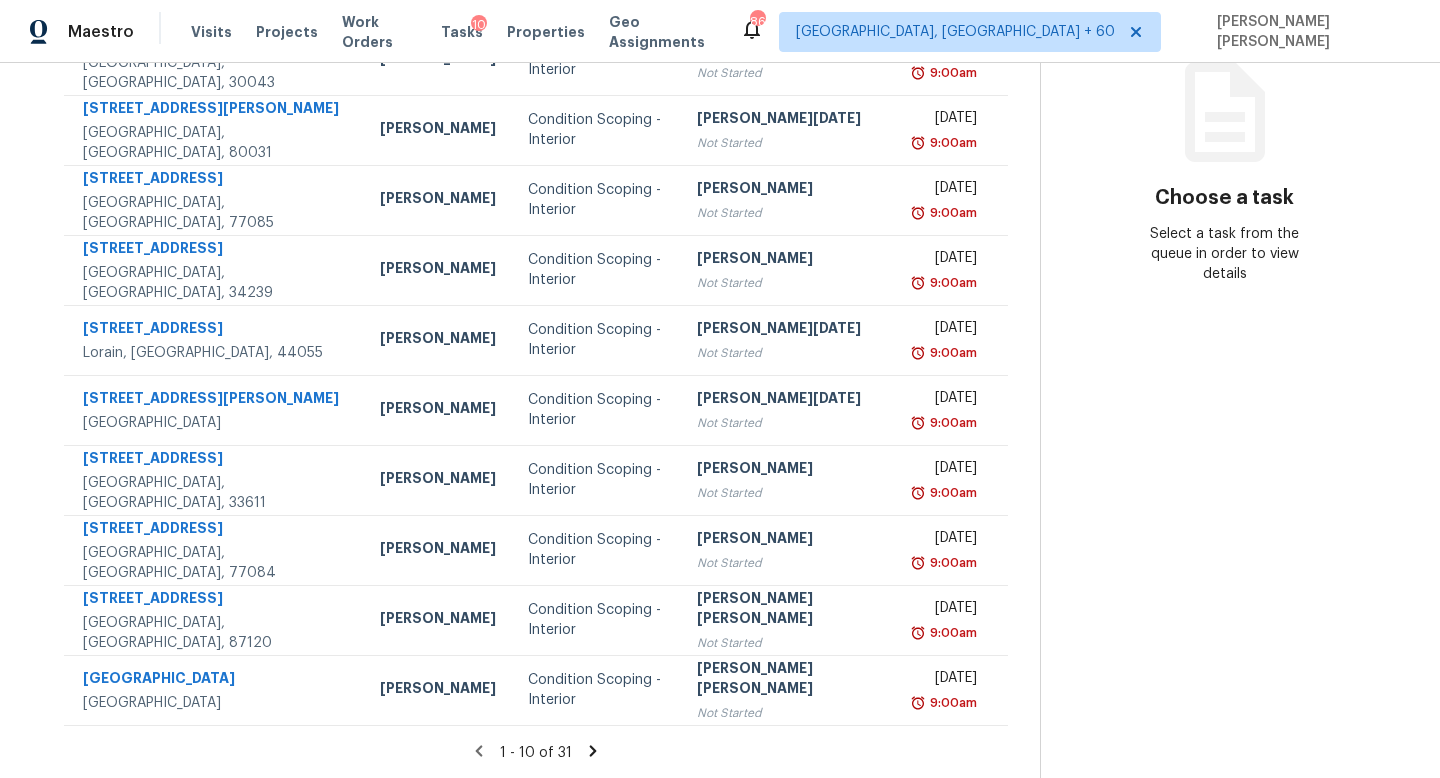 click 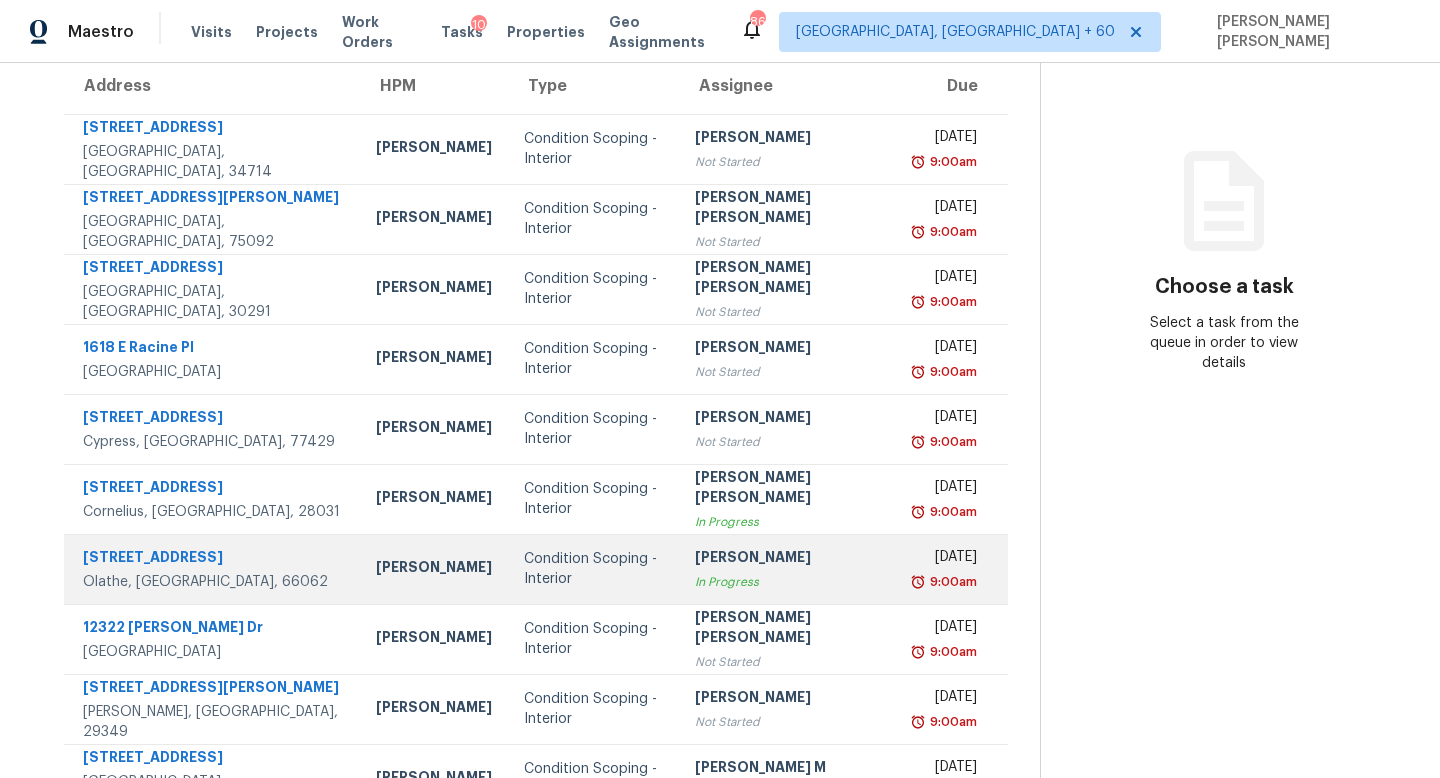scroll, scrollTop: 263, scrollLeft: 0, axis: vertical 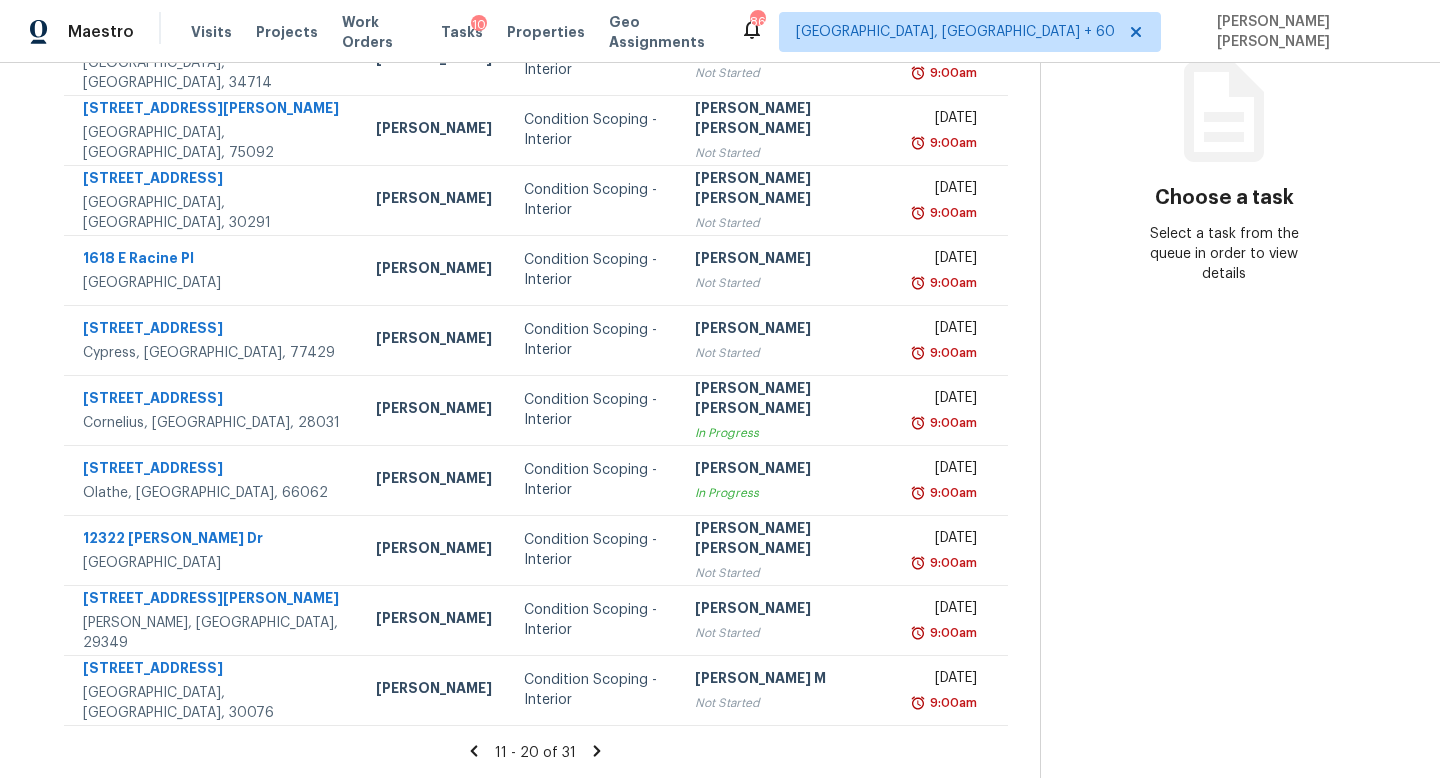 click 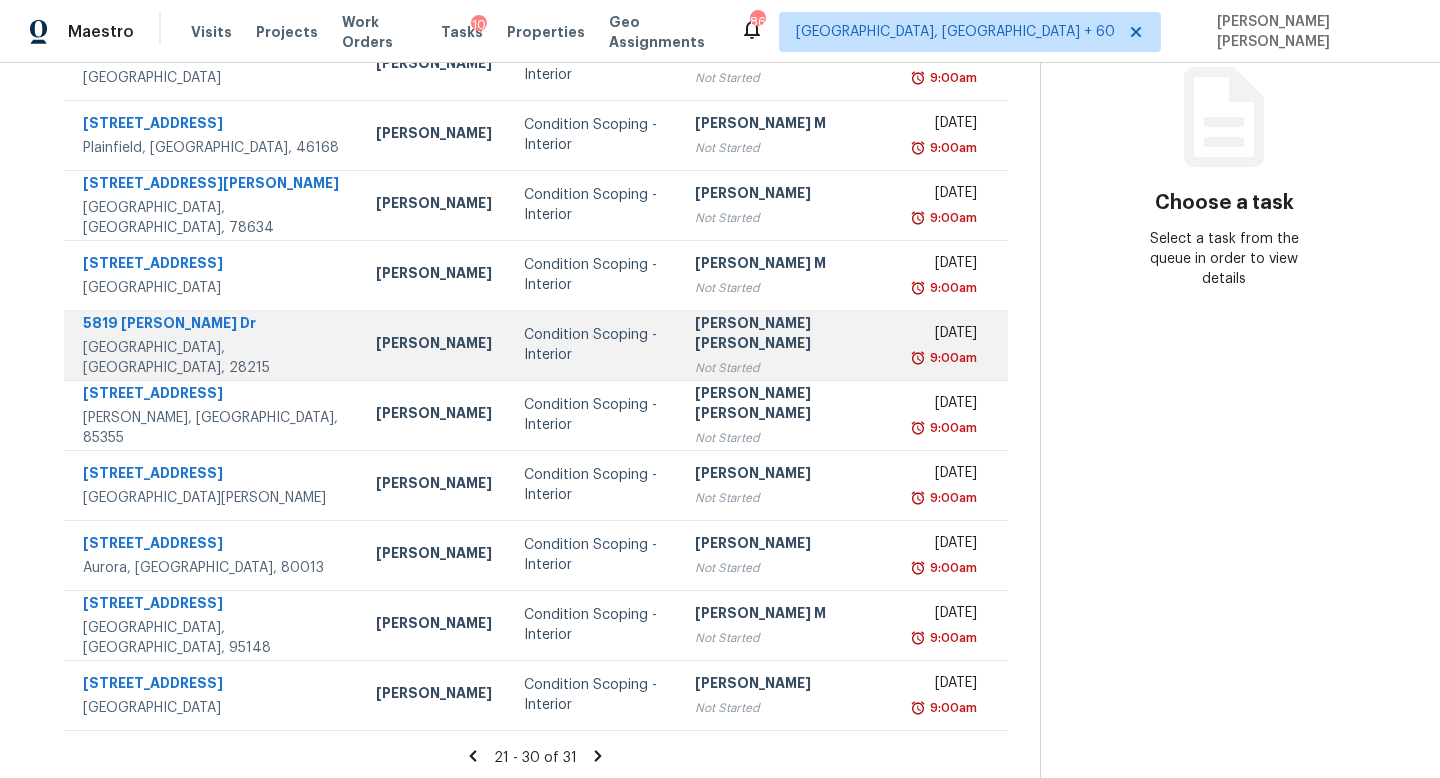 scroll, scrollTop: 0, scrollLeft: 0, axis: both 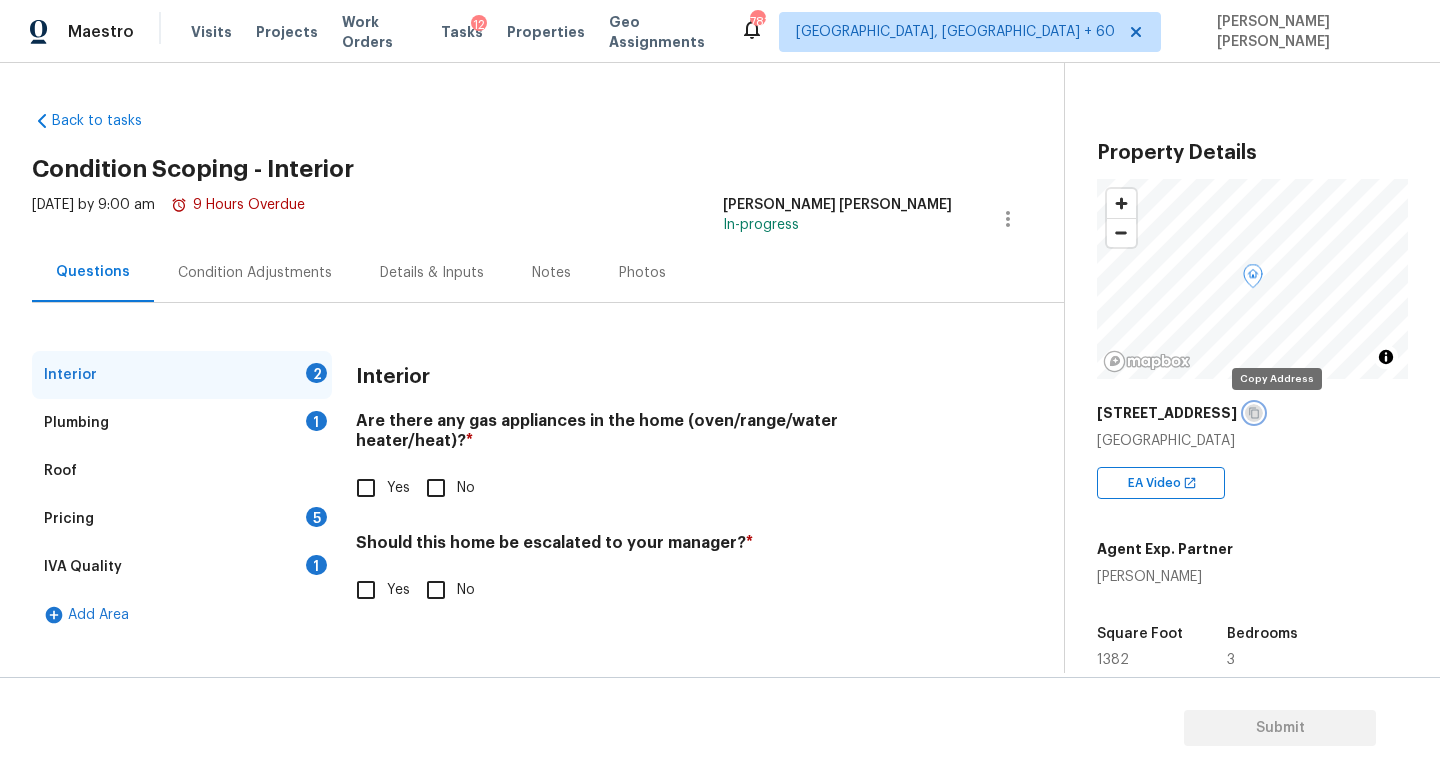 click 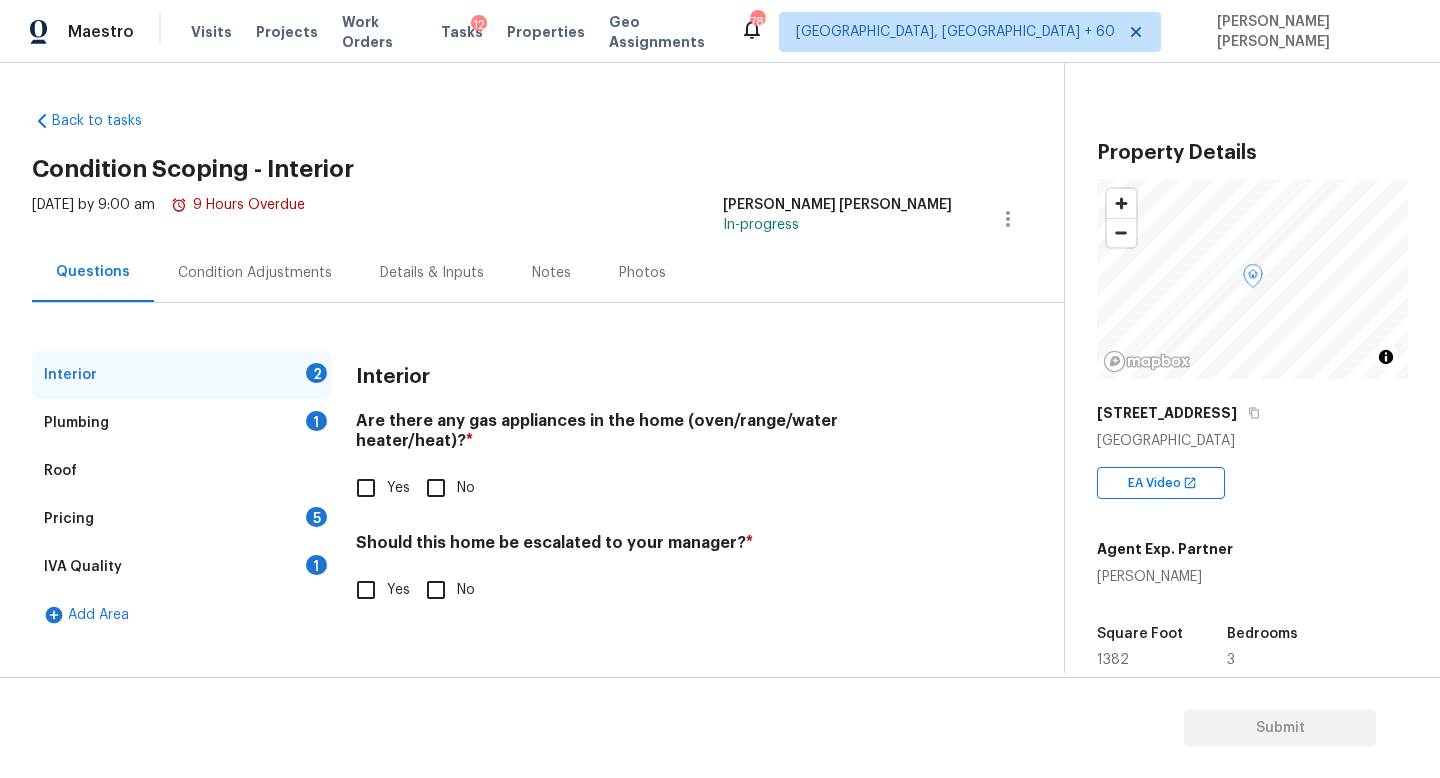 click on "Yes" at bounding box center [366, 488] 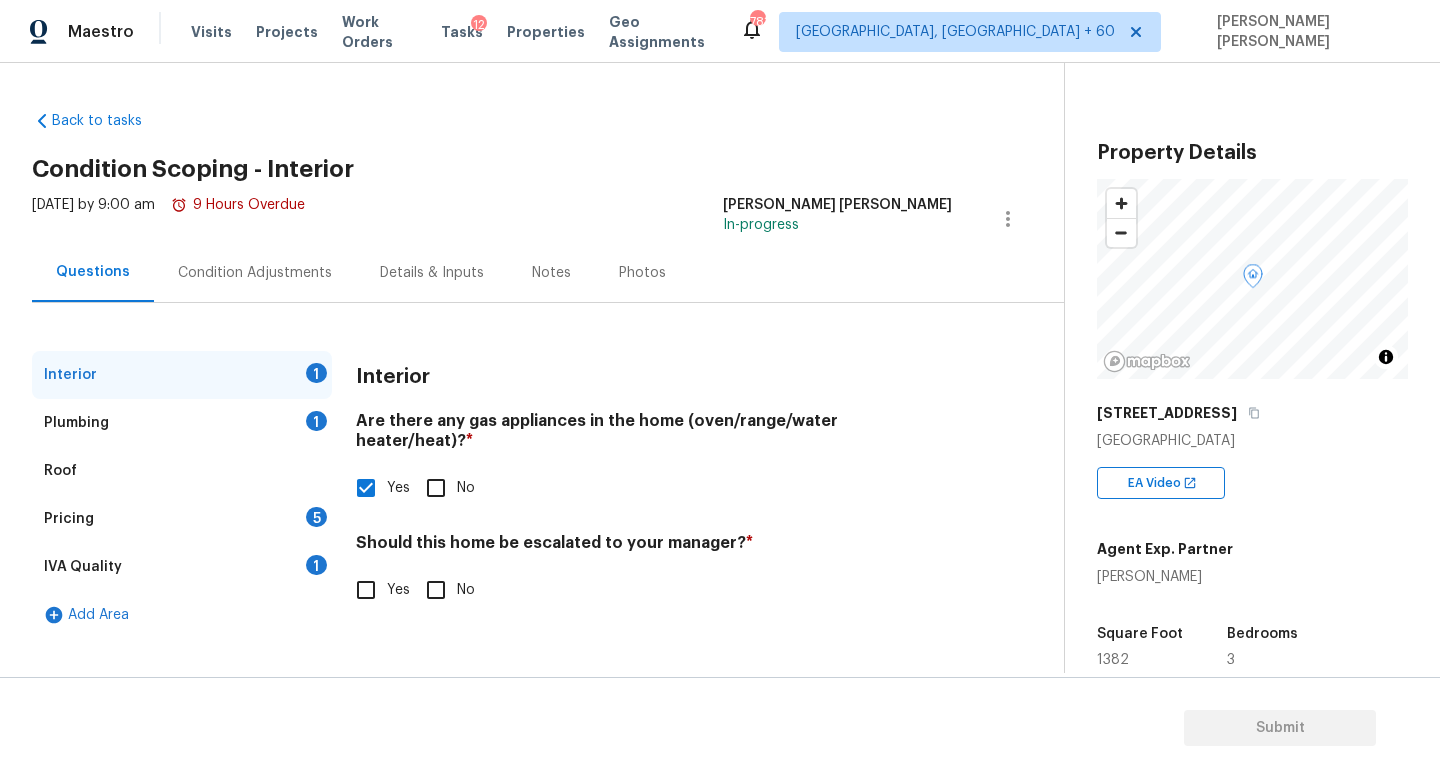 click on "Plumbing 1" at bounding box center (182, 423) 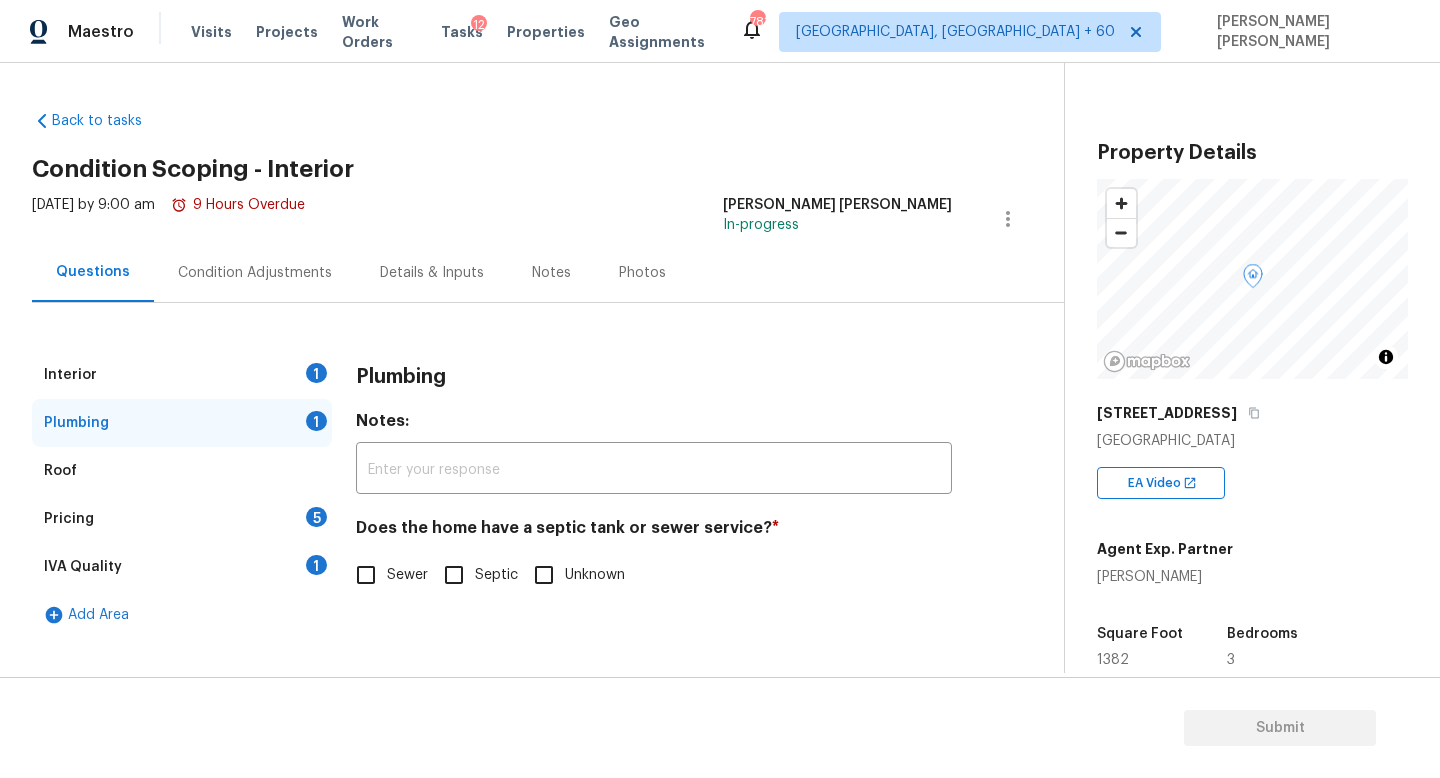 click on "Sewer" at bounding box center (366, 575) 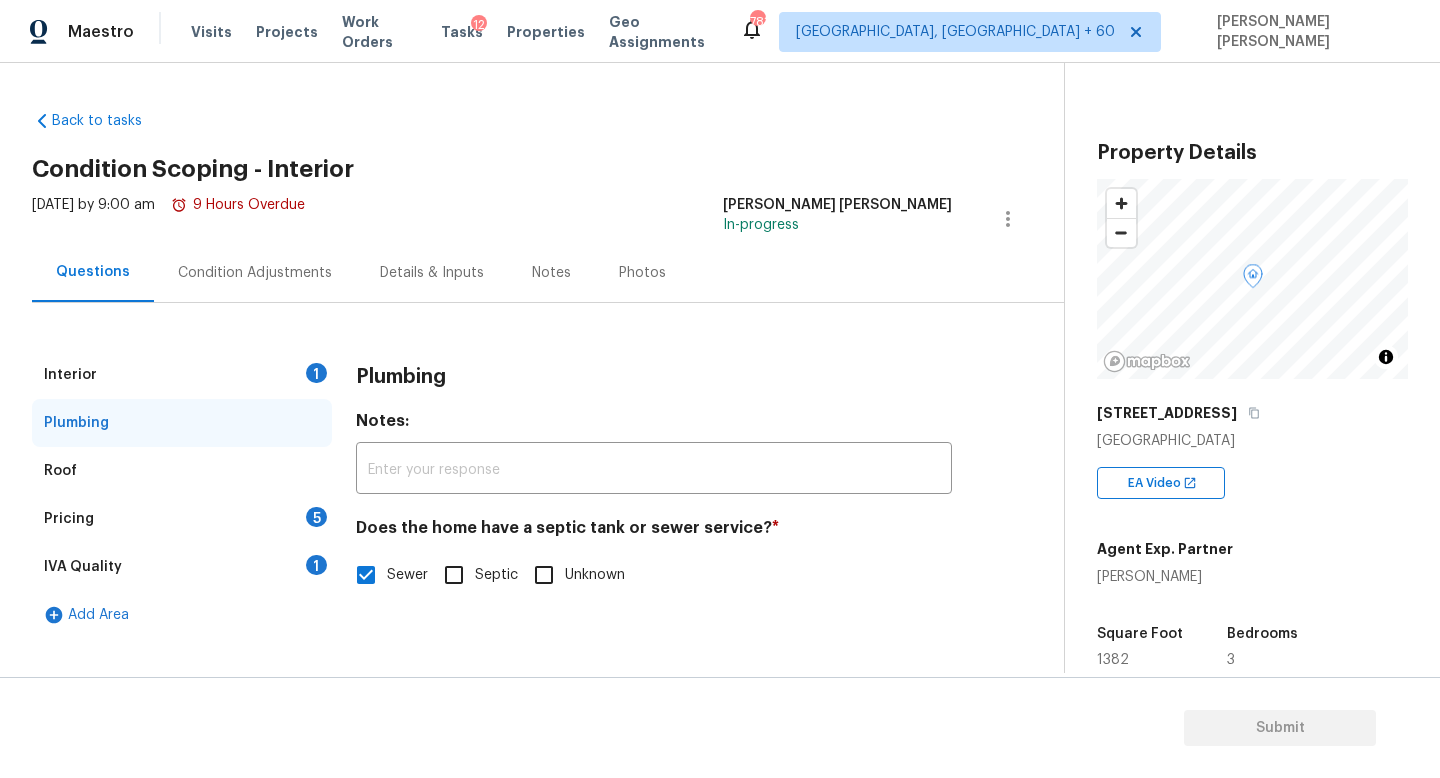 click on "Pricing 5" at bounding box center (182, 519) 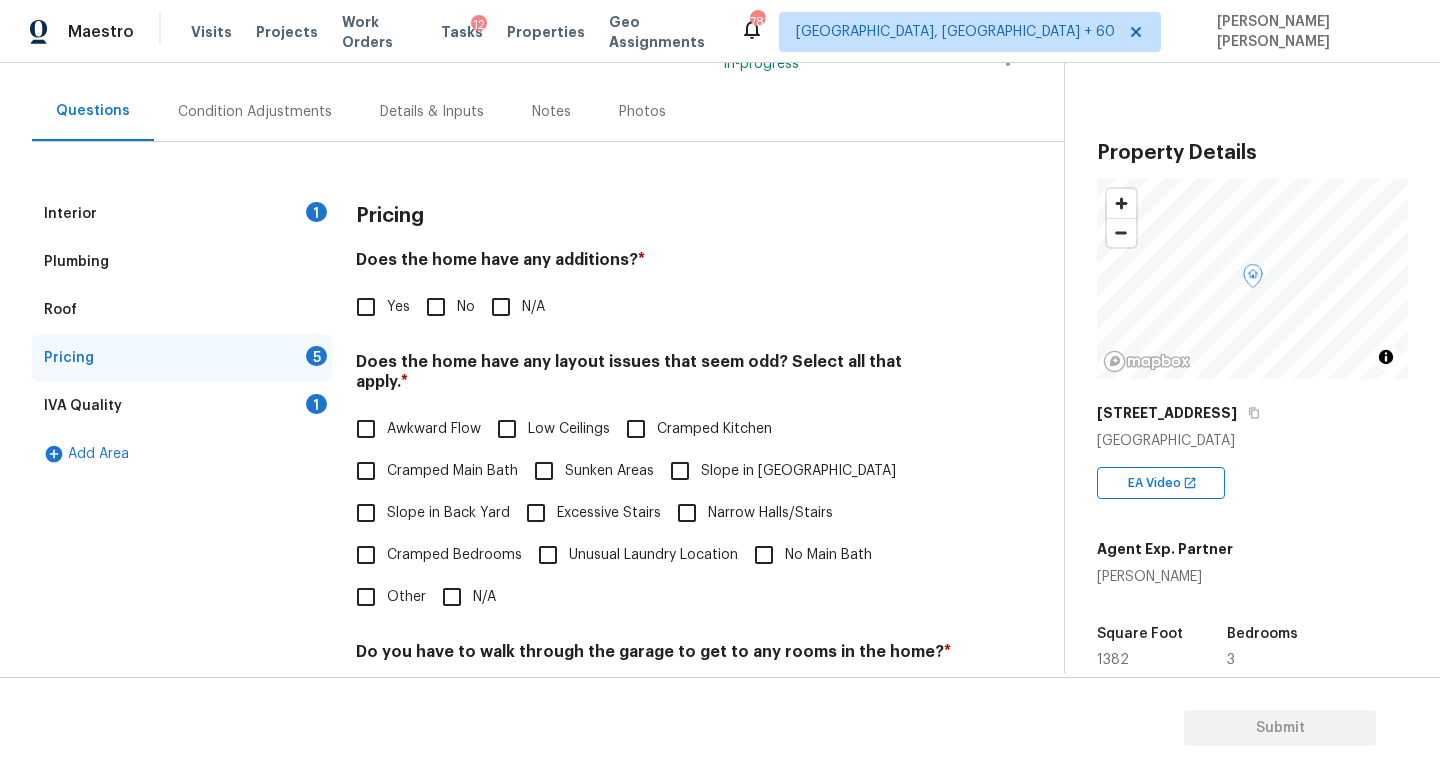 scroll, scrollTop: 165, scrollLeft: 0, axis: vertical 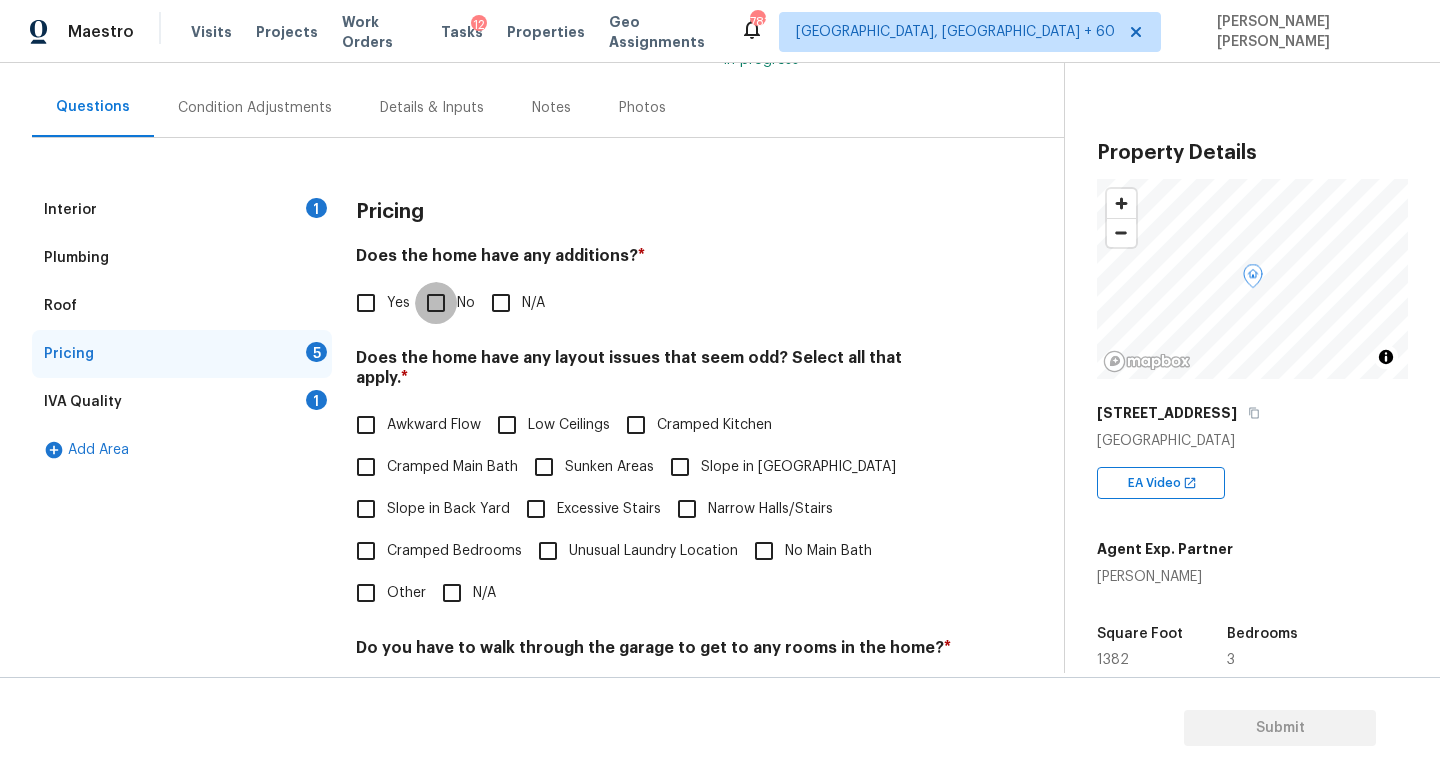 click on "No" at bounding box center (436, 303) 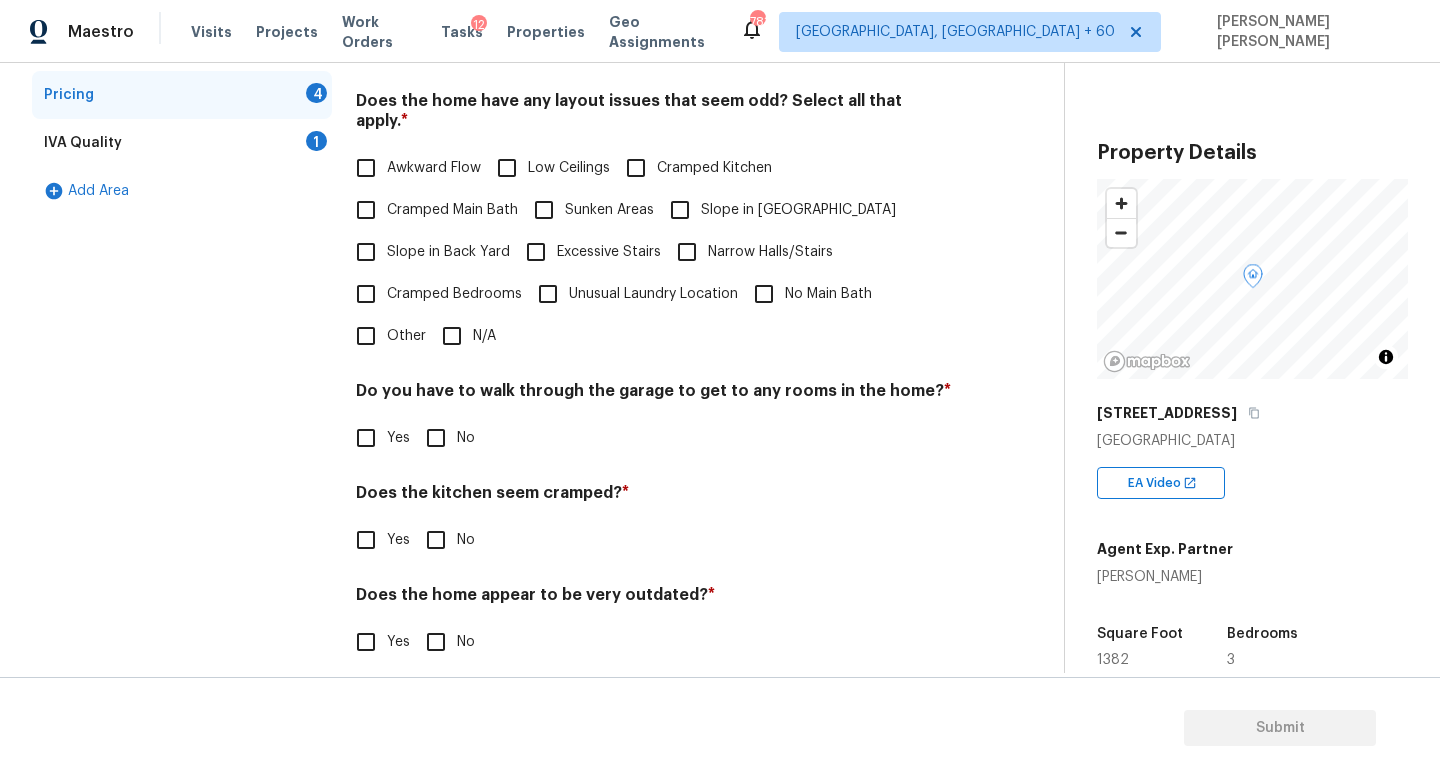 scroll, scrollTop: 422, scrollLeft: 0, axis: vertical 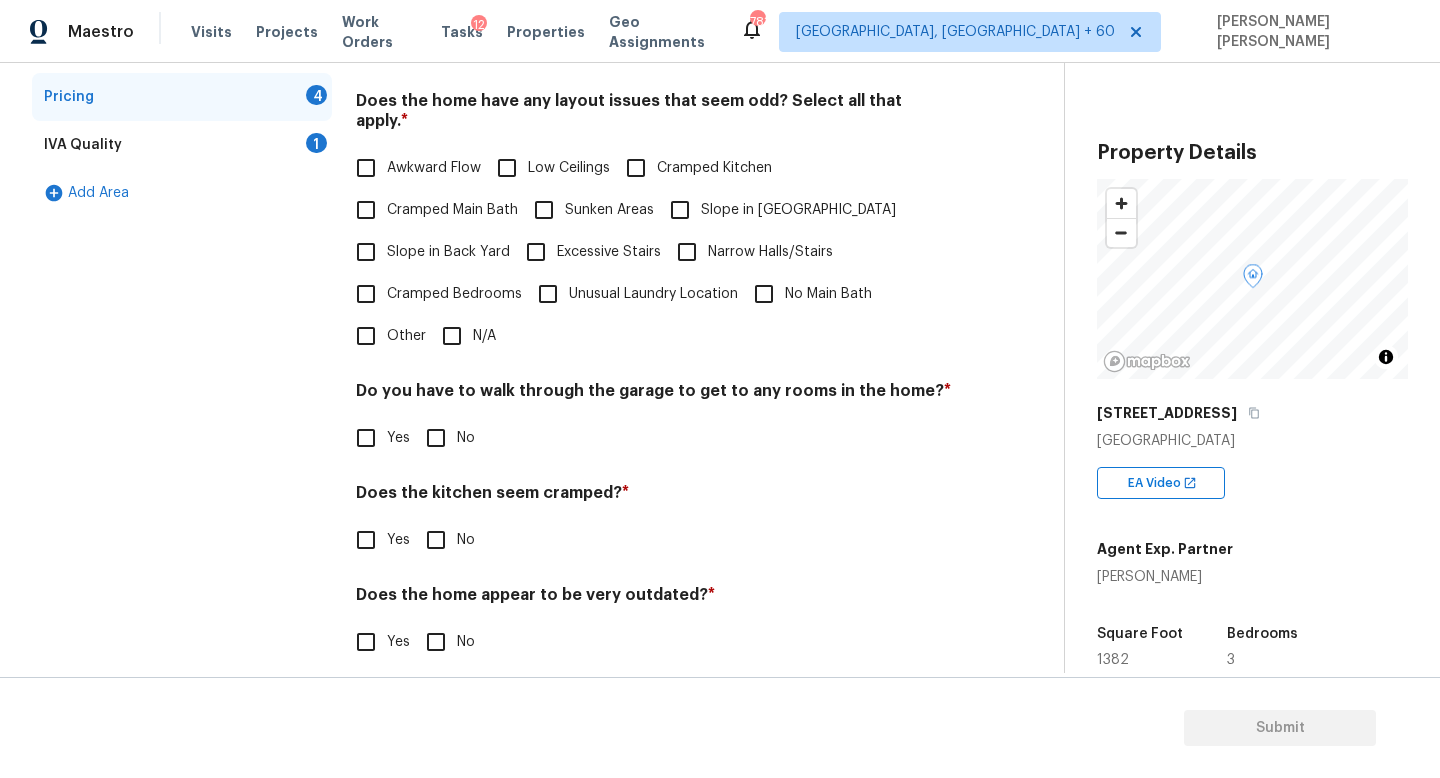 click on "Pricing Does the home have any additions?  * Yes No N/A Does the home have any layout issues that seem odd? Select all that apply.  * Awkward Flow Low Ceilings Cramped Kitchen Cramped Main Bath Sunken Areas Slope in Front Yard Slope in Back Yard Excessive Stairs Narrow Halls/Stairs Cramped Bedrooms Unusual Laundry Location No Main Bath Other N/A Do you have to walk through the garage to get to any rooms in the home?  * Yes No Does the kitchen seem cramped?  * Yes No Does the home appear to be very outdated?  * Yes No" at bounding box center (654, 308) 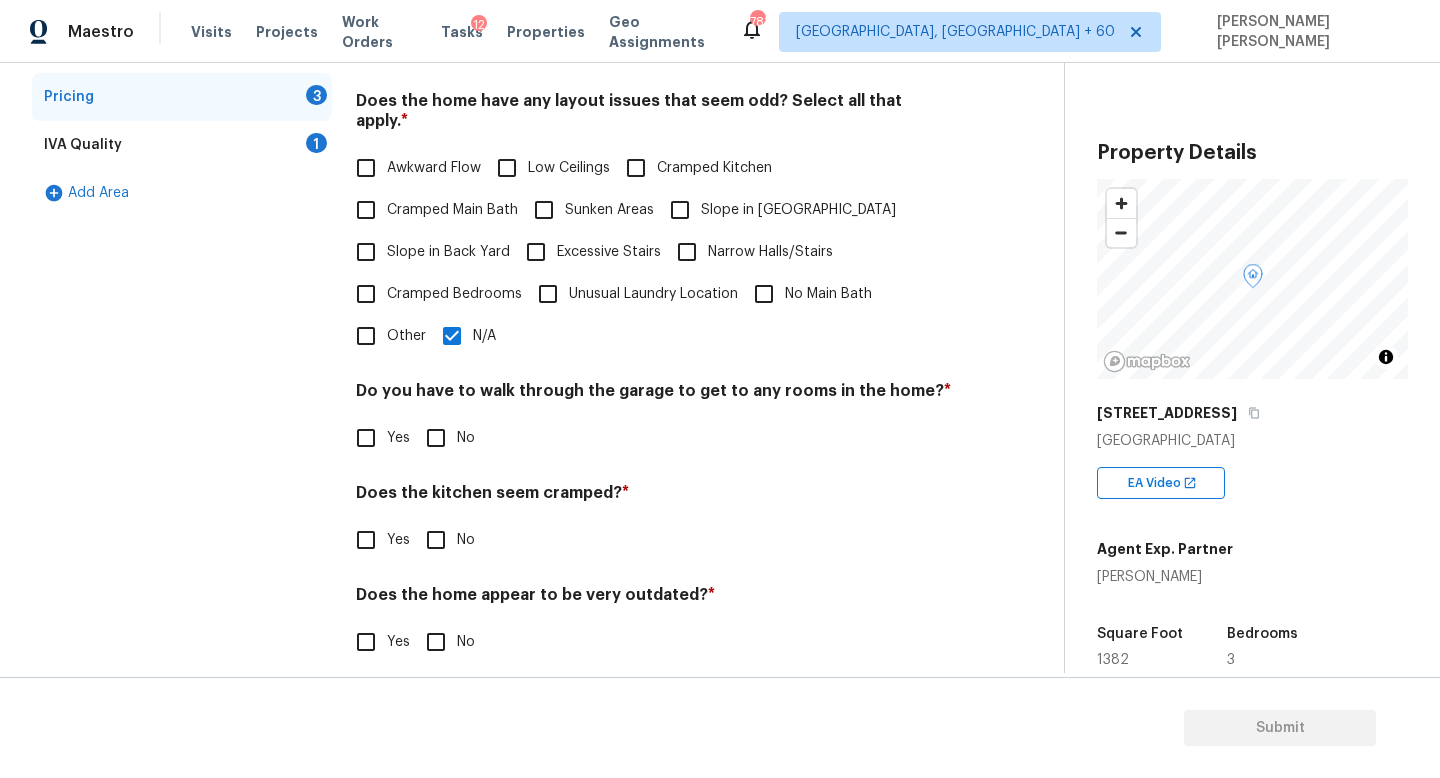 click on "Pricing Does the home have any additions?  * Yes No N/A Does the home have any layout issues that seem odd? Select all that apply.  * Awkward Flow Low Ceilings Cramped Kitchen Cramped Main Bath Sunken Areas Slope in Front Yard Slope in Back Yard Excessive Stairs Narrow Halls/Stairs Cramped Bedrooms Unusual Laundry Location No Main Bath Other N/A Do you have to walk through the garage to get to any rooms in the home?  * Yes No Does the kitchen seem cramped?  * Yes No Does the home appear to be very outdated?  * Yes No" at bounding box center [654, 308] 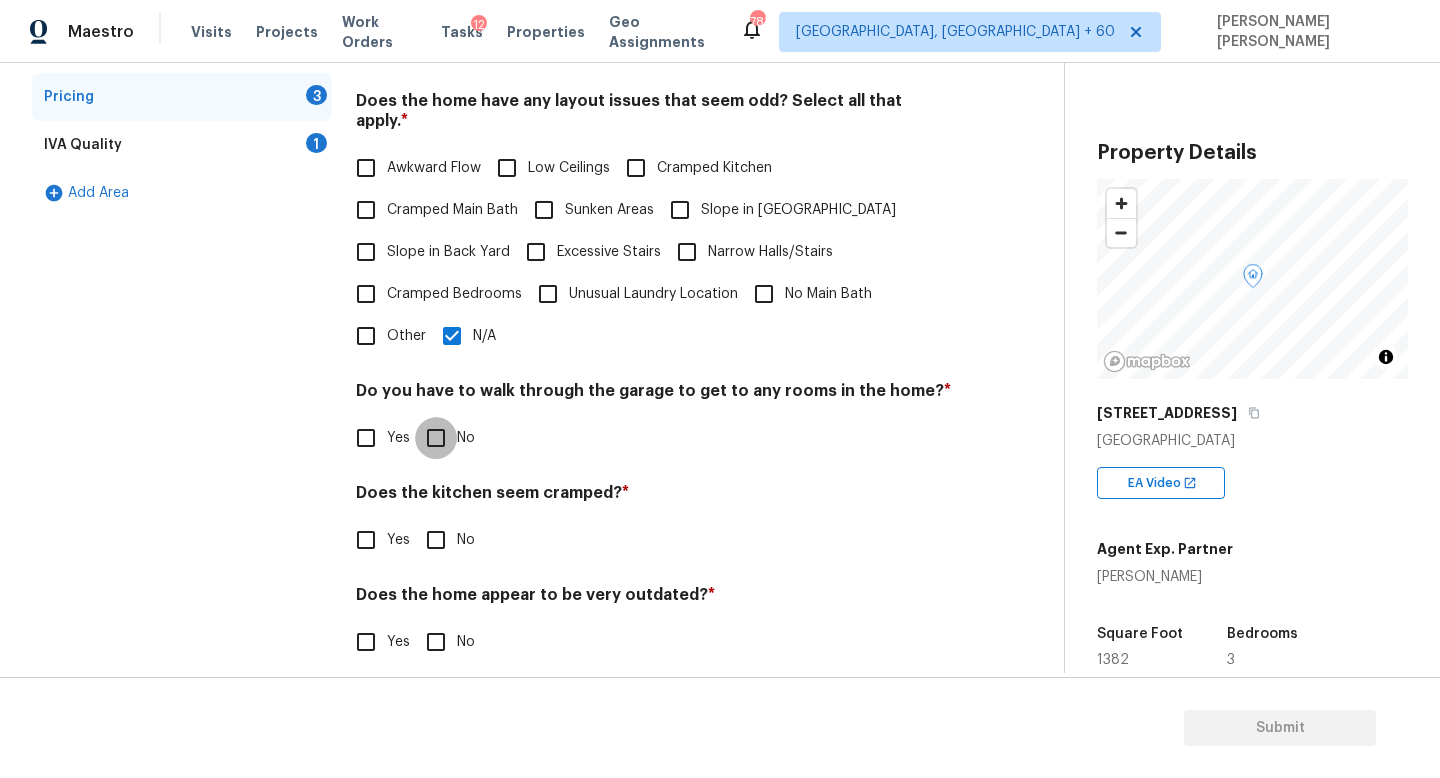 click on "No" at bounding box center [436, 438] 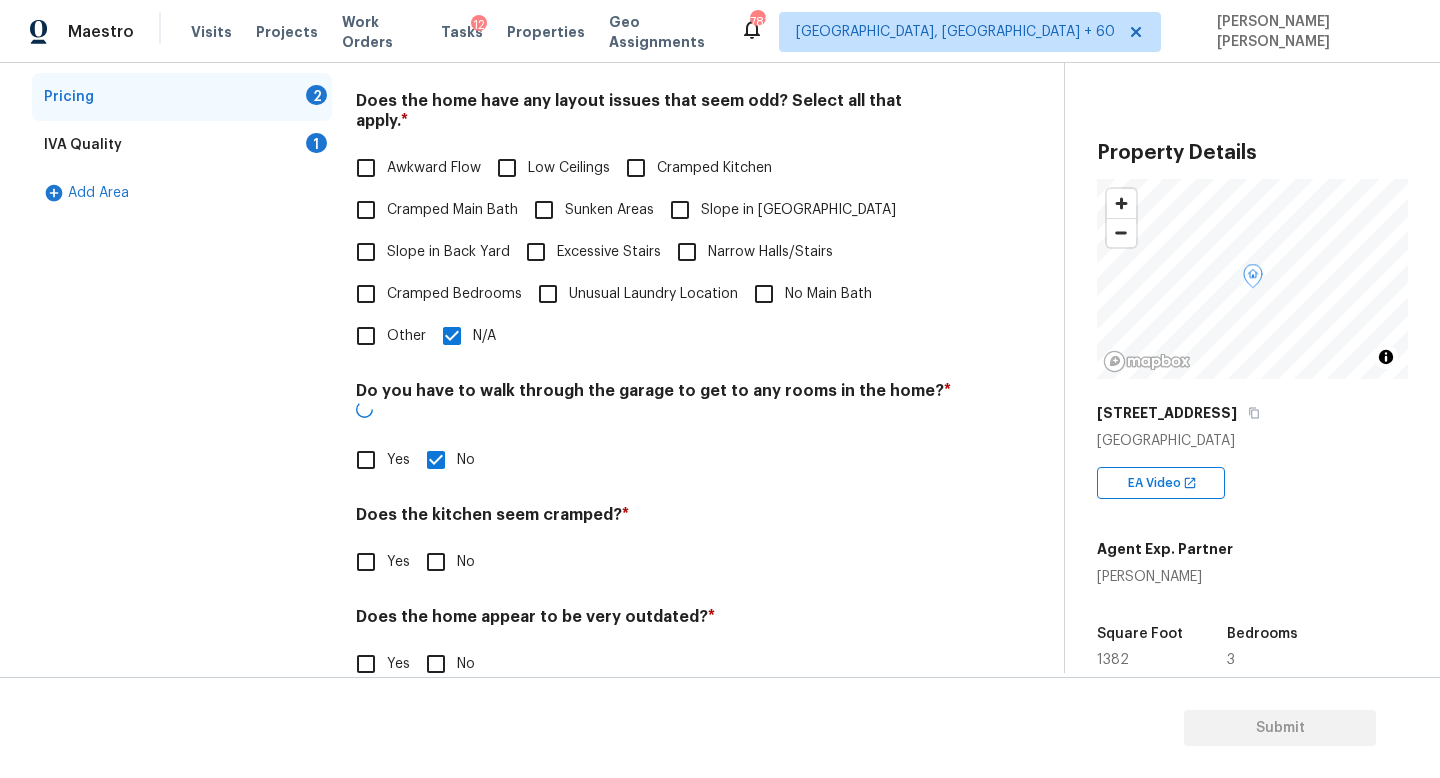 click on "No" at bounding box center [436, 562] 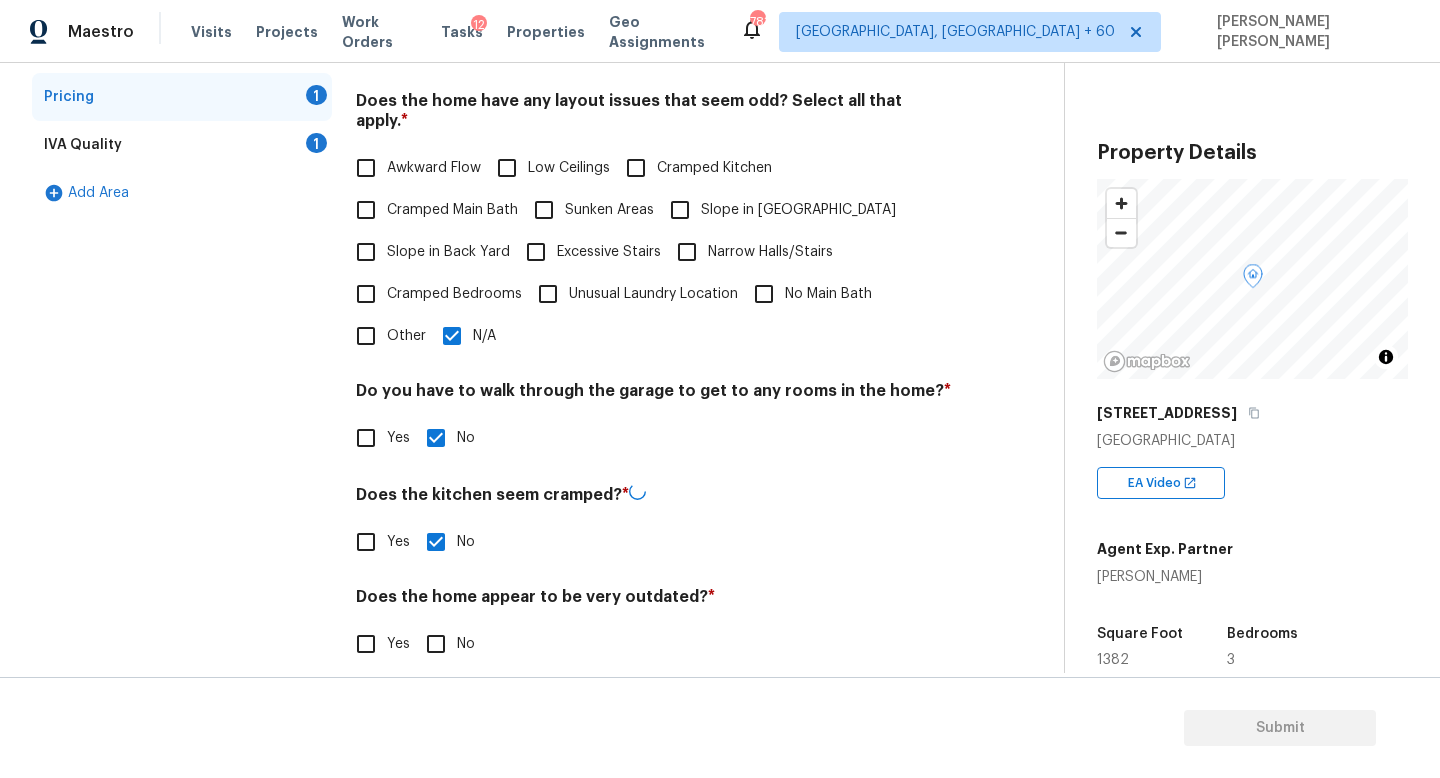 click on "No" at bounding box center (436, 644) 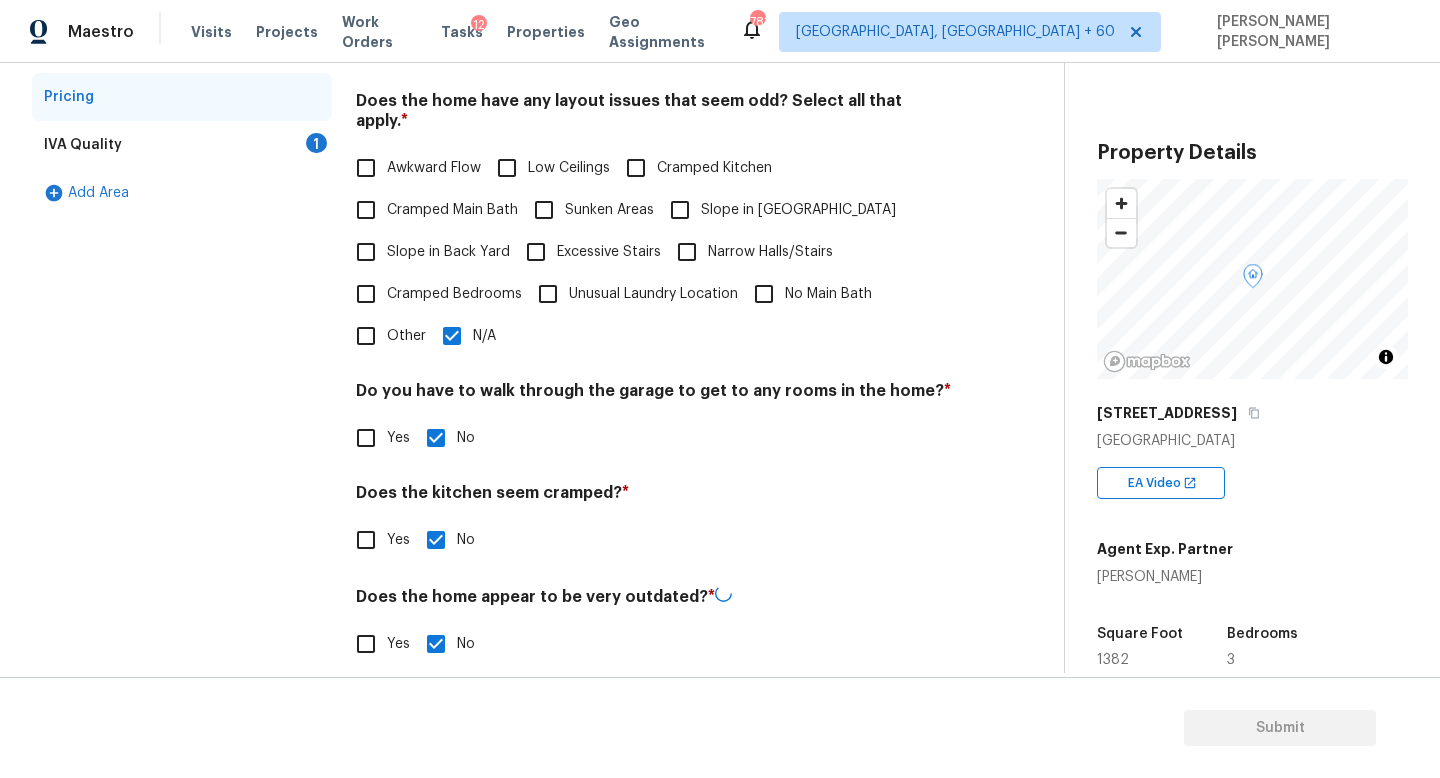 scroll, scrollTop: 0, scrollLeft: 0, axis: both 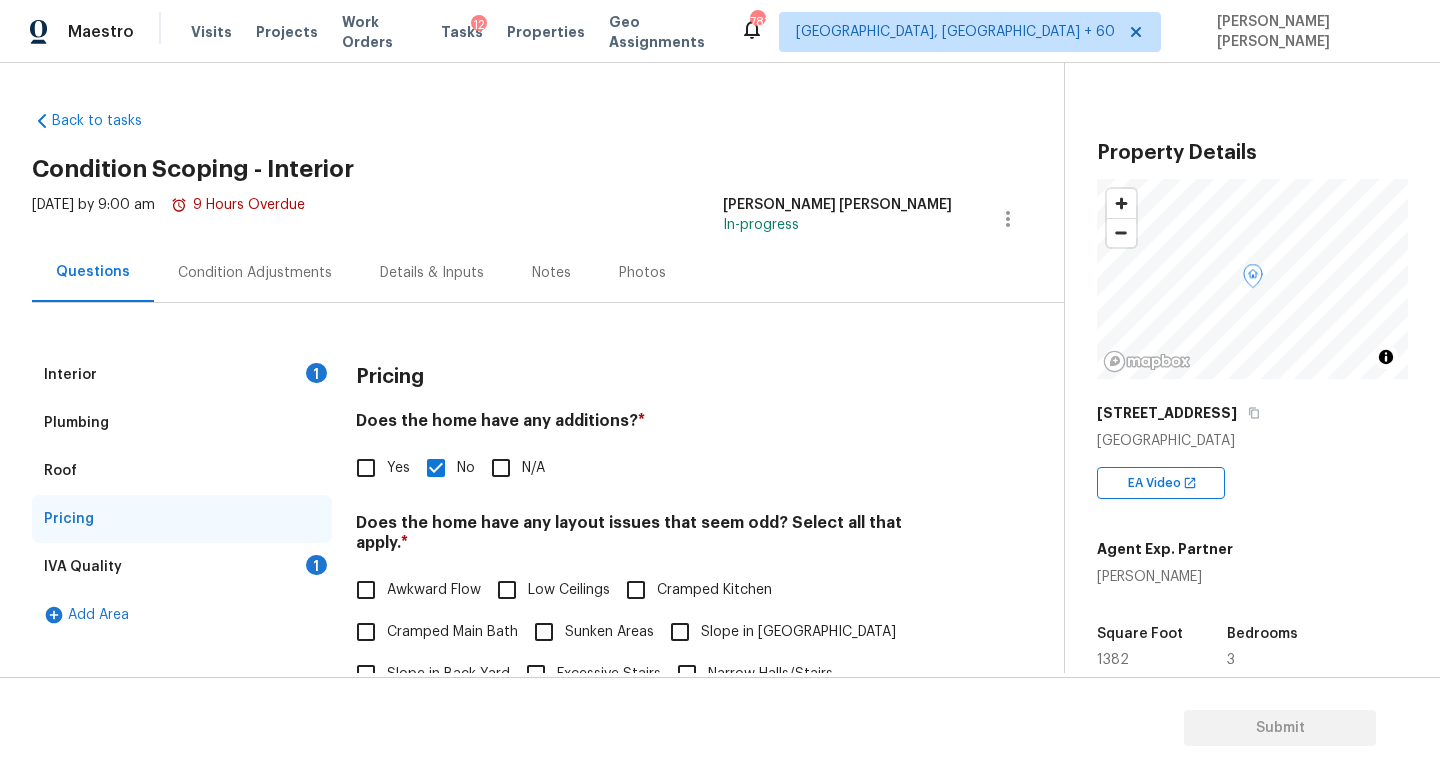 click on "IVA Quality 1" at bounding box center [182, 567] 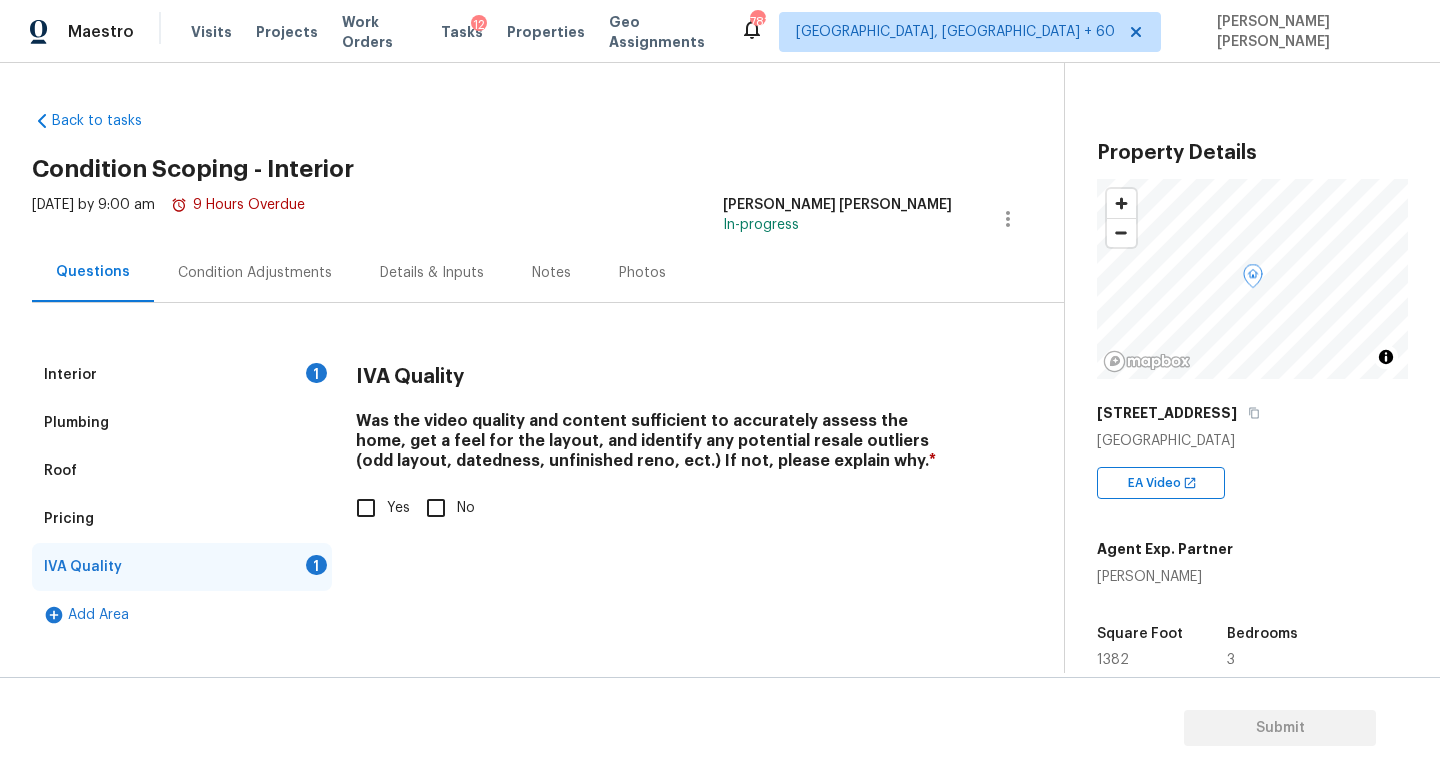 click on "Yes" at bounding box center [366, 508] 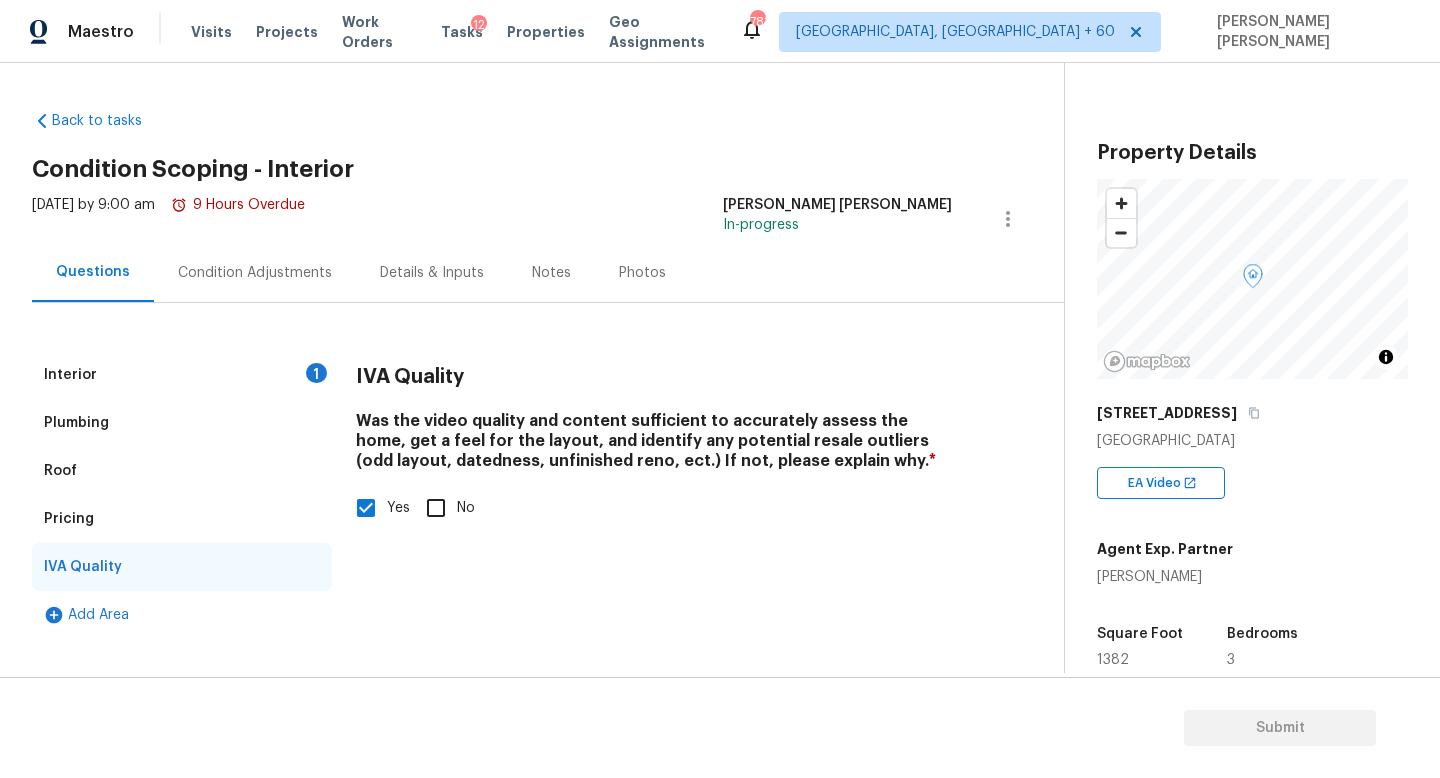 click on "Condition Adjustments" at bounding box center (255, 272) 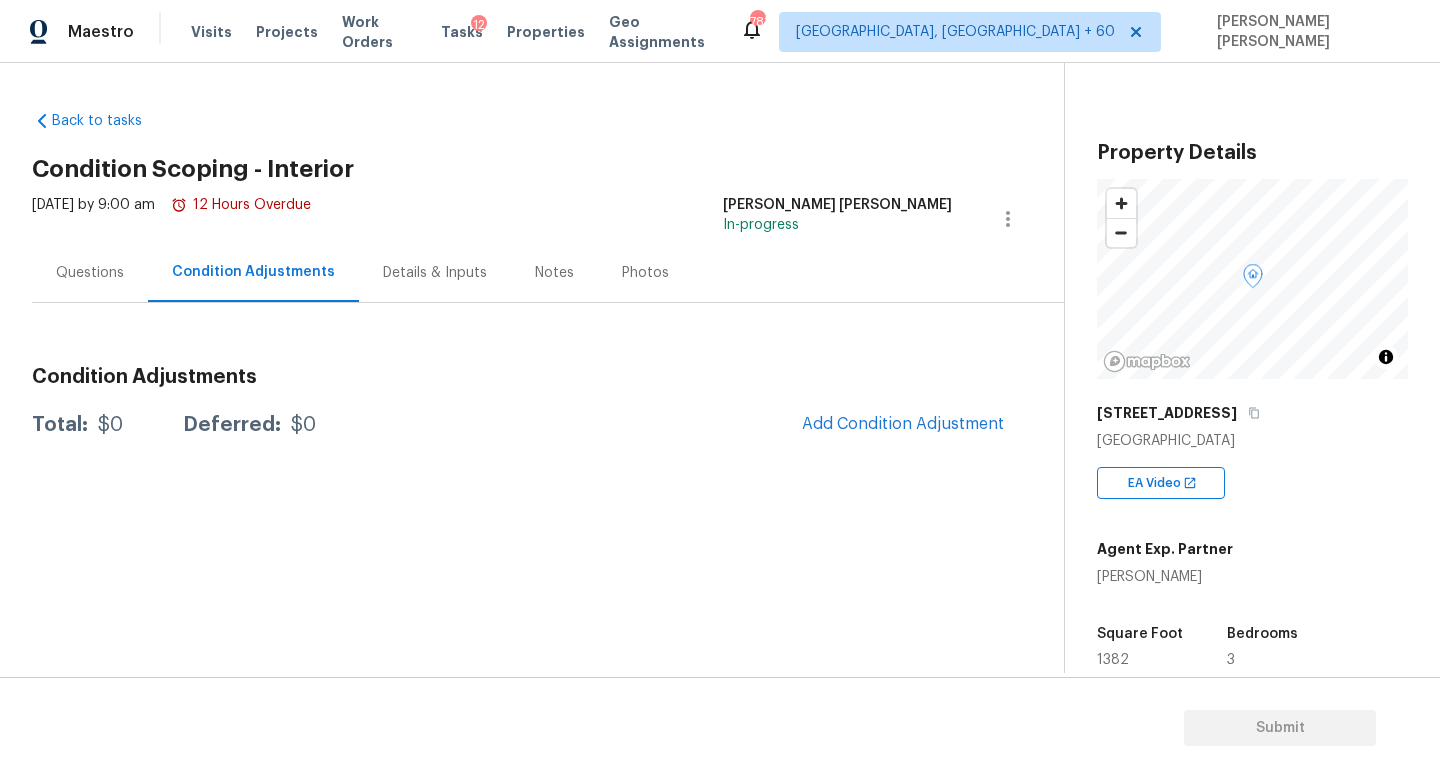click on "Condition Adjustments Total:  $0 Deferred:  $0 Add Condition Adjustment" at bounding box center (524, 399) 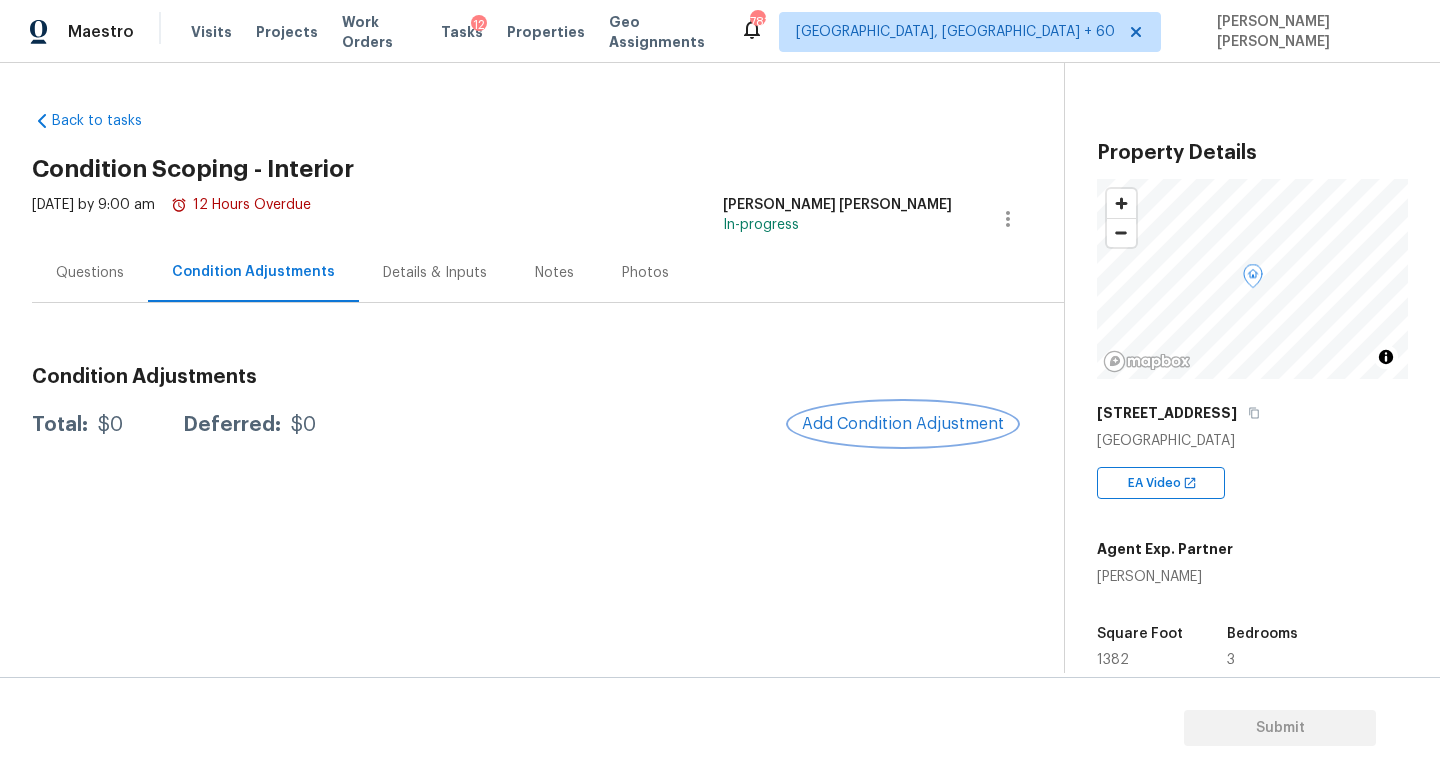 click on "Add Condition Adjustment" at bounding box center [903, 424] 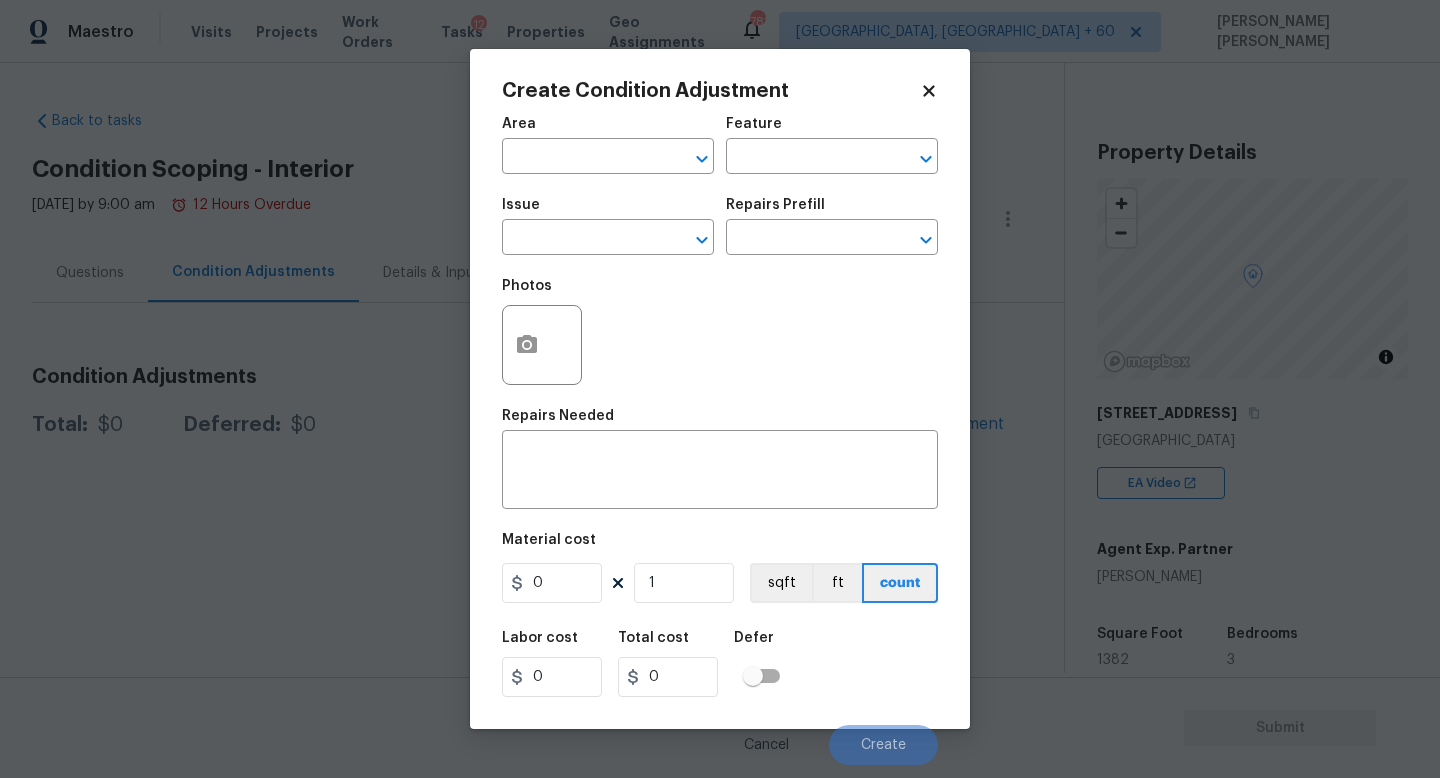 click on "Maestro Visits Projects Work Orders Tasks 12 Properties Geo Assignments 783 Knoxville, TN + 60 Jishnu Manoj Back to tasks Condition Scoping - Interior Mon, Jul 14 2025 by 9:00 am   12 Hours Overdue Jishnu Manoj In-progress Questions Condition Adjustments Details & Inputs Notes Photos Condition Adjustments Total:  $0 Deferred:  $0 Add Condition Adjustment Property Details © Mapbox   © OpenStreetMap   Improve this map 18631 Vineyard Point Ln Cornelius, NC 28031 EA Video Agent Exp. Partner Kim Schloz Square Foot 1382 Bedrooms 3 Full Bathrooms 2 Half Bathrooms - Year Built 1990 In Gated Community - Number of Pets - Smoking - Septic system No Home Additions - Submit
Create Condition Adjustment Area ​ Feature ​ Issue ​ Repairs Prefill ​ Photos Repairs Needed x ​ Material cost 0 1 sqft ft count Labor cost 0 Total cost 0 Defer Cancel Create" at bounding box center (720, 389) 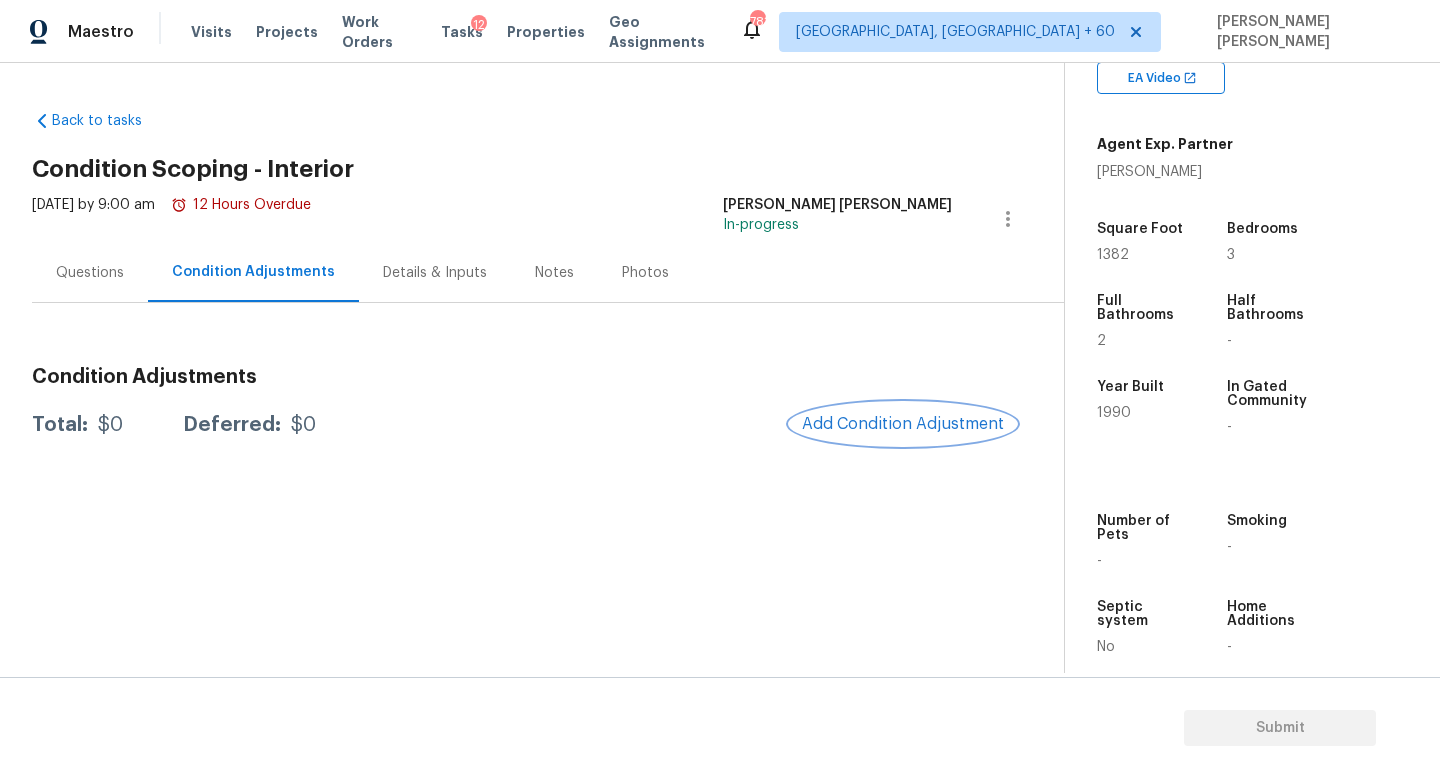 scroll, scrollTop: 426, scrollLeft: 0, axis: vertical 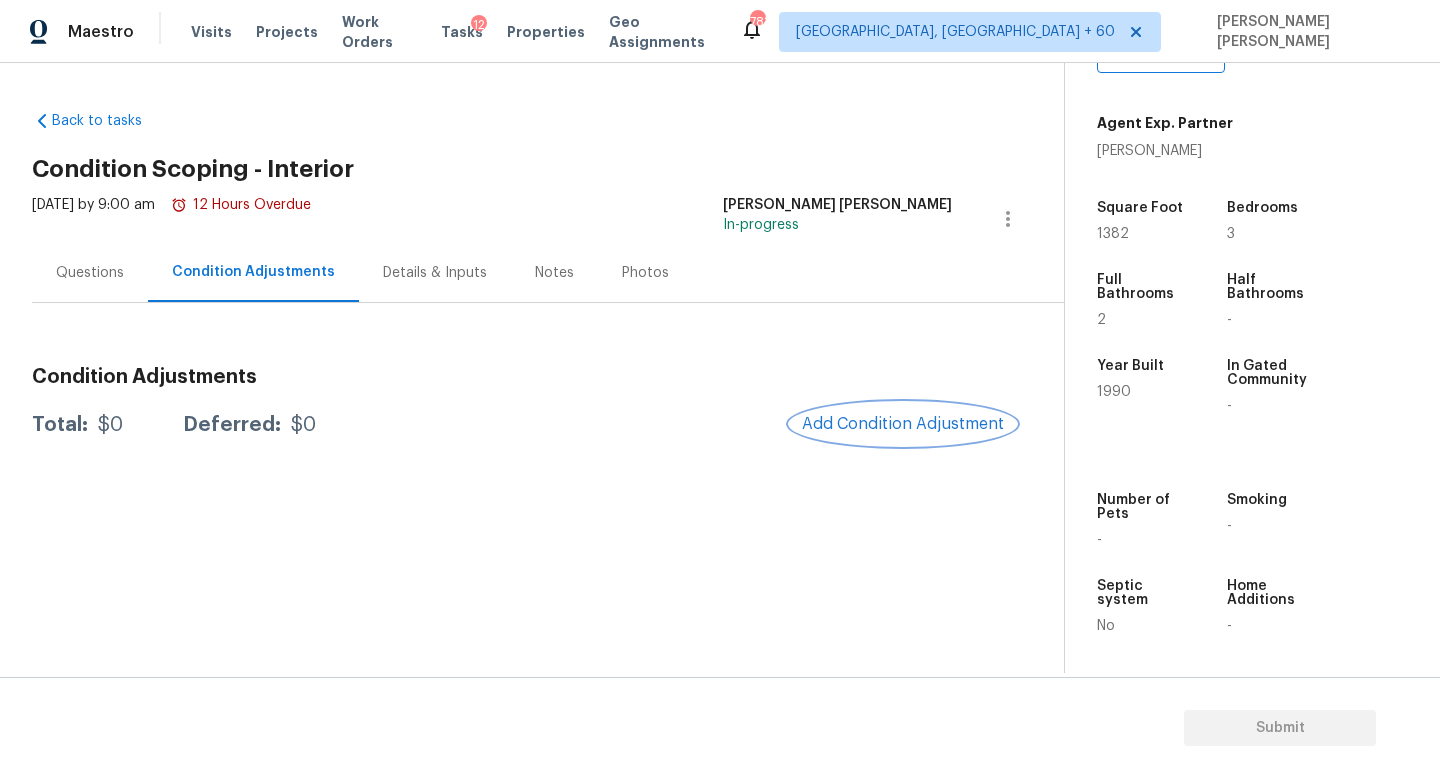 click on "Add Condition Adjustment" at bounding box center [903, 424] 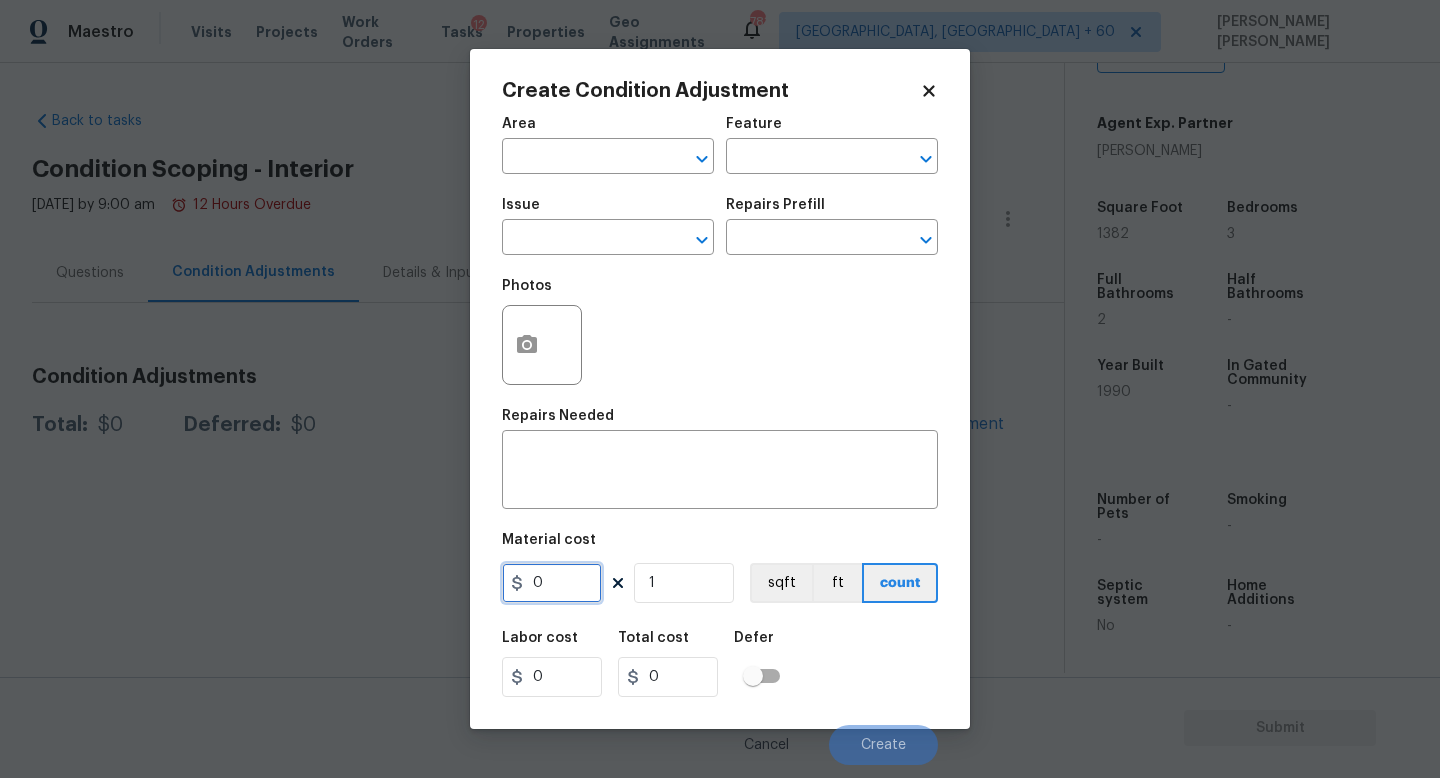 click on "0" at bounding box center (552, 583) 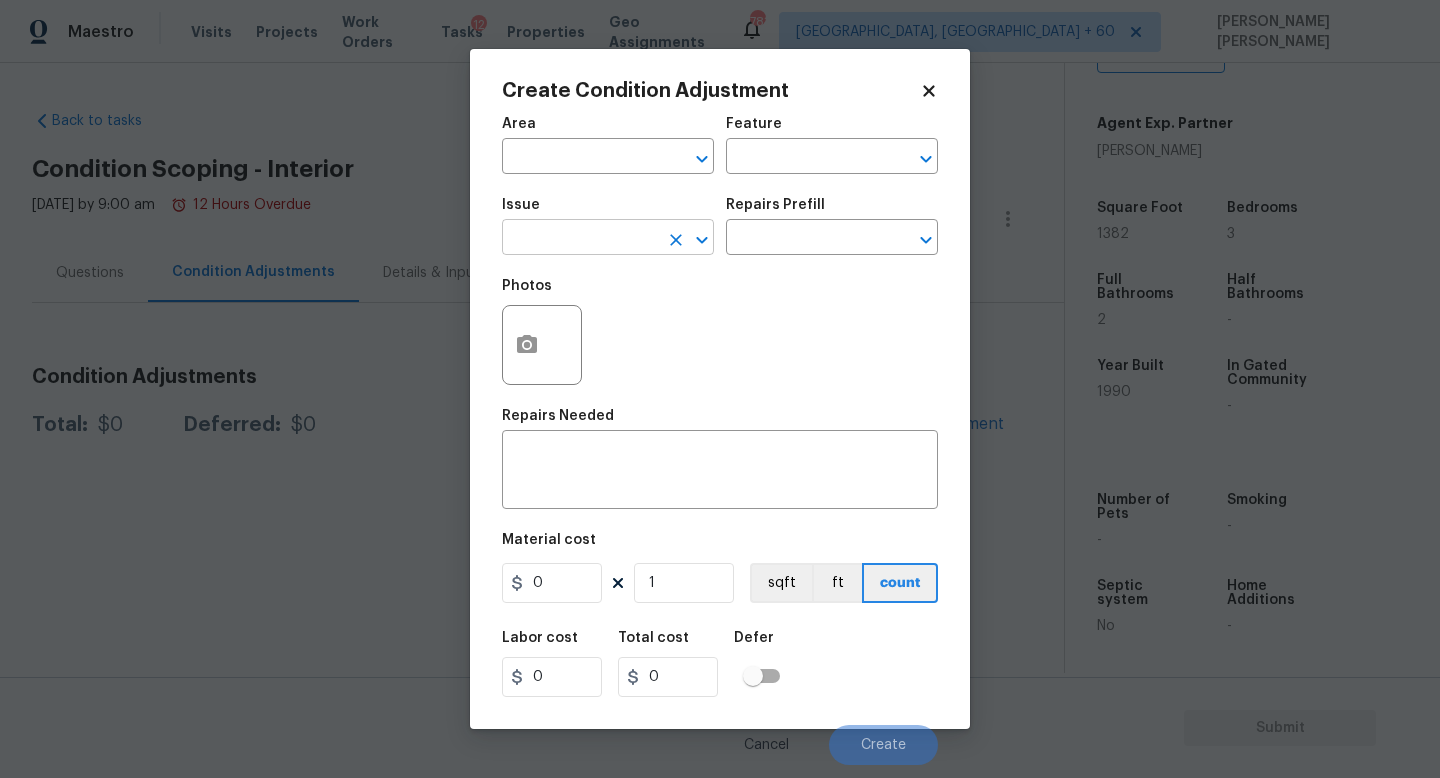 click at bounding box center [580, 239] 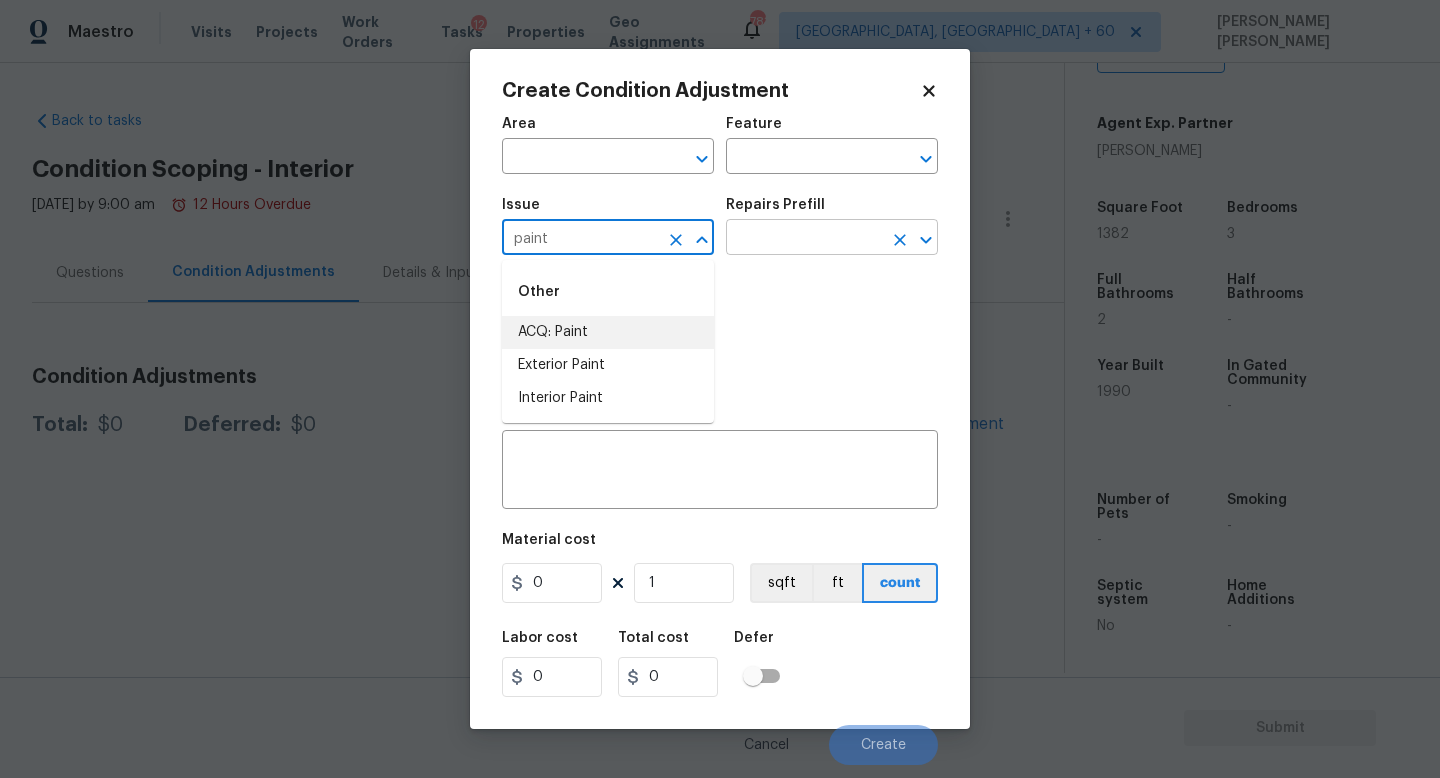 click on "ACQ: Paint" at bounding box center [608, 332] 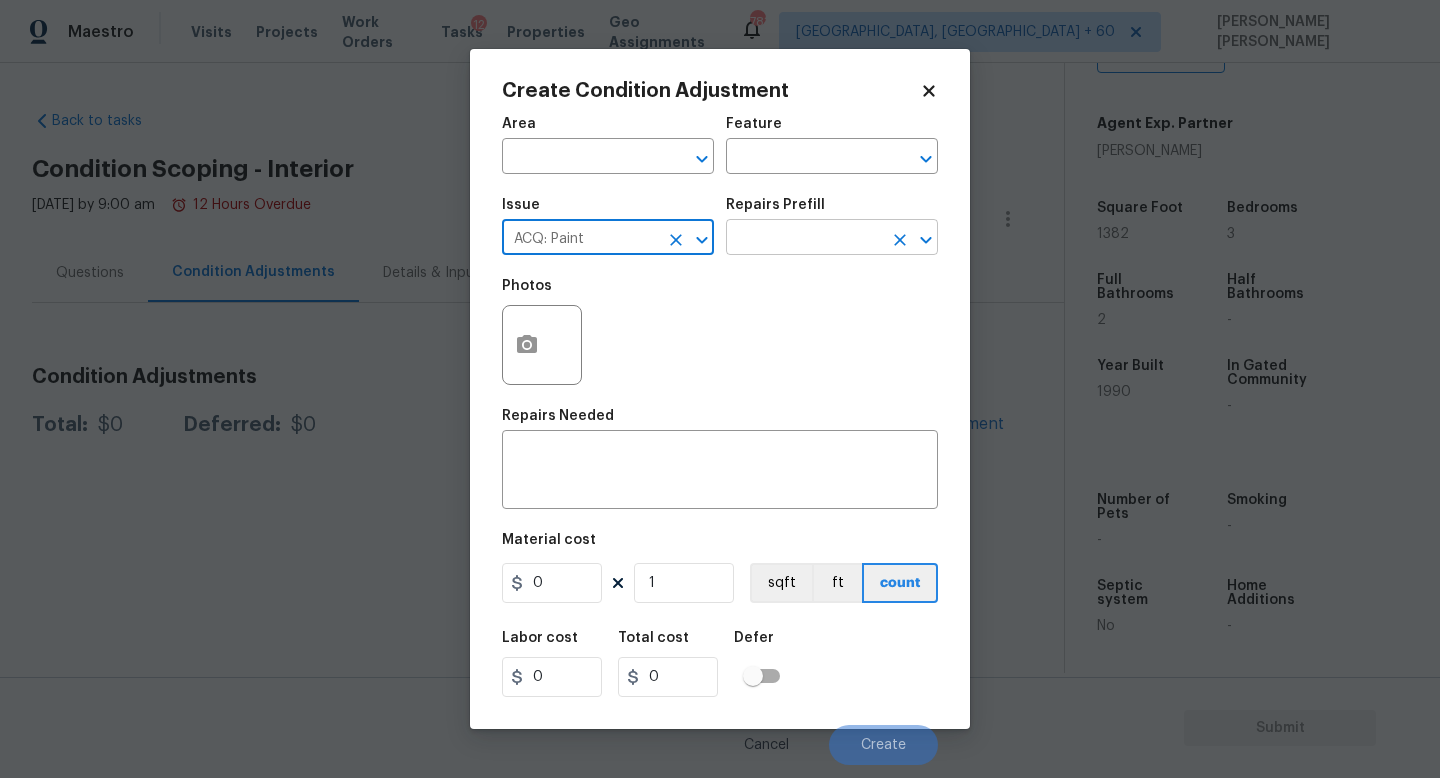 type on "ACQ: Paint" 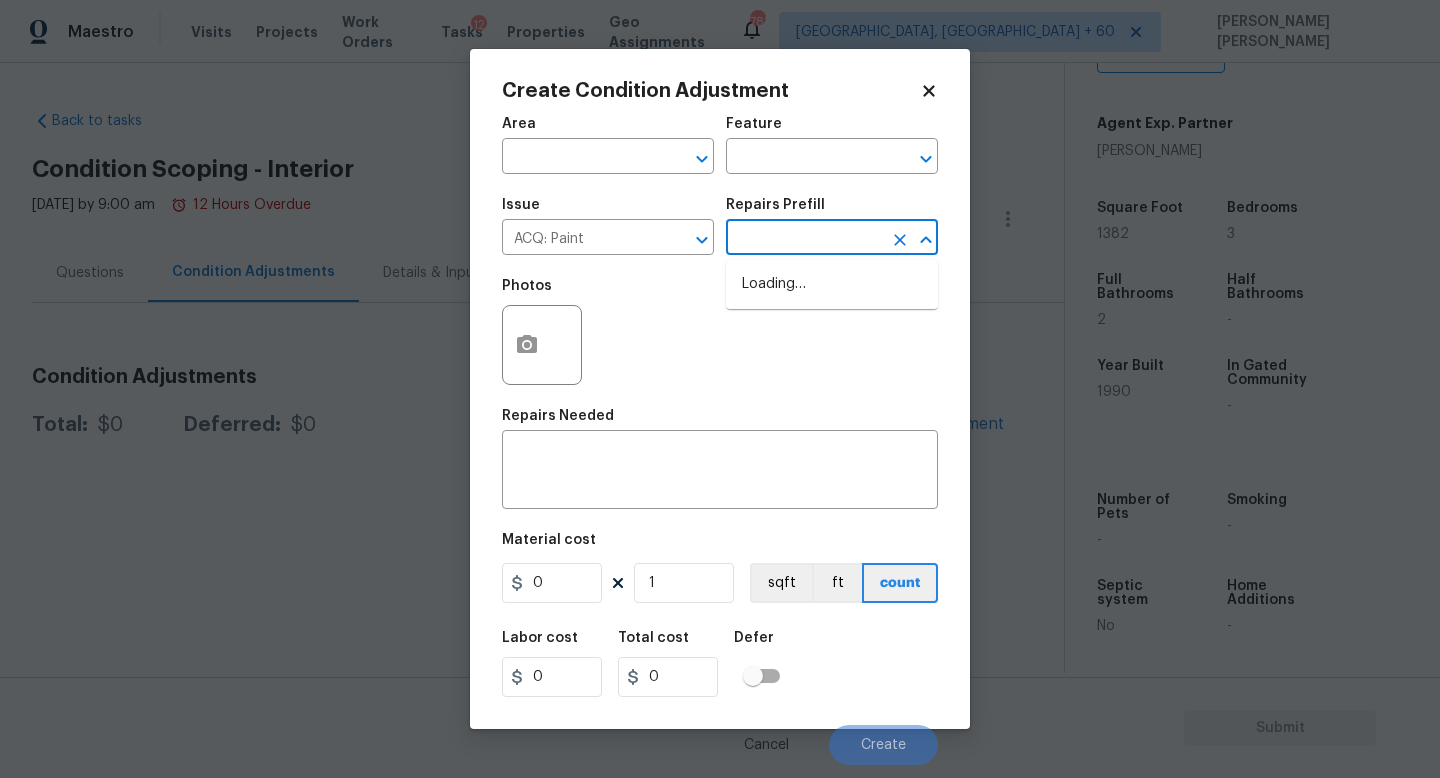 click at bounding box center (804, 239) 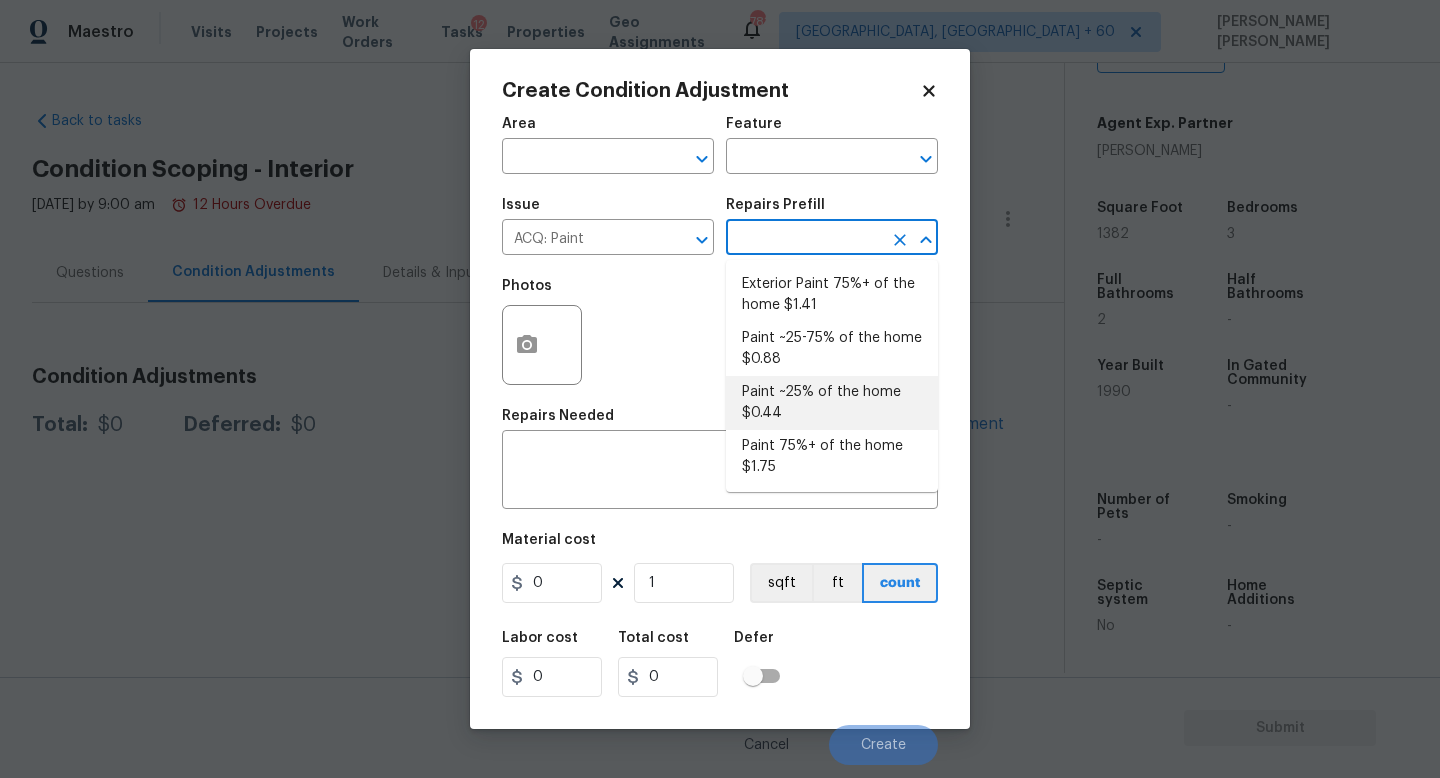 click on "Paint ~25% of the home $0.44" at bounding box center [832, 403] 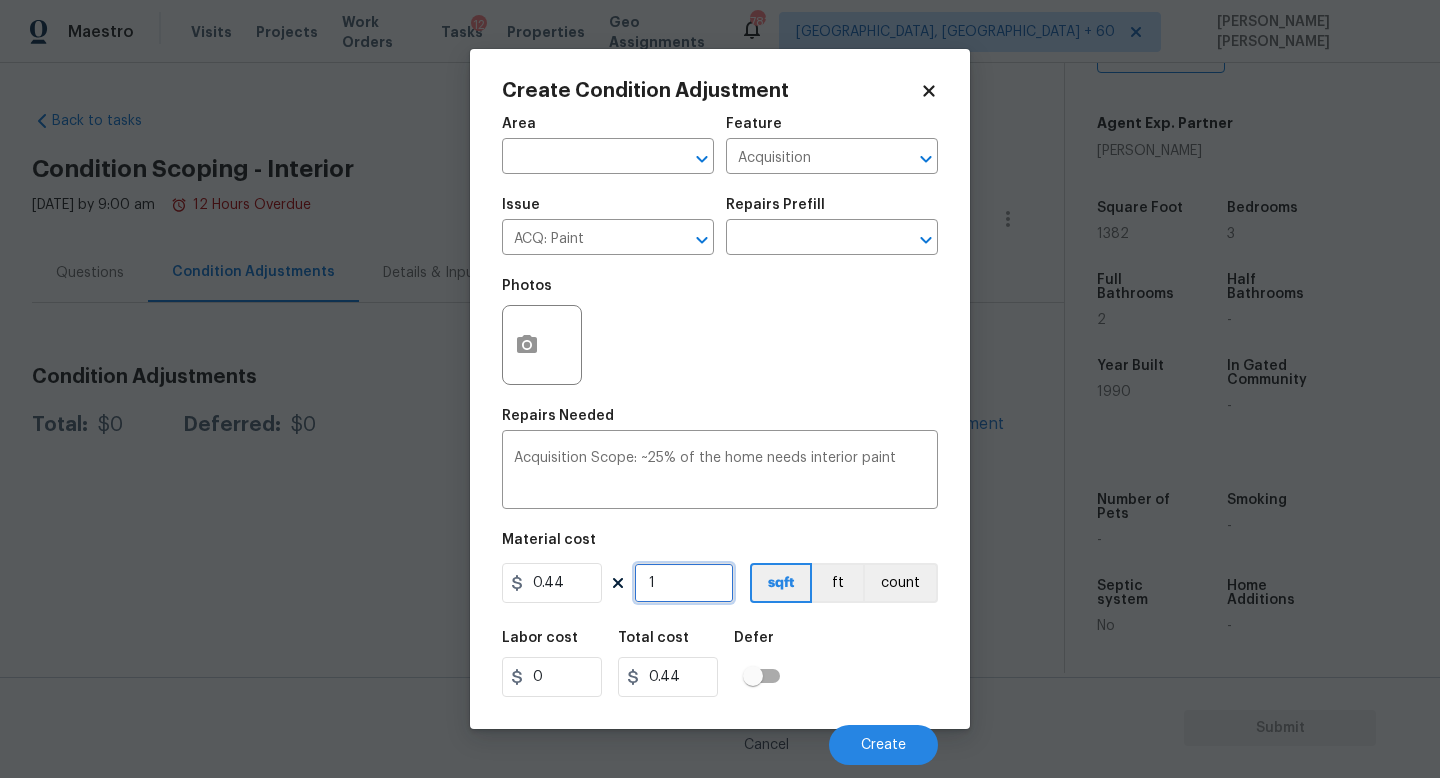 click on "1" at bounding box center [684, 583] 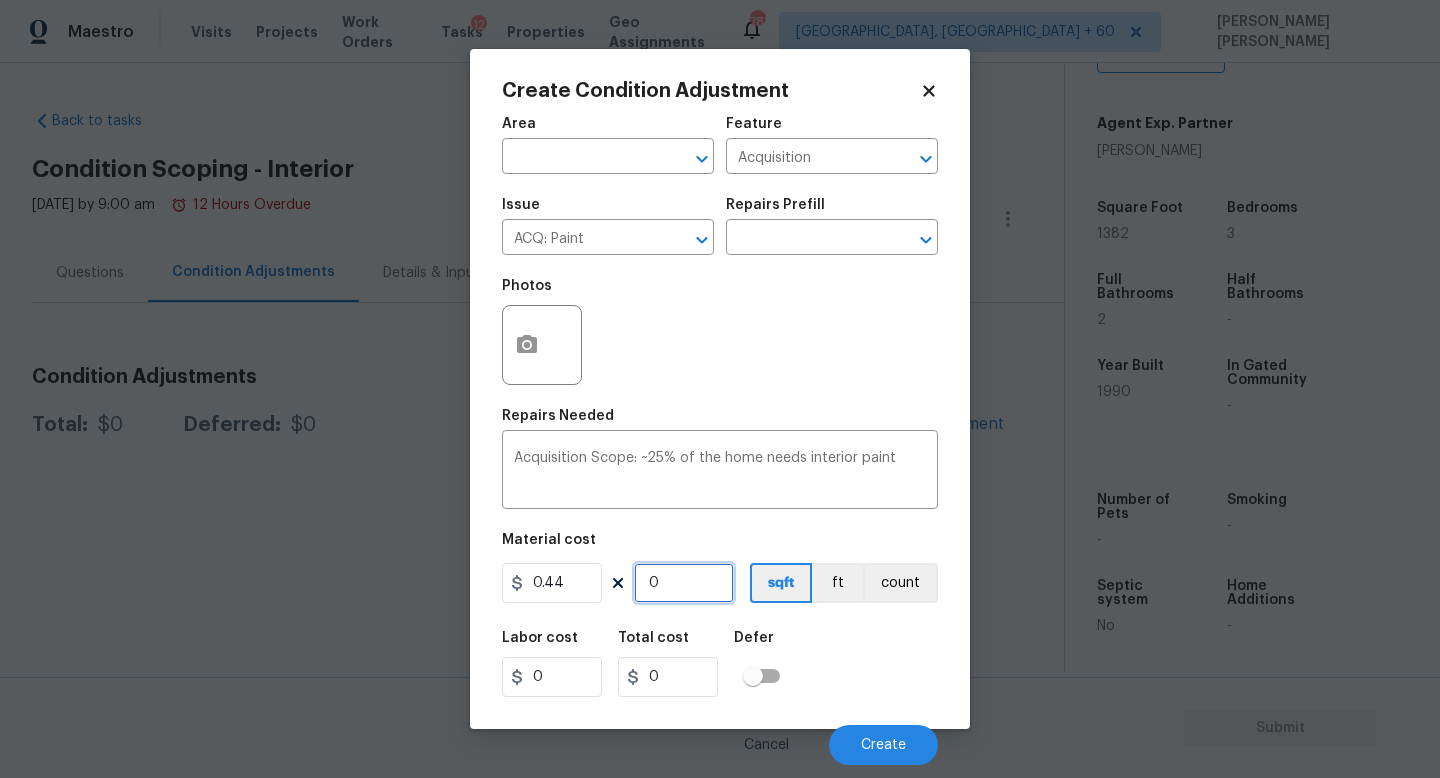 type on "1" 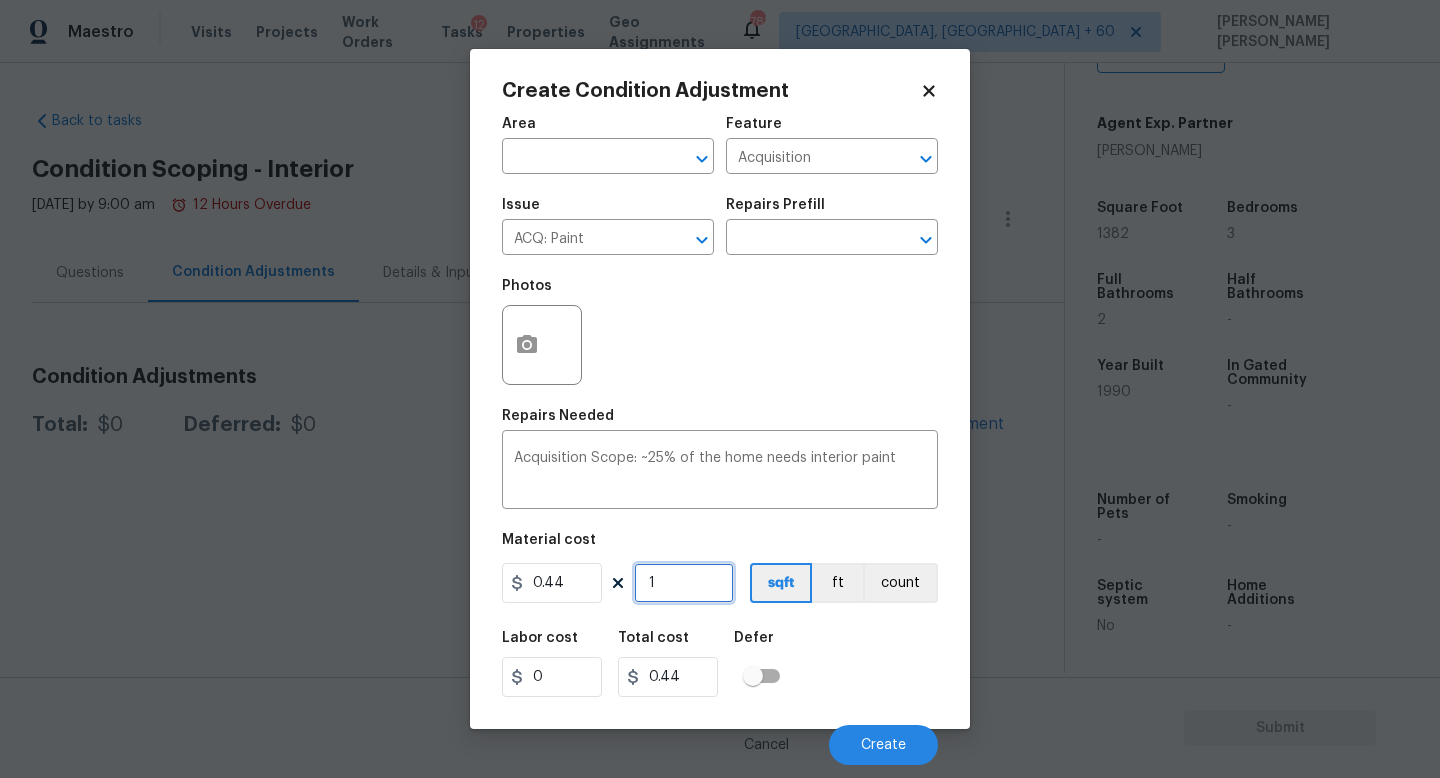 type on "13" 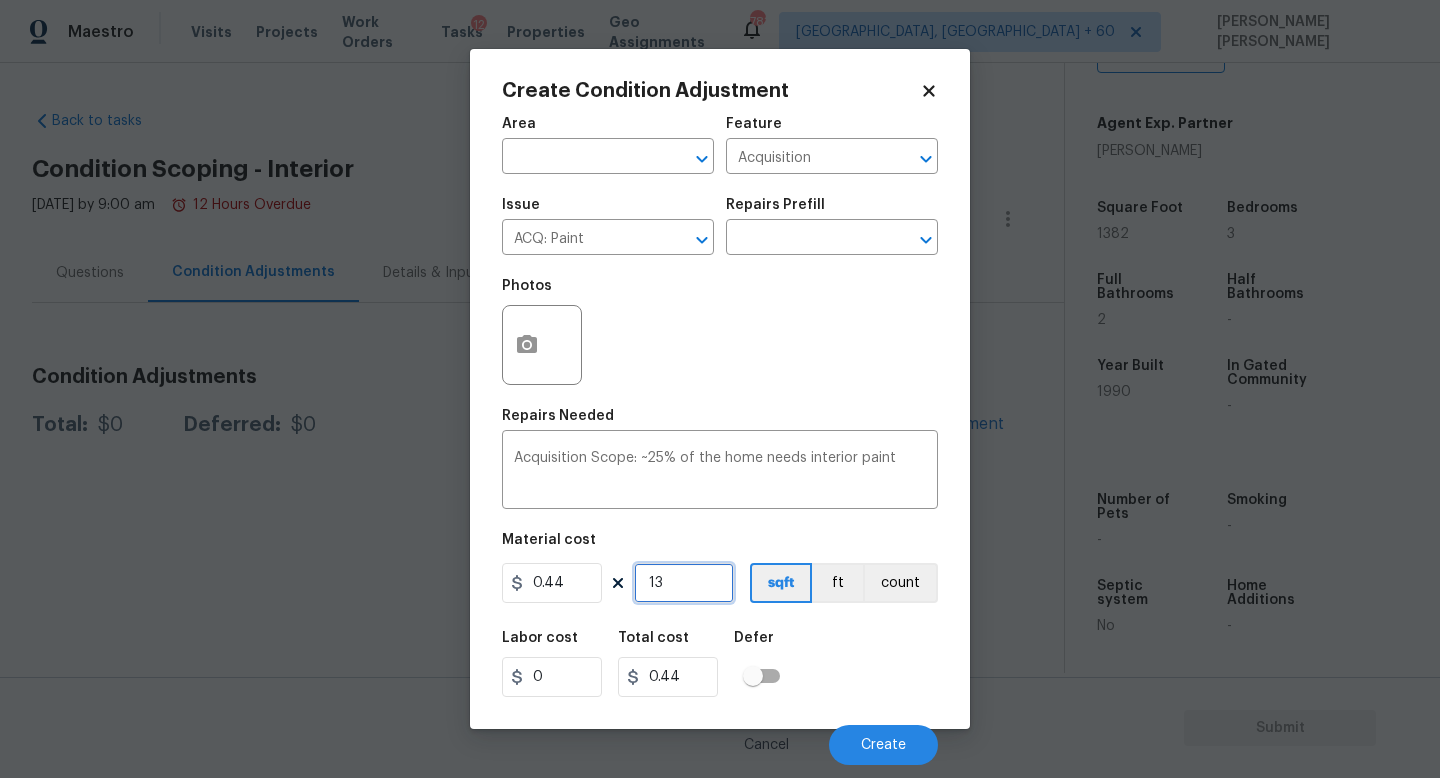 type on "5.72" 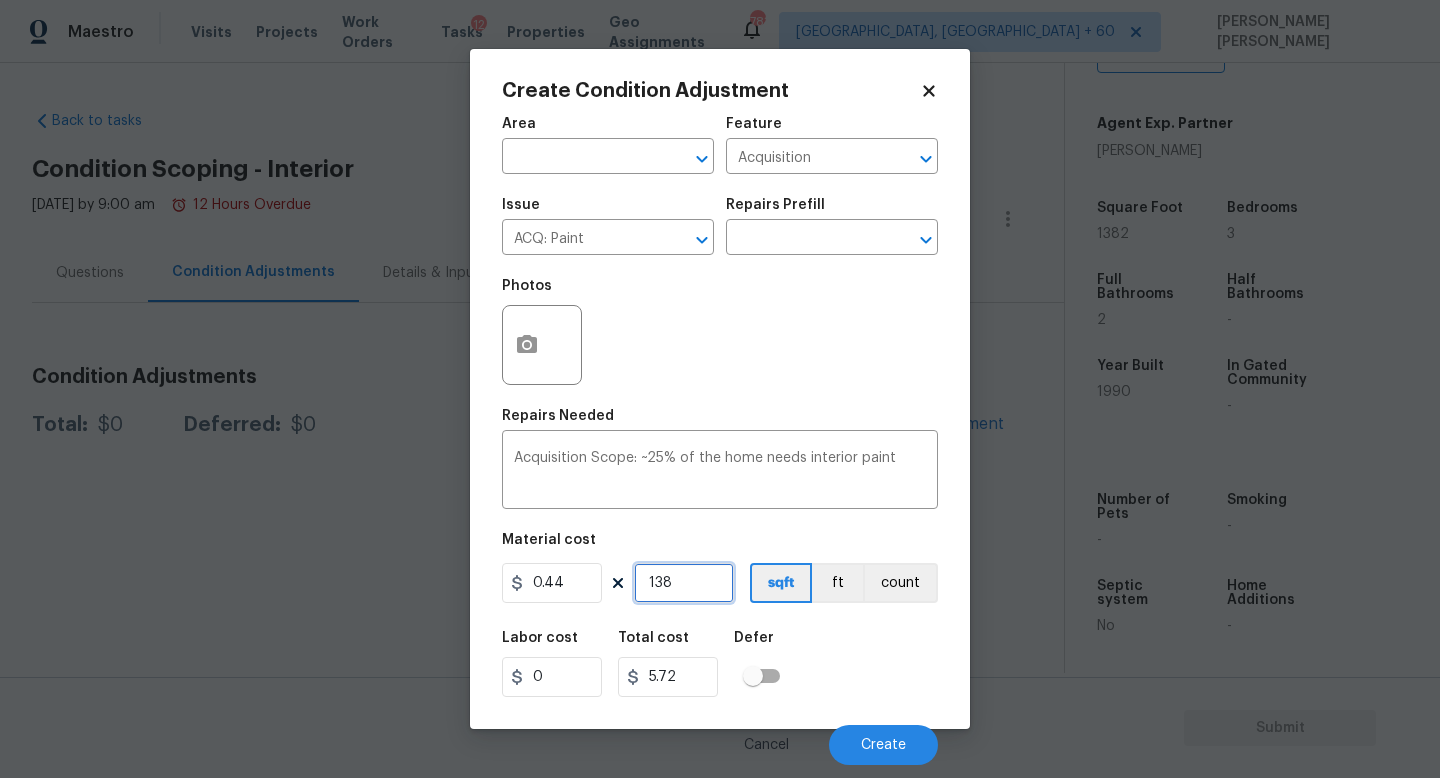 type on "1382" 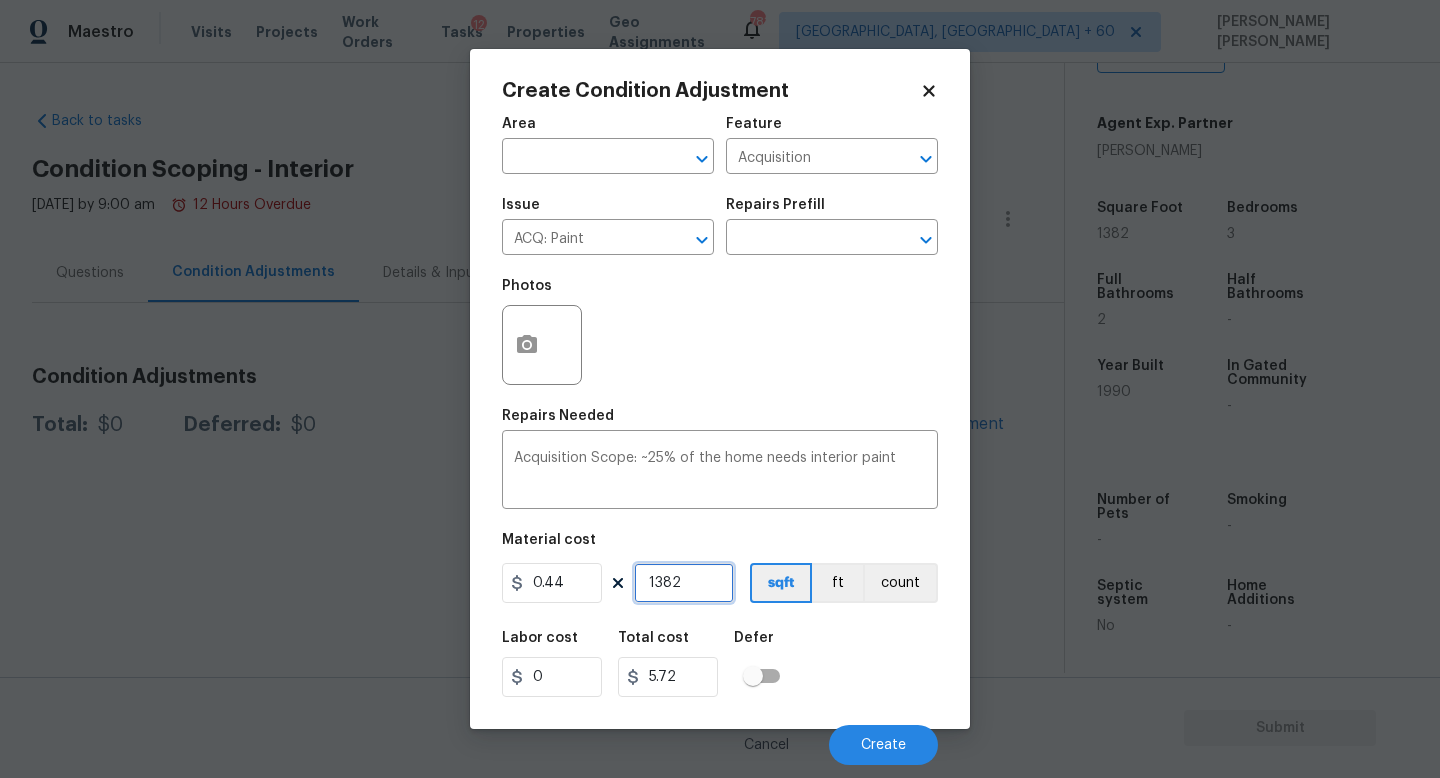 type on "608.08" 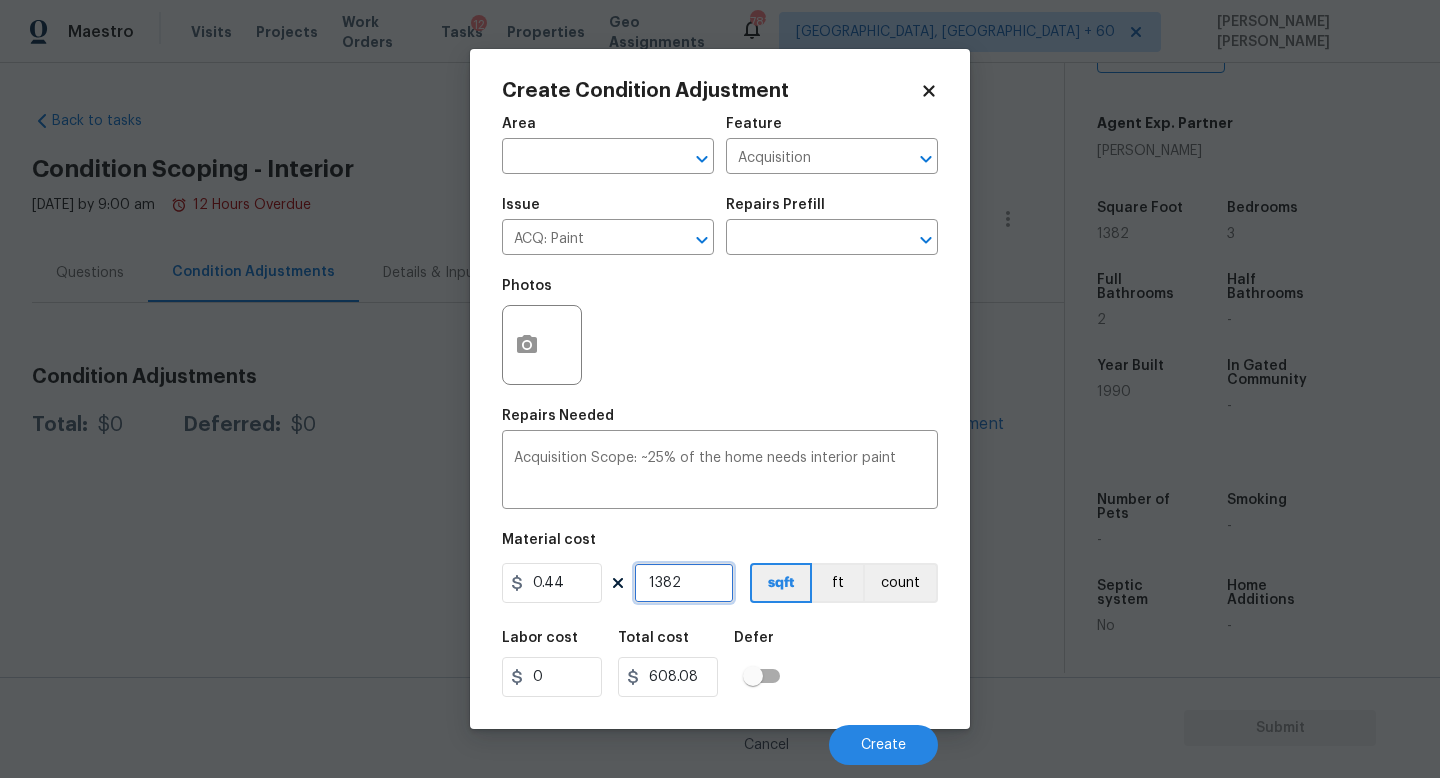 type on "1382" 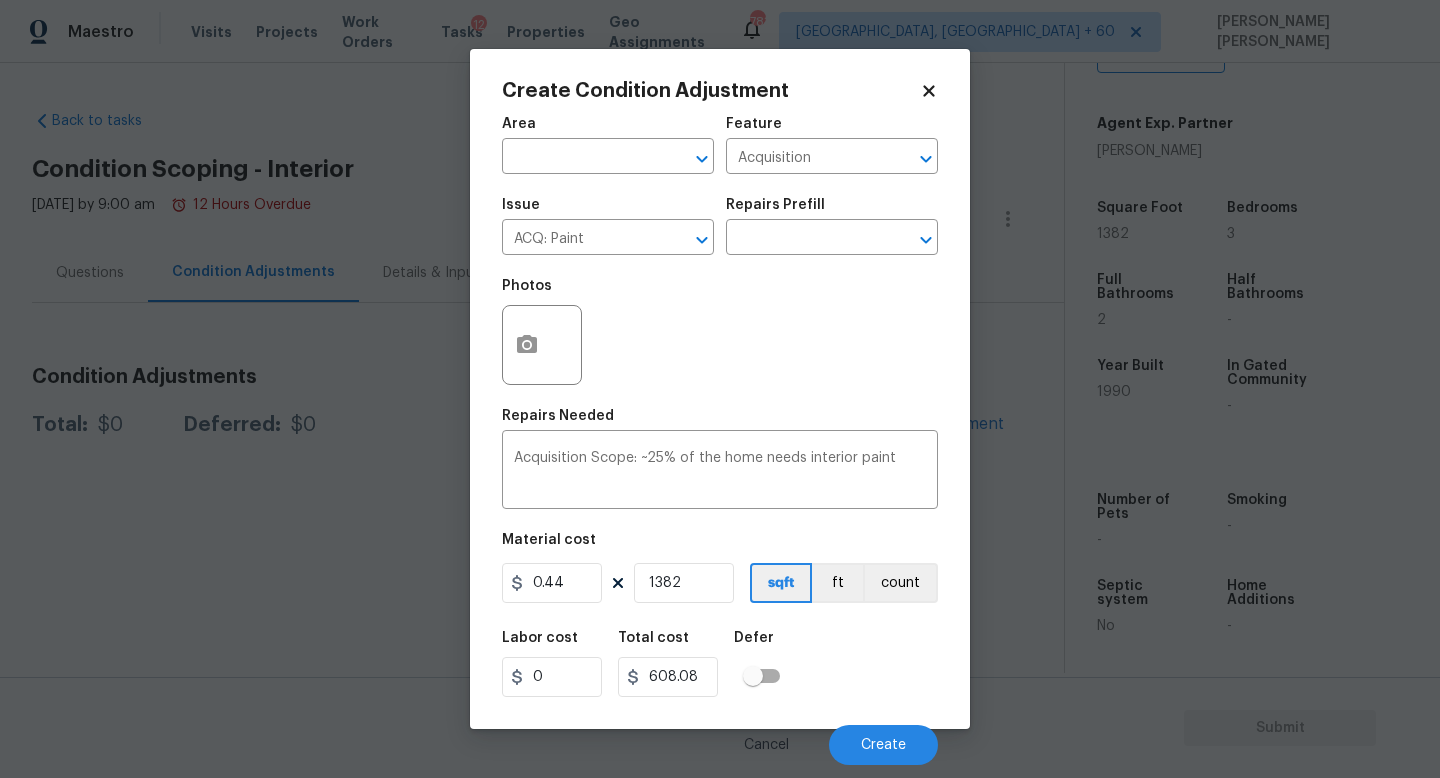 click on "Labor cost 0 Total cost 608.08 Defer" at bounding box center (720, 664) 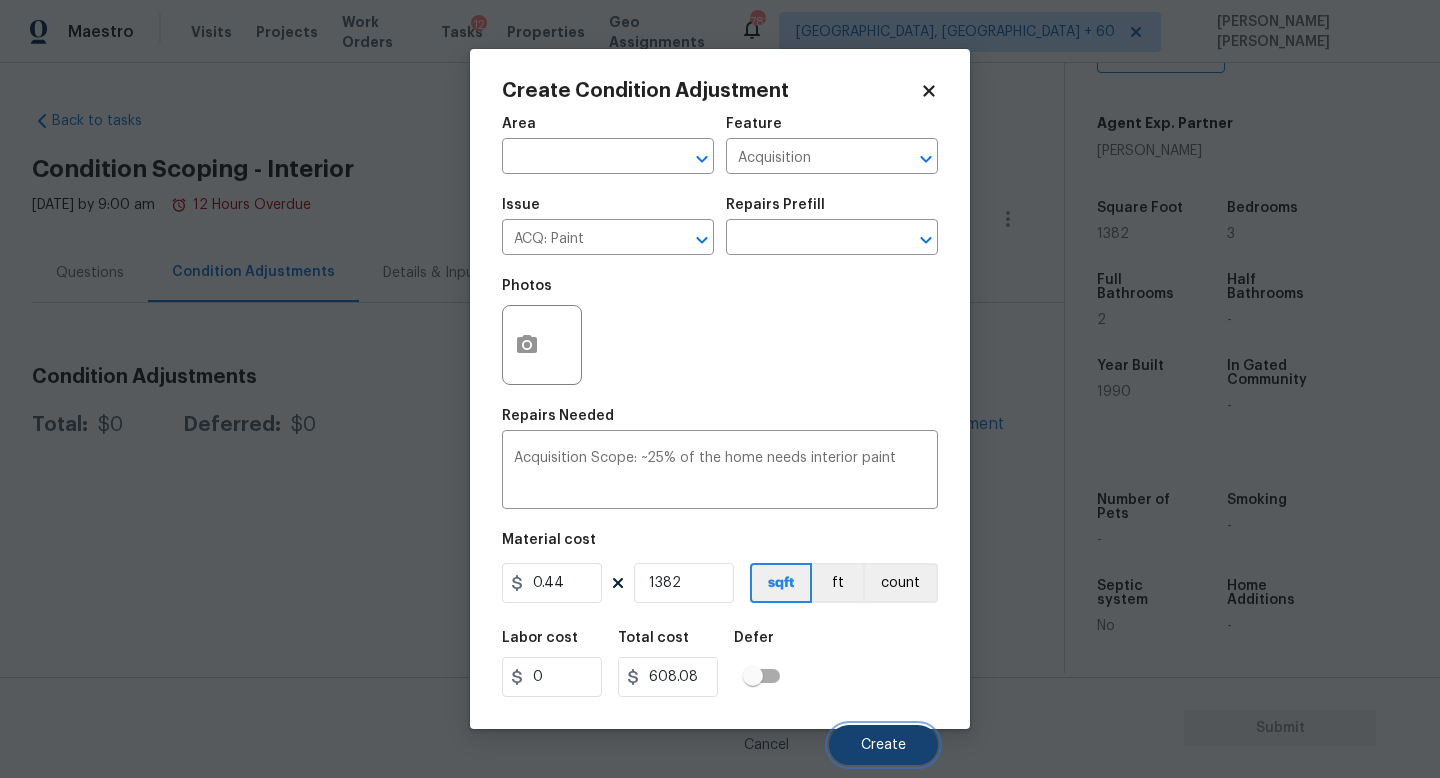 click on "Create" at bounding box center (883, 745) 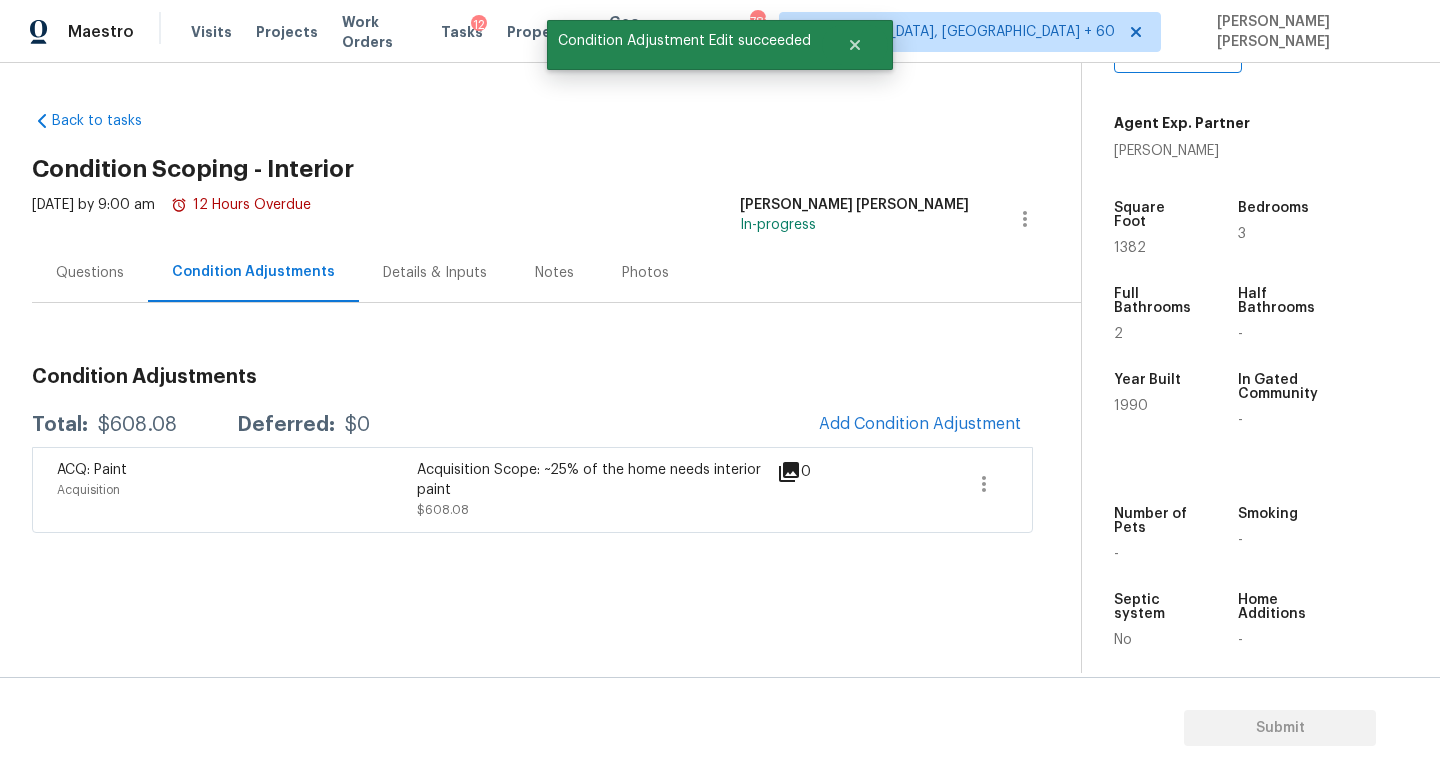 click on "Condition Adjustments Total:  $608.08 Deferred:  $0 Add Condition Adjustment ACQ: Paint Acquisition Acquisition Scope: ~25% of the home needs interior paint $608.08   0" at bounding box center (532, 442) 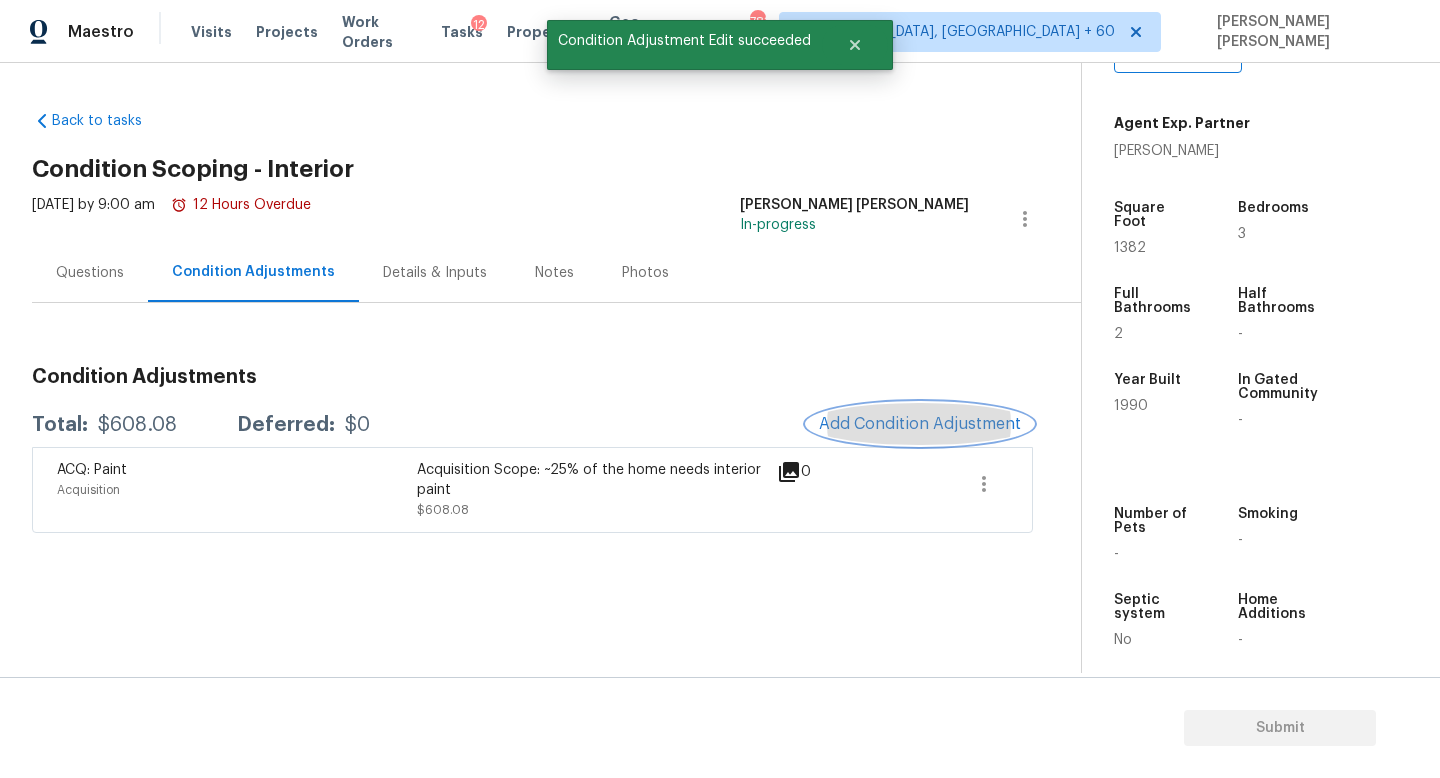 click on "Add Condition Adjustment" at bounding box center (920, 424) 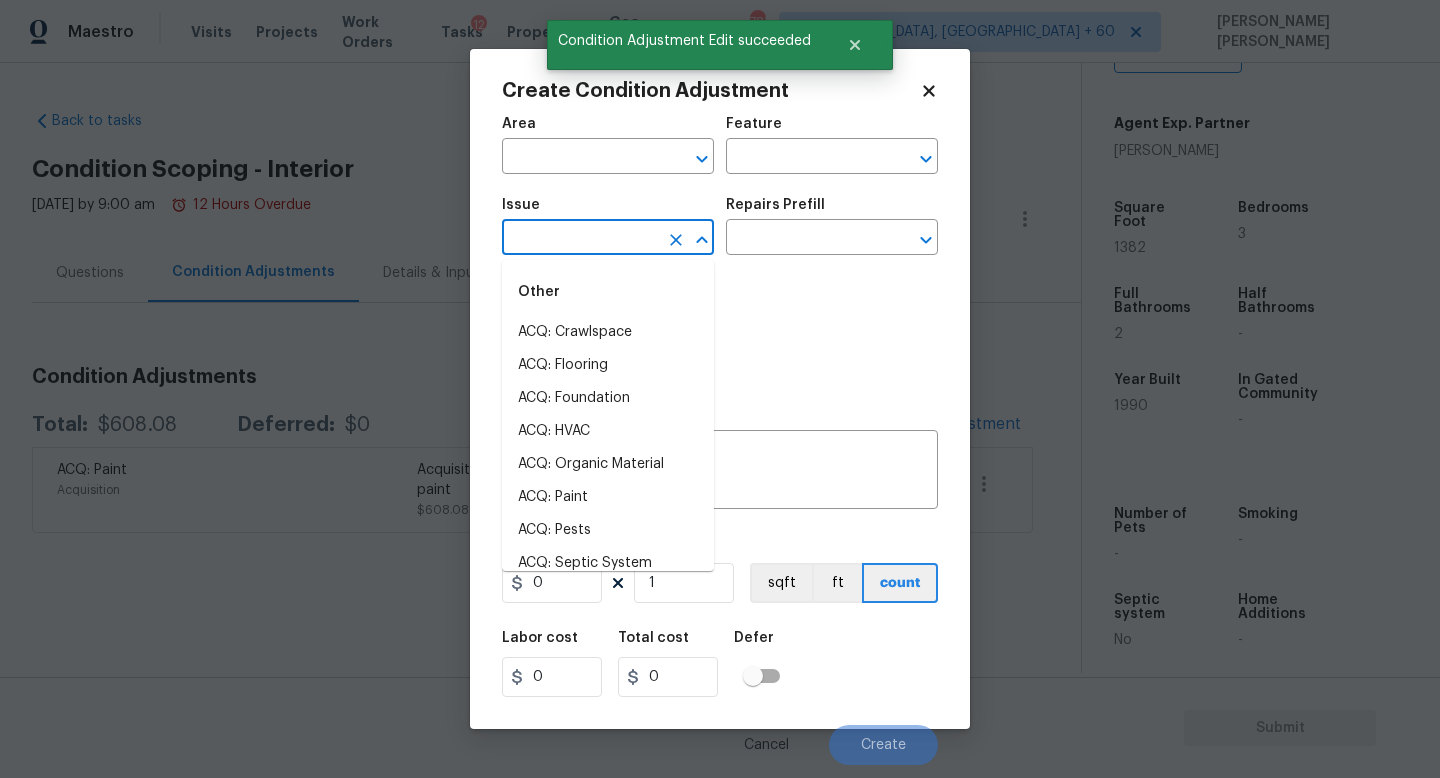 click at bounding box center (580, 239) 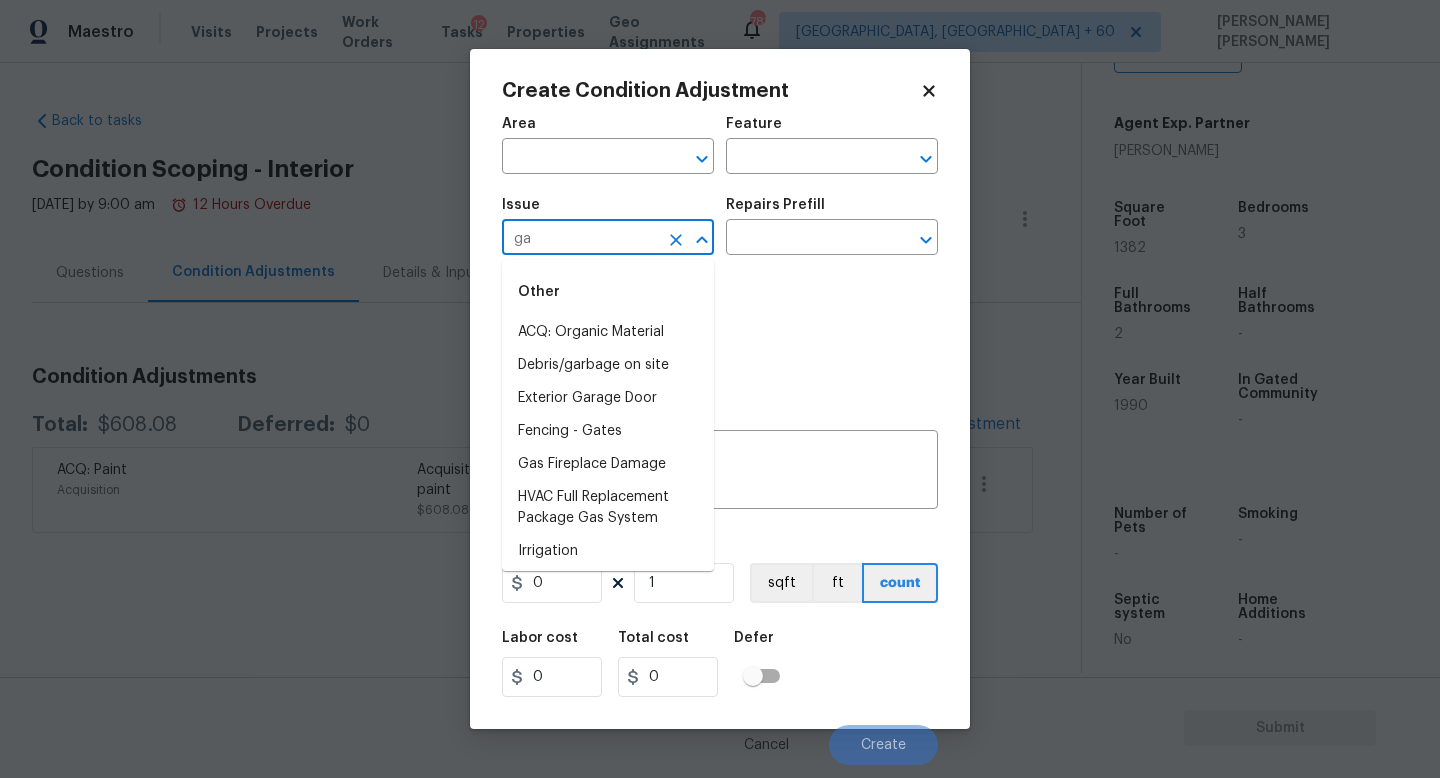 type on "g" 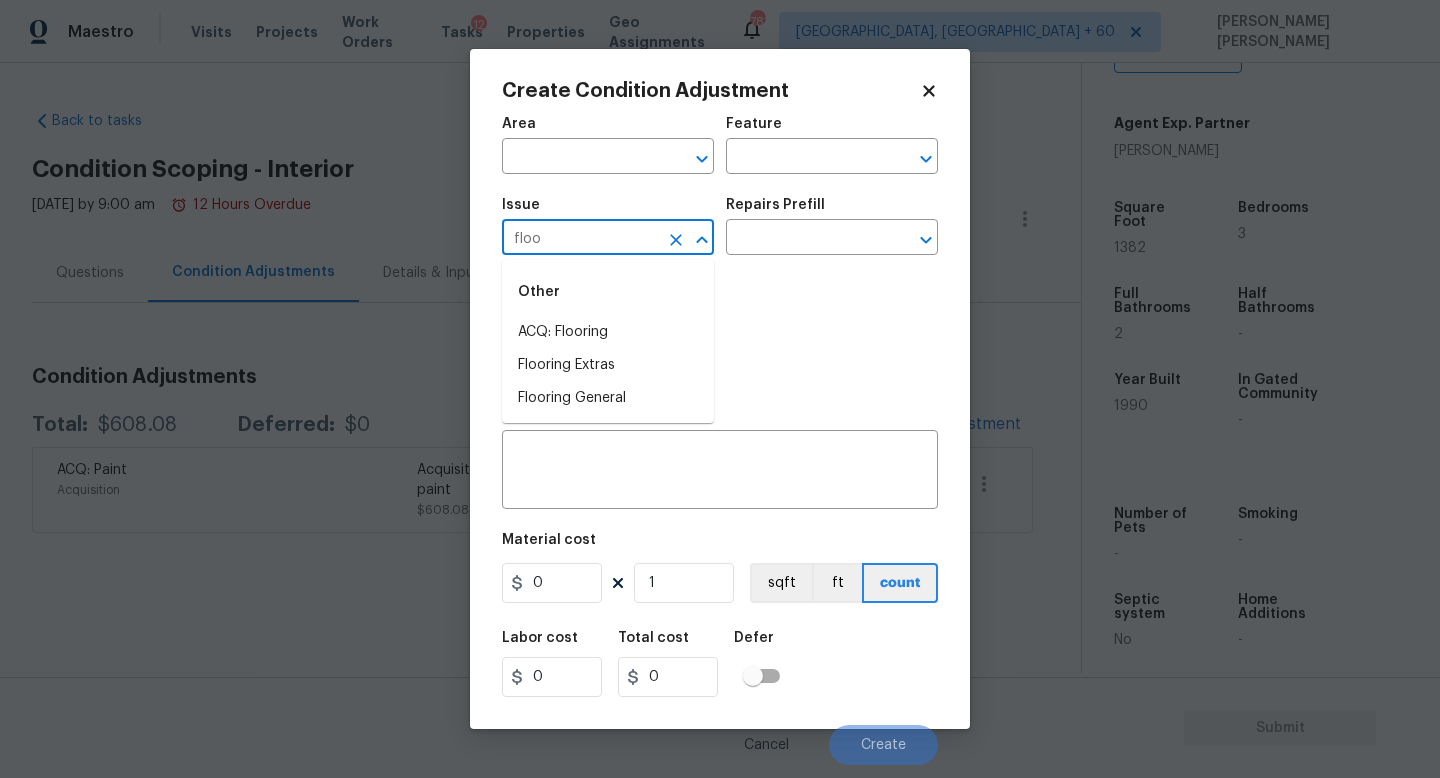 click on "ACQ: Flooring" at bounding box center (608, 332) 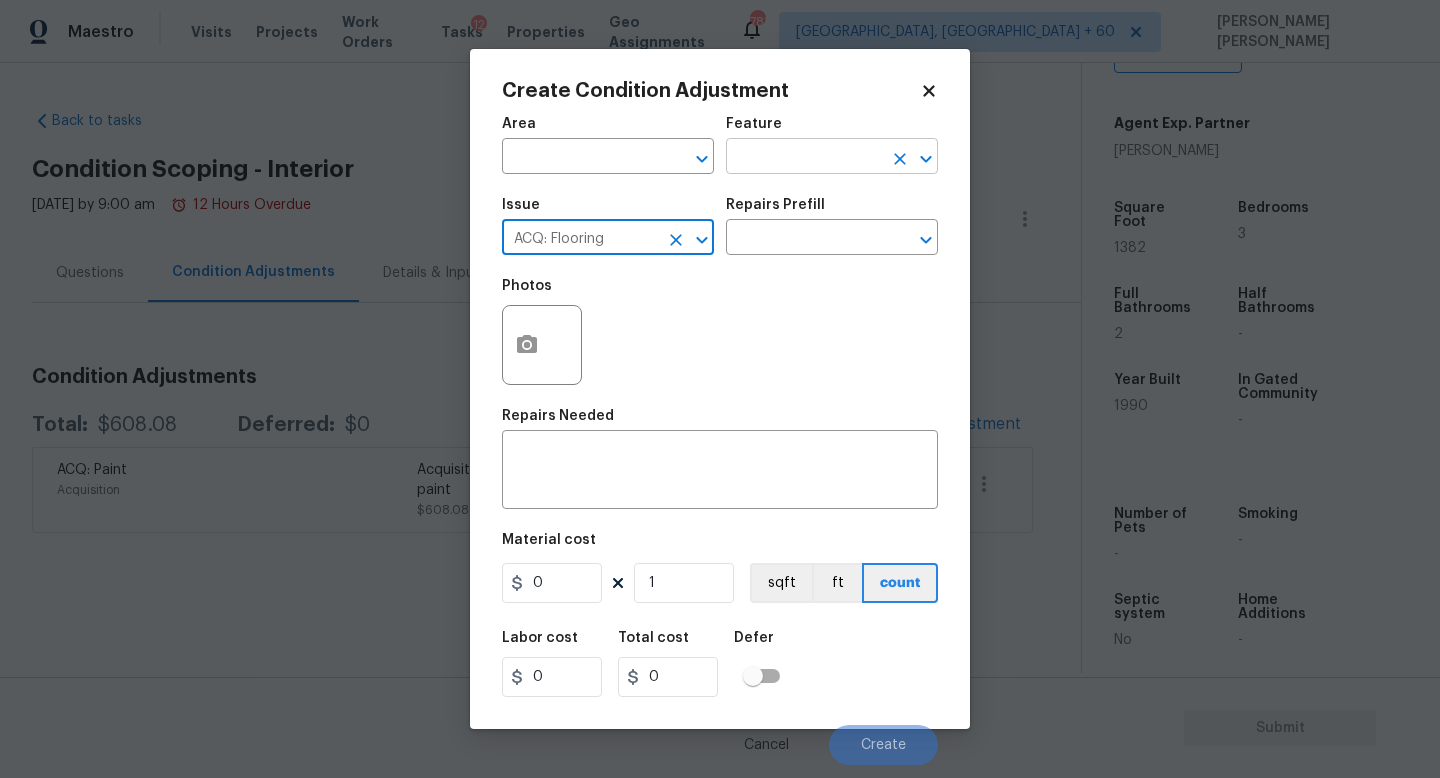 type on "ACQ: Flooring" 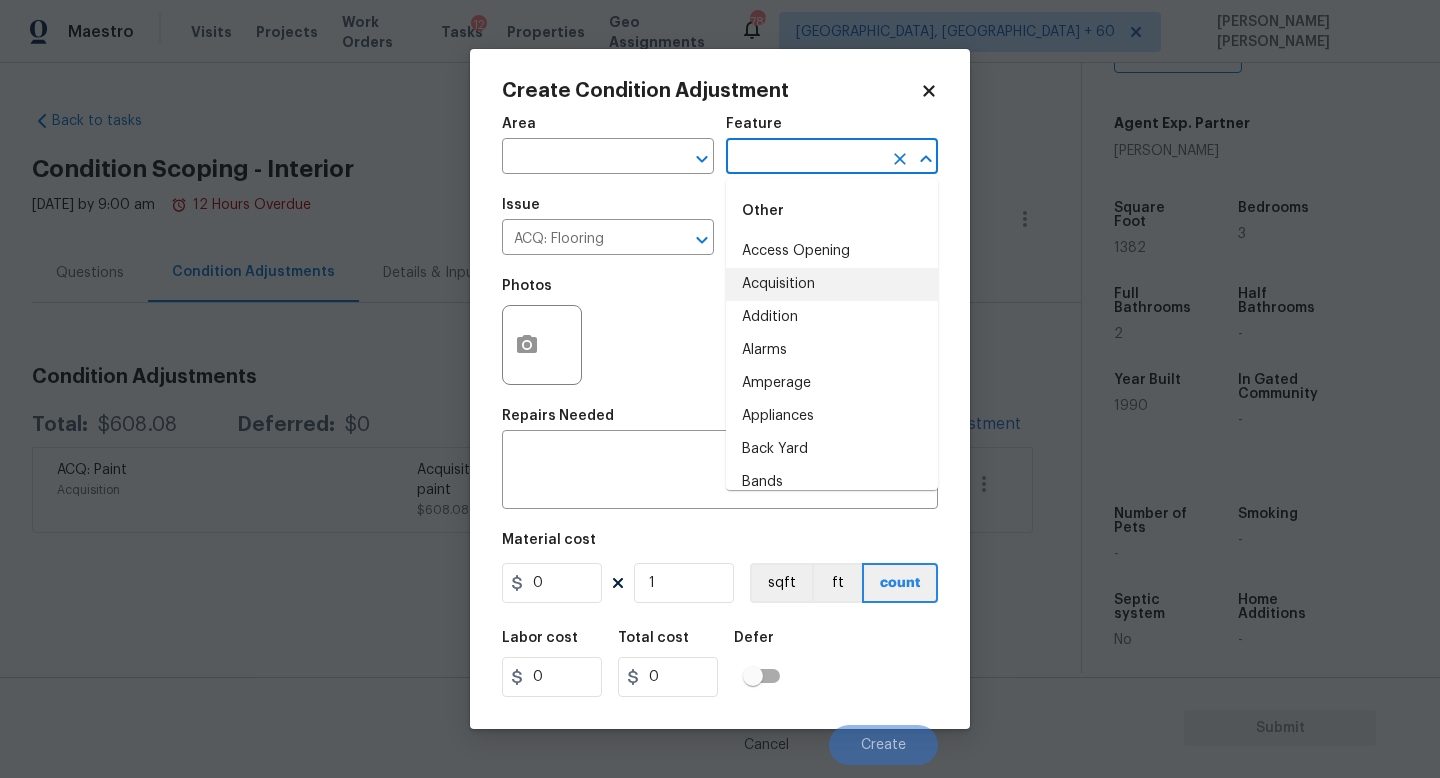 click on "Area ​" at bounding box center (608, 145) 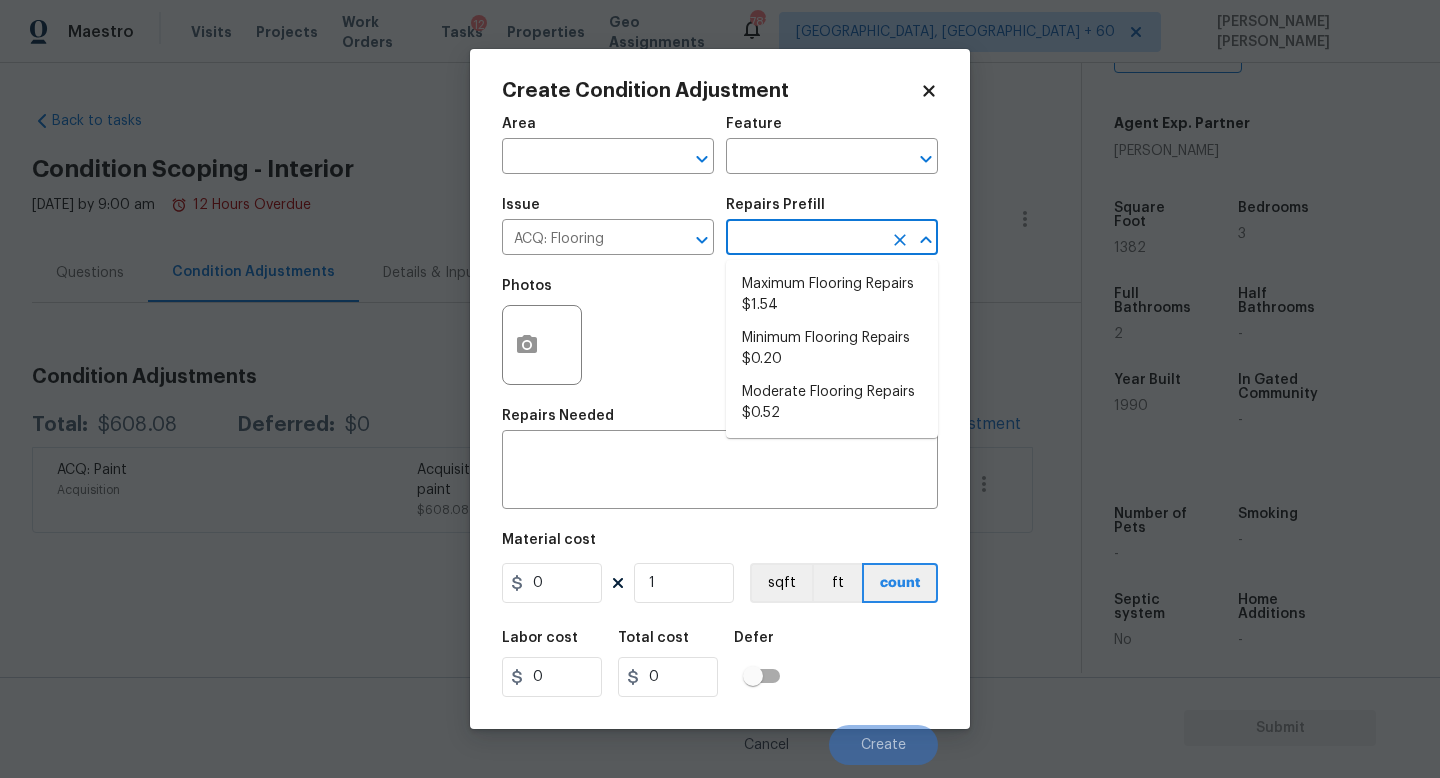 click at bounding box center [804, 239] 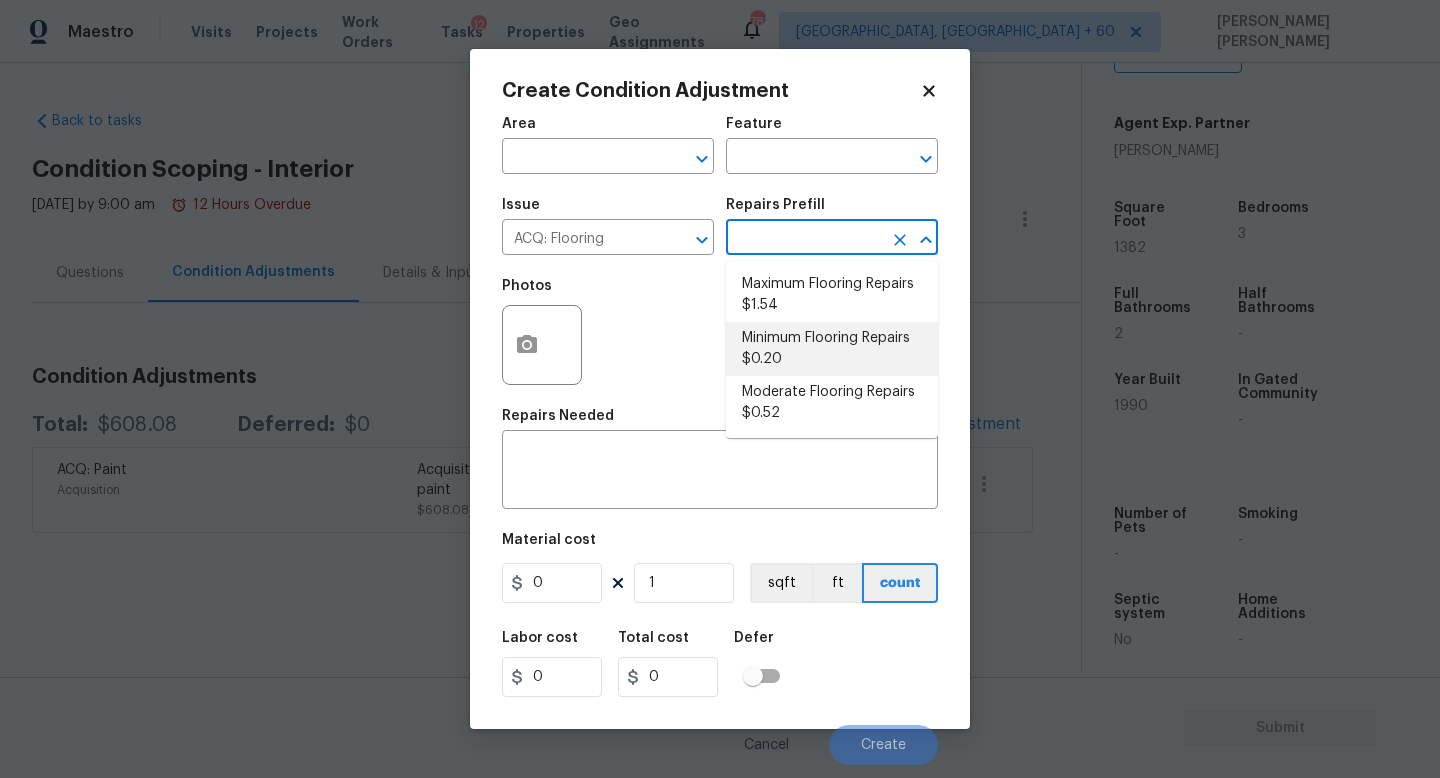 click on "Minimum Flooring Repairs $0.20" at bounding box center [832, 349] 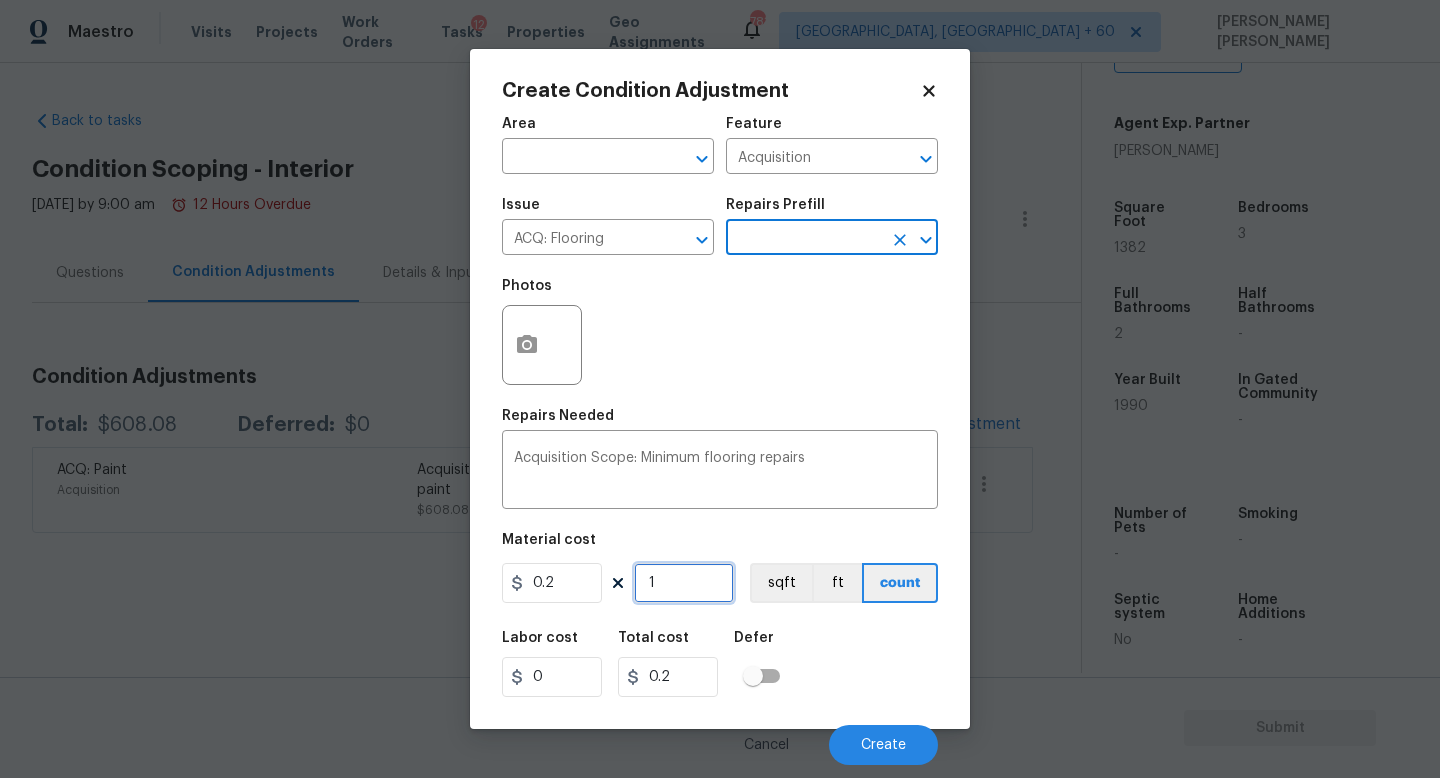 click on "1" at bounding box center (684, 583) 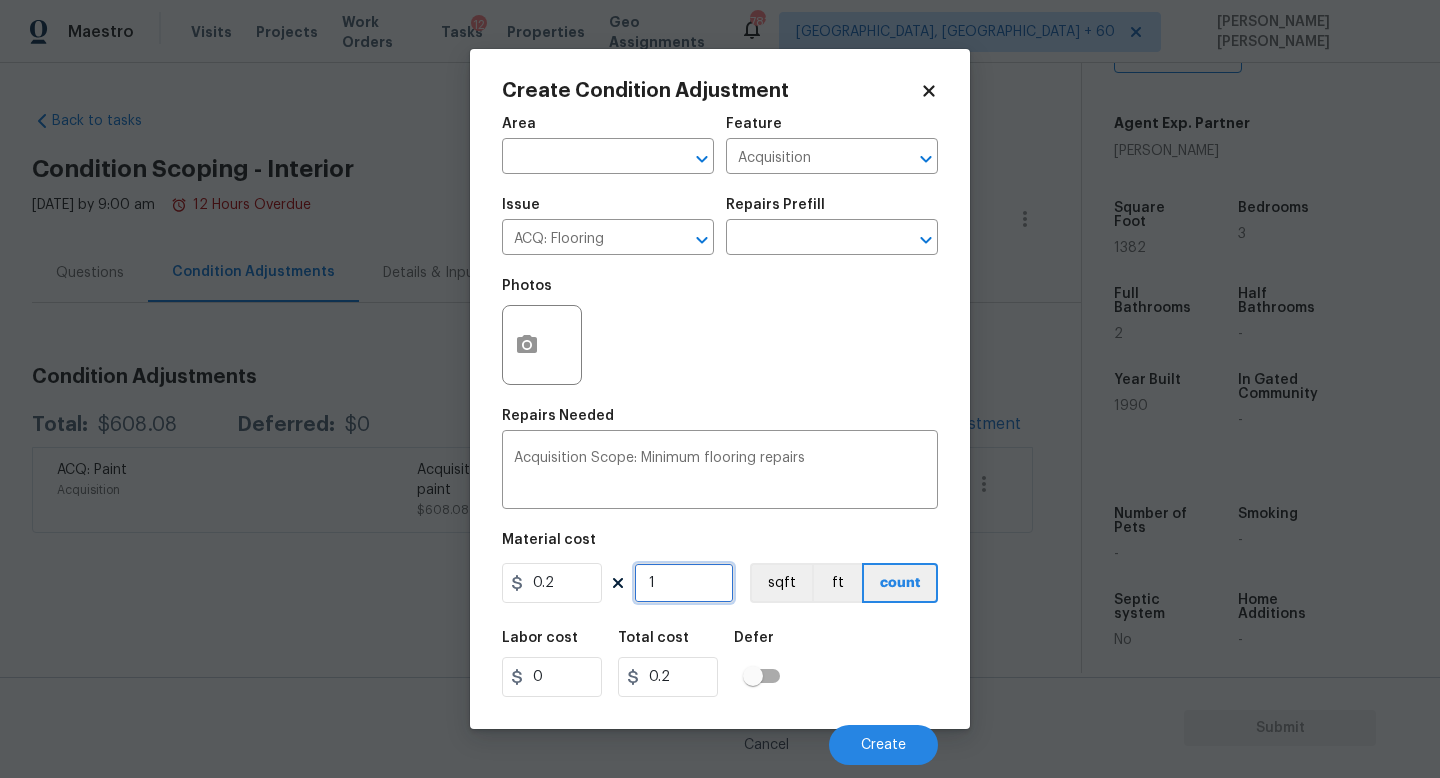 type on "0" 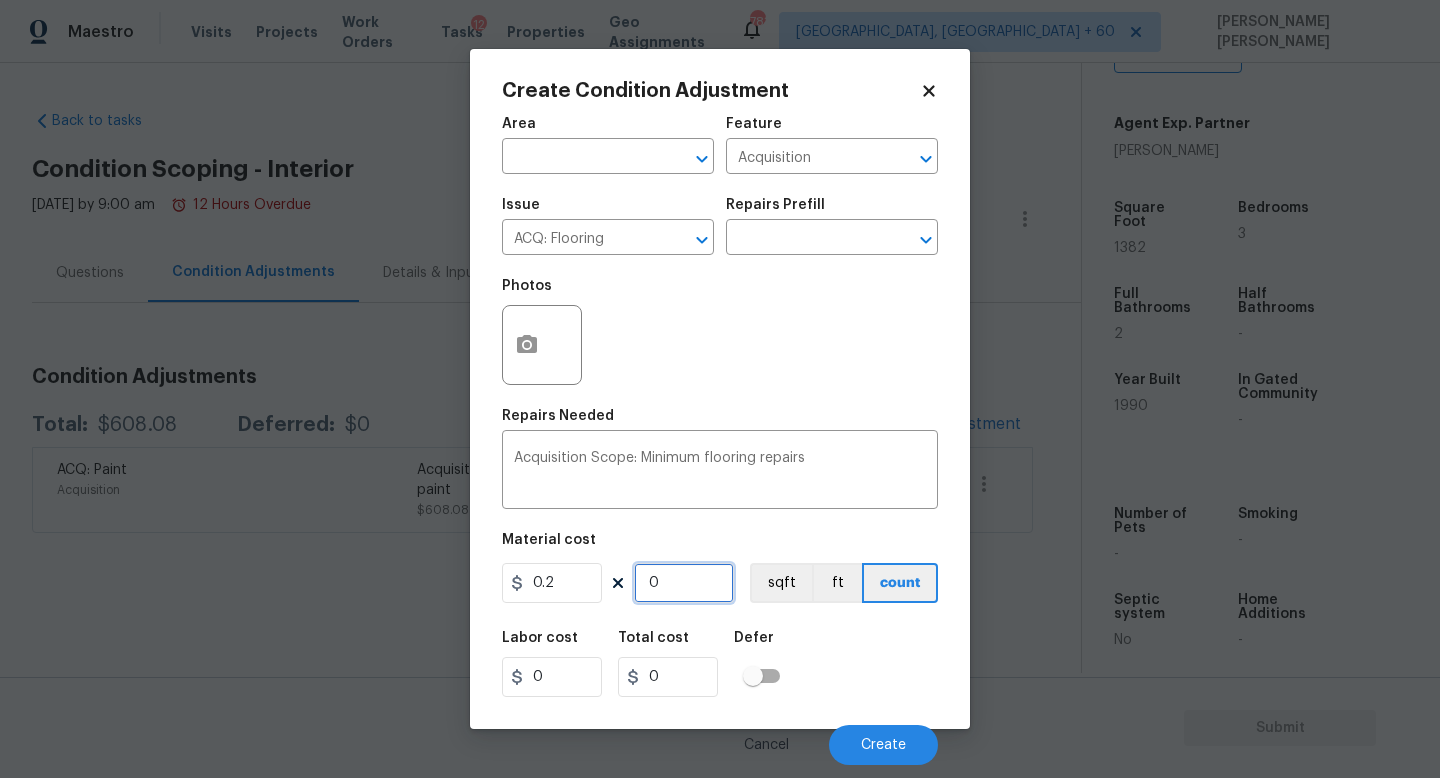 type on "1" 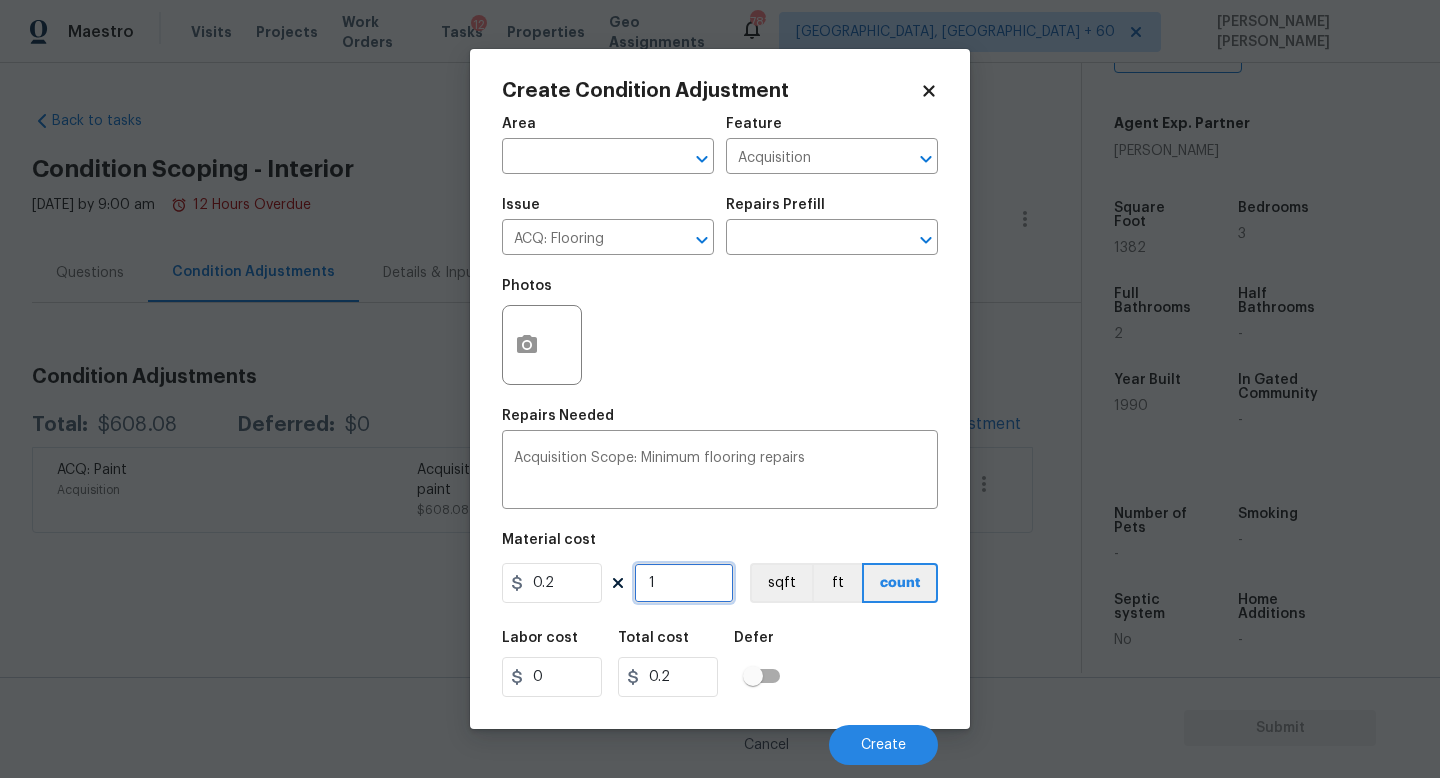 type on "13" 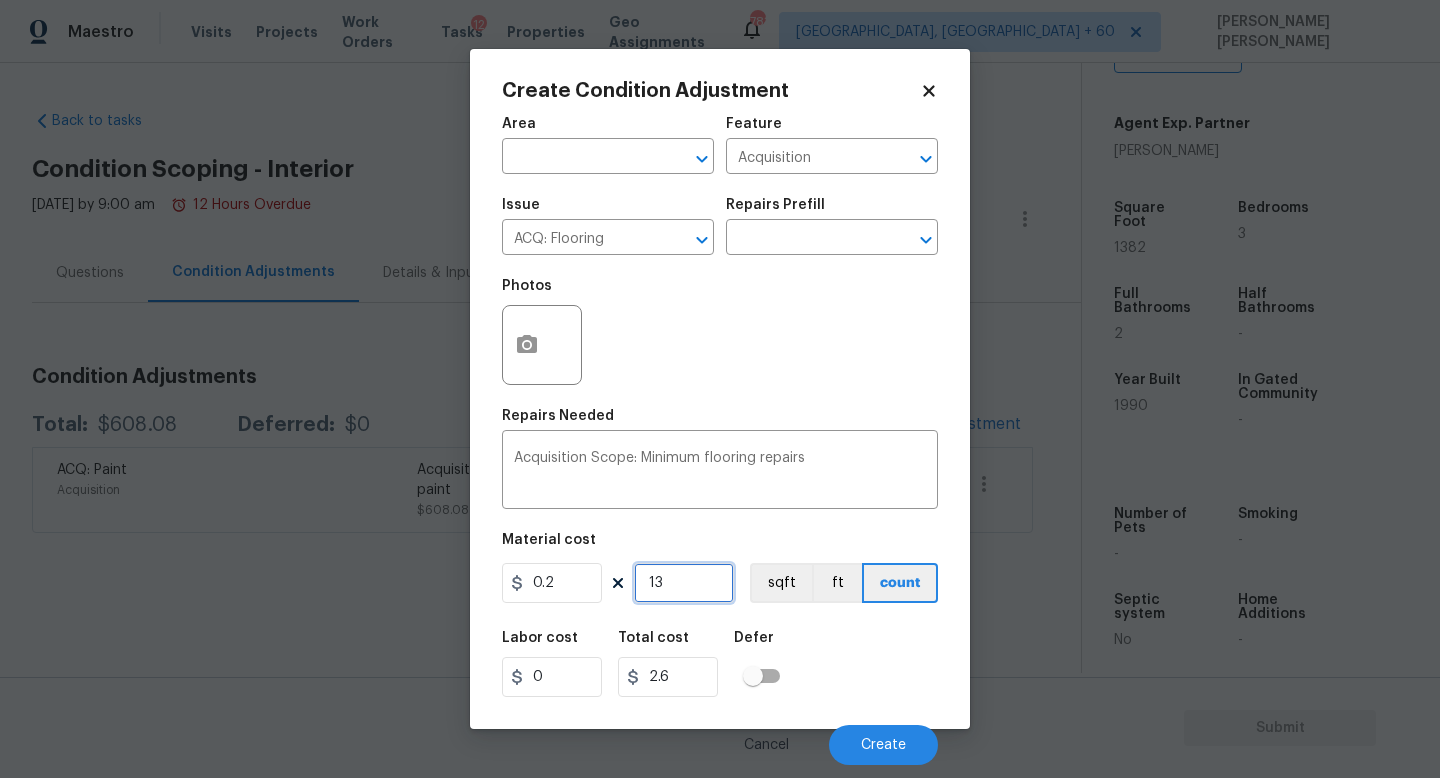 type on "138" 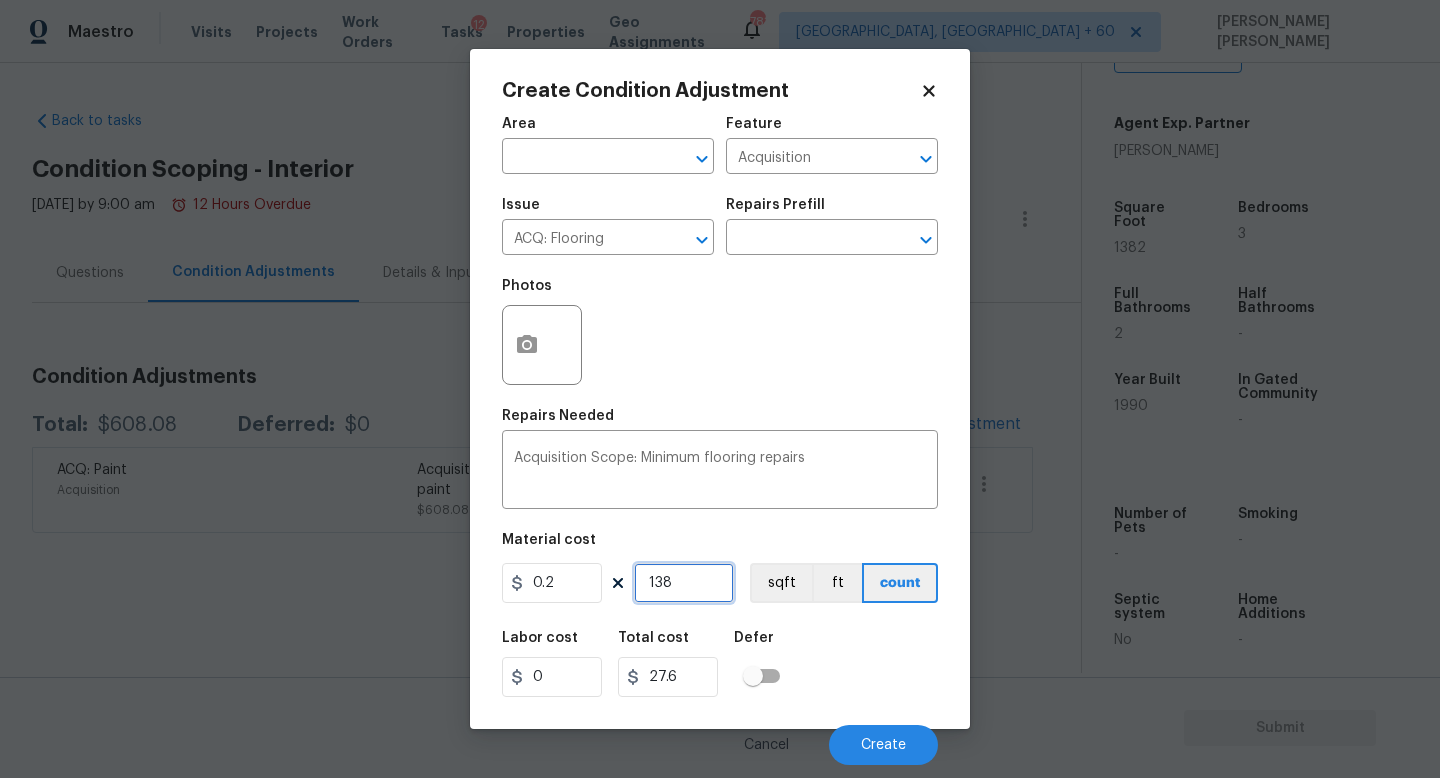 type on "1382" 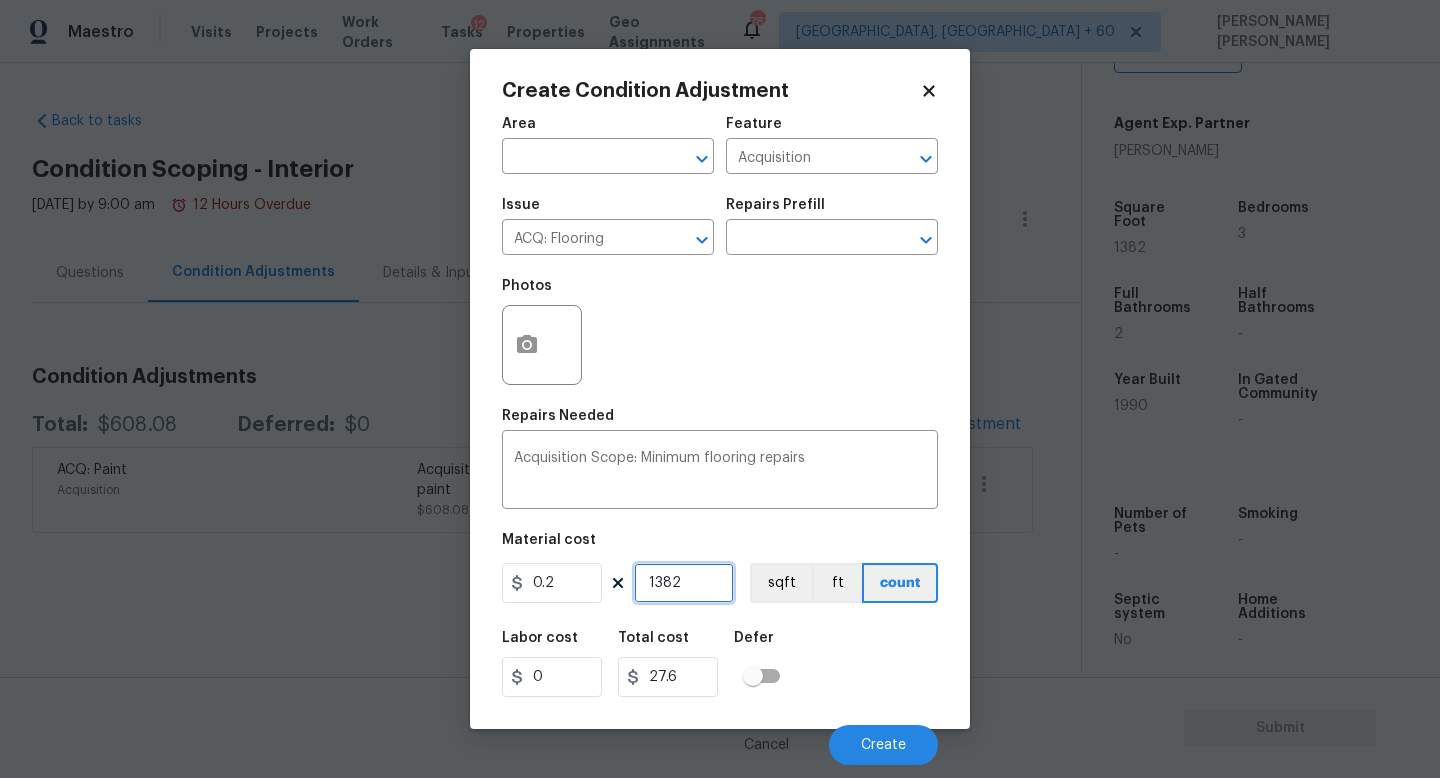 type on "276.4" 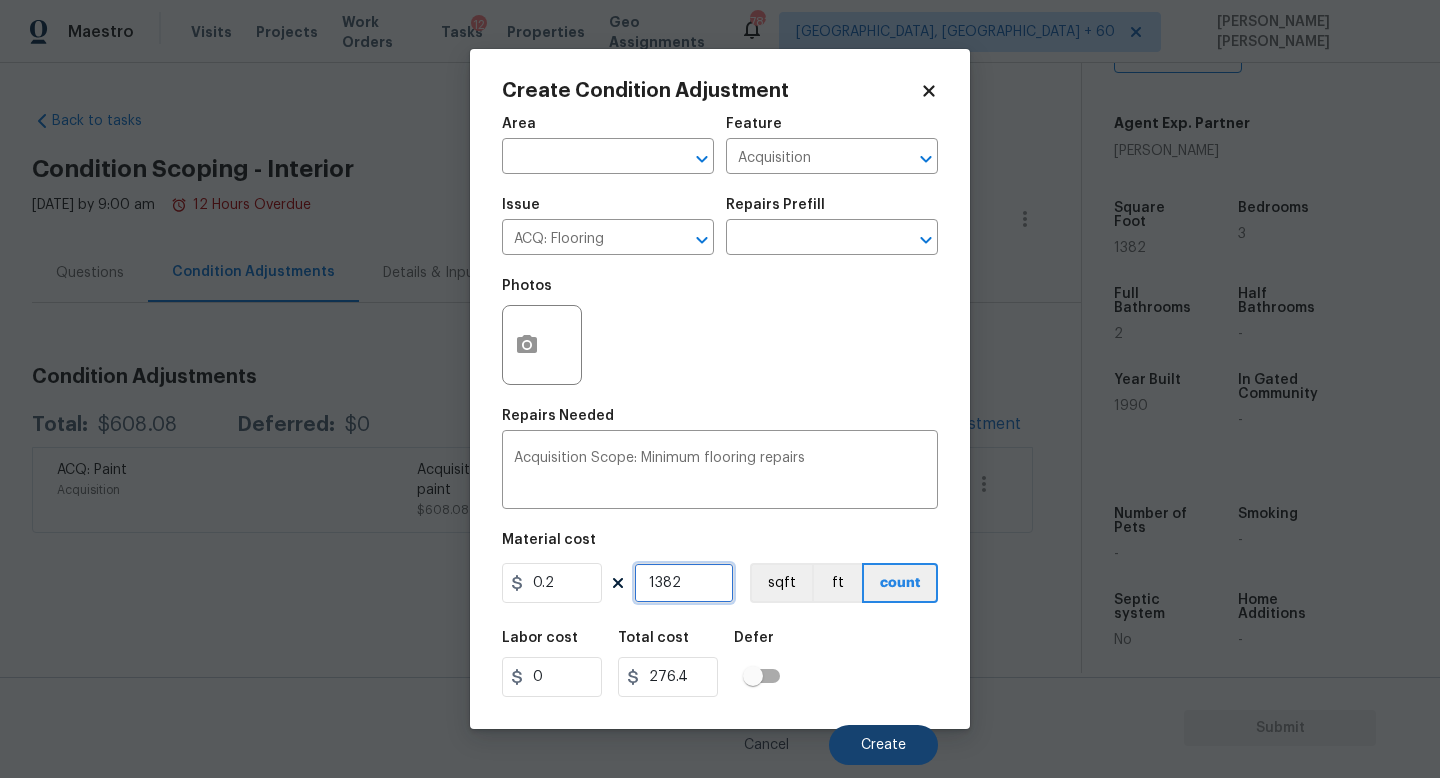 type on "1382" 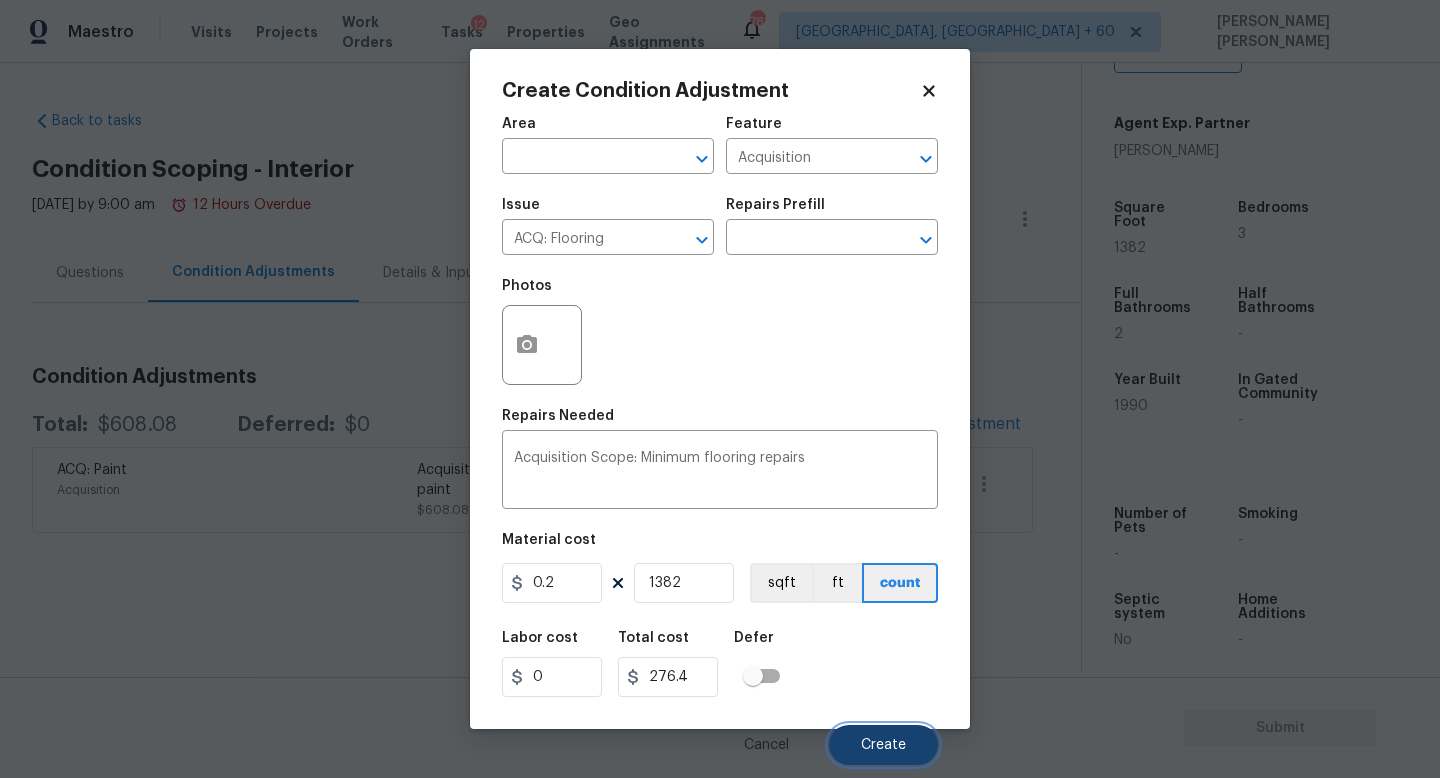 click on "Create" at bounding box center [883, 745] 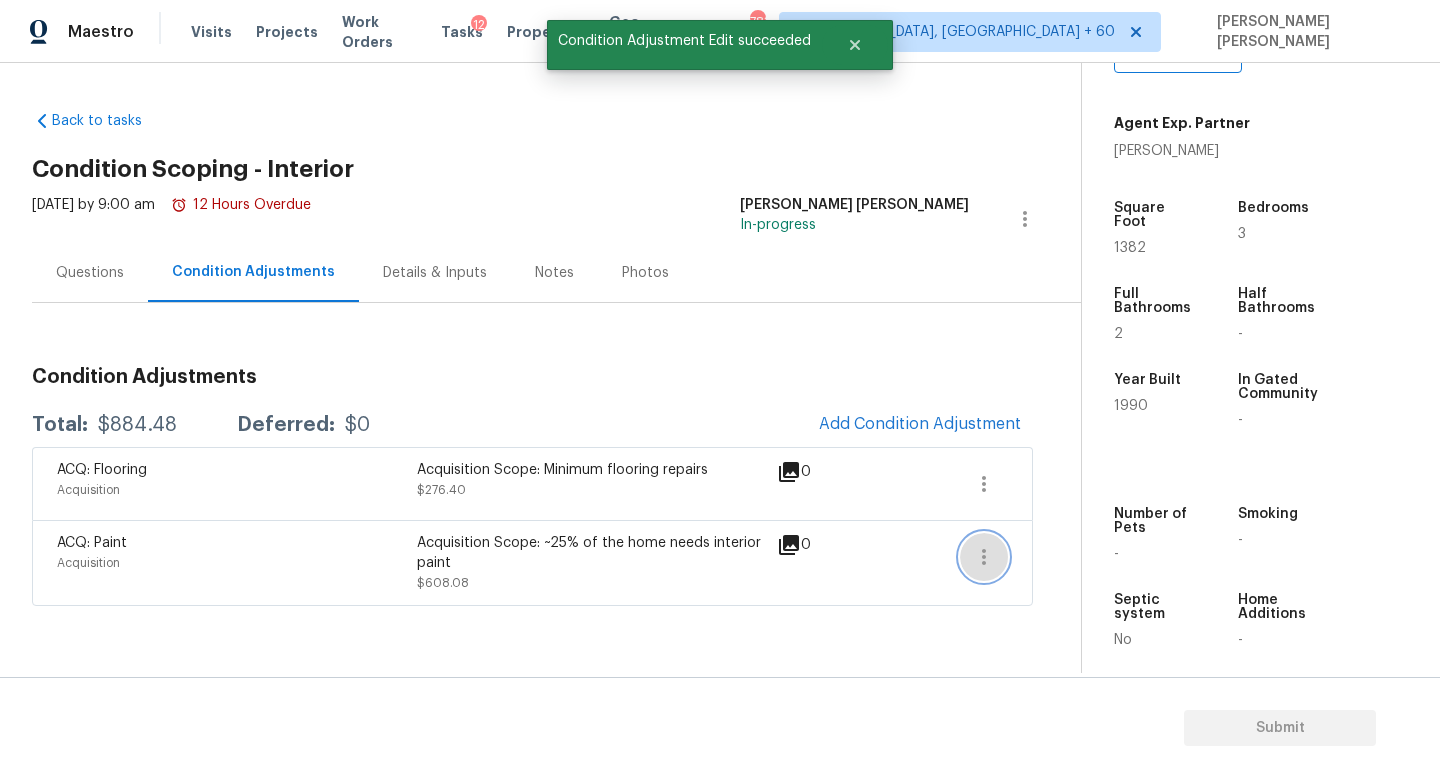 click 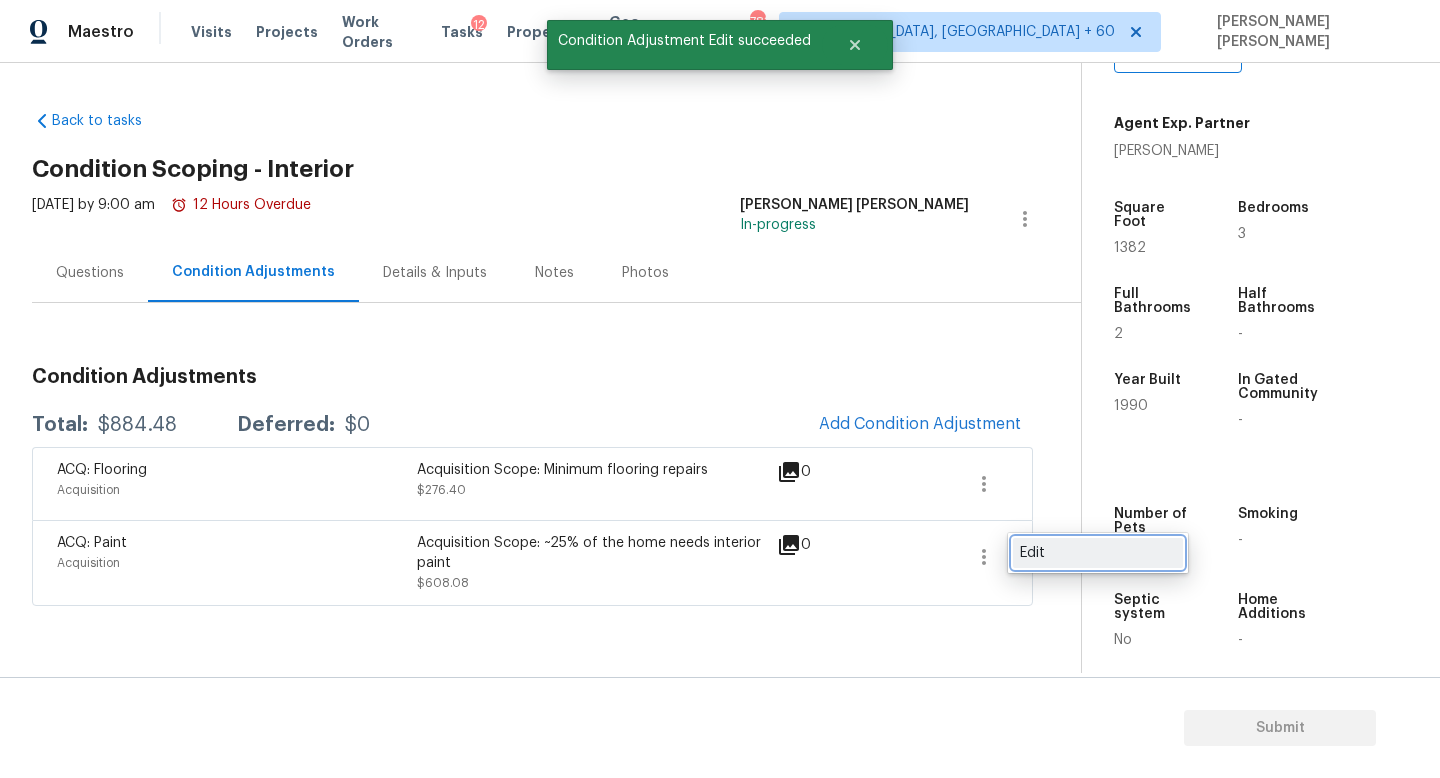 click on "Edit" at bounding box center [1098, 553] 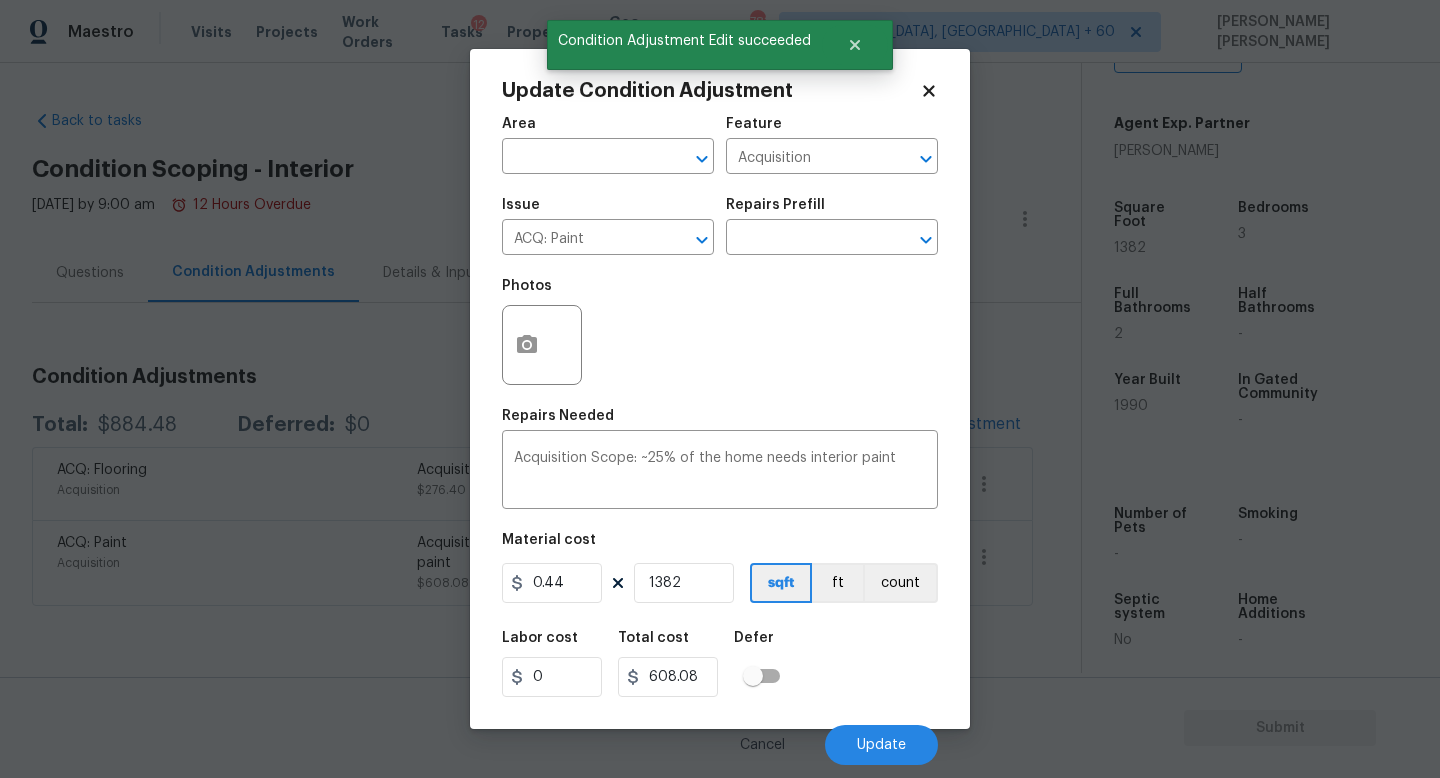 click on "Maestro Visits Projects Work Orders Tasks 12 Properties Geo Assignments 783 Knoxville, TN + 60 Jishnu Manoj Back to tasks Condition Scoping - Interior Mon, Jul 14 2025 by 9:00 am   12 Hours Overdue Jishnu Manoj In-progress Questions Condition Adjustments Details & Inputs Notes Photos Condition Adjustments Total:  $884.48 Deferred:  $0 Add Condition Adjustment ACQ: Flooring Acquisition Acquisition Scope: Minimum flooring repairs $276.40   0 ACQ: Paint Acquisition Acquisition Scope: ~25% of the home needs interior paint $608.08   0 Property Details © Mapbox   © OpenStreetMap   Improve this map 18631 Vineyard Point Ln Cornelius, NC 28031 EA Video Agent Exp. Partner Kim Schloz Square Foot 1382 Bedrooms 3 Full Bathrooms 2 Half Bathrooms - Year Built 1990 In Gated Community - Number of Pets - Smoking - Septic system No Home Additions - Submit Condition Adjustment Edit succeeded
Update Condition Adjustment Area ​ Feature Acquisition ​ Issue ACQ: Paint ​ Repairs Prefill ​ Photos Repairs Needed x ​ 0" at bounding box center [720, 389] 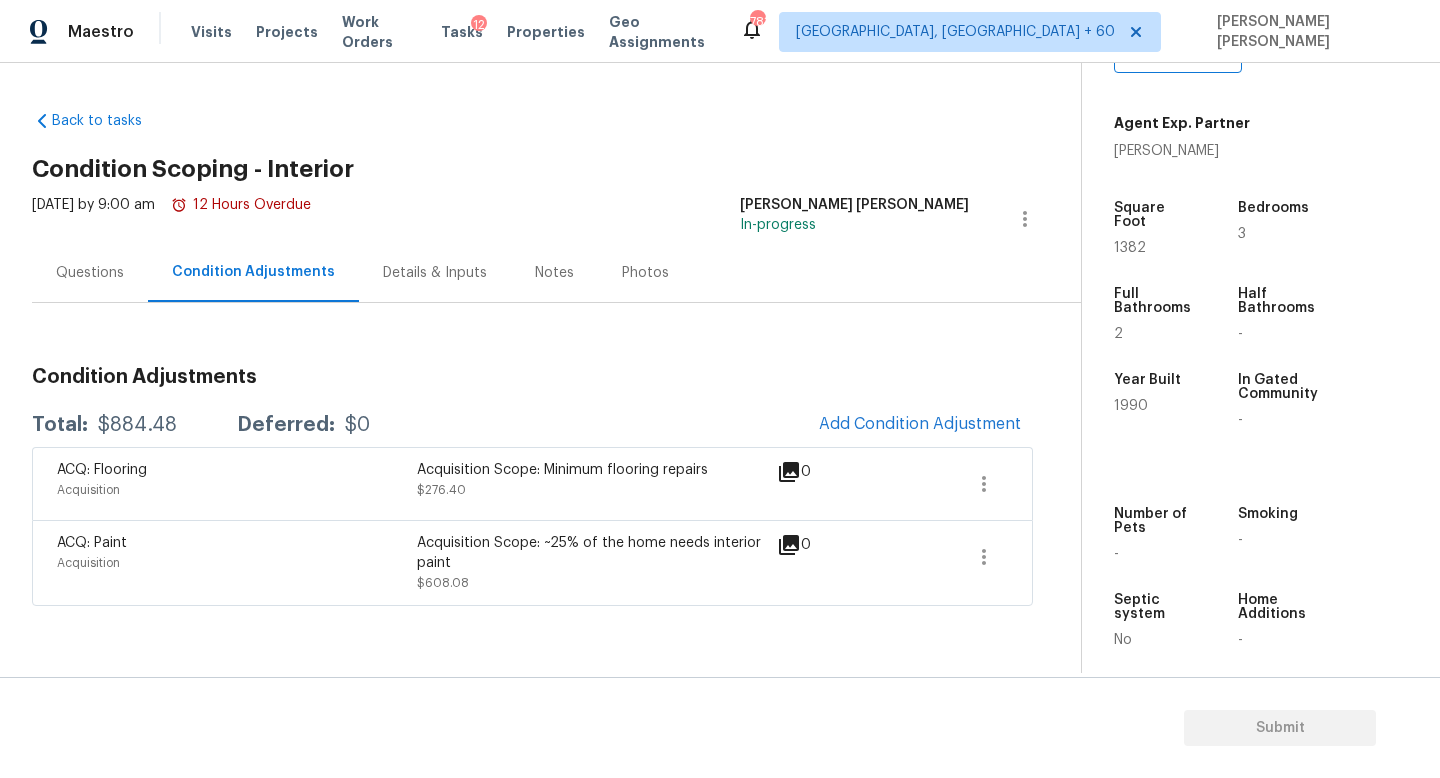 click on "Questions" at bounding box center [90, 273] 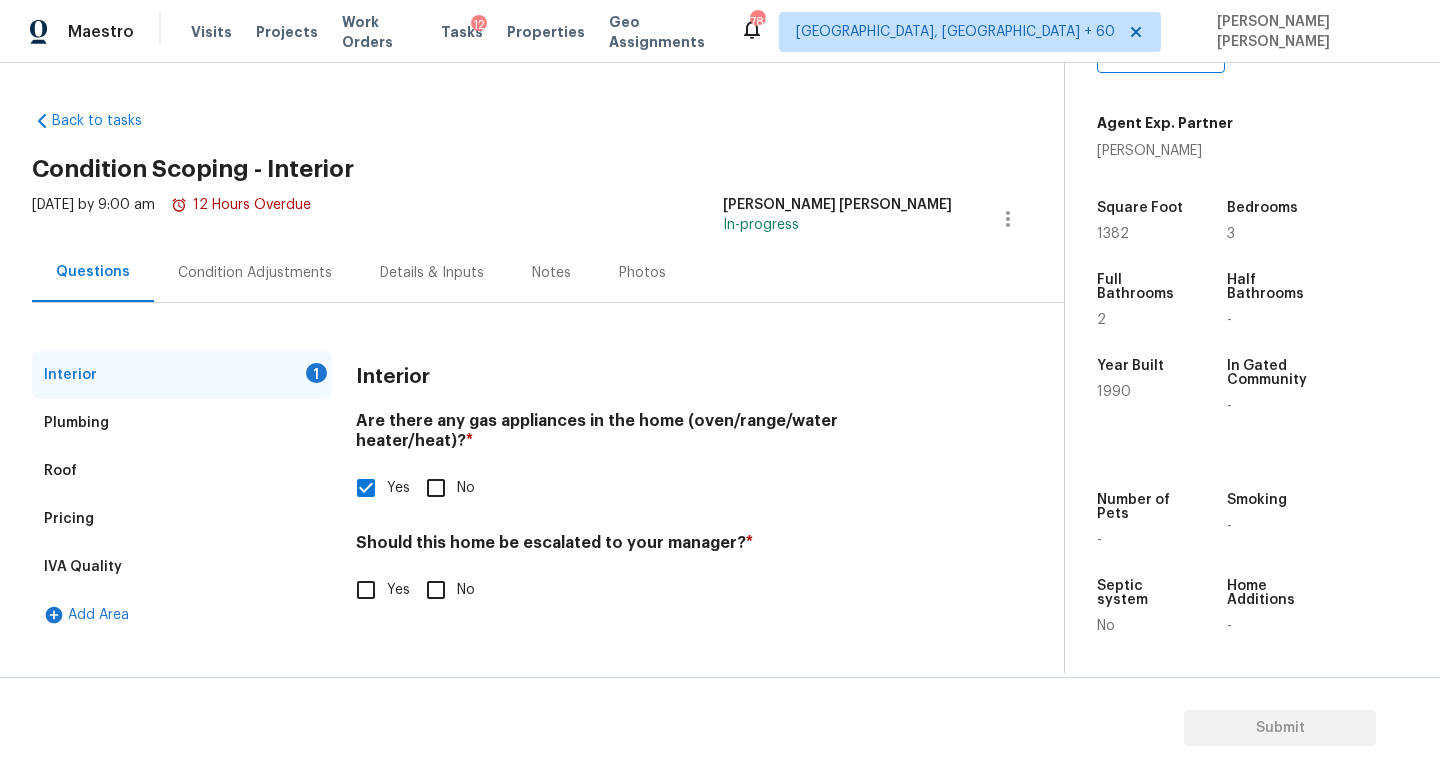 click on "Condition Adjustments" at bounding box center [255, 273] 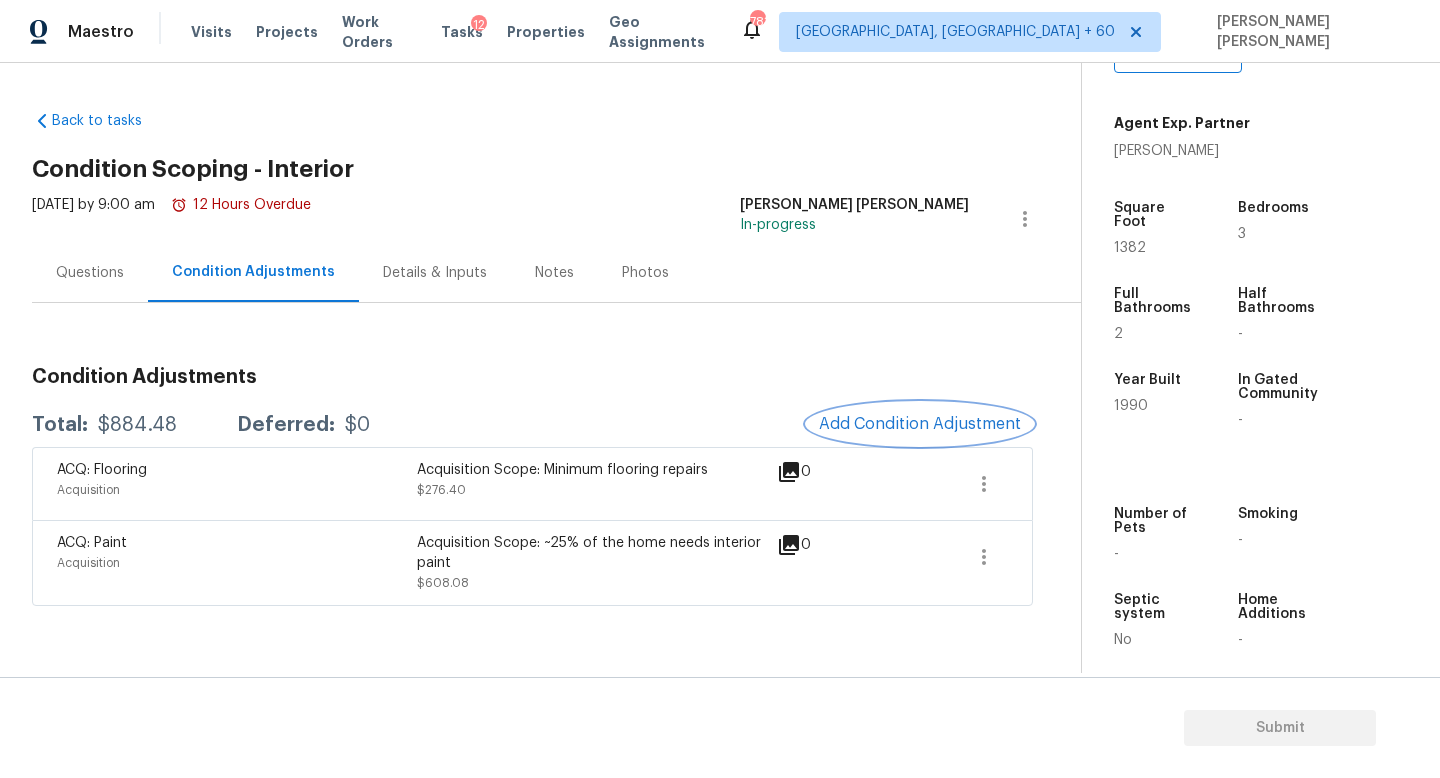 click on "Add Condition Adjustment" at bounding box center (920, 424) 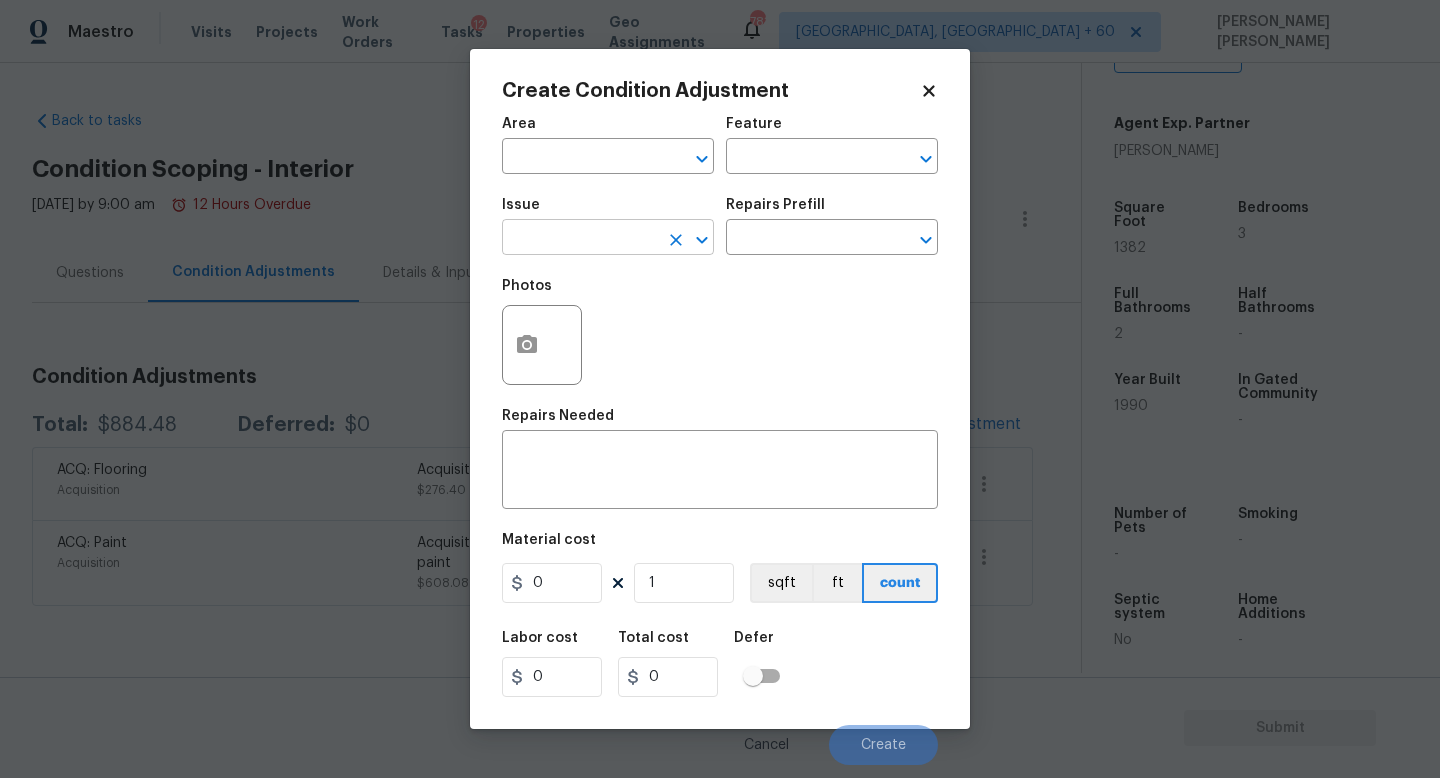 click at bounding box center (580, 239) 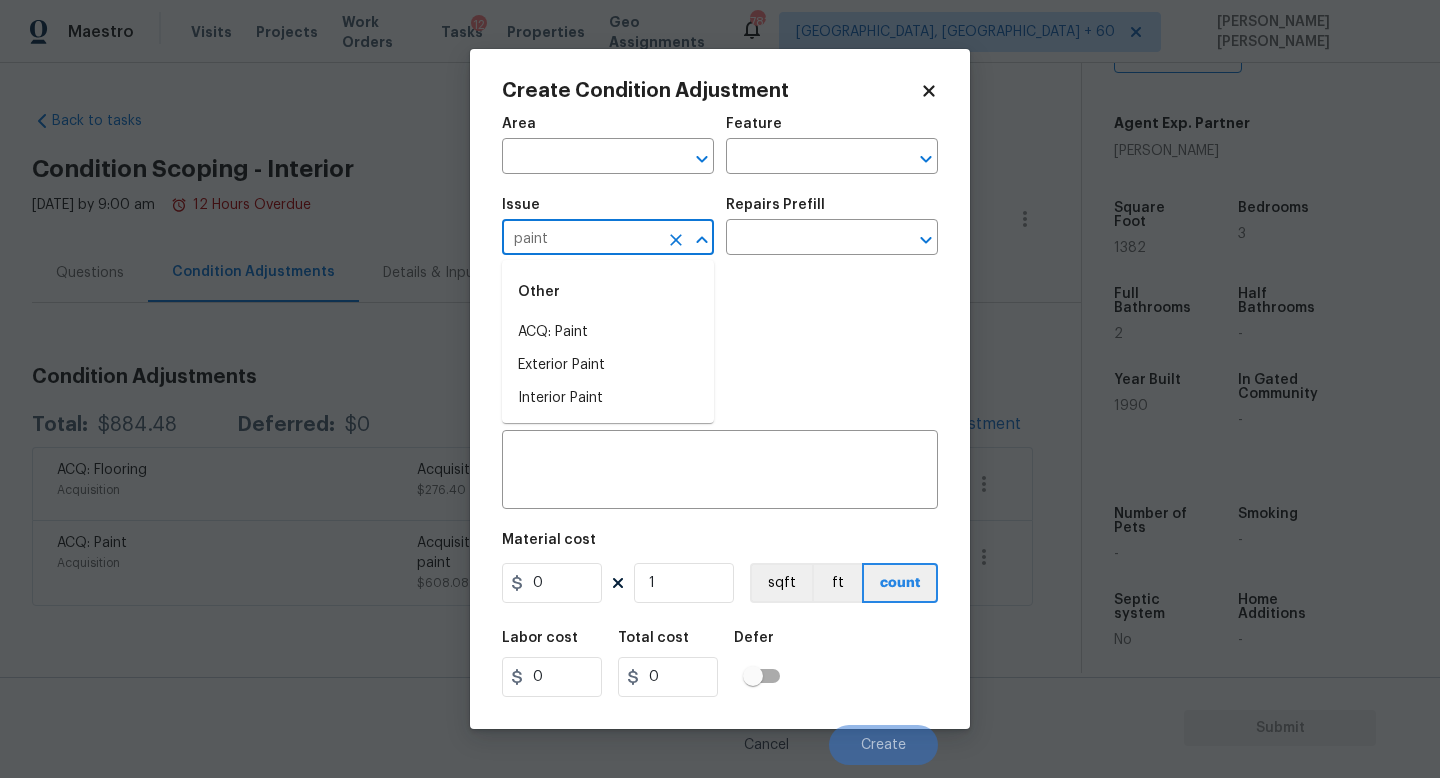 click on "ACQ: Paint" at bounding box center (608, 332) 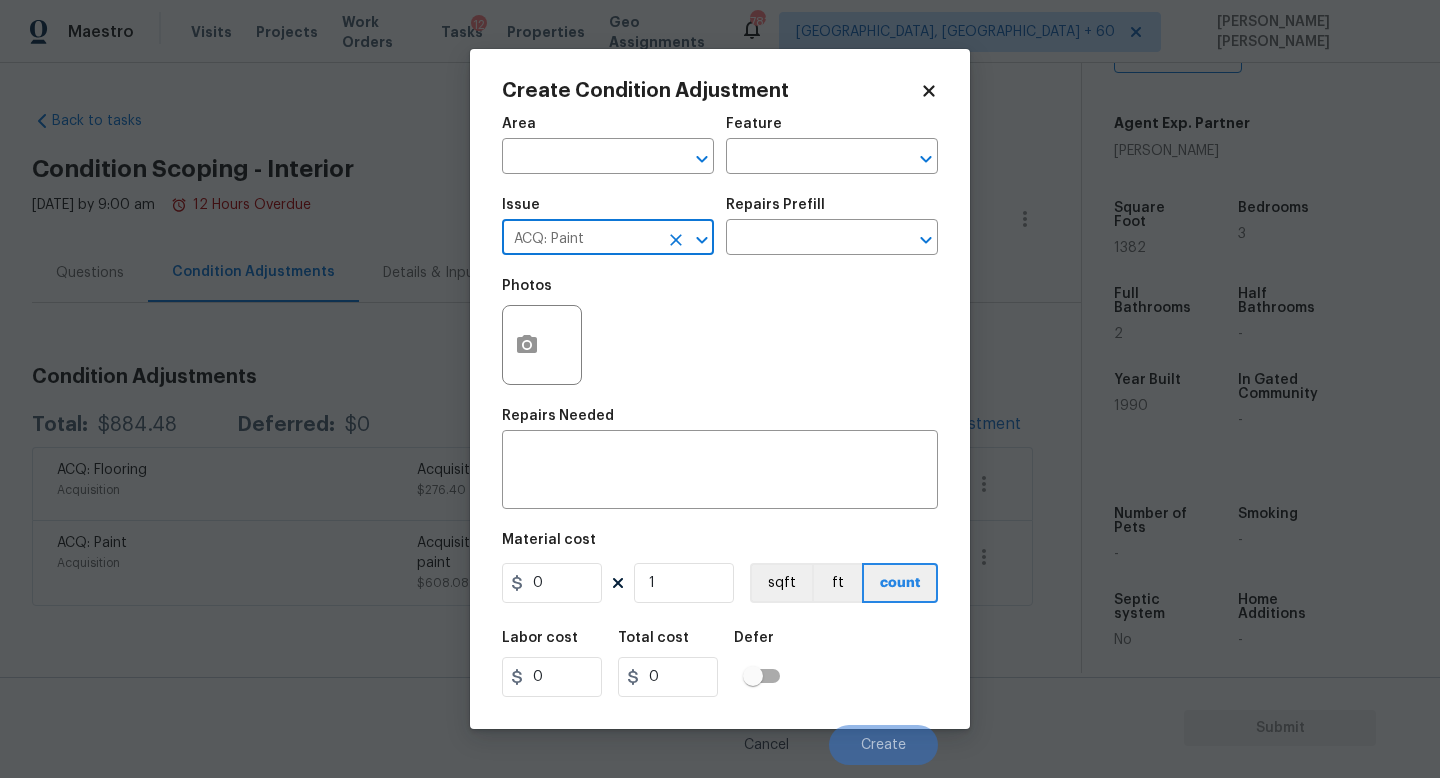 click 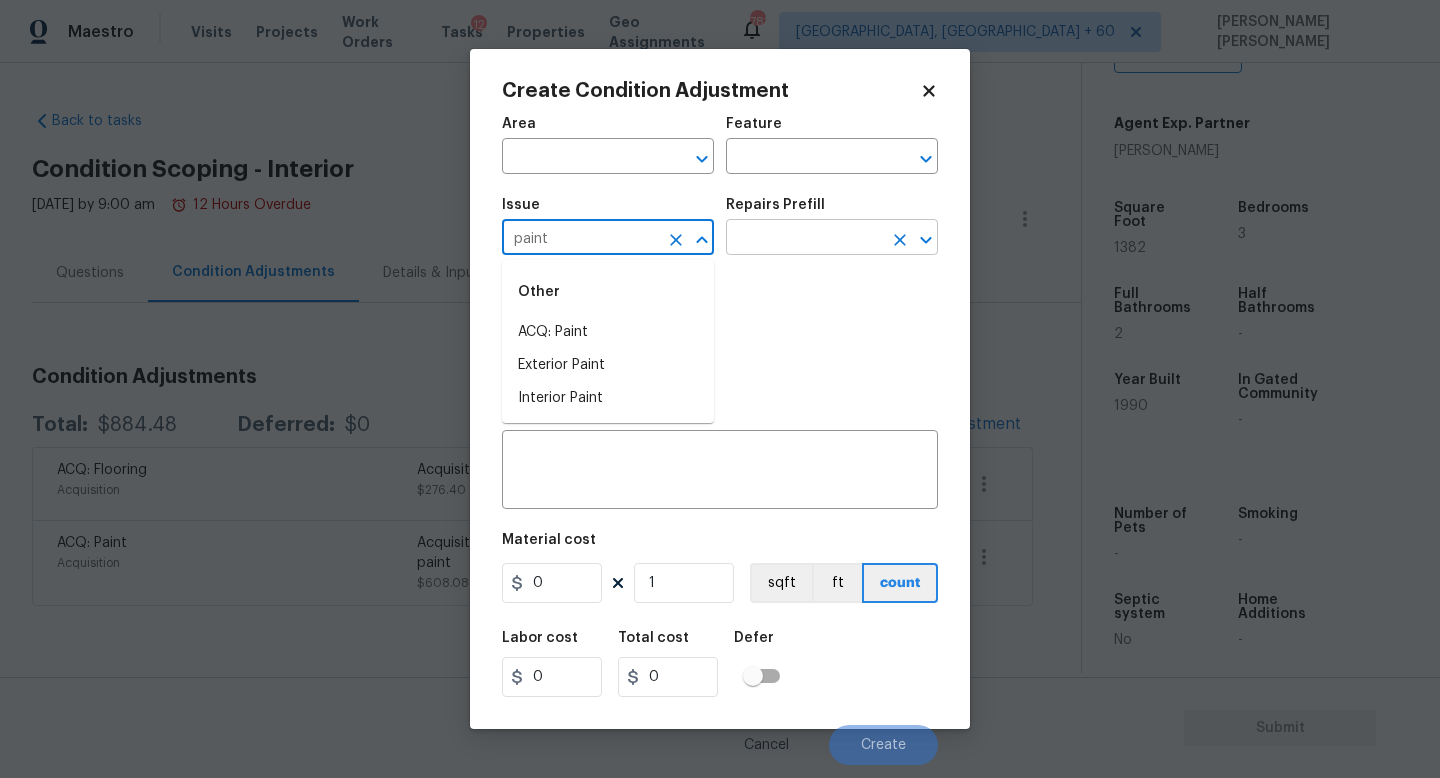 click on "Interior Paint" at bounding box center [608, 398] 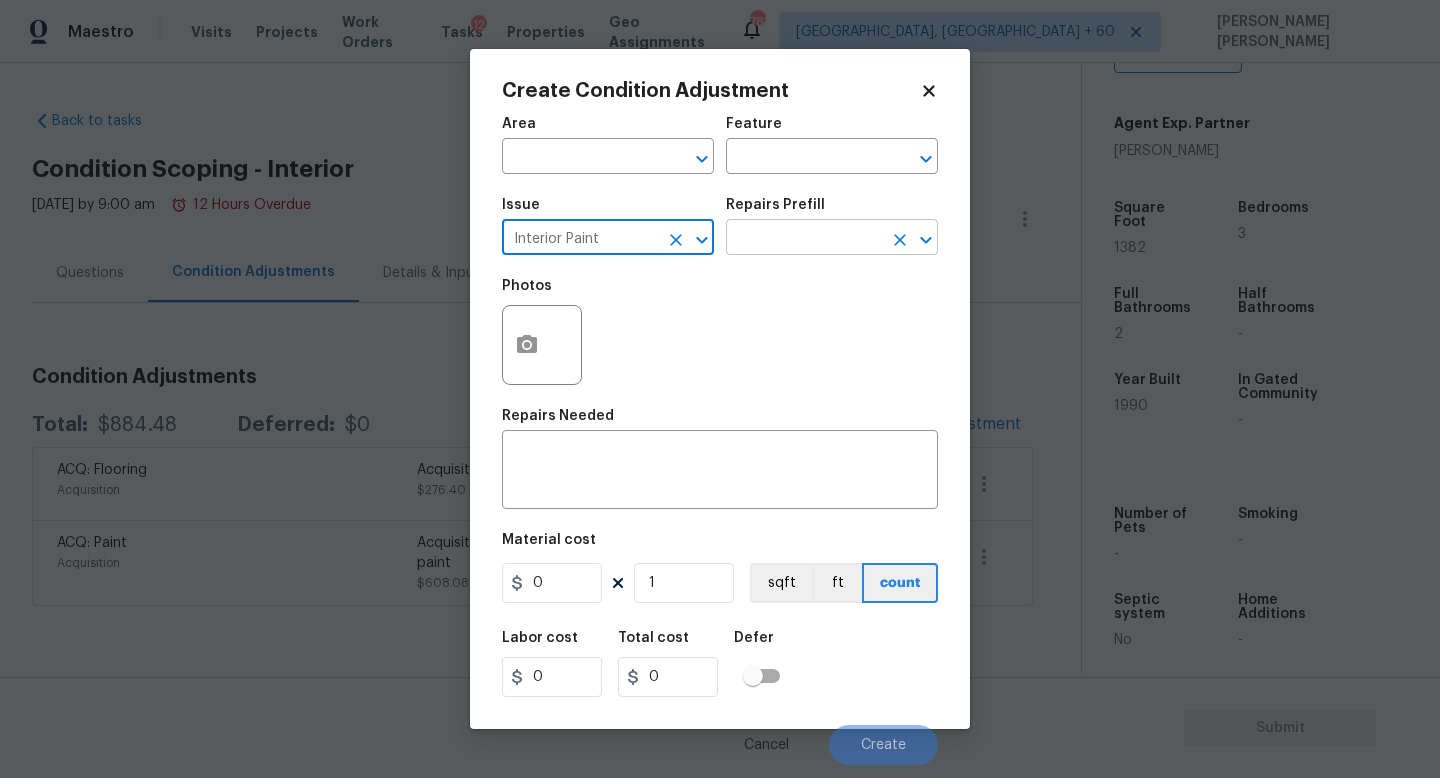 type on "Interior Paint" 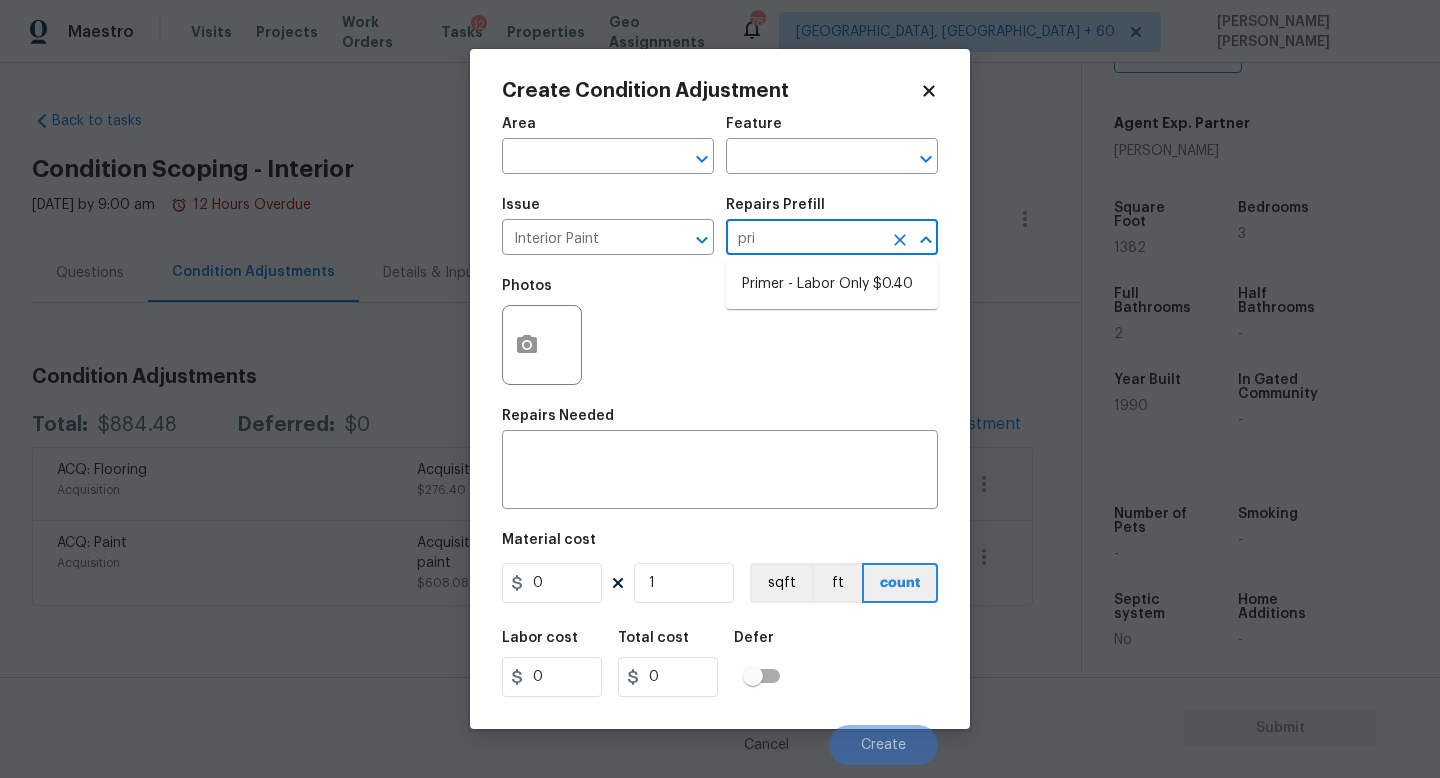 type on "prim" 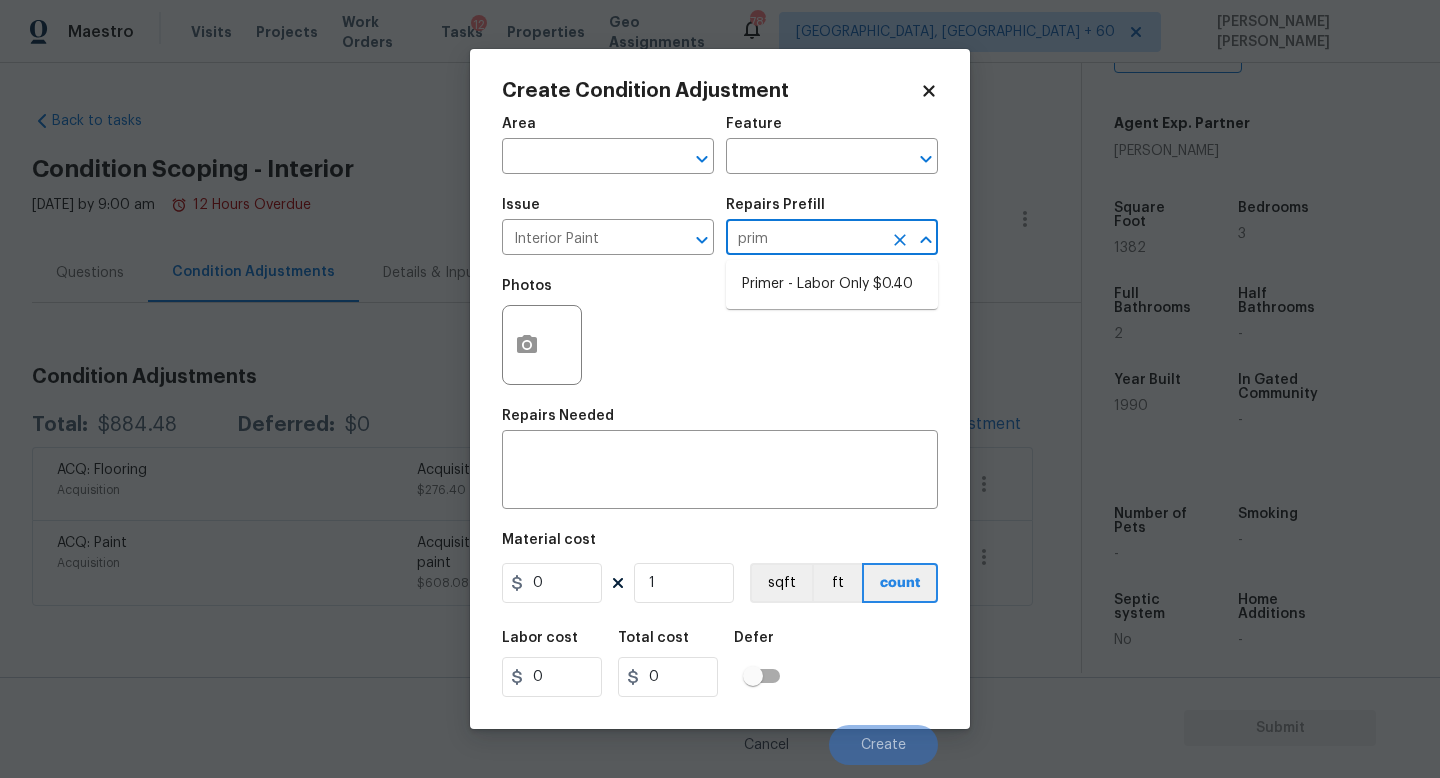 click on "Primer - Labor Only $0.40" at bounding box center [832, 284] 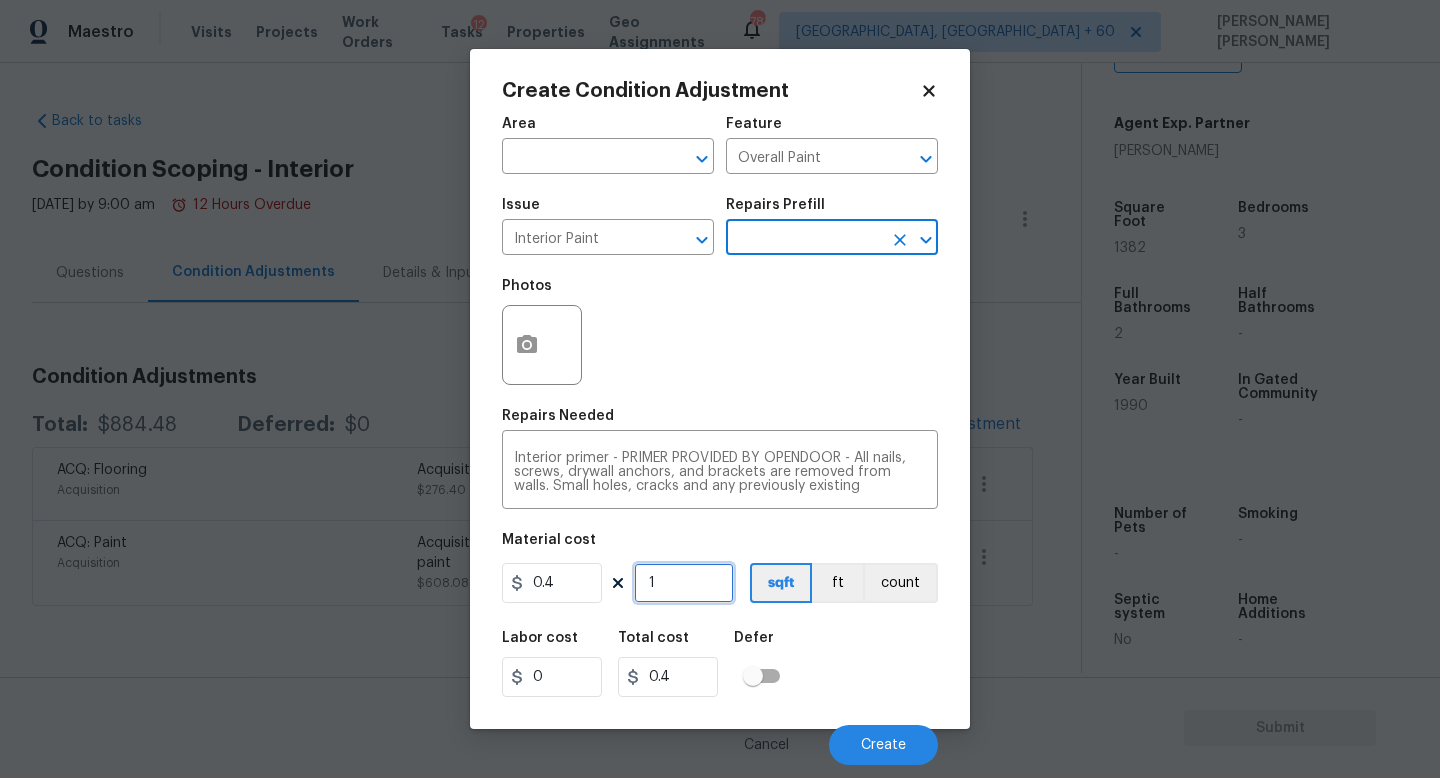 click on "1" at bounding box center [684, 583] 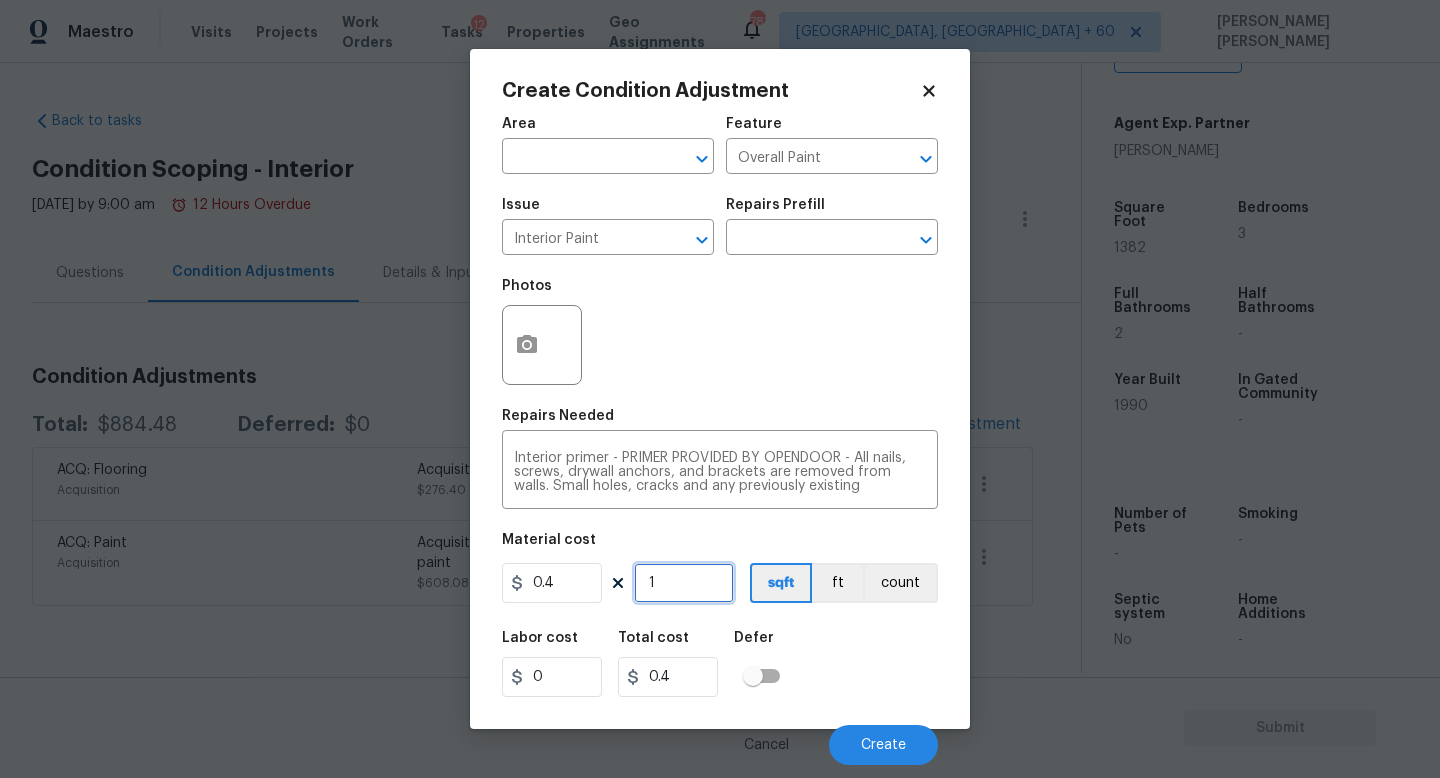 type on "0" 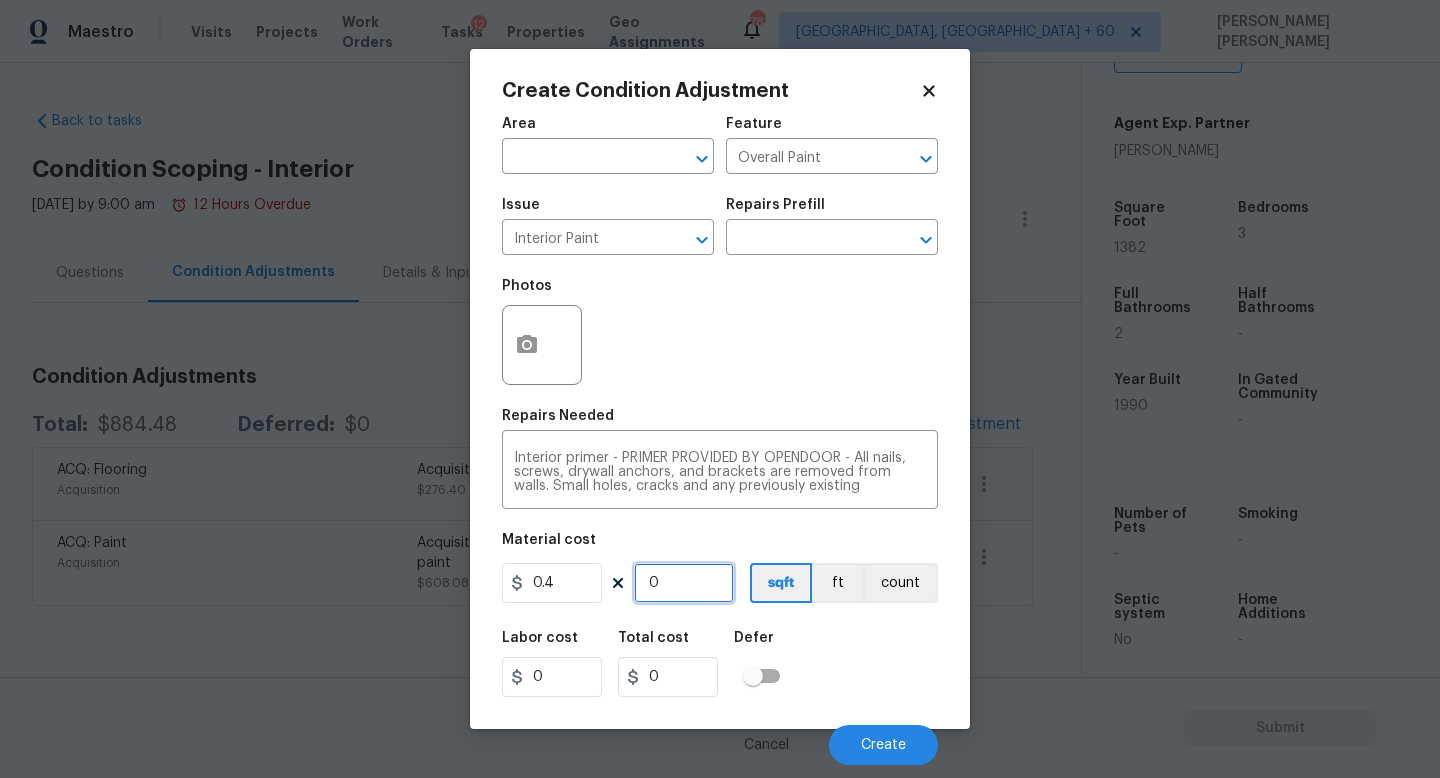 type on "1" 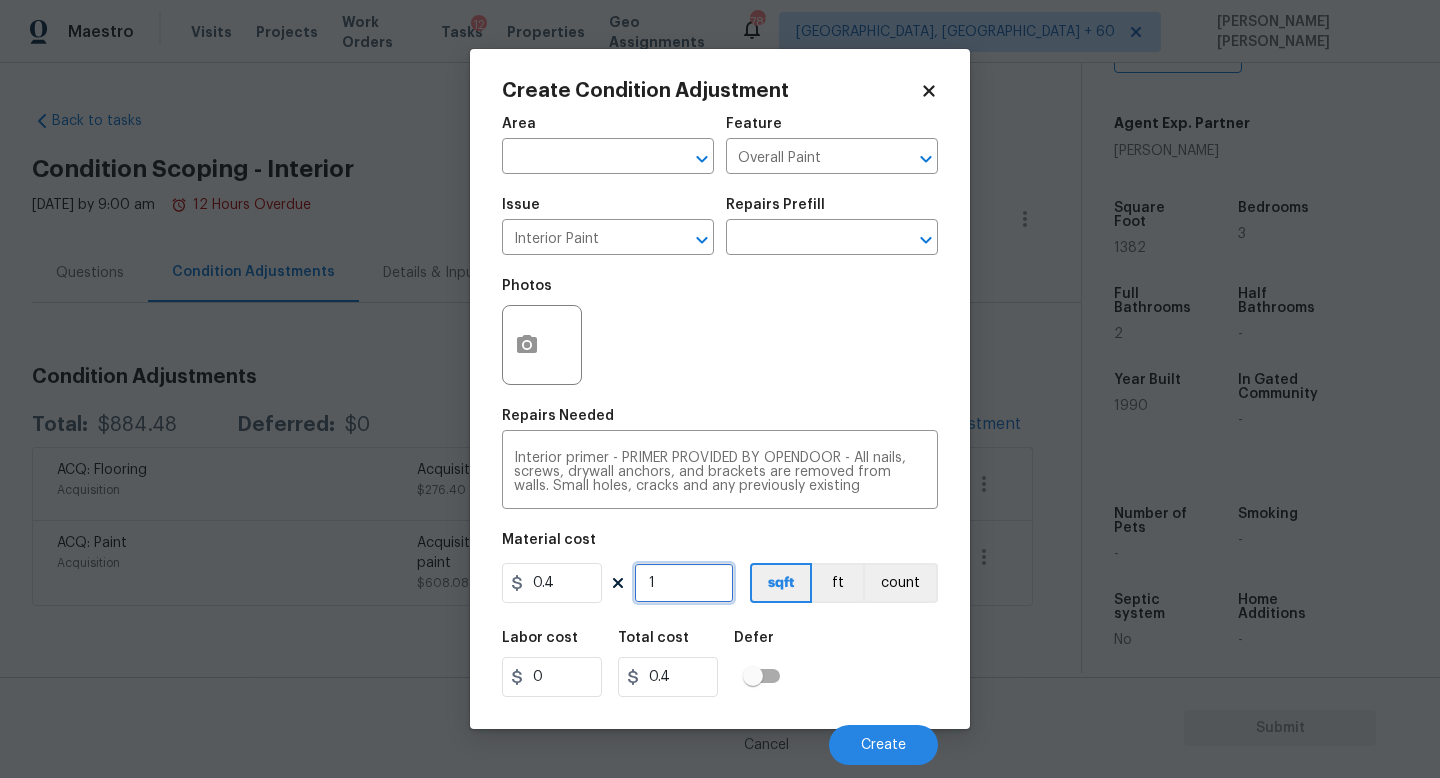 type on "12" 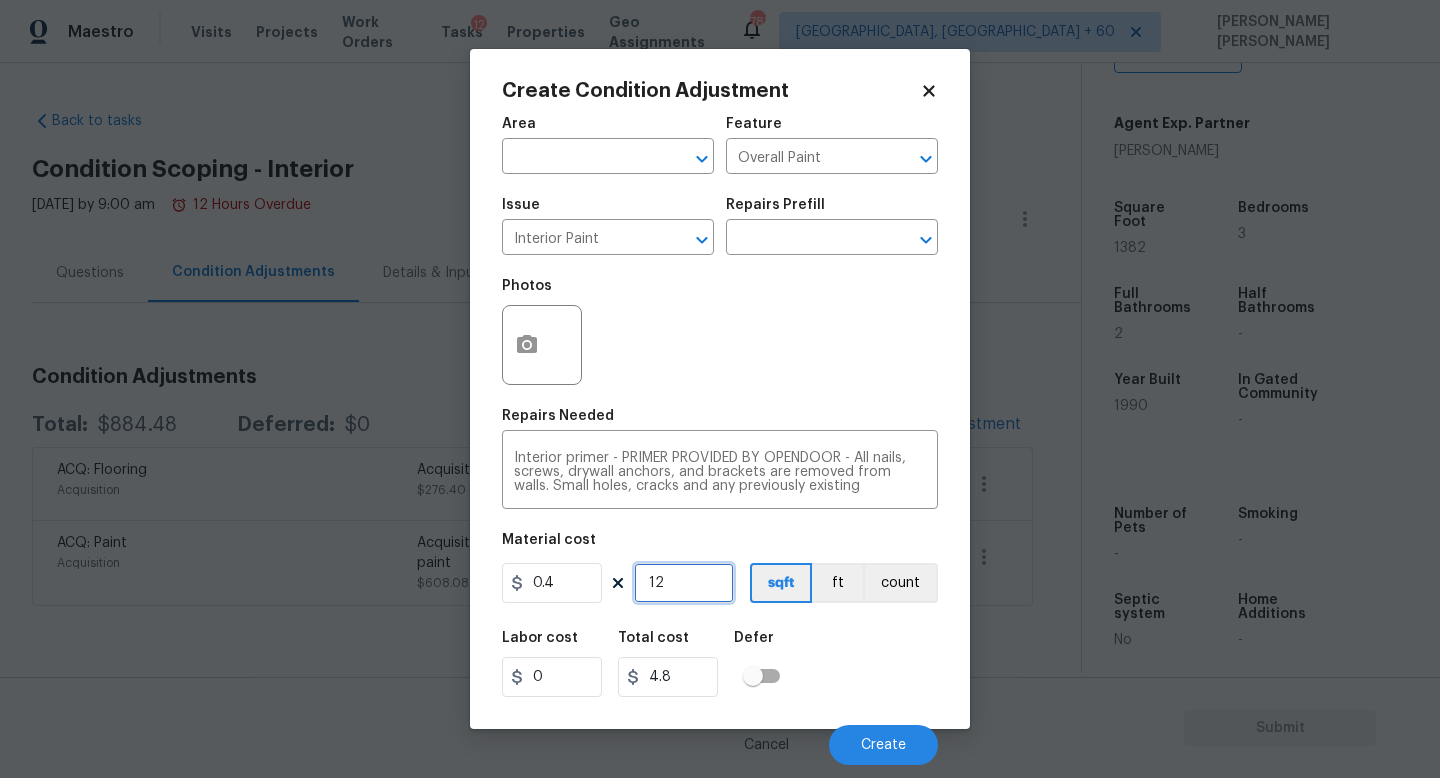 type on "1" 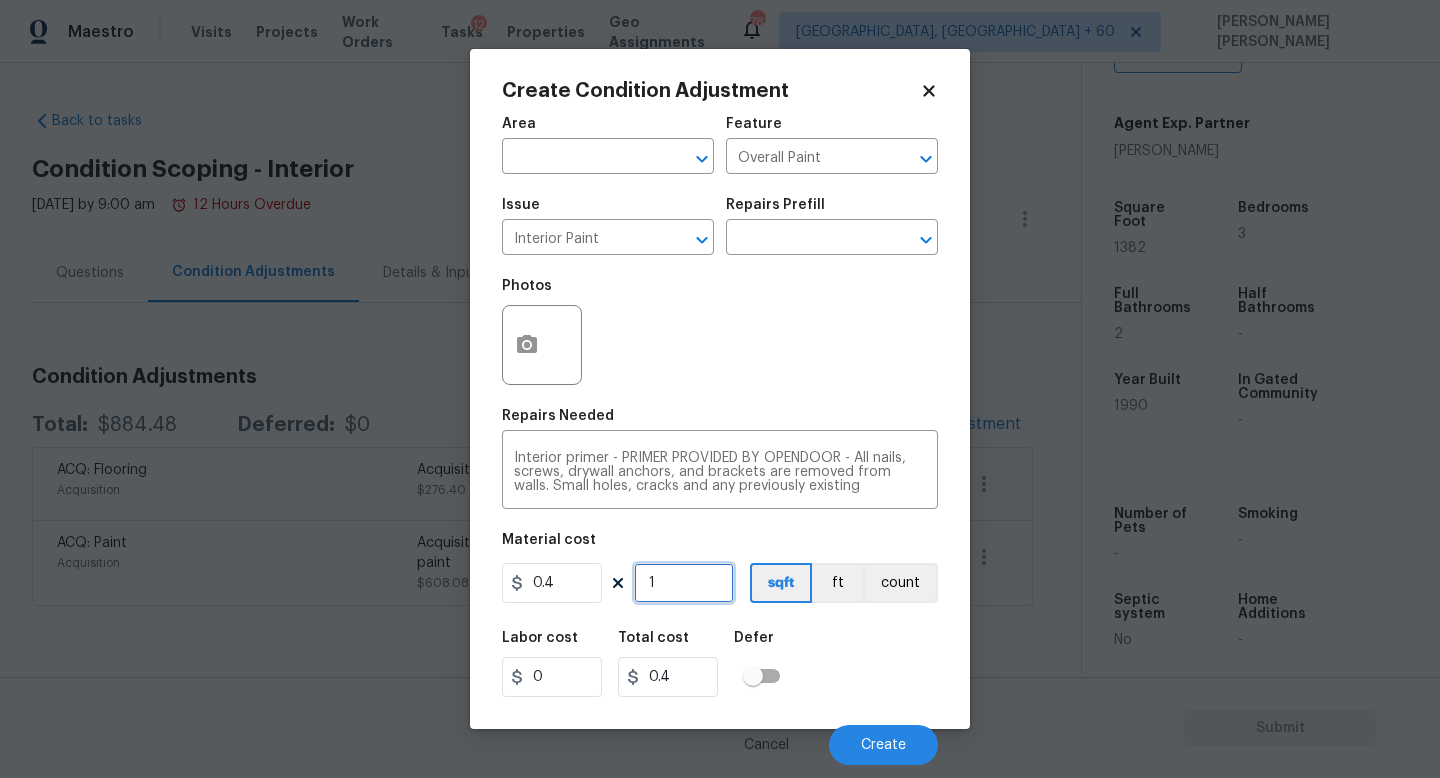 type on "13" 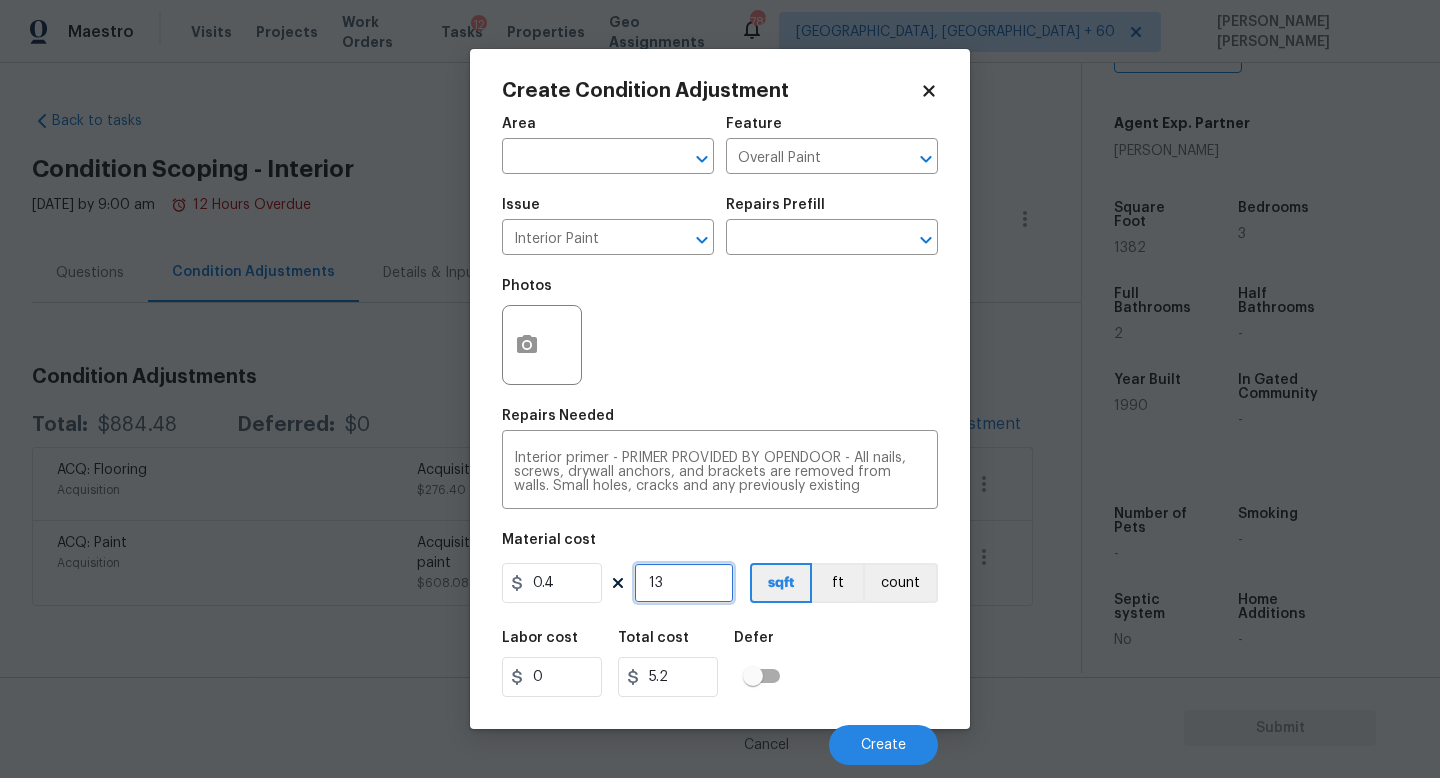type on "138" 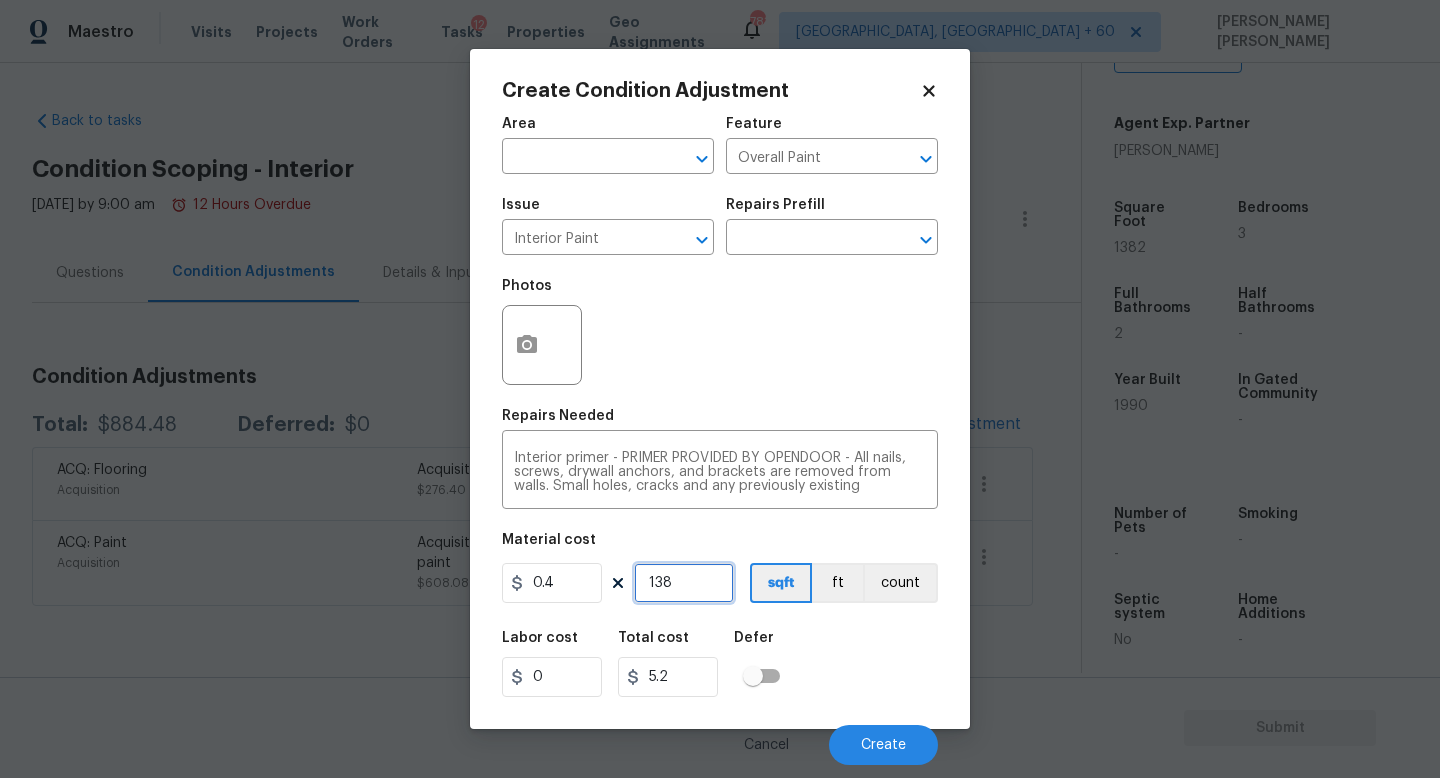 type on "55.2" 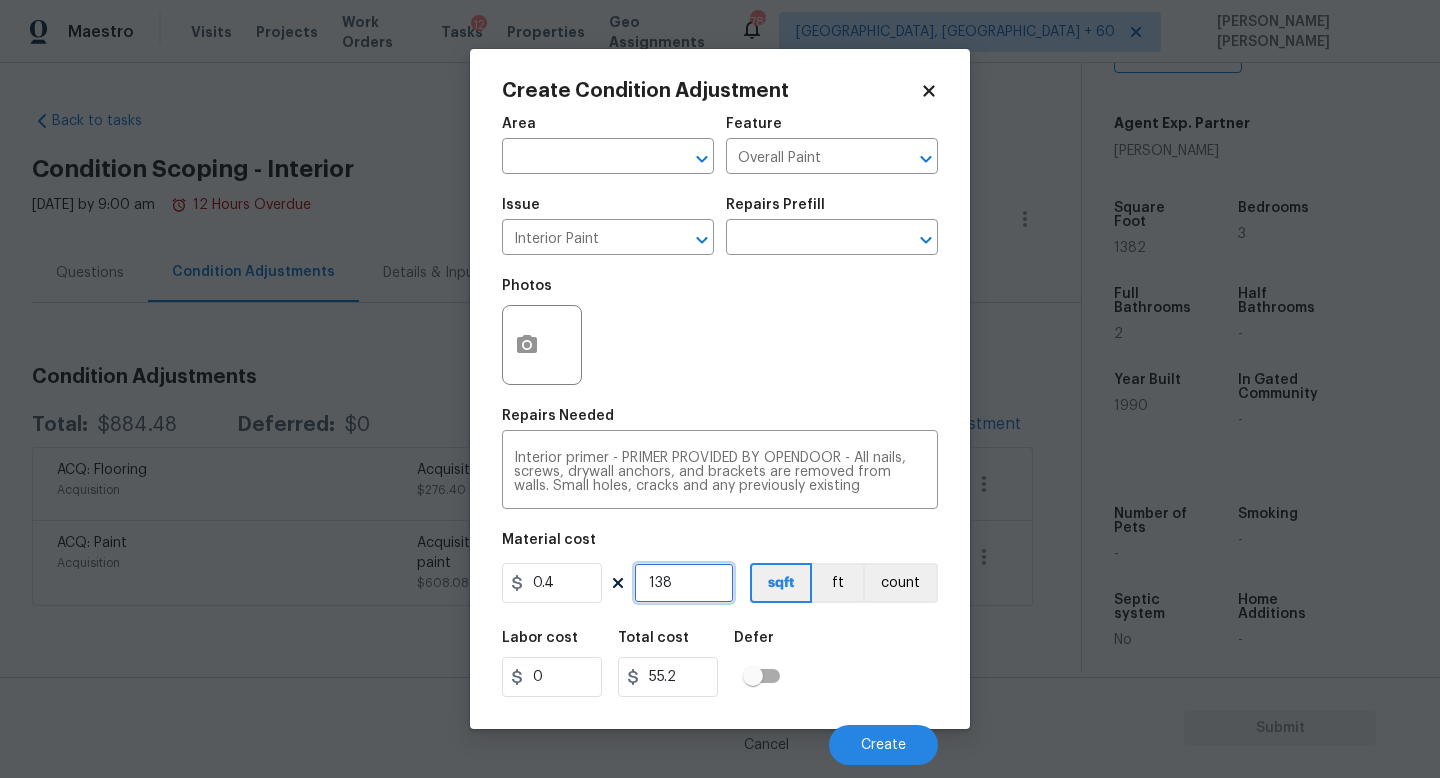 type on "1382" 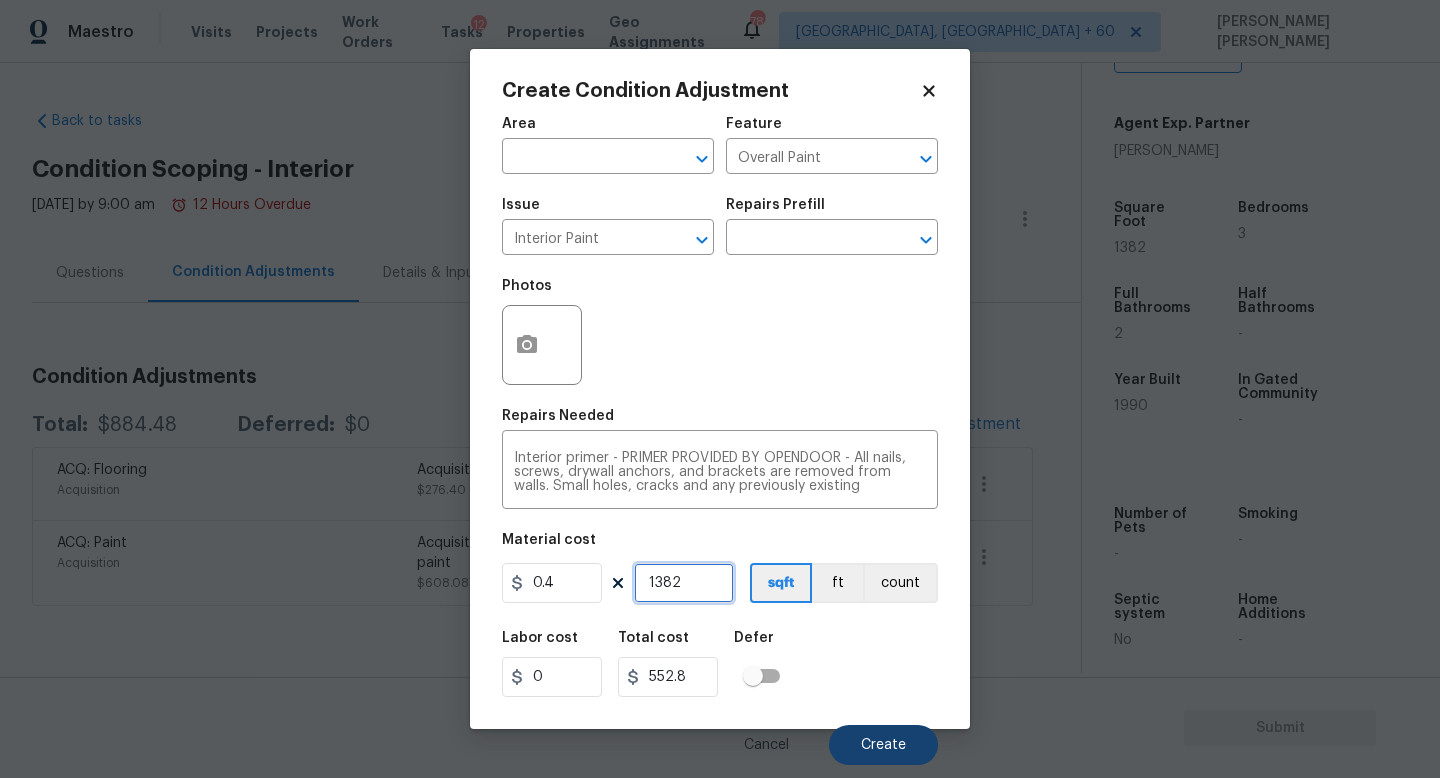 type on "1382" 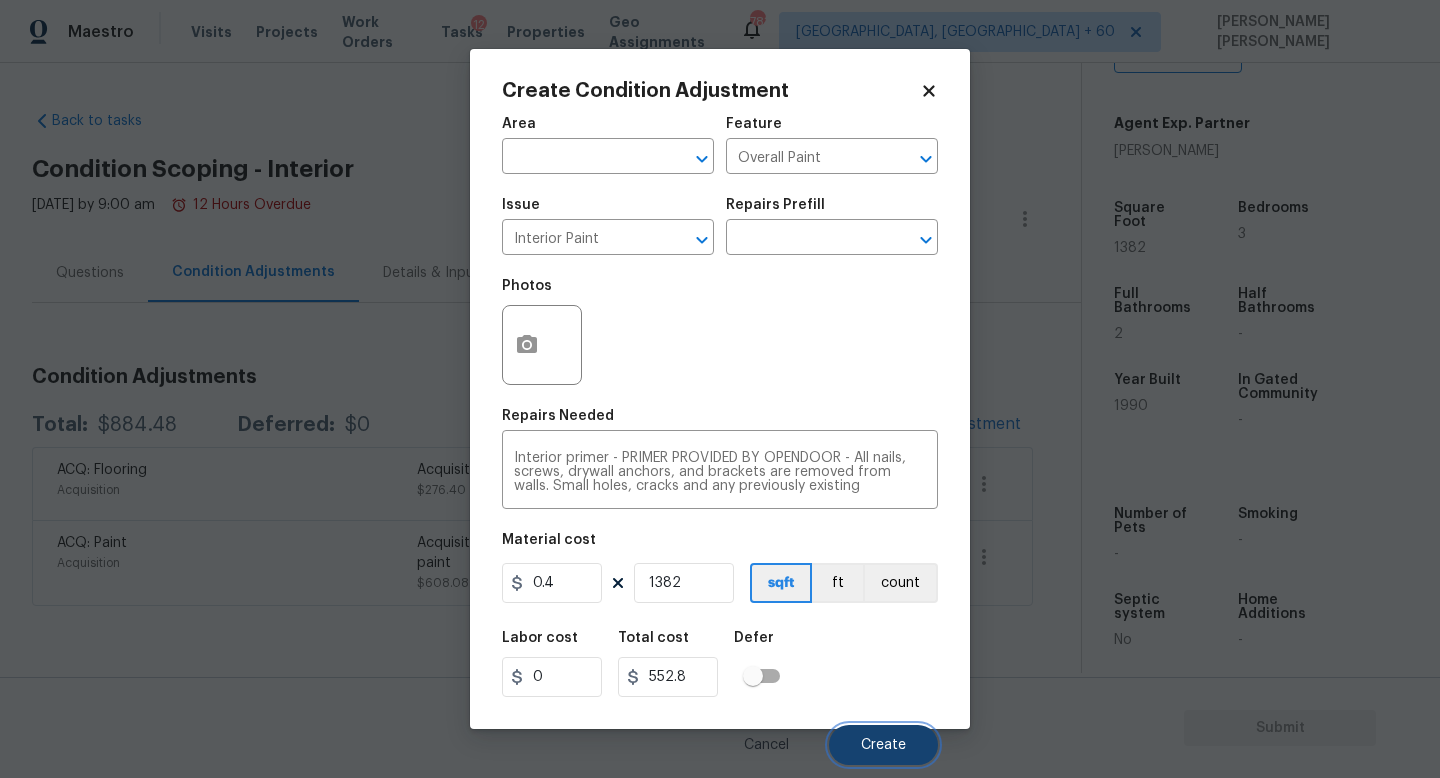 click on "Create" at bounding box center [883, 745] 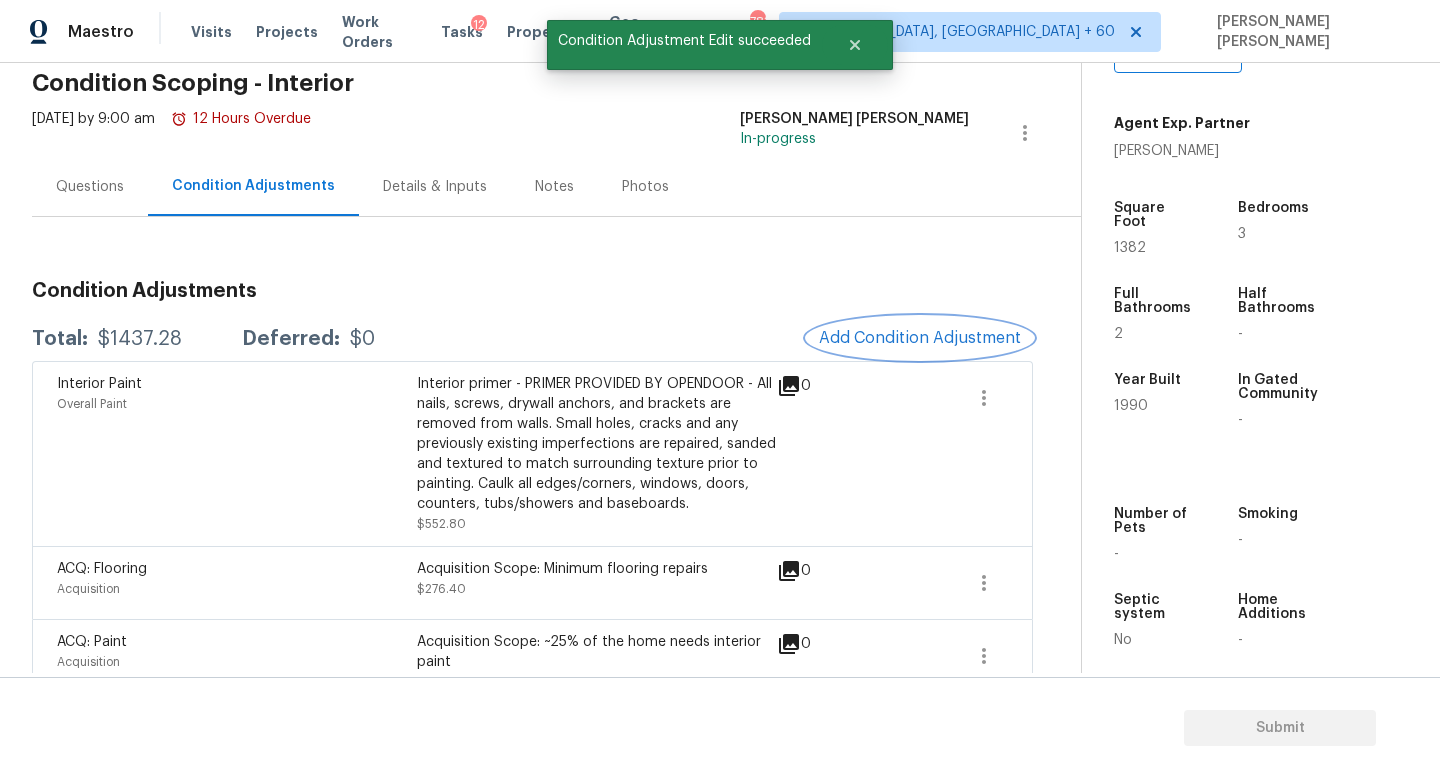 scroll, scrollTop: 125, scrollLeft: 0, axis: vertical 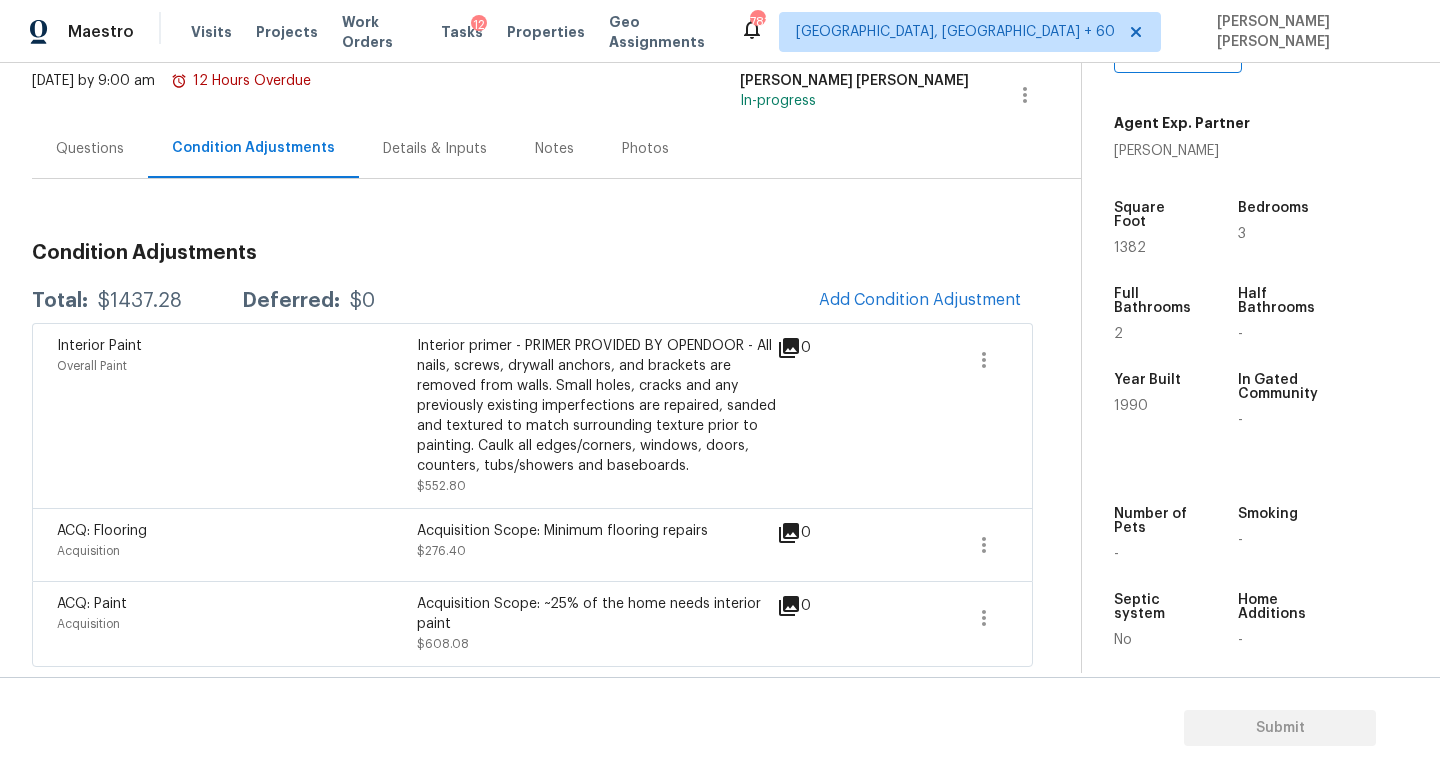 click on "Total:  $1437.28 Deferred:  $0 Add Condition Adjustment" at bounding box center [532, 301] 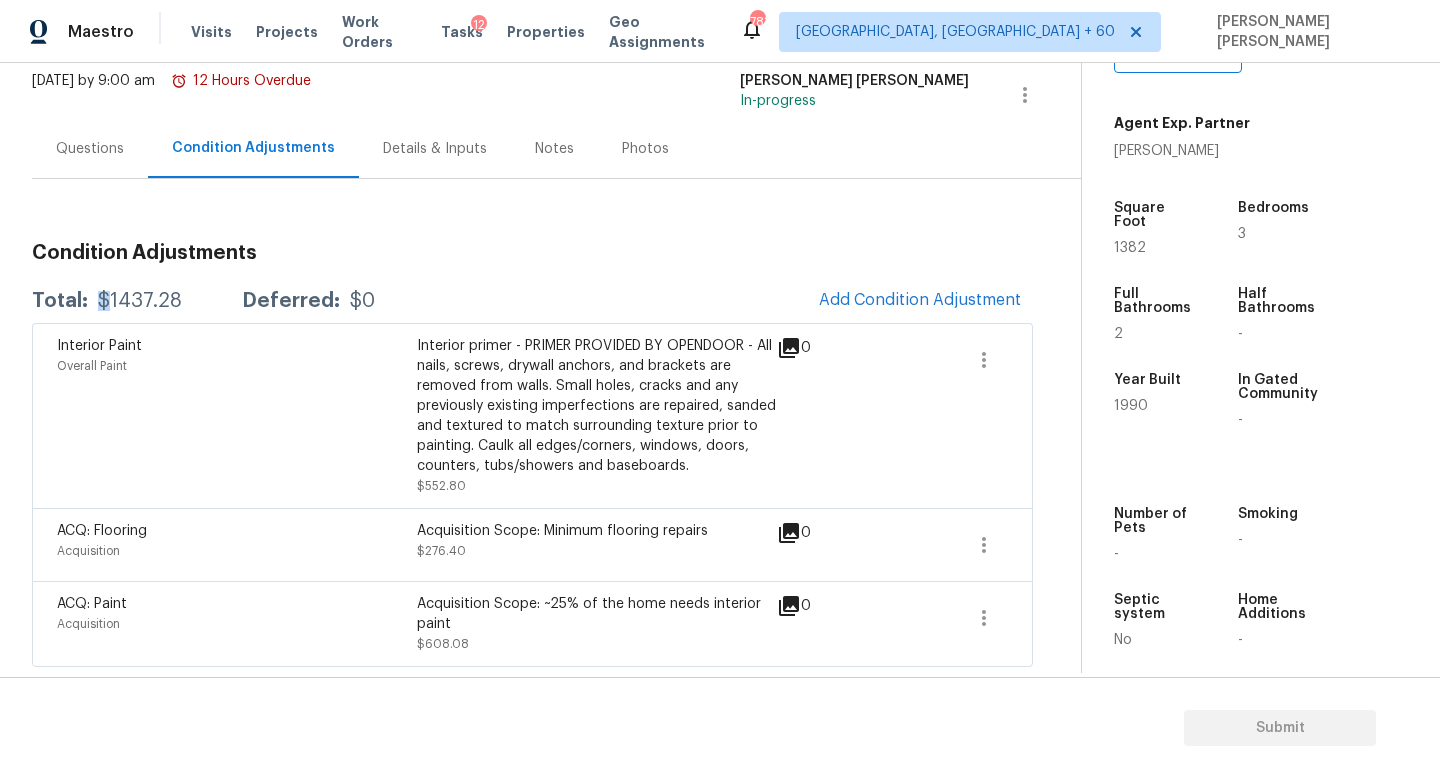 click on "Total:  $1437.28 Deferred:  $0 Add Condition Adjustment" at bounding box center [532, 301] 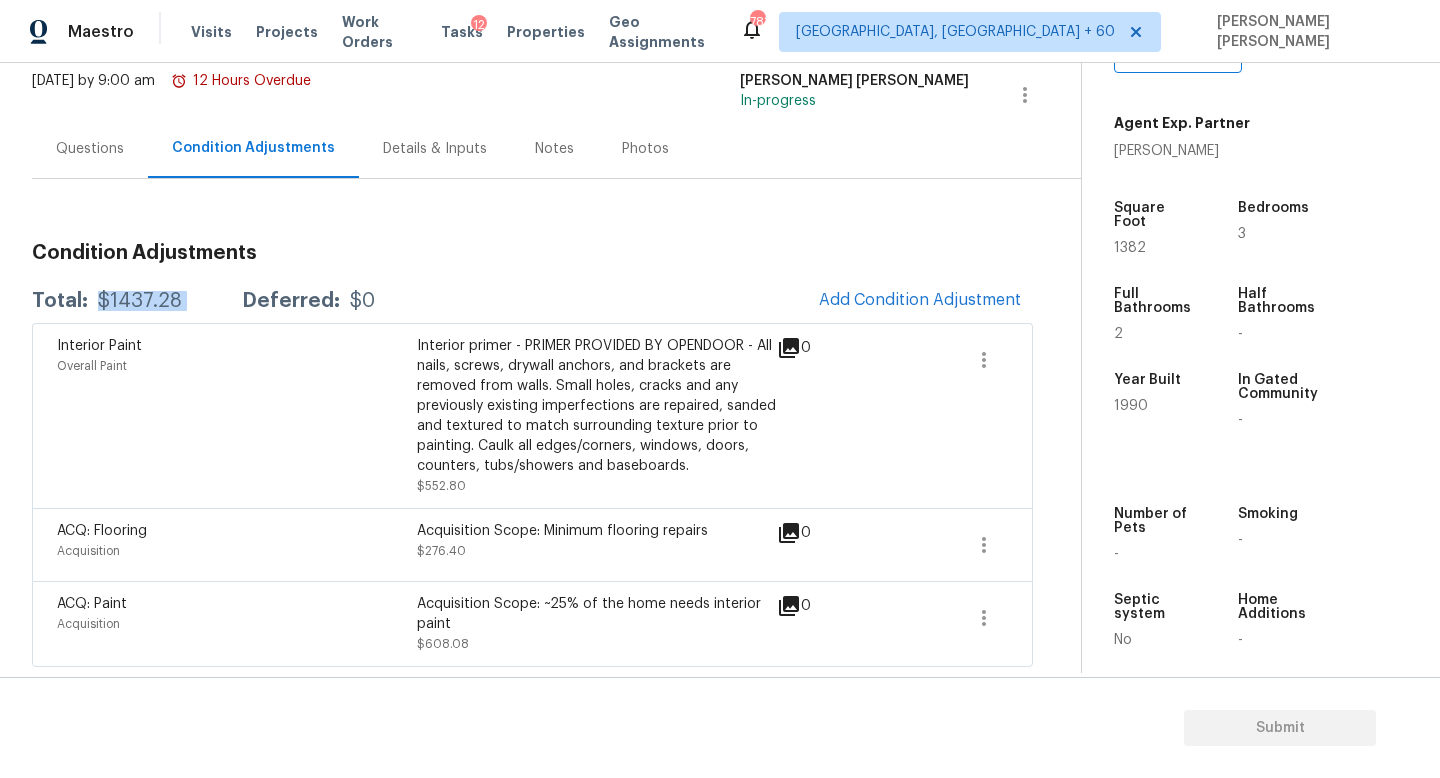 copy on "$1437.28" 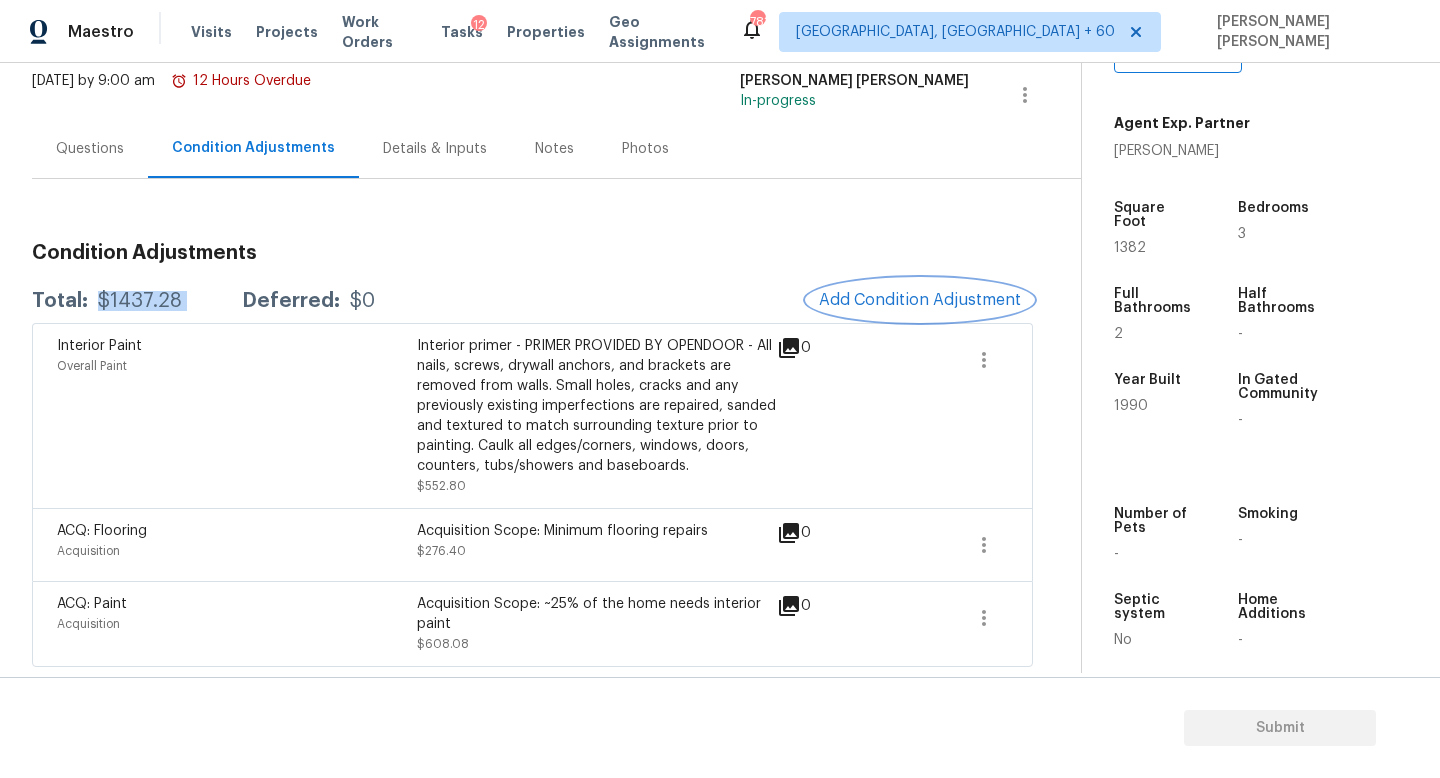 click on "Add Condition Adjustment" at bounding box center [920, 300] 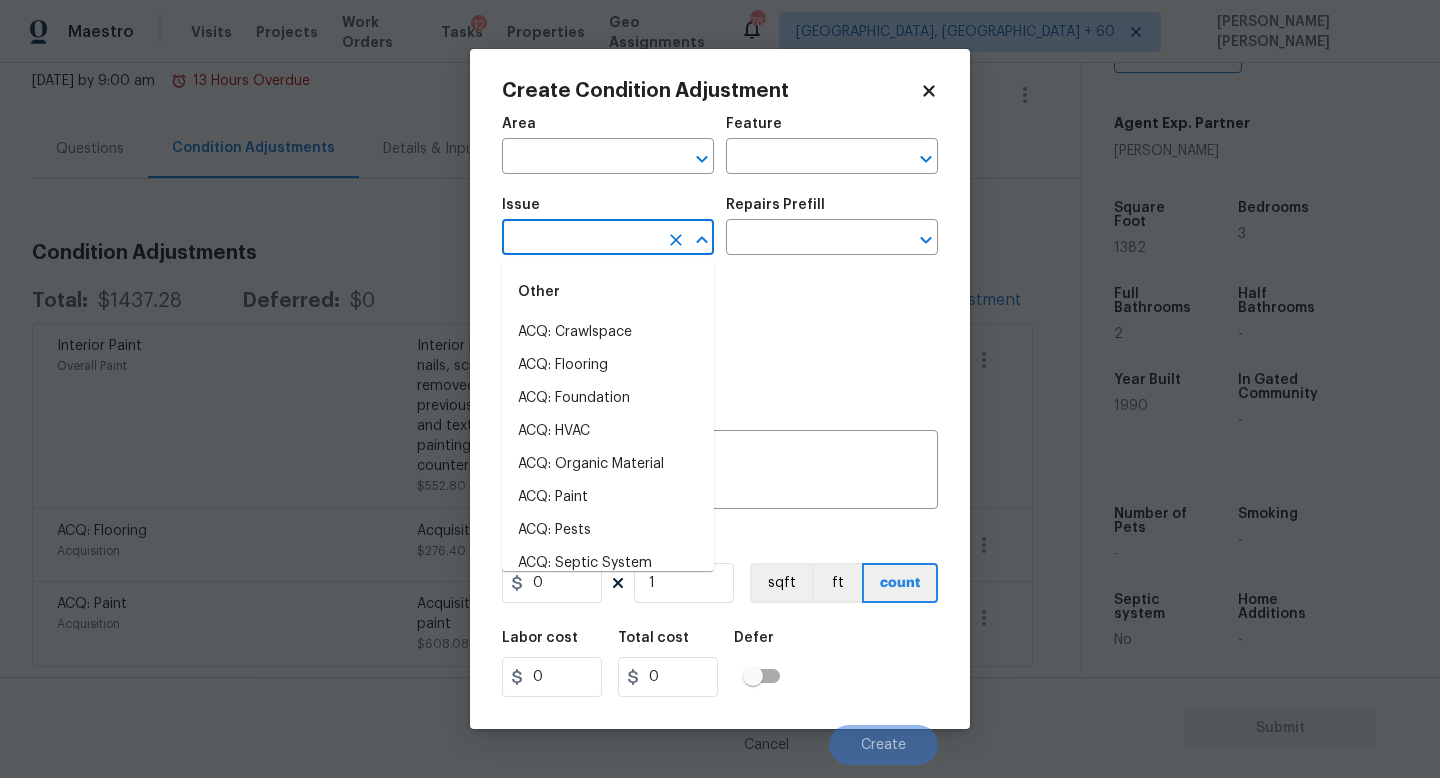 click at bounding box center (580, 239) 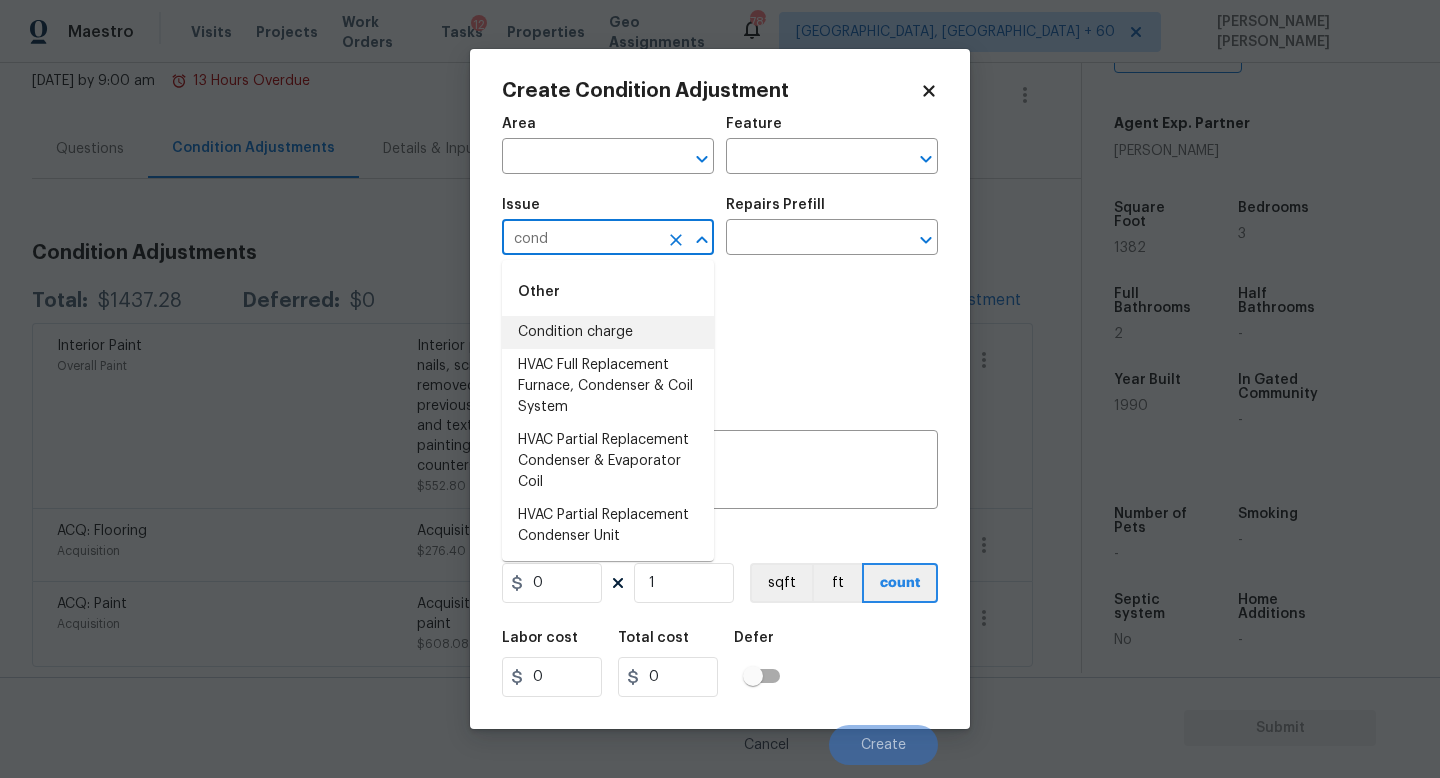 click on "Condition charge" at bounding box center (608, 332) 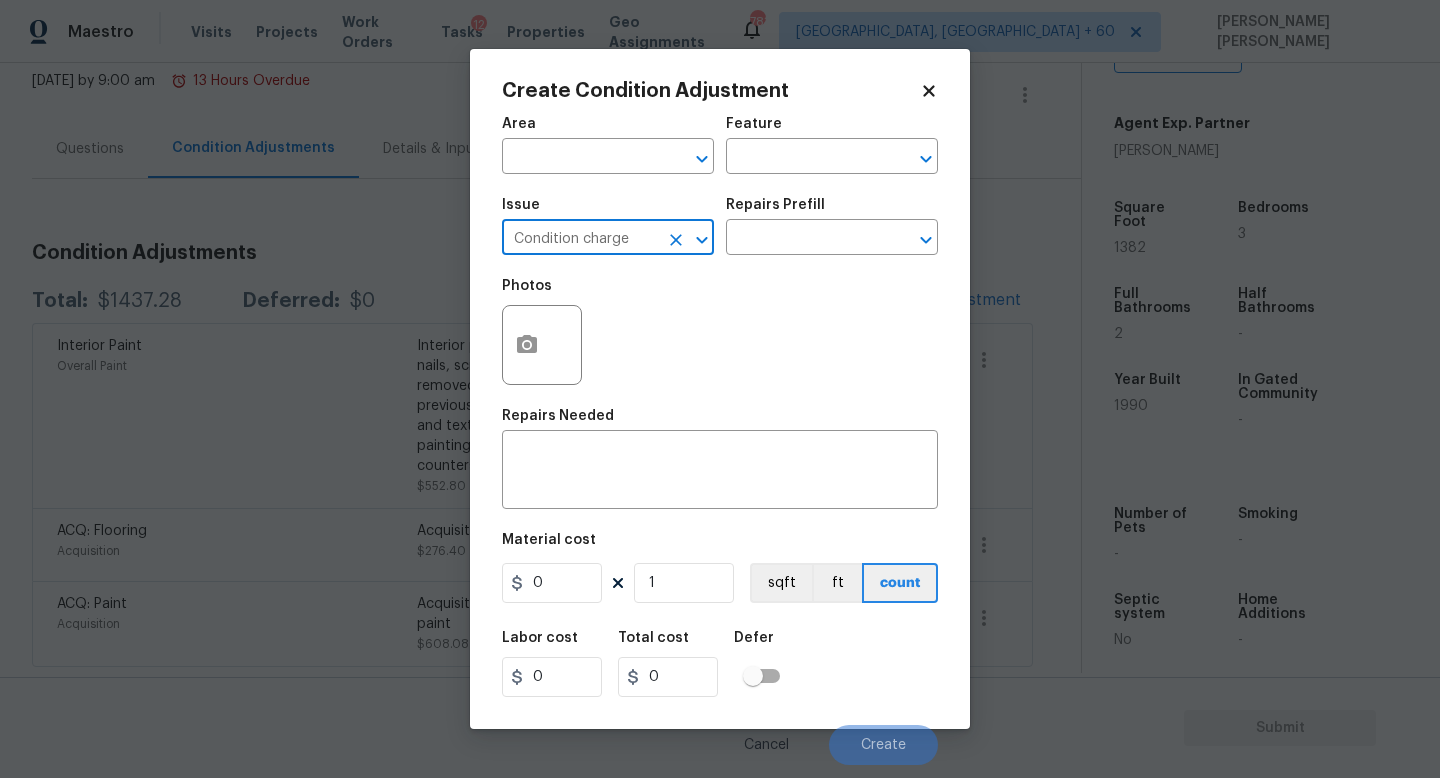 type on "Condition charge" 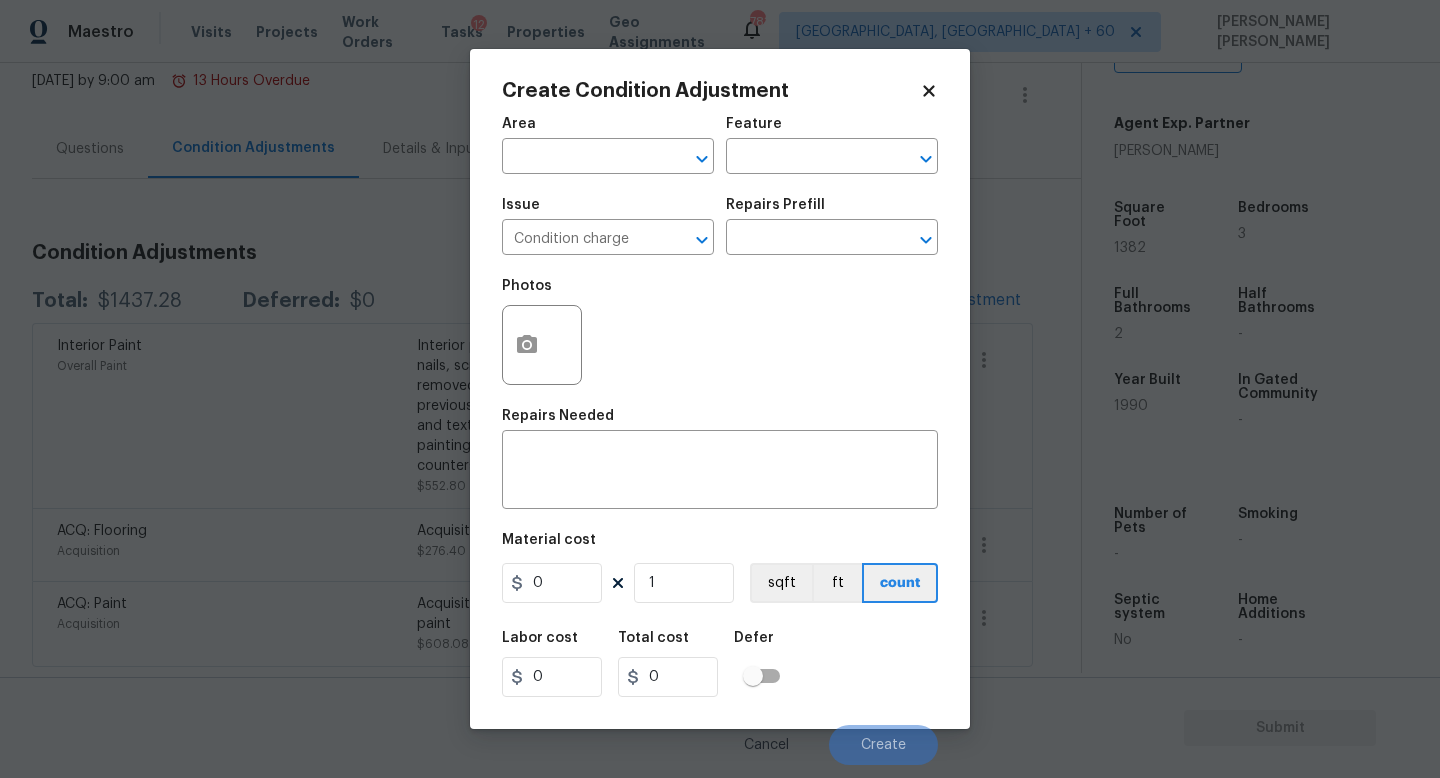 click on "Photos" at bounding box center (720, 332) 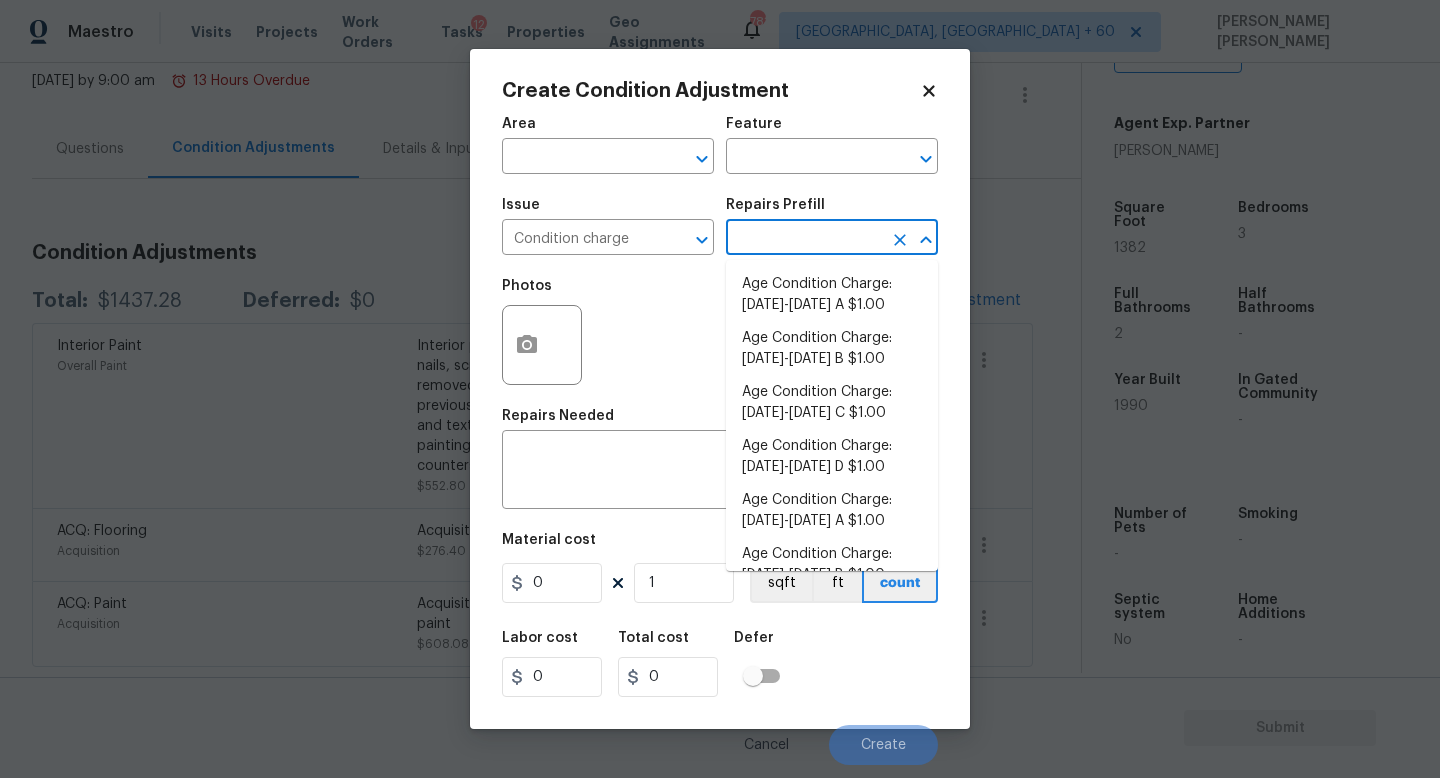 click at bounding box center [804, 239] 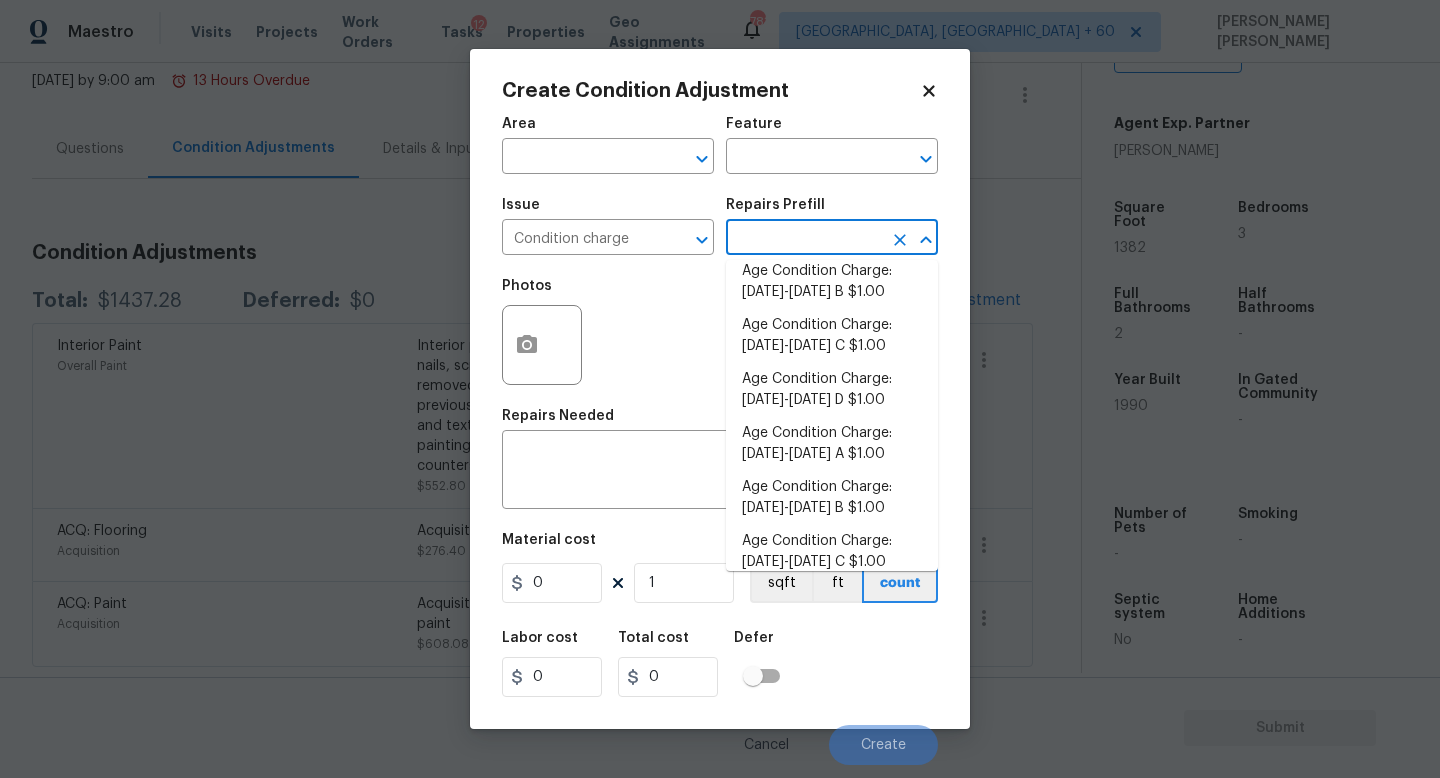 scroll, scrollTop: 656, scrollLeft: 0, axis: vertical 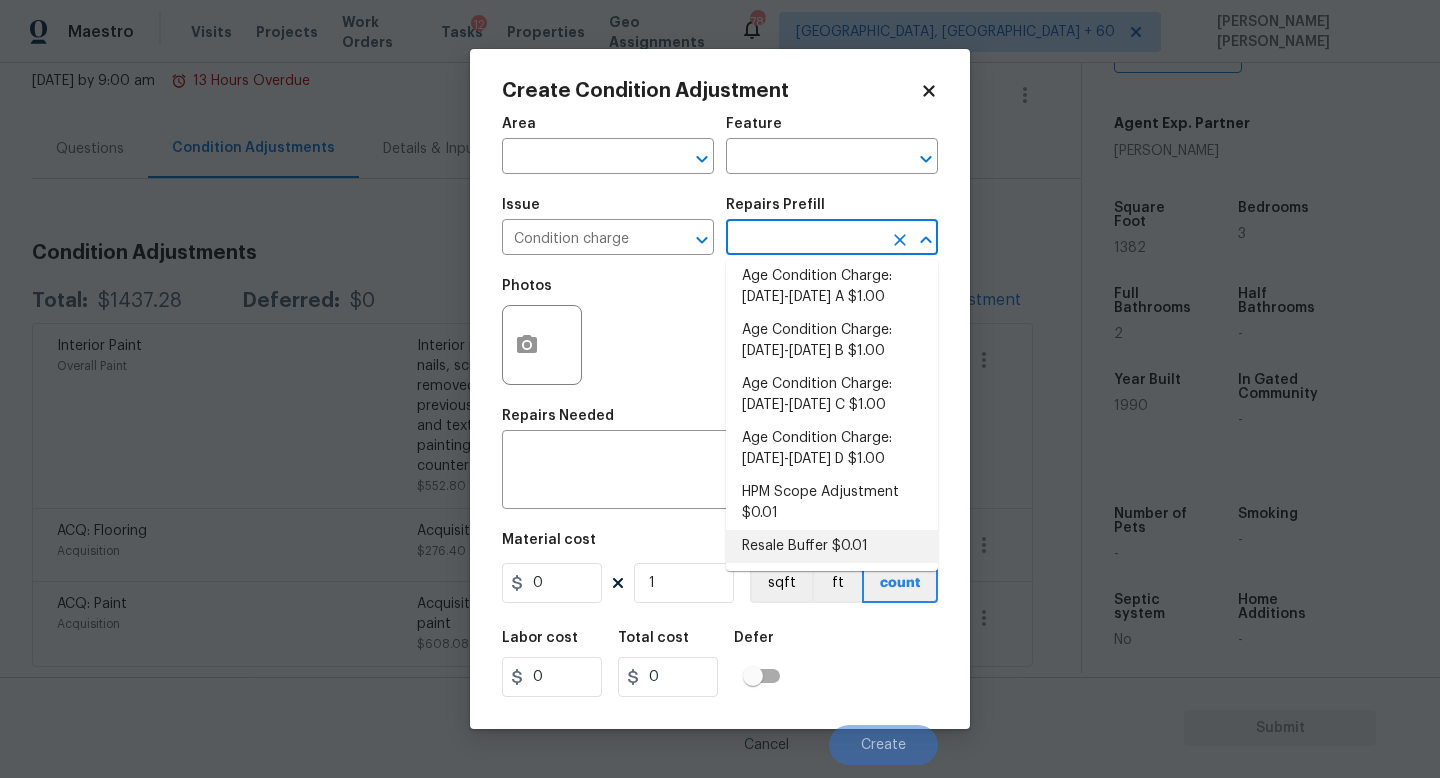 click on "Resale Buffer $0.01" at bounding box center (832, 546) 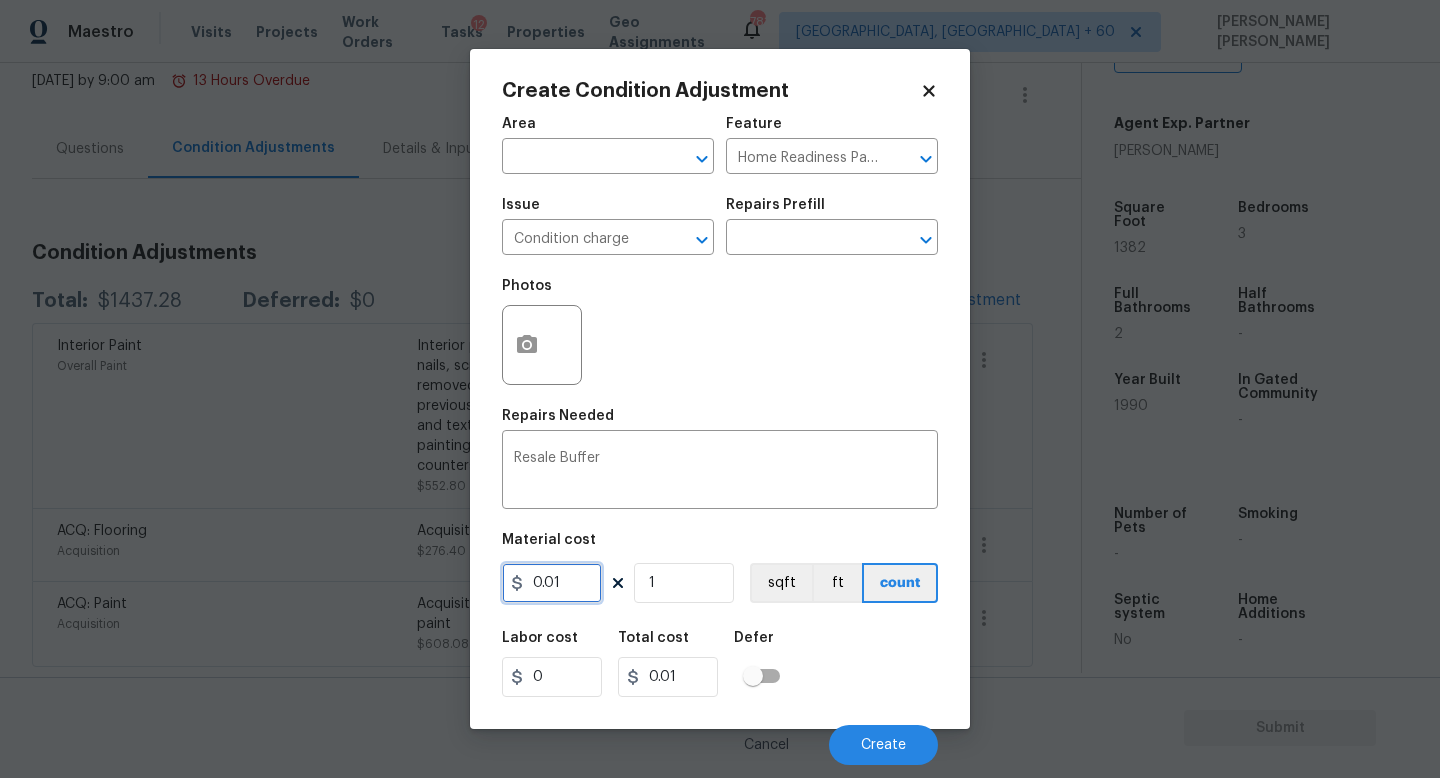 drag, startPoint x: 582, startPoint y: 586, endPoint x: 0, endPoint y: 576, distance: 582.0859 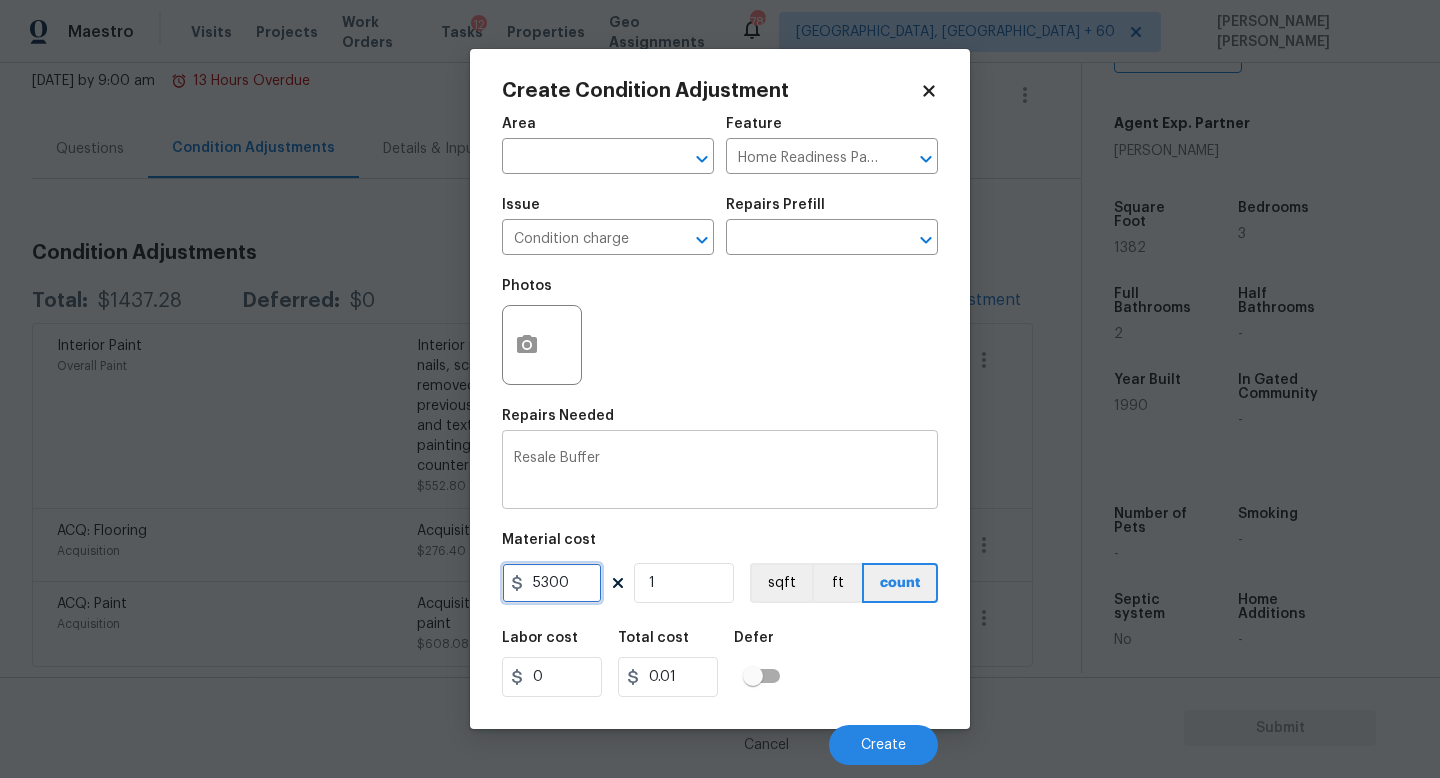 type on "5300" 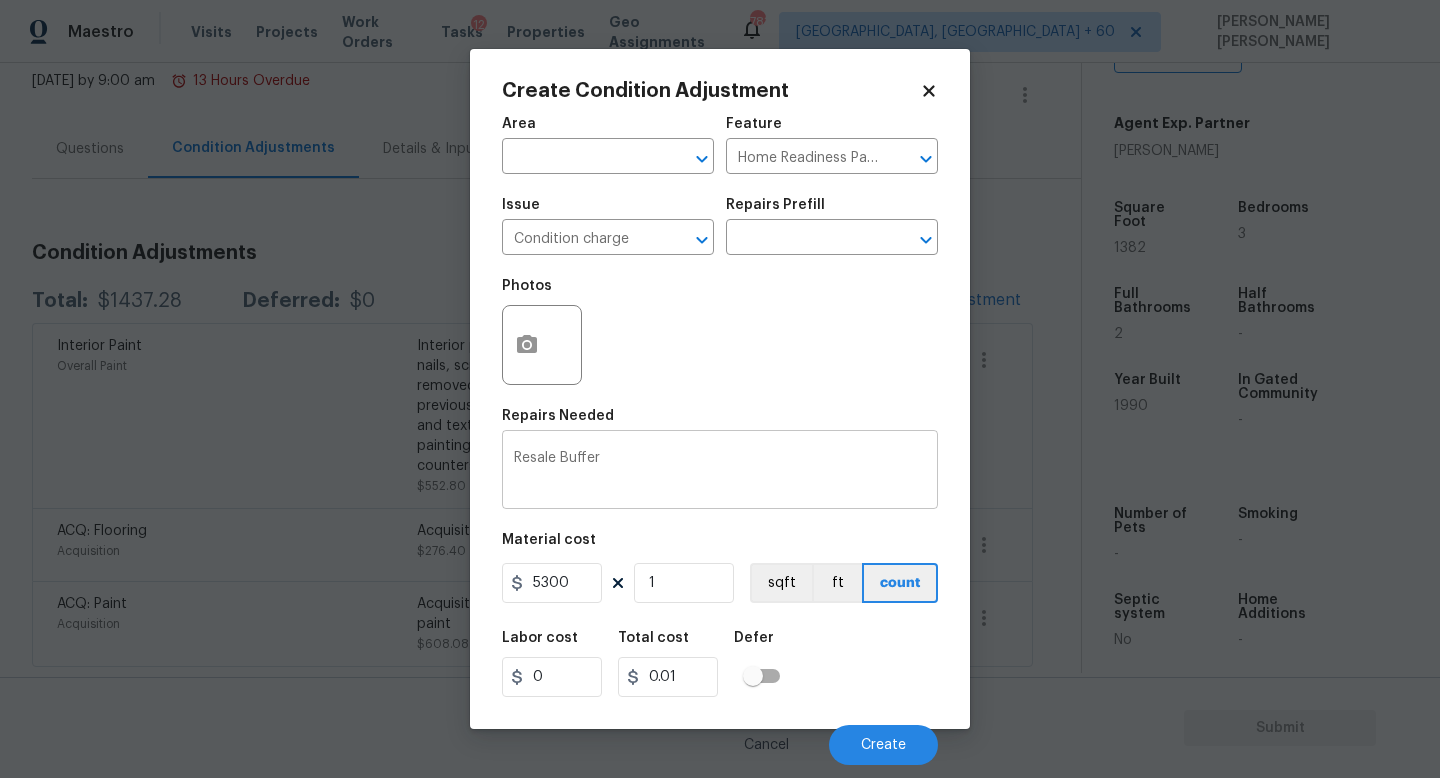type on "5300" 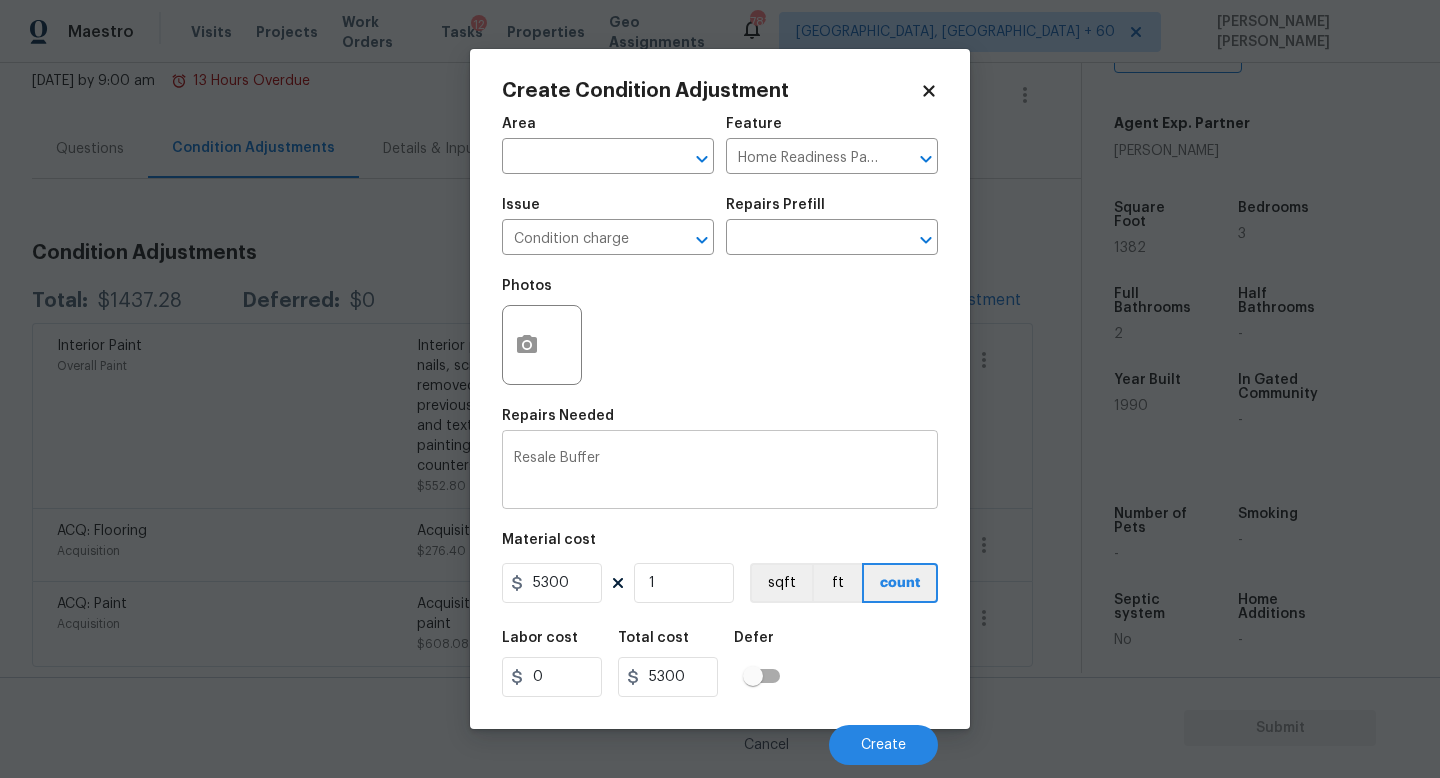 click on "Resale Buffer" at bounding box center [720, 472] 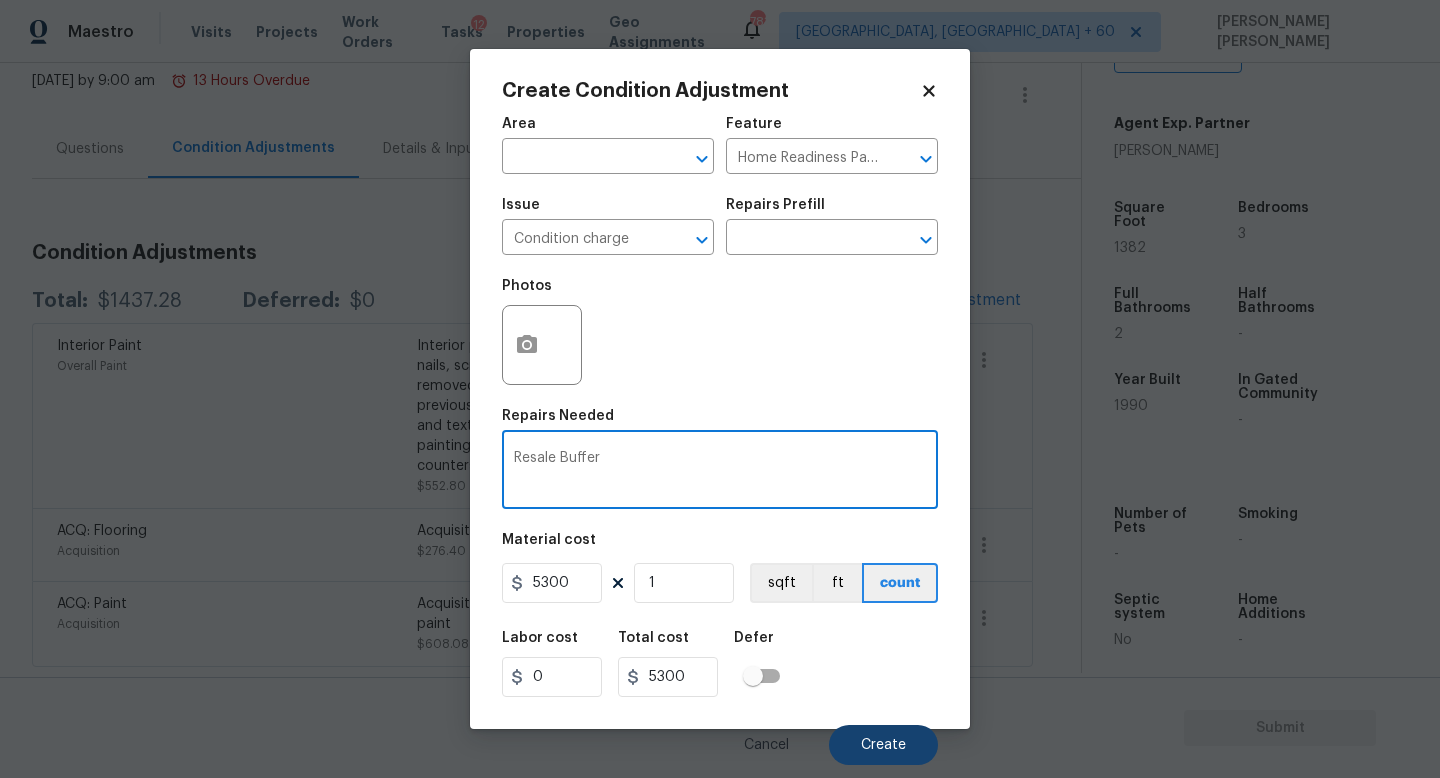 type on "Resale Buffer" 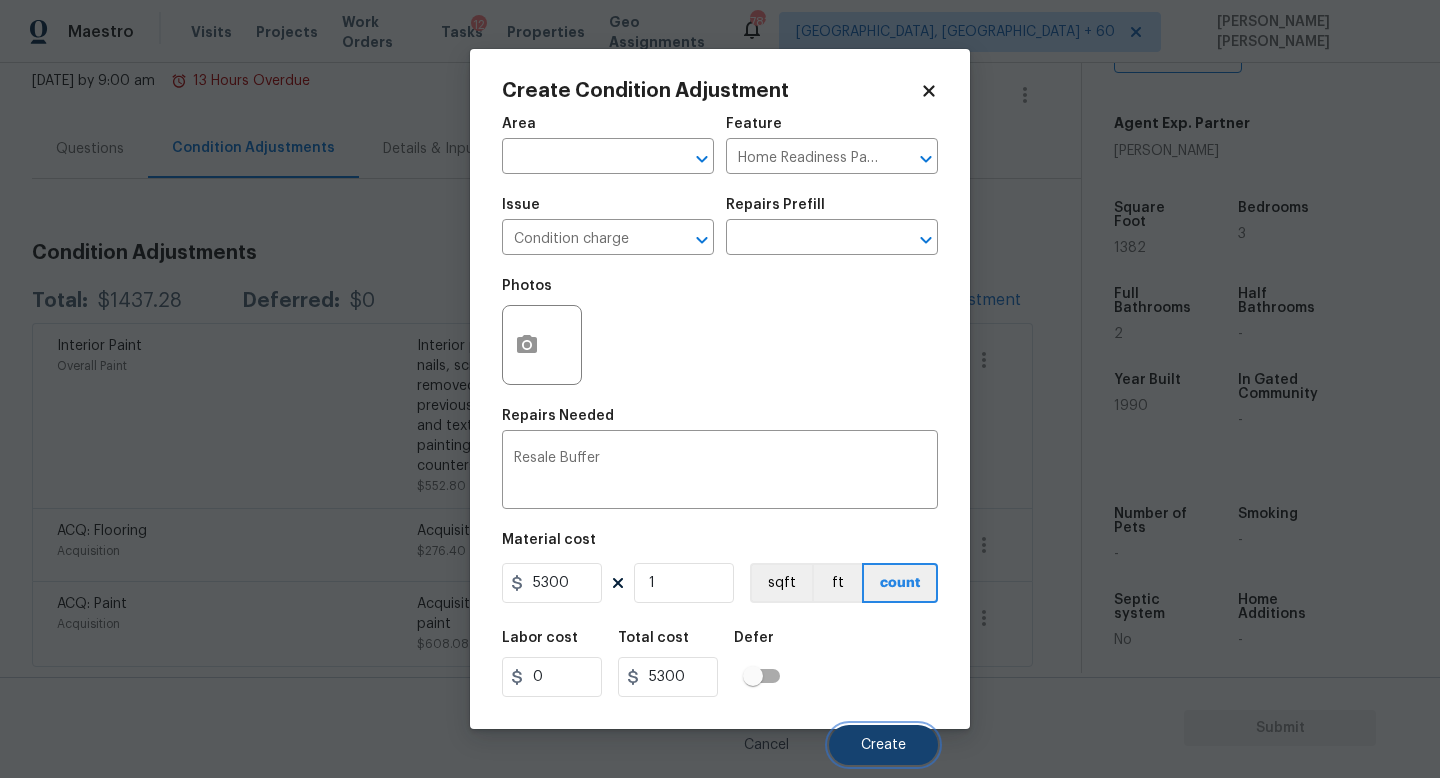 click on "Create" at bounding box center (883, 745) 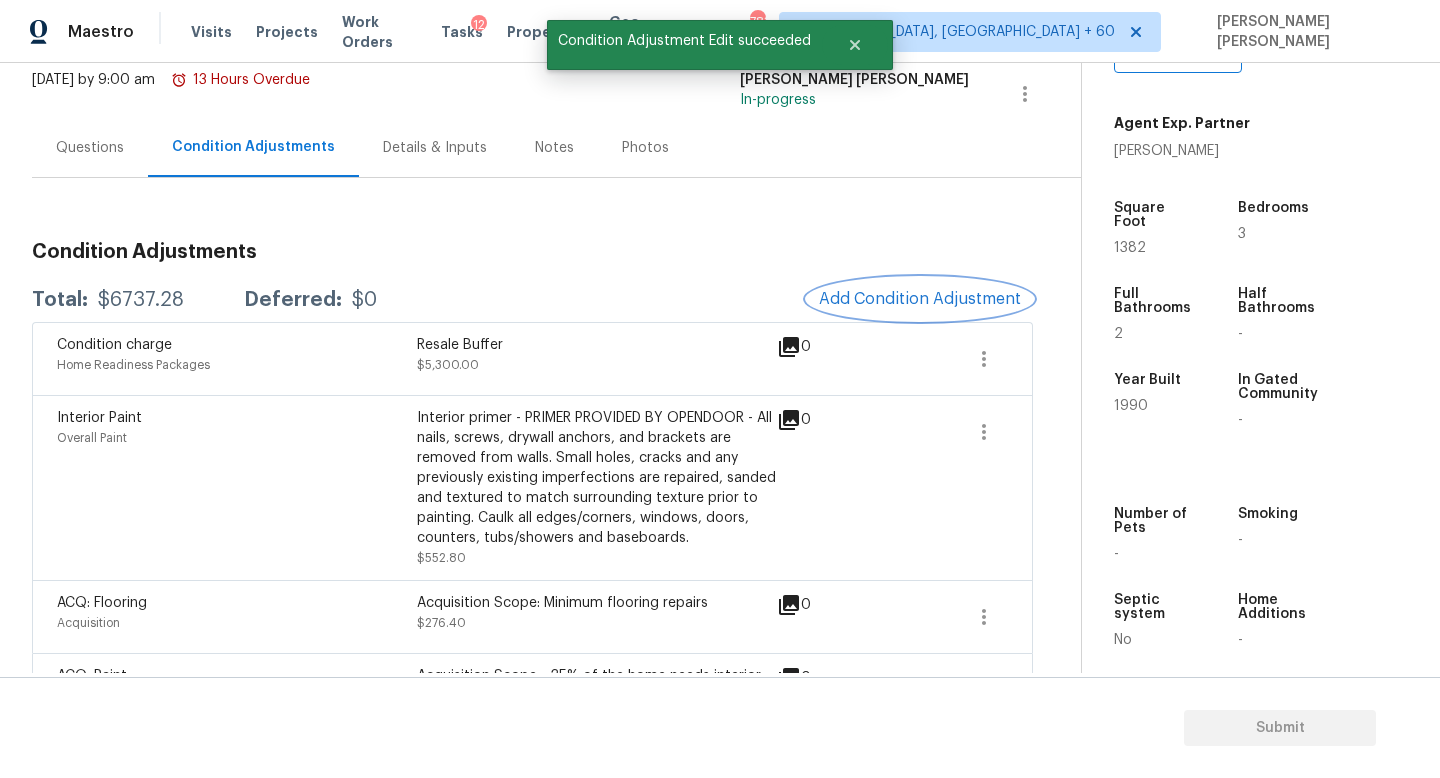 click on "Add Condition Adjustment" at bounding box center (920, 299) 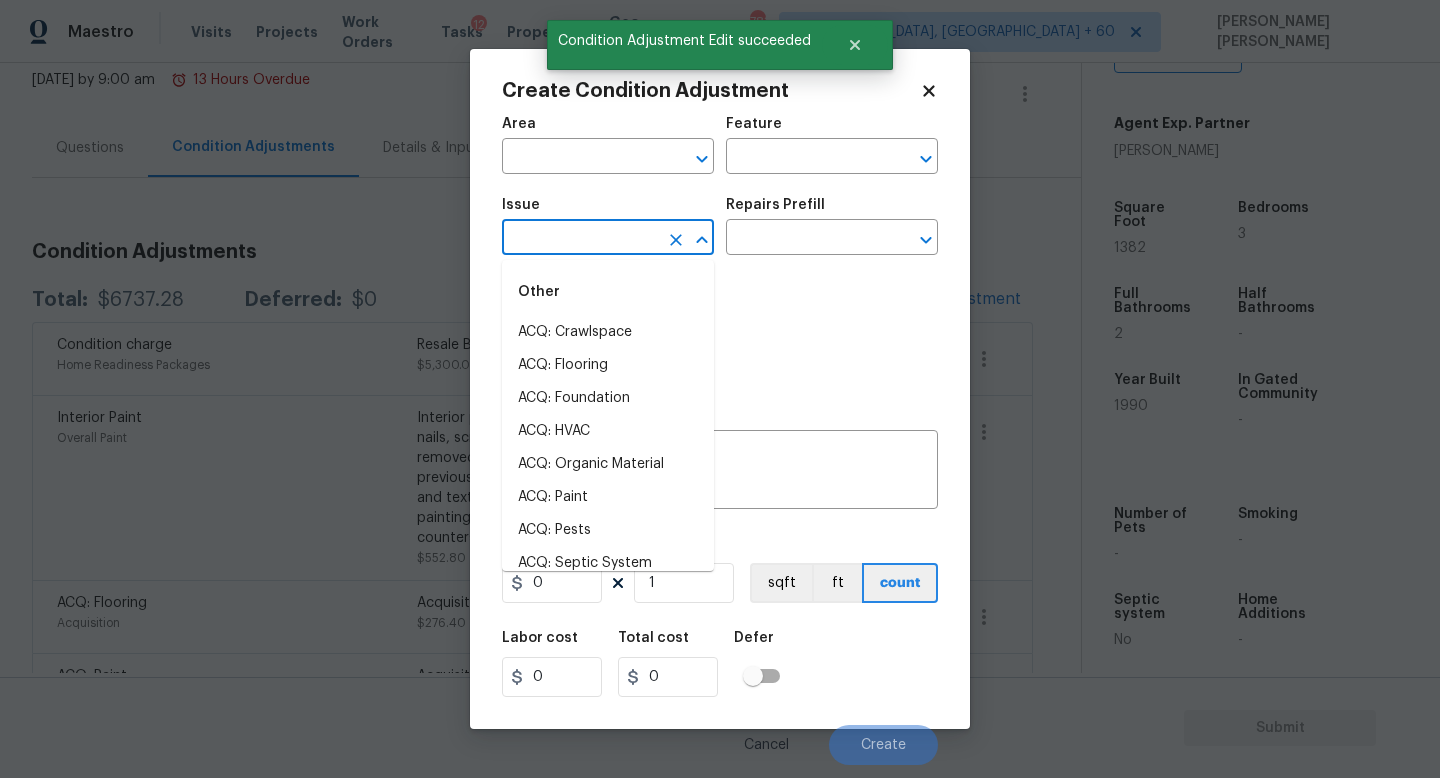 click at bounding box center (580, 239) 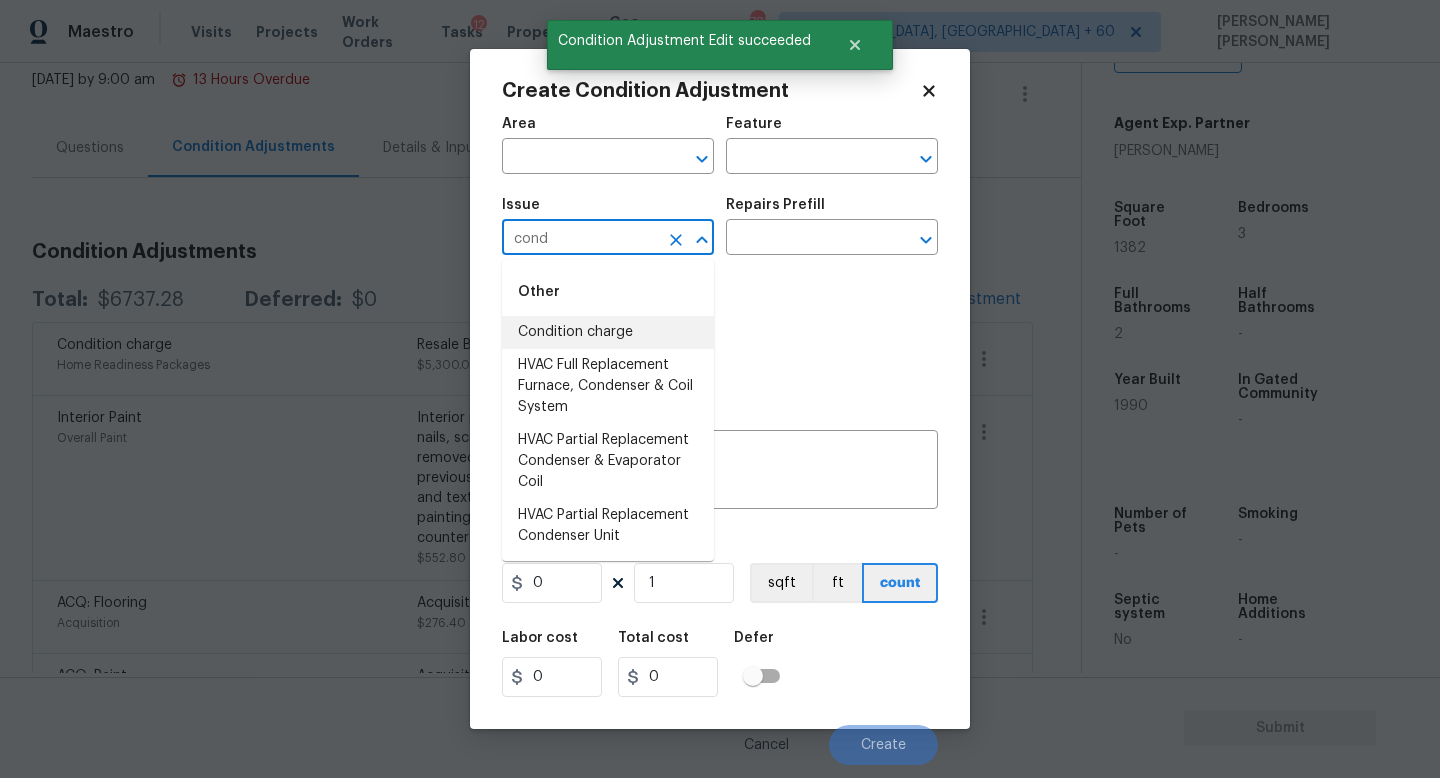 click on "Condition charge" at bounding box center (608, 332) 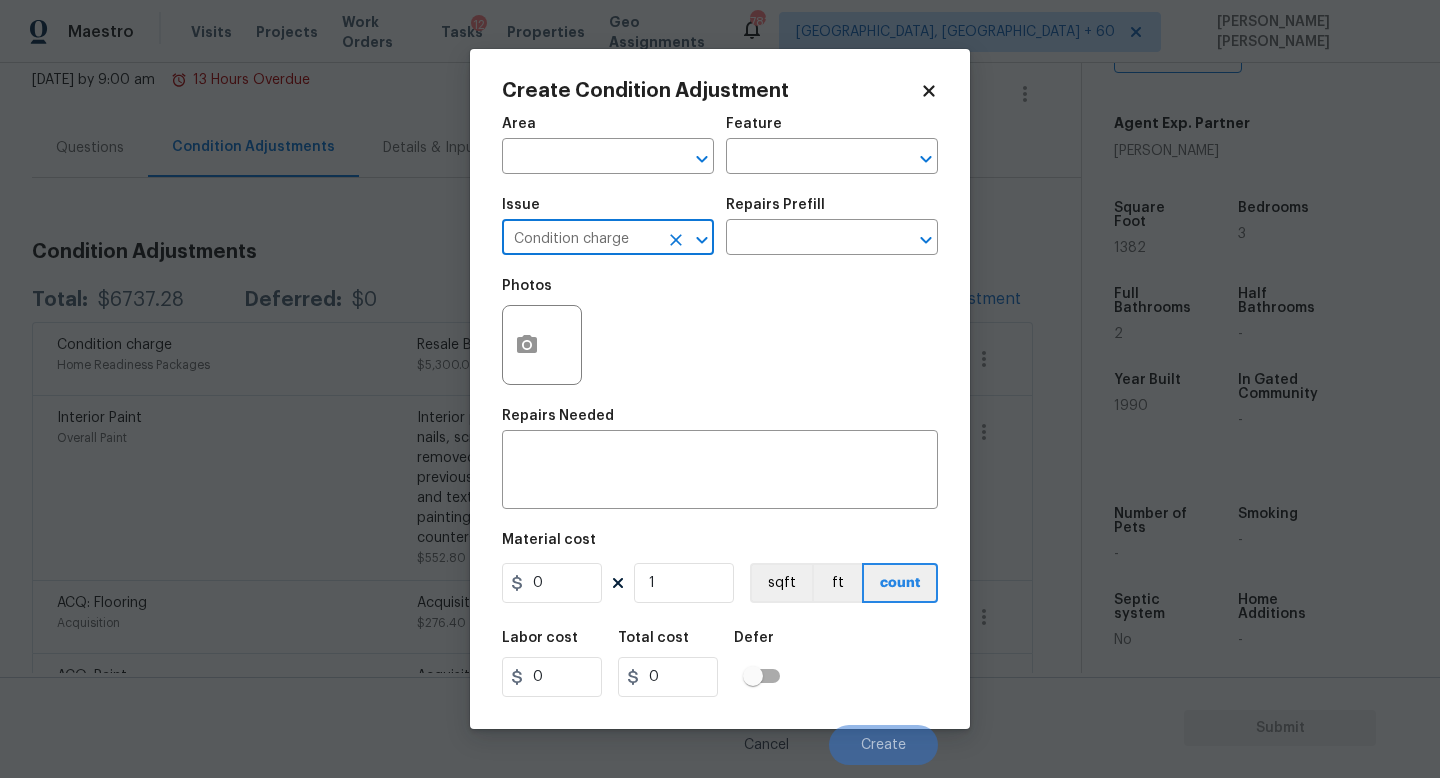 type on "Condition charge" 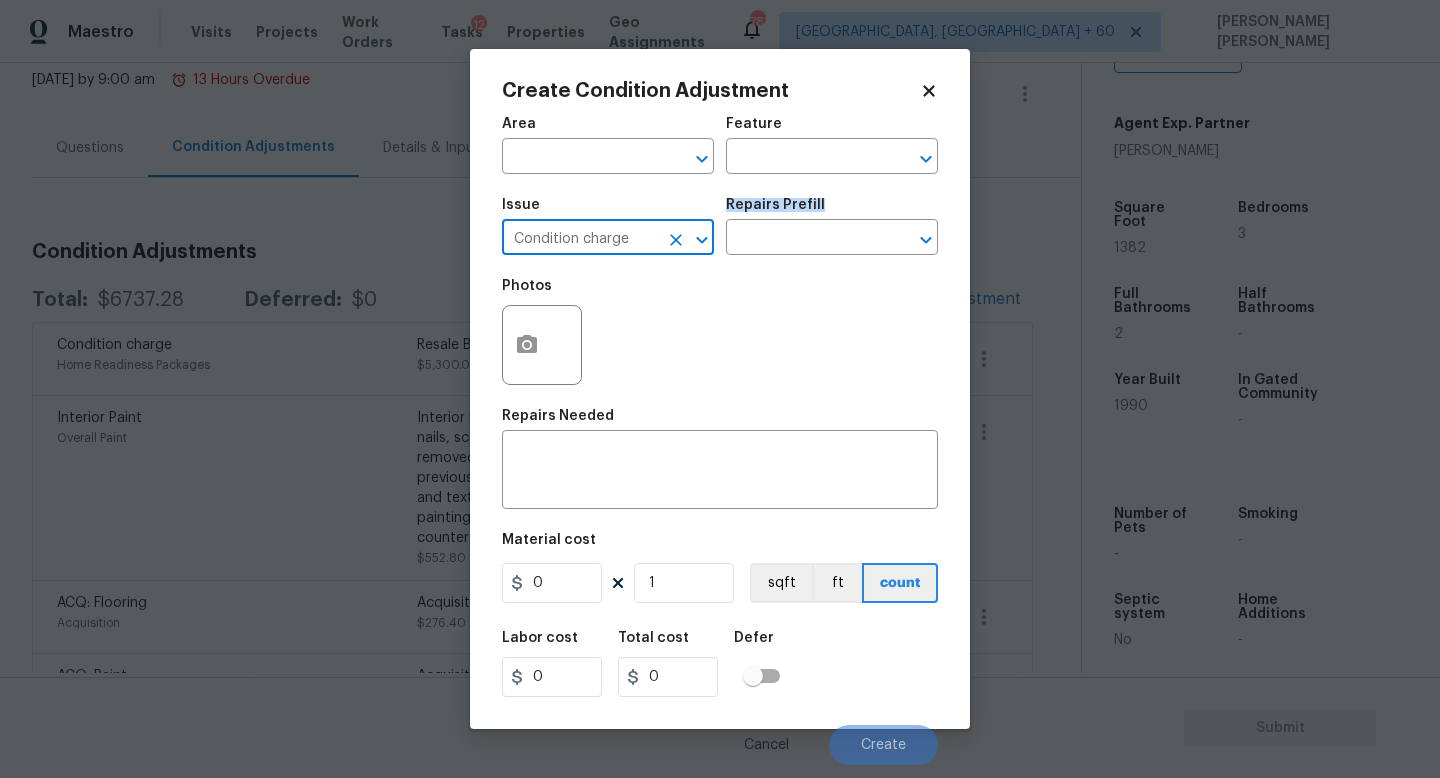 click on "Repairs Prefill" at bounding box center (832, 211) 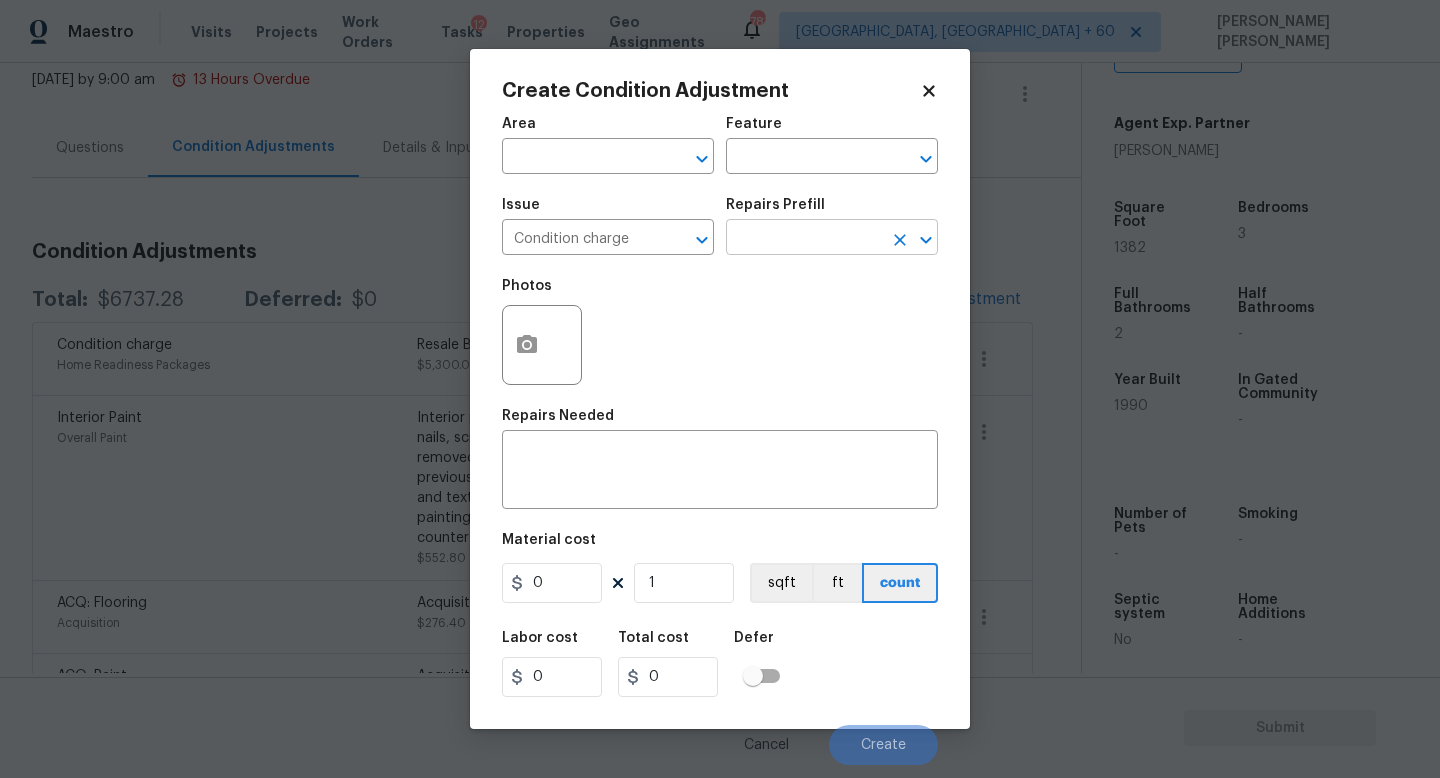 click at bounding box center [804, 239] 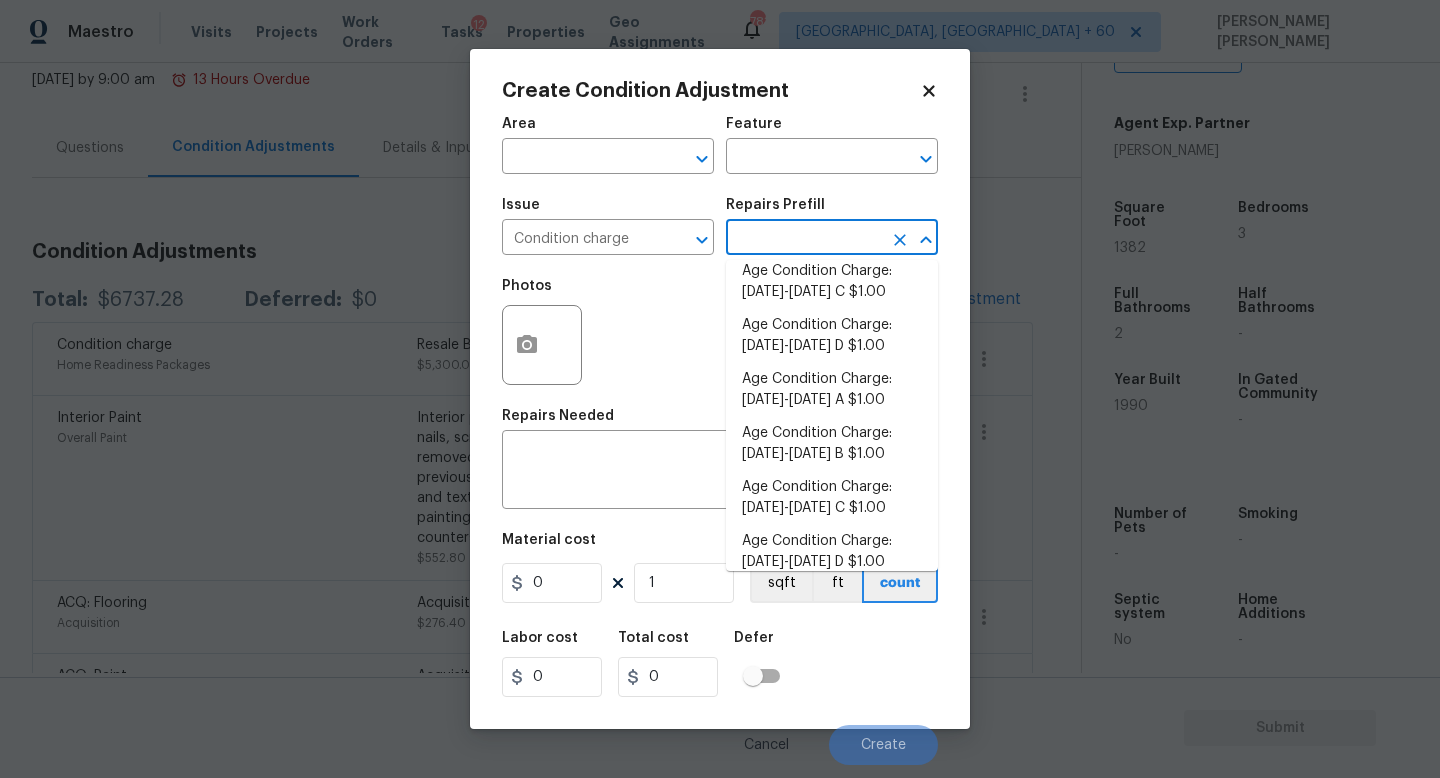 scroll, scrollTop: 656, scrollLeft: 0, axis: vertical 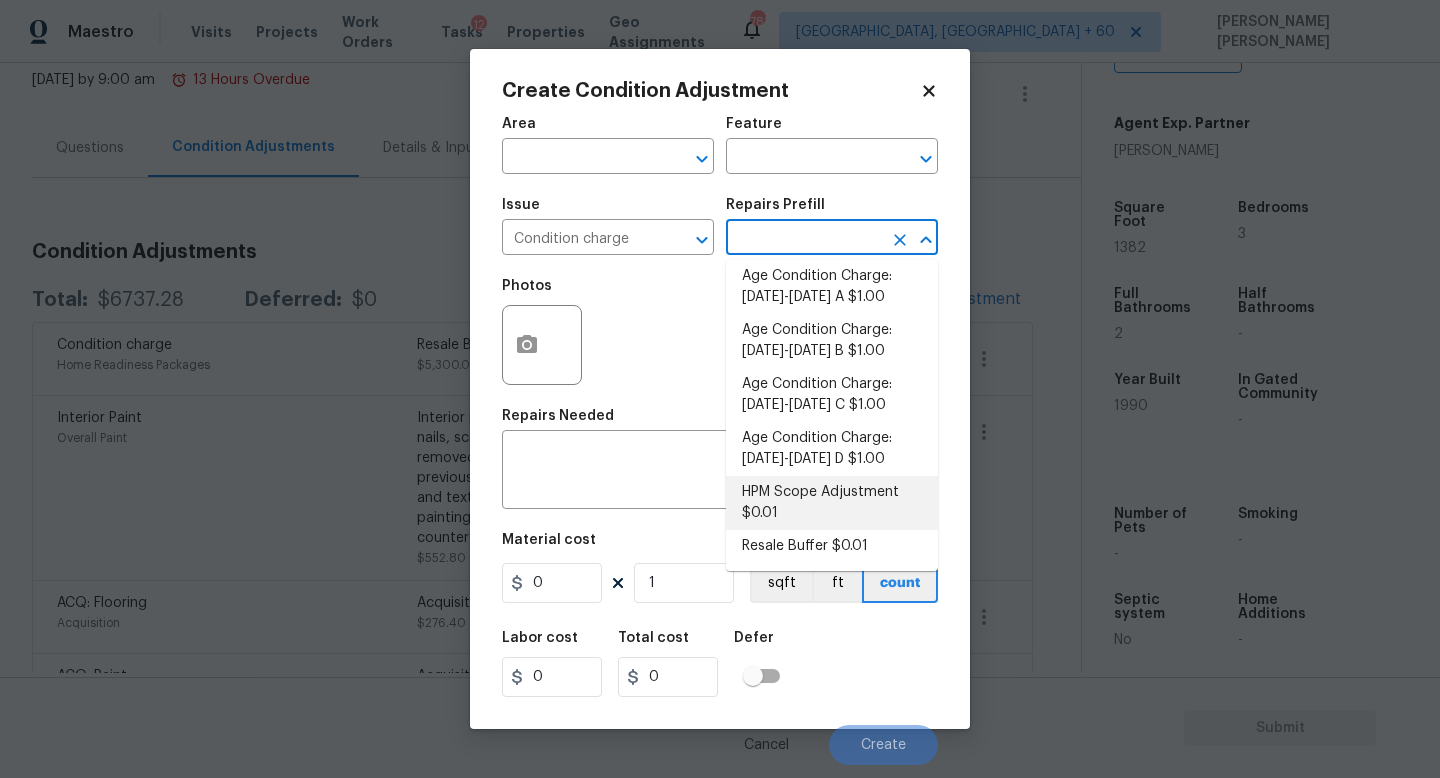 click on "HPM Scope Adjustment $0.01" at bounding box center (832, 503) 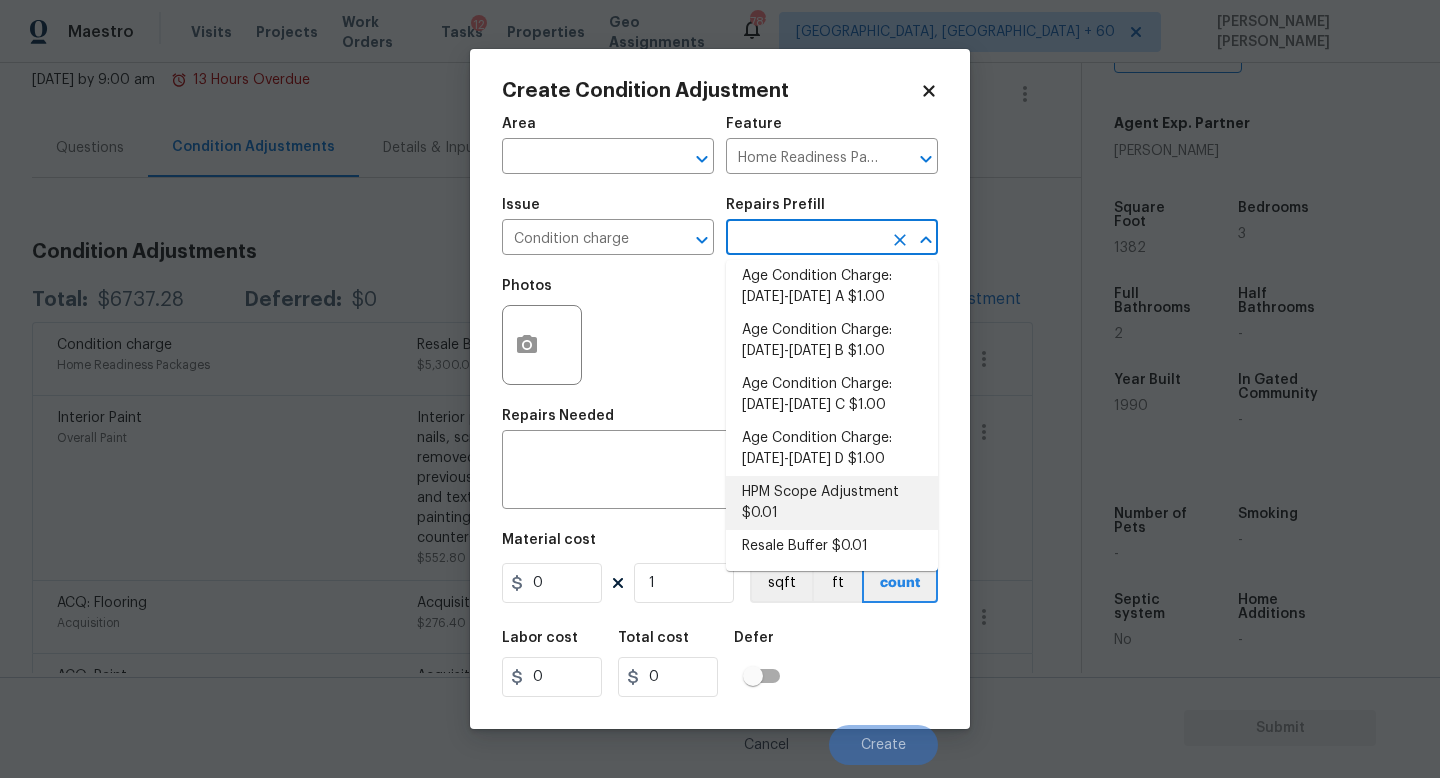 type 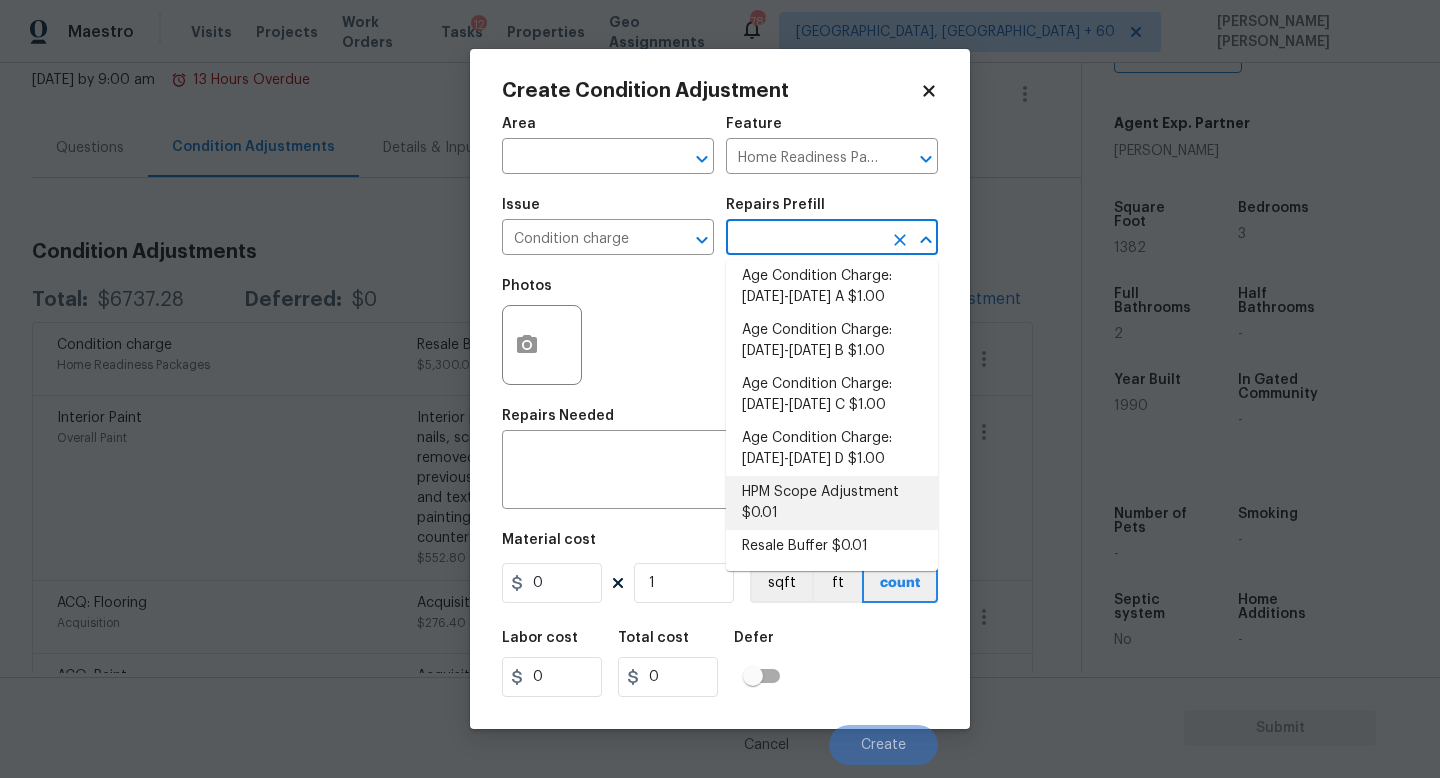 type on "HPM Scope Adjustment" 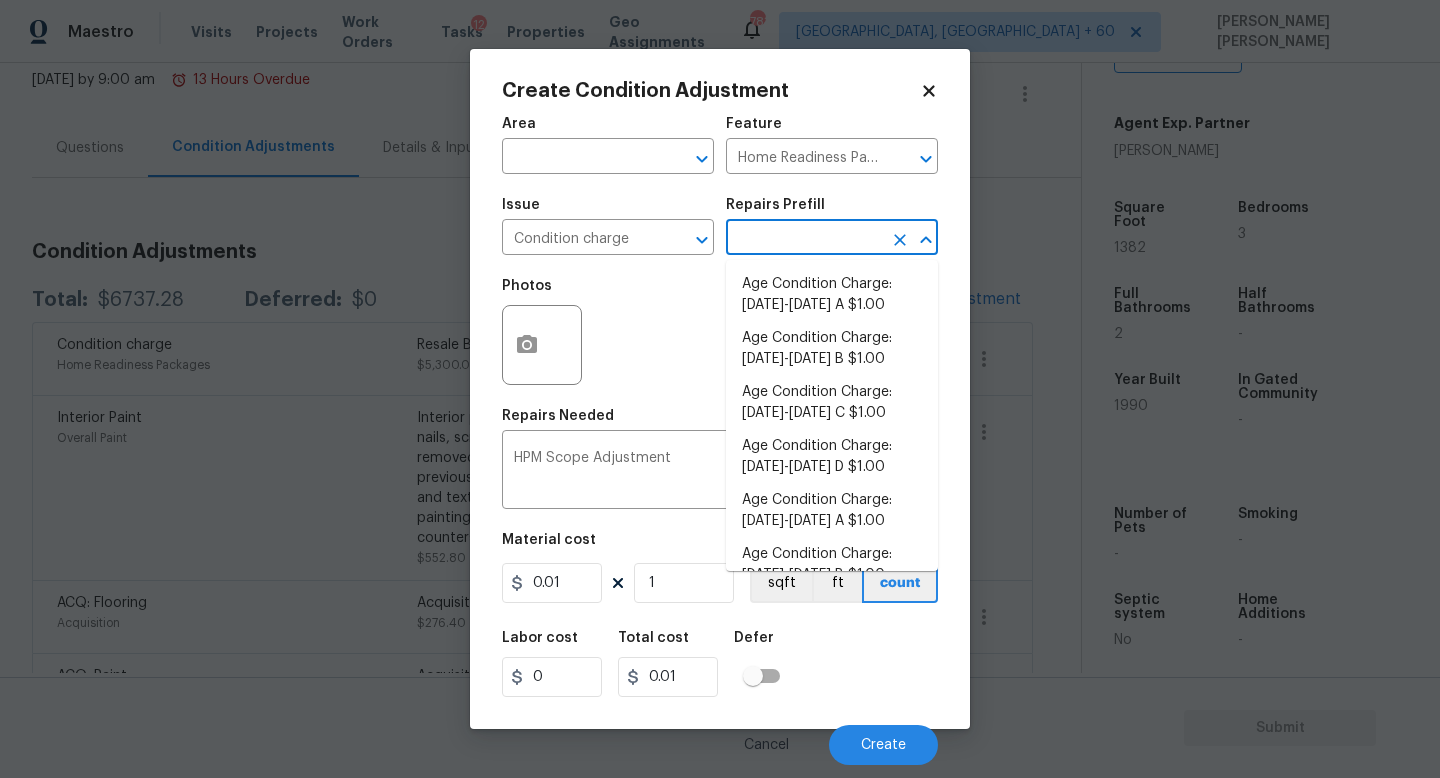 scroll, scrollTop: 615, scrollLeft: 0, axis: vertical 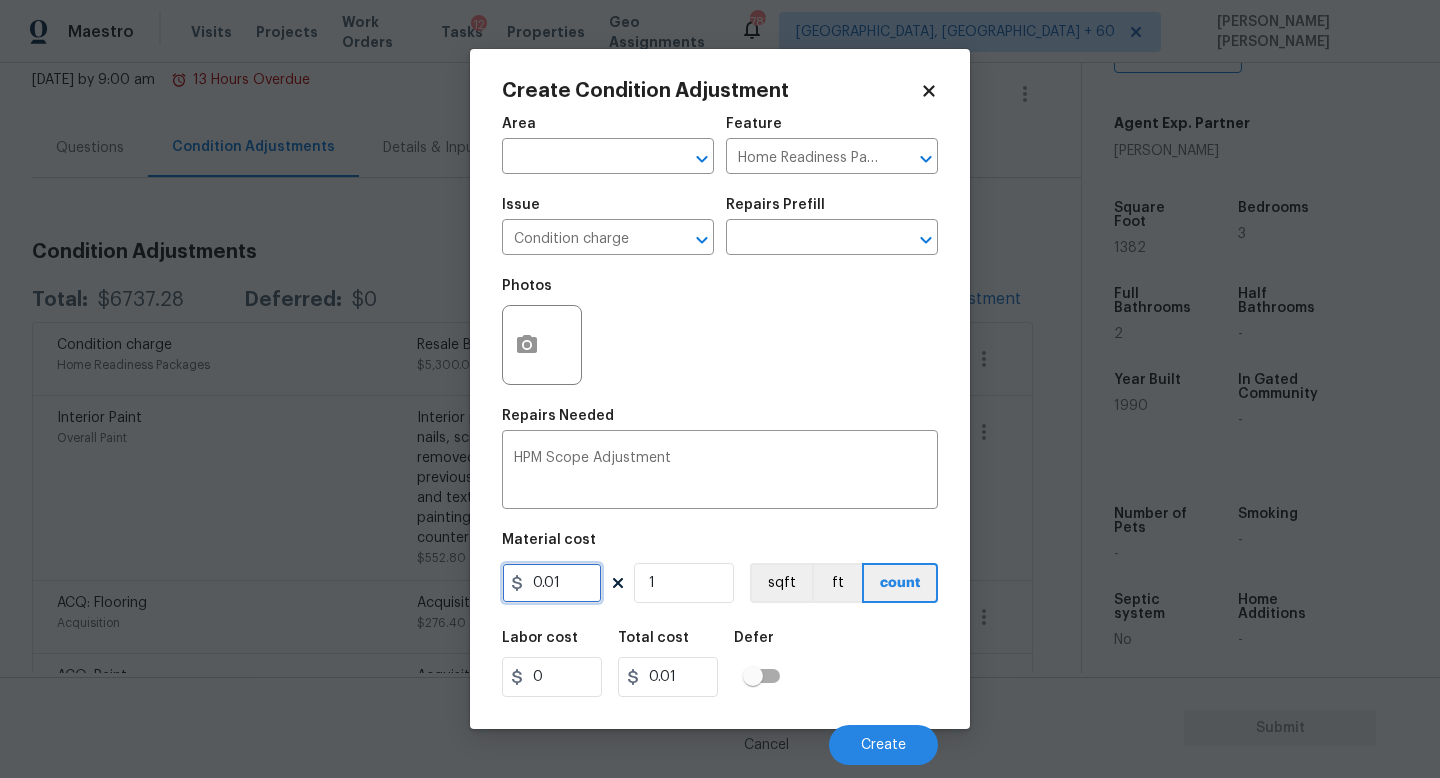 drag, startPoint x: 592, startPoint y: 587, endPoint x: 183, endPoint y: 526, distance: 413.5239 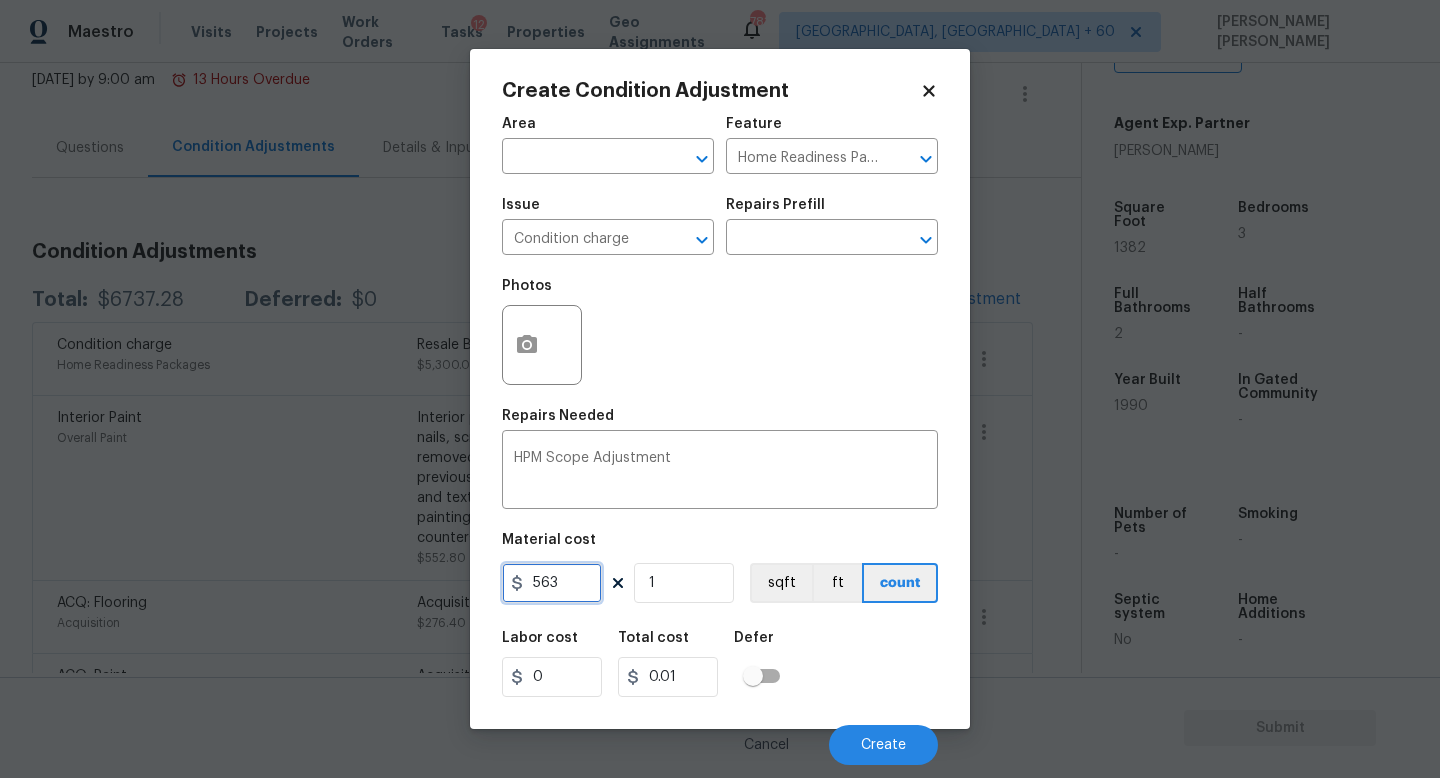 type on "563" 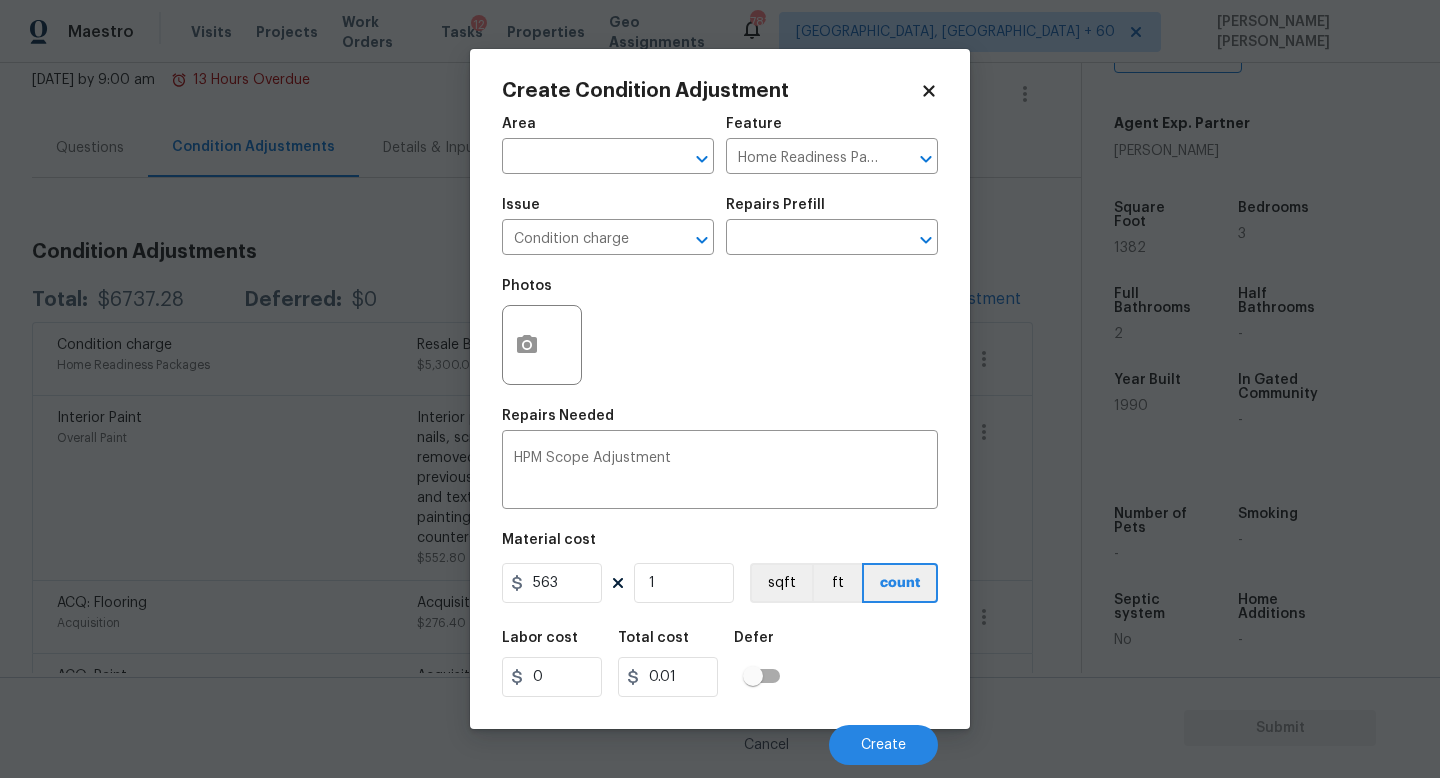 type on "563" 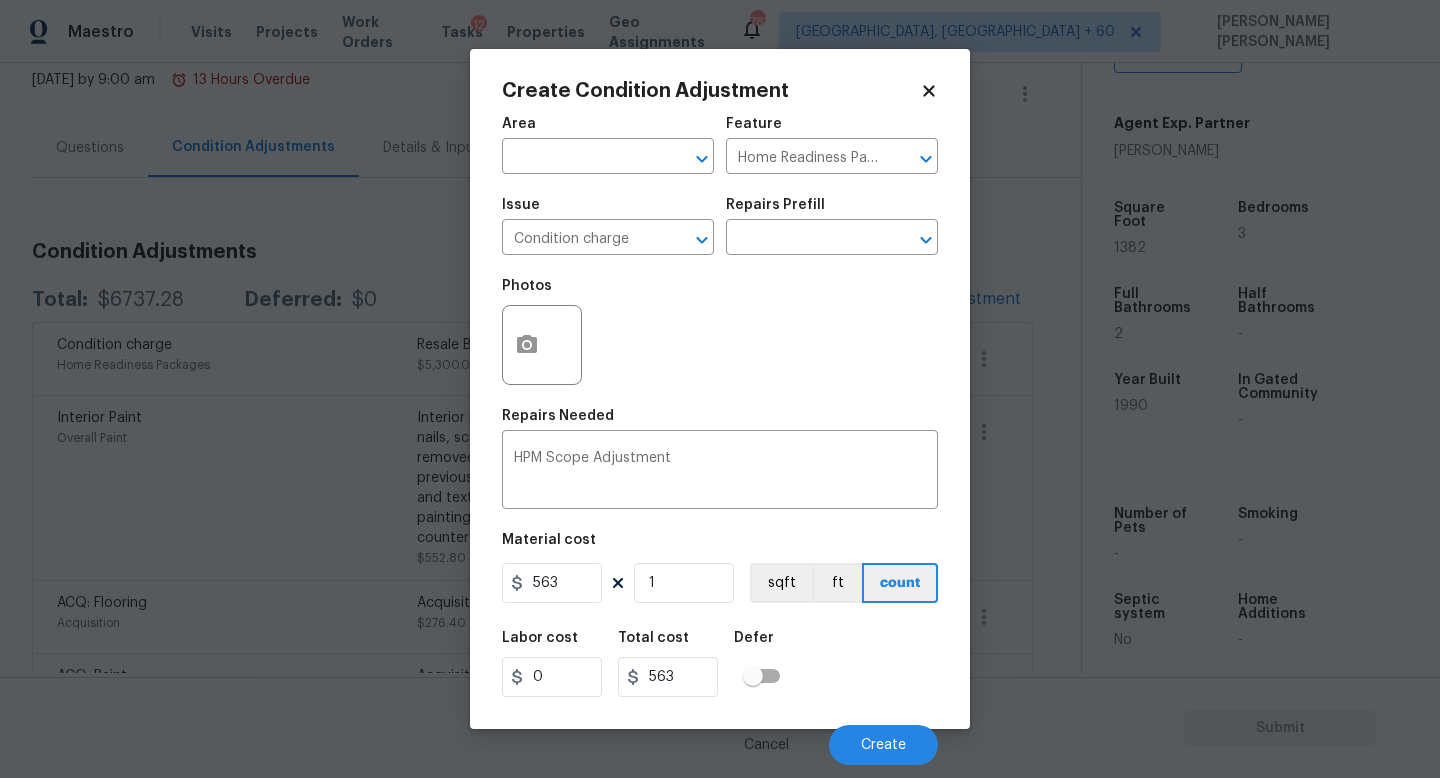 click on "Labor cost 0 Total cost 563 Defer" at bounding box center (720, 664) 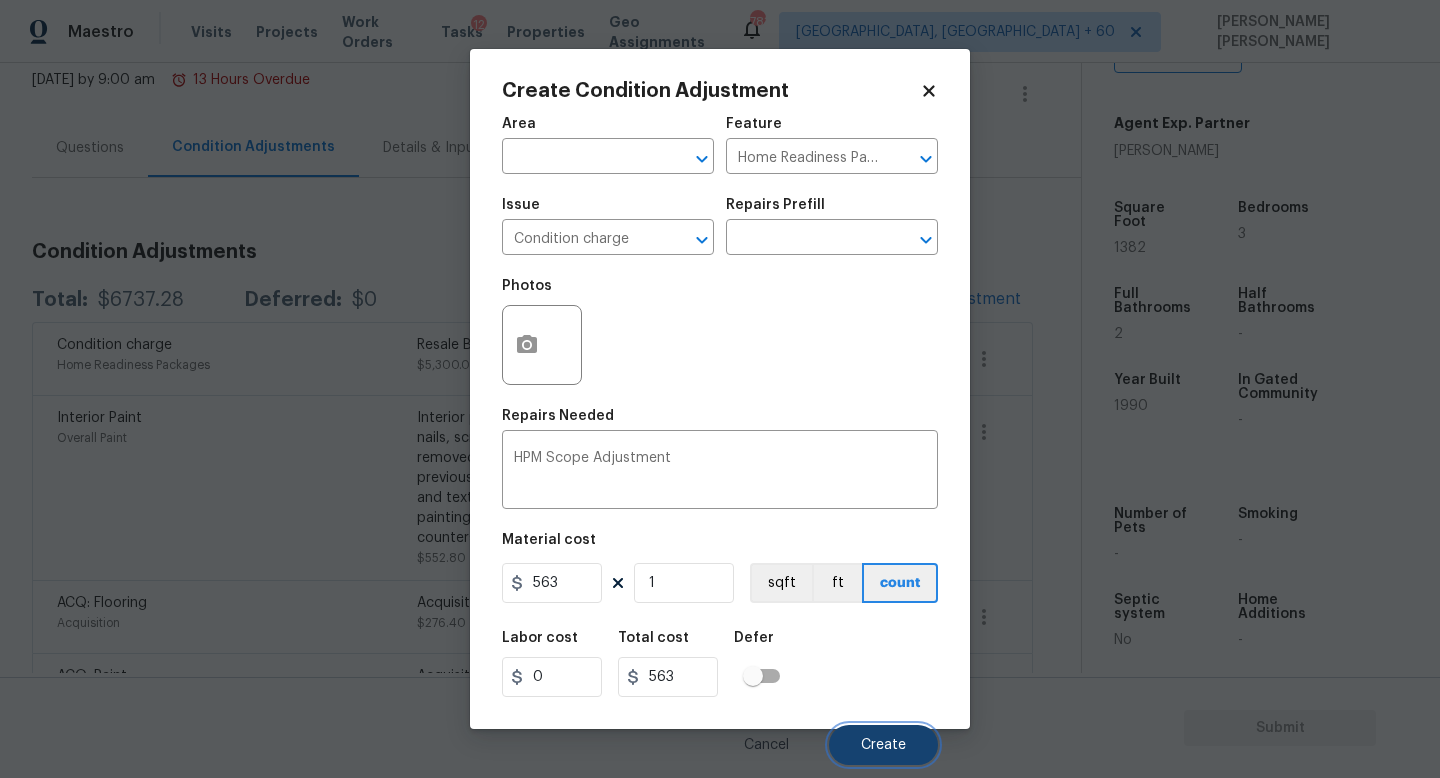 click on "Create" at bounding box center [883, 745] 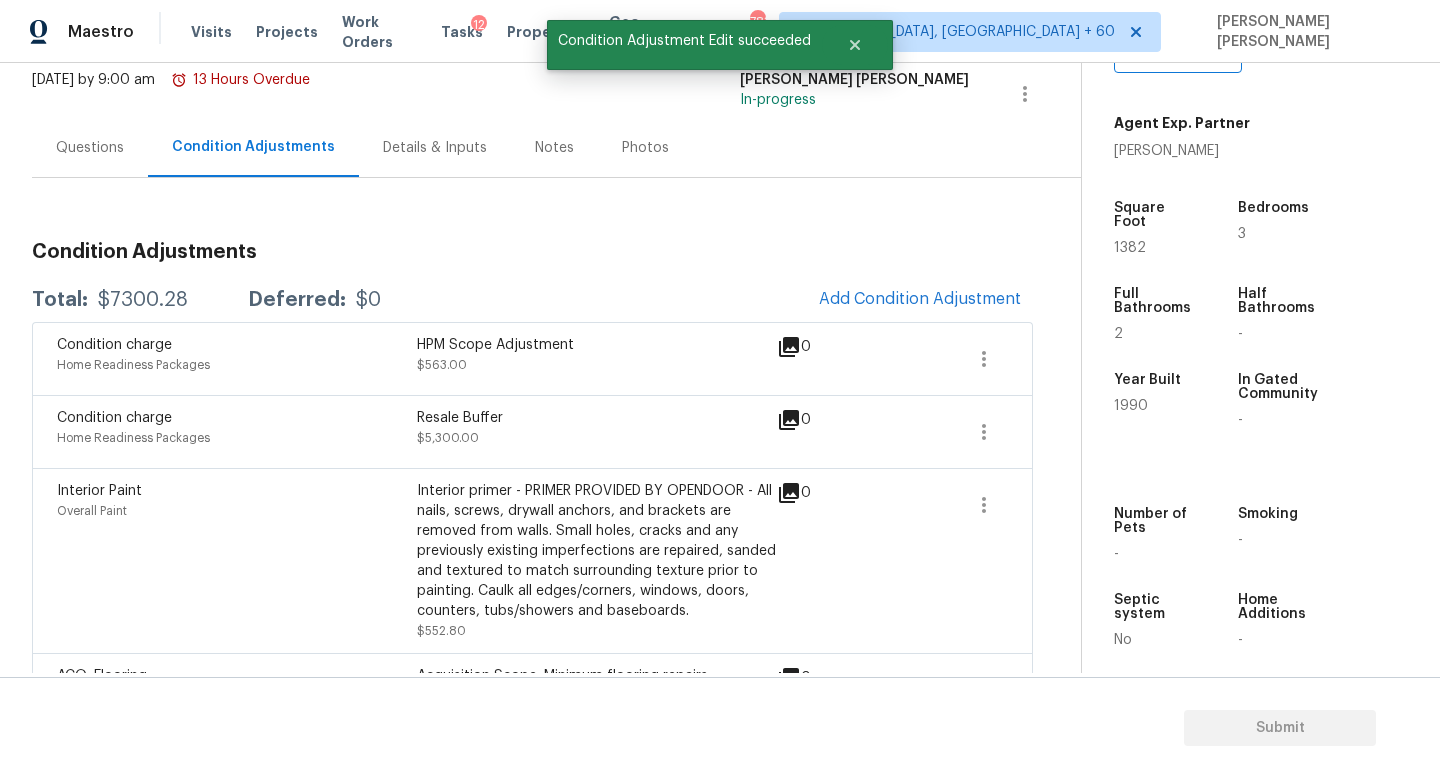 click on "$7300.28" at bounding box center [143, 300] 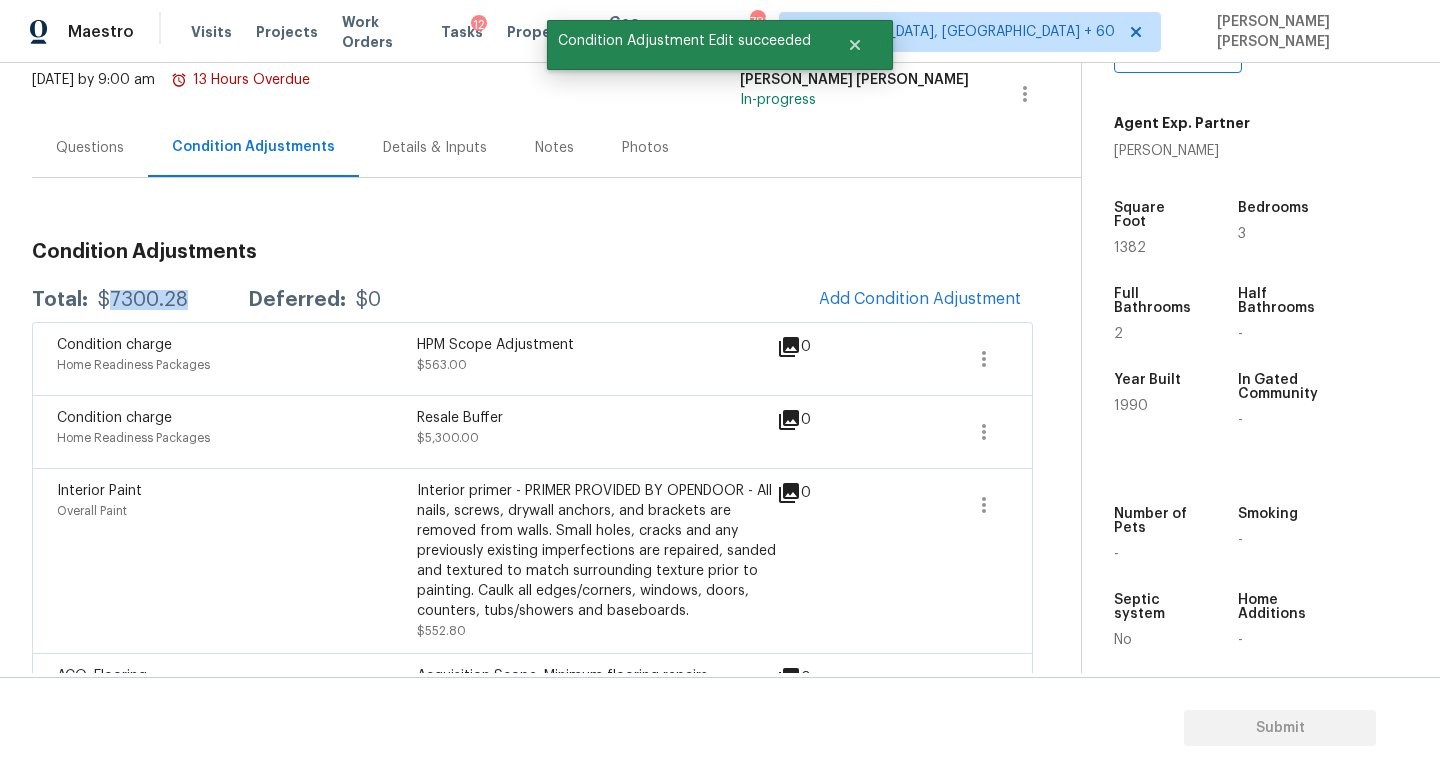 click on "$7300.28" at bounding box center (143, 300) 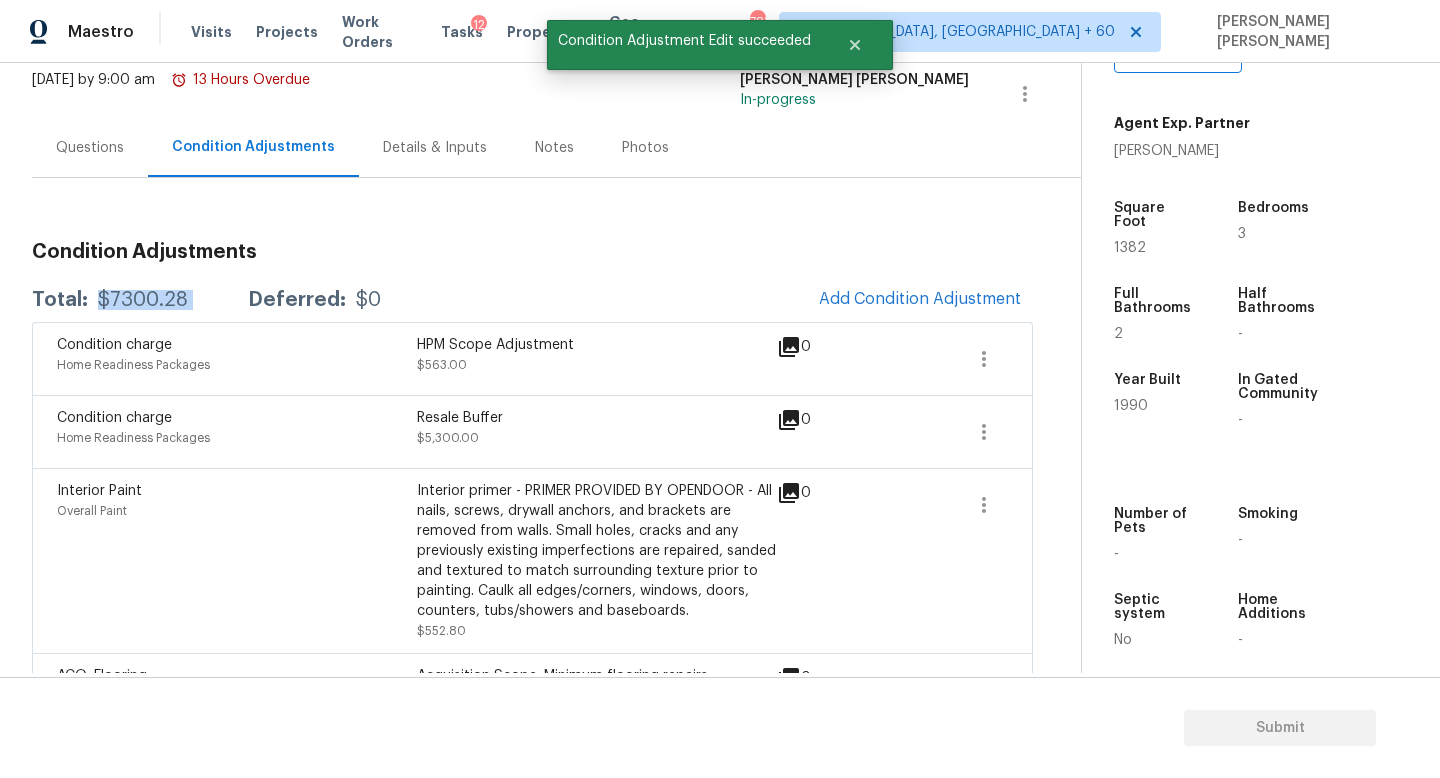 copy on "$7300.28" 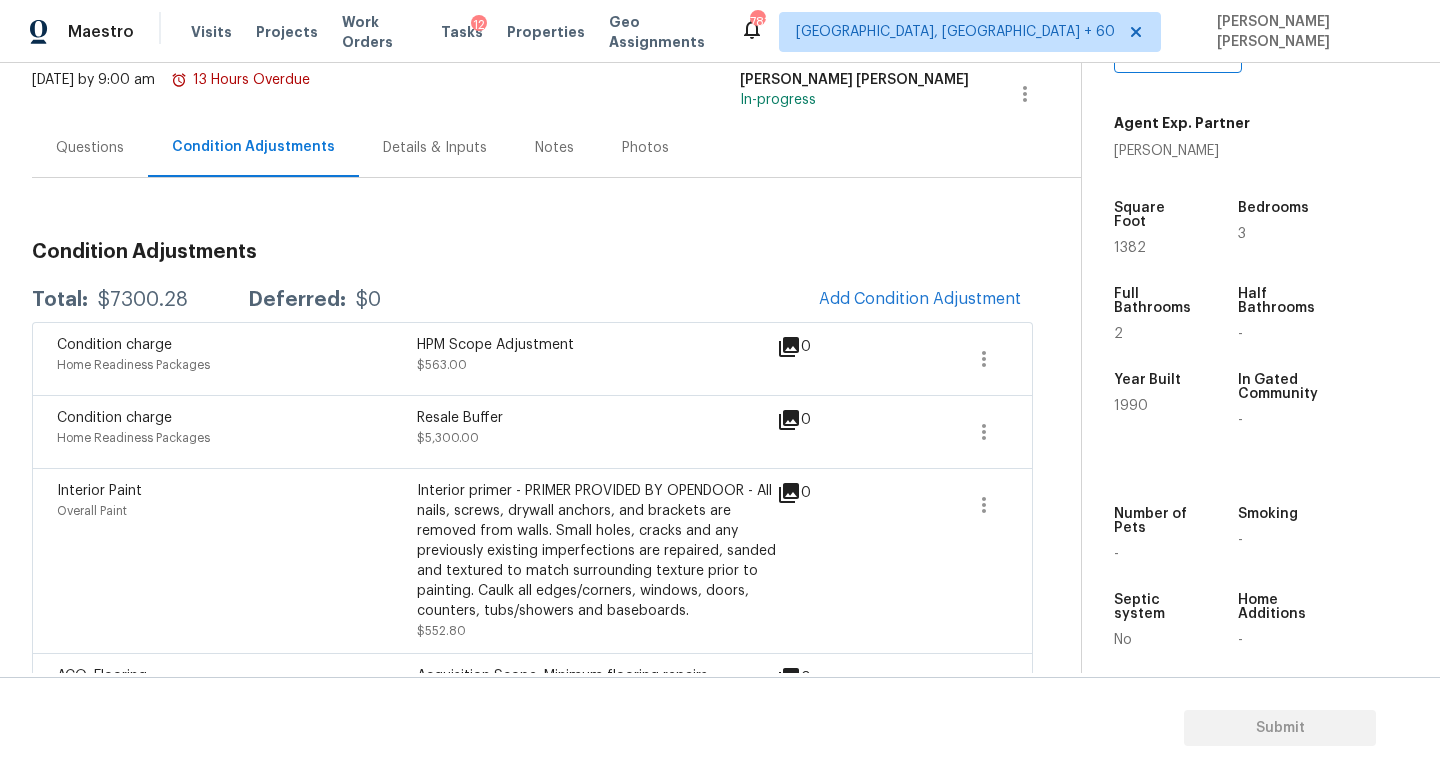 click on "Questions" at bounding box center [90, 148] 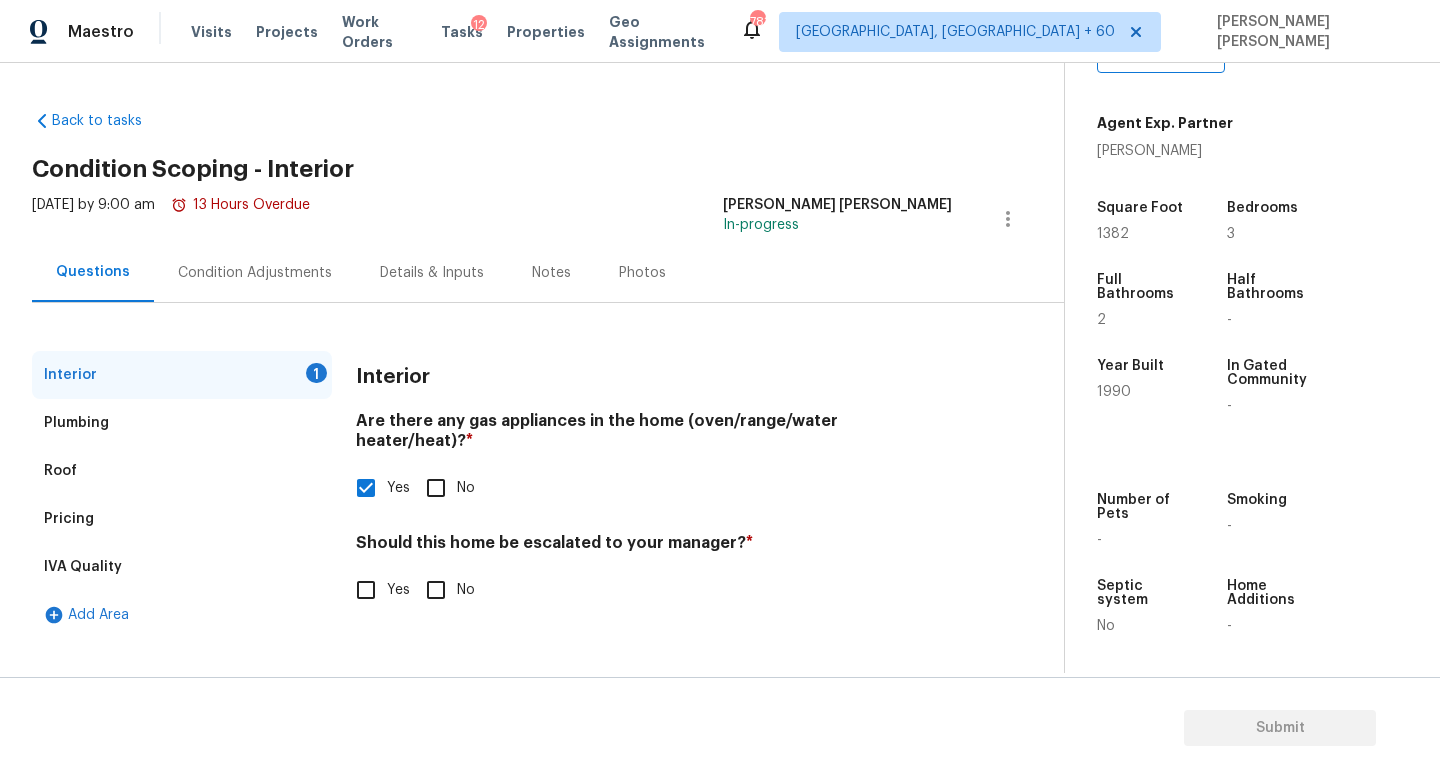 scroll, scrollTop: 0, scrollLeft: 0, axis: both 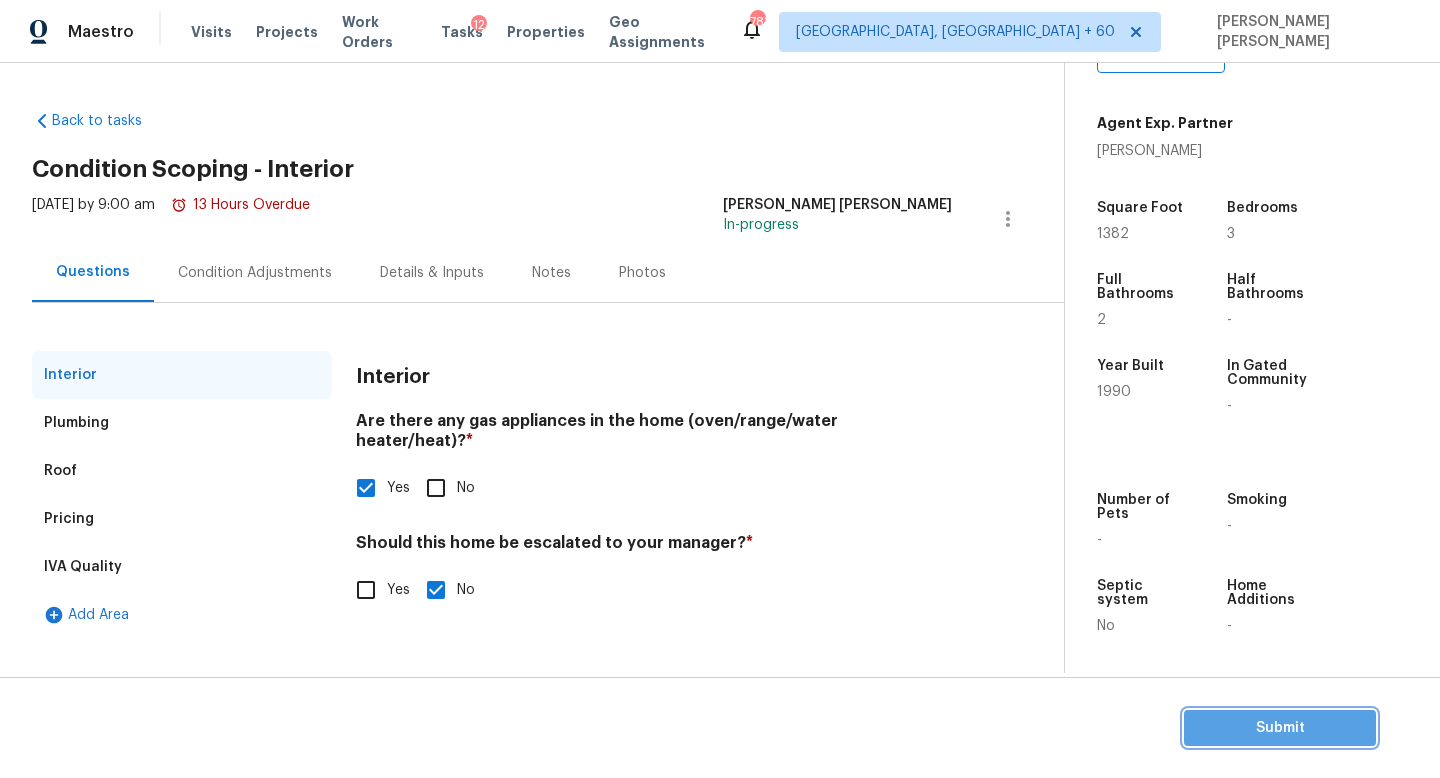 click on "Submit" at bounding box center [1280, 728] 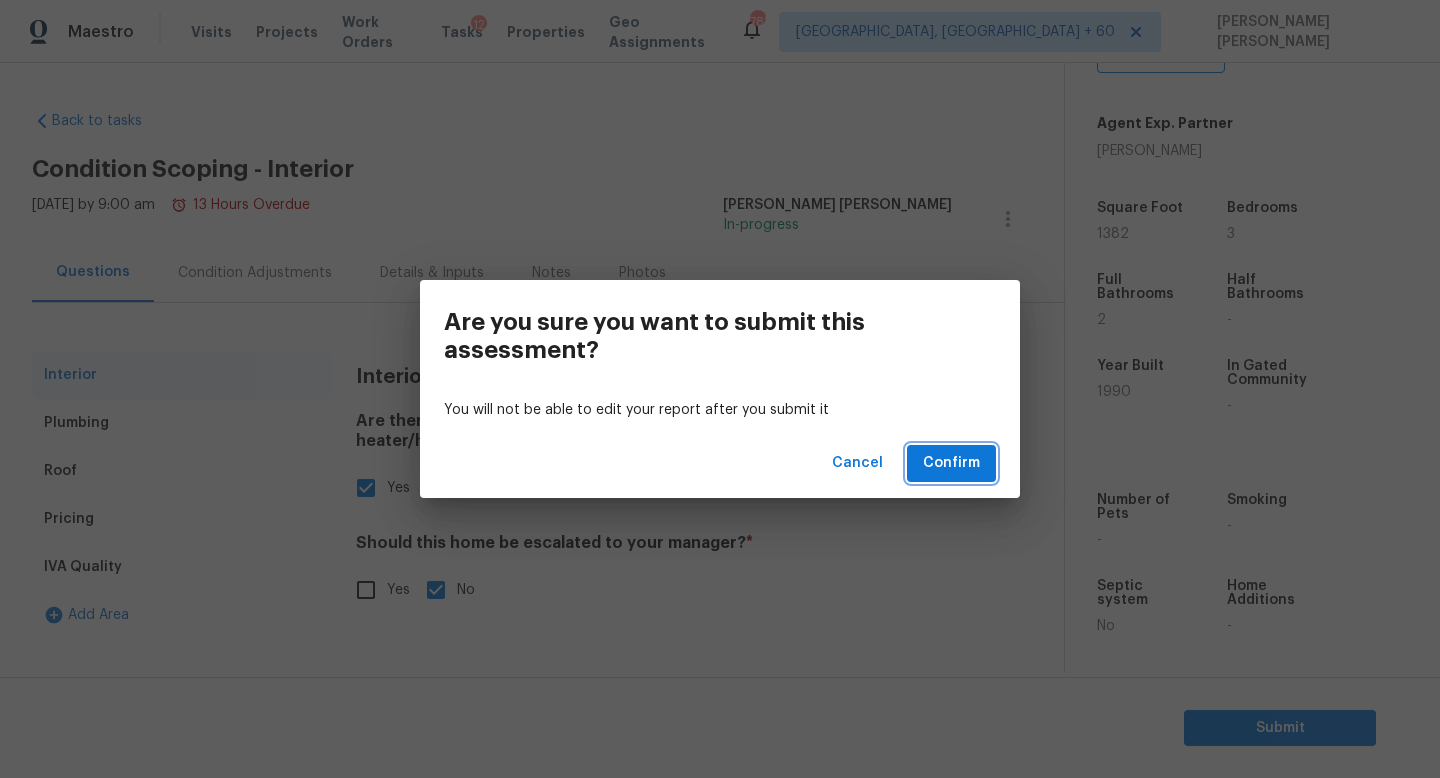 click on "Confirm" at bounding box center [951, 463] 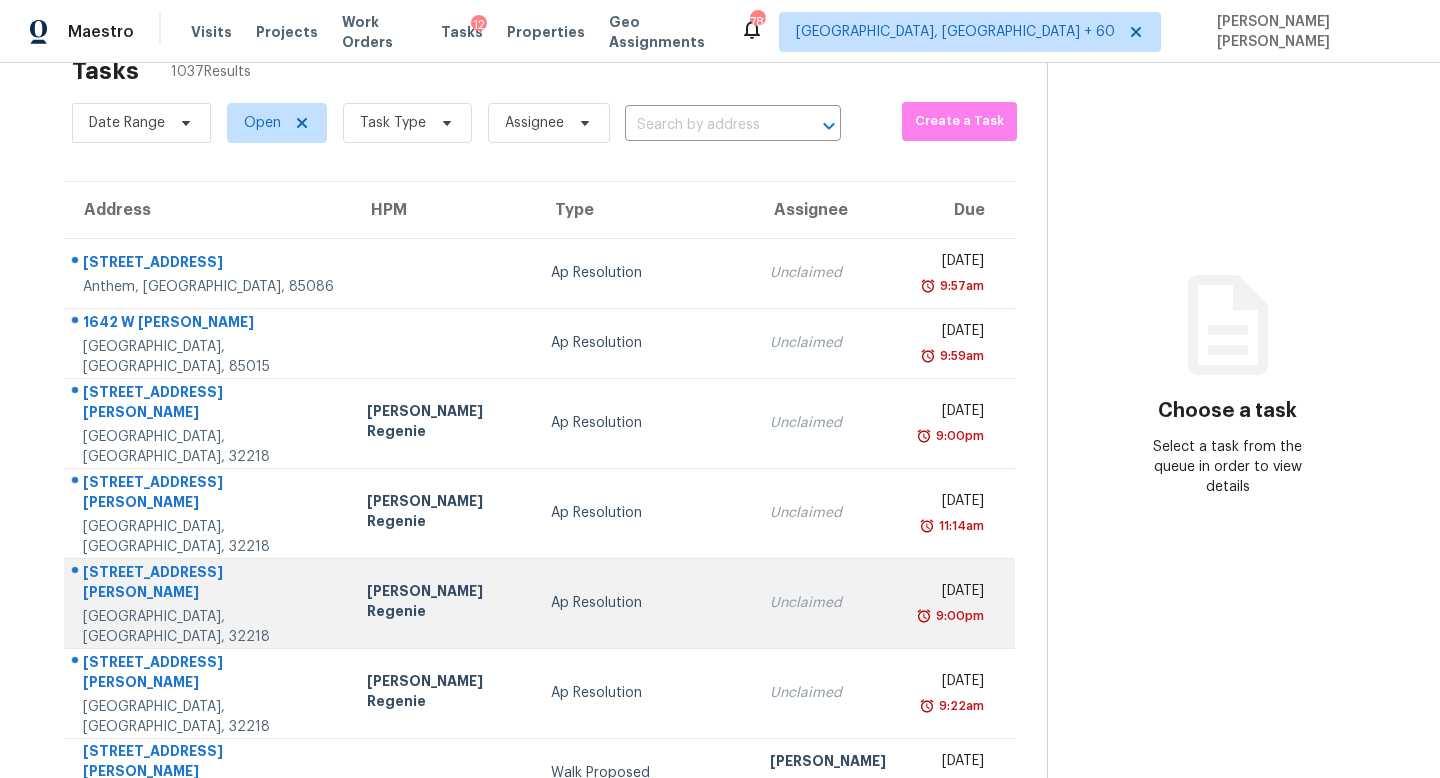 scroll, scrollTop: 51, scrollLeft: 0, axis: vertical 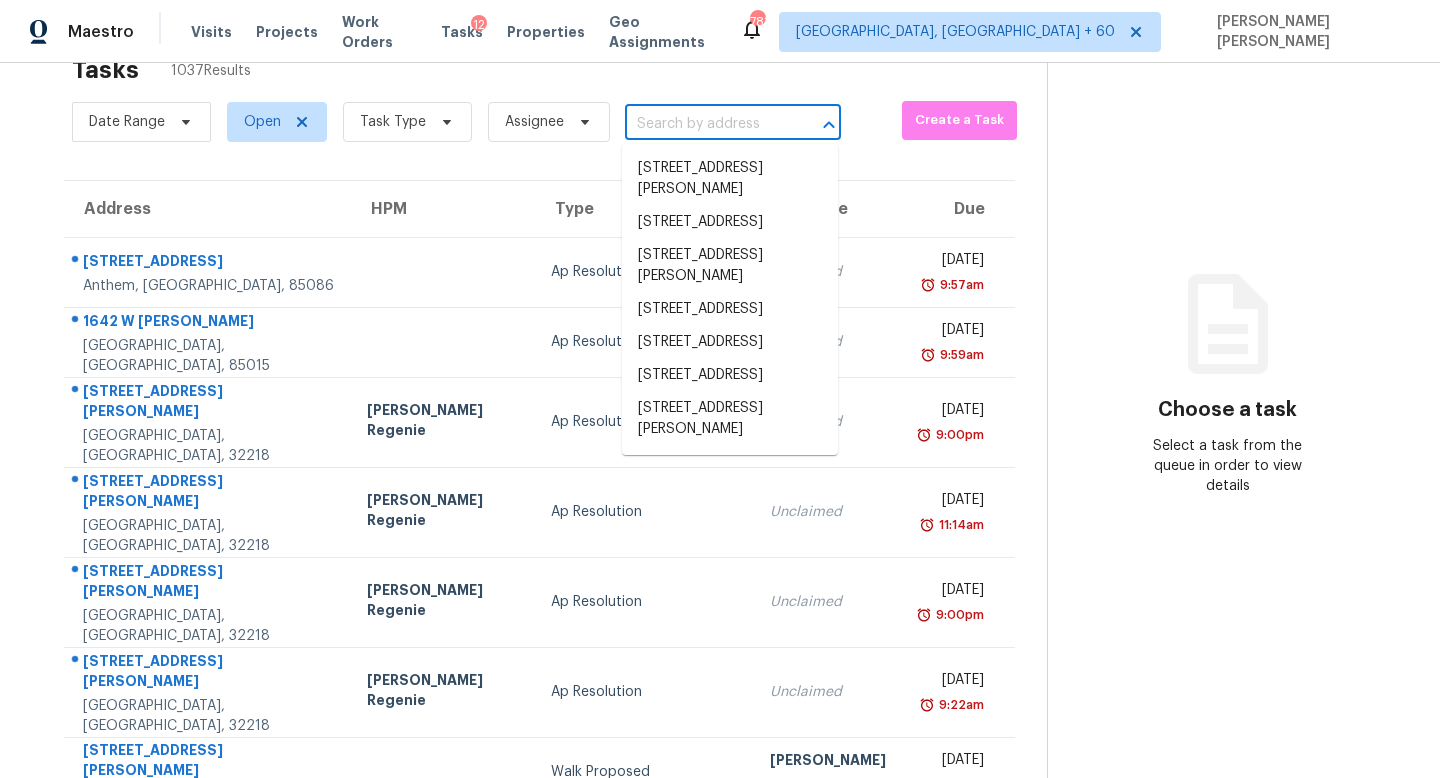 click at bounding box center [705, 124] 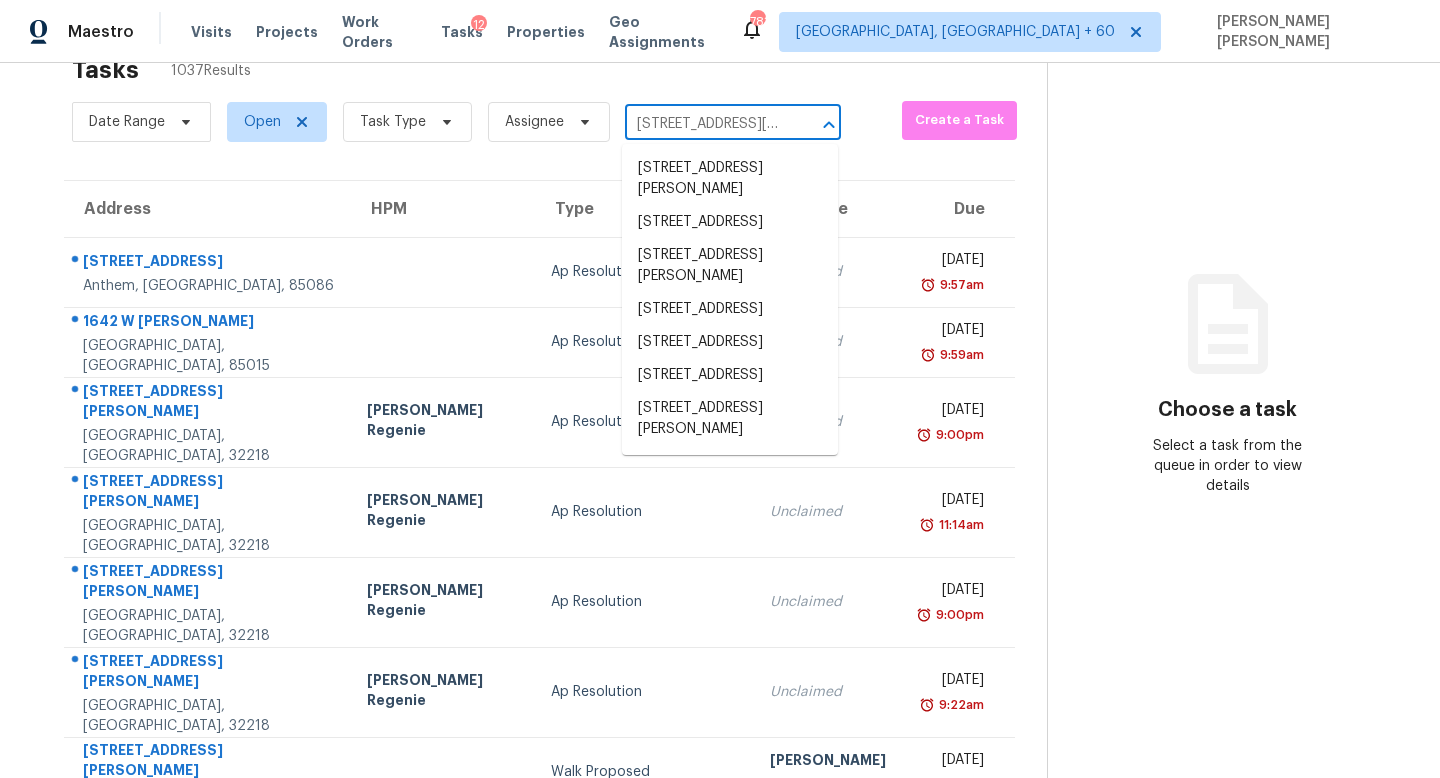 scroll, scrollTop: 0, scrollLeft: 89, axis: horizontal 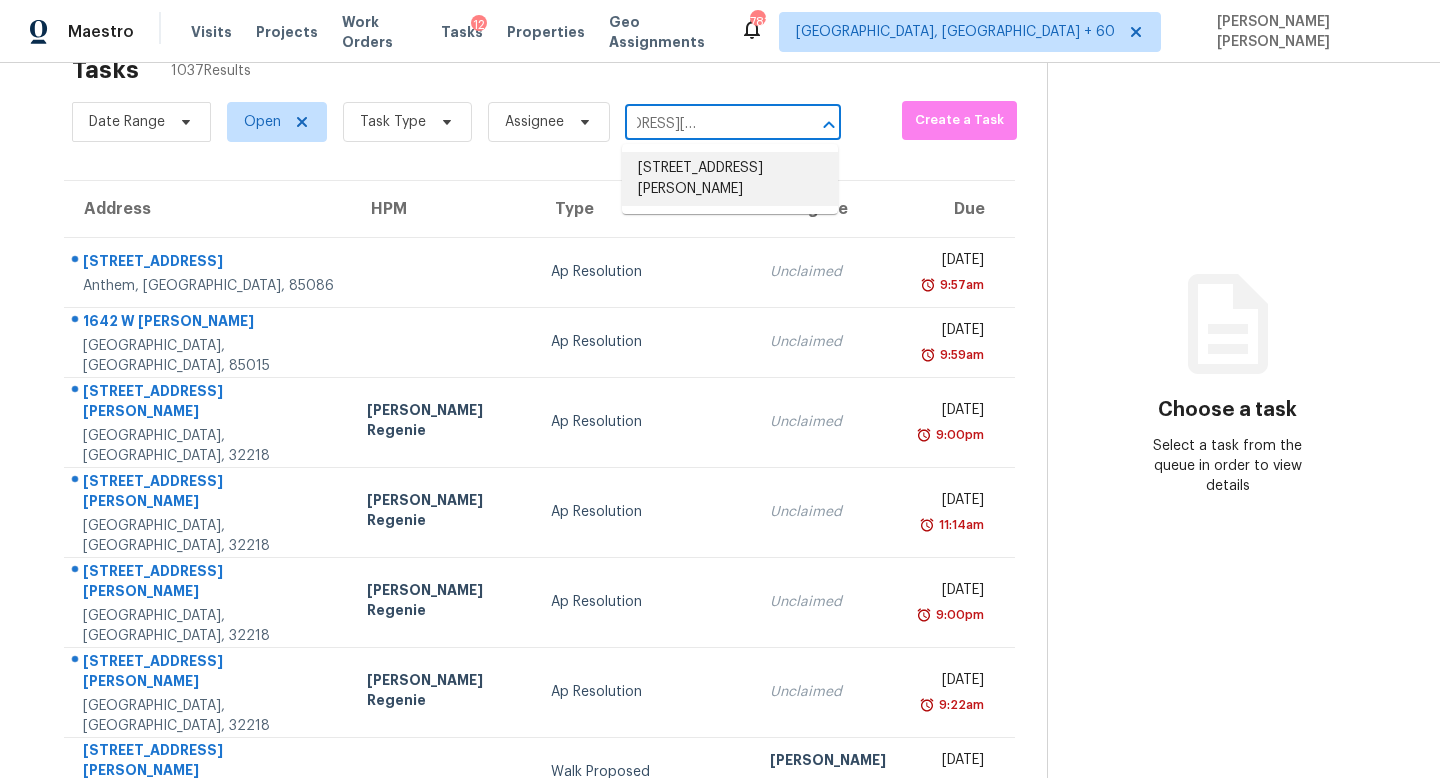 click on "12322 Turchin Dr, Houston, TX 77014" at bounding box center (730, 179) 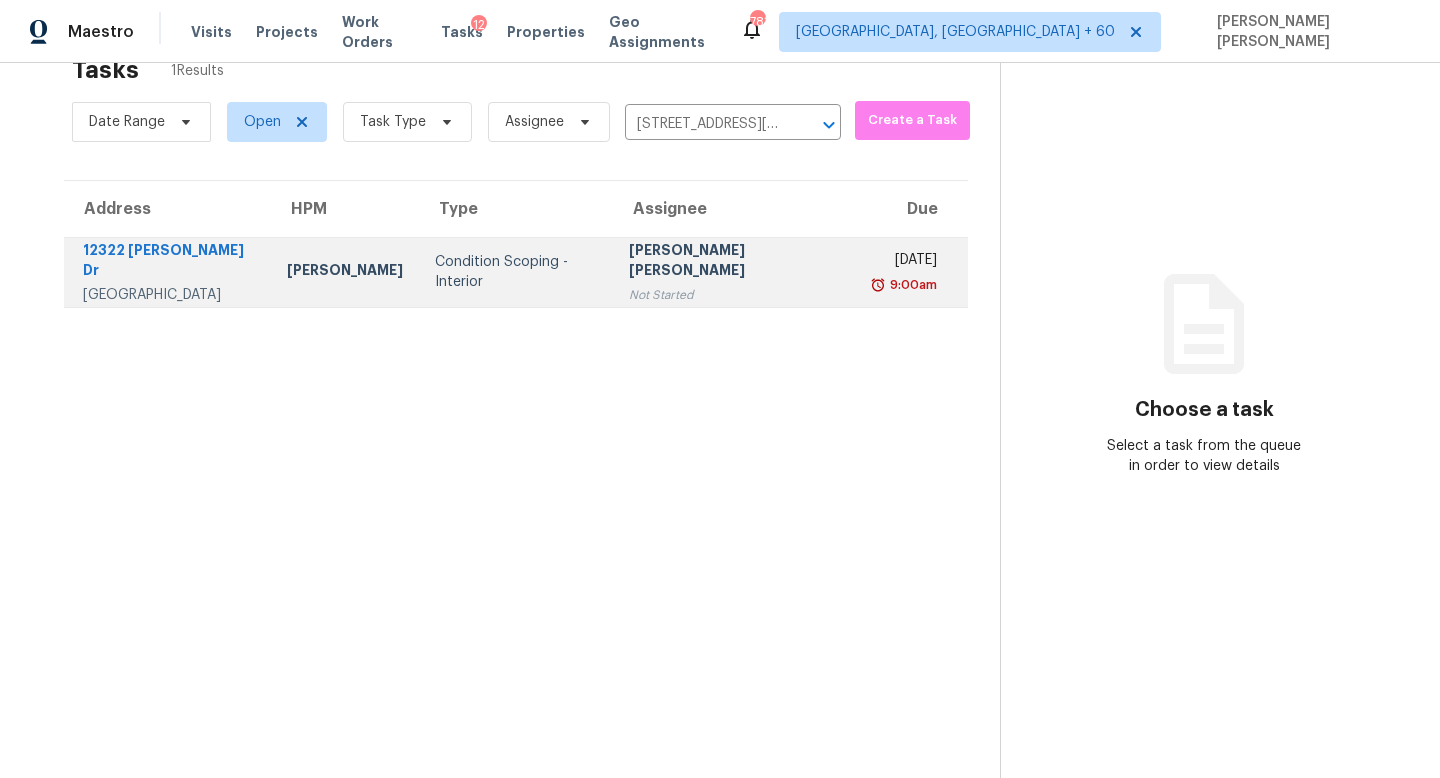 click on "Jishnu Manoj Not Started" at bounding box center (735, 272) 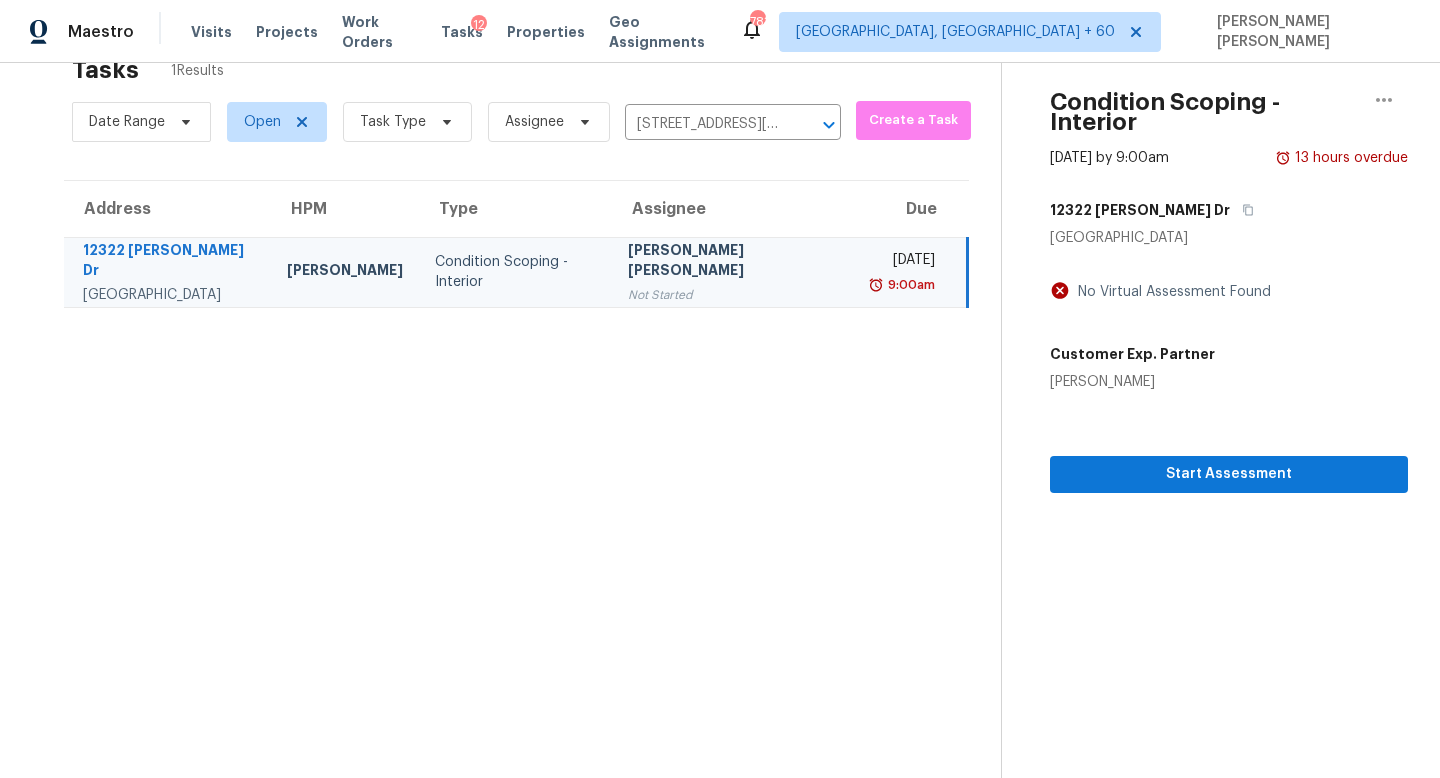 click on "Condition Scoping - Interior Jul 14th 2025 by 9:00am 13 hours overdue 12322 Turchin Dr Houston, TX 77014 No Virtual Assessment Found Customer Exp. Partner Allison Mercer Start Assessment" at bounding box center (1204, 401) 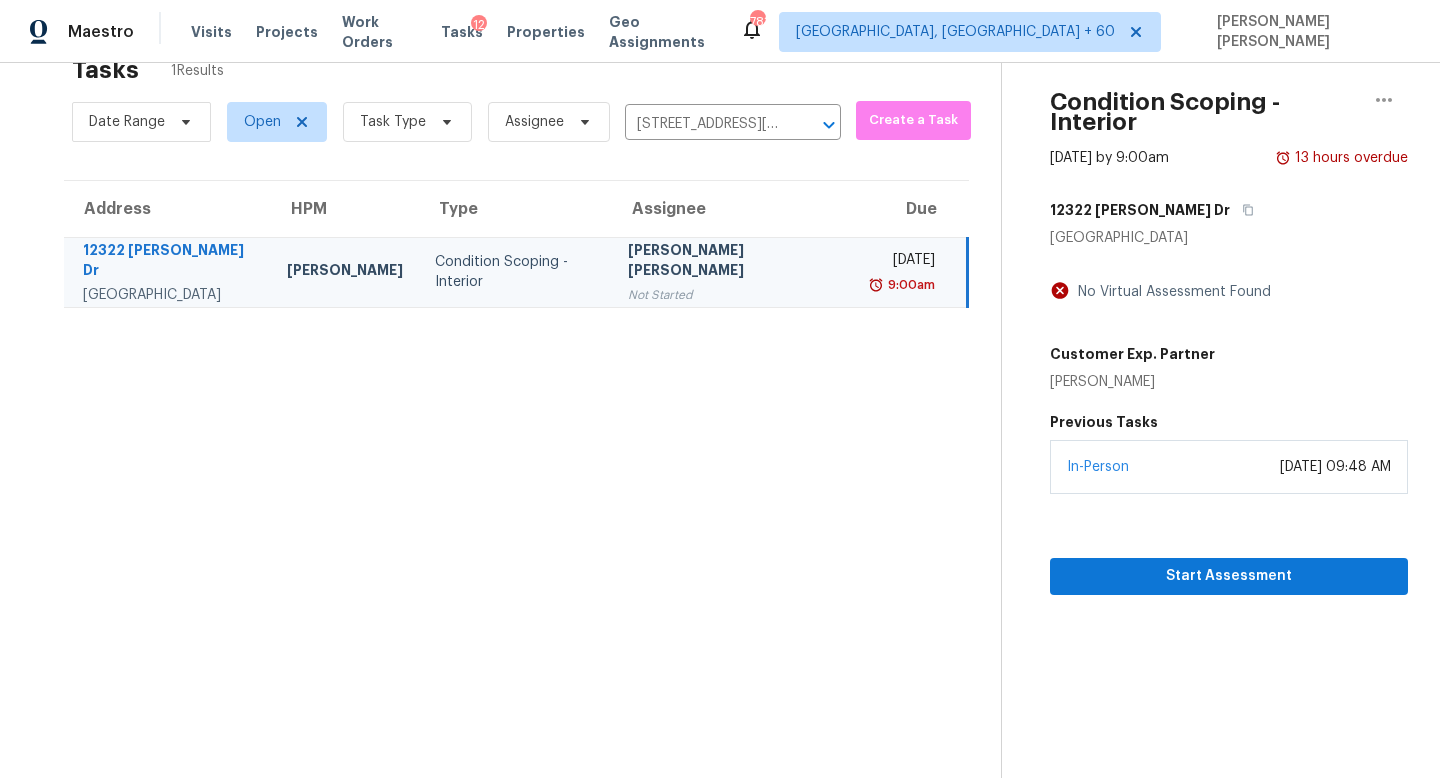 click on "July 11, 2025 at 09:48 AM" at bounding box center [1335, 467] 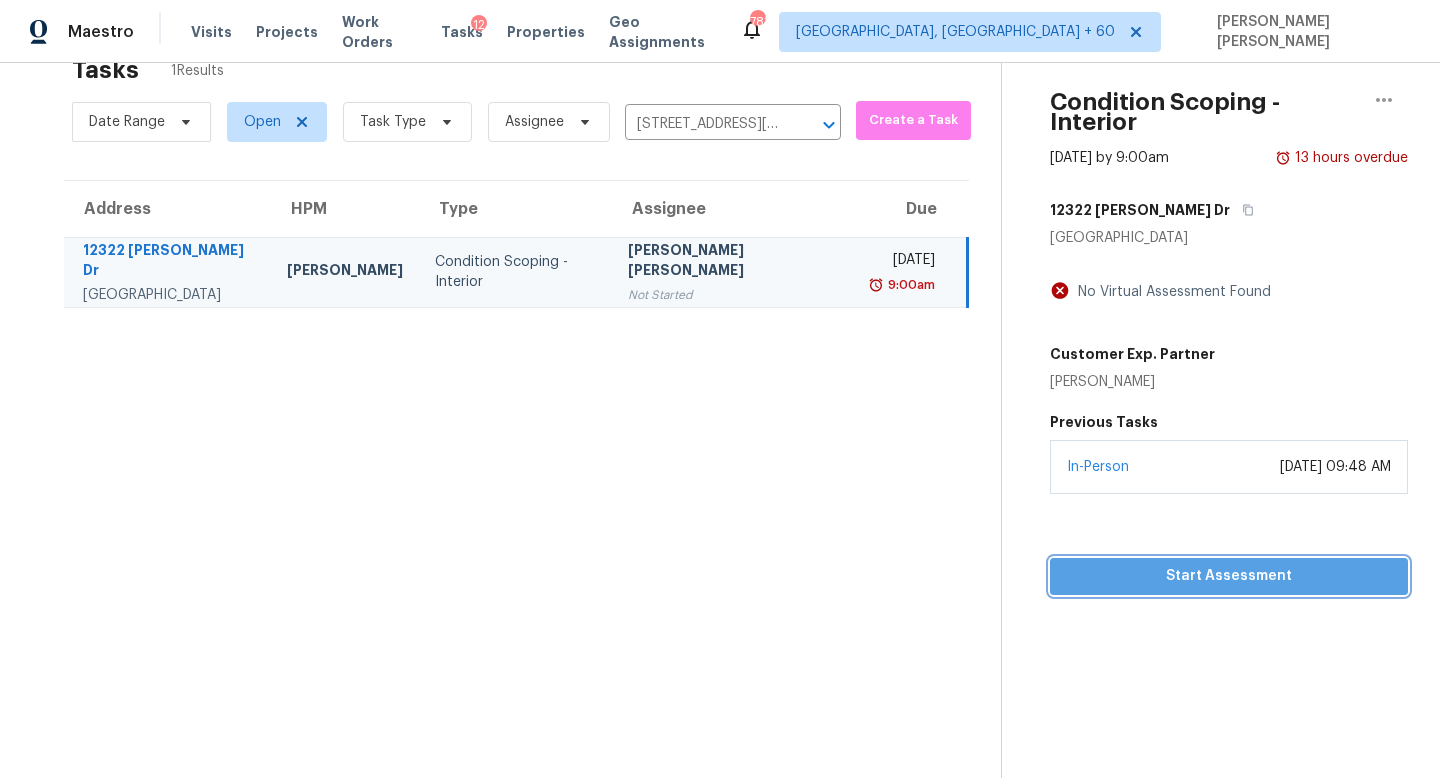click on "Start Assessment" at bounding box center (1229, 576) 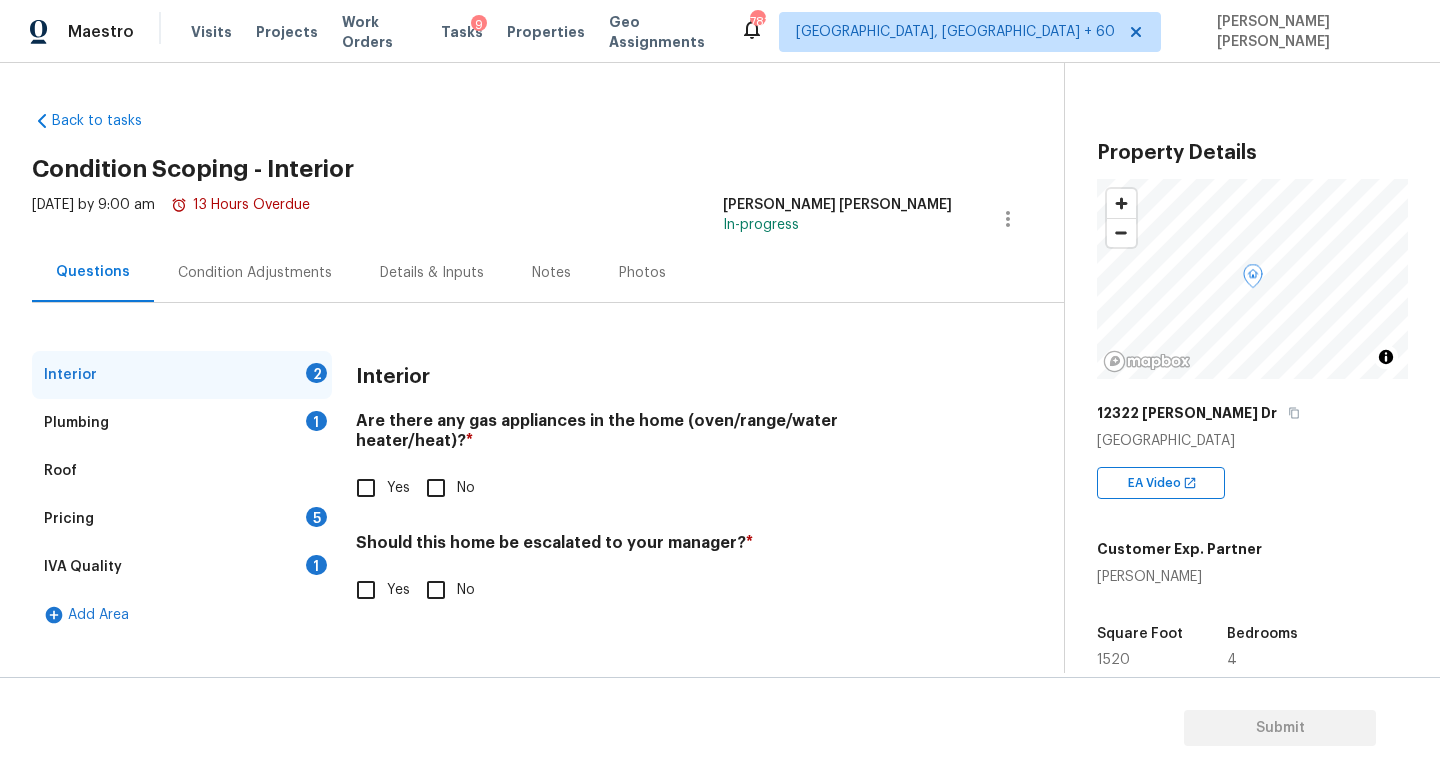 click on "Condition Adjustments" at bounding box center [255, 273] 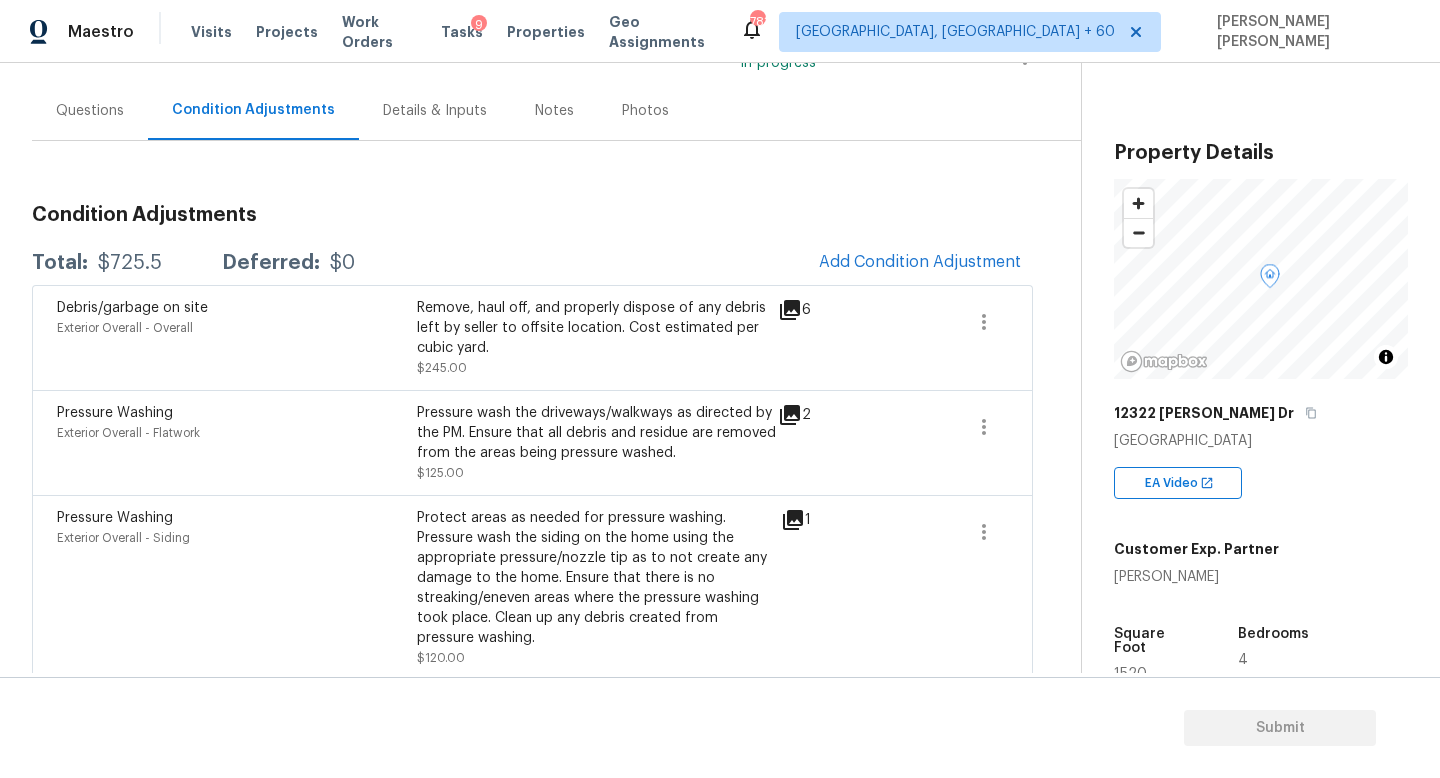 scroll, scrollTop: 163, scrollLeft: 0, axis: vertical 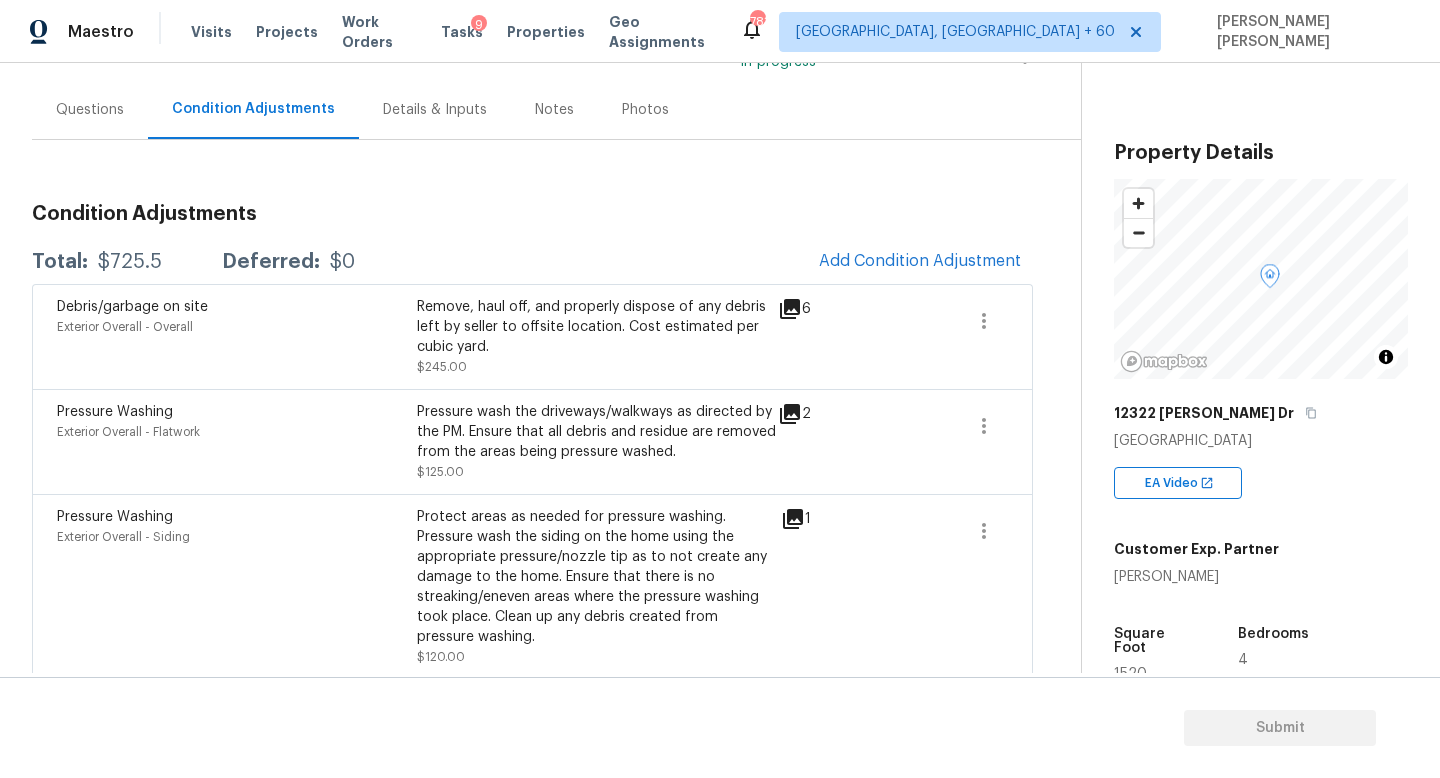 click on "Questions" at bounding box center [90, 110] 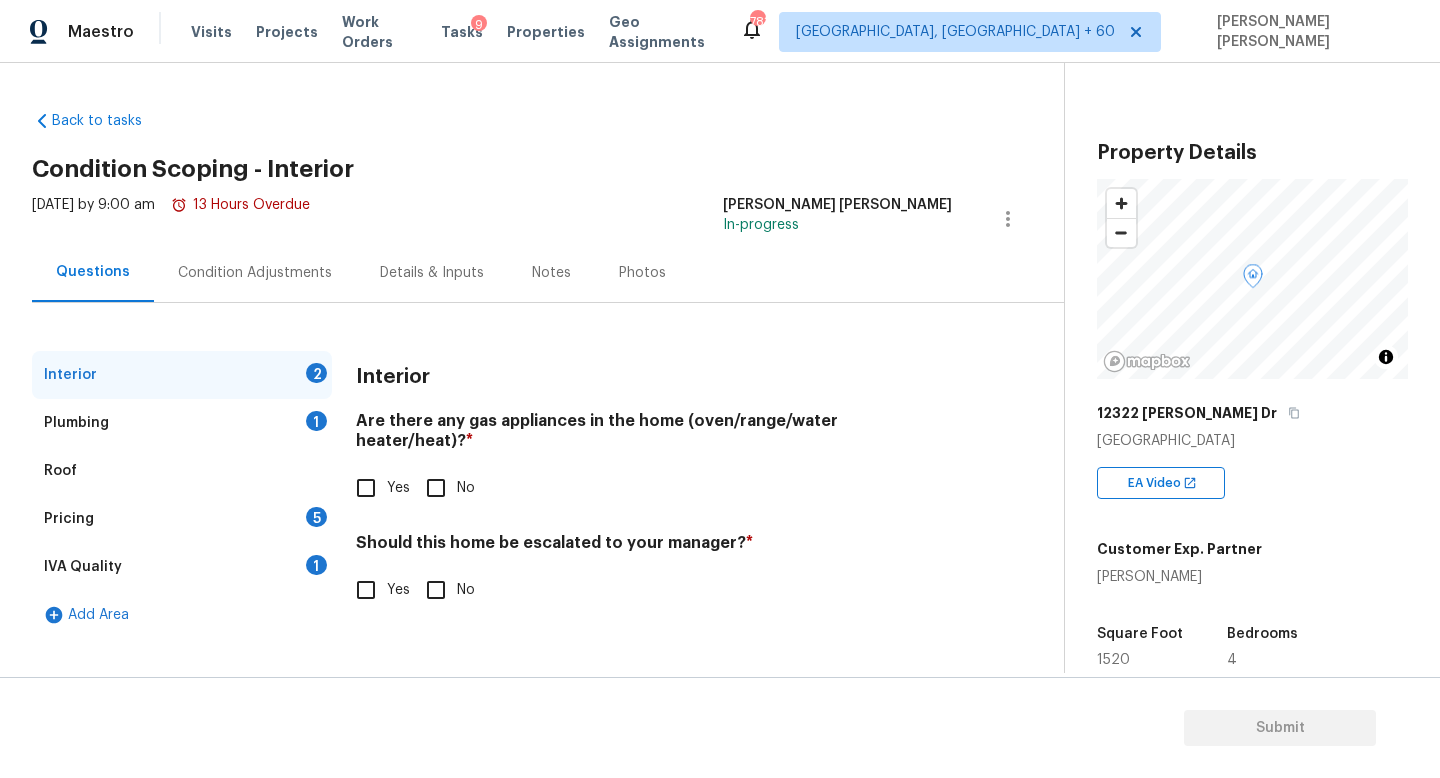 click on "Interior 2 Plumbing 1 Roof Pricing 5 IVA Quality 1 Add Area Interior Are there any gas appliances in the home (oven/range/water heater/heat)?  * Yes No Should this home be escalated to your manager?  * Yes No" at bounding box center (524, 495) 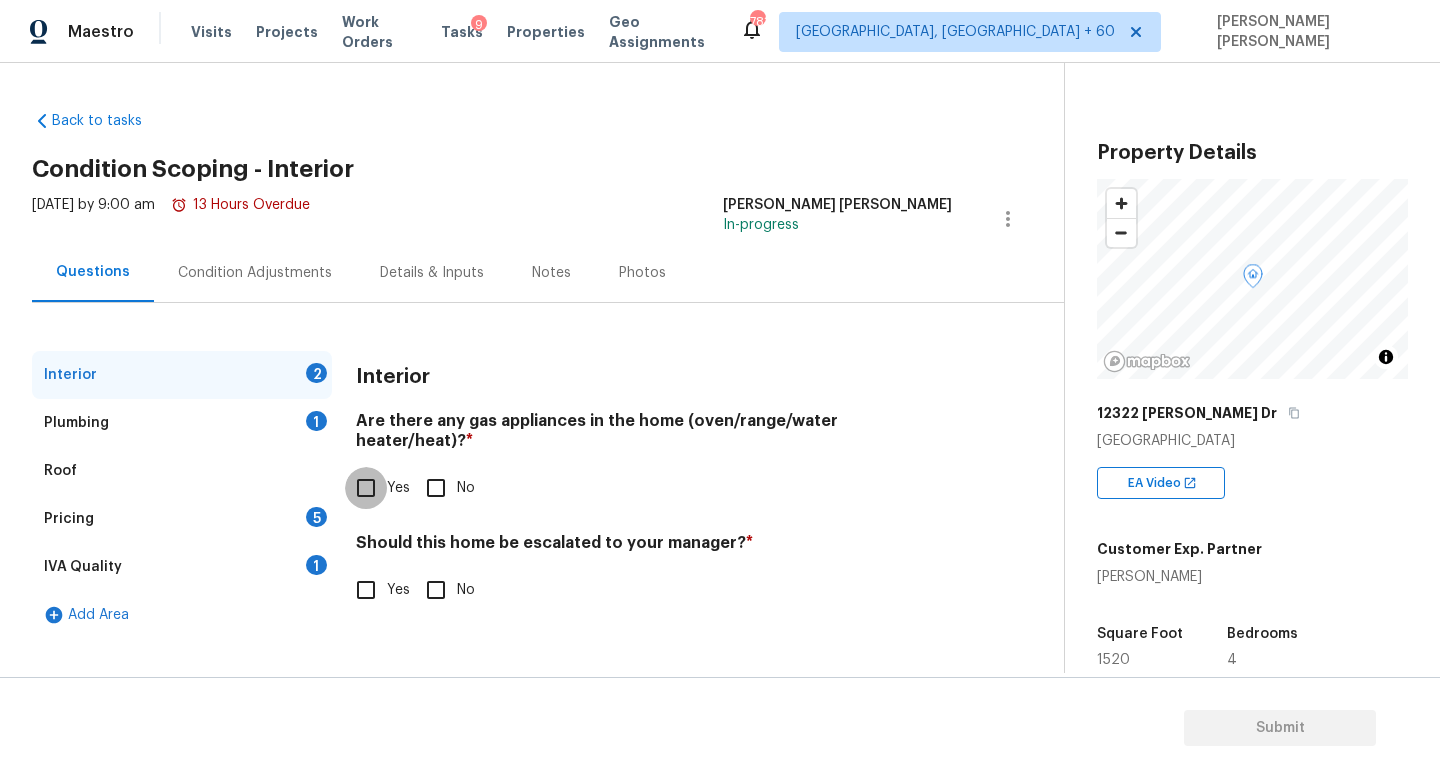 click on "Yes" at bounding box center (366, 488) 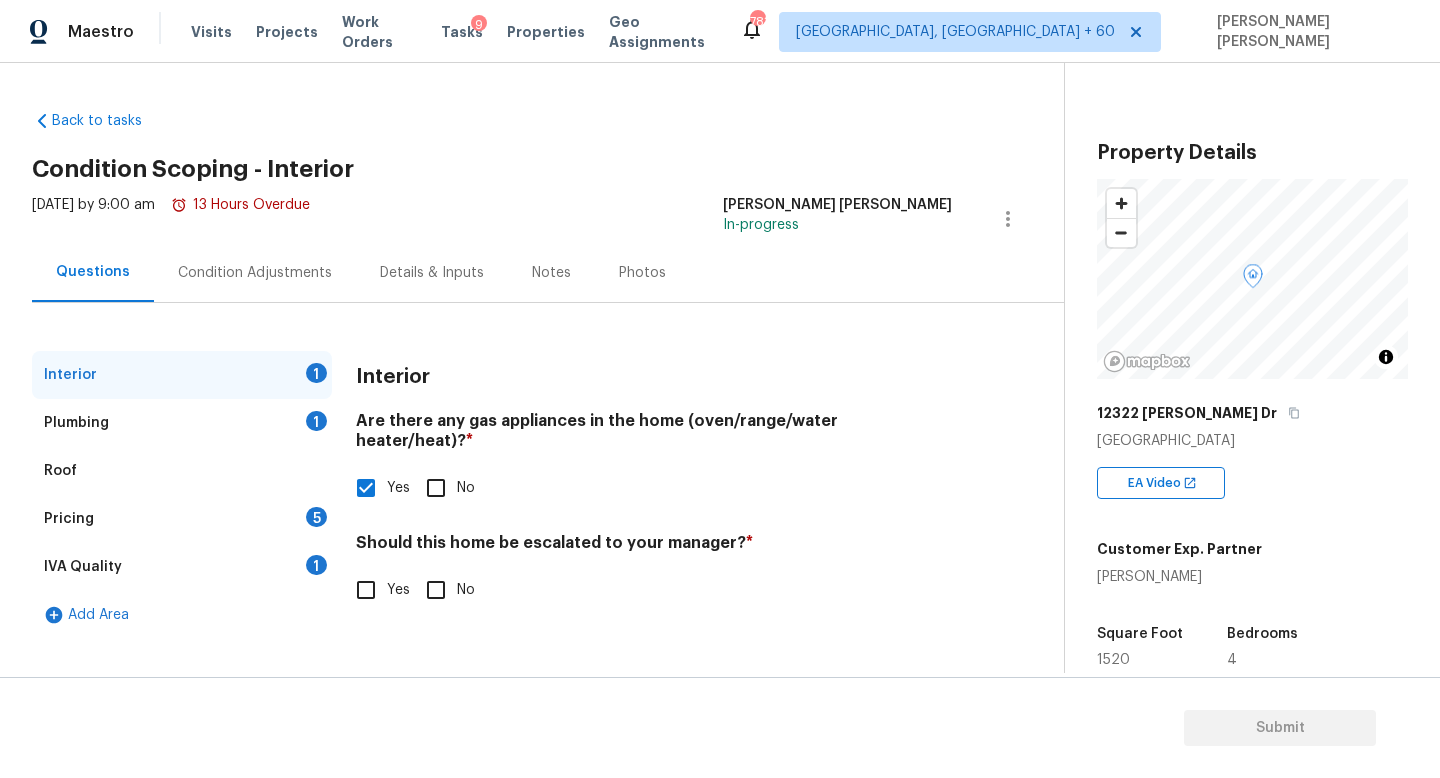 click on "Plumbing 1" at bounding box center [182, 423] 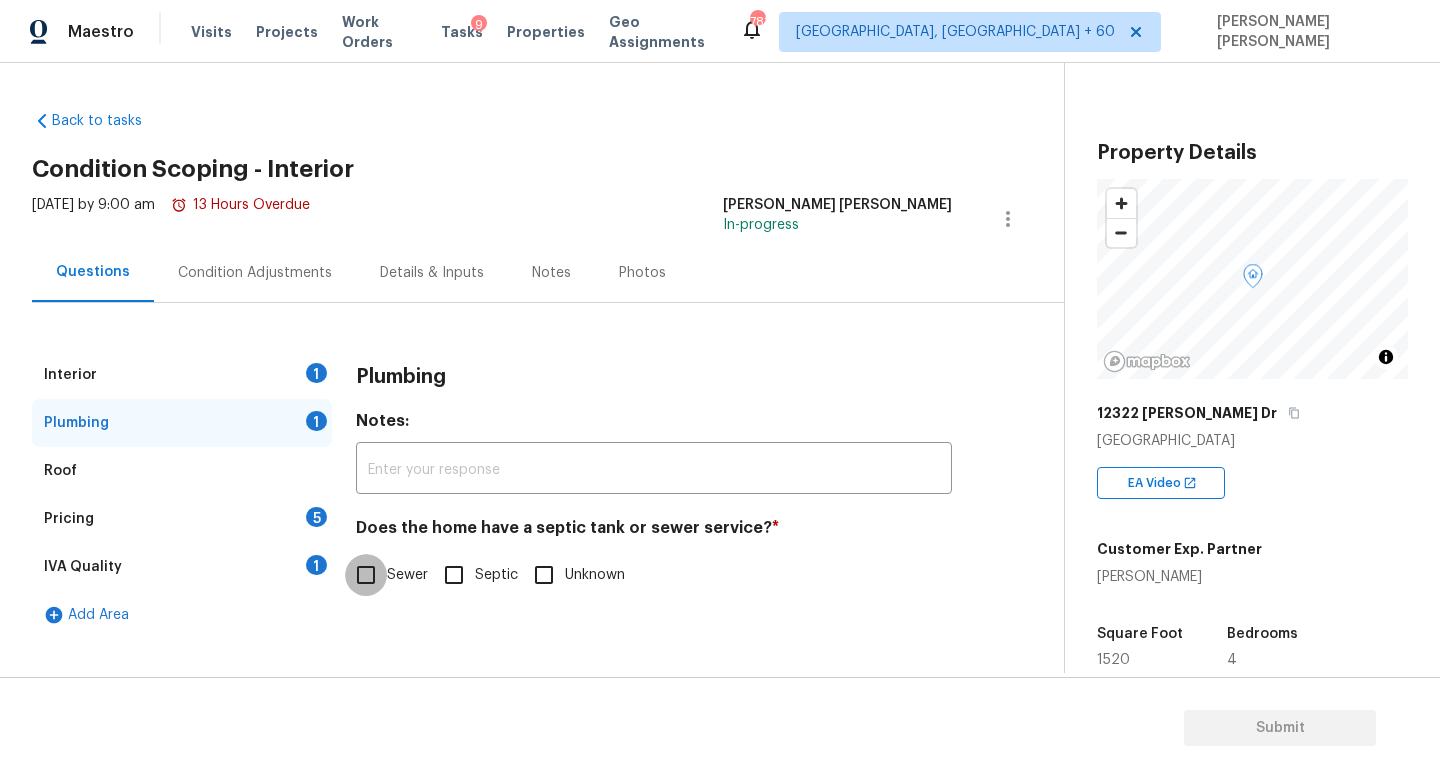 click on "Sewer" at bounding box center [366, 575] 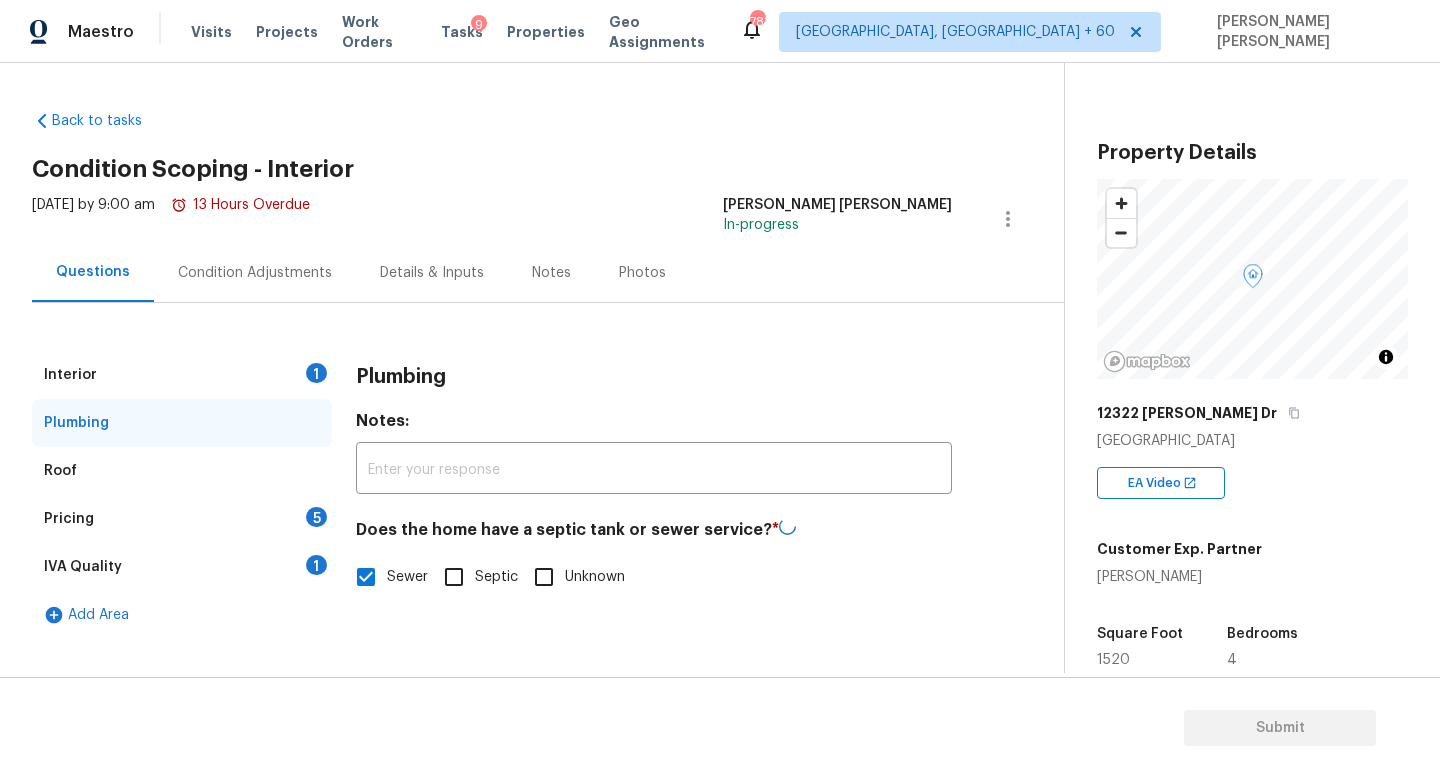 click on "Roof" at bounding box center (182, 471) 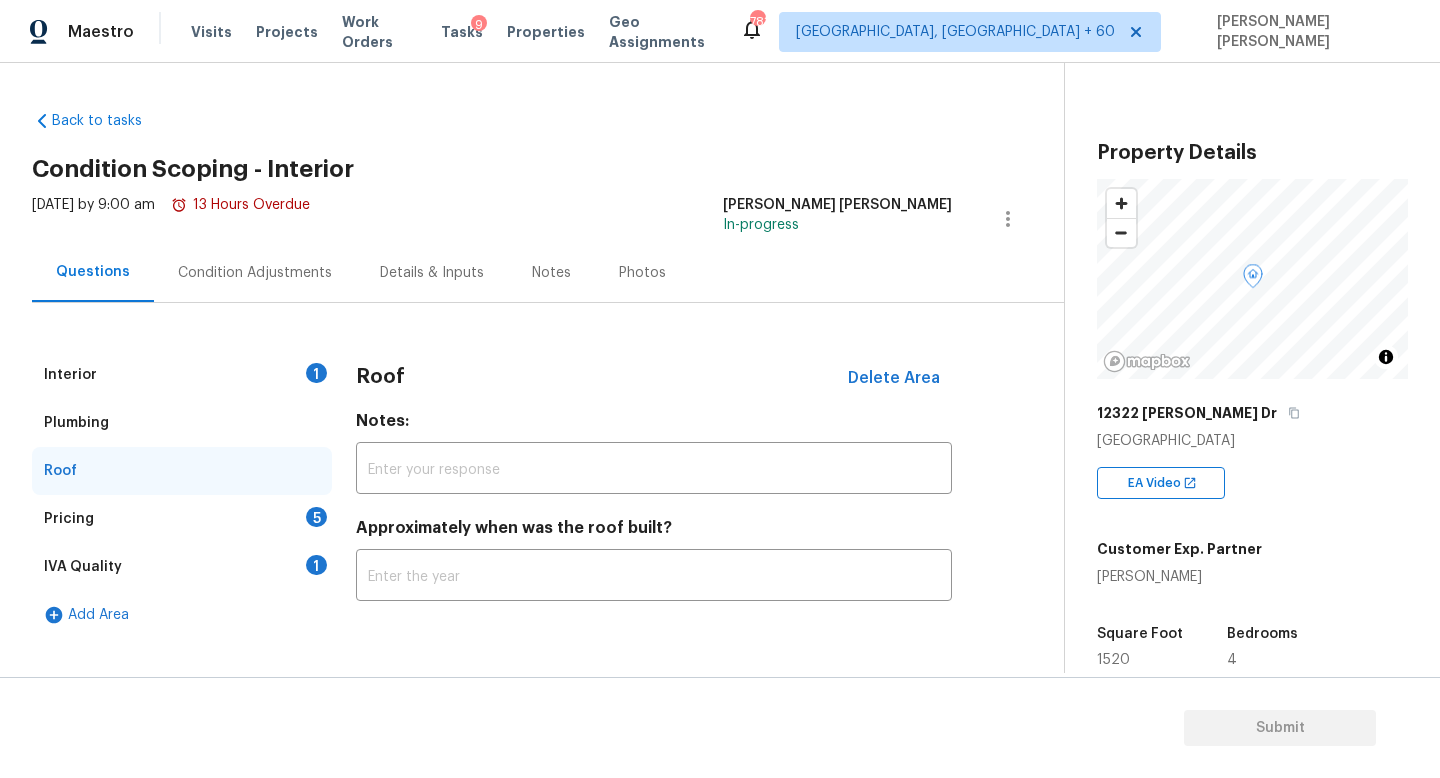 click on "Pricing 5" at bounding box center [182, 519] 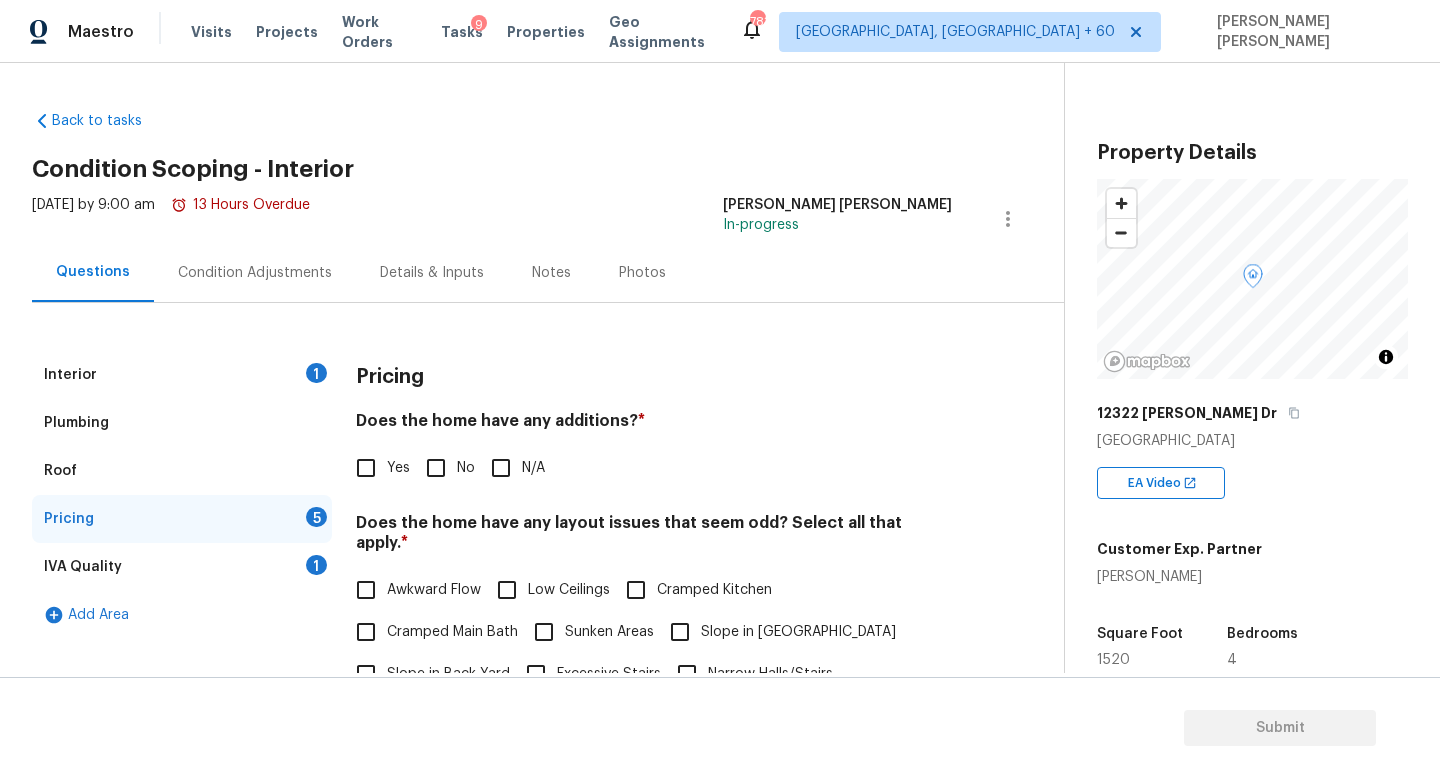 scroll, scrollTop: 198, scrollLeft: 0, axis: vertical 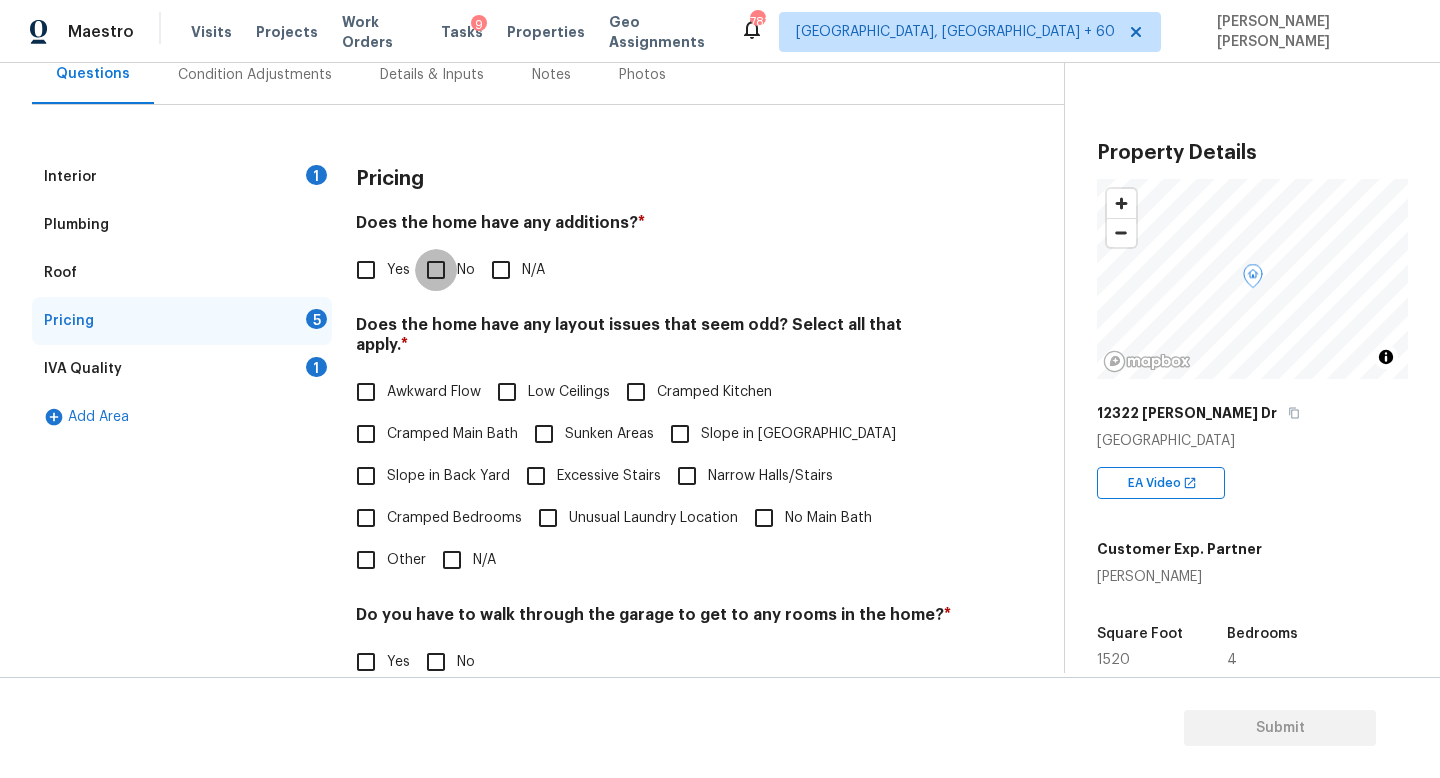 click on "No" at bounding box center [436, 270] 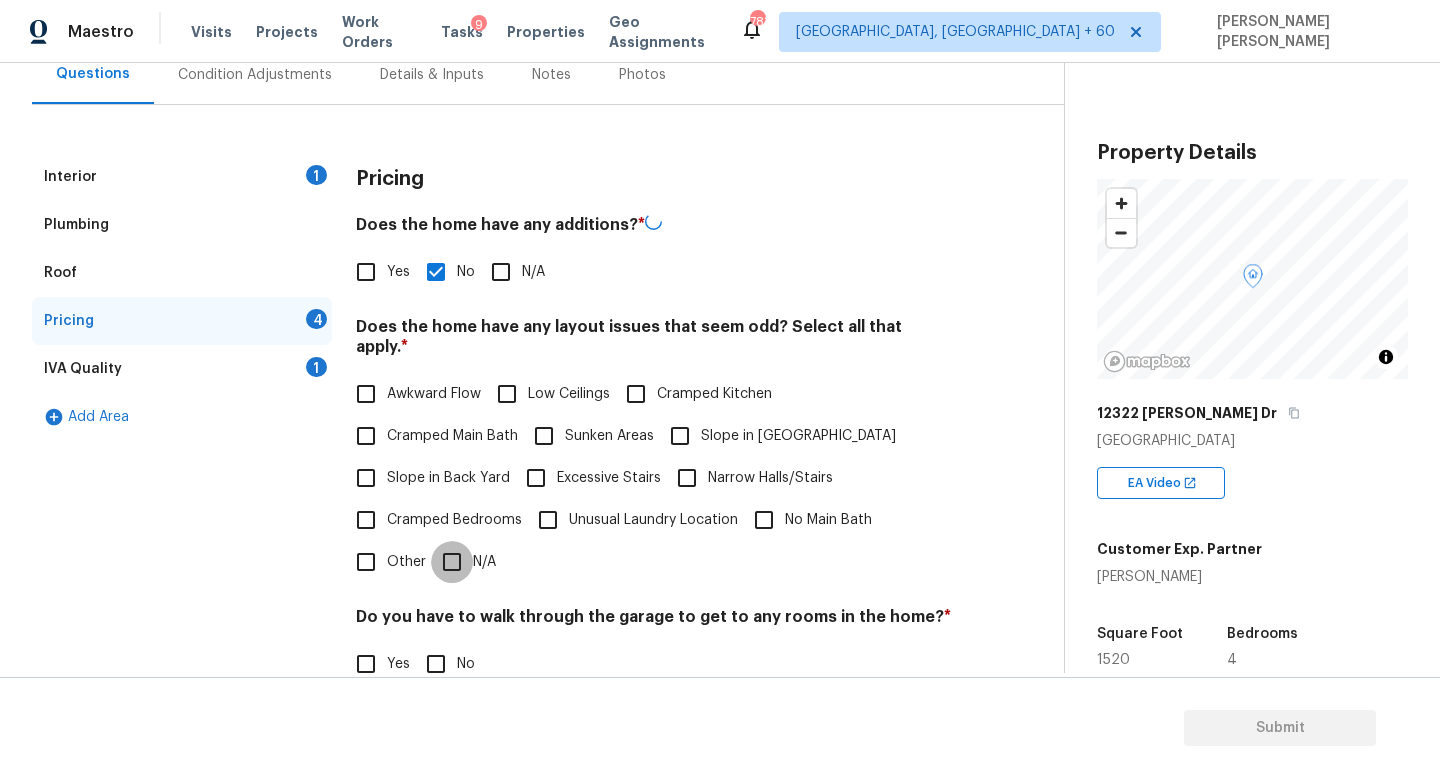 click on "N/A" at bounding box center [452, 562] 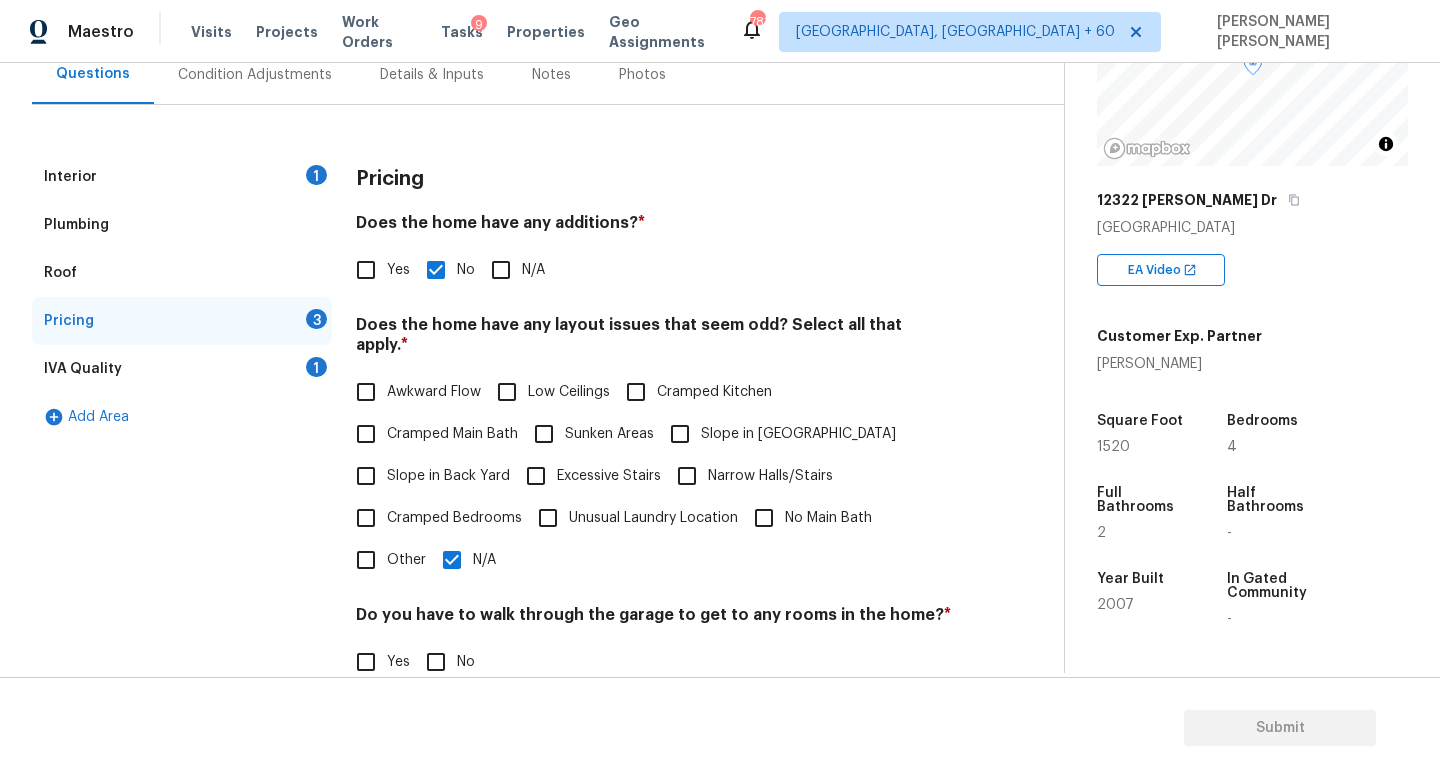 scroll, scrollTop: 216, scrollLeft: 0, axis: vertical 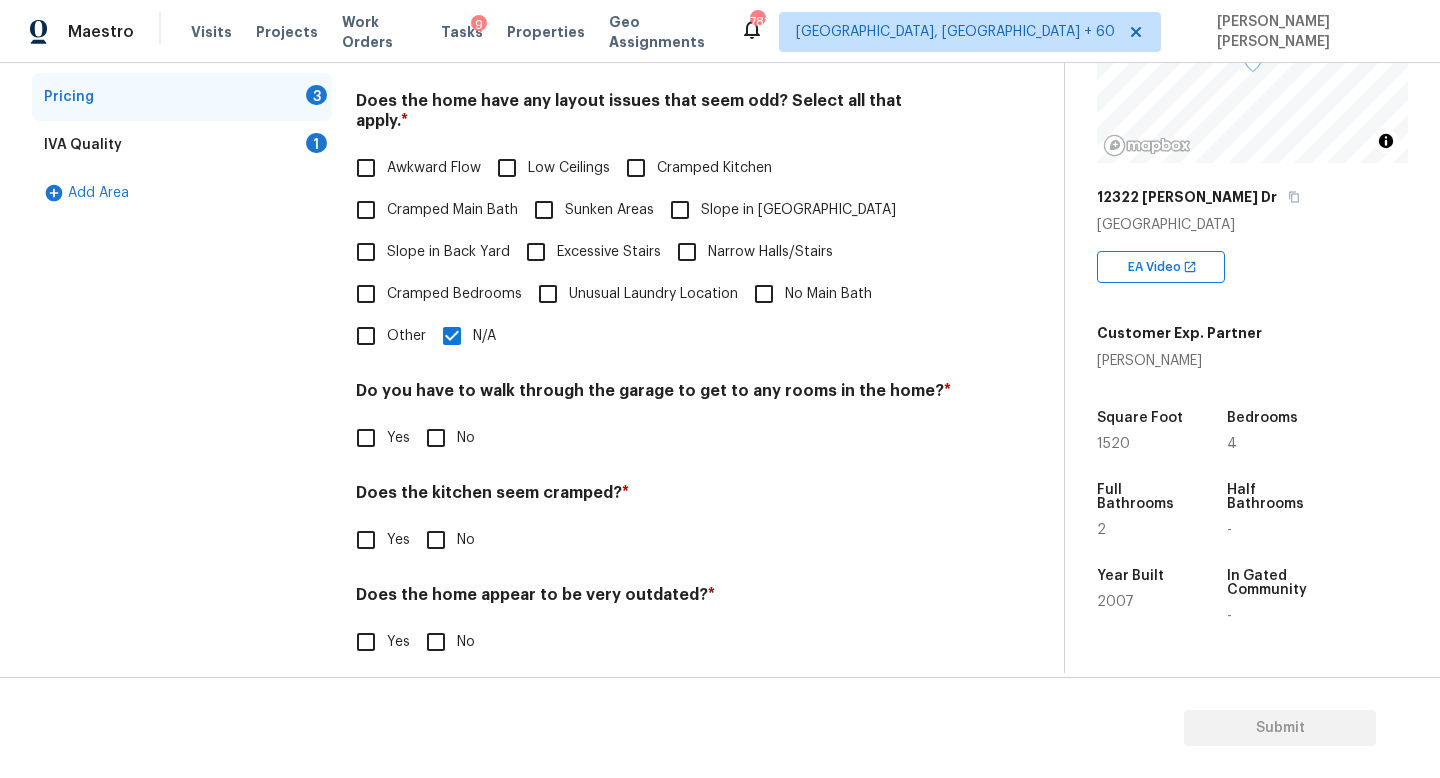 click on "Do you have to walk through the garage to get to any rooms in the home?  *" at bounding box center [654, 395] 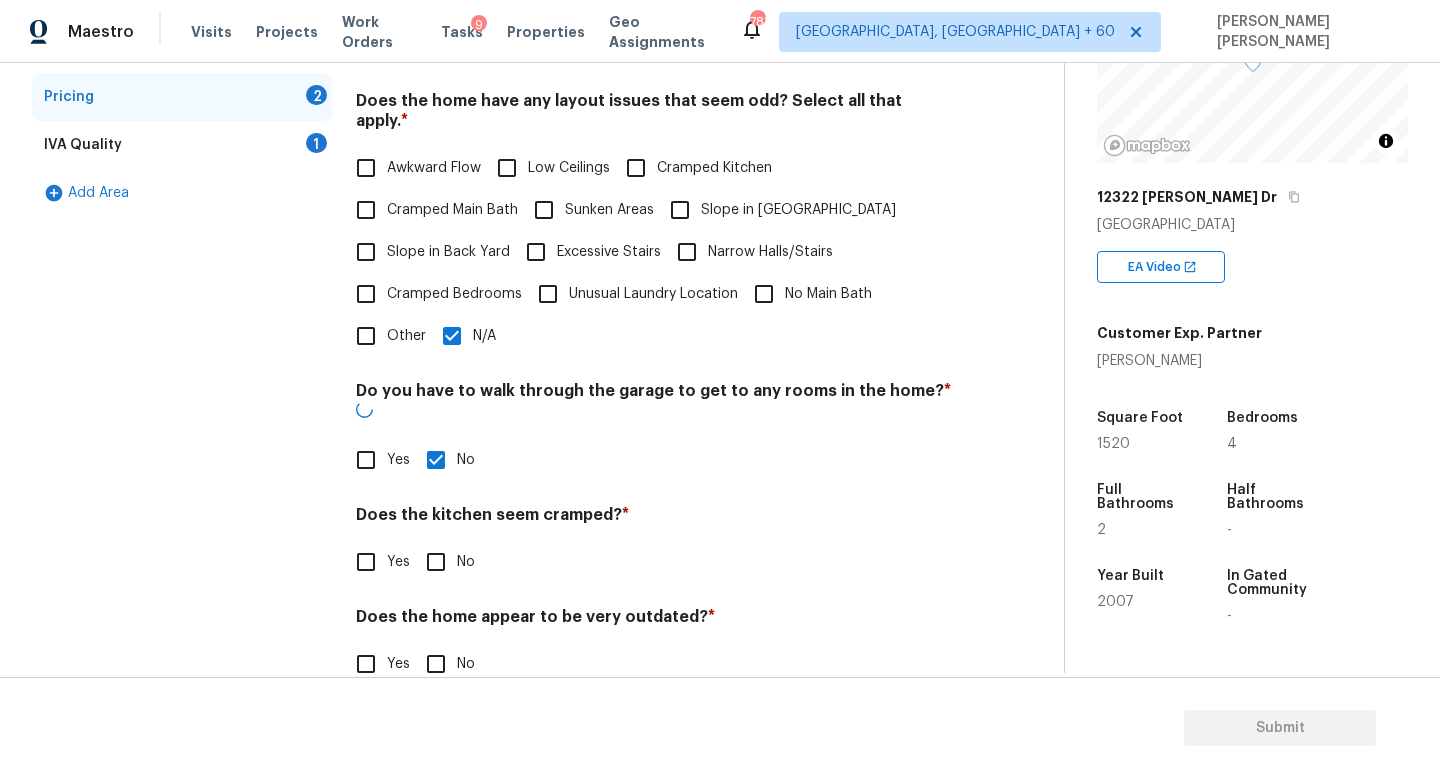 click on "No" at bounding box center [436, 562] 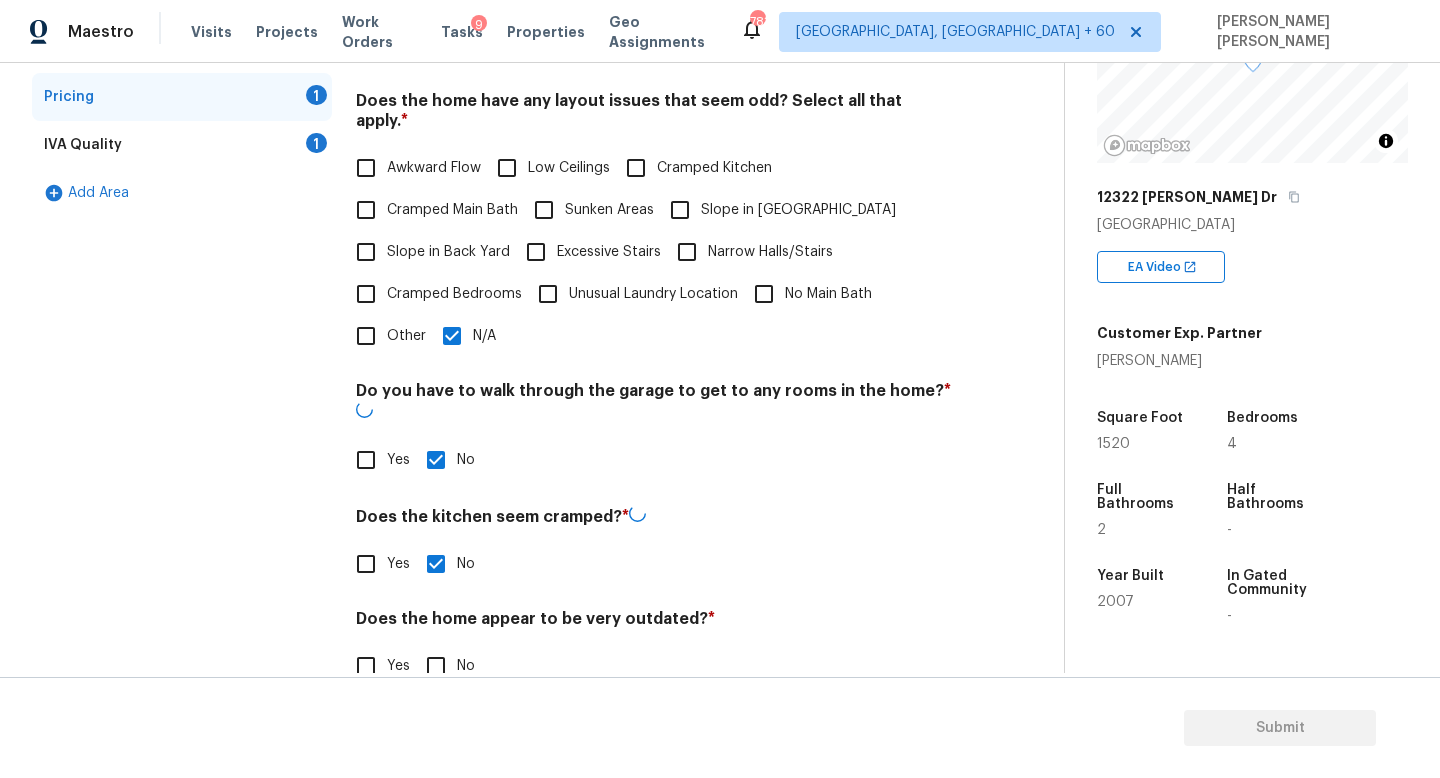 click on "No" at bounding box center (436, 666) 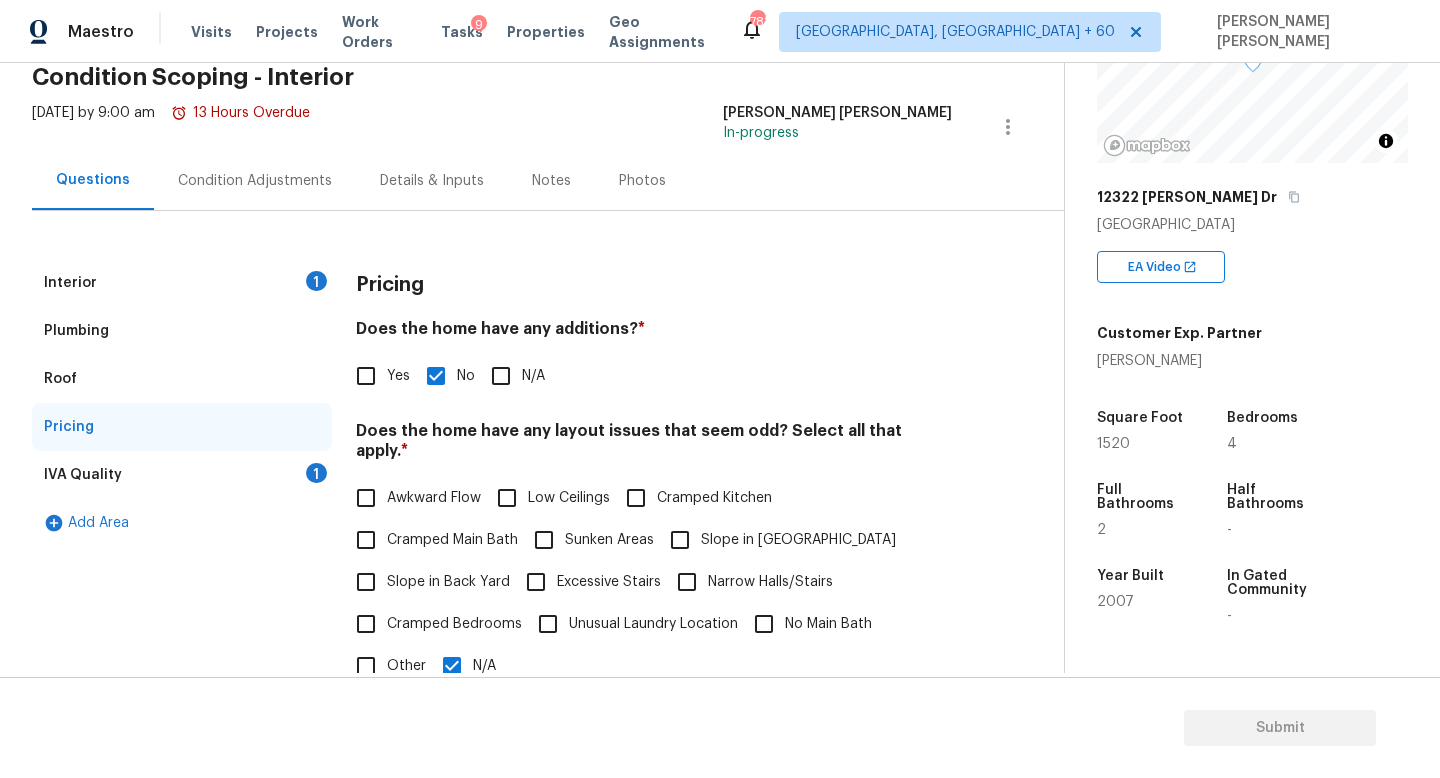 scroll, scrollTop: 0, scrollLeft: 0, axis: both 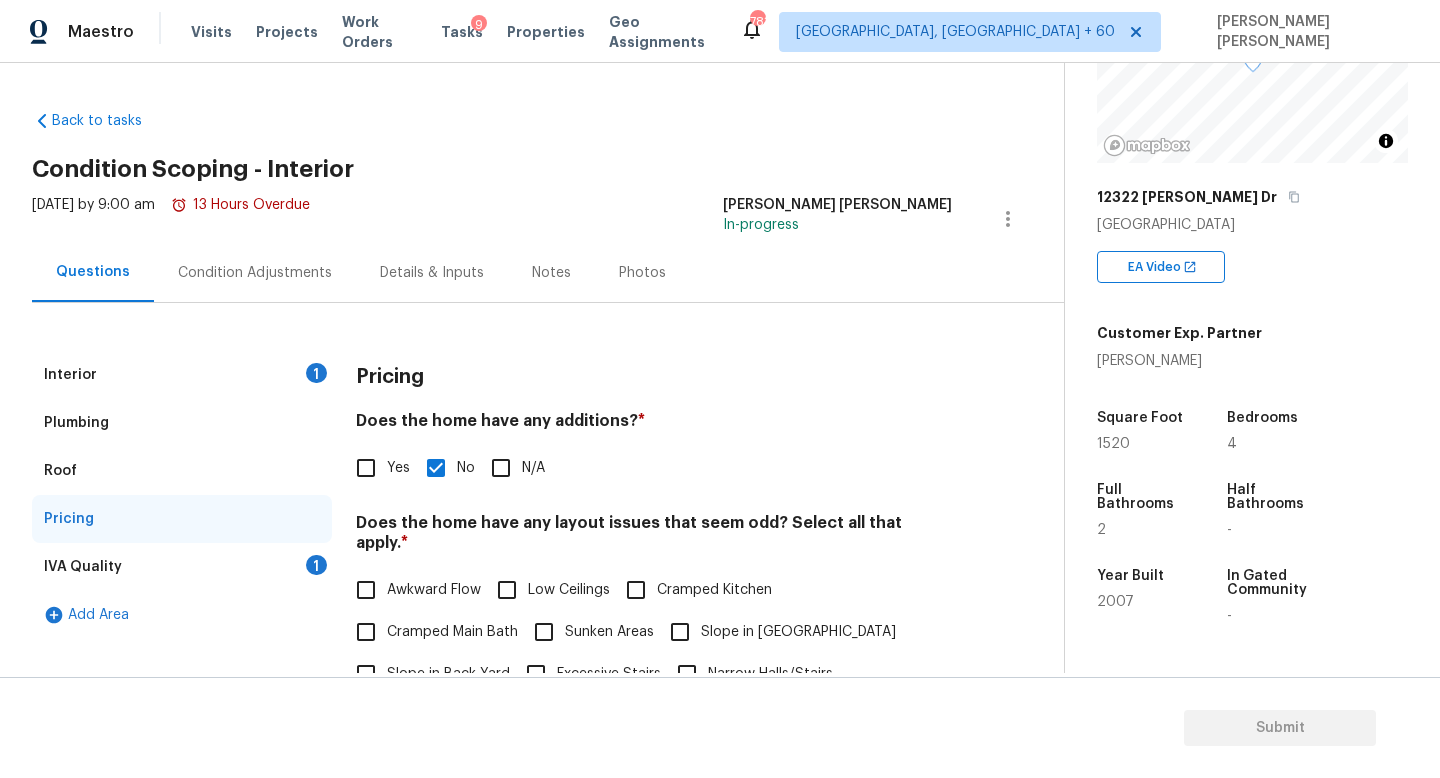 click on "IVA Quality 1" at bounding box center (182, 567) 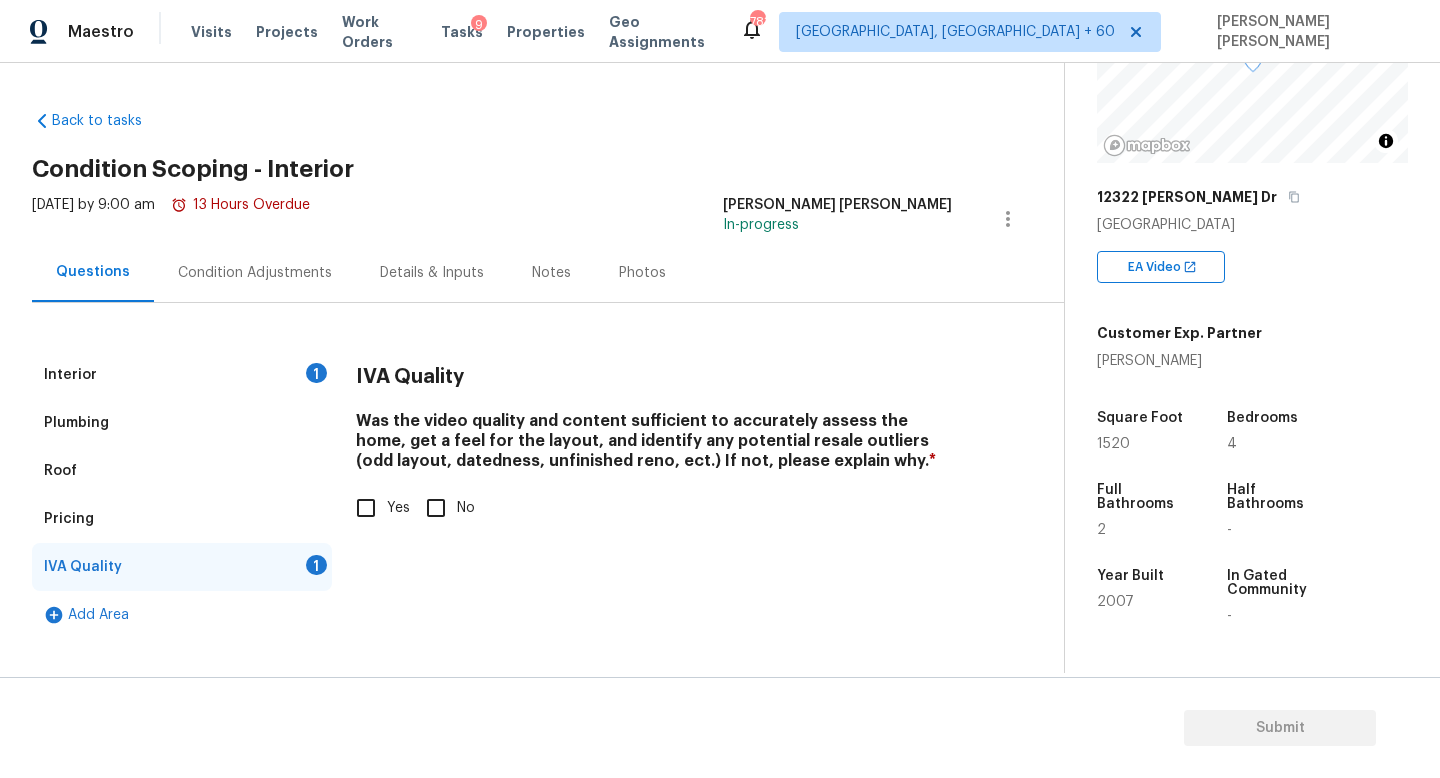 click on "Yes" at bounding box center [366, 508] 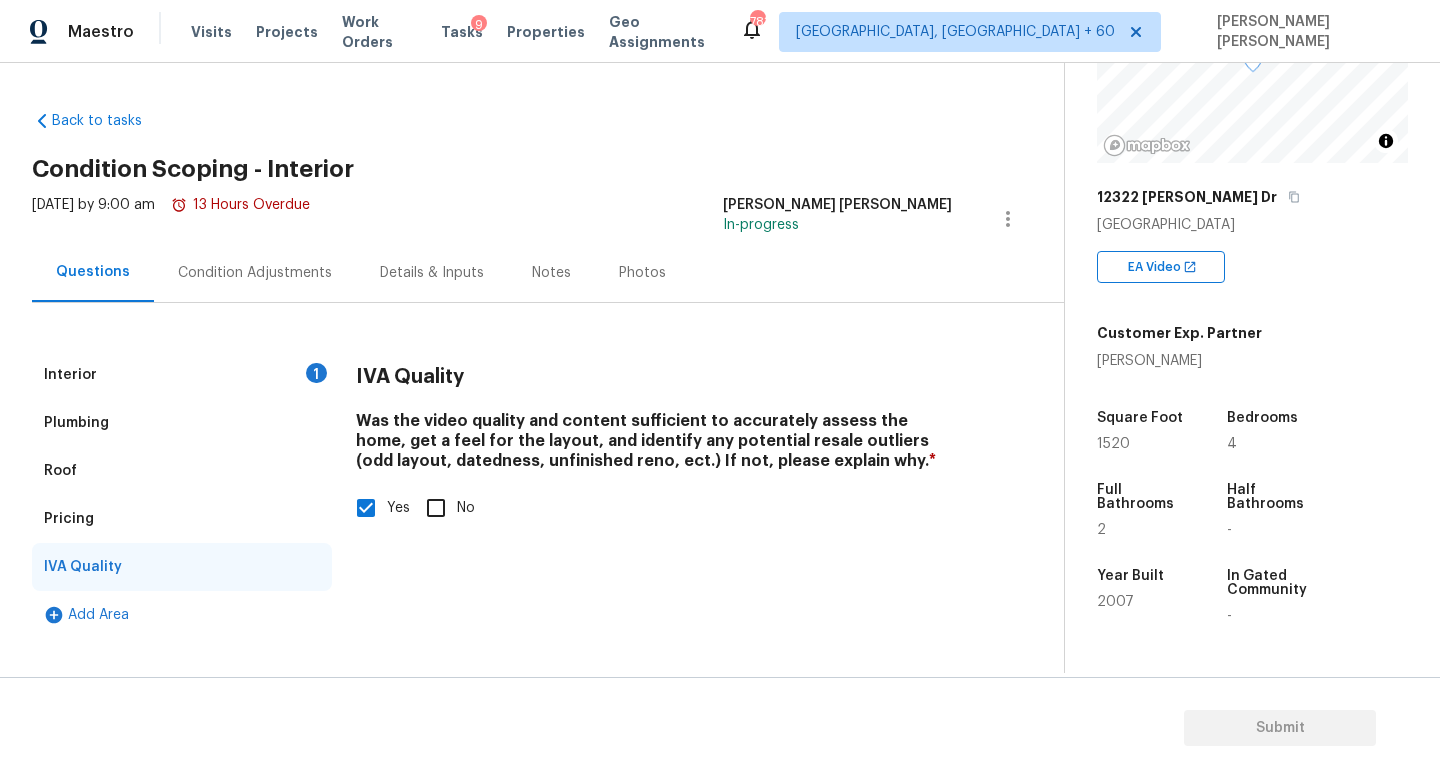click on "Condition Adjustments" at bounding box center (255, 272) 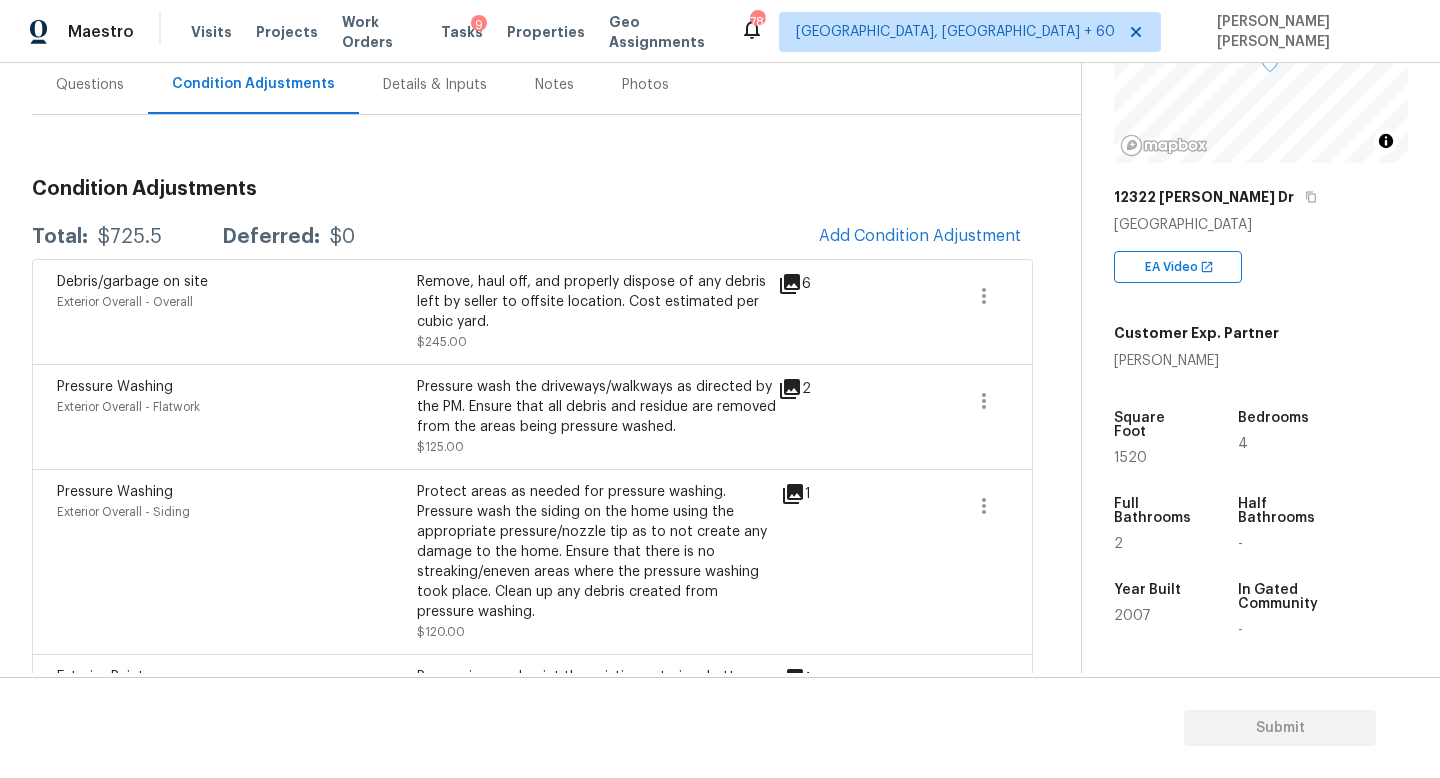 scroll, scrollTop: 223, scrollLeft: 0, axis: vertical 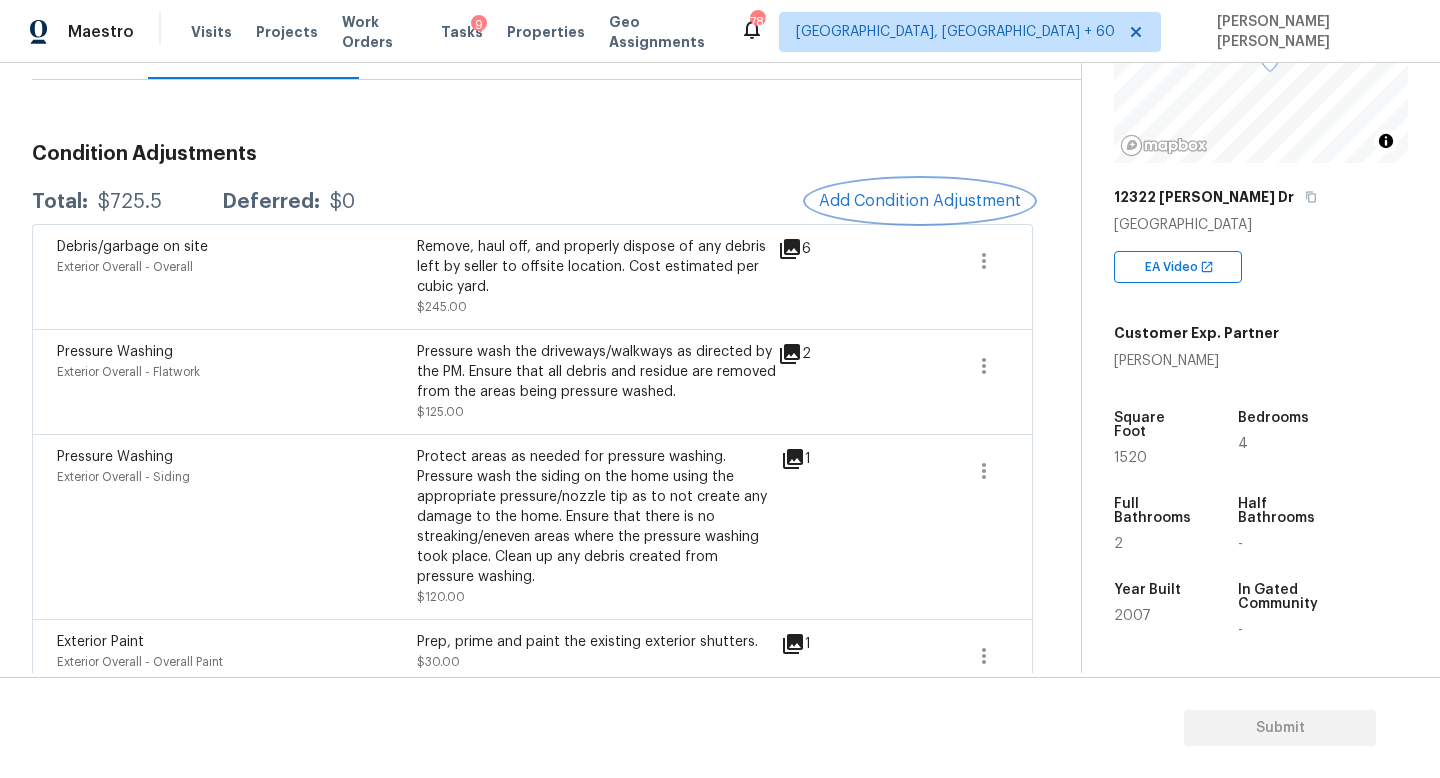 click on "Add Condition Adjustment" at bounding box center (920, 201) 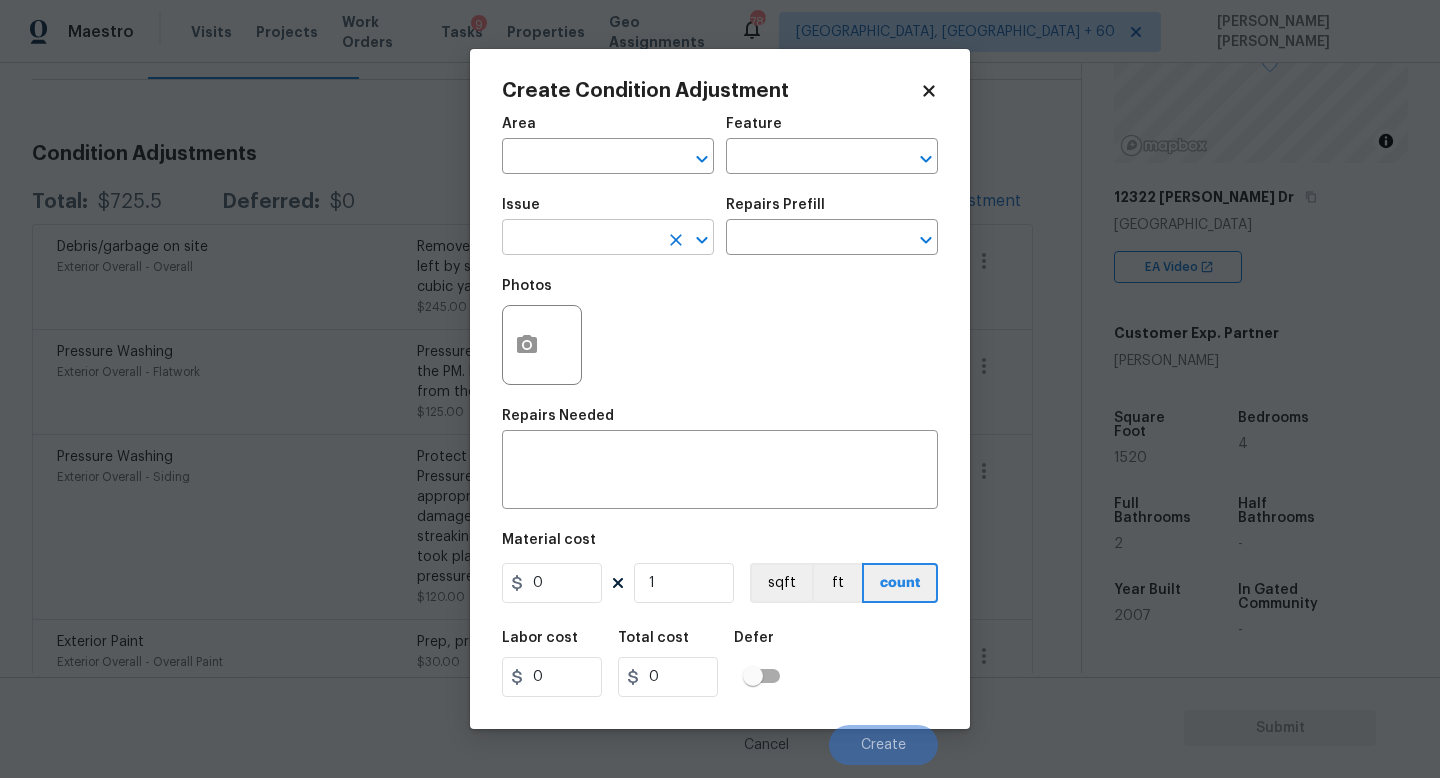 click at bounding box center [580, 239] 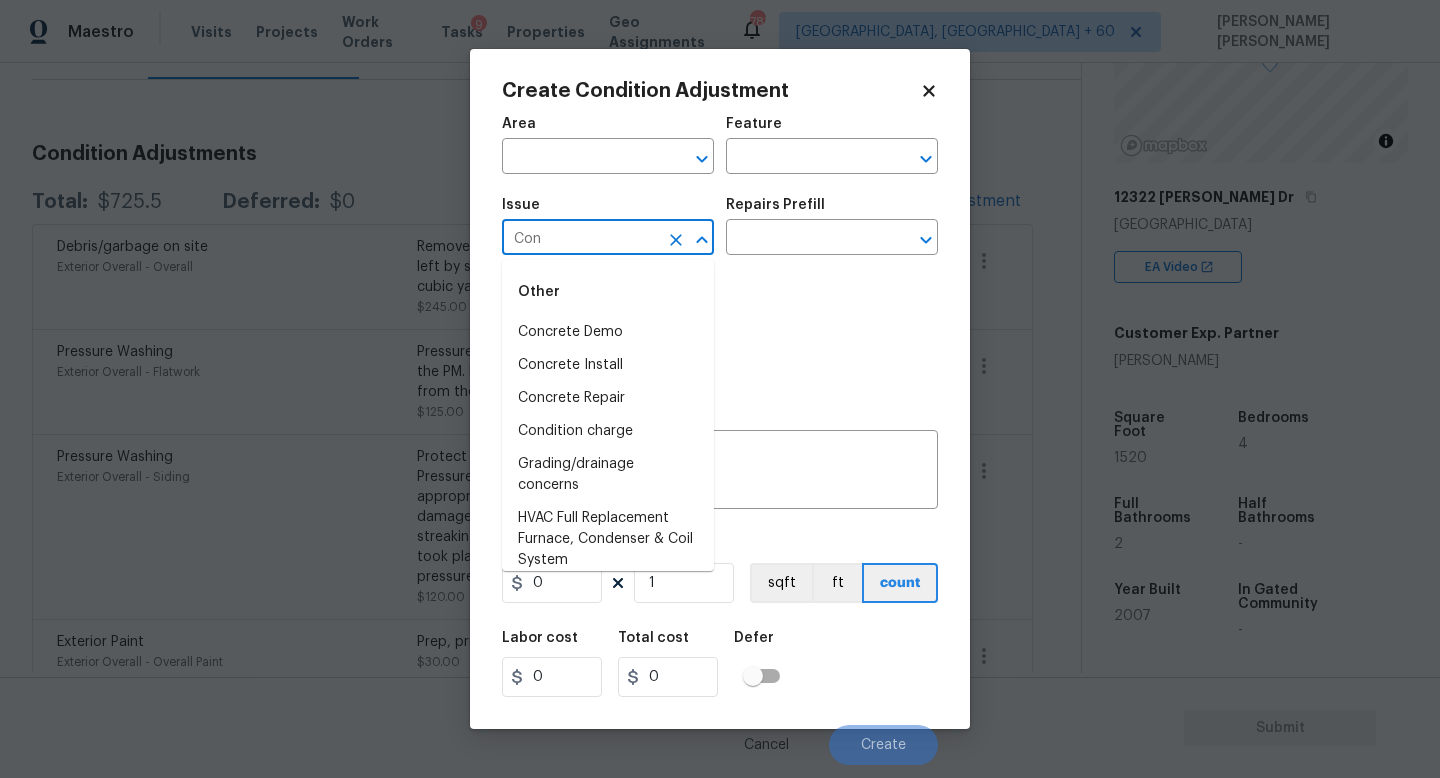 type on "Cond" 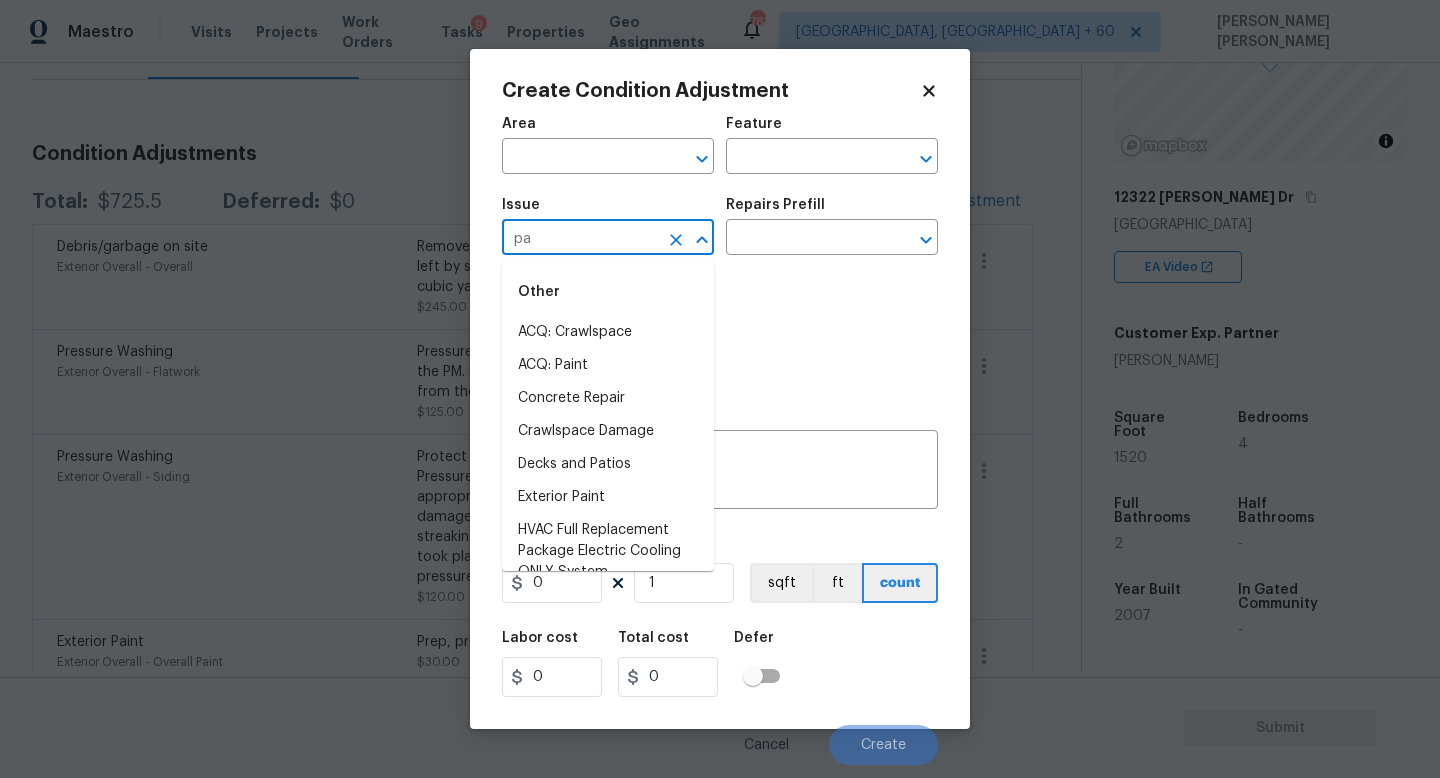 type on "p" 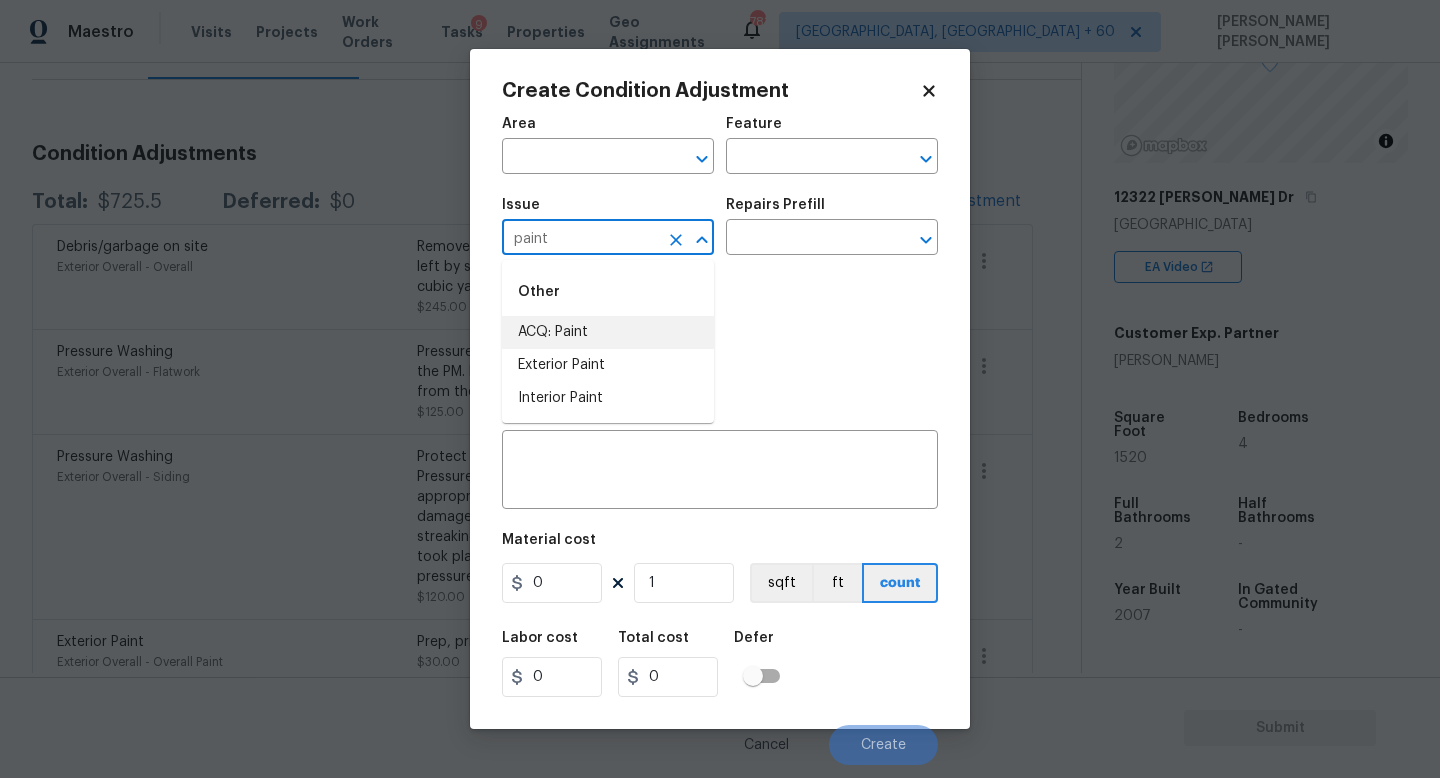 drag, startPoint x: 538, startPoint y: 353, endPoint x: 561, endPoint y: 337, distance: 28.01785 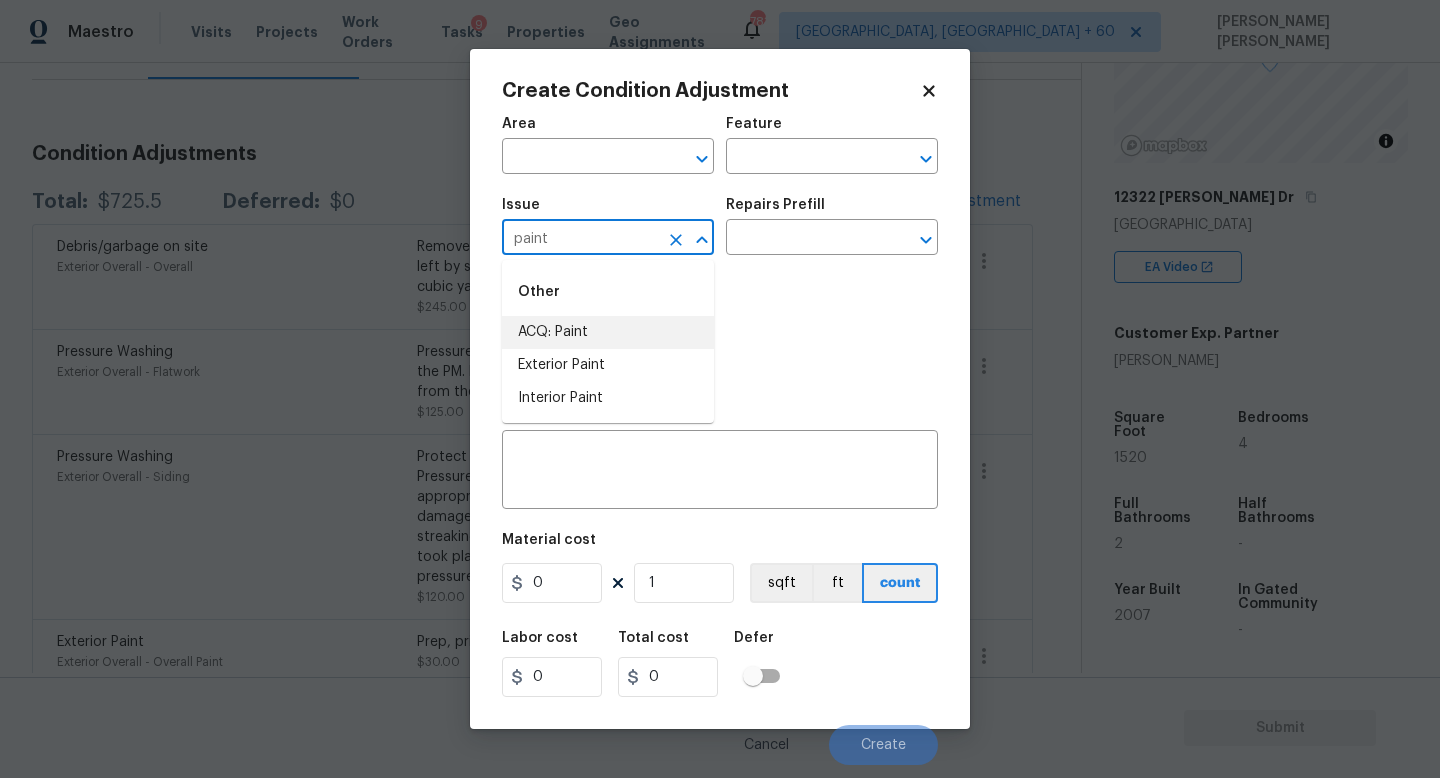 click on "ACQ: Paint Exterior Paint Interior Paint" at bounding box center (608, 365) 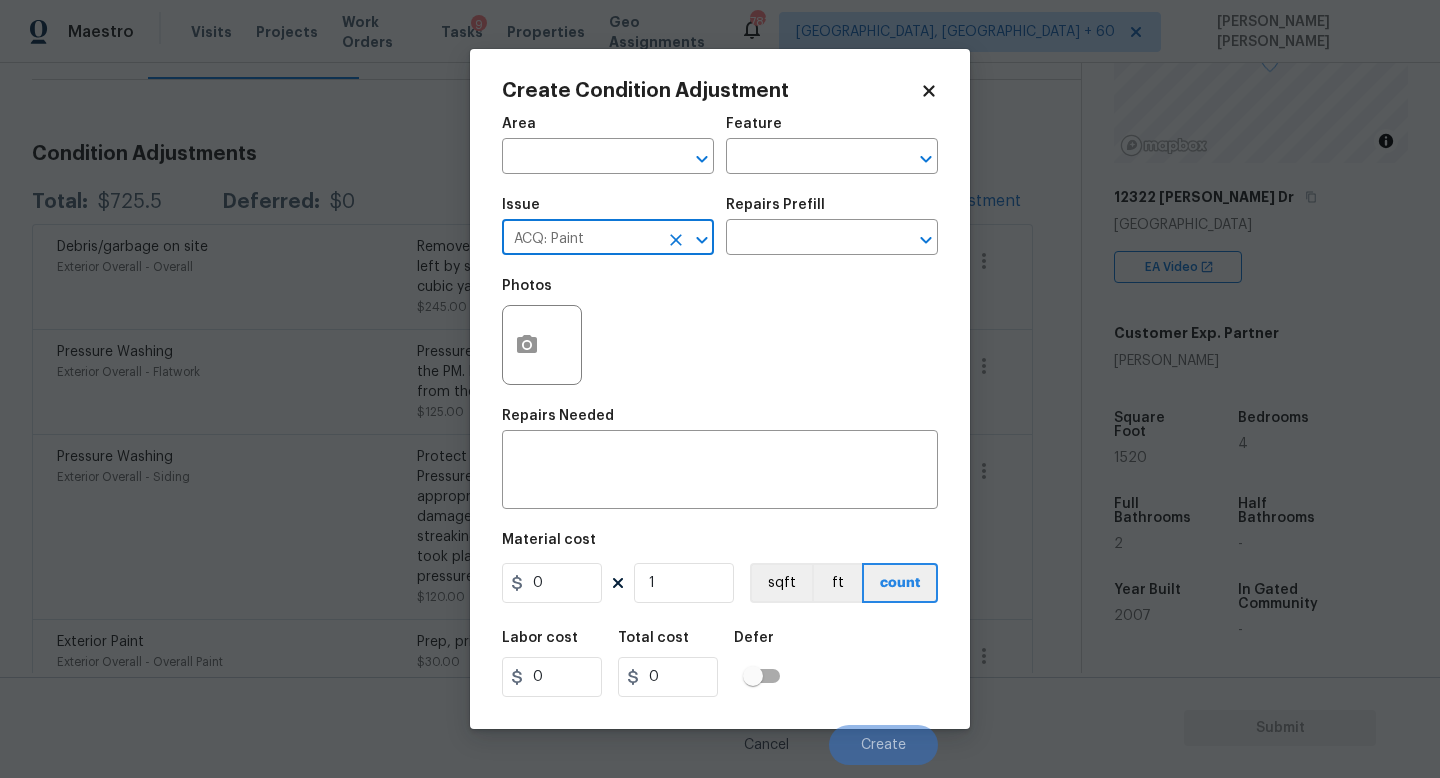 type on "ACQ: Paint" 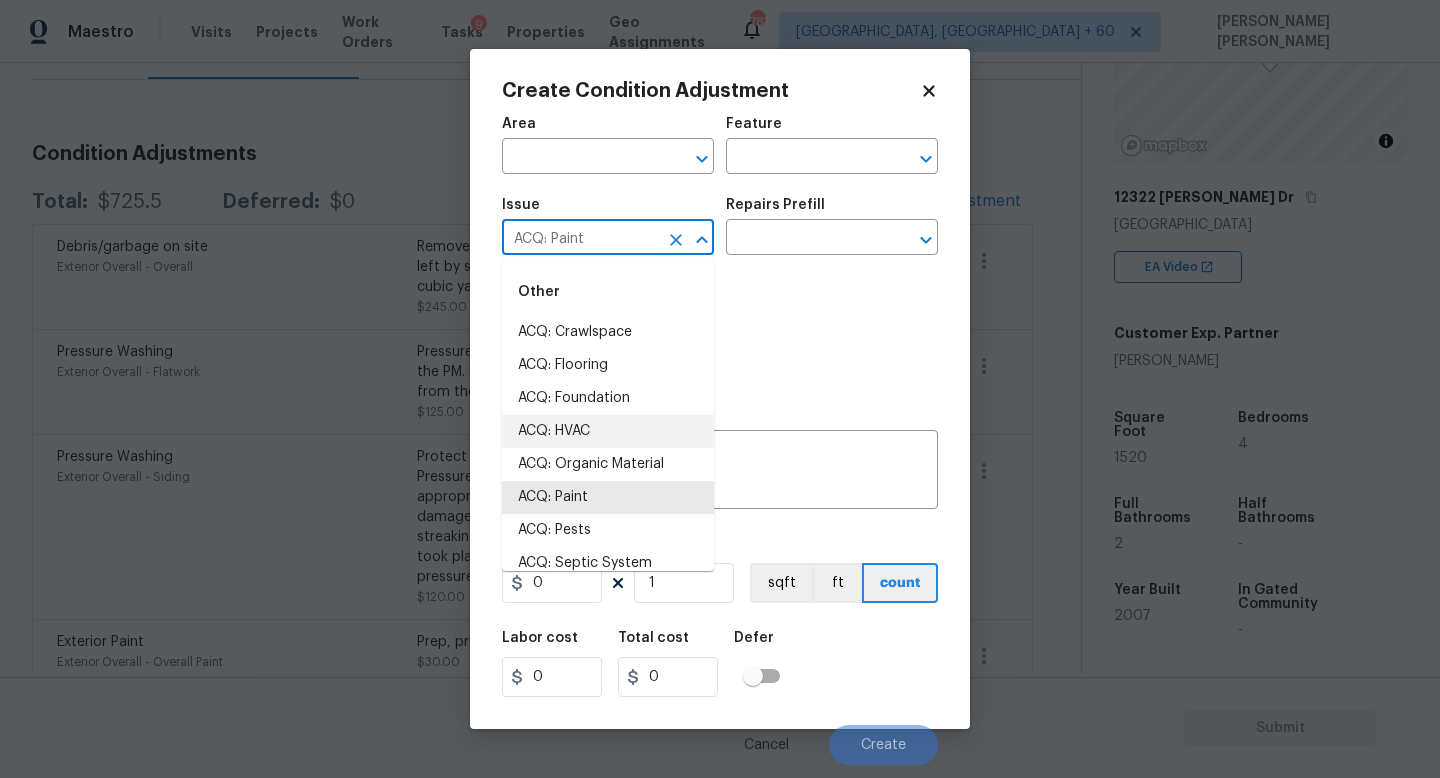 click on "Maestro Visits Projects Work Orders Tasks 9 Properties Geo Assignments 783 Knoxville, TN + 60 Jishnu Manoj Back to tasks Condition Scoping - Interior Mon, Jul 14 2025 by 9:00 am   13 Hours Overdue Jishnu Manoj In-progress Questions Condition Adjustments Details & Inputs Notes Photos Condition Adjustments Total:  $725.5 Deferred:  $0 Add Condition Adjustment Debris/garbage on site Exterior Overall - Overall Remove, haul off, and properly dispose of any debris left by seller to offsite location. Cost estimated per cubic yard. $245.00   6 Pressure Washing Exterior Overall - Flatwork Pressure wash the driveways/walkways as directed by the PM. Ensure that all debris and residue are removed from the areas being pressure washed. $125.00   2 Pressure Washing Exterior Overall - Siding $120.00   1 Exterior Paint Exterior Overall - Overall Paint Prep, prime and paint the existing exterior shutters. $30.00   1 Exterior Paint Exterior Overall - Overall Paint $98.00   1 Siding Exterior Overall - Siding $57.50   2 $50.00" at bounding box center [720, 389] 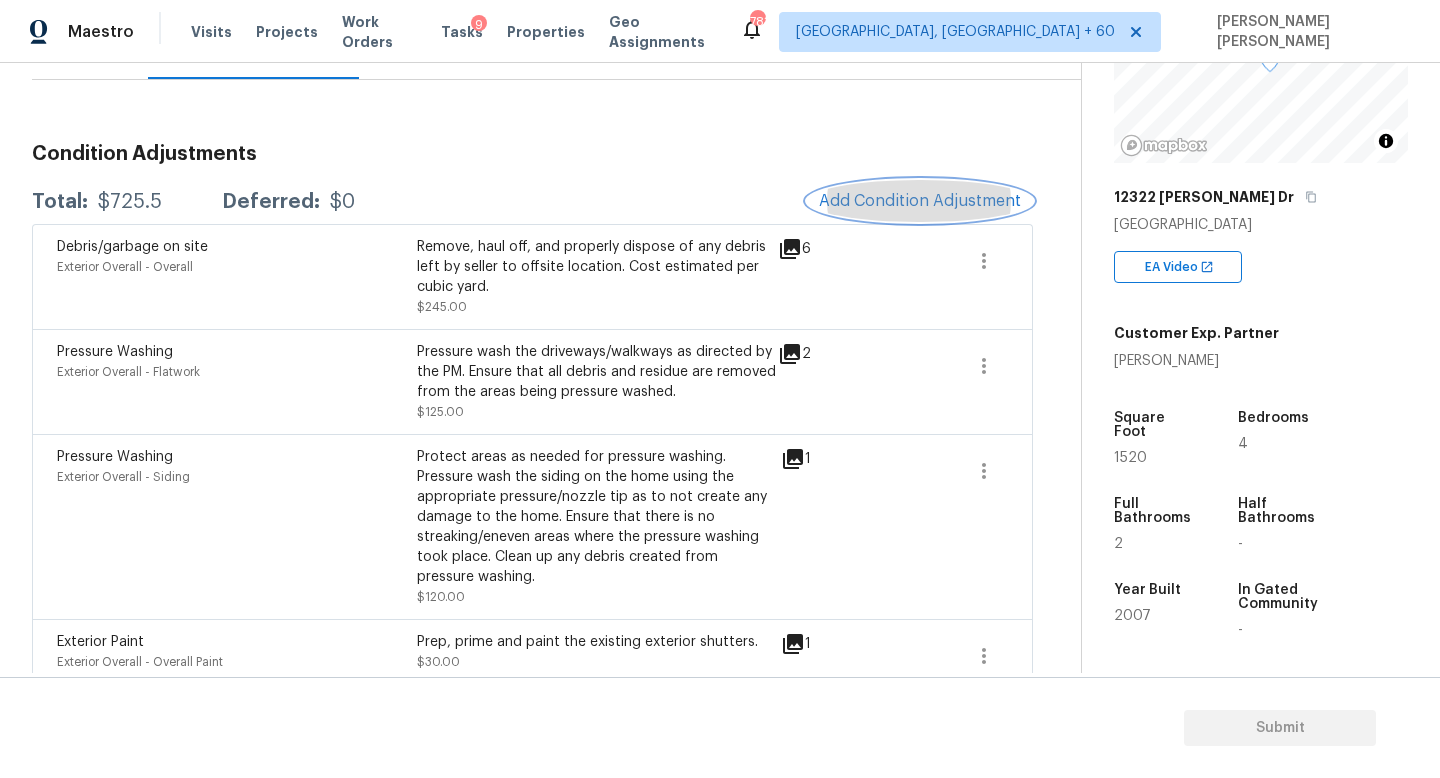 click on "Add Condition Adjustment" at bounding box center [920, 201] 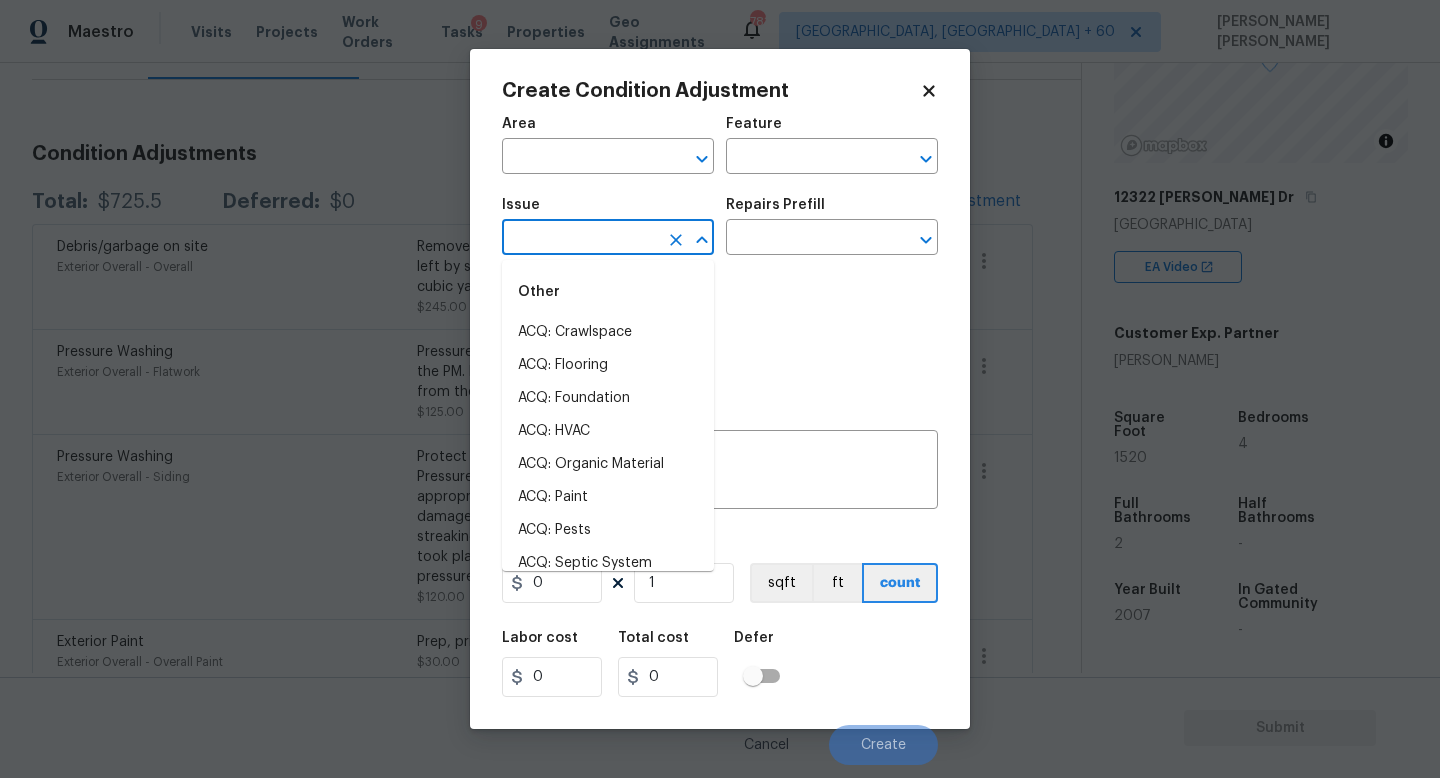 click at bounding box center [580, 239] 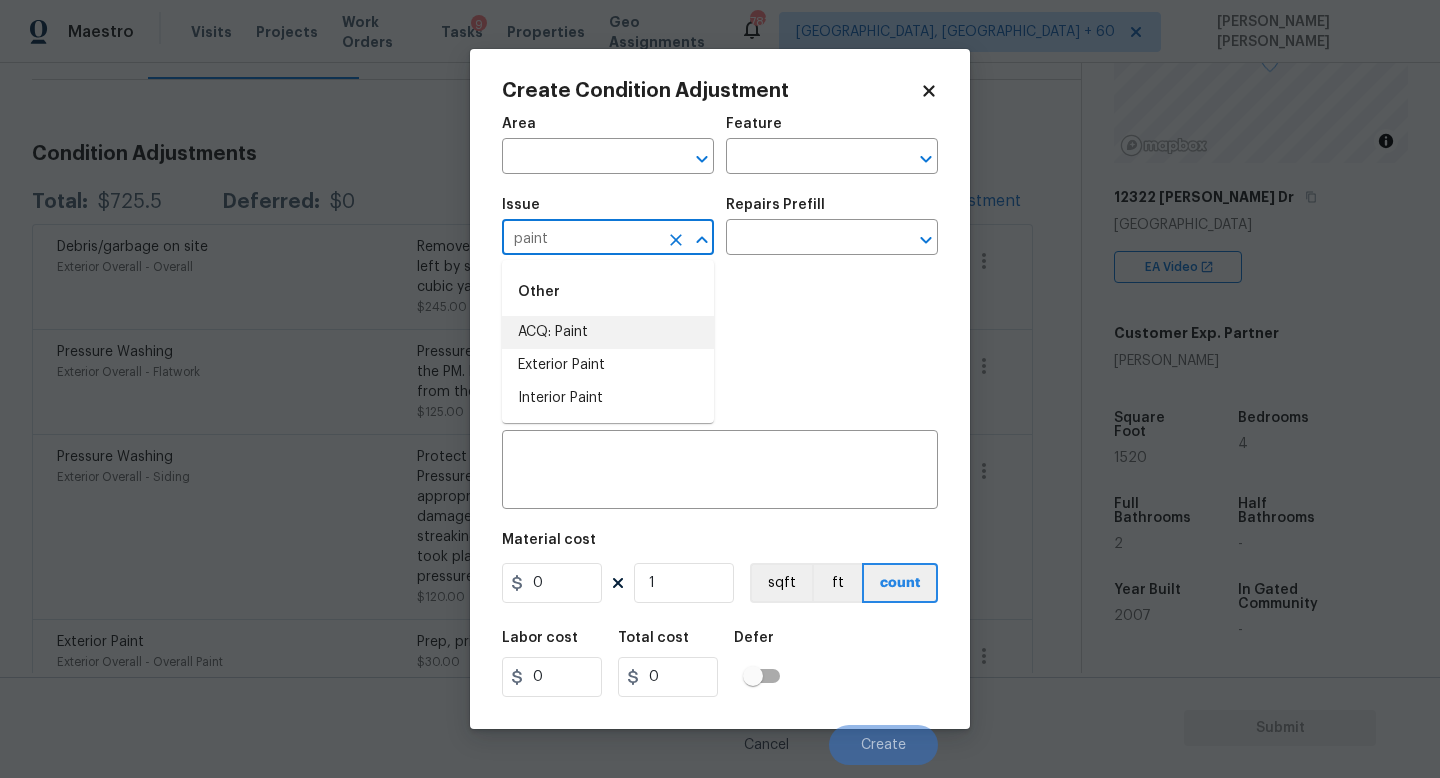 click on "ACQ: Paint" at bounding box center [608, 332] 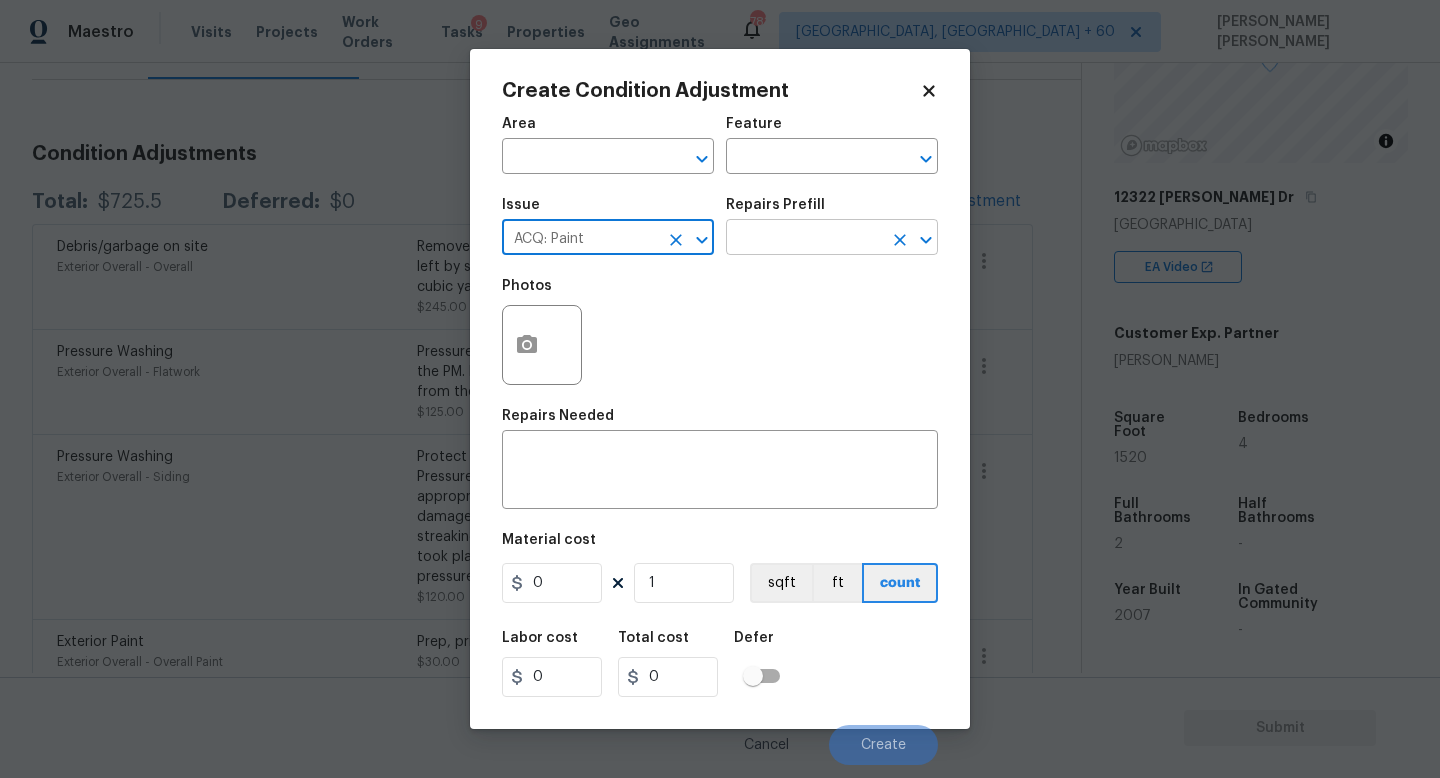 type on "ACQ: Paint" 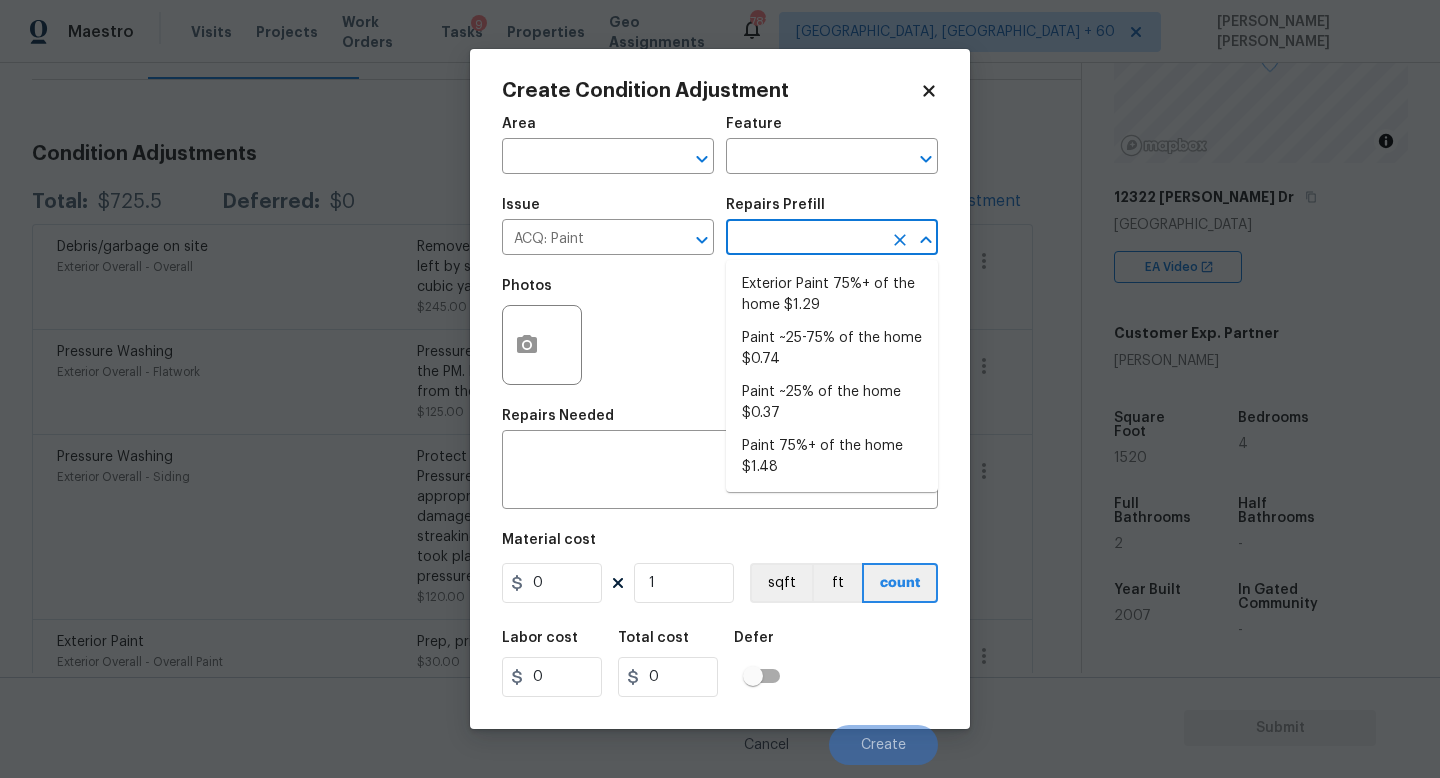 click at bounding box center [804, 239] 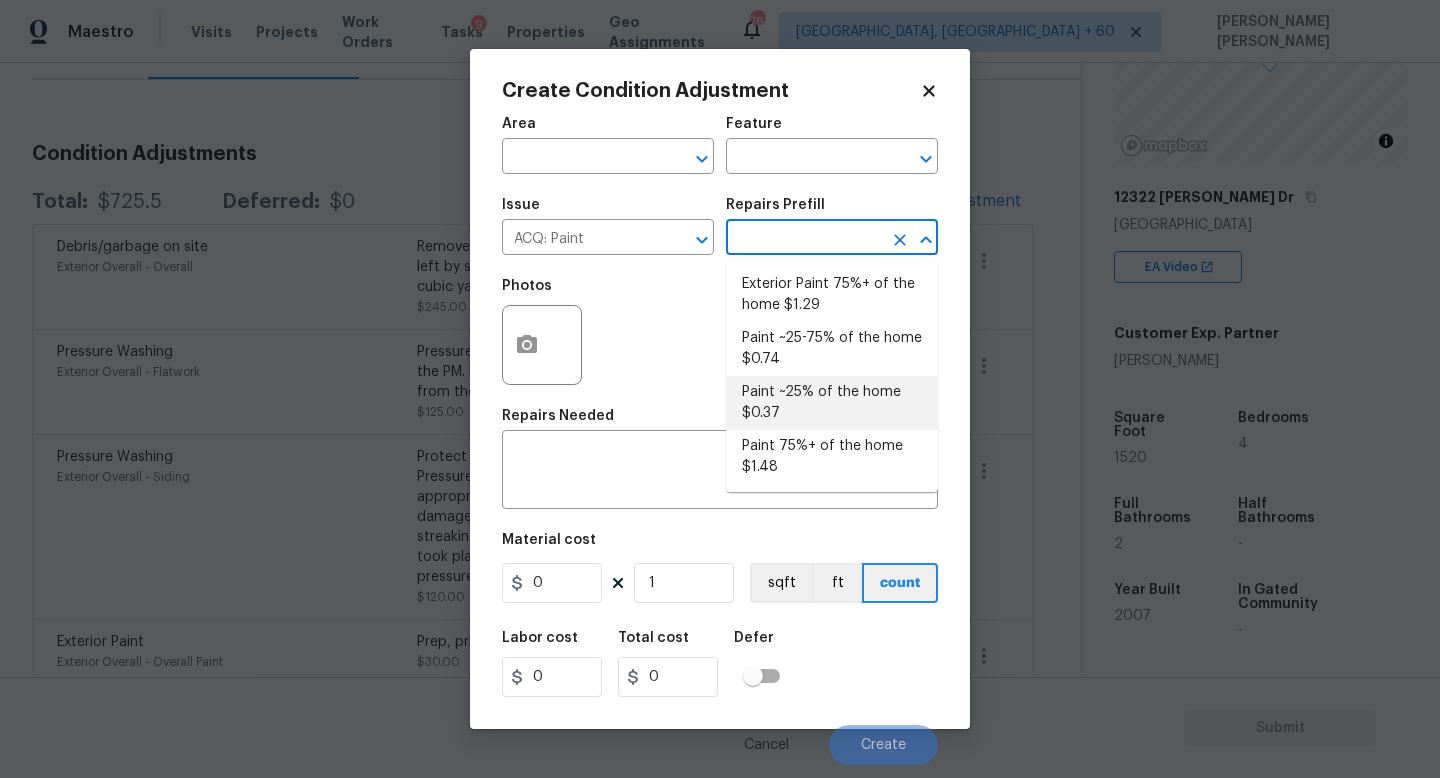 click on "Paint ~25% of the home $0.37" at bounding box center (832, 403) 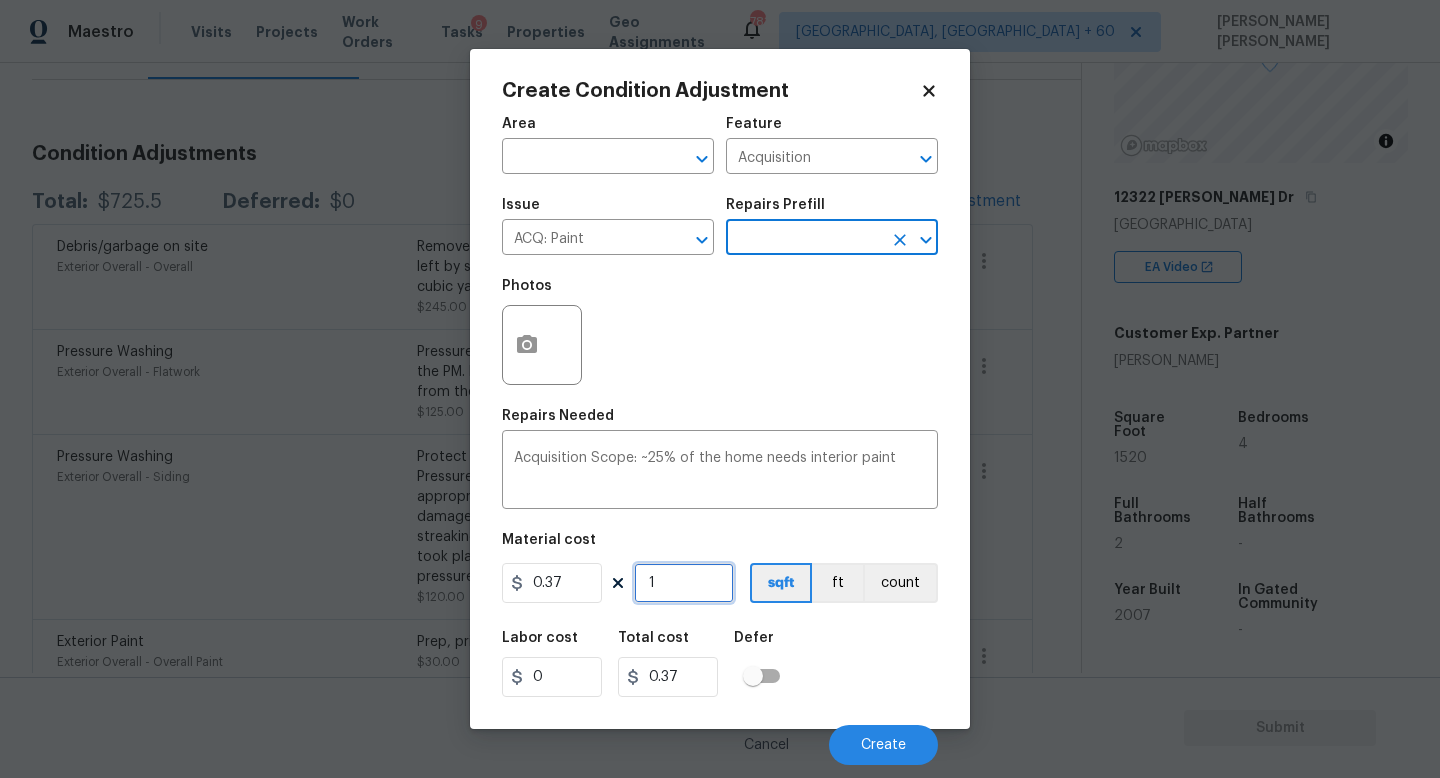 click on "1" at bounding box center (684, 583) 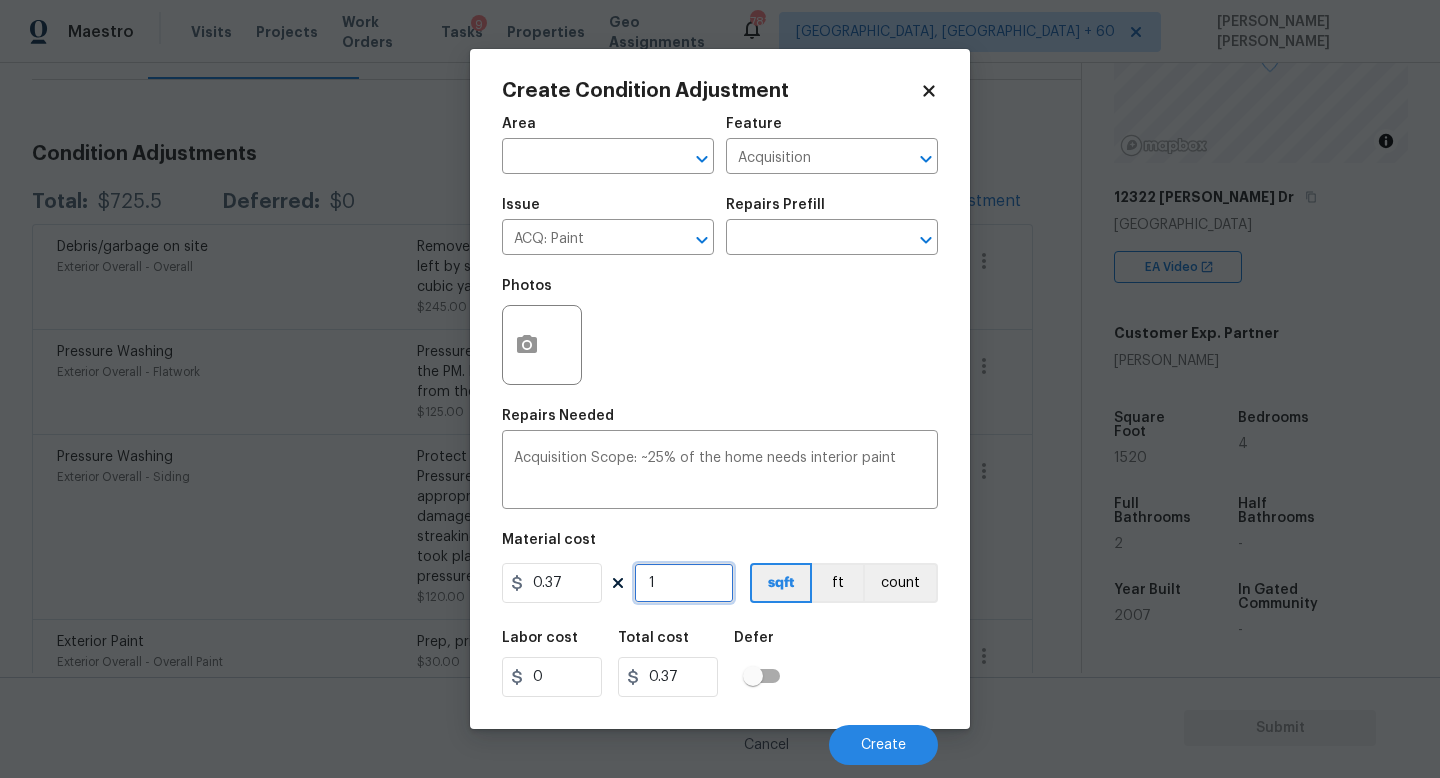 type on "0" 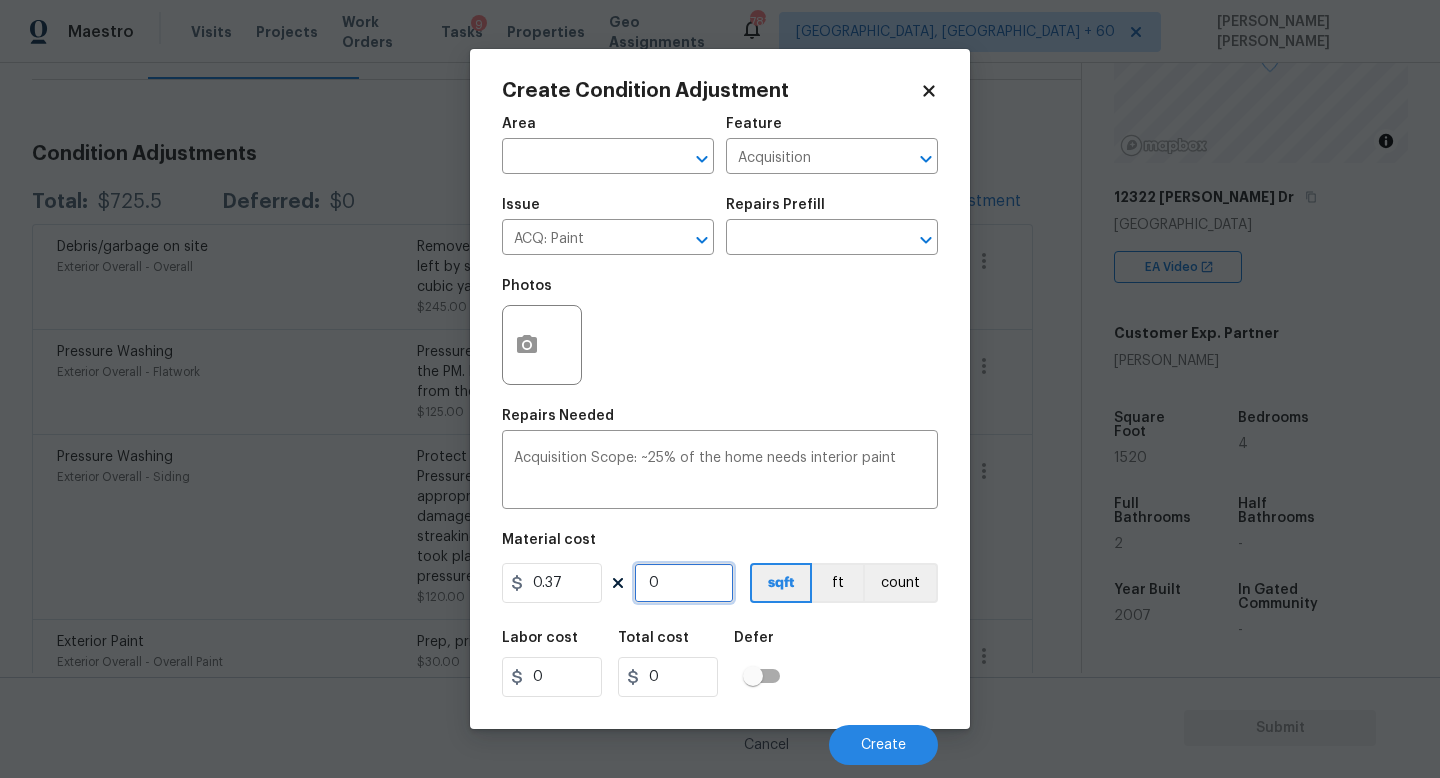 type on "1" 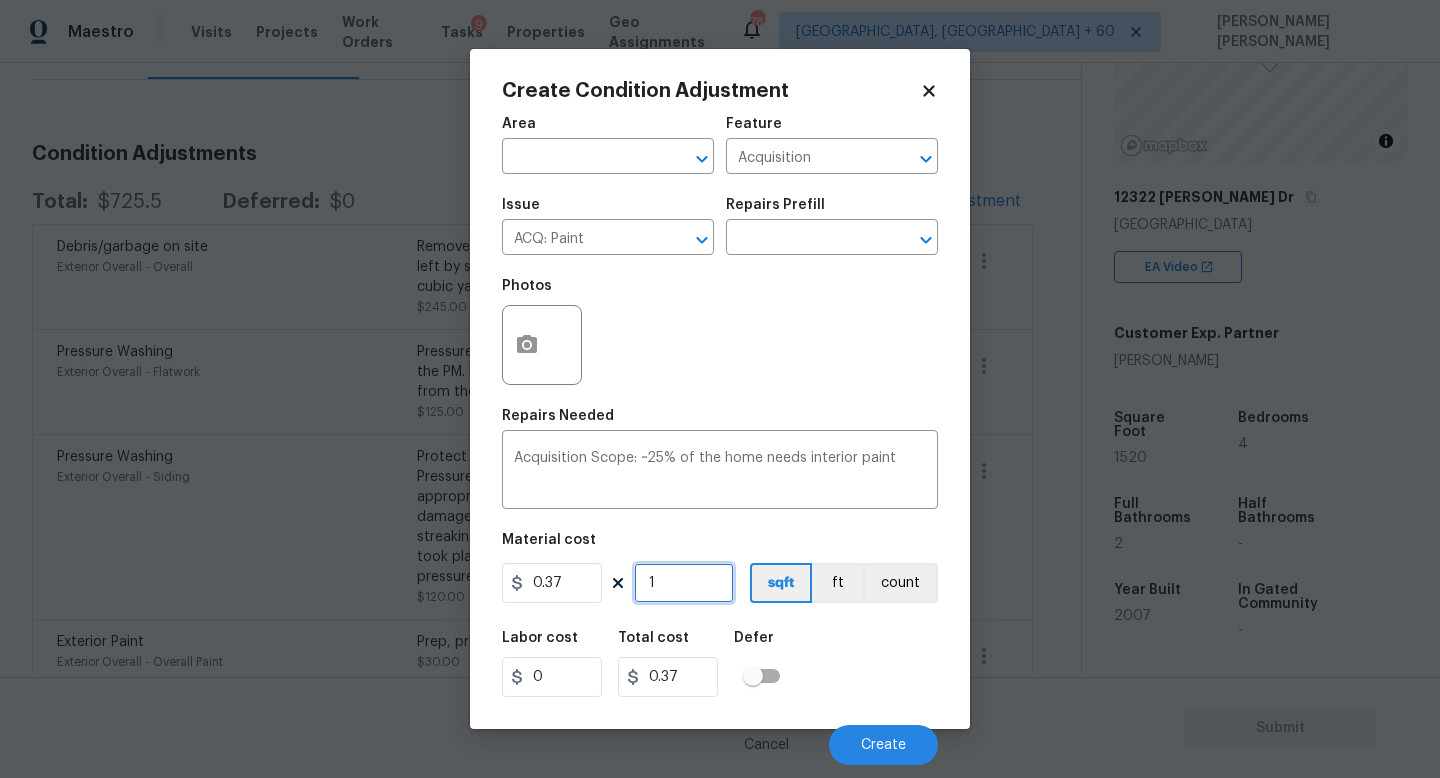 type on "15" 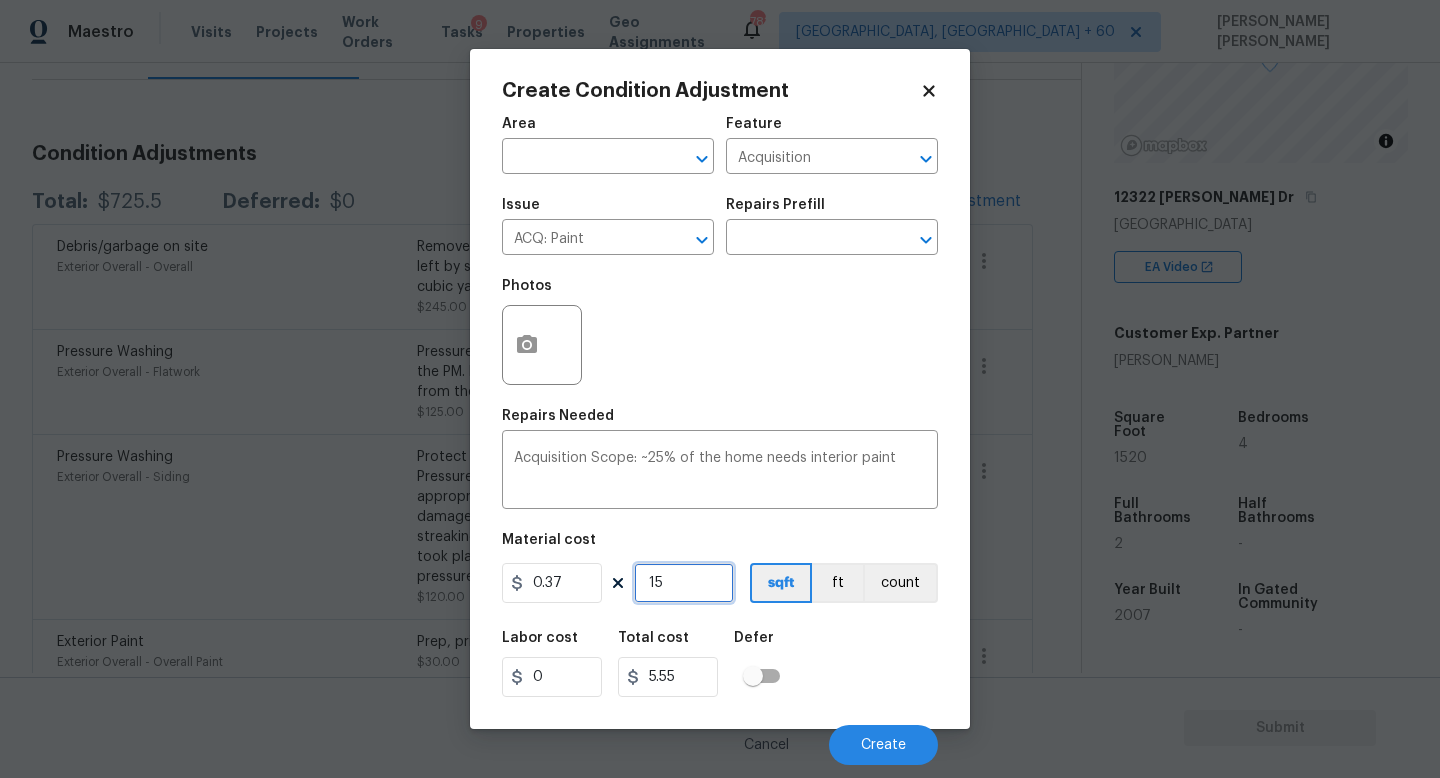type on "152" 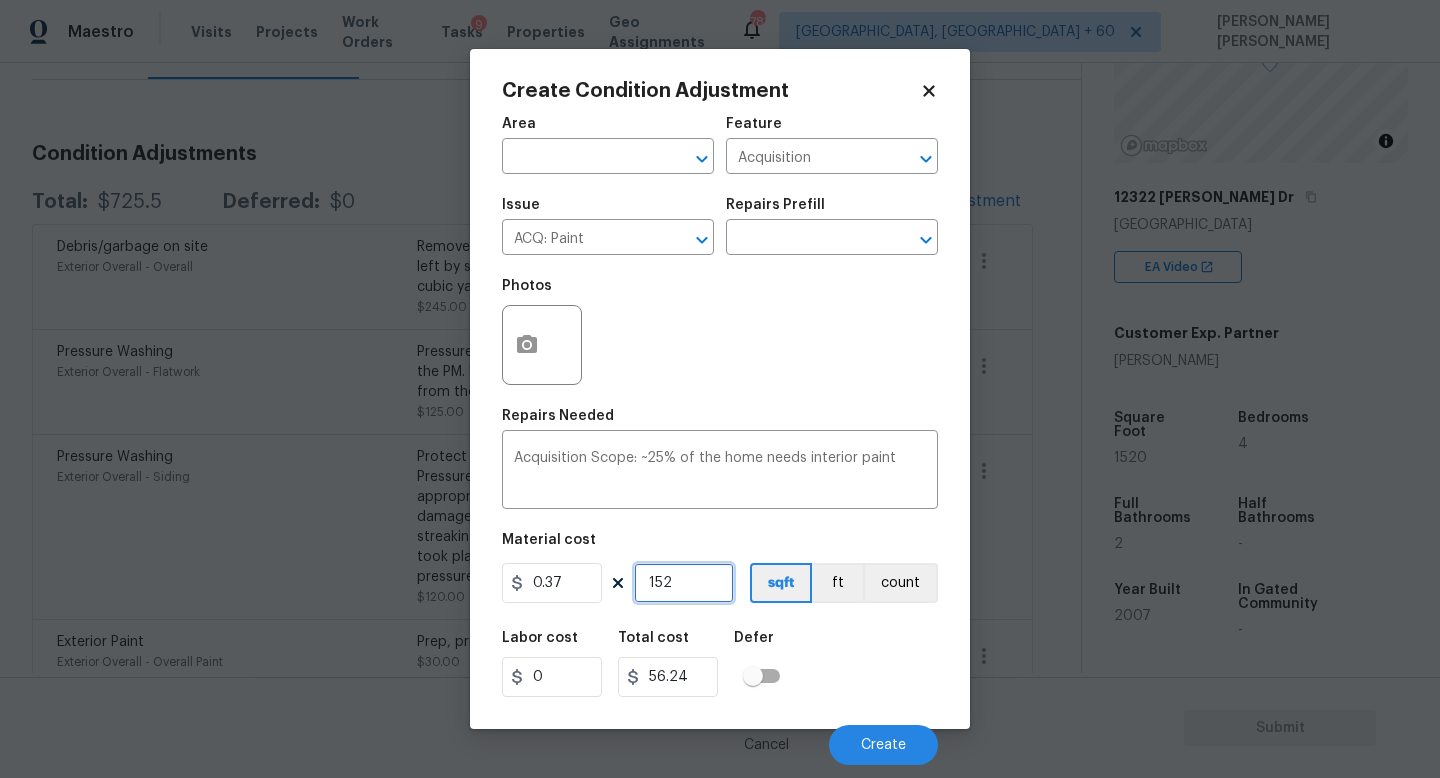 type on "1520" 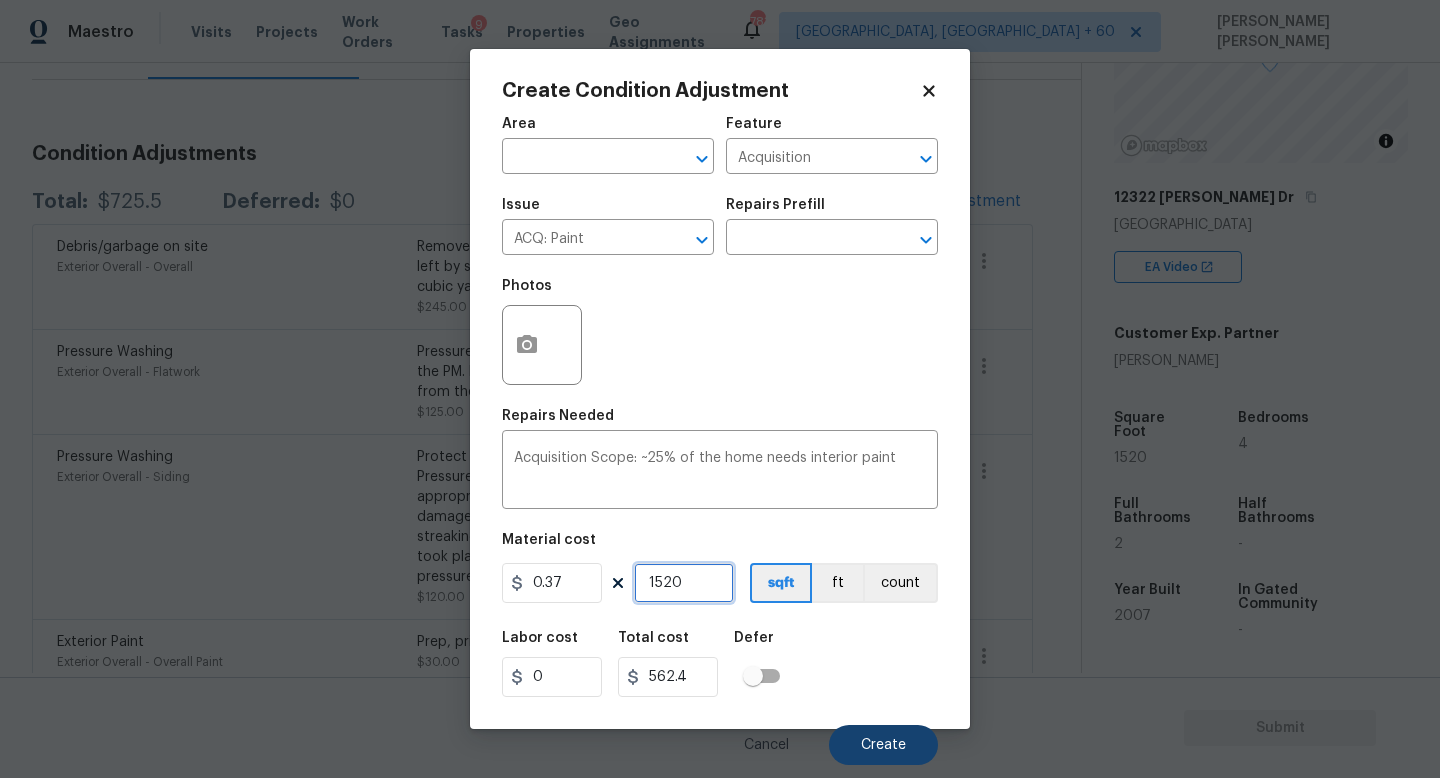 type on "1520" 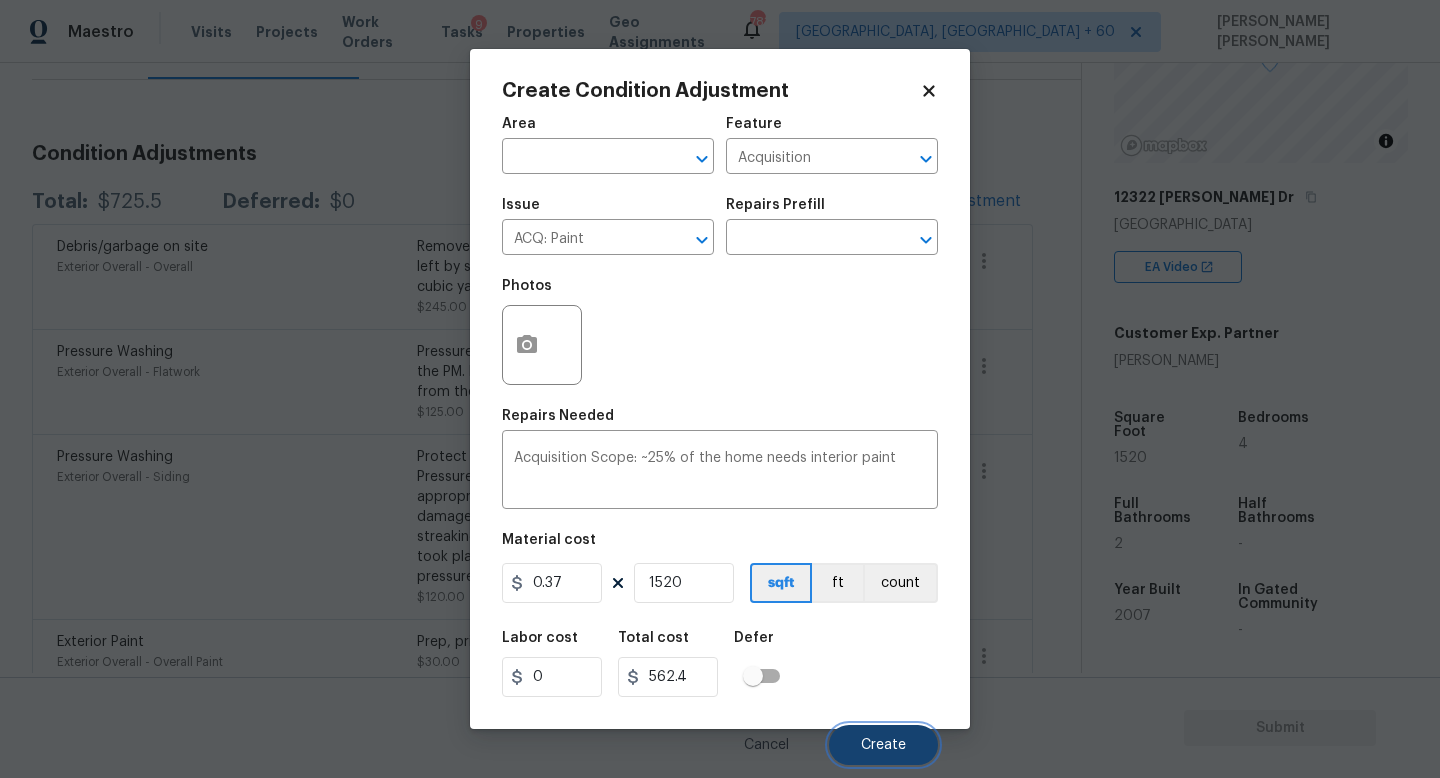 click on "Create" at bounding box center (883, 745) 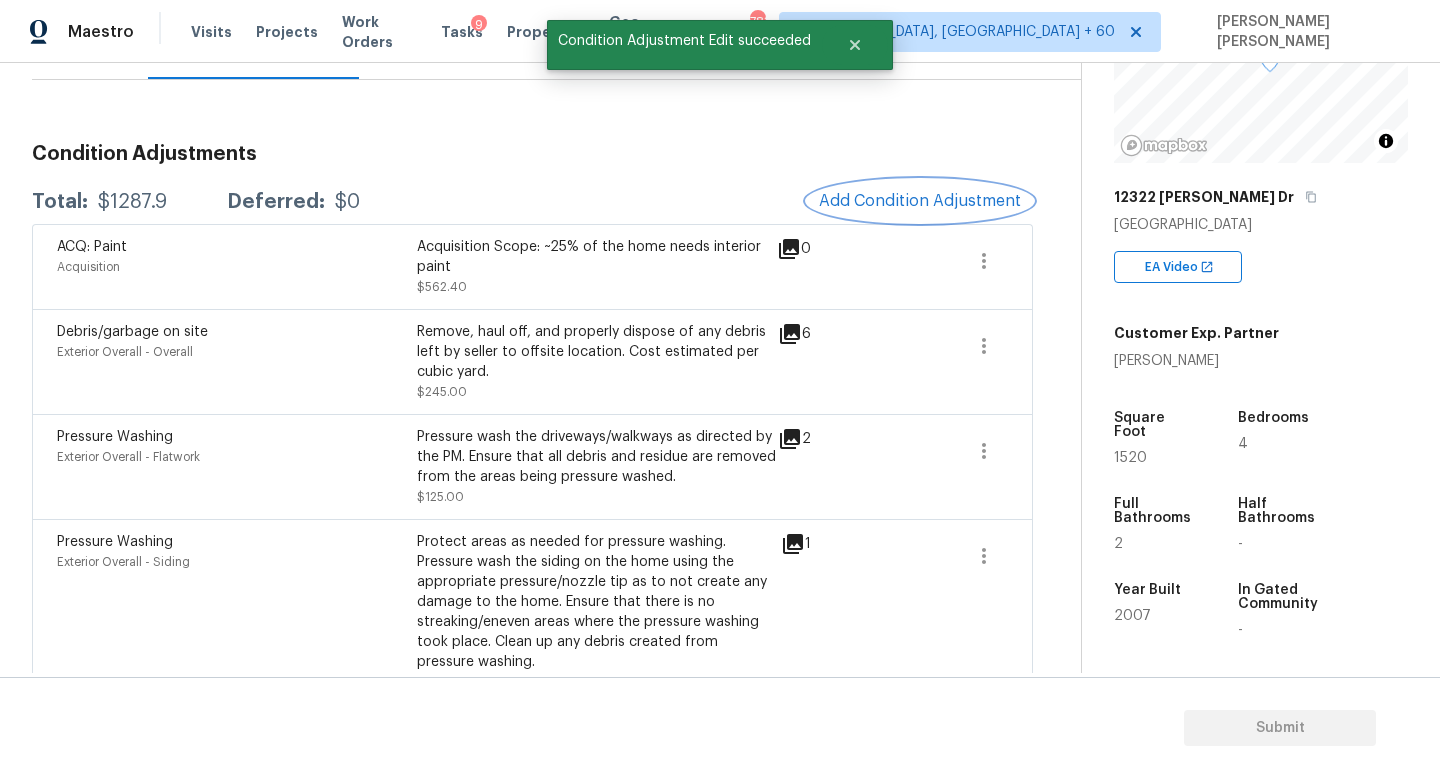 click on "Add Condition Adjustment" at bounding box center [920, 201] 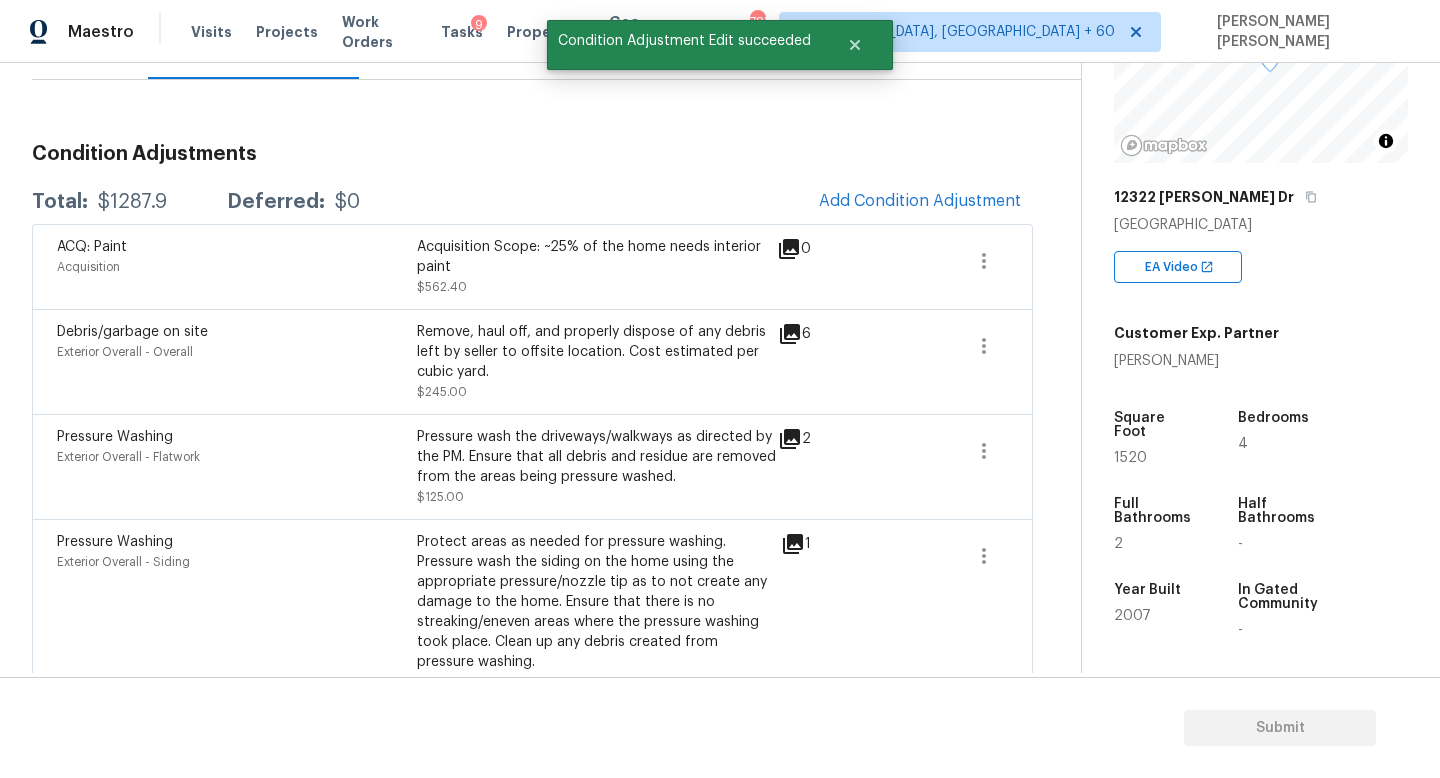 click on "Maestro Visits Projects Work Orders Tasks 9 Properties Geo Assignments 783 Knoxville, TN + 60 Jishnu Manoj Back to tasks Condition Scoping - Interior Mon, Jul 14 2025 by 9:00 am   13 Hours Overdue Jishnu Manoj In-progress Questions Condition Adjustments Details & Inputs Notes Photos Condition Adjustments Total:  $1287.9 Deferred:  $0 Add Condition Adjustment ACQ: Paint Acquisition Acquisition Scope: ~25% of the home needs interior paint $562.40   0 Debris/garbage on site Exterior Overall - Overall Remove, haul off, and properly dispose of any debris left by seller to offsite location. Cost estimated per cubic yard. $245.00   6 Pressure Washing Exterior Overall - Flatwork Pressure wash the driveways/walkways as directed by the PM. Ensure that all debris and residue are removed from the areas being pressure washed. $125.00   2 Pressure Washing Exterior Overall - Siding $120.00   1 Exterior Paint Exterior Overall - Overall Paint Prep, prime and paint the existing exterior shutters. $30.00   1 Exterior Paint   1" at bounding box center (720, 389) 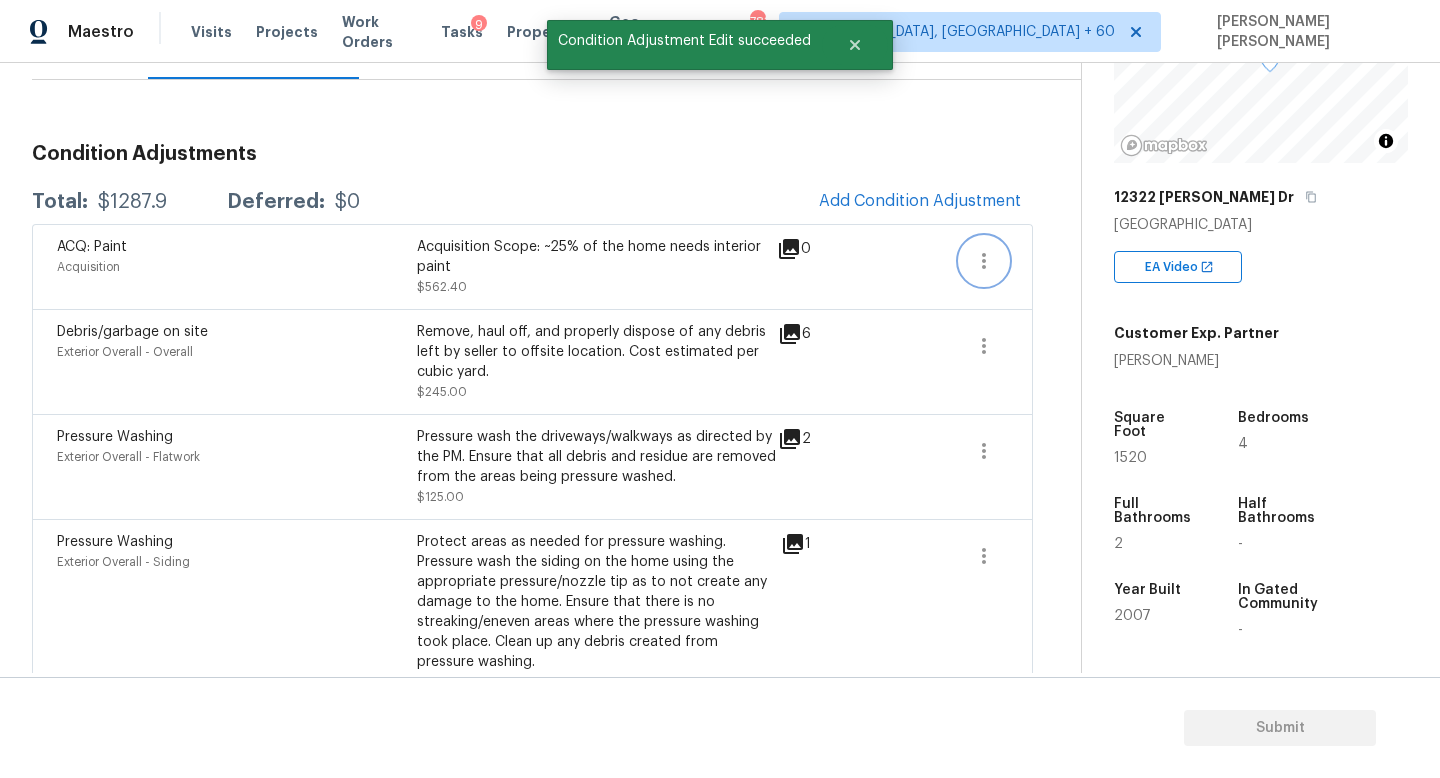 click 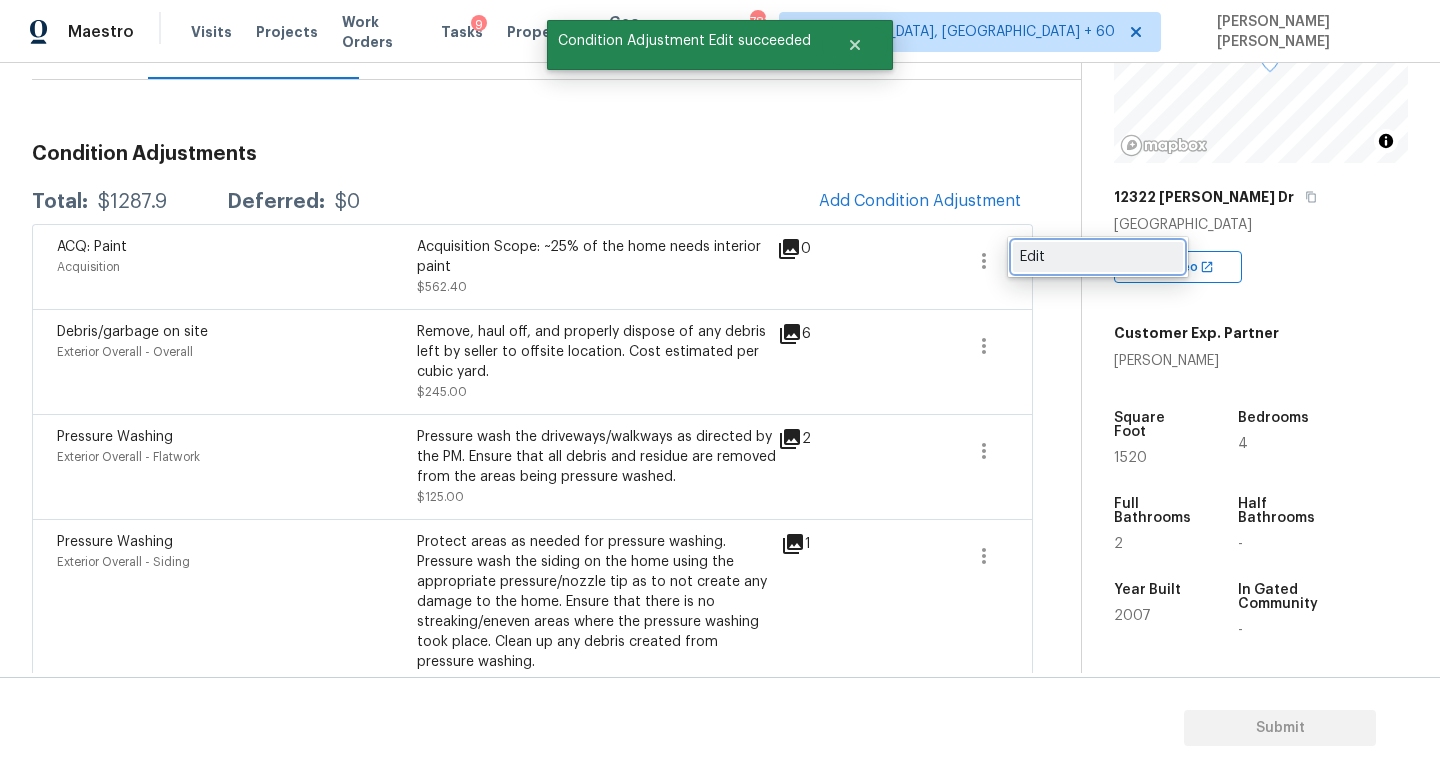 click on "Edit" at bounding box center [1098, 257] 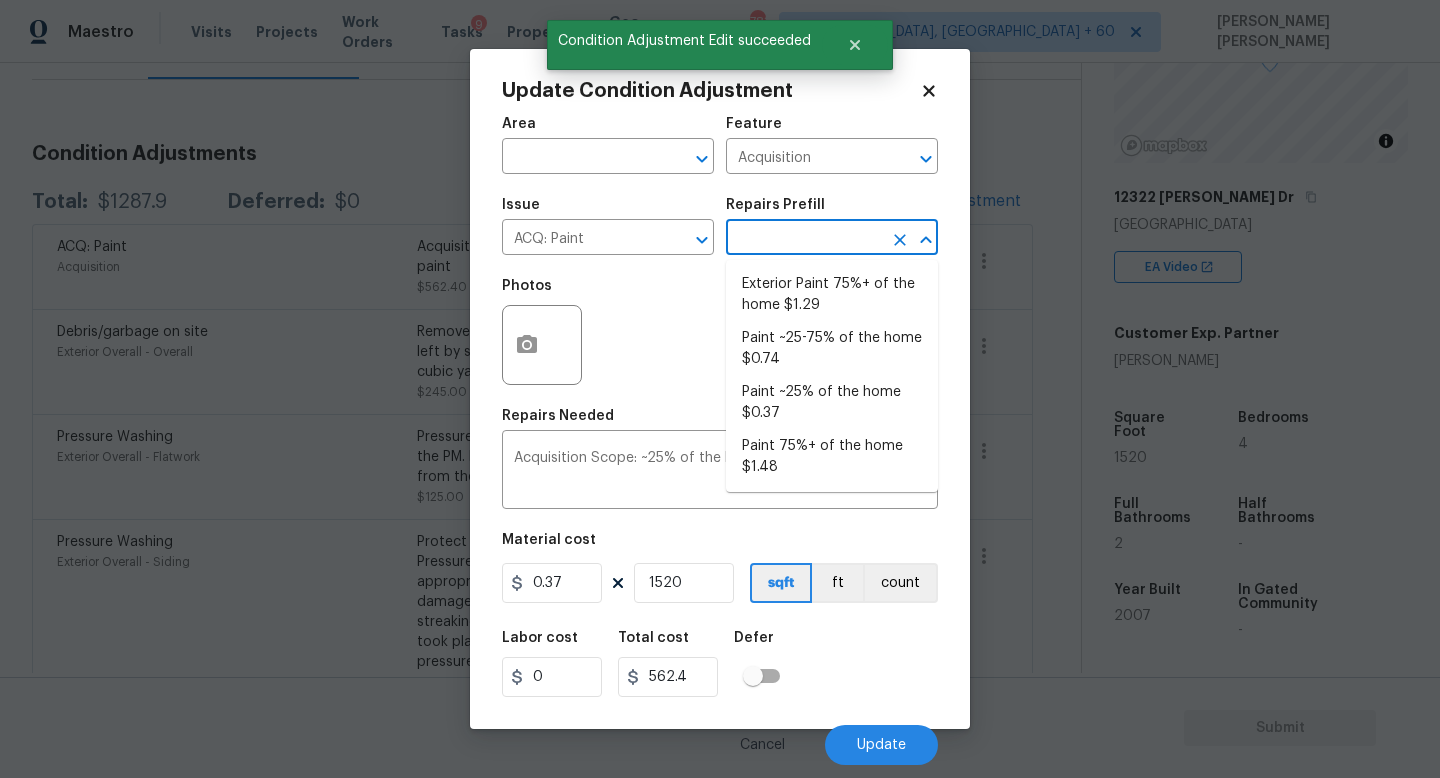 click at bounding box center (804, 239) 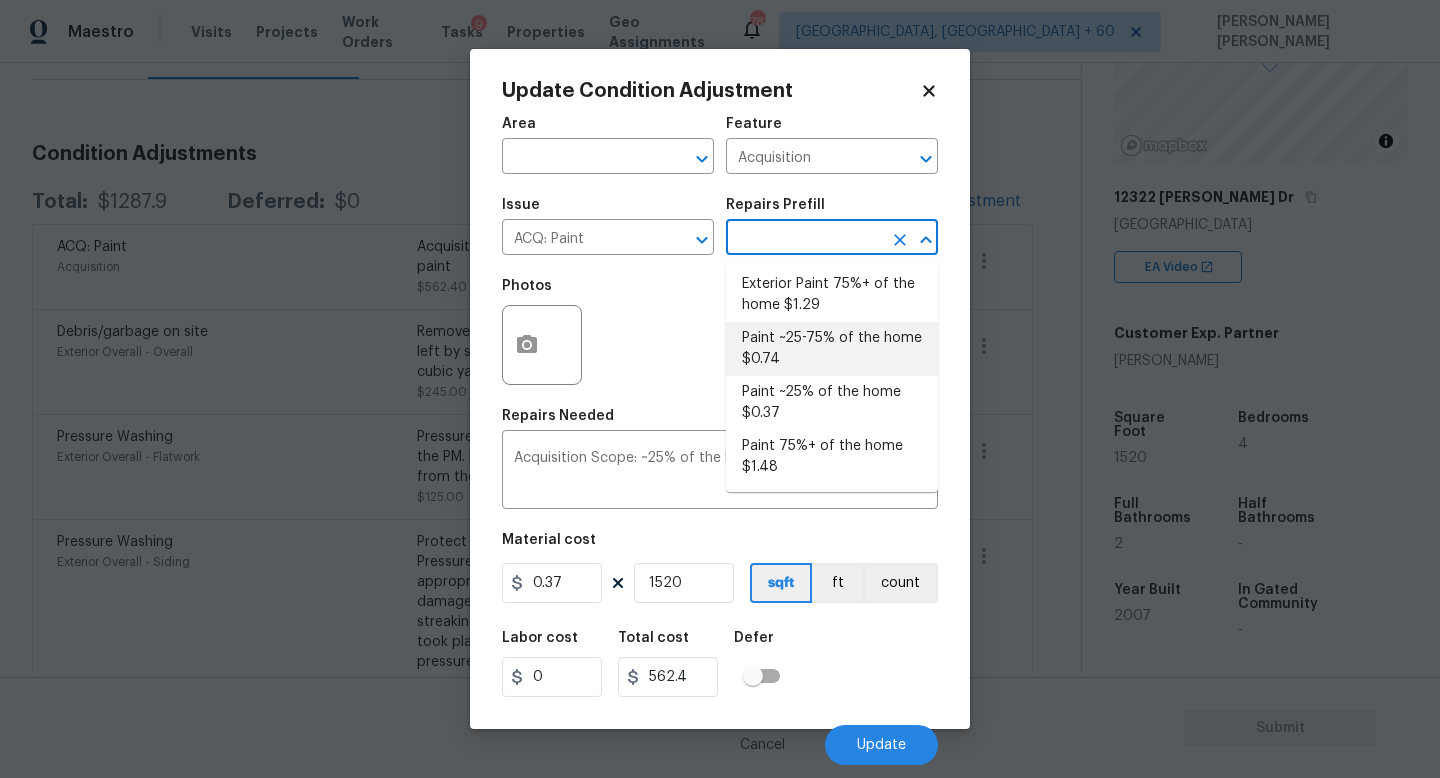 click on "Paint ~25-75% of the home $0.74" at bounding box center (832, 349) 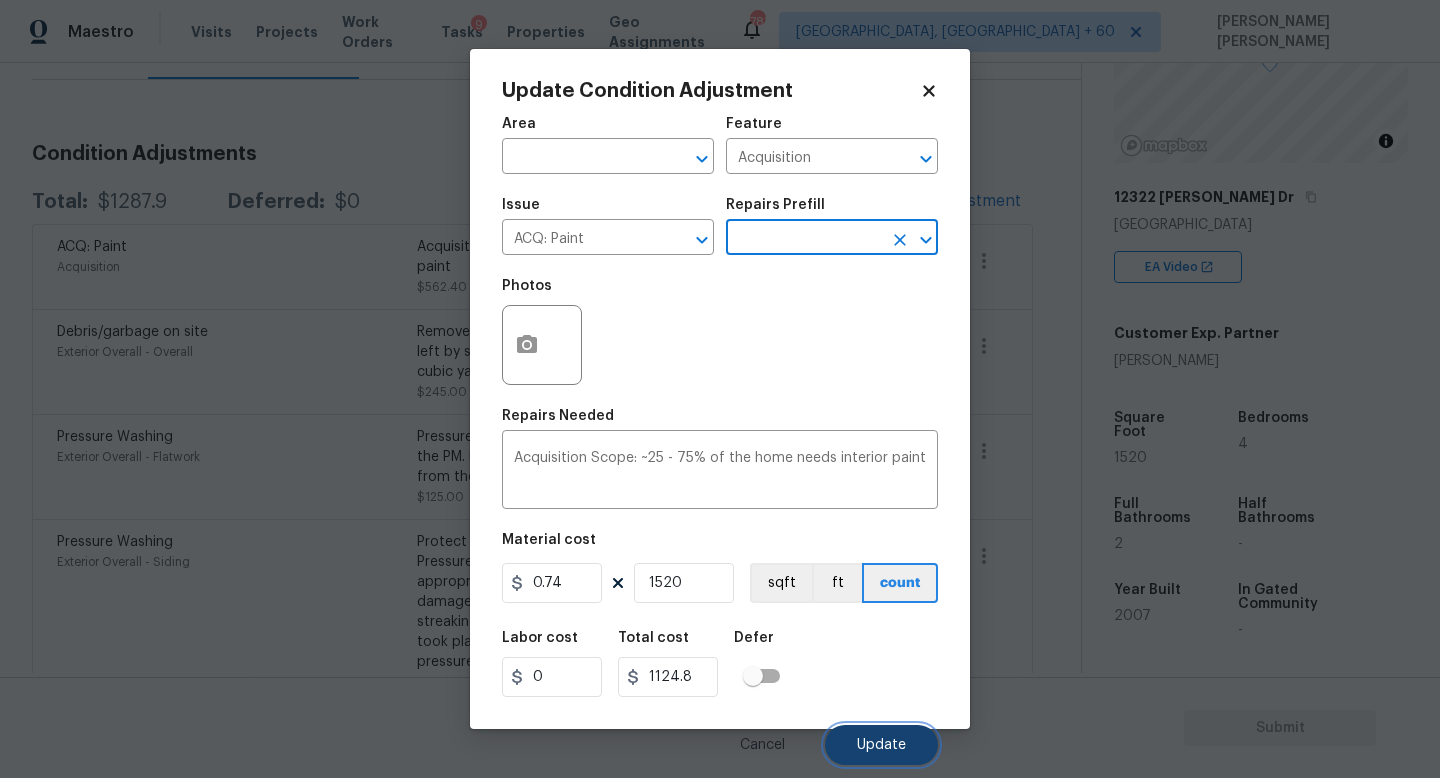 click on "Update" at bounding box center [881, 745] 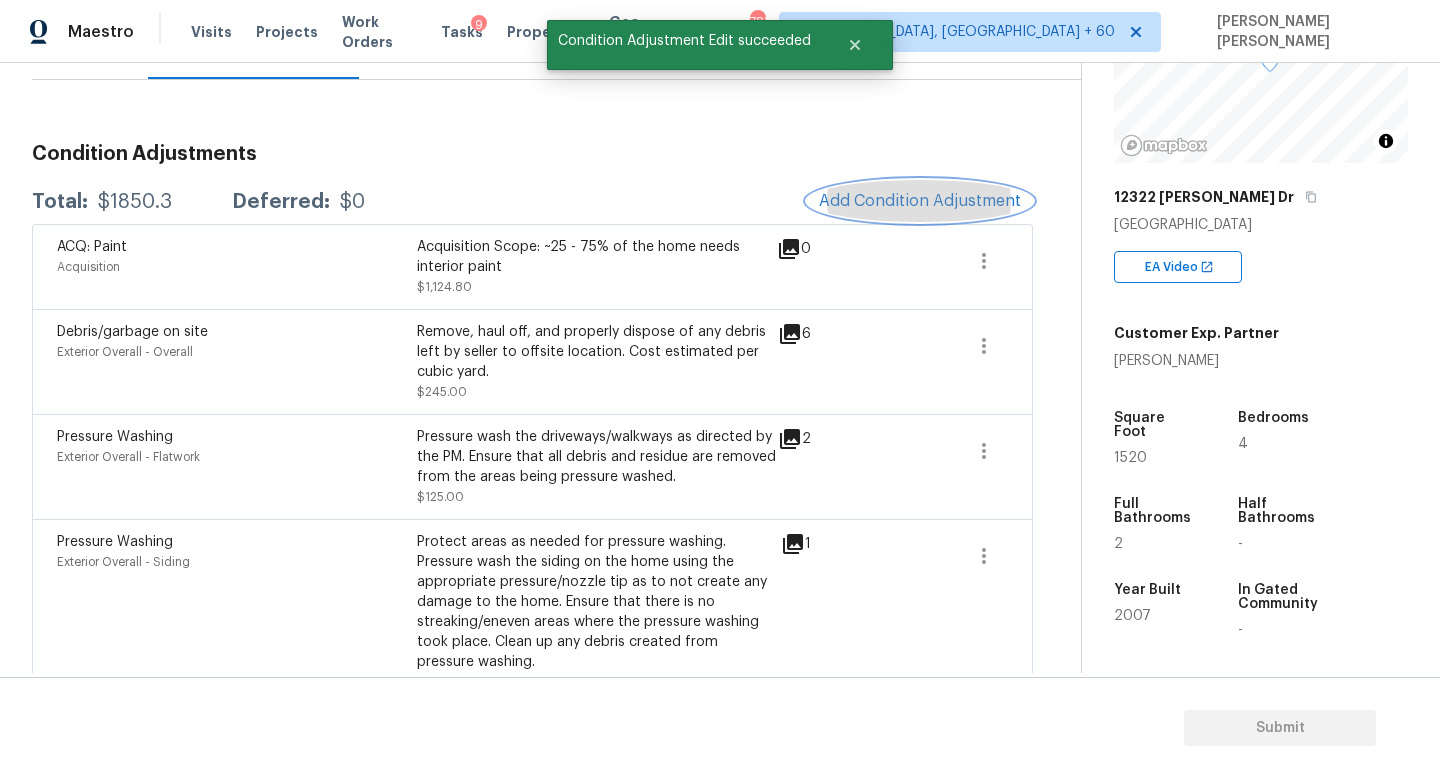 click on "Add Condition Adjustment" at bounding box center (920, 201) 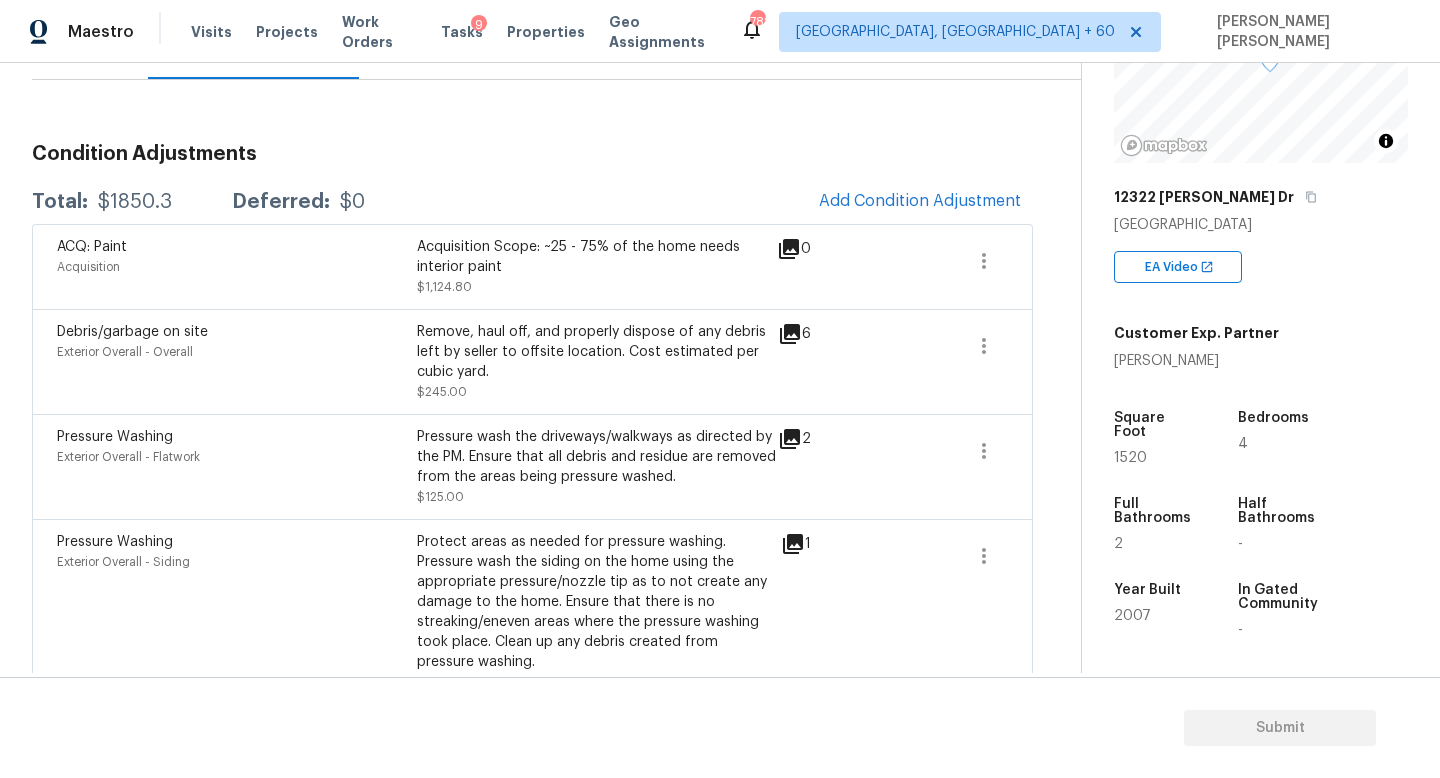click on "Maestro Visits Projects Work Orders Tasks 9 Properties Geo Assignments 782 Knoxville, TN + 60 Jishnu Manoj Back to tasks Condition Scoping - Interior Mon, Jul 14 2025 by 9:00 am   13 Hours Overdue Jishnu Manoj In-progress Questions Condition Adjustments Details & Inputs Notes Photos Condition Adjustments Total:  $1850.3 Deferred:  $0 Add Condition Adjustment ACQ: Paint Acquisition Acquisition Scope: ~25 - 75% of the home needs interior paint $1,124.80   0 Debris/garbage on site Exterior Overall - Overall Remove, haul off, and properly dispose of any debris left by seller to offsite location. Cost estimated per cubic yard. $245.00   6 Pressure Washing Exterior Overall - Flatwork Pressure wash the driveways/walkways as directed by the PM. Ensure that all debris and residue are removed from the areas being pressure washed. $125.00   2 Pressure Washing Exterior Overall - Siding $120.00   1 Exterior Paint Exterior Overall - Overall Paint Prep, prime and paint the existing exterior shutters. $30.00   1 $98.00   1" at bounding box center [720, 389] 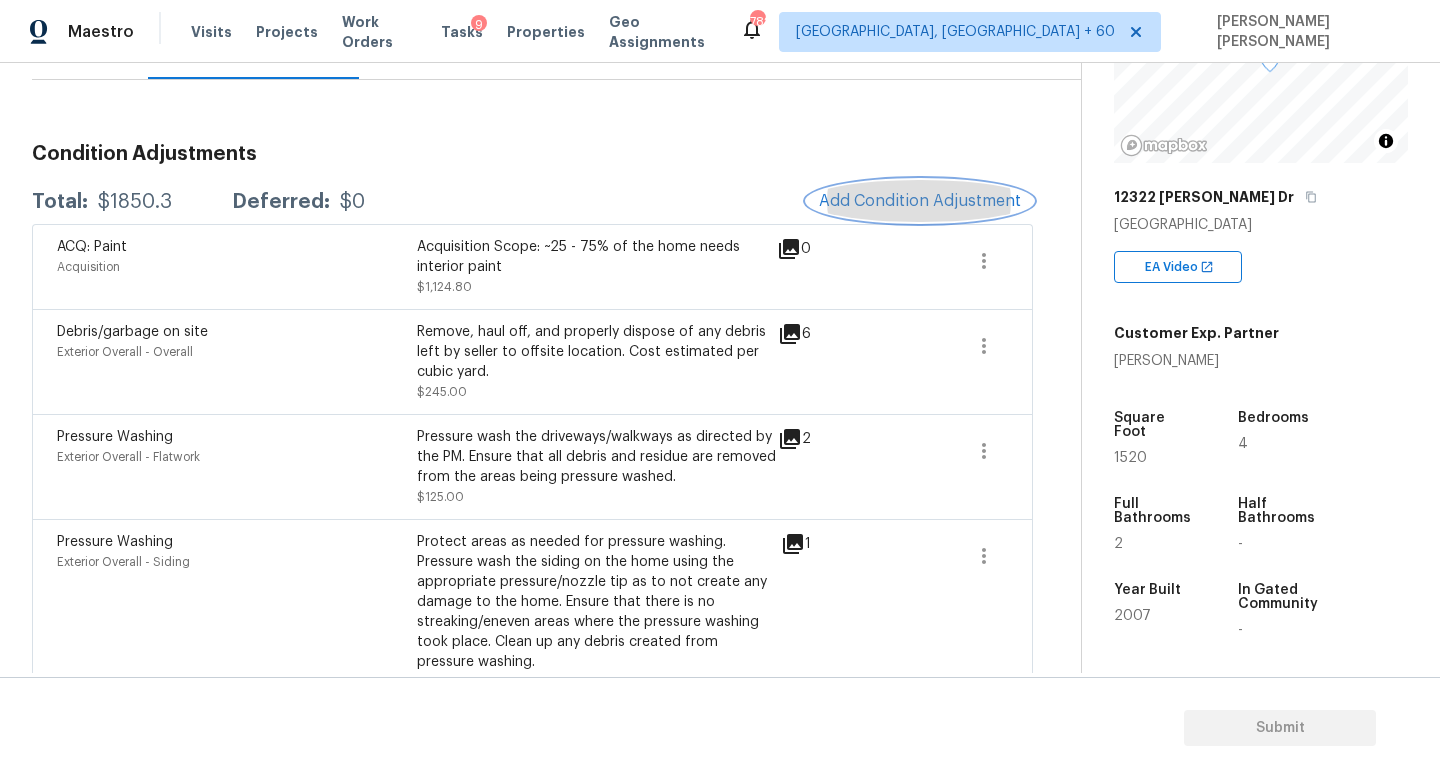 click on "Add Condition Adjustment" at bounding box center [920, 201] 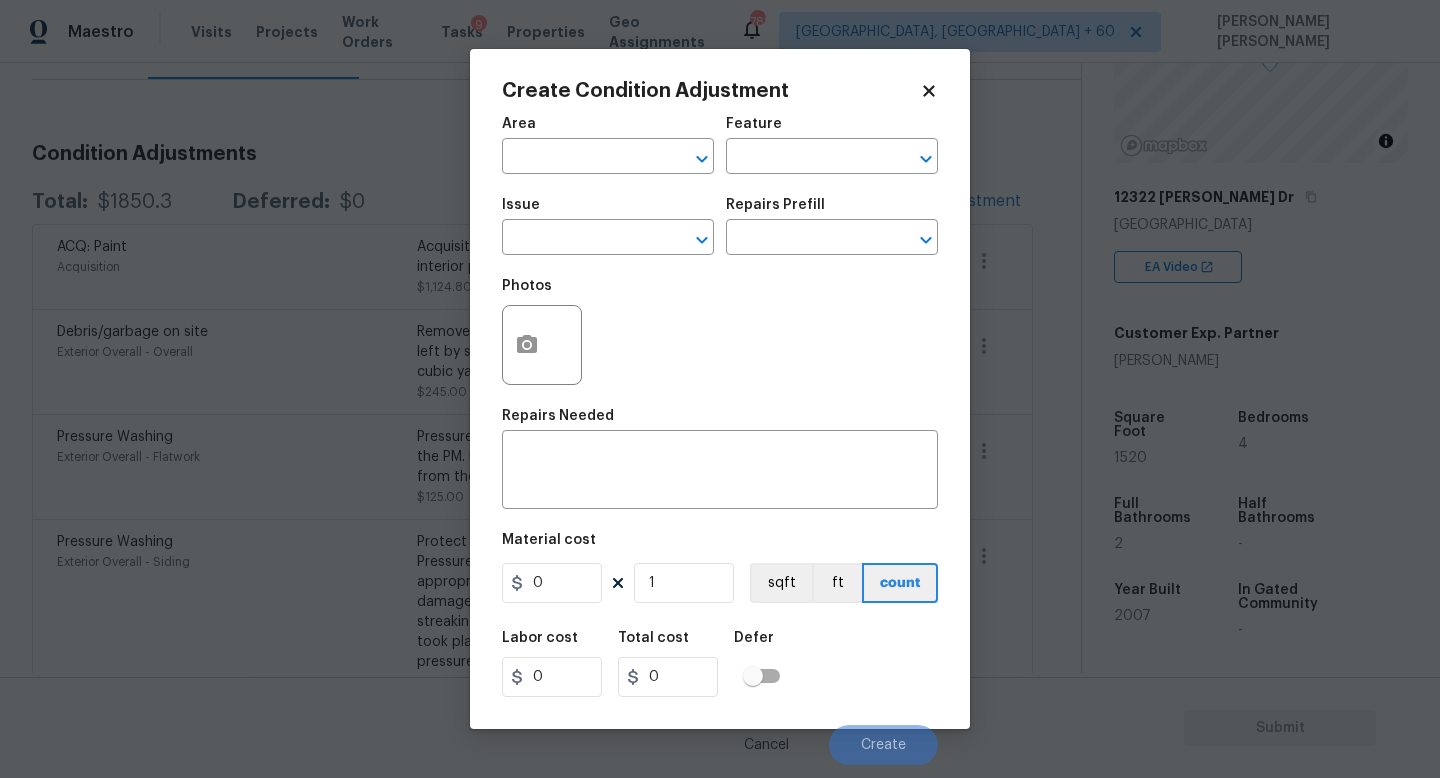 click on "Maestro Visits Projects Work Orders Tasks 9 Properties Geo Assignments 782 Knoxville, TN + 60 Jishnu Manoj Back to tasks Condition Scoping - Interior Mon, Jul 14 2025 by 9:00 am   13 Hours Overdue Jishnu Manoj In-progress Questions Condition Adjustments Details & Inputs Notes Photos Condition Adjustments Total:  $1850.3 Deferred:  $0 Add Condition Adjustment ACQ: Paint Acquisition Acquisition Scope: ~25 - 75% of the home needs interior paint $1,124.80   0 Debris/garbage on site Exterior Overall - Overall Remove, haul off, and properly dispose of any debris left by seller to offsite location. Cost estimated per cubic yard. $245.00   6 Pressure Washing Exterior Overall - Flatwork Pressure wash the driveways/walkways as directed by the PM. Ensure that all debris and residue are removed from the areas being pressure washed. $125.00   2 Pressure Washing Exterior Overall - Siding $120.00   1 Exterior Paint Exterior Overall - Overall Paint Prep, prime and paint the existing exterior shutters. $30.00   1 $98.00   1" at bounding box center (720, 389) 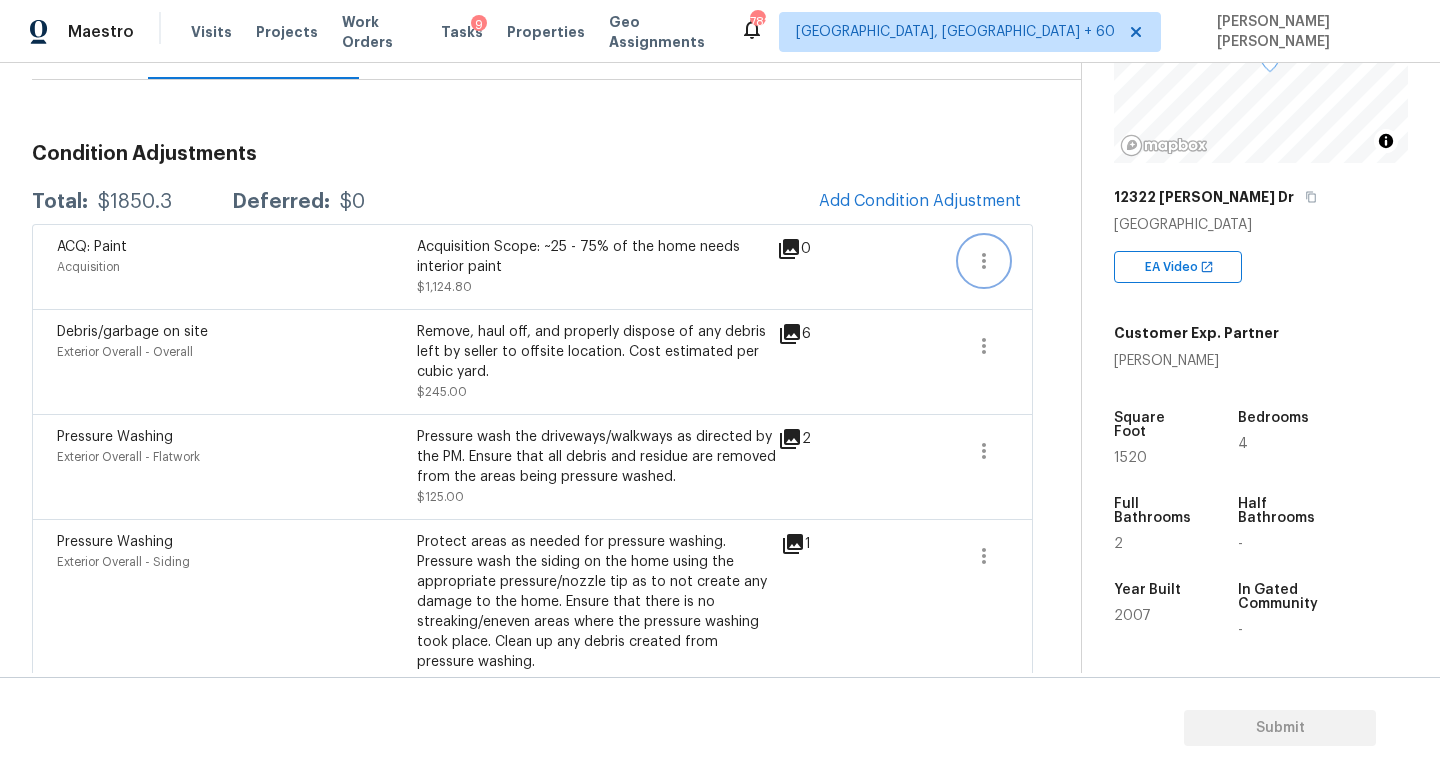 click at bounding box center (984, 261) 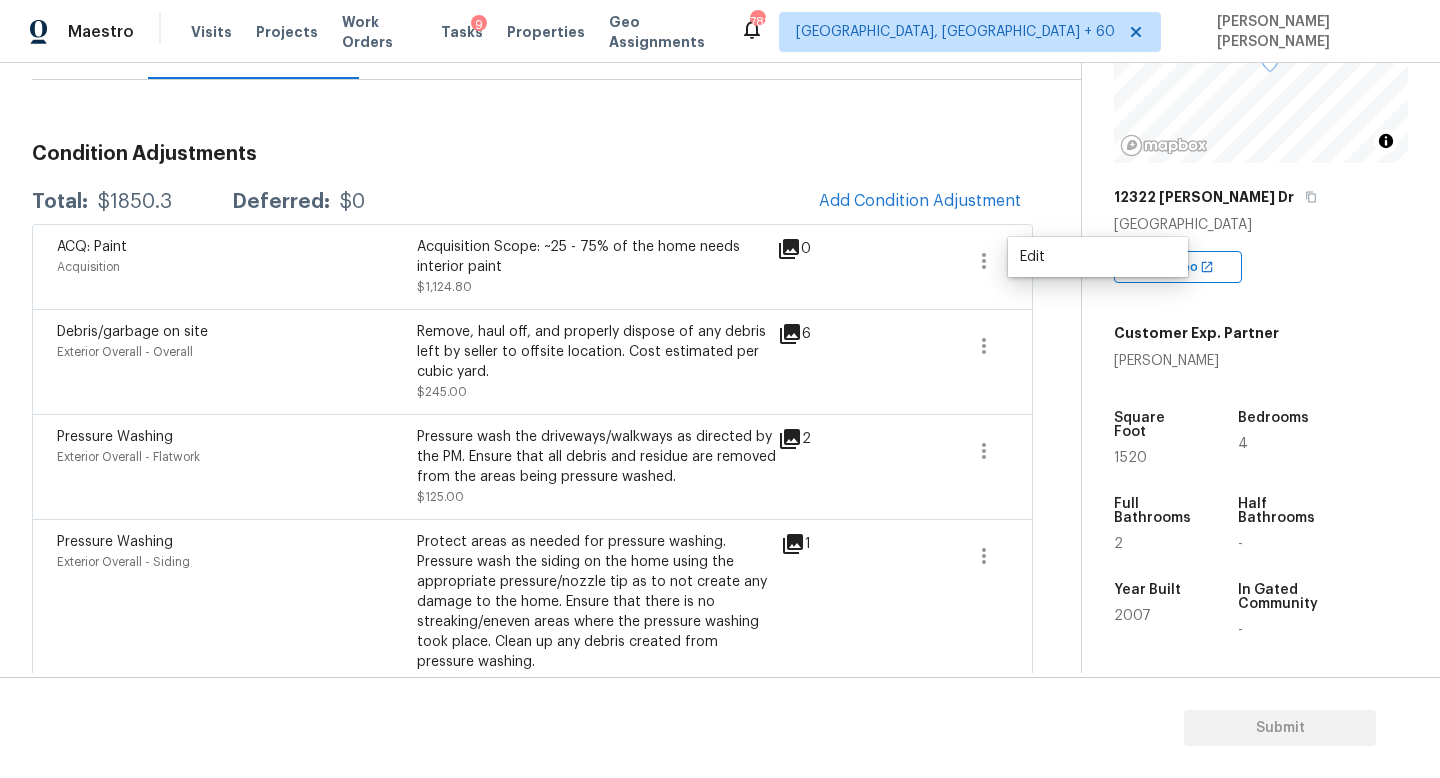click on "Edit" at bounding box center (1098, 257) 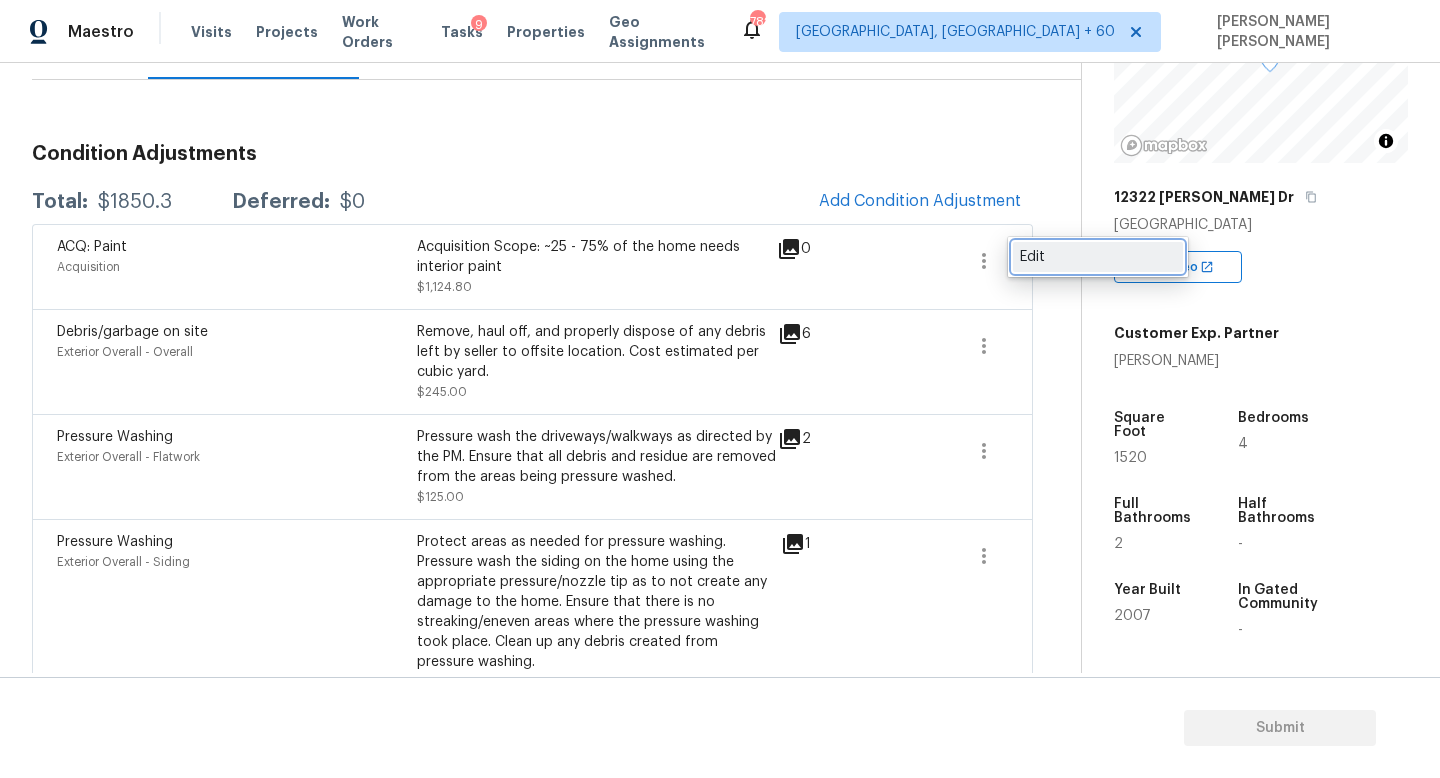 click on "Edit" at bounding box center [1098, 257] 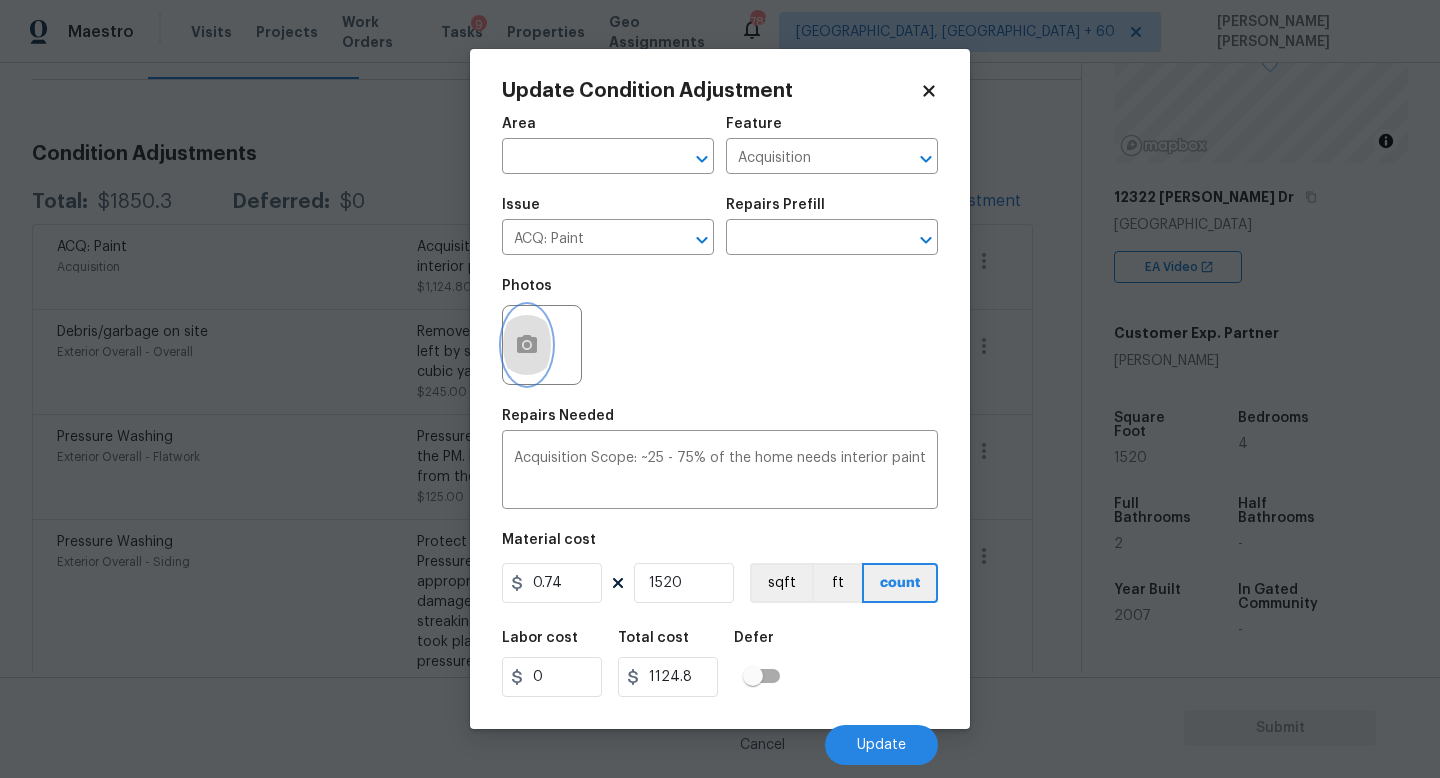 click at bounding box center [527, 345] 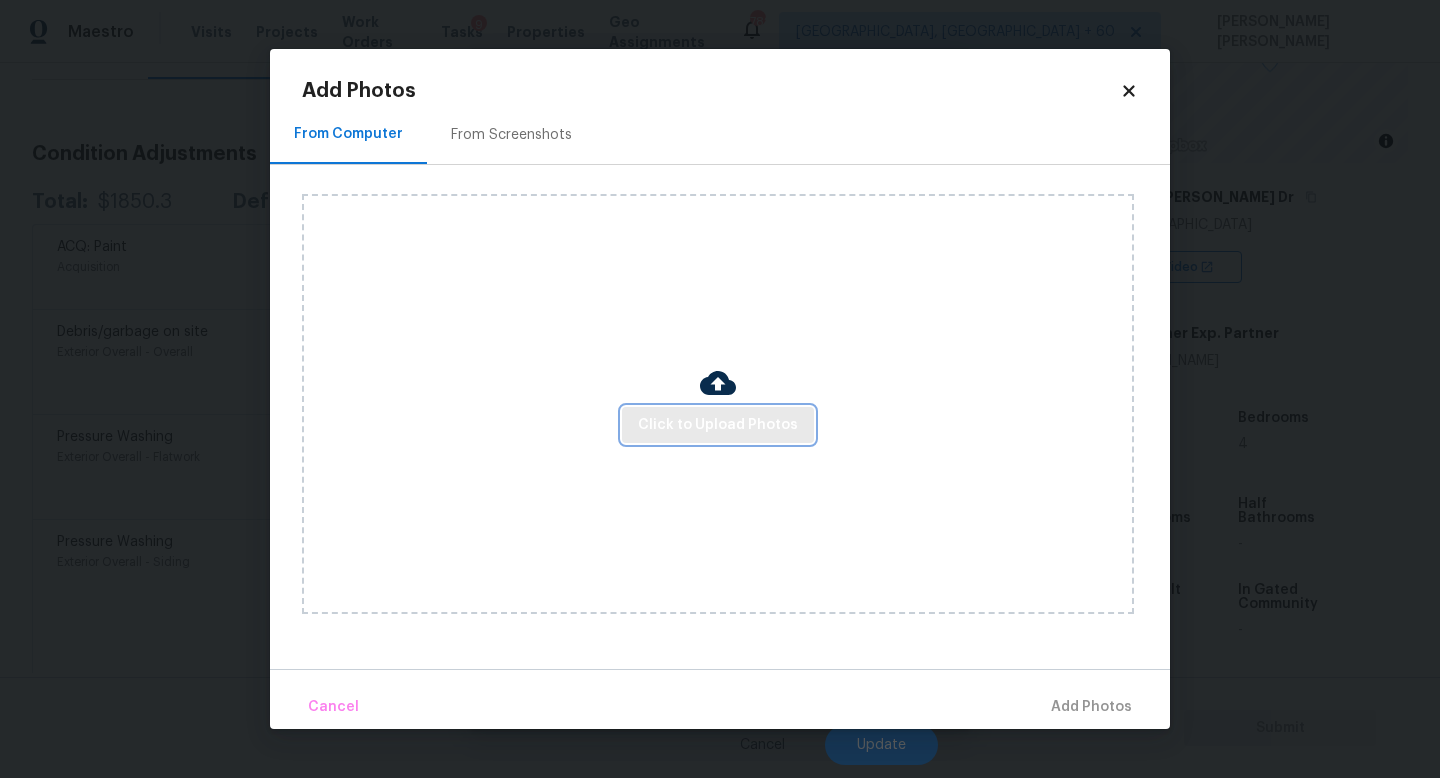 click on "Click to Upload Photos" at bounding box center [718, 425] 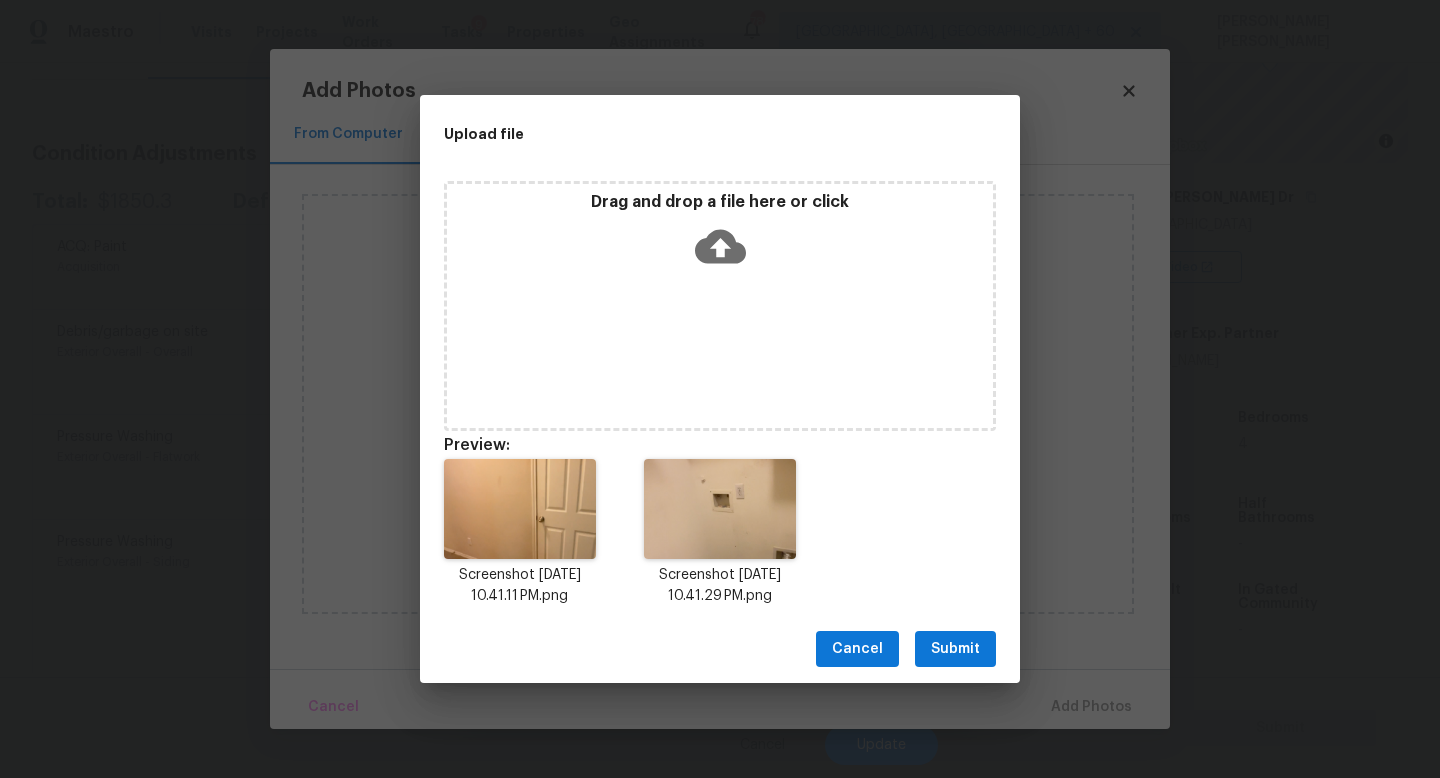click on "Submit" at bounding box center (955, 649) 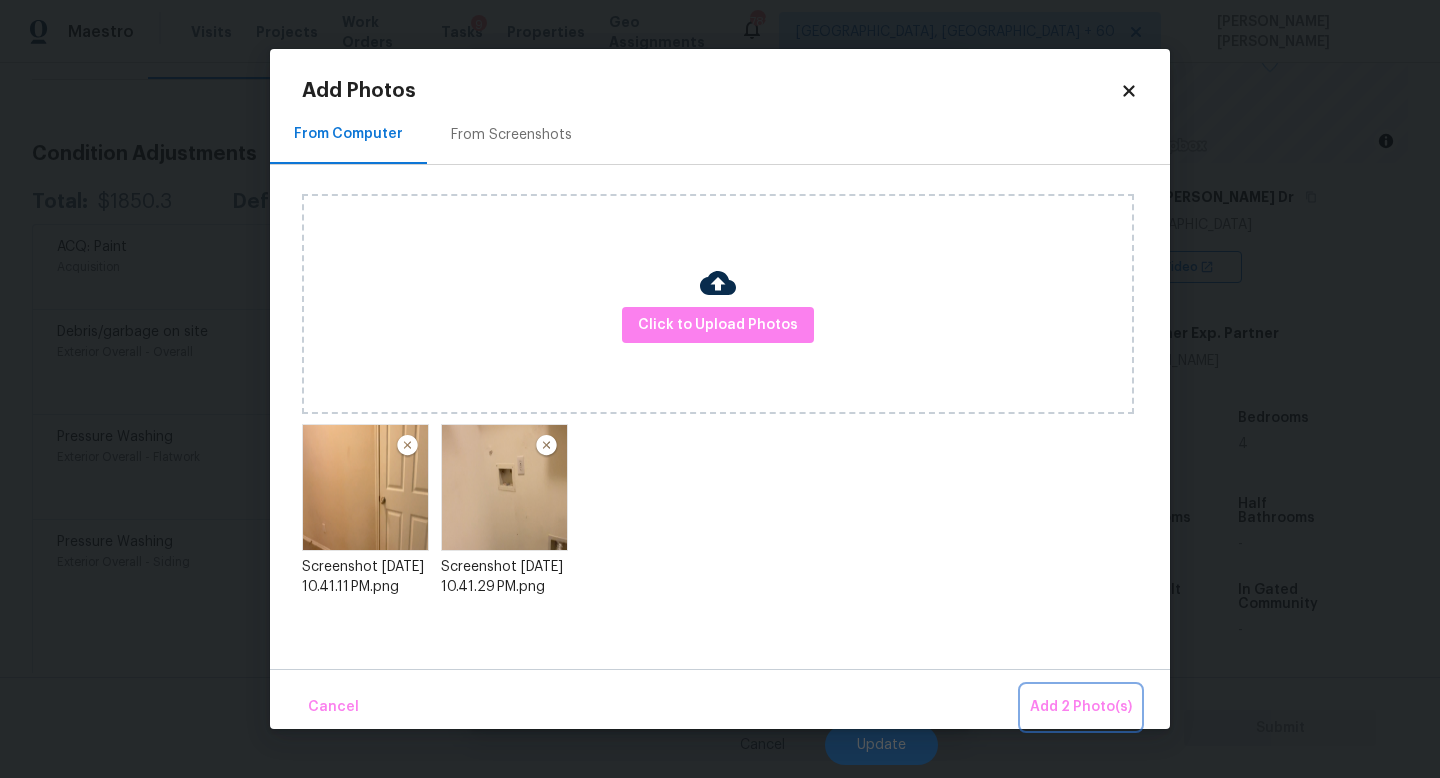 click on "Add 2 Photo(s)" at bounding box center (1081, 707) 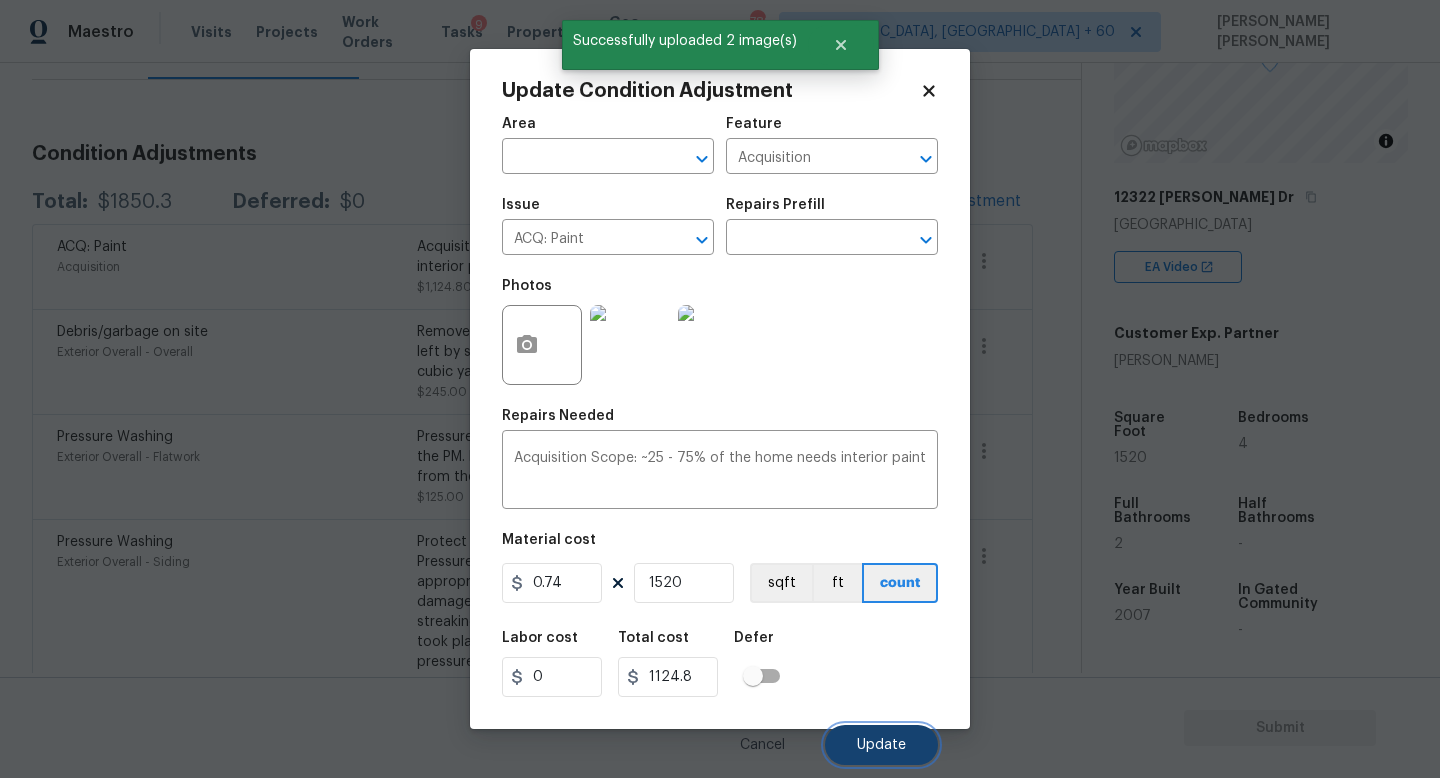 click on "Update" at bounding box center (881, 745) 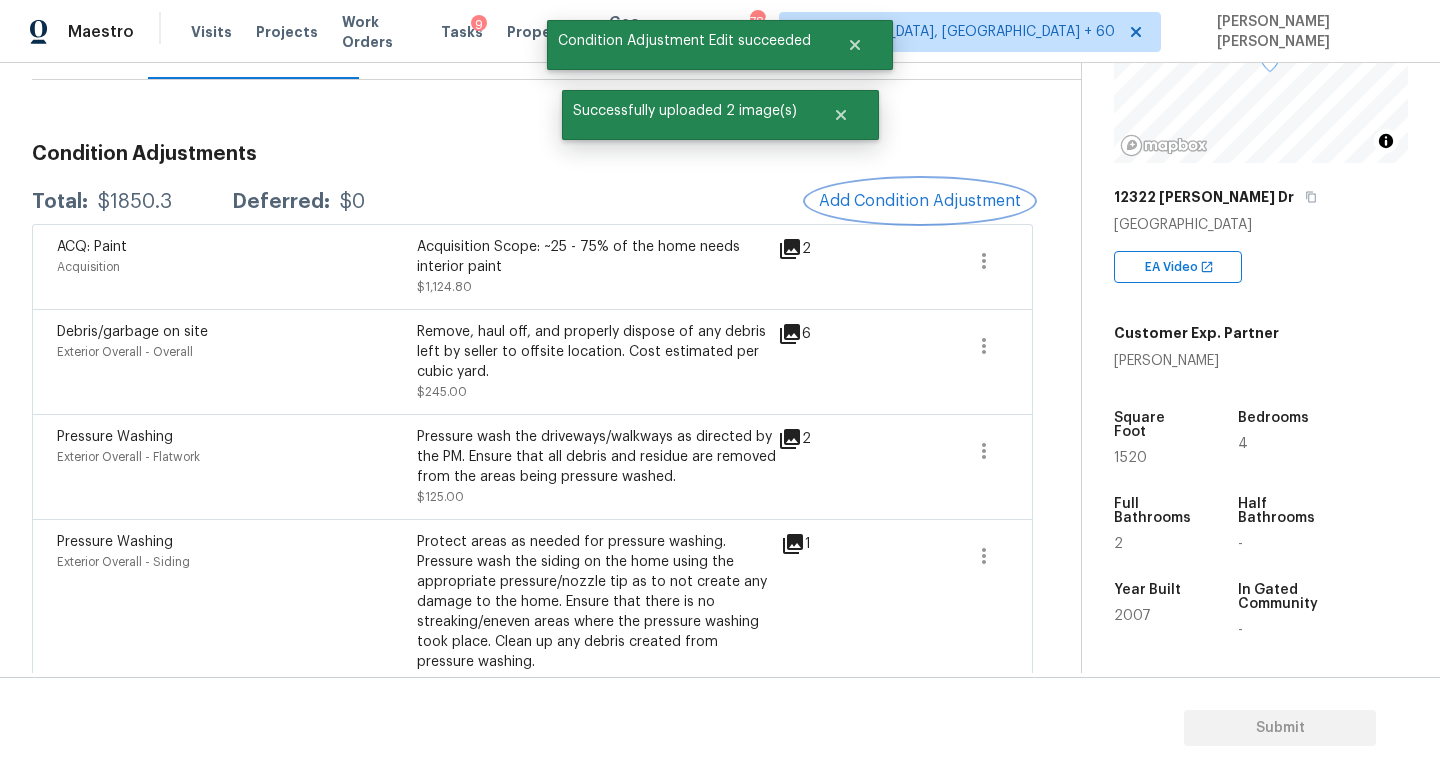click on "Add Condition Adjustment" at bounding box center [920, 201] 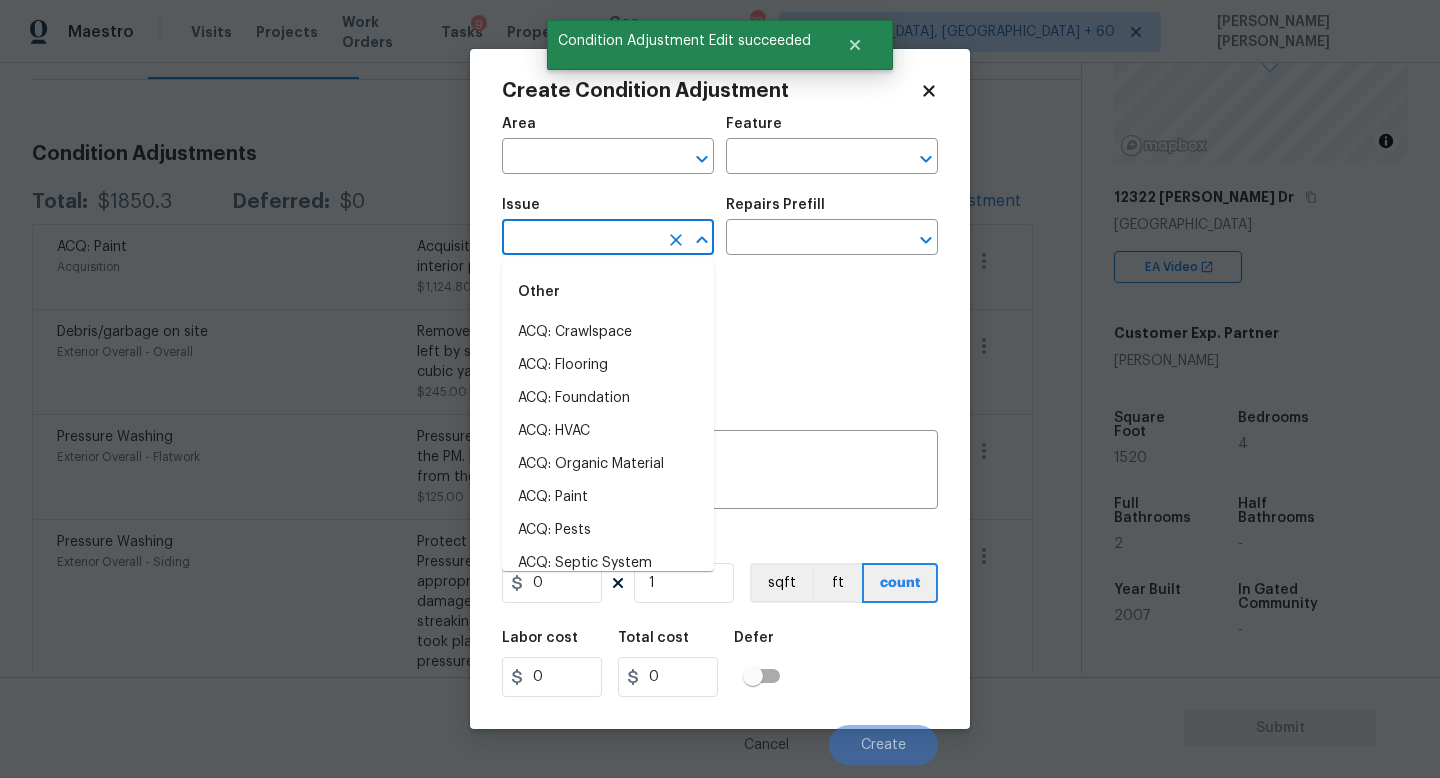click at bounding box center (580, 239) 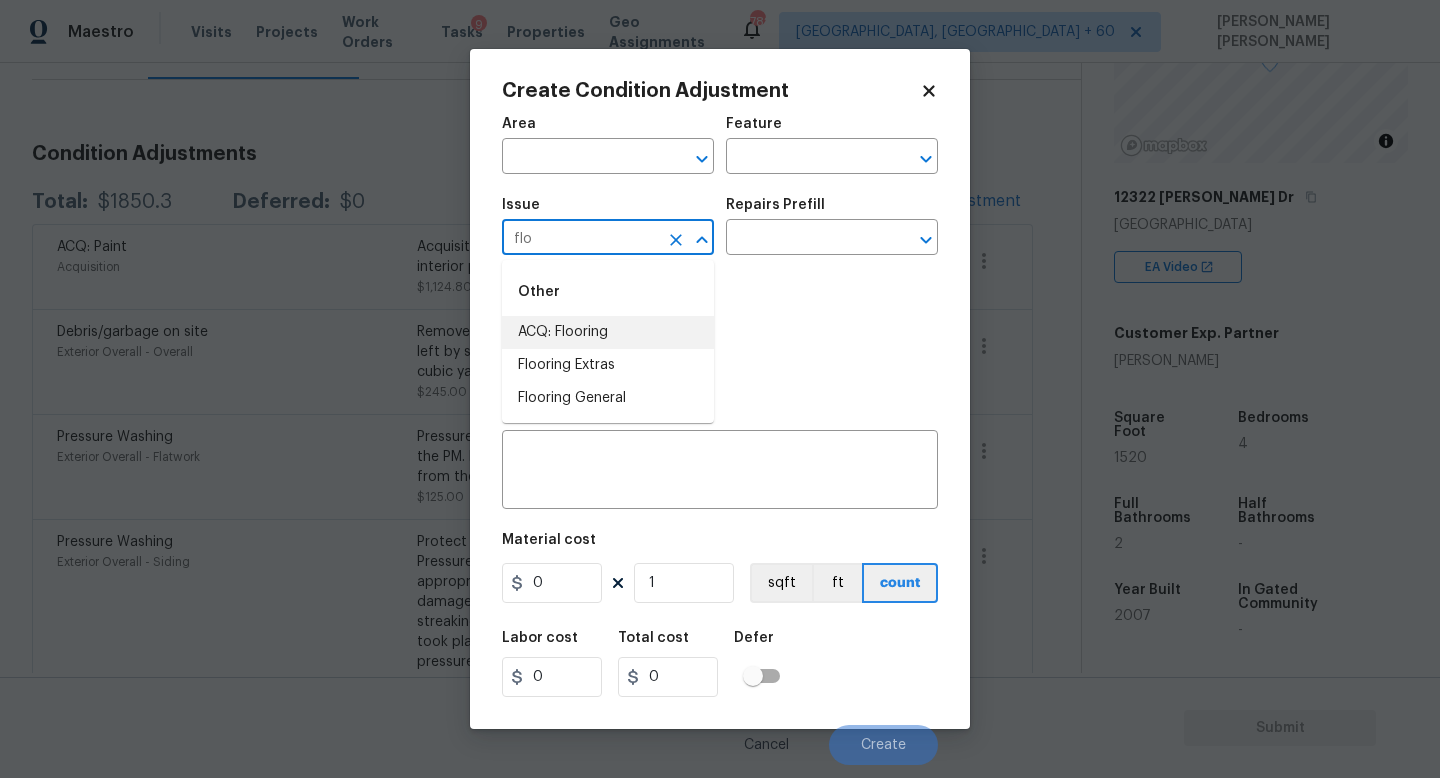 click on "ACQ: Flooring" at bounding box center (608, 332) 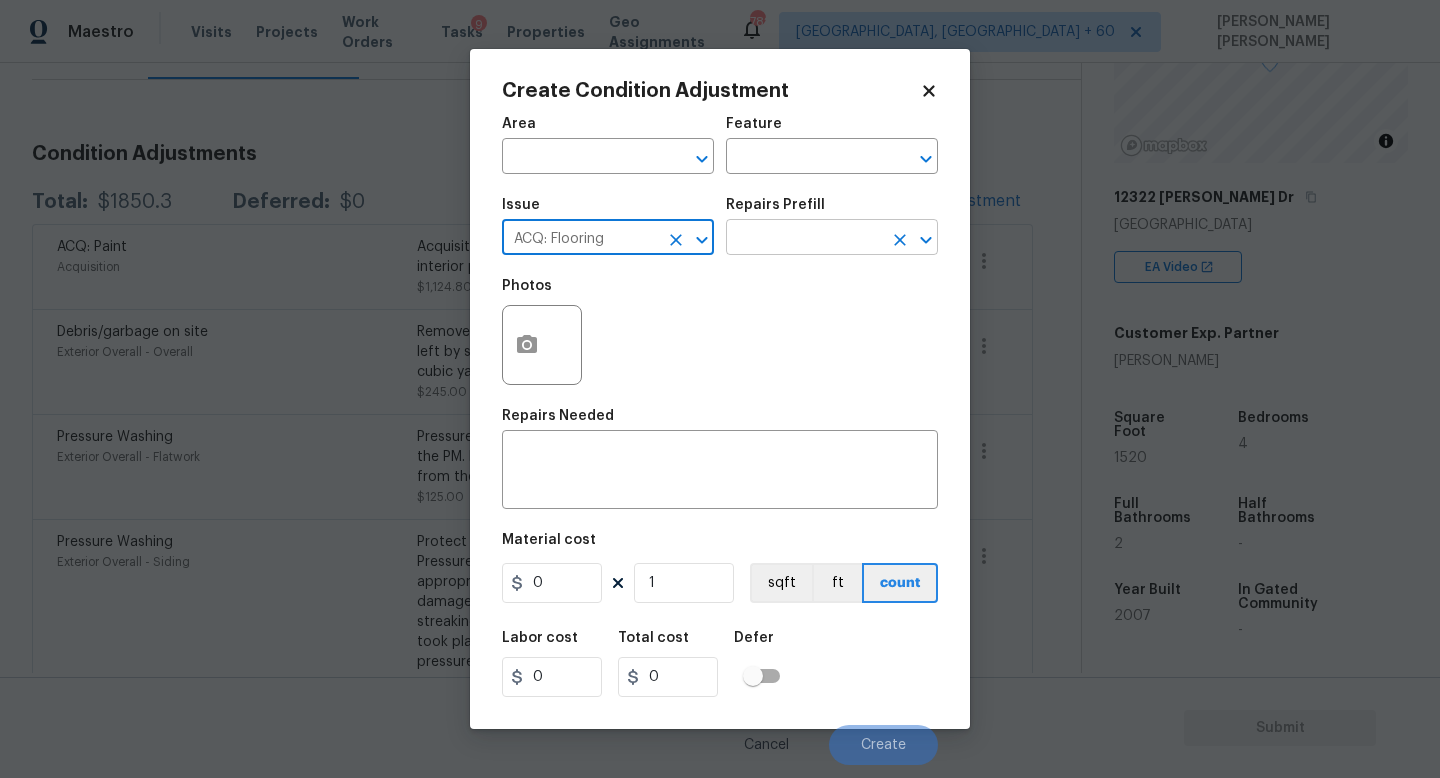 type on "ACQ: Flooring" 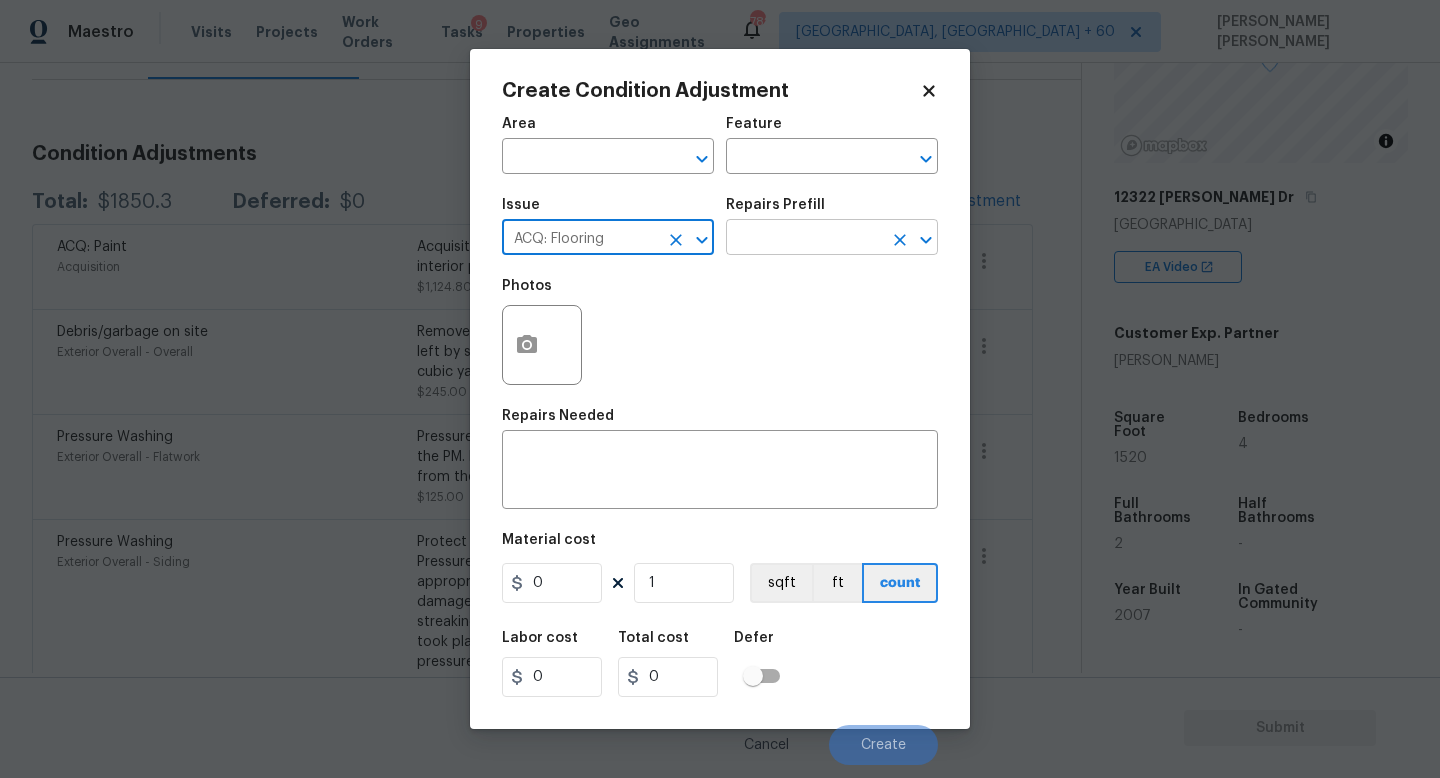 click at bounding box center (804, 239) 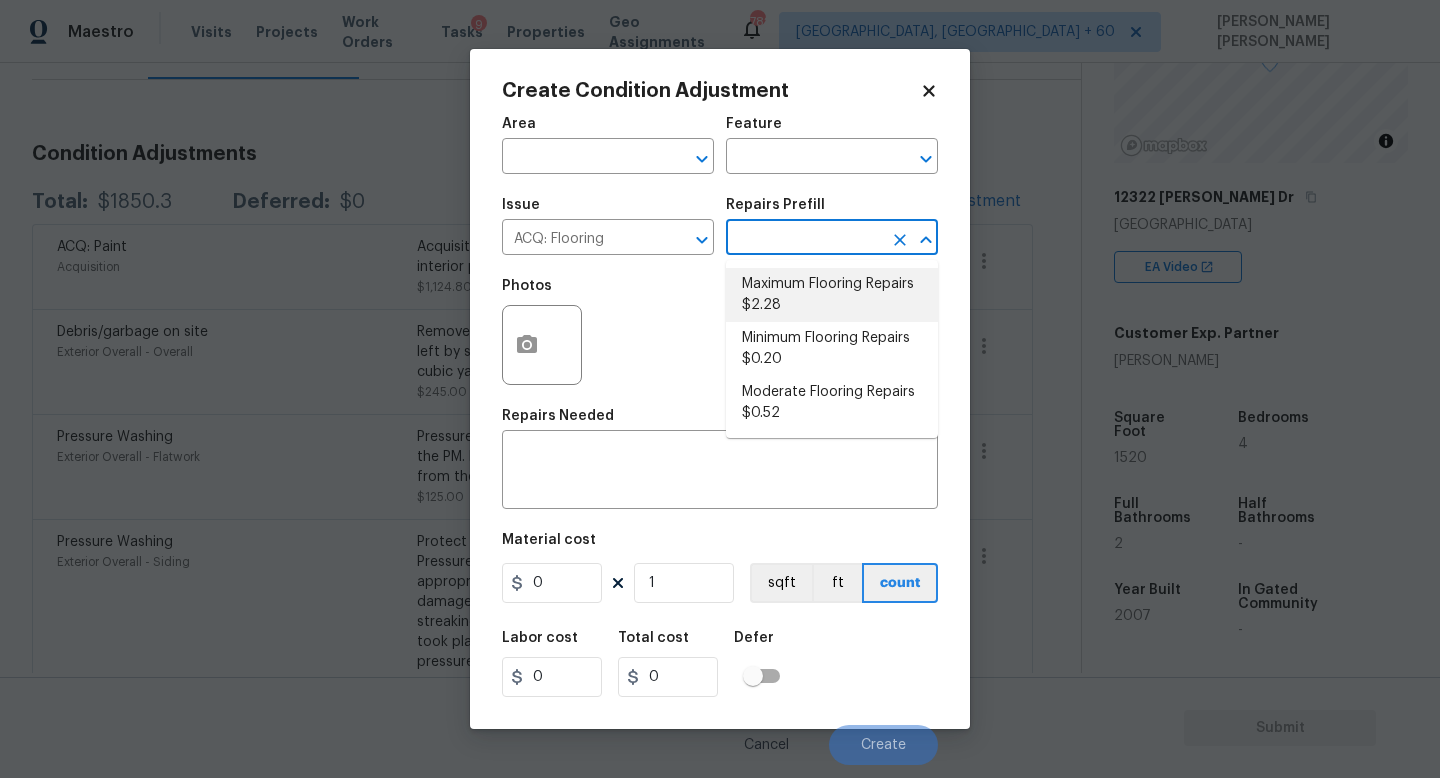click on "Maximum Flooring Repairs $2.28" at bounding box center (832, 295) 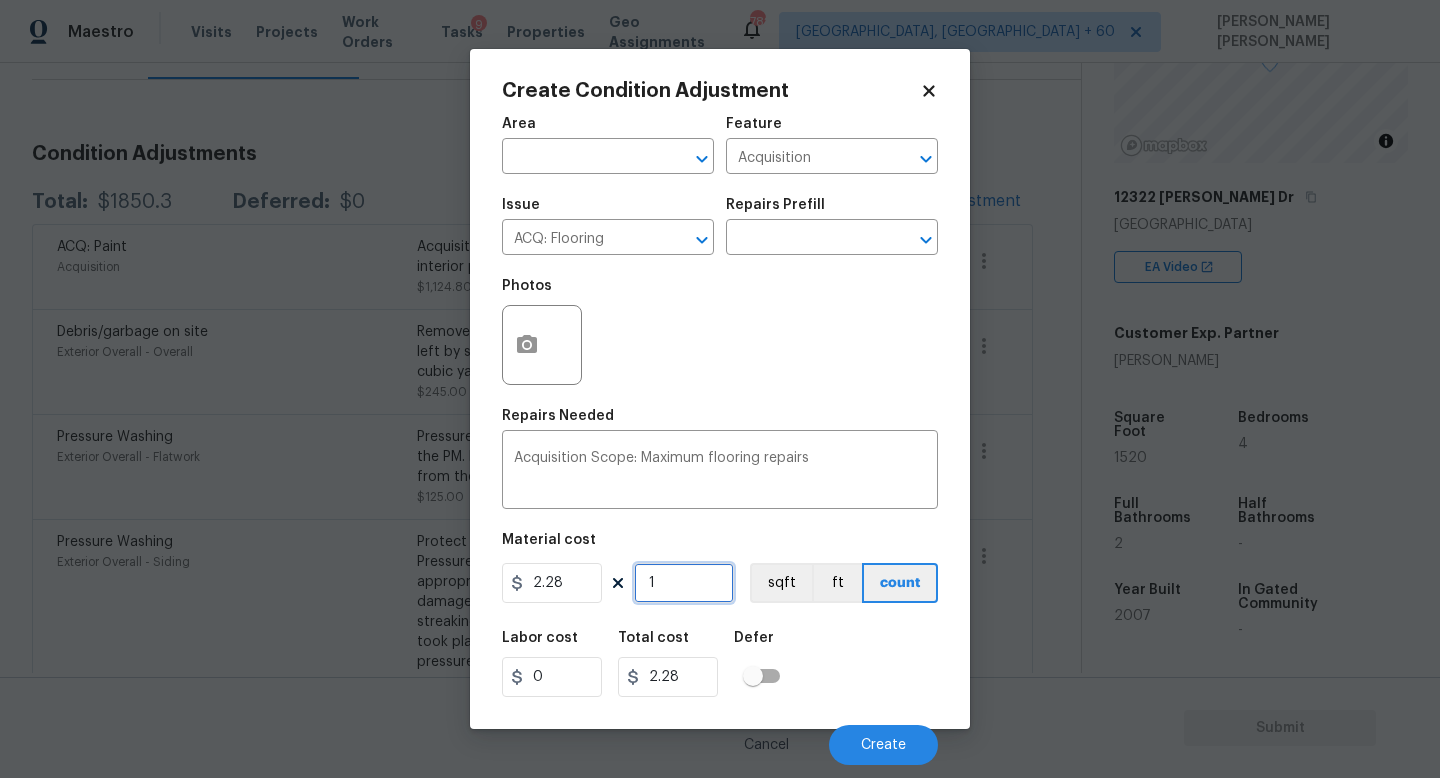 click on "1" at bounding box center [684, 583] 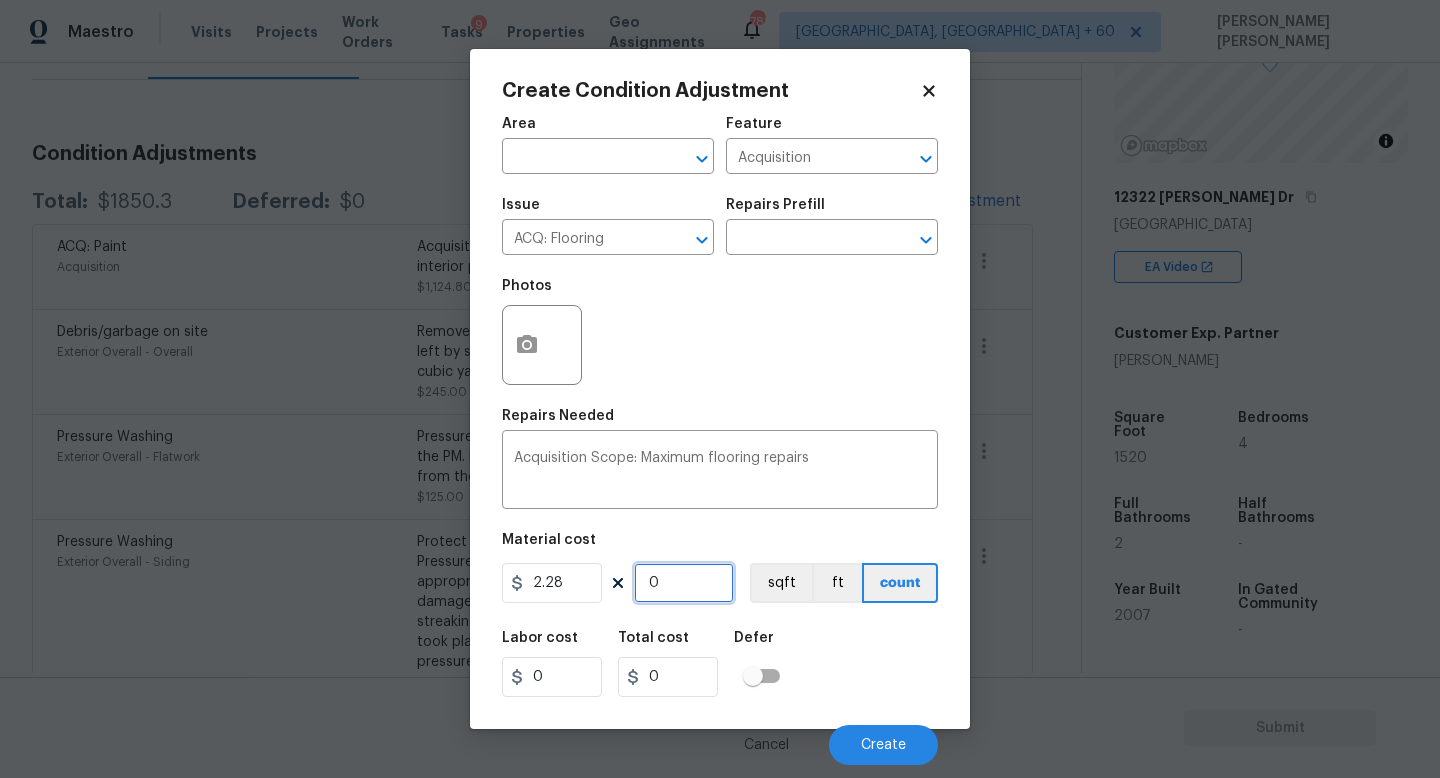 type on "1" 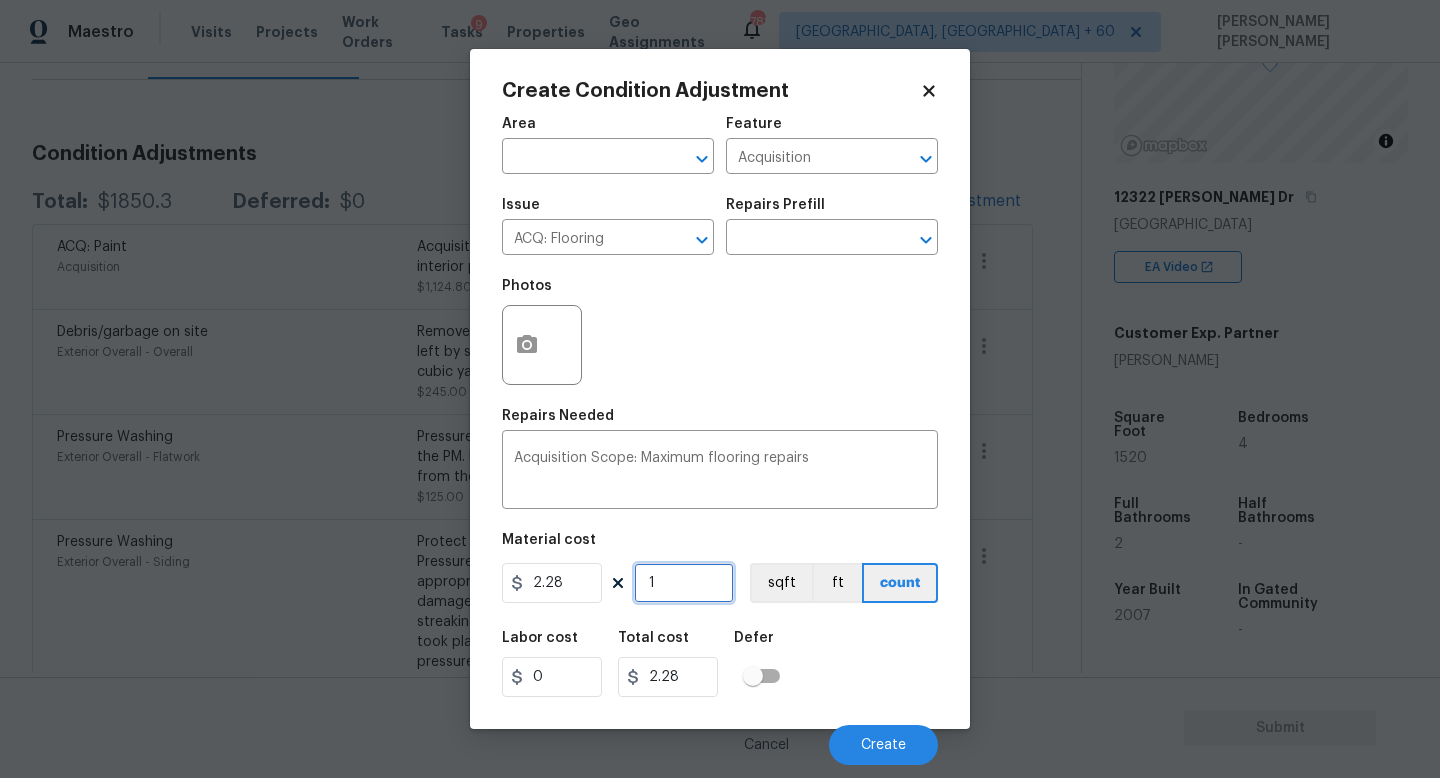 type on "15" 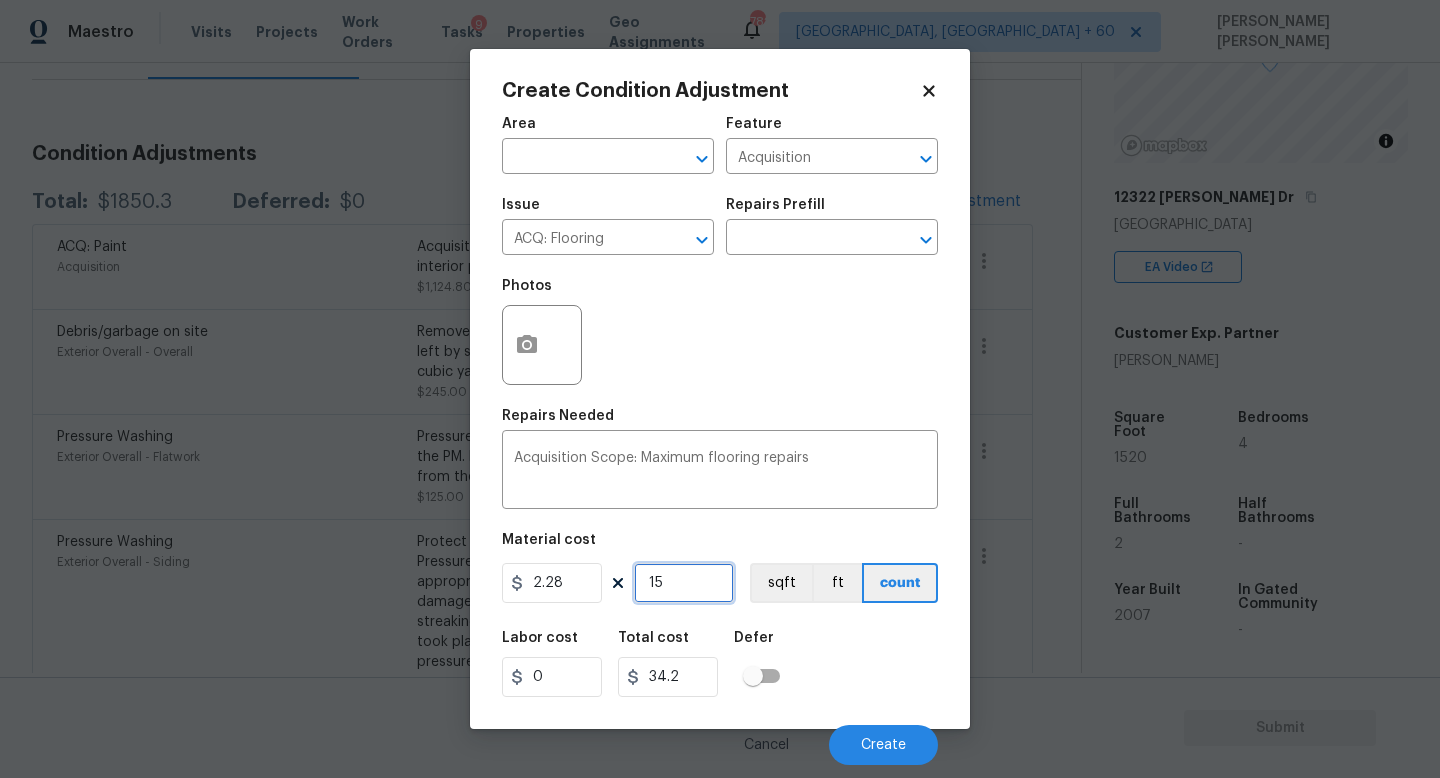 type on "152" 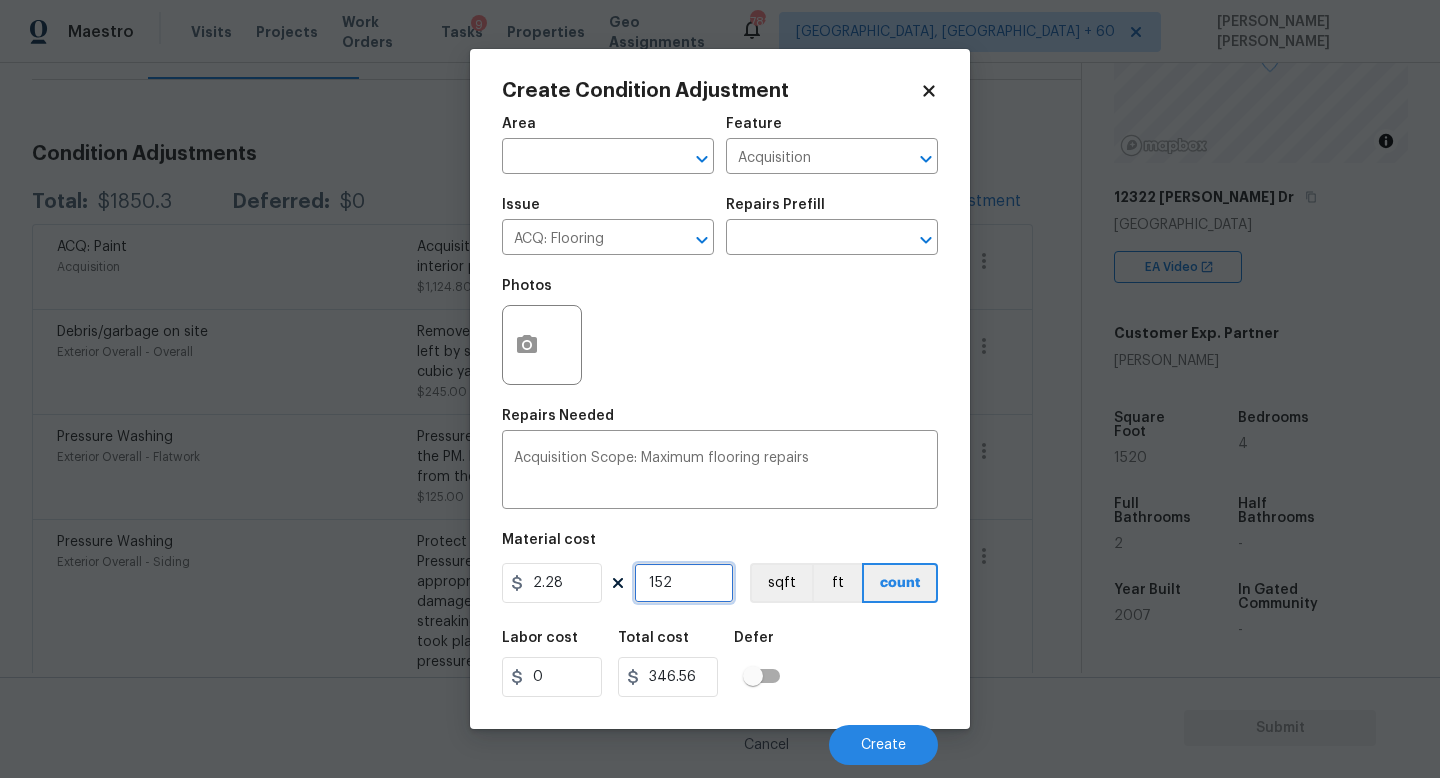 type on "1520" 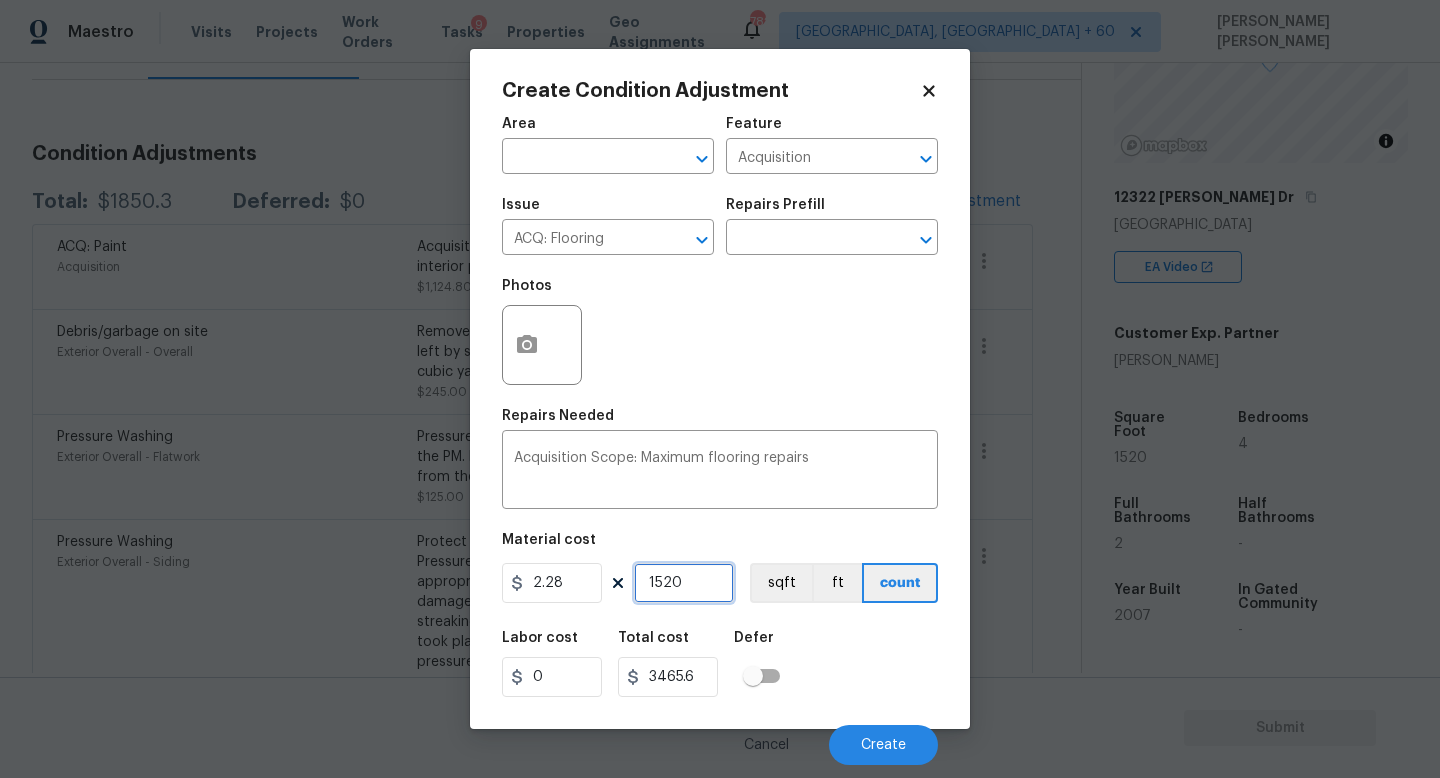 type on "1520" 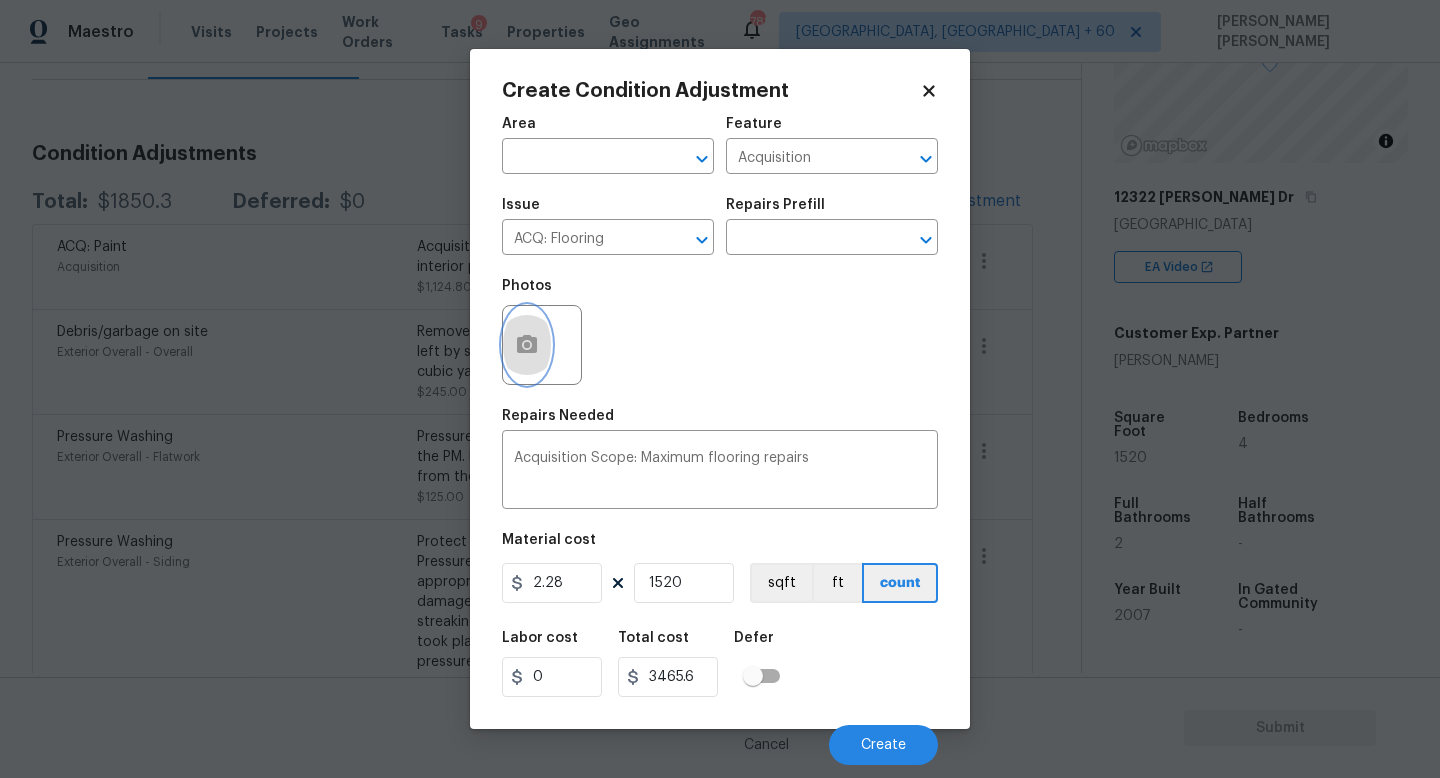 click at bounding box center (527, 345) 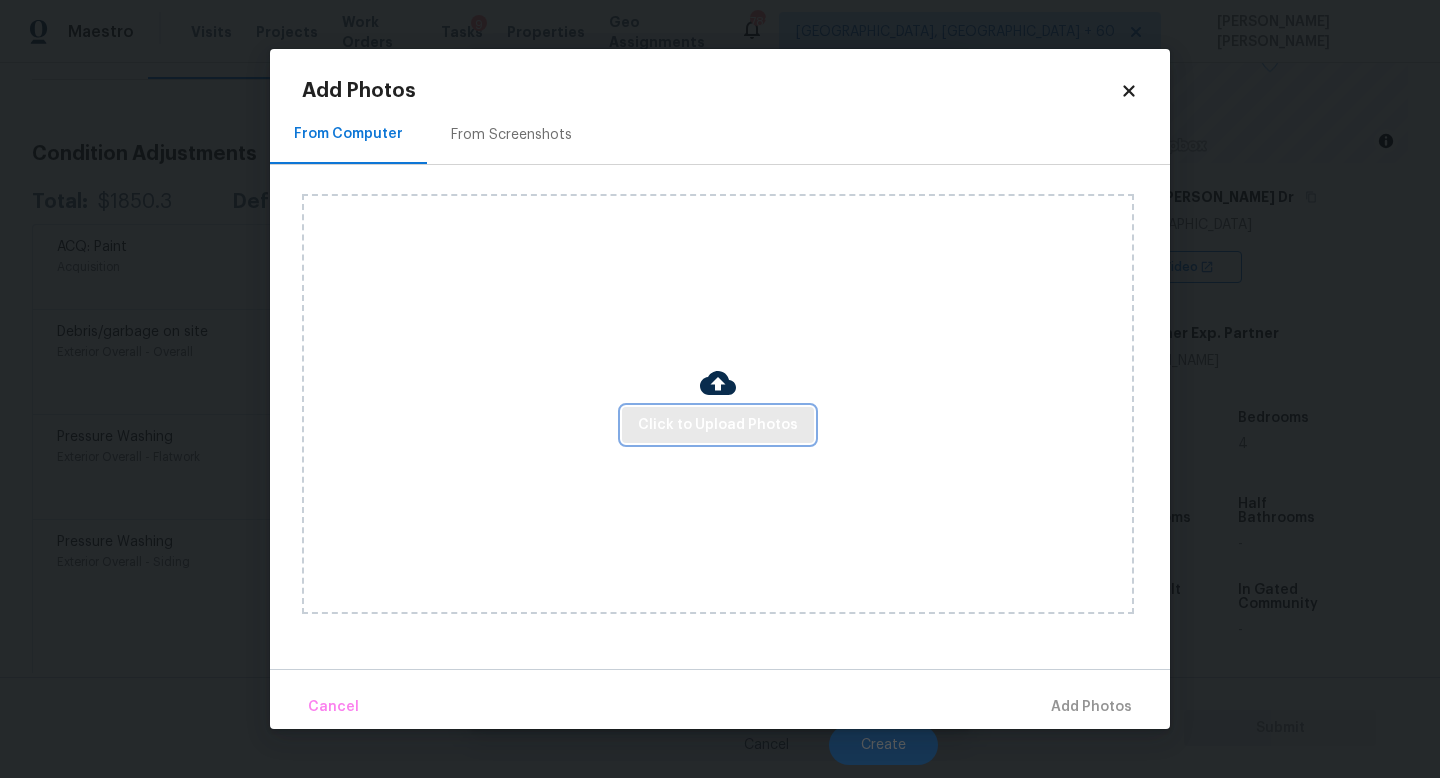 click on "Click to Upload Photos" at bounding box center (718, 425) 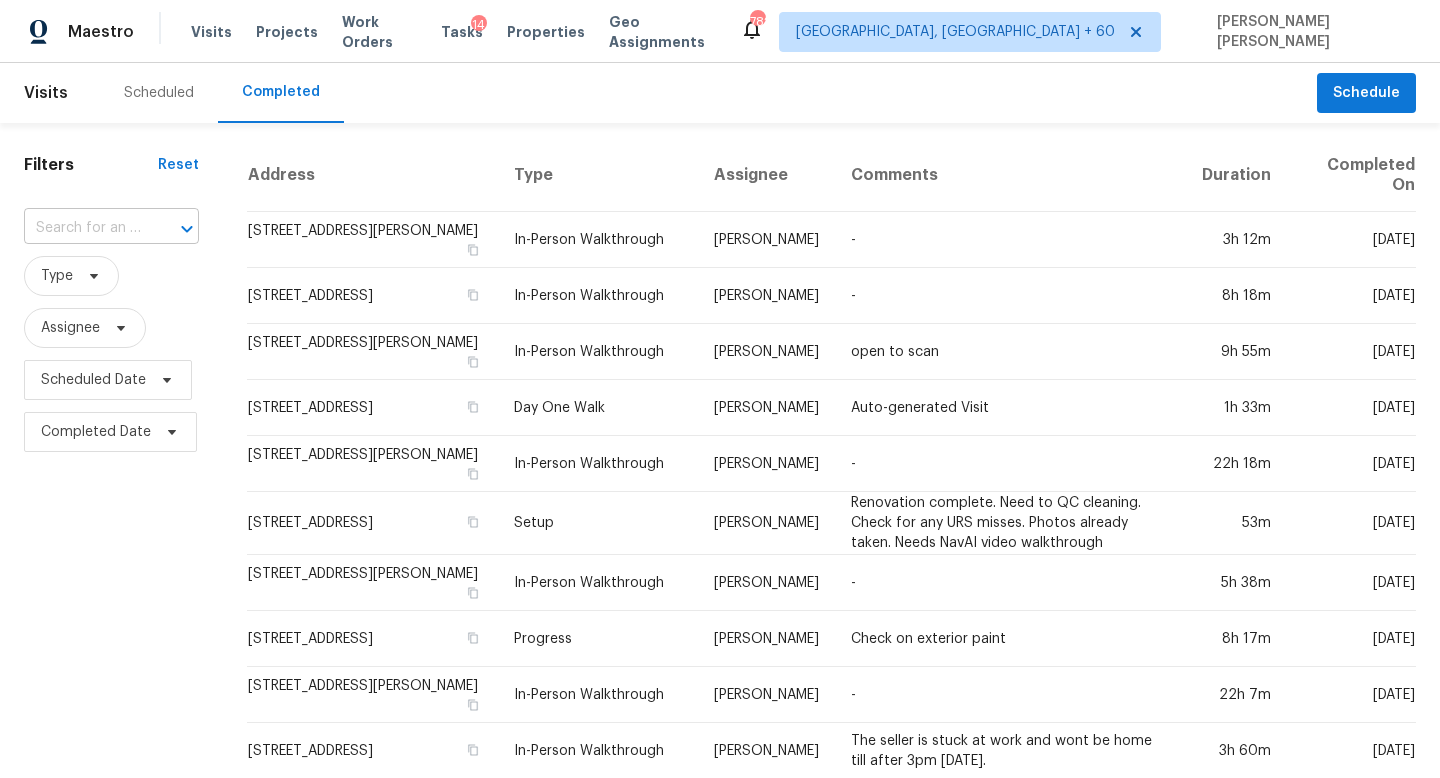 scroll, scrollTop: 0, scrollLeft: 0, axis: both 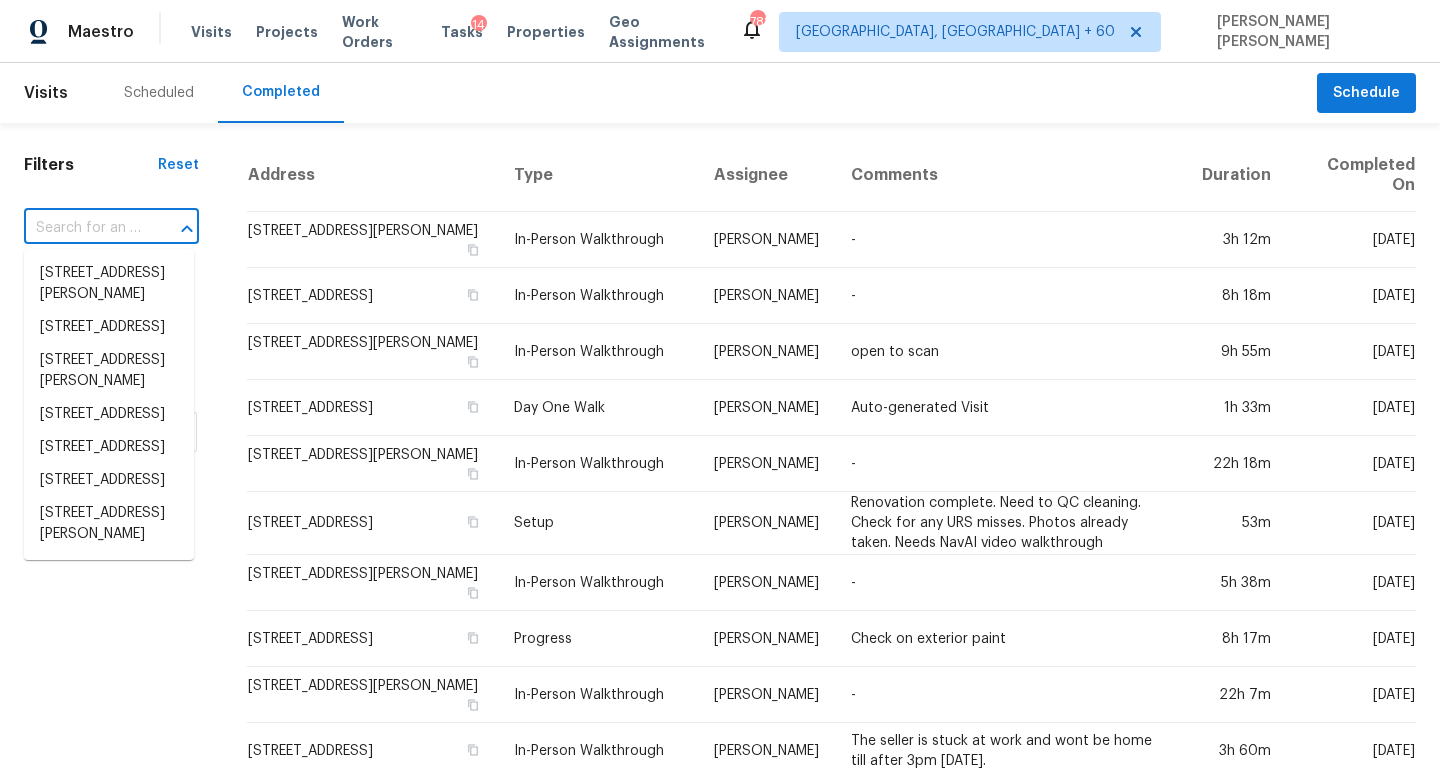 click at bounding box center (83, 228) 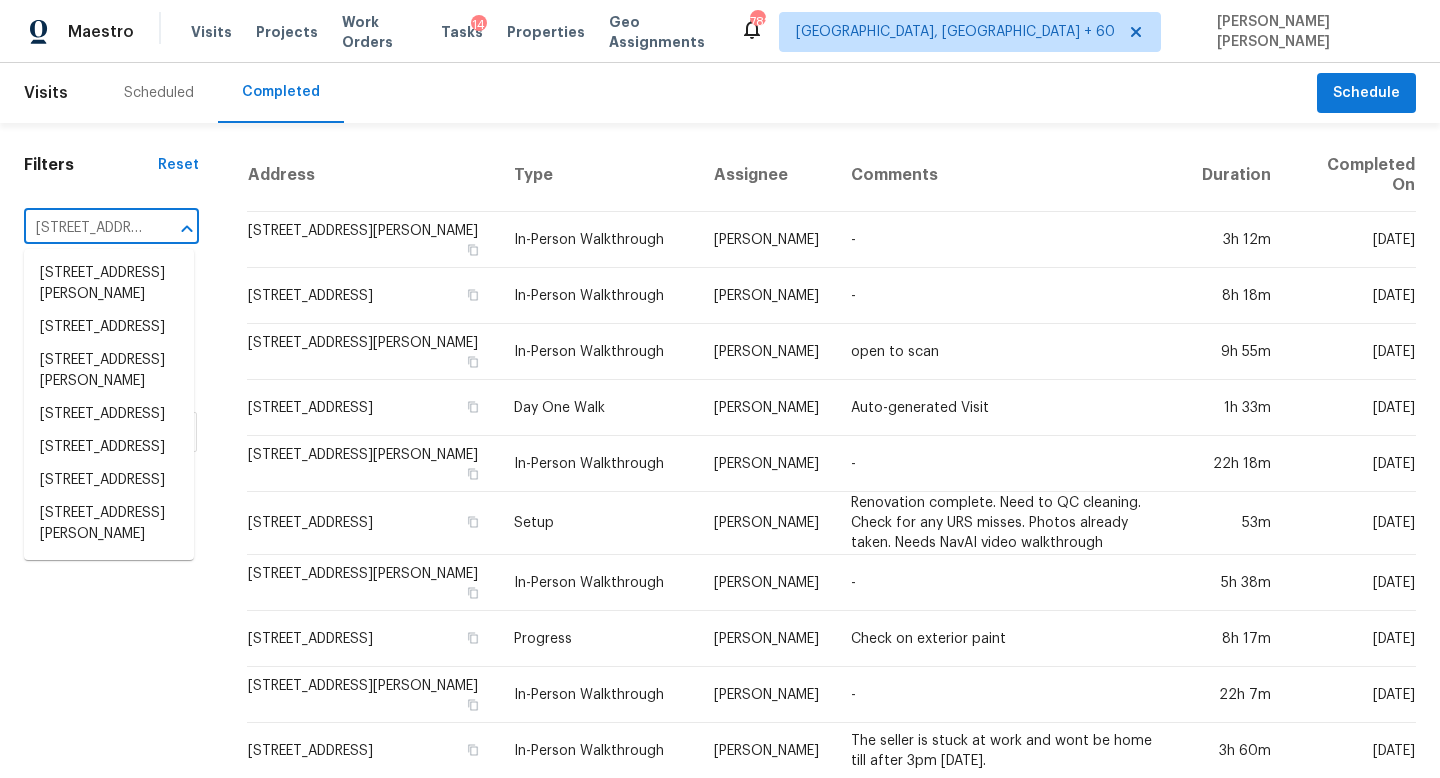 scroll, scrollTop: 0, scrollLeft: 193, axis: horizontal 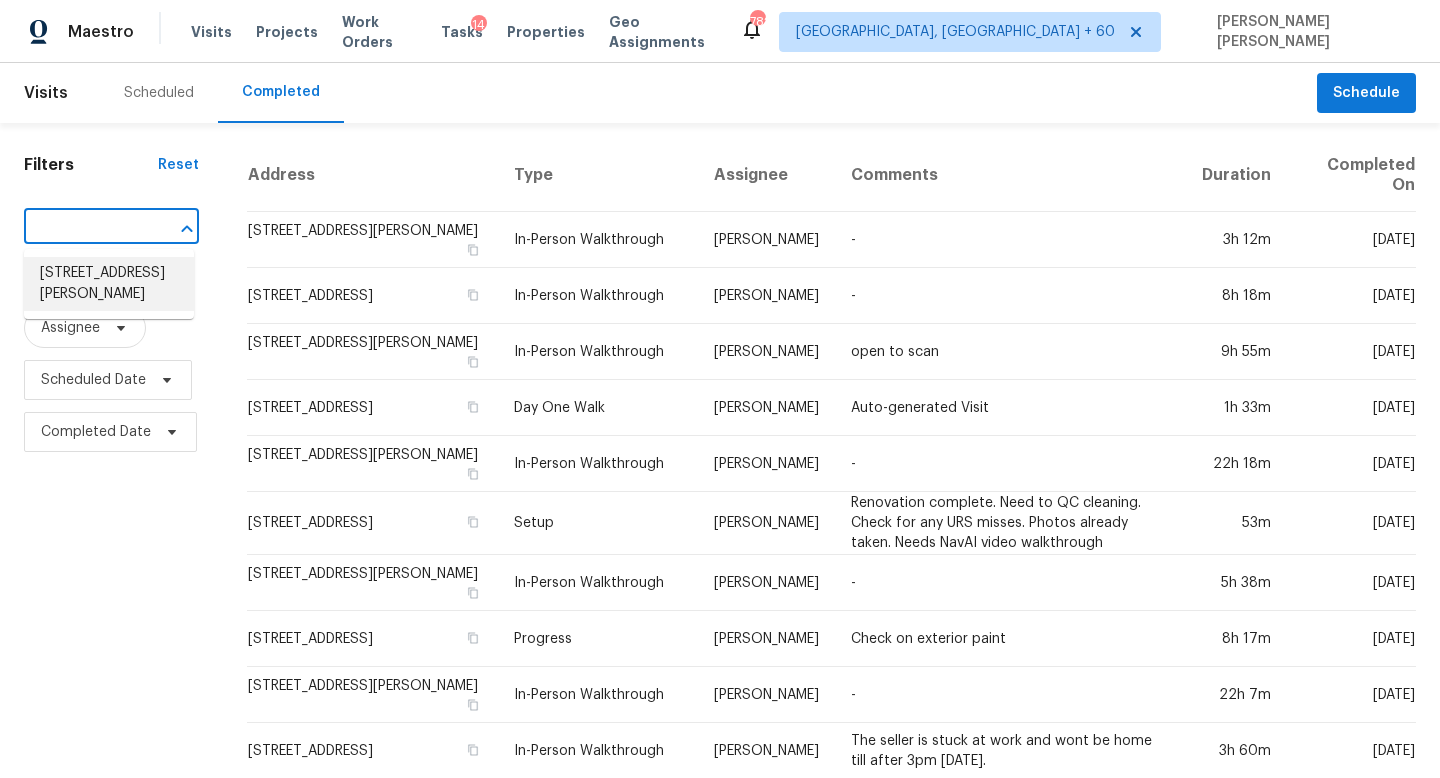 click on "18631 Vineyard Point Ln, Cornelius, NC 28031" at bounding box center [109, 284] 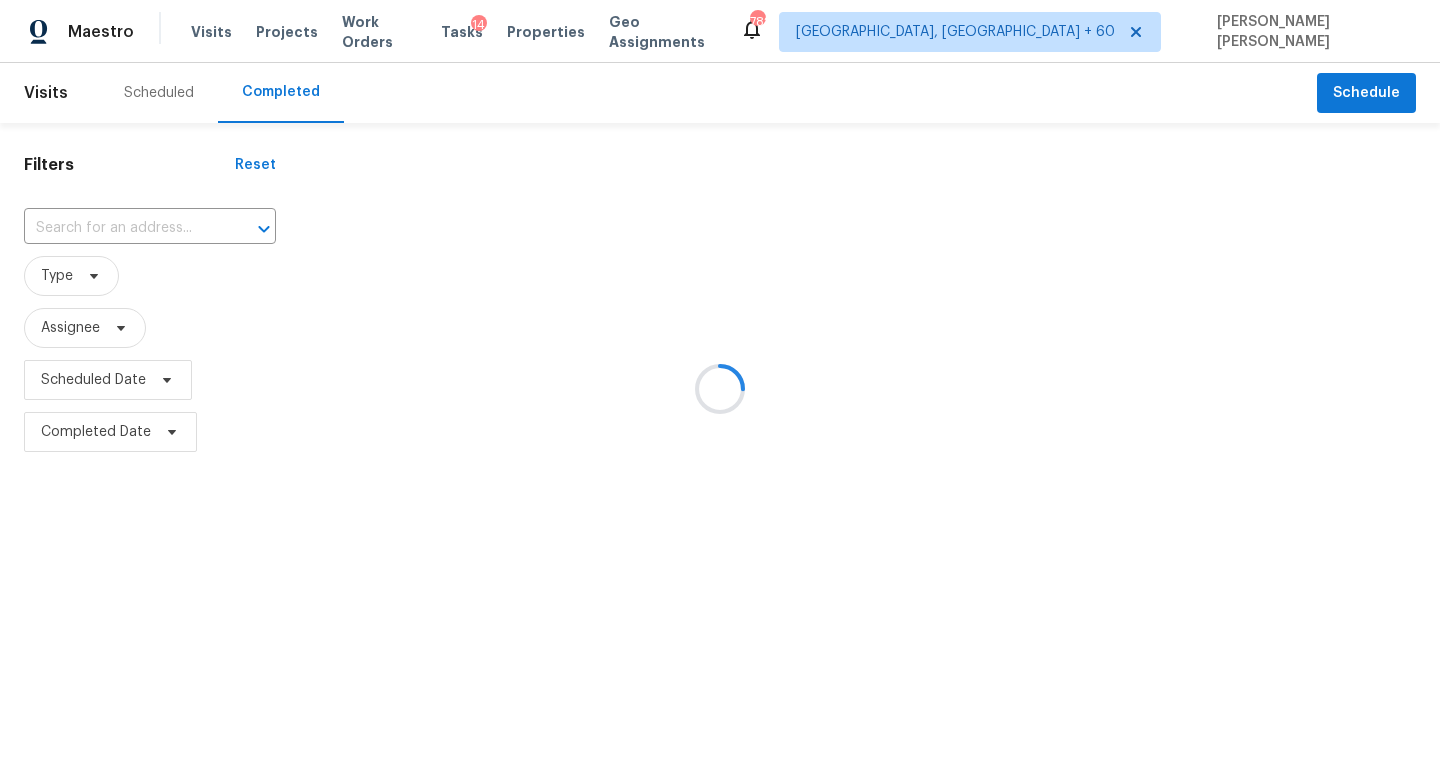 type on "18631 Vineyard Point Ln, Cornelius, NC 28031" 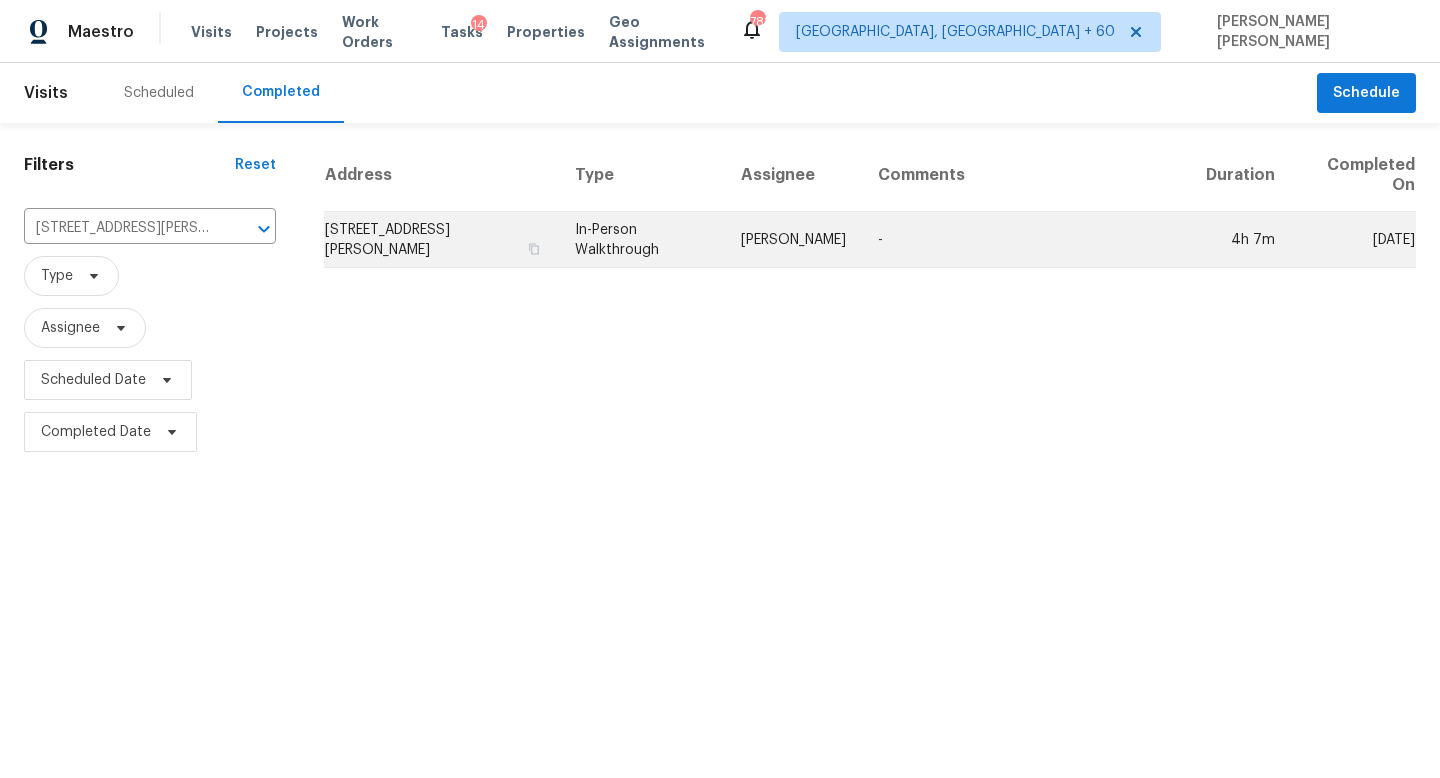 click on "Dan Baquero" at bounding box center [793, 240] 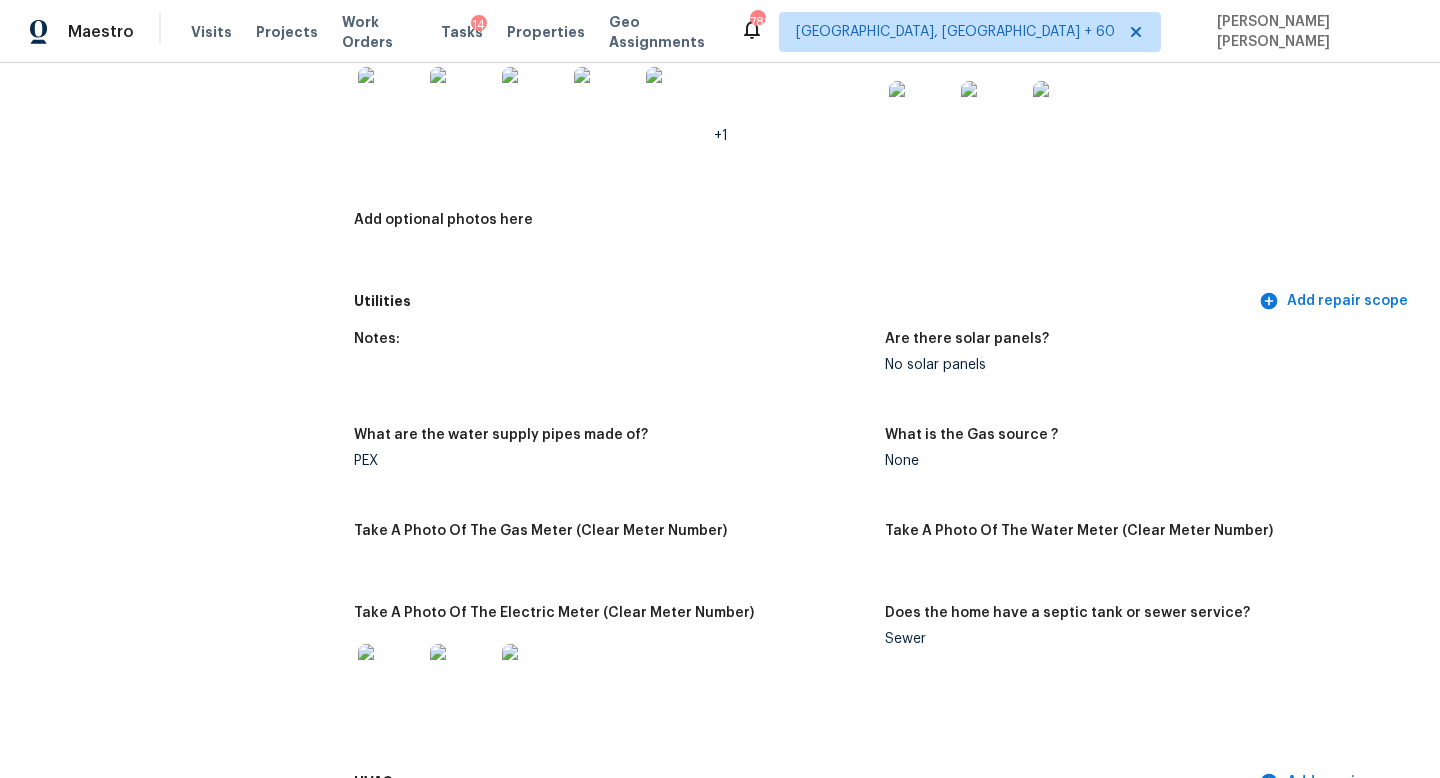 scroll, scrollTop: 1023, scrollLeft: 0, axis: vertical 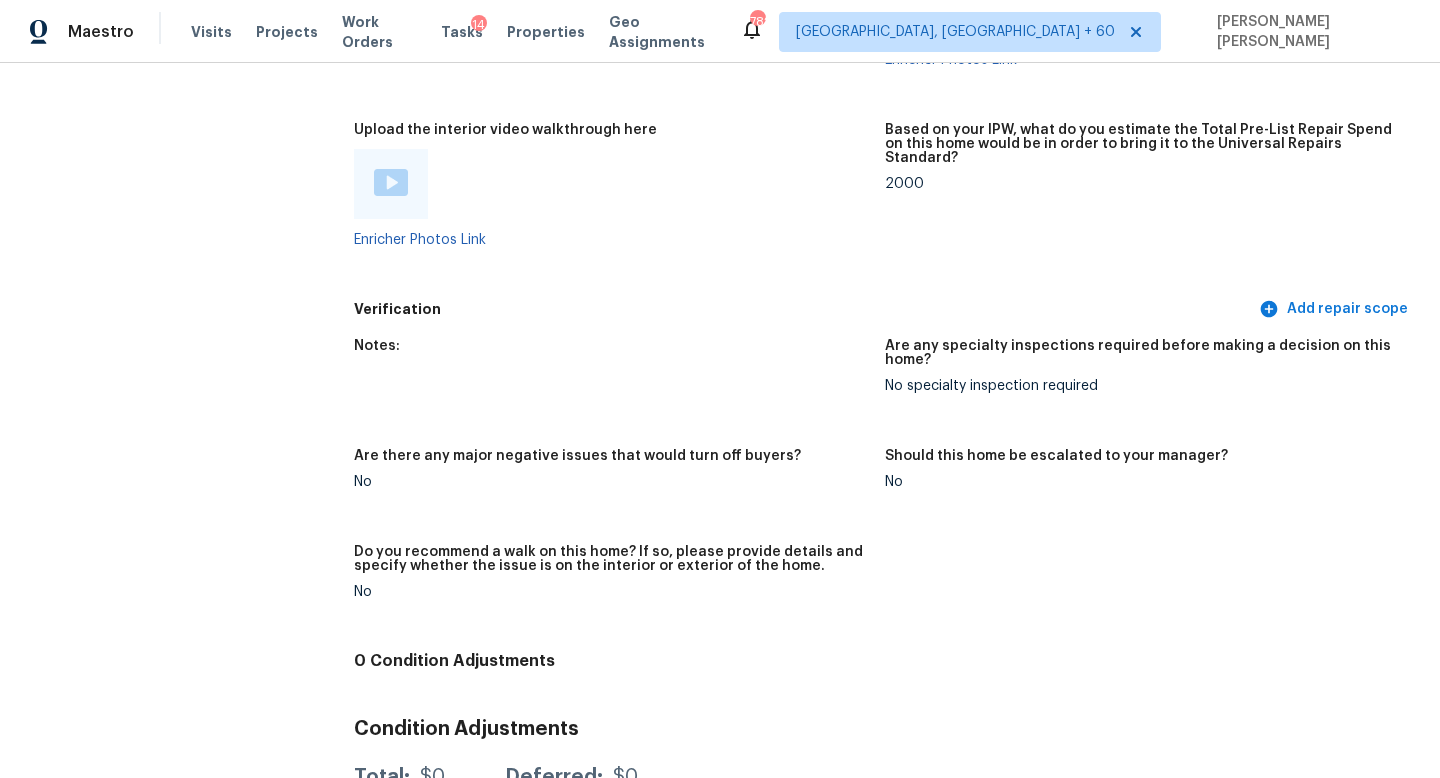 click at bounding box center [391, 184] 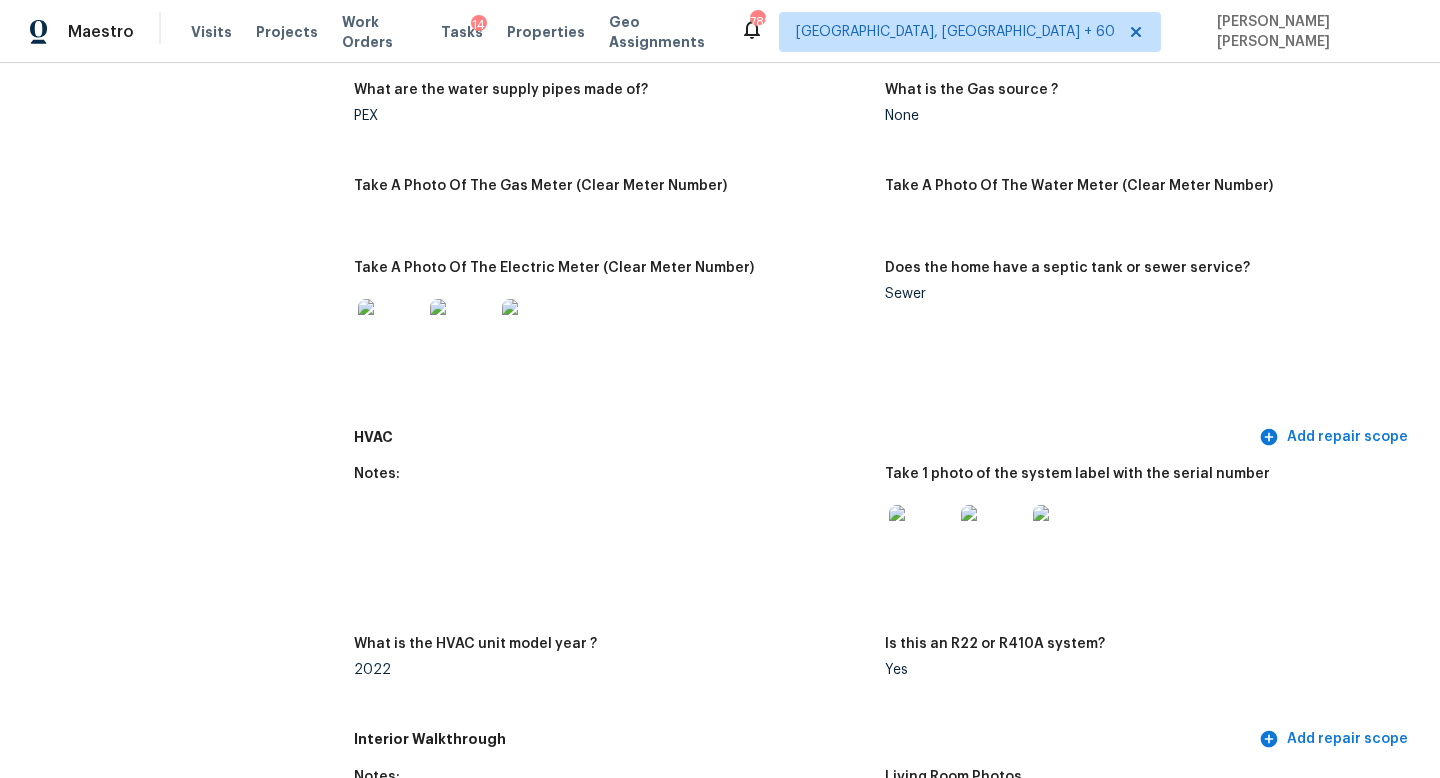 scroll, scrollTop: 1651, scrollLeft: 0, axis: vertical 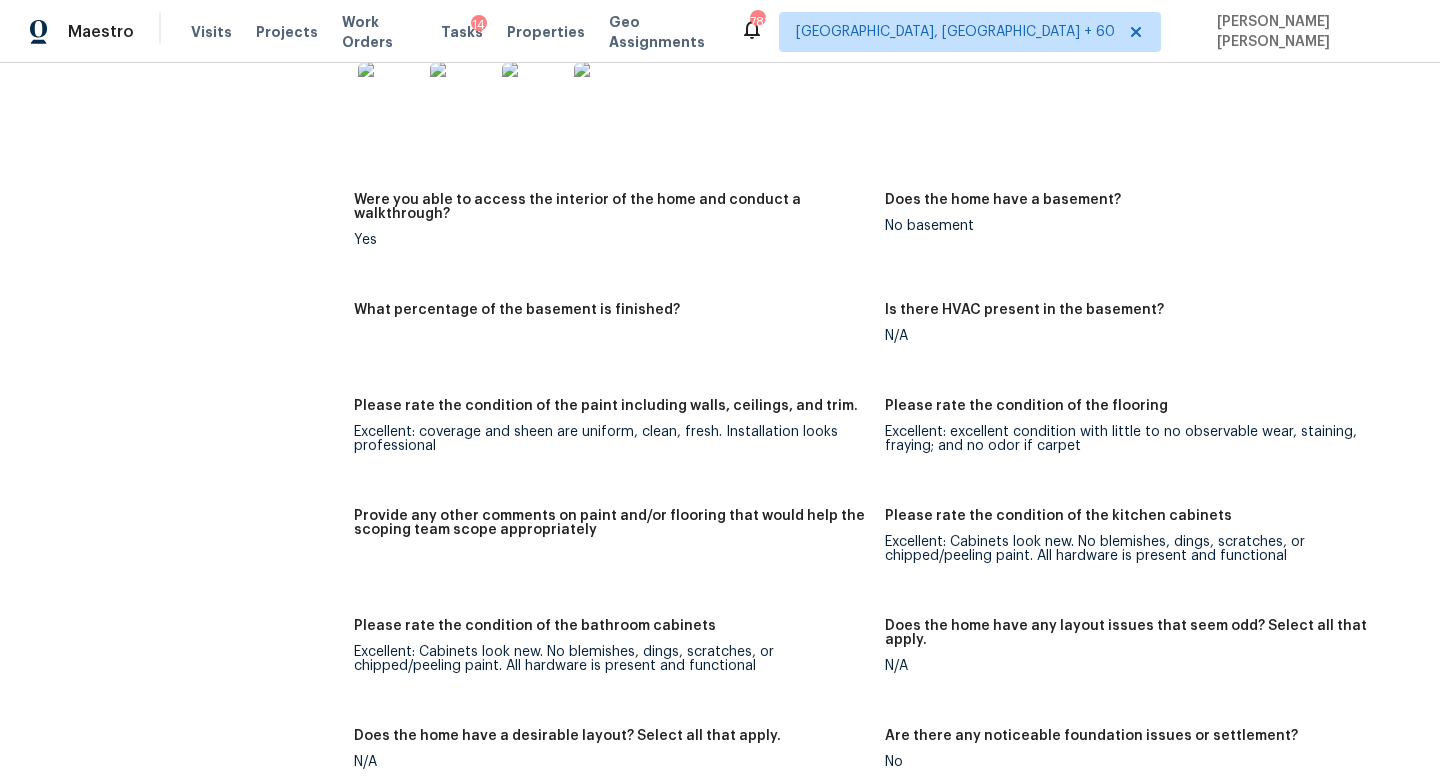 click on "All visits 18631 Vineyard Point Ln Cornelius, NC 28031 Home details Other Visits No previous visits" at bounding box center (157, -160) 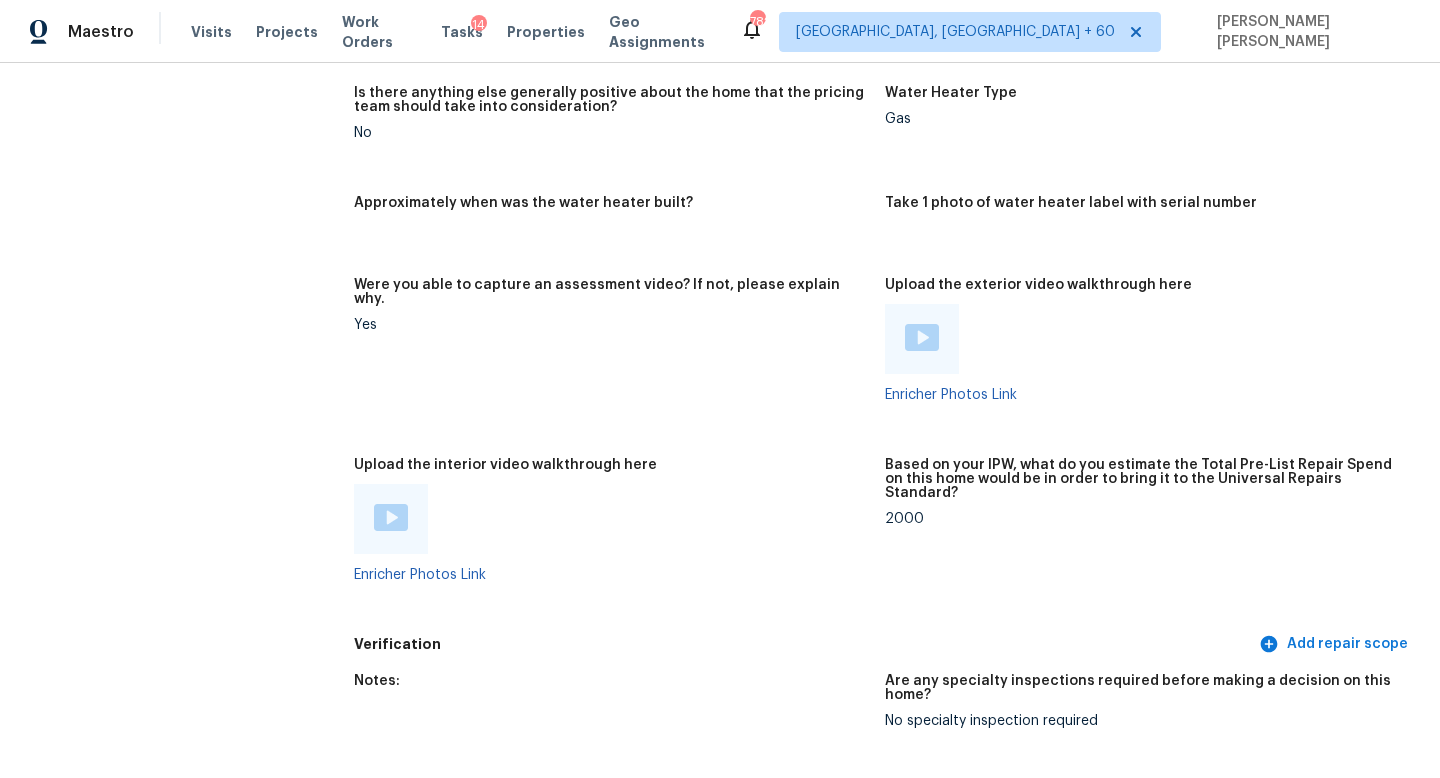 click on "Were you able to capture an assessment video? If not, please explain why." at bounding box center [611, 292] 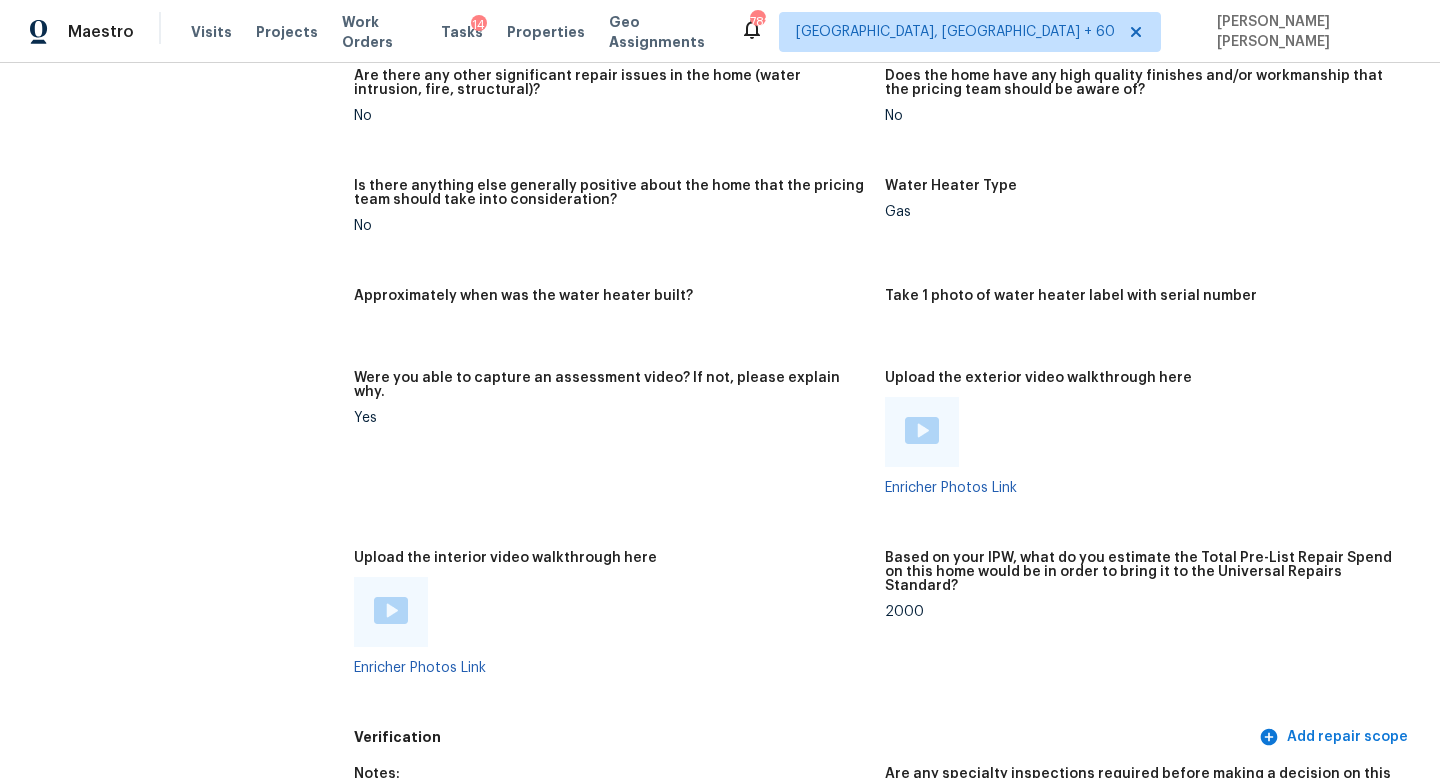 scroll, scrollTop: 3430, scrollLeft: 0, axis: vertical 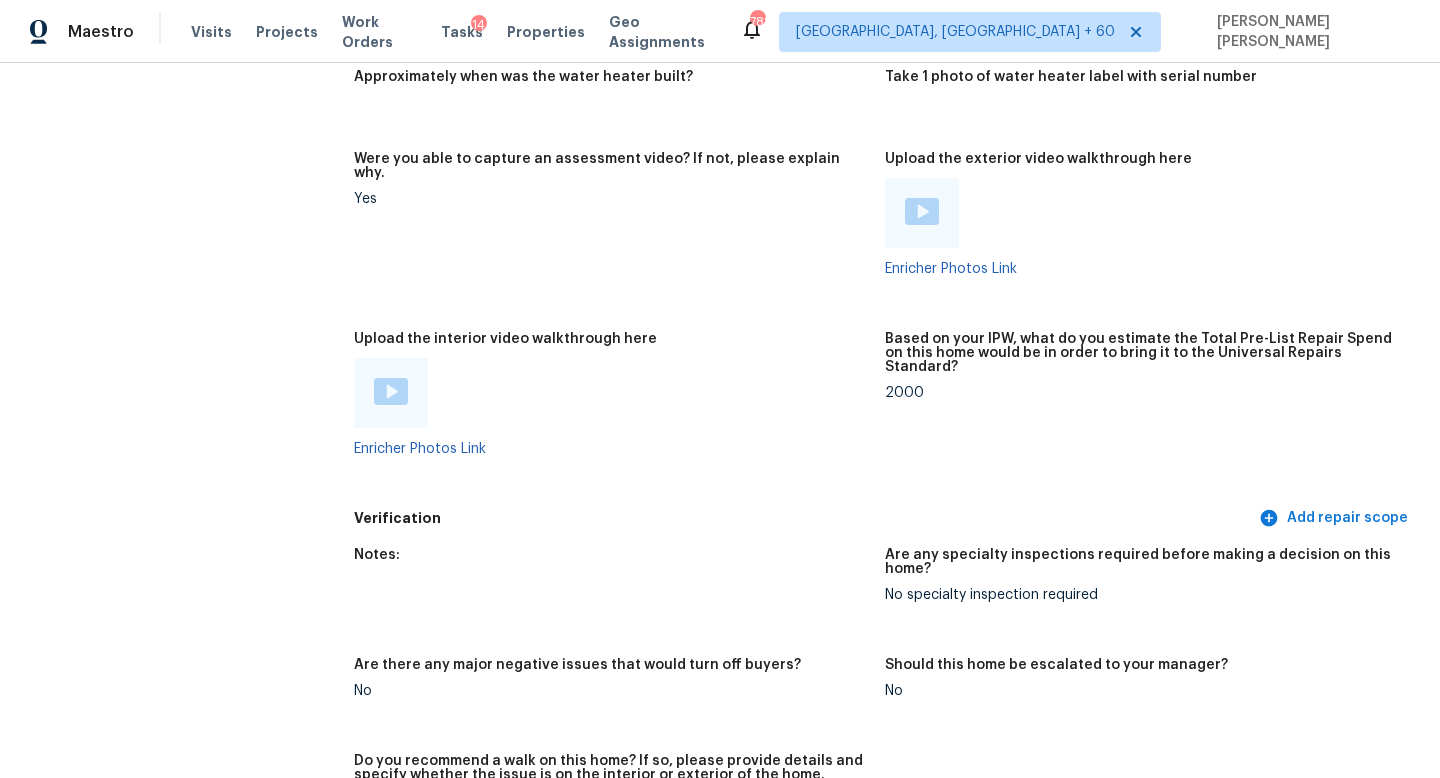 click on "Were you able to capture an assessment video? If not, please explain why. Yes" at bounding box center [619, 230] 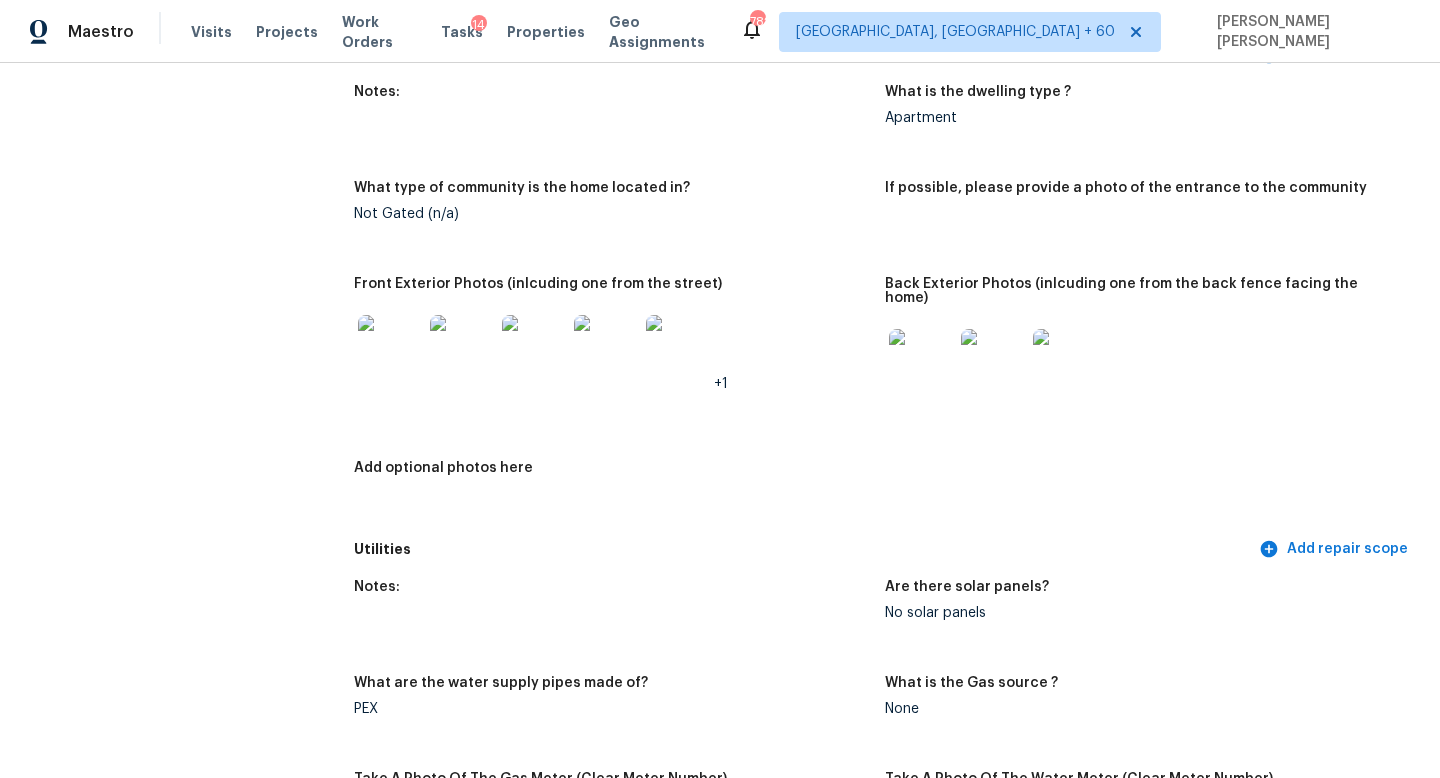 scroll, scrollTop: 778, scrollLeft: 0, axis: vertical 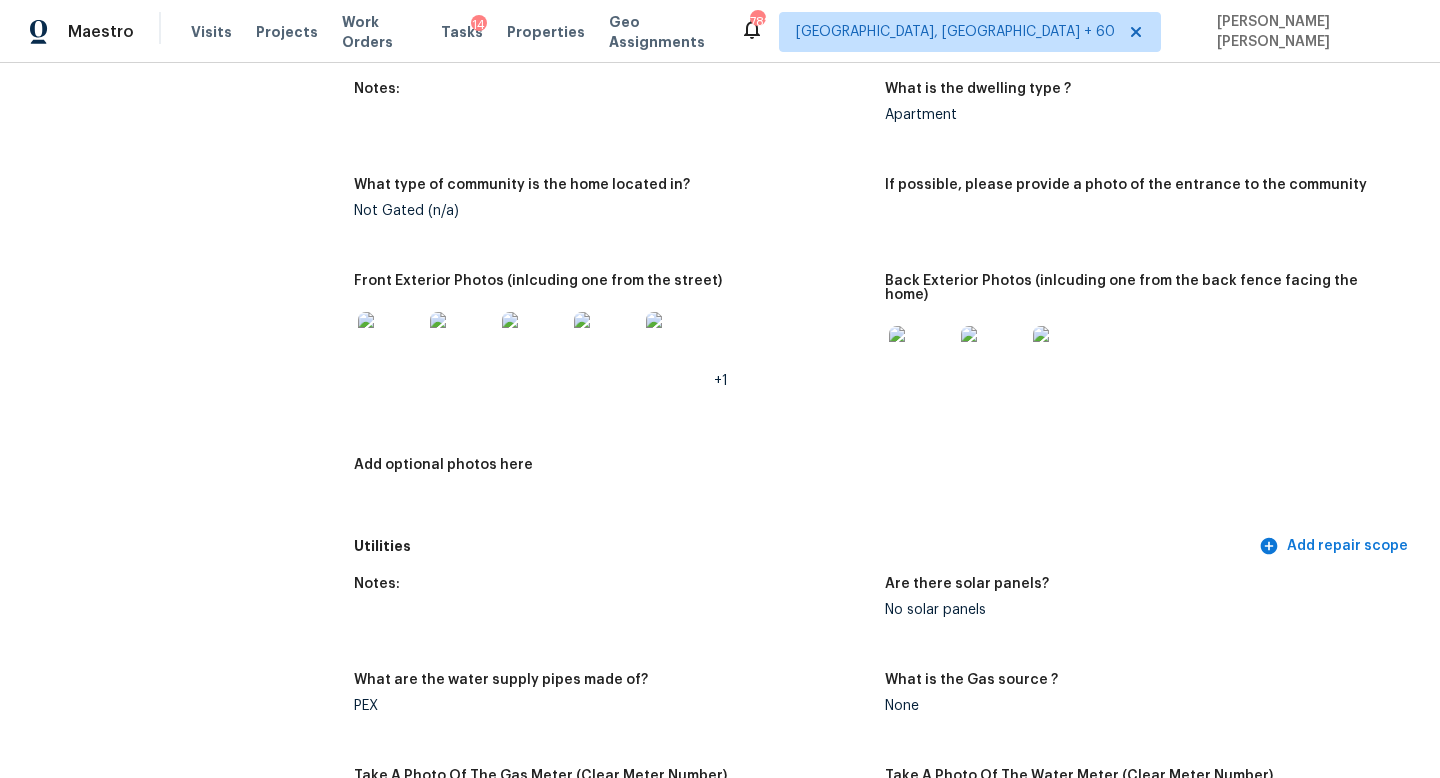 click on "All visits 18631 Vineyard Point Ln Cornelius, NC 28031 Home details Other Visits No previous visits In-Person Walkthrough Completed:  7/11/2025, 8:46 AM  to   7/11/2025, 12:52 AM Assignee Dan Baquero Total Scopes 0 Due Date Fri, Jul 11 Questions Pricing Add repair scope Is there any noticeable new construction in the immediate or neighboring subdivision of the home? No Did you notice any neighbors who haven't kept up with their homes (ex. lots of debris, etc.), loud barking dogs, or is there noticeable traffic noise at the home? No Does either the front yard or back yard have a severe slope? No Rate the curb appeal of the home from 1-9 (1 being the worst home on the street, 9 being the best home on the street)? 5 If the home has a pool, what condition is it in? No Pool Is there a strong odor that doesn't go away as your nose adjusts? (4+ on a 5 point scale) Please specify where the odor exists and provide details. No Please rate the quality of the neighborhood from 1-5 3 Opposite end of entrance  Exterior  +1" at bounding box center [720, 1517] 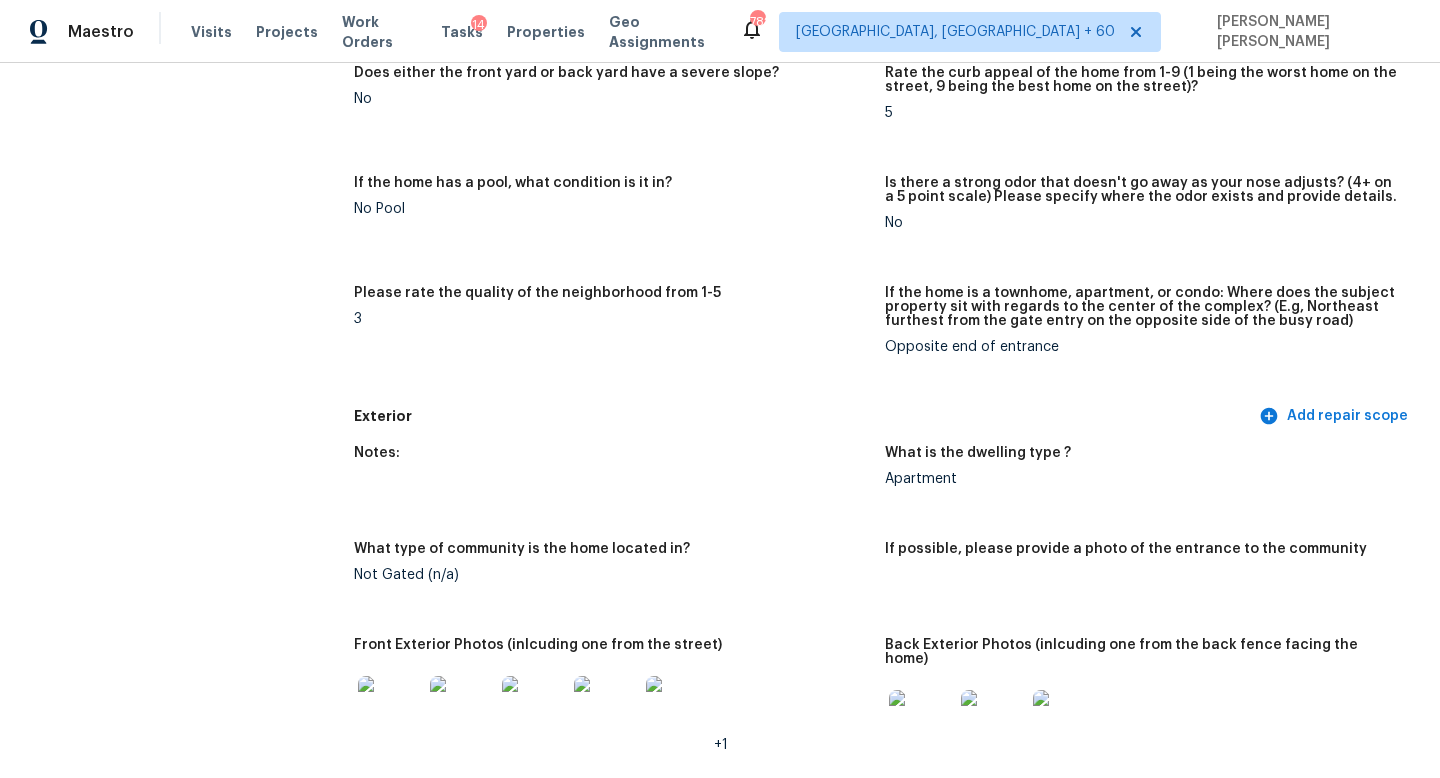 scroll, scrollTop: 0, scrollLeft: 0, axis: both 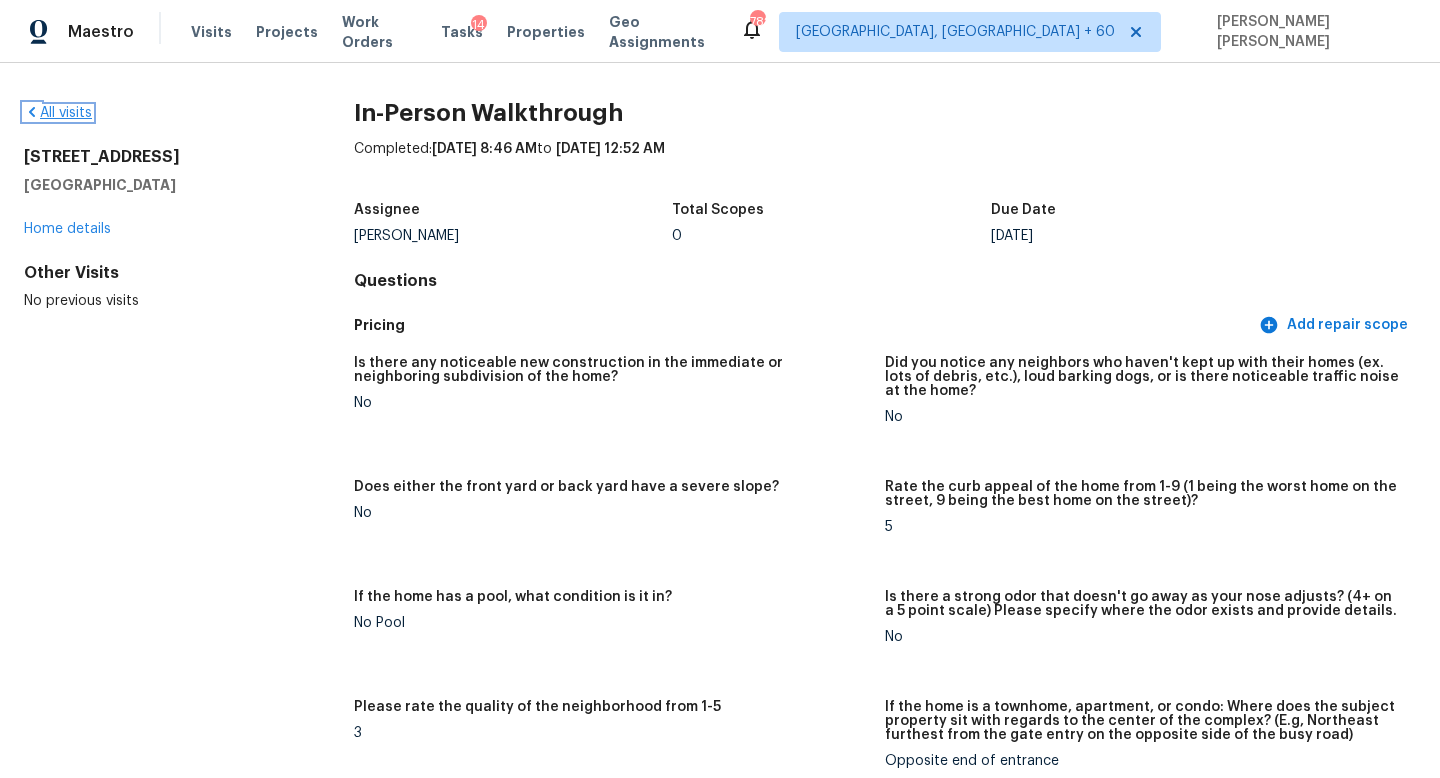 click on "All visits" at bounding box center [58, 113] 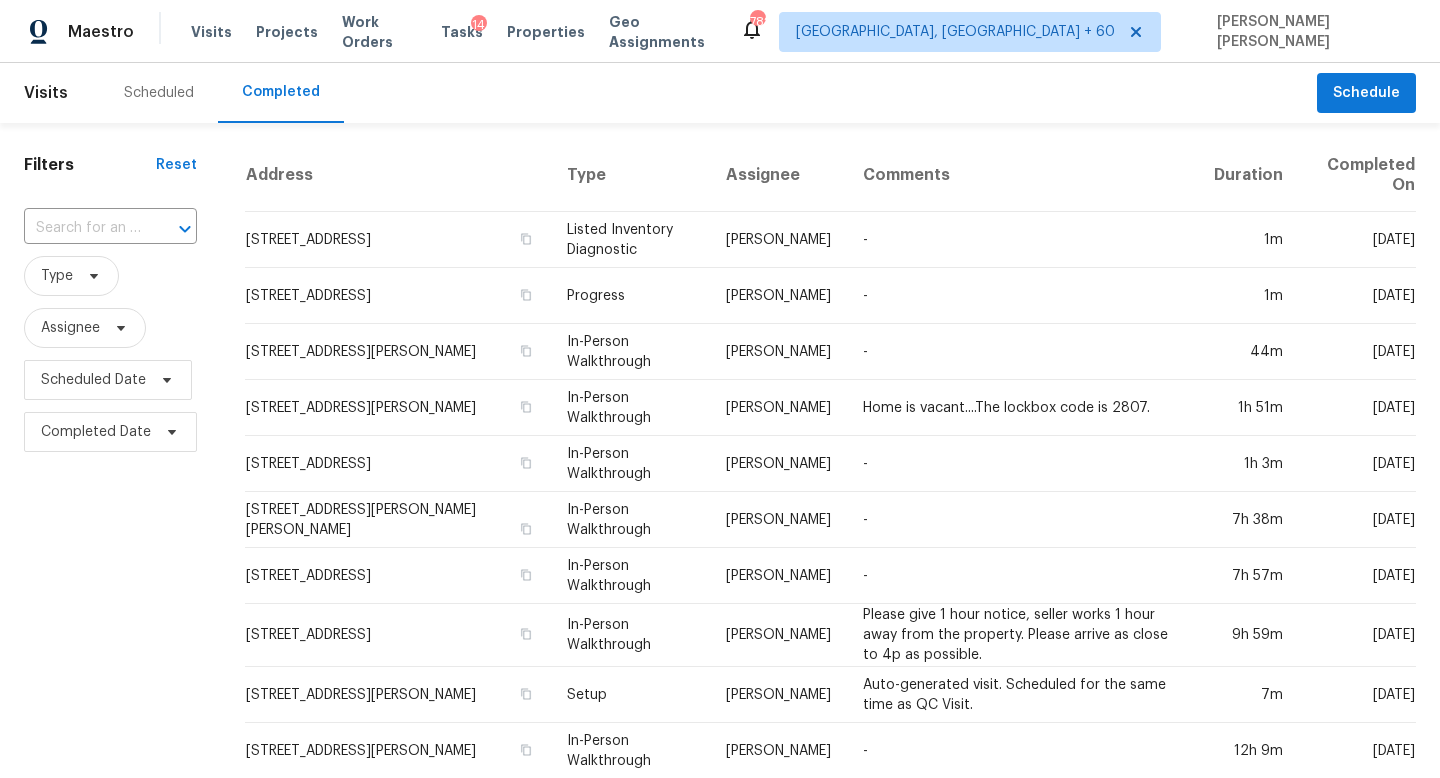 click on "​" at bounding box center (110, 228) 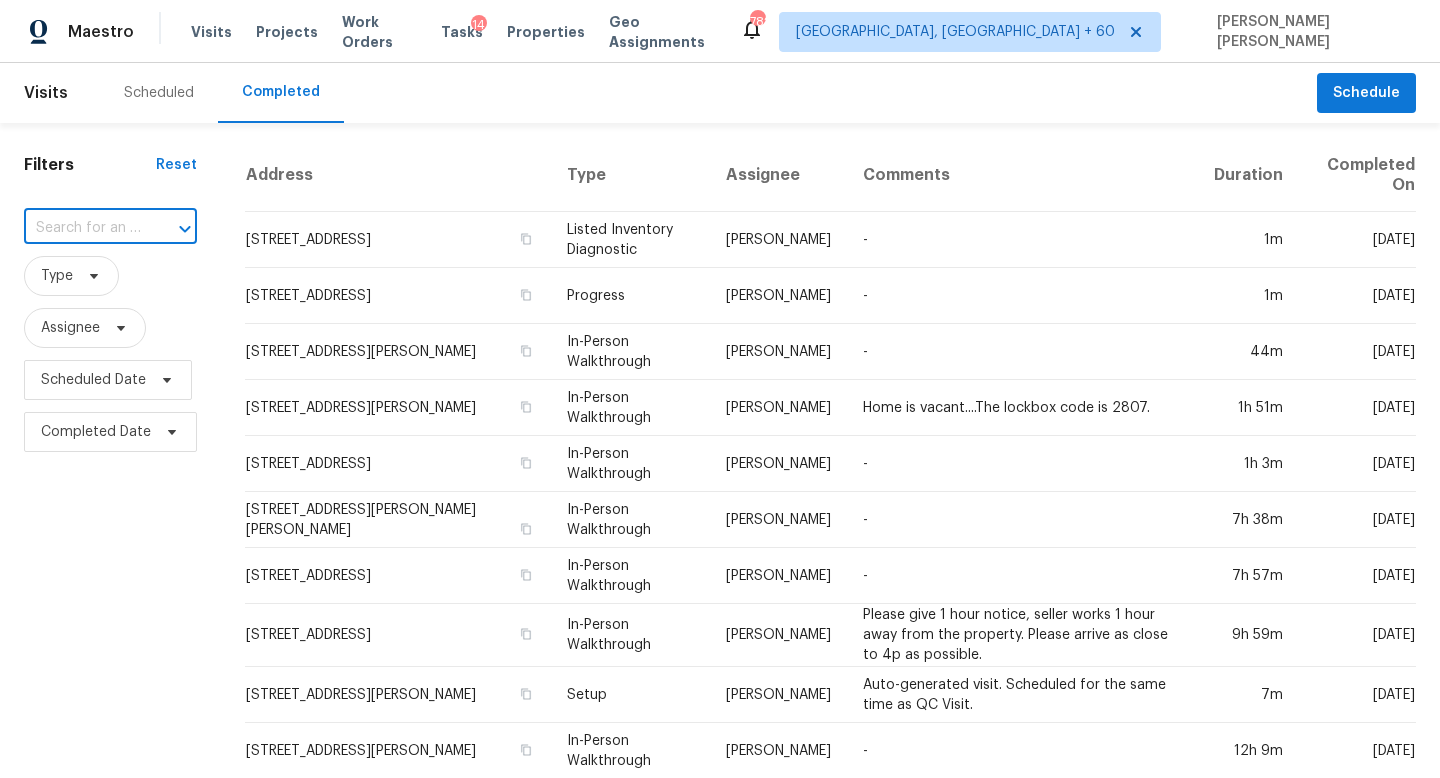 click at bounding box center [82, 228] 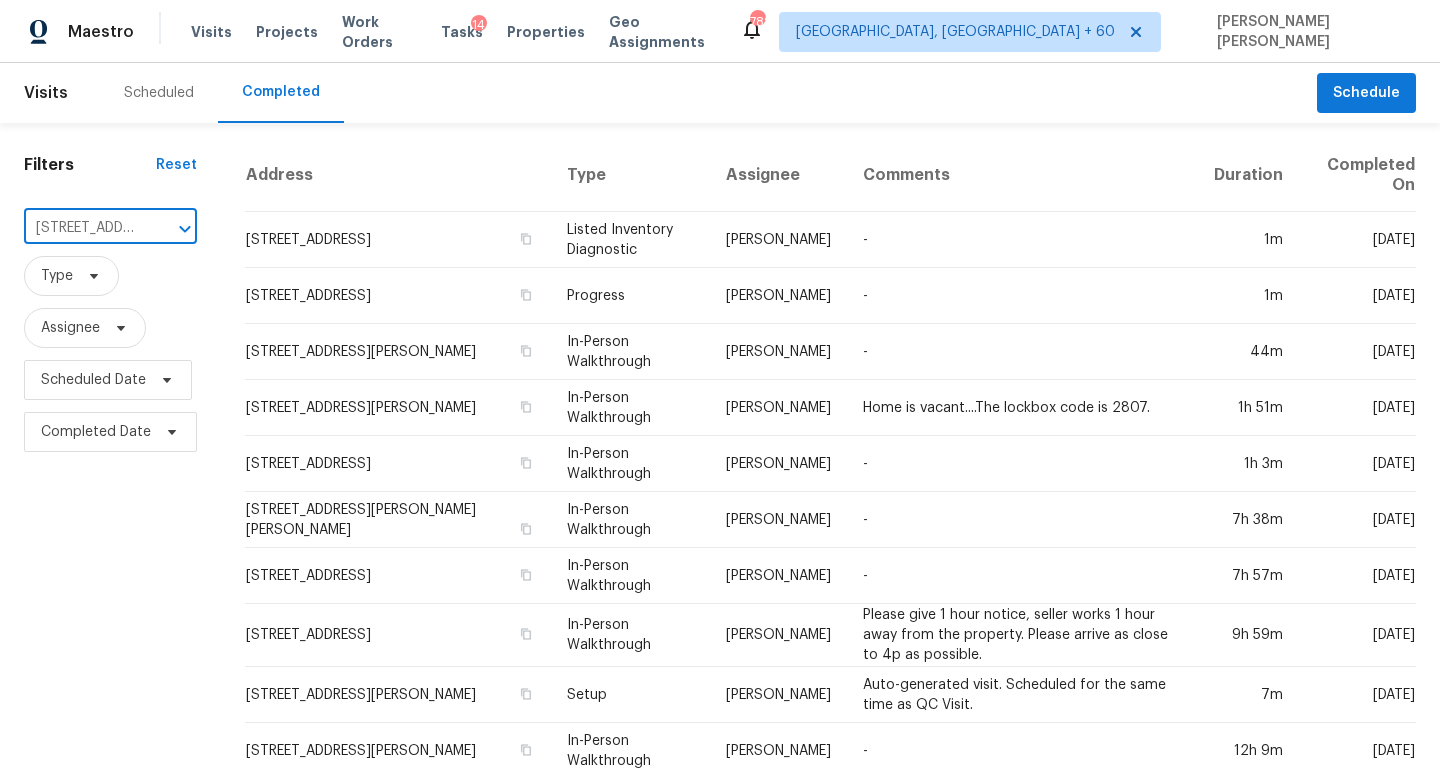scroll, scrollTop: 0, scrollLeft: 131, axis: horizontal 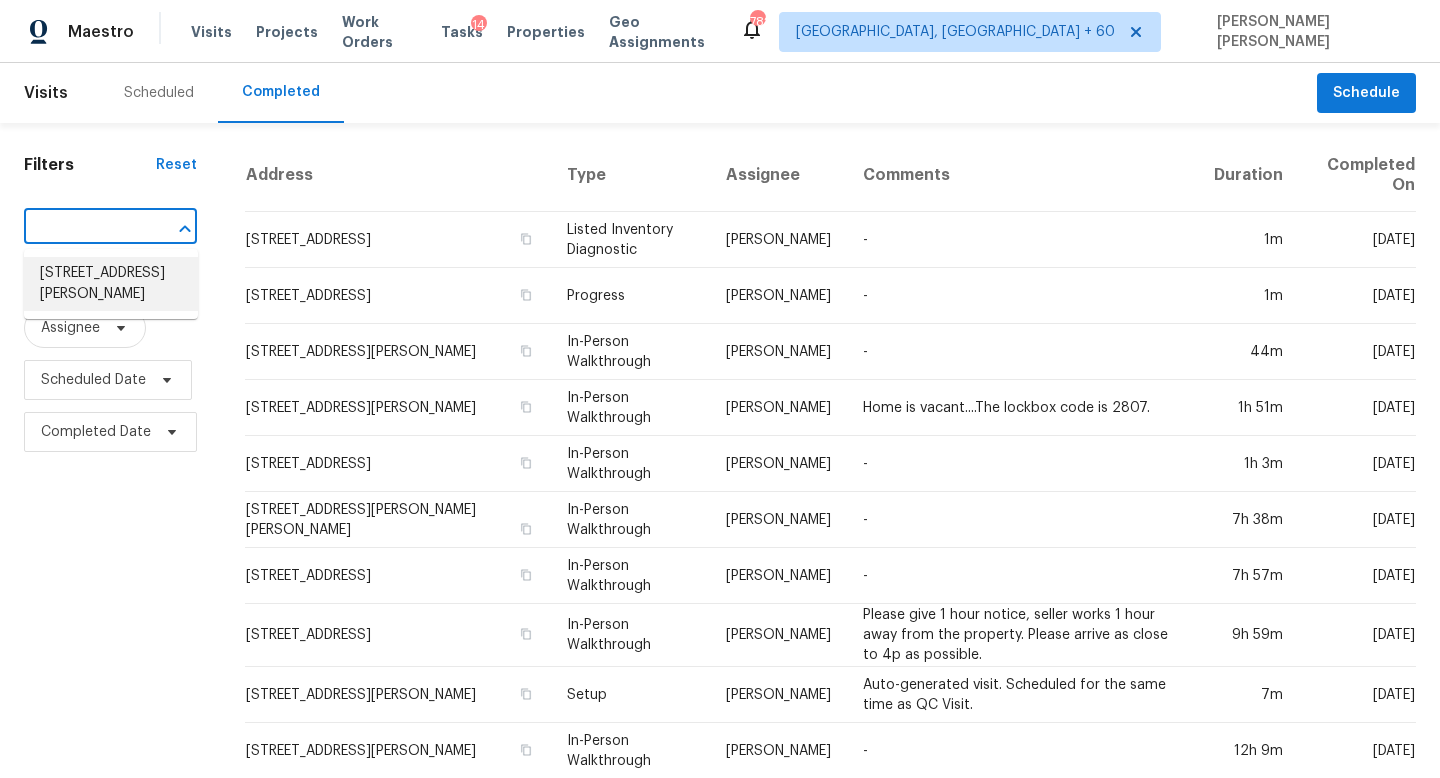 click on "12322 Turchin Dr, Houston, TX 77014" at bounding box center (111, 284) 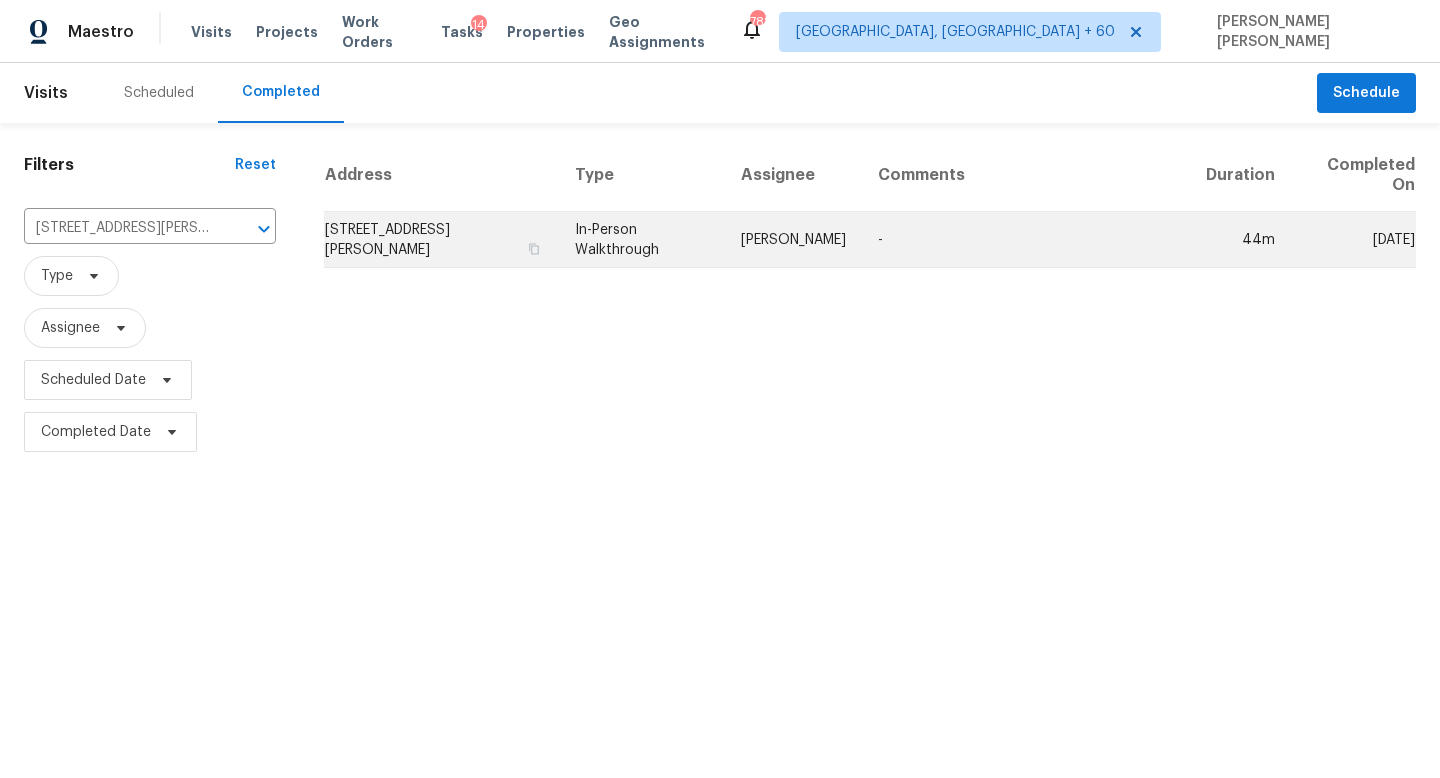 click on "In-Person Walkthrough" at bounding box center (642, 240) 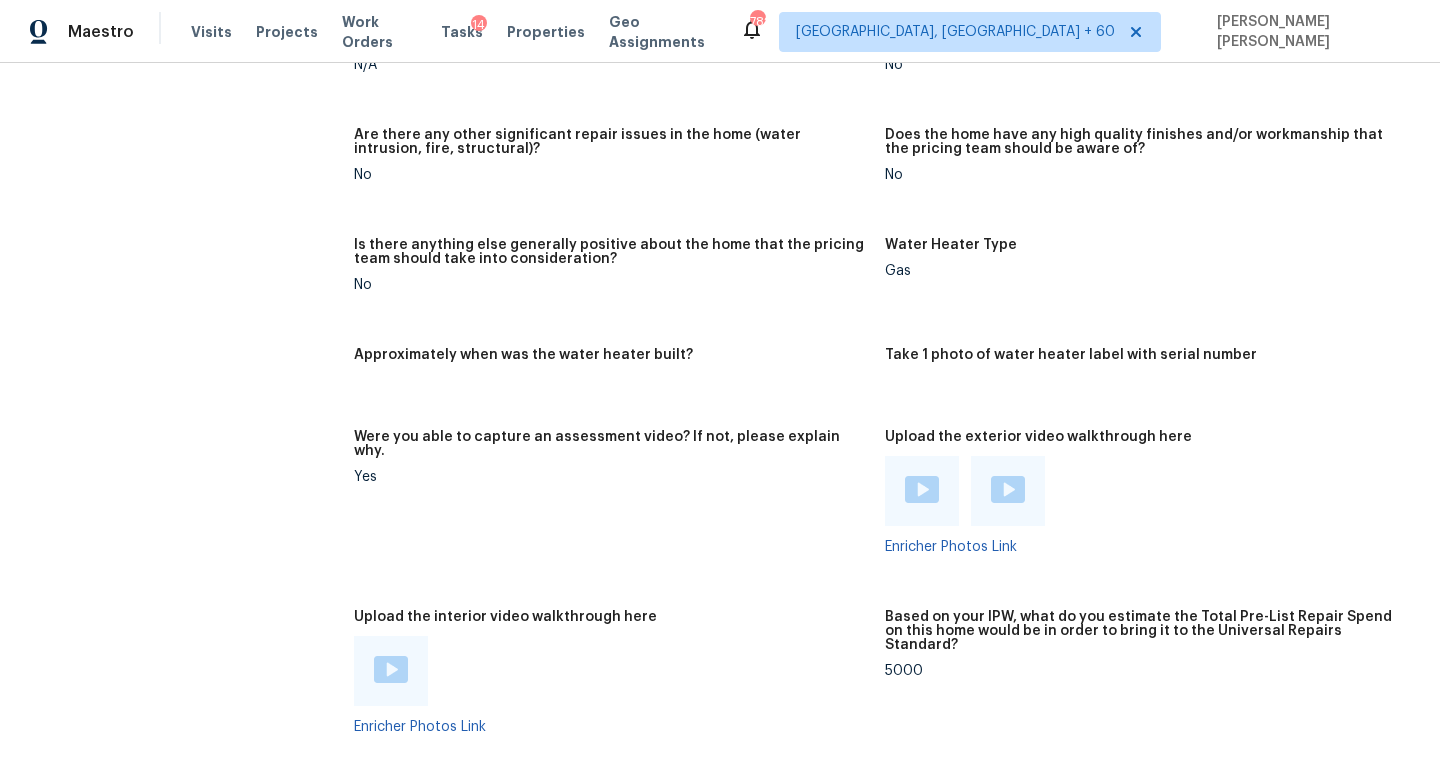 scroll, scrollTop: 3297, scrollLeft: 0, axis: vertical 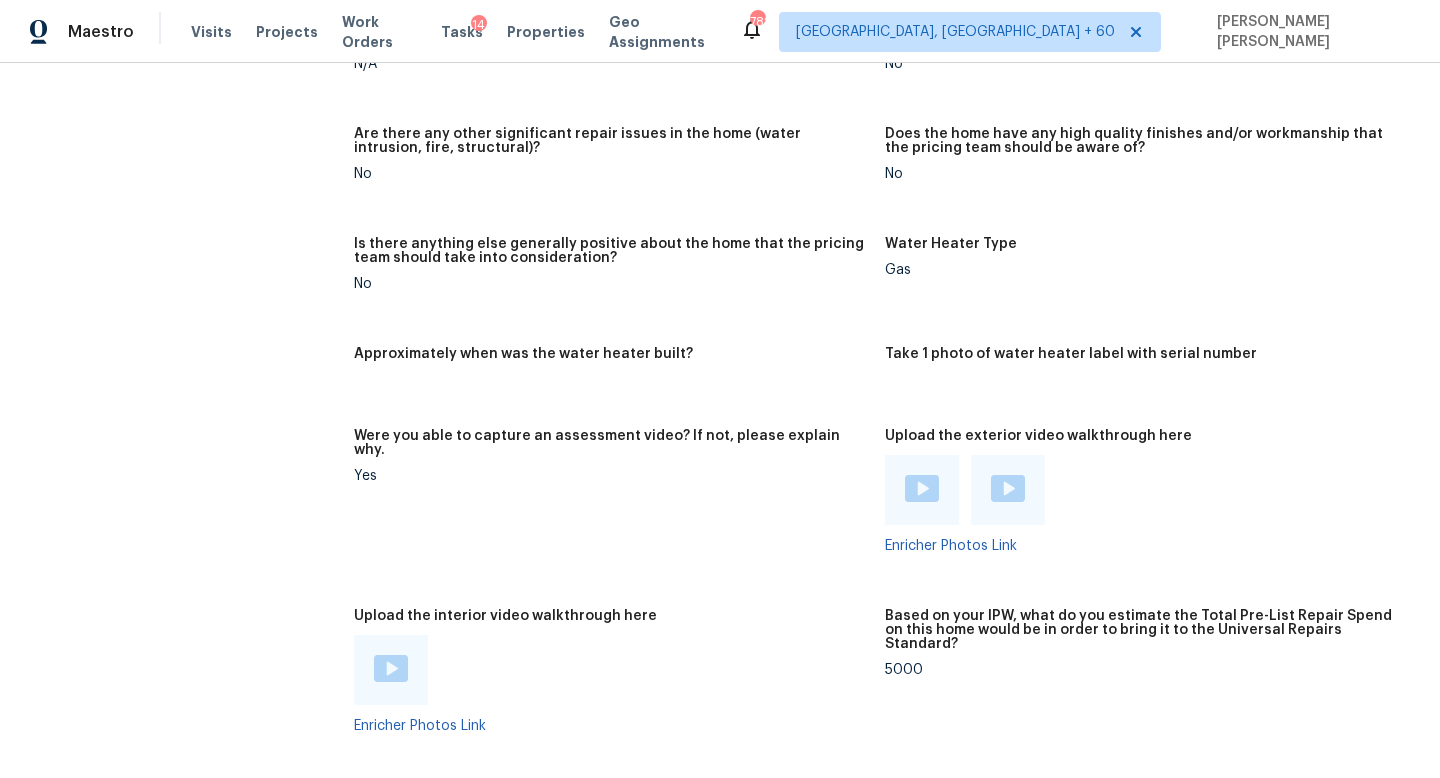 click at bounding box center (391, 668) 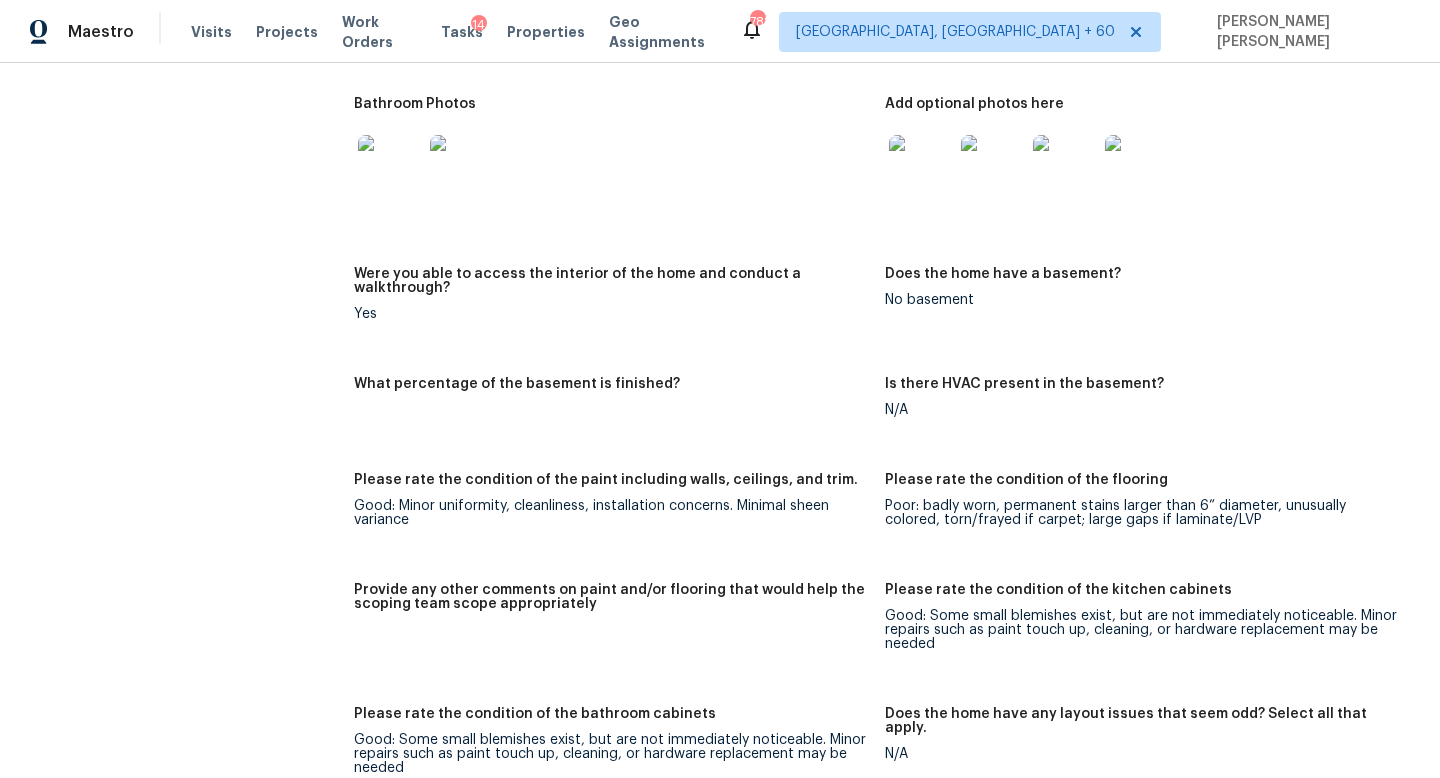 scroll, scrollTop: 2500, scrollLeft: 0, axis: vertical 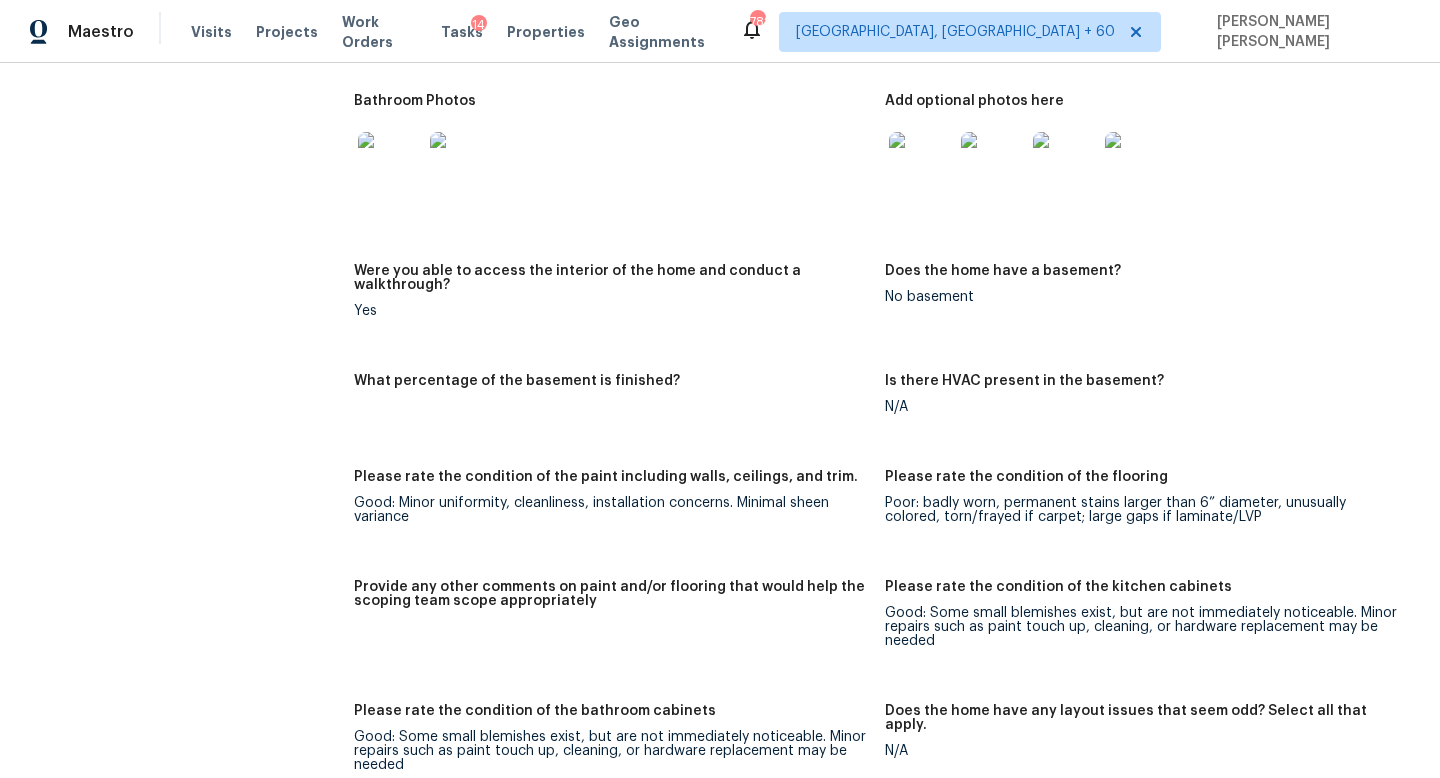 click on "All visits 12322 Turchin Dr Houston, TX 77014 Home details Other Visits No previous visits" at bounding box center (157, 457) 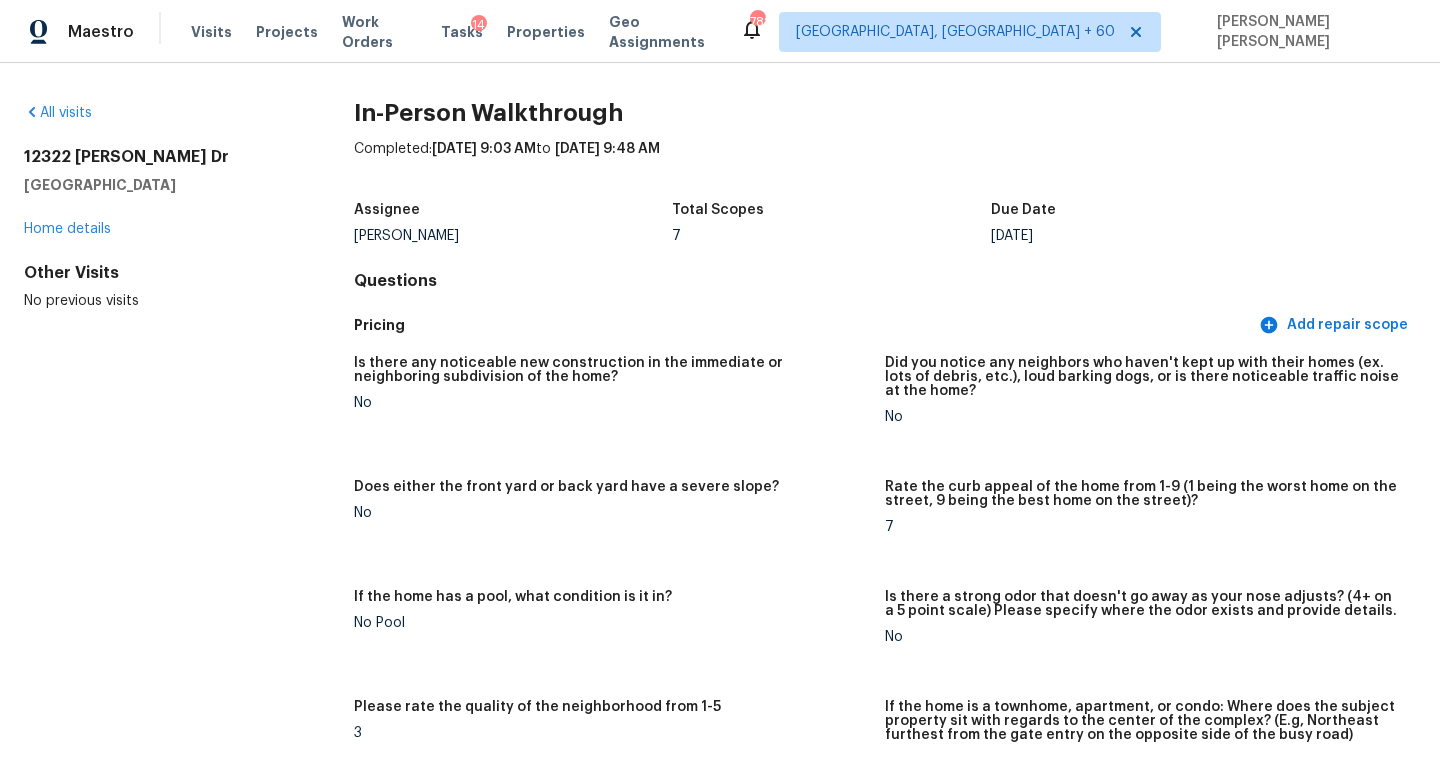 scroll, scrollTop: 1051, scrollLeft: 0, axis: vertical 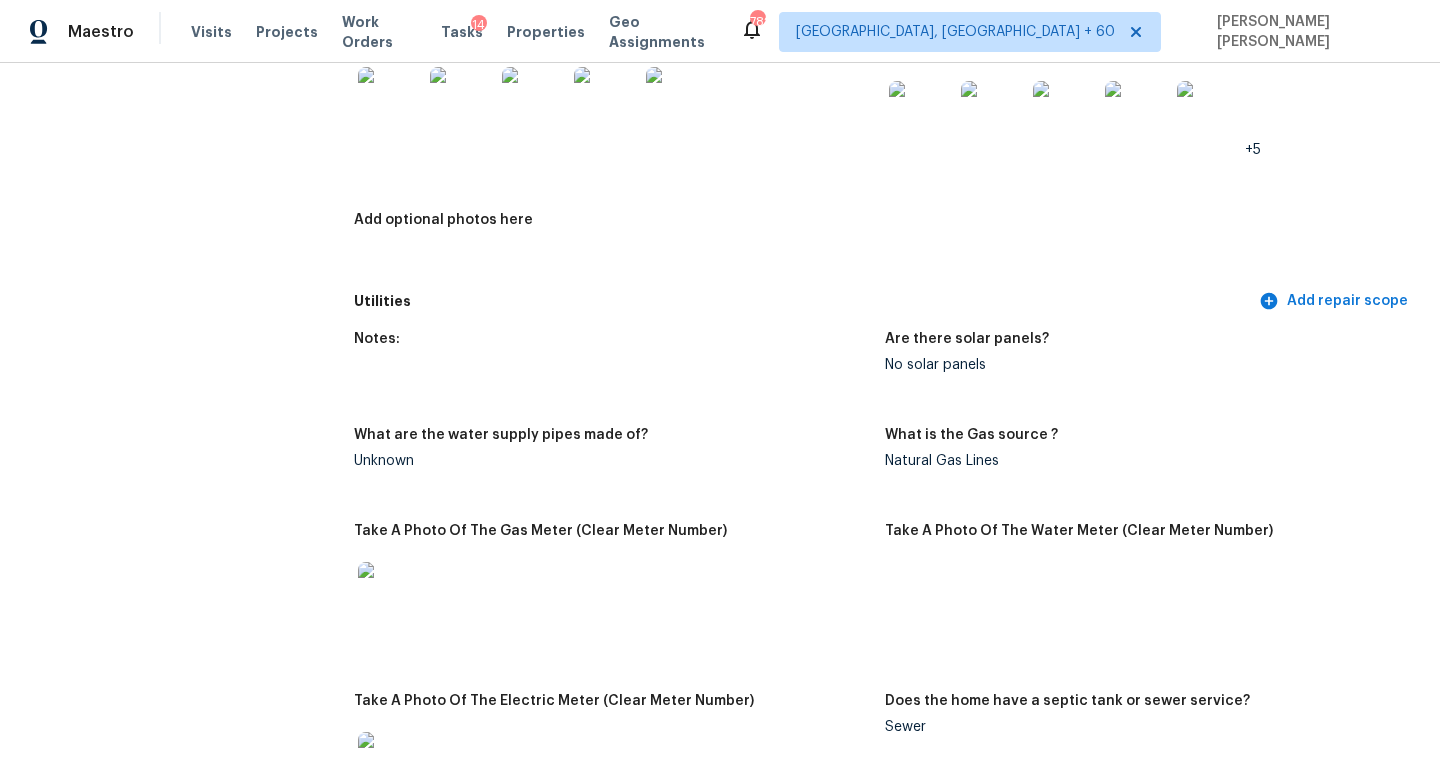 click on "All visits 12322 Turchin Dr Houston, TX 77014 Home details Other Visits No previous visits" at bounding box center (157, 1906) 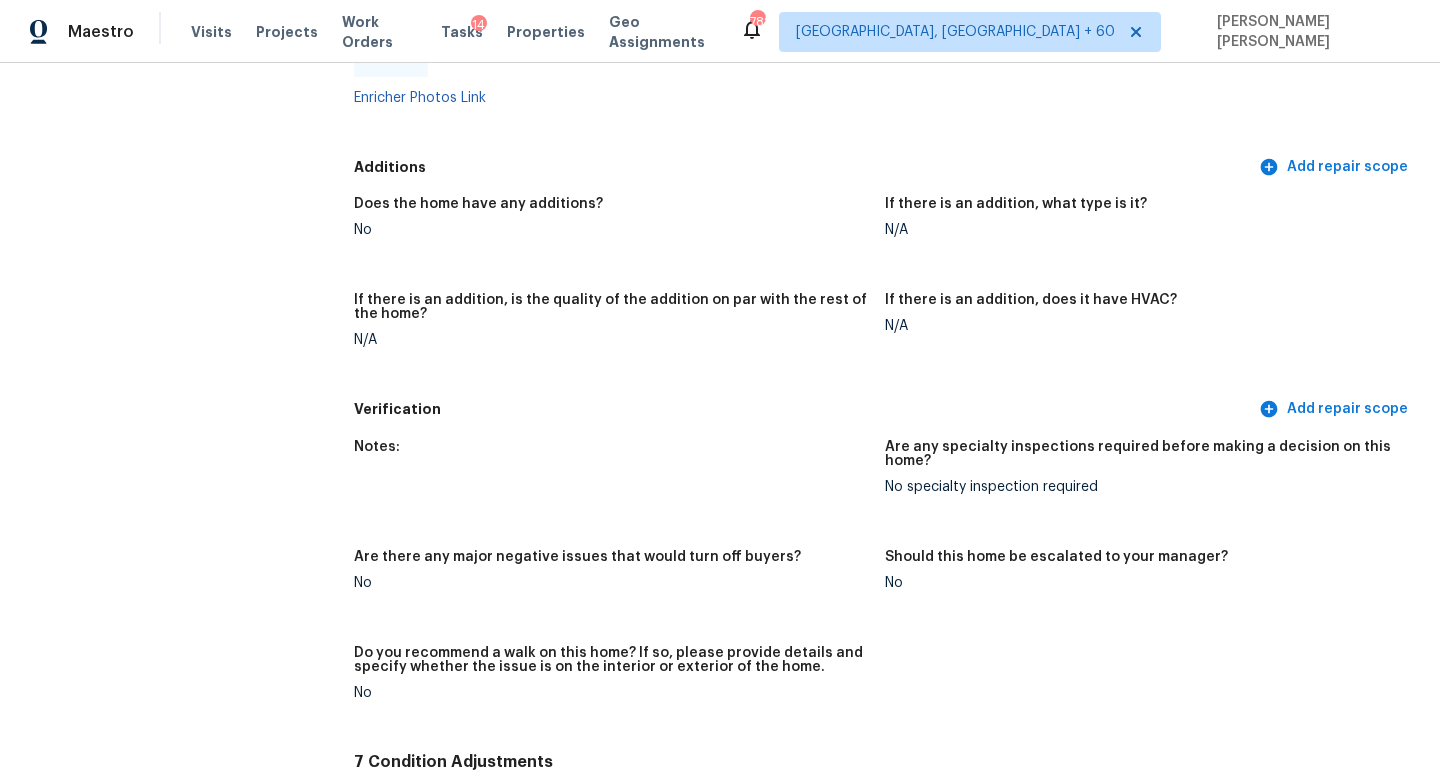 scroll, scrollTop: 3741, scrollLeft: 0, axis: vertical 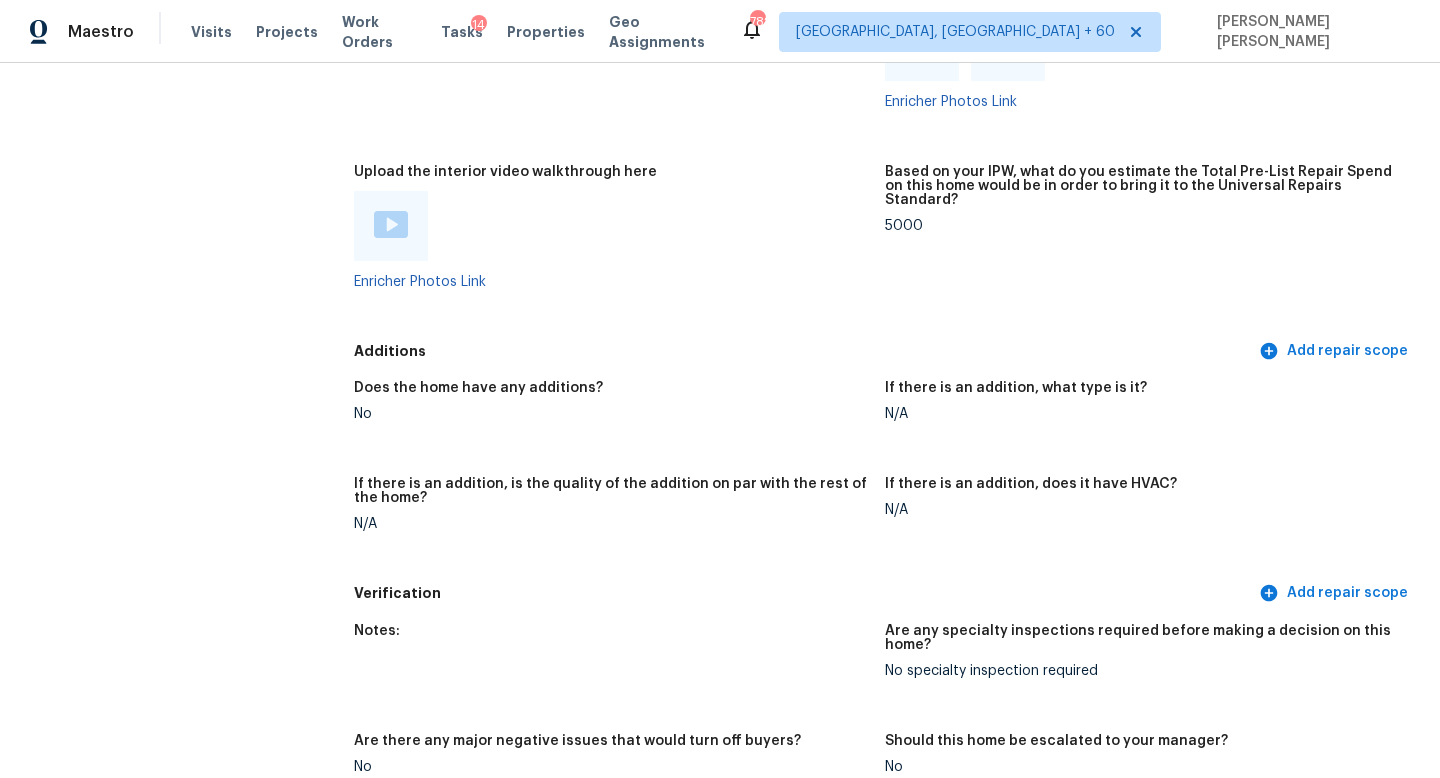 click at bounding box center [391, 224] 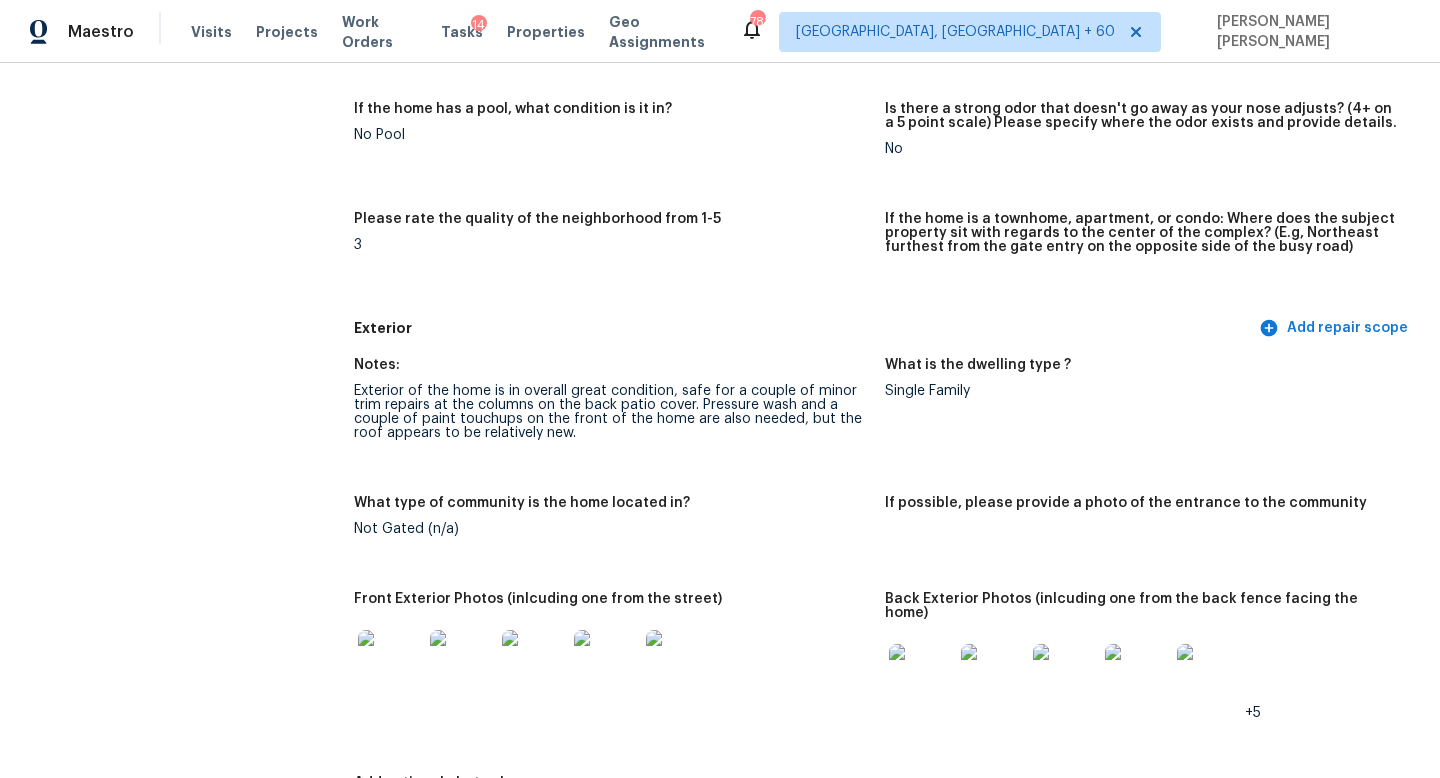 scroll, scrollTop: 486, scrollLeft: 0, axis: vertical 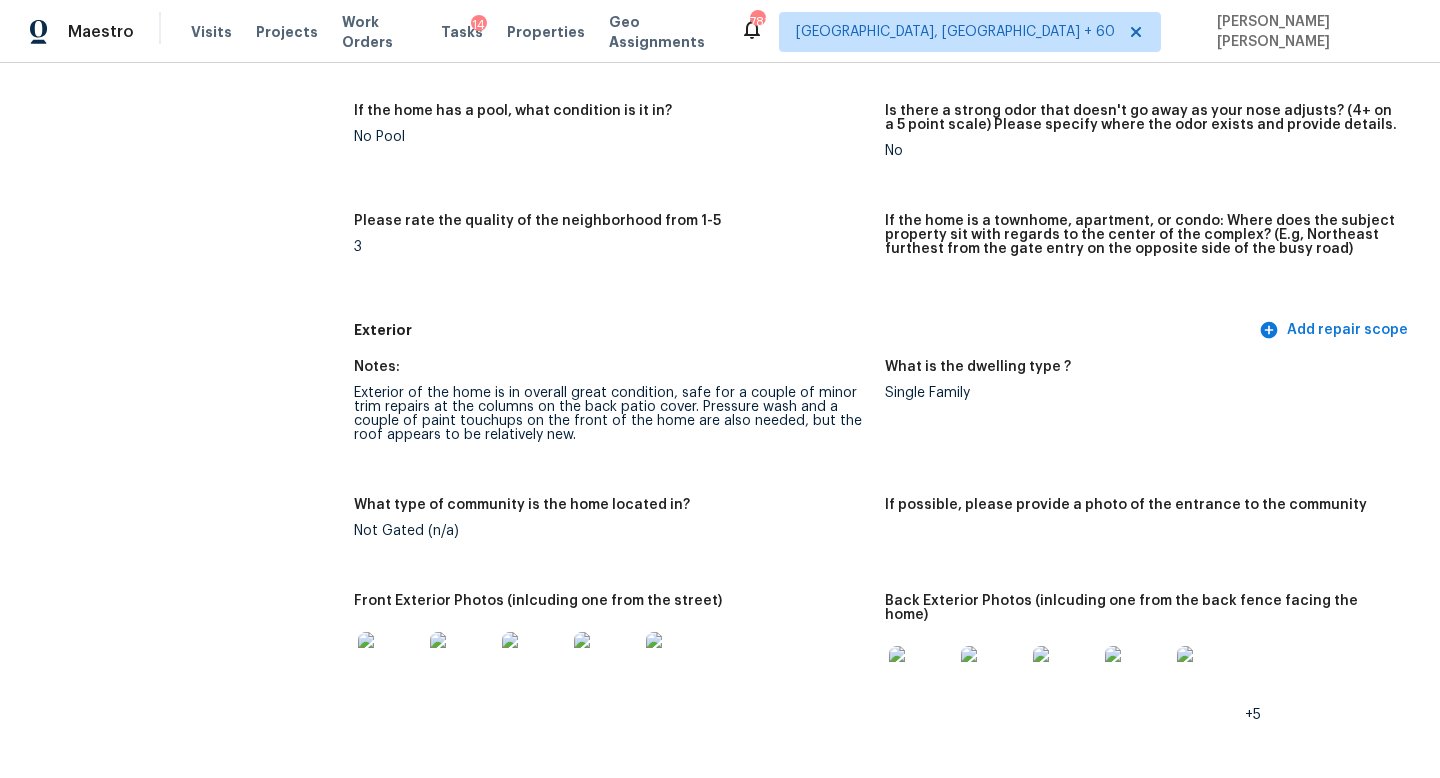click on "All visits 12322 Turchin Dr Houston, TX 77014 Home details Other Visits No previous visits In-Person Walkthrough Completed:  7/11/2025, 9:03 AM  to   7/11/2025, 9:48 AM Assignee Joseph Wolfe Total Scopes 7 Due Date Fri, Jul 11 Questions Pricing Add repair scope Is there any noticeable new construction in the immediate or neighboring subdivision of the home? No Did you notice any neighbors who haven't kept up with their homes (ex. lots of debris, etc.), loud barking dogs, or is there noticeable traffic noise at the home? No Does either the front yard or back yard have a severe slope? No Rate the curb appeal of the home from 1-9 (1 being the worst home on the street, 9 being the best home on the street)? 7 If the home has a pool, what condition is it in? No Pool Is there a strong odor that doesn't go away as your nose adjusts? (4+ on a 5 point scale) Please specify where the odor exists and provide details. No Please rate the quality of the neighborhood from 1-5 3 Exterior Add repair scope Notes: Single Family" at bounding box center [720, 2471] 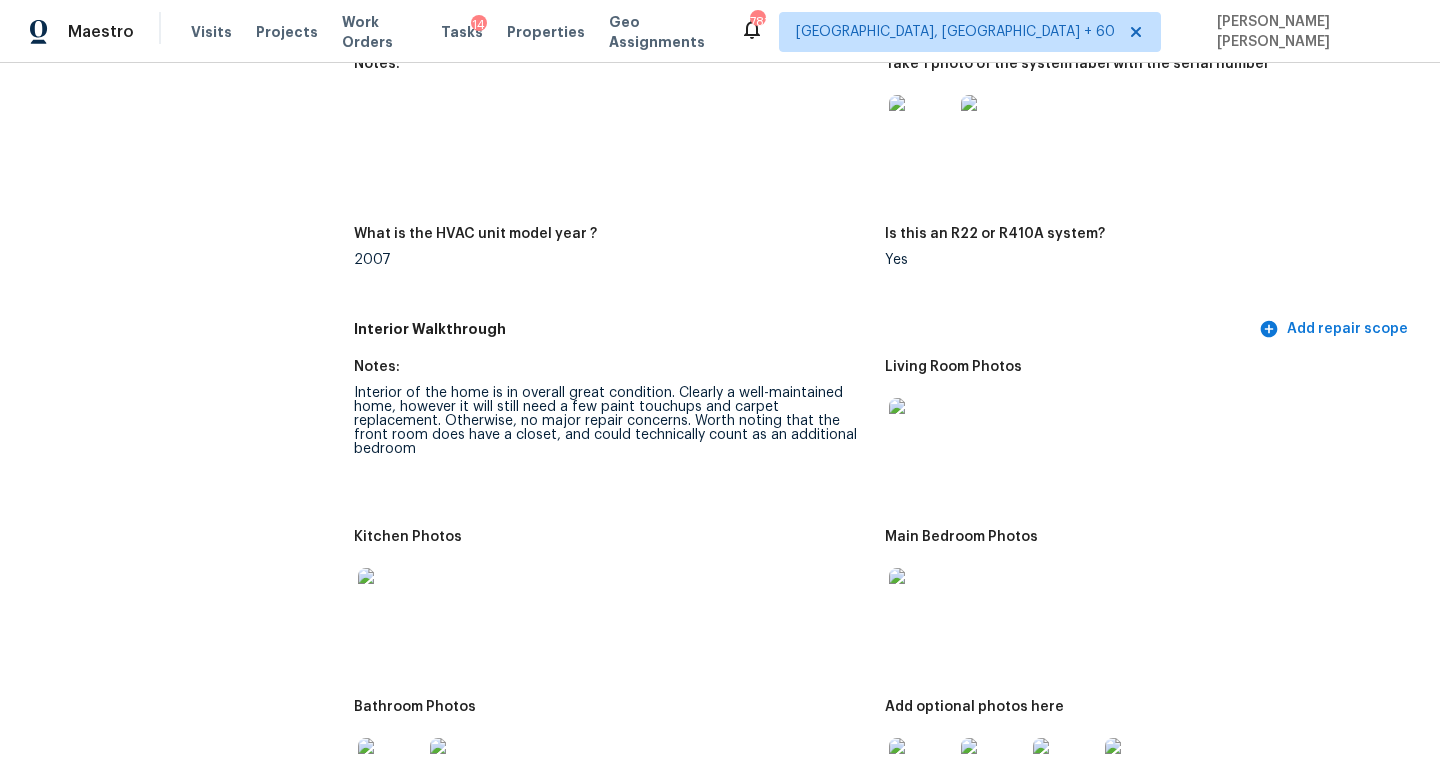 scroll, scrollTop: 3642, scrollLeft: 0, axis: vertical 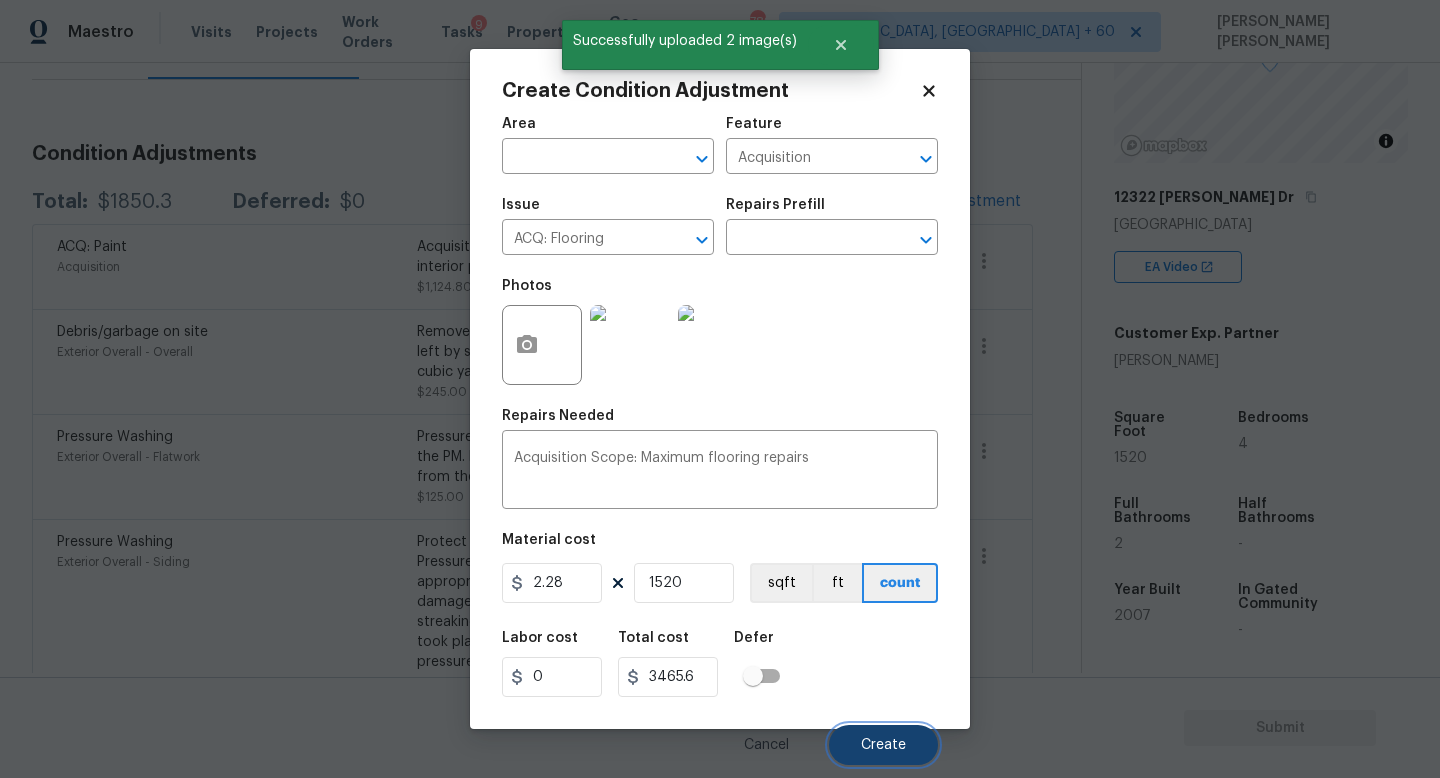 click on "Create" at bounding box center [883, 745] 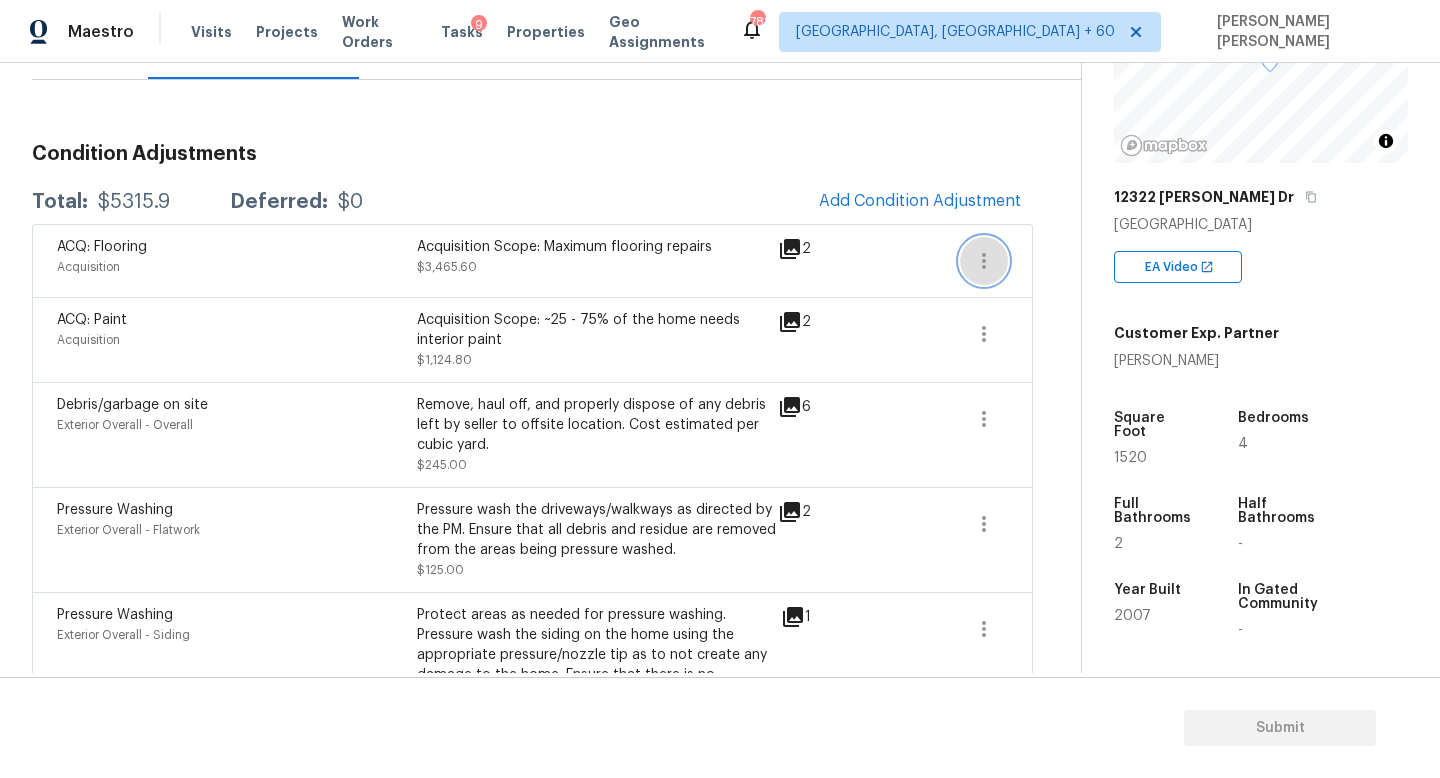 click at bounding box center [984, 261] 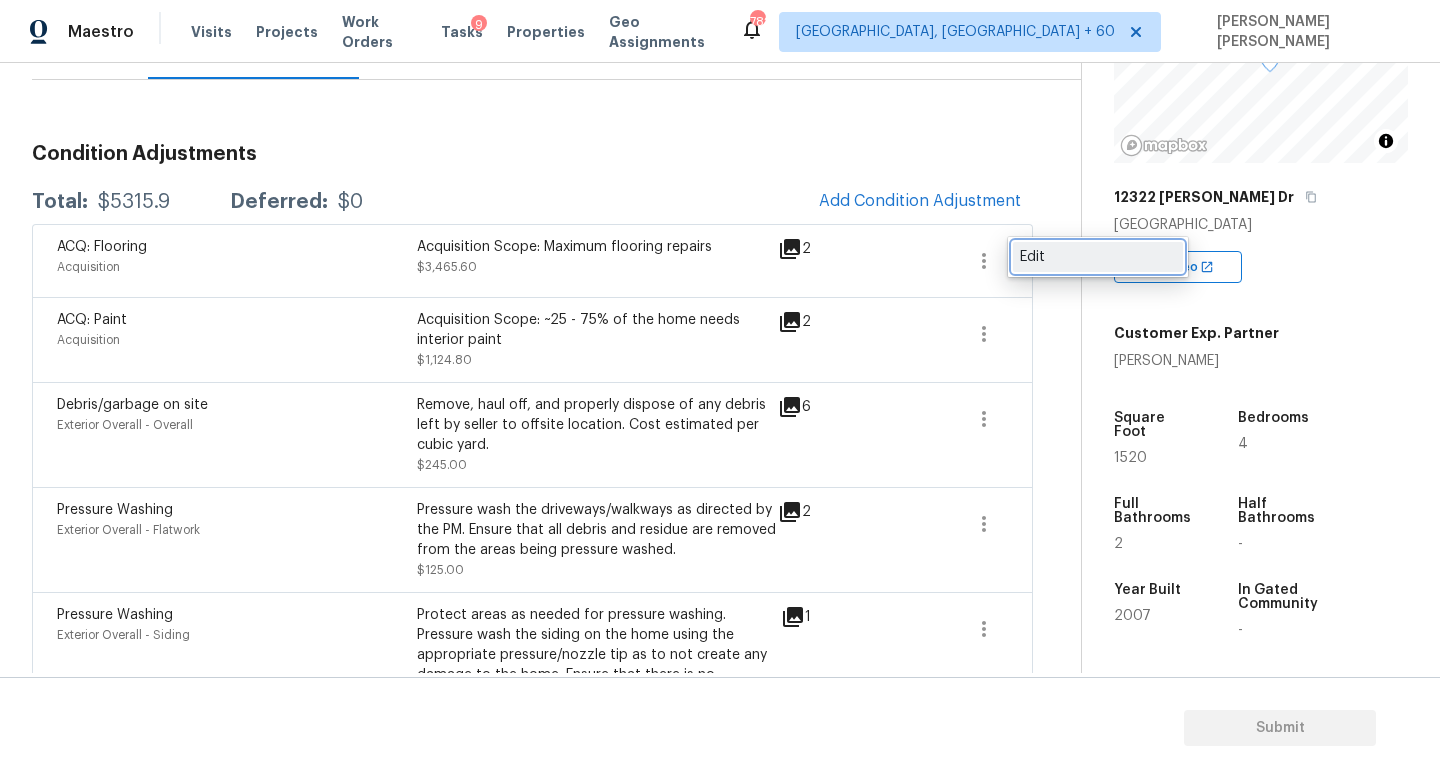 click on "Edit" at bounding box center (1098, 257) 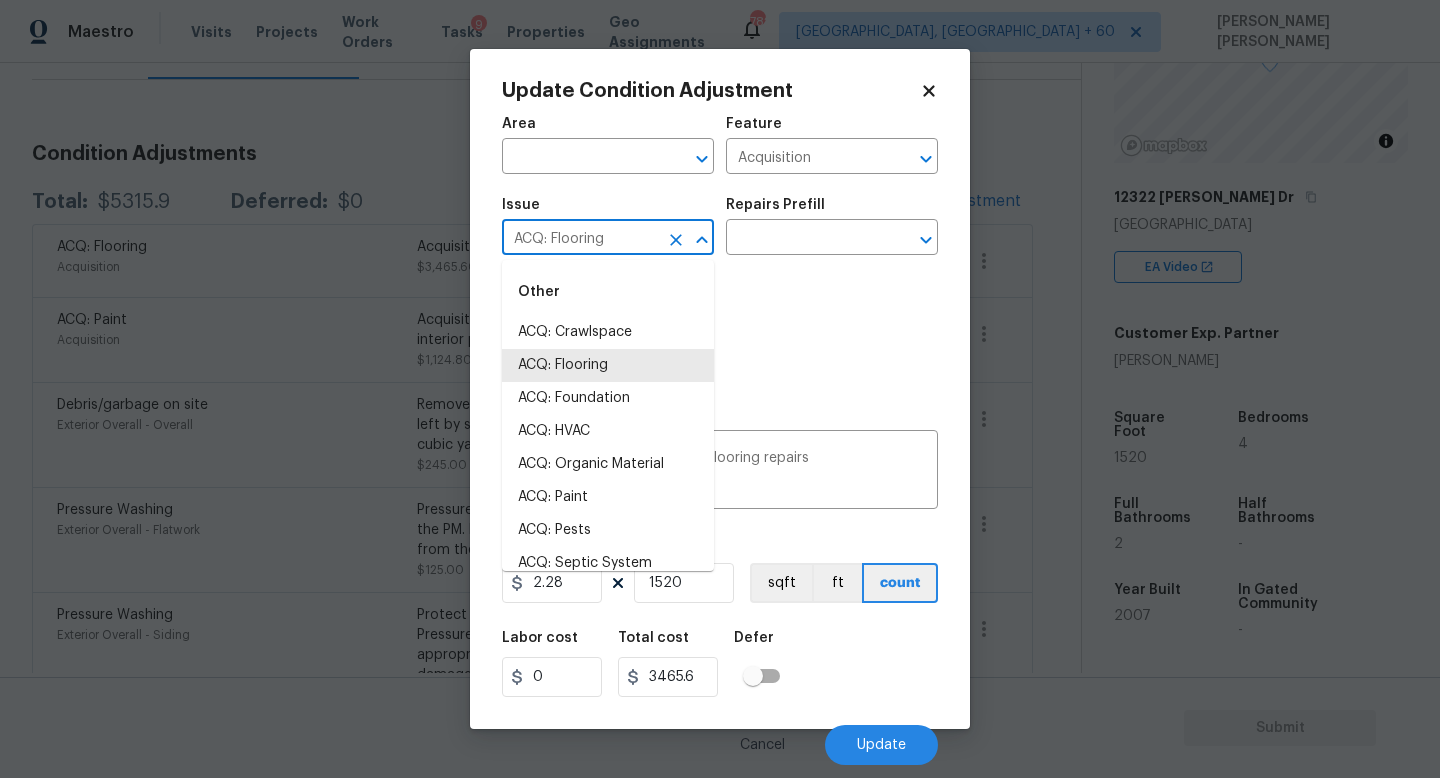 click on "ACQ: Flooring" at bounding box center (580, 239) 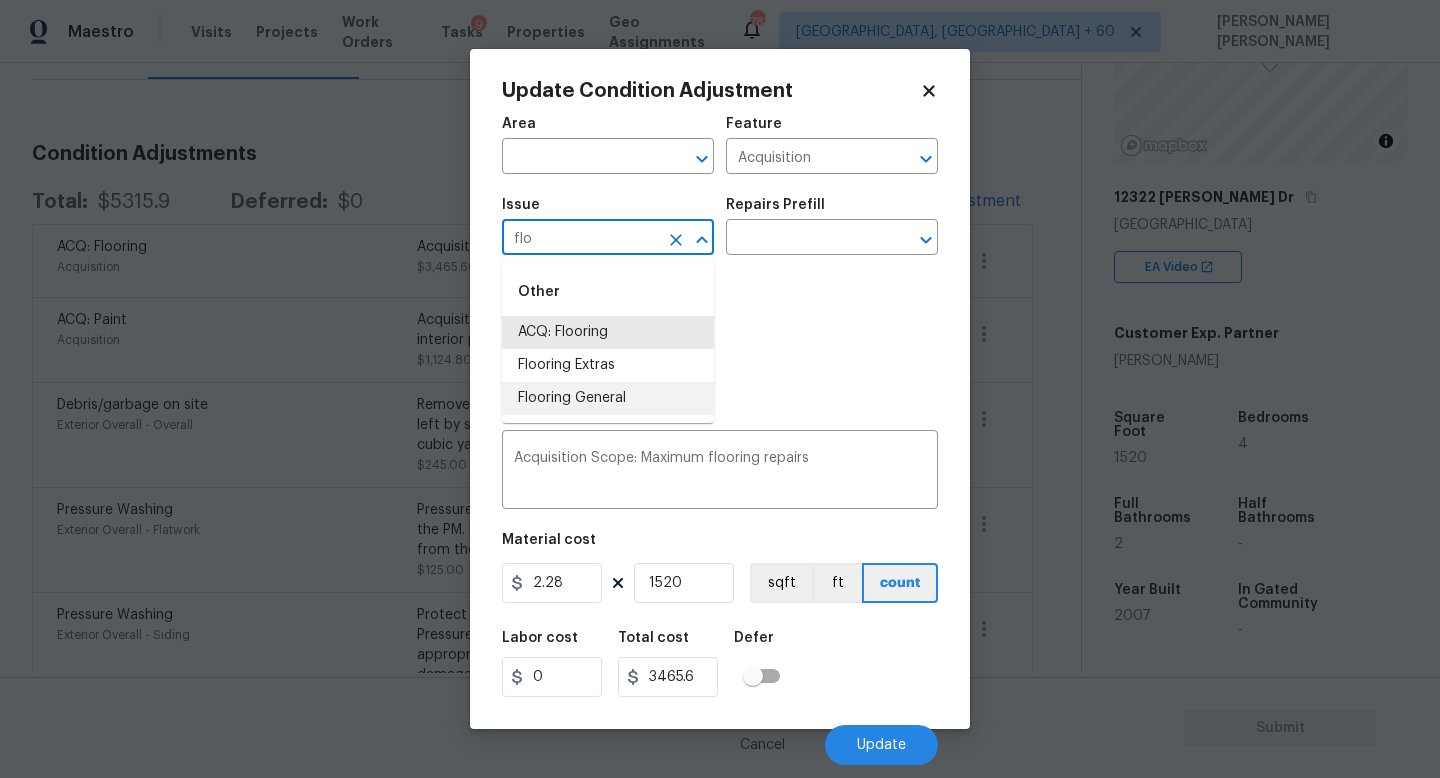 click on "Flooring General" at bounding box center [608, 398] 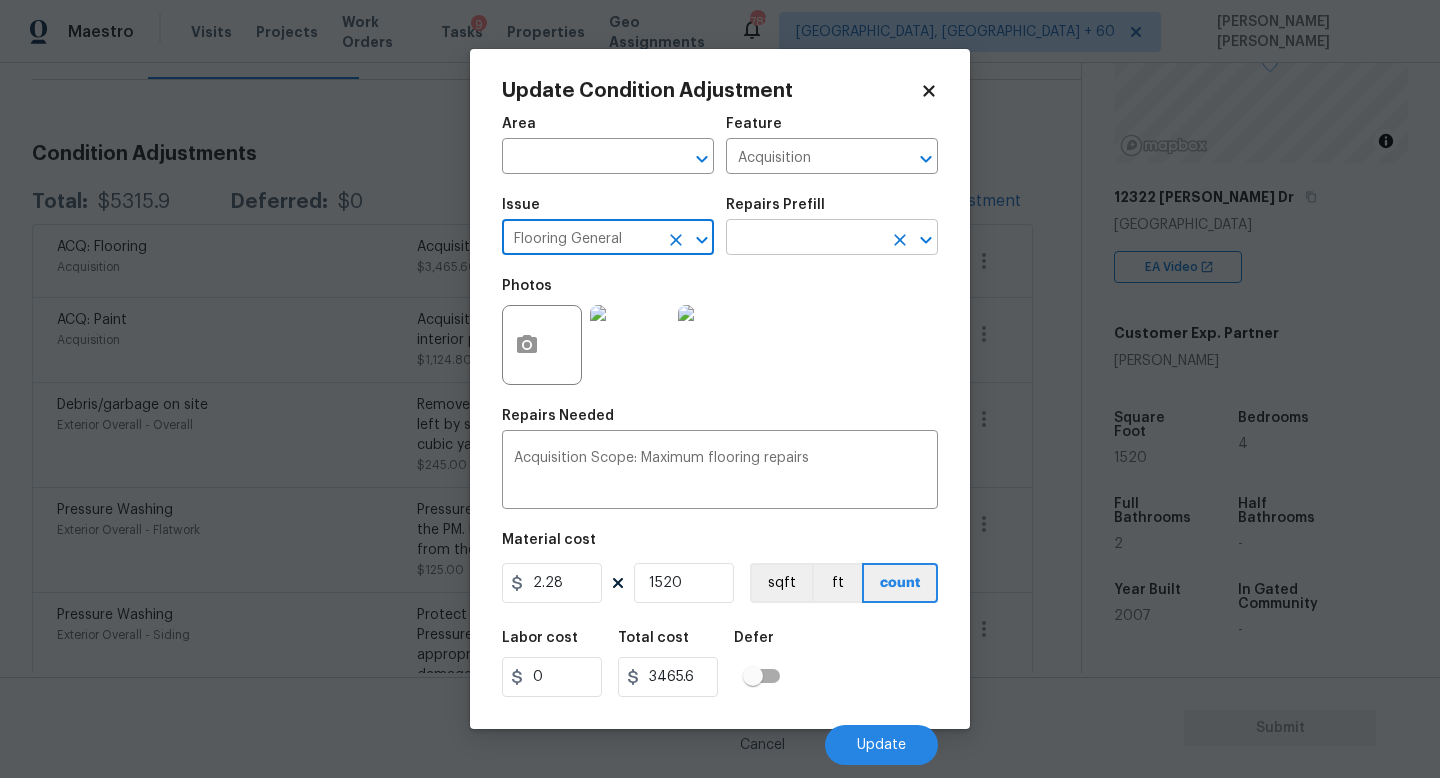 type on "Flooring General" 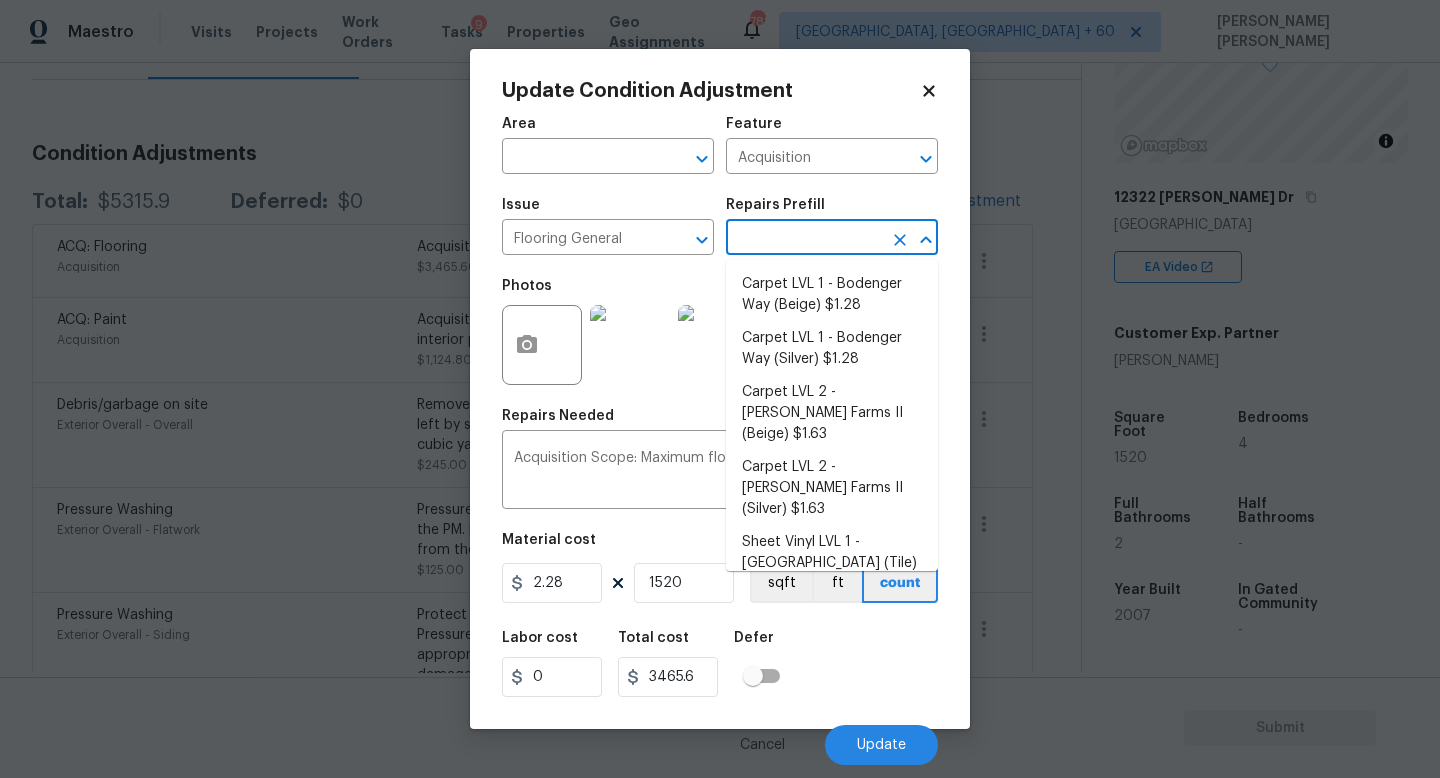 click at bounding box center (804, 239) 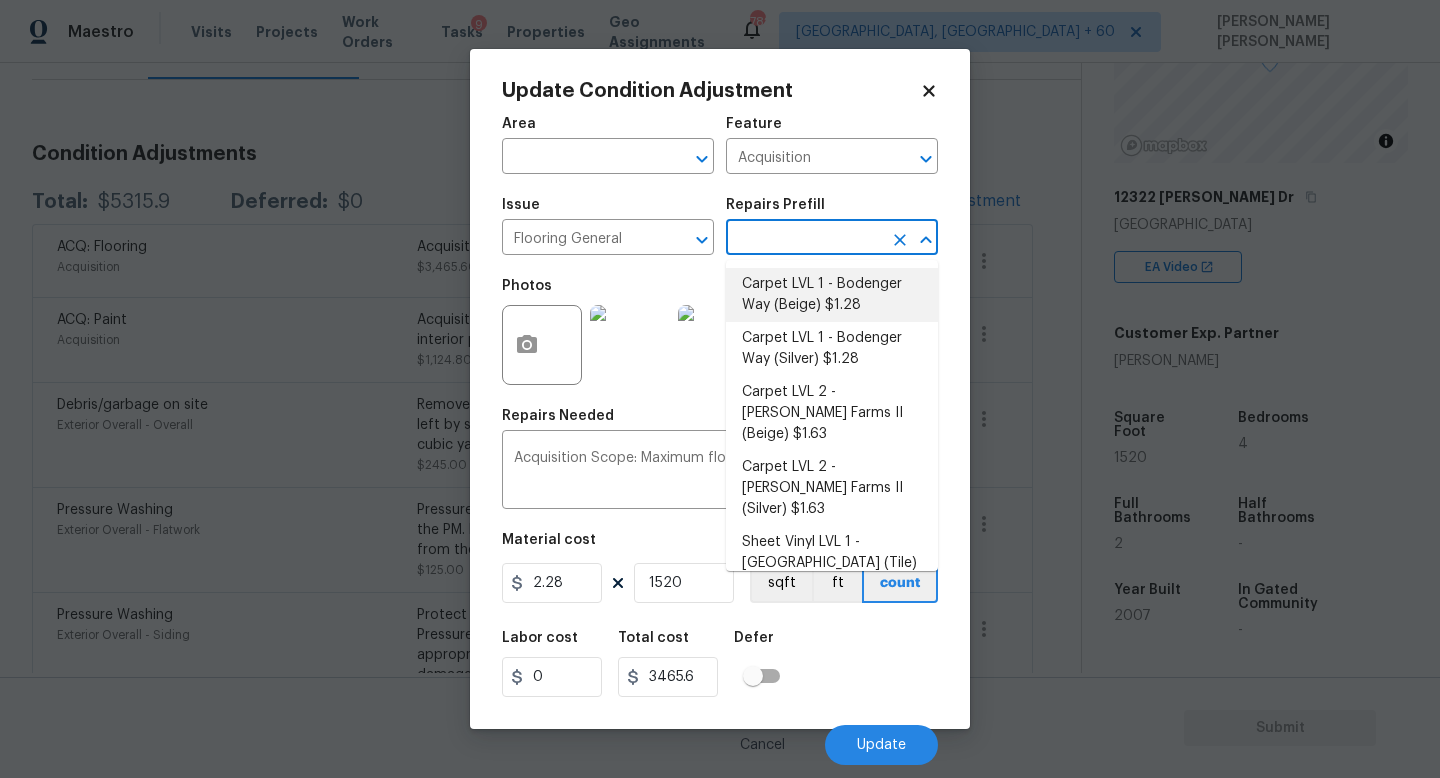 click on "Carpet LVL 1 - Bodenger Way (Beige) $1.28" at bounding box center [832, 295] 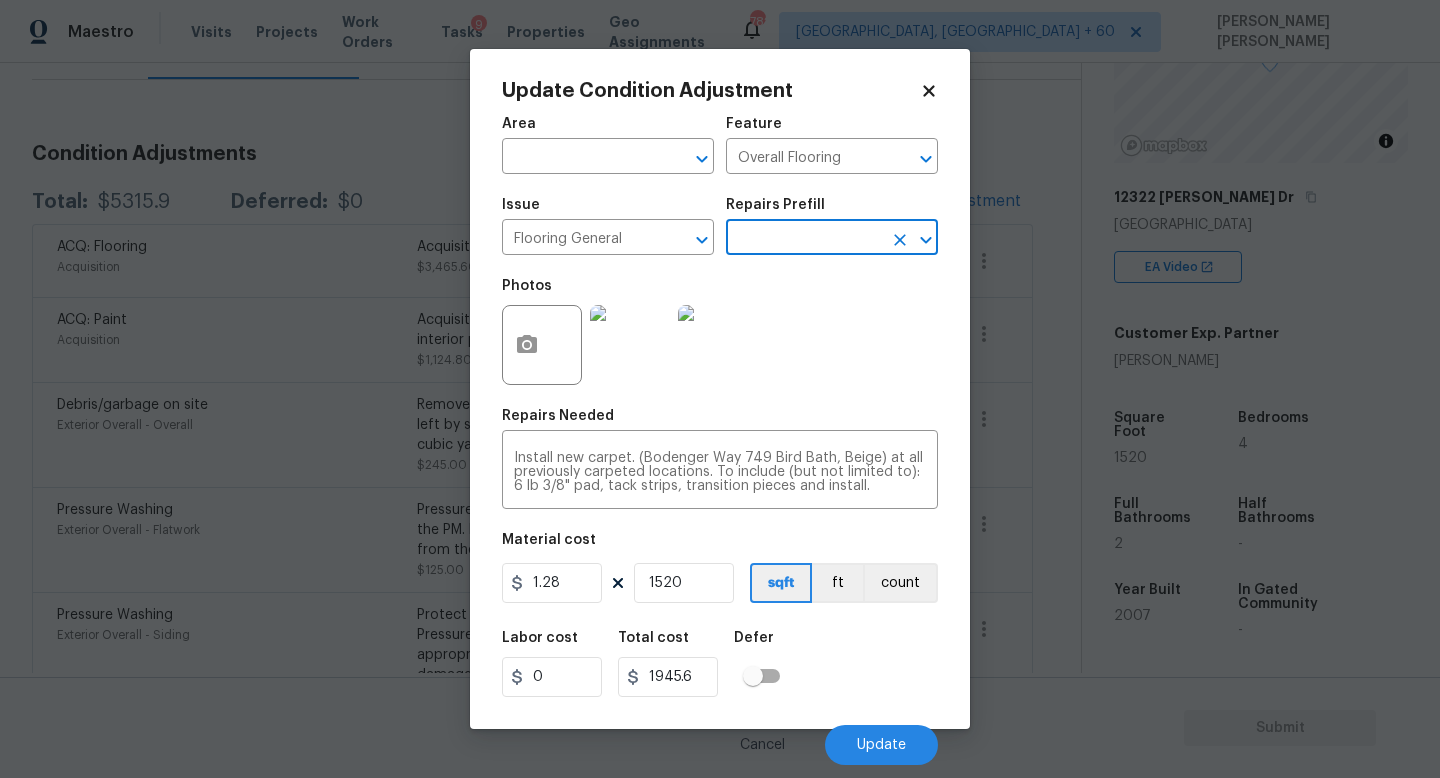 click on "Labor cost 0 Total cost 1945.6 Defer" at bounding box center [720, 664] 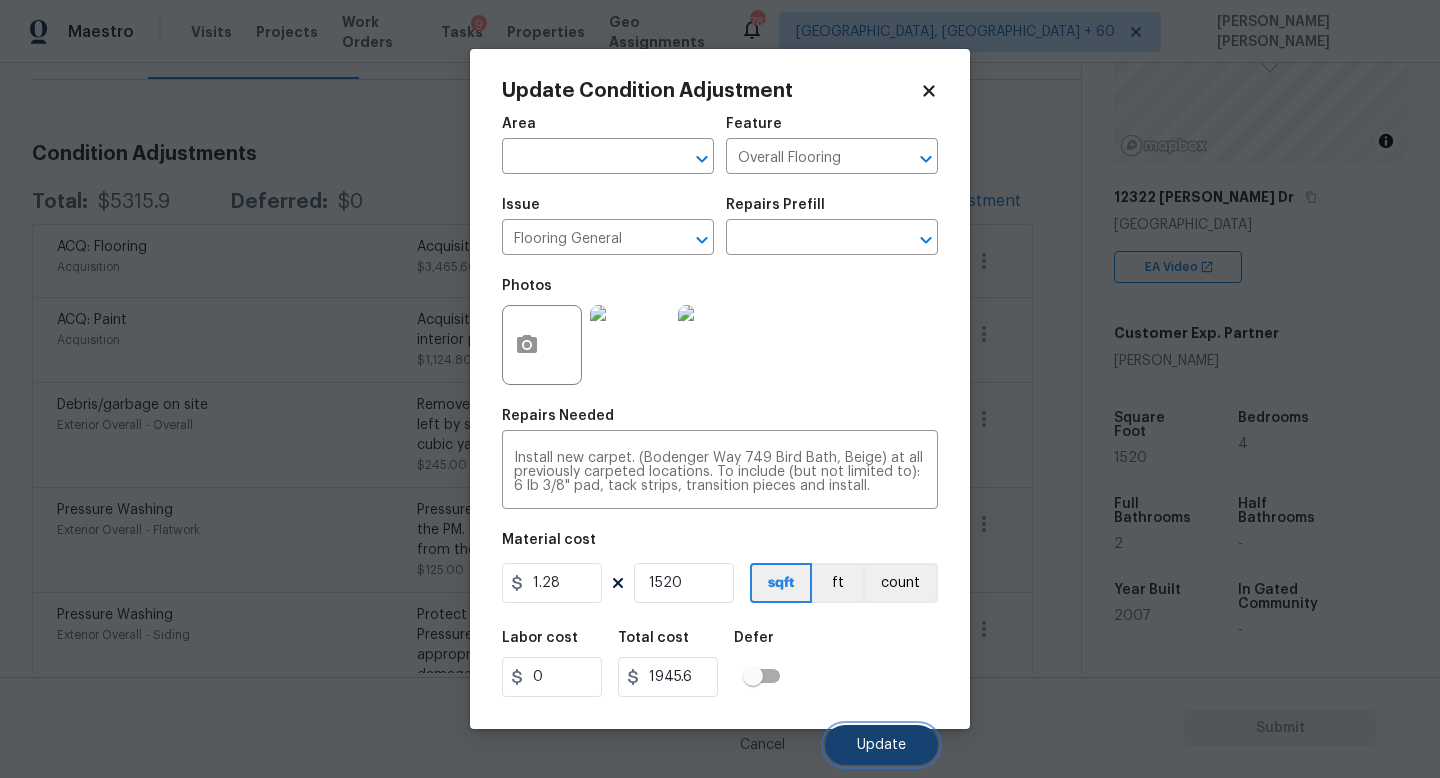 click on "Update" at bounding box center [881, 745] 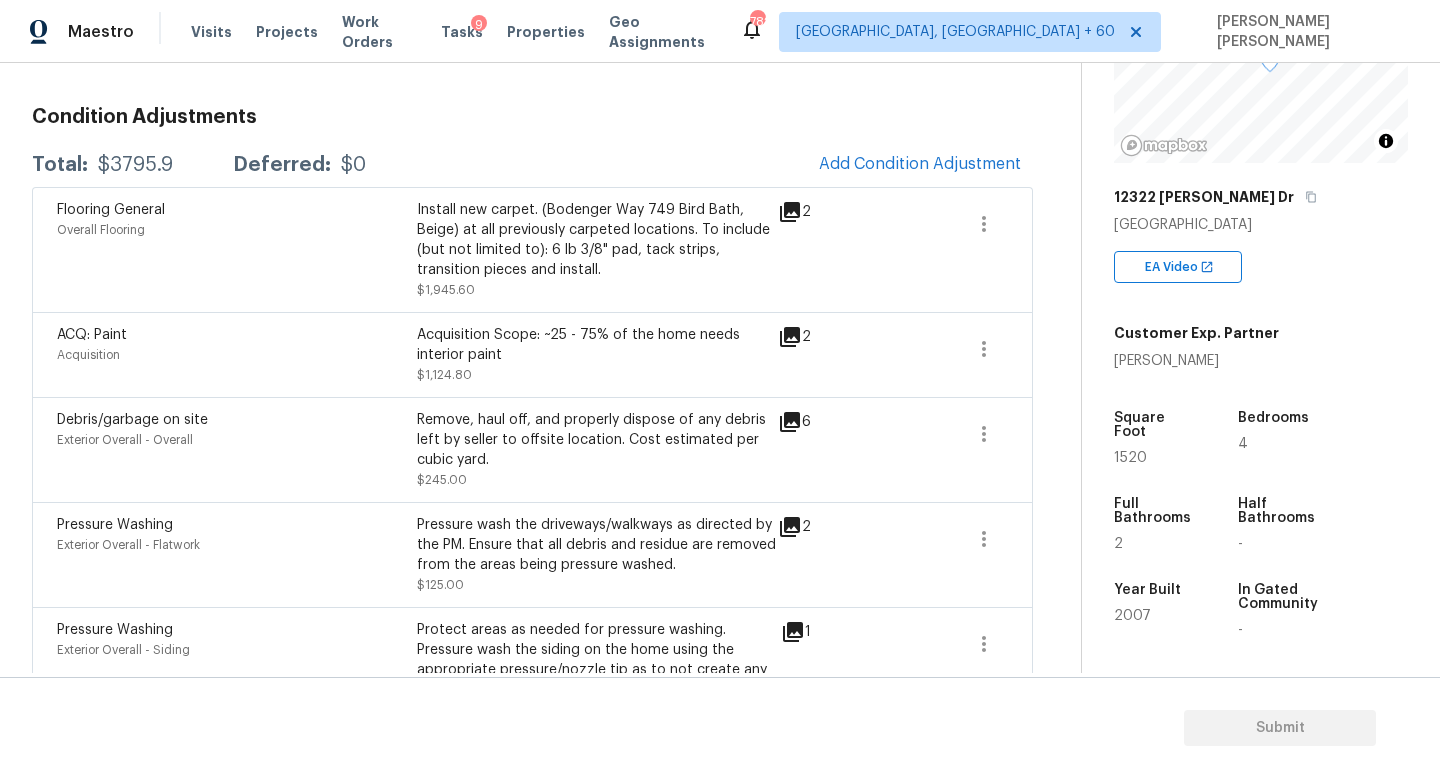 scroll, scrollTop: 263, scrollLeft: 0, axis: vertical 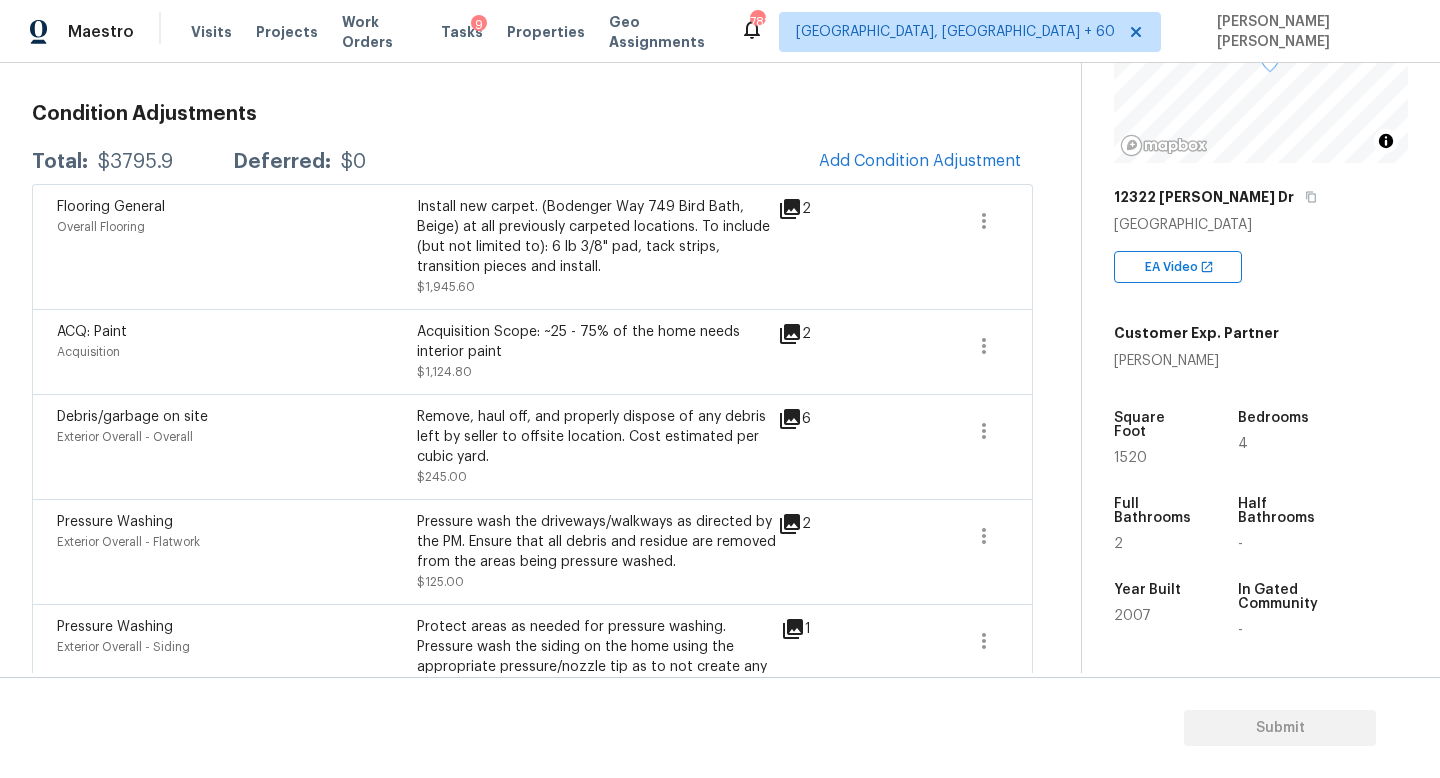 click on "Total:  $3795.9 Deferred:  $0 Add Condition Adjustment" at bounding box center (532, 162) 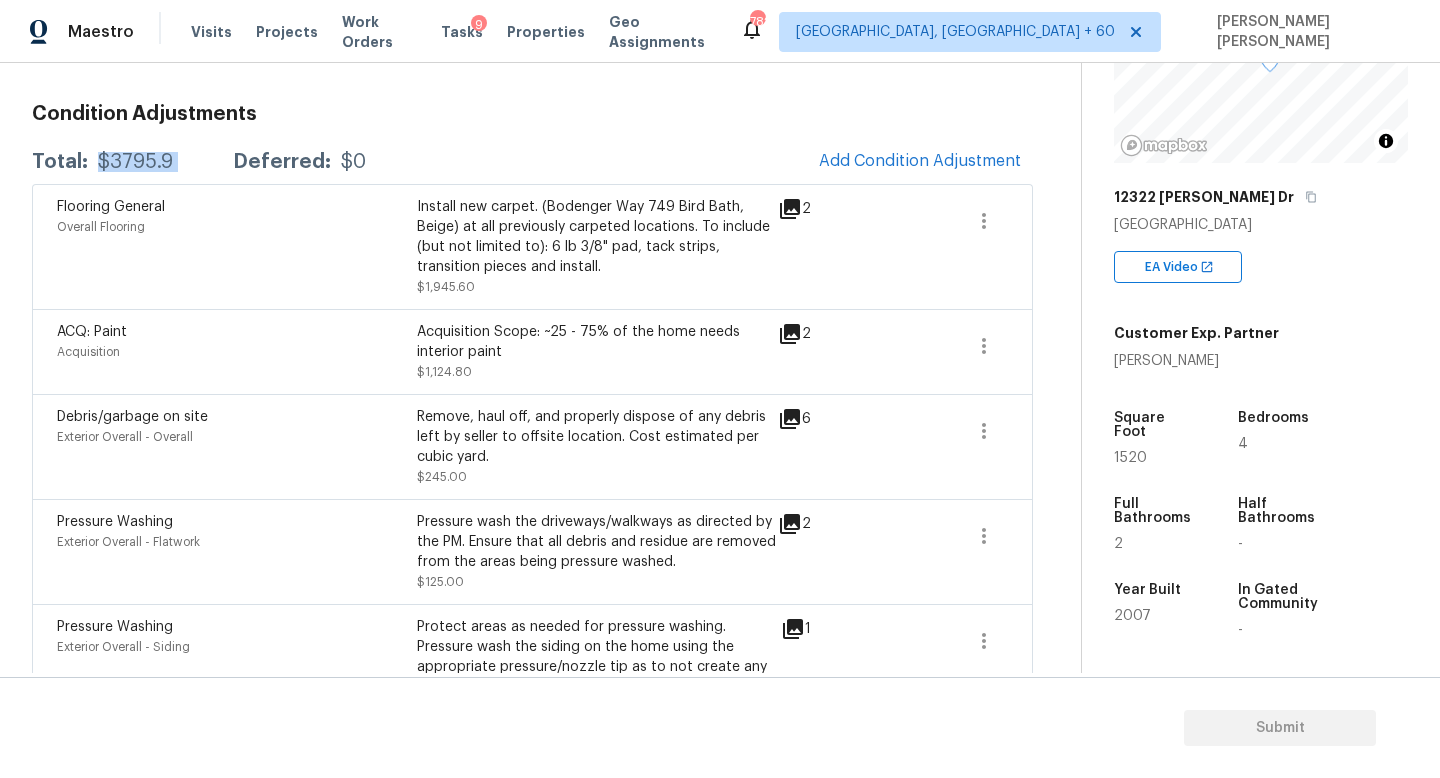 copy on "$3795.9" 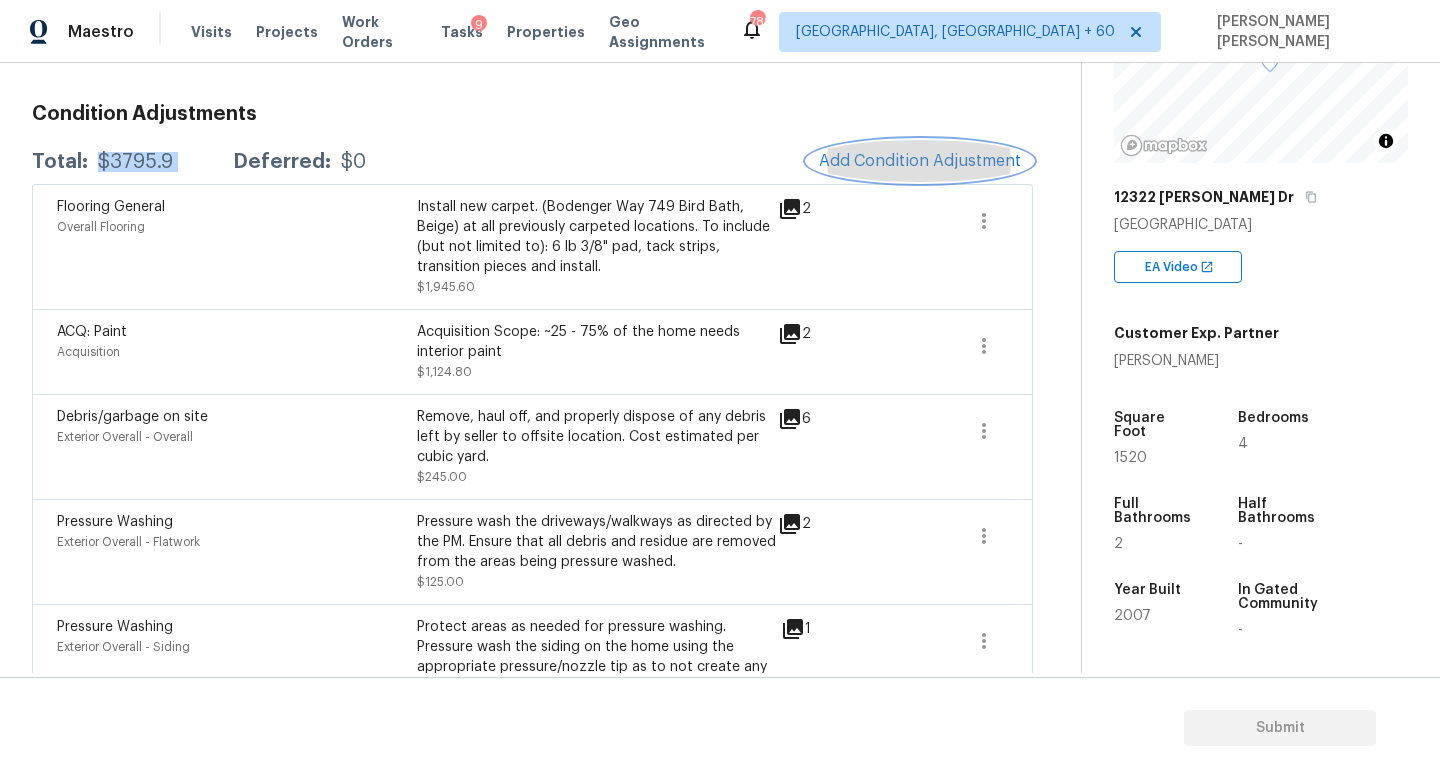 click on "Add Condition Adjustment" at bounding box center (920, 161) 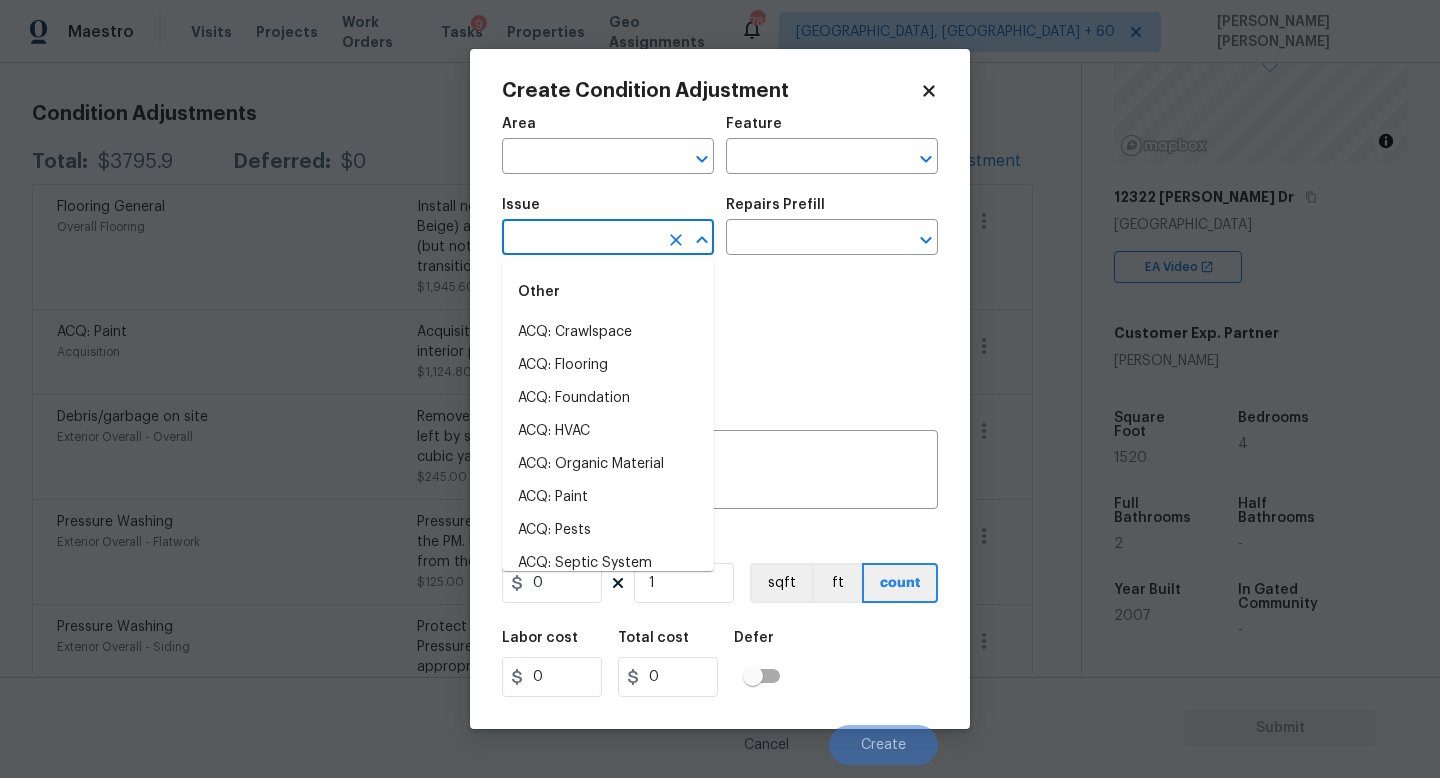 click at bounding box center (580, 239) 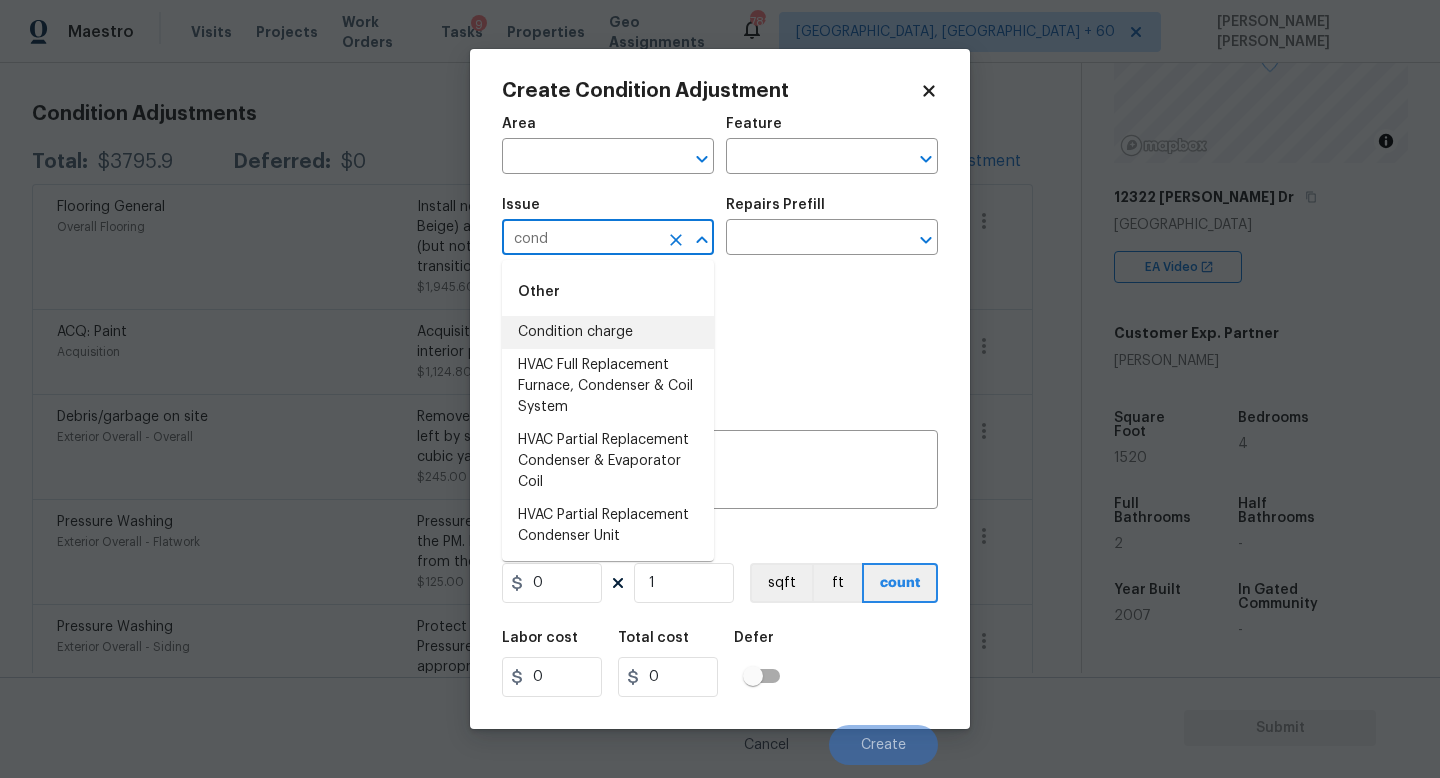 click on "Condition charge" at bounding box center [608, 332] 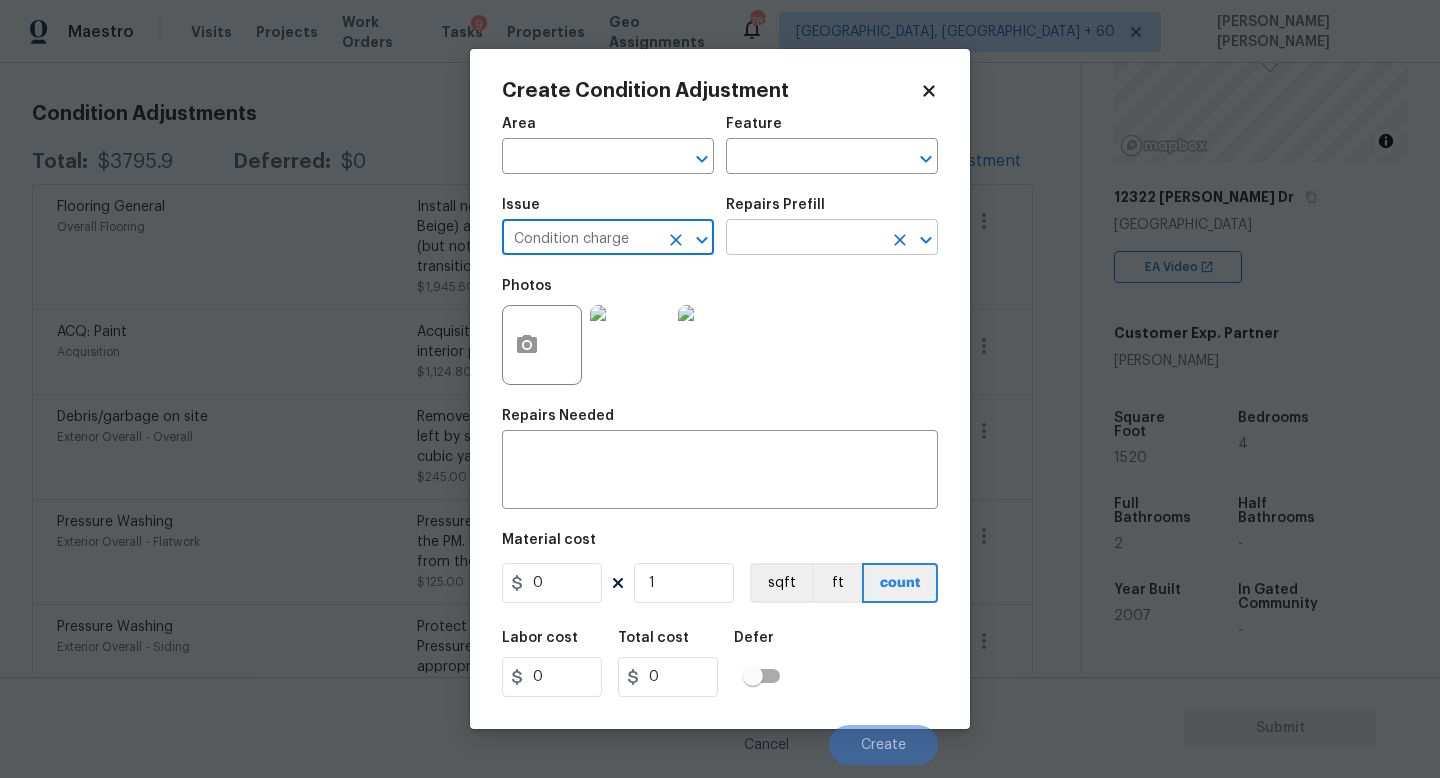 type on "Condition charge" 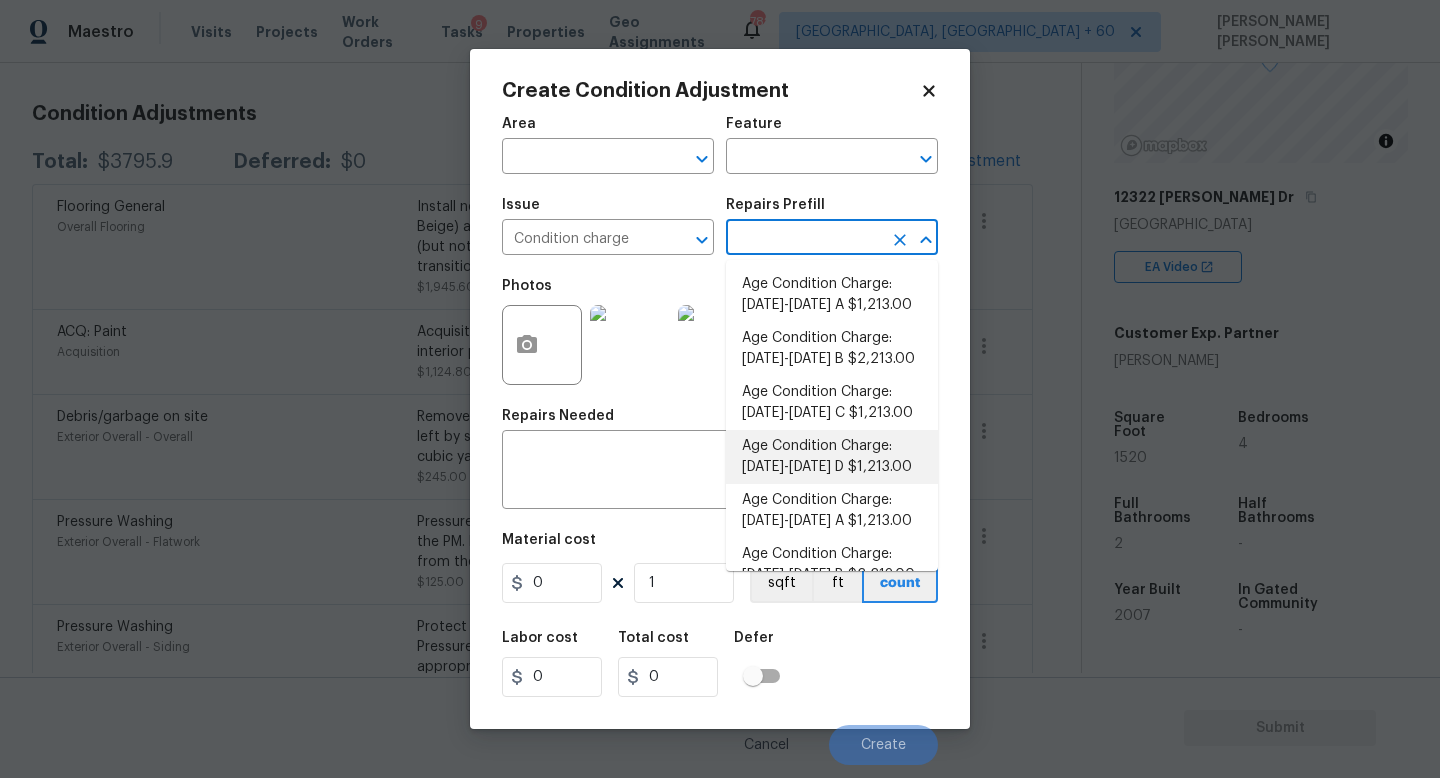scroll, scrollTop: 656, scrollLeft: 0, axis: vertical 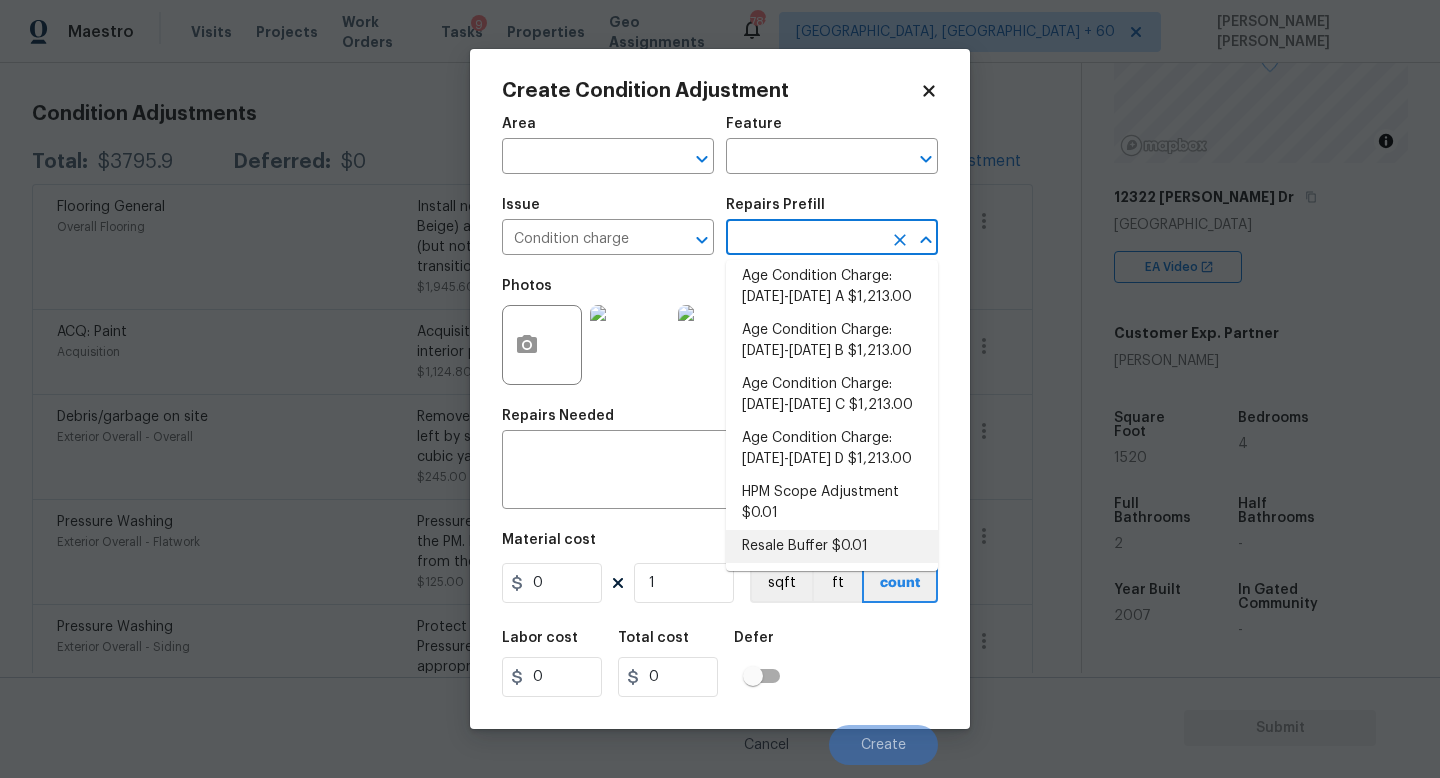 click on "Resale Buffer $0.01" at bounding box center (832, 546) 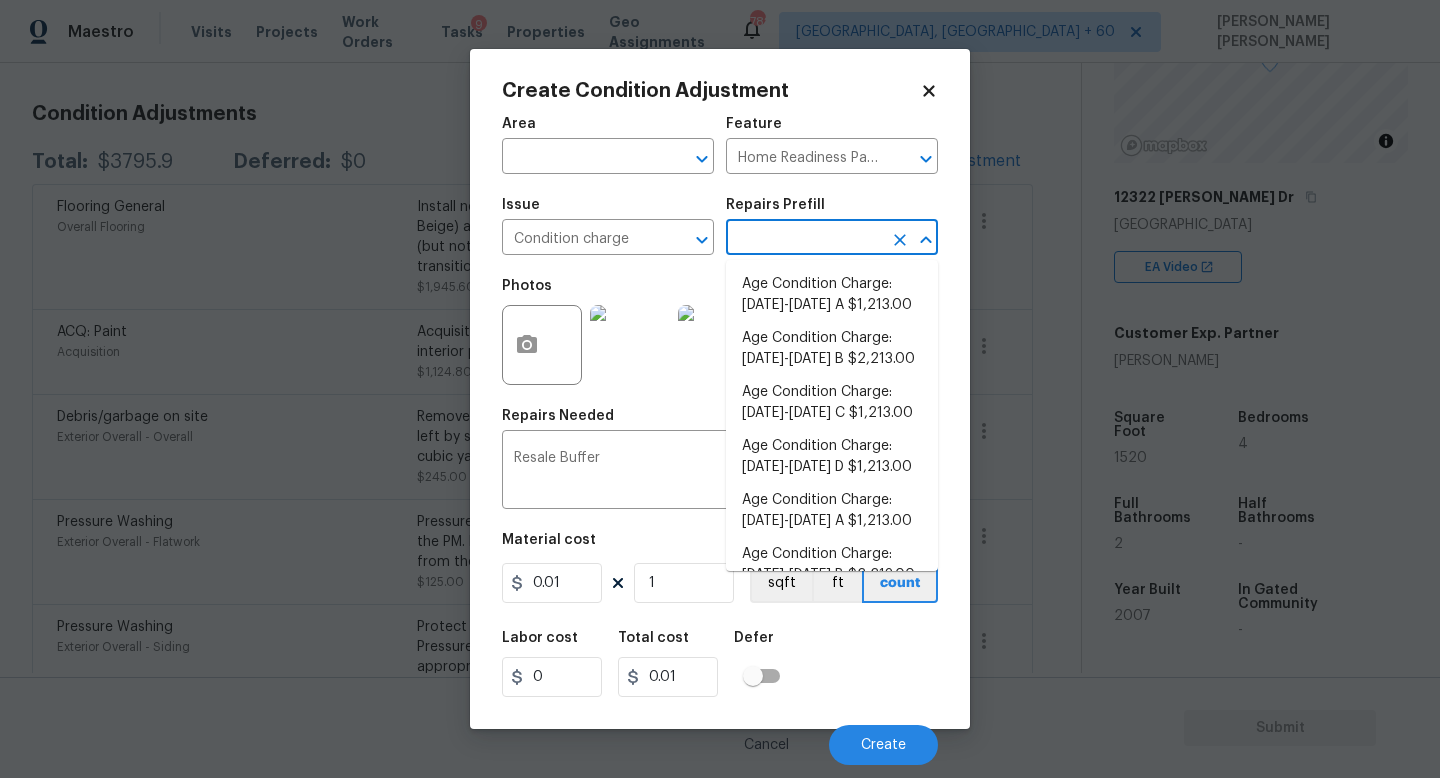 scroll, scrollTop: 648, scrollLeft: 0, axis: vertical 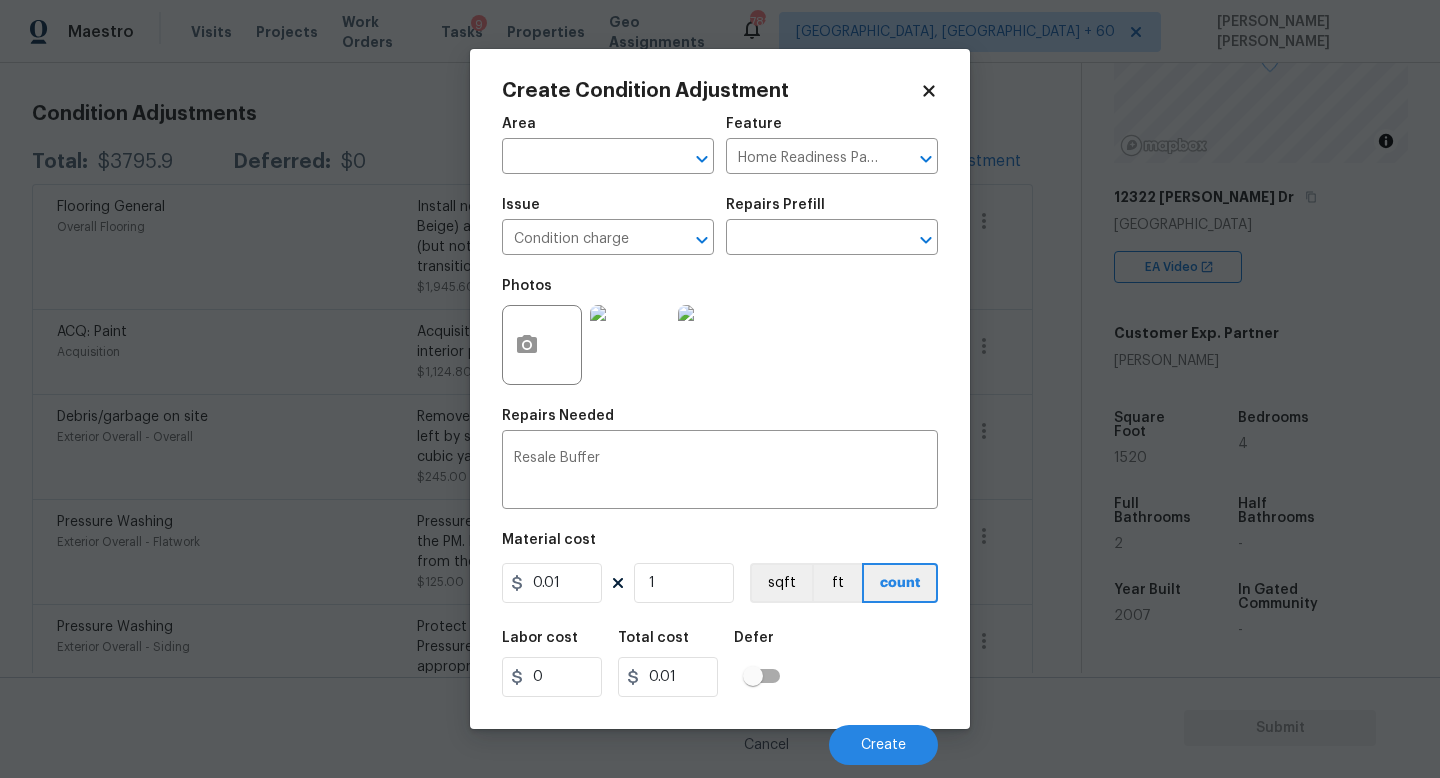 drag, startPoint x: 576, startPoint y: 604, endPoint x: 406, endPoint y: 604, distance: 170 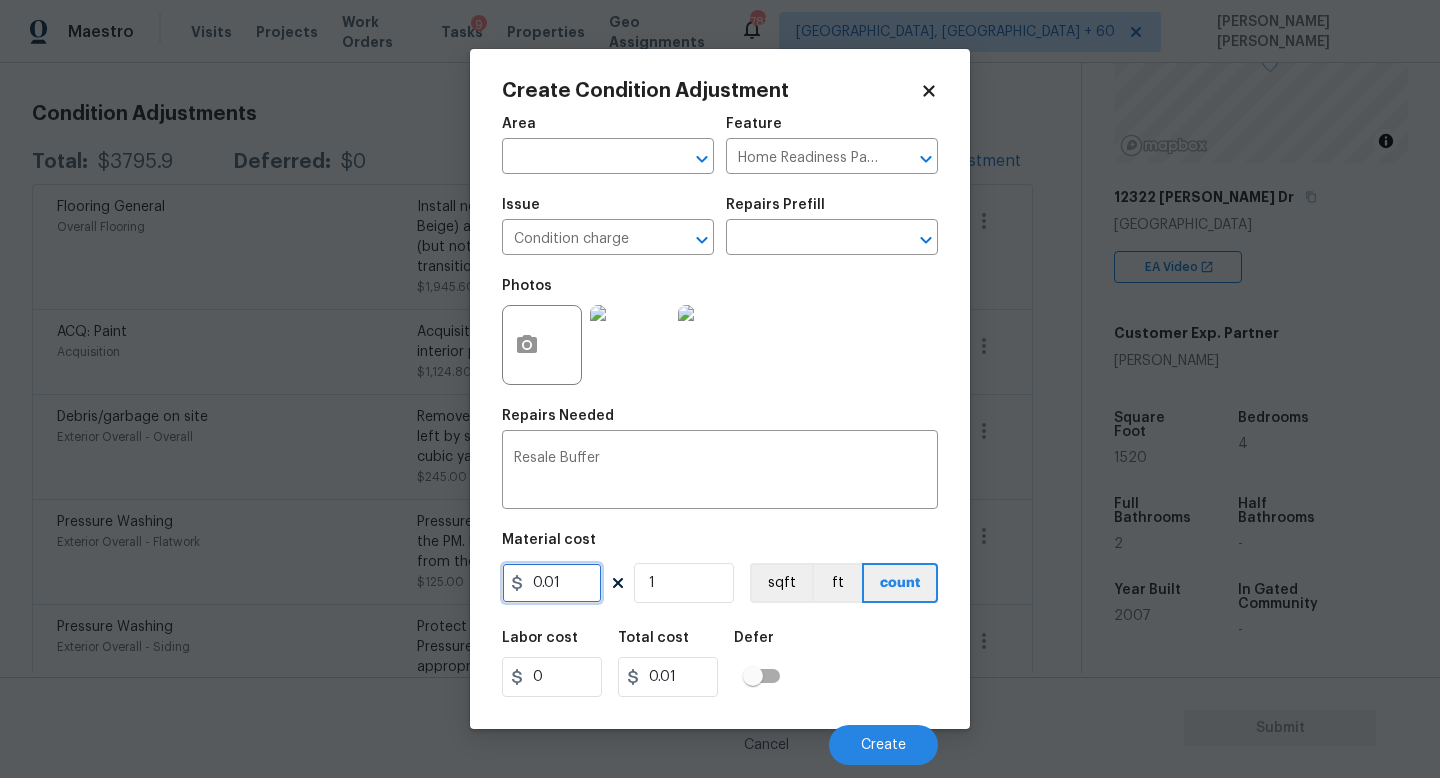 click on "0.01" at bounding box center (552, 583) 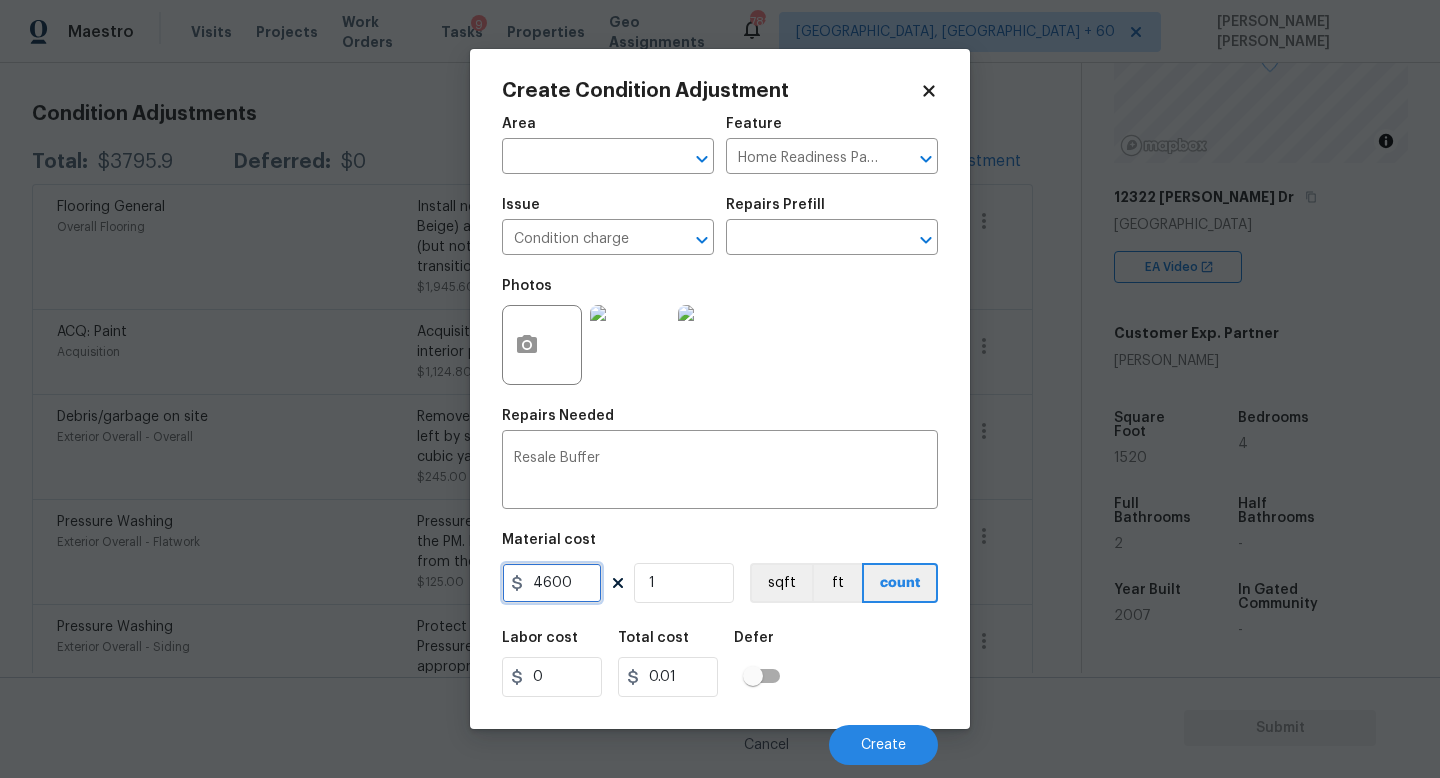type on "4600" 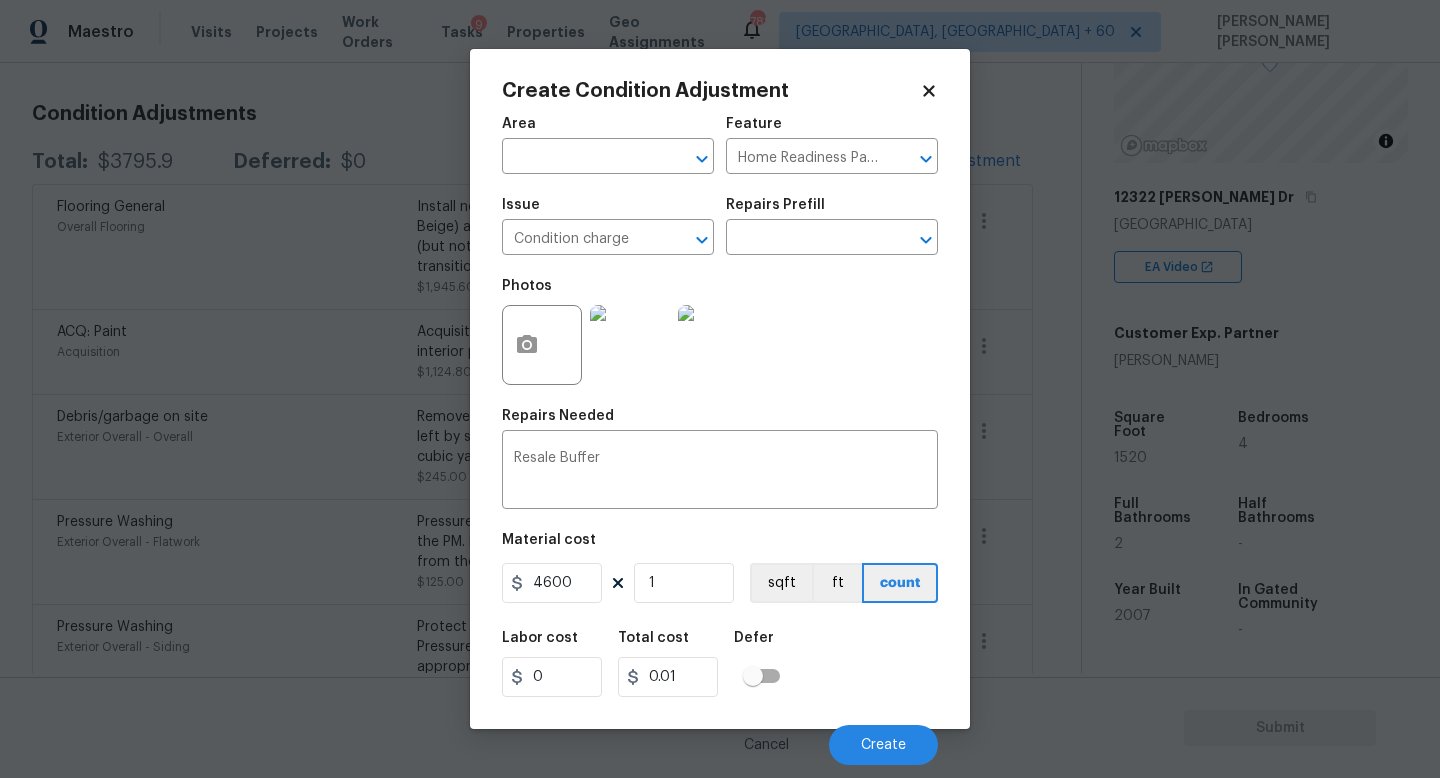 type on "4600" 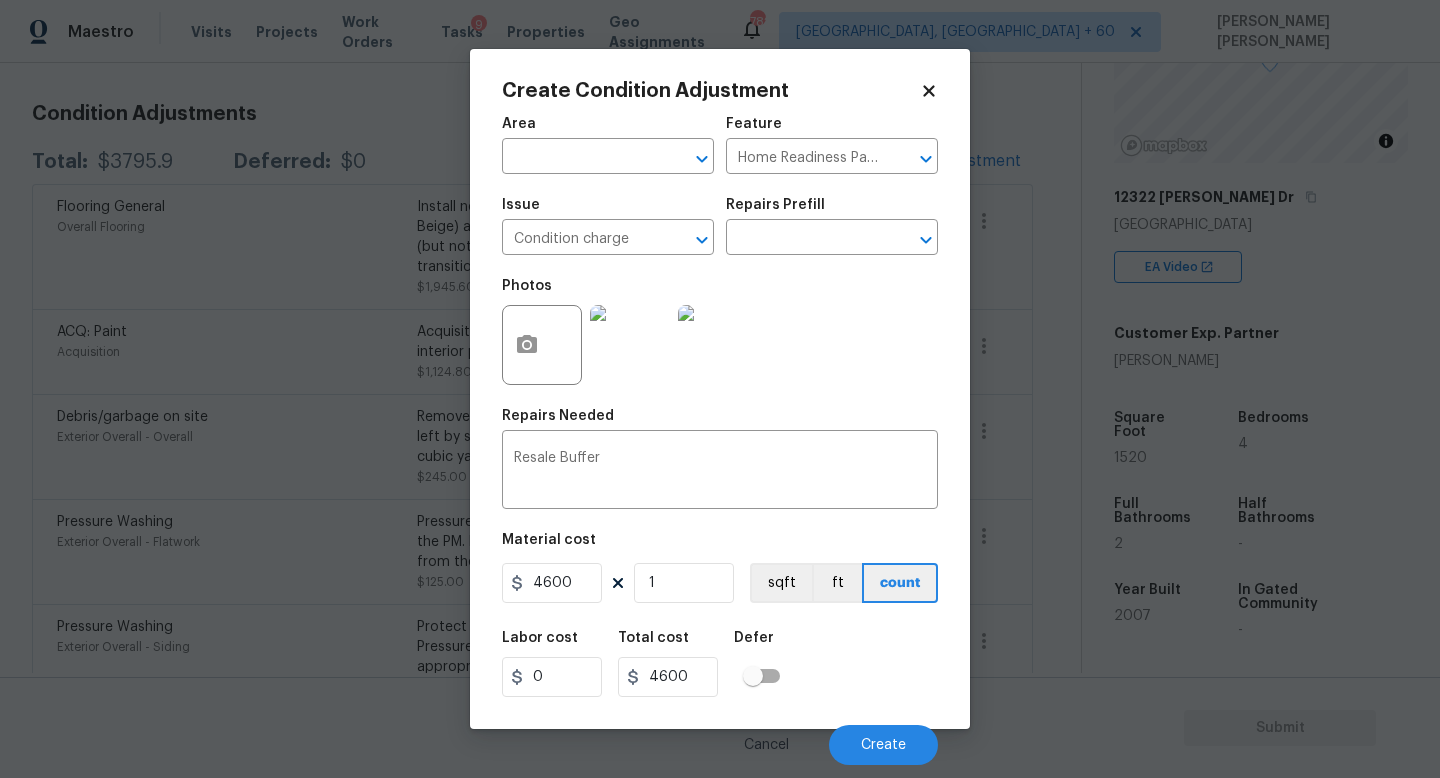 click on "Labor cost 0 Total cost 4600 Defer" at bounding box center (720, 664) 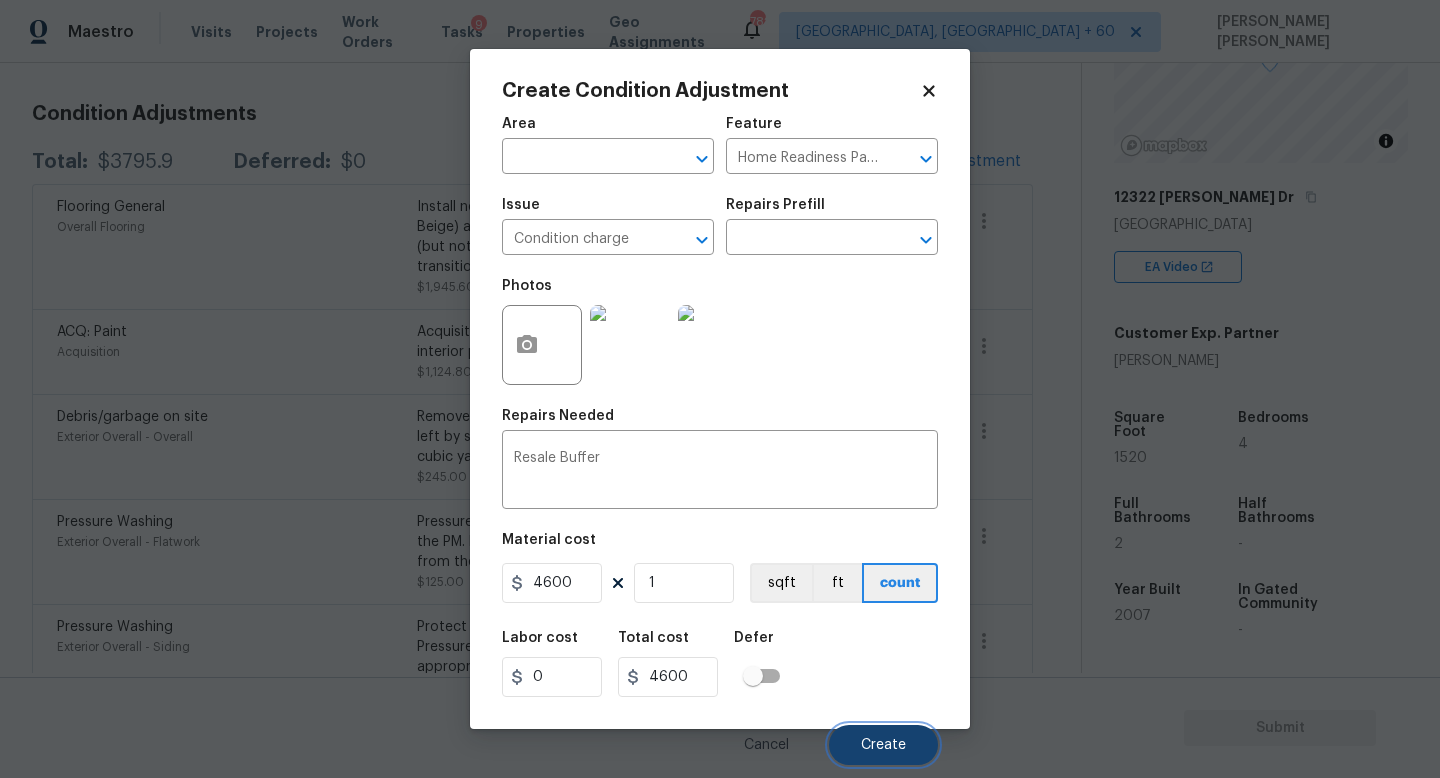 click on "Create" at bounding box center [883, 745] 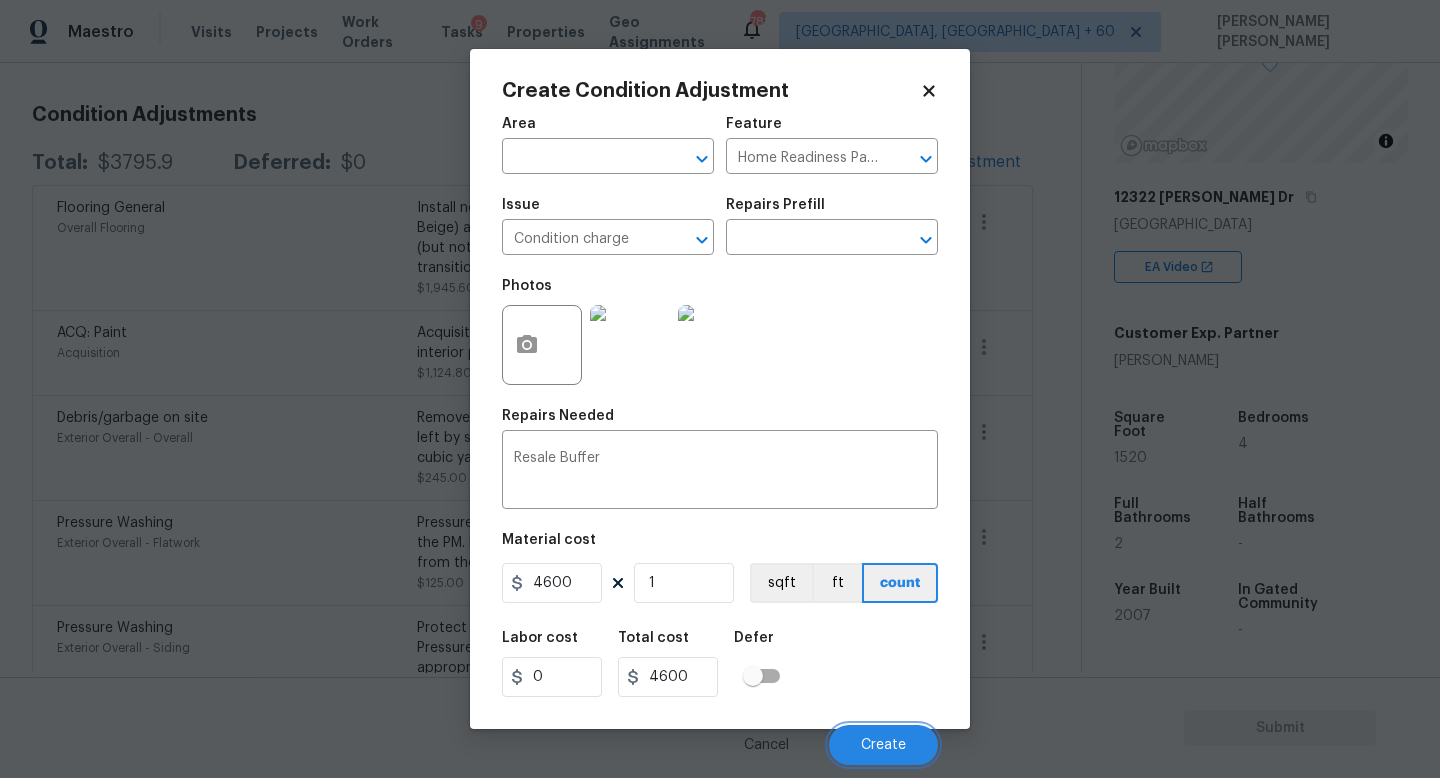 scroll, scrollTop: 263, scrollLeft: 0, axis: vertical 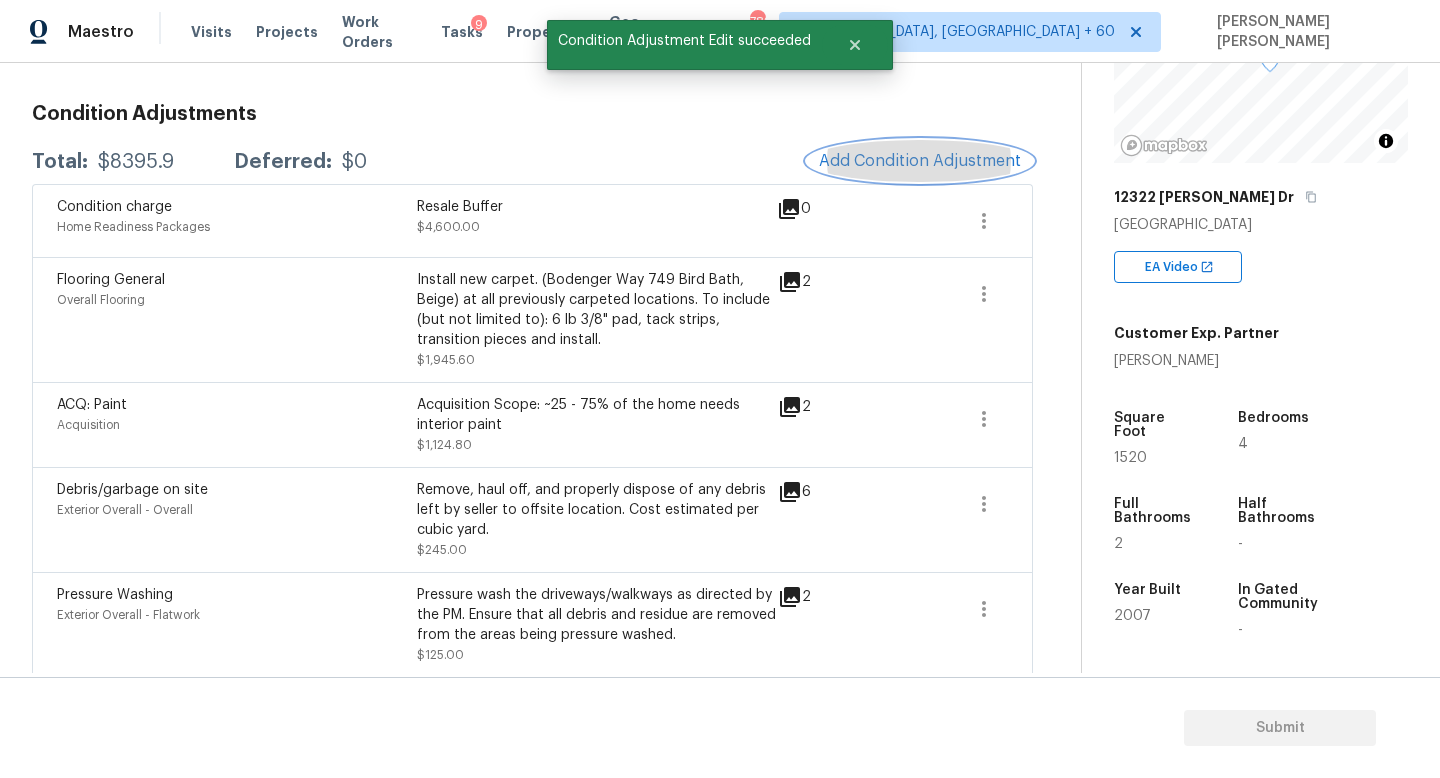 click on "Add Condition Adjustment" at bounding box center (920, 161) 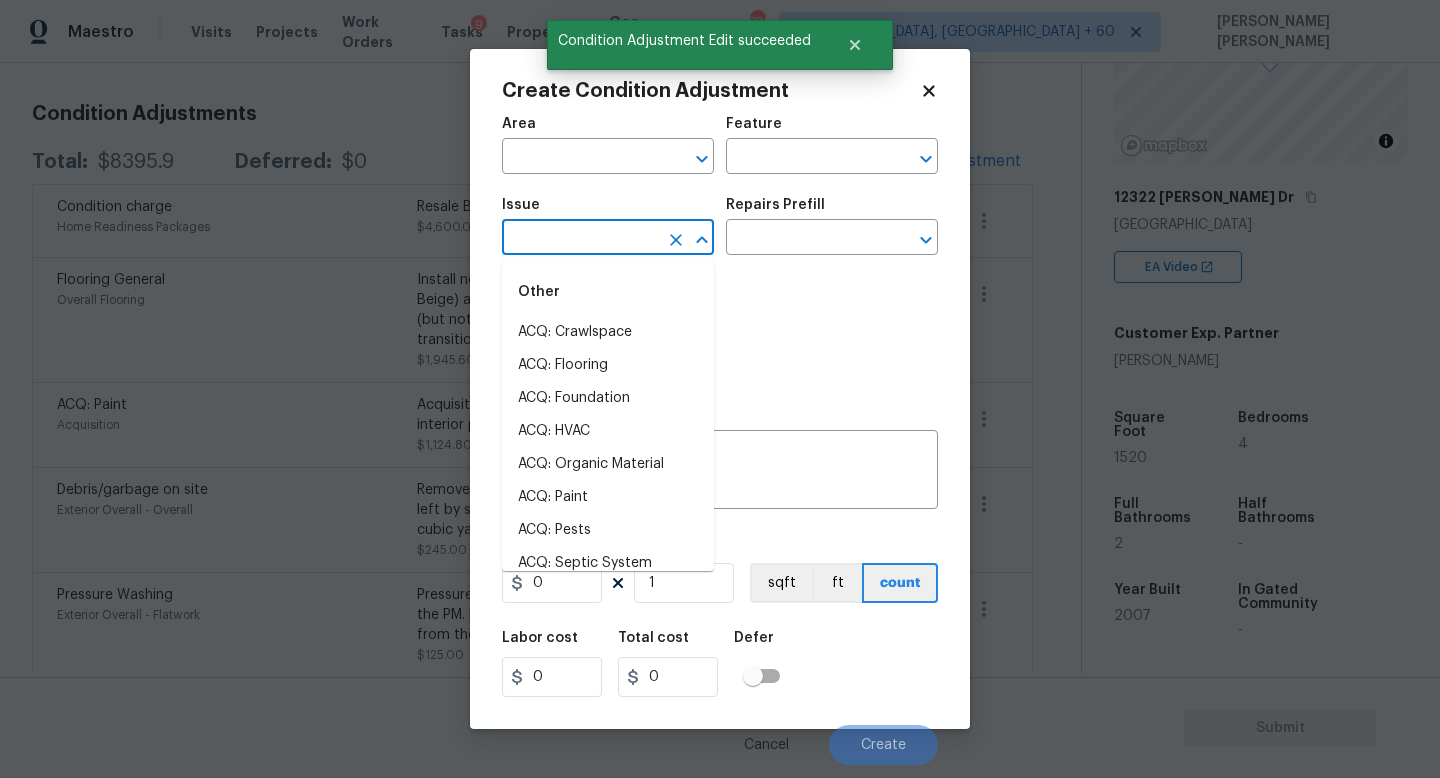click at bounding box center (580, 239) 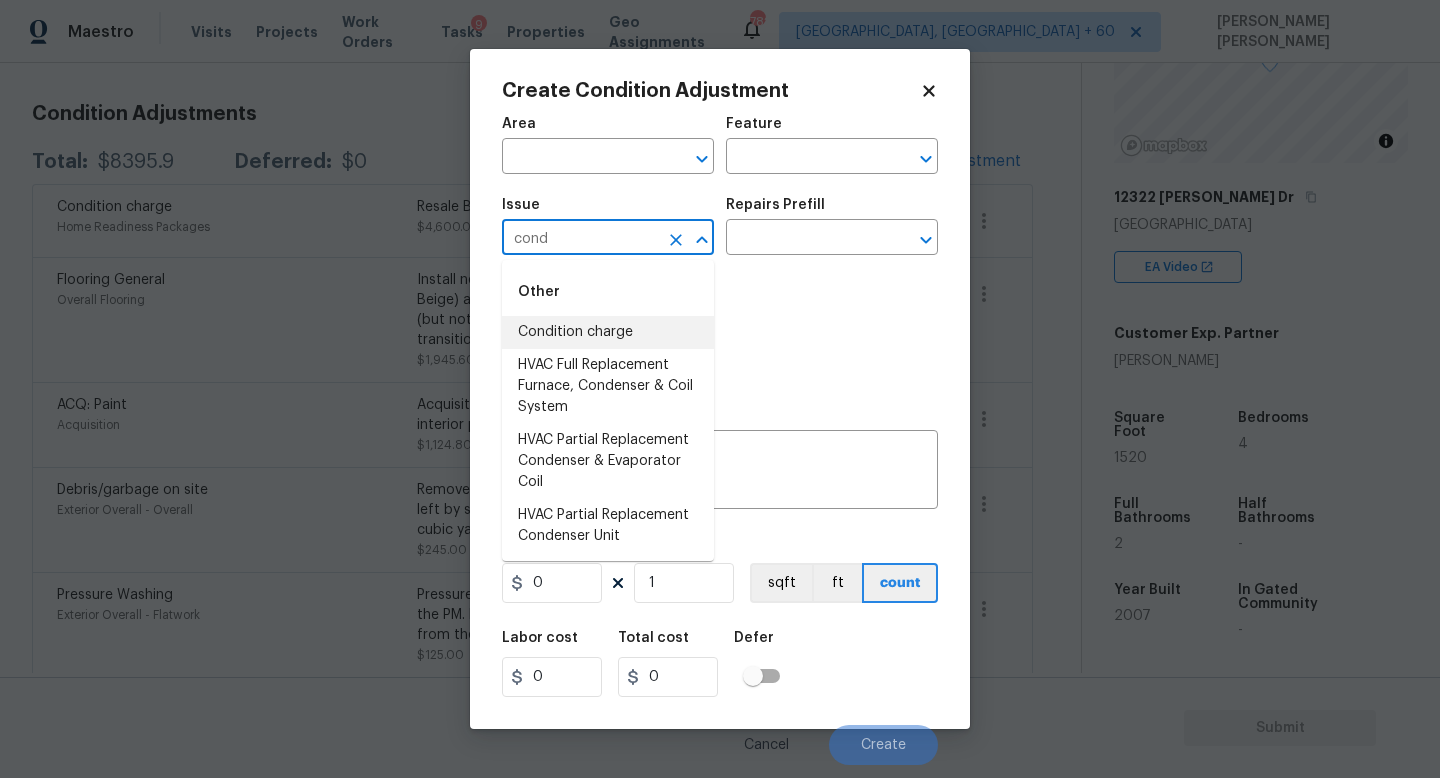 click on "Condition charge" at bounding box center (608, 332) 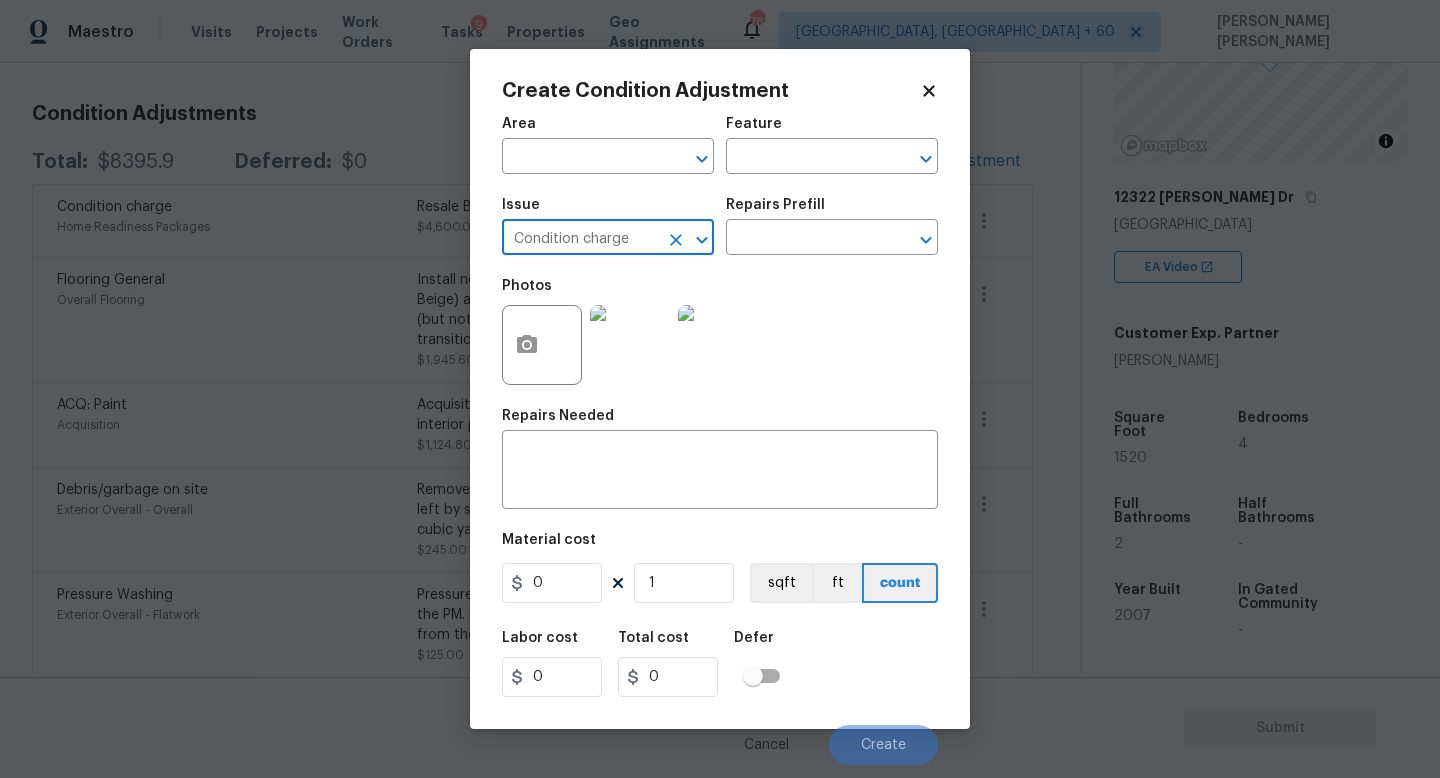 type on "Condition charge" 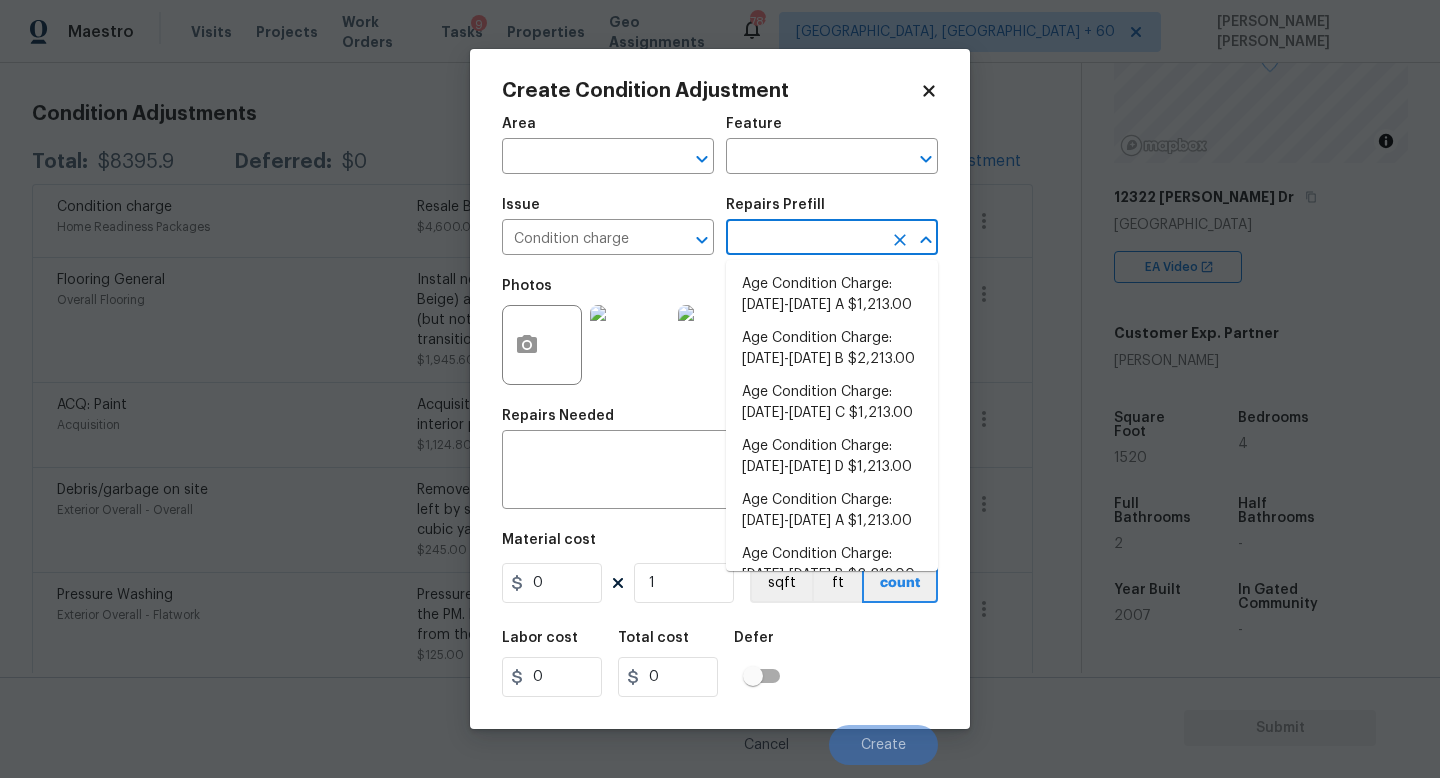click at bounding box center (804, 239) 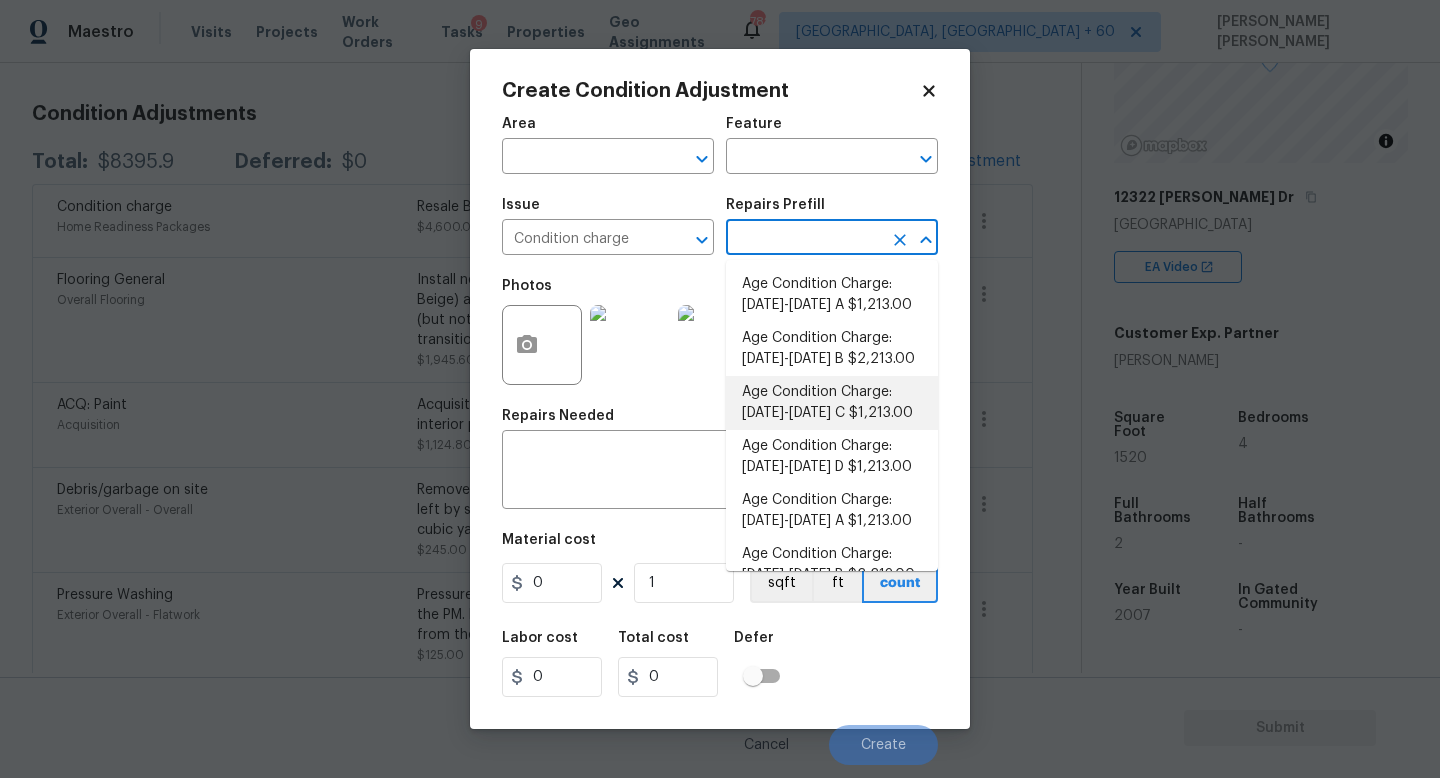 scroll, scrollTop: 656, scrollLeft: 0, axis: vertical 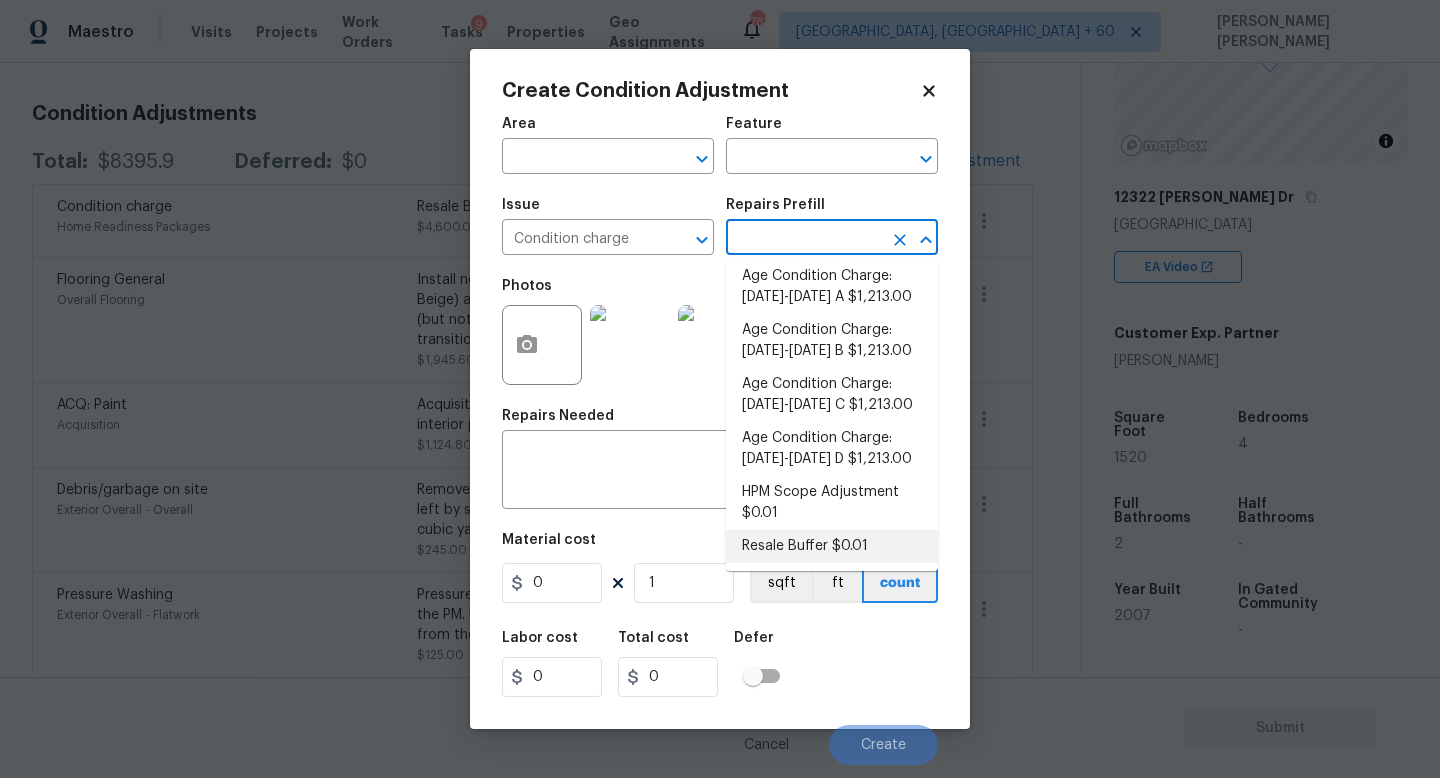 click on "Resale Buffer $0.01" at bounding box center [832, 546] 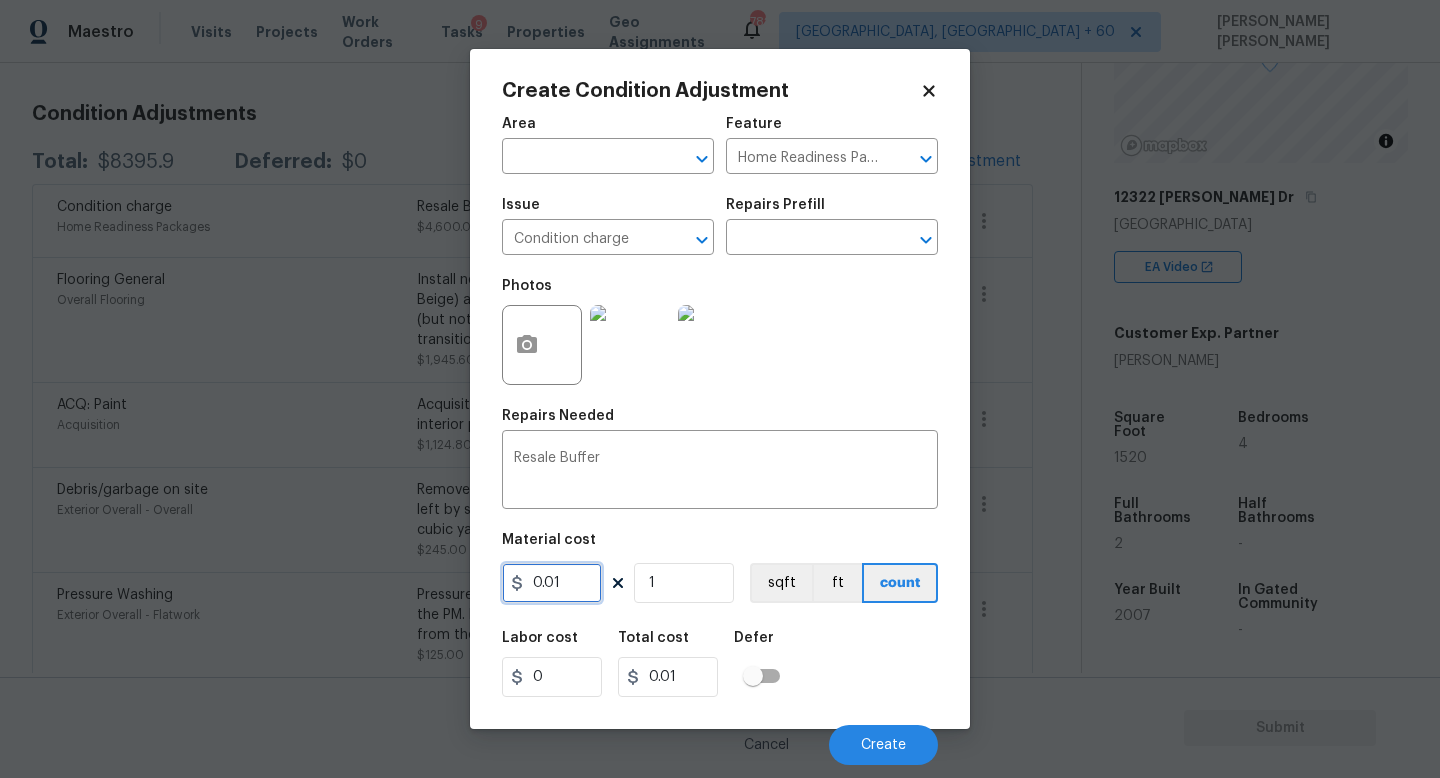 drag, startPoint x: 571, startPoint y: 590, endPoint x: 335, endPoint y: 495, distance: 254.40323 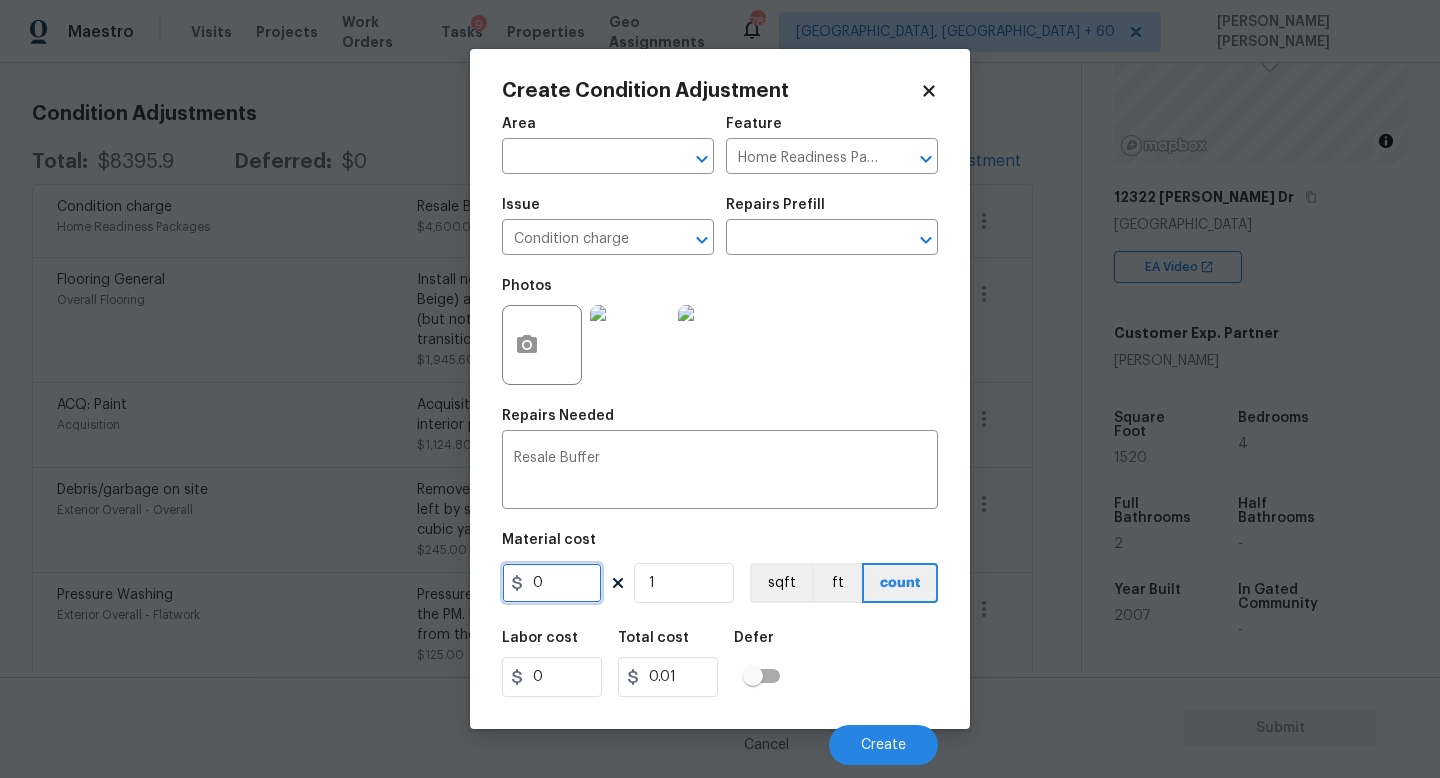 type on "0" 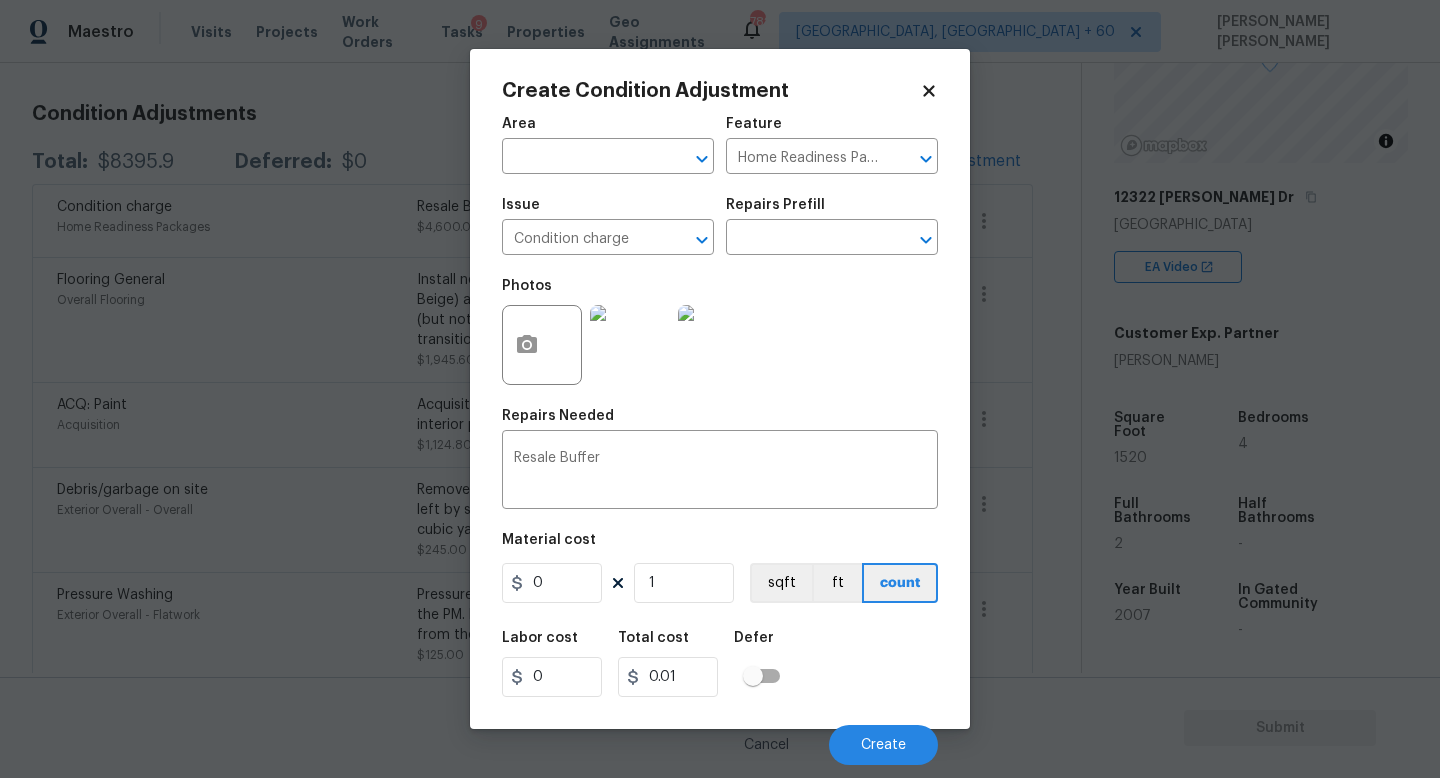type on "0" 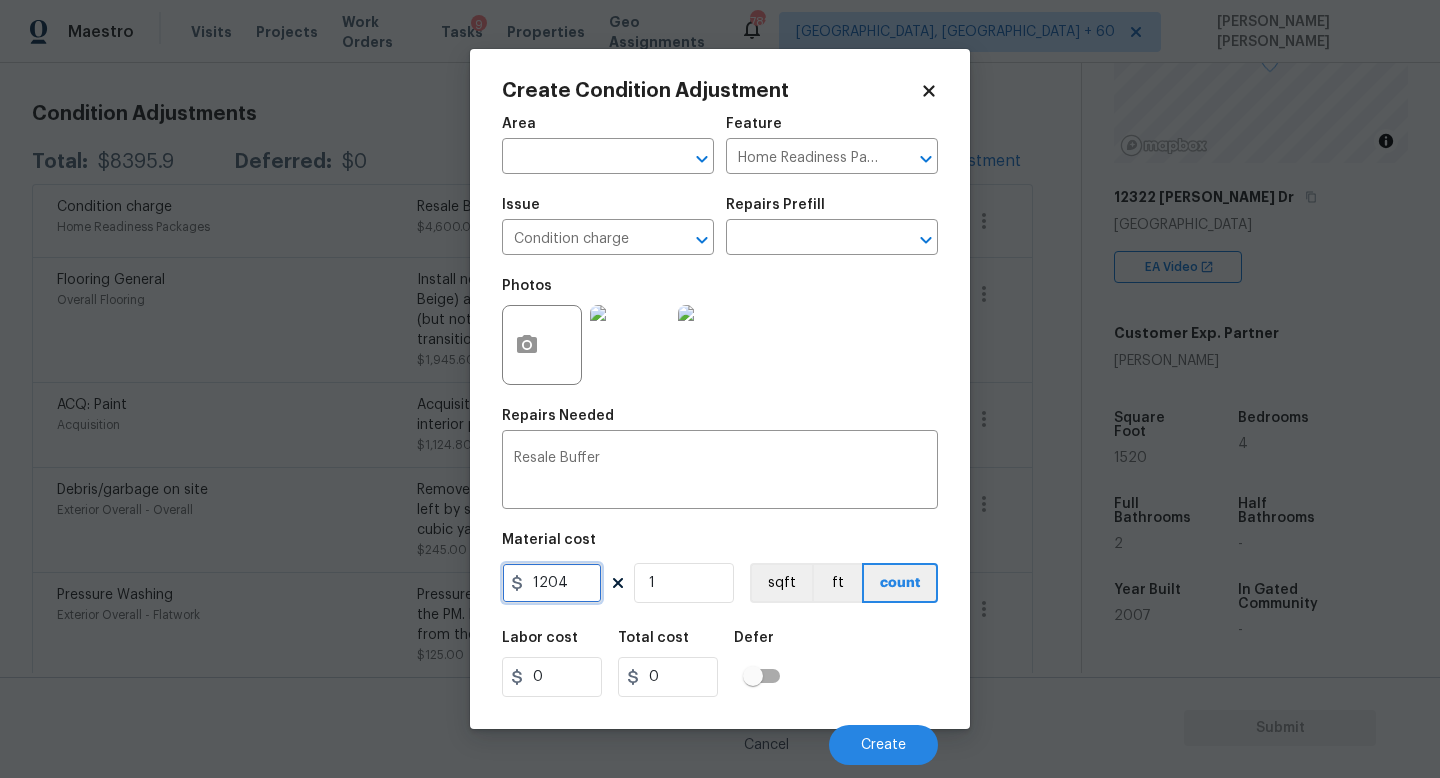 type on "1204" 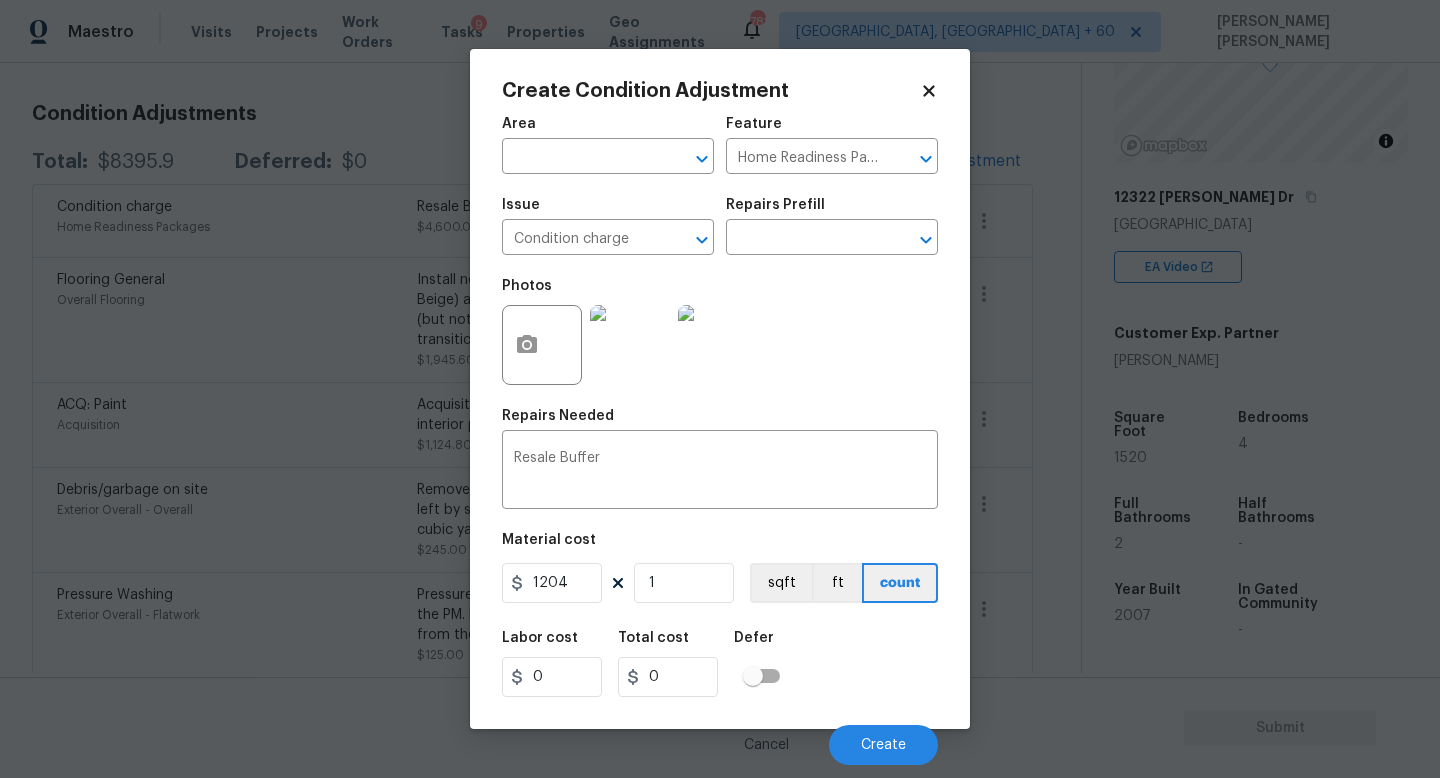type on "1204" 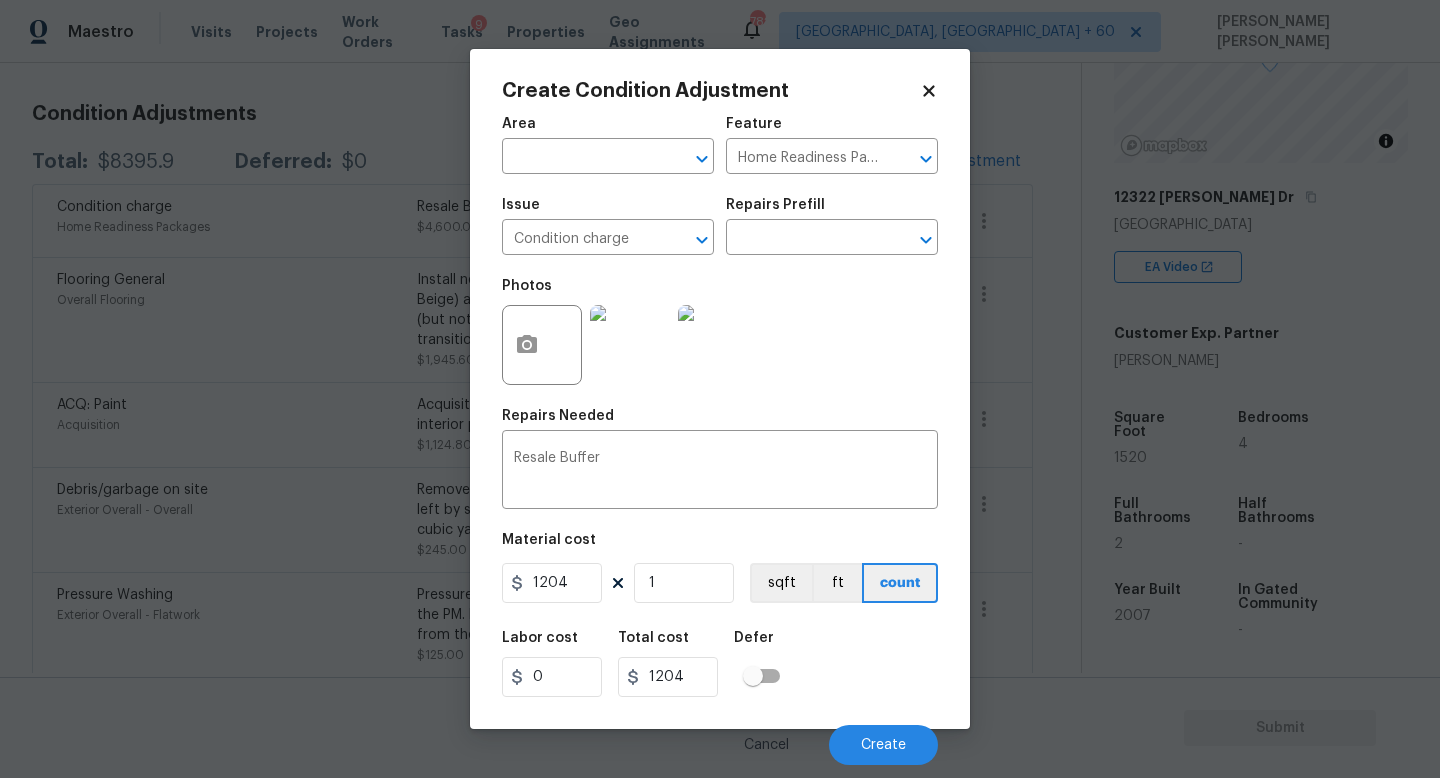click on "Labor cost 0 Total cost 1204 Defer" at bounding box center (720, 664) 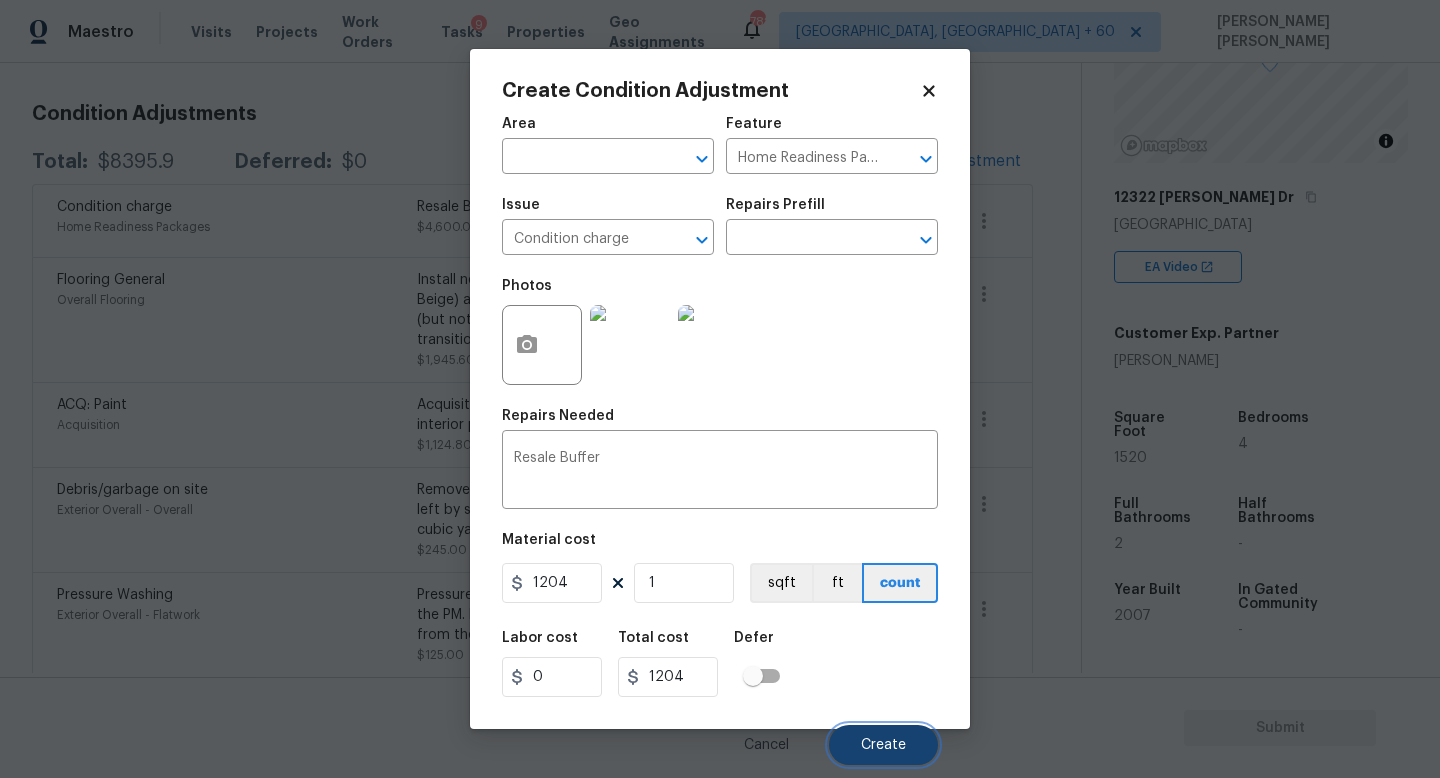 click on "Create" at bounding box center [883, 745] 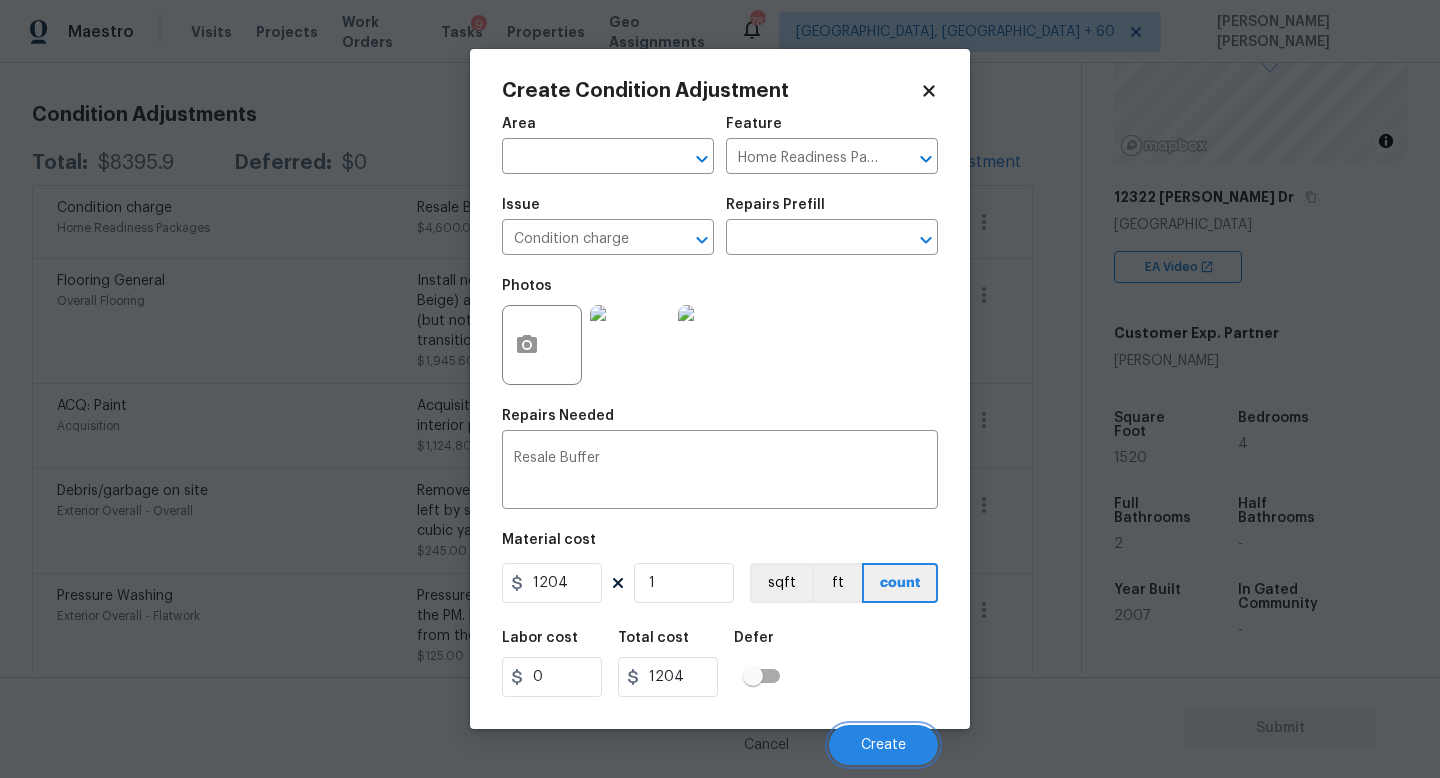 scroll, scrollTop: 263, scrollLeft: 0, axis: vertical 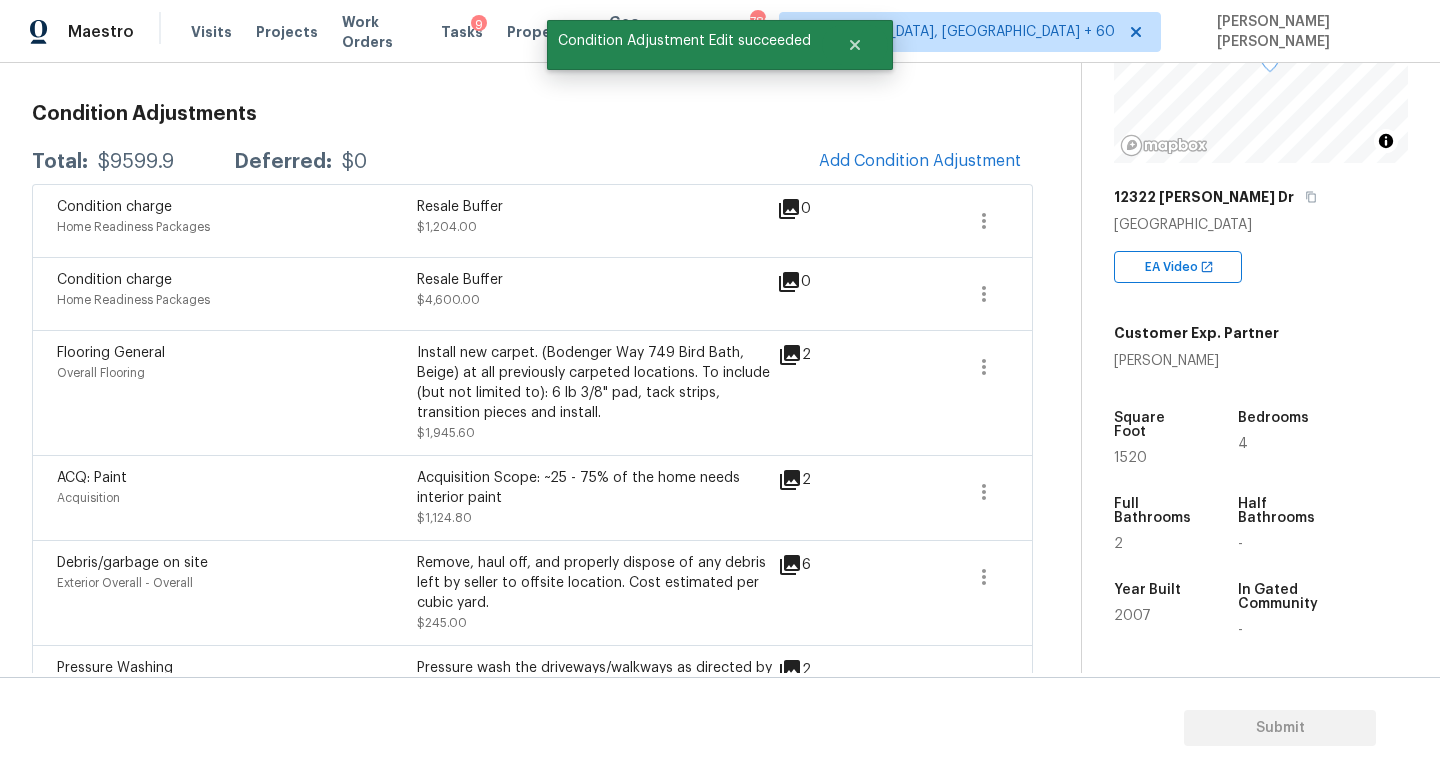 click on "$9599.9" at bounding box center [136, 162] 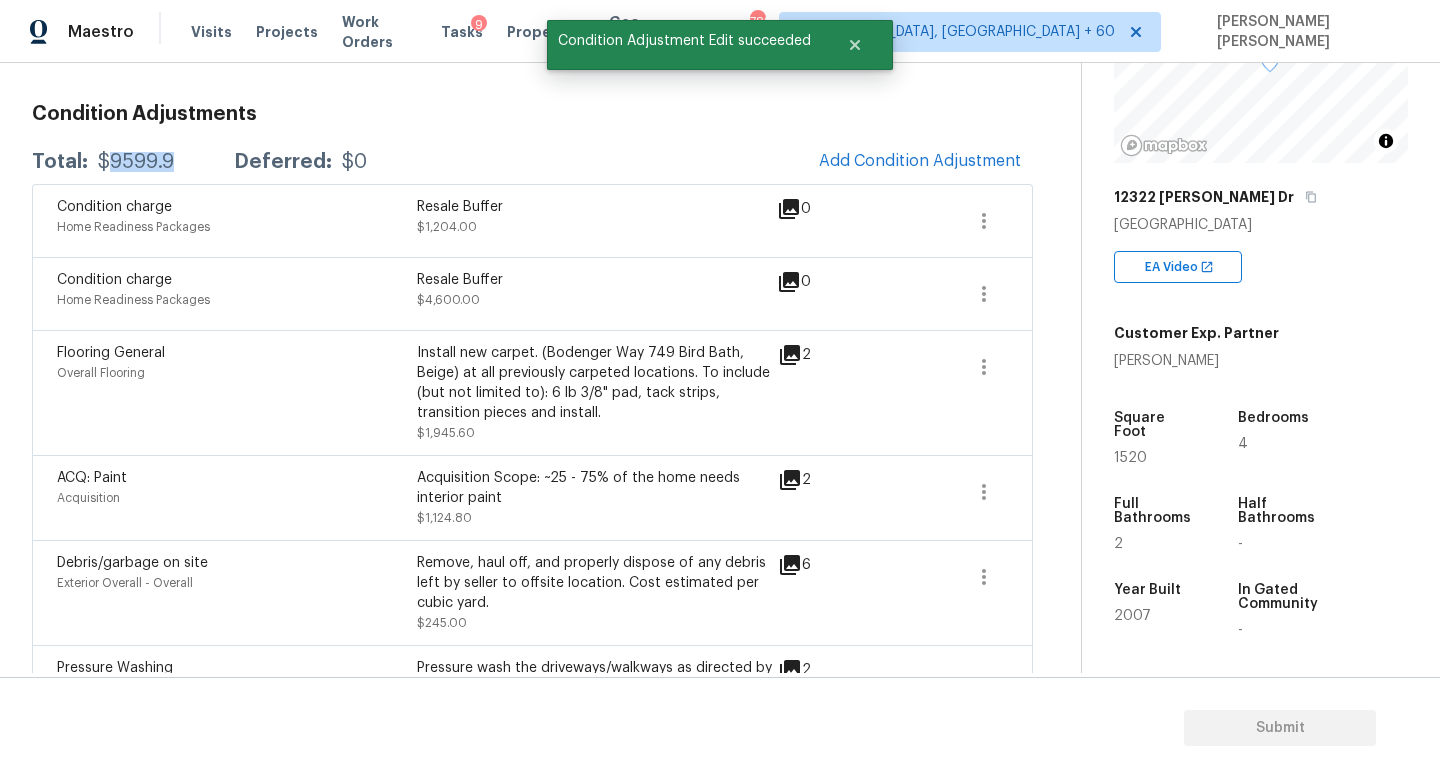 click on "$9599.9" at bounding box center [136, 162] 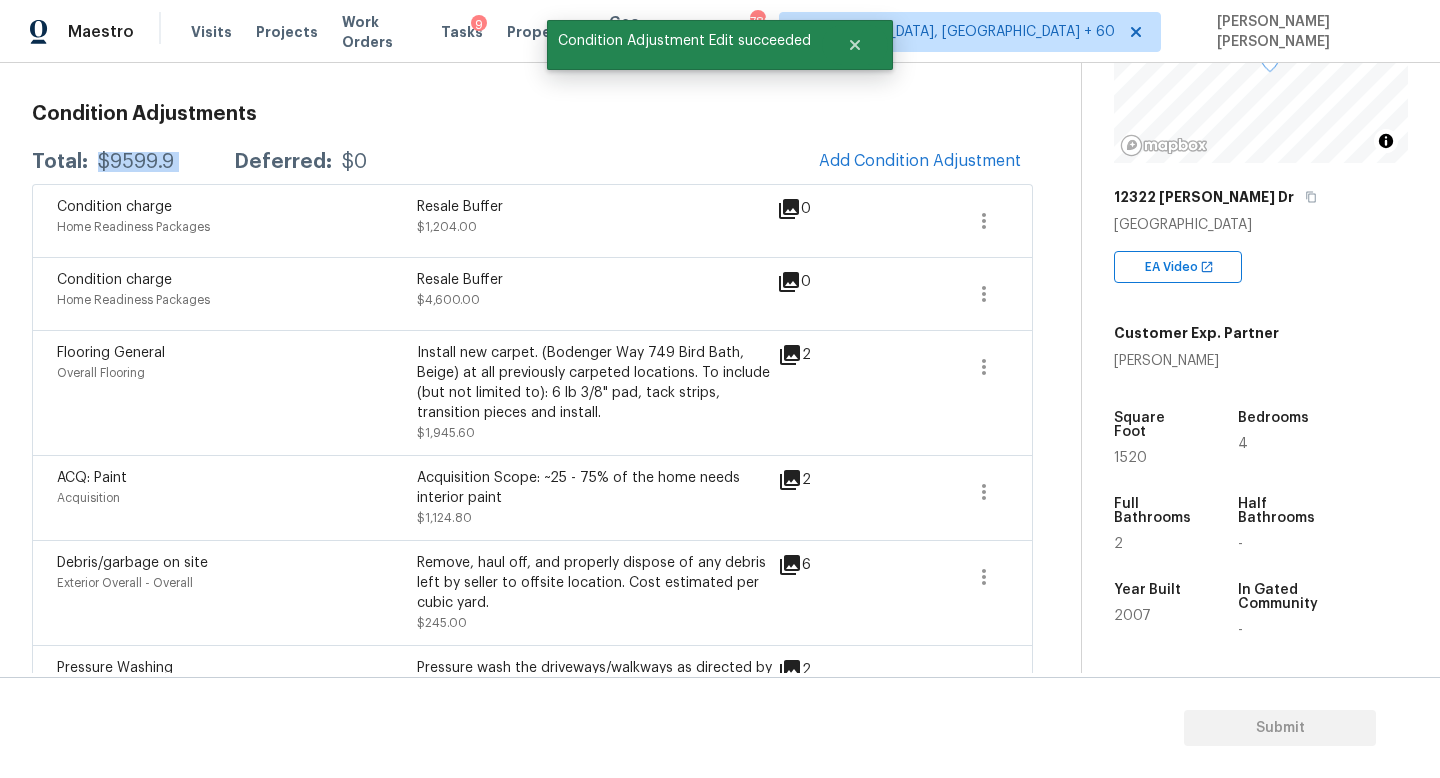 copy on "$9599.9" 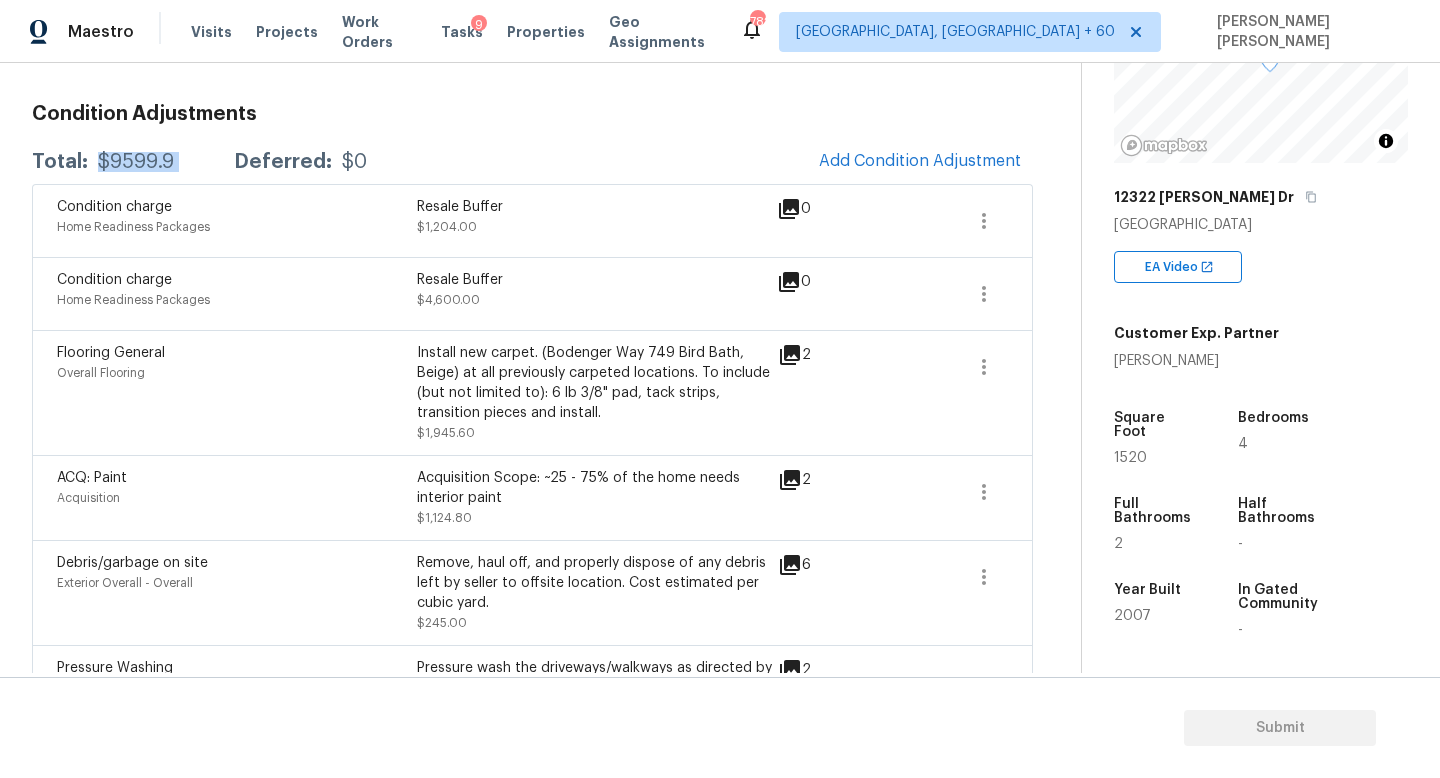 click on "Total:  $9599.9 Deferred:  $0" at bounding box center [199, 162] 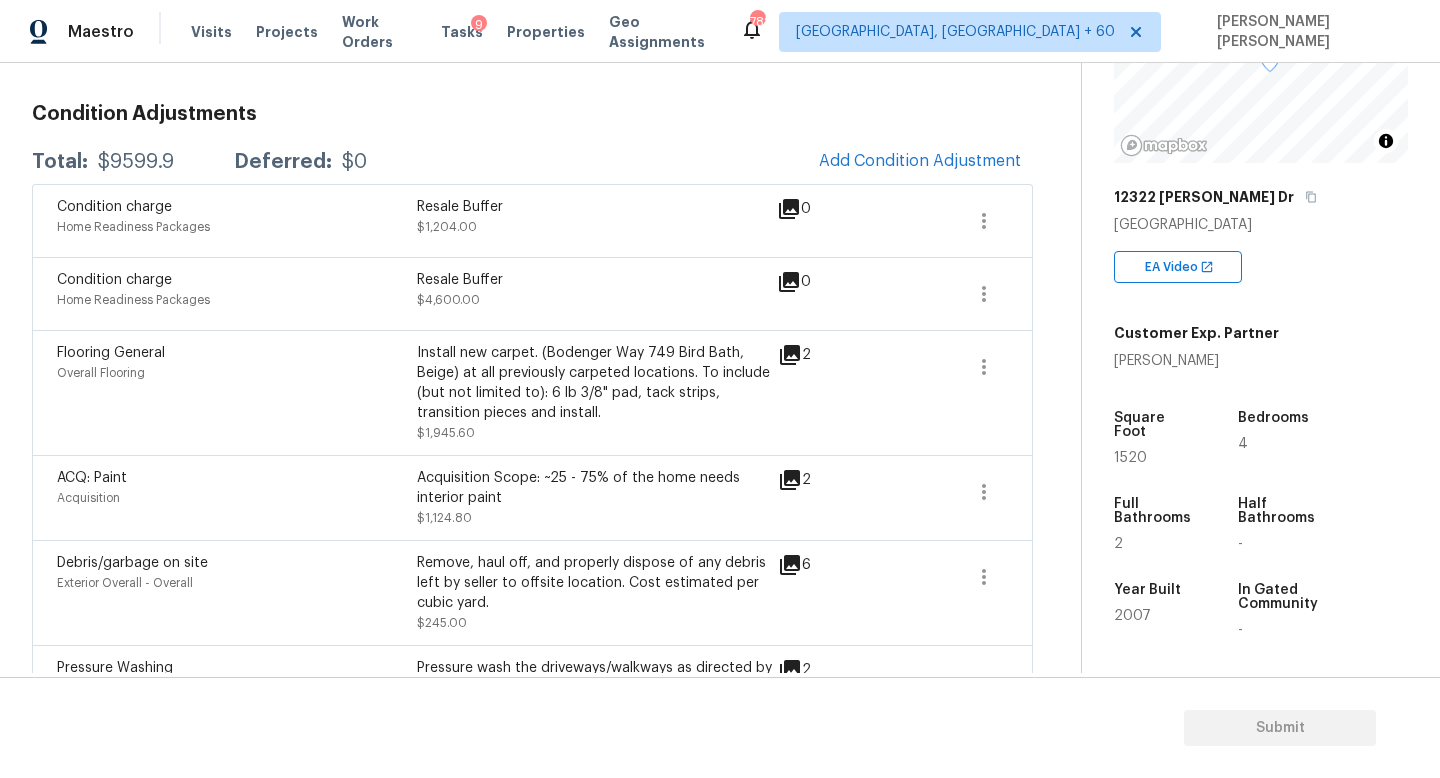click on "$9599.9" at bounding box center (136, 162) 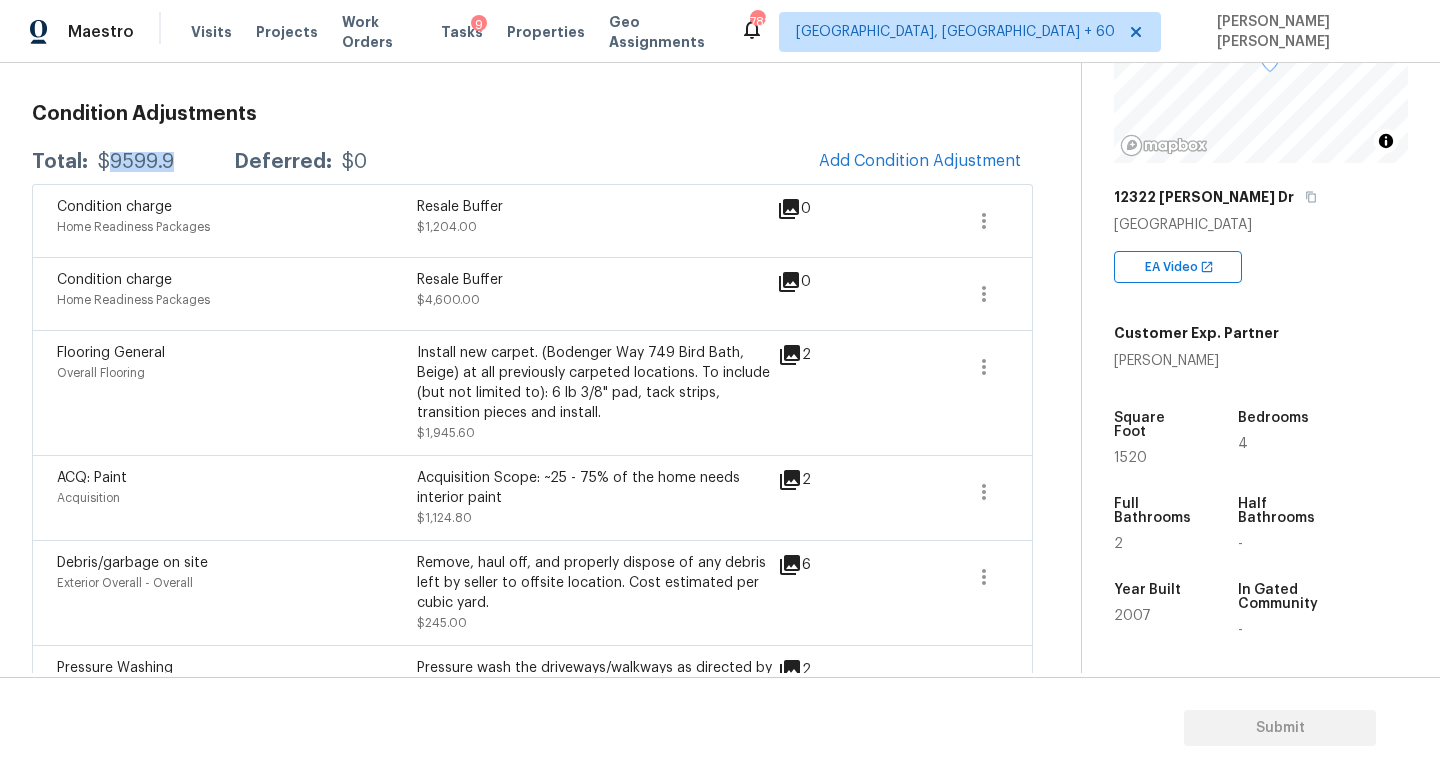 click on "$9599.9" at bounding box center [136, 162] 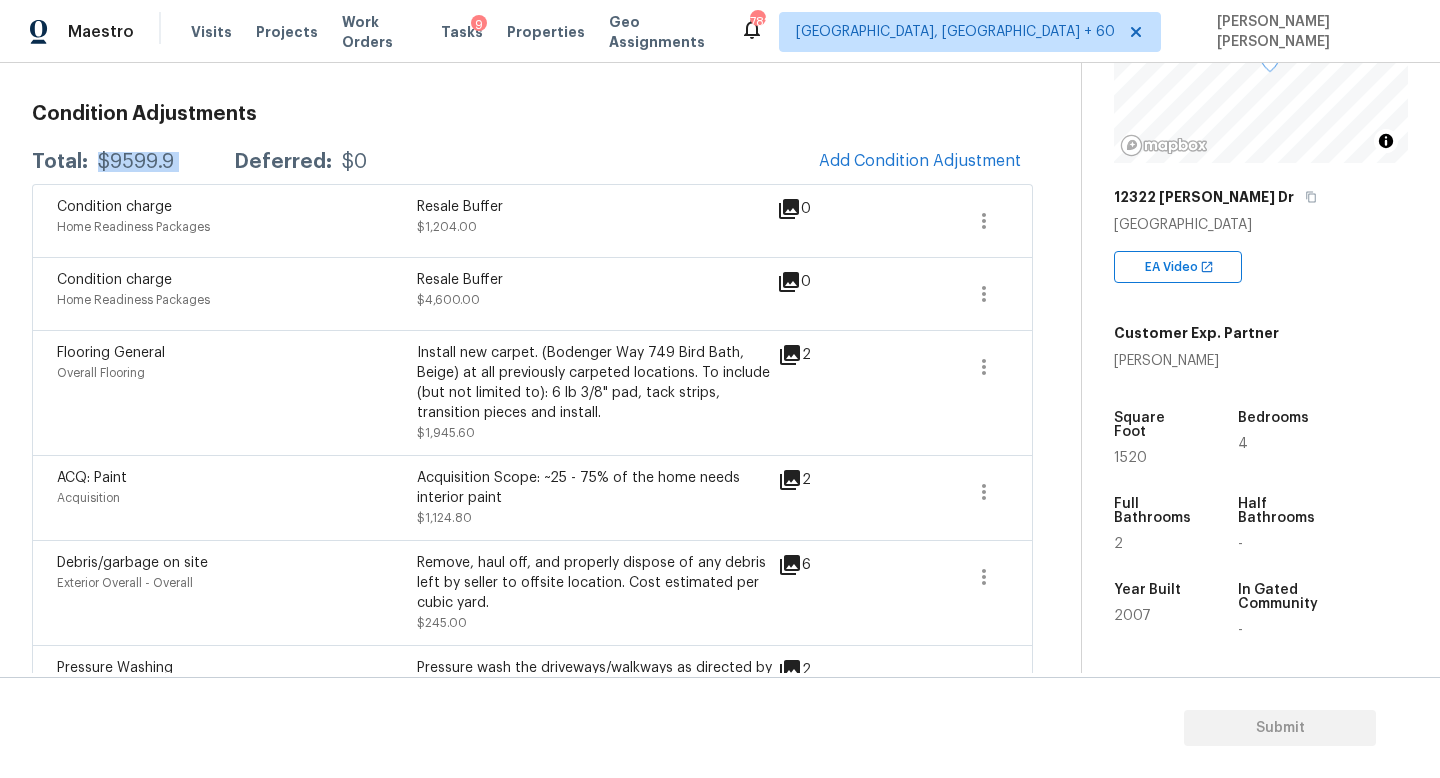 copy on "$9599.9" 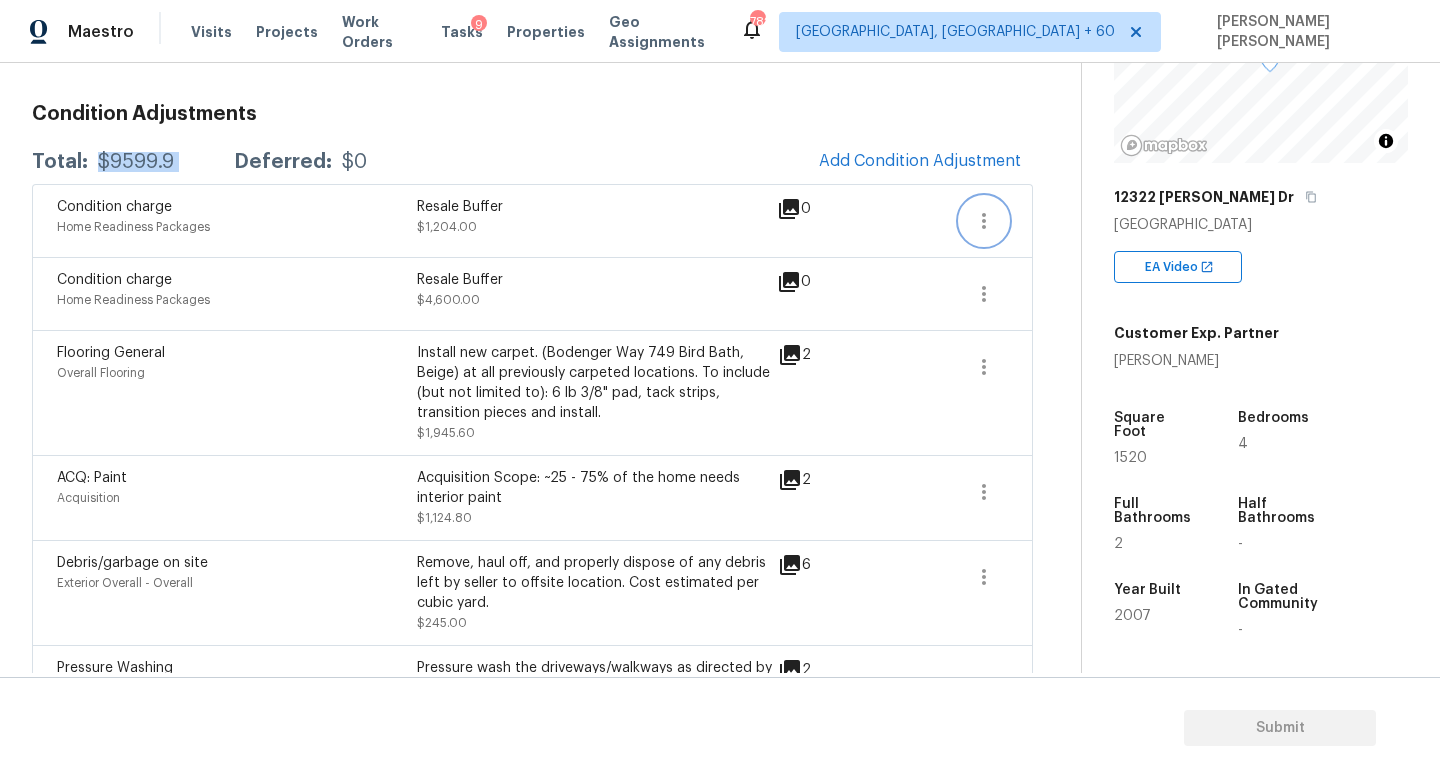 click 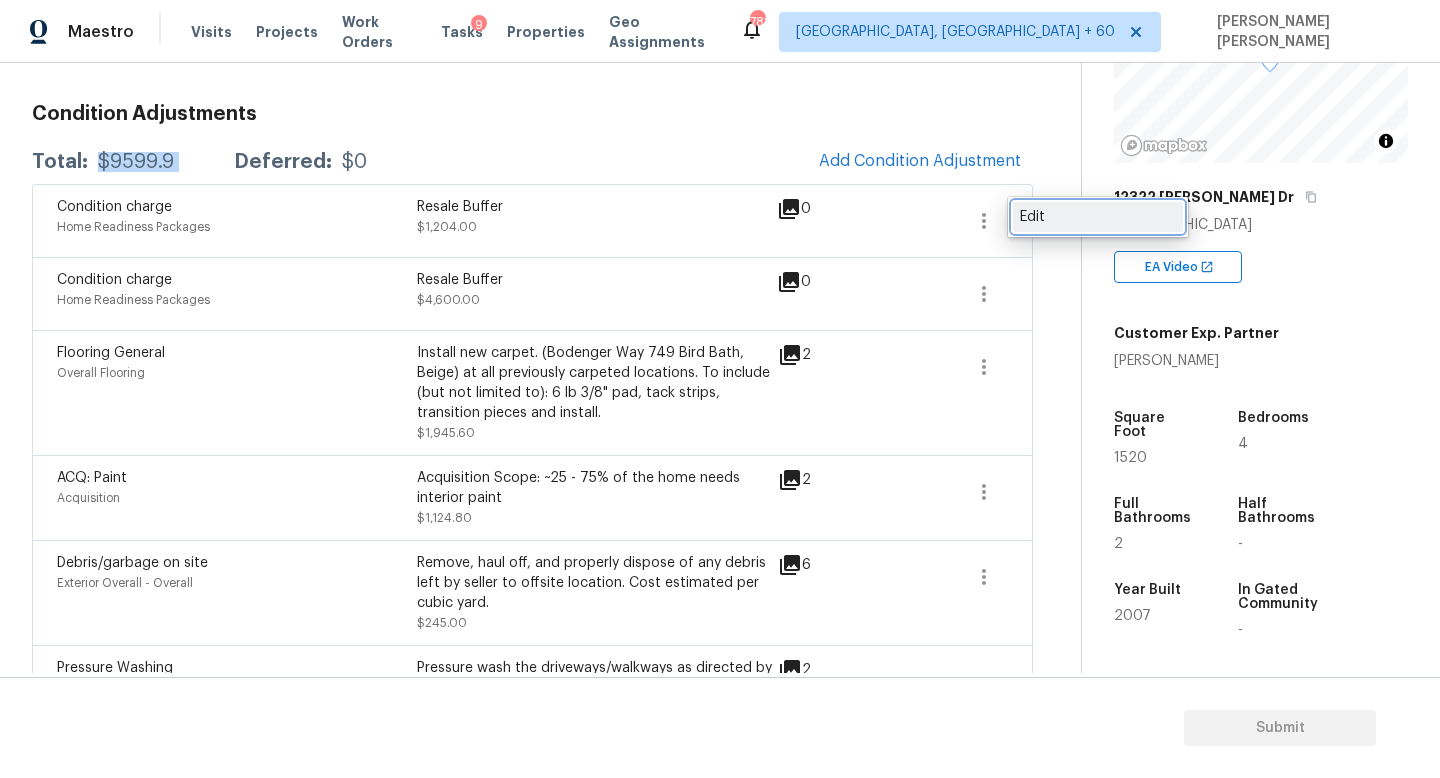 click on "Edit" at bounding box center (1098, 217) 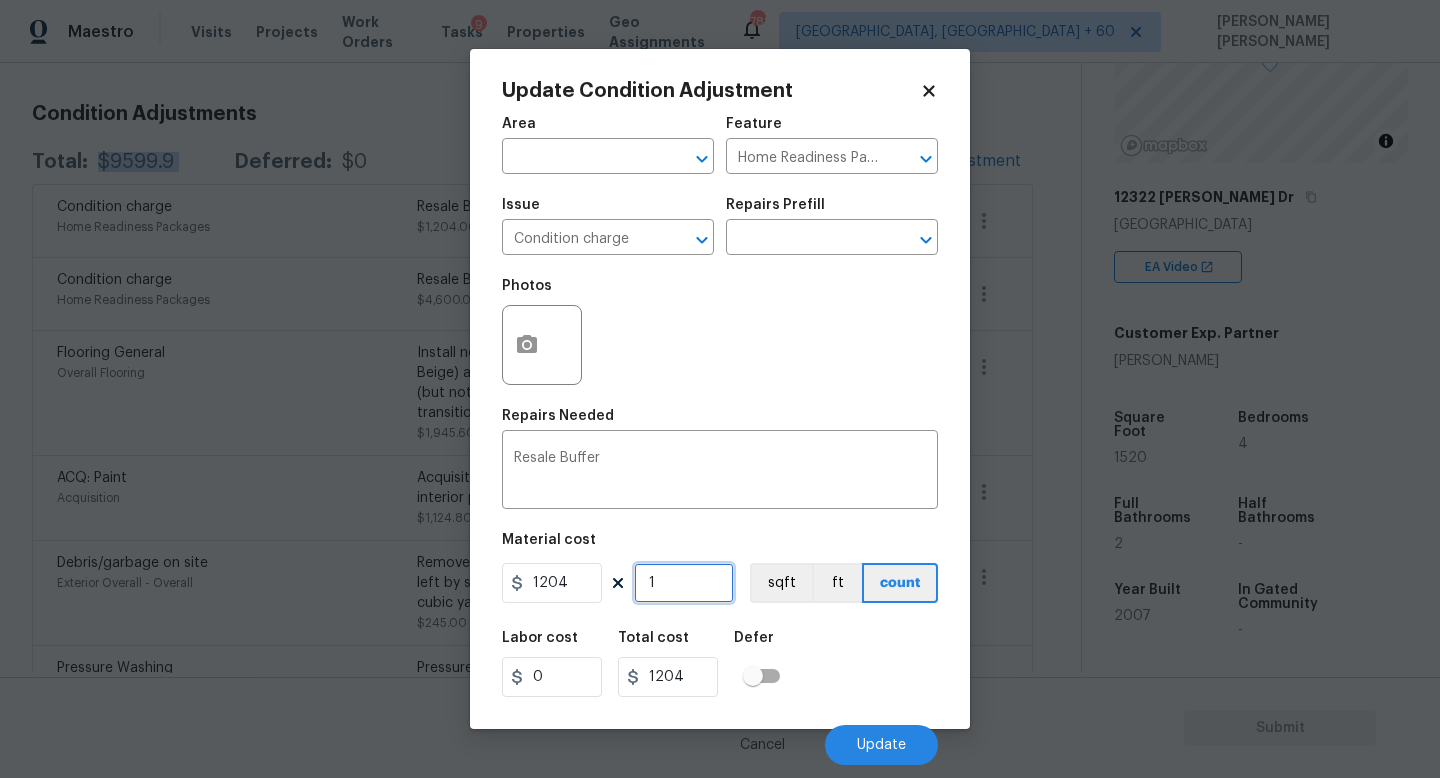 click on "1" at bounding box center [684, 583] 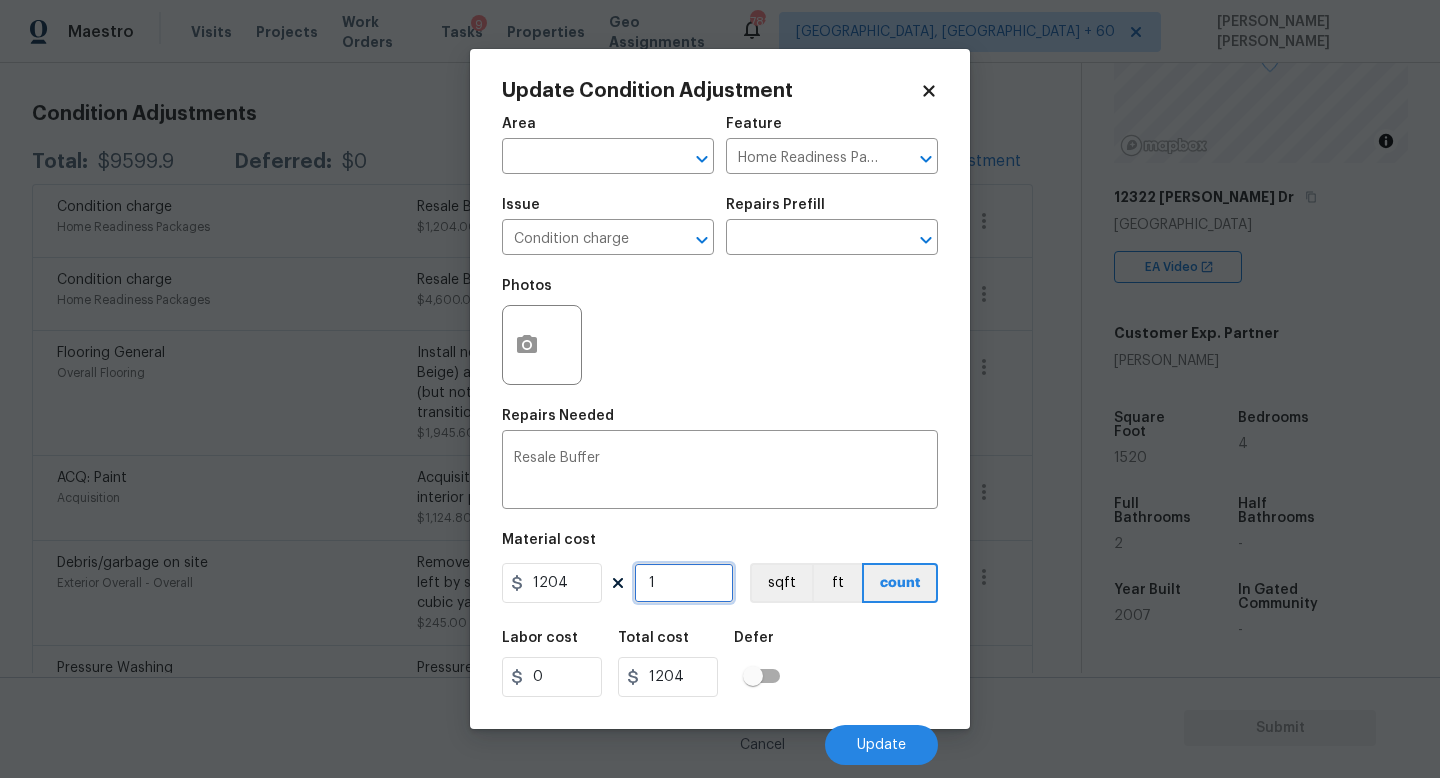 type on "0" 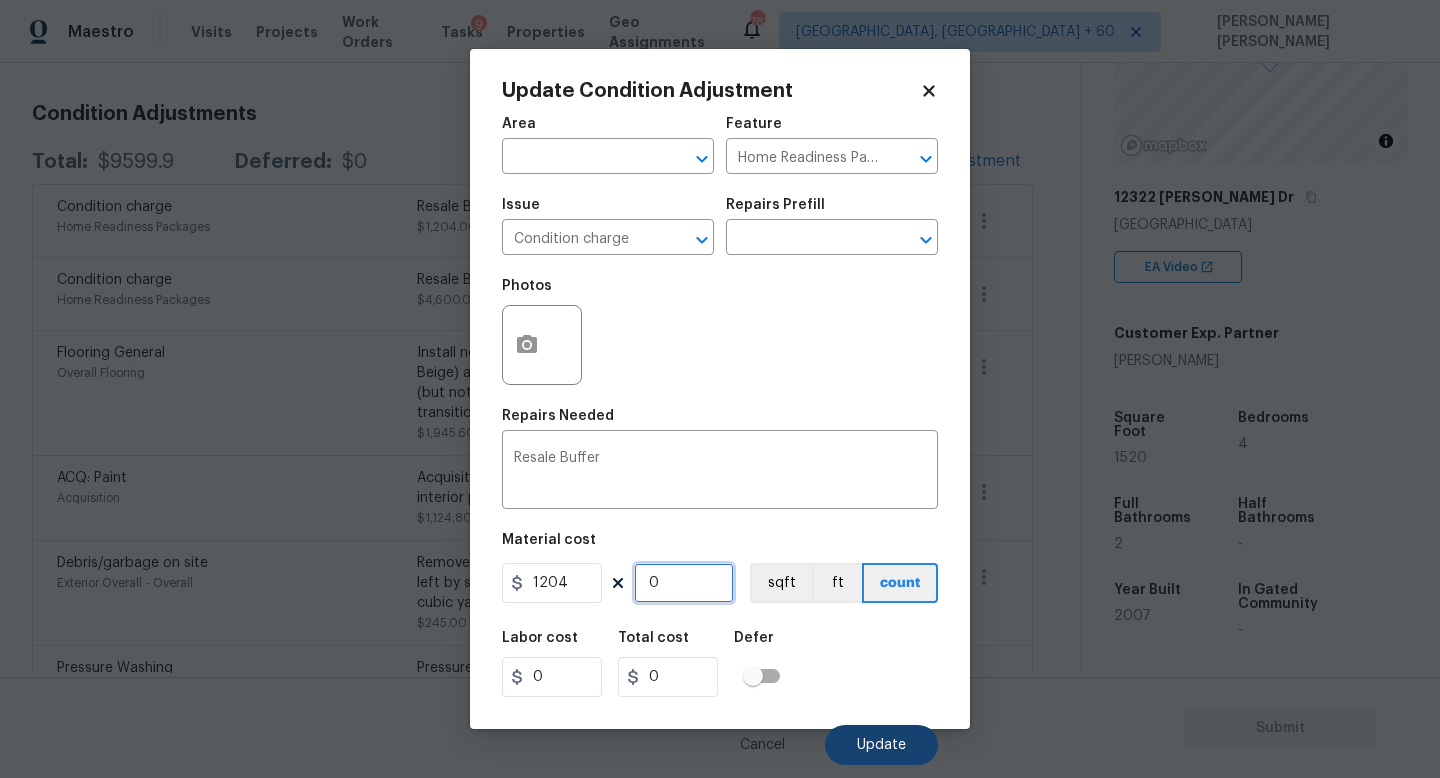 type on "0" 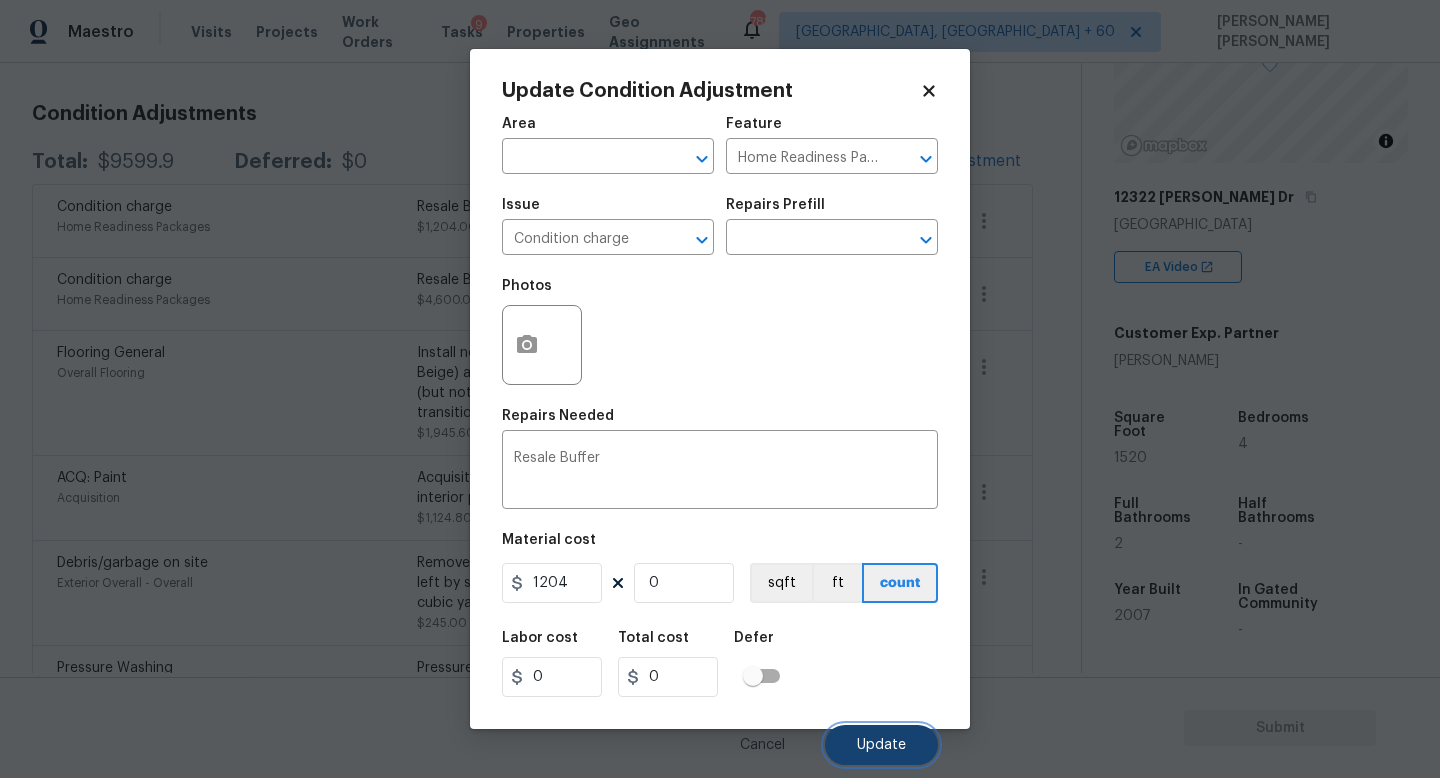 click on "Update" at bounding box center (881, 745) 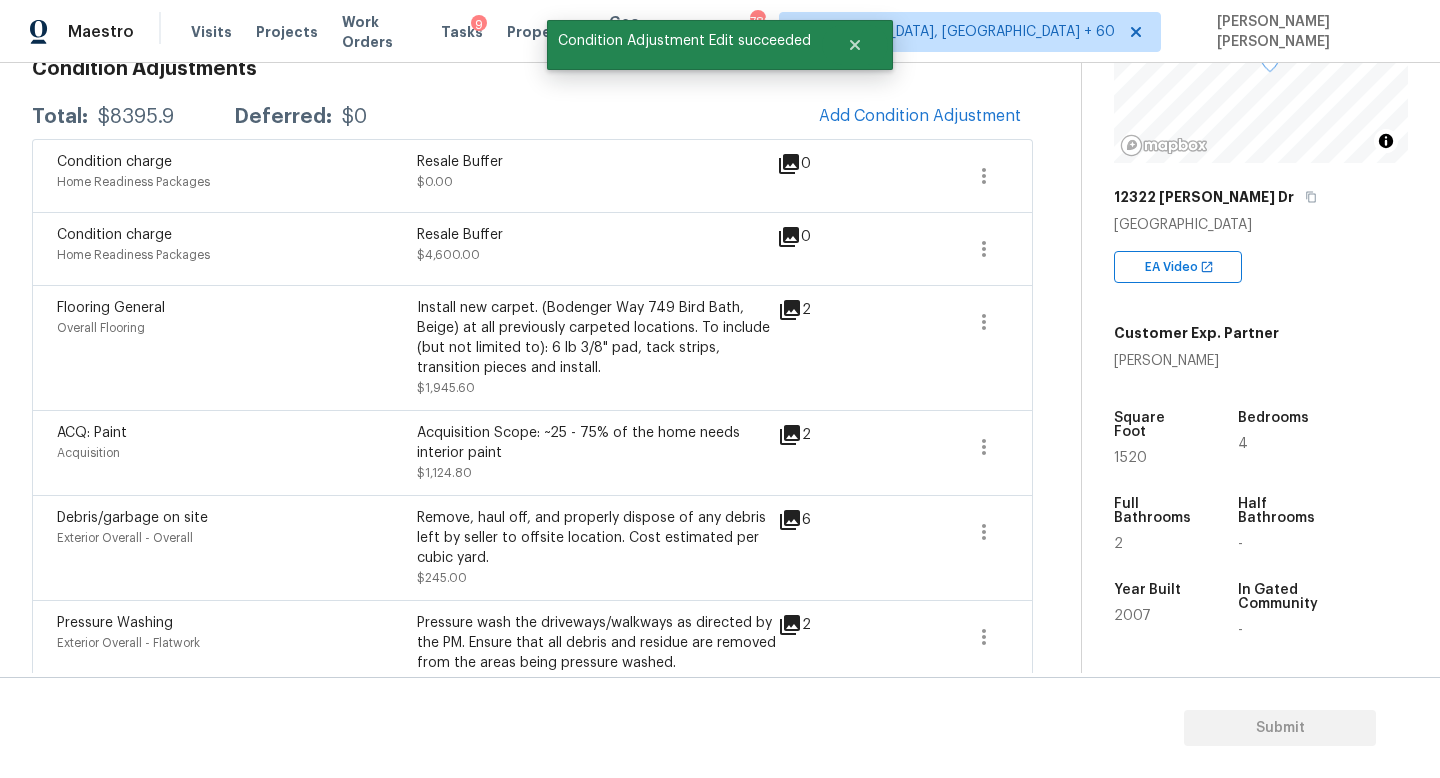 scroll, scrollTop: 263, scrollLeft: 0, axis: vertical 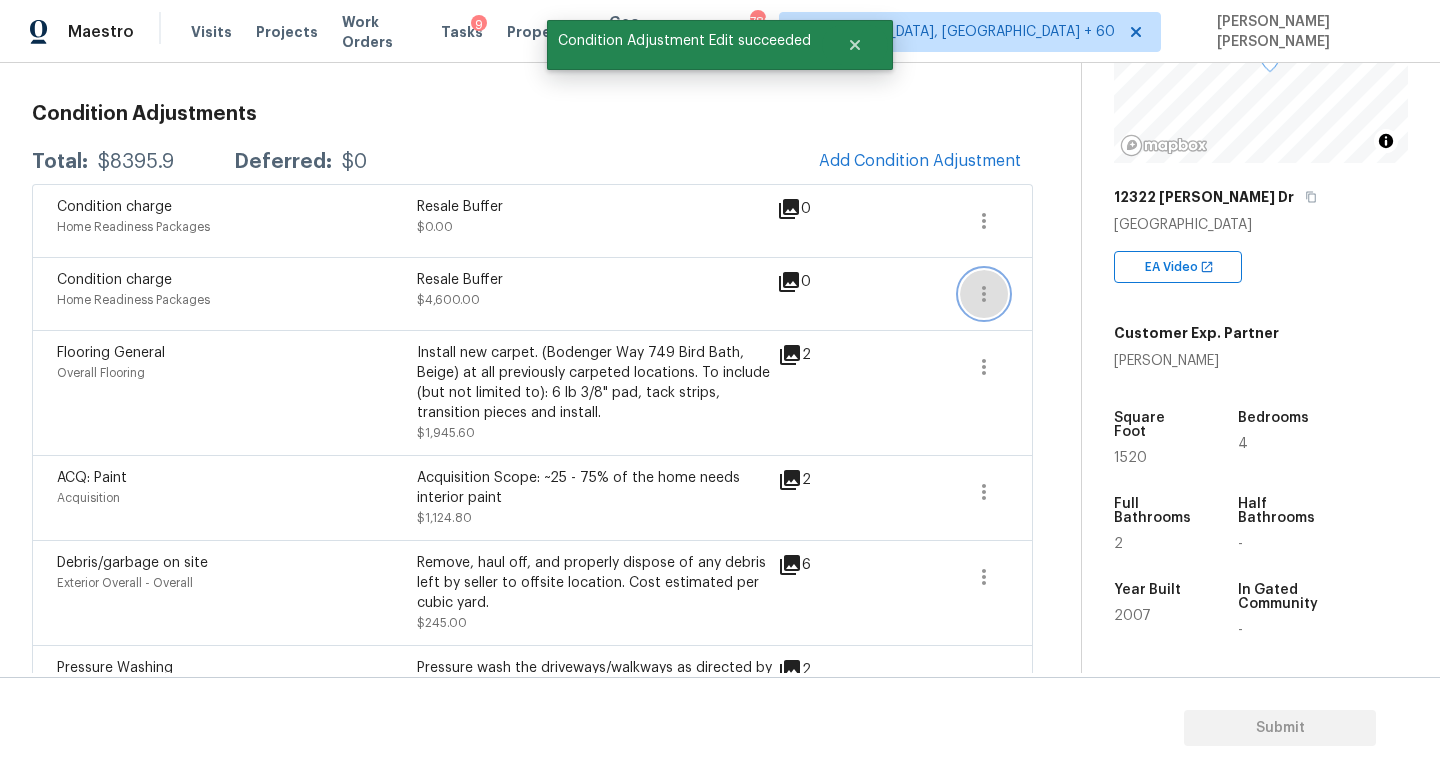 click 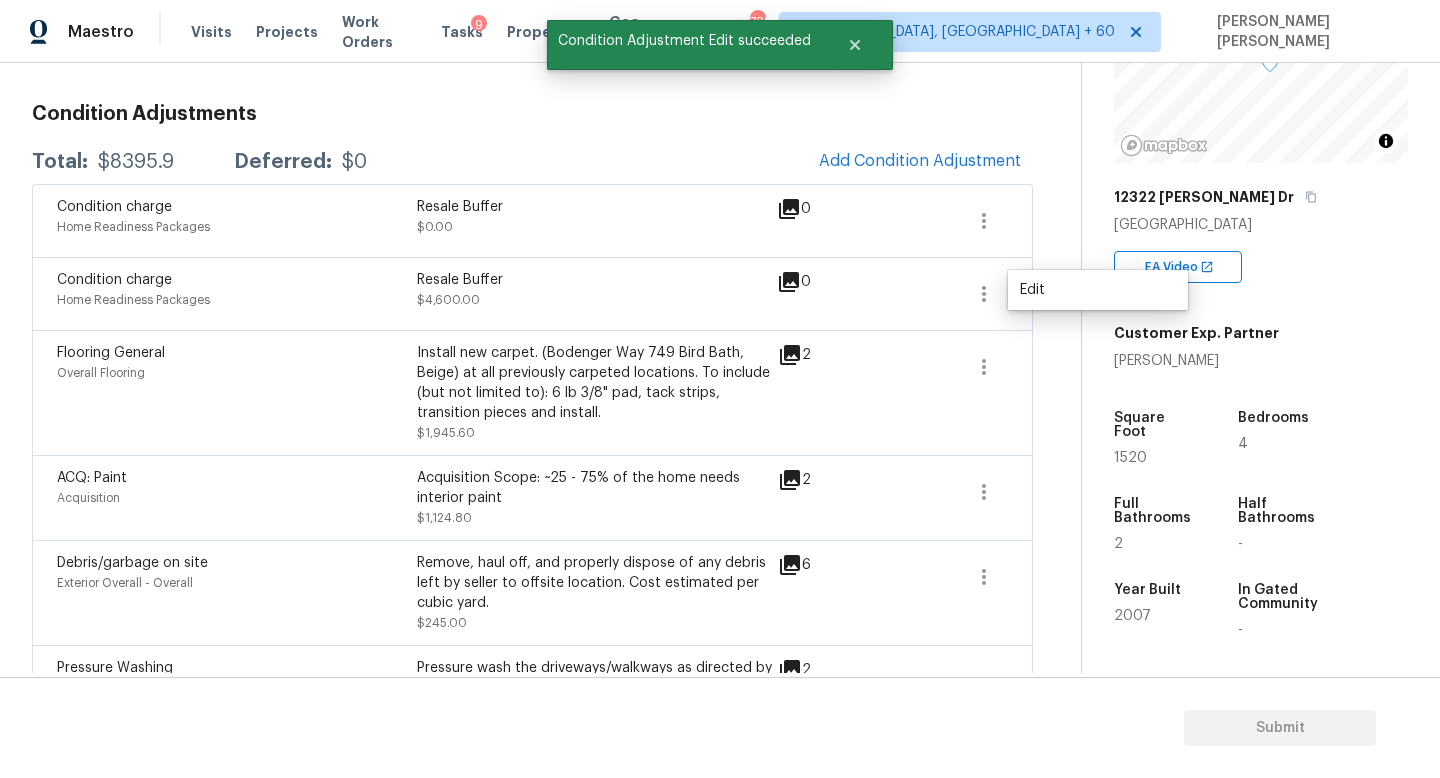 click on "Edit" at bounding box center (1098, 290) 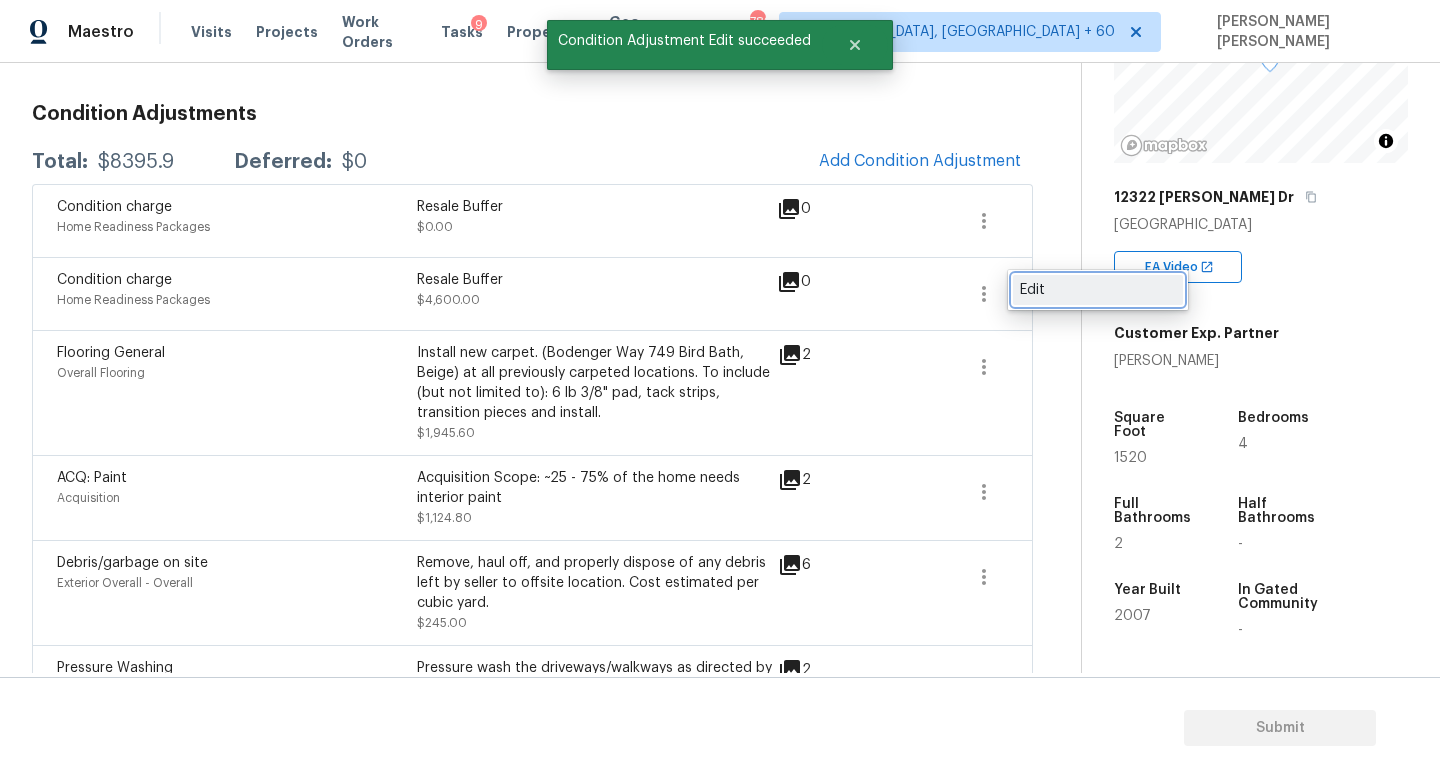 click on "Edit" at bounding box center [1098, 290] 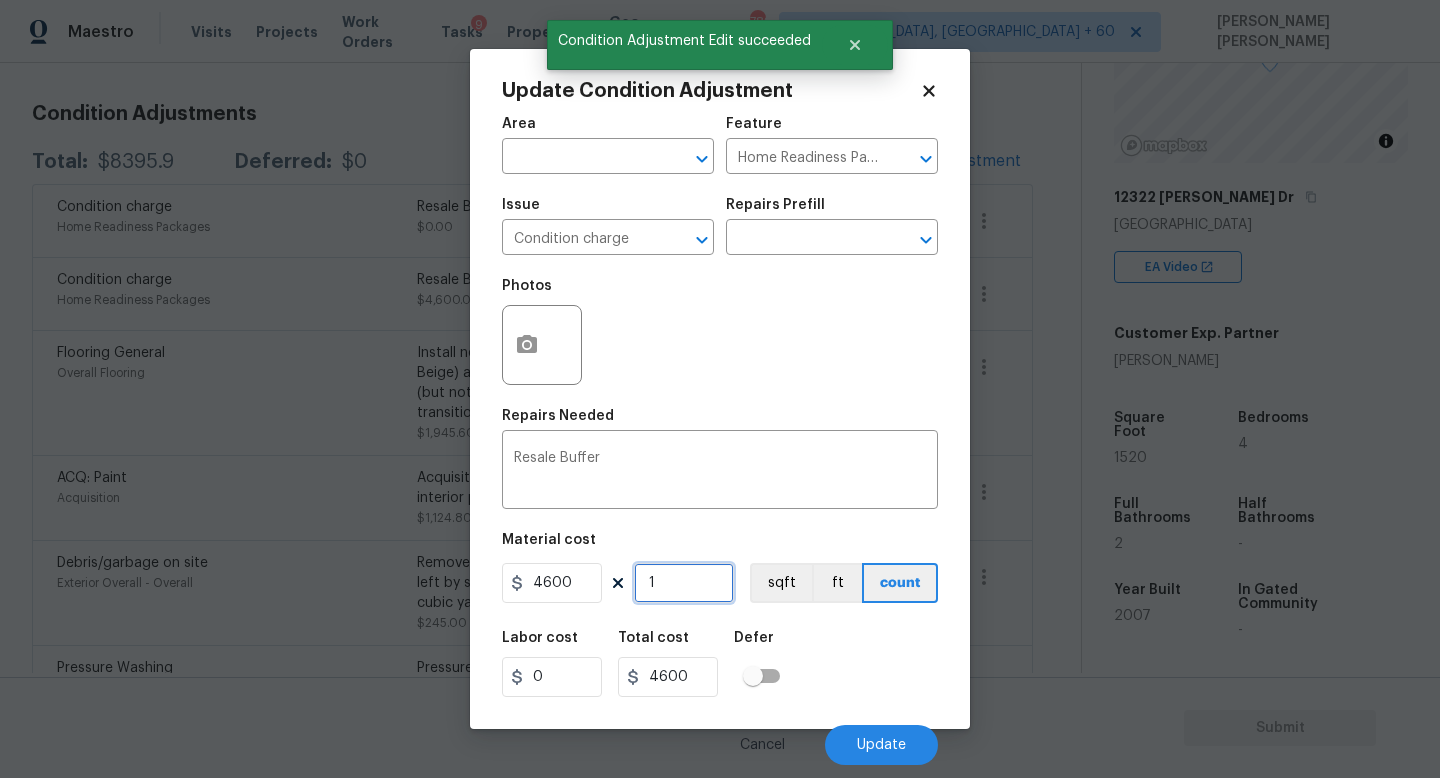 click on "1" at bounding box center [684, 583] 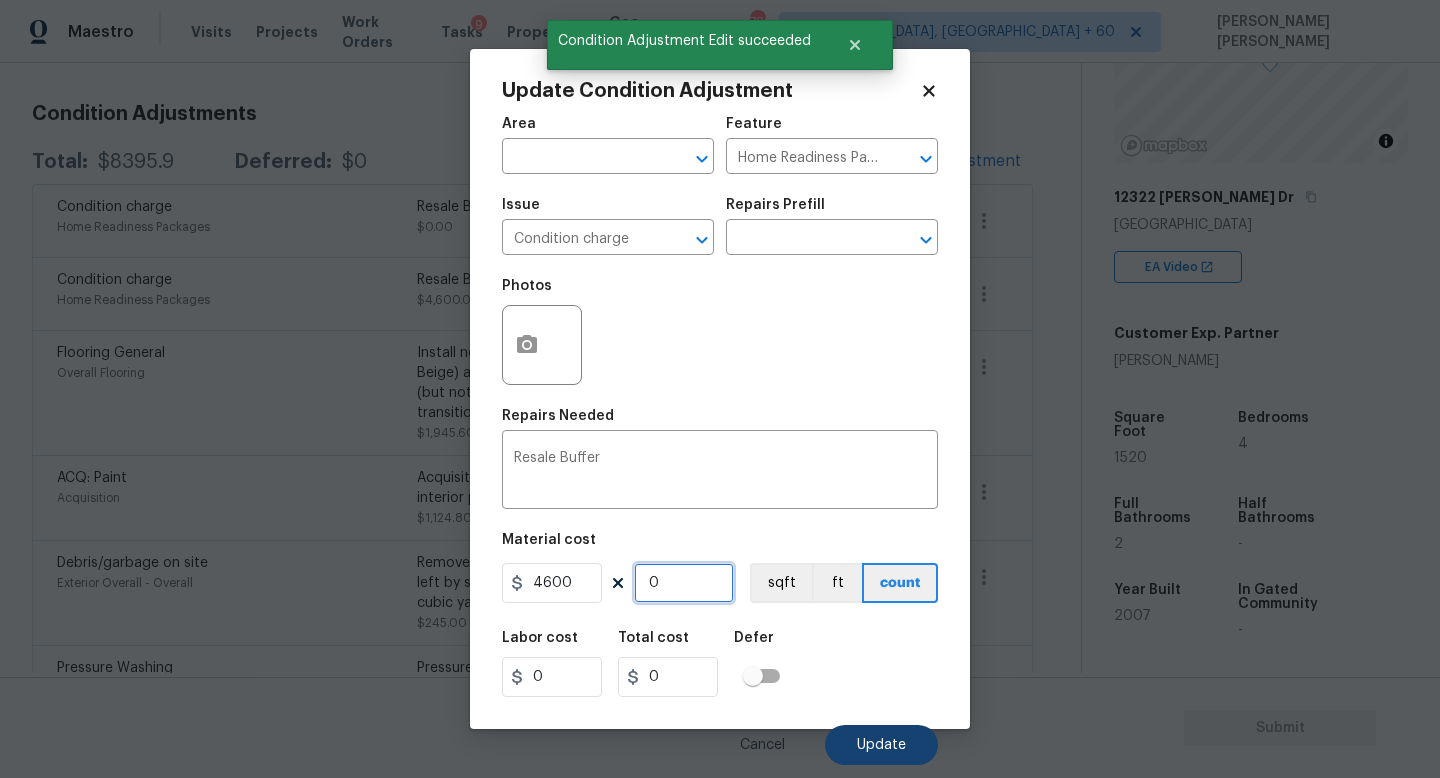 type on "0" 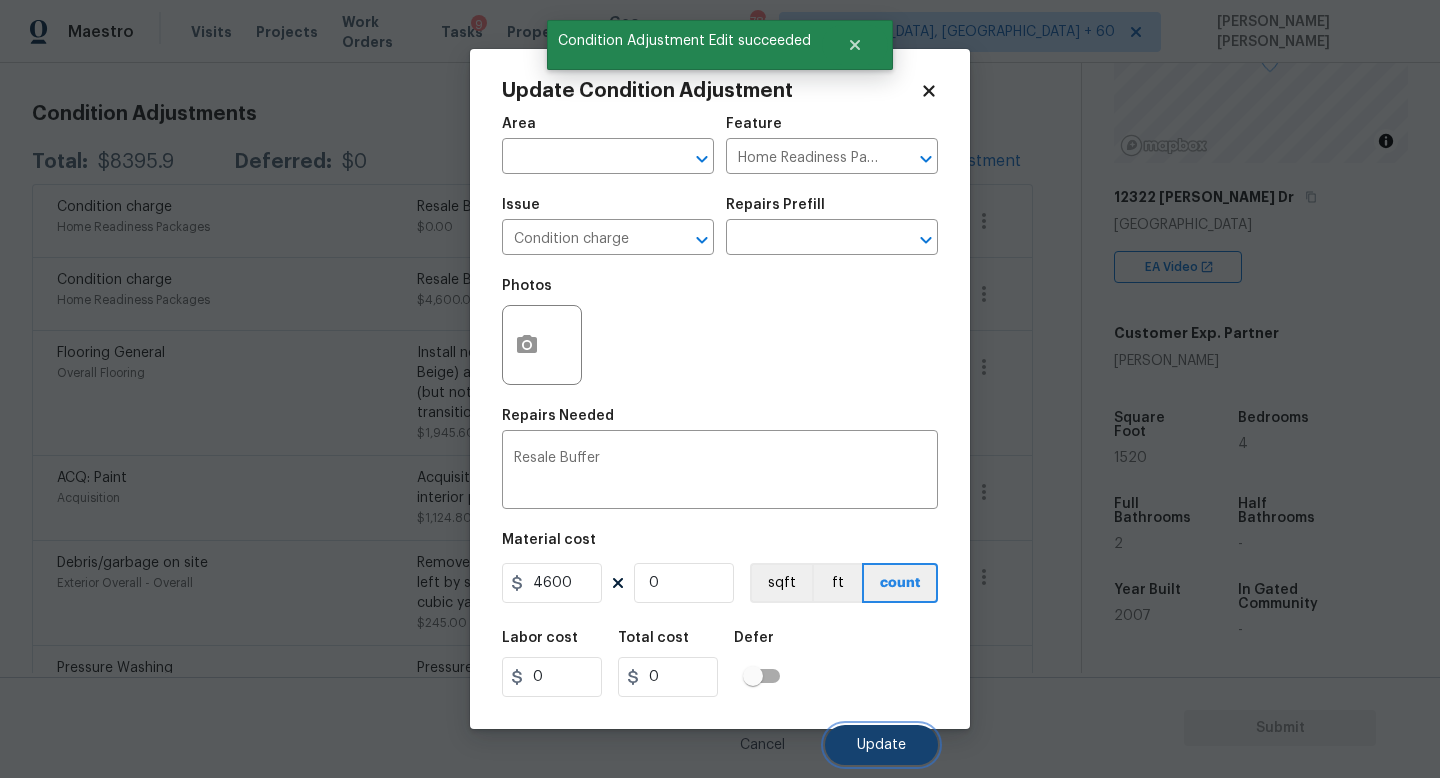 click on "Update" at bounding box center [881, 745] 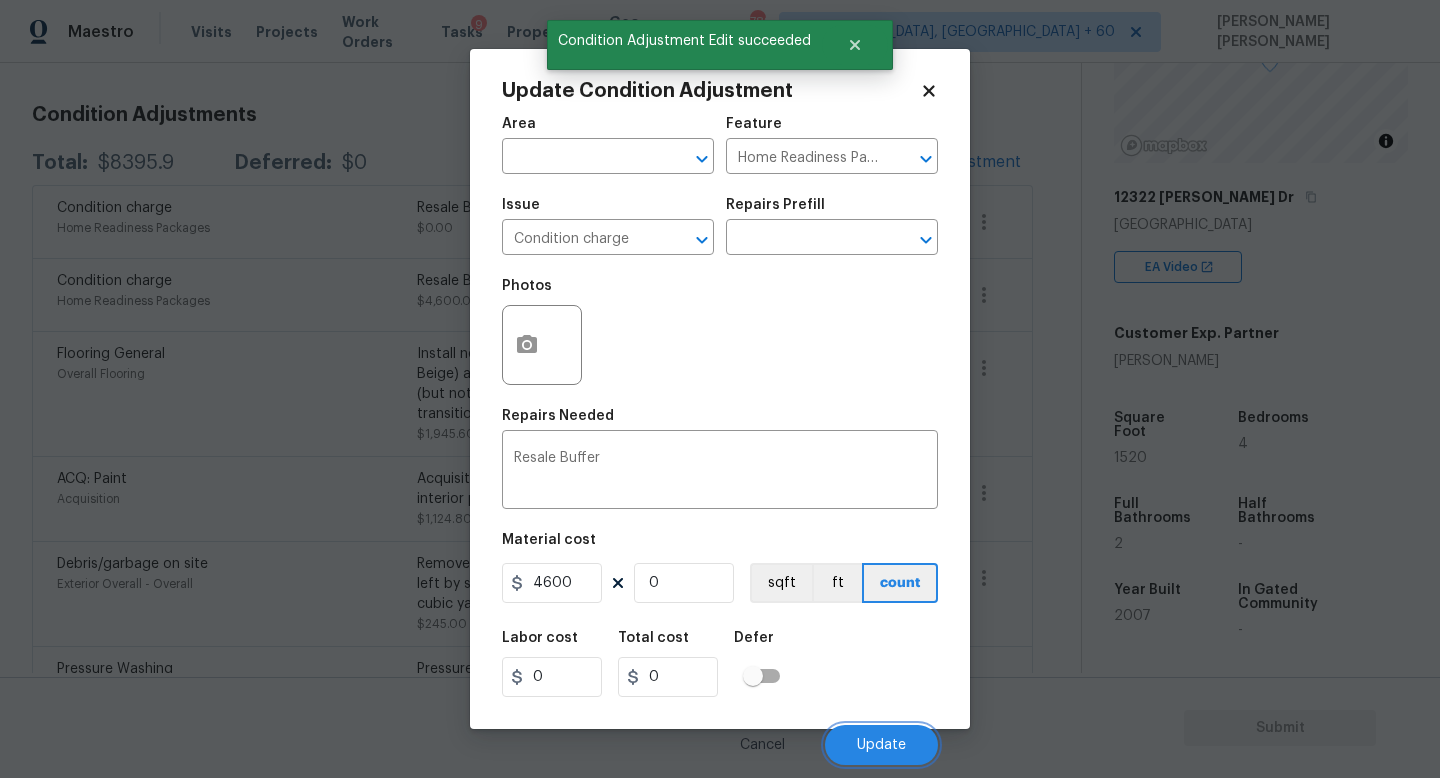scroll, scrollTop: 263, scrollLeft: 0, axis: vertical 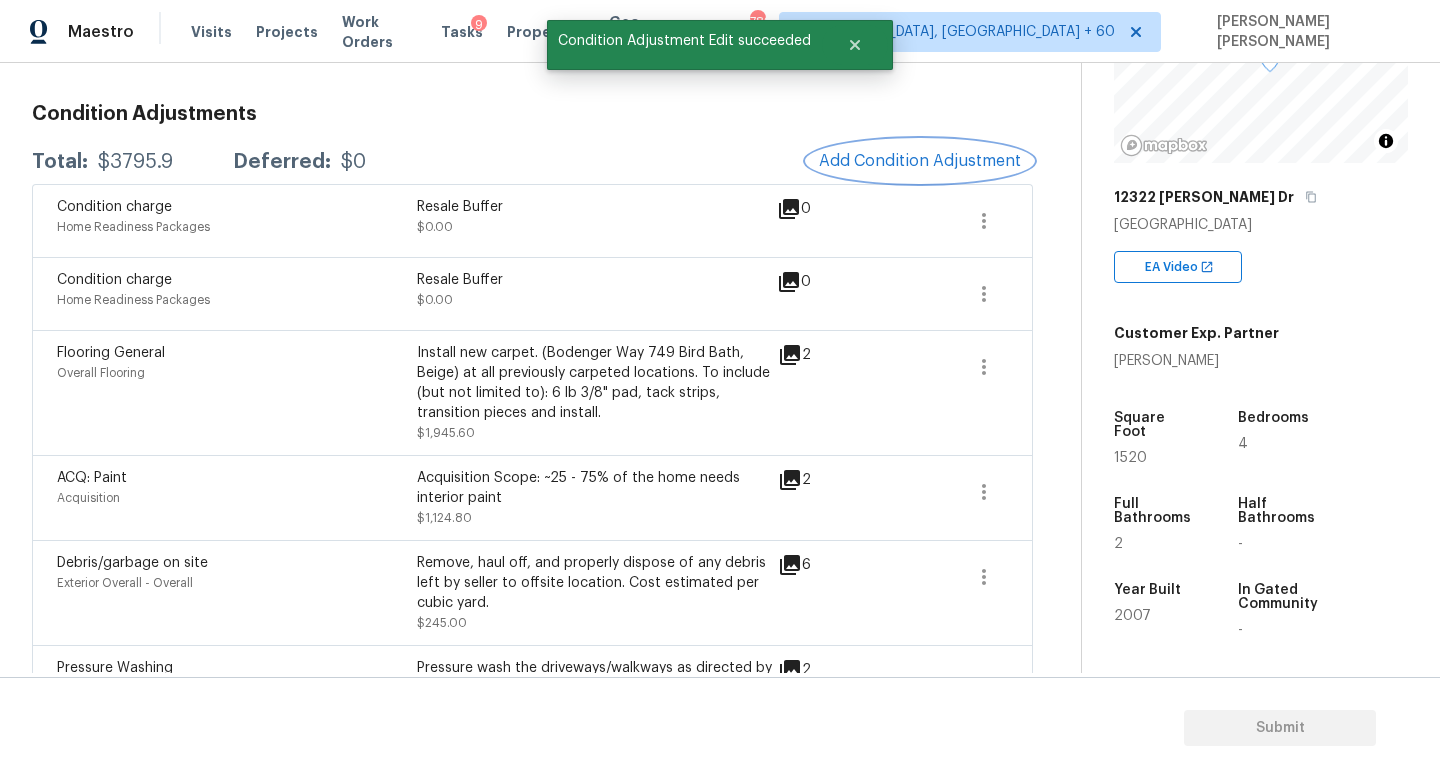 click on "Add Condition Adjustment" at bounding box center [920, 161] 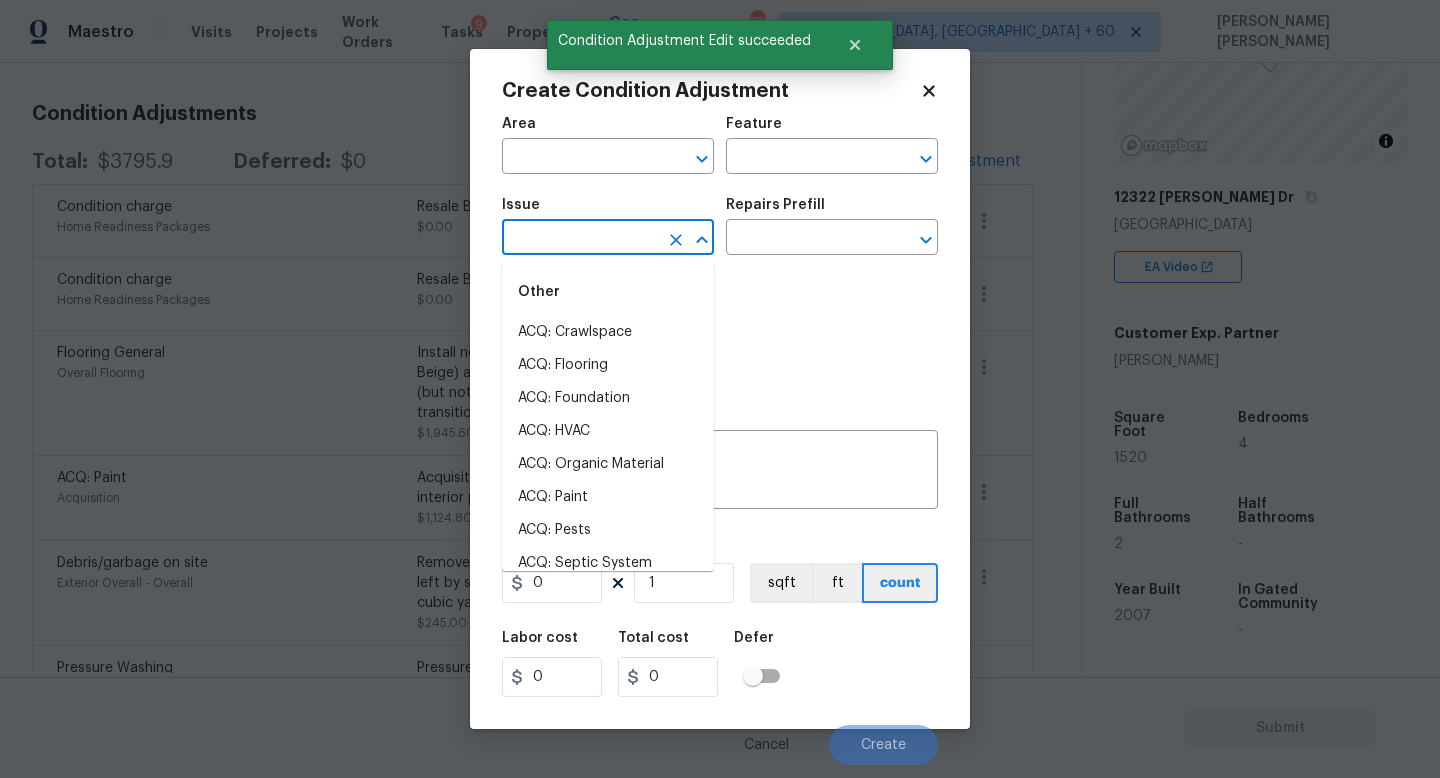 click at bounding box center [580, 239] 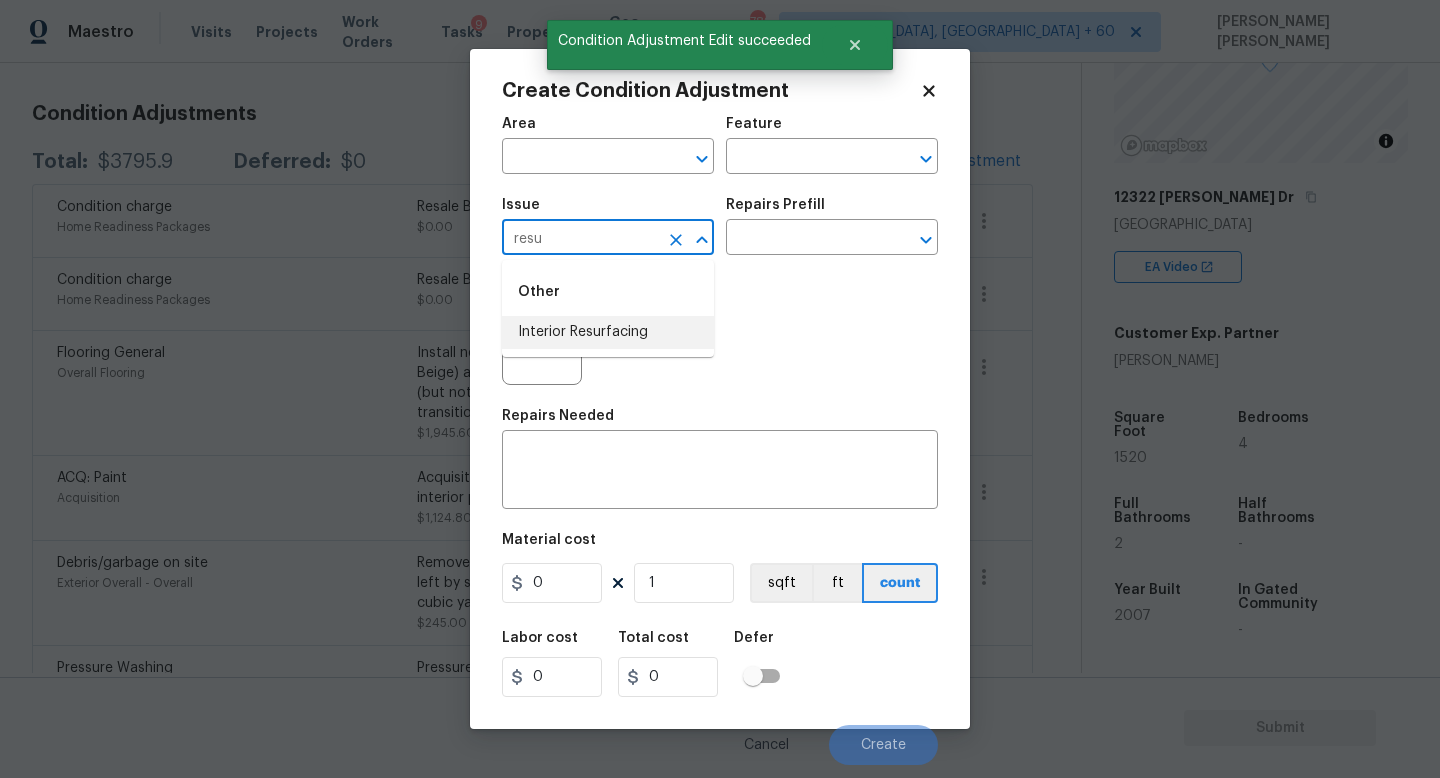 click on "Interior Resurfacing" at bounding box center (608, 332) 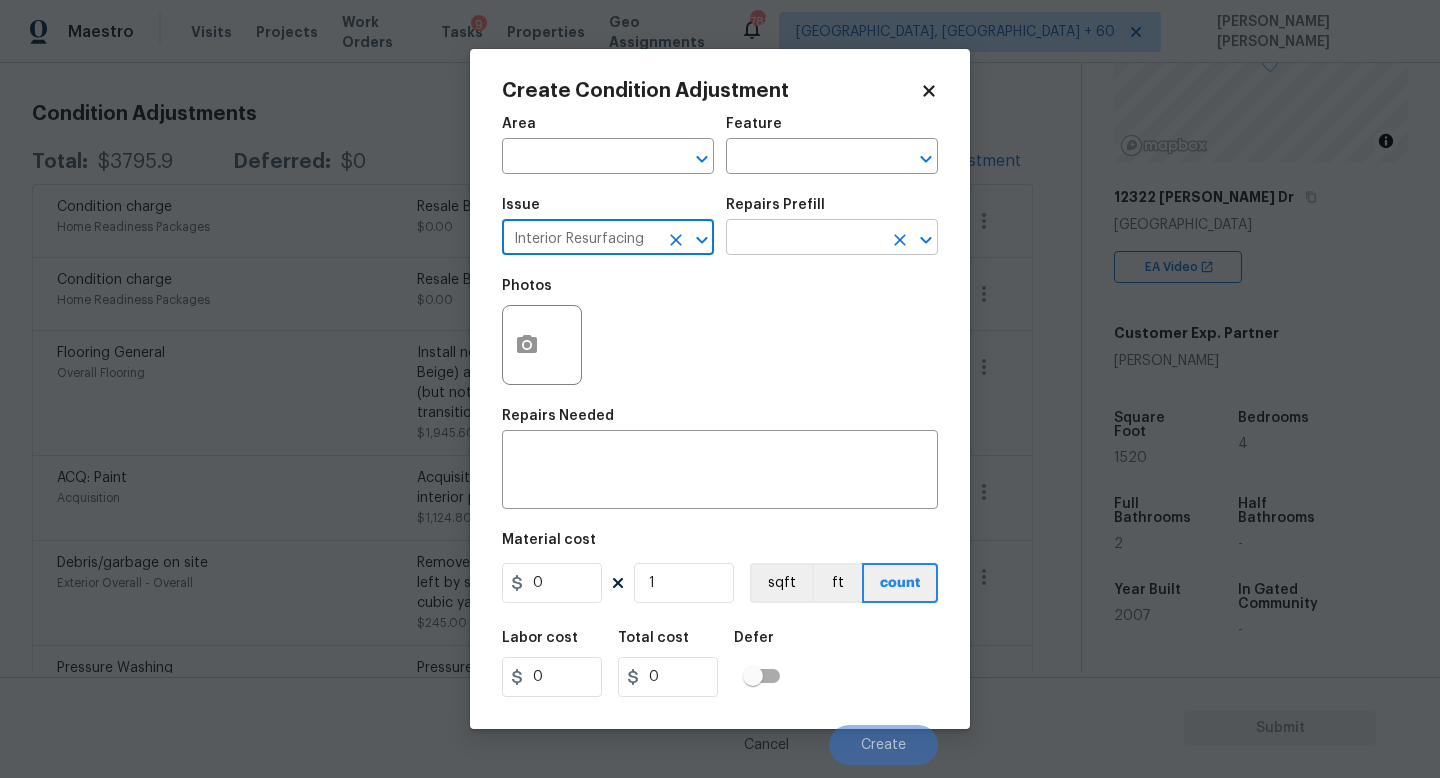 type on "Interior Resurfacing" 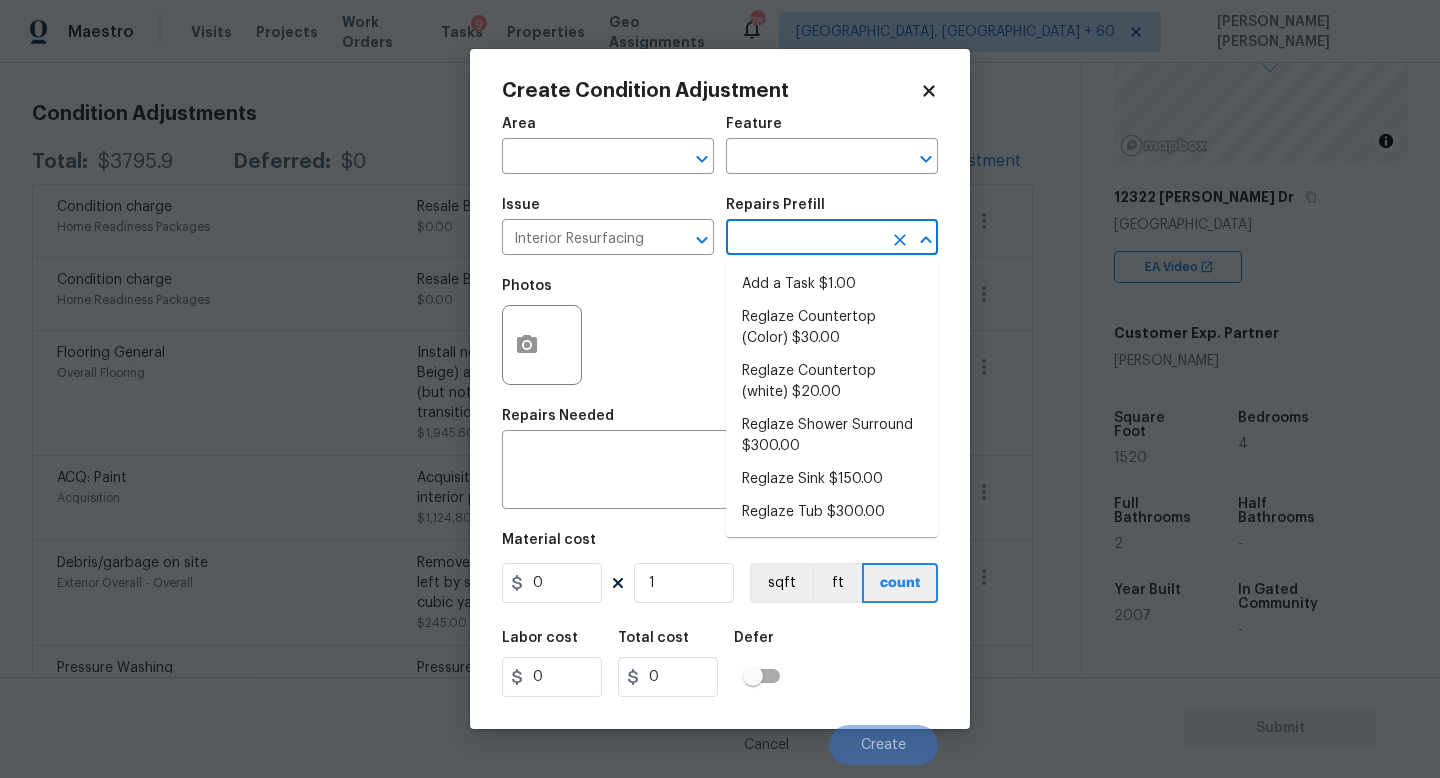 click at bounding box center [804, 239] 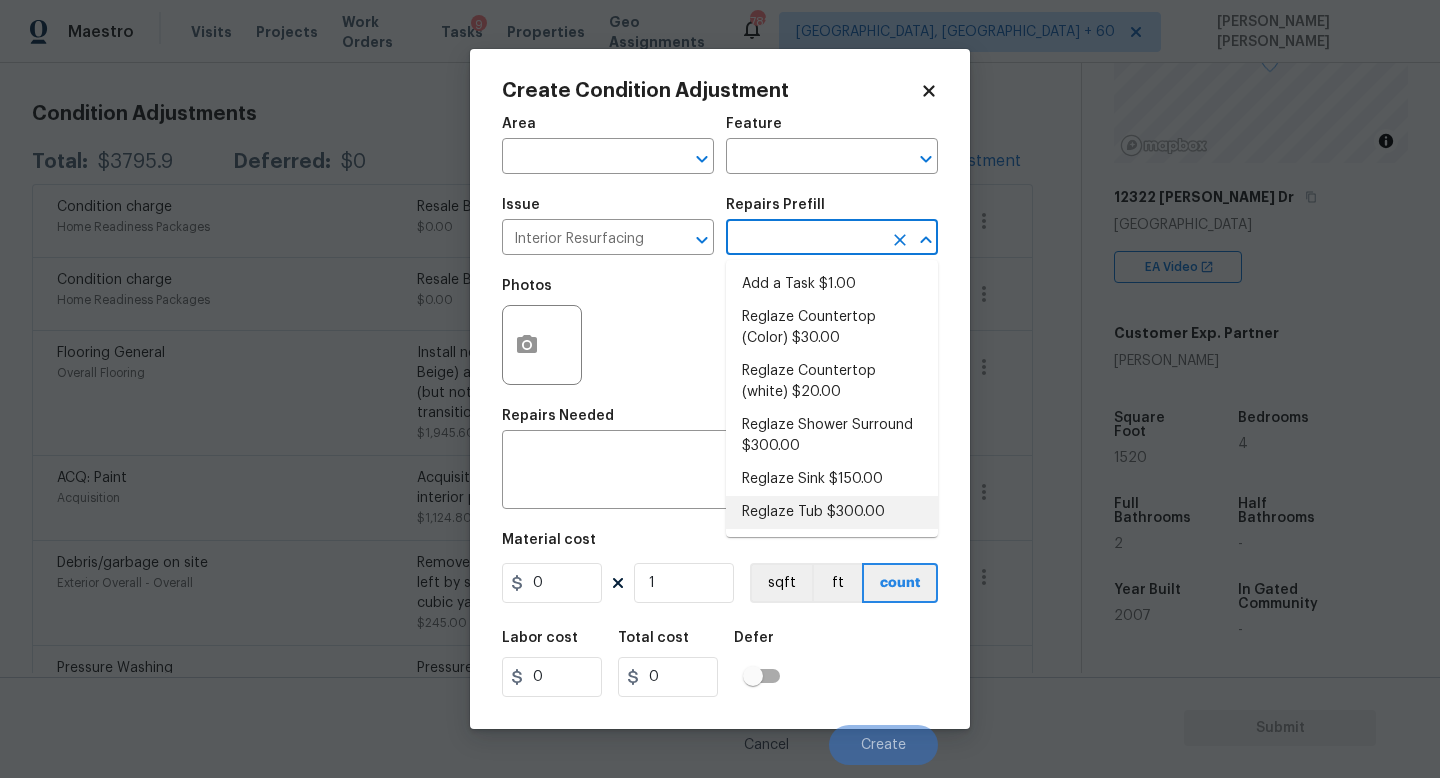 click on "Reglaze Tub $300.00" at bounding box center (832, 512) 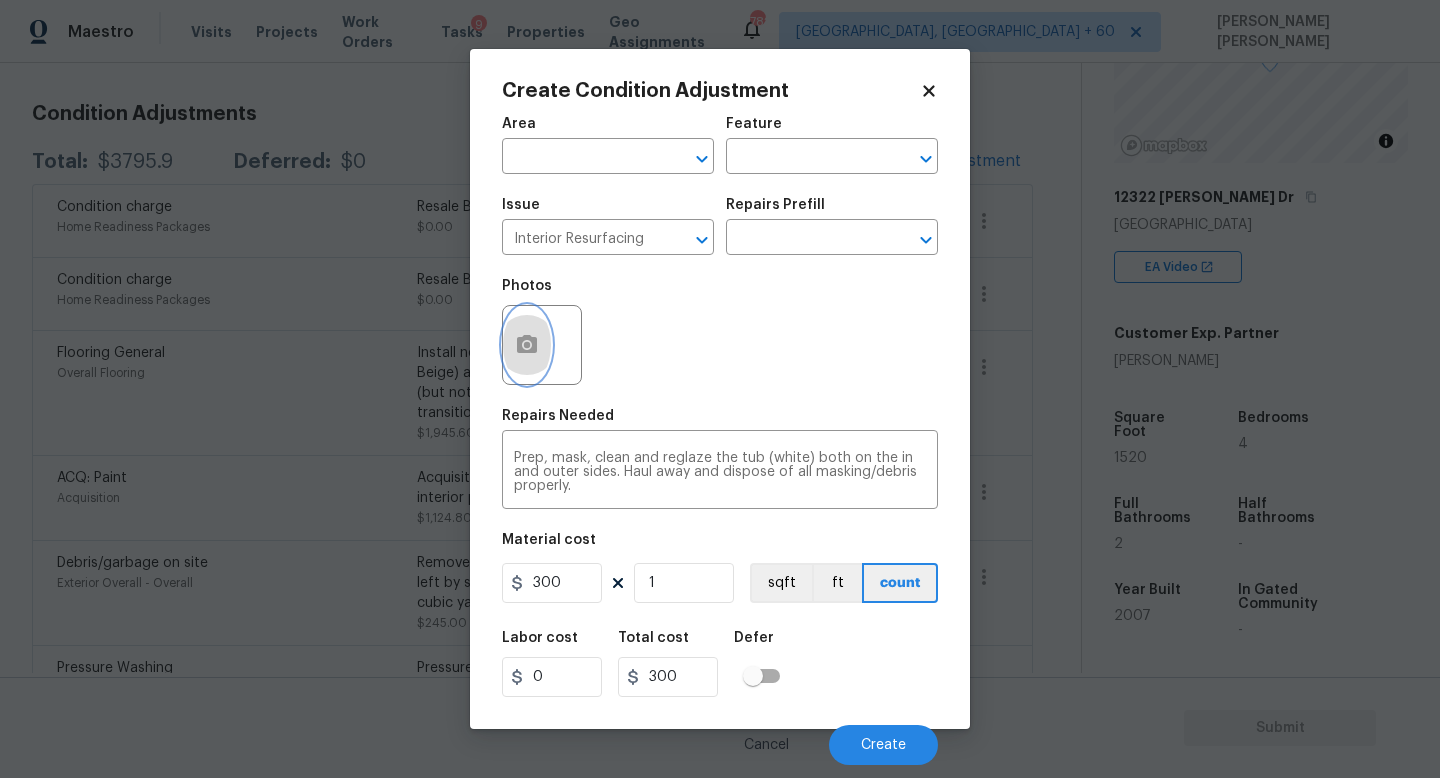 click at bounding box center (527, 345) 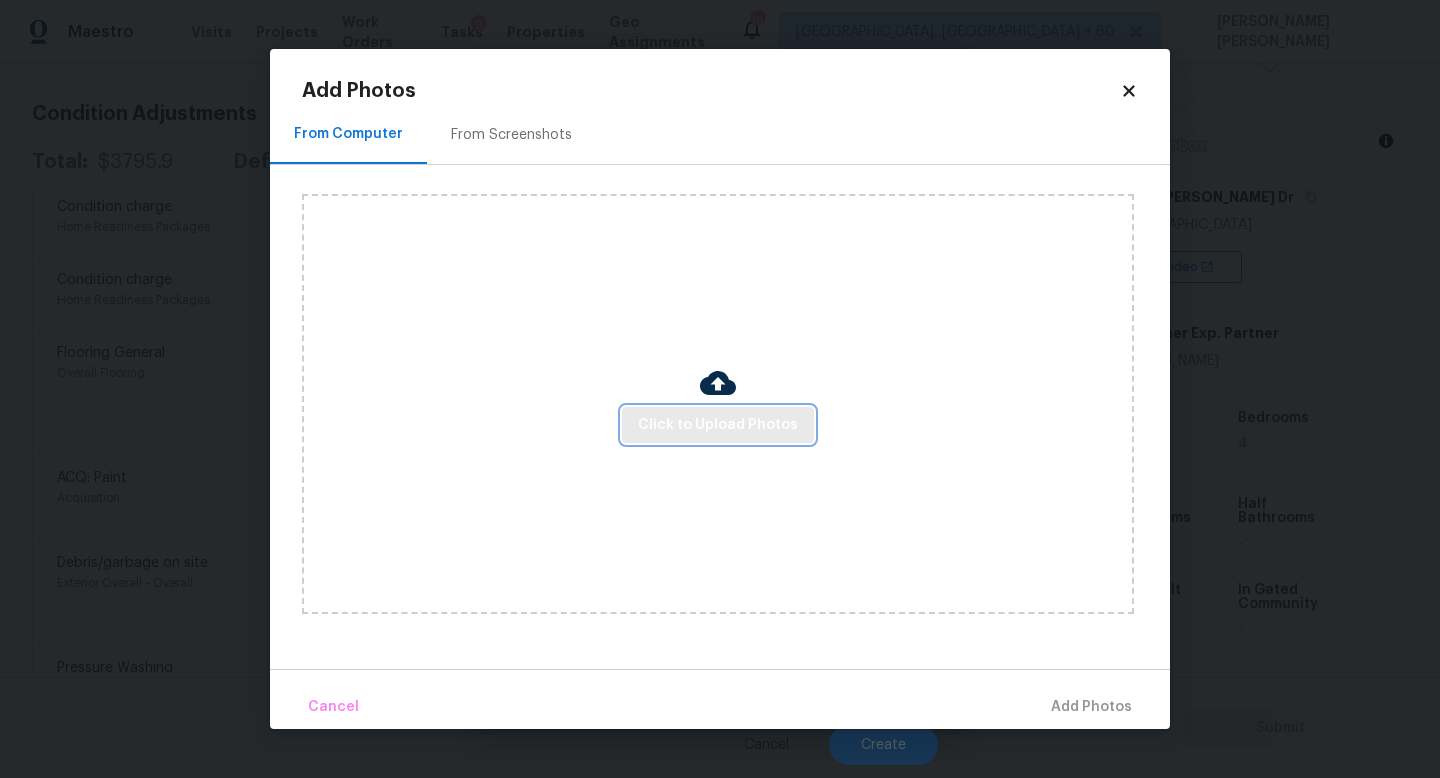 click on "Click to Upload Photos" at bounding box center (718, 425) 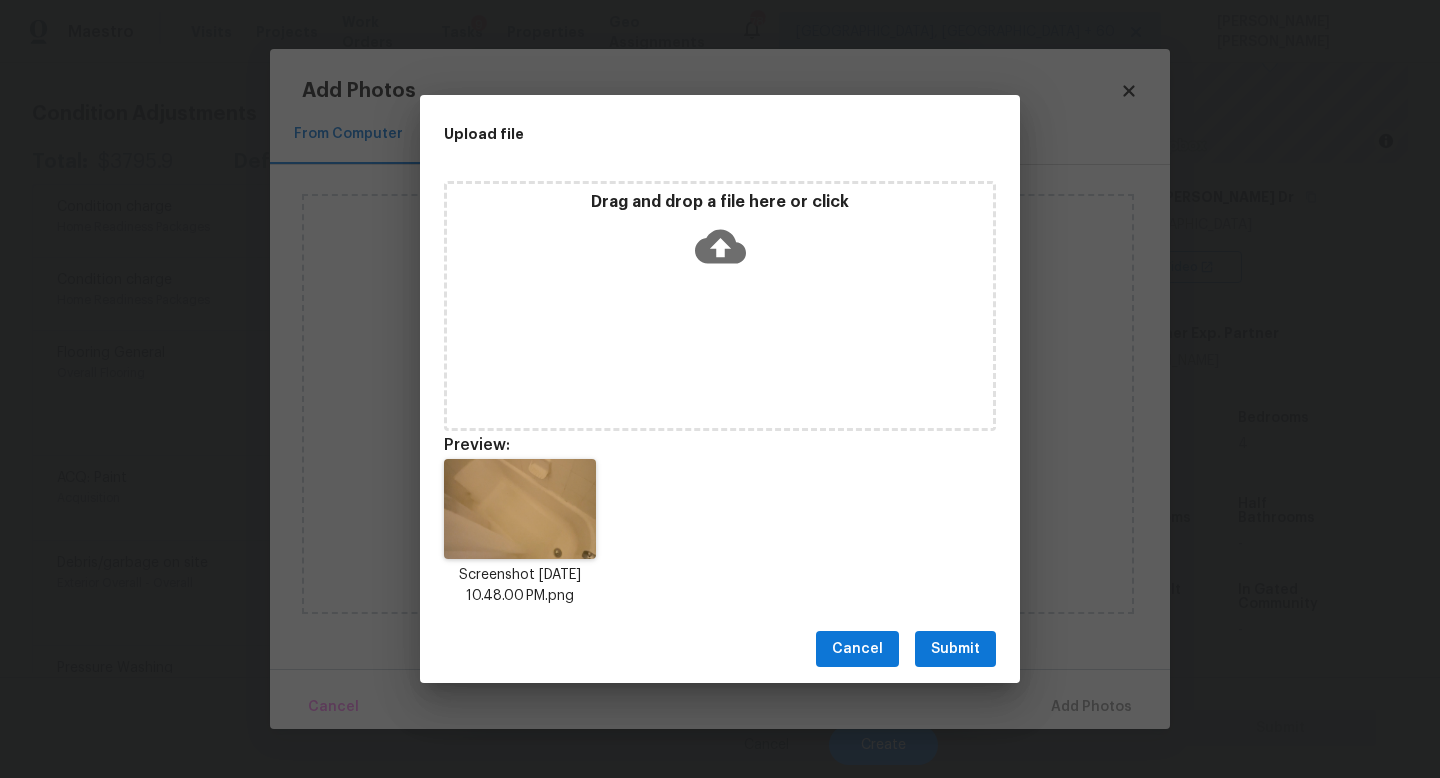 click on "Submit" at bounding box center (955, 649) 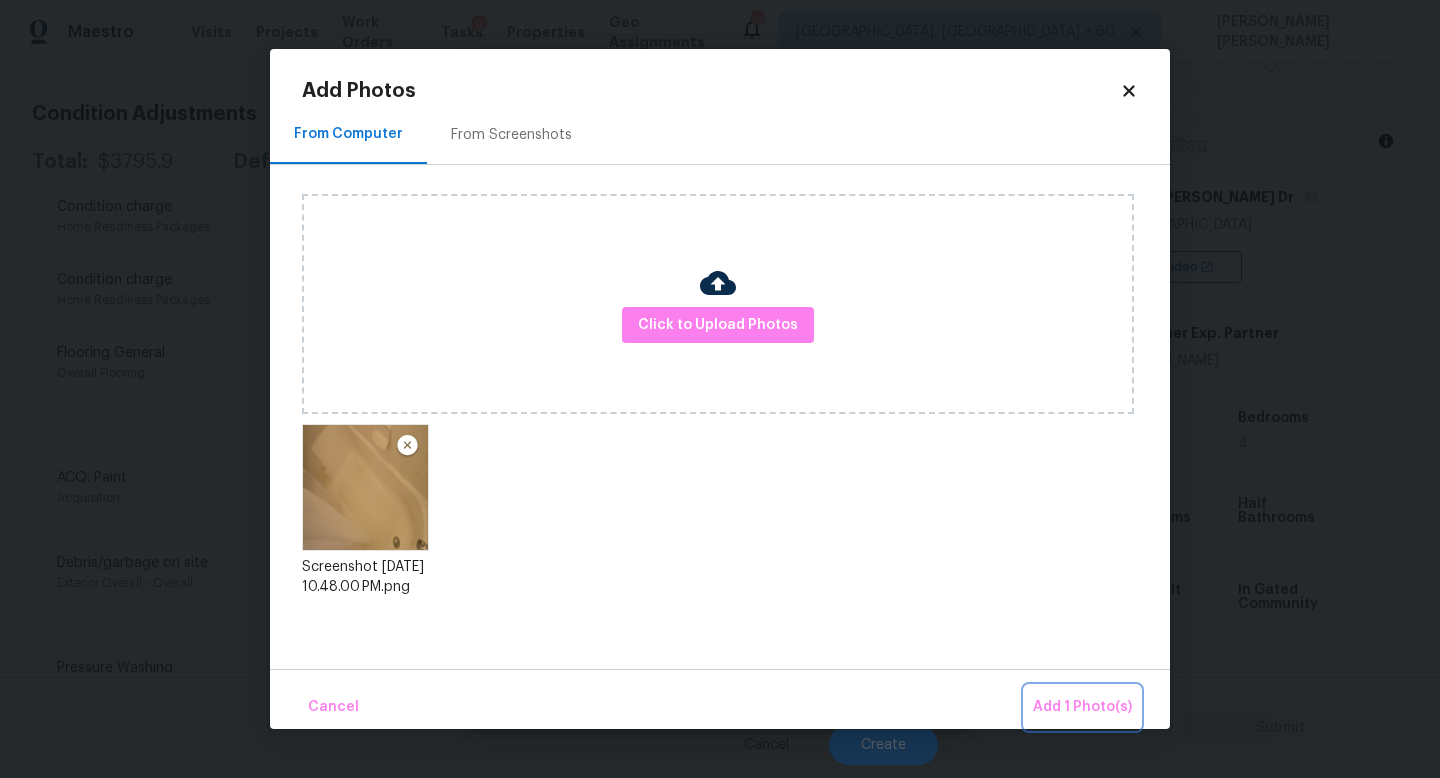 click on "Add 1 Photo(s)" at bounding box center [1082, 707] 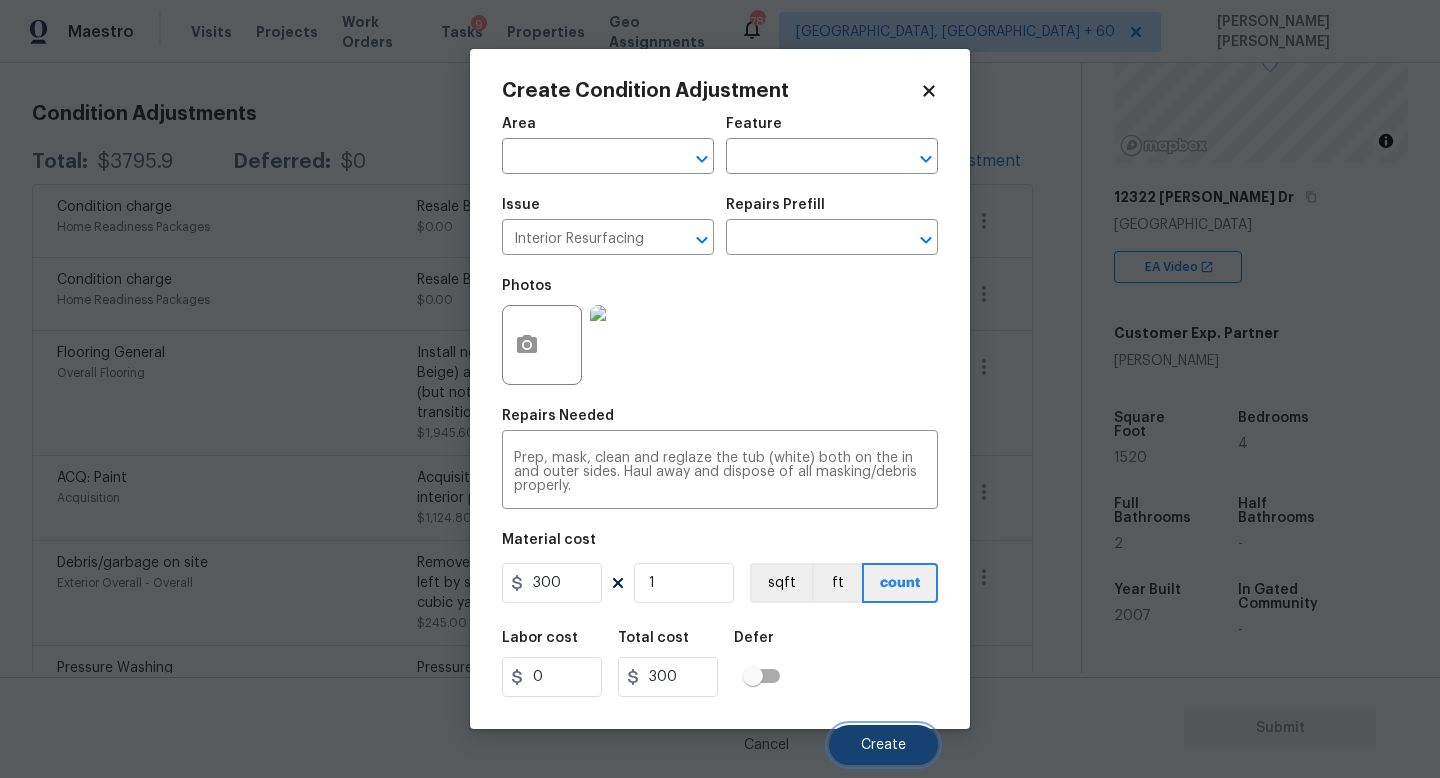 click on "Create" at bounding box center (883, 745) 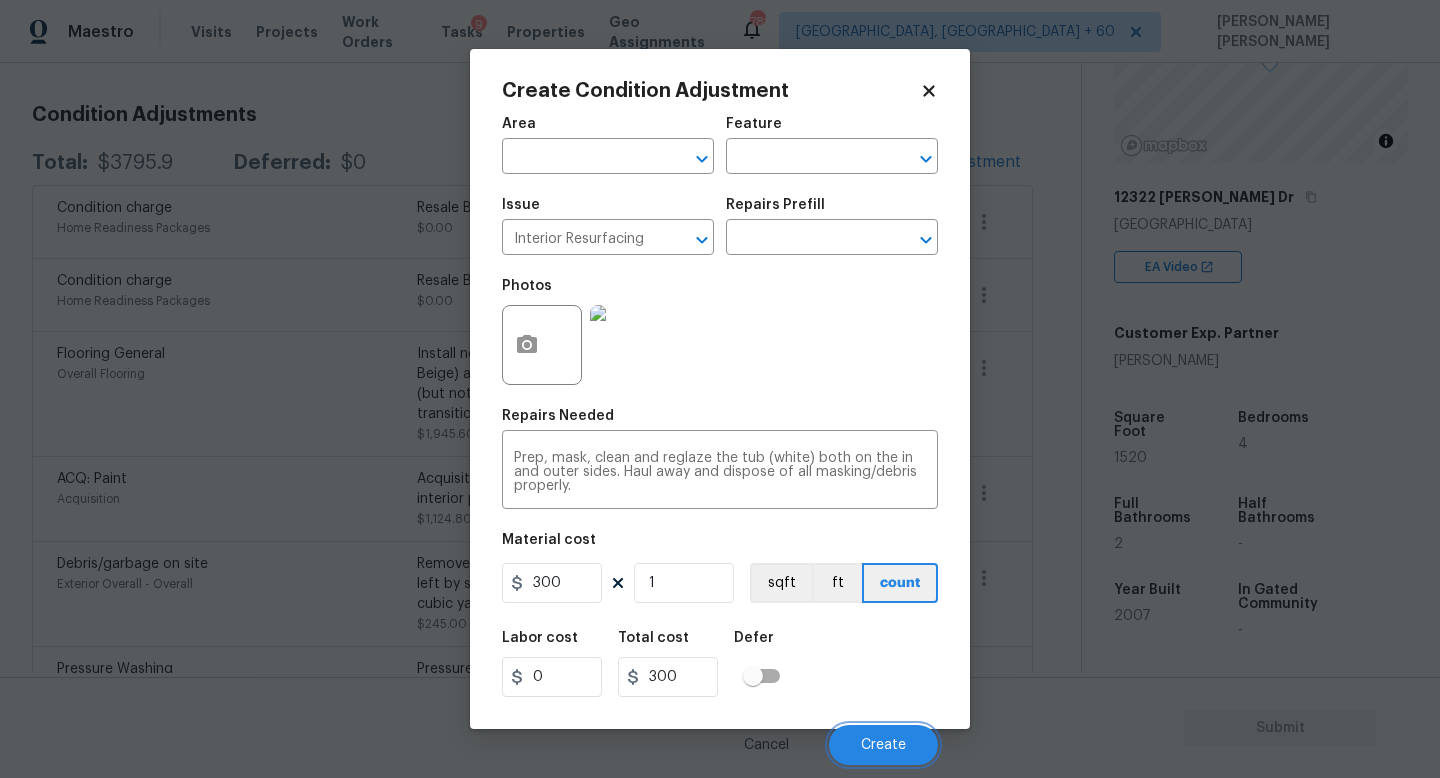 scroll, scrollTop: 263, scrollLeft: 0, axis: vertical 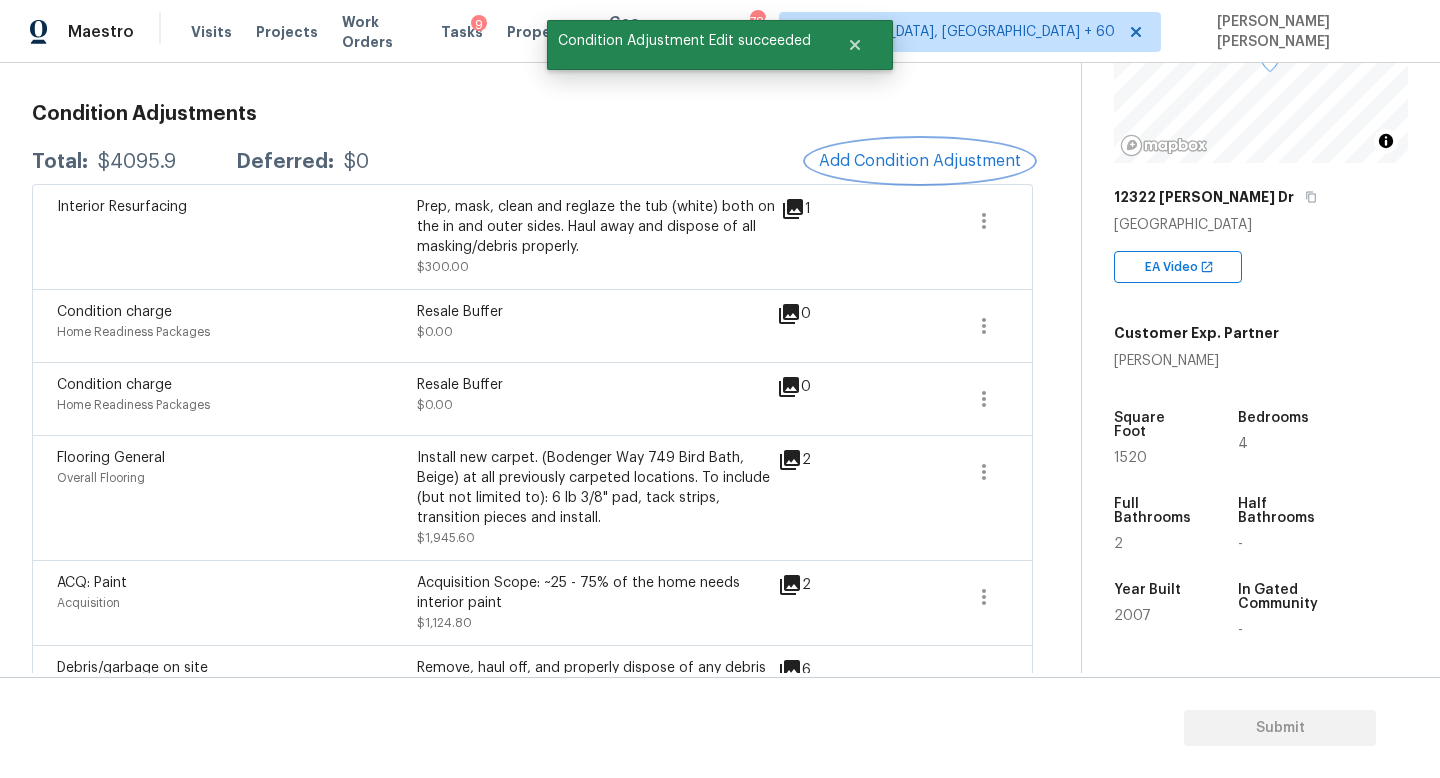 click on "Add Condition Adjustment" at bounding box center [920, 161] 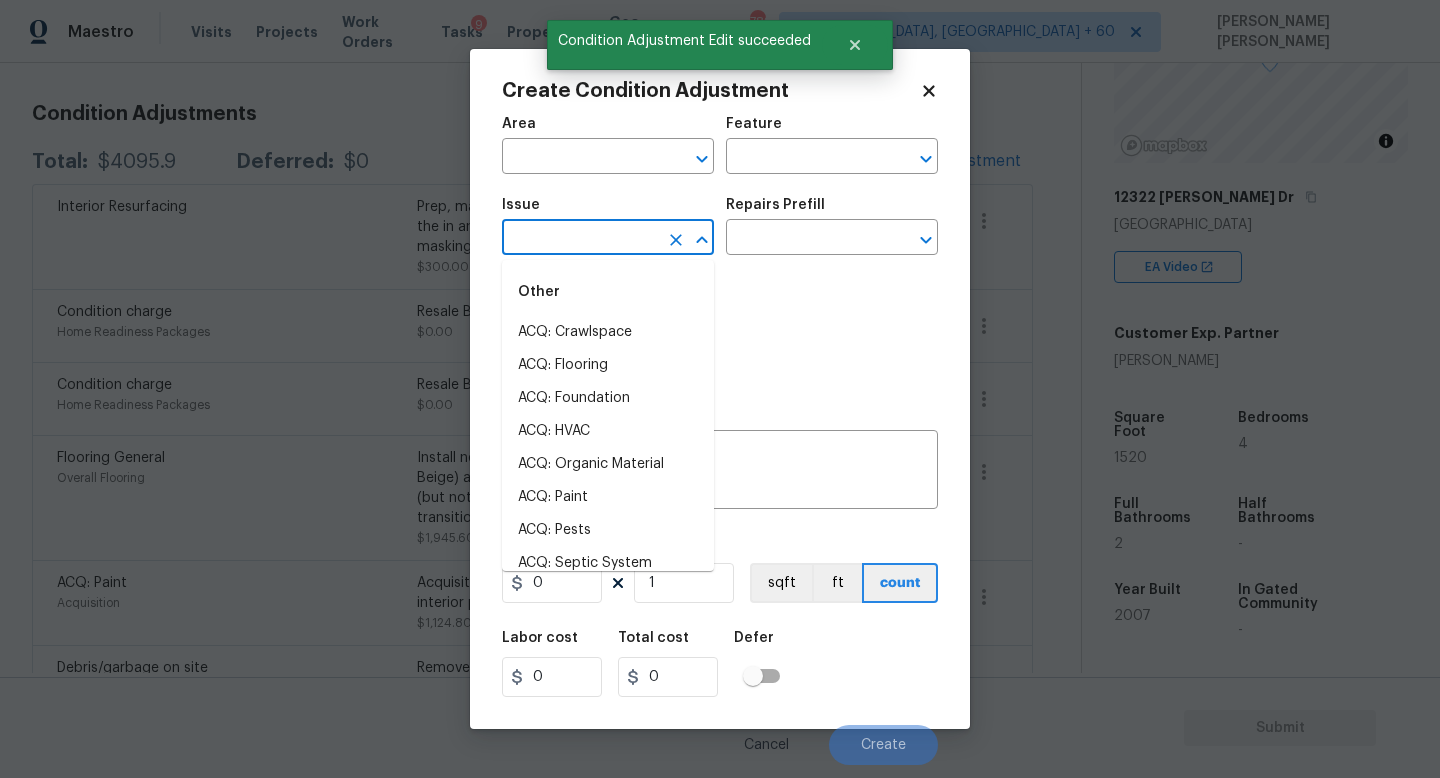 click at bounding box center [580, 239] 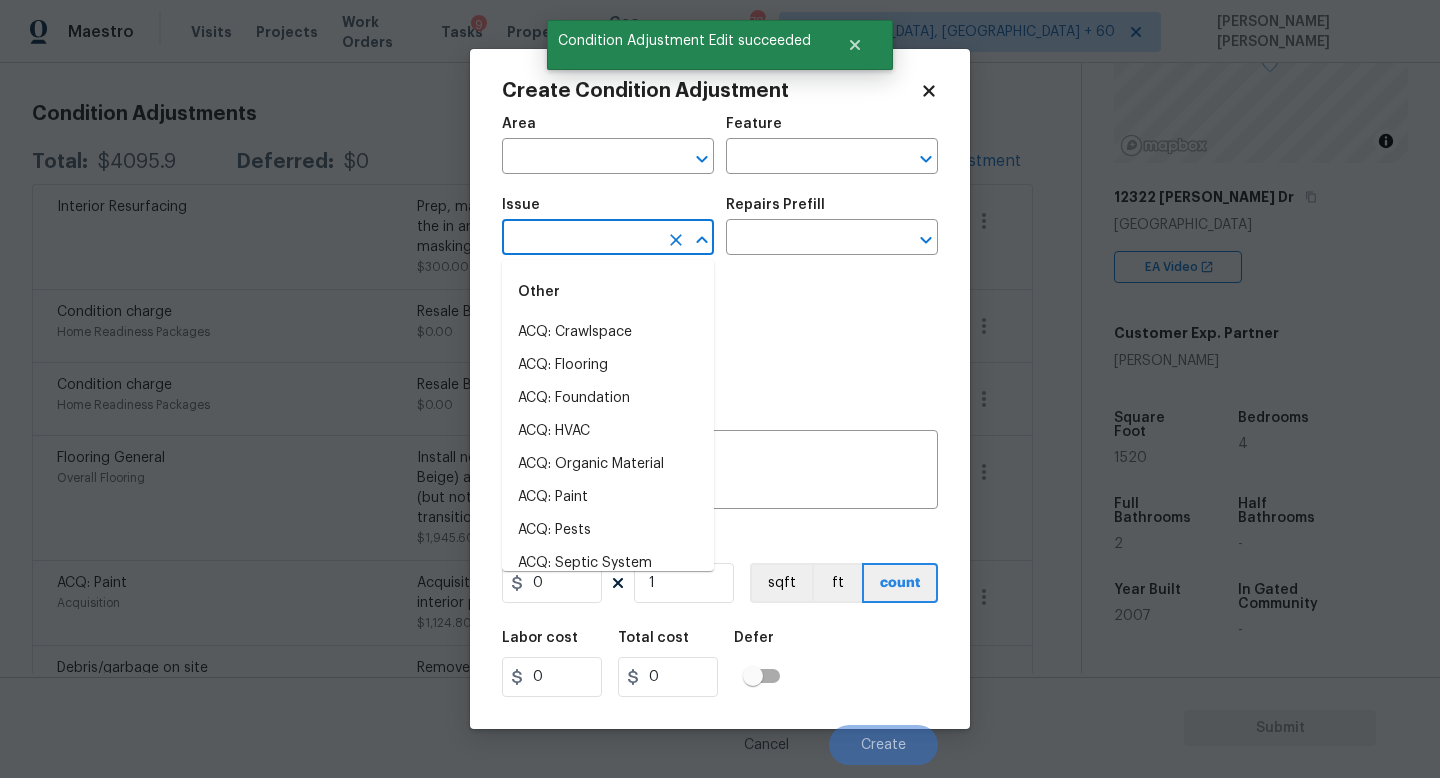 type on "s" 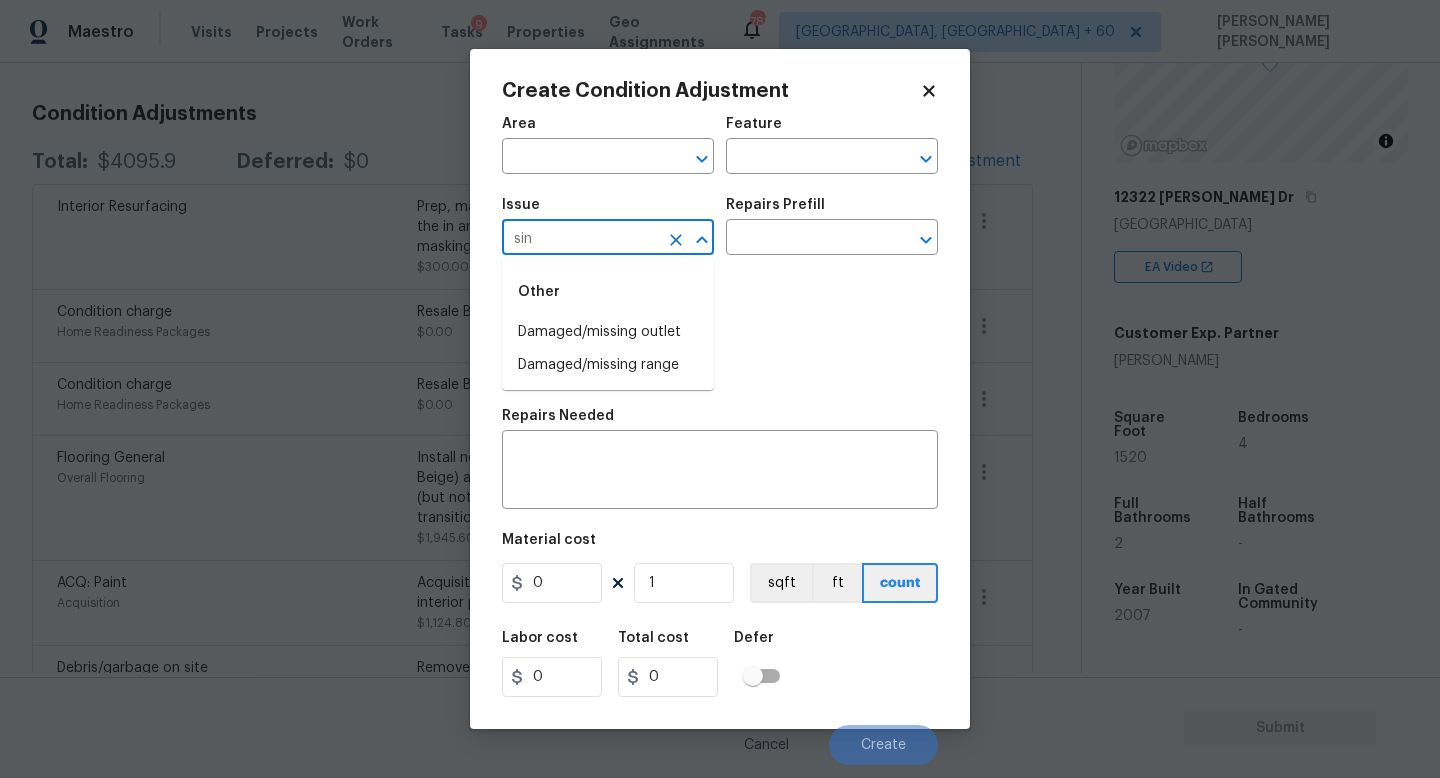 type on "sini" 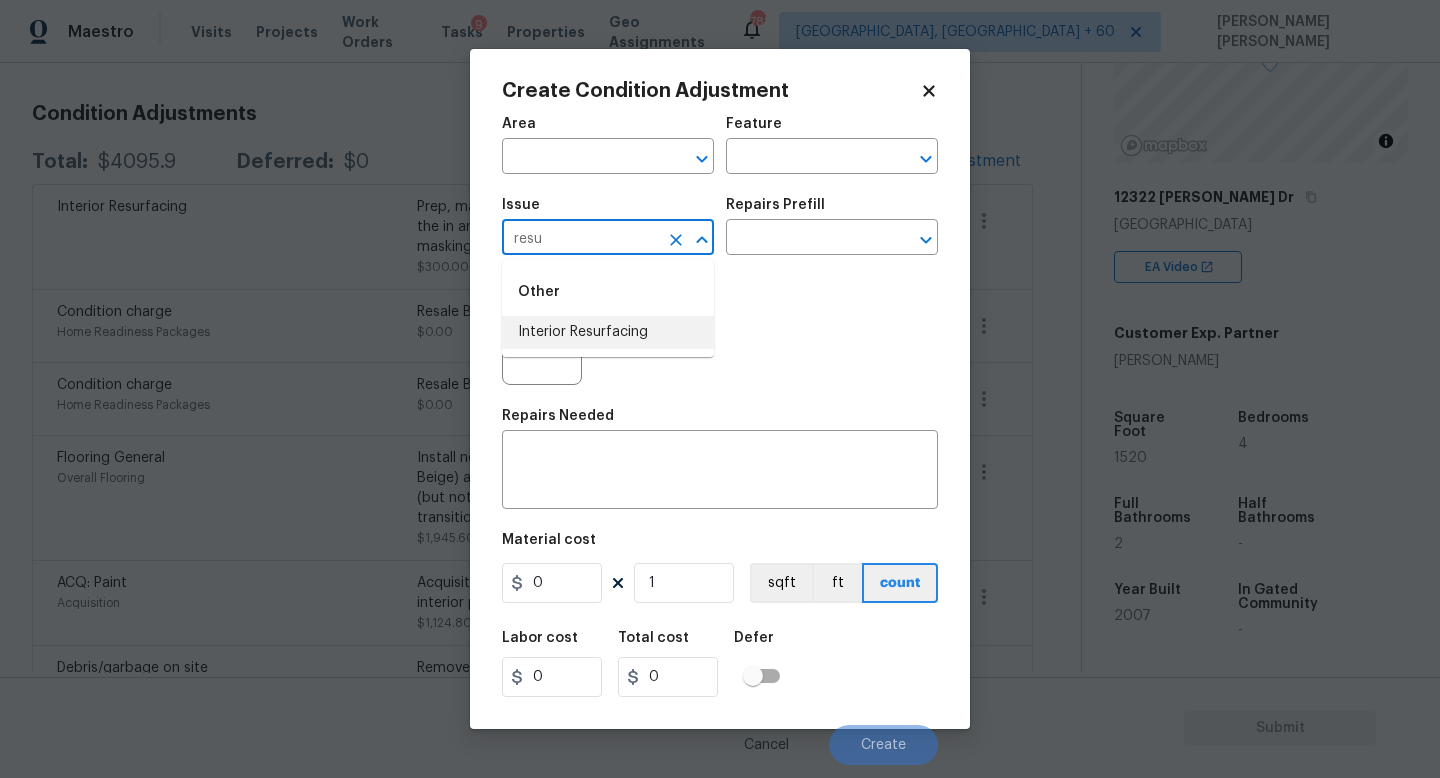 click on "Interior Resurfacing" at bounding box center [608, 332] 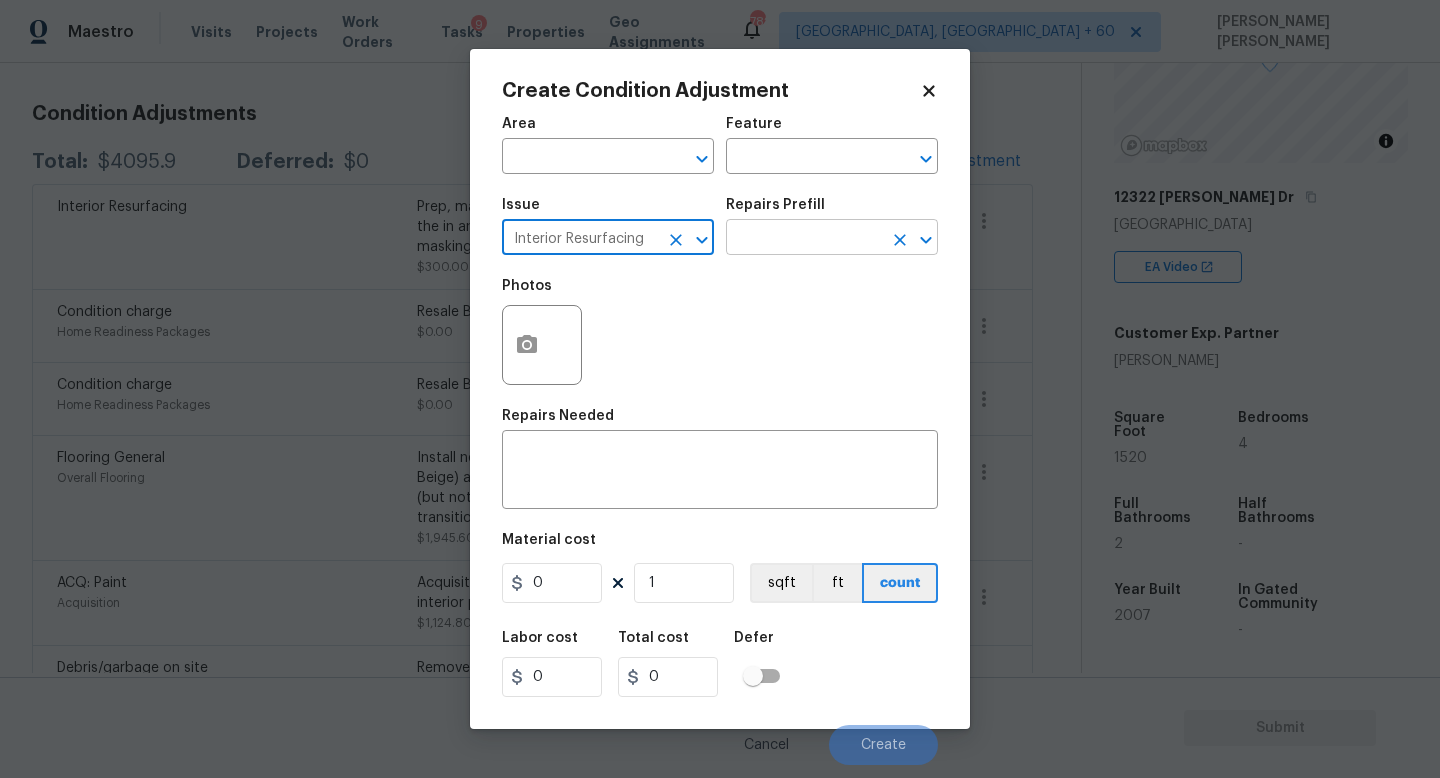 type on "Interior Resurfacing" 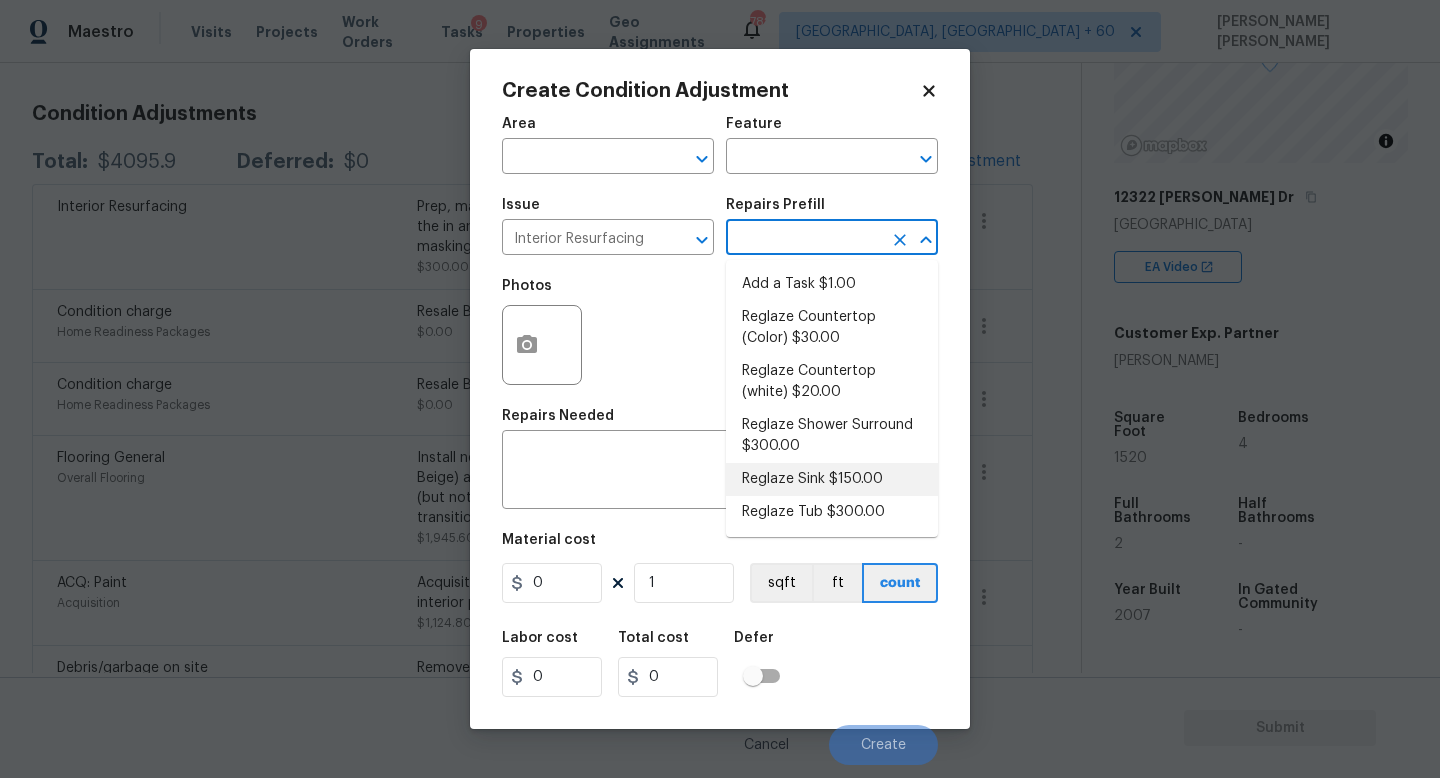 click on "Reglaze Sink $150.00" at bounding box center [832, 479] 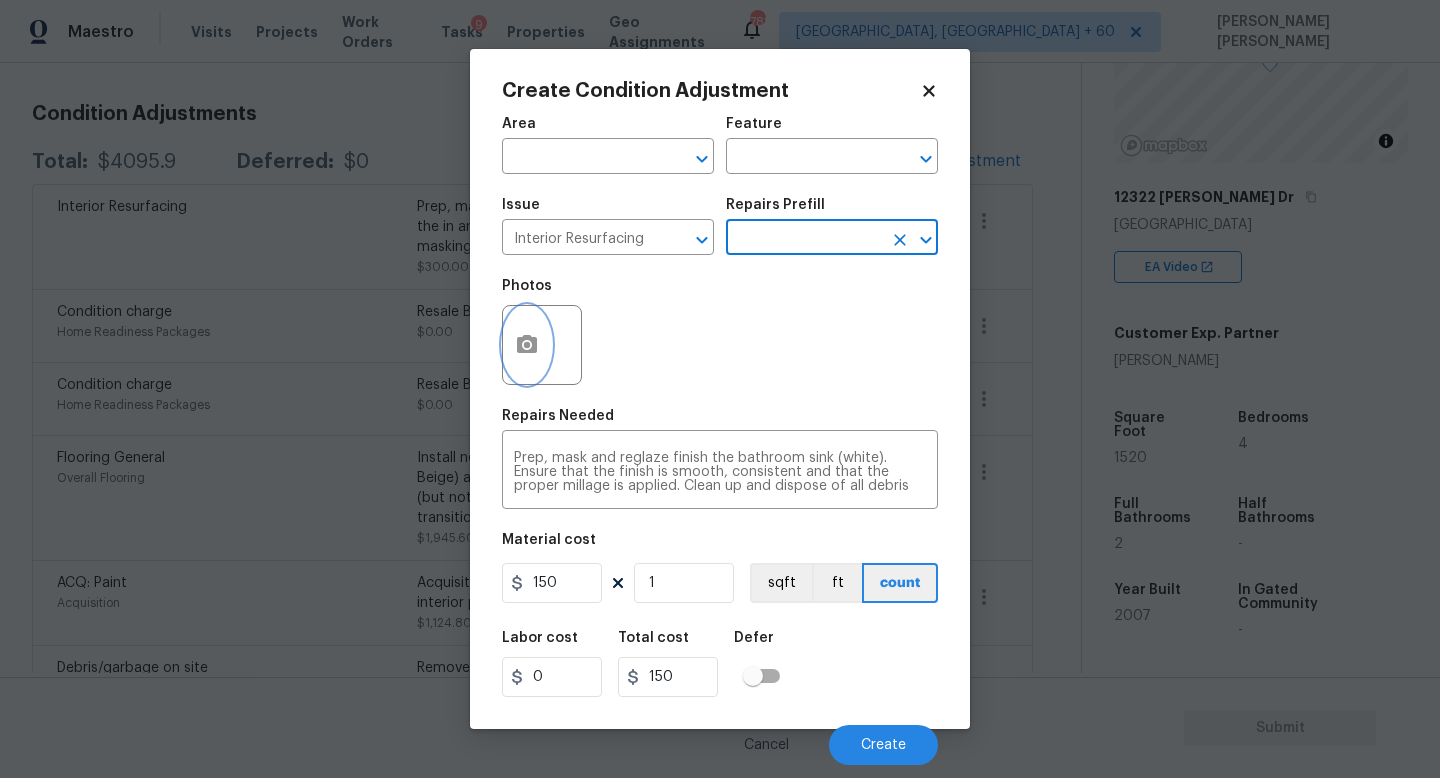 click 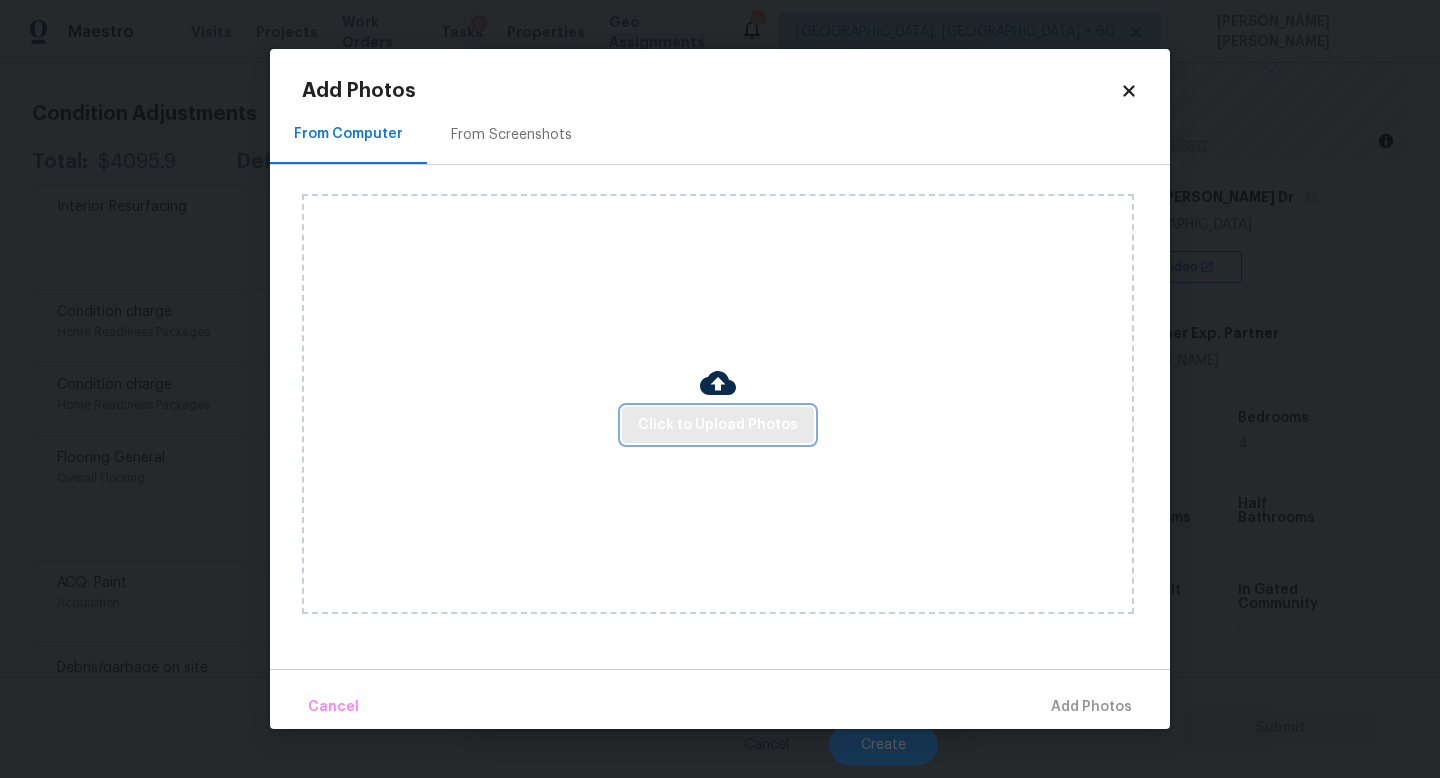 click on "Click to Upload Photos" at bounding box center [718, 425] 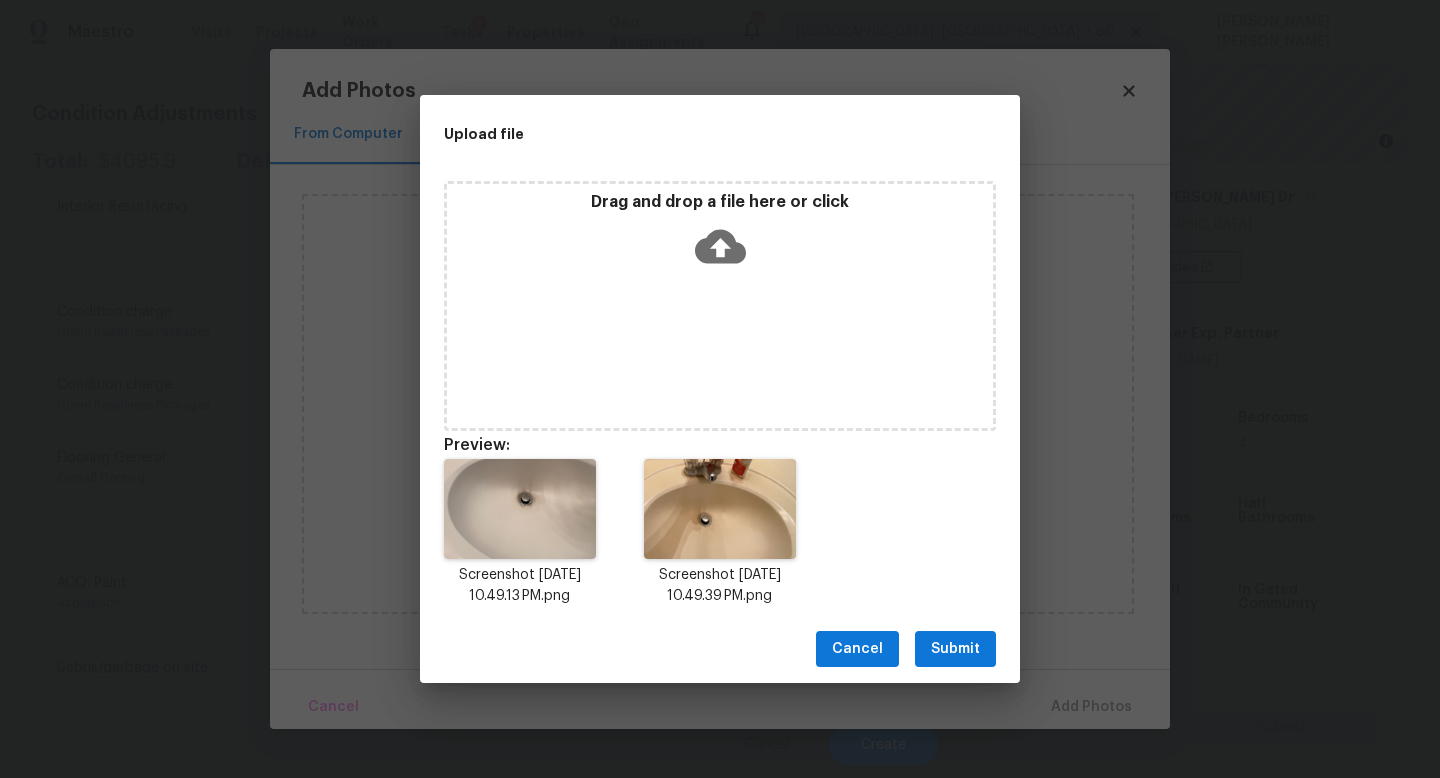 click on "Submit" at bounding box center (955, 649) 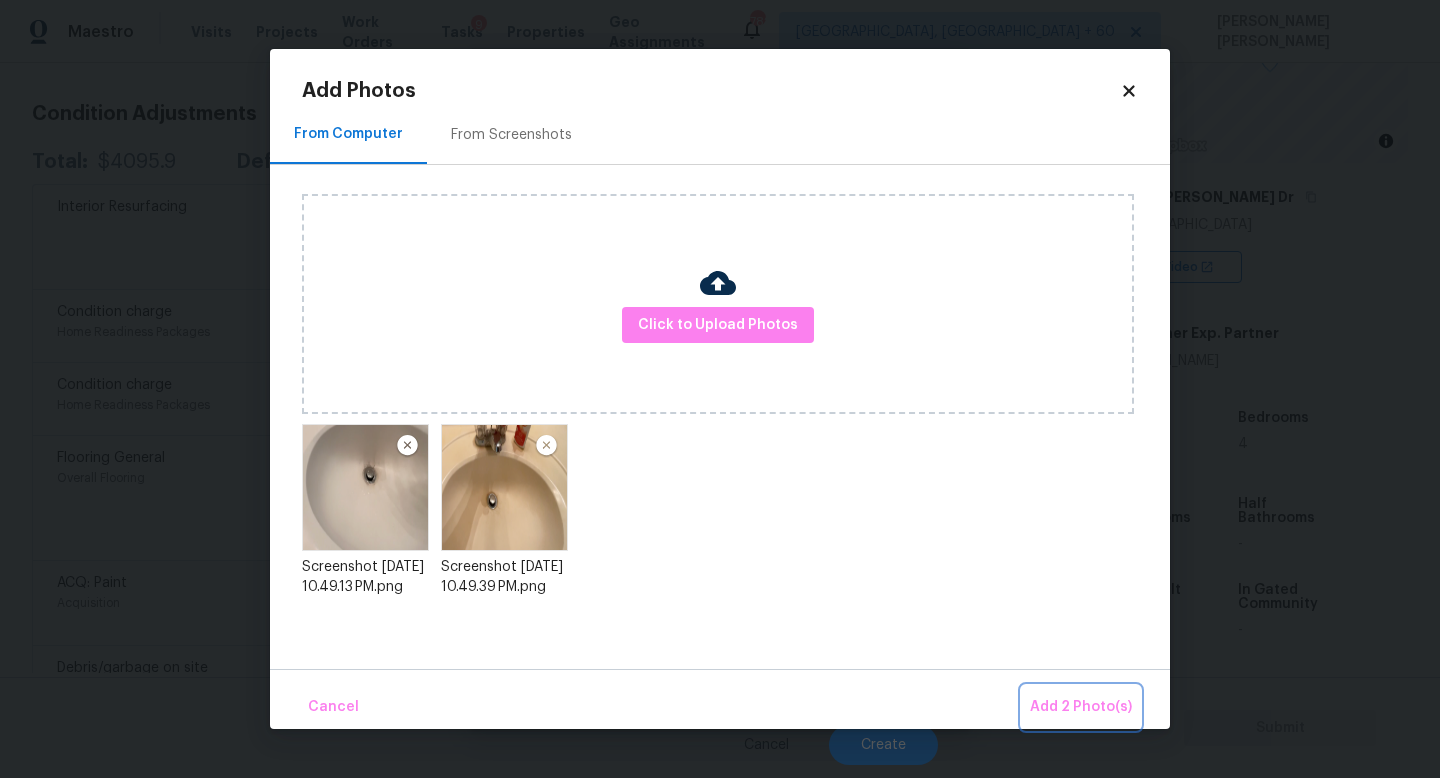click on "Add 2 Photo(s)" at bounding box center [1081, 707] 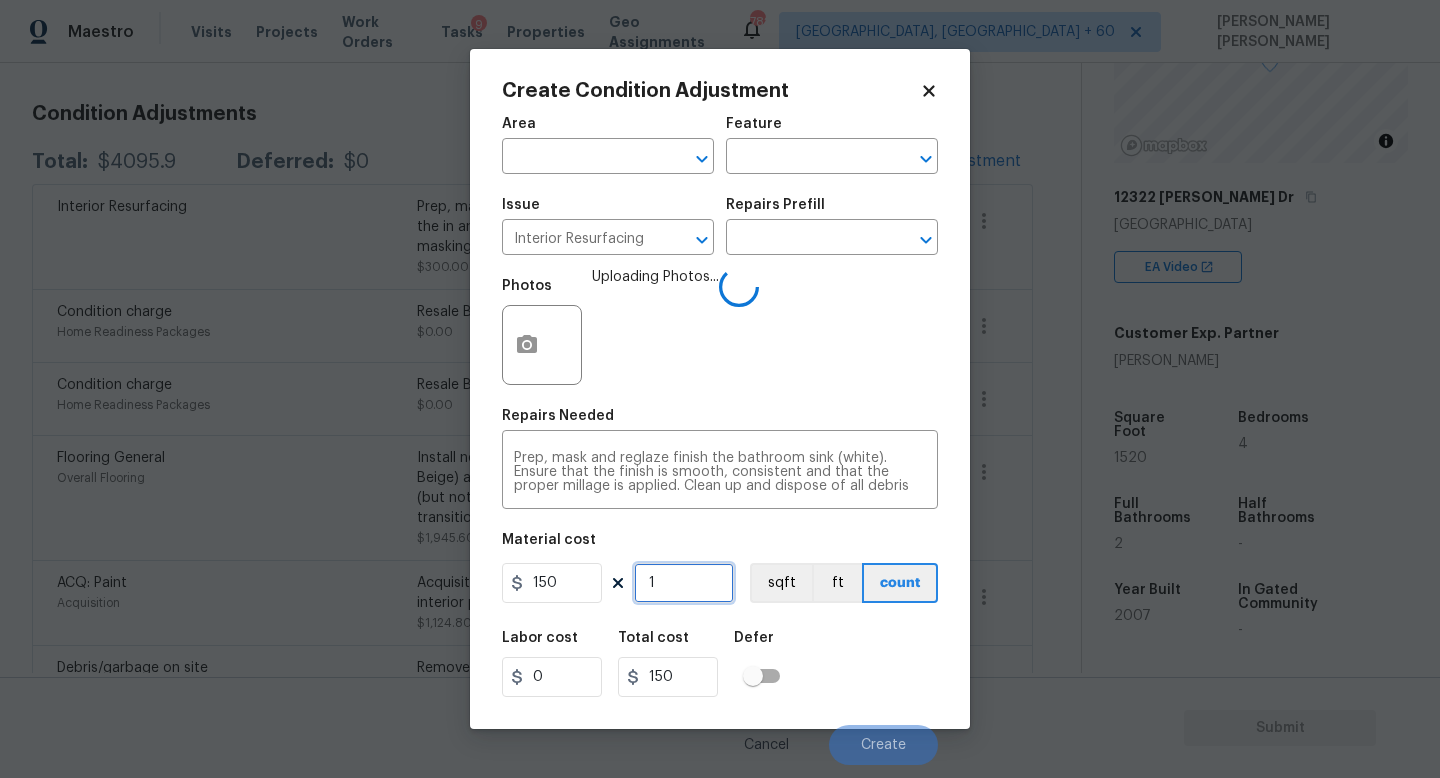 click on "1" at bounding box center (684, 583) 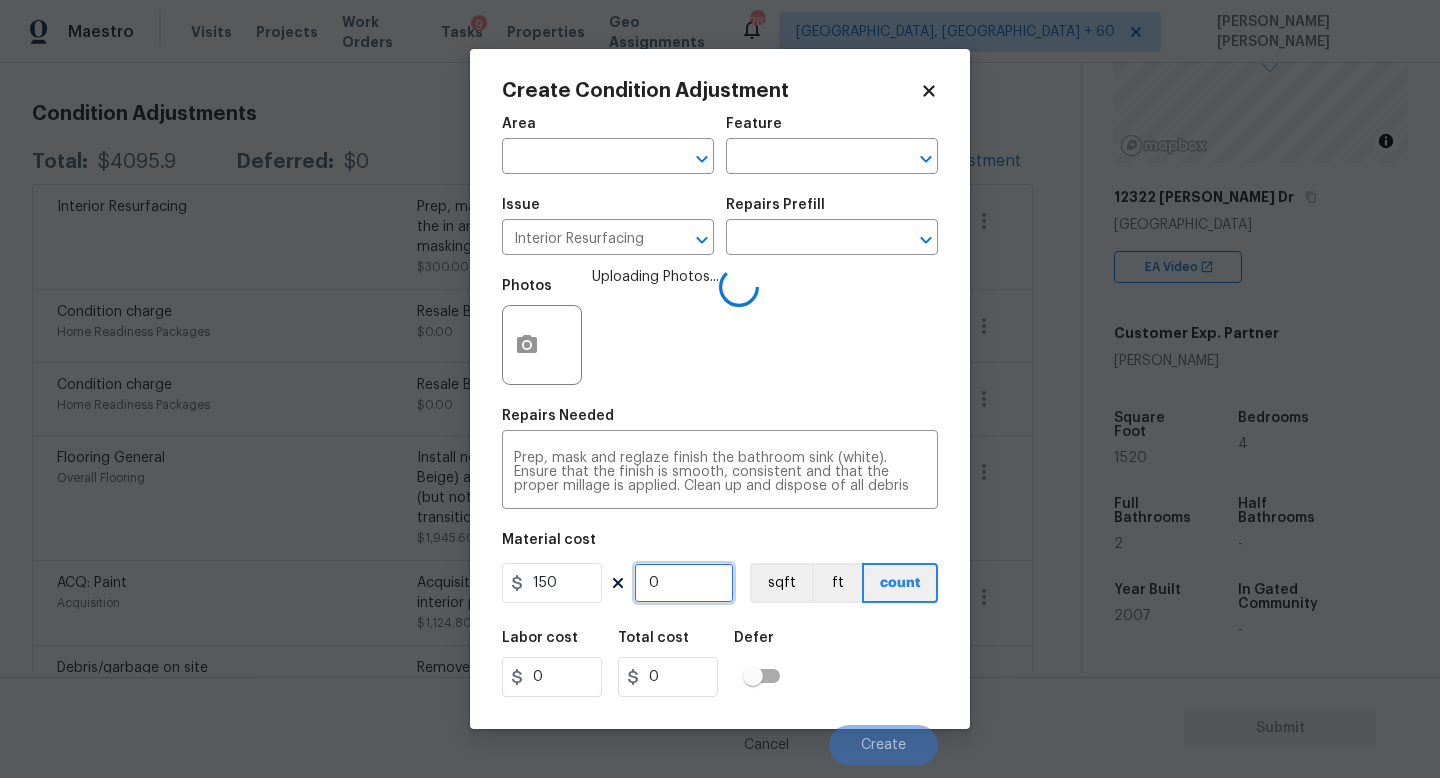 type on "2" 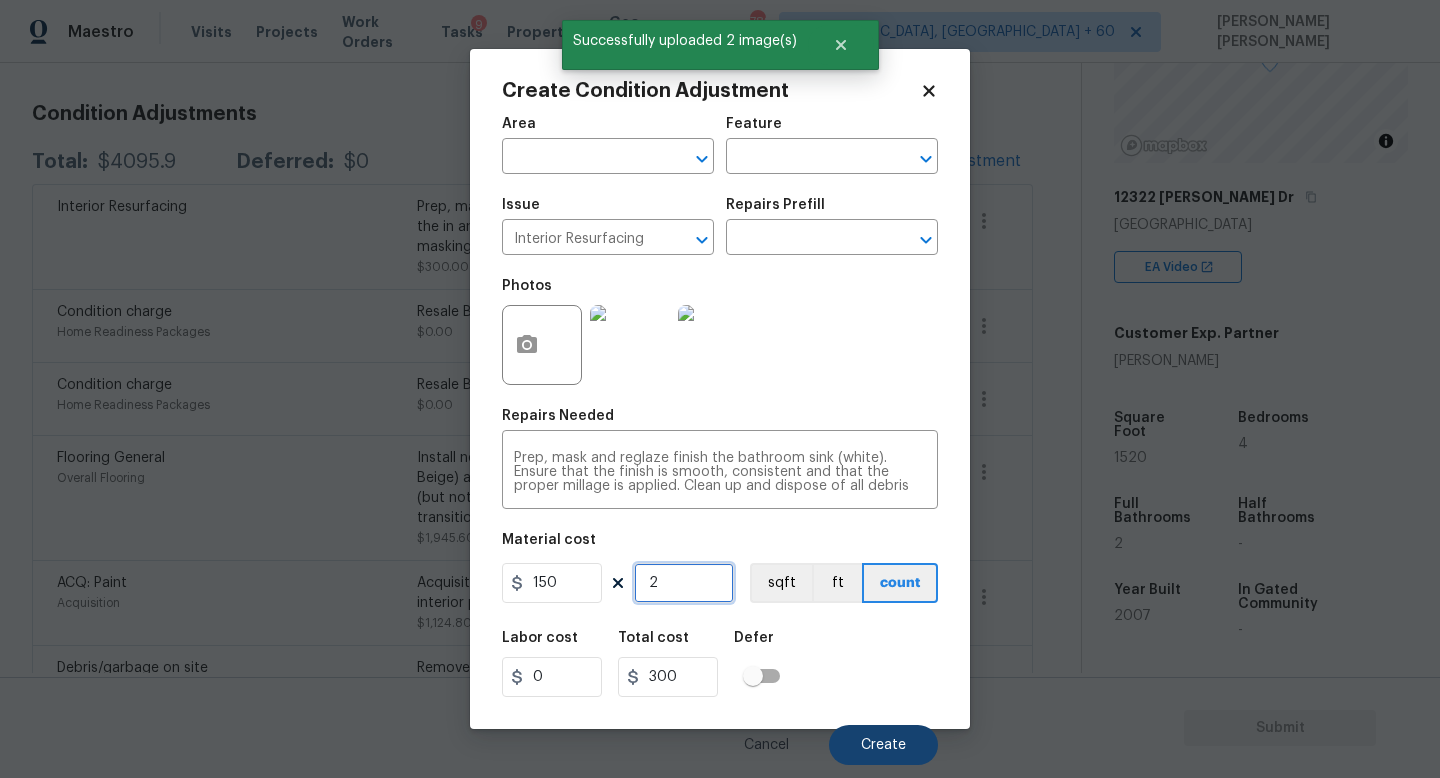 type on "2" 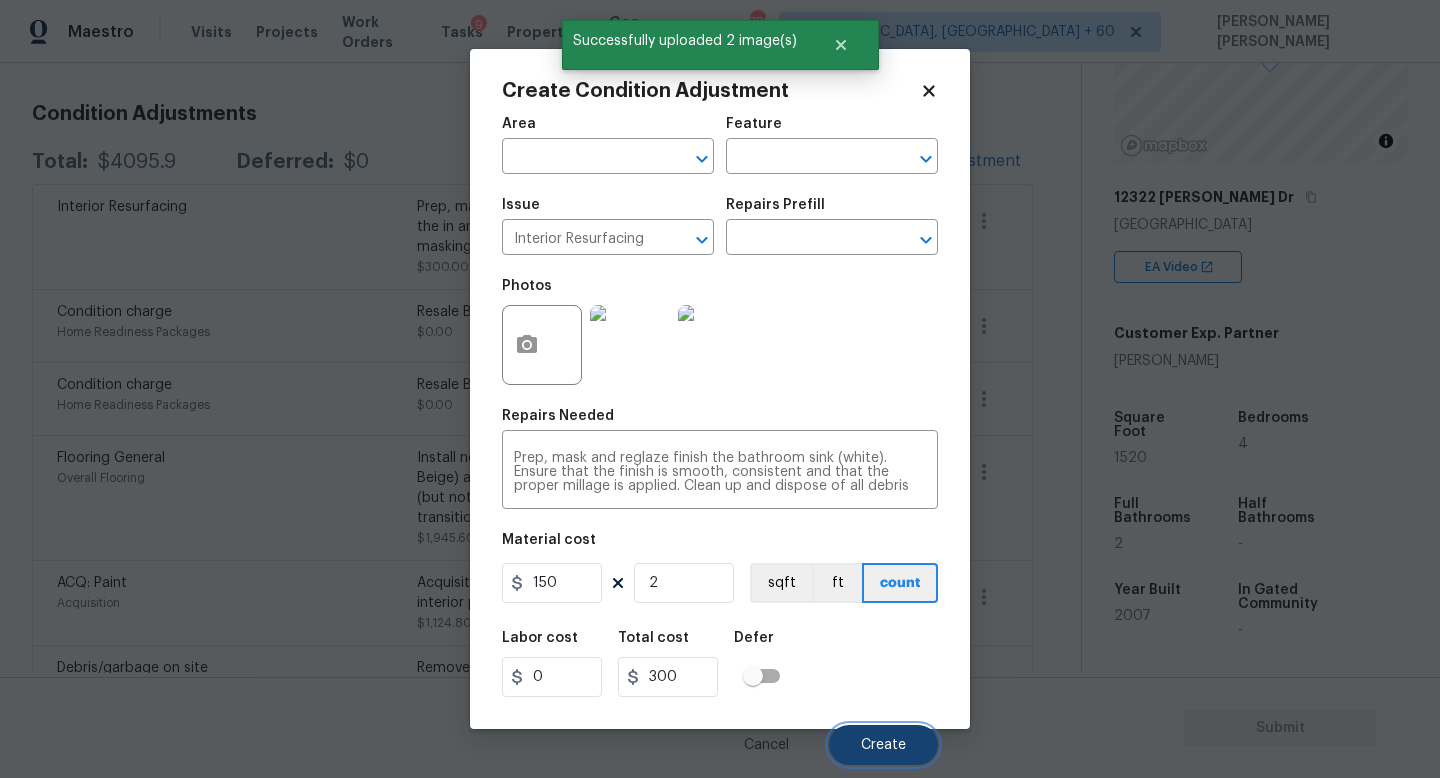 click on "Create" at bounding box center (883, 745) 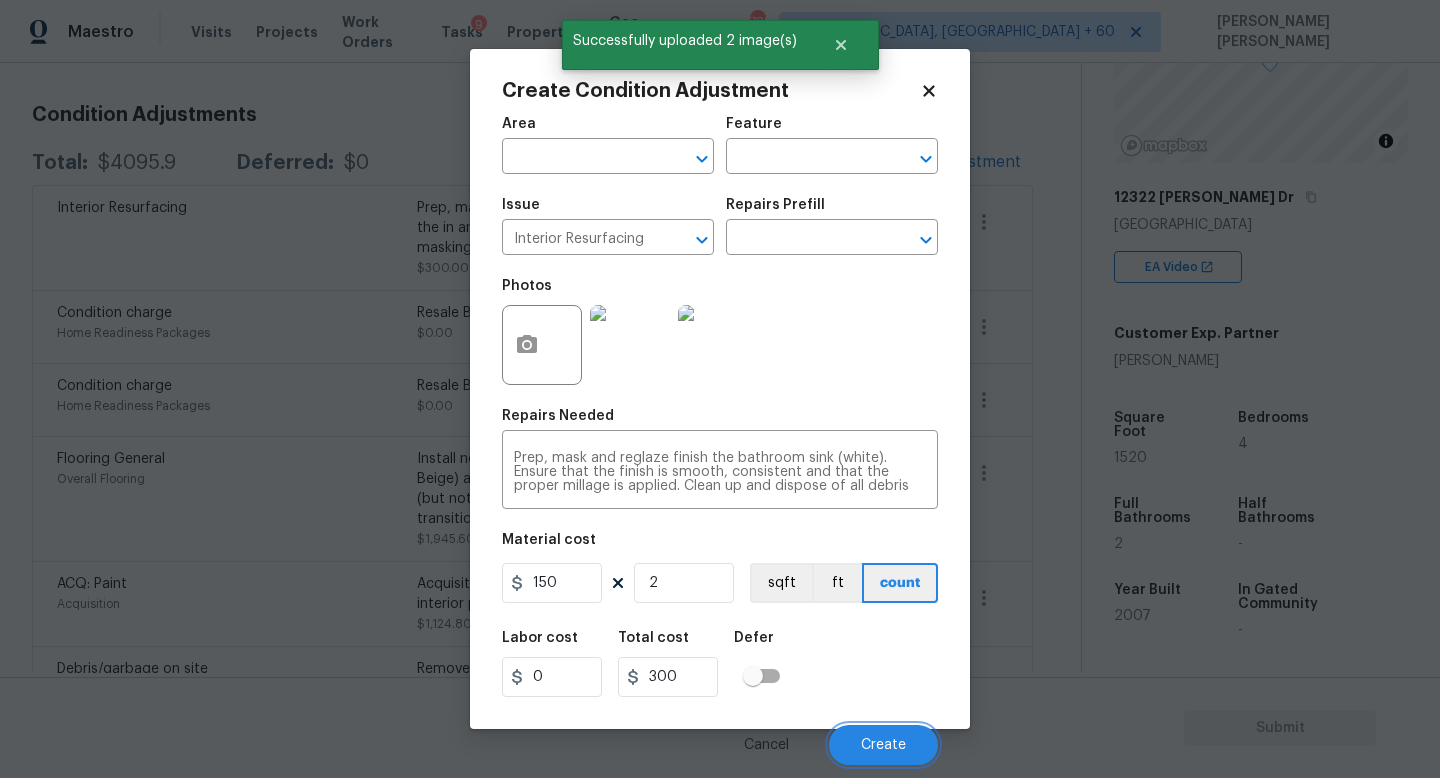 scroll, scrollTop: 263, scrollLeft: 0, axis: vertical 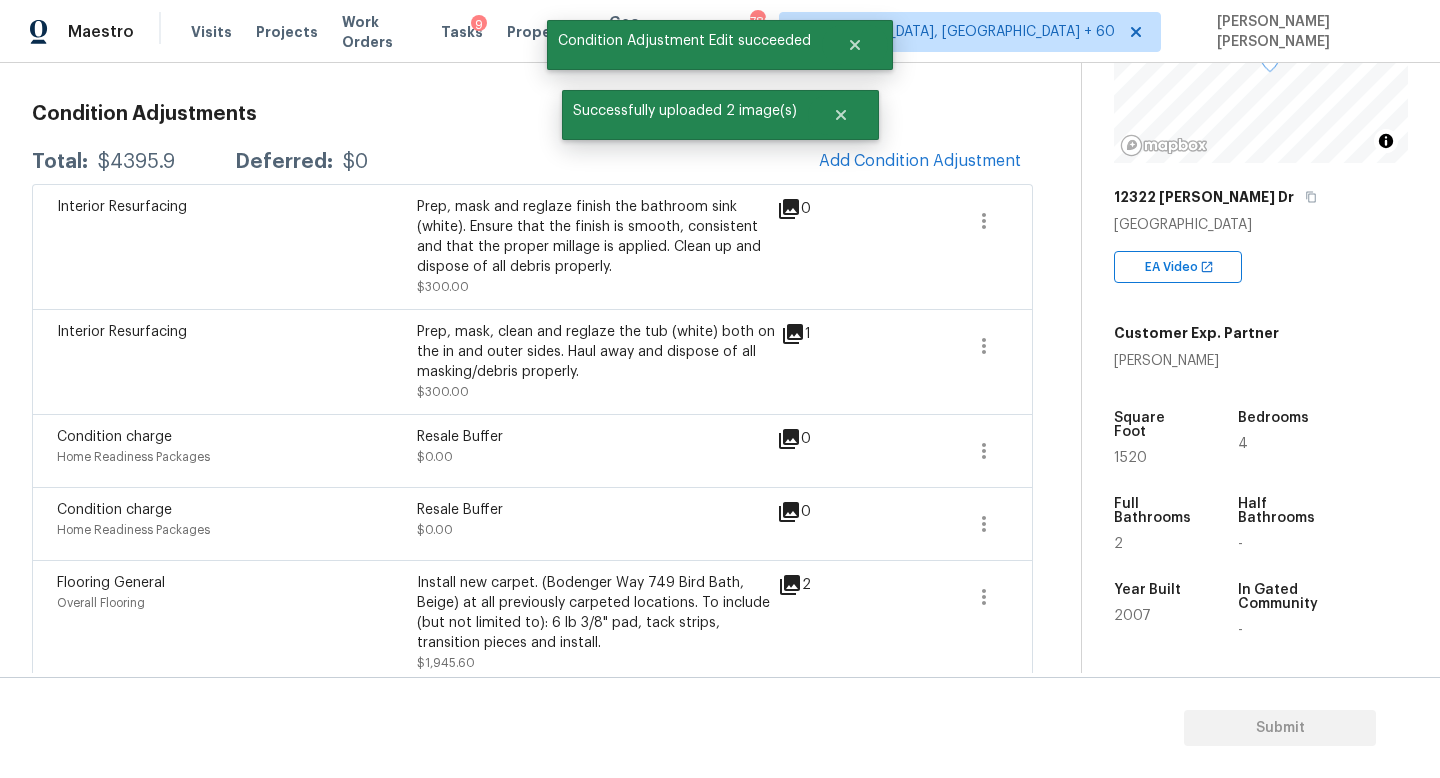 click on "$4395.9" at bounding box center (136, 162) 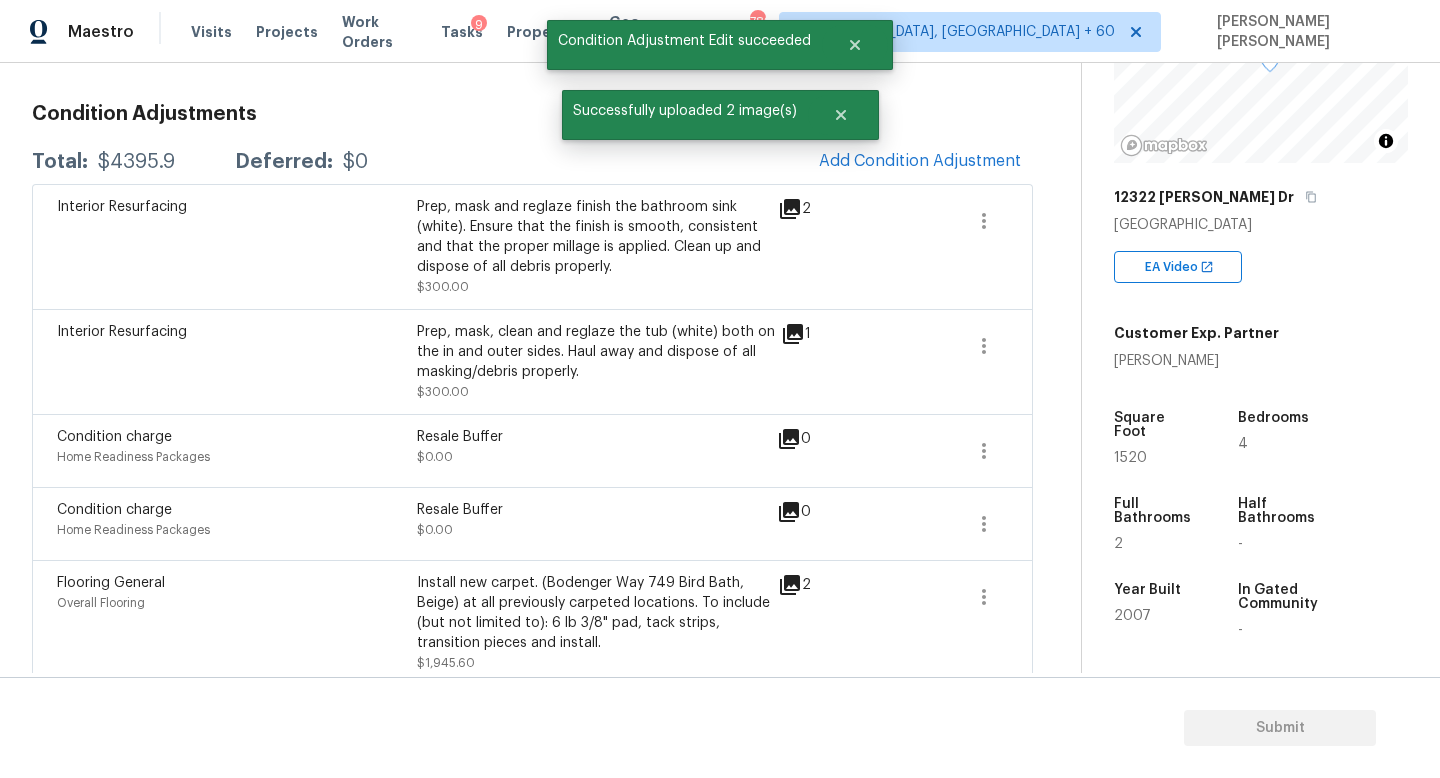 click on "$4395.9" at bounding box center (136, 162) 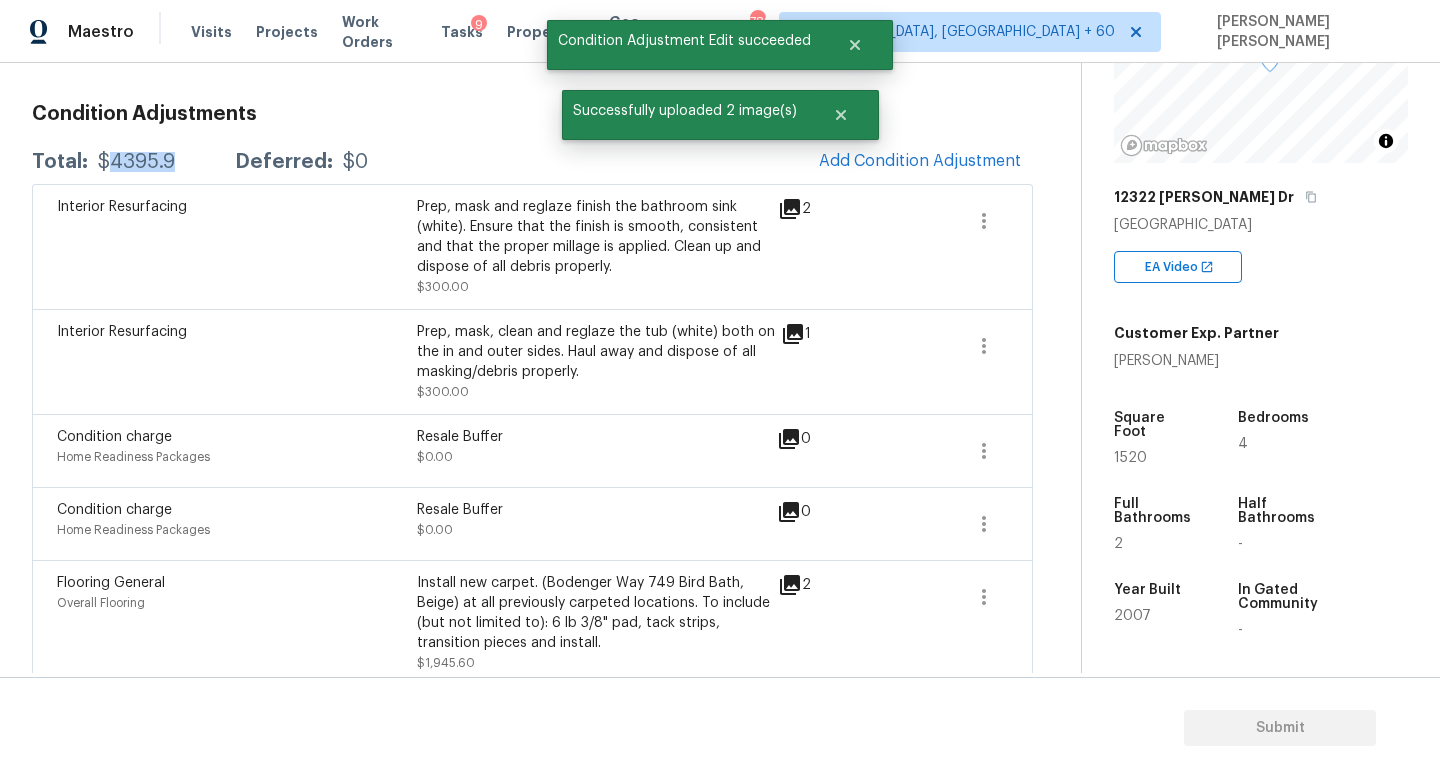 copy on "4395.9" 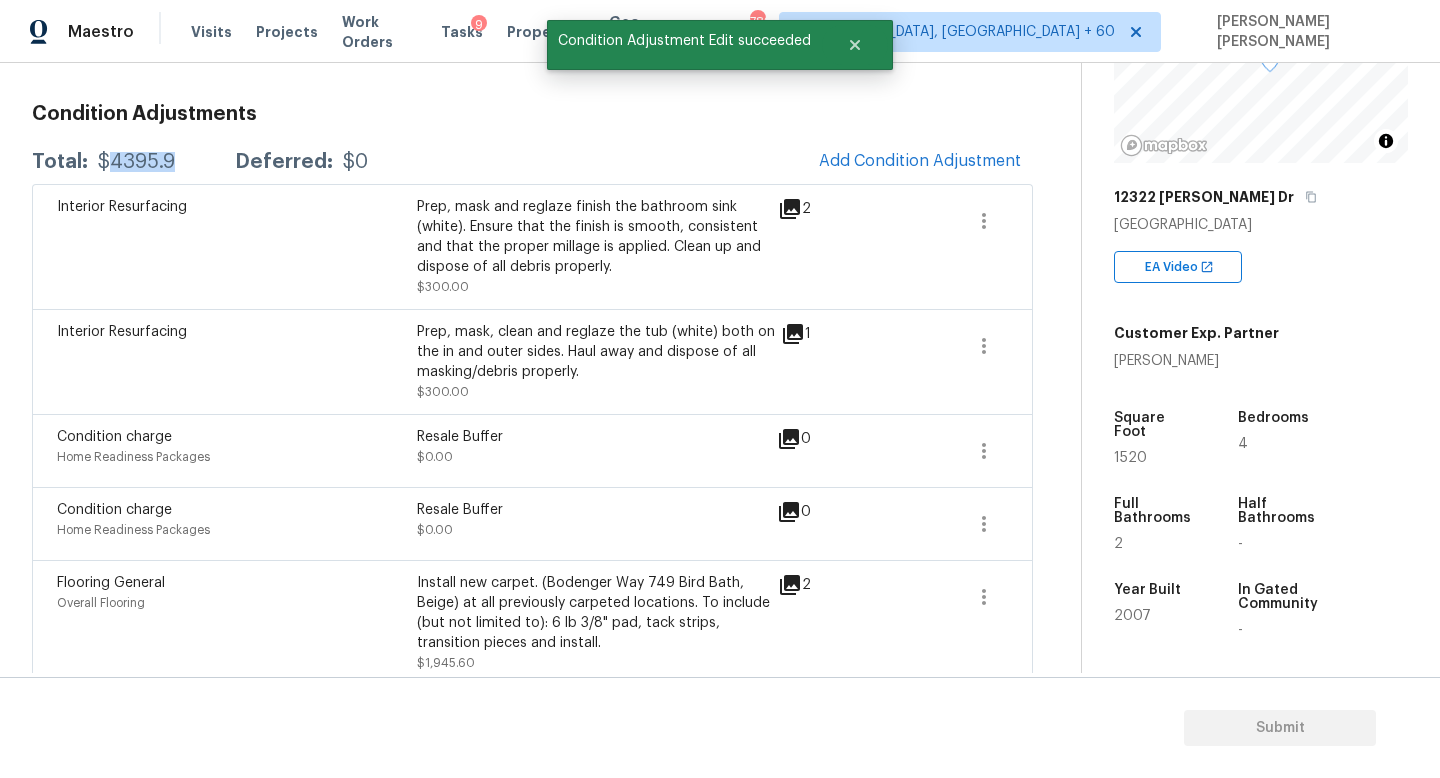 click on "Total:  $4395.9 Deferred:  $0 Add Condition Adjustment" at bounding box center [532, 162] 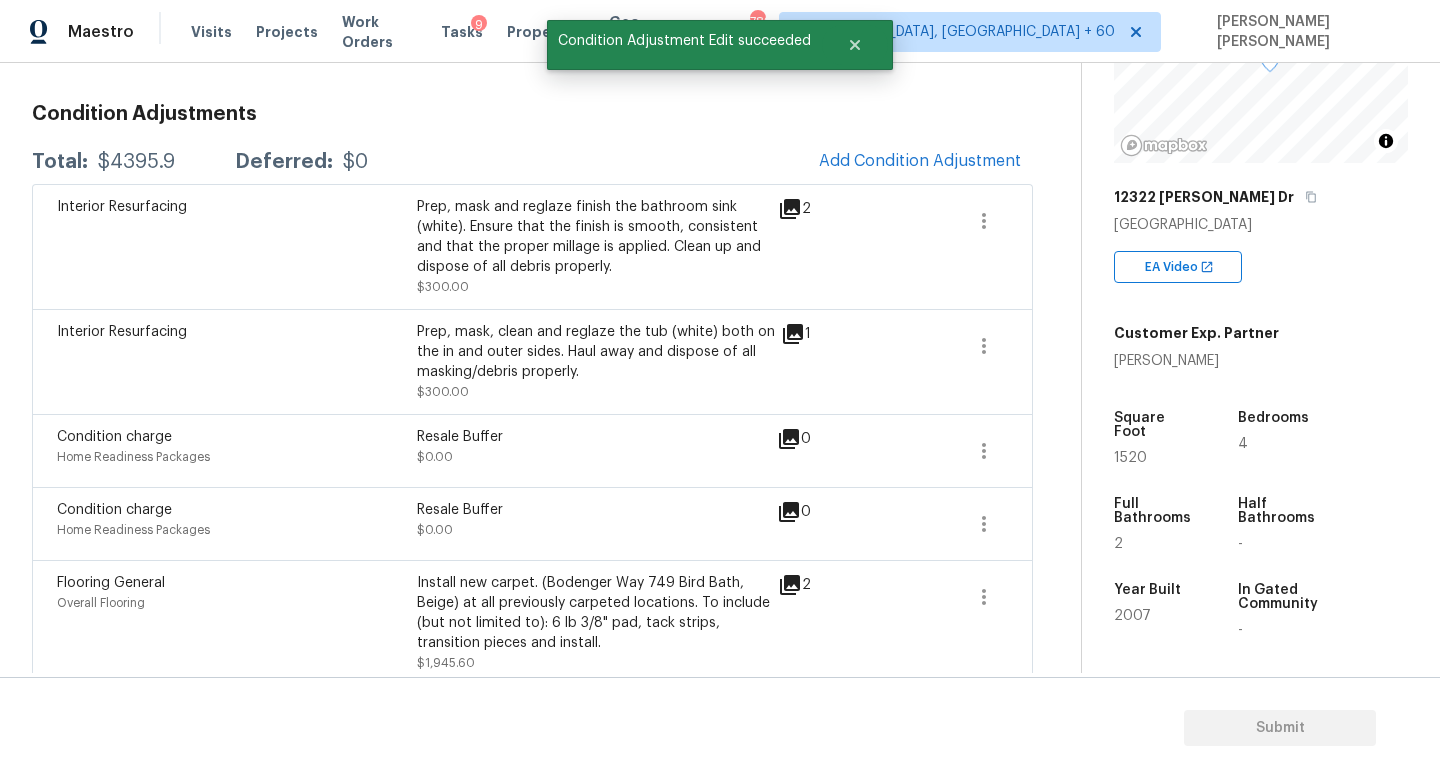 click on "Total:  $4395.9 Deferred:  $0 Add Condition Adjustment" at bounding box center (532, 162) 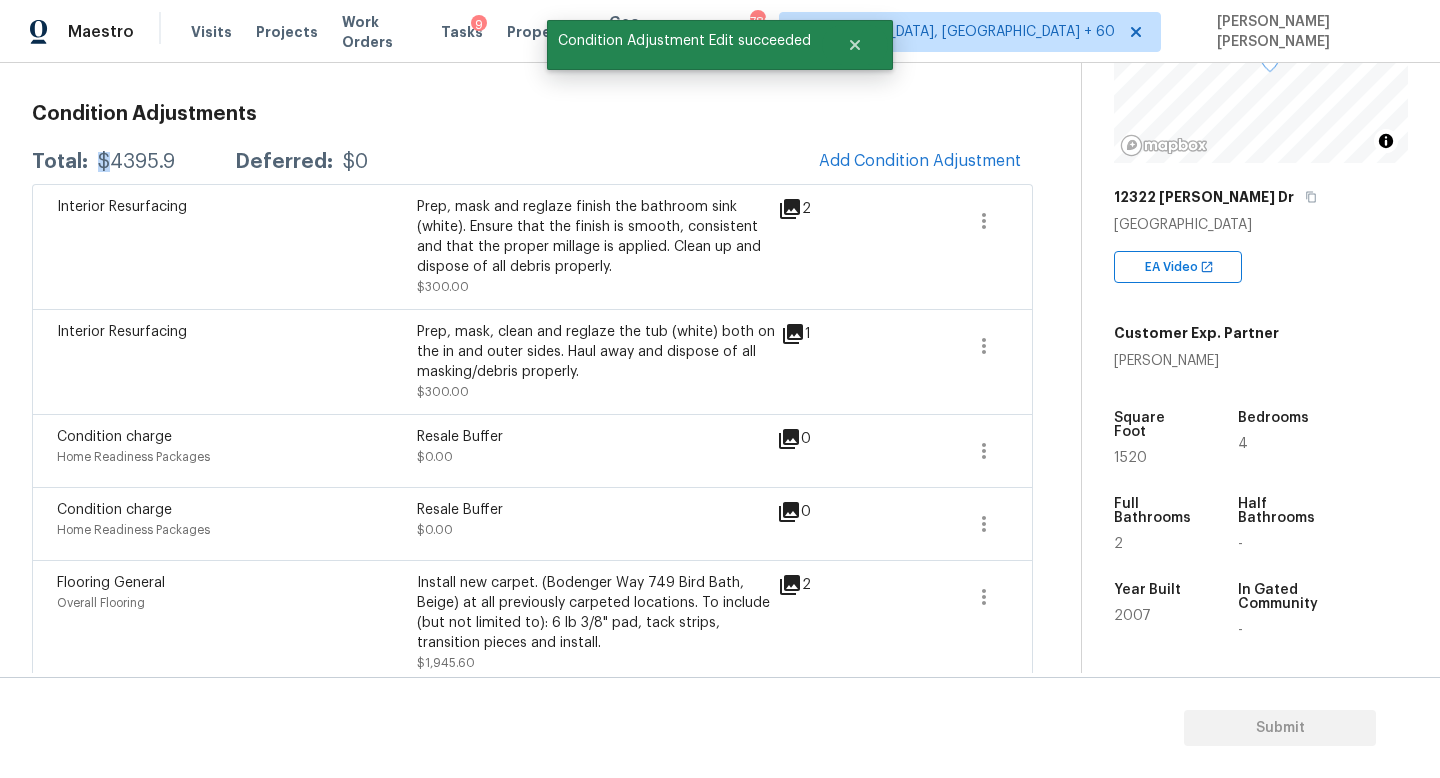 click on "Total:  $4395.9 Deferred:  $0 Add Condition Adjustment" at bounding box center (532, 162) 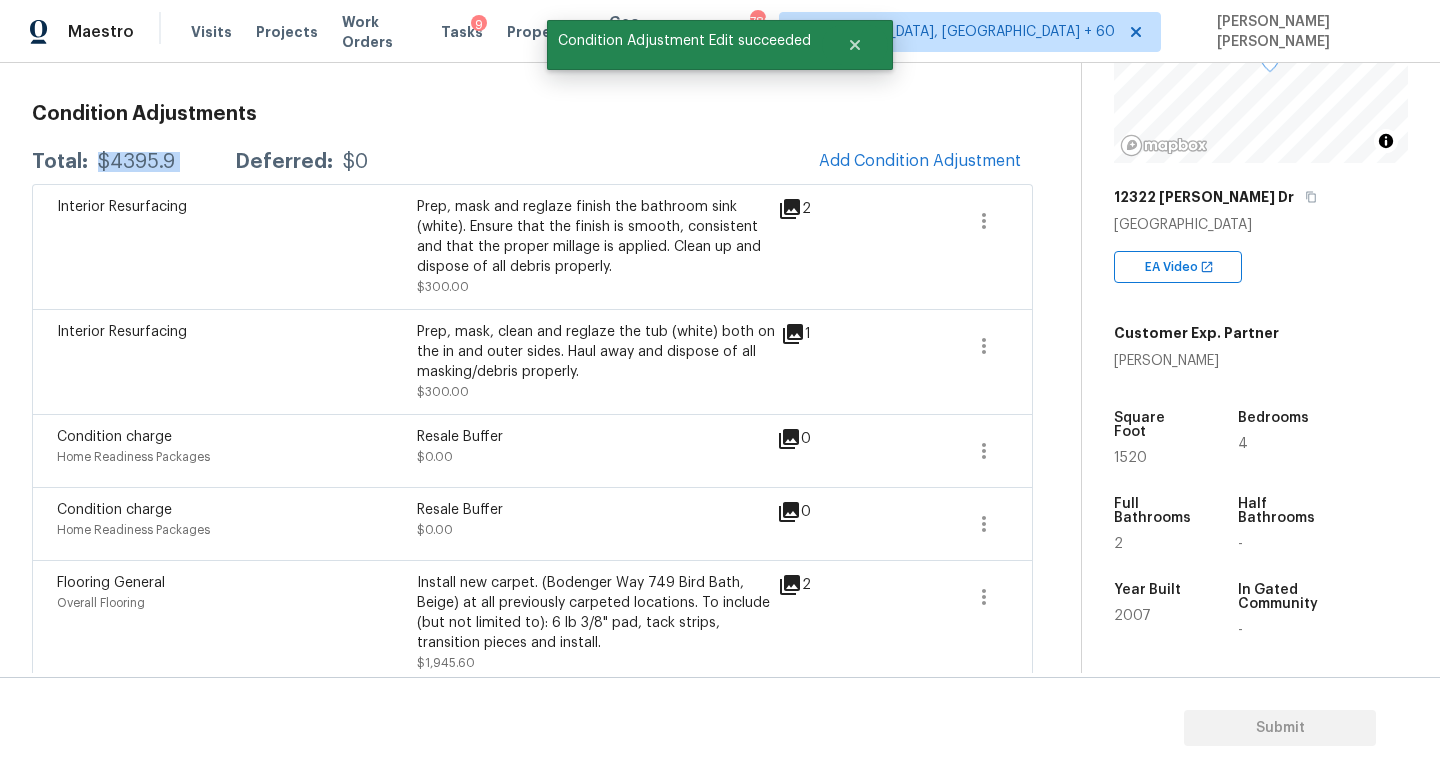 click on "Total:  $4395.9 Deferred:  $0 Add Condition Adjustment" at bounding box center (532, 162) 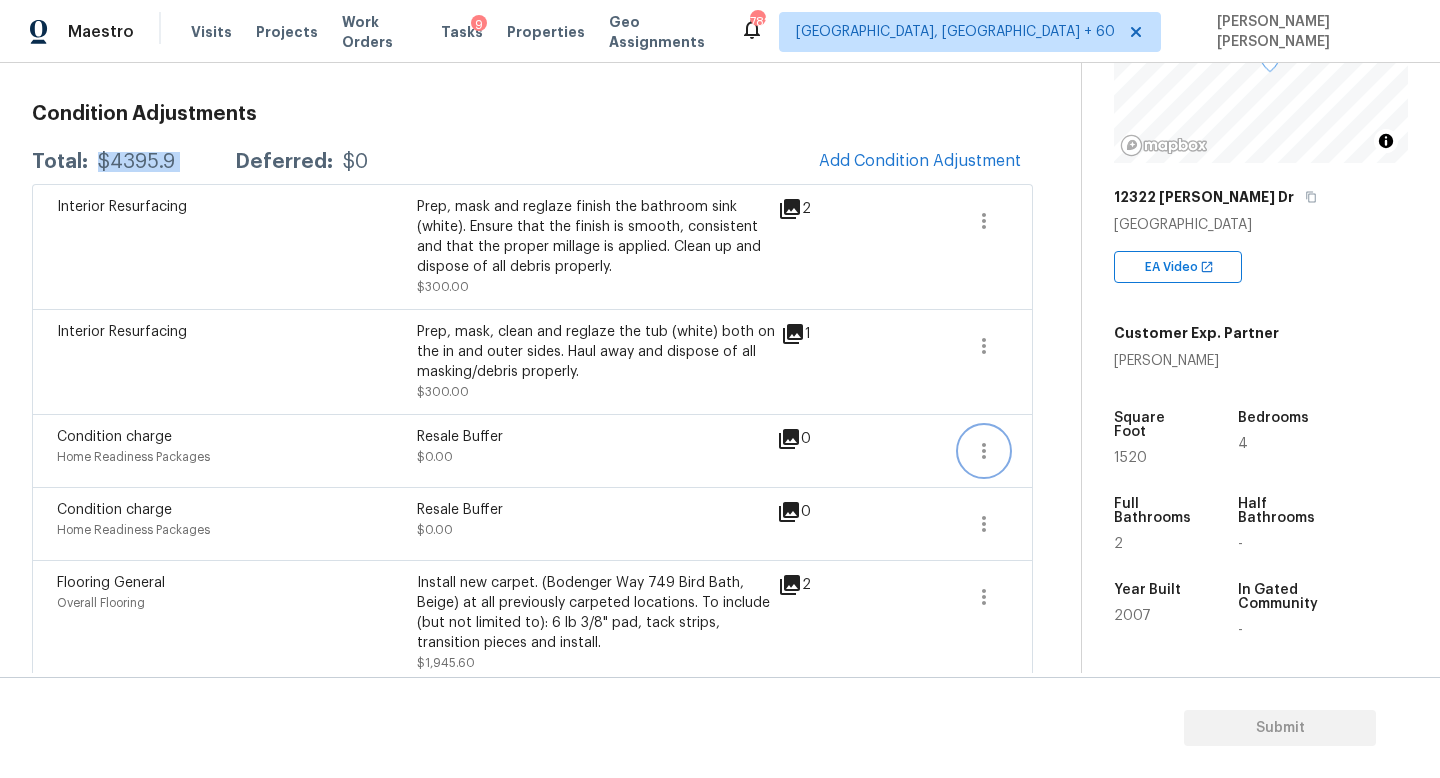 click 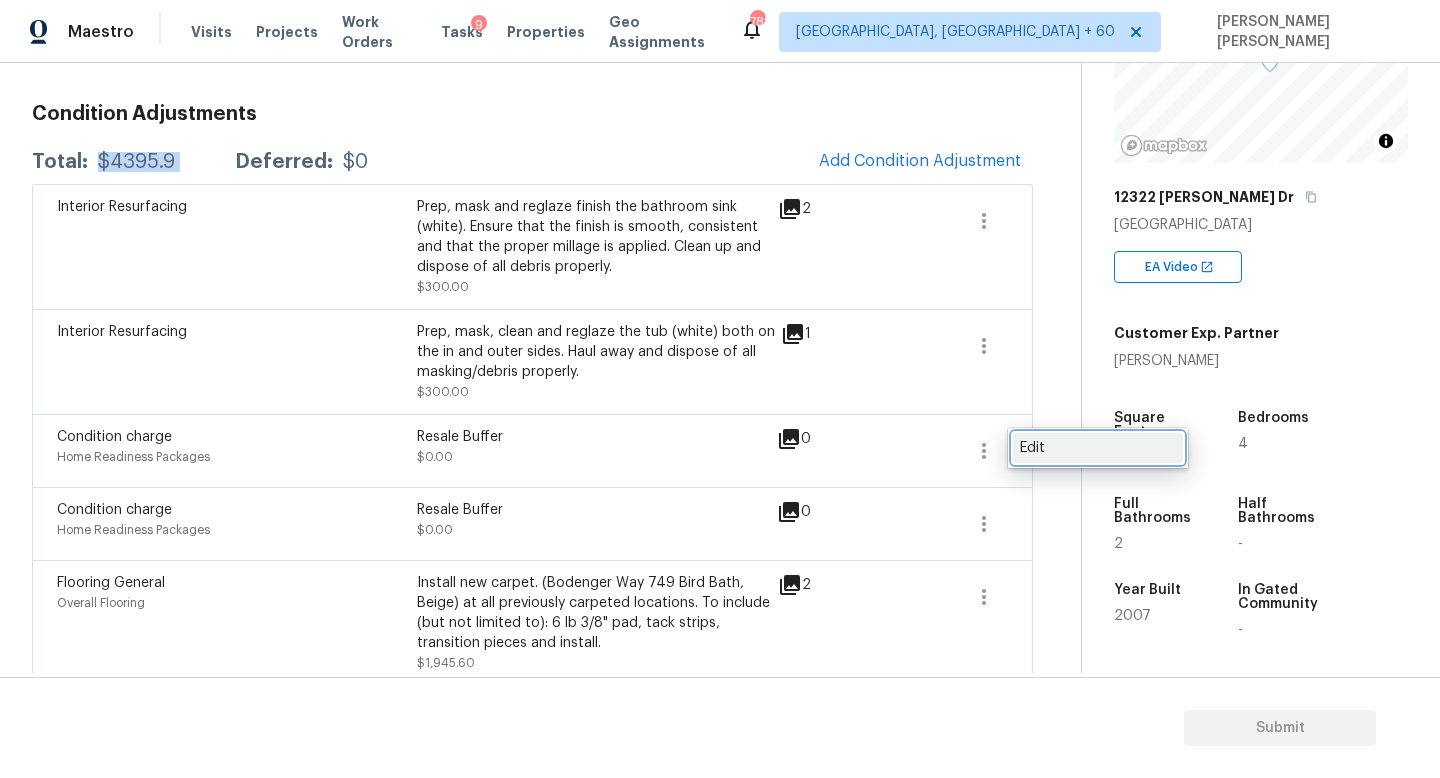 click on "Edit" at bounding box center (1098, 448) 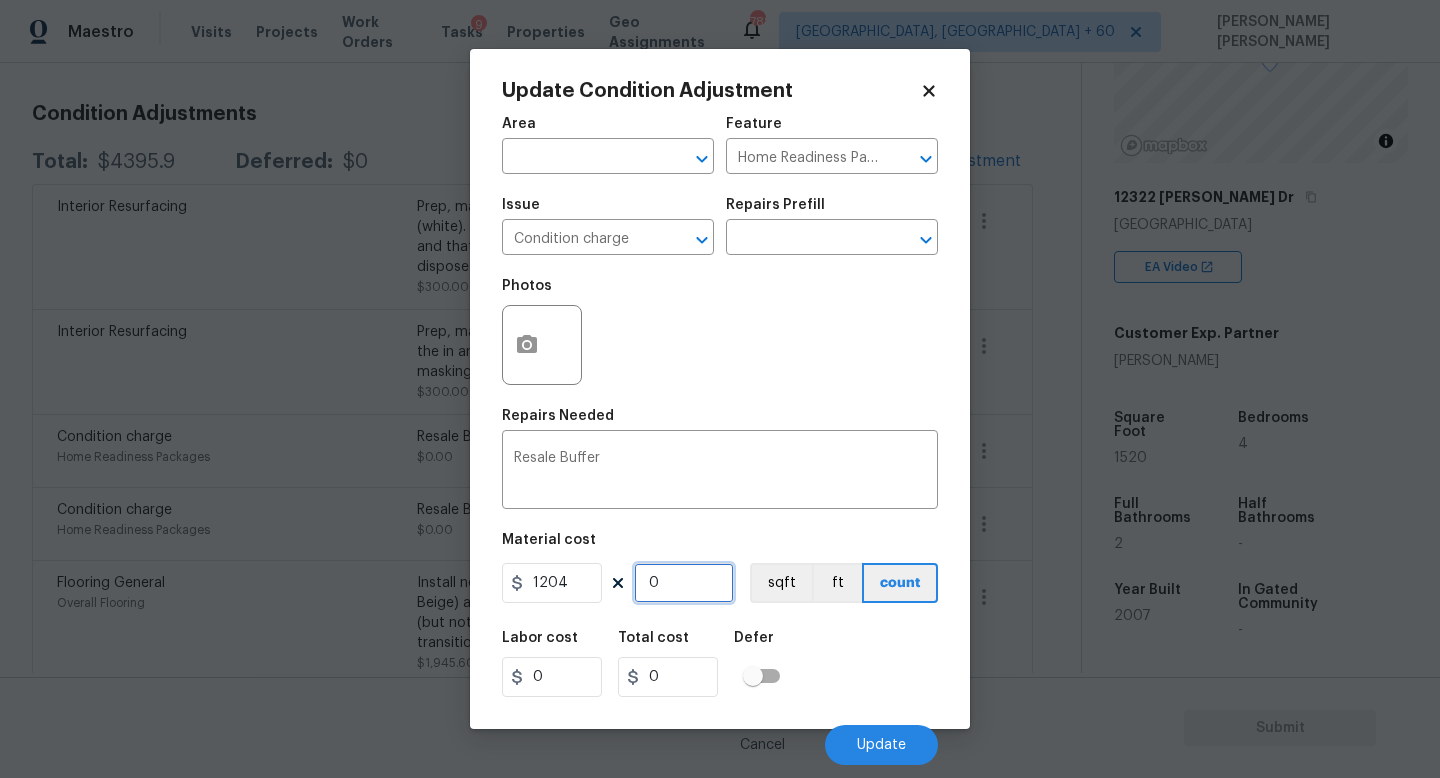 click on "0" at bounding box center [684, 583] 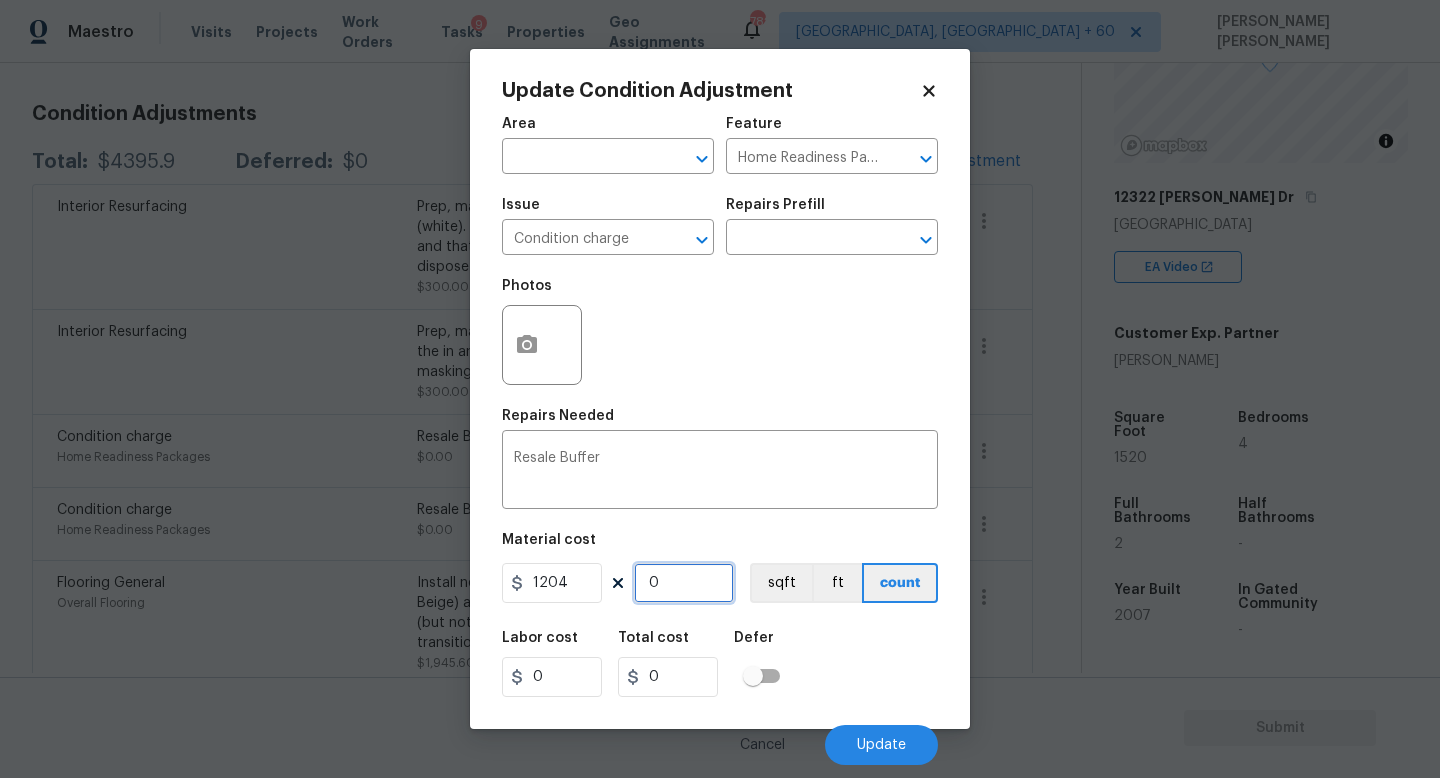 type on "1" 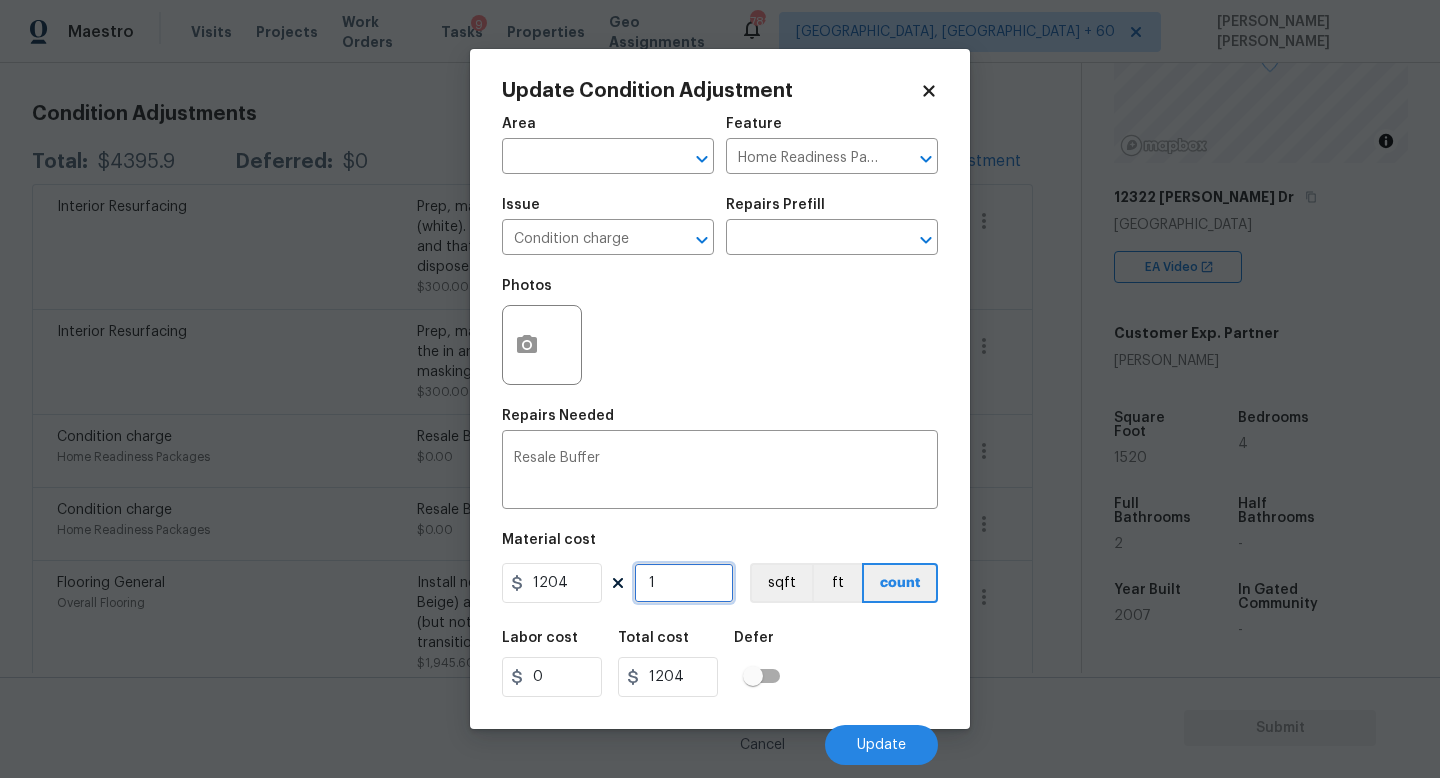 type on "1" 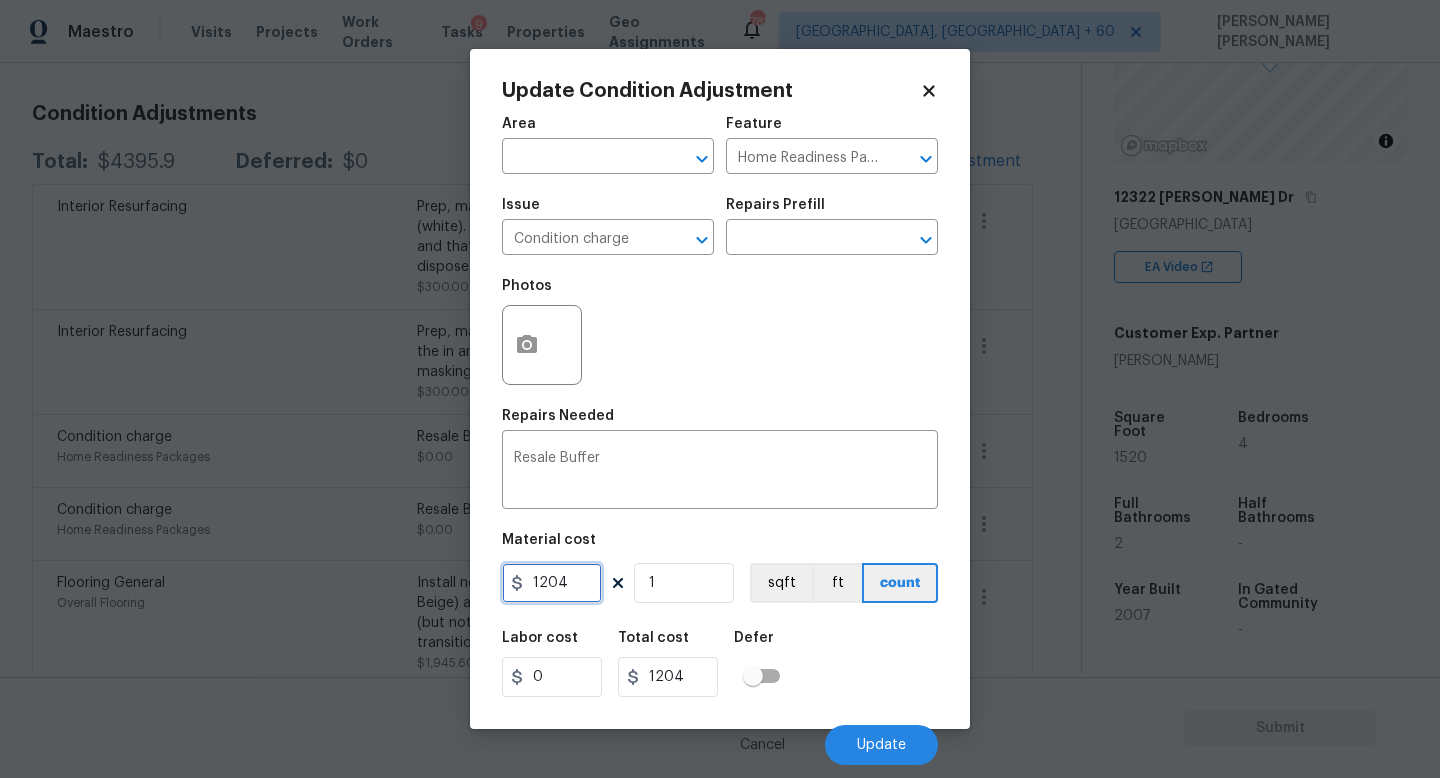 drag, startPoint x: 590, startPoint y: 582, endPoint x: 0, endPoint y: 582, distance: 590 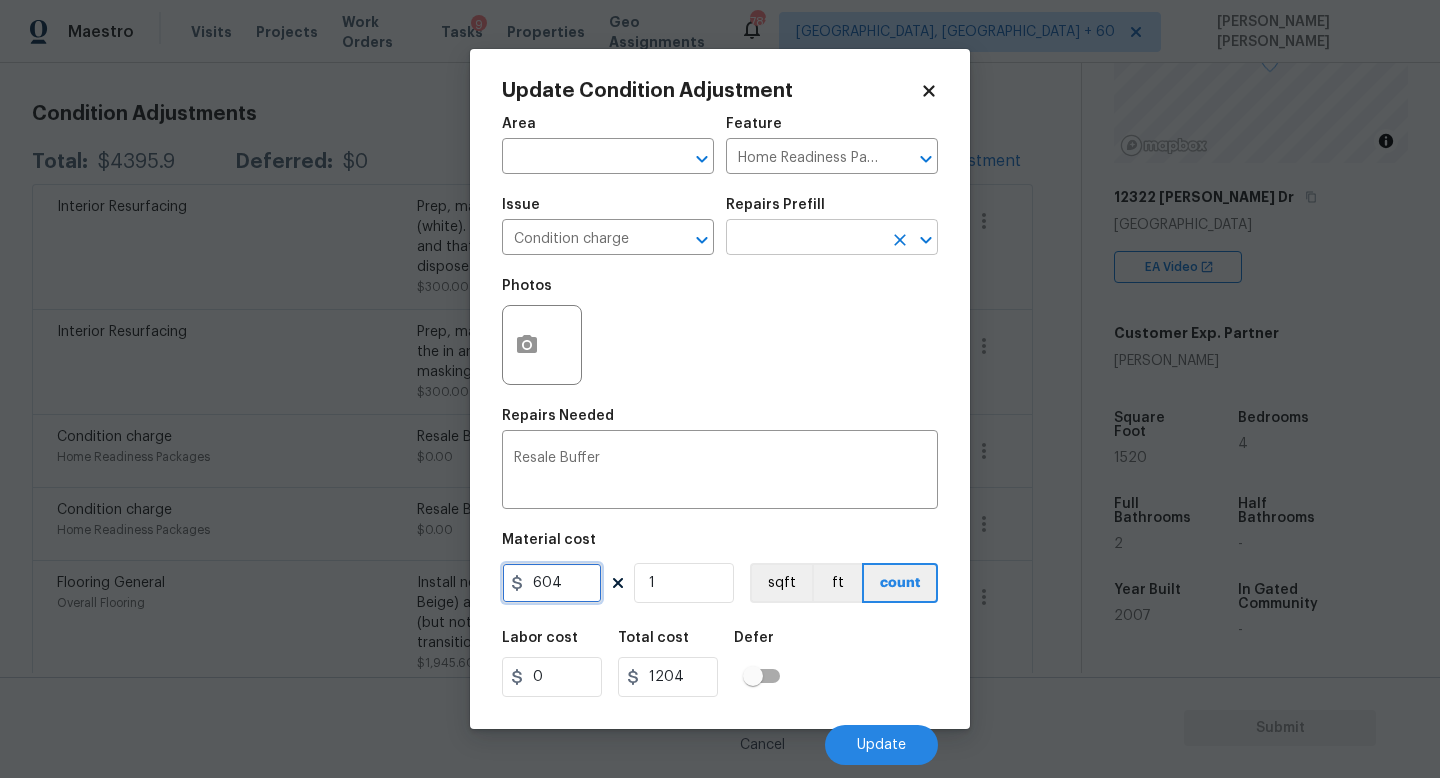 type on "604" 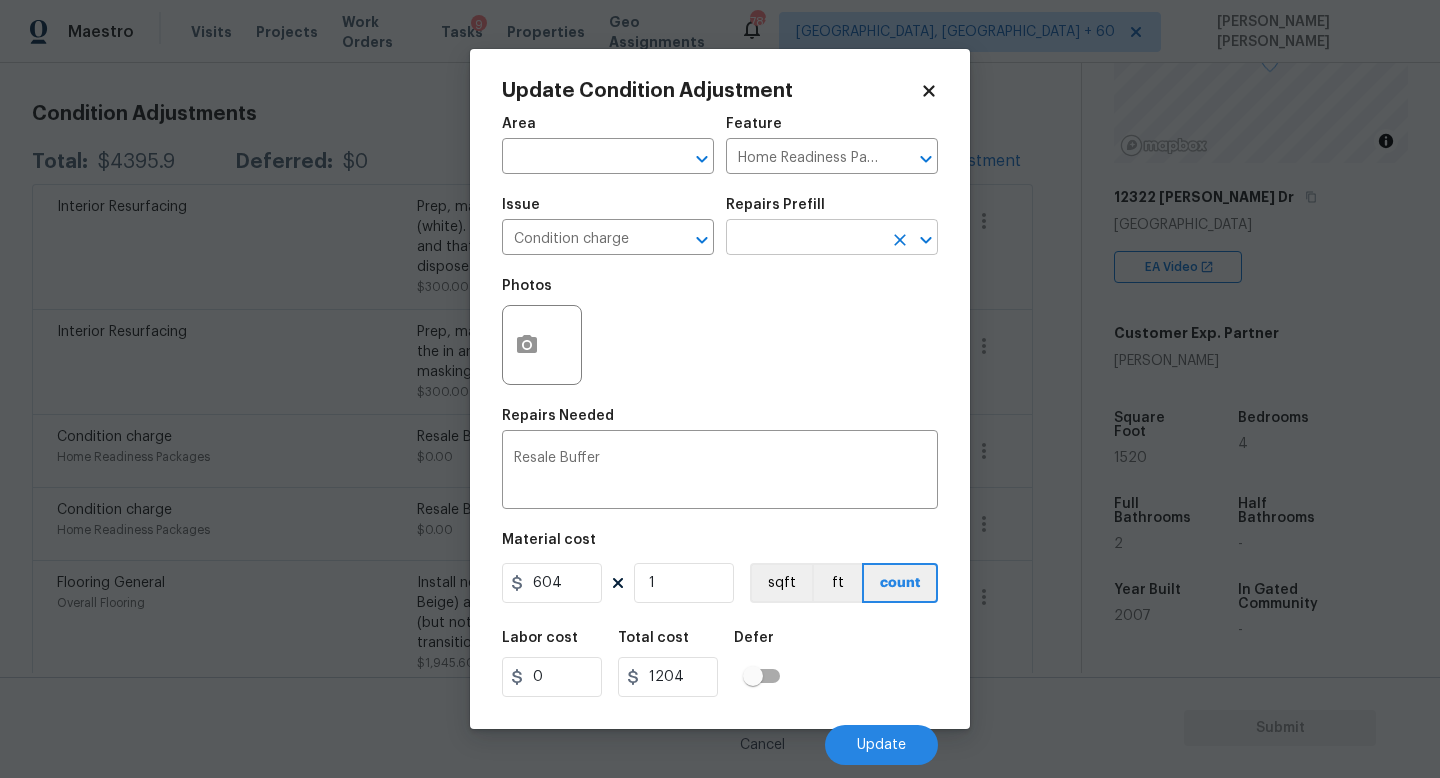 type on "604" 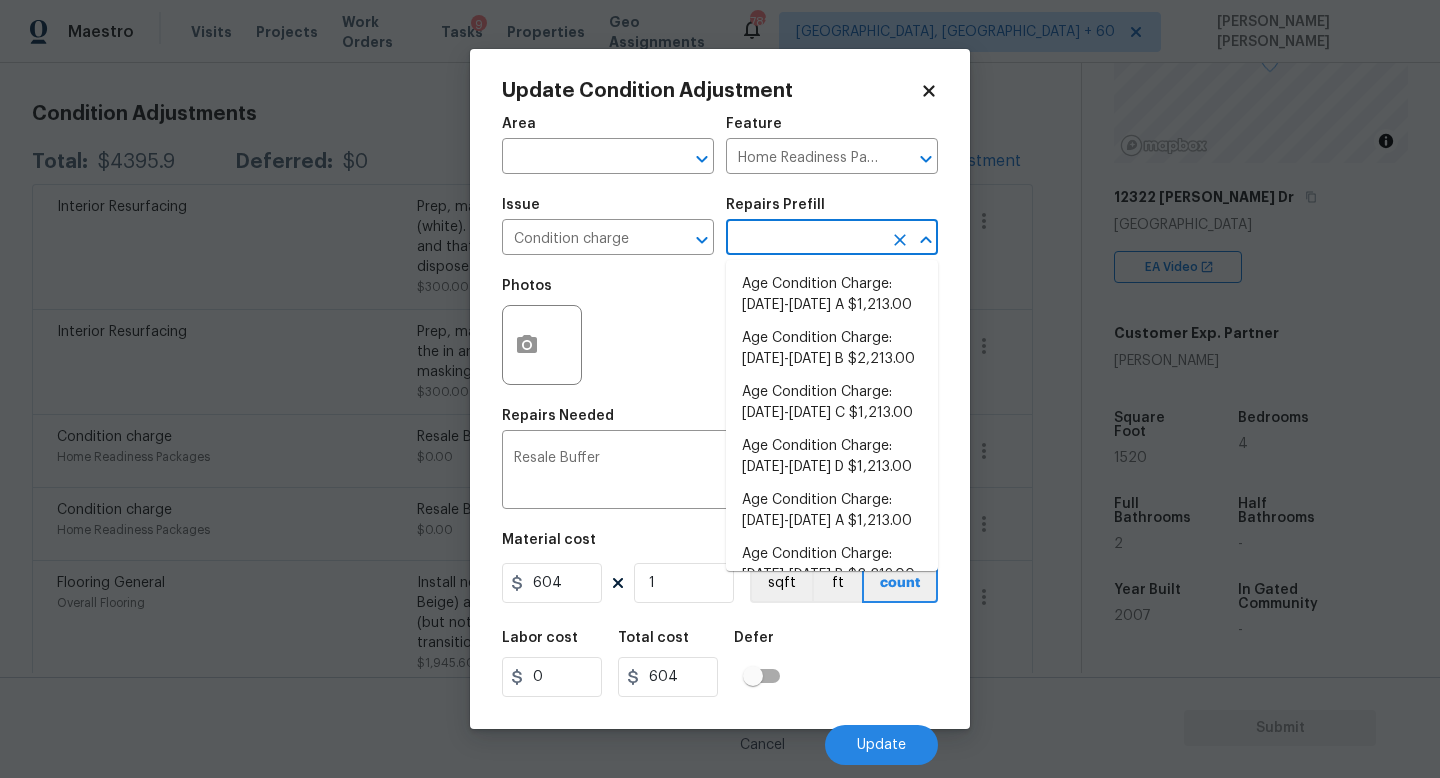 click at bounding box center [804, 239] 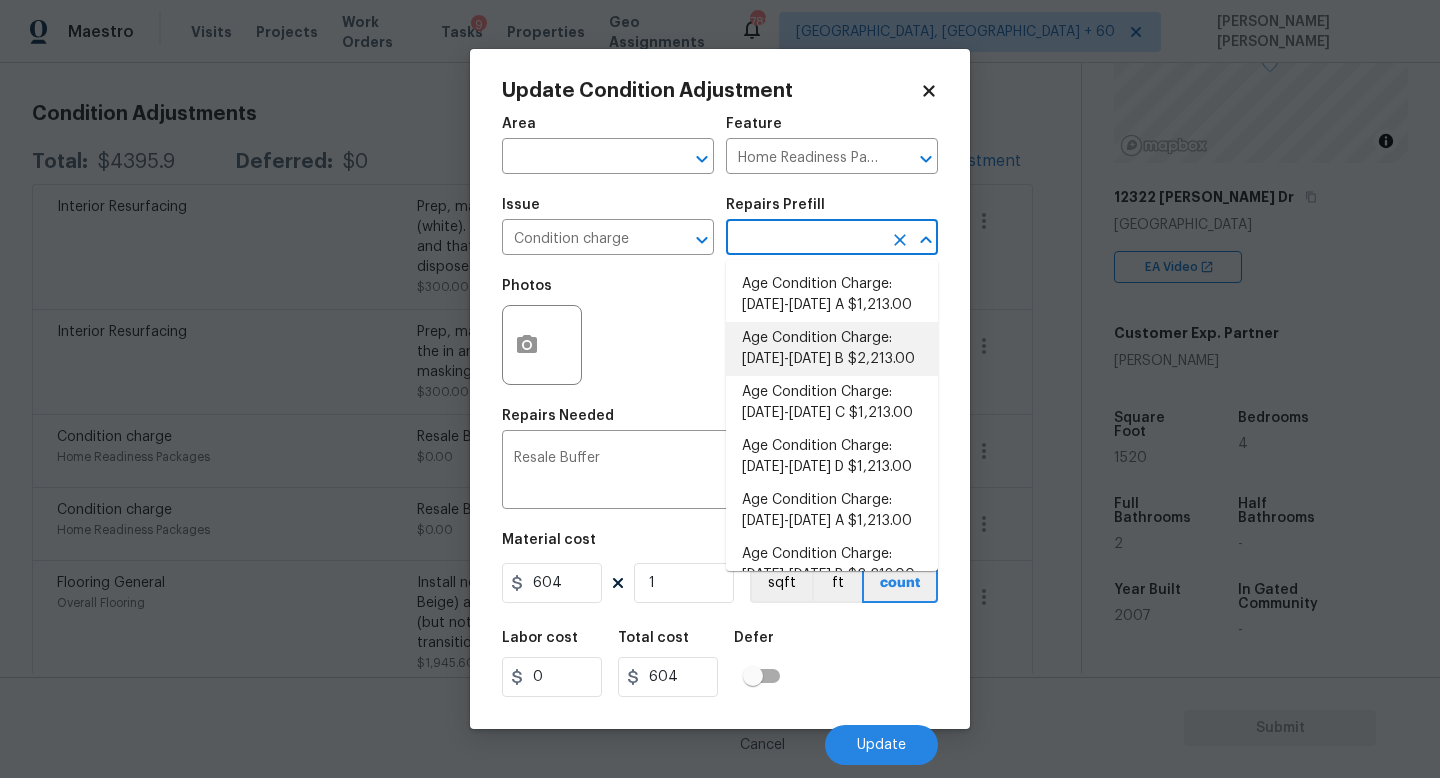 scroll, scrollTop: 656, scrollLeft: 0, axis: vertical 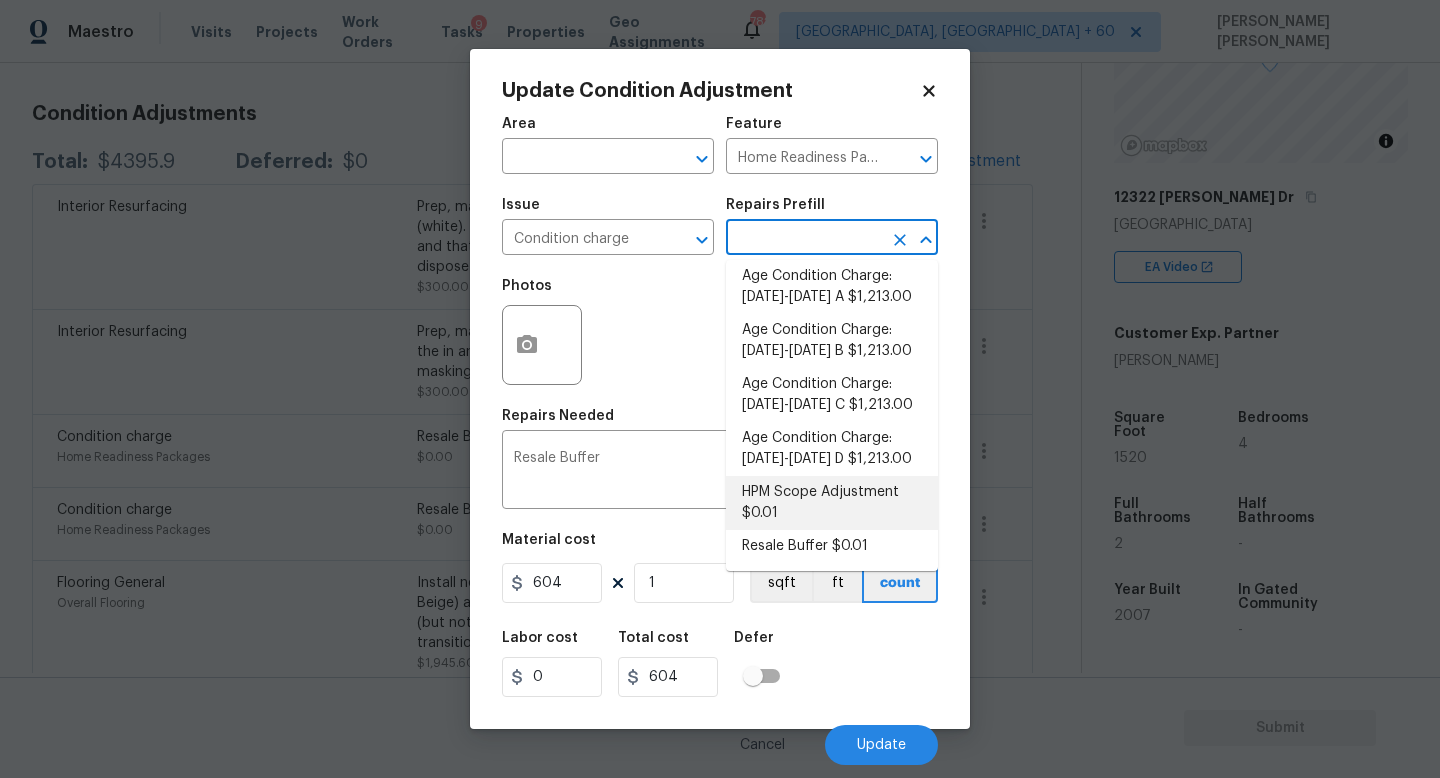 click on "HPM Scope Adjustment $0.01" at bounding box center (832, 503) 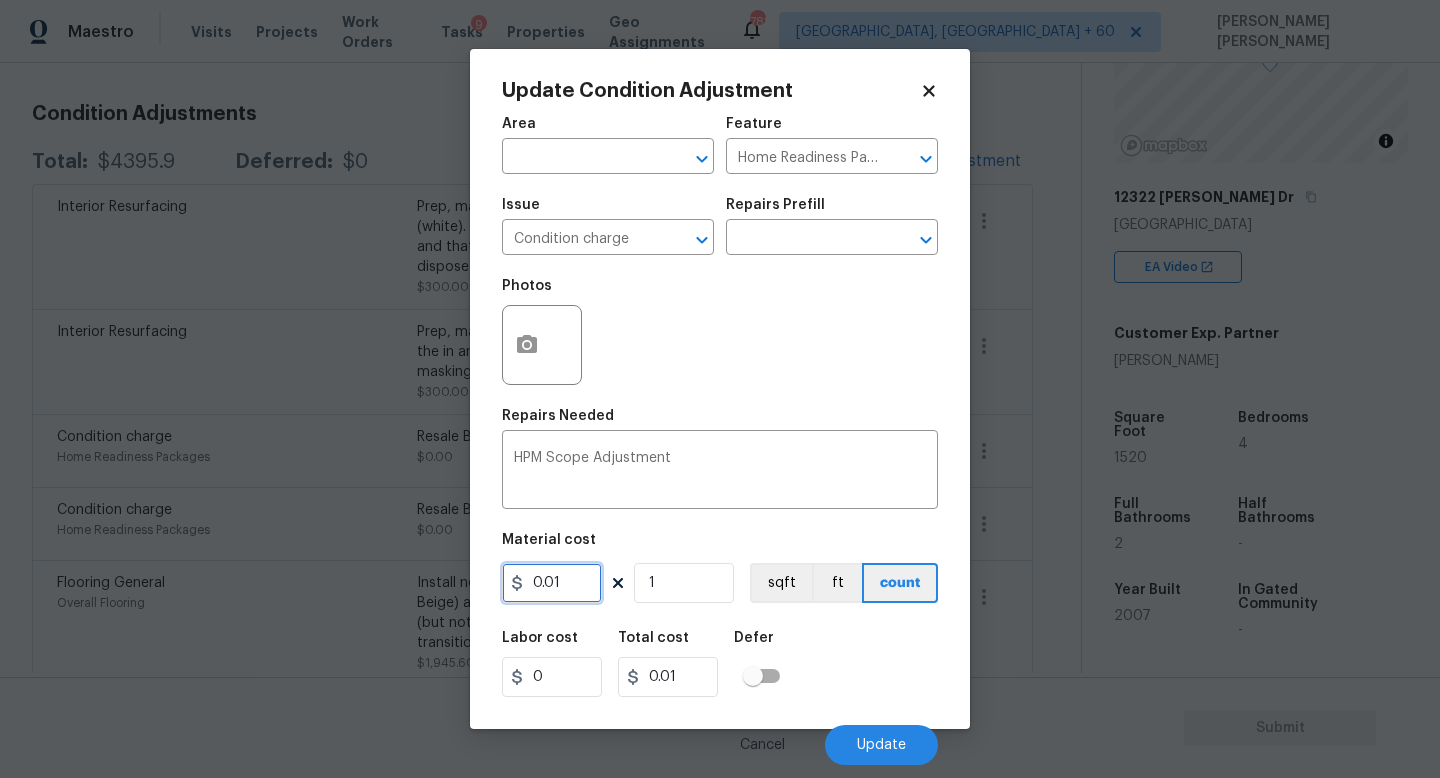 drag, startPoint x: 569, startPoint y: 581, endPoint x: 0, endPoint y: 581, distance: 569 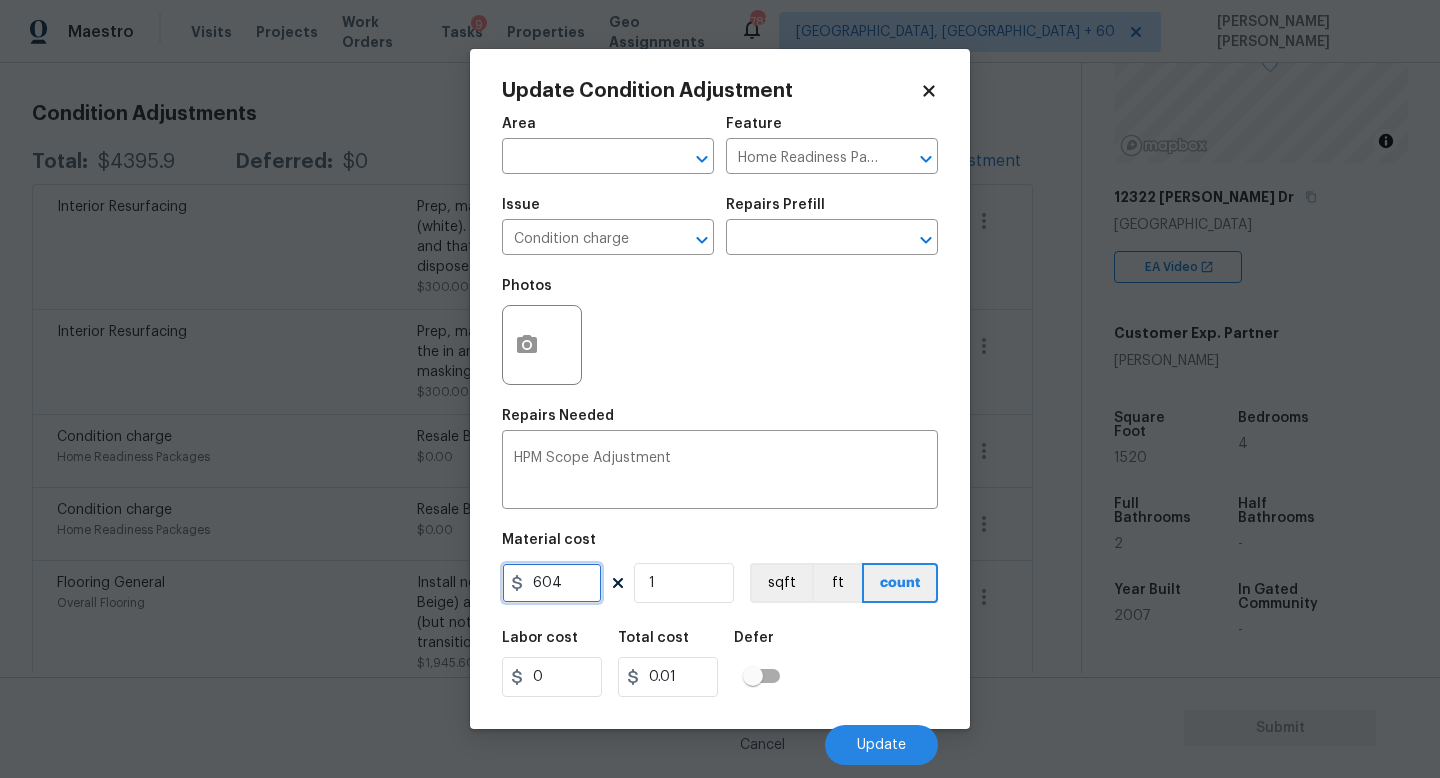 type on "604" 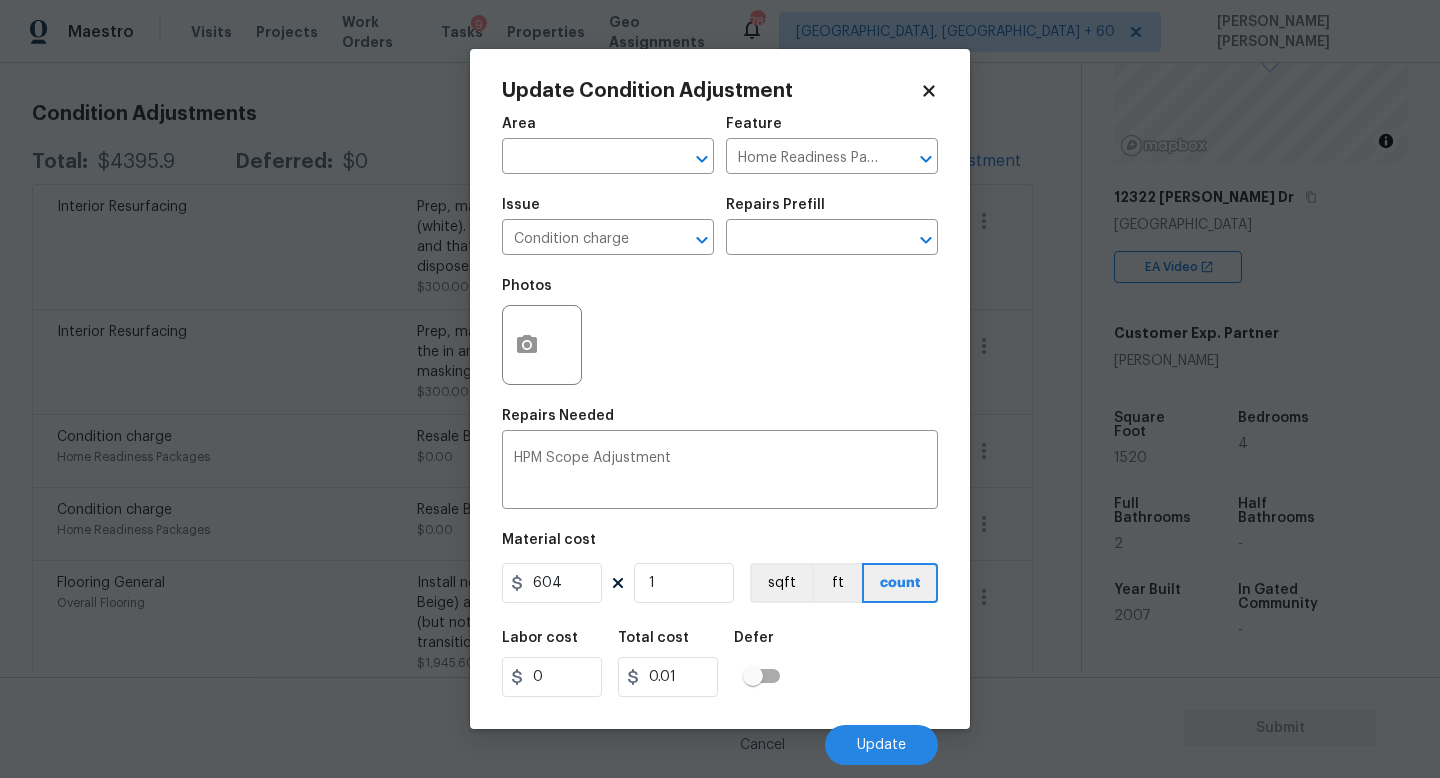 type on "604" 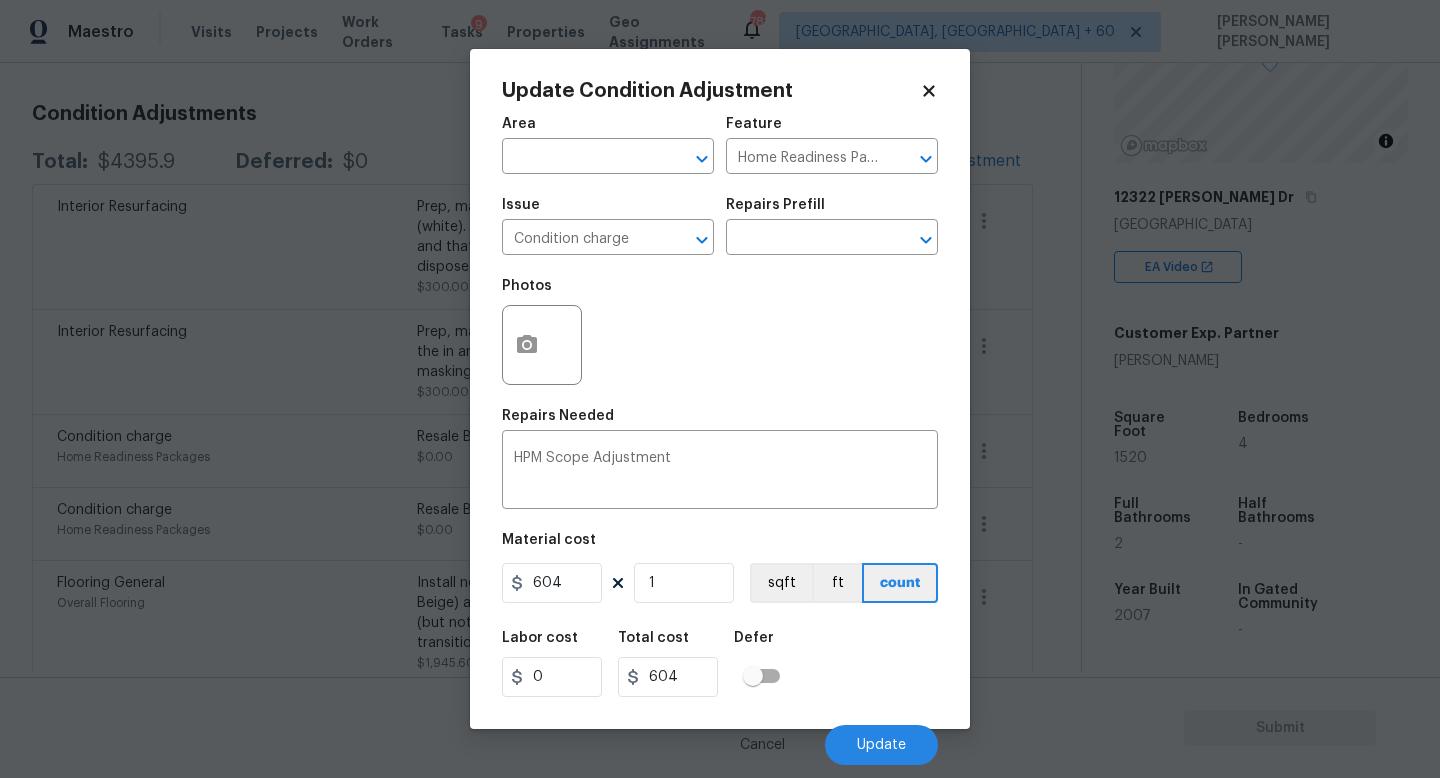 click on "Labor cost 0 Total cost 604 Defer" at bounding box center (720, 664) 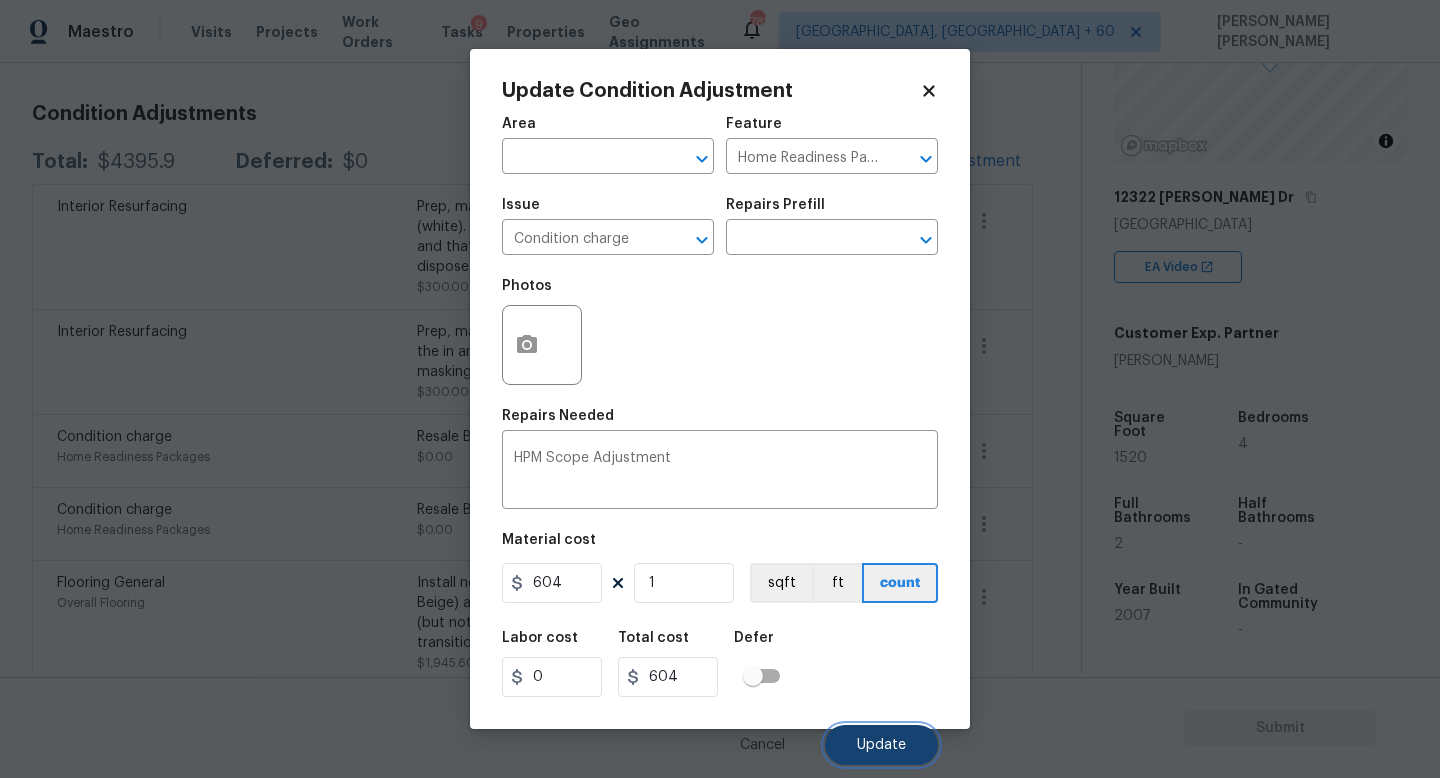 click on "Update" at bounding box center (881, 745) 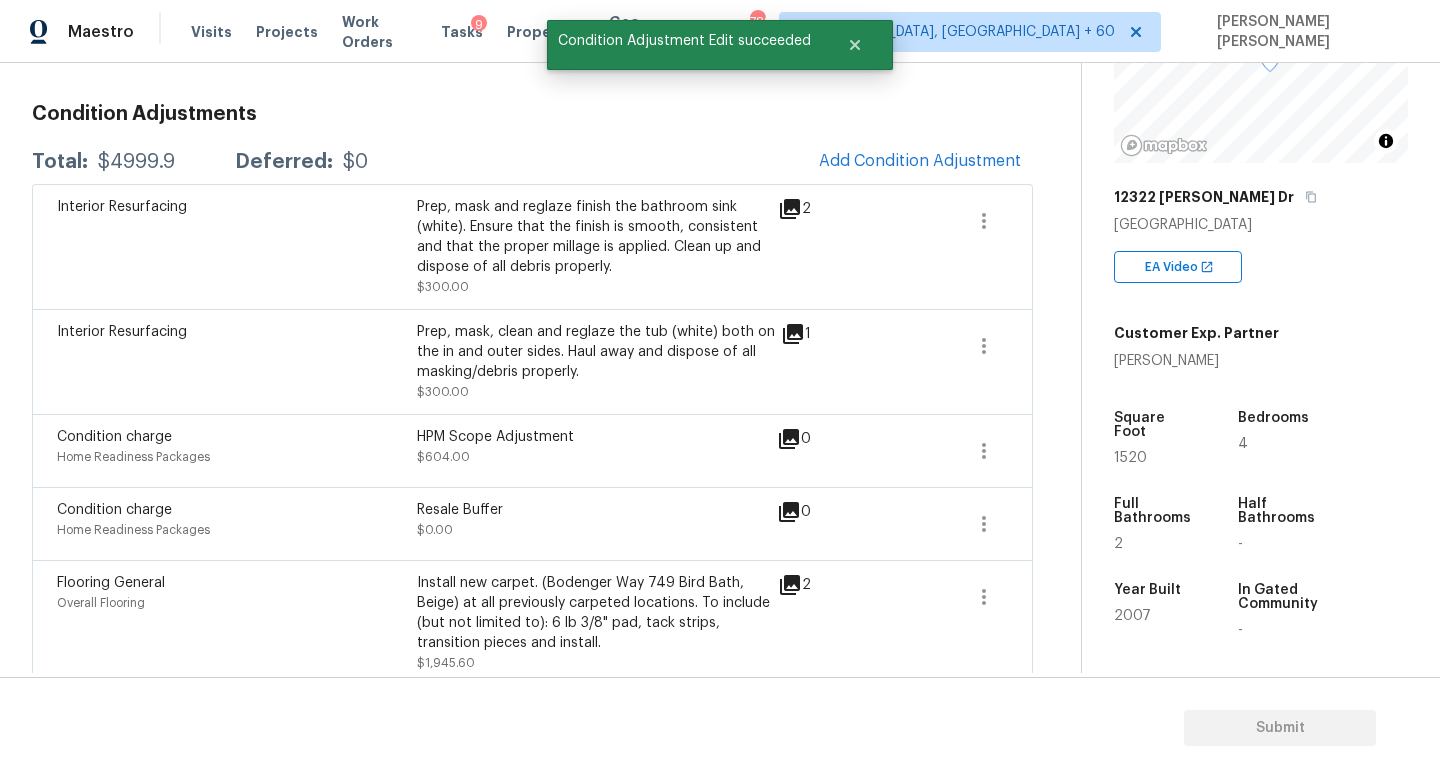 scroll, scrollTop: 297, scrollLeft: 0, axis: vertical 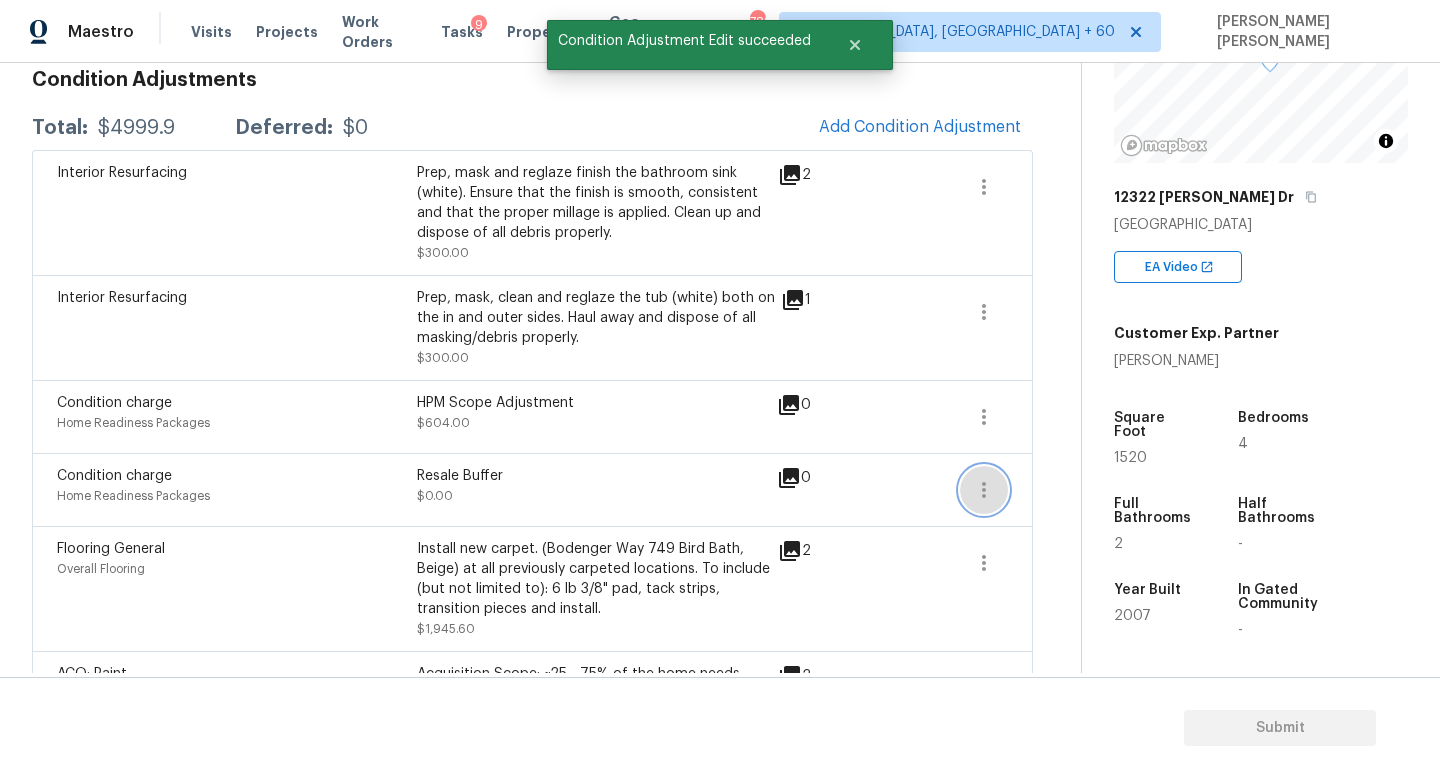 click 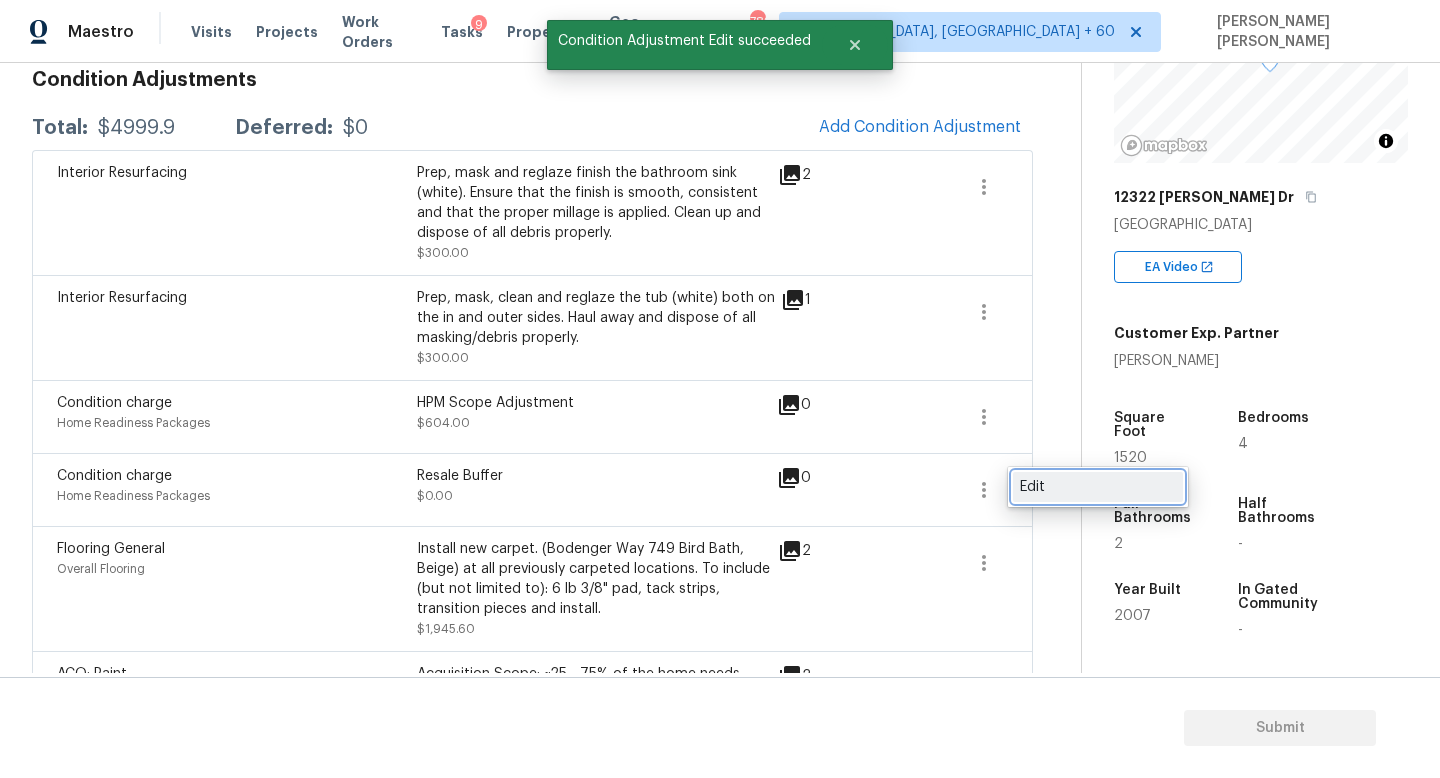 click on "Edit" at bounding box center (1098, 487) 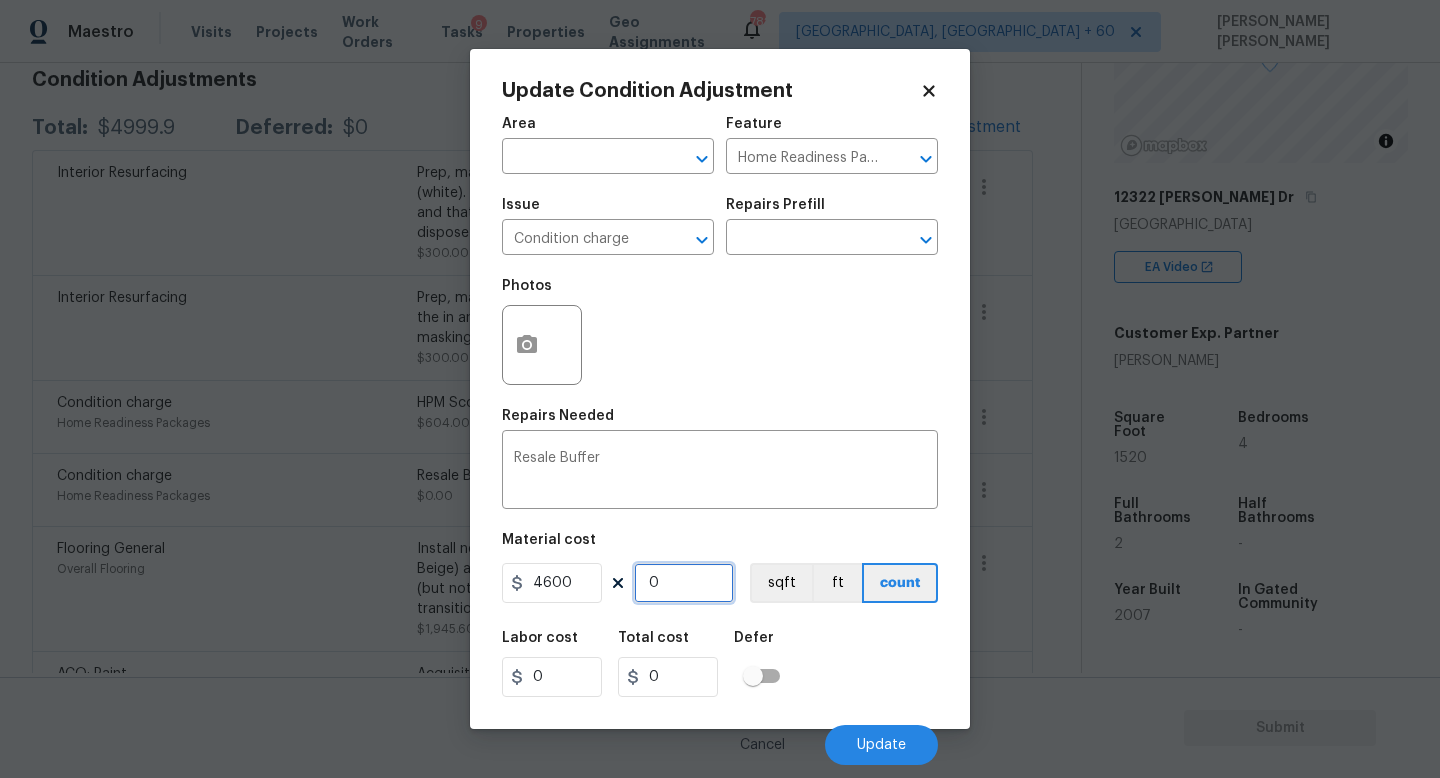 click on "0" at bounding box center (684, 583) 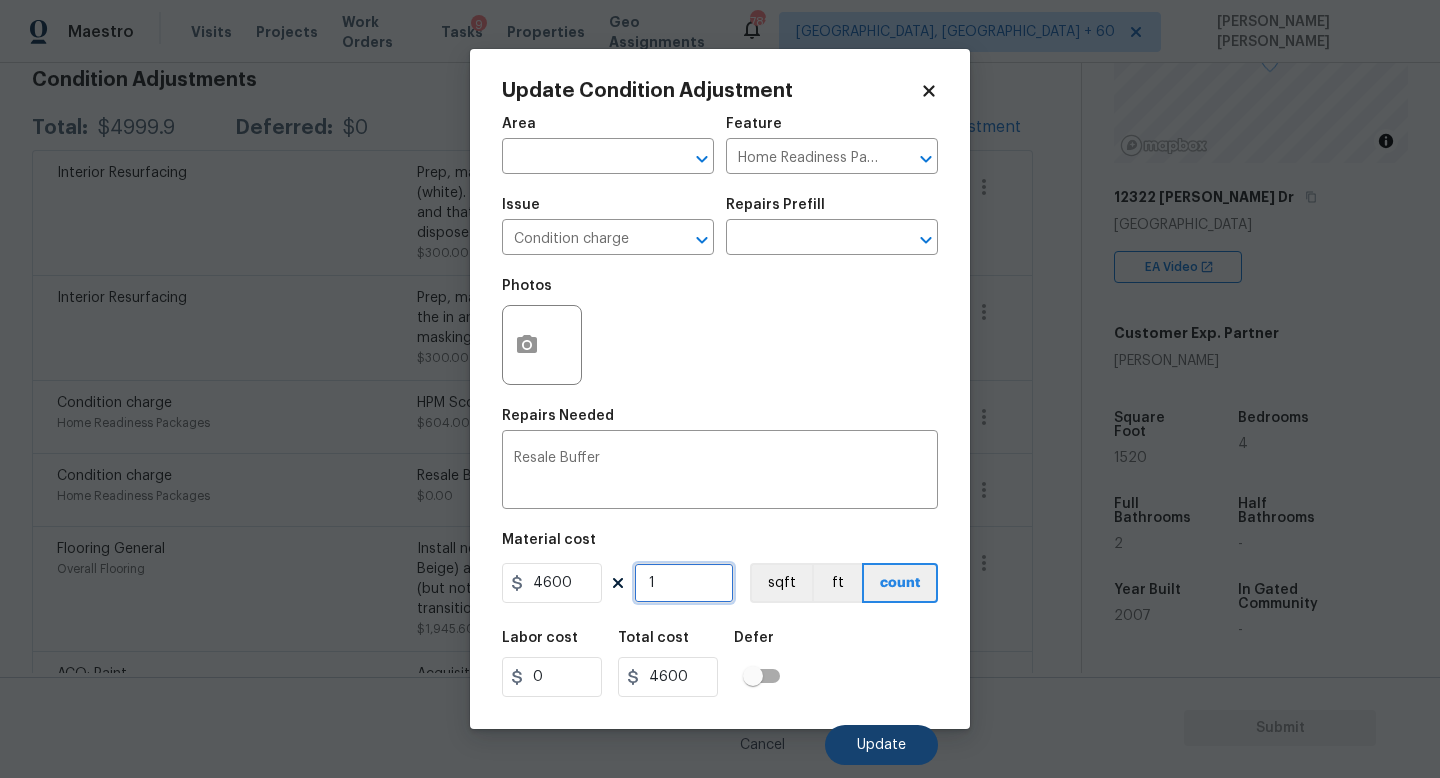 type on "1" 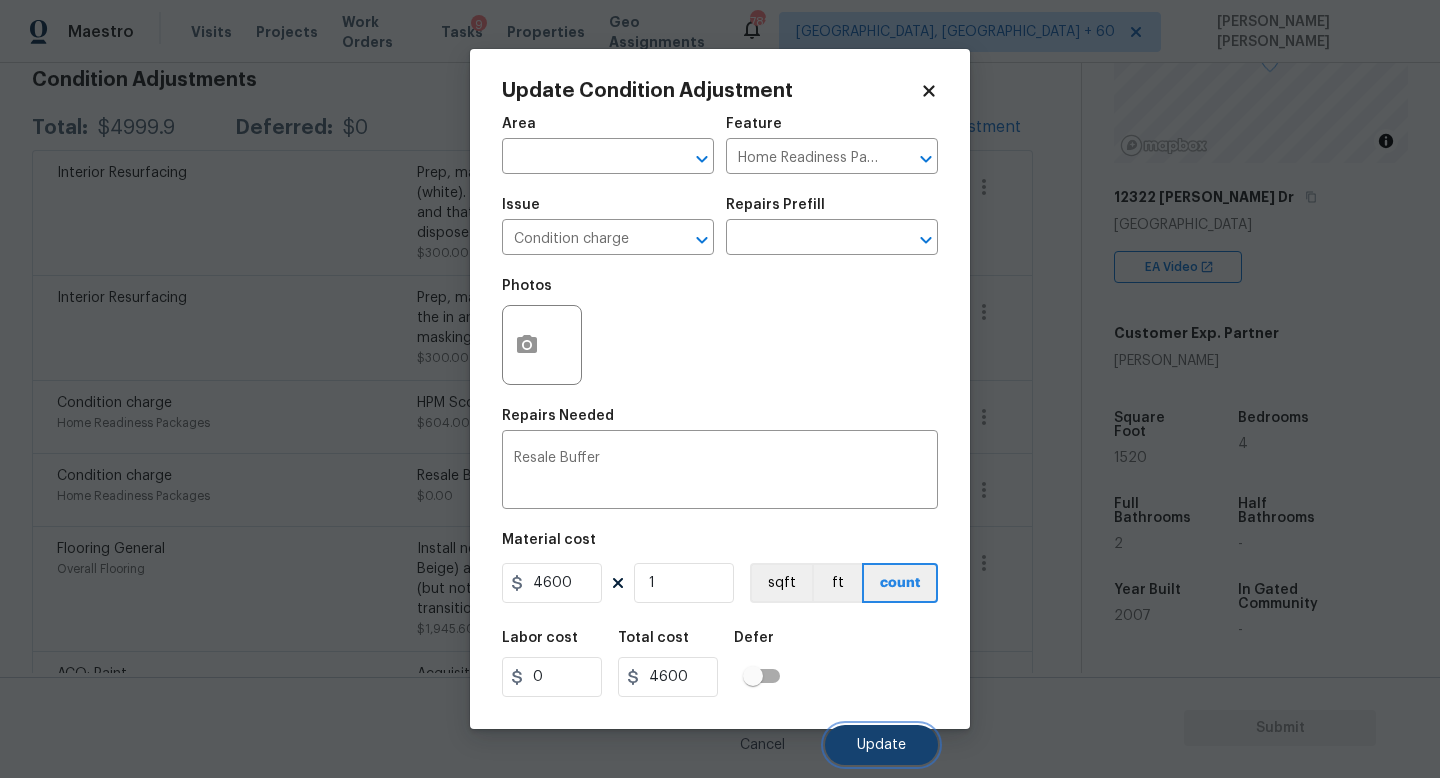 click on "Update" at bounding box center [881, 745] 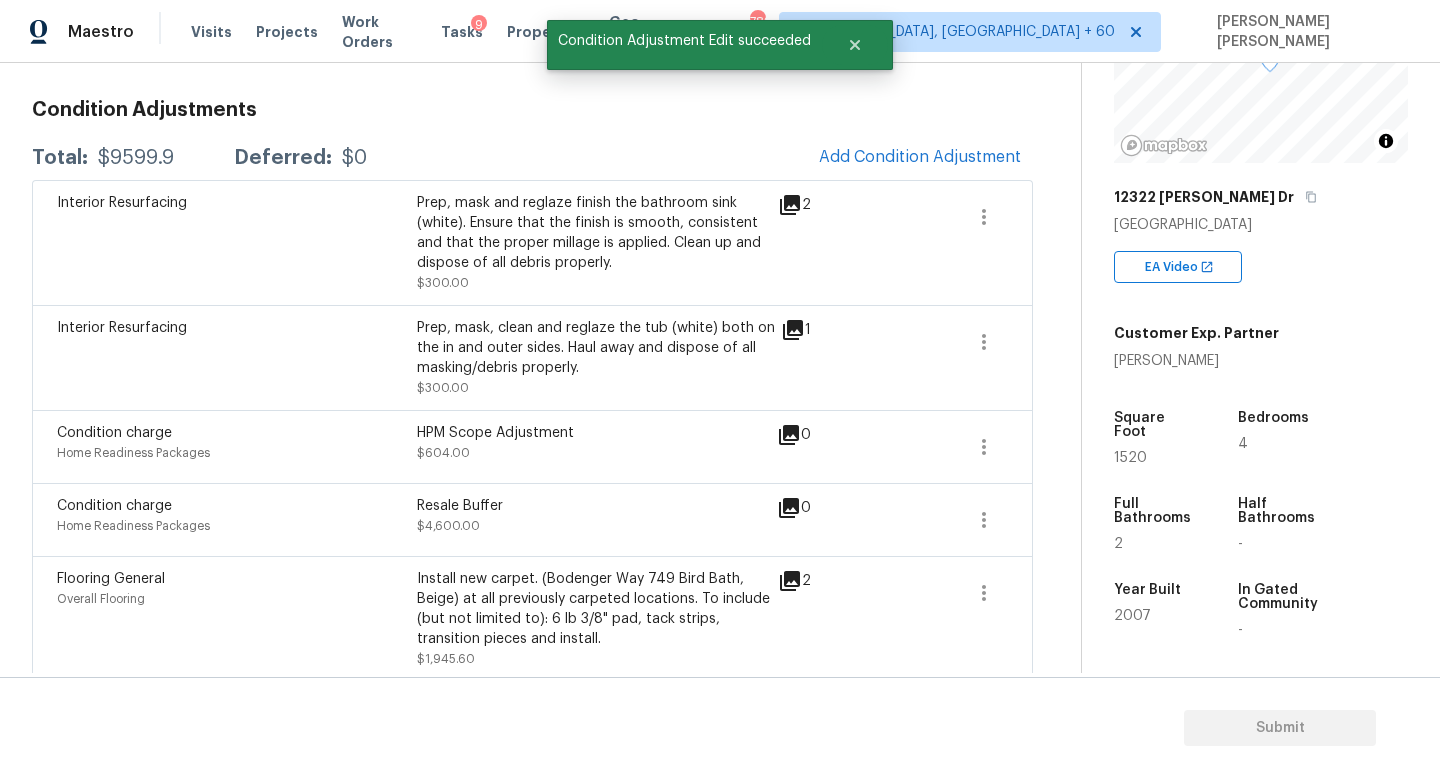 scroll, scrollTop: 268, scrollLeft: 0, axis: vertical 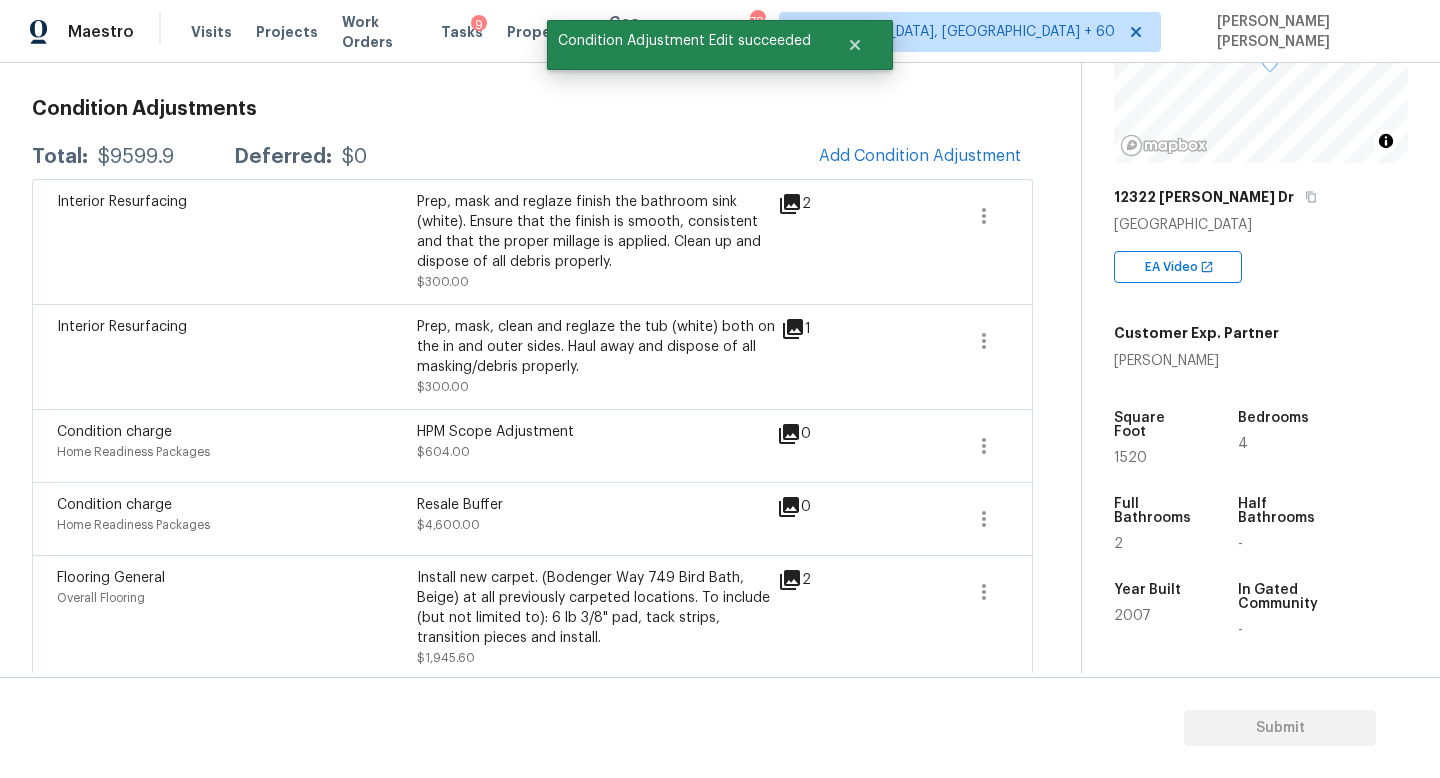 click on "$9599.9" at bounding box center (136, 157) 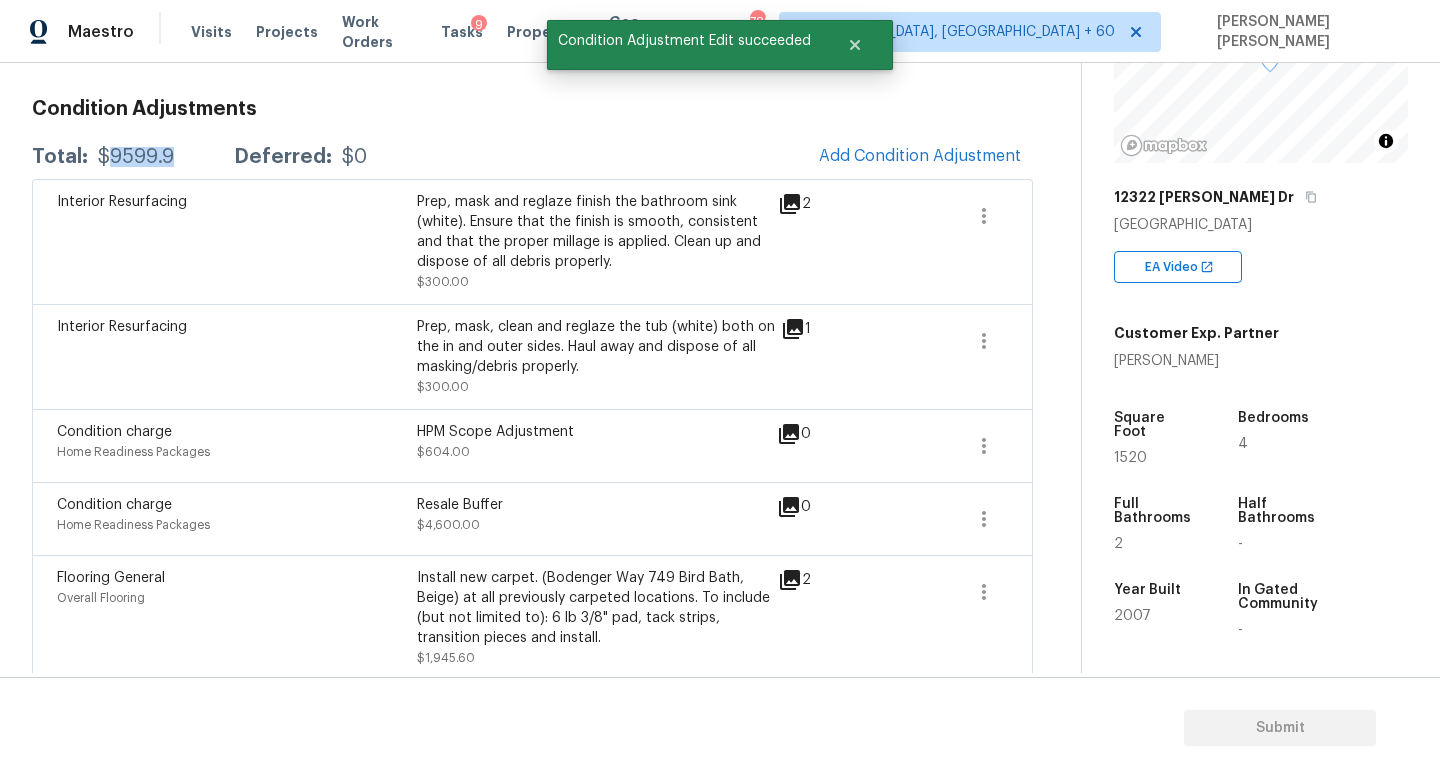 click on "$9599.9" at bounding box center [136, 157] 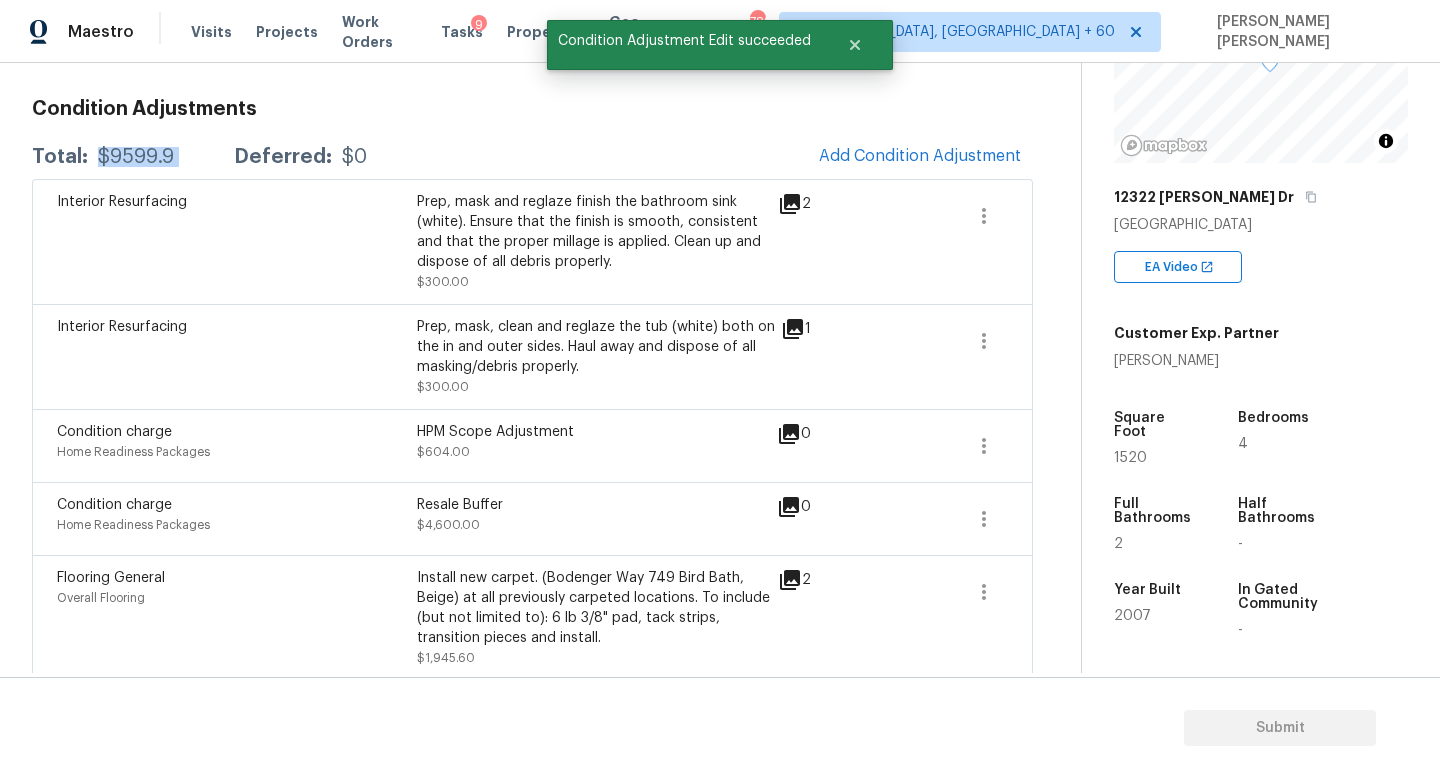 copy on "$9599.9" 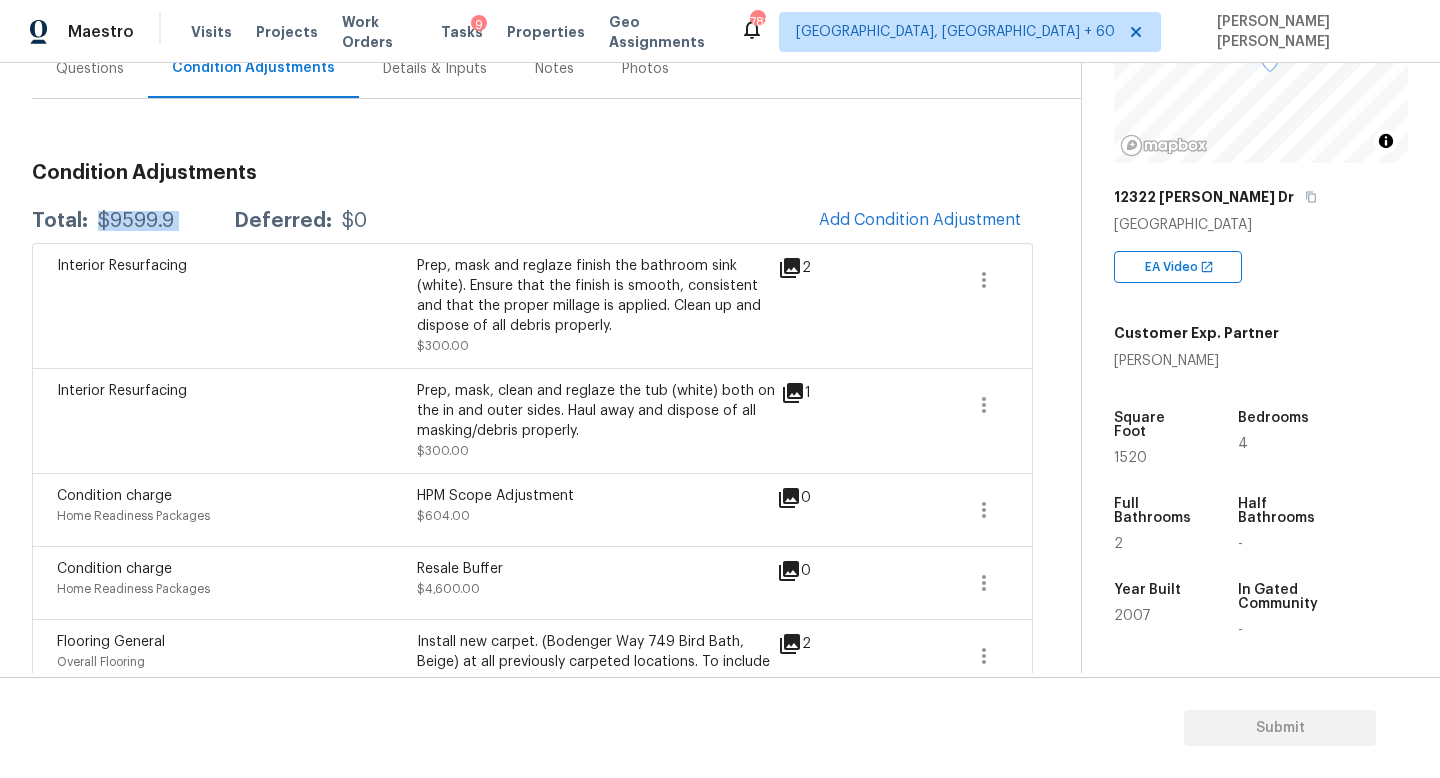 scroll, scrollTop: 205, scrollLeft: 0, axis: vertical 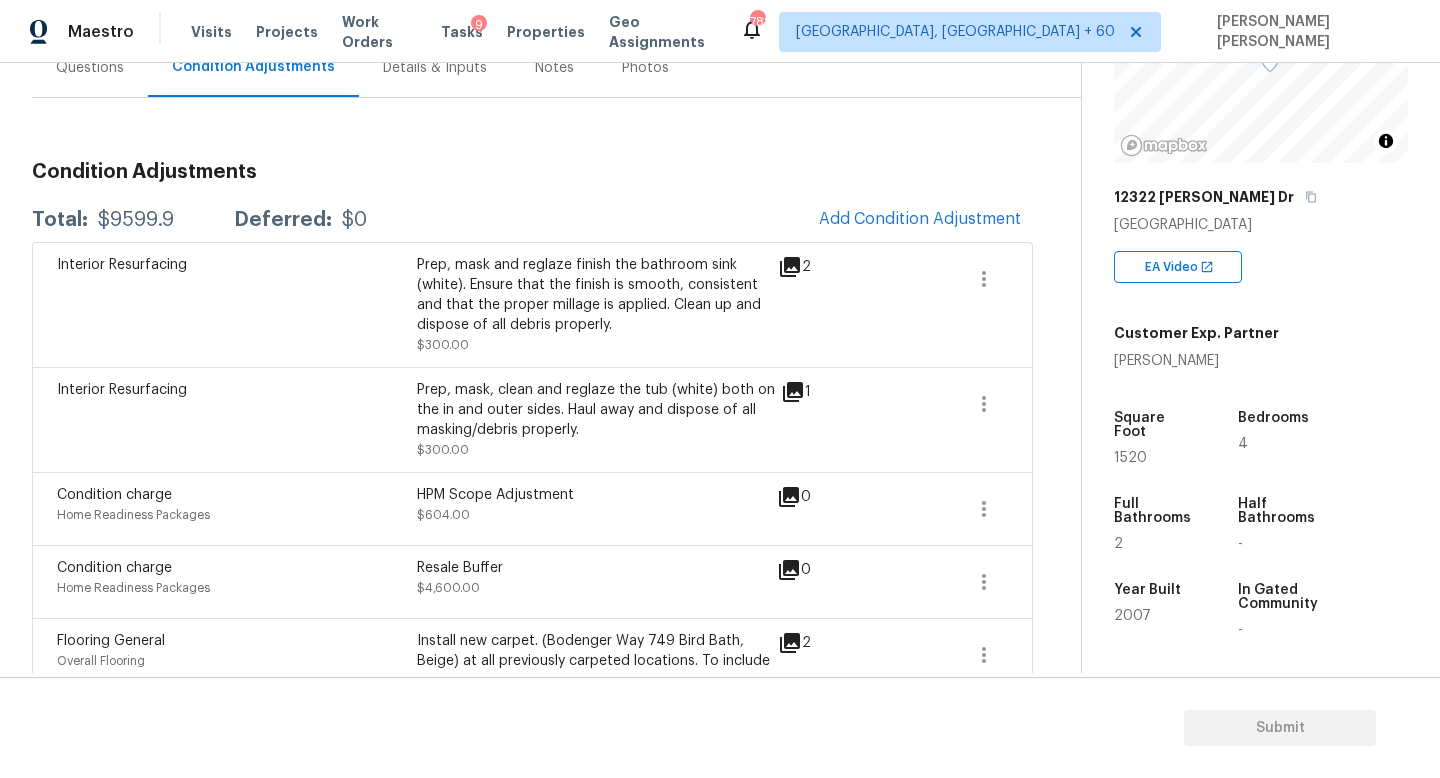 click on "Questions" at bounding box center [90, 68] 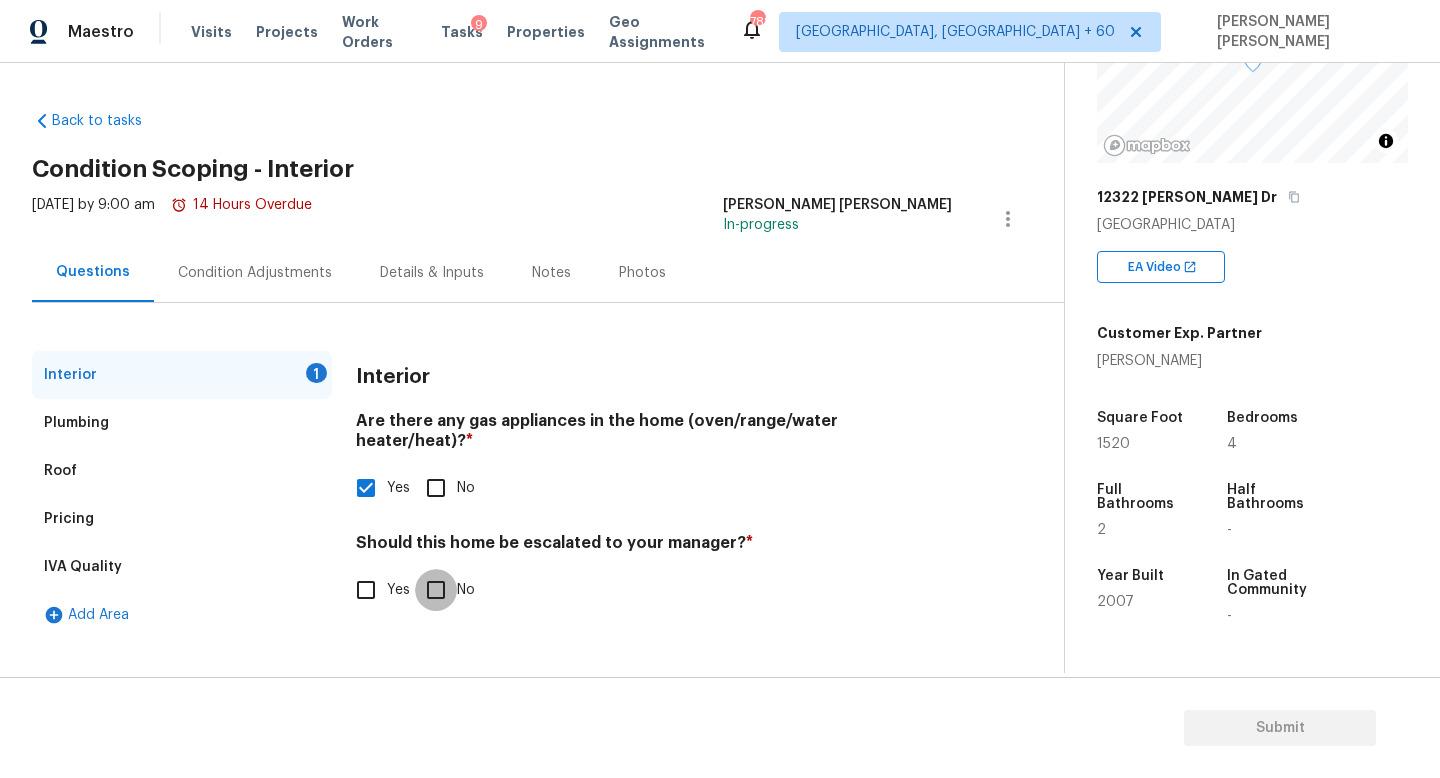 click on "No" at bounding box center [436, 590] 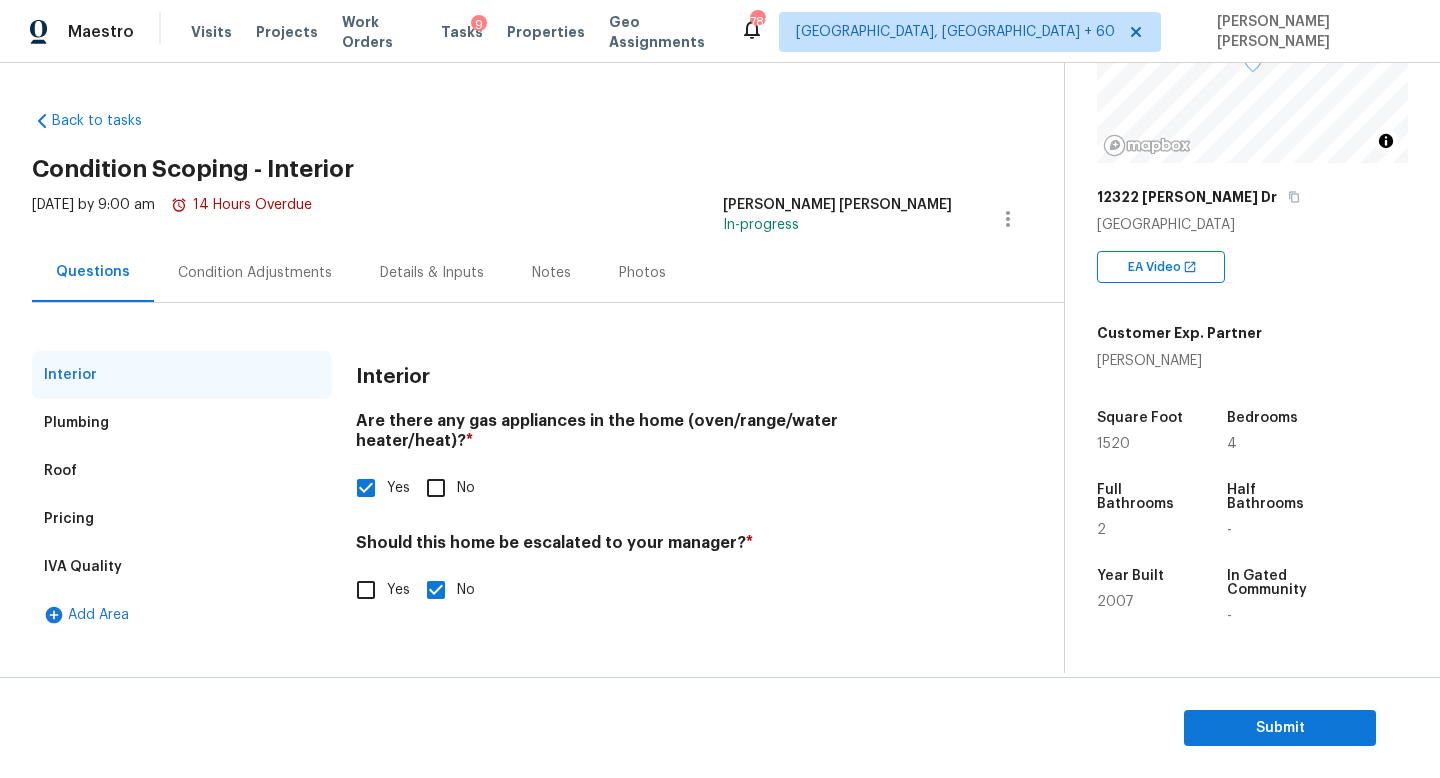 click on "Mon, Jul 14 2025 by 9:00 am   14 Hours Overdue" at bounding box center [172, 219] 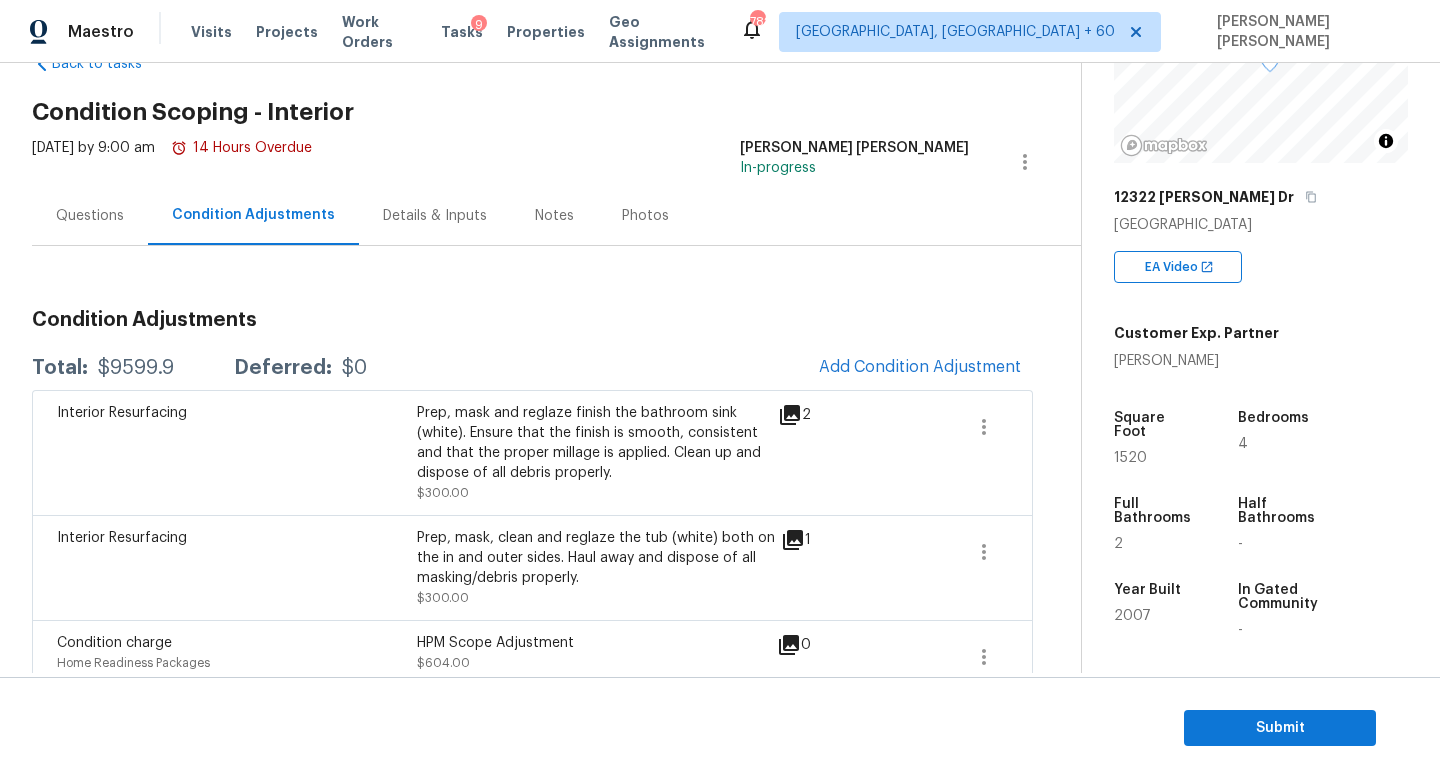 scroll, scrollTop: 0, scrollLeft: 0, axis: both 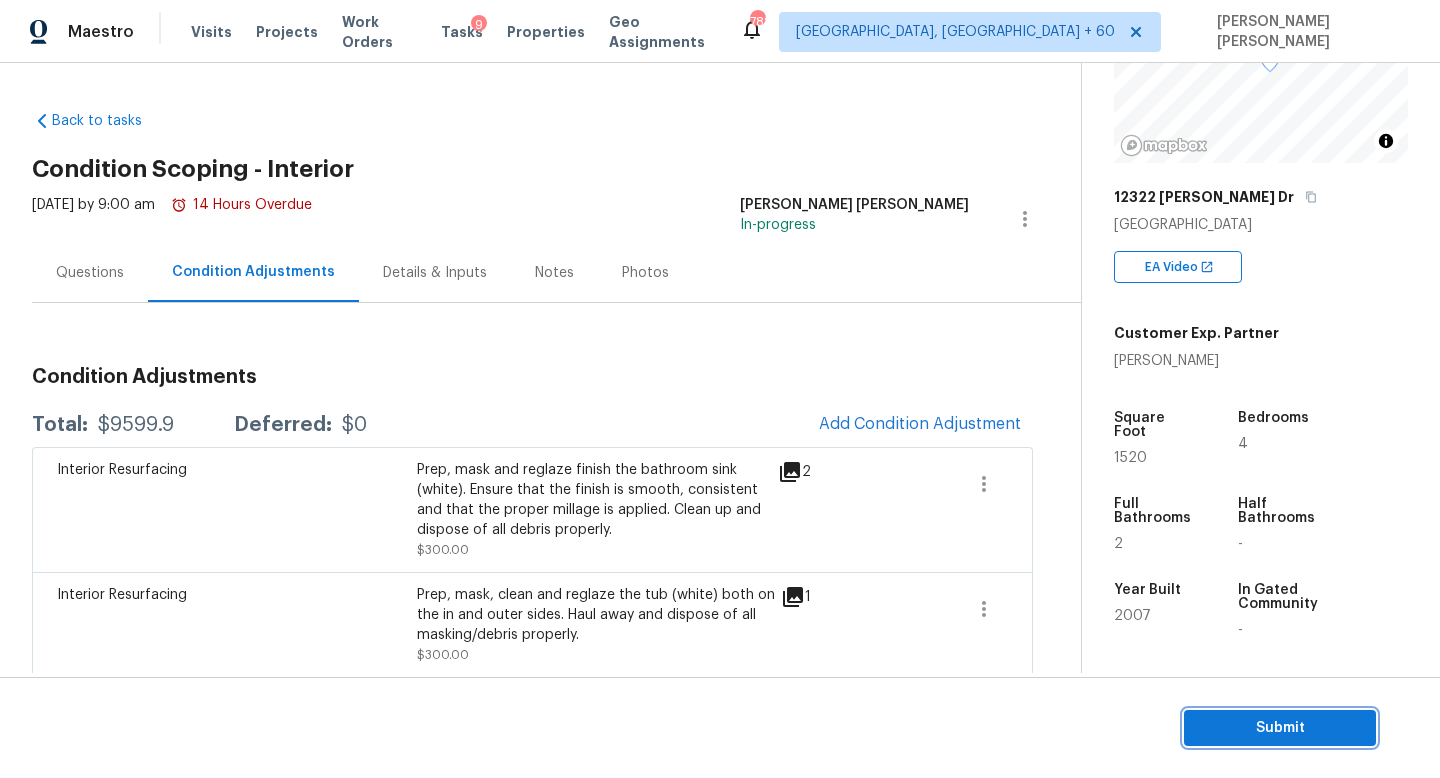 click on "Submit" at bounding box center (1280, 728) 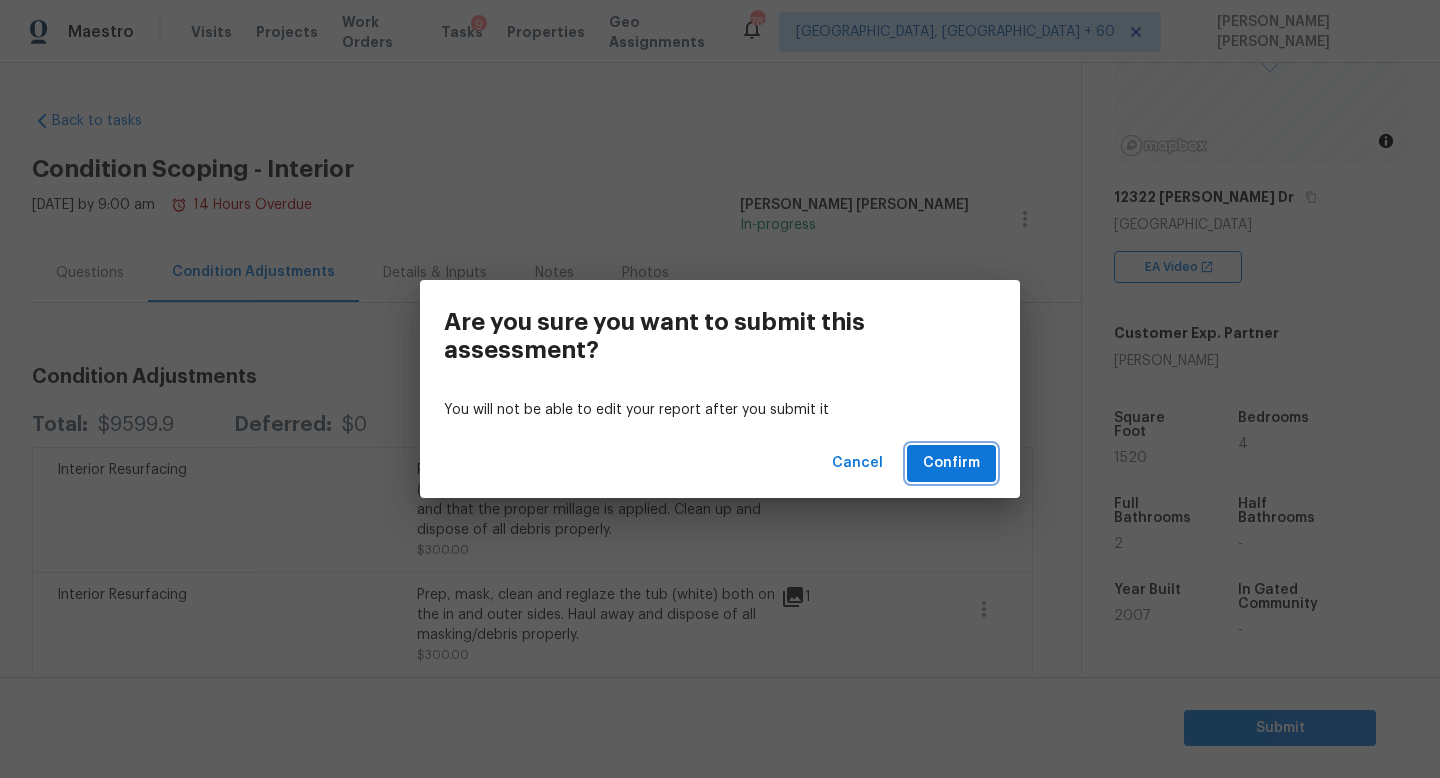 click on "Confirm" at bounding box center (951, 463) 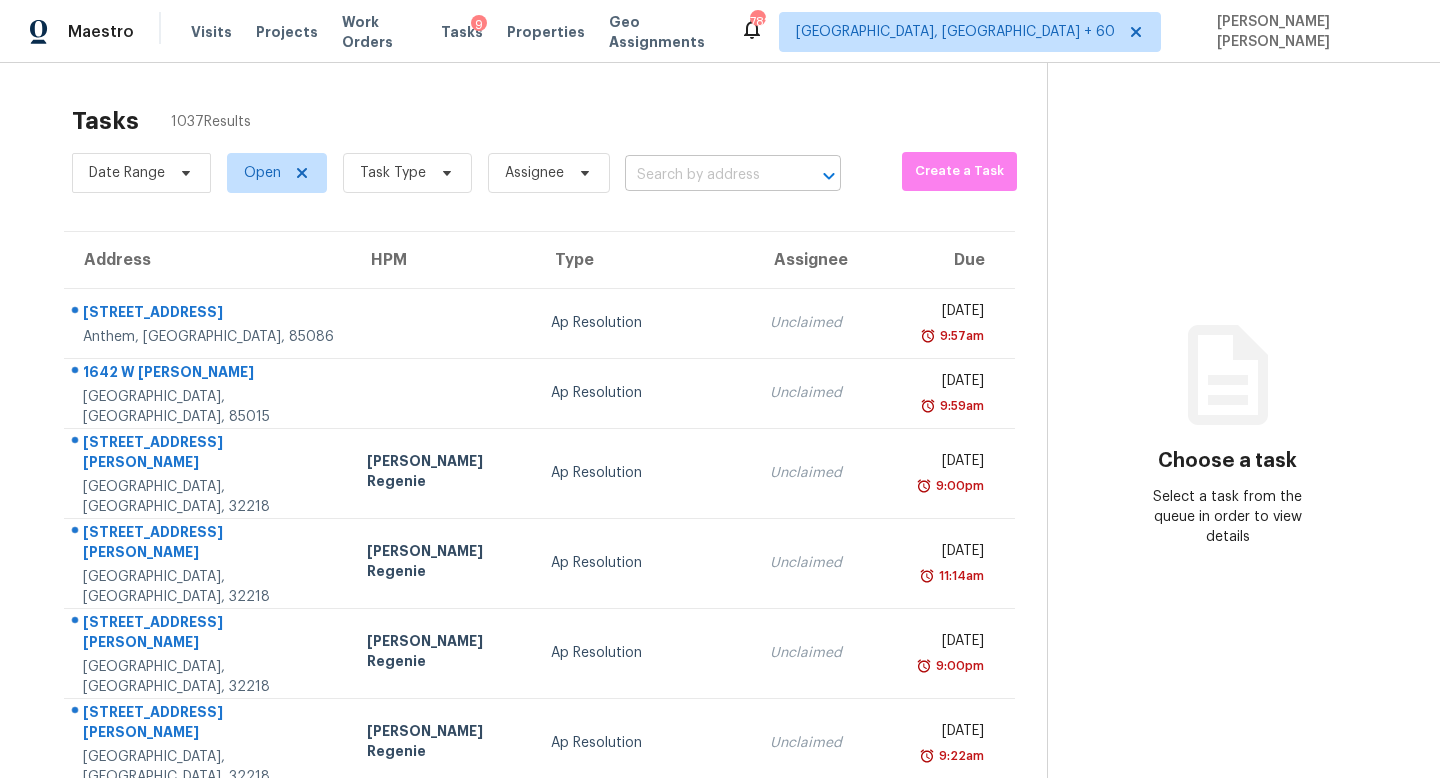 click at bounding box center [705, 175] 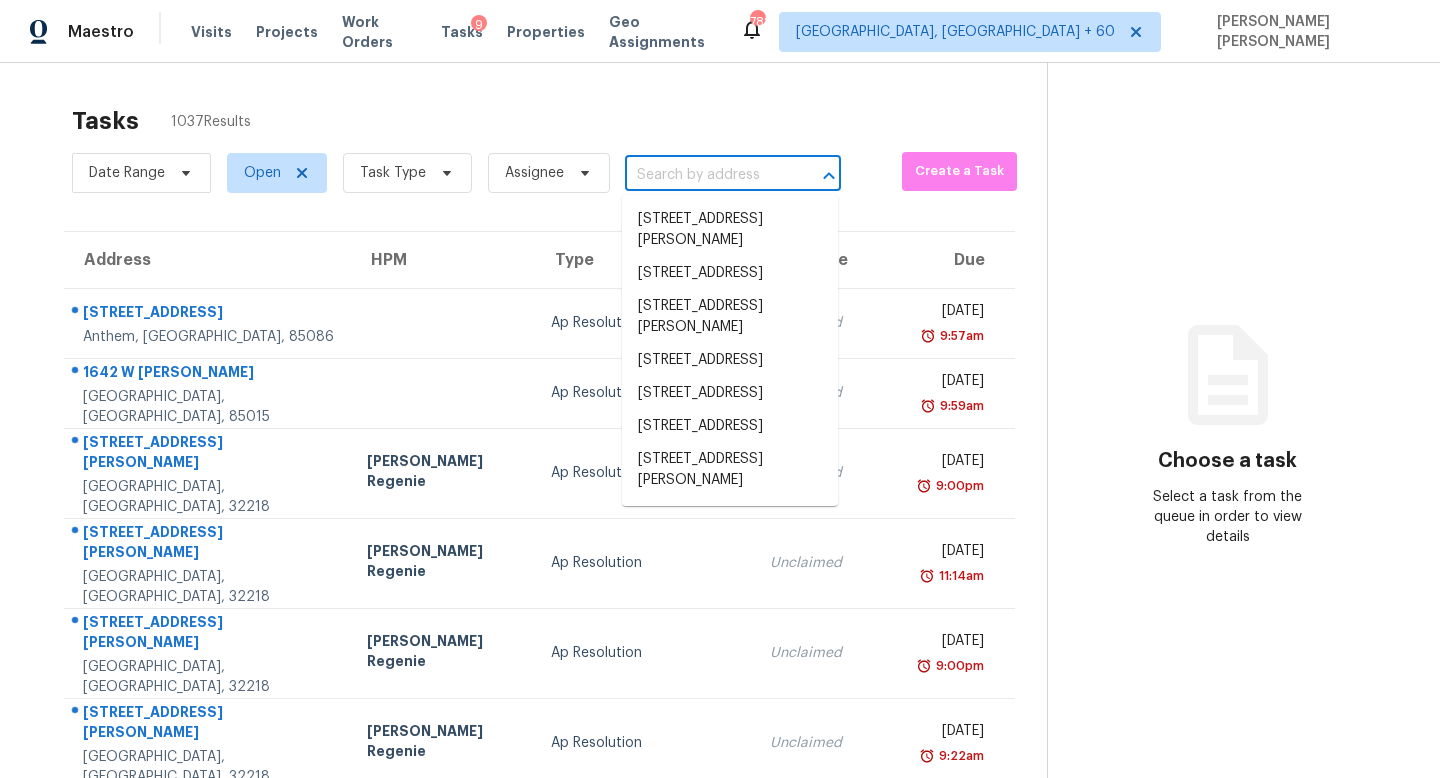 paste on "5819 Ruth Dr Charlotte, NC, 28215" 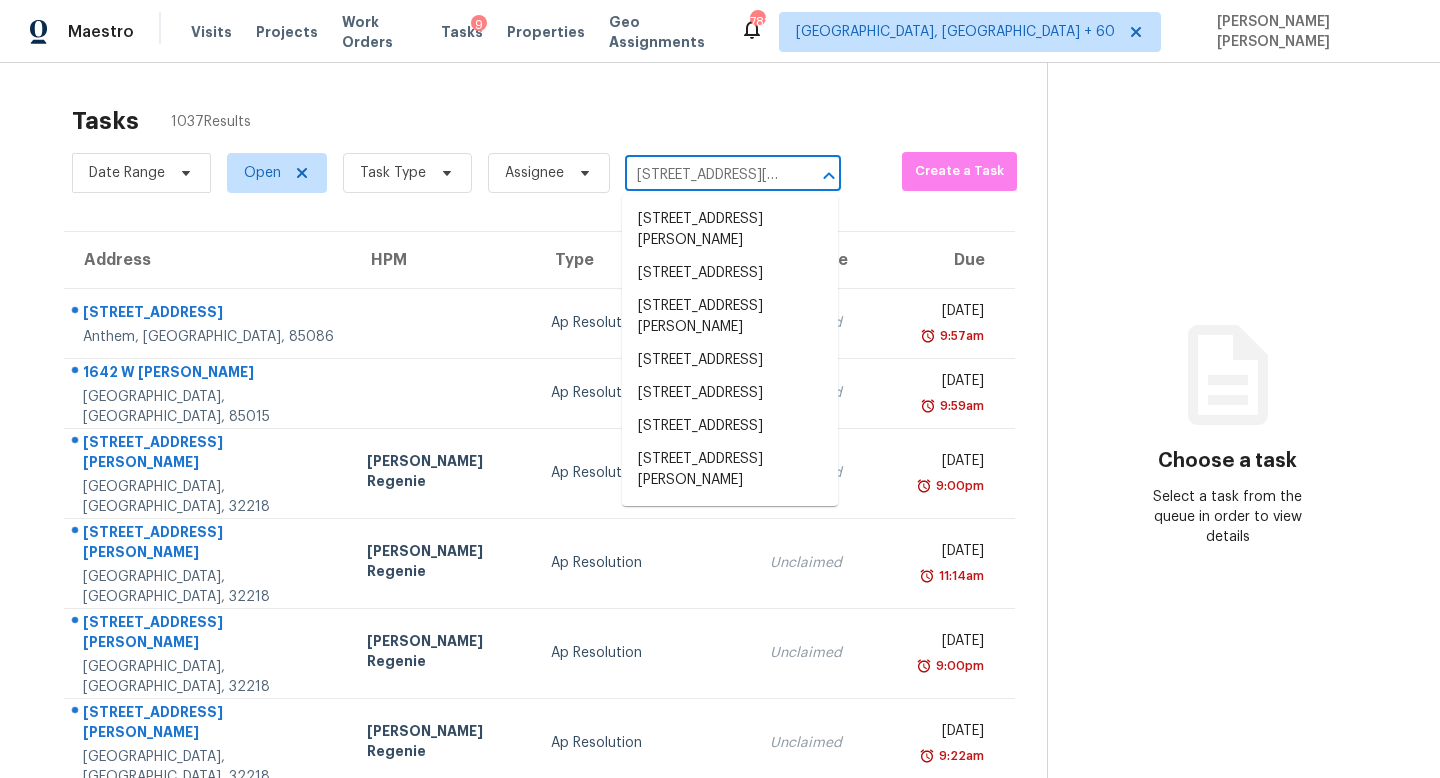 scroll, scrollTop: 0, scrollLeft: 73, axis: horizontal 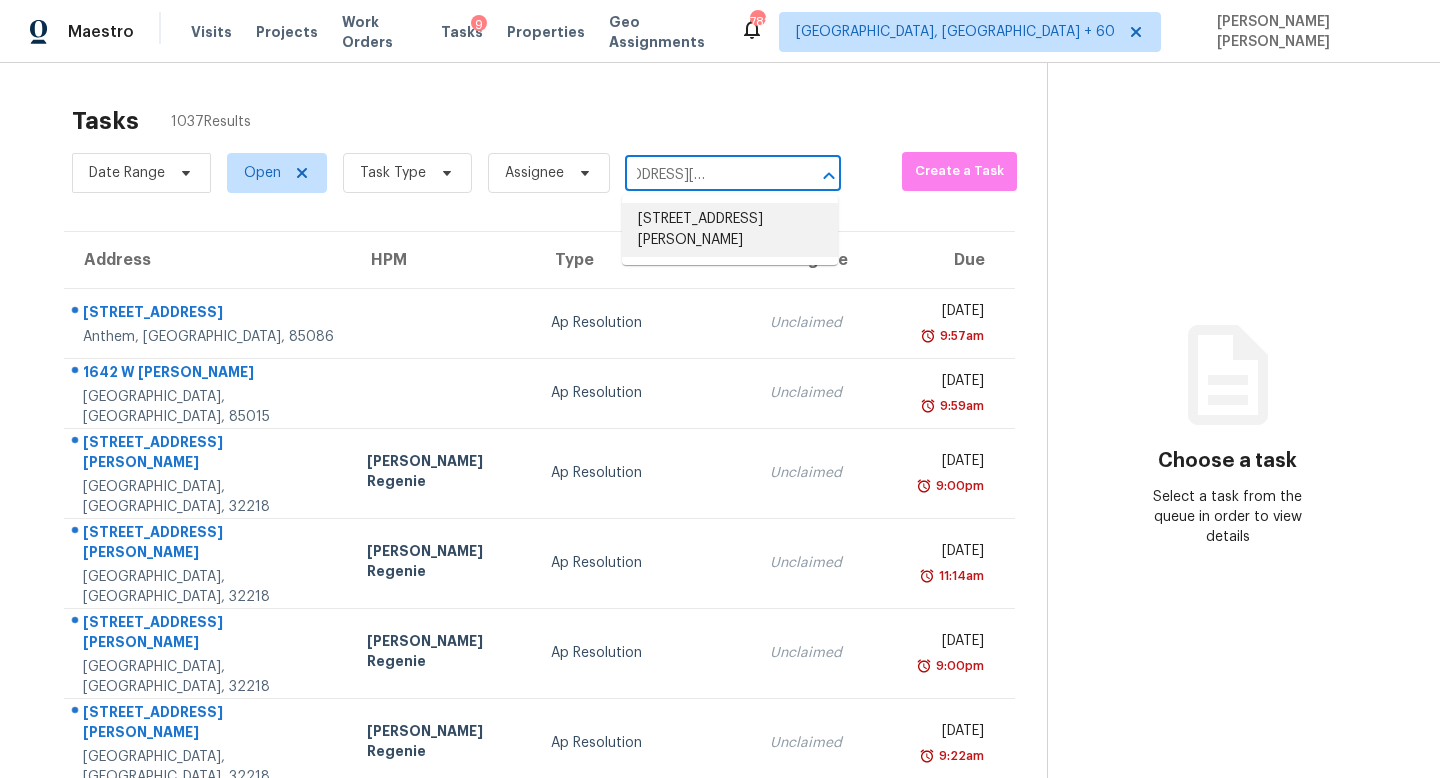 click on "5819 Ruth Dr, Charlotte, NC 28215" at bounding box center (730, 230) 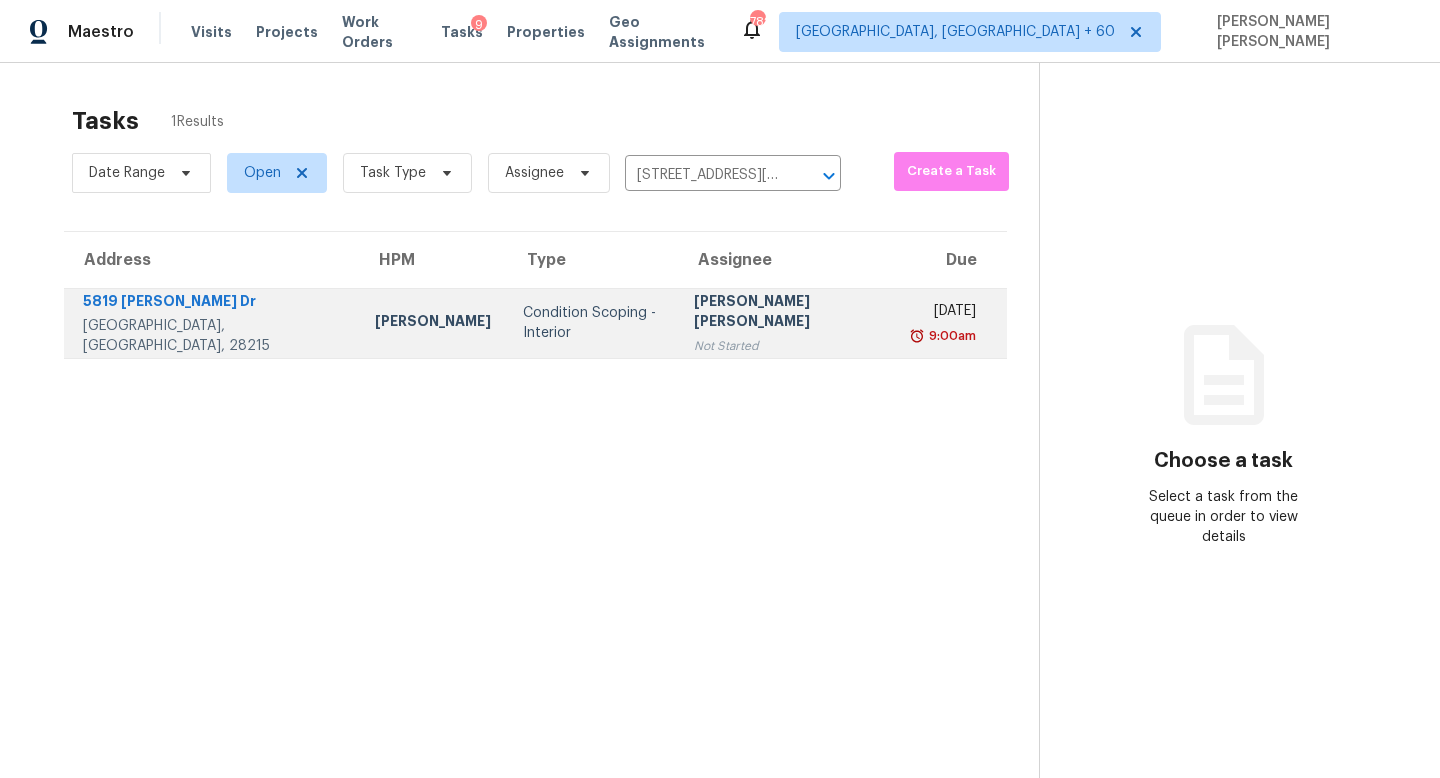 click on "Condition Scoping - Interior" at bounding box center [592, 323] 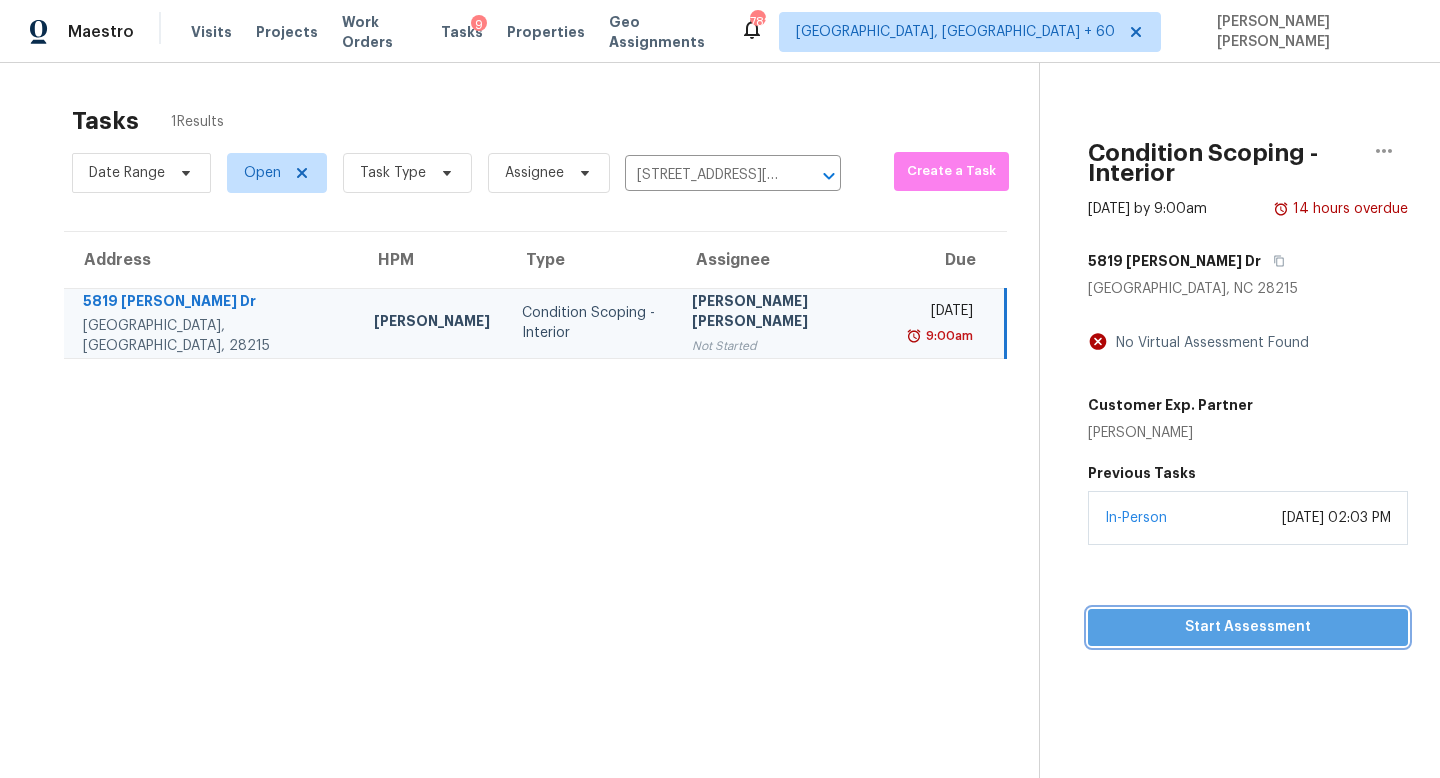 click on "Start Assessment" at bounding box center [1248, 627] 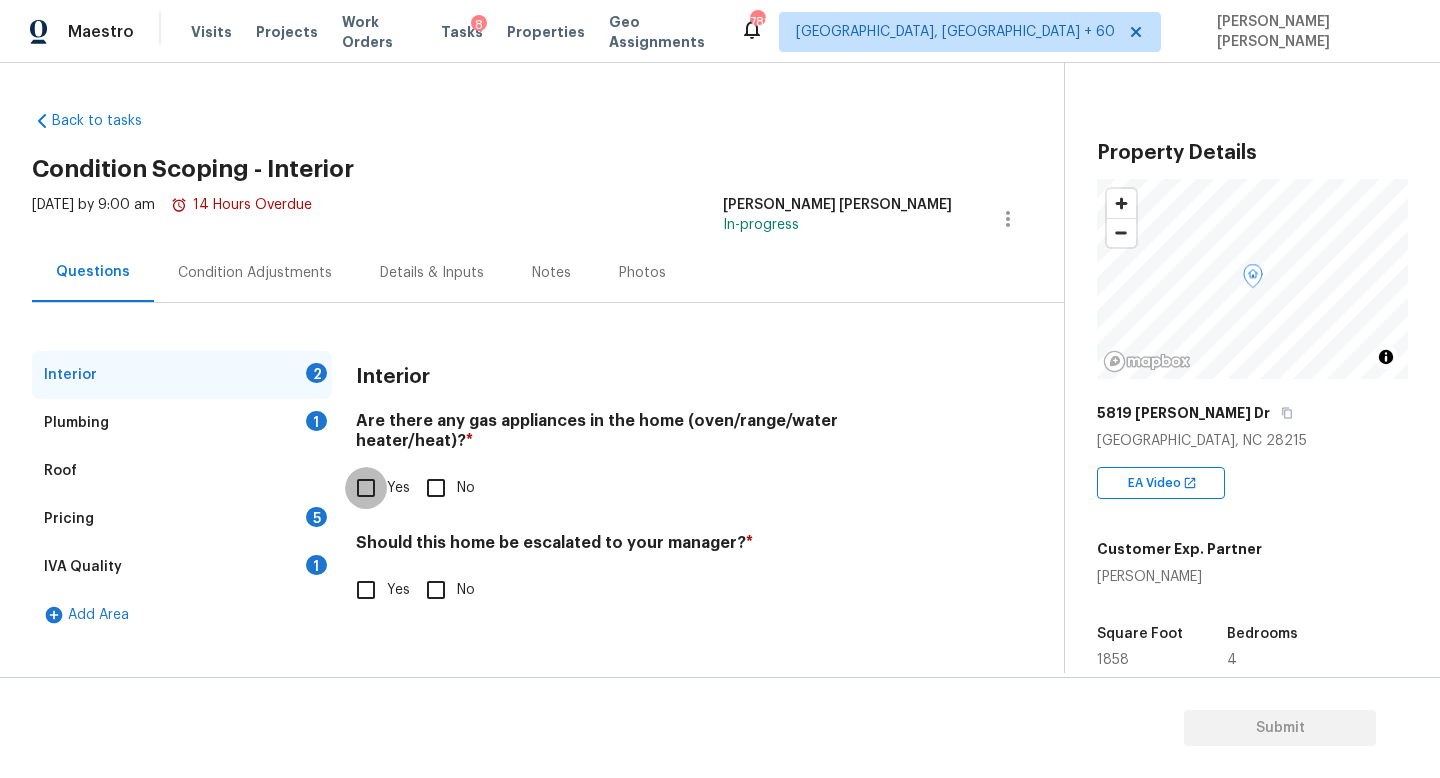 click on "Yes" at bounding box center (366, 488) 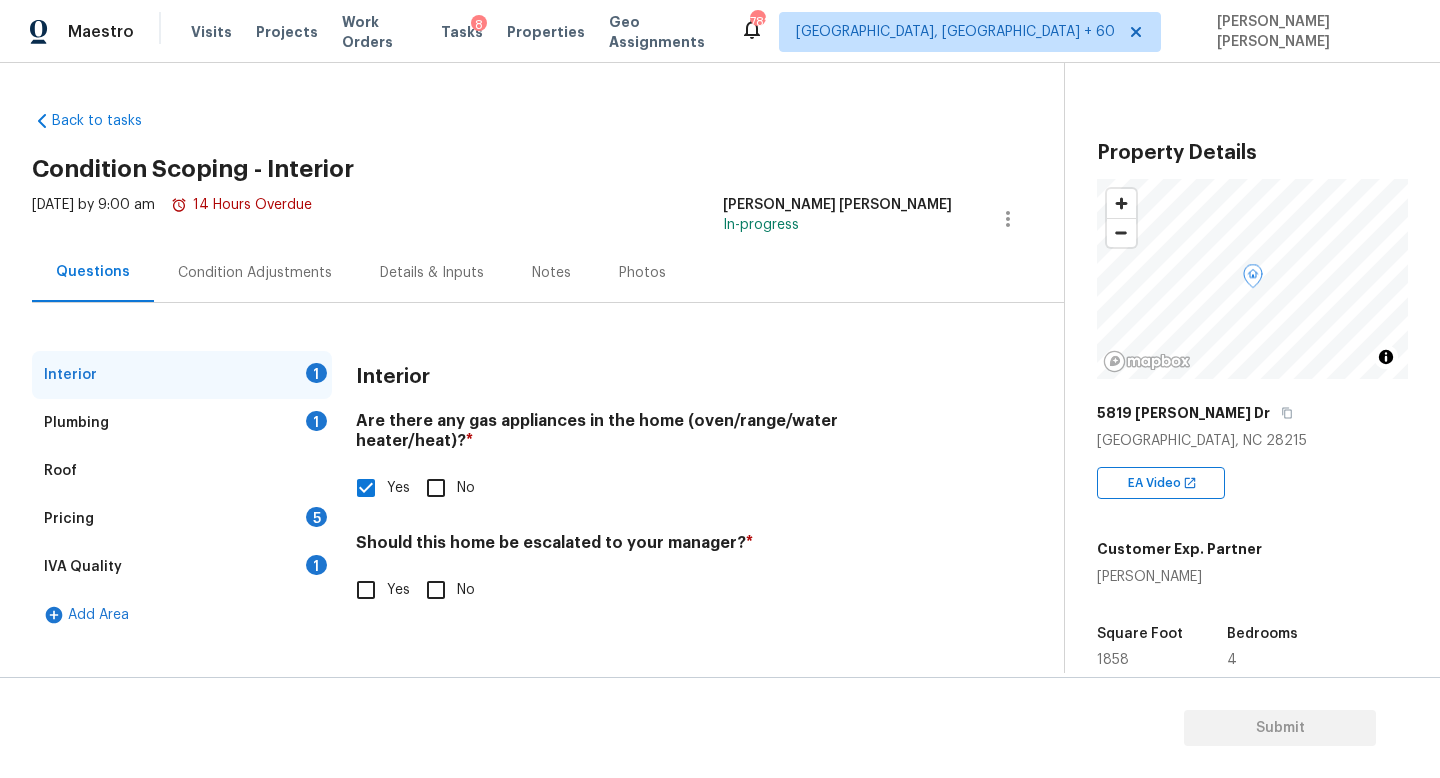 click on "Plumbing 1" at bounding box center (182, 423) 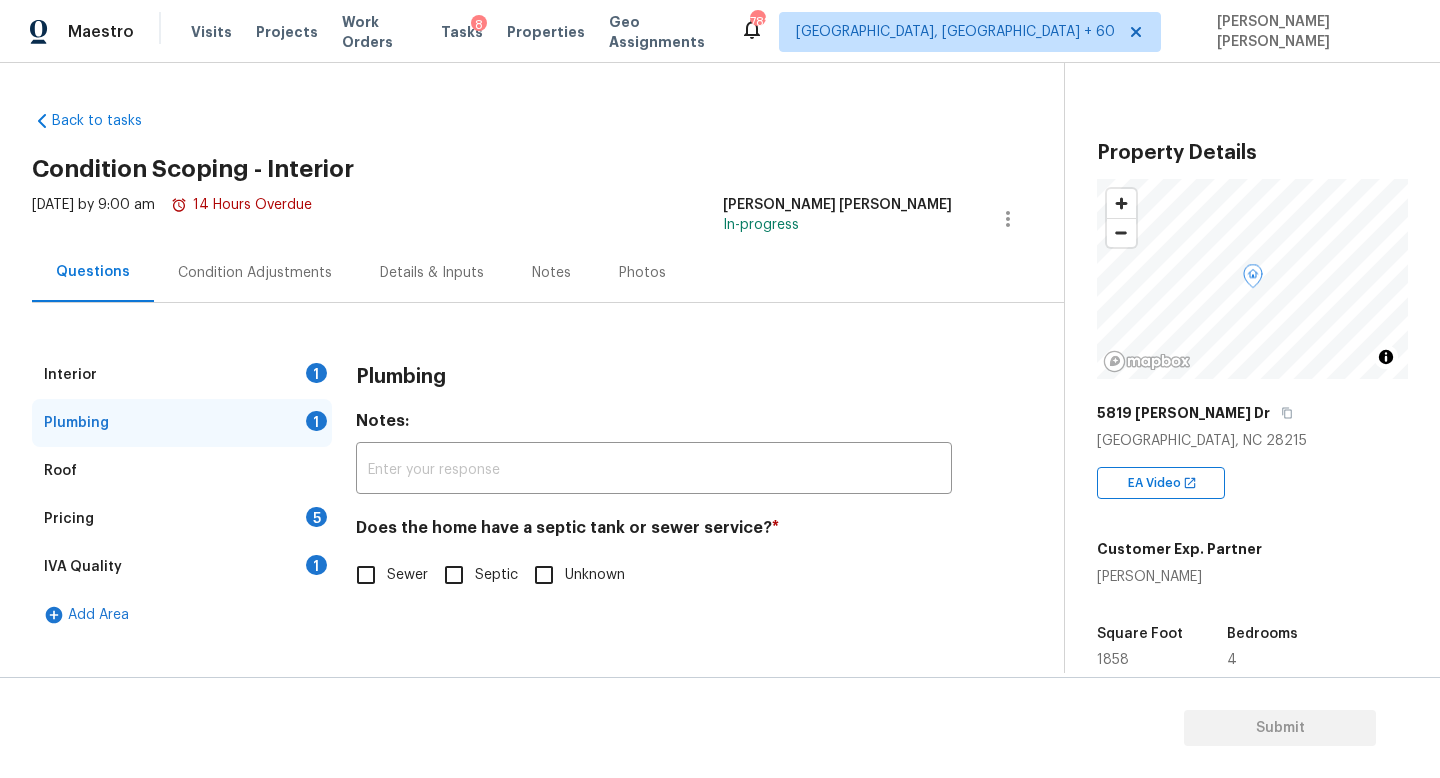click on "Sewer" at bounding box center [366, 575] 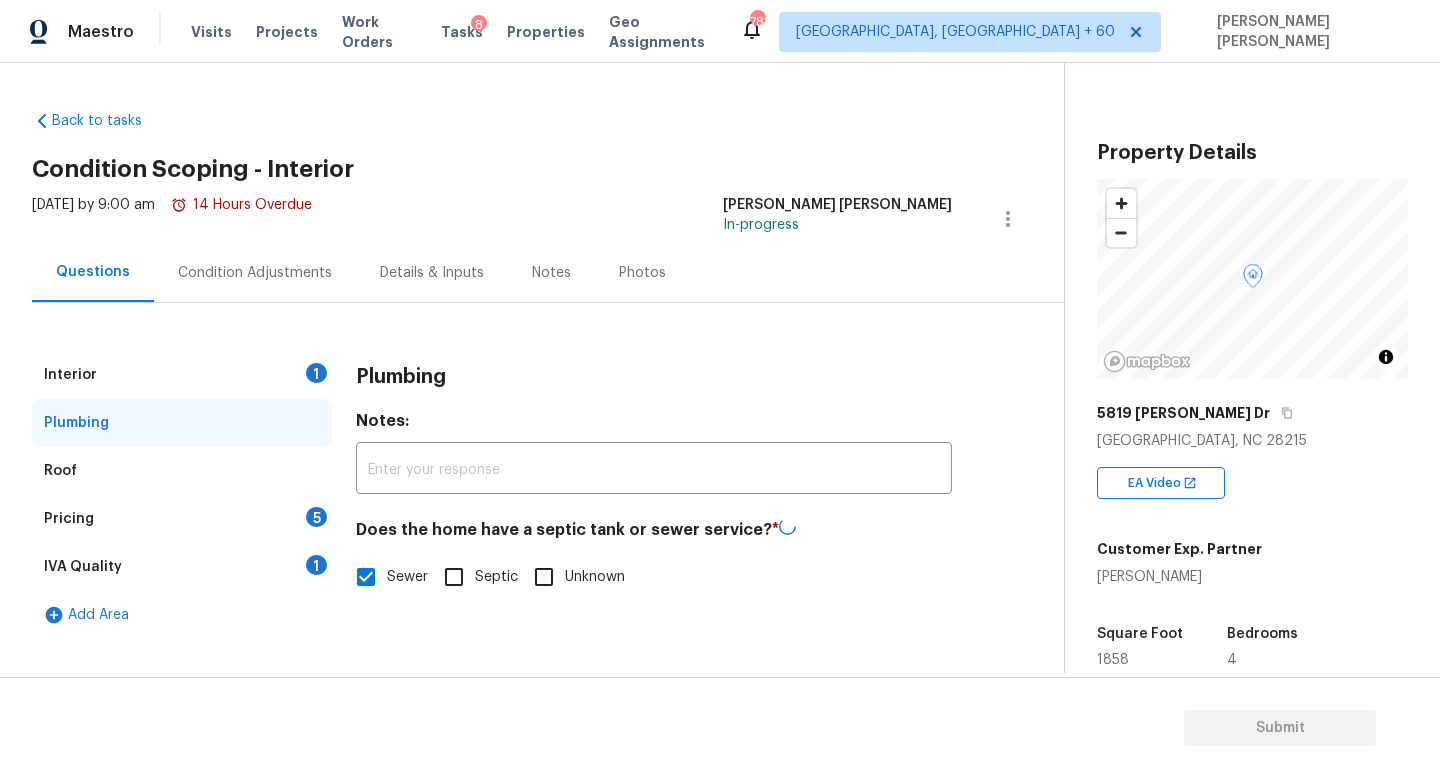 click on "Pricing 5" at bounding box center [182, 519] 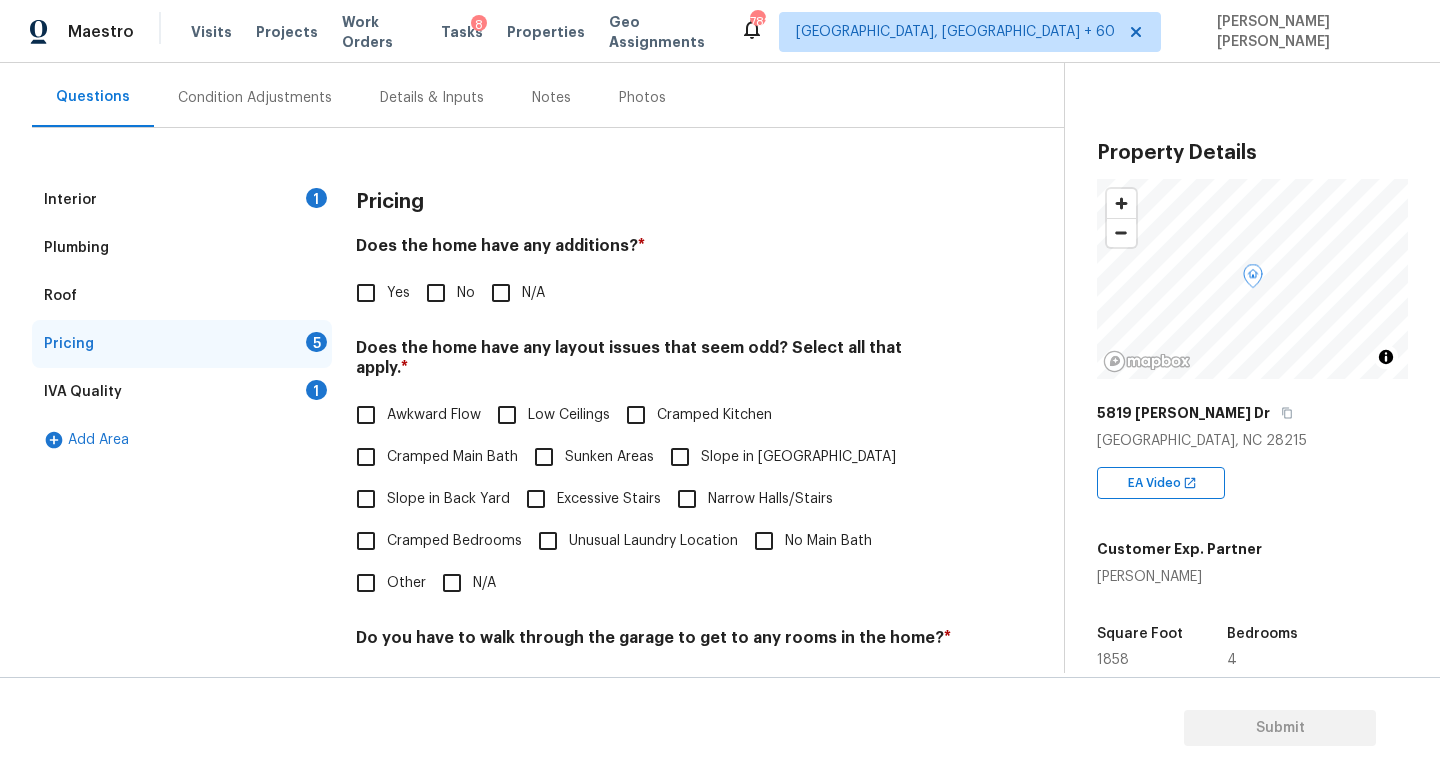 scroll, scrollTop: 176, scrollLeft: 0, axis: vertical 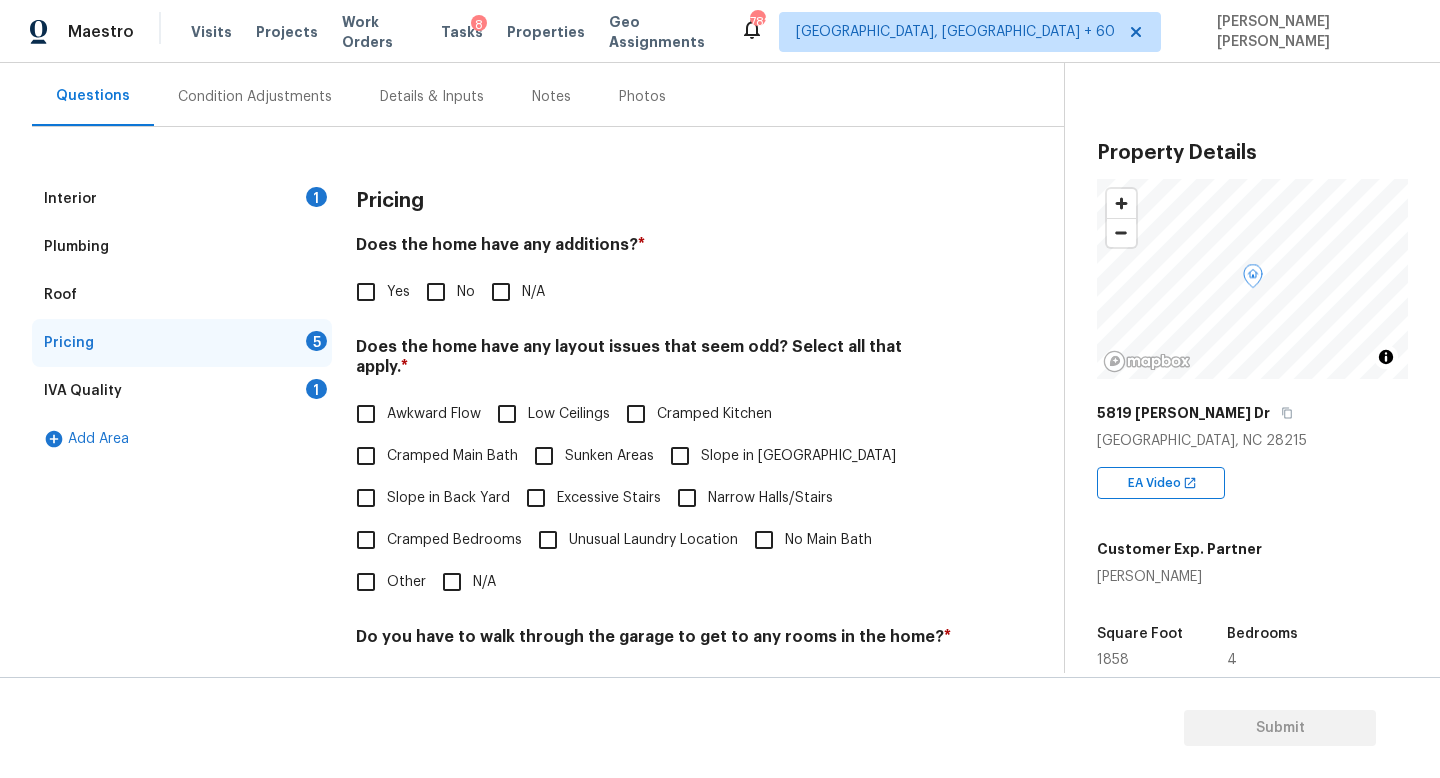 click on "Does the home have any additions?  * Yes No N/A" at bounding box center (654, 274) 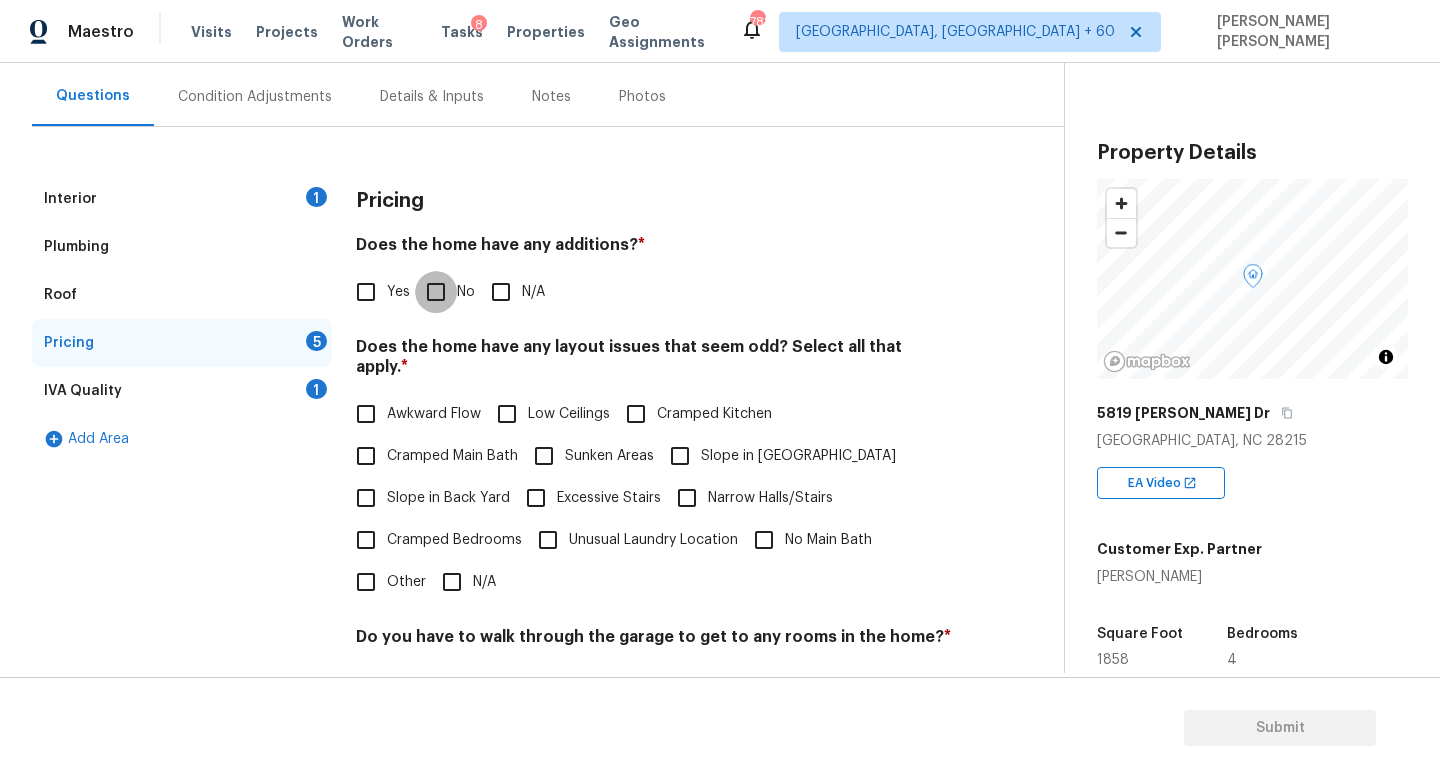 click on "No" at bounding box center (436, 292) 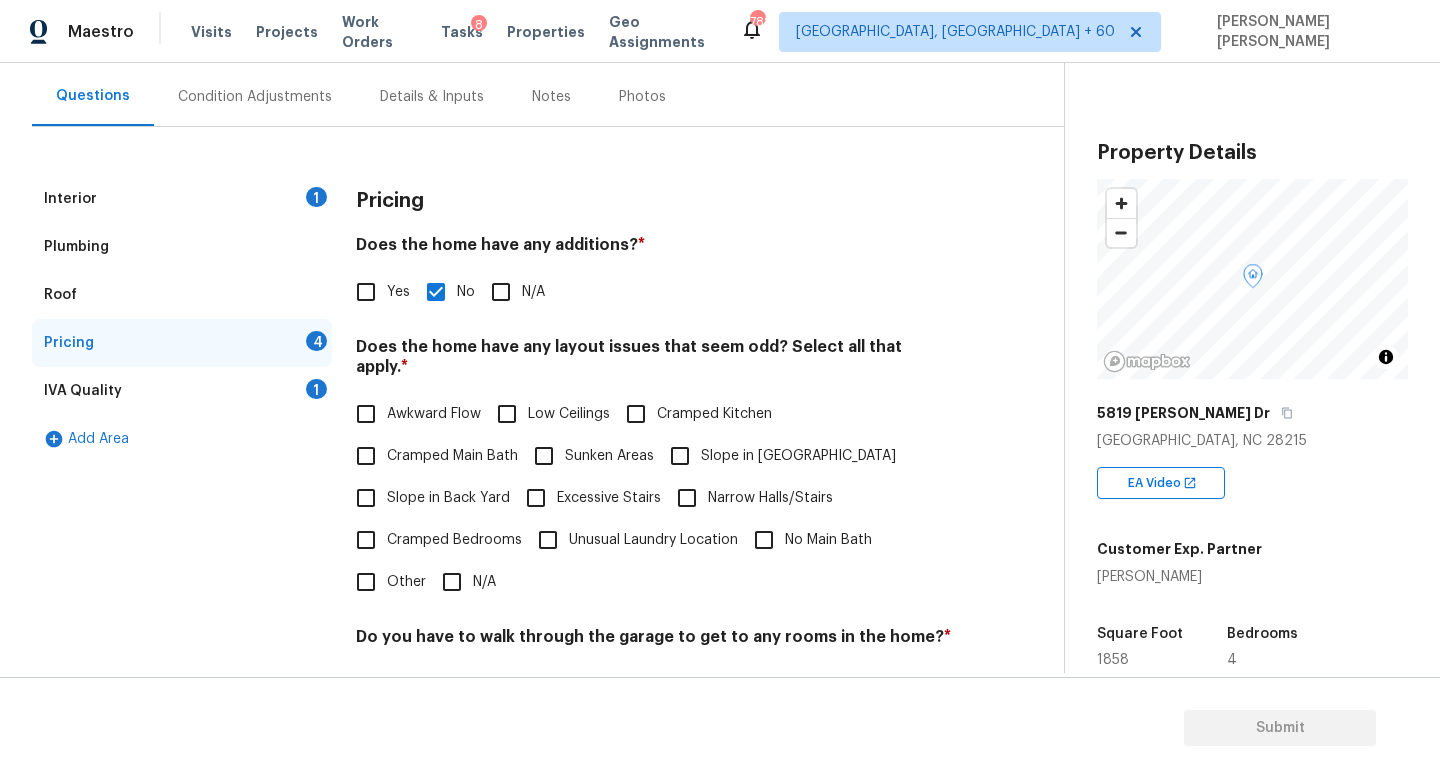 click on "N/A" at bounding box center (452, 582) 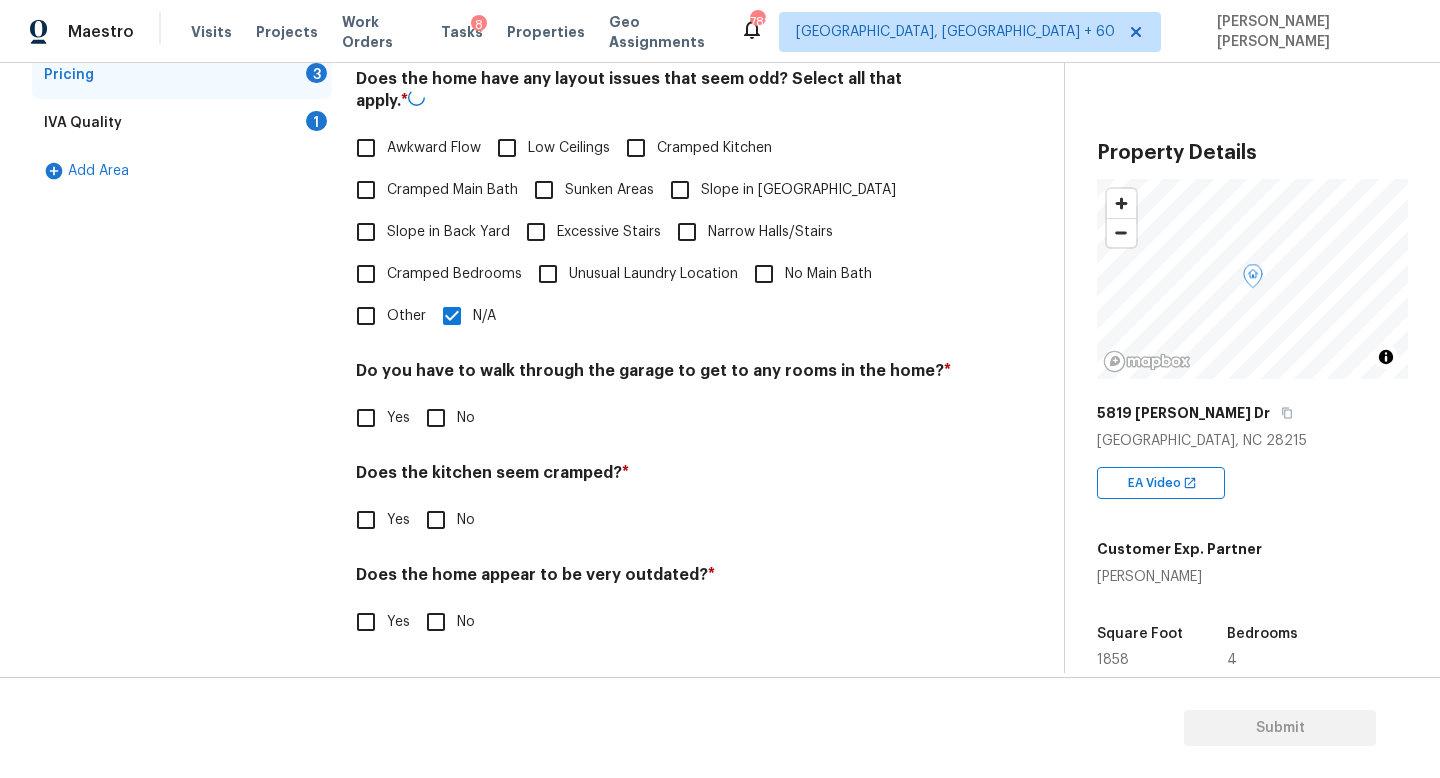 scroll, scrollTop: 422, scrollLeft: 0, axis: vertical 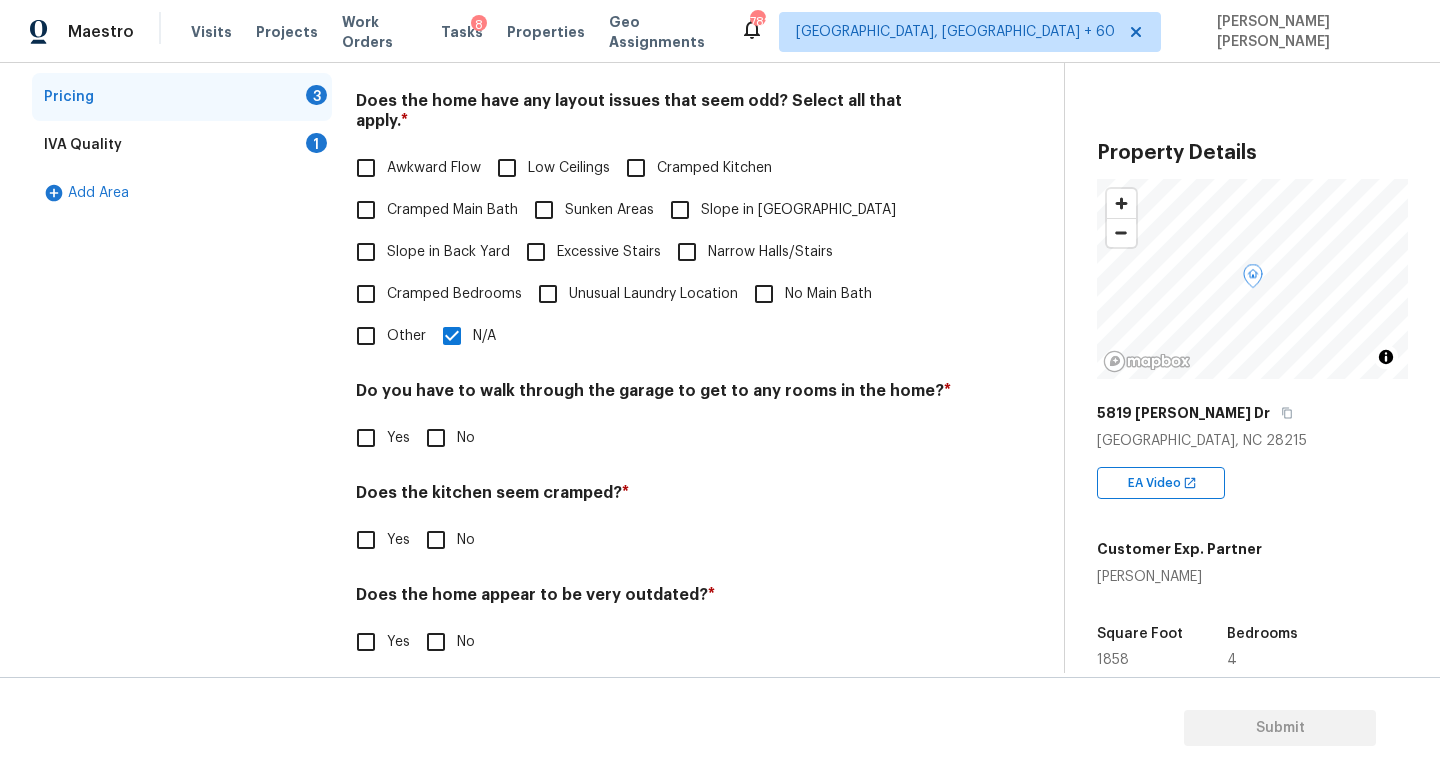 click on "Pricing Does the home have any additions?  * Yes No N/A Does the home have any layout issues that seem odd? Select all that apply.  * Awkward Flow Low Ceilings Cramped Kitchen Cramped Main Bath Sunken Areas Slope in Front Yard Slope in Back Yard Excessive Stairs Narrow Halls/Stairs Cramped Bedrooms Unusual Laundry Location No Main Bath Other N/A Do you have to walk through the garage to get to any rooms in the home?  * Yes No Does the kitchen seem cramped?  * Yes No Does the home appear to be very outdated?  * Yes No" at bounding box center [654, 308] 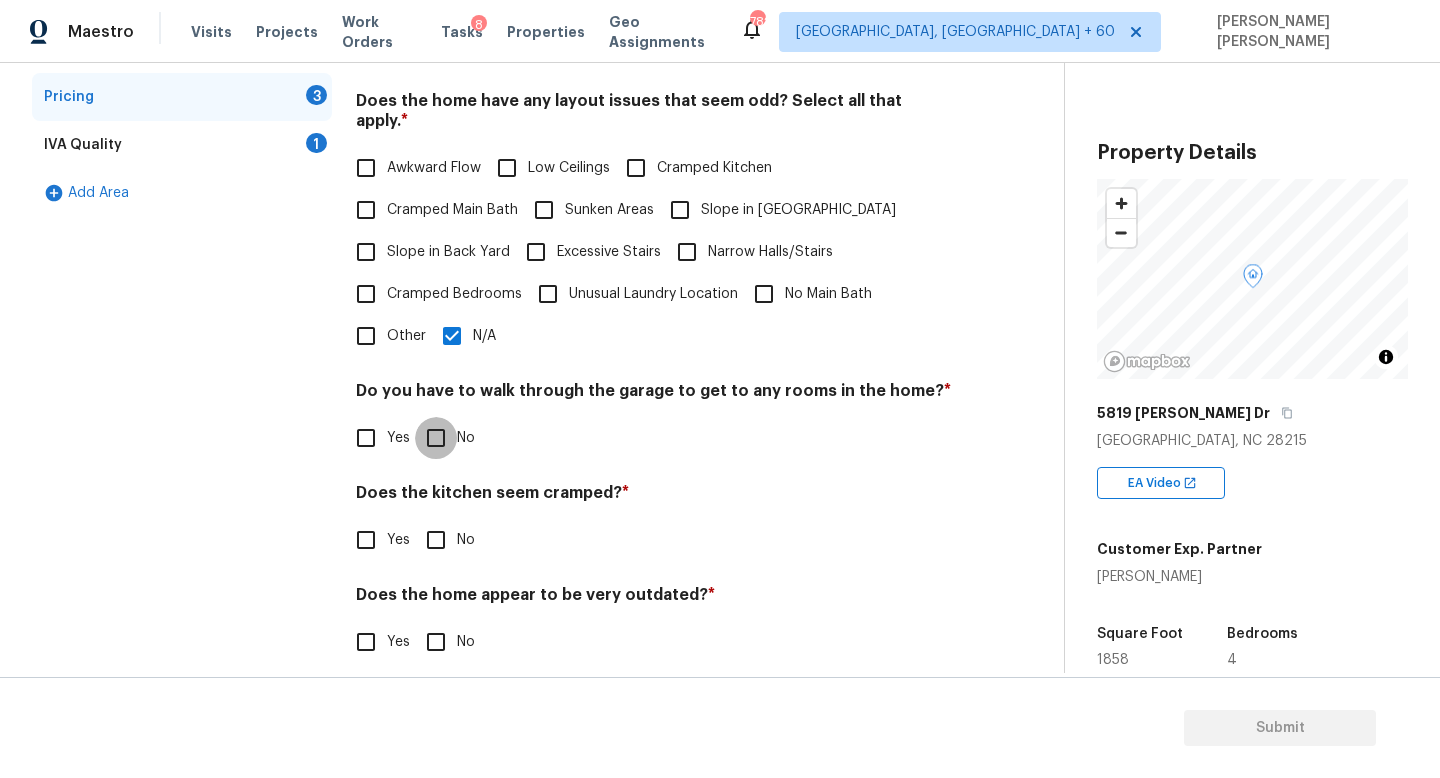 click on "No" at bounding box center (436, 438) 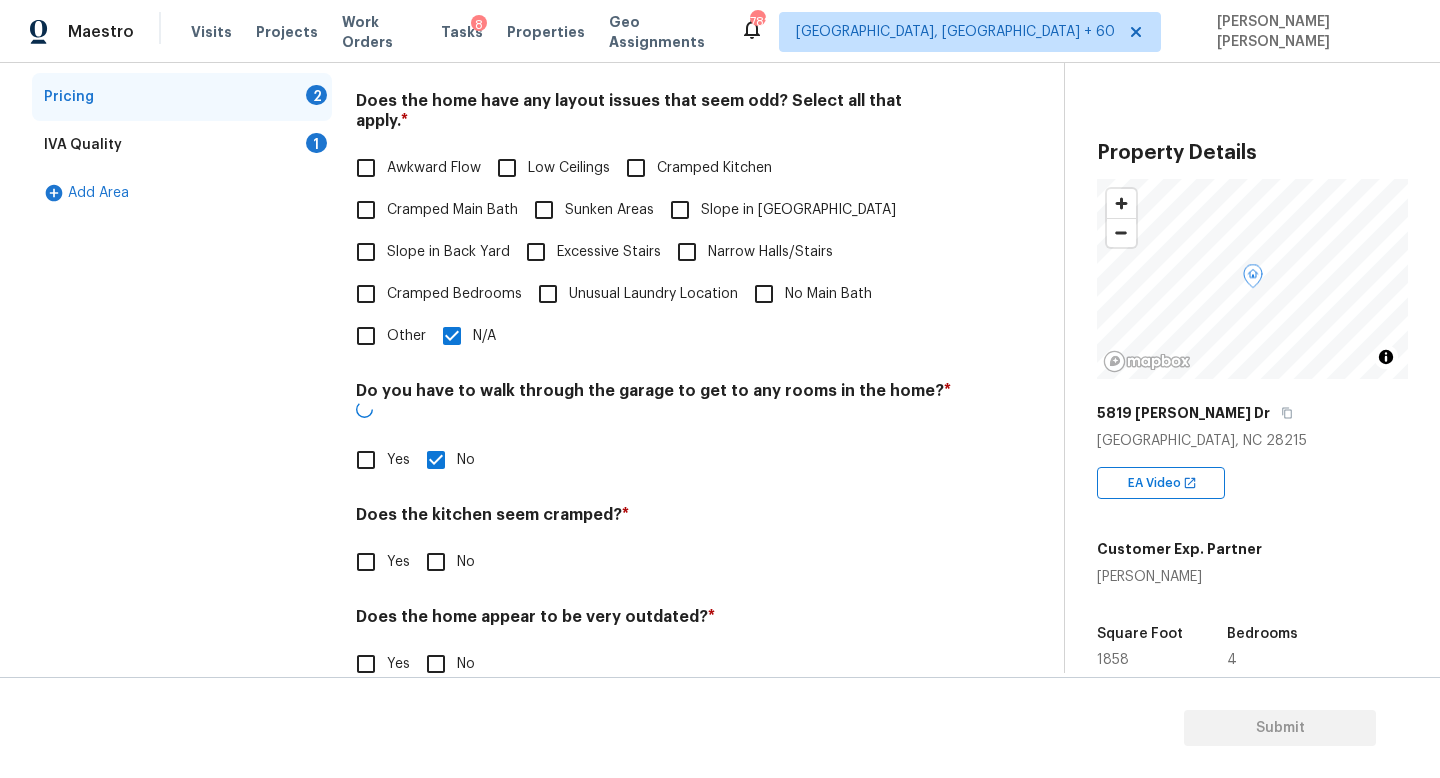click on "No" at bounding box center (436, 562) 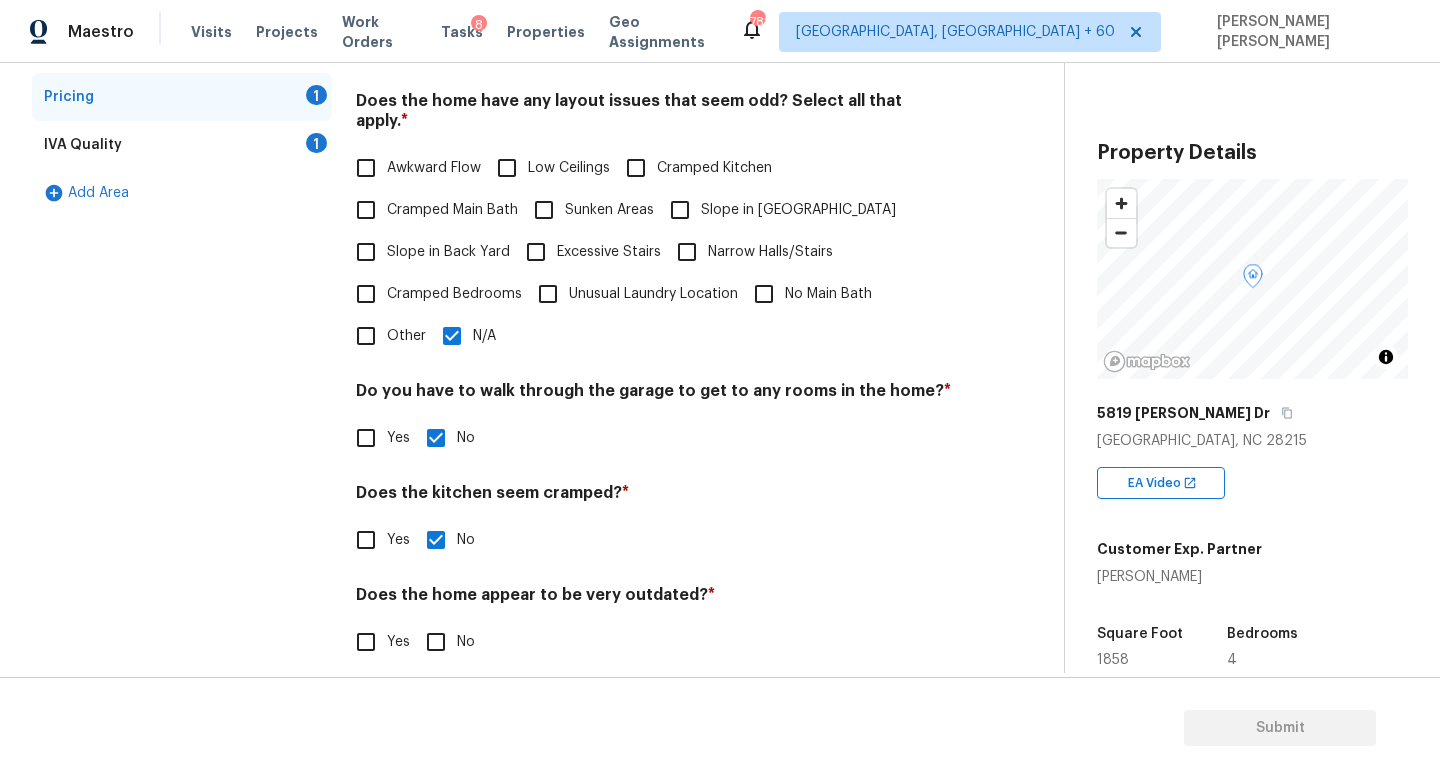 click on "Does the home appear to be very outdated?  * Yes No" at bounding box center [654, 624] 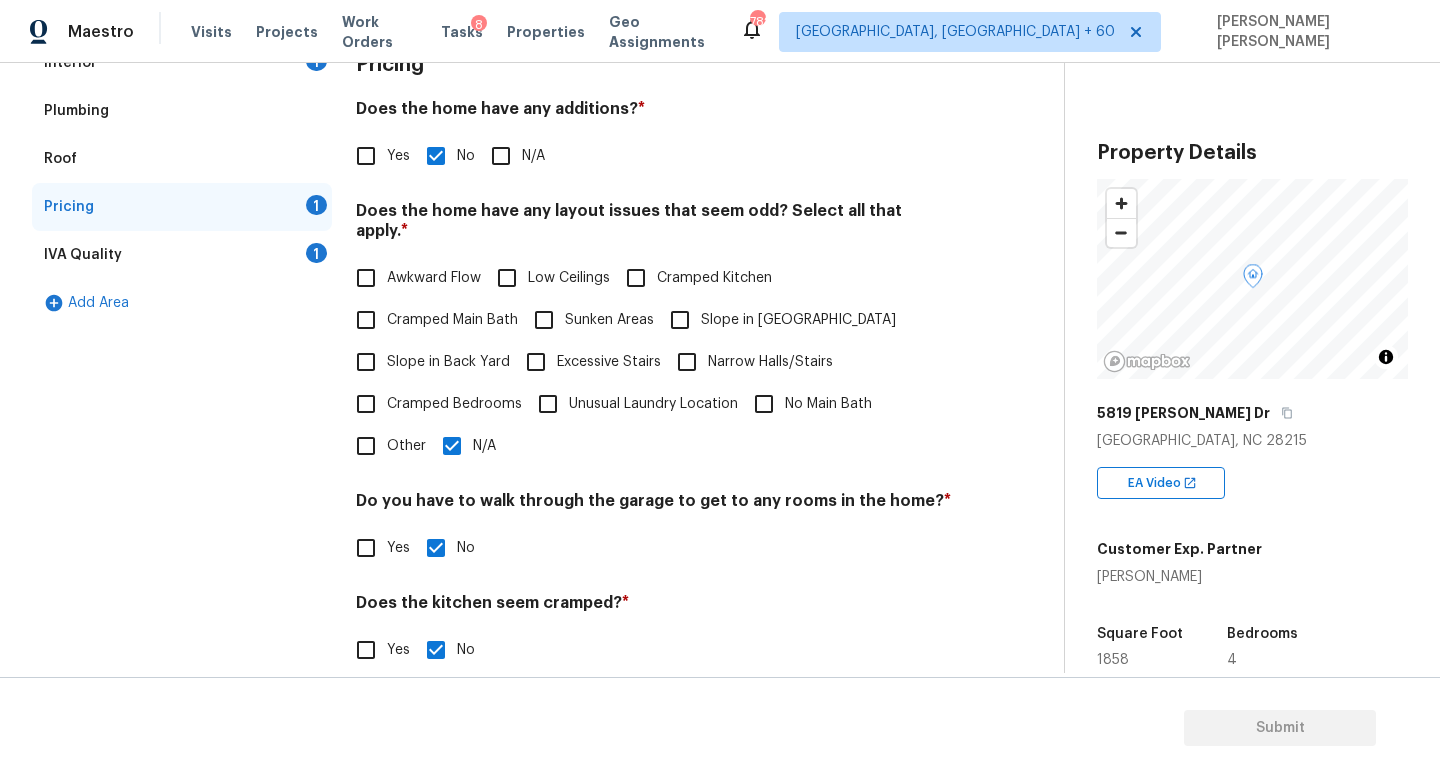 scroll, scrollTop: 422, scrollLeft: 0, axis: vertical 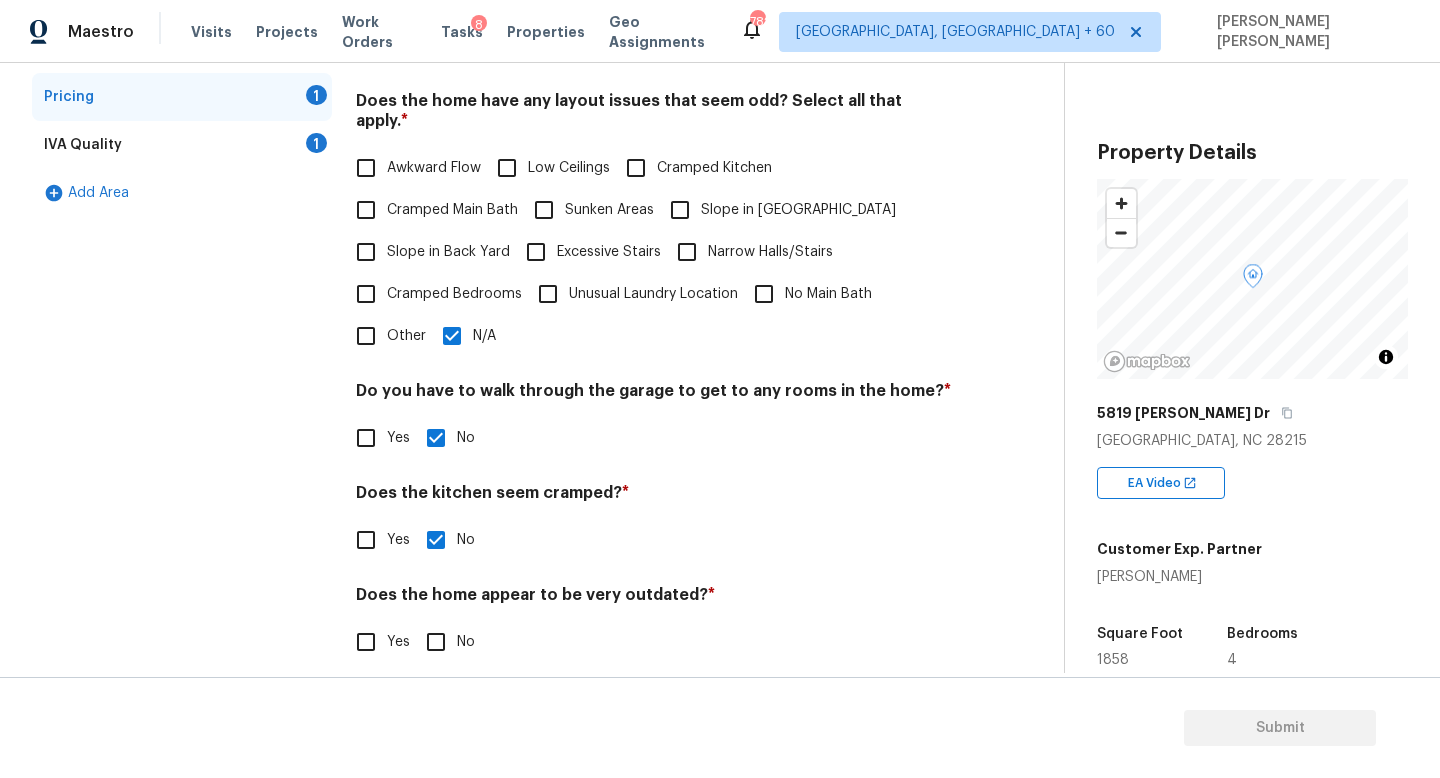 click on "No" at bounding box center [436, 642] 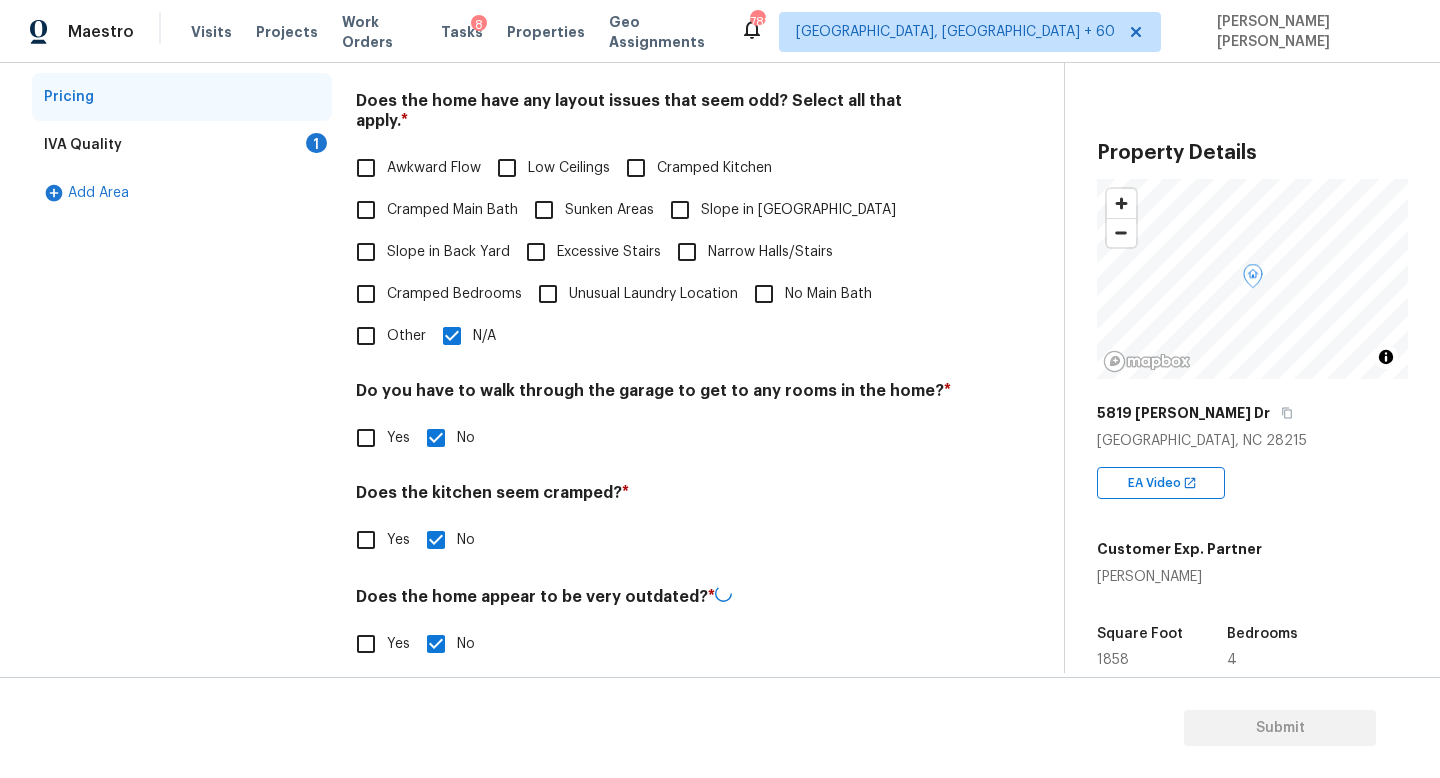 scroll, scrollTop: 0, scrollLeft: 0, axis: both 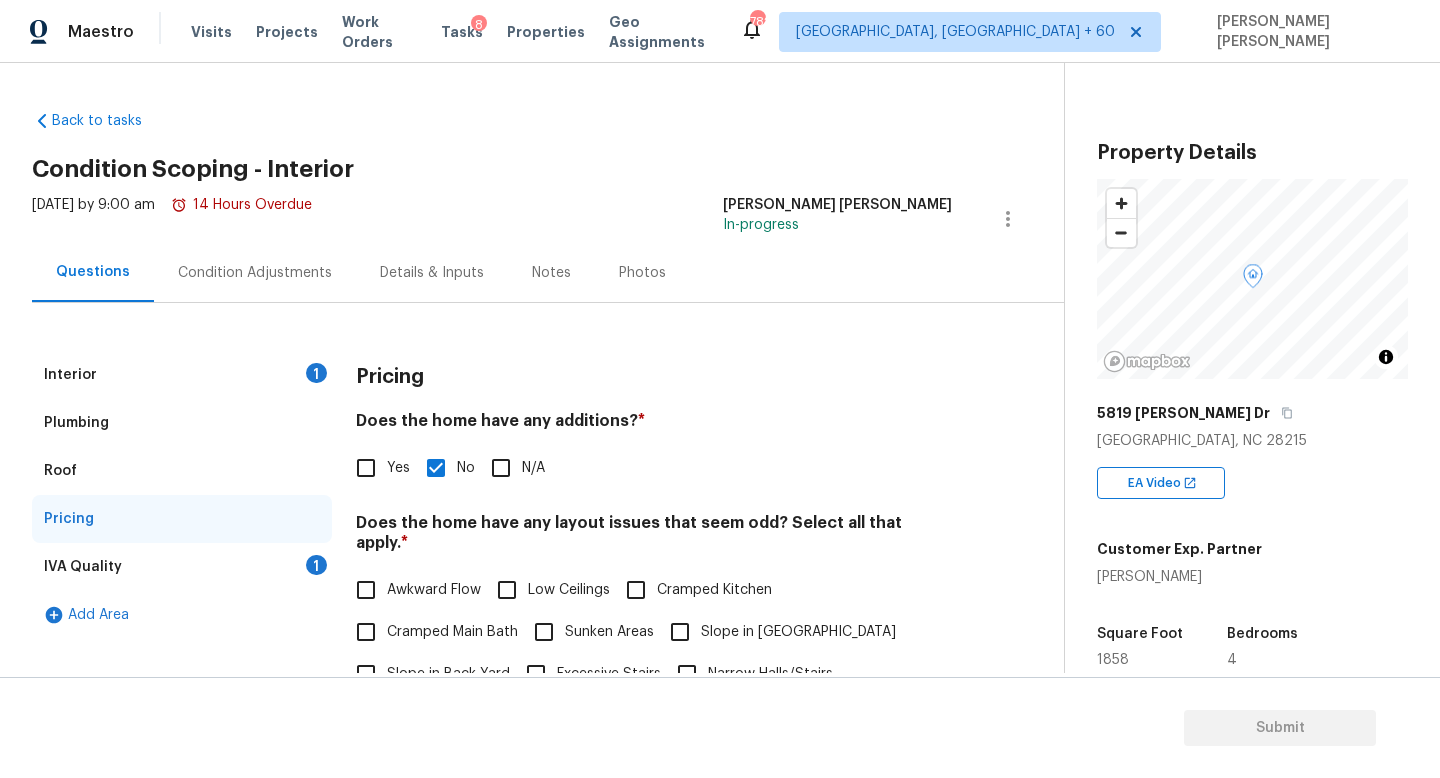 click on "IVA Quality 1" at bounding box center [182, 567] 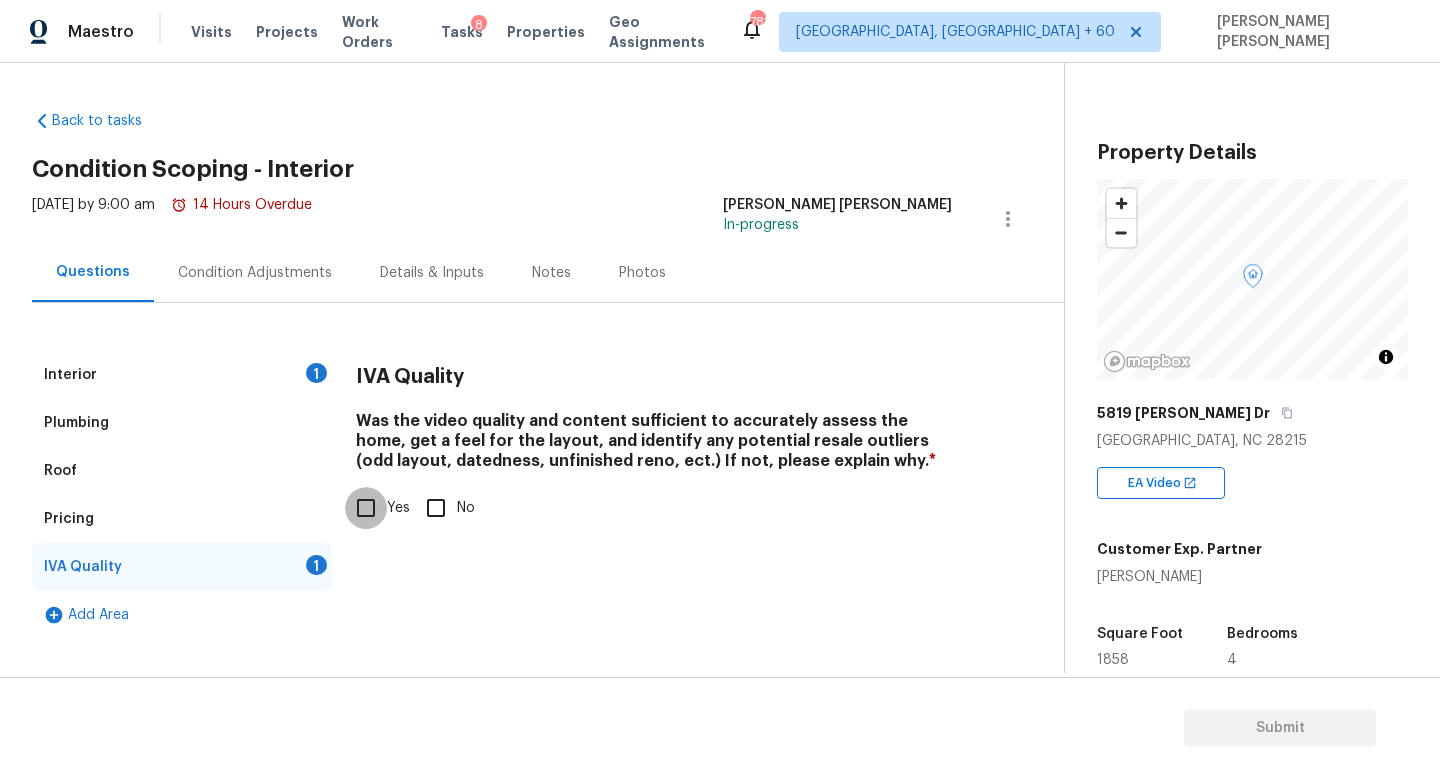 click on "Yes" at bounding box center (366, 508) 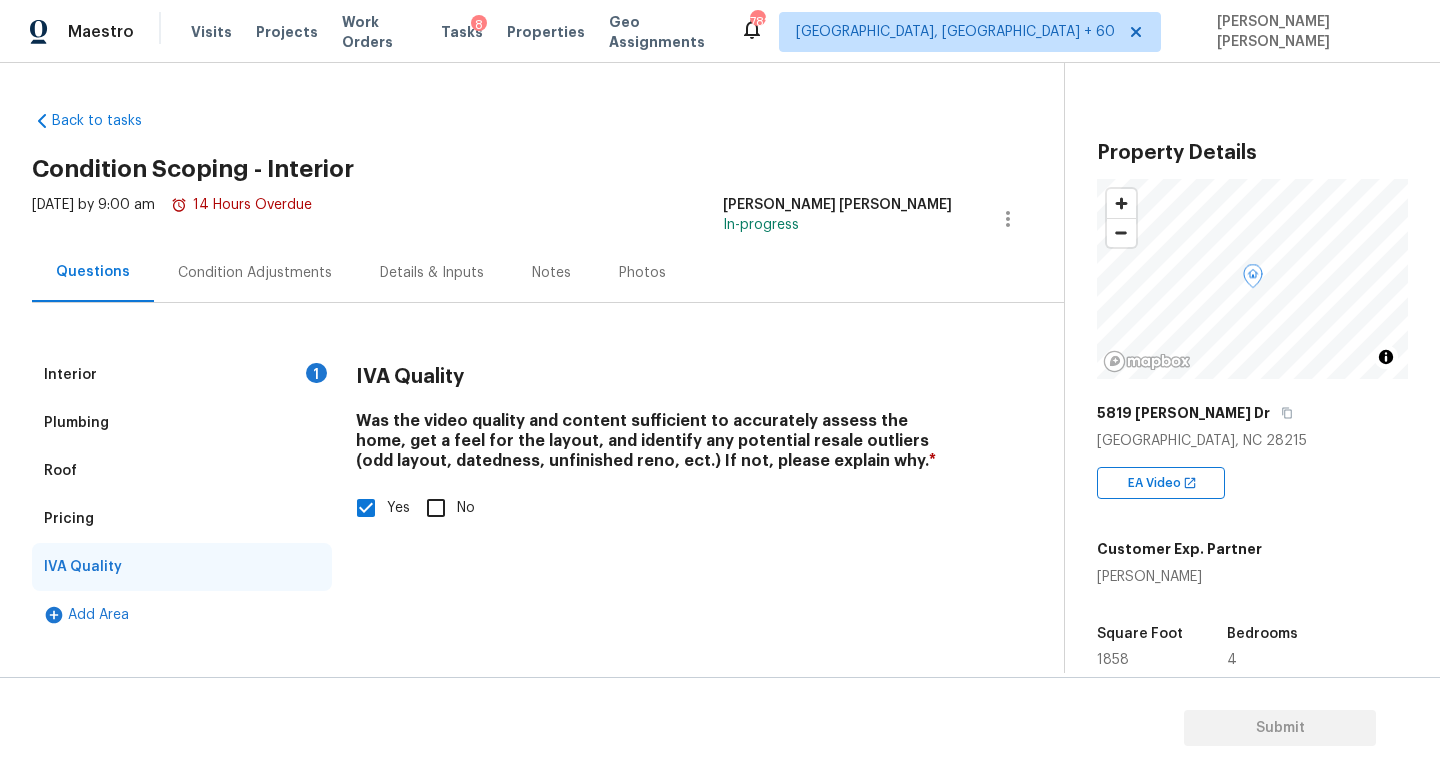 click on "Condition Adjustments" at bounding box center [255, 273] 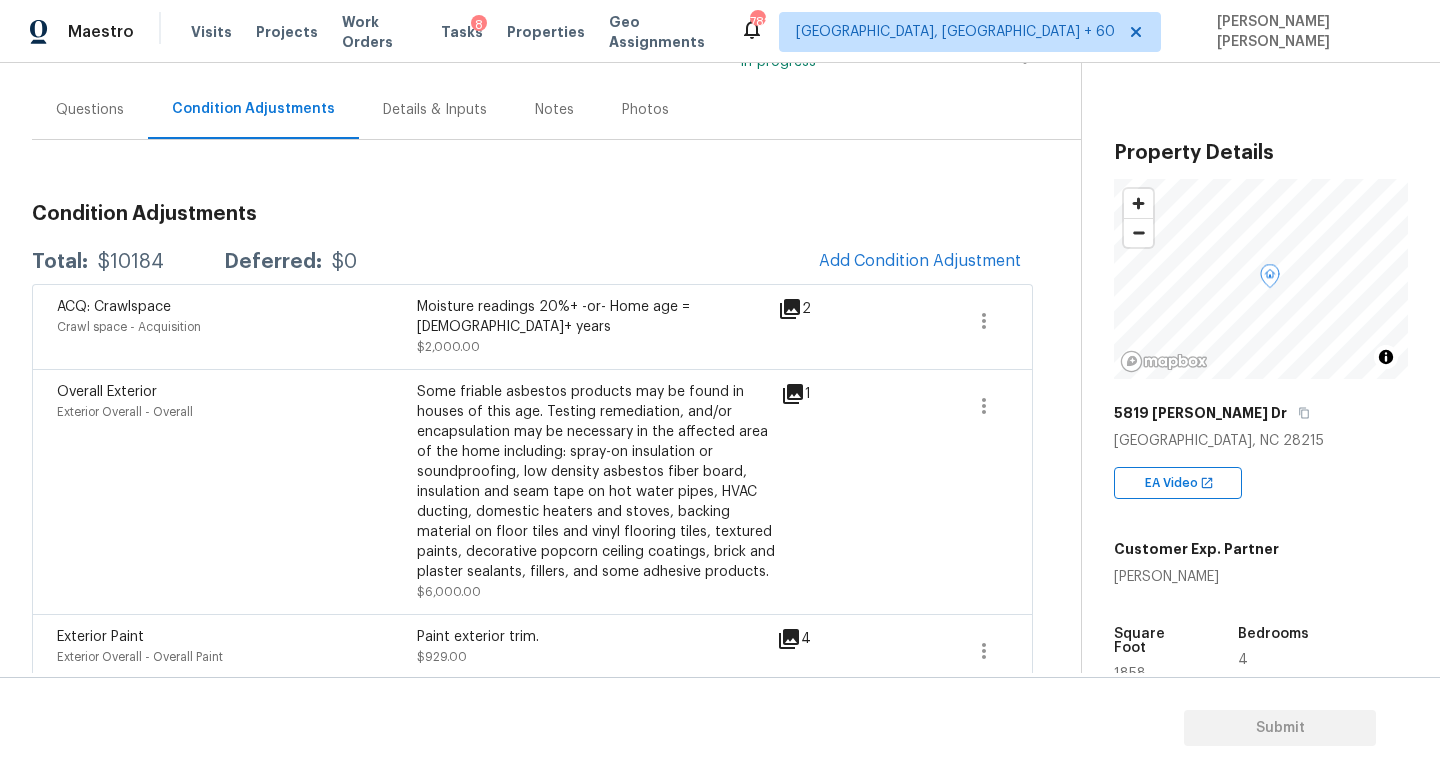 scroll, scrollTop: 166, scrollLeft: 0, axis: vertical 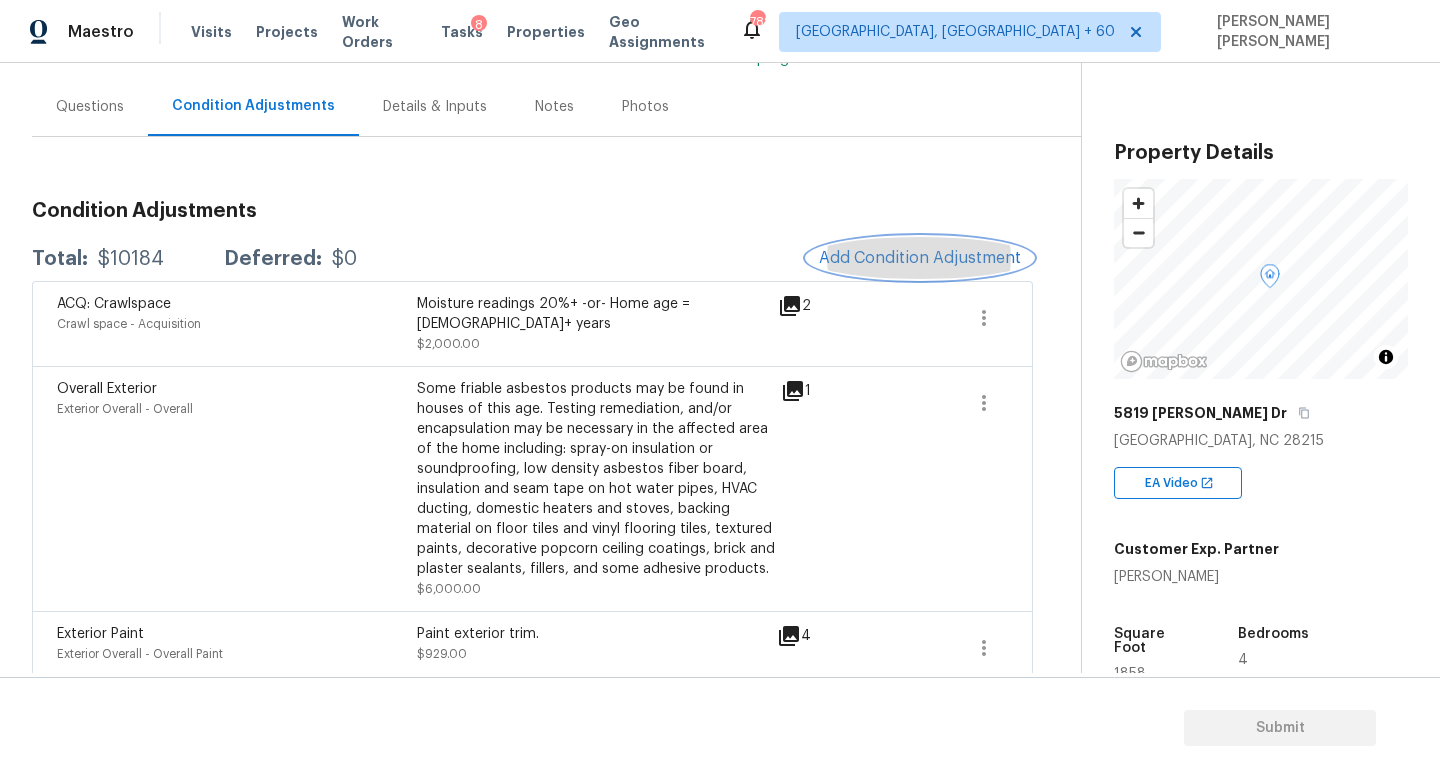 click on "Add Condition Adjustment" at bounding box center (920, 258) 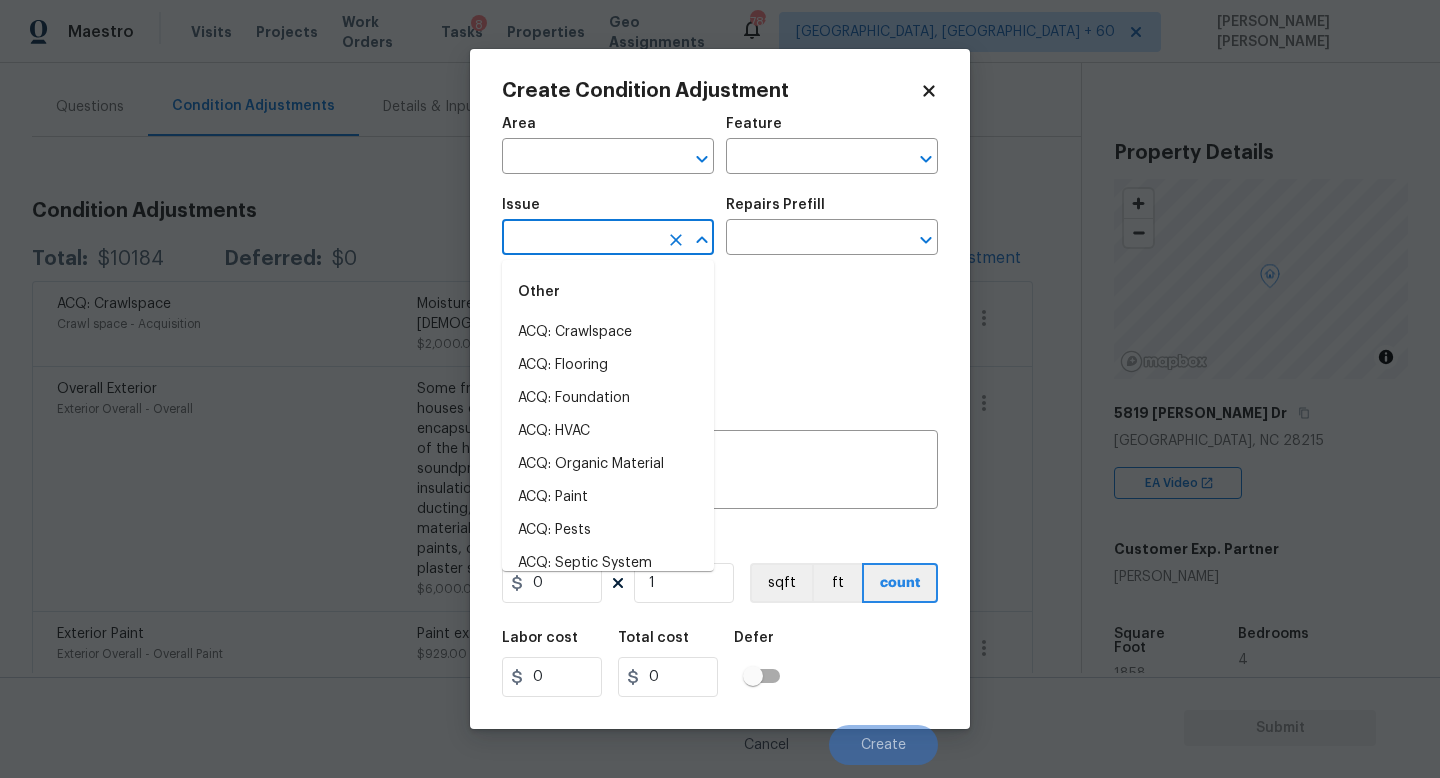 click at bounding box center [580, 239] 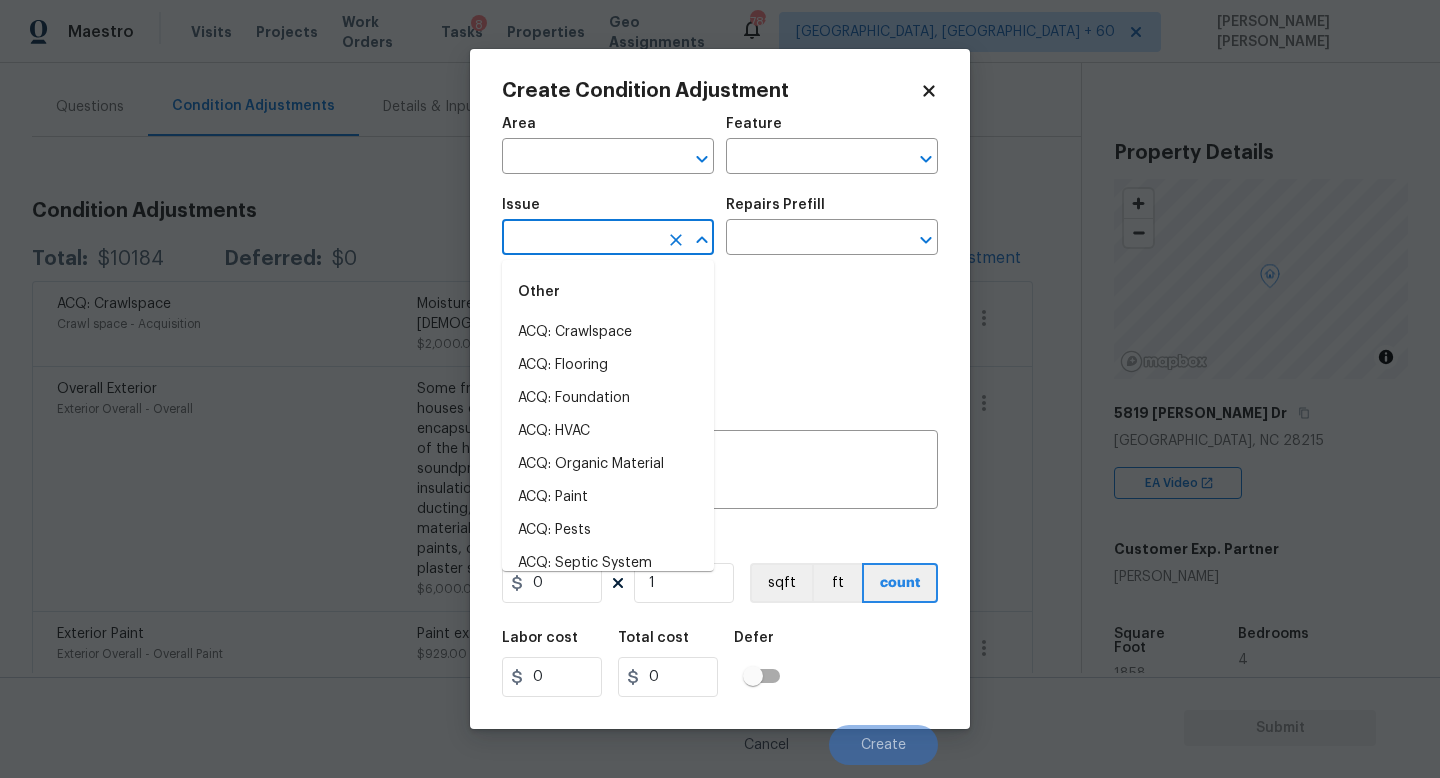 type on "a" 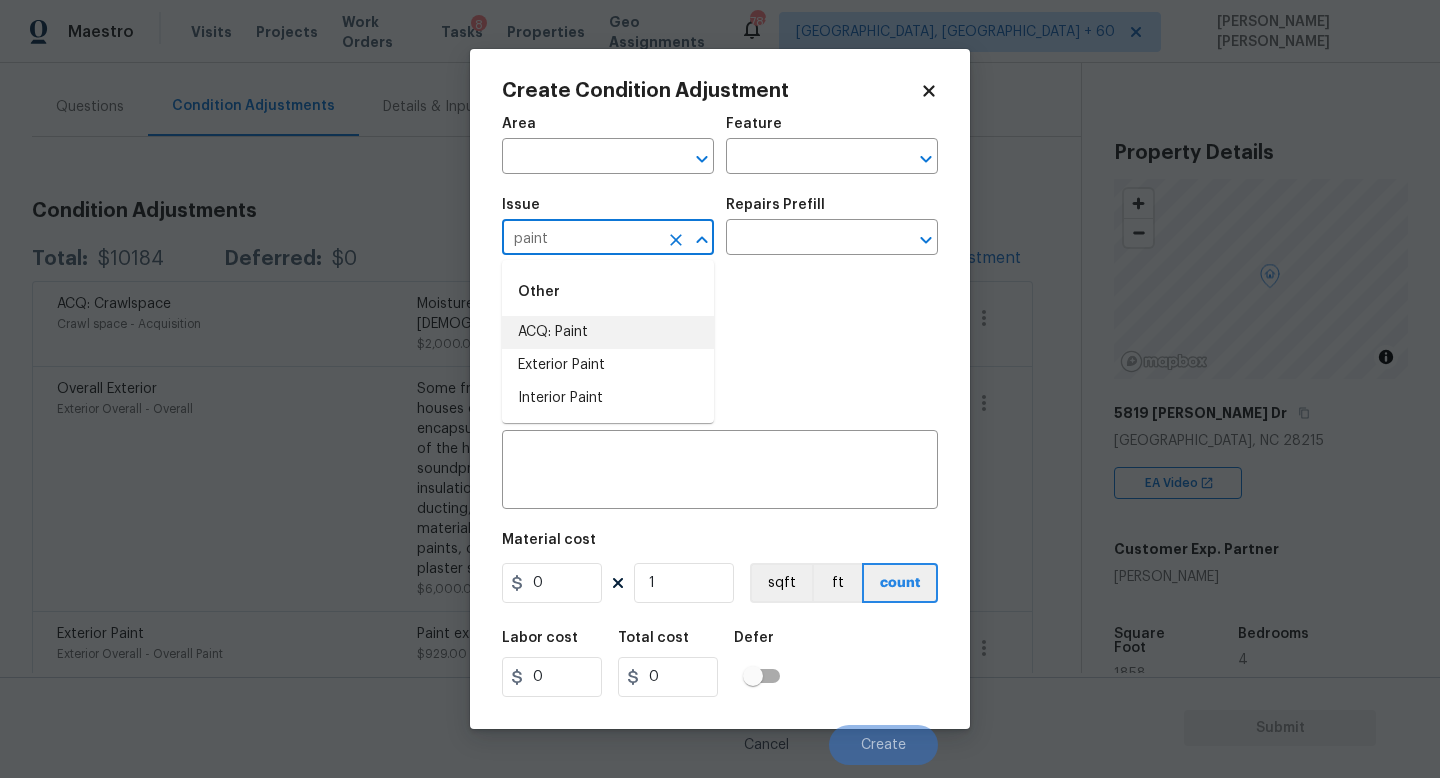 click on "ACQ: Paint" at bounding box center [608, 332] 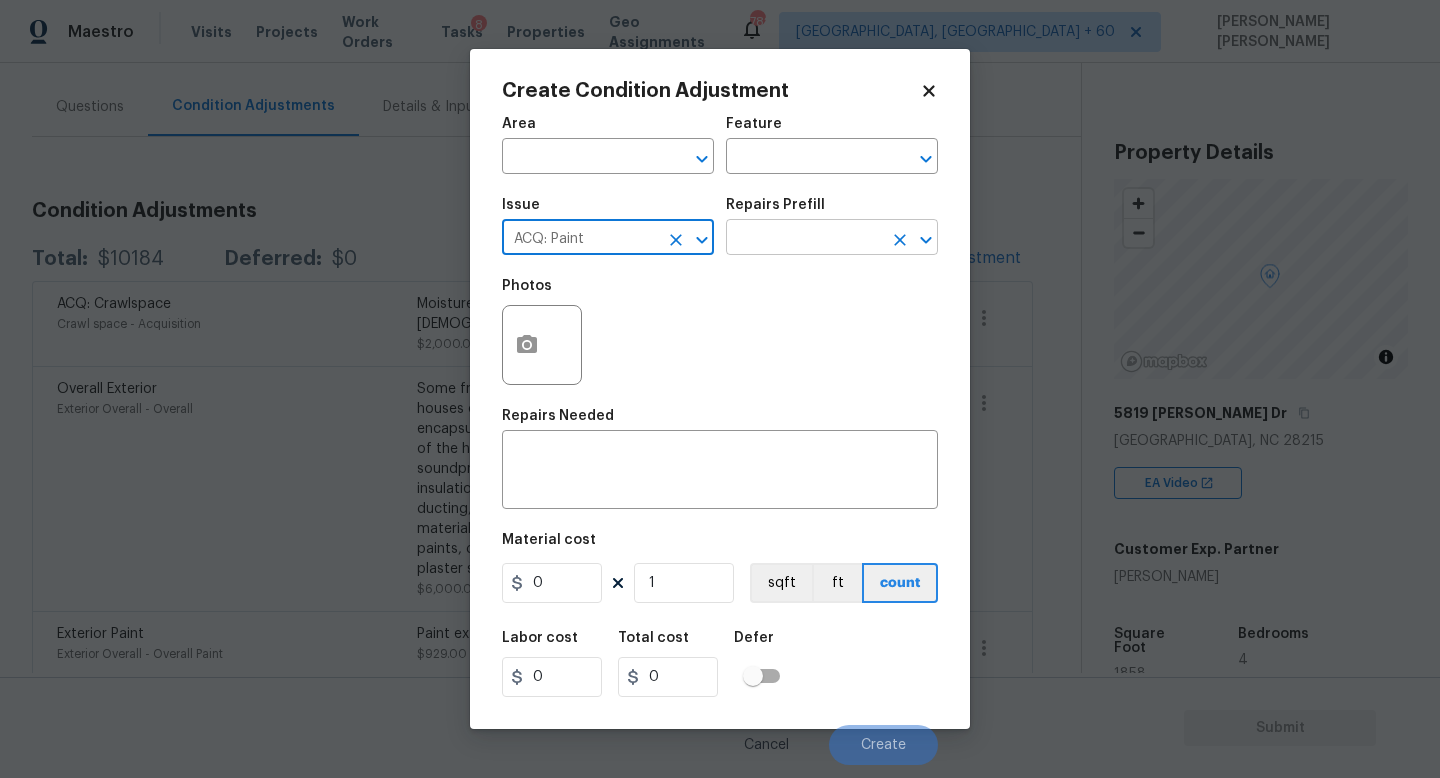type on "ACQ: Paint" 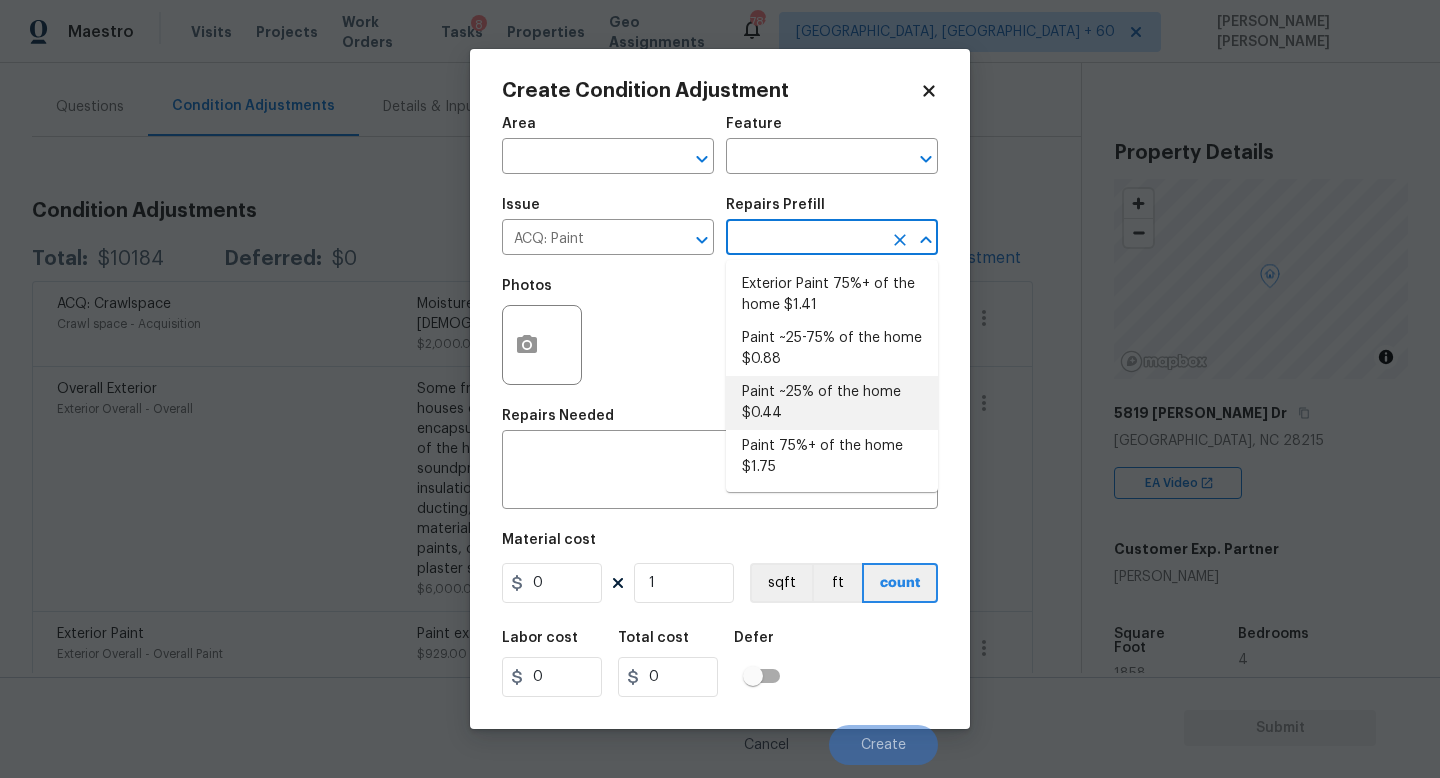 click on "Paint ~25% of the home $0.44" at bounding box center [832, 403] 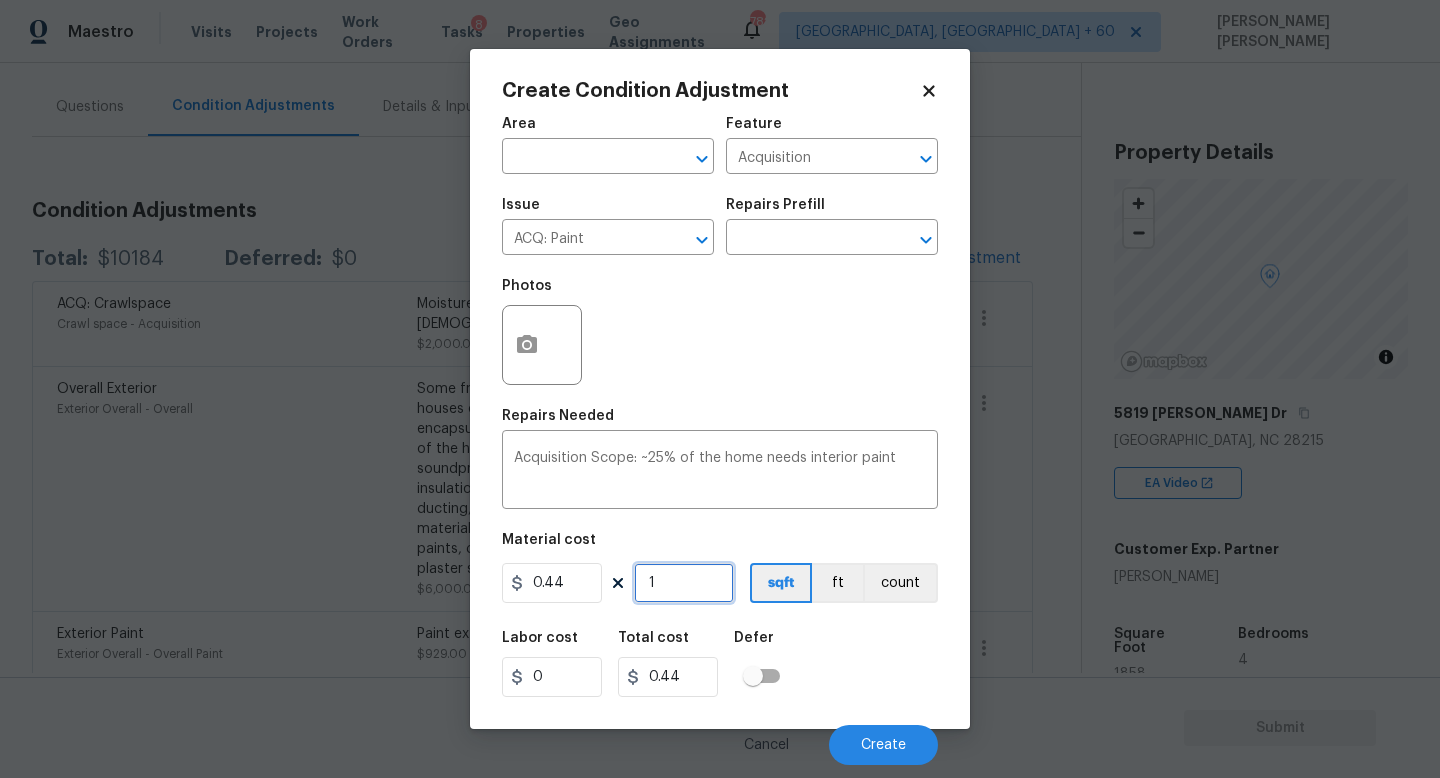 click on "1" at bounding box center (684, 583) 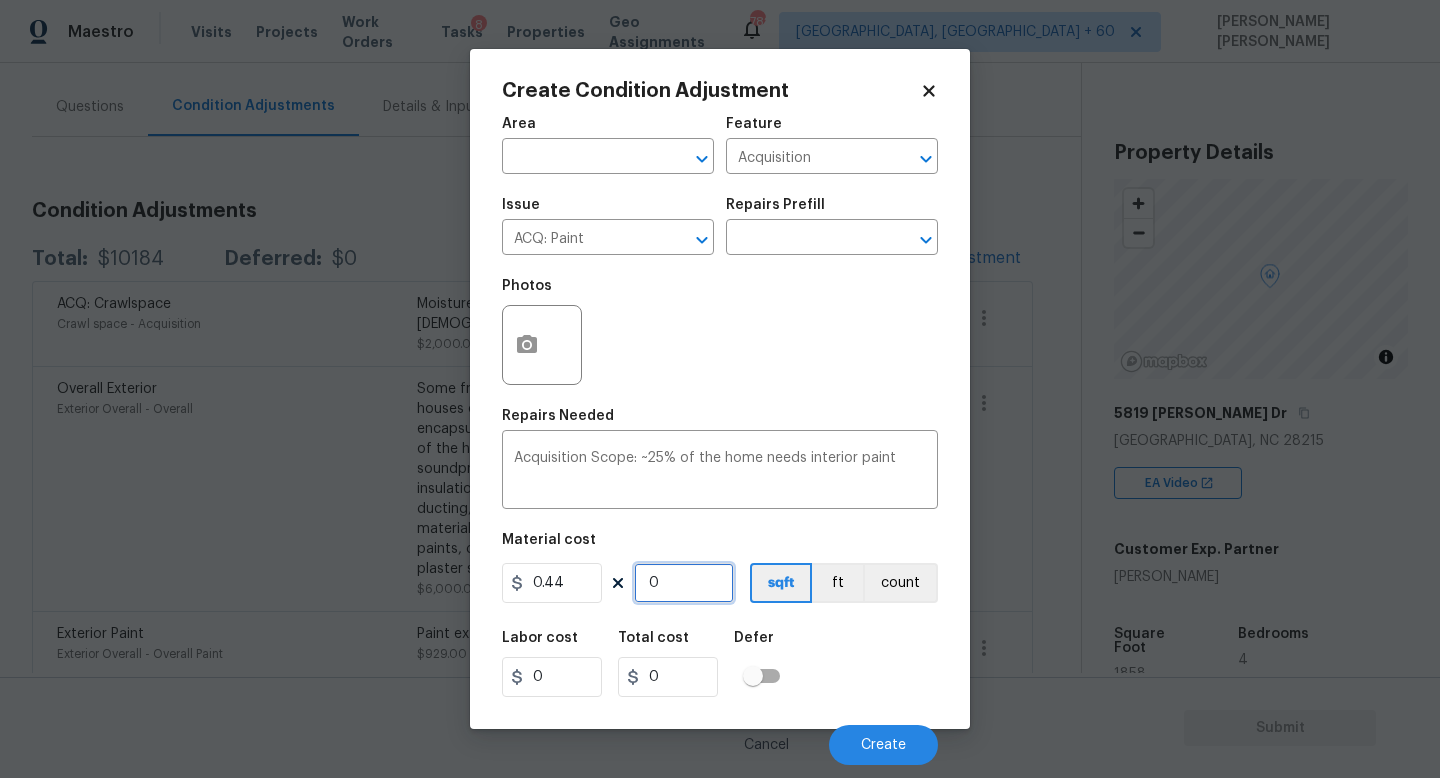 type on "1" 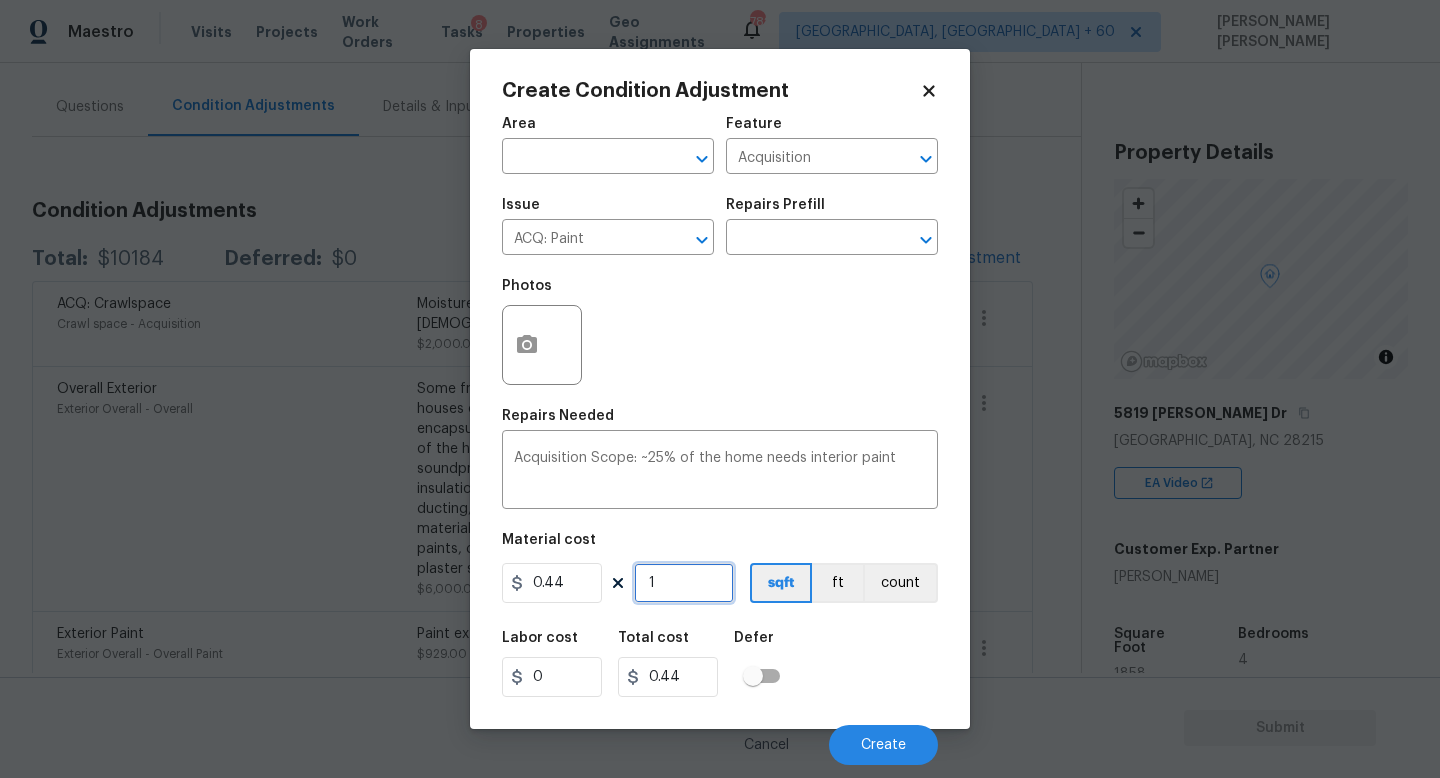 type on "19" 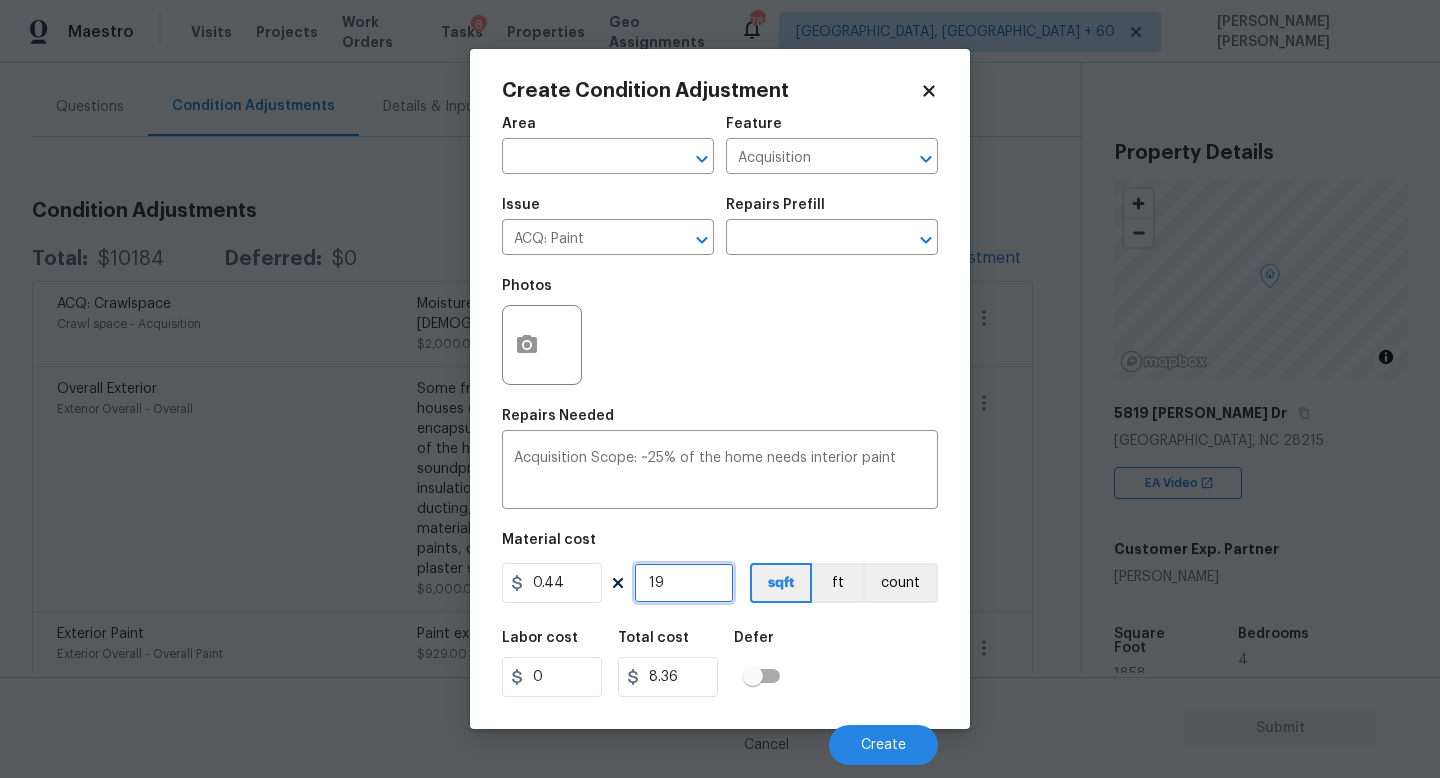 type on "1" 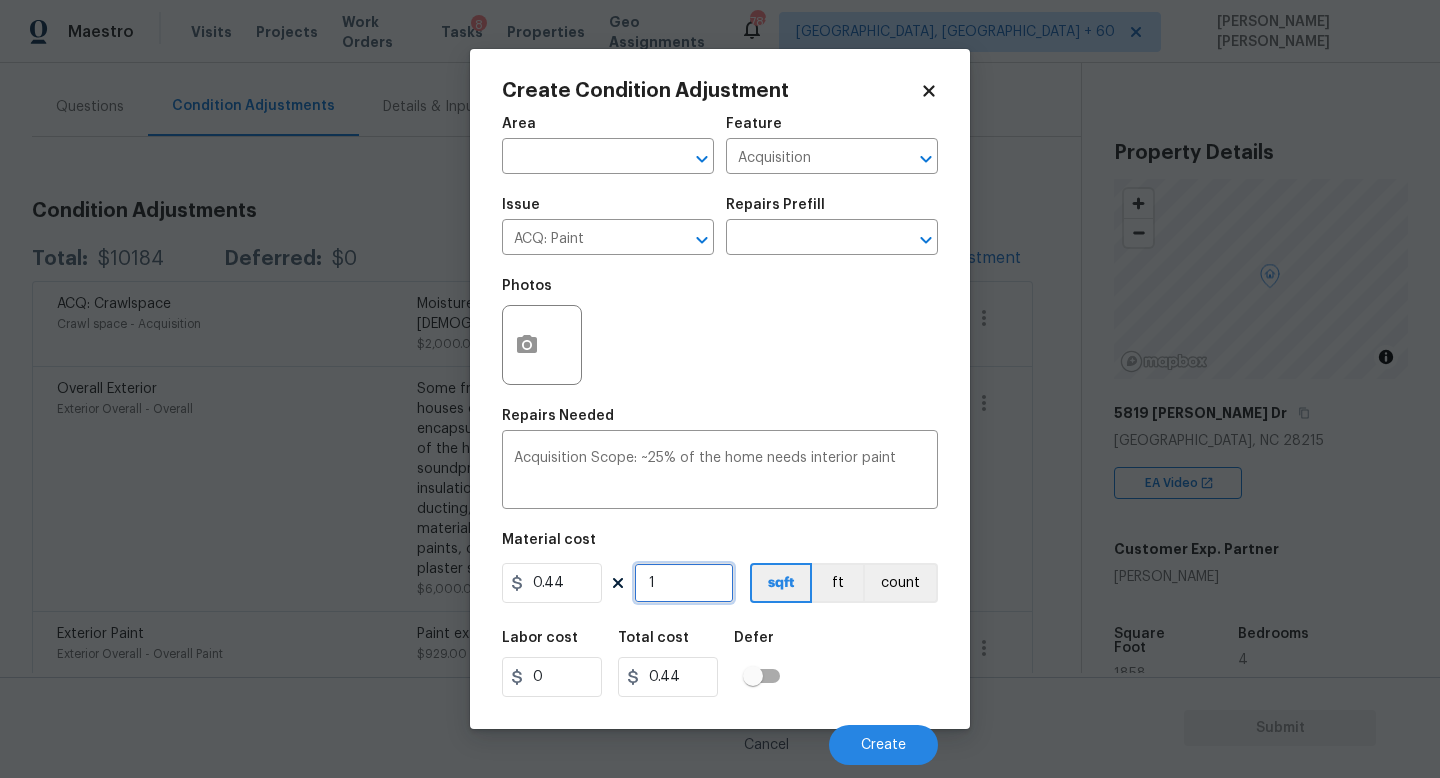 type on "18" 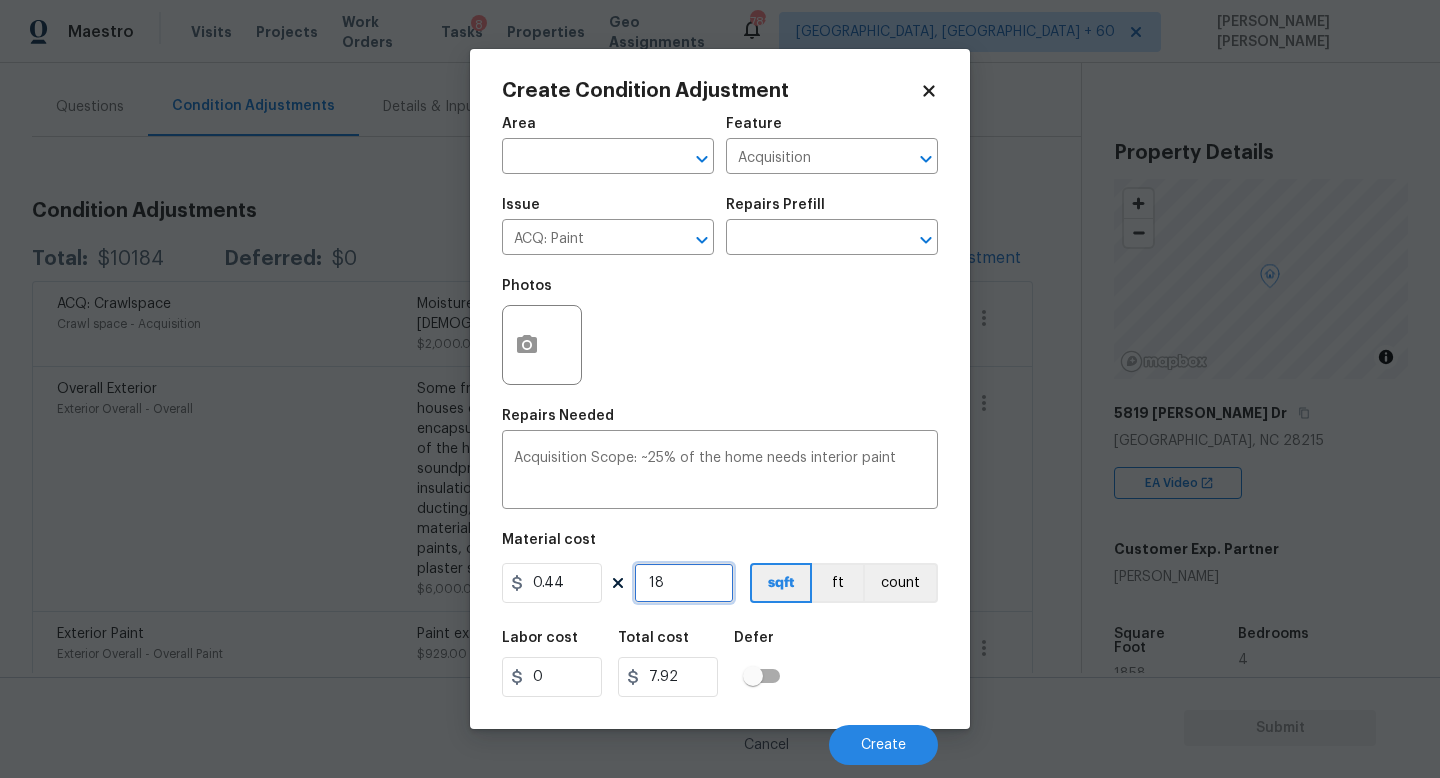 type on "185" 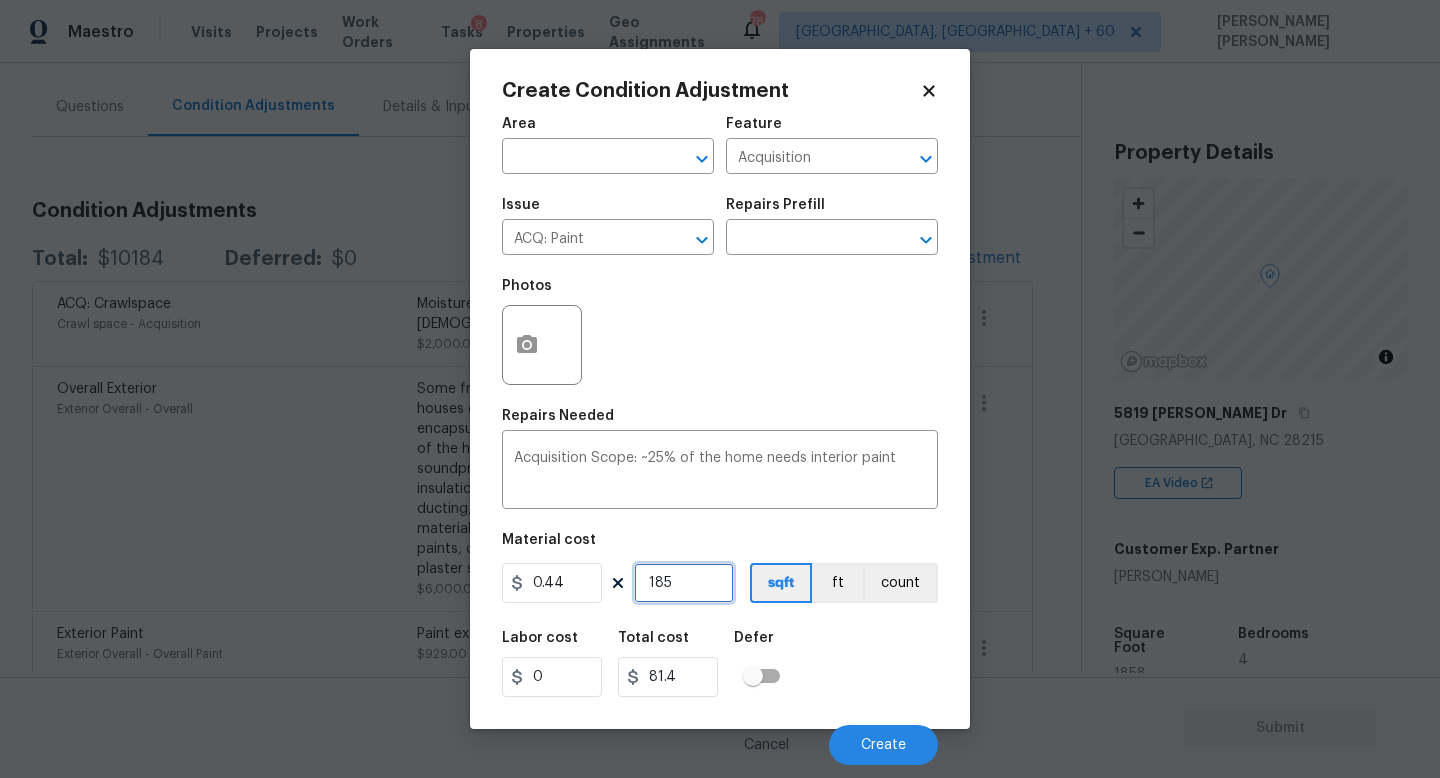type on "1858" 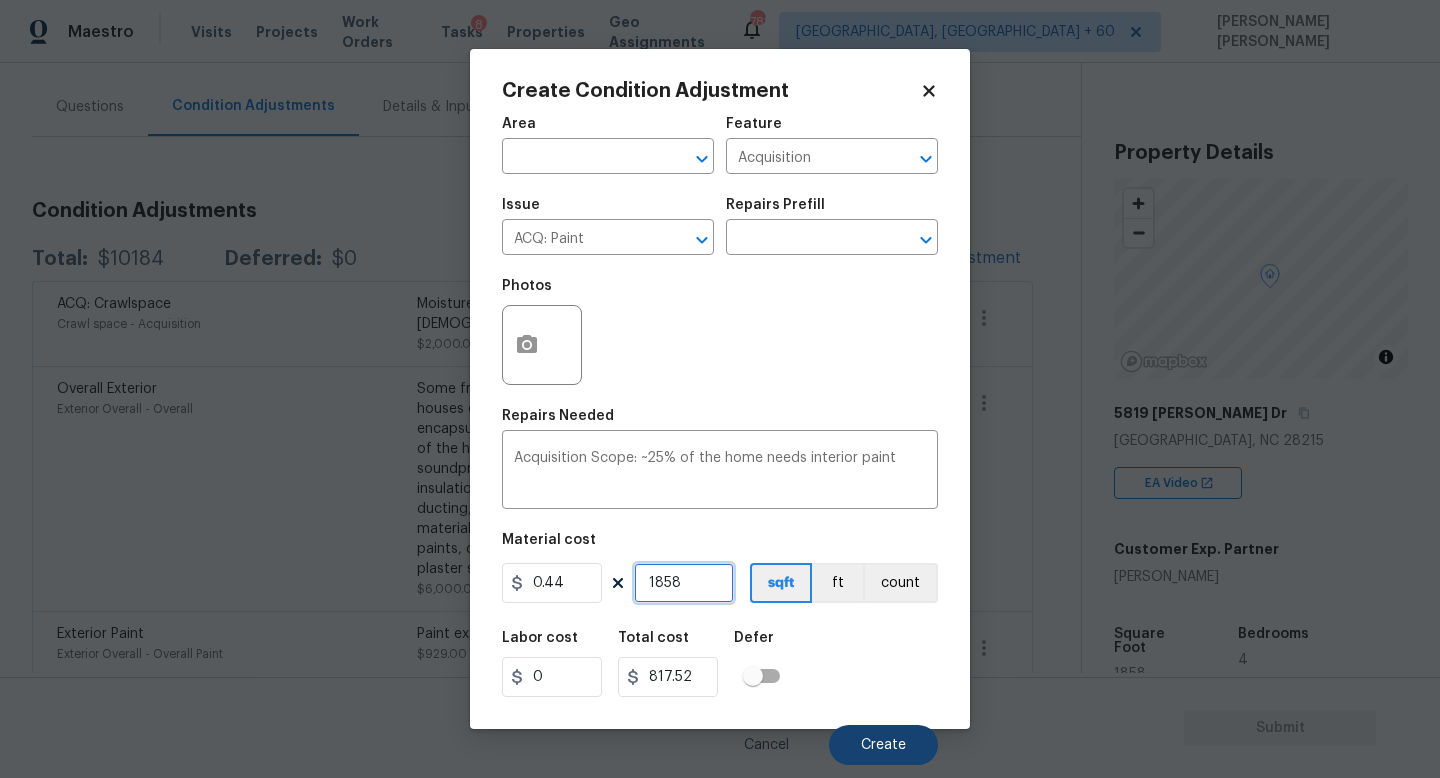 type on "1858" 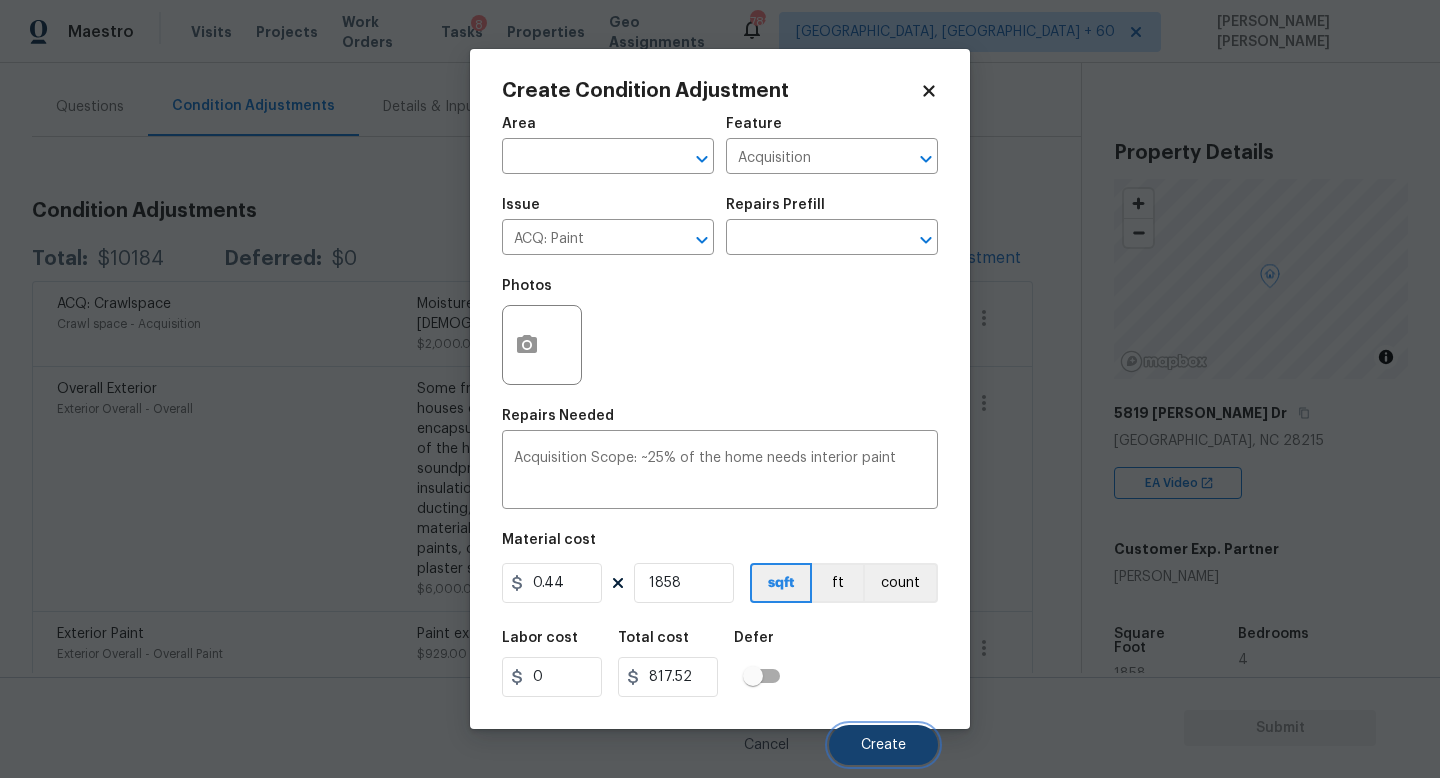 click on "Create" at bounding box center [883, 745] 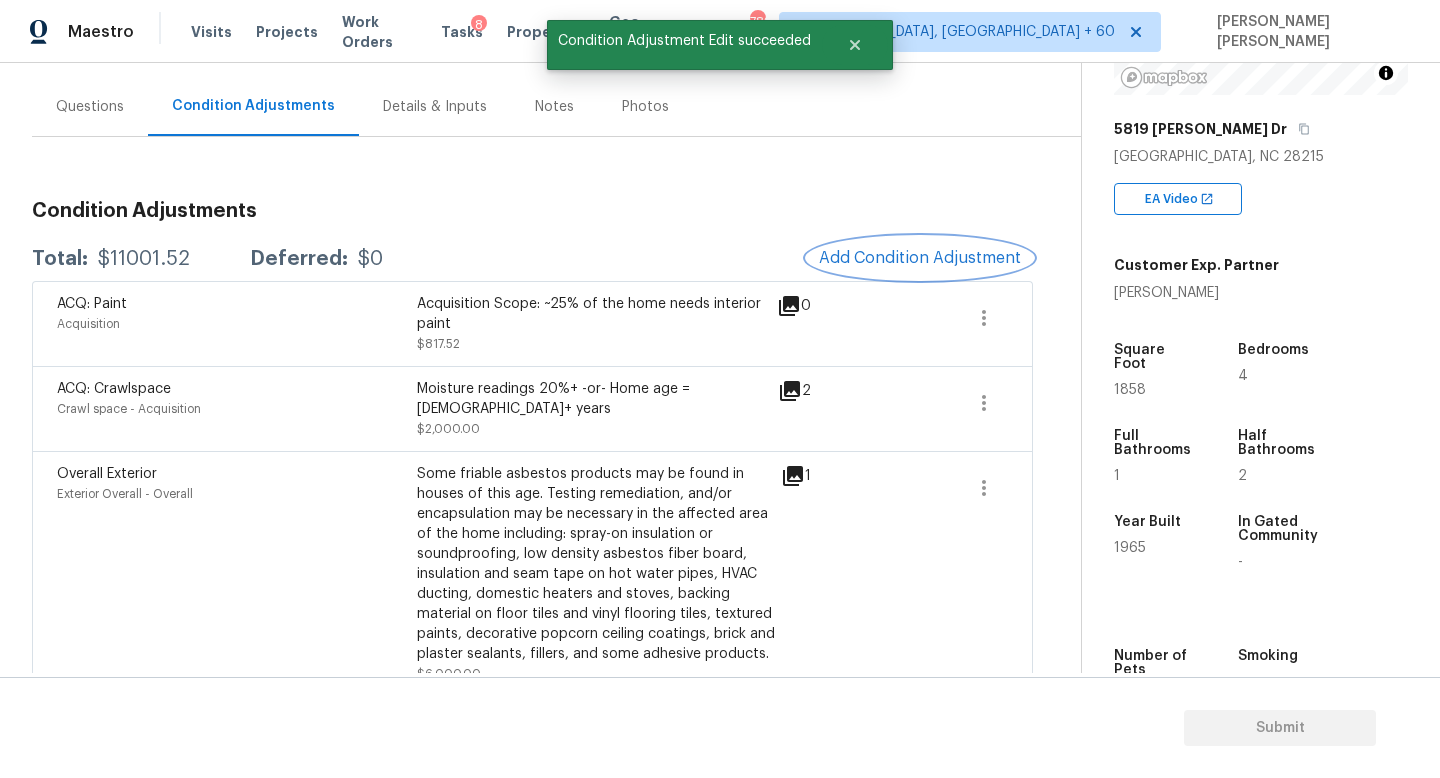 scroll, scrollTop: 288, scrollLeft: 0, axis: vertical 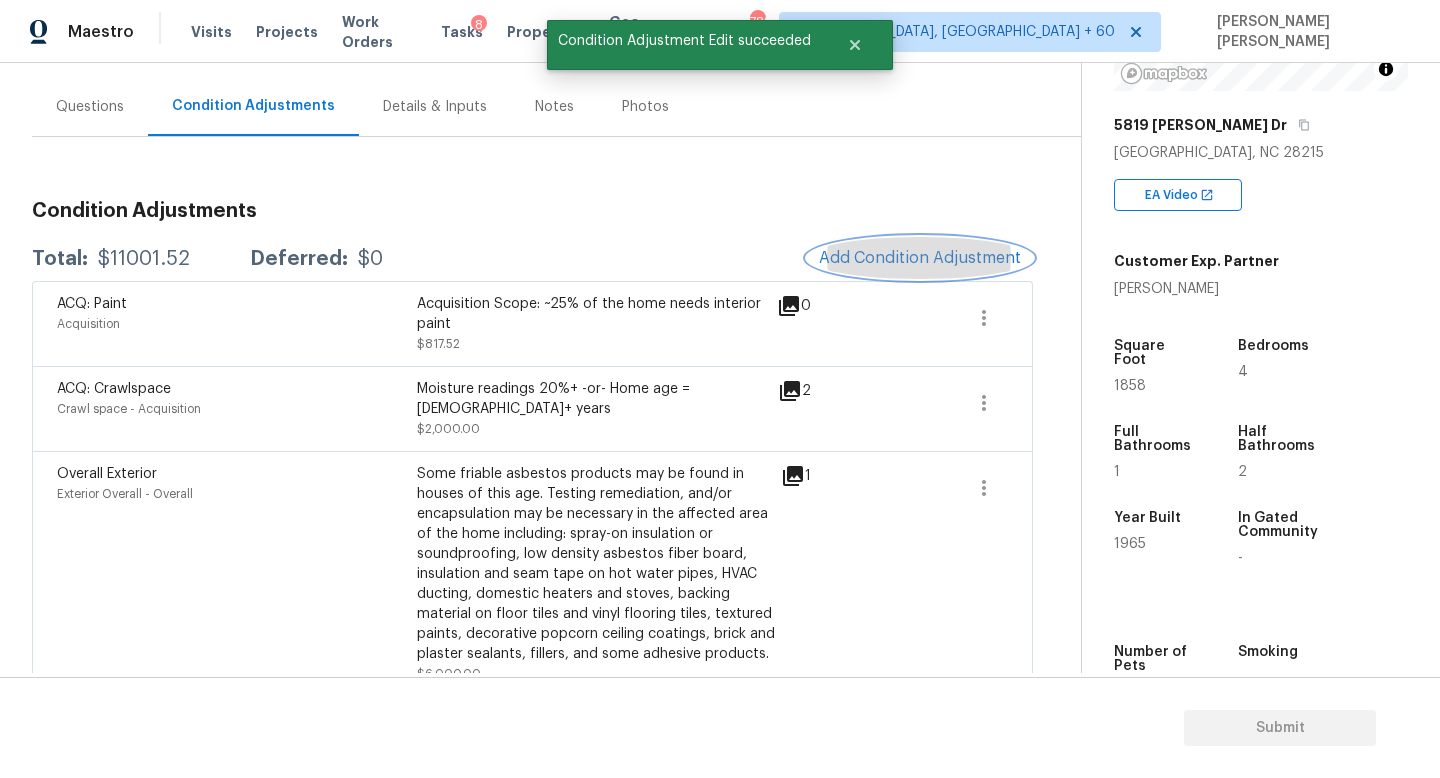 click on "Add Condition Adjustment" at bounding box center (920, 258) 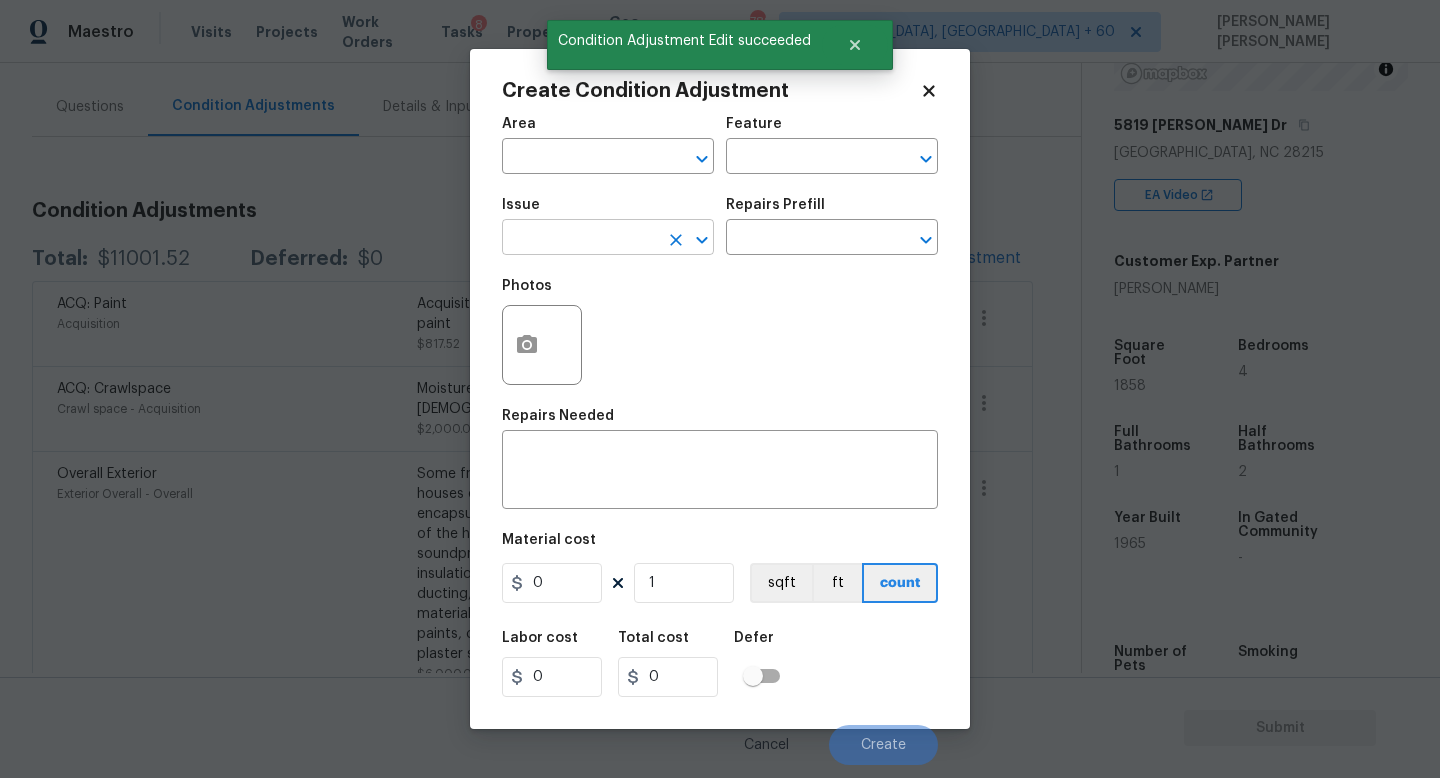 click at bounding box center (580, 239) 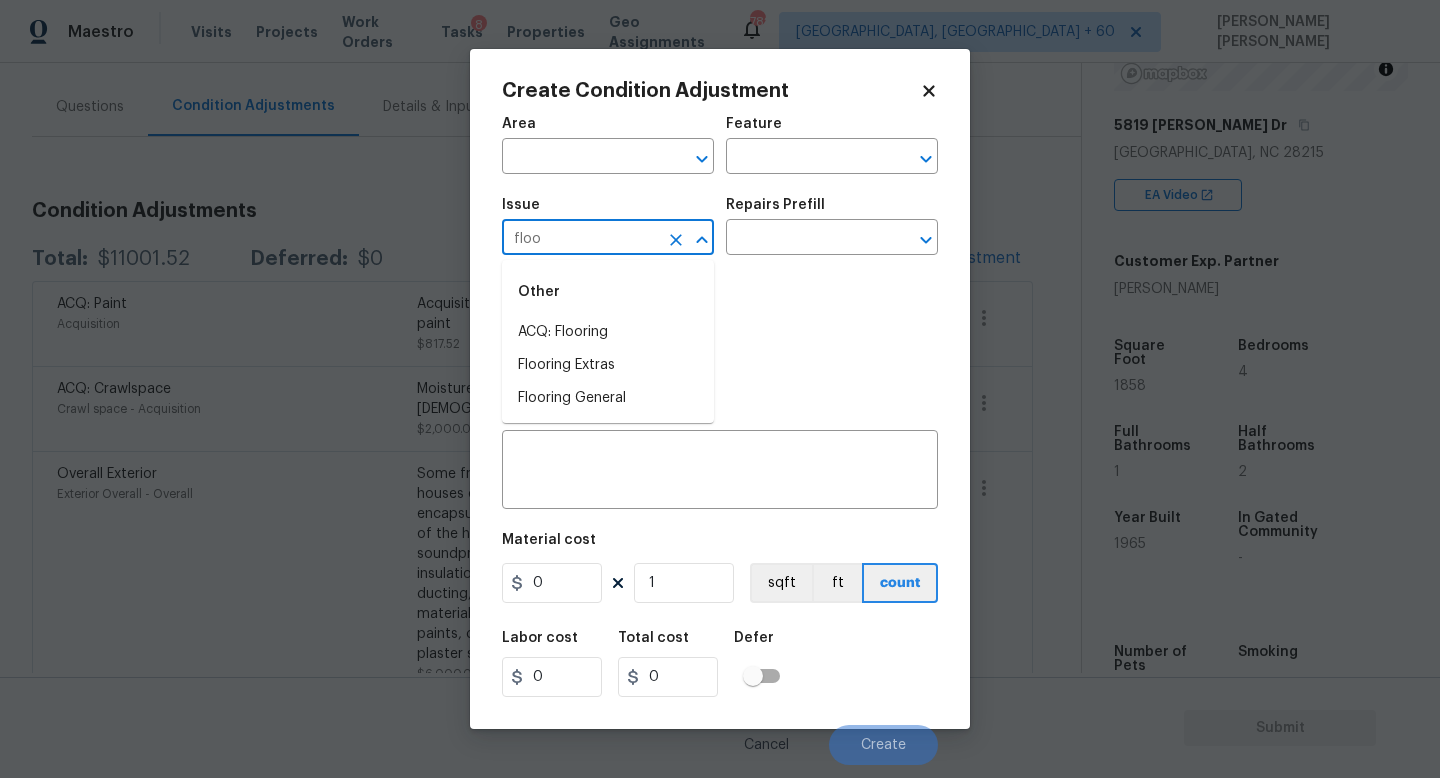 click on "ACQ: Flooring" at bounding box center (608, 332) 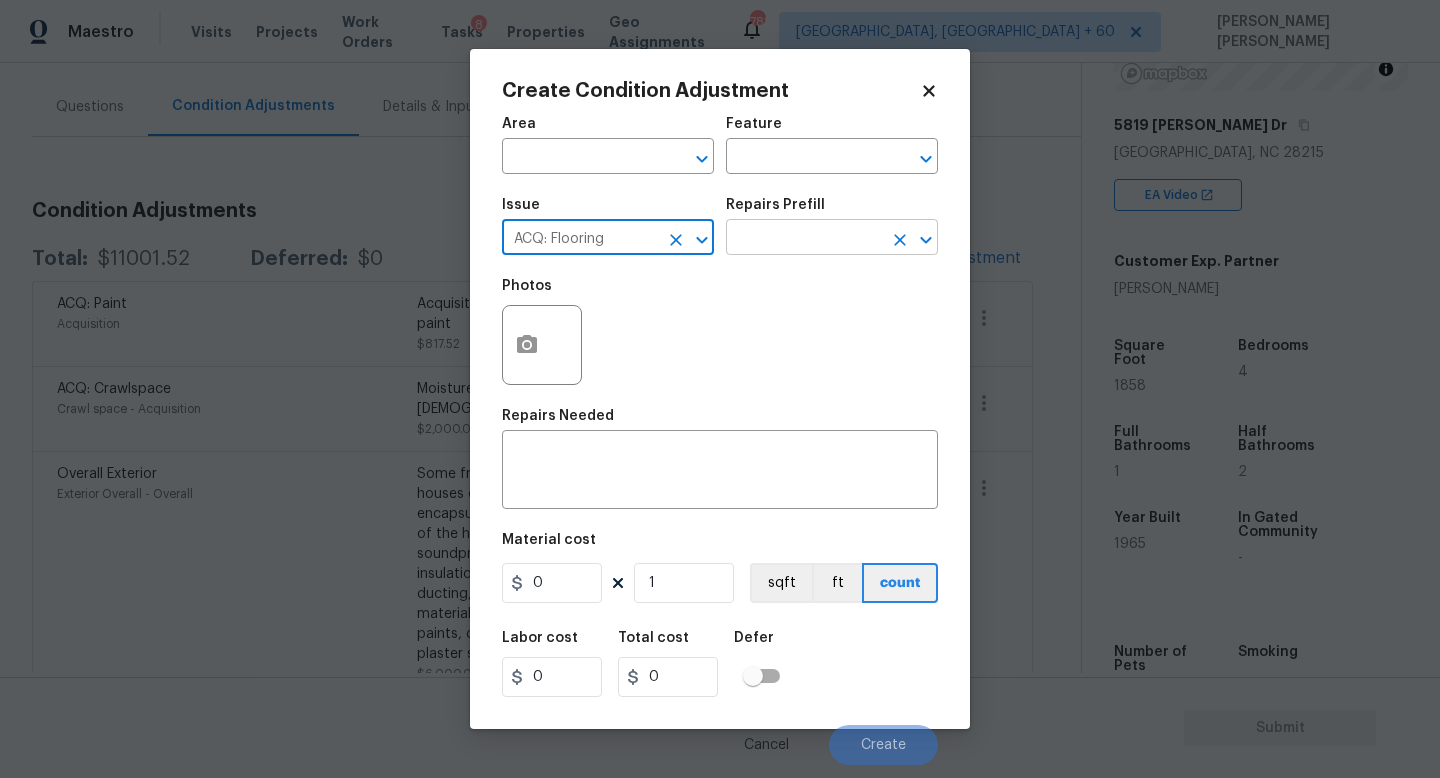 type on "ACQ: Flooring" 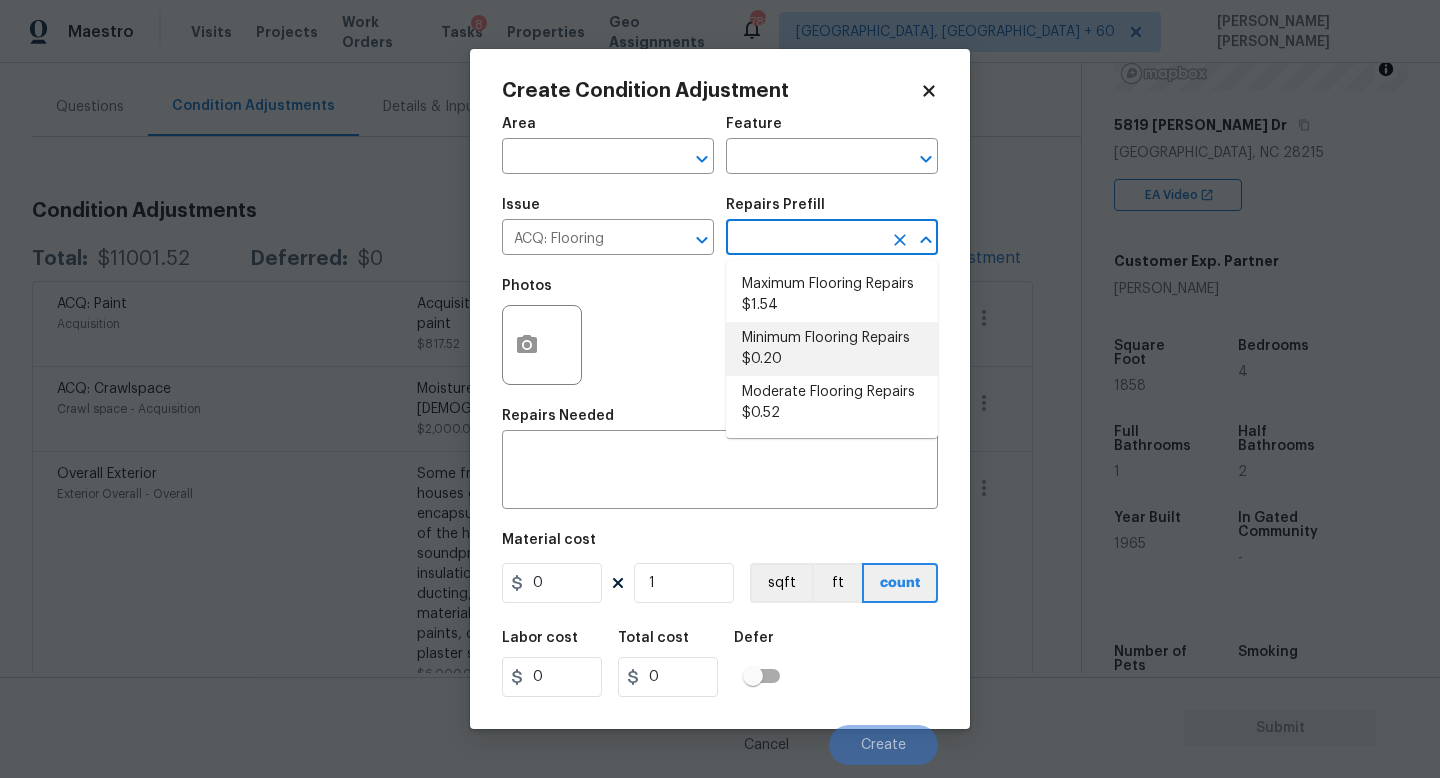 click on "Minimum Flooring Repairs $0.20" at bounding box center (832, 349) 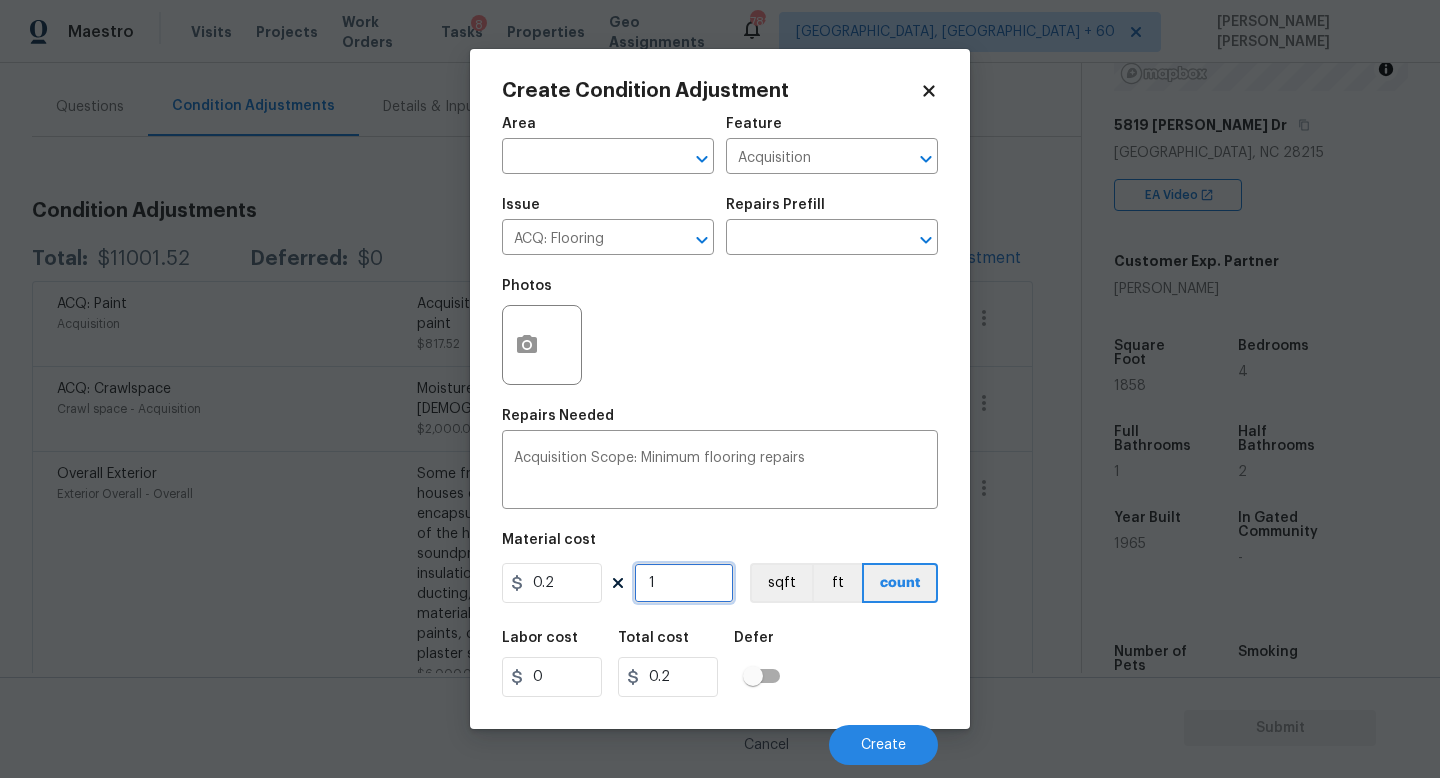 click on "1" at bounding box center (684, 583) 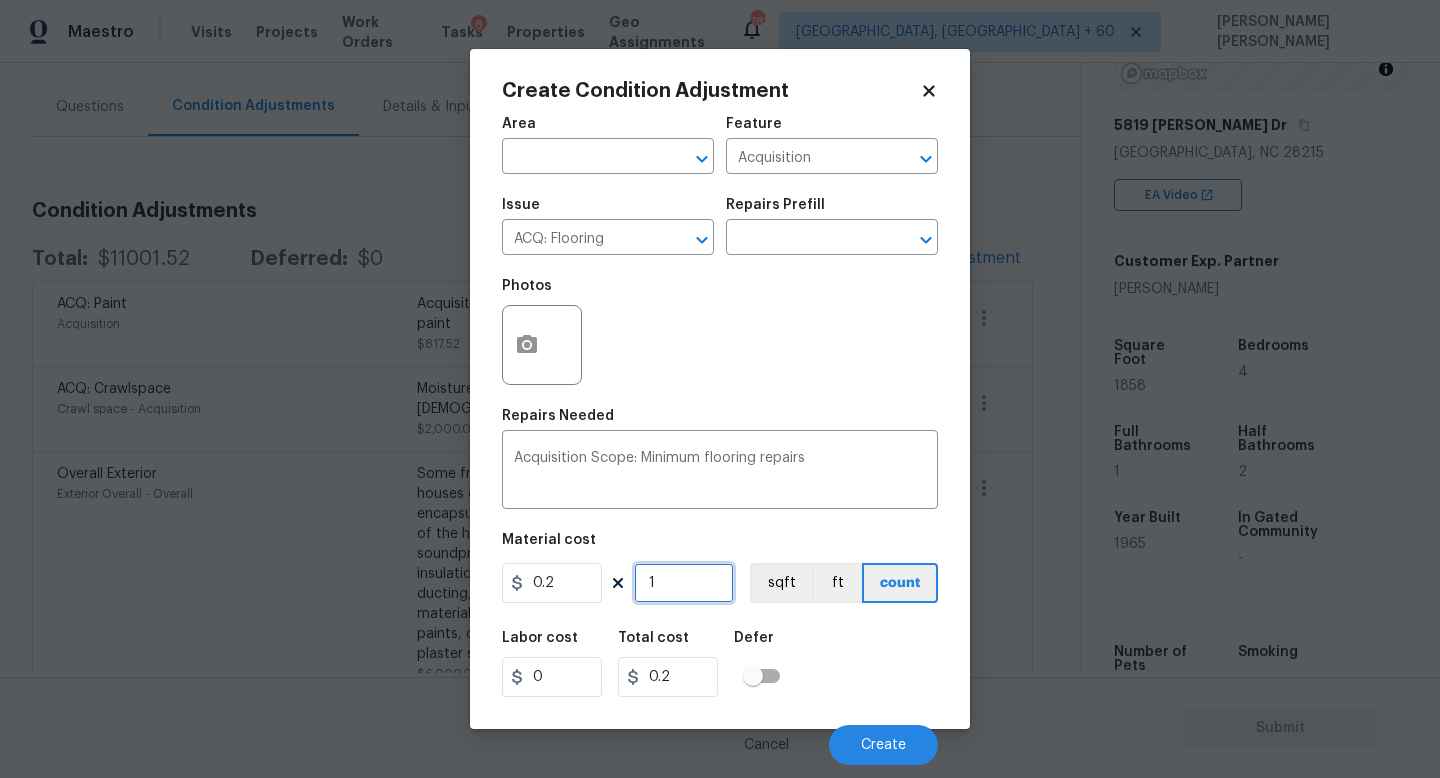 type on "18" 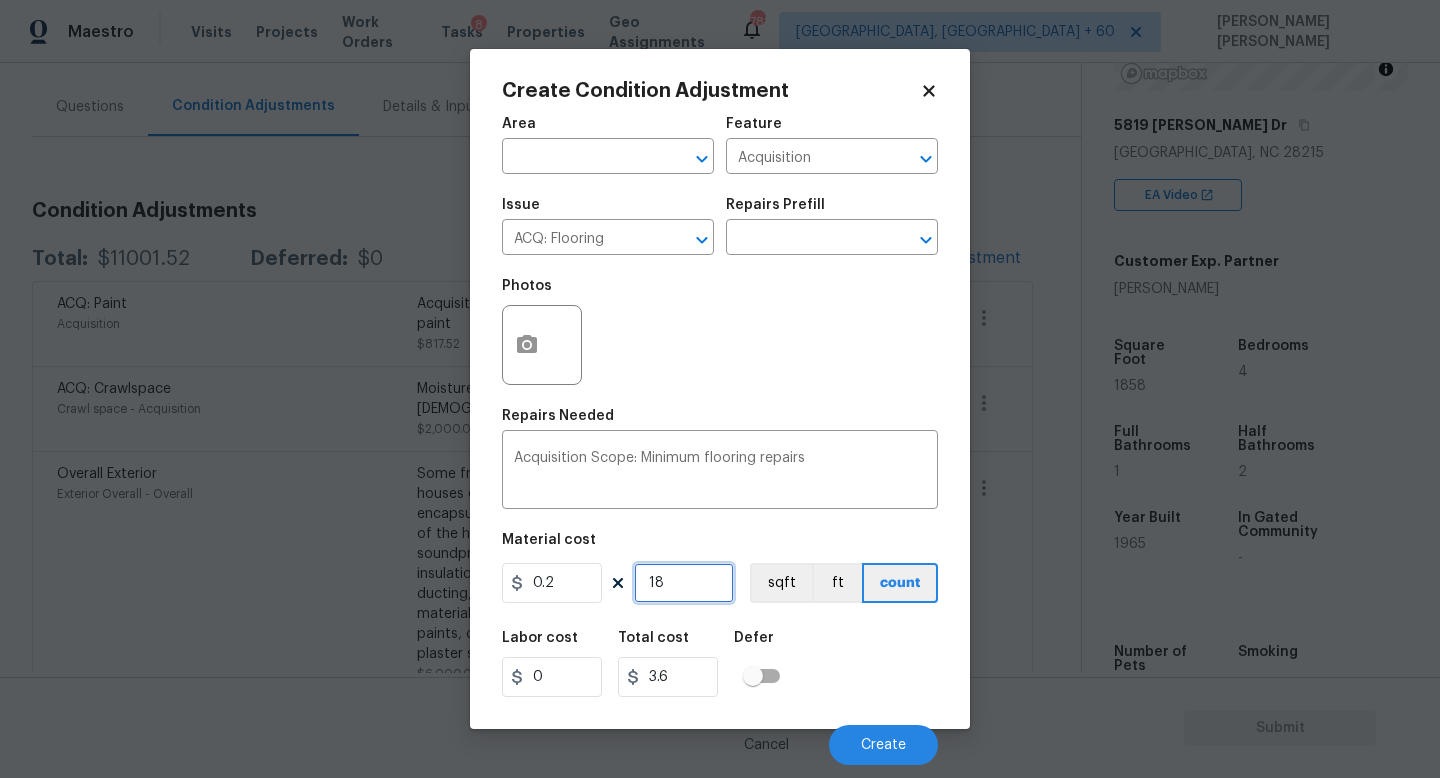 type on "185" 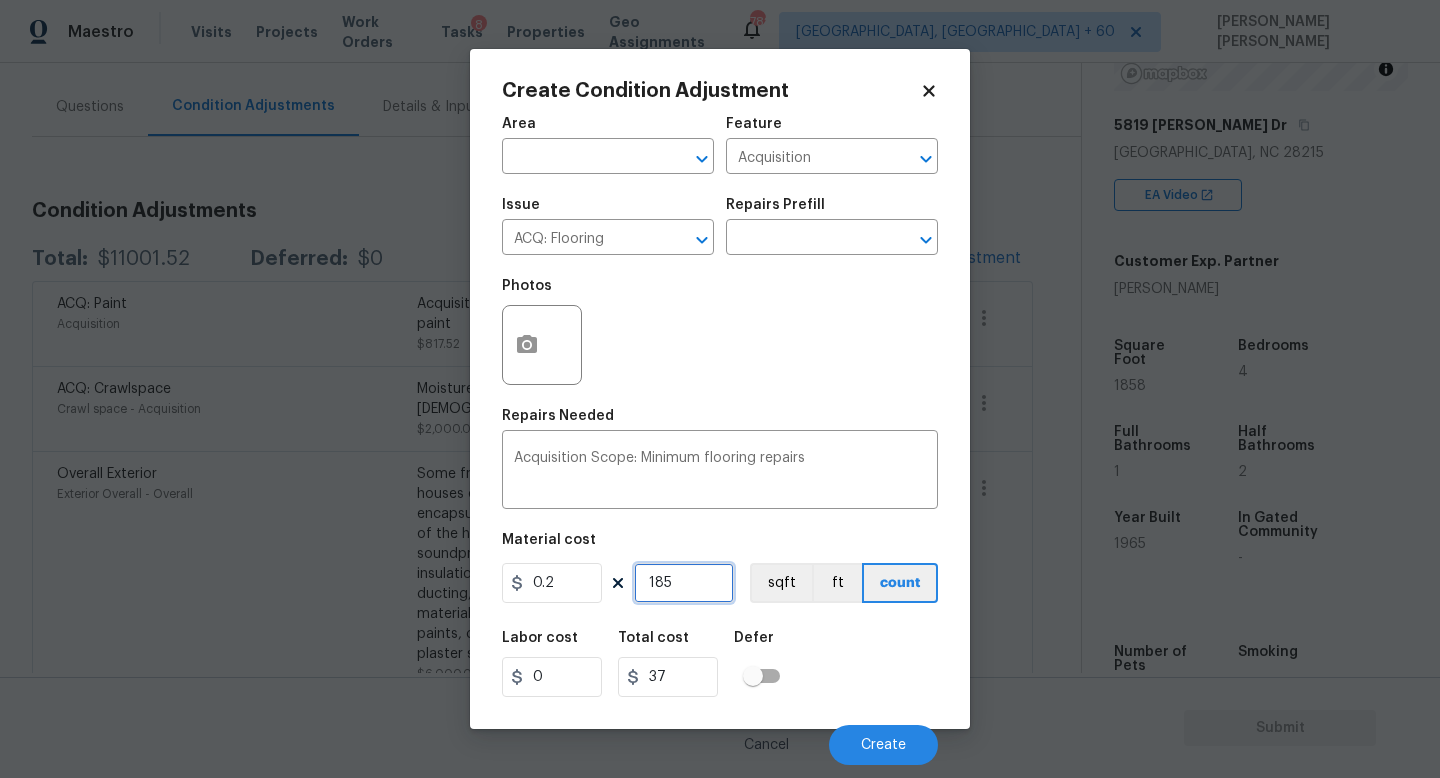 type on "1858" 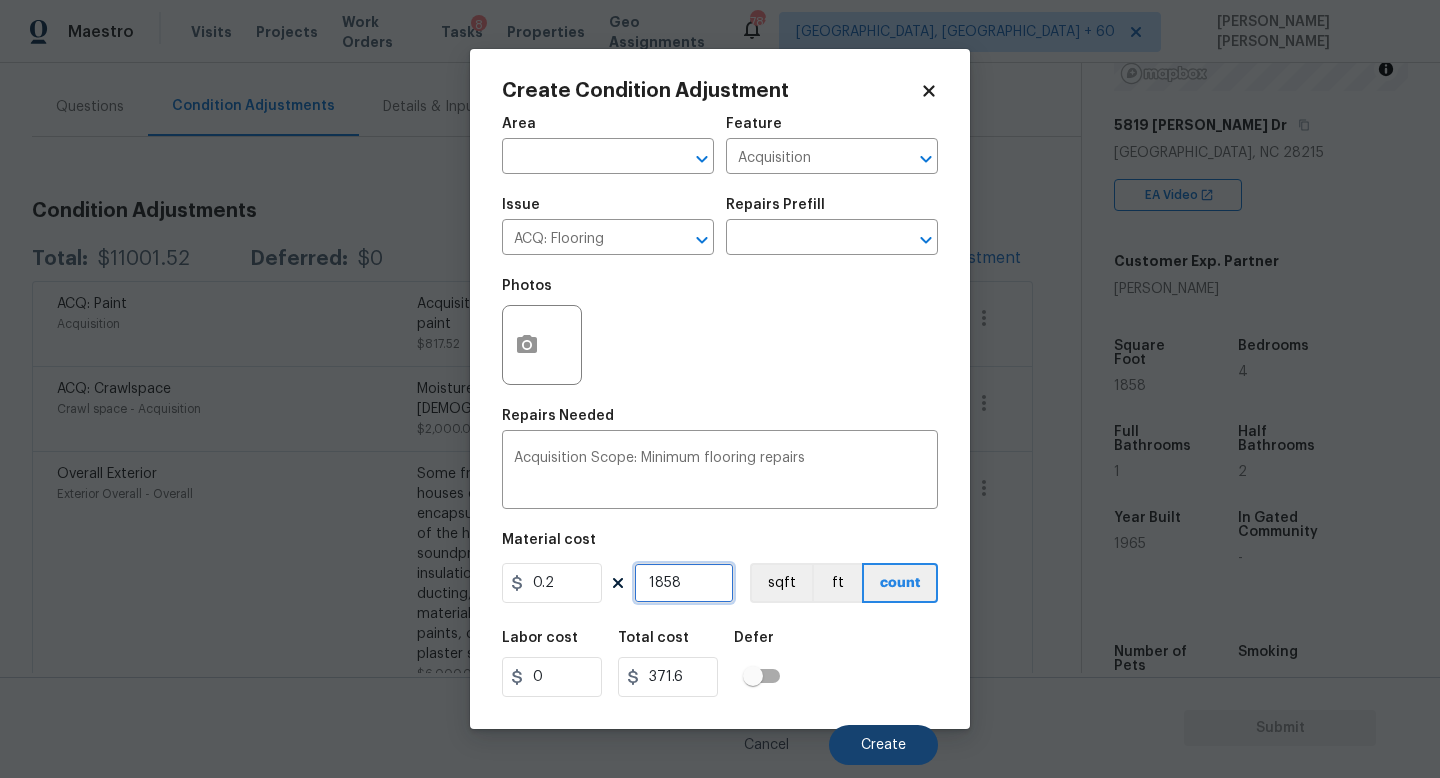 type on "1858" 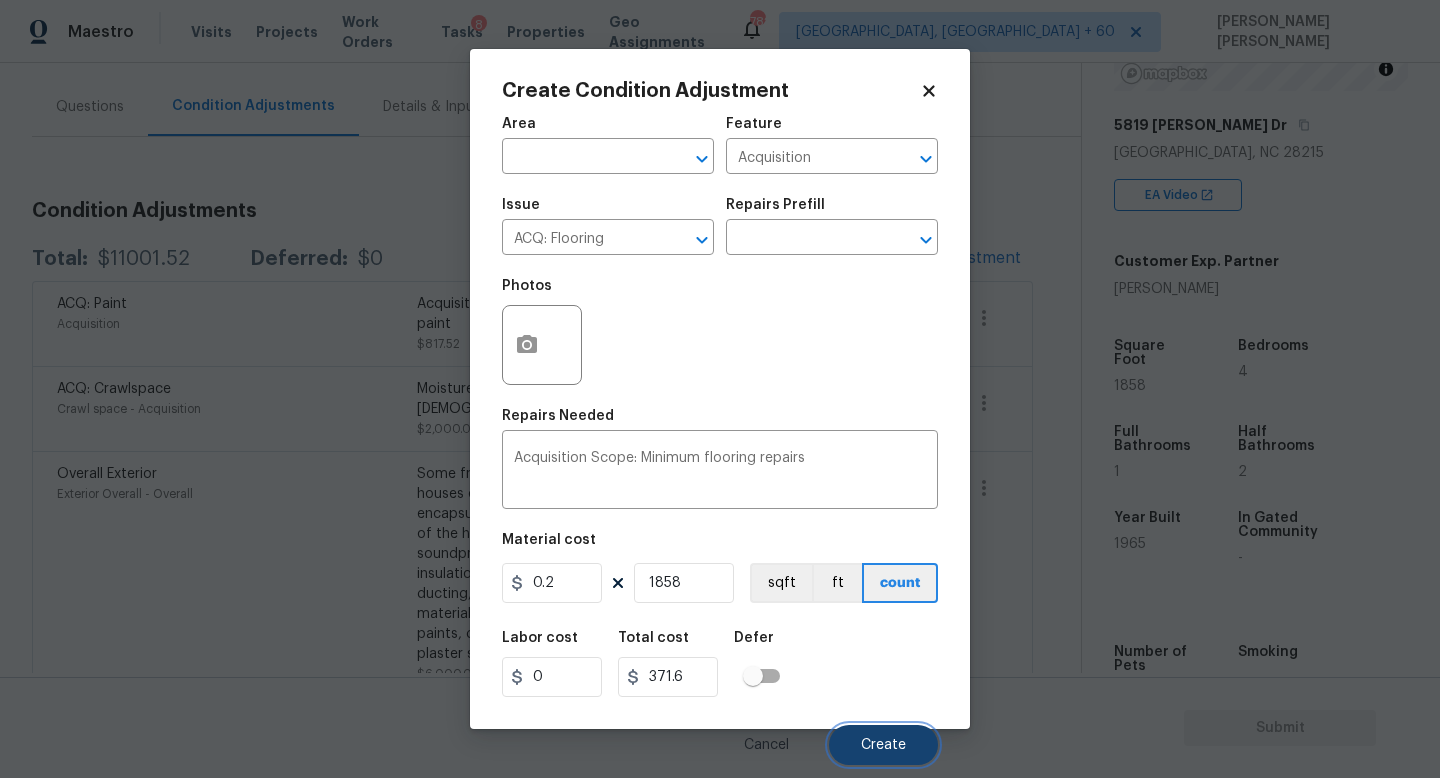 click on "Create" at bounding box center [883, 745] 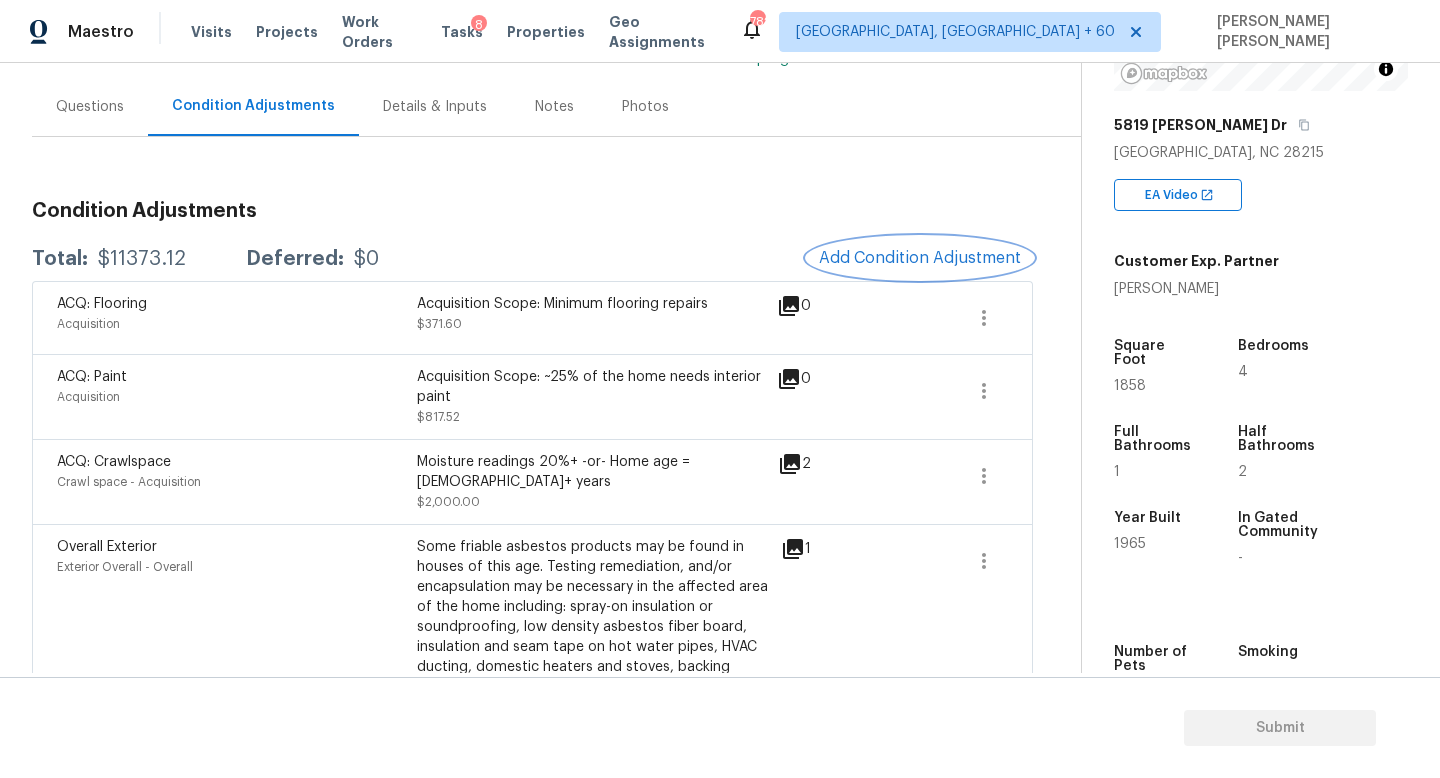 click on "Add Condition Adjustment" at bounding box center (920, 258) 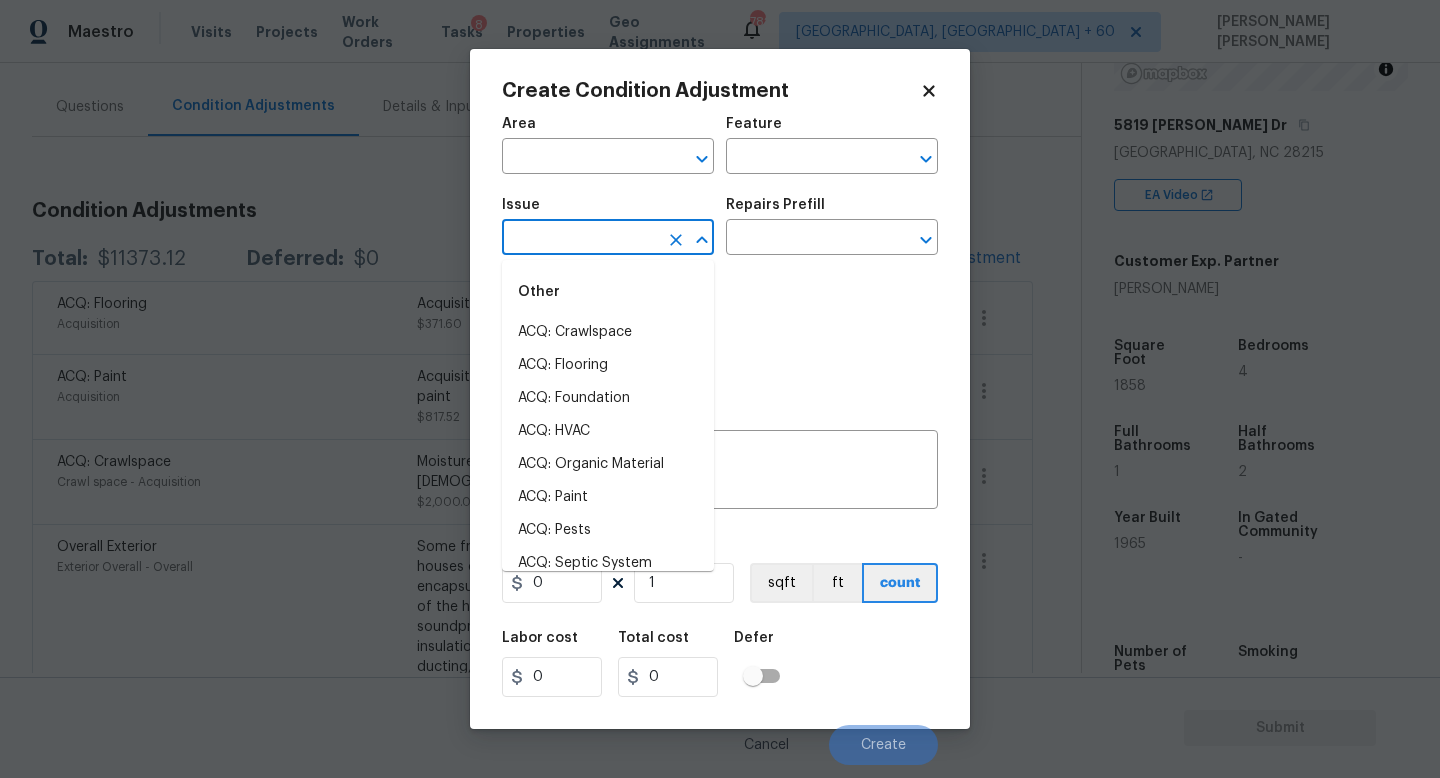 click at bounding box center (580, 239) 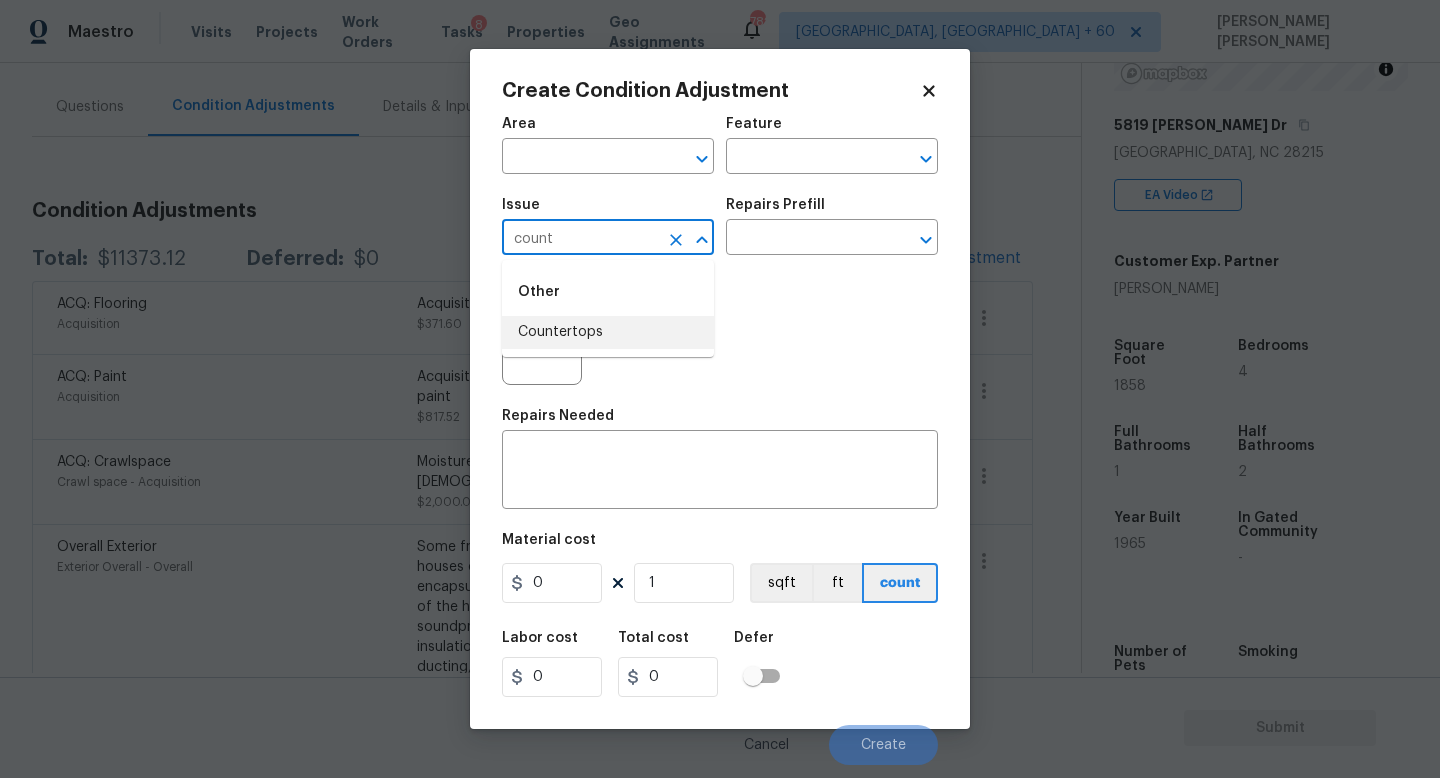 click on "Other Countertops" at bounding box center (608, 308) 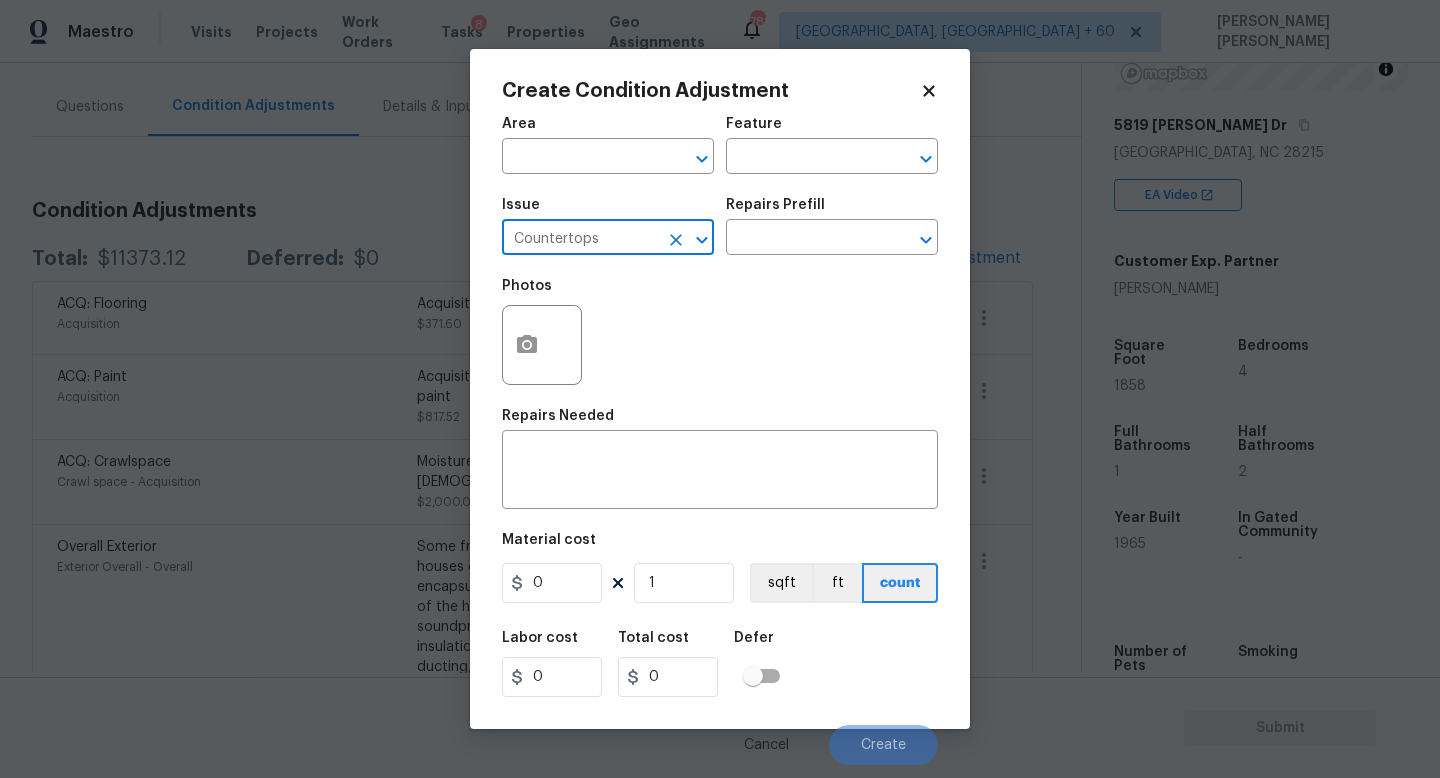 type on "Countertops" 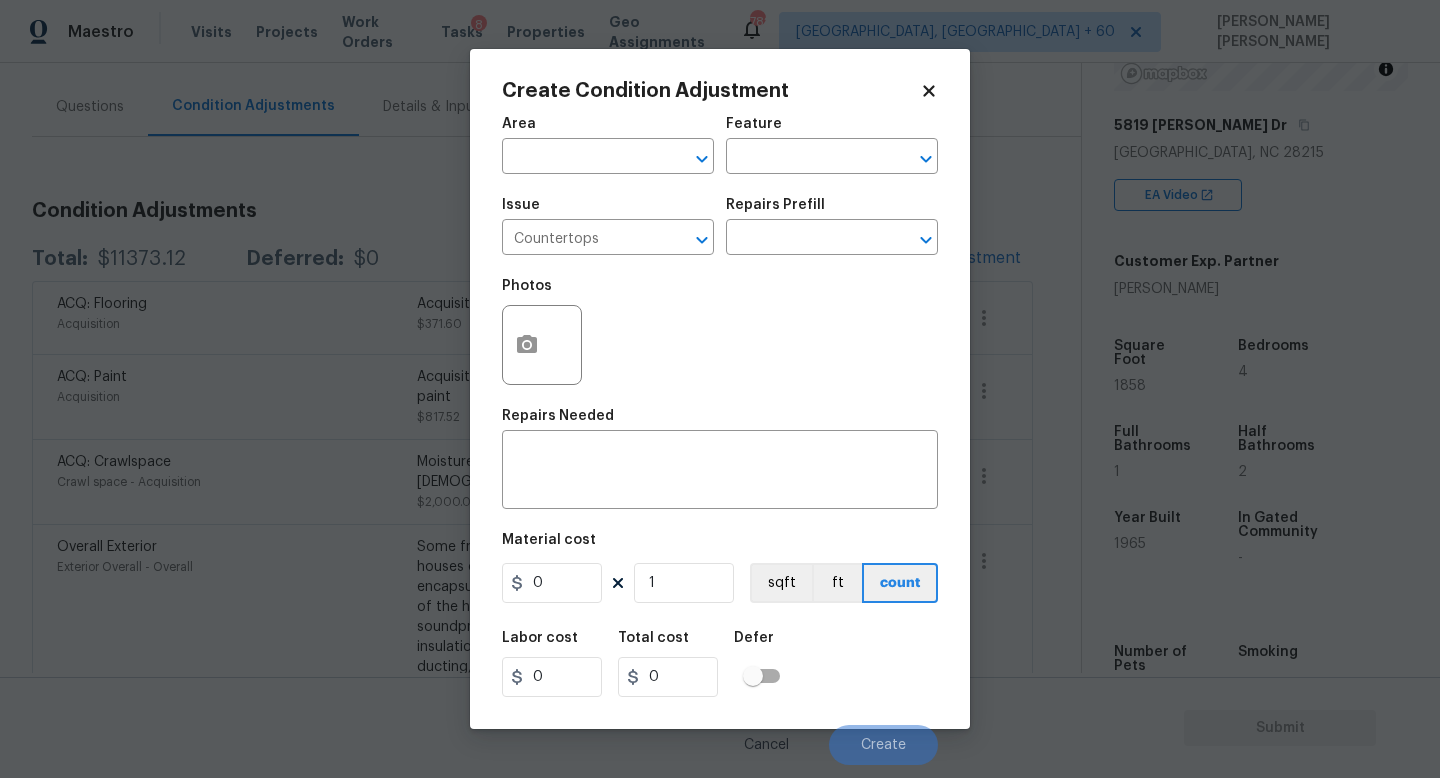 click on "Photos" at bounding box center (720, 332) 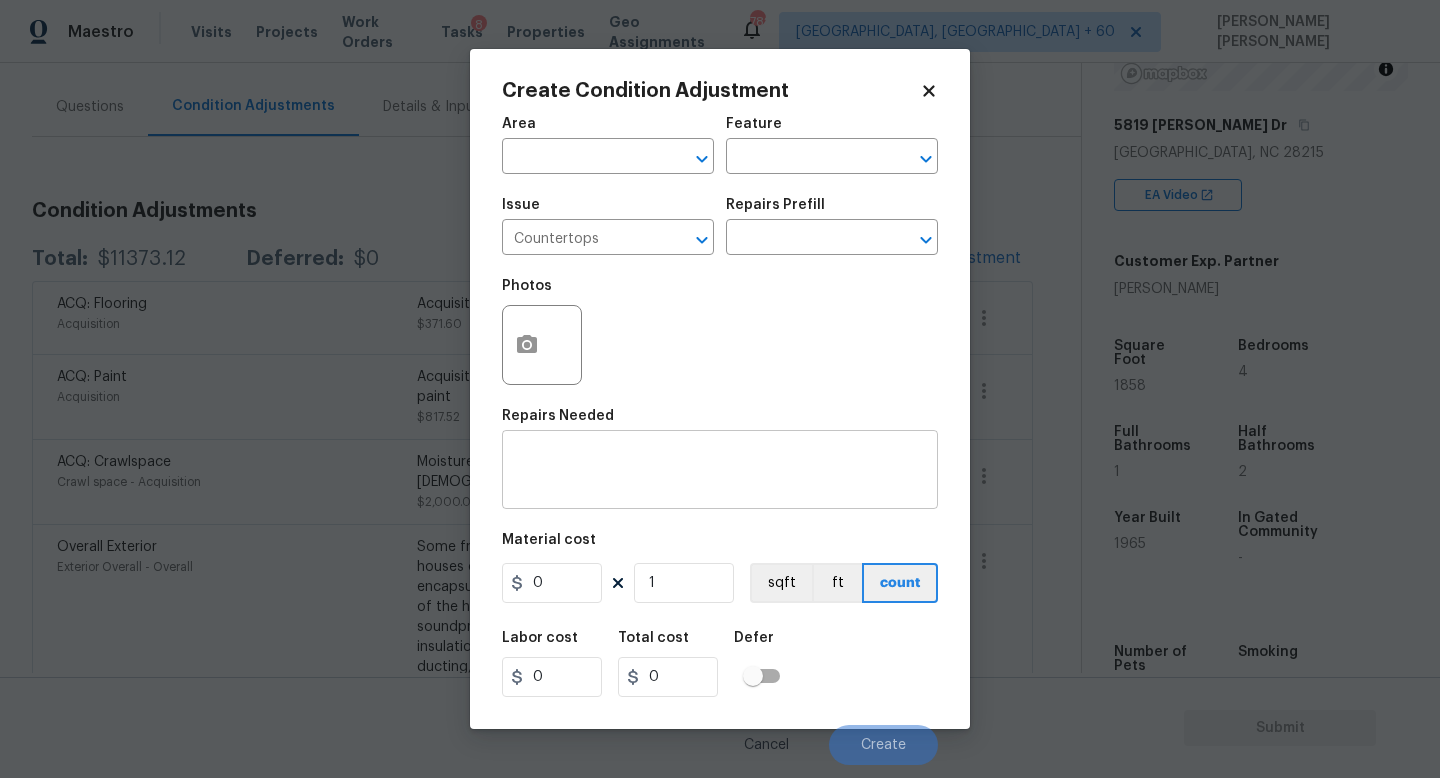 click at bounding box center (720, 472) 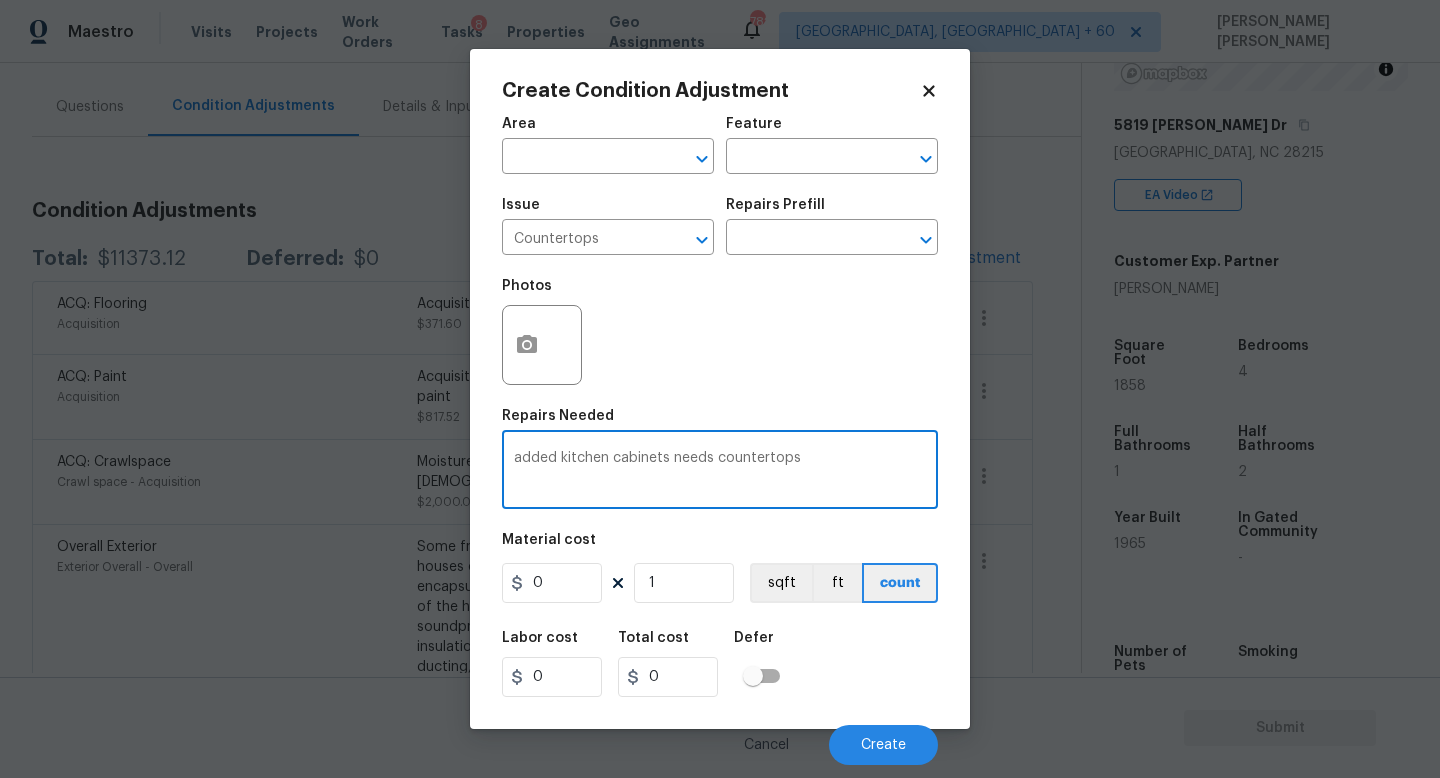 type on "added kitchen cabinets needs countertops" 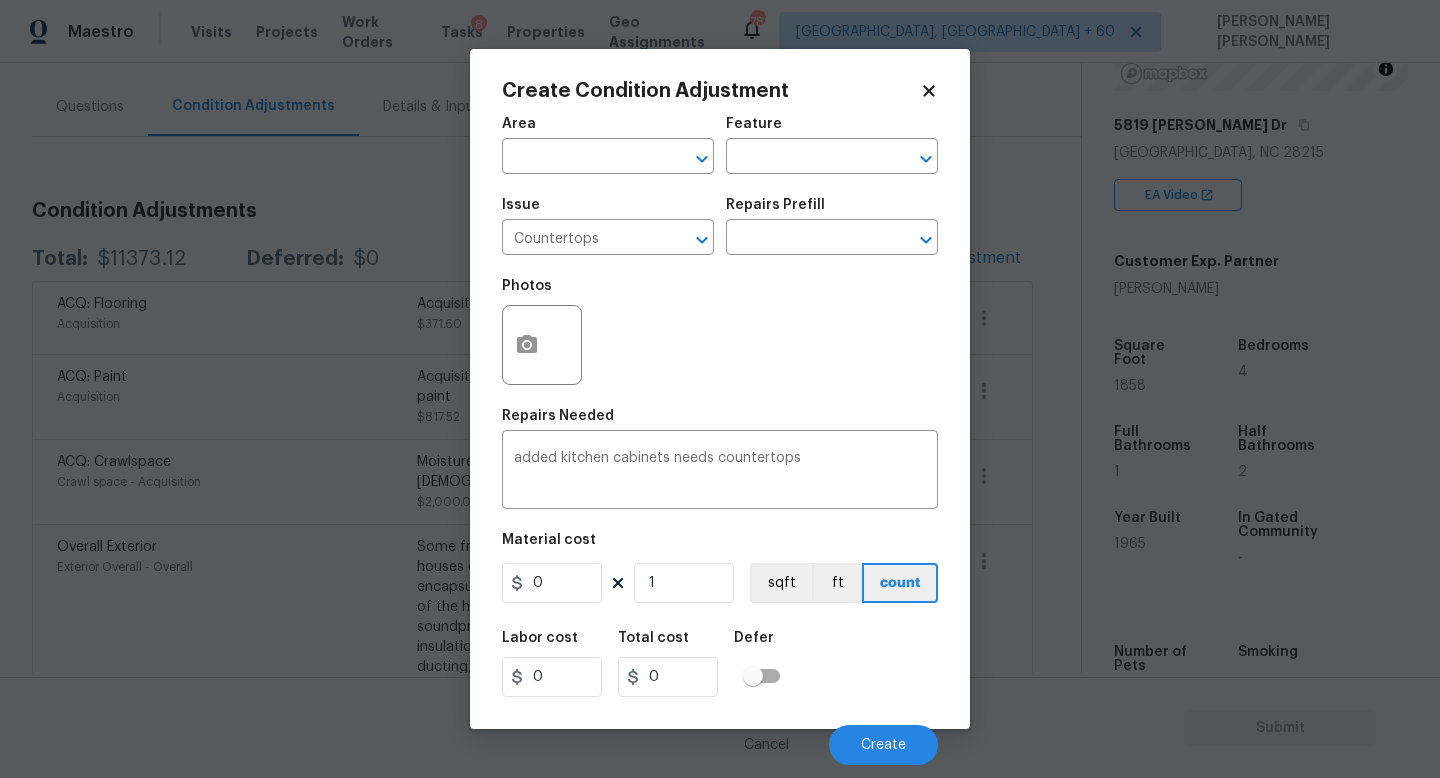 click on "Repairs Prefill" at bounding box center [832, 211] 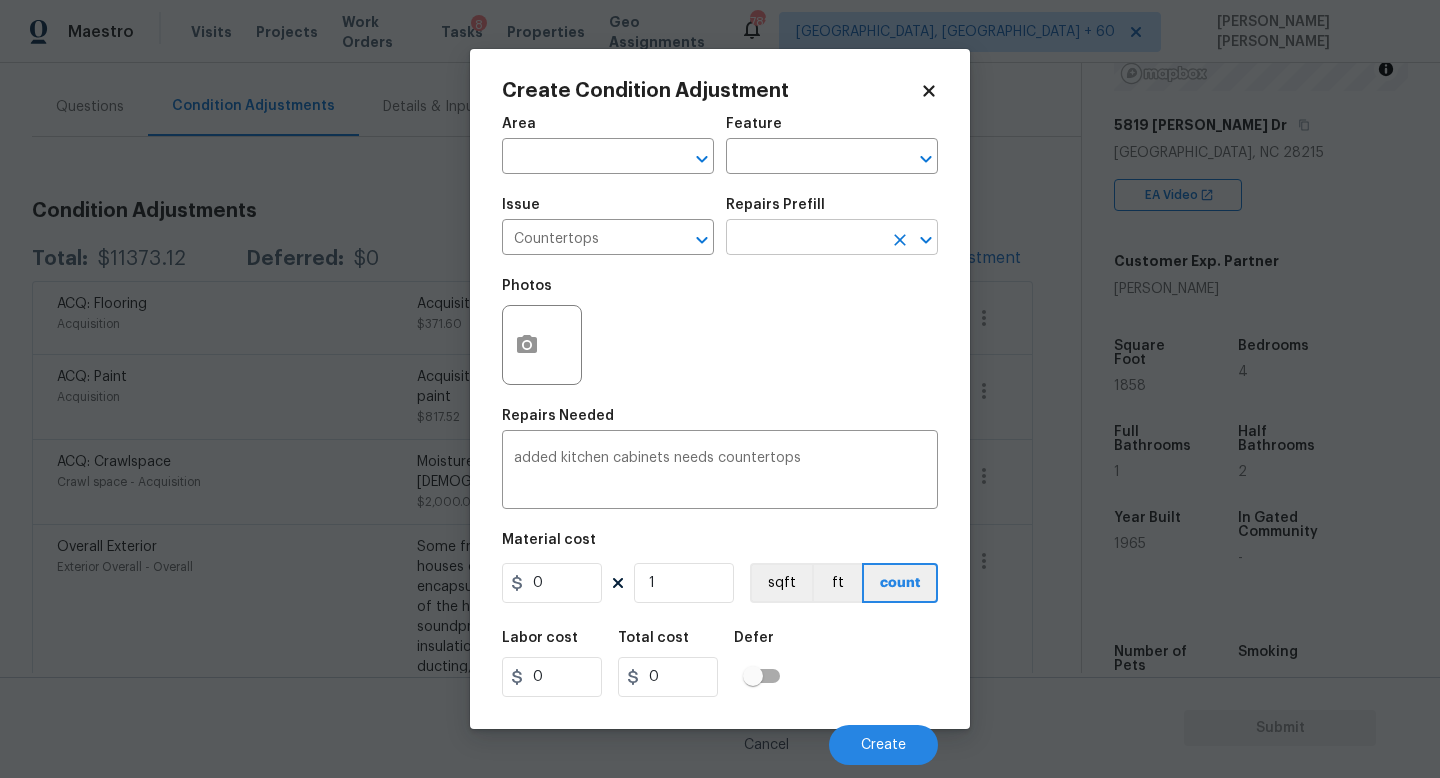 click at bounding box center (804, 239) 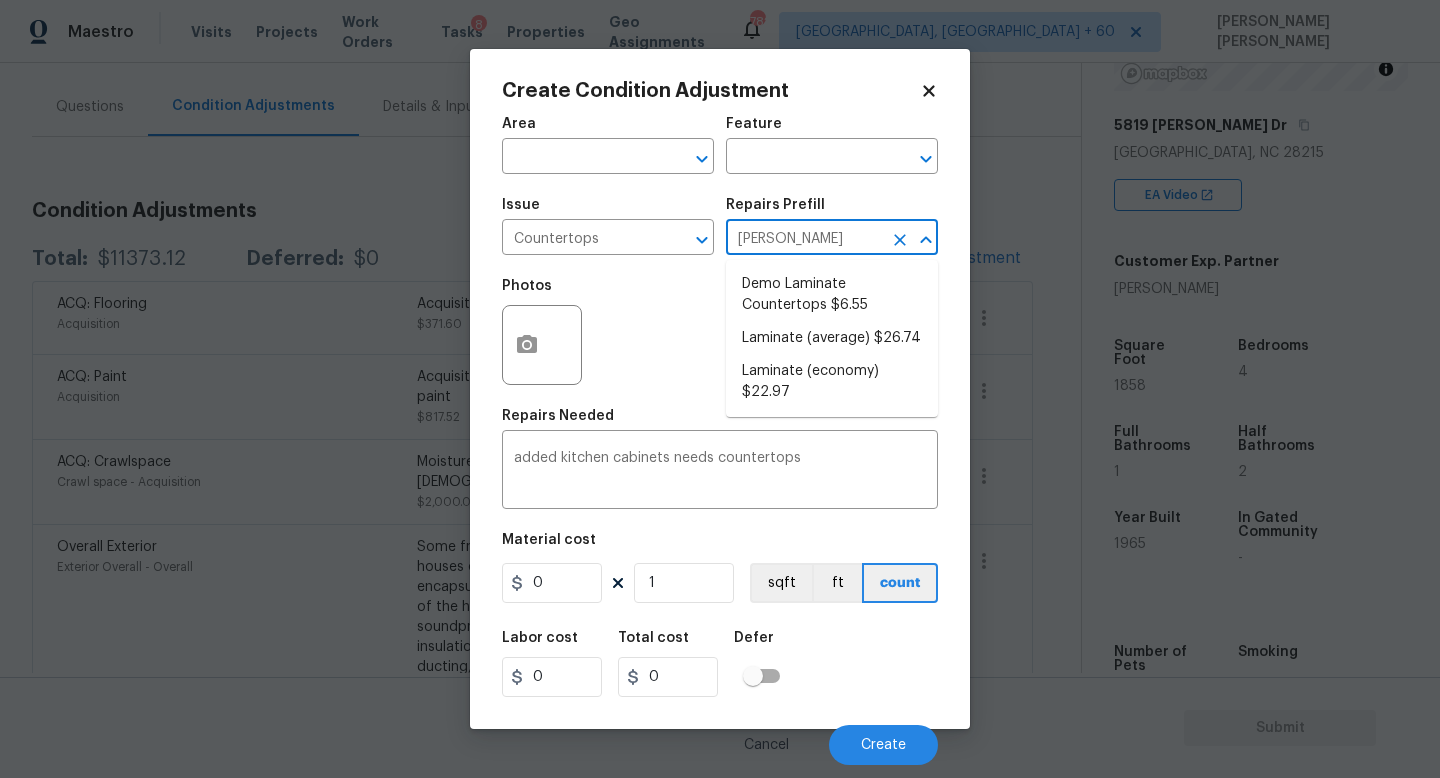 type on "lami" 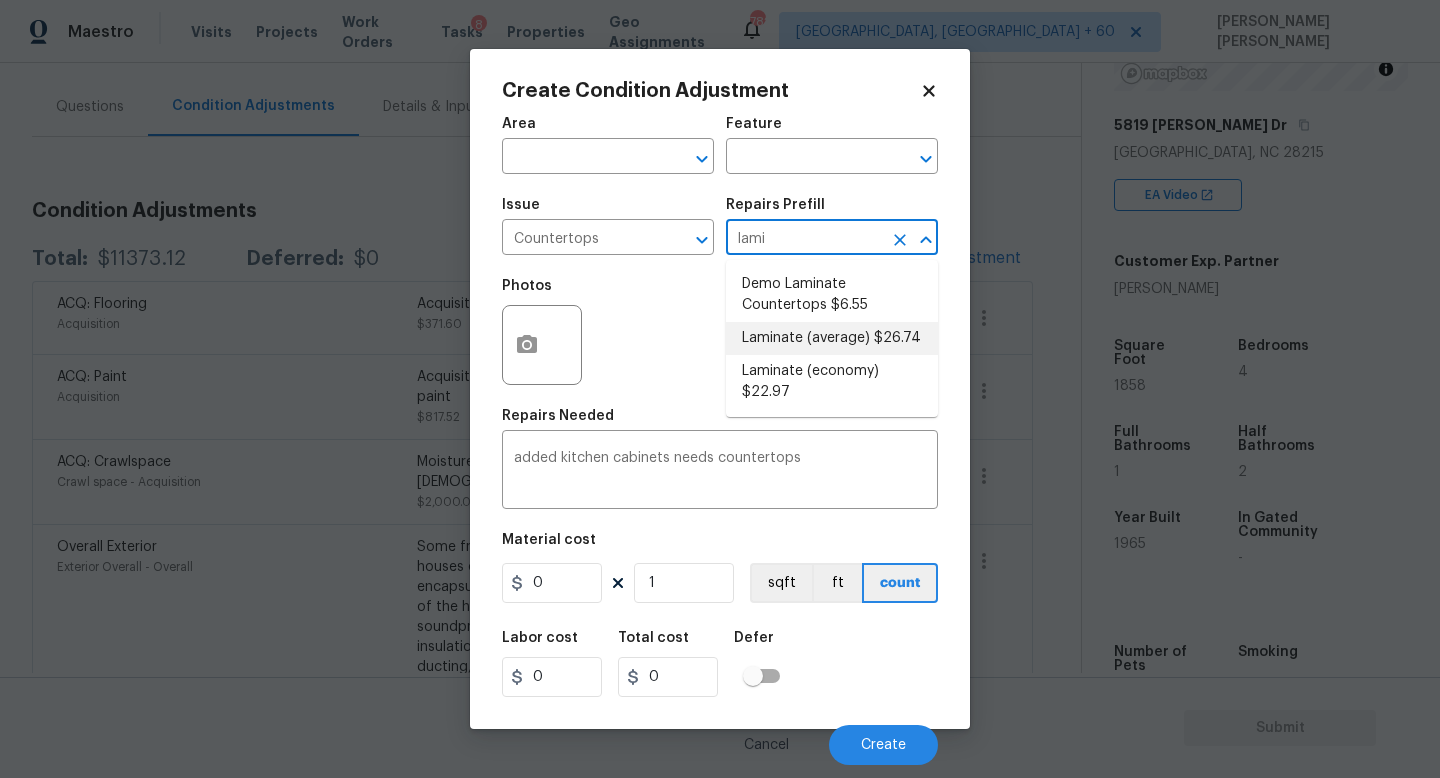 click on "Laminate (average) $26.74" at bounding box center (832, 338) 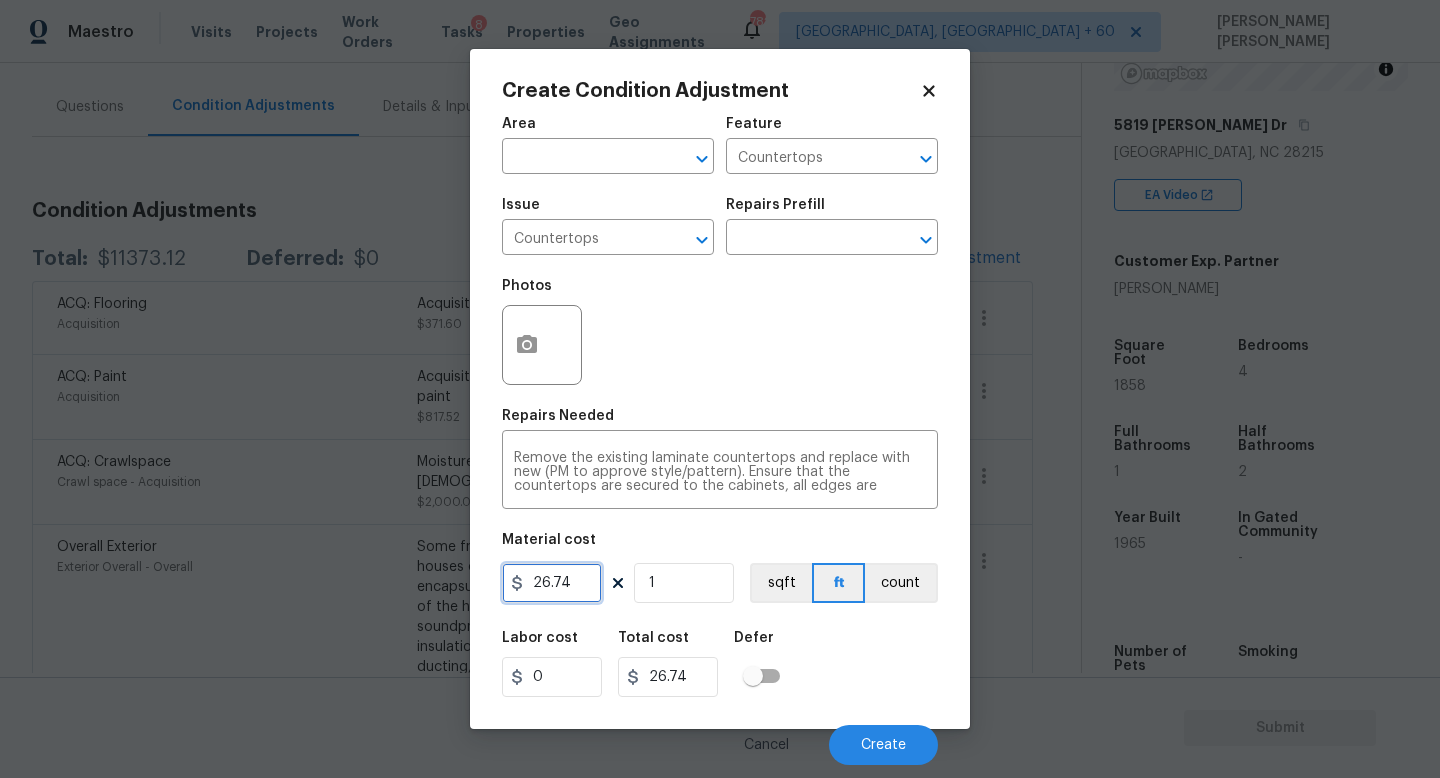 drag, startPoint x: 575, startPoint y: 590, endPoint x: 219, endPoint y: 589, distance: 356.0014 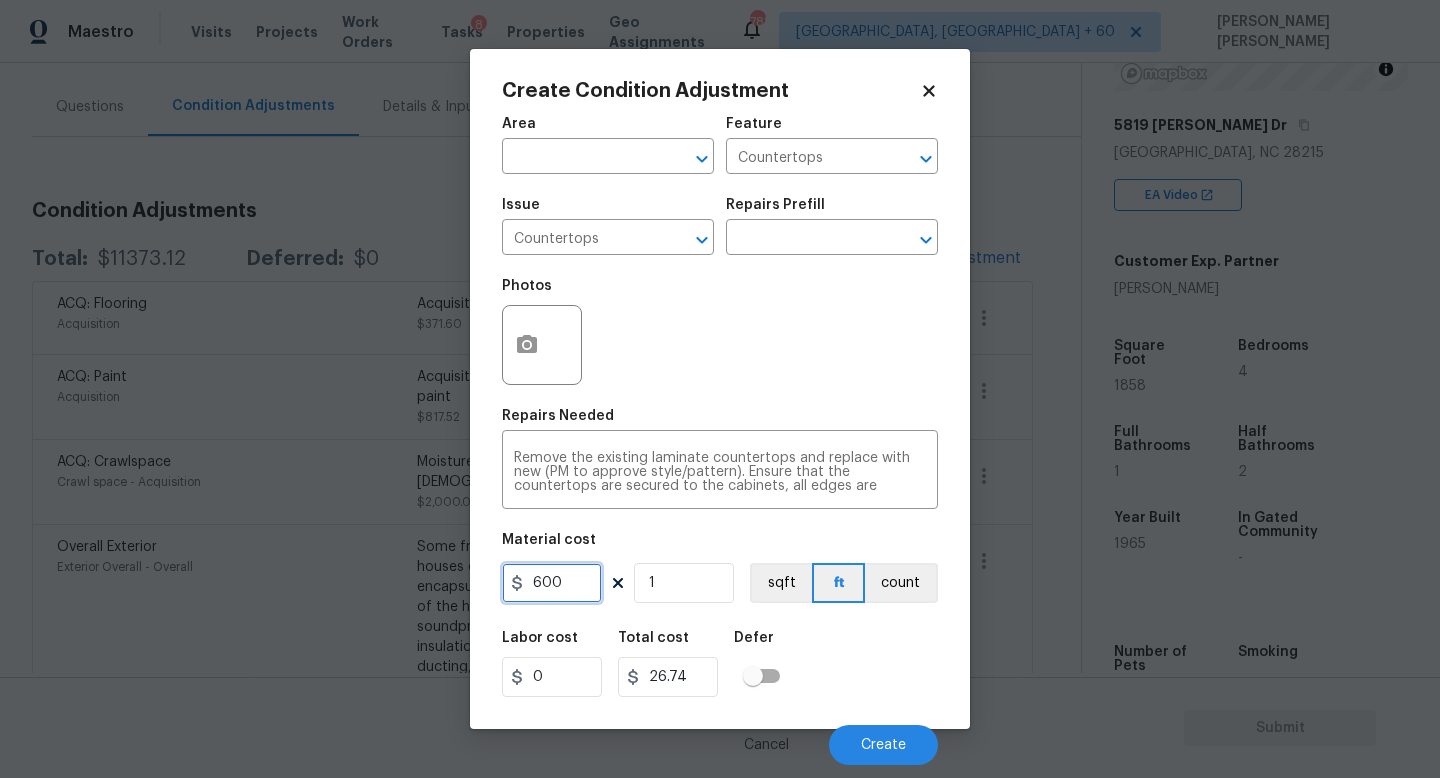type on "600" 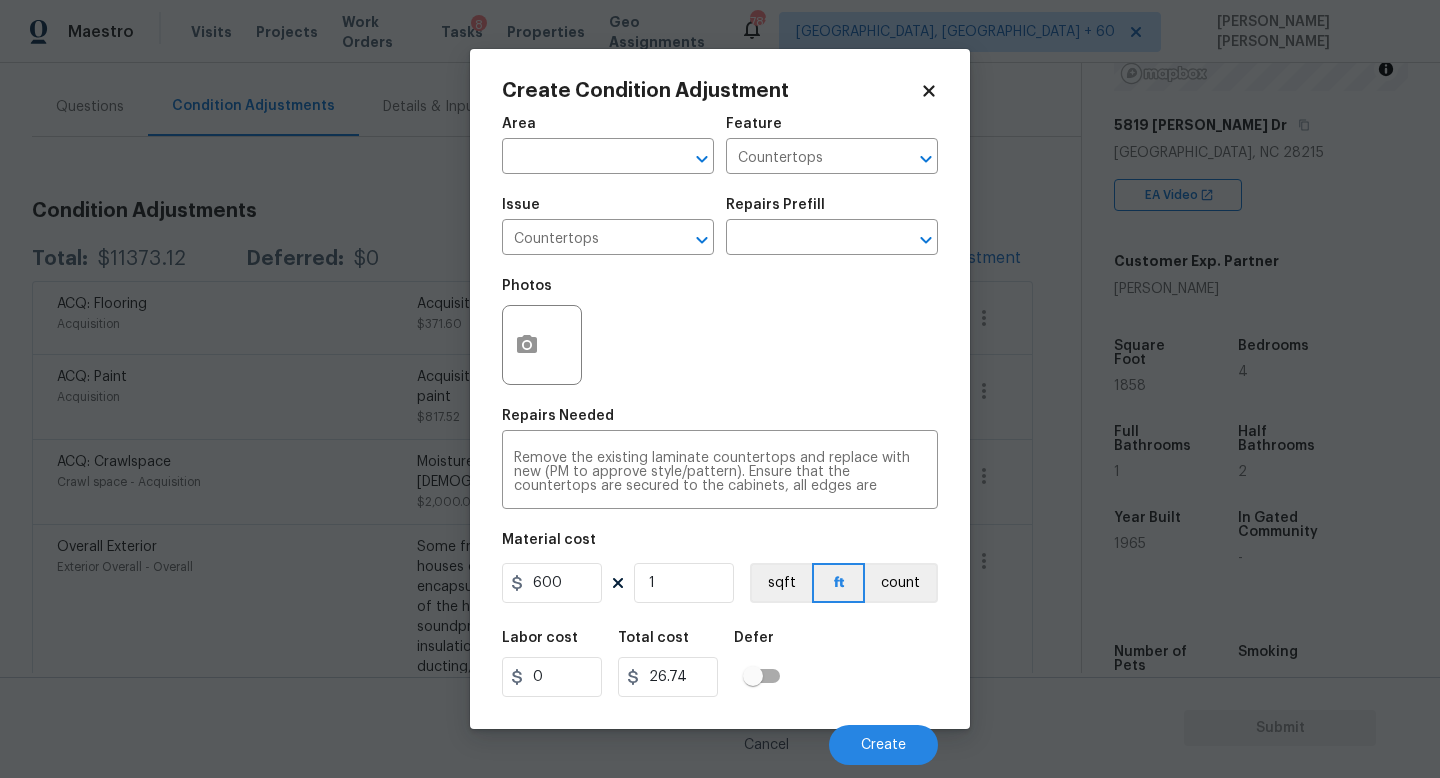 type on "600" 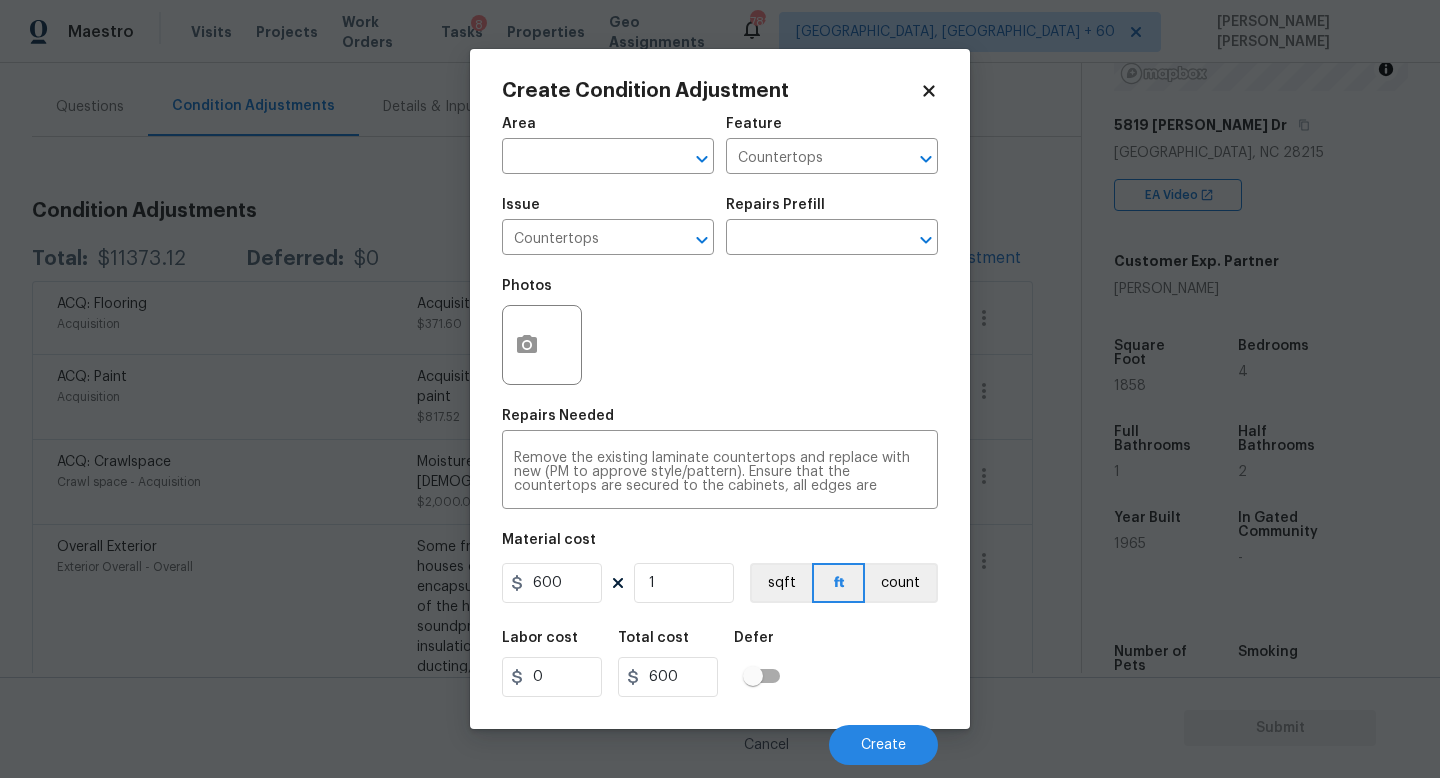 click on "Labor cost 0 Total cost 600 Defer" at bounding box center [720, 664] 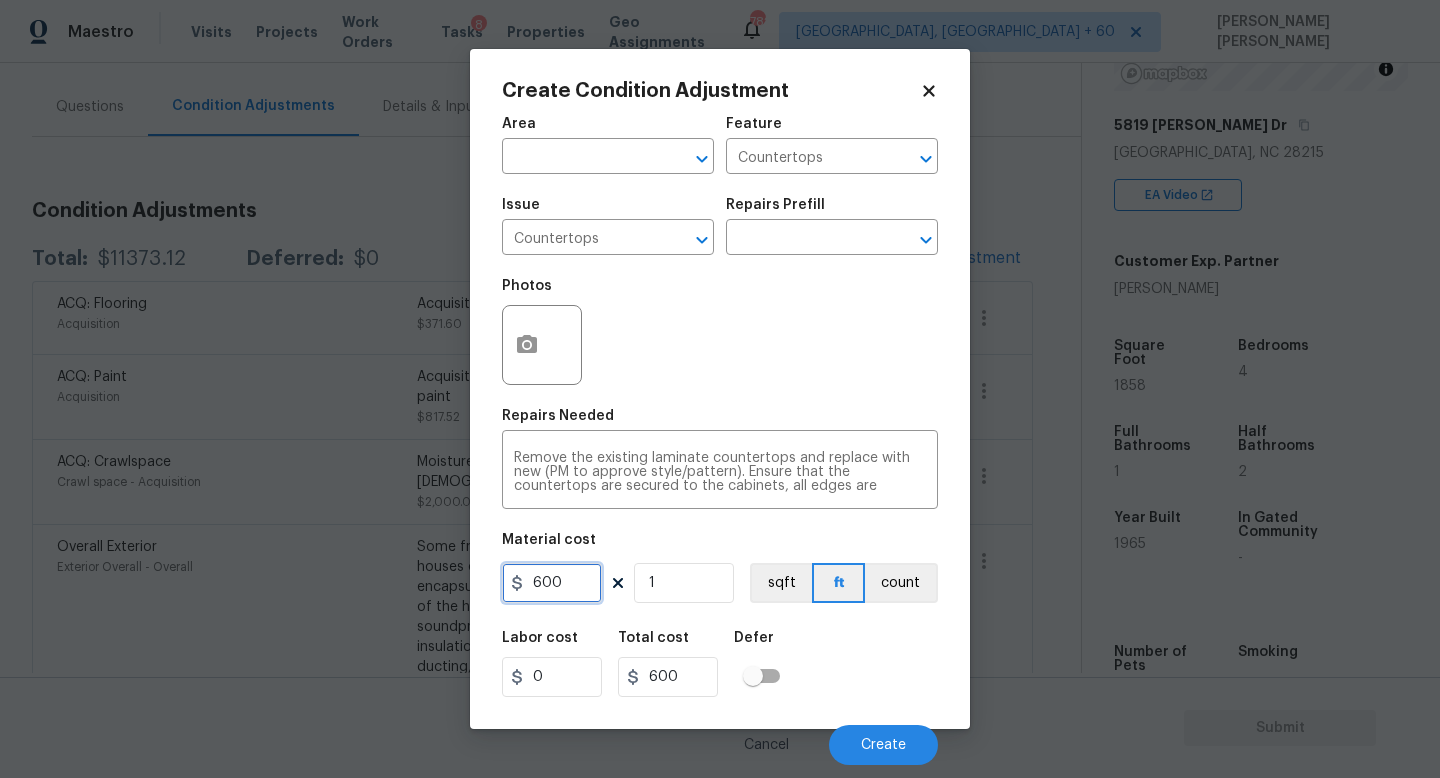 drag, startPoint x: 570, startPoint y: 586, endPoint x: 406, endPoint y: 568, distance: 164.98485 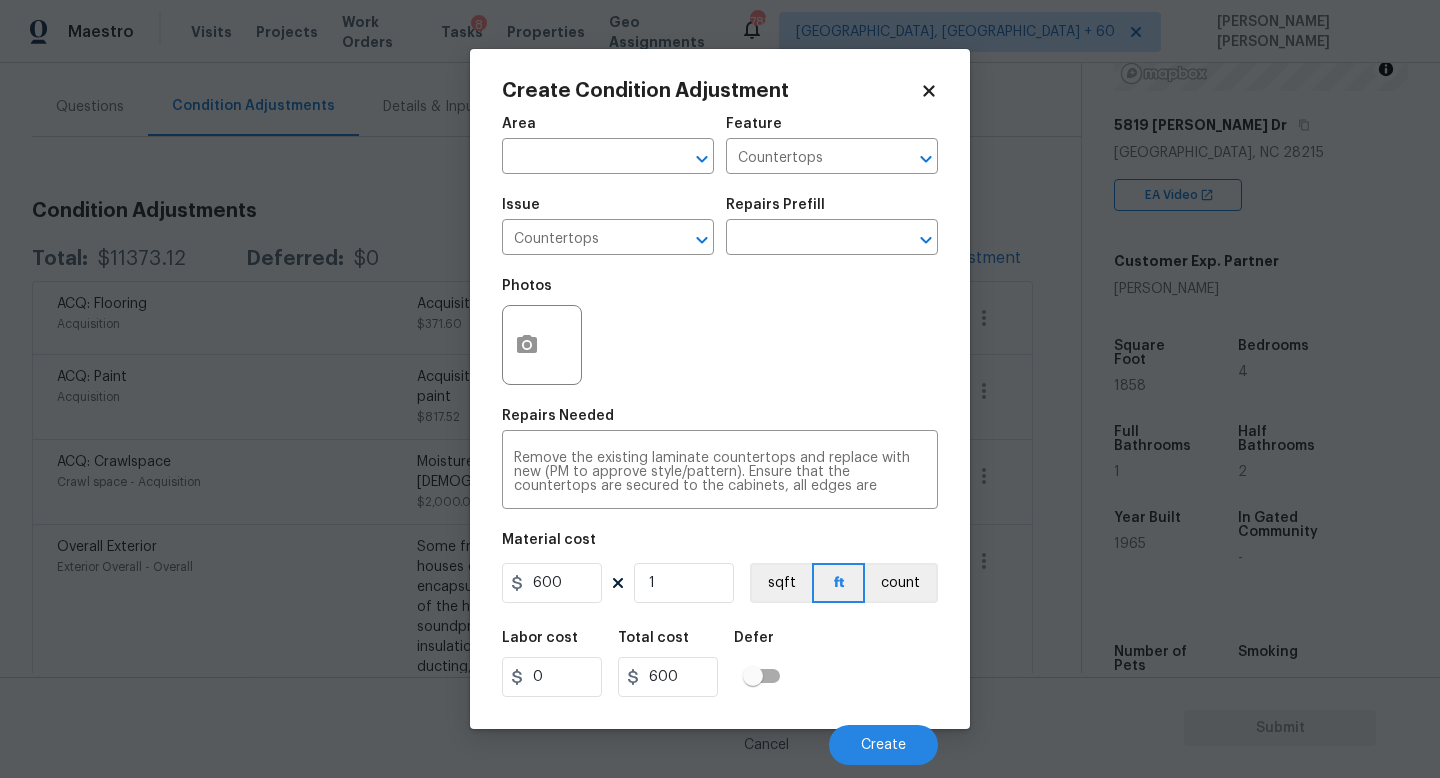 click on "Labor cost 0 Total cost 600 Defer" at bounding box center (720, 664) 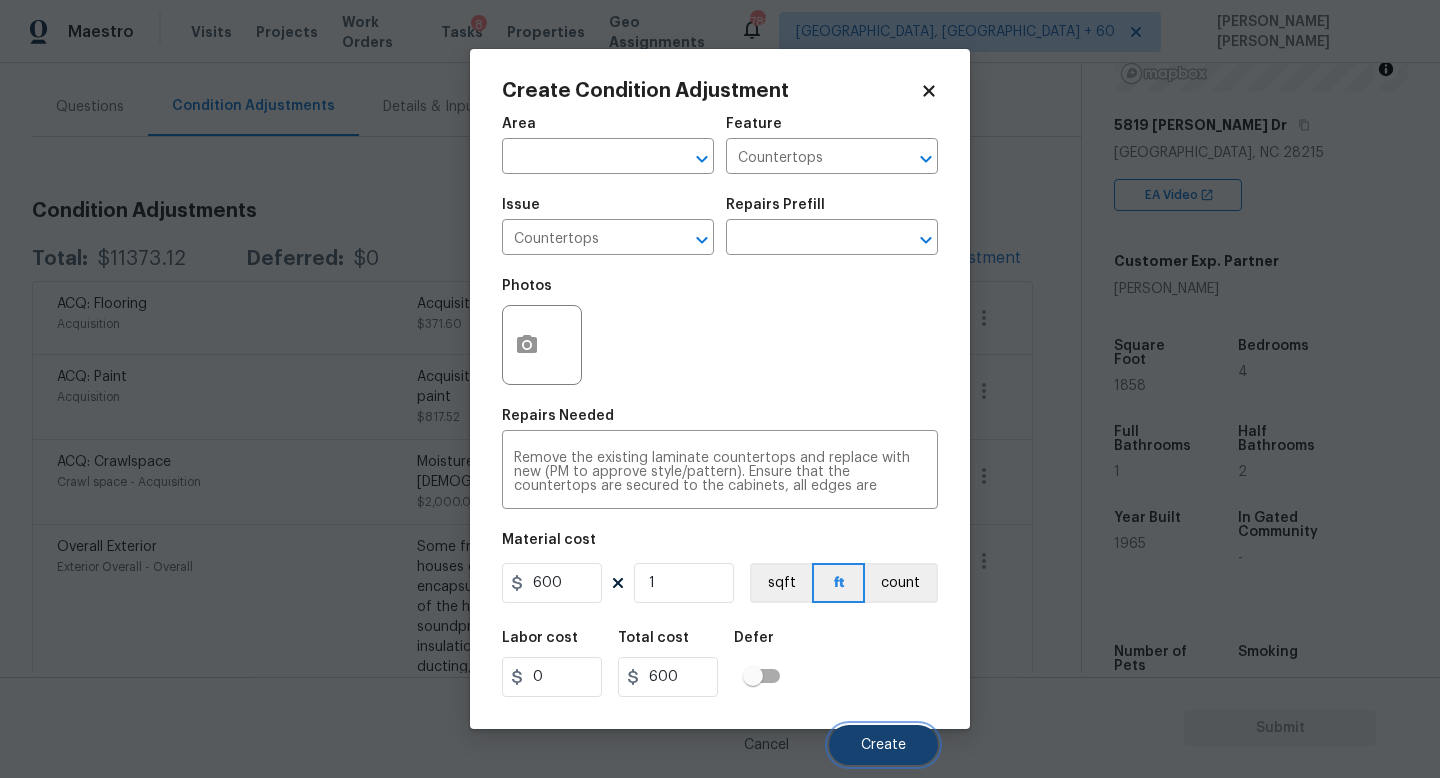 click on "Create" at bounding box center (883, 745) 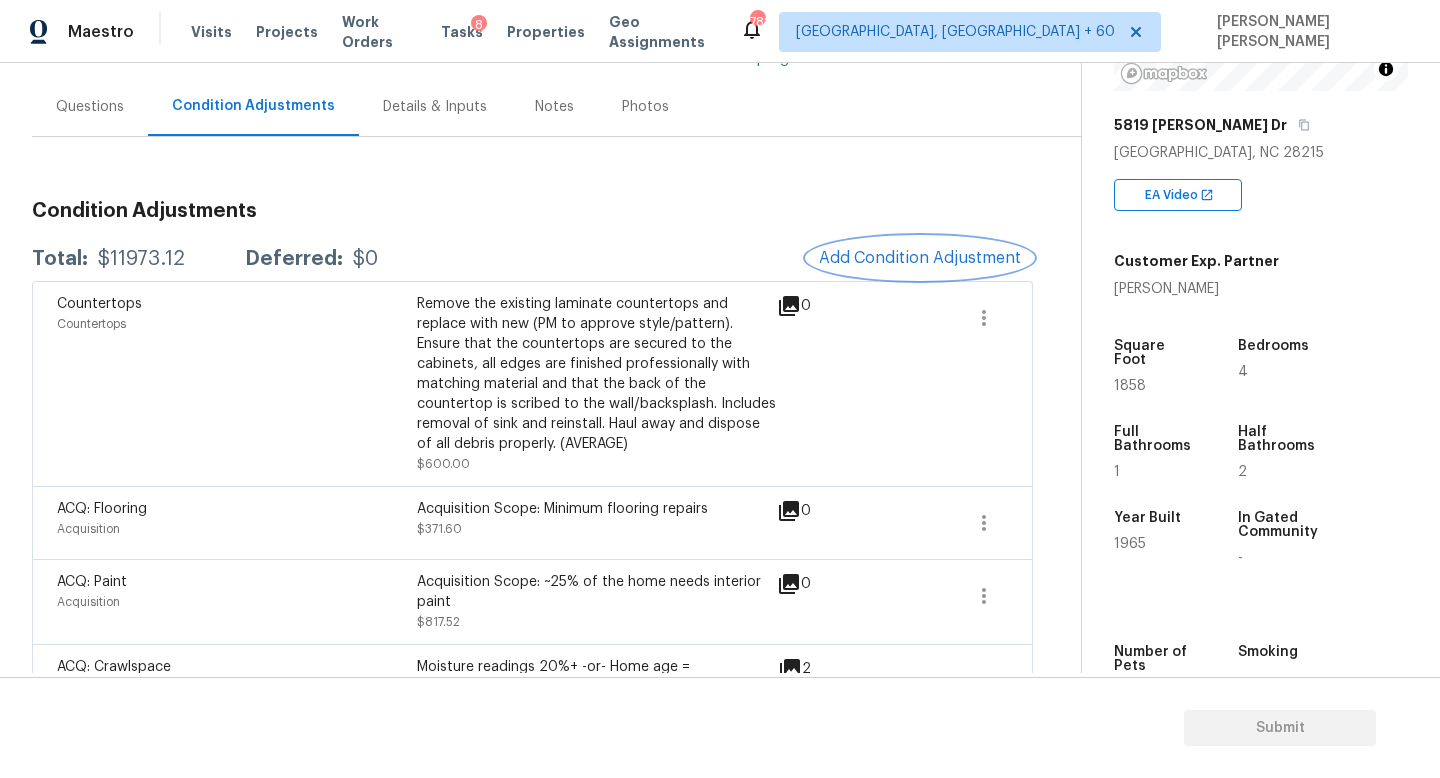 click on "Add Condition Adjustment" at bounding box center (920, 258) 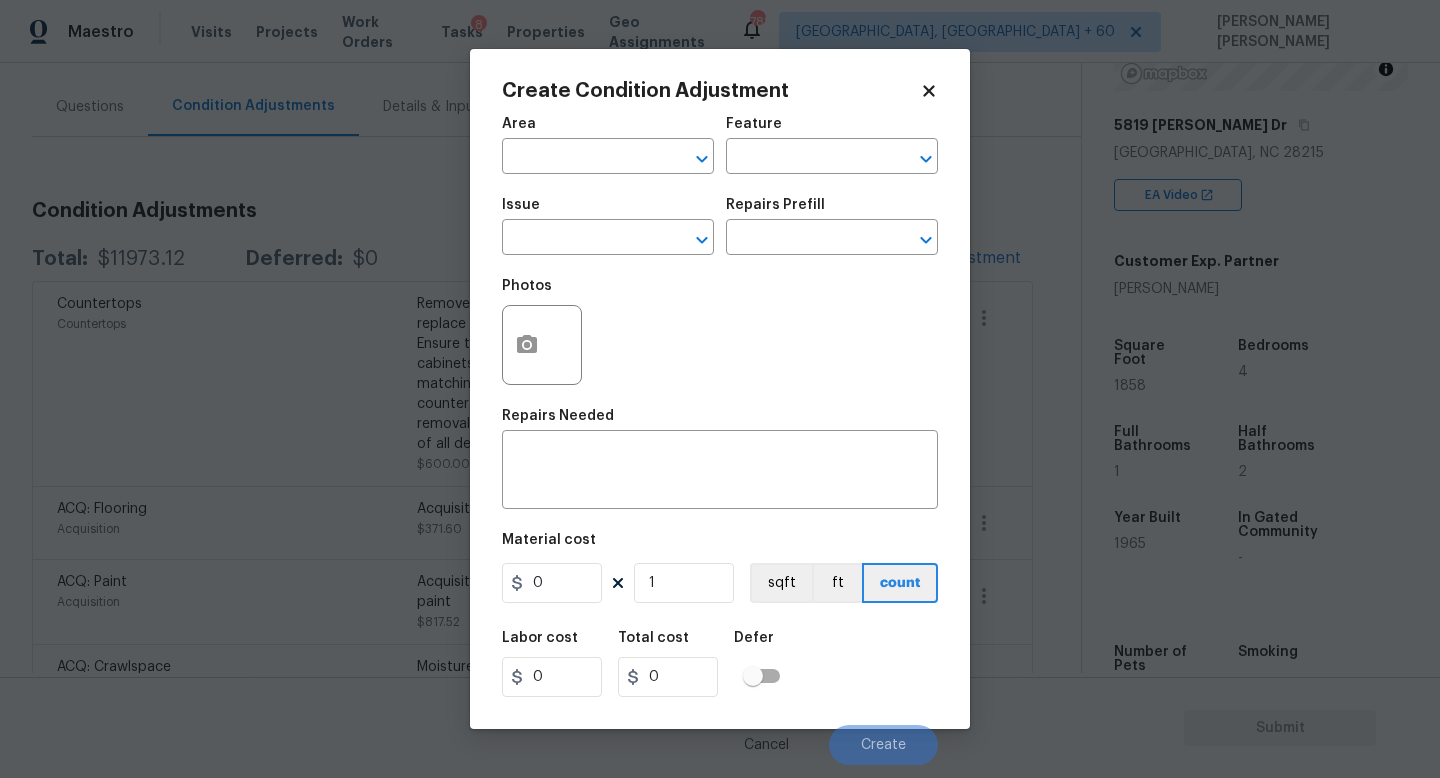 click on "Issue" at bounding box center [608, 211] 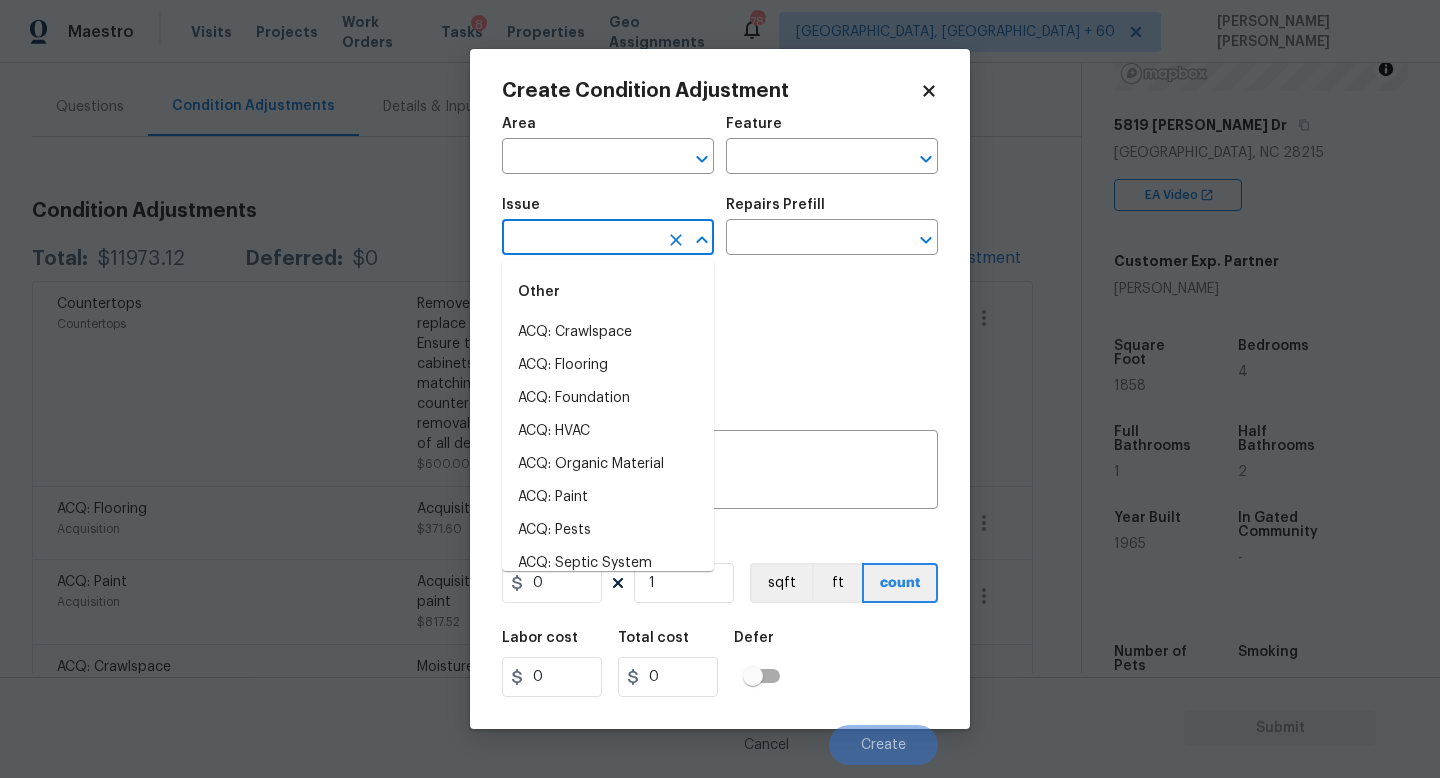 click at bounding box center [580, 239] 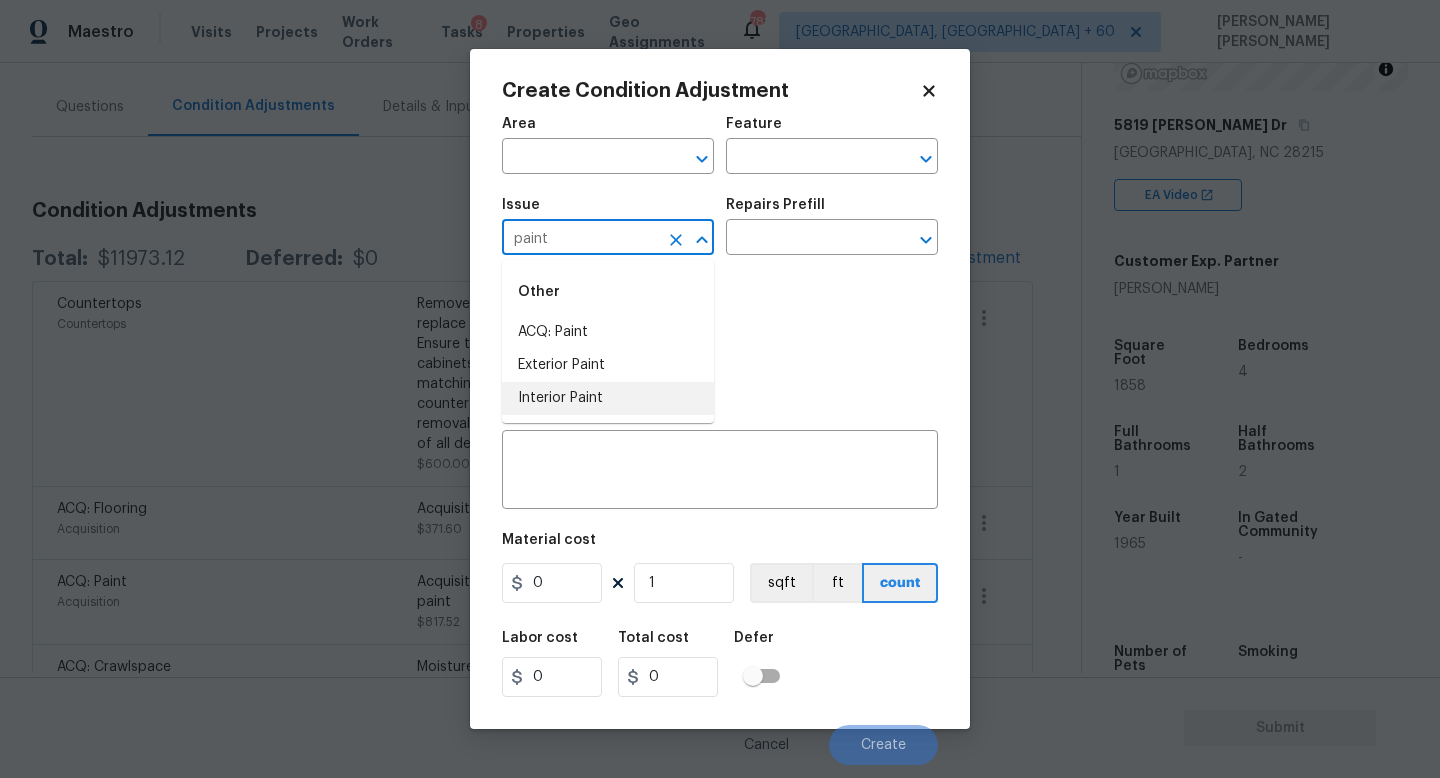 click on "Other ACQ: Paint Exterior Paint Interior Paint" at bounding box center (608, 341) 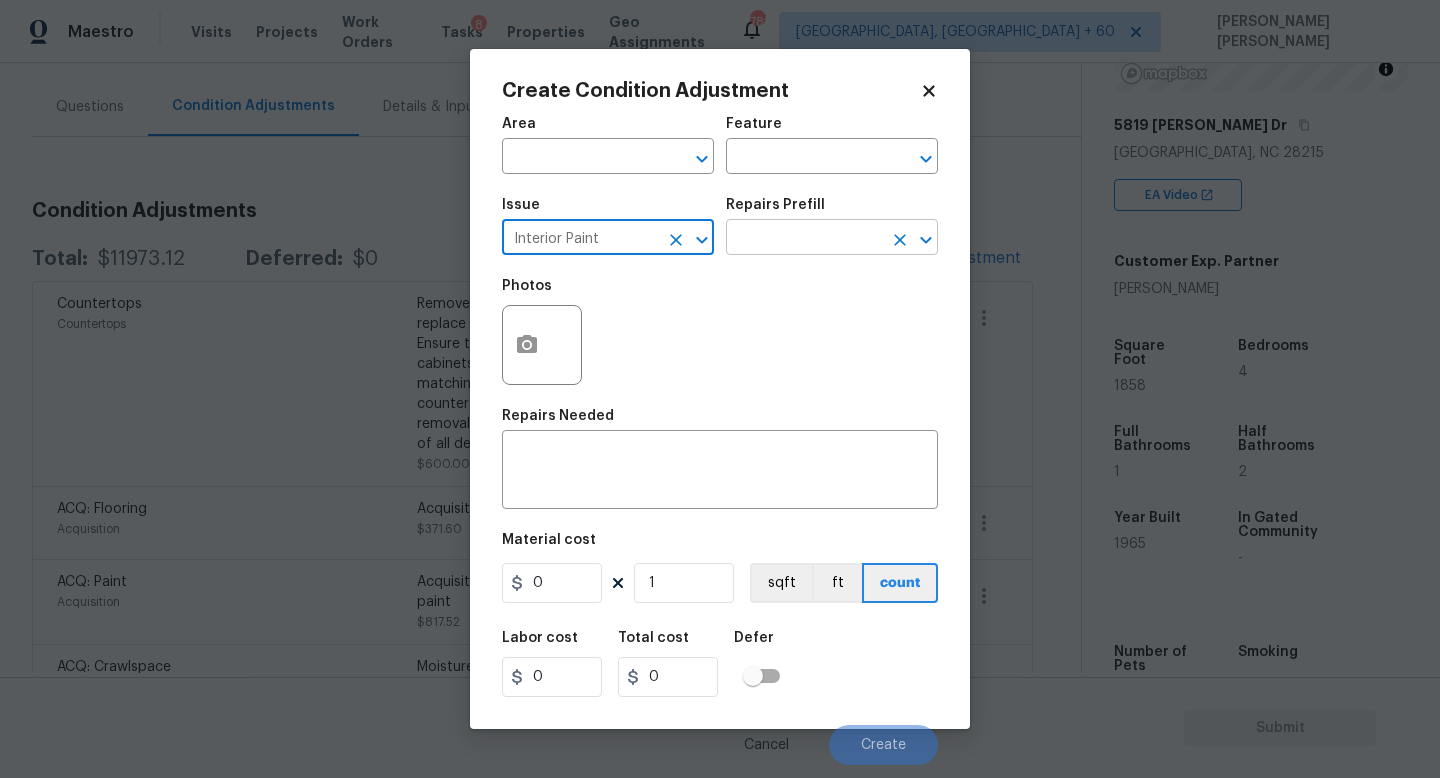 type on "Interior Paint" 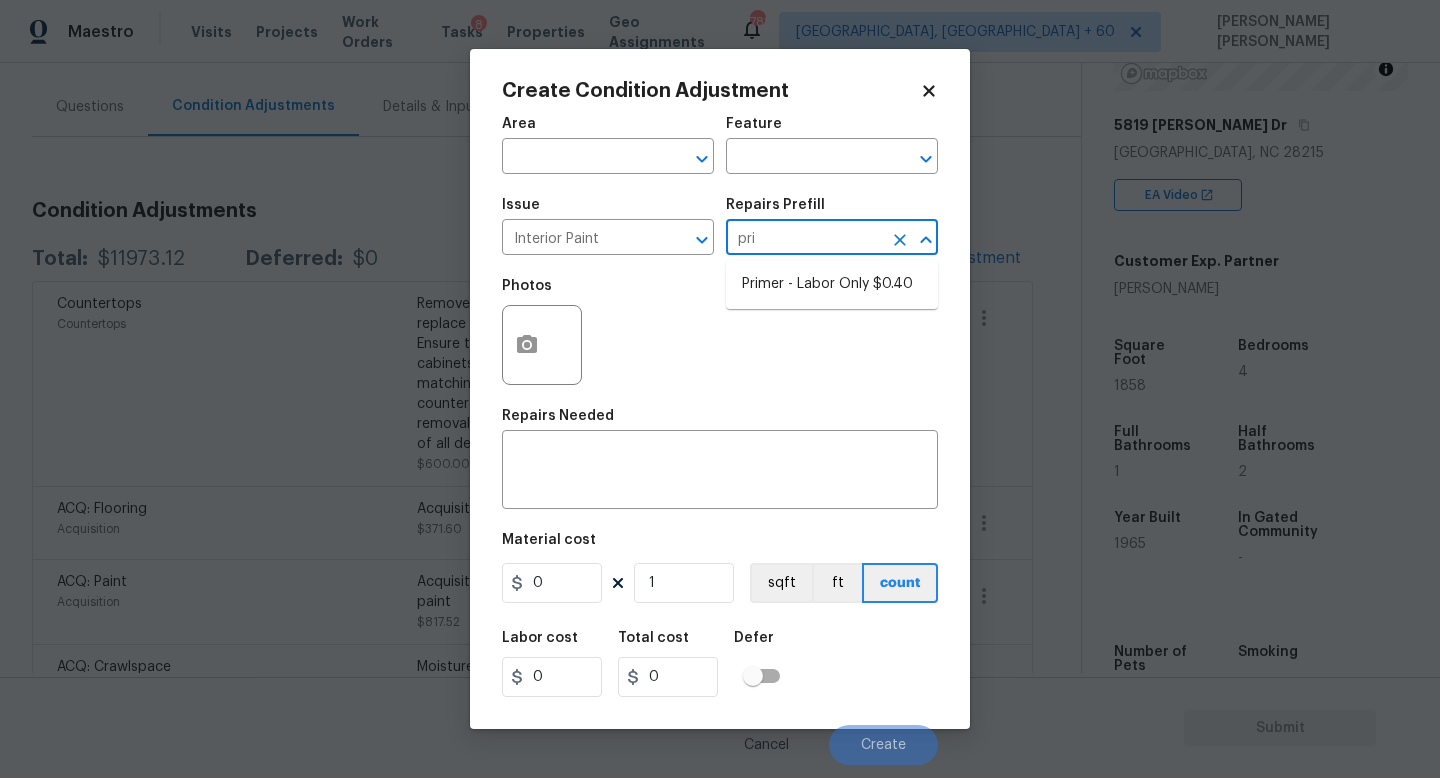 type on "prim" 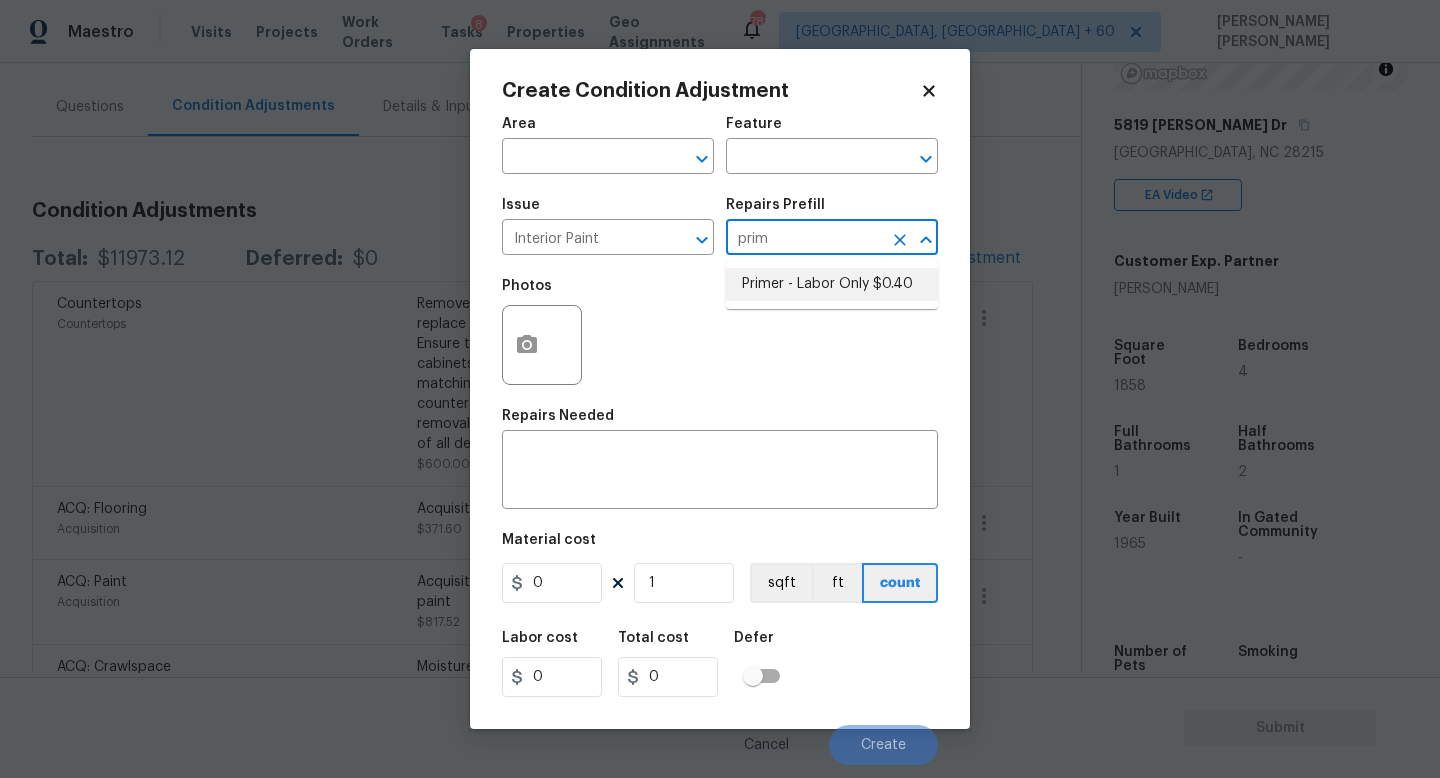 click on "Primer - Labor Only $0.40" at bounding box center [832, 284] 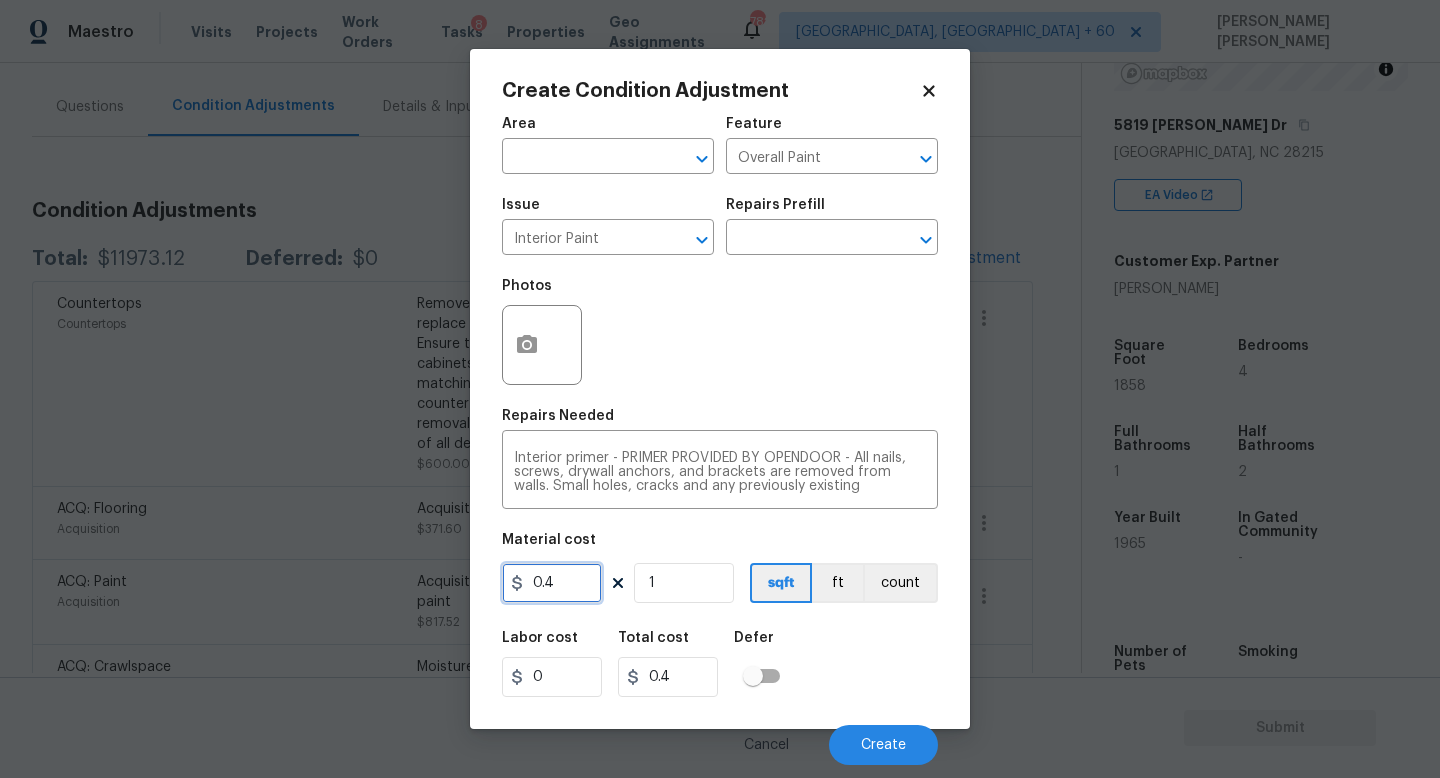 drag, startPoint x: 576, startPoint y: 589, endPoint x: 0, endPoint y: 559, distance: 576.7807 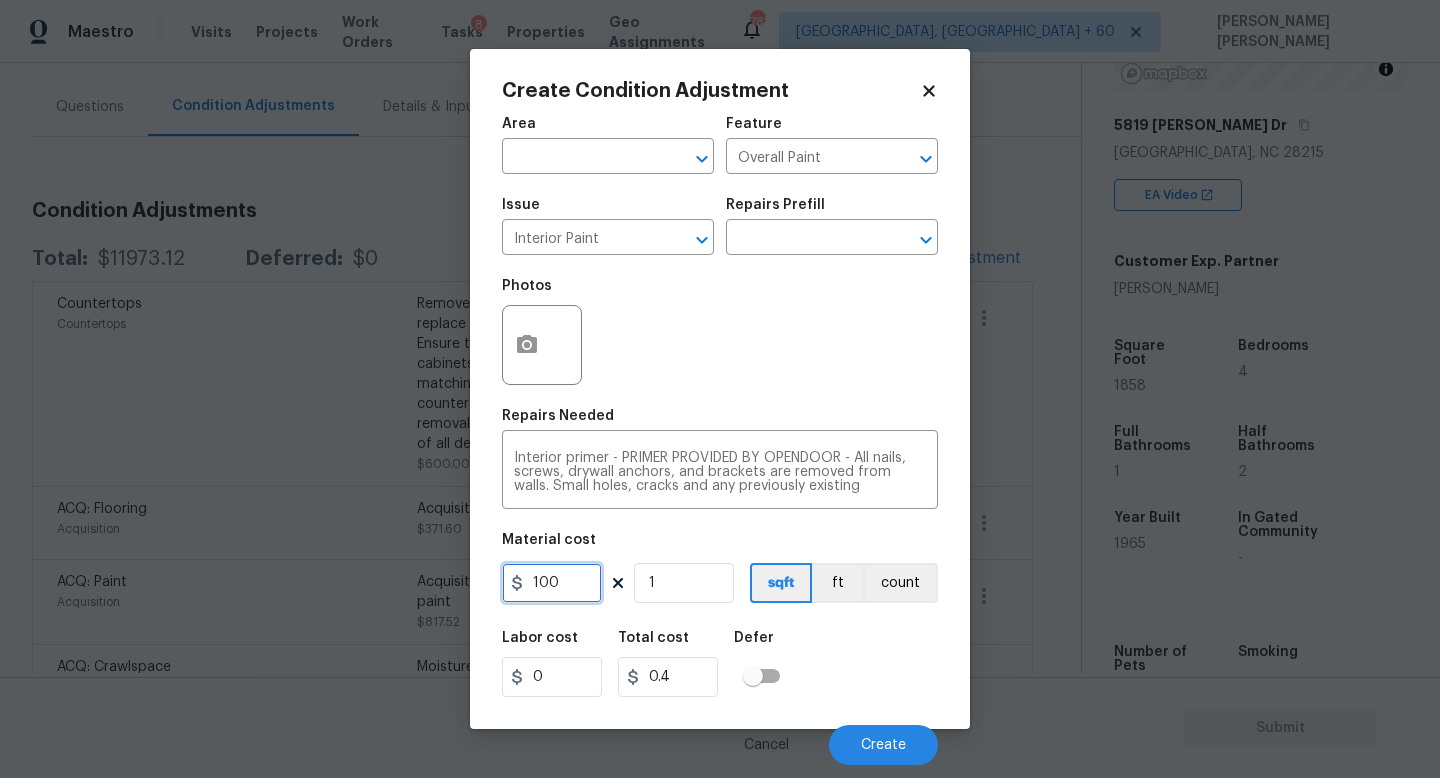 type on "100" 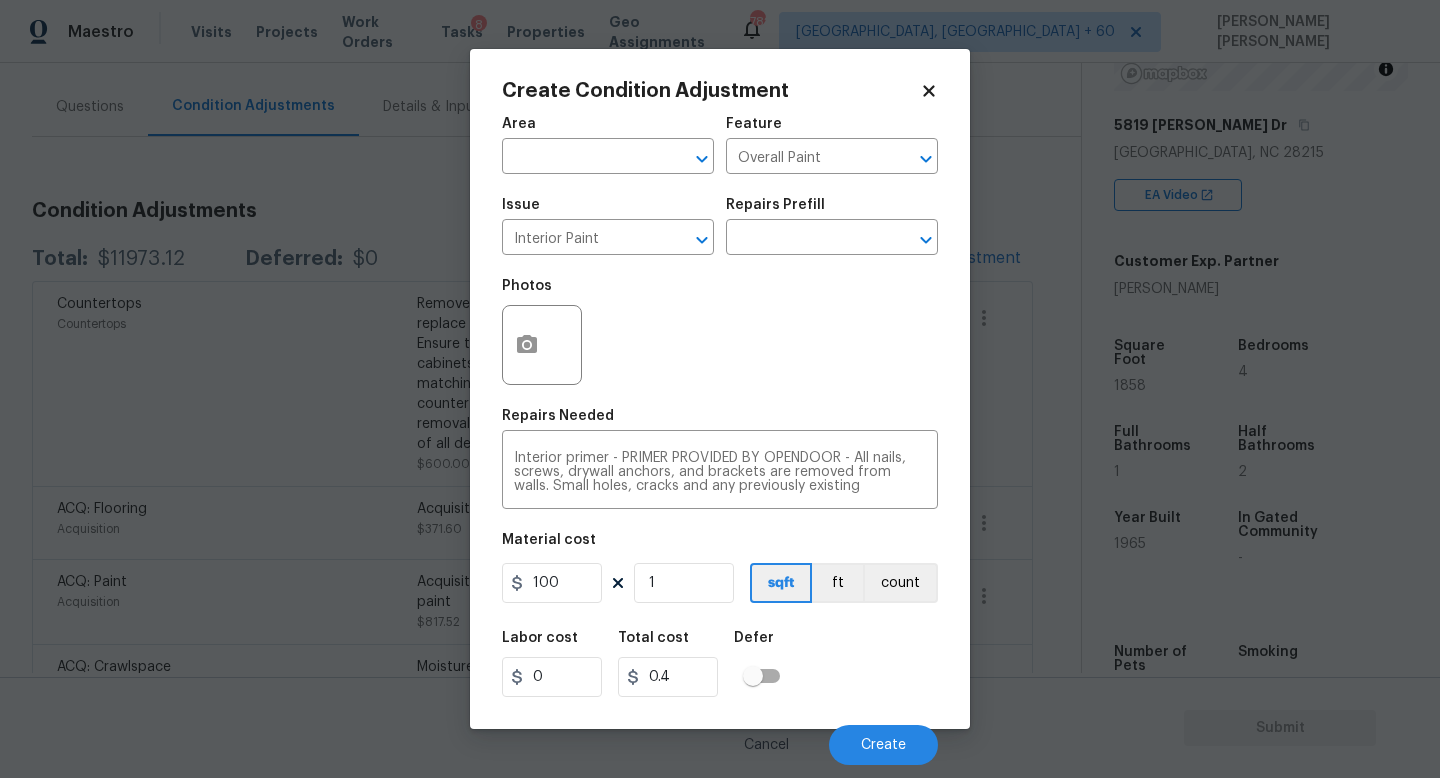 type on "100" 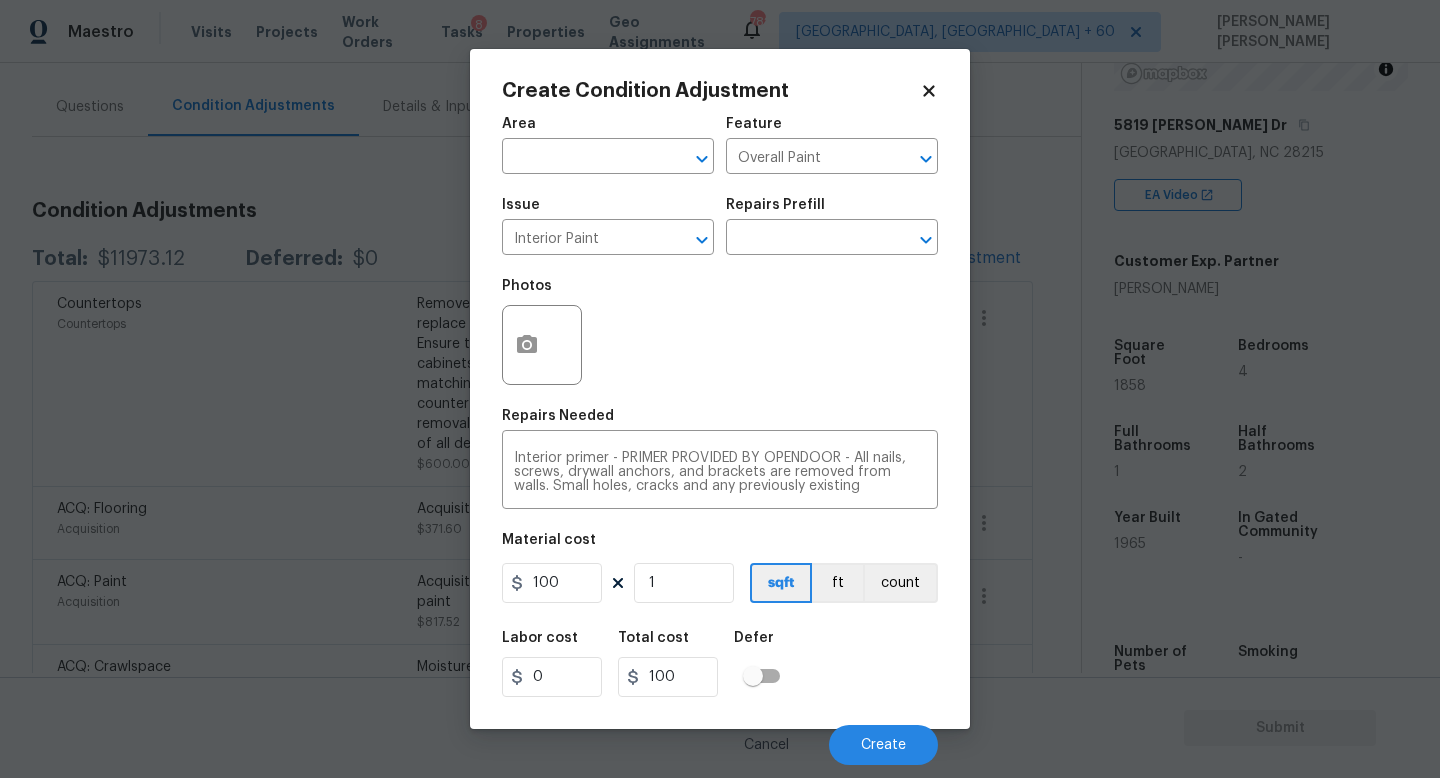 click on "Labor cost 0 Total cost 100 Defer" at bounding box center [720, 664] 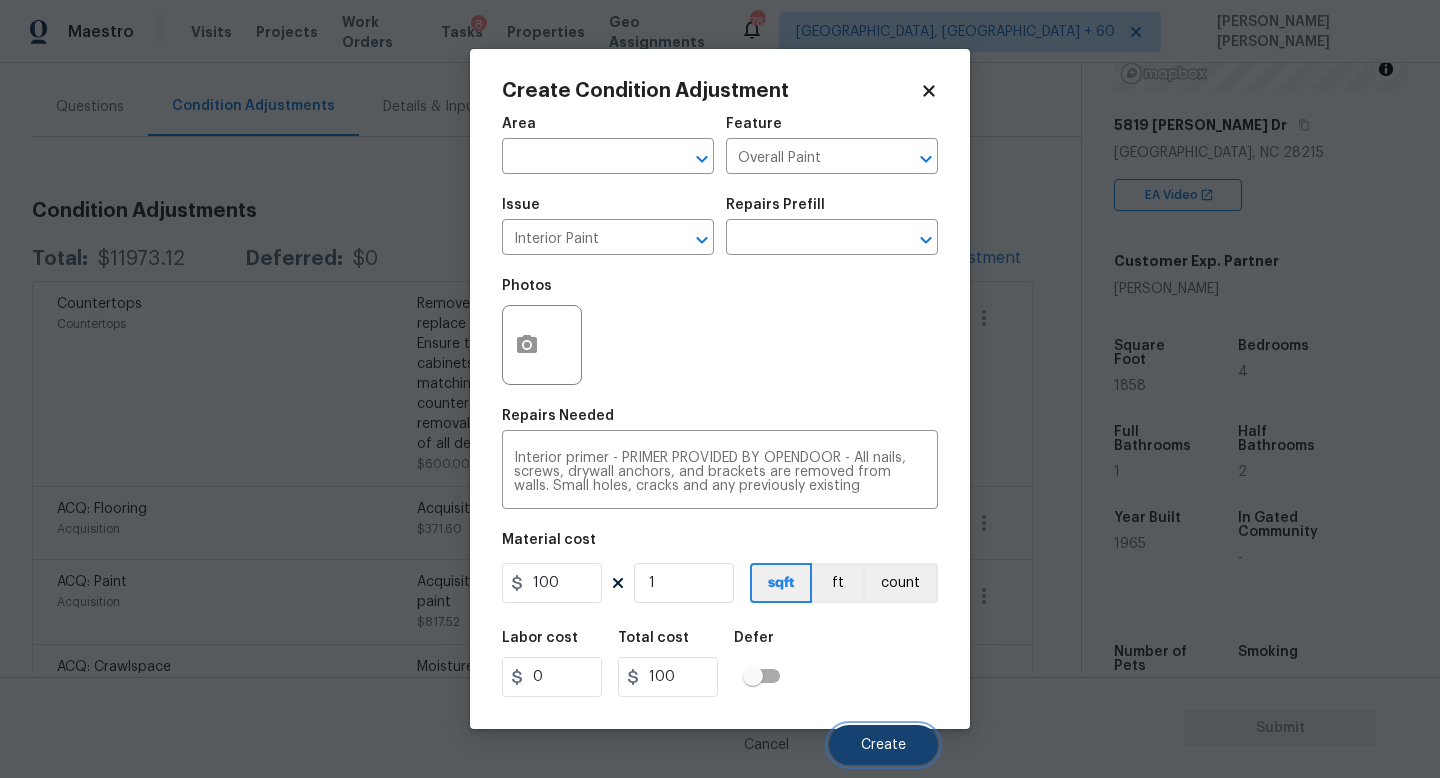 click on "Create" at bounding box center [883, 745] 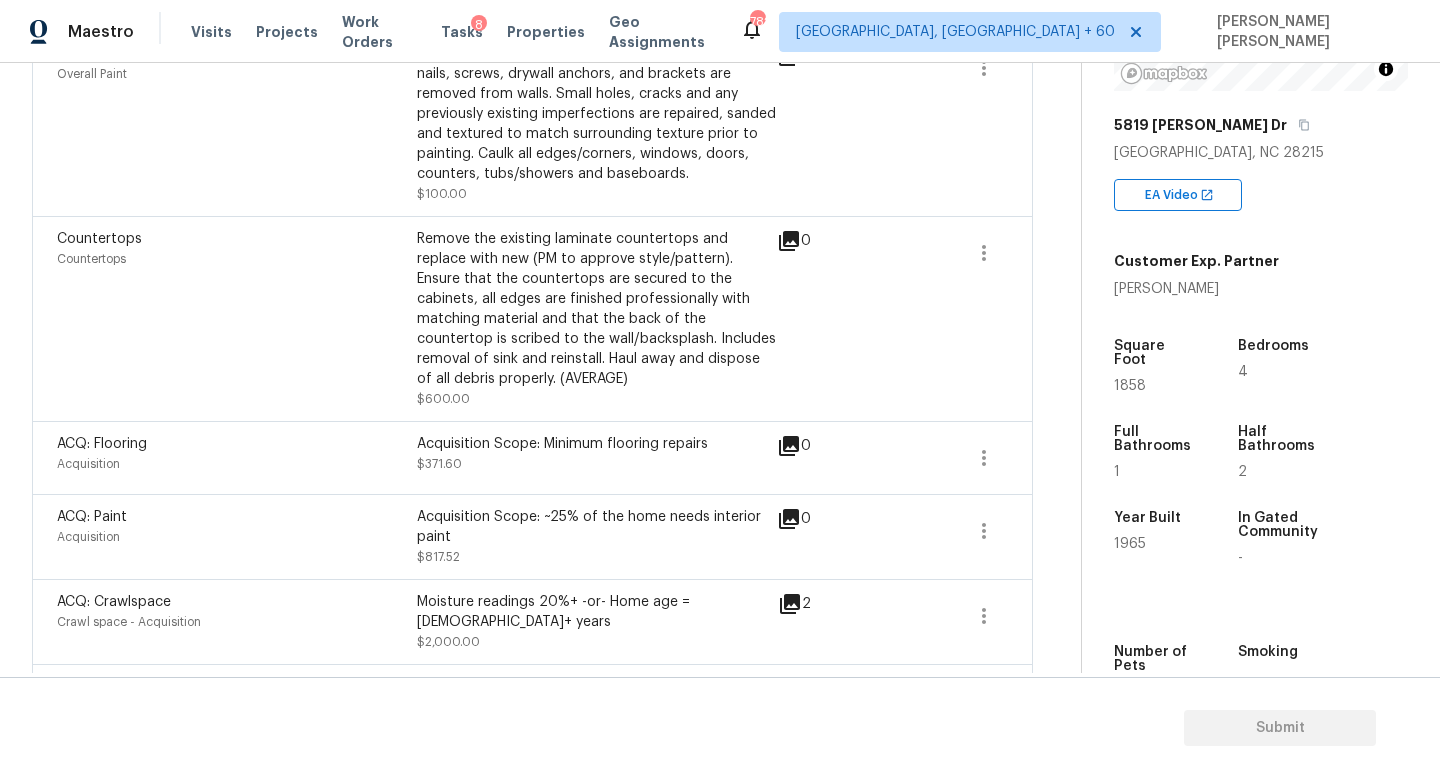 scroll, scrollTop: 154, scrollLeft: 0, axis: vertical 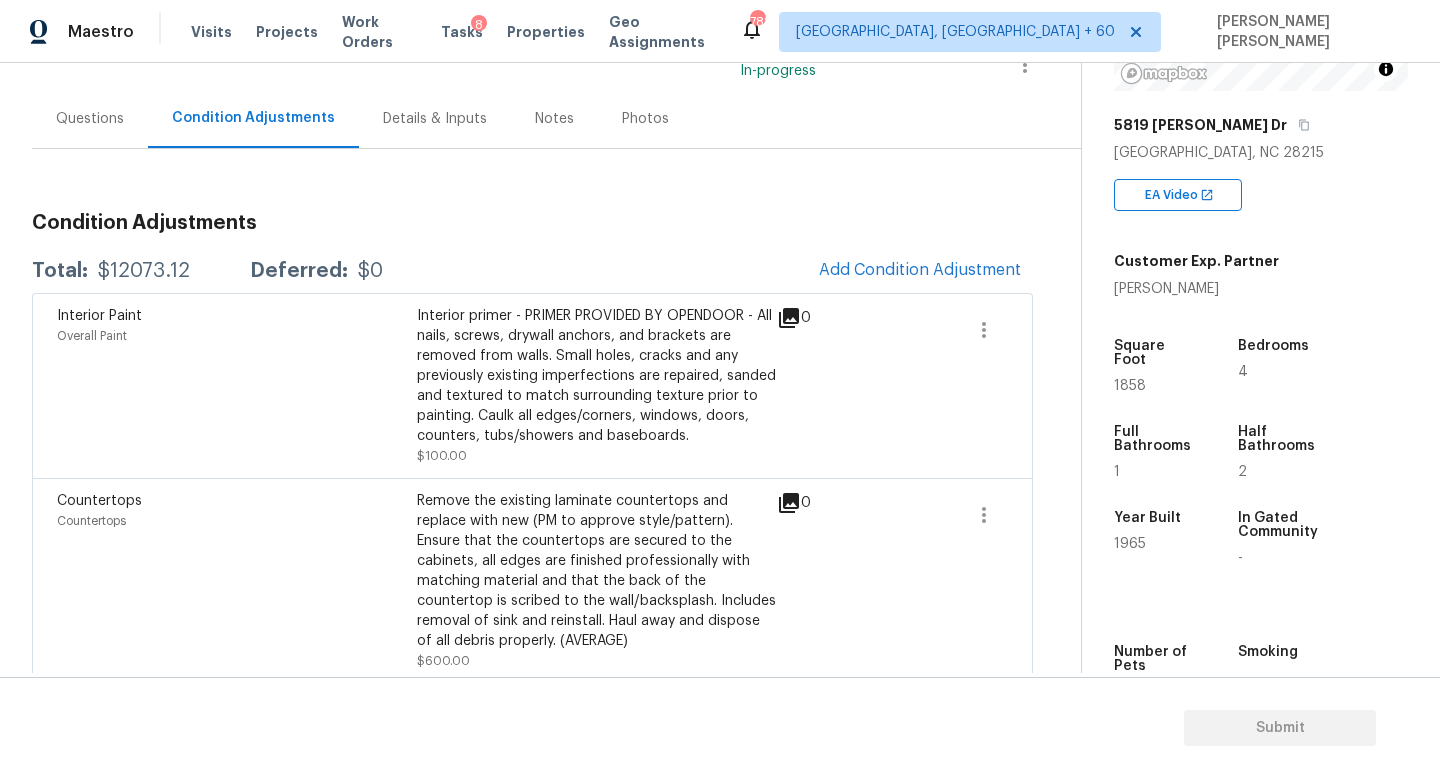 click on "Mon, Jul 14 2025 by 9:00 am   14 Hours Overdue" at bounding box center [172, 65] 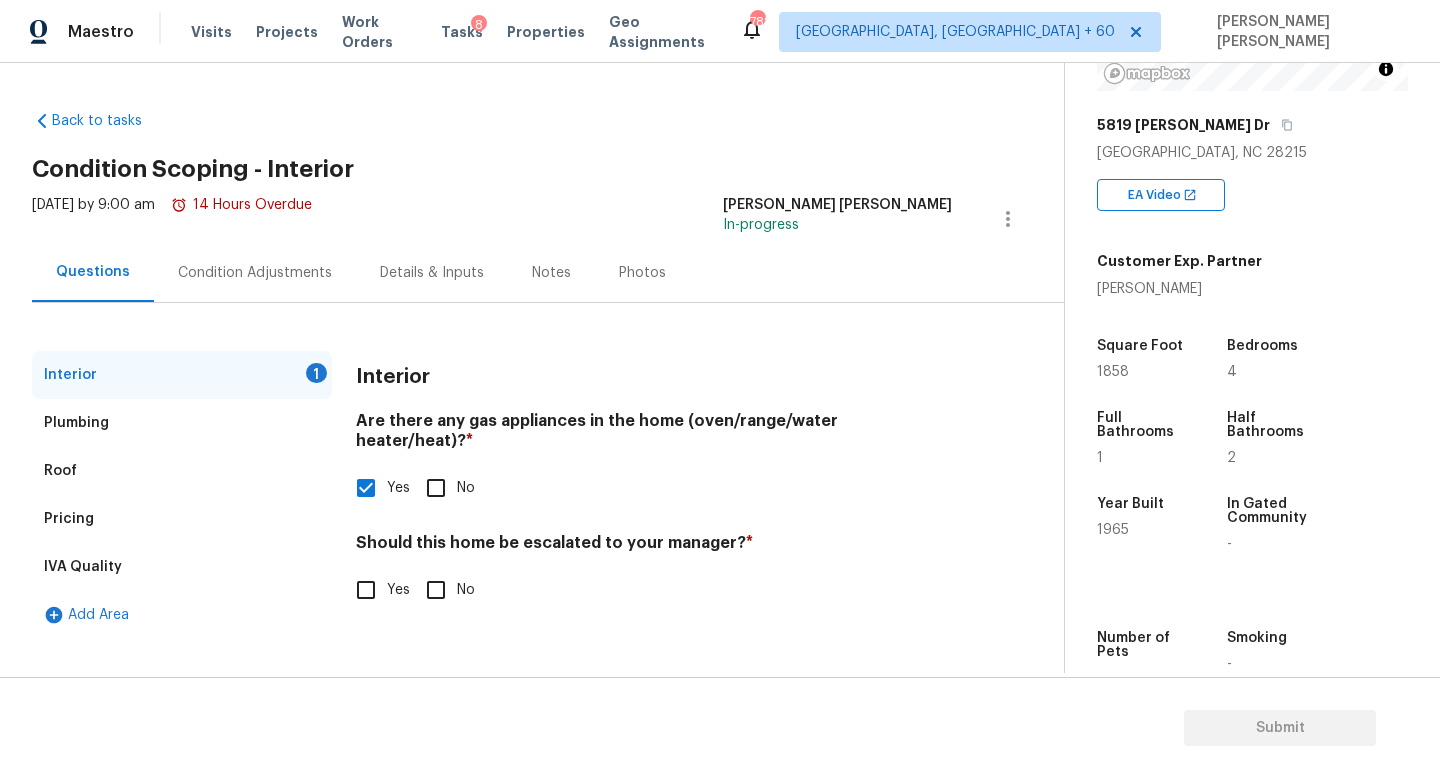 scroll, scrollTop: 0, scrollLeft: 0, axis: both 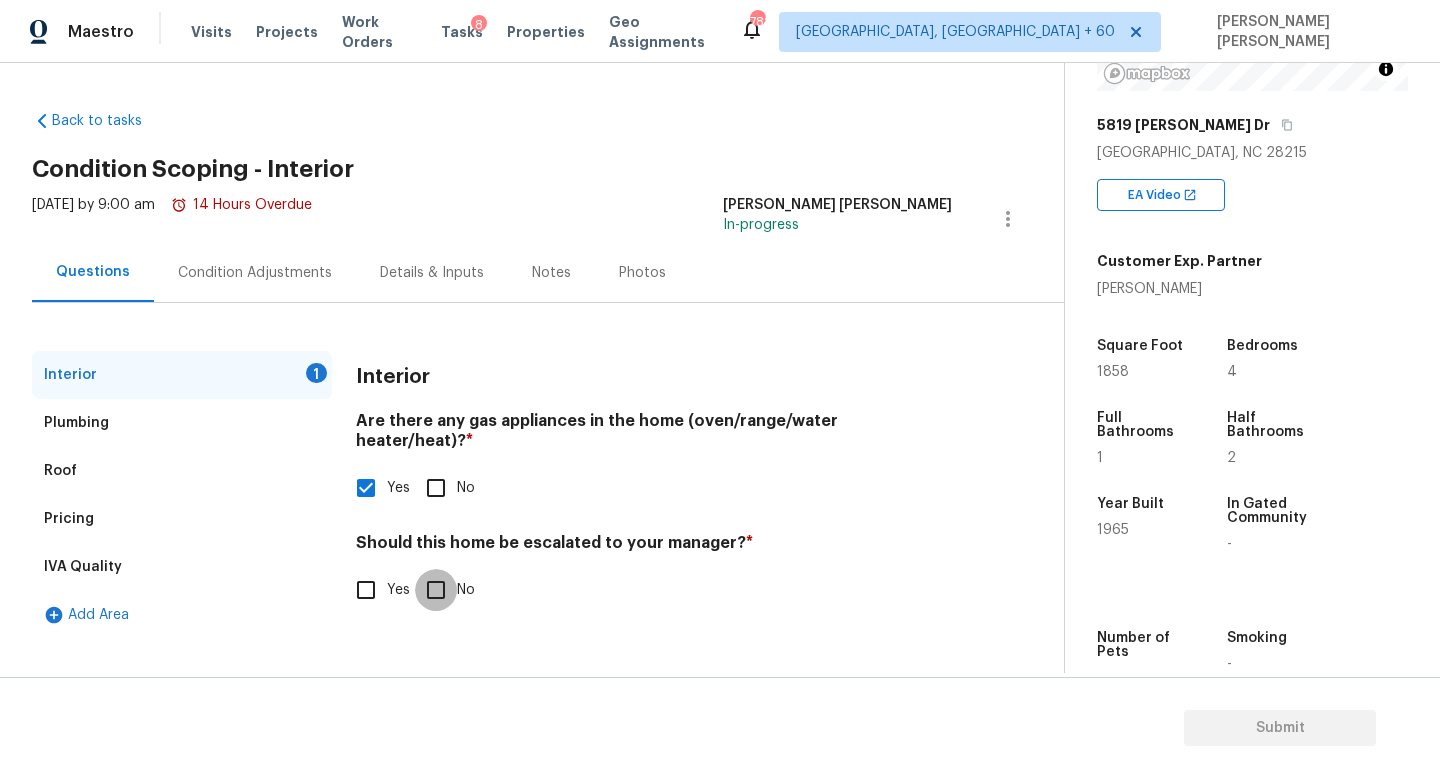 click on "No" at bounding box center [436, 590] 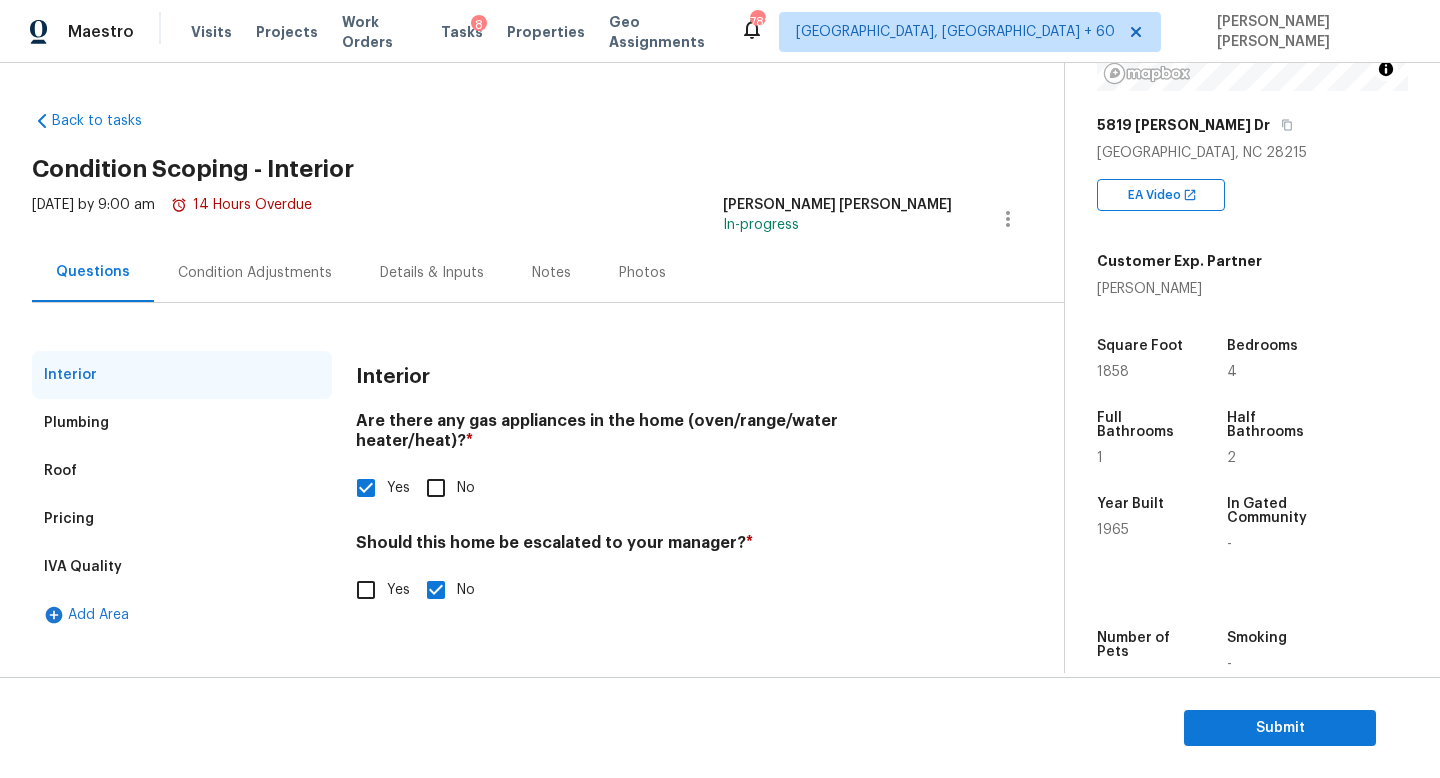 click on "Condition Adjustments" at bounding box center [255, 272] 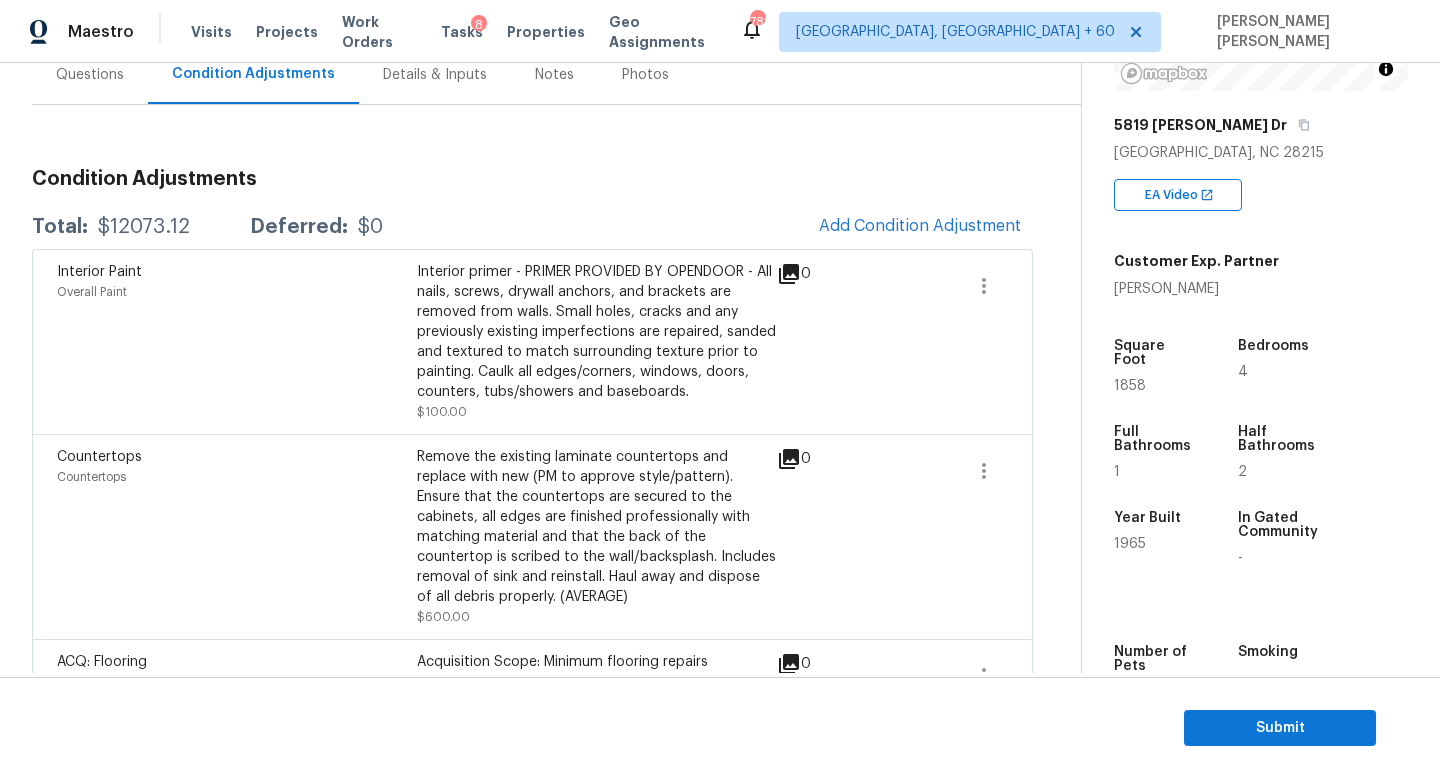 scroll, scrollTop: 123, scrollLeft: 0, axis: vertical 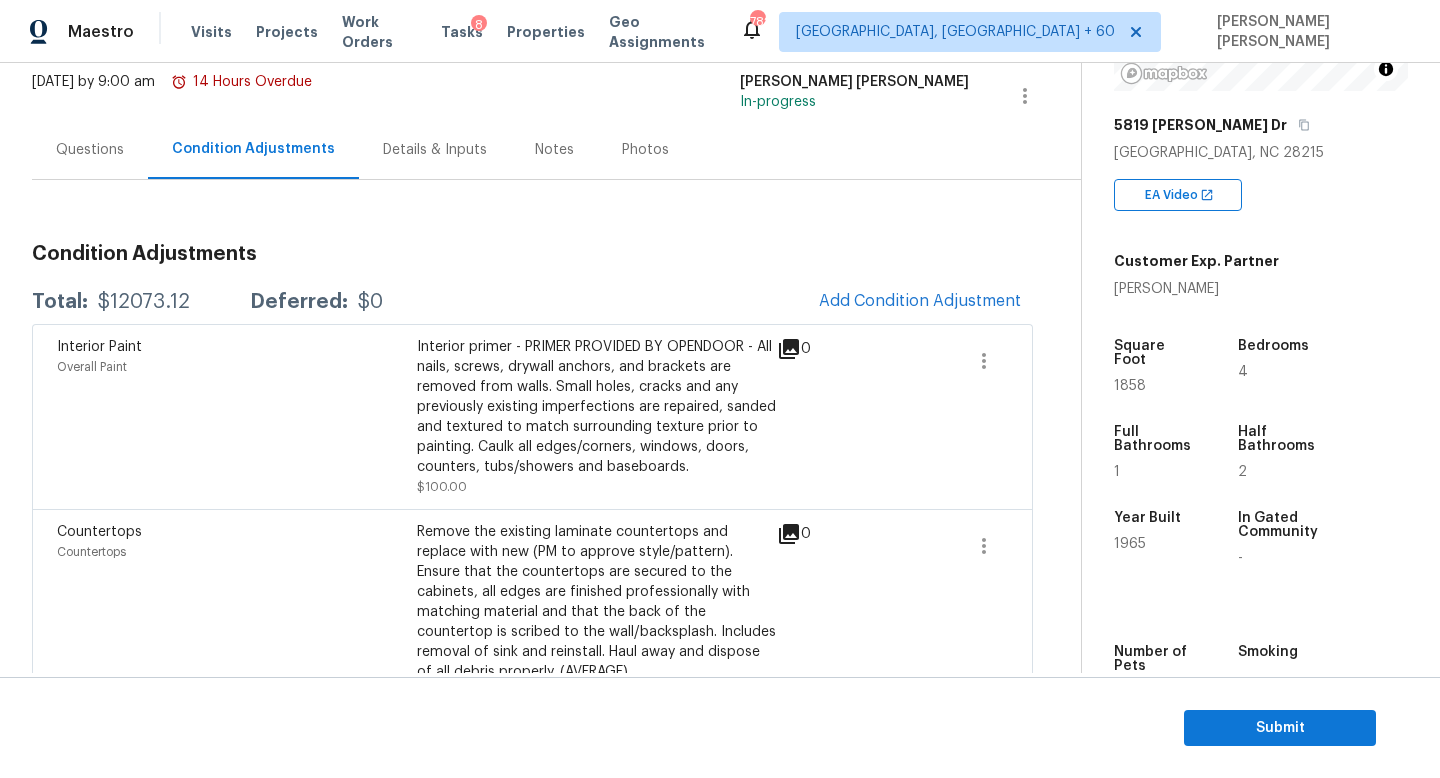click on "Questions" at bounding box center (90, 149) 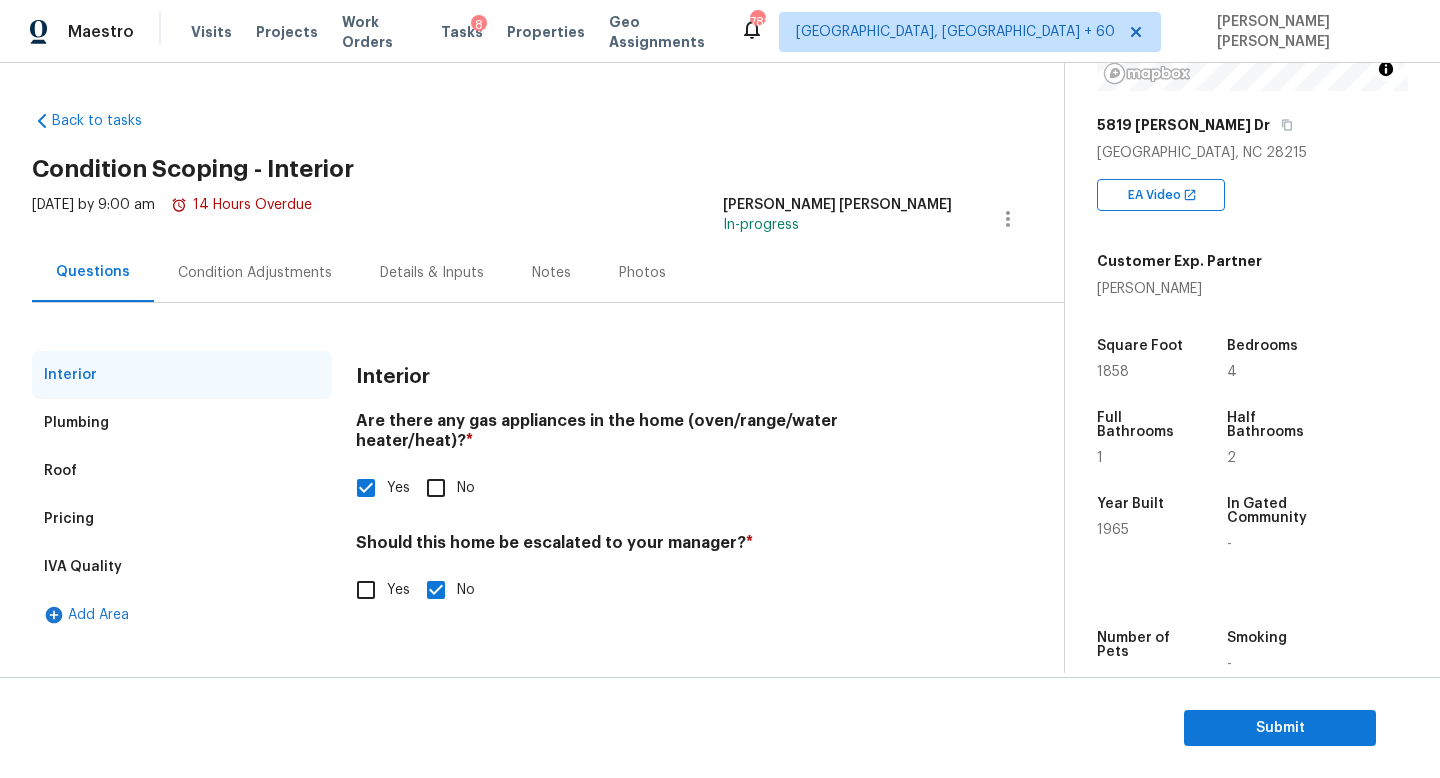 scroll, scrollTop: 0, scrollLeft: 0, axis: both 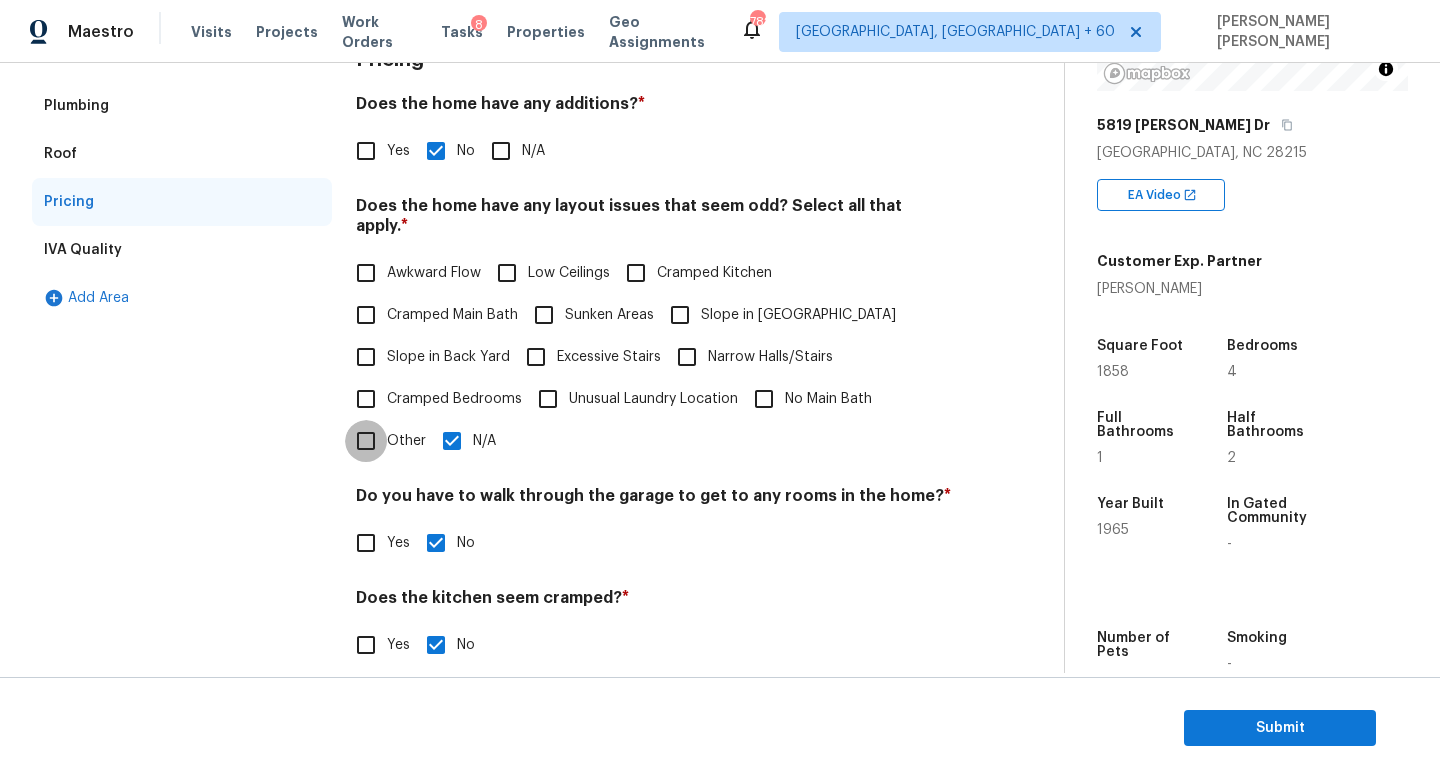 click on "Other" at bounding box center [366, 441] 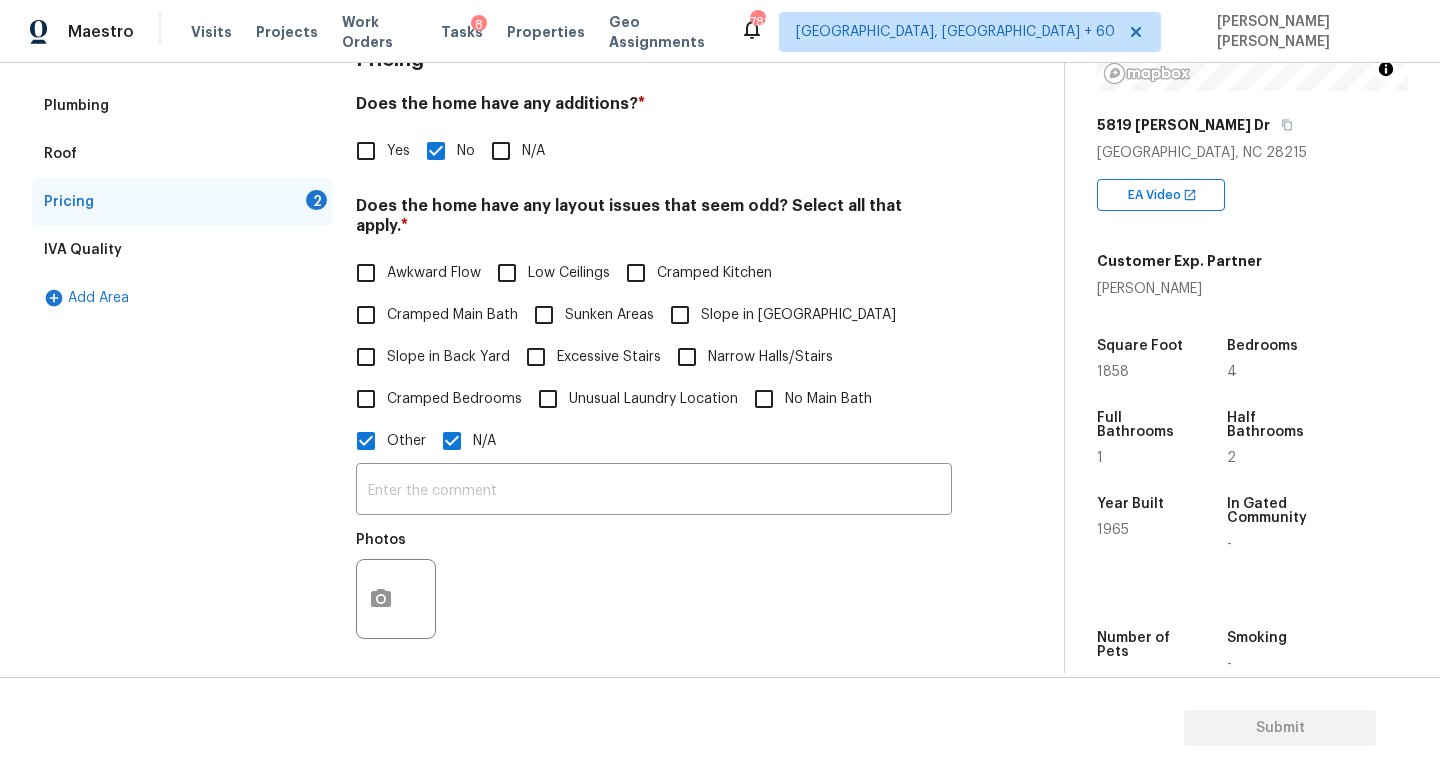 click on "N/A" at bounding box center (452, 441) 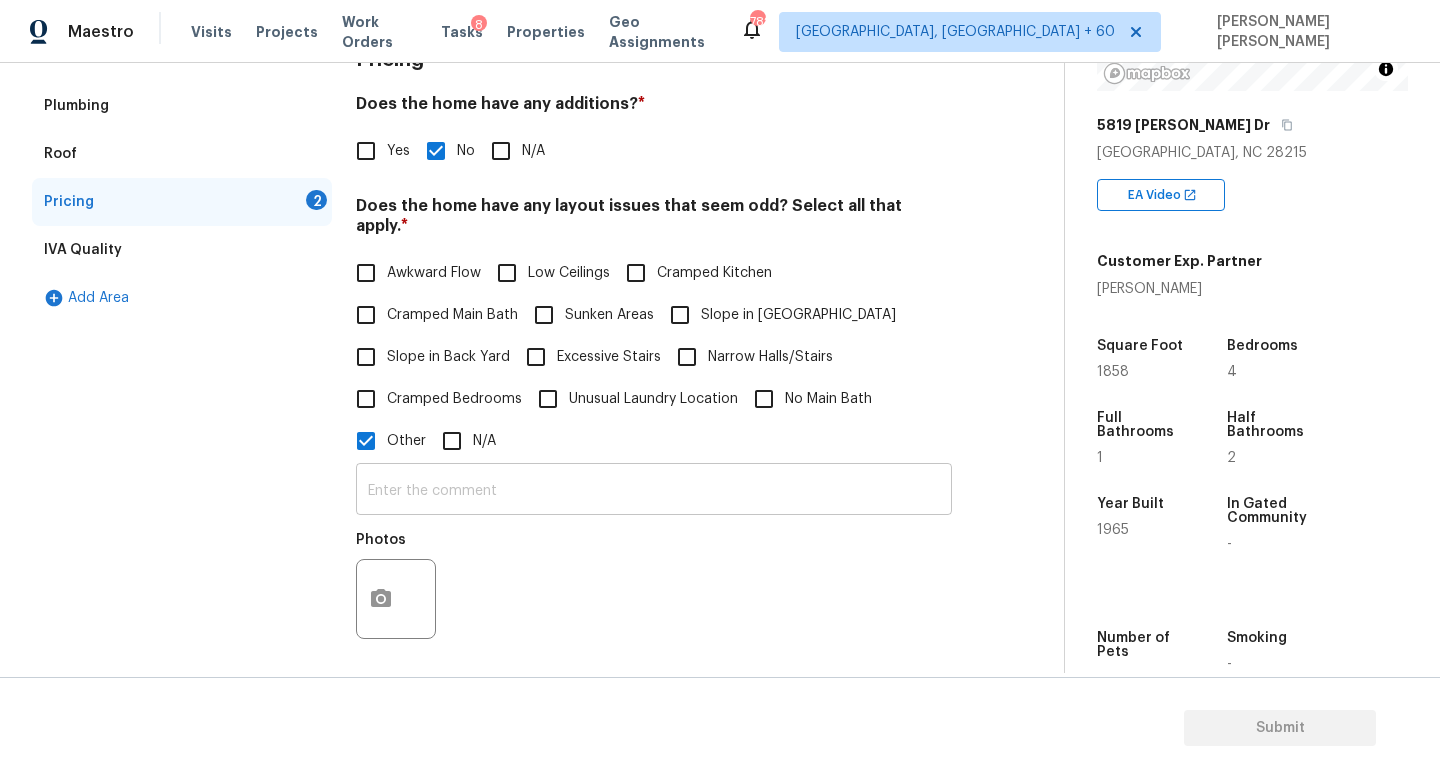 click at bounding box center (654, 491) 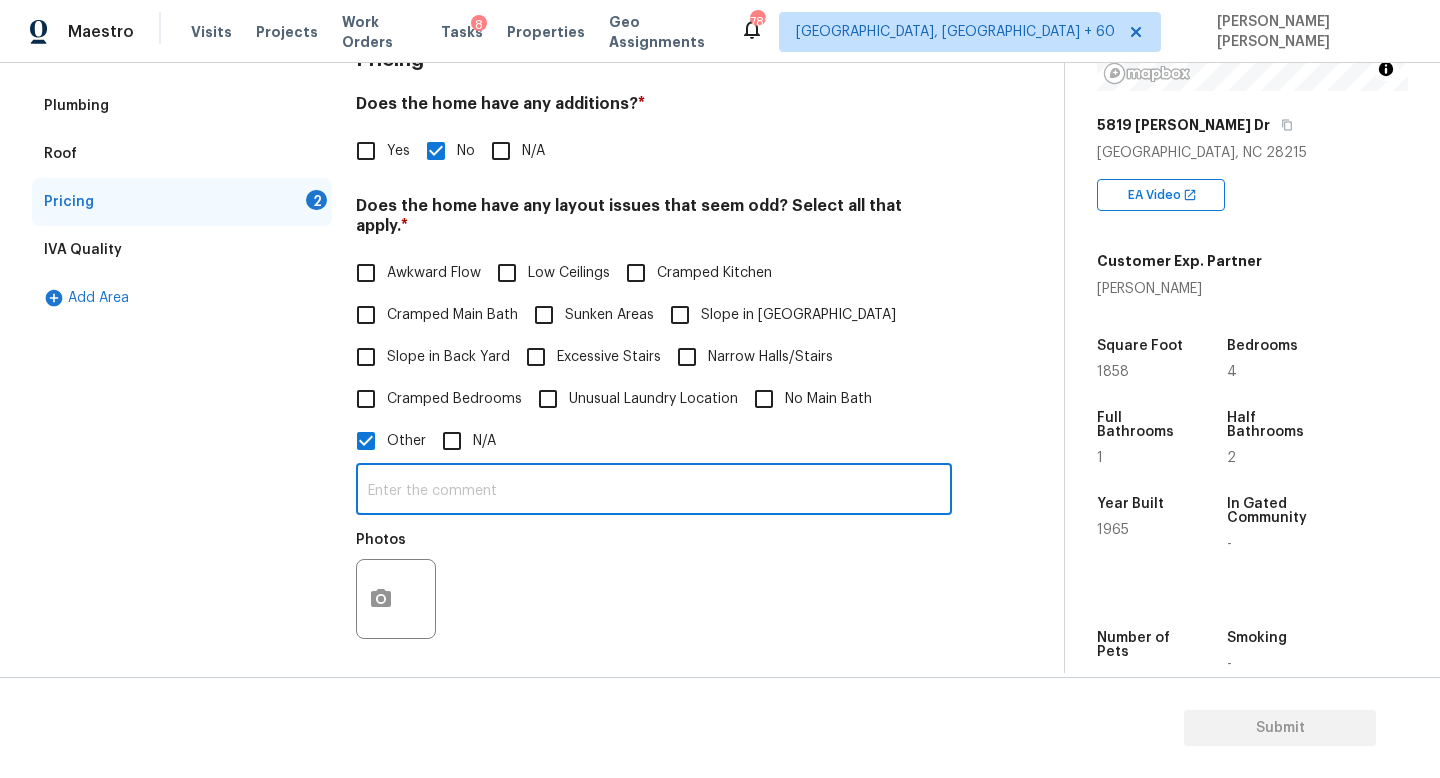 paste on "Front yard slopes uphill." 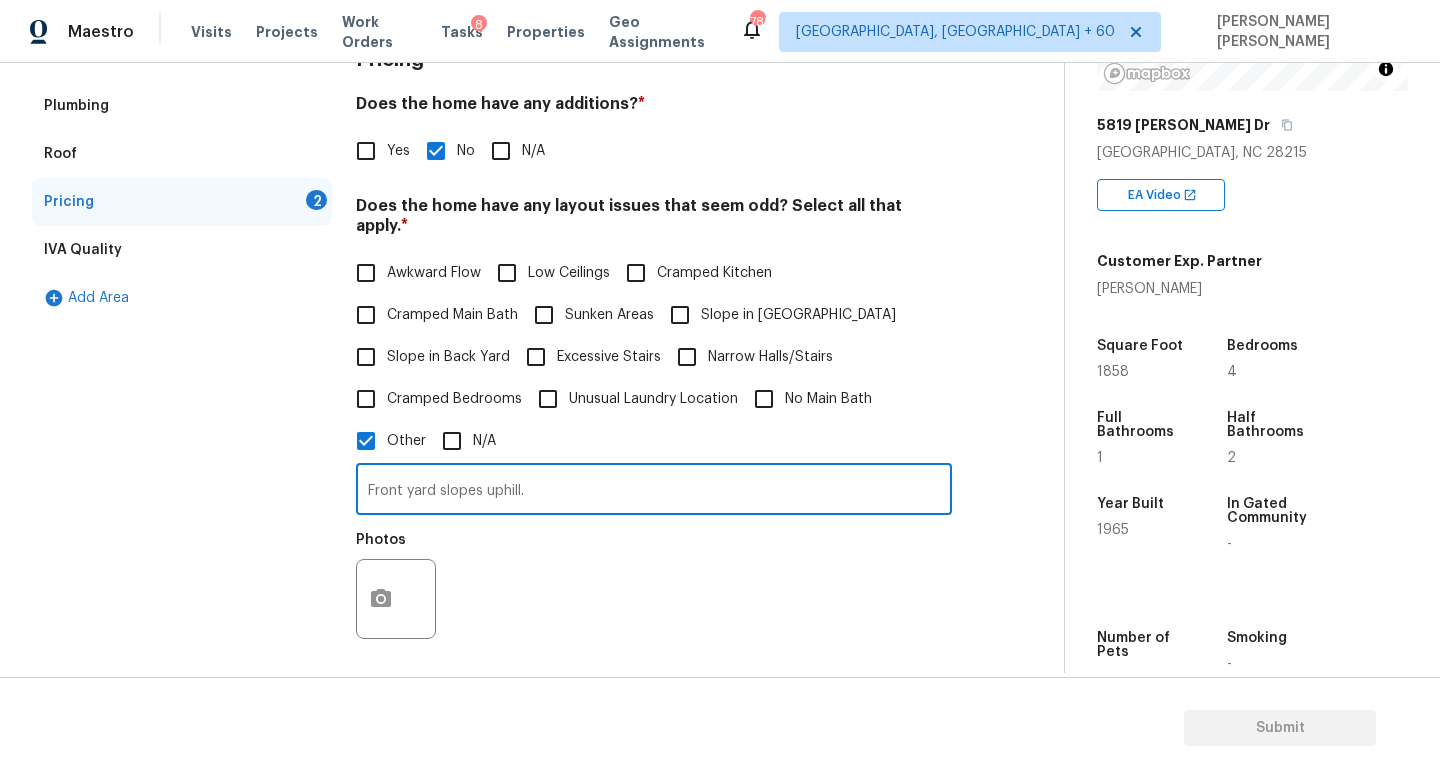 type on "Front yard slopes uphill." 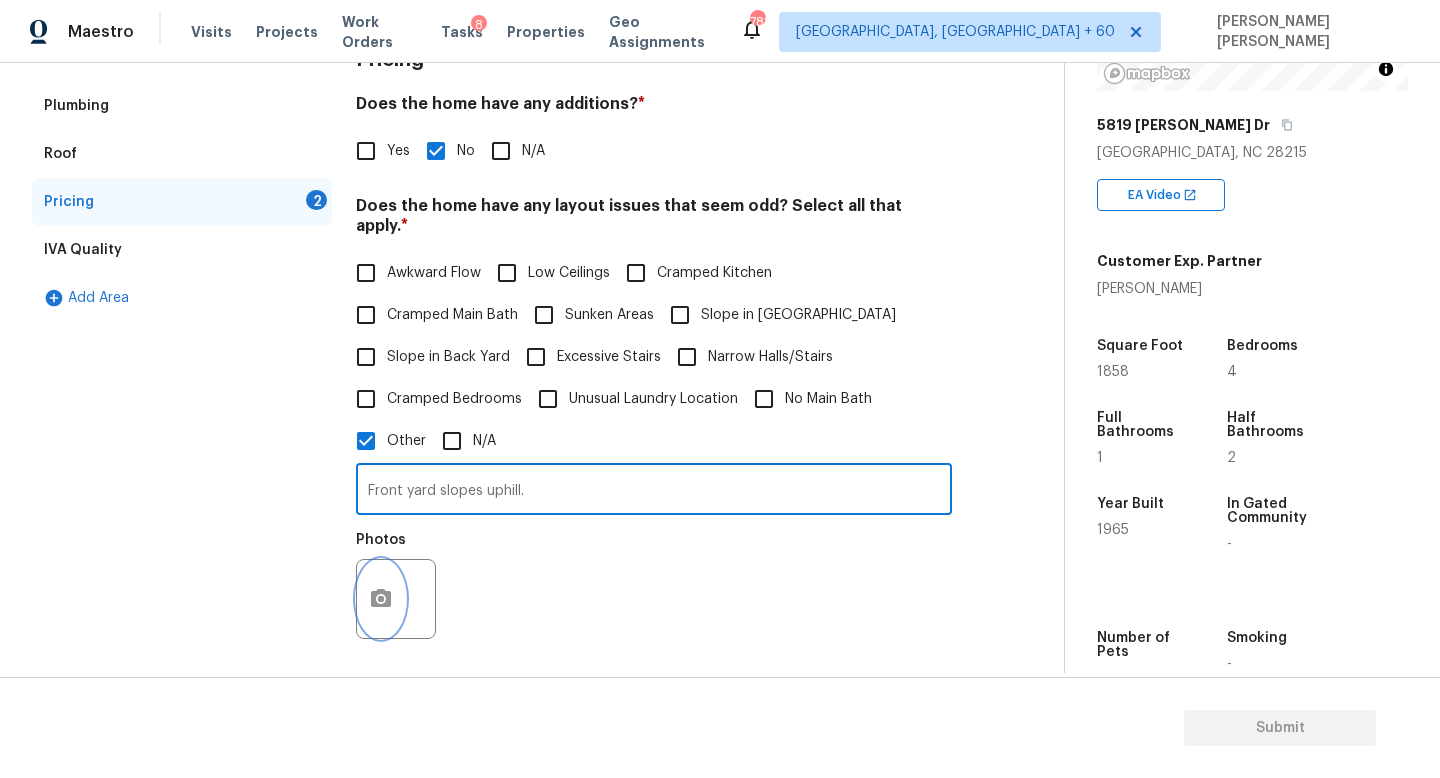 click on "Photos" at bounding box center [398, 586] 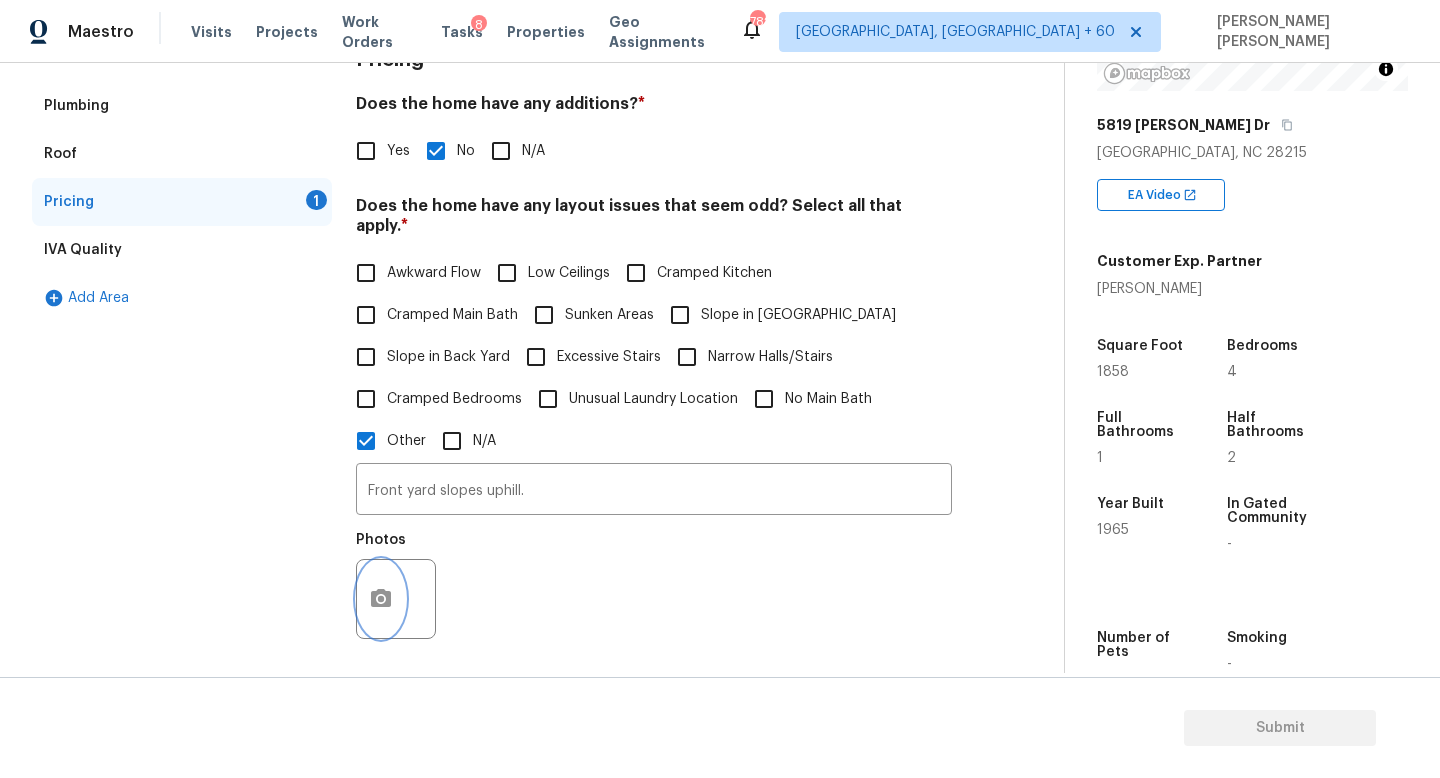 click at bounding box center [381, 599] 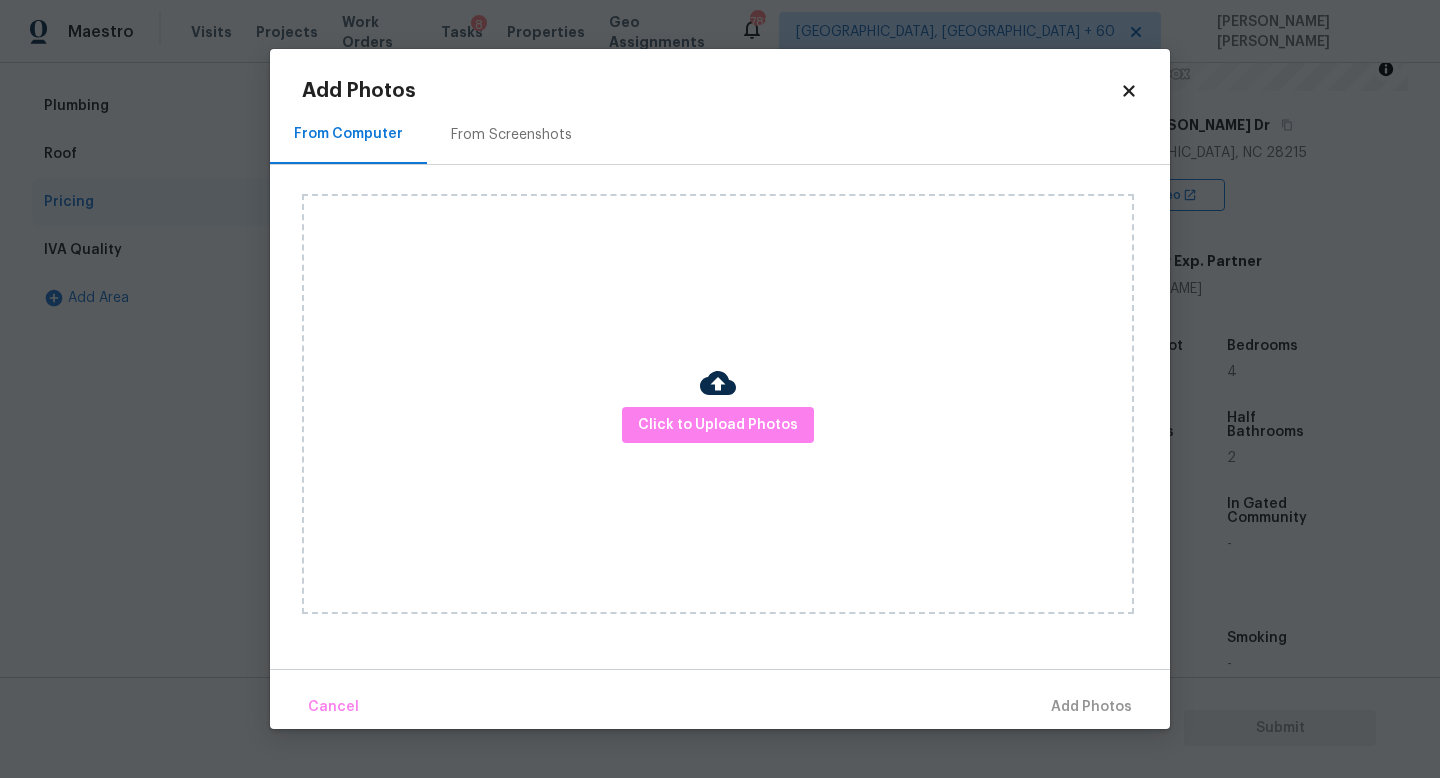click on "Click to Upload Photos" at bounding box center [718, 404] 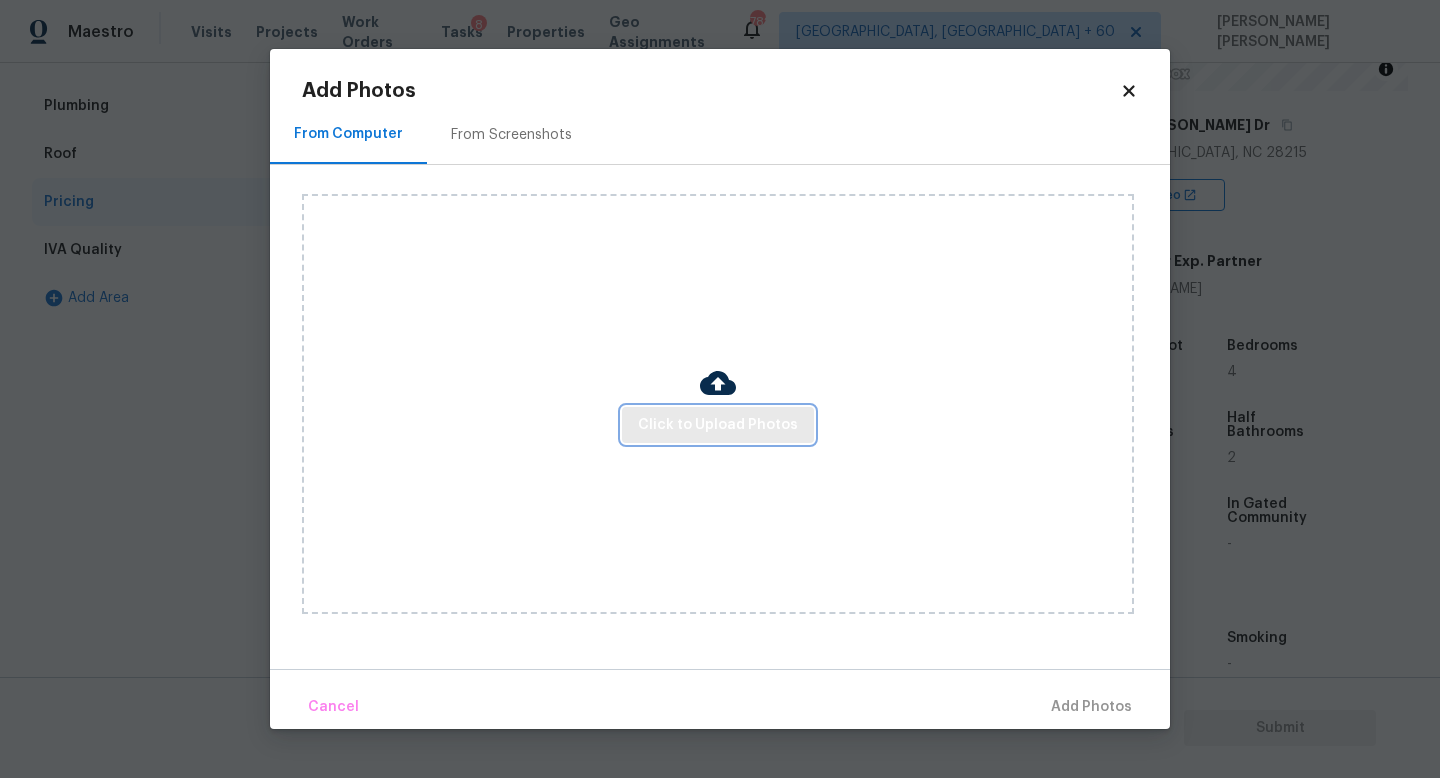 click on "Click to Upload Photos" at bounding box center (718, 425) 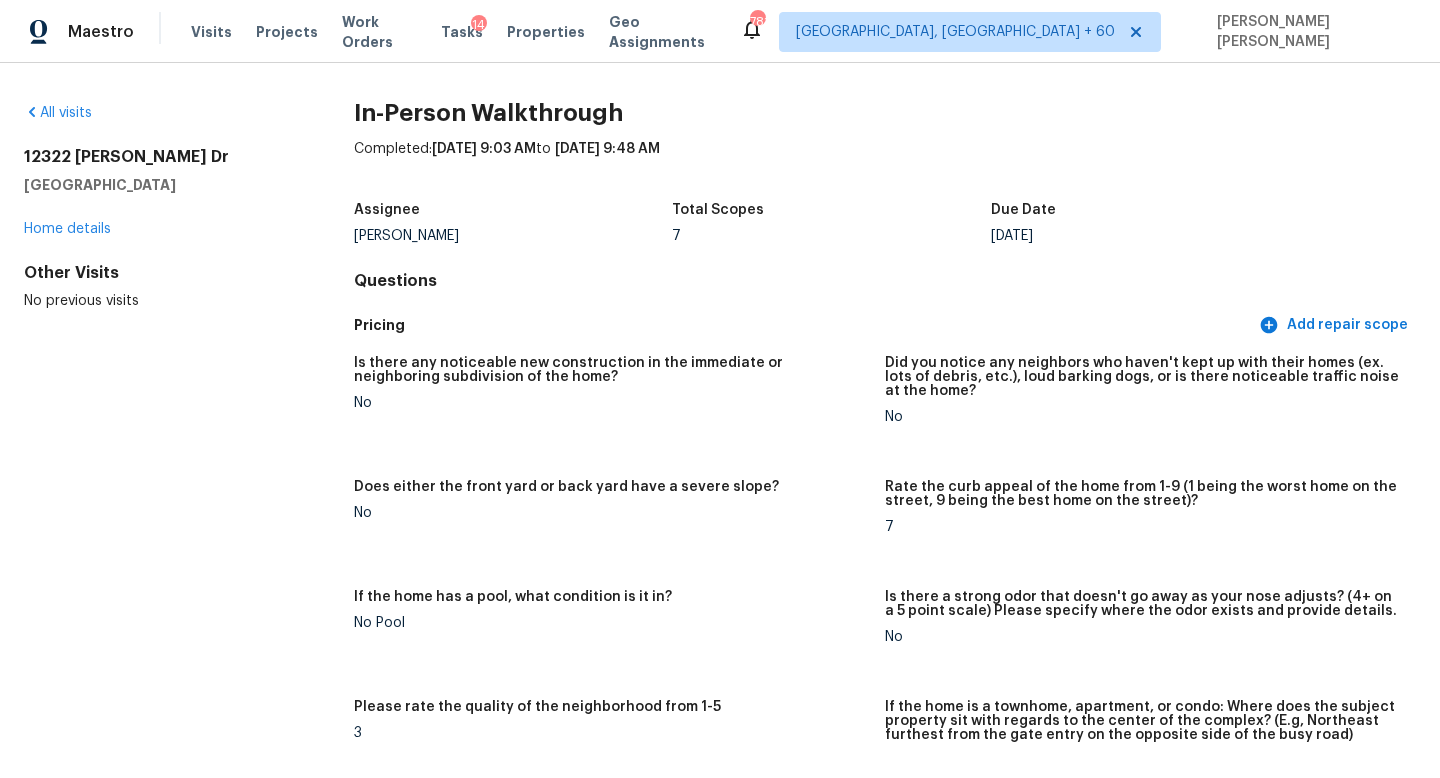 scroll, scrollTop: 0, scrollLeft: 0, axis: both 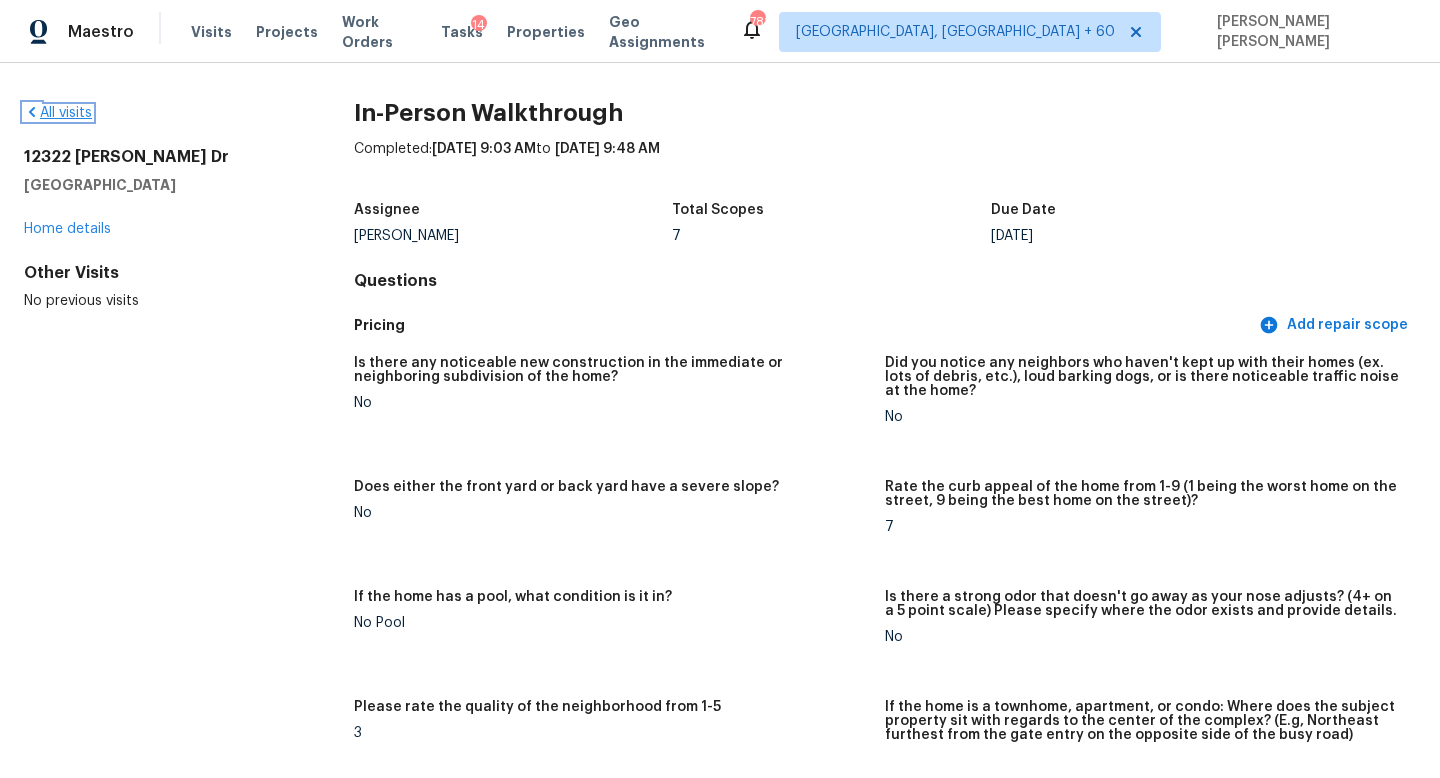 click on "All visits" at bounding box center (58, 113) 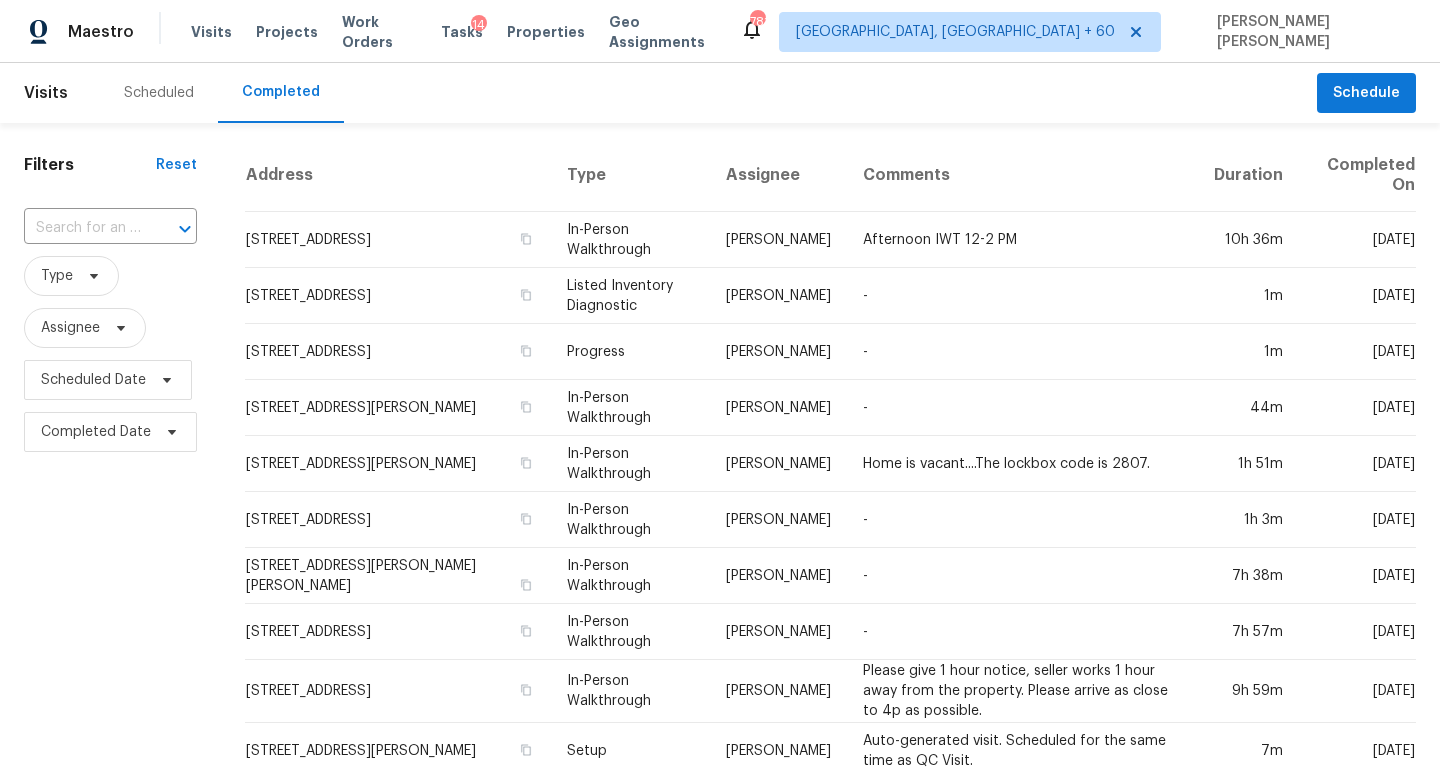 click on "Filters Reset ​ Type Assignee Scheduled Date Completed Date" at bounding box center [110, 757] 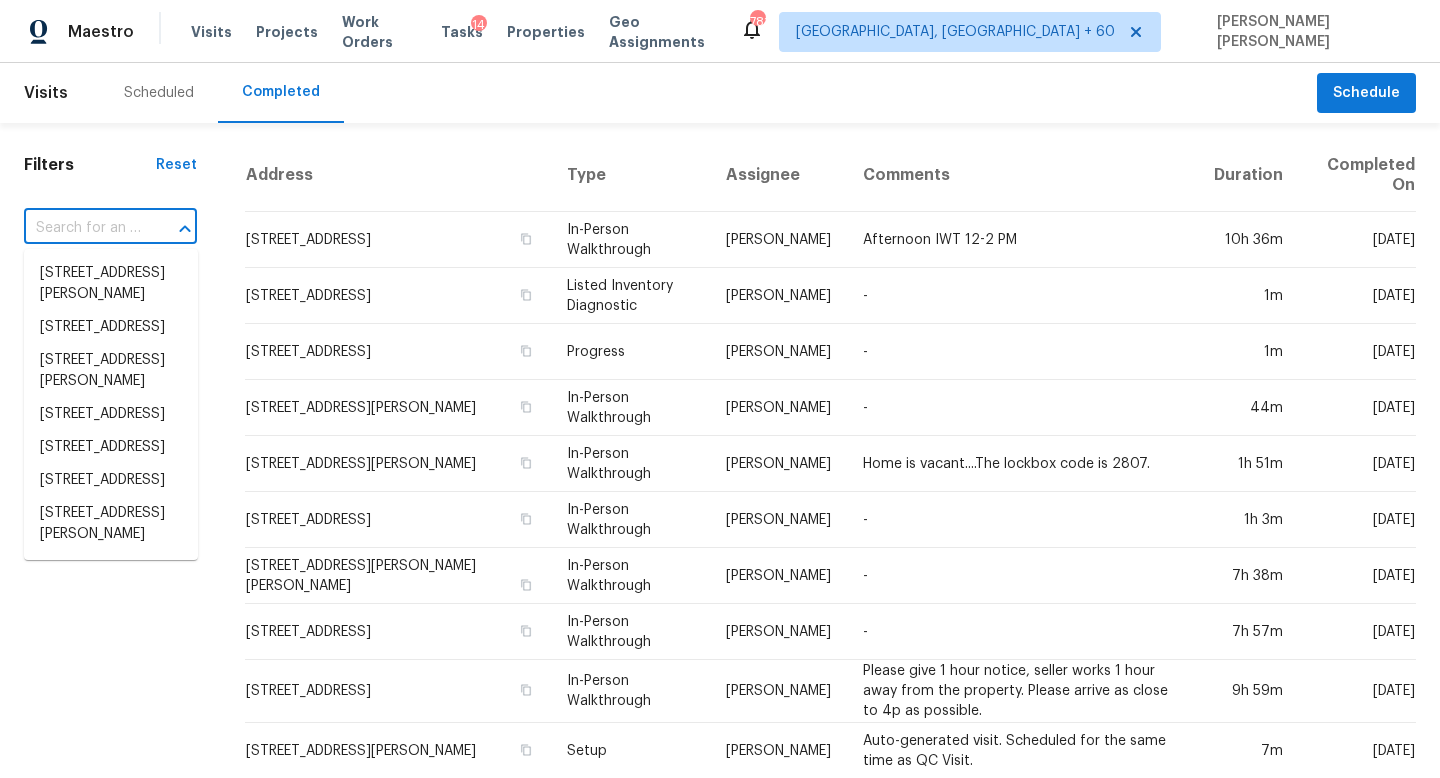 click at bounding box center (82, 228) 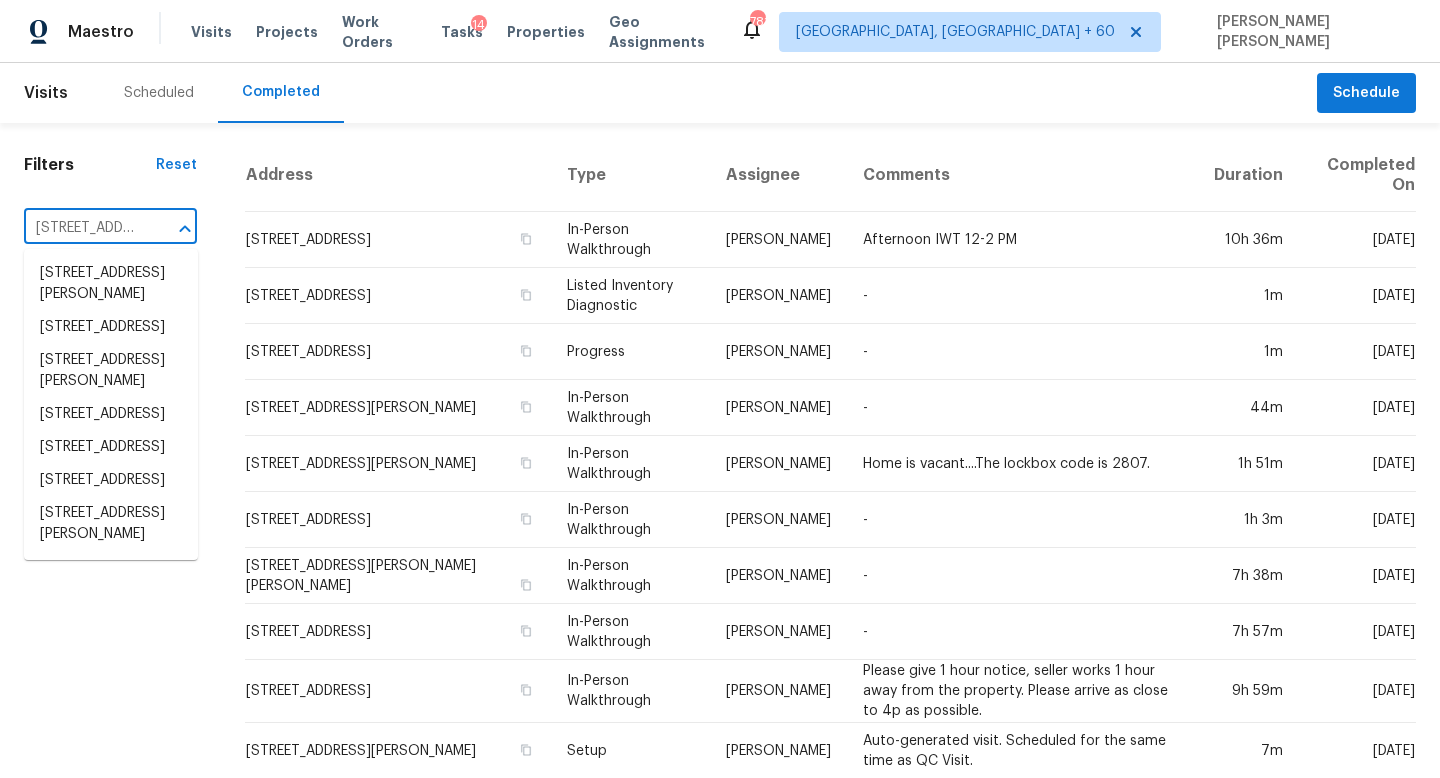 scroll, scrollTop: 0, scrollLeft: 115, axis: horizontal 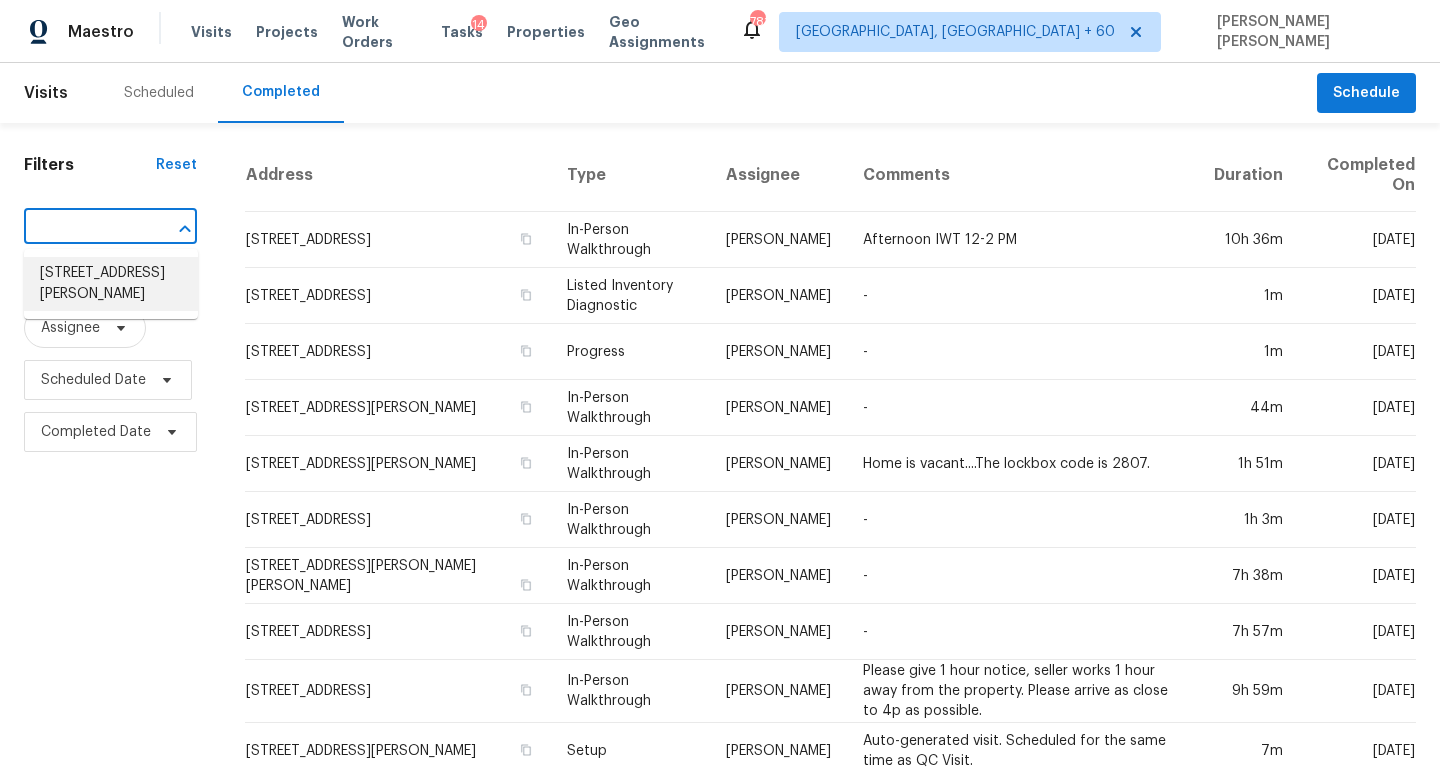 click on "[STREET_ADDRESS][PERSON_NAME]" at bounding box center (111, 284) 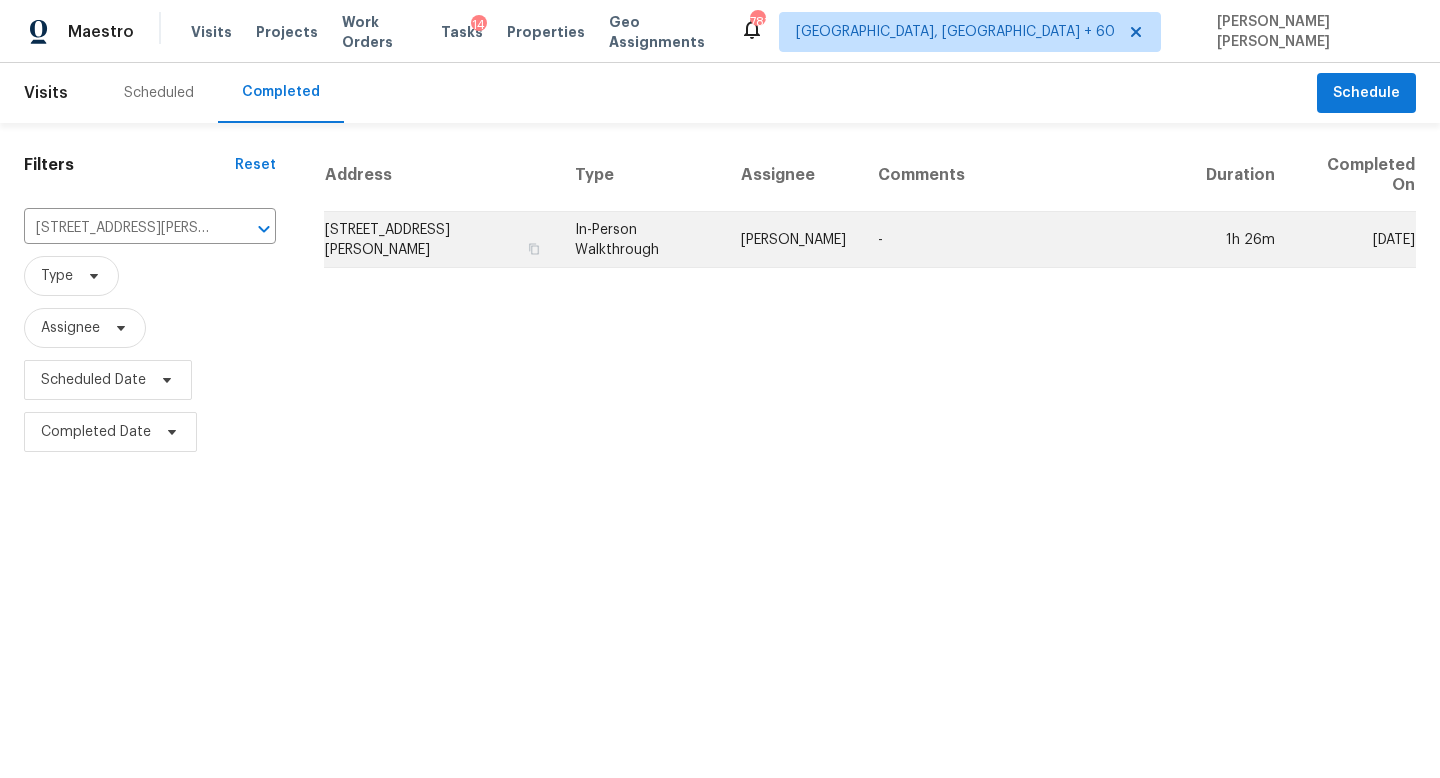 click on "-" at bounding box center [1026, 240] 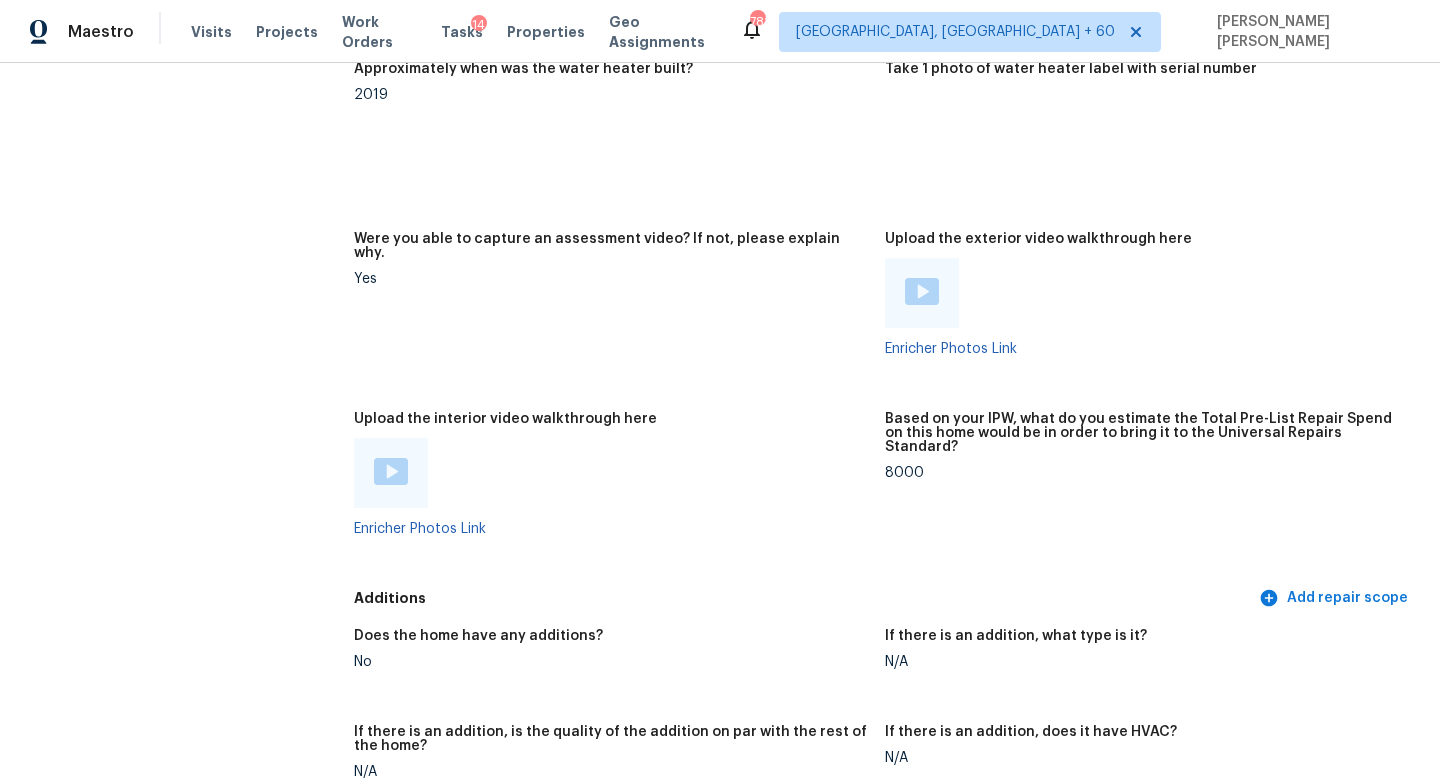 scroll, scrollTop: 4150, scrollLeft: 0, axis: vertical 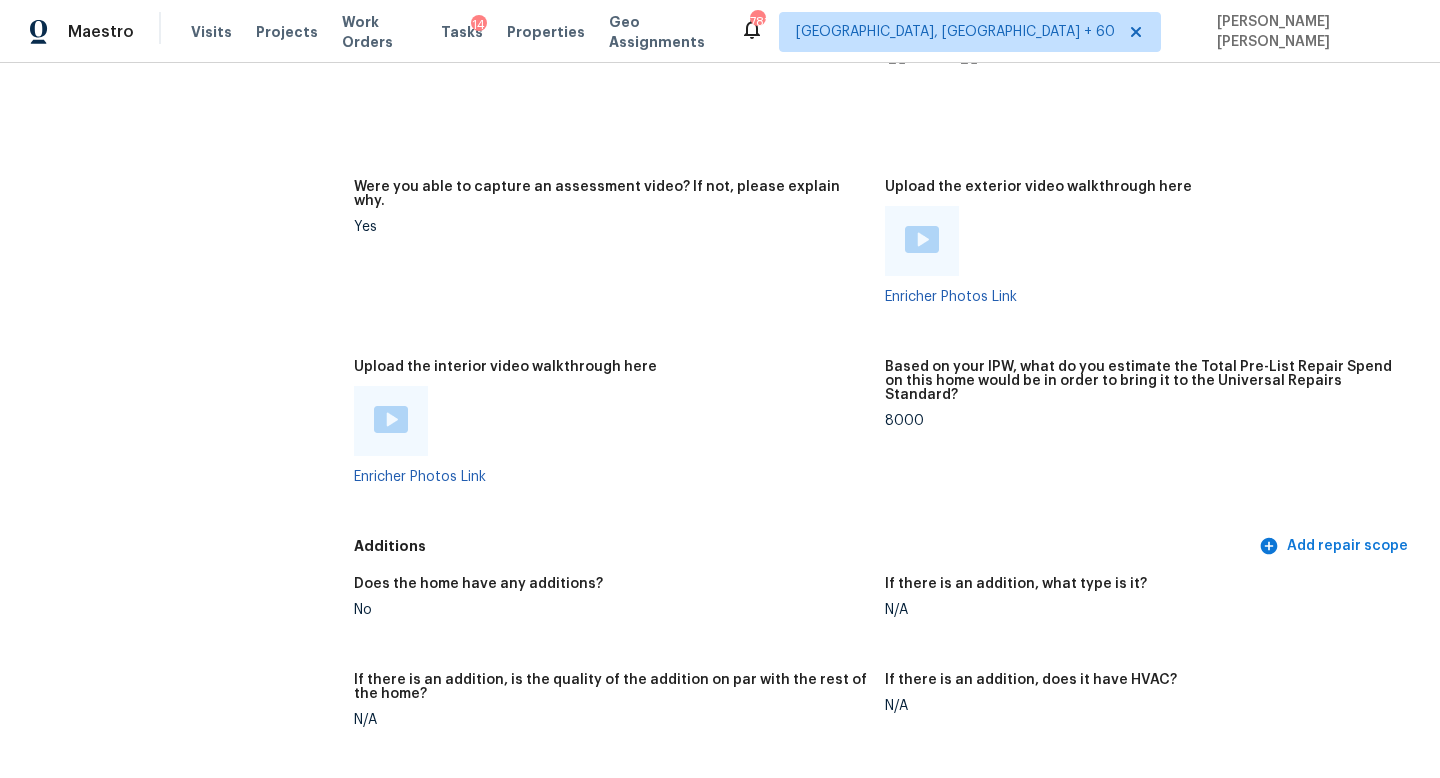 click at bounding box center (391, 419) 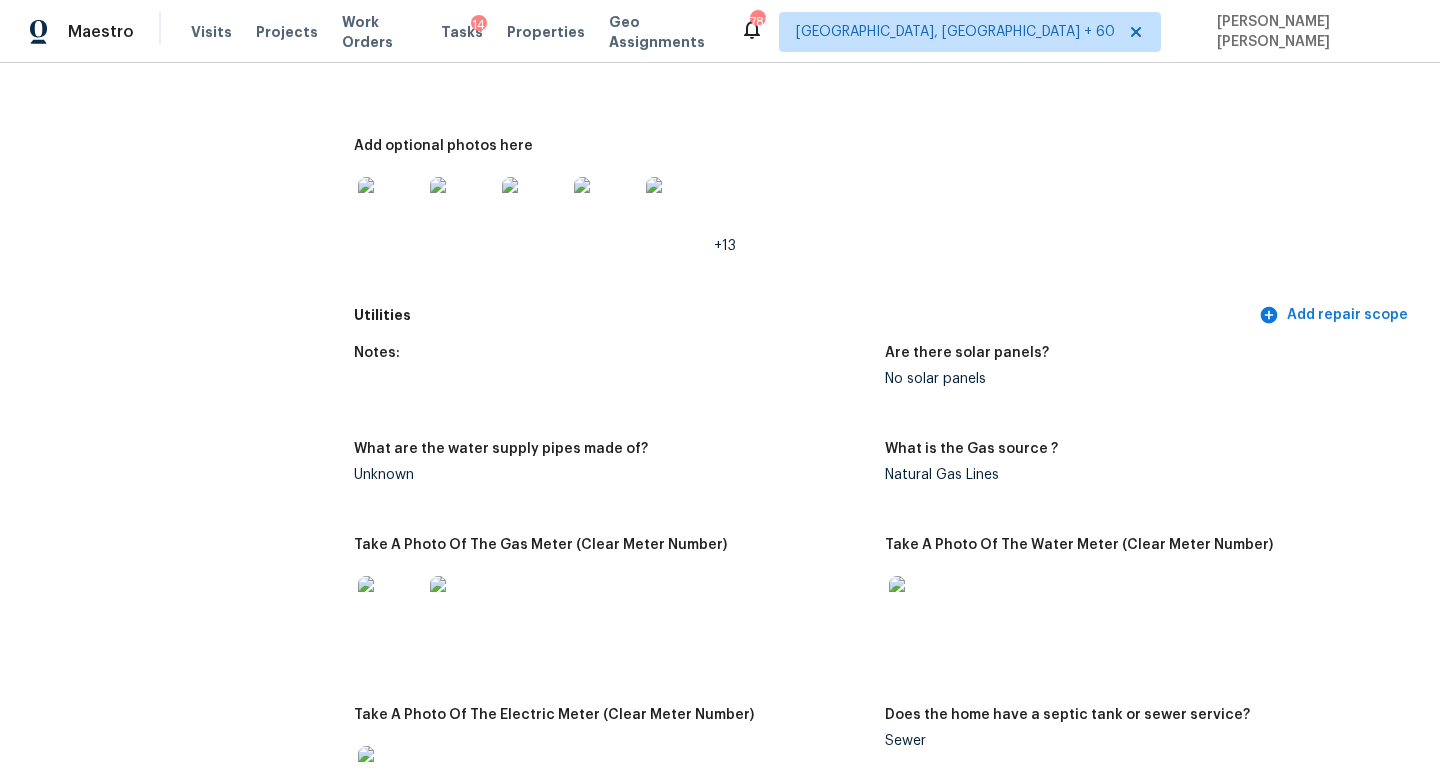 scroll, scrollTop: 3621, scrollLeft: 0, axis: vertical 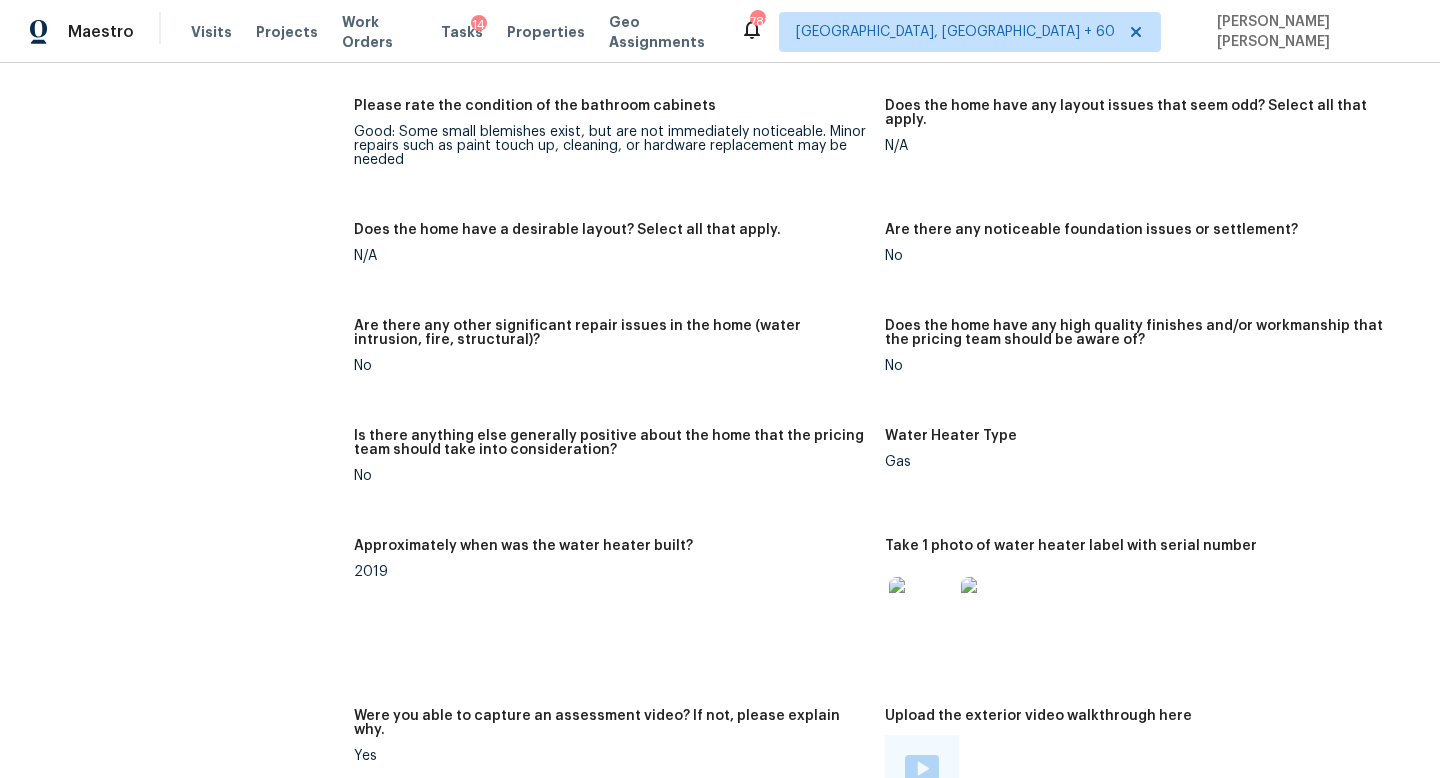 click on "All visits 5819 Ruth Dr Charlotte, NC 28215 Home details Other Visits No previous visits In-Person Walkthrough Completed:  7/11/2025, 12:37 AM  to   7/11/2025, 14:03 PM Assignee Ryan Craven Total Scopes 12 Due Date Fri, Jul 11 Questions Pricing Add repair scope Is there any noticeable new construction in the immediate or neighboring subdivision of the home? No Did you notice any neighbors who haven't kept up with their homes (ex. lots of debris, etc.), loud barking dogs, or is there noticeable traffic noise at the home? No Does either the front yard or back yard have a severe slope? Yes Comment:   Front yard slopes uphill. Rate the curb appeal of the home from 1-9 (1 being the worst home on the street, 9 being the best home on the street)? 7 If the home has a pool, what condition is it in? No Pool Is there a strong odor that doesn't go away as your nose adjusts? (4+ on a 5 point scale) Please specify where the odor exists and provide details. No Please rate the quality of the neighborhood from 1-5 3 Exterior" at bounding box center (720, -20) 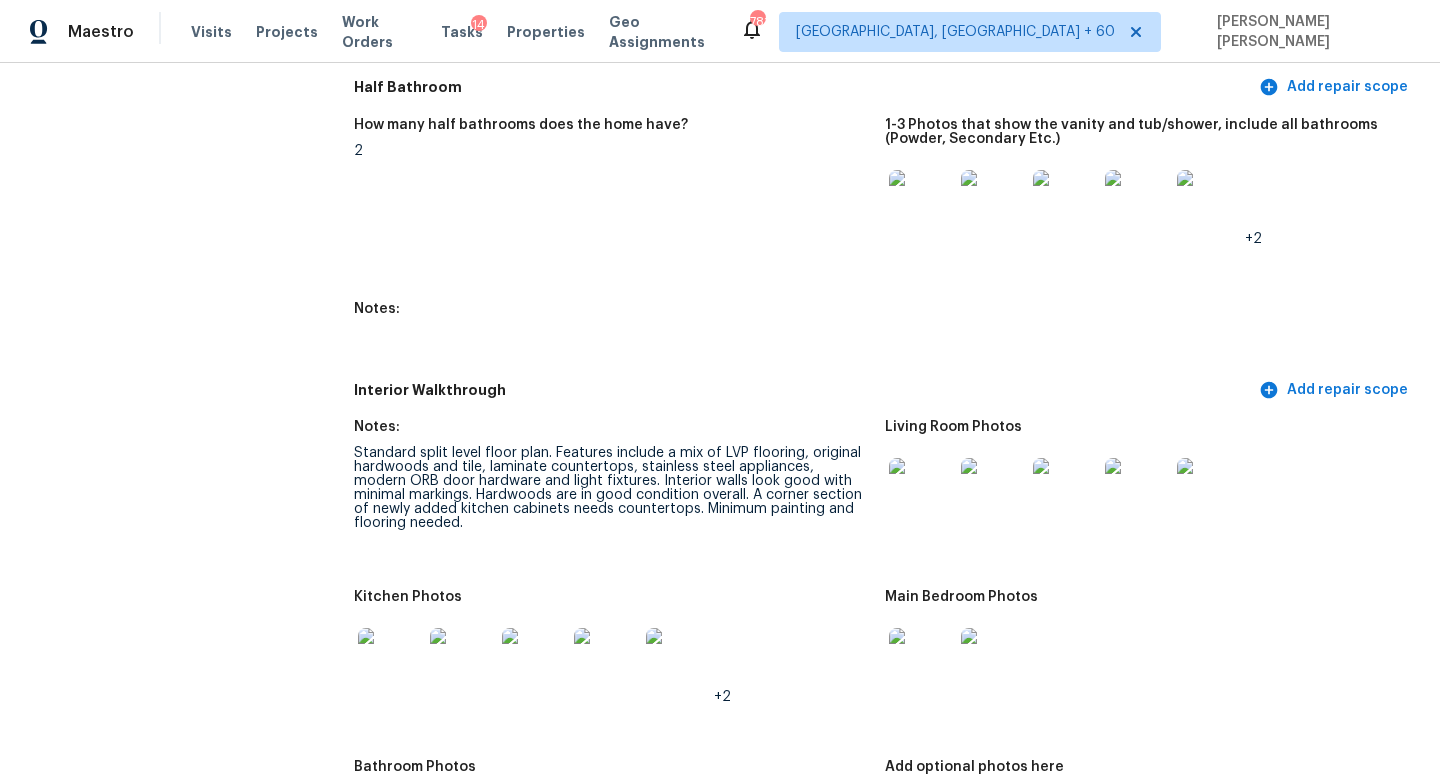 scroll, scrollTop: 2497, scrollLeft: 0, axis: vertical 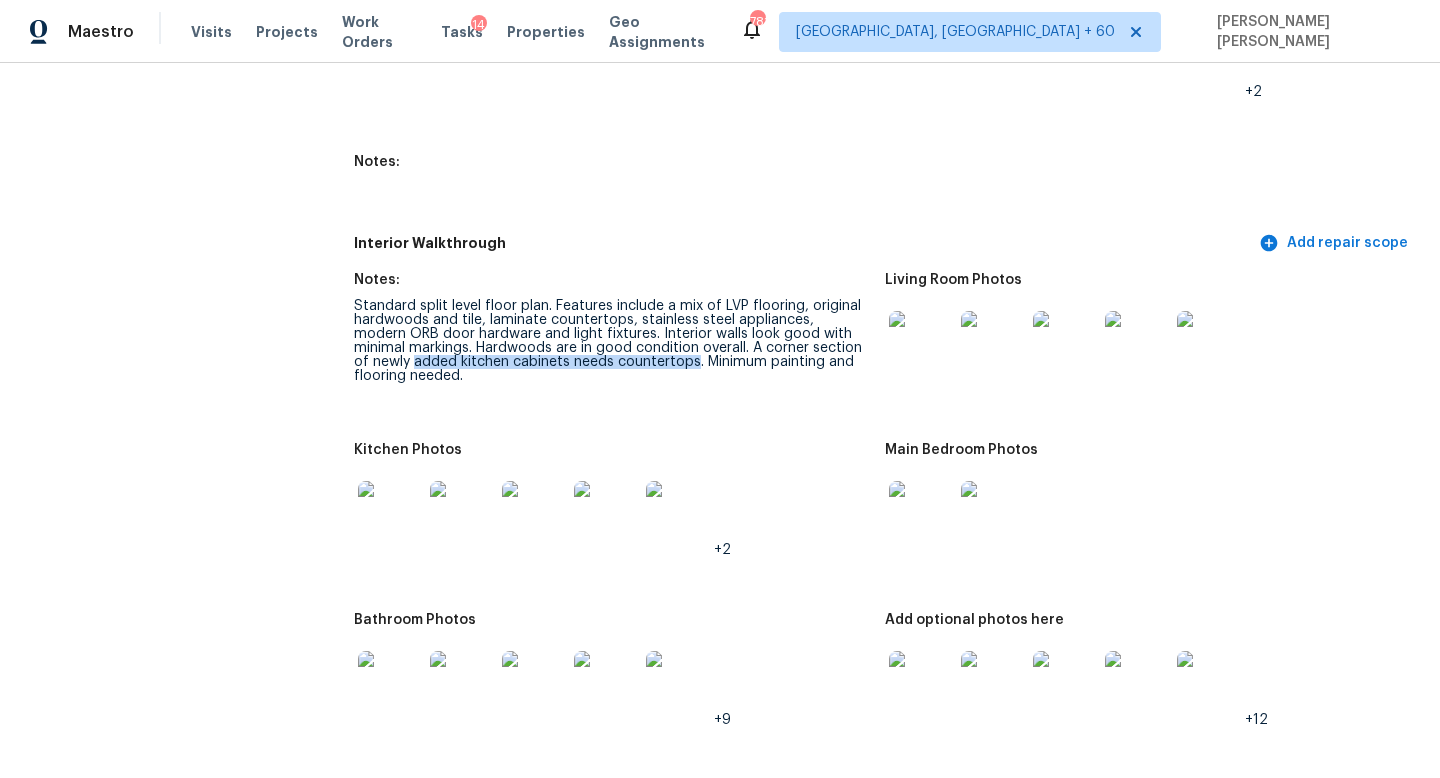 drag, startPoint x: 354, startPoint y: 332, endPoint x: 635, endPoint y: 332, distance: 281 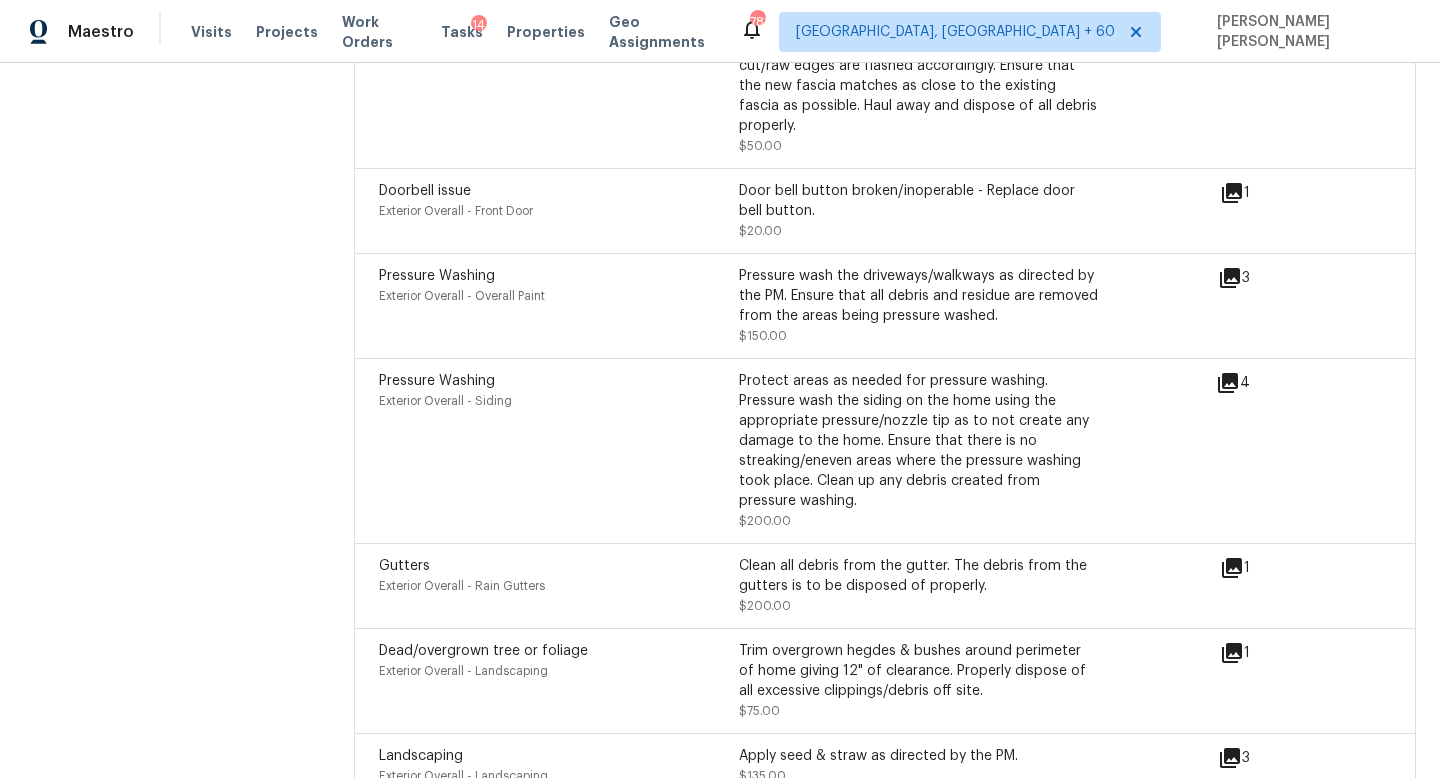 scroll, scrollTop: 6225, scrollLeft: 0, axis: vertical 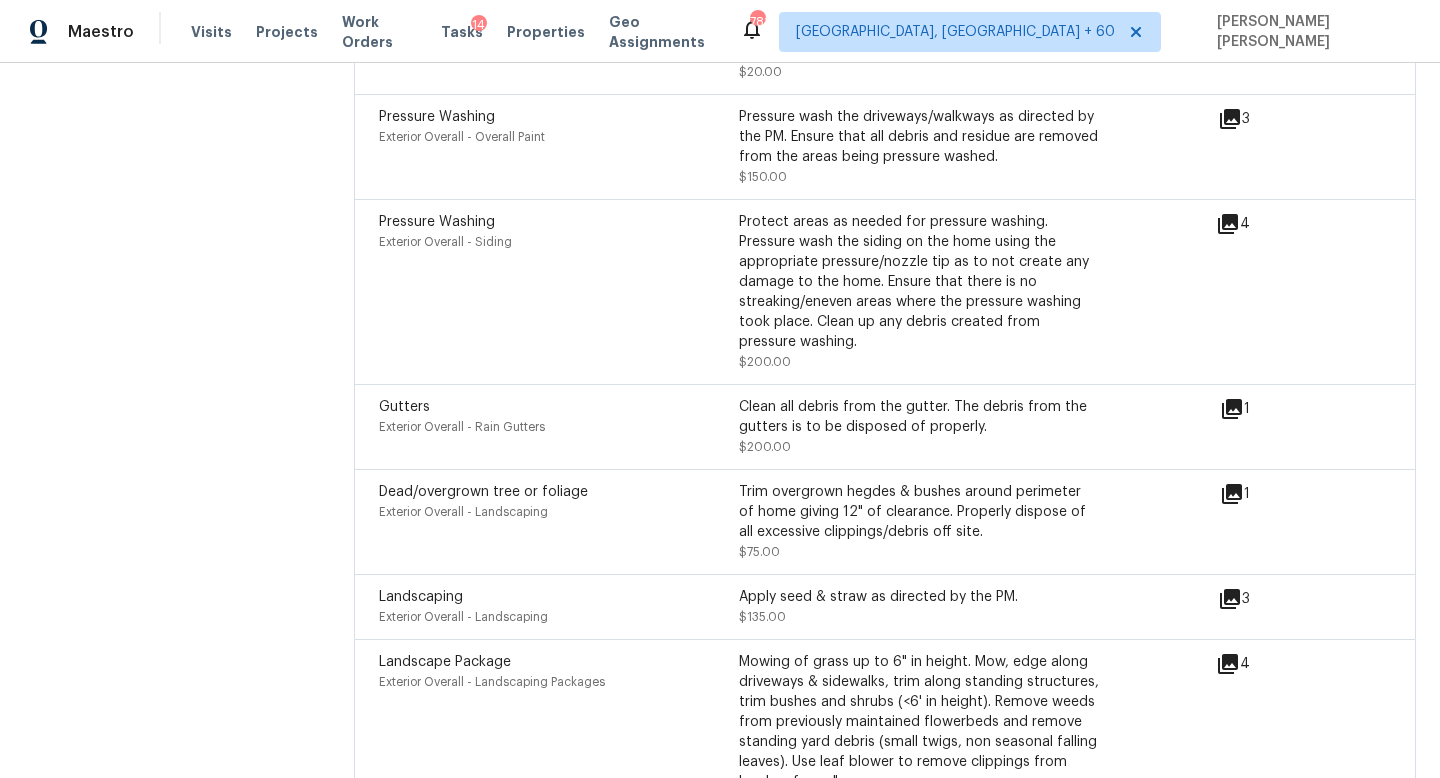 click on "All visits 5819 Ruth Dr Charlotte, NC 28215 Home details Other Visits No previous visits" at bounding box center (157, -2624) 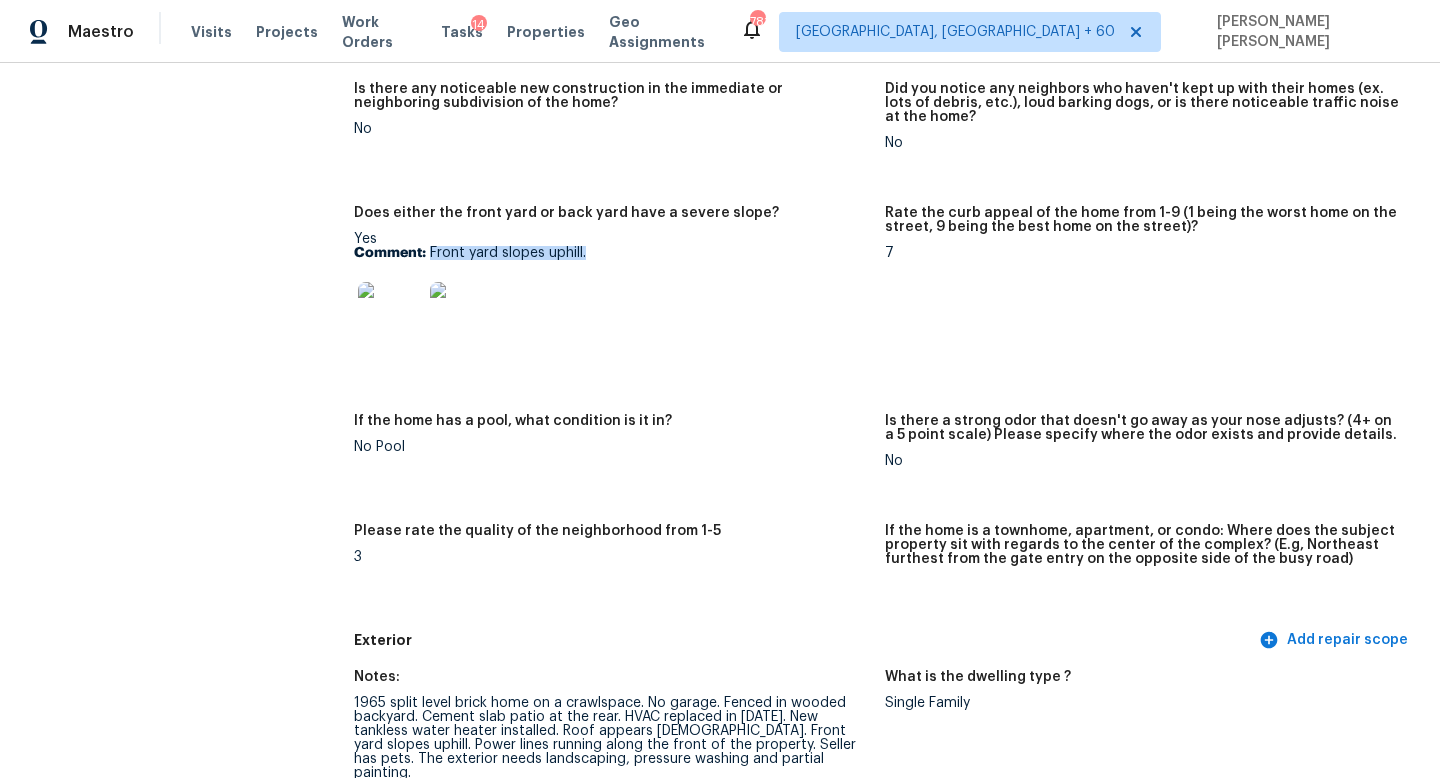drag, startPoint x: 430, startPoint y: 249, endPoint x: 707, endPoint y: 249, distance: 277 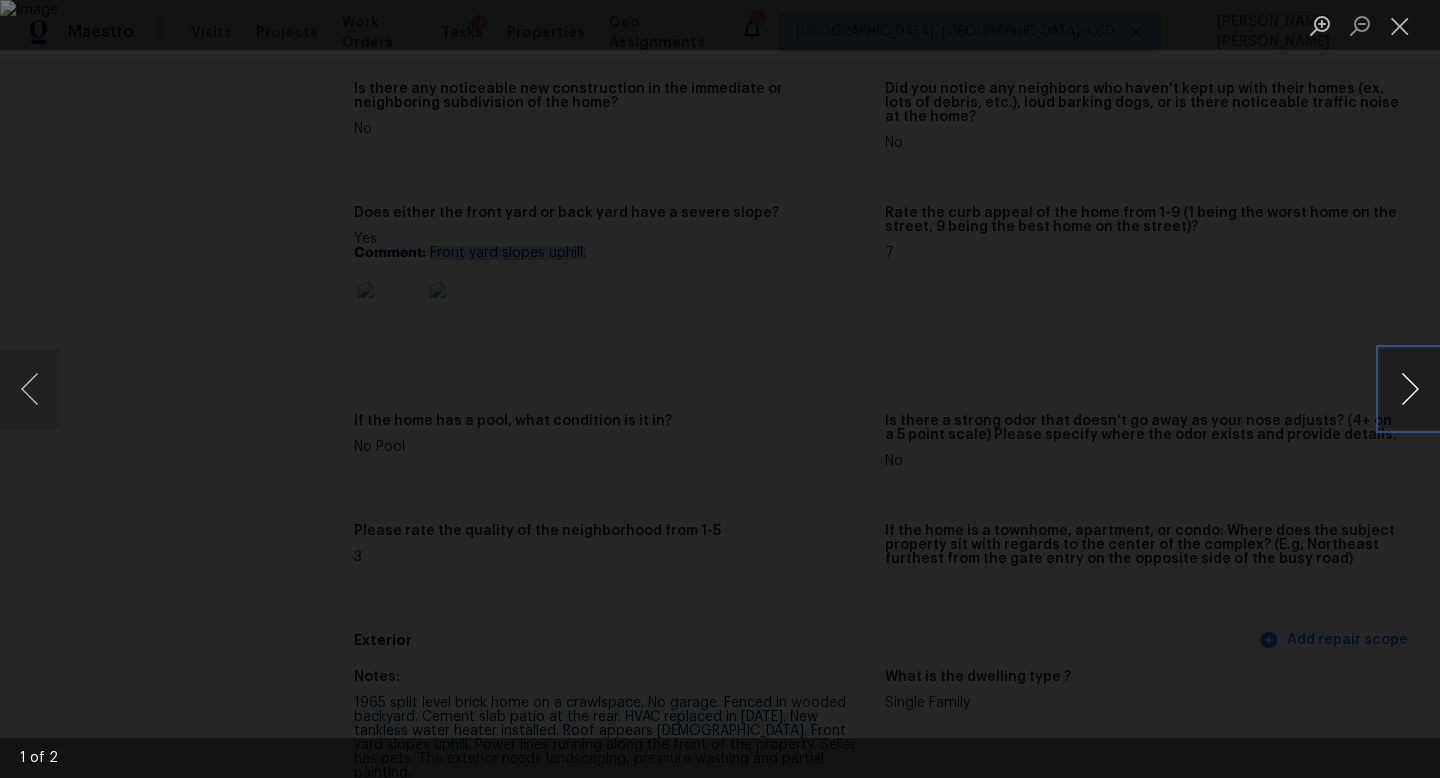 click at bounding box center (1410, 389) 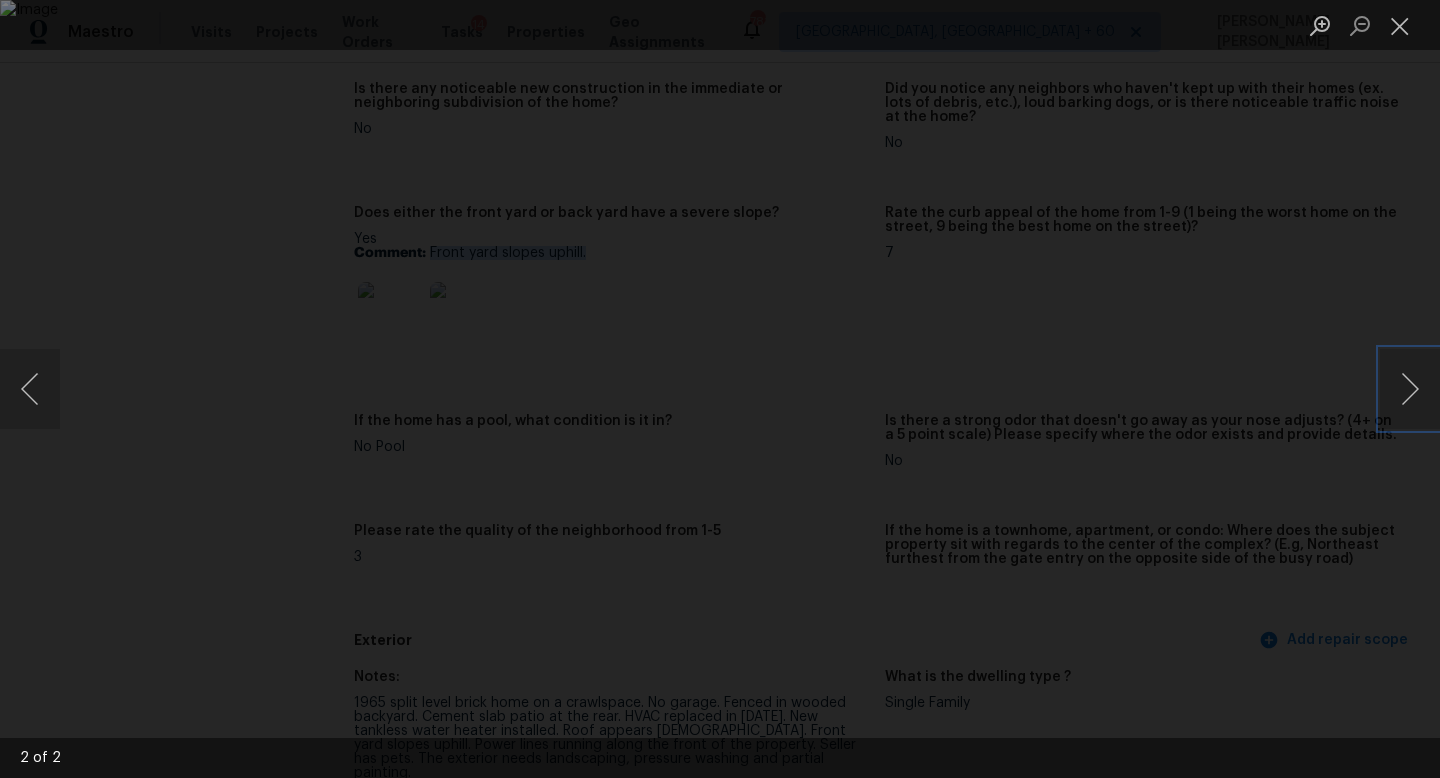type 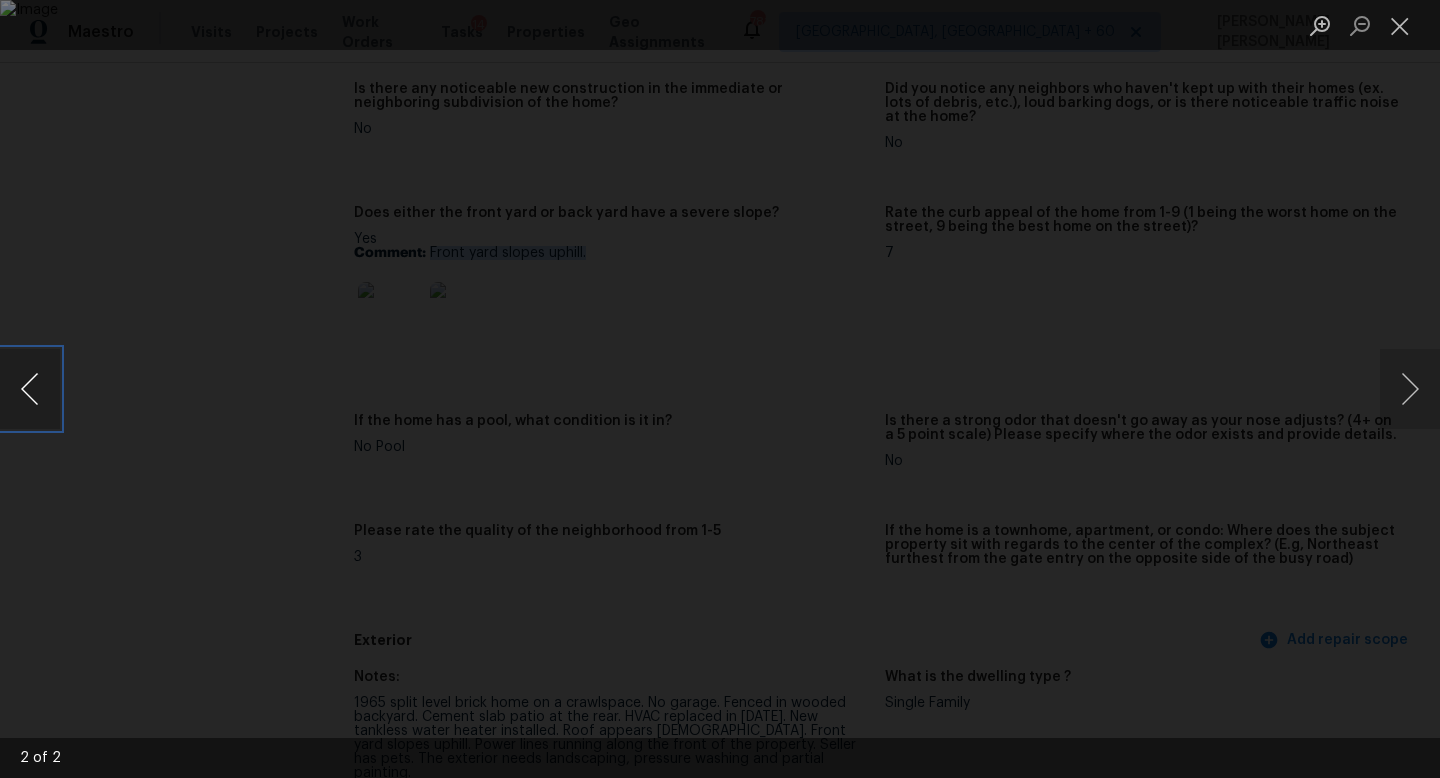 click at bounding box center (30, 389) 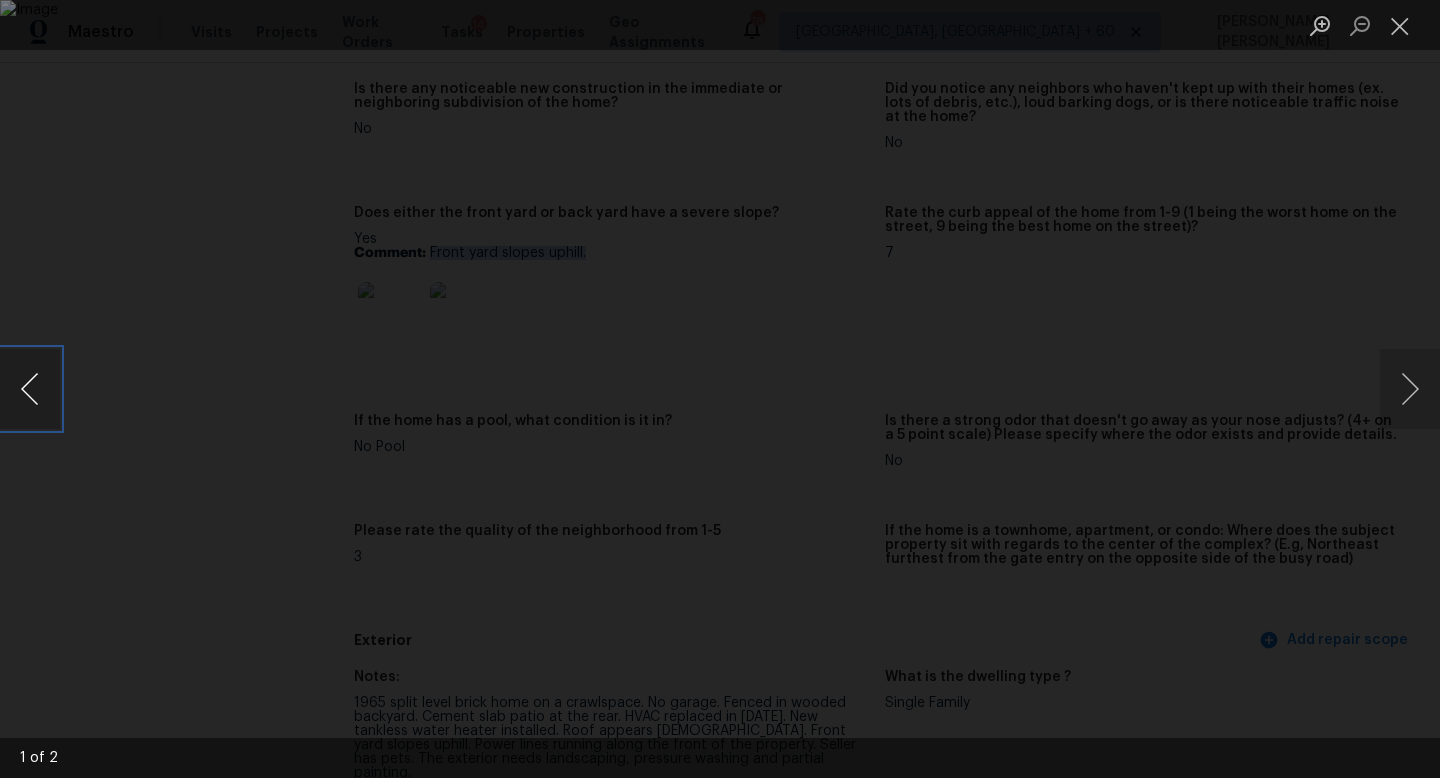 type 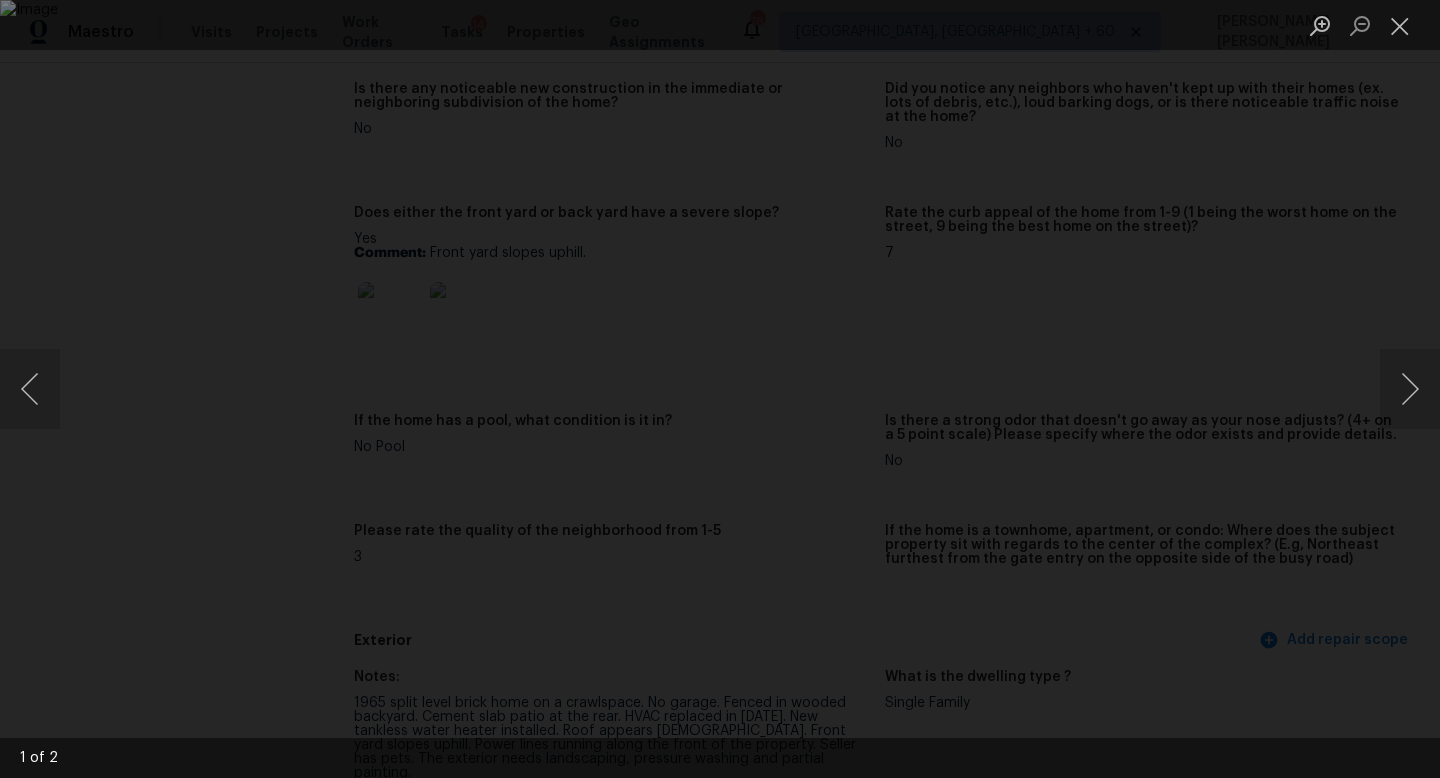 click at bounding box center (720, 389) 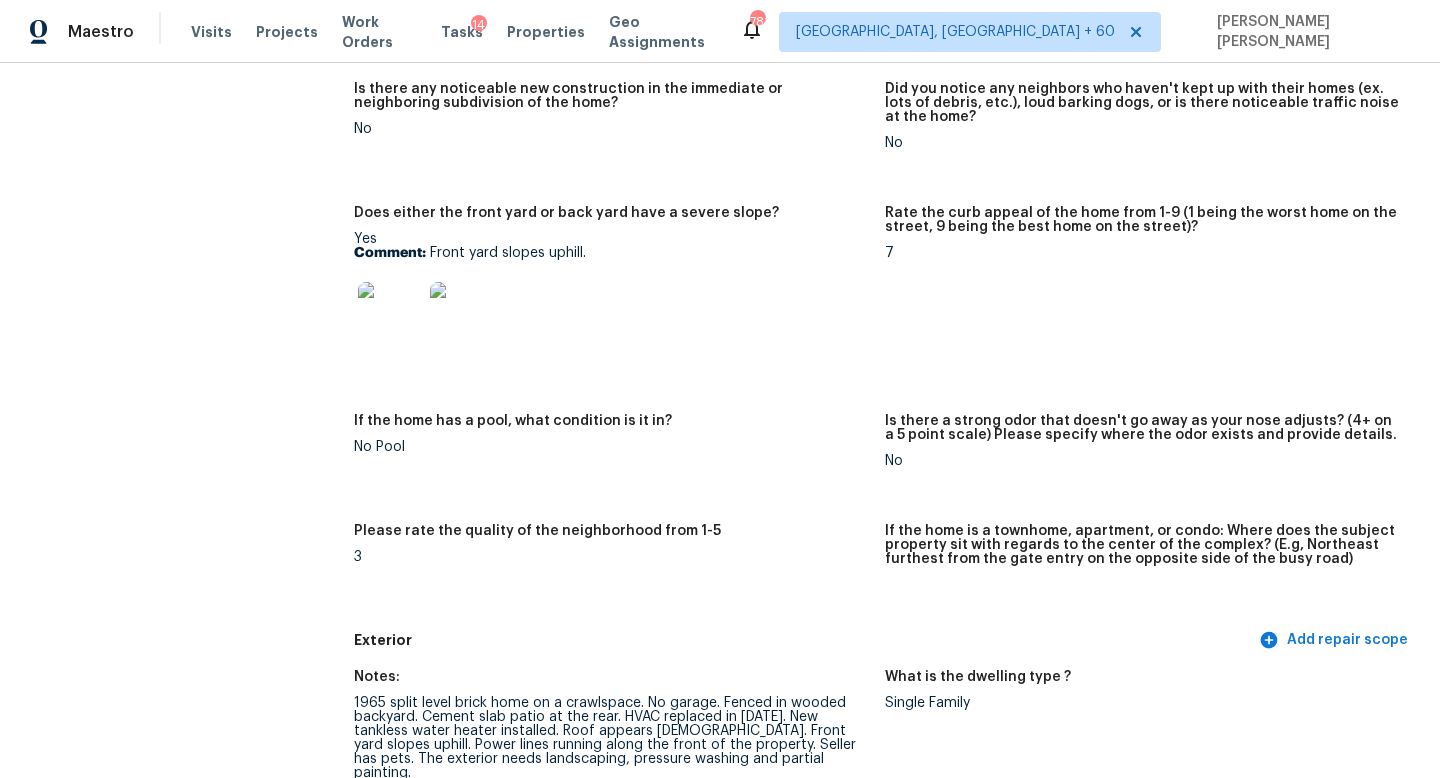 scroll, scrollTop: 4233, scrollLeft: 0, axis: vertical 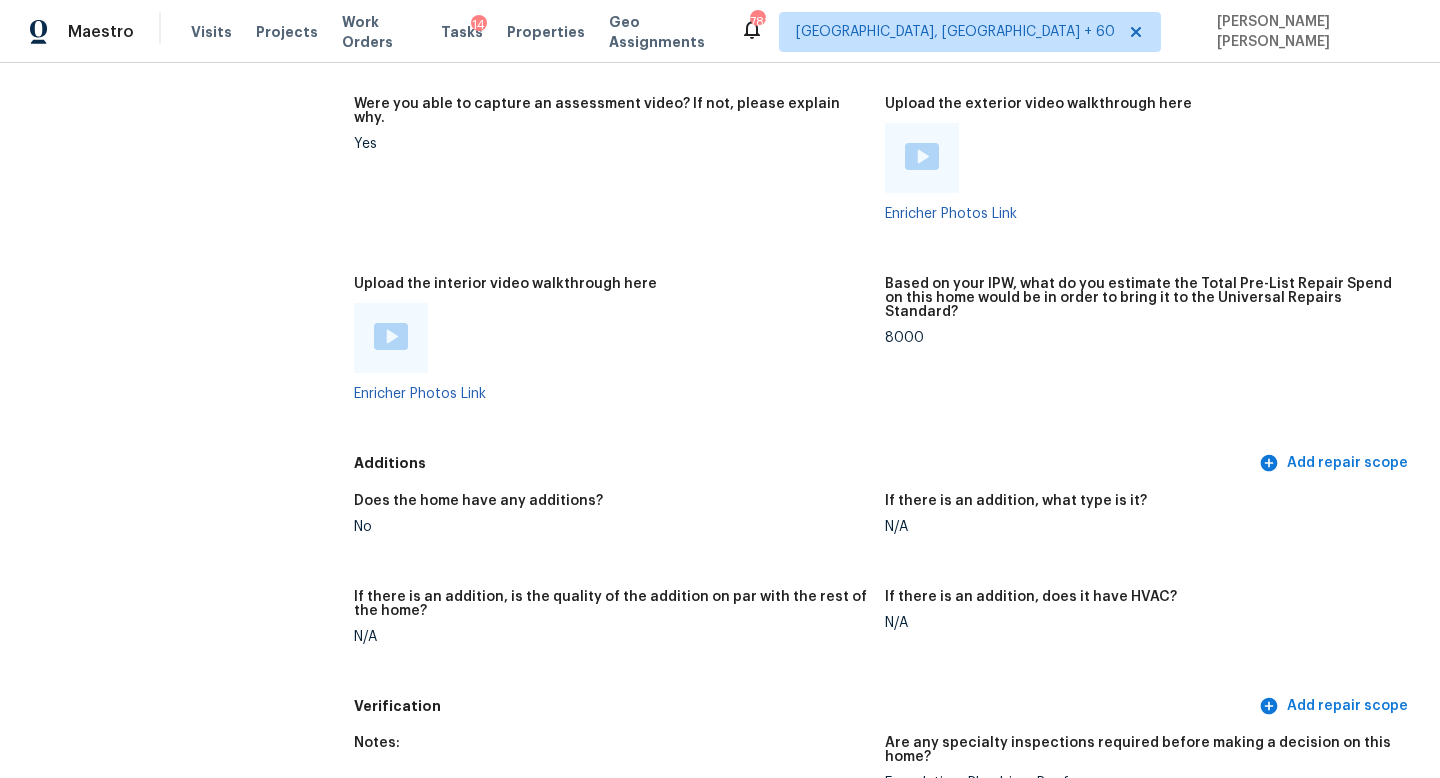 click on "All visits 5819 Ruth Dr Charlotte, NC 28215 Home details Other Visits No previous visits In-Person Walkthrough Completed:  7/11/2025, 12:37 AM  to   7/11/2025, 14:03 PM Assignee Ryan Craven Total Scopes 12 Due Date Fri, Jul 11 Questions Pricing Add repair scope Is there any noticeable new construction in the immediate or neighboring subdivision of the home? No Did you notice any neighbors who haven't kept up with their homes (ex. lots of debris, etc.), loud barking dogs, or is there noticeable traffic noise at the home? No Does either the front yard or back yard have a severe slope? Yes Comment:   Front yard slopes uphill. Rate the curb appeal of the home from 1-9 (1 being the worst home on the street, 9 being the best home on the street)? 7 If the home has a pool, what condition is it in? No Pool Is there a strong odor that doesn't go away as your nose adjusts? (4+ on a 5 point scale) Please specify where the odor exists and provide details. No Please rate the quality of the neighborhood from 1-5 3 Exterior" at bounding box center (720, -632) 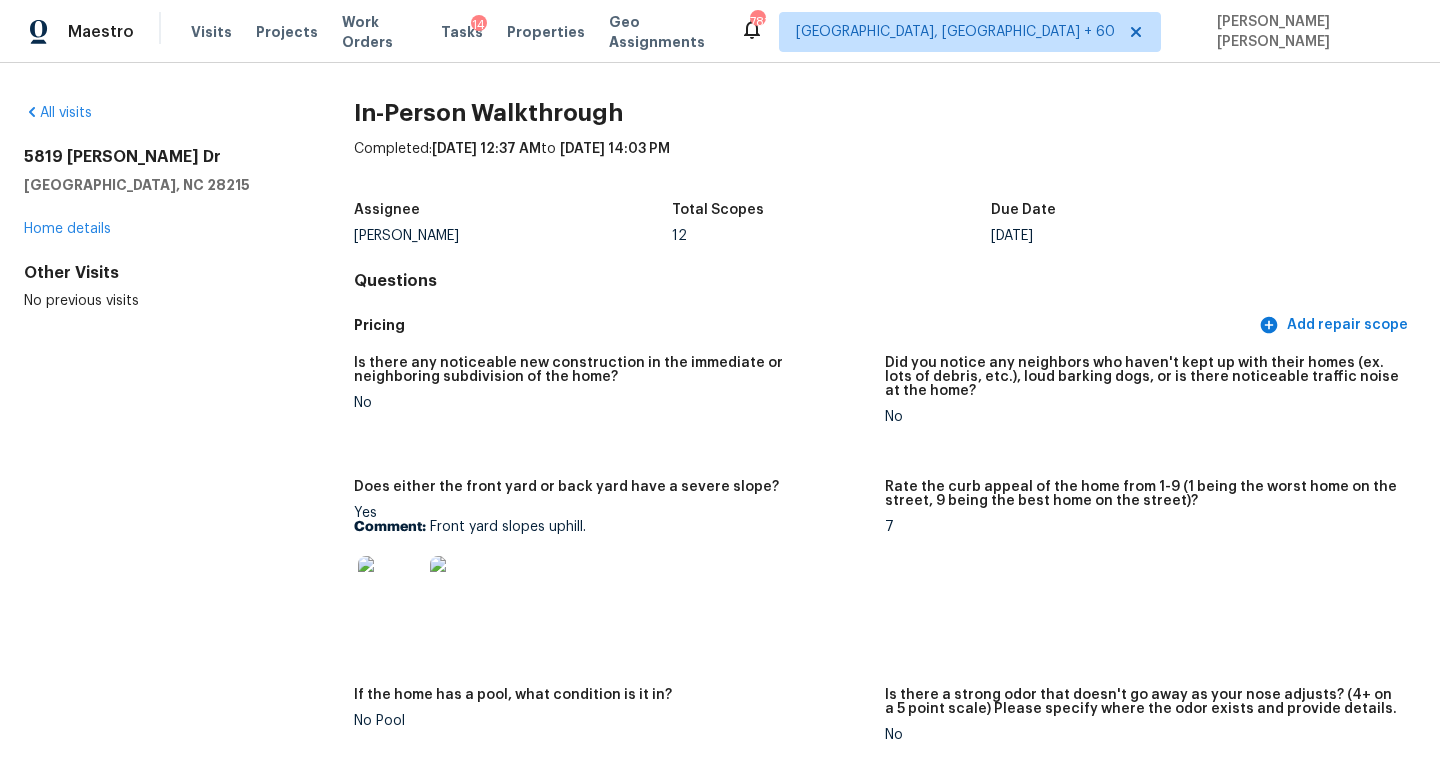 click on "All visits" at bounding box center (157, 113) 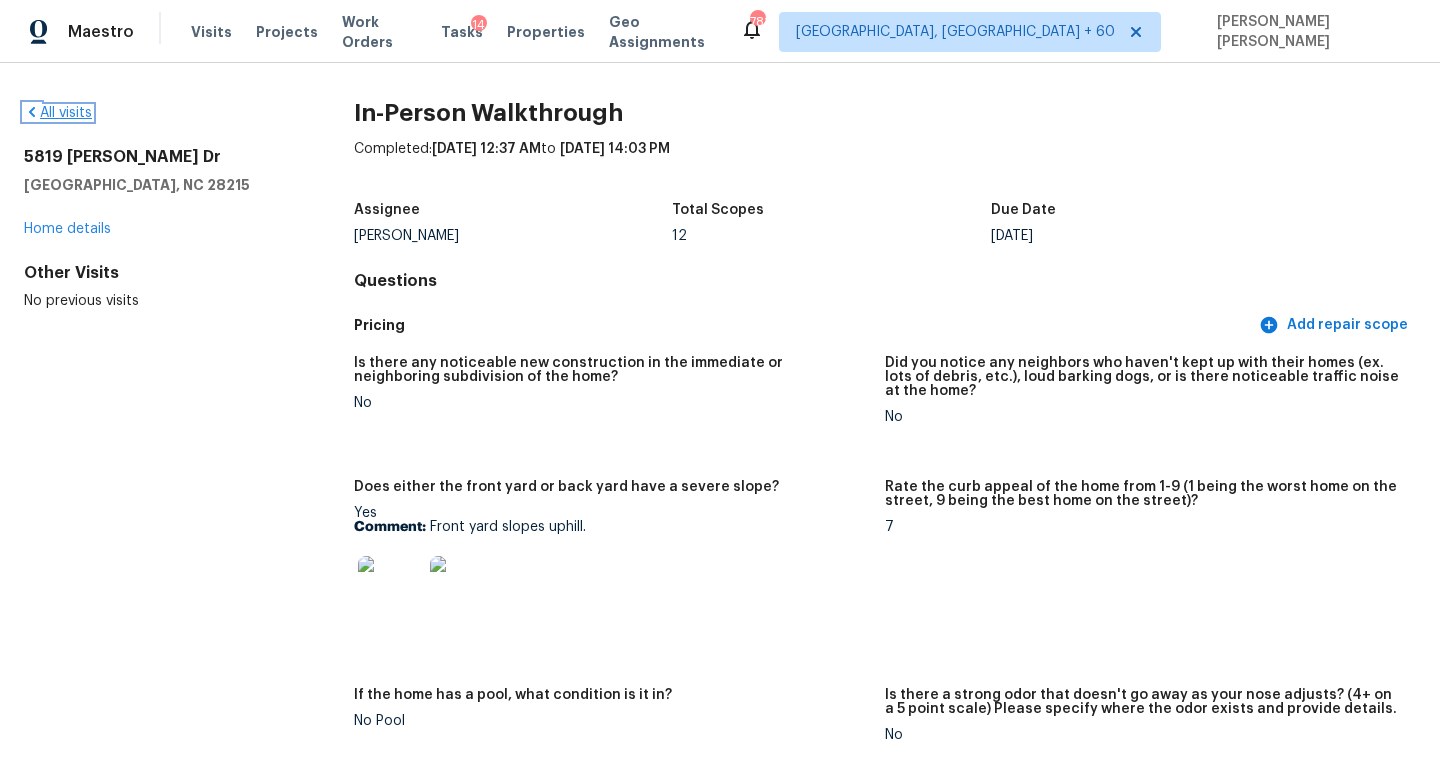 click on "All visits" at bounding box center [58, 113] 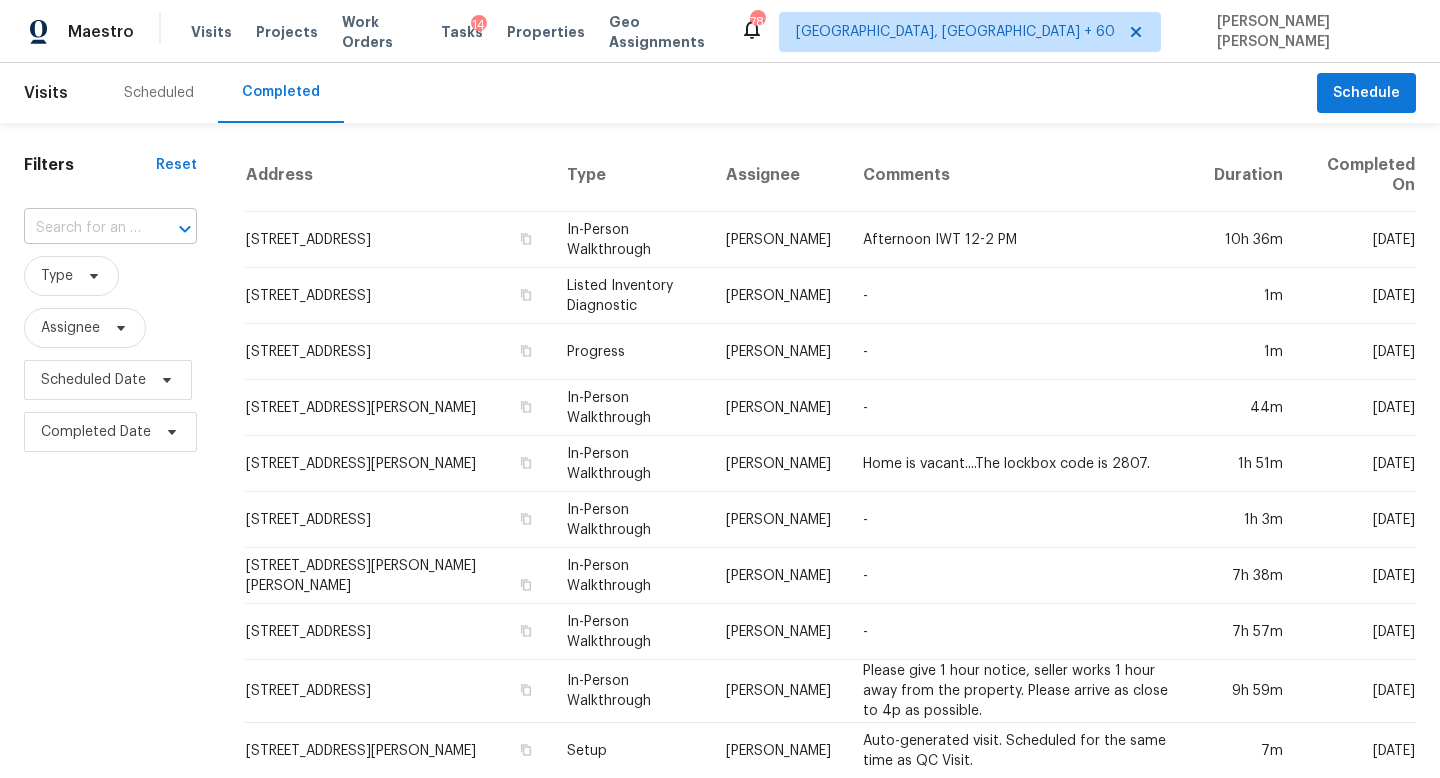 click at bounding box center [82, 228] 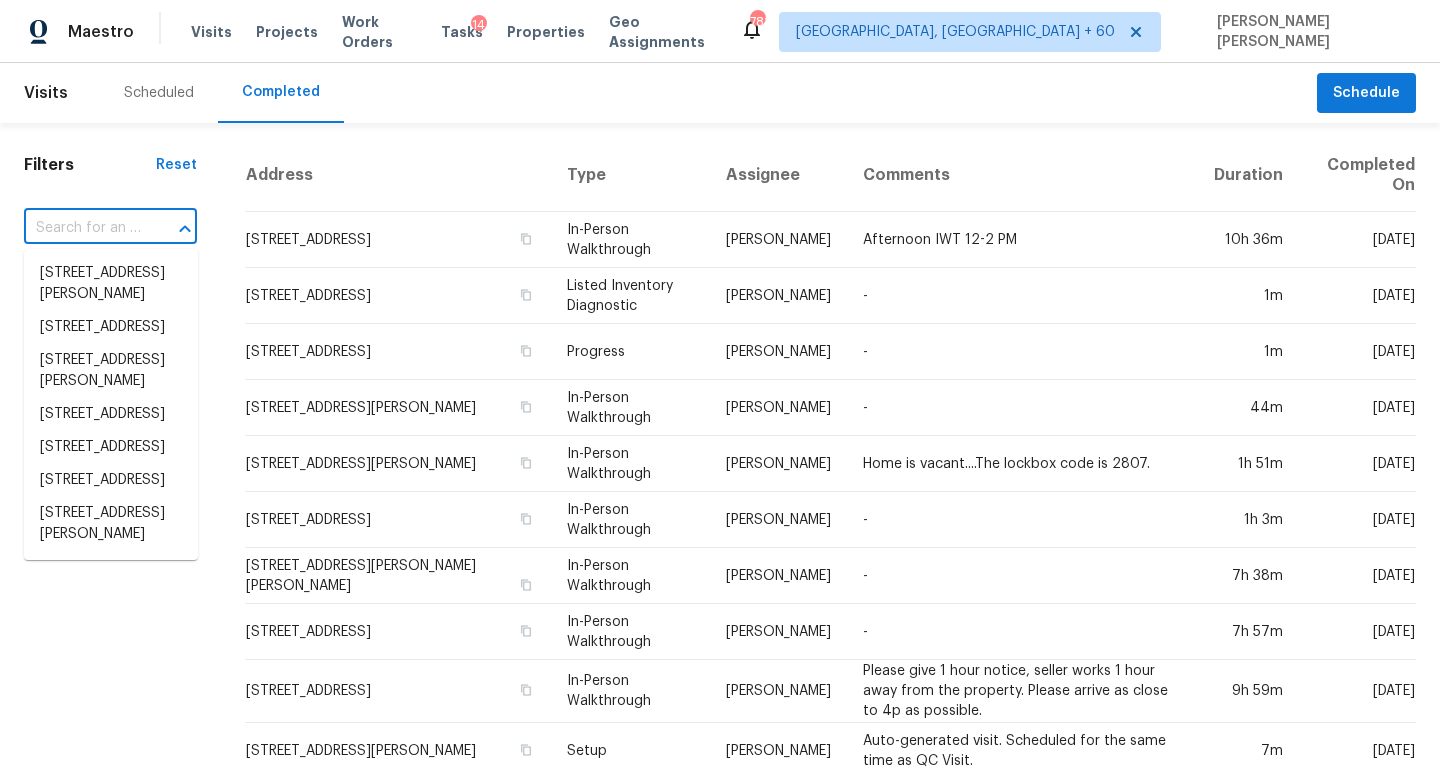 paste on "[STREET_ADDRESS][PERSON_NAME]" 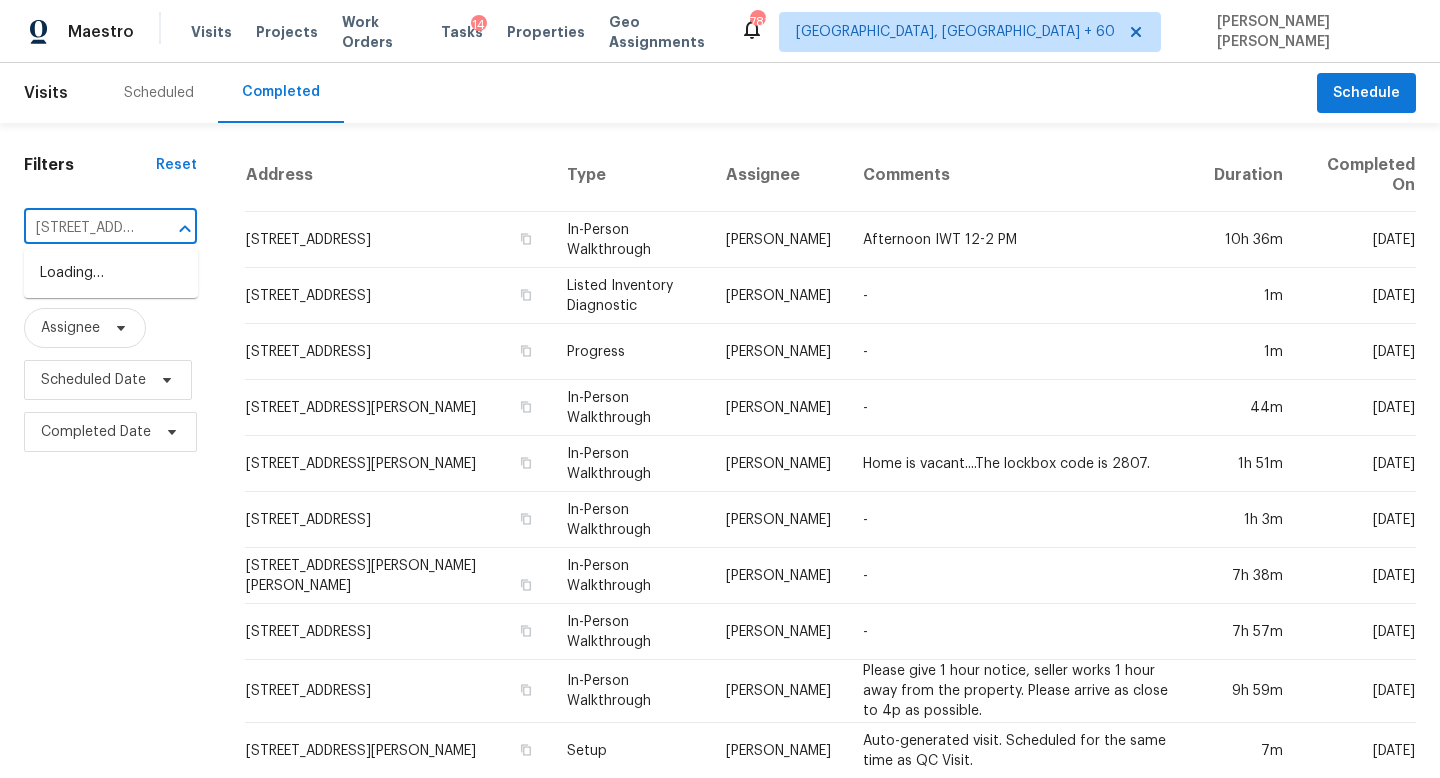 scroll, scrollTop: 0, scrollLeft: 128, axis: horizontal 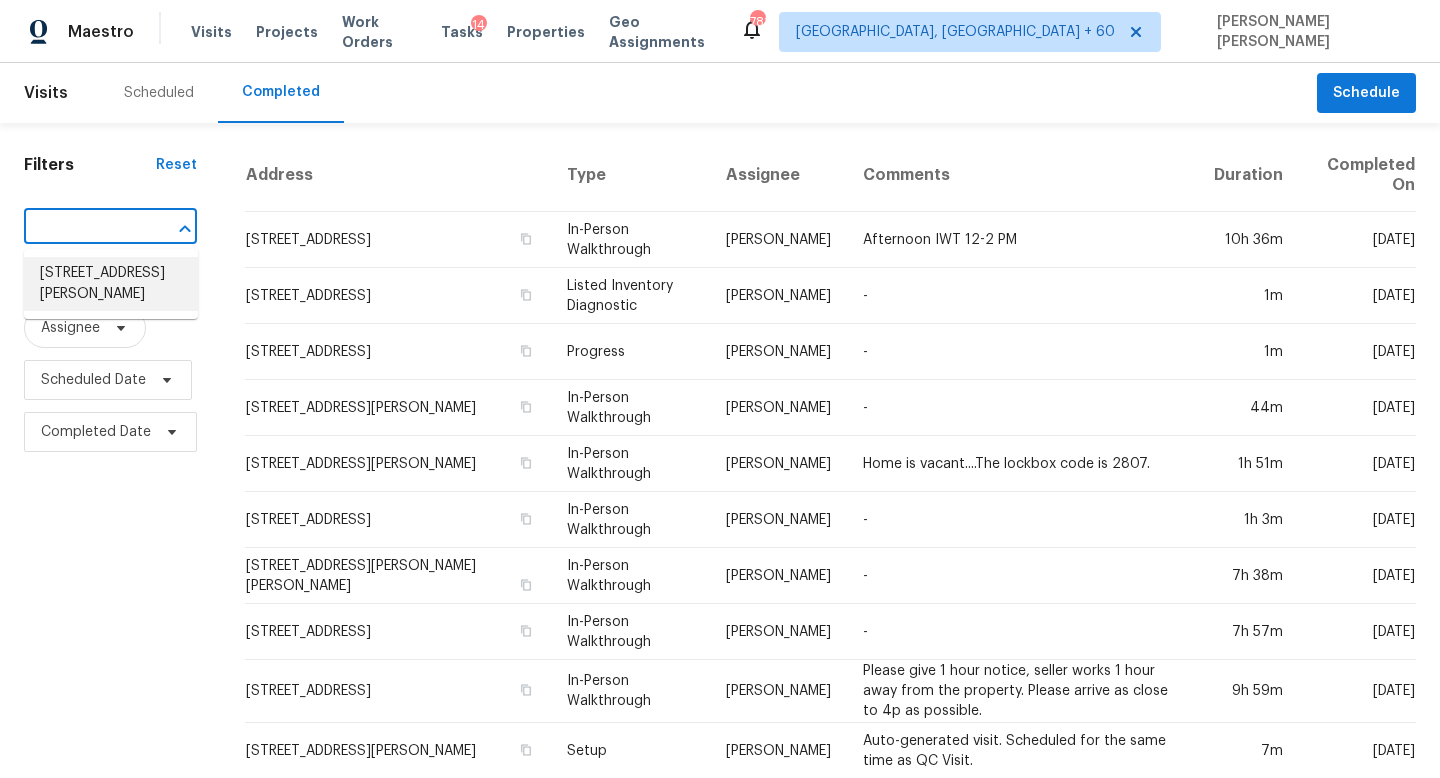 click on "[STREET_ADDRESS][PERSON_NAME]" at bounding box center (111, 284) 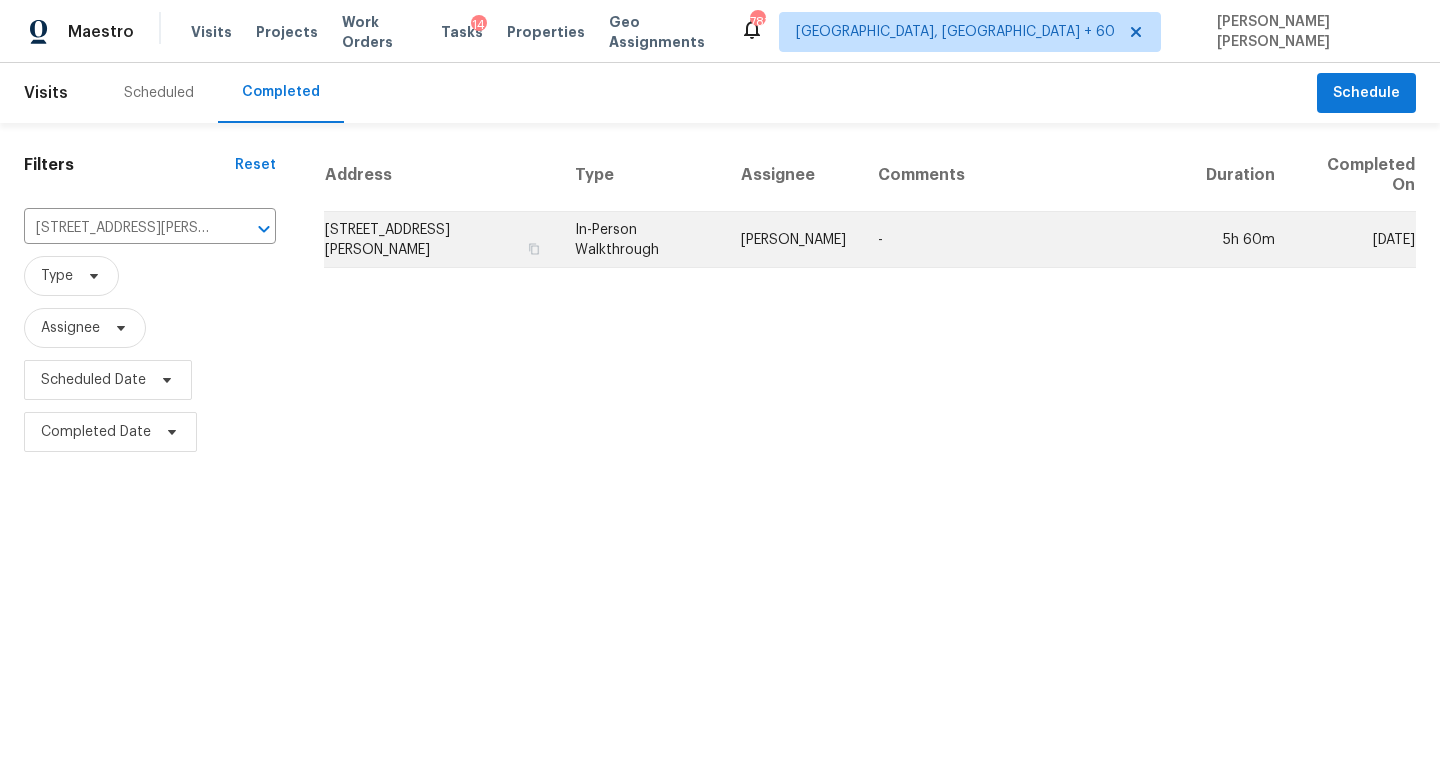 click on "In-Person Walkthrough" at bounding box center (642, 240) 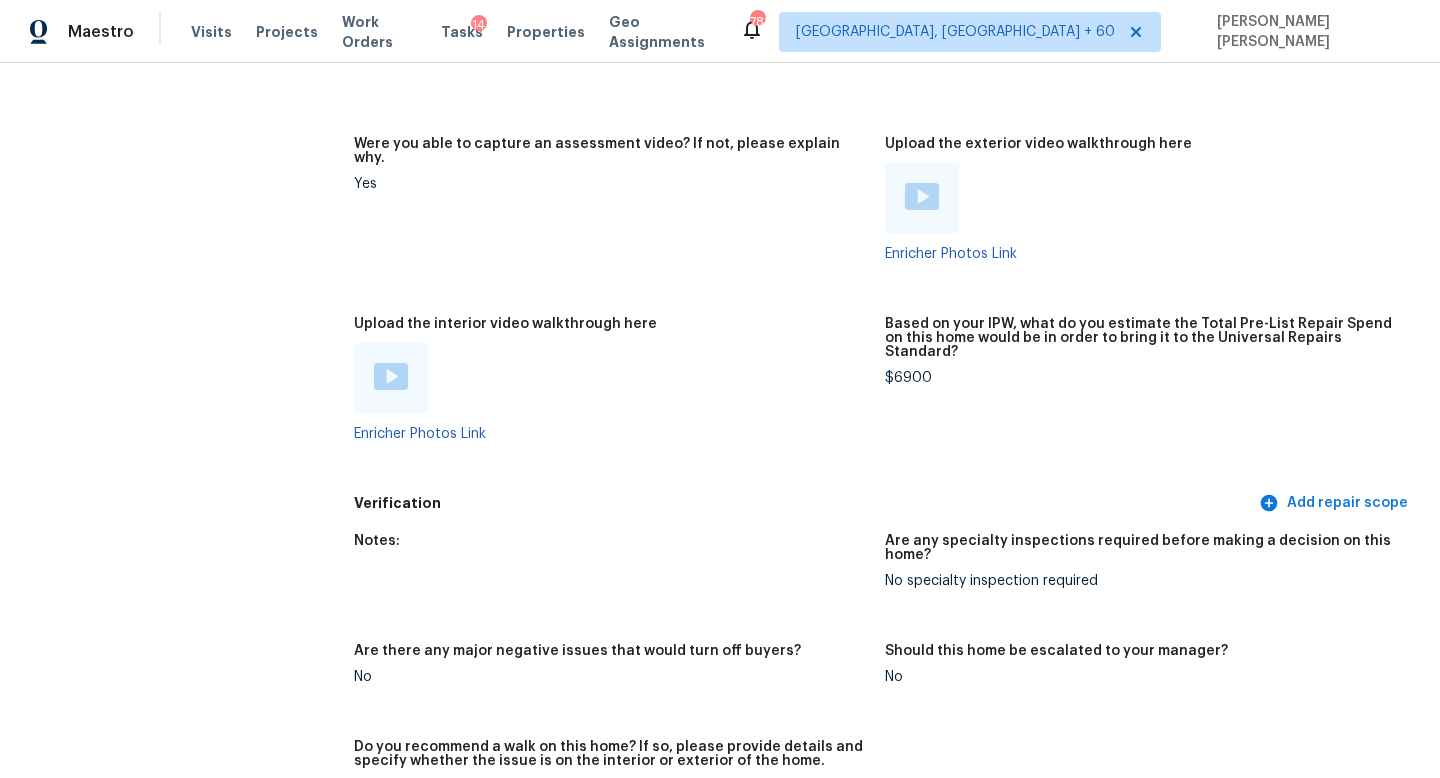 scroll, scrollTop: 3961, scrollLeft: 0, axis: vertical 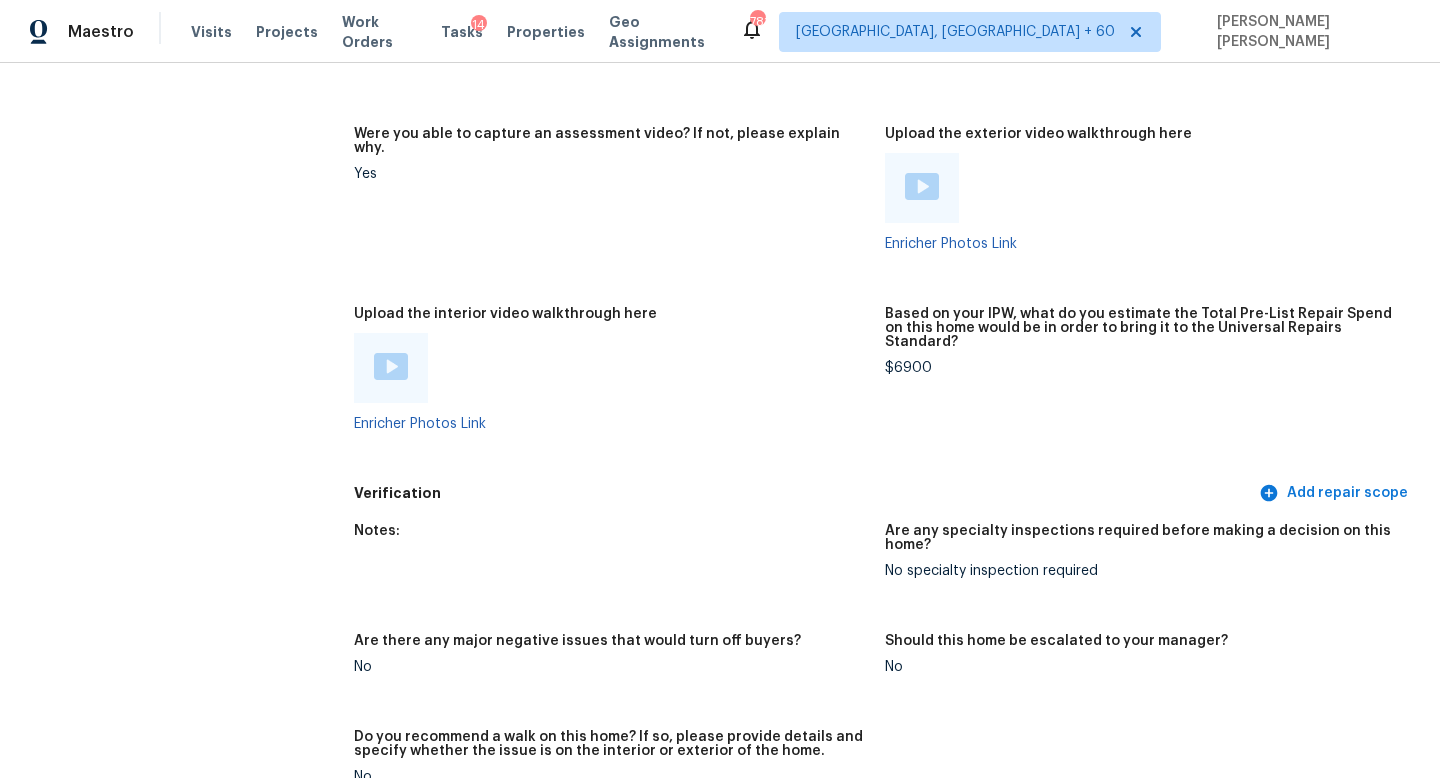 click at bounding box center [391, 366] 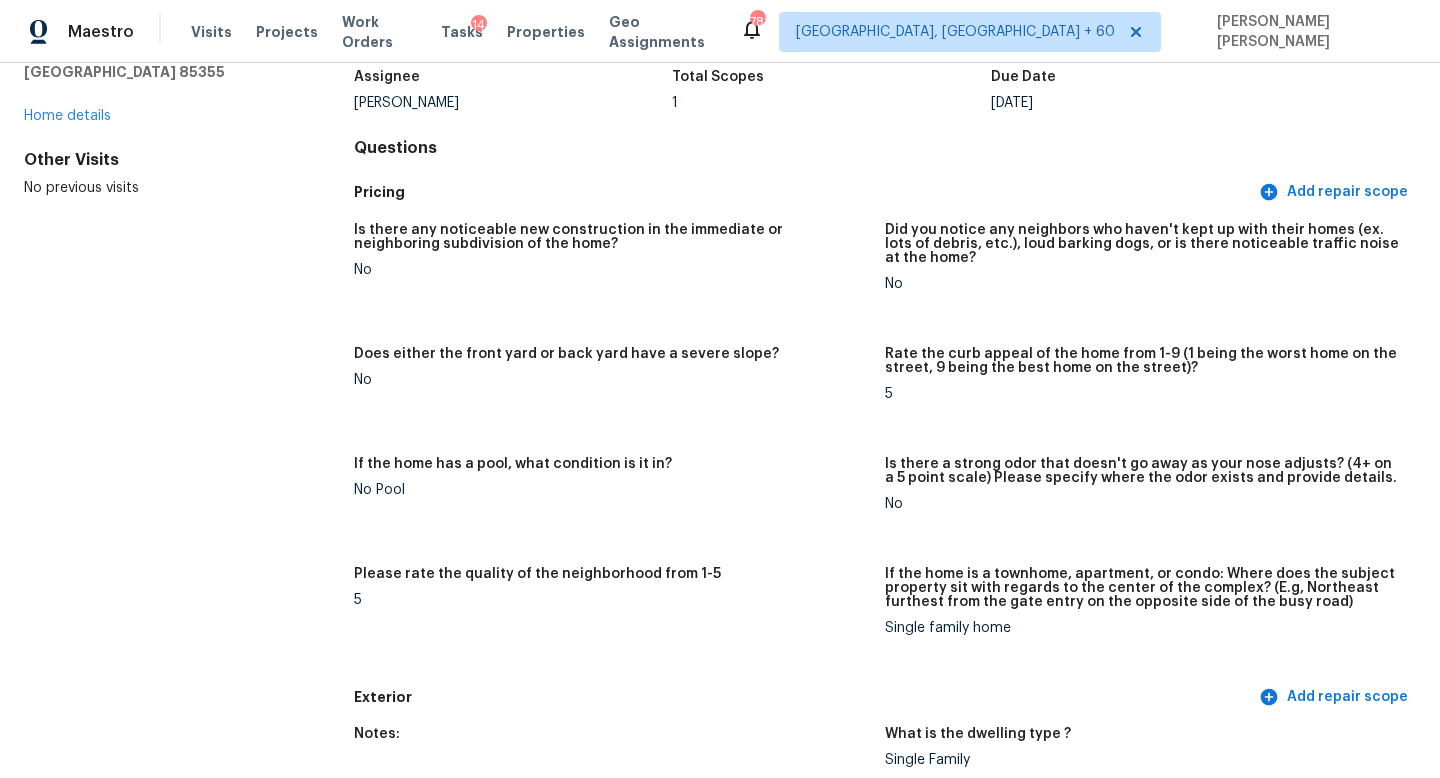 scroll, scrollTop: 0, scrollLeft: 0, axis: both 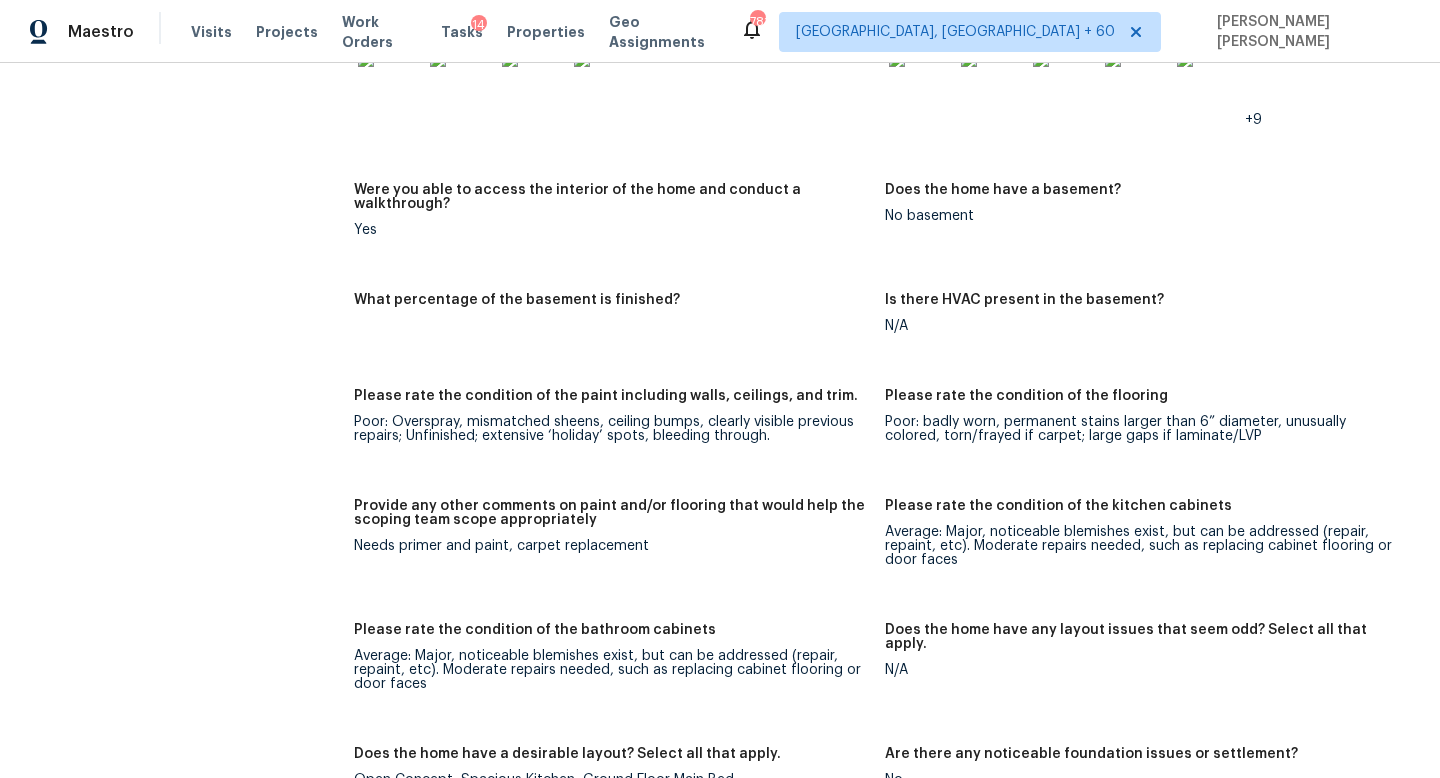 click on "All visits 9609 N 181st Ln Waddell, AZ 85355 Home details Other Visits No previous visits" at bounding box center (157, -213) 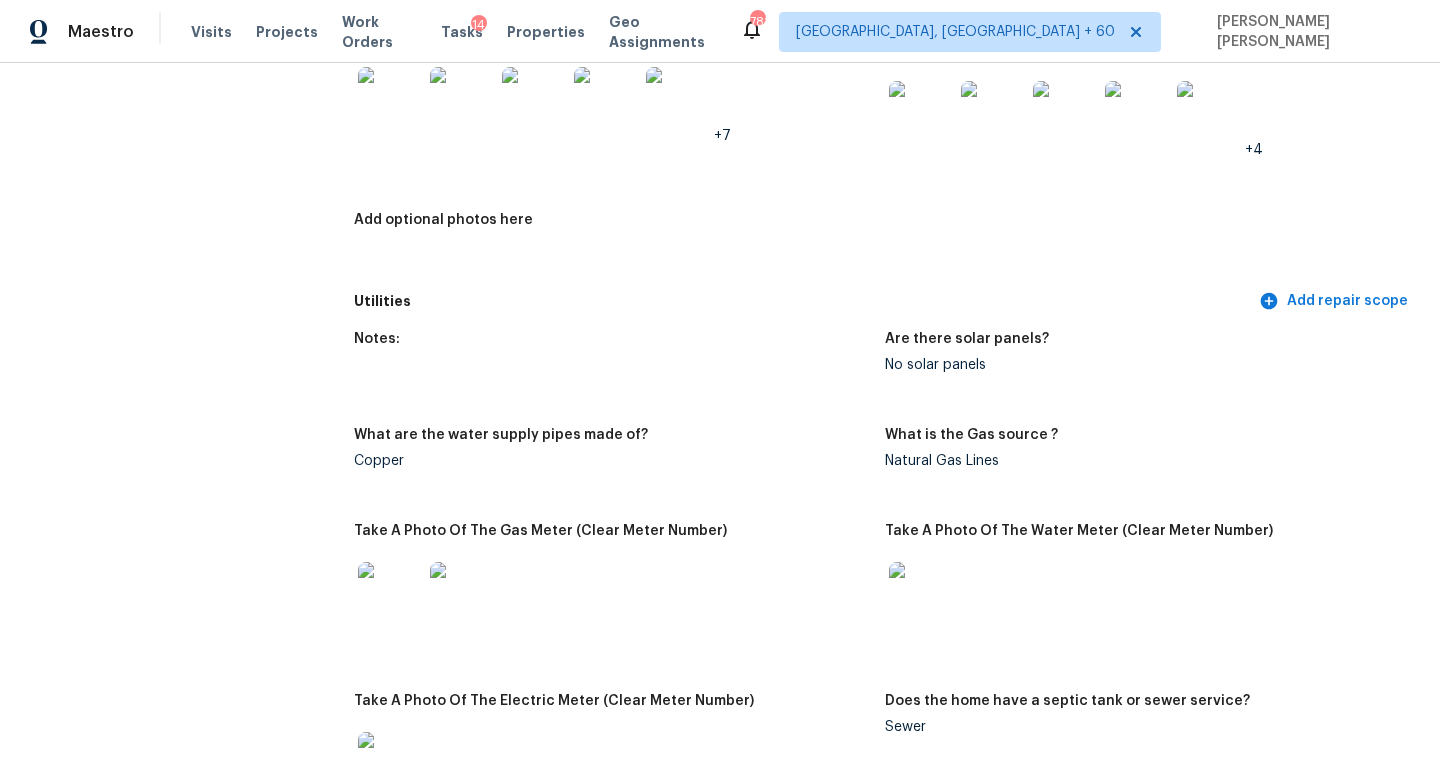scroll, scrollTop: 3392, scrollLeft: 0, axis: vertical 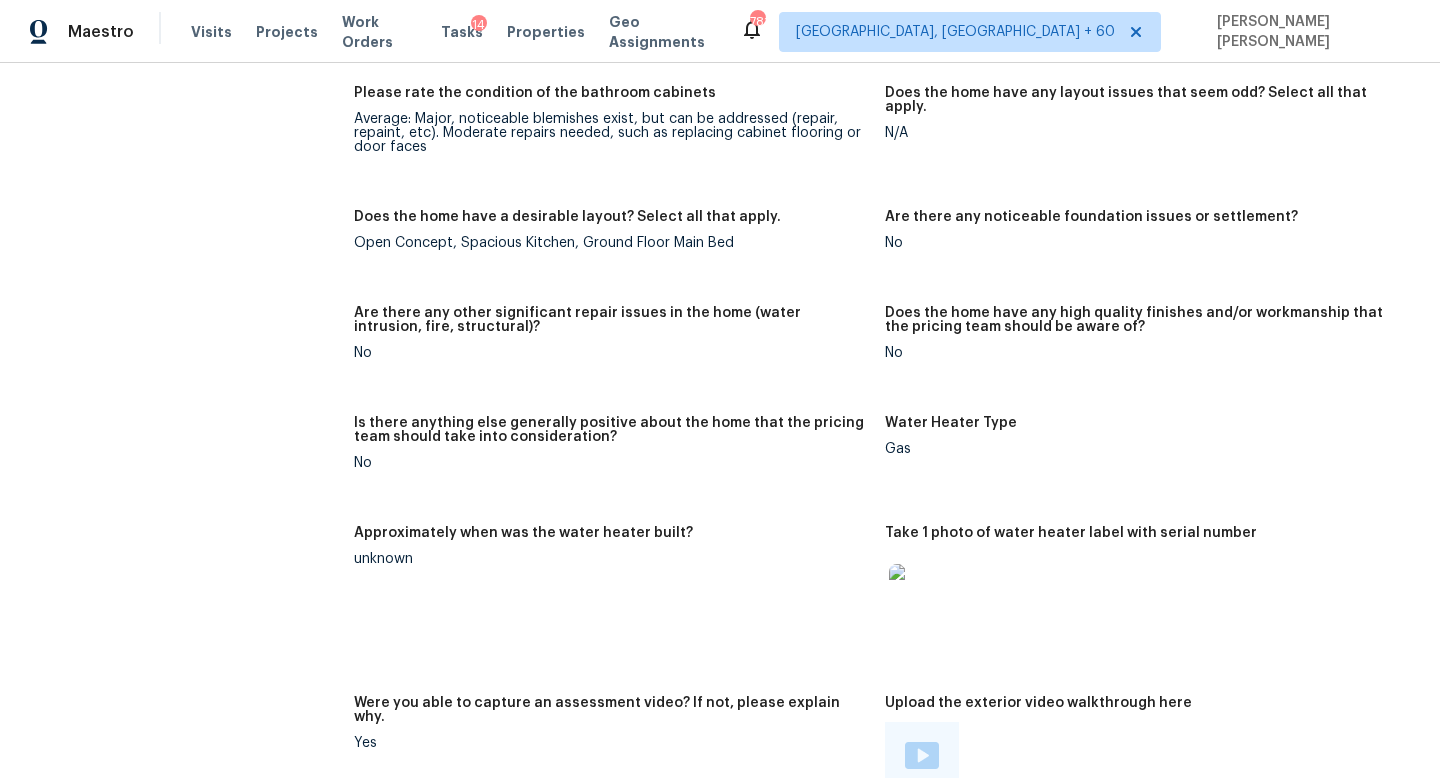 click on "All visits 9609 N 181st Ln Waddell, AZ 85355 Home details Other Visits No previous visits In-Person Walkthrough Completed:  7/11/2025, 11:18 AM  to   7/11/2025, 17:18 PM Assignee Eric Scott Total Scopes 1 Due Date Fri, Jul 11 Questions Pricing Add repair scope Is there any noticeable new construction in the immediate or neighboring subdivision of the home? No Did you notice any neighbors who haven't kept up with their homes (ex. lots of debris, etc.), loud barking dogs, or is there noticeable traffic noise at the home? No Does either the front yard or back yard have a severe slope? No Rate the curb appeal of the home from 1-9 (1 being the worst home on the street, 9 being the best home on the street)? 5 If the home has a pool, what condition is it in? No Pool Is there a strong odor that doesn't go away as your nose adjusts? (4+ on a 5 point scale) Please specify where the odor exists and provide details. No Please rate the quality of the neighborhood from 1-5 5 Single family home  Exterior Add repair scope 2" at bounding box center [720, -750] 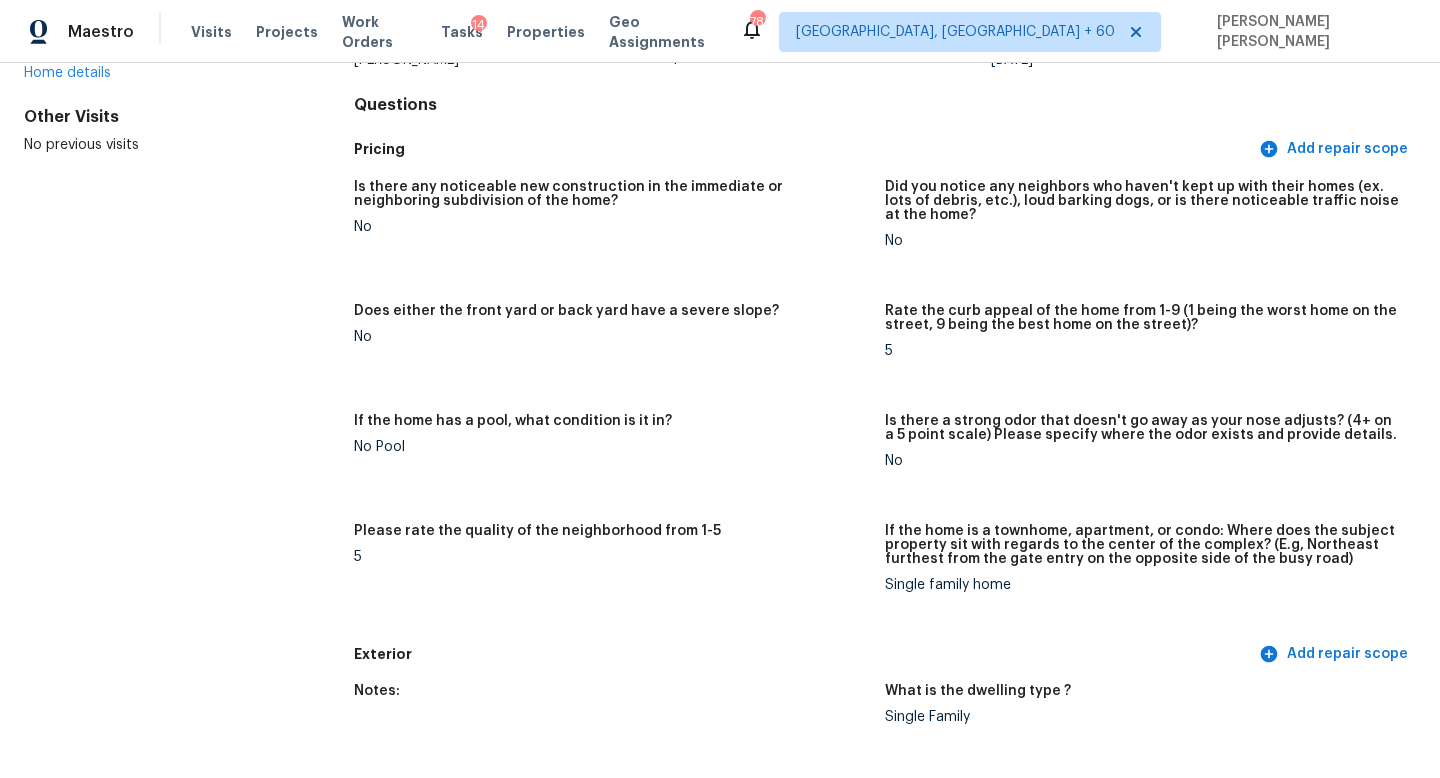 scroll, scrollTop: 3036, scrollLeft: 0, axis: vertical 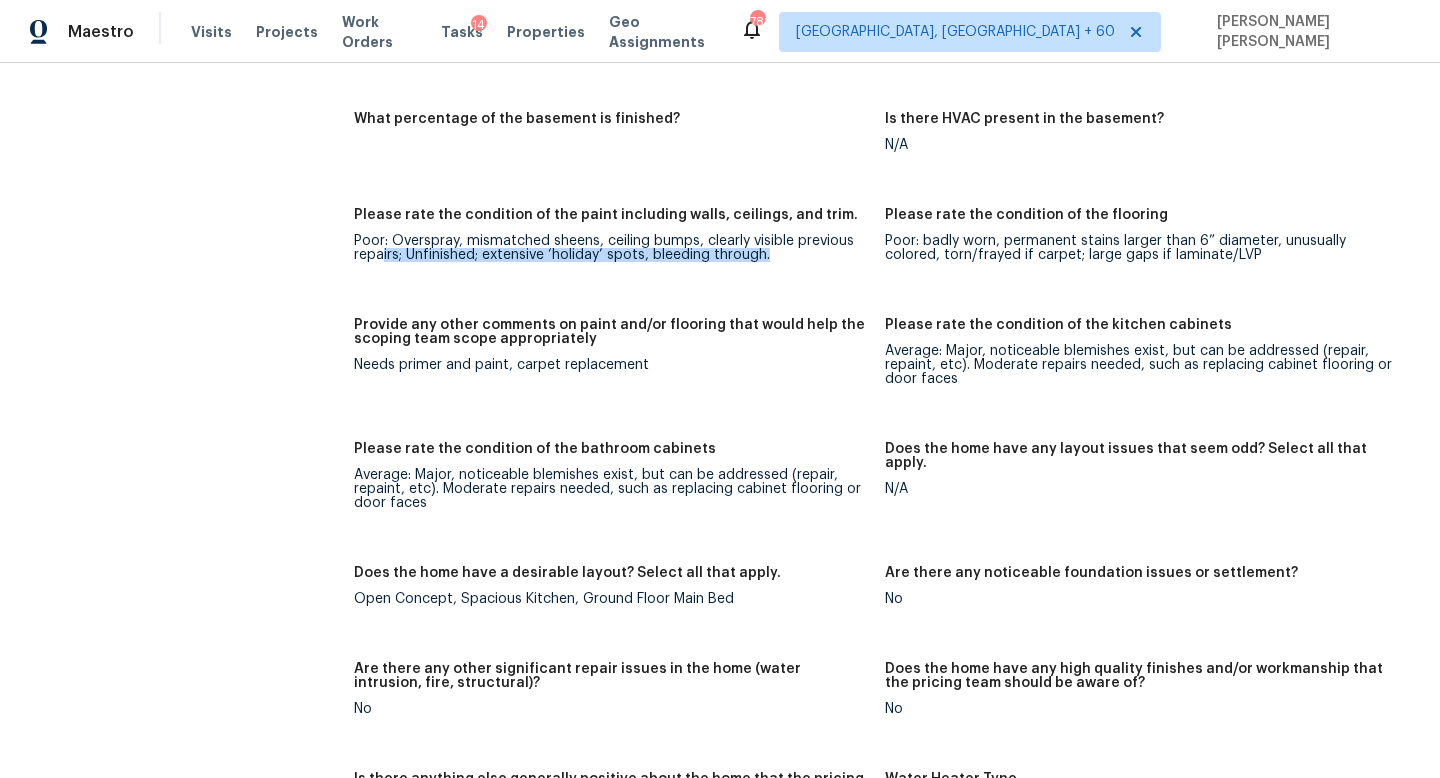 click on "Please rate the condition of the paint including walls, ceilings, and trim. Poor: Overspray, mismatched sheens, ceiling bumps, clearly visible previous repairs; Unfinished; extensive ‘holiday’ spots, bleeding through." at bounding box center (619, 251) 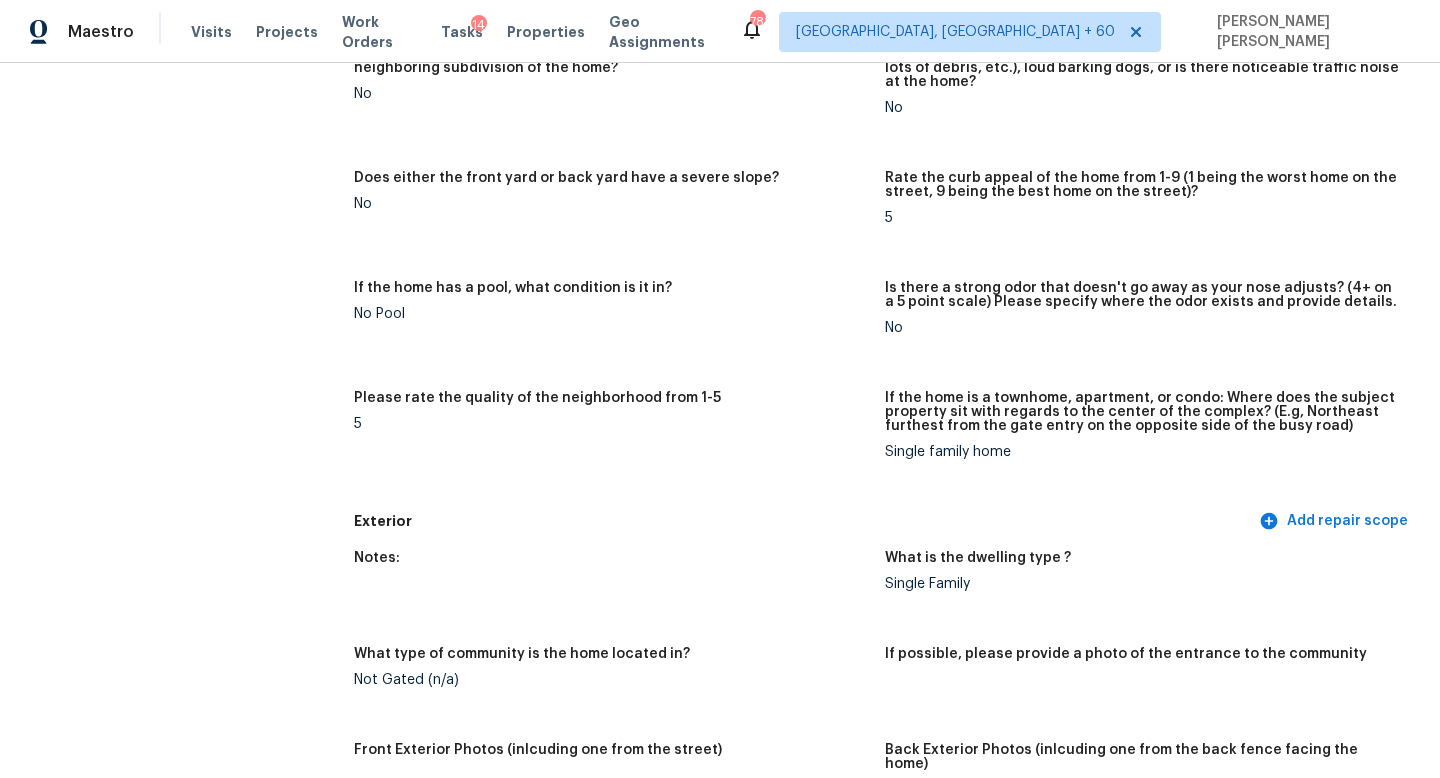 scroll, scrollTop: 0, scrollLeft: 0, axis: both 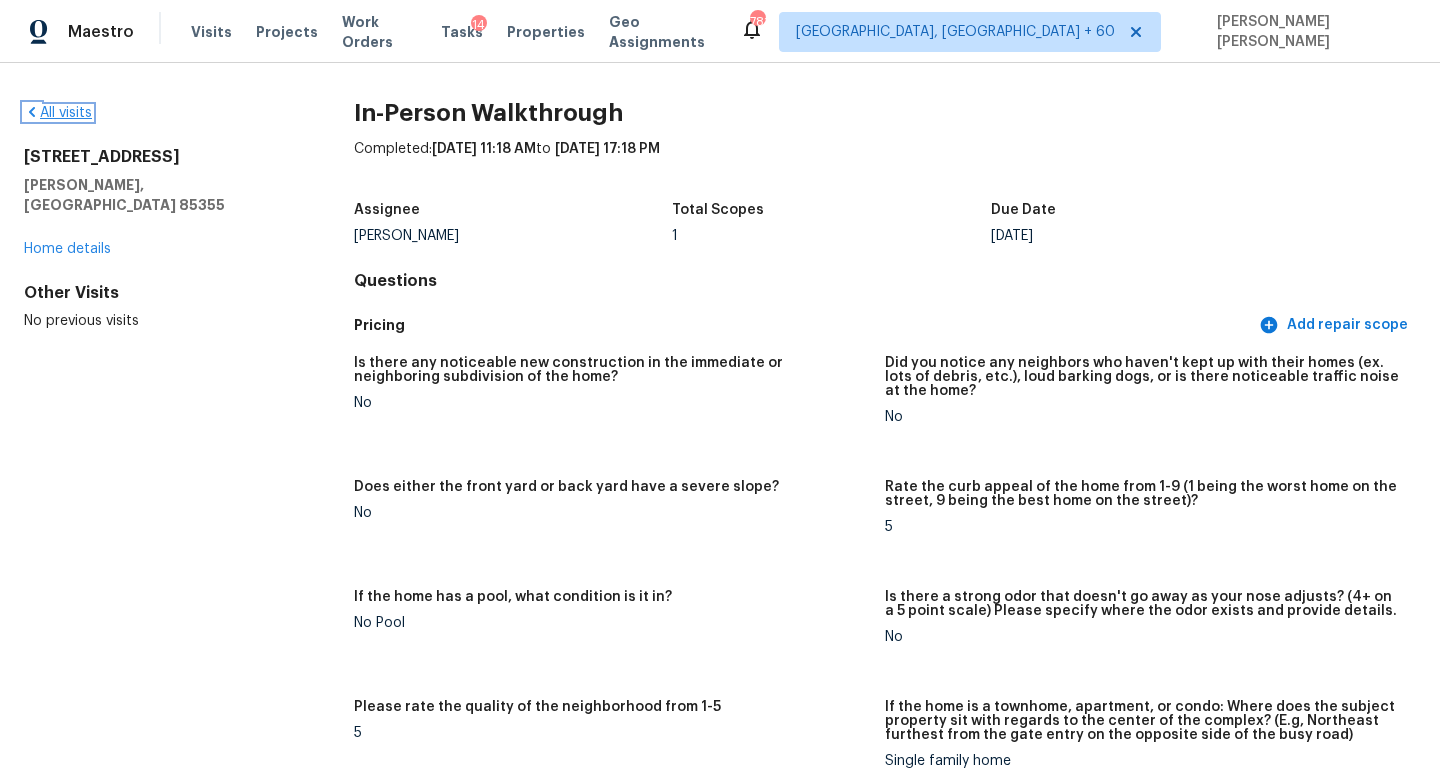 click on "All visits" at bounding box center [58, 113] 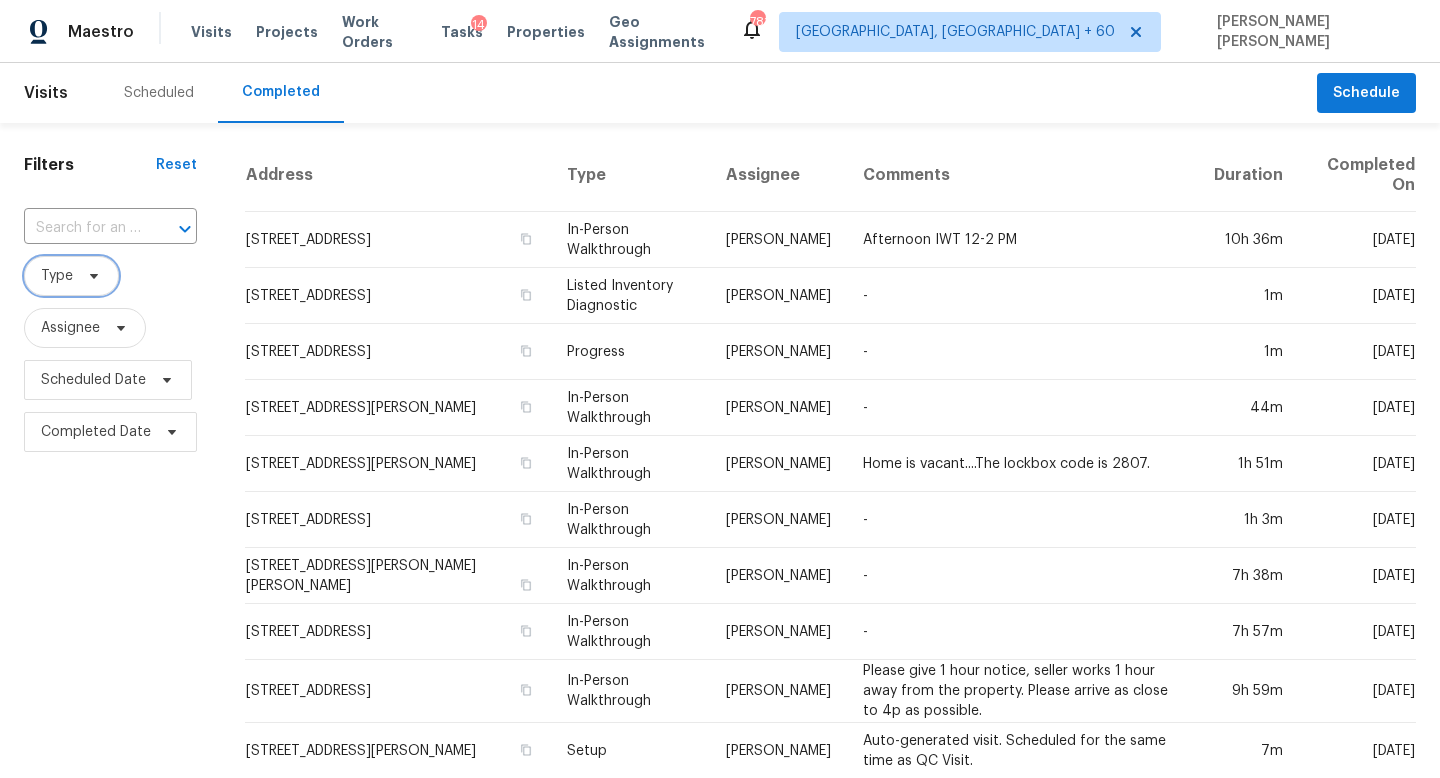 click on "Type" at bounding box center [71, 276] 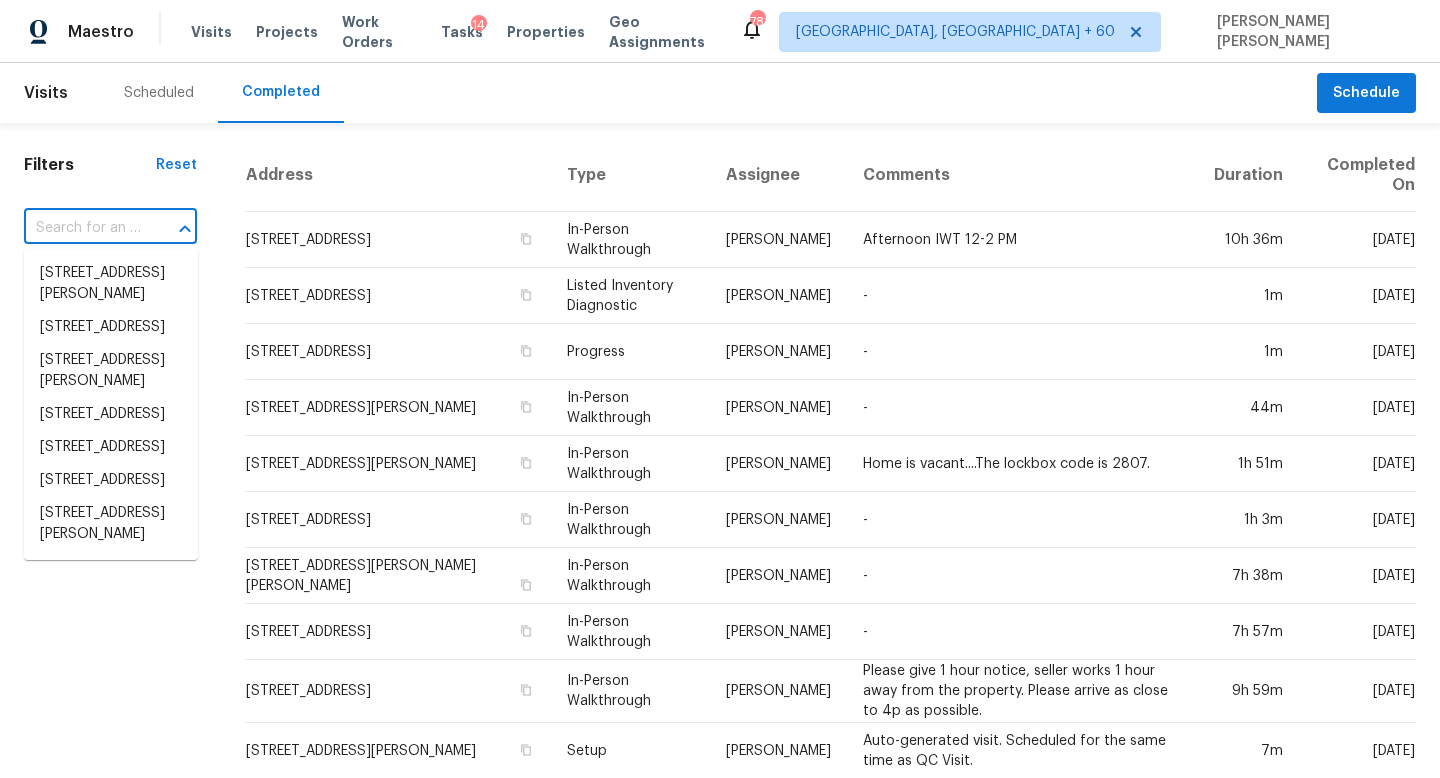 click at bounding box center (82, 228) 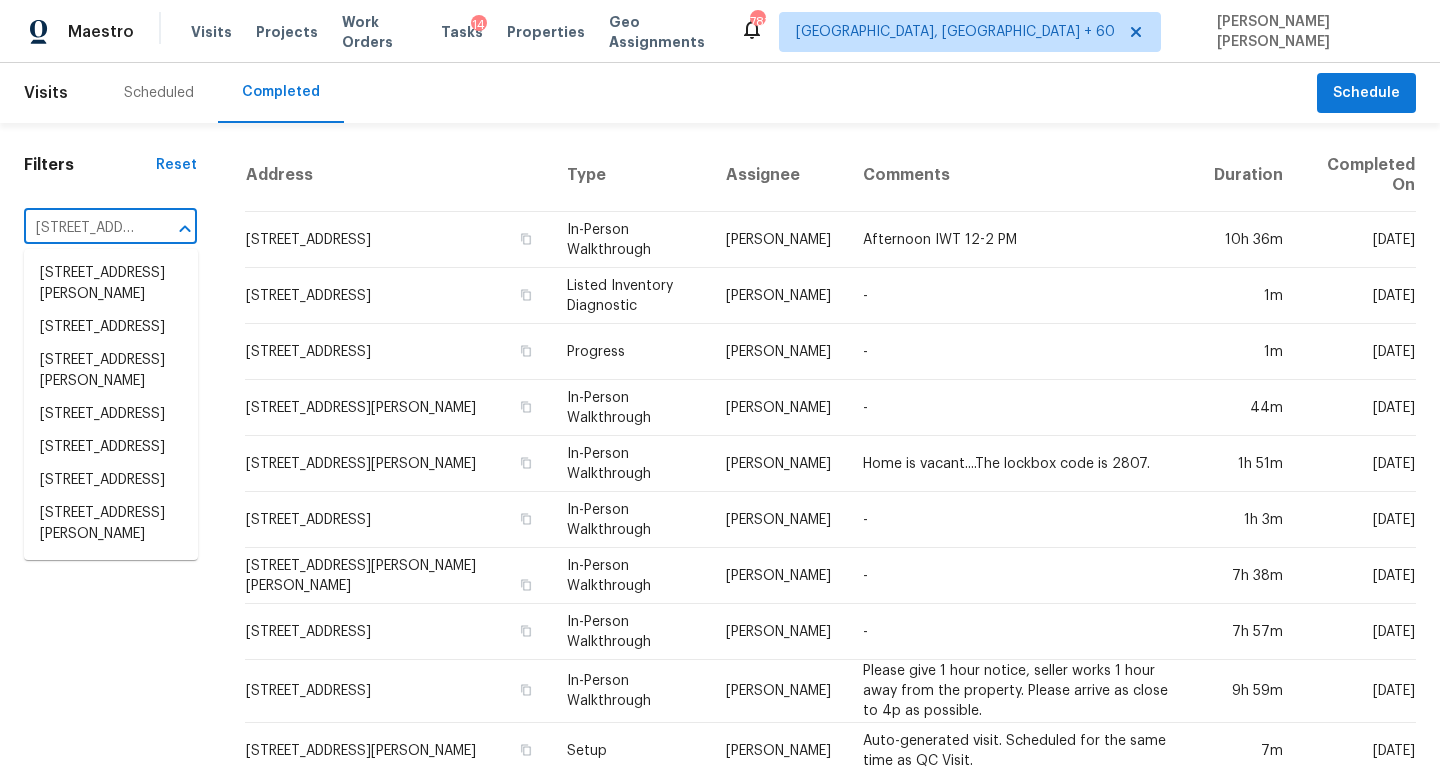 scroll, scrollTop: 0, scrollLeft: 201, axis: horizontal 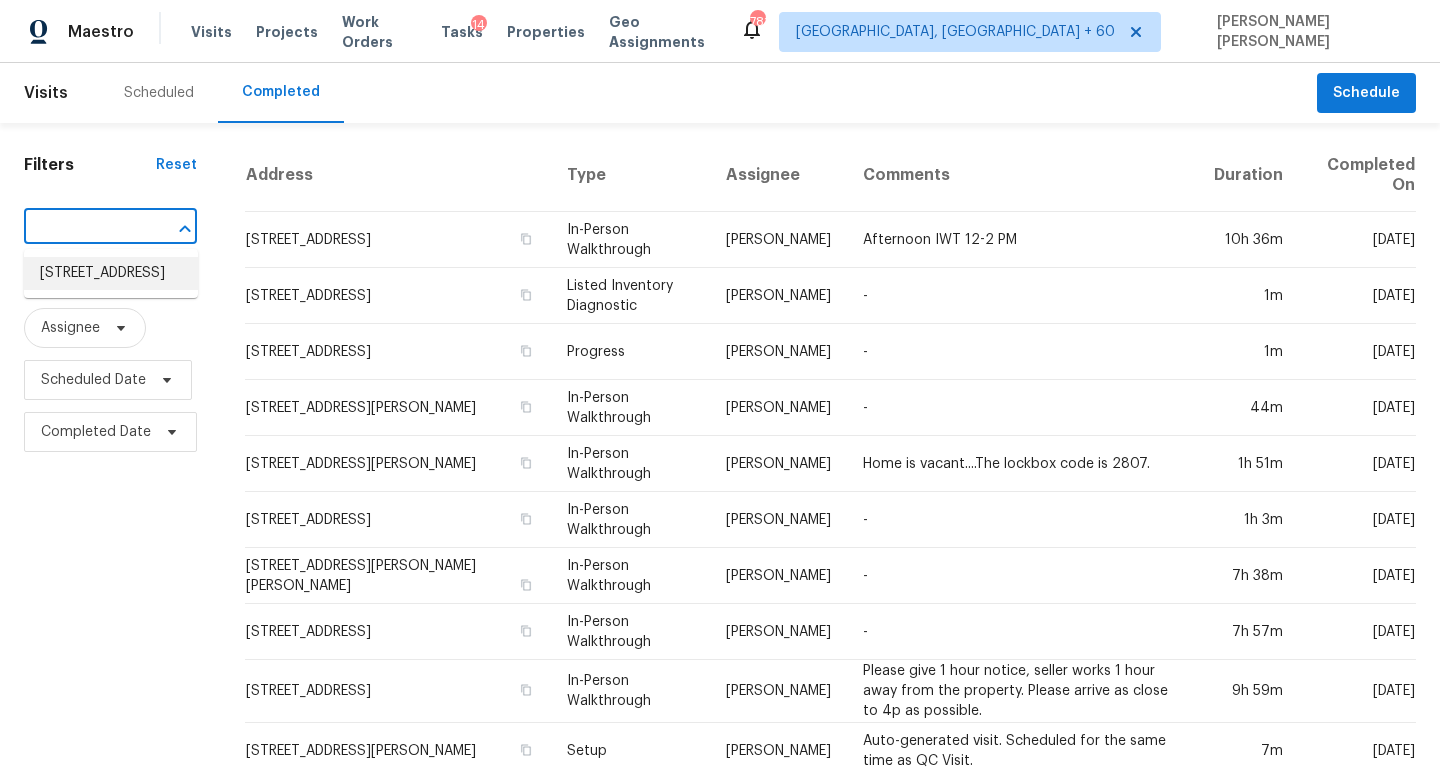 click on "10842 Spring Brook Pass Dr, Humble, TX 77396" at bounding box center (111, 273) 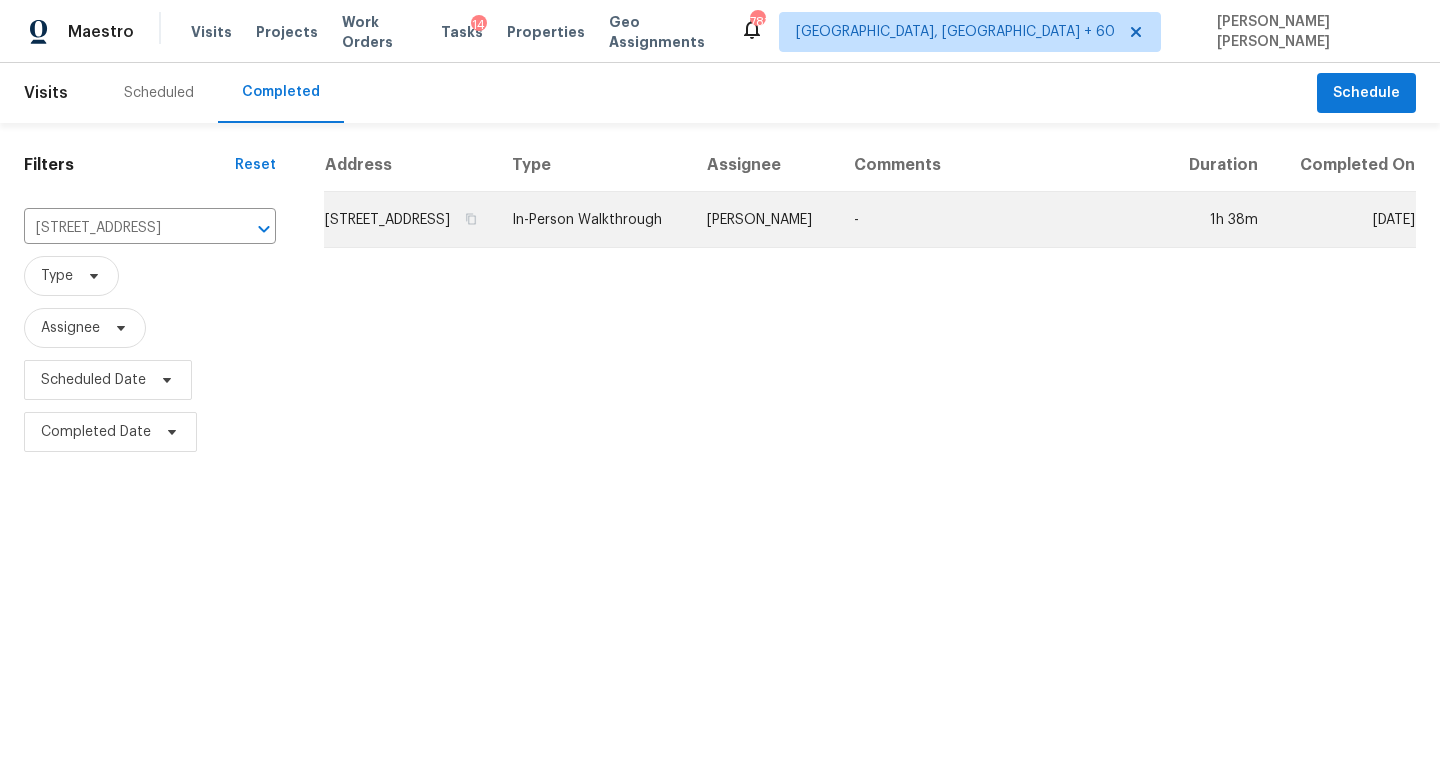 click on "In-Person Walkthrough" at bounding box center [593, 220] 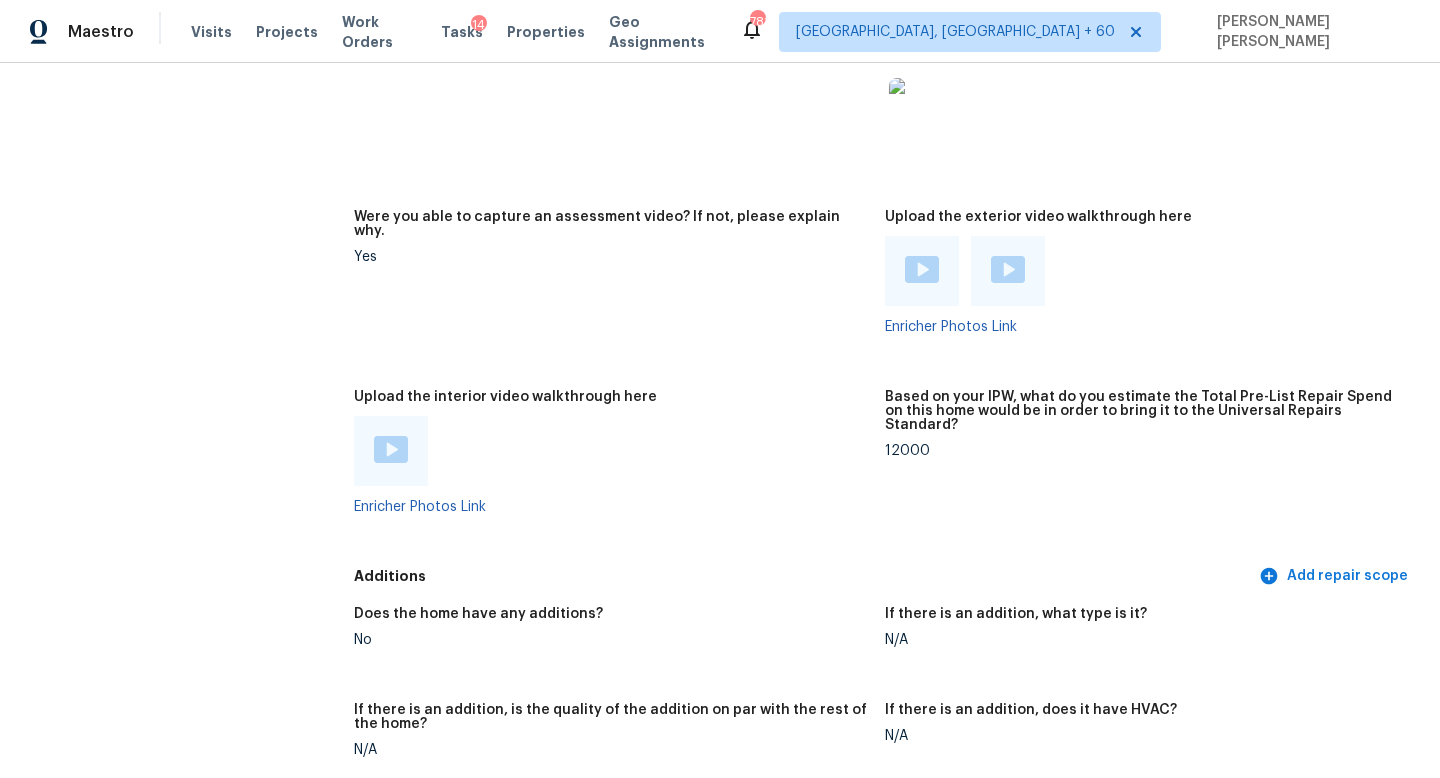 scroll, scrollTop: 3806, scrollLeft: 0, axis: vertical 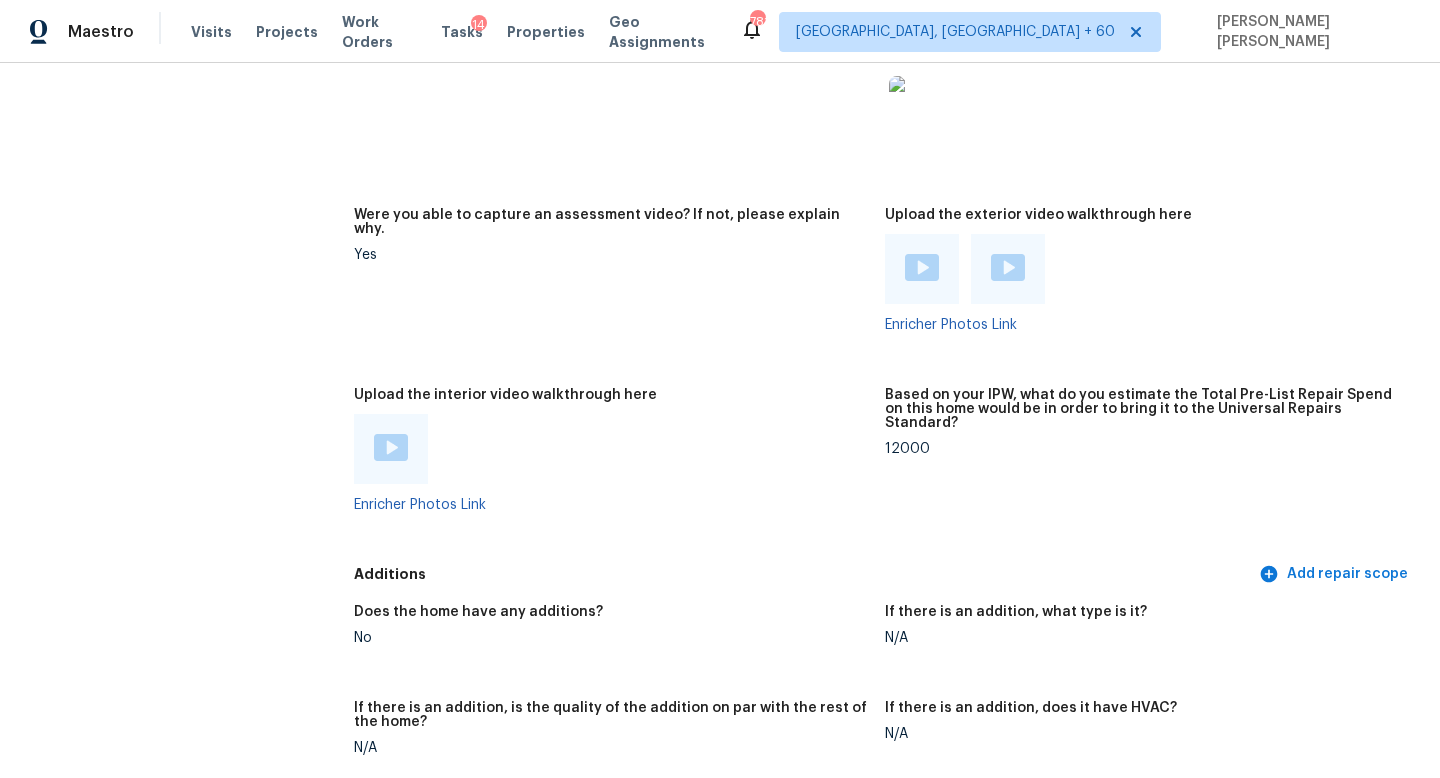 click at bounding box center (391, 447) 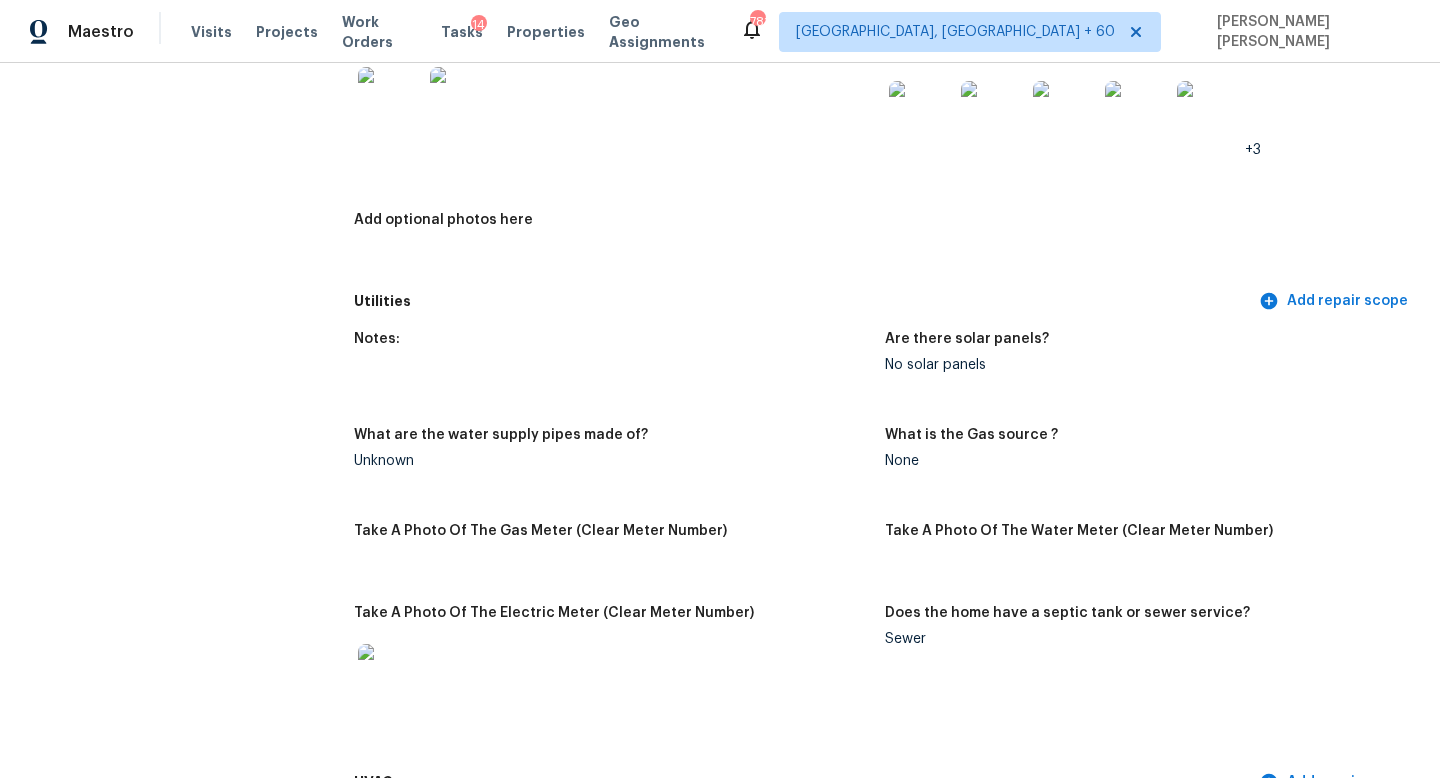 click on "All visits 10842 Spring Brook Pass Dr Humble, TX 77396 Home details Other Visits No previous visits In-Person Walkthrough Completed:  7/11/2025, 10:19 AM  to   7/11/2025, 11:57 AM Assignee Joseph Wolfe Total Scopes 6 Due Date Fri, Jul 11 Questions Pricing Add repair scope Is there any noticeable new construction in the immediate or neighboring subdivision of the home? No Did you notice any neighbors who haven't kept up with their homes (ex. lots of debris, etc.), loud barking dogs, or is there noticeable traffic noise at the home? No Does either the front yard or back yard have a severe slope? No Rate the curb appeal of the home from 1-9 (1 being the worst home on the street, 9 being the best home on the street)? 7 If the home has a pool, what condition is it in? No Pool Is there a strong odor that doesn't go away as your nose adjusts? (4+ on a 5 point scale) Please specify where the odor exists and provide details. No Please rate the quality of the neighborhood from 1-5 3 Exterior Add repair scope Notes:  +3" at bounding box center (720, 2001) 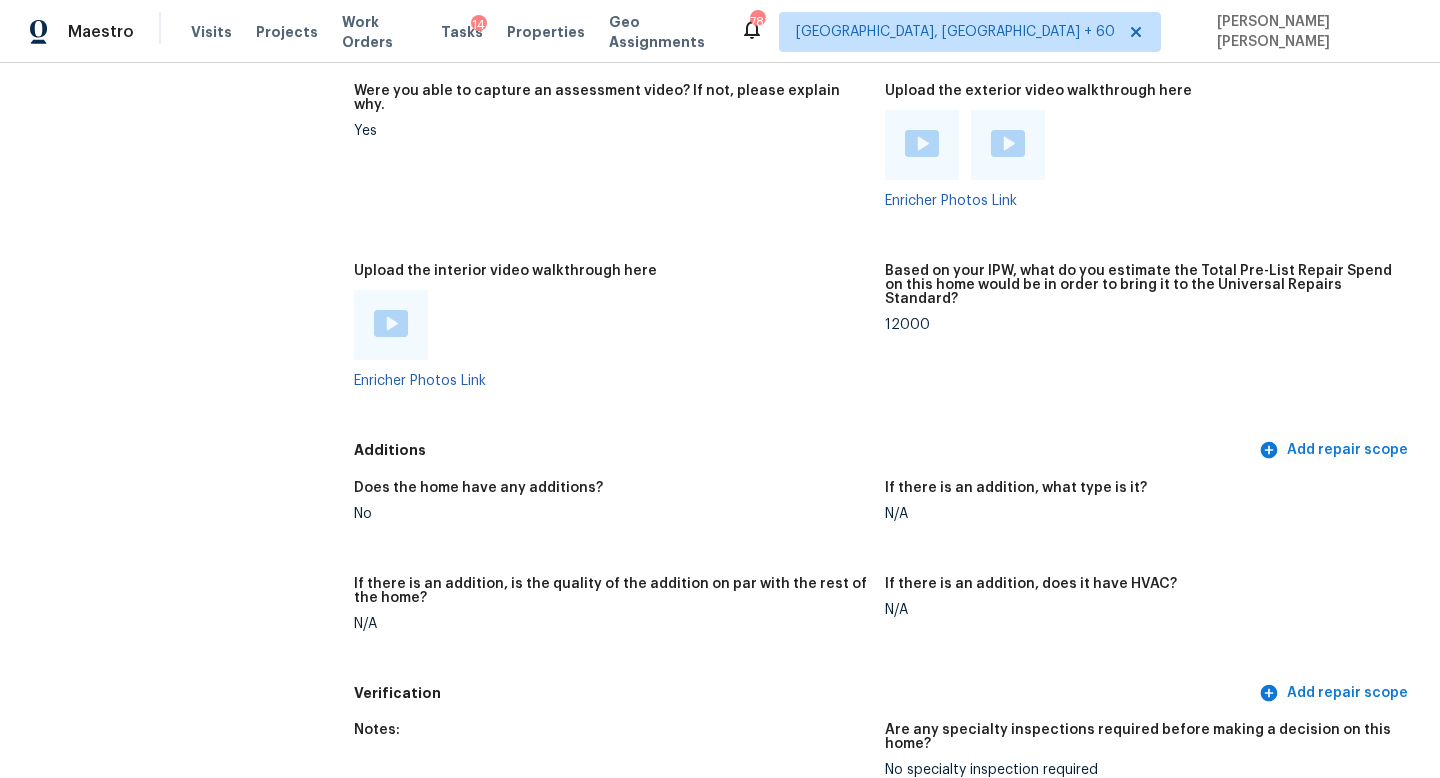 scroll, scrollTop: 3930, scrollLeft: 0, axis: vertical 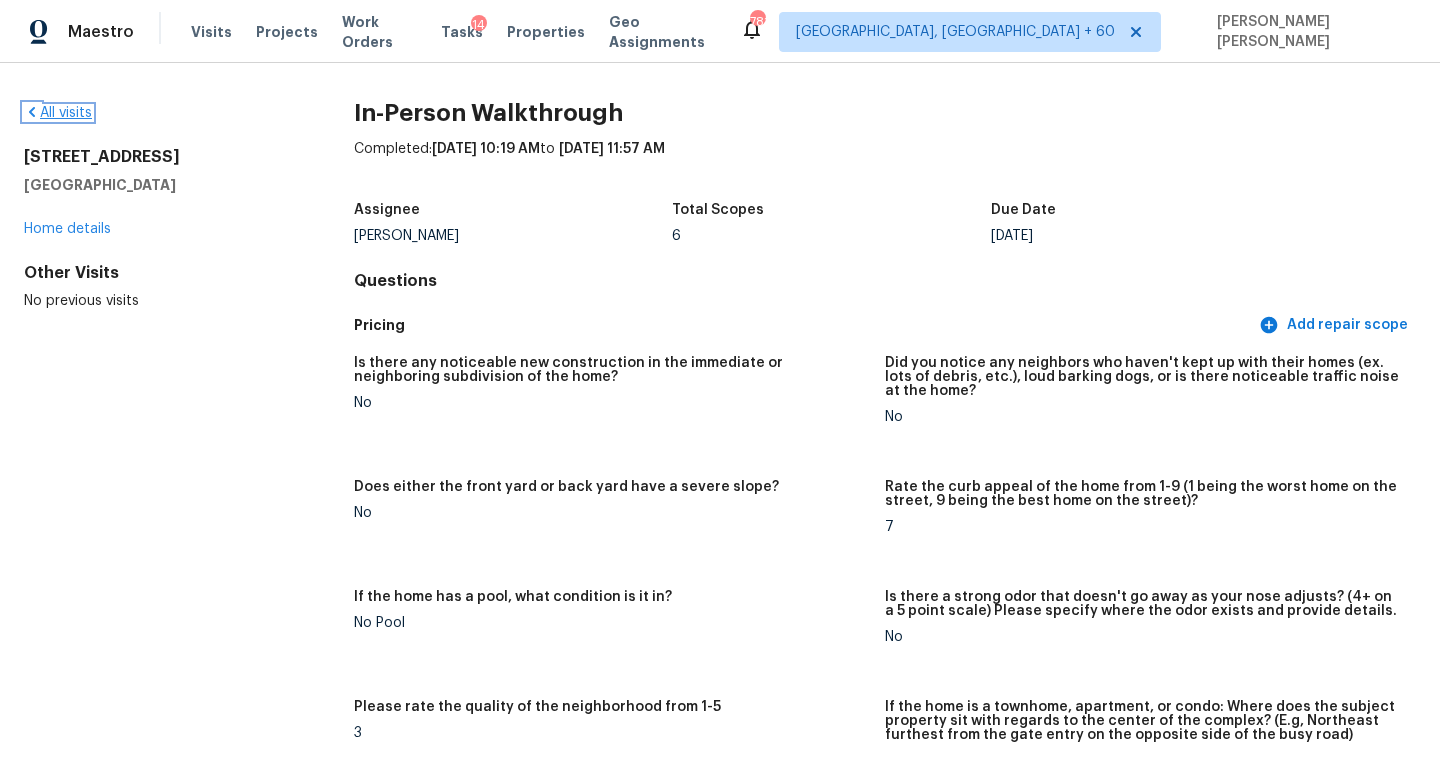 click on "All visits" at bounding box center [58, 113] 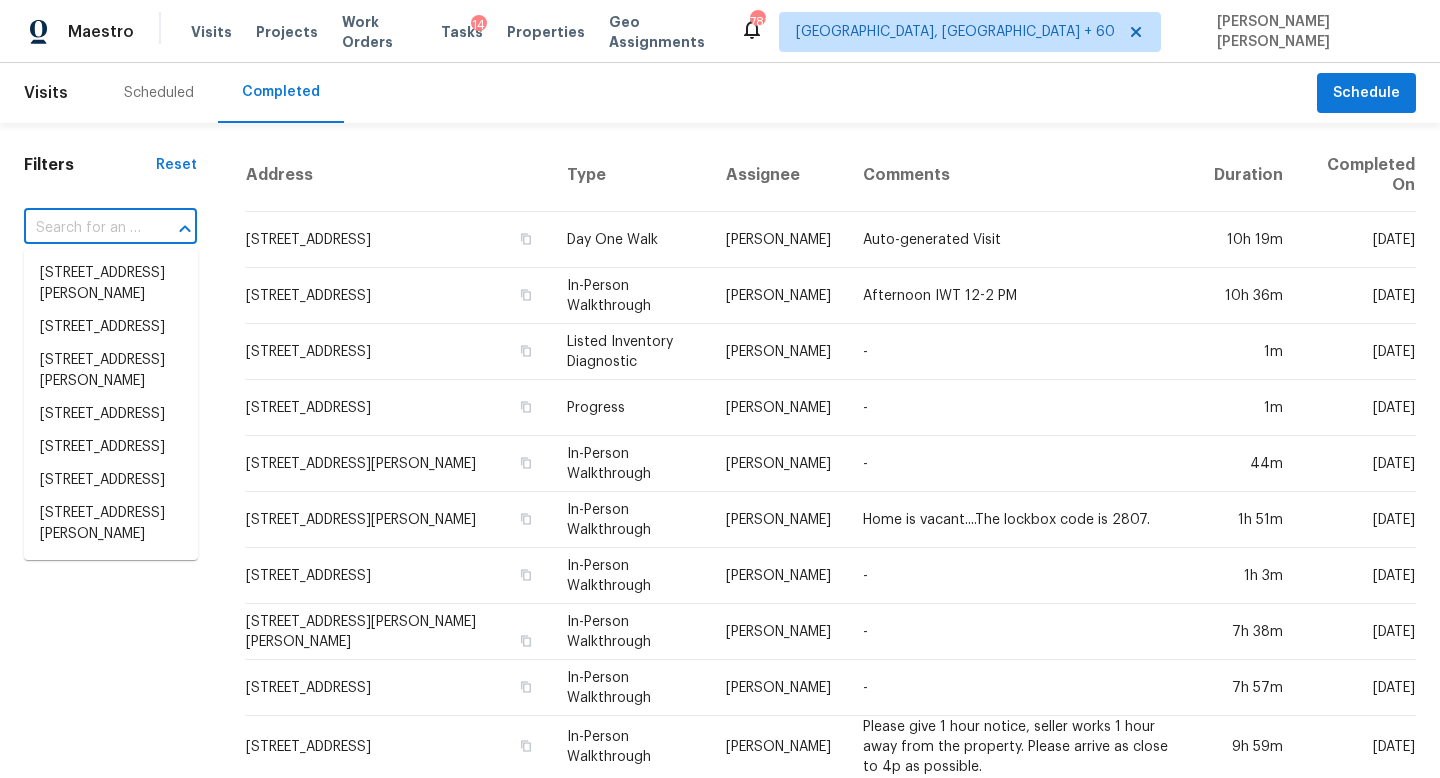 click at bounding box center (82, 228) 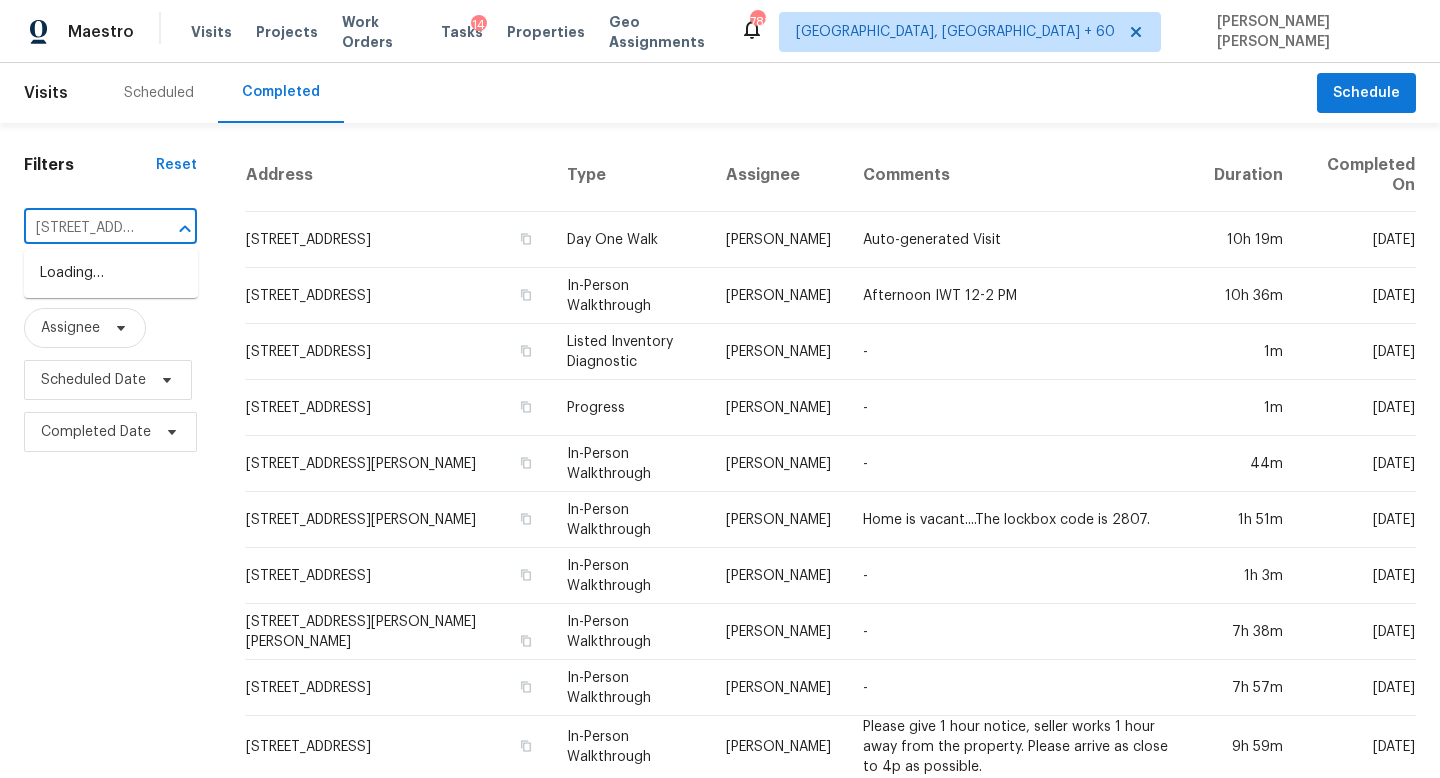 scroll, scrollTop: 0, scrollLeft: 193, axis: horizontal 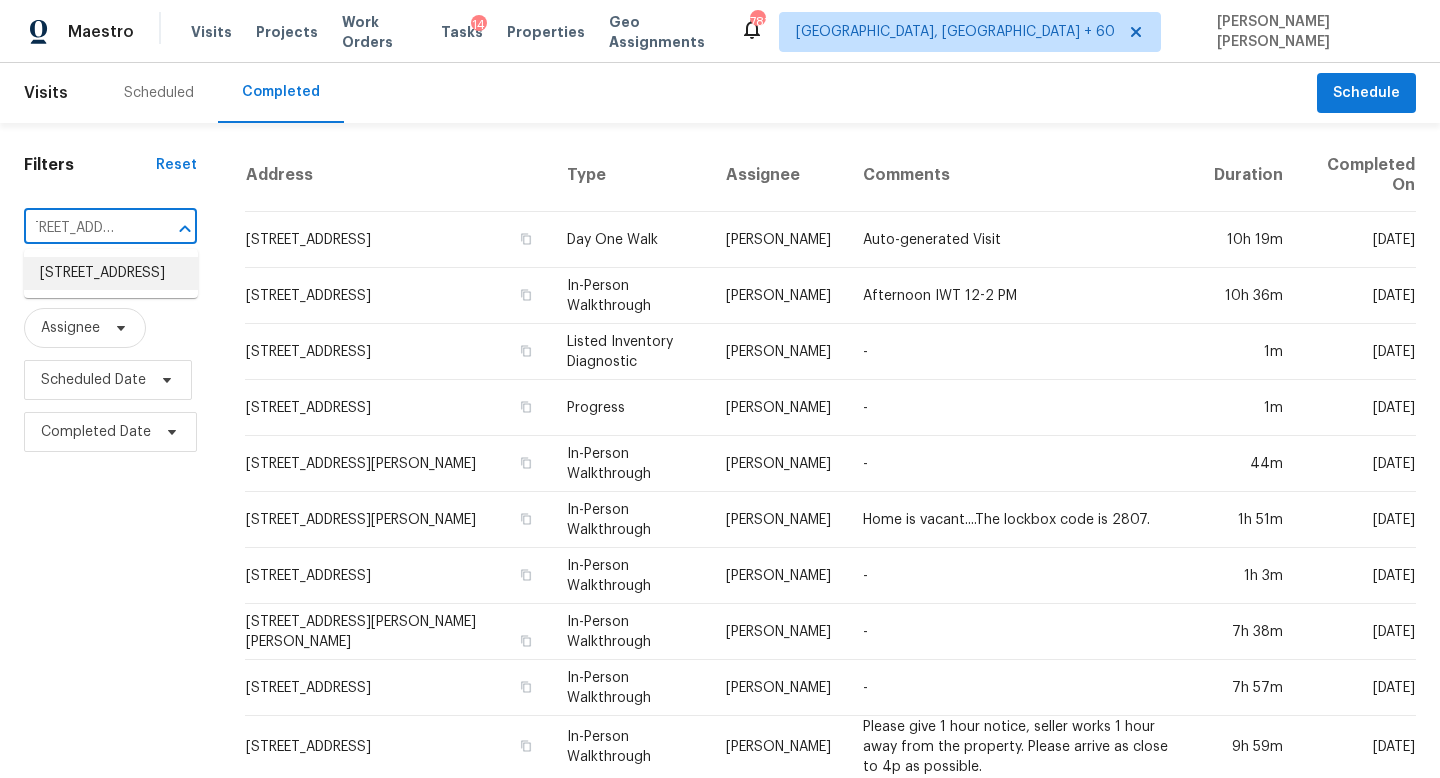click on "8015 Alto Rey Ct NW, Albuquerque, NM 87120" at bounding box center [111, 273] 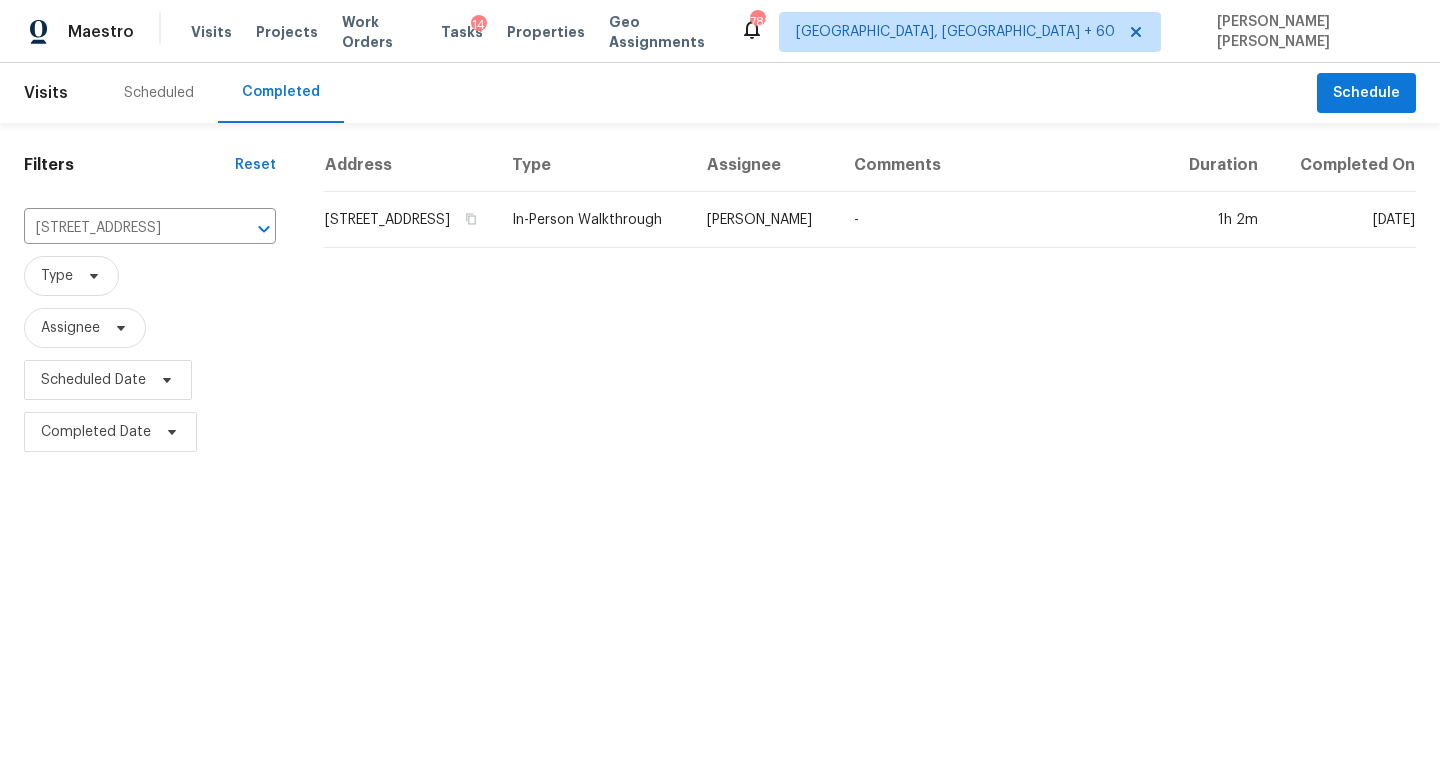 click on "In-Person Walkthrough" at bounding box center (593, 220) 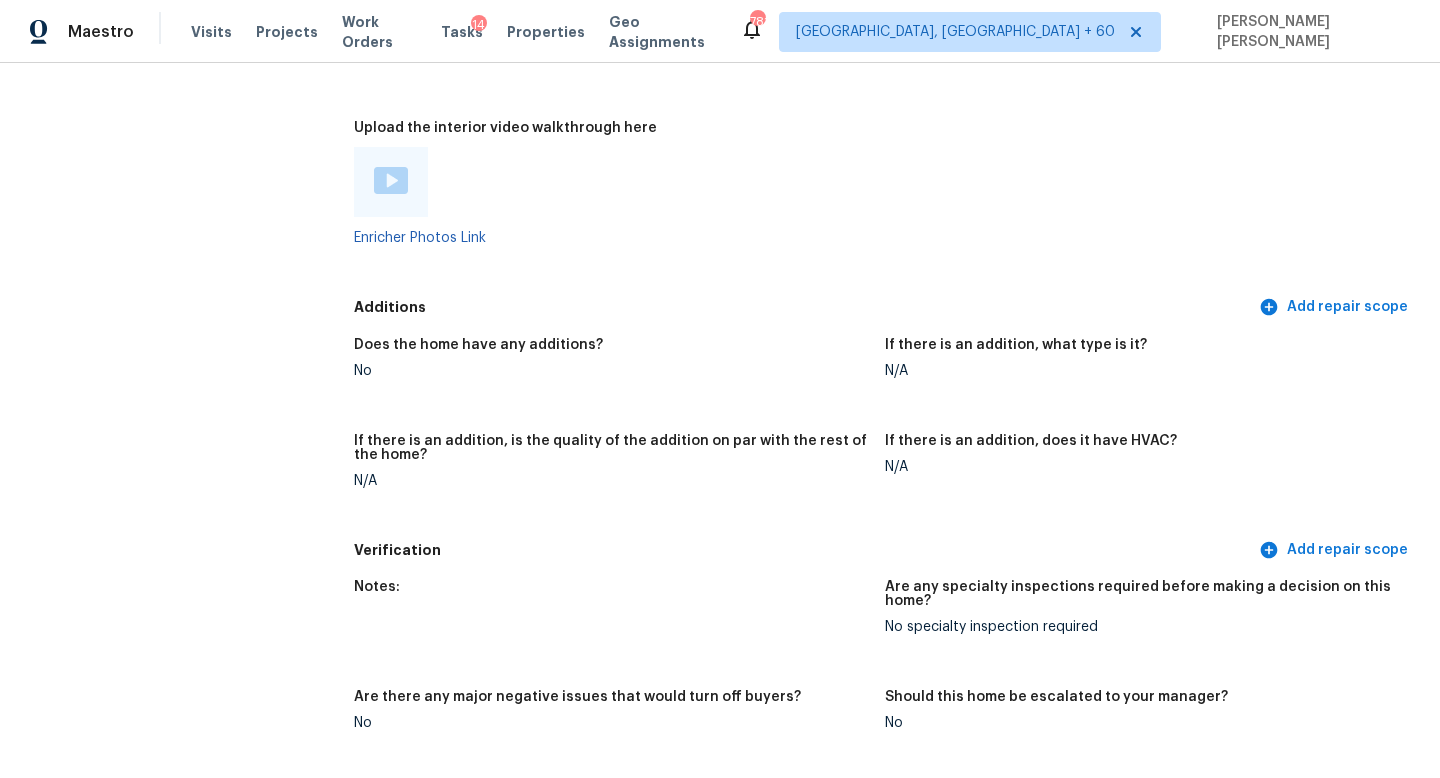 scroll, scrollTop: 4284, scrollLeft: 0, axis: vertical 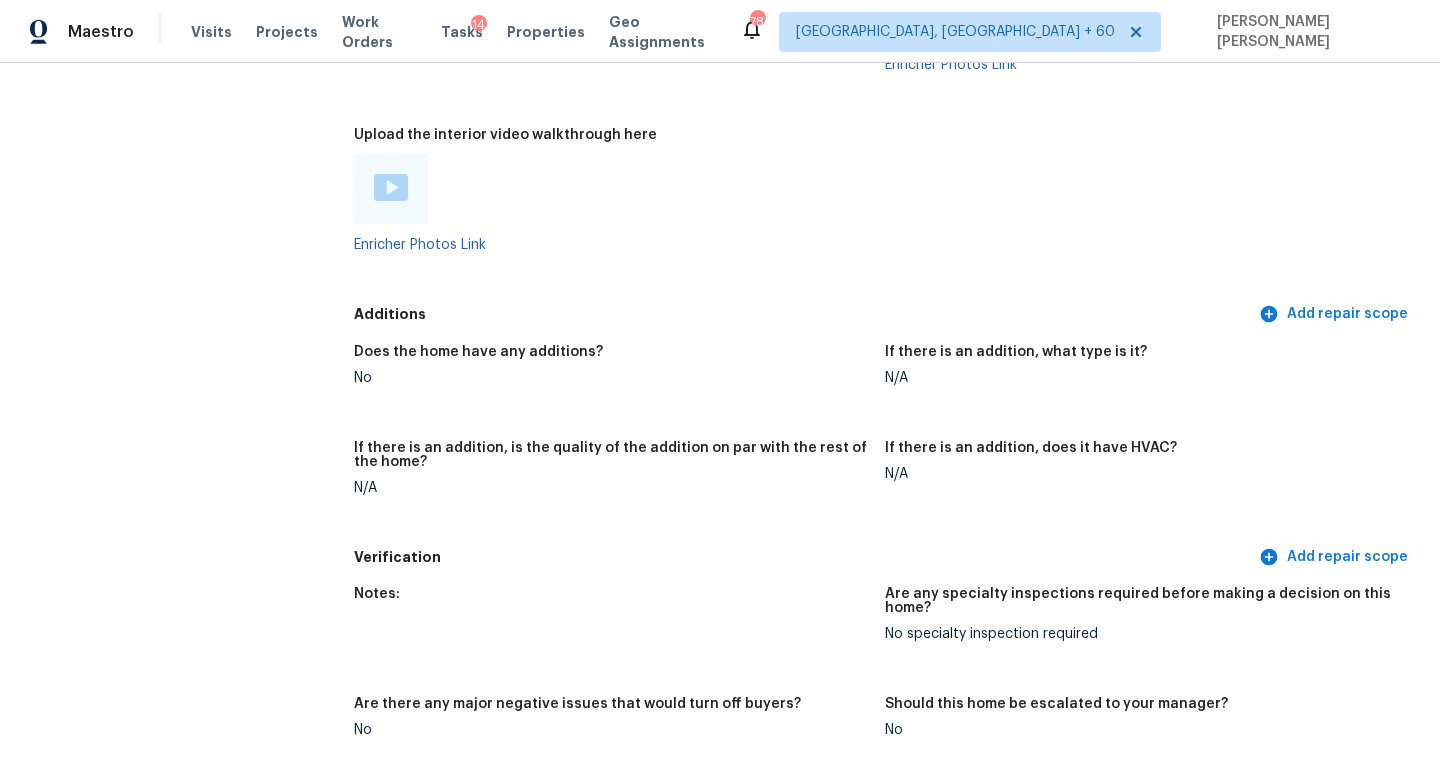 click at bounding box center [391, 187] 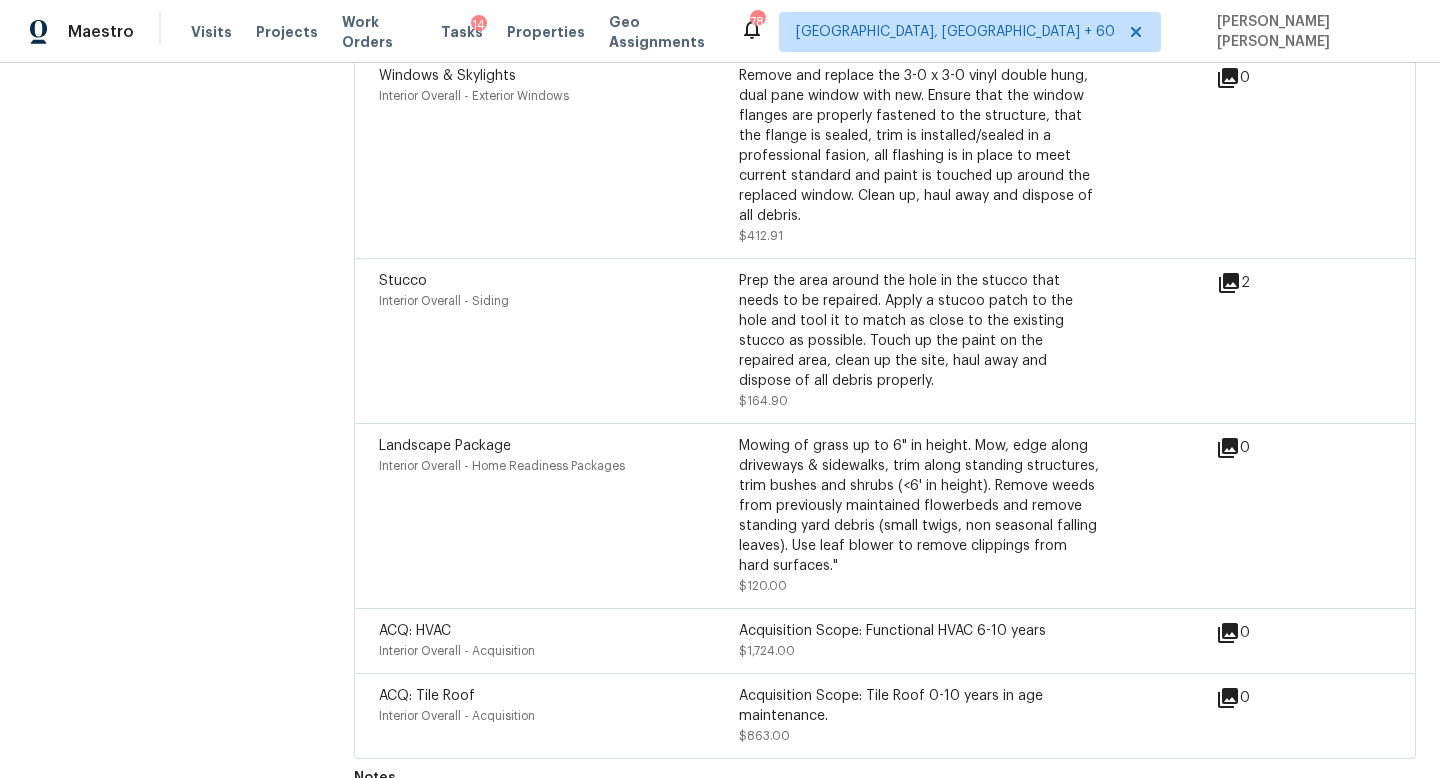 scroll, scrollTop: 5553, scrollLeft: 0, axis: vertical 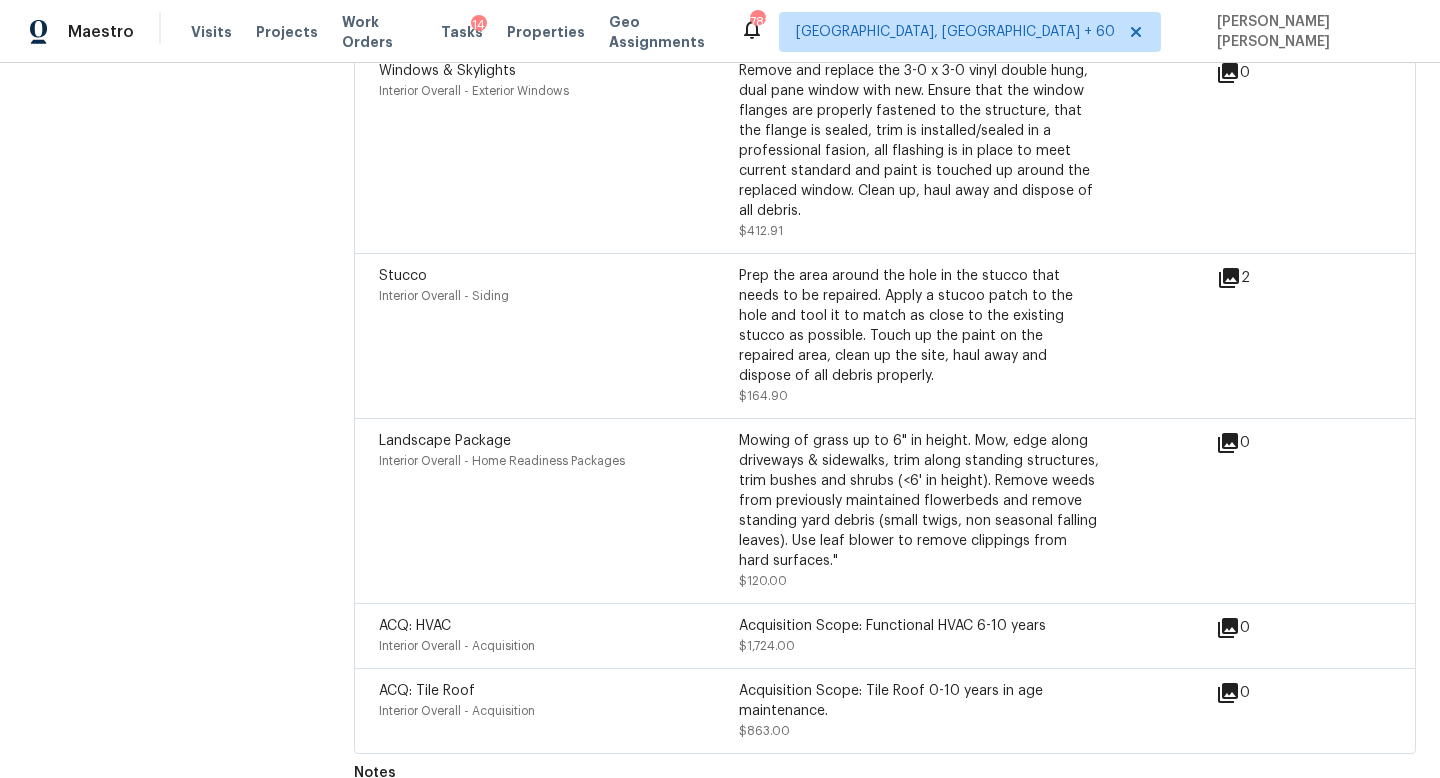 drag, startPoint x: 235, startPoint y: 229, endPoint x: 224, endPoint y: 257, distance: 30.083218 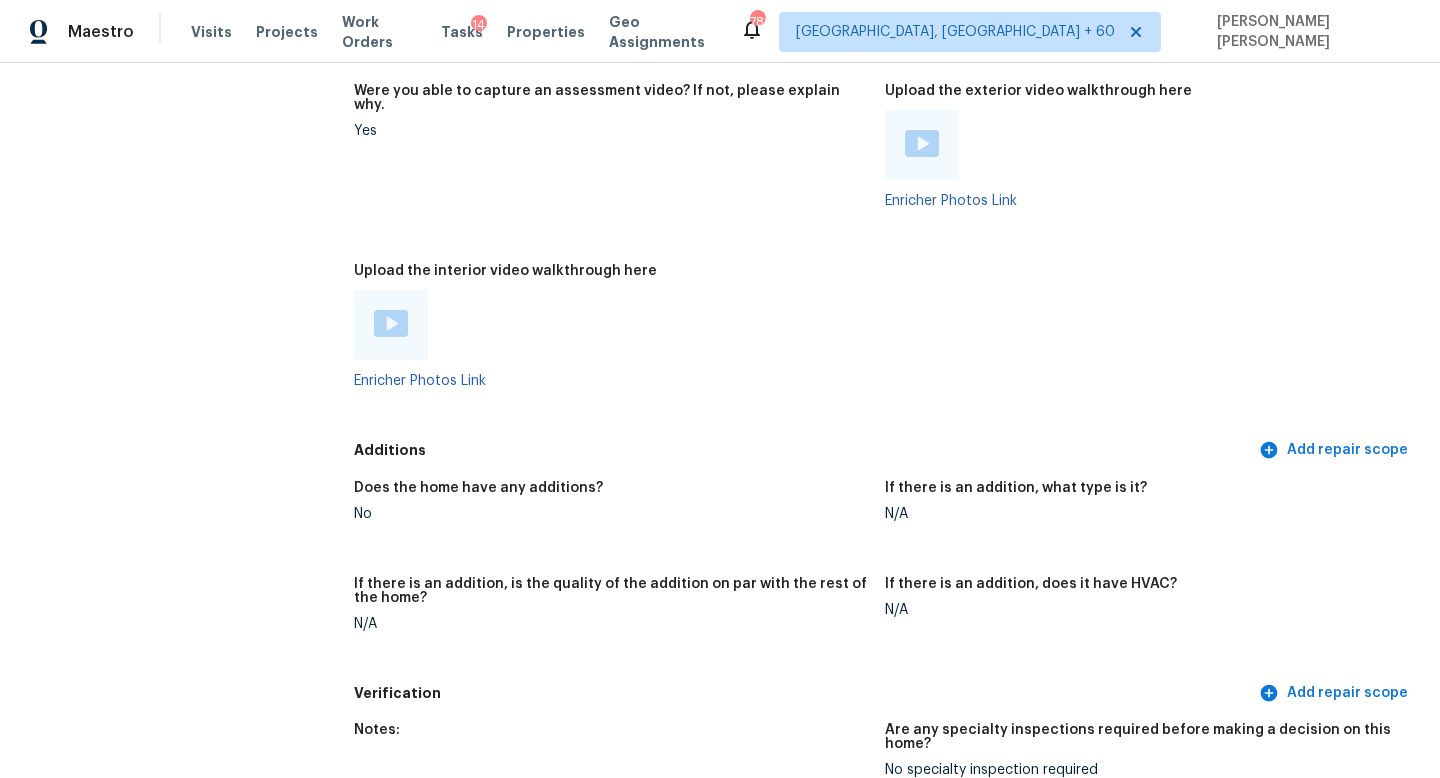 click on "All visits 8015 Alto Rey Ct NW Albuquerque, NM 87120 Home details Other Visits No previous visits In-Person Walkthrough Completed:  7/11/2025, 11:52 AM  to   7/11/2025, 12:54 AM Assignee Mark Cardenas Total Scopes 7 Due Date Fri, Jul 11 Questions Pricing Add repair scope Is there any noticeable new construction in the immediate or neighboring subdivision of the home? No Did you notice any neighbors who haven't kept up with their homes (ex. lots of debris, etc.), loud barking dogs, or is there noticeable traffic noise at the home? No Does either the front yard or back yard have a severe slope? No Rate the curb appeal of the home from 1-9 (1 being the worst home on the street, 9 being the best home on the street)? 8 If the home has a pool, what condition is it in? No Pool Is there a strong odor that doesn't go away as your nose adjusts? (4+ on a 5 point scale) Please specify where the odor exists and provide details. No Please rate the quality of the neighborhood from 1-5 4 Exterior Add repair scope Notes:  +1" at bounding box center (720, -918) 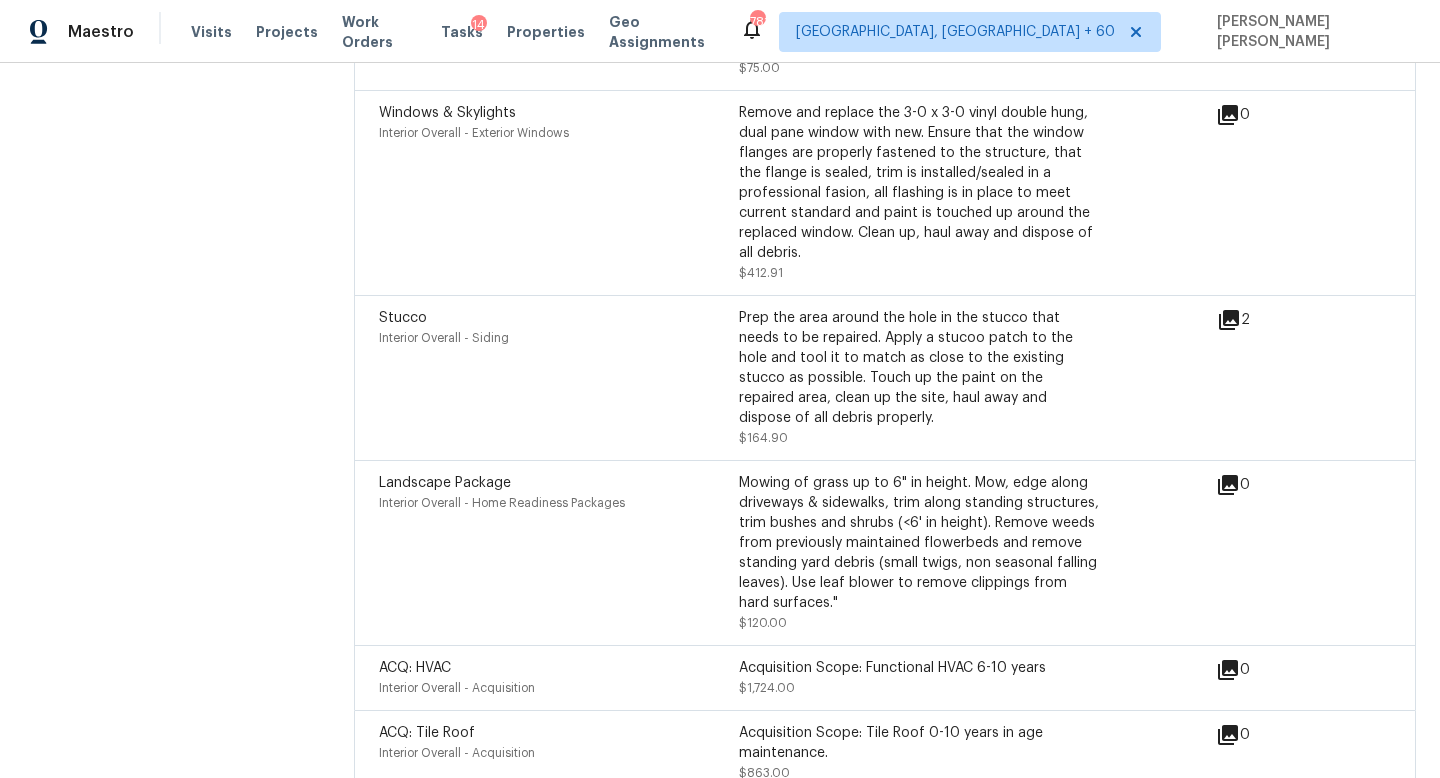 scroll, scrollTop: 5553, scrollLeft: 0, axis: vertical 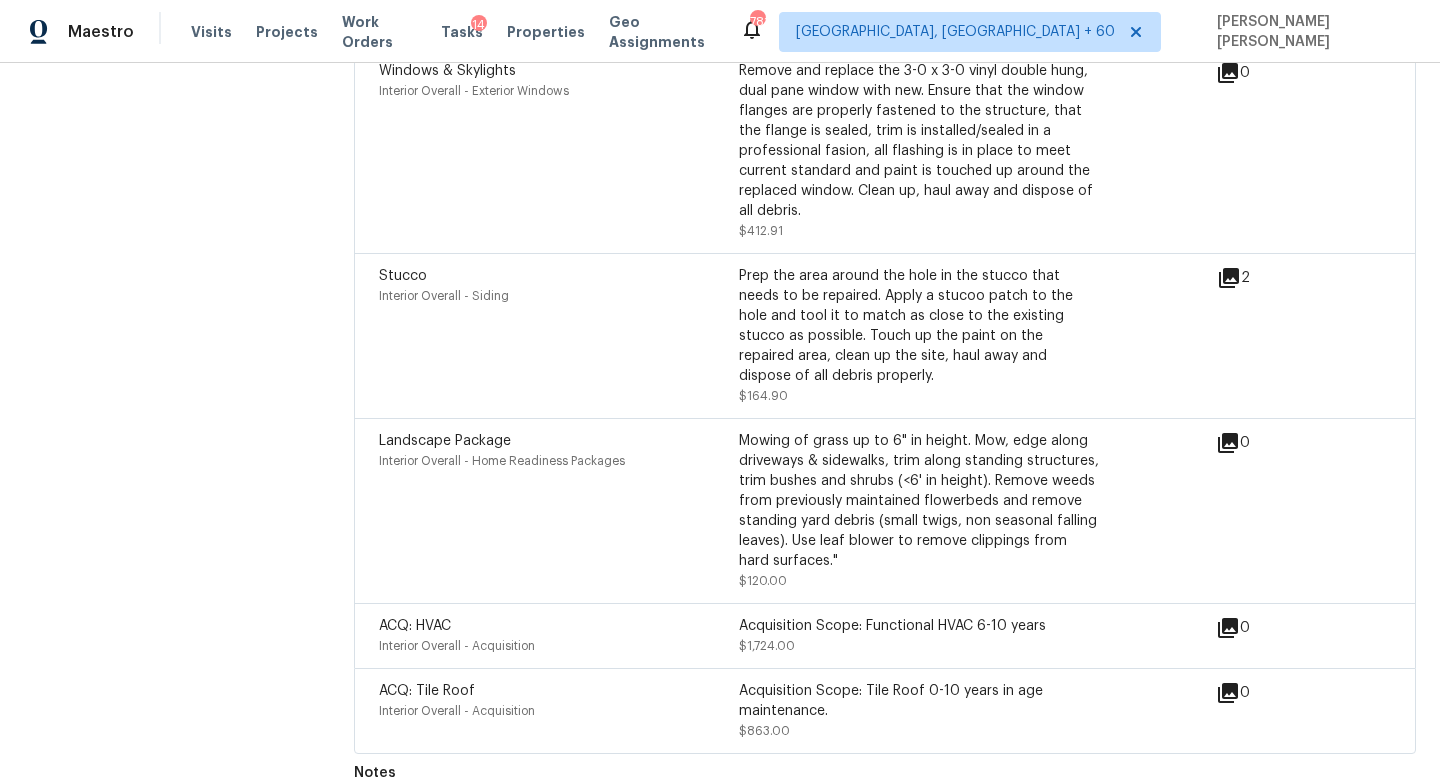 click on "All visits 8015 Alto Rey Ct NW Albuquerque, NM 87120 Home details Other Visits No previous visits" at bounding box center (157, -2323) 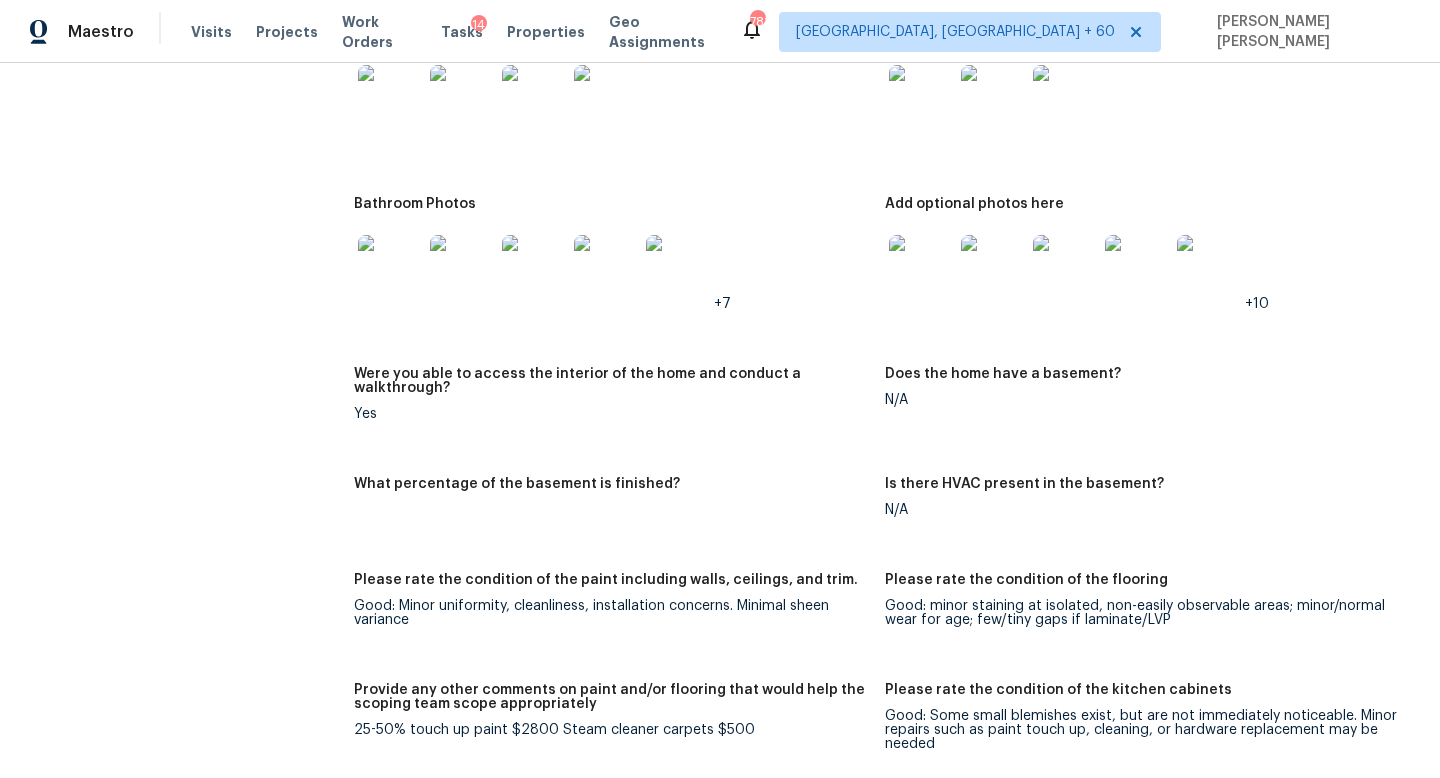 scroll, scrollTop: 2967, scrollLeft: 0, axis: vertical 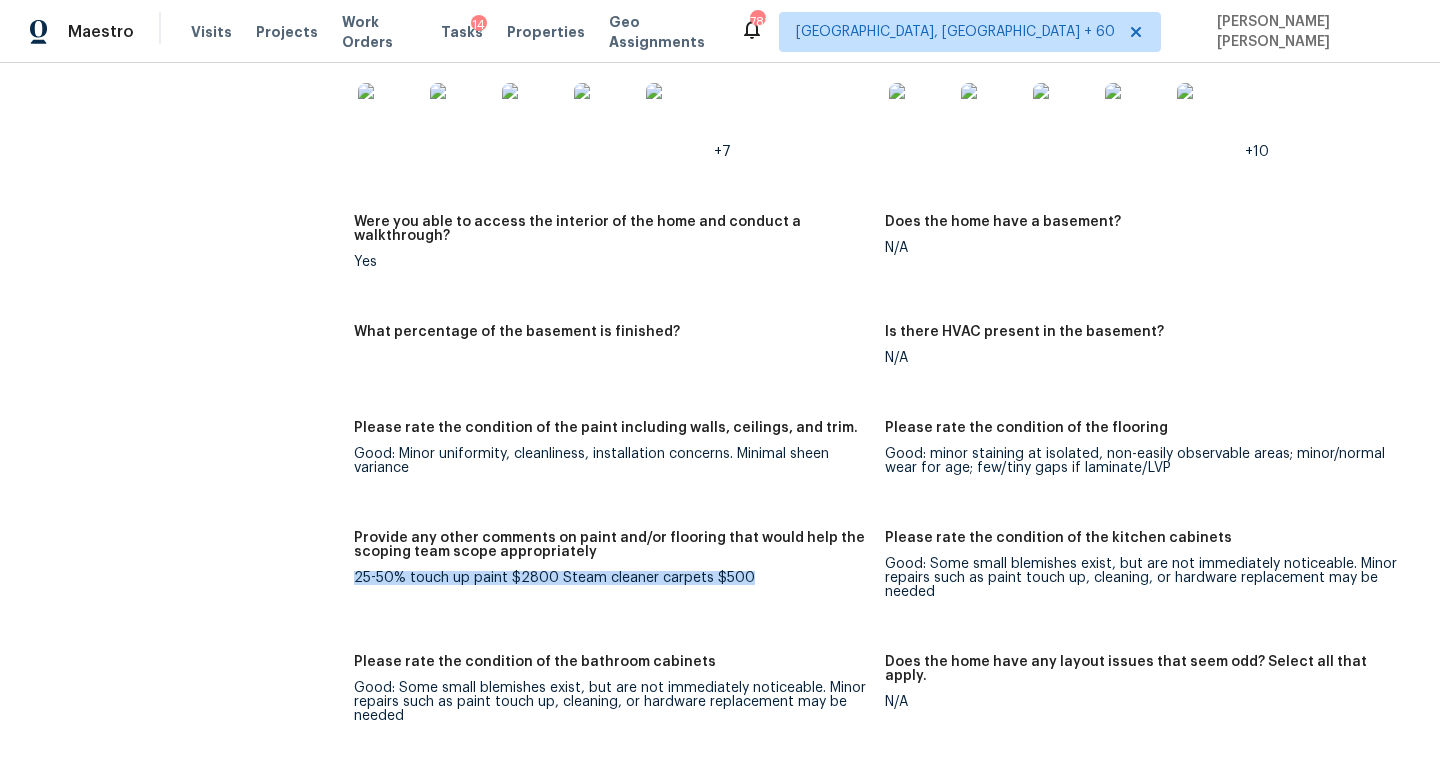 drag, startPoint x: 355, startPoint y: 545, endPoint x: 818, endPoint y: 545, distance: 463 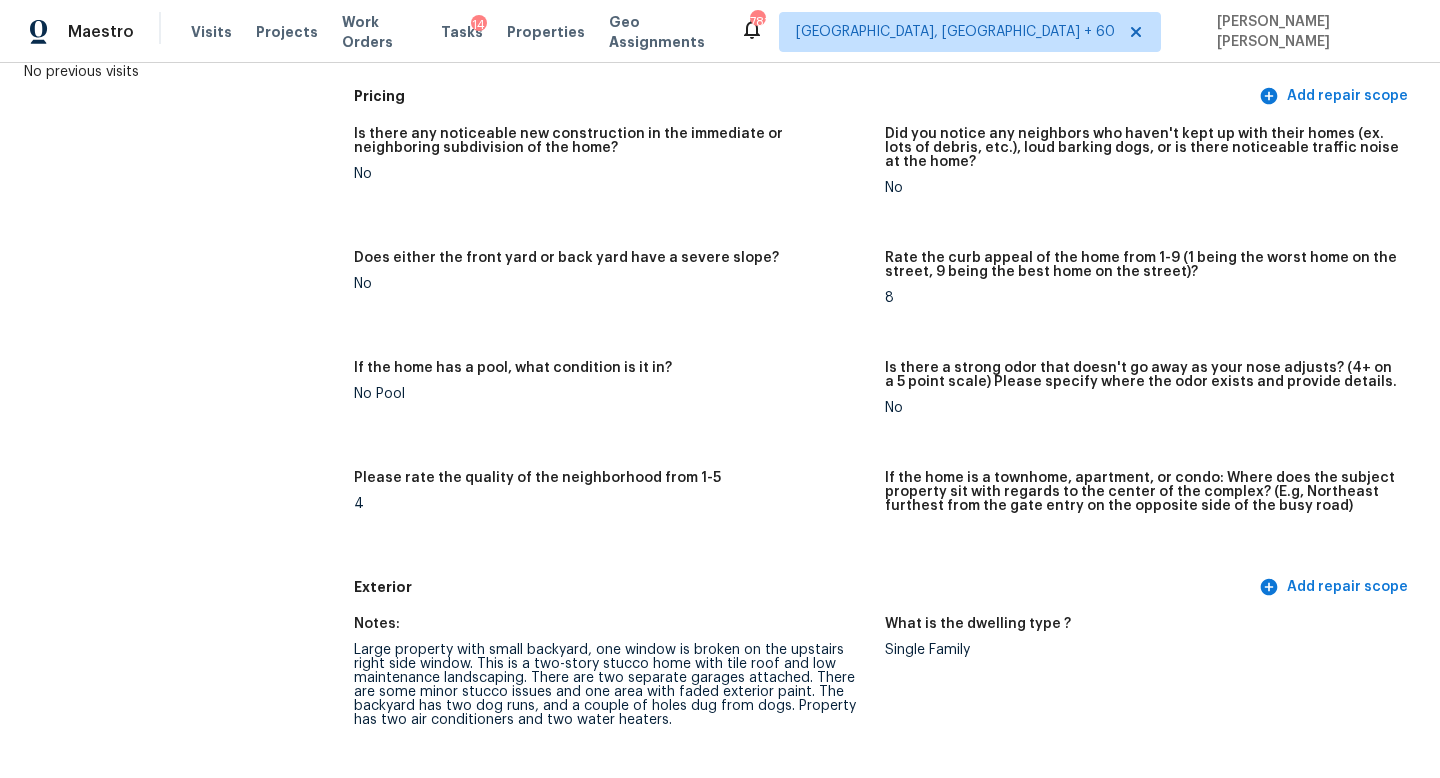 scroll, scrollTop: 0, scrollLeft: 0, axis: both 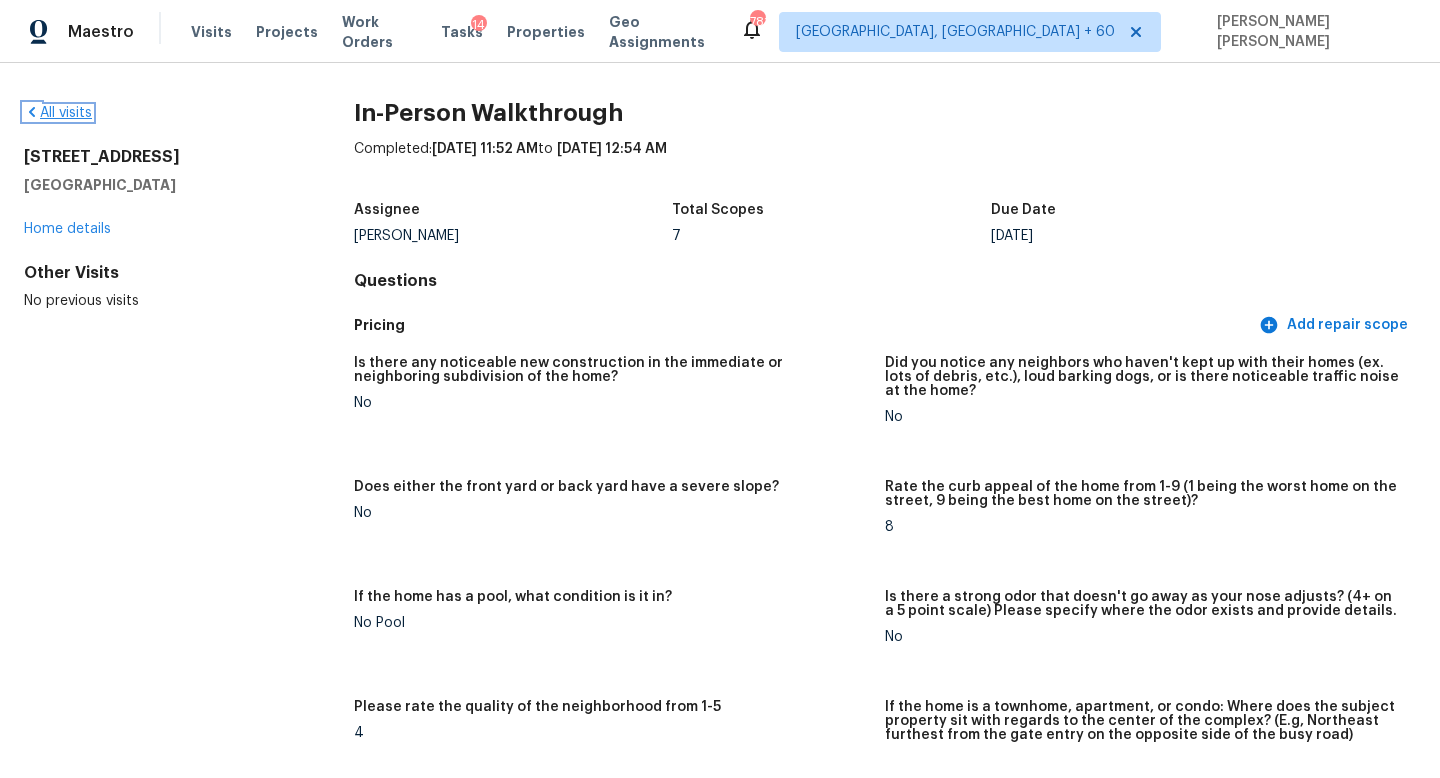 click on "All visits" at bounding box center [58, 113] 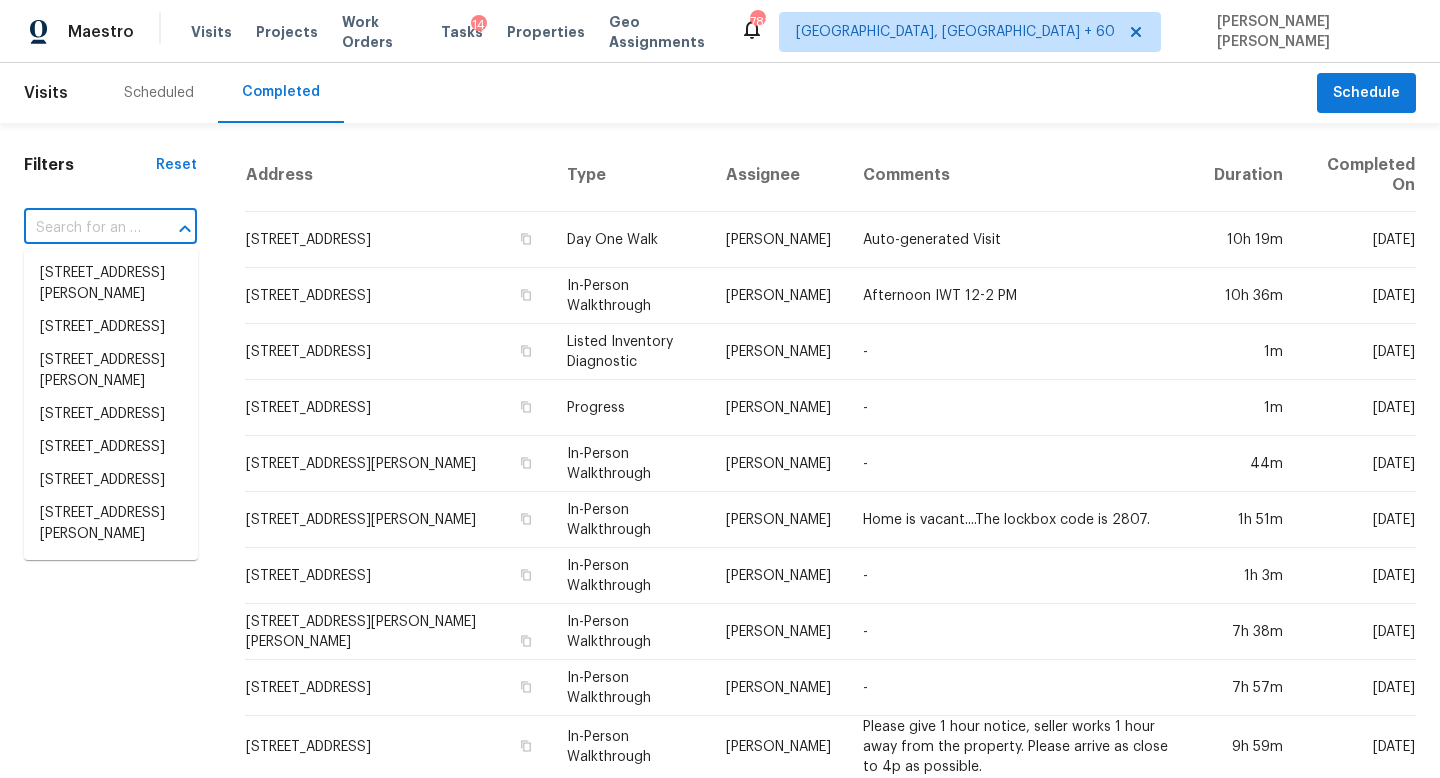 click at bounding box center (82, 228) 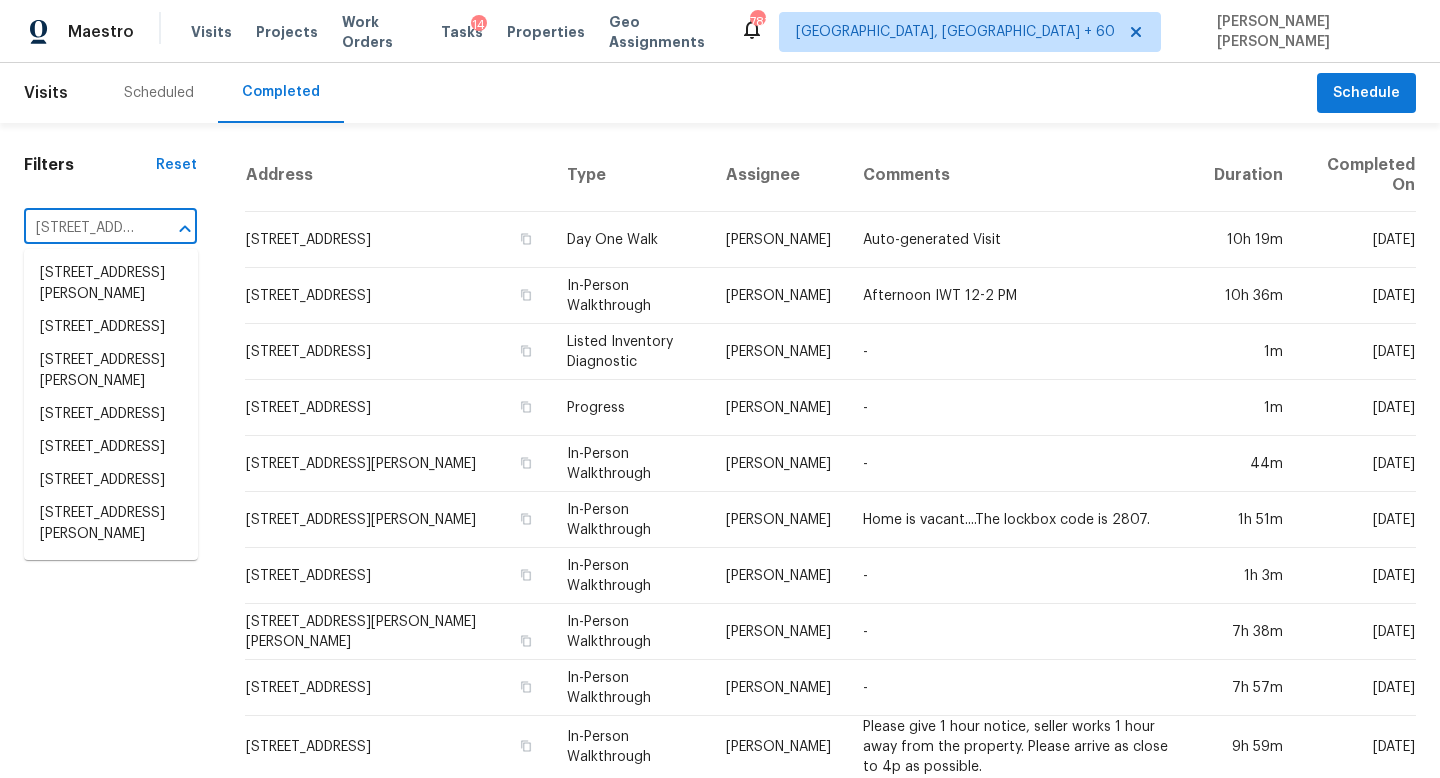 scroll, scrollTop: 0, scrollLeft: 149, axis: horizontal 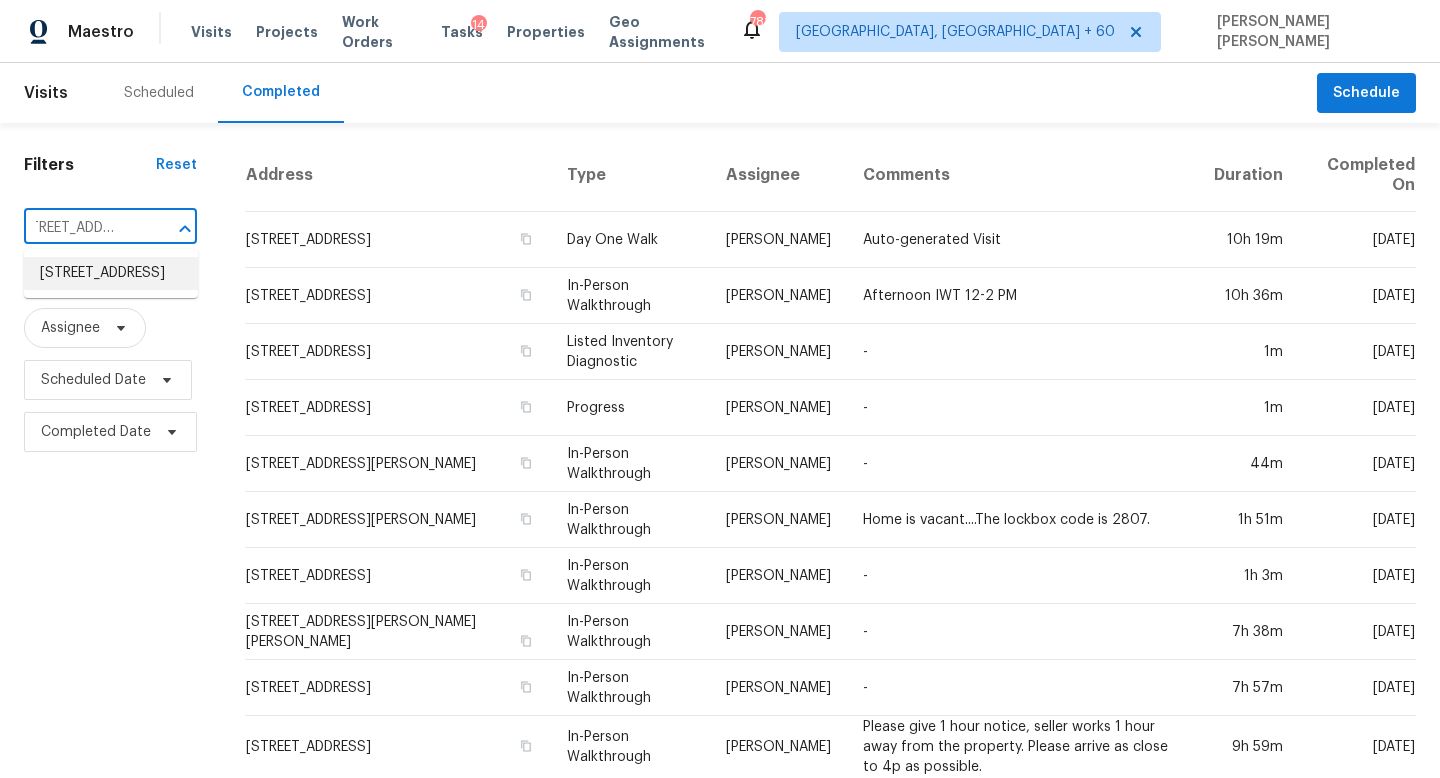 click on "8158 Berkshire Dr, Fort Worth, TX 76137" at bounding box center (111, 273) 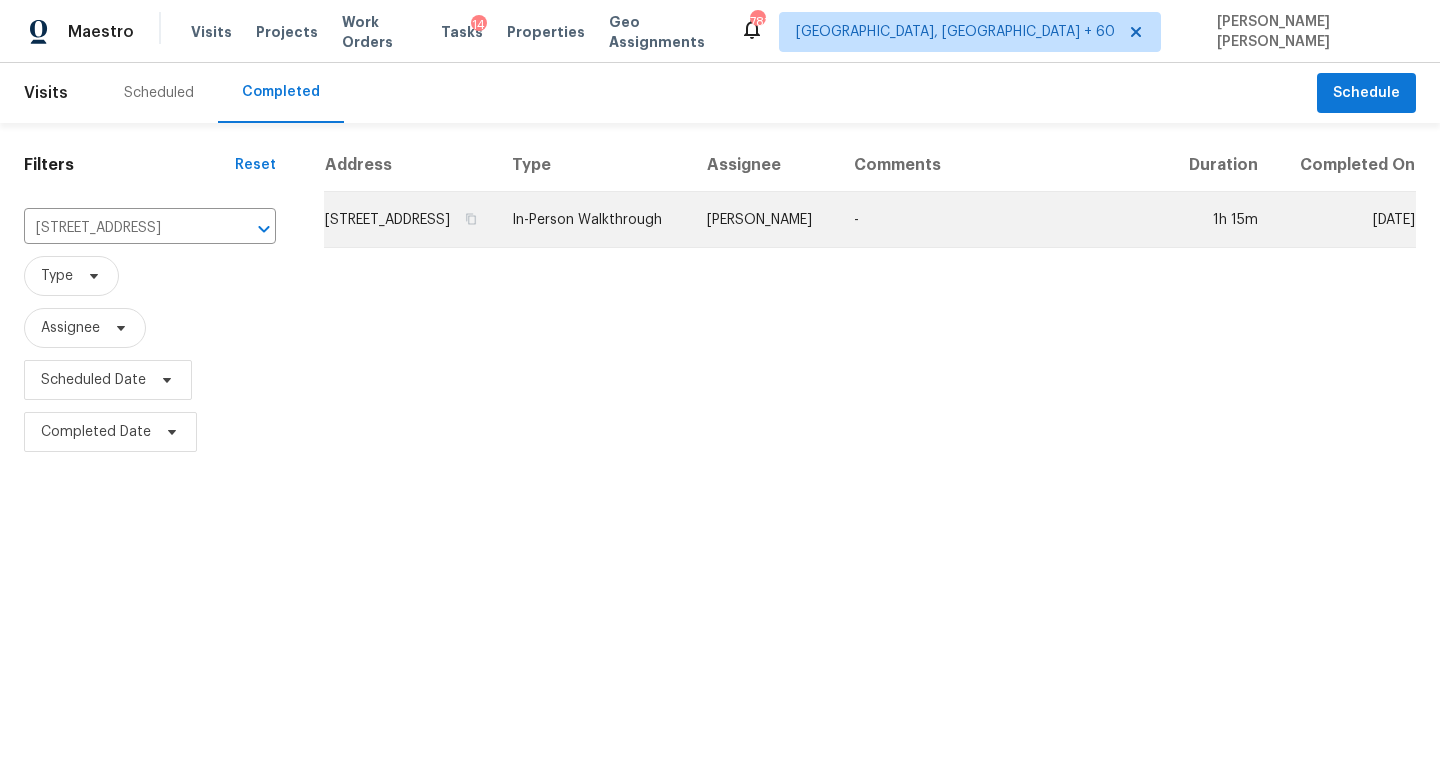 click on "Andrew Kempka" at bounding box center [764, 220] 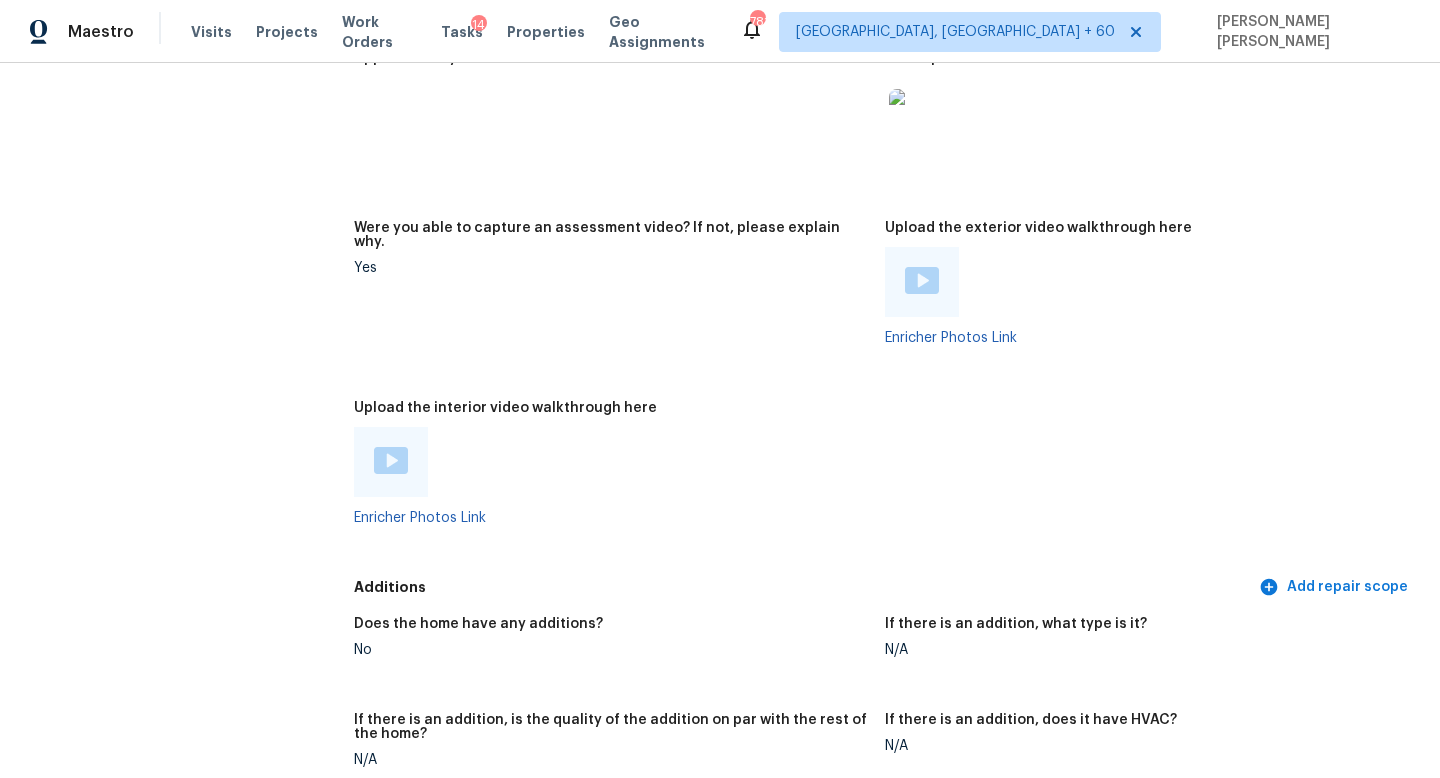 scroll, scrollTop: 3624, scrollLeft: 0, axis: vertical 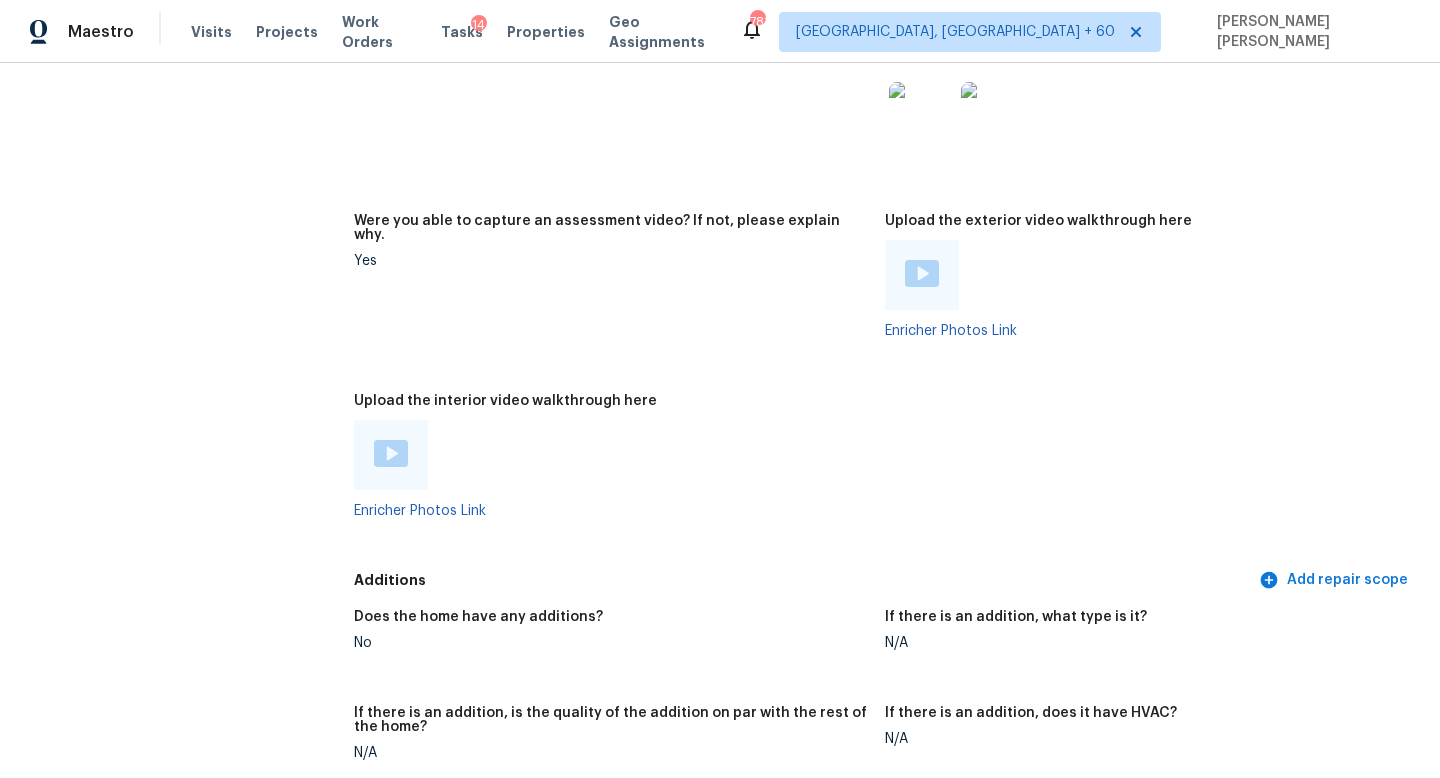 click at bounding box center [391, 455] 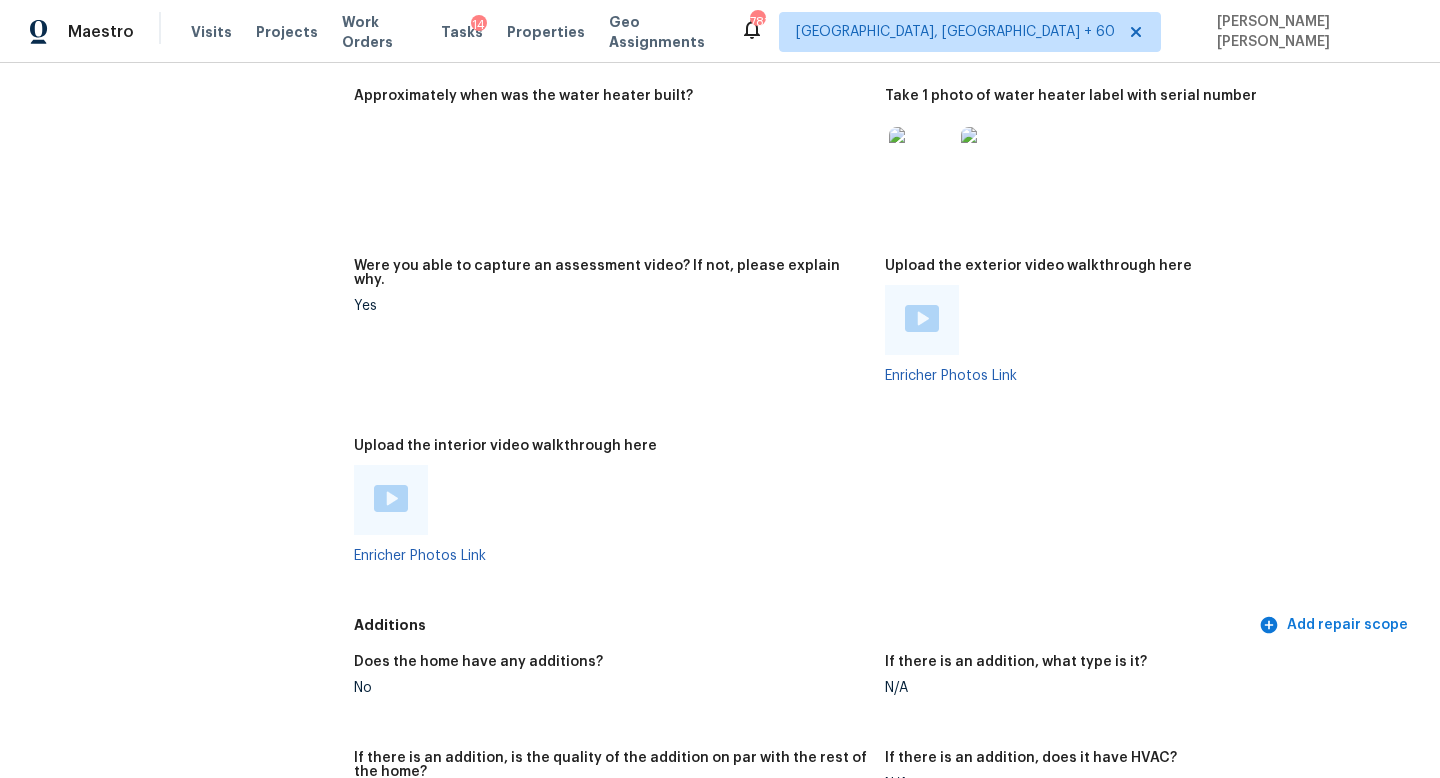 scroll, scrollTop: 3576, scrollLeft: 0, axis: vertical 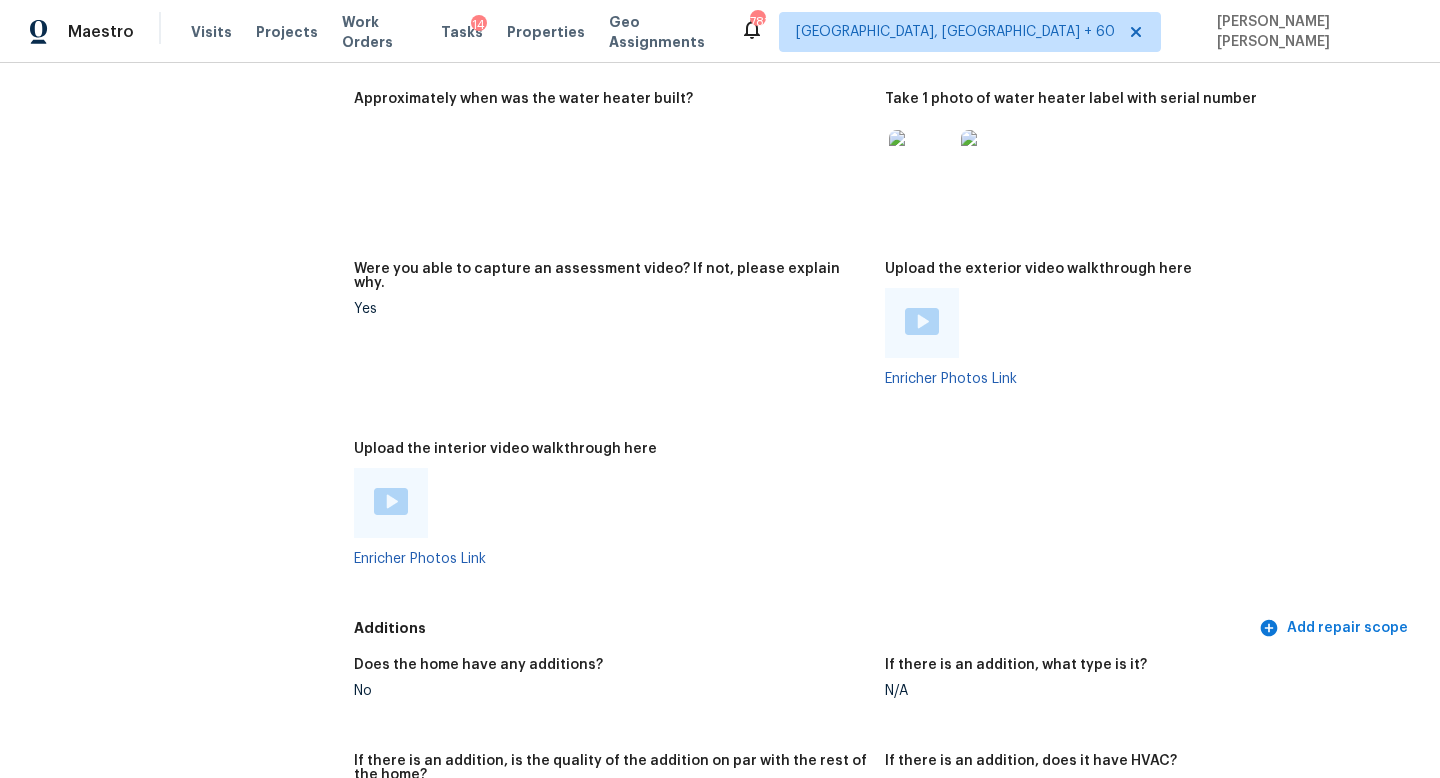 drag, startPoint x: 341, startPoint y: 147, endPoint x: 338, endPoint y: 158, distance: 11.401754 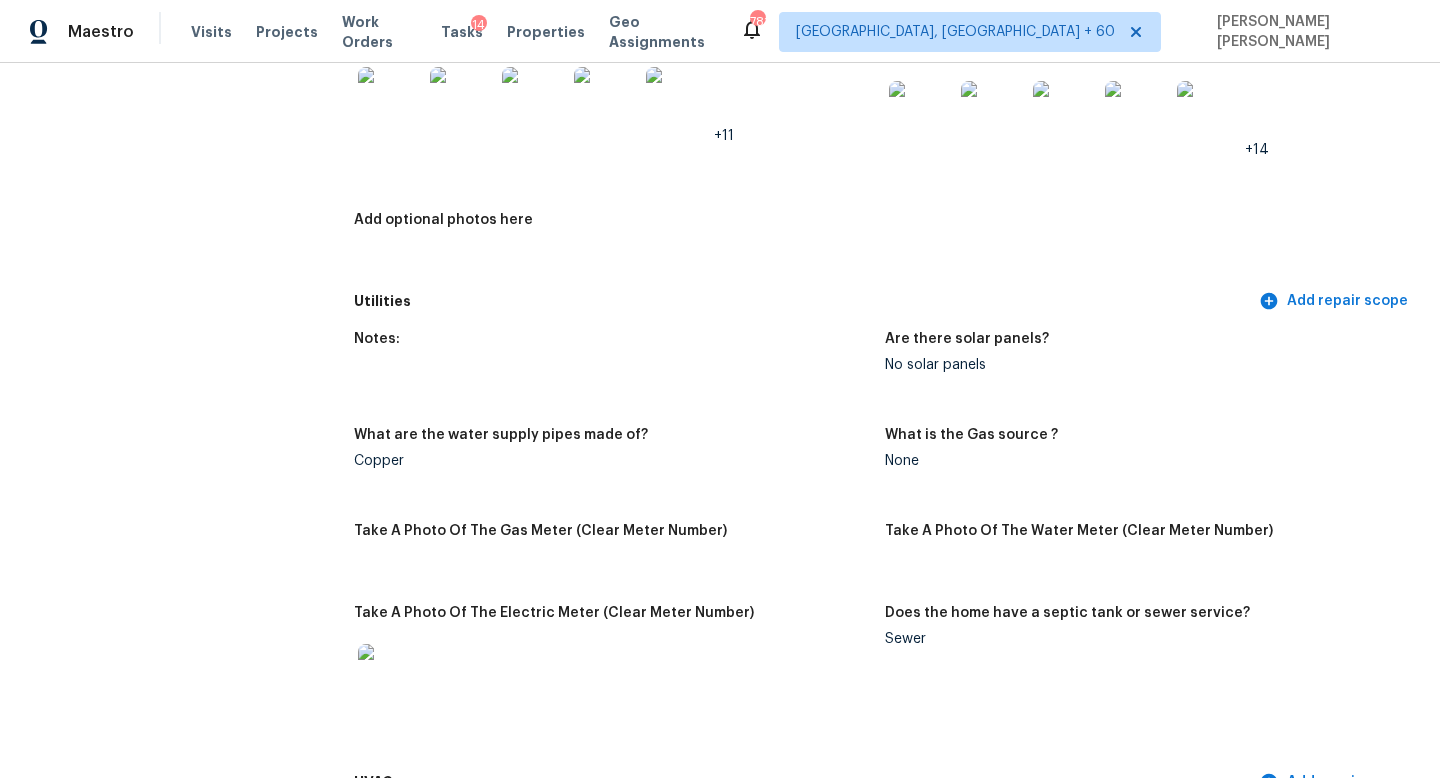 click on "All visits 8158 Berkshire Dr Fort Worth, TX 76137 Home details Other Visits No previous visits" at bounding box center (157, 2440) 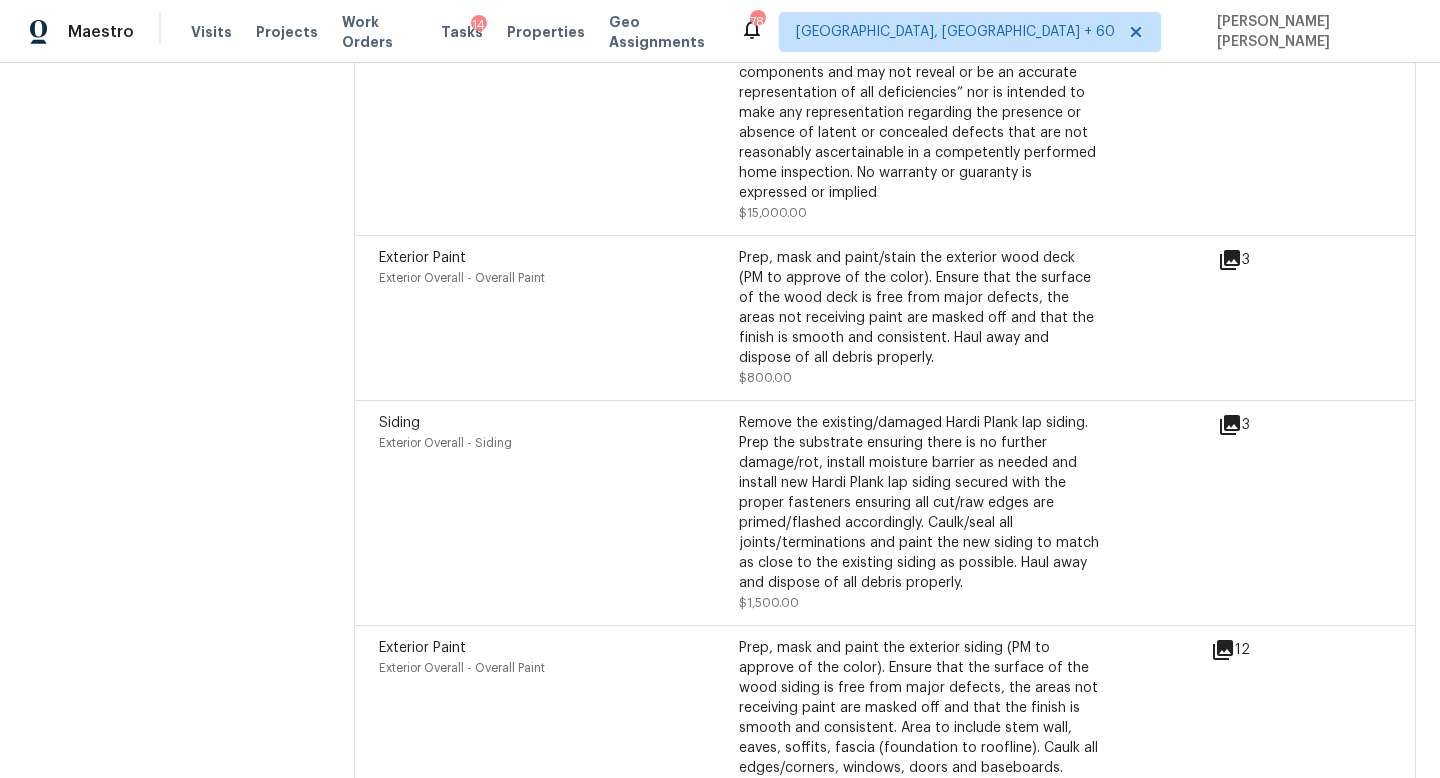 scroll, scrollTop: 5508, scrollLeft: 0, axis: vertical 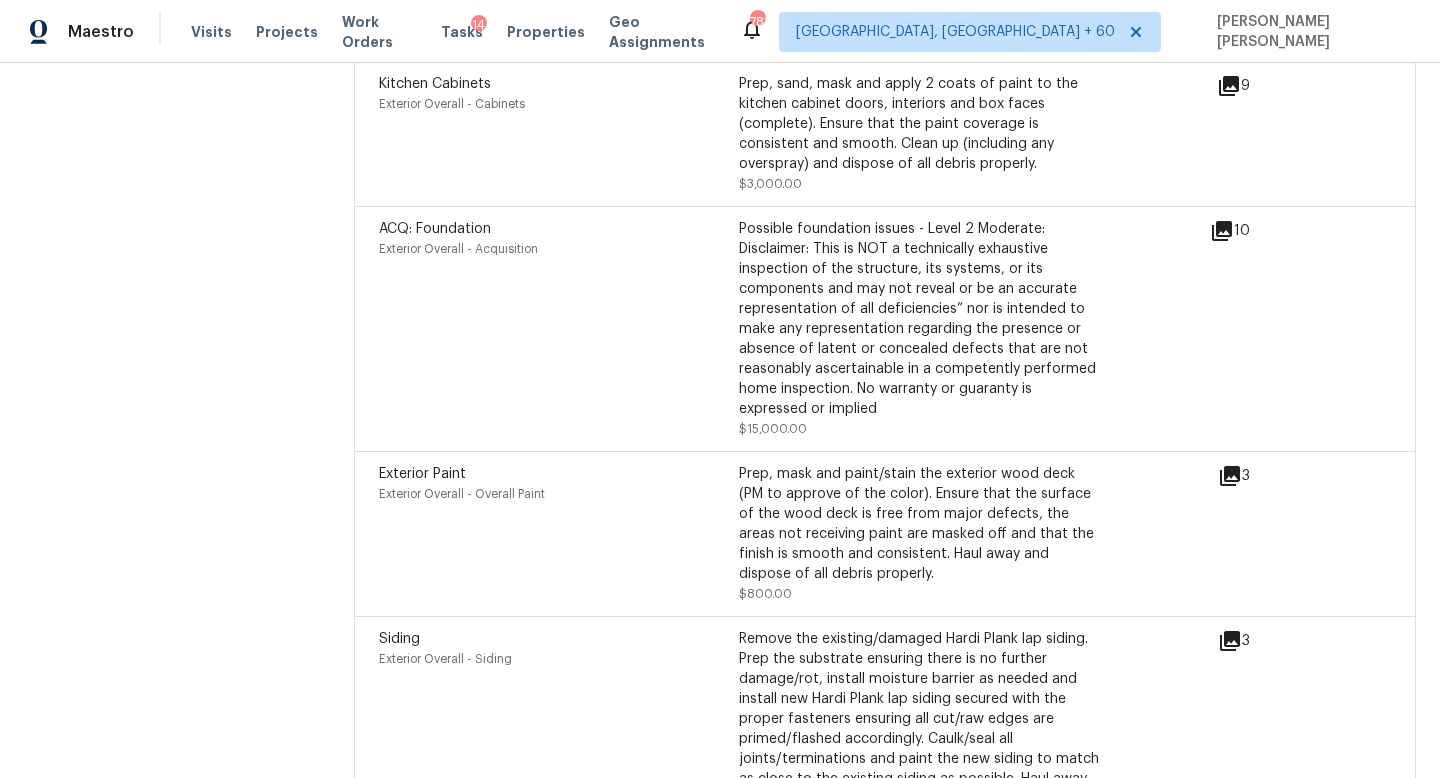 click on "Kitchen Cabinets Exterior Overall - Cabinets Prep, sand, mask and apply 2 coats of paint to the kitchen cabinet doors, interiors and box faces (complete). Ensure that the paint coverage is consistent and smooth. Clean up (including any overspray) and dispose of all debris properly. $3,000.00   9" at bounding box center (885, 133) 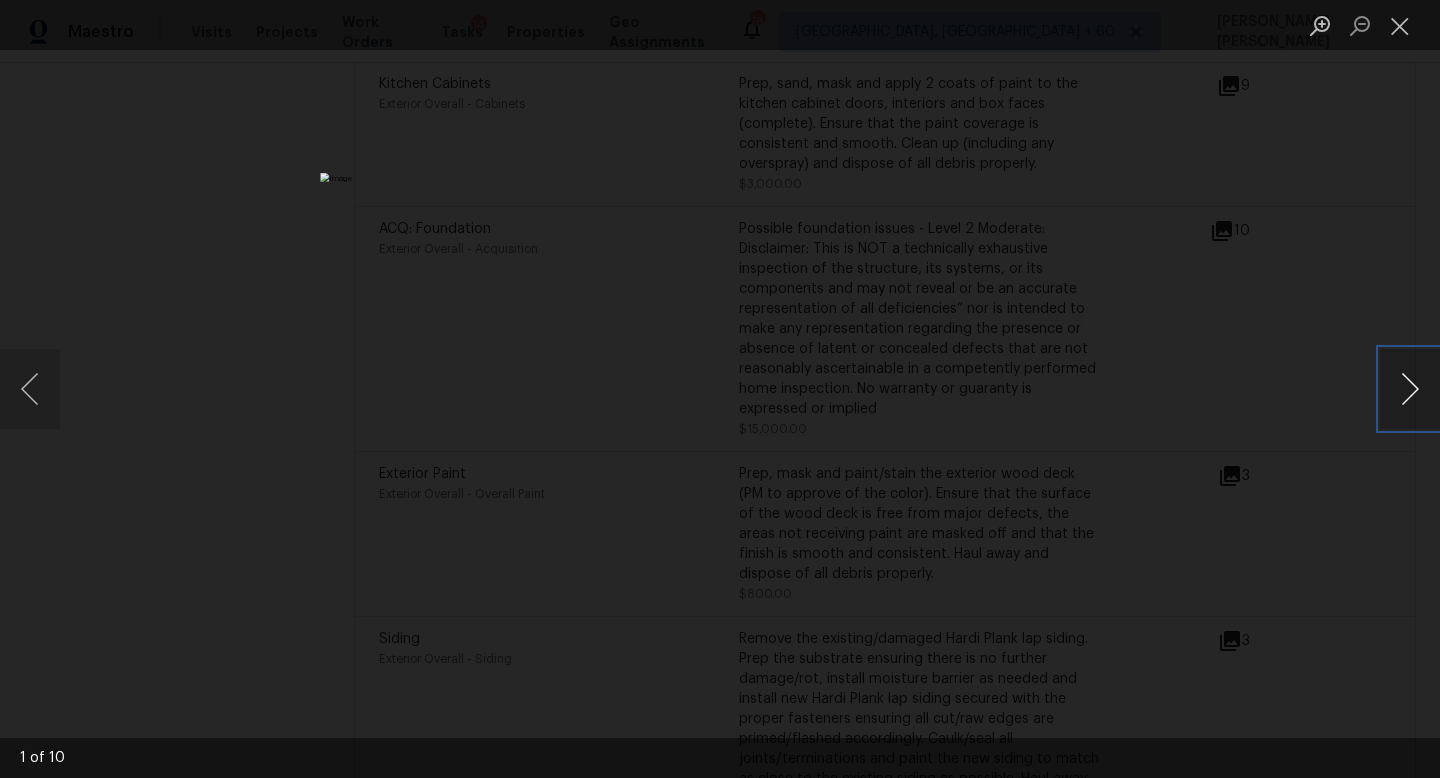 click at bounding box center (1410, 389) 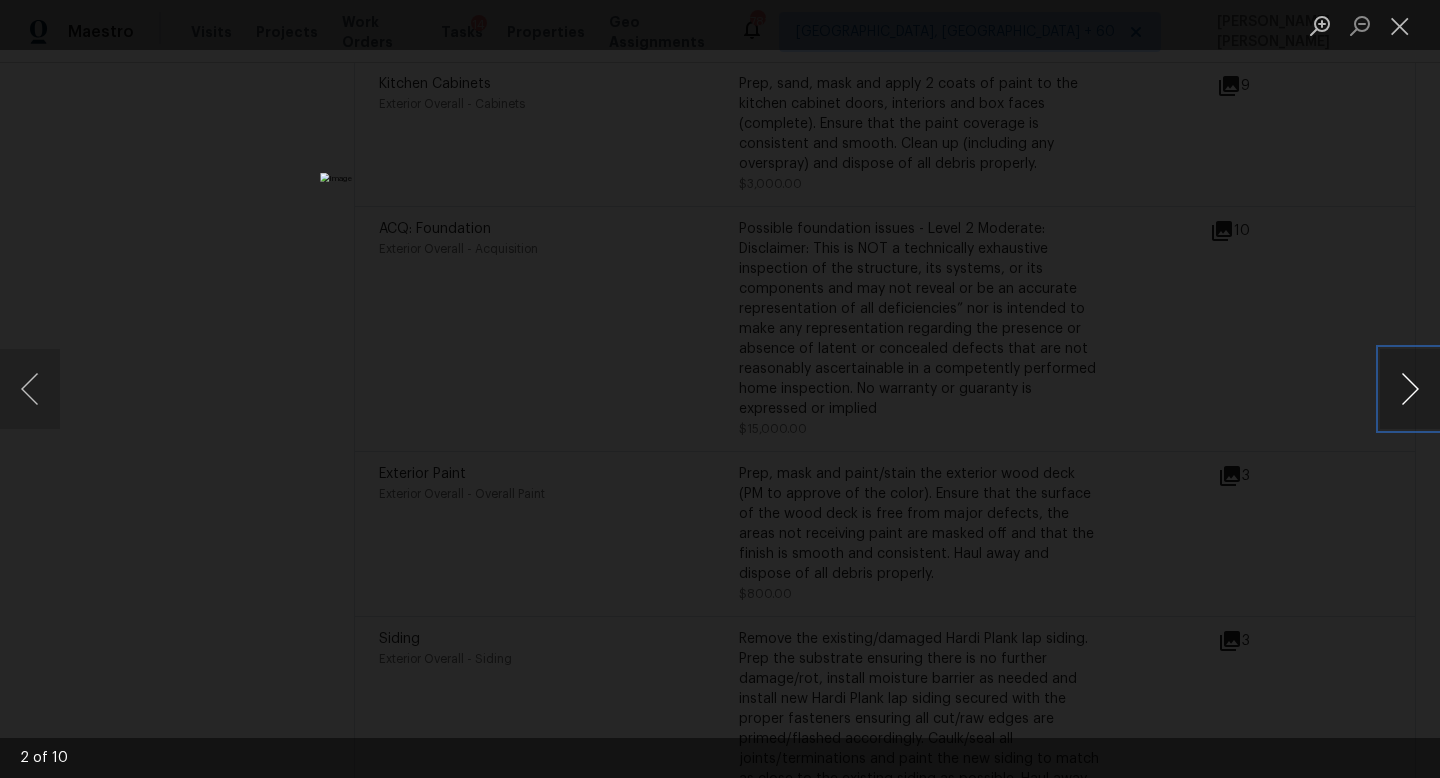 type 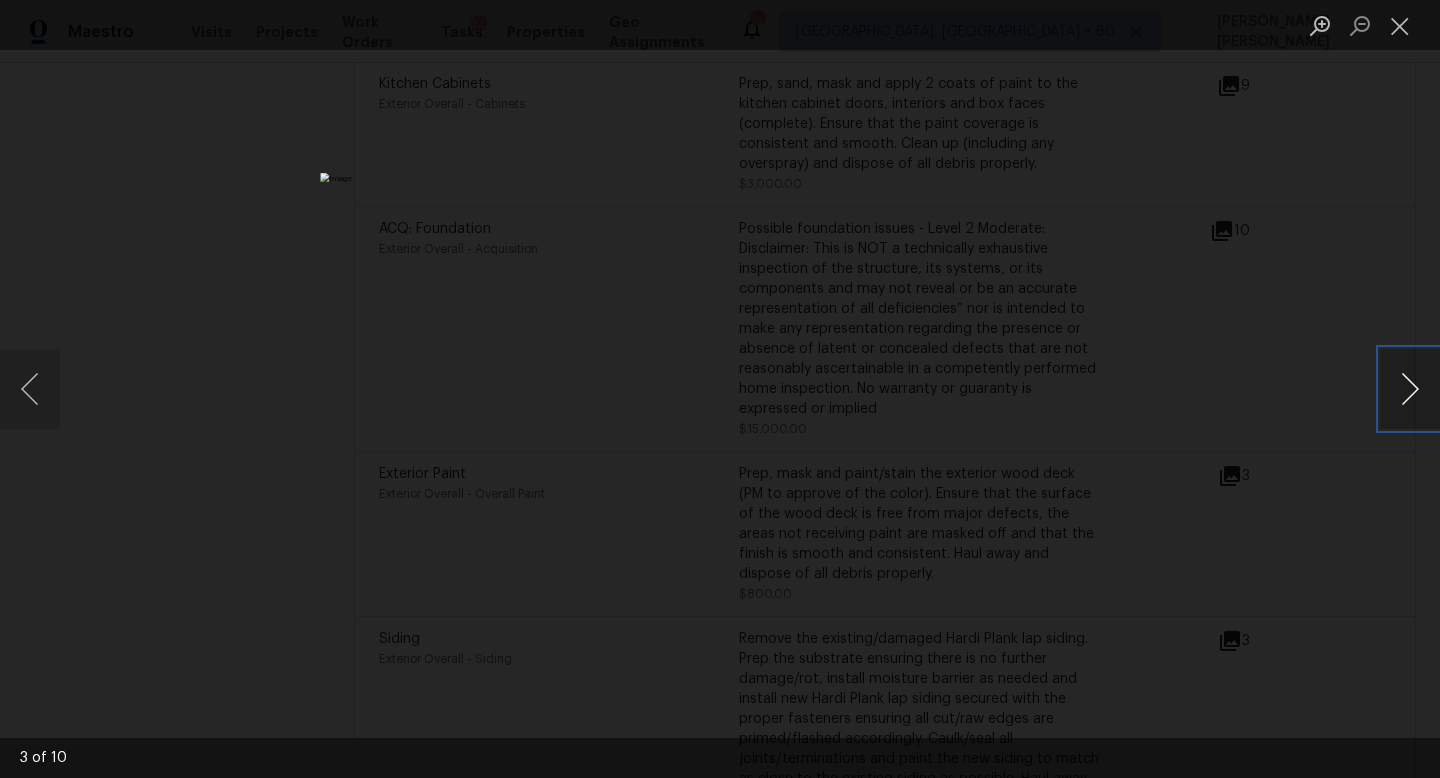 click at bounding box center [1410, 389] 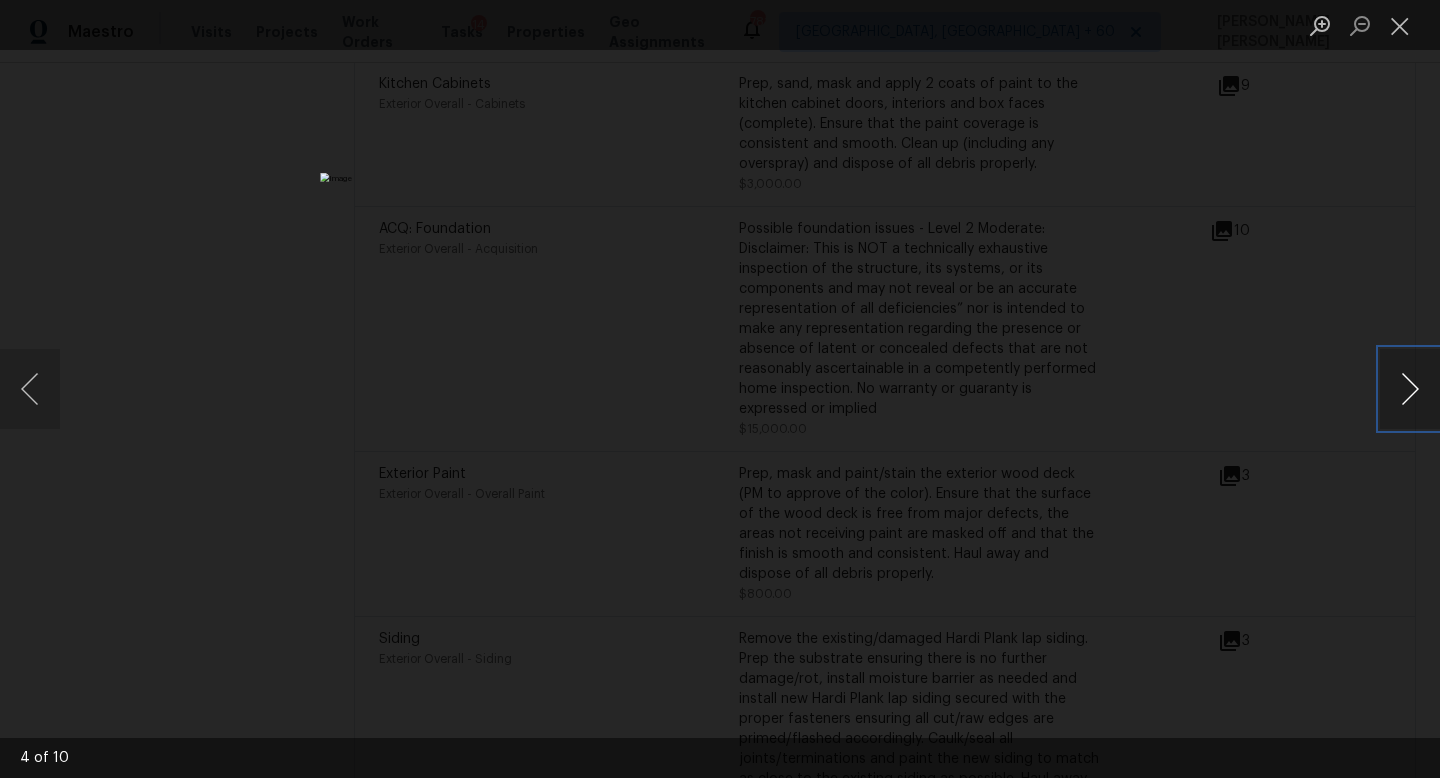 click at bounding box center (1410, 389) 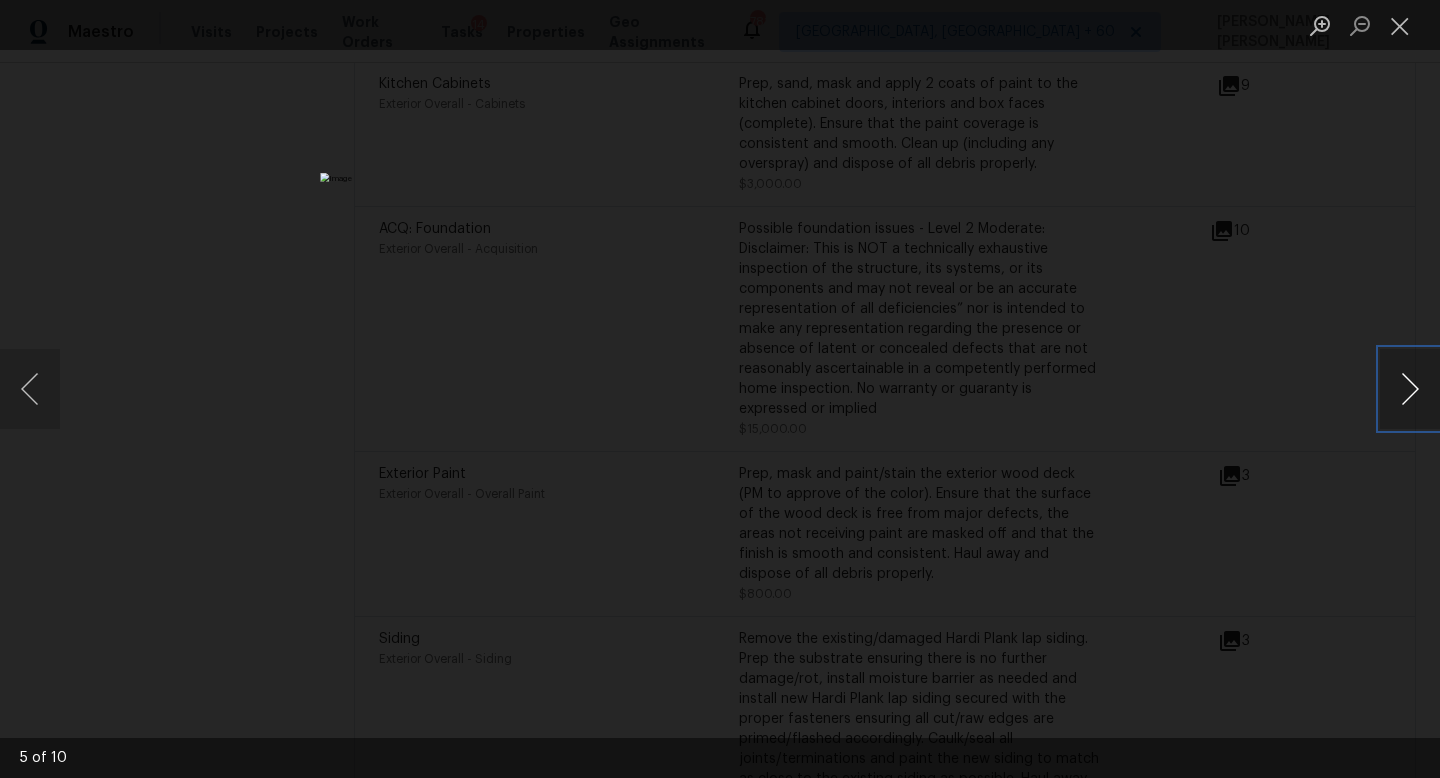 click at bounding box center [1410, 389] 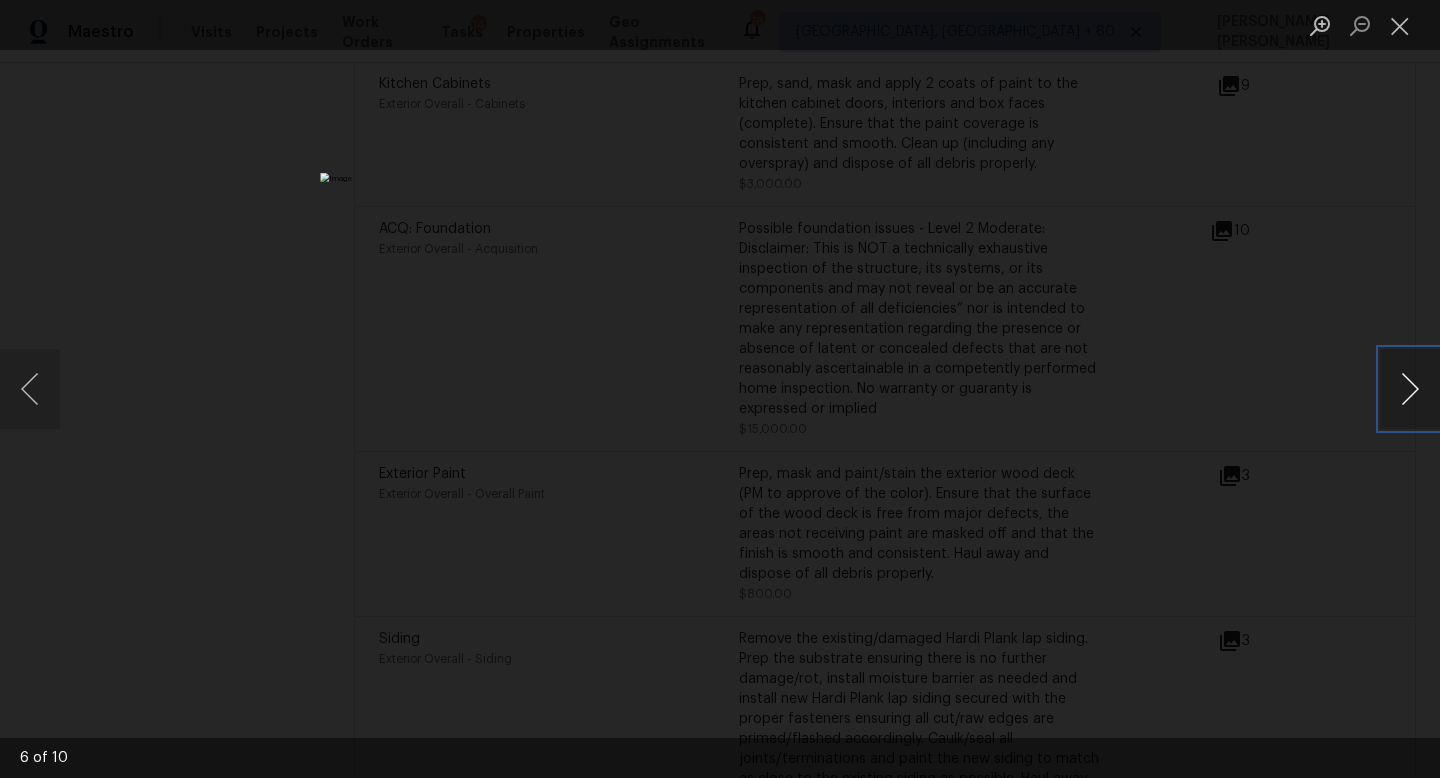 click at bounding box center [1410, 389] 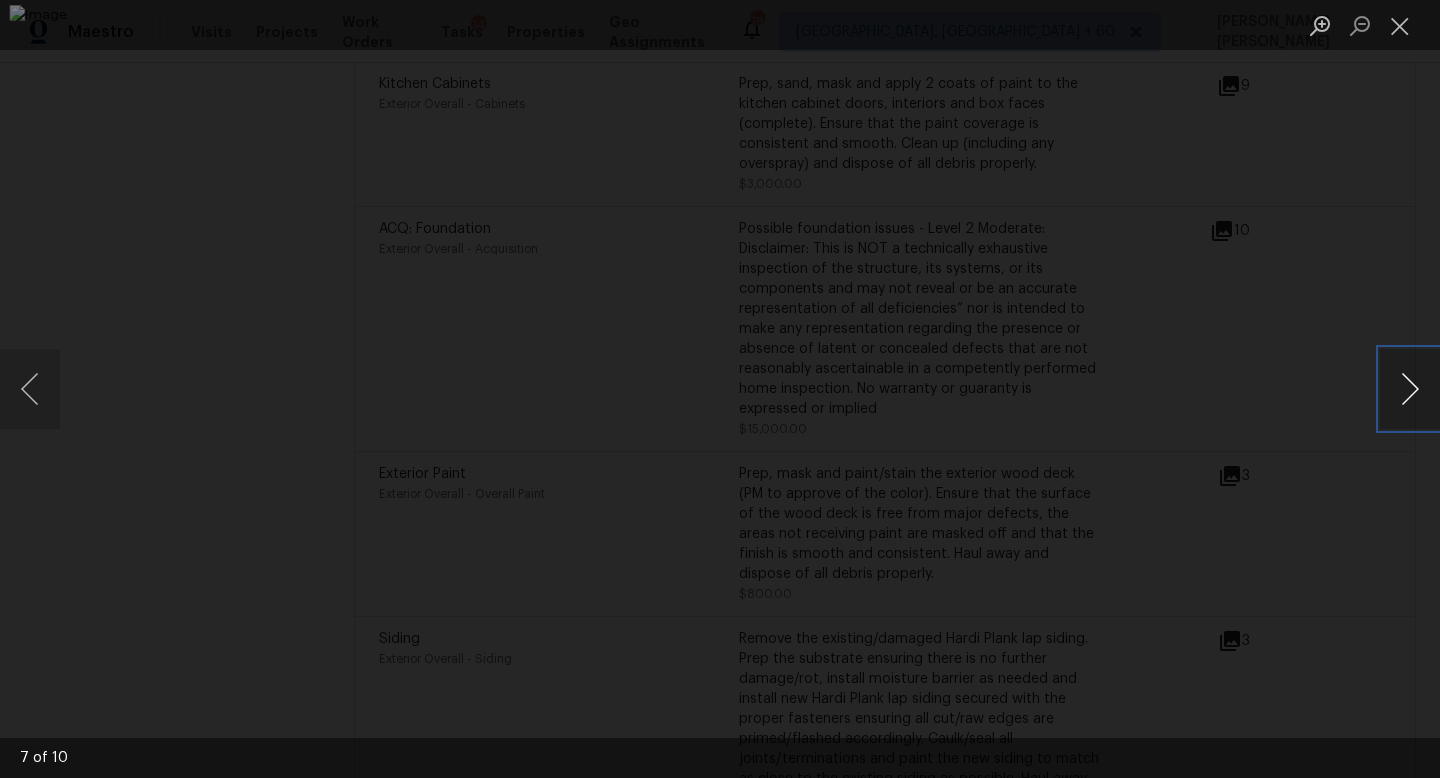 click at bounding box center (1410, 389) 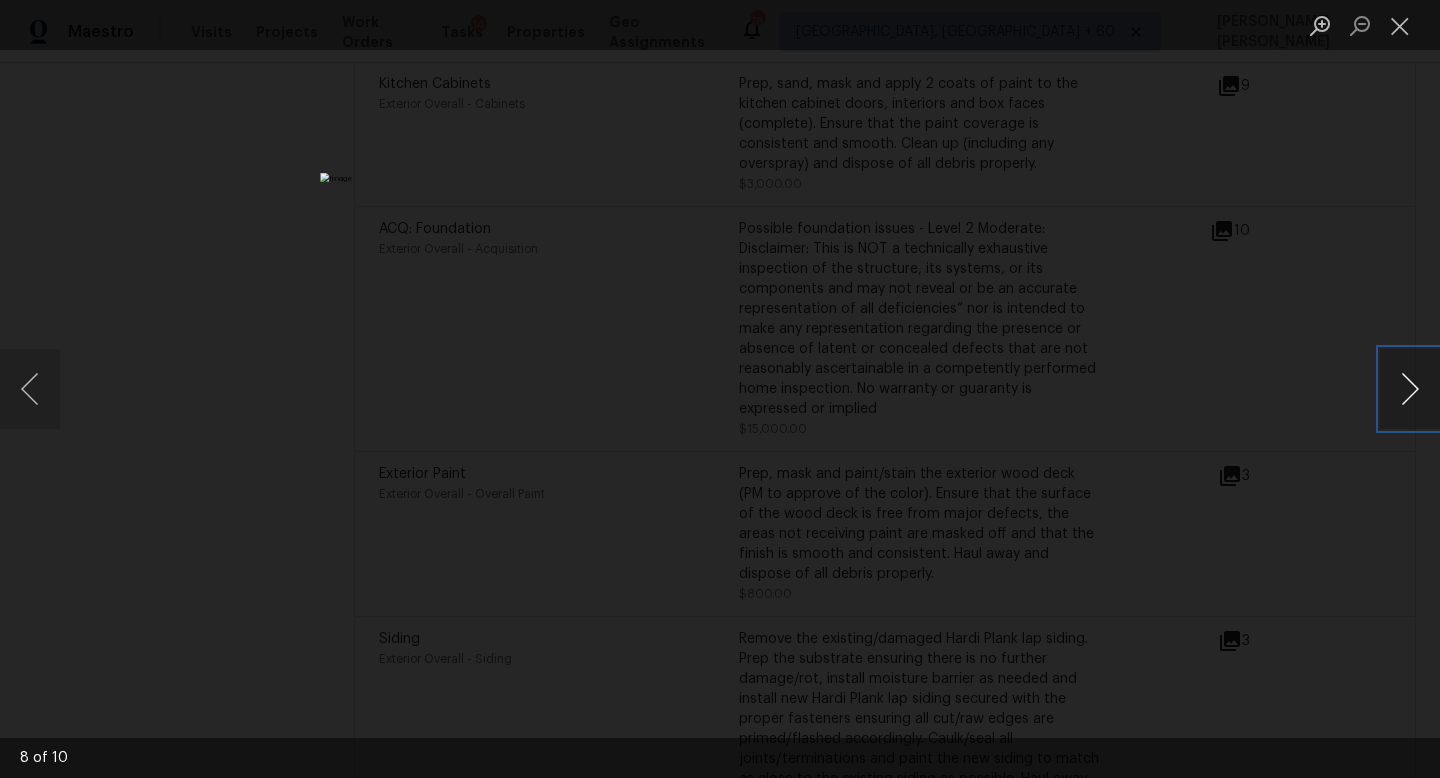 click at bounding box center (1410, 389) 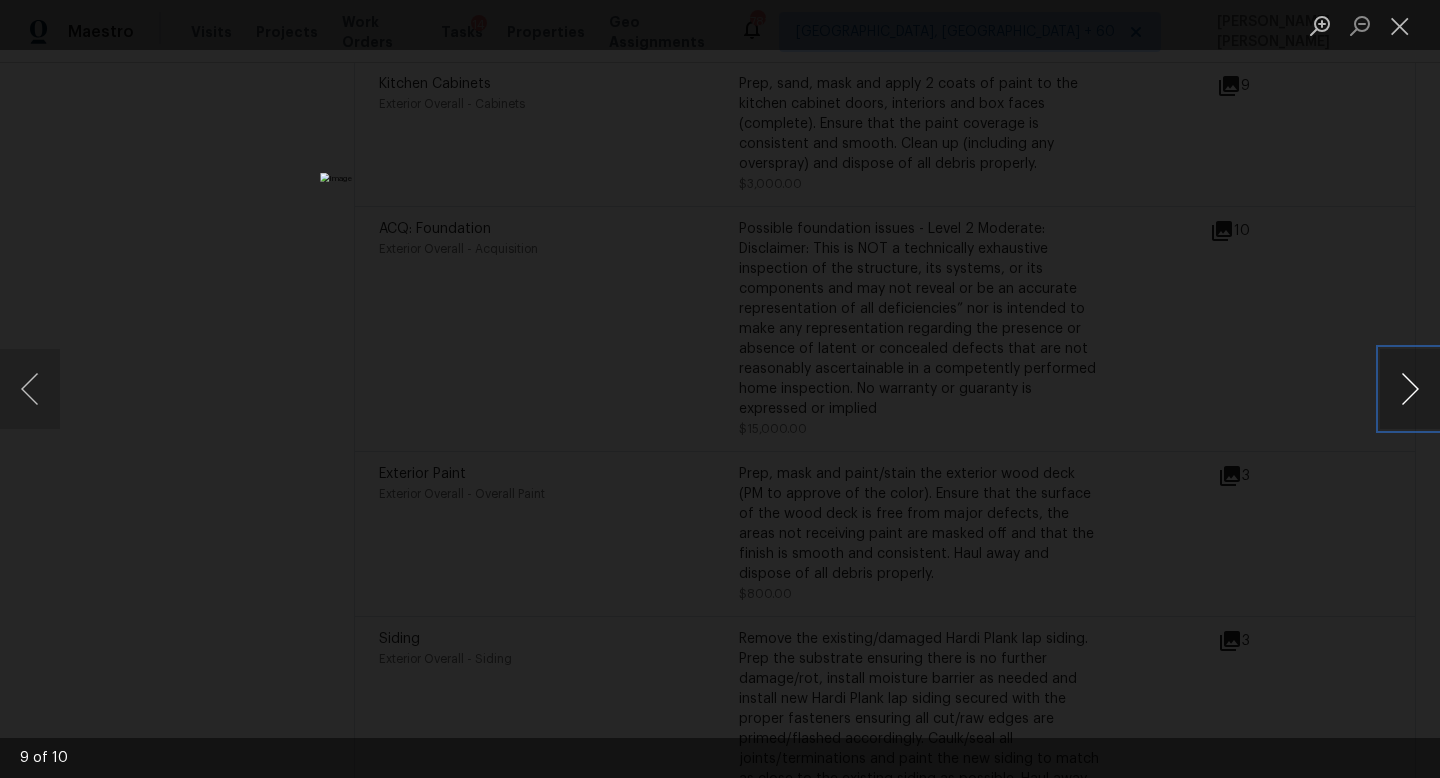 click at bounding box center (1410, 389) 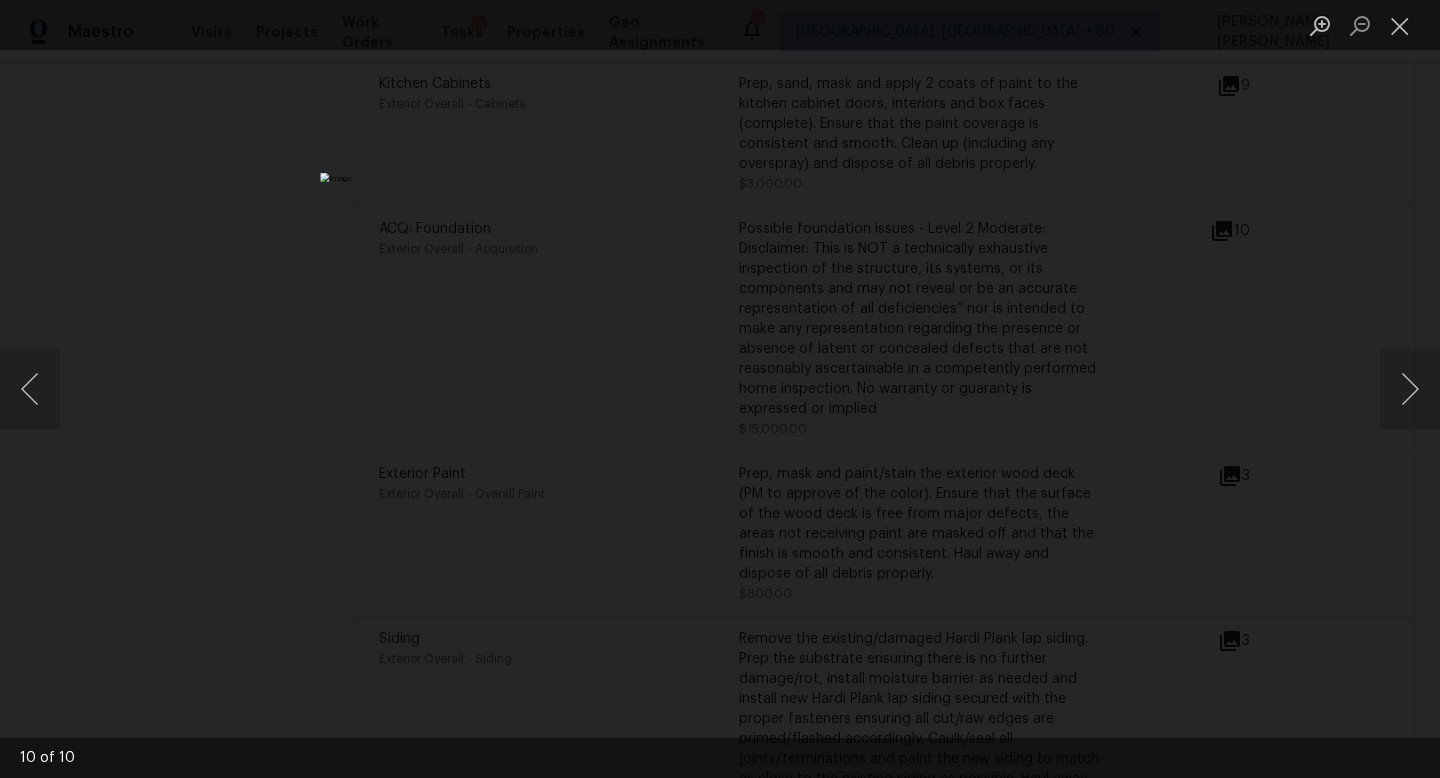 click at bounding box center (720, 389) 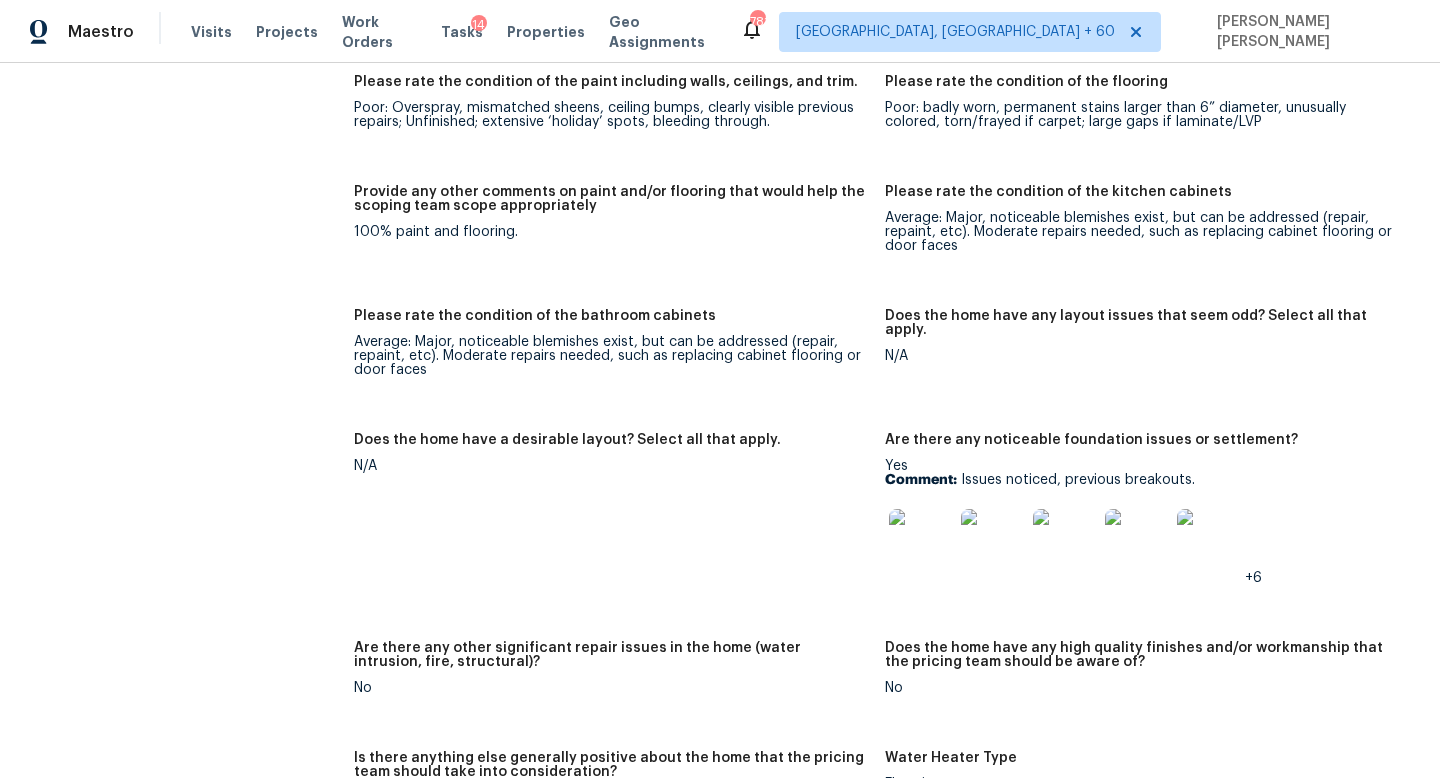 scroll, scrollTop: 2797, scrollLeft: 0, axis: vertical 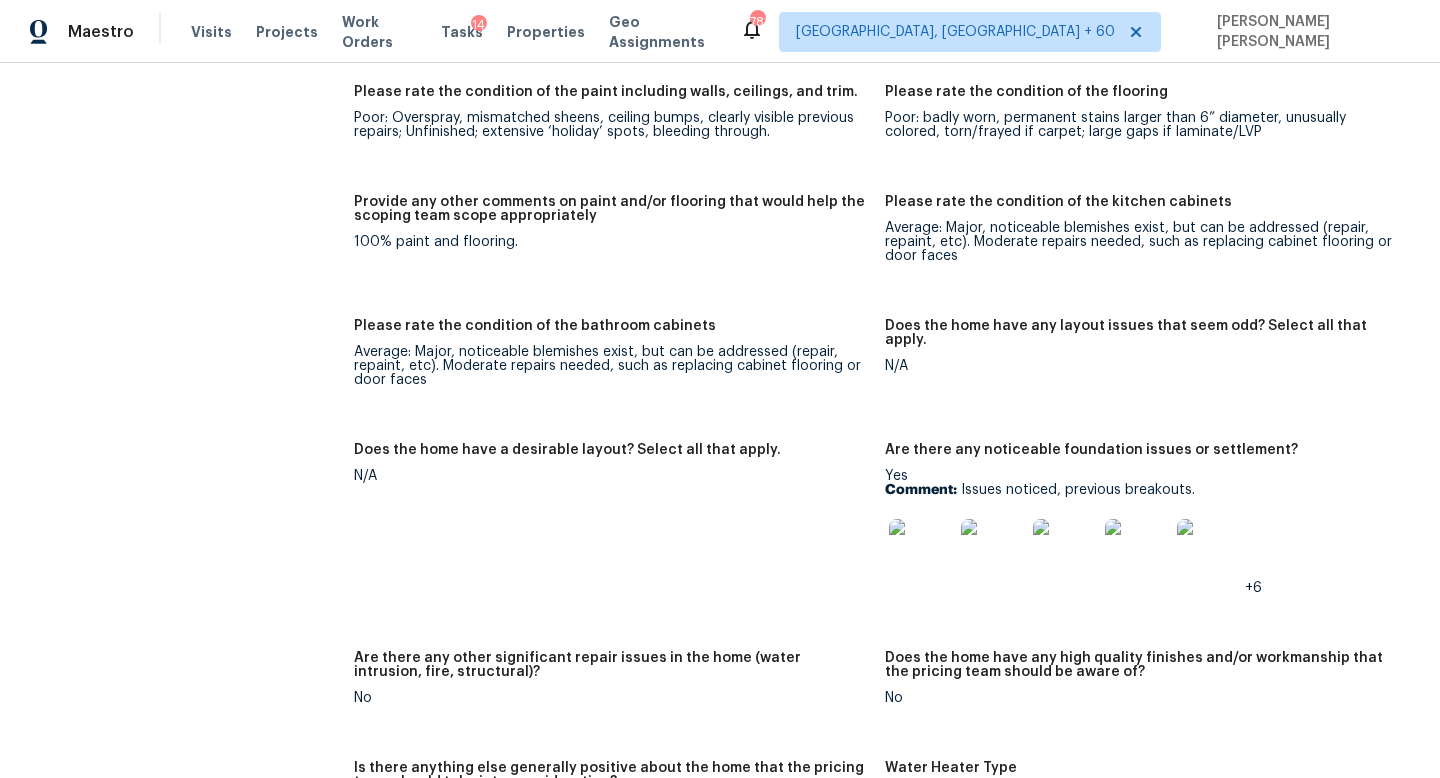 click on "All visits 8158 Berkshire Dr Fort Worth, TX 76137 Home details Other Visits No previous visits" at bounding box center [157, 694] 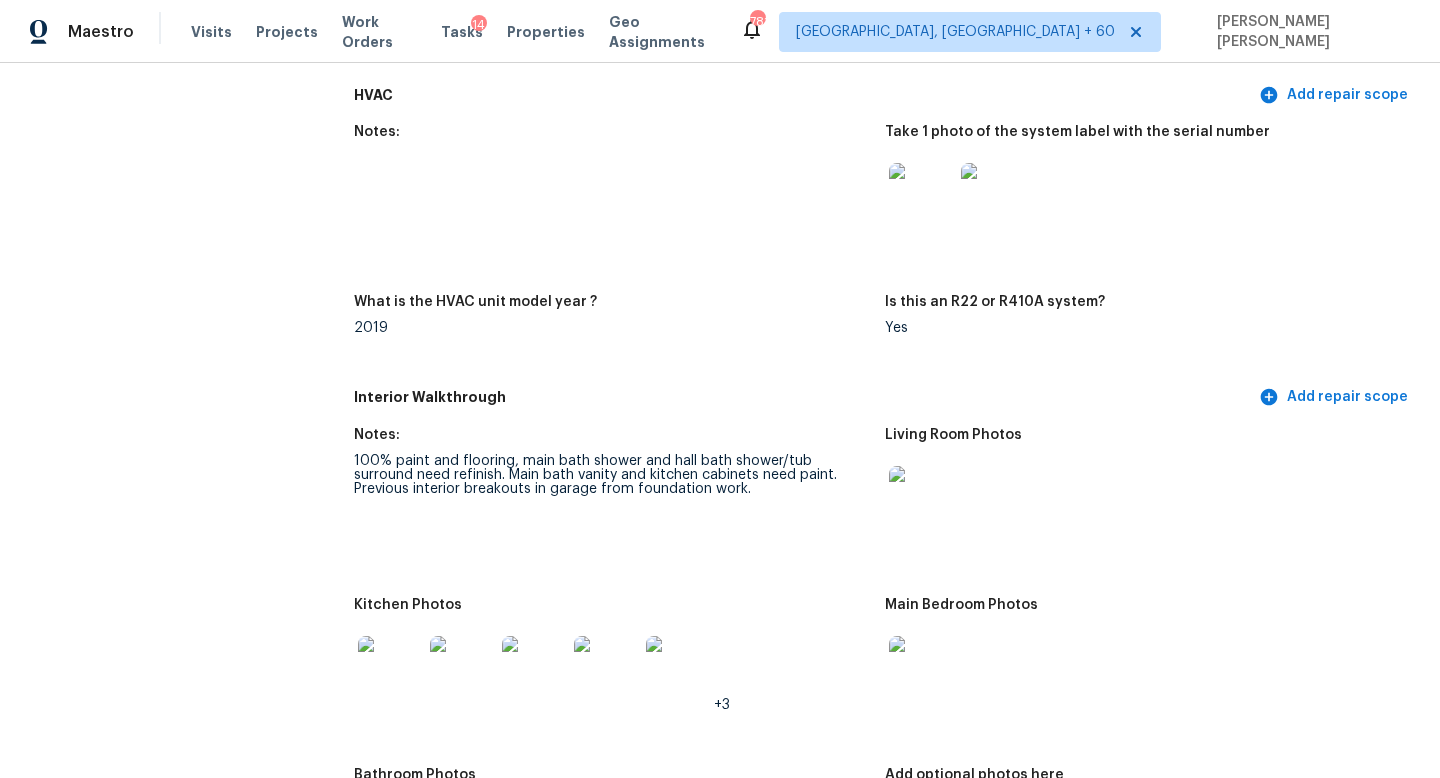scroll, scrollTop: 1951, scrollLeft: 0, axis: vertical 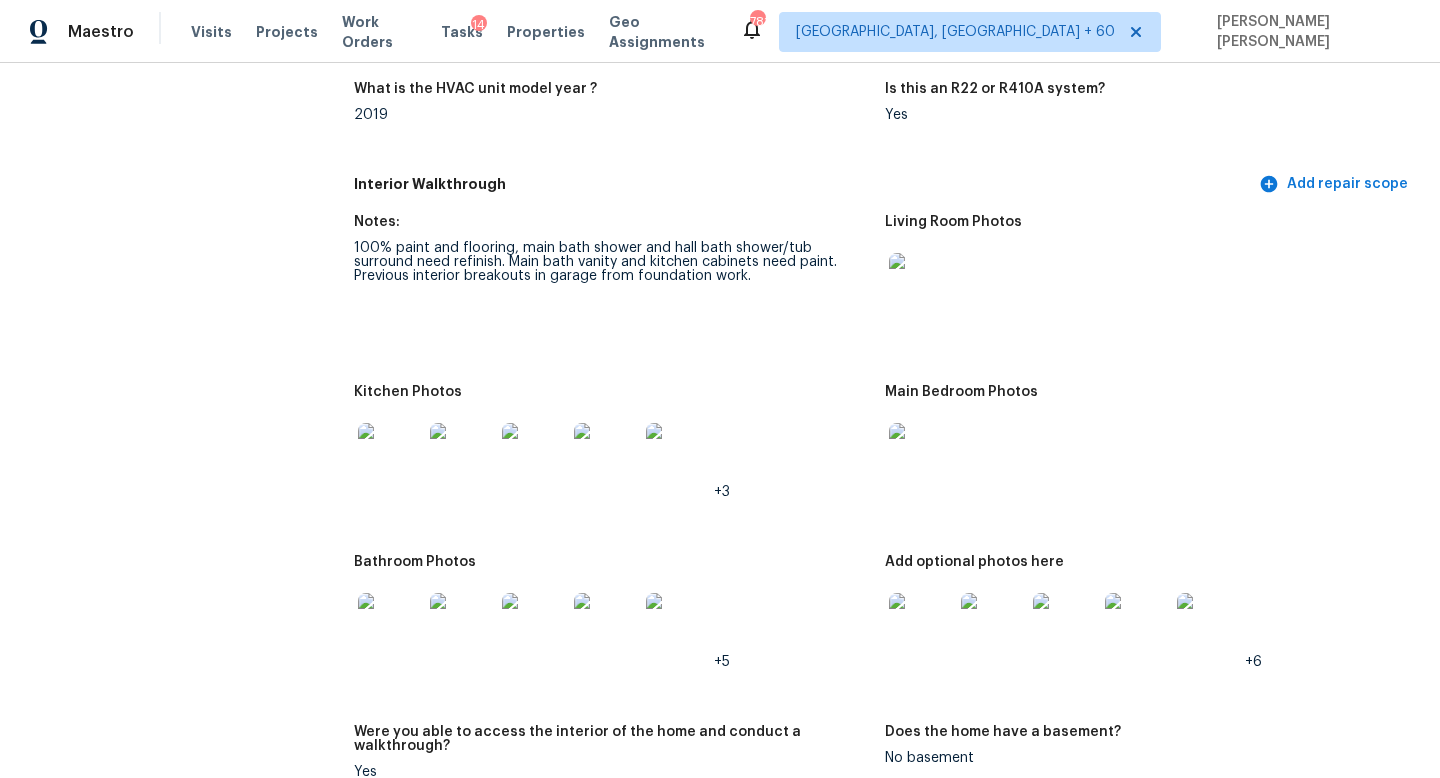 click on "All visits 8158 Berkshire Dr Fort Worth, TX 76137 Home details Other Visits No previous visits" at bounding box center (157, 1540) 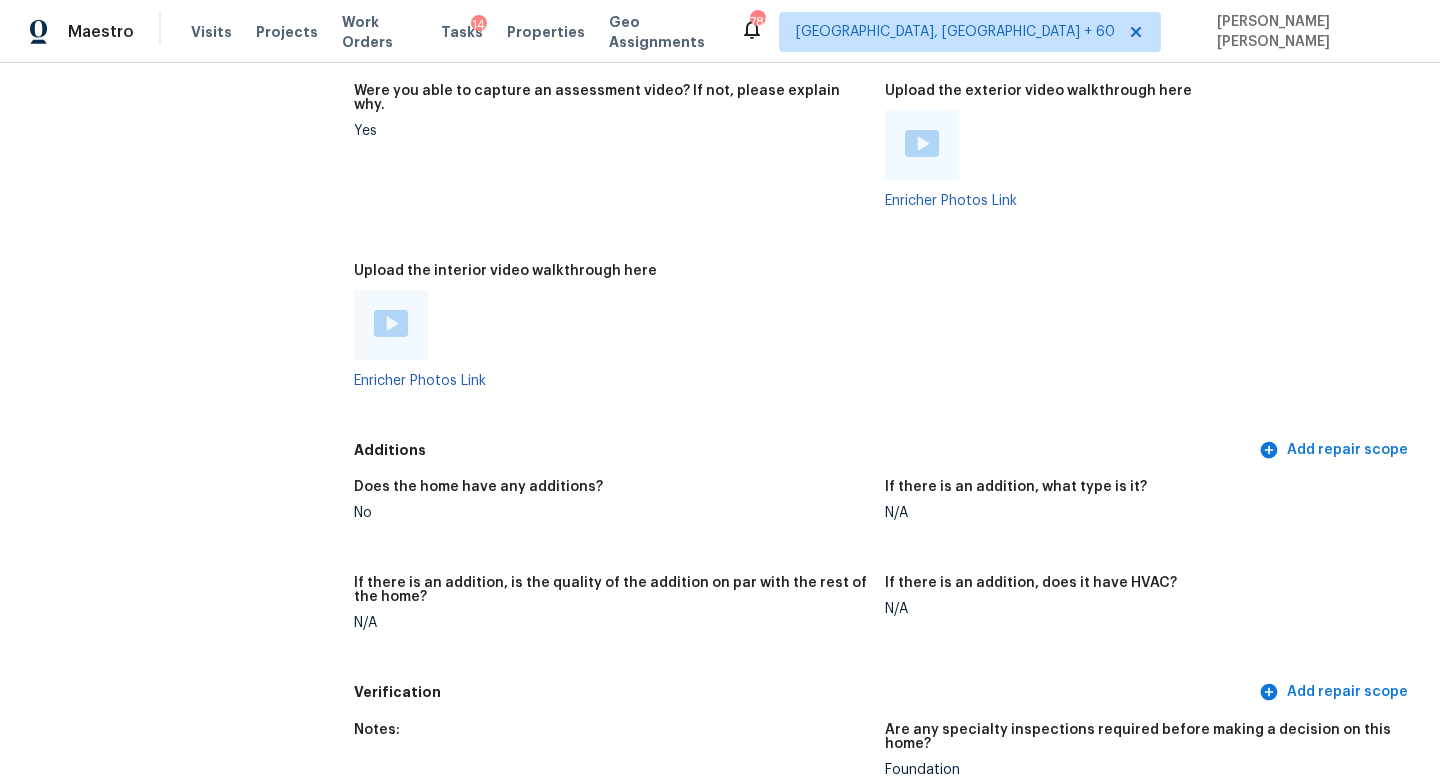 click on "All visits 8158 Berkshire Dr Fort Worth, TX 76137 Home details Other Visits No previous visits" at bounding box center [157, -263] 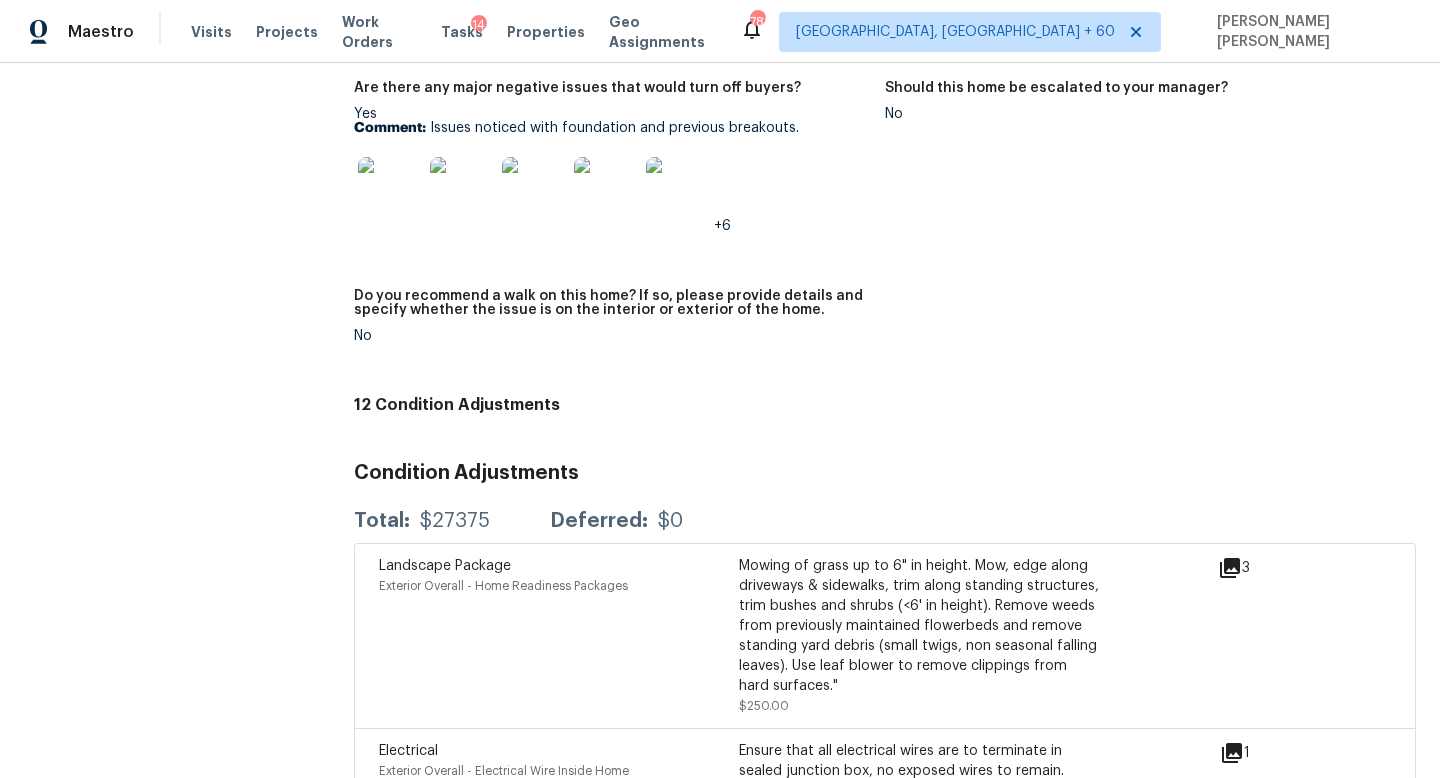 scroll, scrollTop: 4061, scrollLeft: 0, axis: vertical 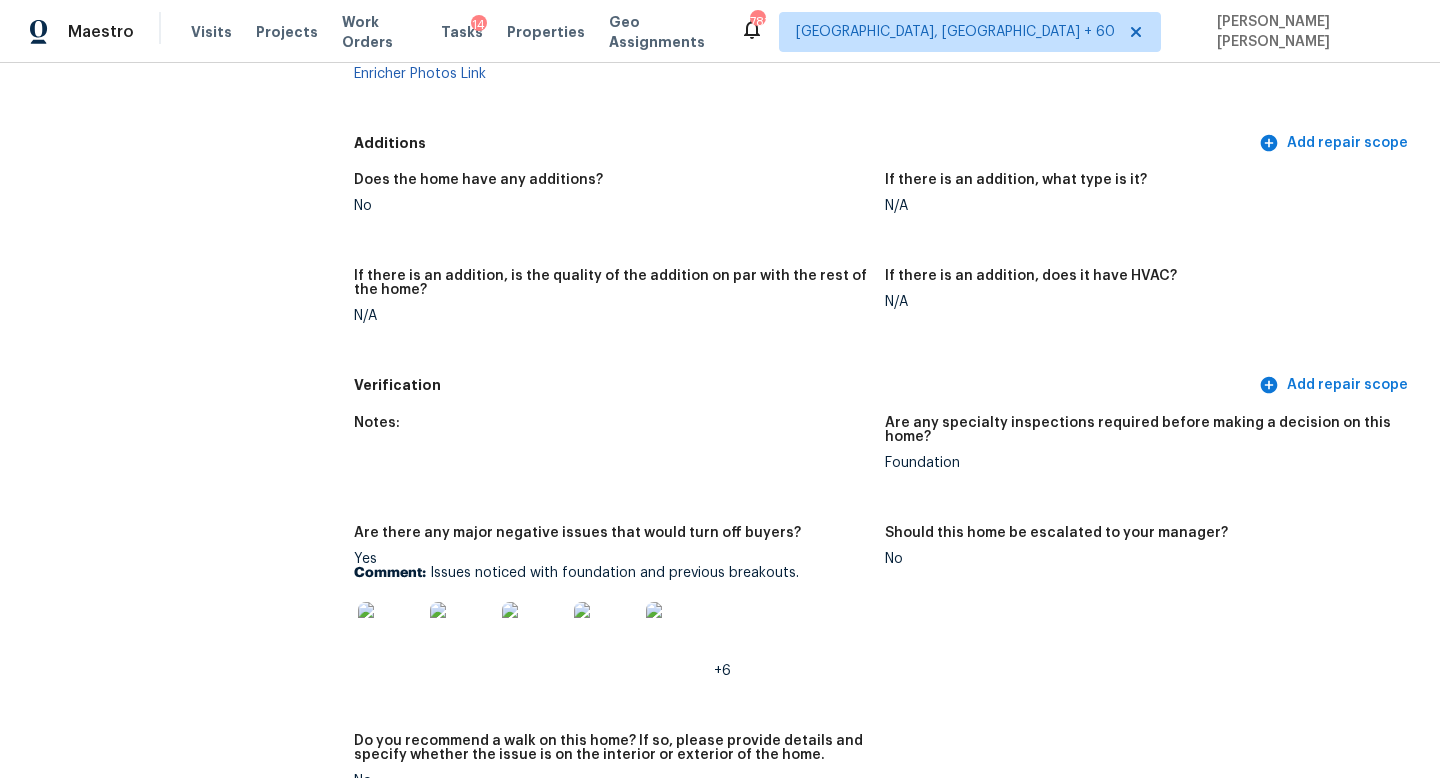 click on "All visits 8158 Berkshire Dr Fort Worth, TX 76137 Home details Other Visits No previous visits" at bounding box center (157, -570) 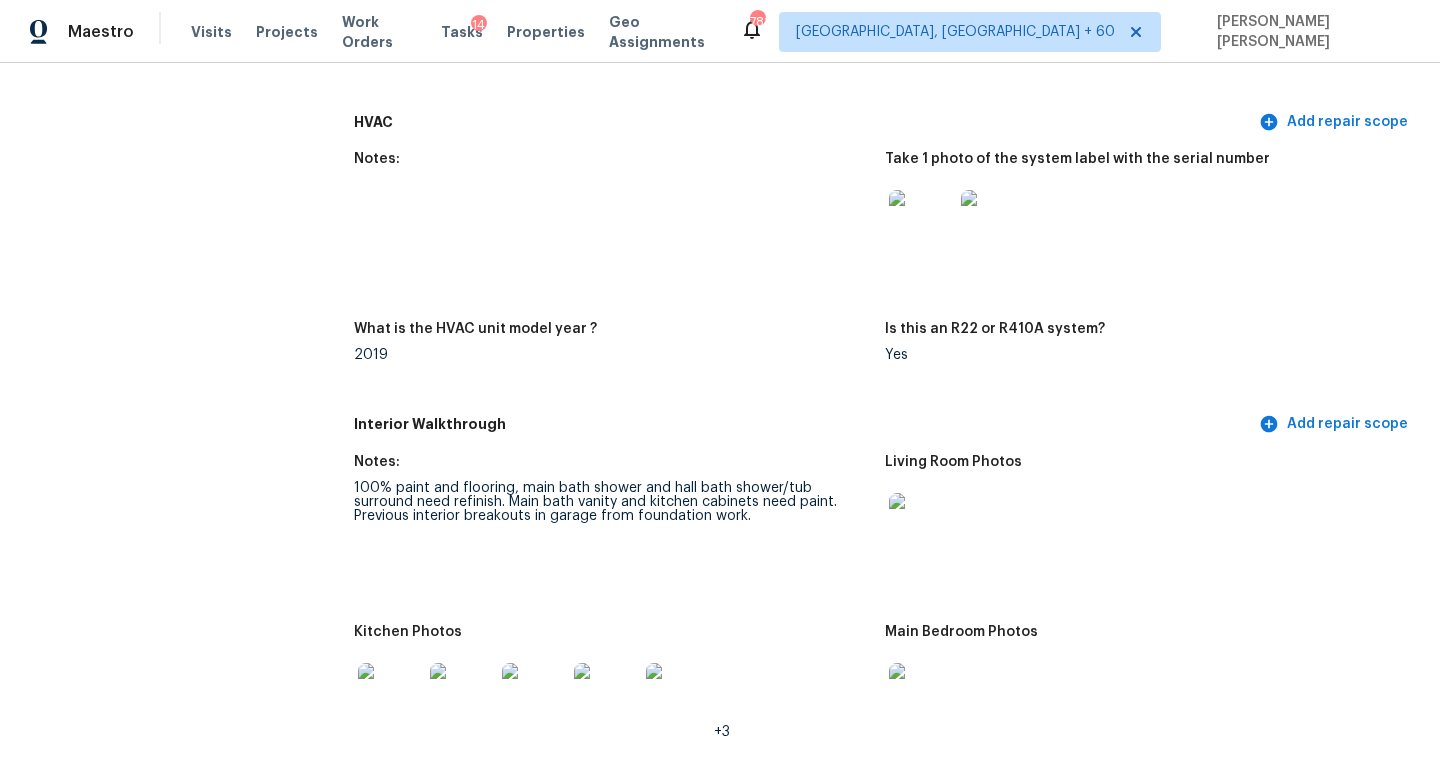 scroll, scrollTop: 1948, scrollLeft: 0, axis: vertical 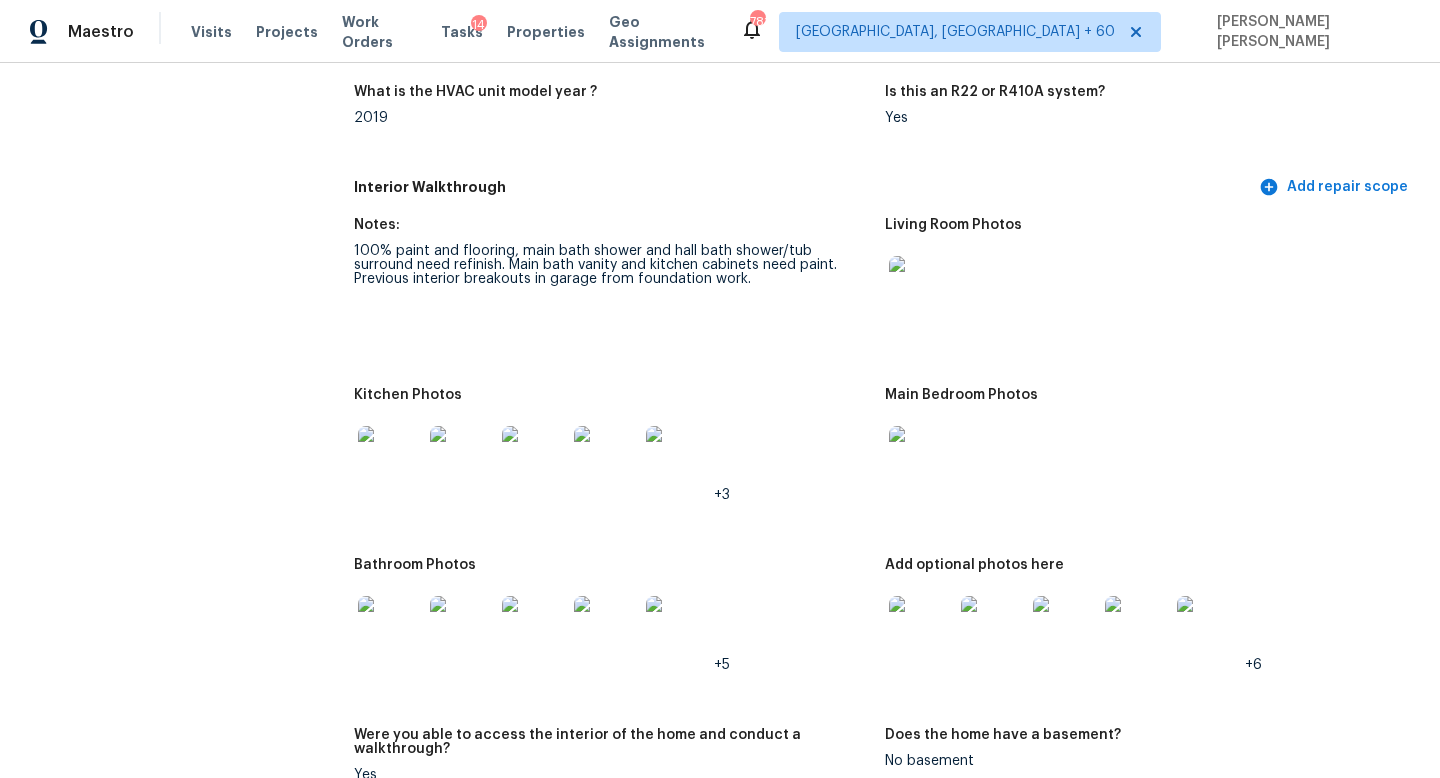 click on "All visits 8158 Berkshire Dr Fort Worth, TX 76137 Home details Other Visits No previous visits" at bounding box center (157, 1543) 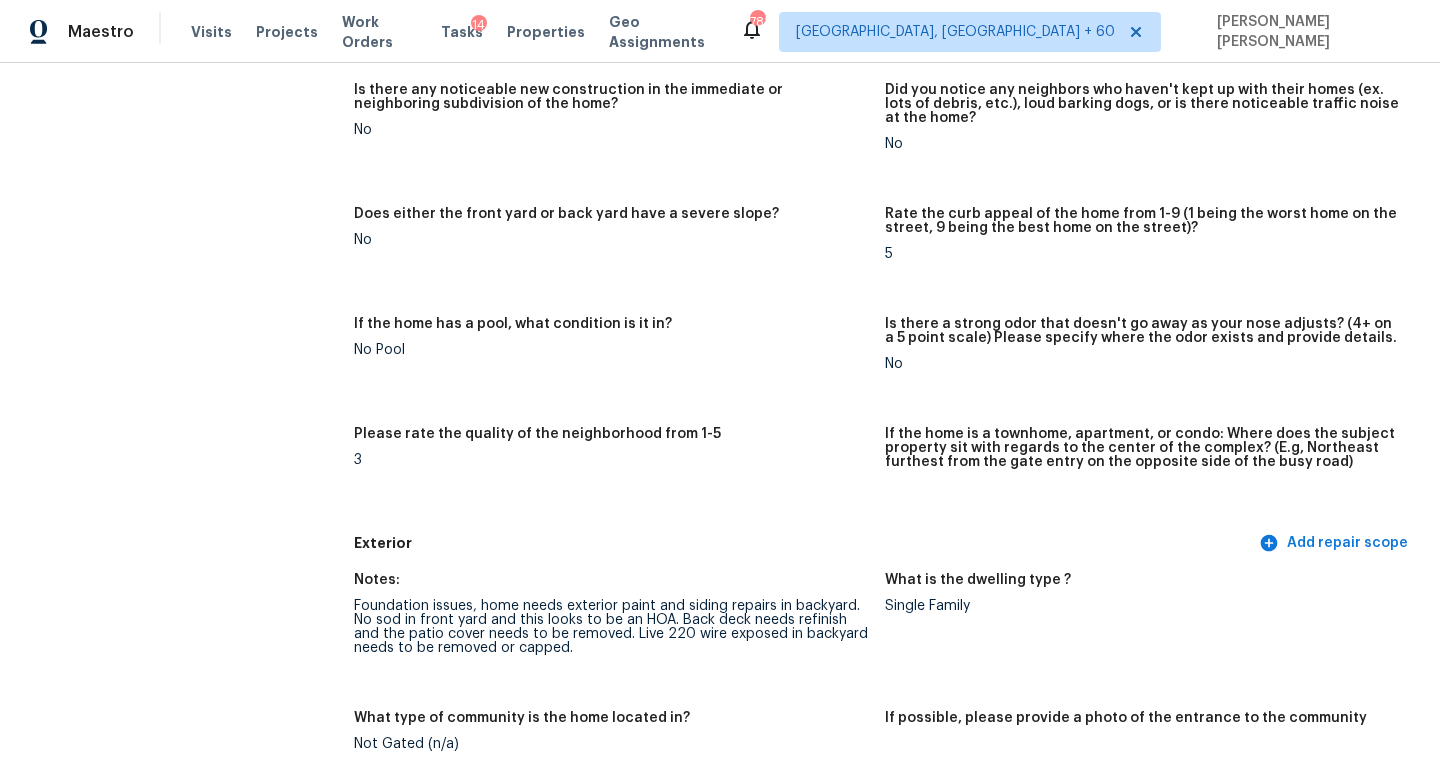 scroll, scrollTop: 0, scrollLeft: 0, axis: both 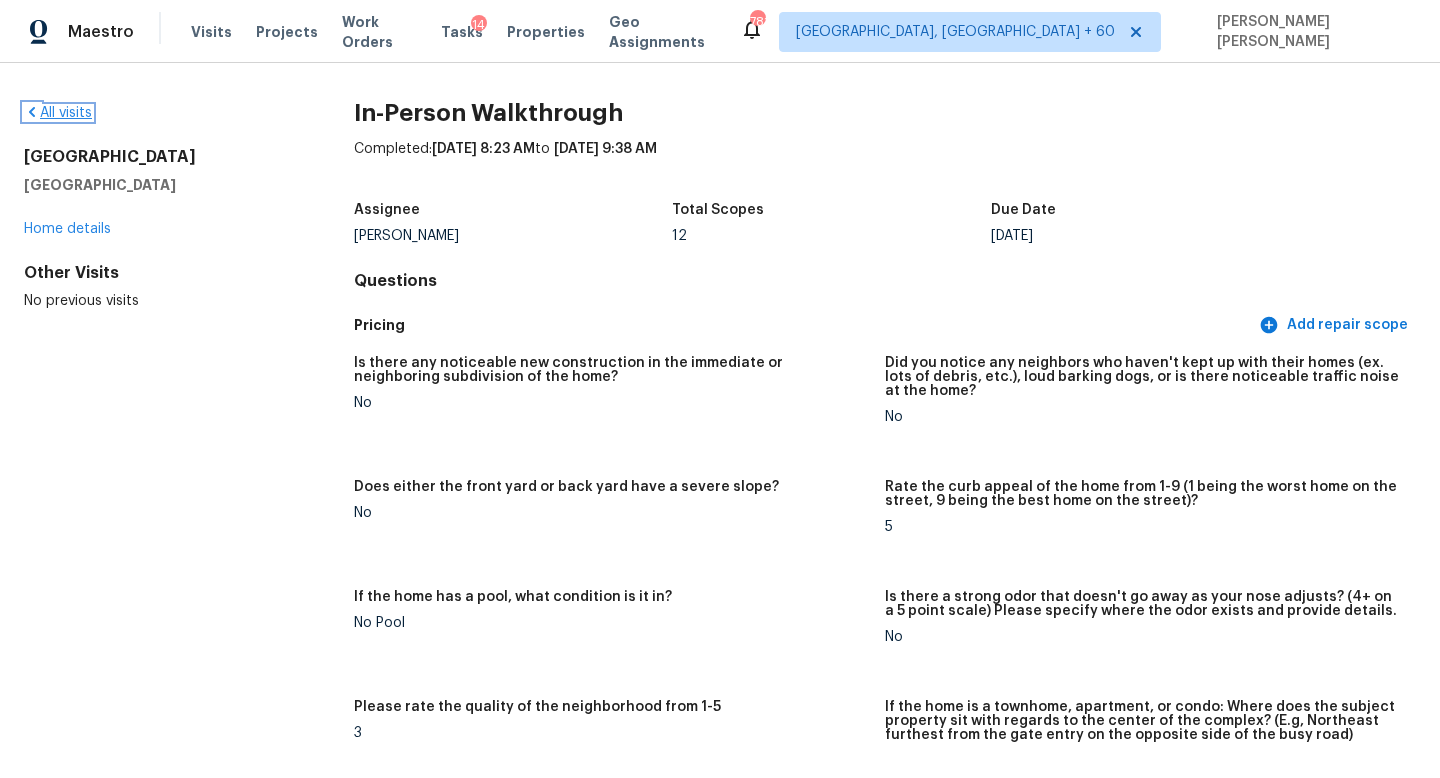click on "All visits" at bounding box center [58, 113] 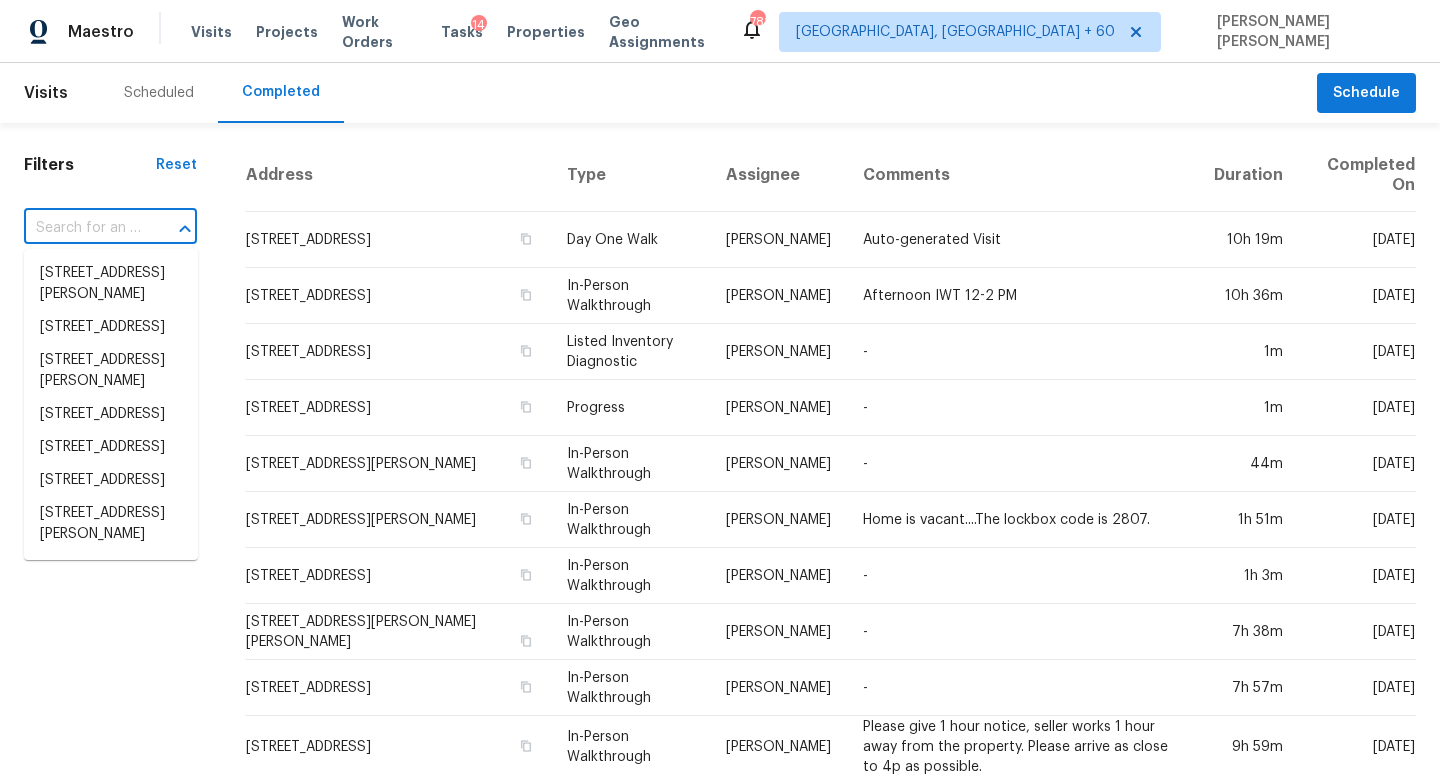 click at bounding box center [82, 228] 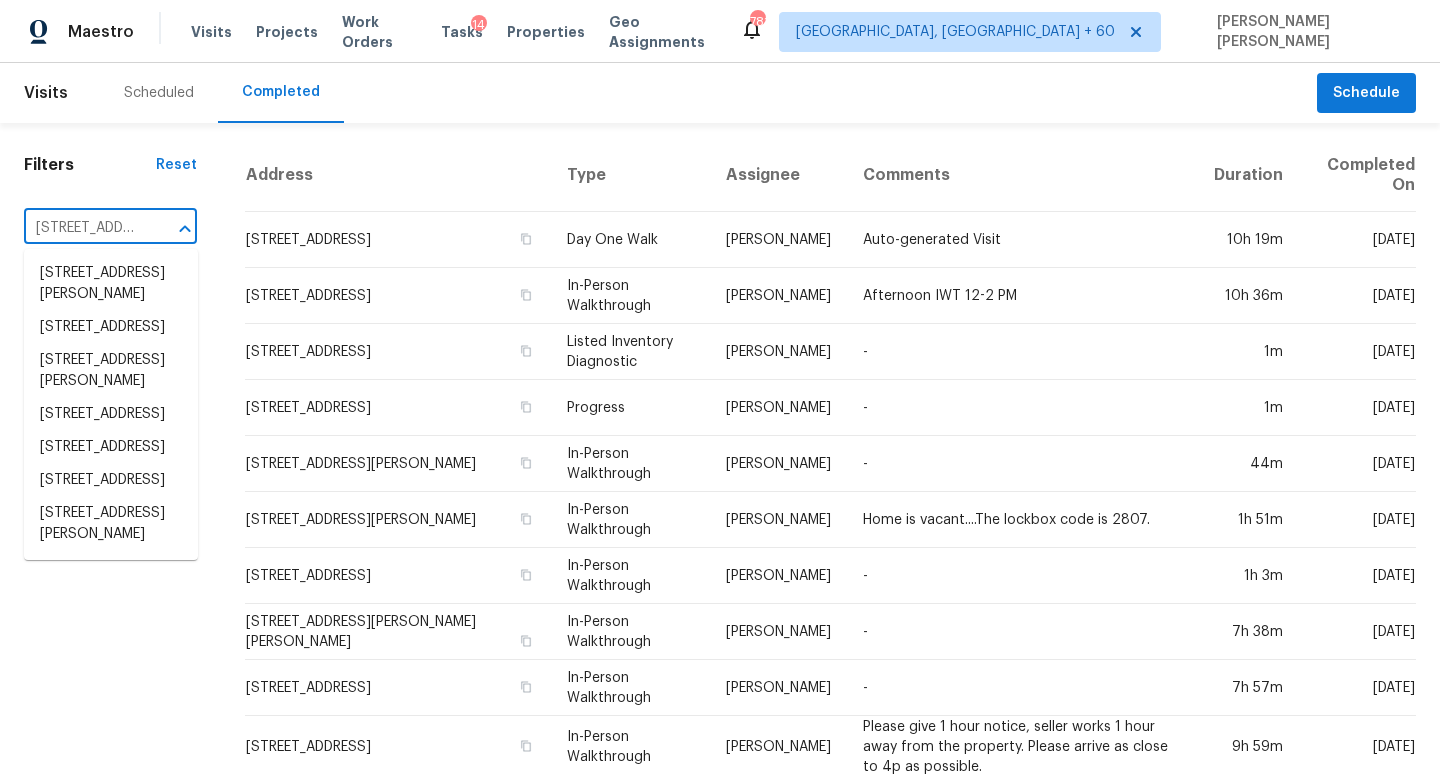 scroll, scrollTop: 0, scrollLeft: 128, axis: horizontal 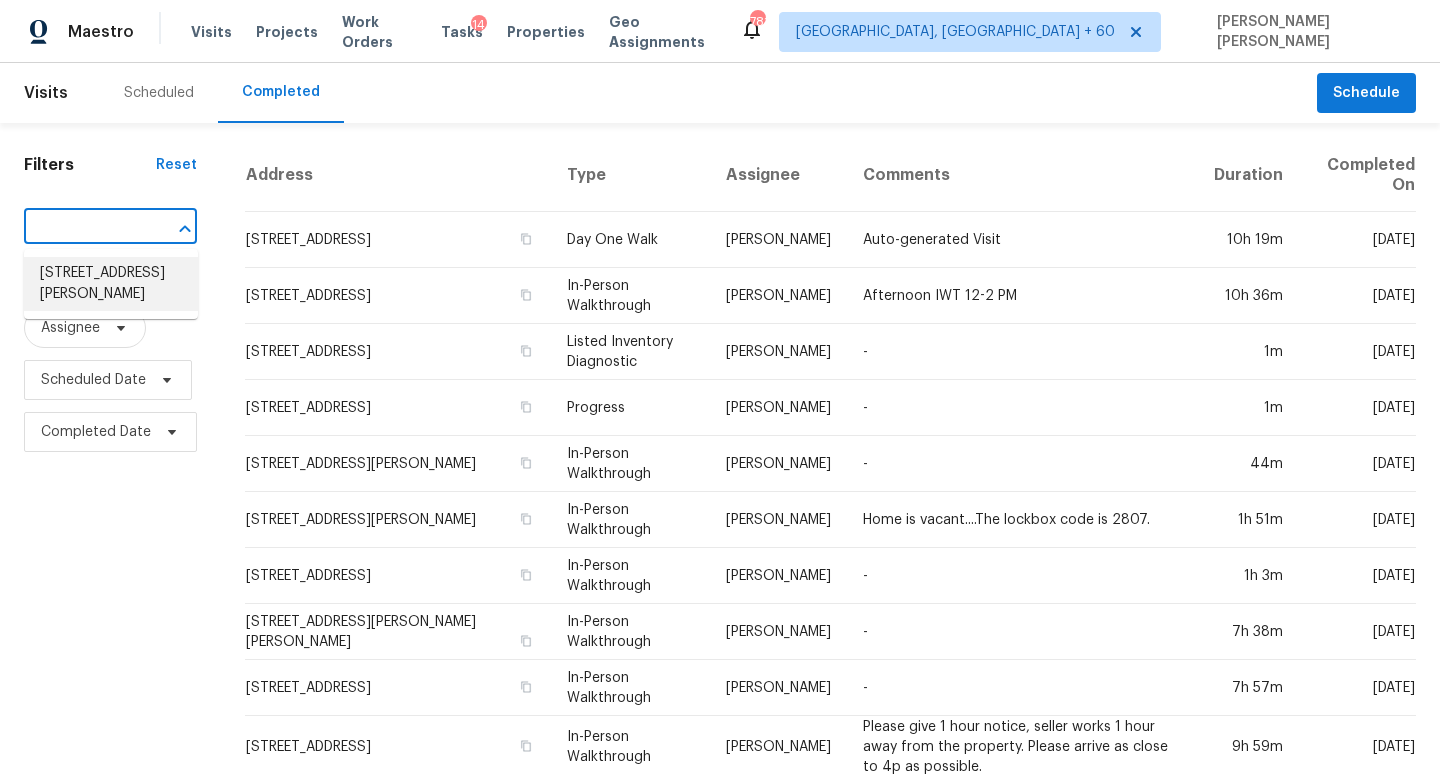 click on "1818 W Hunt St, Sherman, TX 75092" at bounding box center (111, 284) 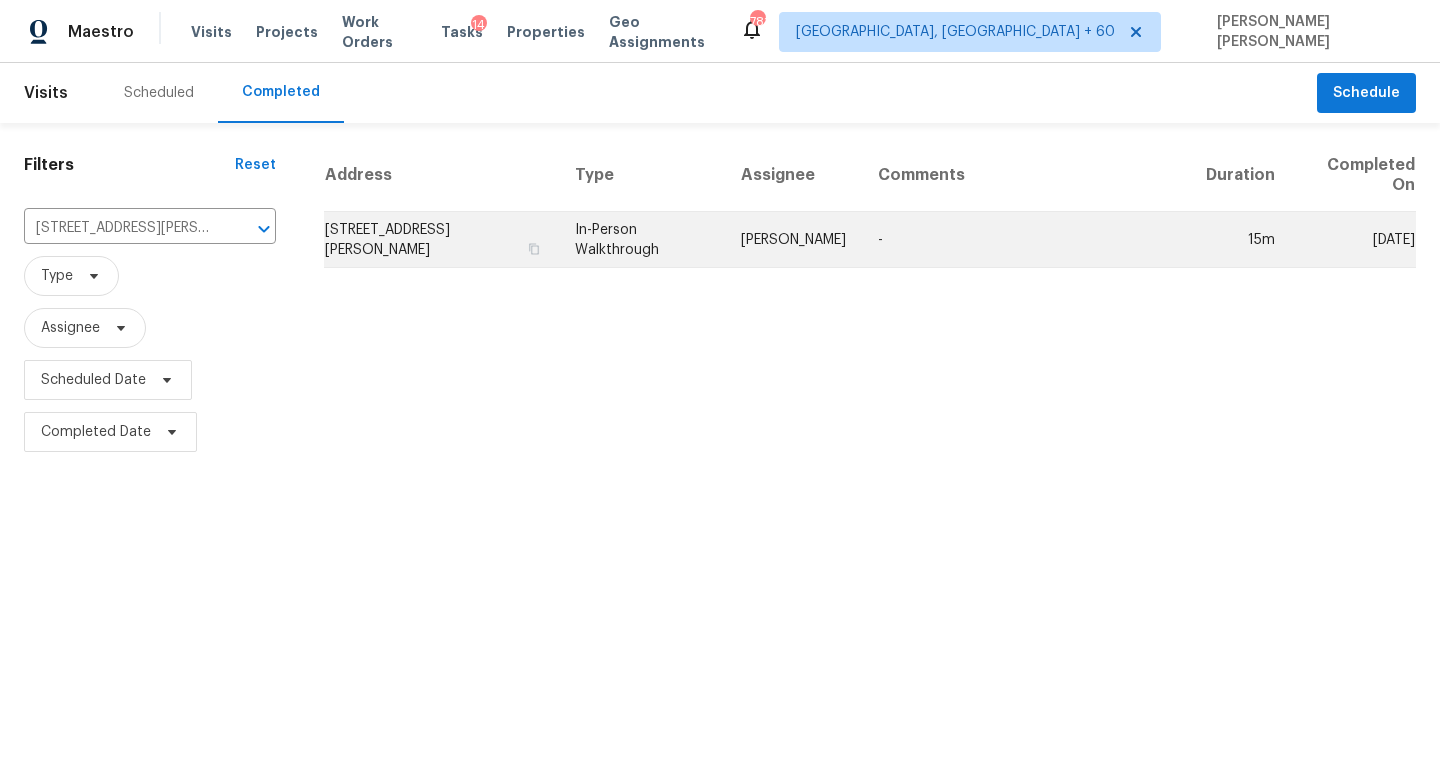 click on "In-Person Walkthrough" at bounding box center [642, 240] 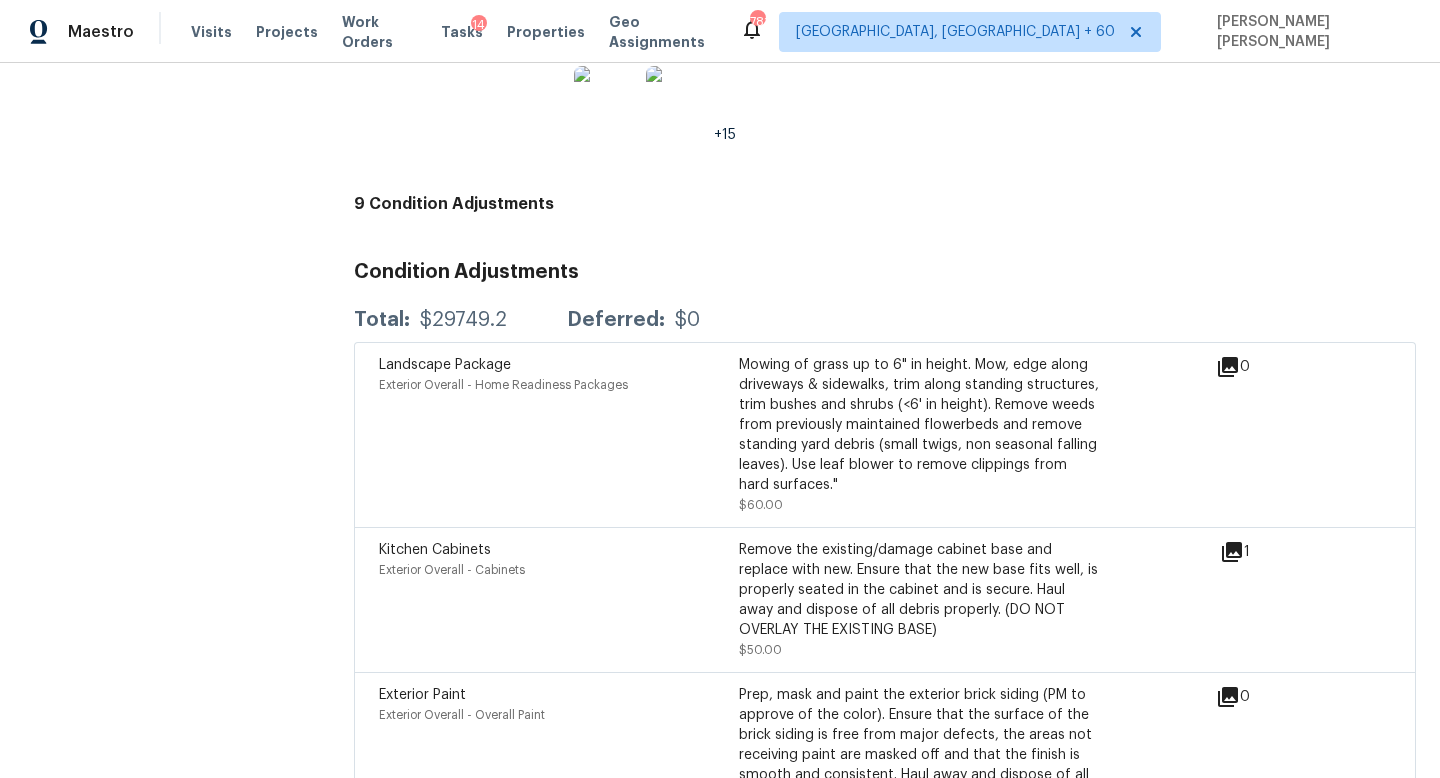 scroll, scrollTop: 4697, scrollLeft: 0, axis: vertical 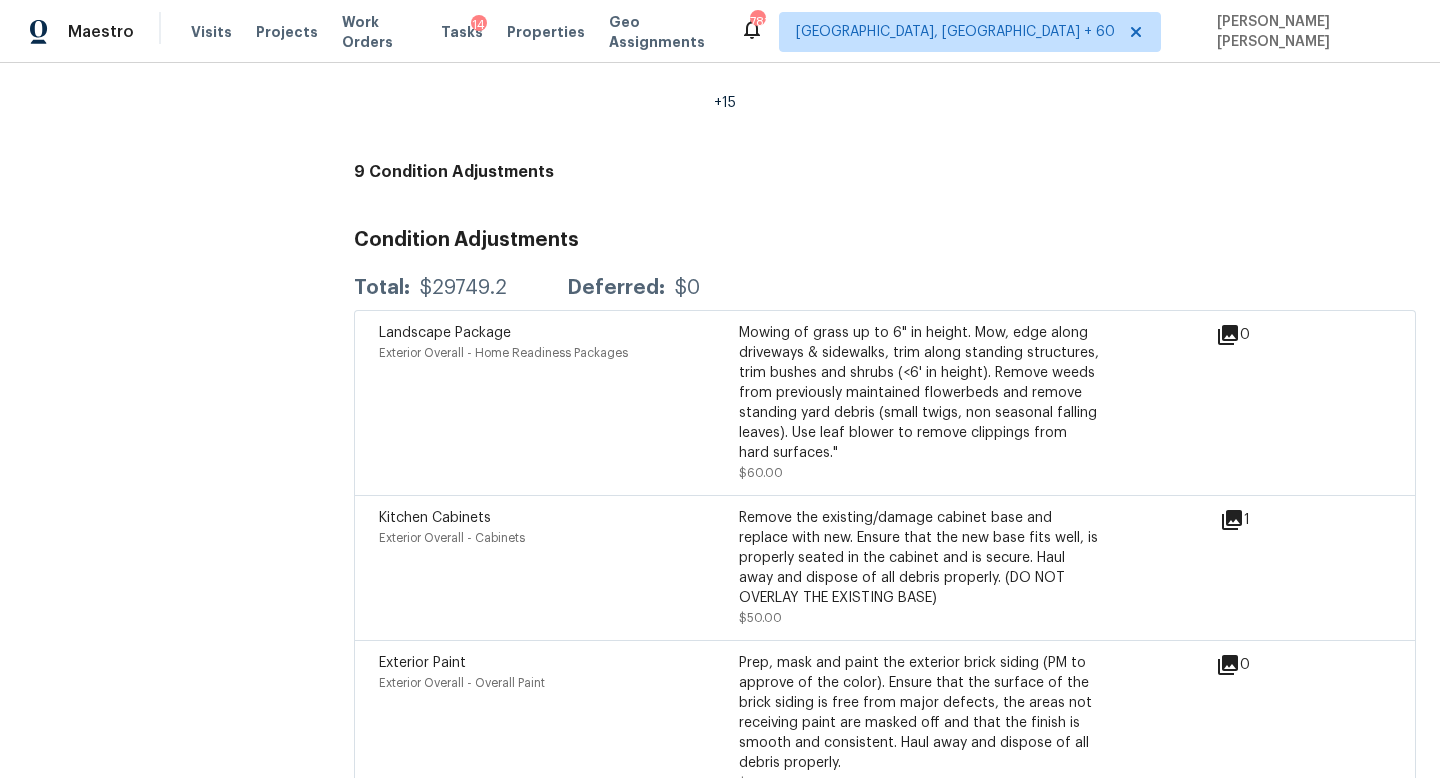 click on "Landscape Package Exterior Overall - Home Readiness Packages Mowing of grass up to 6" in height. Mow, edge along driveways & sidewalks, trim along standing structures, trim bushes and shrubs (<6' in height). Remove weeds from previously maintained flowerbeds and remove standing yard debris (small twigs, non seasonal falling leaves).  Use leaf blower to remove clippings from hard surfaces." $60.00   0" at bounding box center [885, 402] 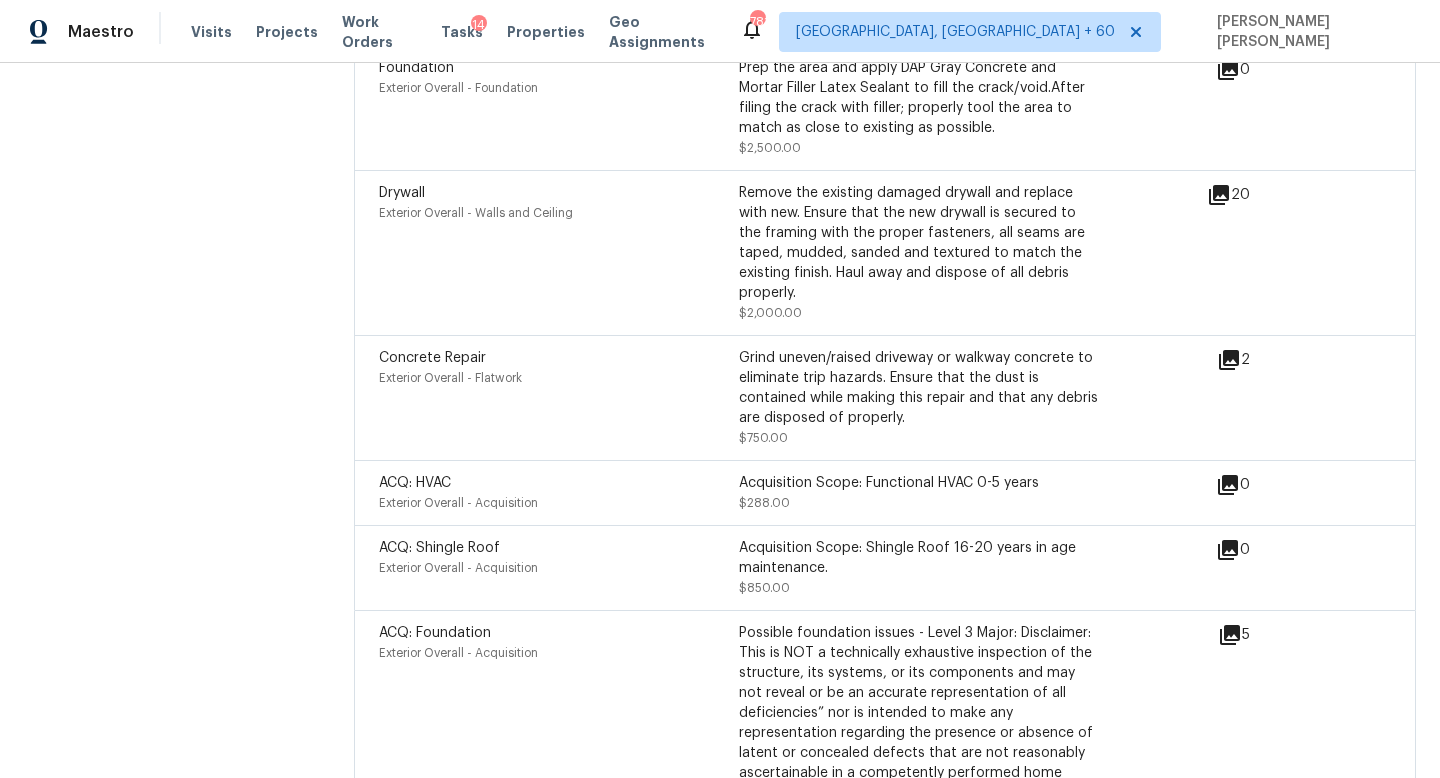scroll, scrollTop: 5527, scrollLeft: 0, axis: vertical 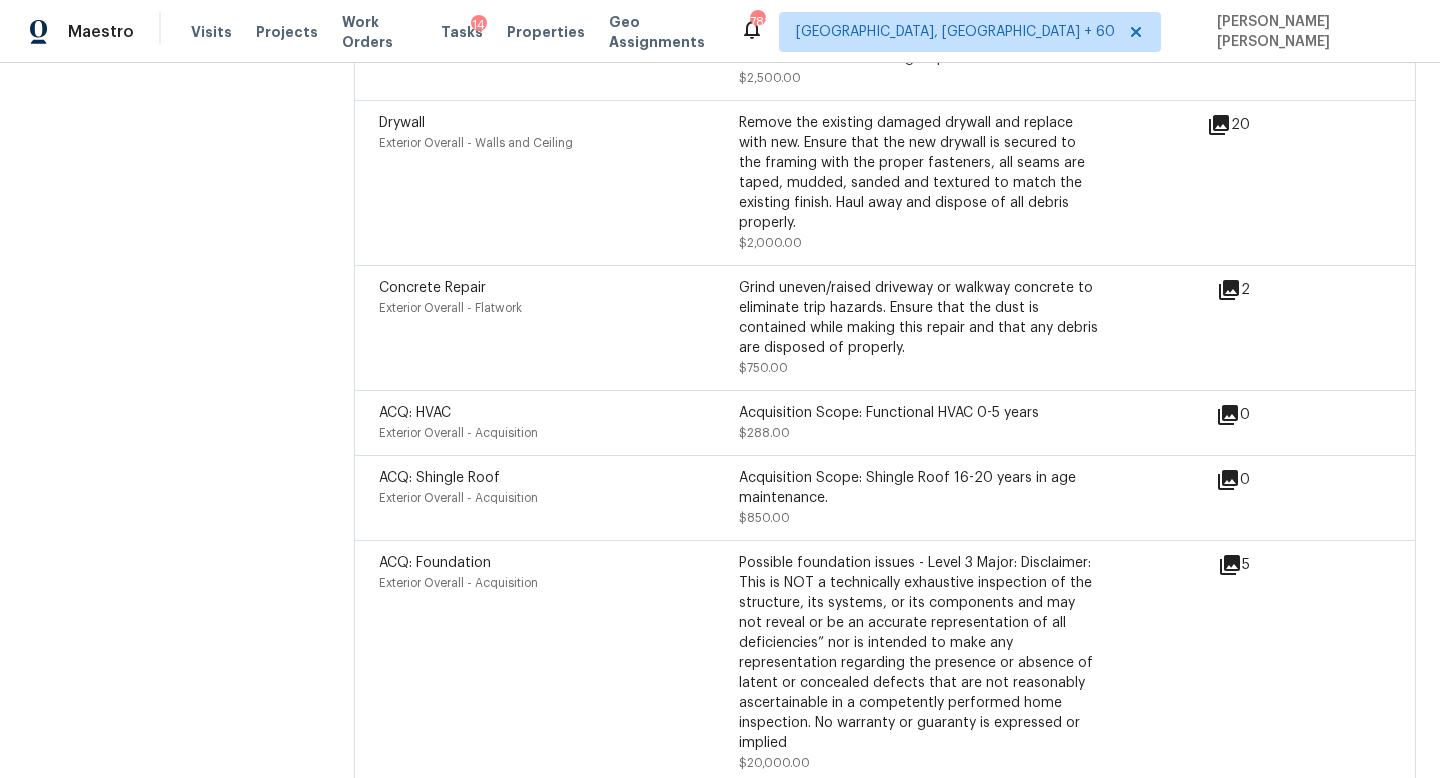 click on "All visits 1818 W Hunt St Sherman, TX 75092 Home details Other Visits No previous visits" at bounding box center [157, -2294] 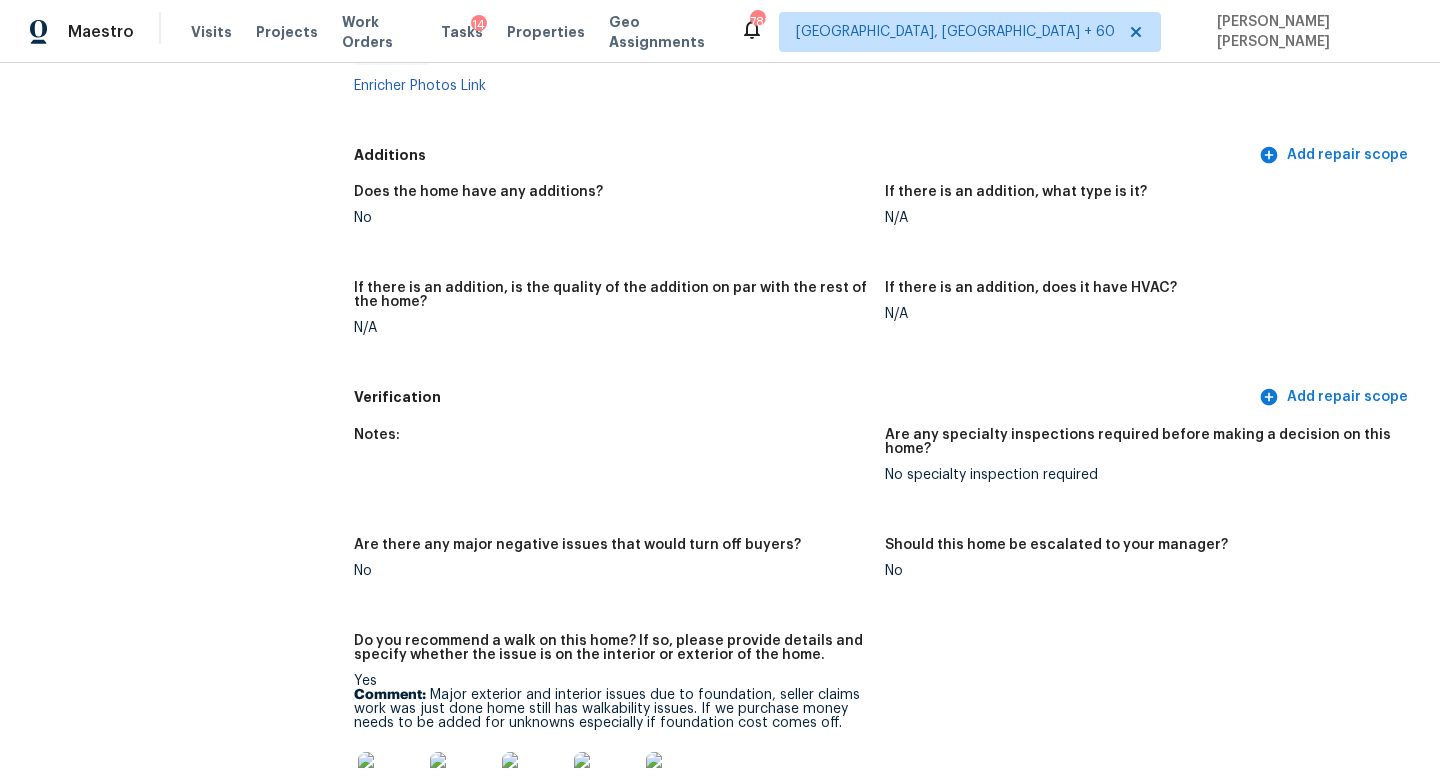 scroll, scrollTop: 3651, scrollLeft: 0, axis: vertical 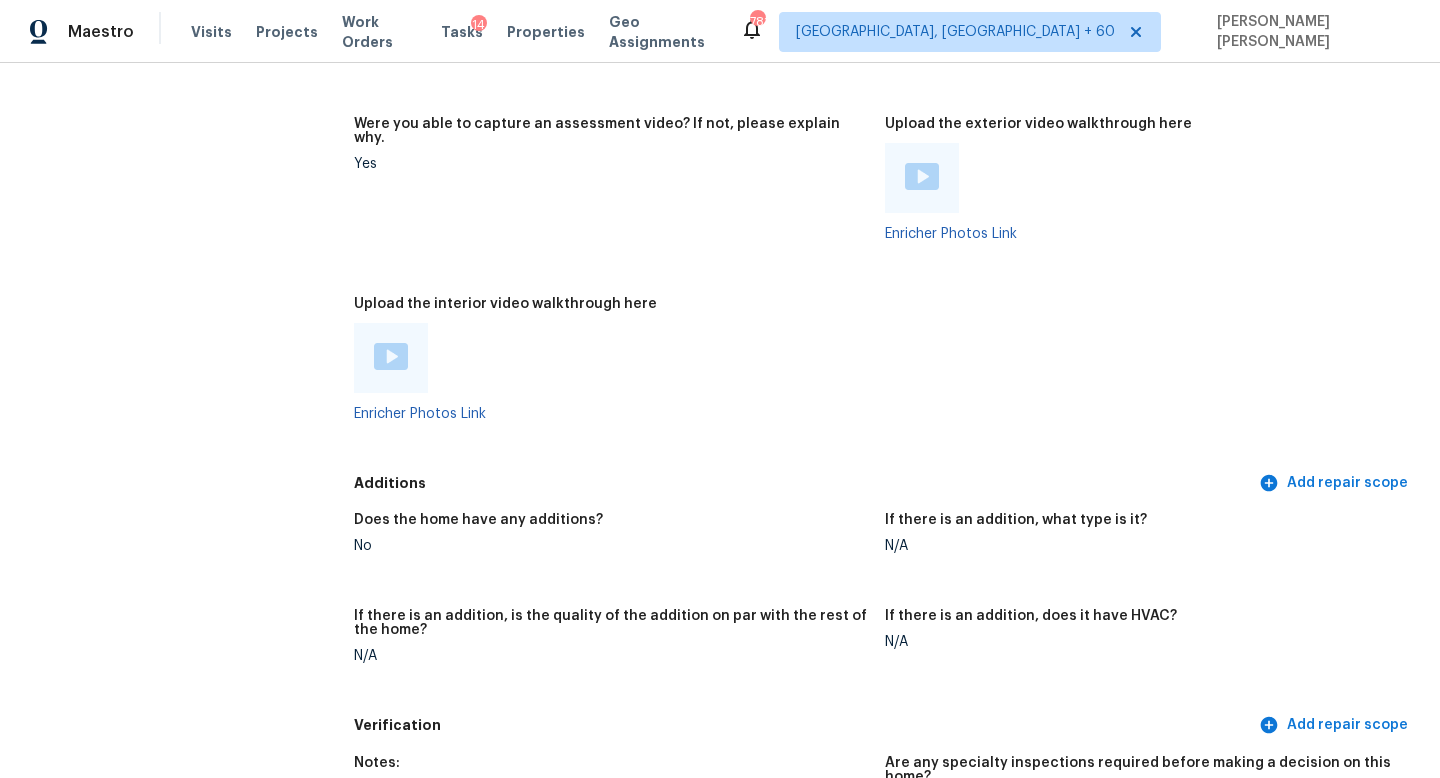click at bounding box center [391, 356] 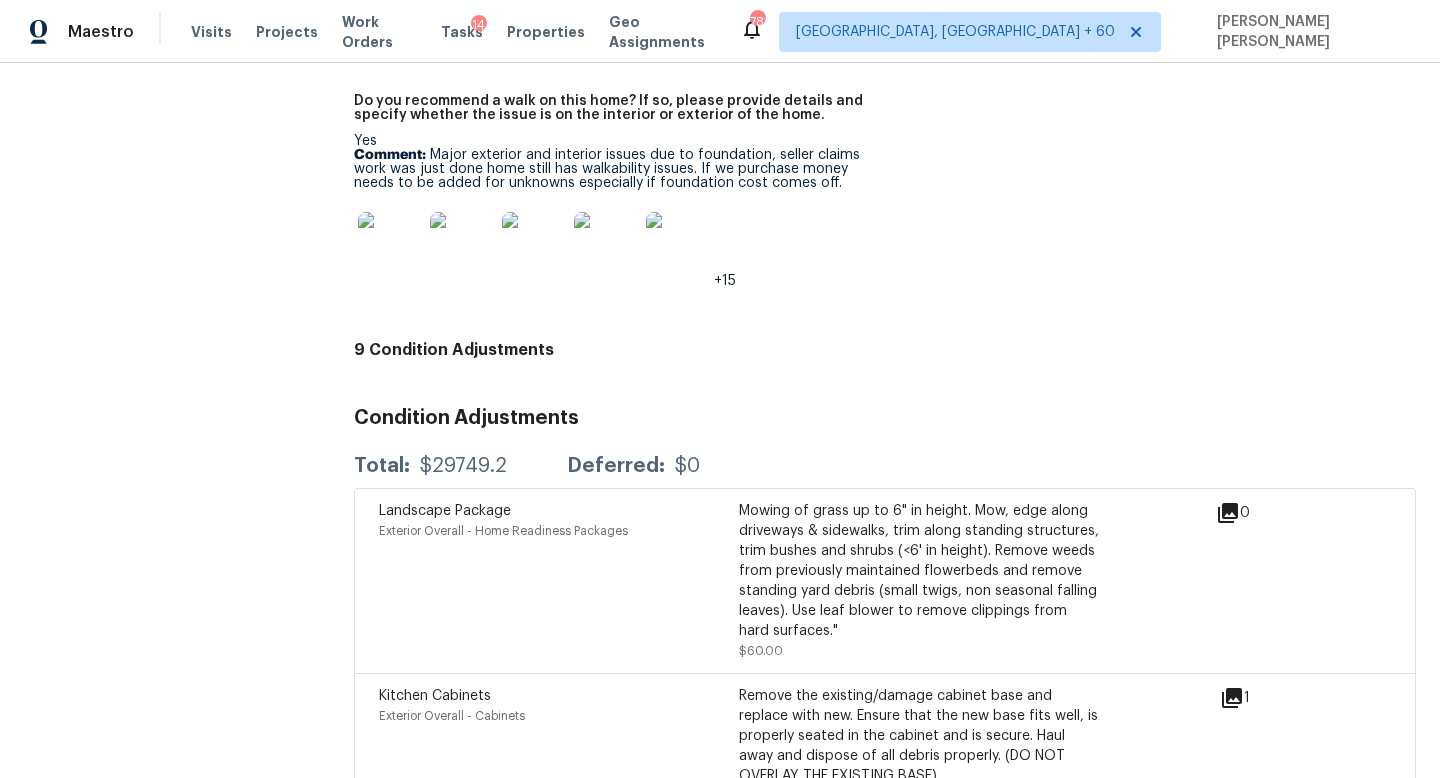 scroll, scrollTop: 5527, scrollLeft: 0, axis: vertical 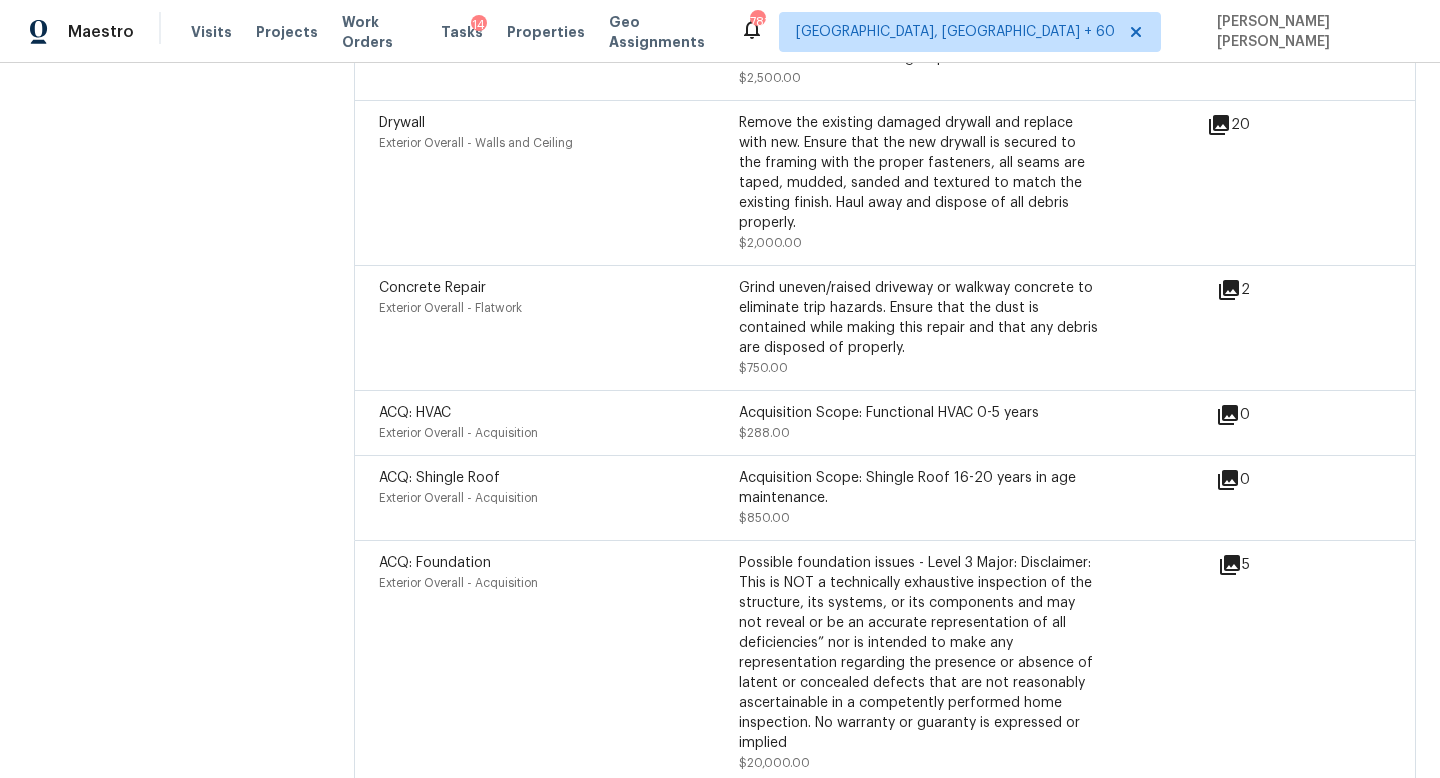 click 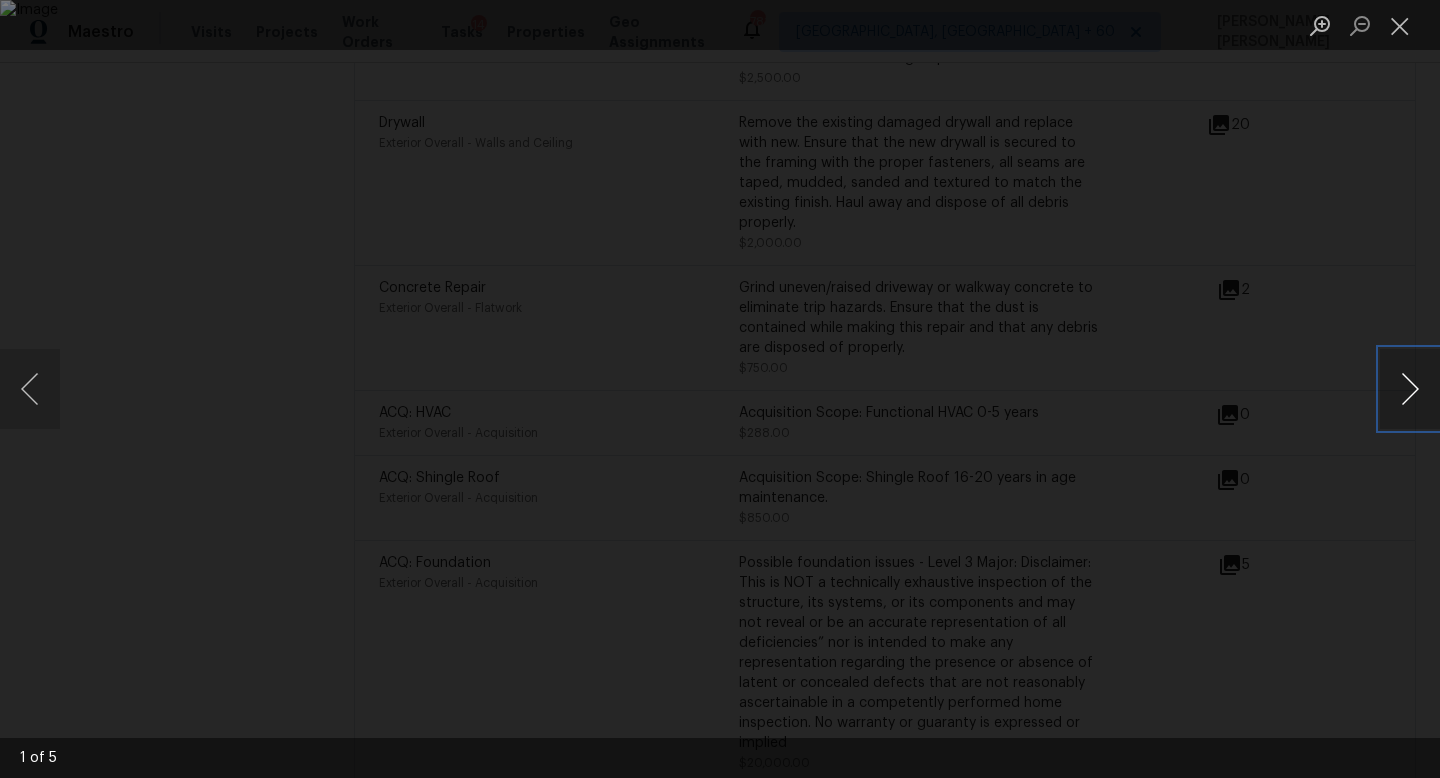 click at bounding box center (1410, 389) 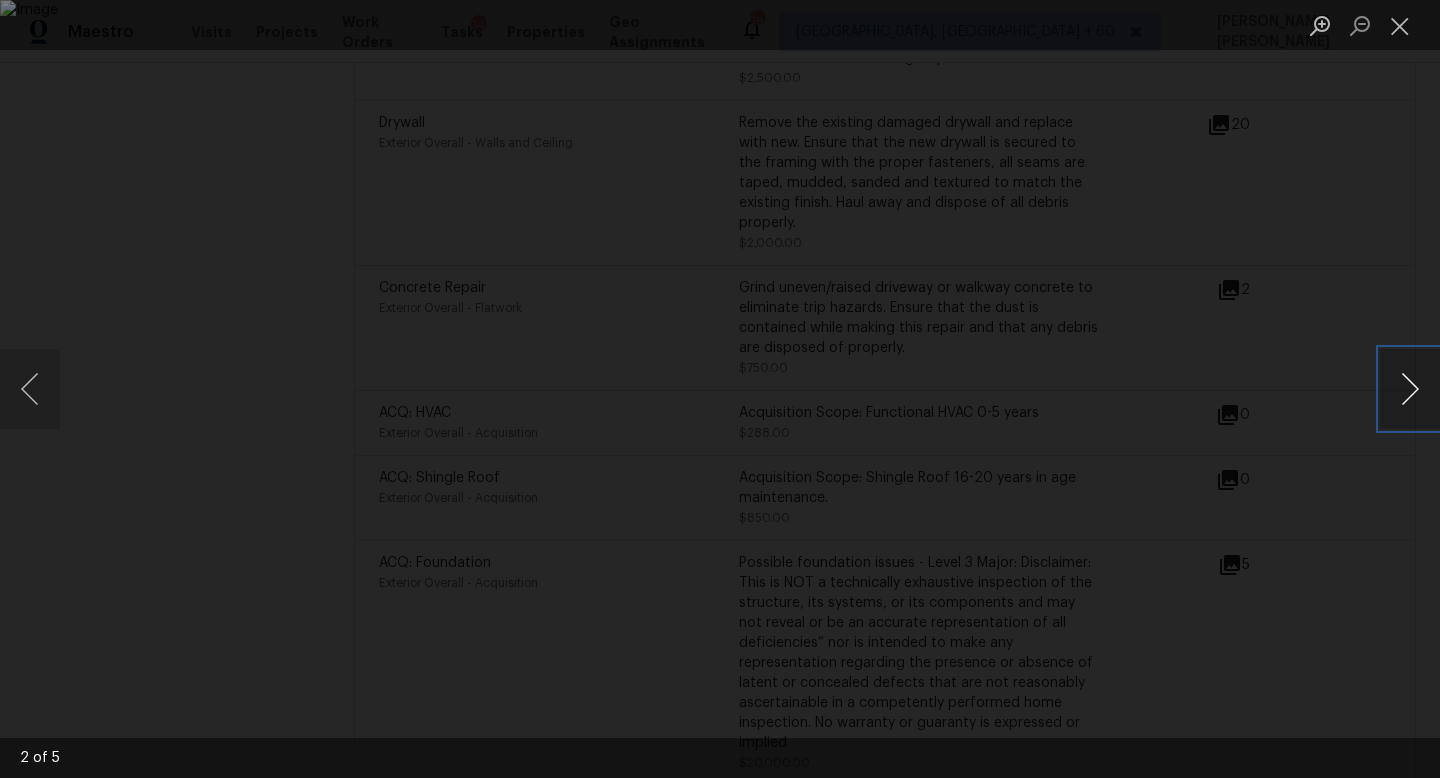 type 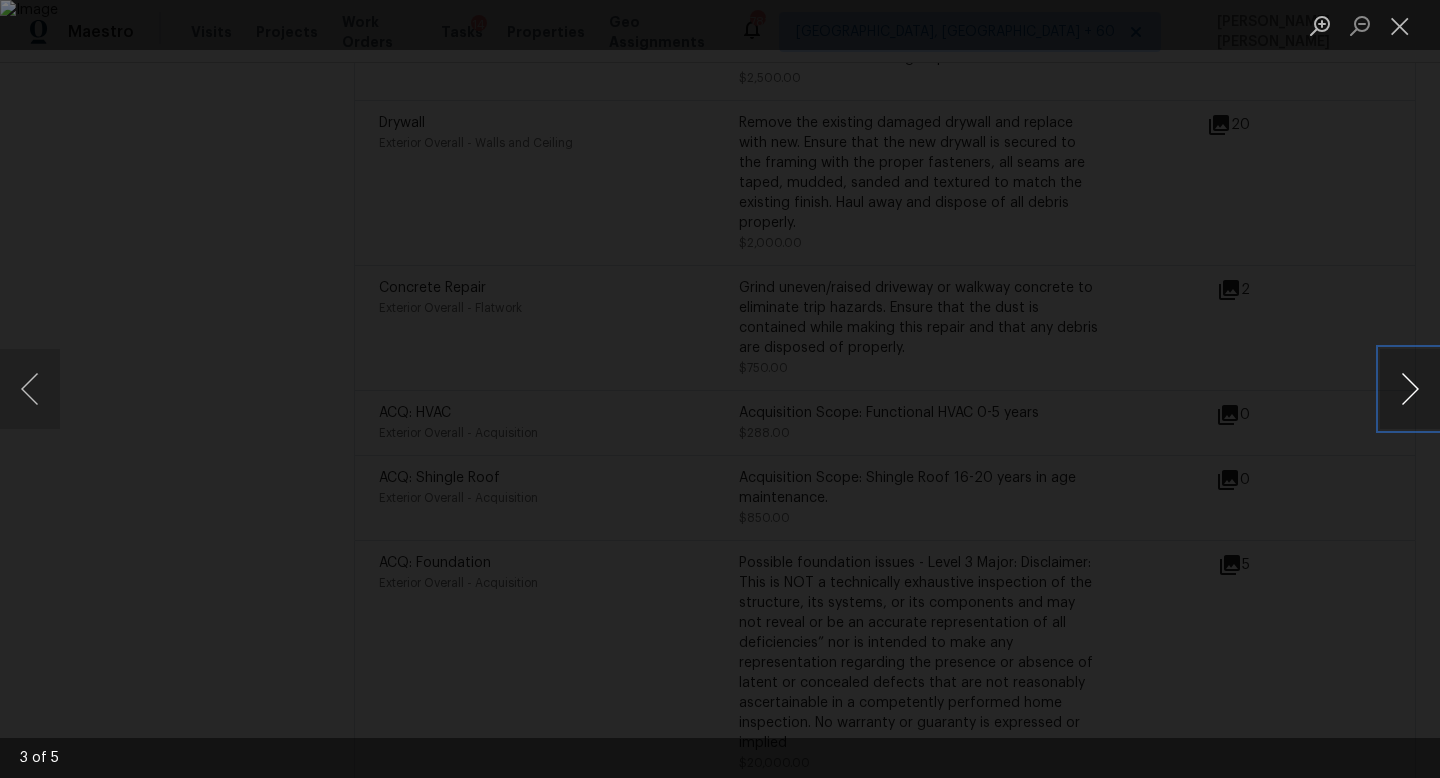 click at bounding box center (1410, 389) 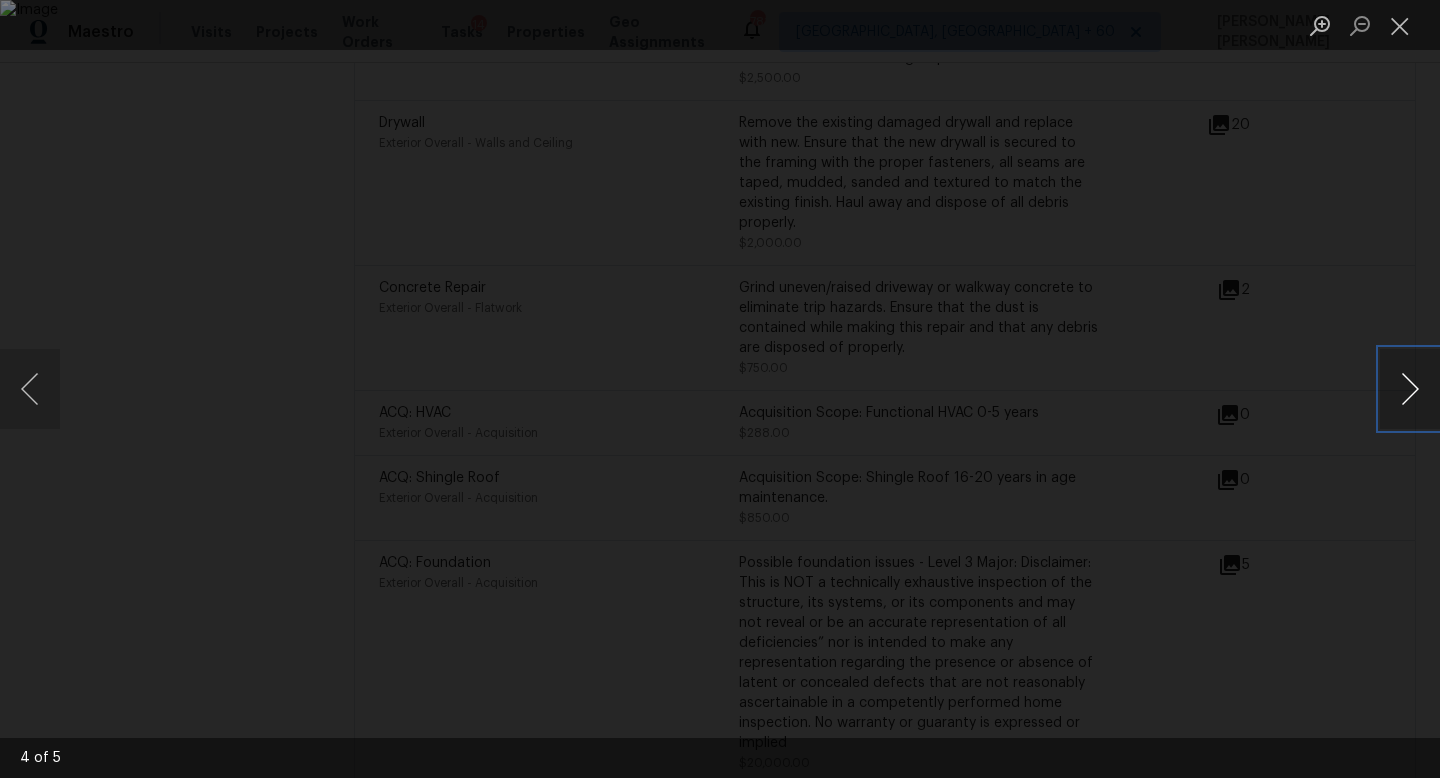 click at bounding box center [1410, 389] 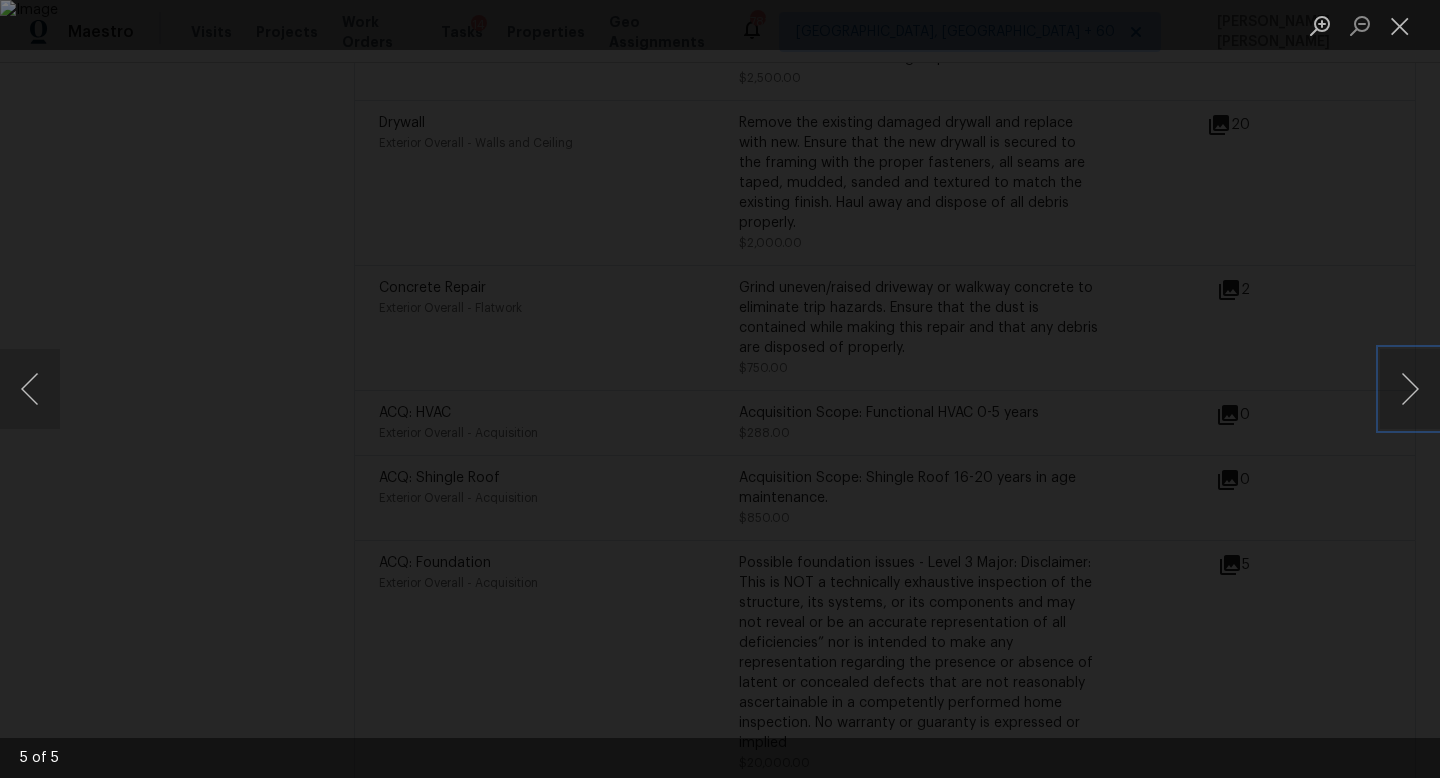 click at bounding box center (720, 389) 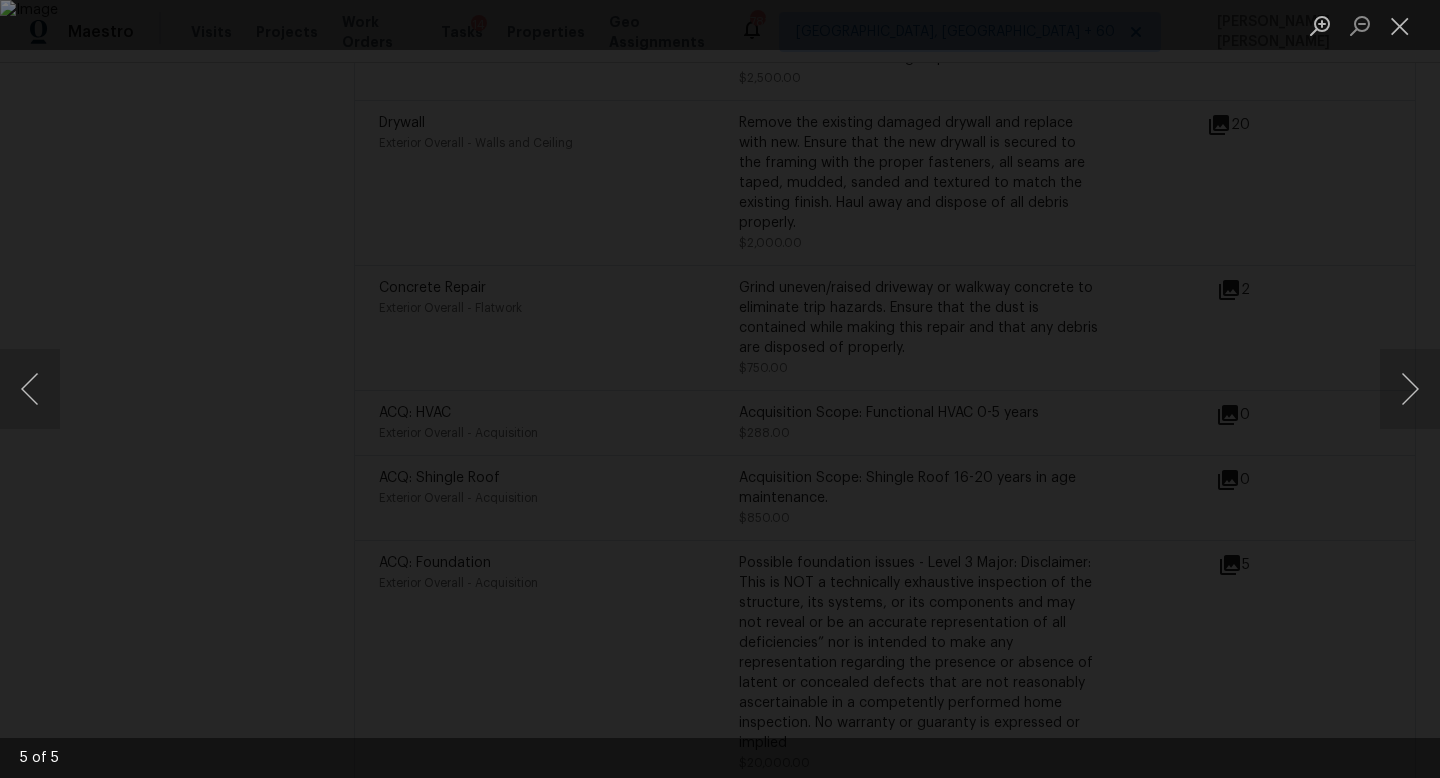 click at bounding box center [720, 389] 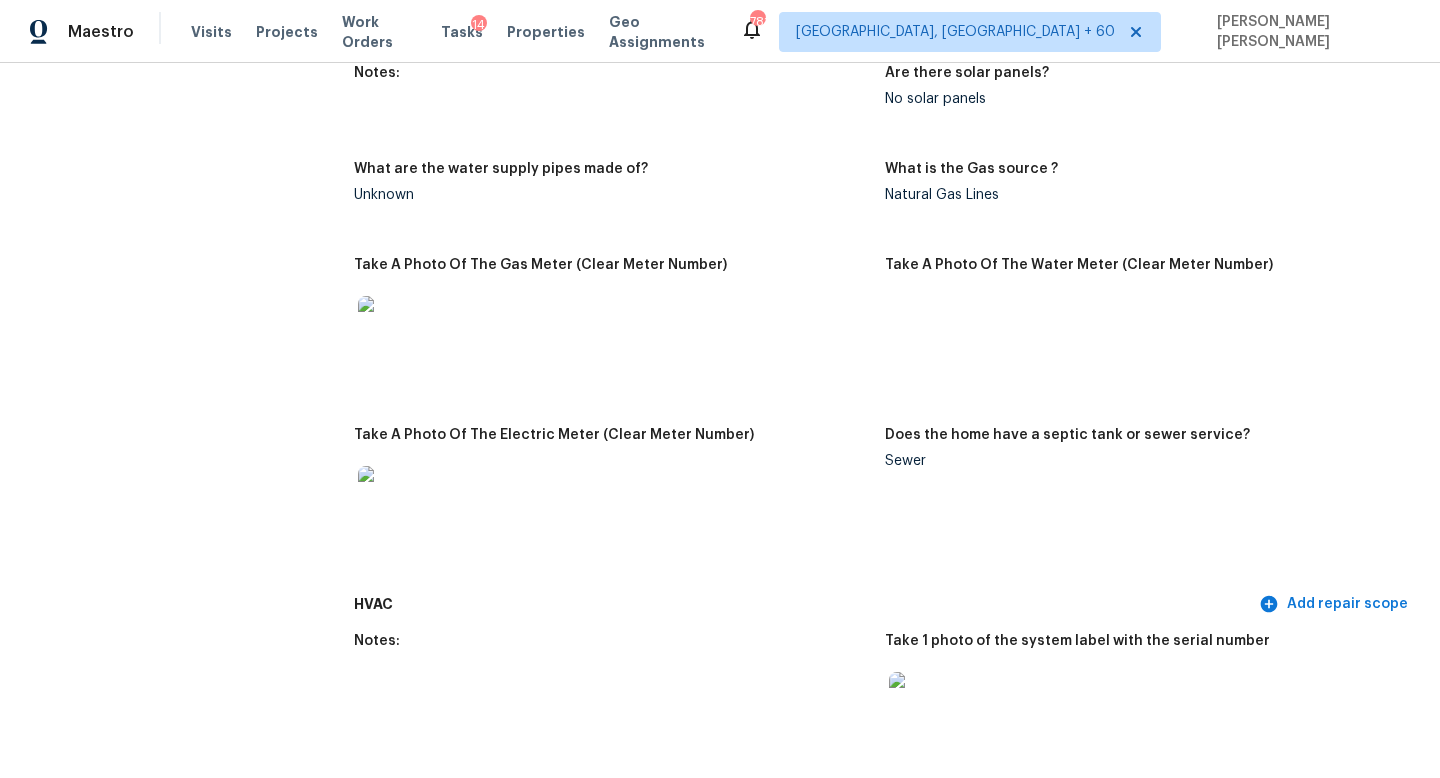 scroll, scrollTop: 3670, scrollLeft: 0, axis: vertical 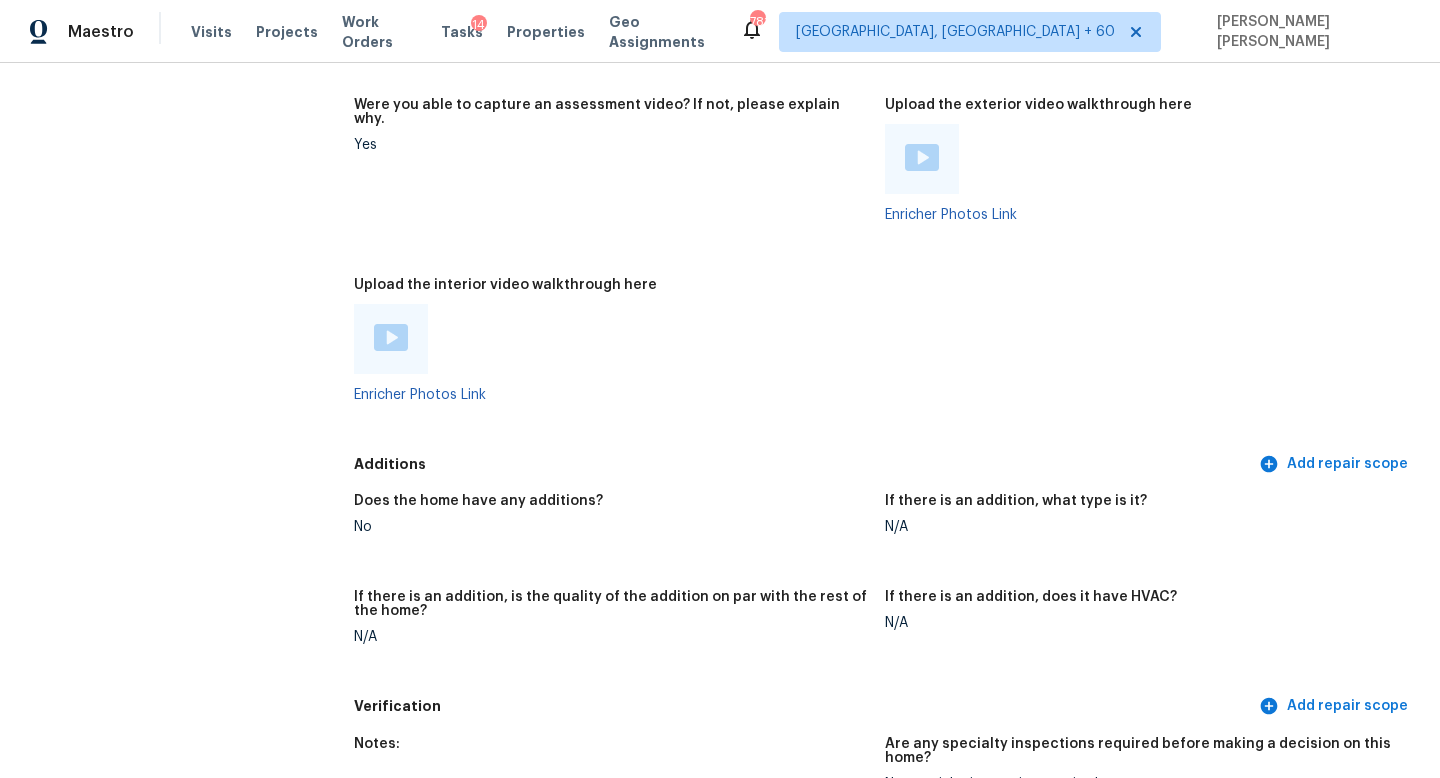 click on "All visits 1818 W Hunt St Sherman, TX 75092 Home details Other Visits No previous visits" at bounding box center [157, -437] 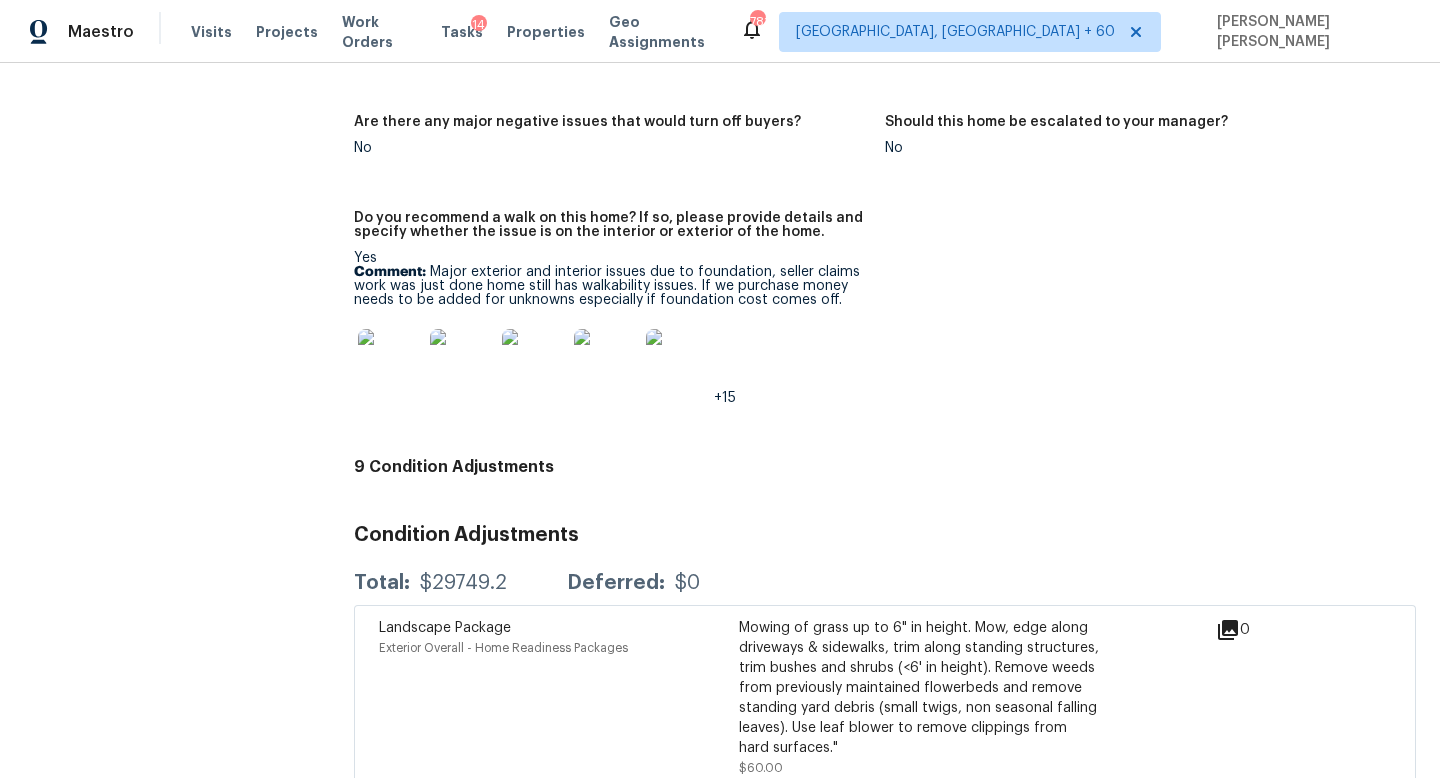 scroll, scrollTop: 4391, scrollLeft: 0, axis: vertical 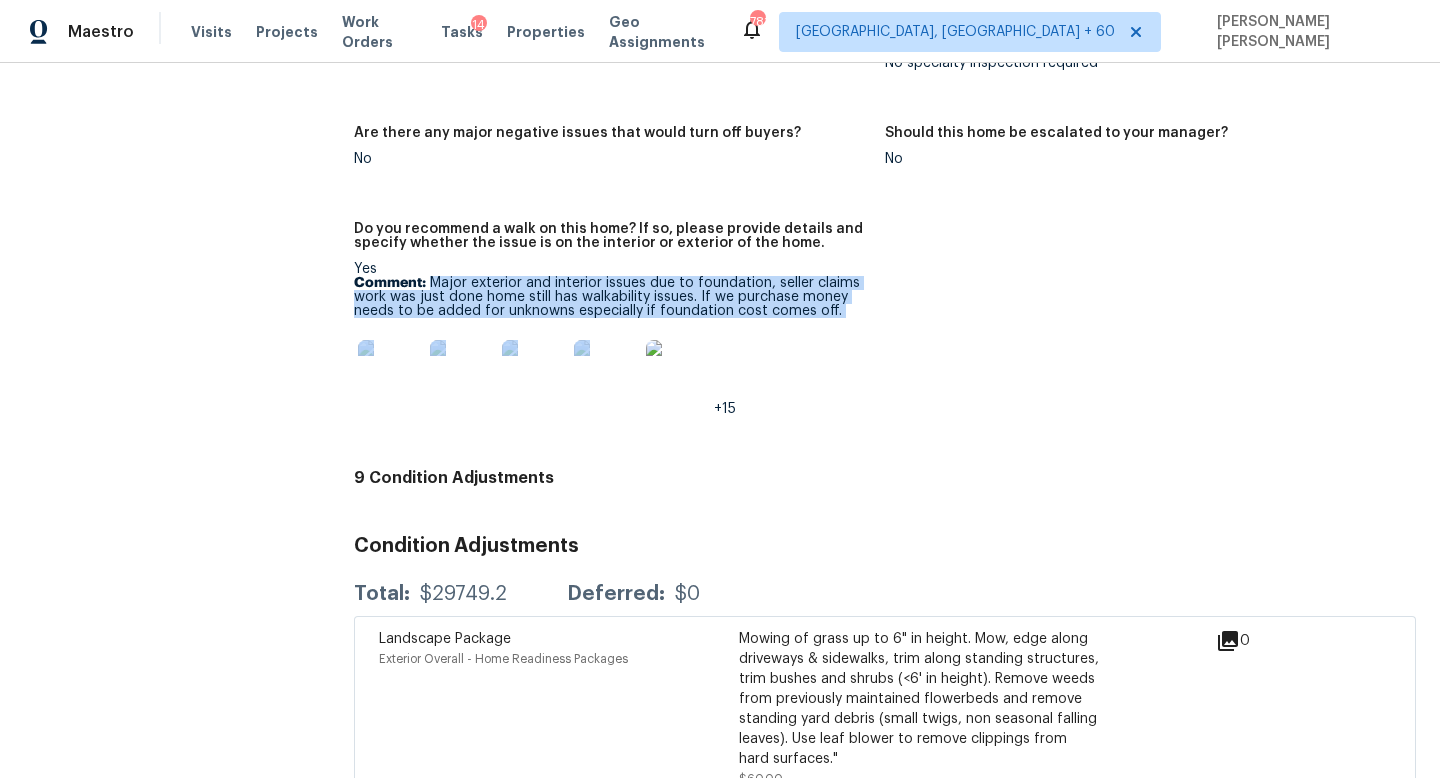 drag, startPoint x: 431, startPoint y: 241, endPoint x: 851, endPoint y: 276, distance: 421.4558 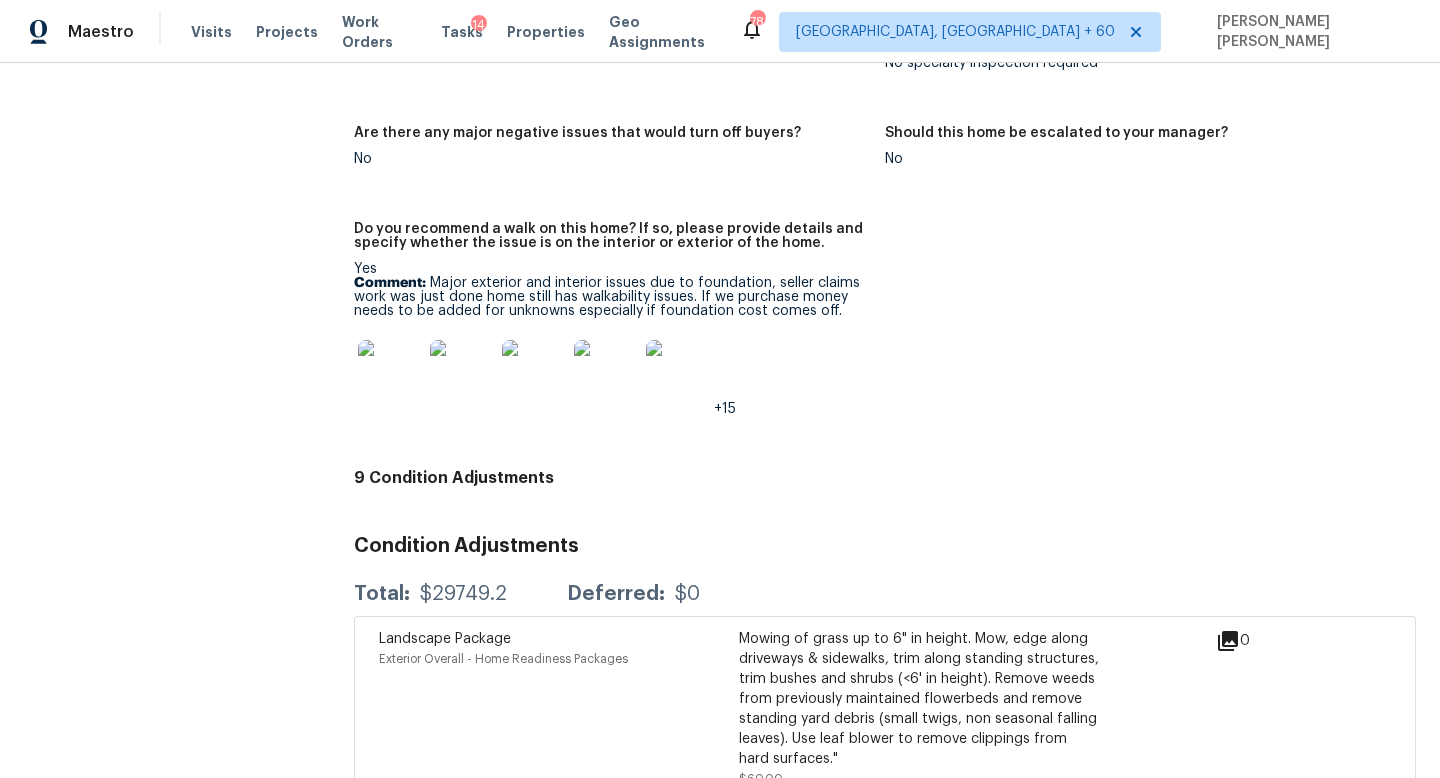 click on "Notes: Are any specialty inspections required before making a decision on this home? No specialty inspection required Are there any major negative issues that would turn off buyers? No Should this home be escalated to your manager? No Do you recommend a walk on this home? If so, please provide details and specify whether the issue is on the interior or exterior of the home. Yes Comment:   Major exterior and interior issues due to foundation, seller claims work was just done home still has walkability issues. If we purchase money needs to be added for unknowns especially if foundation cost comes off.   +15" at bounding box center [885, 232] 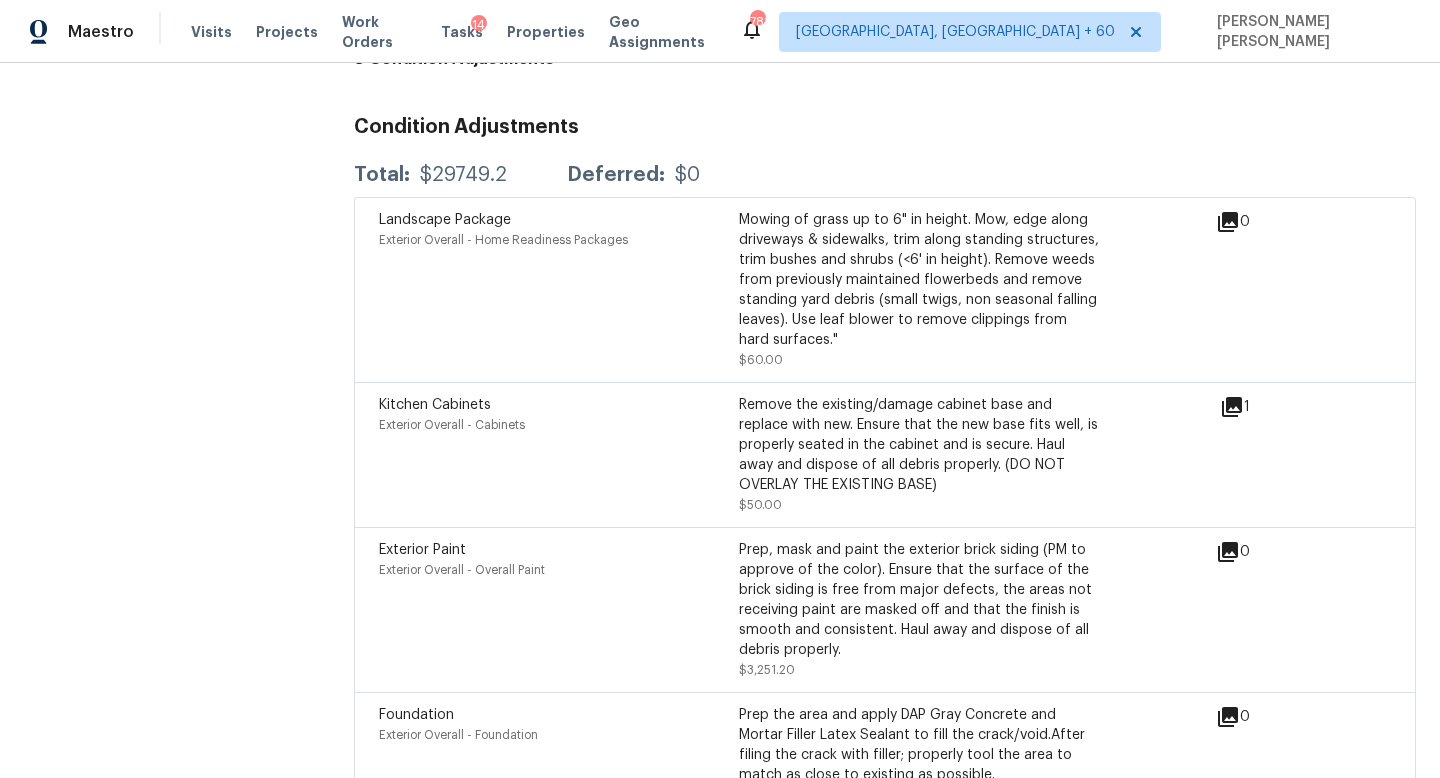 scroll, scrollTop: 4693, scrollLeft: 0, axis: vertical 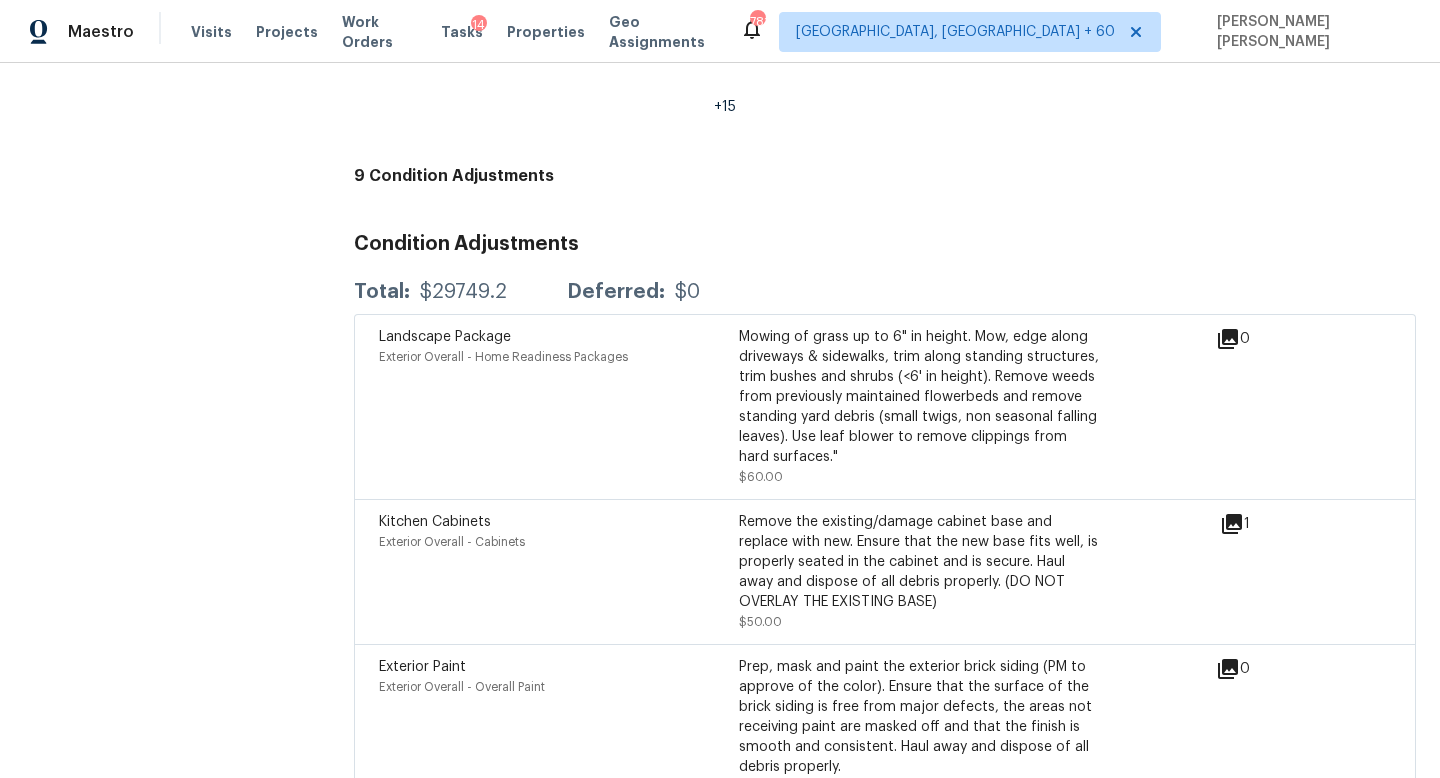 click on "All visits 1818 W Hunt St Sherman, TX 75092 Home details Other Visits No previous visits" at bounding box center [157, -1460] 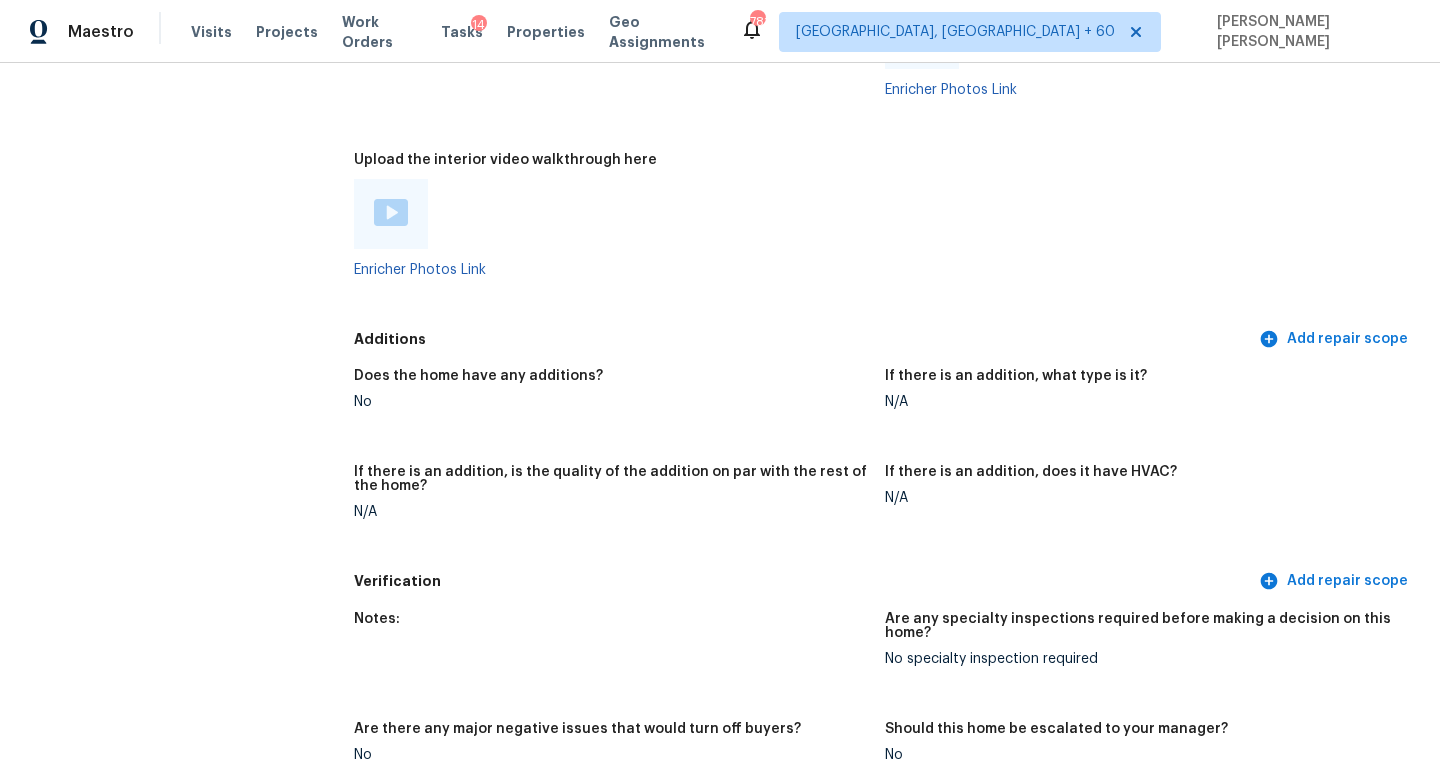 click on "All visits 1818 W Hunt St Sherman, TX 75092 Home details Other Visits No previous visits" at bounding box center [157, -562] 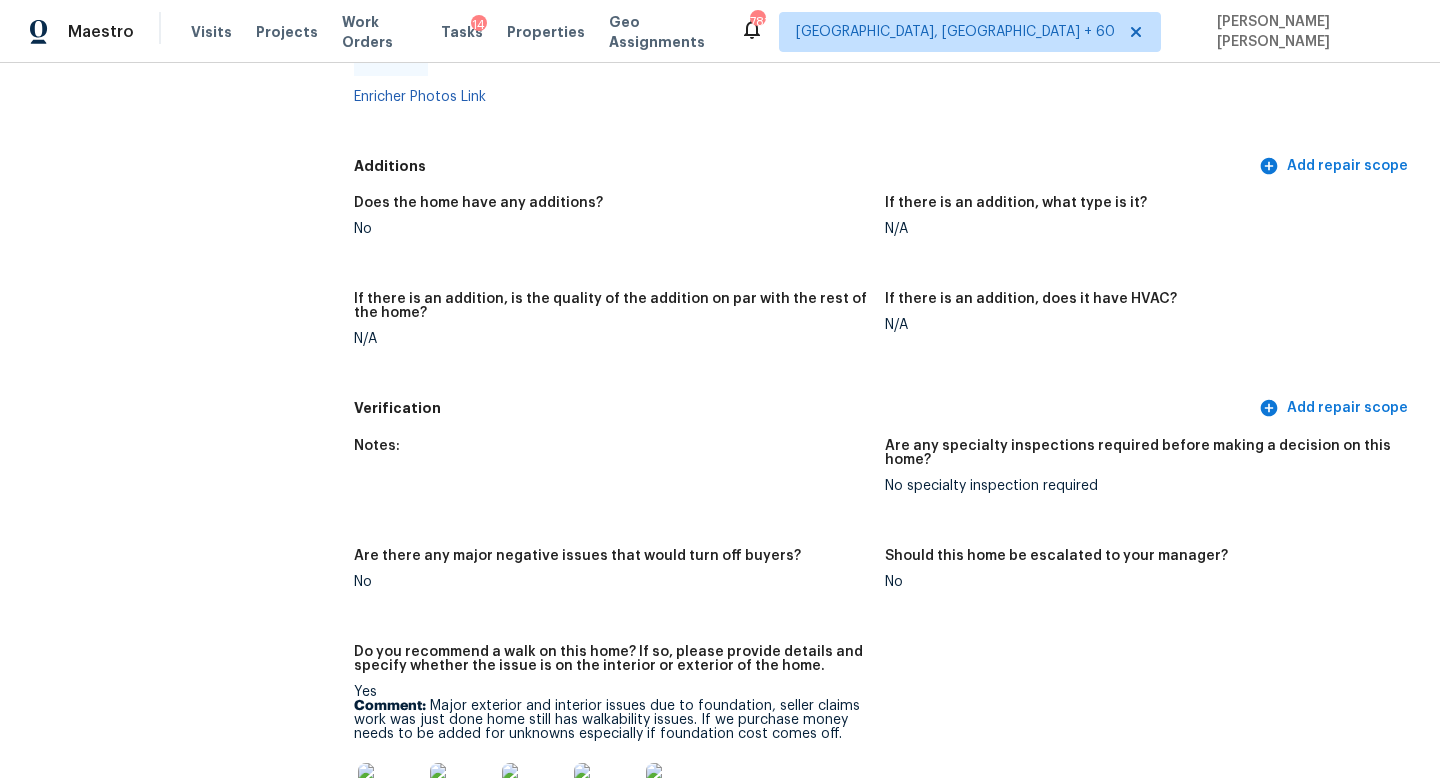 scroll, scrollTop: 4022, scrollLeft: 0, axis: vertical 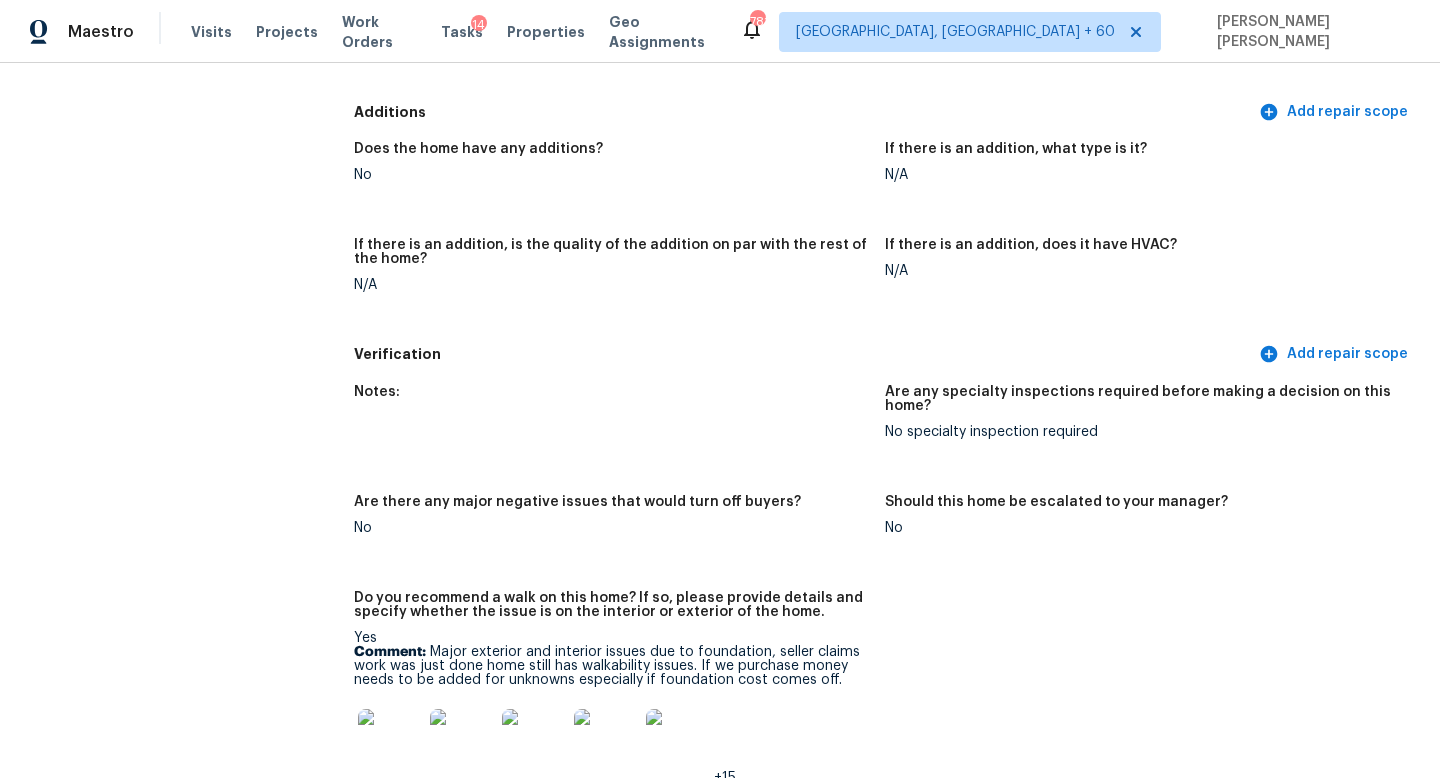 click on "All visits 1818 W Hunt St Sherman, TX 75092 Home details Other Visits No previous visits" at bounding box center [157, -789] 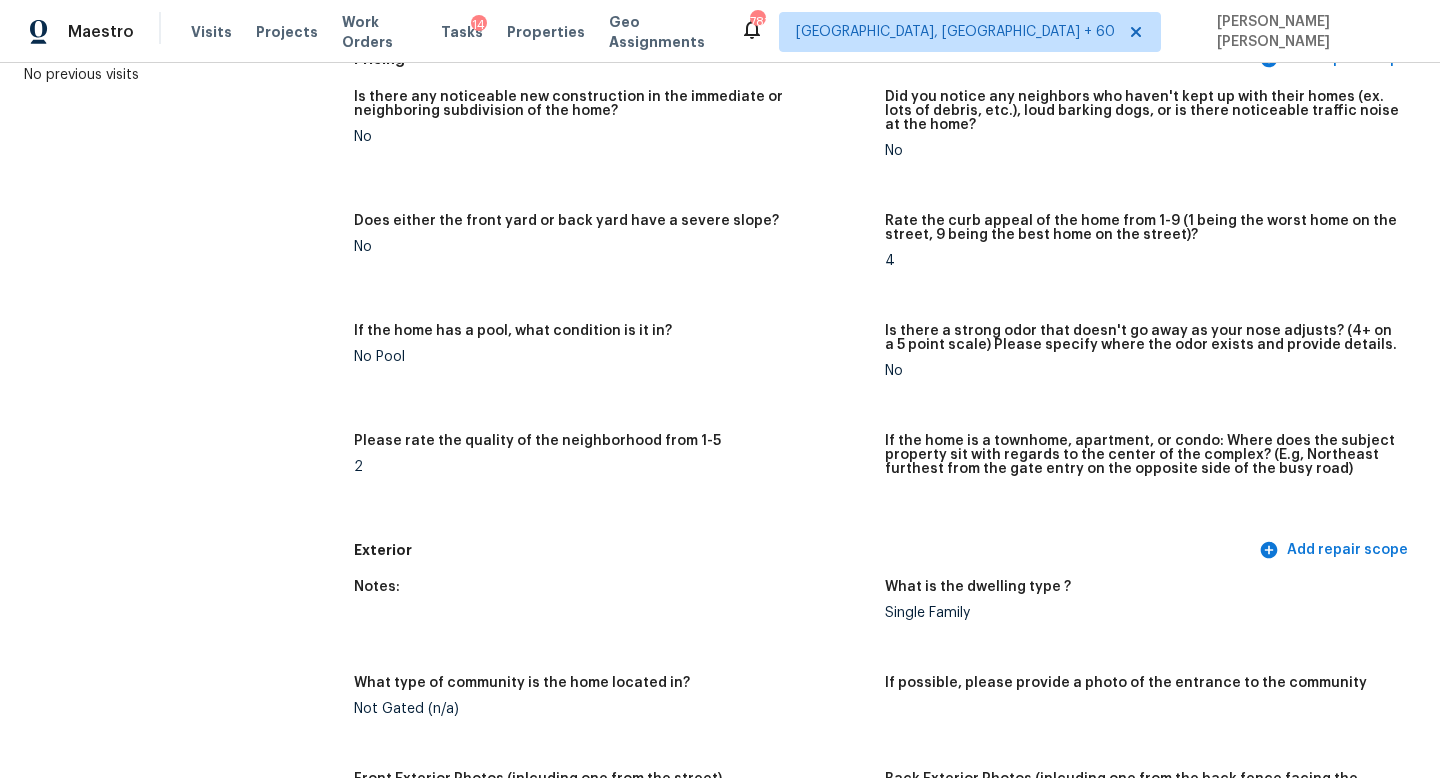 scroll, scrollTop: 0, scrollLeft: 0, axis: both 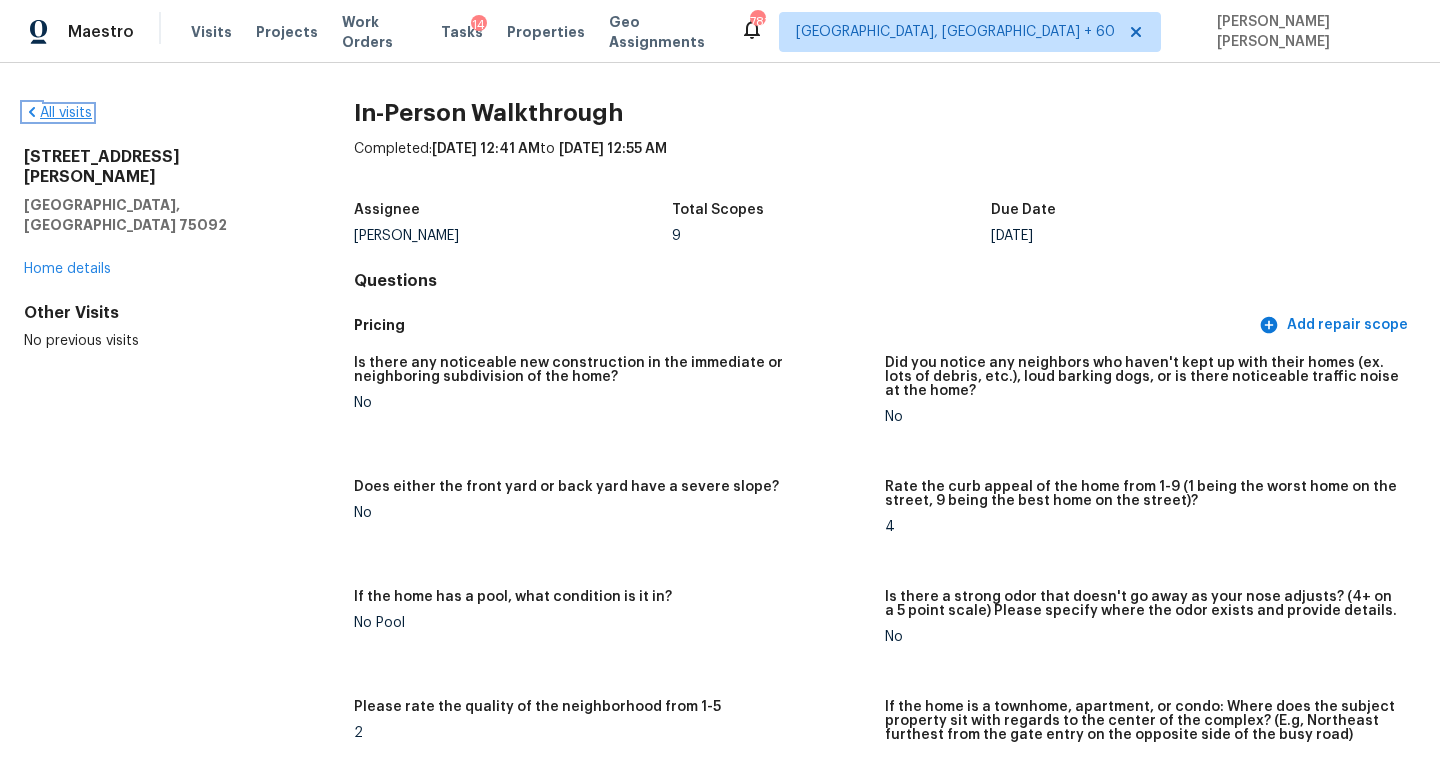 click on "All visits" at bounding box center (58, 113) 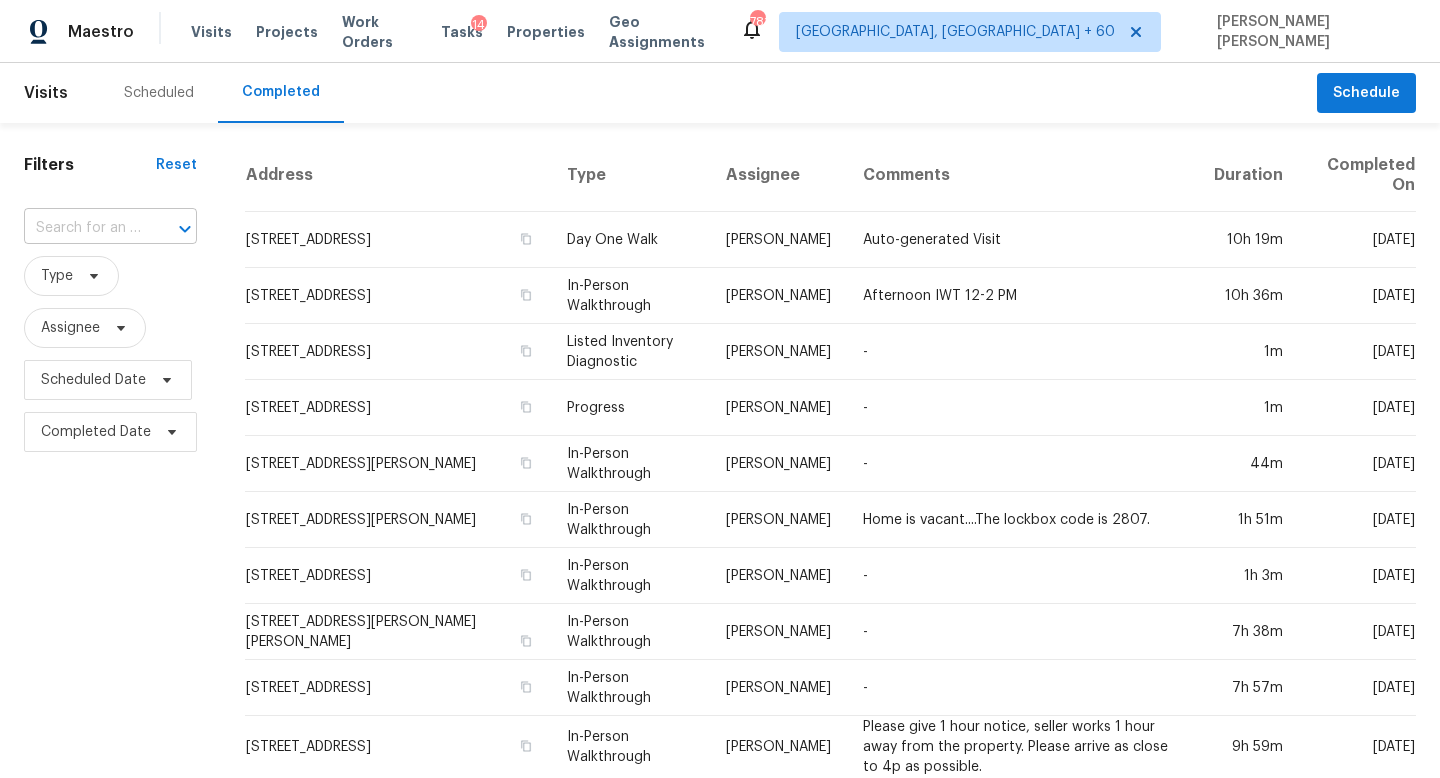 click at bounding box center (82, 228) 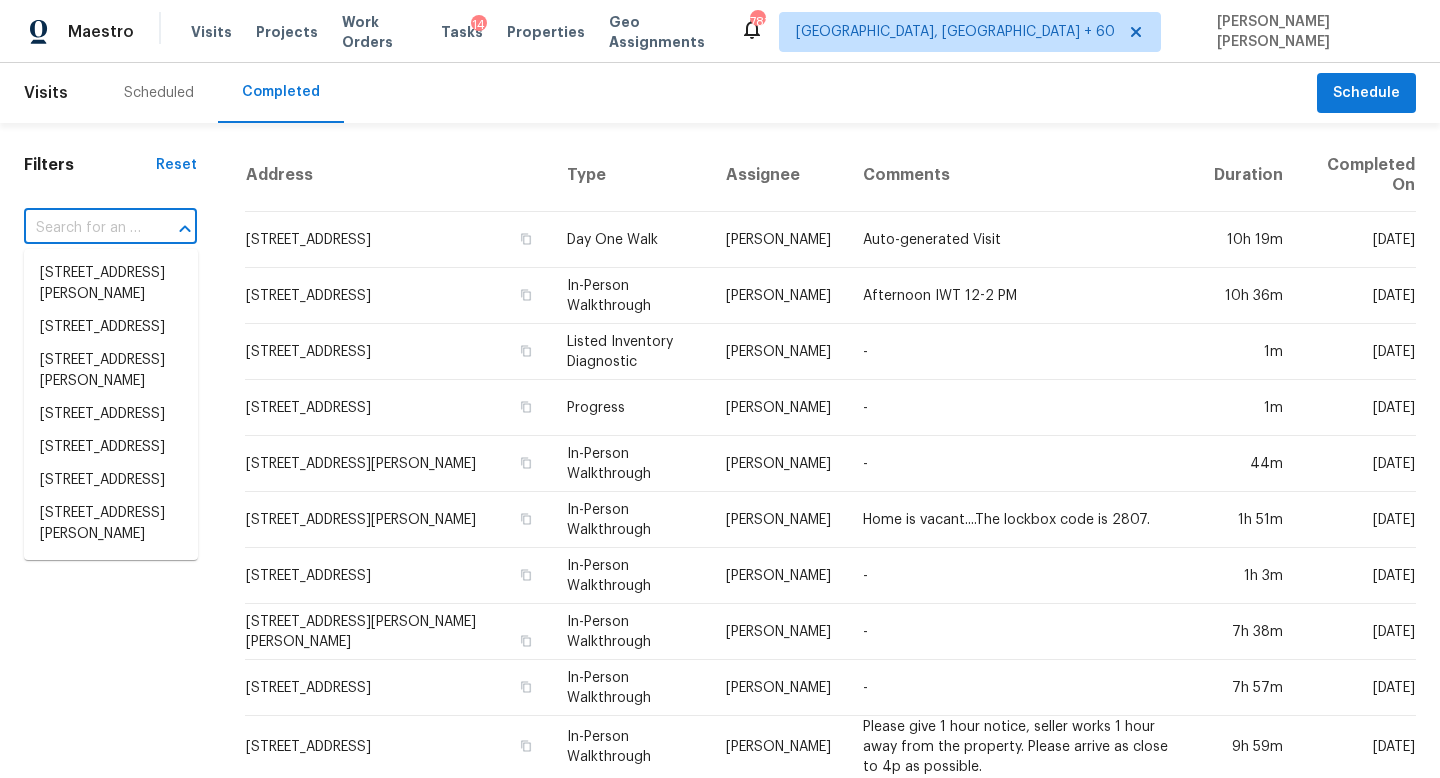 paste on "8273 Eastshore Dr Union City, GA, 30291" 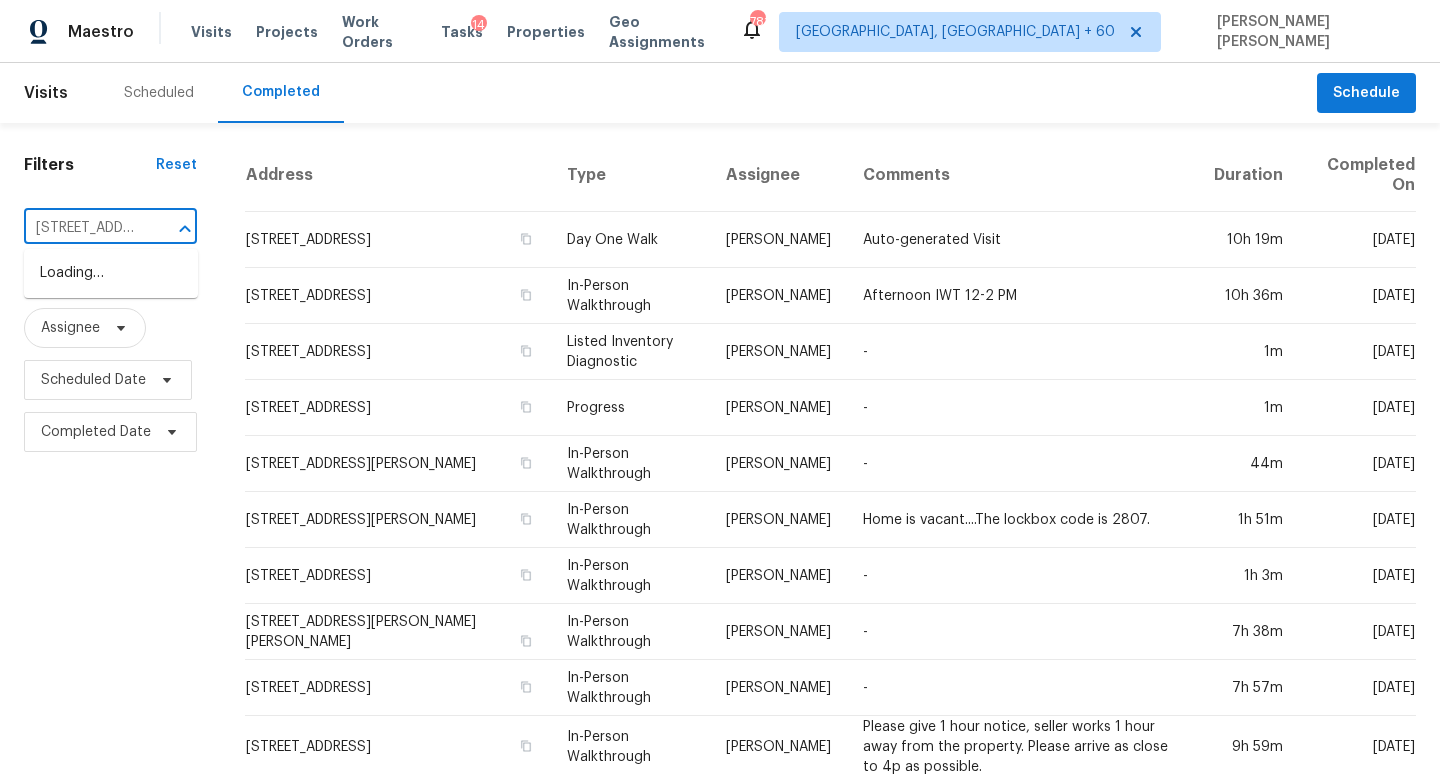 scroll, scrollTop: 0, scrollLeft: 158, axis: horizontal 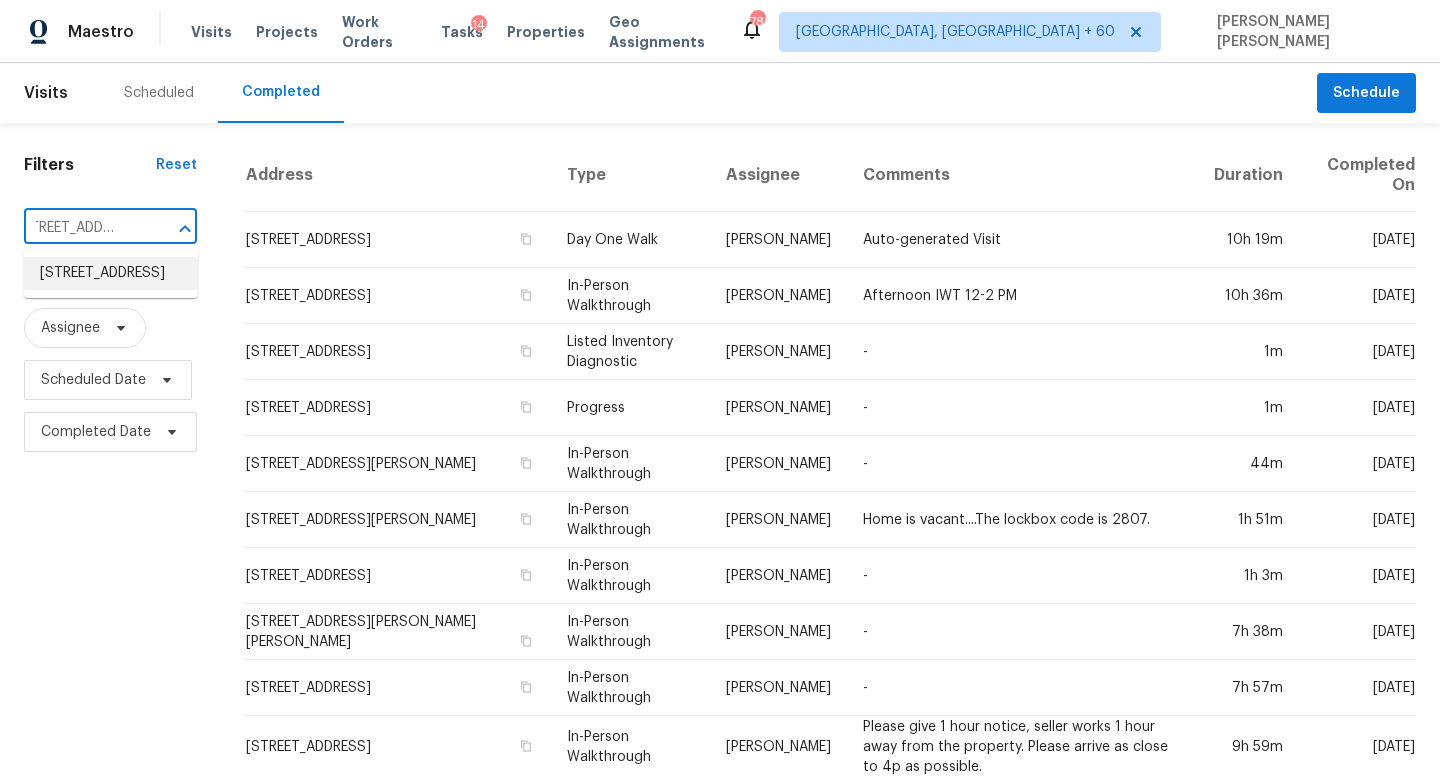 click on "8273 Eastshore Dr, Union City, GA 30291" at bounding box center [111, 273] 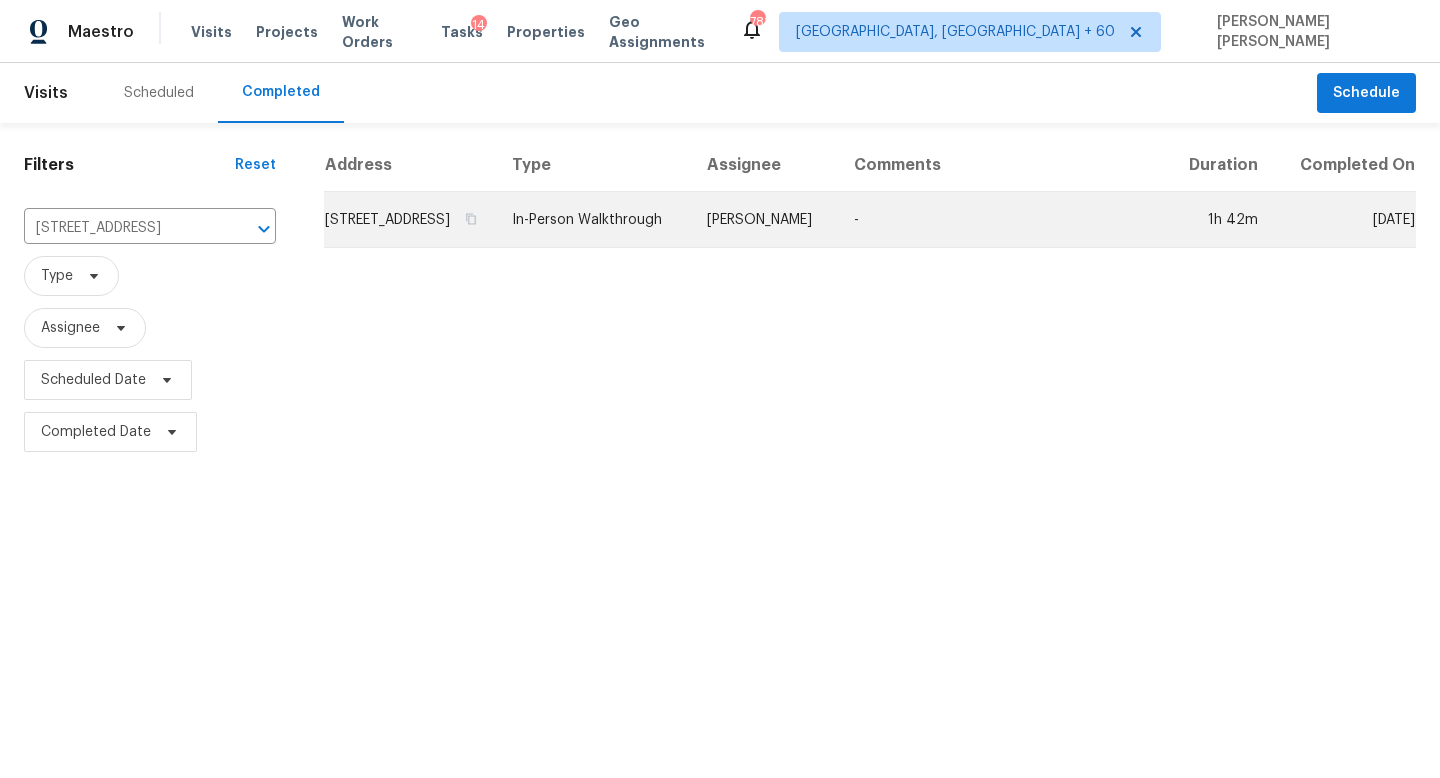 click on "8273 Eastshore Dr, Union City, GA 30291" at bounding box center [410, 220] 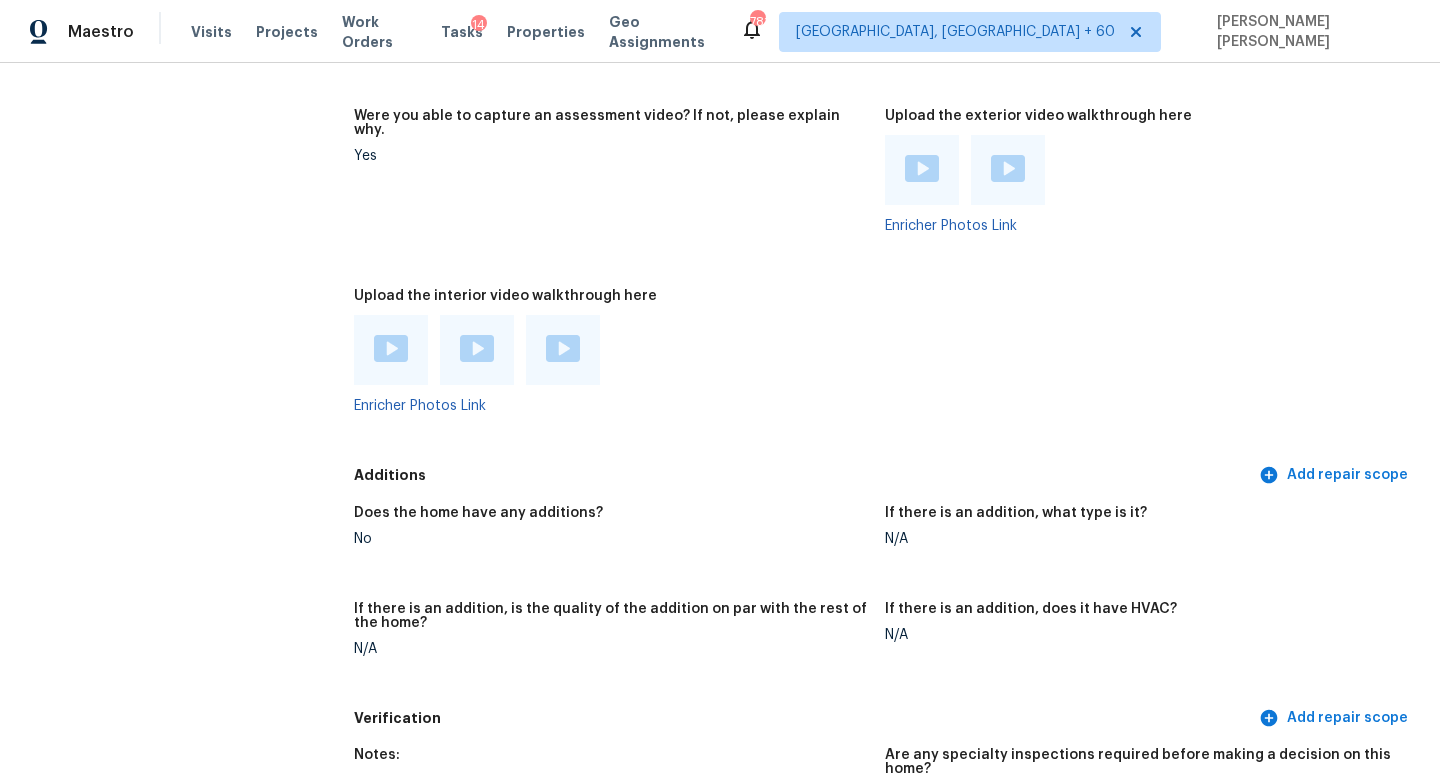scroll, scrollTop: 4362, scrollLeft: 0, axis: vertical 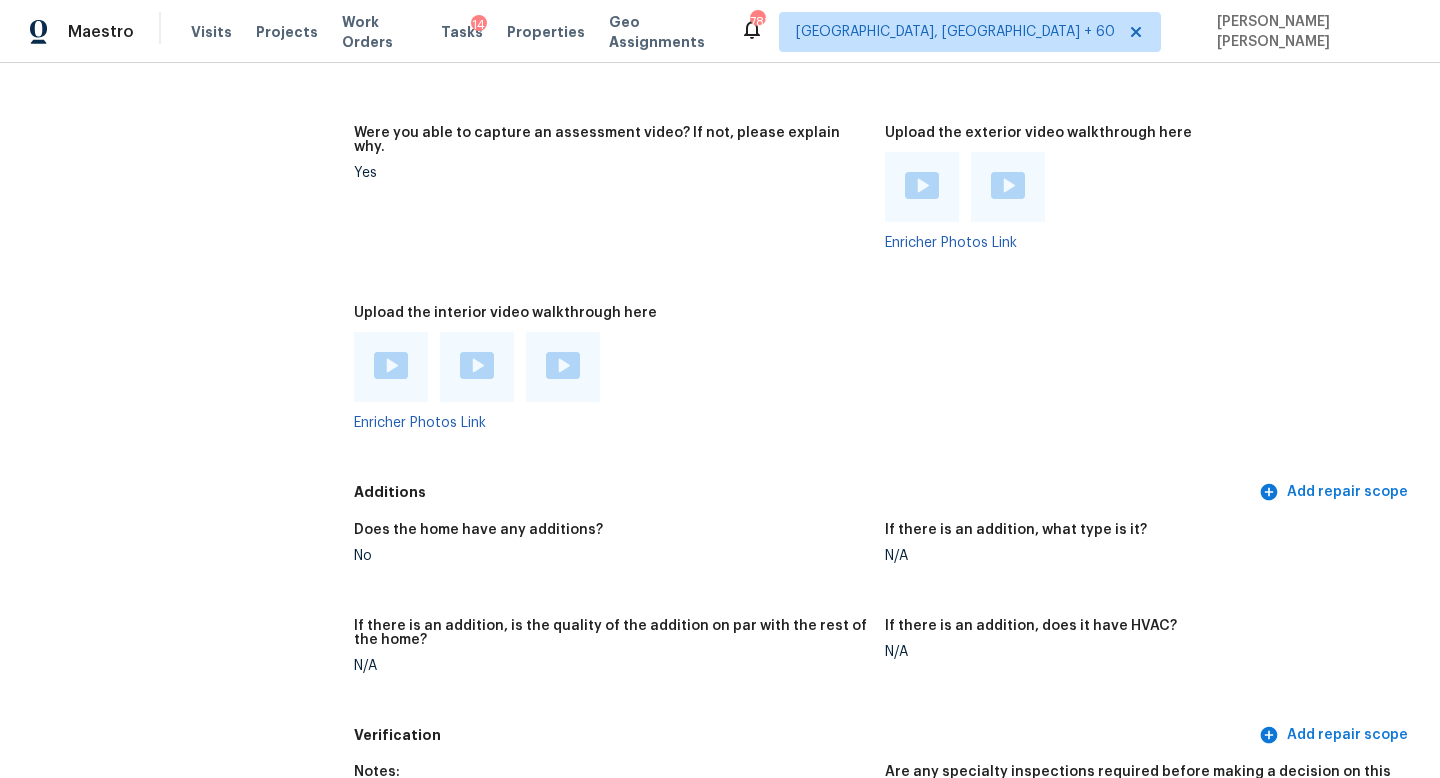 click at bounding box center (391, 365) 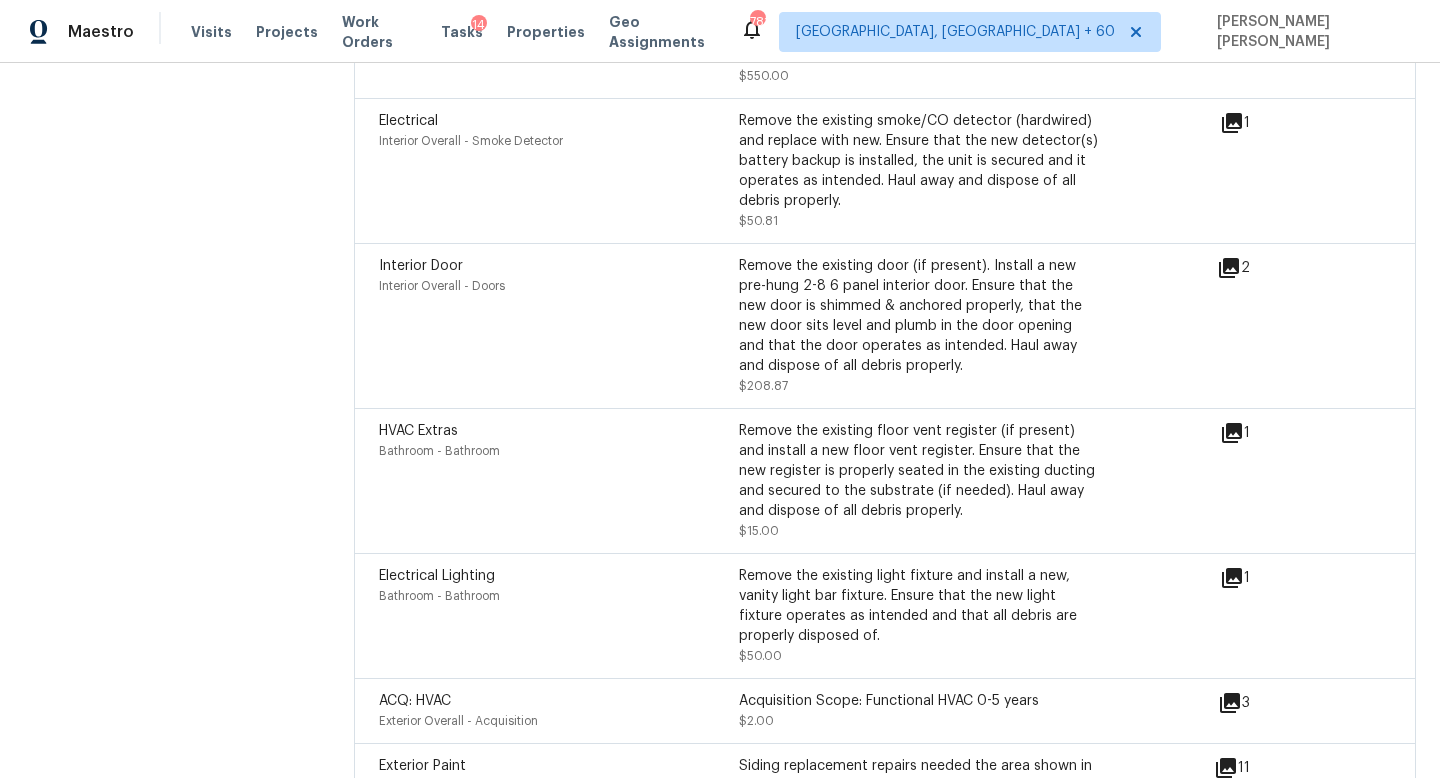 scroll, scrollTop: 5950, scrollLeft: 0, axis: vertical 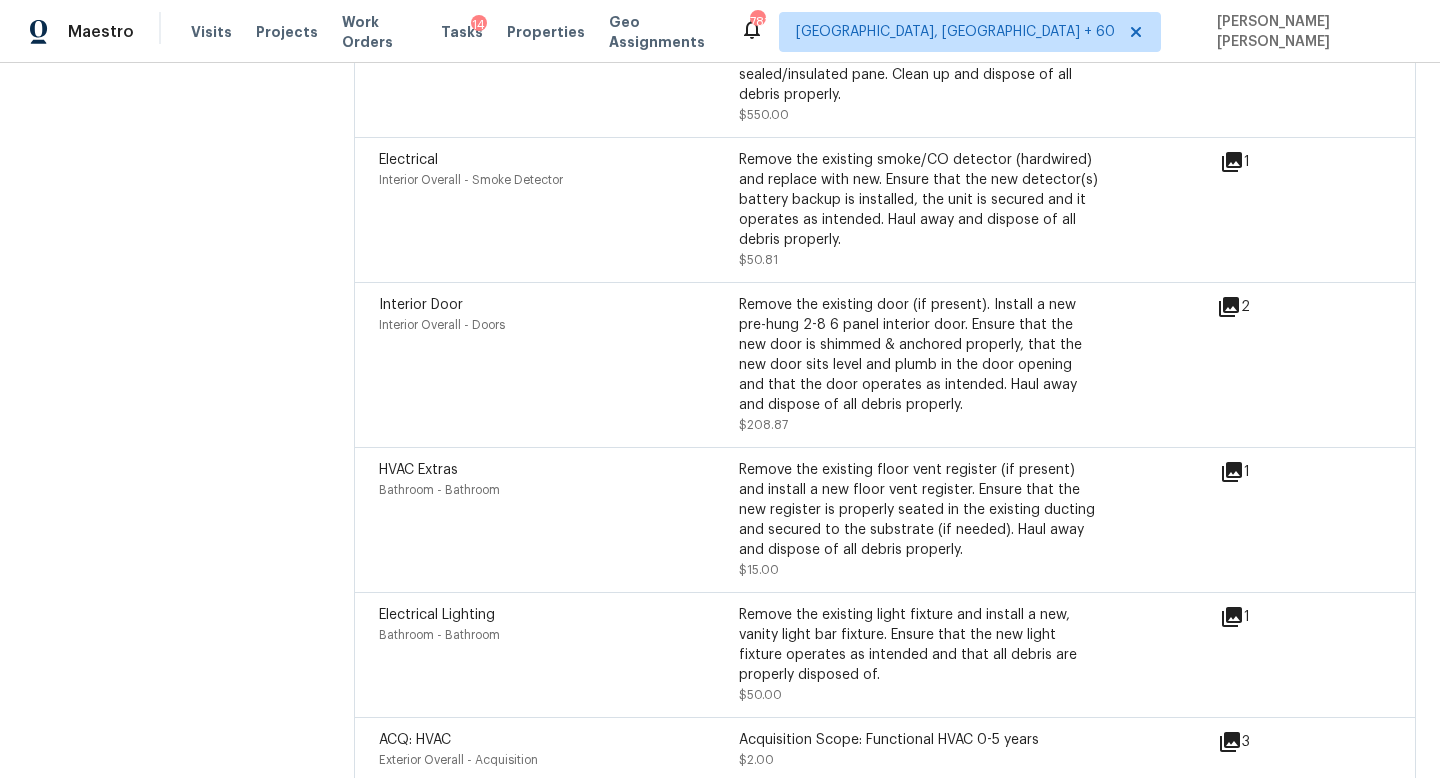 click 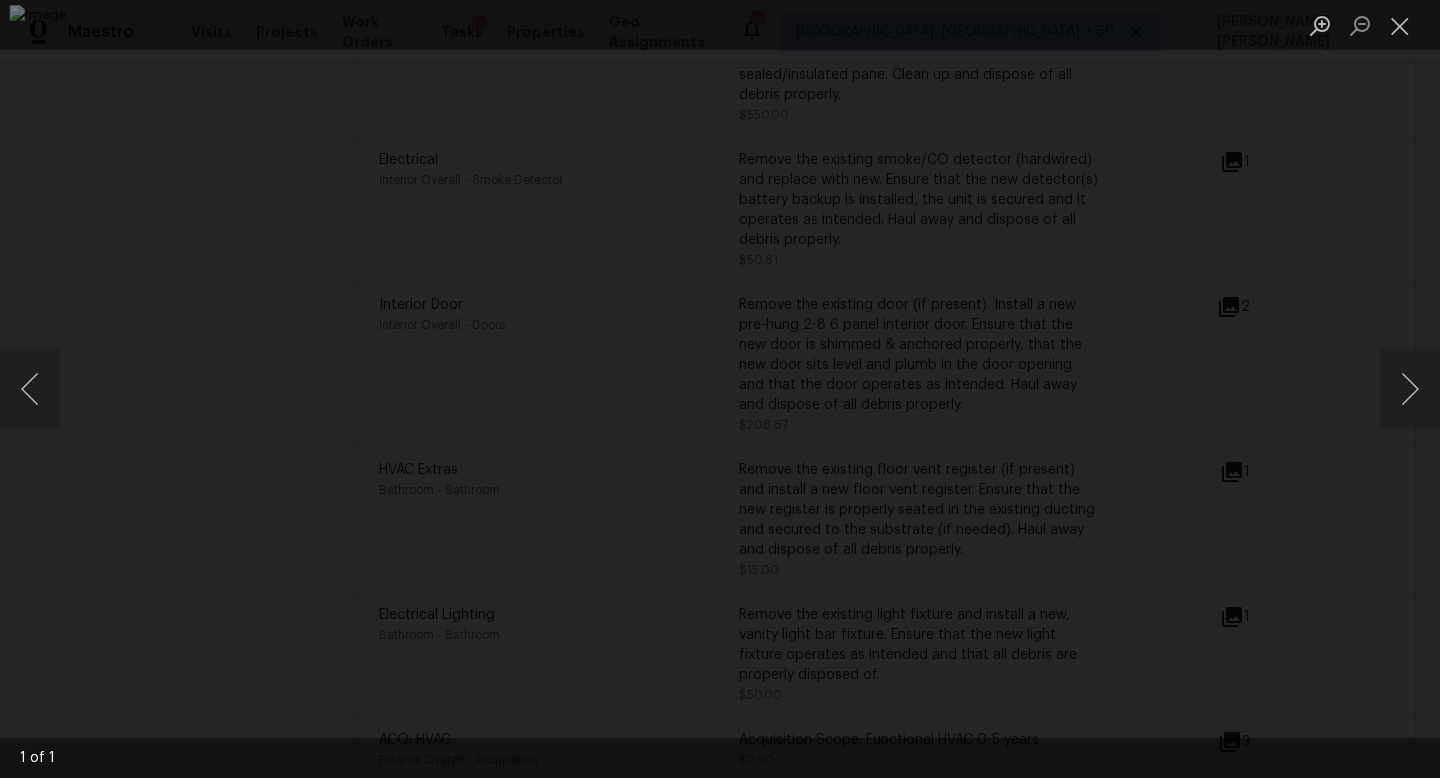 click at bounding box center [720, 389] 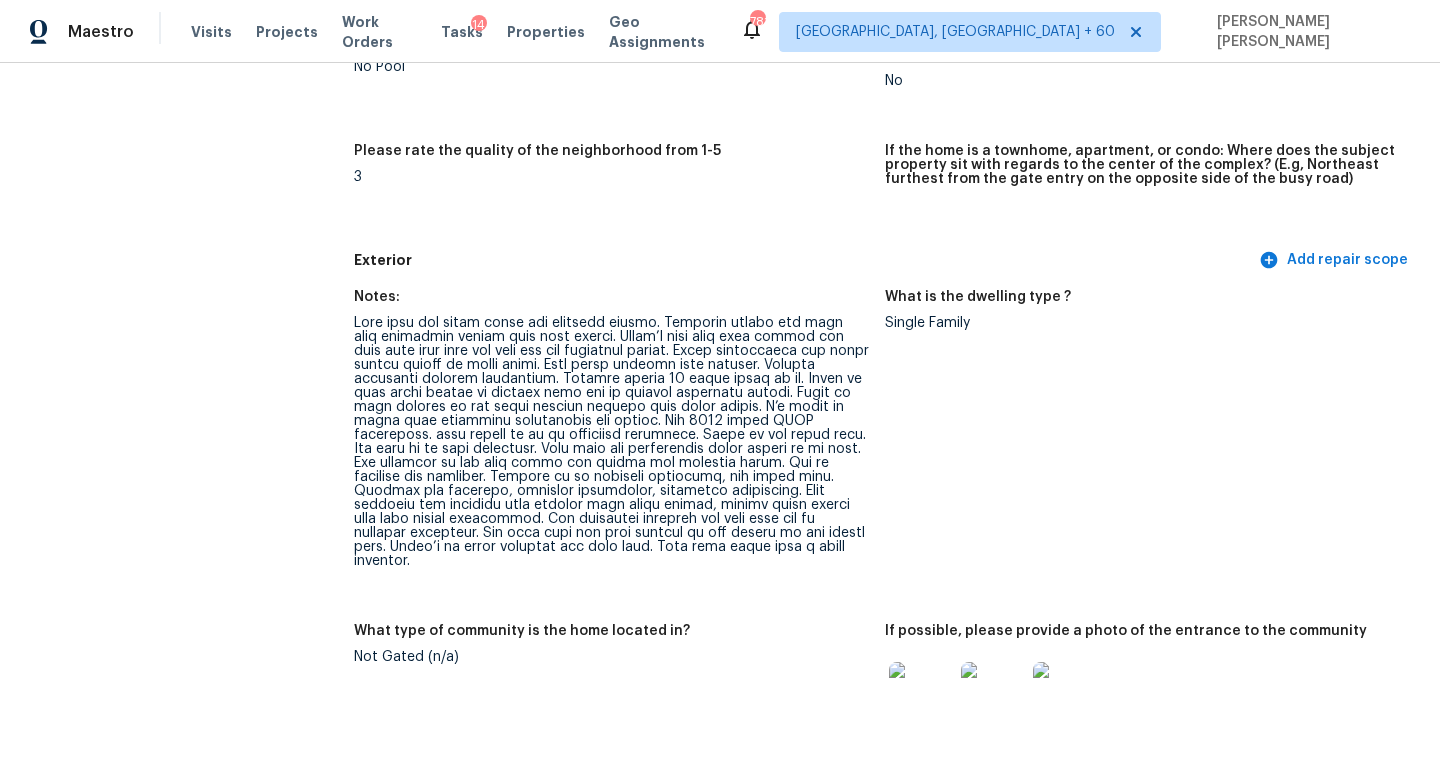 scroll, scrollTop: 3546, scrollLeft: 0, axis: vertical 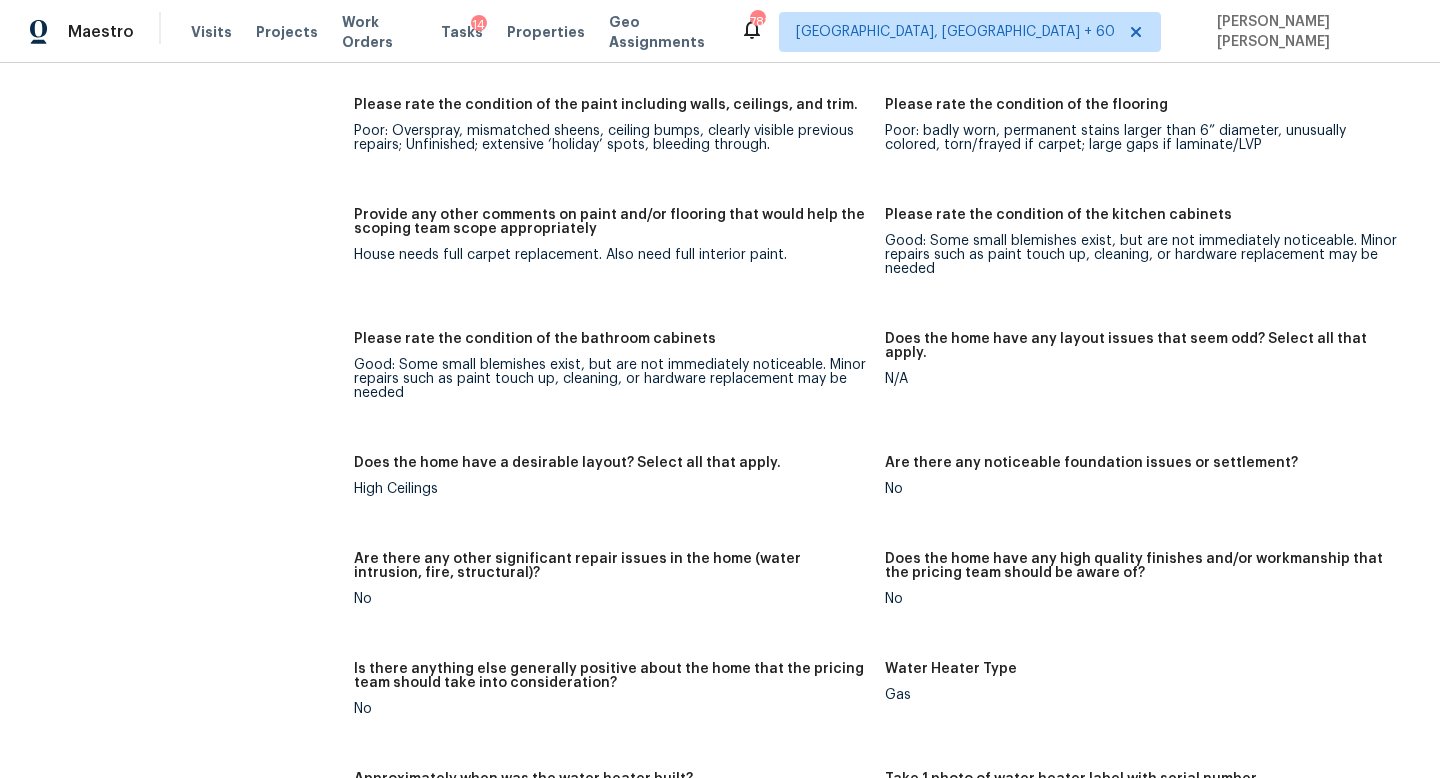 click on "All visits 8273 Eastshore Dr Union City, GA 30291 Home details Other Visits No previous visits In-Person Walkthrough Completed:  7/11/2025, 12:16 AM  to   7/11/2025, 13:58 PM Assignee Jaydon Entrekin Total Scopes 12 Due Date Fri, Jul 11 Questions Pricing Add repair scope Is there any noticeable new construction in the immediate or neighboring subdivision of the home? No Did you notice any neighbors who haven't kept up with their homes (ex. lots of debris, etc.), loud barking dogs, or is there noticeable traffic noise at the home? No Does either the front yard or back yard have a severe slope? No Rate the curb appeal of the home from 1-9 (1 being the worst home on the street, 9 being the best home on the street)? 6 If the home has a pool, what condition is it in? No Pool Is there a strong odor that doesn't go away as your nose adjusts? (4+ on a 5 point scale) Please specify where the odor exists and provide details. No Please rate the quality of the neighborhood from 1-5 3 Exterior Add repair scope Notes:  +3" at bounding box center (720, 164) 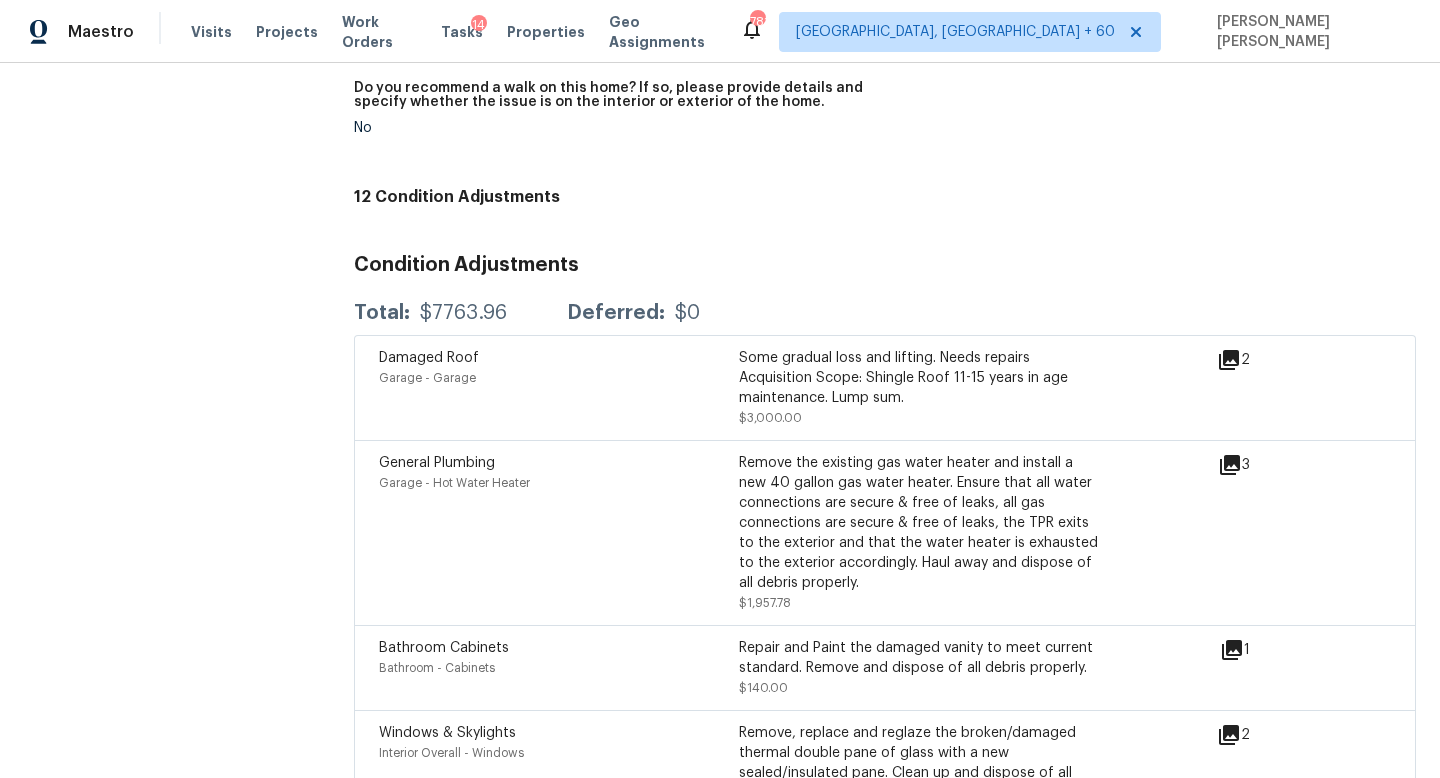 scroll, scrollTop: 1325, scrollLeft: 0, axis: vertical 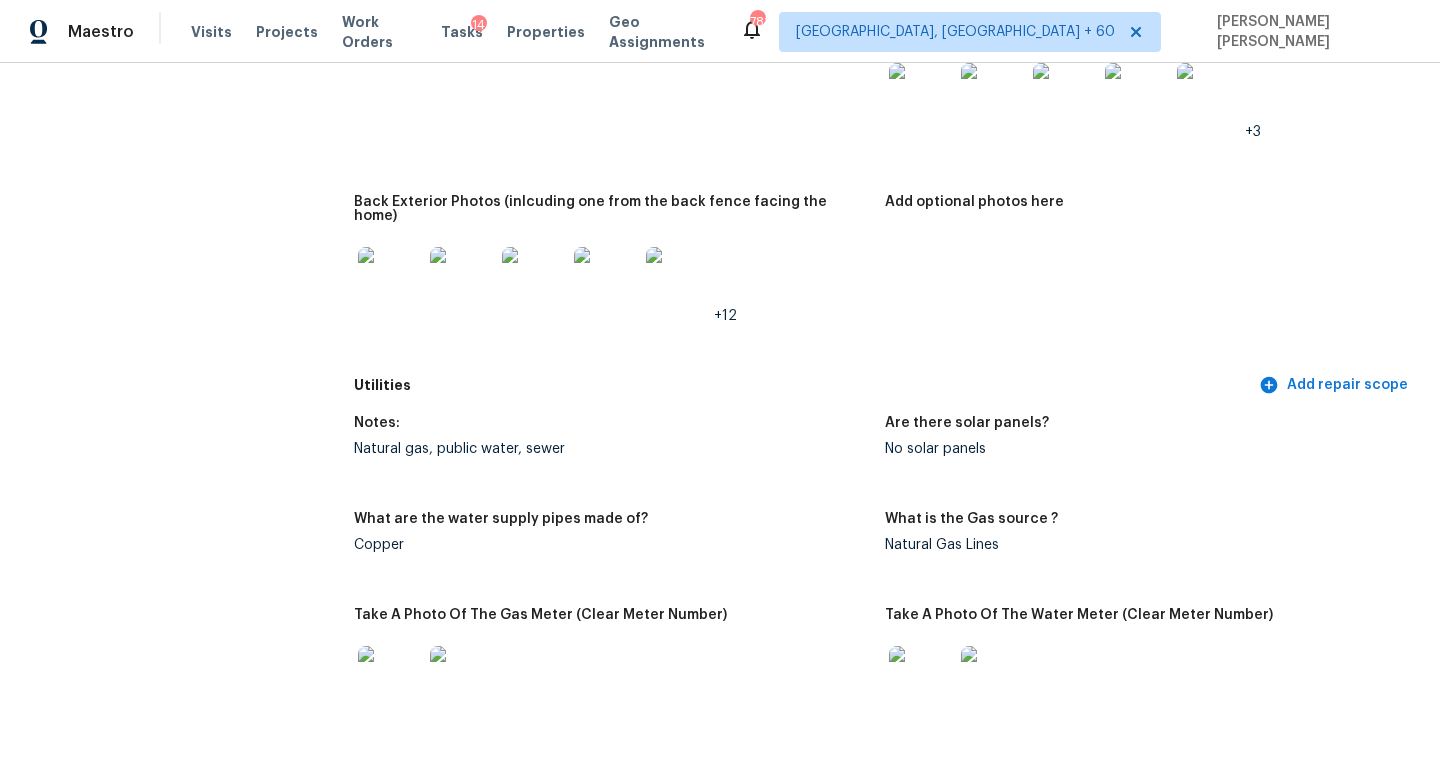click on "All visits 8273 Eastshore Dr Union City, GA 30291 Home details Other Visits No previous visits" at bounding box center (157, 2385) 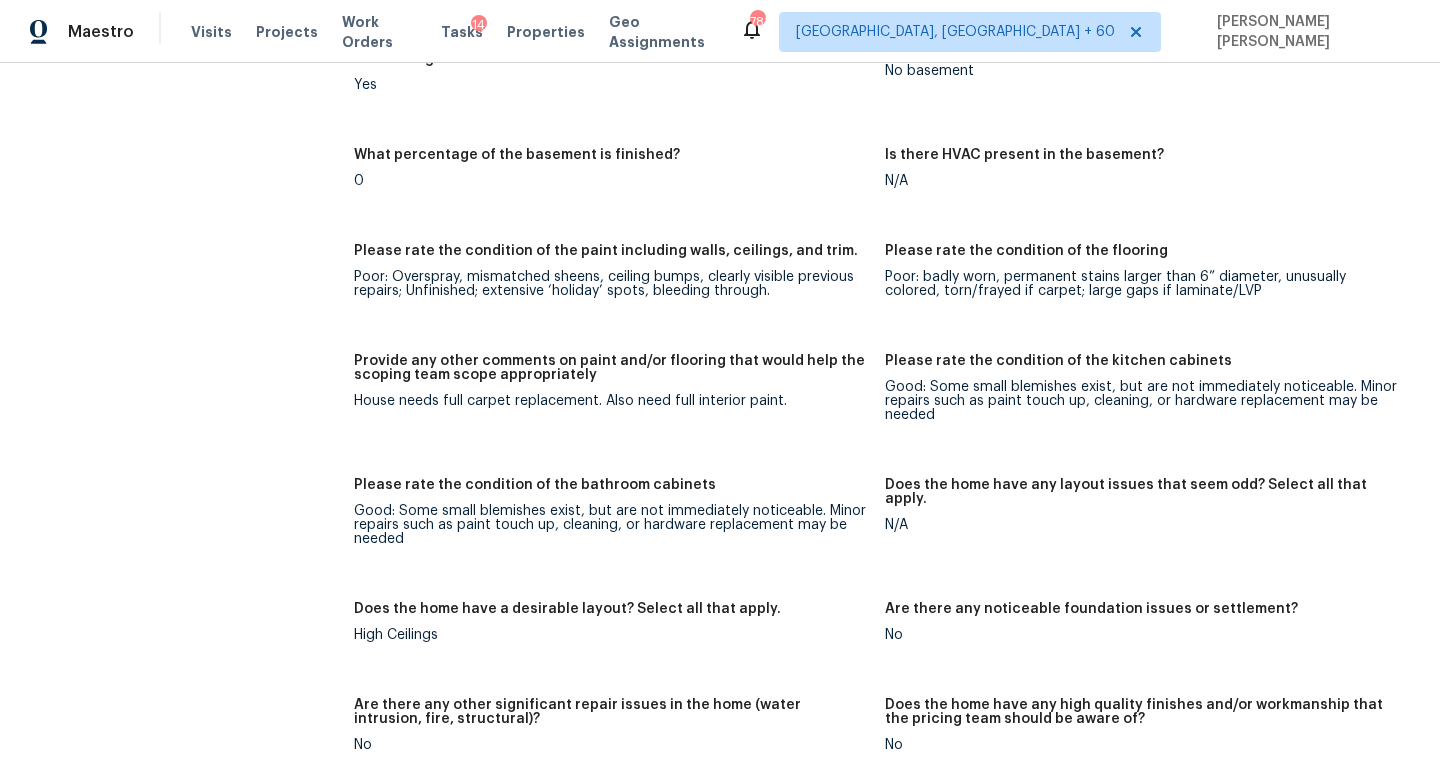 scroll, scrollTop: 3404, scrollLeft: 0, axis: vertical 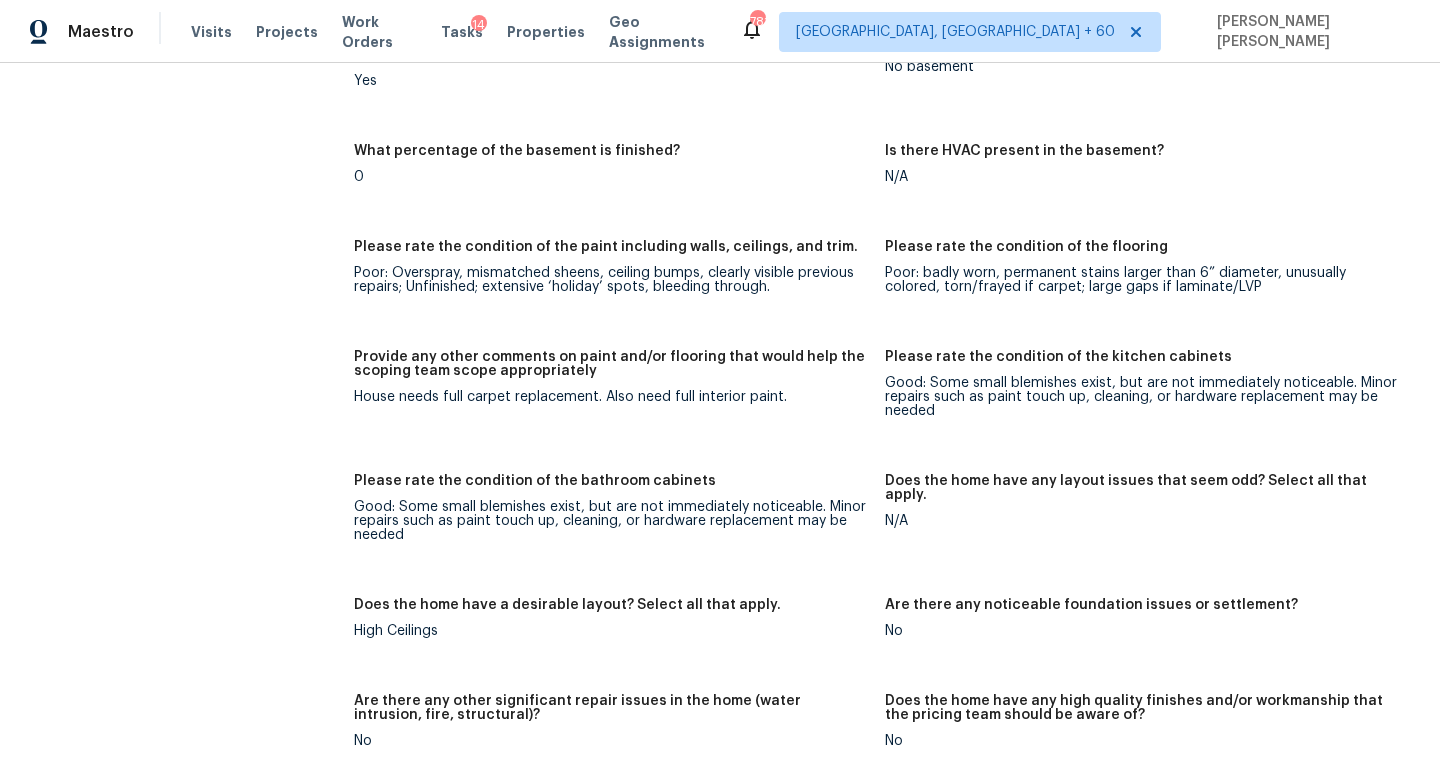 click on "All visits 8273 Eastshore Dr Union City, GA 30291 Home details Other Visits No previous visits" at bounding box center (157, 306) 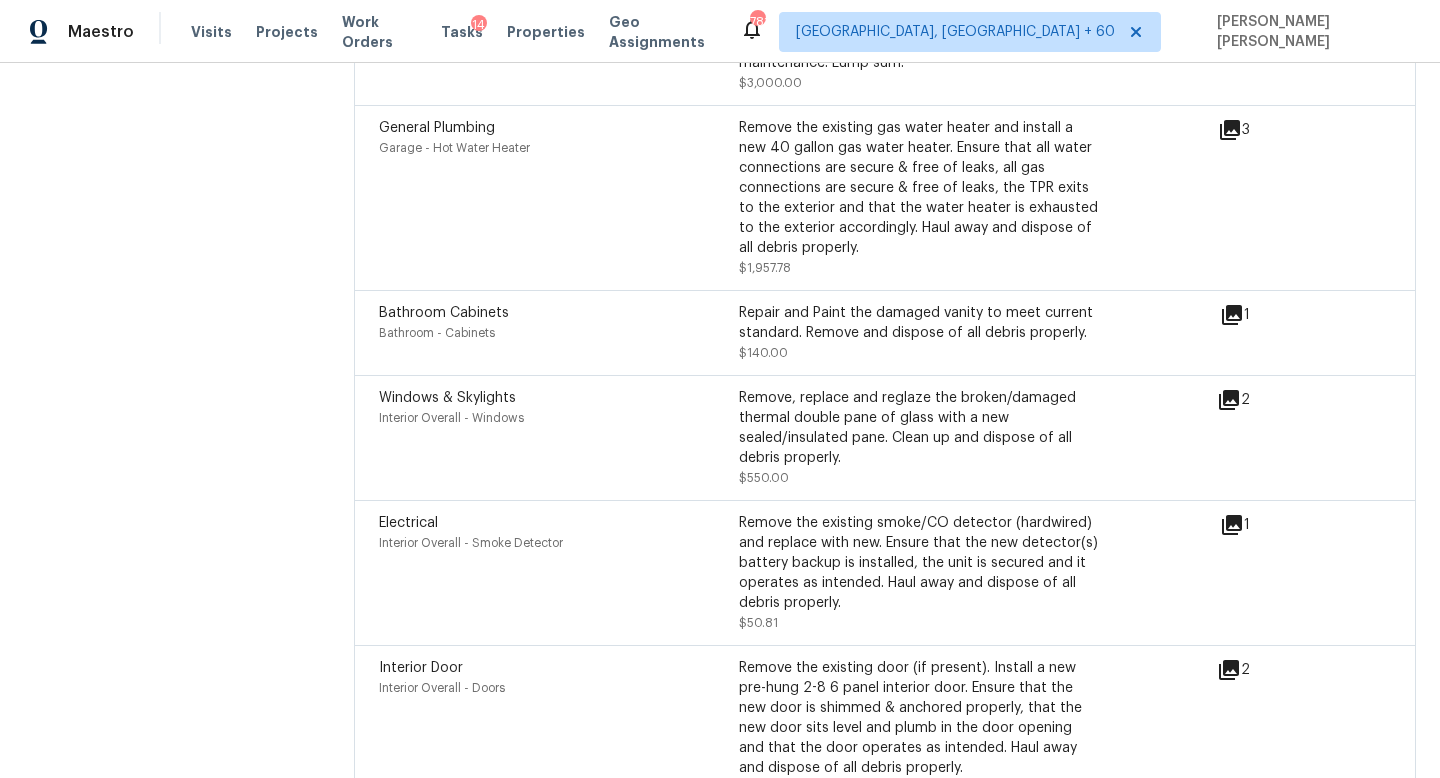 scroll, scrollTop: 5590, scrollLeft: 0, axis: vertical 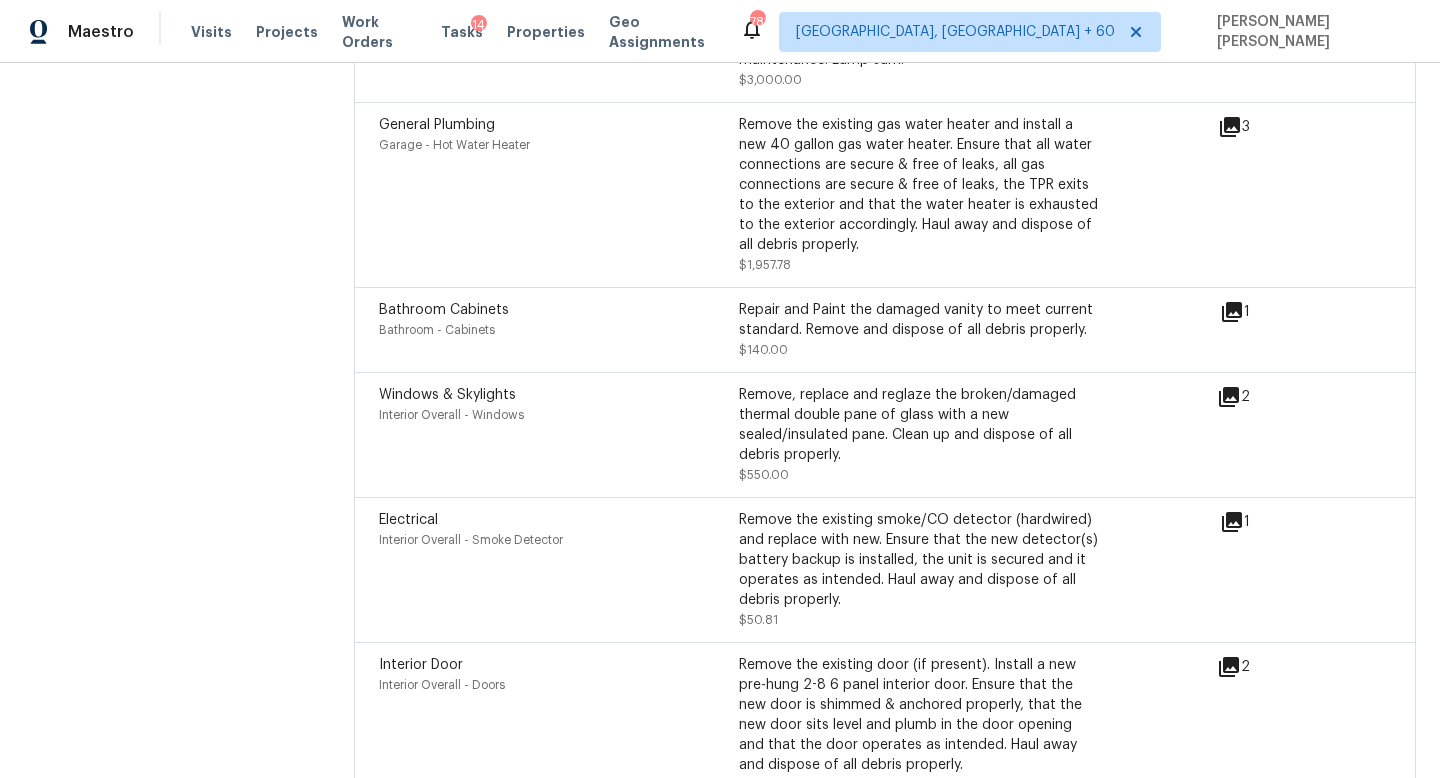 click 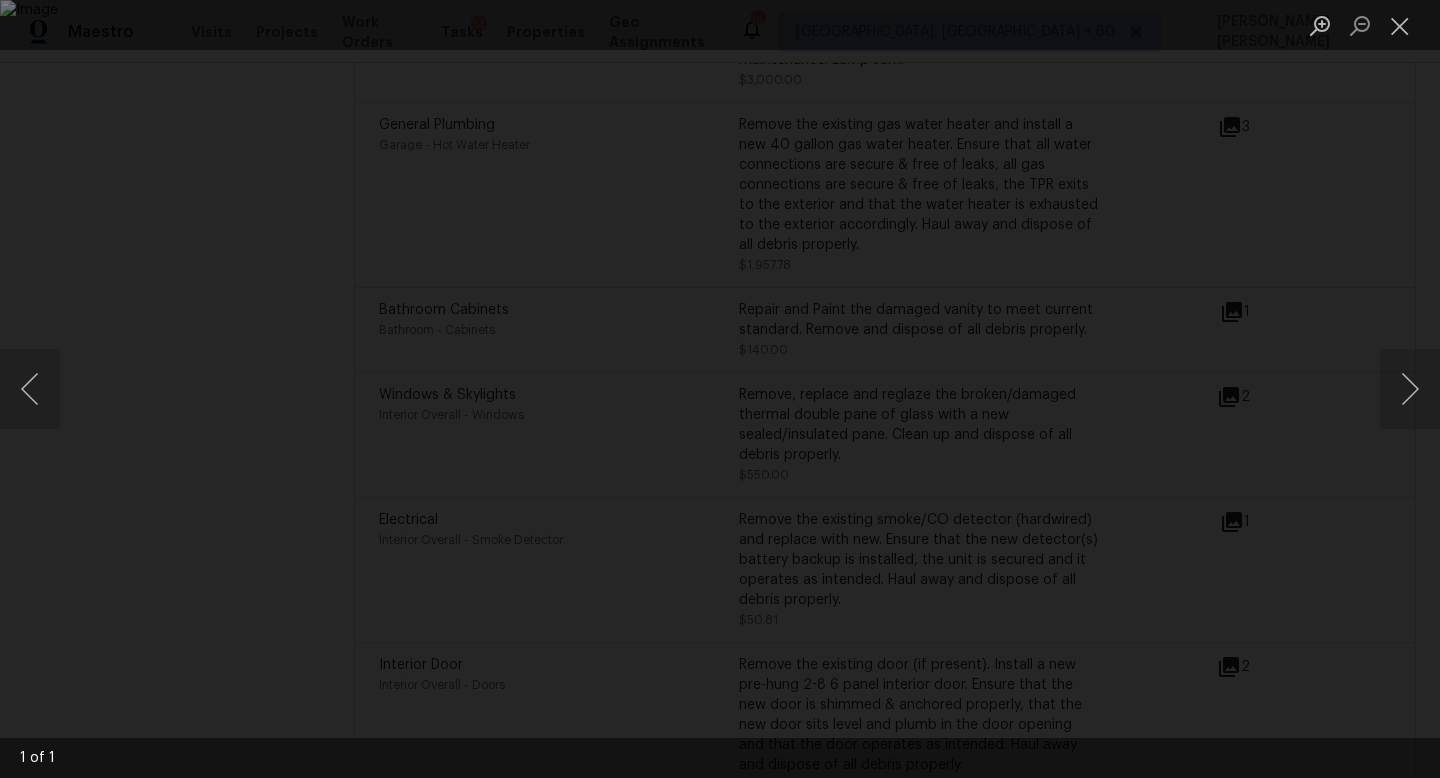 click at bounding box center (720, 389) 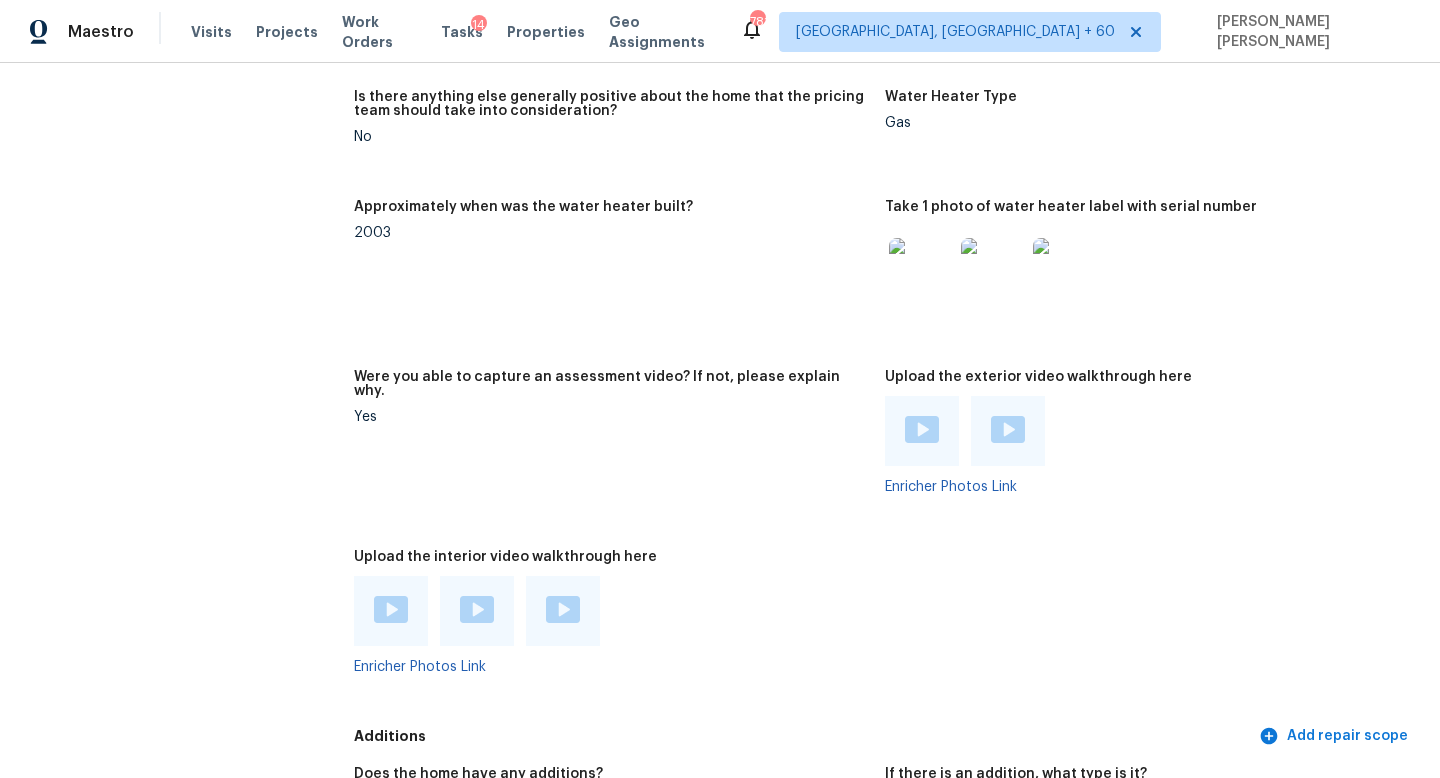 scroll, scrollTop: 4126, scrollLeft: 0, axis: vertical 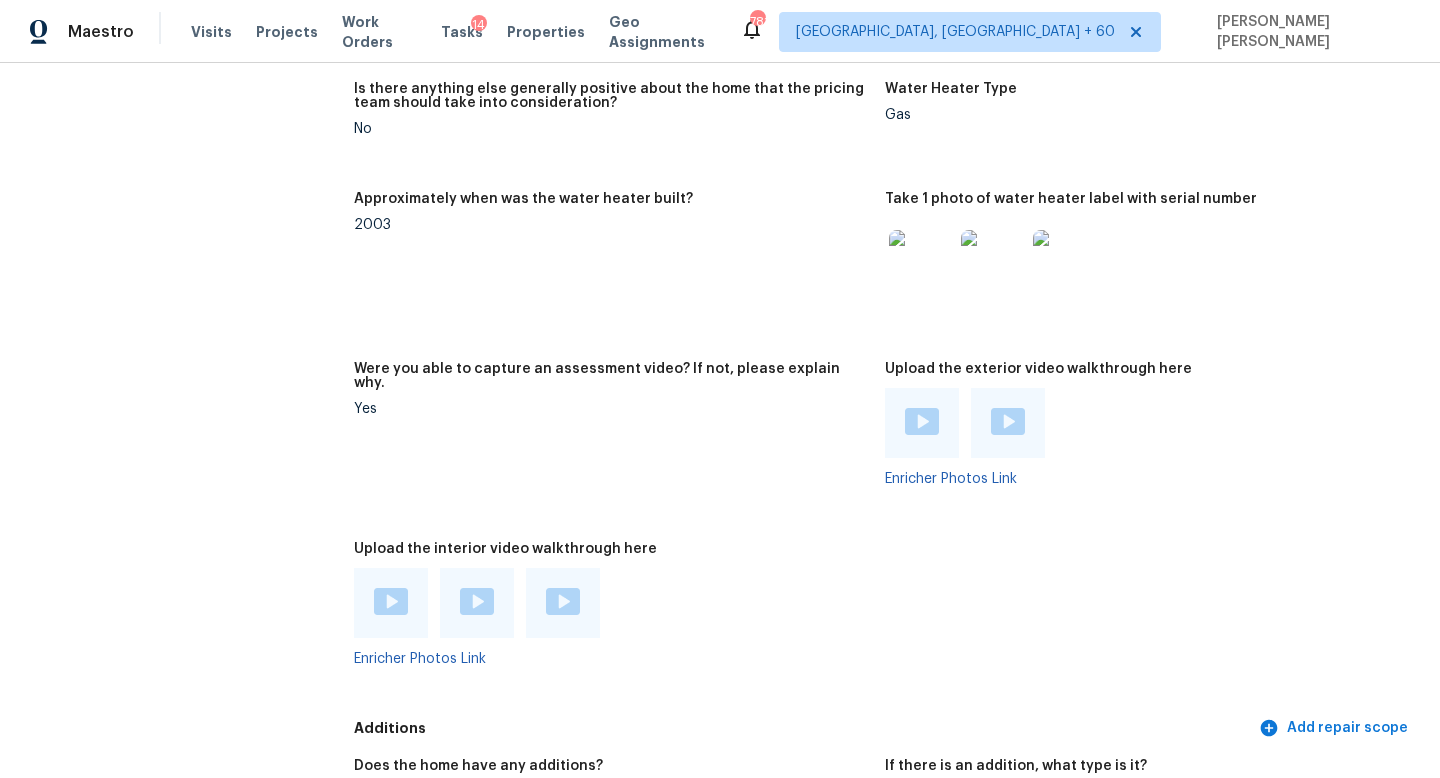 click at bounding box center (477, 603) 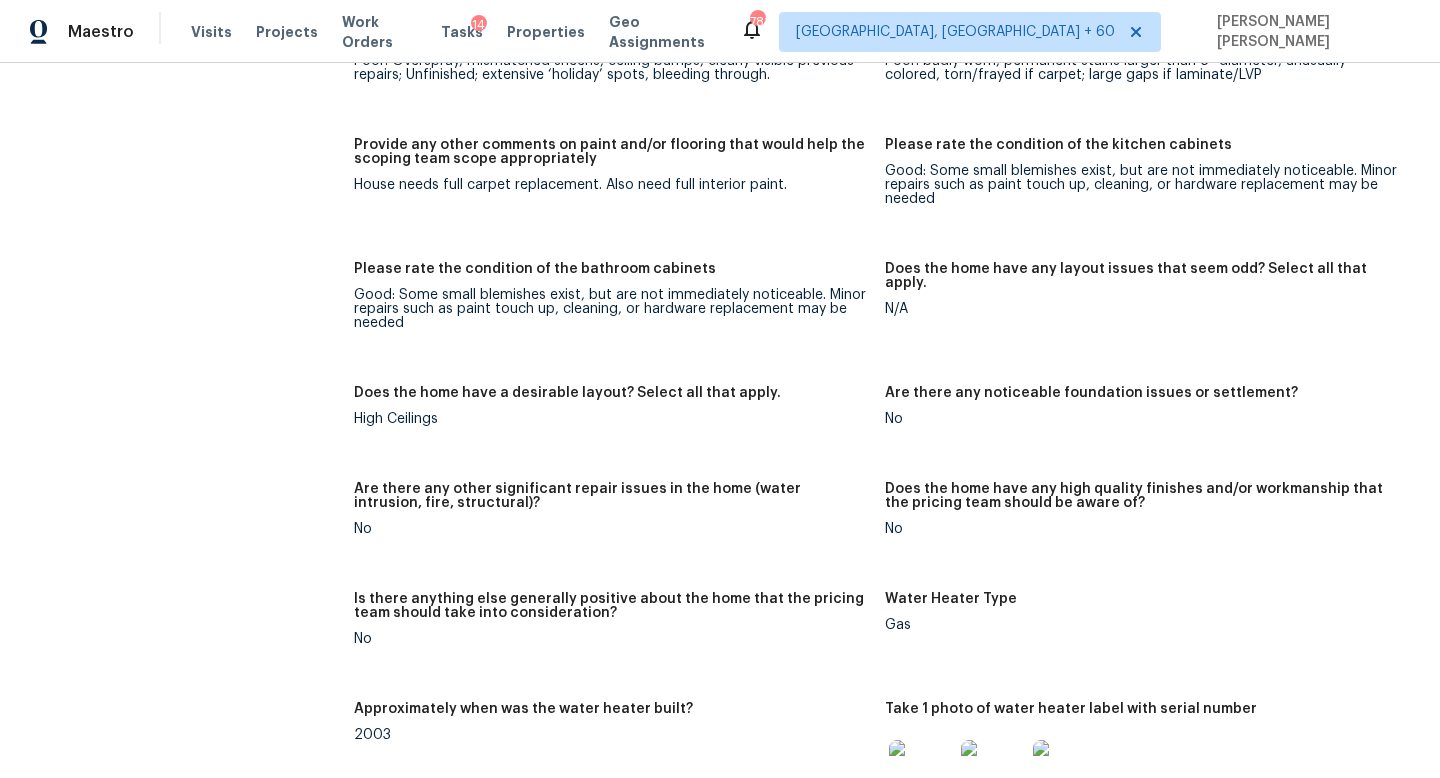 scroll, scrollTop: 3617, scrollLeft: 0, axis: vertical 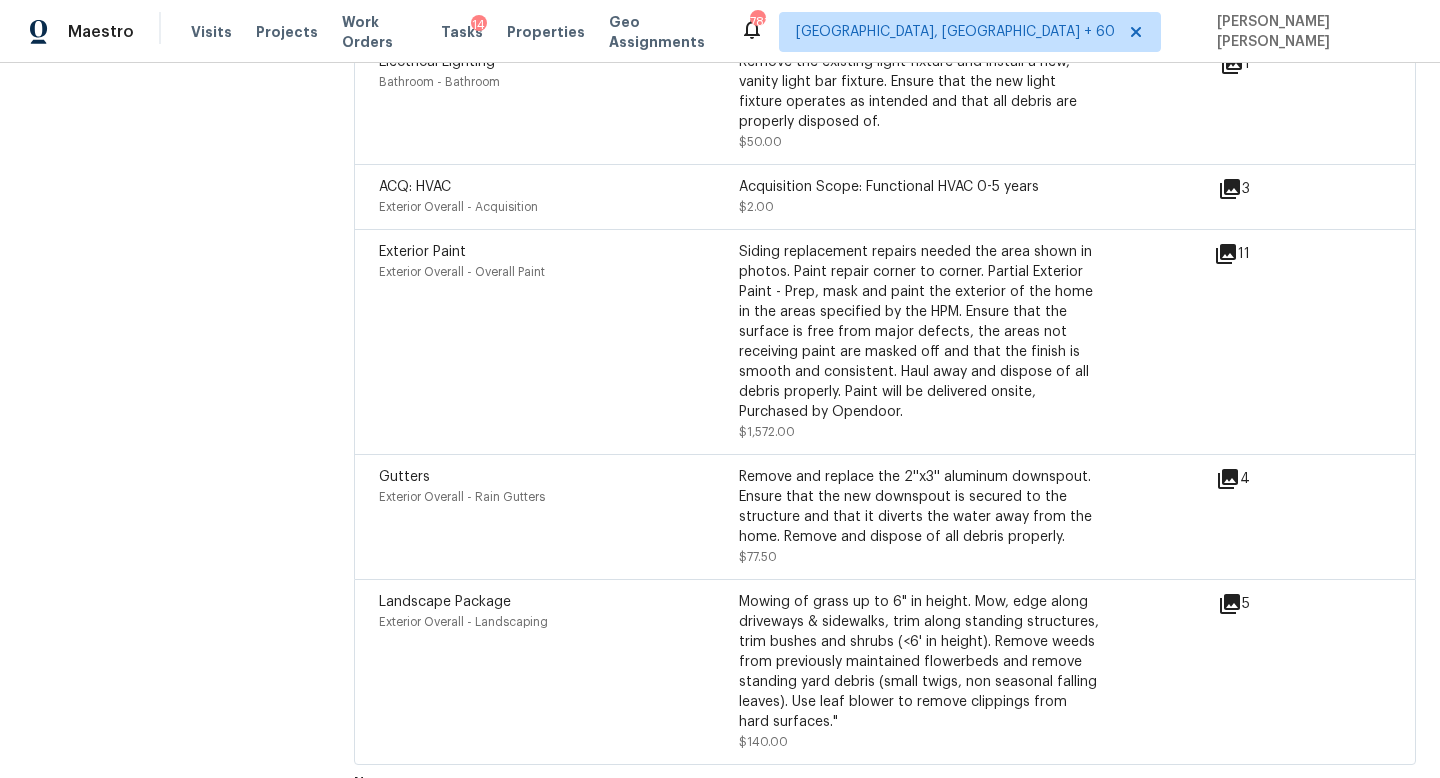 click on "All visits 8273 Eastshore Dr Union City, GA 30291 Home details Other Visits No previous visits" at bounding box center (157, -2793) 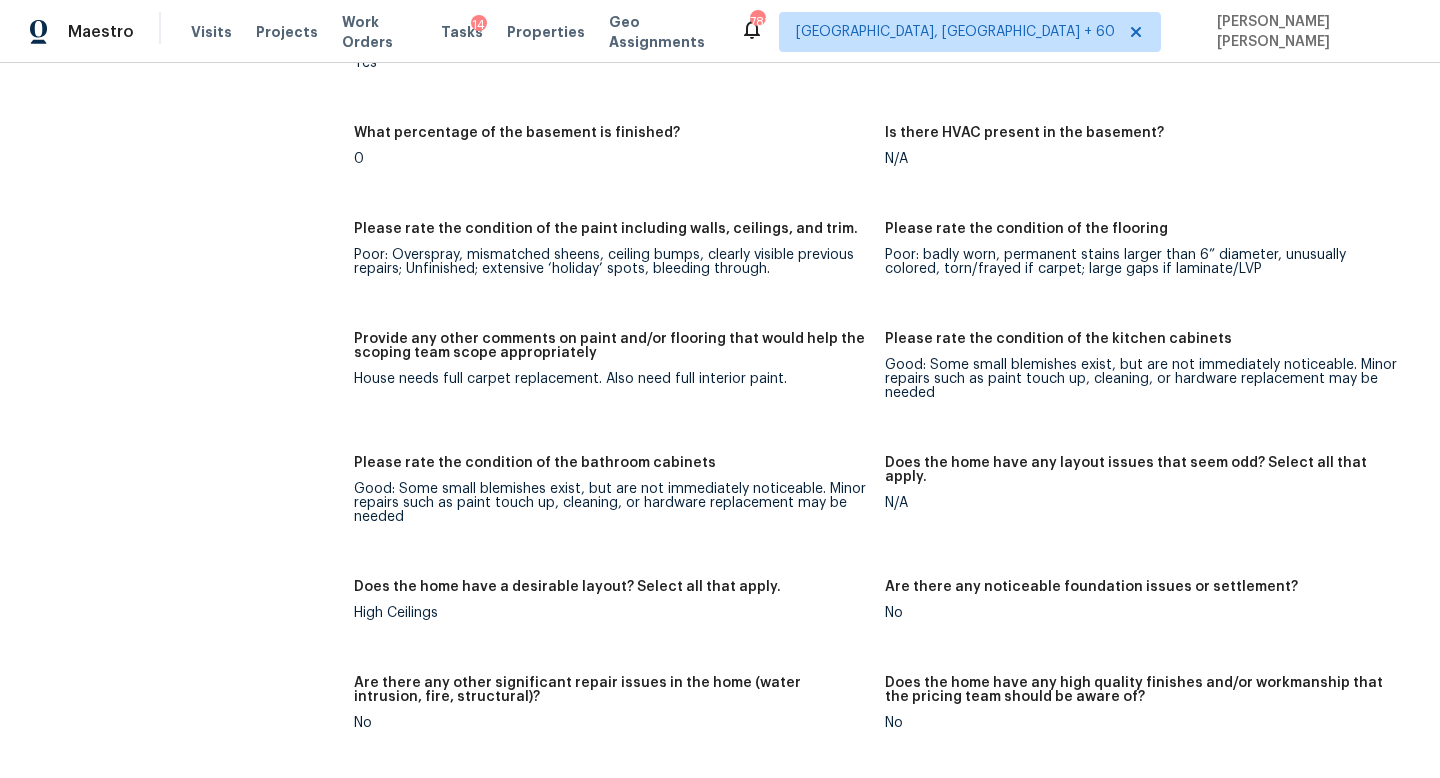 click on "All visits 8273 Eastshore Dr Union City, GA 30291 Home details Other Visits No previous visits" at bounding box center (157, 288) 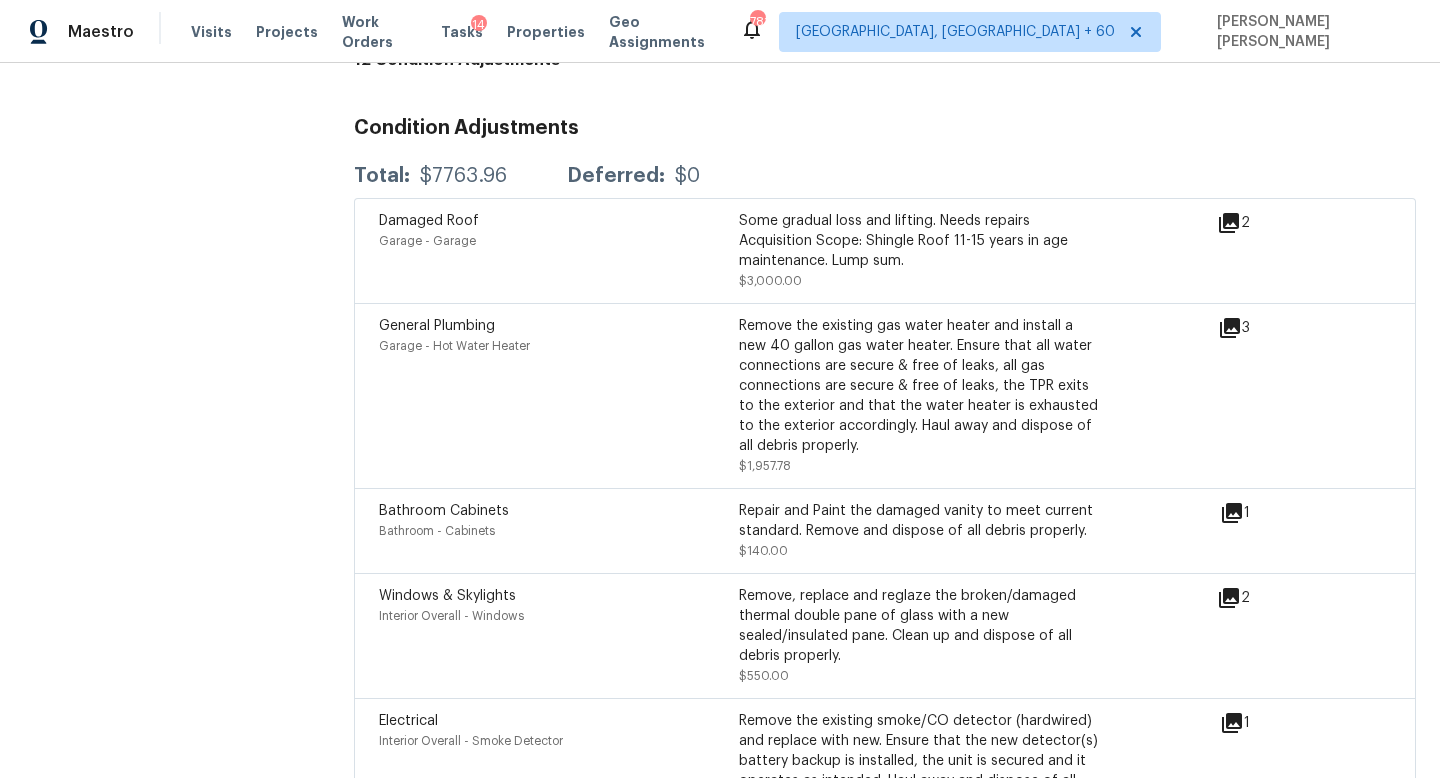 scroll, scrollTop: 5387, scrollLeft: 0, axis: vertical 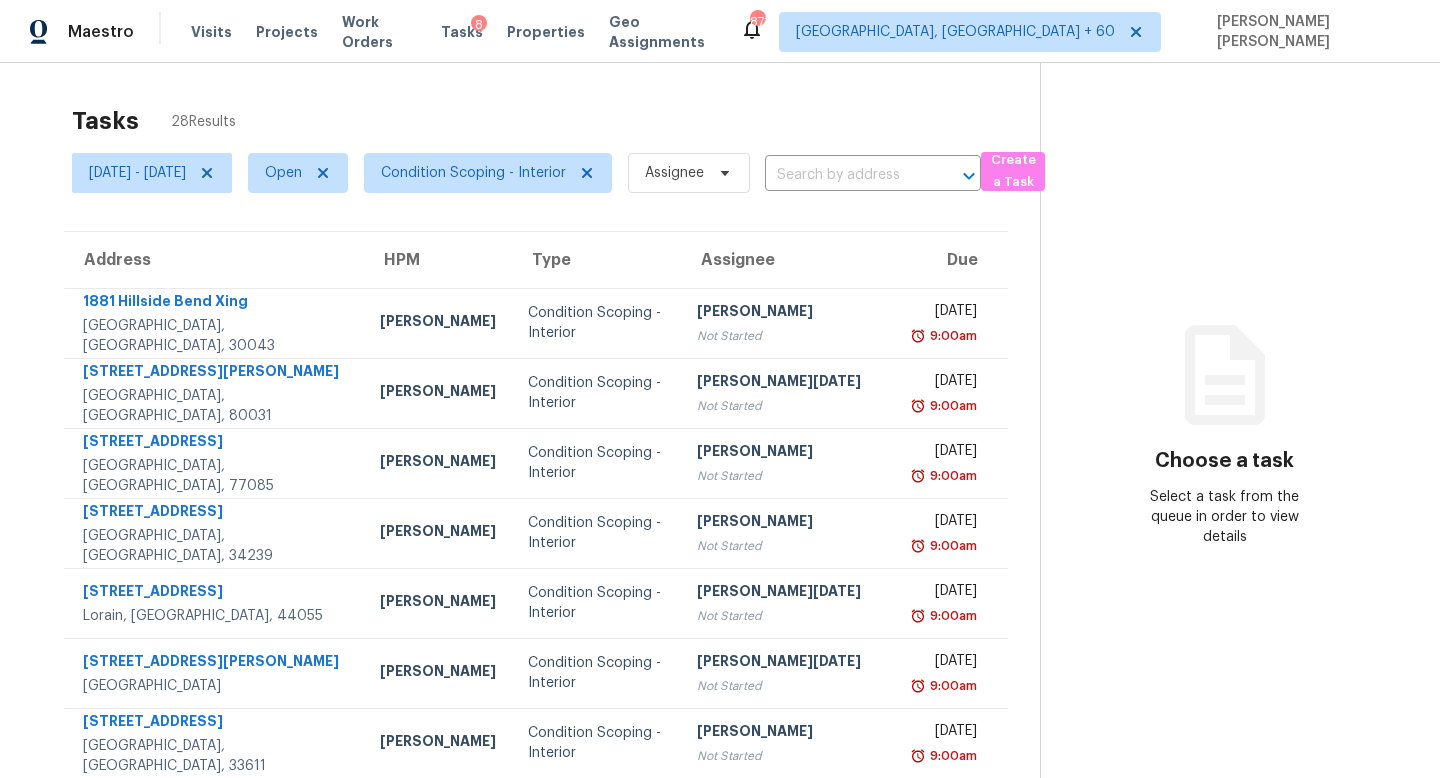 click on "Assignee" at bounding box center (681, 173) 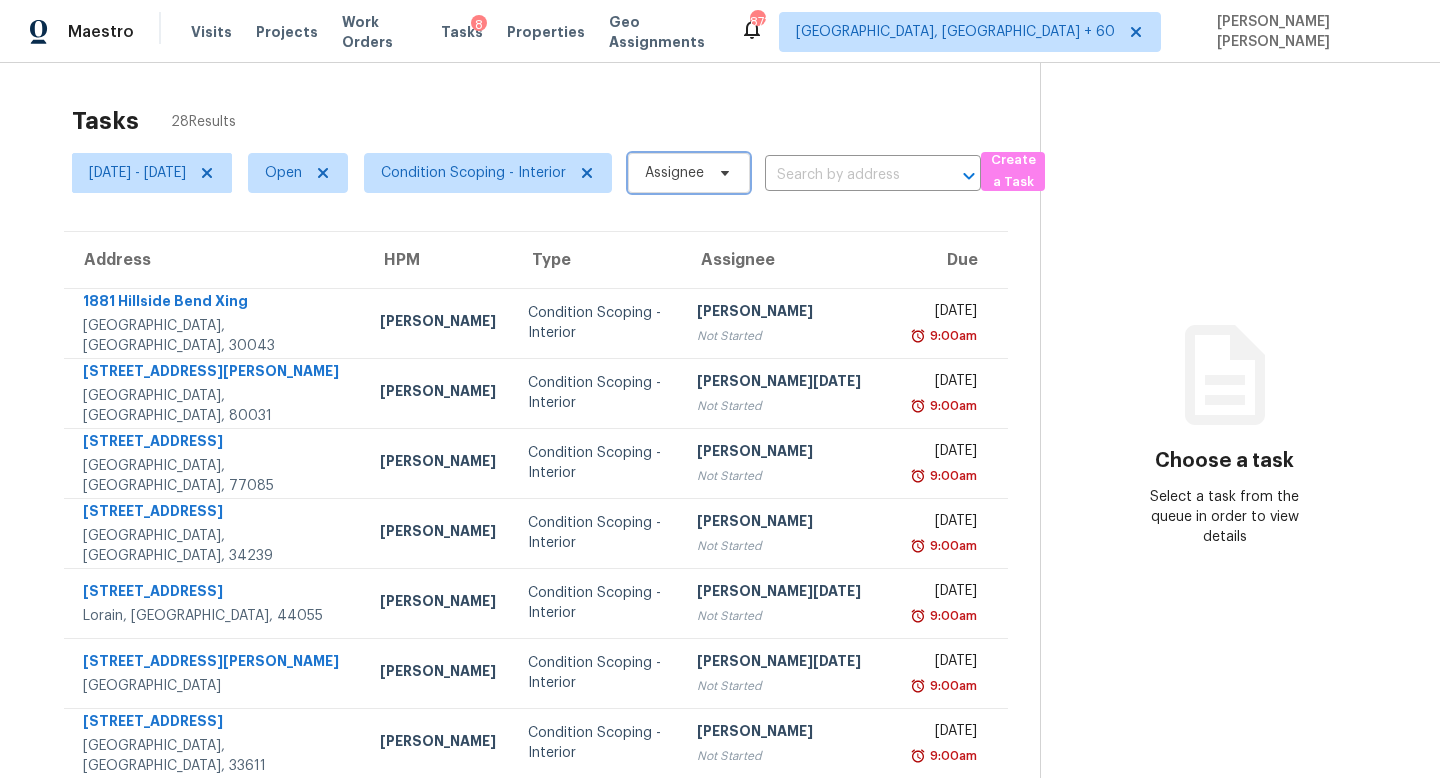 click on "Assignee" at bounding box center (674, 173) 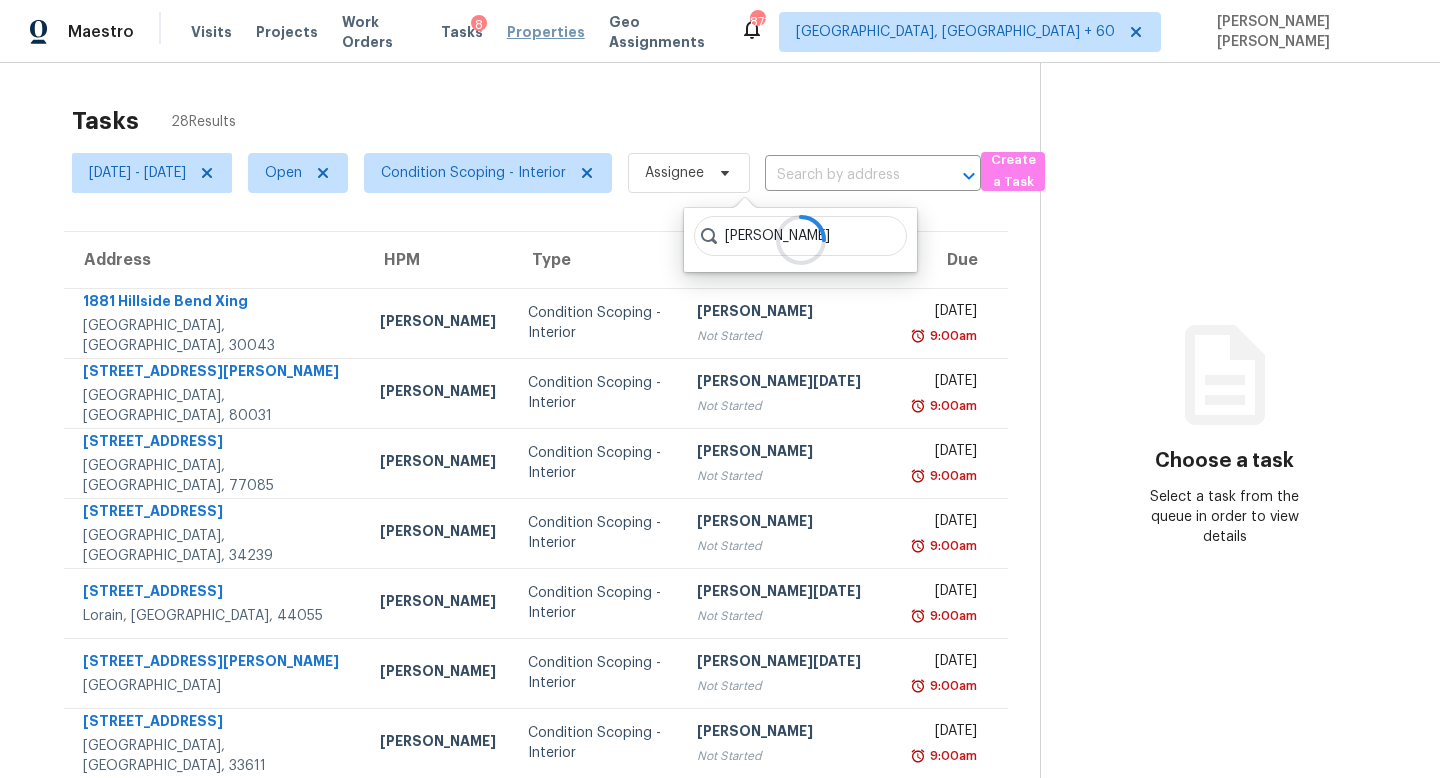 type on "[PERSON_NAME]" 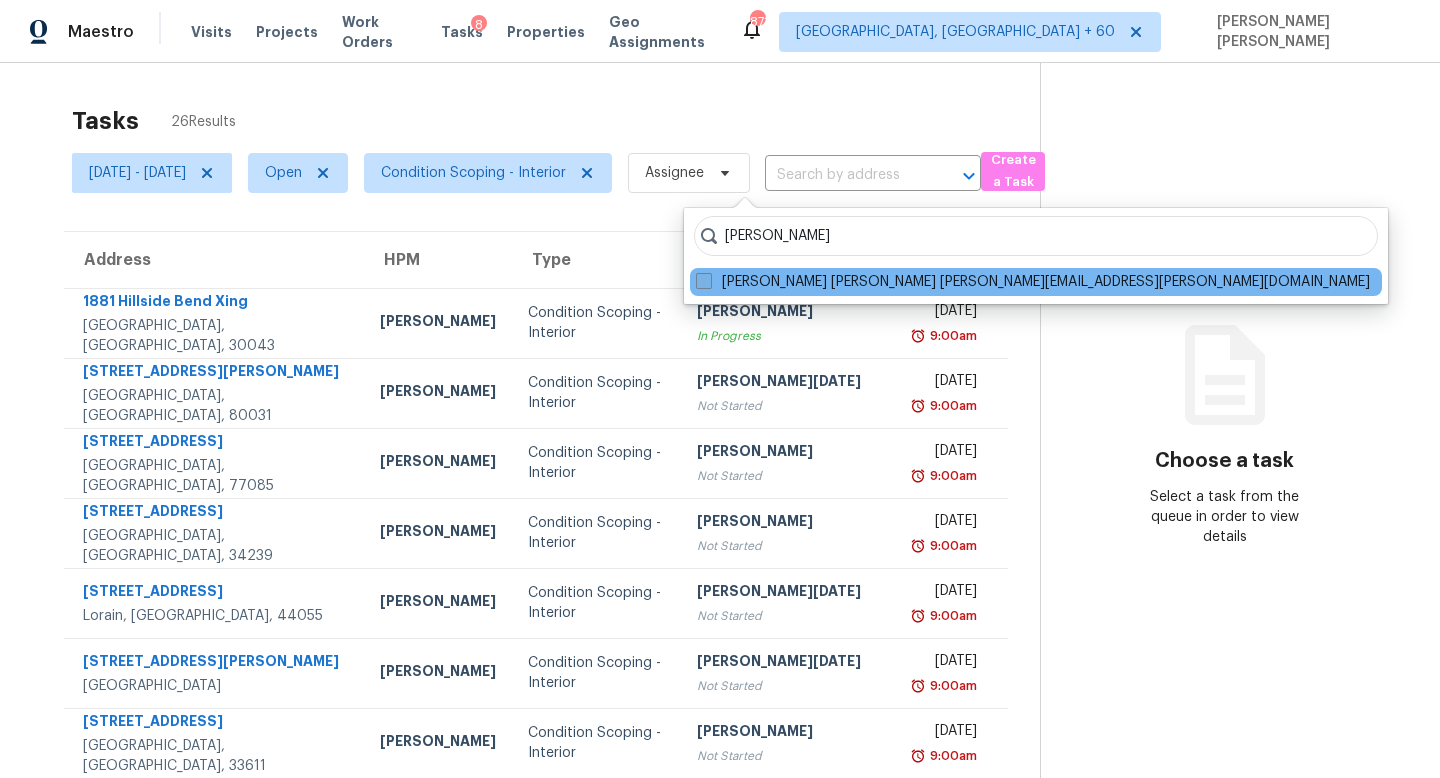 click on "[PERSON_NAME] [PERSON_NAME]
[PERSON_NAME][EMAIL_ADDRESS][PERSON_NAME][DOMAIN_NAME]" at bounding box center [1033, 282] 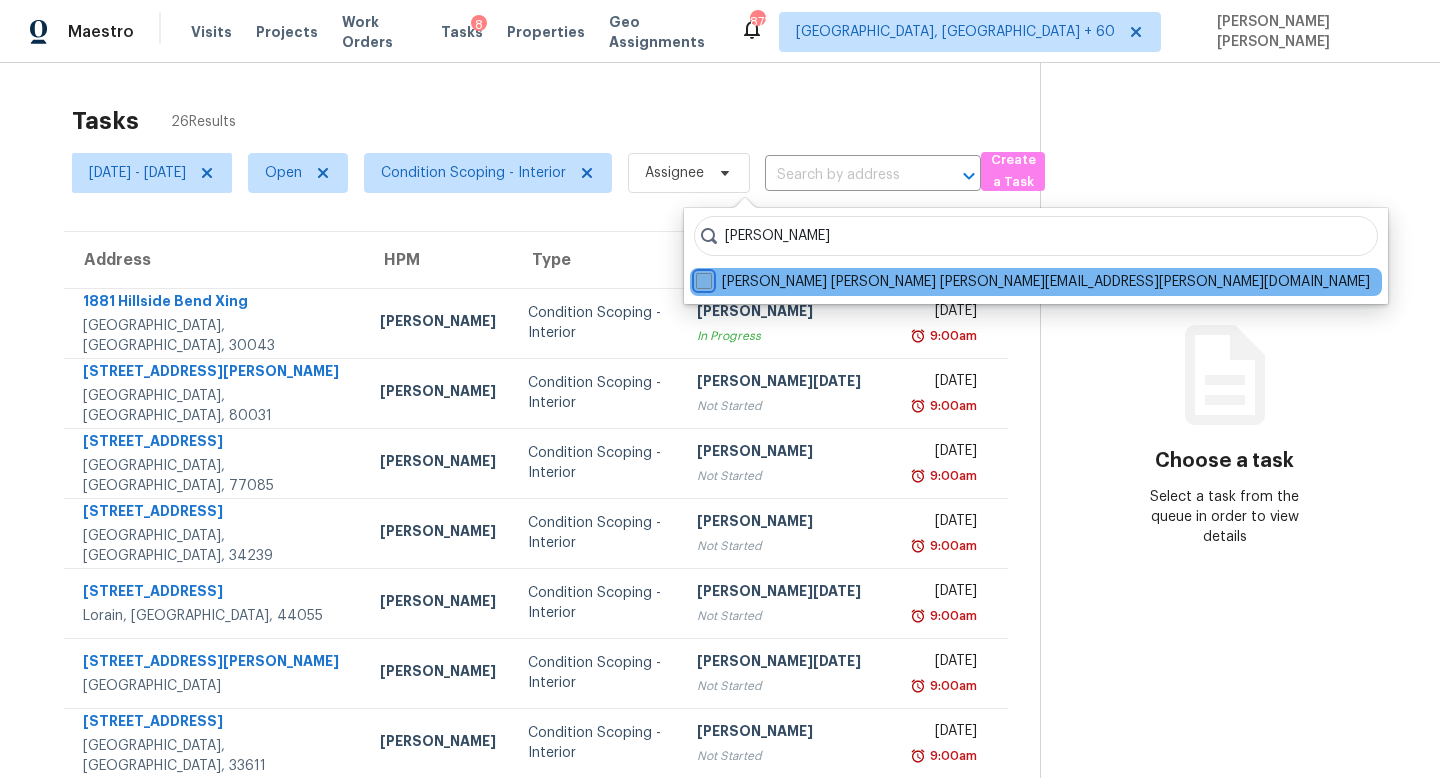 click on "[PERSON_NAME] [PERSON_NAME]
[PERSON_NAME][EMAIL_ADDRESS][PERSON_NAME][DOMAIN_NAME]" at bounding box center (702, 278) 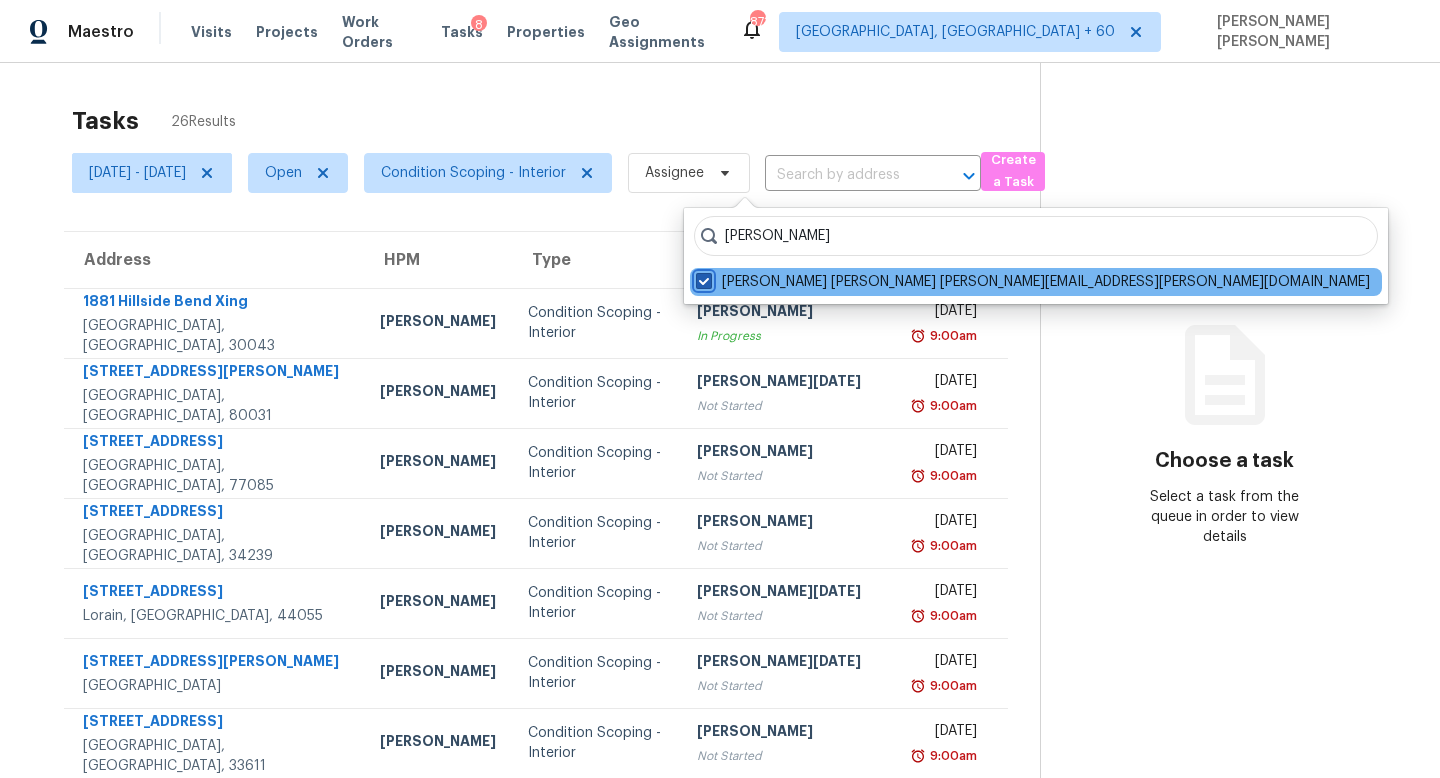 checkbox on "true" 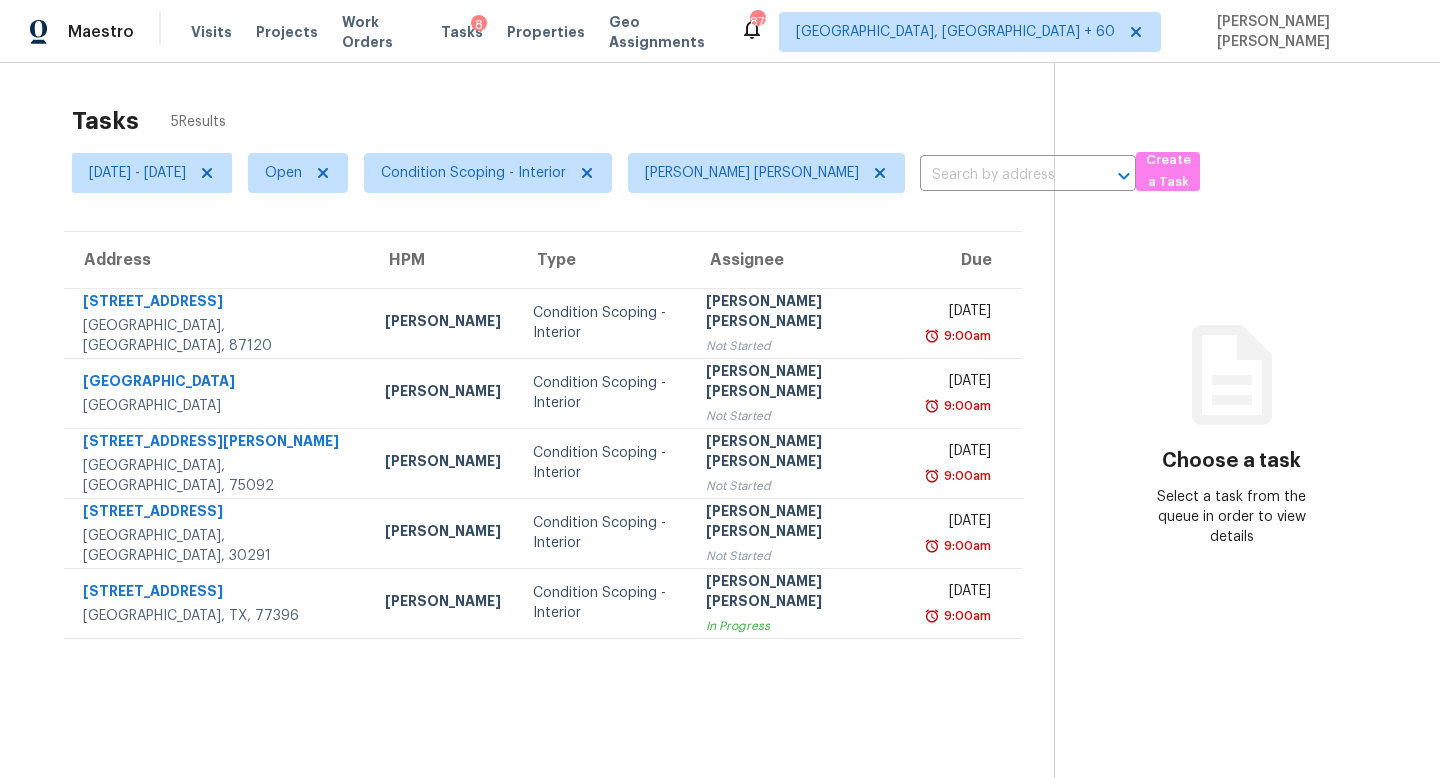 click on "Tasks 5  Results" at bounding box center [563, 121] 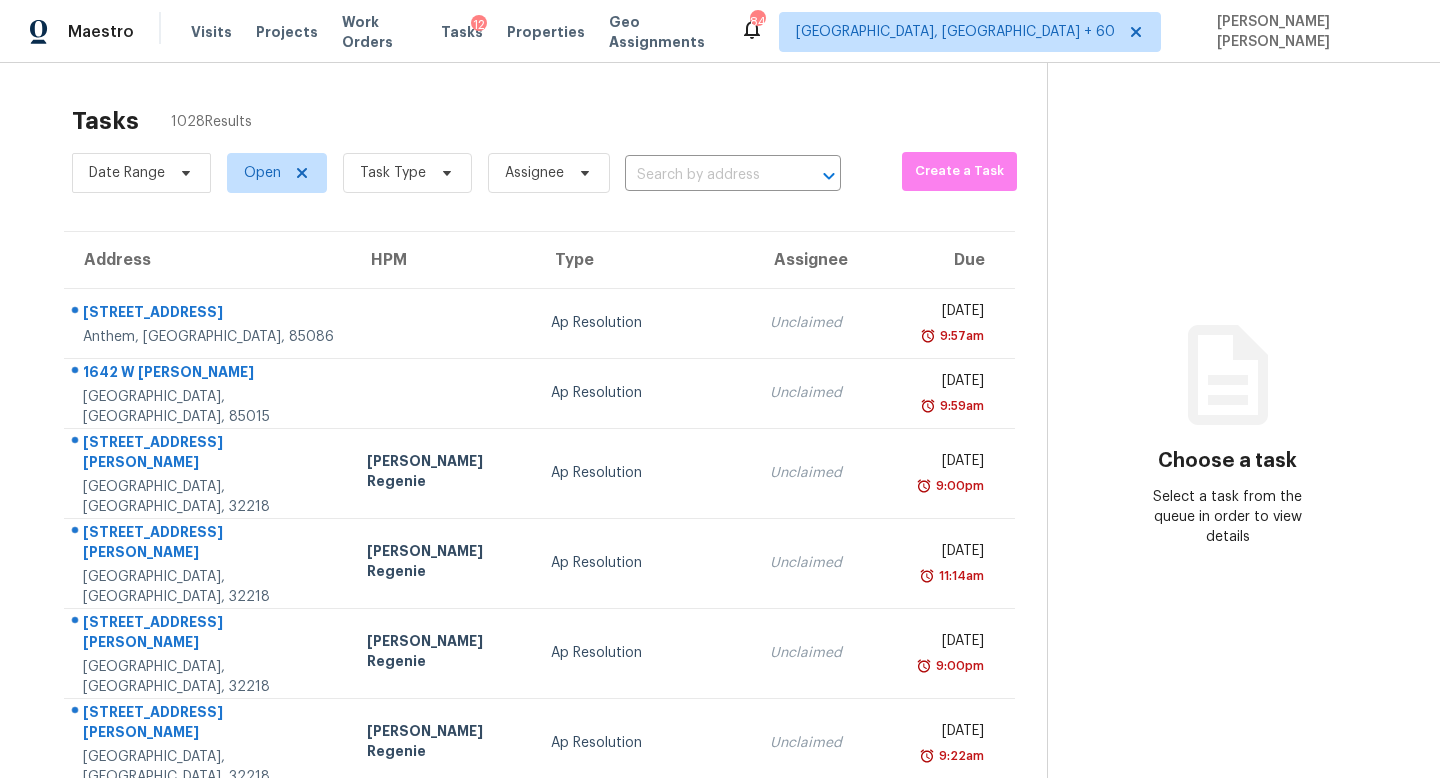 scroll, scrollTop: 0, scrollLeft: 0, axis: both 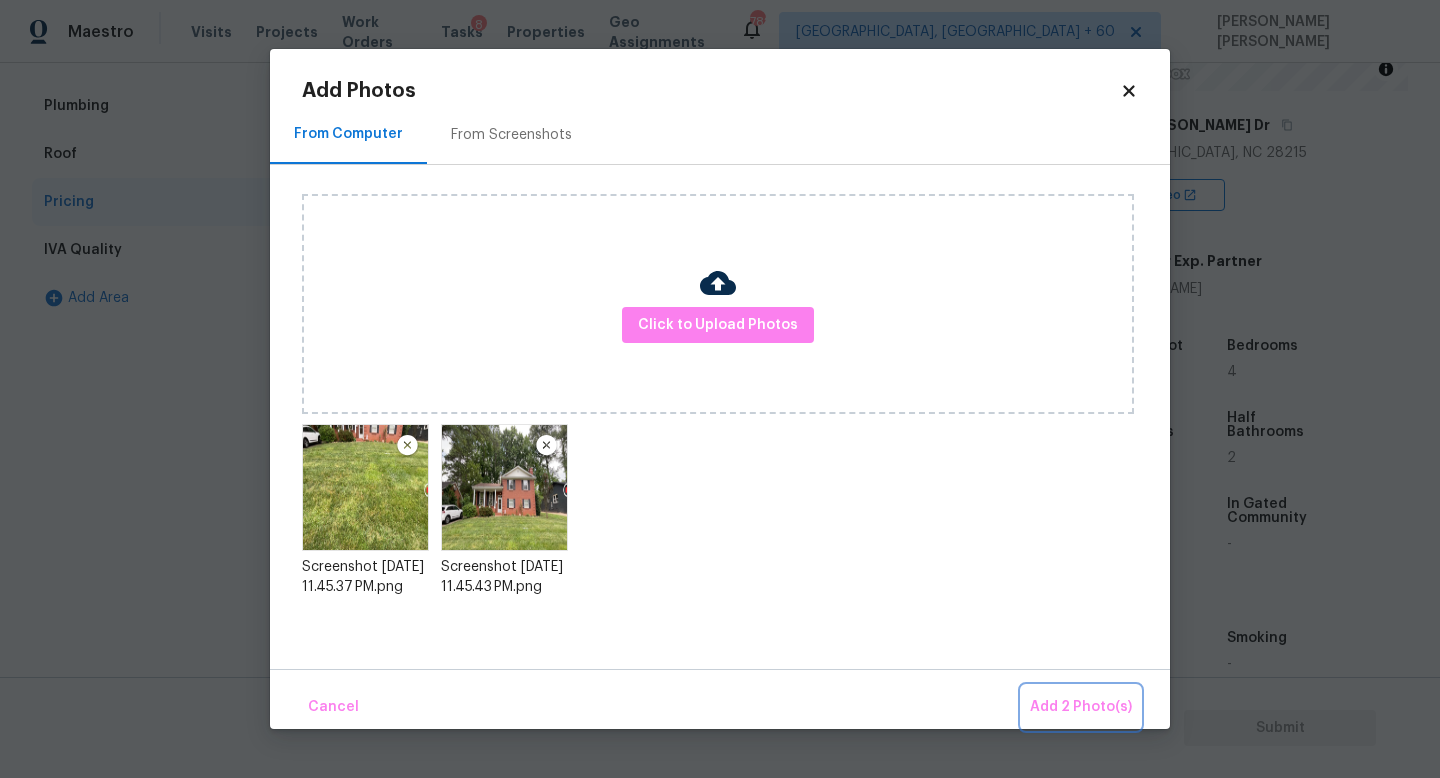 click on "Add 2 Photo(s)" at bounding box center [1081, 707] 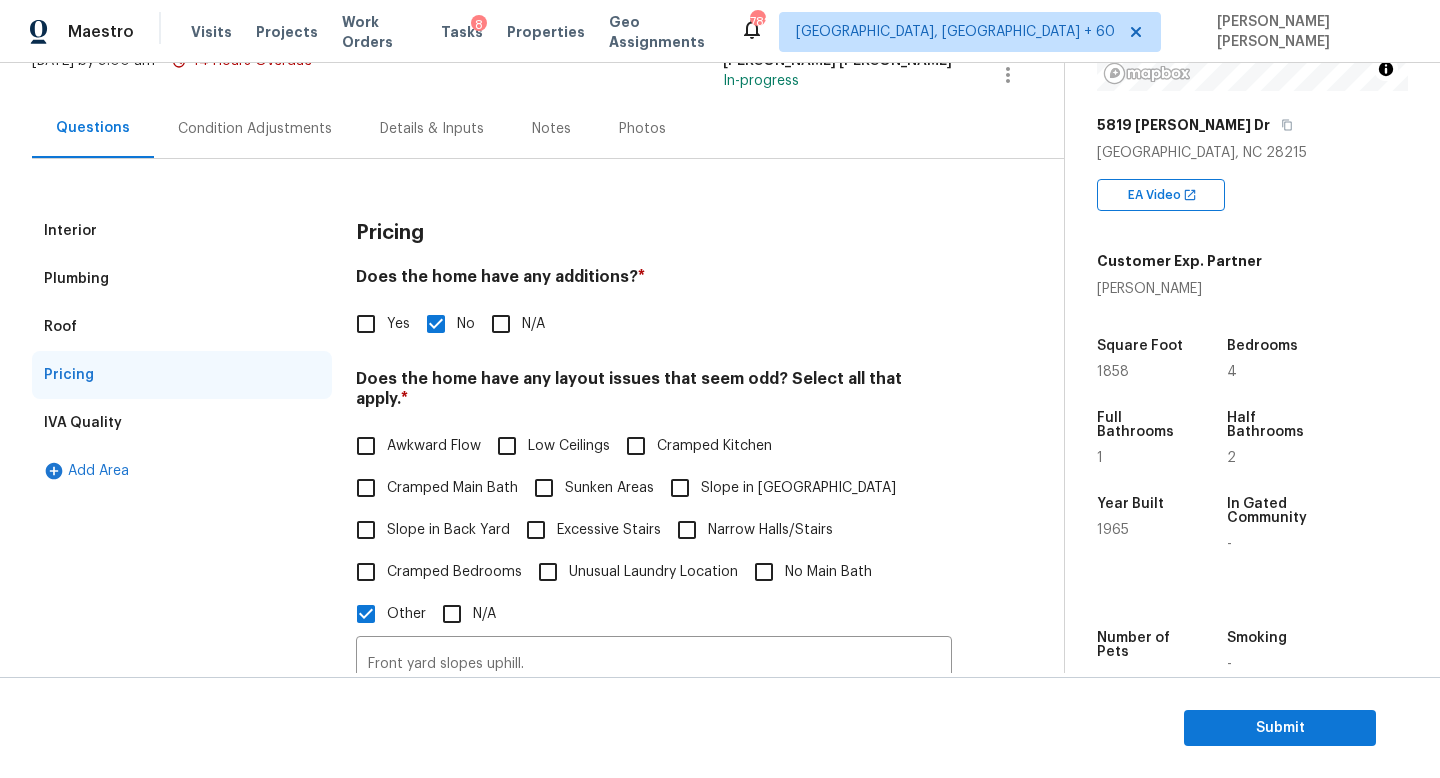 scroll, scrollTop: 0, scrollLeft: 0, axis: both 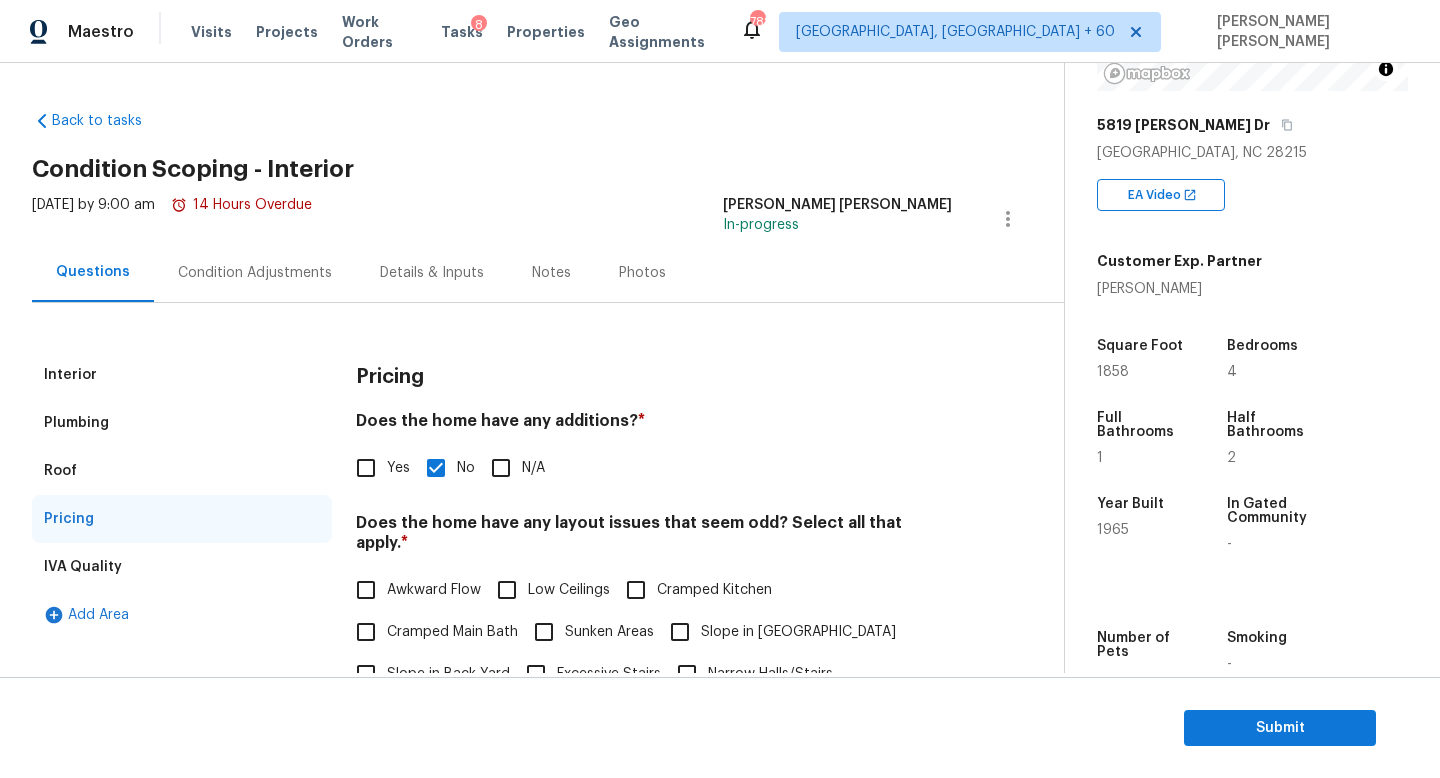 click on "Condition Adjustments" at bounding box center (255, 273) 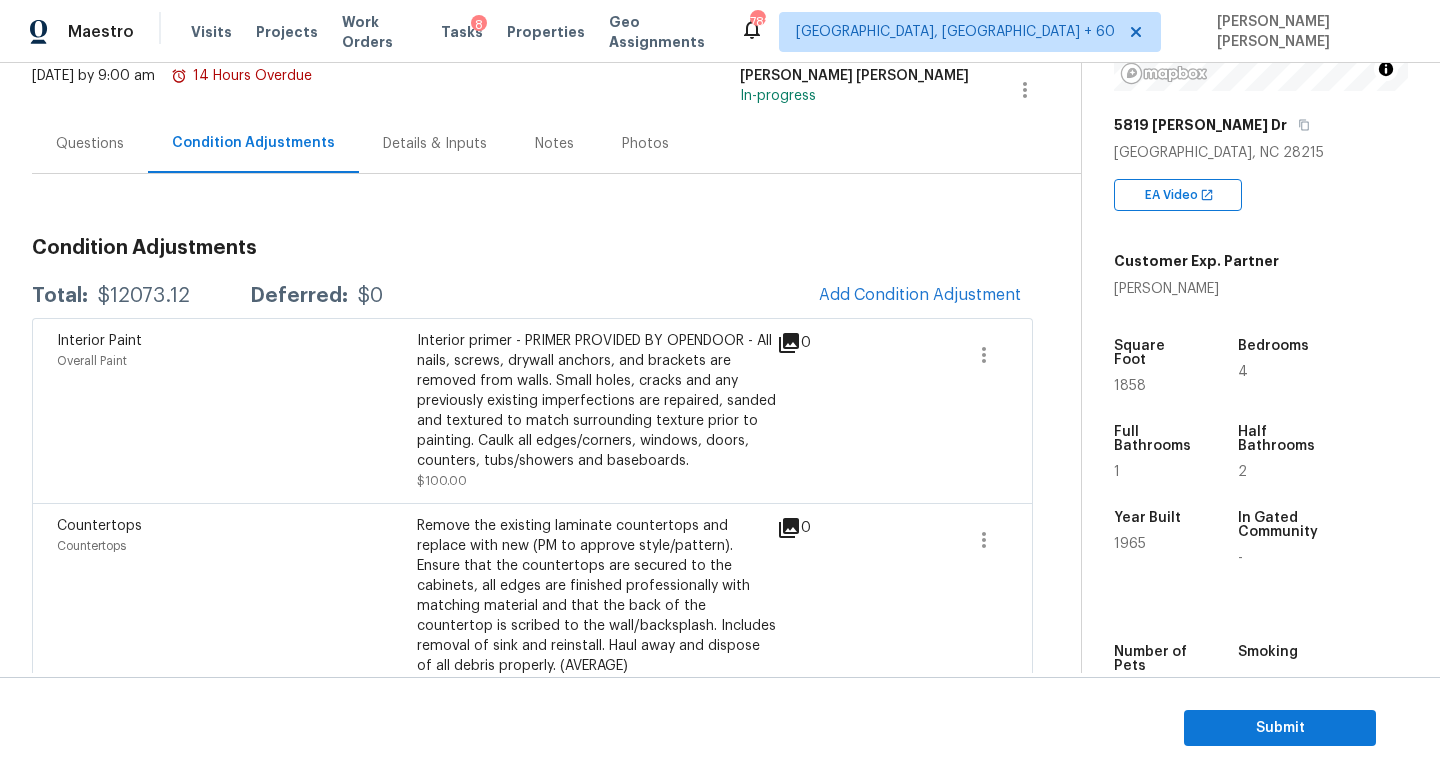scroll, scrollTop: 198, scrollLeft: 0, axis: vertical 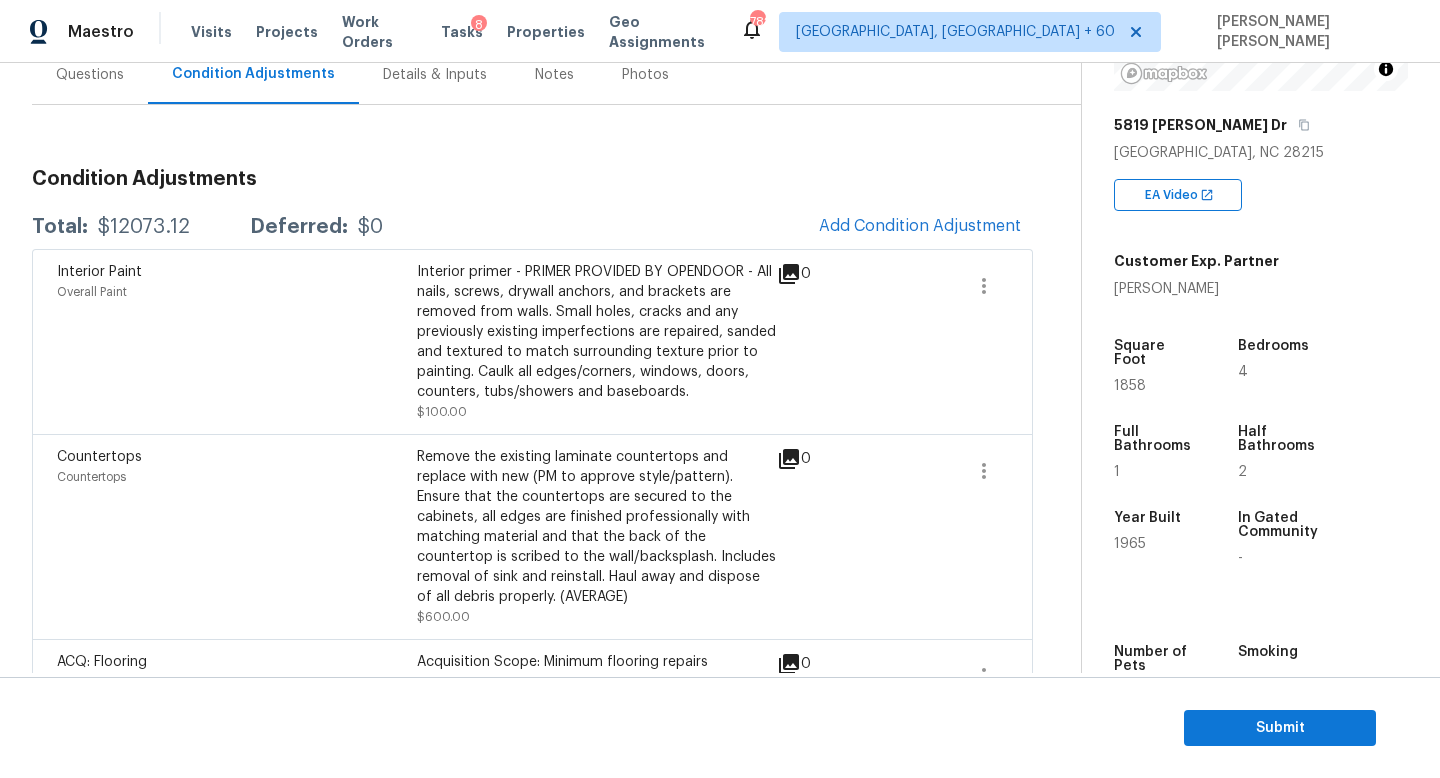 click on "$12073.12" at bounding box center (144, 227) 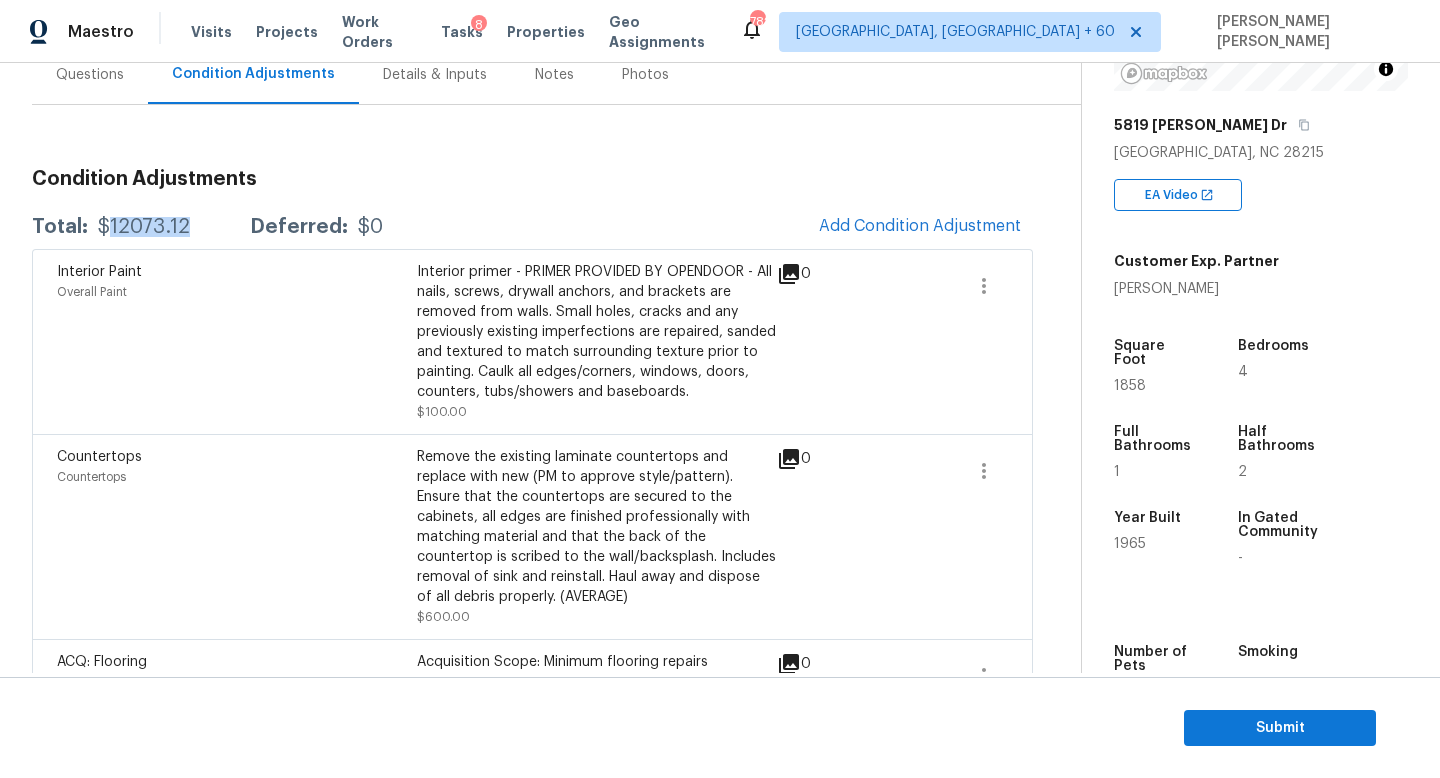 click on "$12073.12" at bounding box center (144, 227) 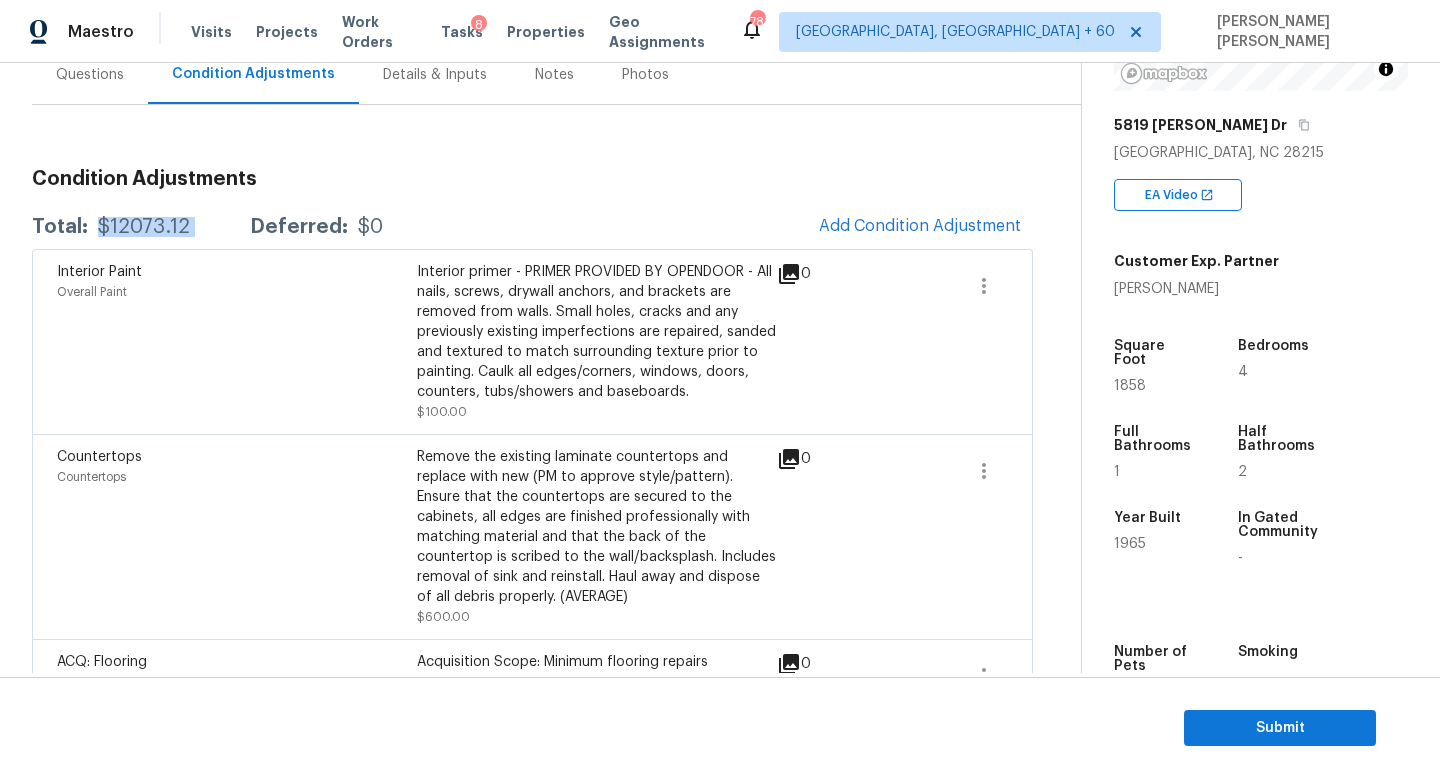 copy on "$12073.12" 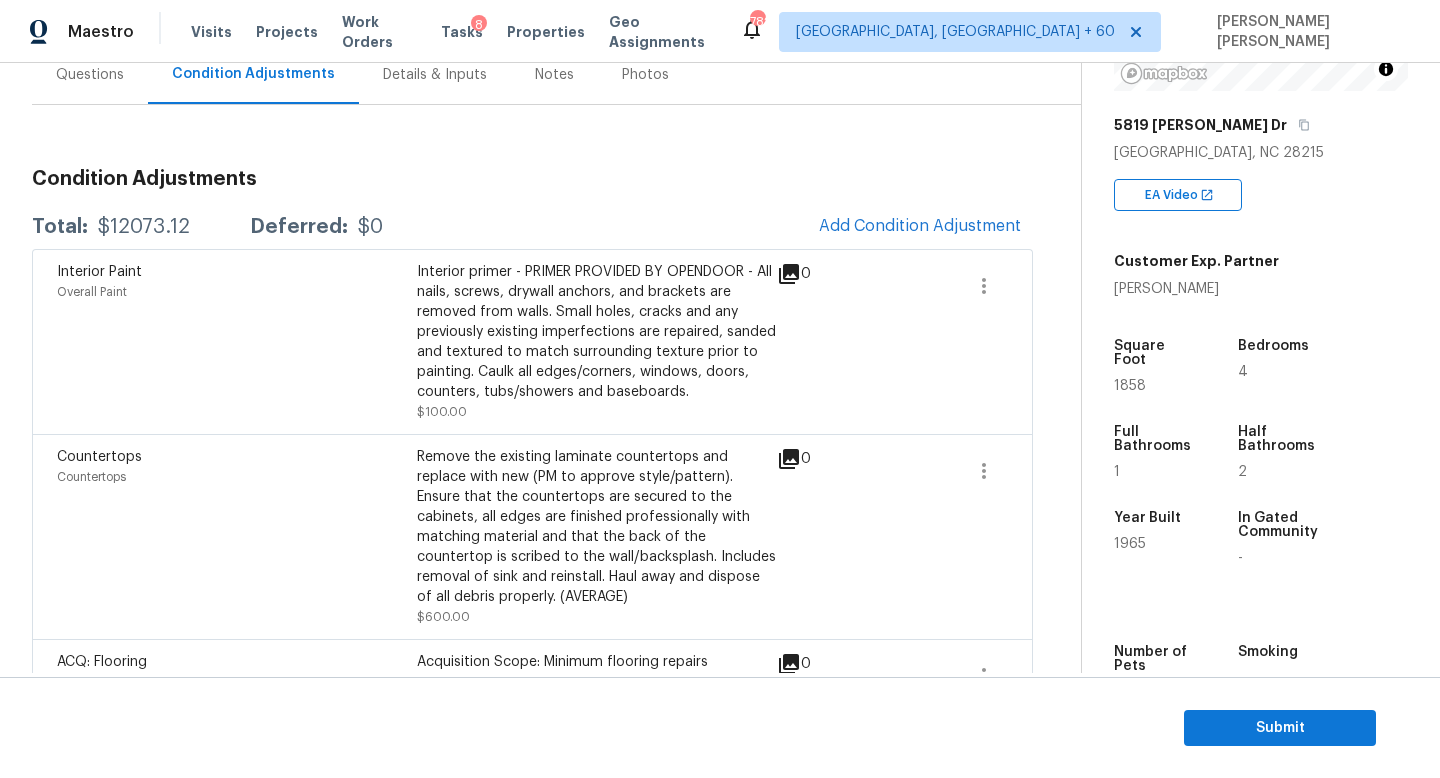 click on "Add Condition Adjustment" at bounding box center (920, 227) 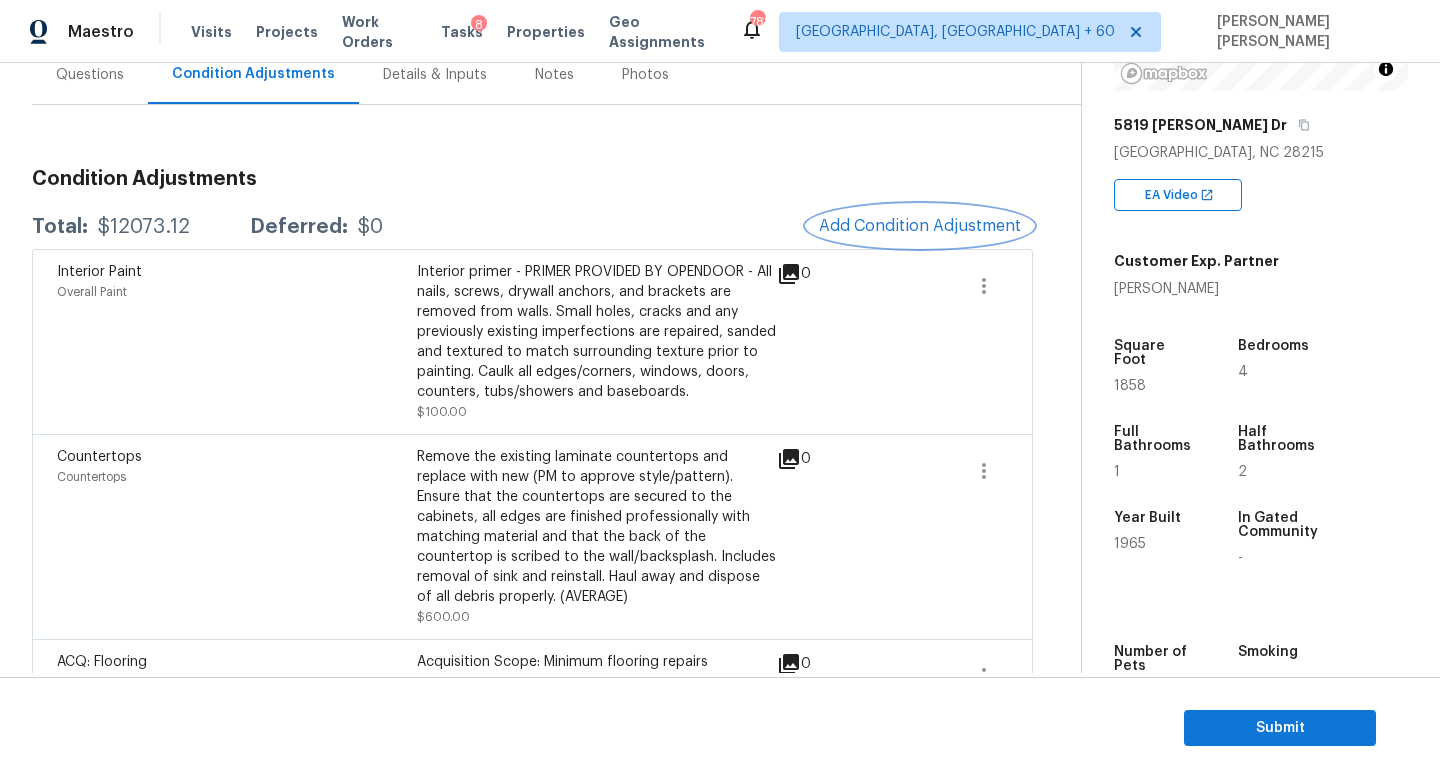 click on "Add Condition Adjustment" at bounding box center (920, 226) 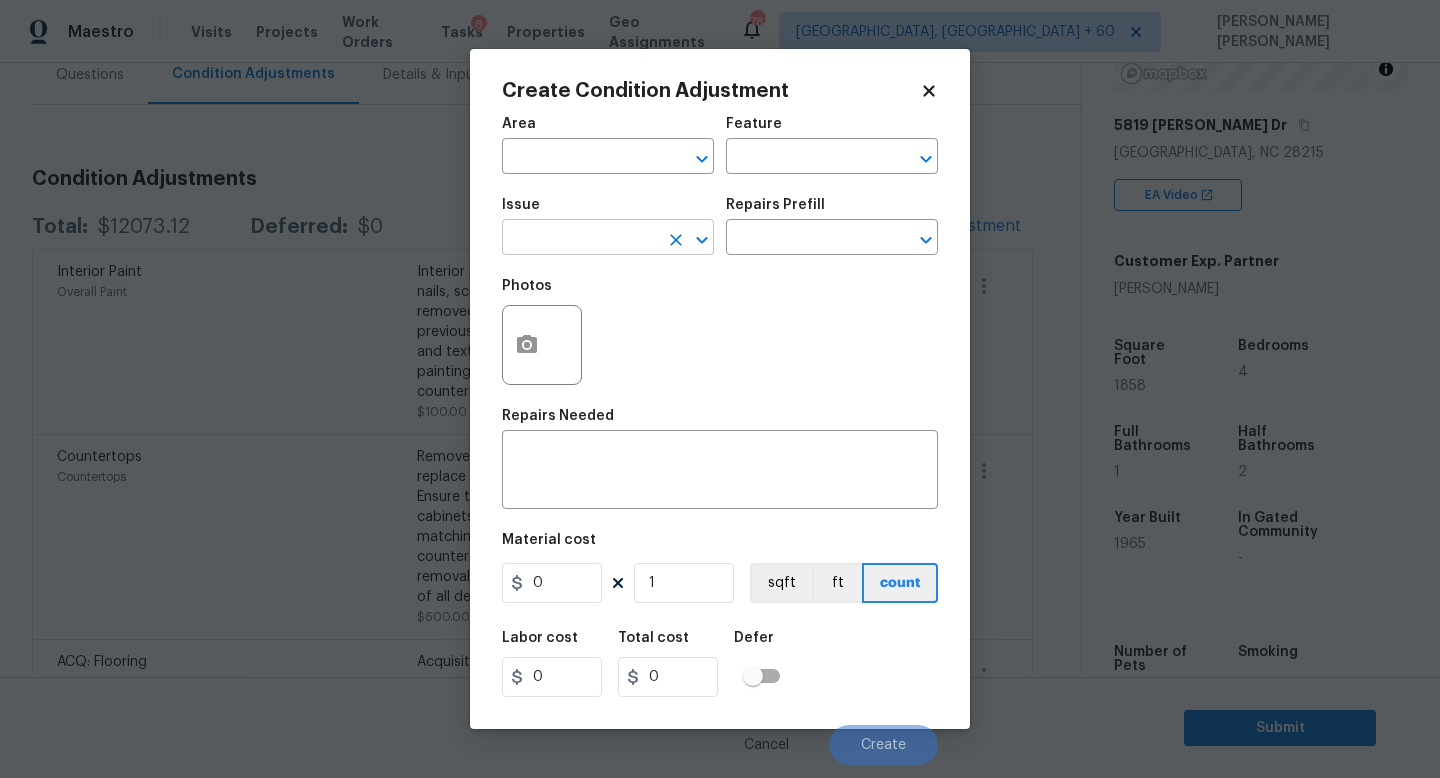 click at bounding box center (580, 239) 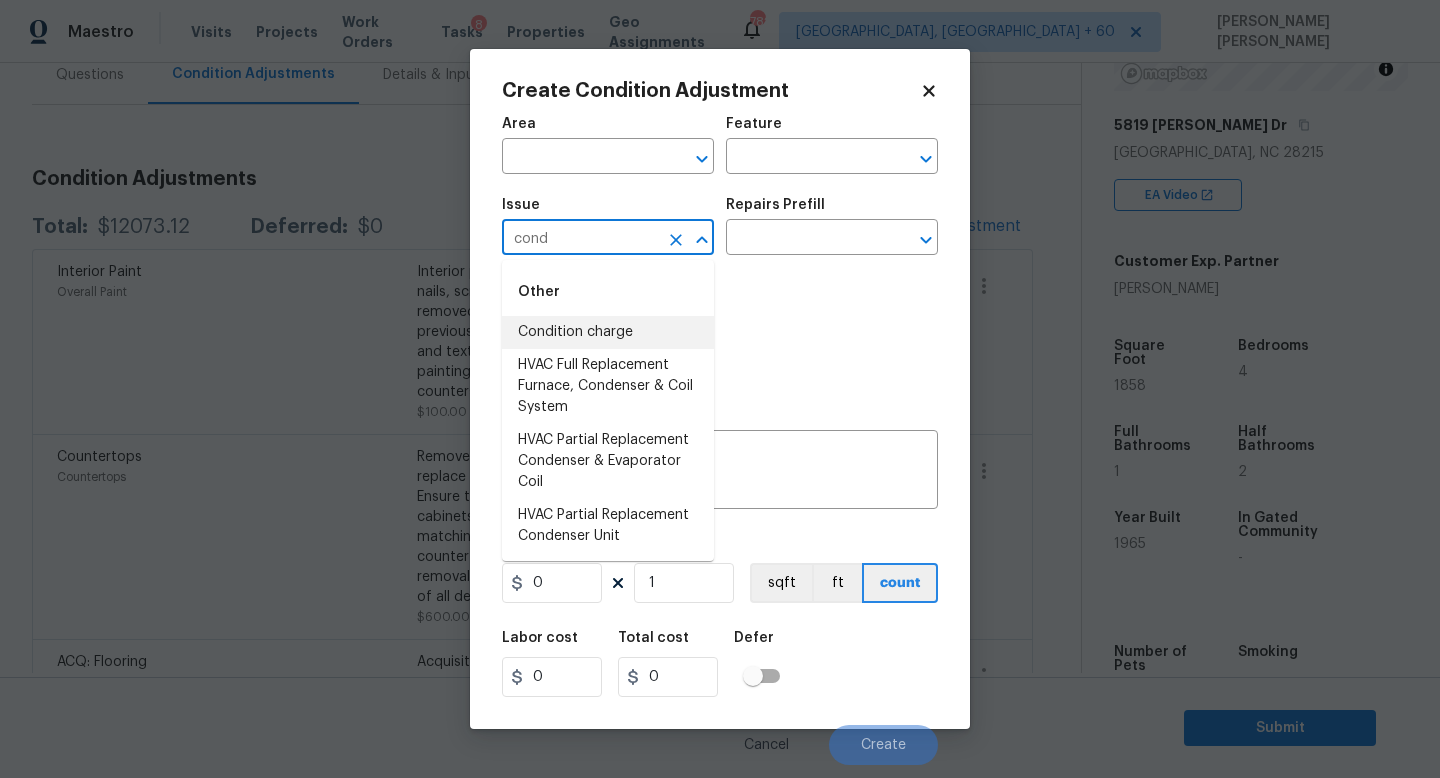 click on "Condition charge" at bounding box center (608, 332) 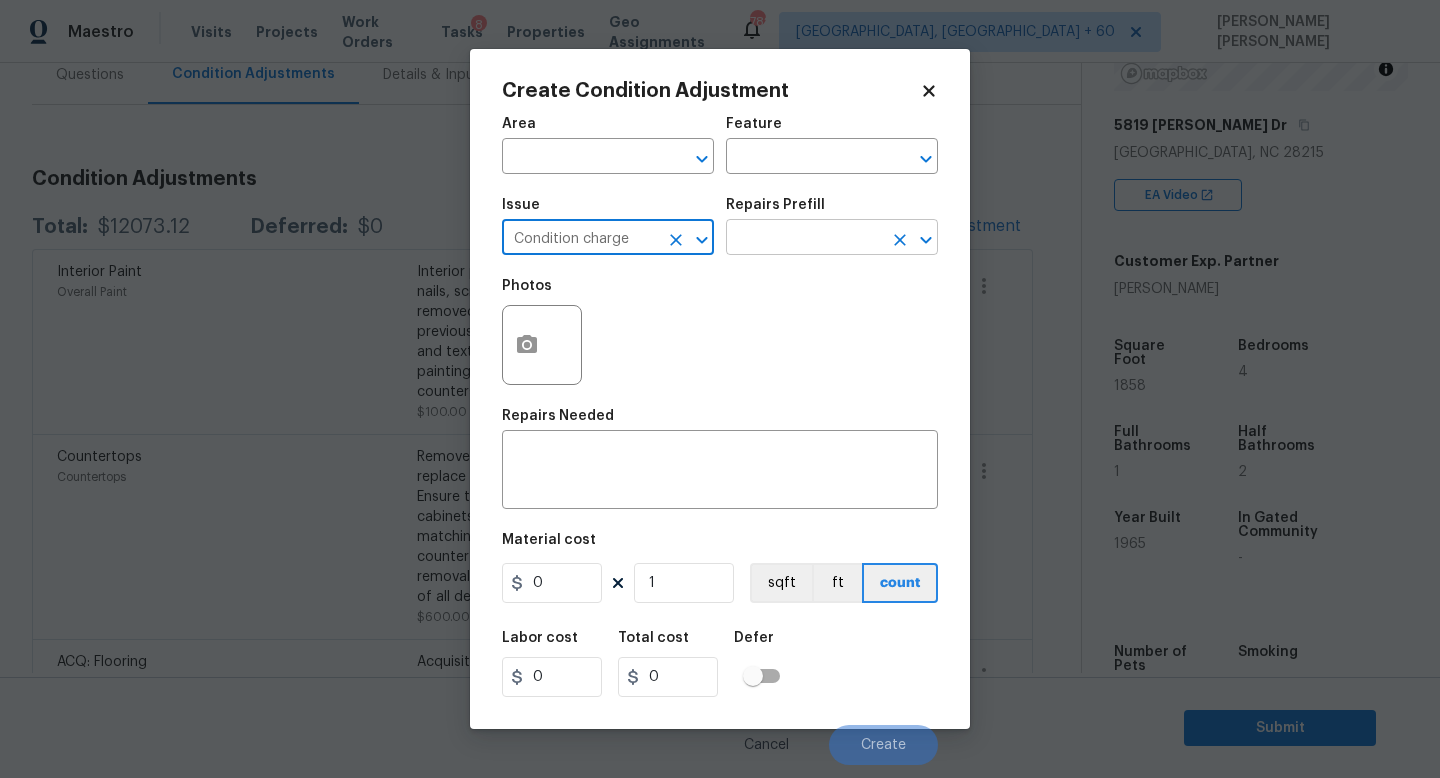 type on "Condition charge" 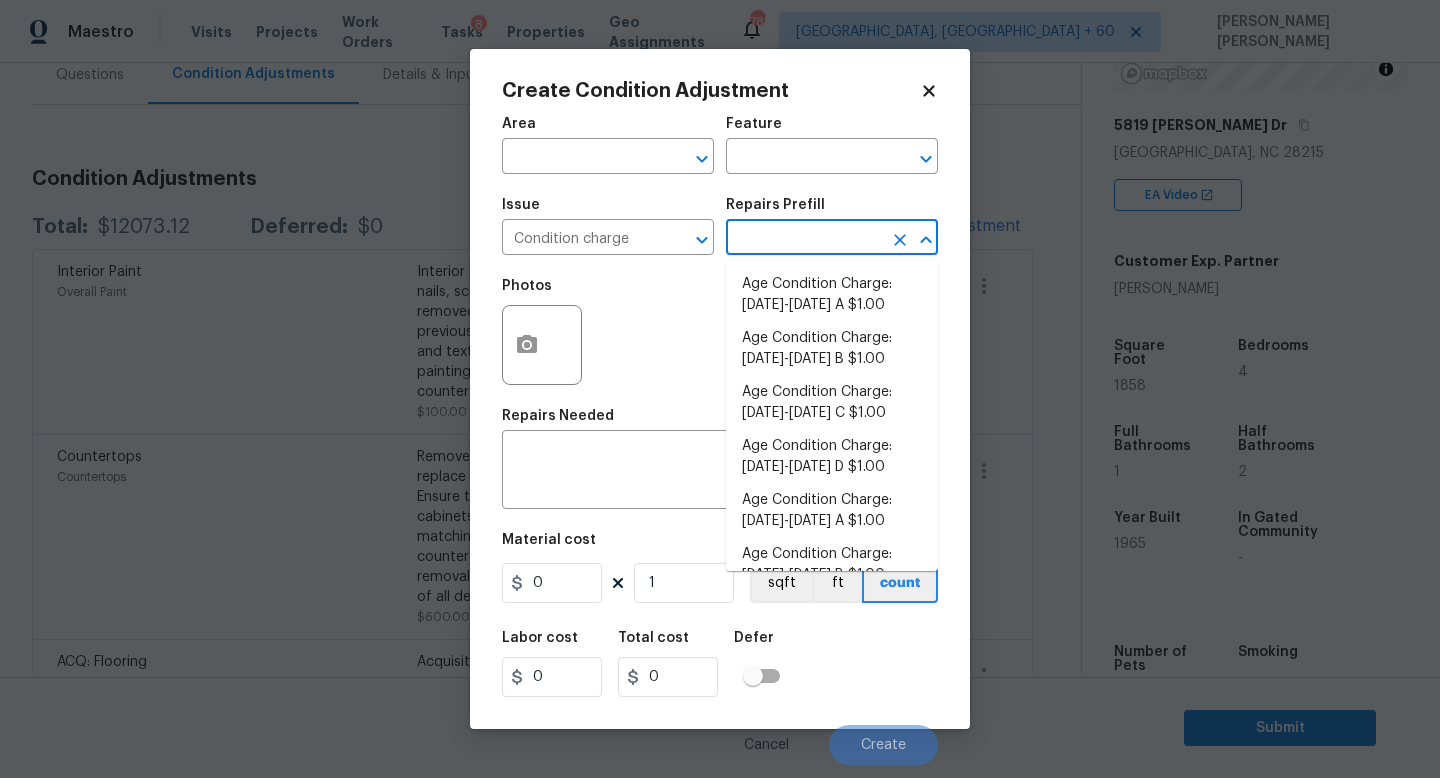click at bounding box center [804, 239] 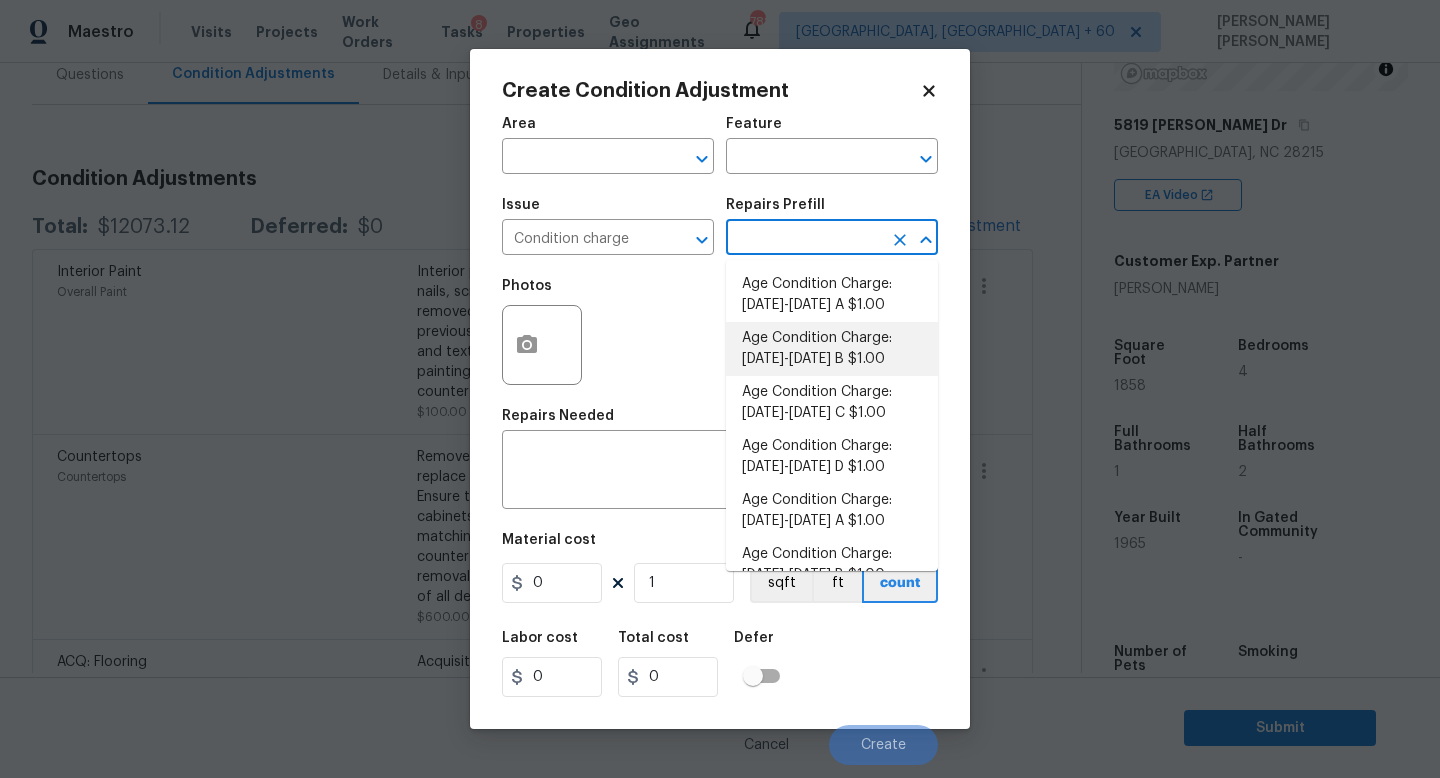 scroll, scrollTop: 656, scrollLeft: 0, axis: vertical 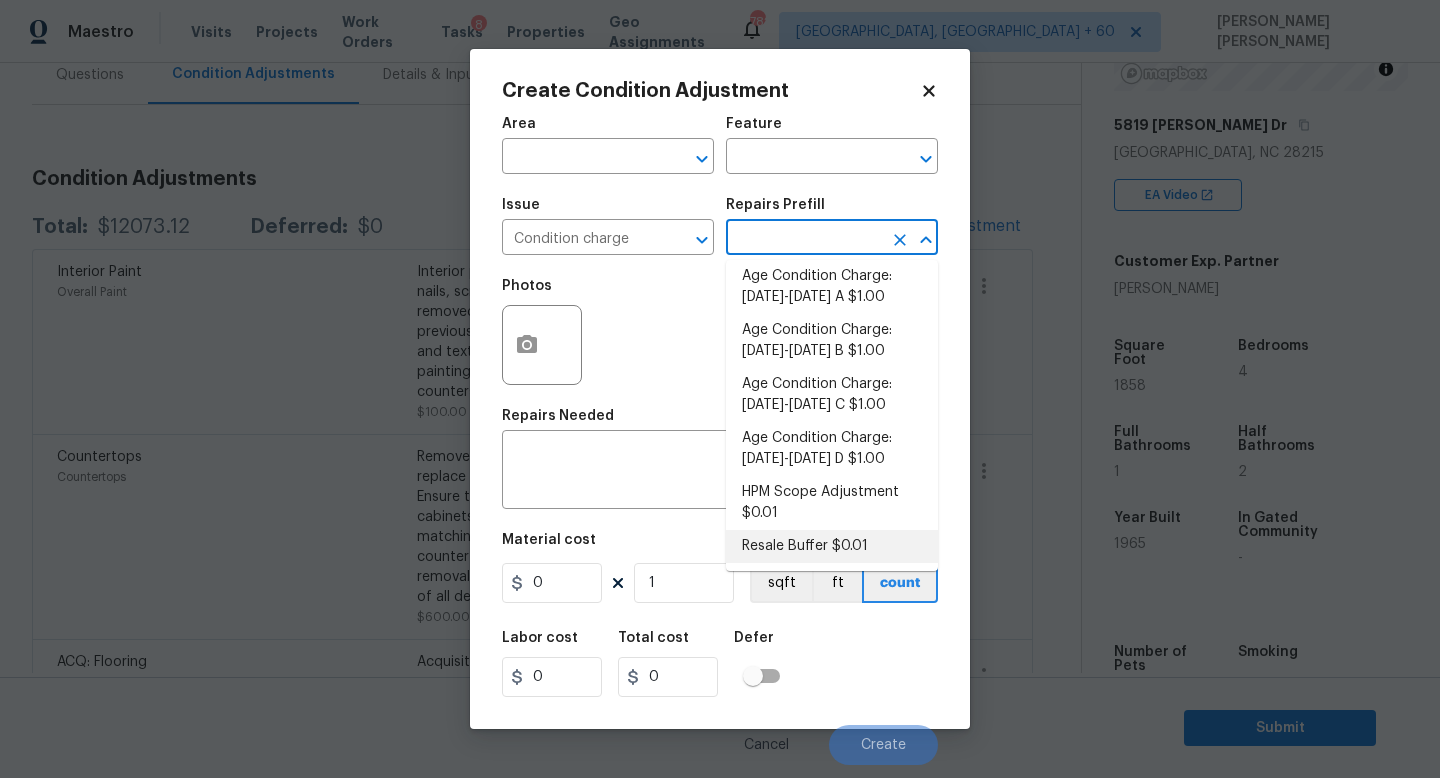 click on "Age Condition Charge: [DATE]-[DATE] A	 $1.00 Age Condition Charge: [DATE]-[DATE] B	 $1.00 Age Condition Charge: [DATE]-[DATE] C	 $1.00 Age Condition Charge: [DATE]-[DATE] D	 $1.00 Age Condition Charge: [DATE]-[DATE] A	 $1.00 Age Condition Charge: [DATE]-[DATE] B	 $1.00 Age Condition Charge: [DATE]-[DATE] C	 $1.00 Age Condition Charge: [DATE]-[DATE] D $1.00 Age Condition Charge: [DATE]-[DATE] A	 $1.00 Age Condition Charge: [DATE]-[DATE] B	 $1.00 Age Condition Charge: [DATE]-[DATE] C	 $1.00 Age Condition Charge: [DATE]-[DATE] D	 $1.00 Age Condition Charge: [DATE]-[DATE] A	 $1.00 Age Condition Charge: [DATE]-[DATE] B	 $1.00 Age Condition Charge: [DATE]-[DATE] C	 $1.00 Age Condition Charge: [DATE]-[DATE] D	 $1.00 HPM Scope Adjustment $0.01 Resale Buffer $0.01" at bounding box center (832, 415) 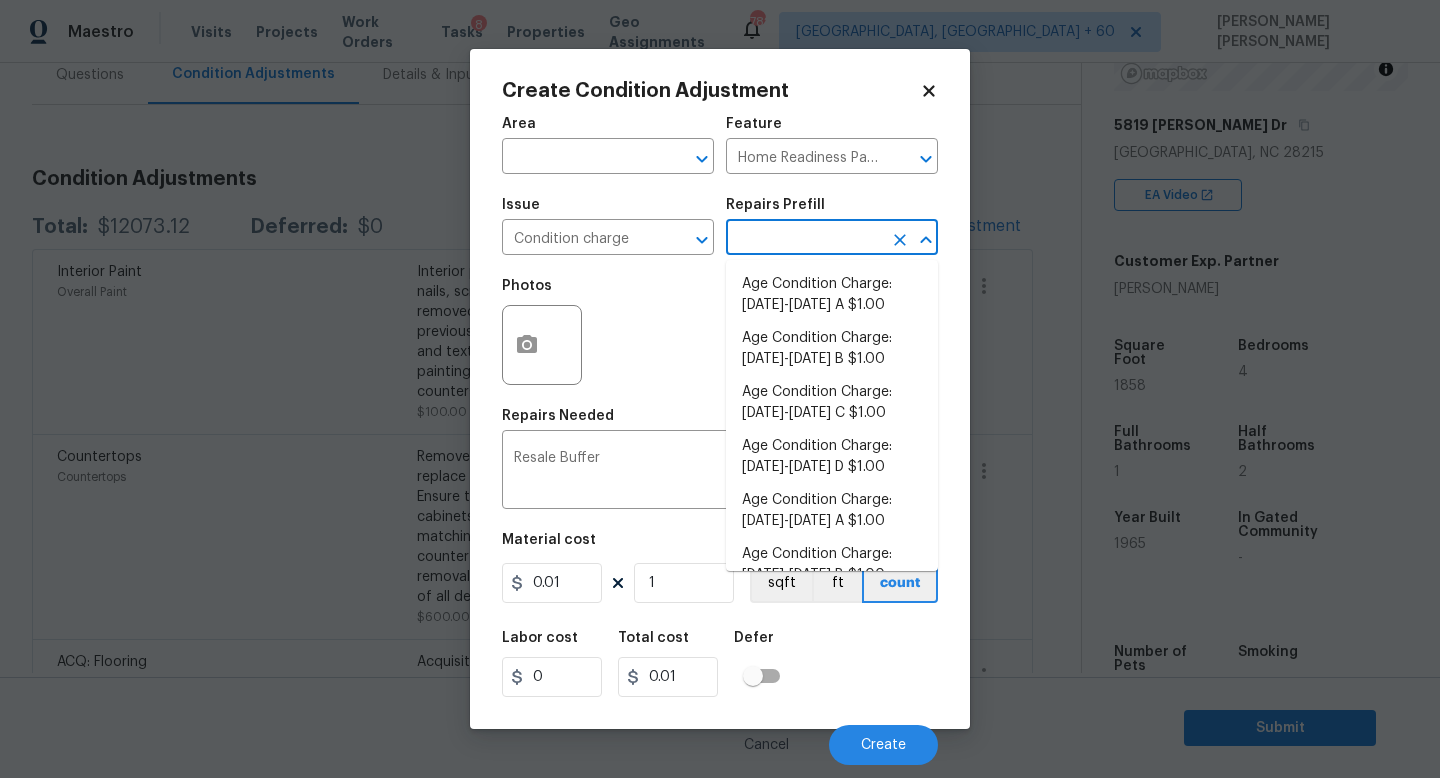 scroll, scrollTop: 648, scrollLeft: 0, axis: vertical 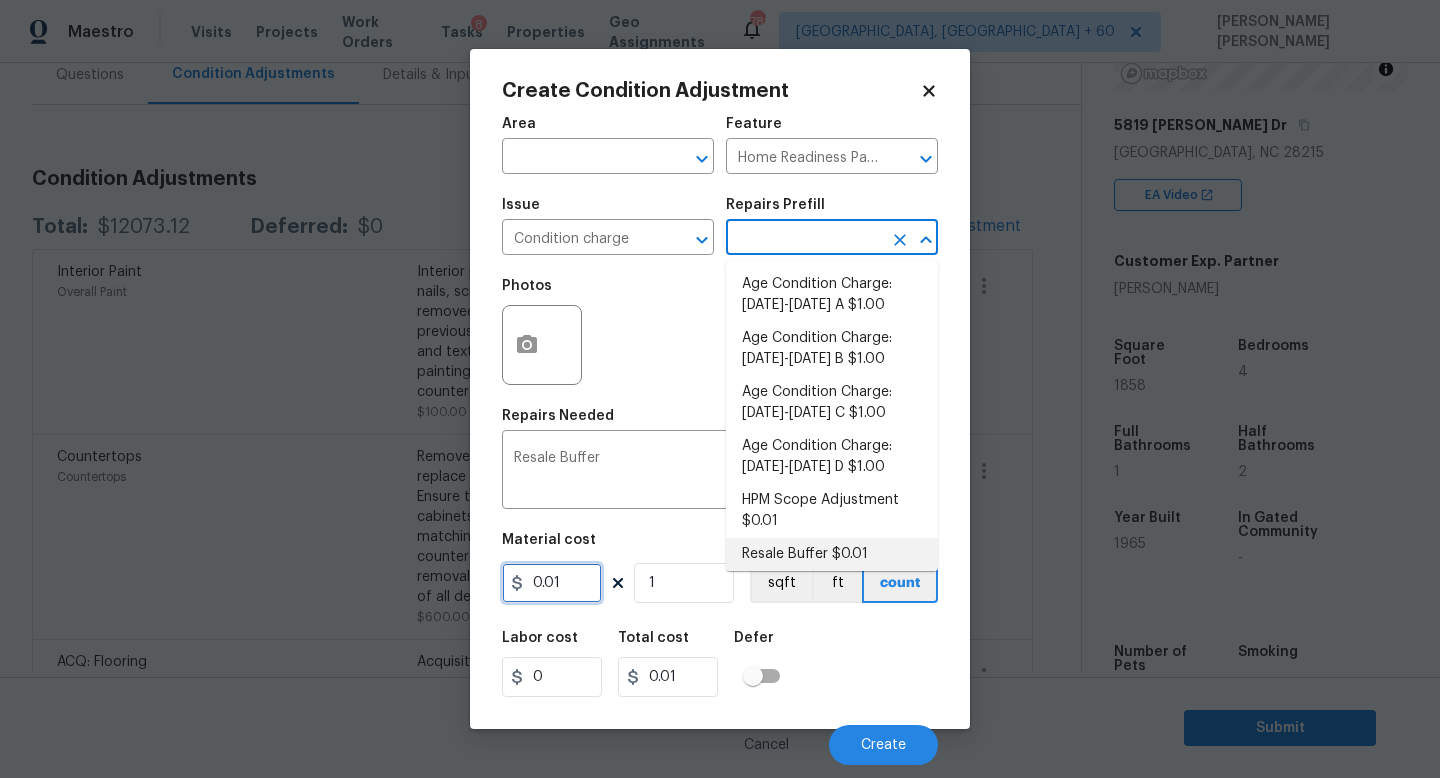 drag, startPoint x: 578, startPoint y: 579, endPoint x: 90, endPoint y: 578, distance: 488.00104 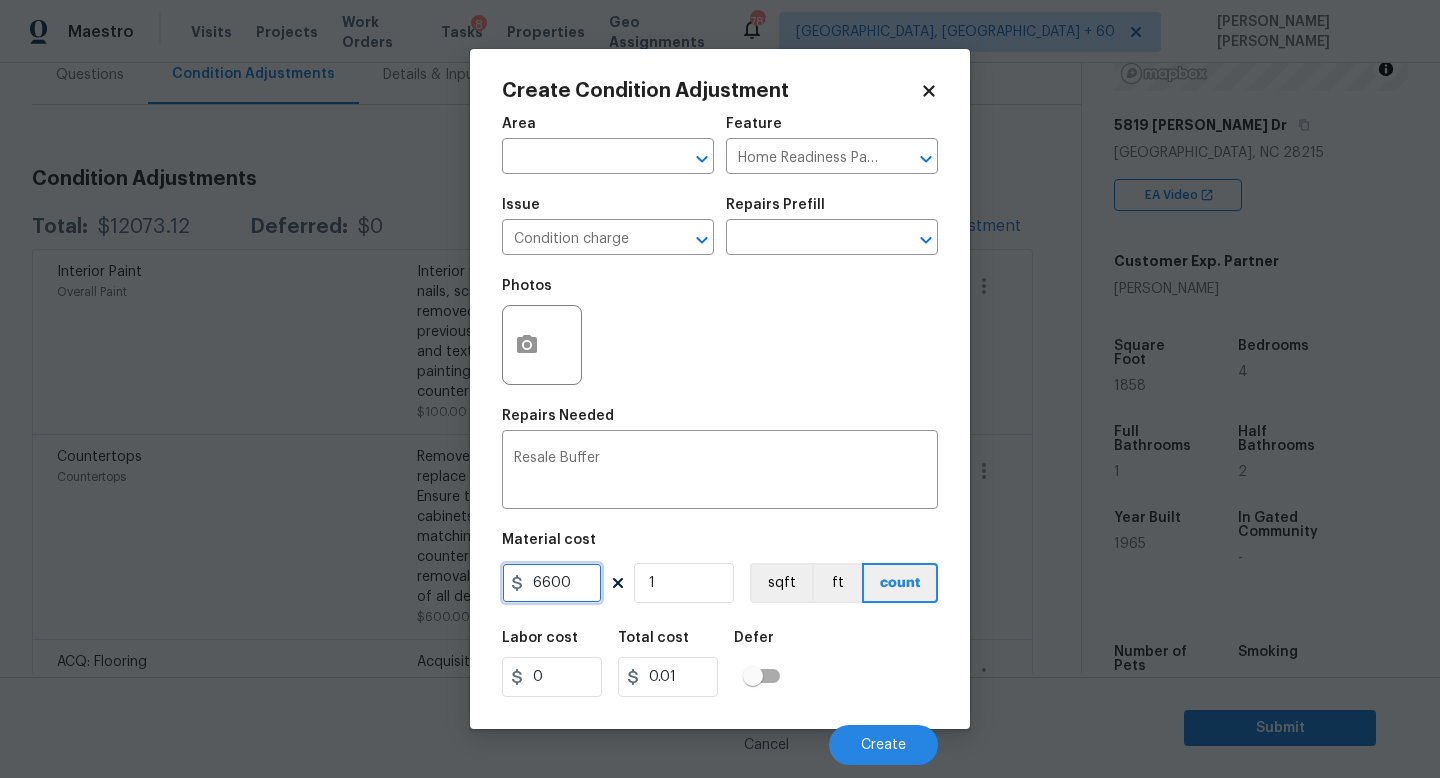 type on "6600" 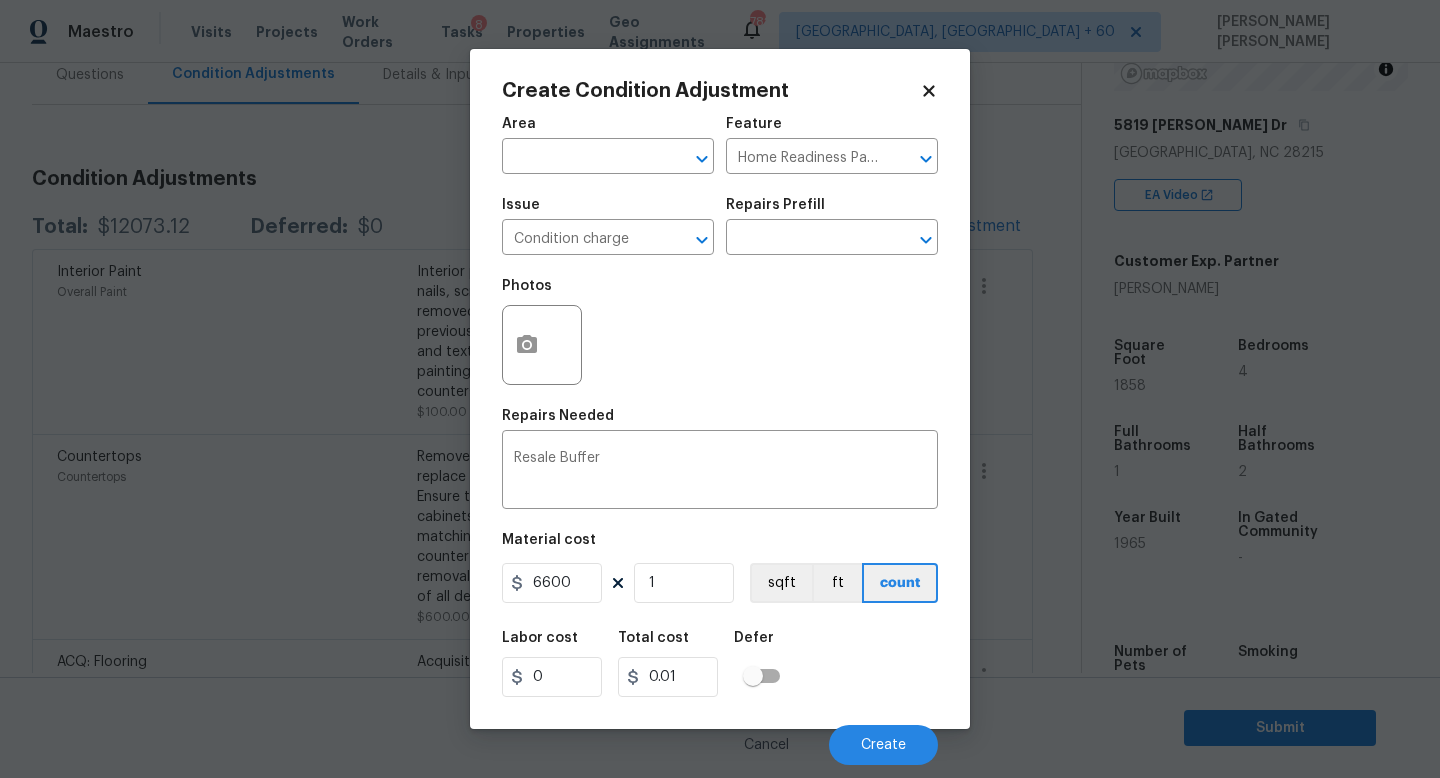 type on "6600" 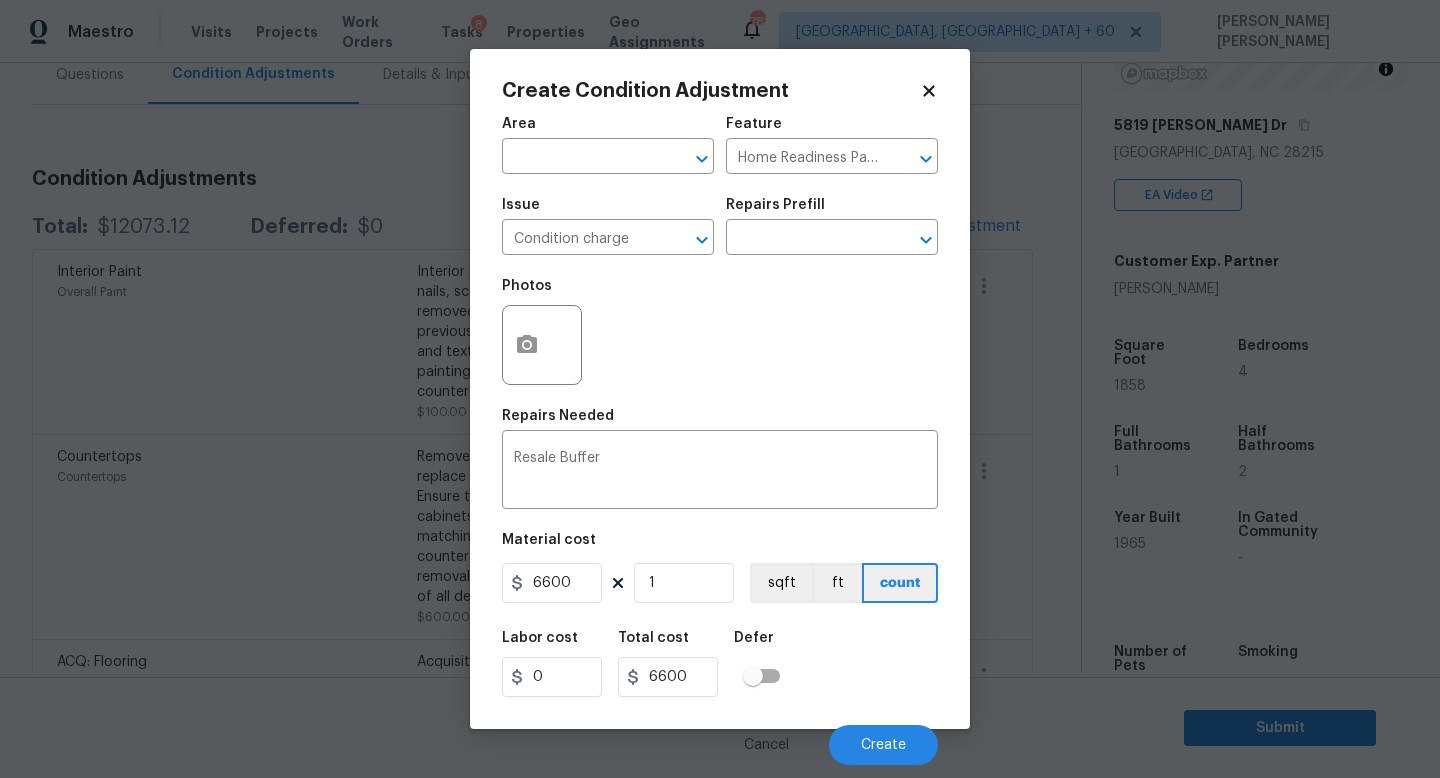 click on "Labor cost 0 Total cost 6600 Defer" at bounding box center (720, 664) 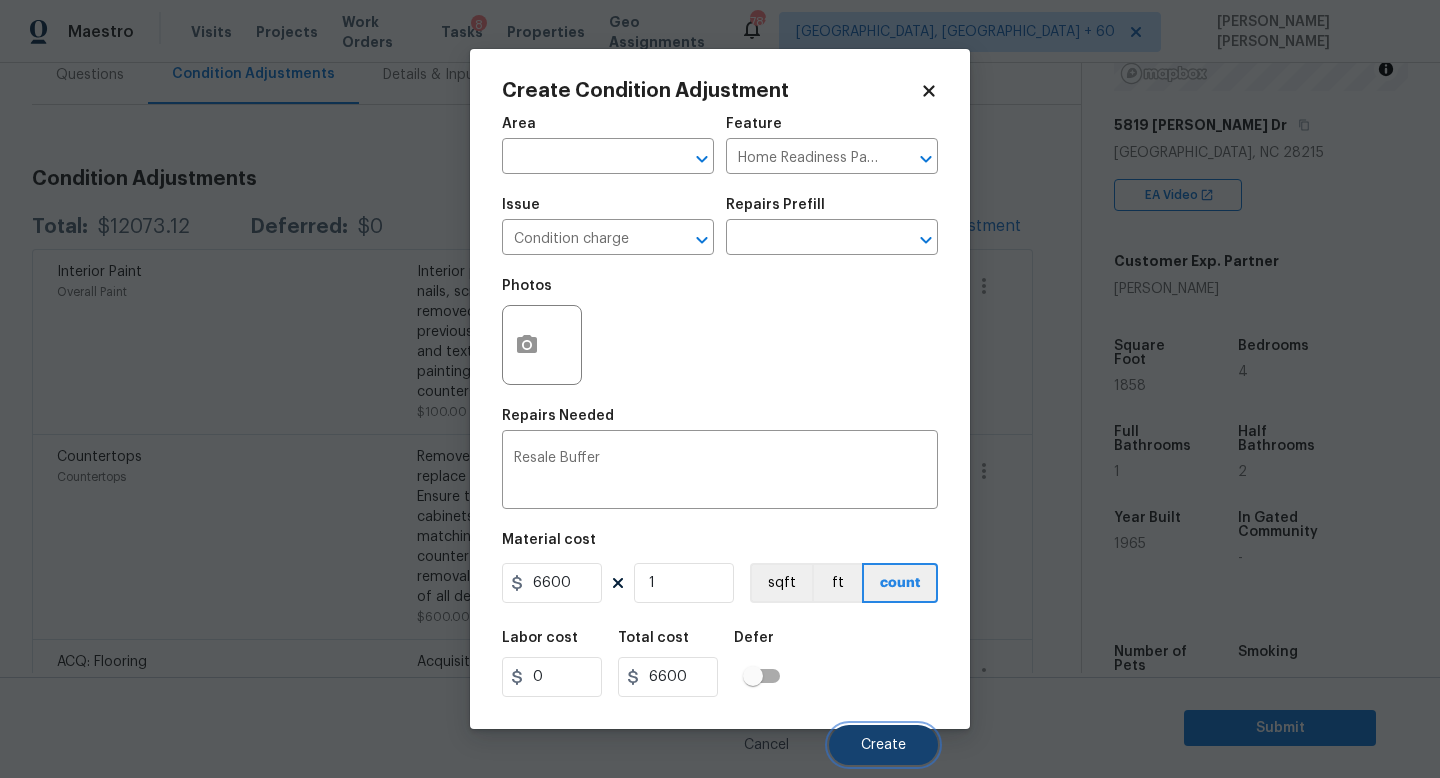 click on "Create" at bounding box center (883, 745) 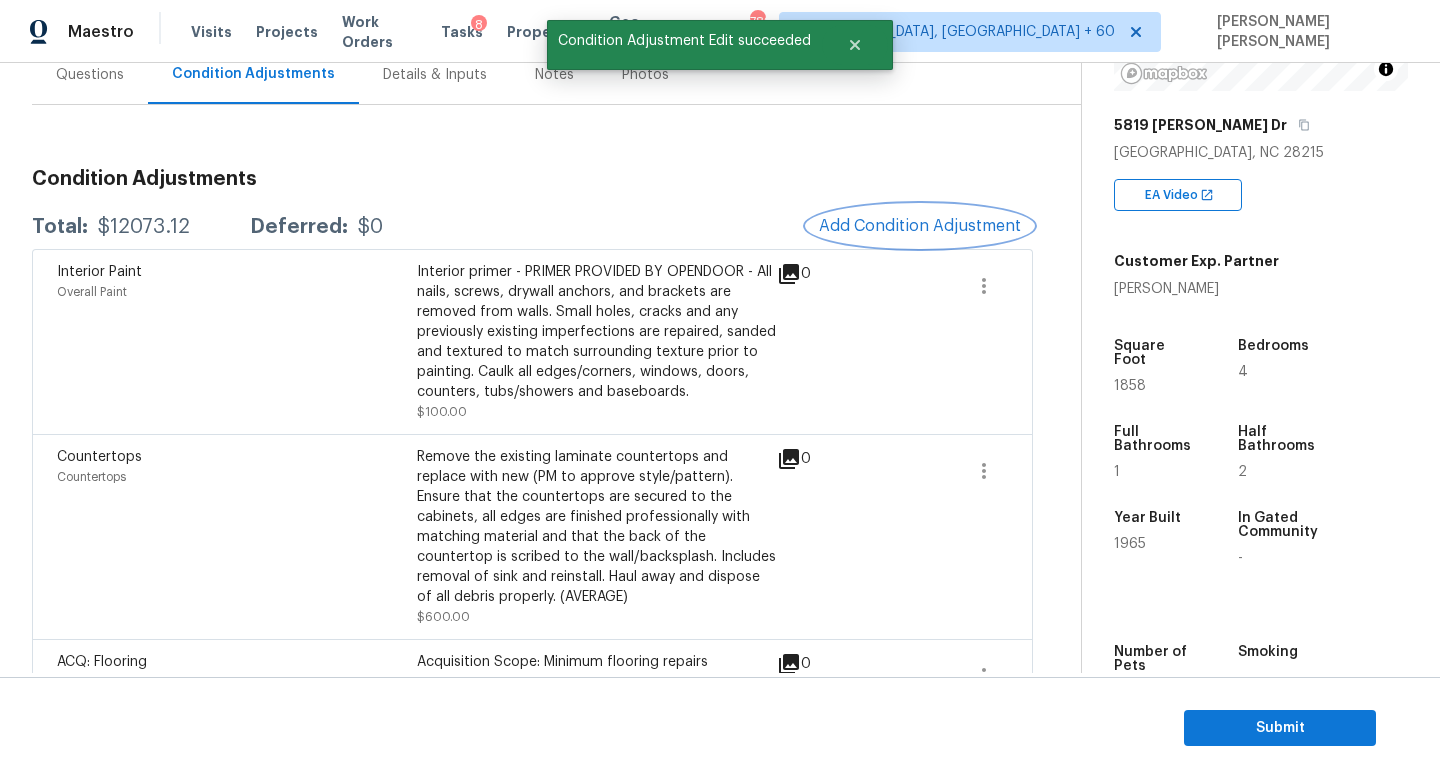 scroll, scrollTop: 0, scrollLeft: 0, axis: both 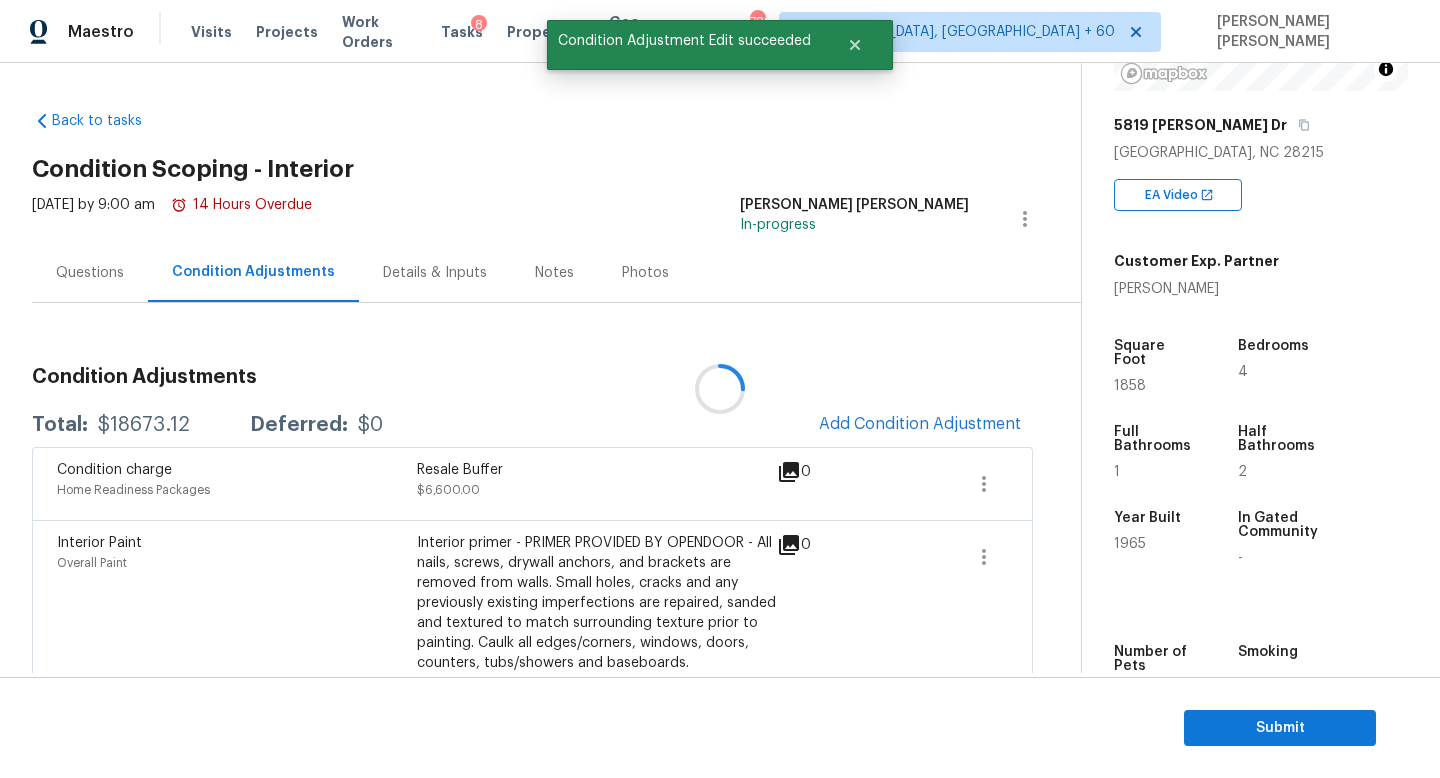 click at bounding box center [720, 389] 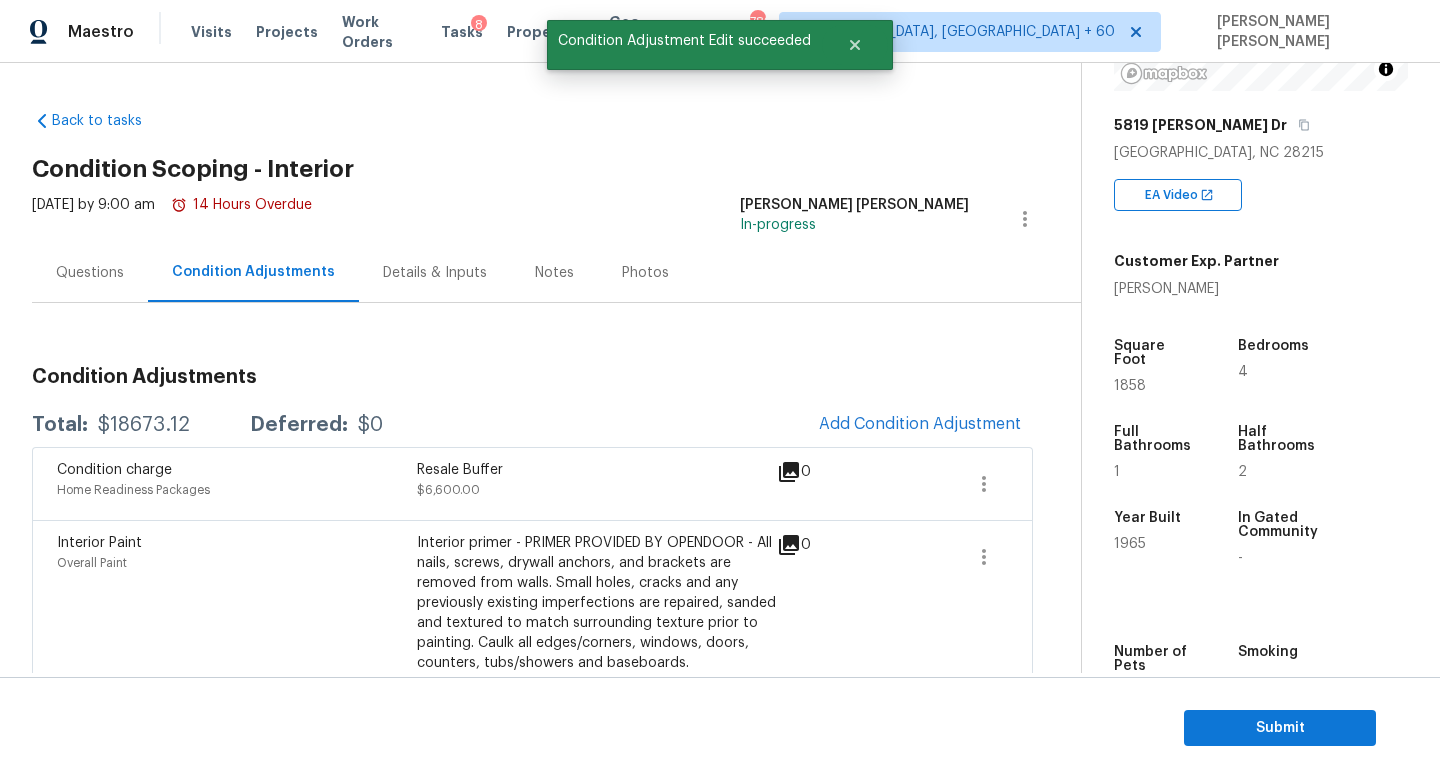 click on "Questions" at bounding box center (90, 272) 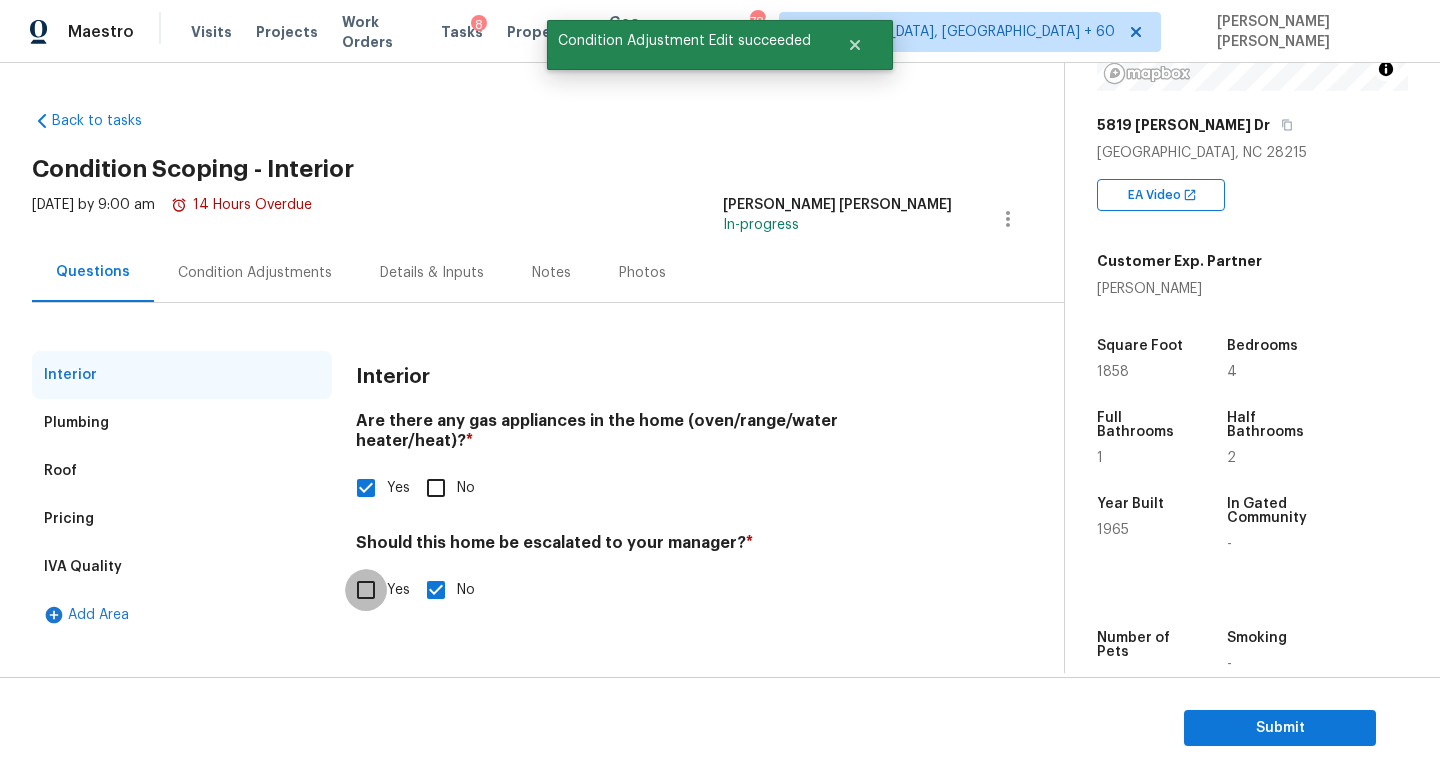 click on "Yes" at bounding box center (366, 590) 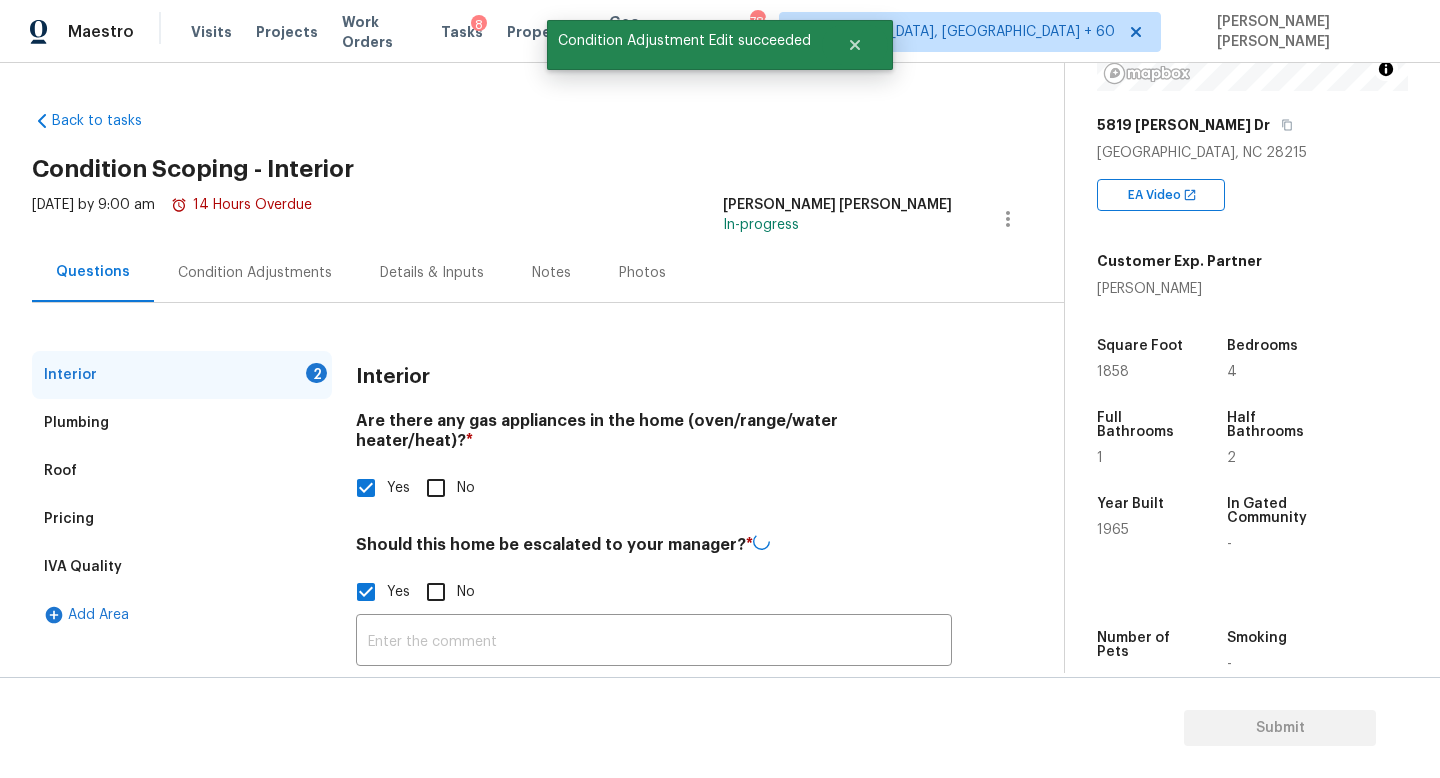 scroll, scrollTop: 137, scrollLeft: 0, axis: vertical 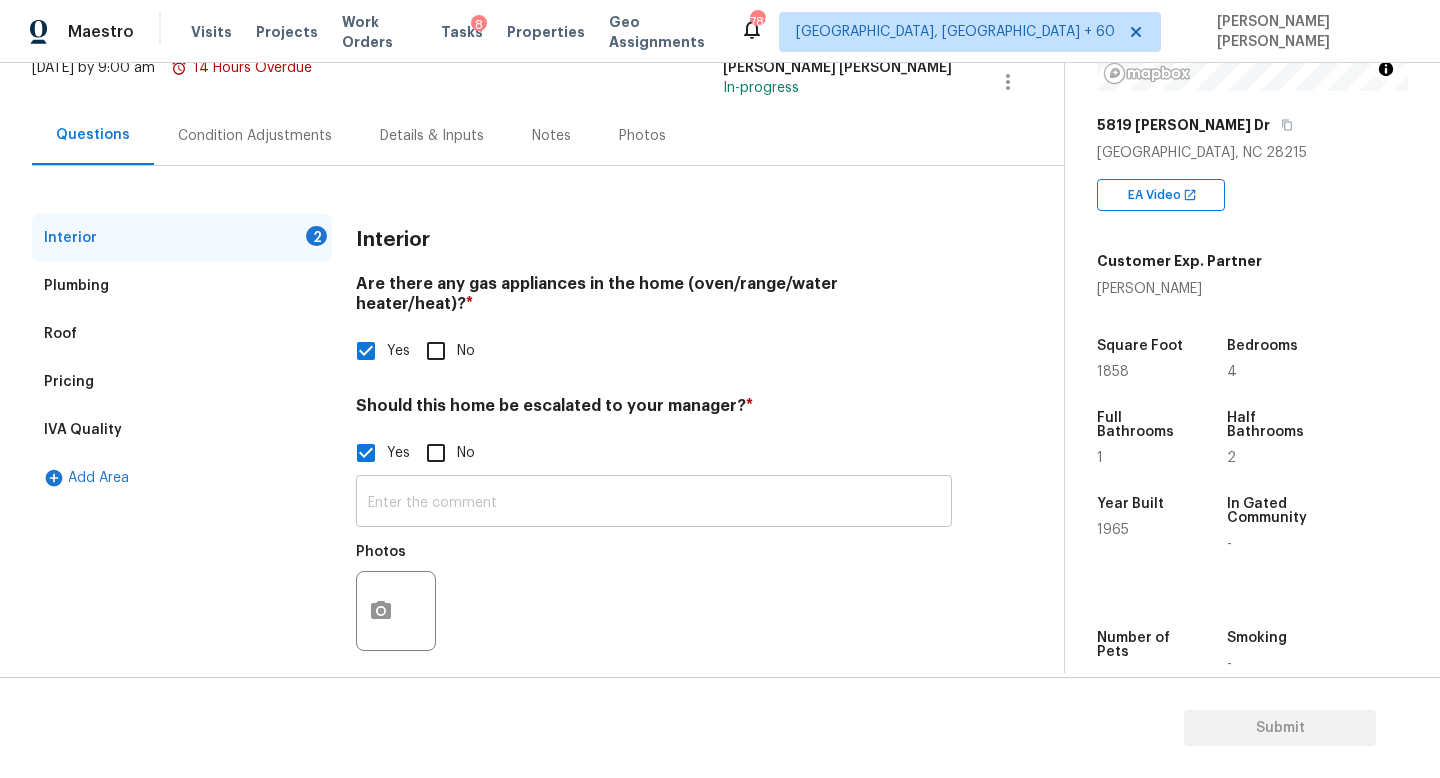 click at bounding box center [654, 503] 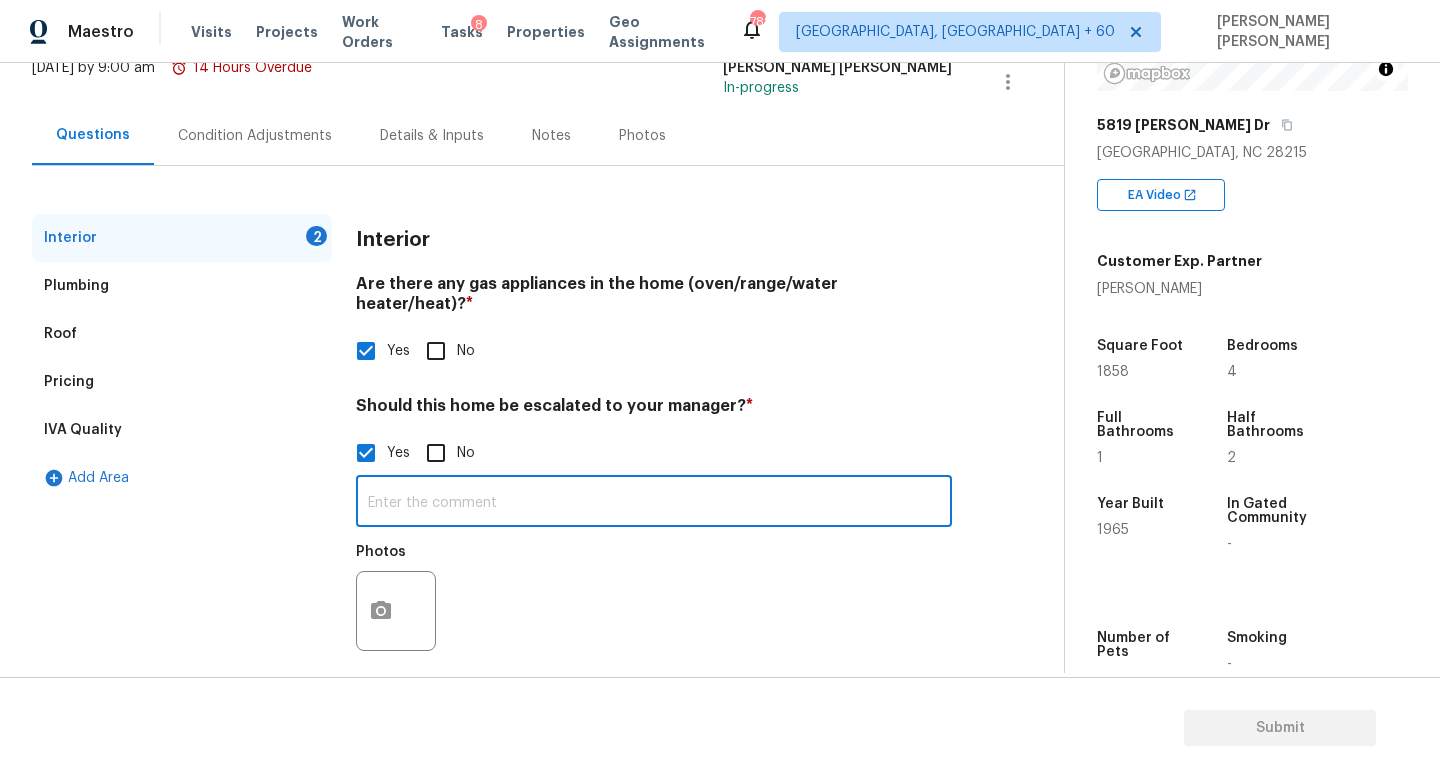 paste on "HPM Scope Adjustment is negative; please remove $XXX from scope" 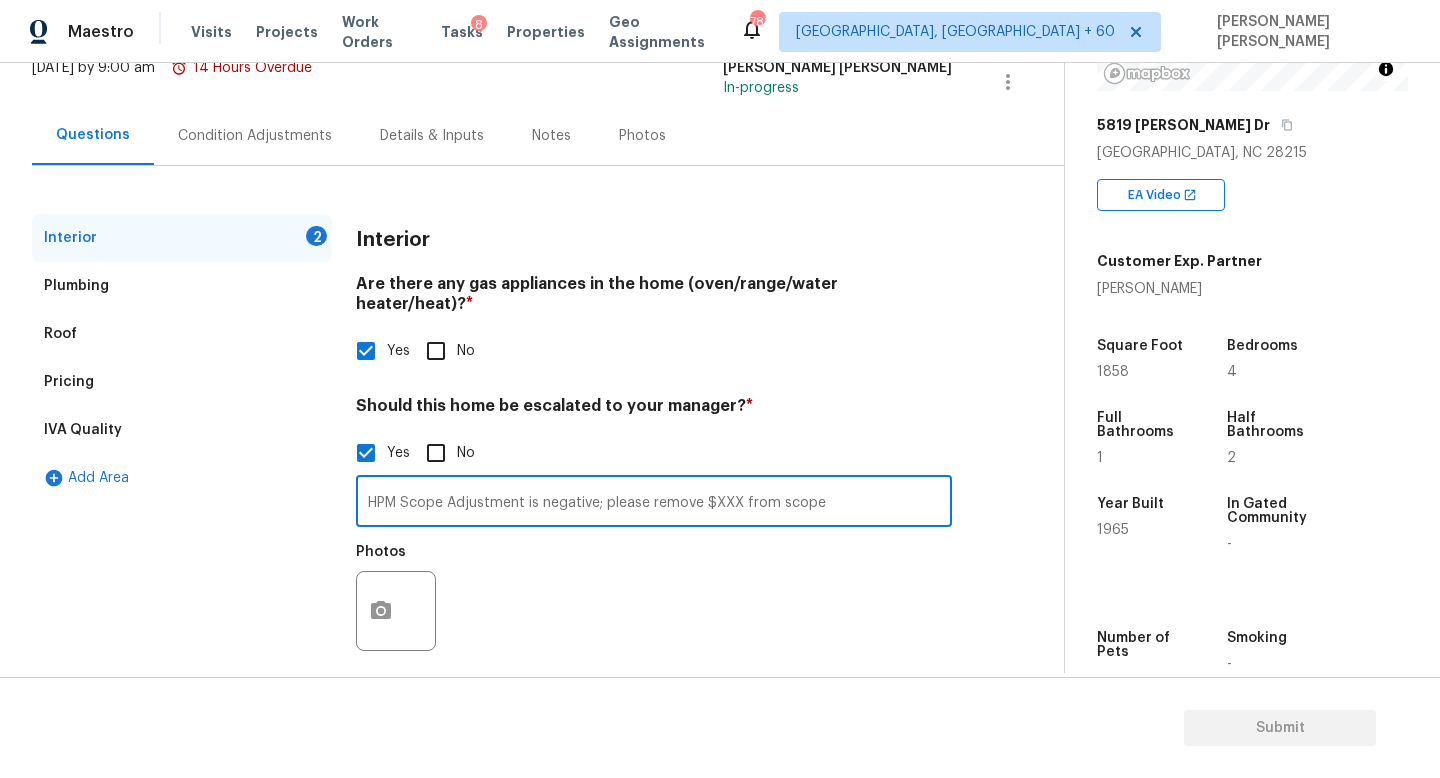 click on "HPM Scope Adjustment is negative; please remove $XXX from scope" at bounding box center [654, 503] 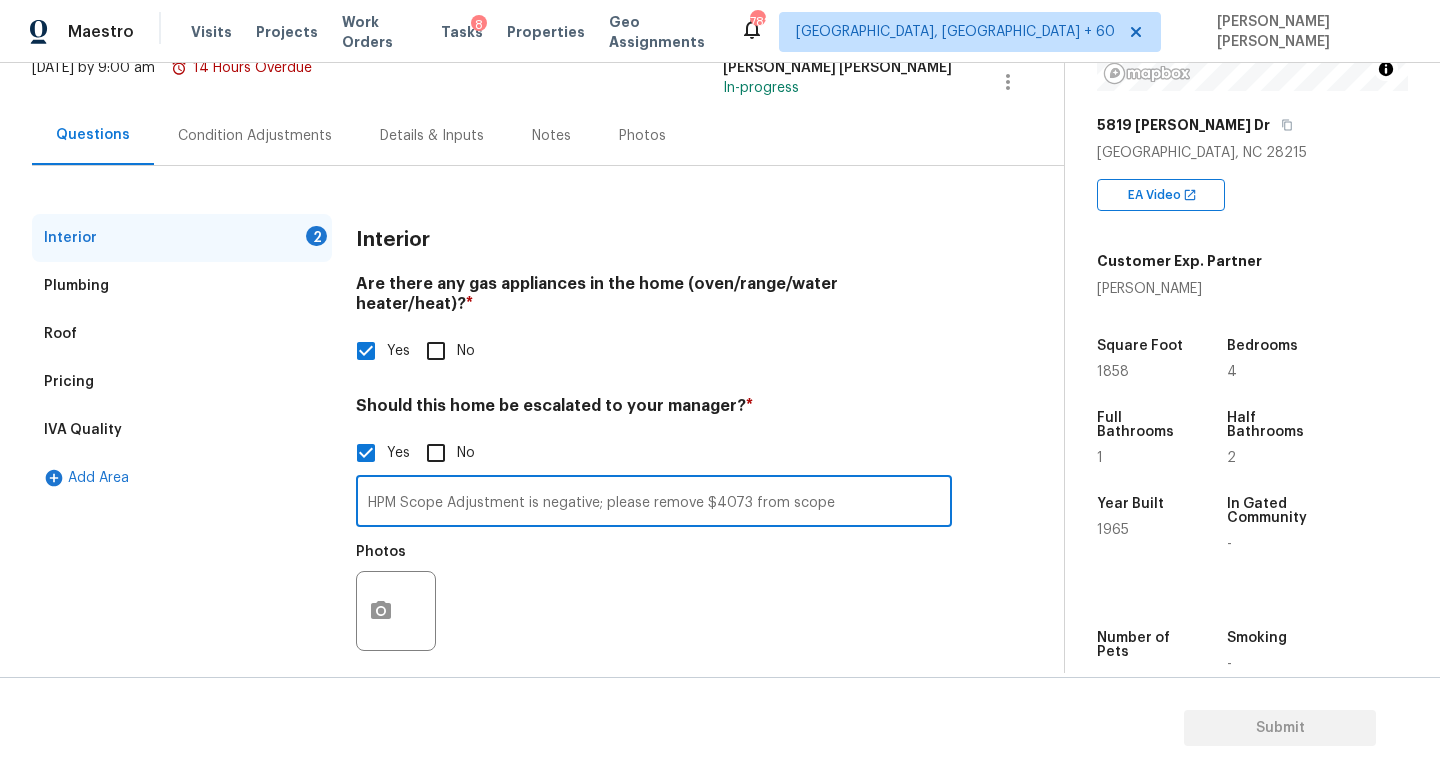 type on "HPM Scope Adjustment is negative; please remove $4073 from scope" 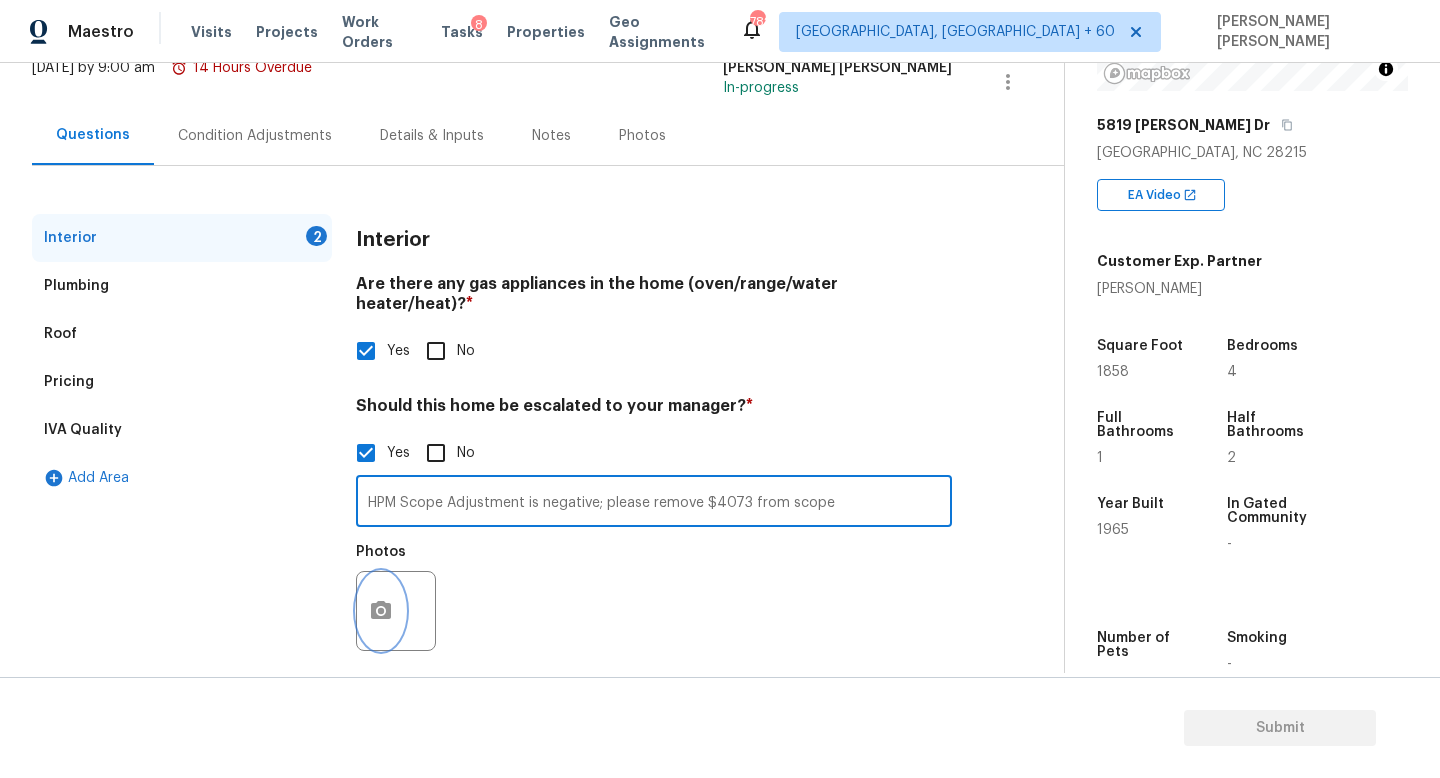 click at bounding box center [381, 611] 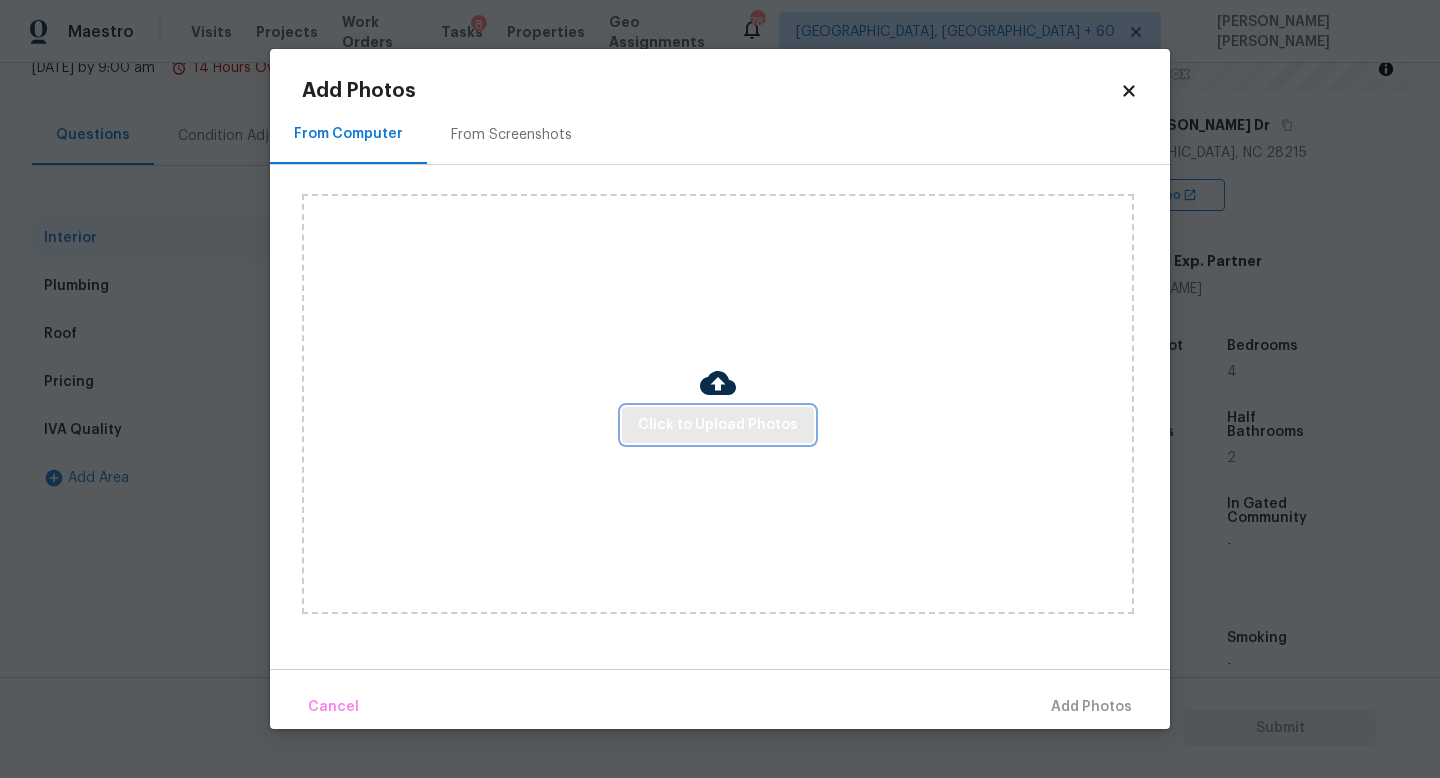 click on "Click to Upload Photos" at bounding box center (718, 425) 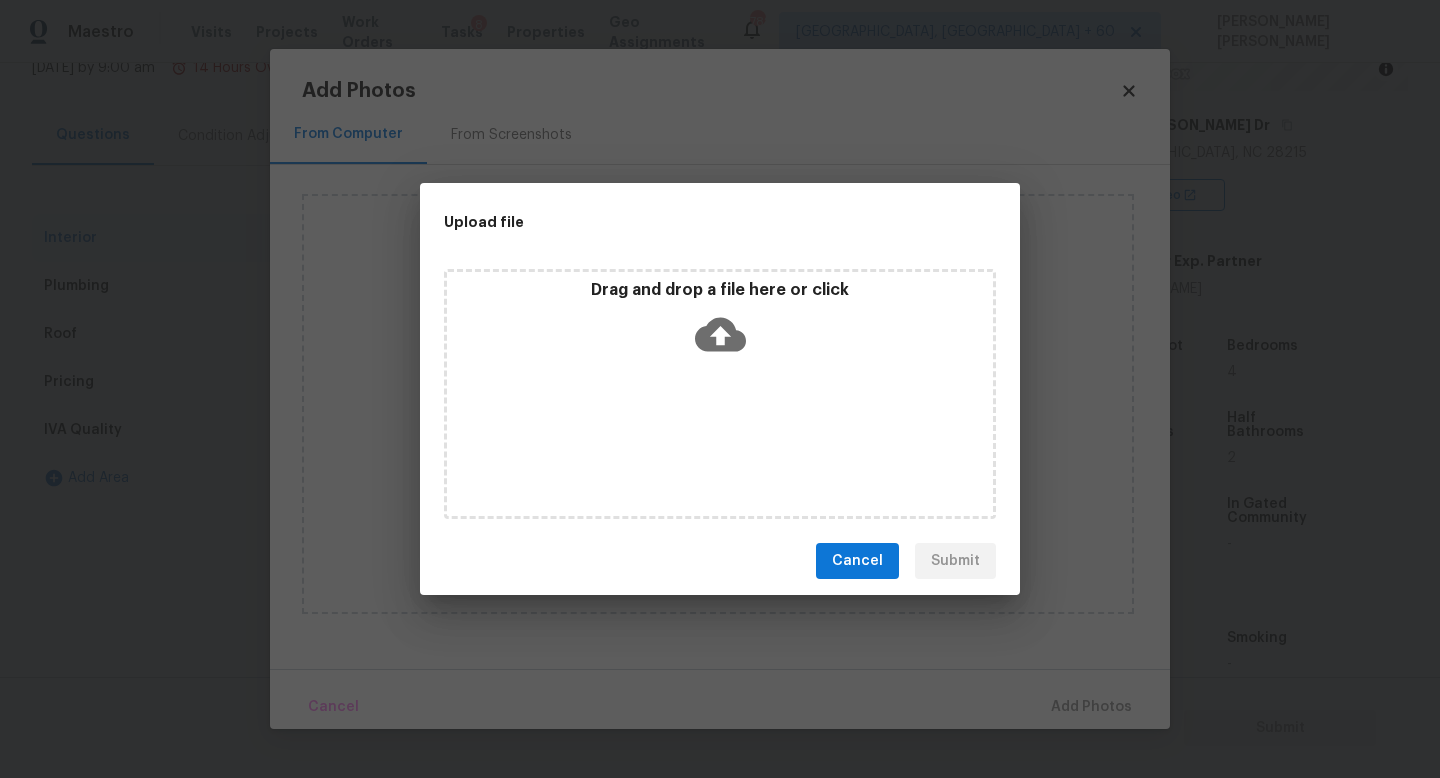 click 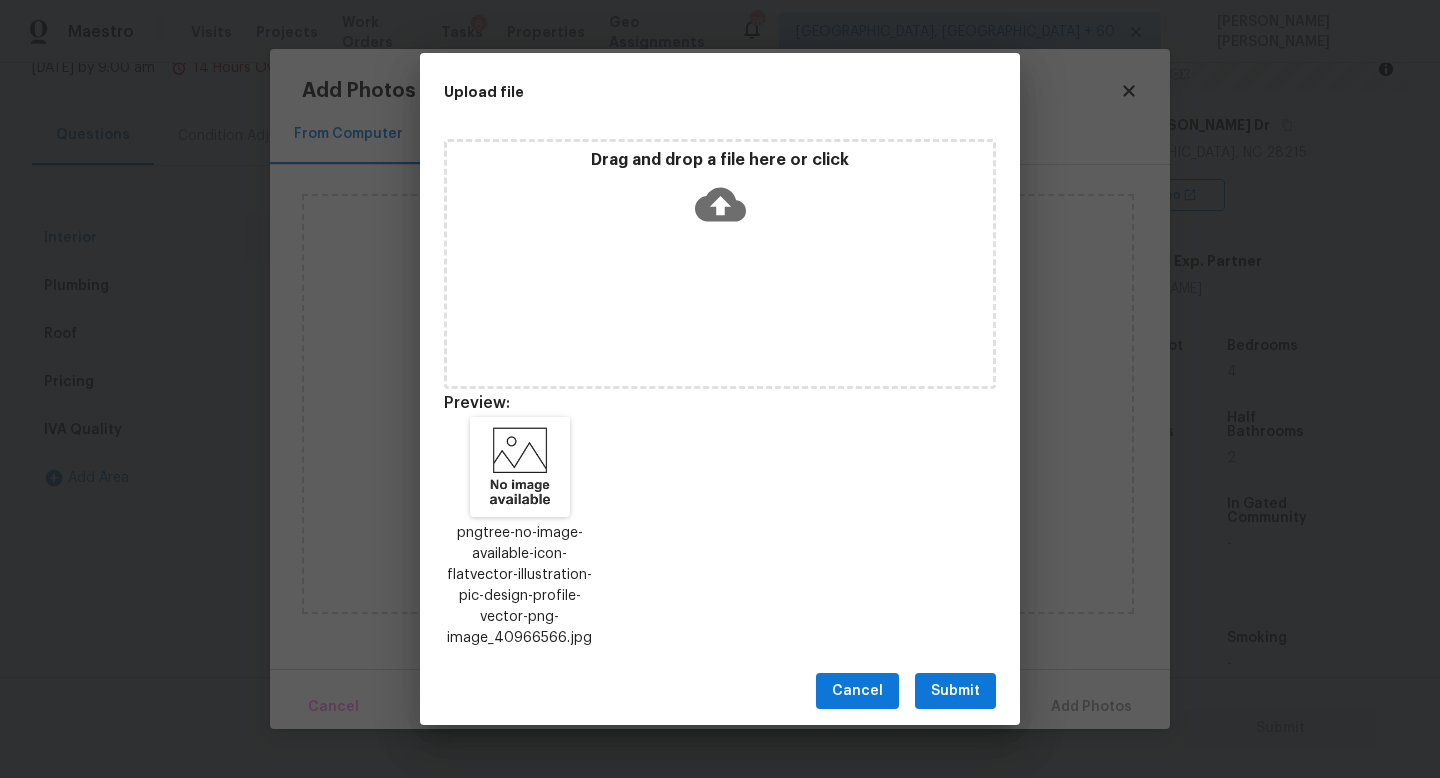 click on "Submit" at bounding box center (955, 691) 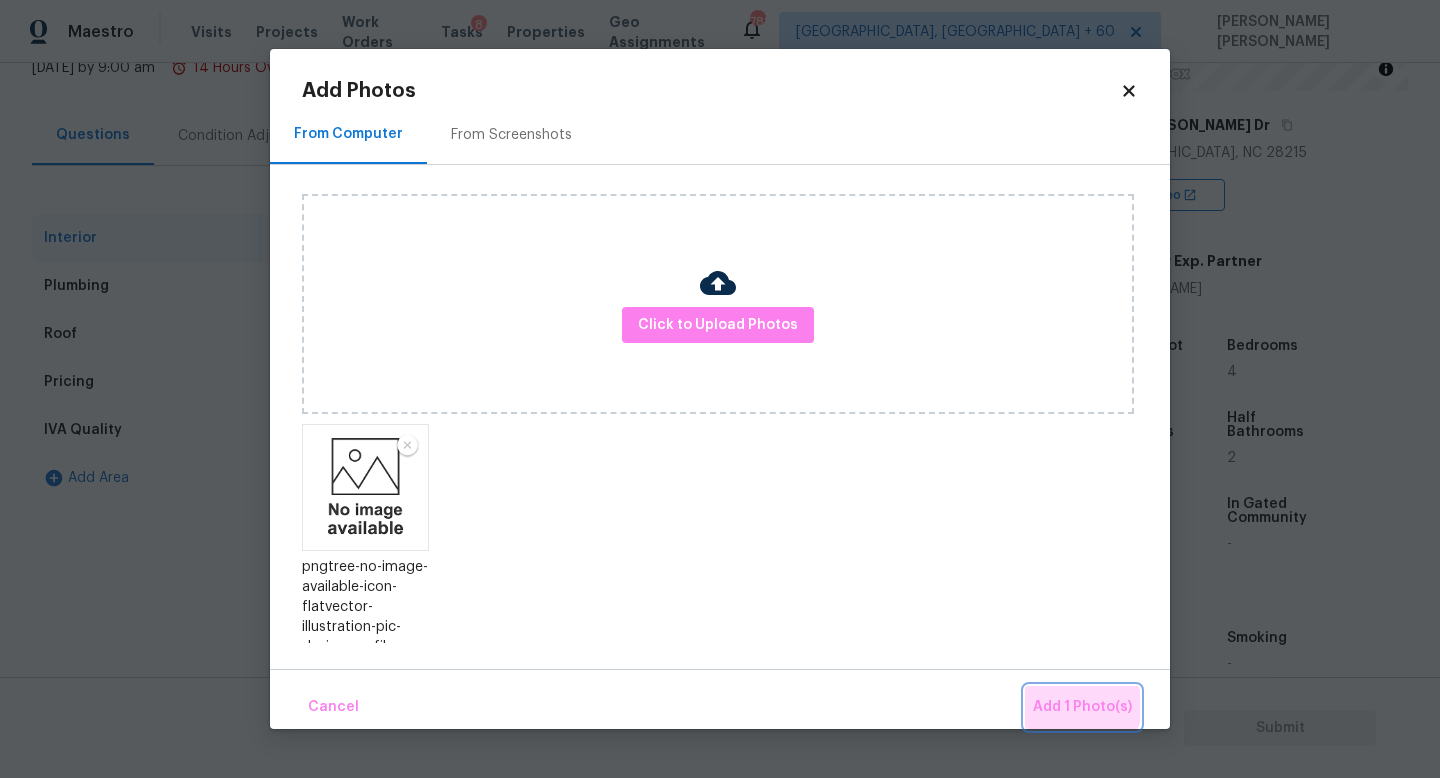 click on "Add 1 Photo(s)" at bounding box center [1082, 707] 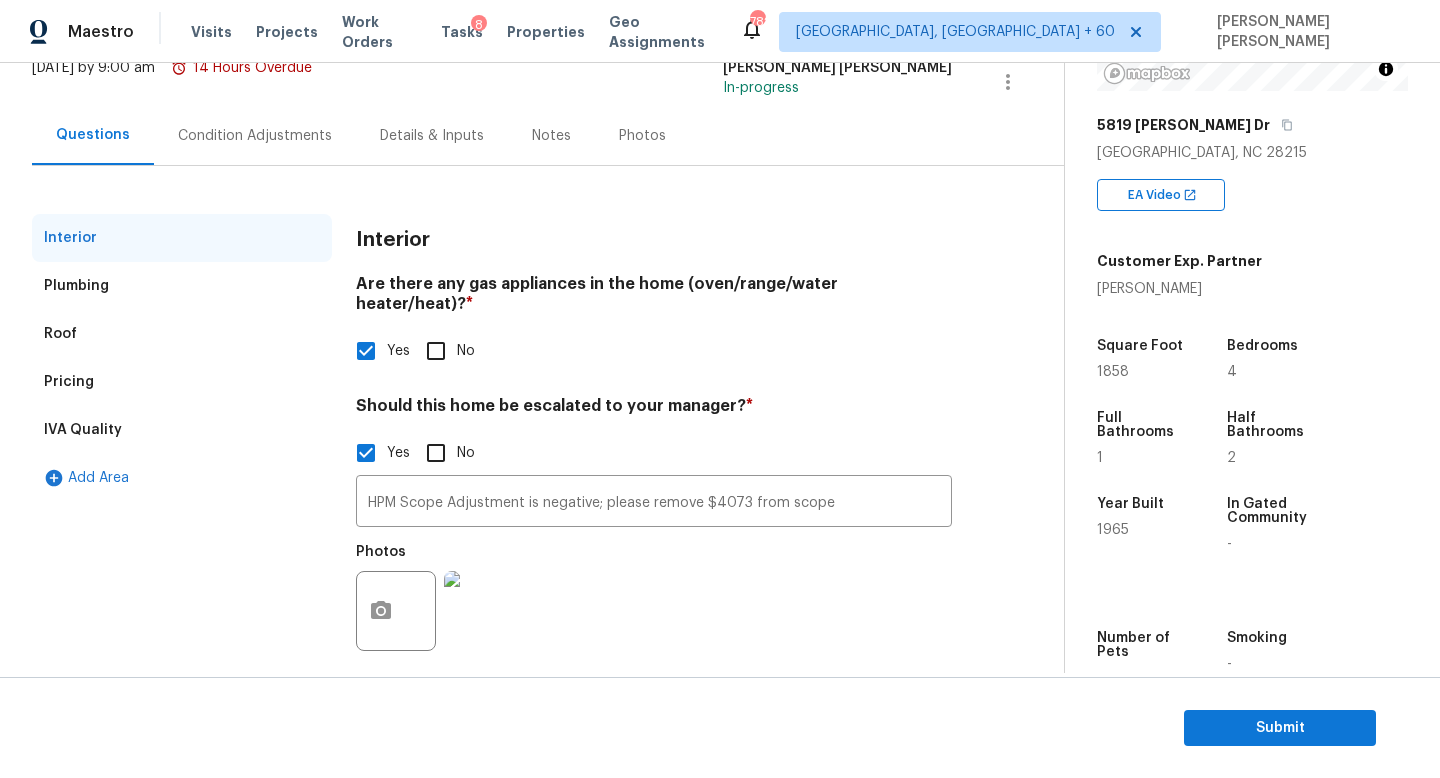 click on "Condition Adjustments" at bounding box center [255, 136] 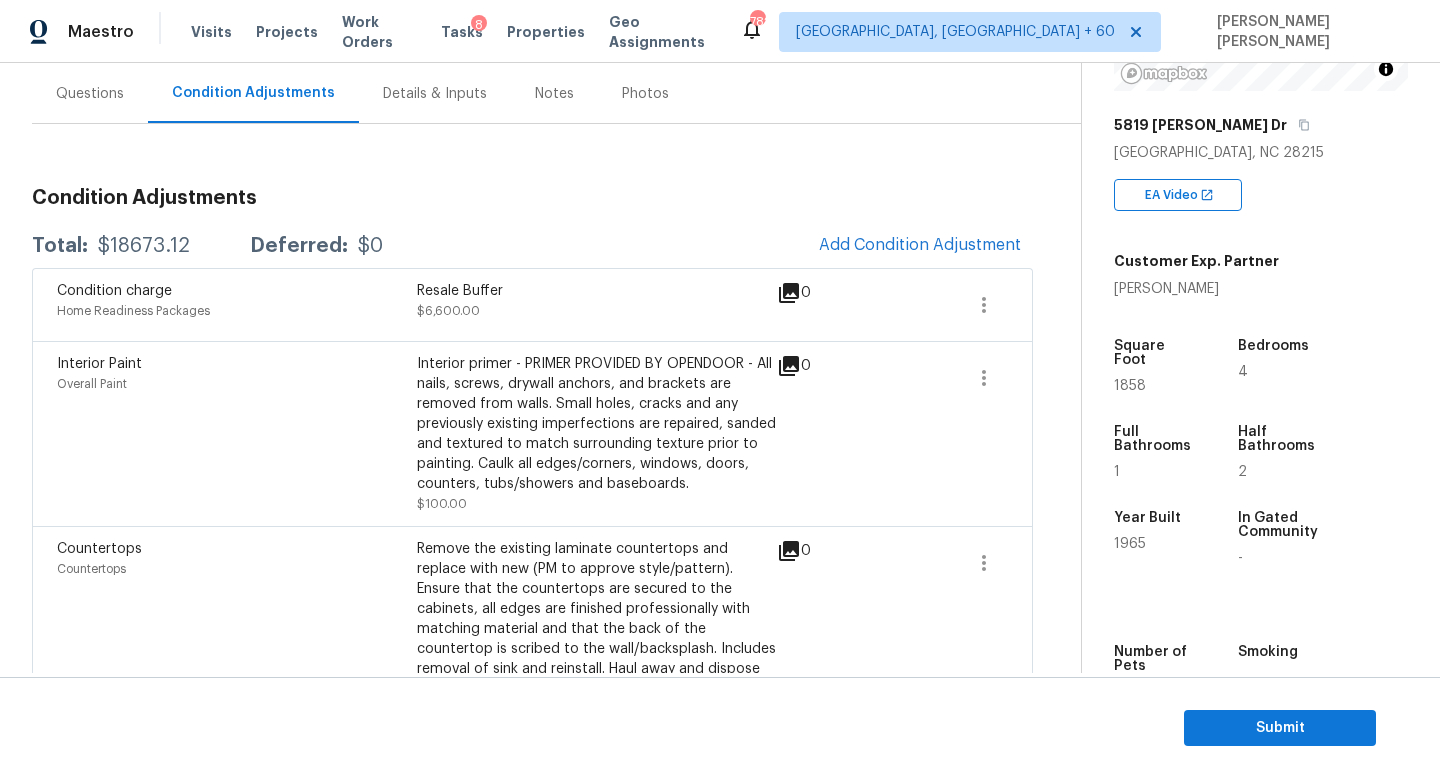 scroll, scrollTop: 181, scrollLeft: 0, axis: vertical 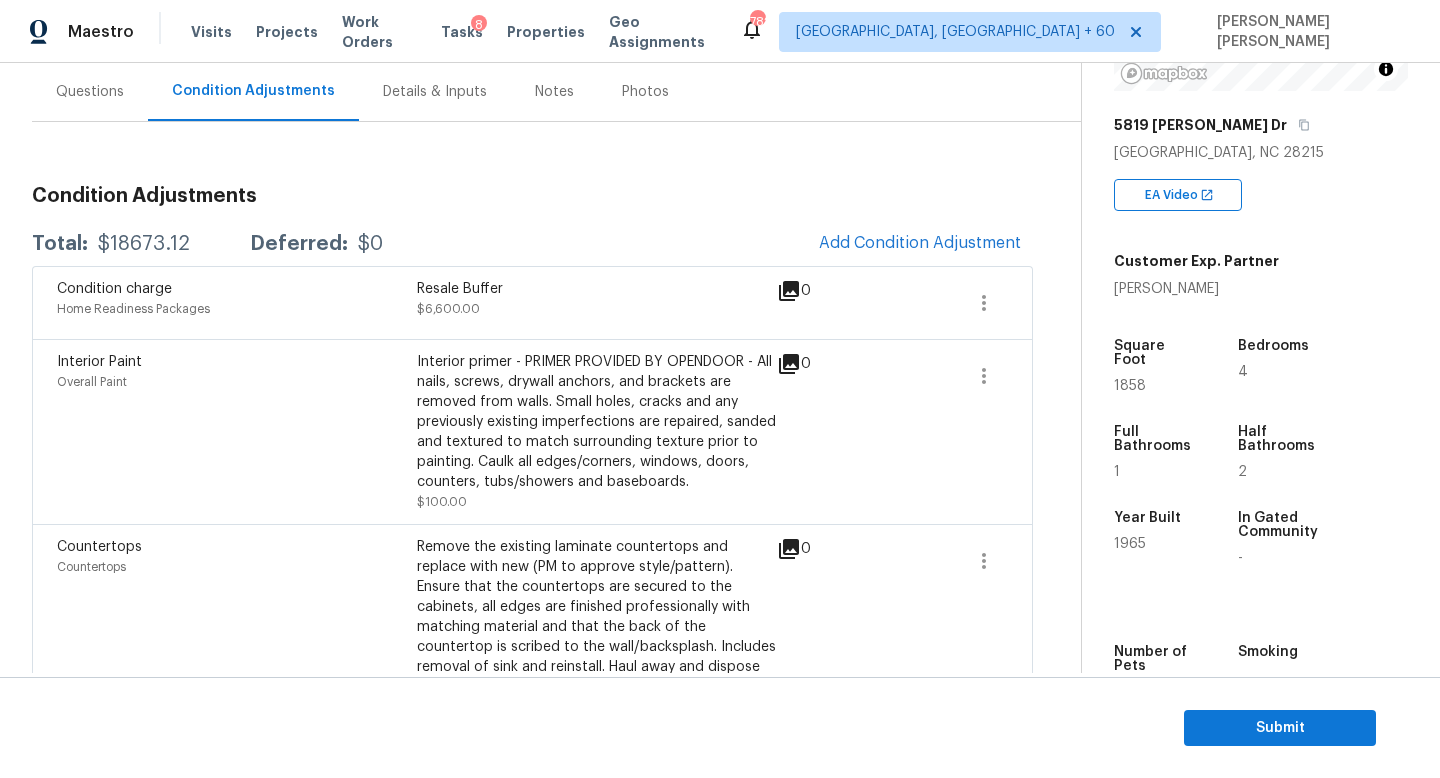 click on "$18673.12" at bounding box center (144, 244) 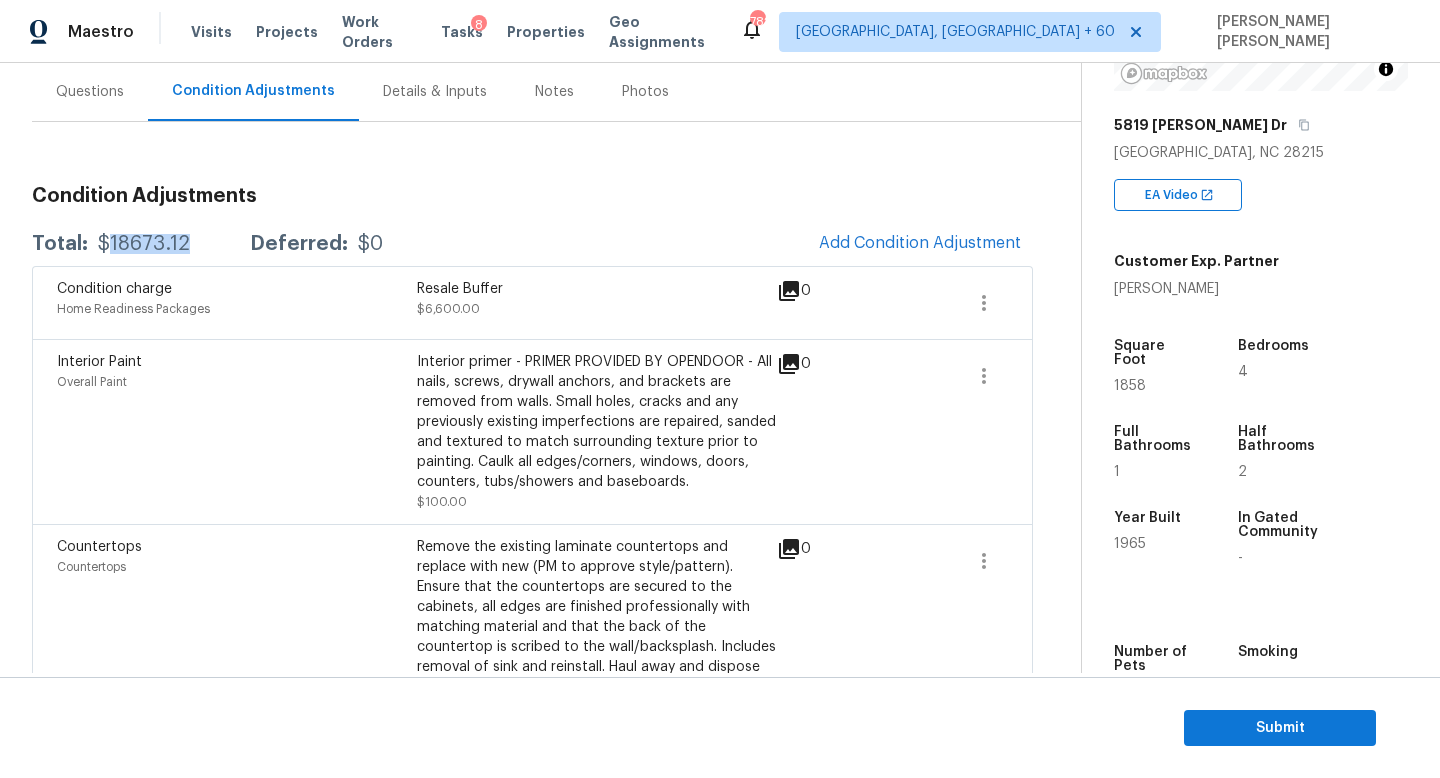 click on "$18673.12" at bounding box center [144, 244] 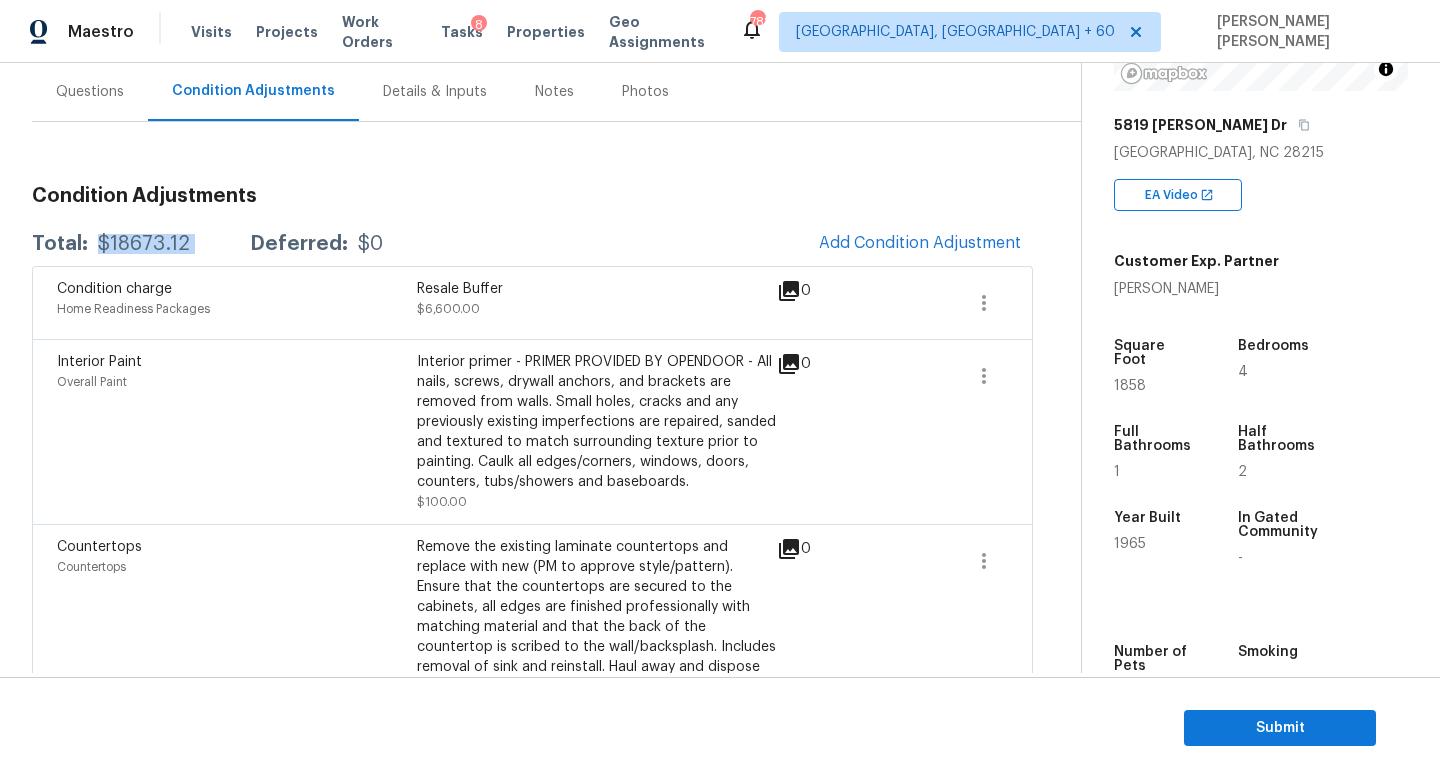 copy on "$18673.12" 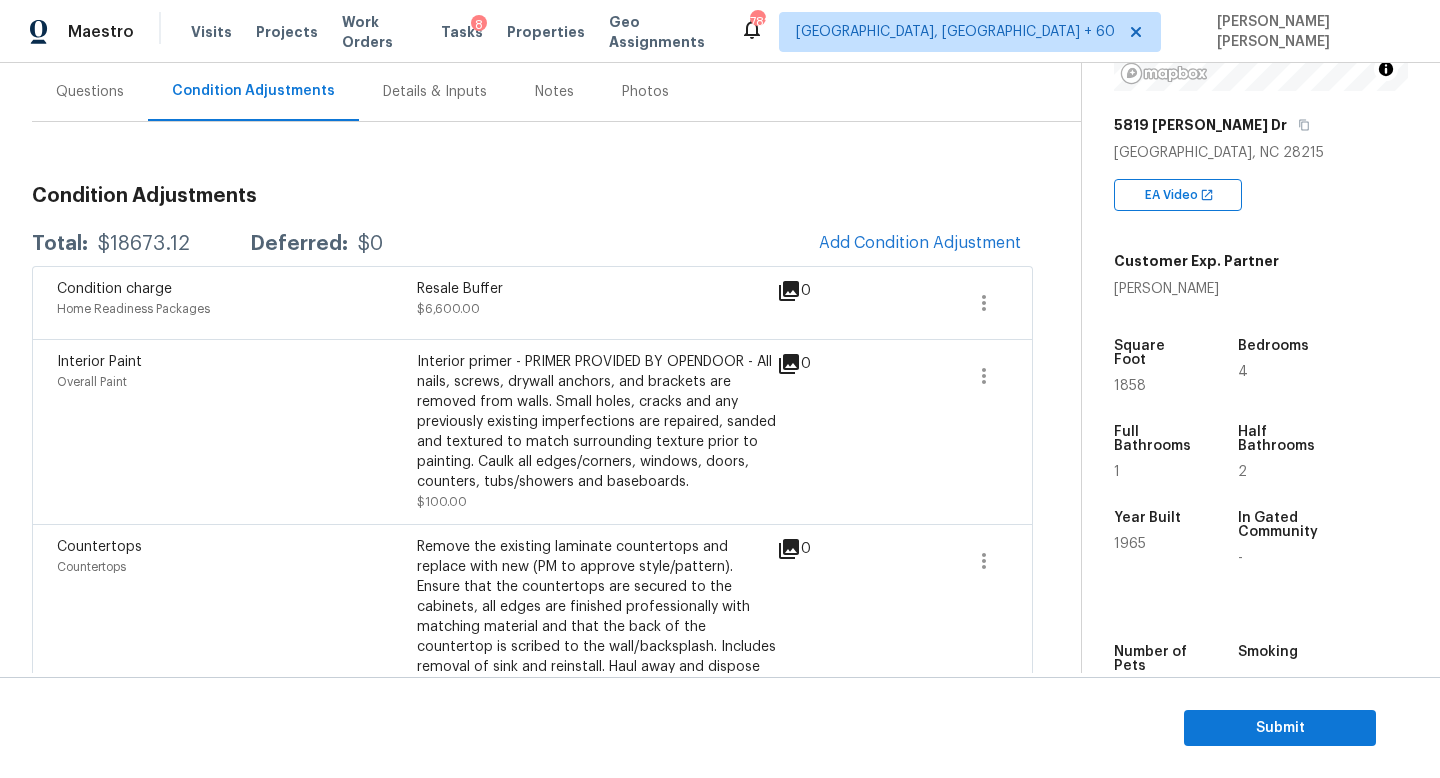click on "$18673.12" at bounding box center (144, 244) 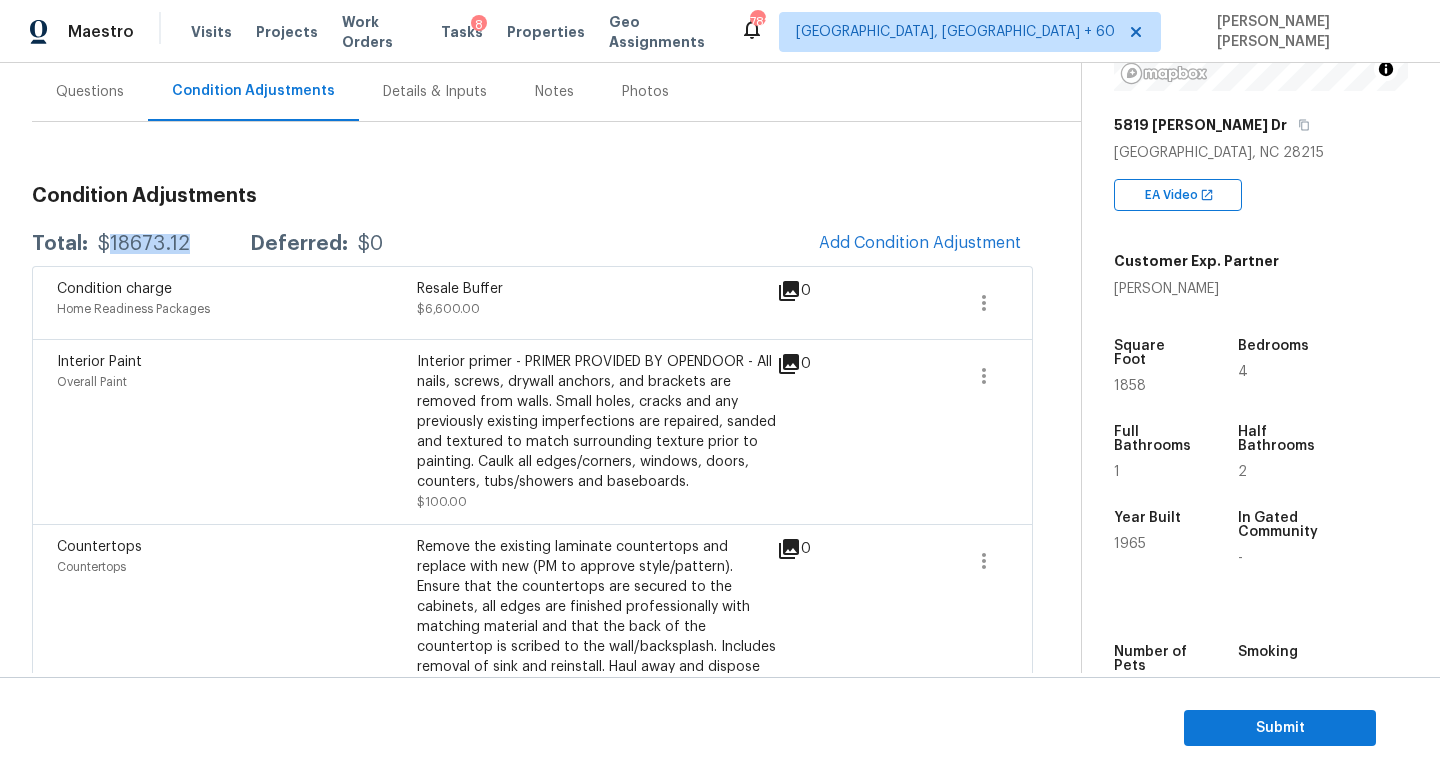 click on "$18673.12" at bounding box center (144, 244) 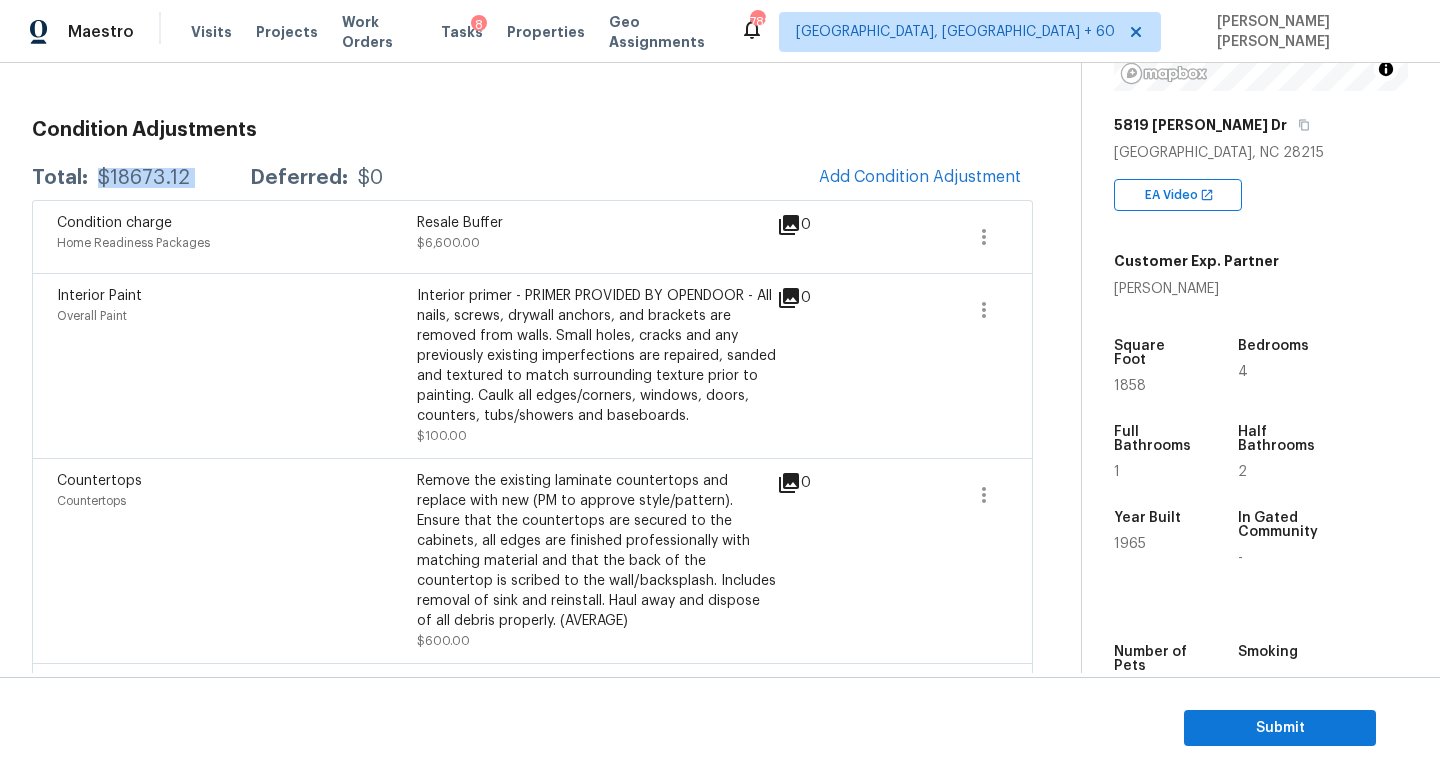 click on "Interior Paint Overall Paint" at bounding box center [237, 366] 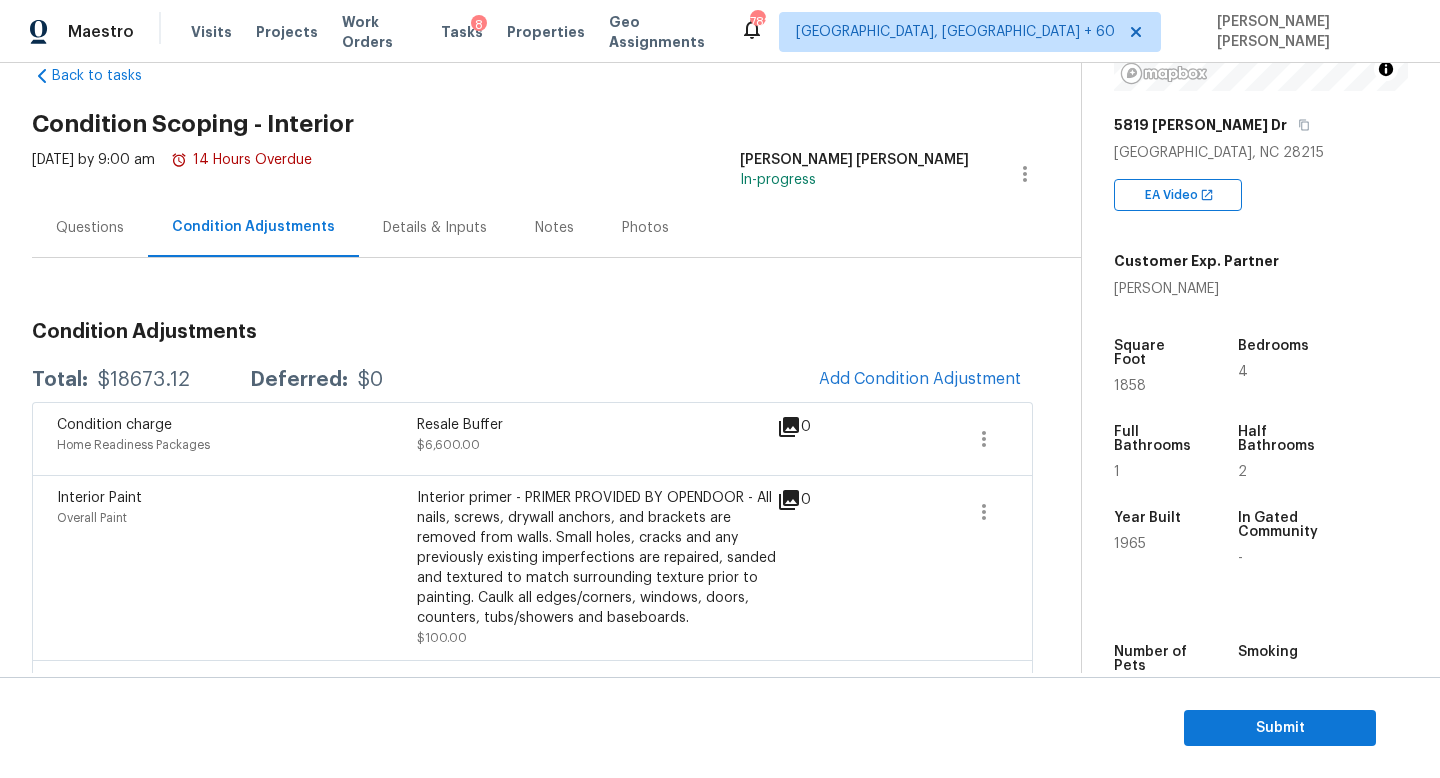 scroll, scrollTop: 0, scrollLeft: 0, axis: both 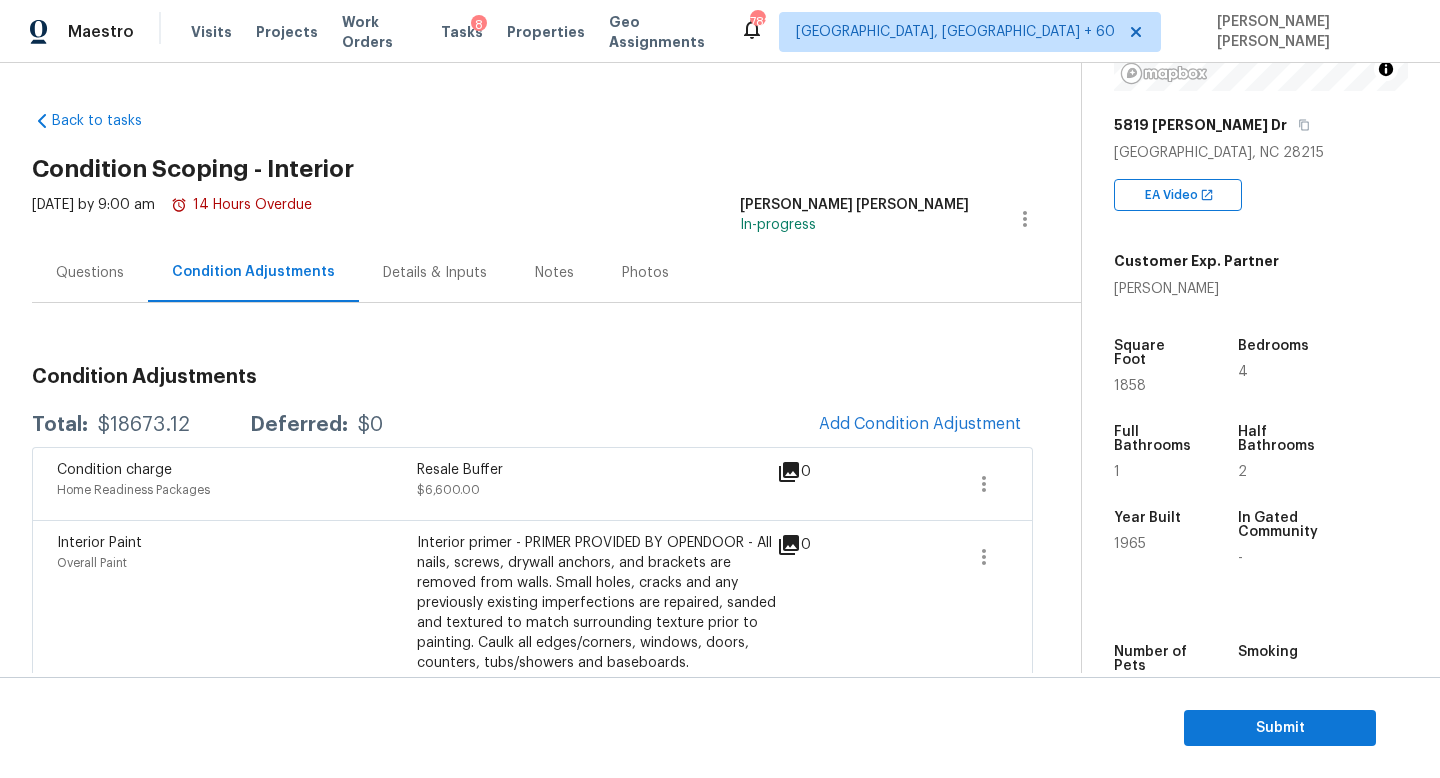 click on "Questions" at bounding box center [90, 273] 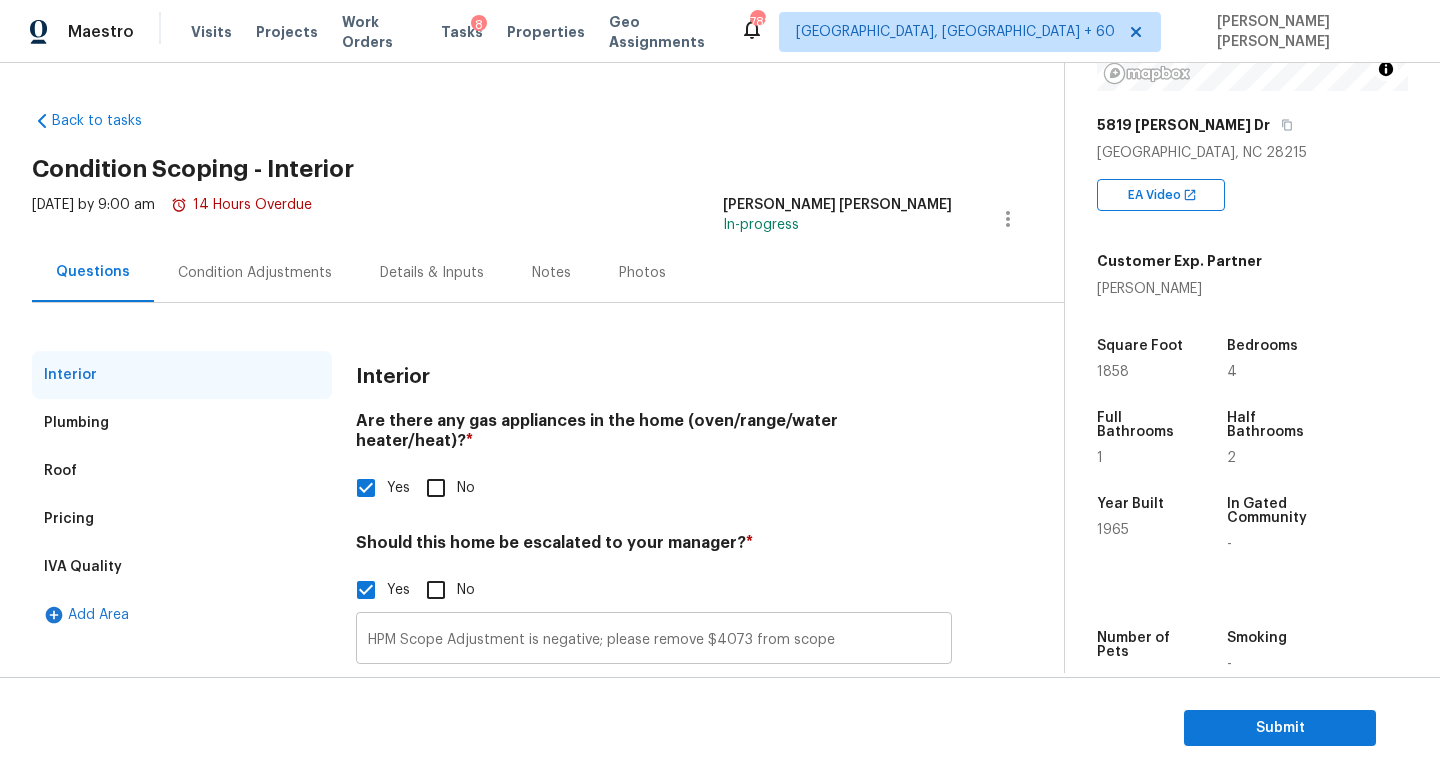 click on "HPM Scope Adjustment is negative; please remove $4073 from scope" at bounding box center [654, 640] 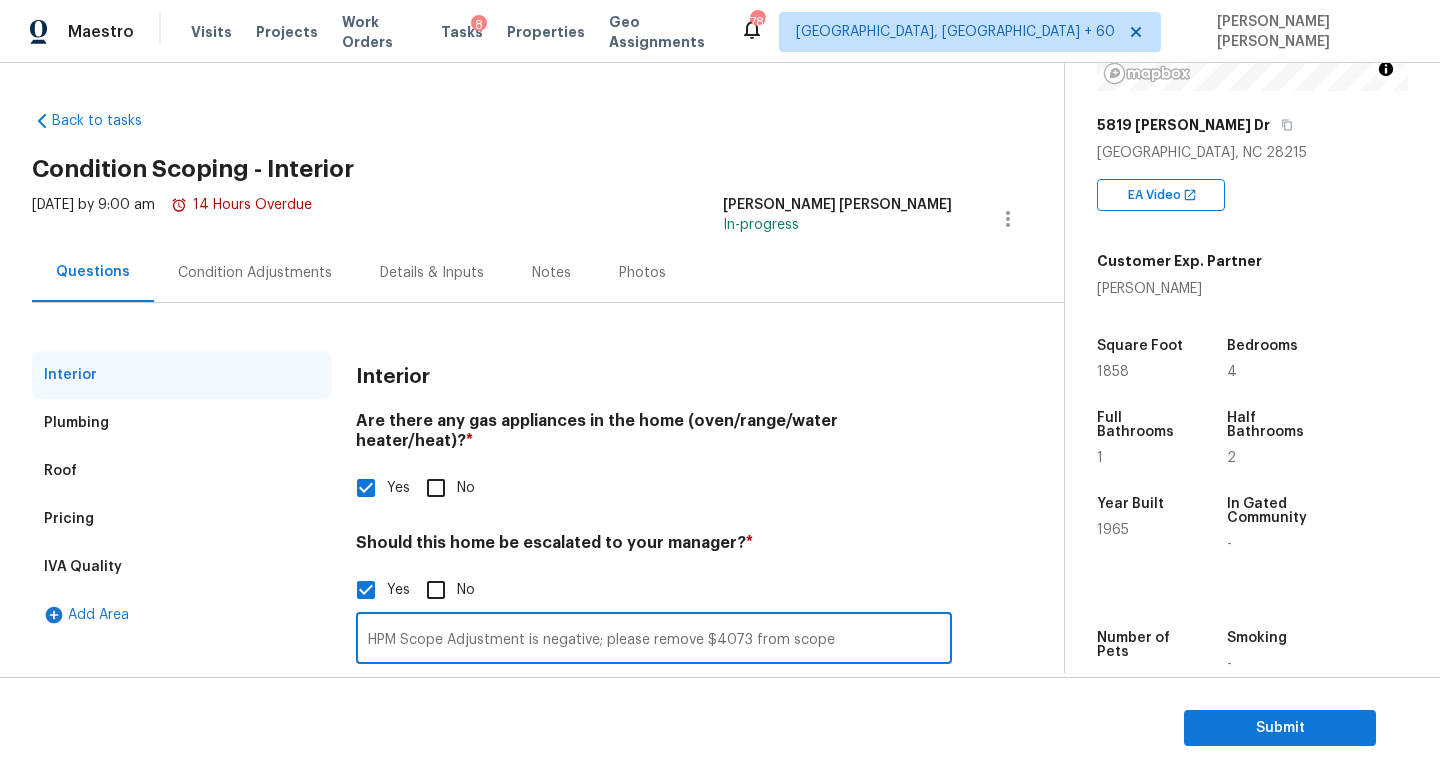 click on "Condition Adjustments" at bounding box center (255, 272) 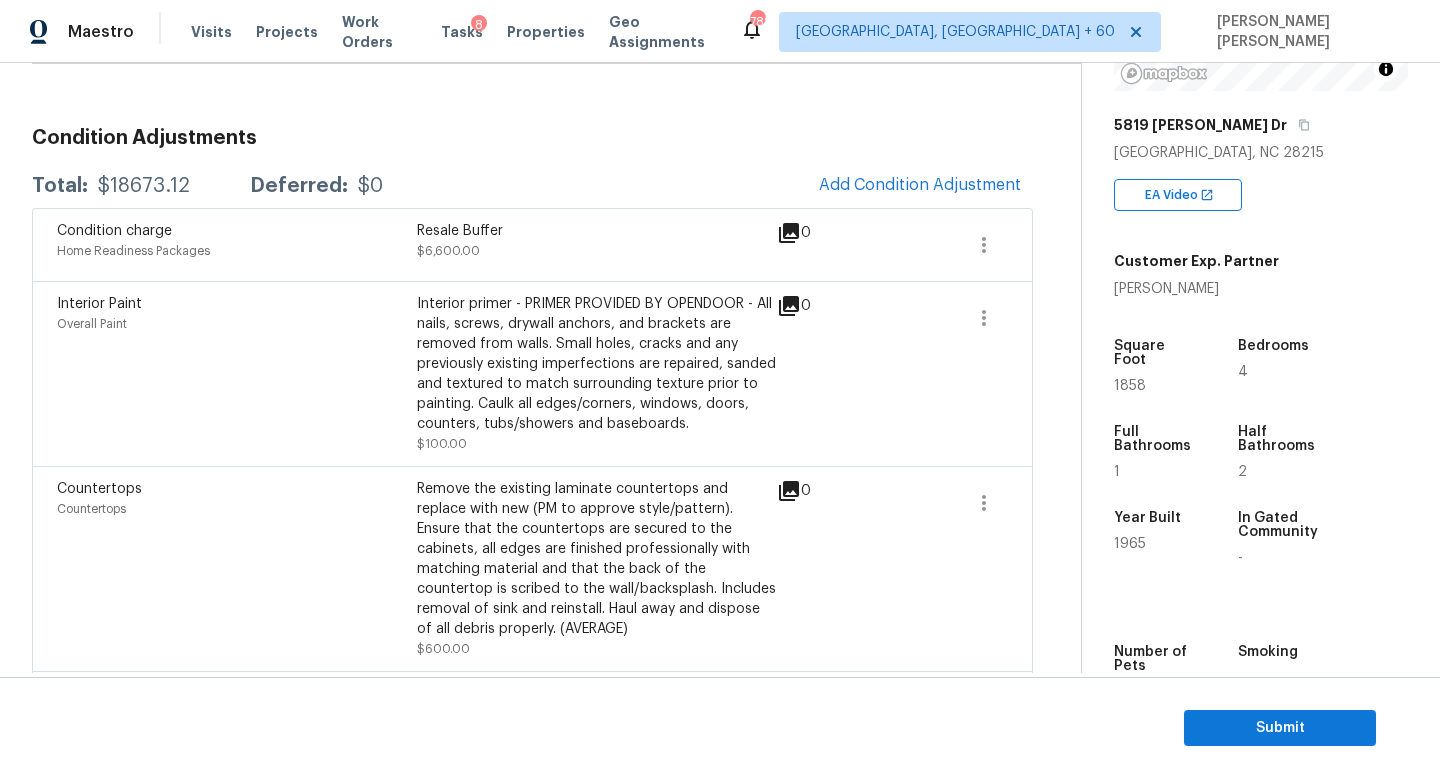 scroll, scrollTop: 262, scrollLeft: 0, axis: vertical 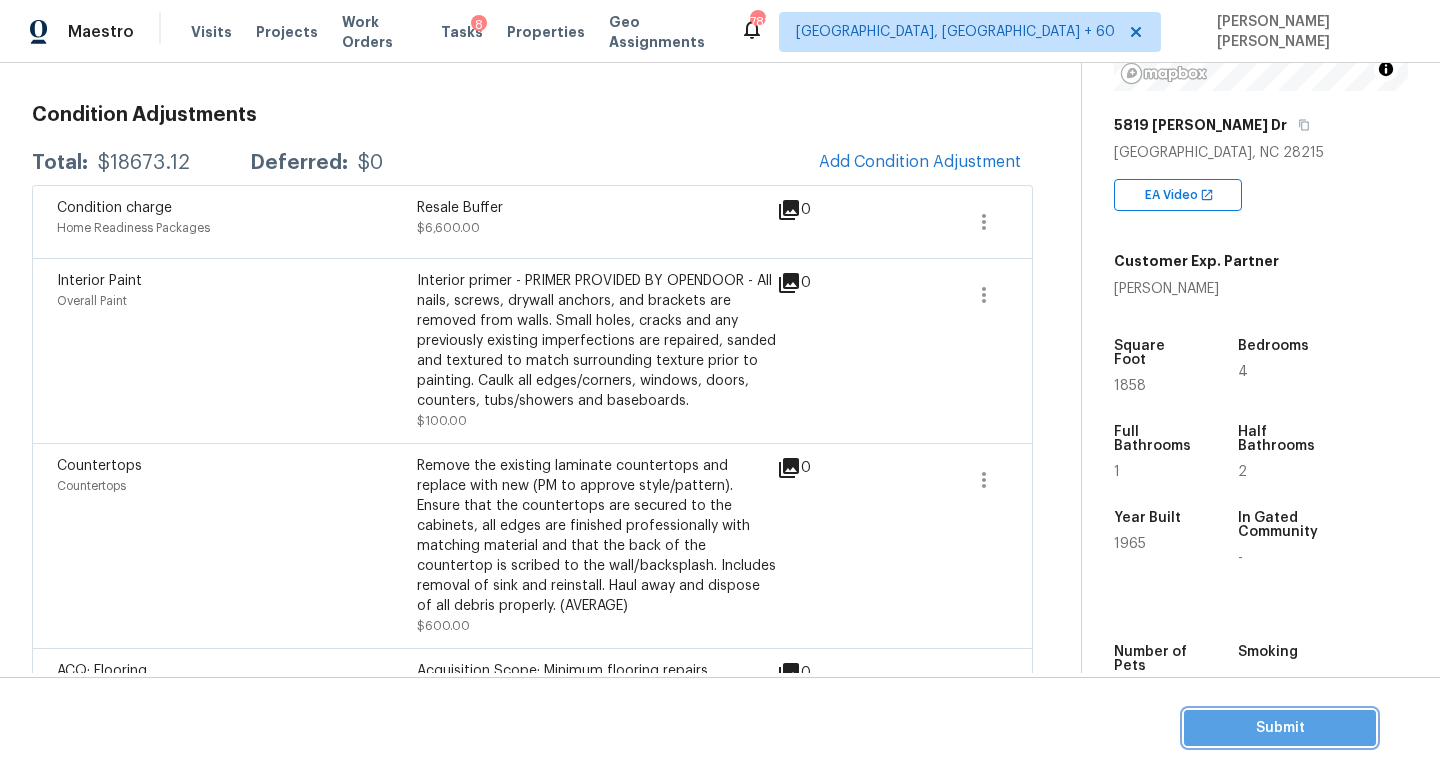 click on "Submit" at bounding box center (1280, 728) 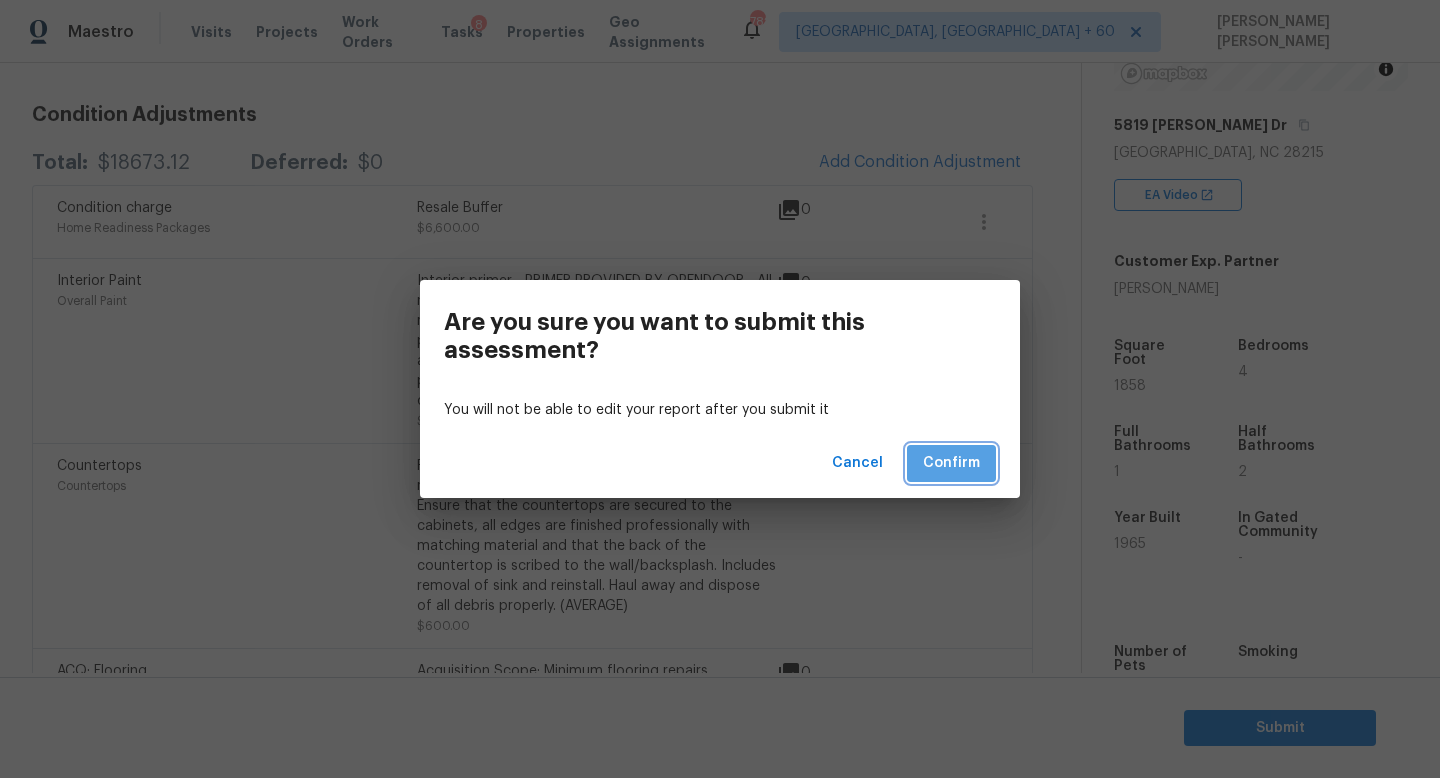 click on "Confirm" at bounding box center (951, 463) 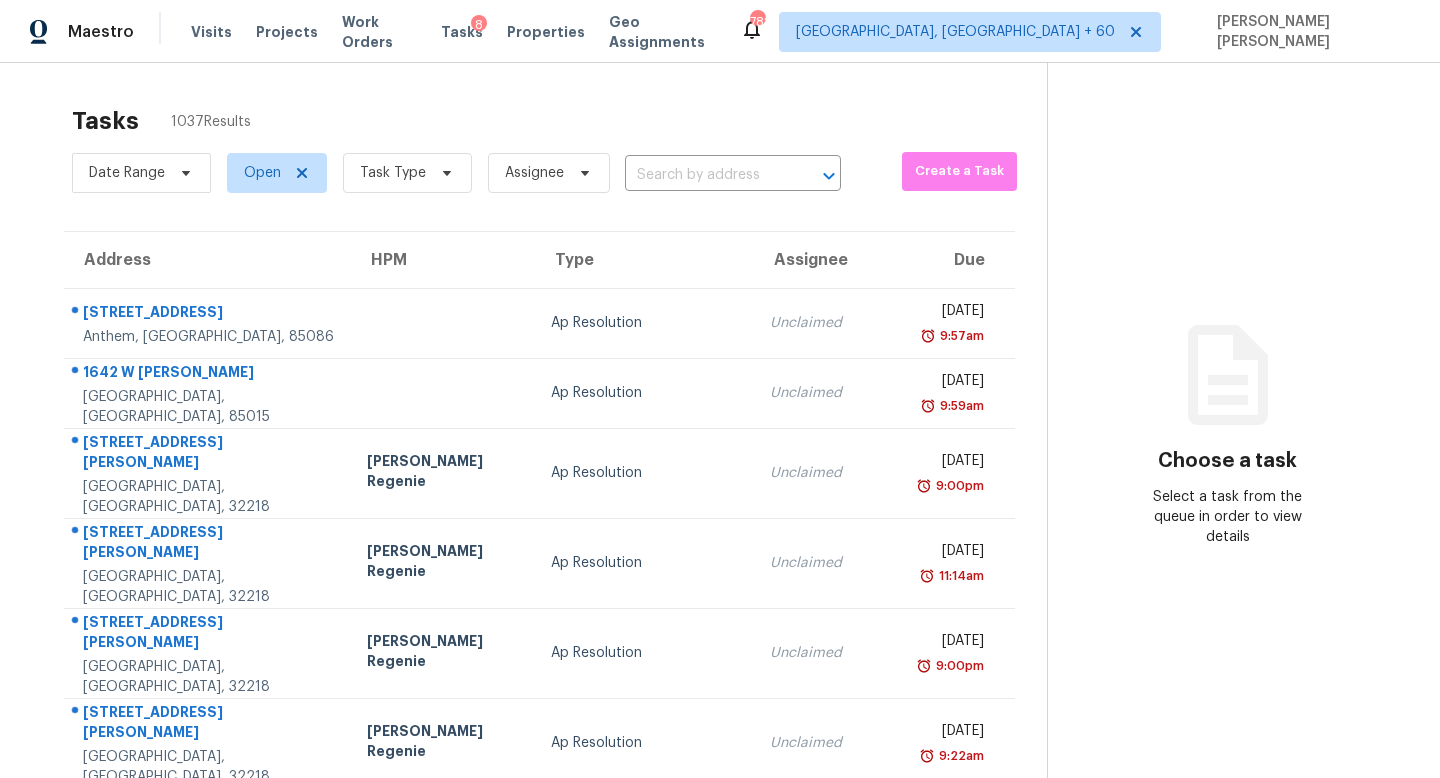 click on "Date Range Open Task Type Assignee ​" at bounding box center (456, 173) 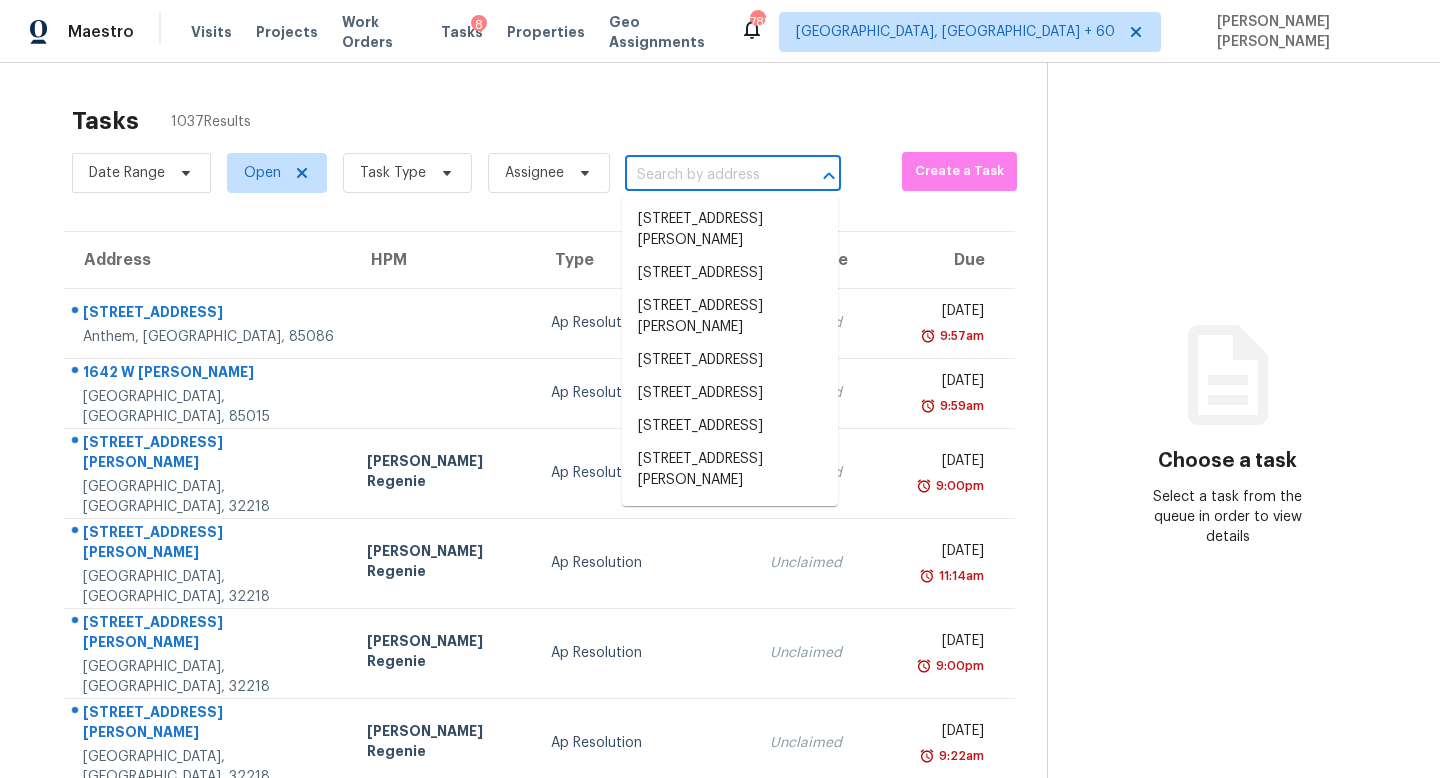 click at bounding box center (705, 175) 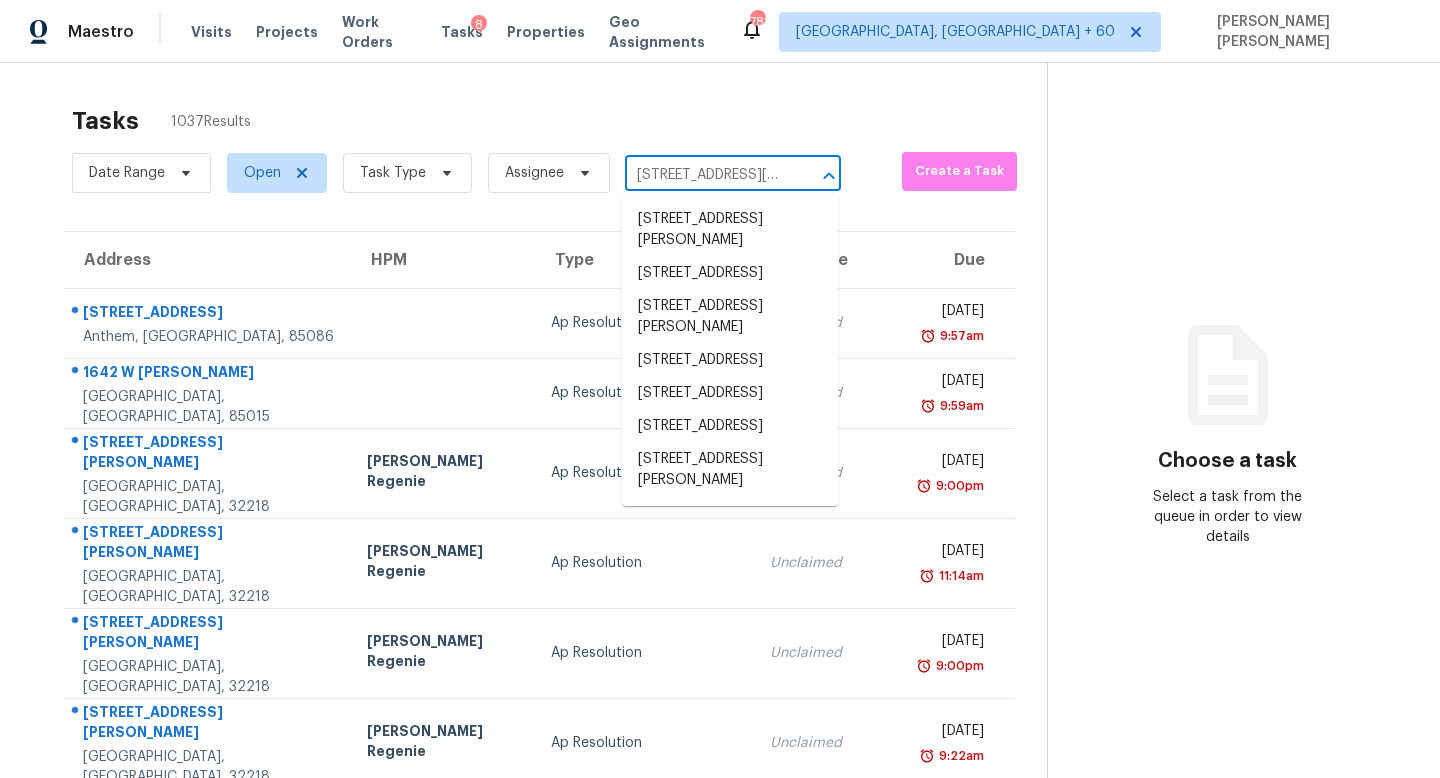 scroll, scrollTop: 0, scrollLeft: 87, axis: horizontal 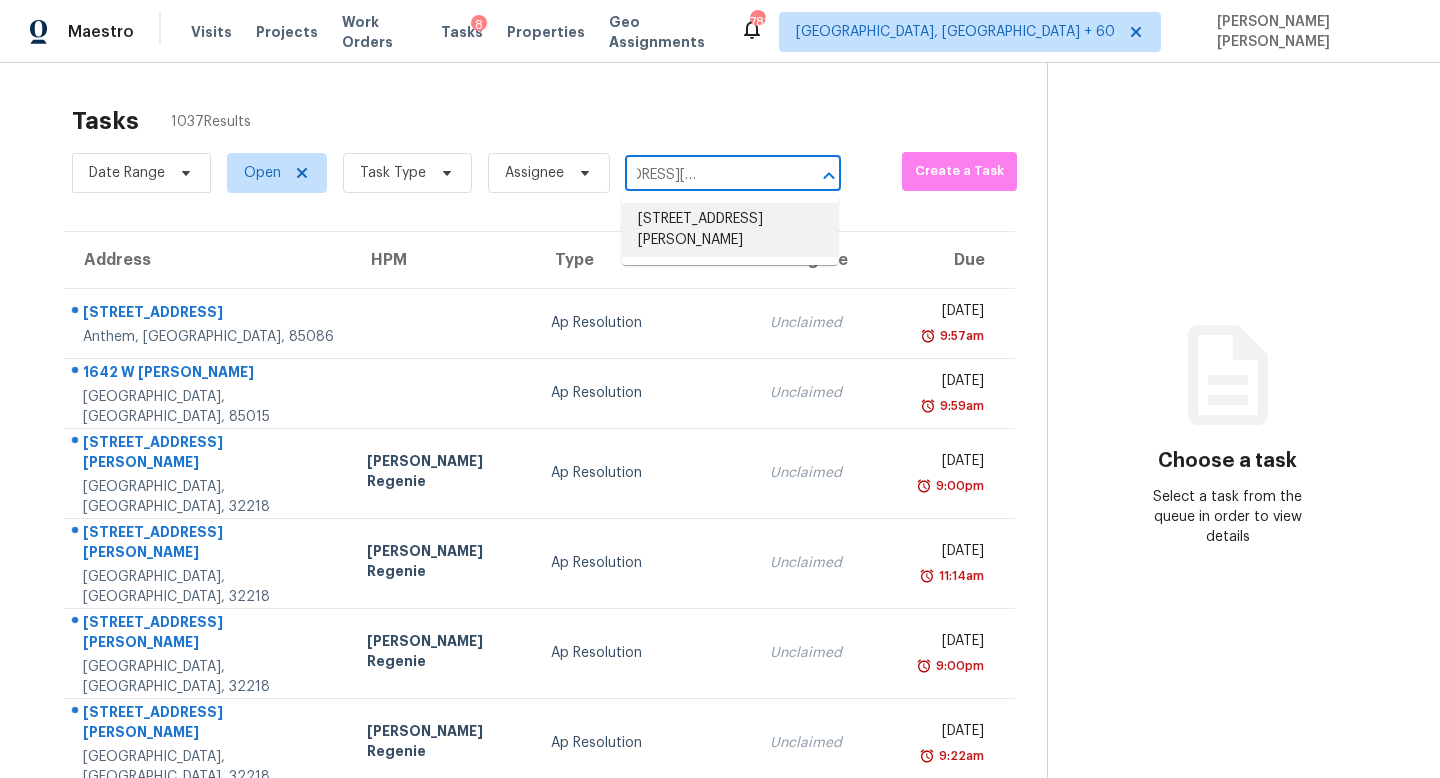 click on "[STREET_ADDRESS][PERSON_NAME]" at bounding box center (730, 230) 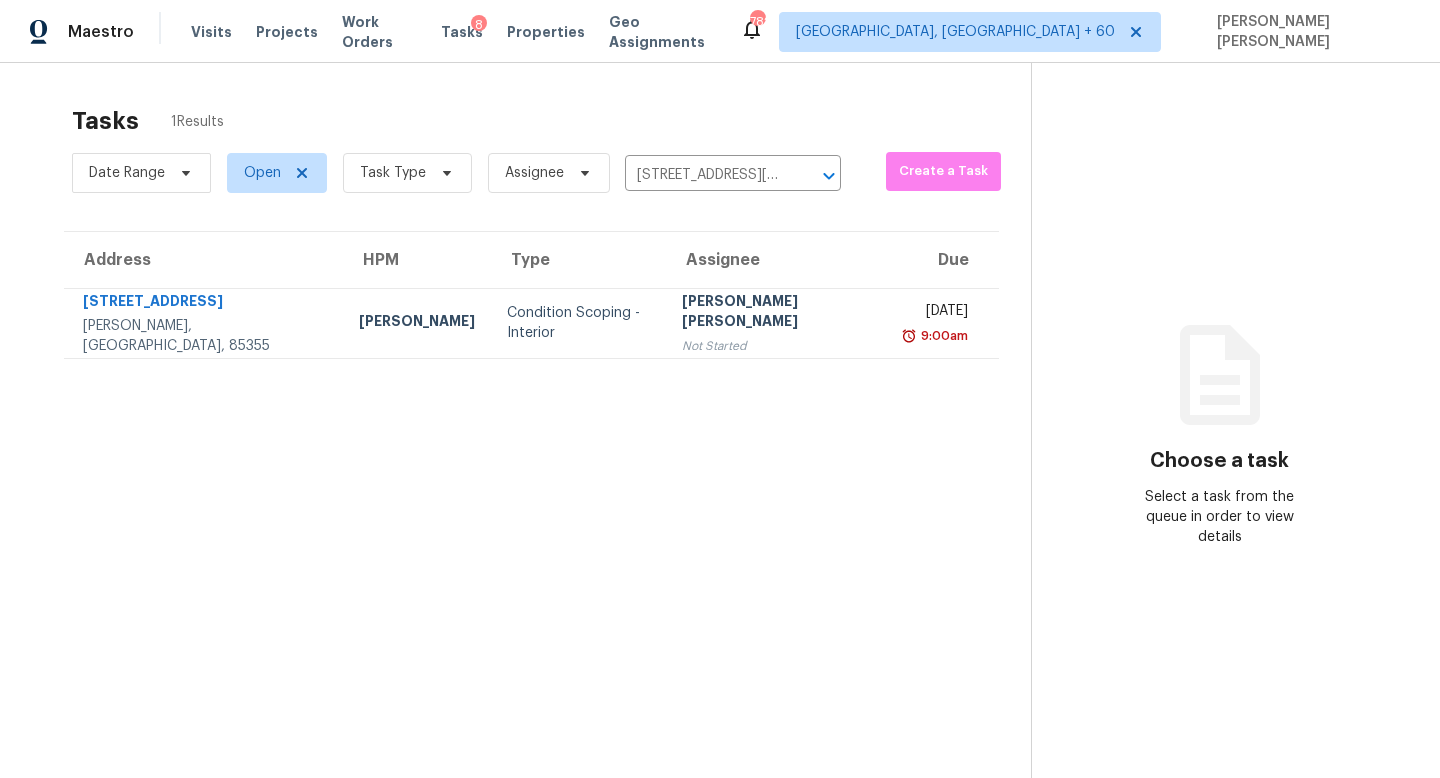 click on "Not Started" at bounding box center (778, 346) 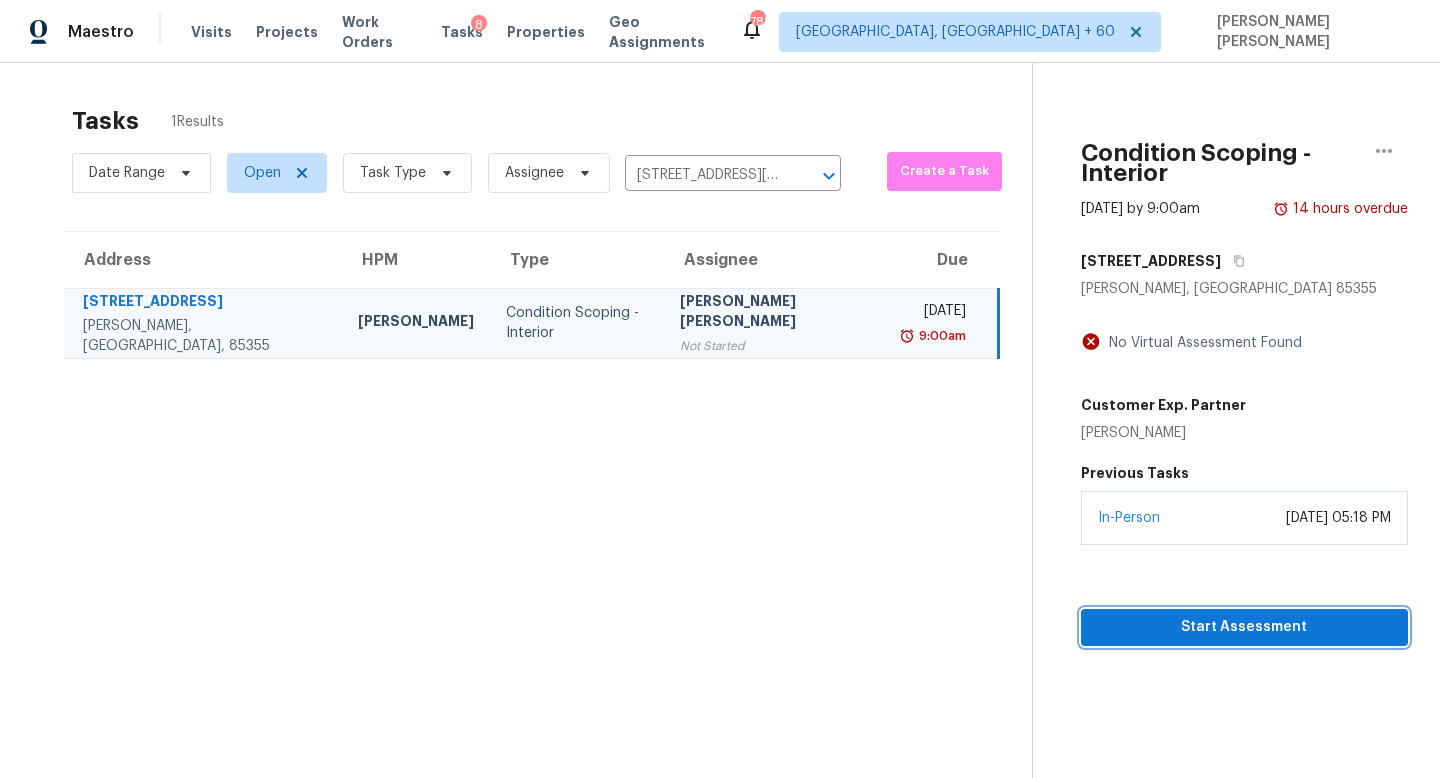 click on "Start Assessment" at bounding box center (1244, 627) 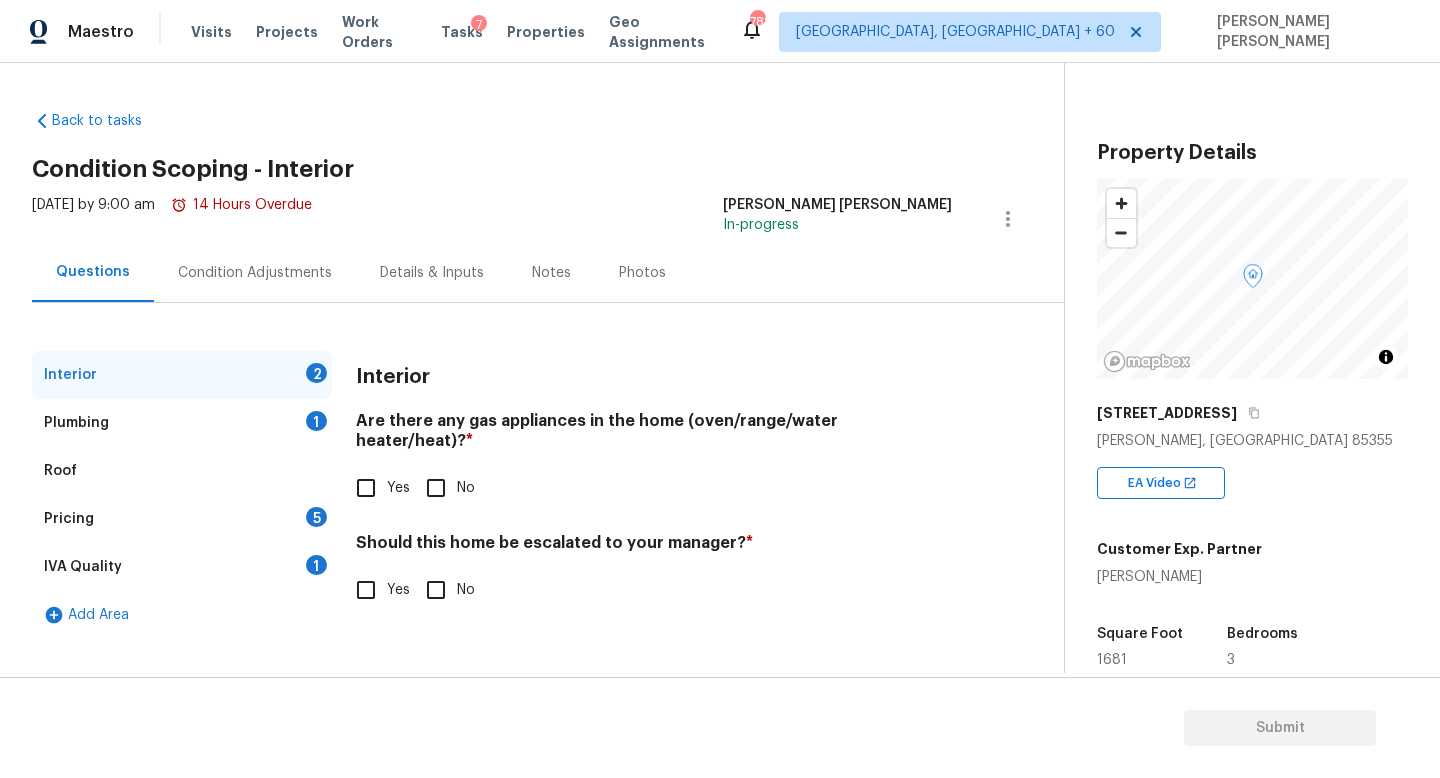 click on "Yes" at bounding box center (366, 488) 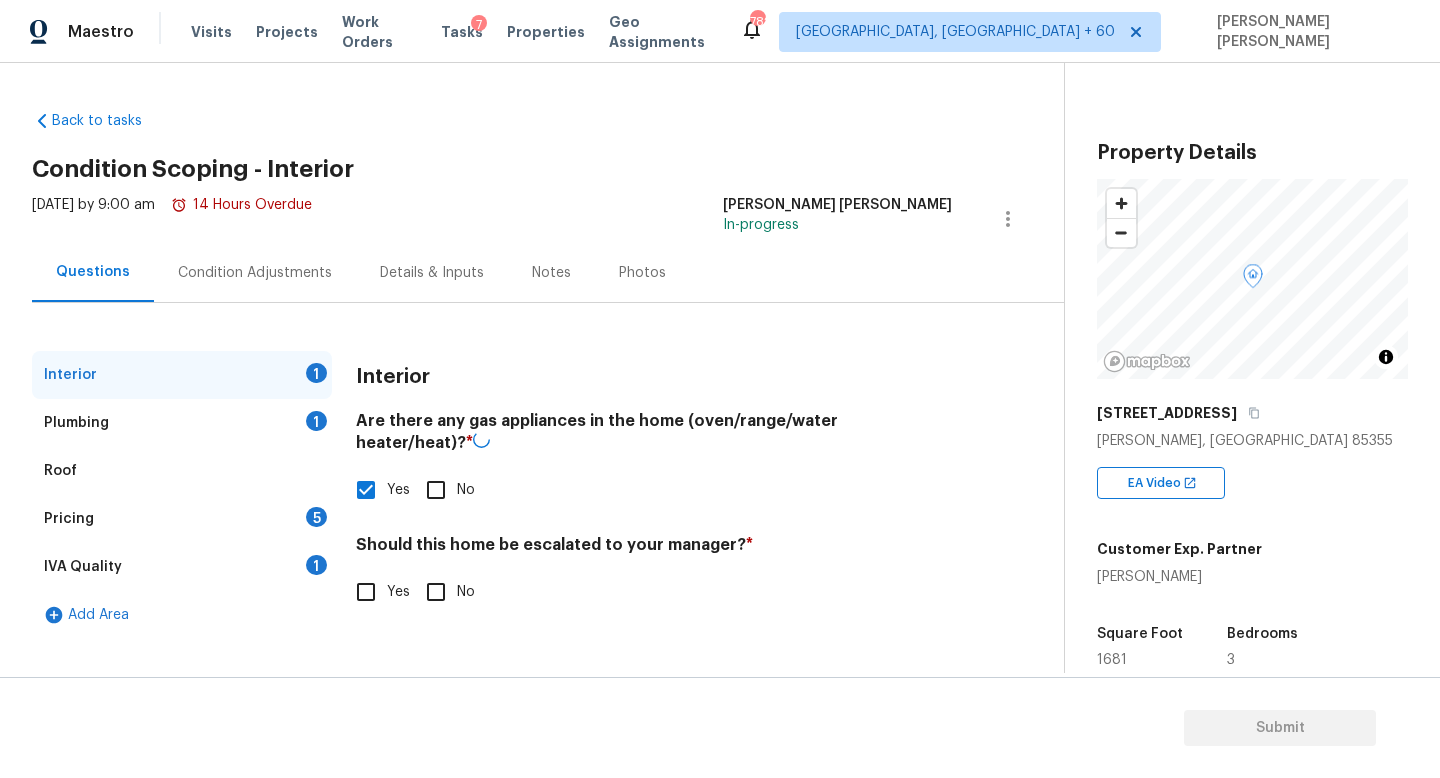 click on "Plumbing 1" at bounding box center [182, 423] 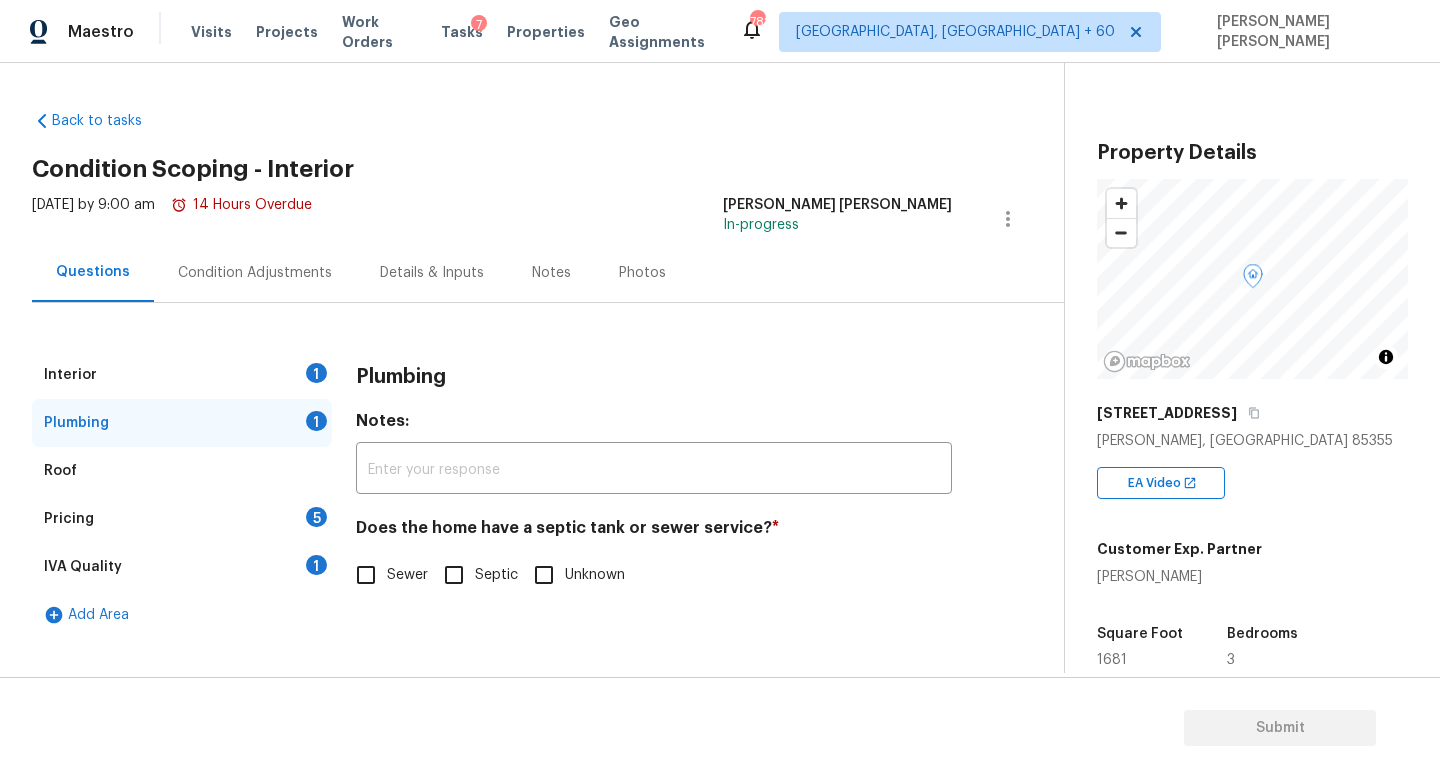 click on "Sewer" at bounding box center [366, 575] 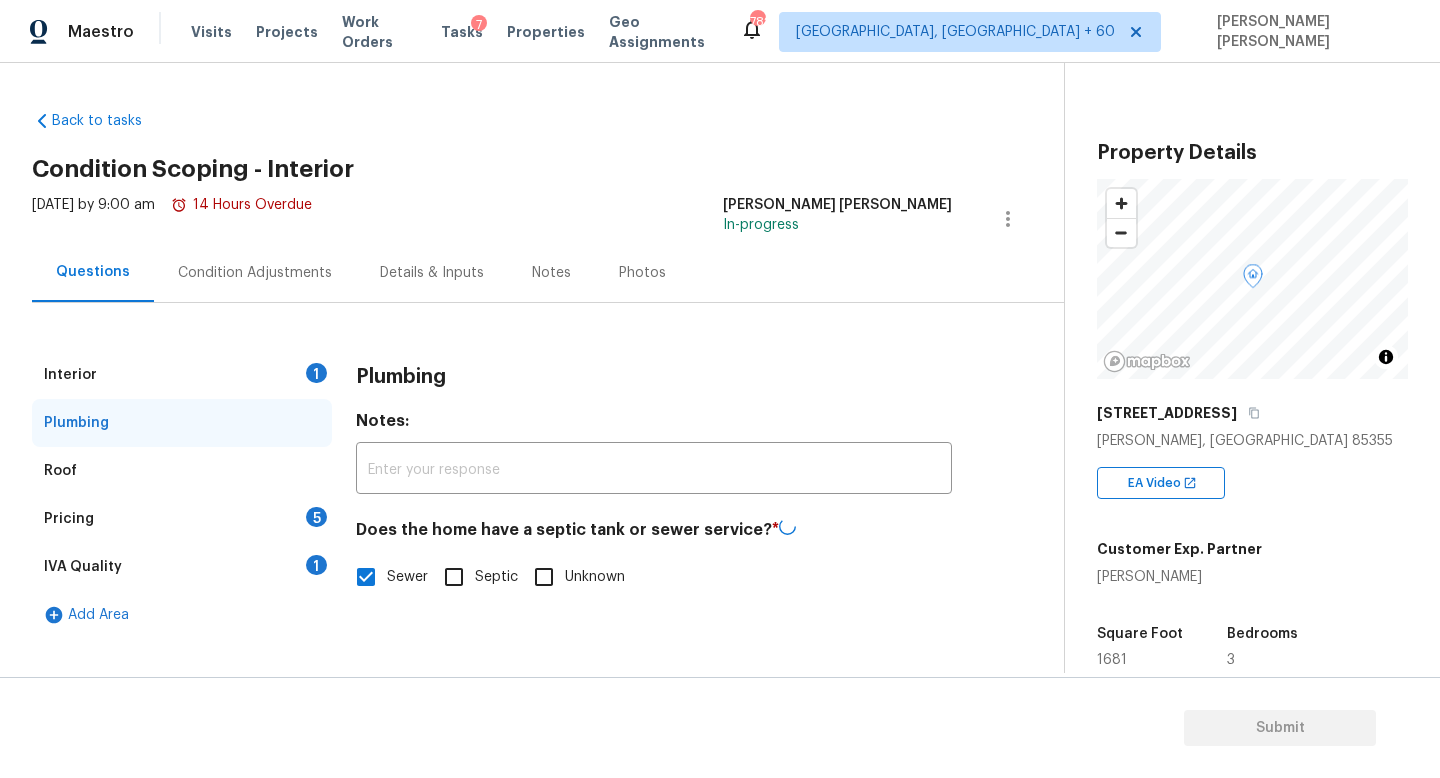 click on "Pricing 5" at bounding box center (182, 519) 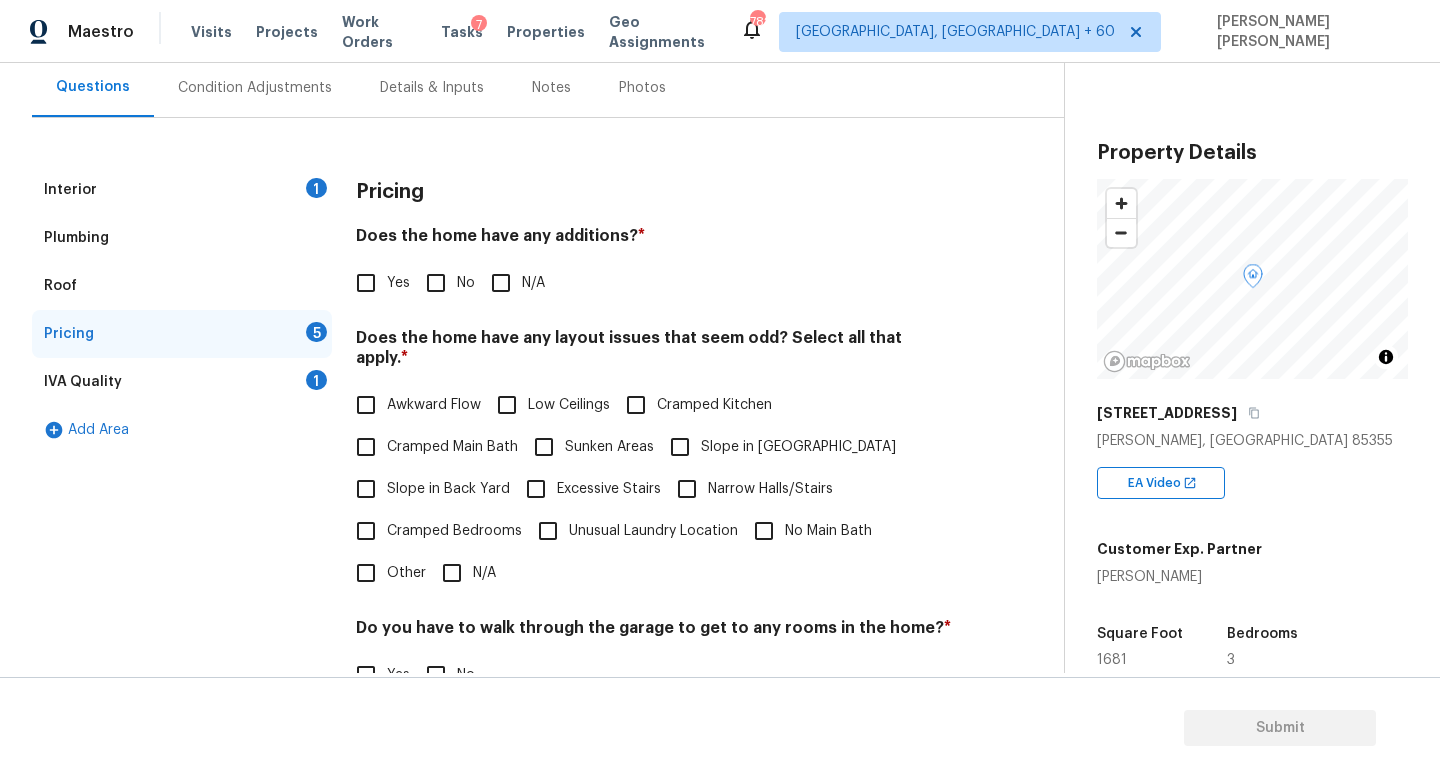 scroll, scrollTop: 187, scrollLeft: 0, axis: vertical 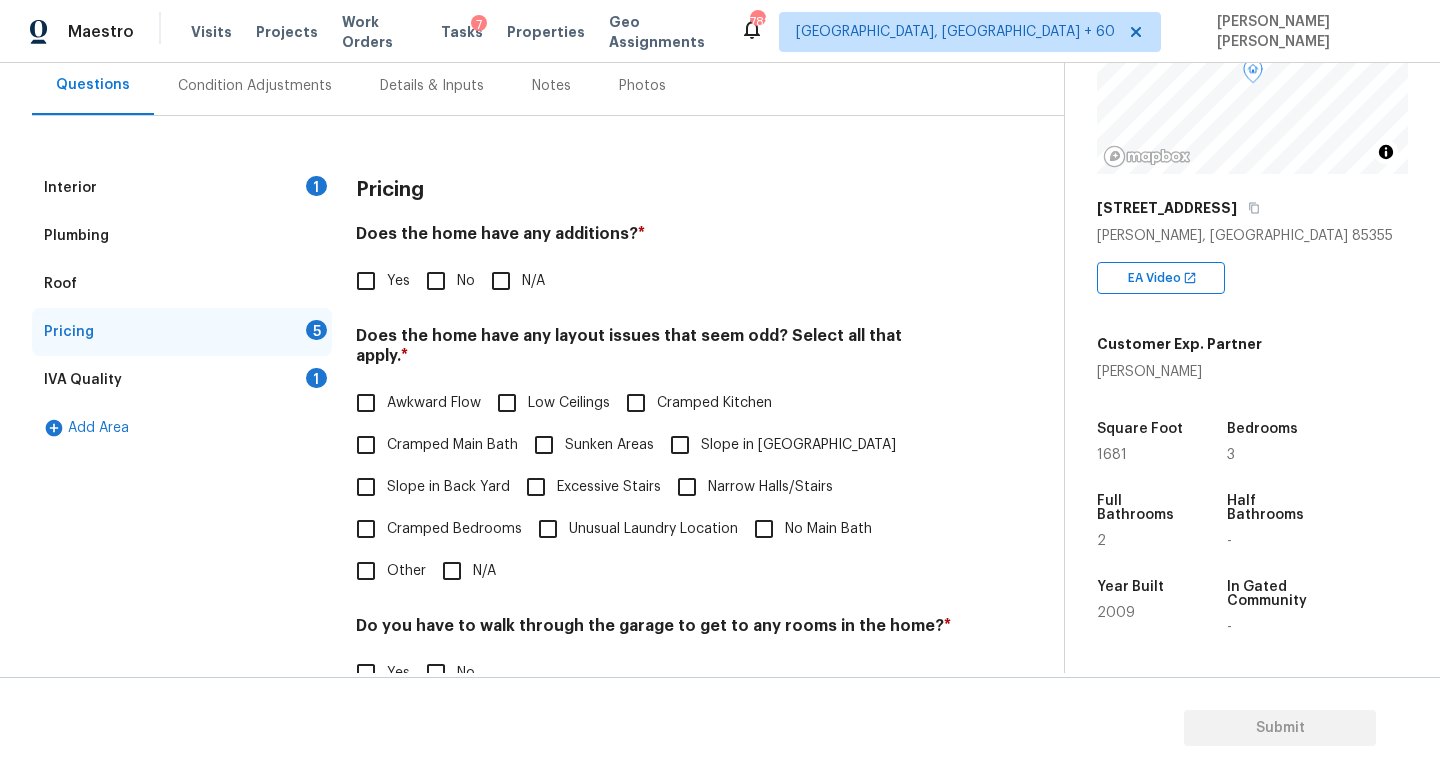 click on "Yes" at bounding box center (366, 281) 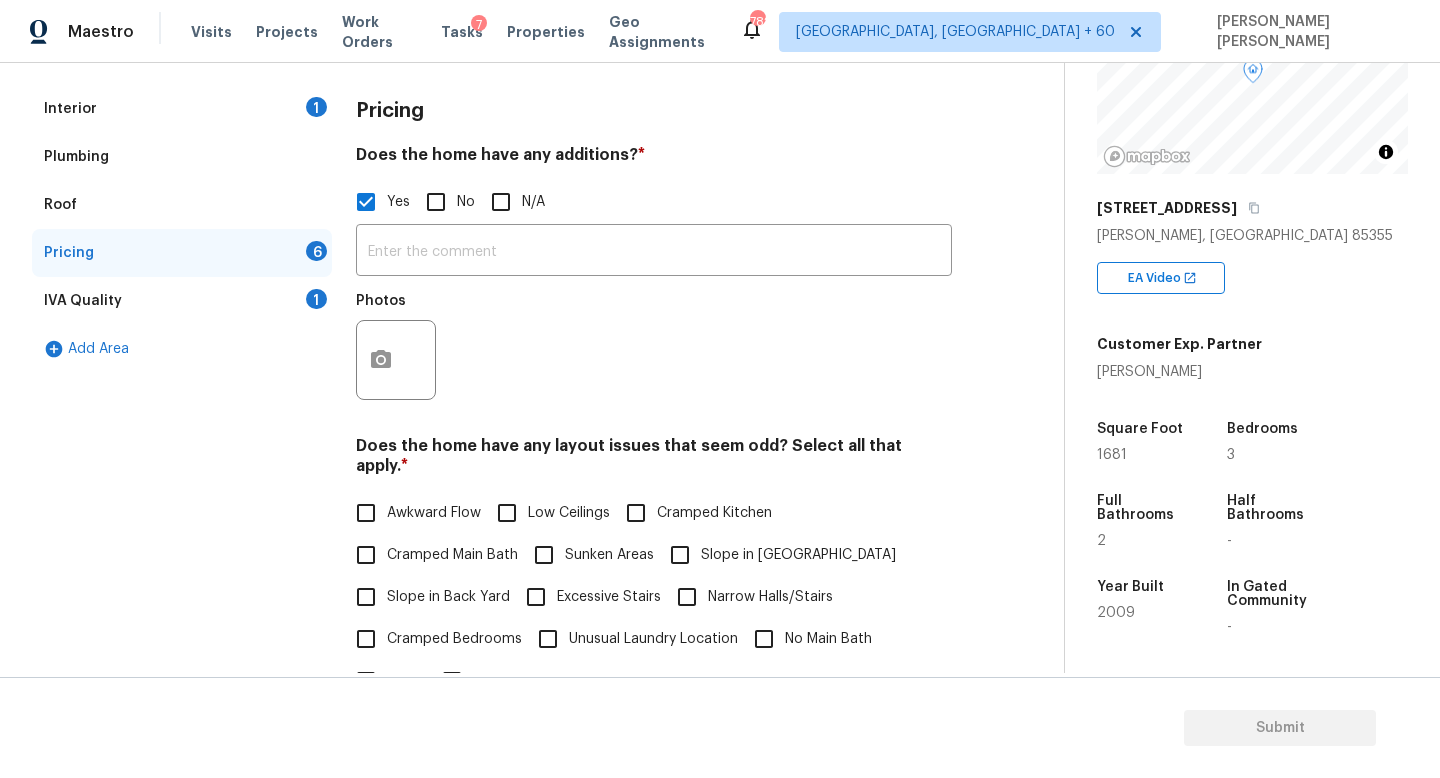 scroll, scrollTop: 267, scrollLeft: 0, axis: vertical 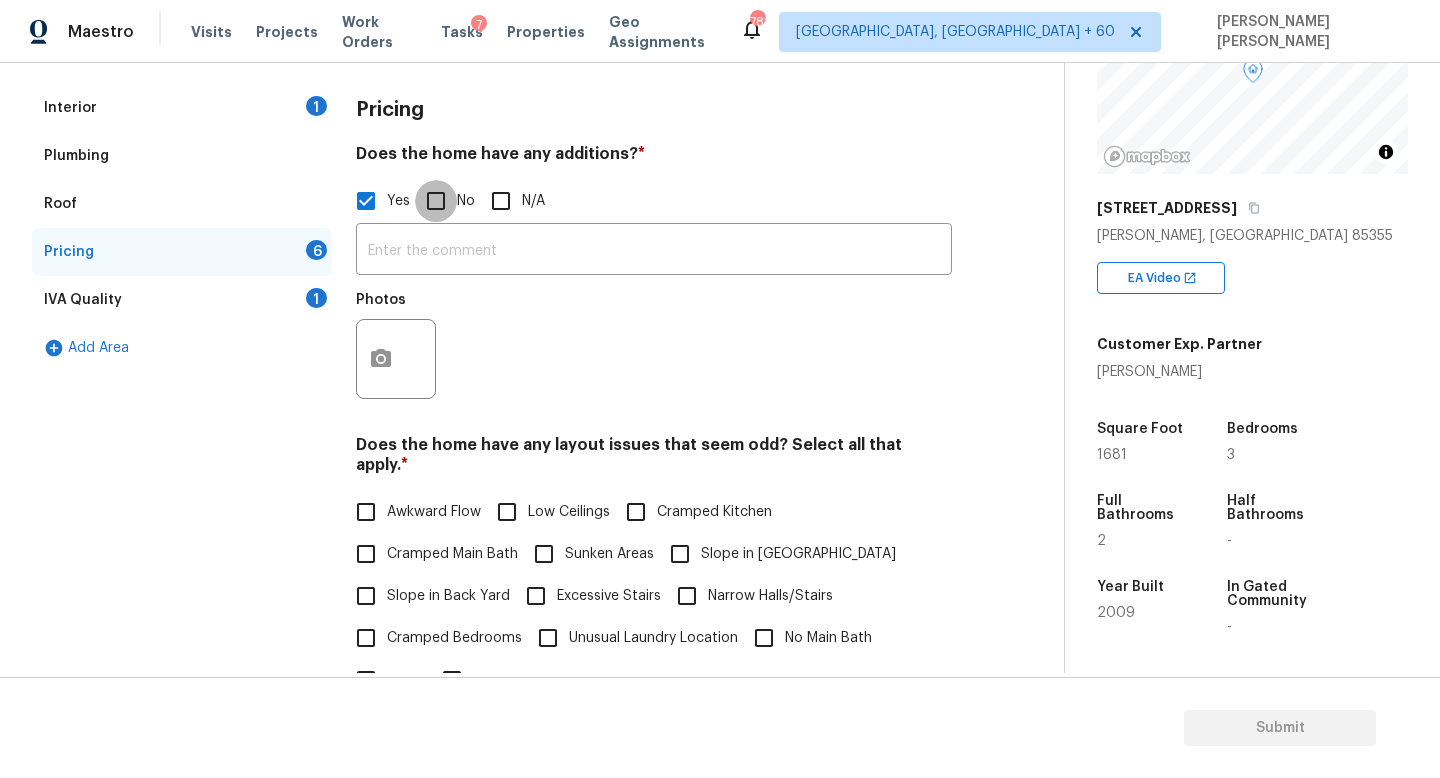 click on "No" at bounding box center [436, 201] 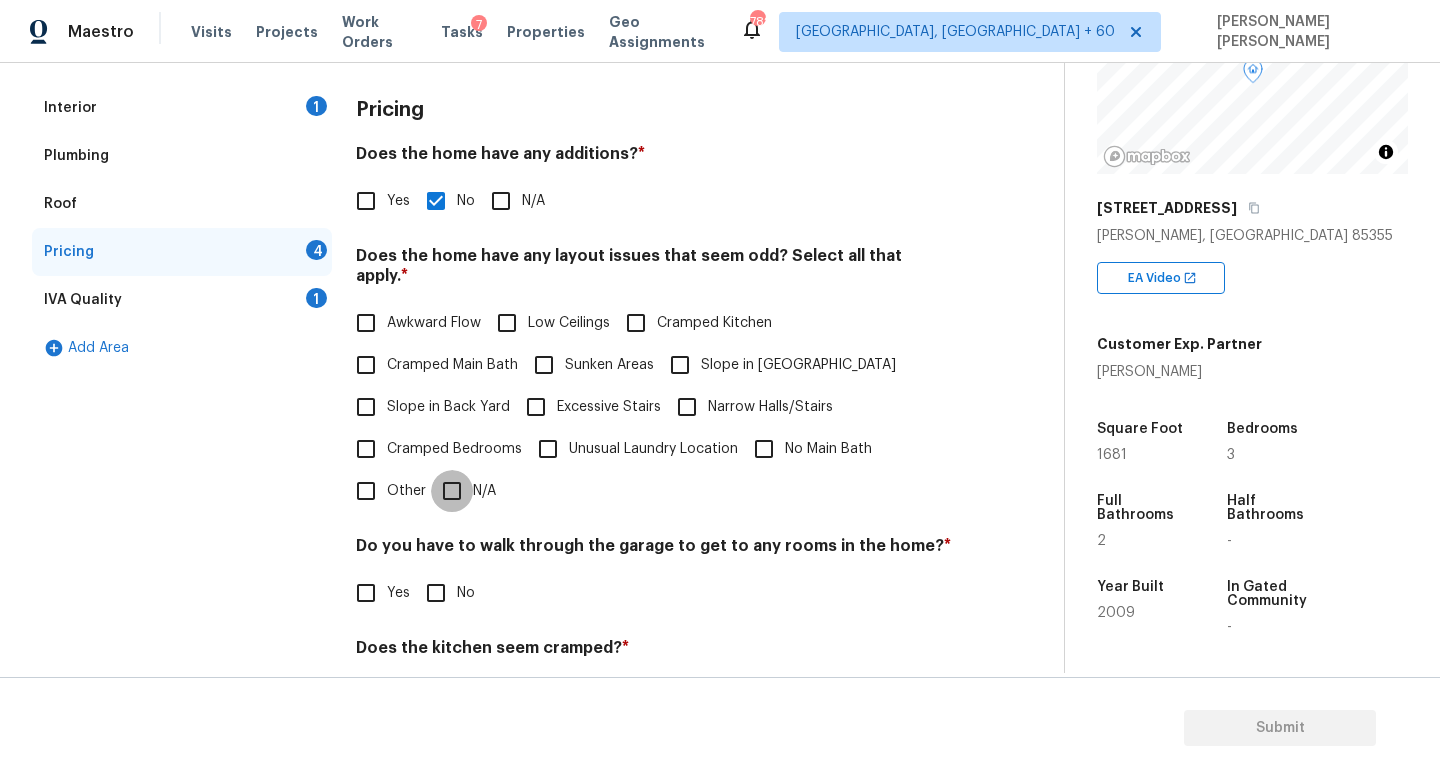 click on "N/A" at bounding box center [452, 491] 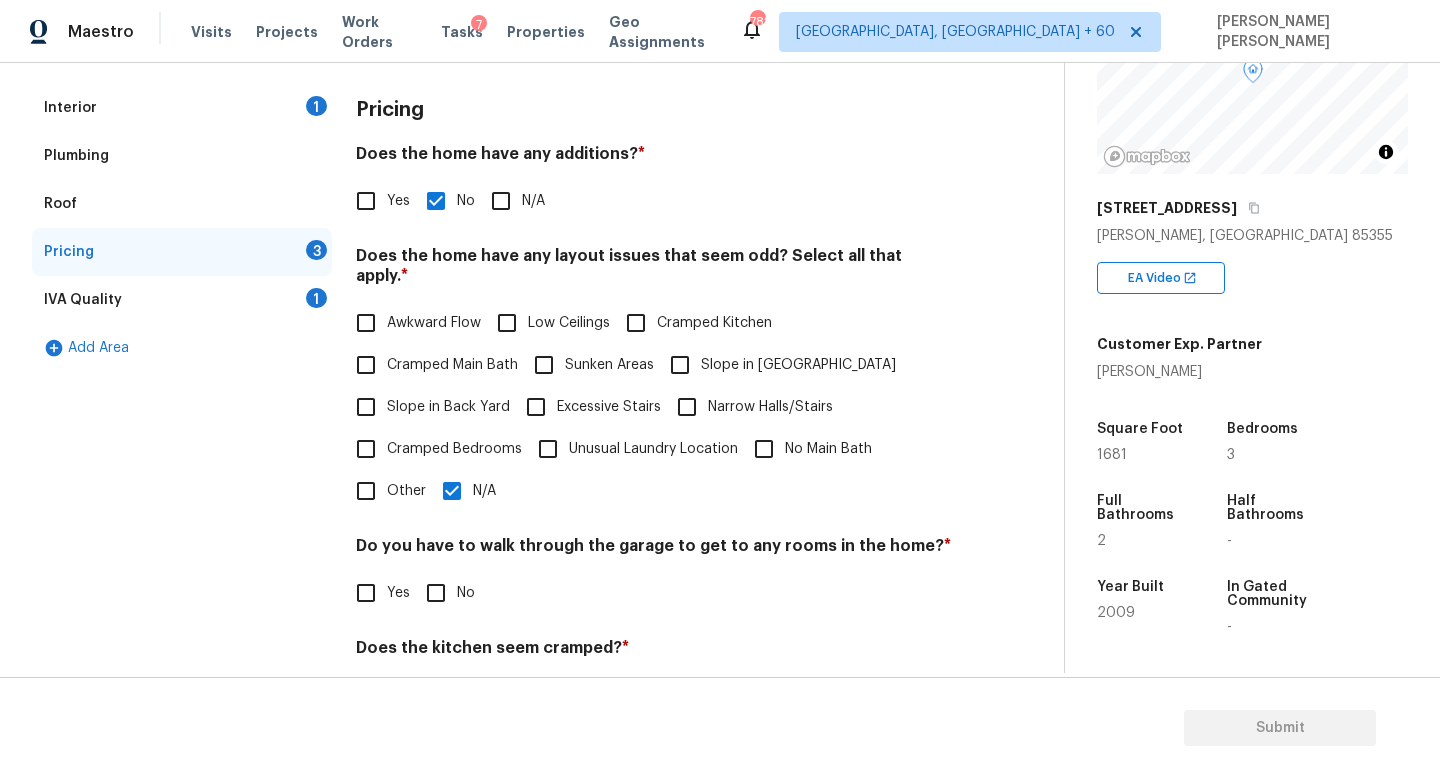 scroll, scrollTop: 422, scrollLeft: 0, axis: vertical 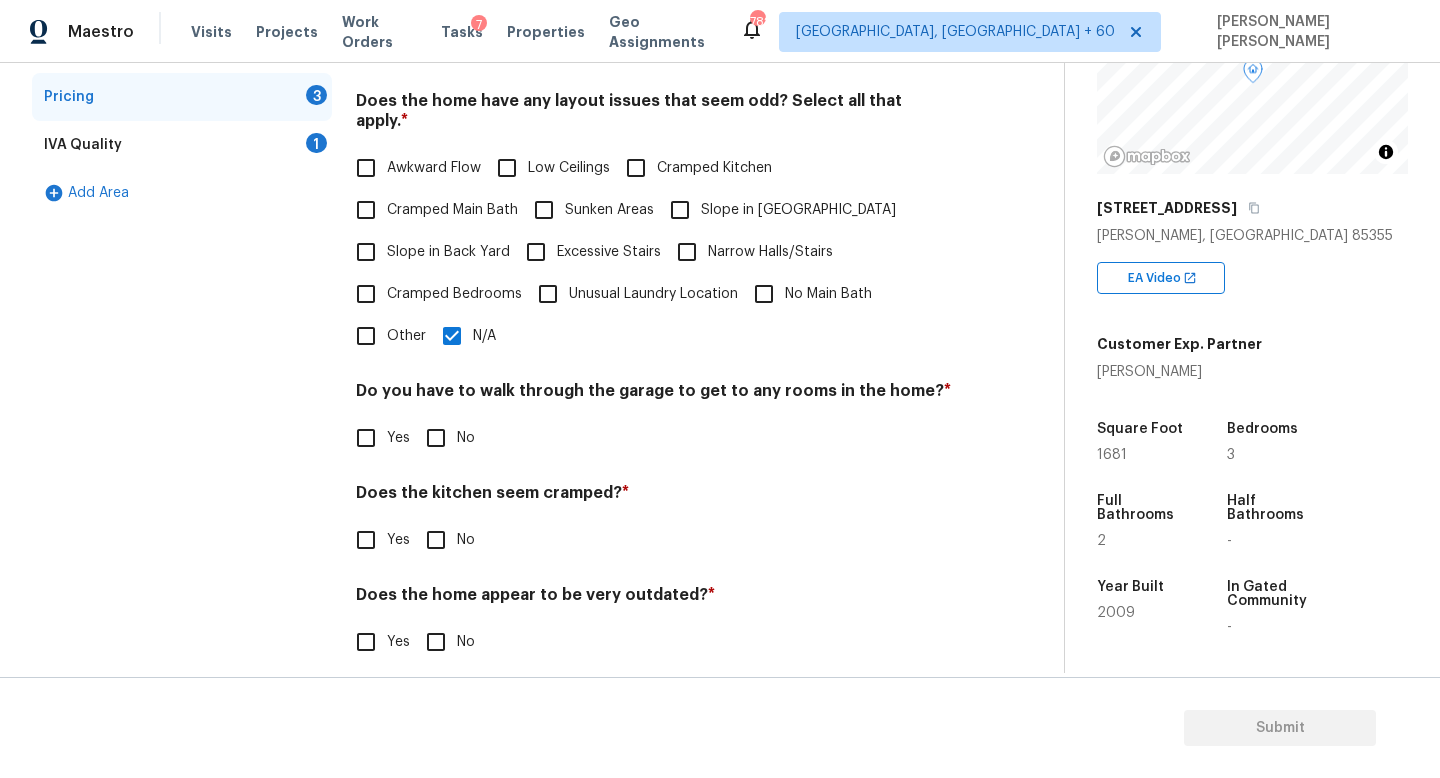 click on "No" at bounding box center (436, 438) 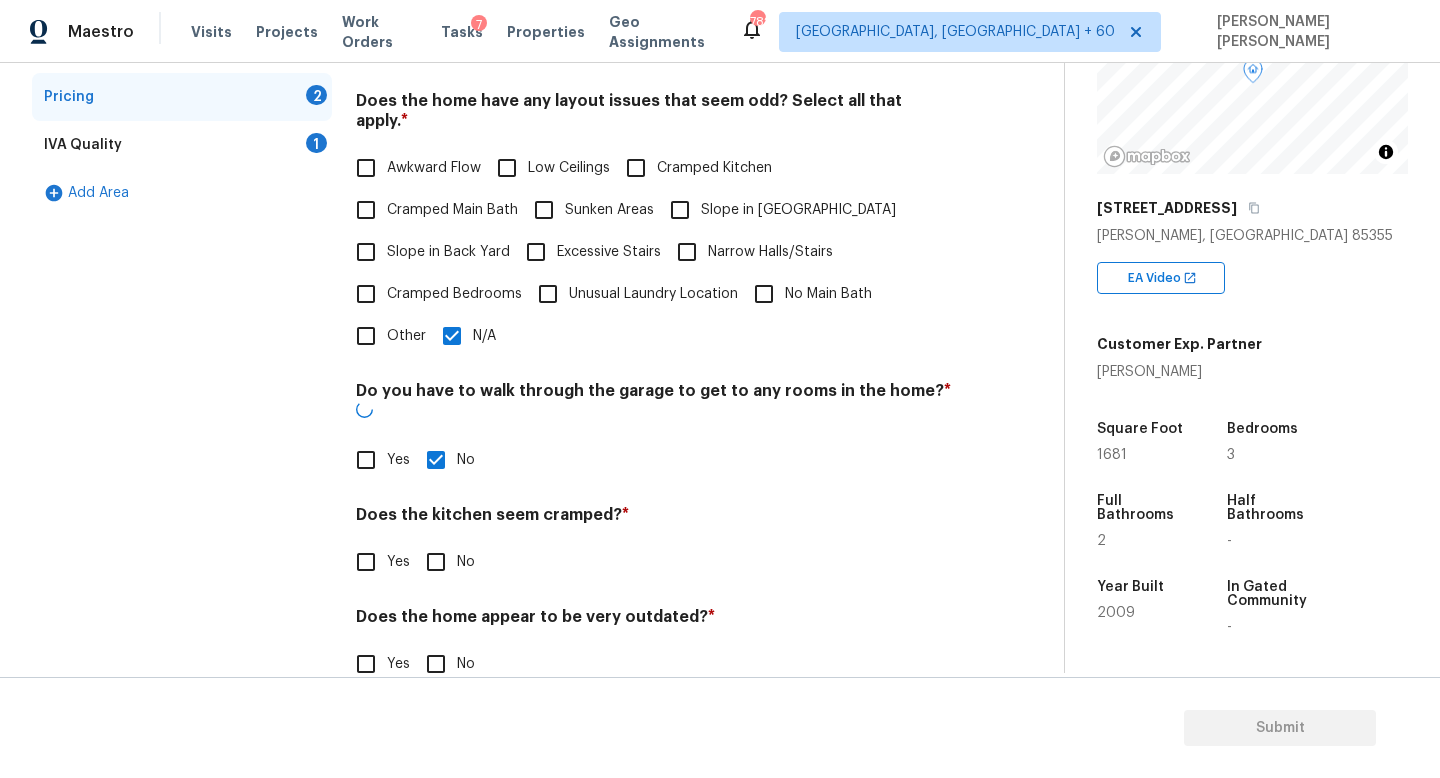 click on "No" at bounding box center (436, 562) 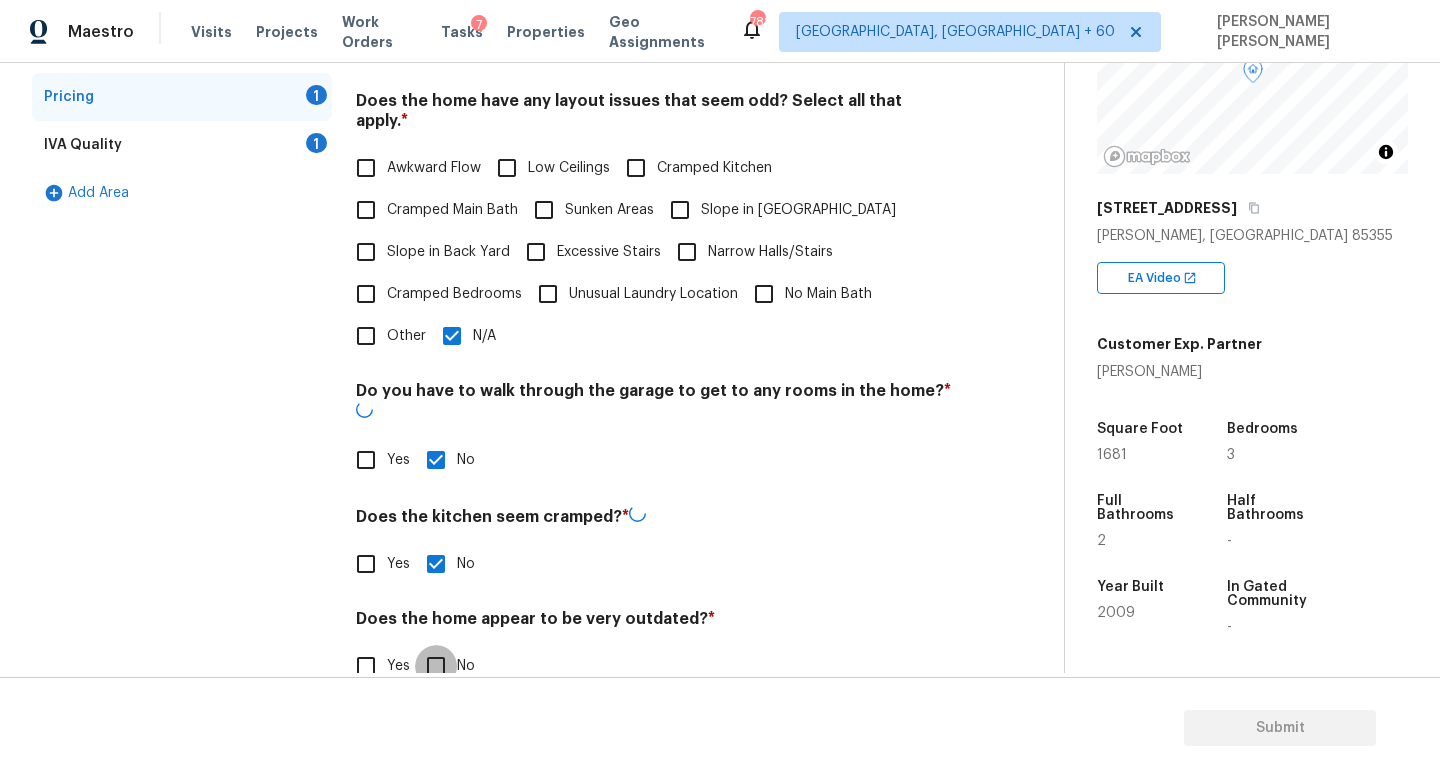 click on "No" at bounding box center (436, 666) 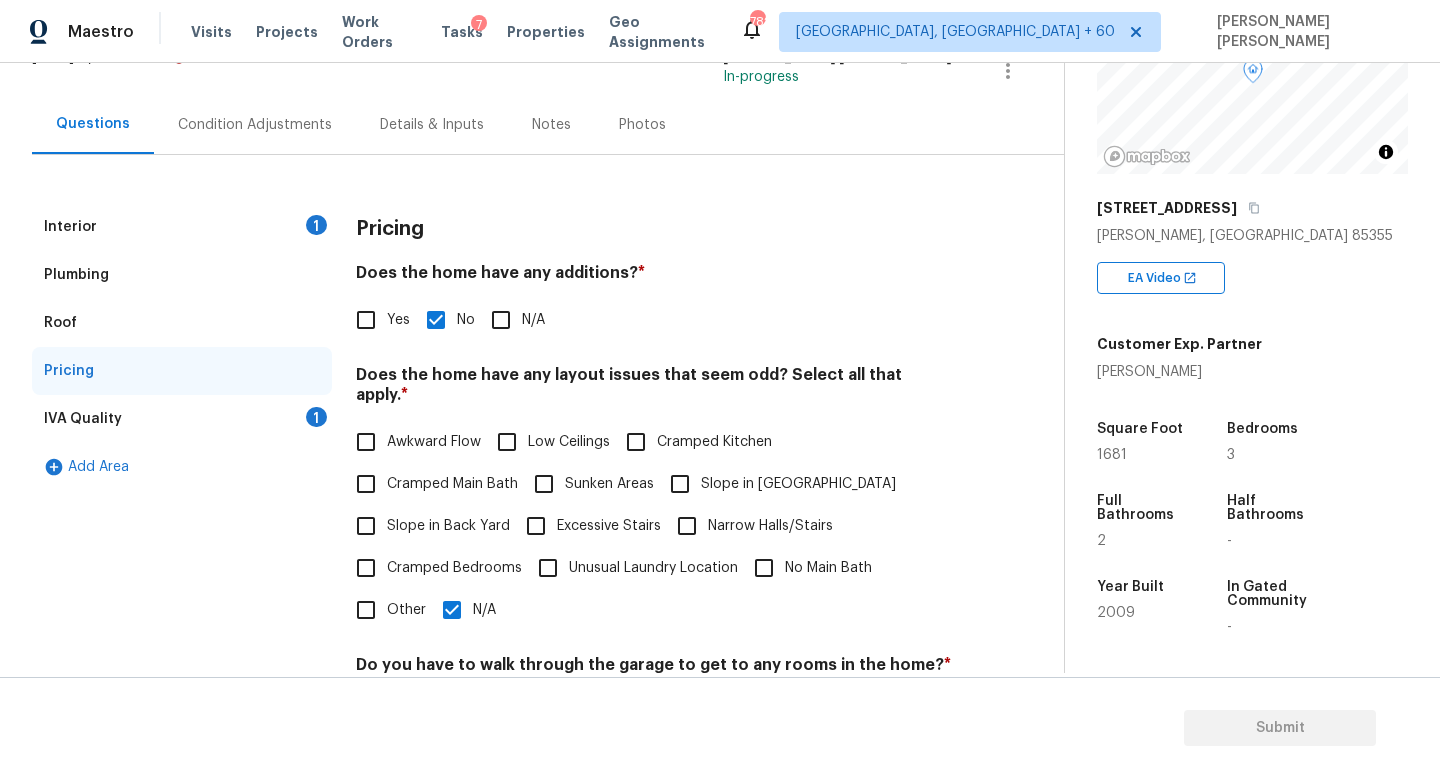 scroll, scrollTop: 0, scrollLeft: 0, axis: both 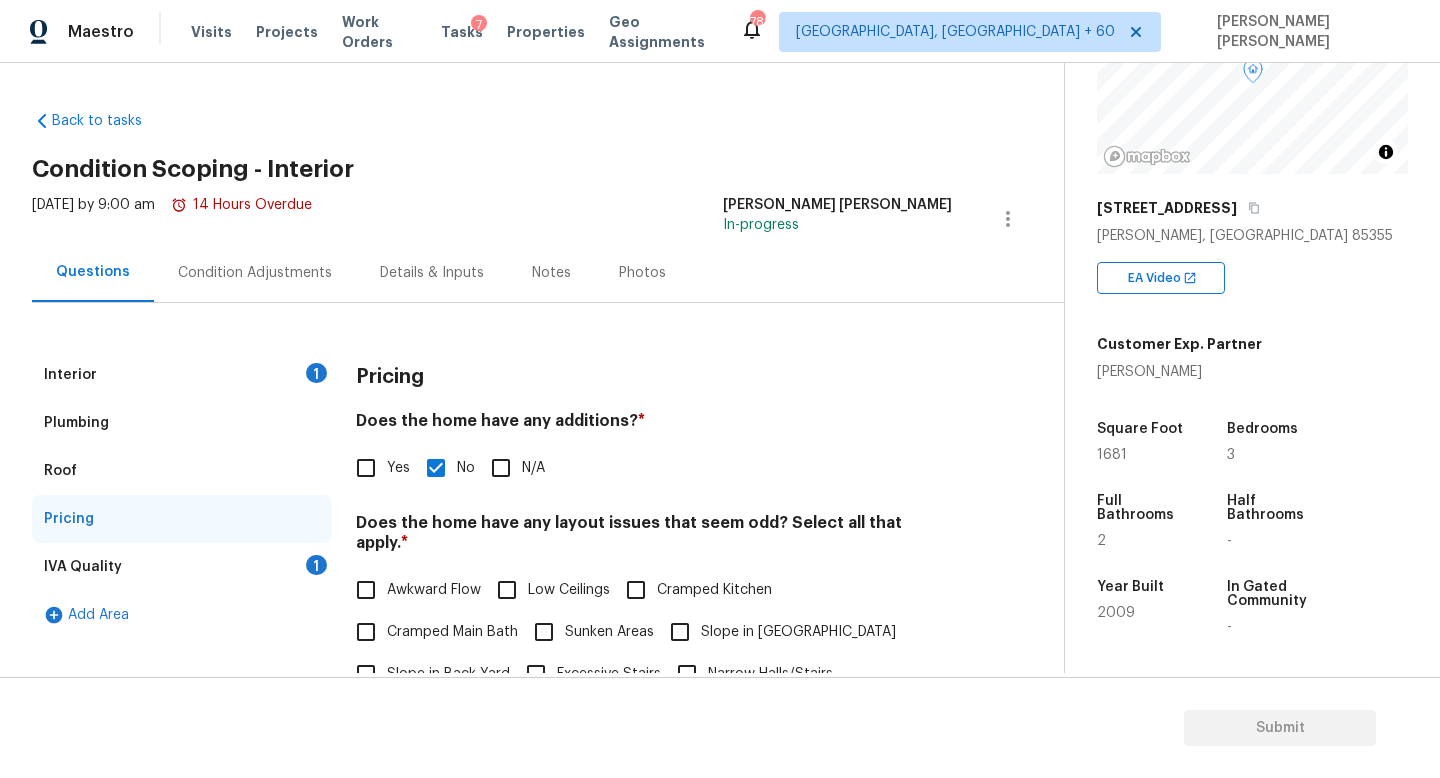 click on "IVA Quality 1" at bounding box center (182, 567) 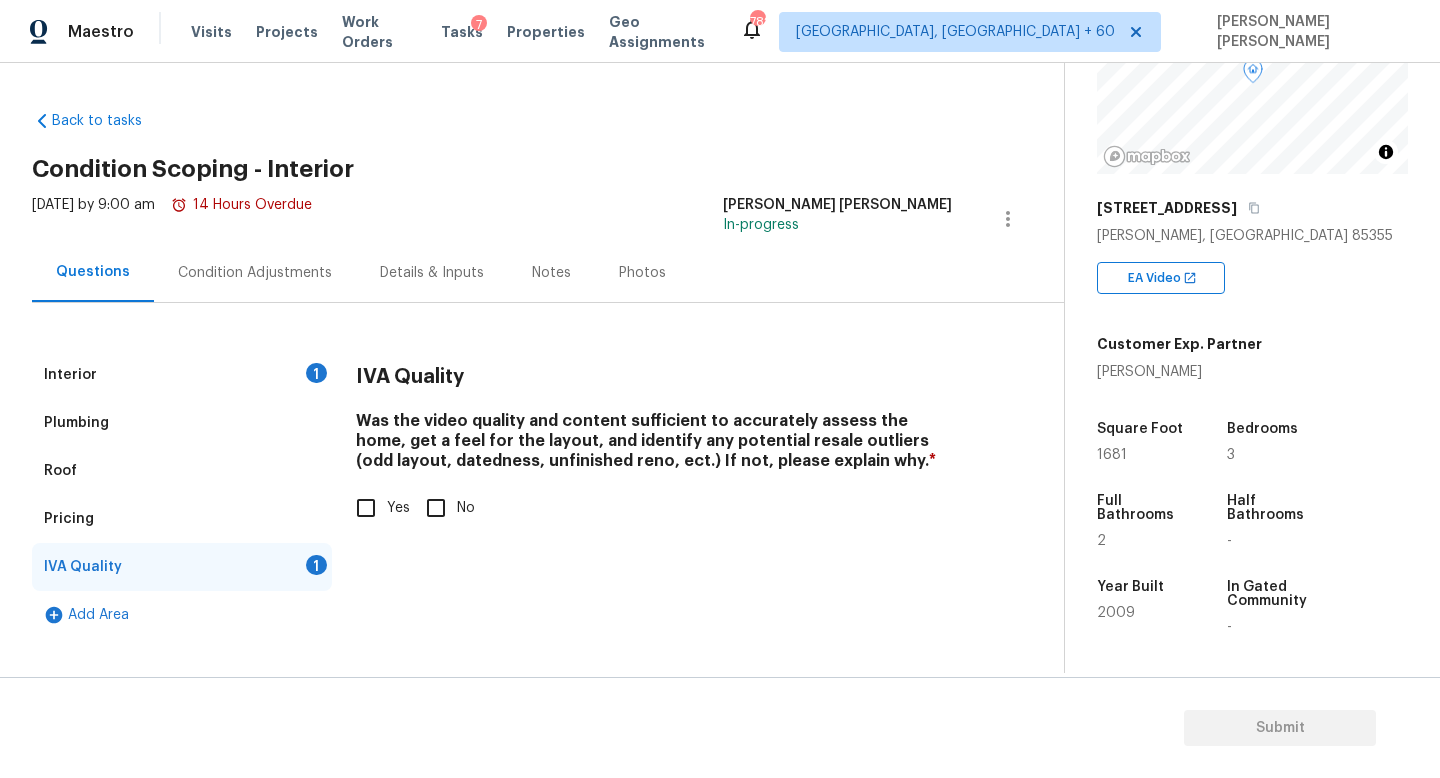 click on "Yes" at bounding box center [377, 508] 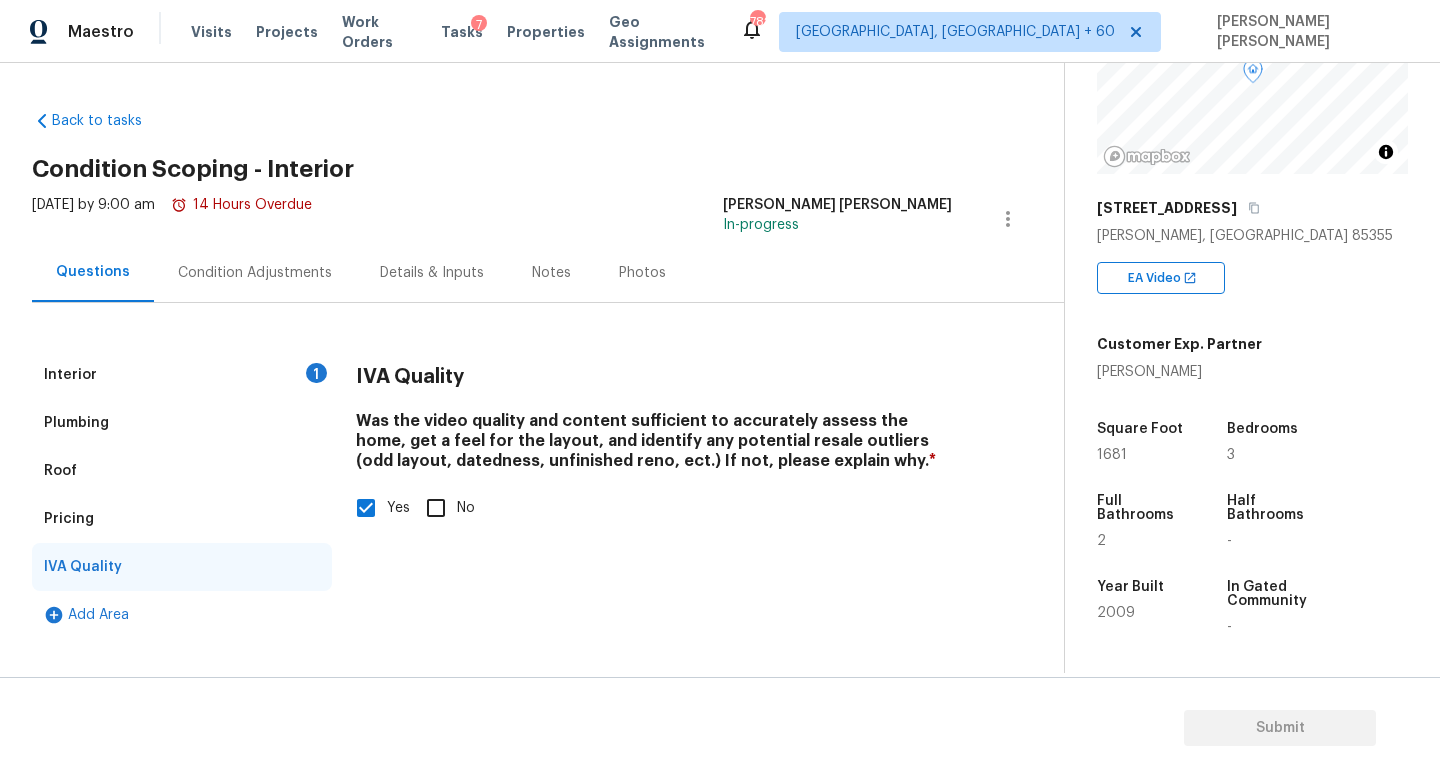 click on "Condition Adjustments" at bounding box center [255, 272] 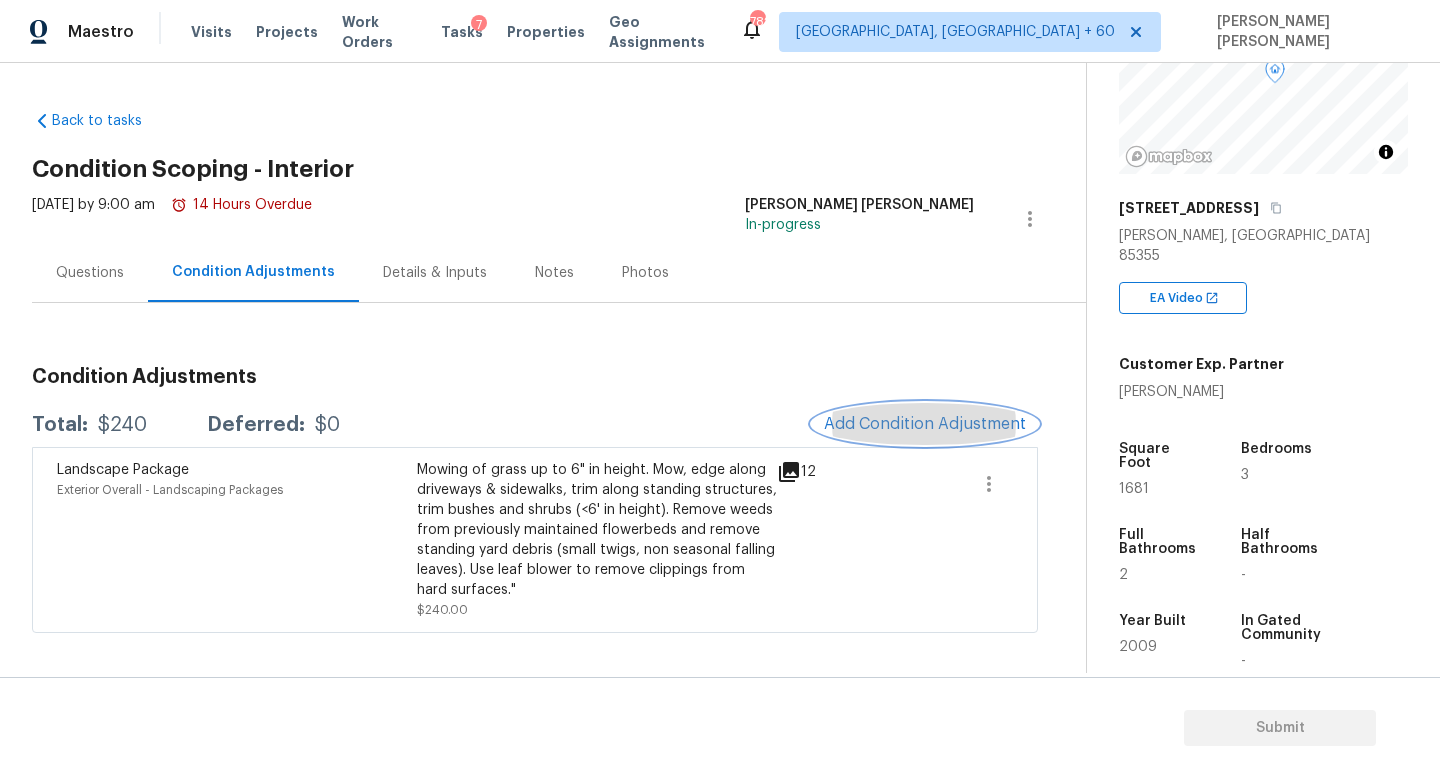 click on "Add Condition Adjustment" at bounding box center (925, 424) 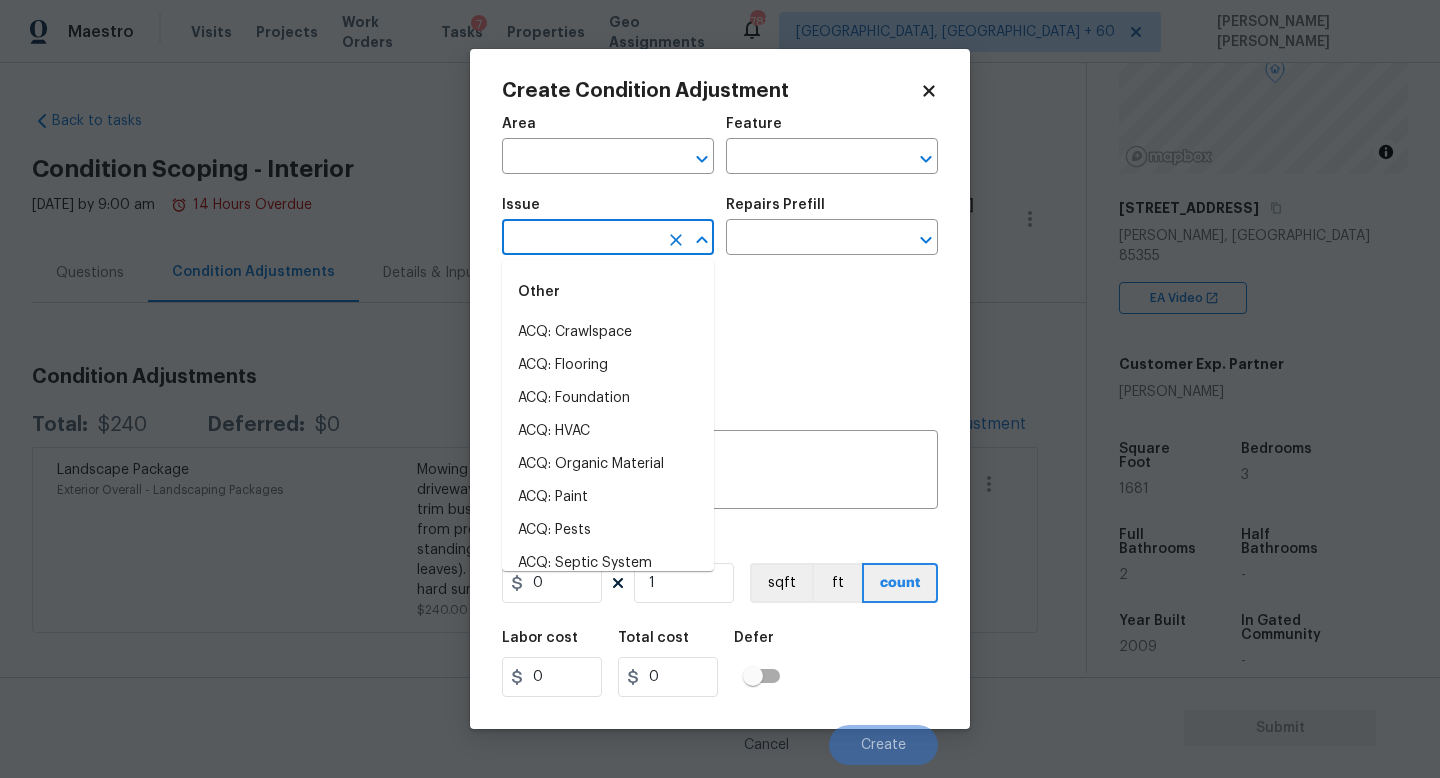 click at bounding box center (580, 239) 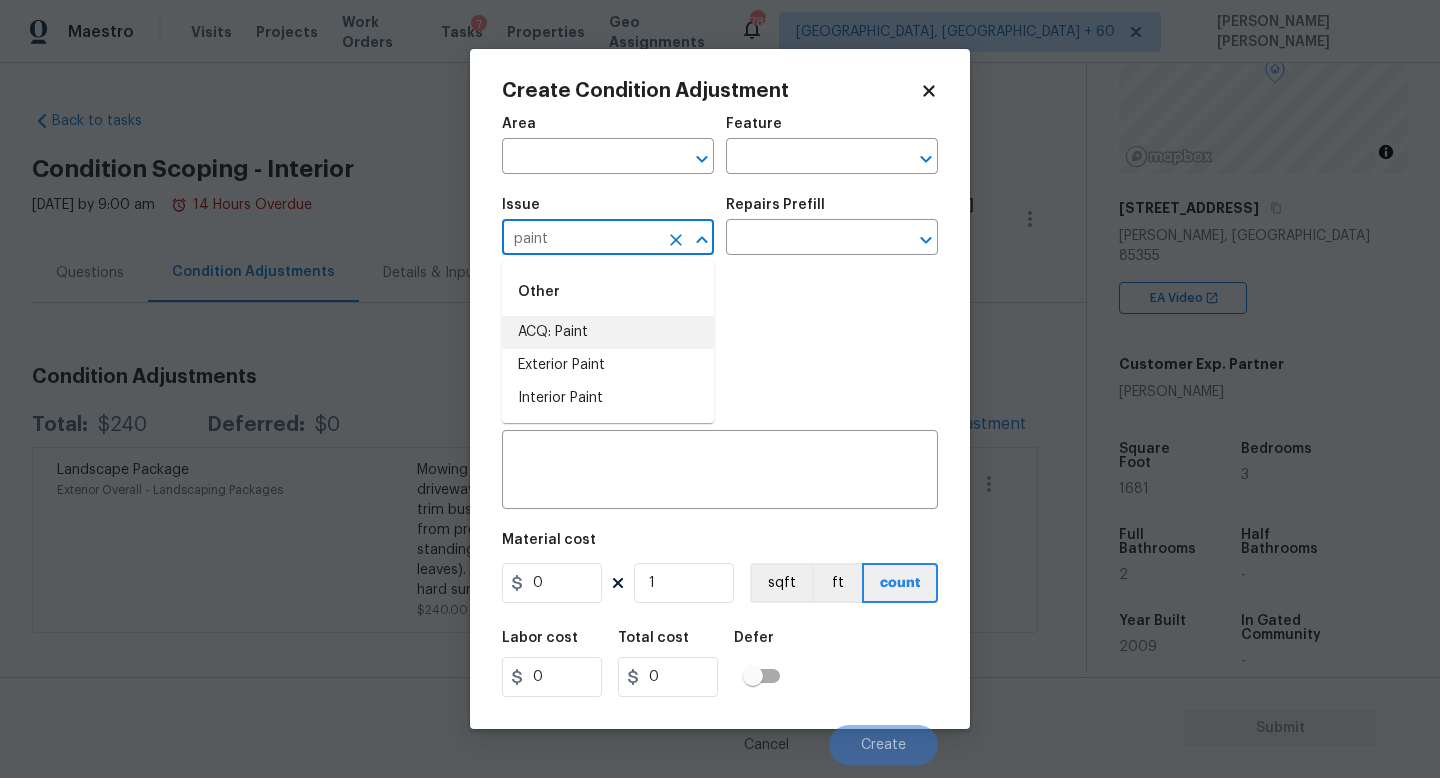 click on "ACQ: Paint" at bounding box center (608, 332) 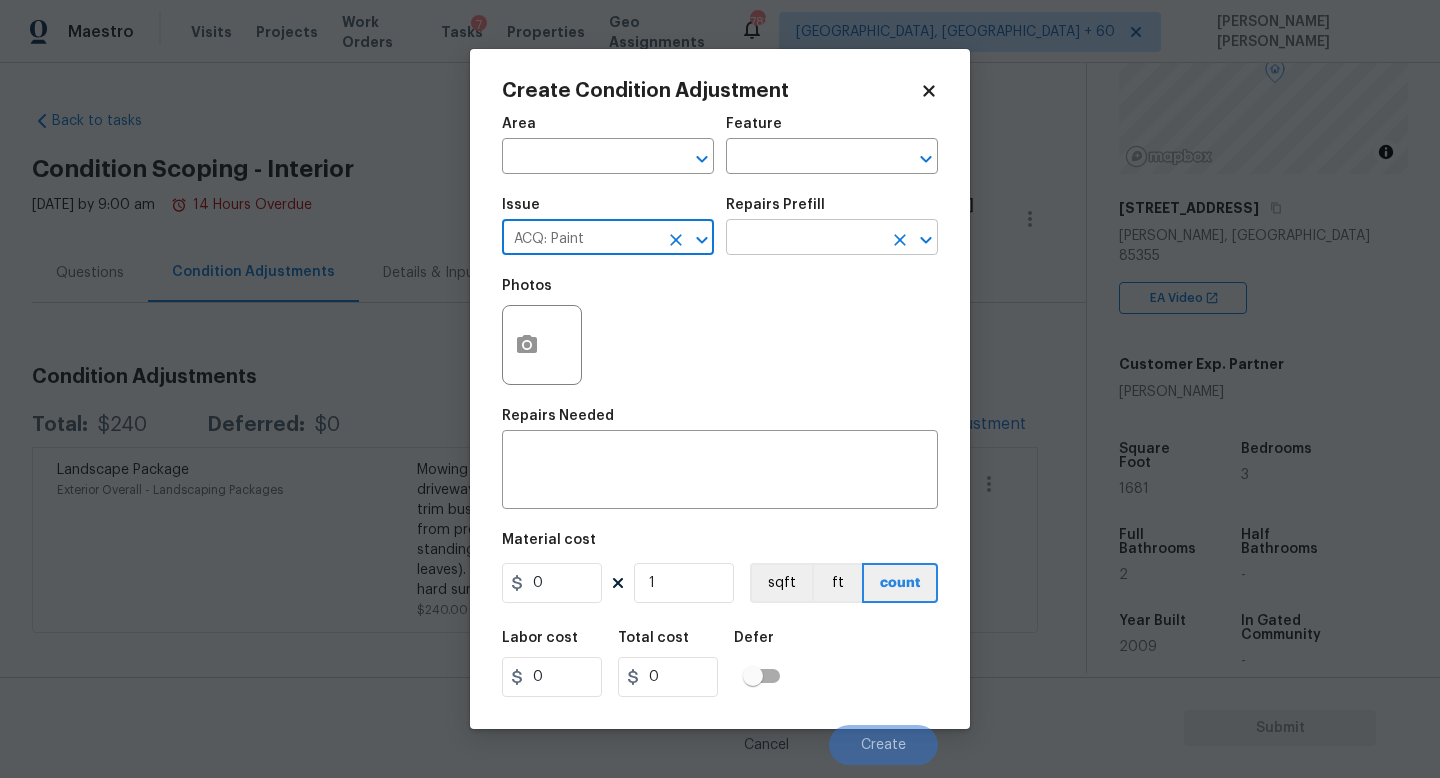 type on "ACQ: Paint" 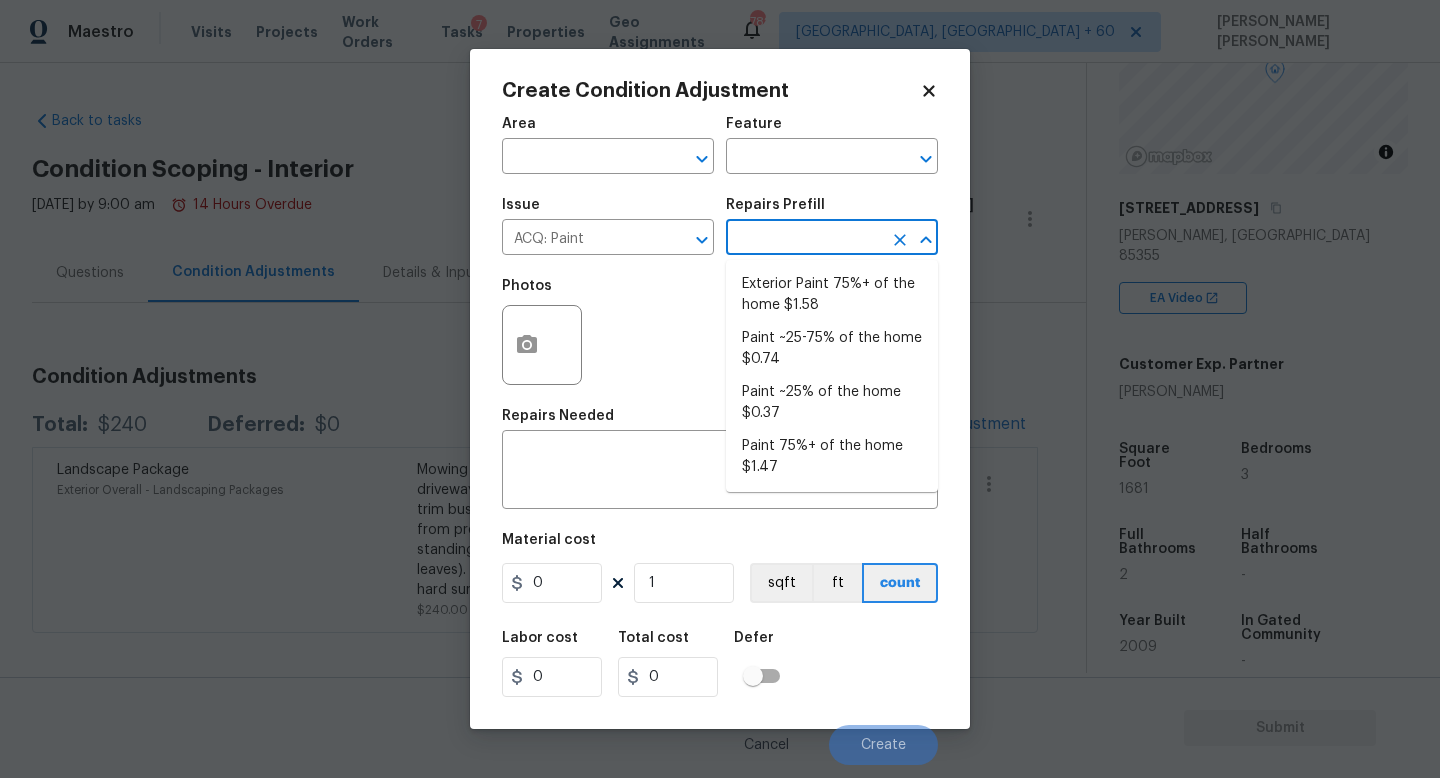 click at bounding box center (804, 239) 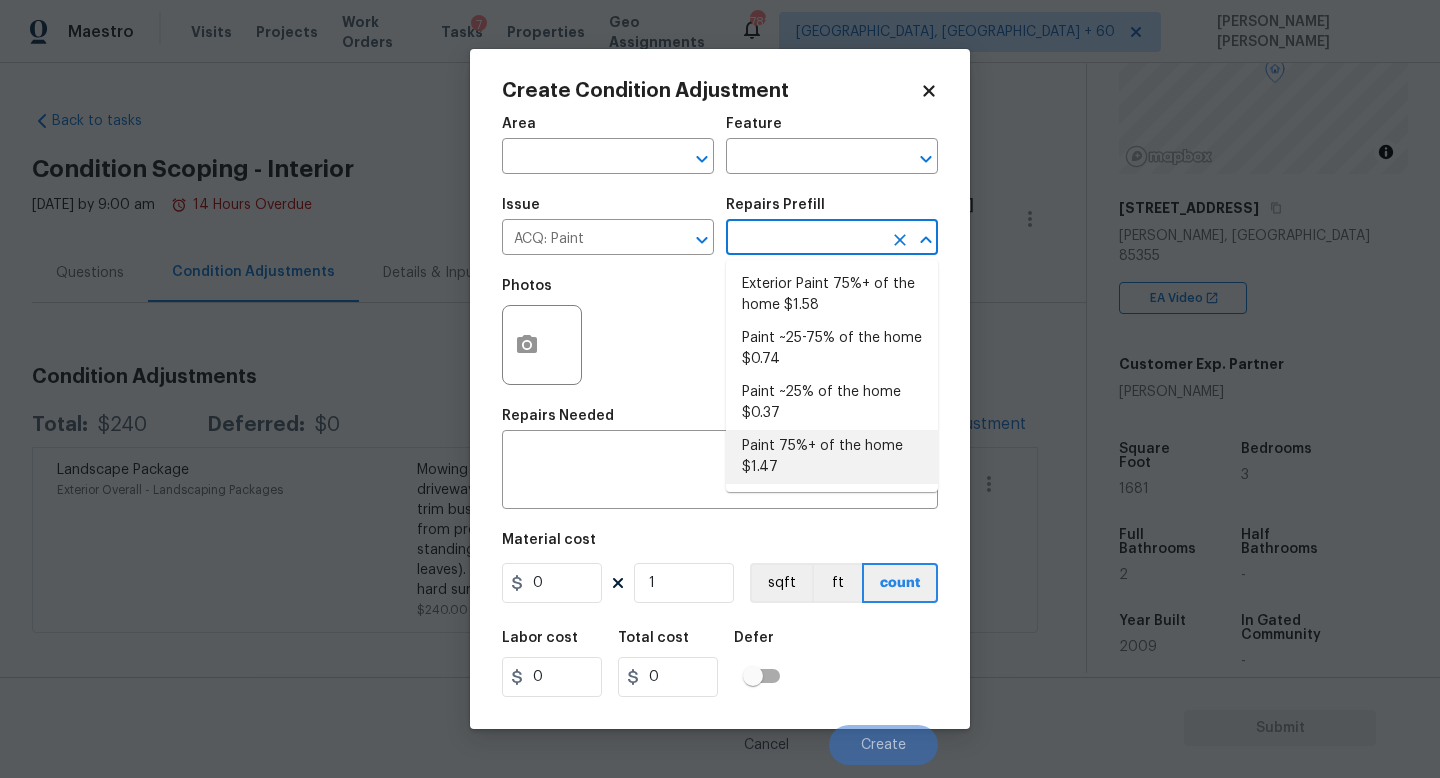 click on "Paint 75%+ of the home $1.47" at bounding box center [832, 457] 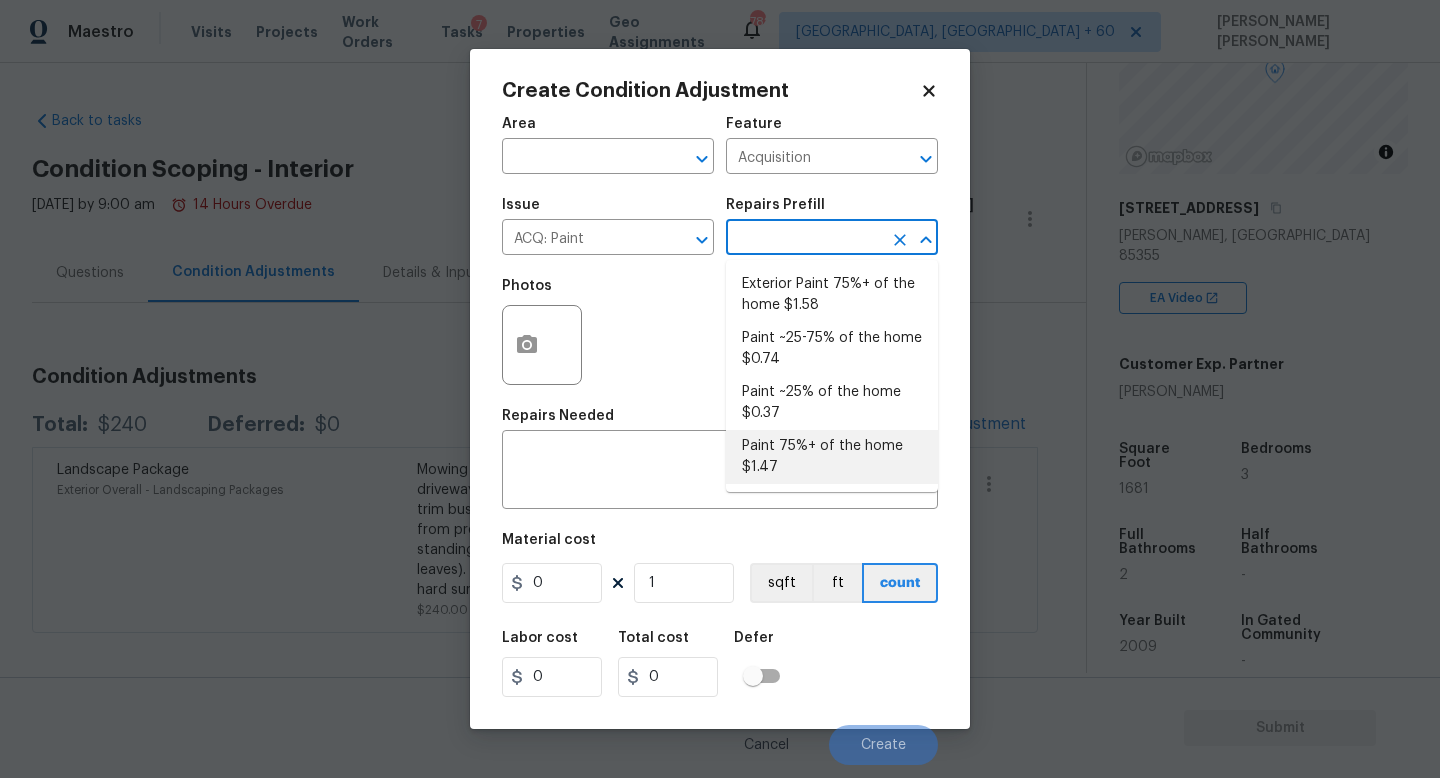 type on "Acquisition Scope: 75%+ of the home will likely require interior paint" 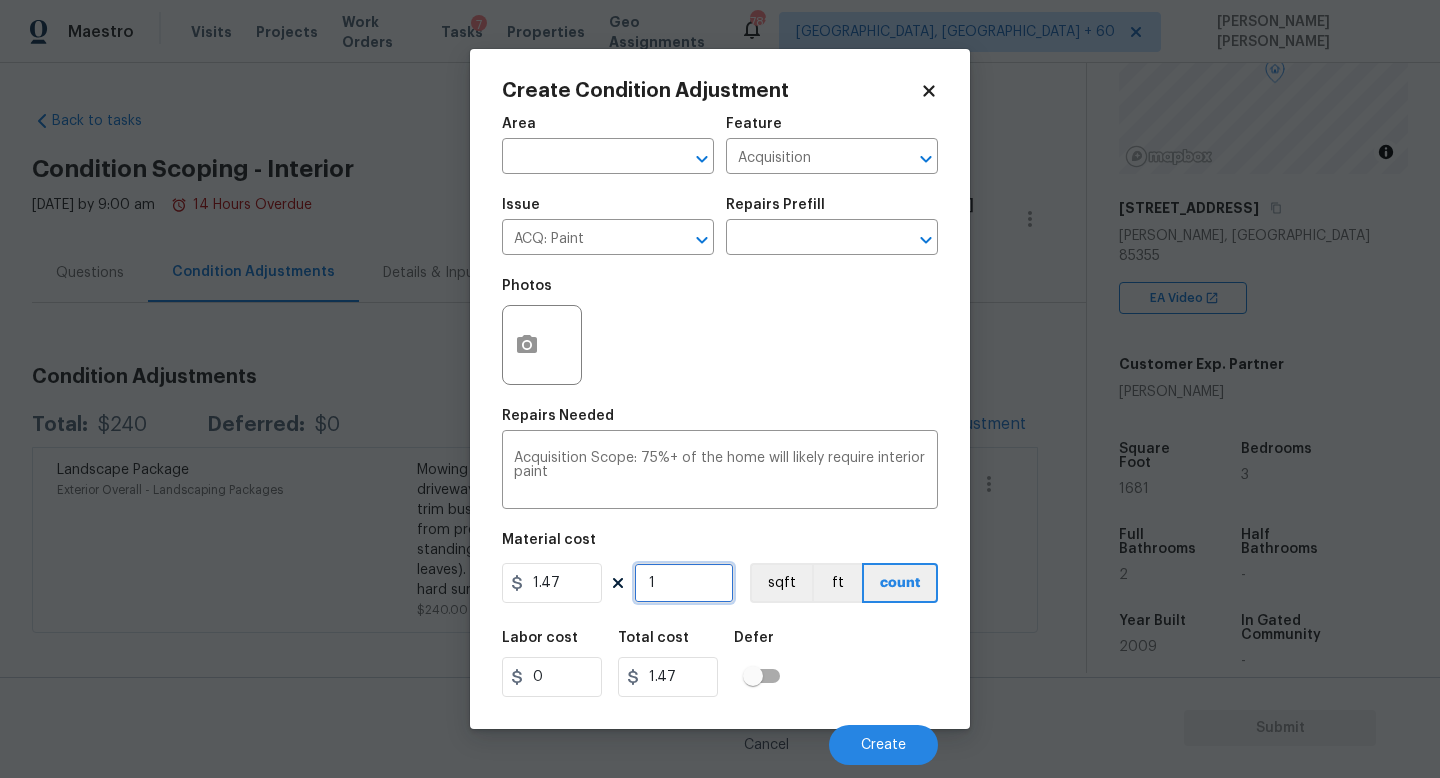 click on "1" at bounding box center [684, 583] 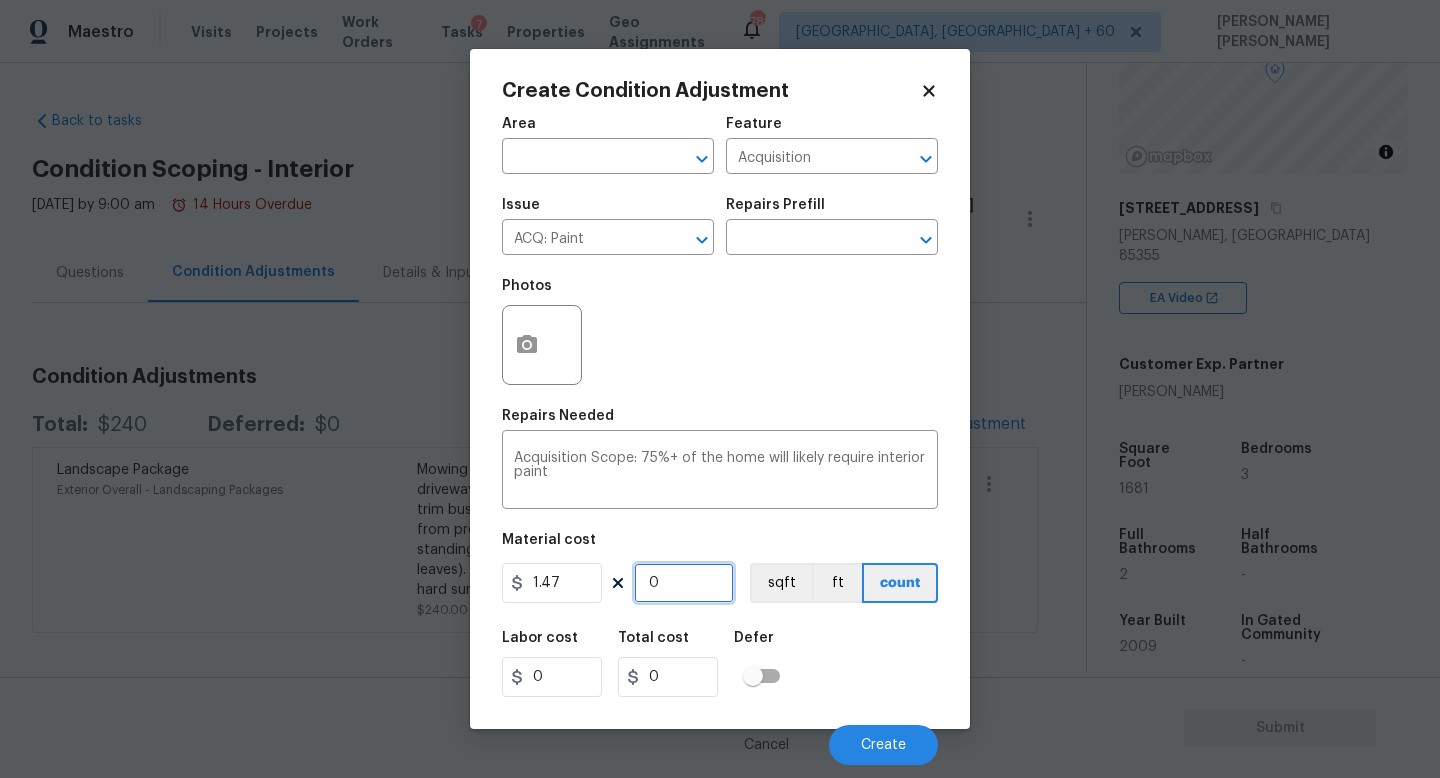 type on "1" 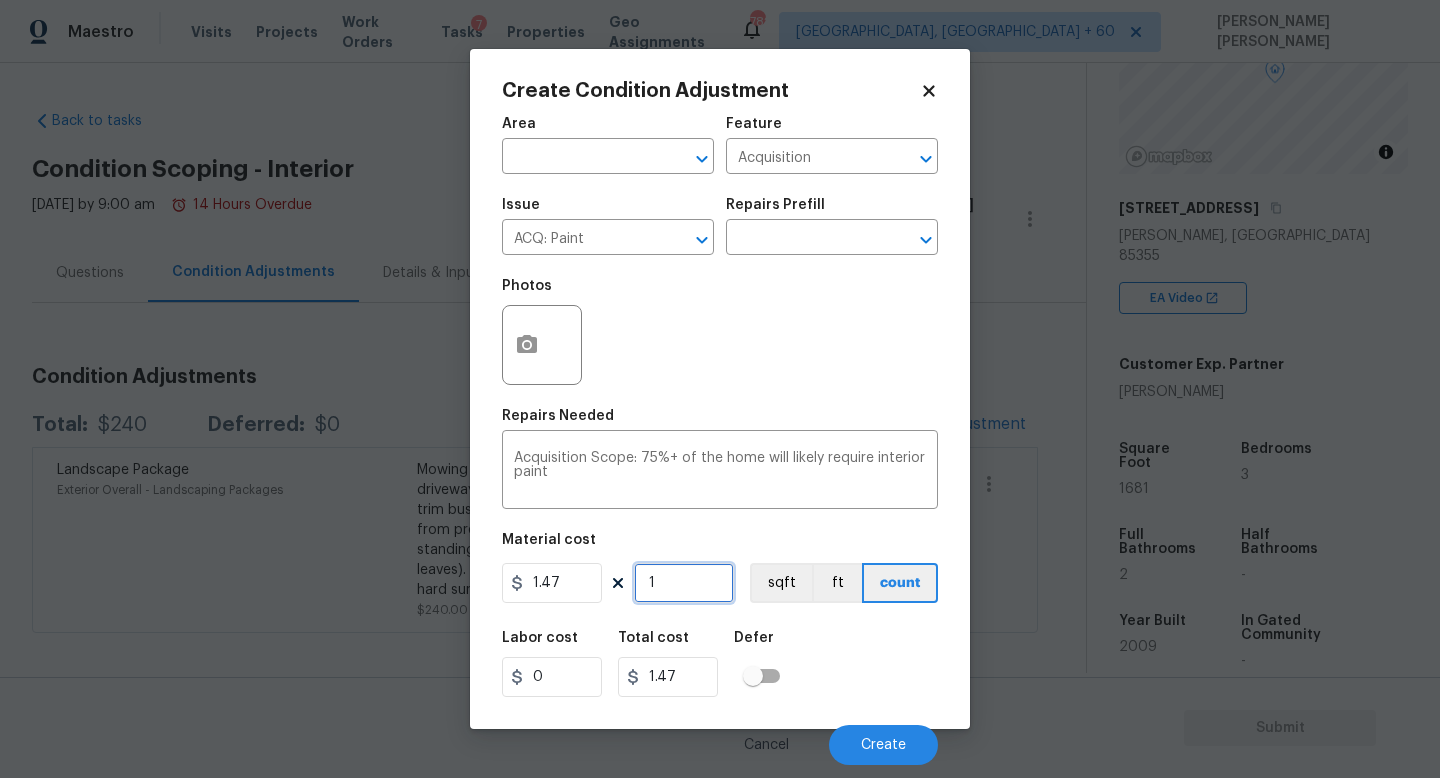 type on "16" 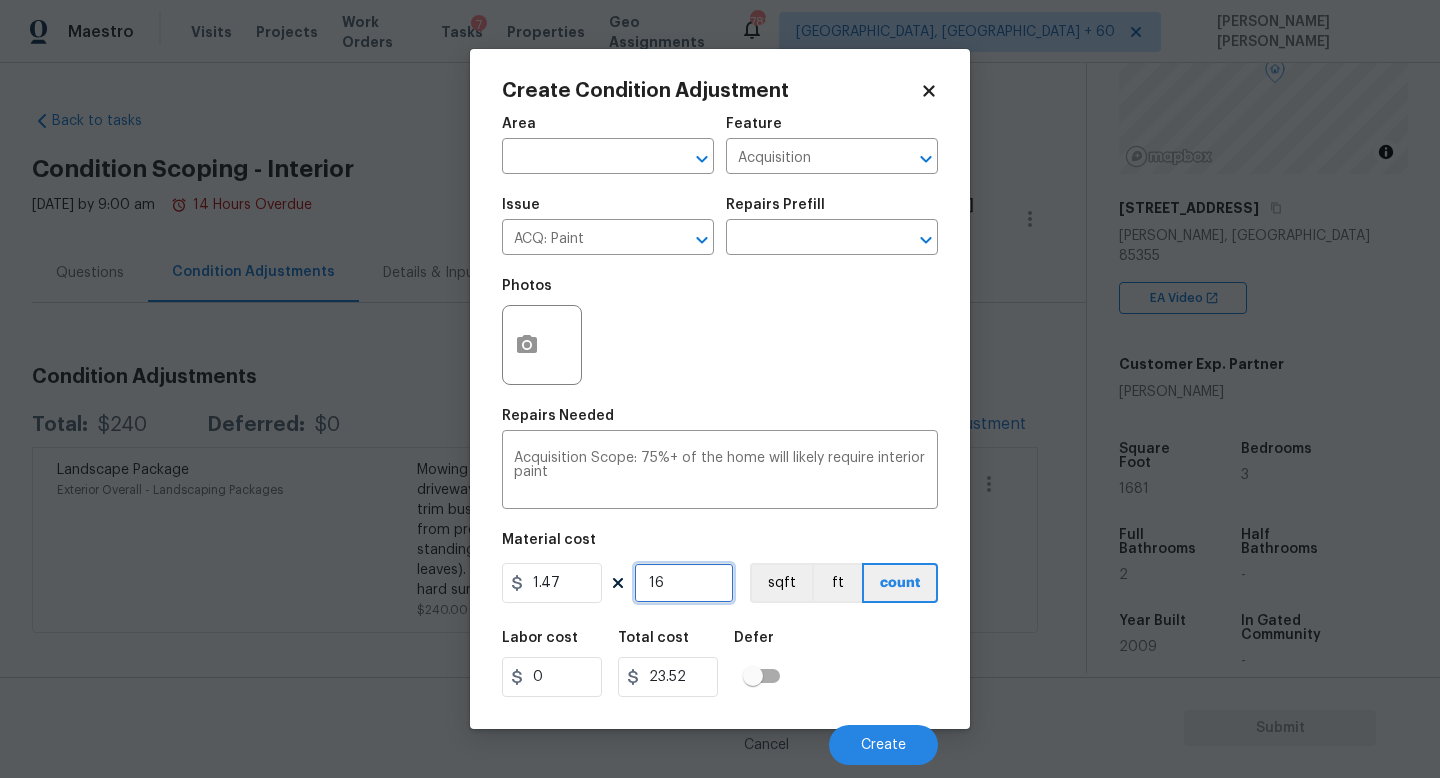 type on "168" 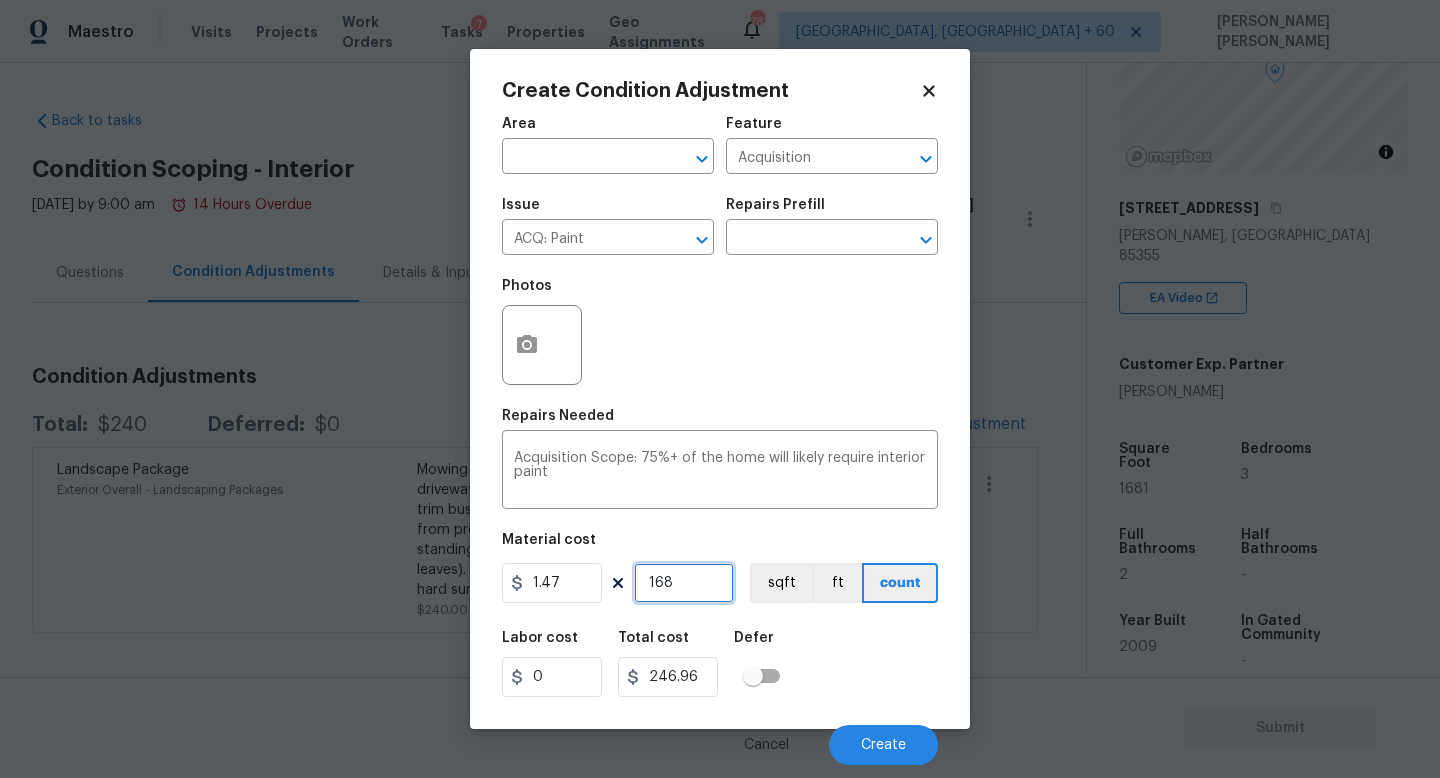type on "1681" 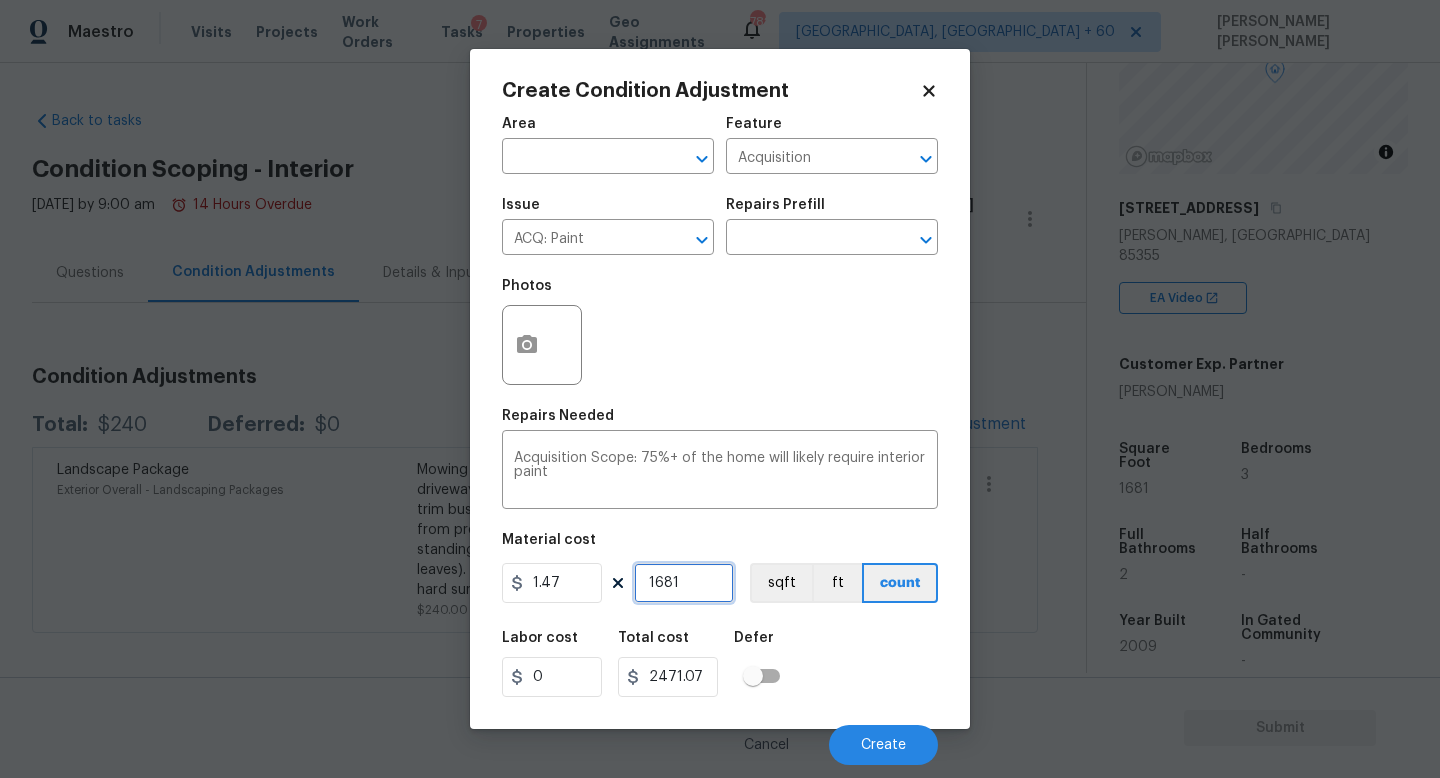 type on "1681" 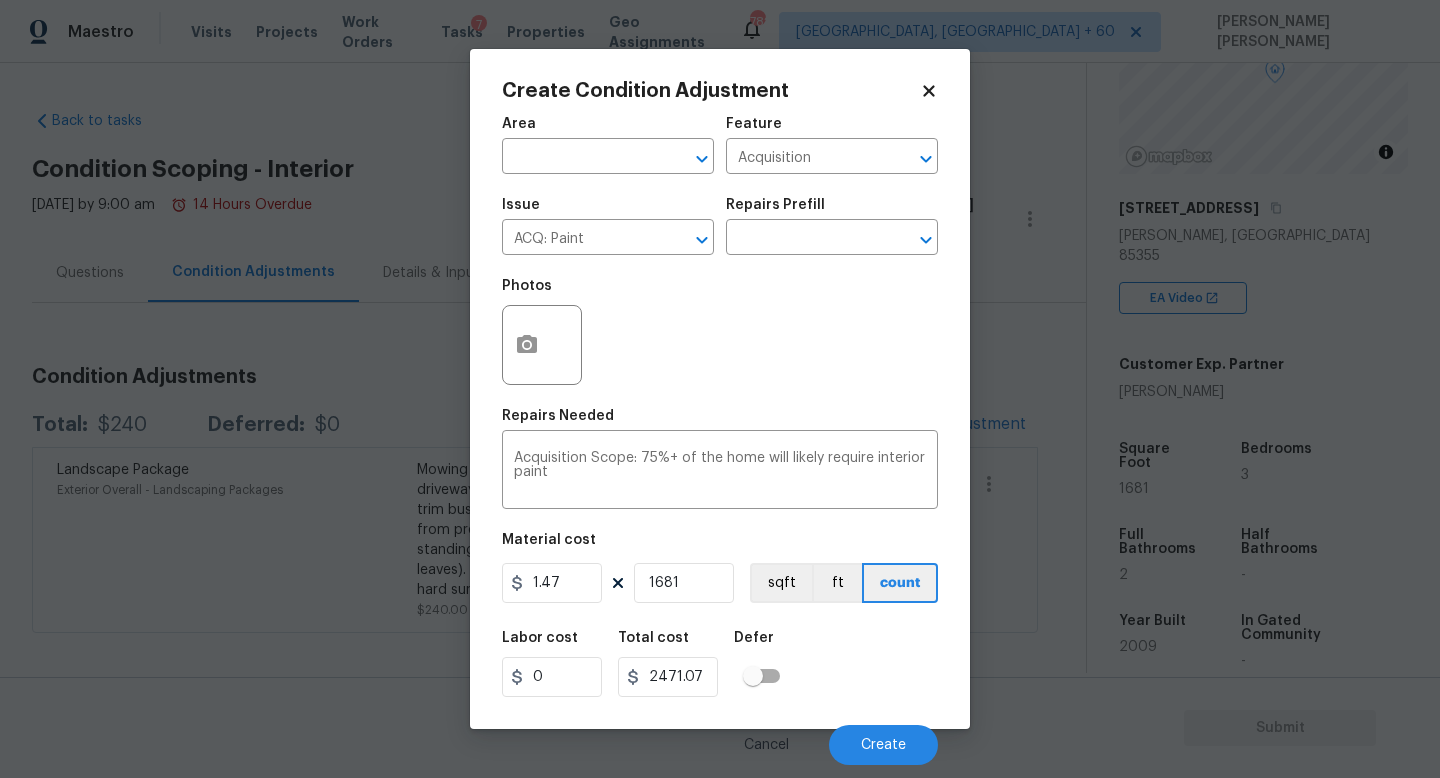 click on "Labor cost 0 Total cost 2471.07 Defer" at bounding box center [720, 664] 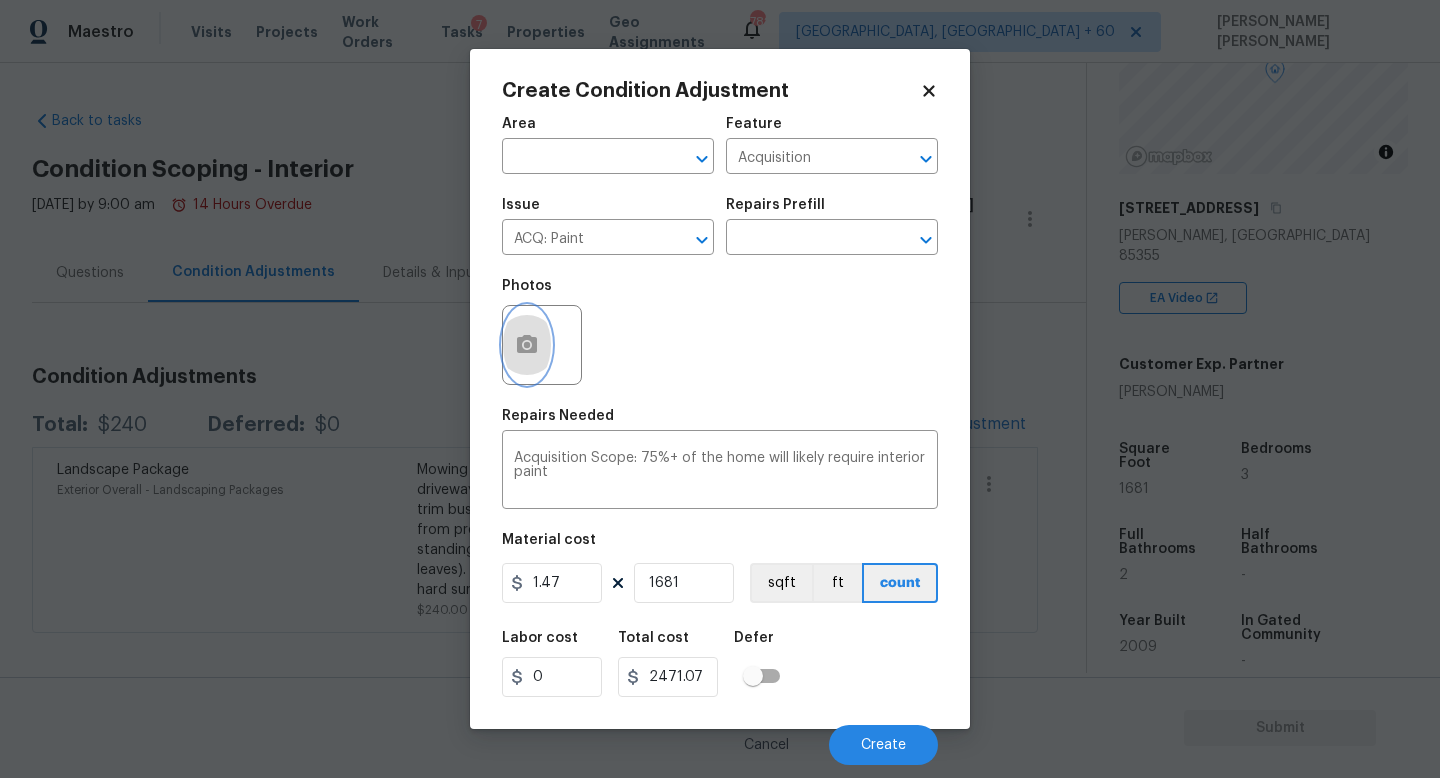 click at bounding box center [527, 345] 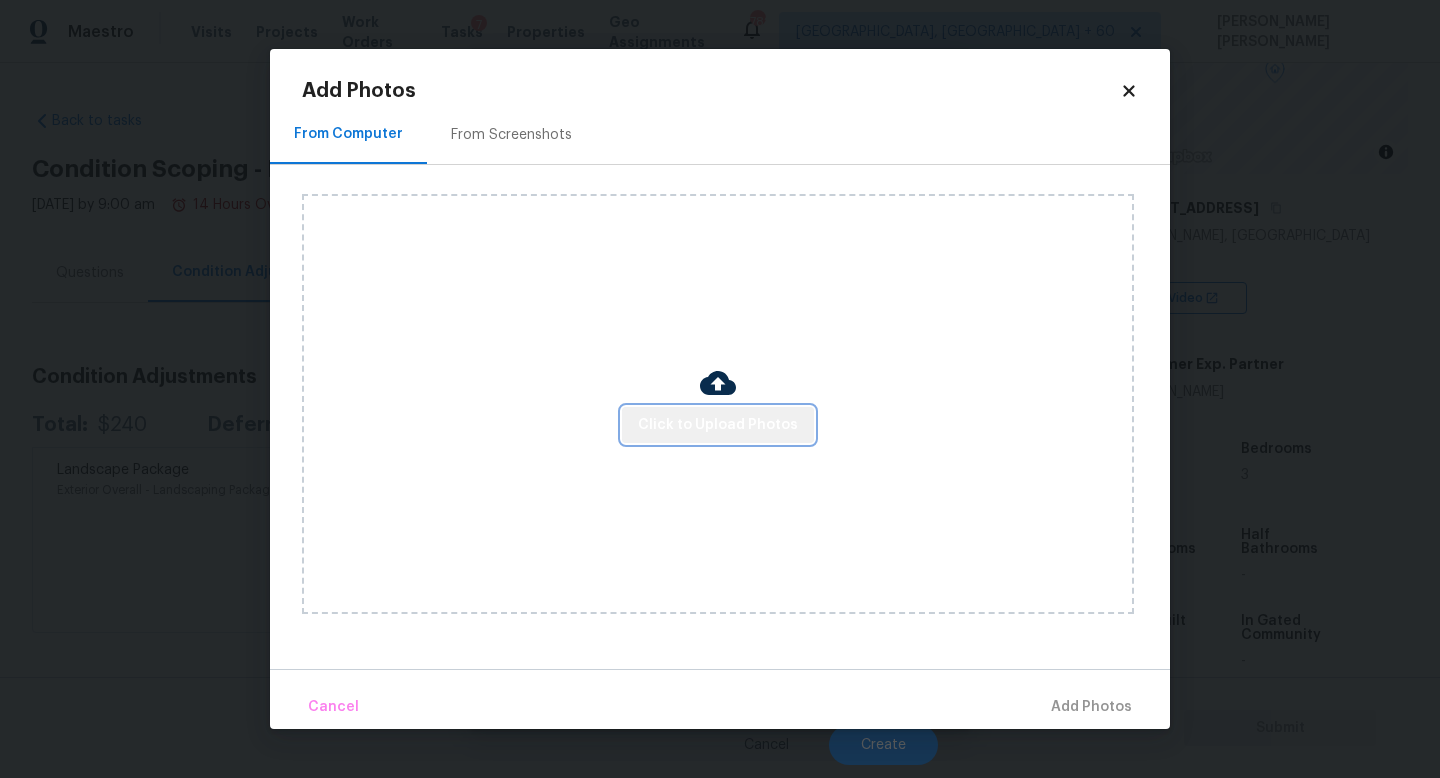 click on "Click to Upload Photos" at bounding box center (718, 425) 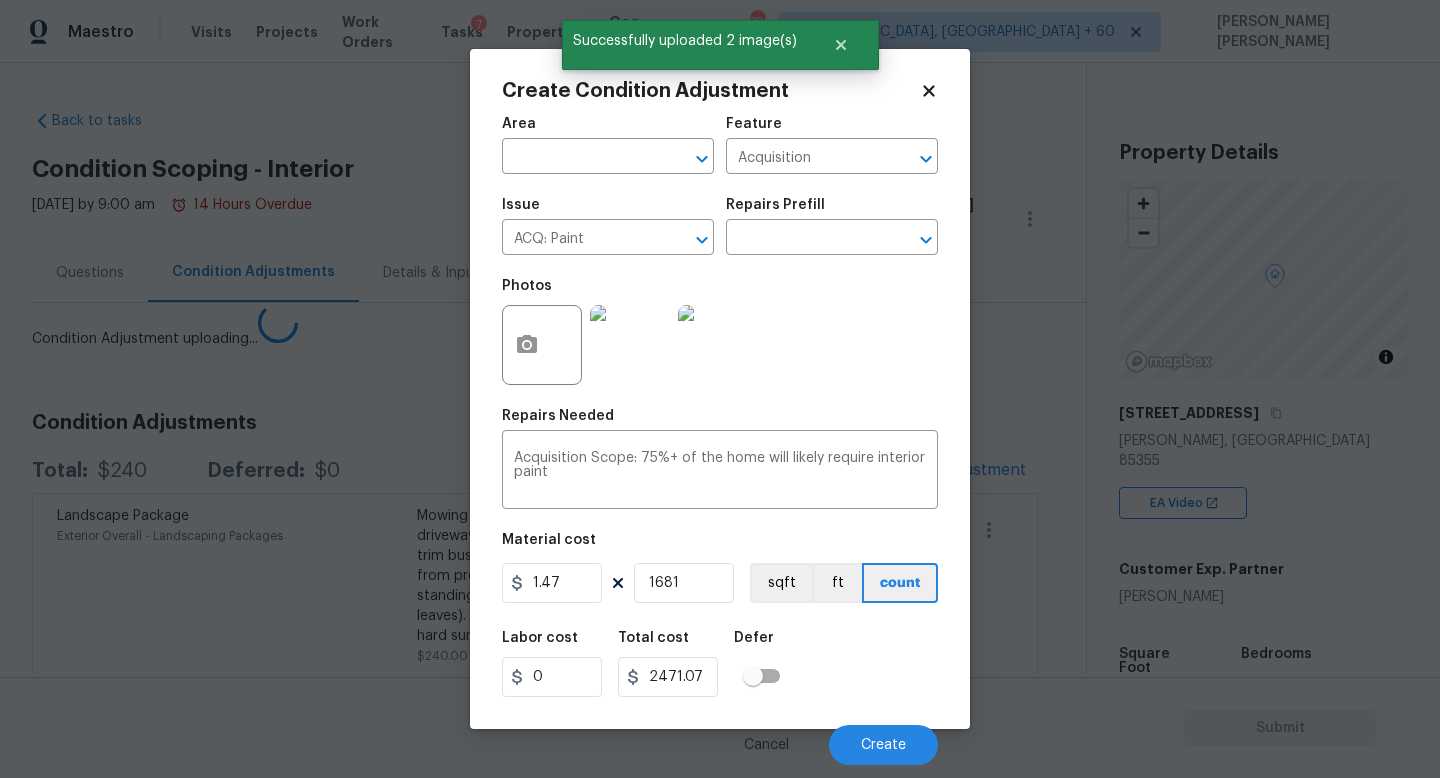 scroll, scrollTop: 0, scrollLeft: 0, axis: both 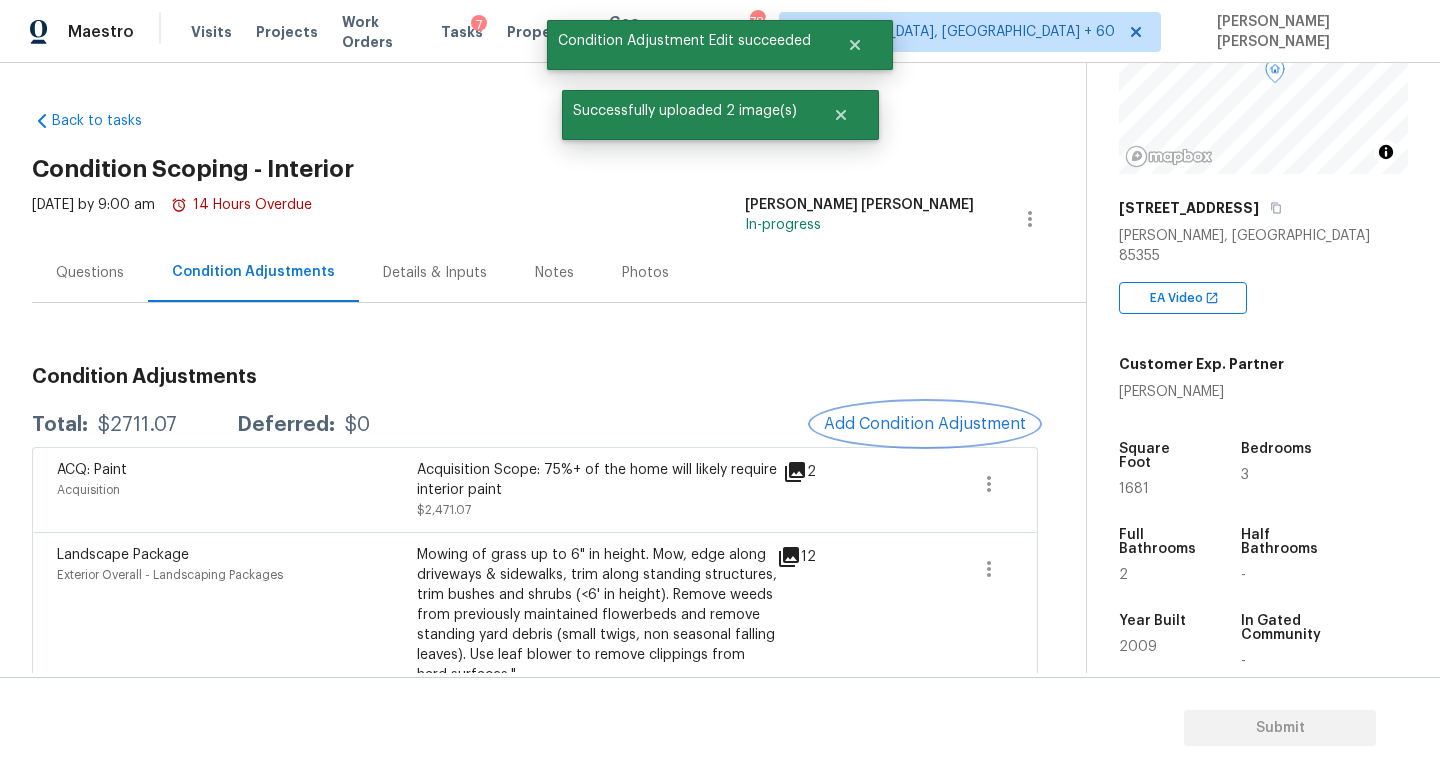 click on "Add Condition Adjustment" at bounding box center [925, 424] 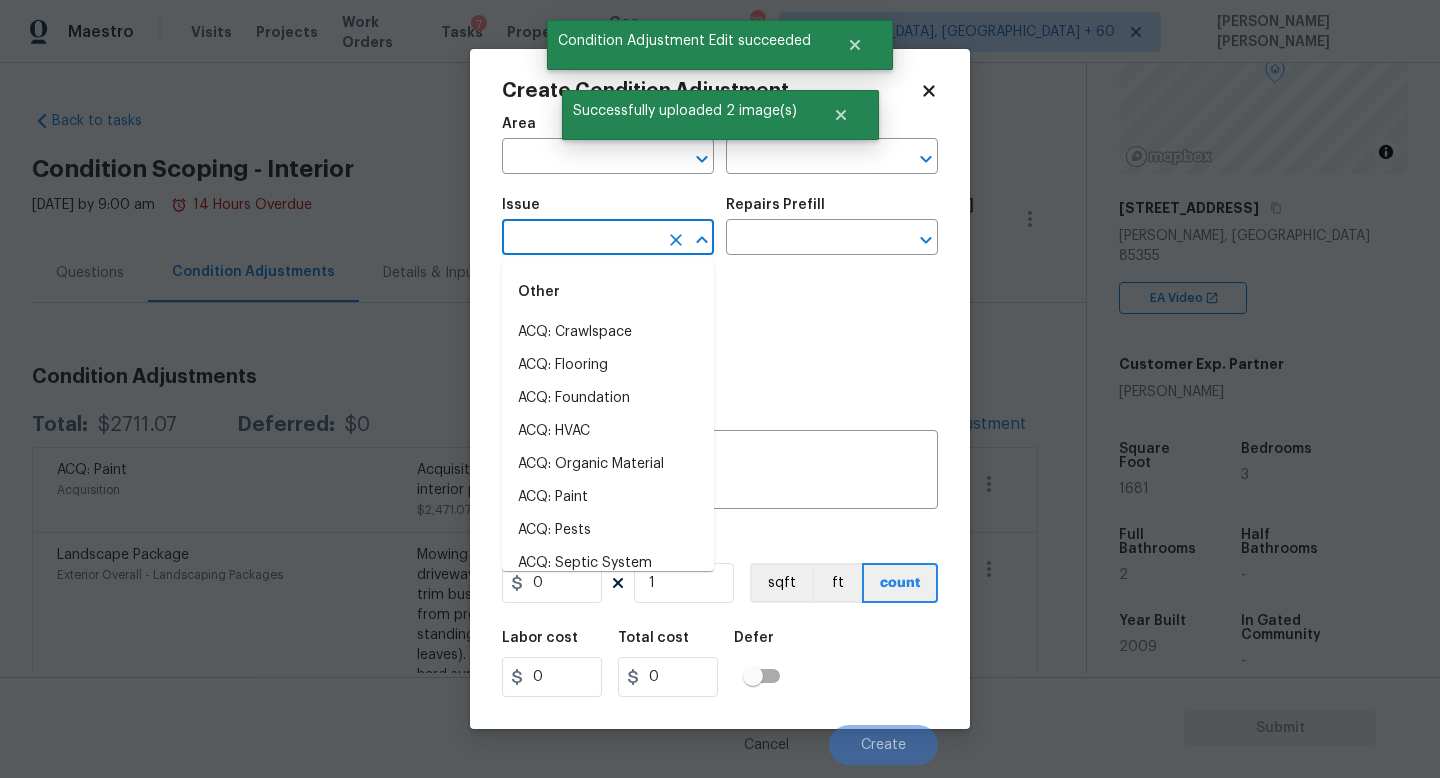 click at bounding box center [580, 239] 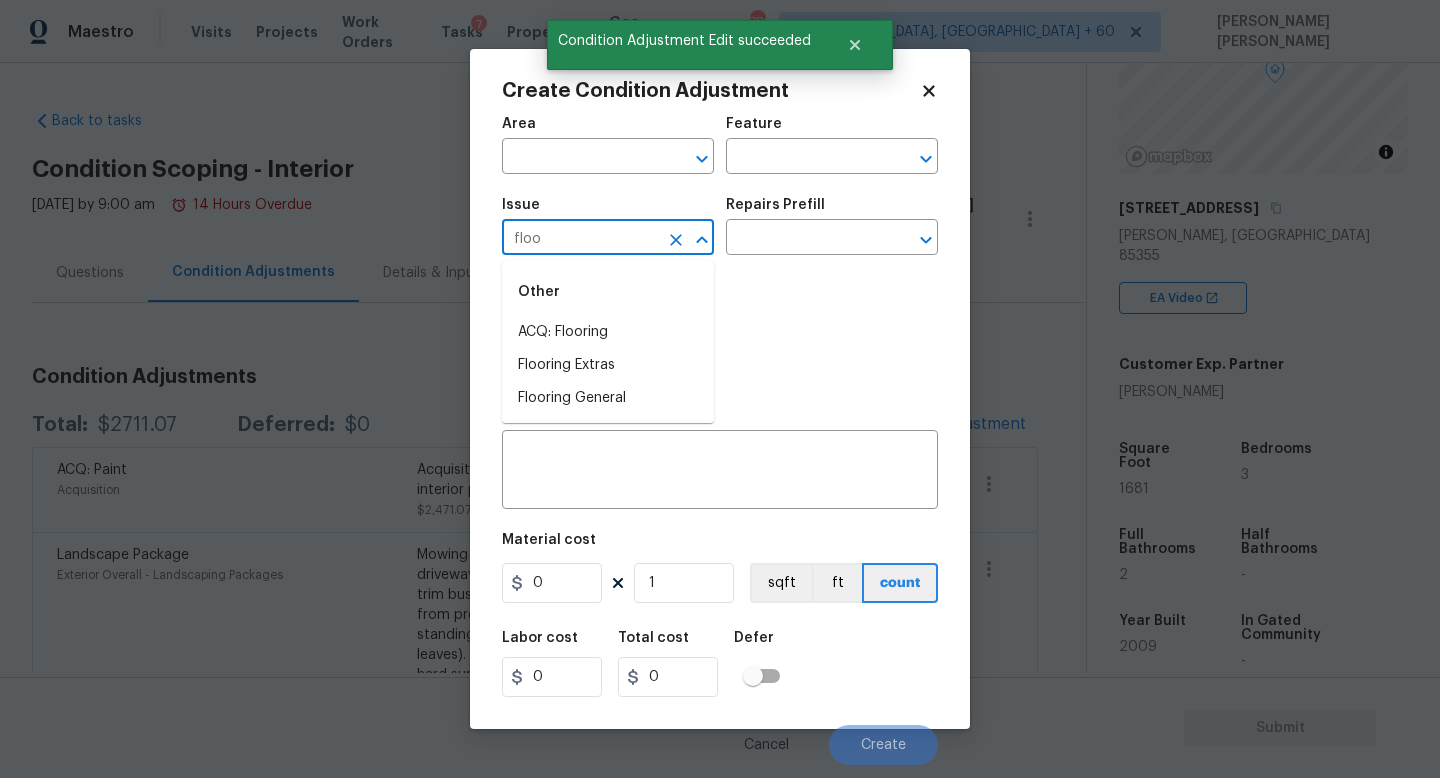 click on "ACQ: Flooring" at bounding box center (608, 332) 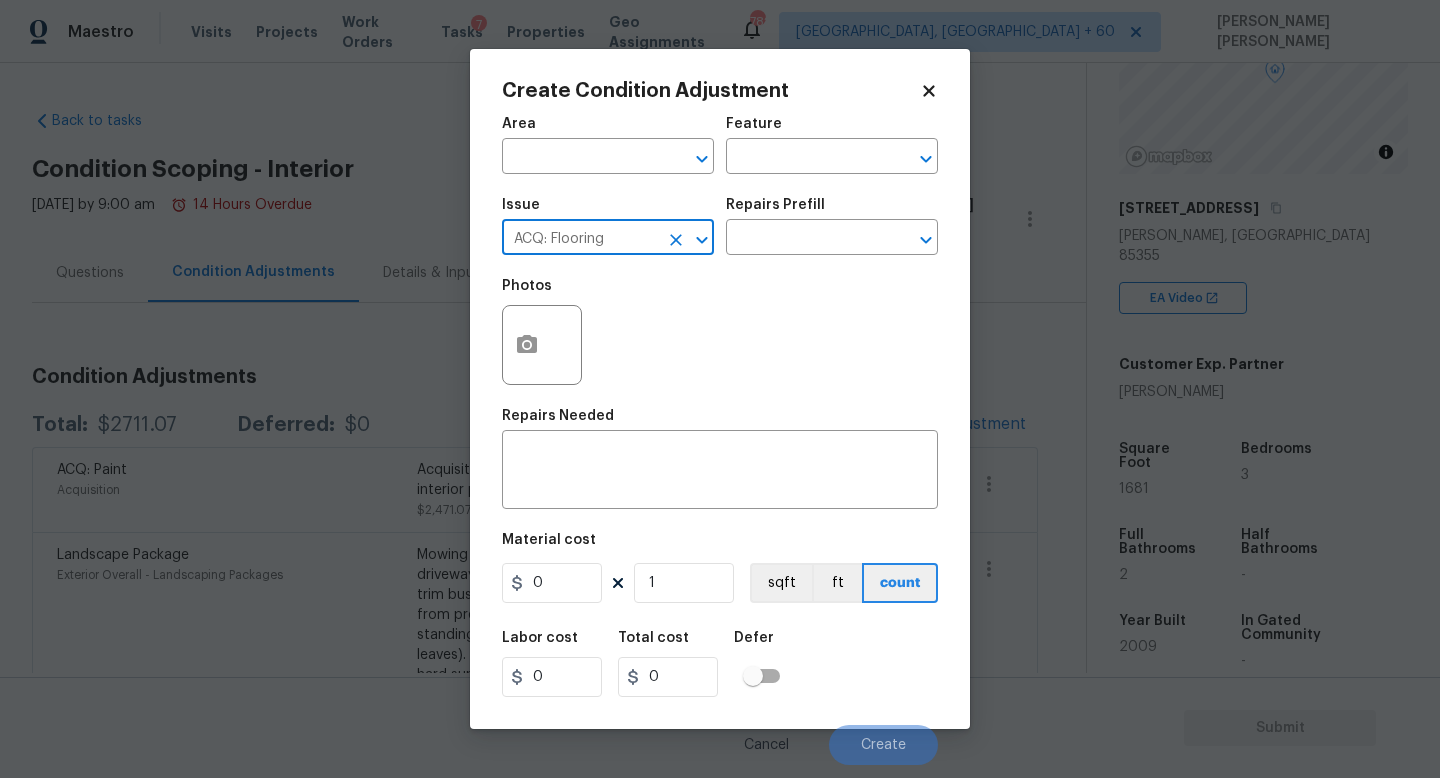 type on "ACQ: Flooring" 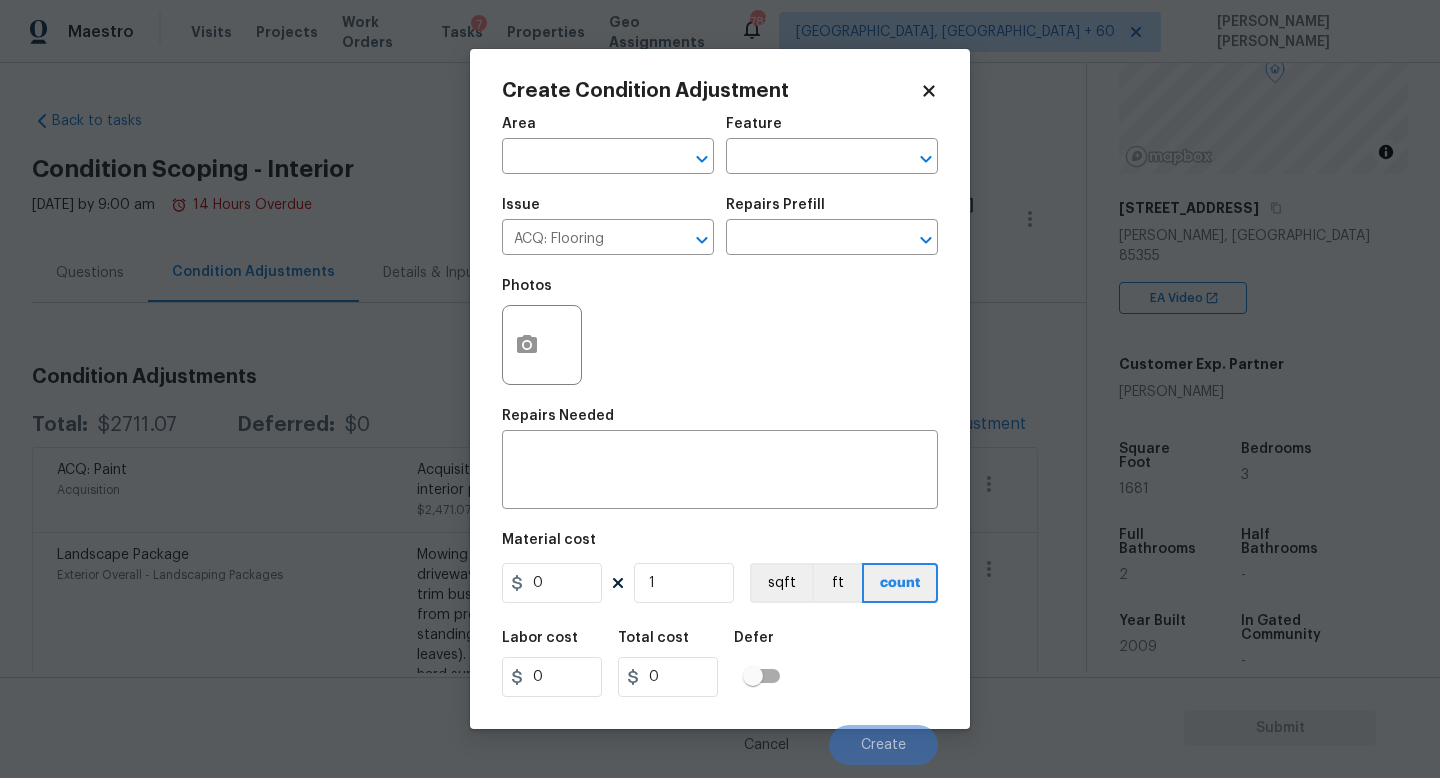 click on "Issue ACQ: Flooring ​ Repairs Prefill ​" at bounding box center (720, 226) 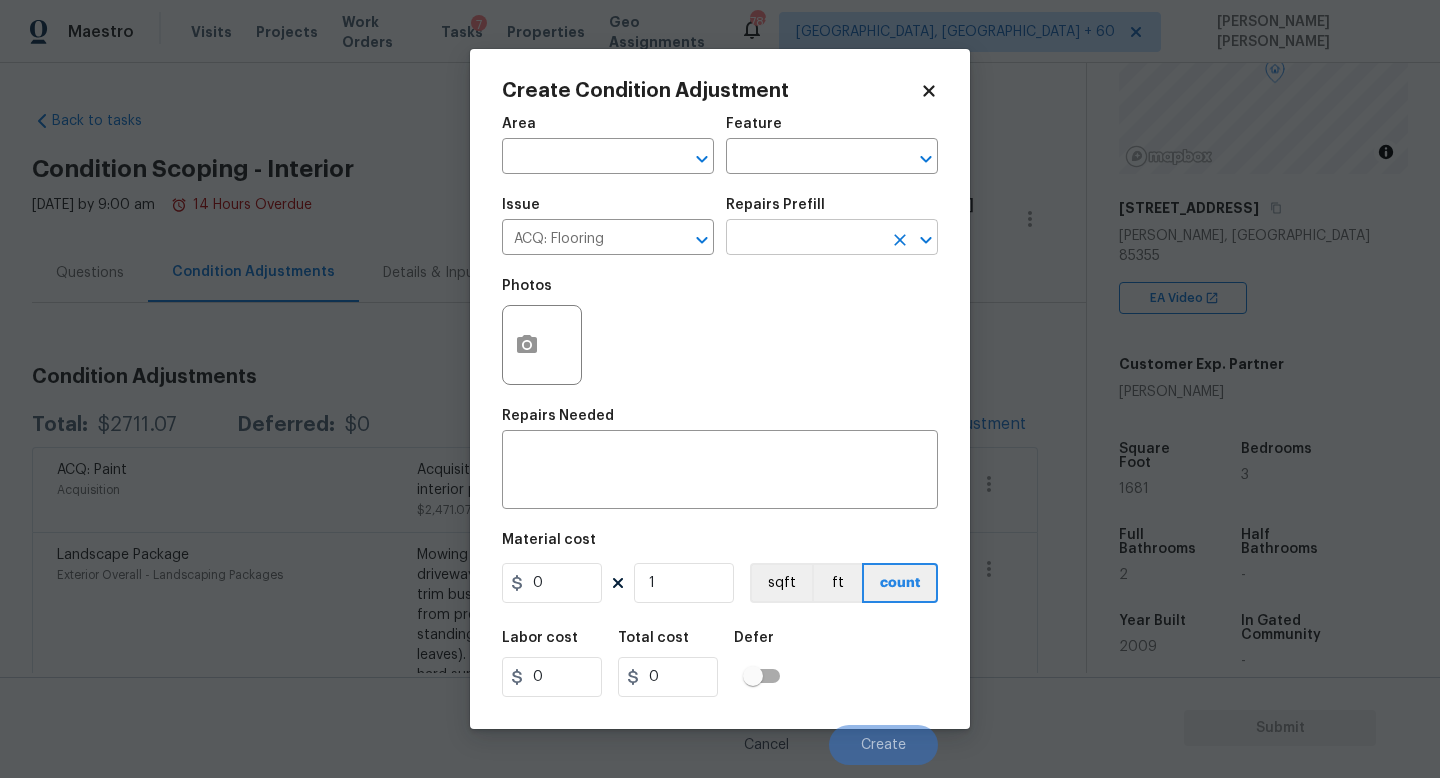 click at bounding box center (804, 239) 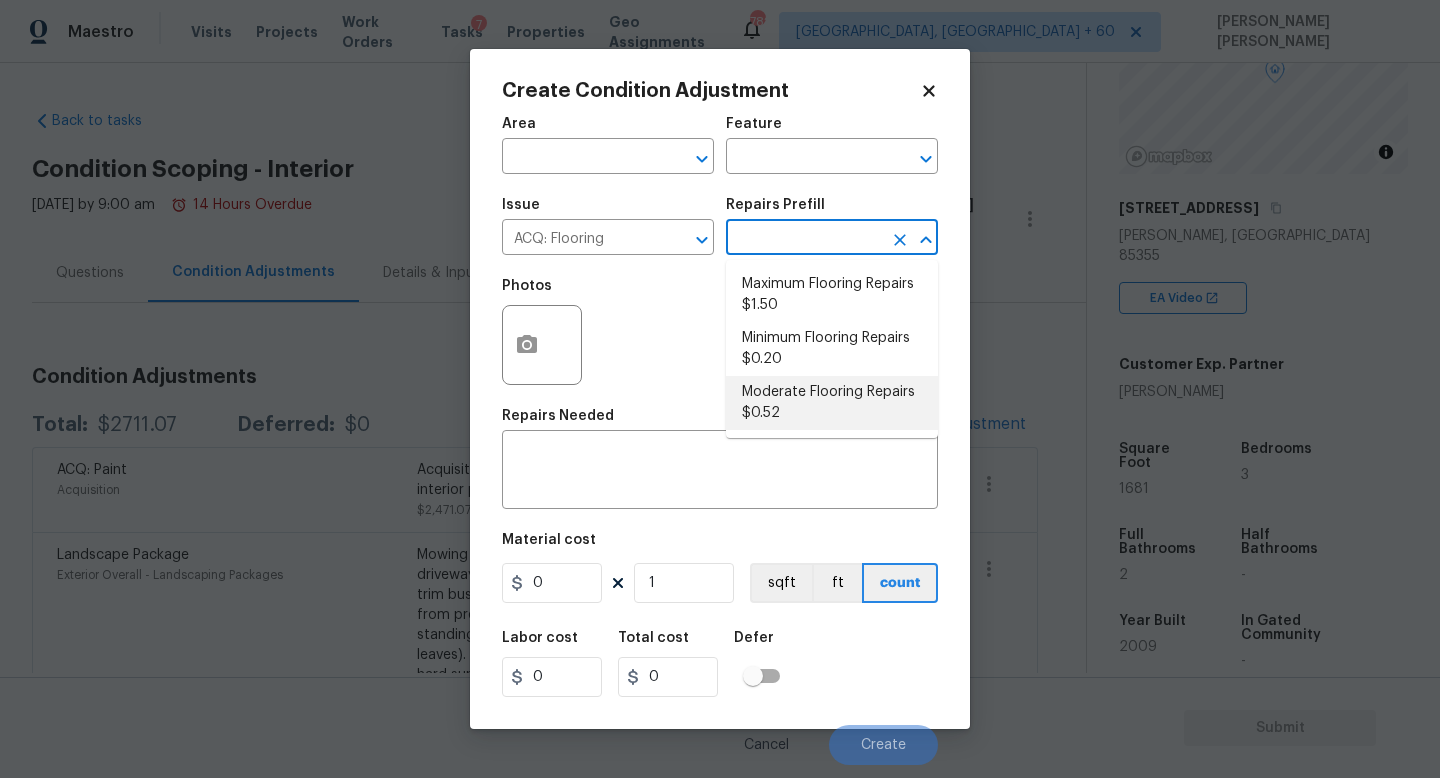 drag, startPoint x: 809, startPoint y: 394, endPoint x: 812, endPoint y: 360, distance: 34.132095 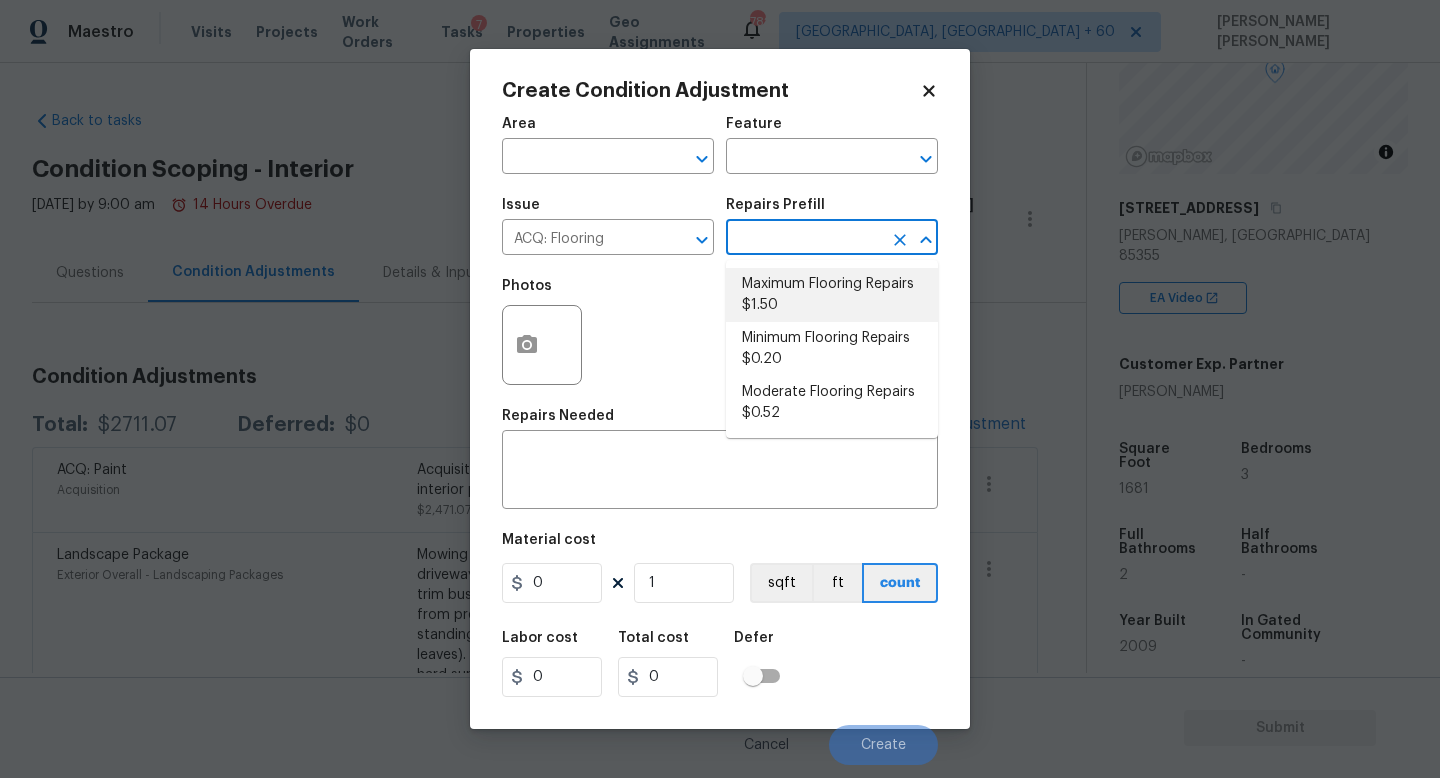 click on "Maximum Flooring Repairs $1.50" at bounding box center (832, 295) 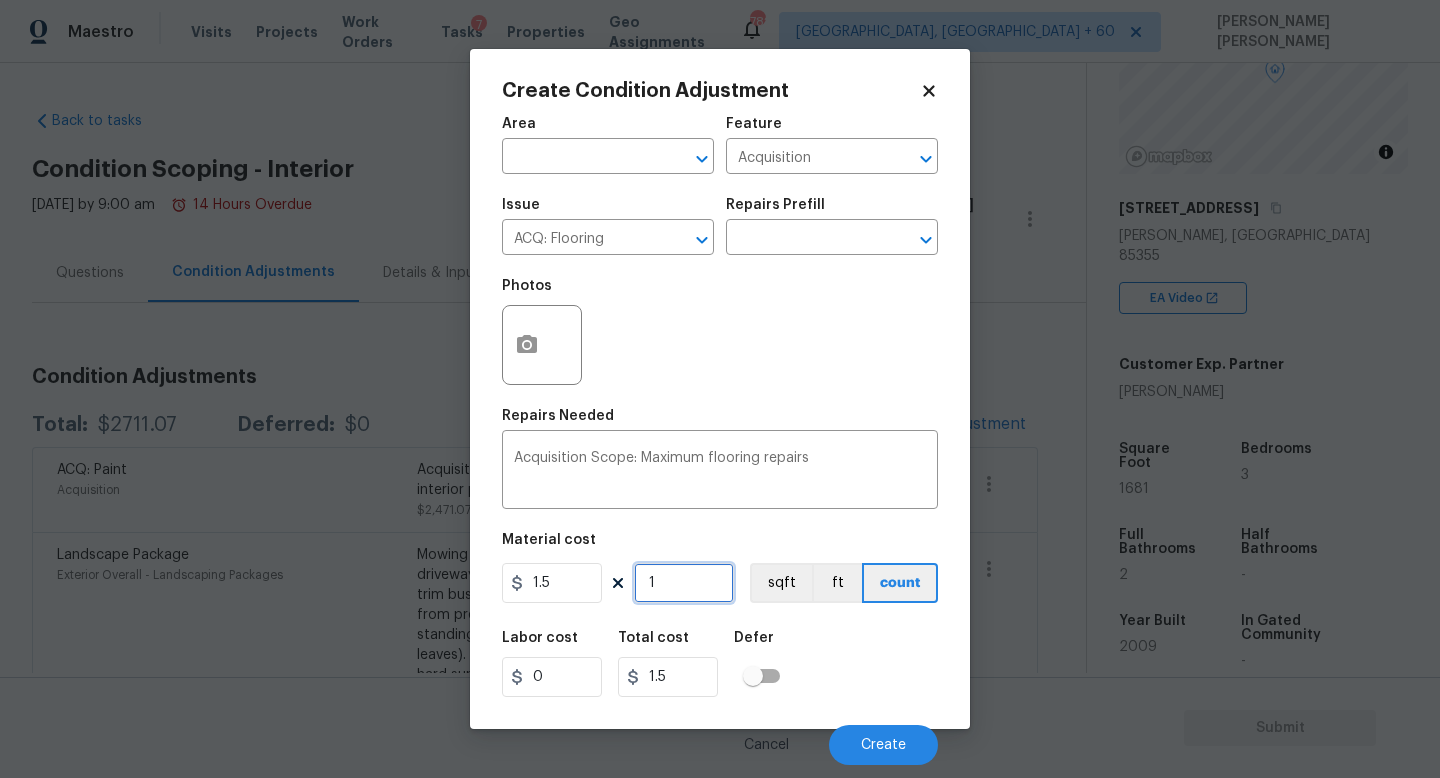 click on "1" at bounding box center [684, 583] 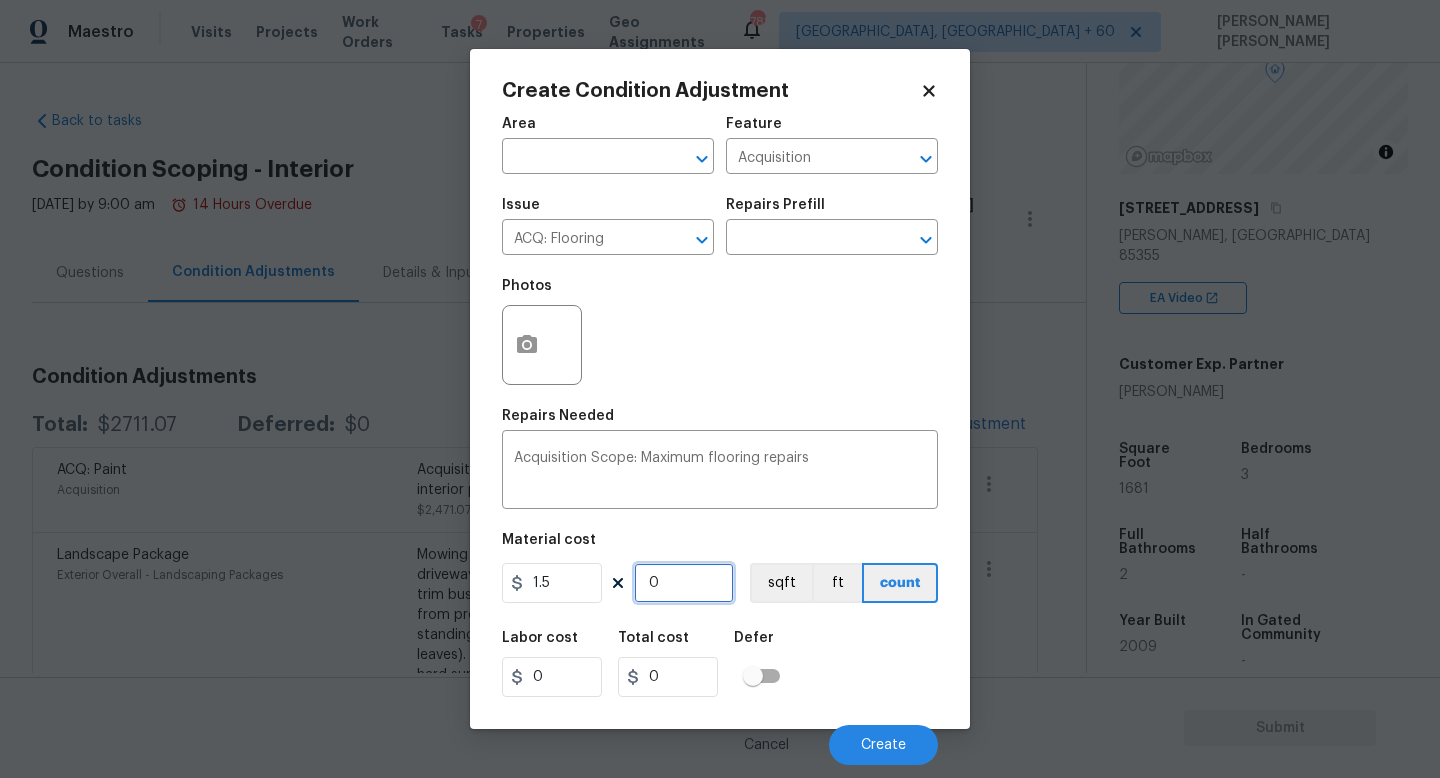 type on "1" 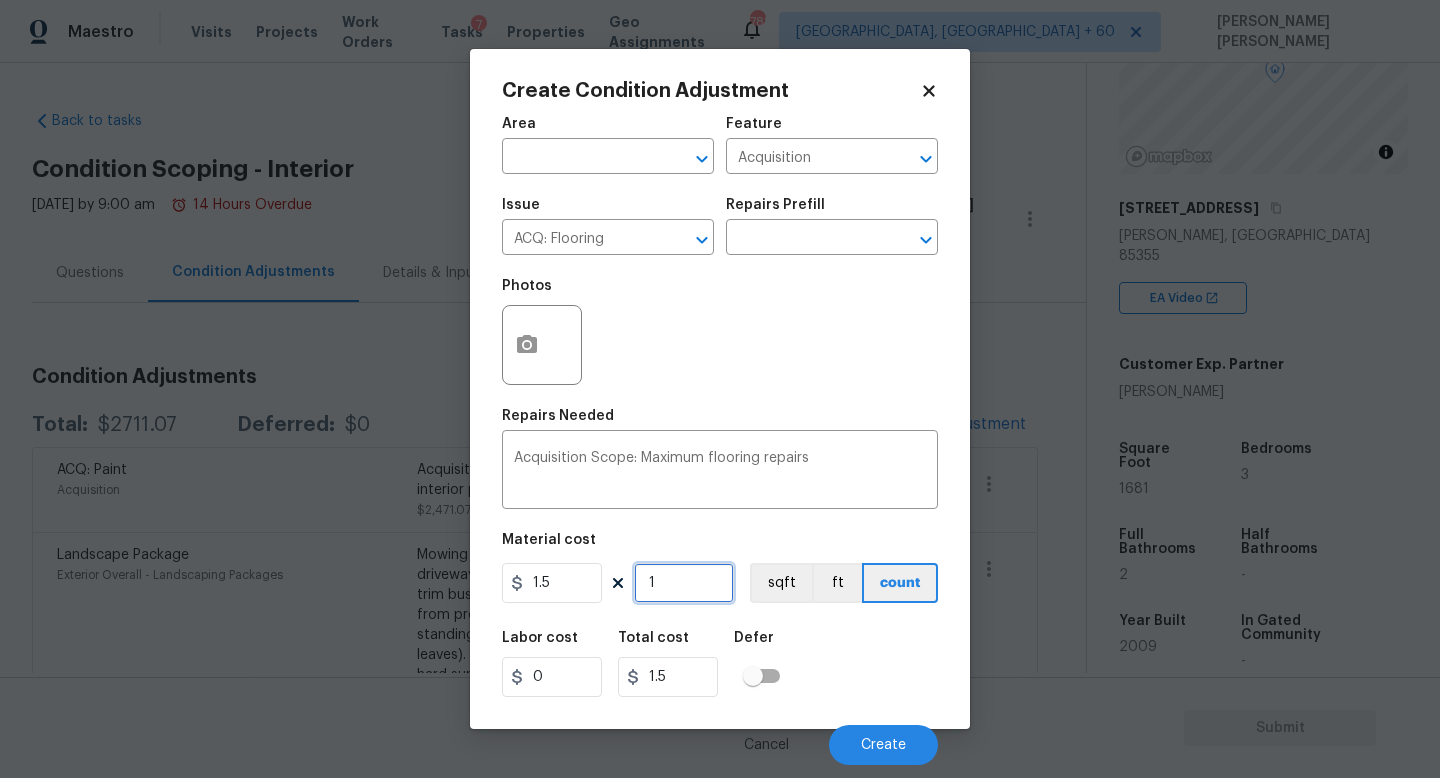 type on "16" 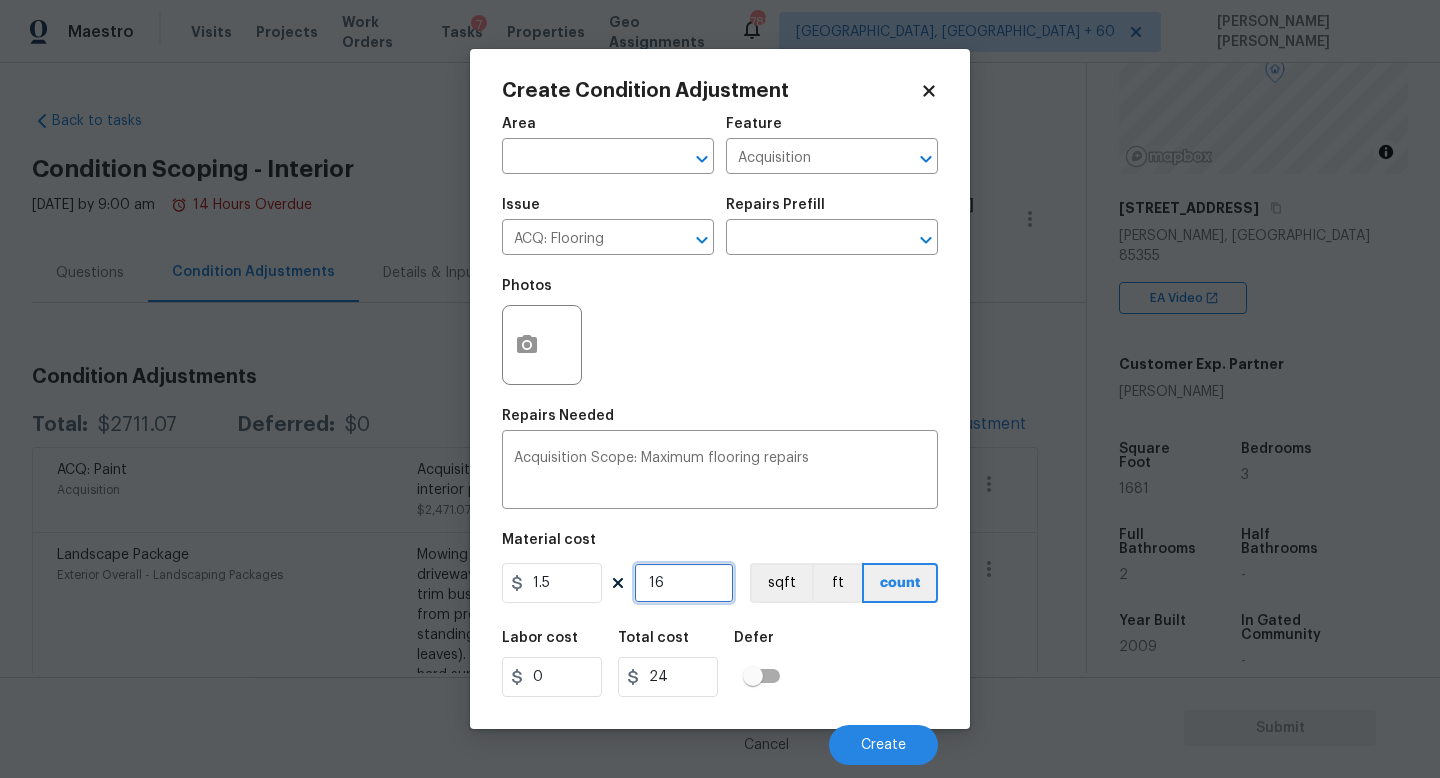 type on "168" 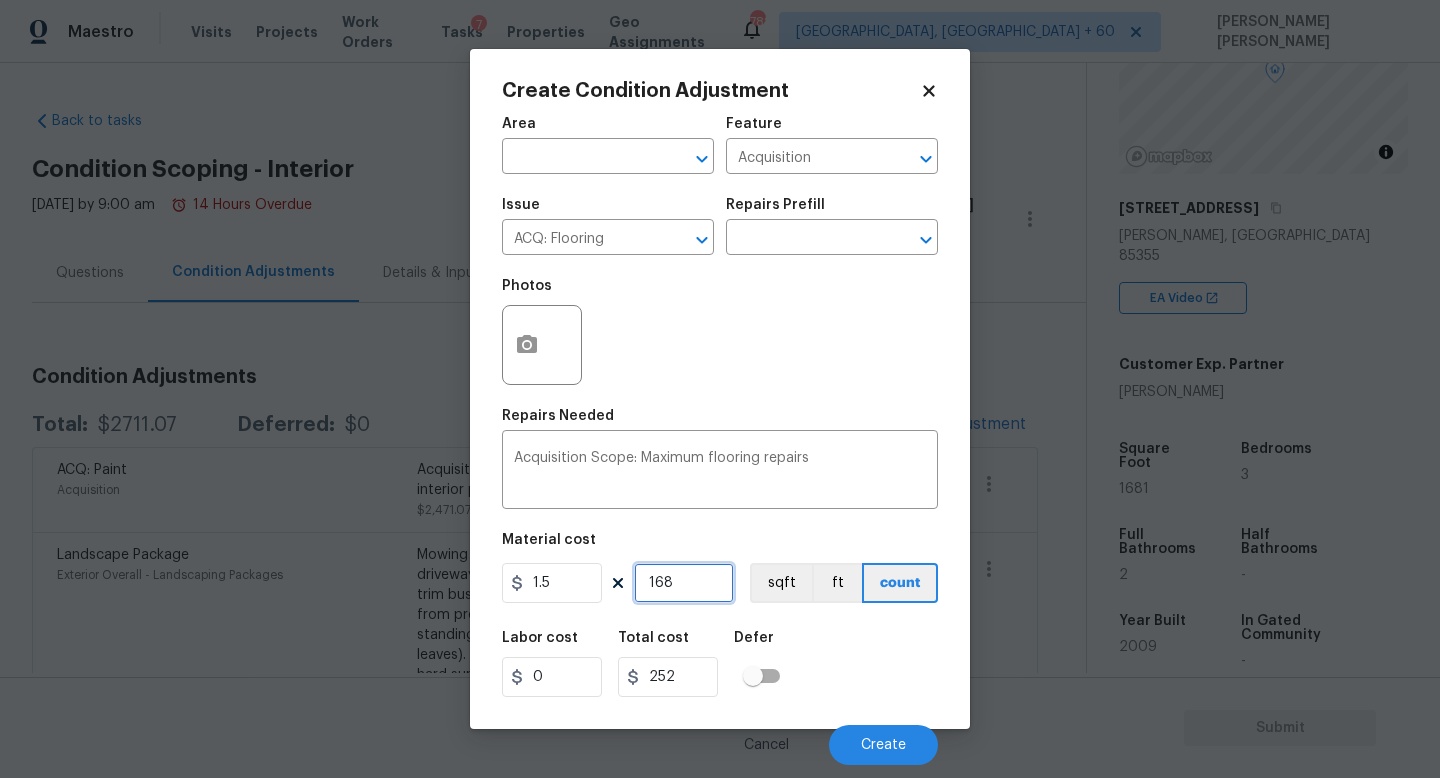 type on "1681" 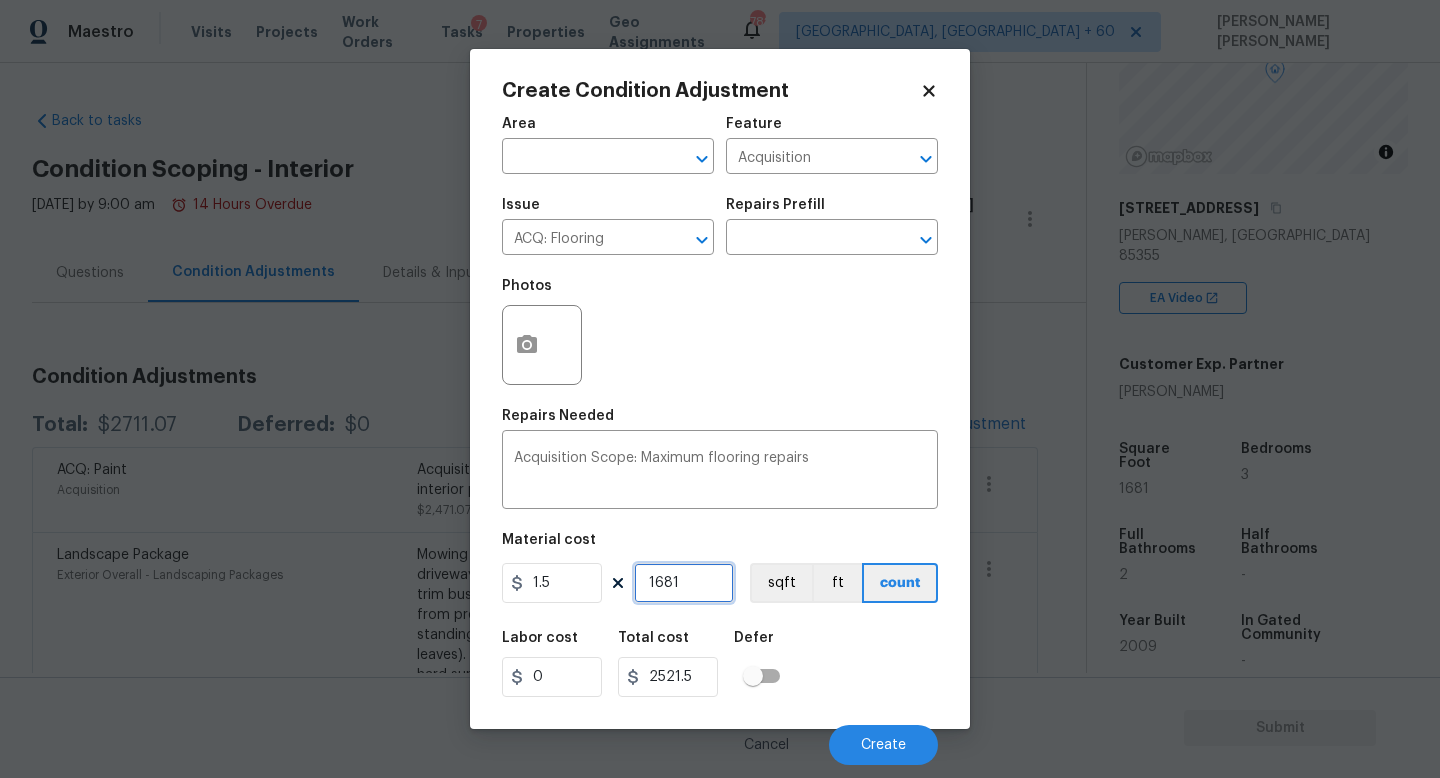 type on "1681" 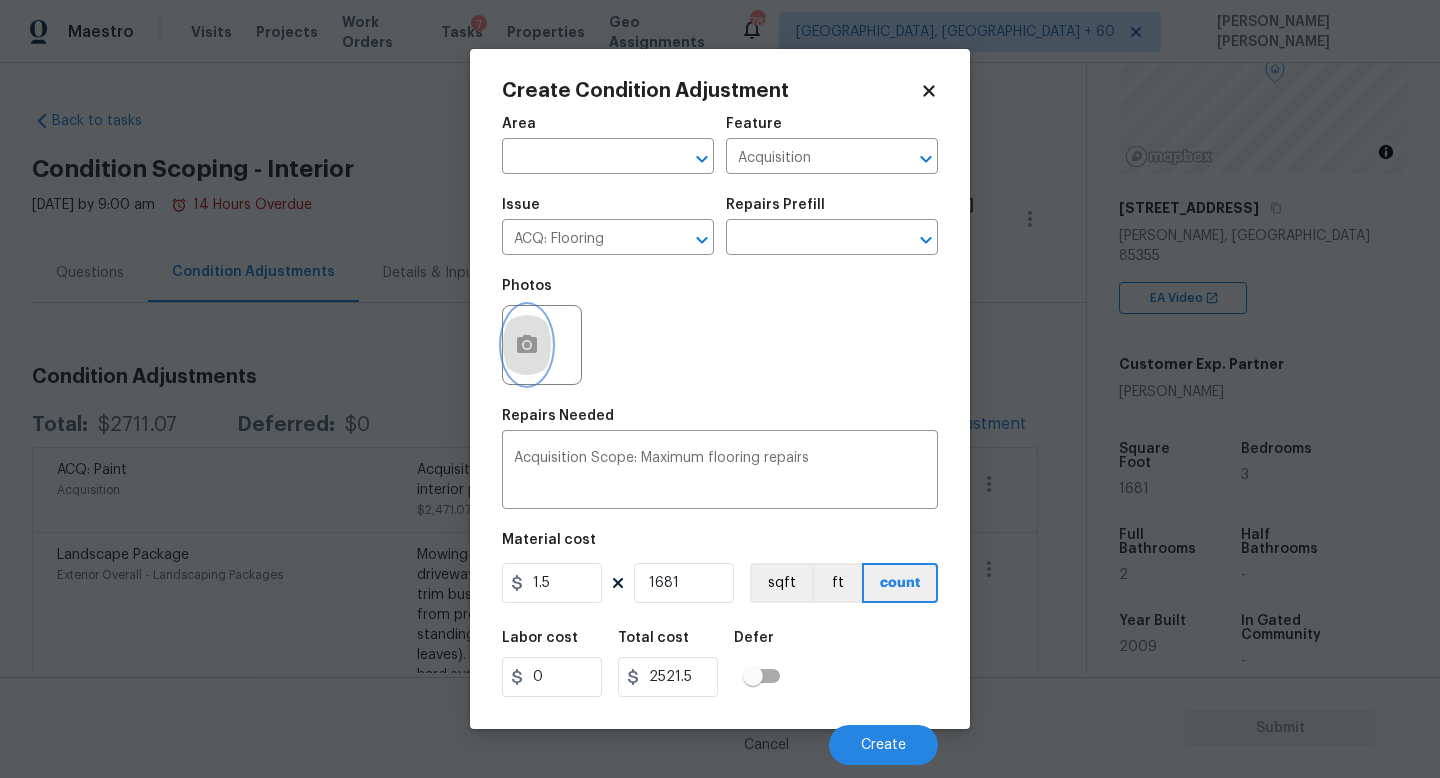 click 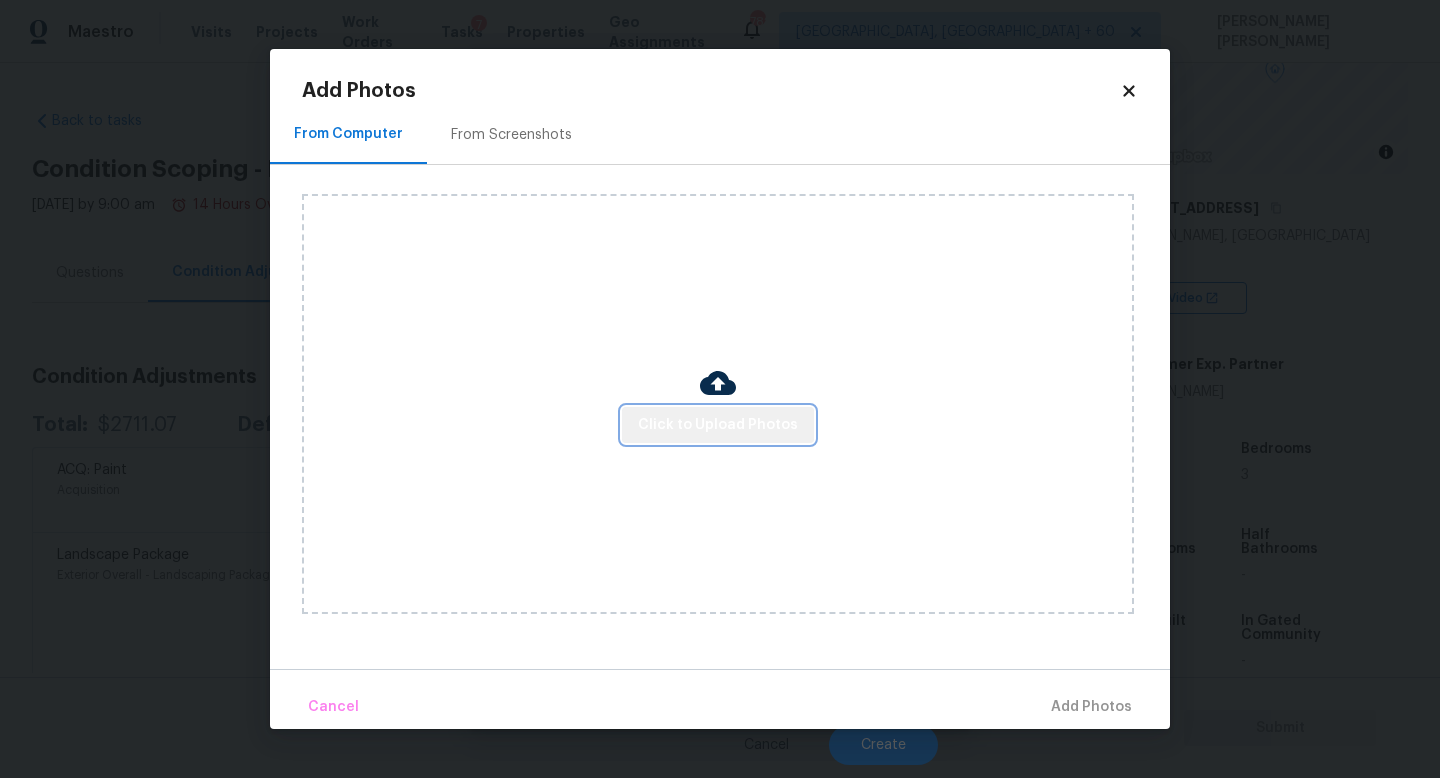 click on "Click to Upload Photos" at bounding box center (718, 425) 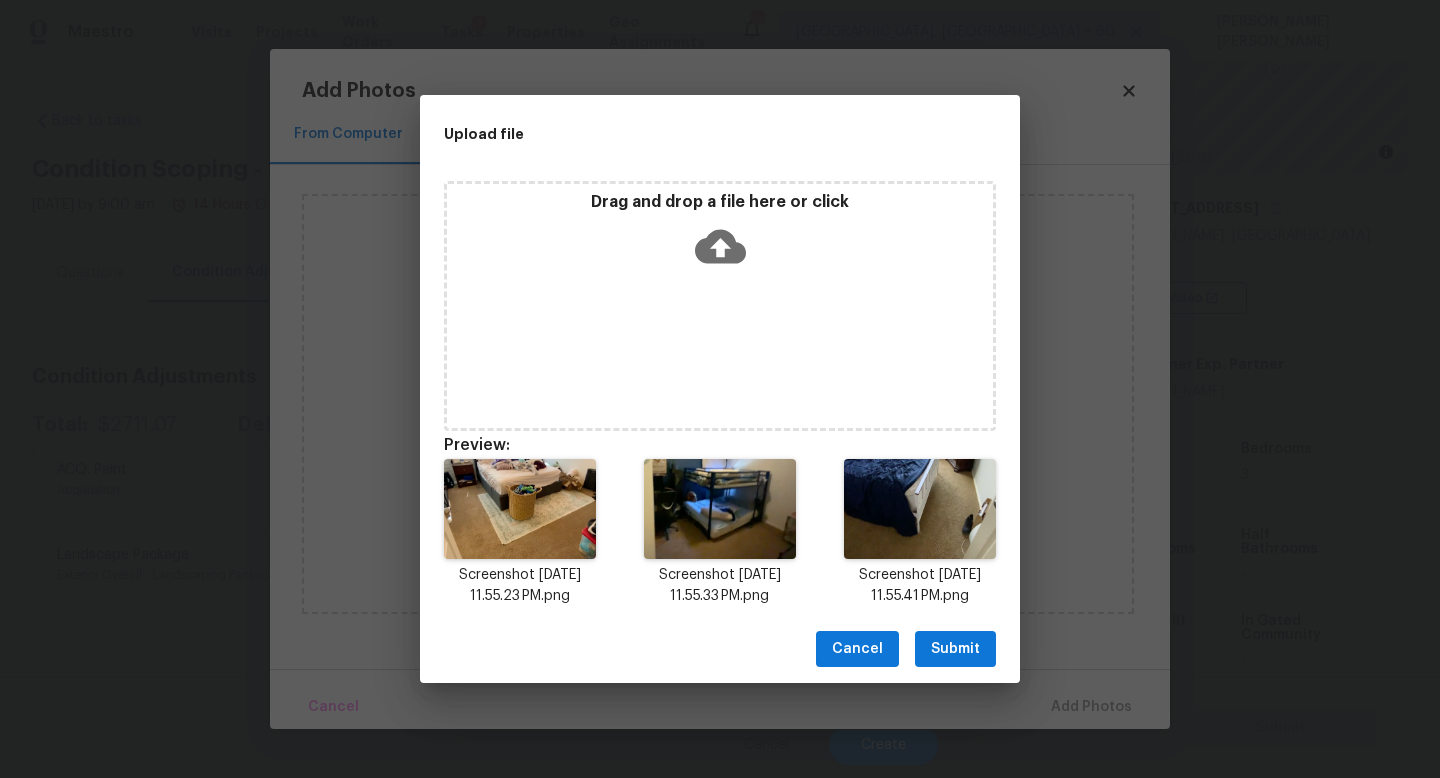 click on "Submit" at bounding box center (955, 649) 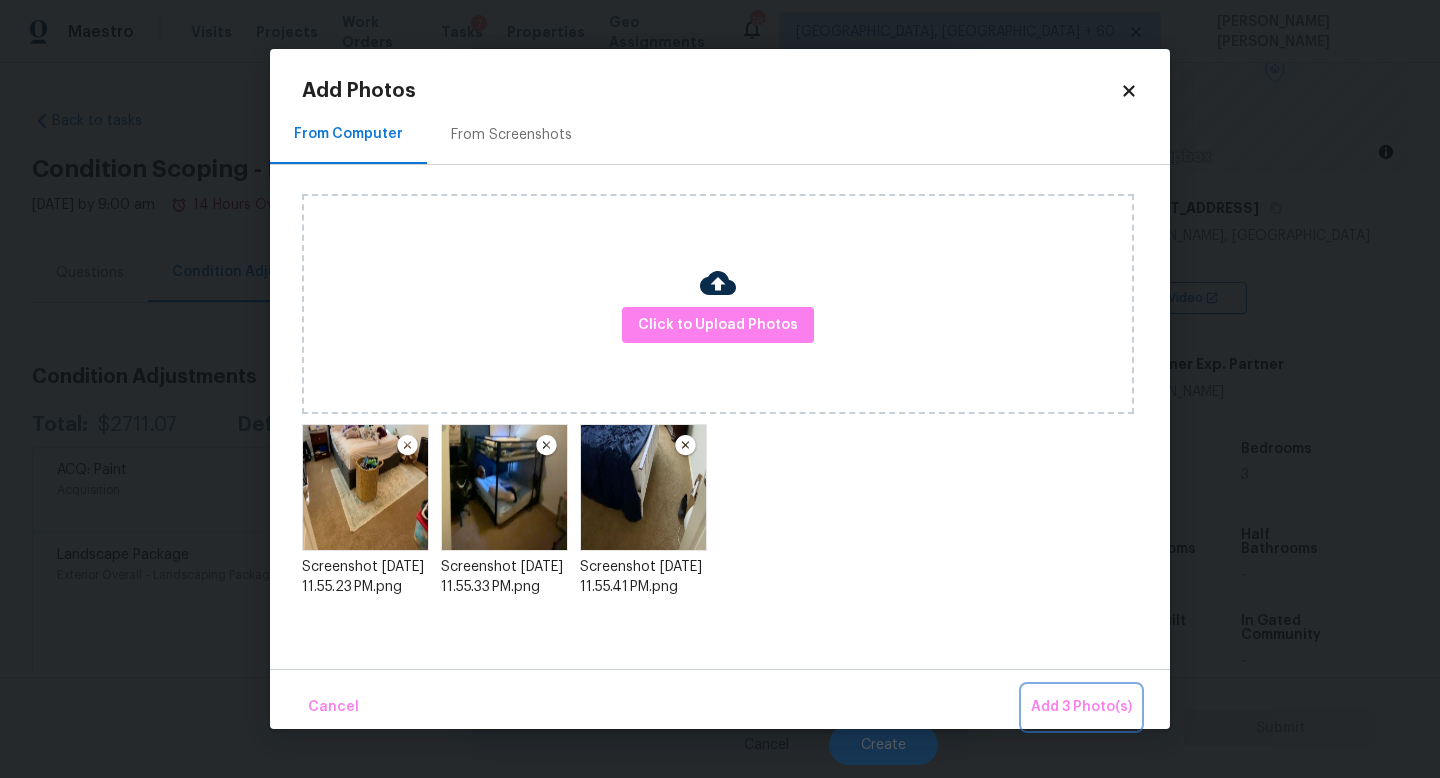 click on "Add 3 Photo(s)" at bounding box center (1081, 707) 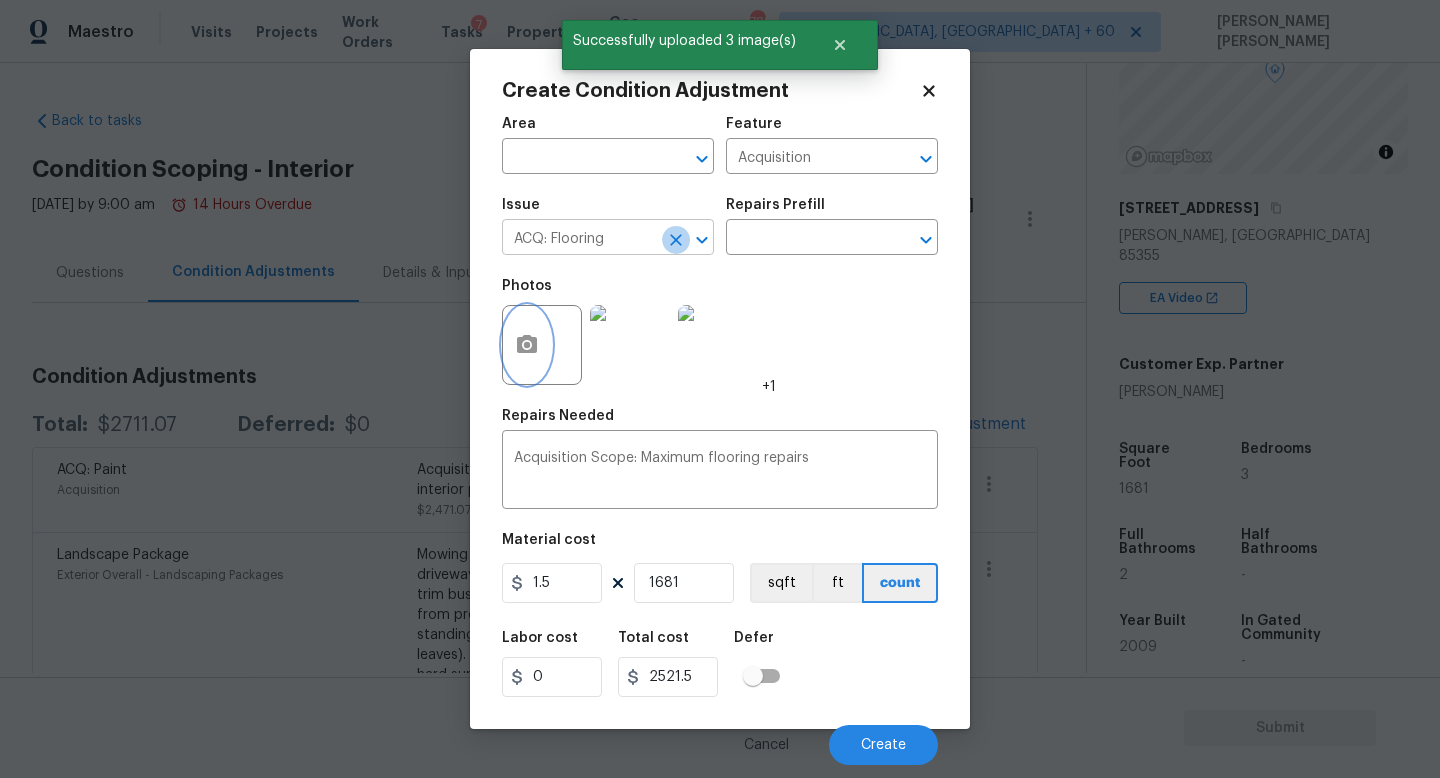click 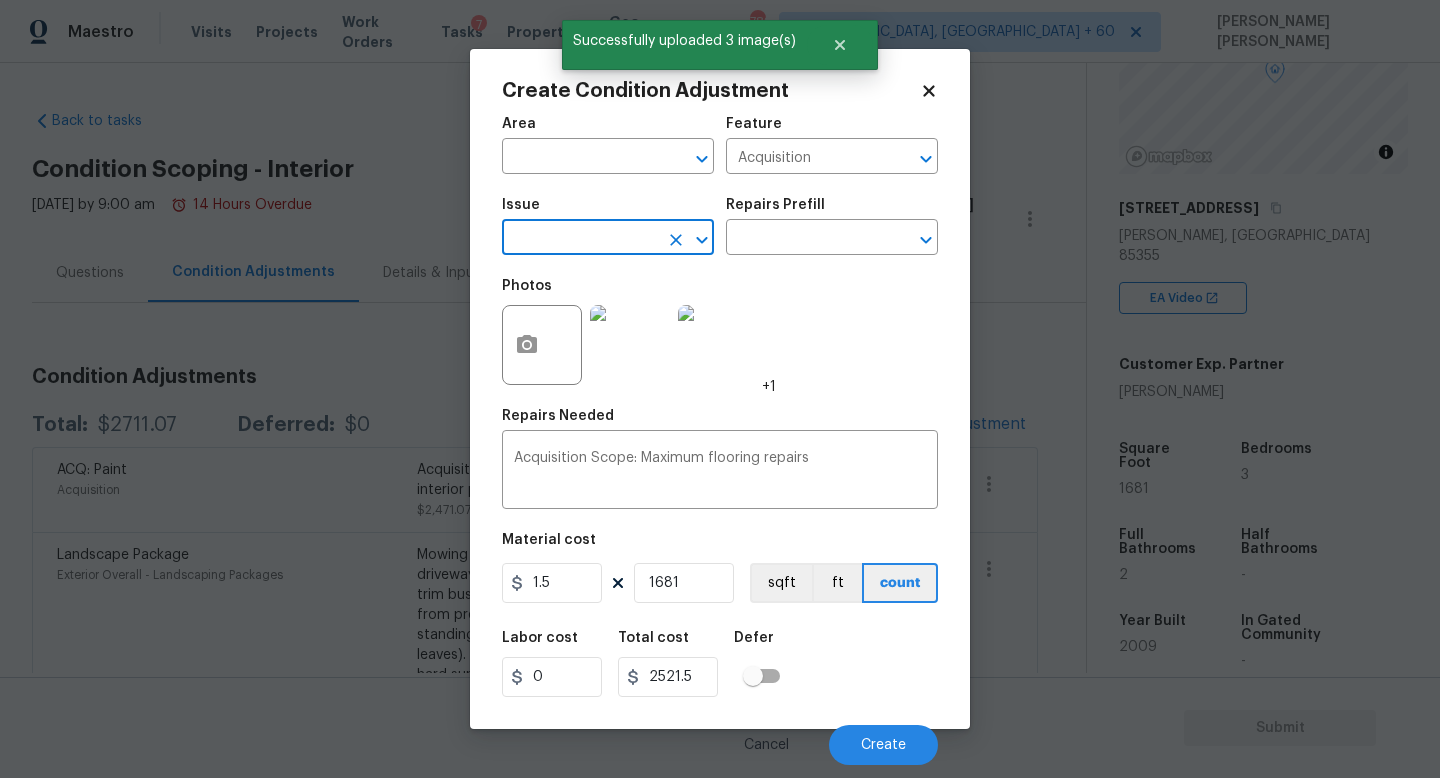 type on "c" 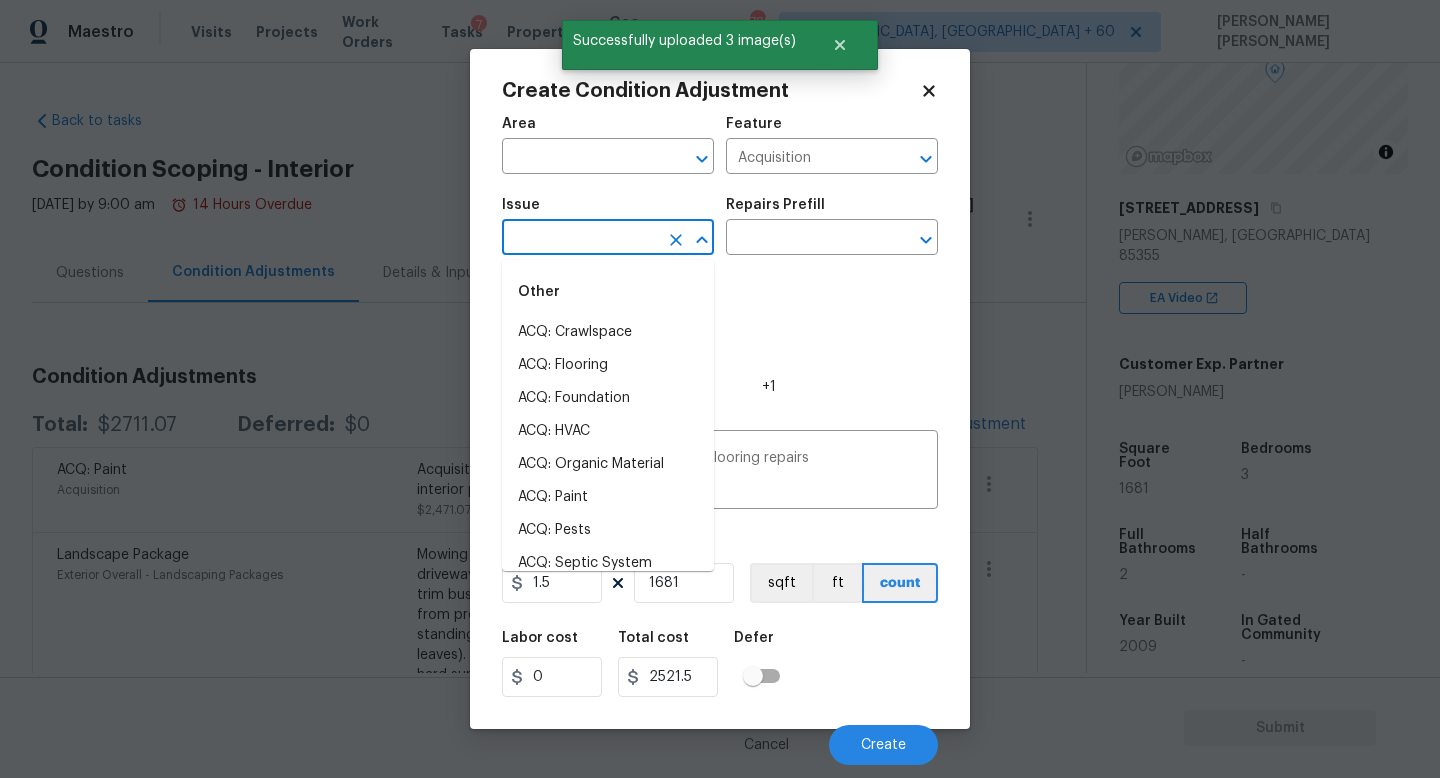 type on "g" 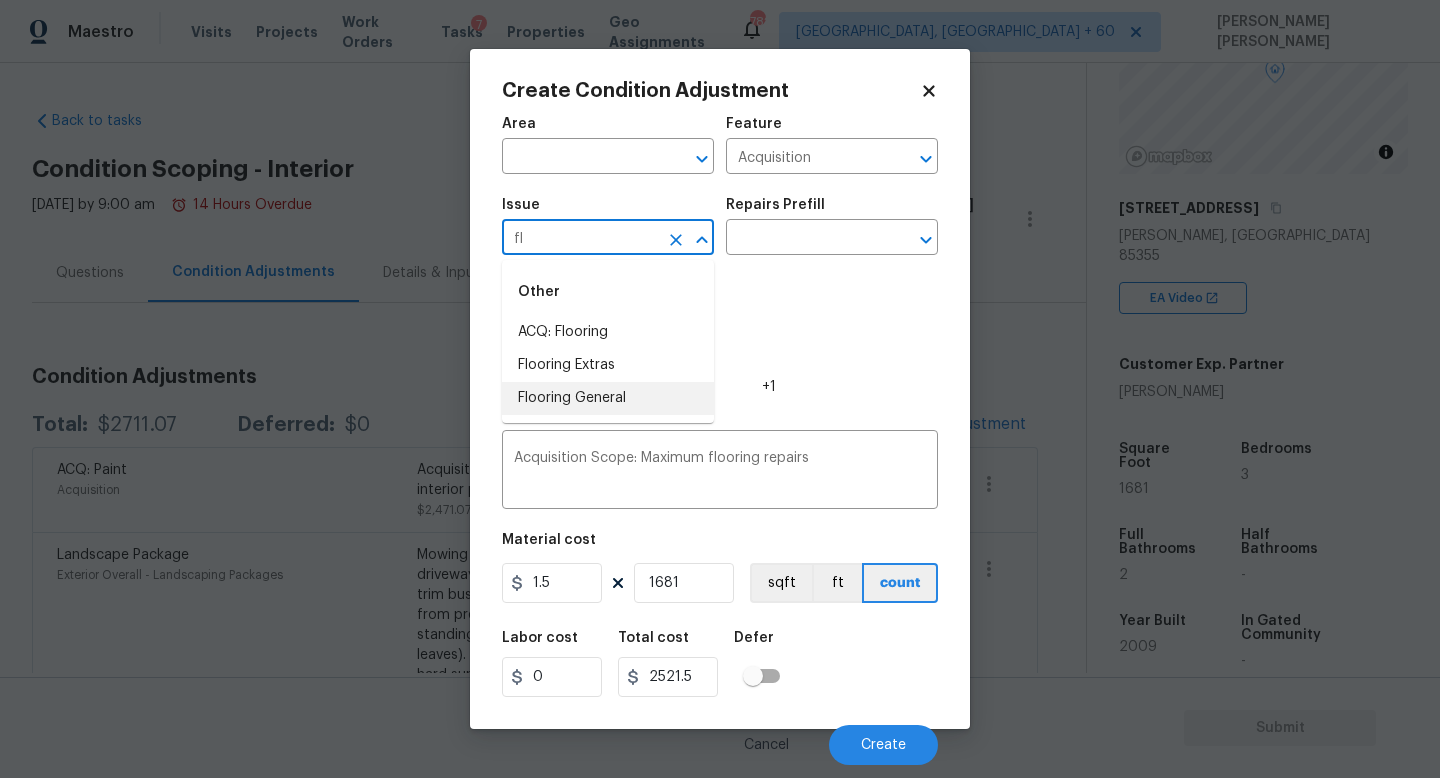 click on "Flooring General" at bounding box center [608, 398] 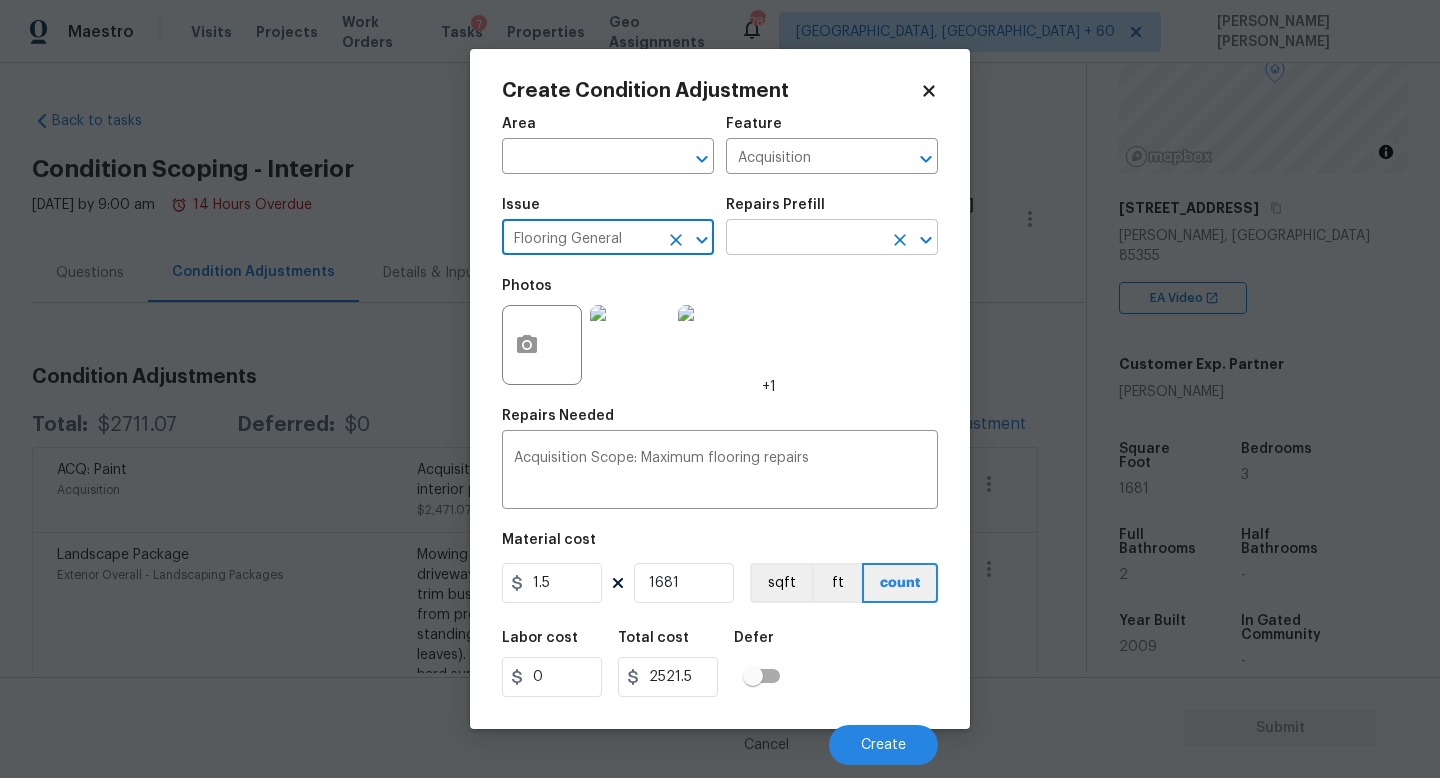 type on "Flooring General" 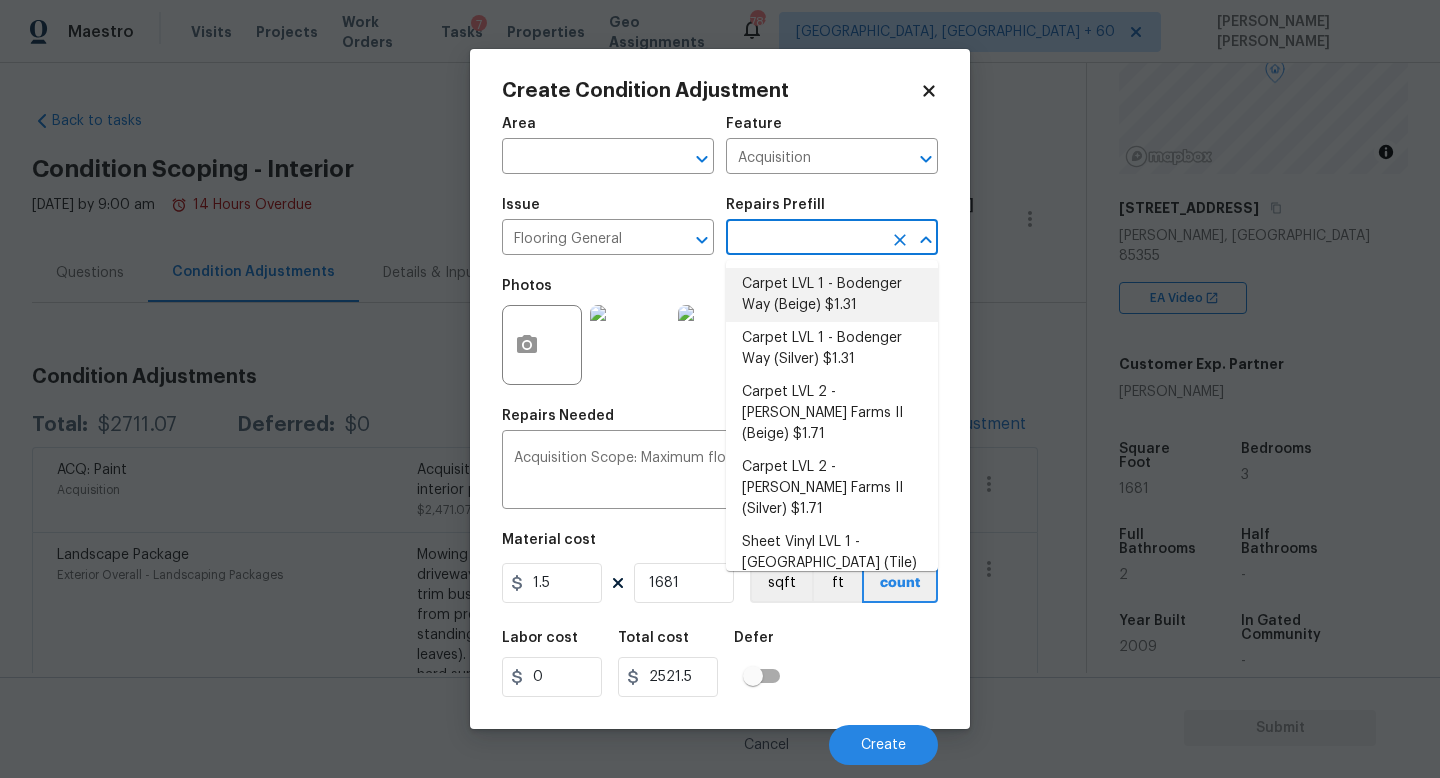 click on "Carpet LVL 1 - Bodenger Way (Beige) $1.31" at bounding box center [832, 295] 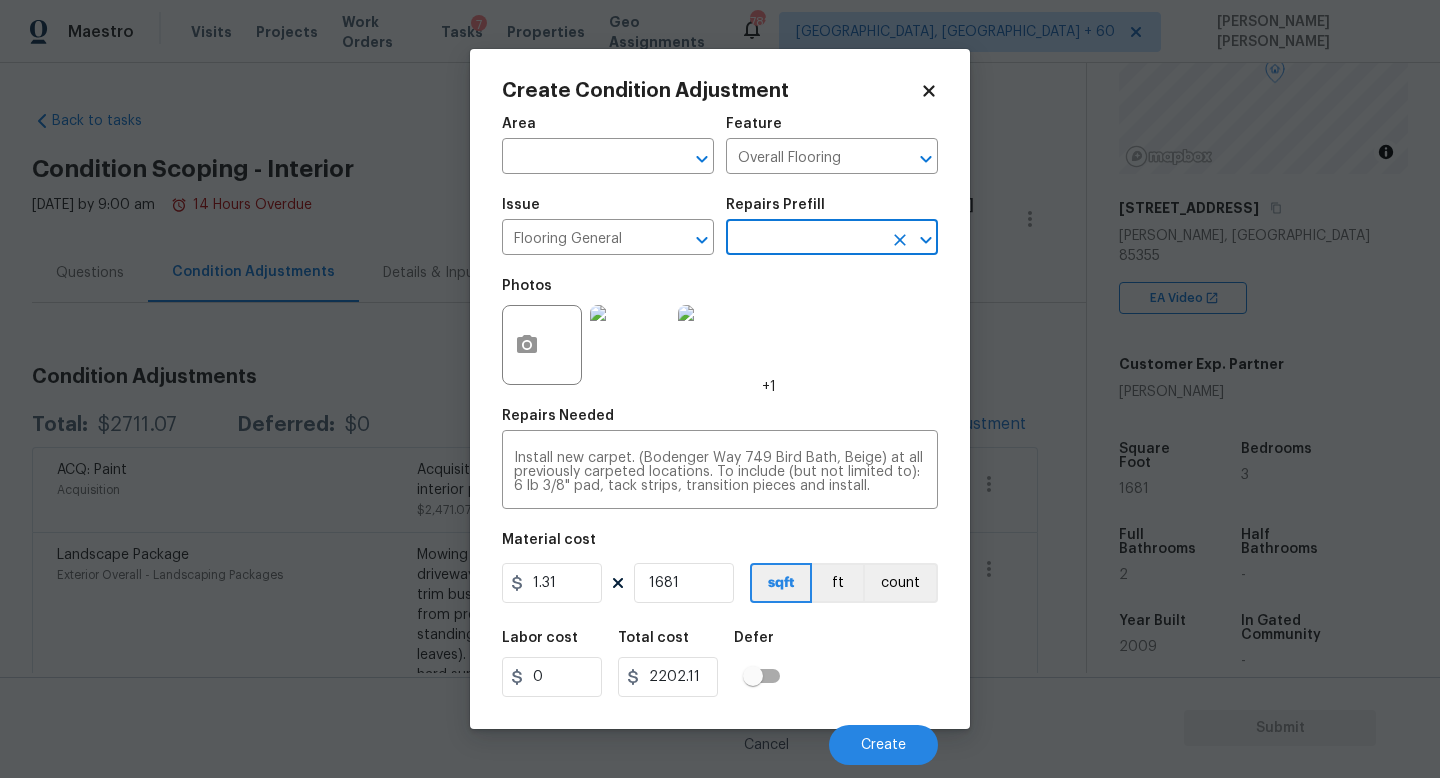 click on "Labor cost 0 Total cost 2202.11 Defer" at bounding box center [720, 664] 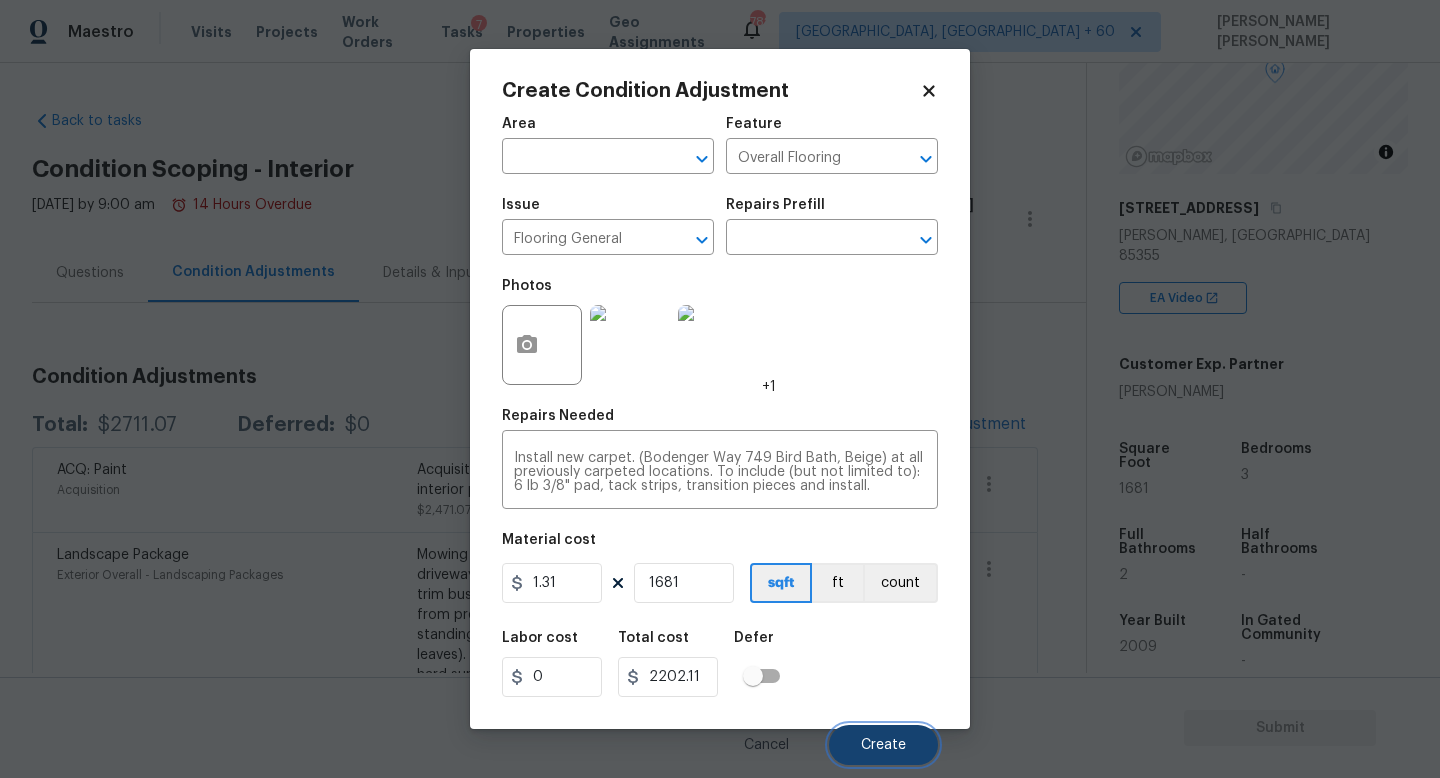 click on "Create" at bounding box center [883, 745] 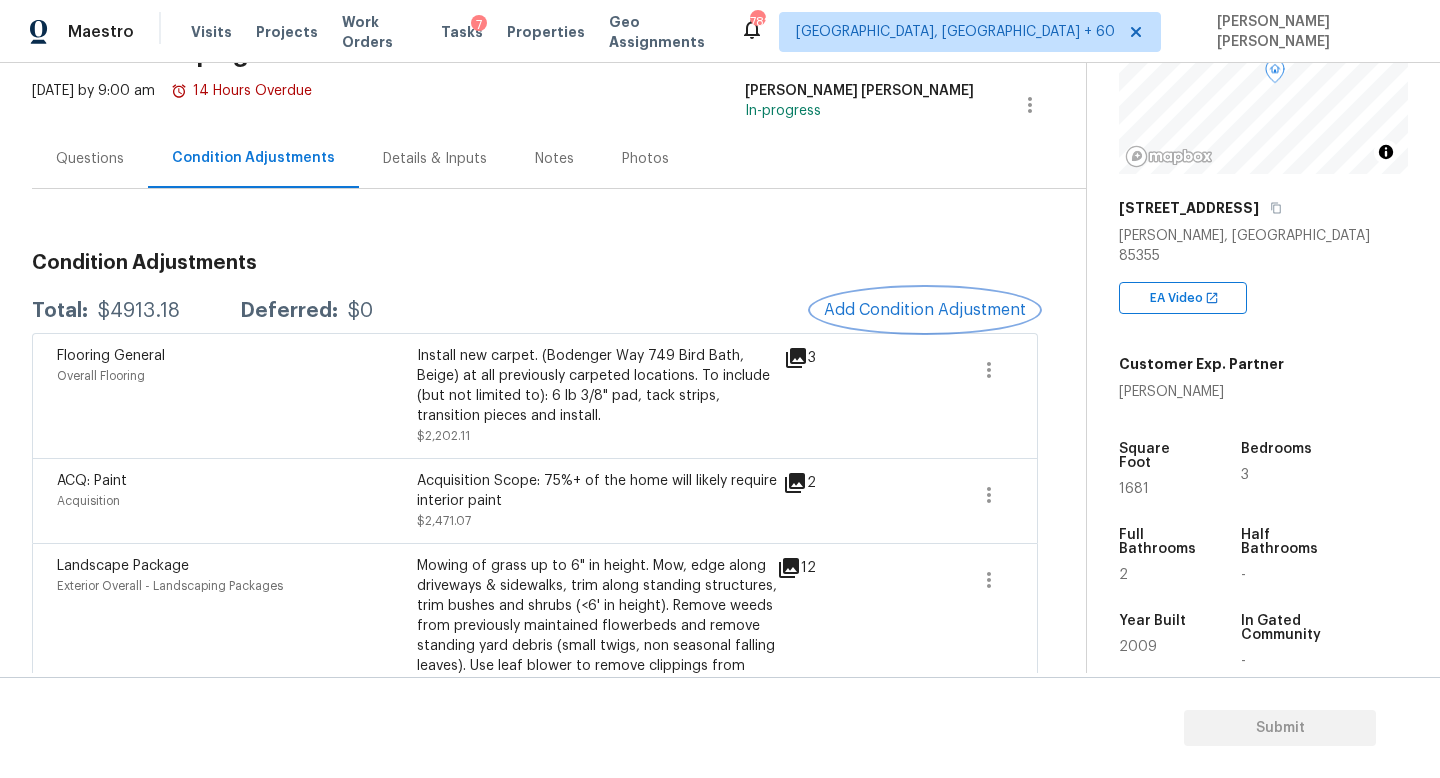 scroll, scrollTop: 177, scrollLeft: 0, axis: vertical 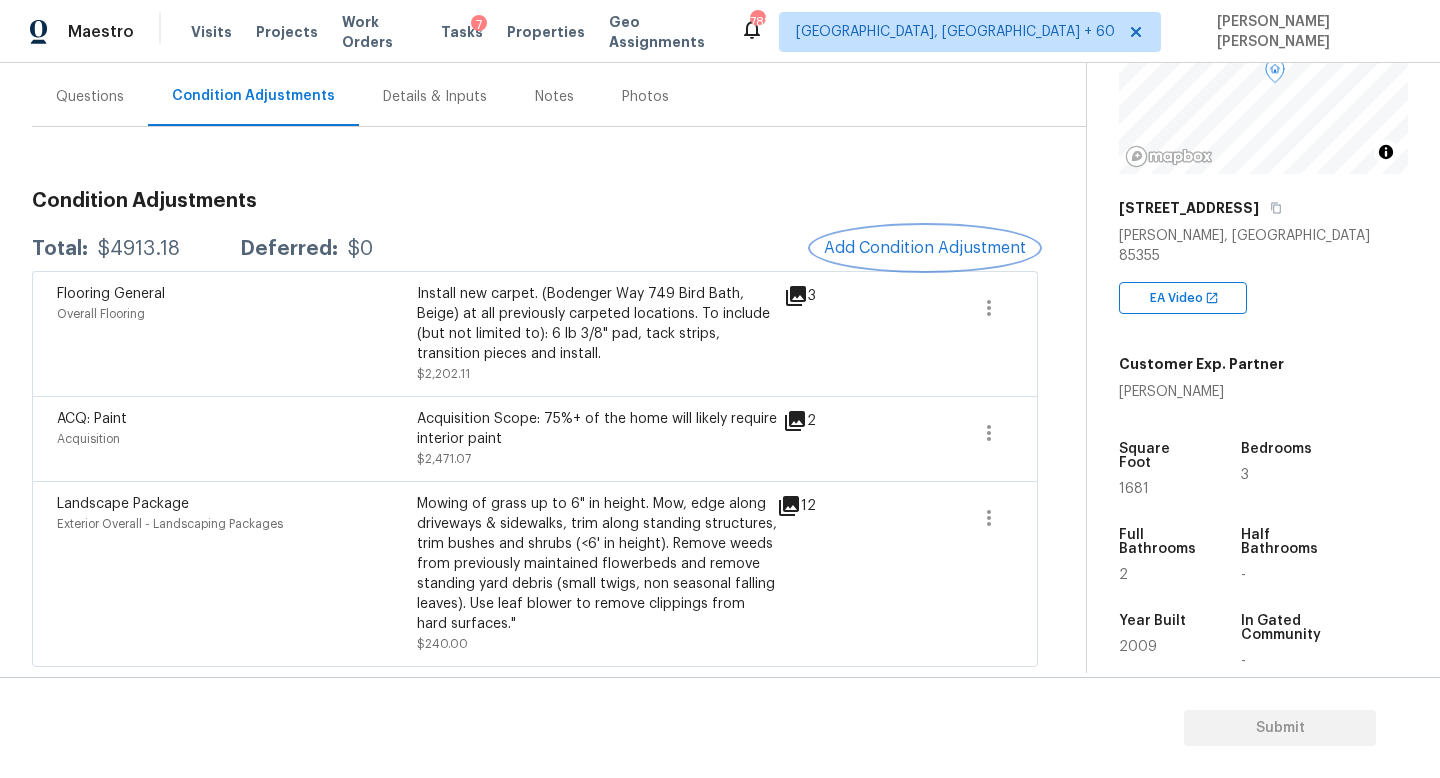 click on "Add Condition Adjustment" at bounding box center [925, 248] 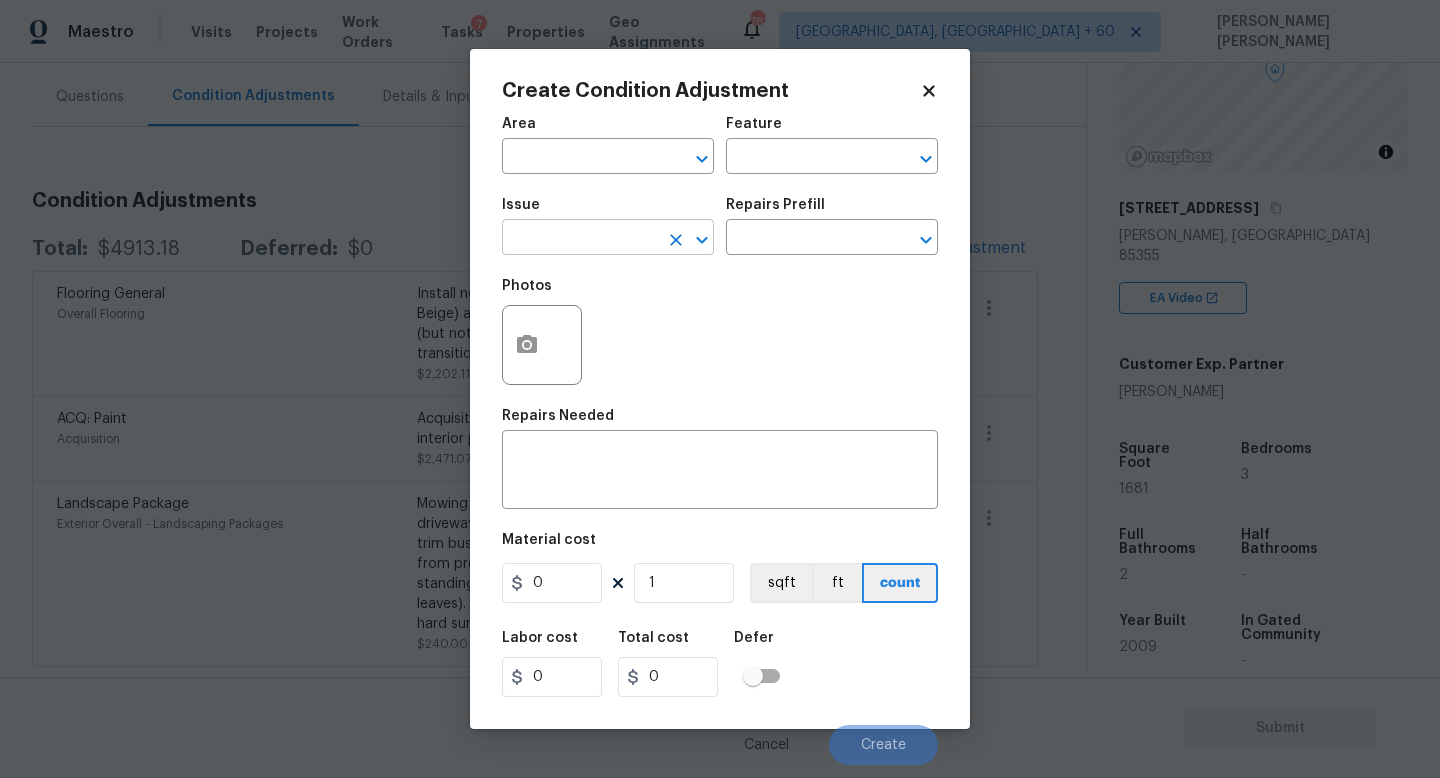 click at bounding box center [580, 239] 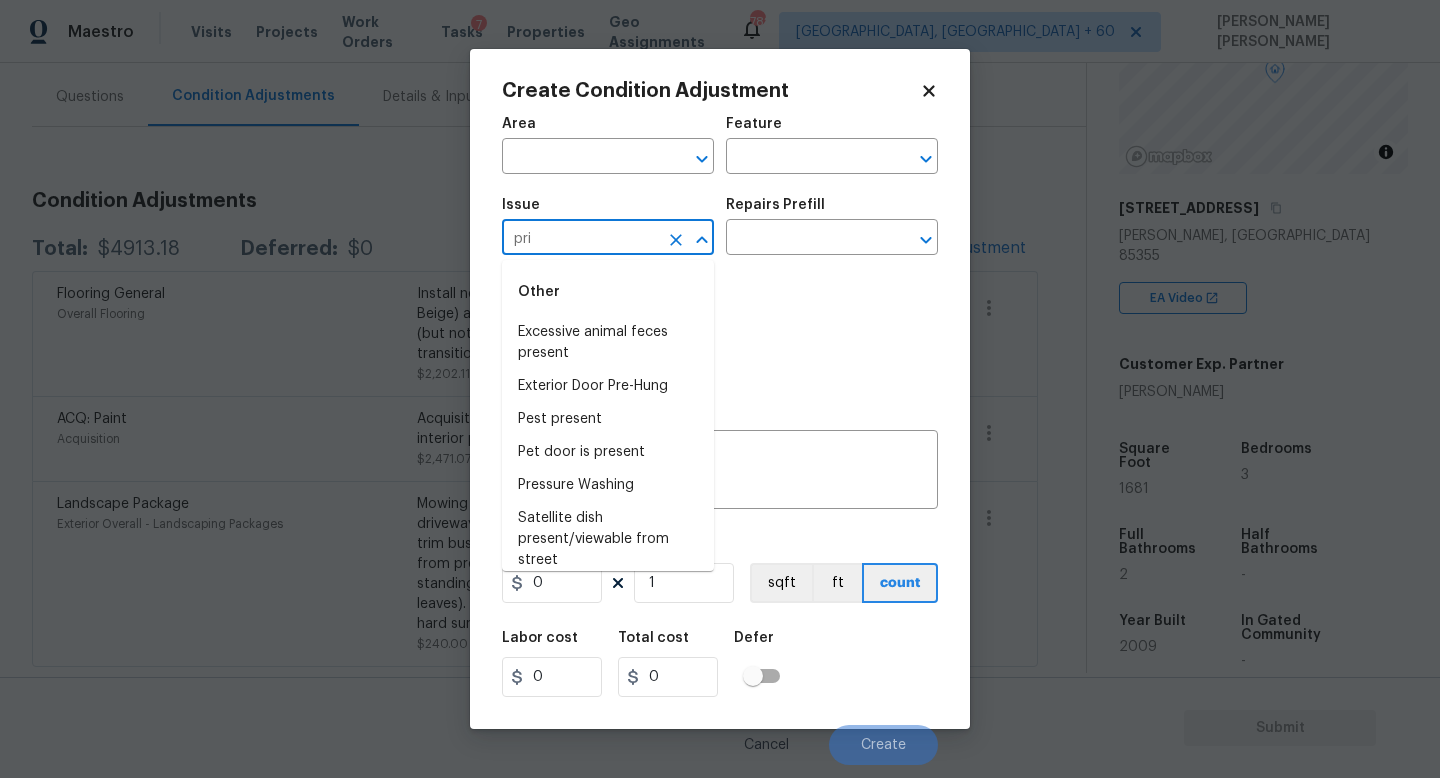 type on "prim" 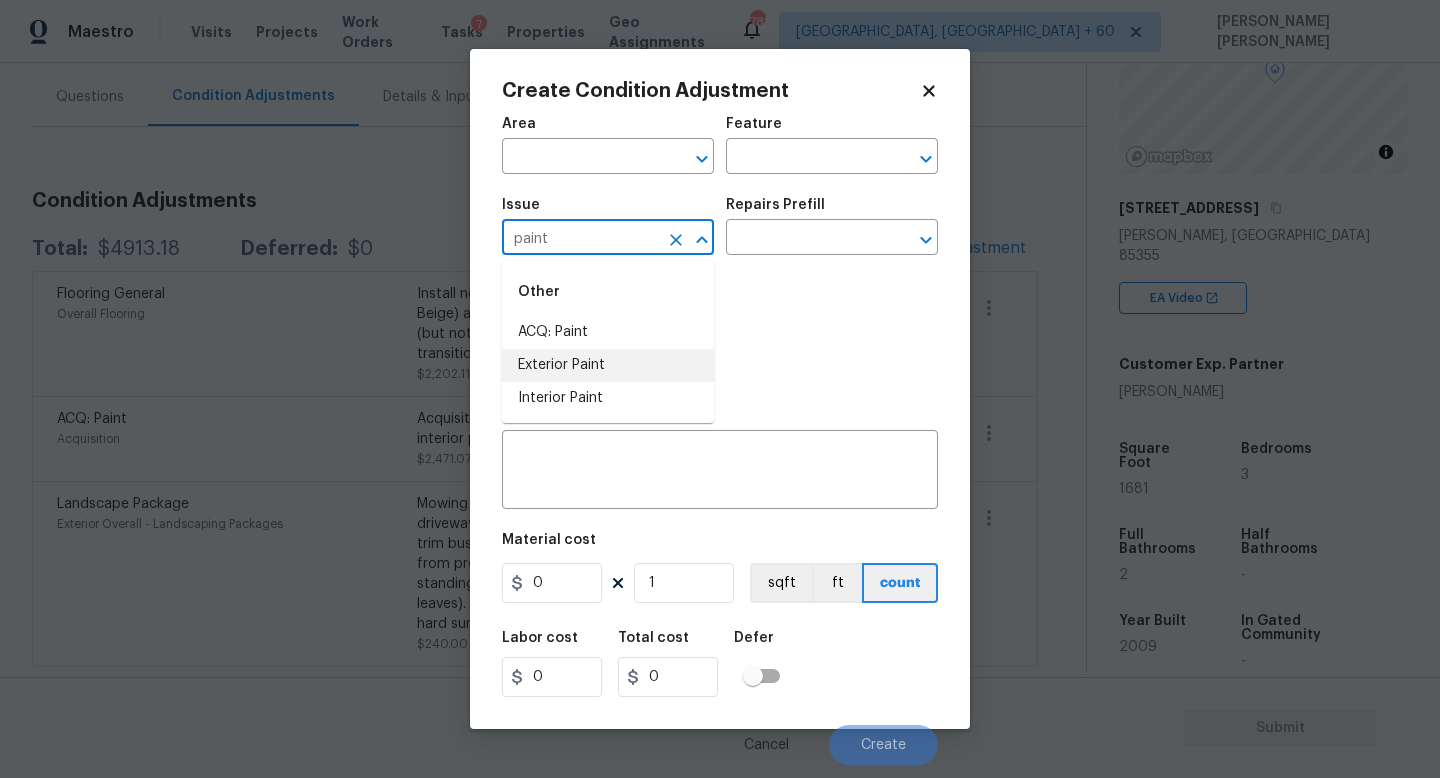 click on "Exterior Paint" at bounding box center (608, 365) 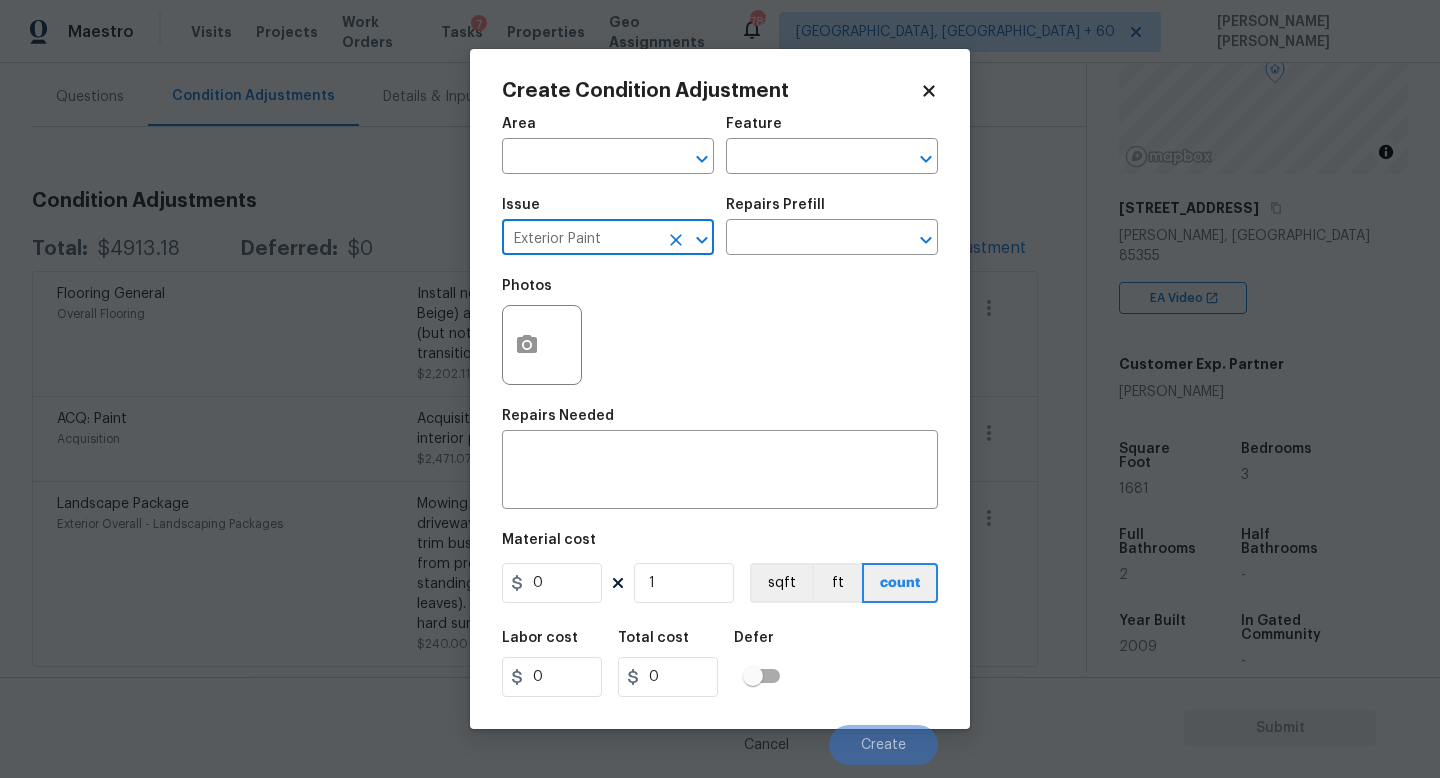 click at bounding box center [688, 240] 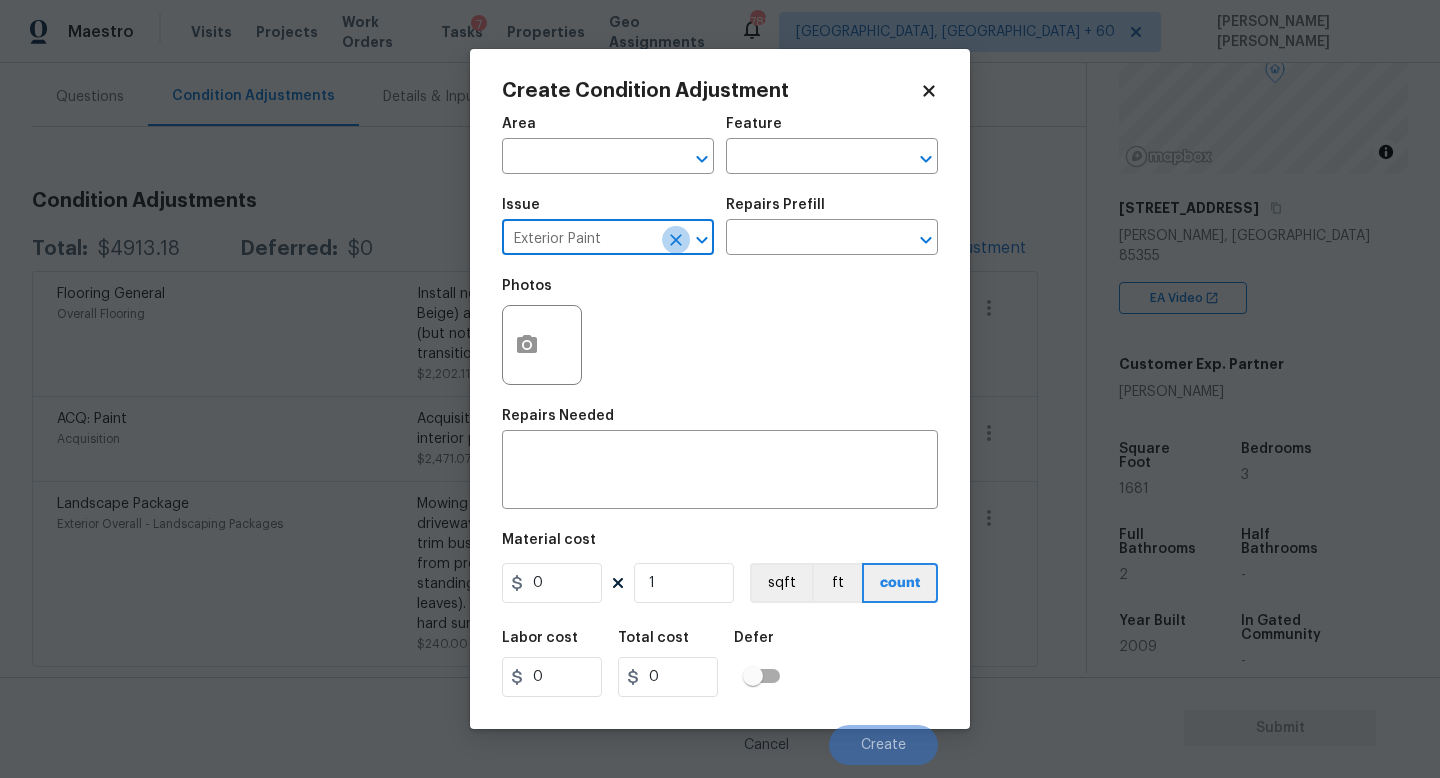 click 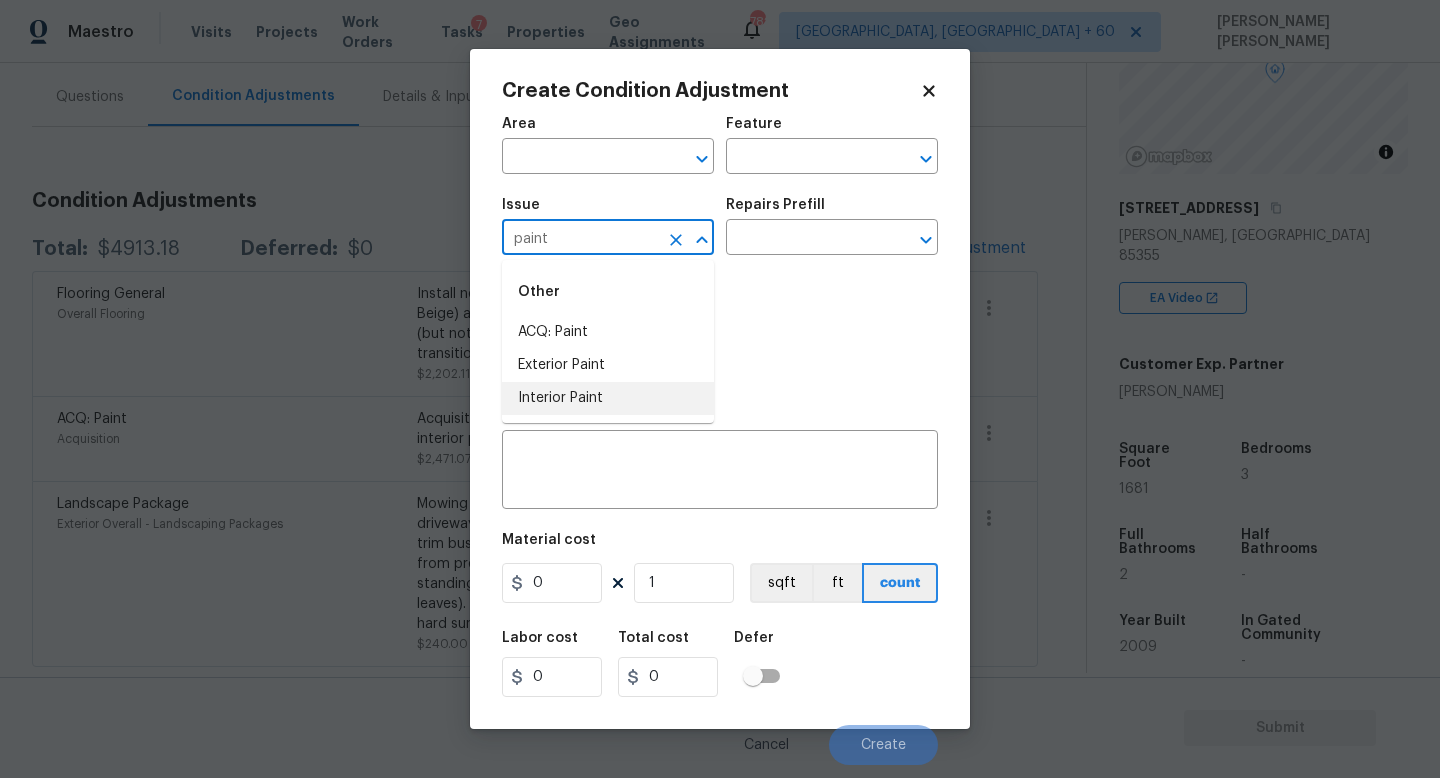 click on "Interior Paint" at bounding box center [608, 398] 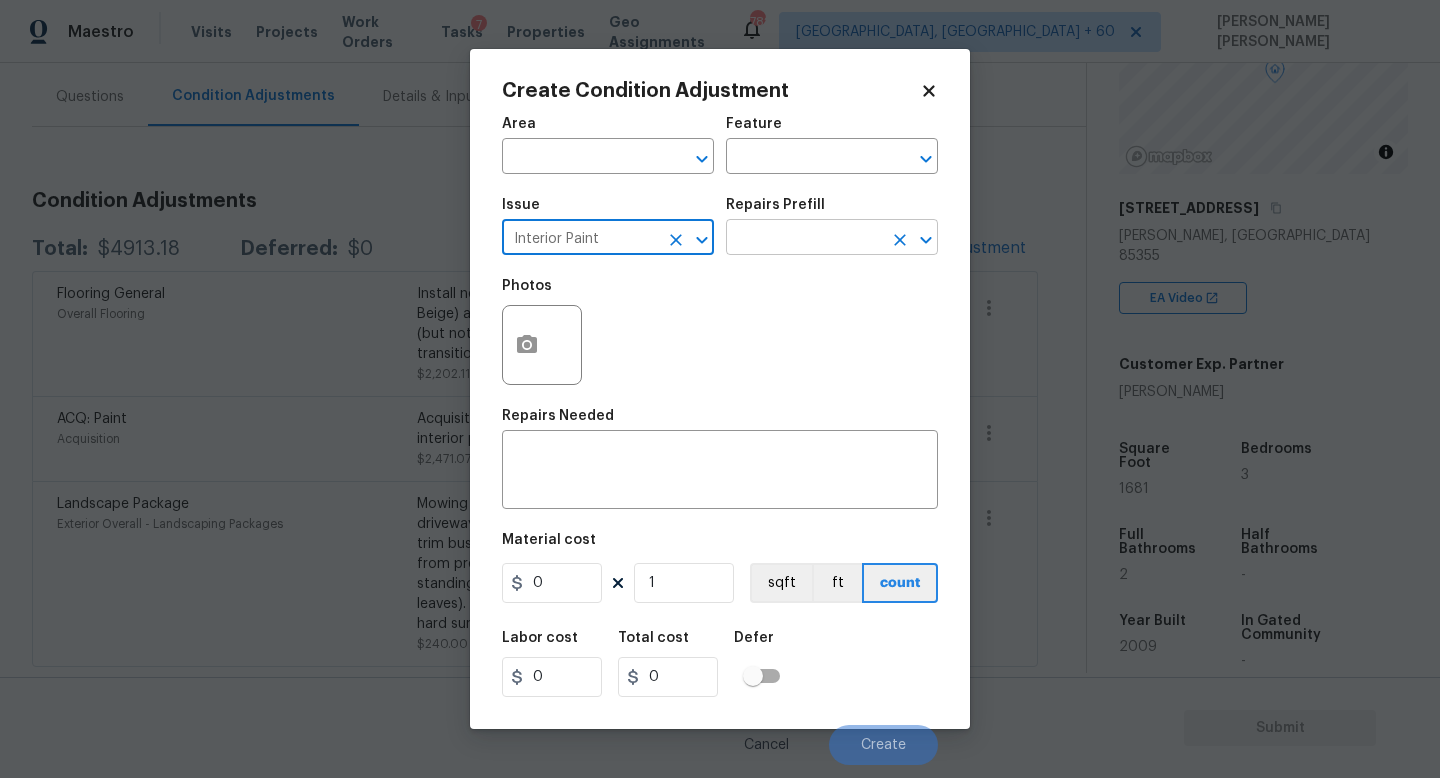 type on "Interior Paint" 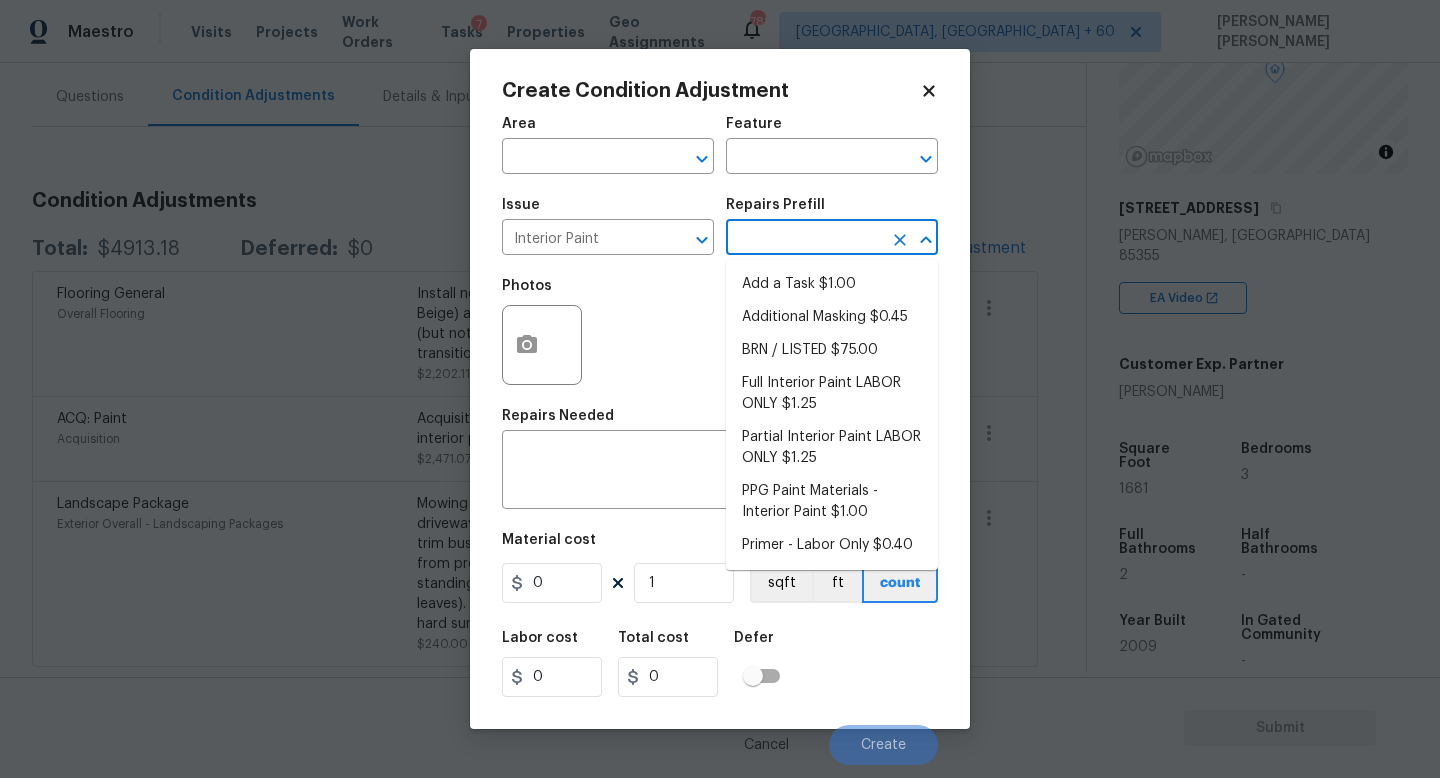 click at bounding box center (804, 239) 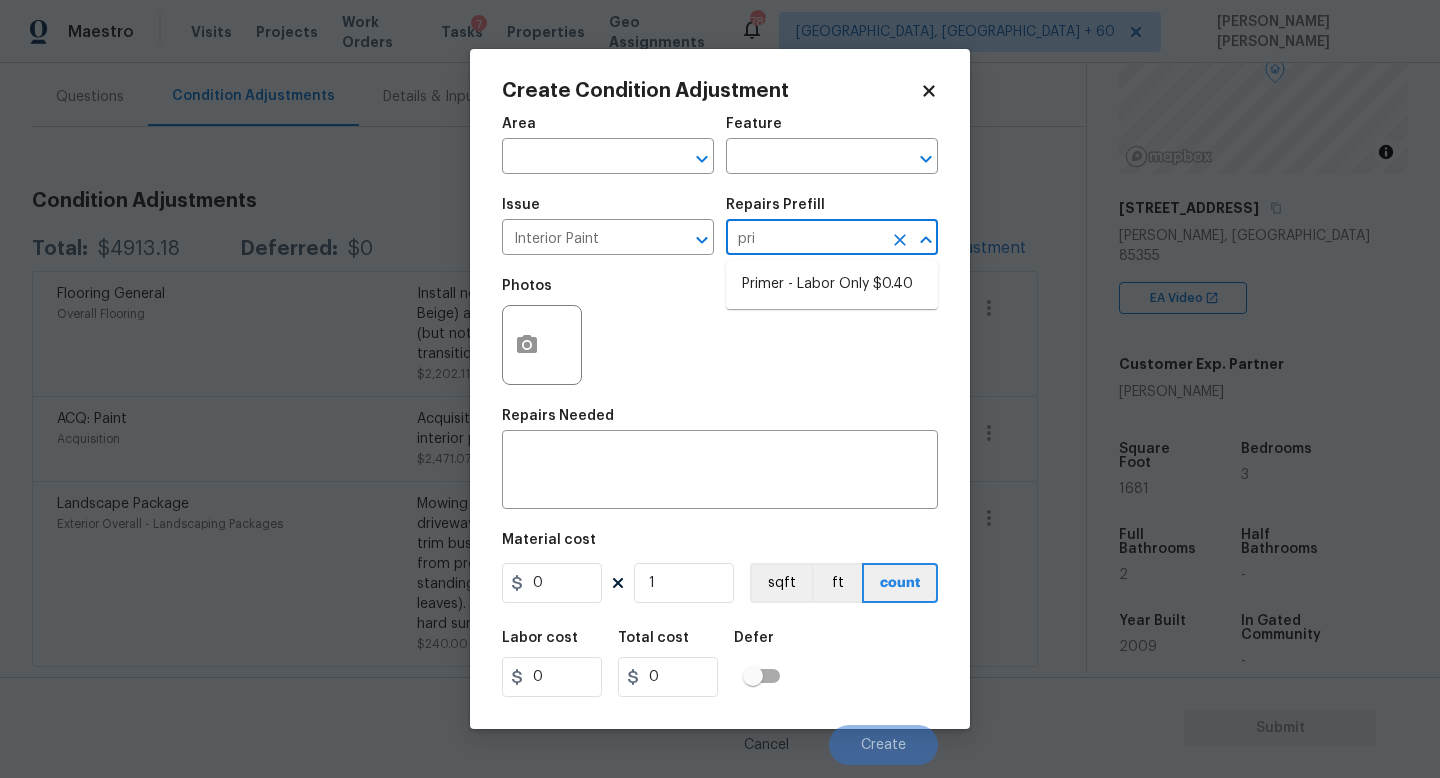 type on "prim" 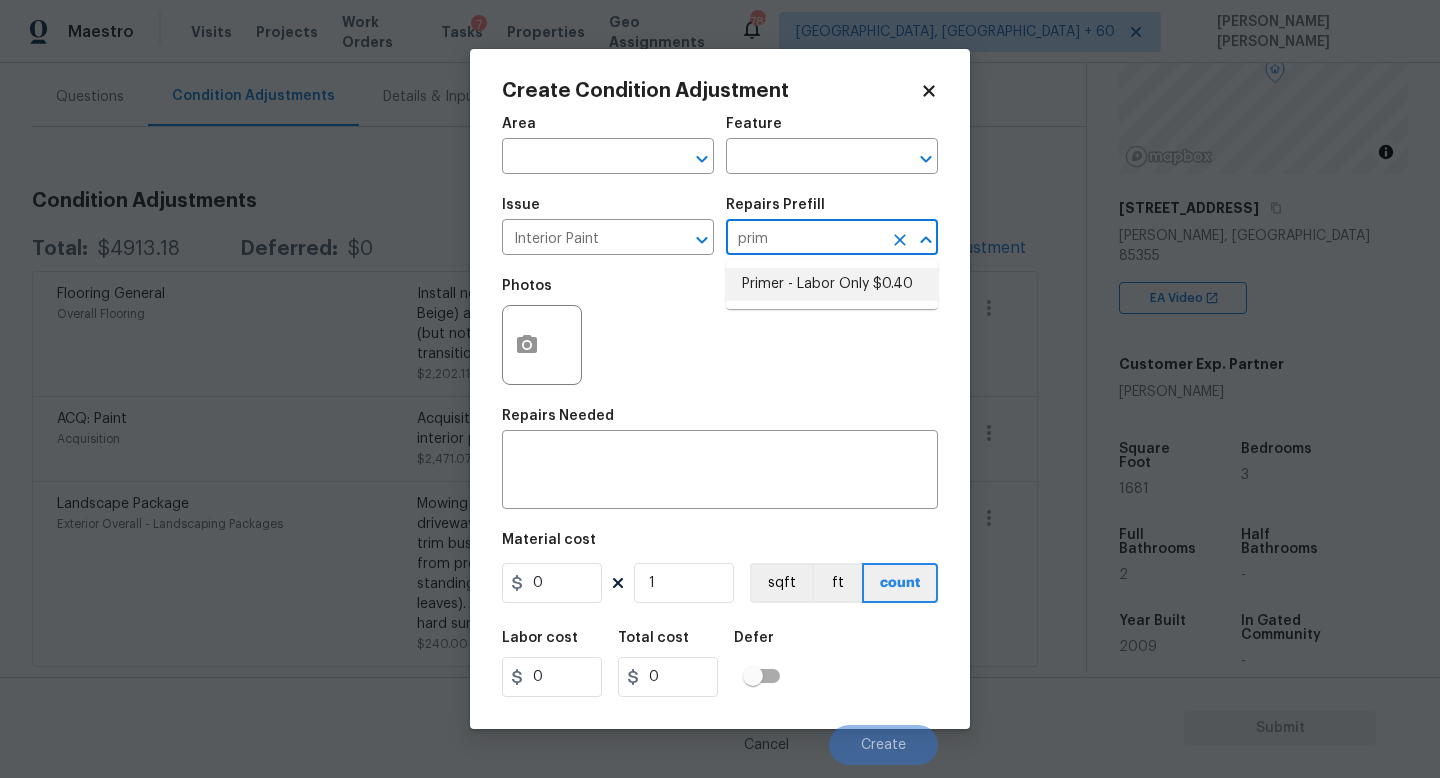 click on "Primer - Labor Only $0.40" at bounding box center [832, 284] 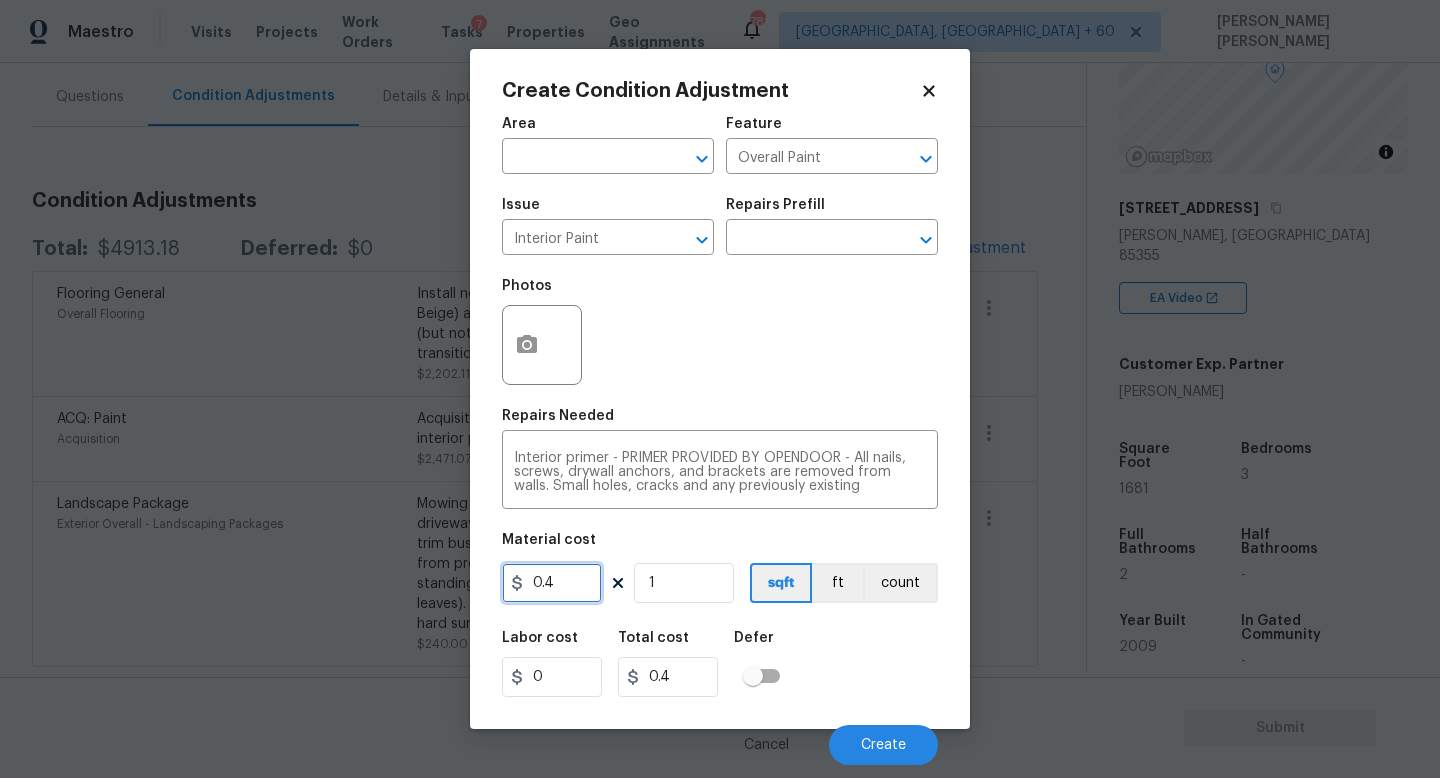 drag, startPoint x: 577, startPoint y: 581, endPoint x: 0, endPoint y: 564, distance: 577.25037 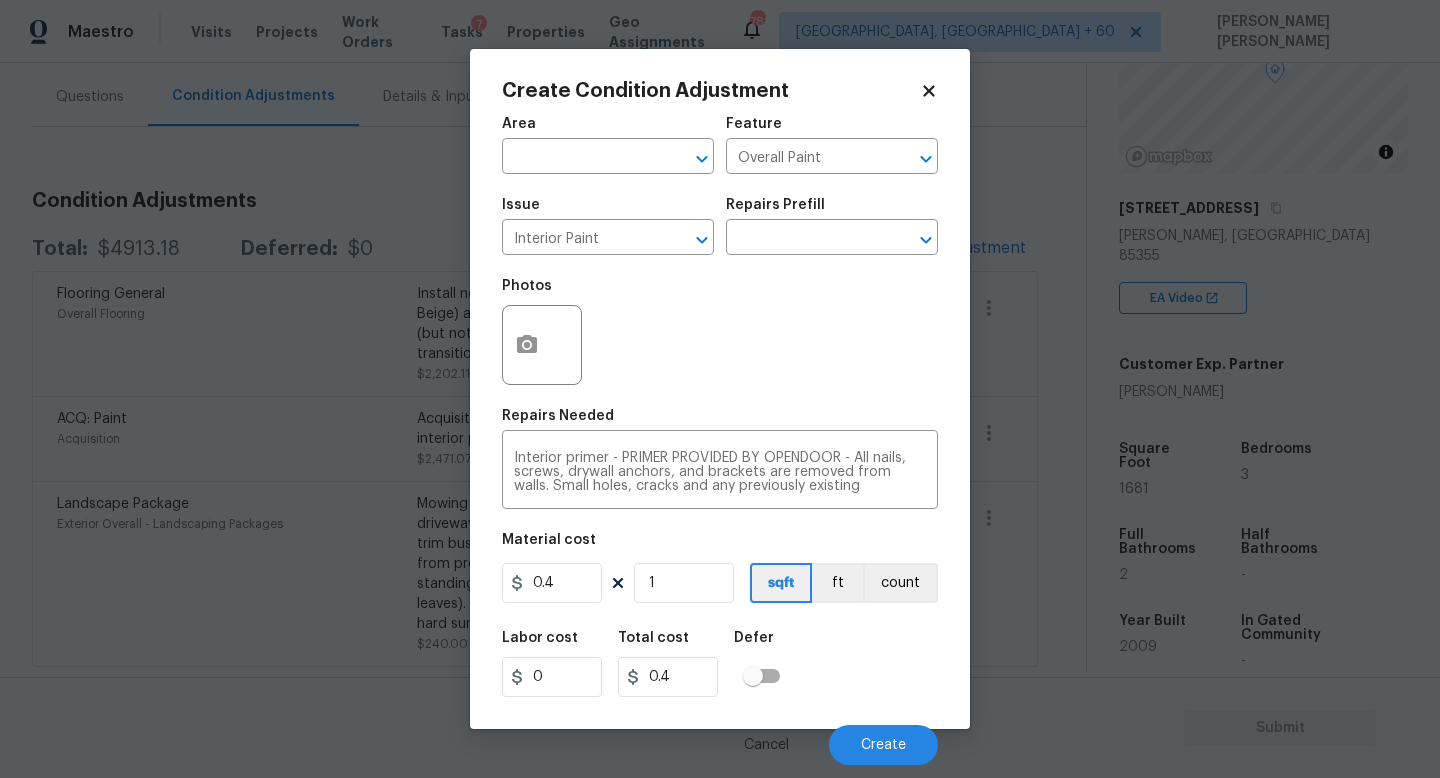 click on "Maestro Visits Projects Work Orders Tasks 7 Properties Geo Assignments 782 Knoxville, TN + 60 Jishnu Manoj Back to tasks Condition Scoping - Interior Mon, Jul 14 2025 by 9:00 am   14 Hours Overdue Jishnu Manoj In-progress Questions Condition Adjustments Details & Inputs Notes Photos Condition Adjustments Total:  $4913.18 Deferred:  $0 Add Condition Adjustment Flooring General Overall Flooring Install new carpet. (Bodenger Way 749 Bird Bath, Beige) at all previously carpeted locations. To include (but not limited to): 6 lb 3/8" pad, tack strips, transition pieces and install. $2,202.11   3 ACQ: Paint Acquisition Acquisition Scope: 75%+ of the home will likely require interior paint $2,471.07   2 Landscape Package Exterior Overall - Landscaping Packages $240.00   12 Property Details © Mapbox   © OpenStreetMap   Improve this map 9609 N 181st Ln Waddell, AZ 85355 EA Video Customer Exp. Partner Nathan Chitman Square Foot 1681 Bedrooms 3 Full Bathrooms 2 Half Bathrooms - Year Built 2009 In Gated Community - - - -" at bounding box center (720, 389) 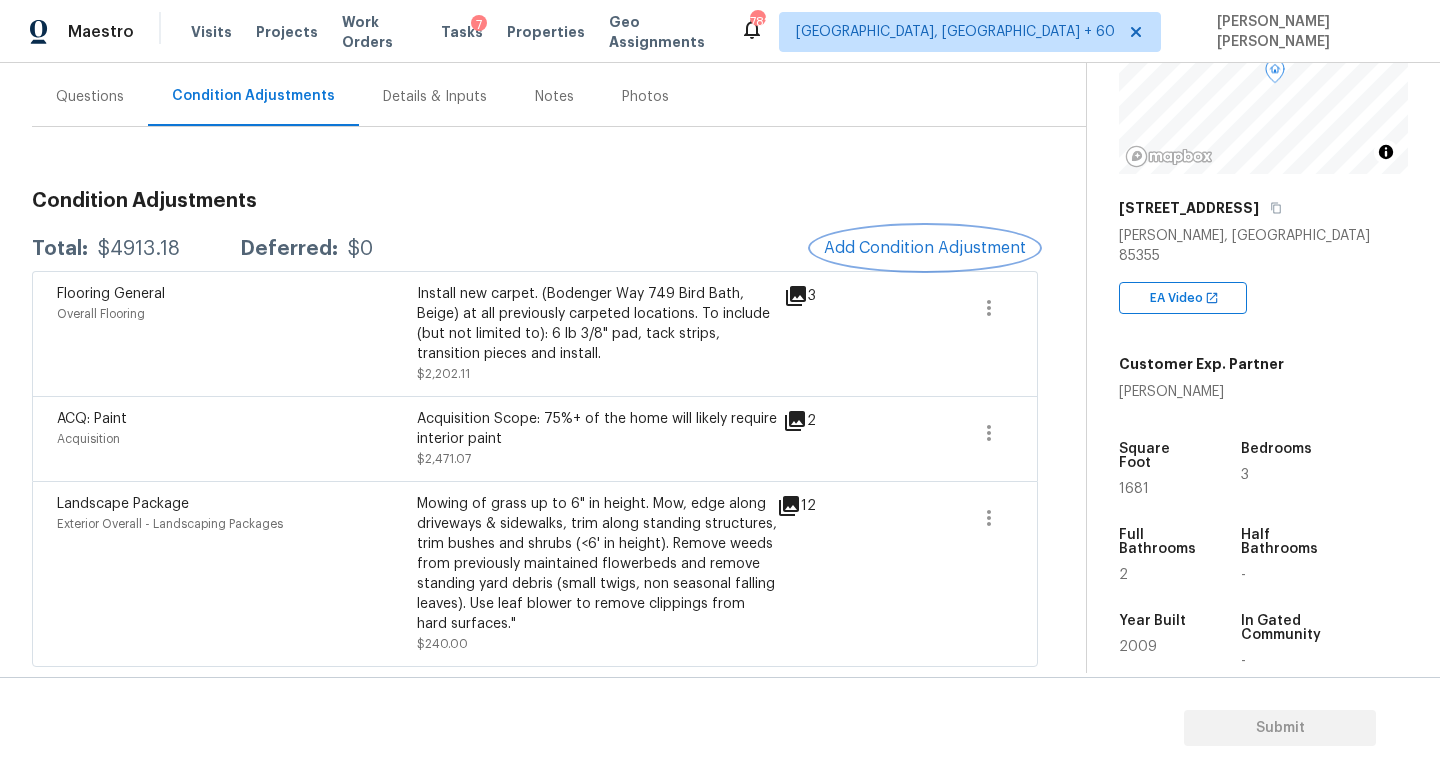 click on "Add Condition Adjustment" at bounding box center [925, 248] 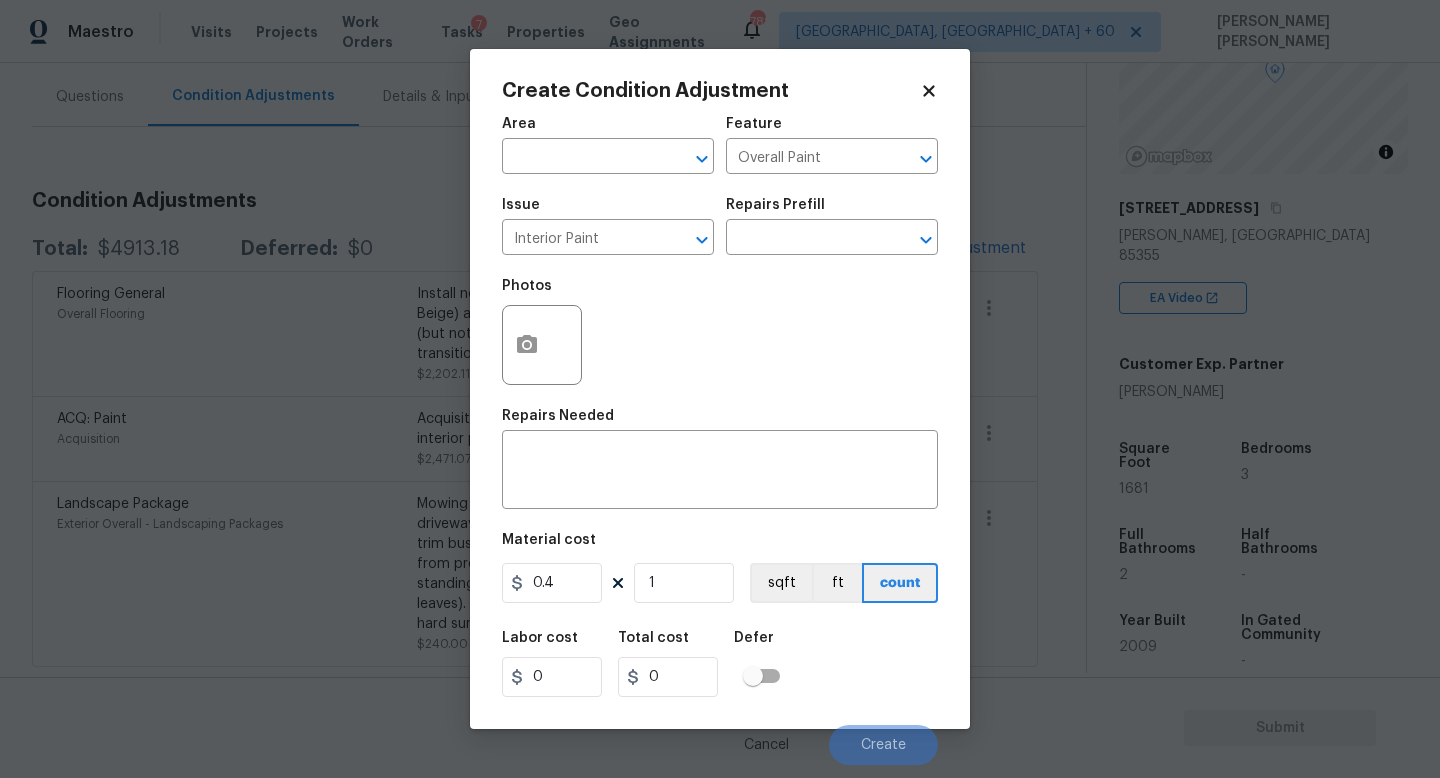 type 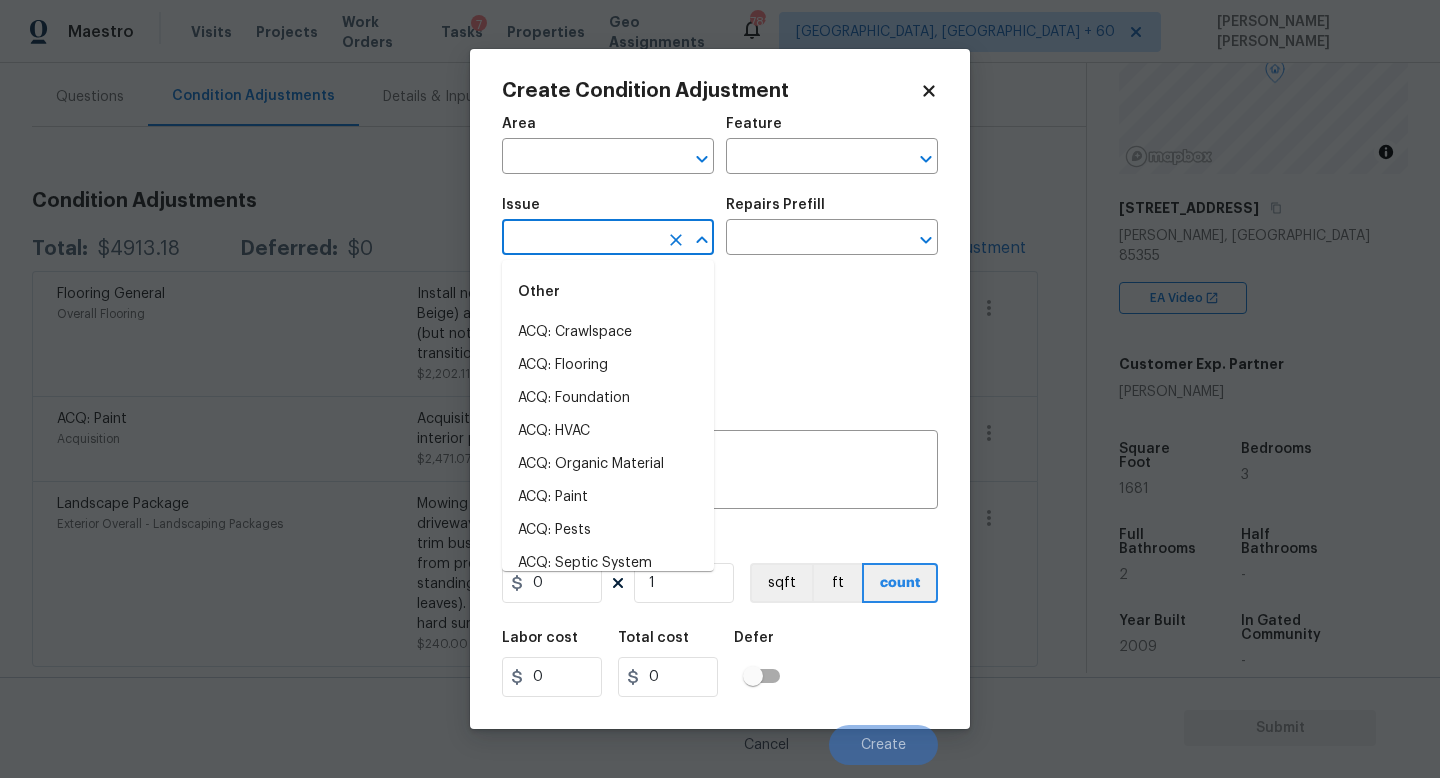 click at bounding box center [580, 239] 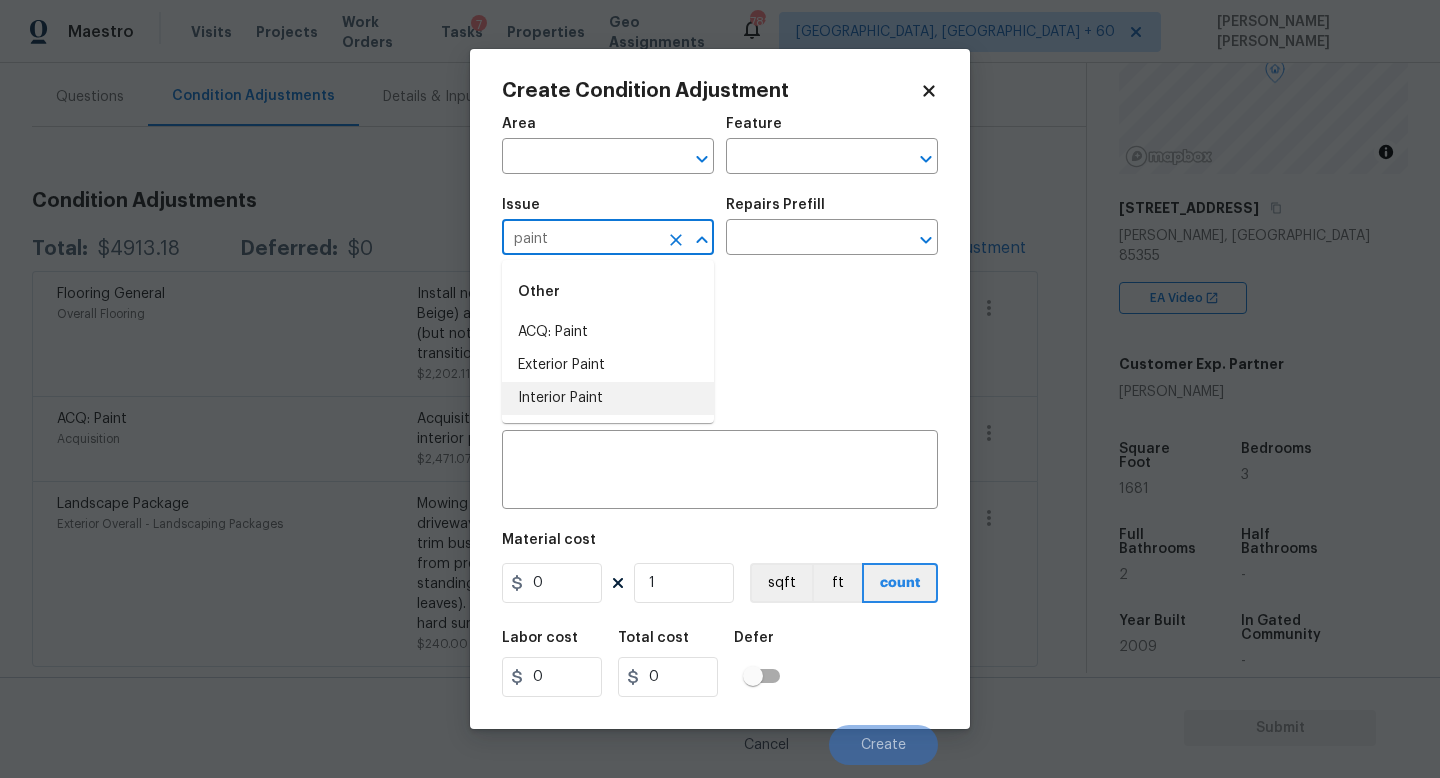 click on "Interior Paint" at bounding box center [608, 398] 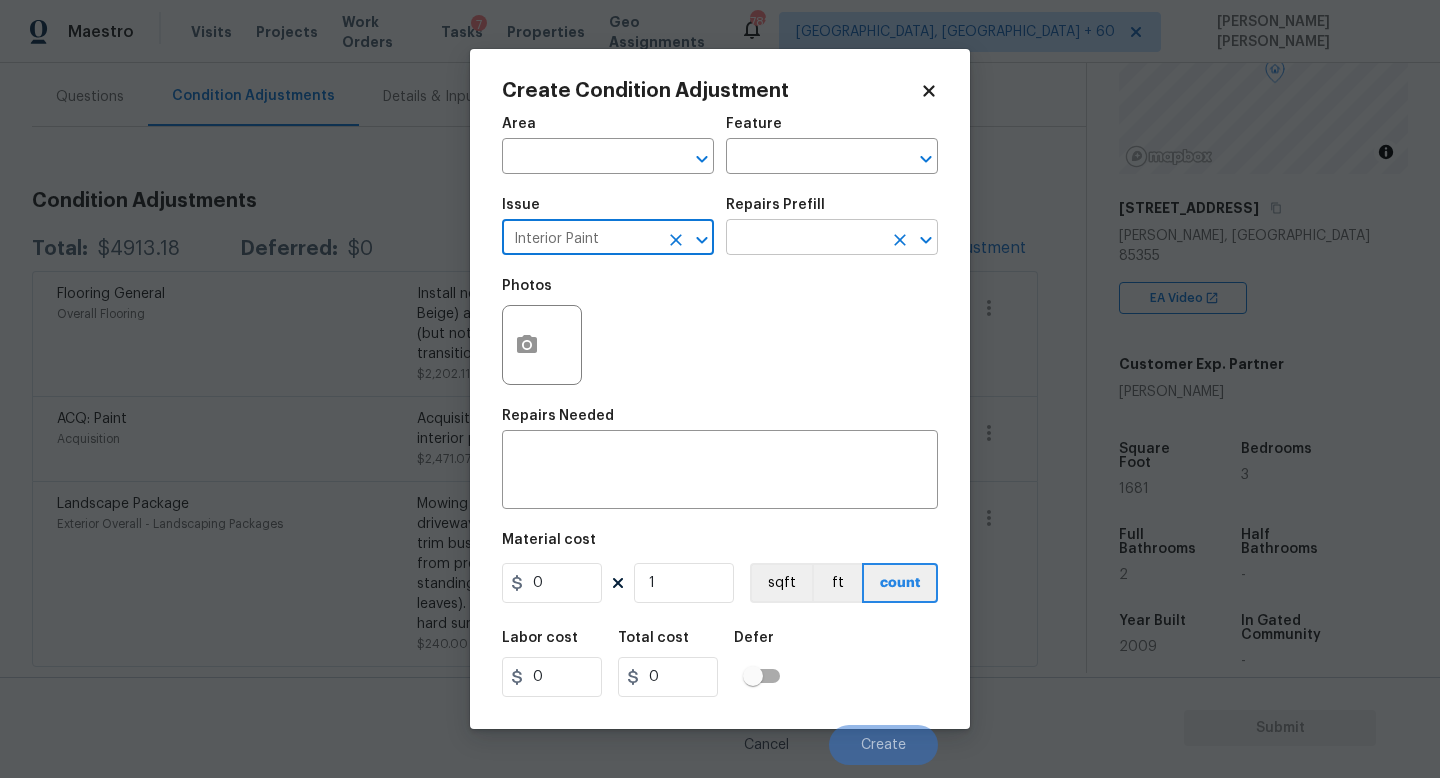 type on "Interior Paint" 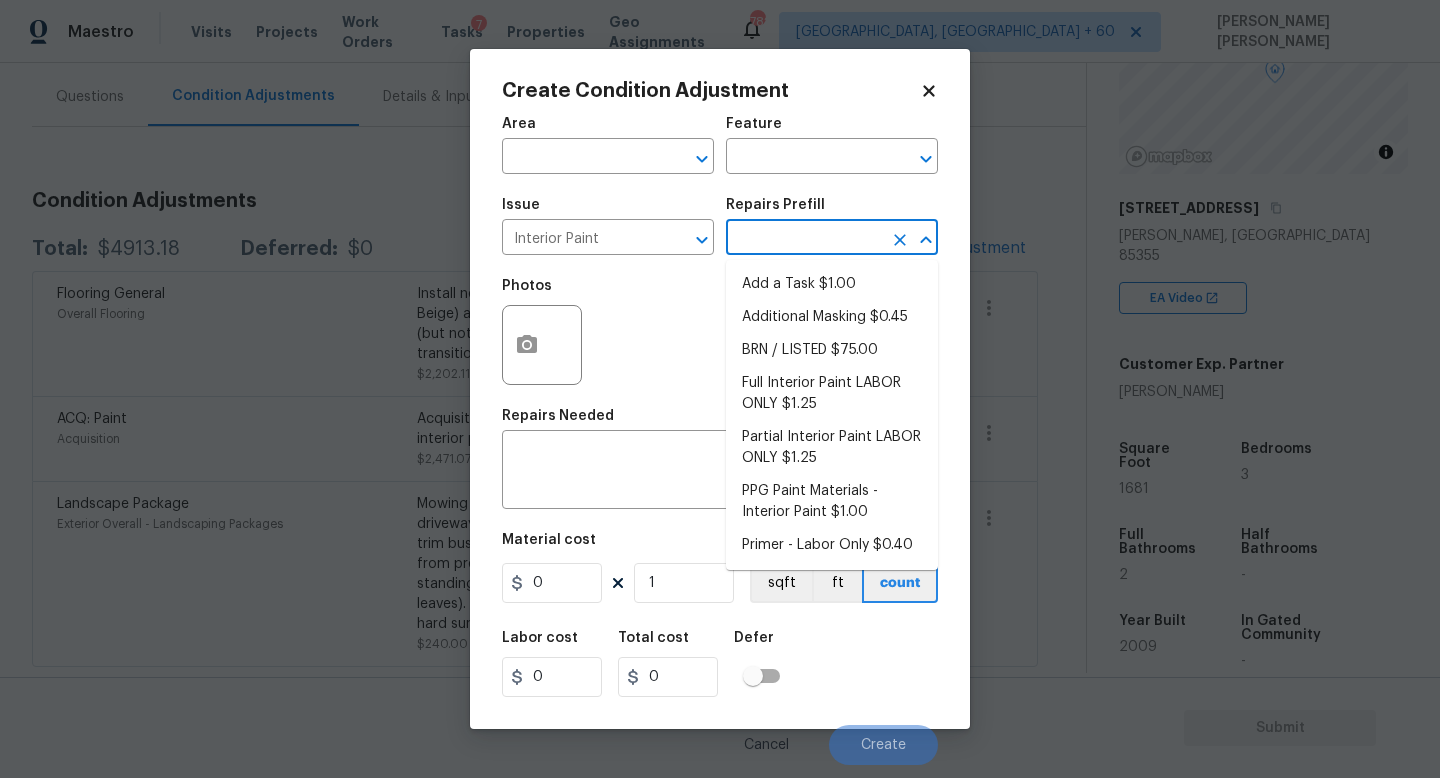 click at bounding box center (804, 239) 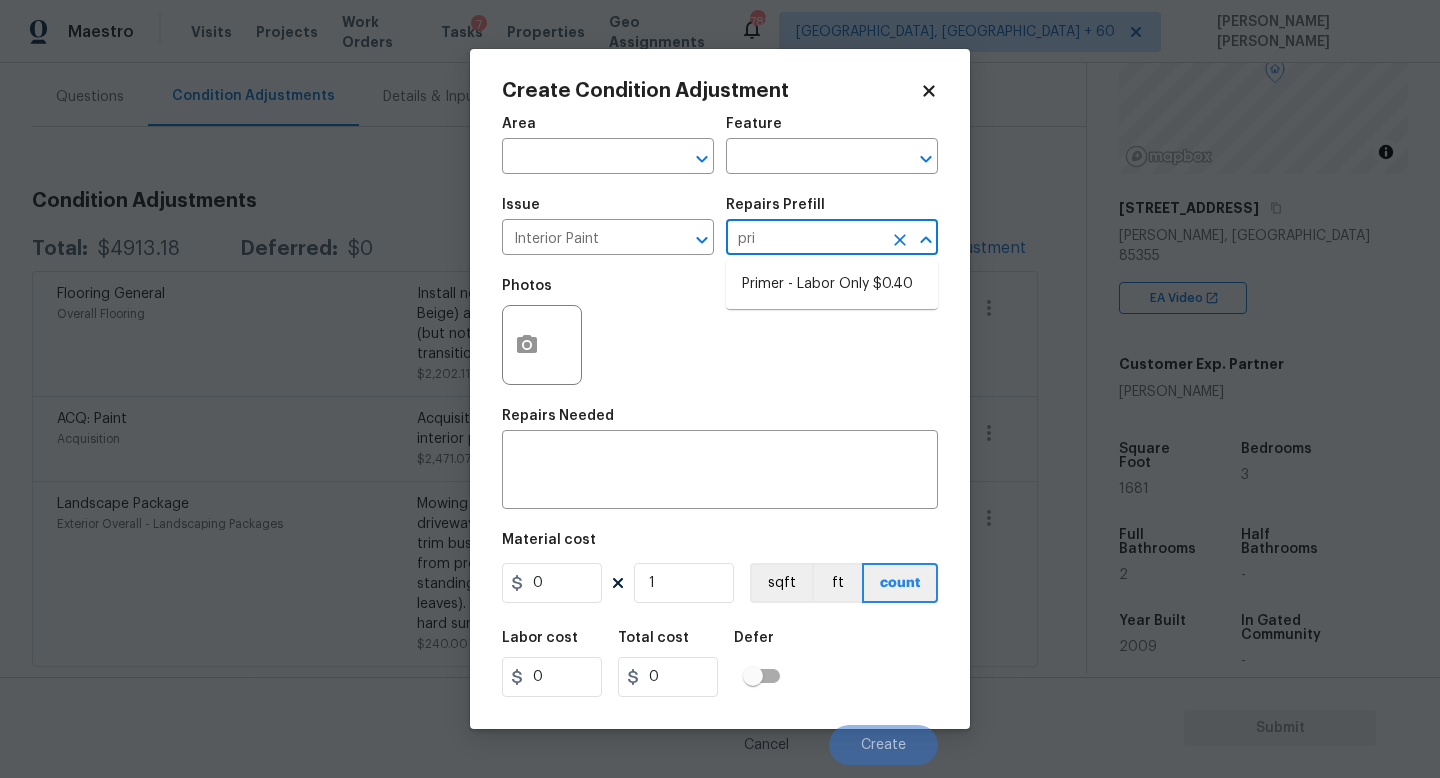 type on "prim" 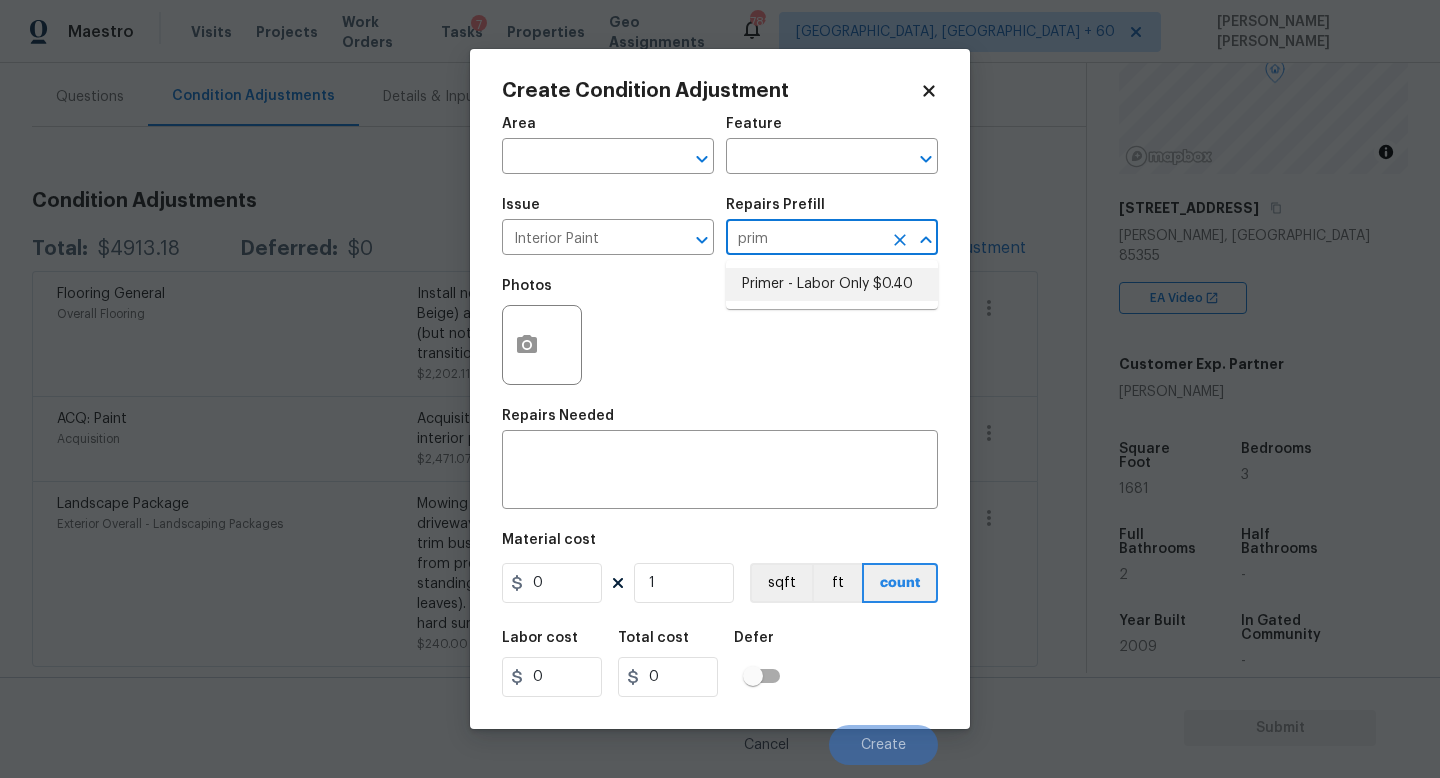 click on "Primer - Labor Only $0.40" at bounding box center (832, 284) 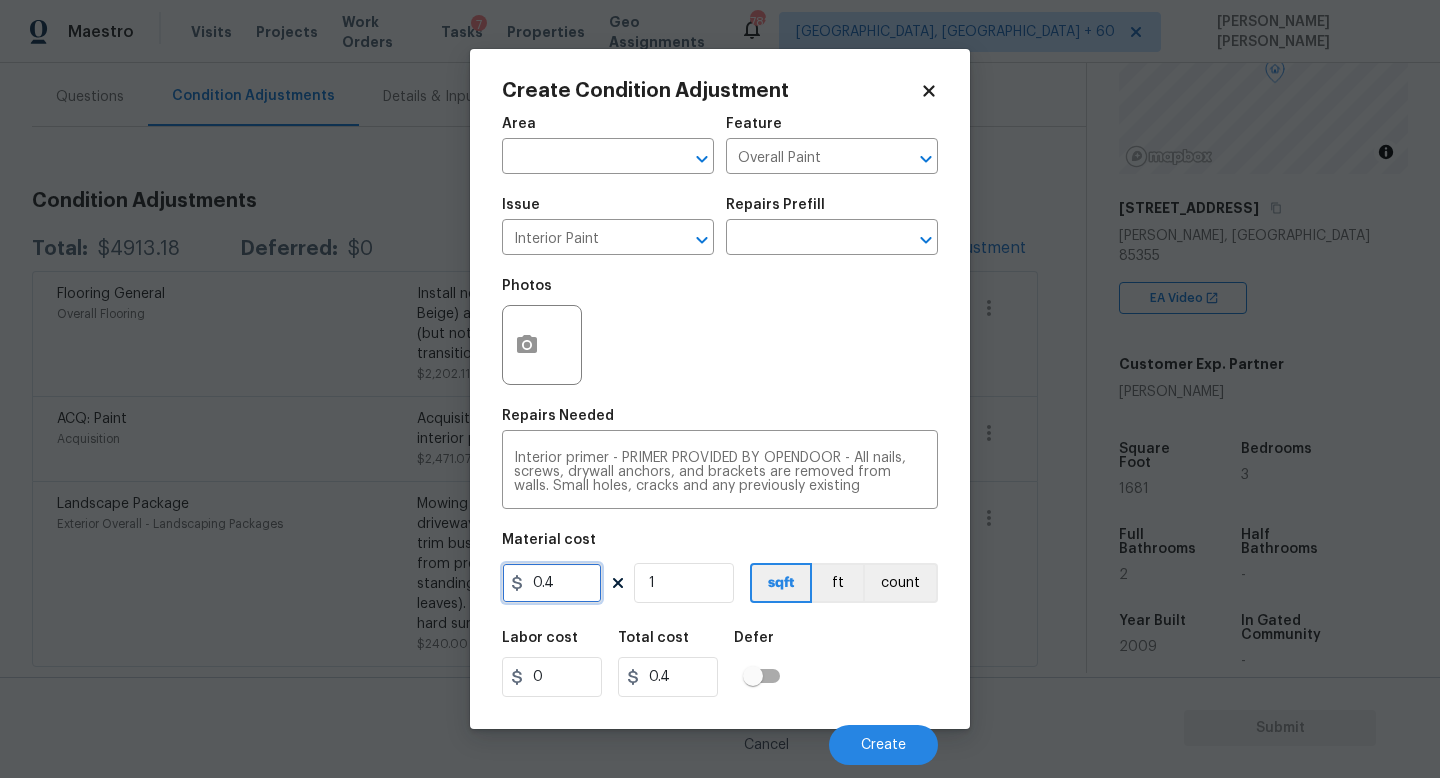 drag, startPoint x: 586, startPoint y: 578, endPoint x: 385, endPoint y: 551, distance: 202.80533 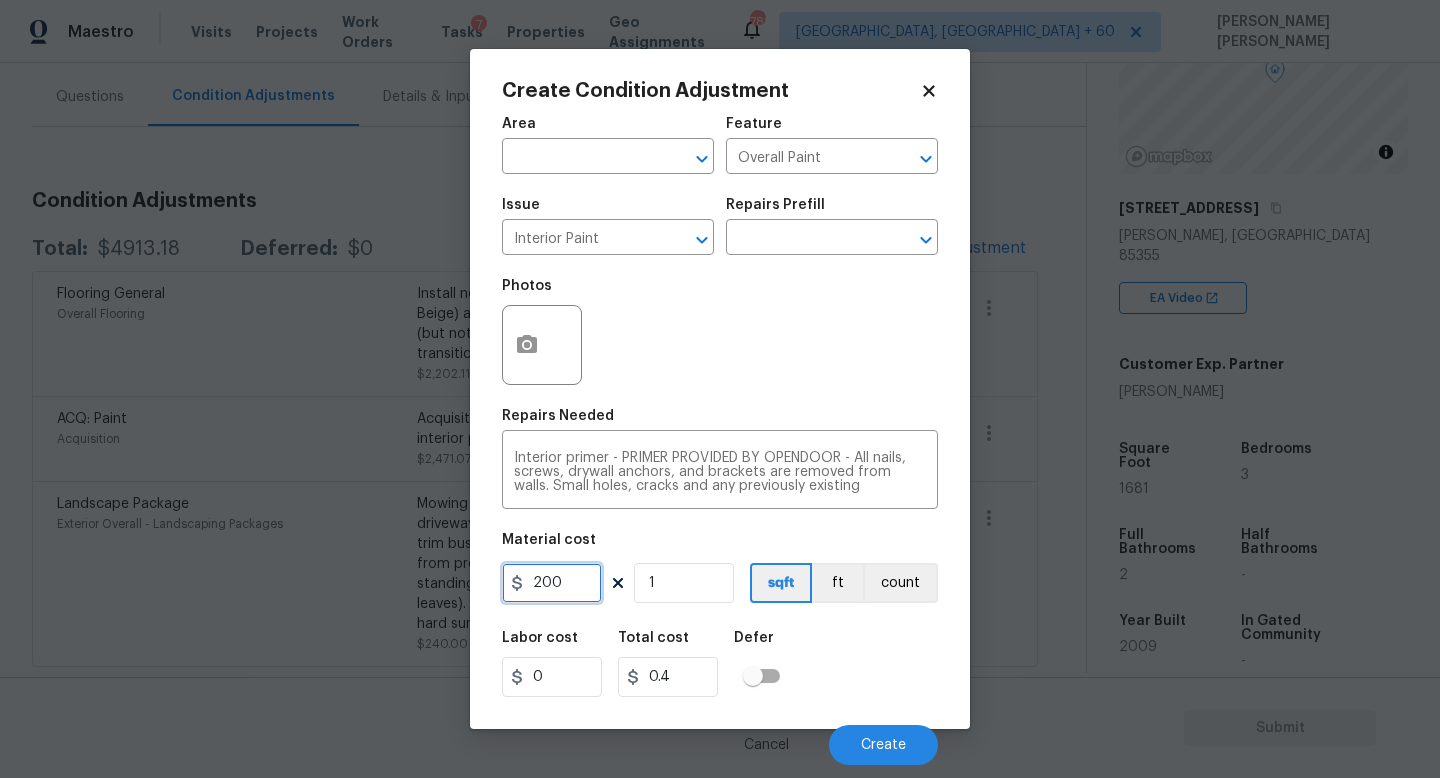 type on "200" 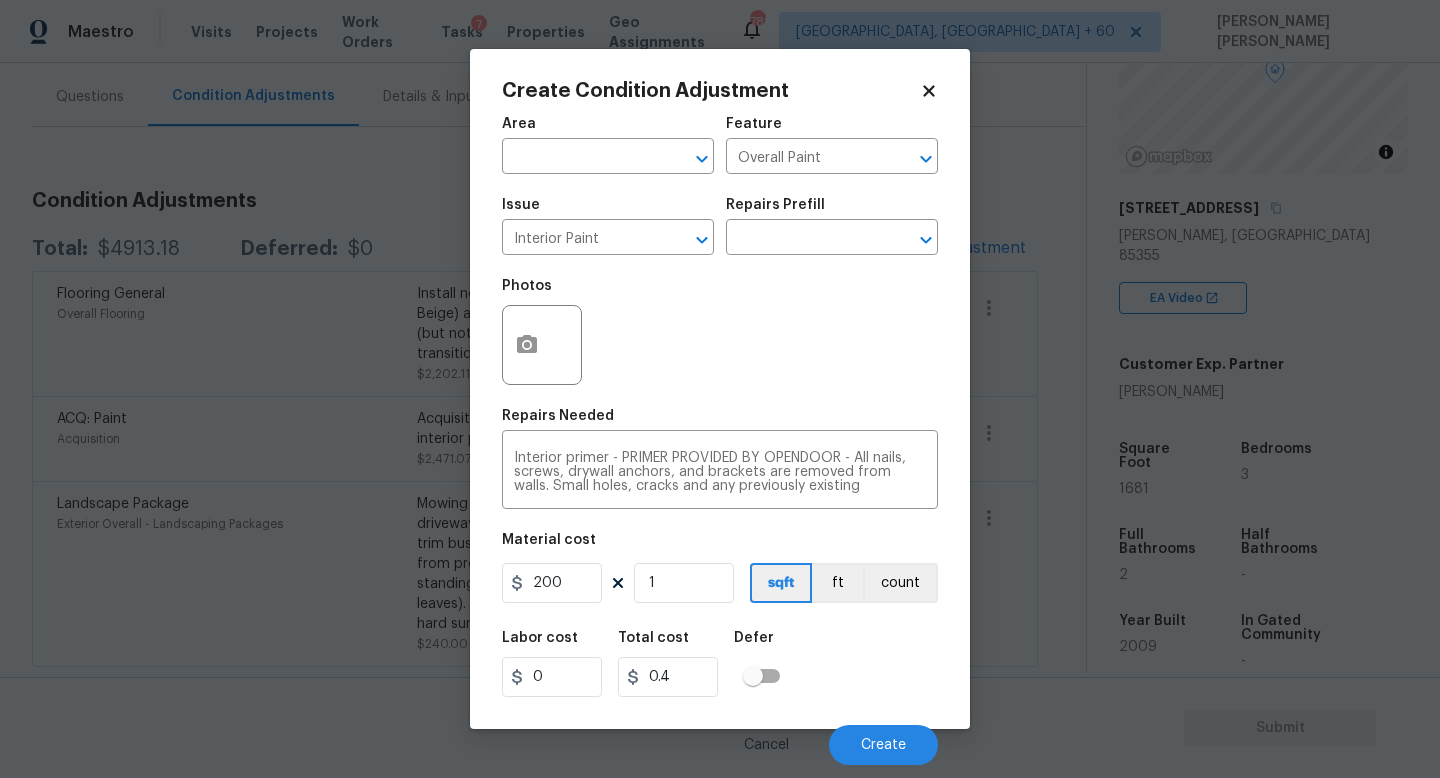 type on "200" 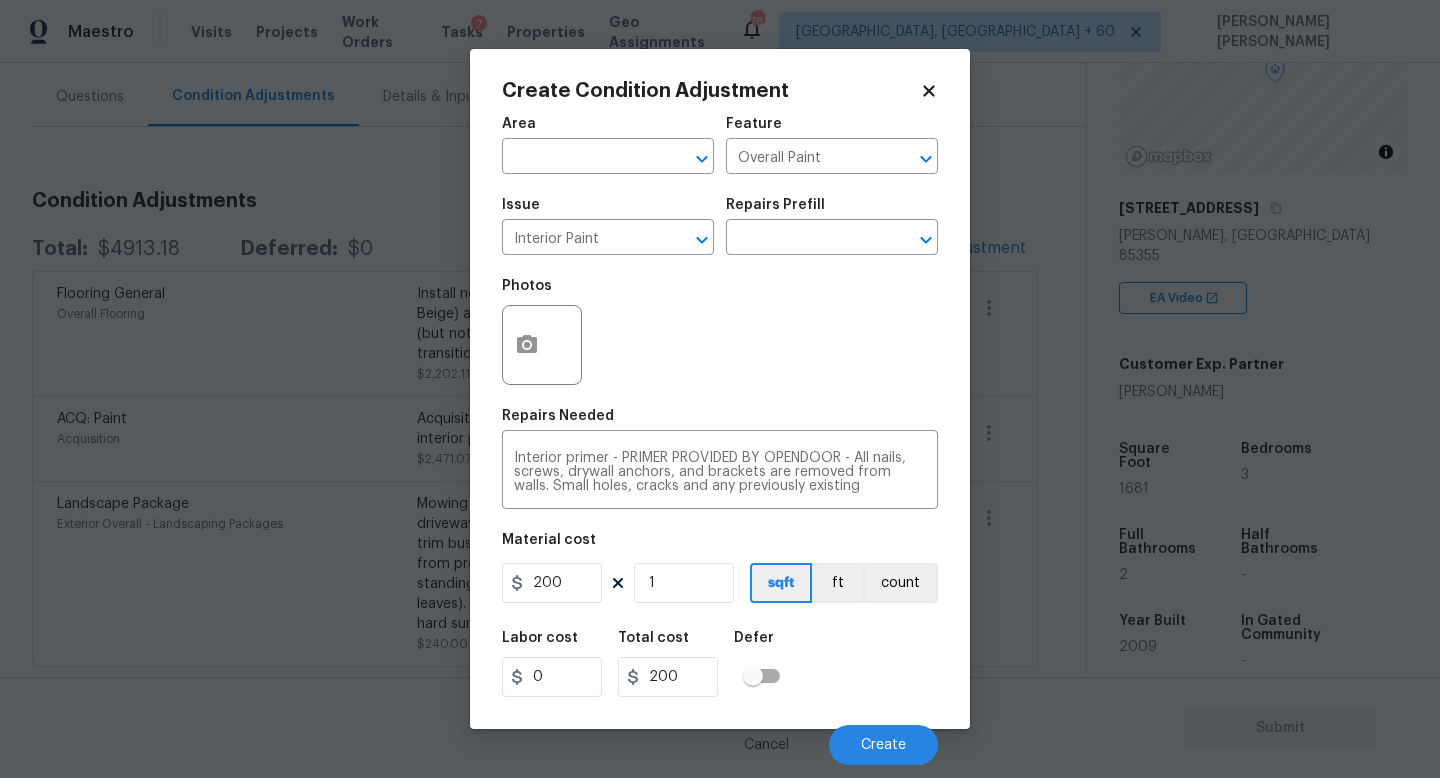 click on "Labor cost 0 Total cost 200 Defer" at bounding box center [720, 664] 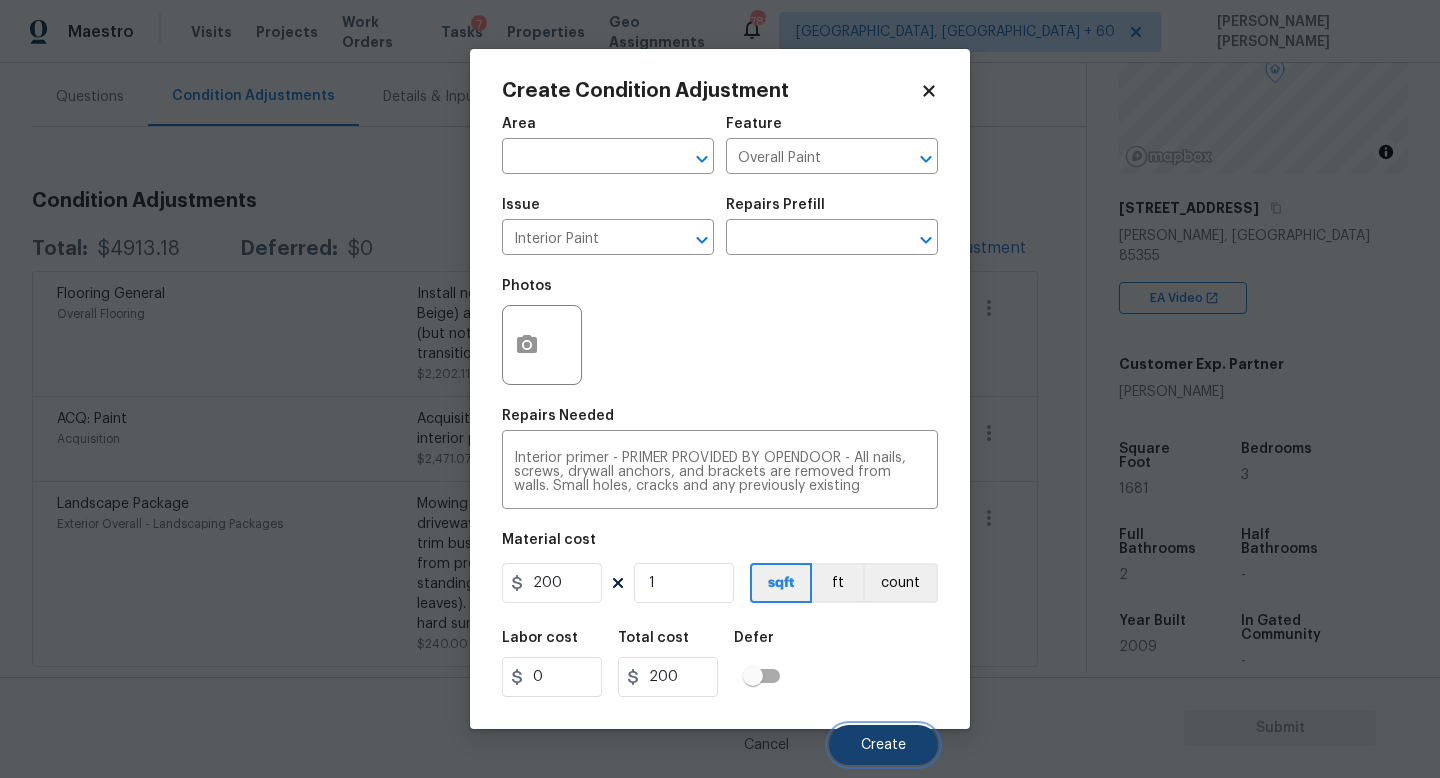 click on "Create" at bounding box center [883, 745] 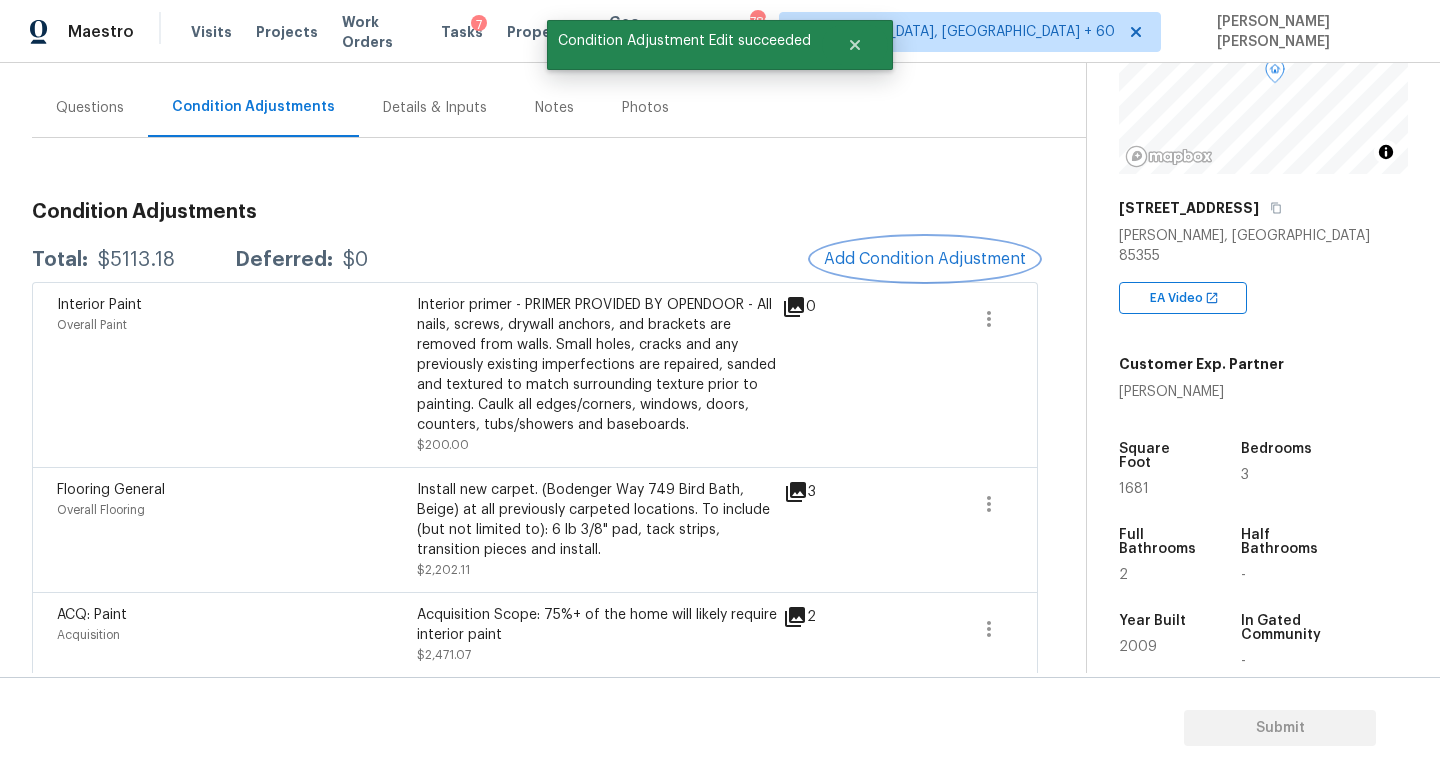 scroll, scrollTop: 168, scrollLeft: 0, axis: vertical 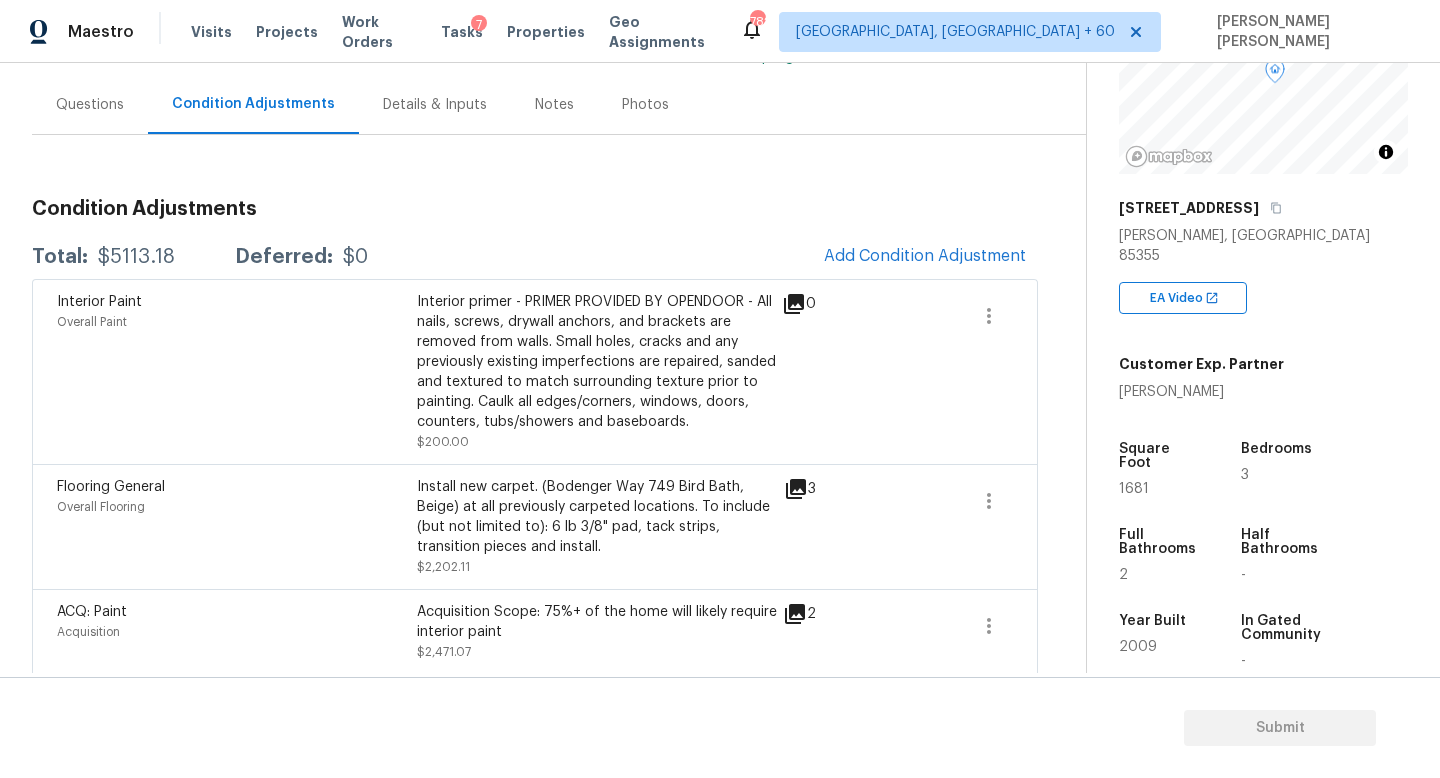 click on "Condition Adjustments Total:  $5113.18 Deferred:  $0 Add Condition Adjustment Interior Paint Overall Paint Interior primer - PRIMER PROVIDED BY OPENDOOR - All nails, screws, drywall anchors, and brackets are removed from walls. Small holes, cracks and any previously existing imperfections are repaired, sanded and textured to match surrounding texture prior to painting. Caulk all edges/corners, windows, doors, counters, tubs/showers and baseboards. $200.00   0 Flooring General Overall Flooring Install new carpet. (Bodenger Way 749 Bird Bath, Beige) at all previously carpeted locations. To include (but not limited to): 6 lb 3/8" pad, tack strips, transition pieces and install. $2,202.11   3 ACQ: Paint Acquisition Acquisition Scope: 75%+ of the home will likely require interior paint $2,471.07   2 Landscape Package Exterior Overall - Landscaping Packages $240.00   12" at bounding box center [535, 521] 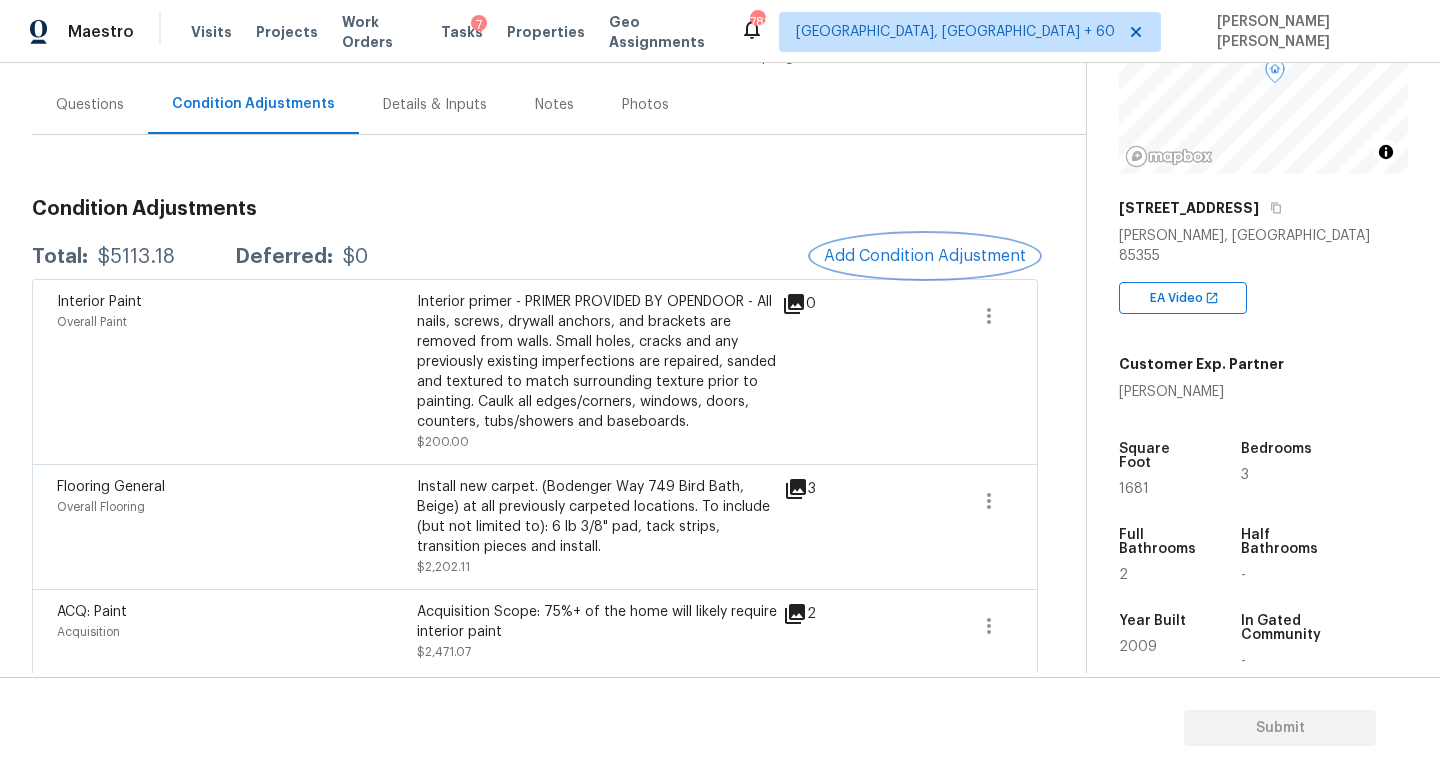 click on "Add Condition Adjustment" at bounding box center [925, 256] 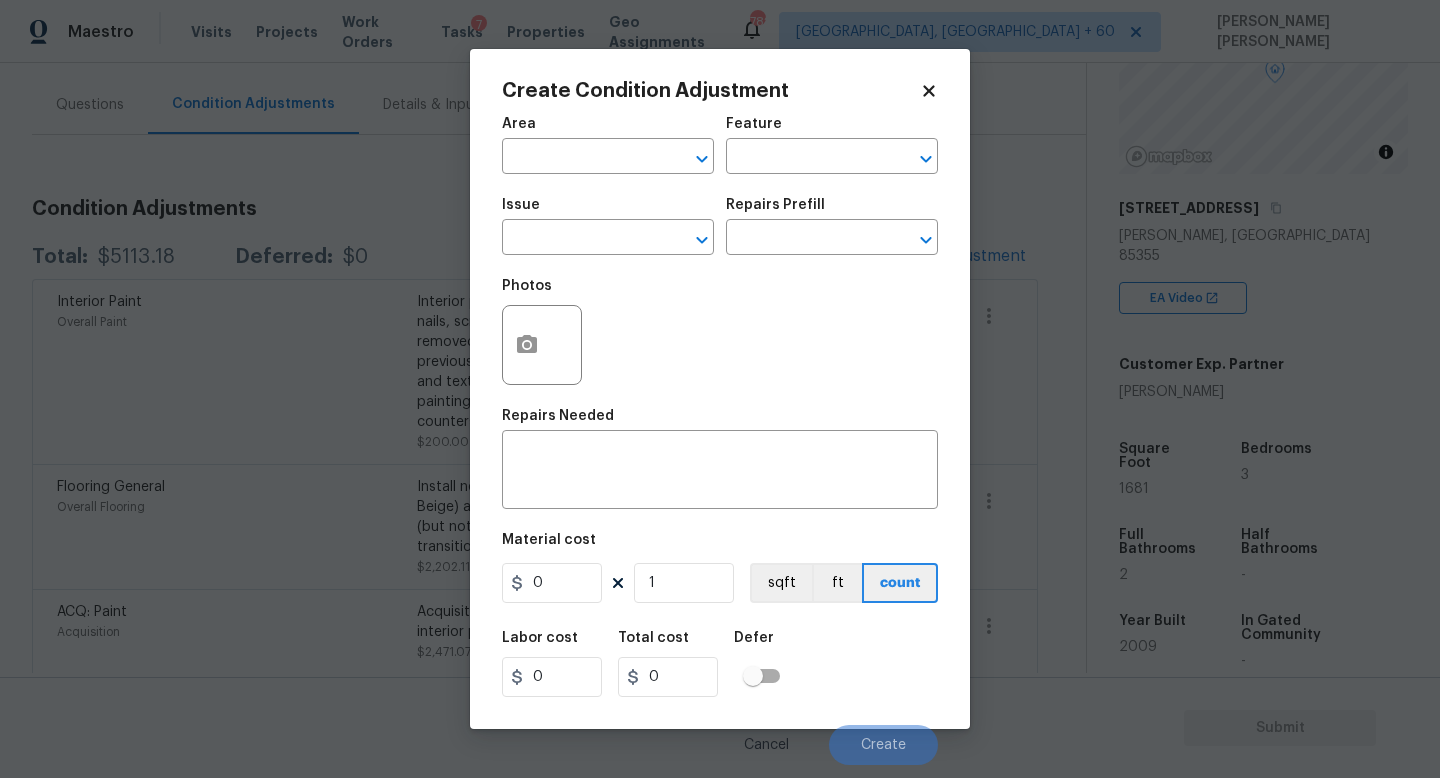 click on "Issue" at bounding box center (608, 211) 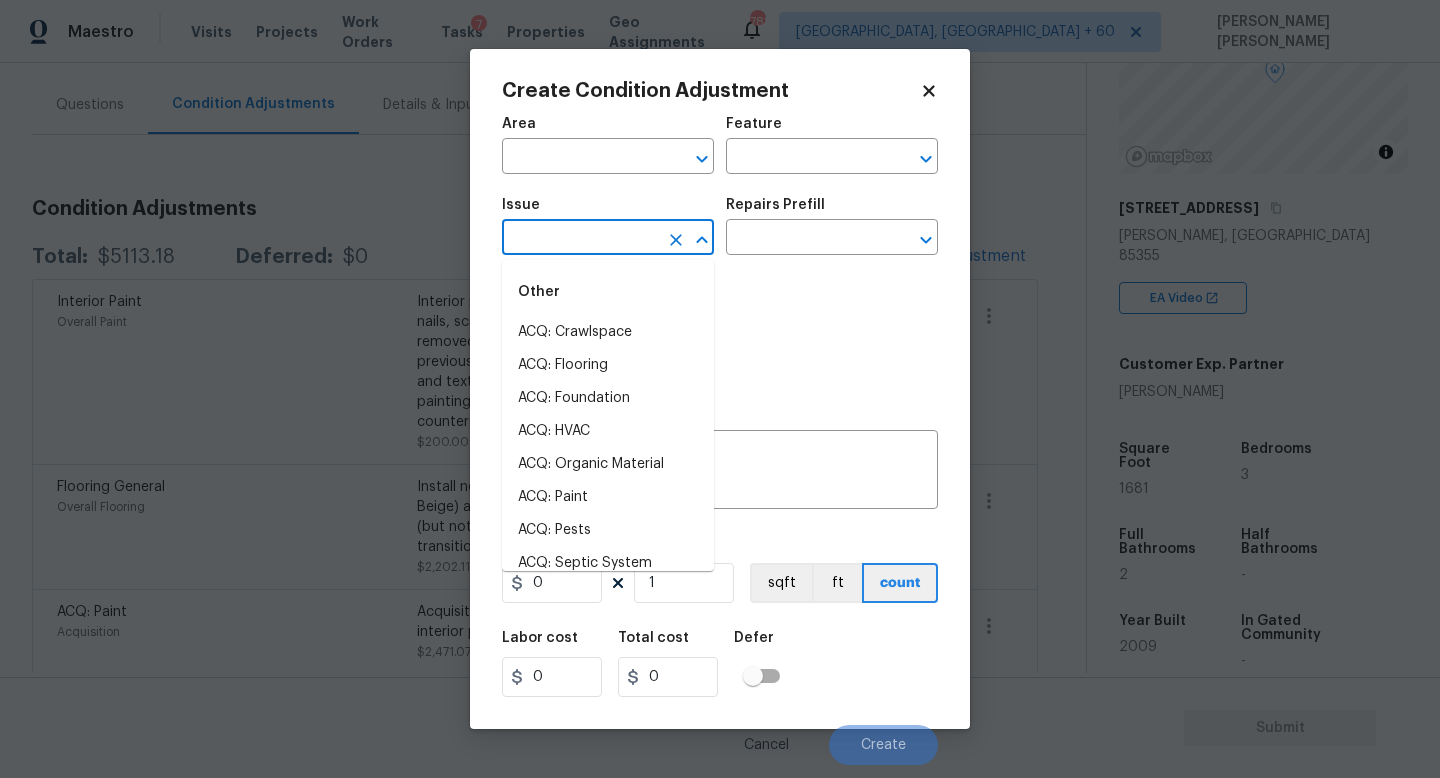 click at bounding box center [580, 239] 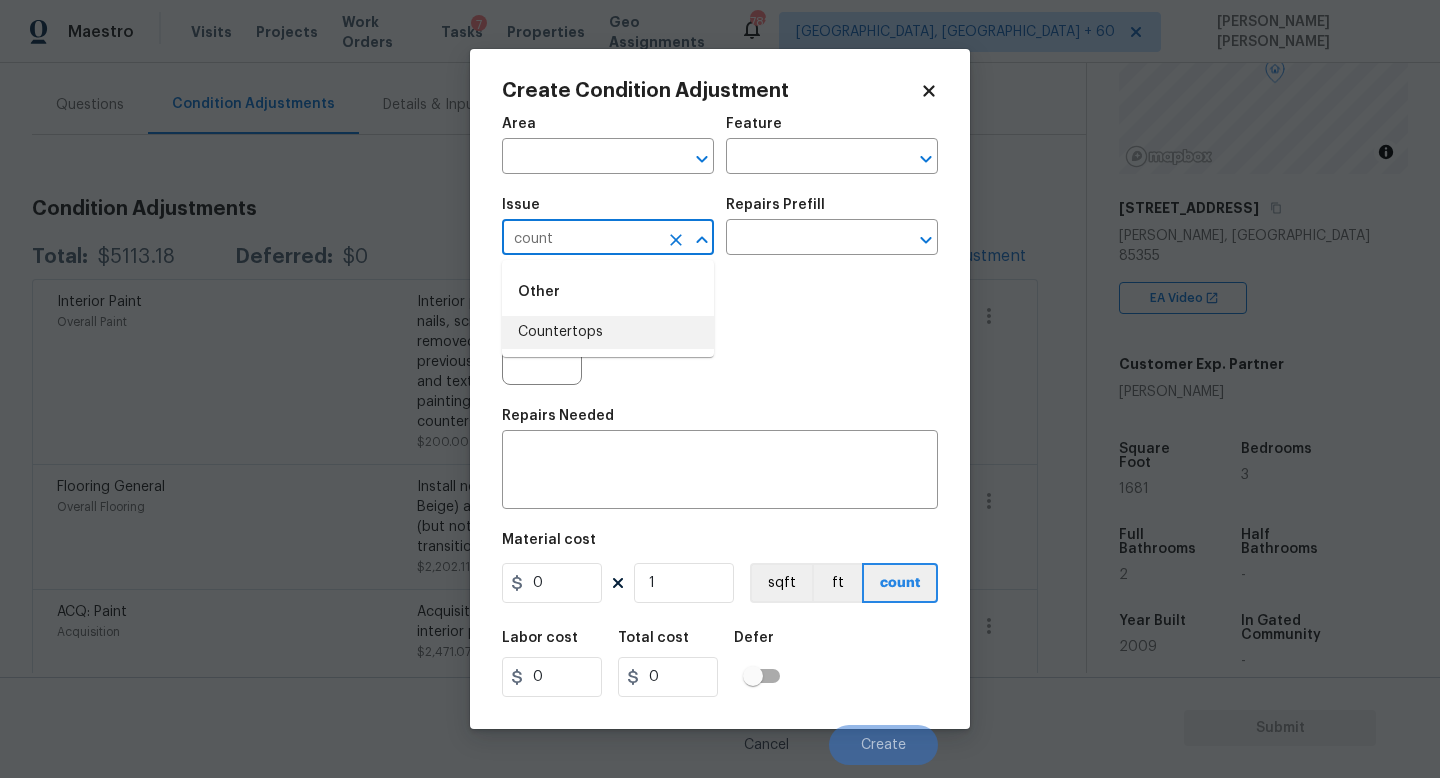 click on "Countertops" at bounding box center (608, 332) 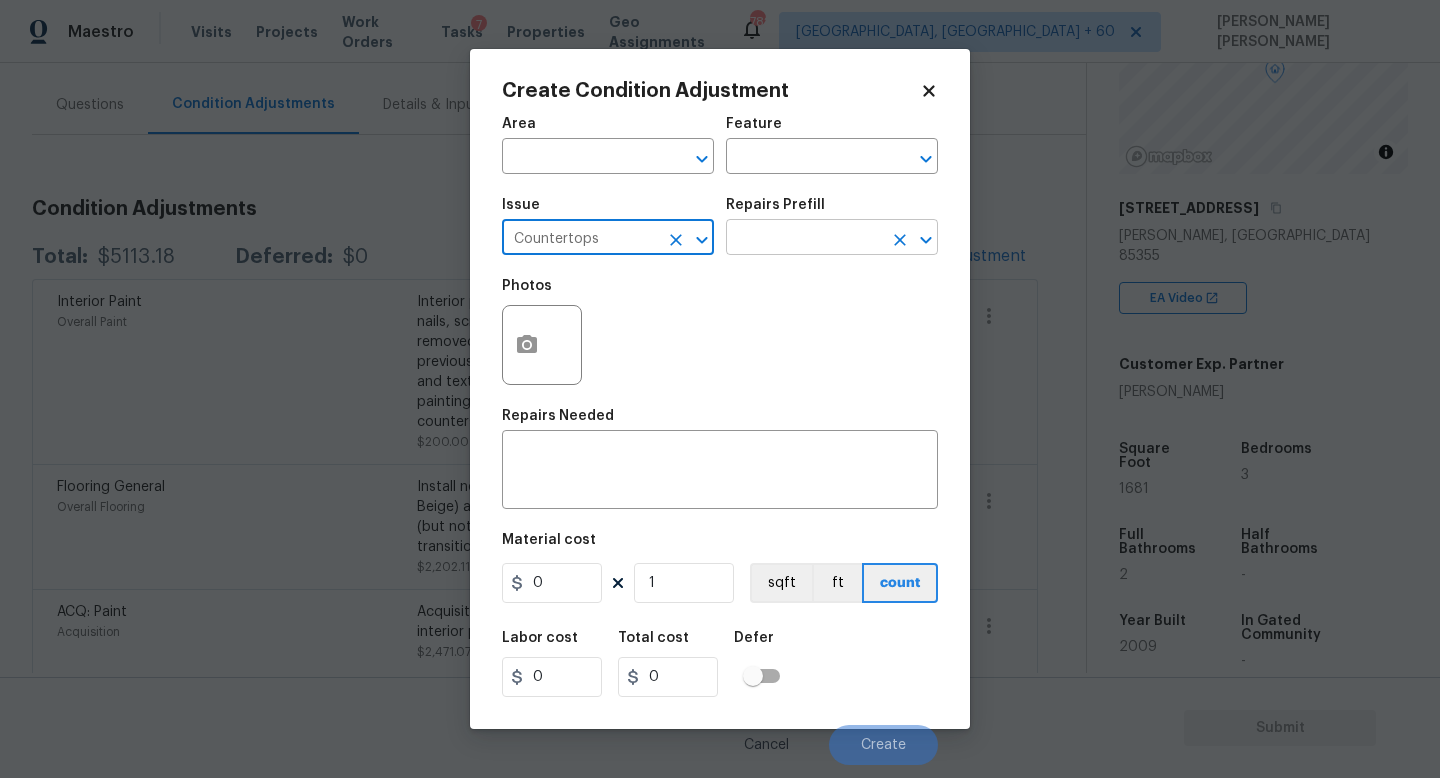 type on "Countertops" 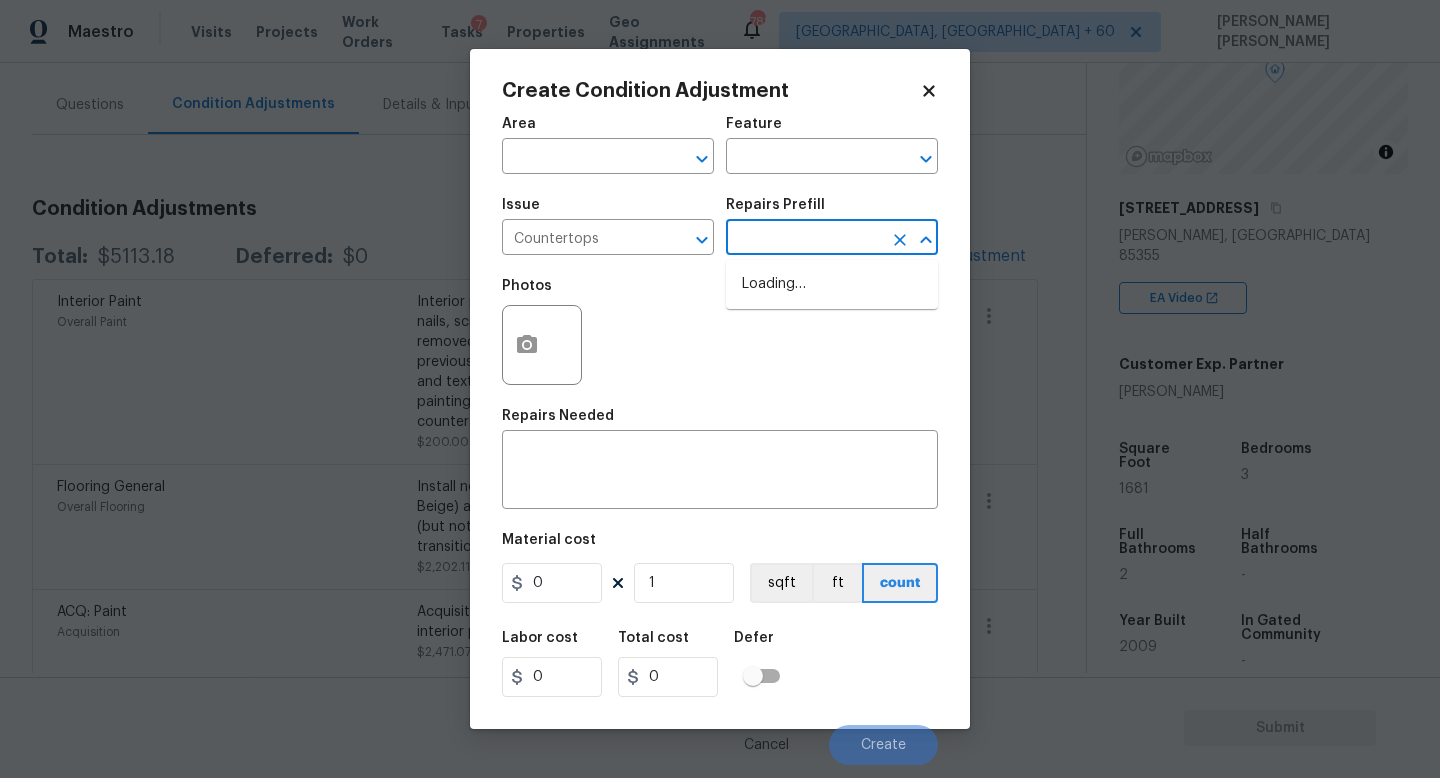 click at bounding box center [804, 239] 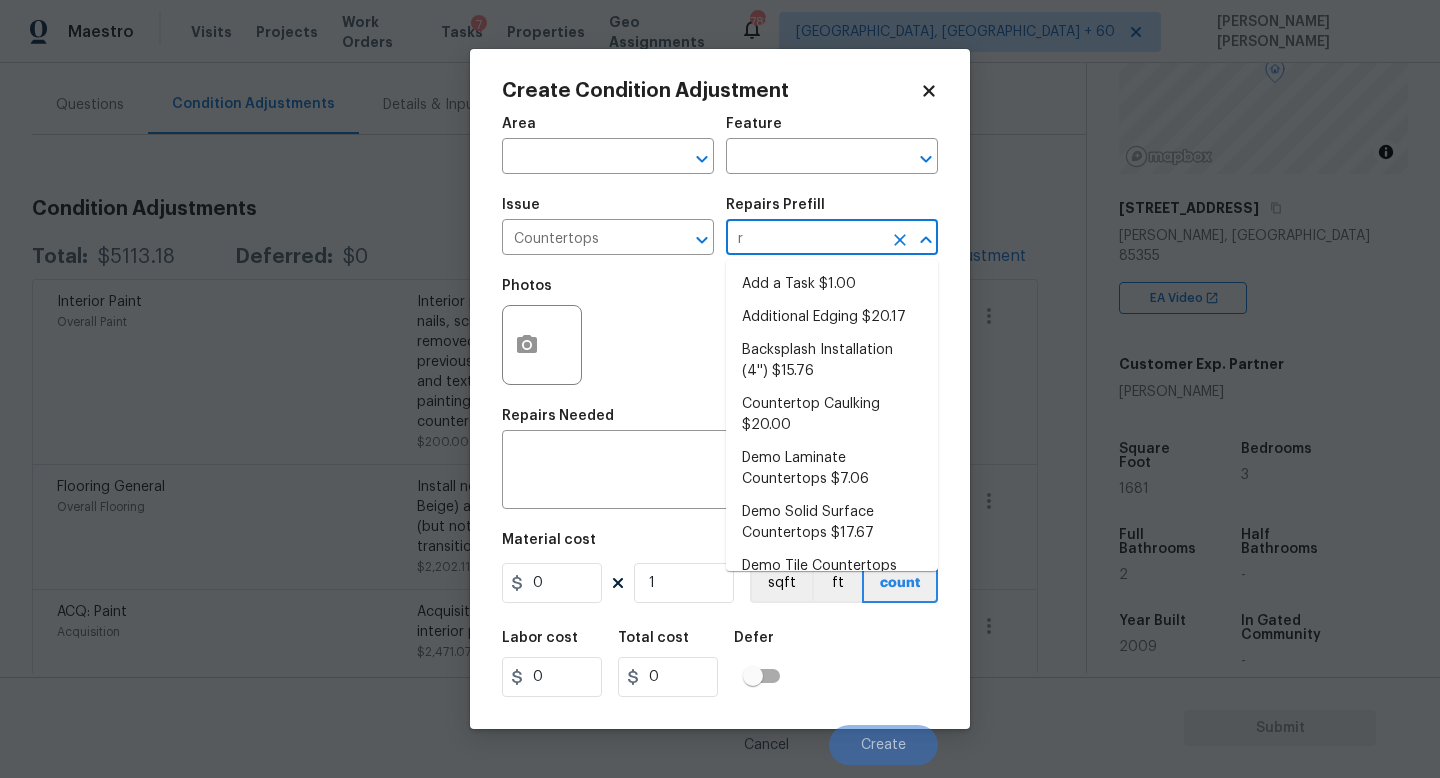 type on "re" 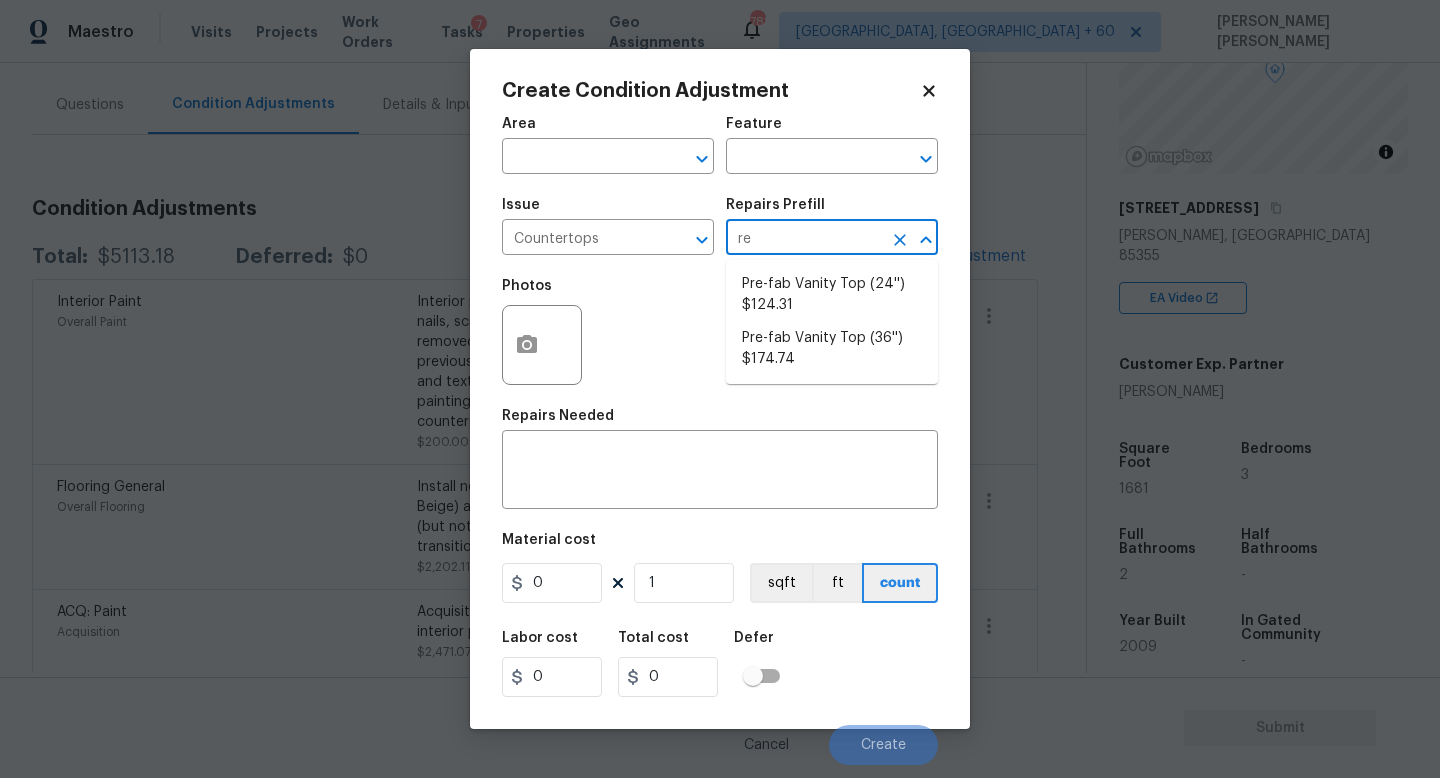 type 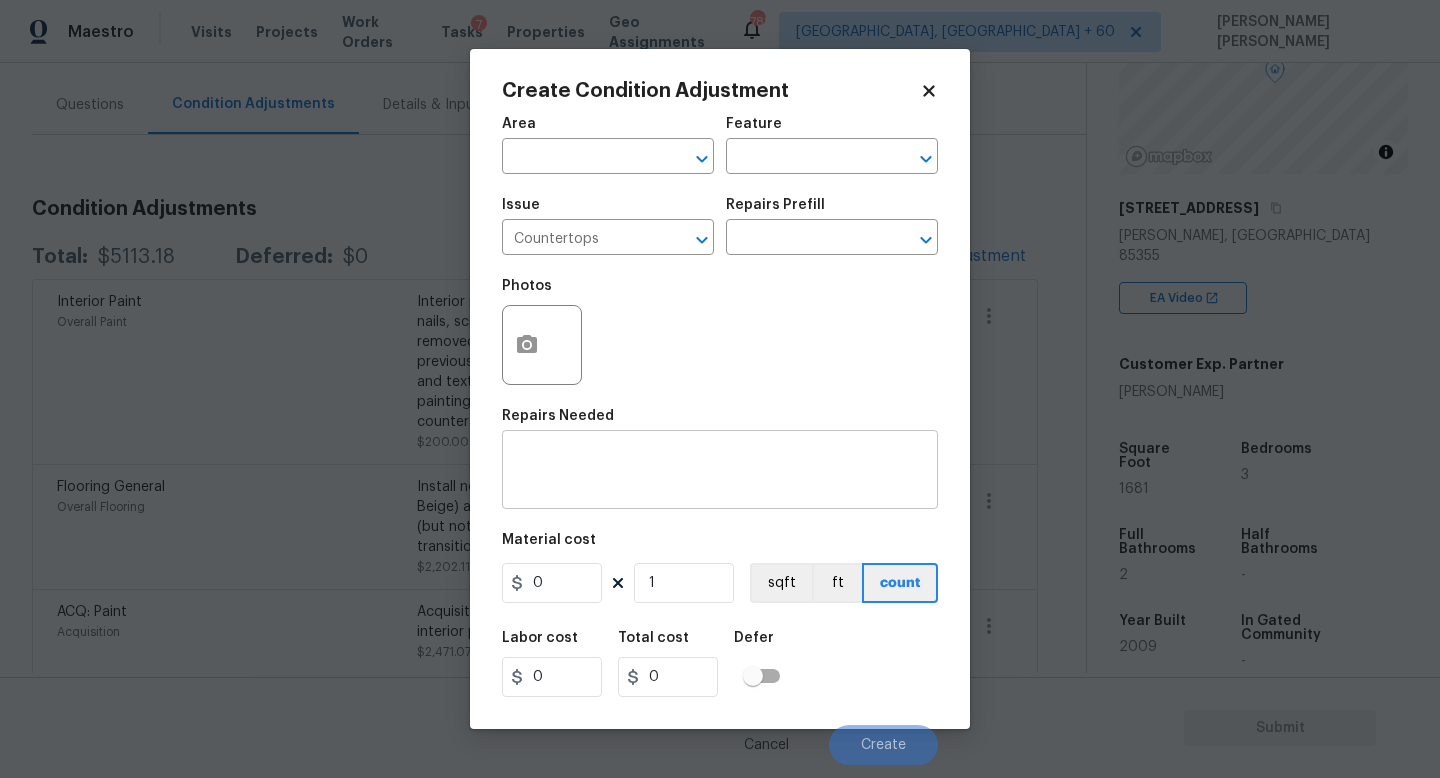 click on "x ​" at bounding box center (720, 472) 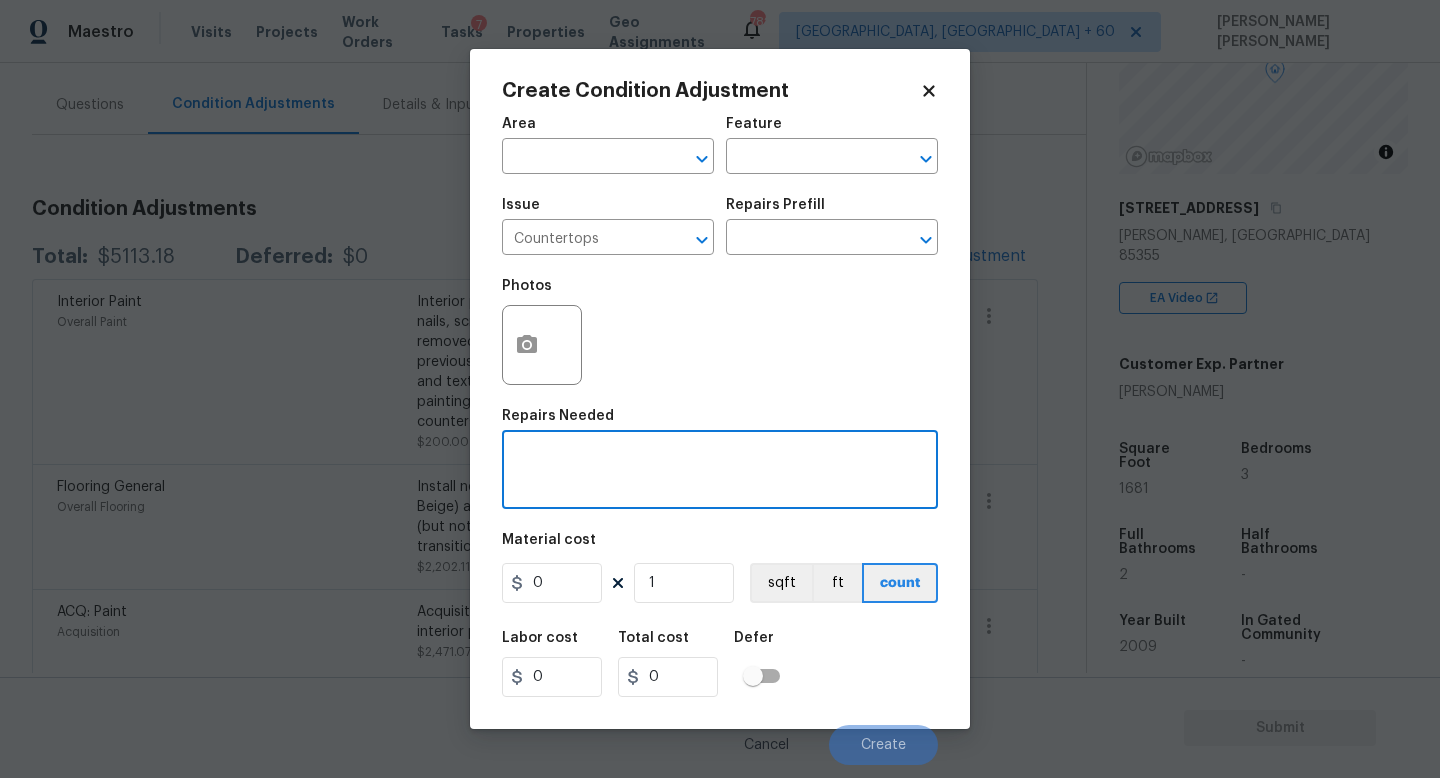 click on "x ​" at bounding box center [720, 472] 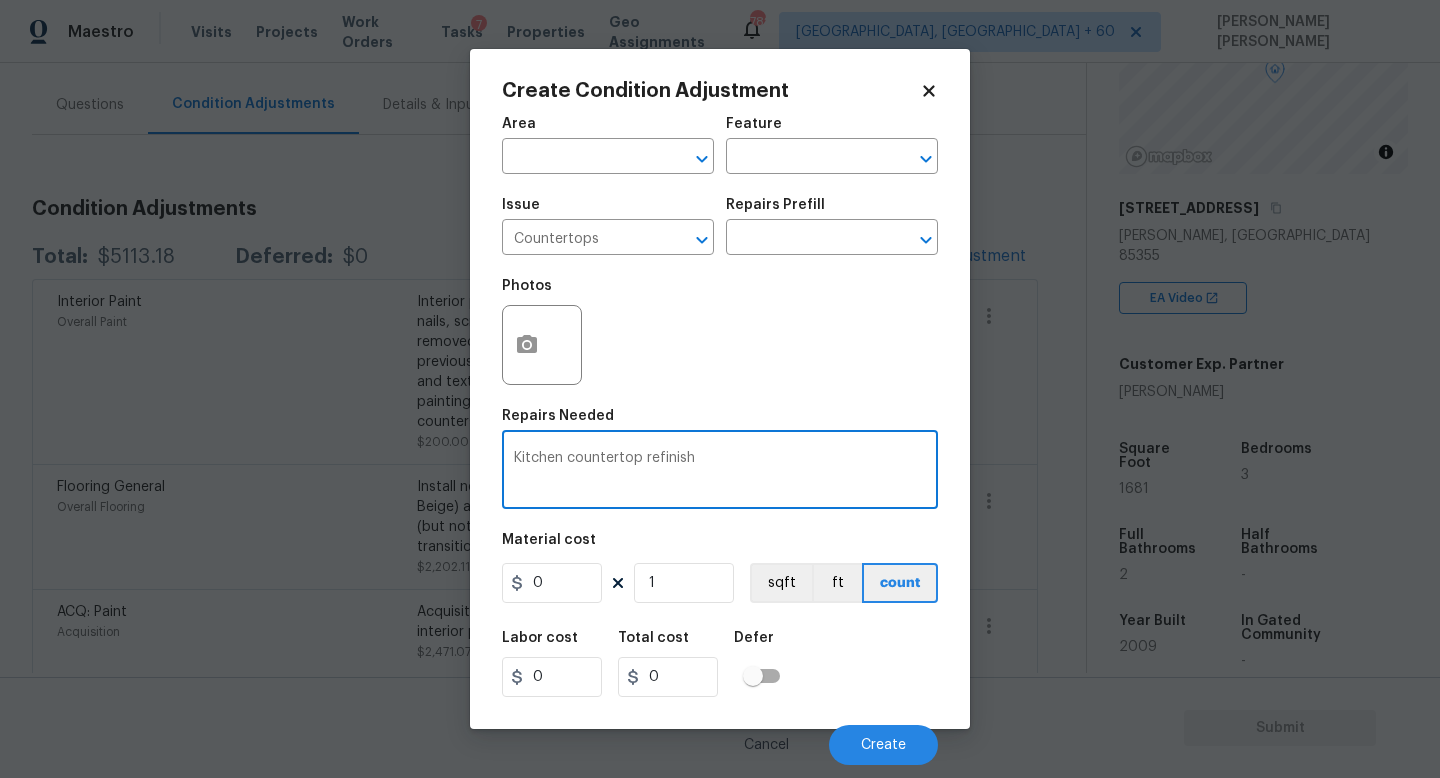 type on "Kitchen countertop refinish" 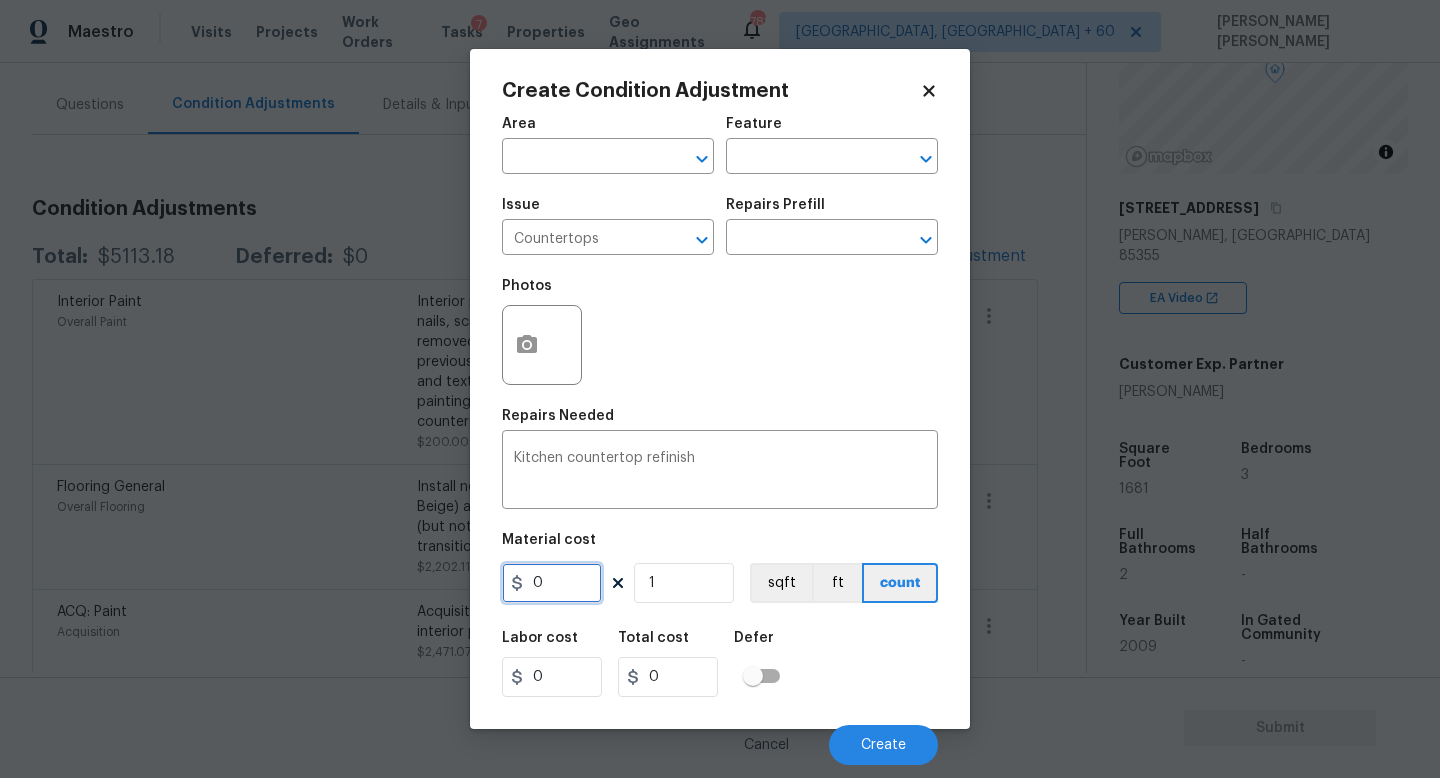 drag, startPoint x: 573, startPoint y: 591, endPoint x: 181, endPoint y: 564, distance: 392.92874 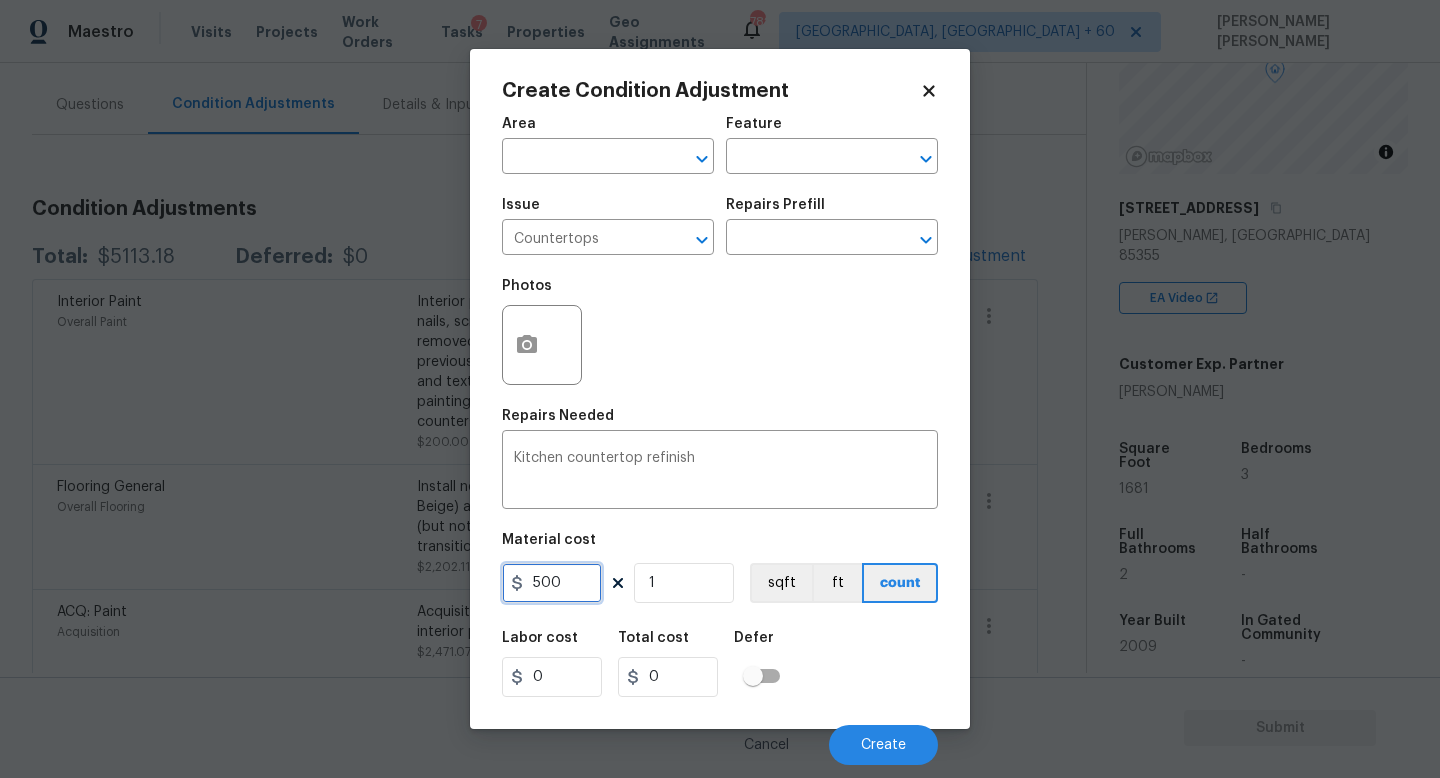type on "500" 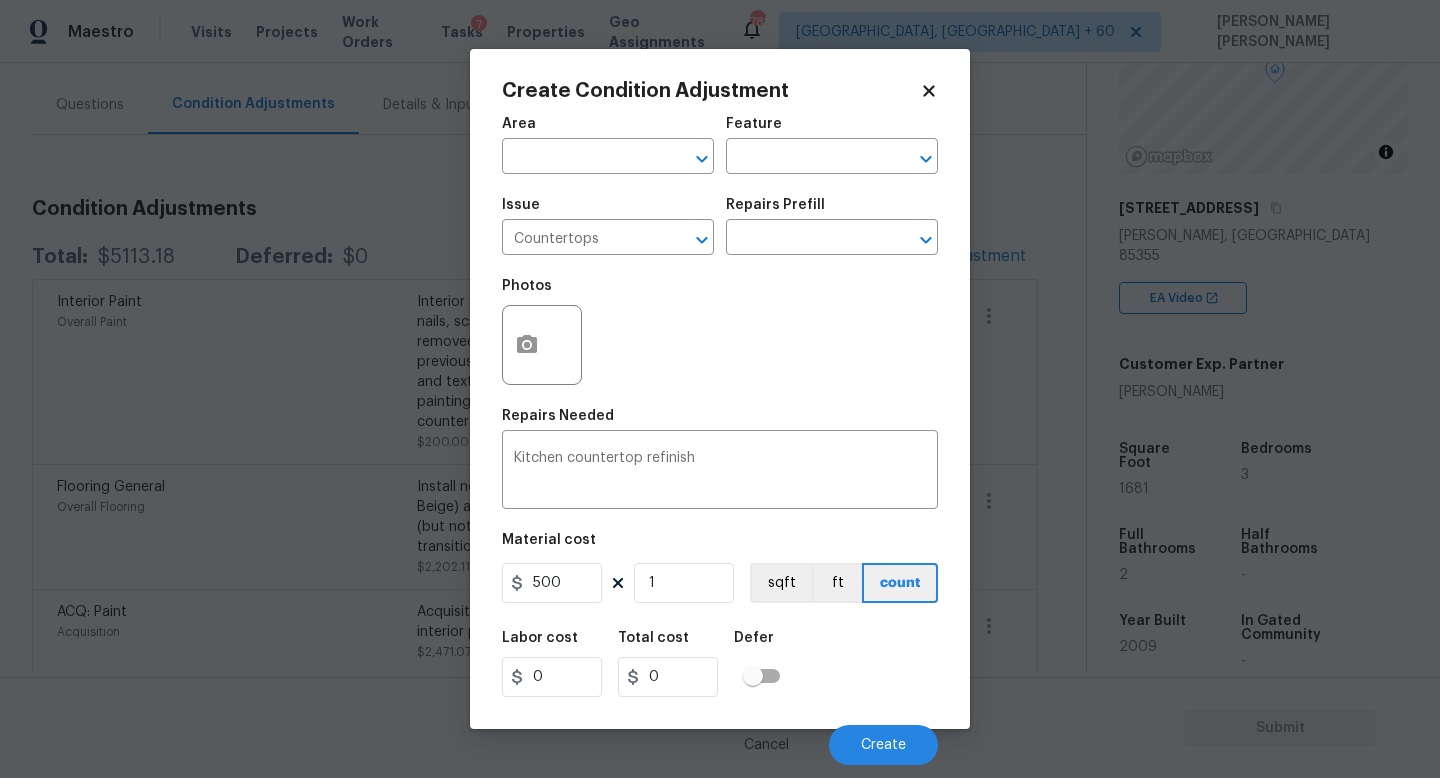 type on "500" 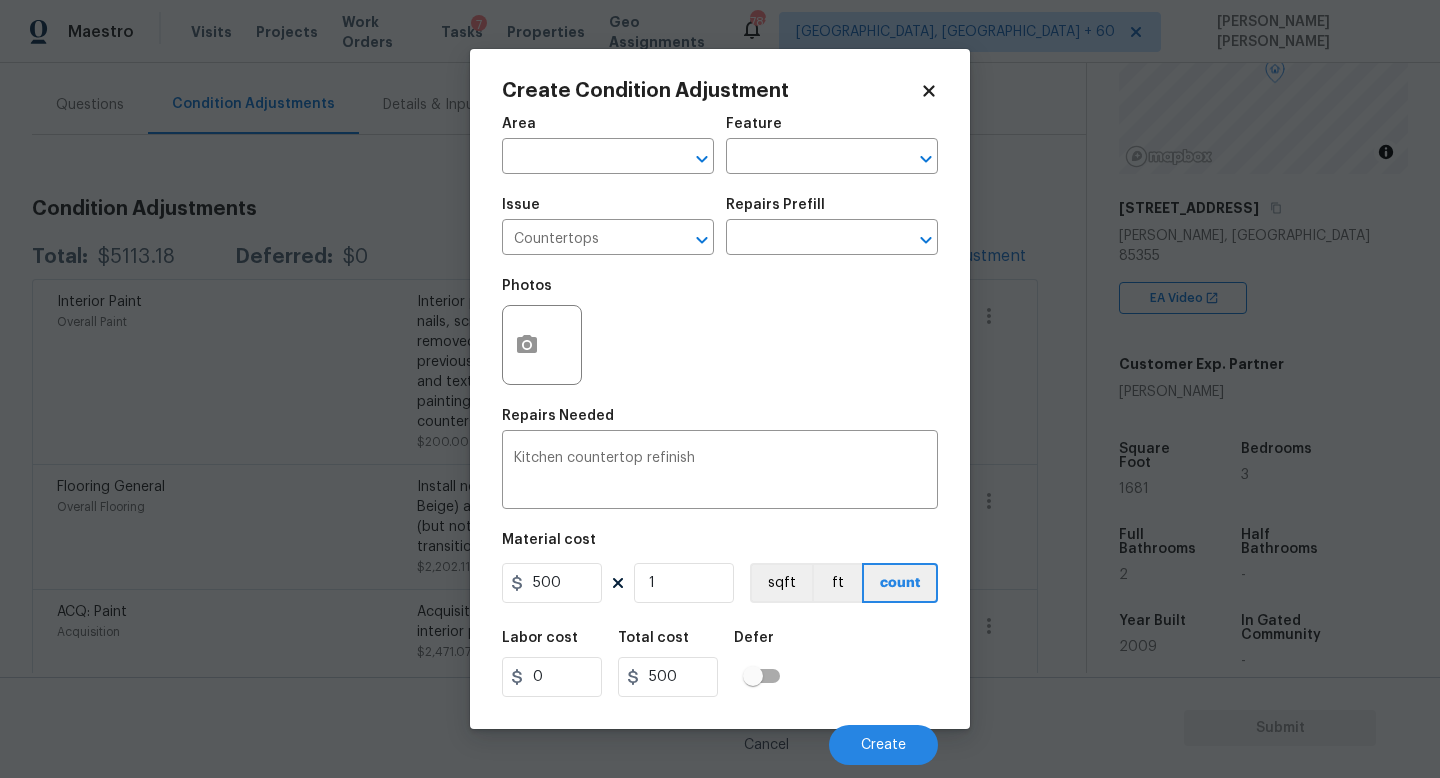 click on "Labor cost 0 Total cost 500 Defer" at bounding box center [720, 664] 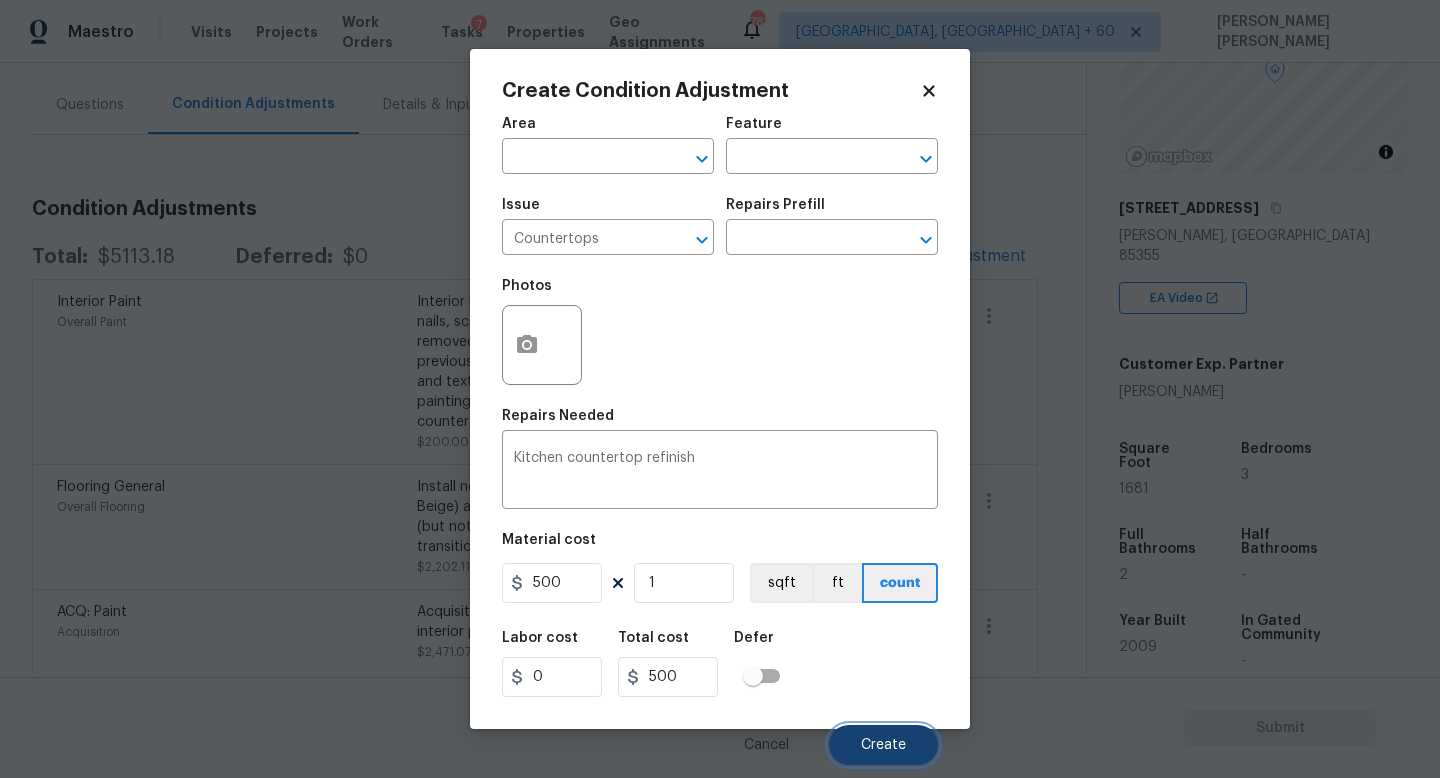 click on "Create" at bounding box center [883, 745] 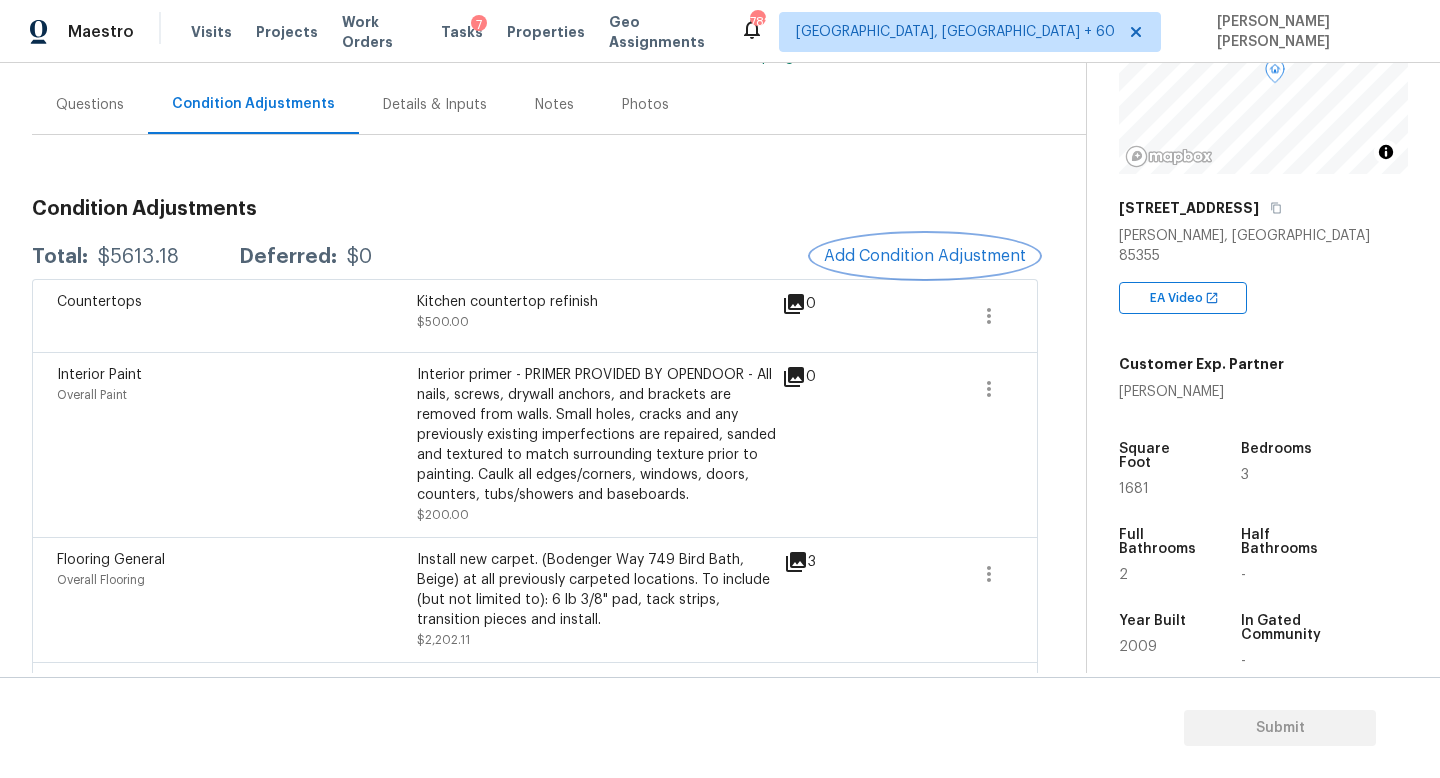 click on "Add Condition Adjustment" at bounding box center (925, 256) 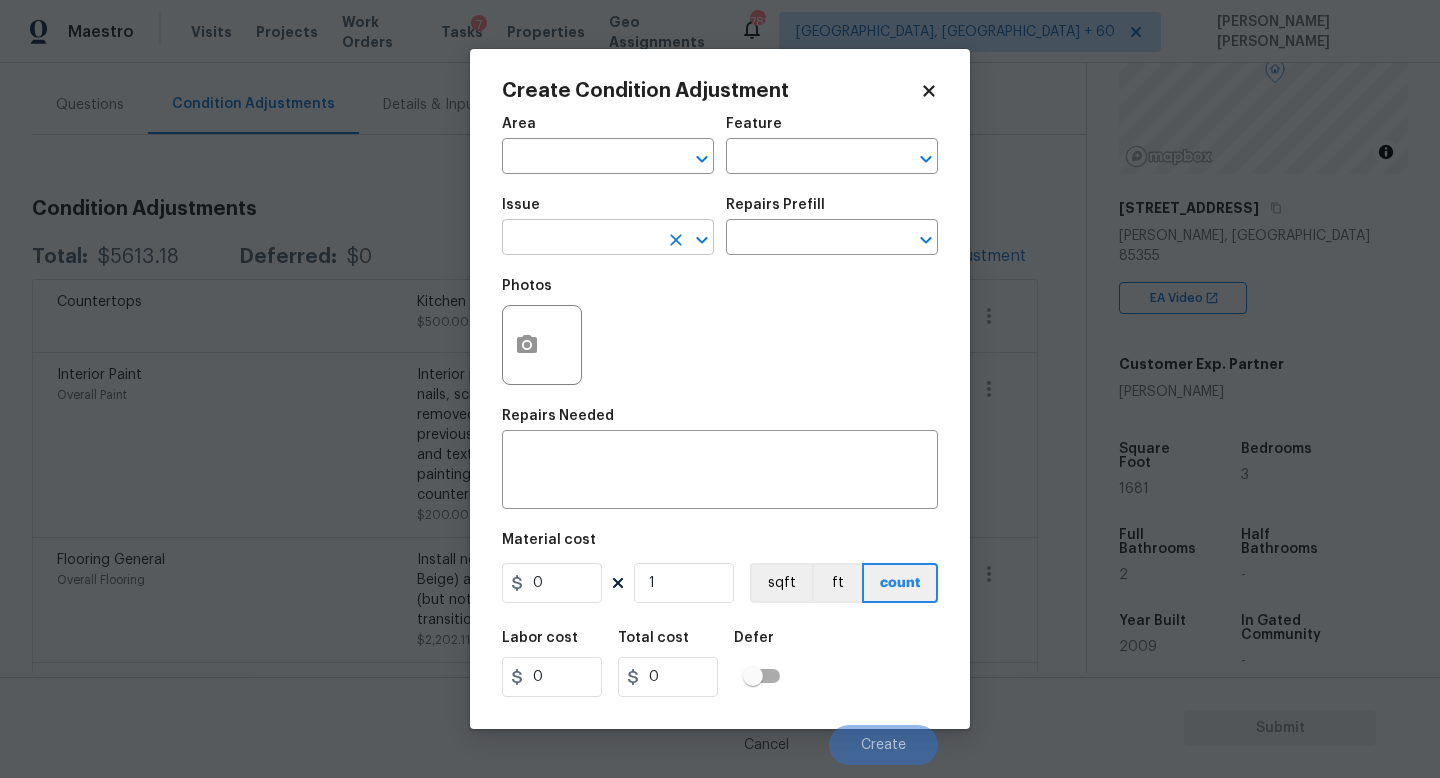 click at bounding box center (580, 239) 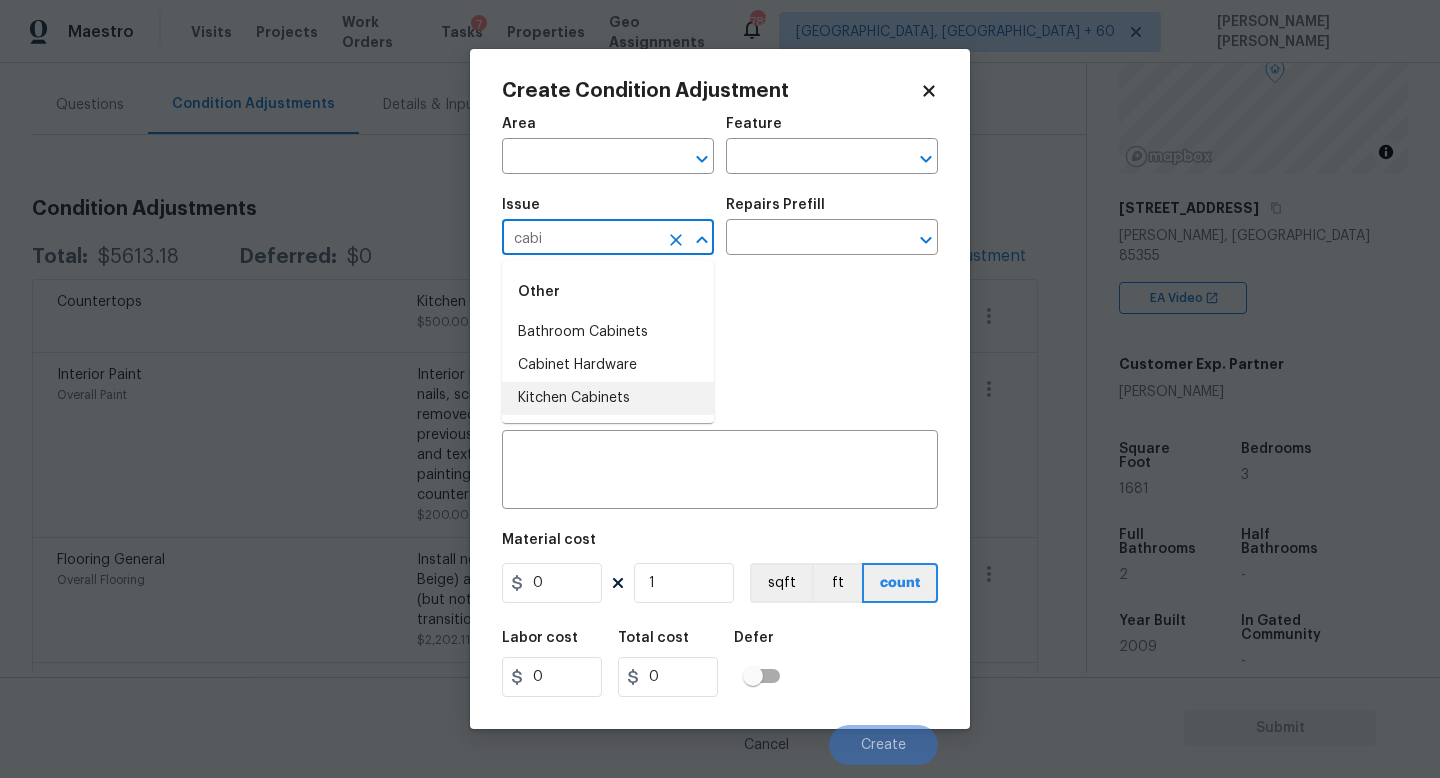 click on "Kitchen Cabinets" at bounding box center [608, 398] 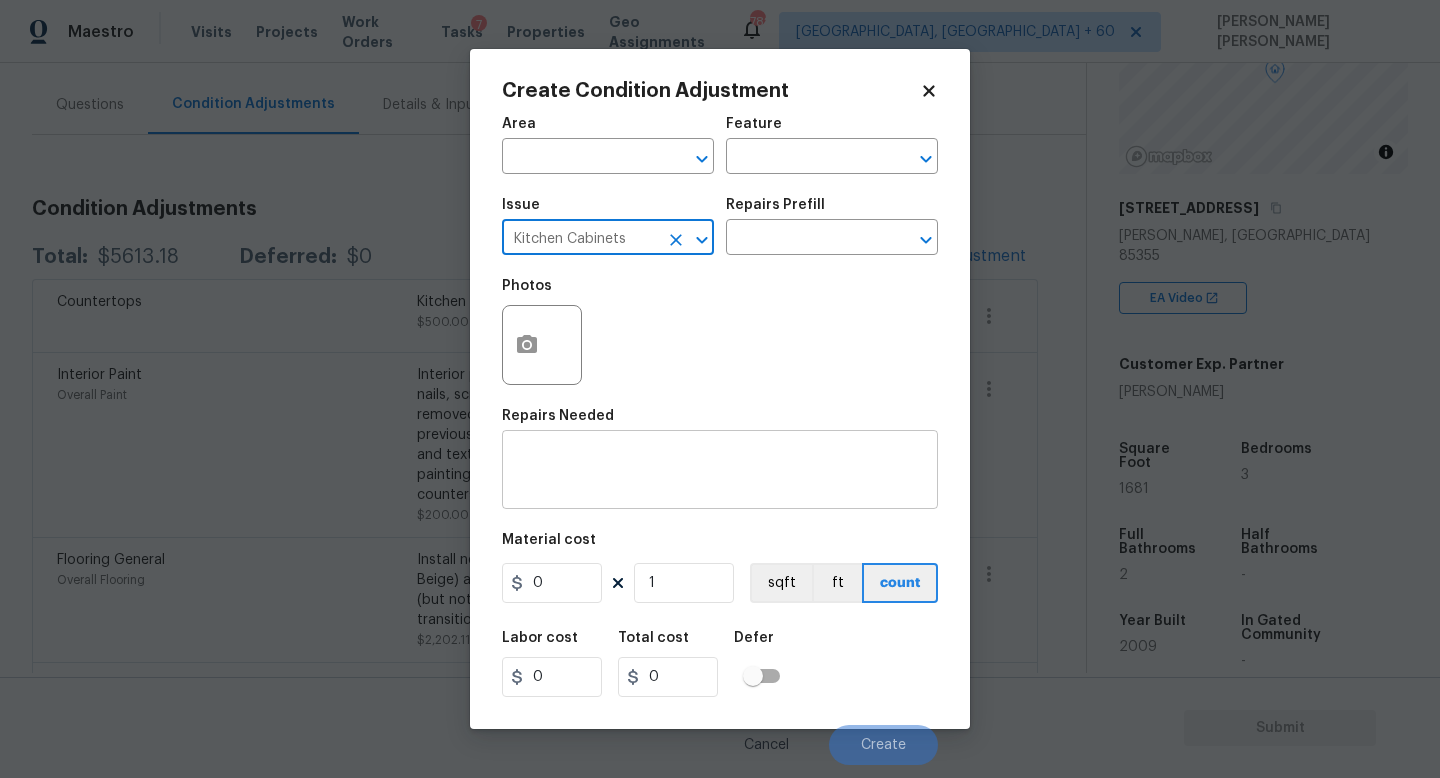 type on "Kitchen Cabinets" 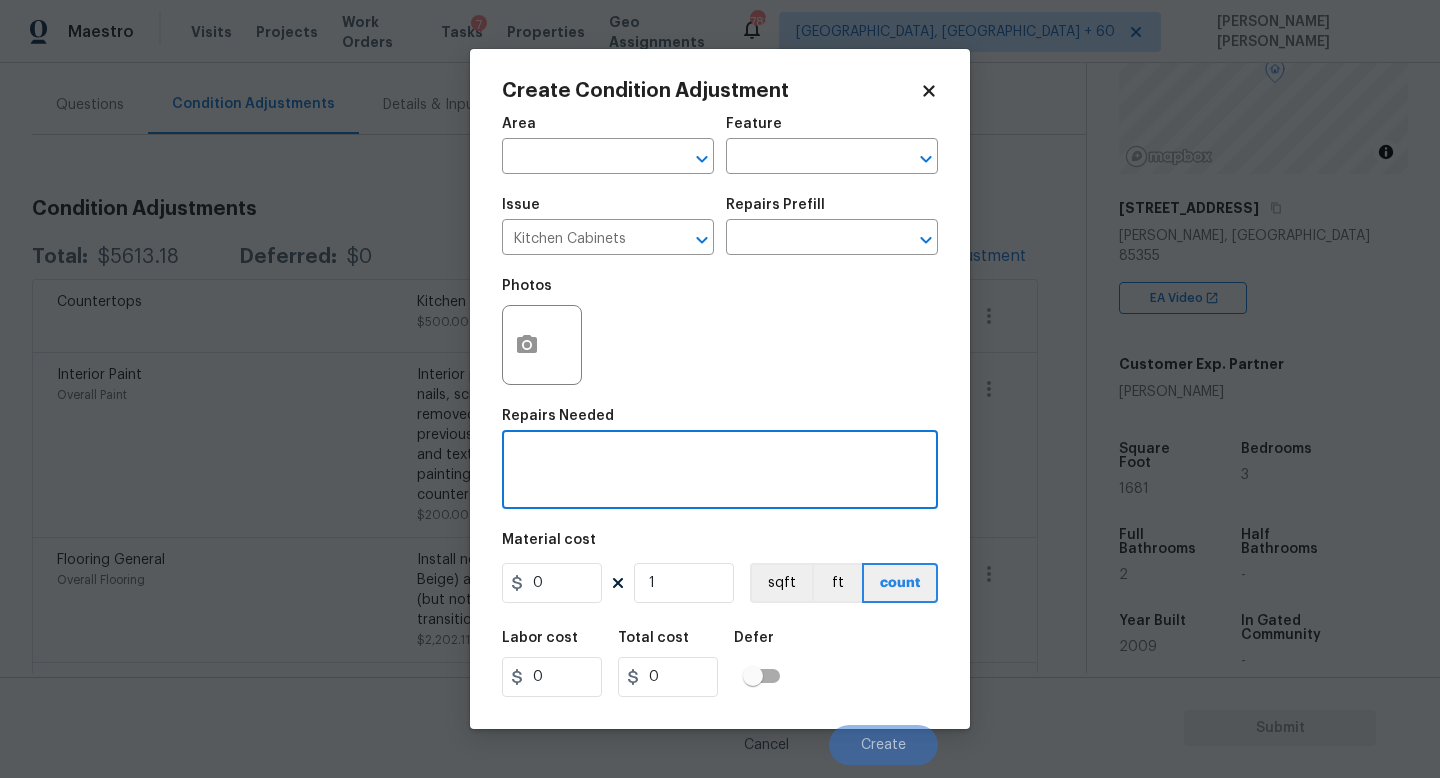 click at bounding box center (720, 472) 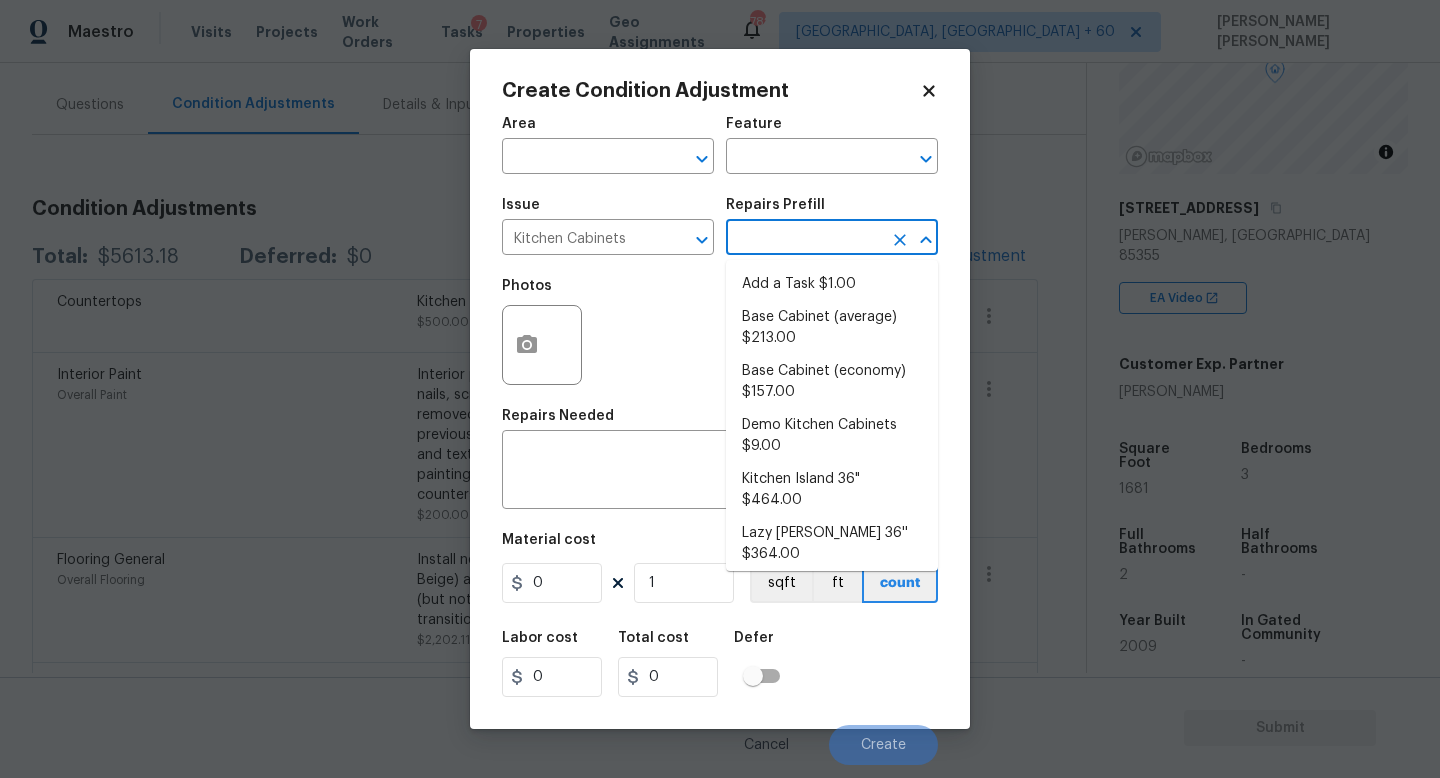 click at bounding box center (804, 239) 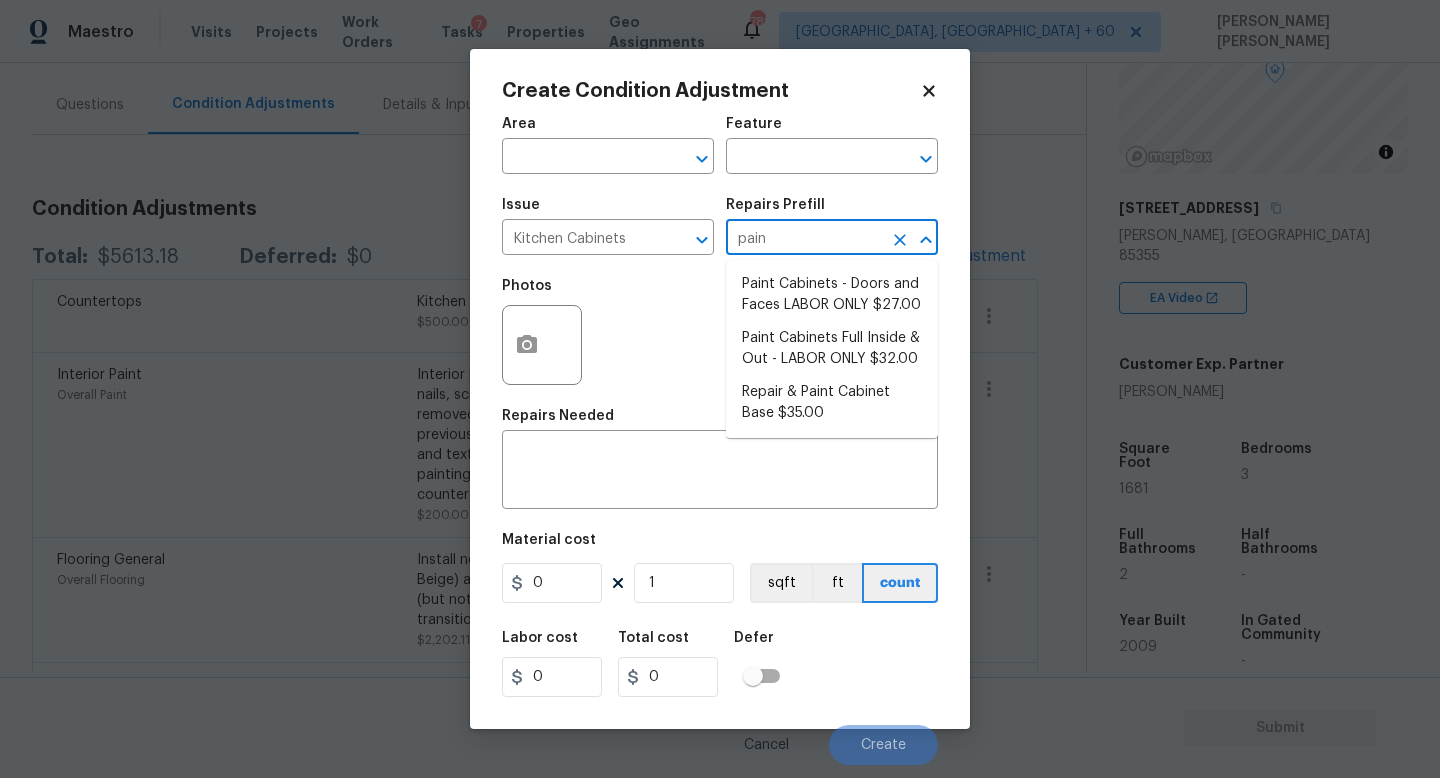 type on "paint" 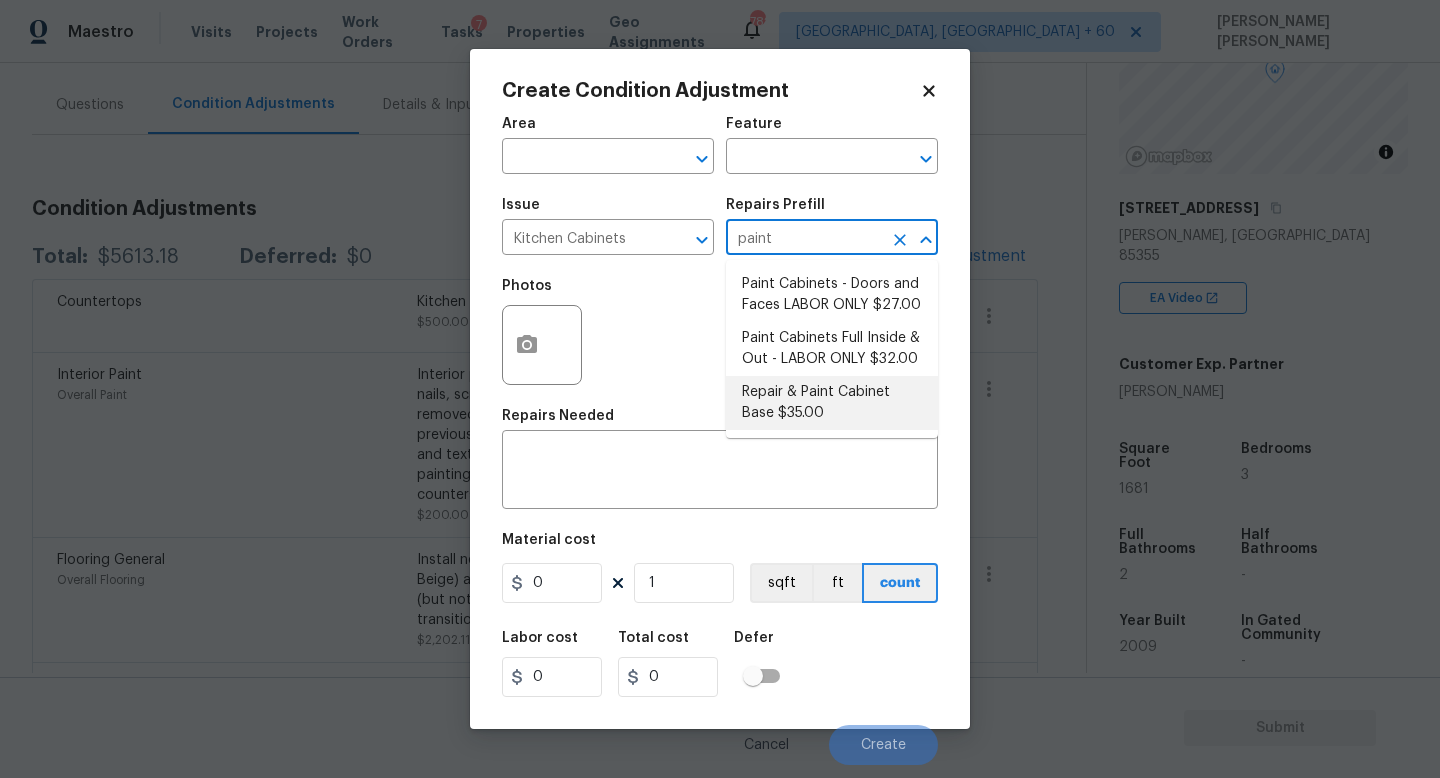 click on "Repair & Paint Cabinet Base $35.00" at bounding box center [832, 403] 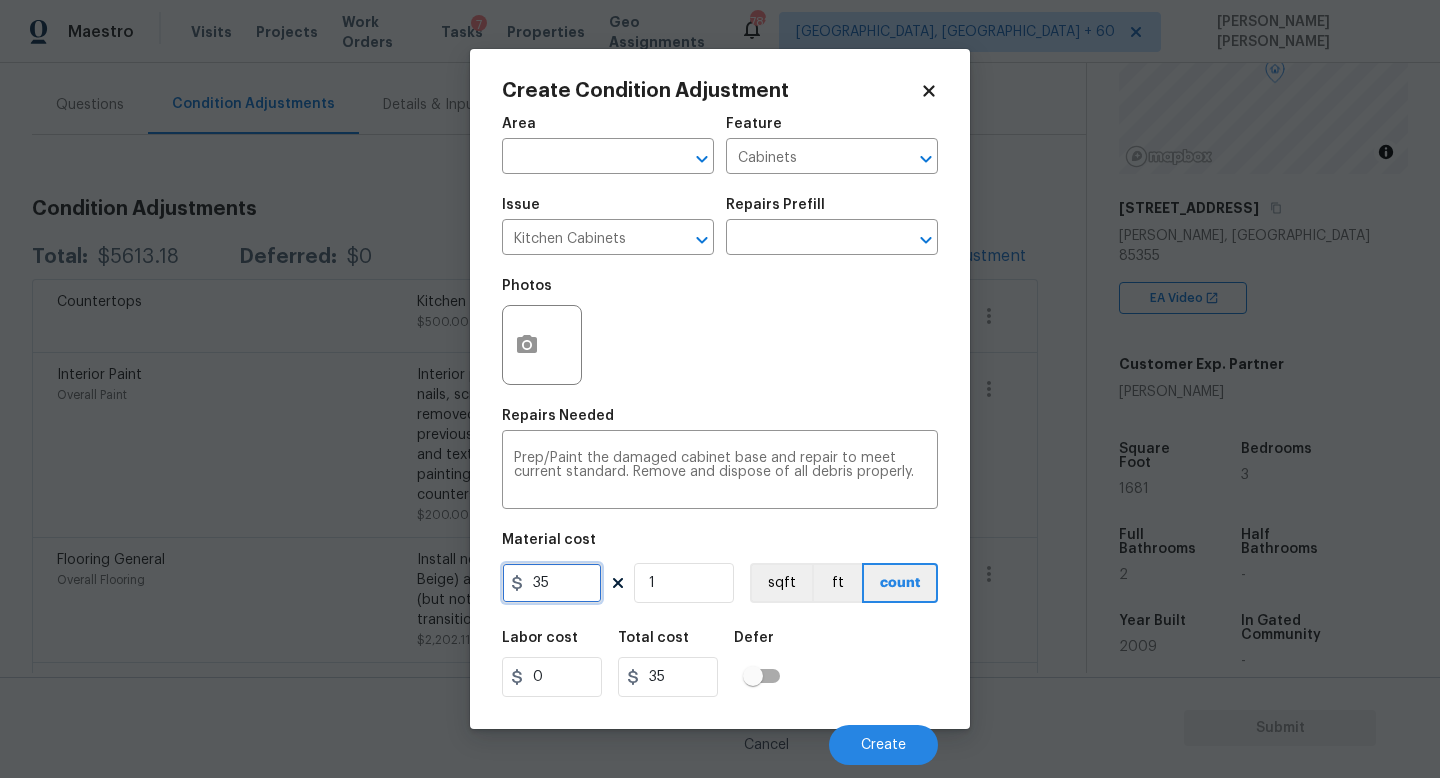 drag, startPoint x: 571, startPoint y: 579, endPoint x: 0, endPoint y: 579, distance: 571 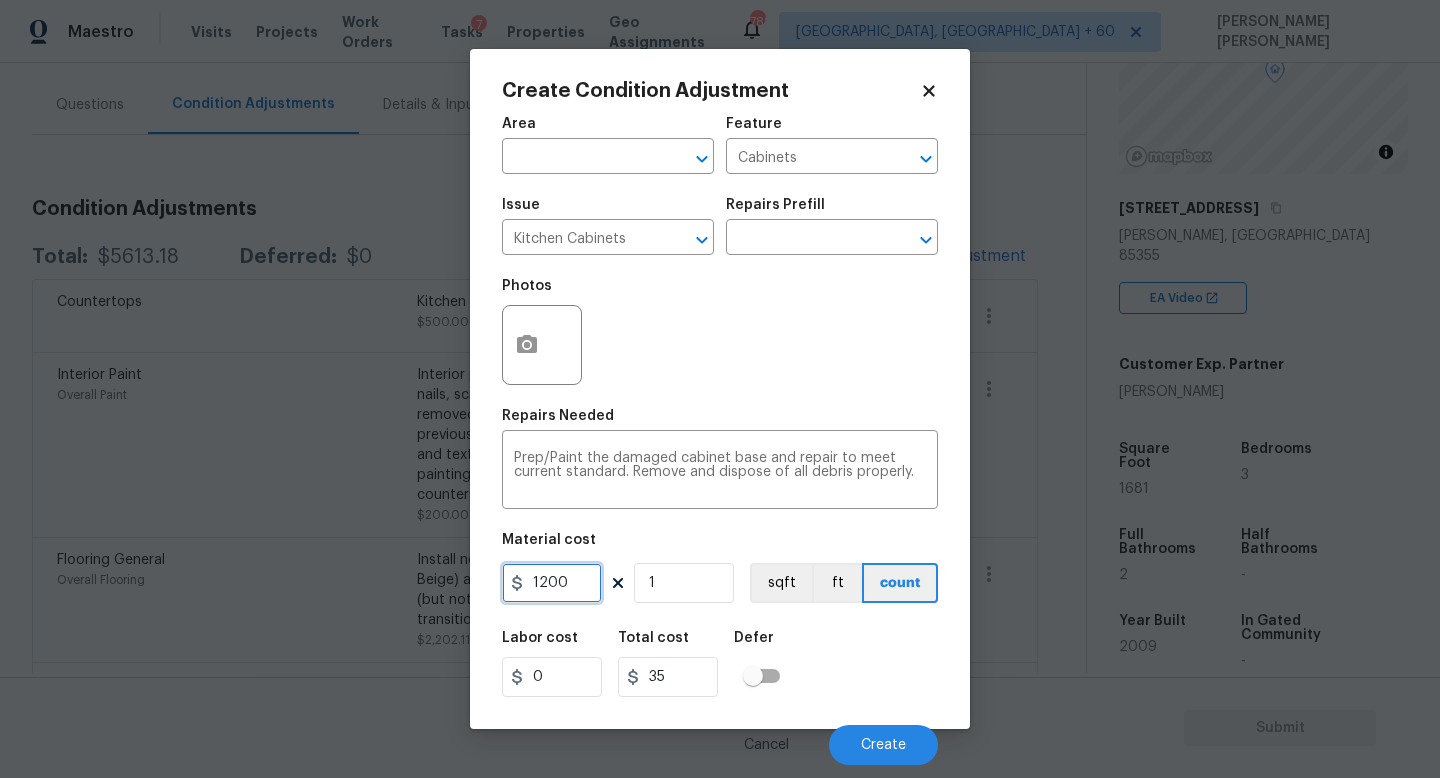 type on "1200" 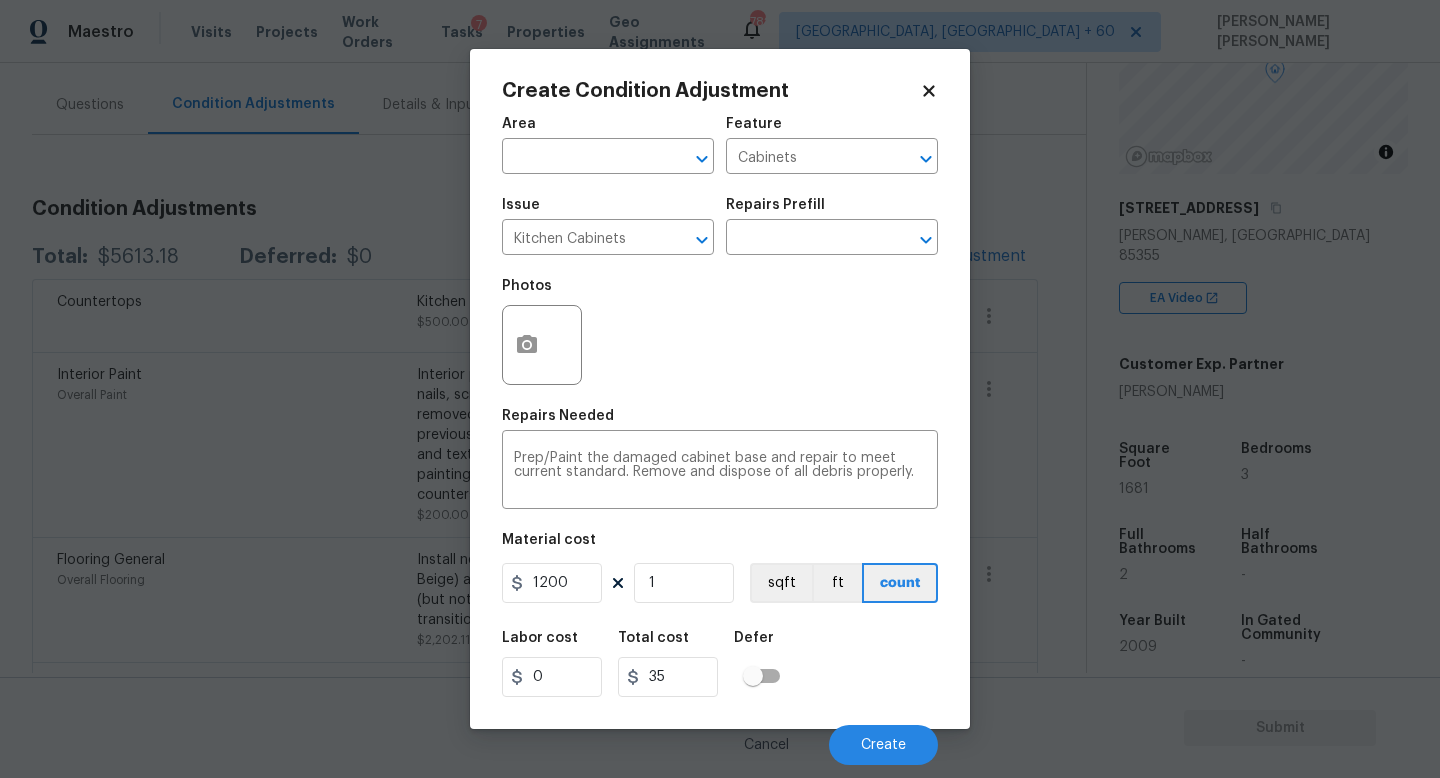 type on "1200" 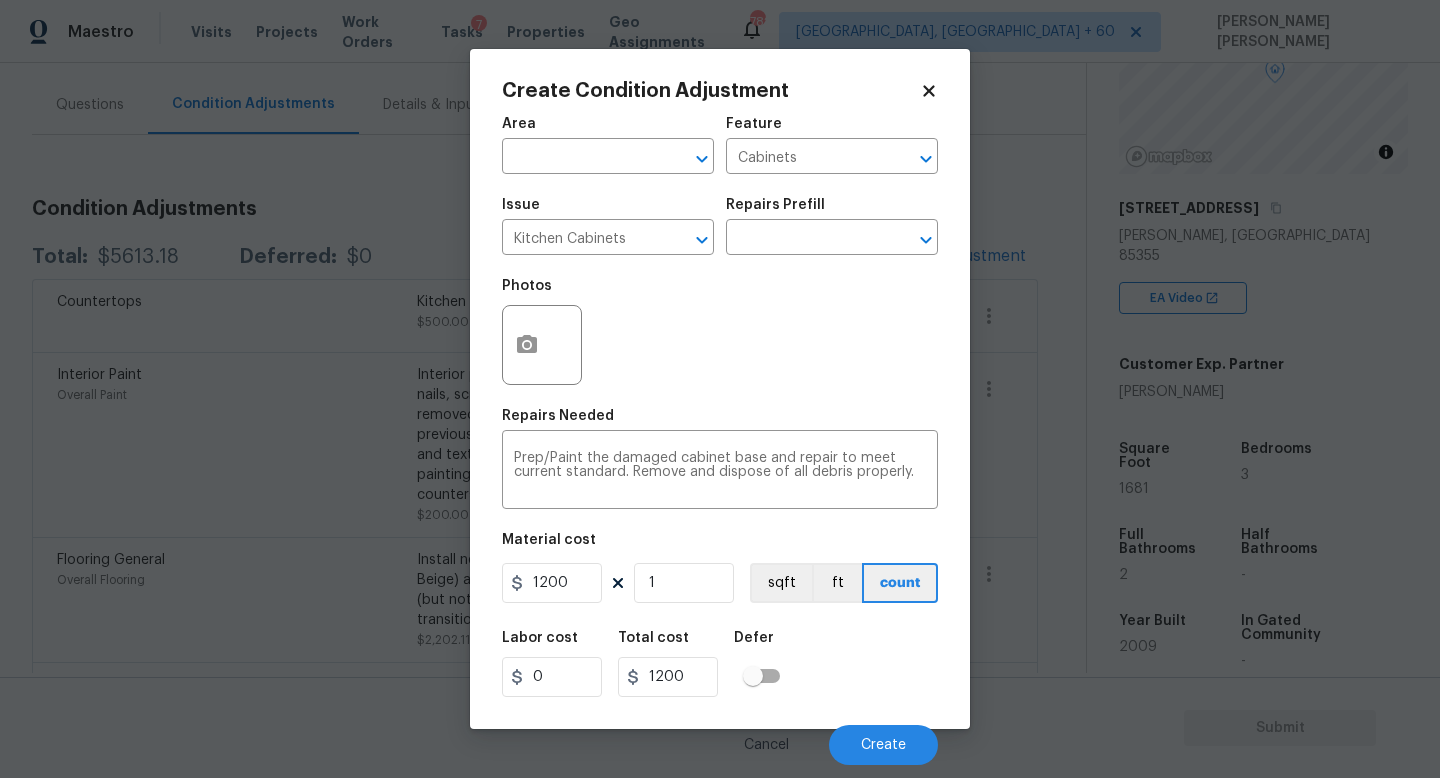 click on "Labor cost 0 Total cost 1200 Defer" at bounding box center (720, 664) 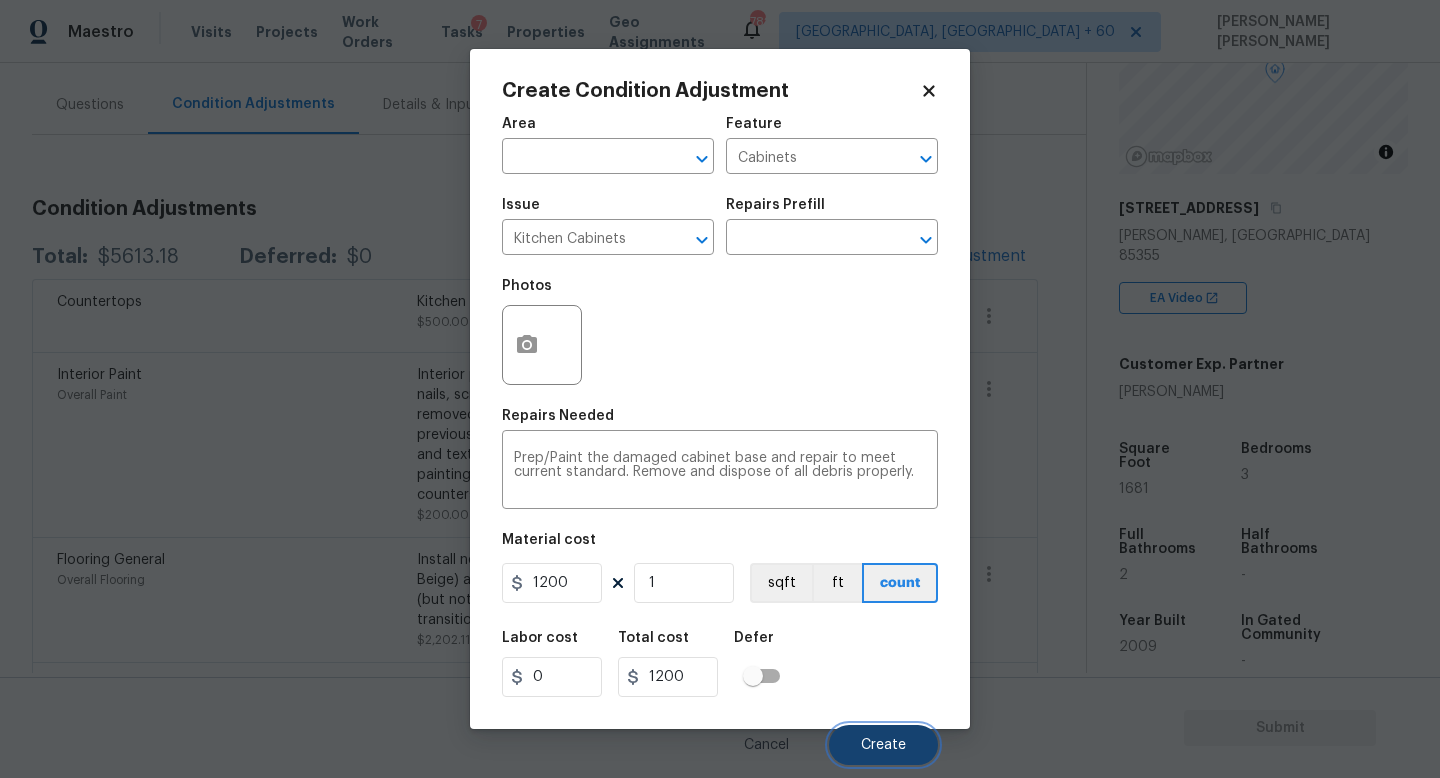 click on "Create" at bounding box center (883, 745) 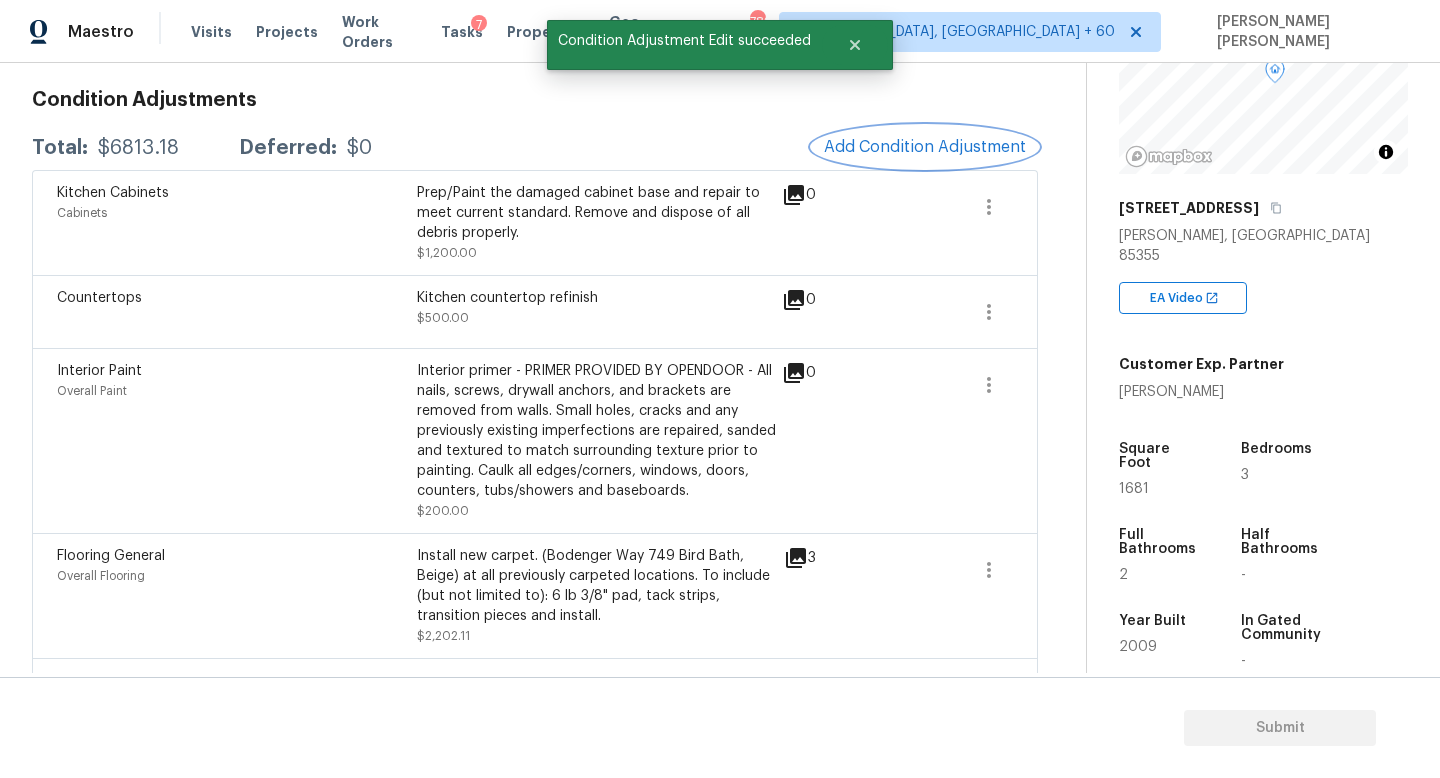 scroll, scrollTop: 283, scrollLeft: 0, axis: vertical 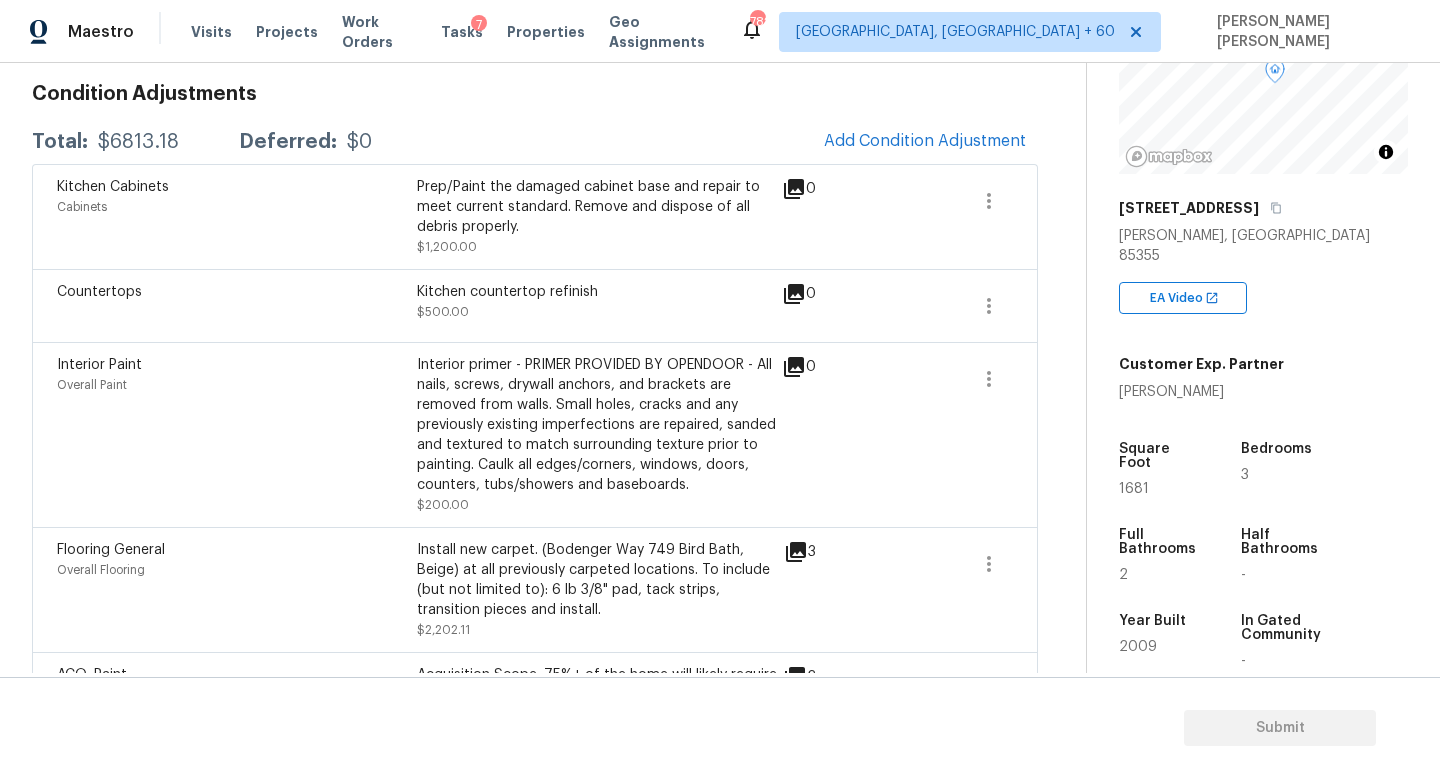 click on "$6813.18" at bounding box center (138, 142) 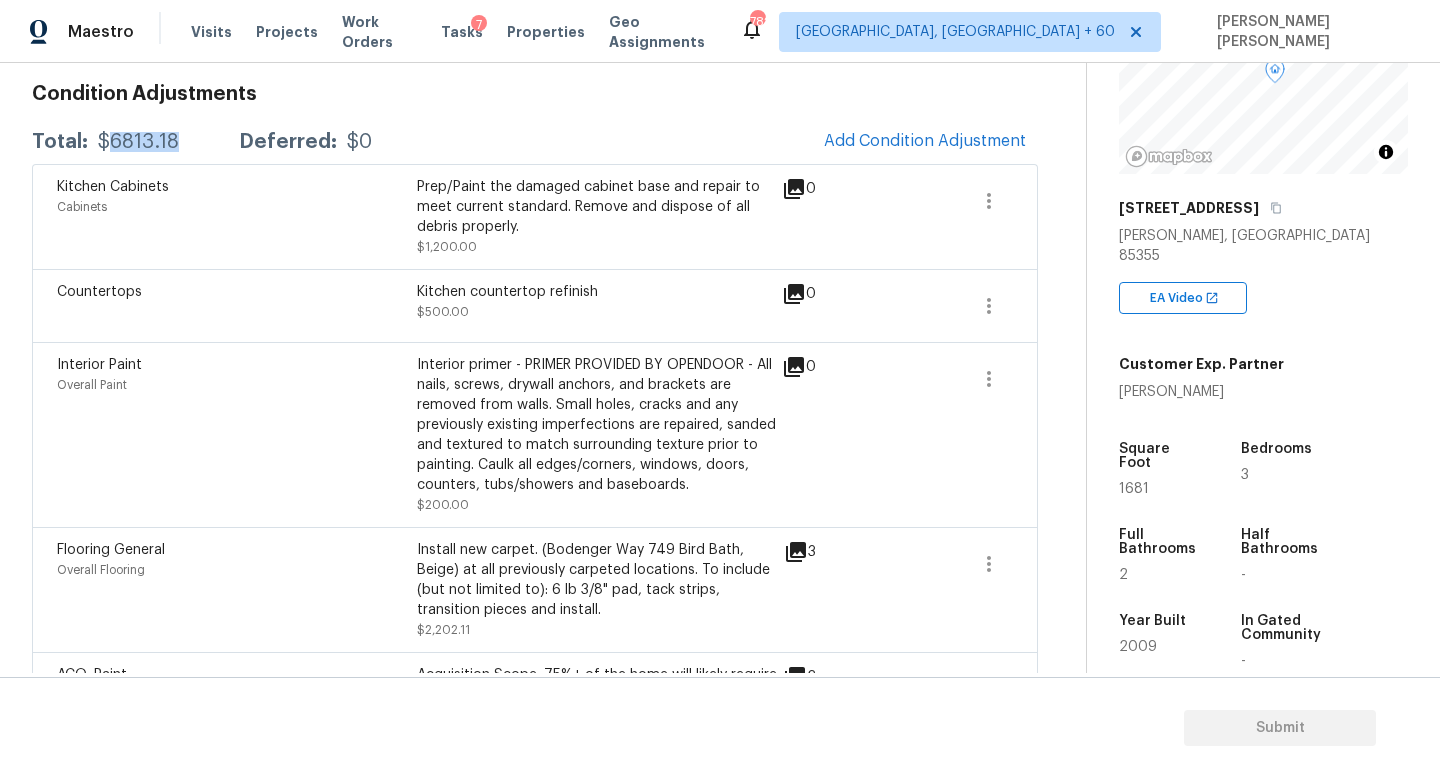 click on "$6813.18" at bounding box center [138, 142] 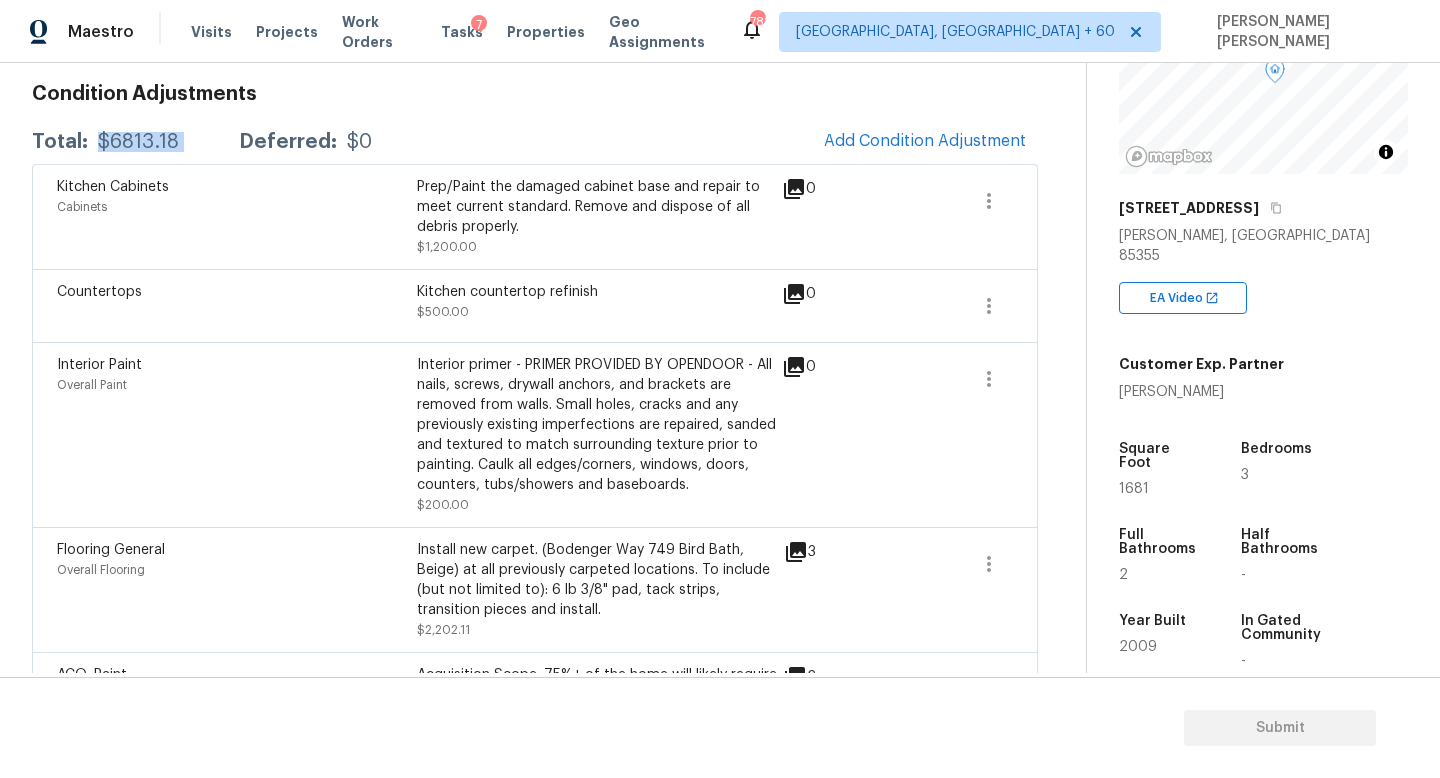 copy on "$6813.18" 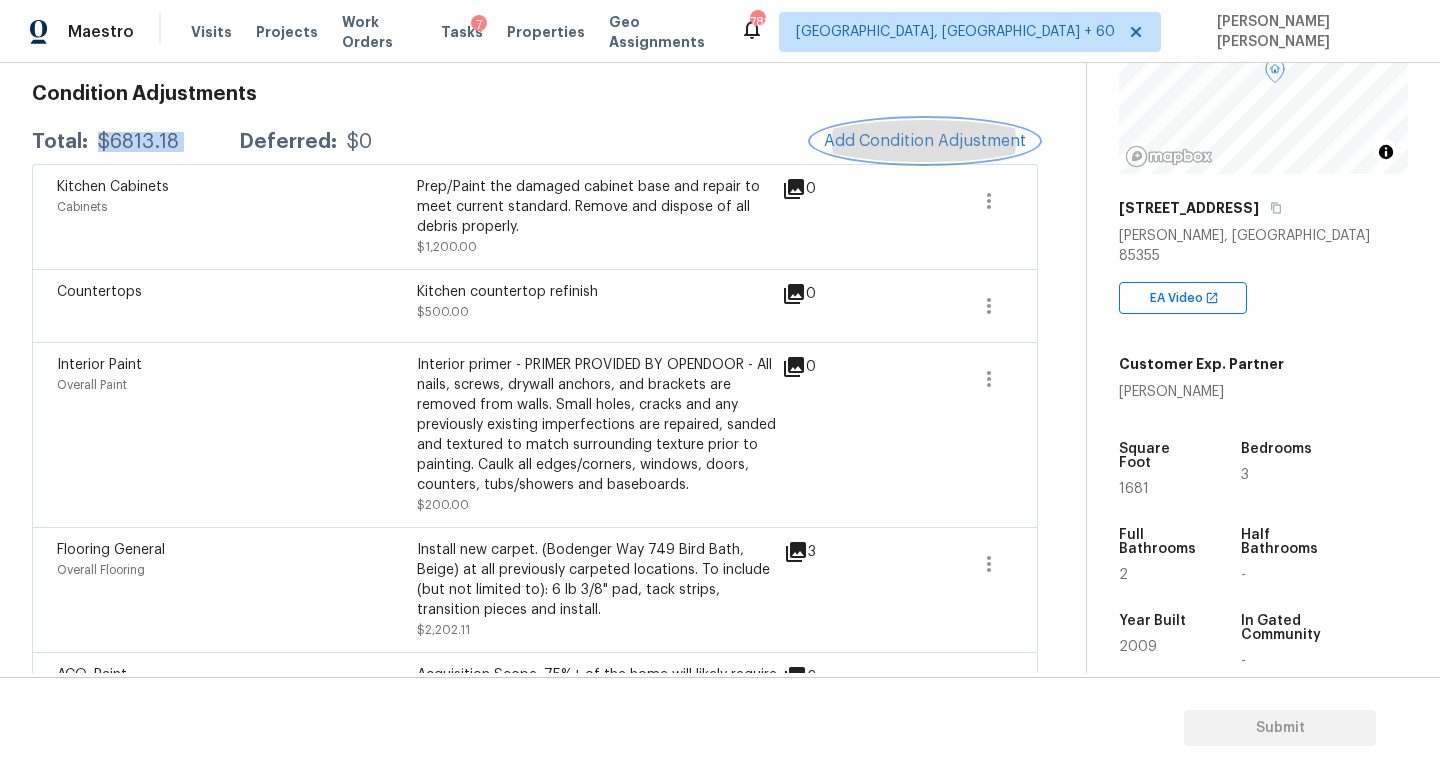 click on "Add Condition Adjustment" at bounding box center (925, 141) 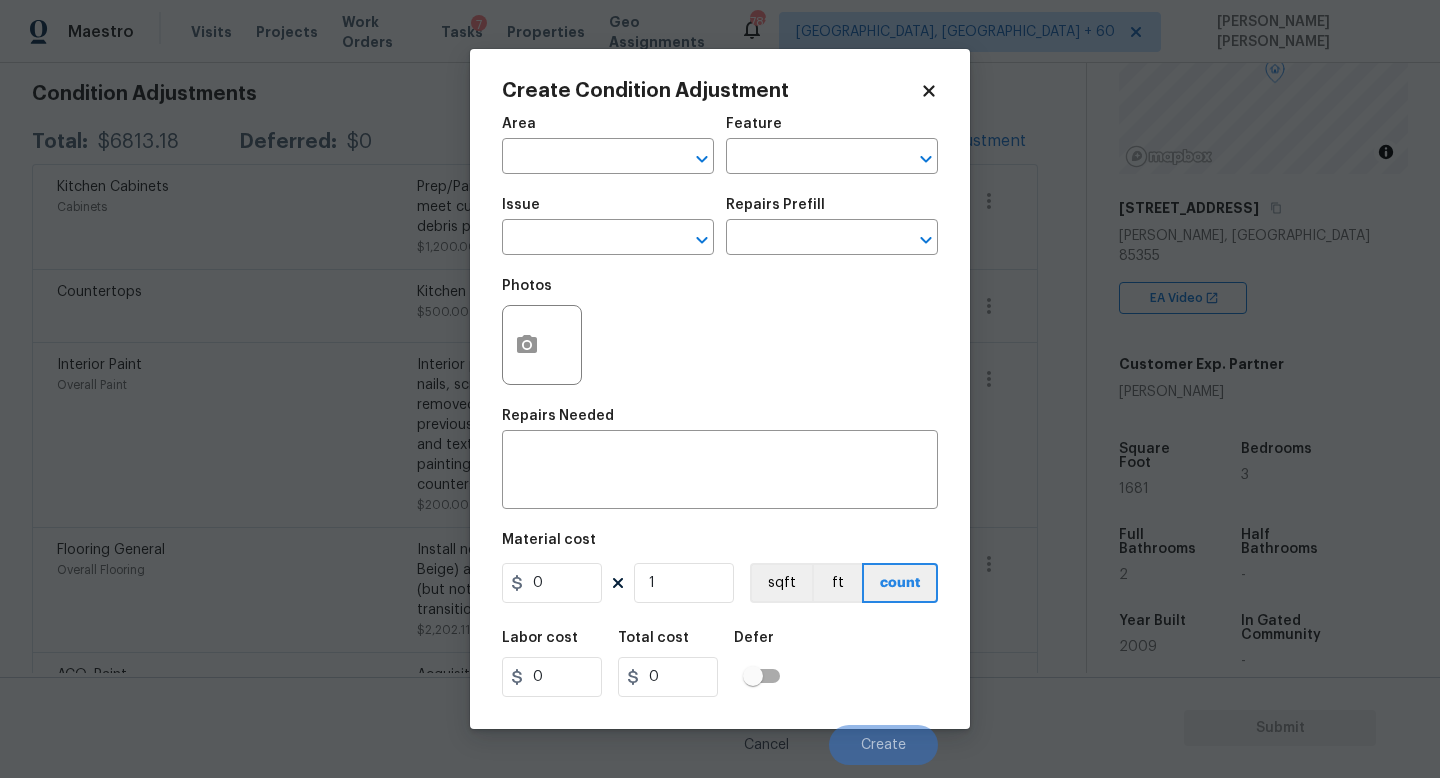click on "Issue" at bounding box center (608, 211) 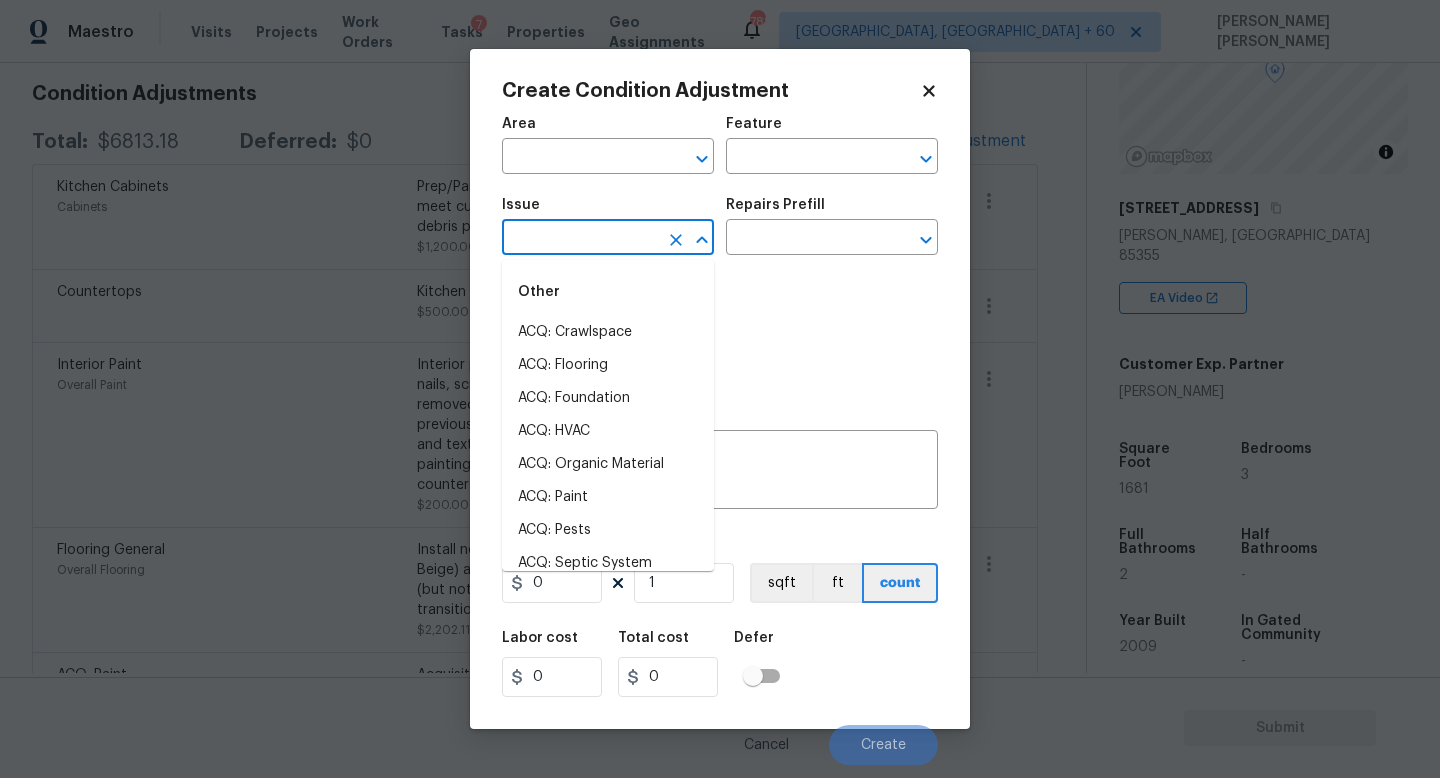 click at bounding box center [580, 239] 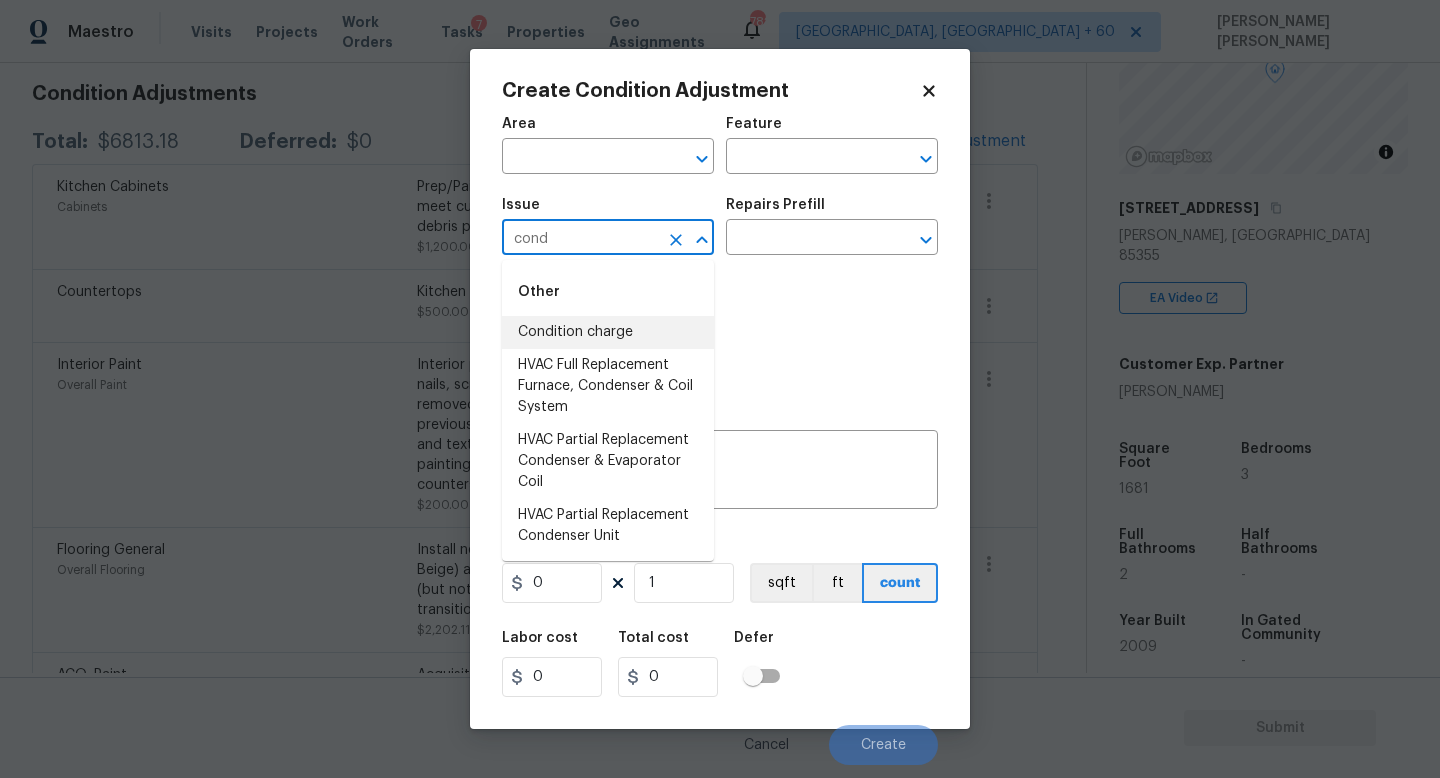click on "Condition charge" at bounding box center [608, 332] 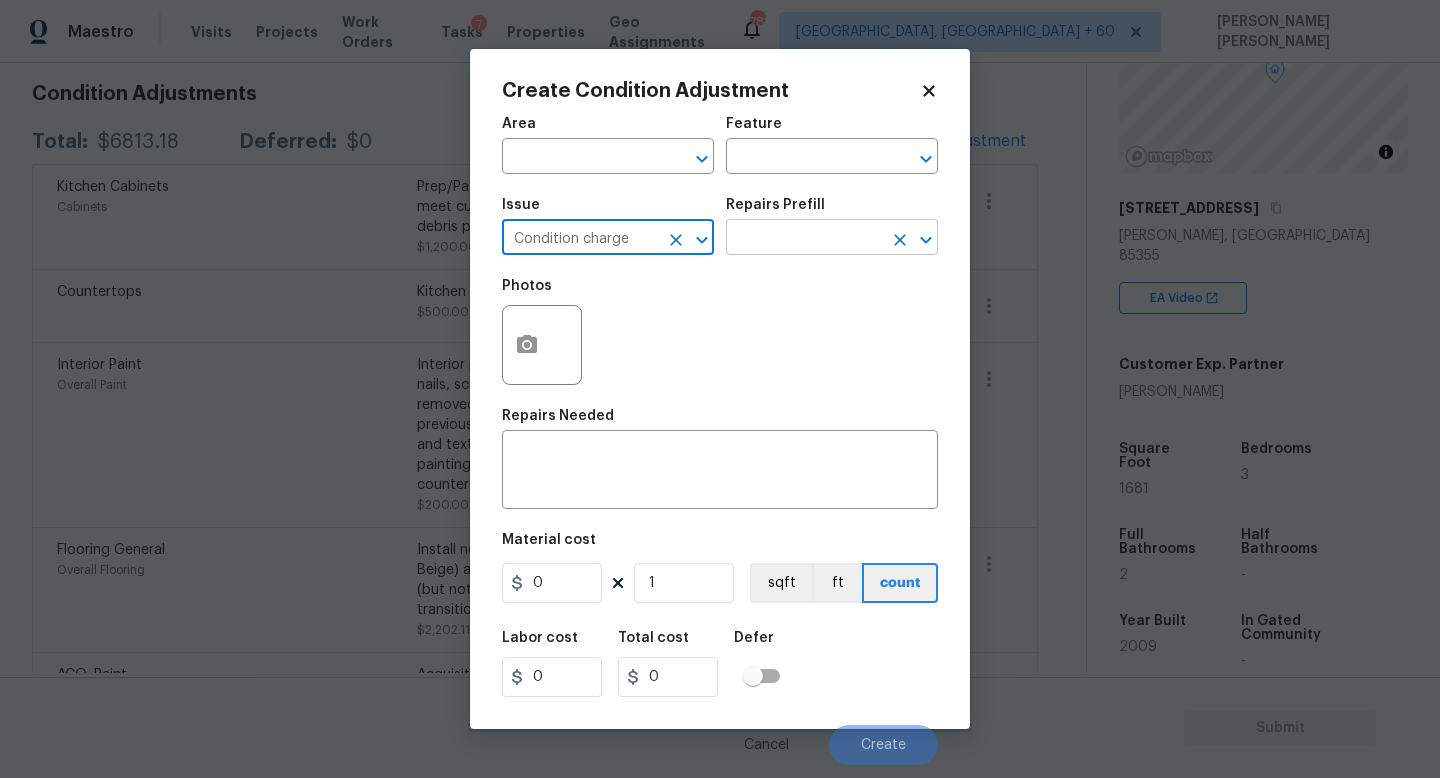type on "Condition charge" 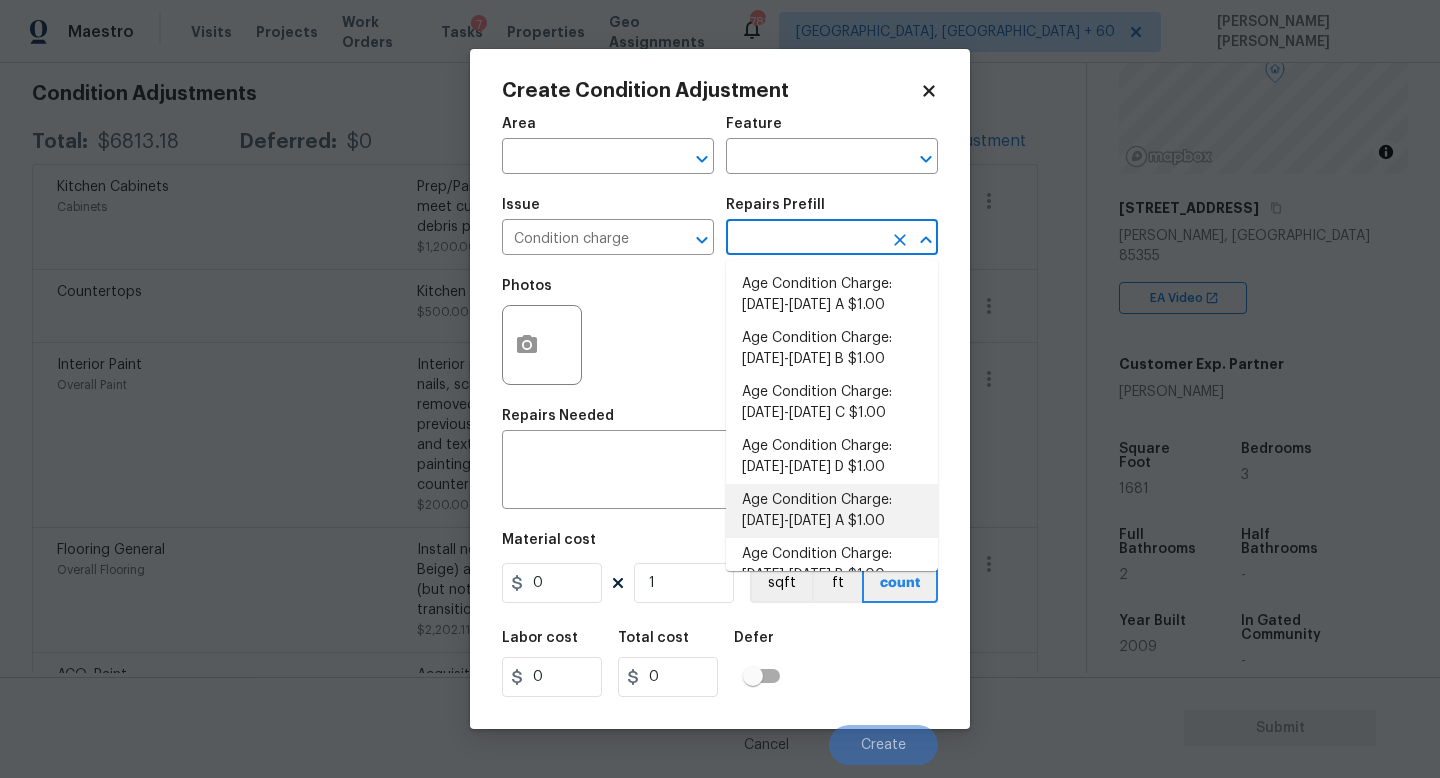 scroll, scrollTop: 656, scrollLeft: 0, axis: vertical 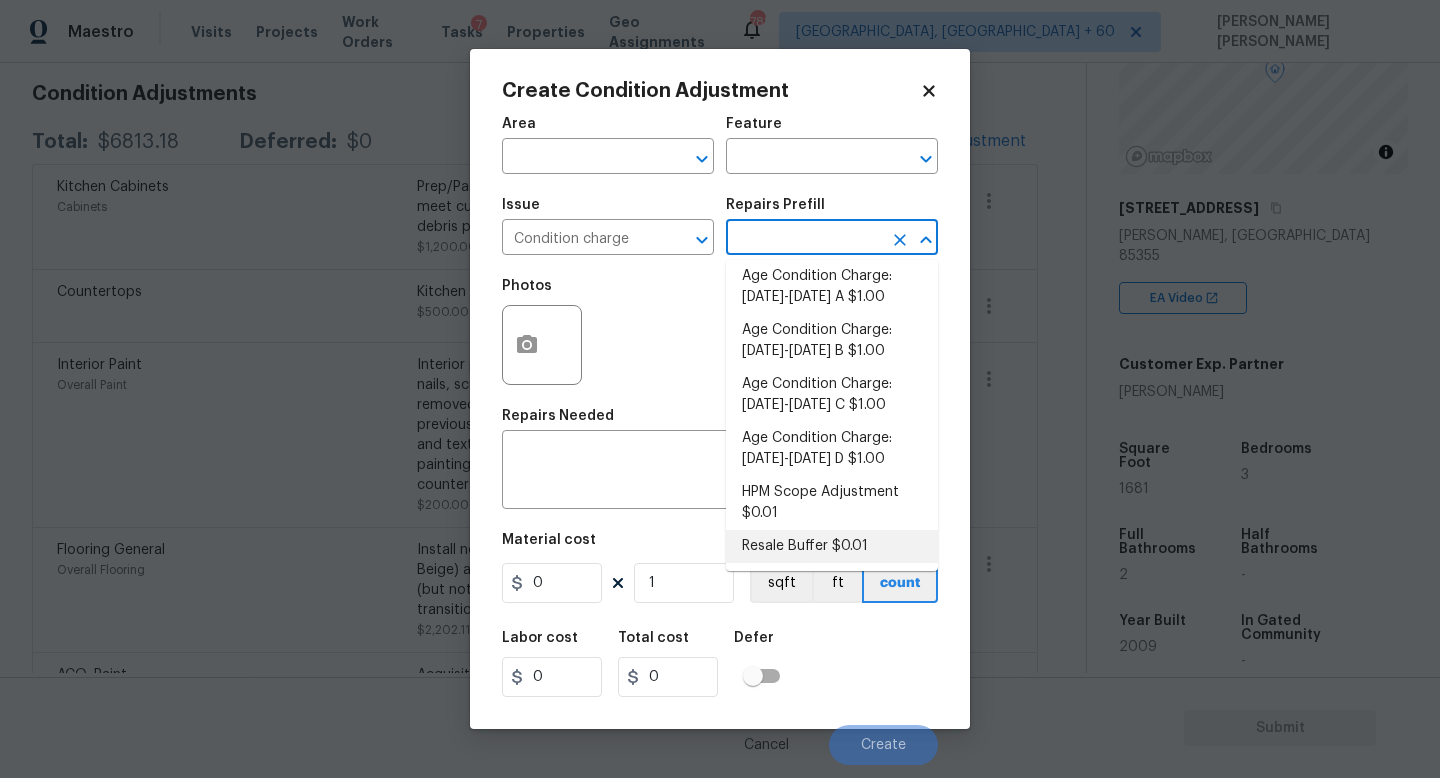 click on "Resale Buffer $0.01" at bounding box center [832, 546] 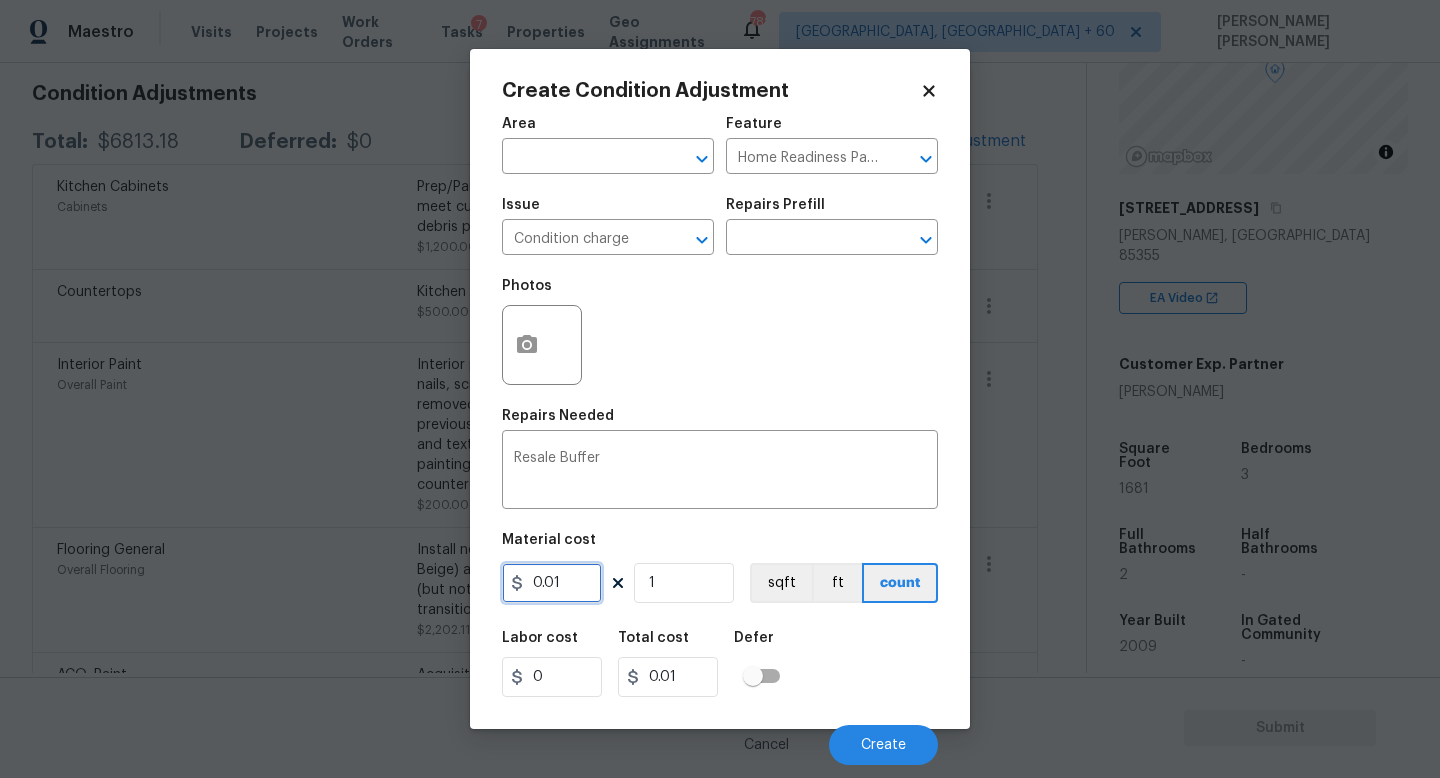 drag, startPoint x: 592, startPoint y: 585, endPoint x: 249, endPoint y: 539, distance: 346.0708 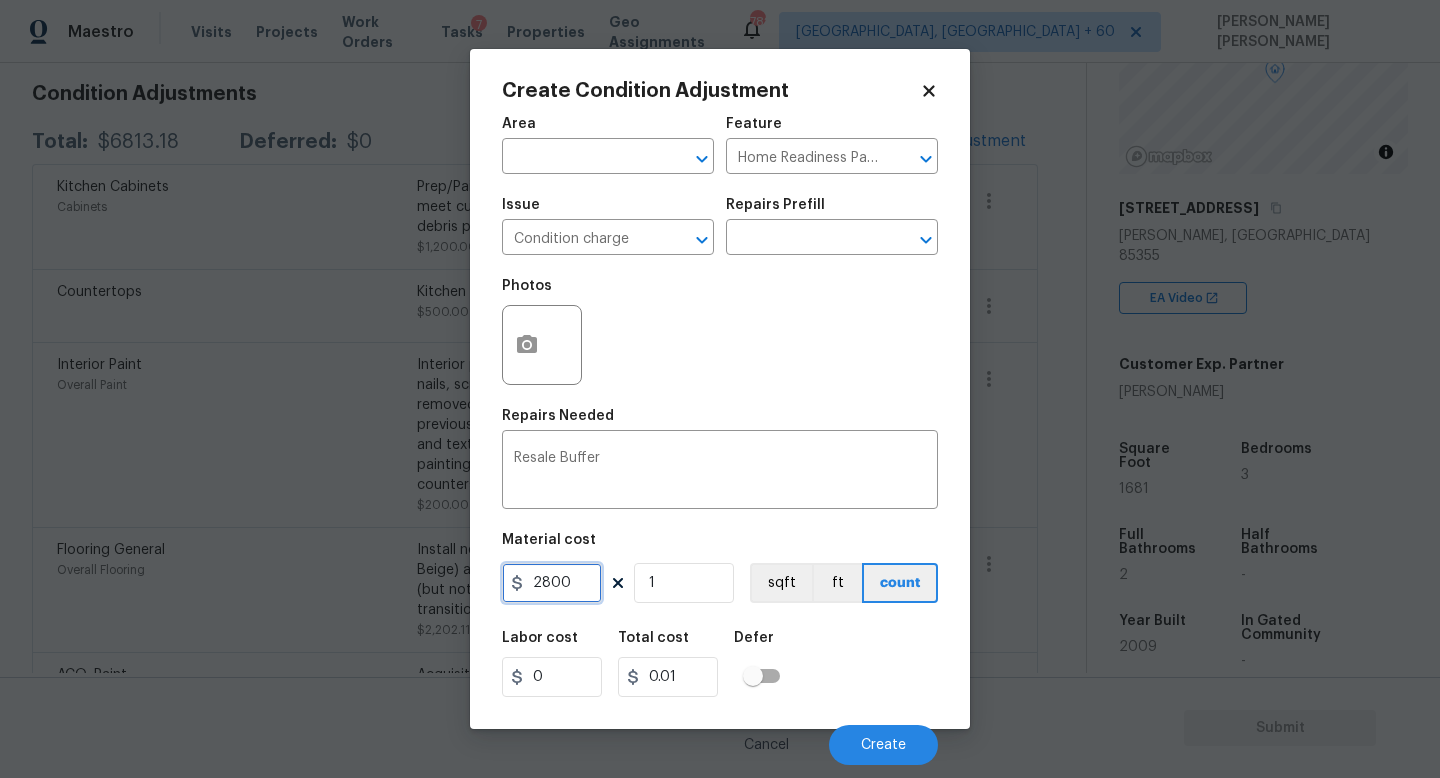 type on "2800" 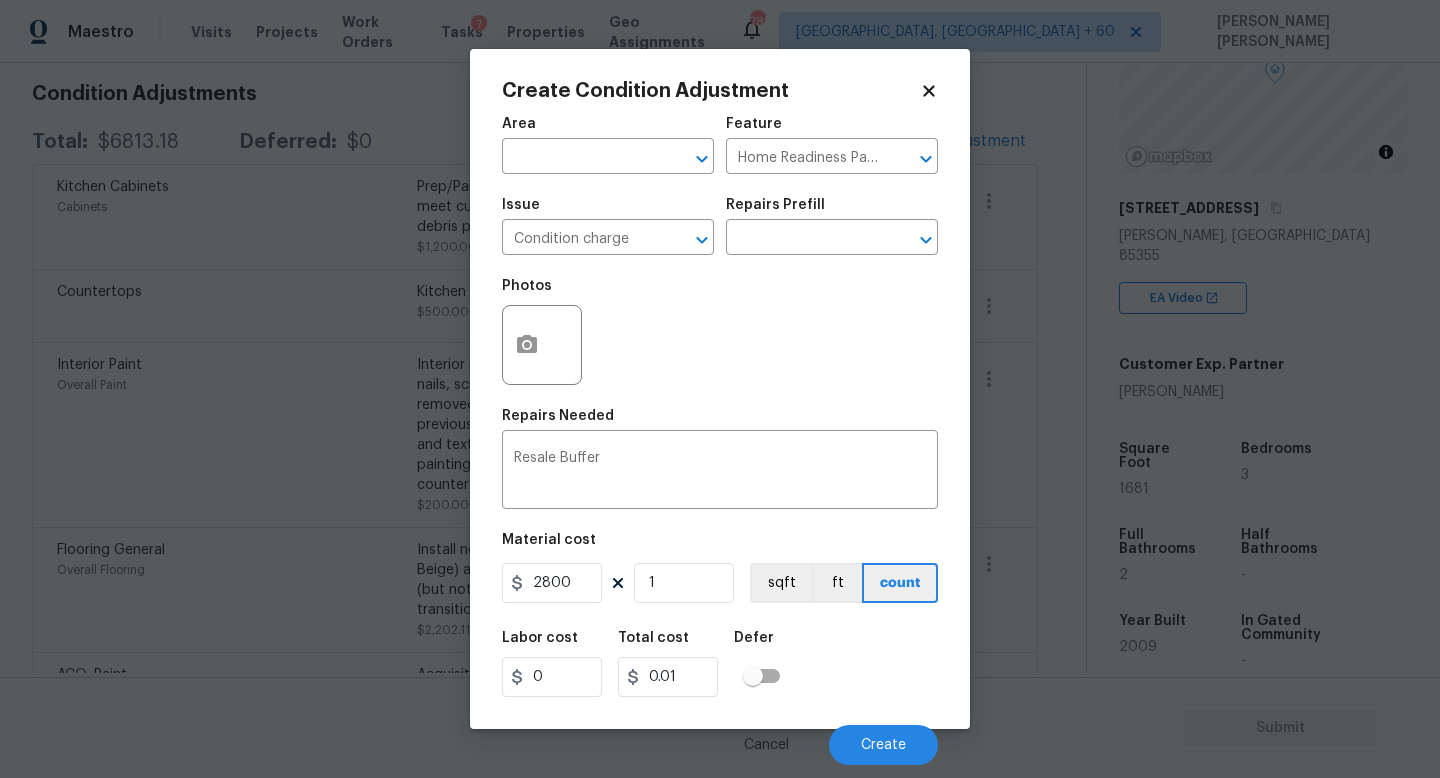type on "2800" 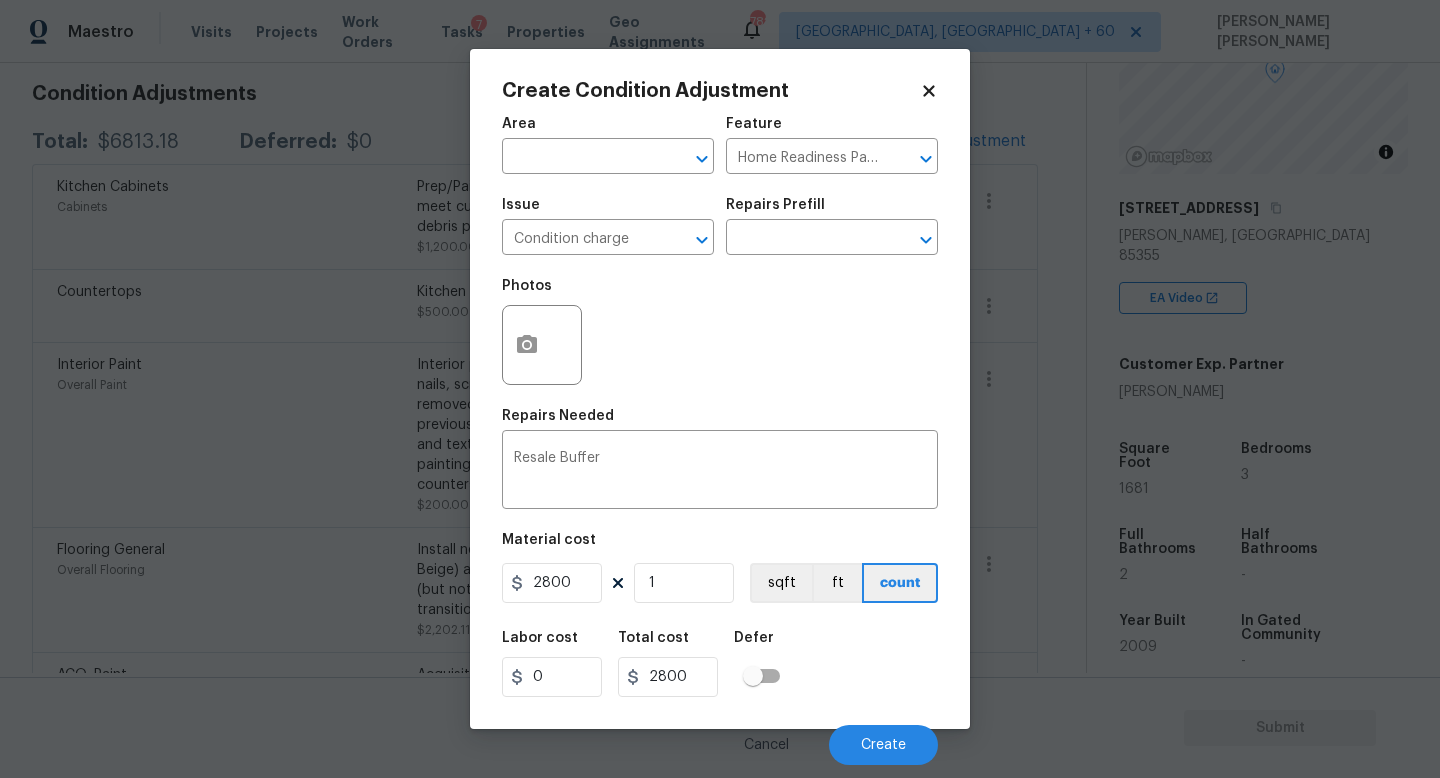 click on "Labor cost 0 Total cost 2800 Defer" at bounding box center (720, 664) 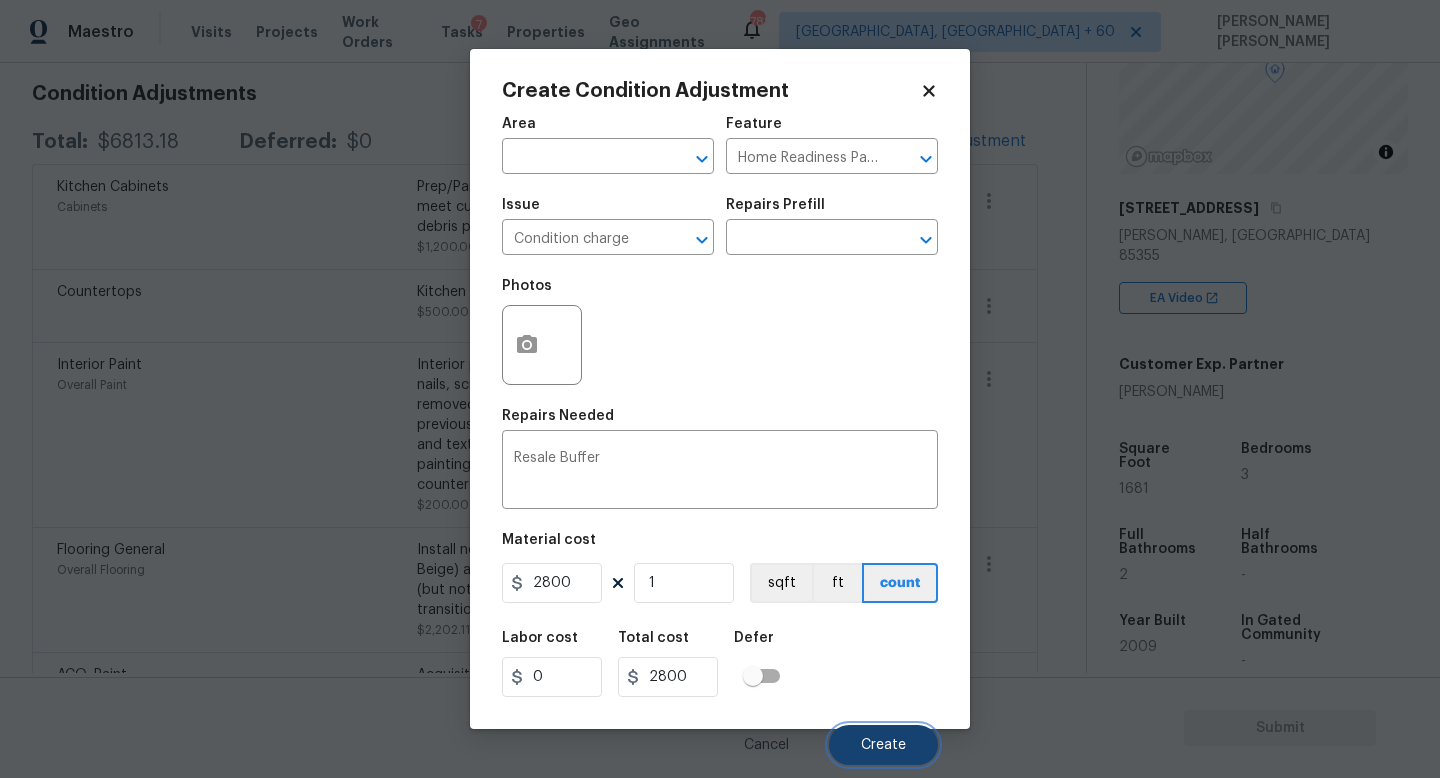 click on "Create" at bounding box center [883, 745] 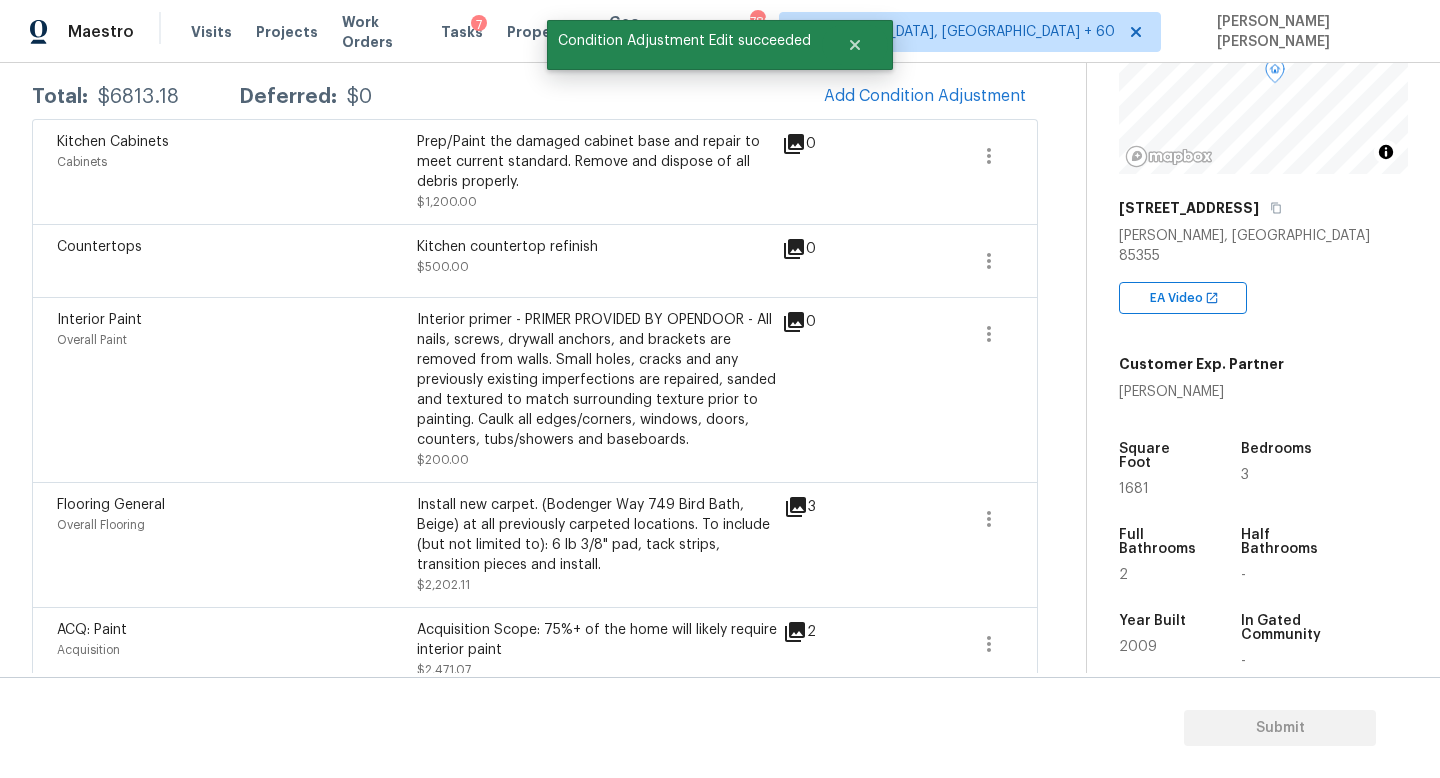 scroll, scrollTop: 283, scrollLeft: 0, axis: vertical 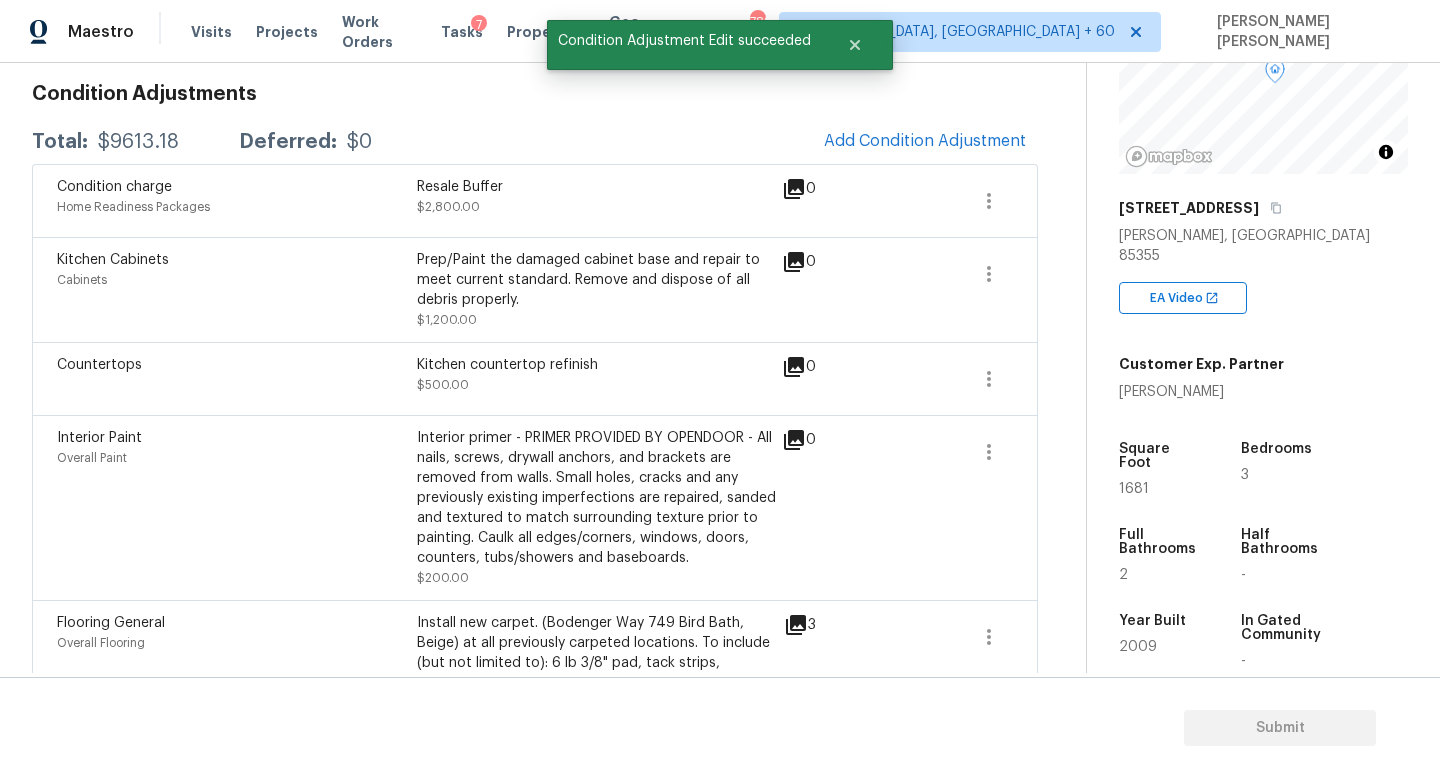 click on "Condition charge Home Readiness Packages Resale Buffer $2,800.00   0" at bounding box center [535, 200] 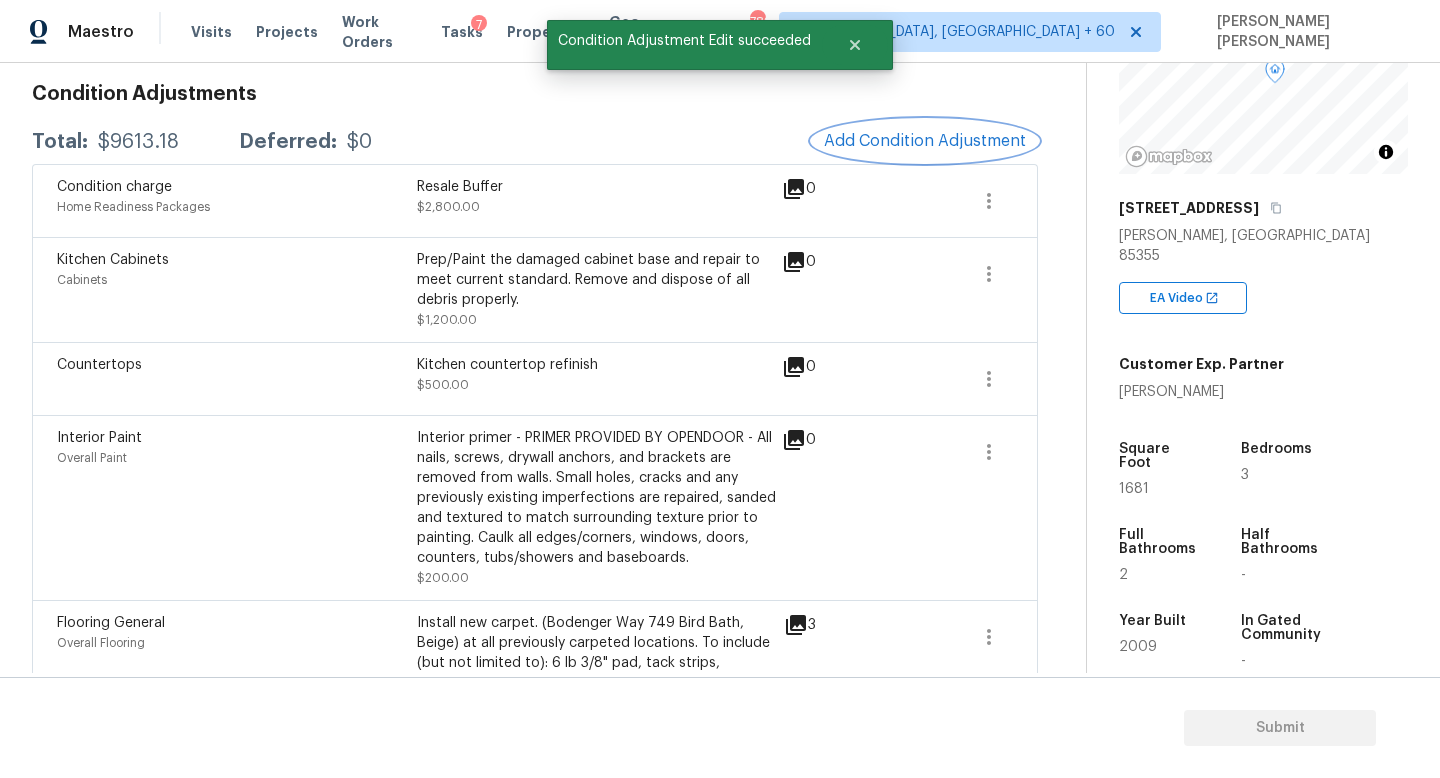 click on "Add Condition Adjustment" at bounding box center [925, 141] 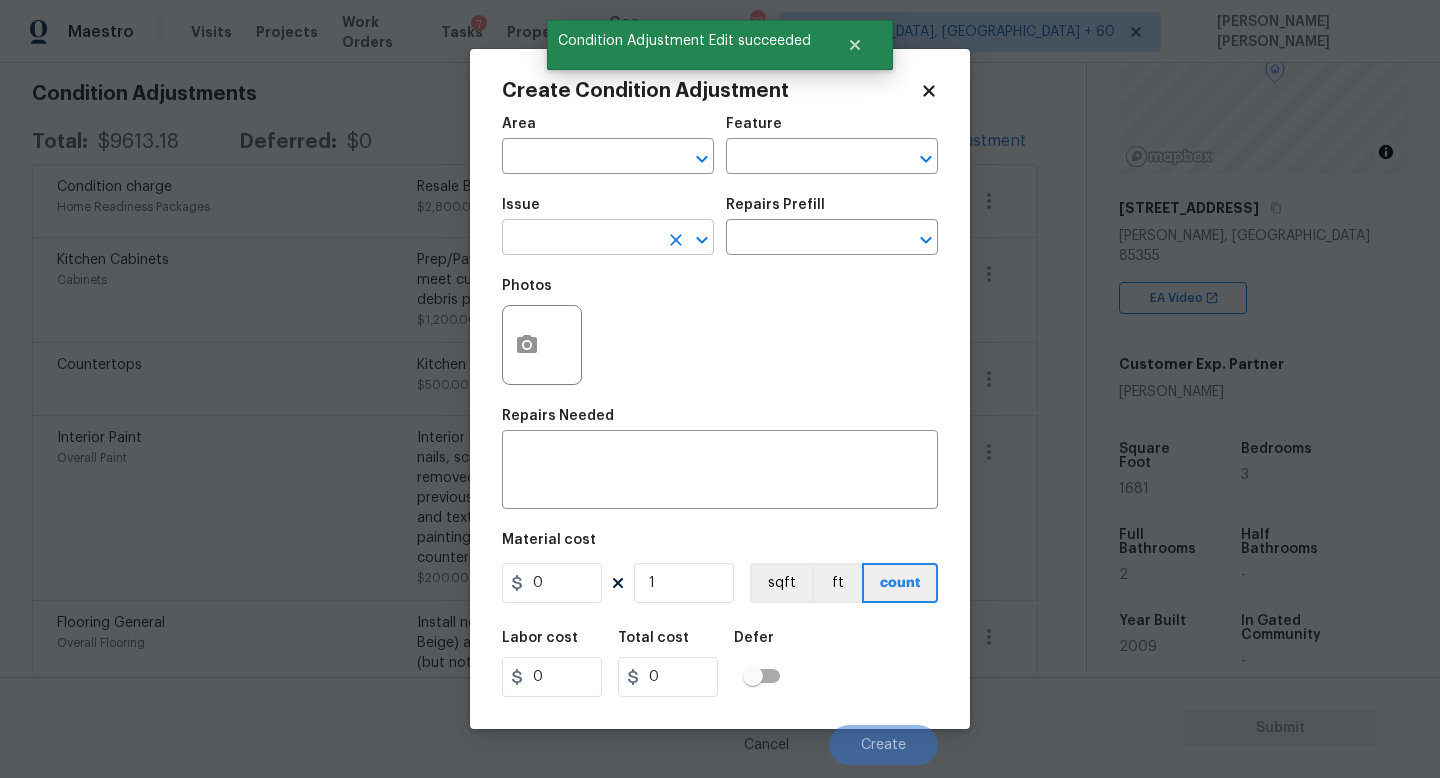 click at bounding box center [580, 239] 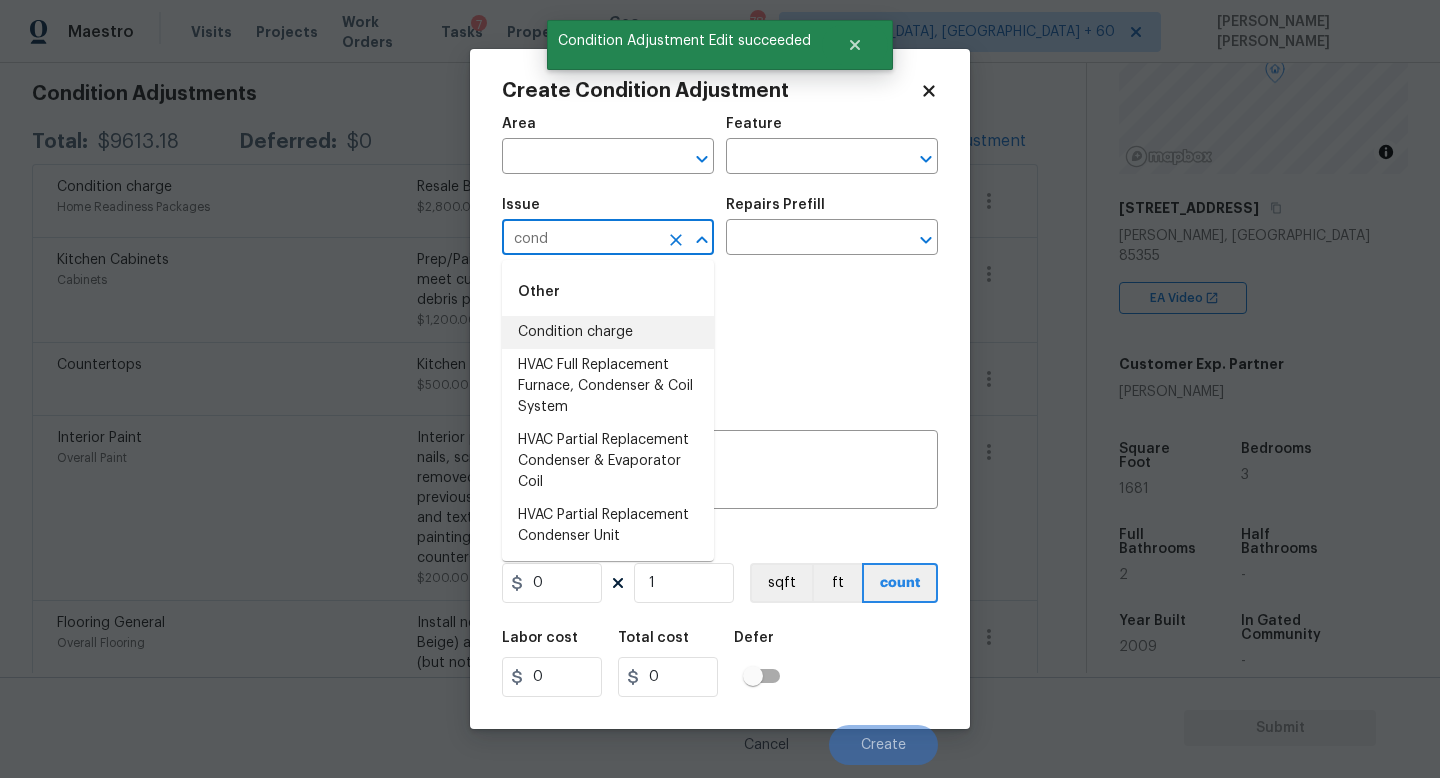 click on "Condition charge" at bounding box center [608, 332] 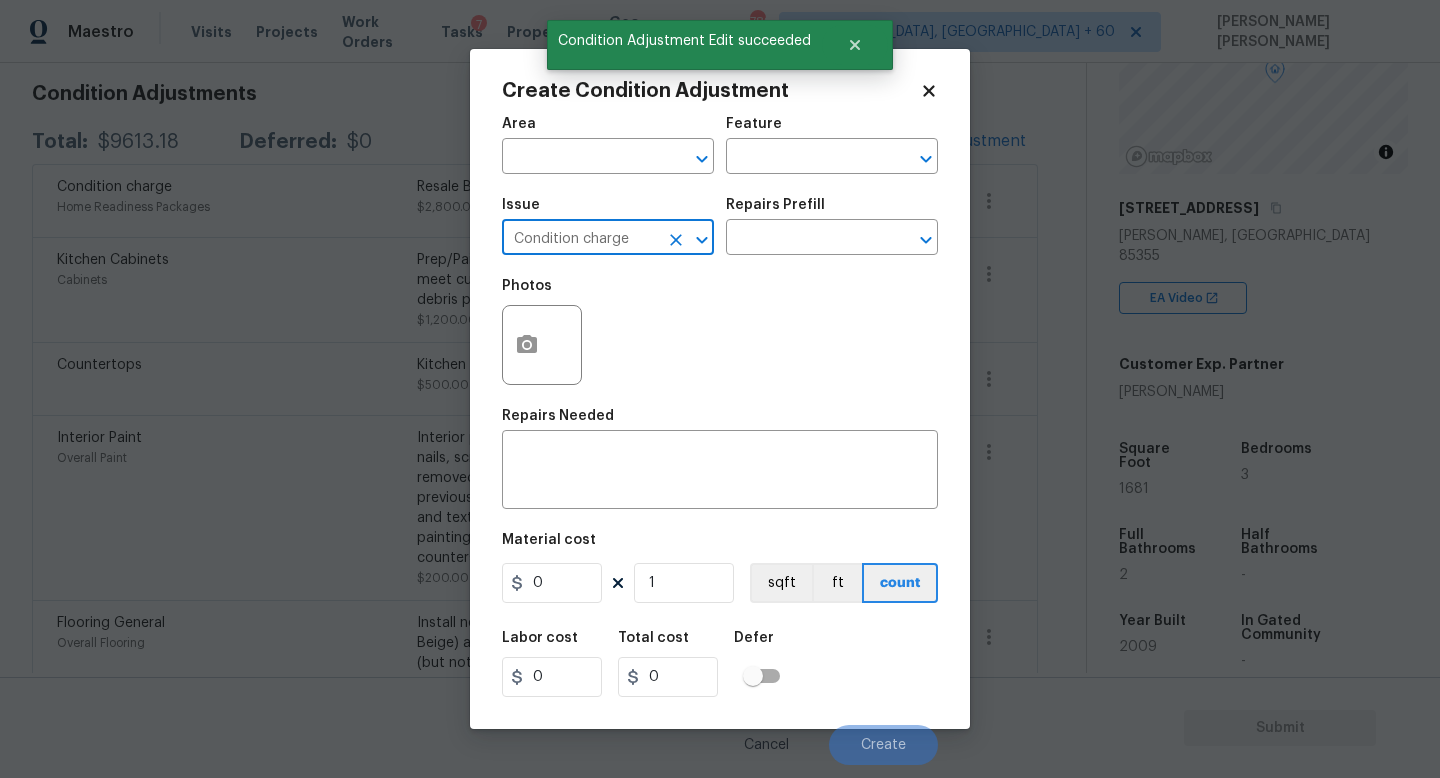 type on "Condition charge" 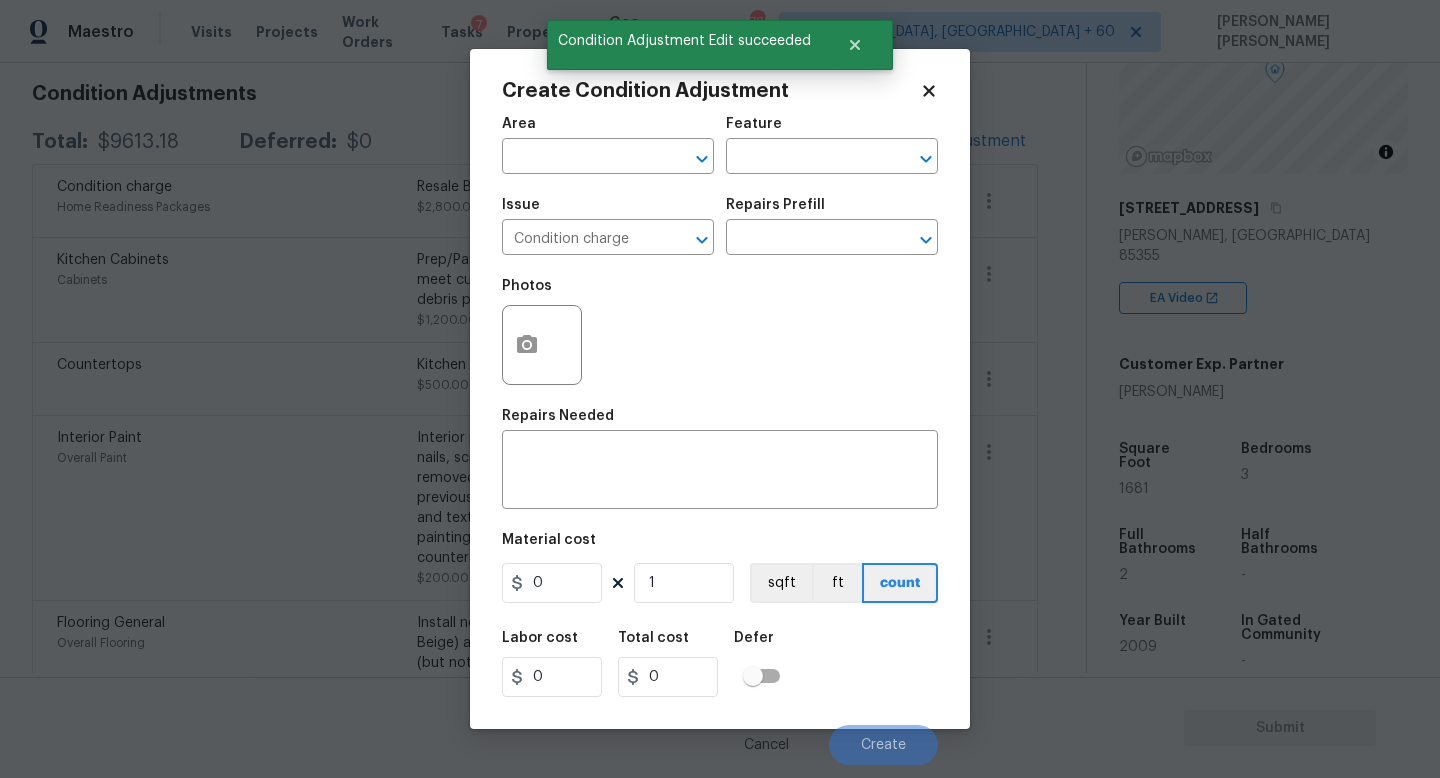 click on "Repairs Prefill" at bounding box center [775, 205] 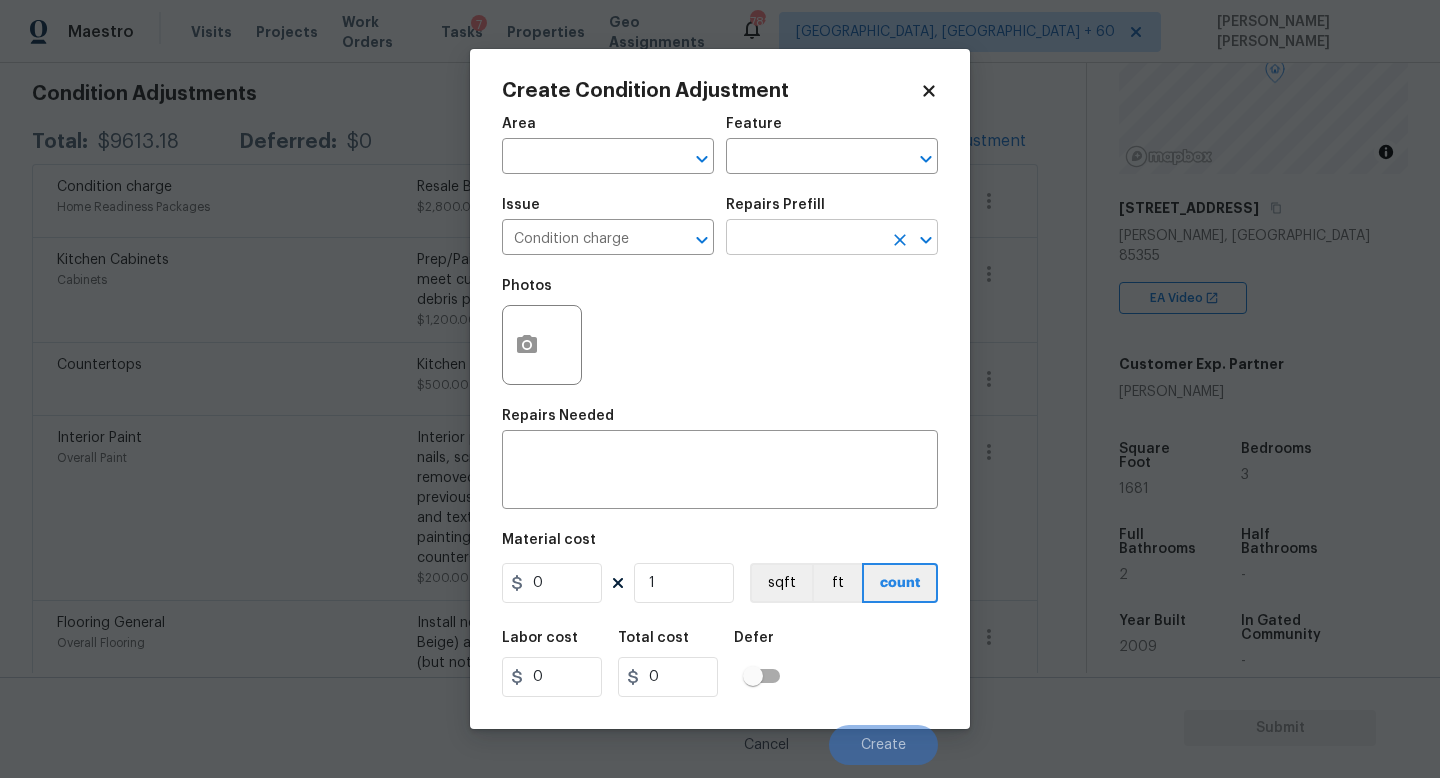click at bounding box center [804, 239] 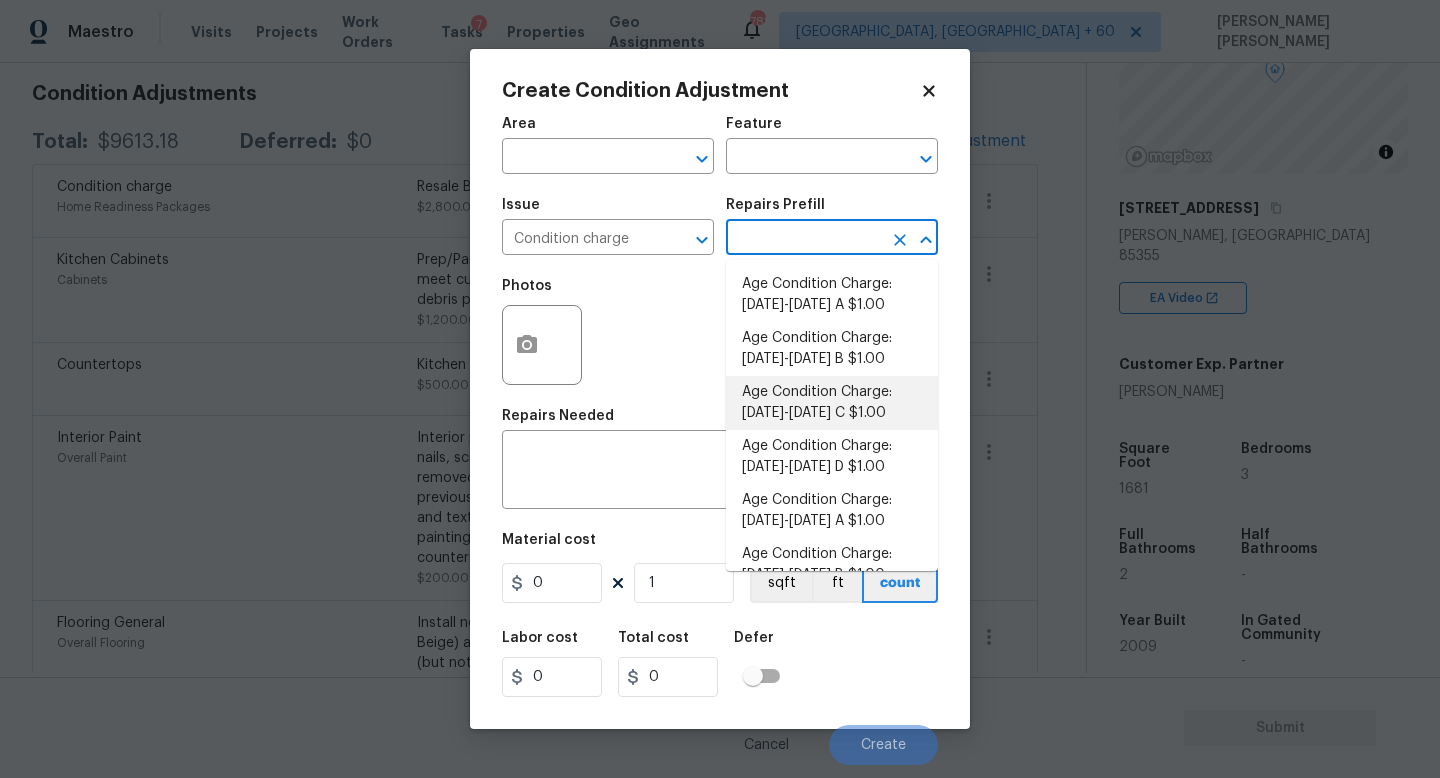 scroll, scrollTop: 656, scrollLeft: 0, axis: vertical 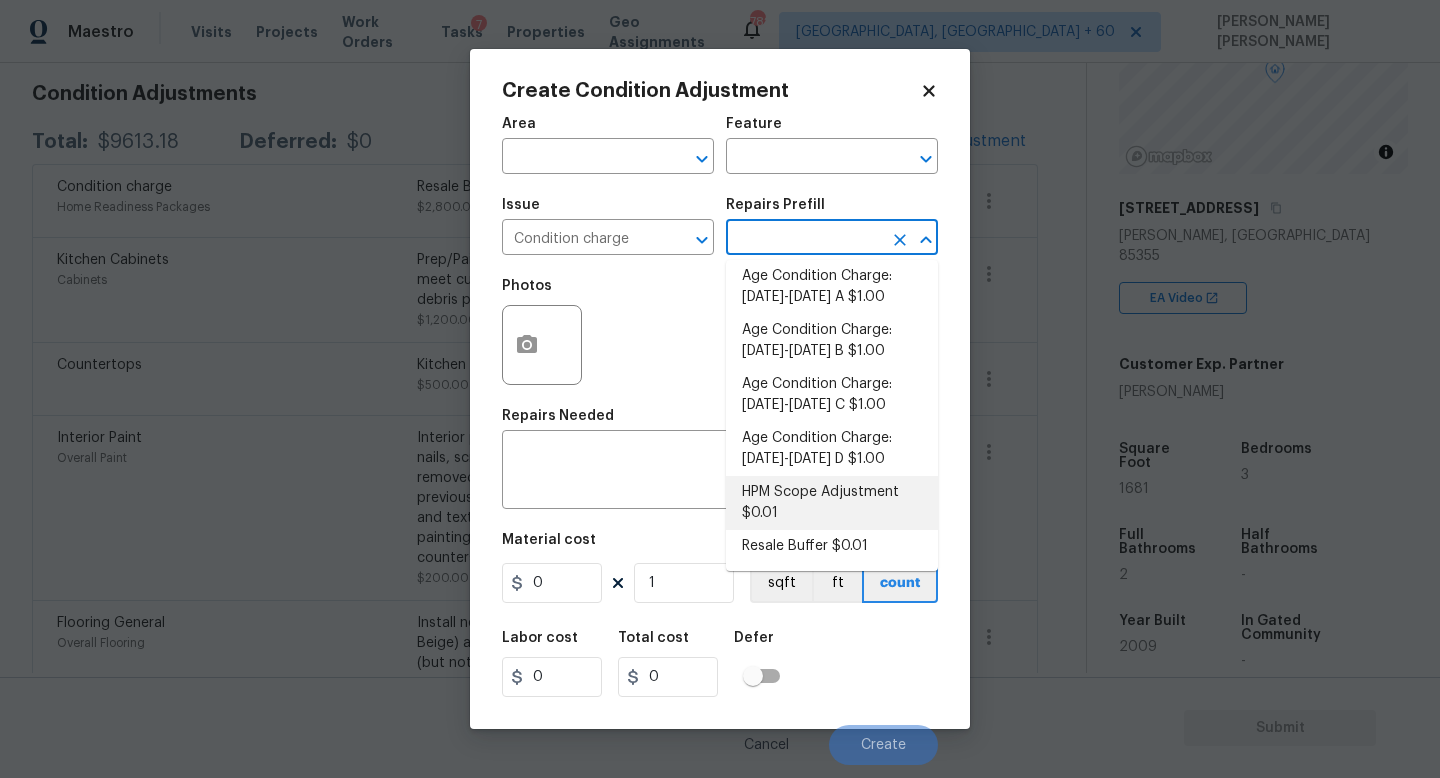 click on "HPM Scope Adjustment $0.01" at bounding box center [832, 503] 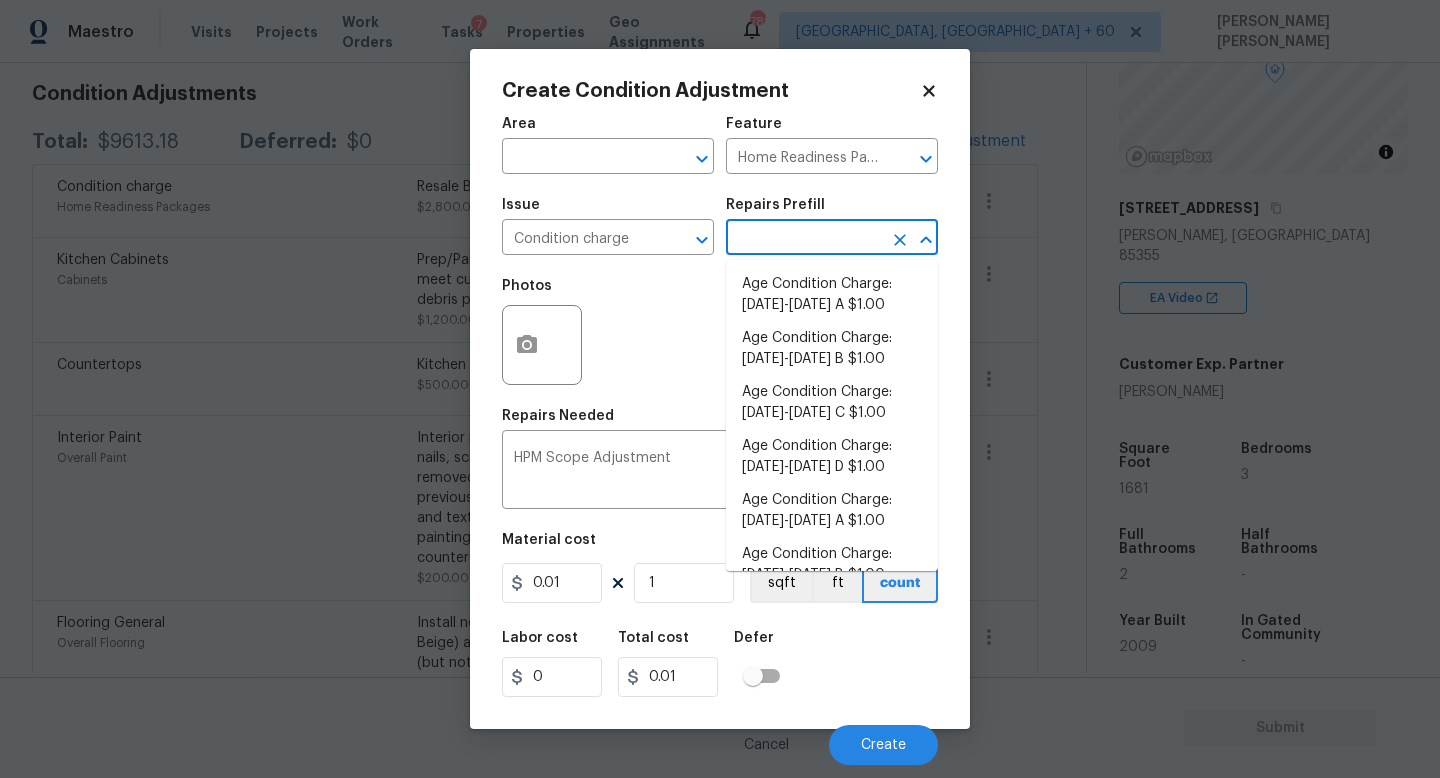 scroll, scrollTop: 615, scrollLeft: 0, axis: vertical 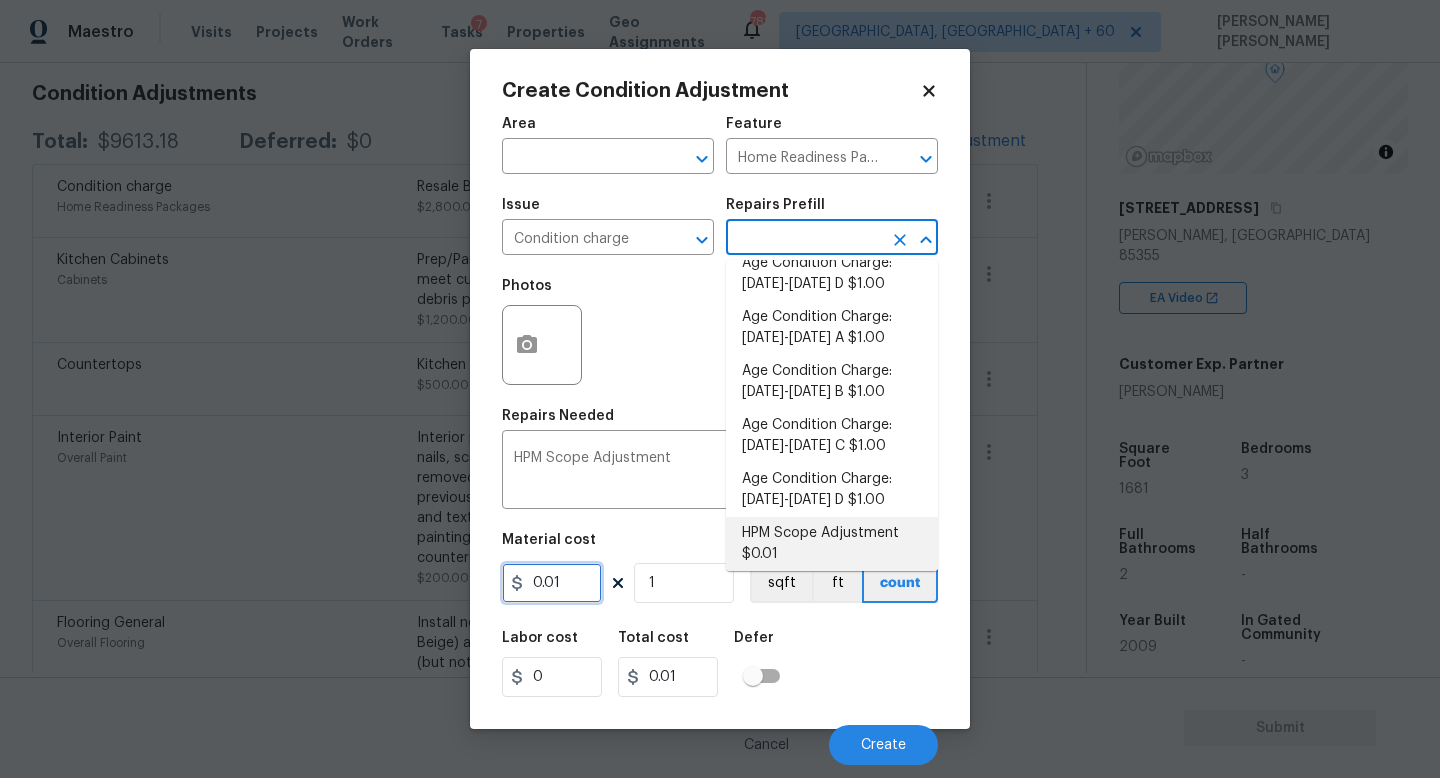 drag, startPoint x: 583, startPoint y: 590, endPoint x: 296, endPoint y: 589, distance: 287.00174 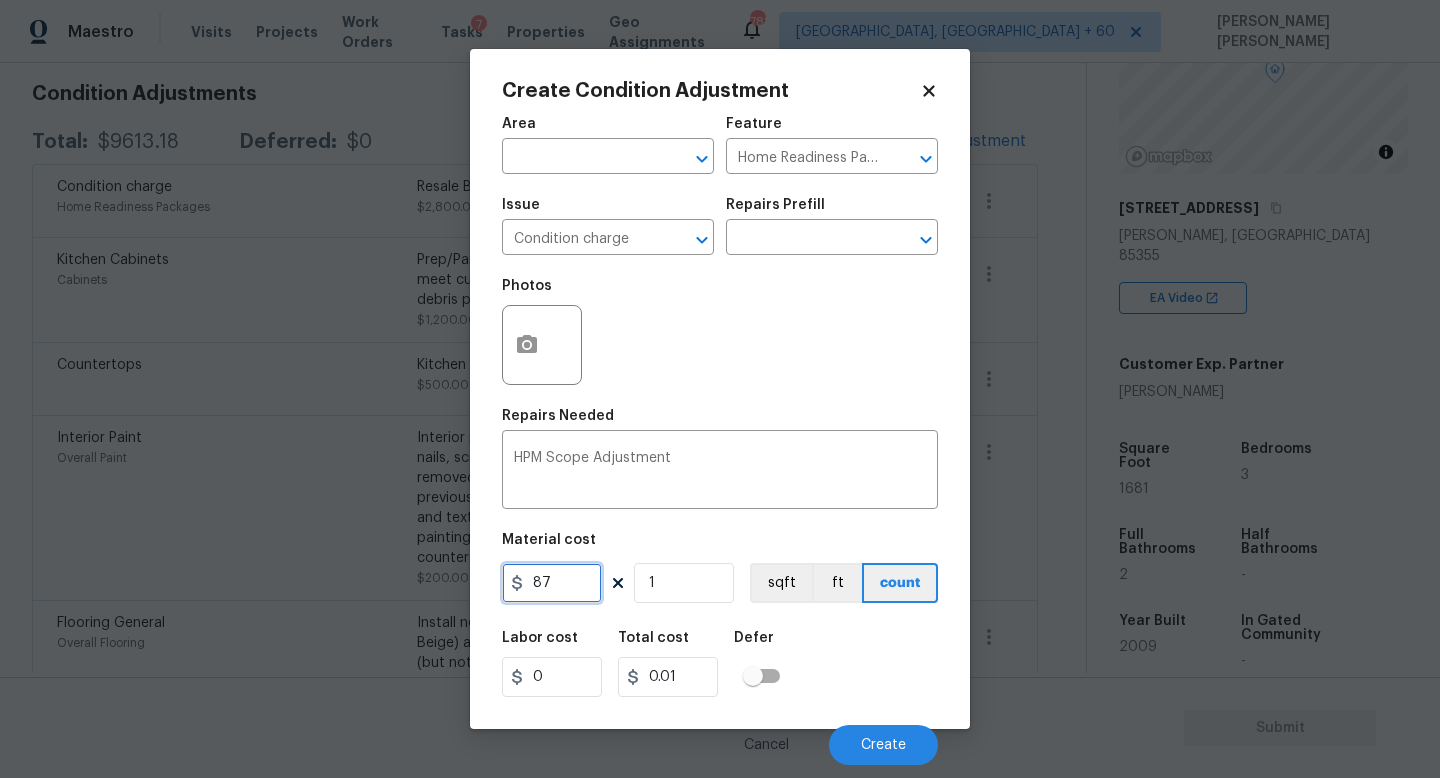 type on "87" 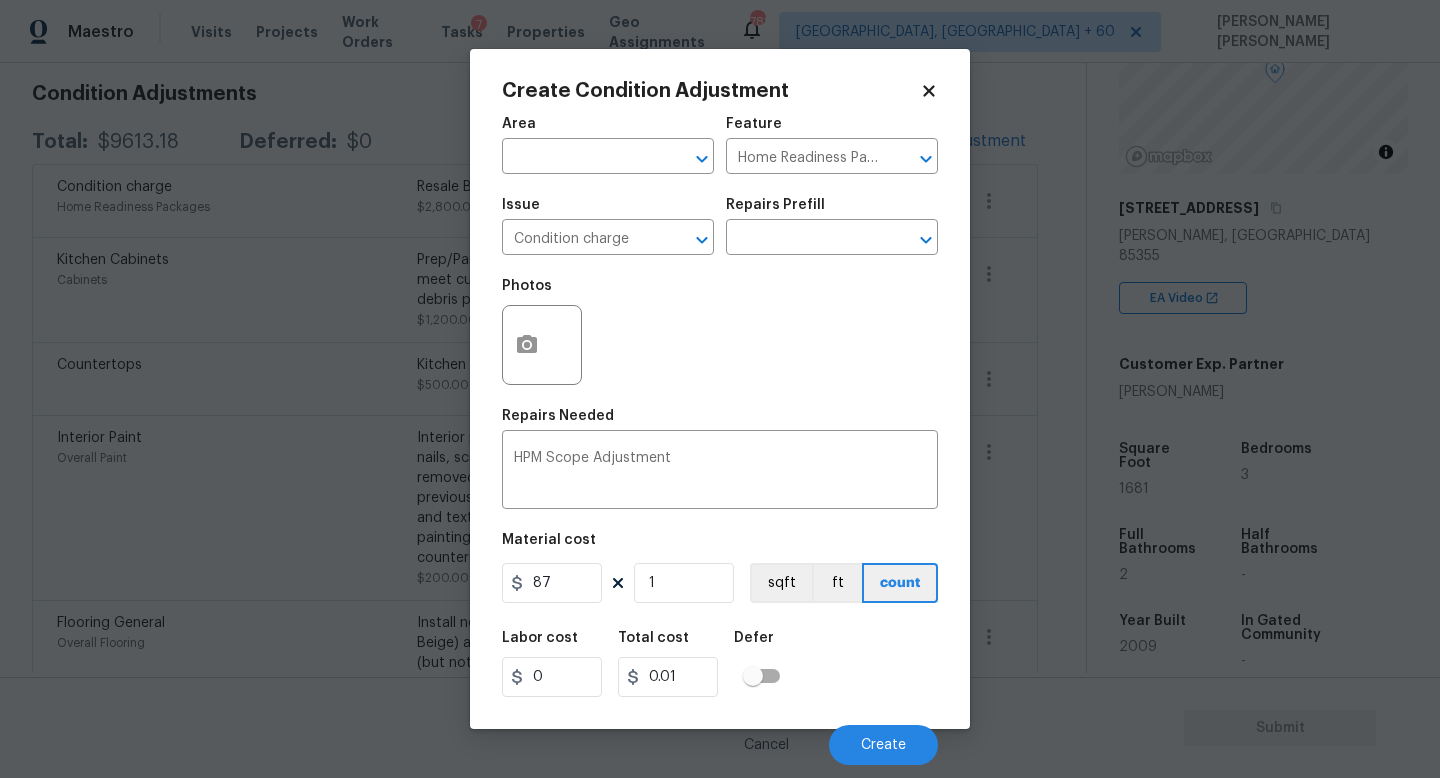type on "87" 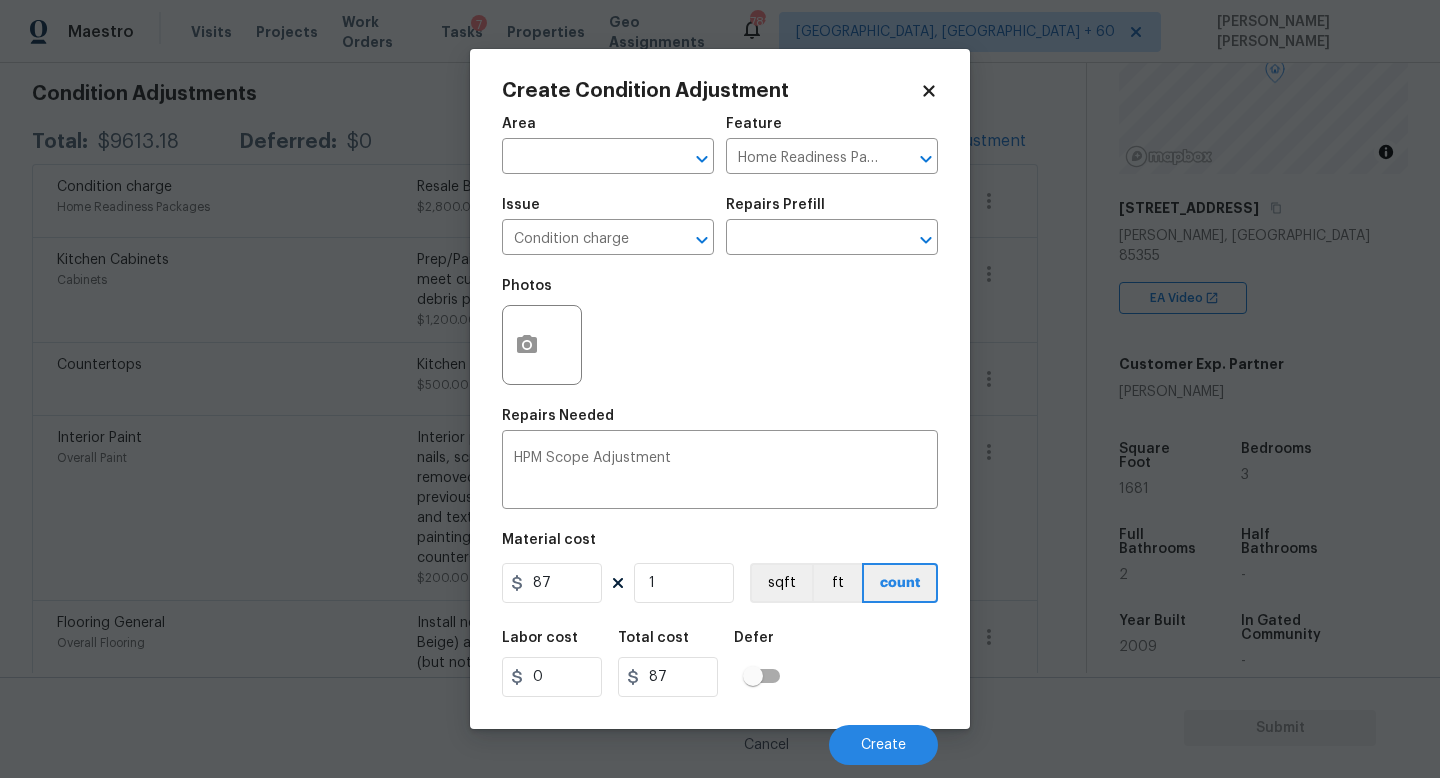 click on "Labor cost 0 Total cost 87 Defer" at bounding box center [720, 664] 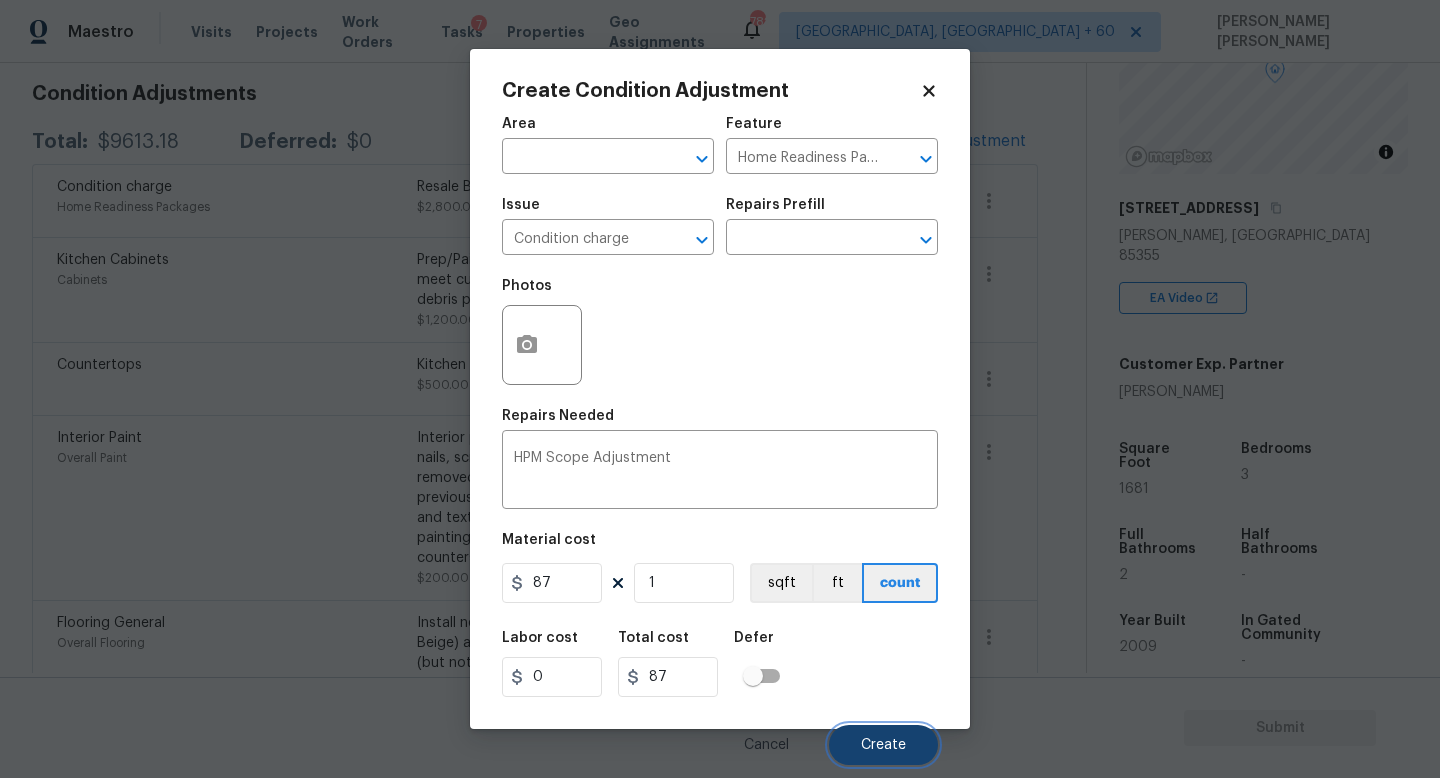click on "Create" at bounding box center (883, 745) 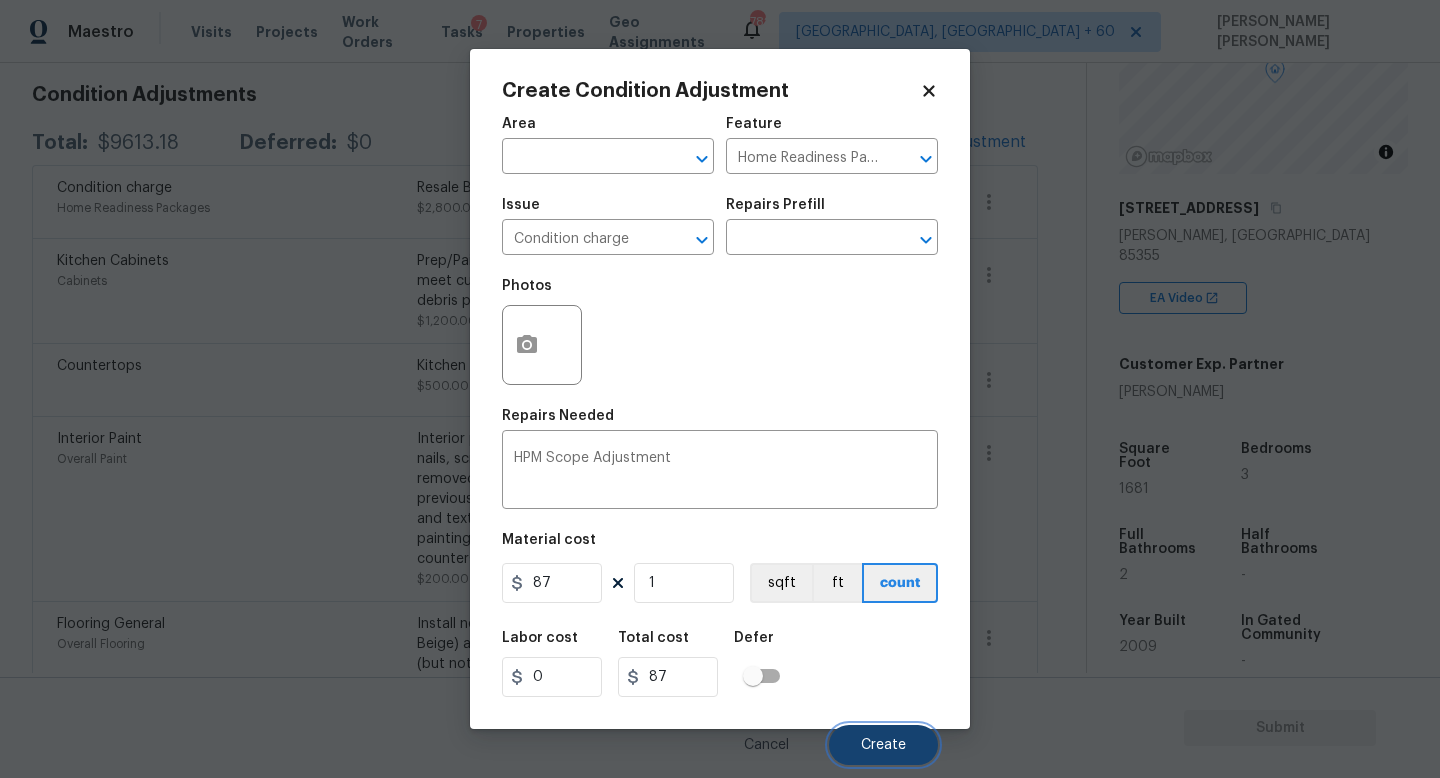 scroll, scrollTop: 283, scrollLeft: 0, axis: vertical 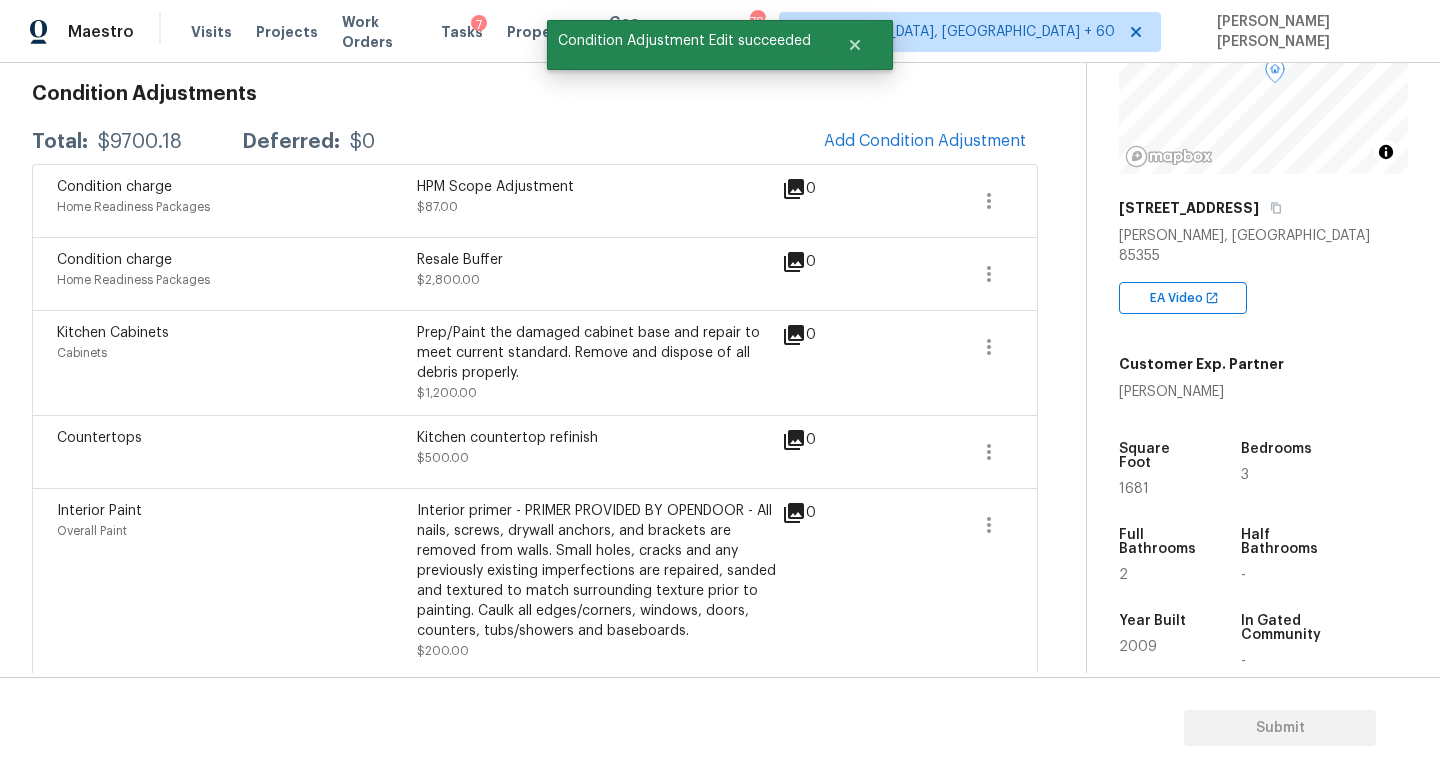 click on "$9700.18" at bounding box center (140, 142) 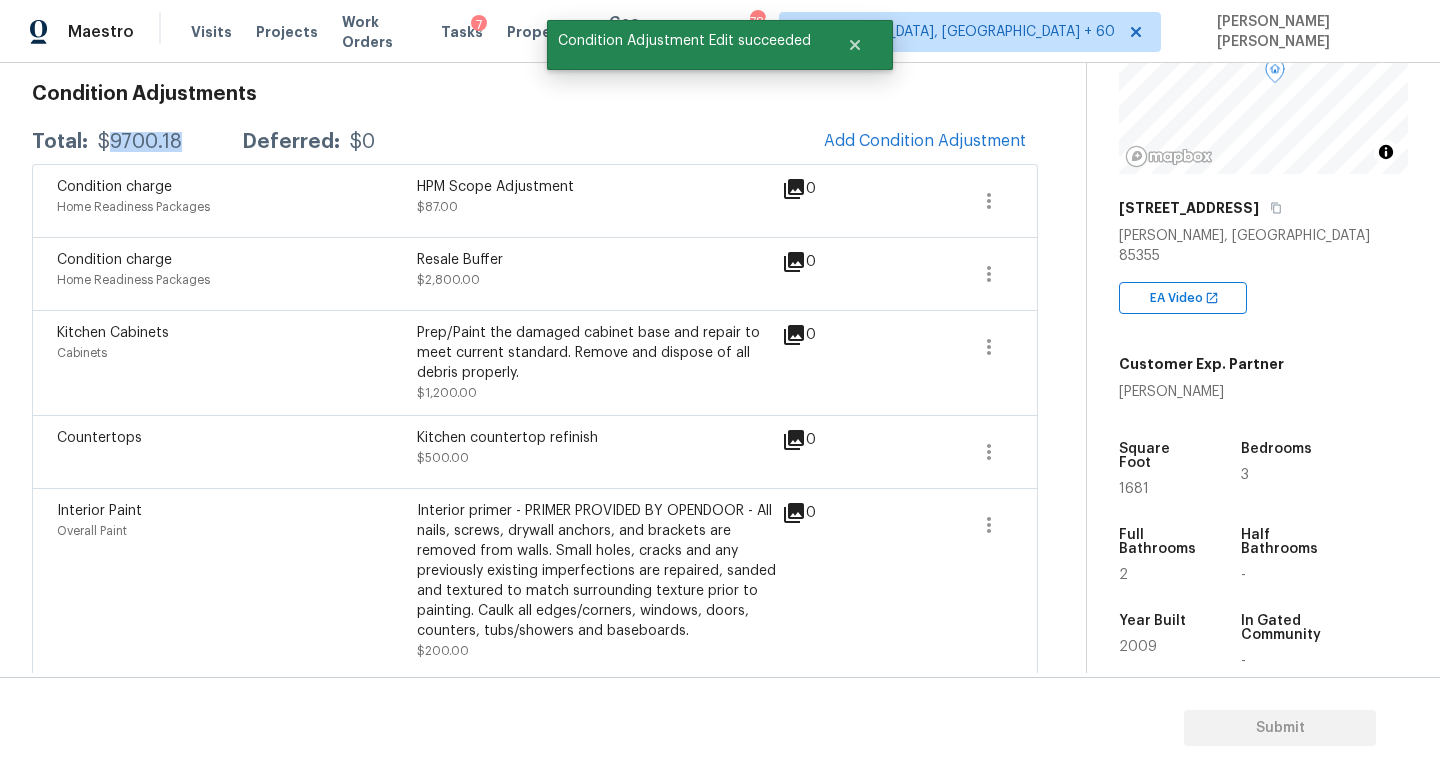 click on "$9700.18" at bounding box center [140, 142] 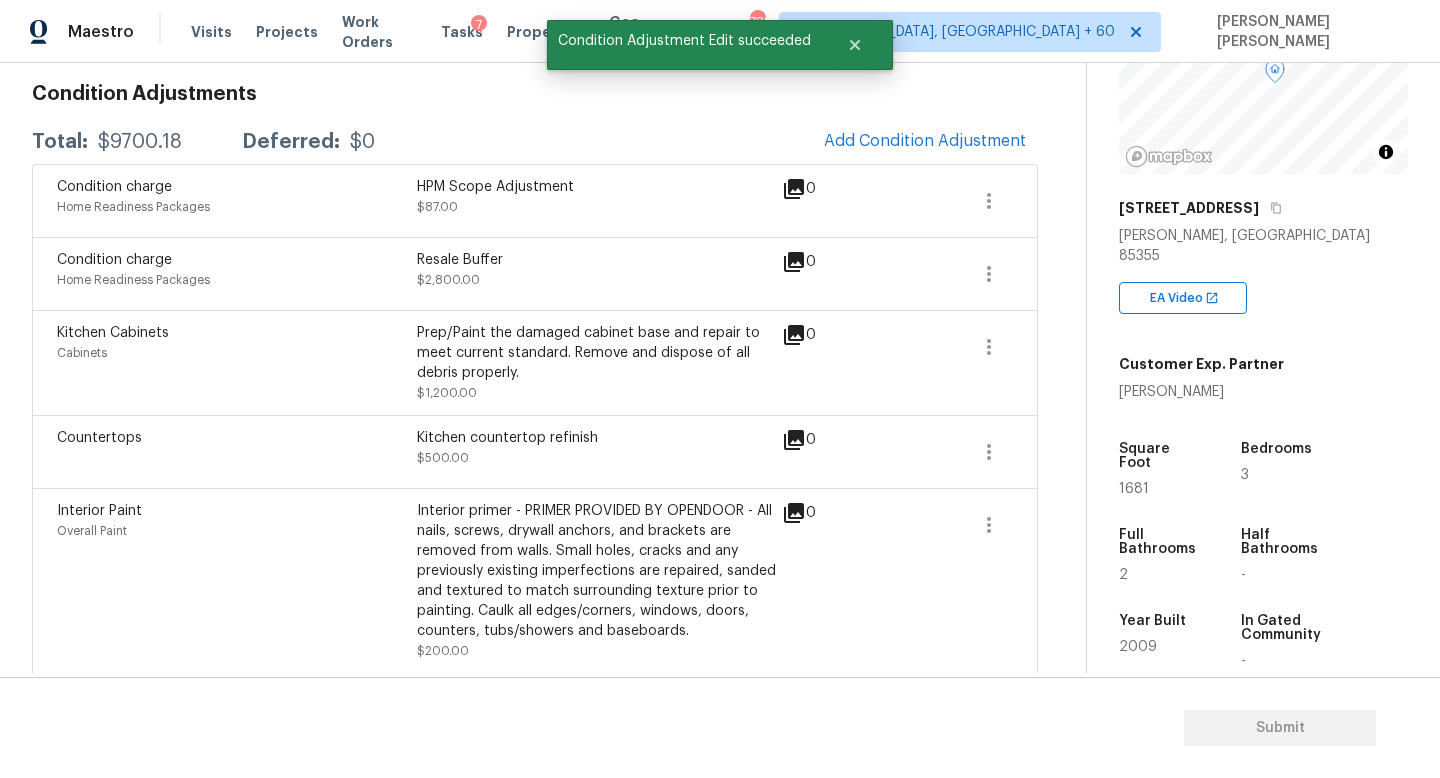 click on "$9700.18" at bounding box center (140, 142) 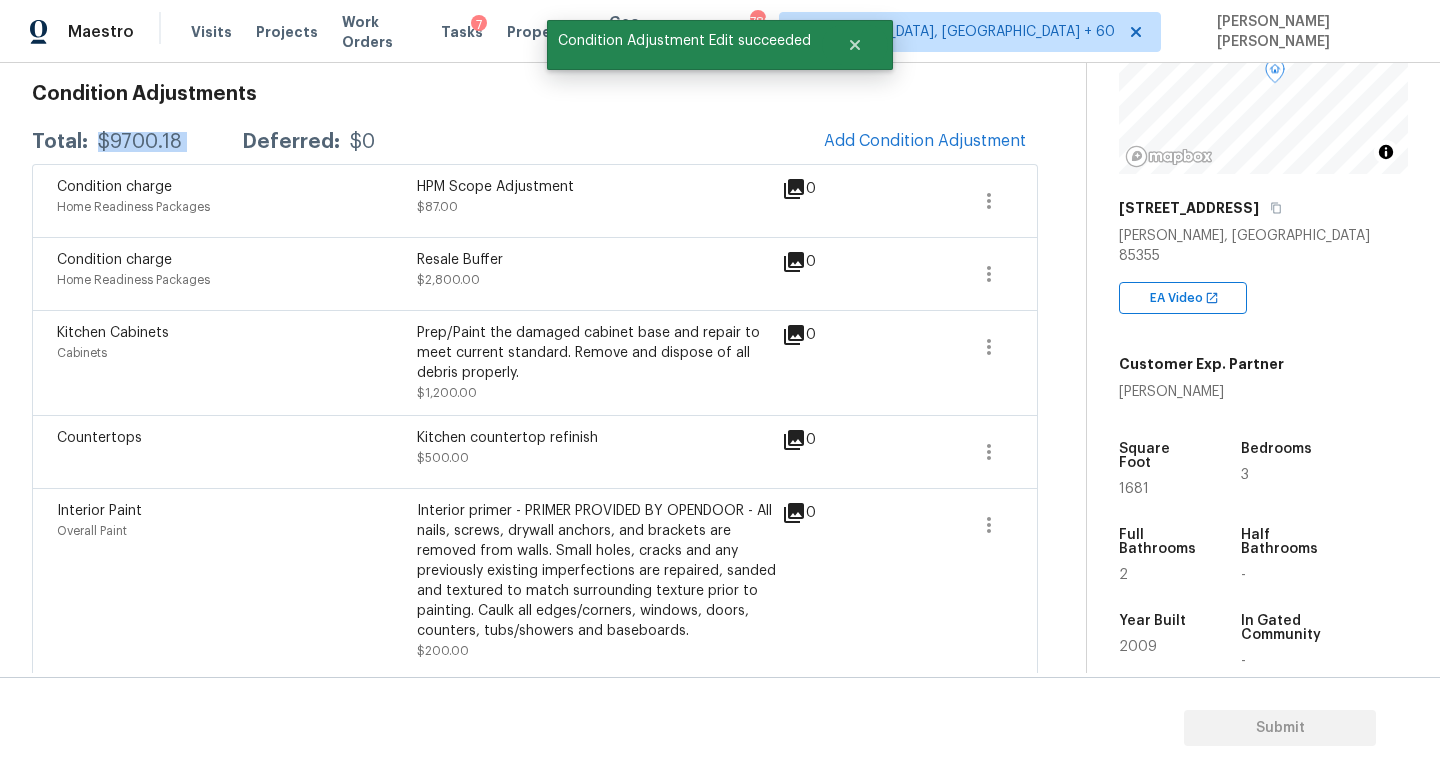 click on "$9700.18" at bounding box center [140, 142] 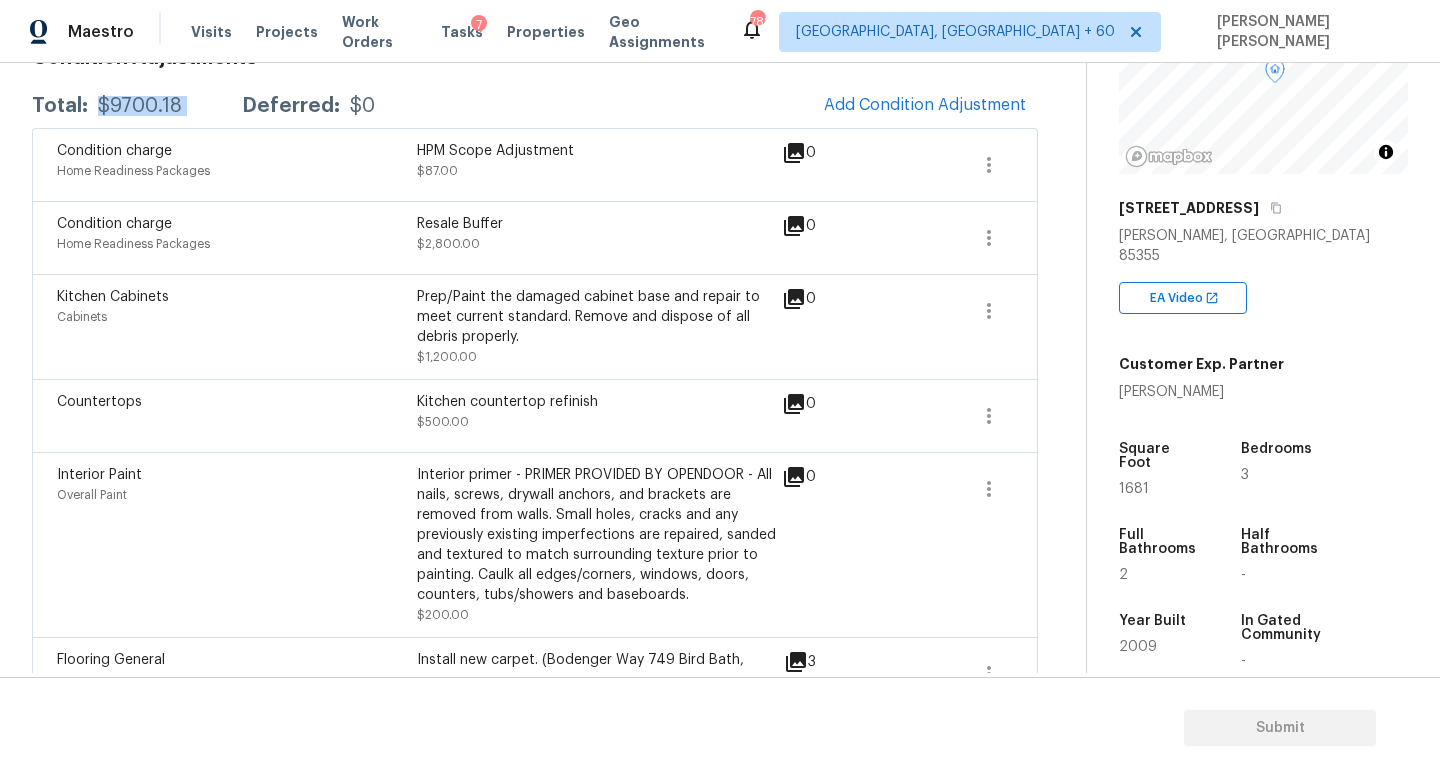 scroll, scrollTop: 306, scrollLeft: 0, axis: vertical 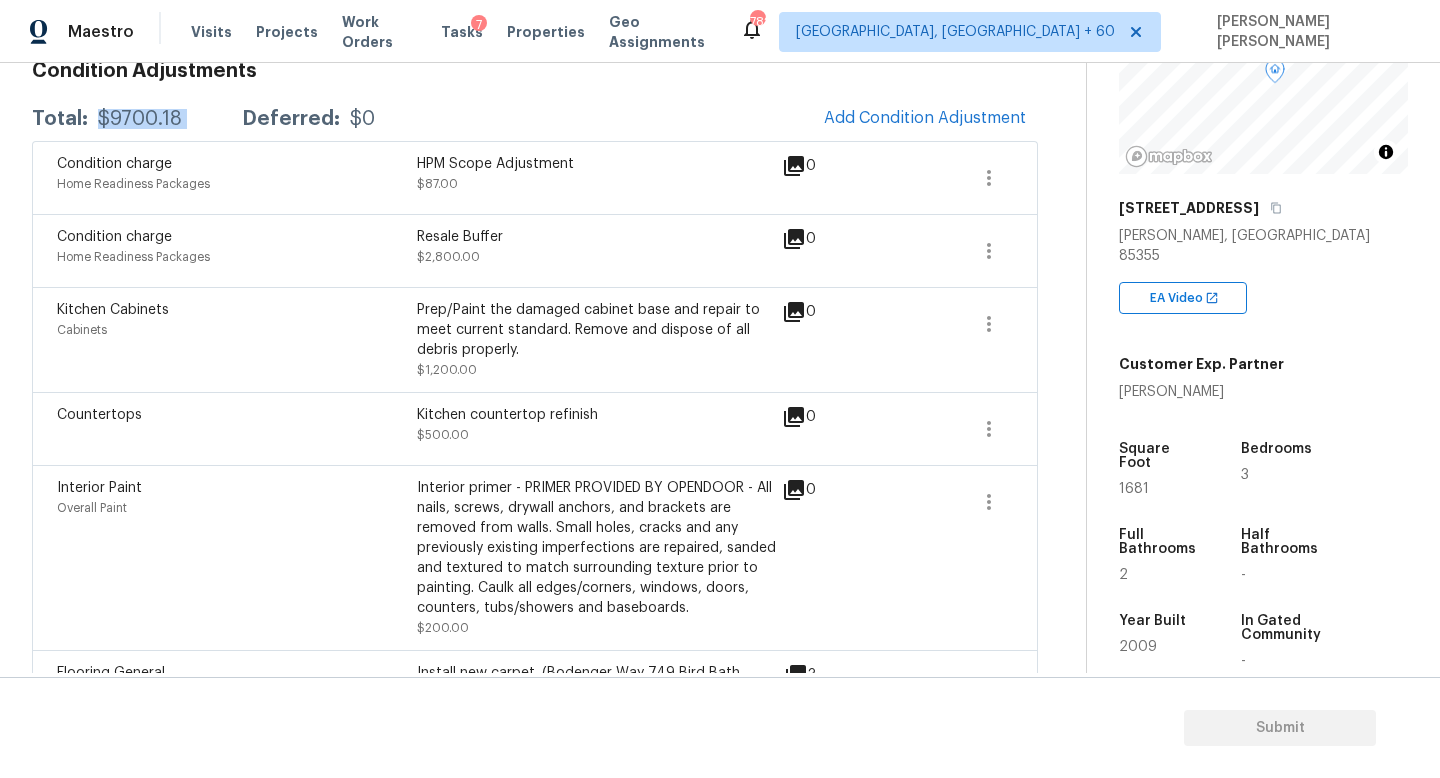 click on "HPM Scope Adjustment" at bounding box center (597, 164) 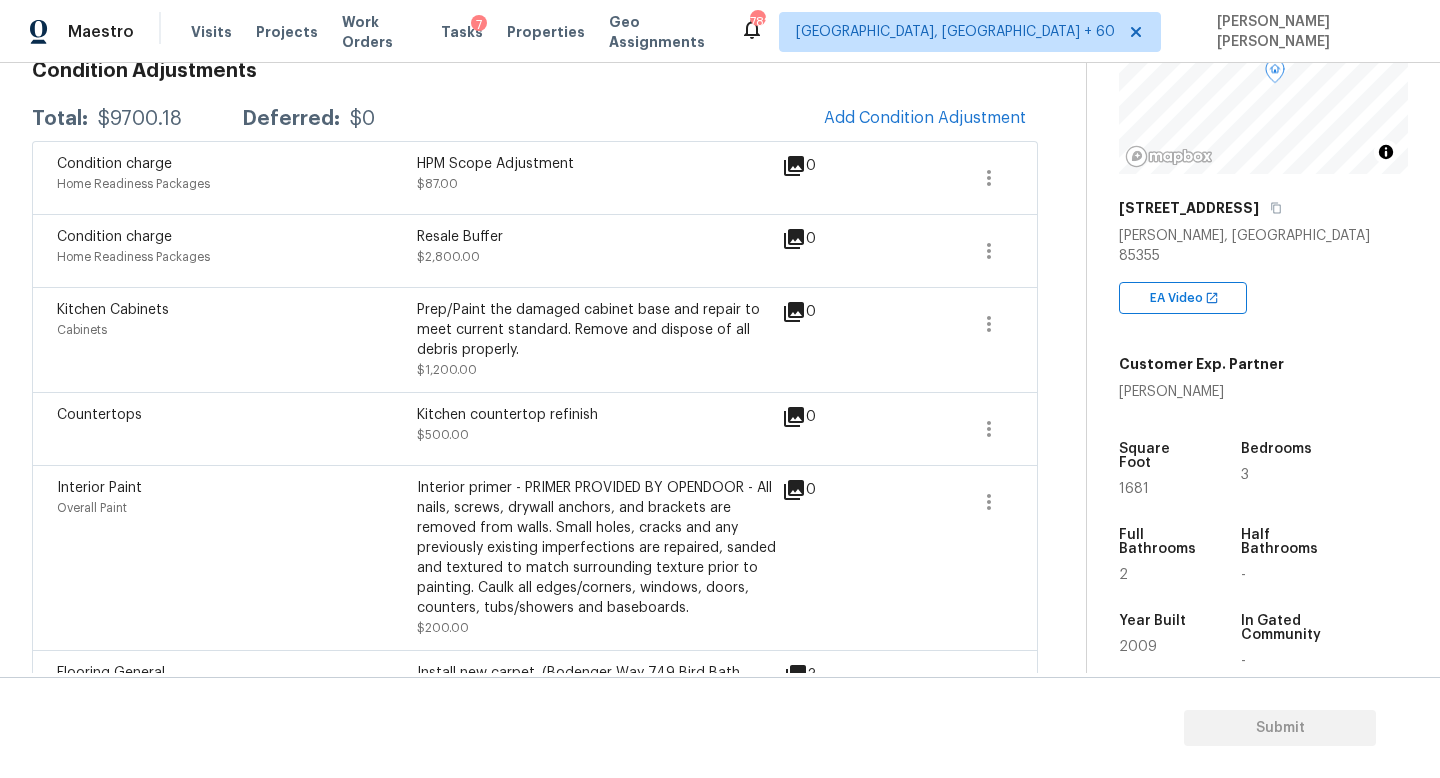 click on "HPM Scope Adjustment" at bounding box center (597, 164) 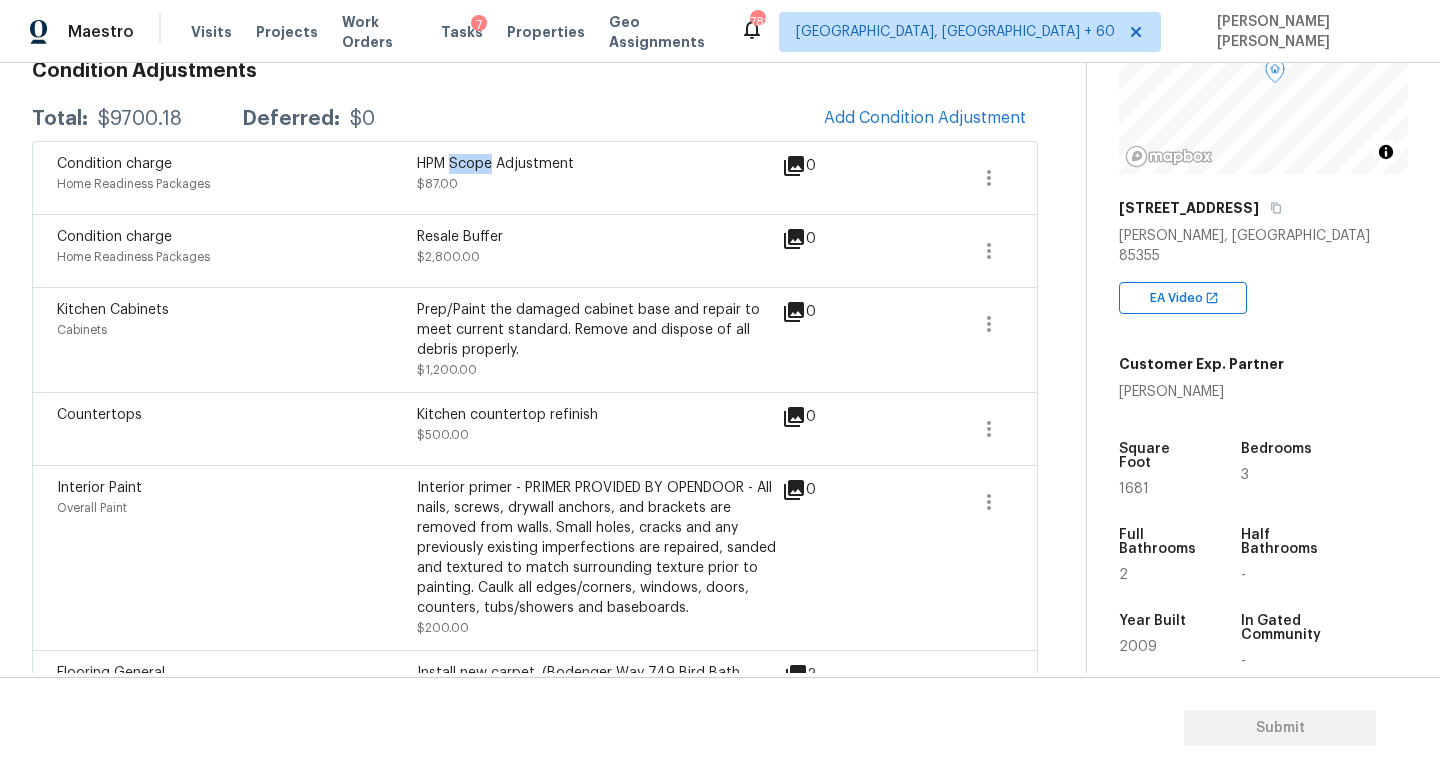 click on "HPM Scope Adjustment" at bounding box center (597, 164) 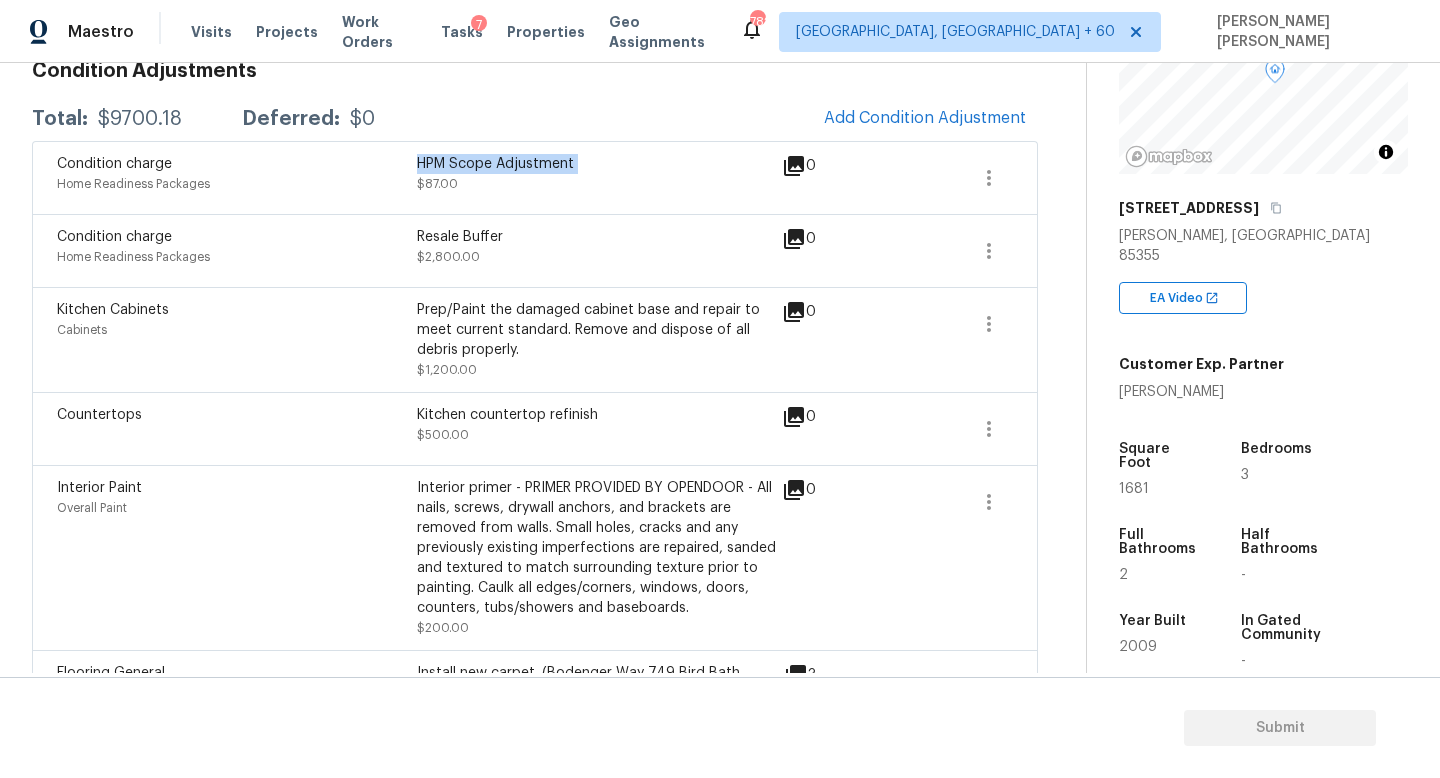 copy on "HPM Scope Adjustment" 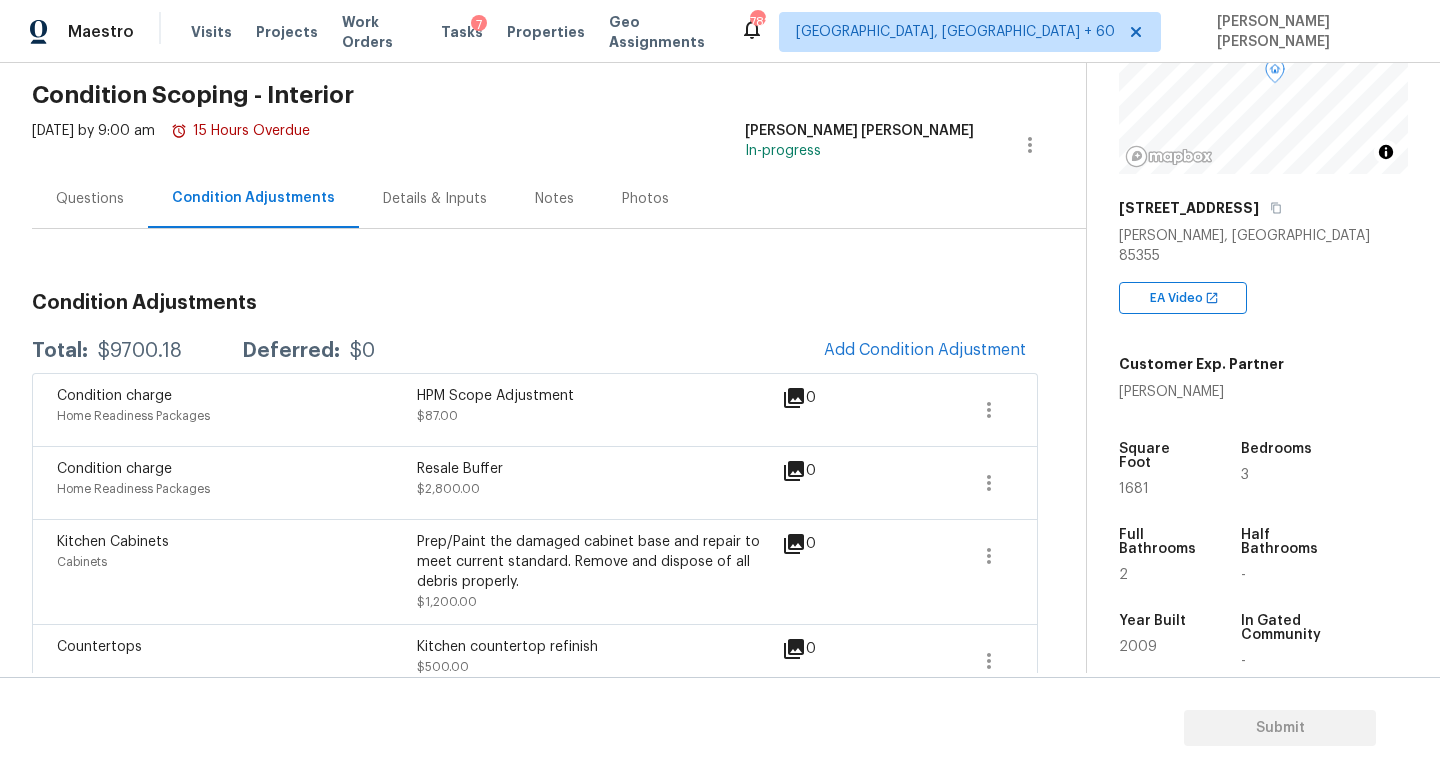 scroll, scrollTop: 45, scrollLeft: 0, axis: vertical 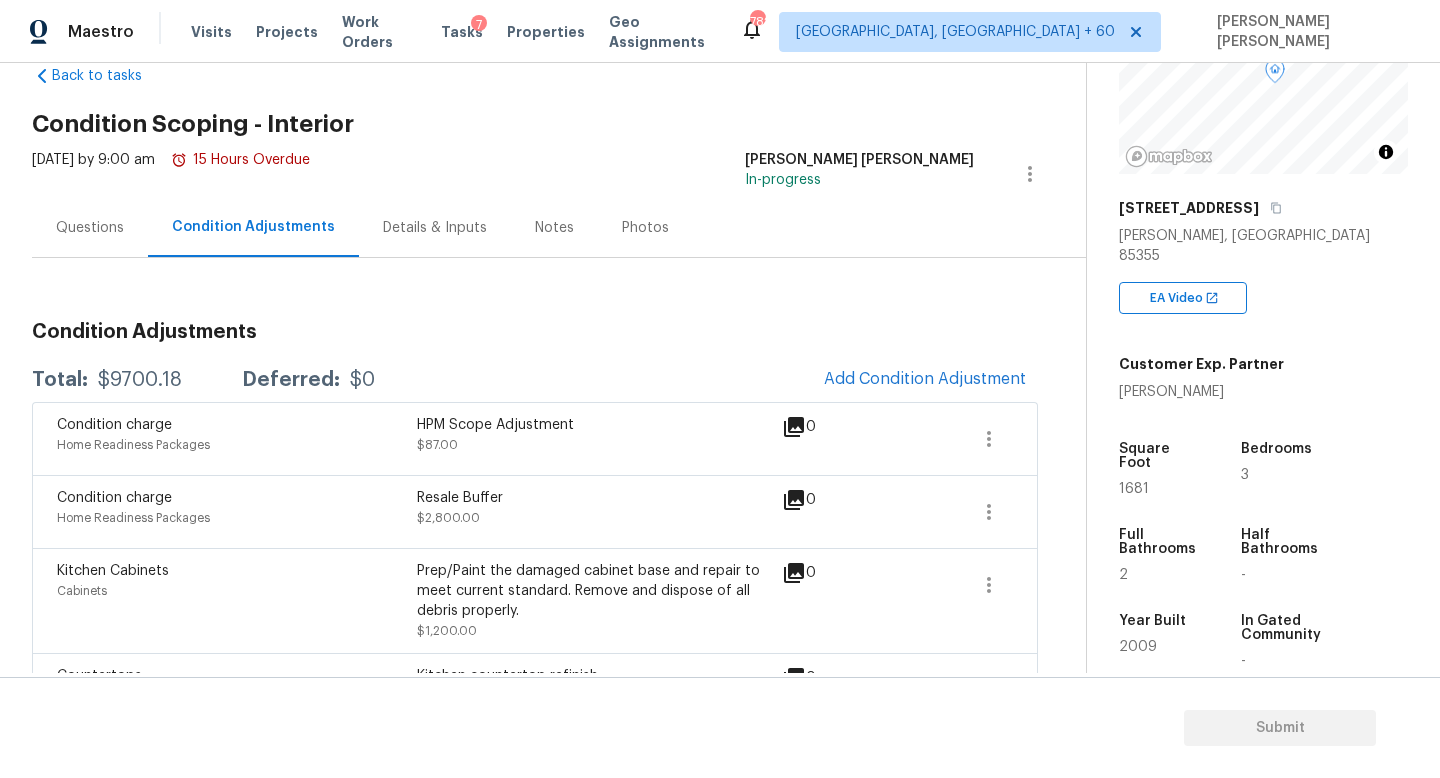 click on "$9700.18" at bounding box center (140, 380) 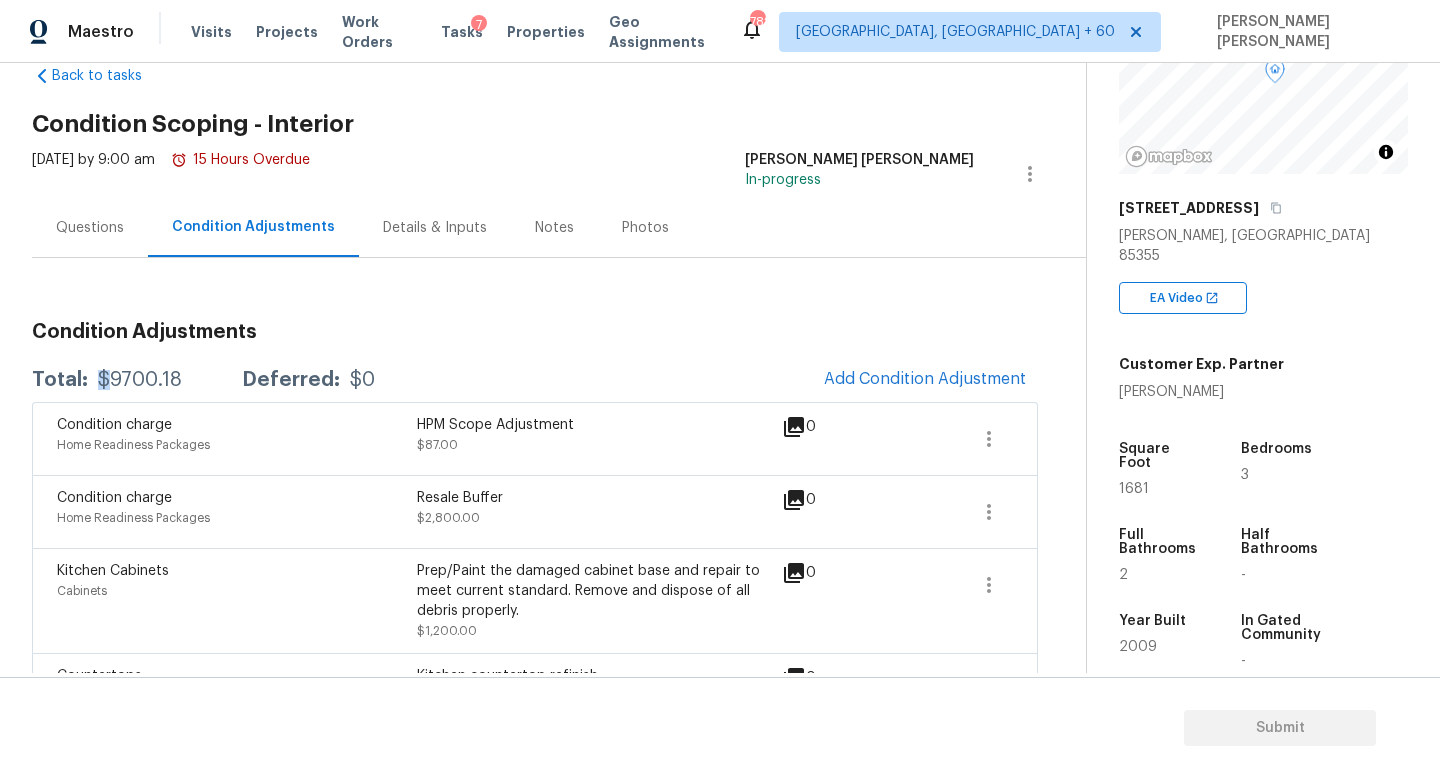 click on "$9700.18" at bounding box center [140, 380] 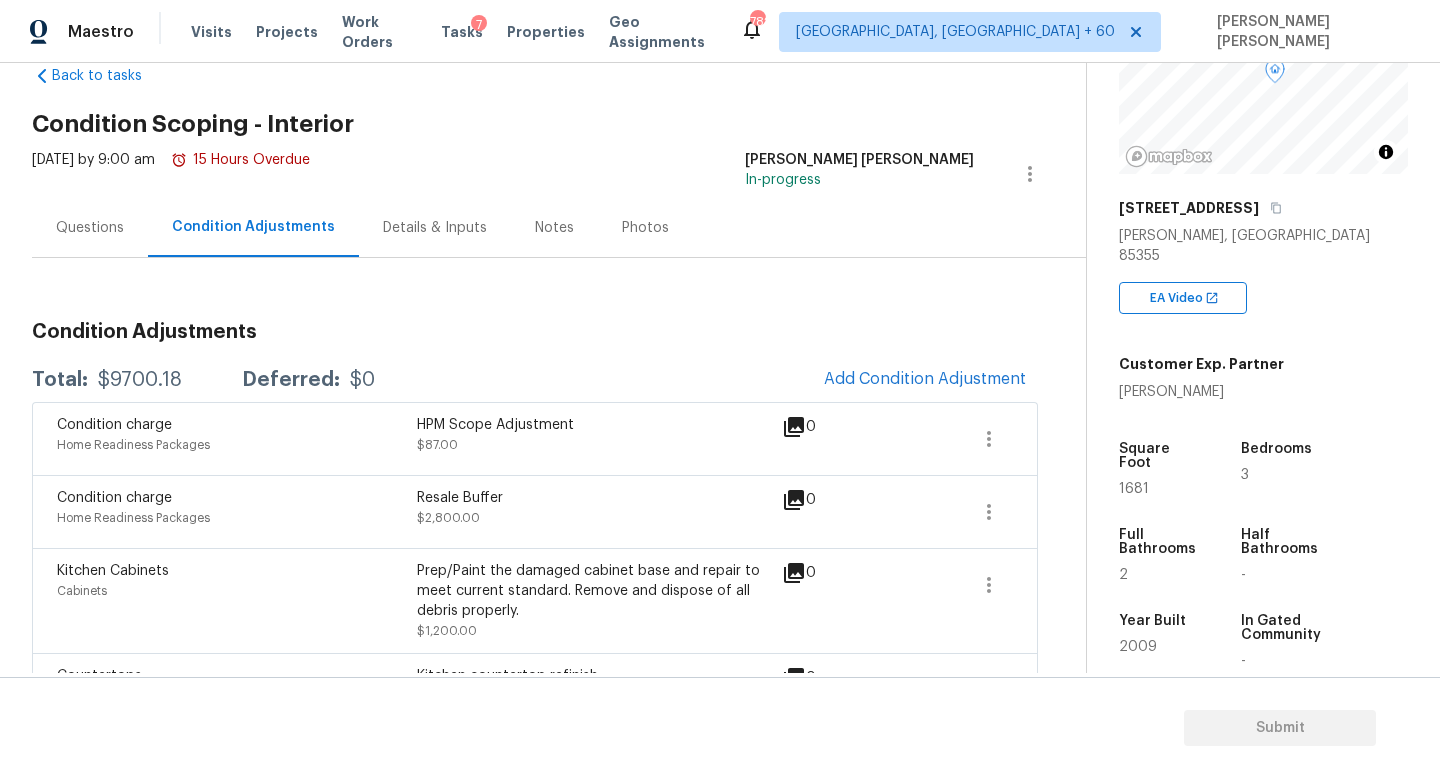 click on "Questions" at bounding box center [90, 228] 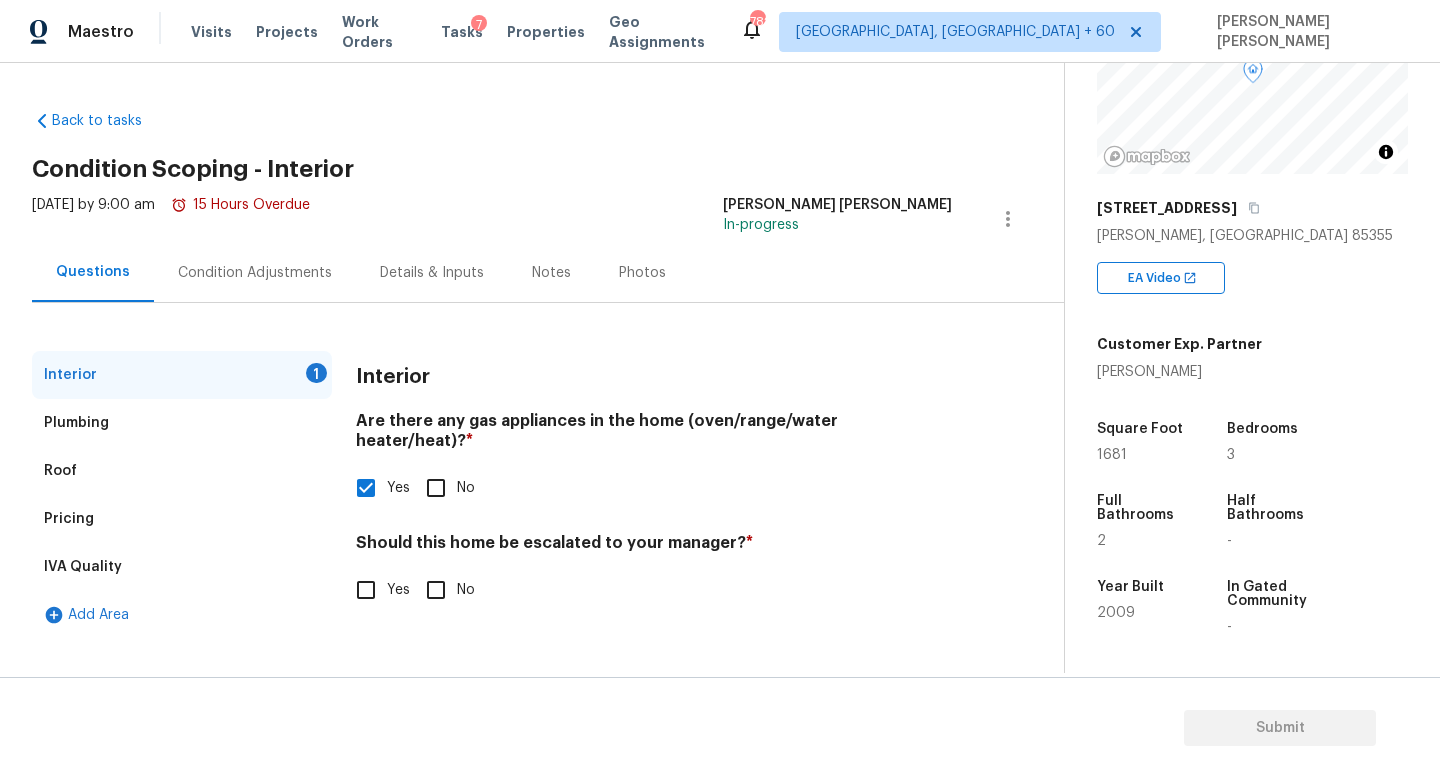 scroll, scrollTop: 0, scrollLeft: 0, axis: both 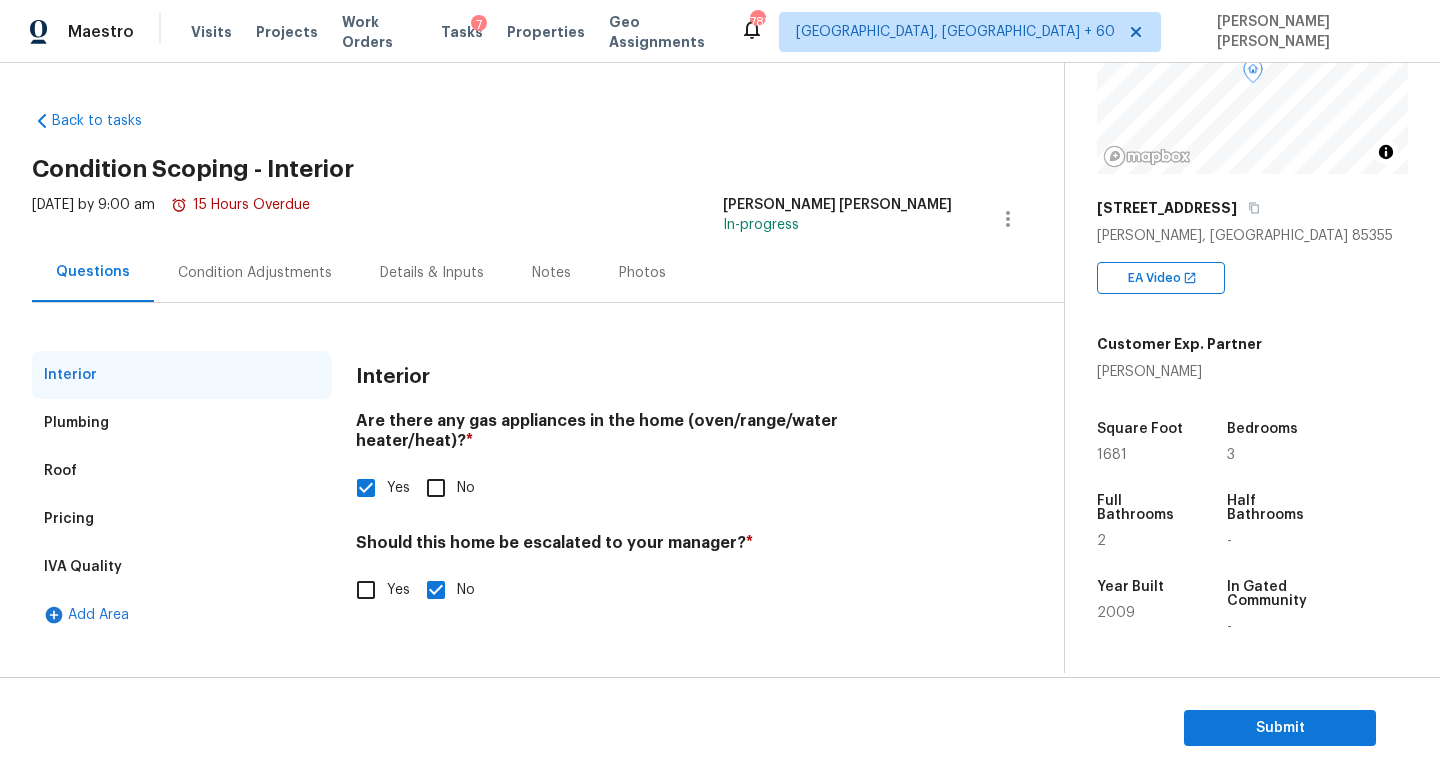 click on "Submit" at bounding box center (720, 728) 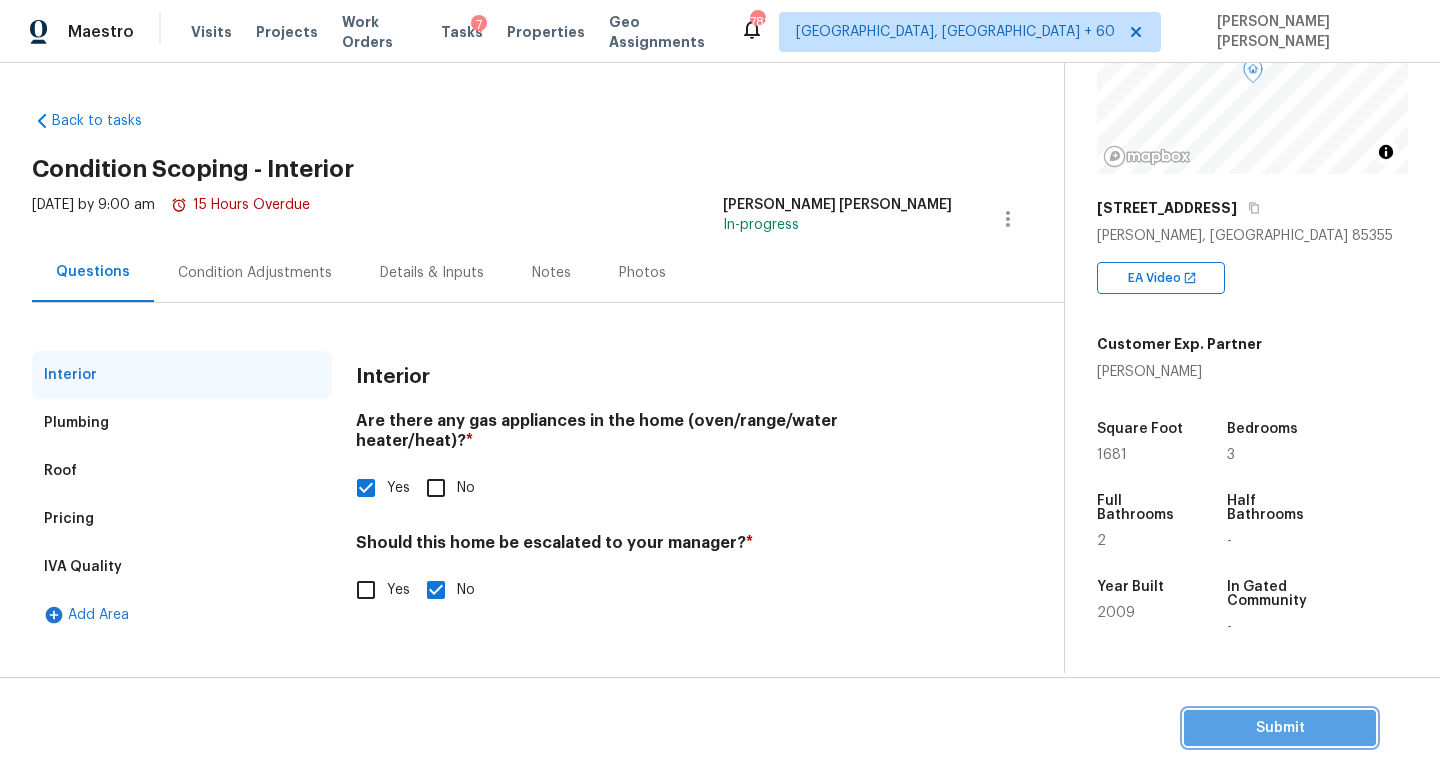 click on "Submit" at bounding box center (1280, 728) 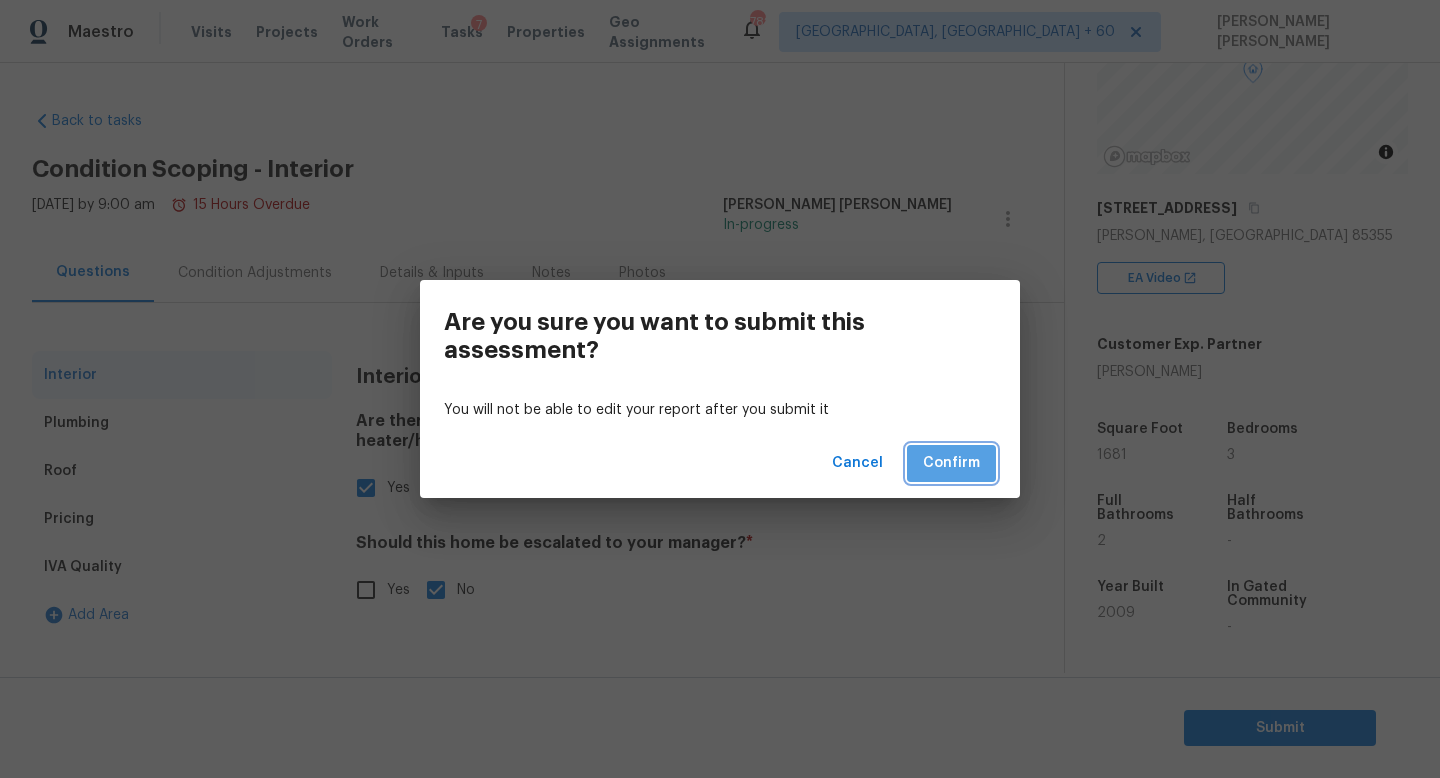 click on "Confirm" at bounding box center [951, 463] 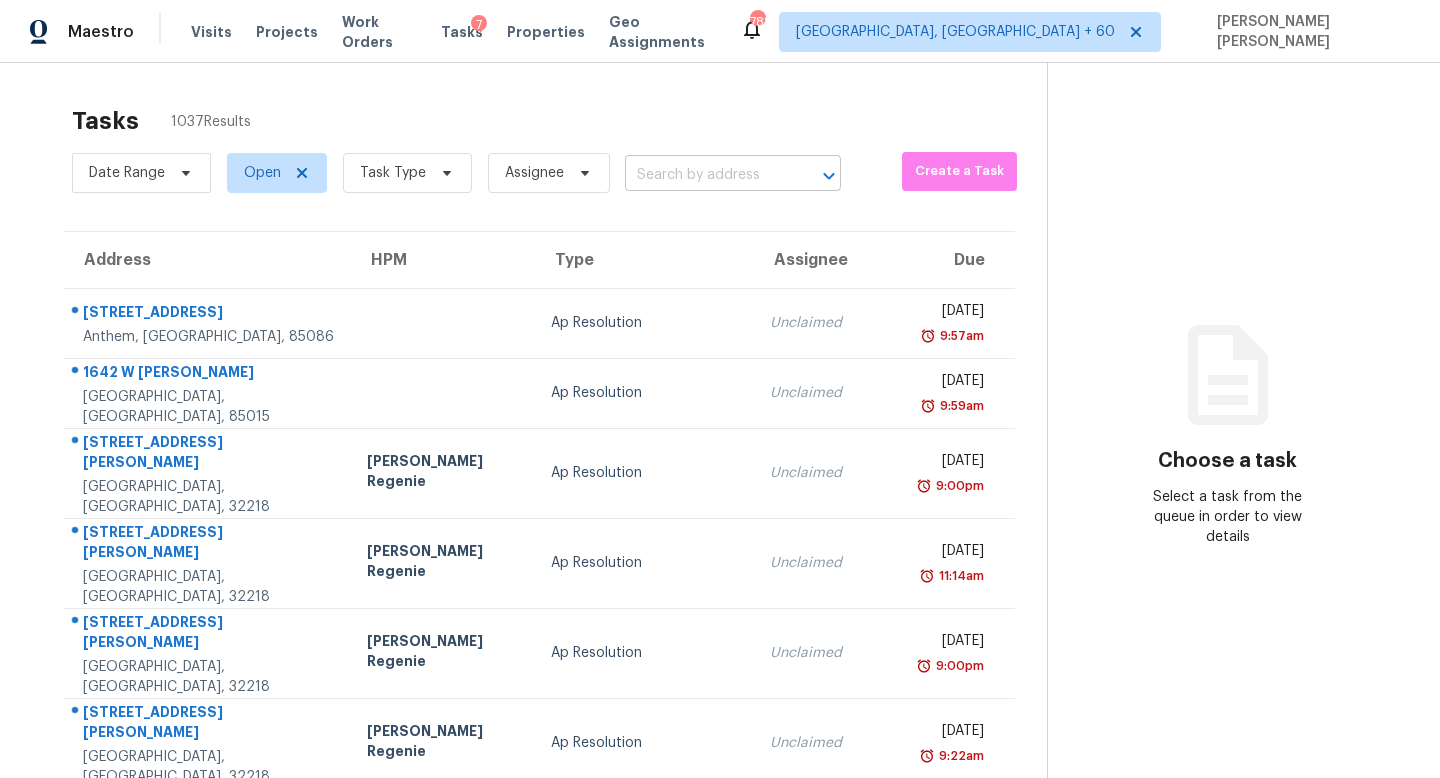 click at bounding box center (705, 175) 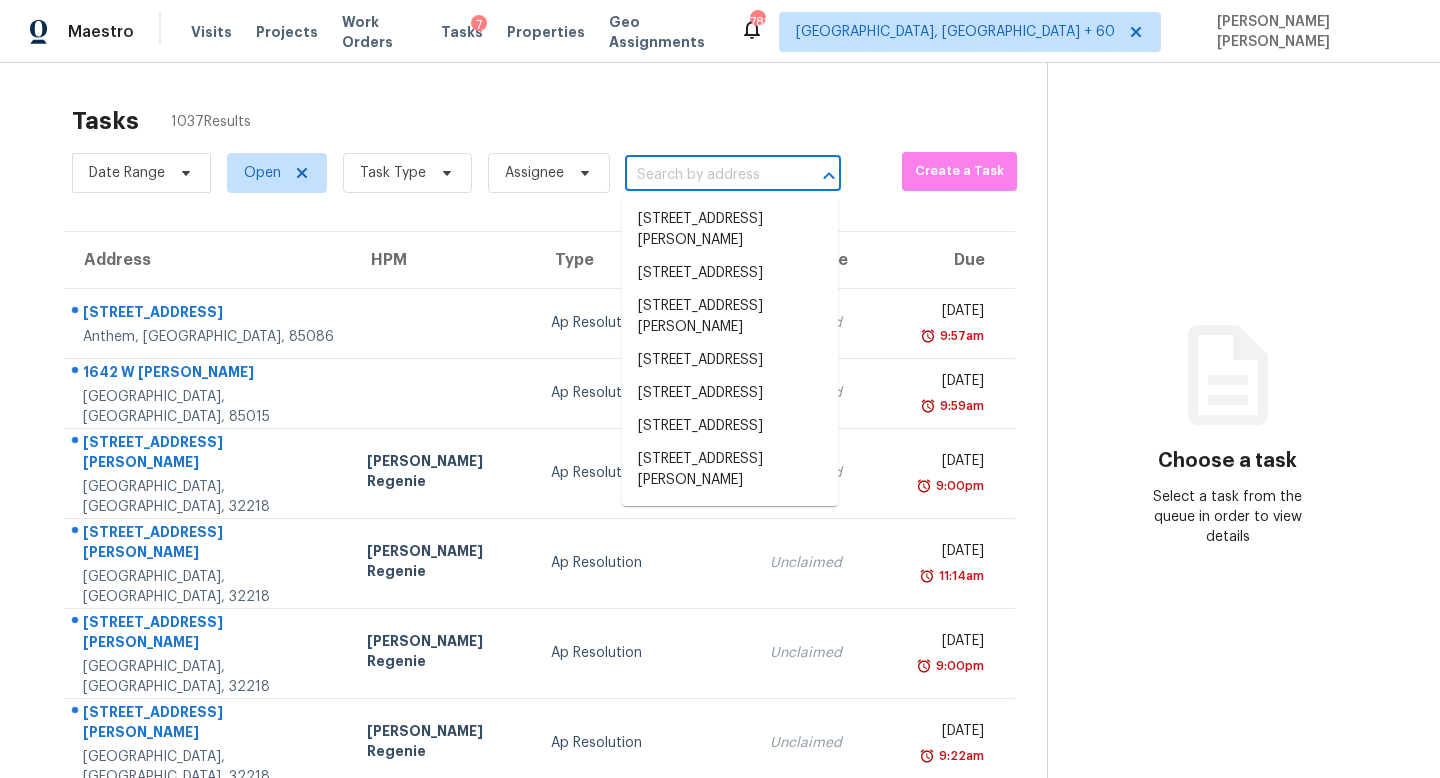 paste on "10842 Spring Brook Pass Dr Humble, TX, 77396" 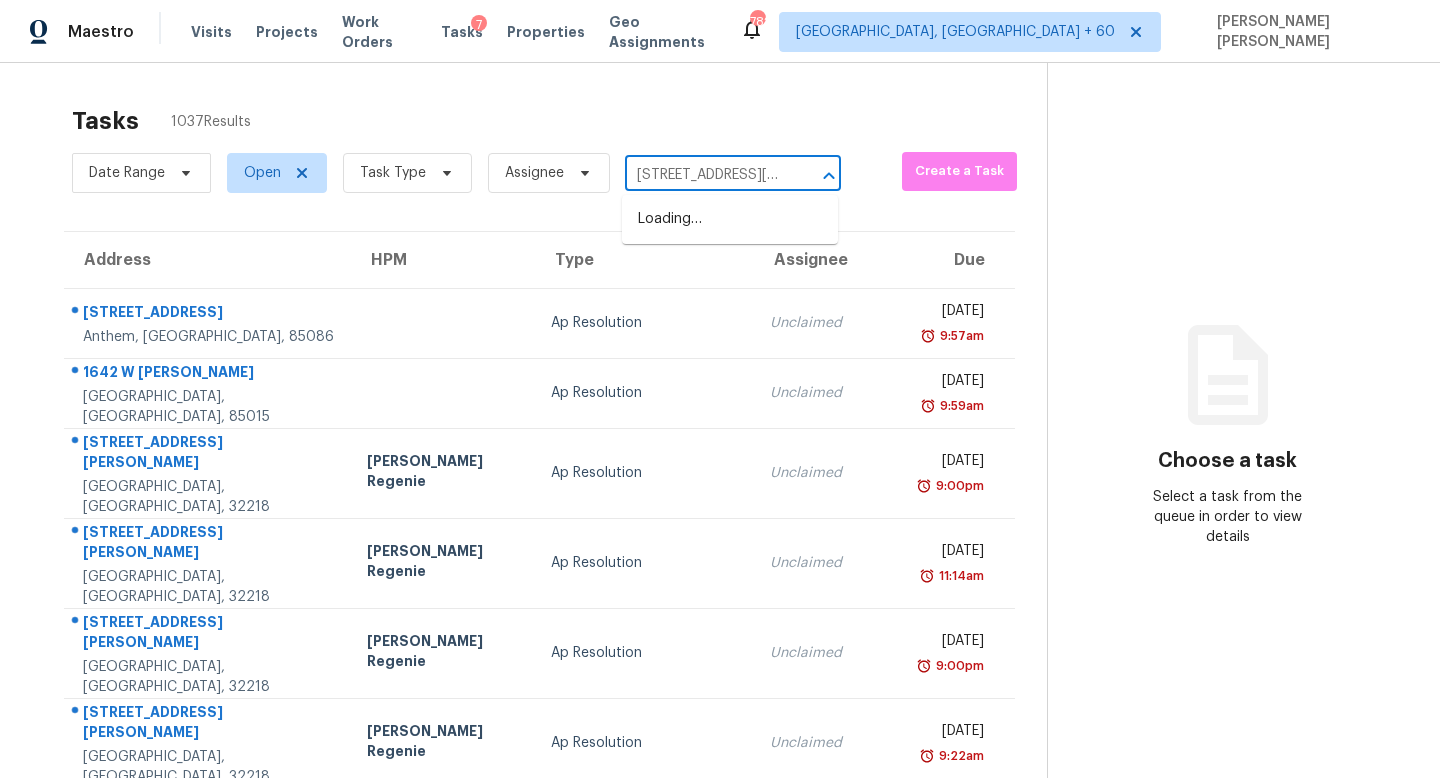 scroll, scrollTop: 0, scrollLeft: 160, axis: horizontal 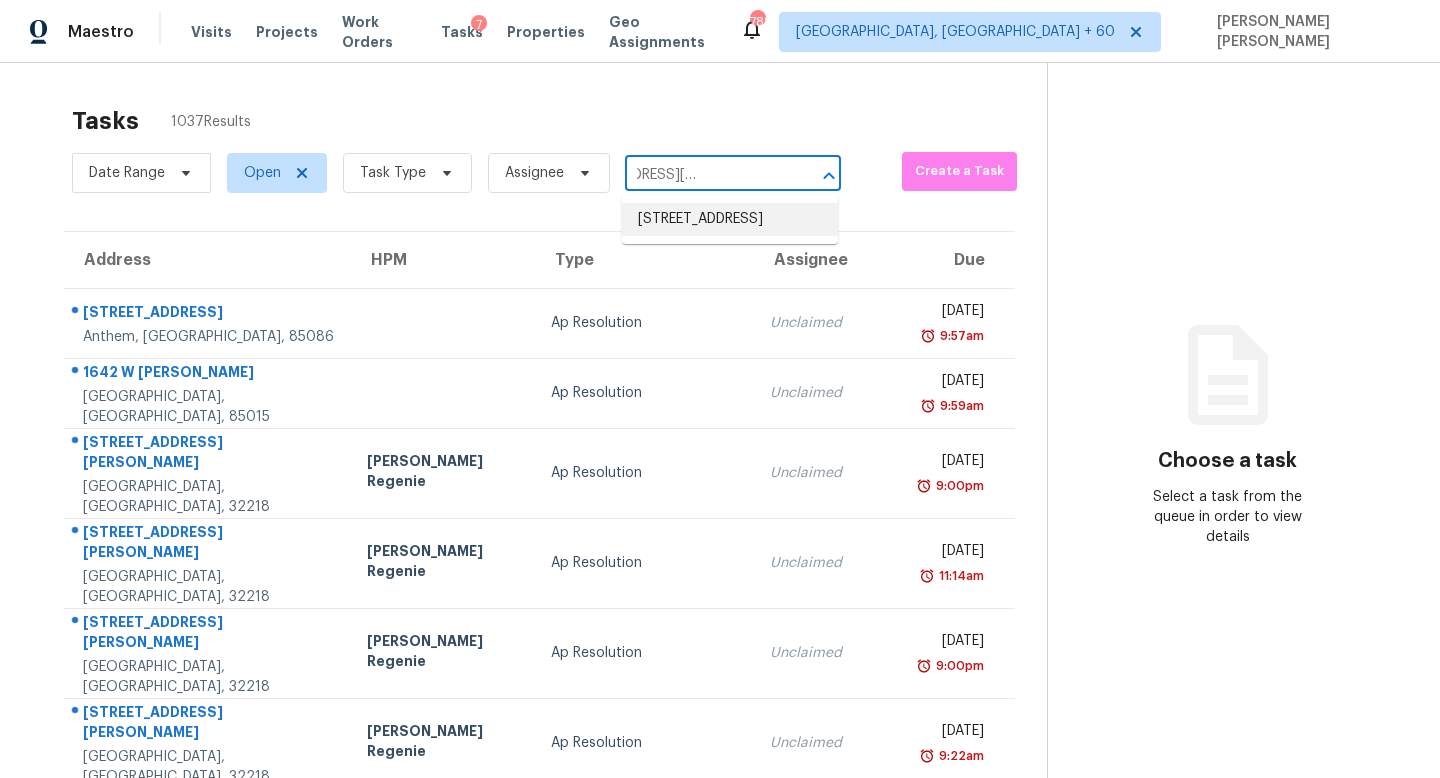 click on "10842 Spring Brook Pass Dr, Humble, TX 77396" at bounding box center (730, 219) 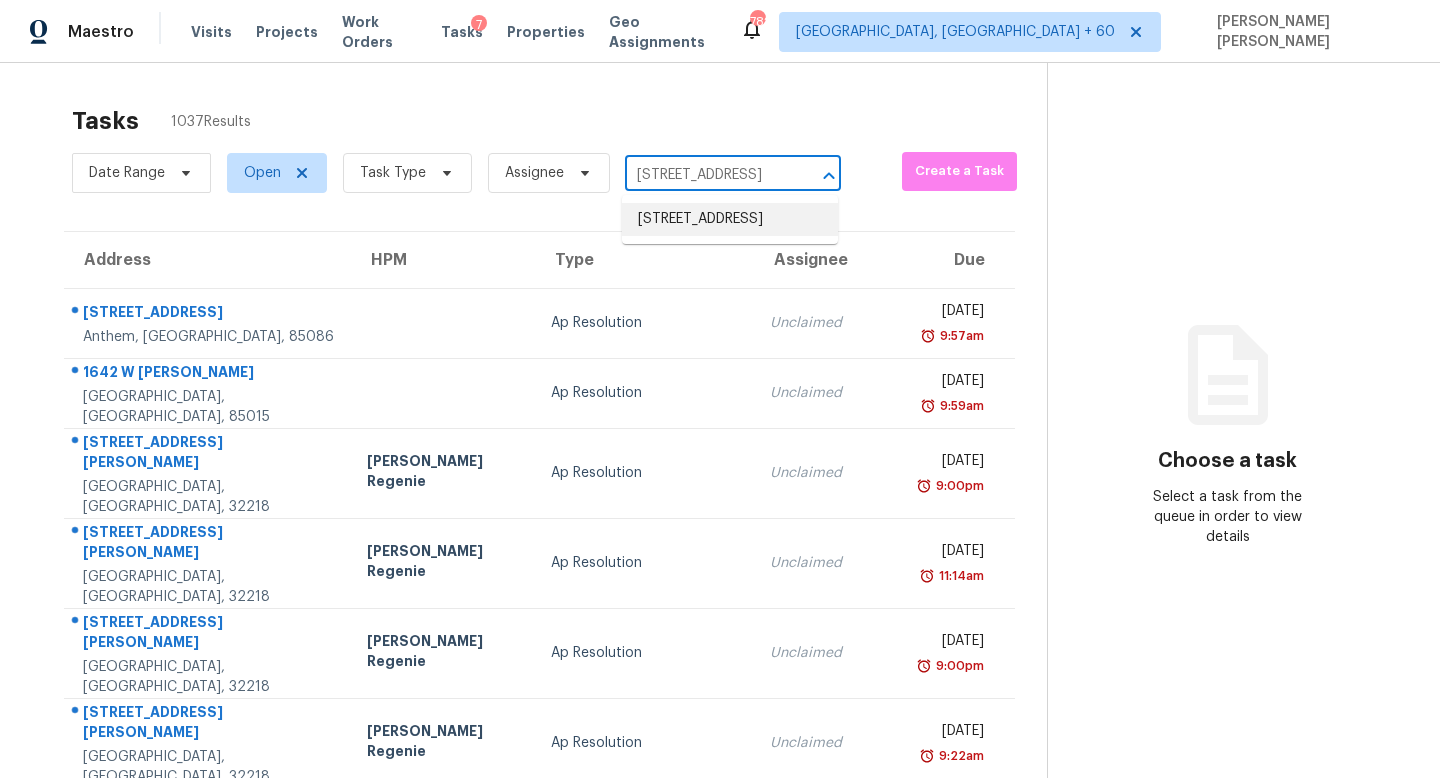 scroll, scrollTop: 0, scrollLeft: 0, axis: both 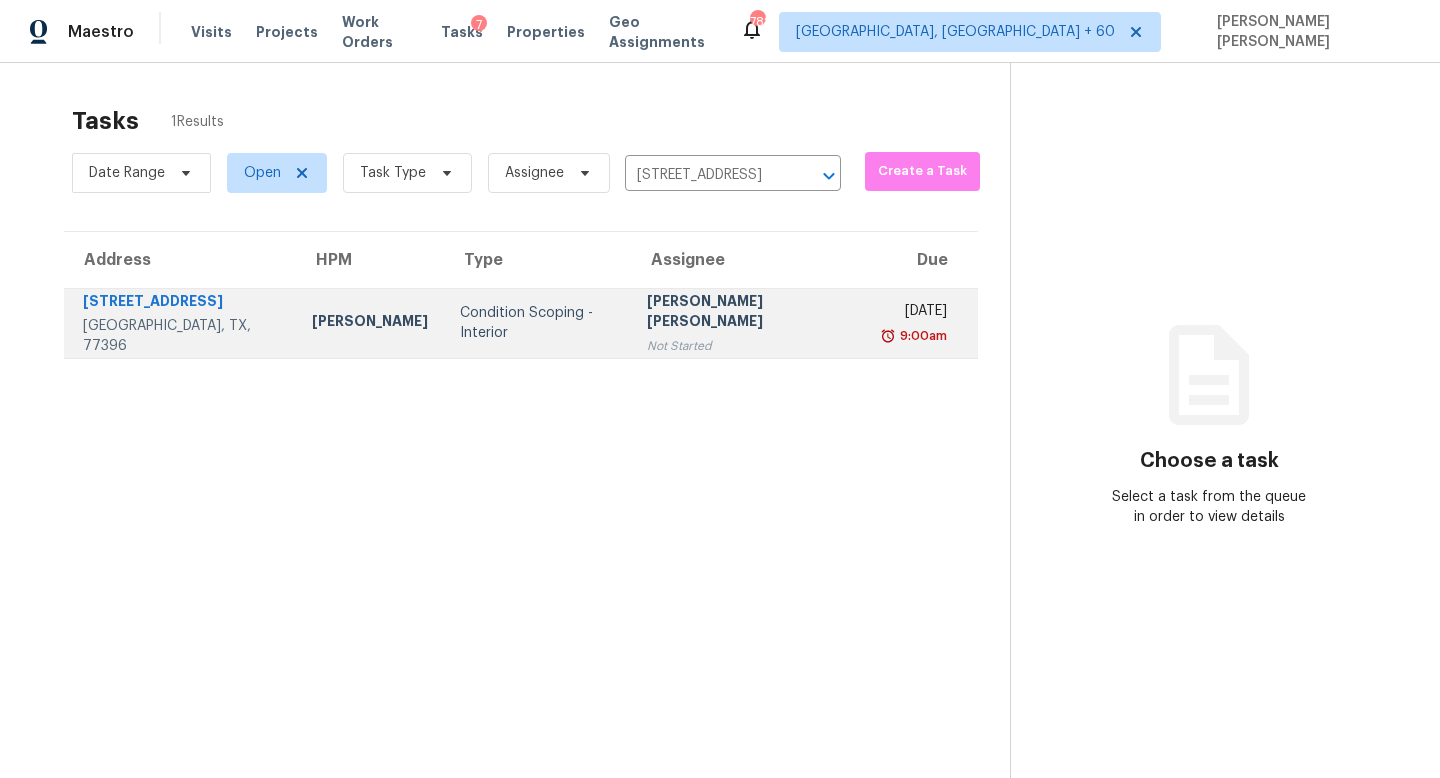 click on "[PERSON_NAME] [PERSON_NAME]" at bounding box center (749, 313) 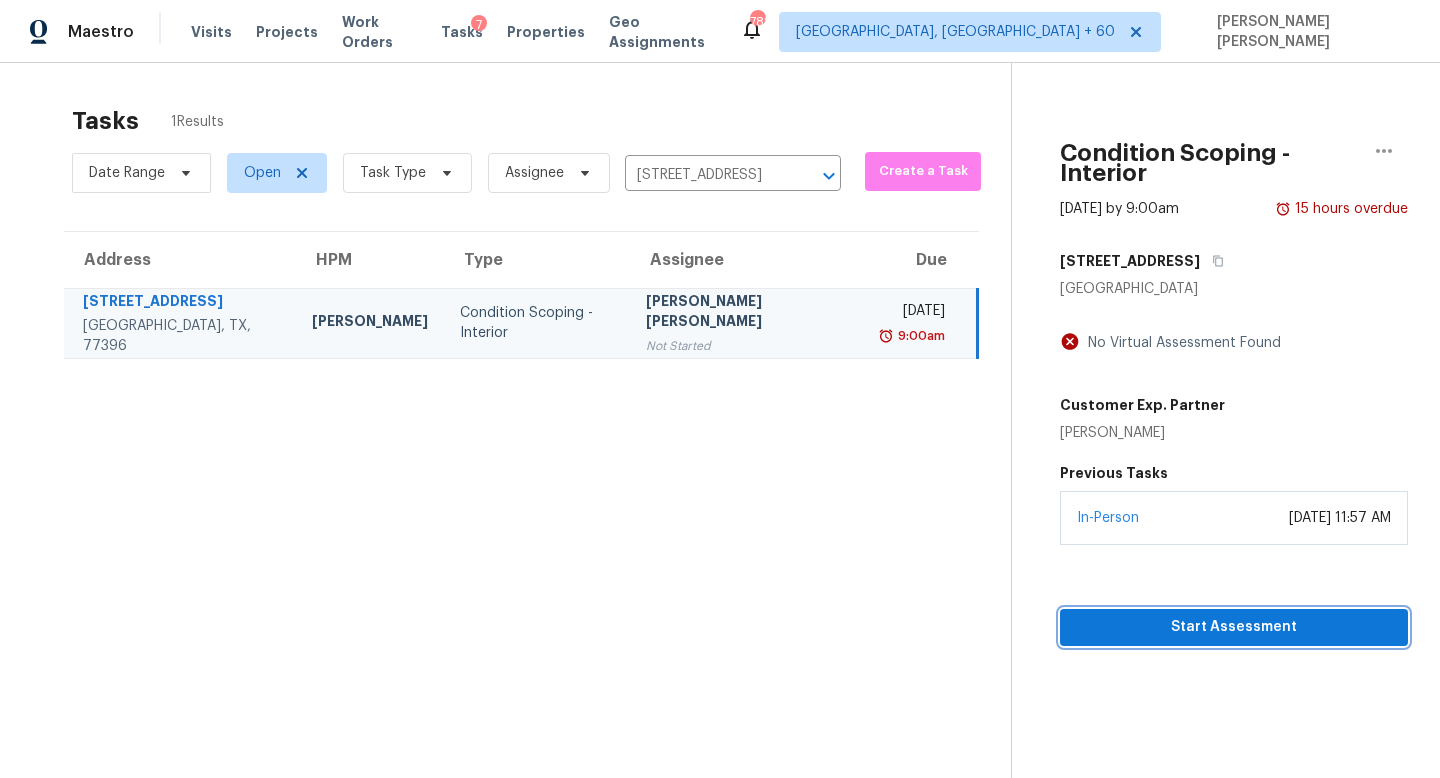 click on "Start Assessment" at bounding box center (1234, 627) 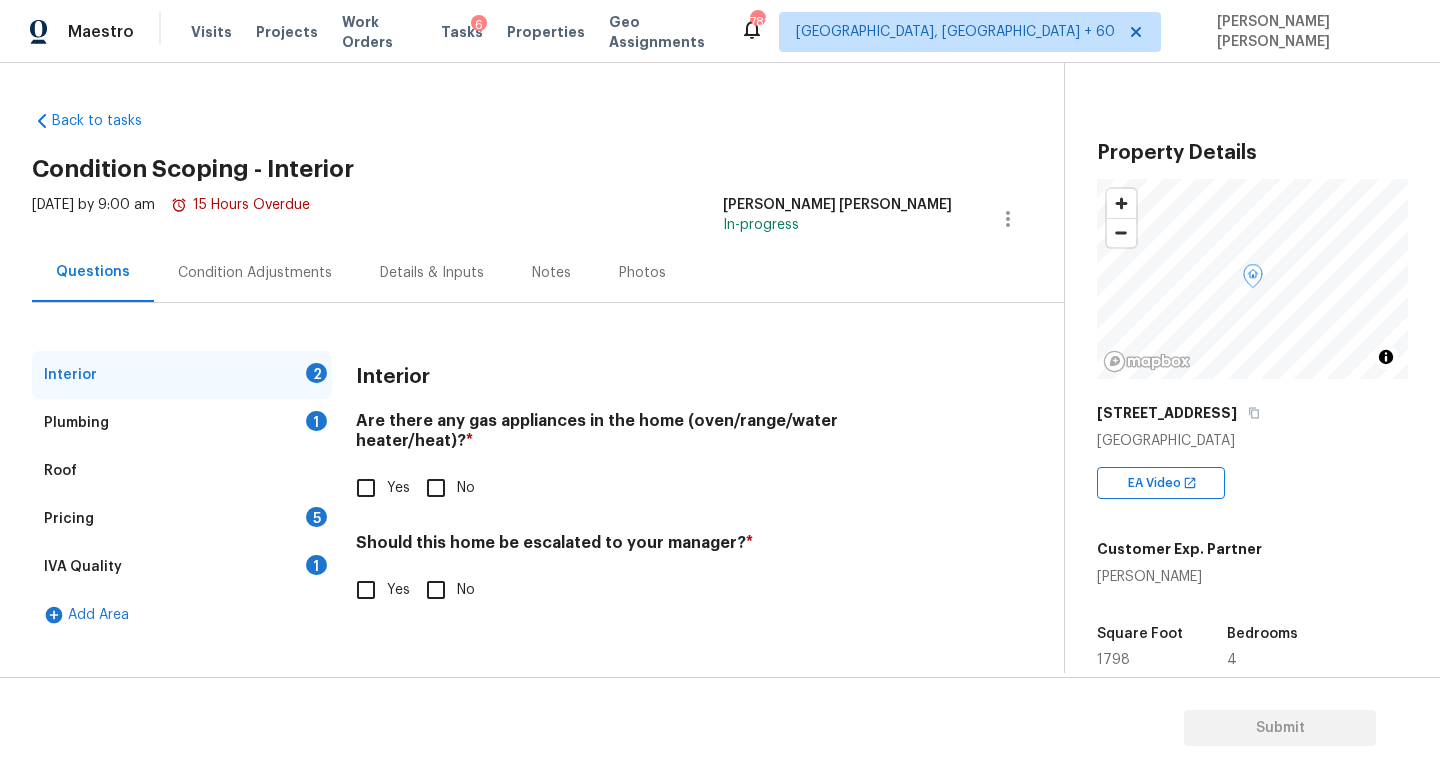 click on "No" at bounding box center [436, 488] 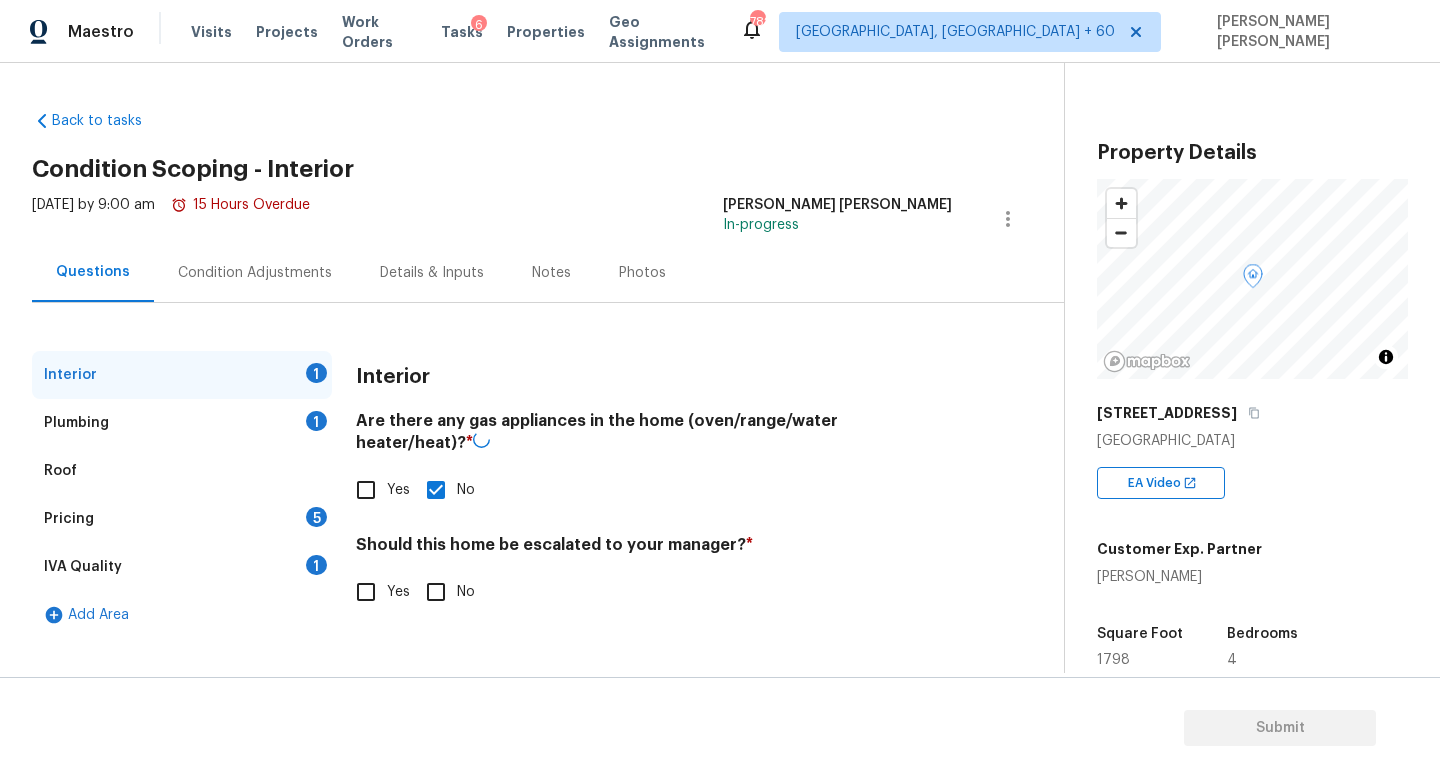 click on "Plumbing 1" at bounding box center [182, 423] 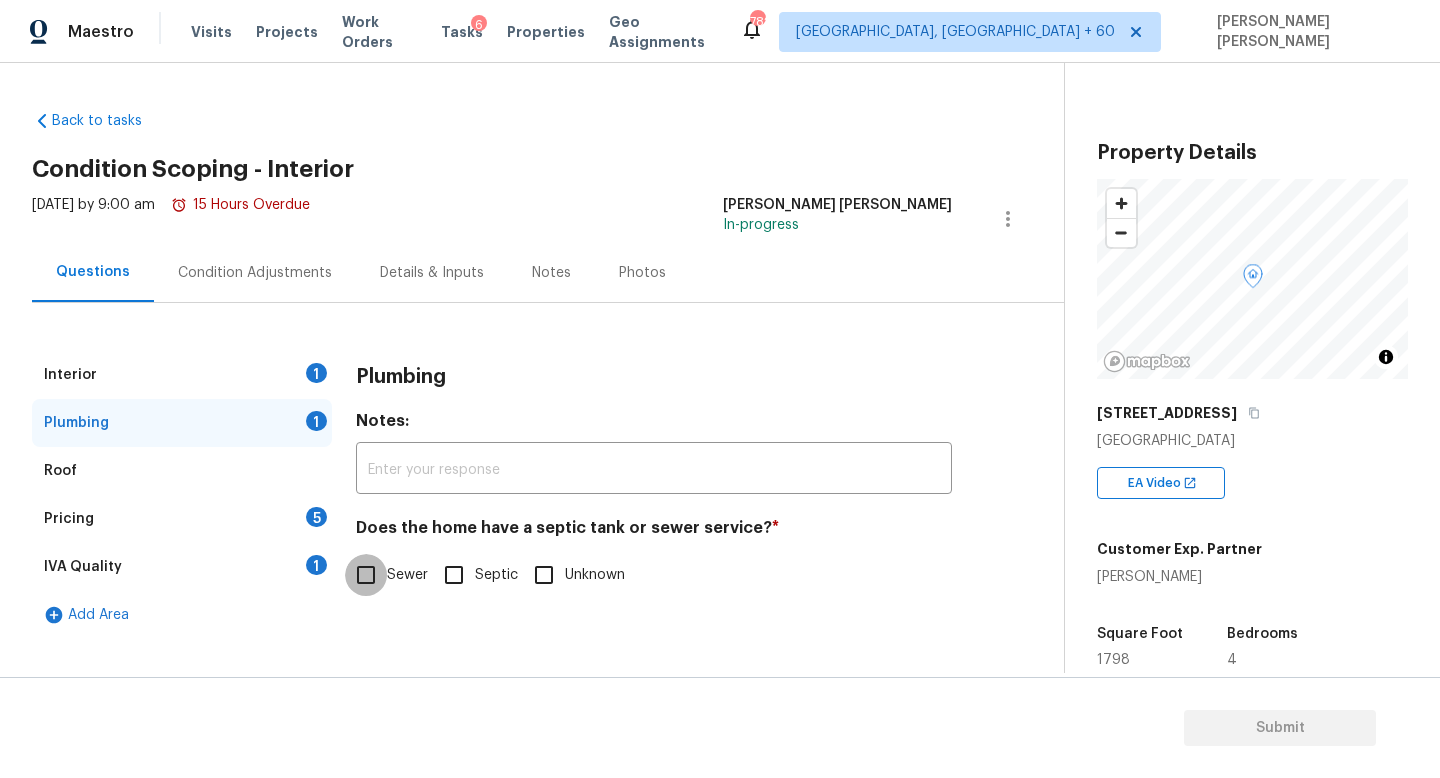 click on "Sewer" at bounding box center (366, 575) 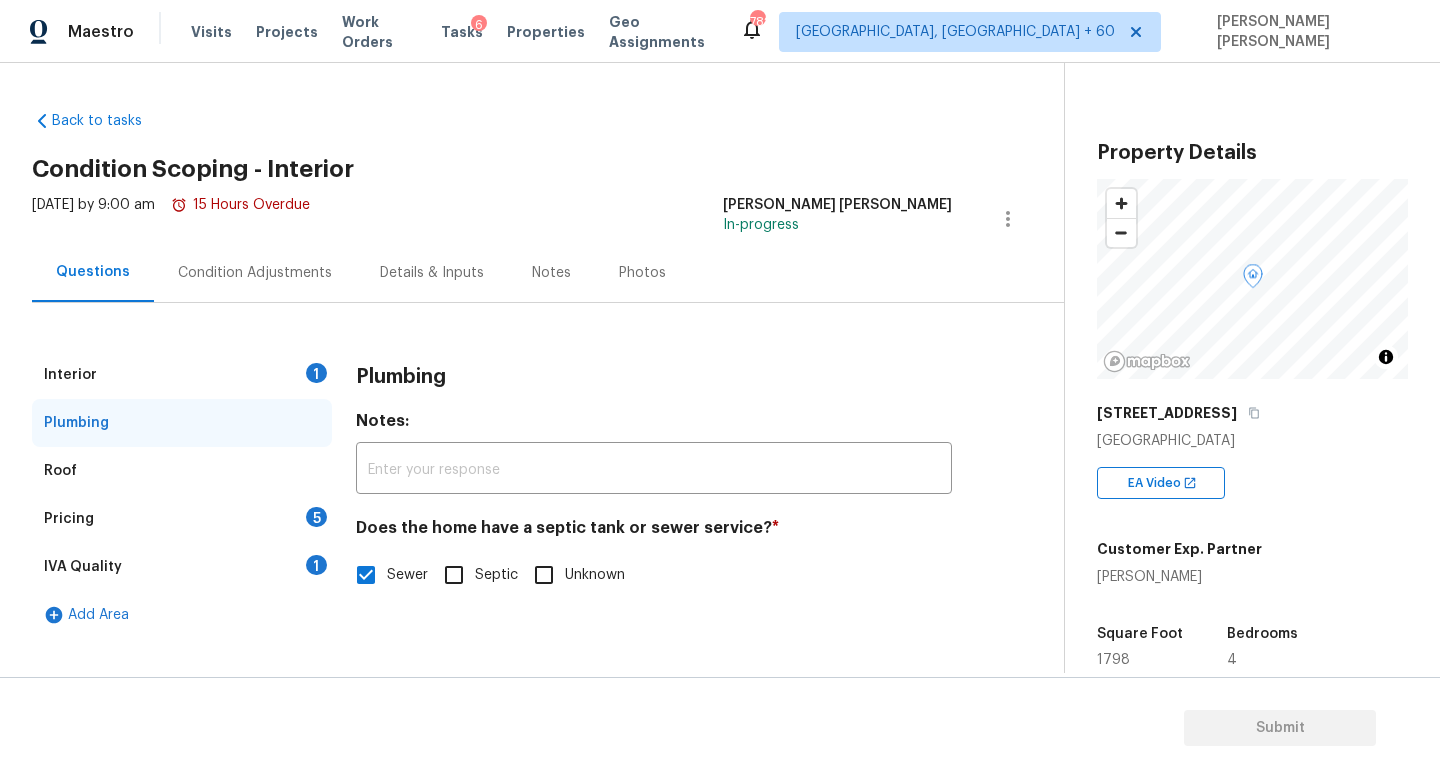 click on "Pricing 5" at bounding box center [182, 519] 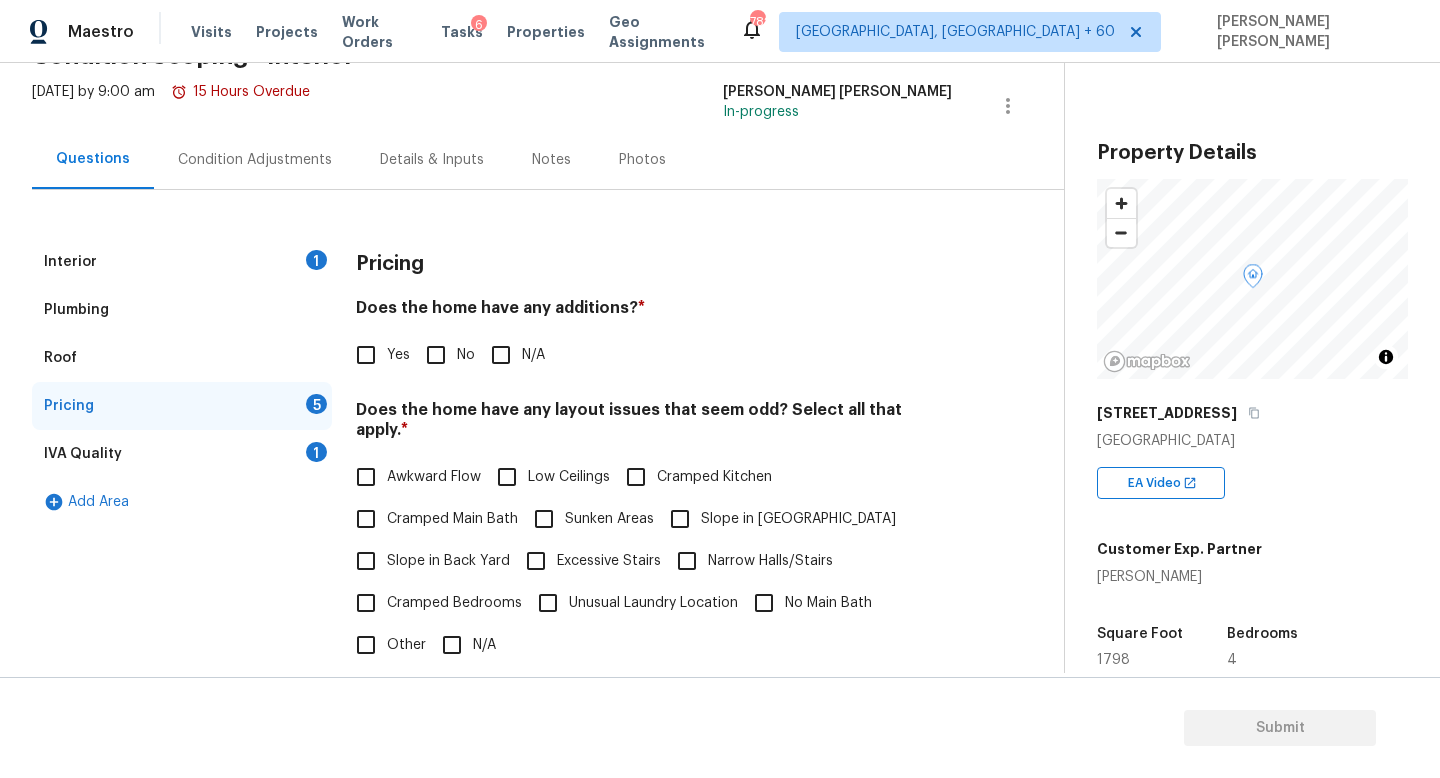 scroll, scrollTop: 117, scrollLeft: 0, axis: vertical 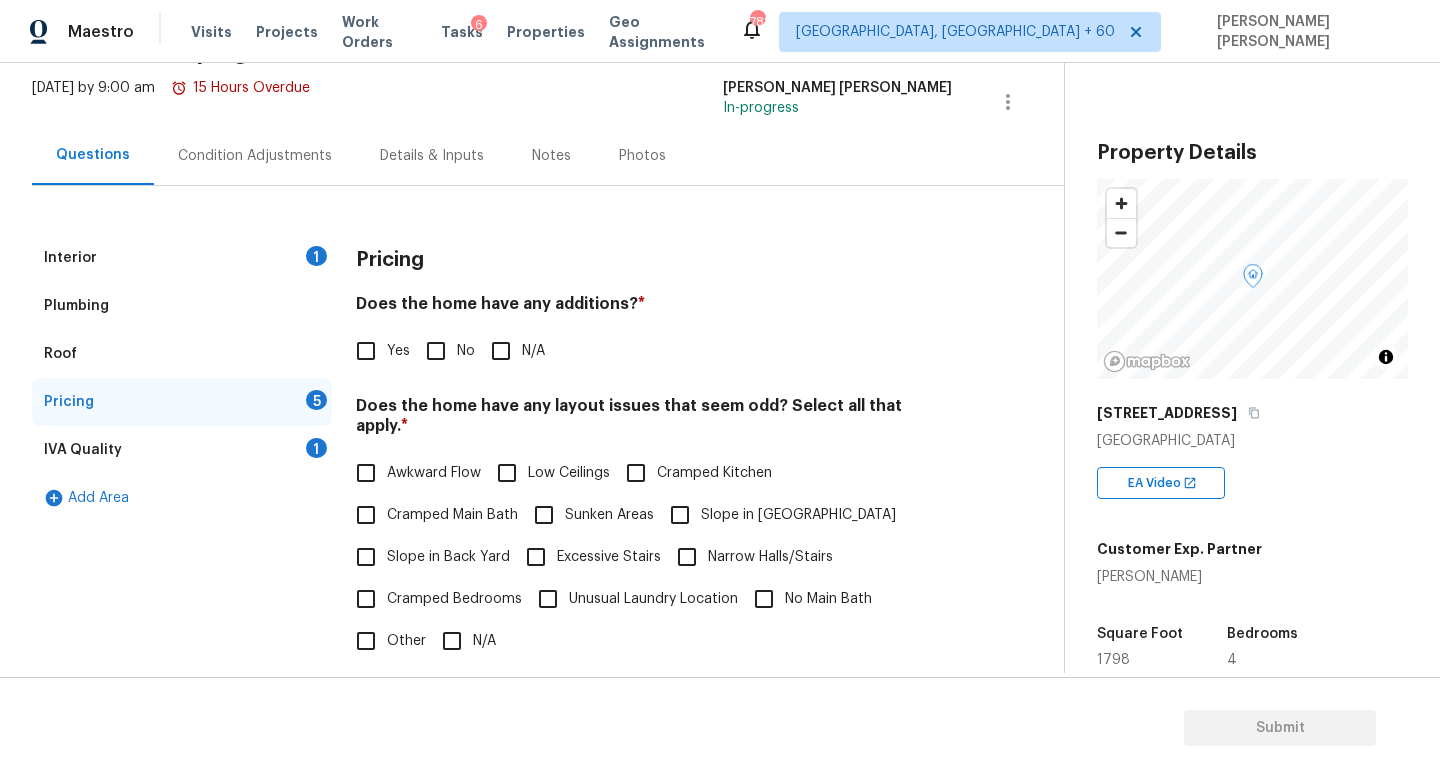 click on "No" at bounding box center (436, 351) 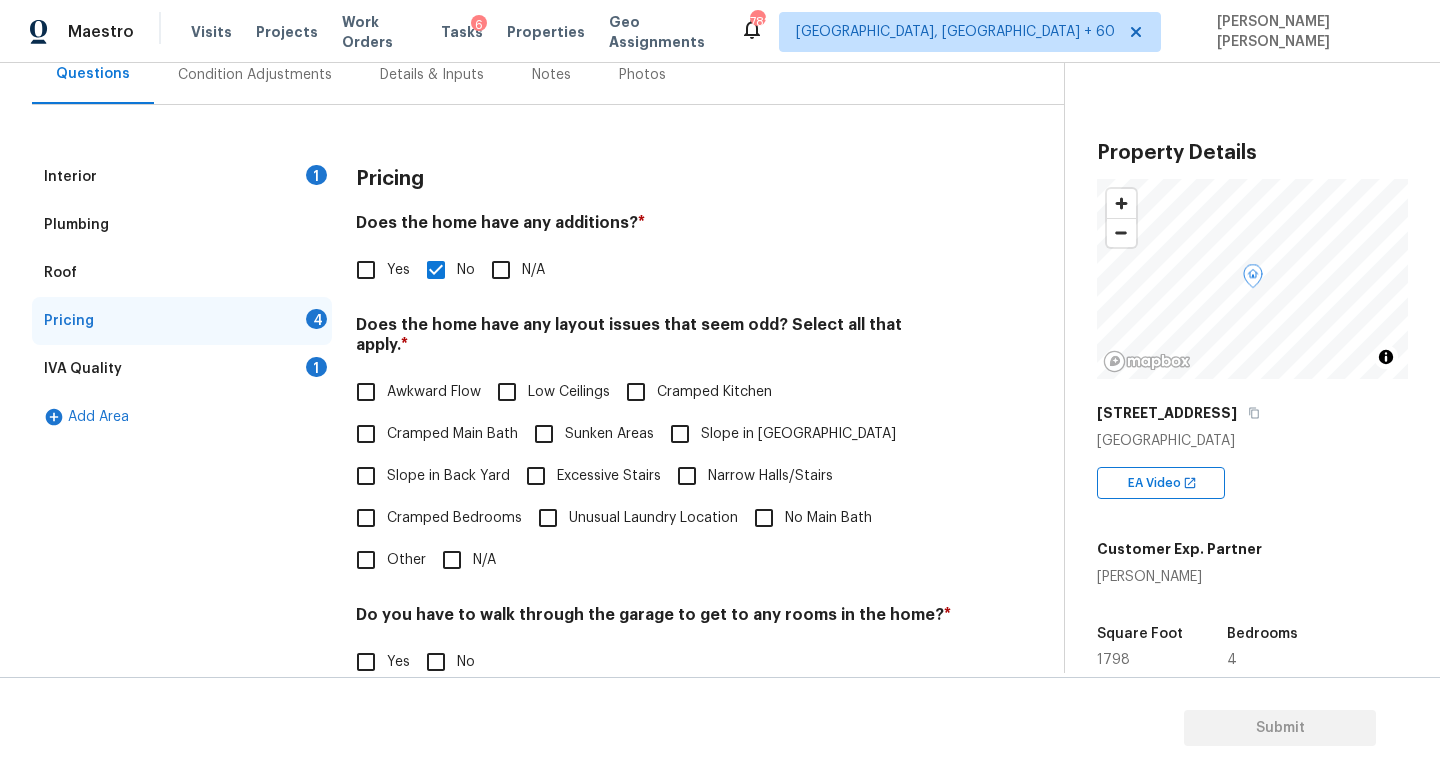 scroll, scrollTop: 238, scrollLeft: 0, axis: vertical 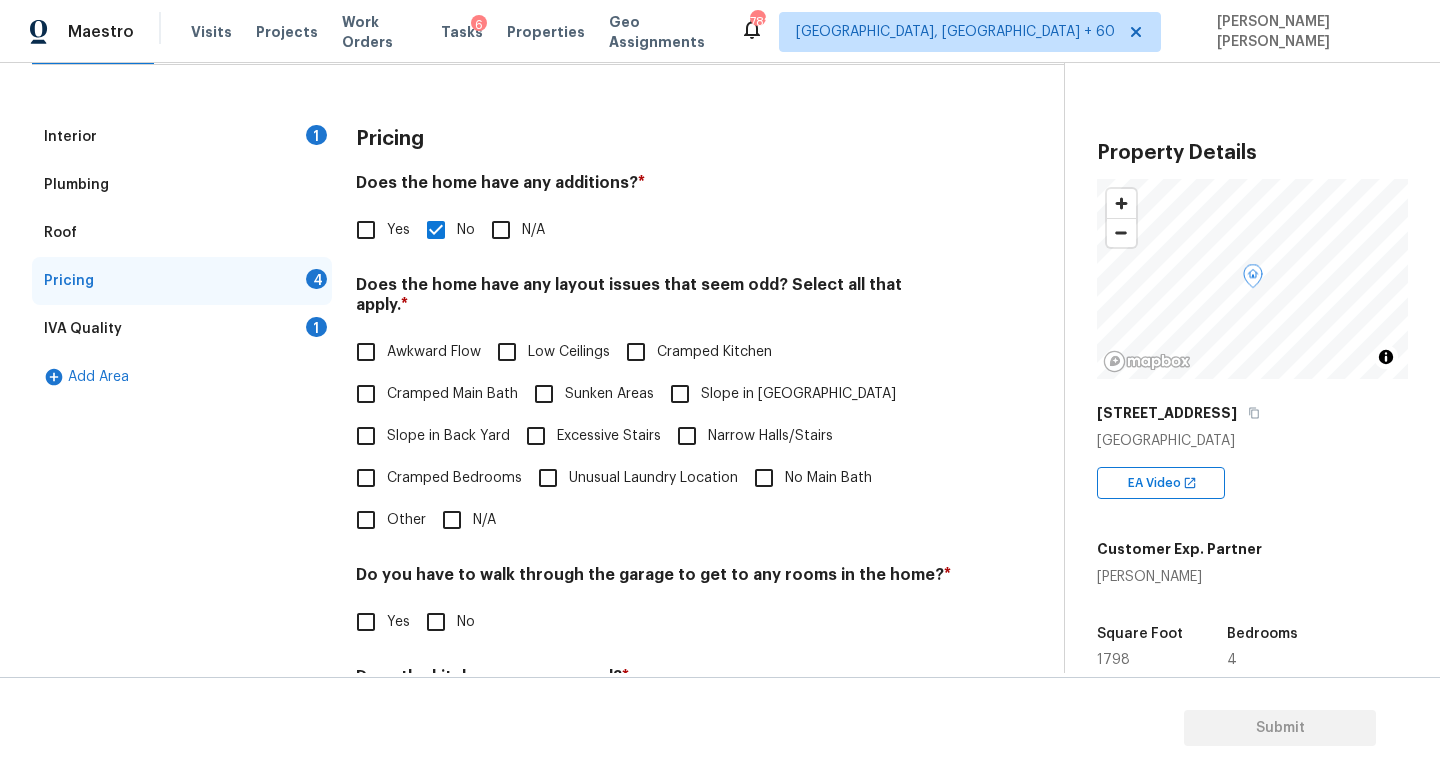 click on "Cramped Bedrooms" at bounding box center [433, 478] 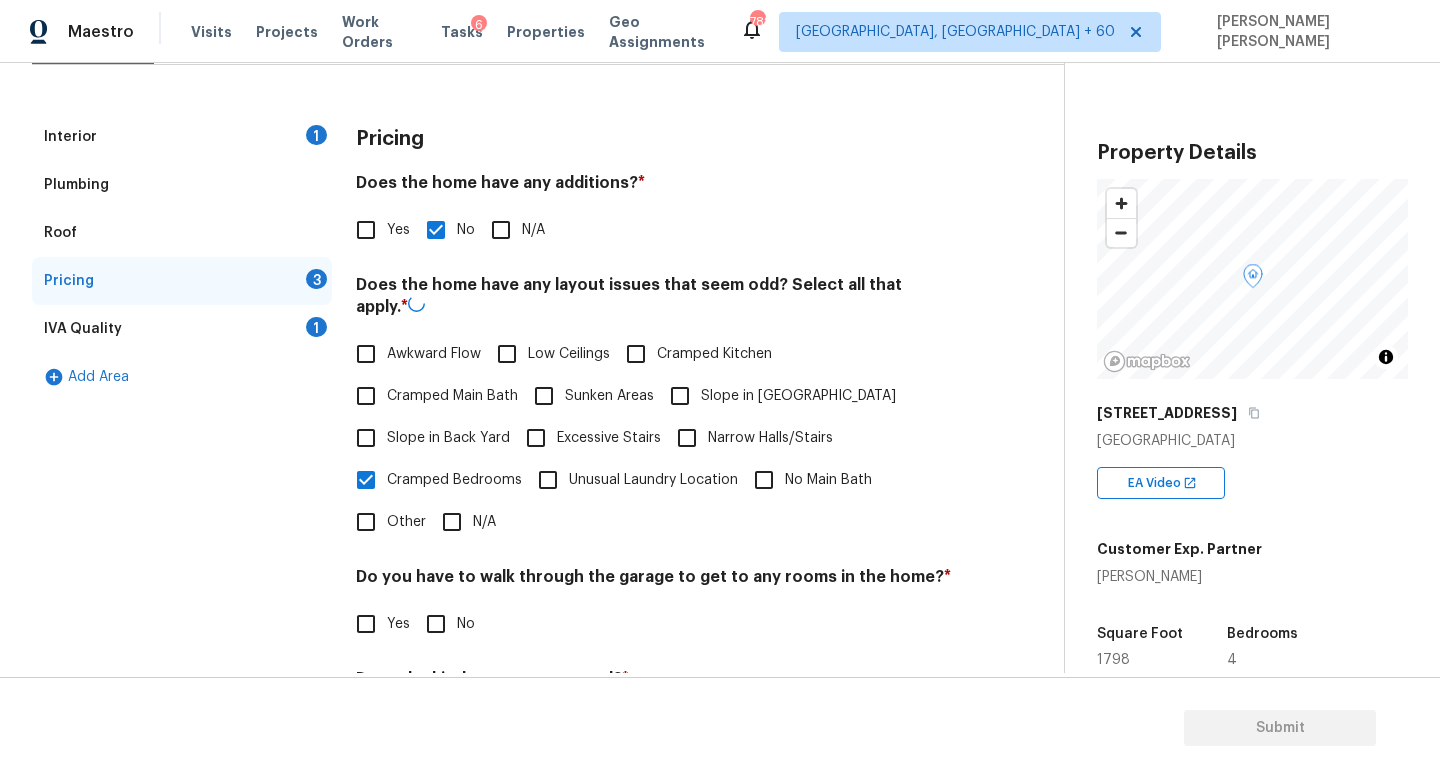 click on "Pricing Does the home have any additions?  * Yes No N/A Does the home have any layout issues that seem odd? Select all that apply.  * Awkward Flow Low Ceilings Cramped Kitchen Cramped Main Bath Sunken Areas Slope in Front Yard Slope in Back Yard Excessive Stairs Narrow Halls/Stairs Cramped Bedrooms Unusual Laundry Location No Main Bath Other N/A Do you have to walk through the garage to get to any rooms in the home?  * Yes No Does the kitchen seem cramped?  * Yes No Does the home appear to be very outdated?  * Yes No" at bounding box center [654, 493] 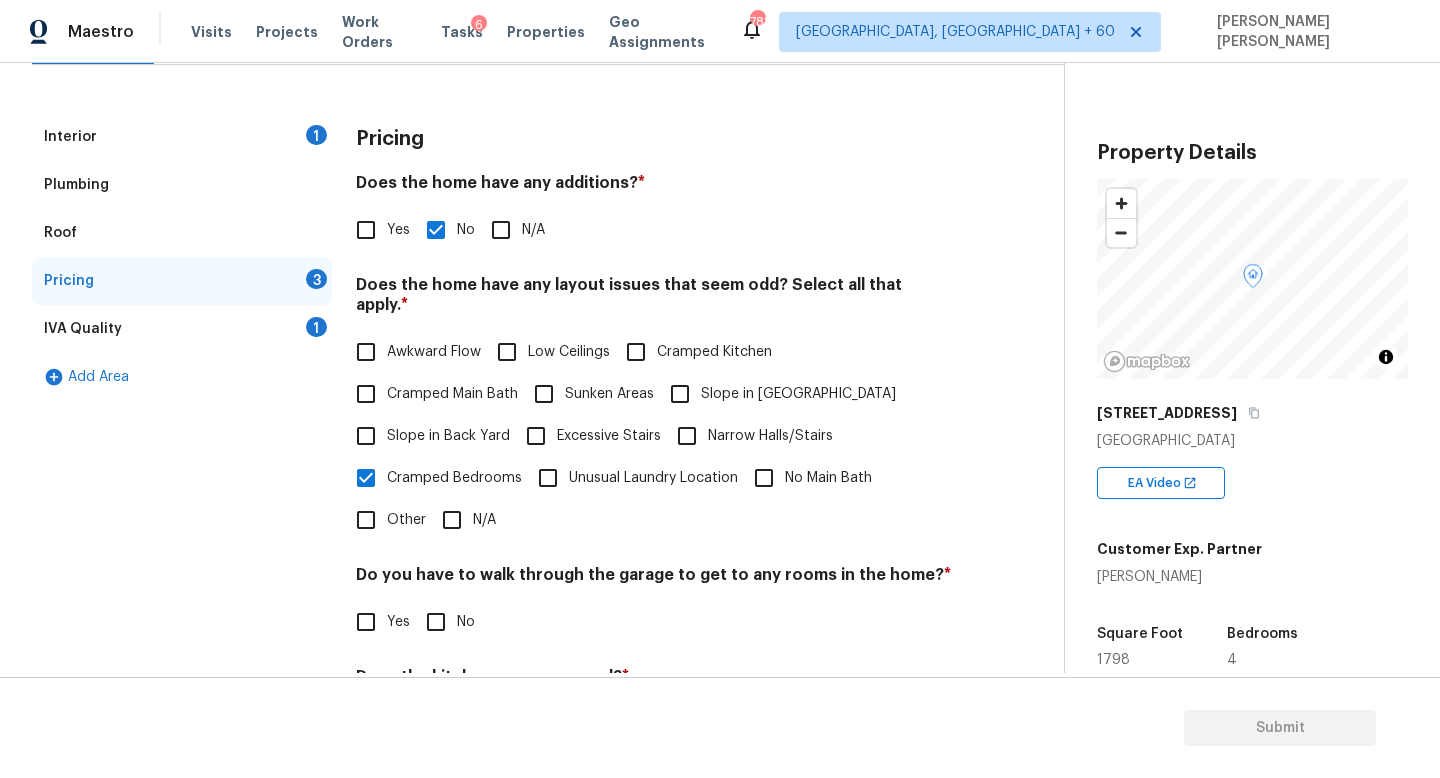 click on "Cramped Bedrooms" at bounding box center (454, 478) 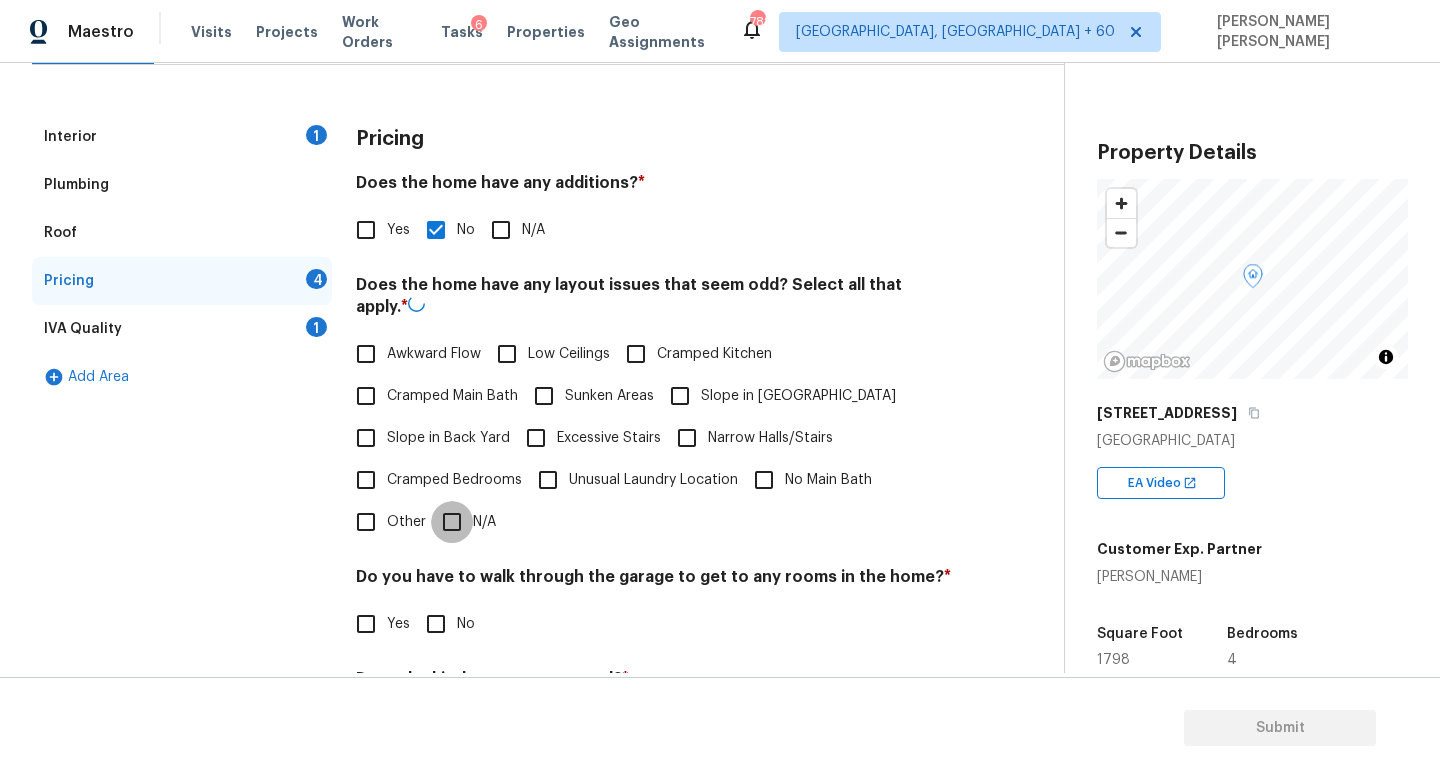 click on "N/A" at bounding box center [452, 522] 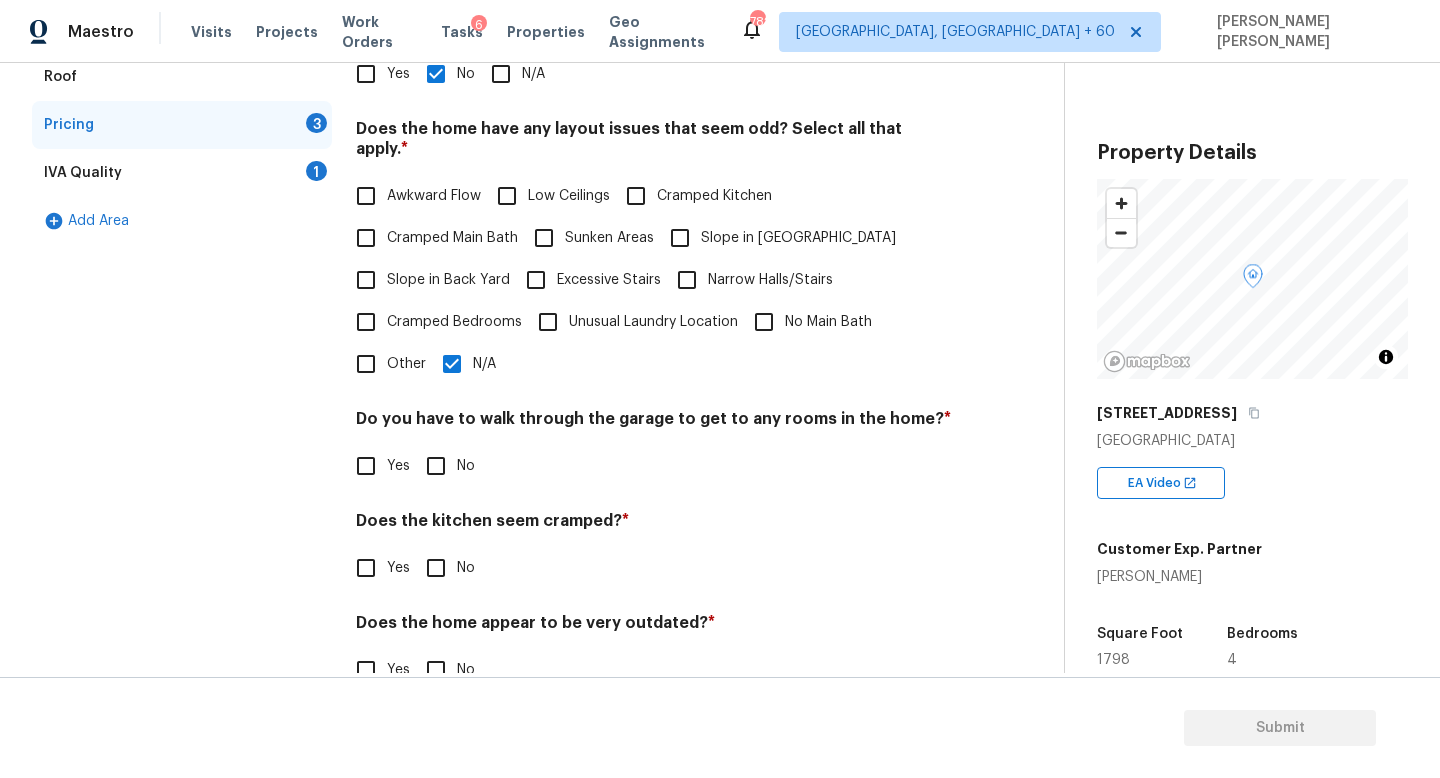 scroll, scrollTop: 422, scrollLeft: 0, axis: vertical 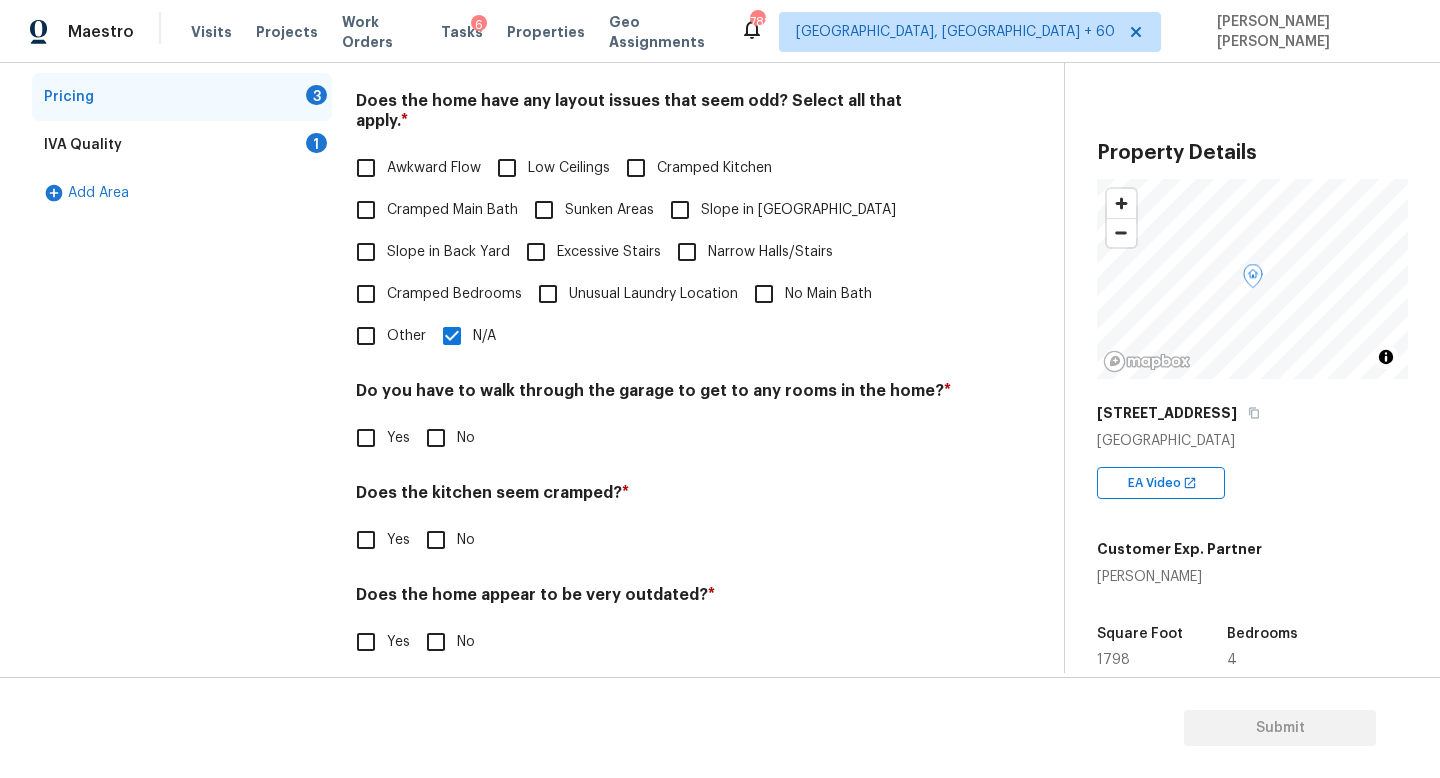 click on "No" at bounding box center [436, 438] 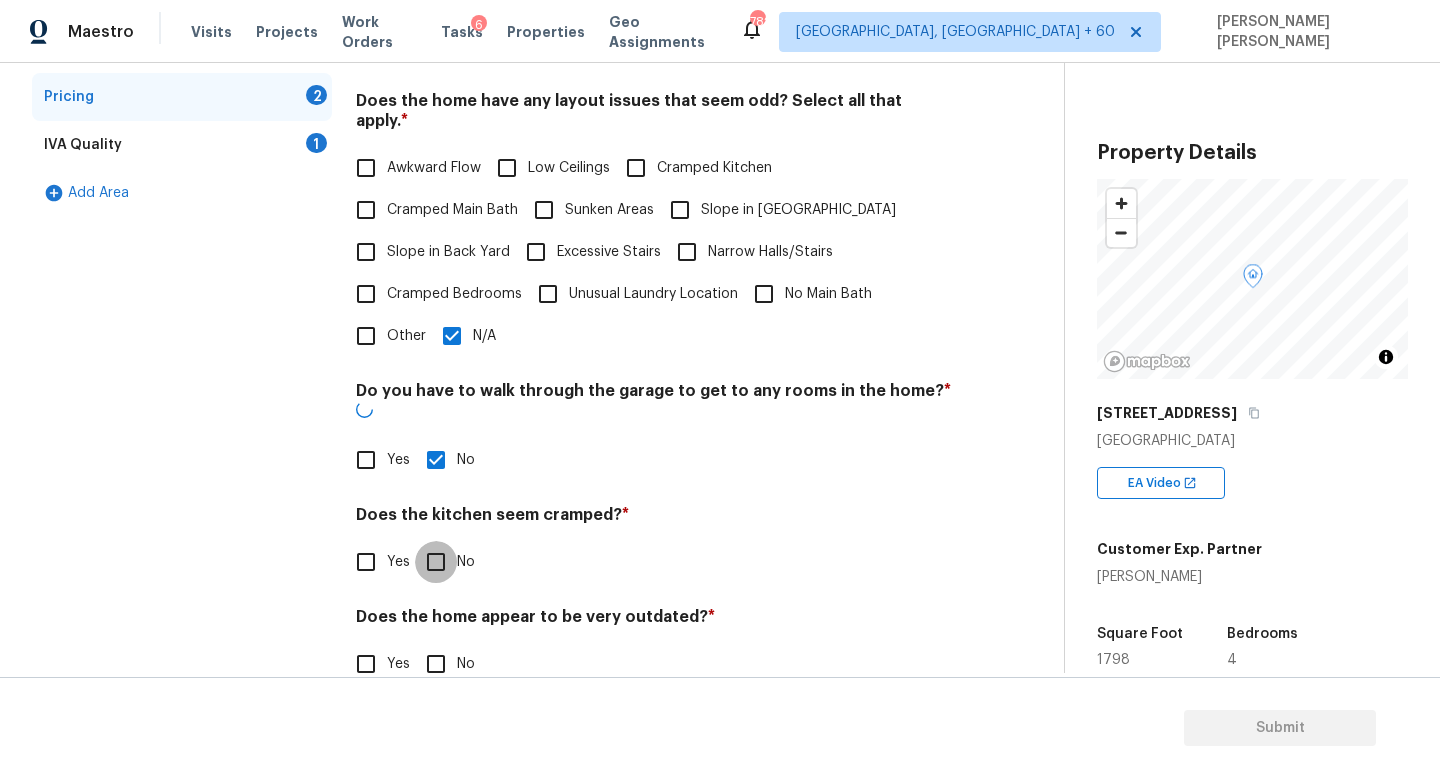click on "No" at bounding box center (436, 562) 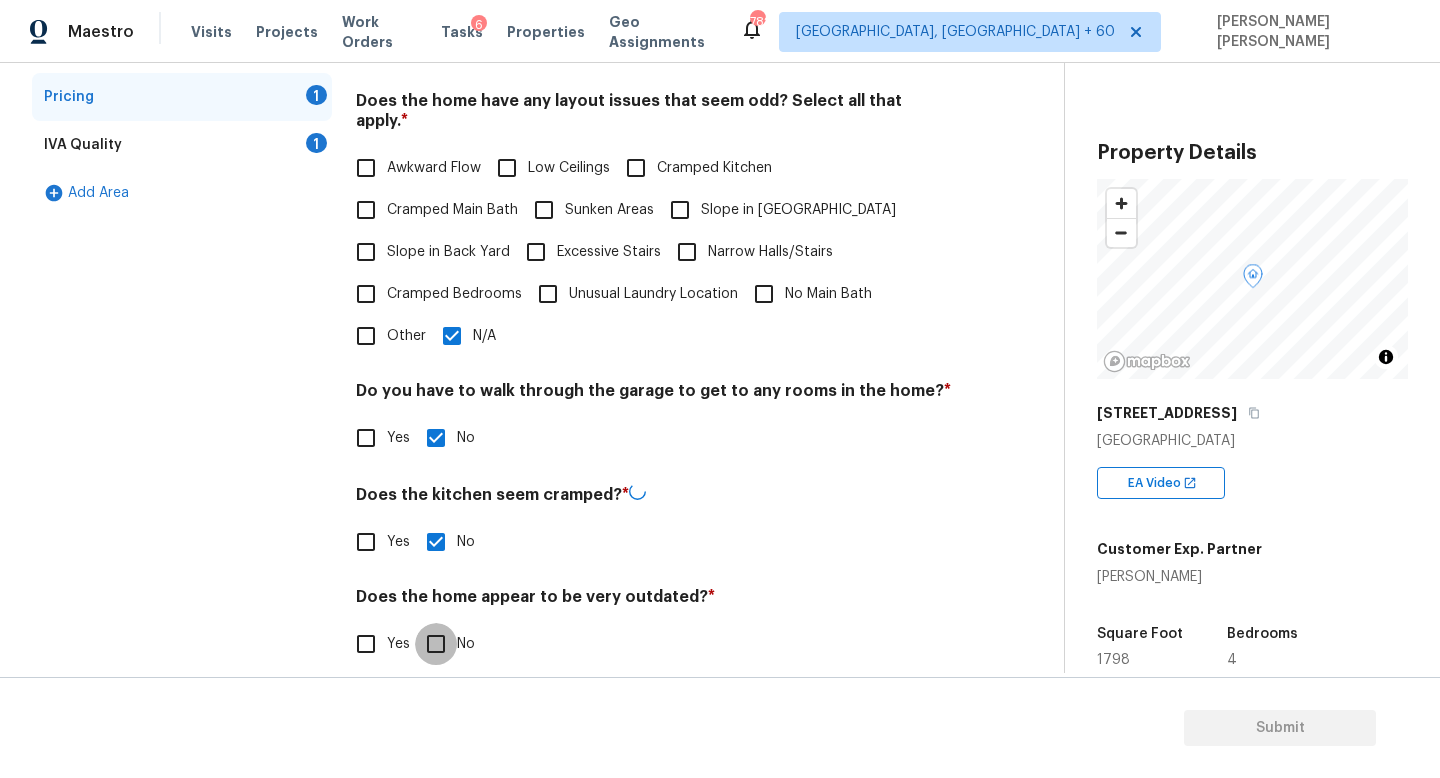 click on "No" at bounding box center (436, 644) 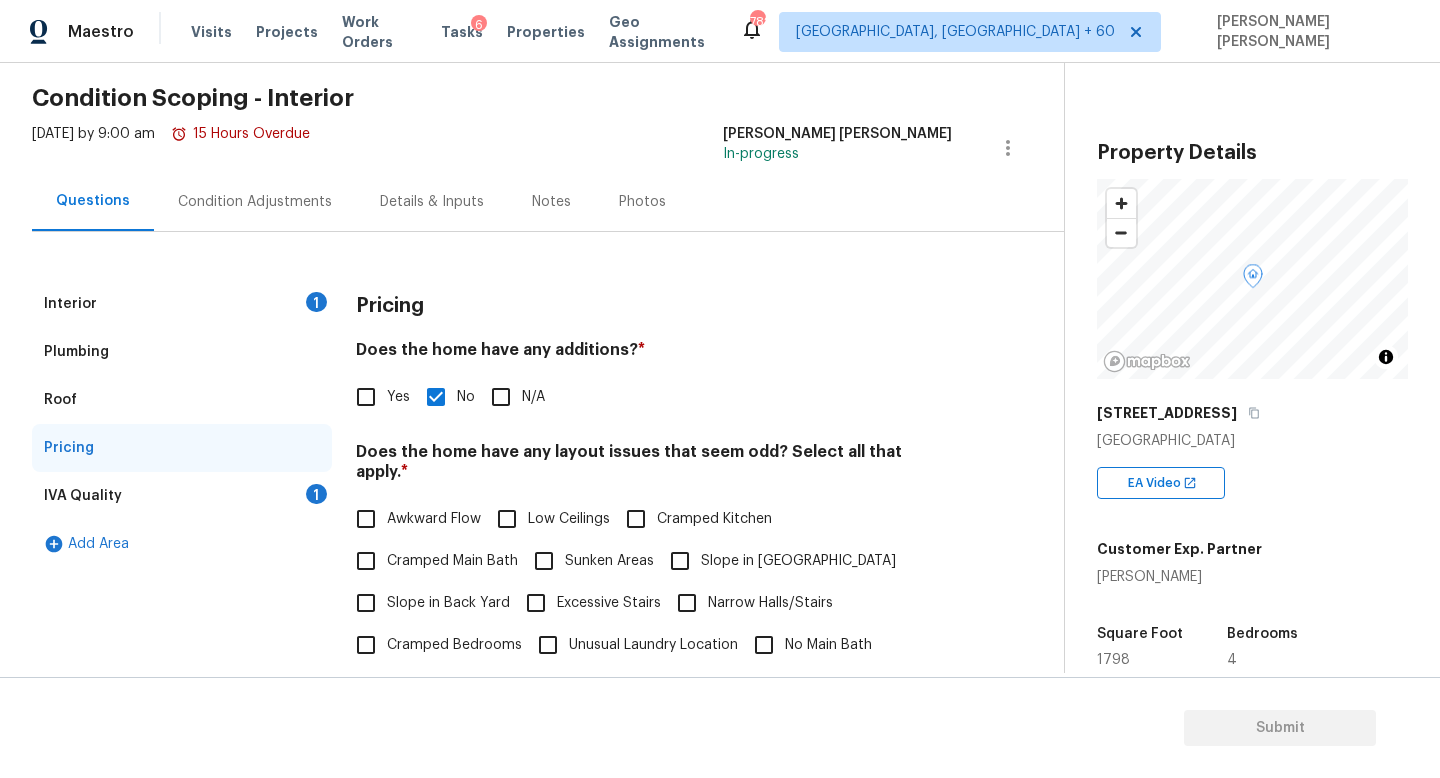 scroll, scrollTop: 42, scrollLeft: 0, axis: vertical 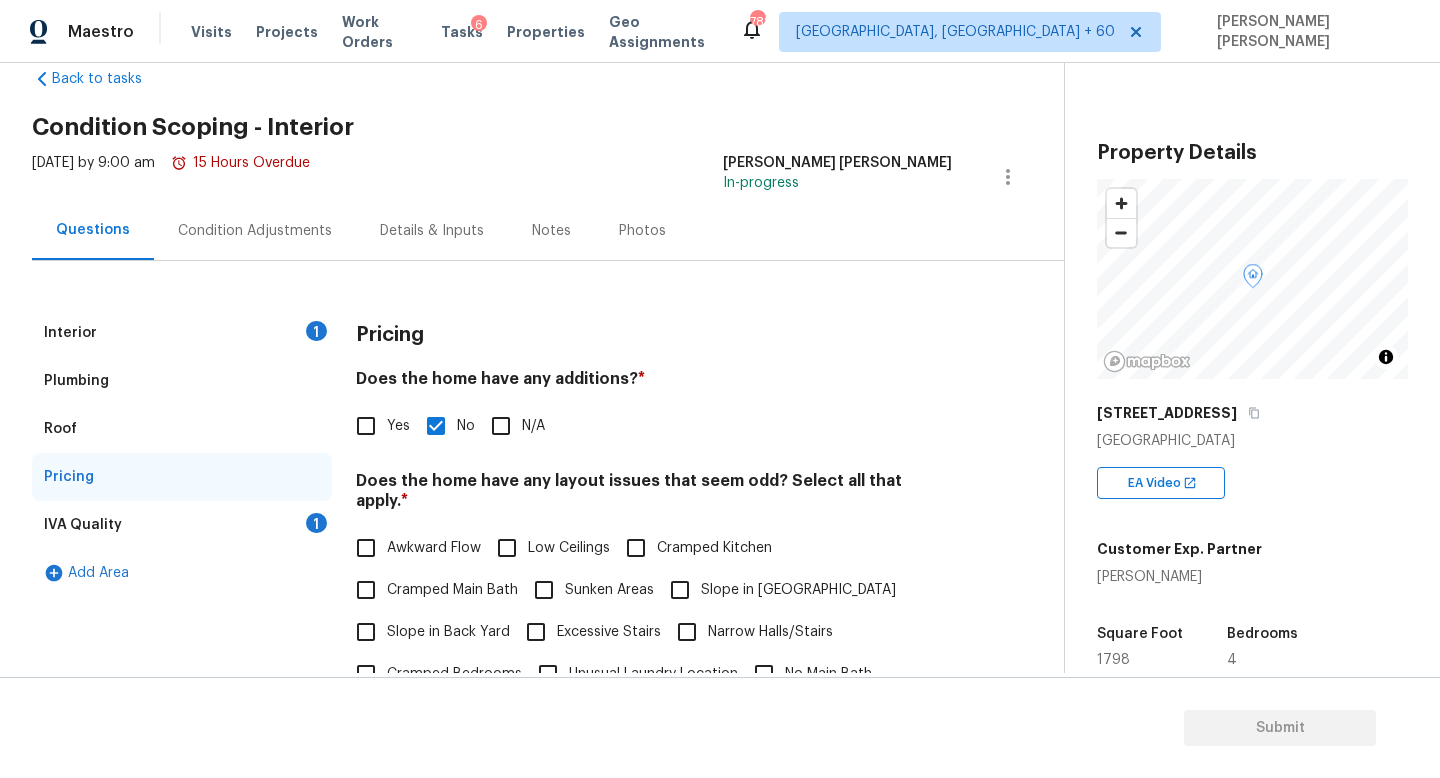 click on "IVA Quality 1" at bounding box center (182, 525) 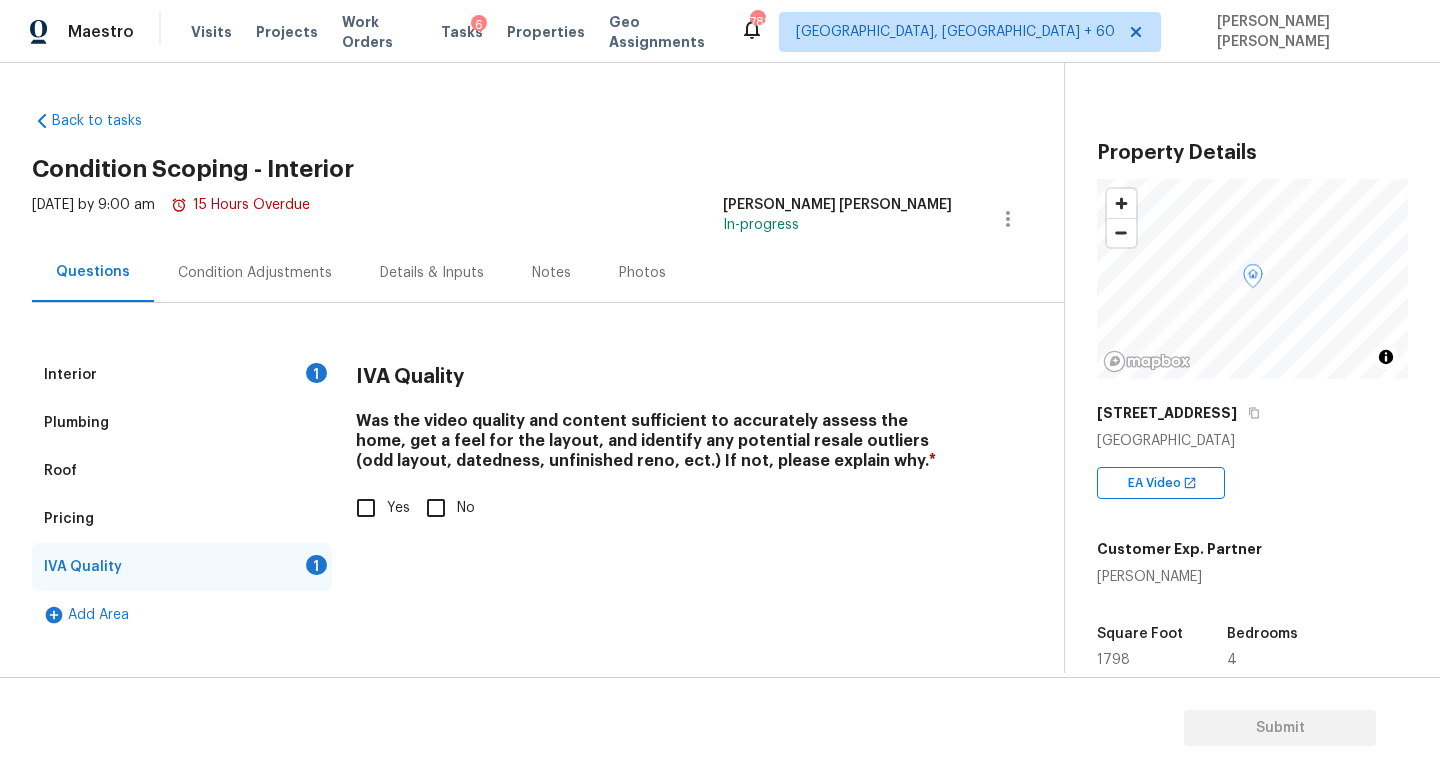 scroll, scrollTop: 0, scrollLeft: 0, axis: both 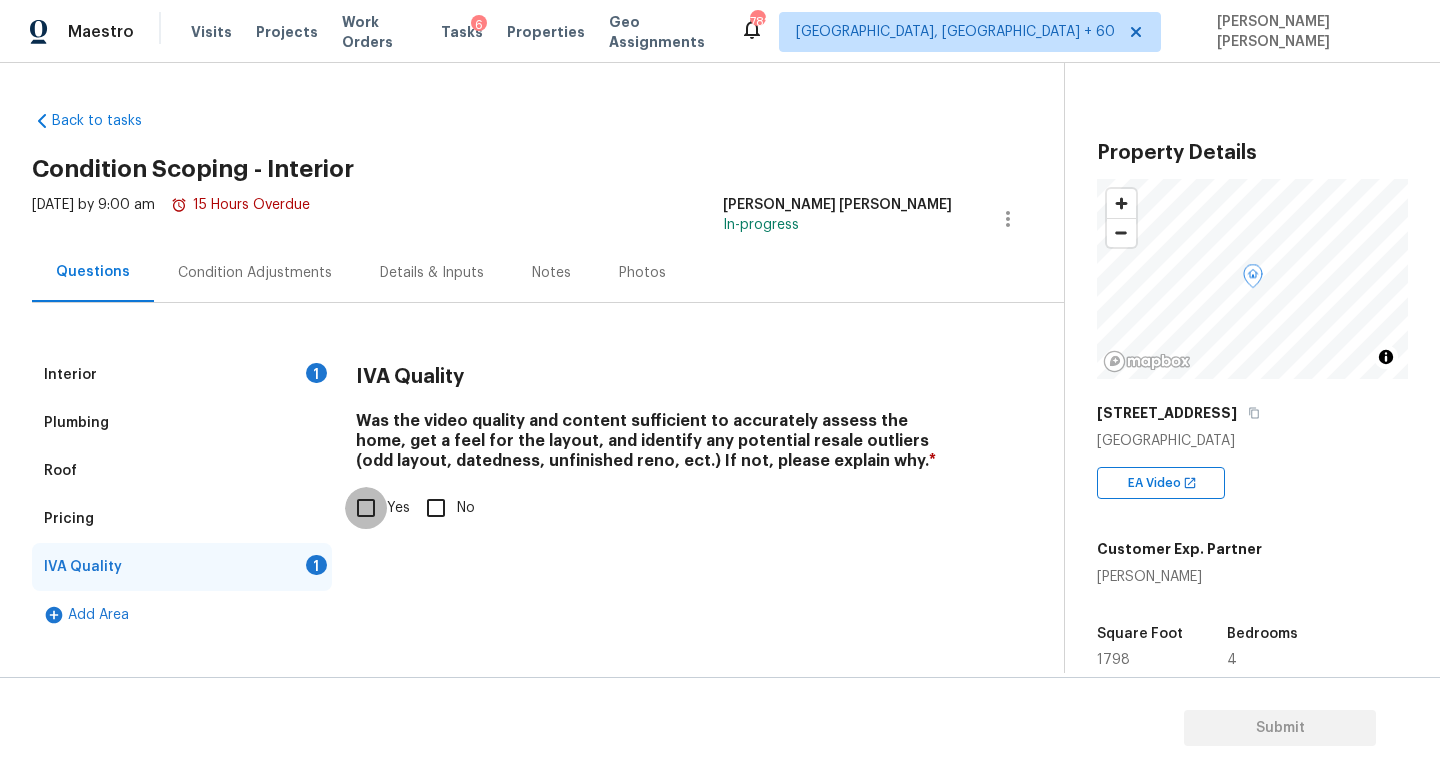 click on "Yes" at bounding box center (366, 508) 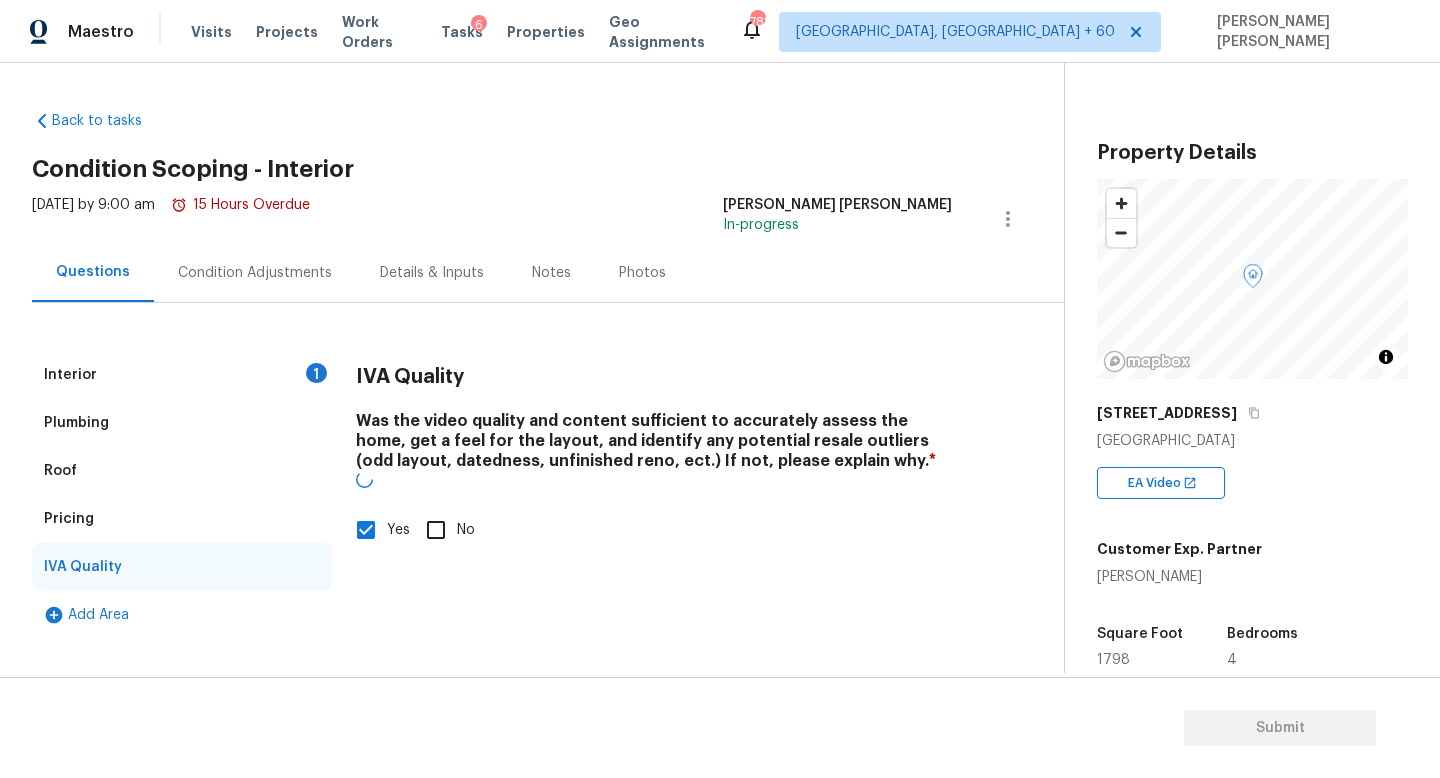 click on "Interior 1 Plumbing Roof Pricing IVA Quality Add Area IVA Quality Was the video quality and content sufficient to accurately assess the home, get a feel for the layout, and identify any potential resale outliers (odd layout, datedness, unfinished reno, ect.) If not, please explain why.  * Yes No" at bounding box center (524, 471) 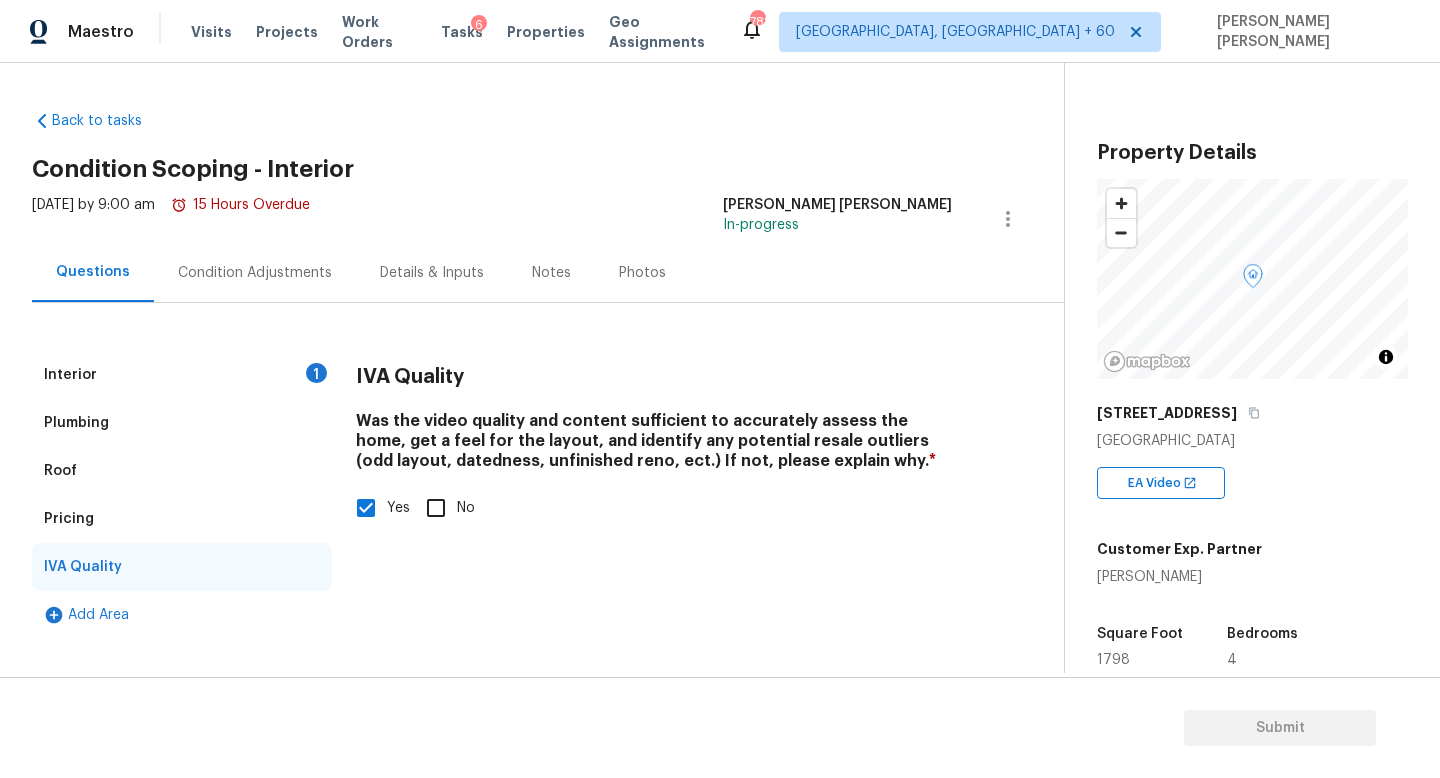 click on "Condition Adjustments" at bounding box center [255, 273] 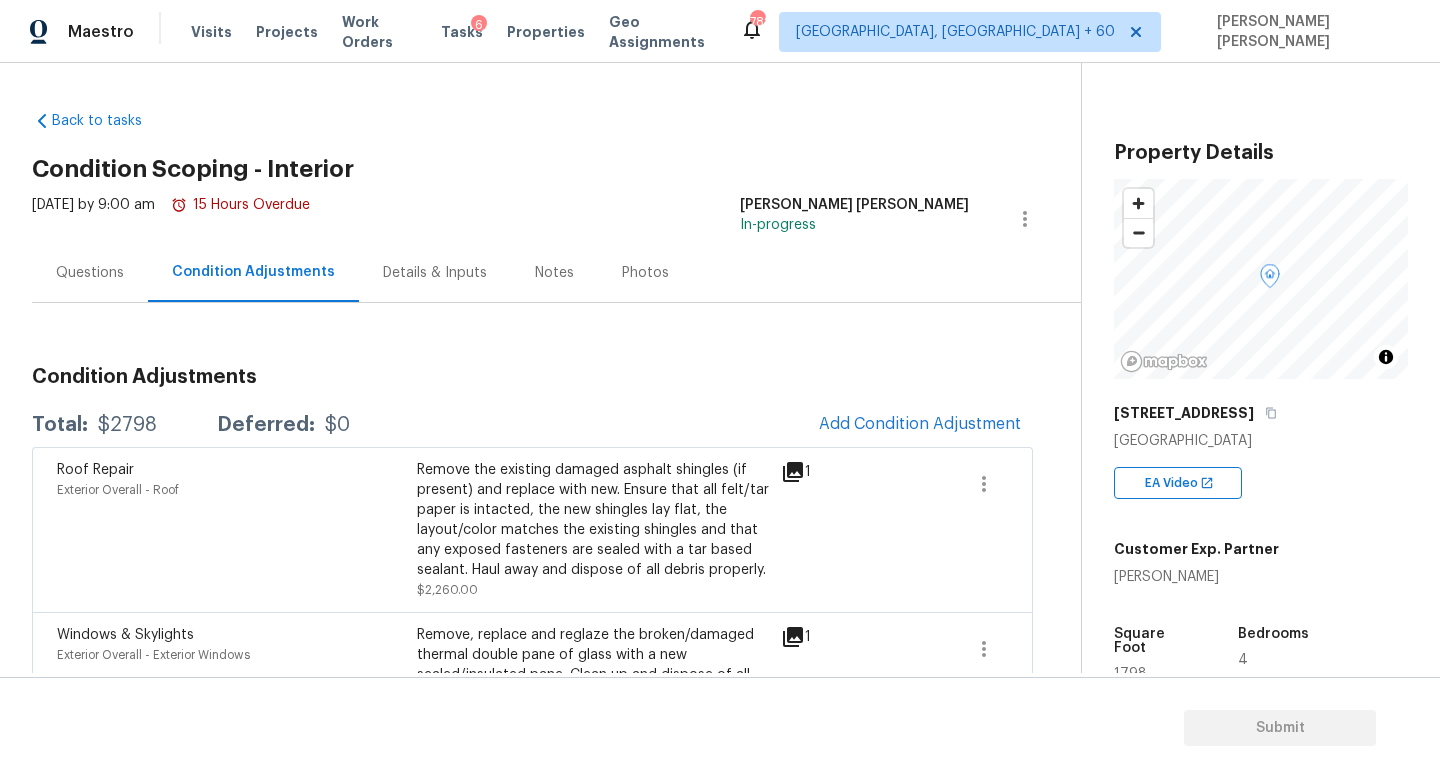 scroll, scrollTop: 94, scrollLeft: 0, axis: vertical 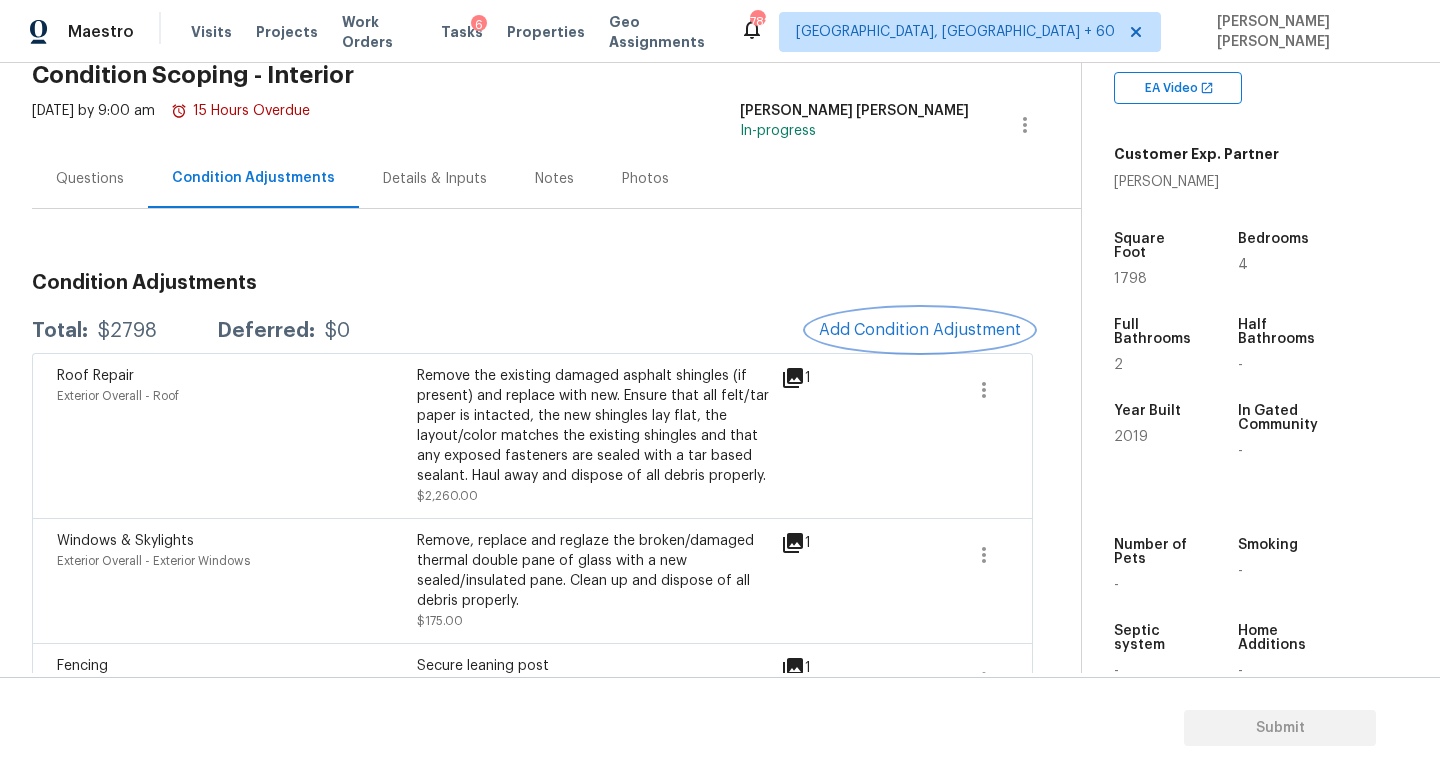 click on "Add Condition Adjustment" at bounding box center [920, 330] 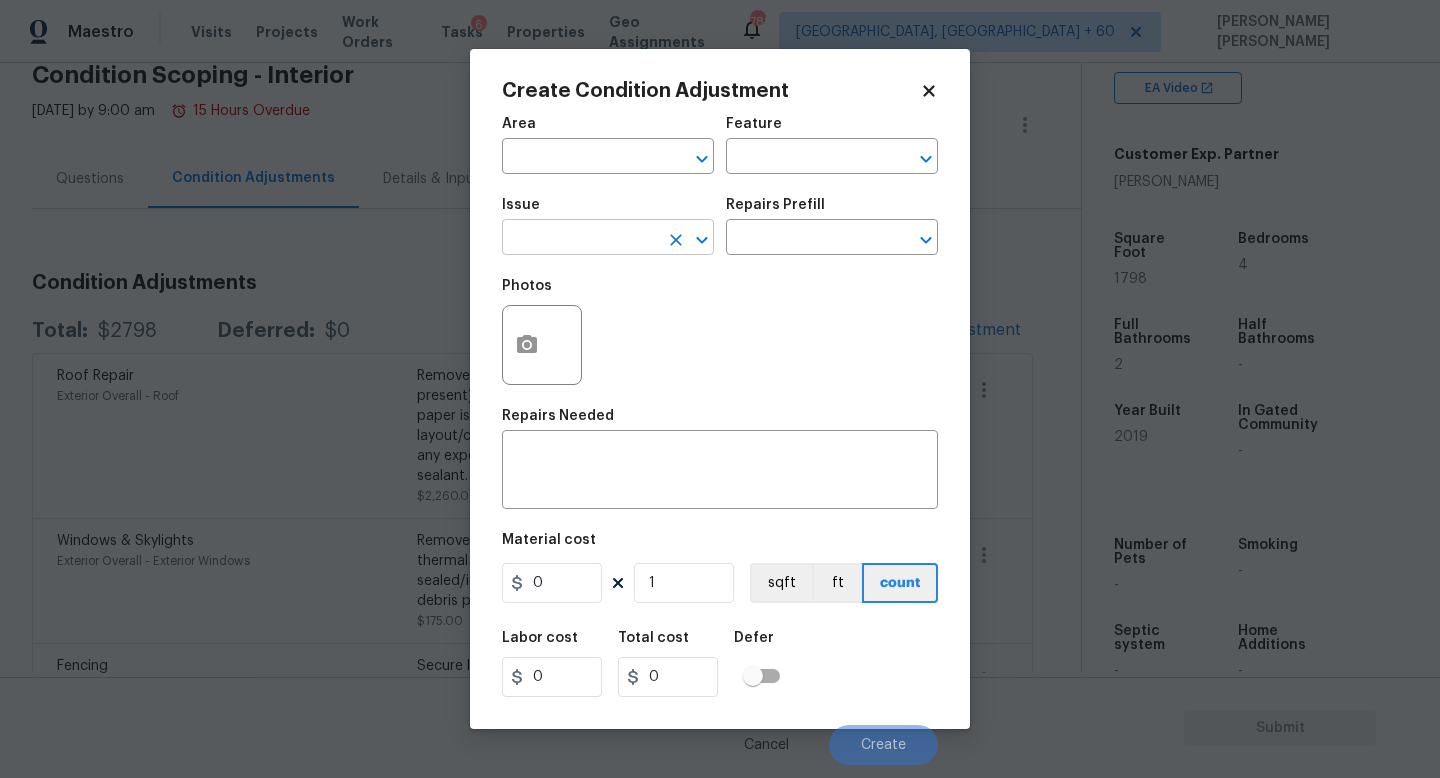 click at bounding box center (580, 239) 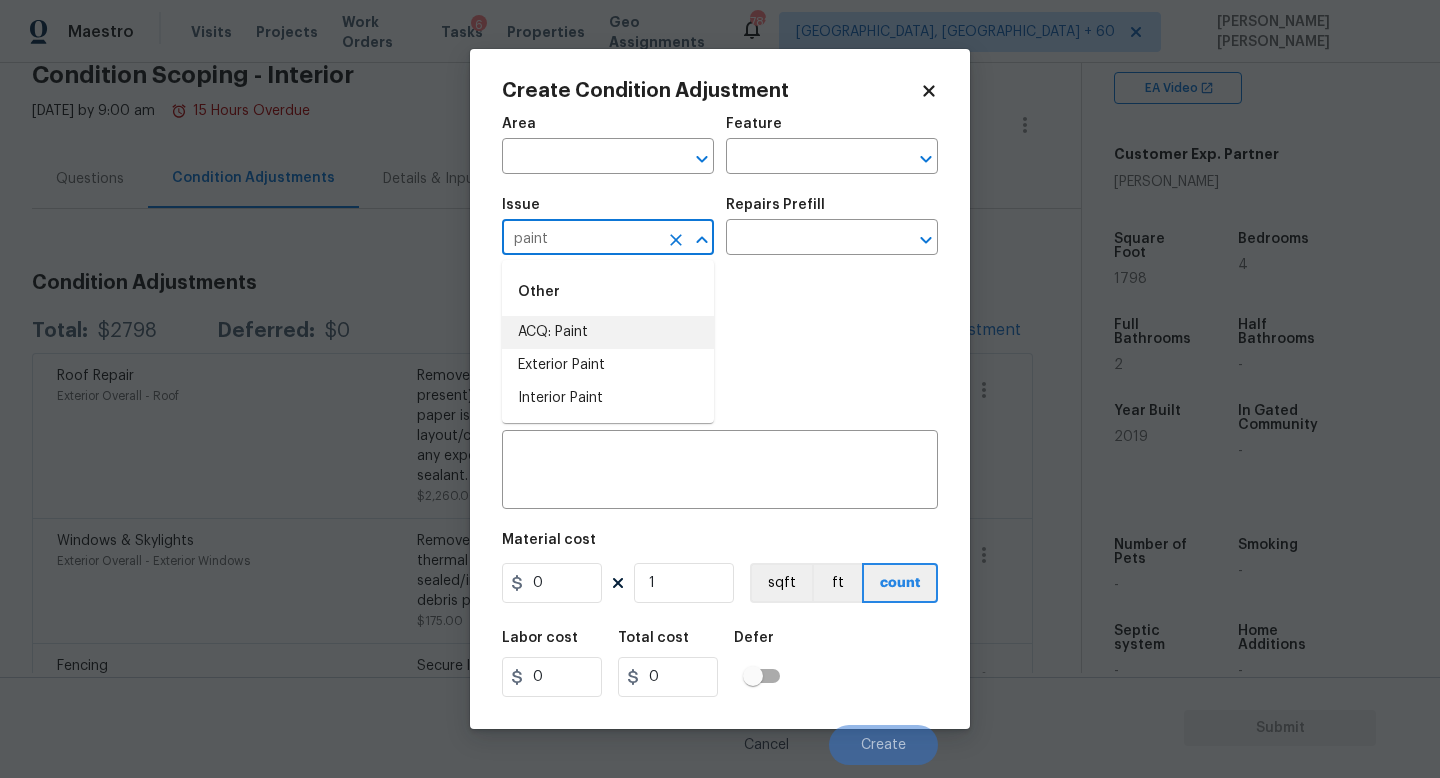 click on "Other" at bounding box center (608, 292) 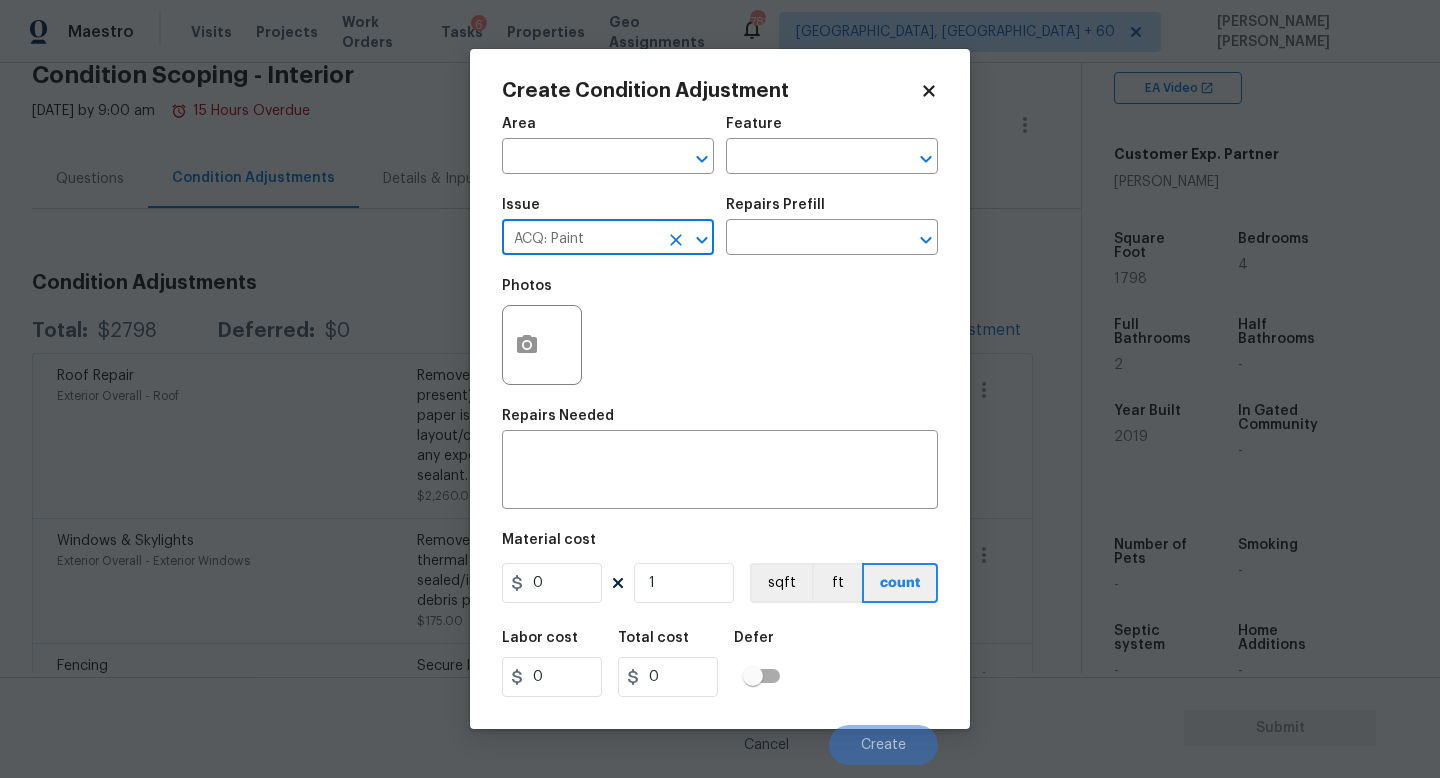 type on "ACQ: Paint" 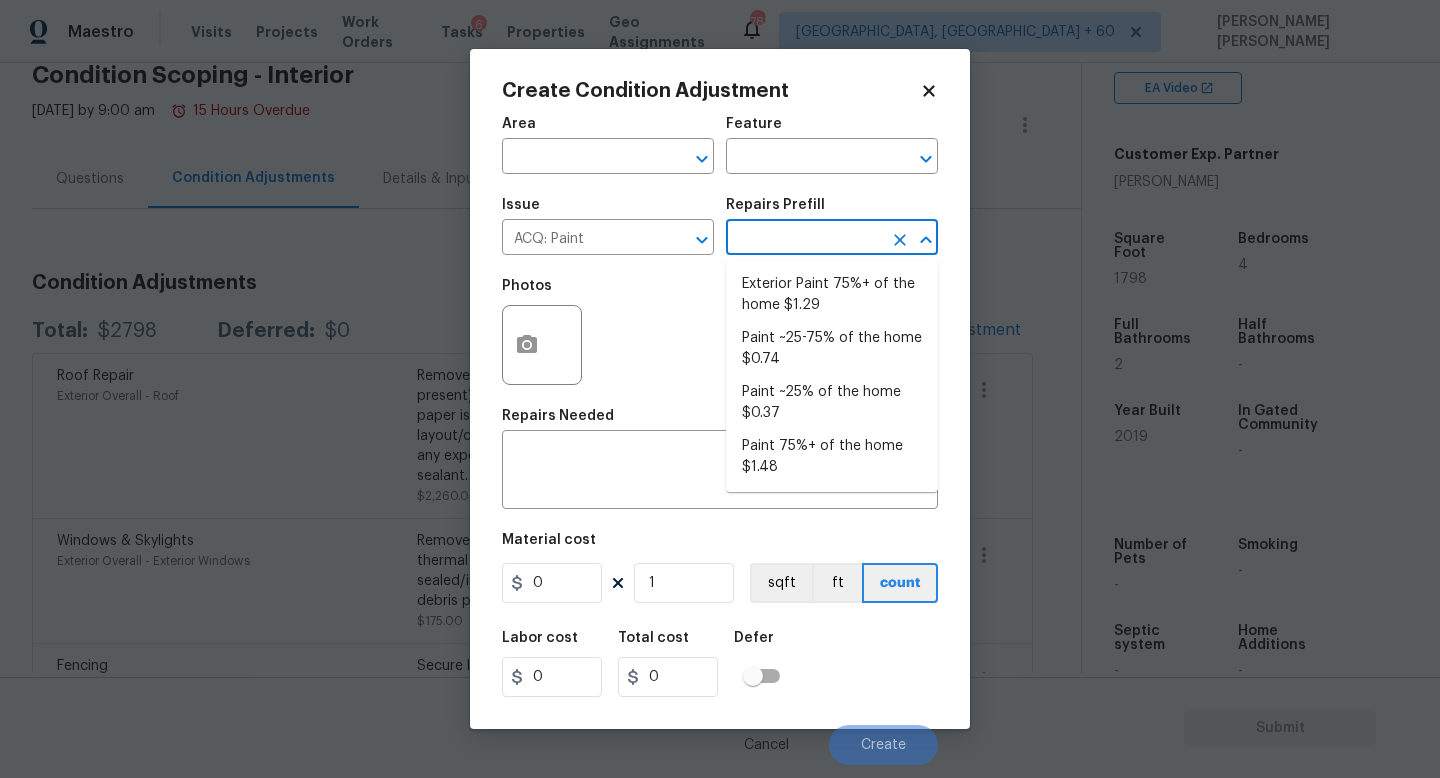 click at bounding box center [804, 239] 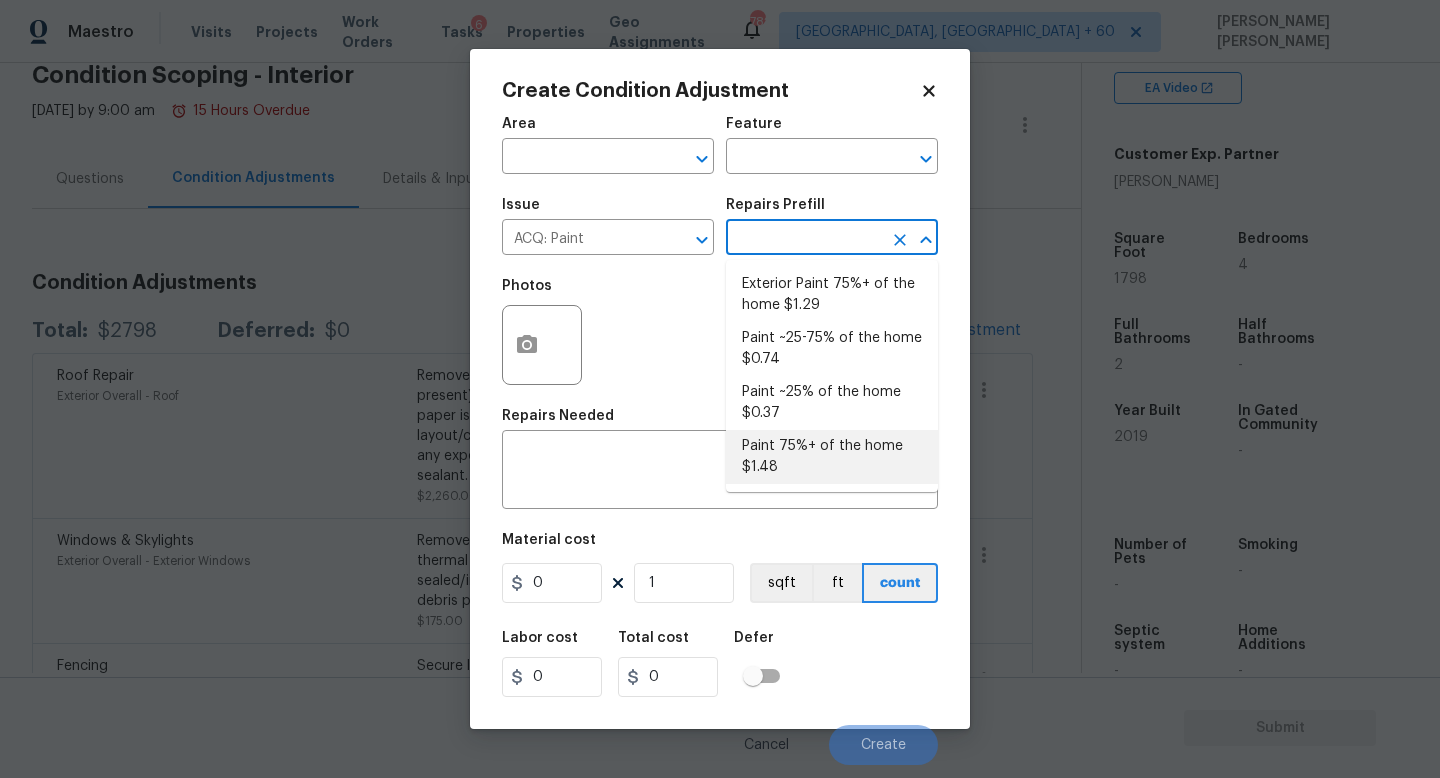 click on "Paint 75%+ of the home $1.48" at bounding box center [832, 457] 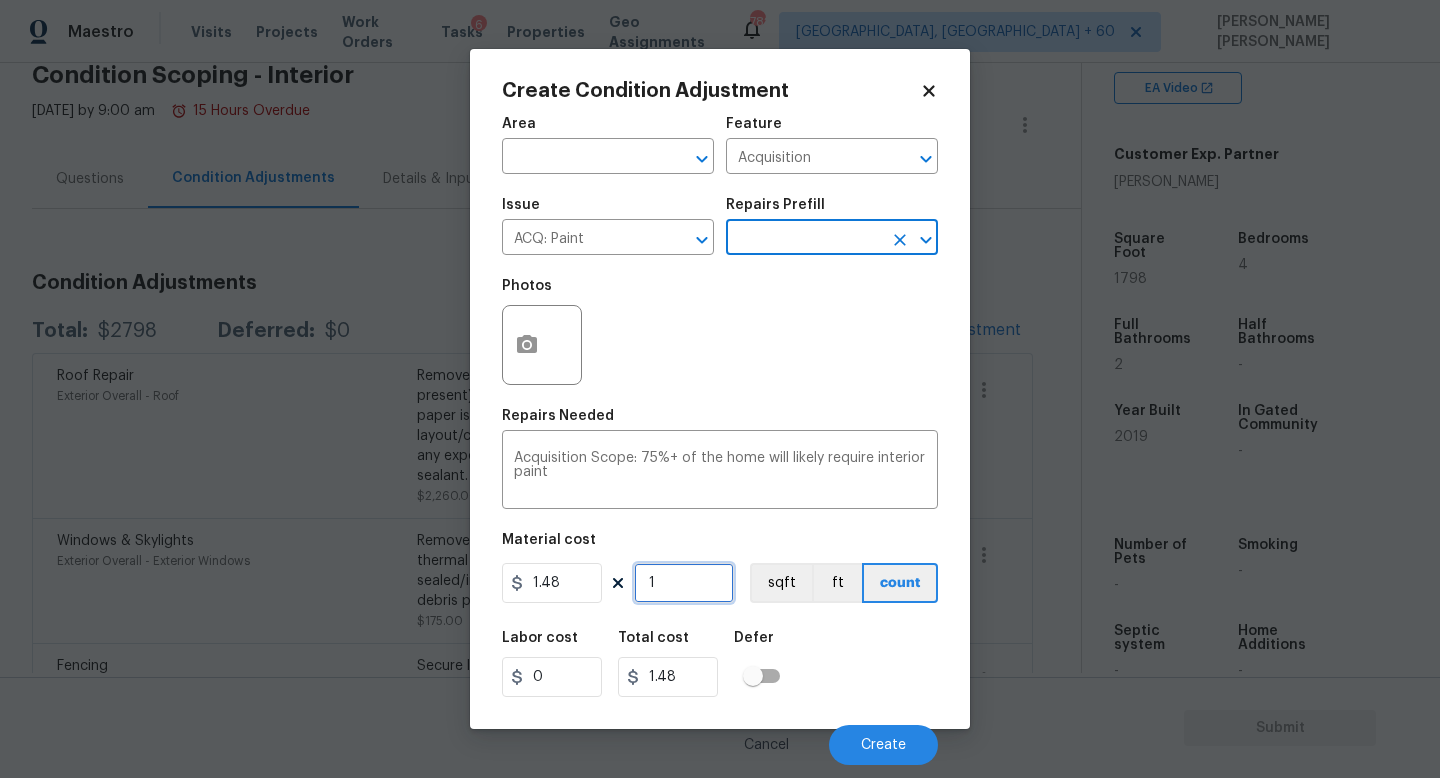 click on "1" at bounding box center (684, 583) 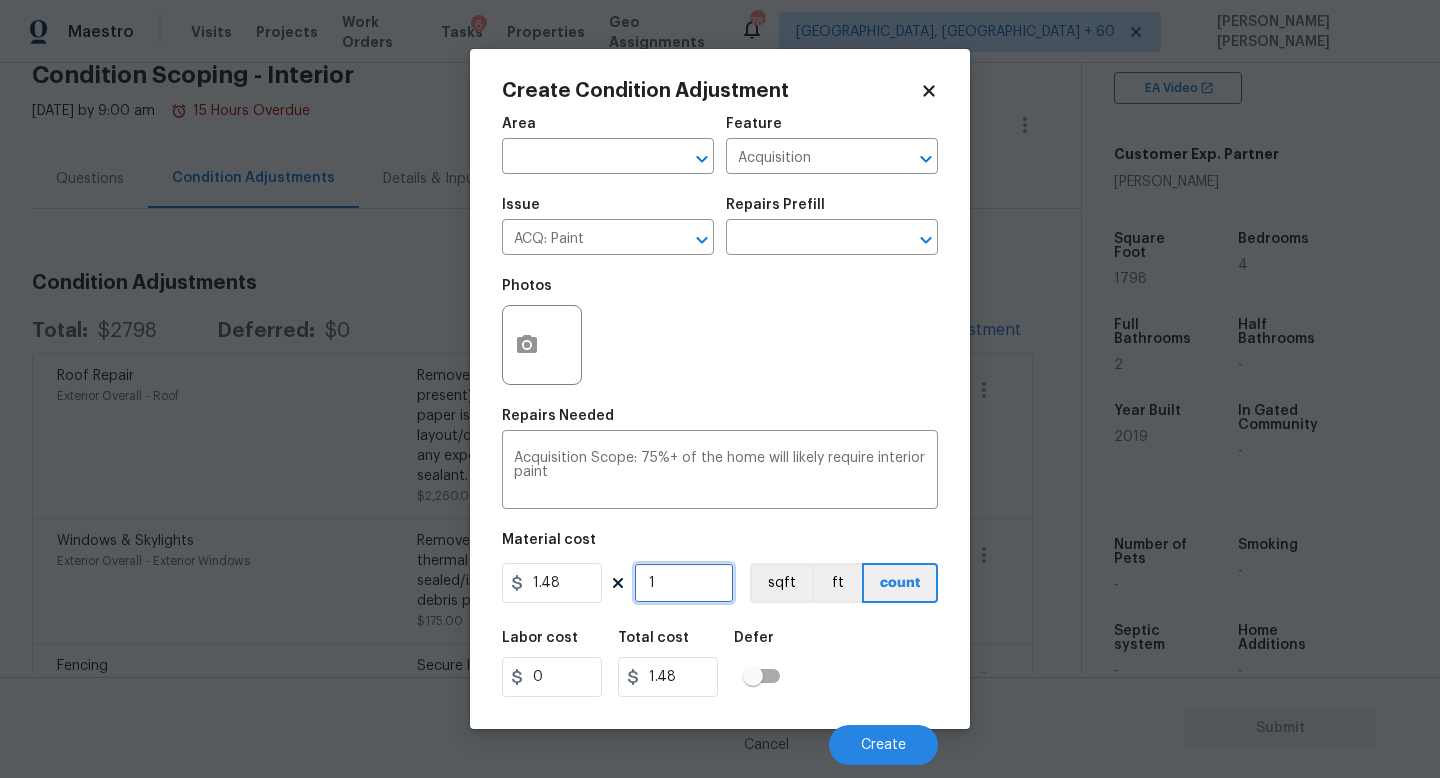 type on "0" 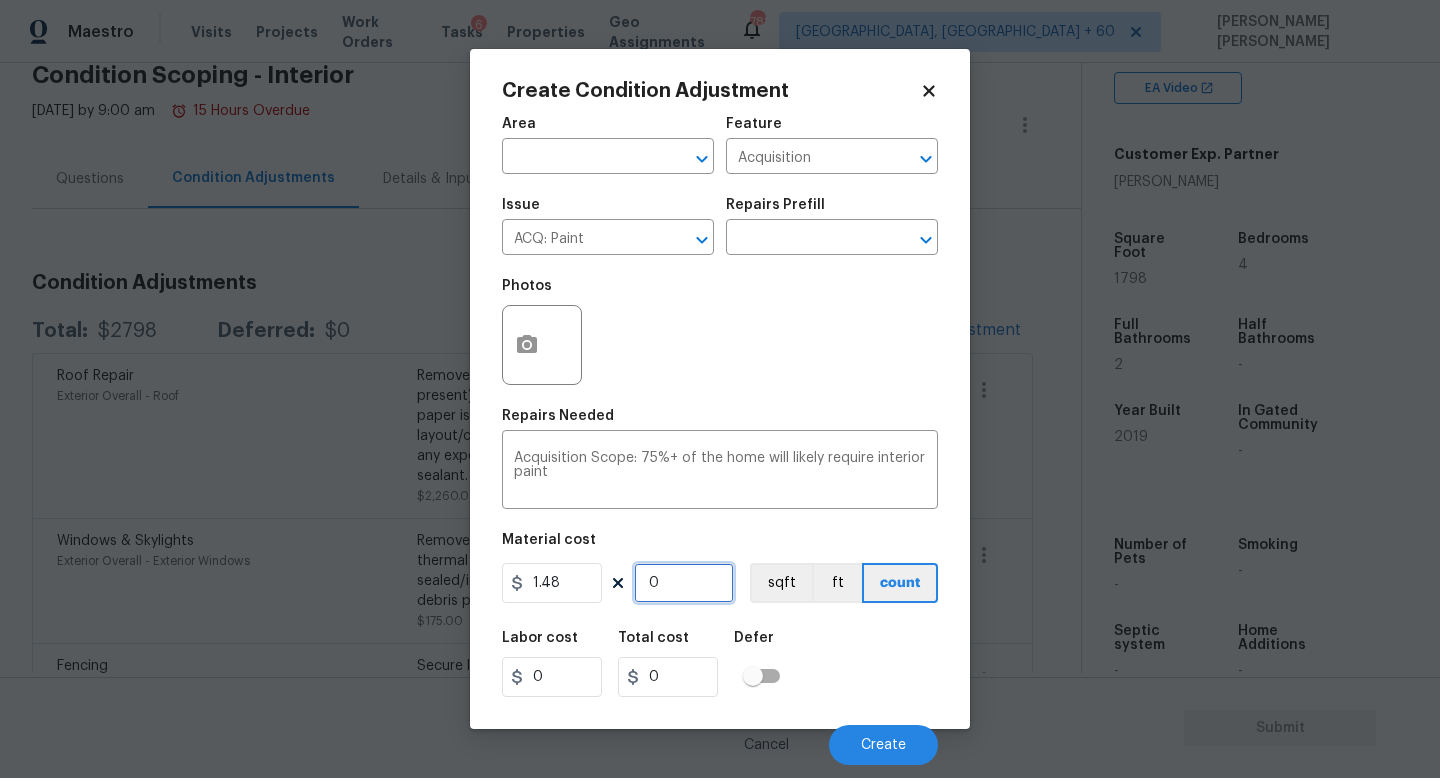 type on "1" 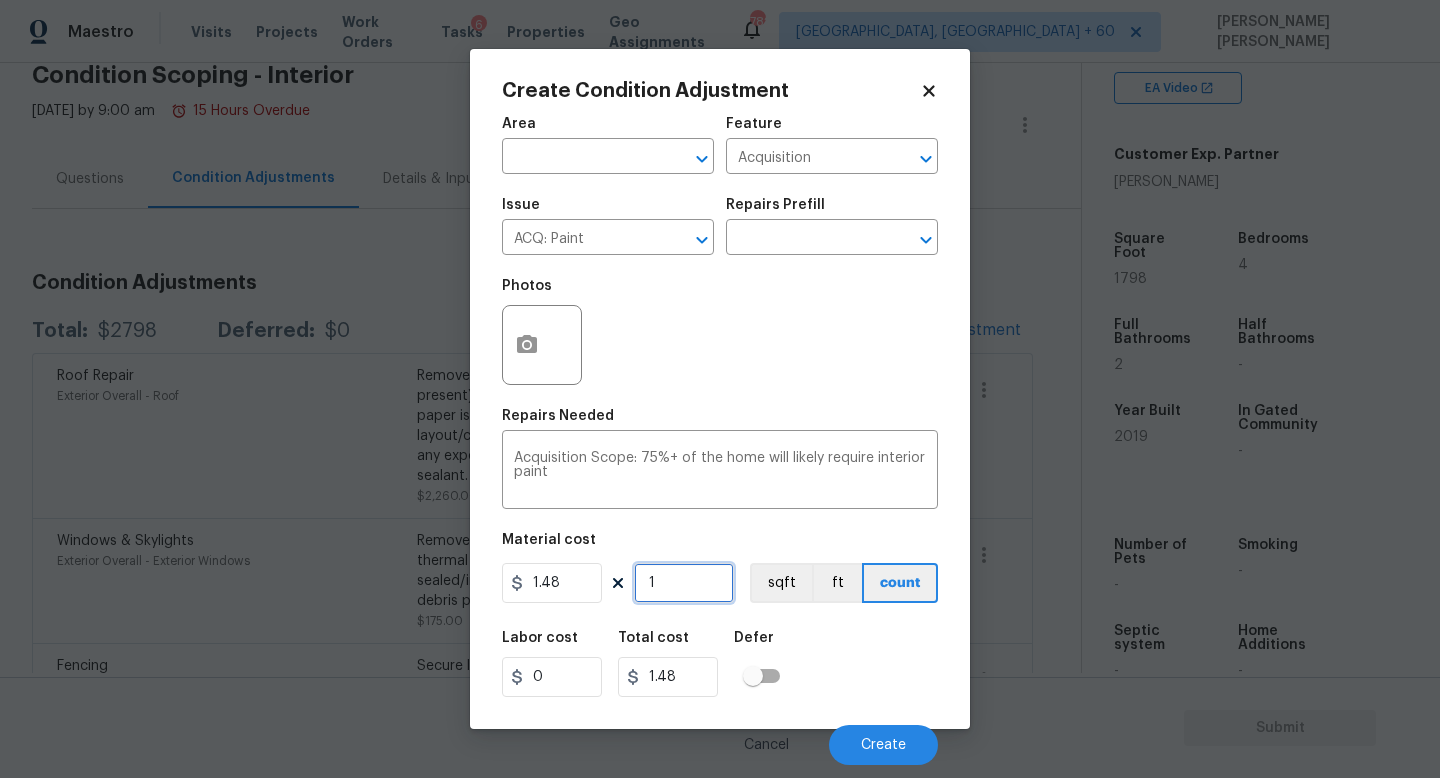 type on "17" 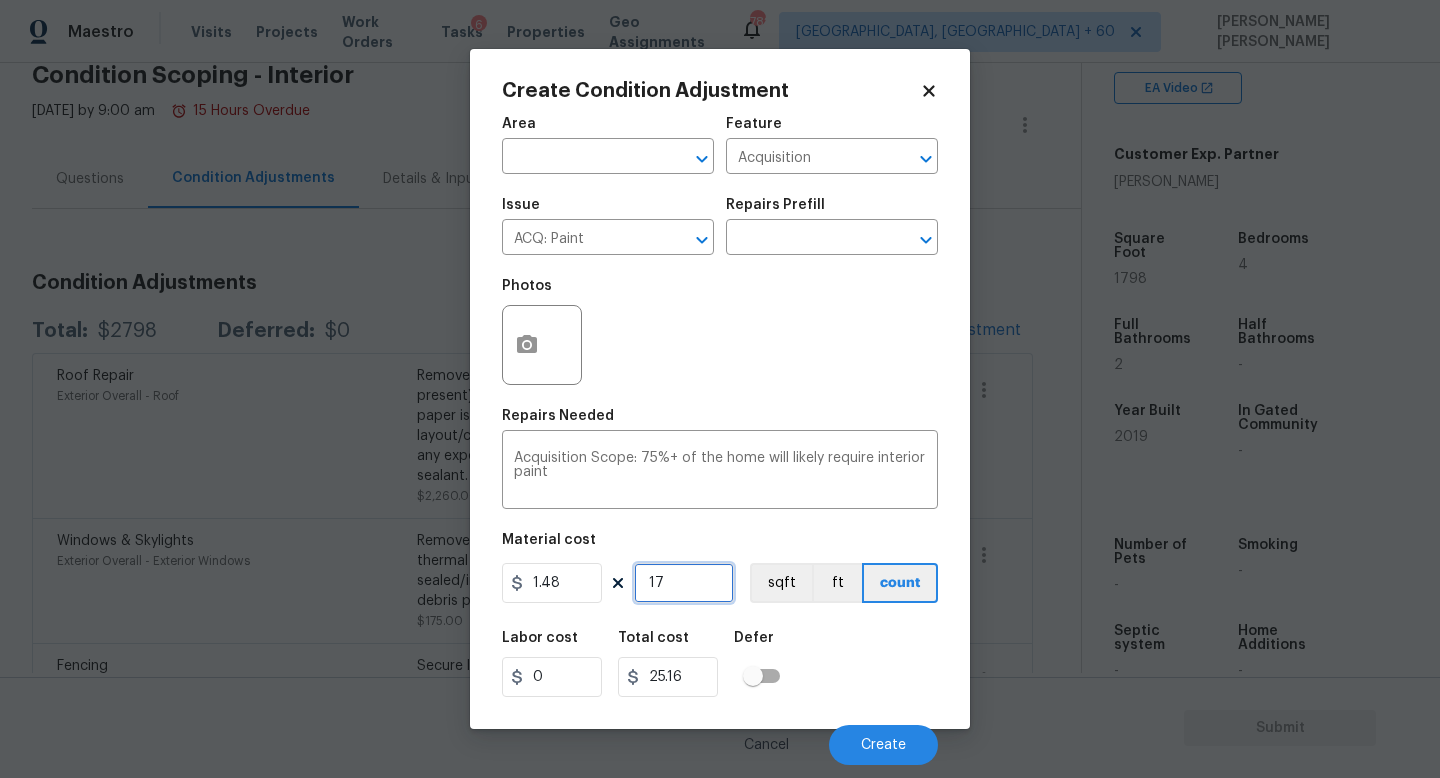 type on "179" 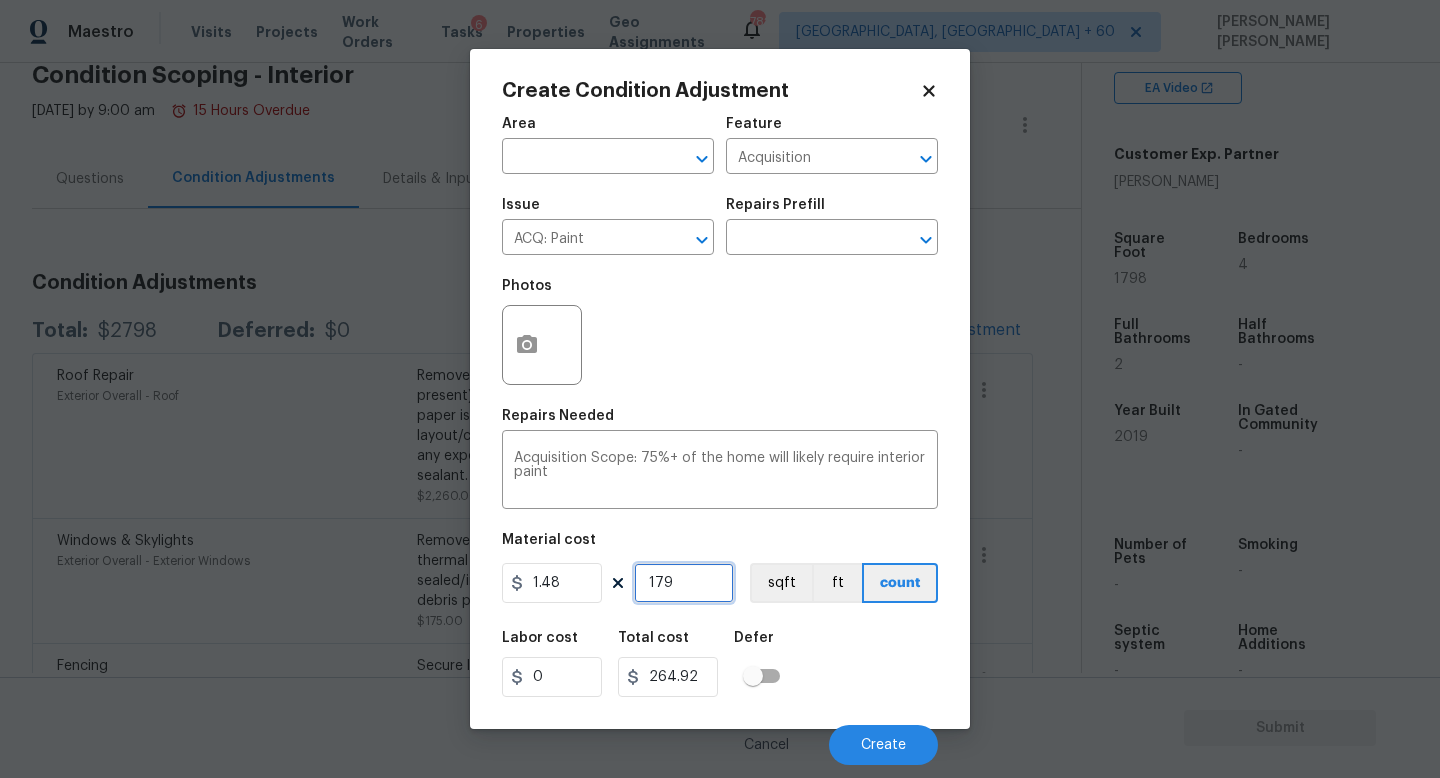type on "1798" 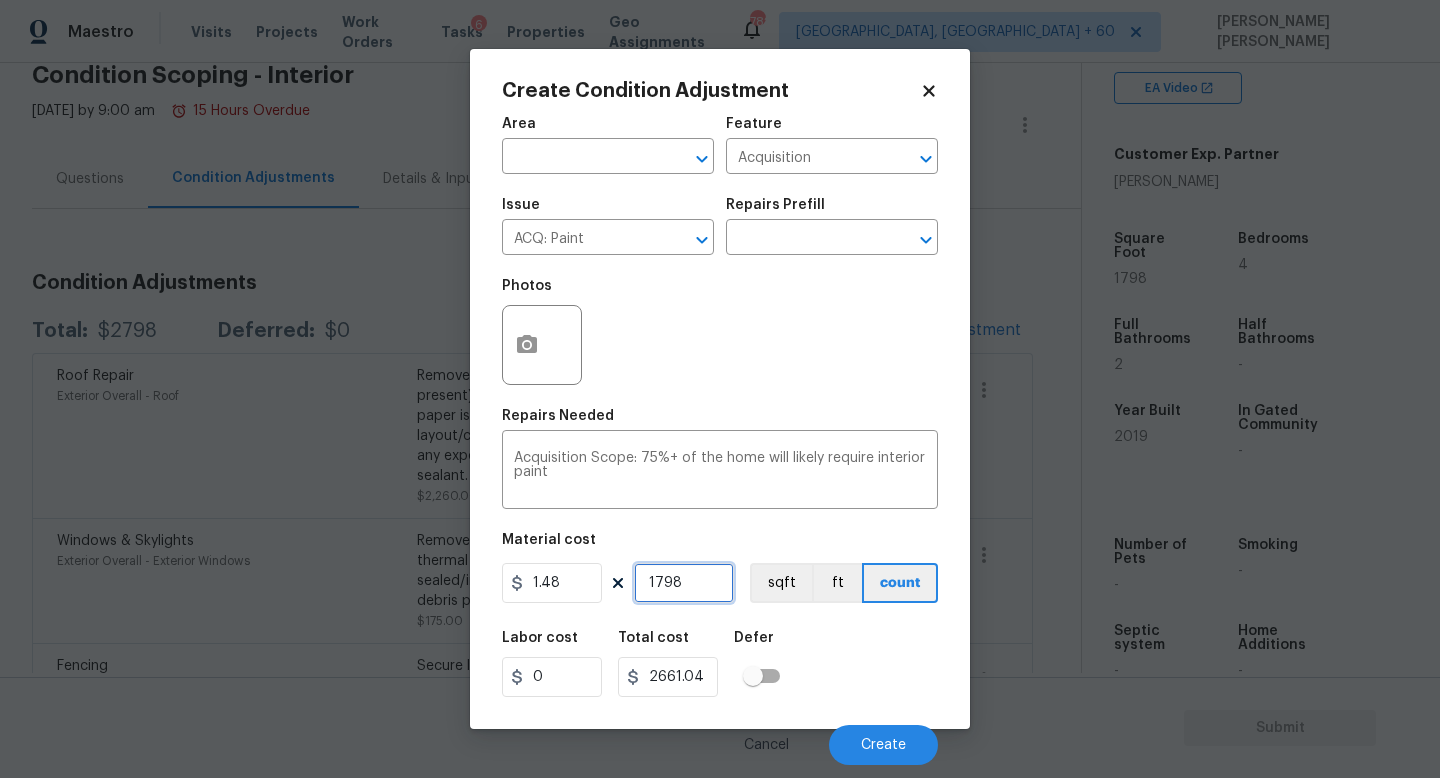 type on "1798" 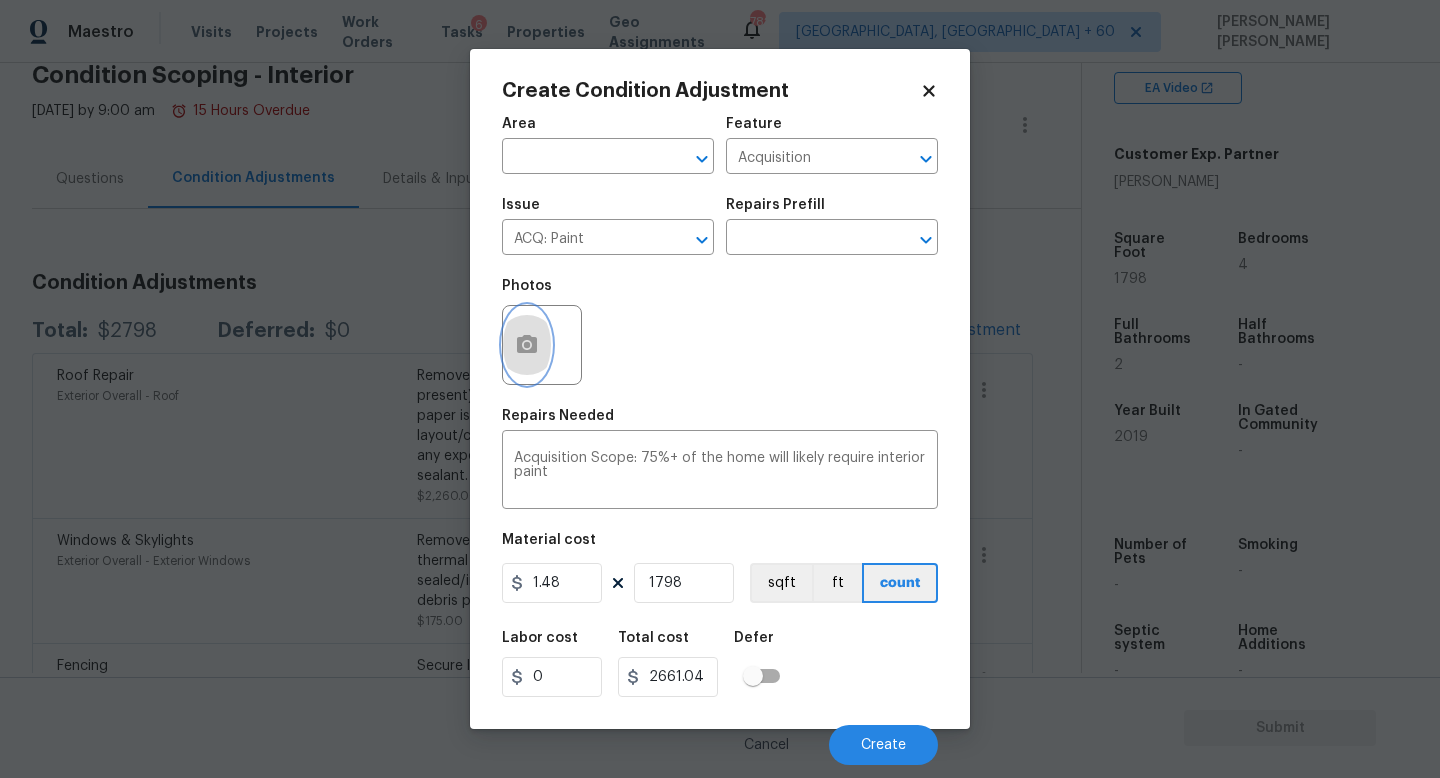 click at bounding box center [527, 345] 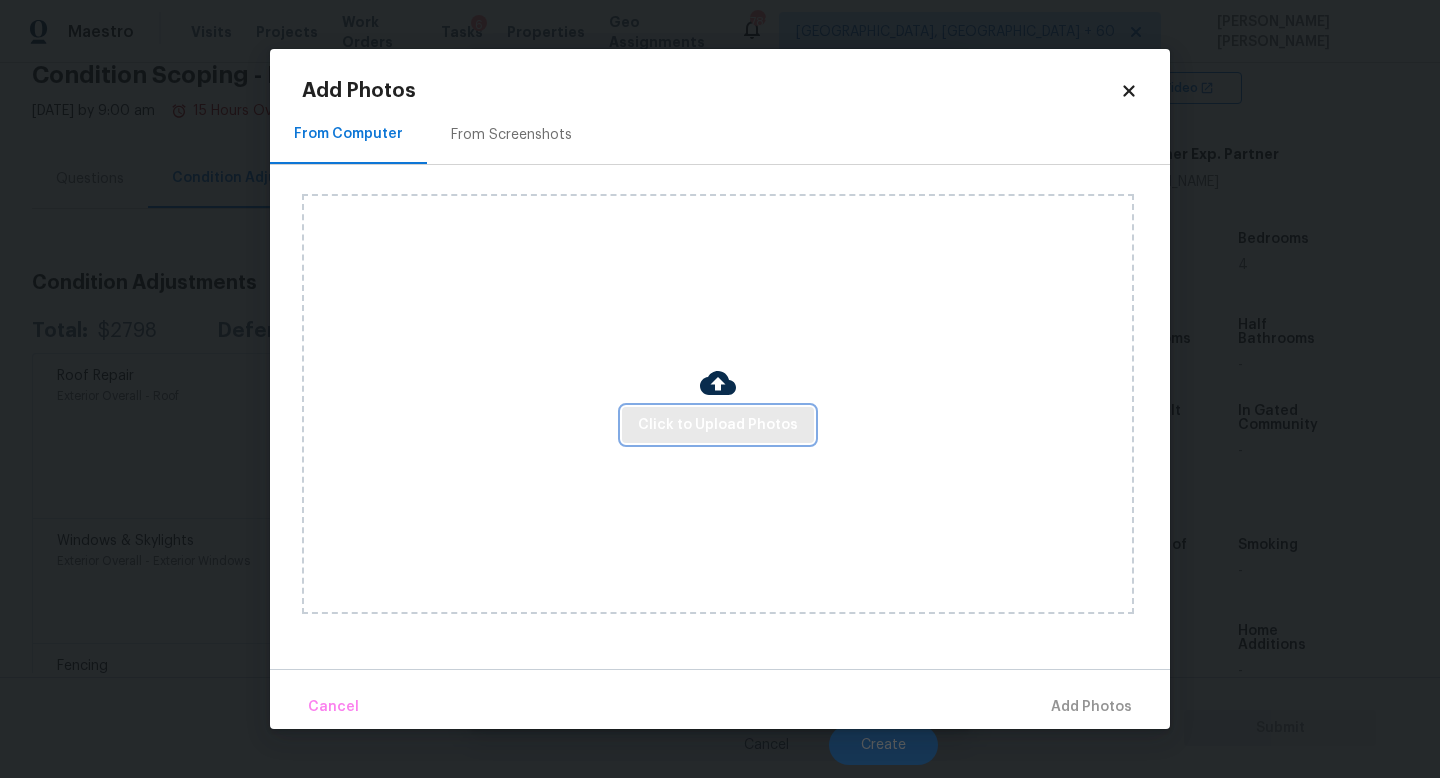 click on "Click to Upload Photos" at bounding box center [718, 425] 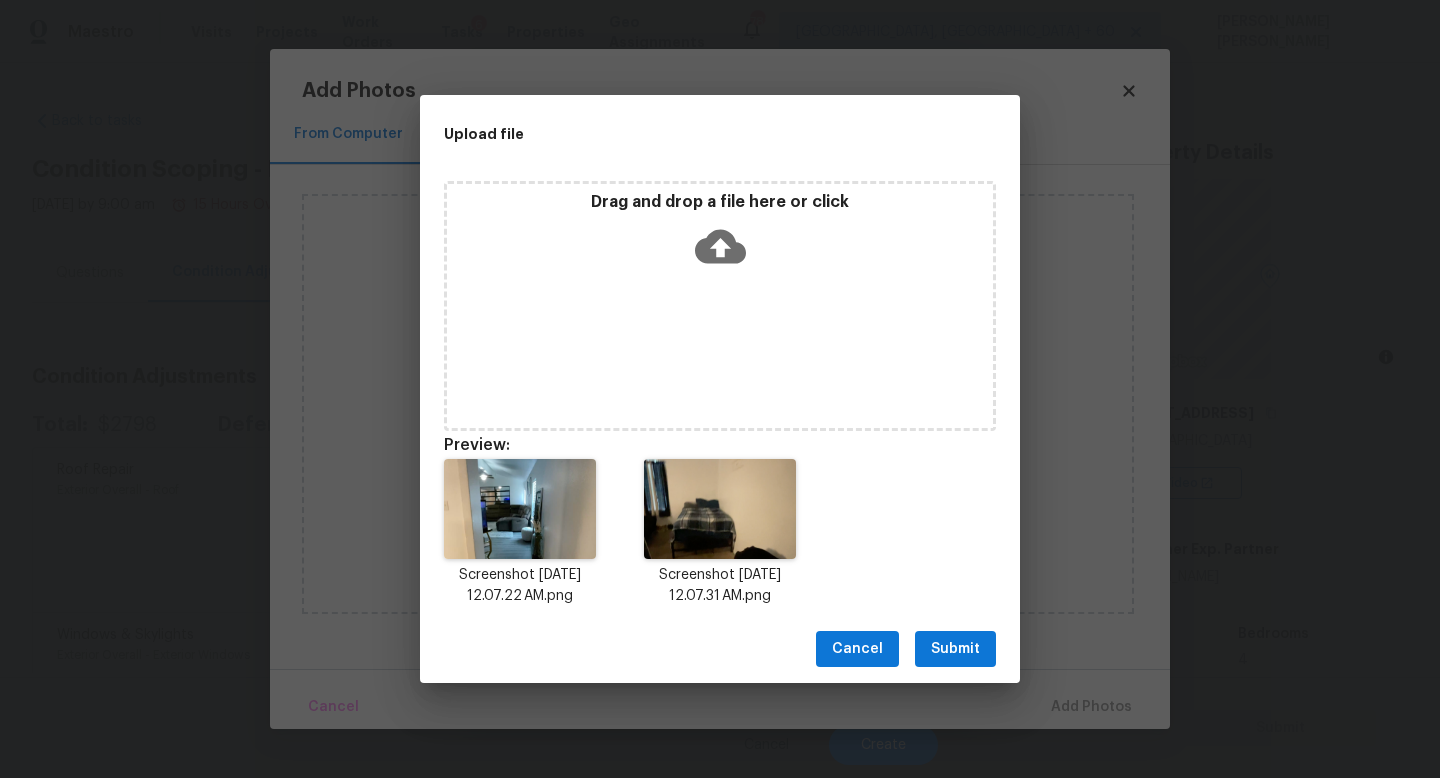 scroll, scrollTop: 0, scrollLeft: 0, axis: both 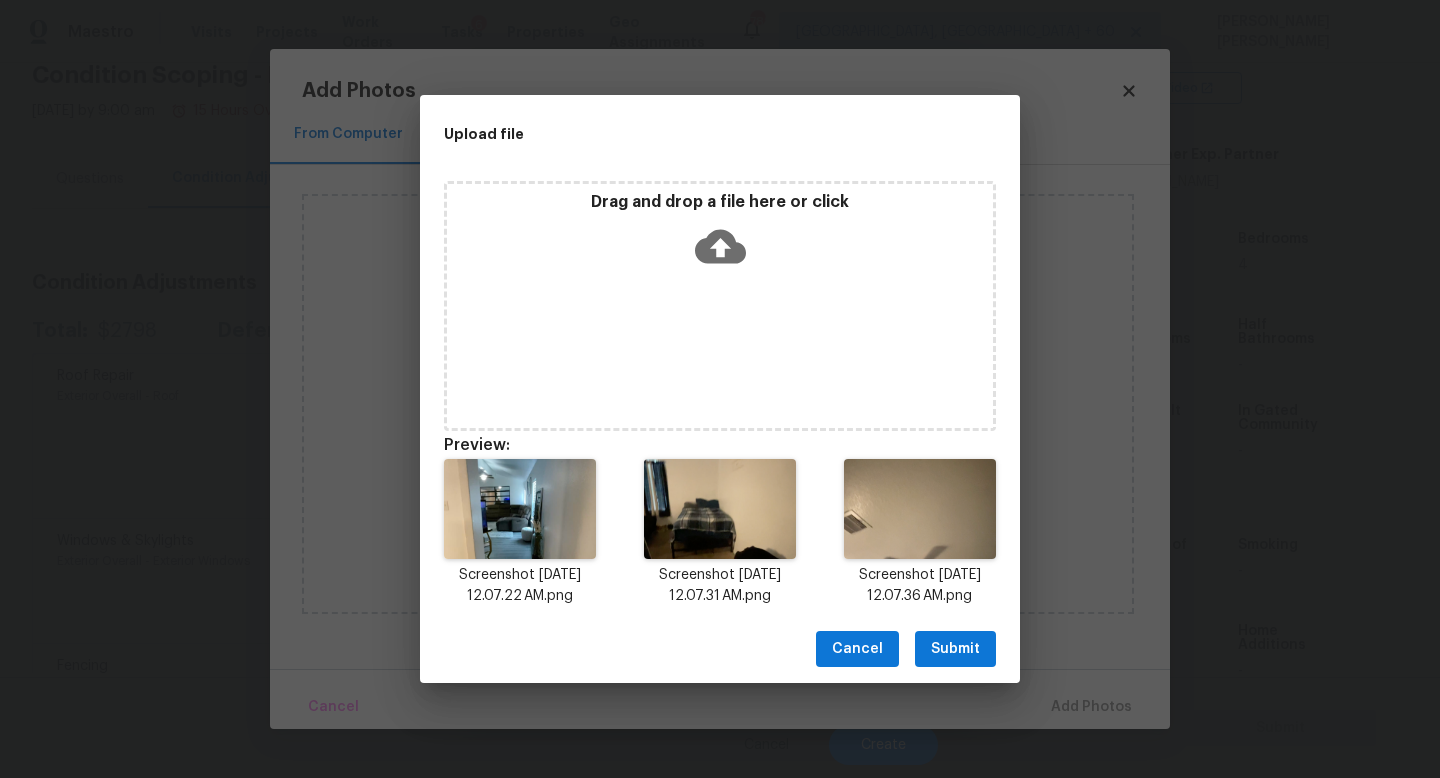 click on "Submit" at bounding box center (955, 649) 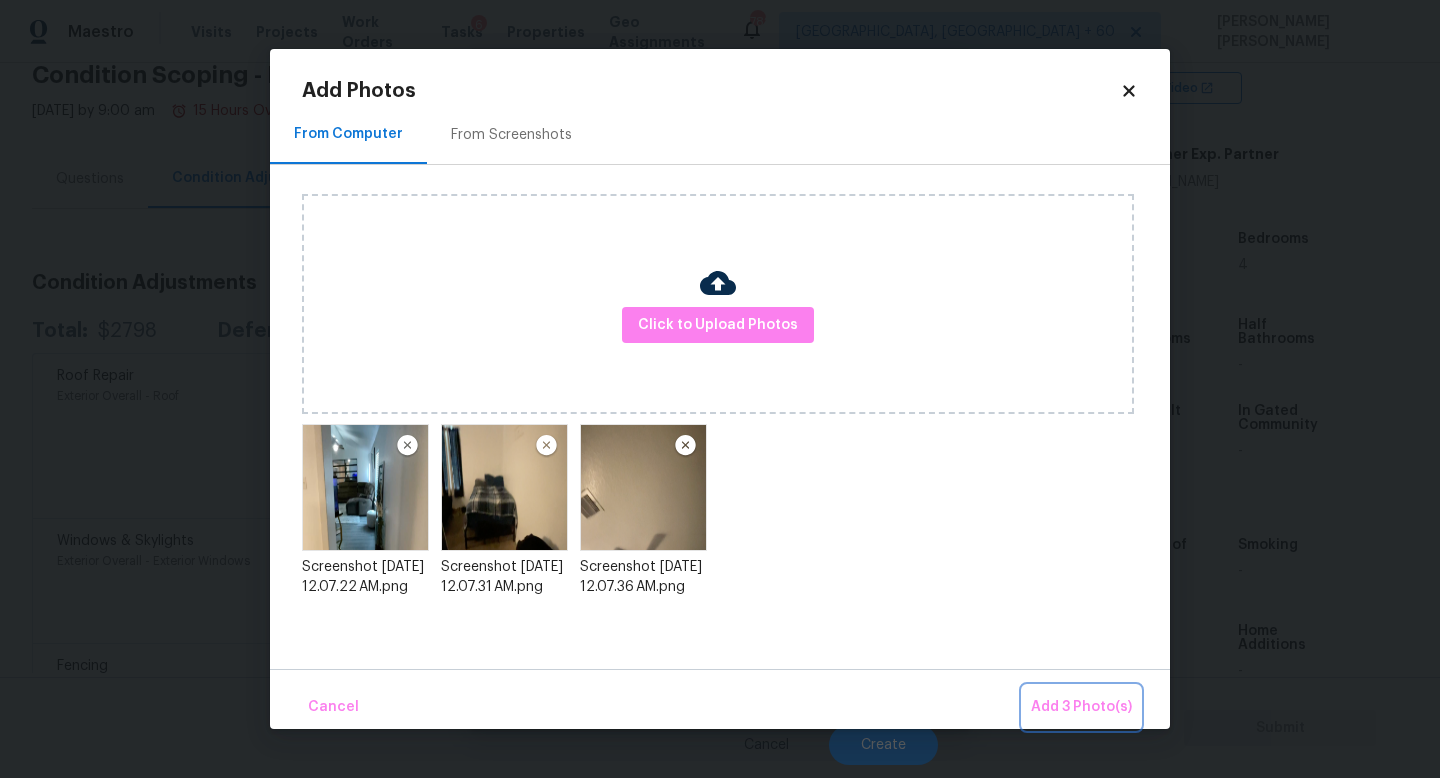click on "Add 3 Photo(s)" at bounding box center [1081, 707] 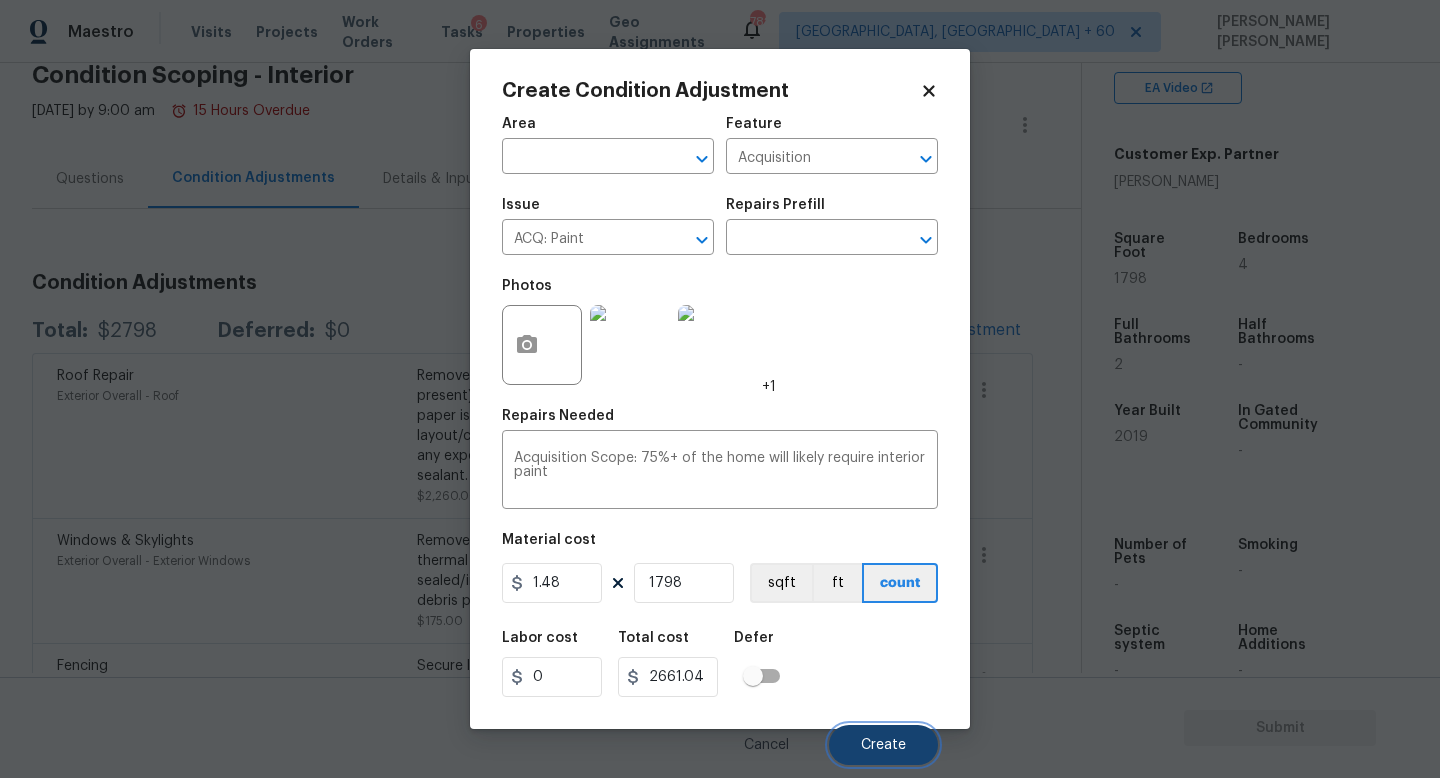 click on "Create" at bounding box center (883, 745) 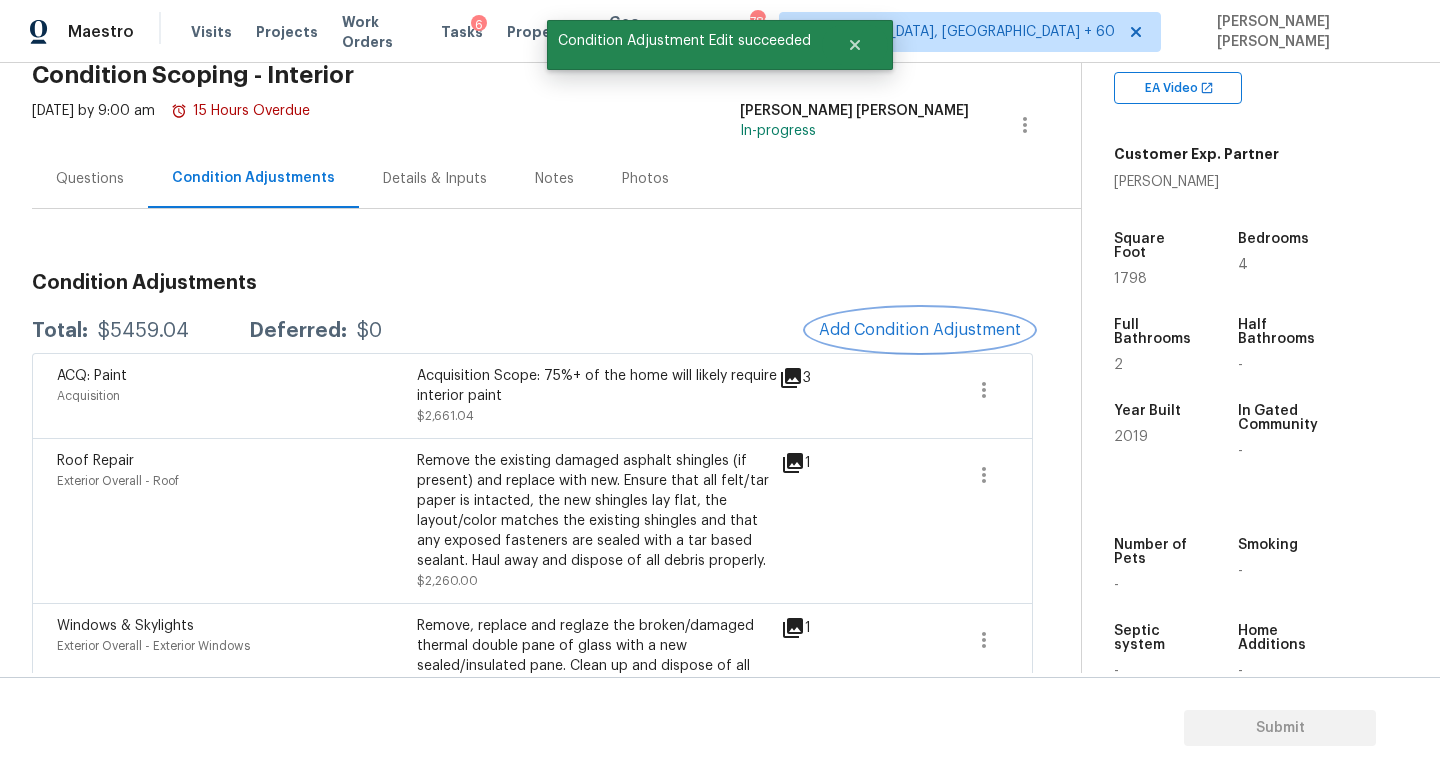 click on "Add Condition Adjustment" at bounding box center (920, 330) 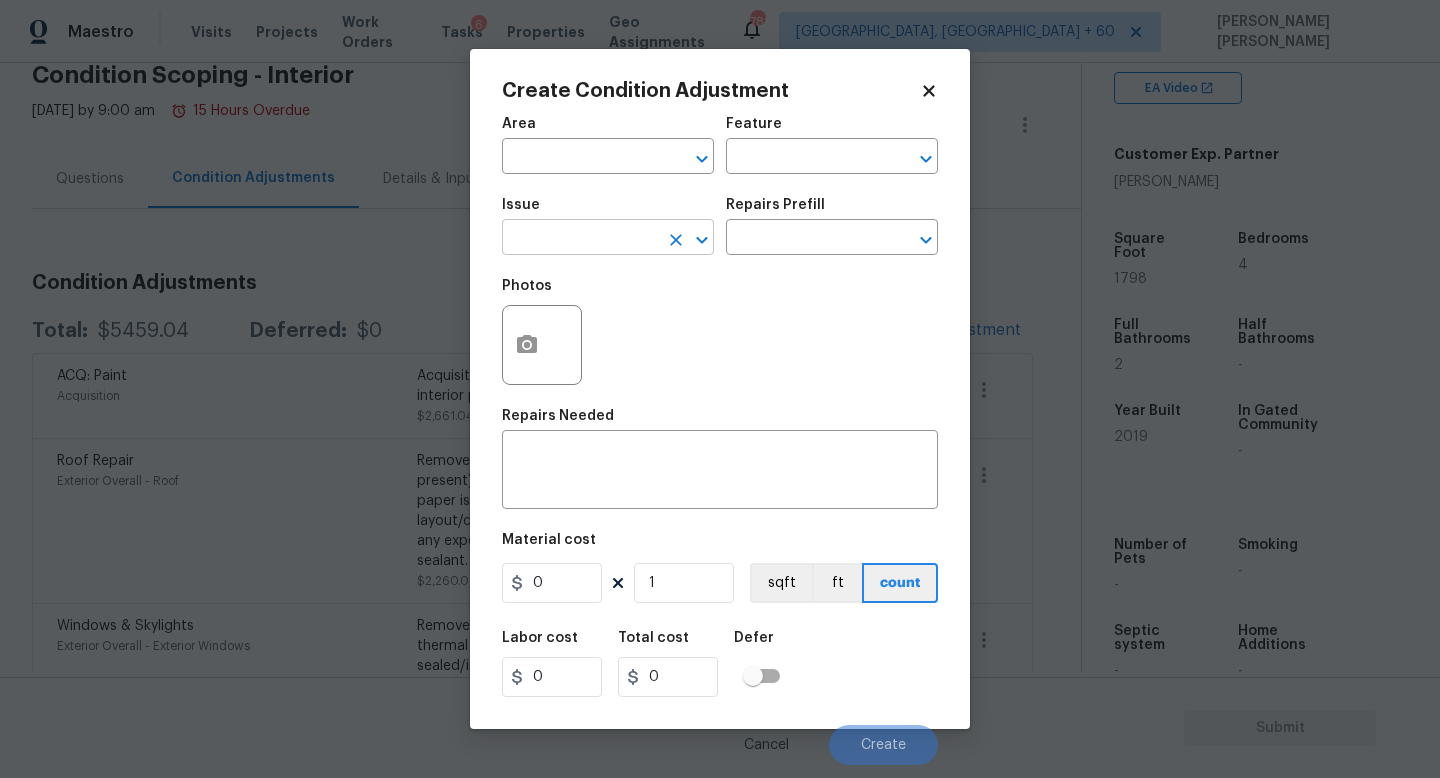 click at bounding box center [580, 239] 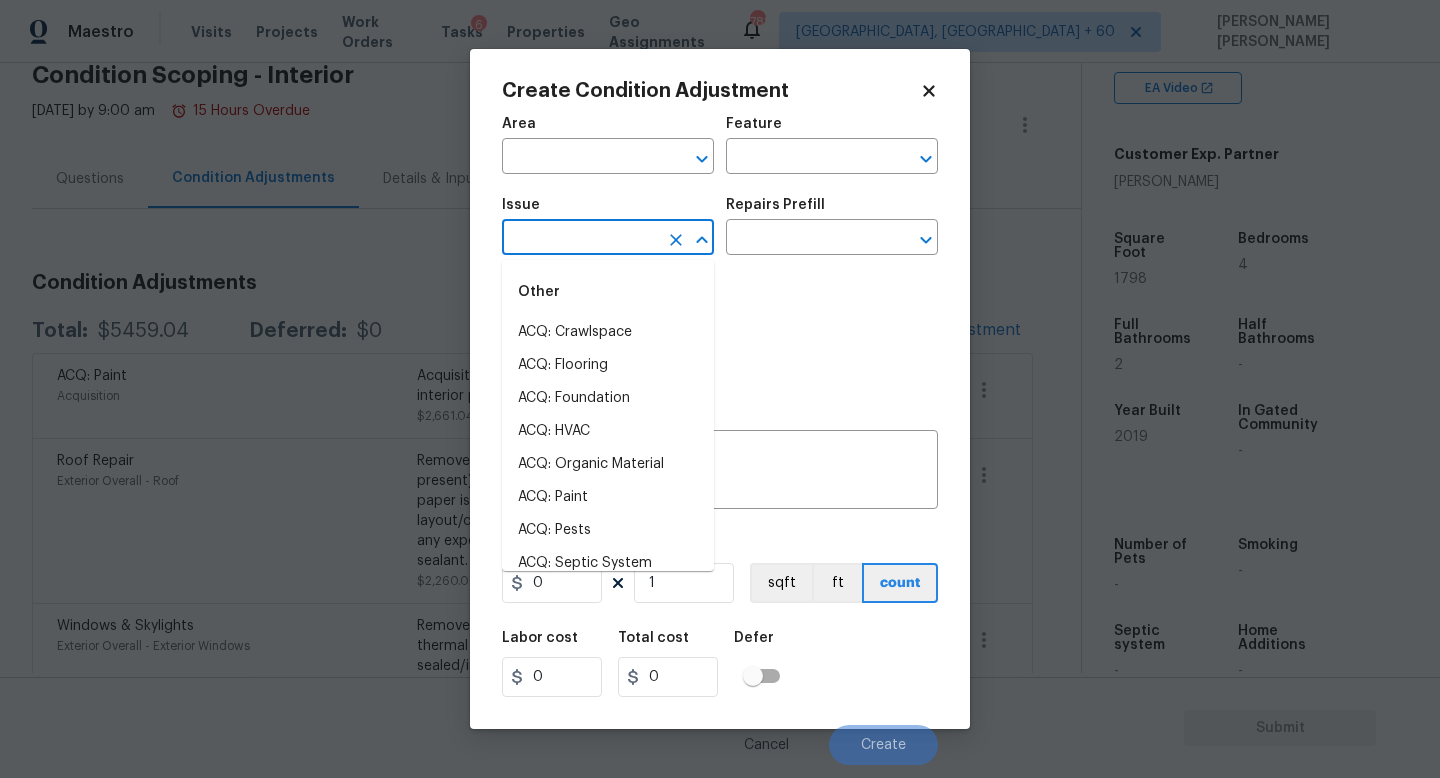 type on "p" 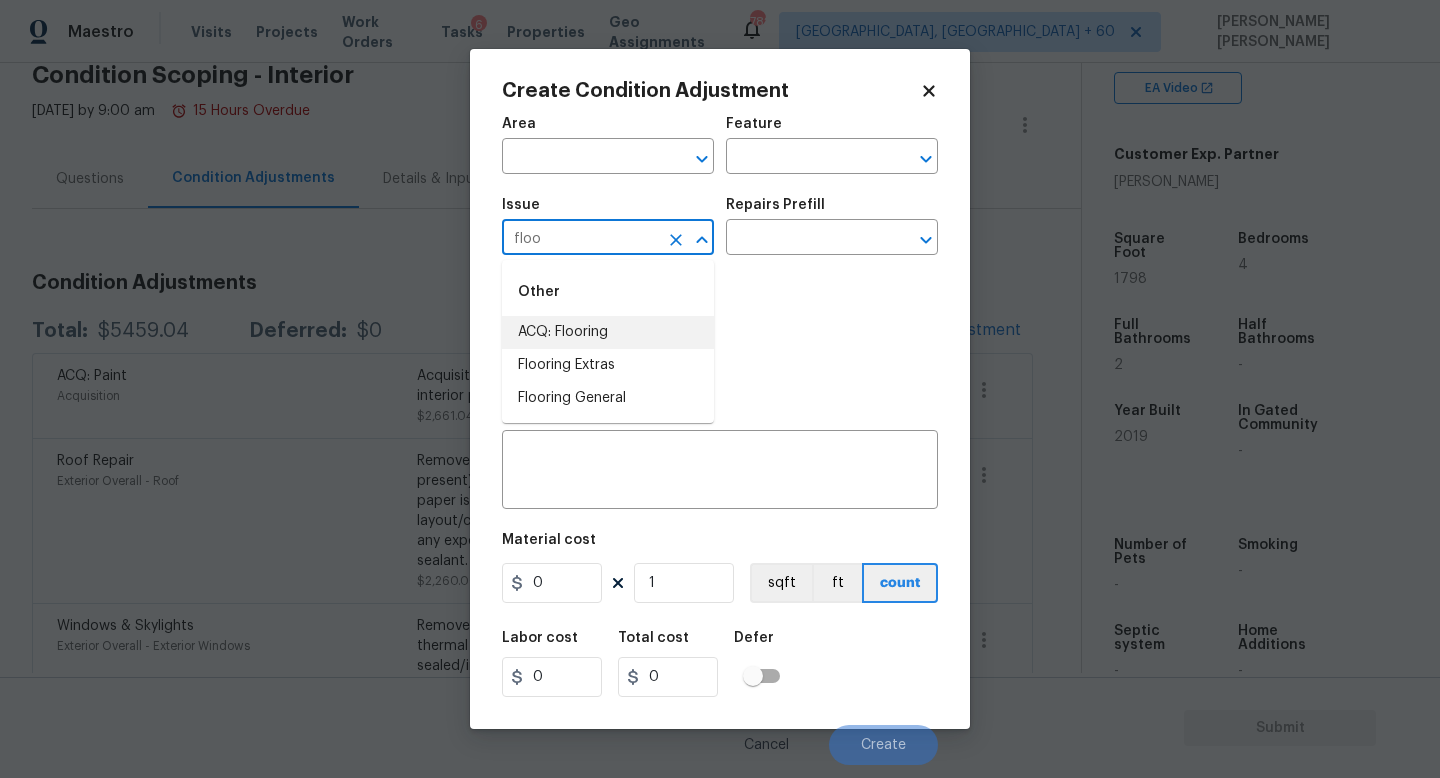 click on "ACQ: Flooring" at bounding box center (608, 332) 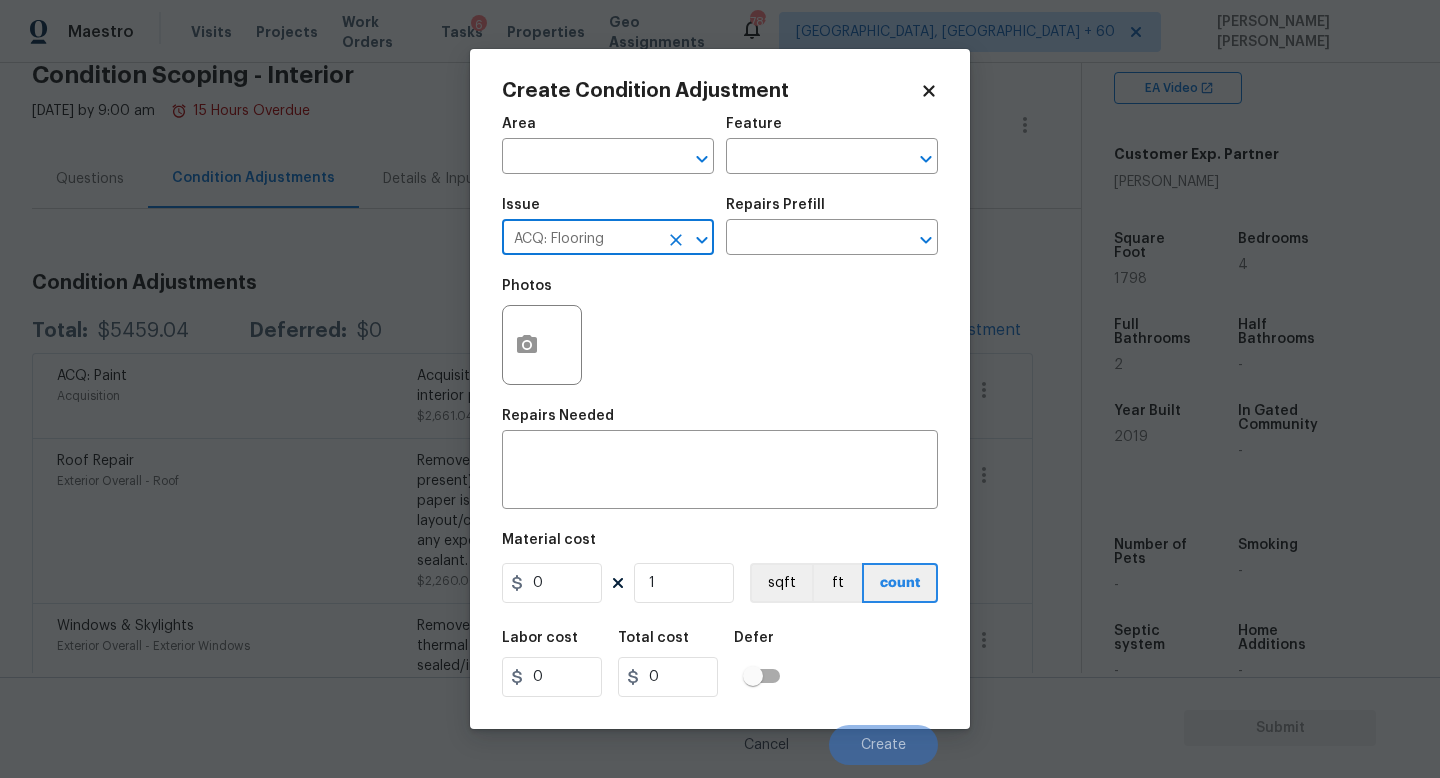type on "ACQ: Flooring" 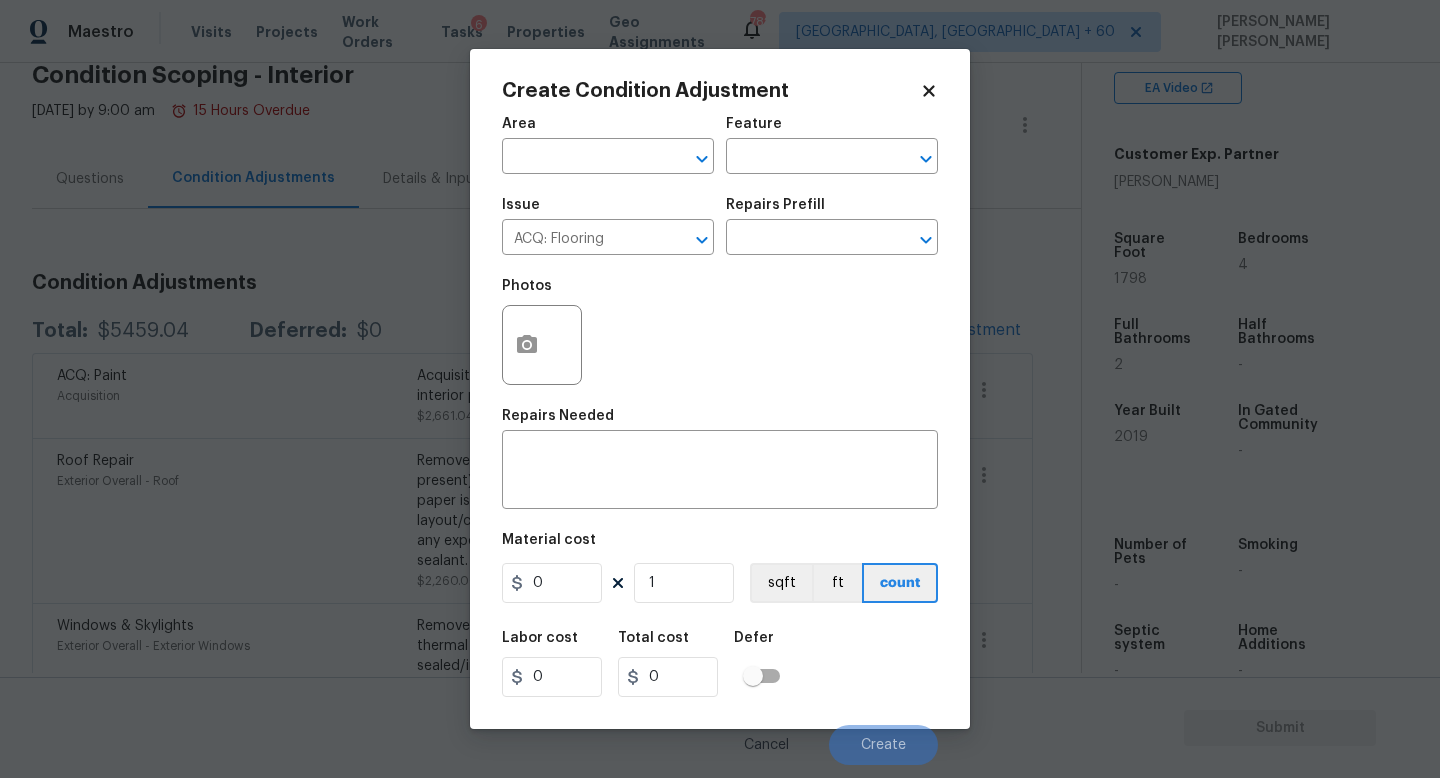 click on "Repairs Prefill" at bounding box center [832, 211] 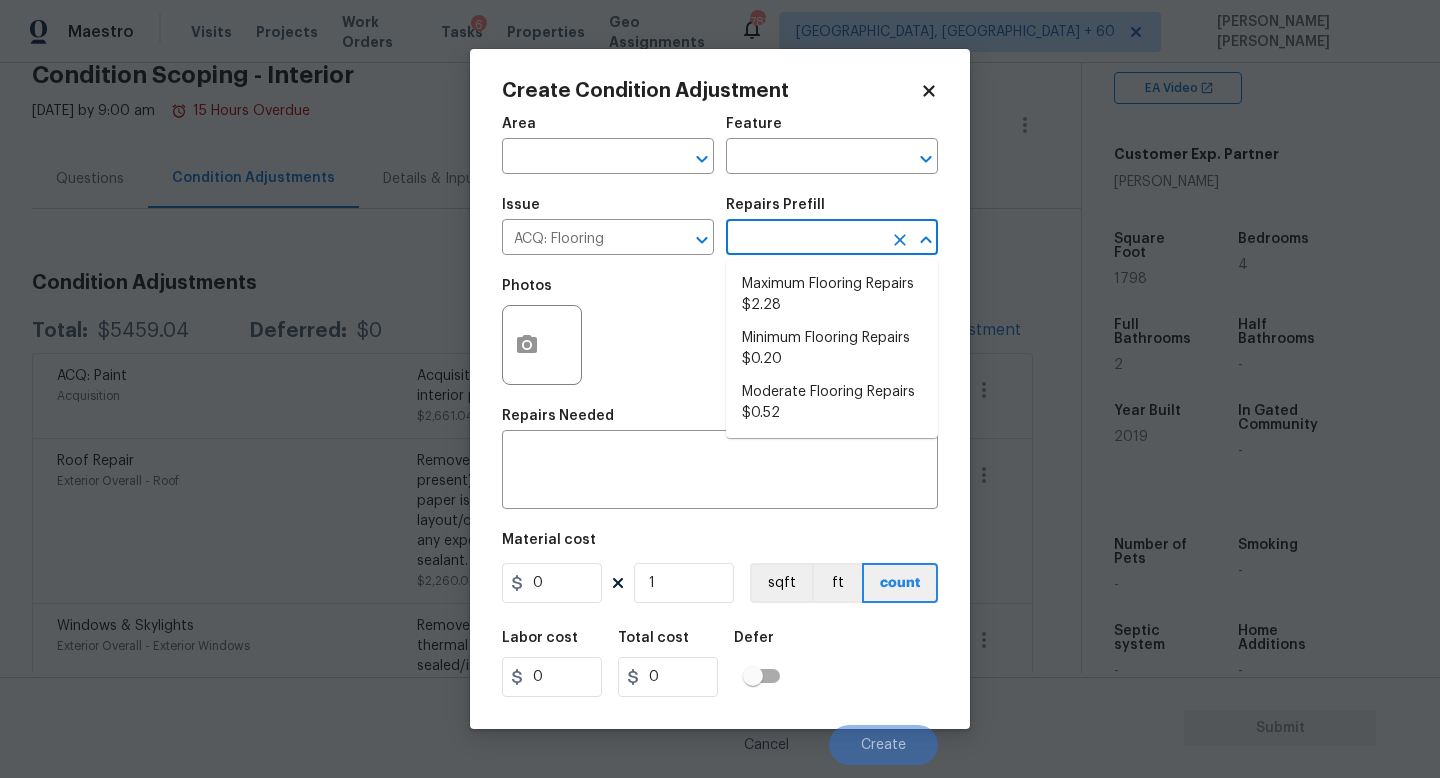 click at bounding box center [804, 239] 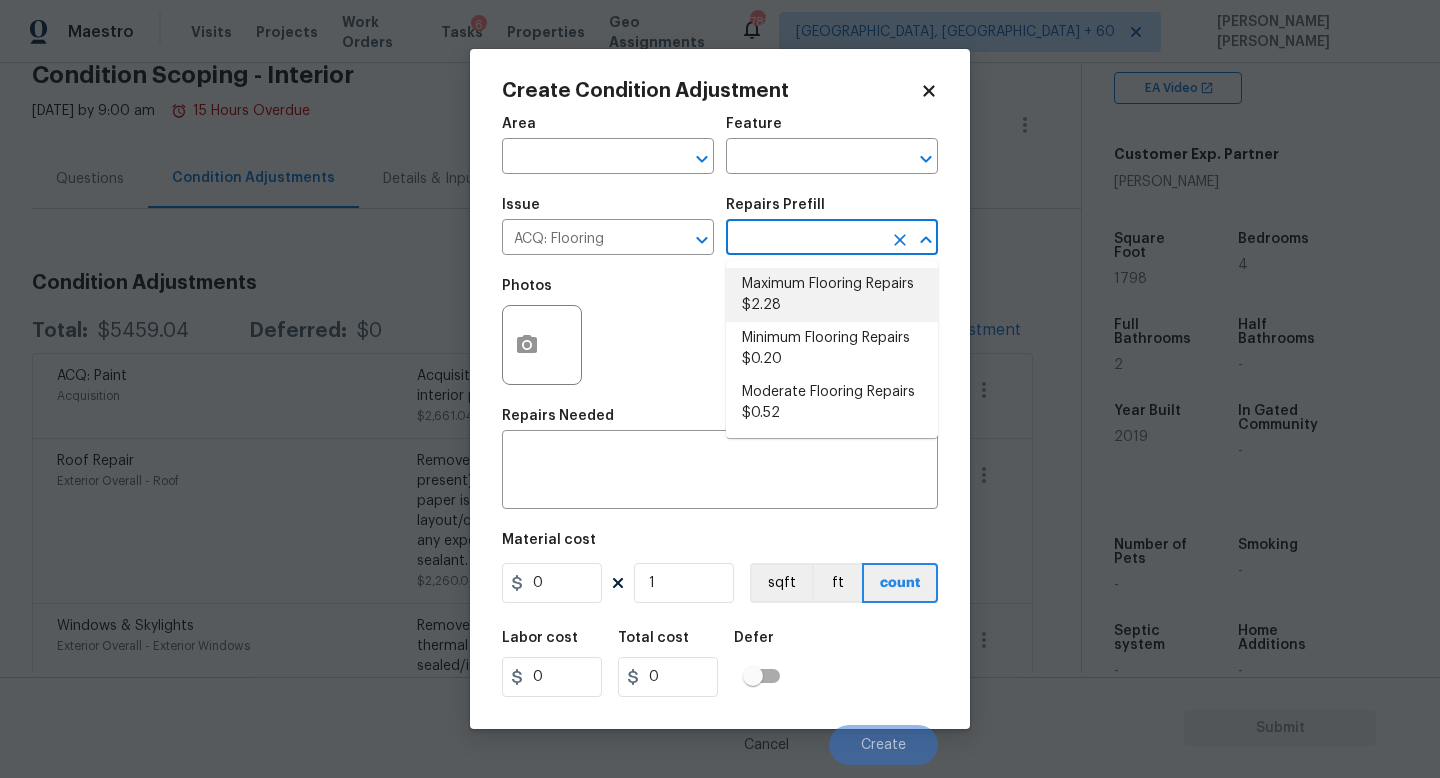 click on "Maximum Flooring Repairs $2.28" at bounding box center (832, 295) 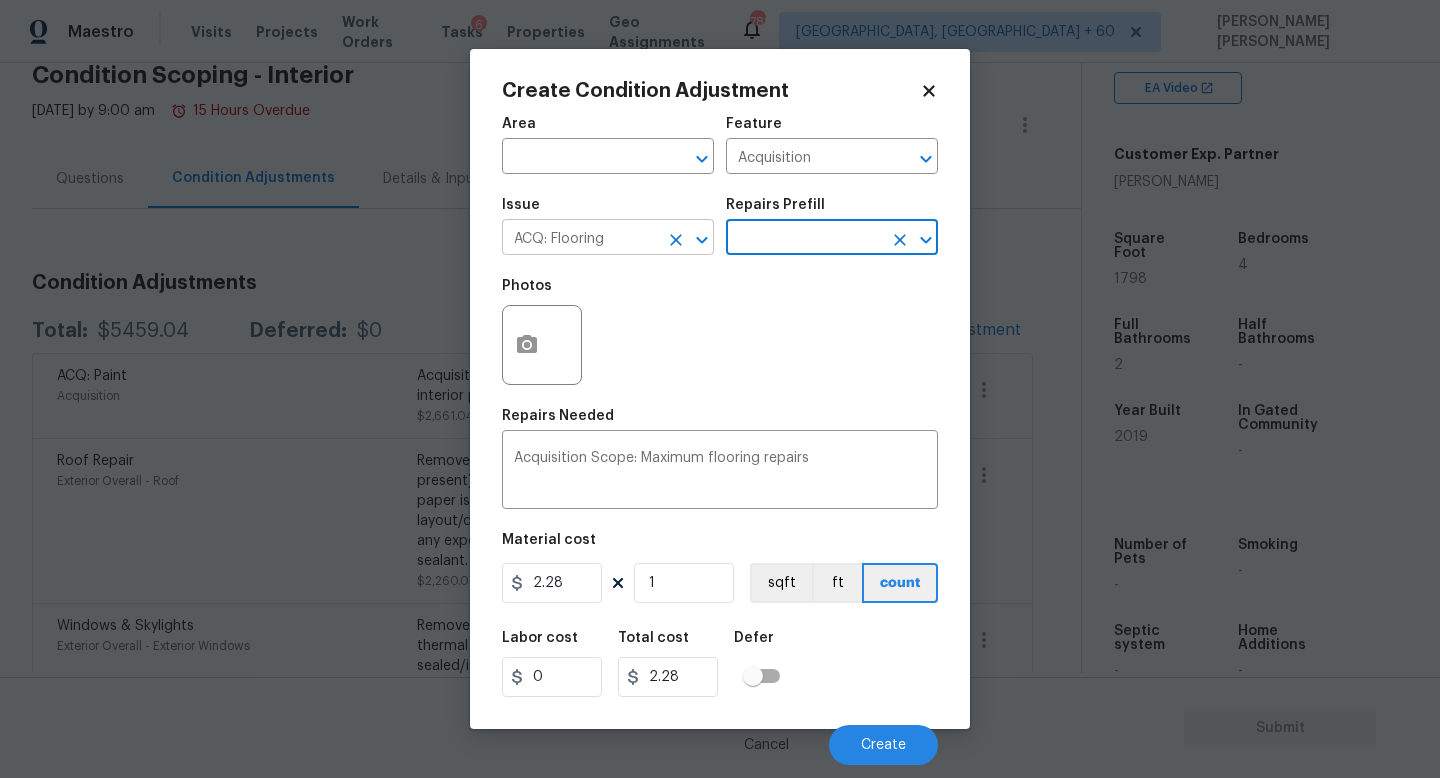 click 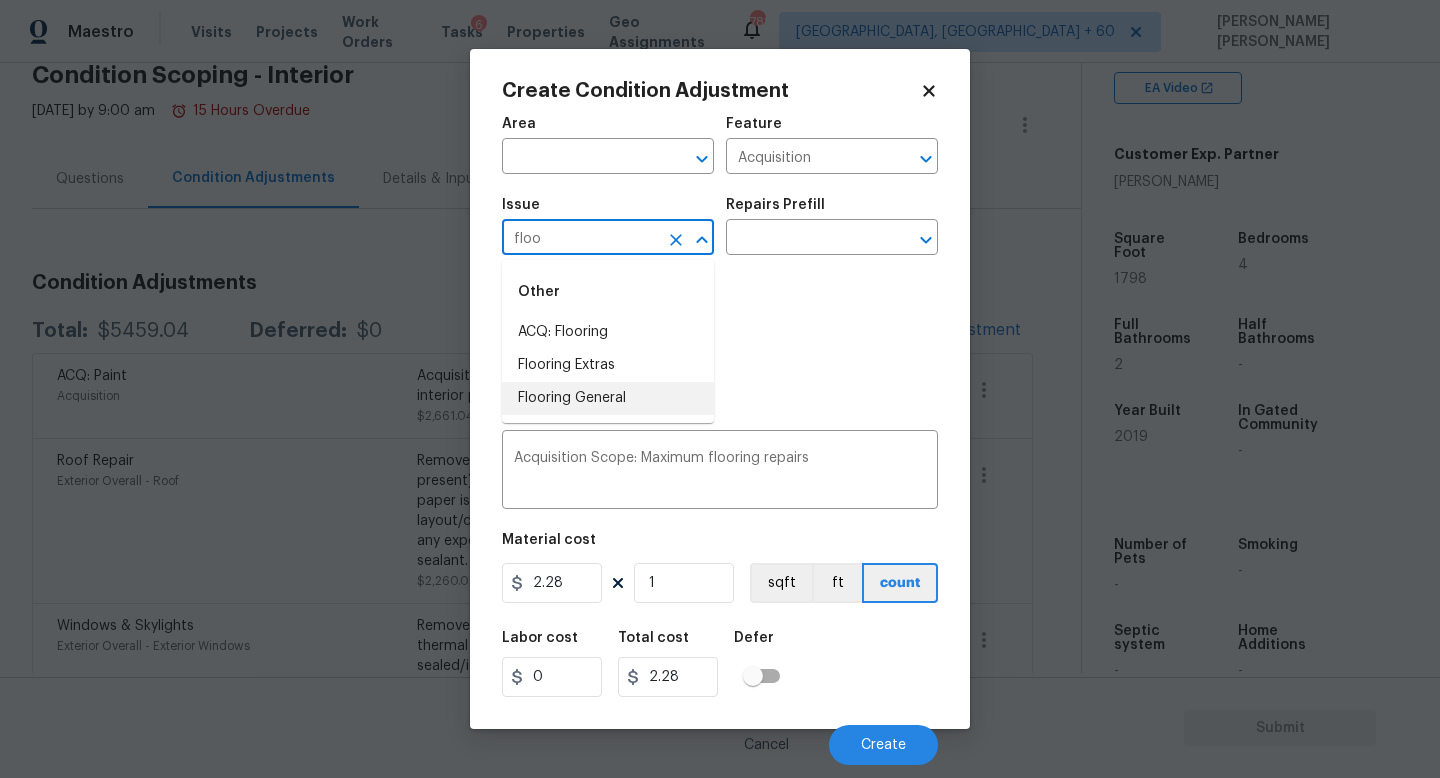 click on "Flooring General" at bounding box center (608, 398) 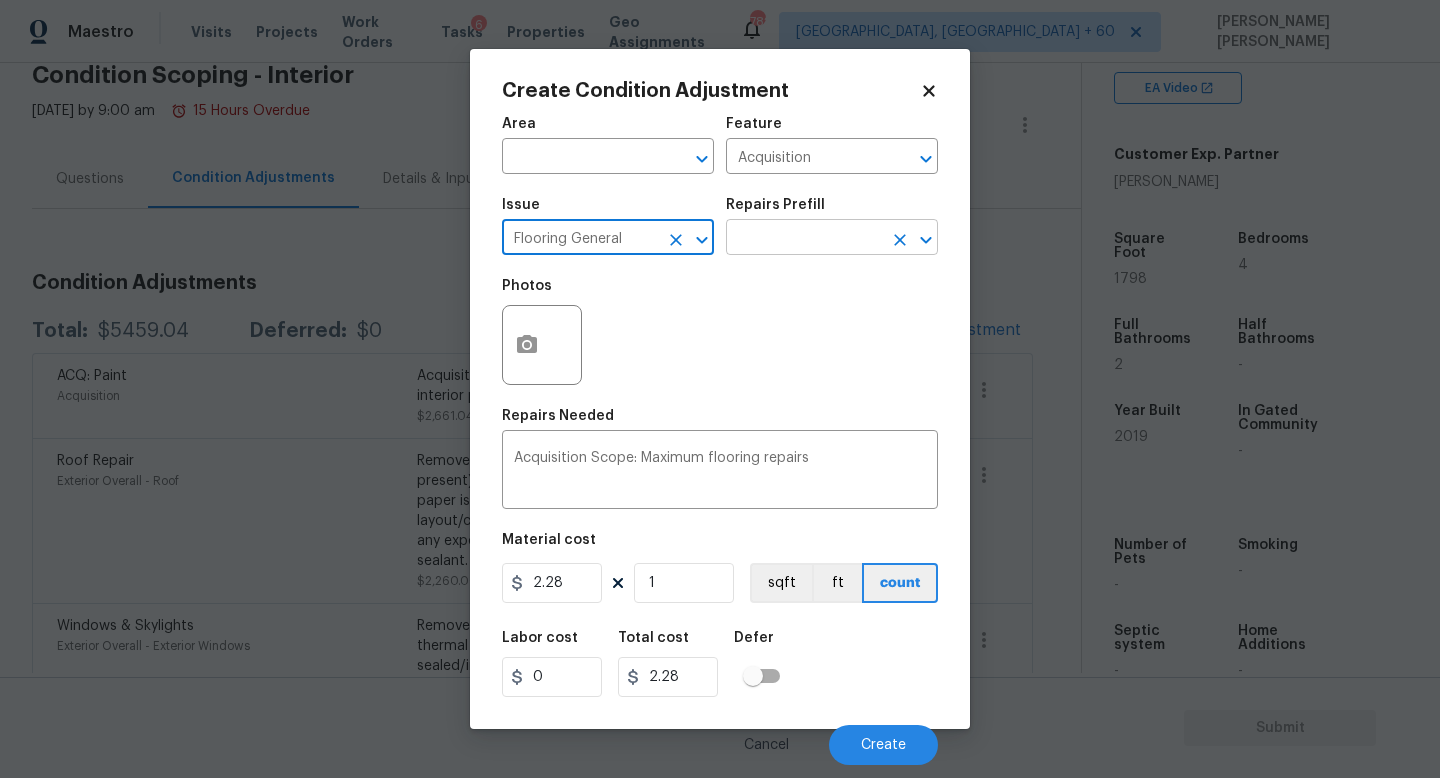 type on "Flooring General" 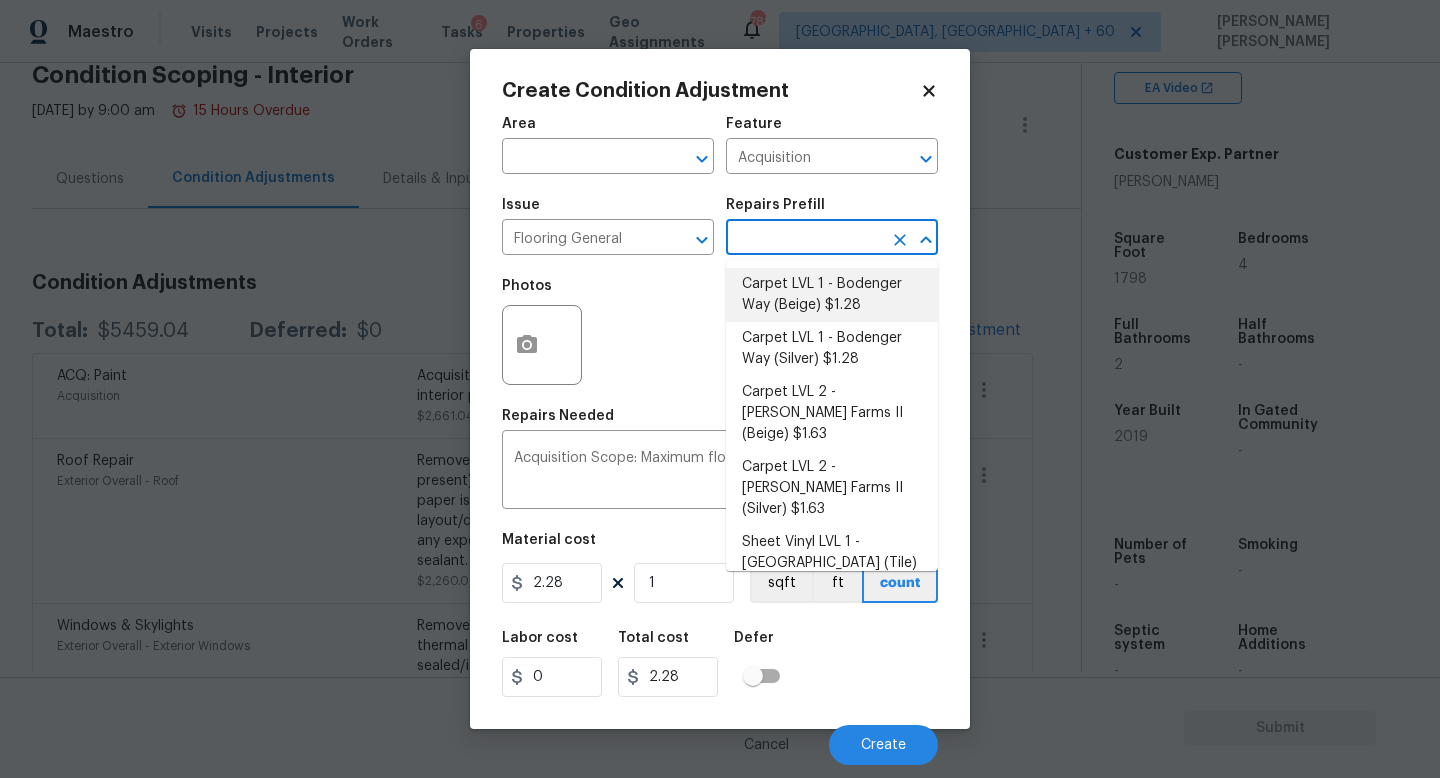 click at bounding box center [804, 239] 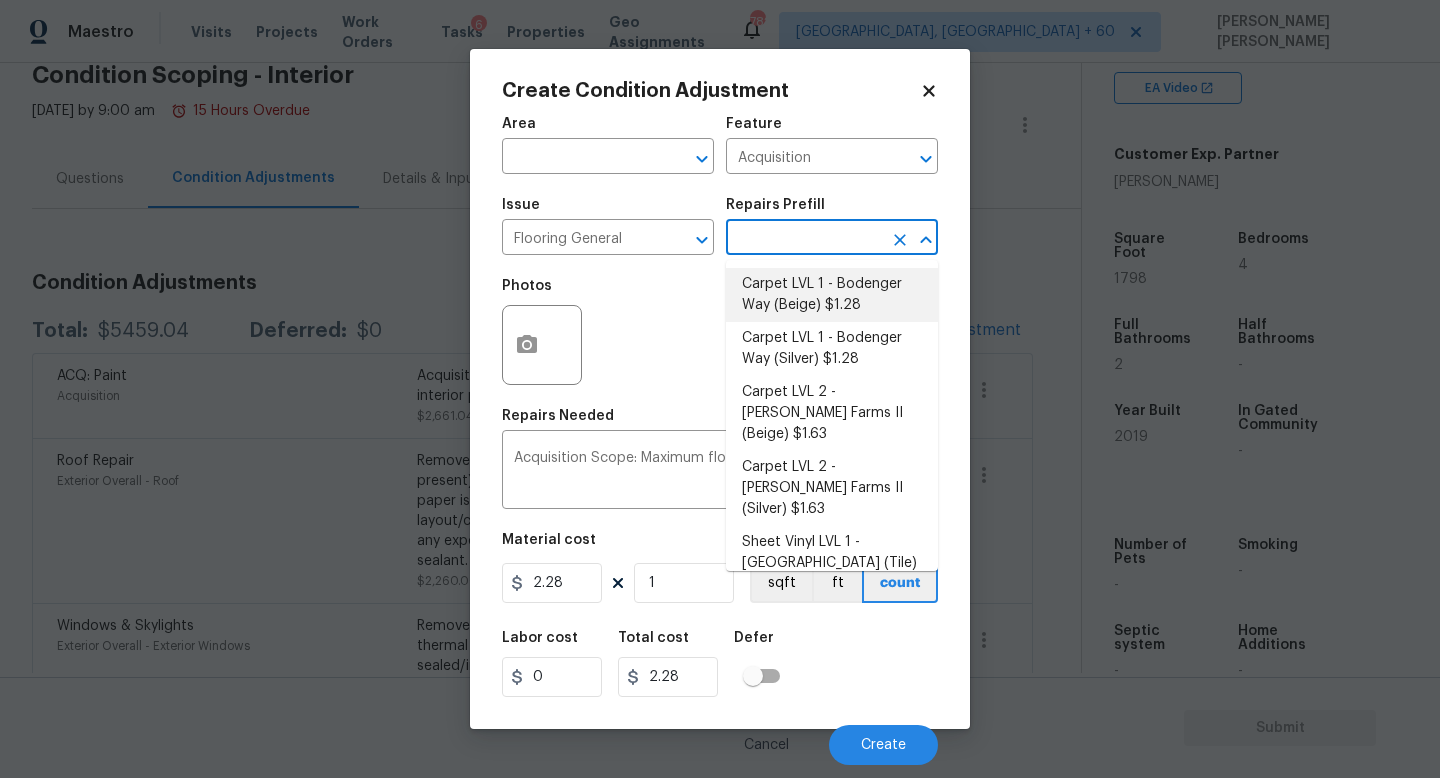 click on "Carpet LVL 1 - Bodenger Way (Beige) $1.28" at bounding box center (832, 295) 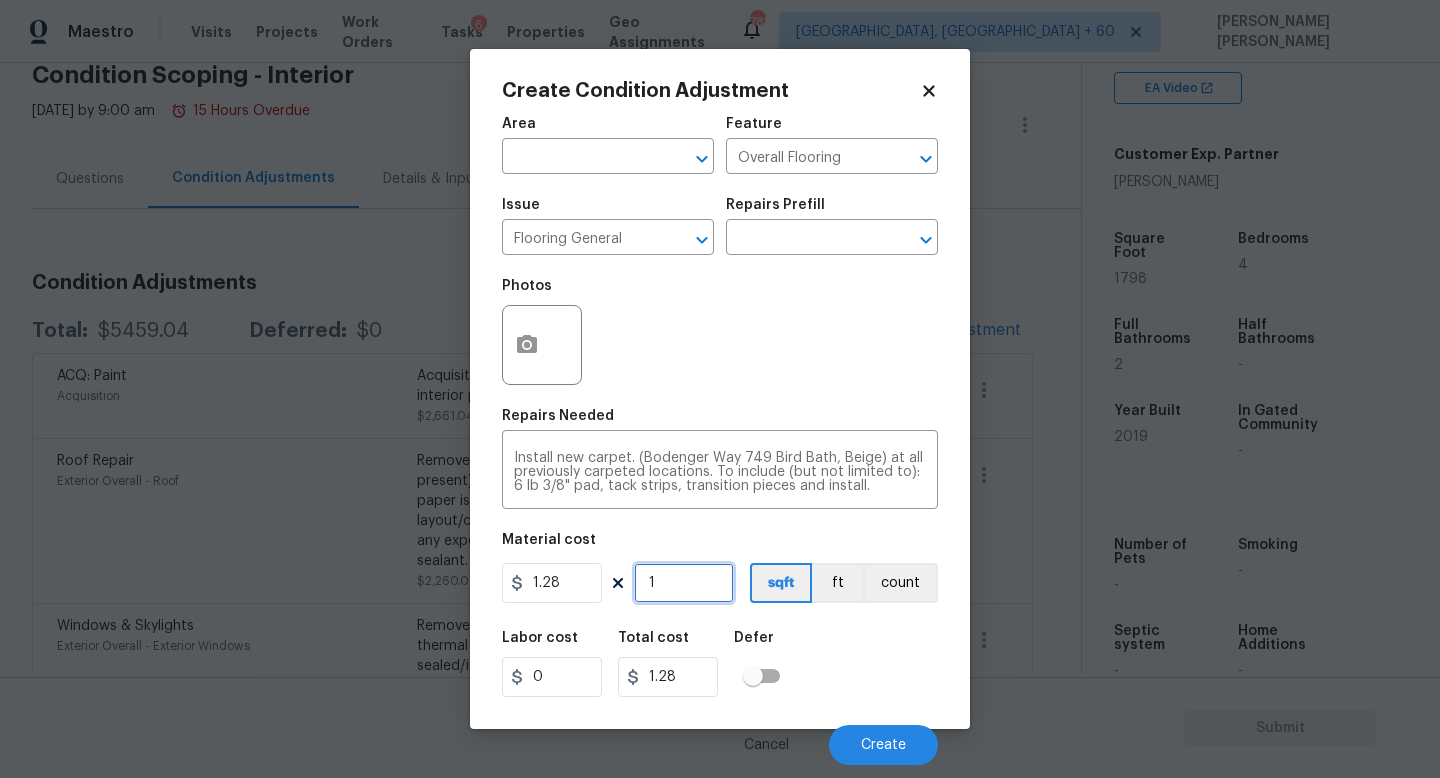 click on "1" at bounding box center (684, 583) 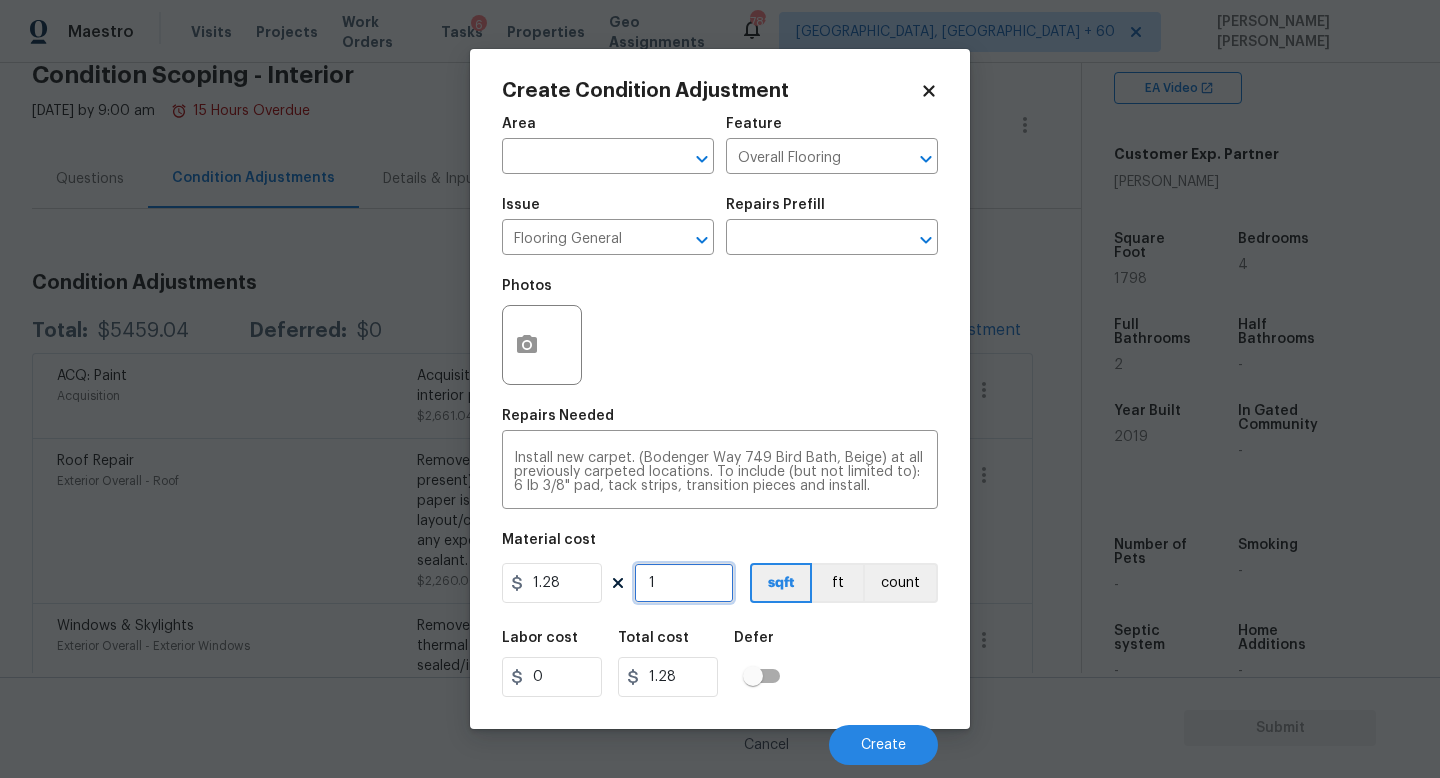 type on "0" 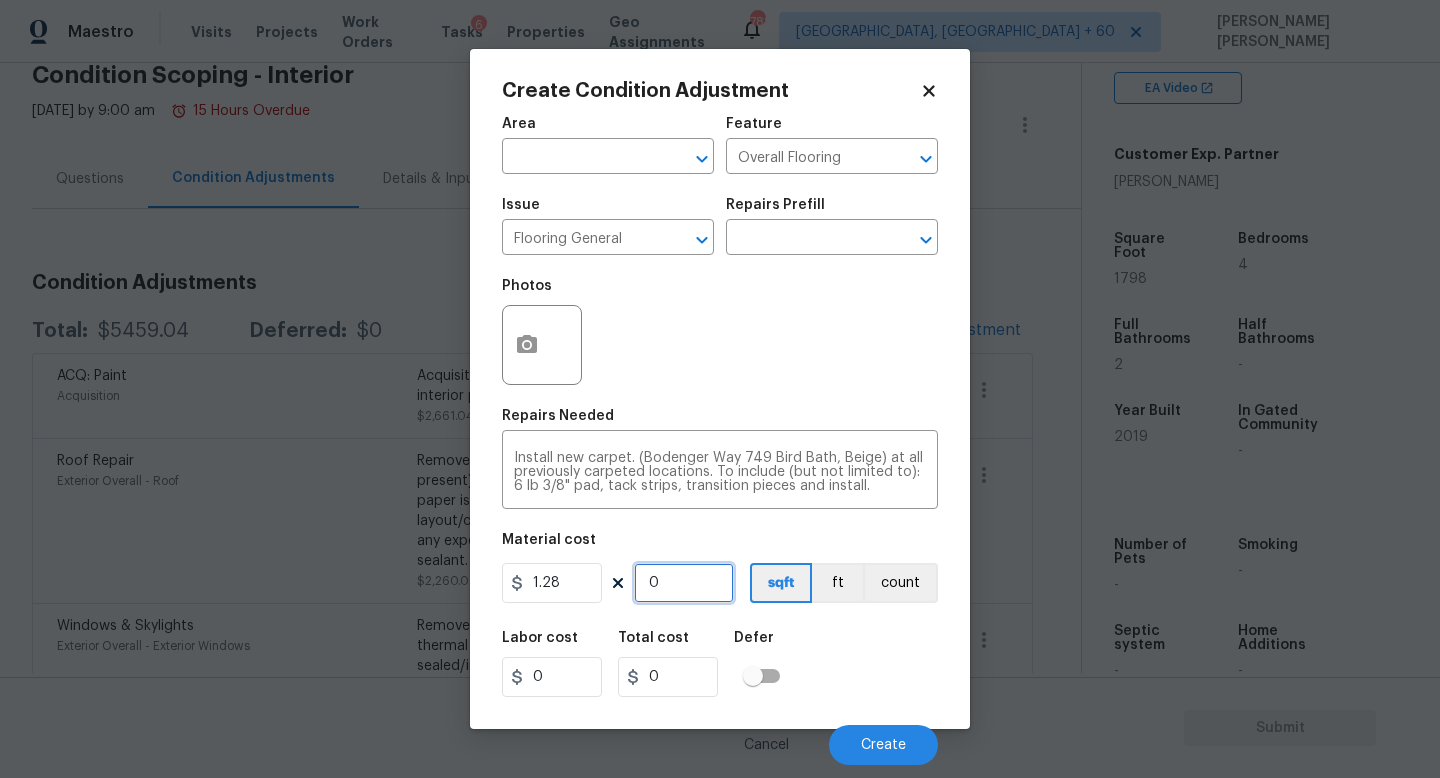 type on "1" 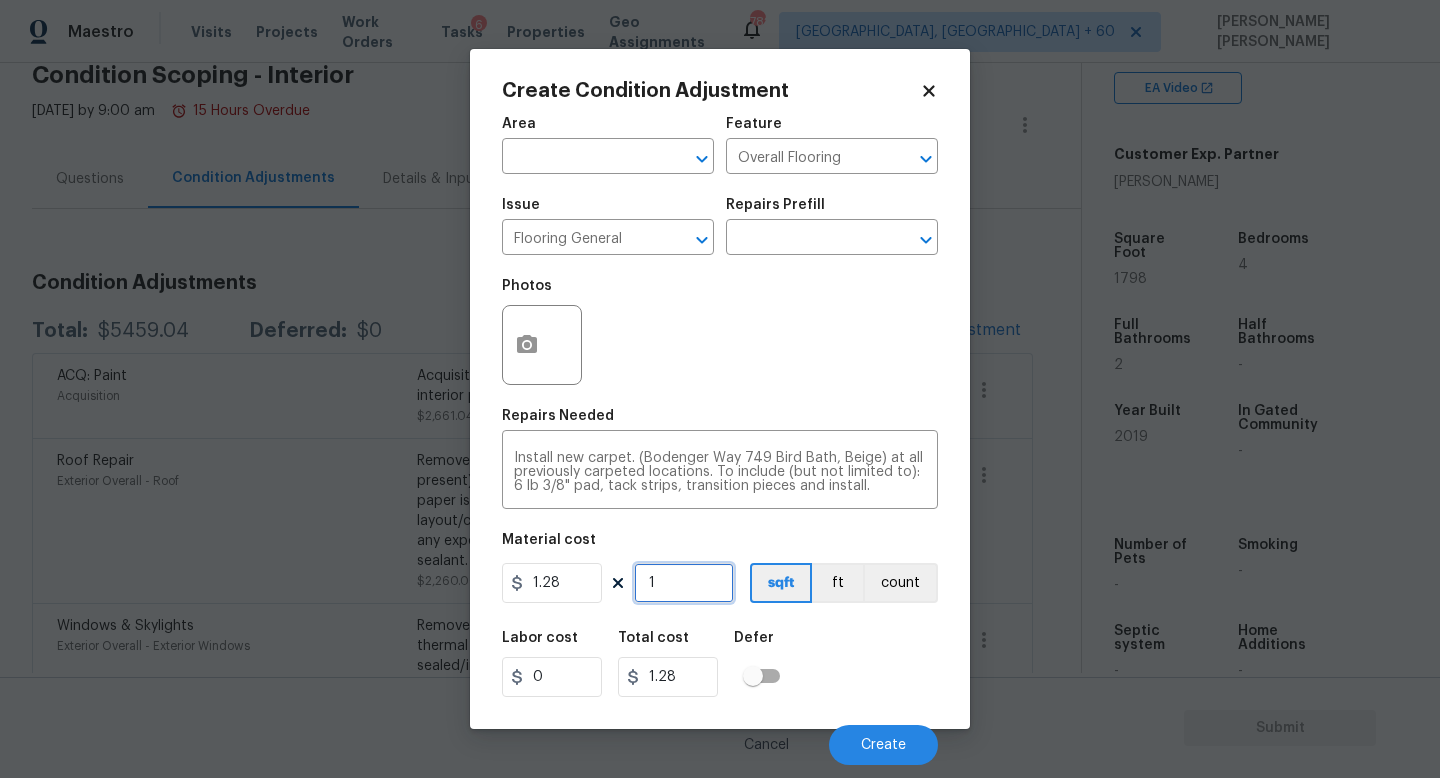 type on "17" 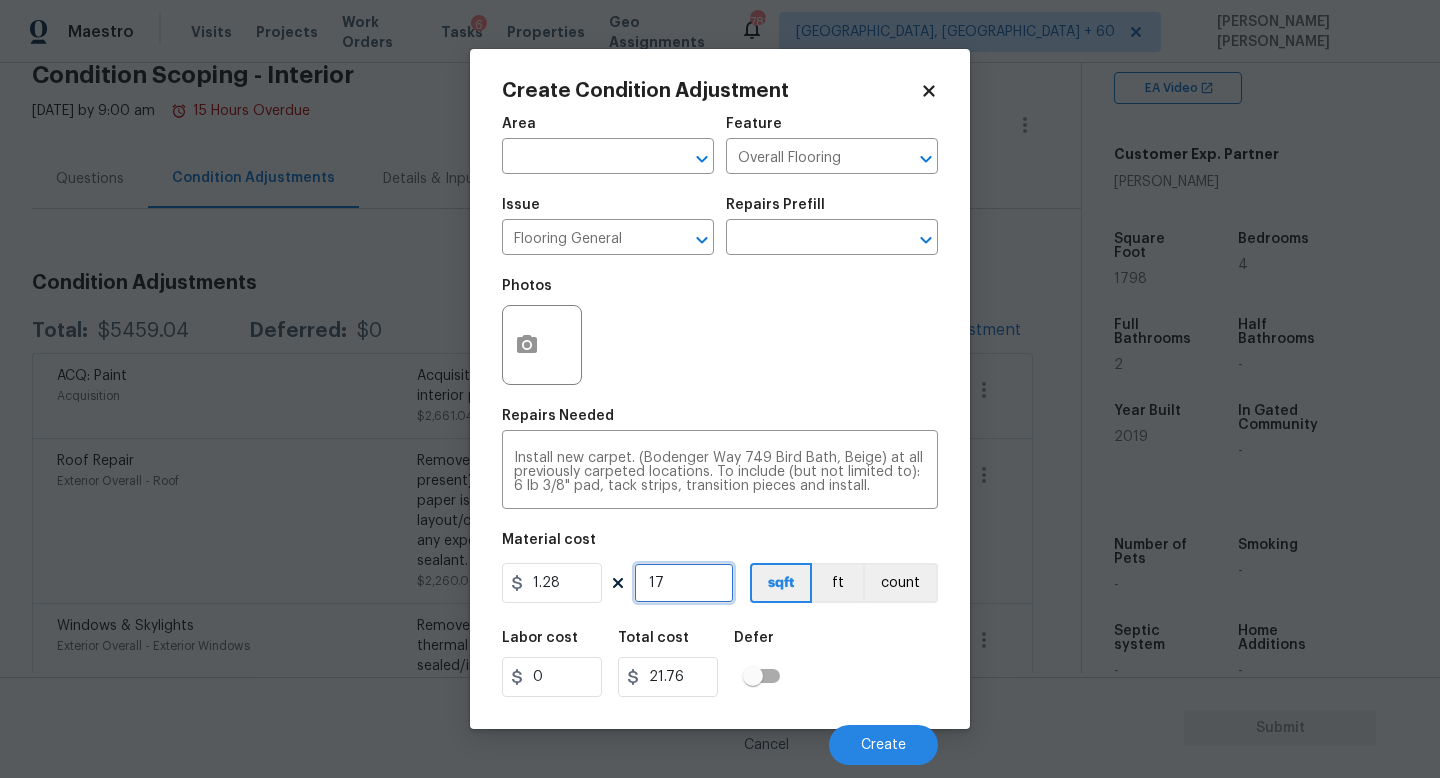 type on "179" 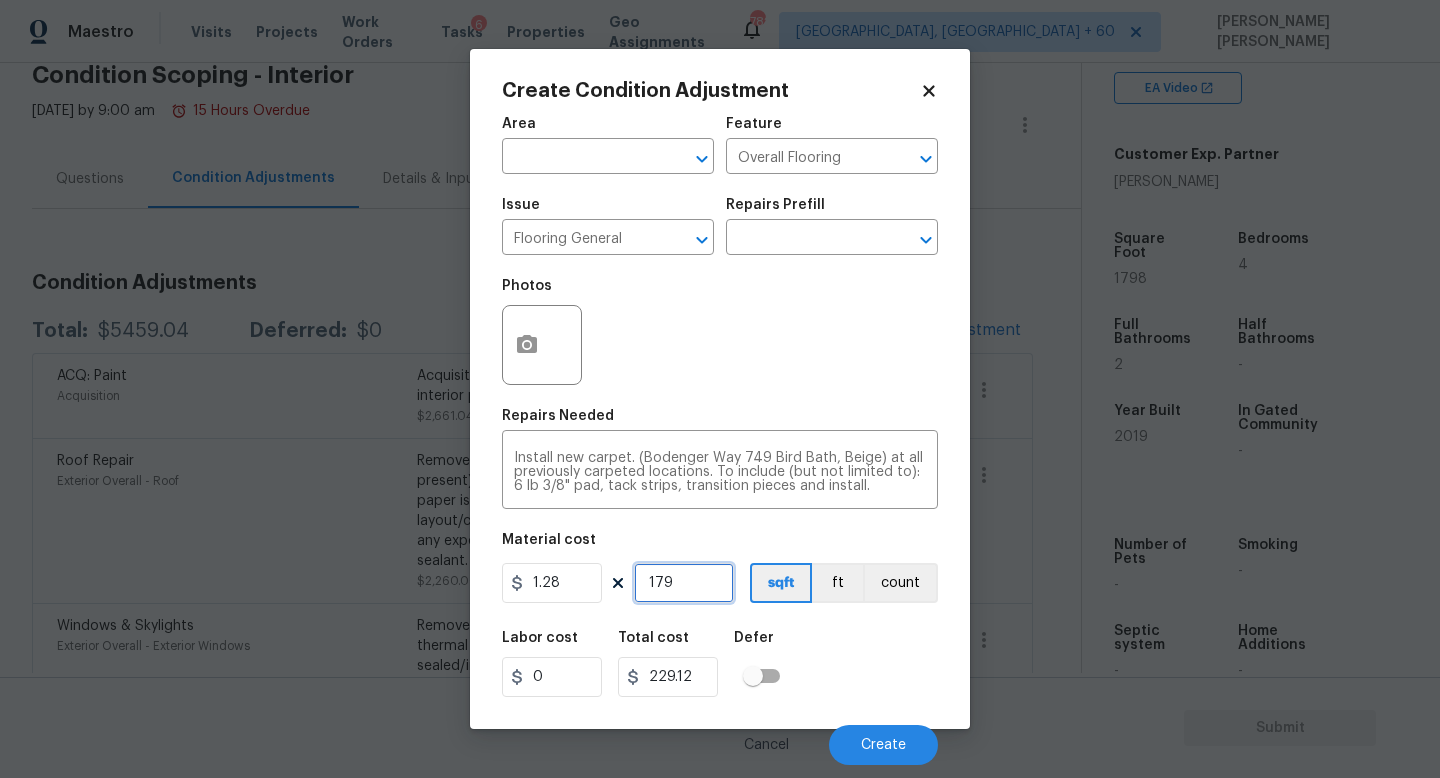 type on "1798" 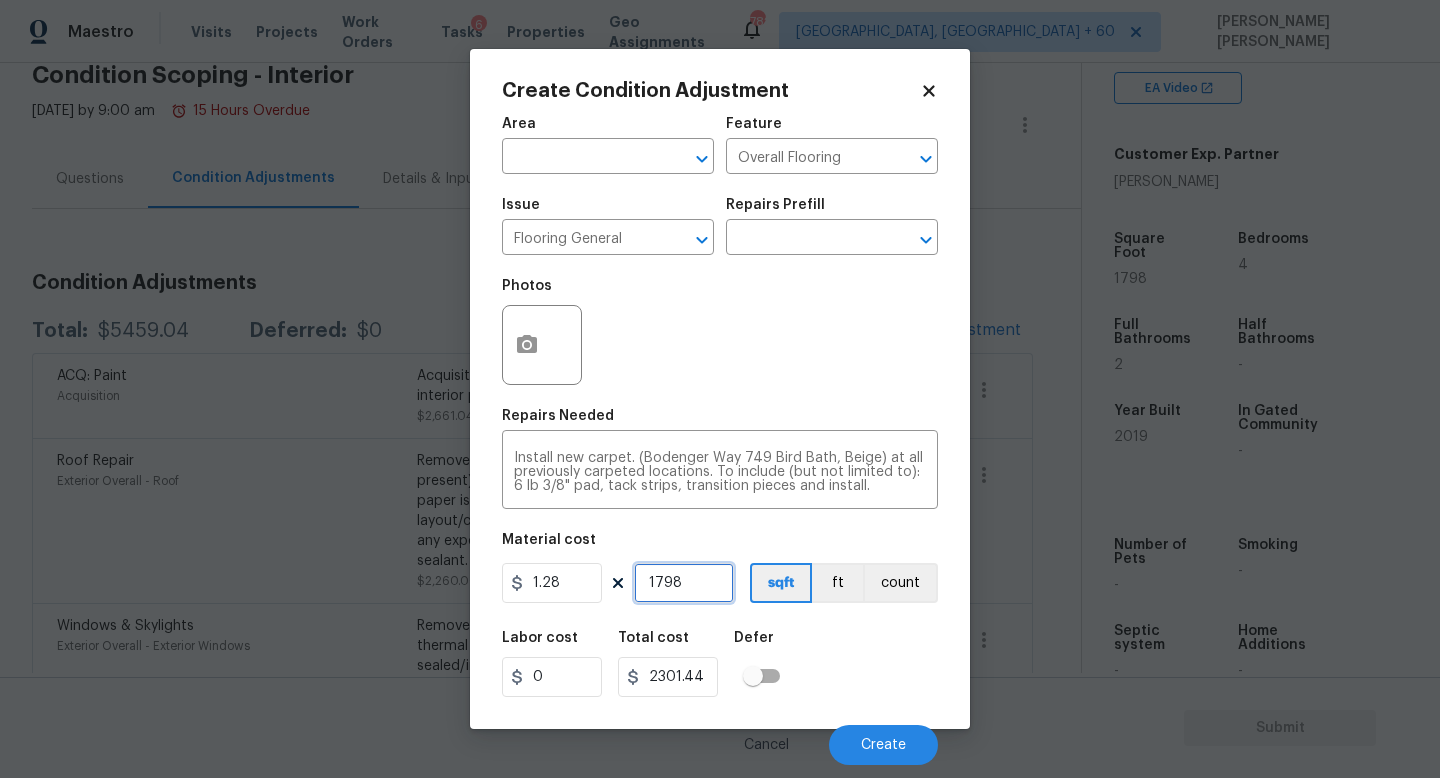 type on "1798" 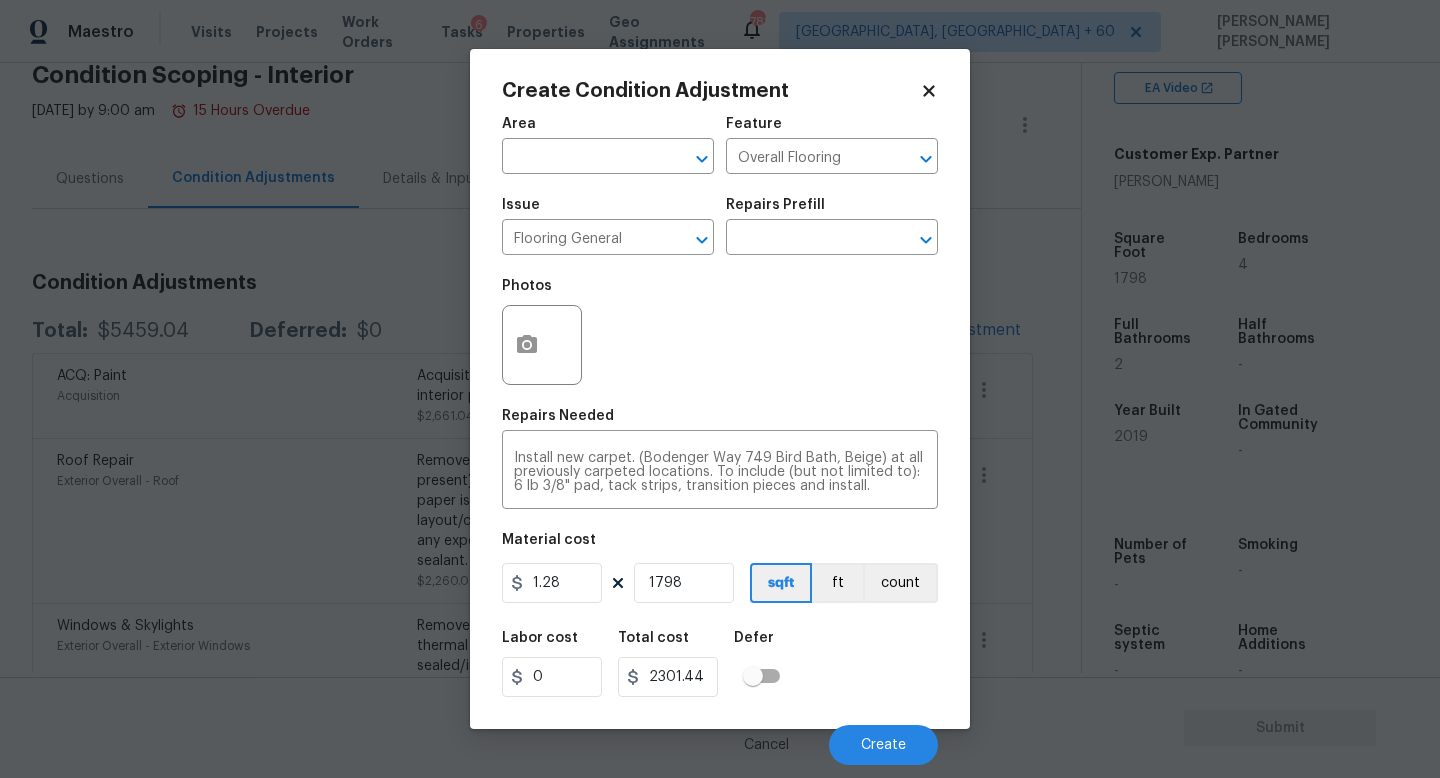 click on "Labor cost 0 Total cost 2301.44 Defer" at bounding box center [720, 664] 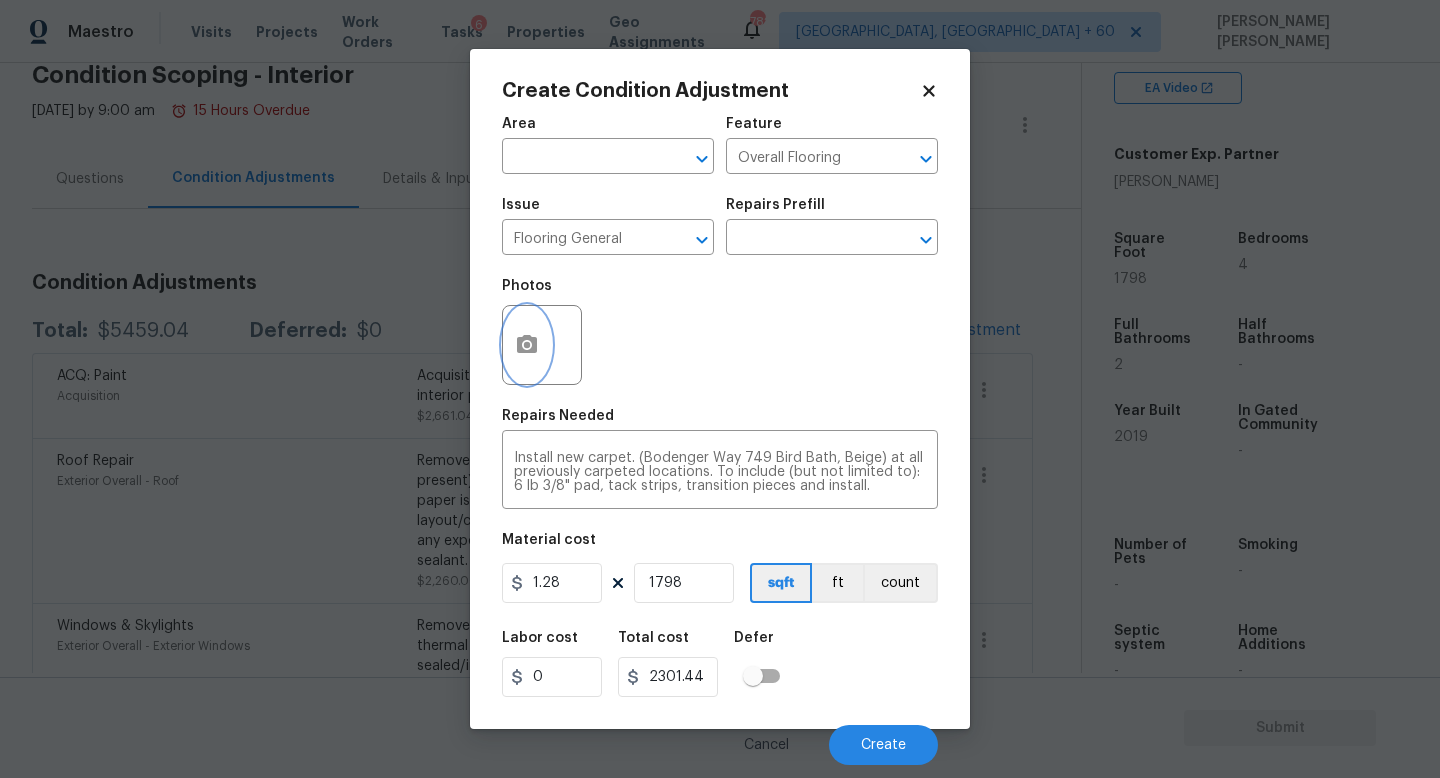 click 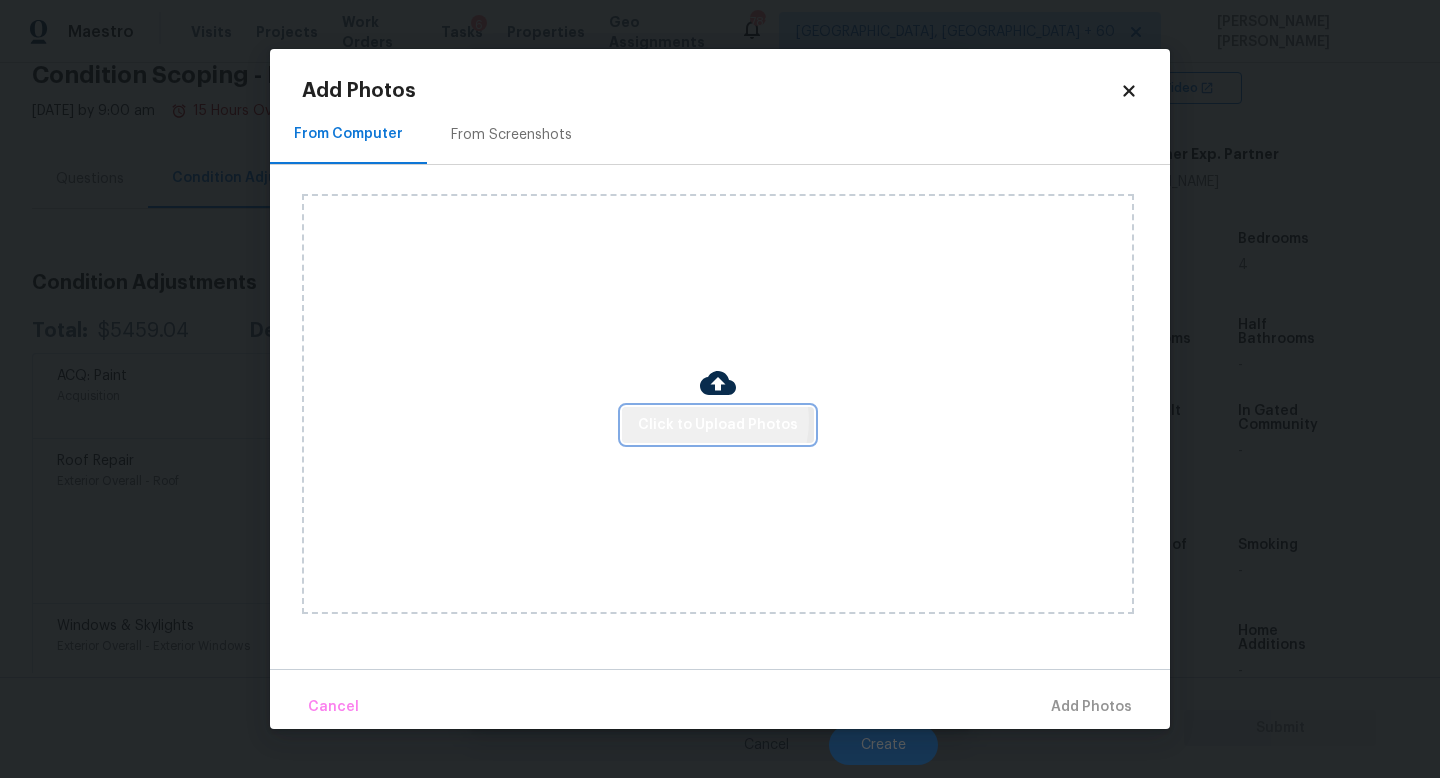 click on "Click to Upload Photos" at bounding box center (718, 425) 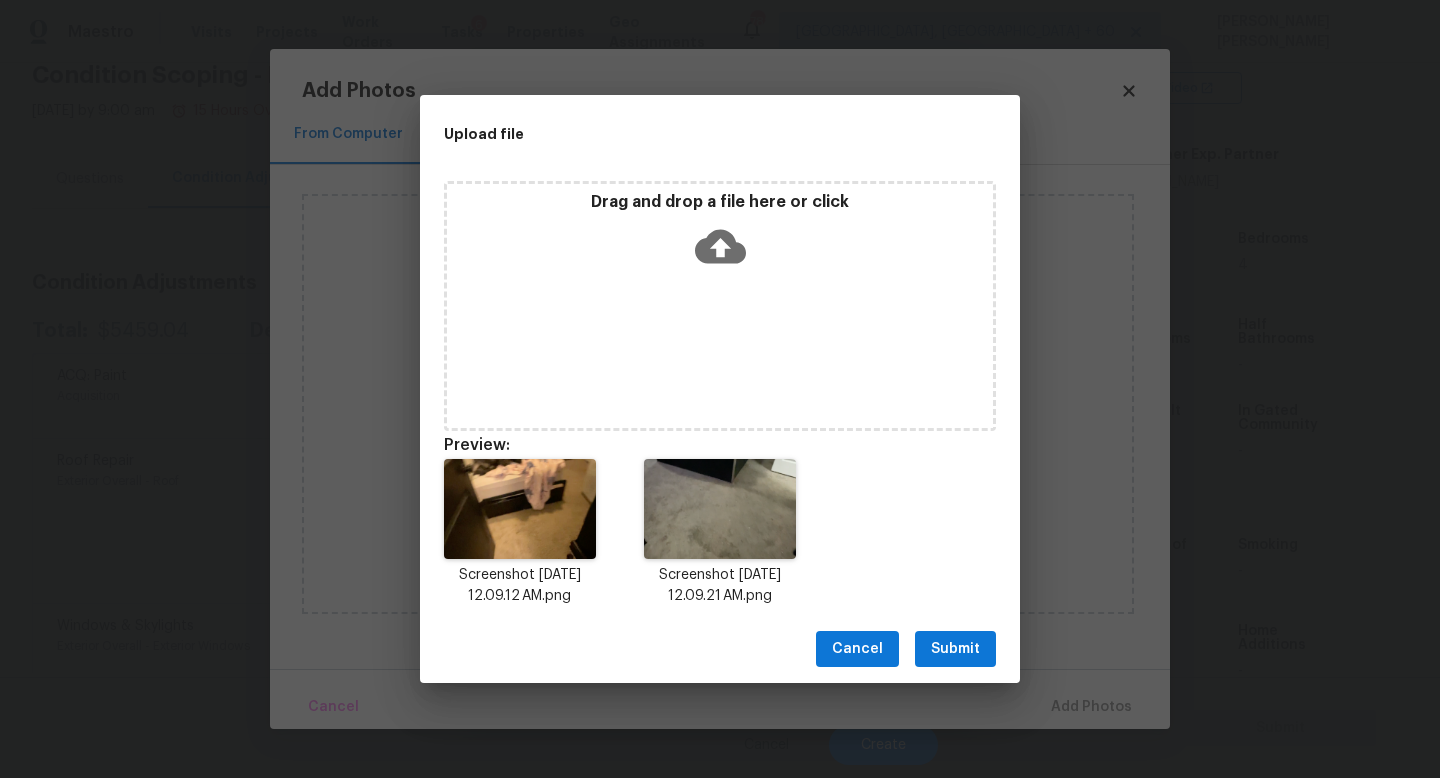 click on "Submit" at bounding box center (955, 649) 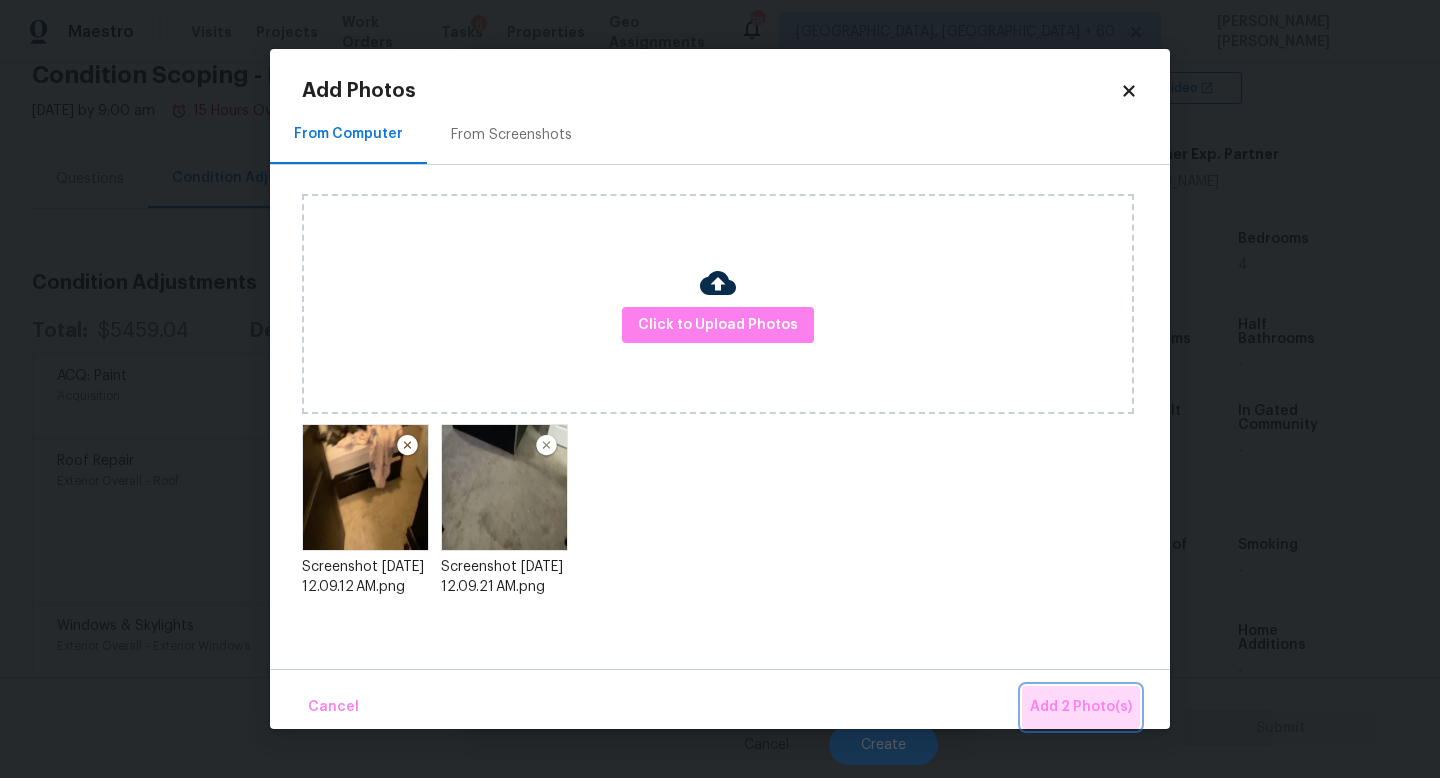 click on "Add 2 Photo(s)" at bounding box center (1081, 707) 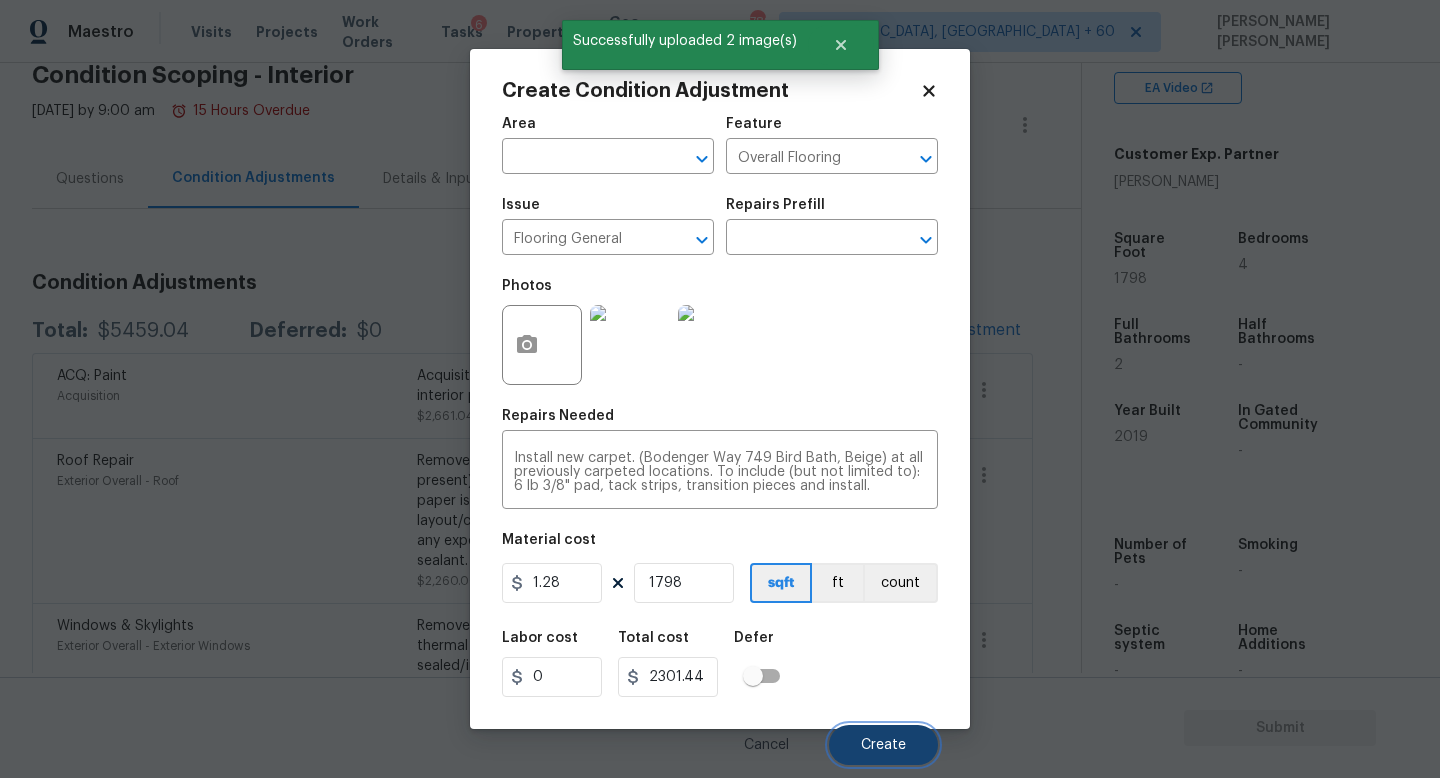 click on "Create" at bounding box center (883, 745) 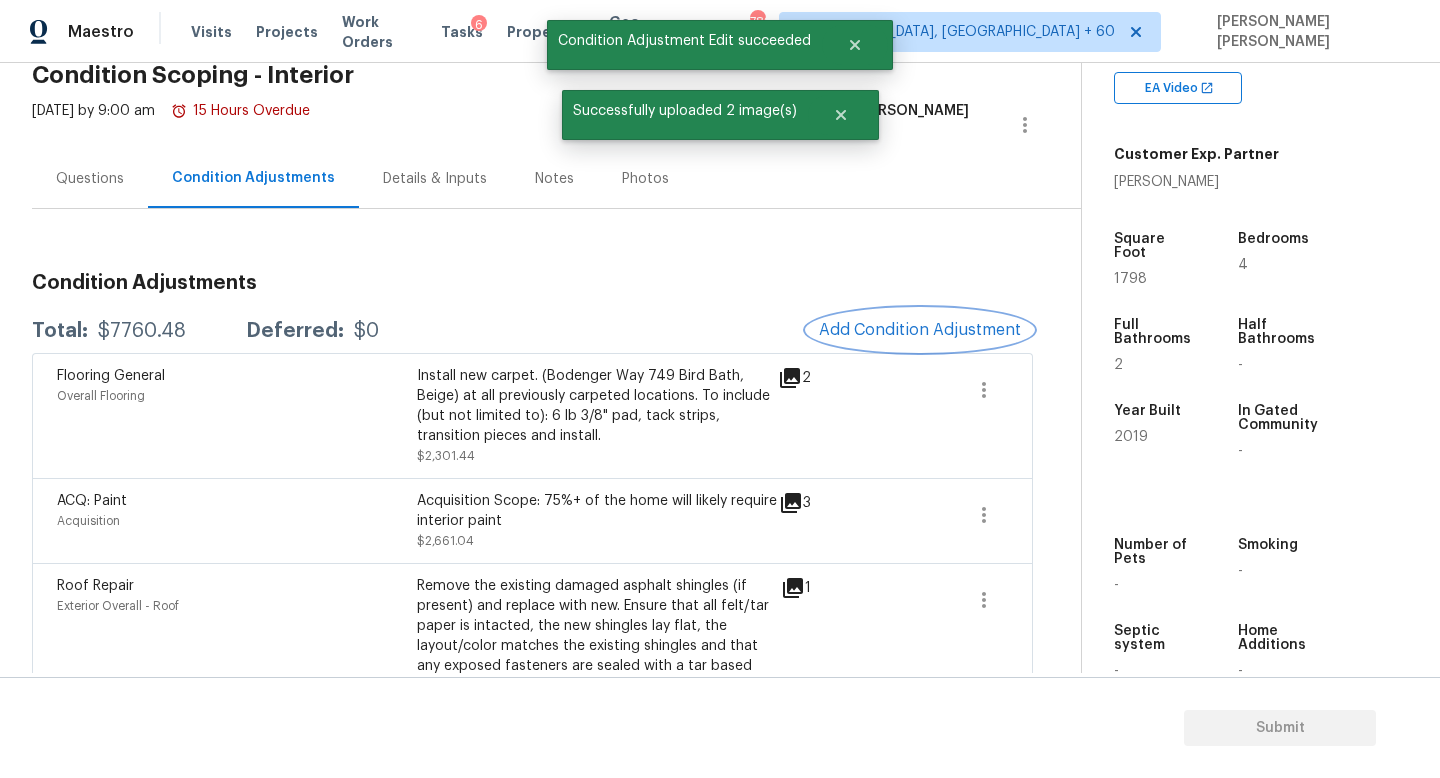 scroll, scrollTop: 198, scrollLeft: 0, axis: vertical 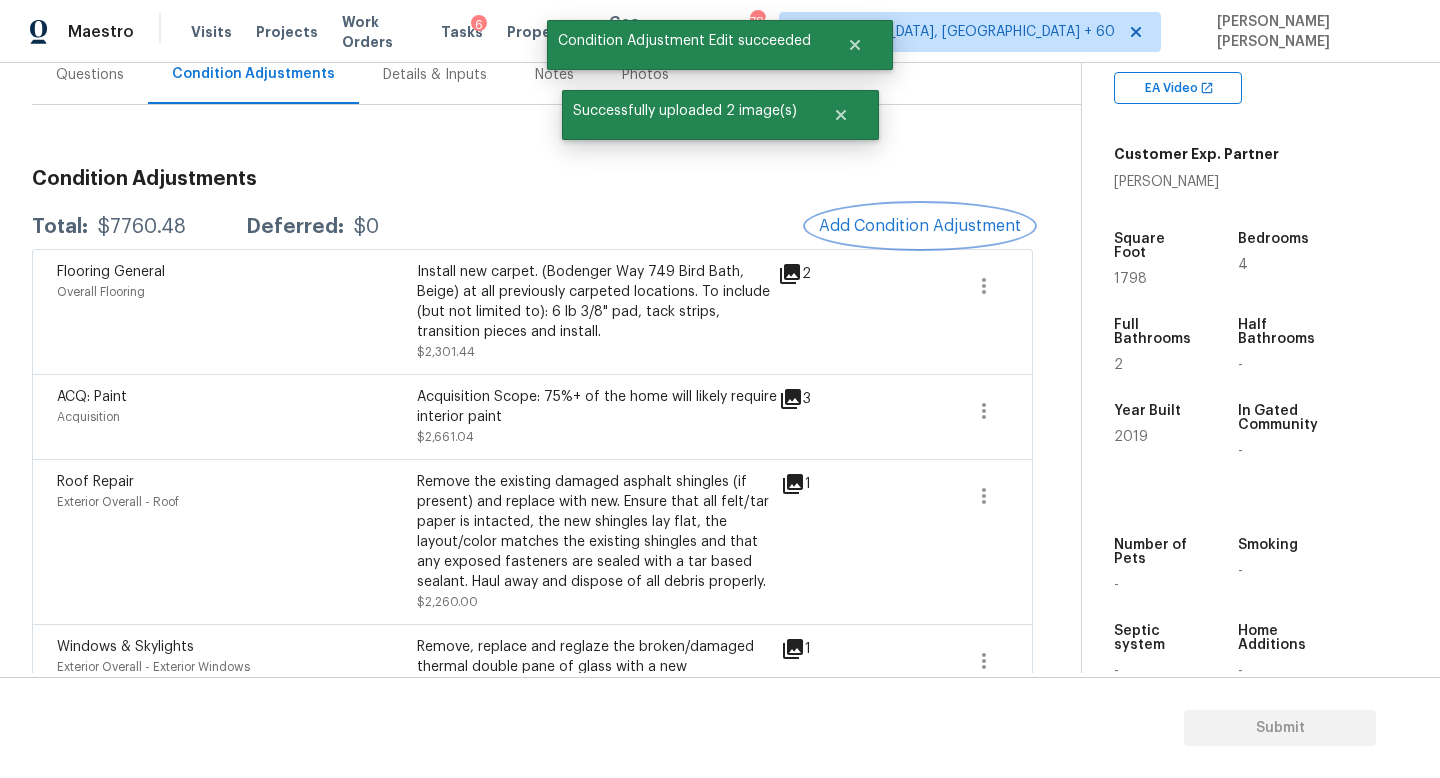 click on "Add Condition Adjustment" at bounding box center [920, 226] 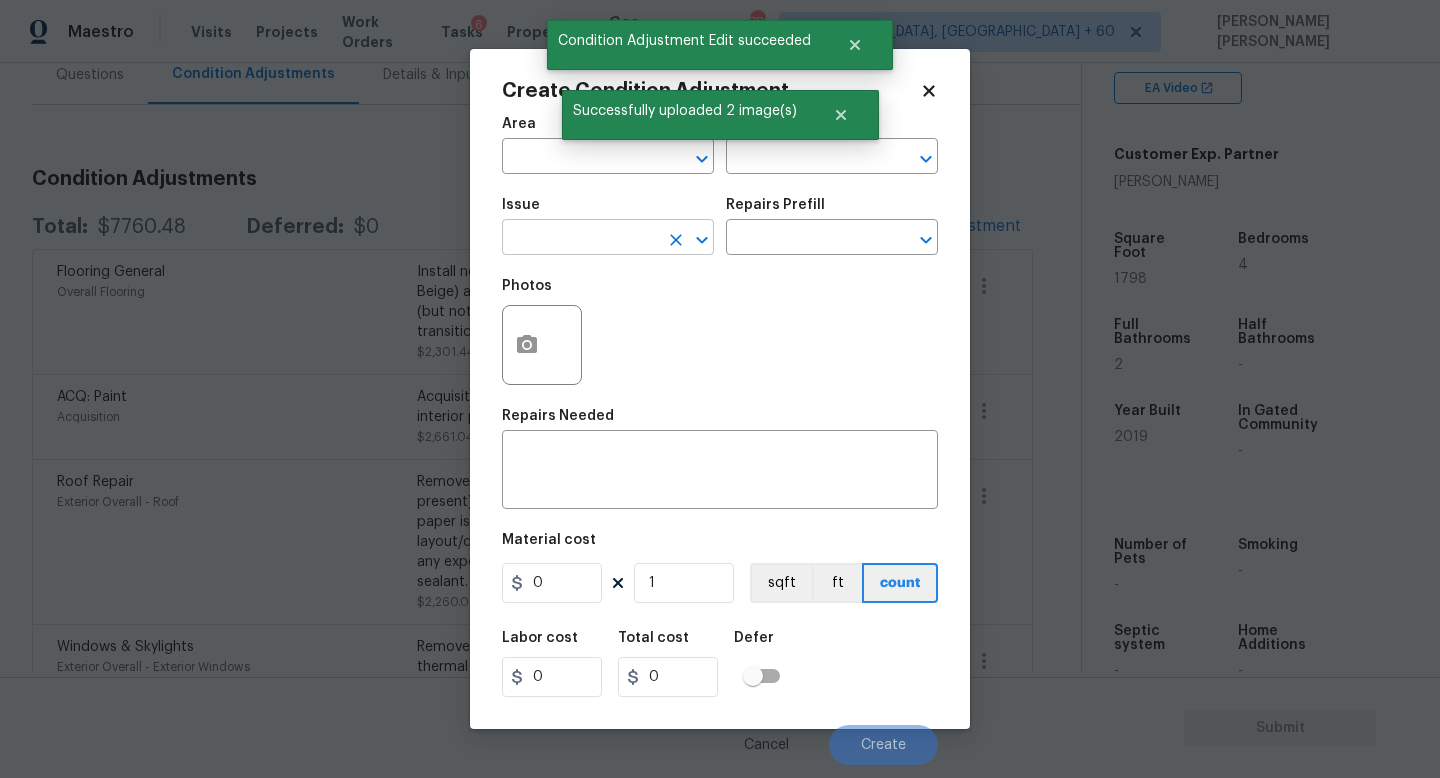 click at bounding box center [580, 239] 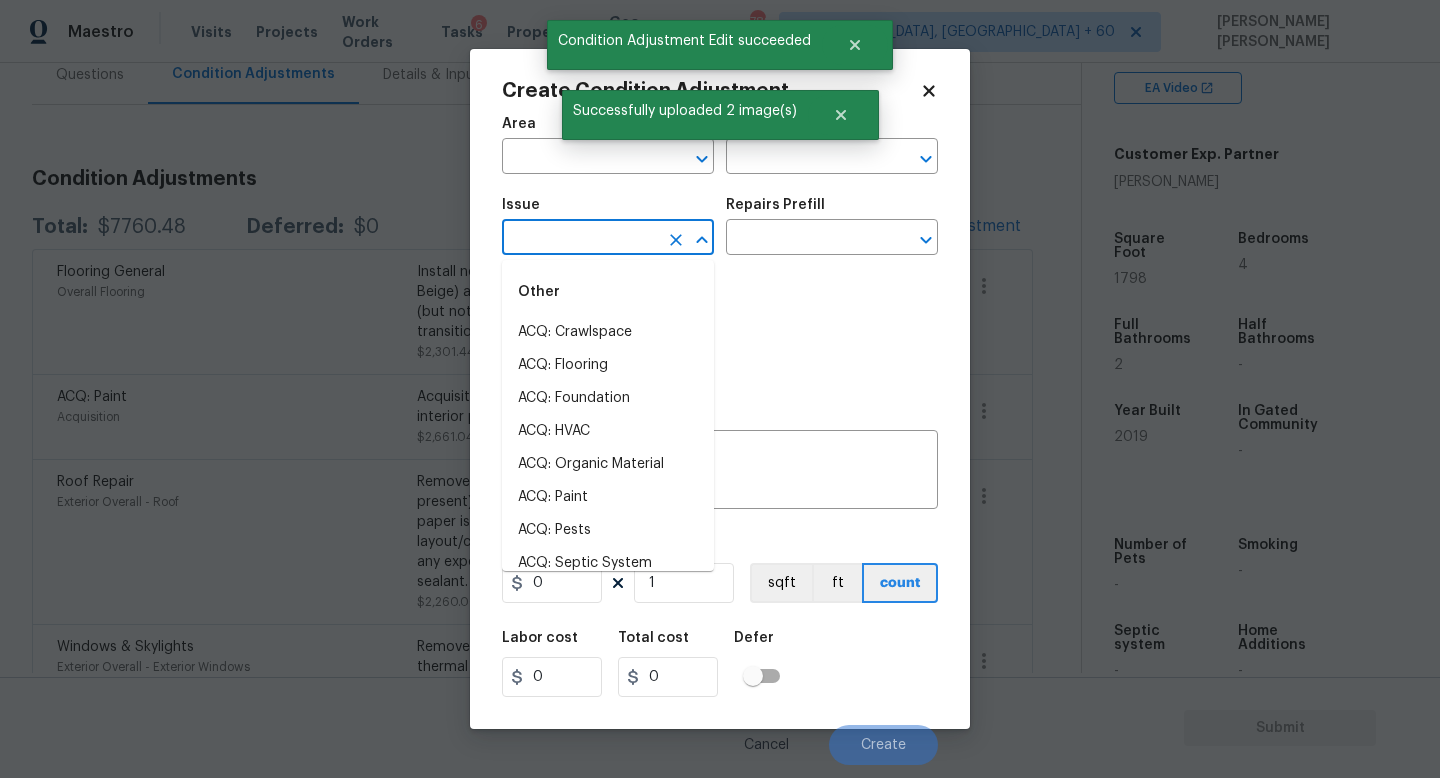 type on "t" 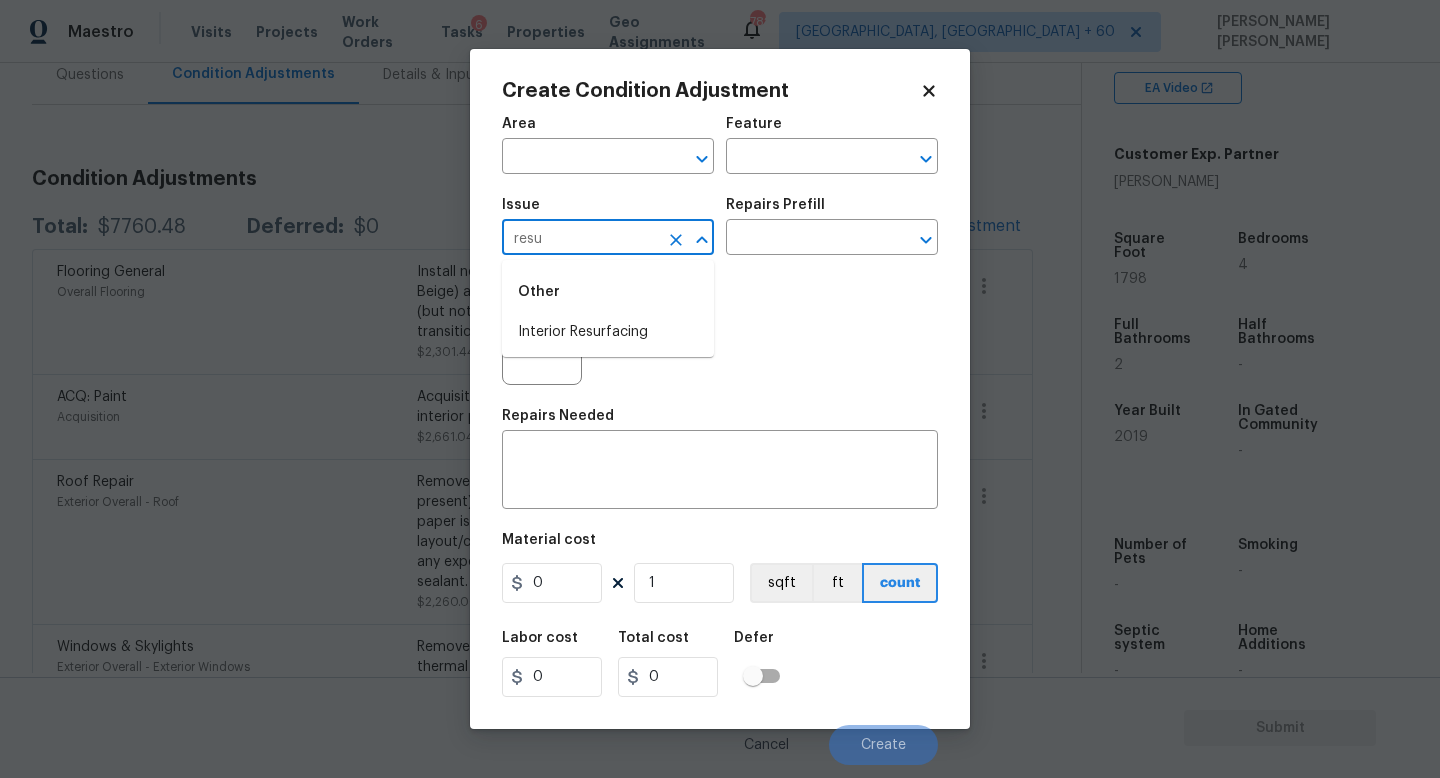 click on "Interior Resurfacing" at bounding box center [608, 332] 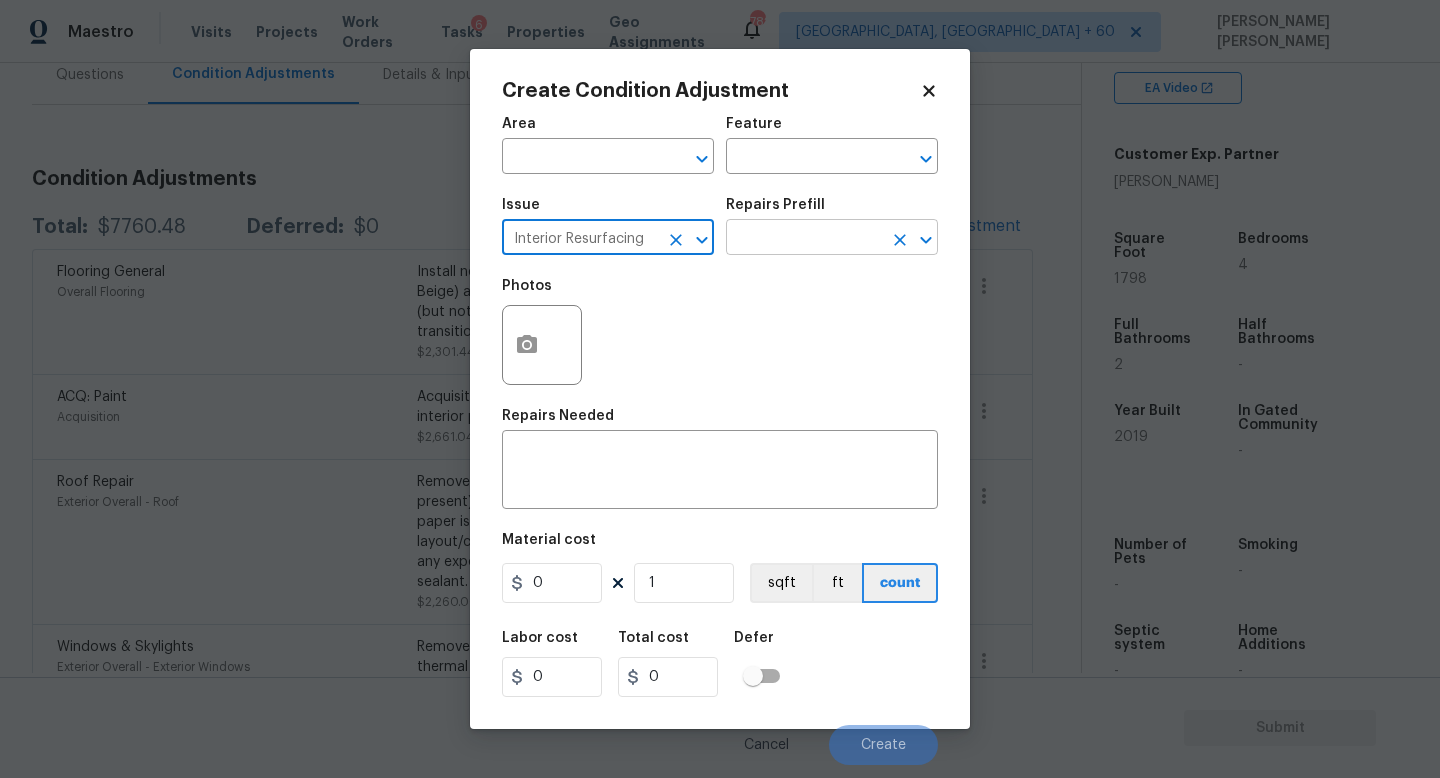 type on "Interior Resurfacing" 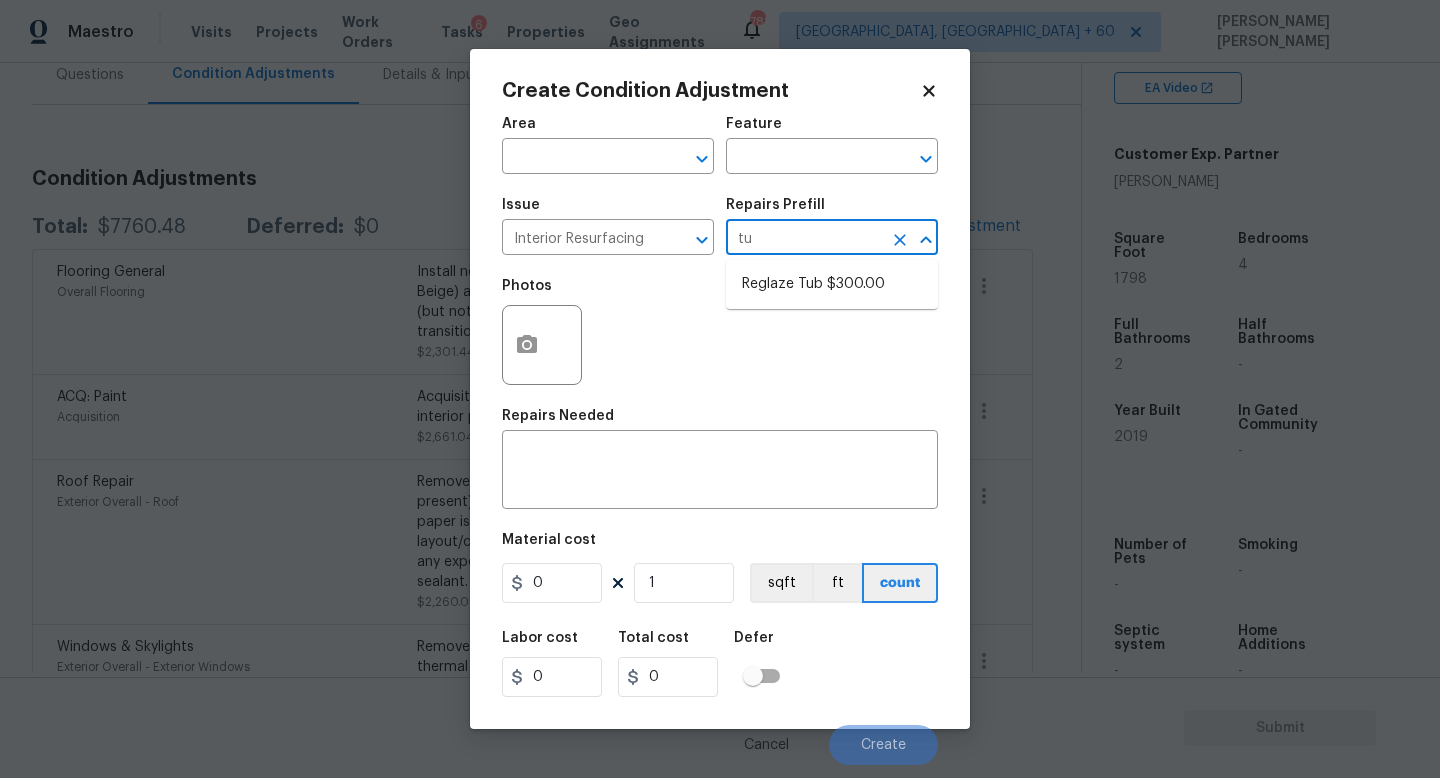 type on "tub" 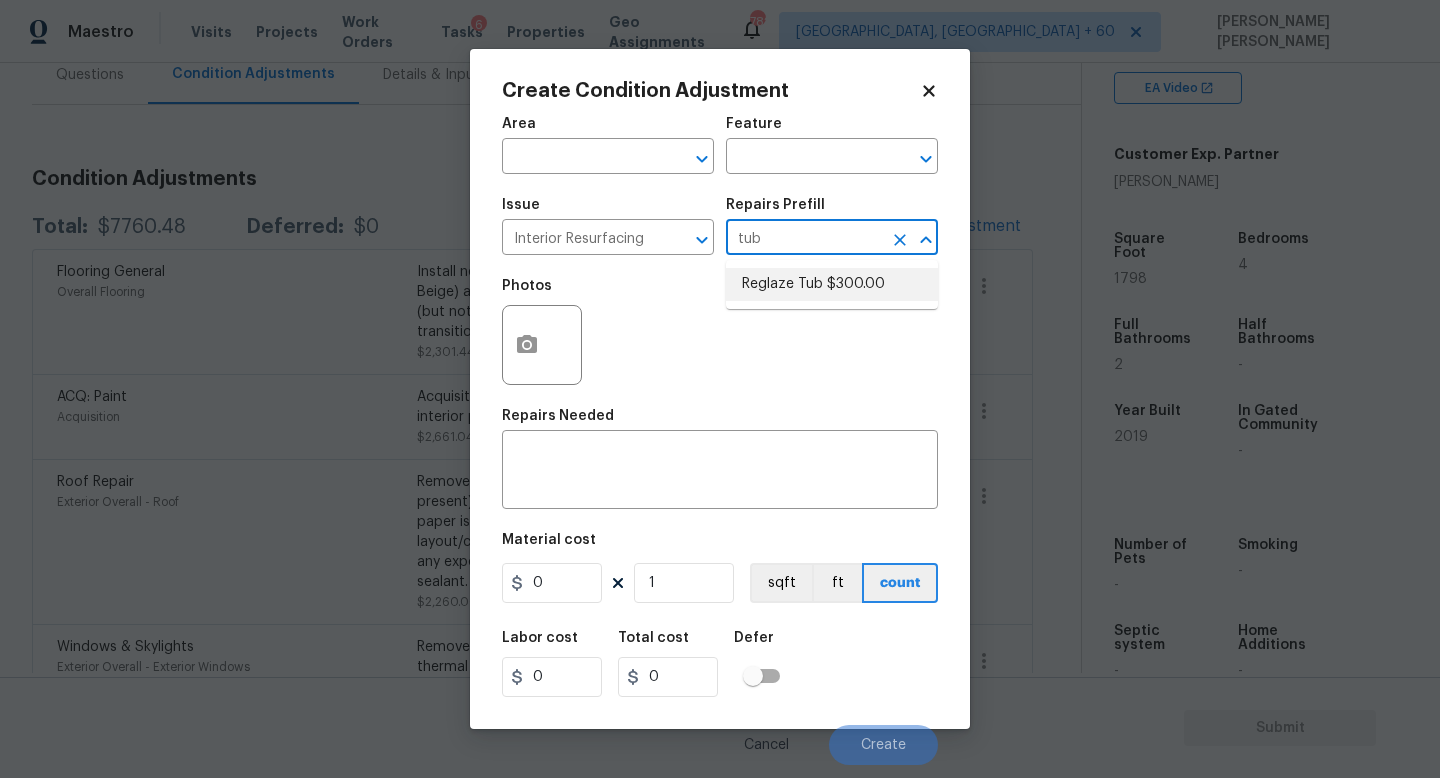 click on "Reglaze Tub $300.00" at bounding box center (832, 284) 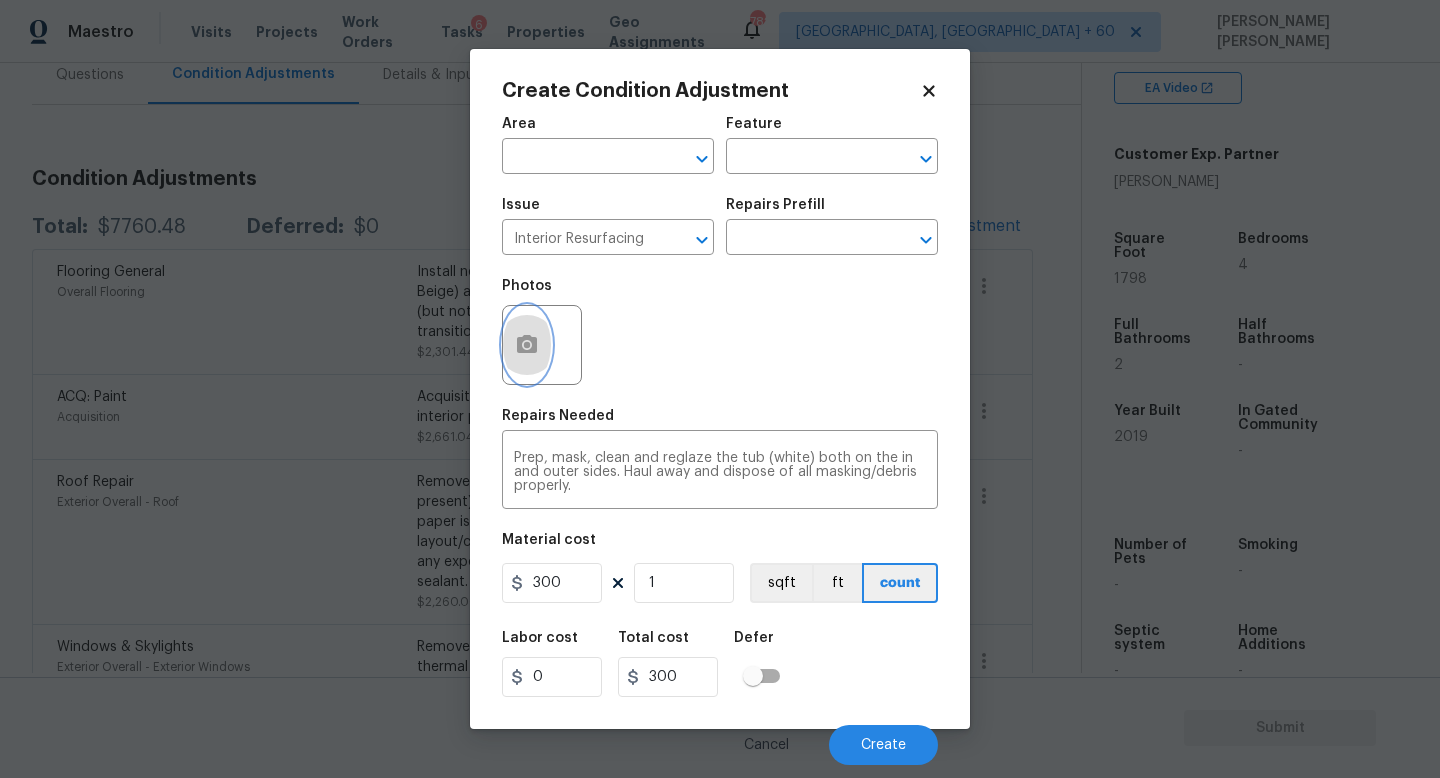 click 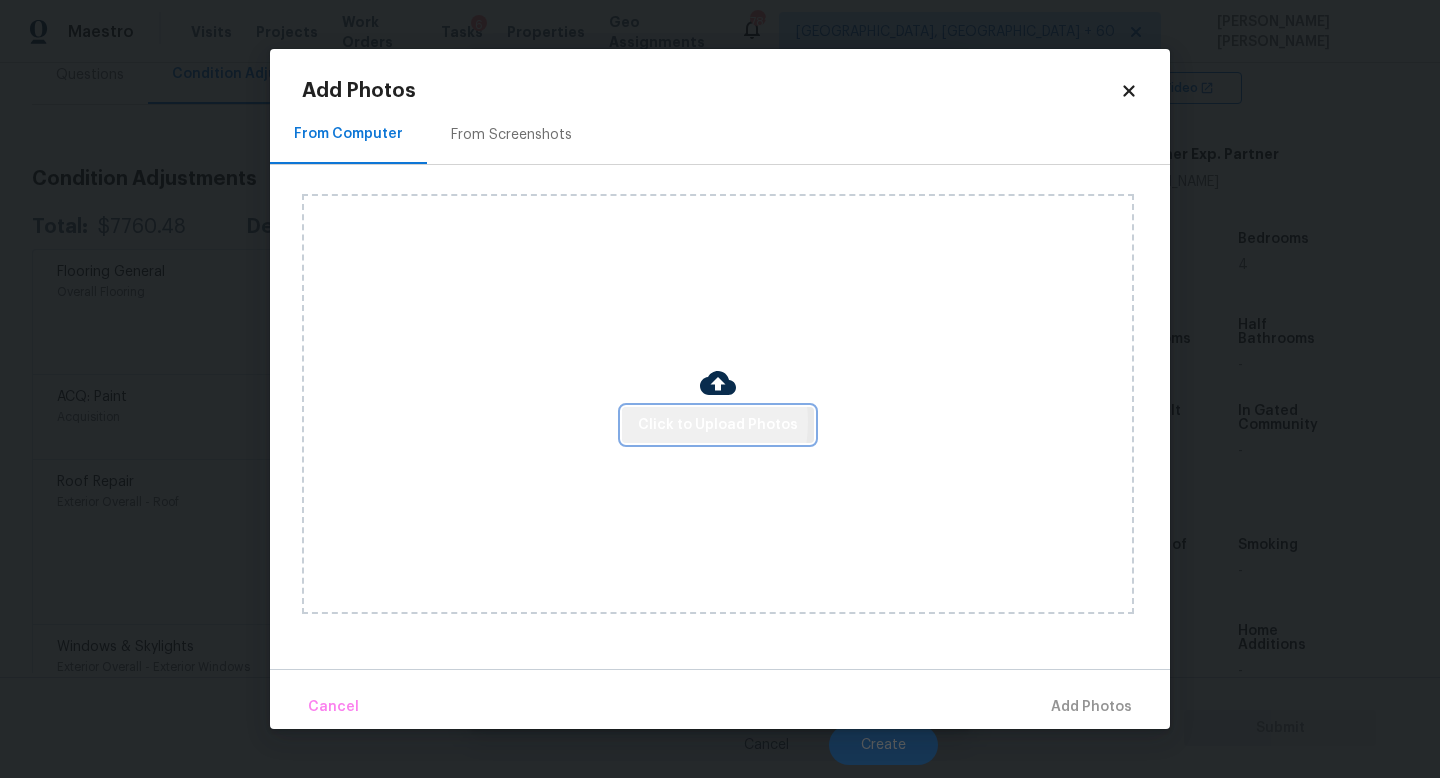 click on "Click to Upload Photos" at bounding box center [718, 425] 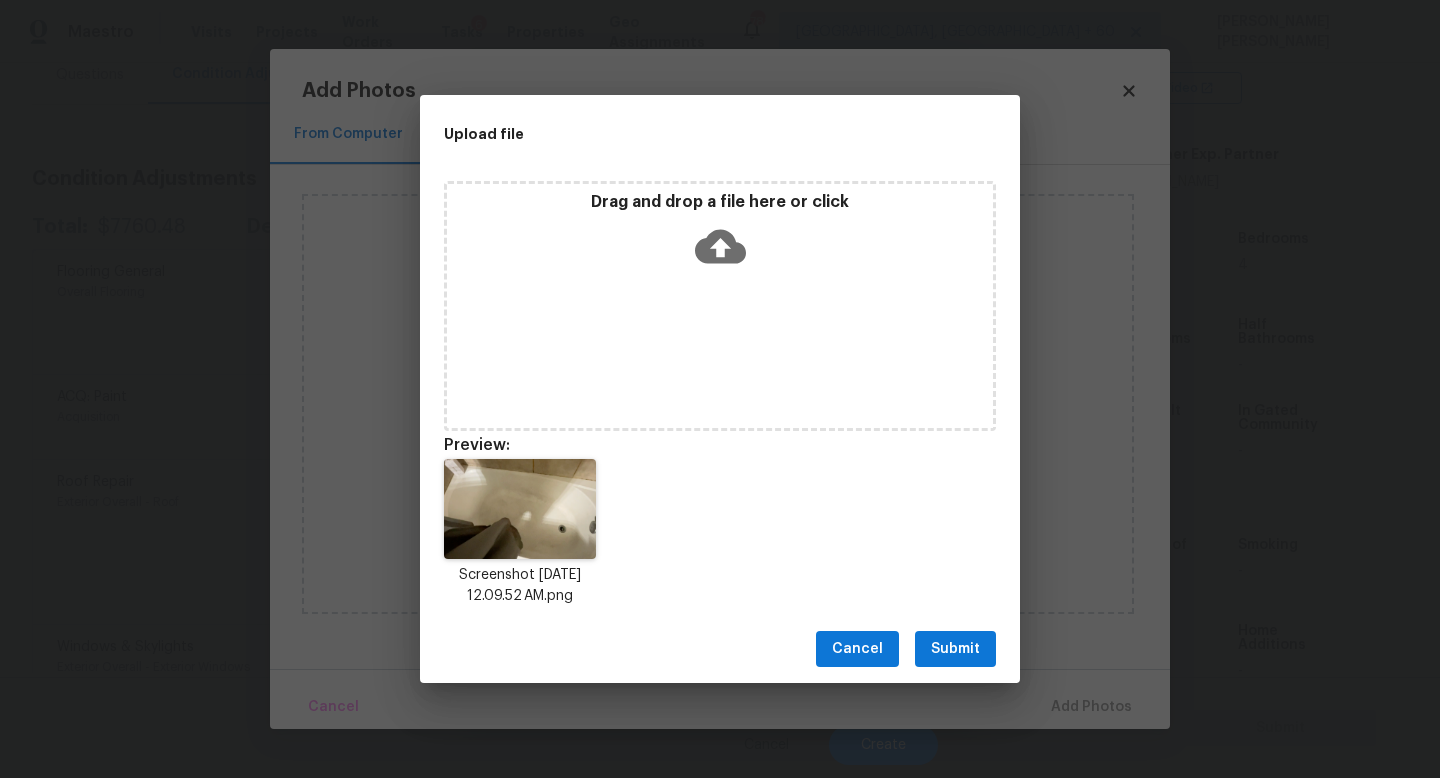 click on "Submit" at bounding box center (955, 649) 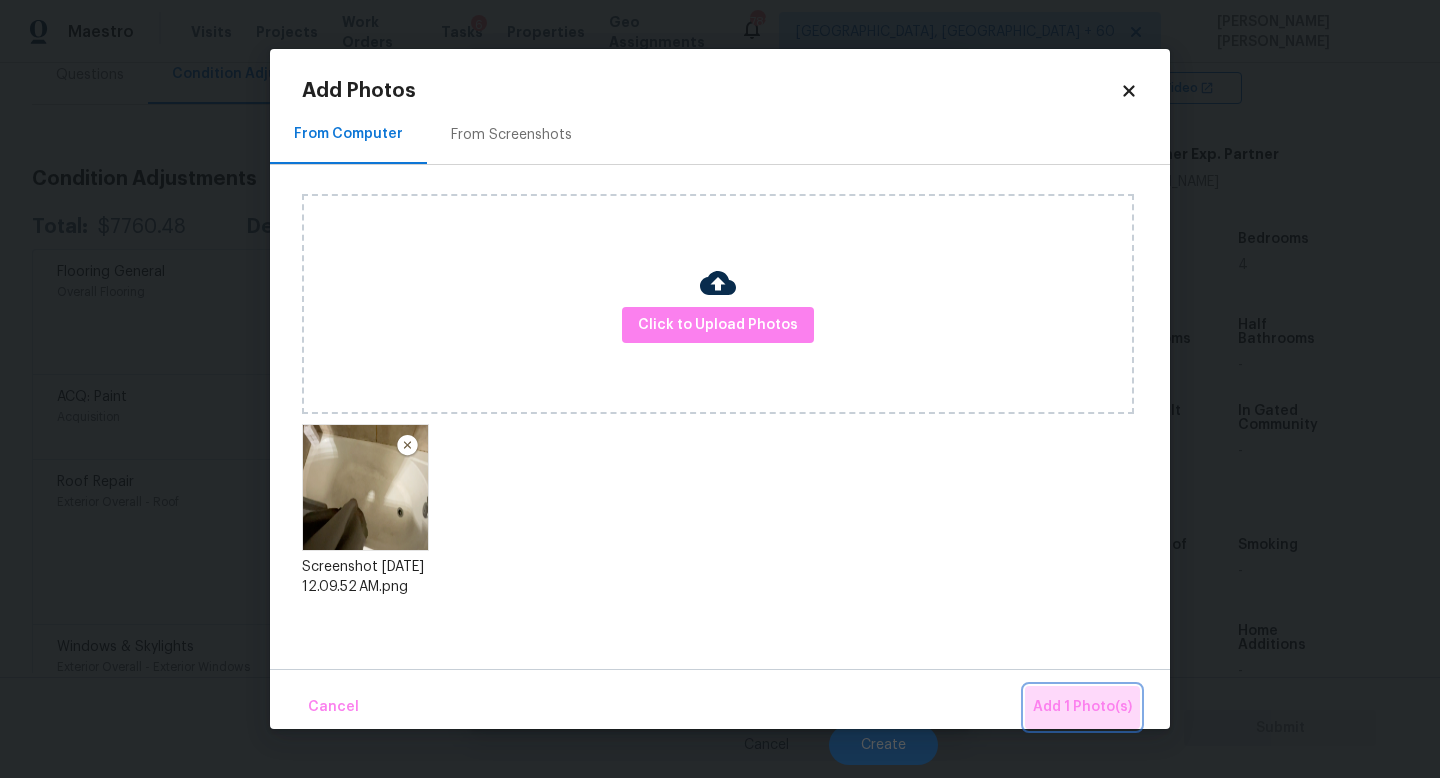 click on "Add 1 Photo(s)" at bounding box center (1082, 707) 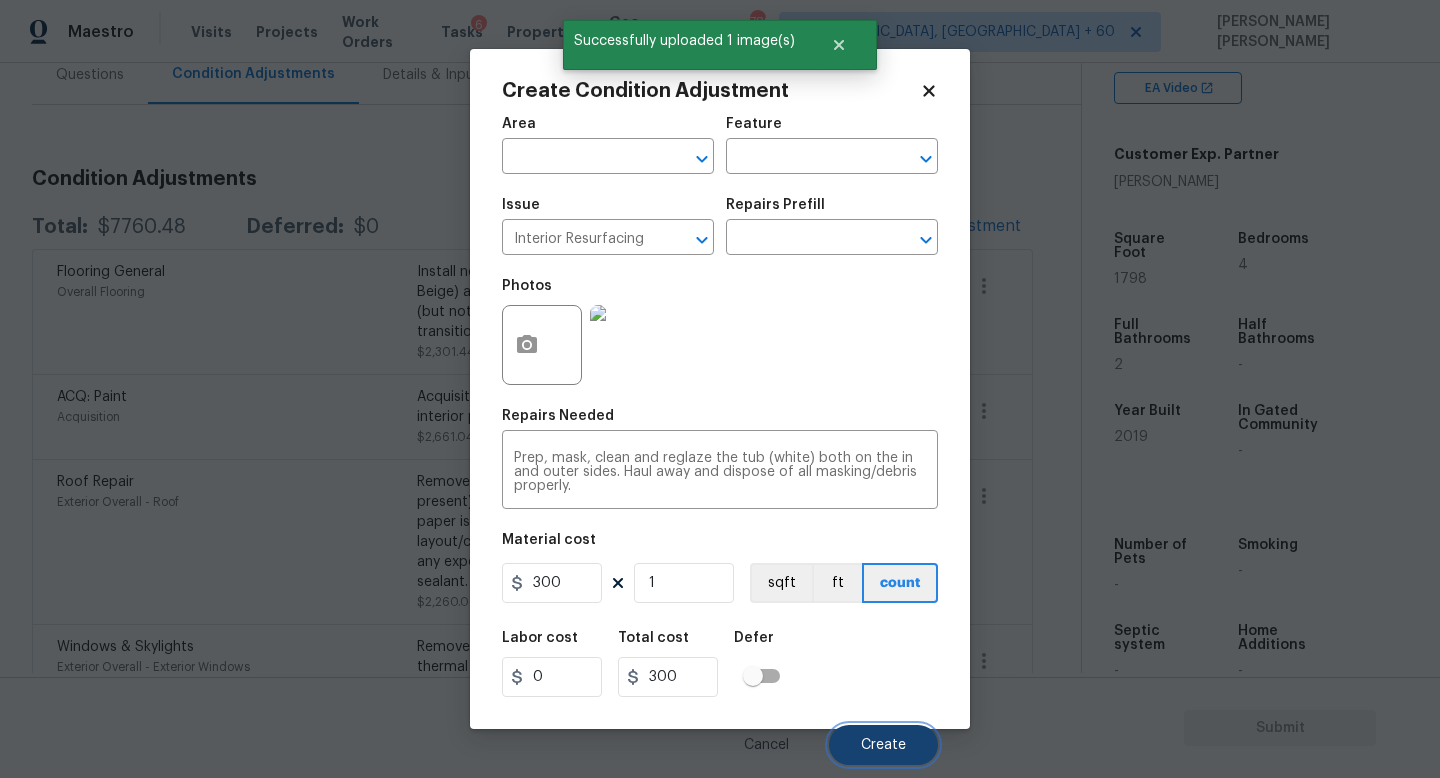 click on "Create" at bounding box center (883, 745) 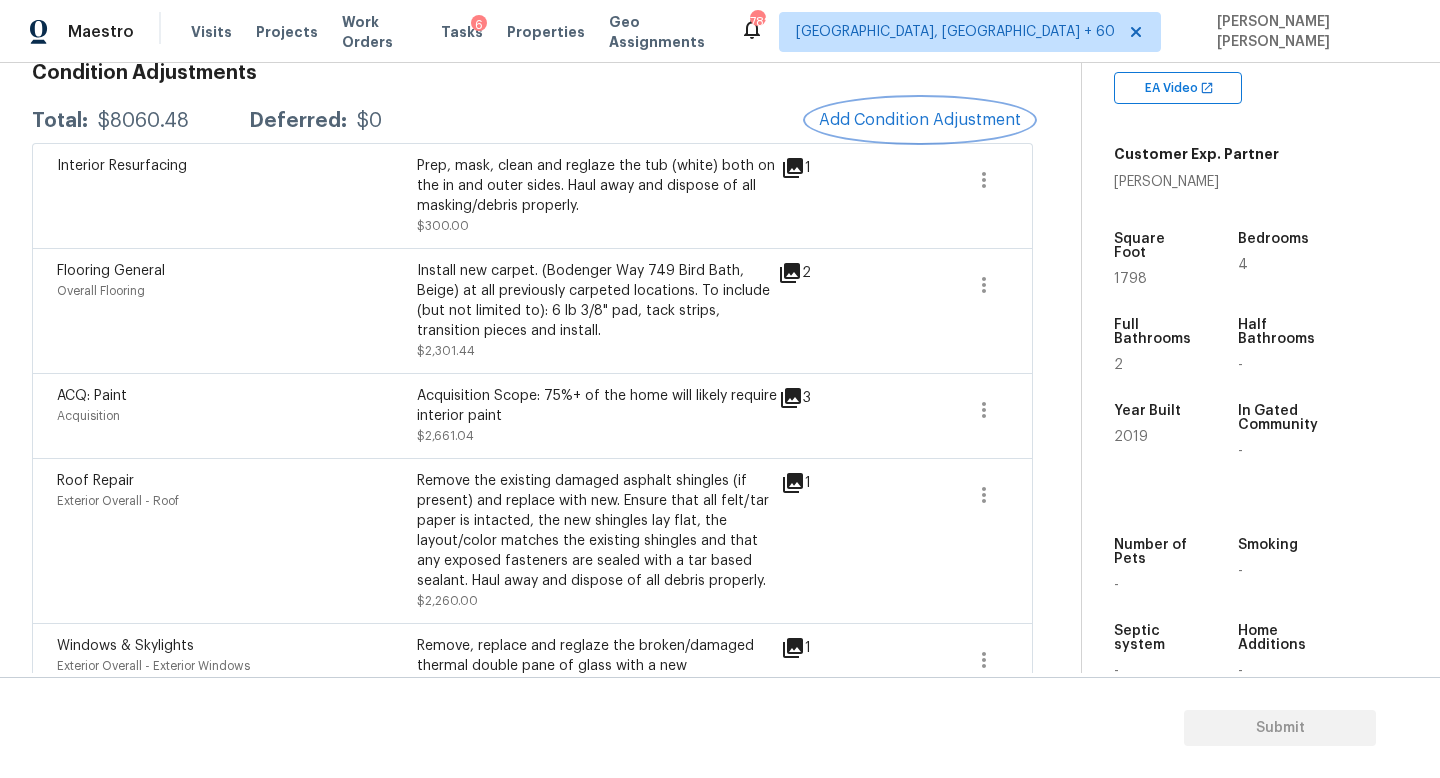 scroll, scrollTop: 310, scrollLeft: 0, axis: vertical 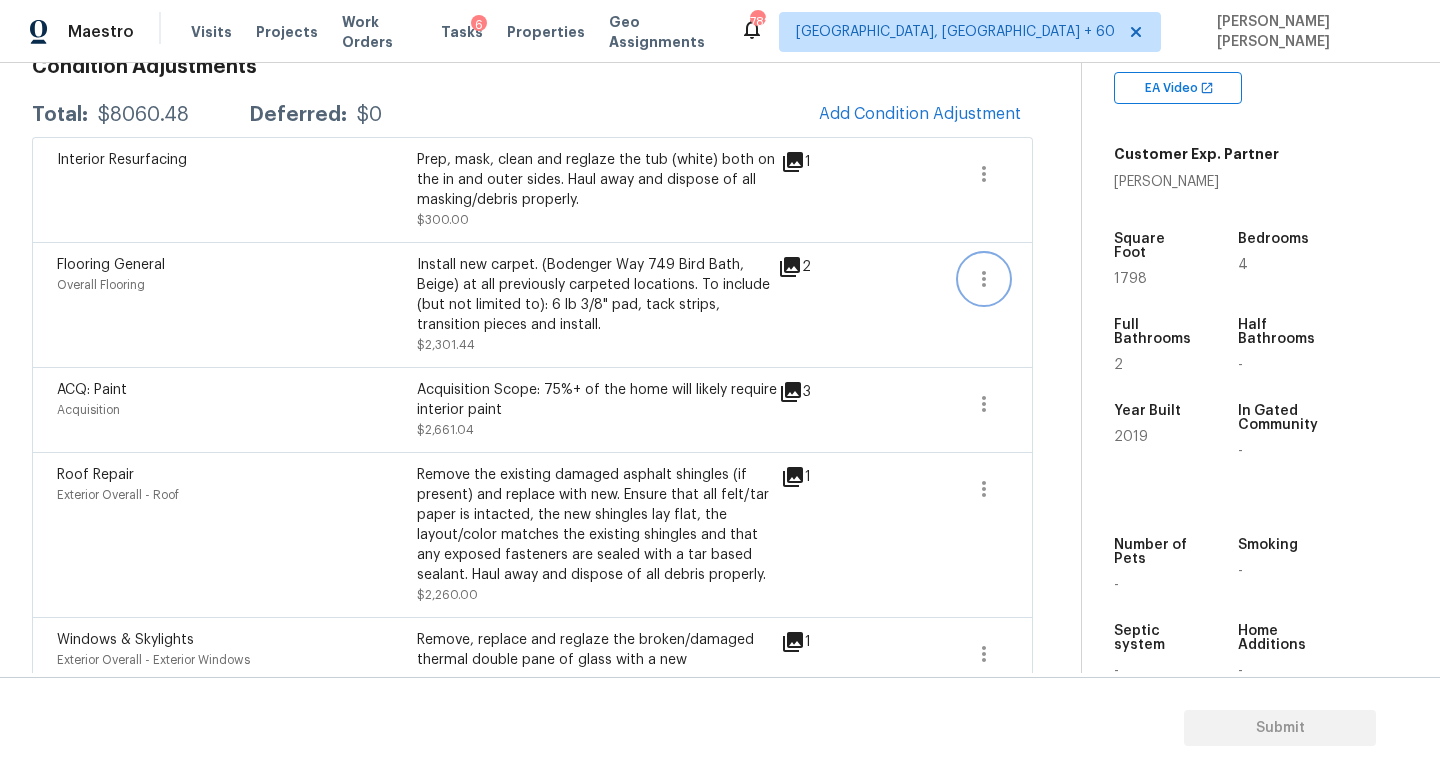 click 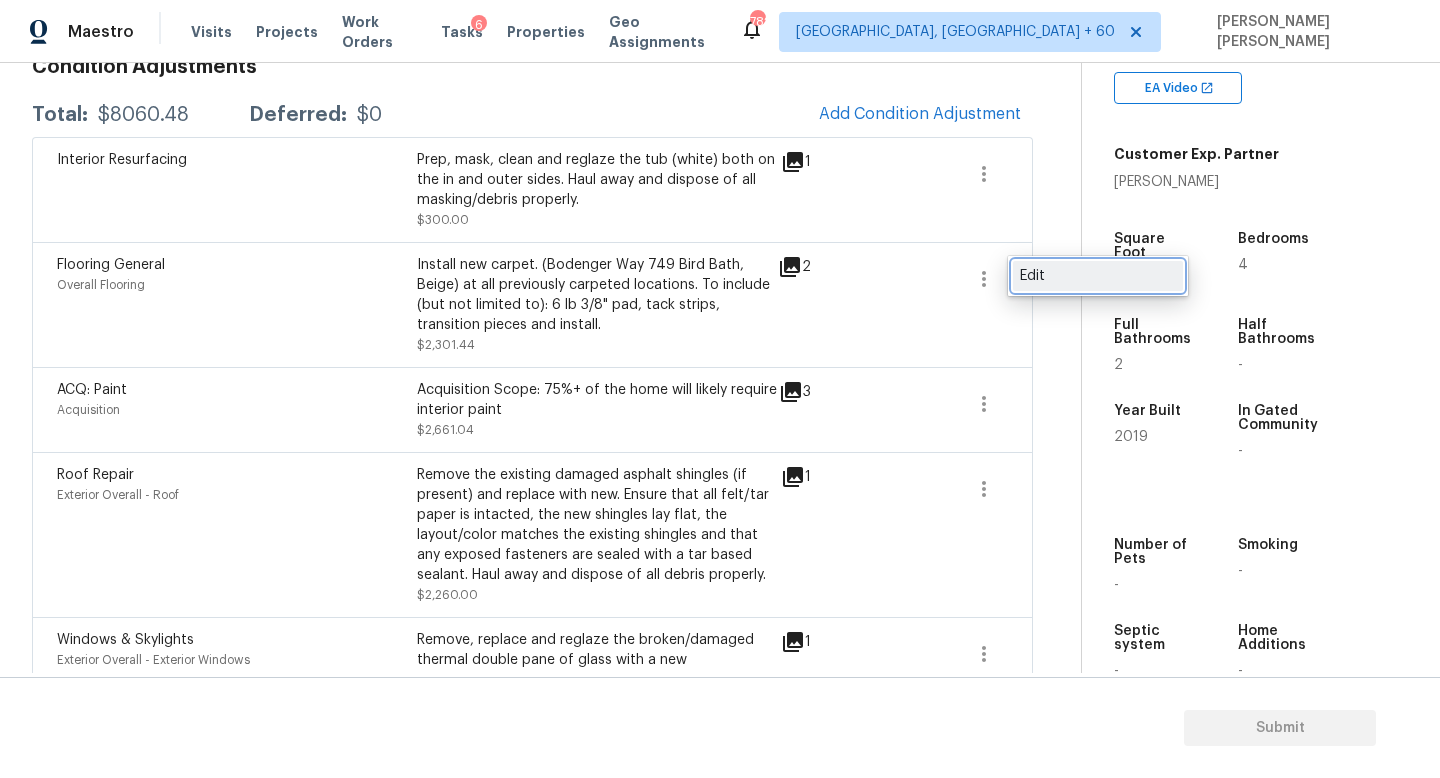 click on "Edit" at bounding box center (1098, 276) 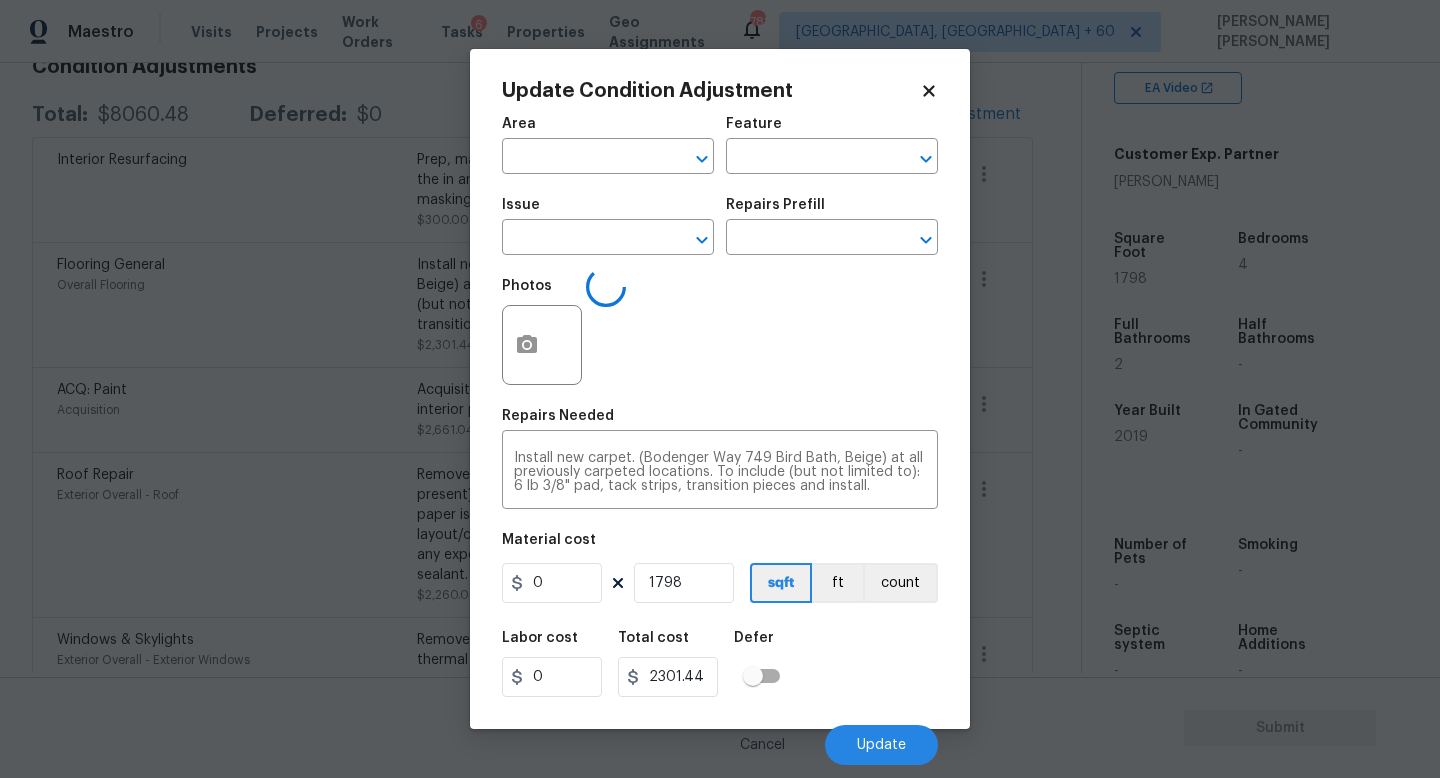 type on "Overall Flooring" 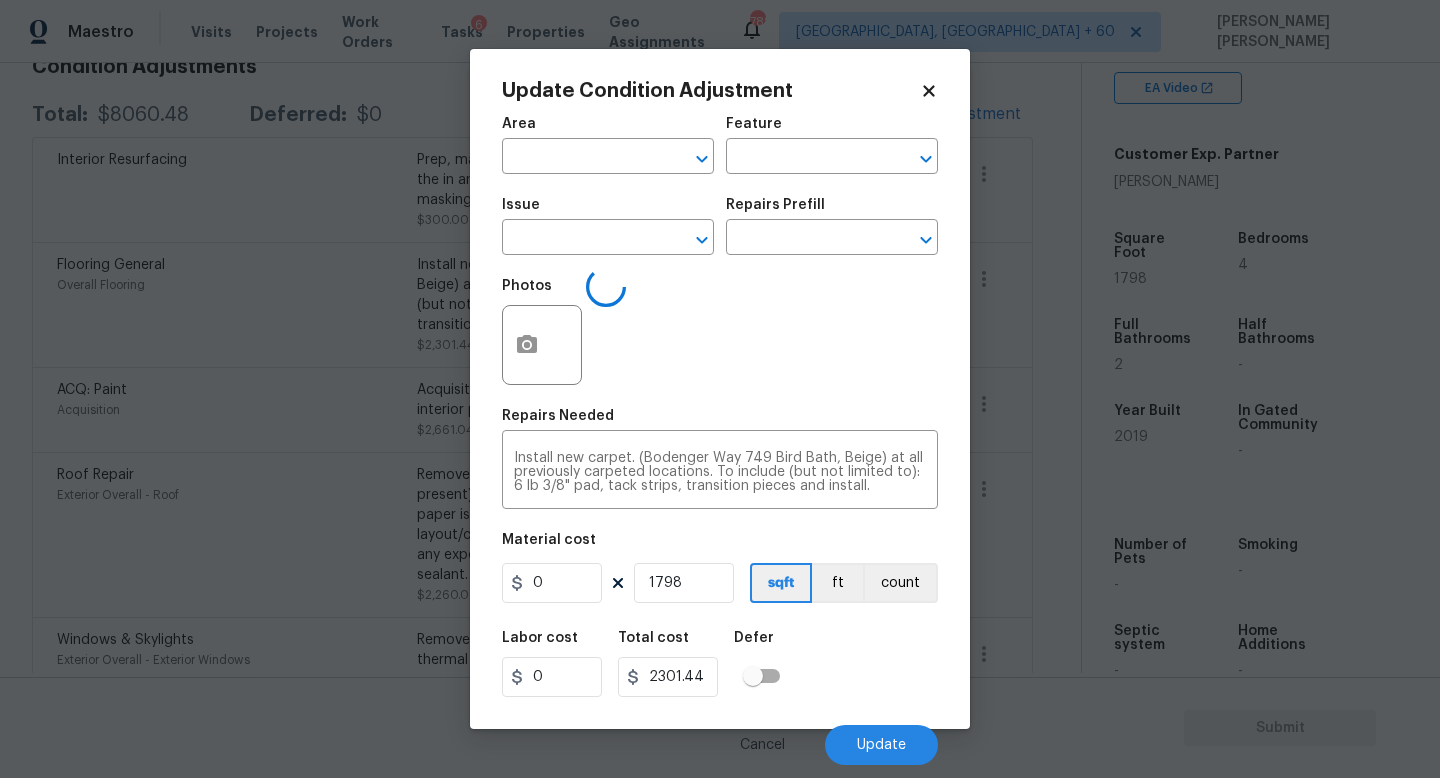 type on "1.28" 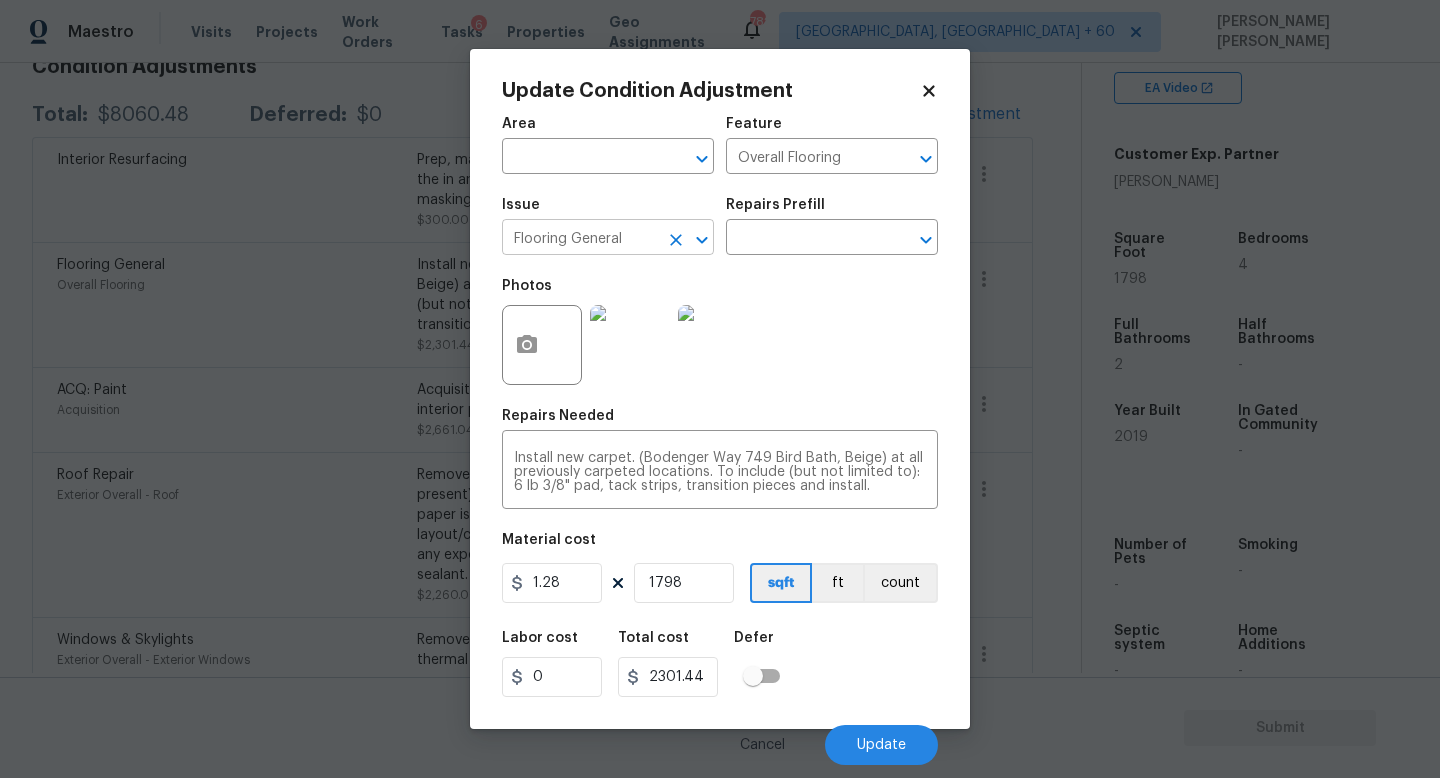 click 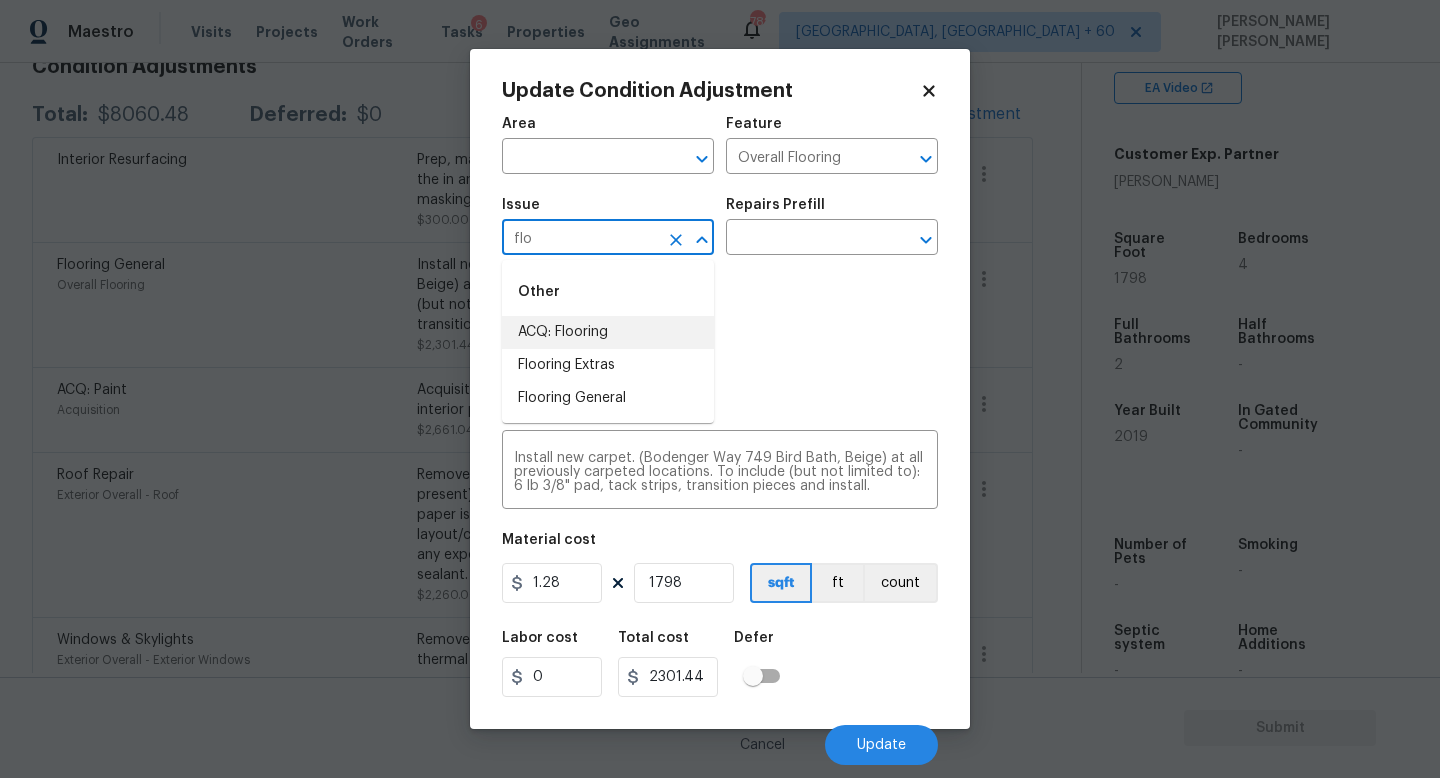 click on "ACQ: Flooring" at bounding box center (608, 332) 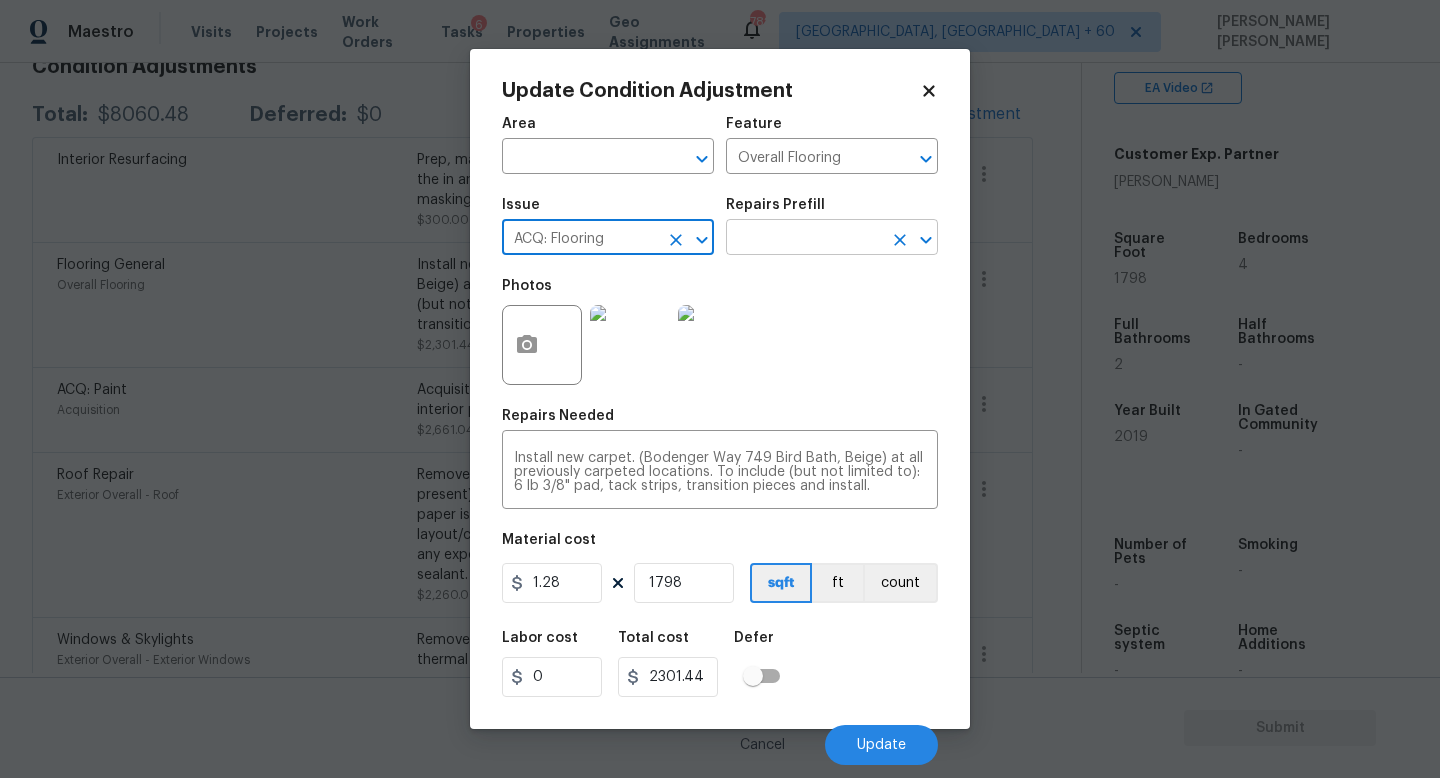 type on "ACQ: Flooring" 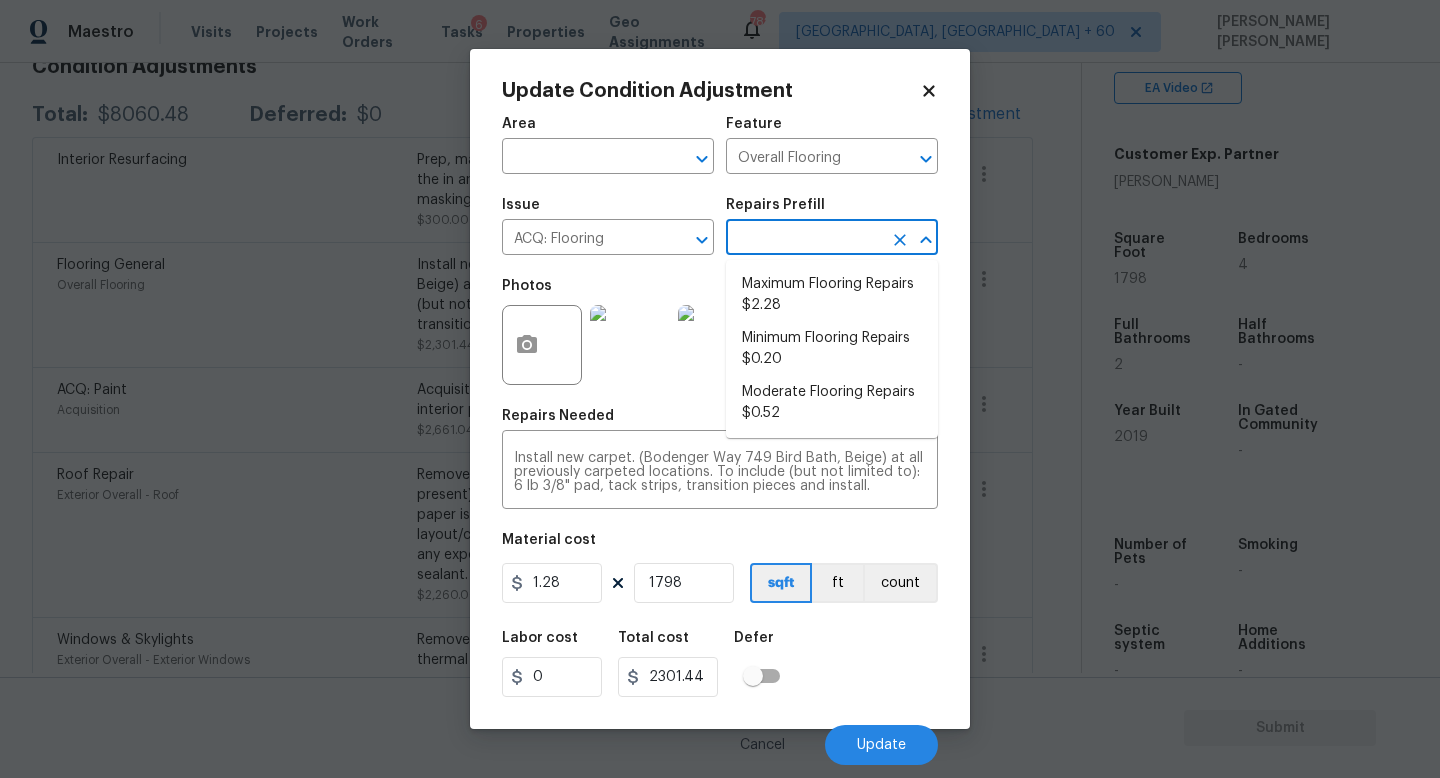click at bounding box center [804, 239] 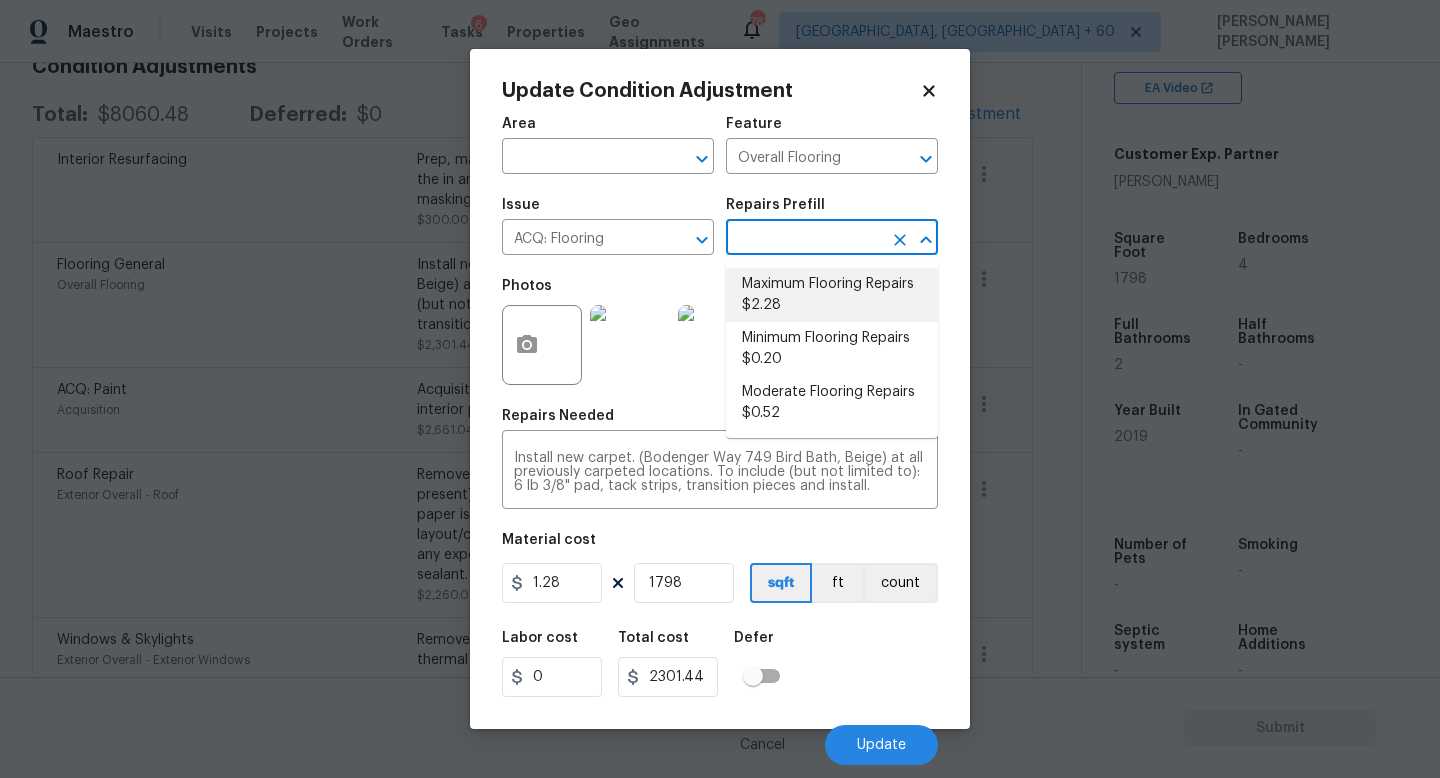 click on "Maximum Flooring Repairs $2.28" at bounding box center [832, 295] 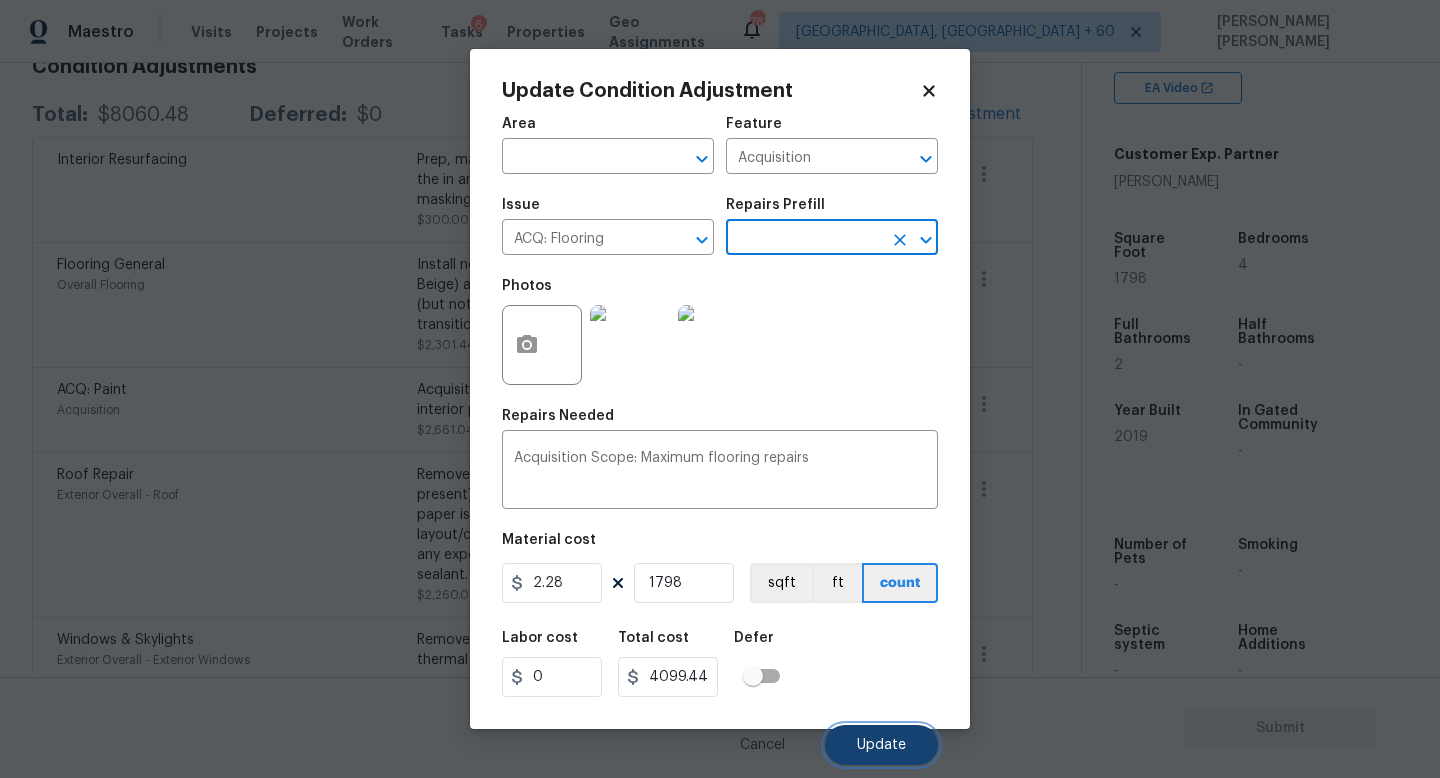 click on "Update" at bounding box center (881, 745) 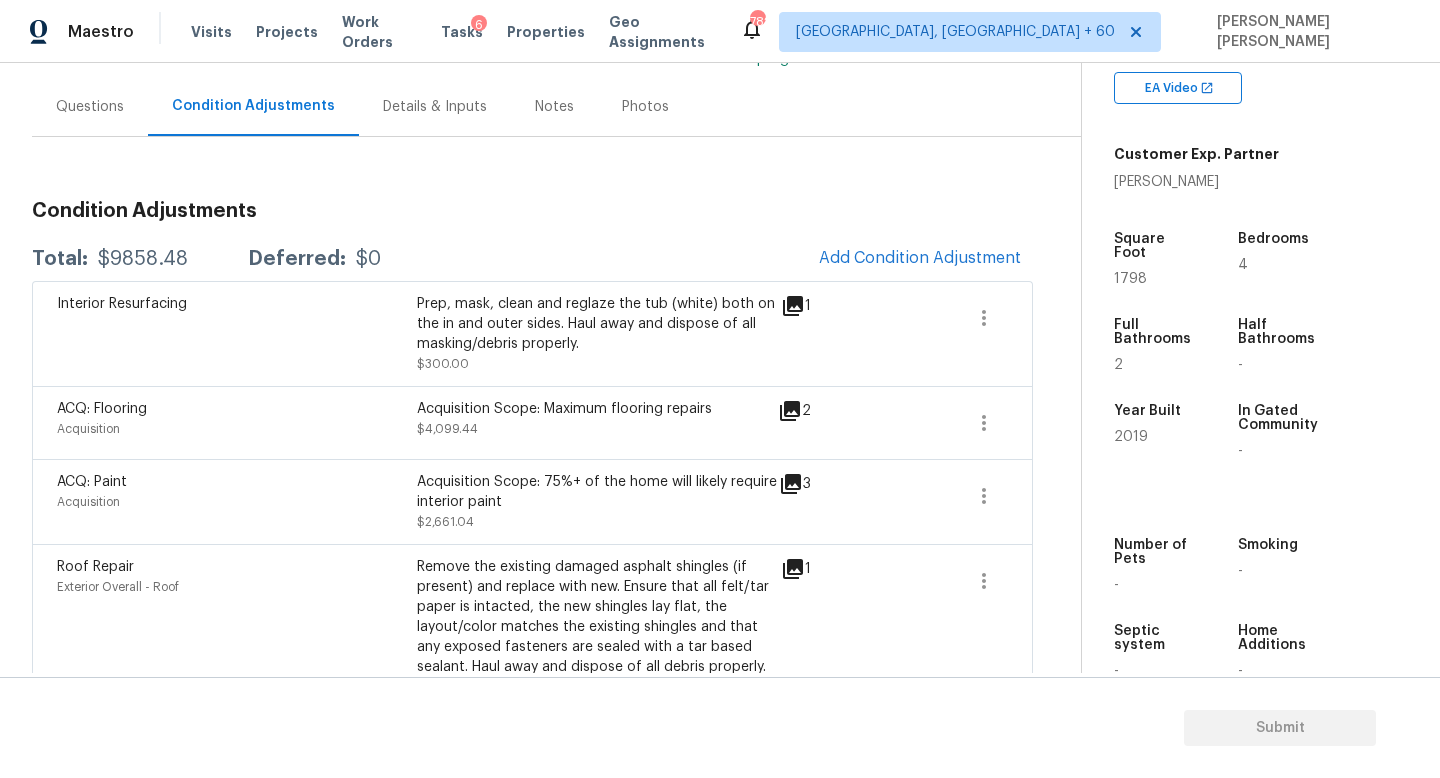 scroll, scrollTop: 167, scrollLeft: 0, axis: vertical 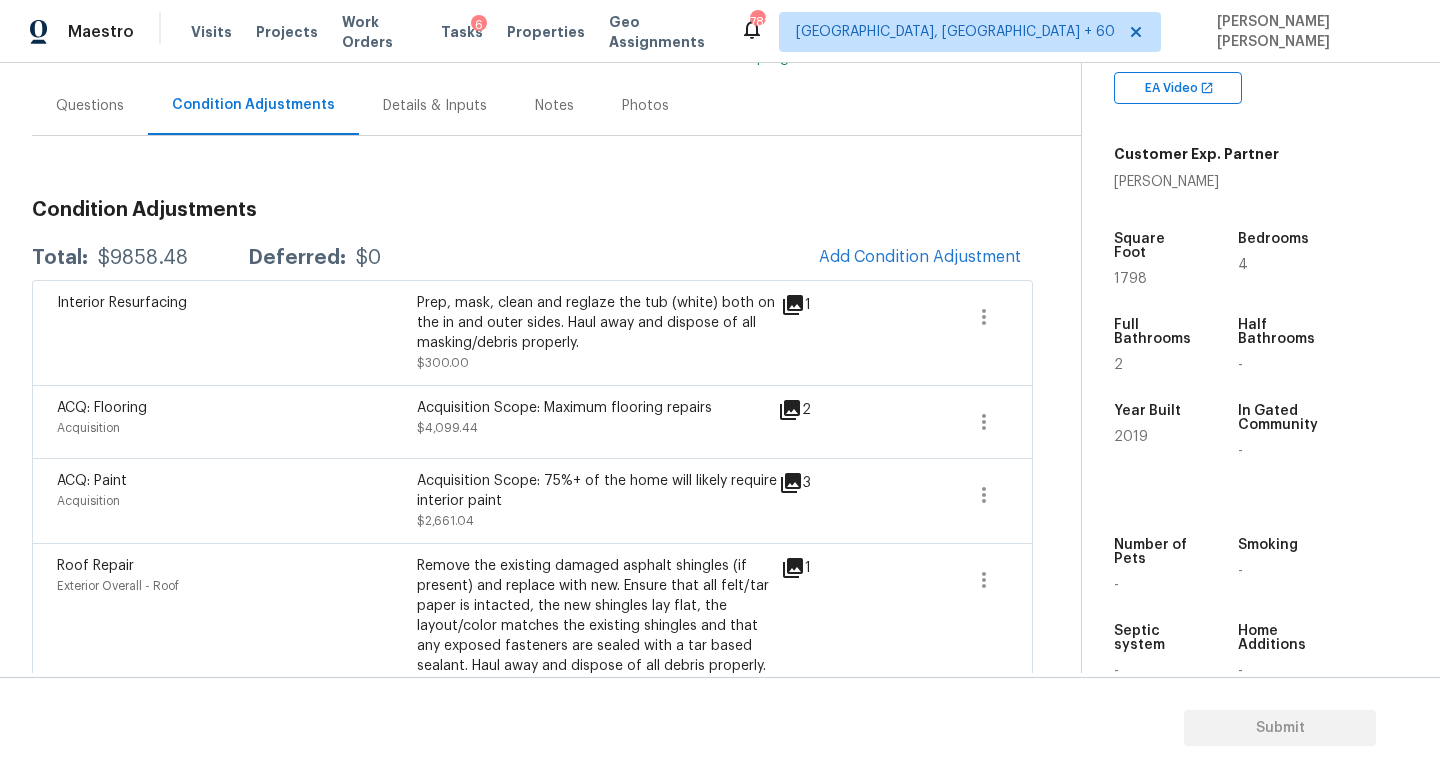 click on "$9858.48" at bounding box center (143, 258) 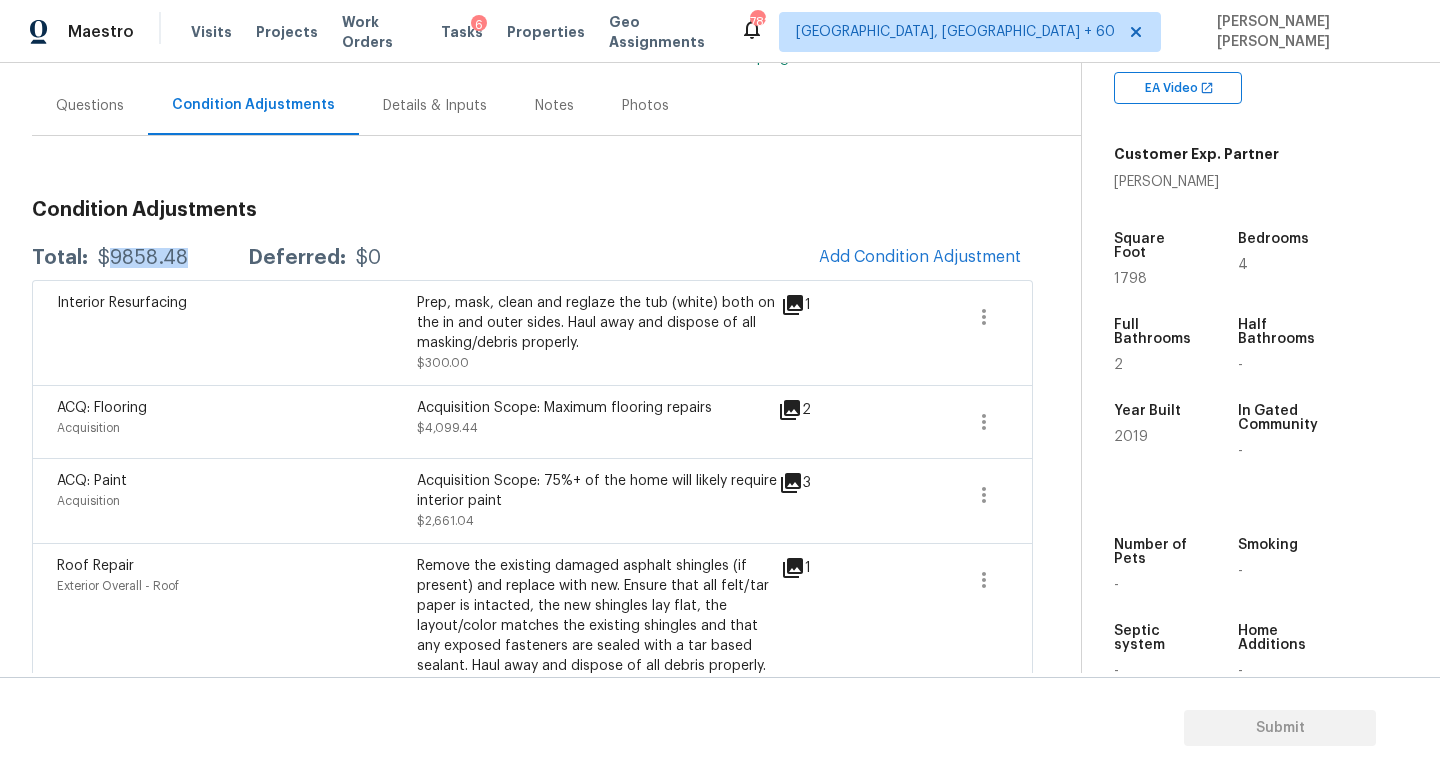 click on "$9858.48" at bounding box center [143, 258] 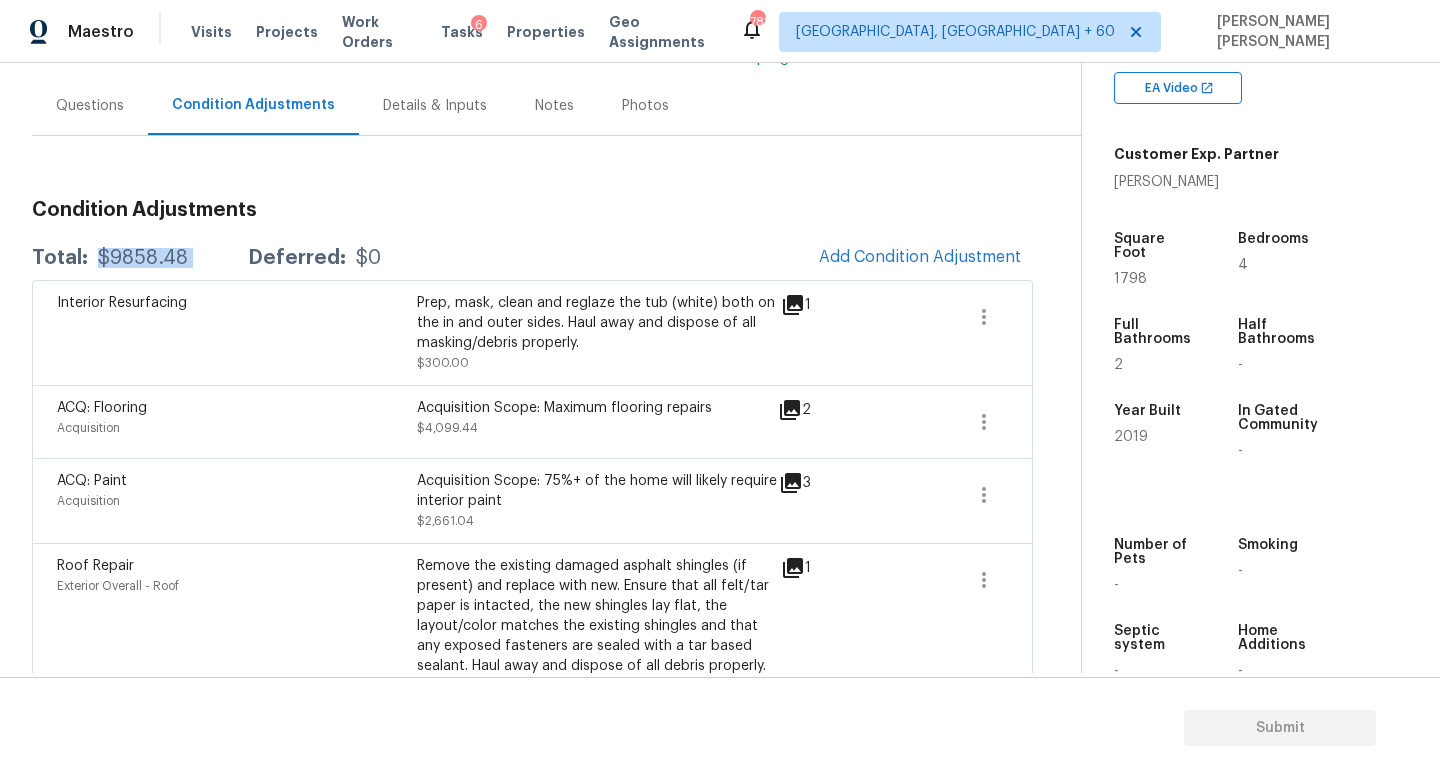 copy on "$9858.48" 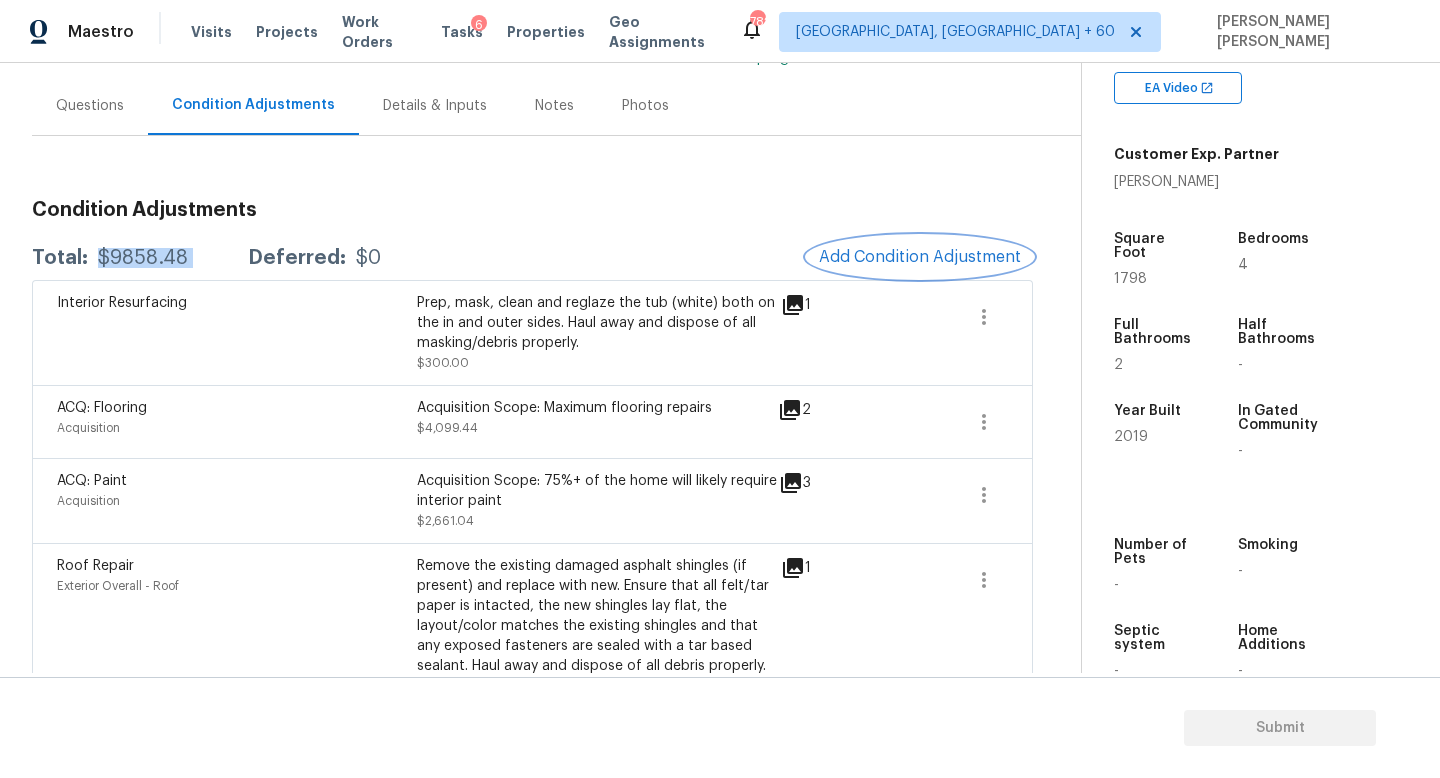 click on "Add Condition Adjustment" at bounding box center [920, 257] 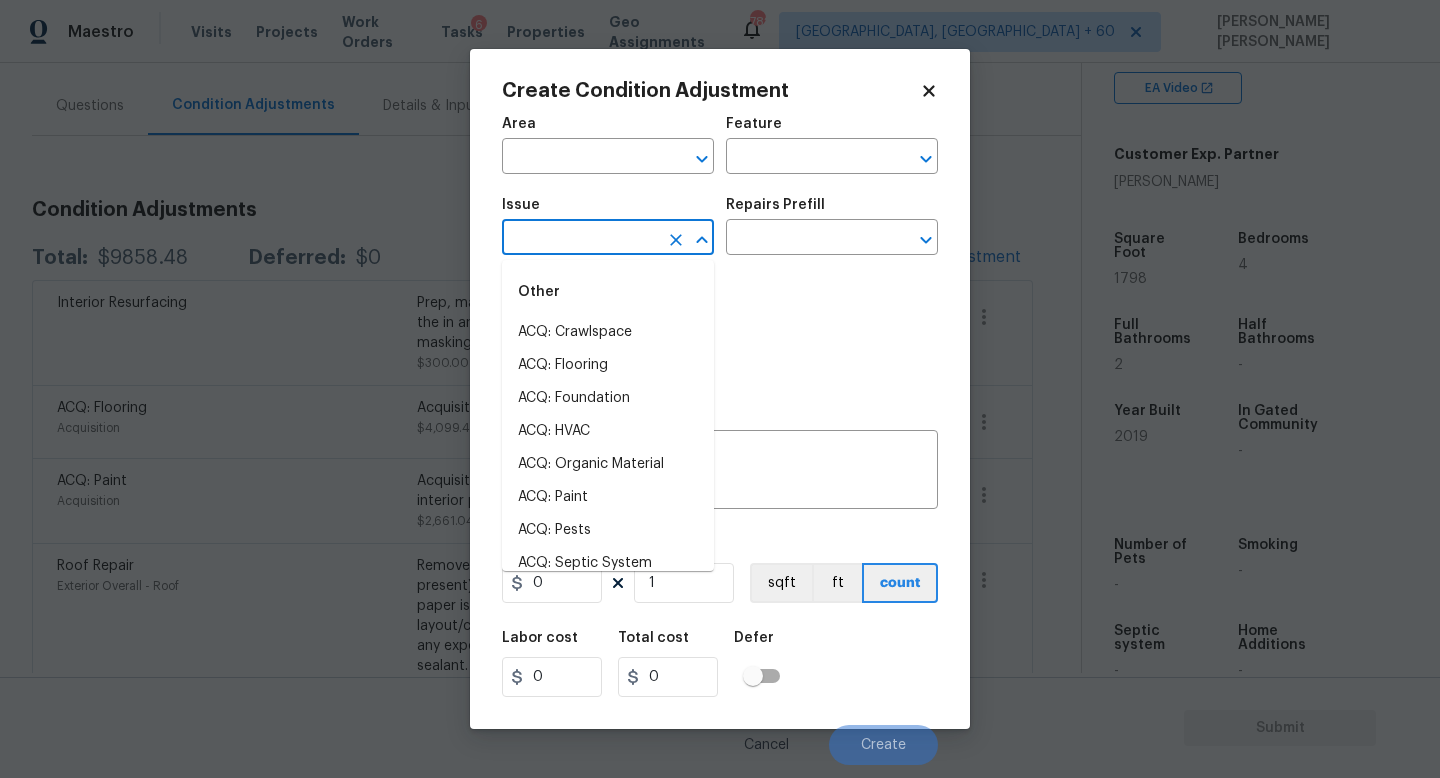 click at bounding box center (580, 239) 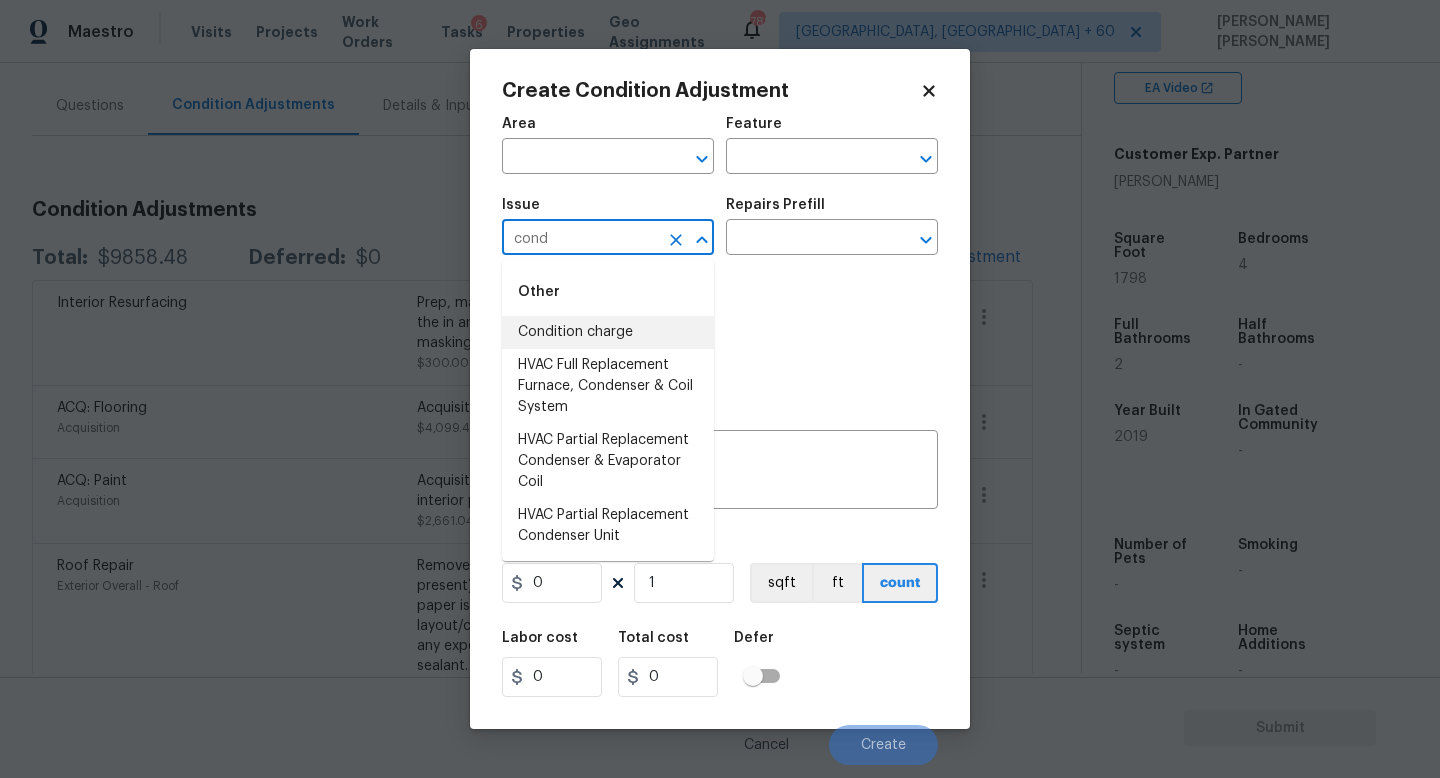click on "Condition charge" at bounding box center (608, 332) 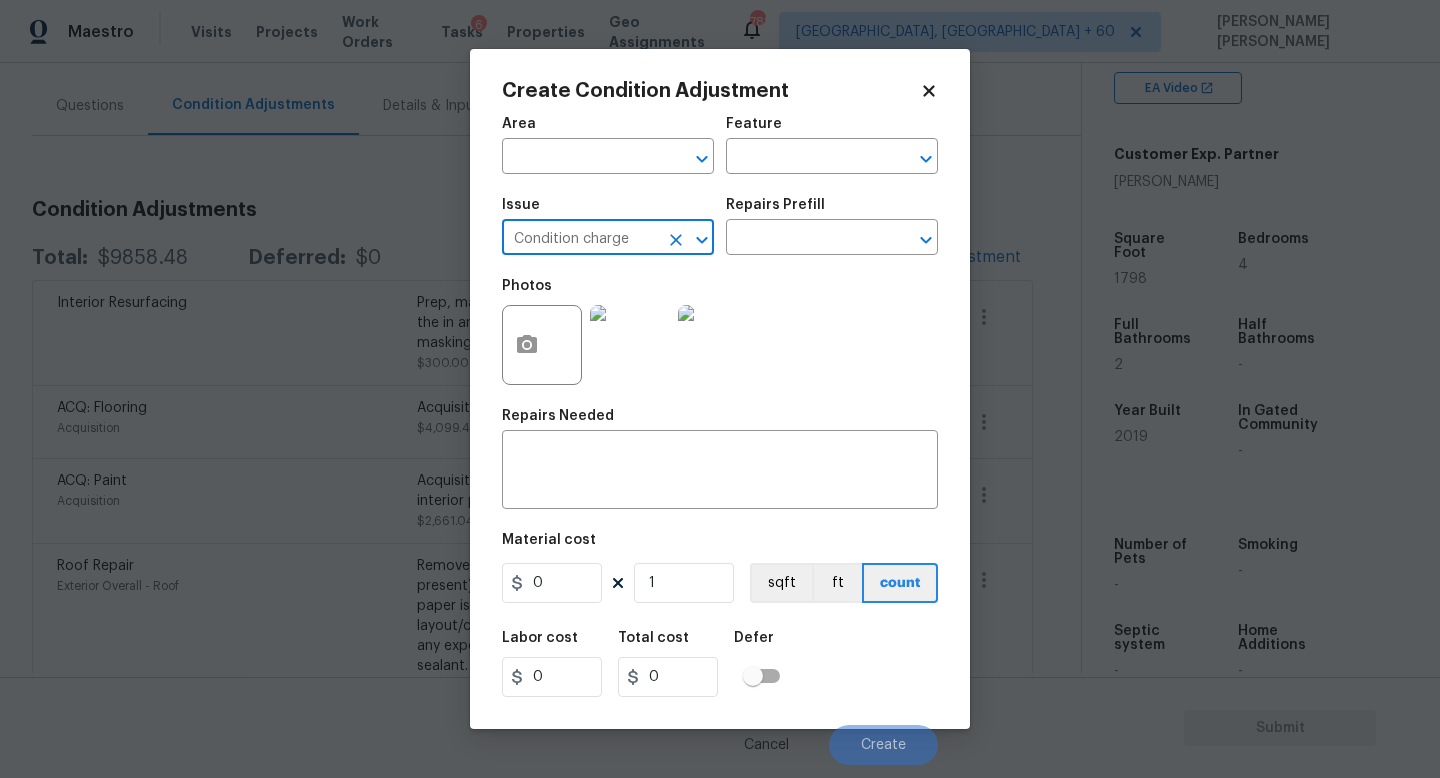 type on "Condition charge" 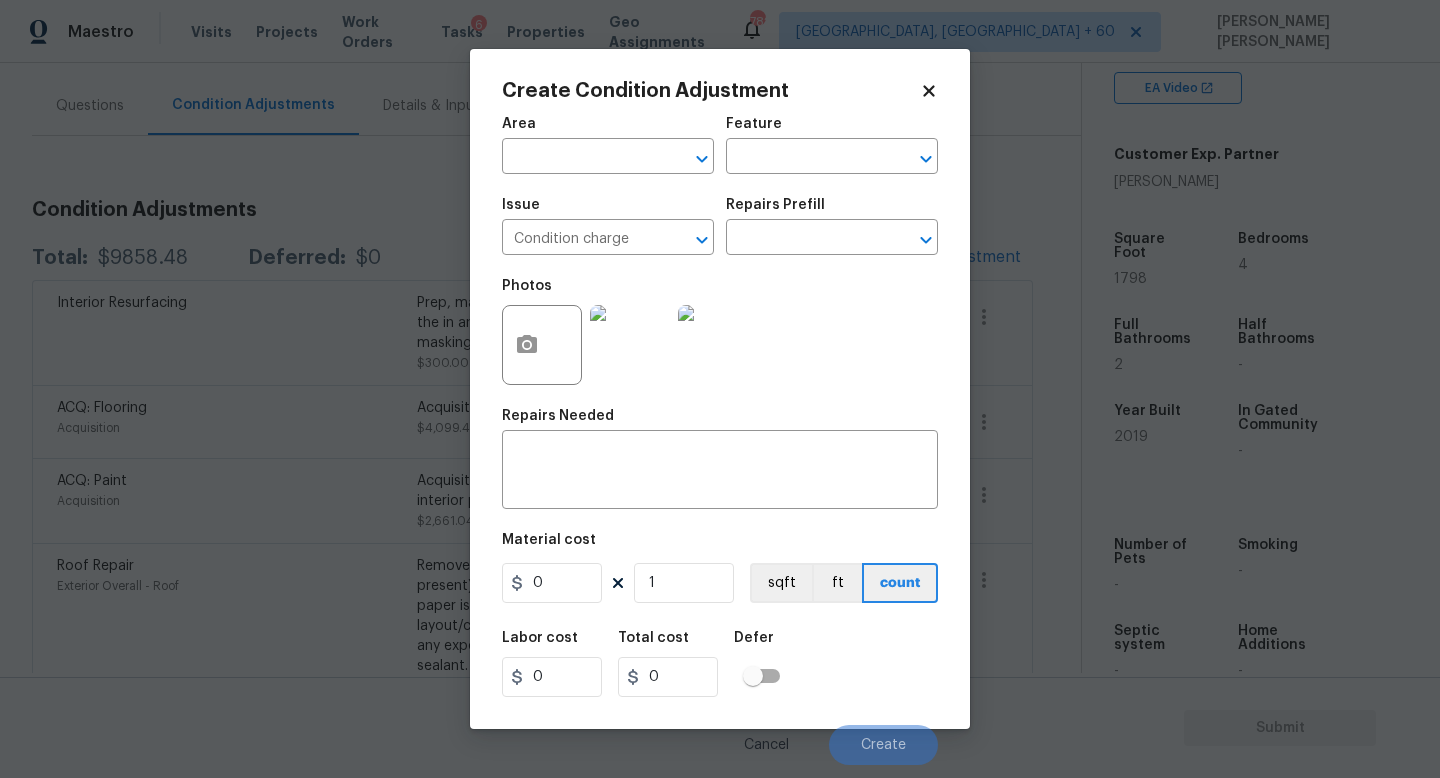 click on "Photos" at bounding box center [632, 332] 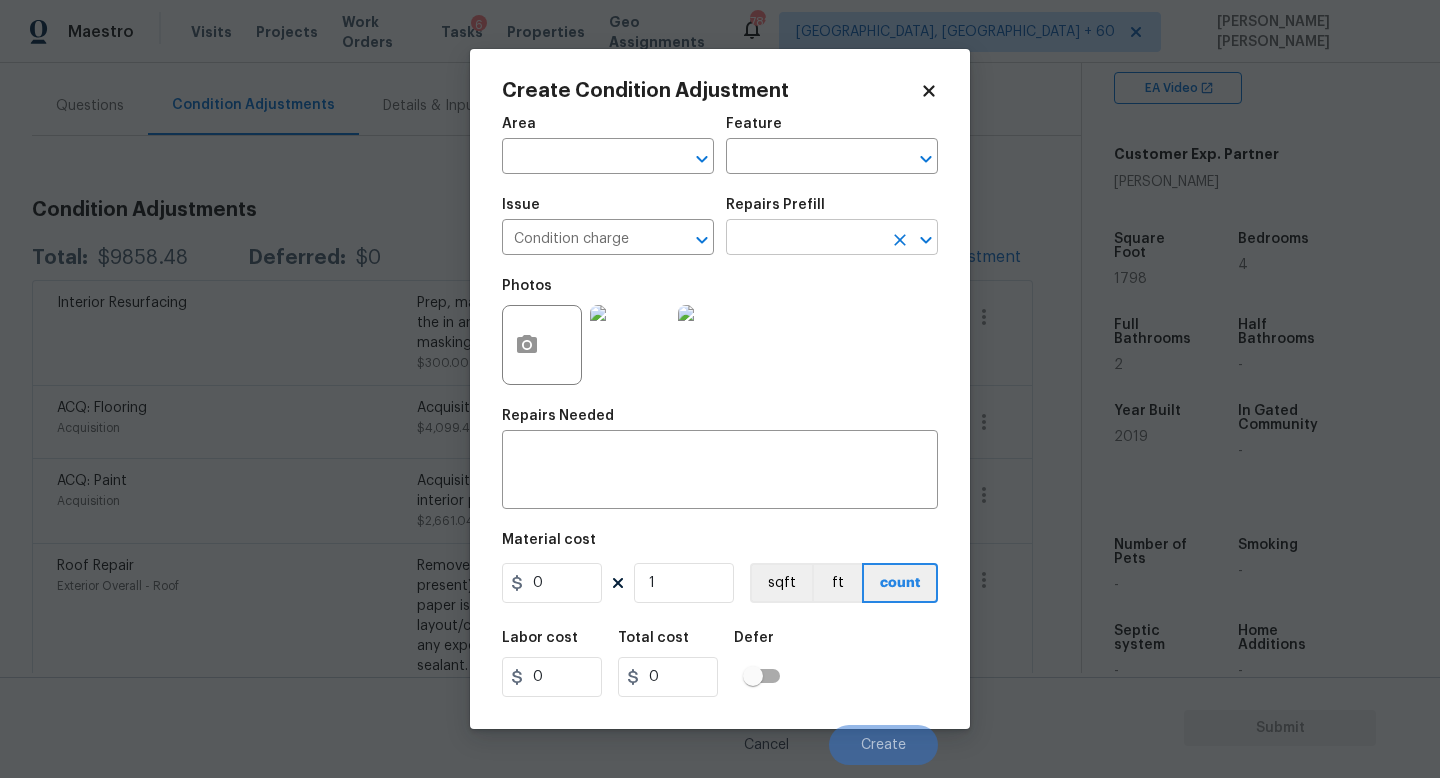 click at bounding box center [804, 239] 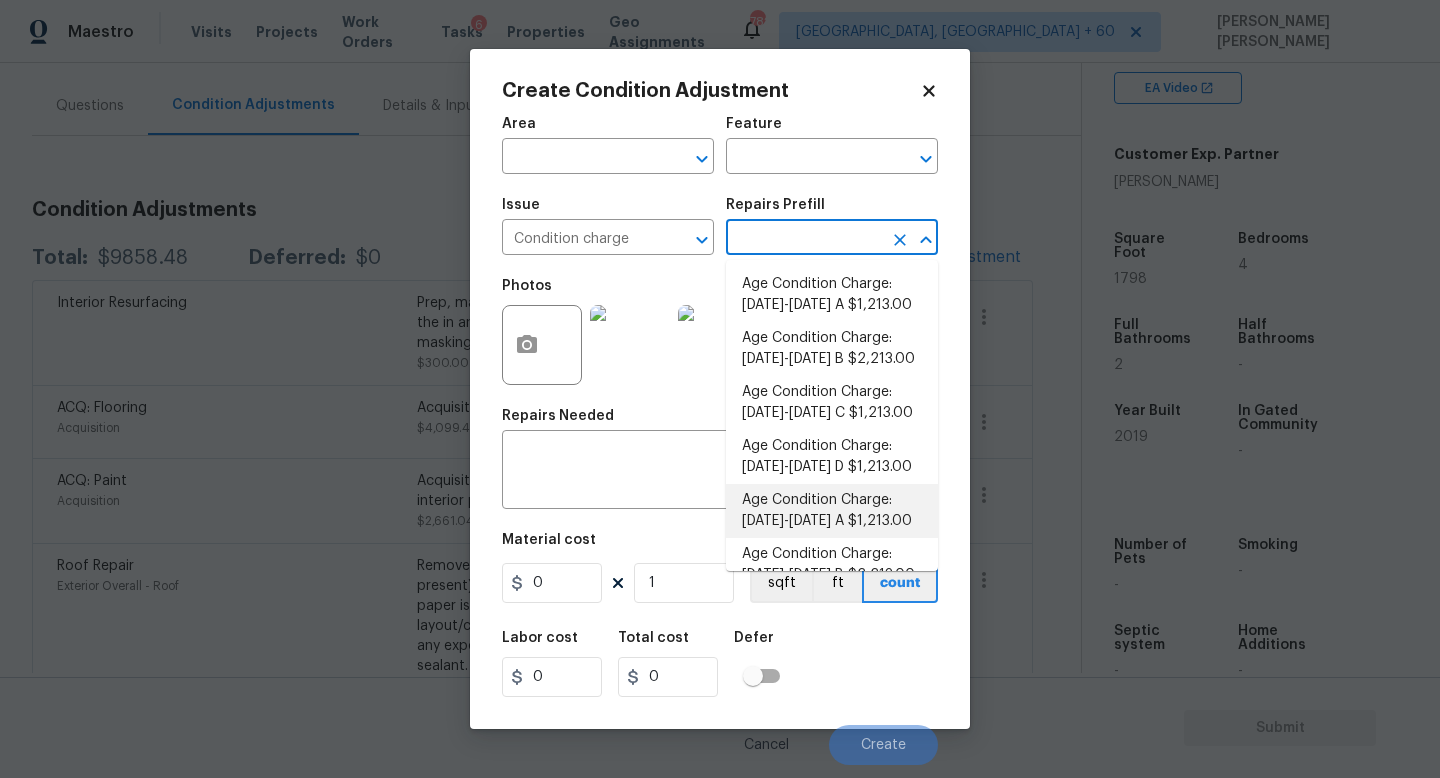 scroll, scrollTop: 656, scrollLeft: 0, axis: vertical 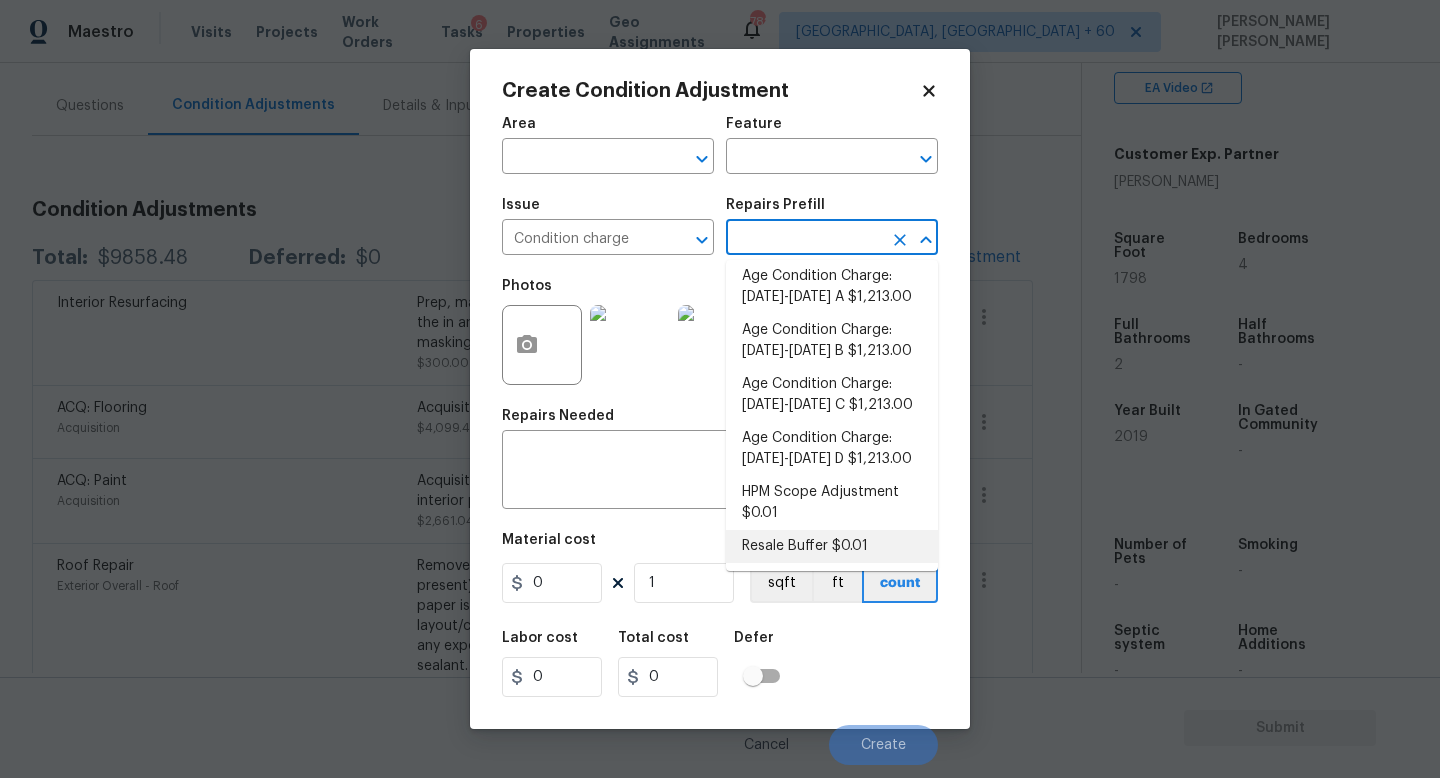 drag, startPoint x: 812, startPoint y: 503, endPoint x: 813, endPoint y: 545, distance: 42.0119 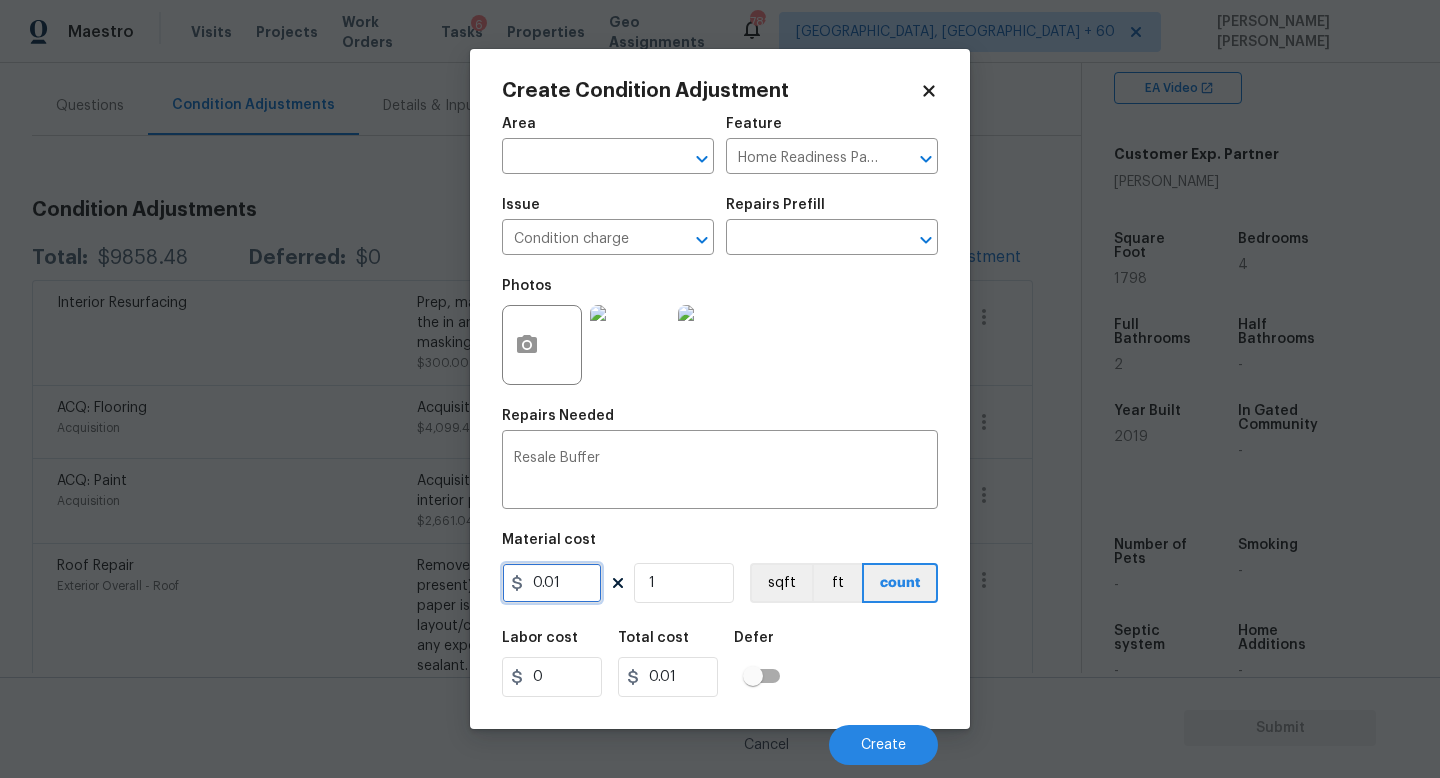 drag, startPoint x: 569, startPoint y: 592, endPoint x: 196, endPoint y: 552, distance: 375.13864 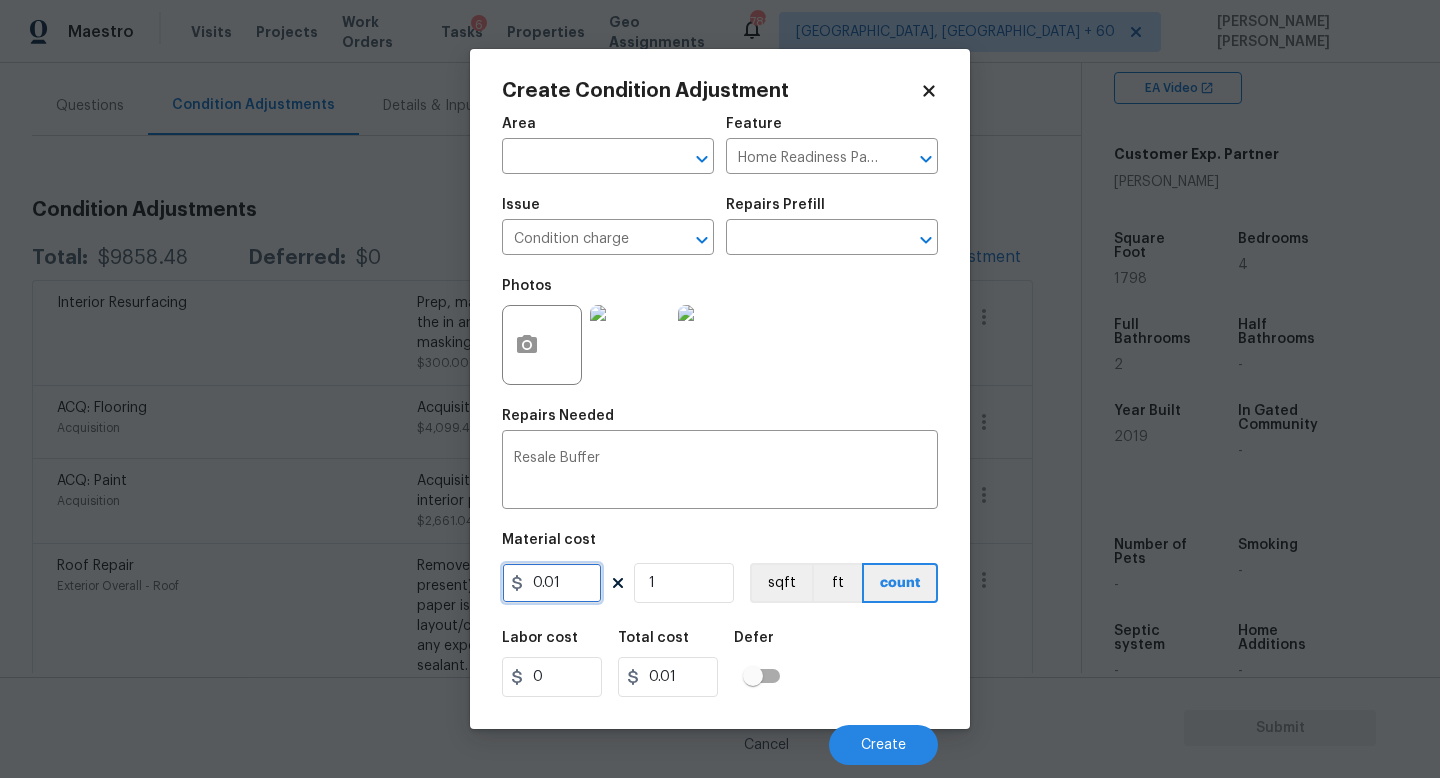 click on "Create Condition Adjustment Area ​ Feature Home Readiness Packages ​ Issue Condition charge ​ Repairs Prefill ​ Photos Repairs Needed Resale Buffer x ​ Material cost 0.01 1 sqft ft count Labor cost 0 Total cost 0.01 Defer Cancel Create" at bounding box center [720, 389] 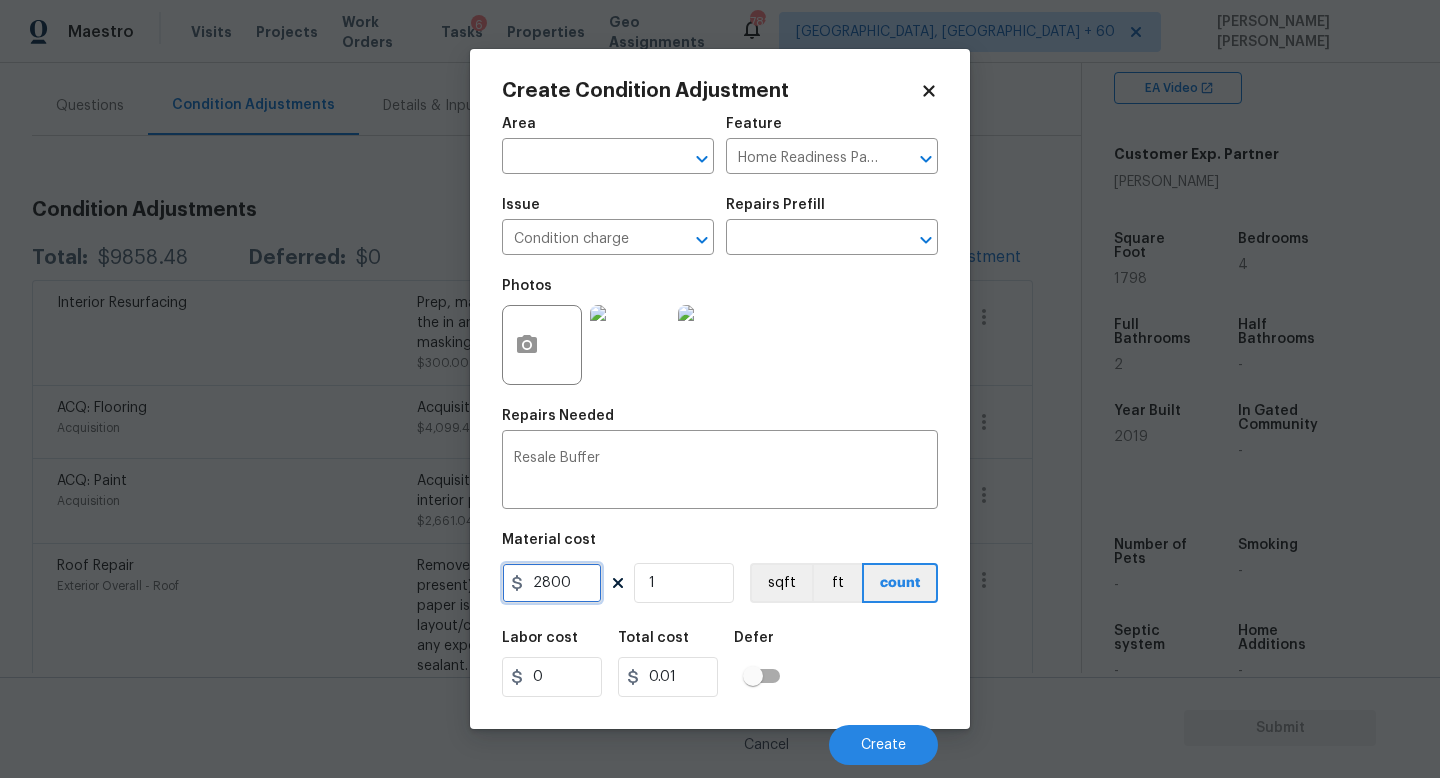 type on "2800" 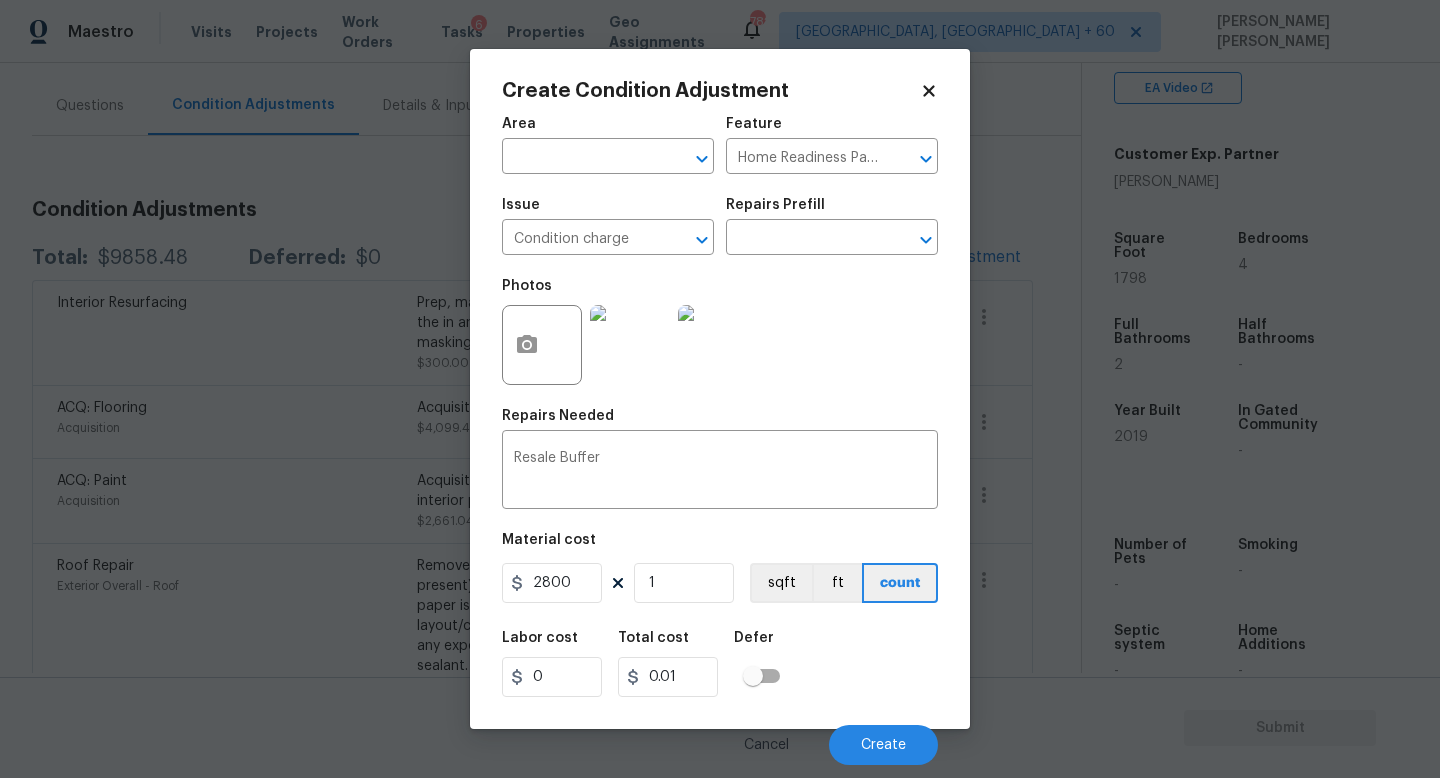 type on "2800" 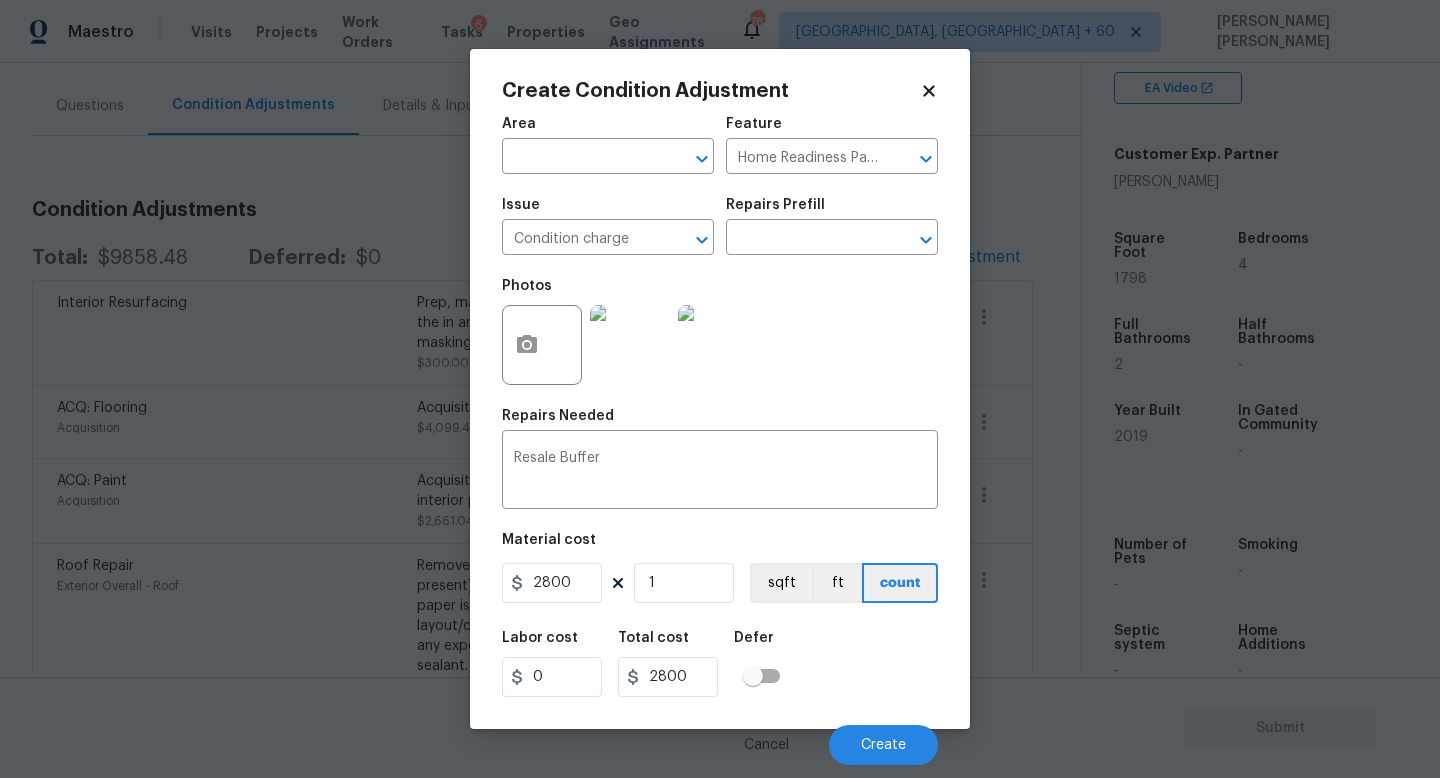 click on "Labor cost 0 Total cost 2800 Defer" at bounding box center [720, 664] 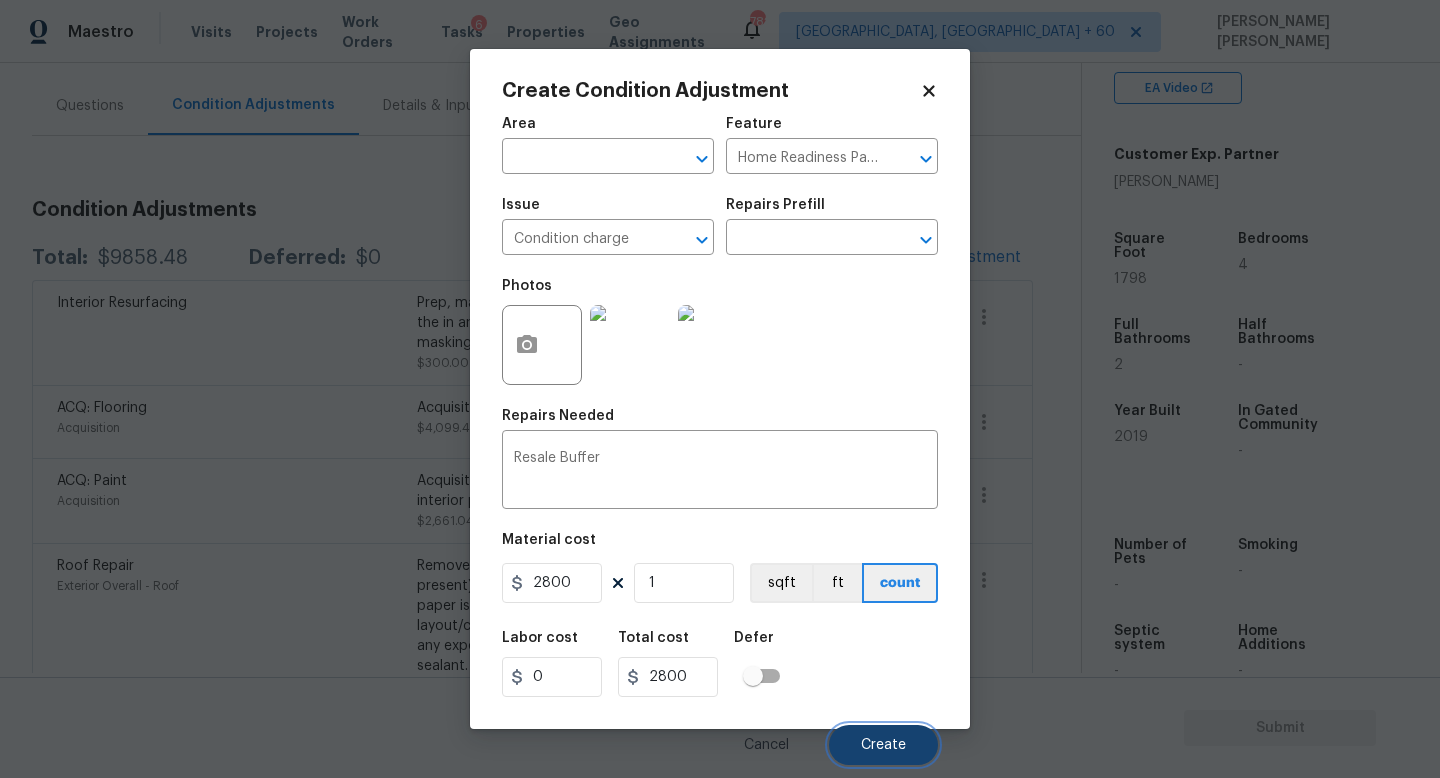 click on "Create" at bounding box center [883, 745] 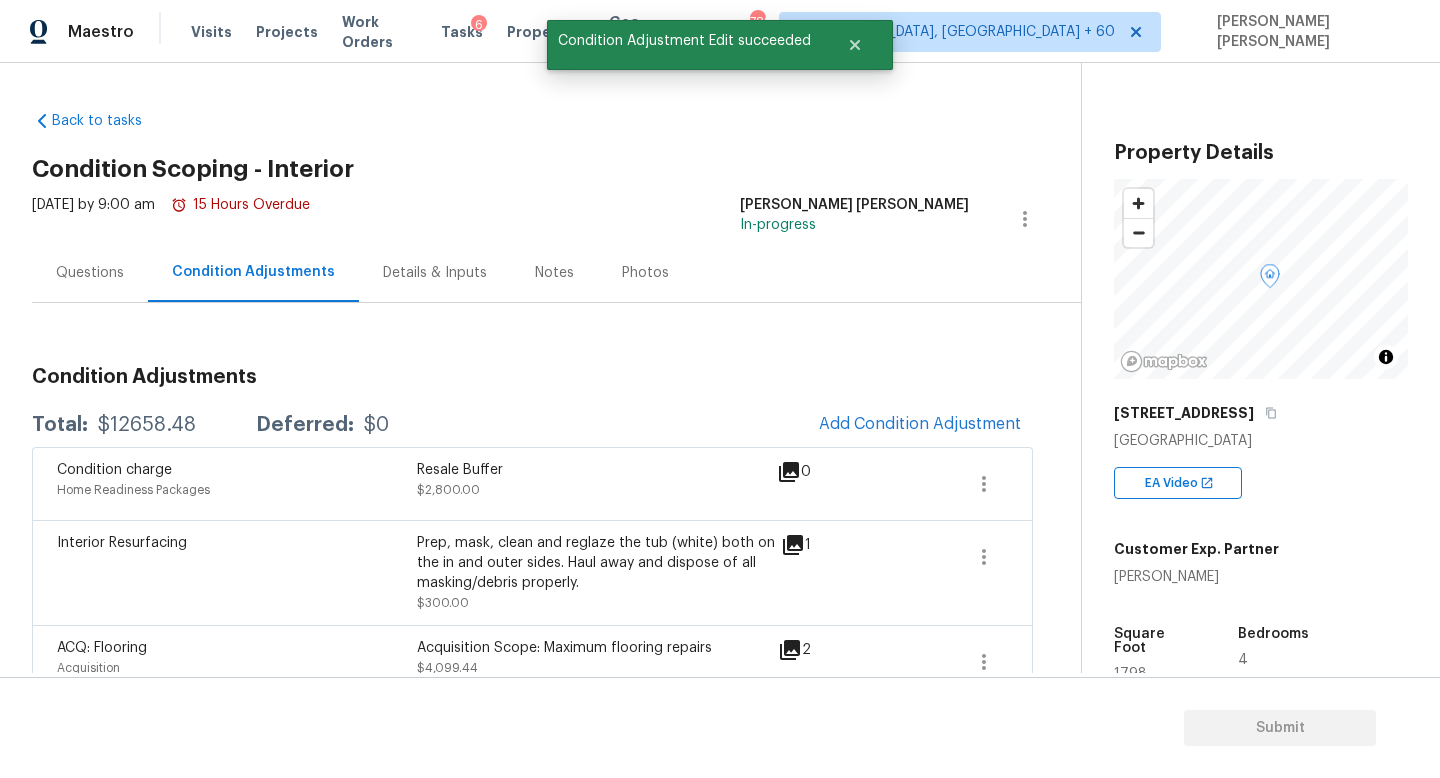 scroll, scrollTop: 0, scrollLeft: 0, axis: both 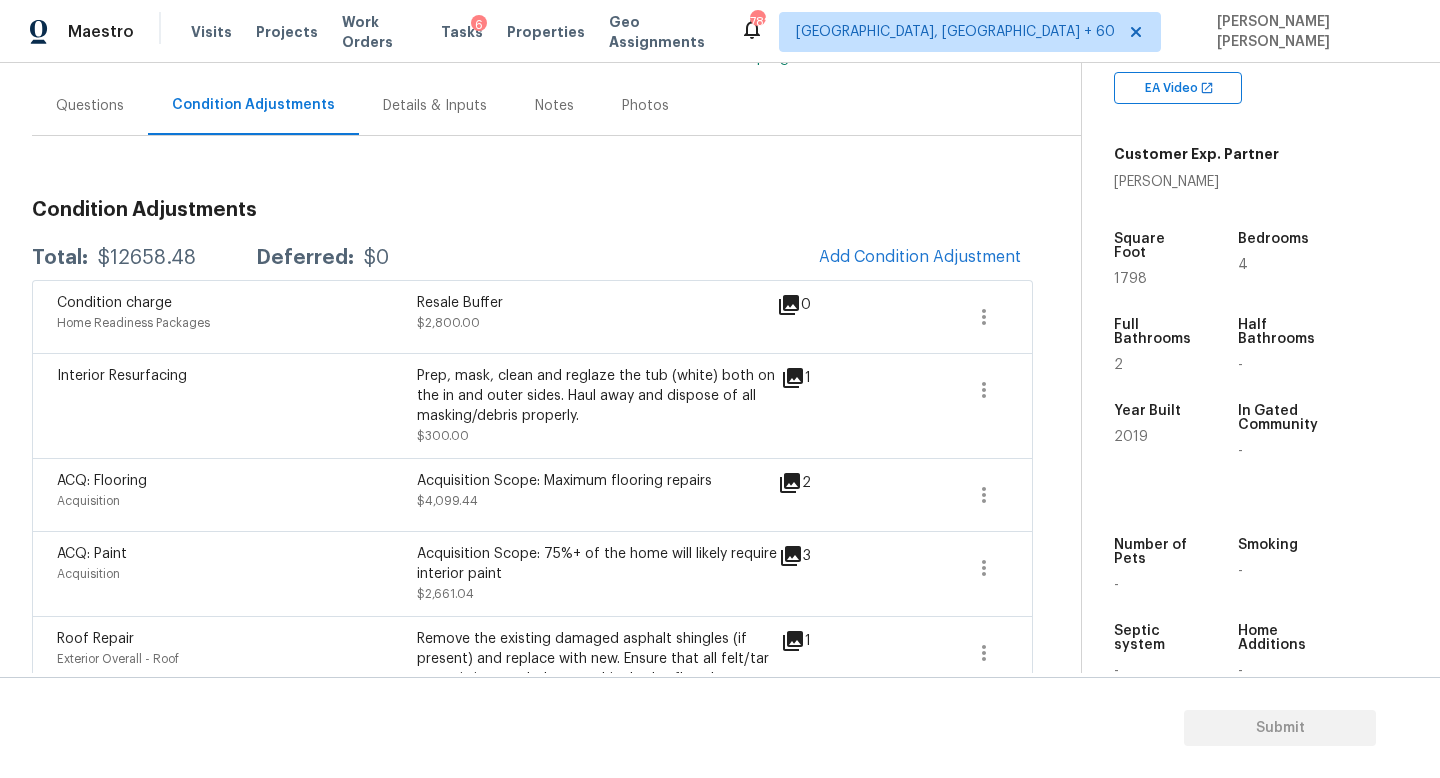 click on "Add Condition Adjustment" at bounding box center (920, 257) 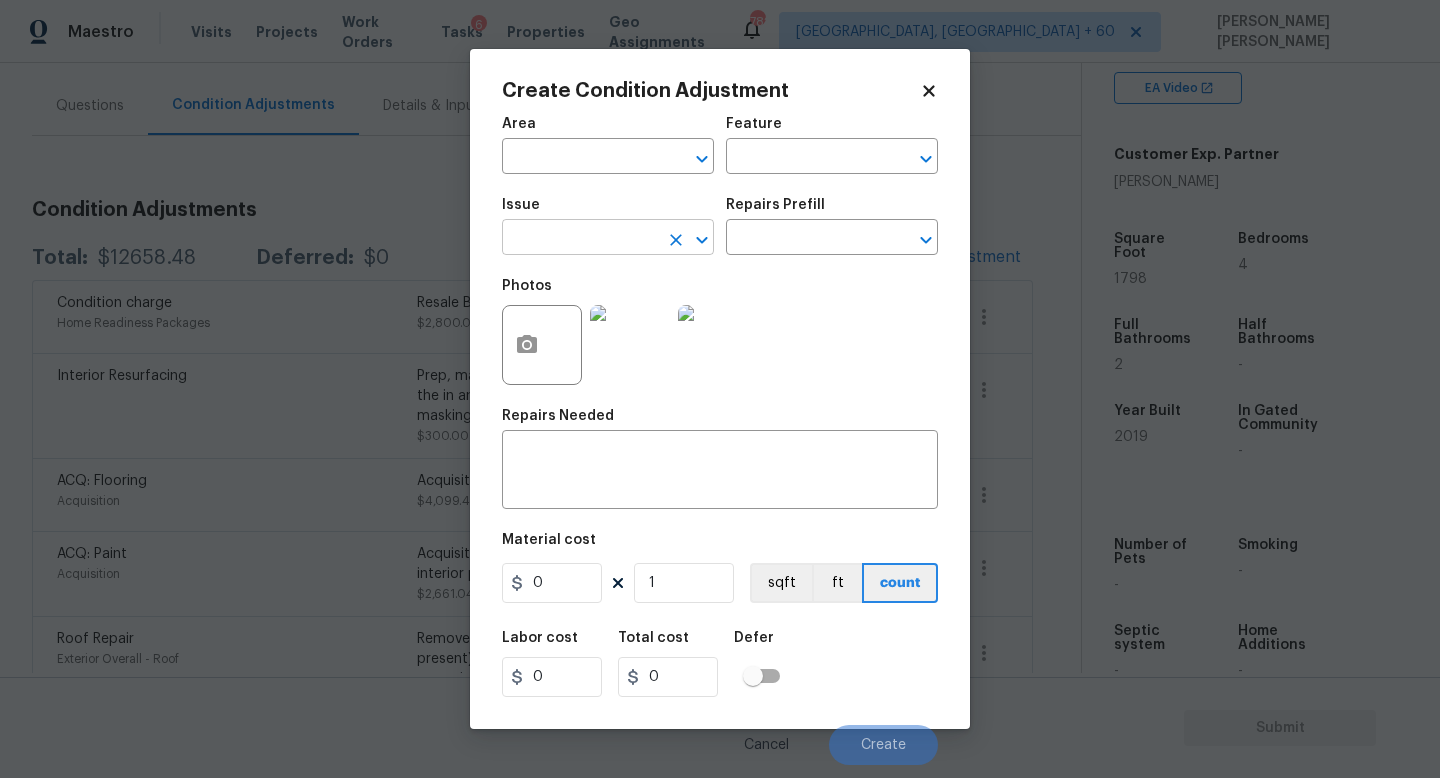 click at bounding box center (580, 239) 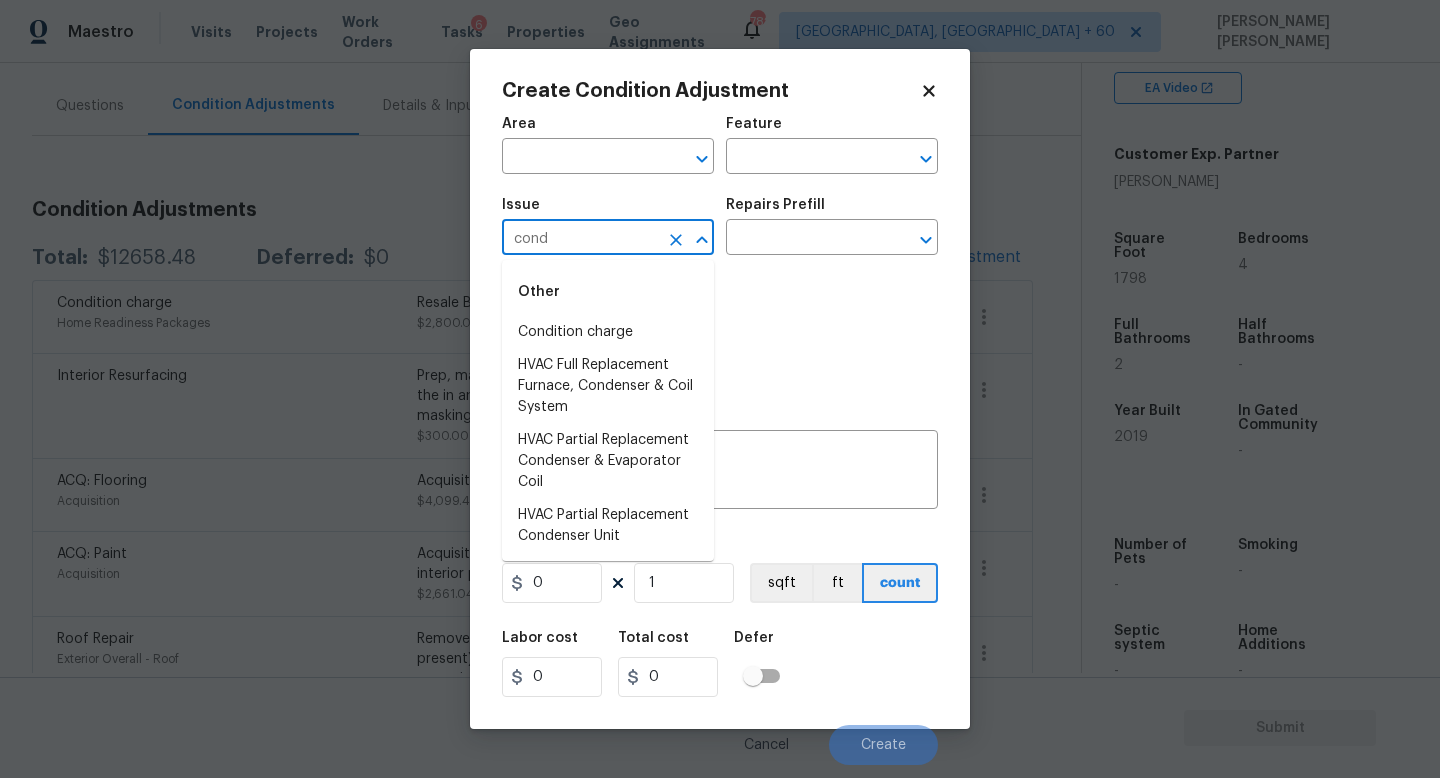 click on "Condition charge HVAC Full Replacement Furnace, Condenser & Coil System HVAC Partial Replacement Condenser & Evaporator Coil HVAC Partial Replacement Condenser Unit" at bounding box center (608, 434) 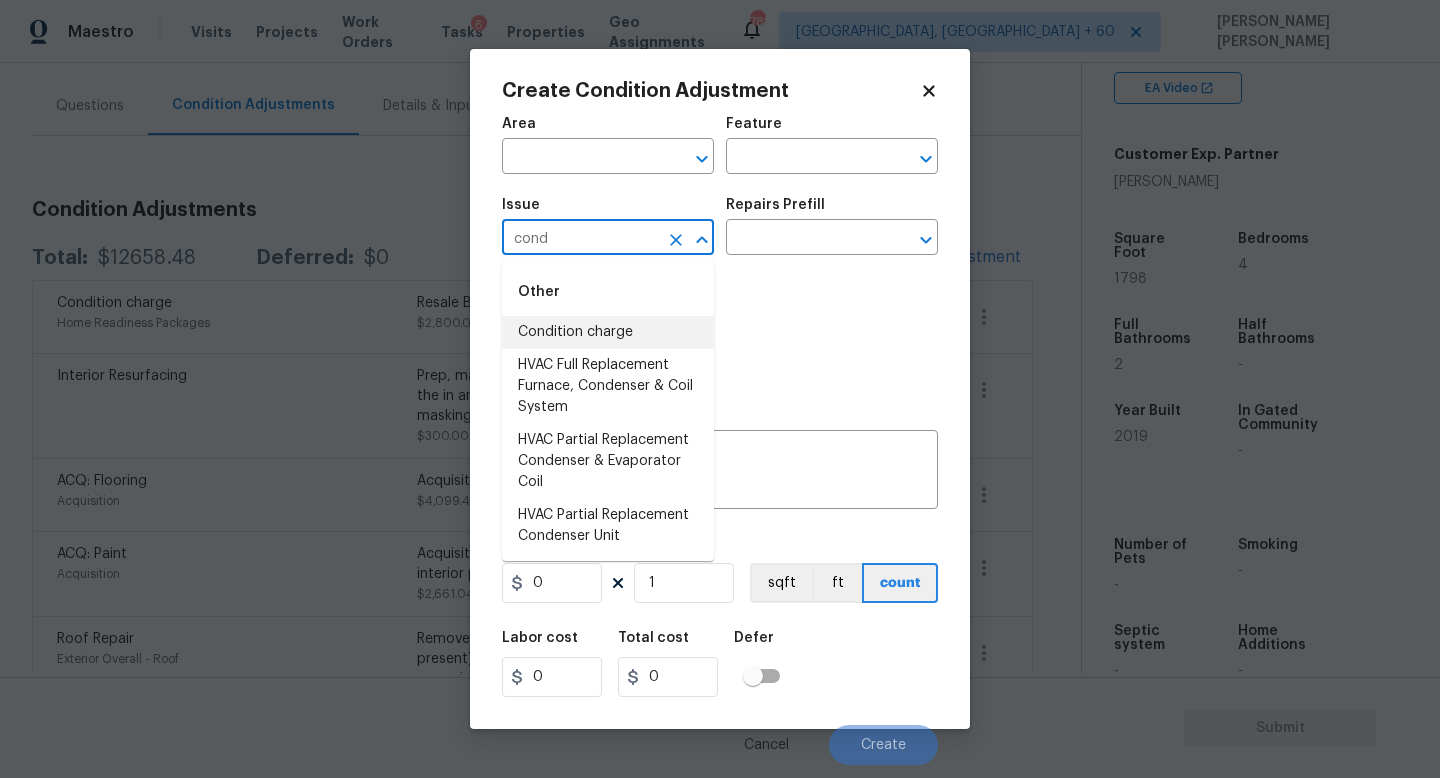 click on "Condition charge" at bounding box center [608, 332] 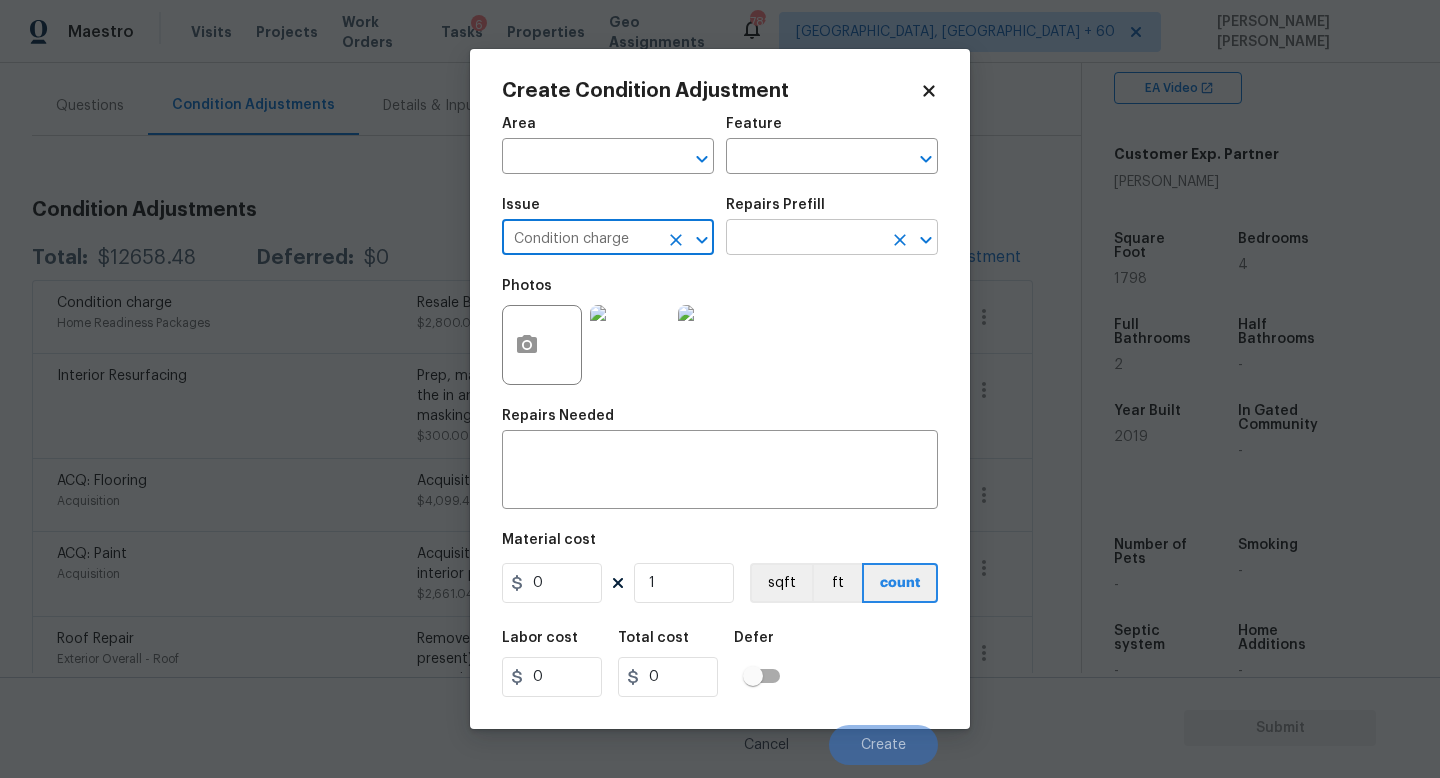 type on "Condition charge" 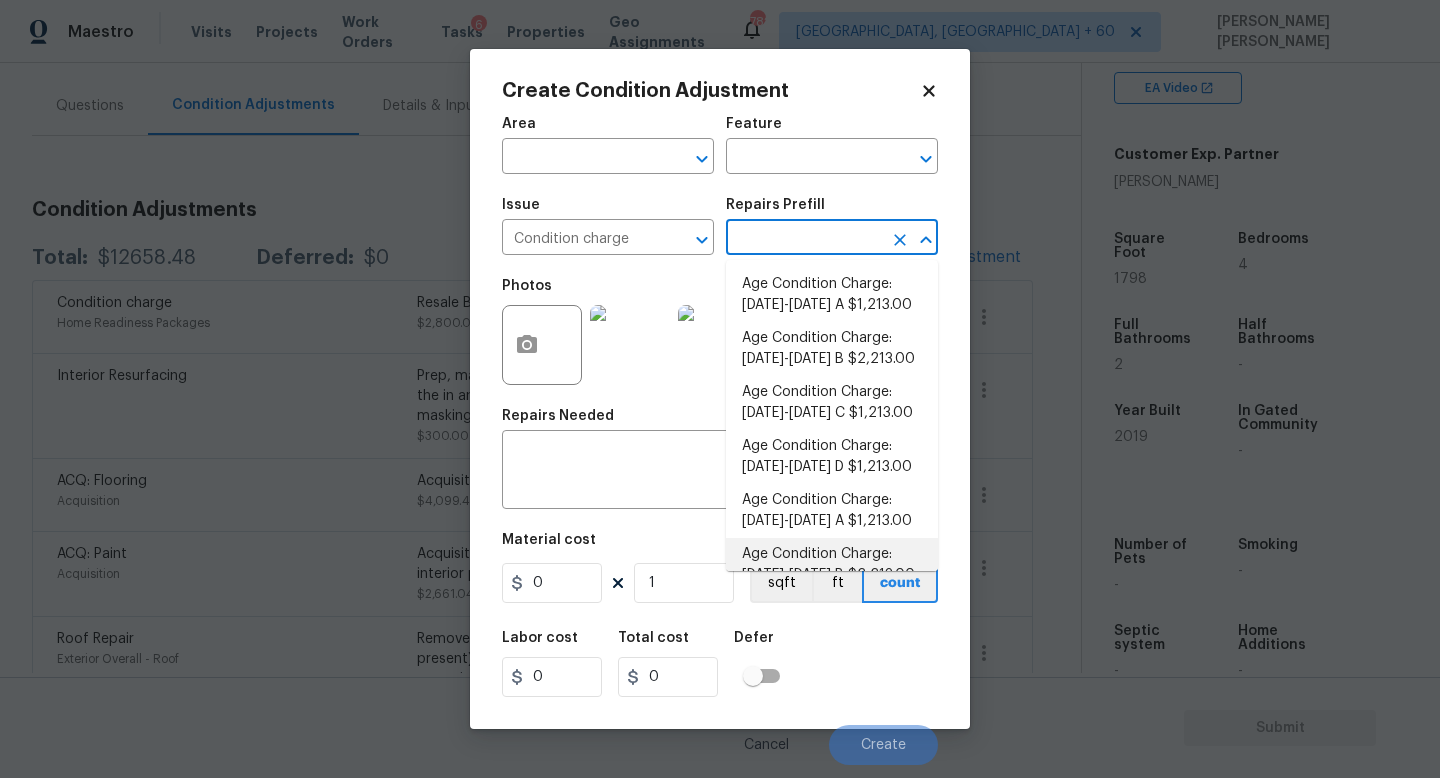 scroll, scrollTop: 656, scrollLeft: 0, axis: vertical 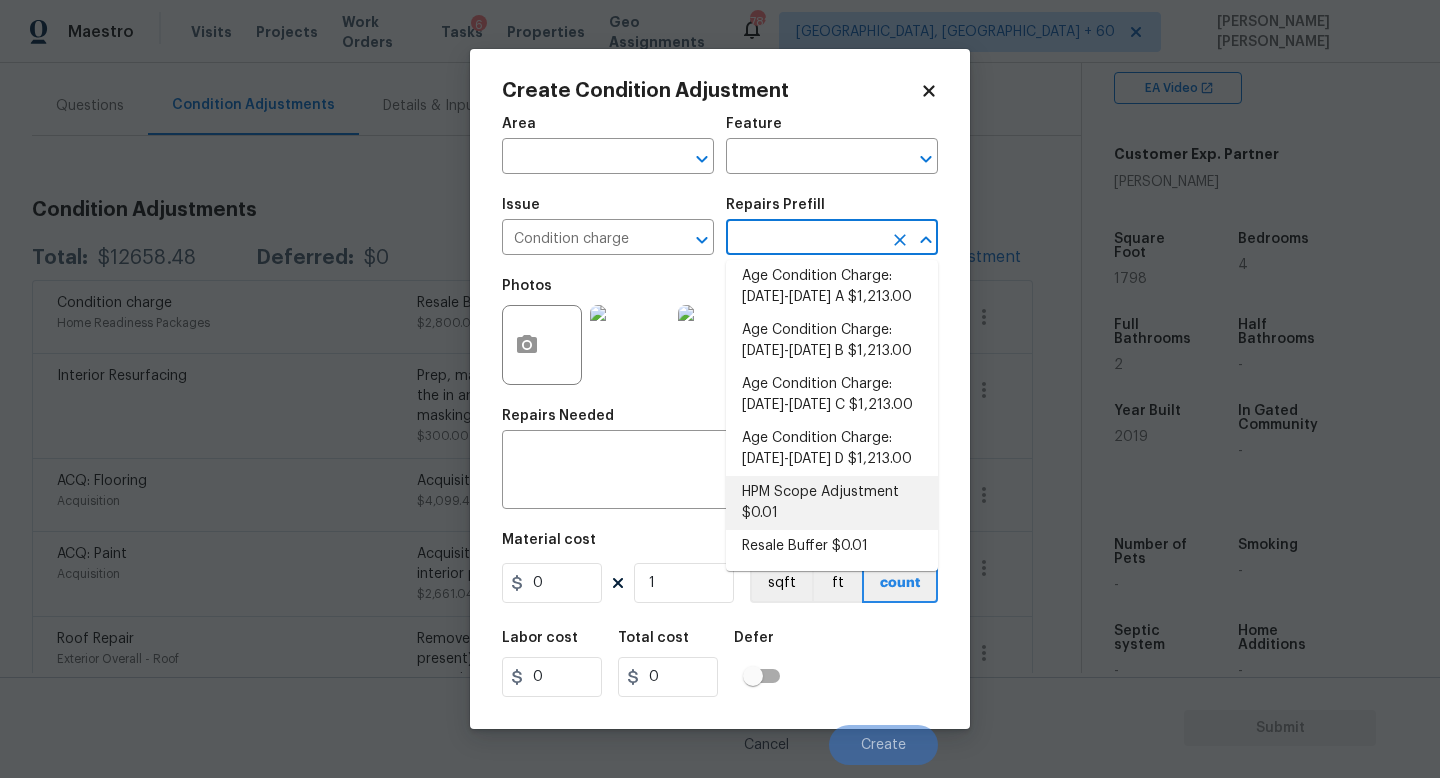 click on "HPM Scope Adjustment $0.01" at bounding box center (832, 503) 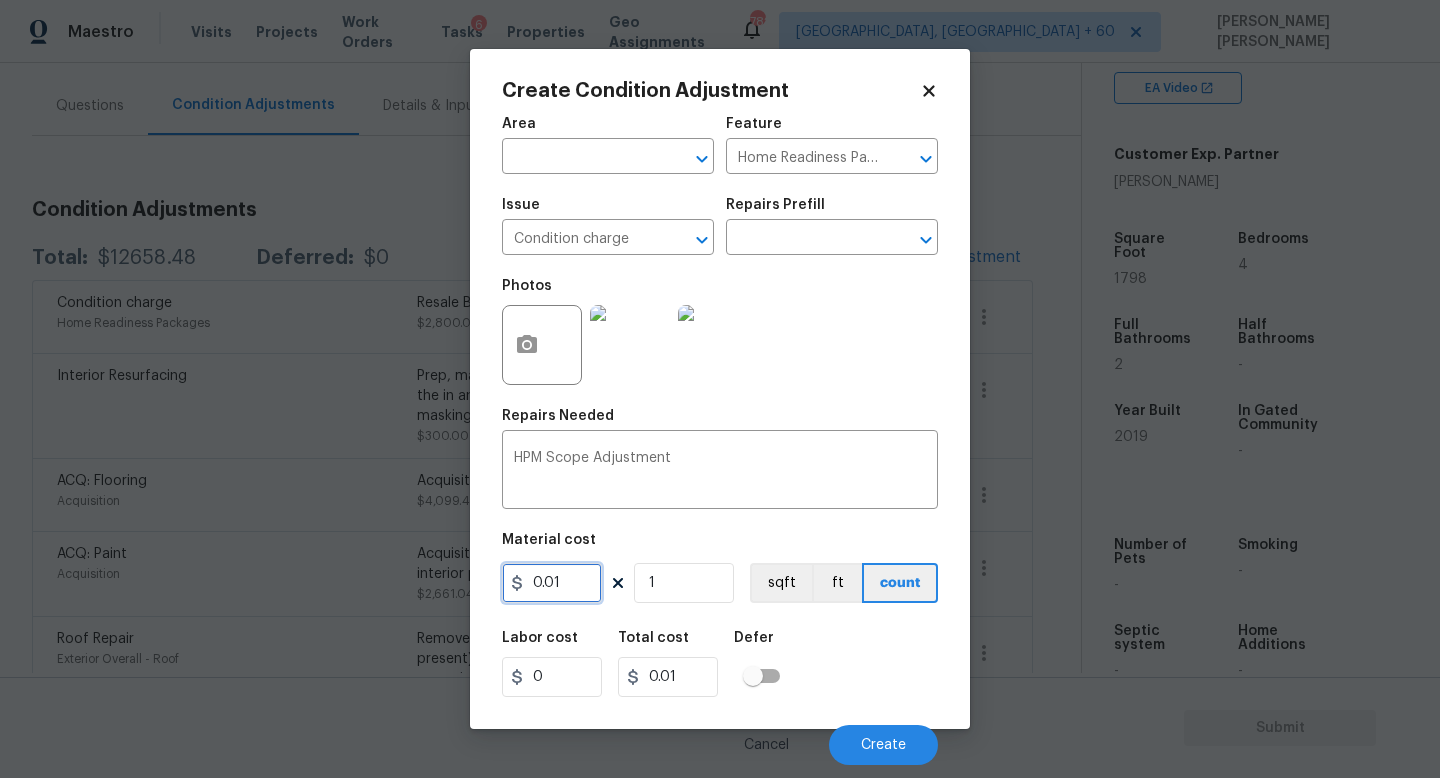 drag, startPoint x: 581, startPoint y: 579, endPoint x: 125, endPoint y: 562, distance: 456.31677 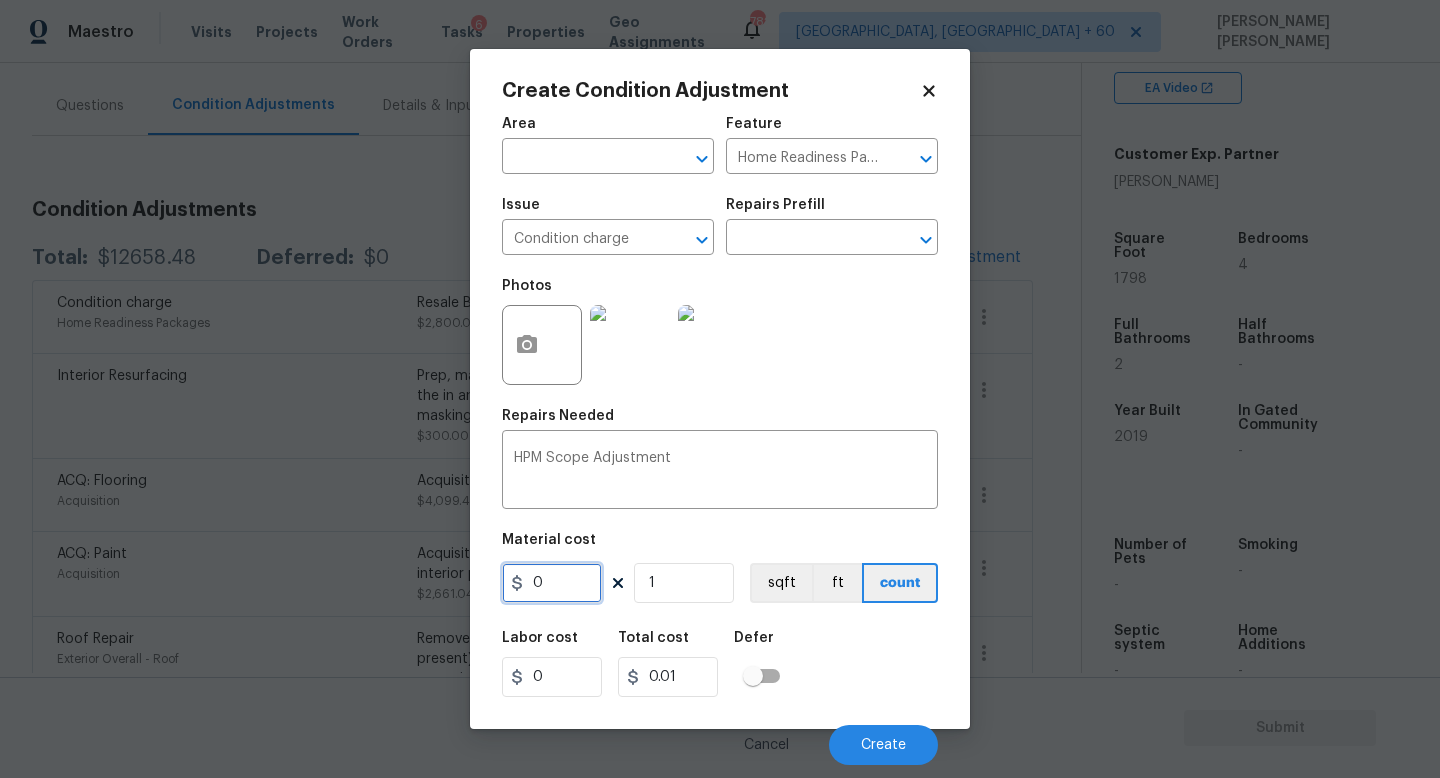 type on "0" 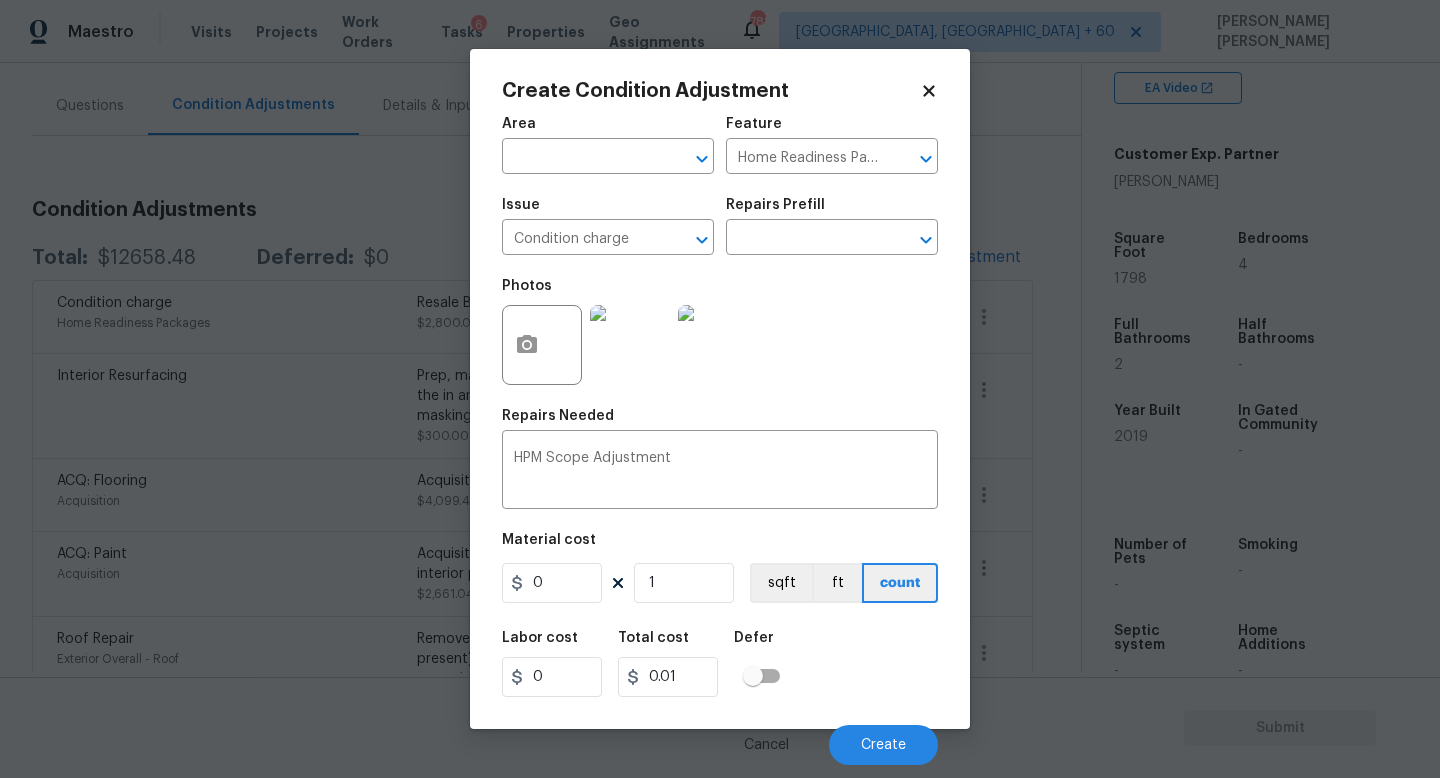 type on "0" 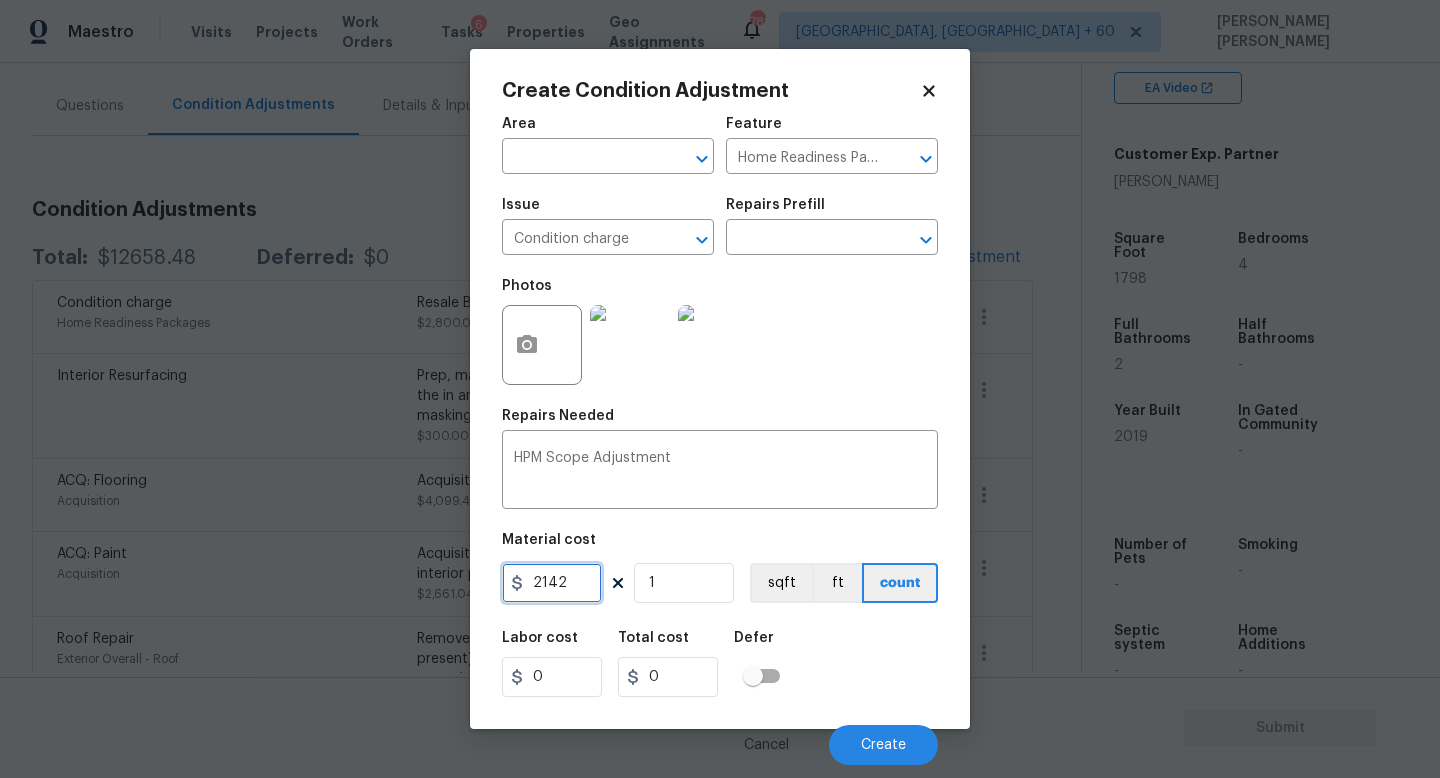 type on "2142" 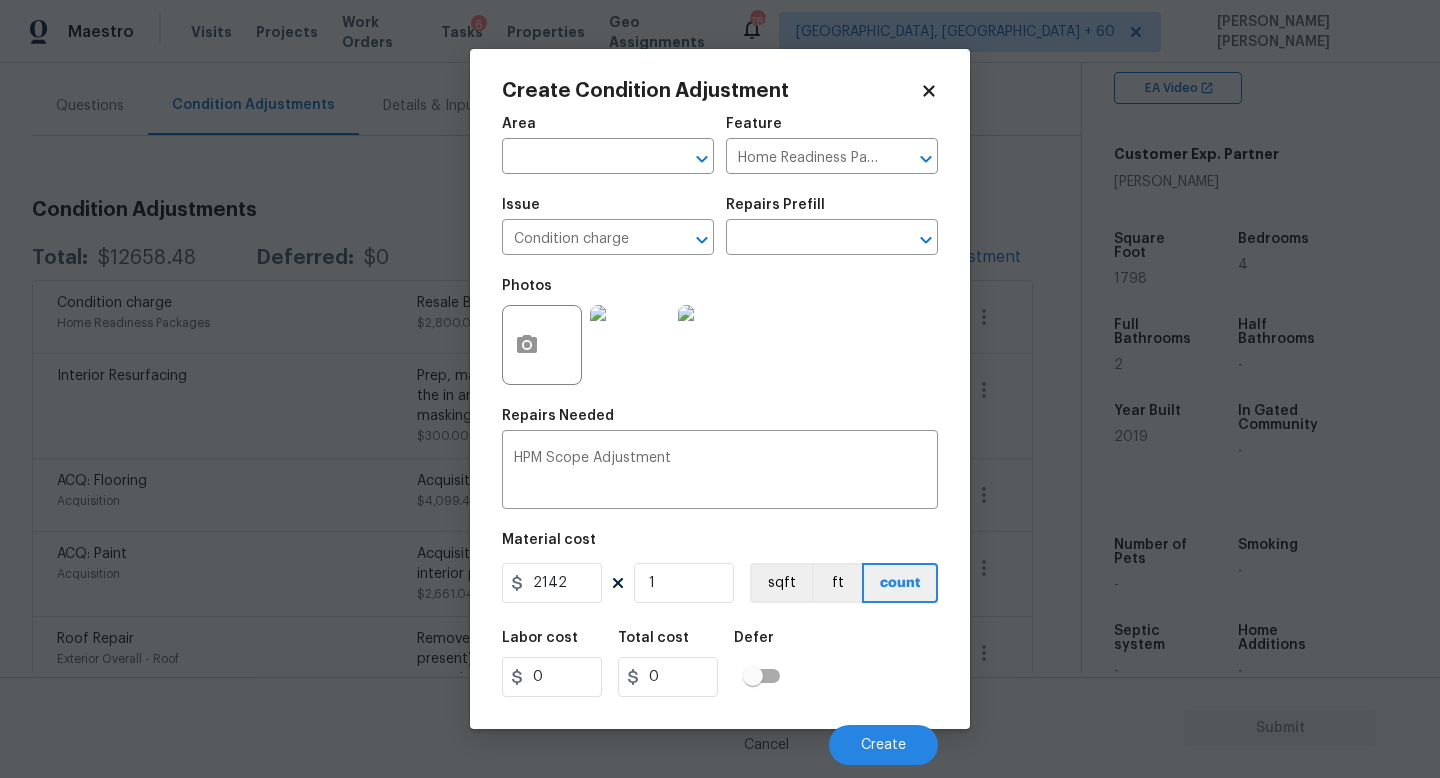 type on "2142" 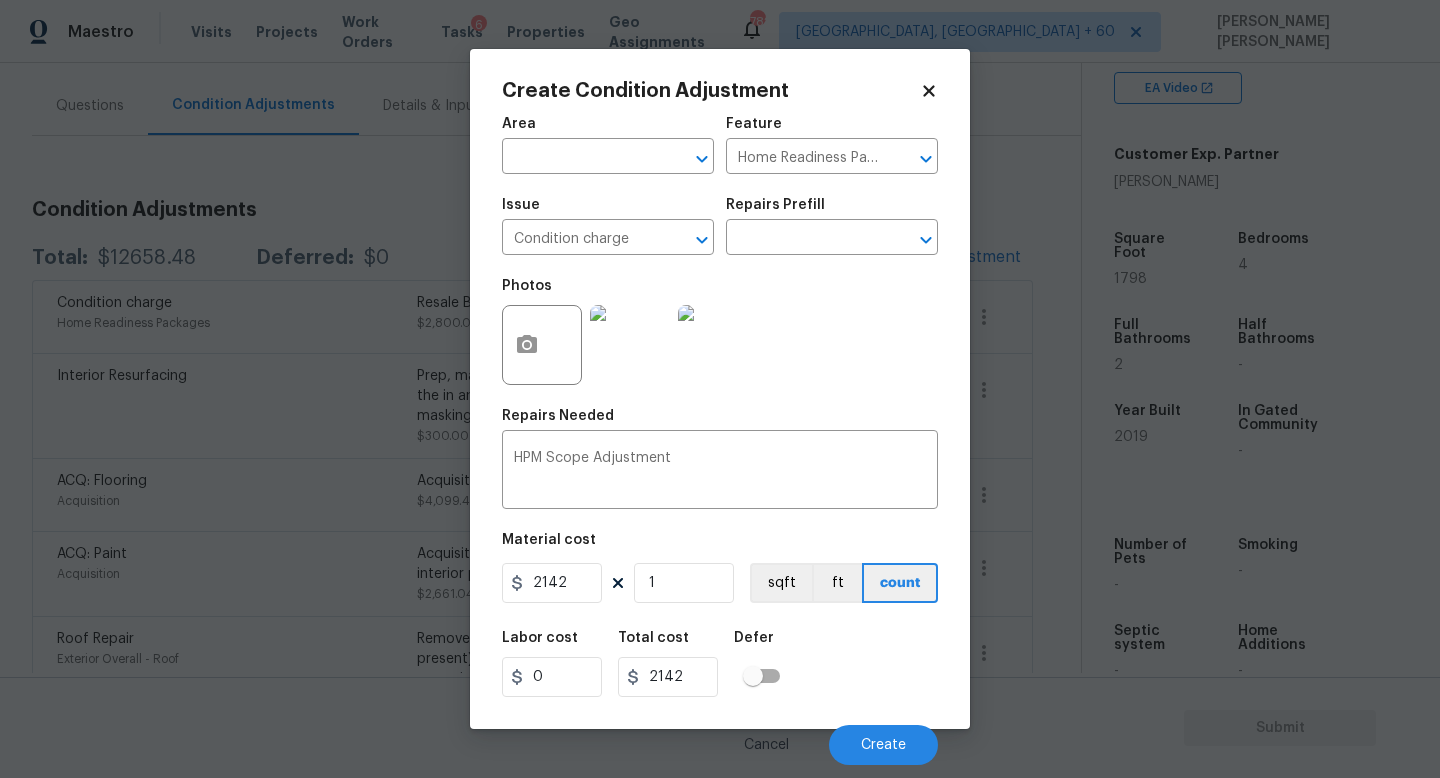click on "Labor cost 0 Total cost 2142 Defer" at bounding box center (720, 664) 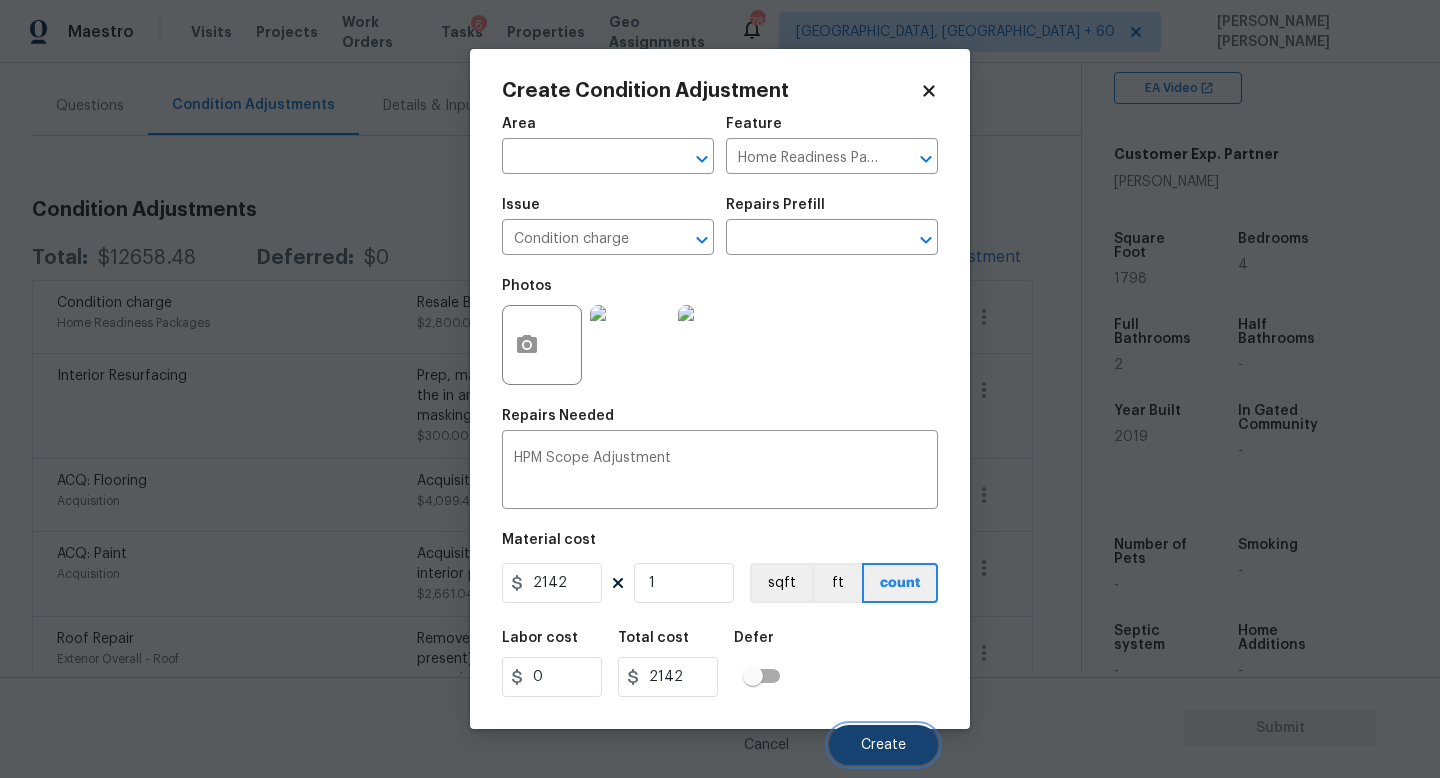 click on "Create" at bounding box center [883, 745] 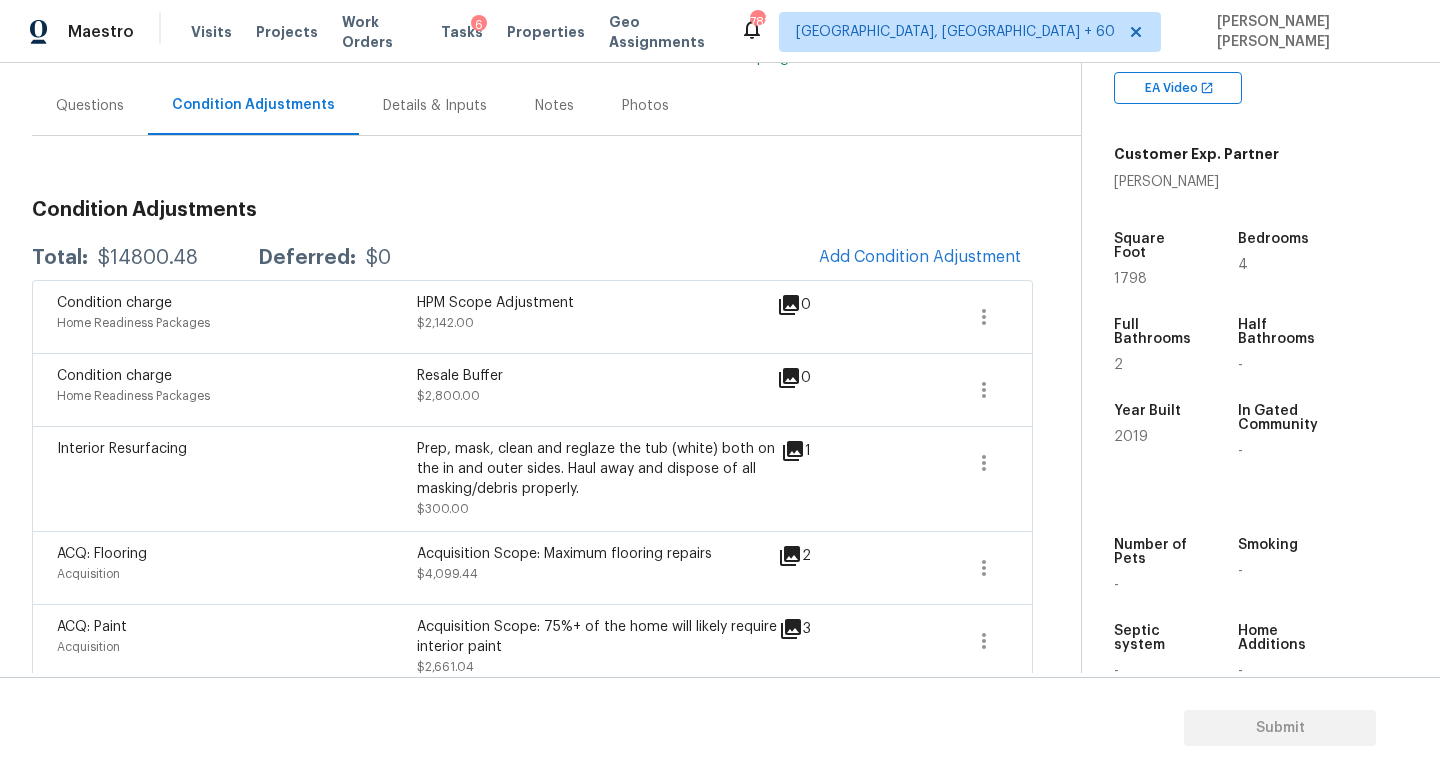 click on "$14800.48" at bounding box center [148, 258] 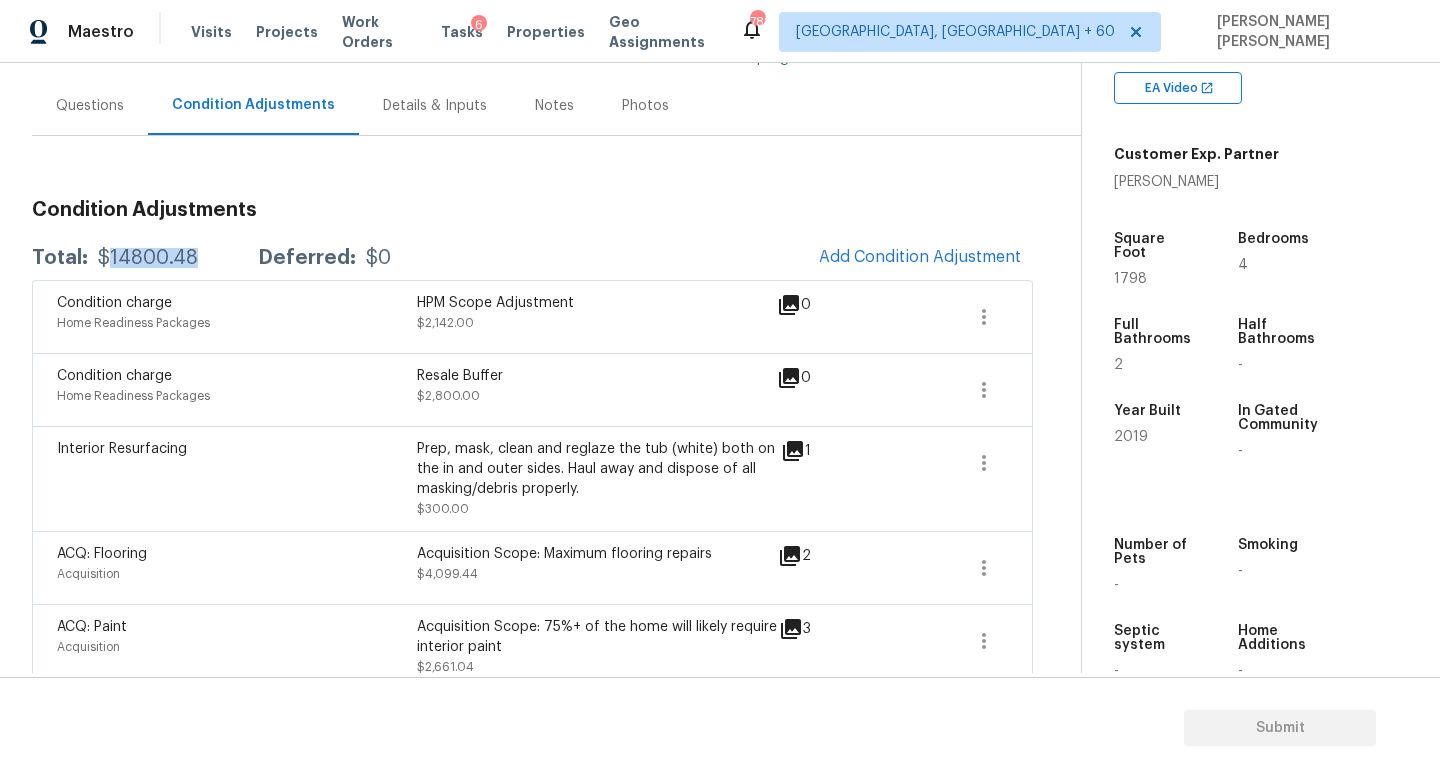click on "$14800.48" at bounding box center (148, 258) 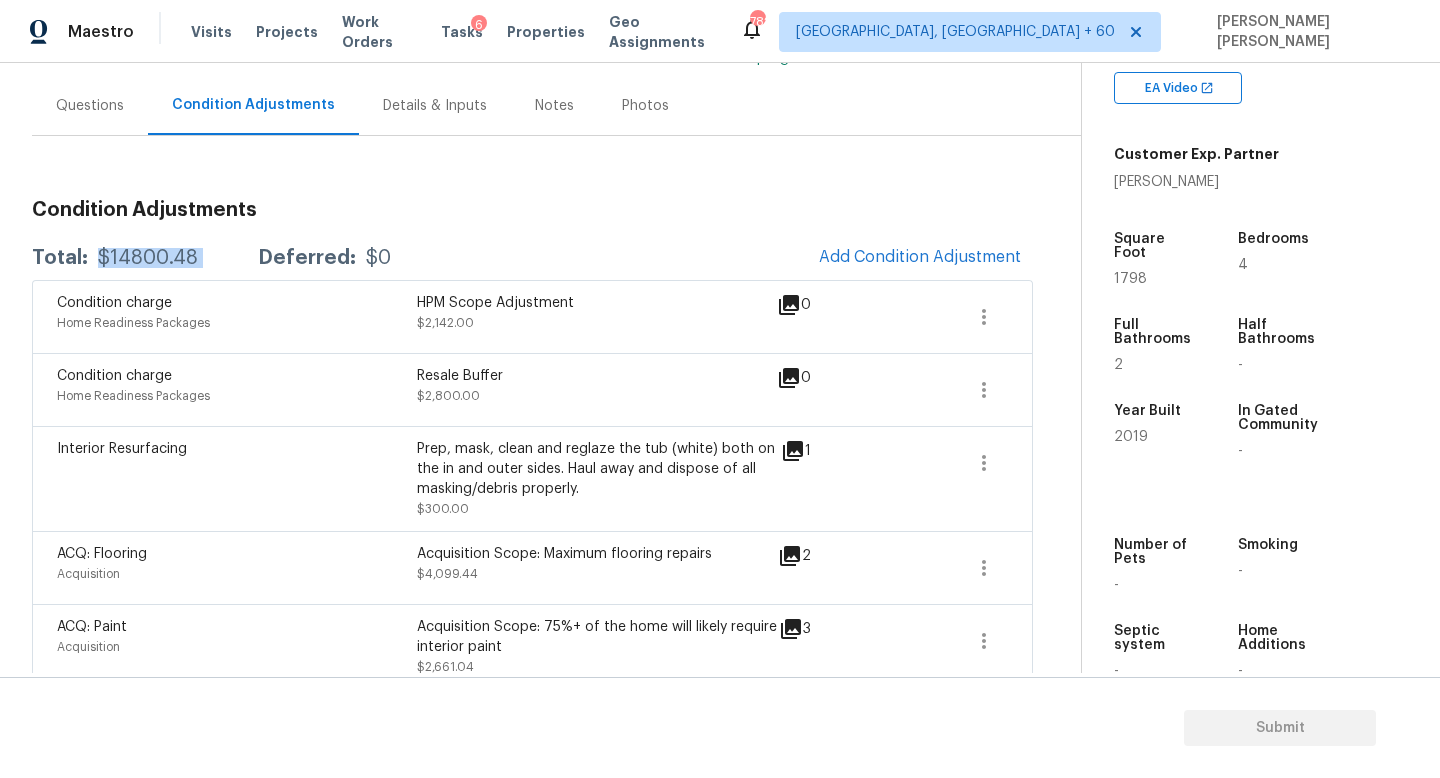 copy on "$14800.48" 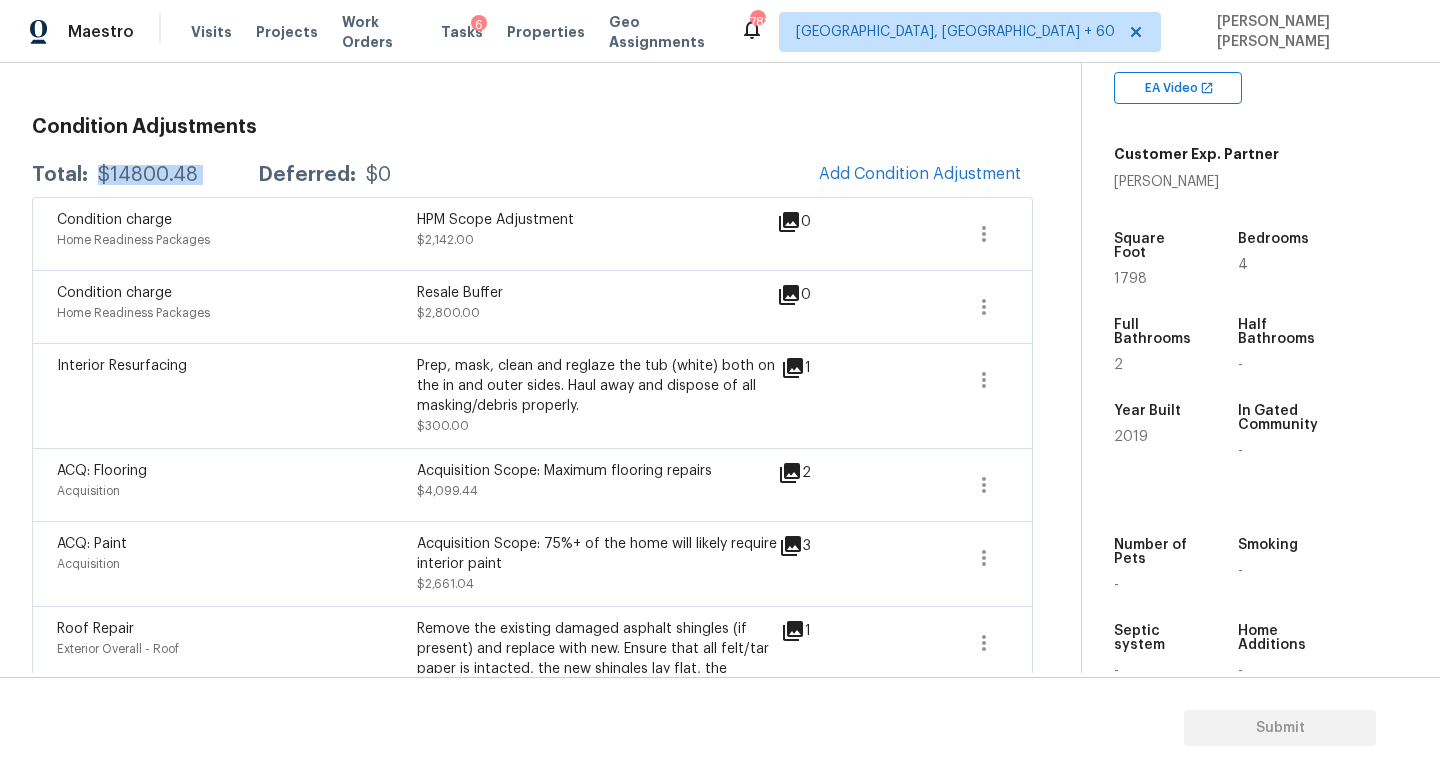 scroll, scrollTop: 252, scrollLeft: 0, axis: vertical 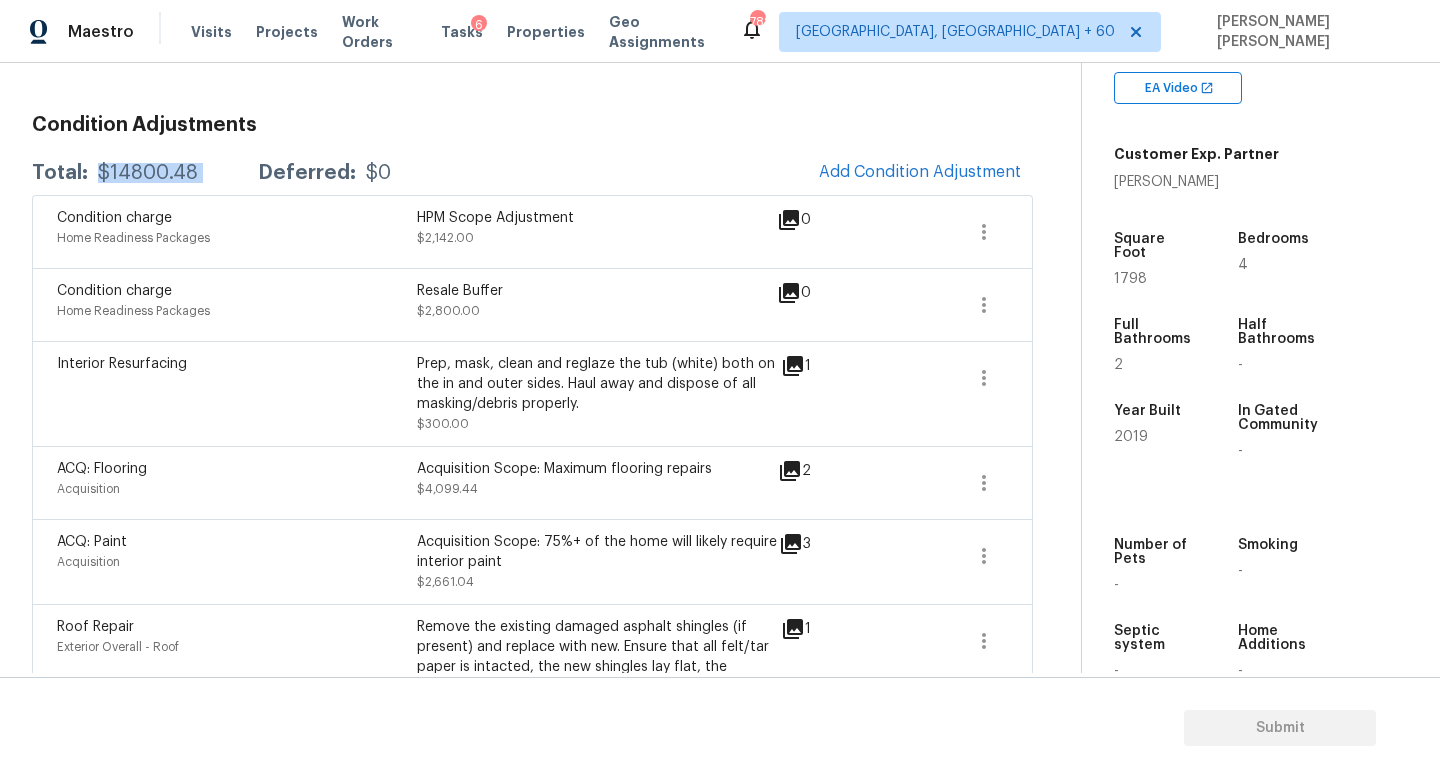 click on "HPM Scope Adjustment" at bounding box center [597, 218] 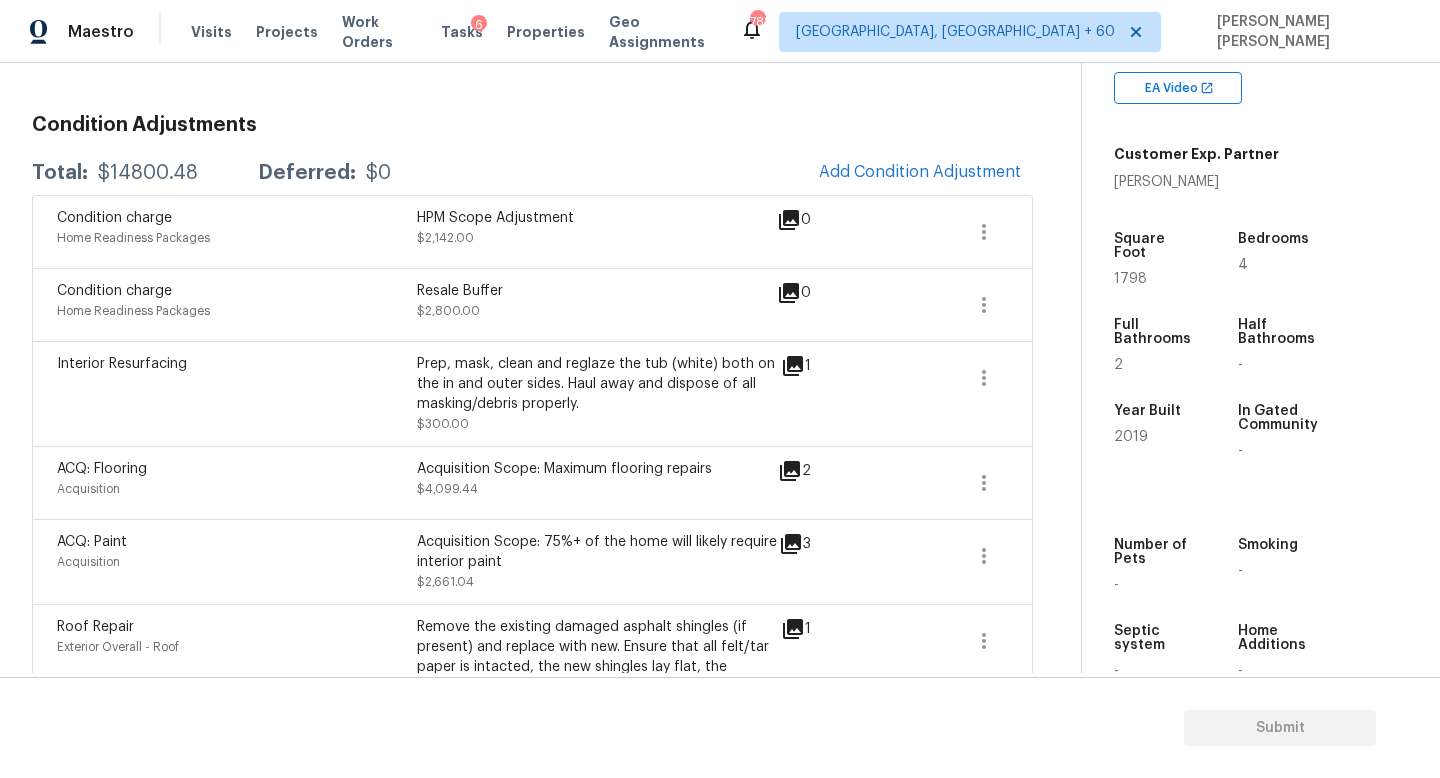 click on "HPM Scope Adjustment" at bounding box center (597, 218) 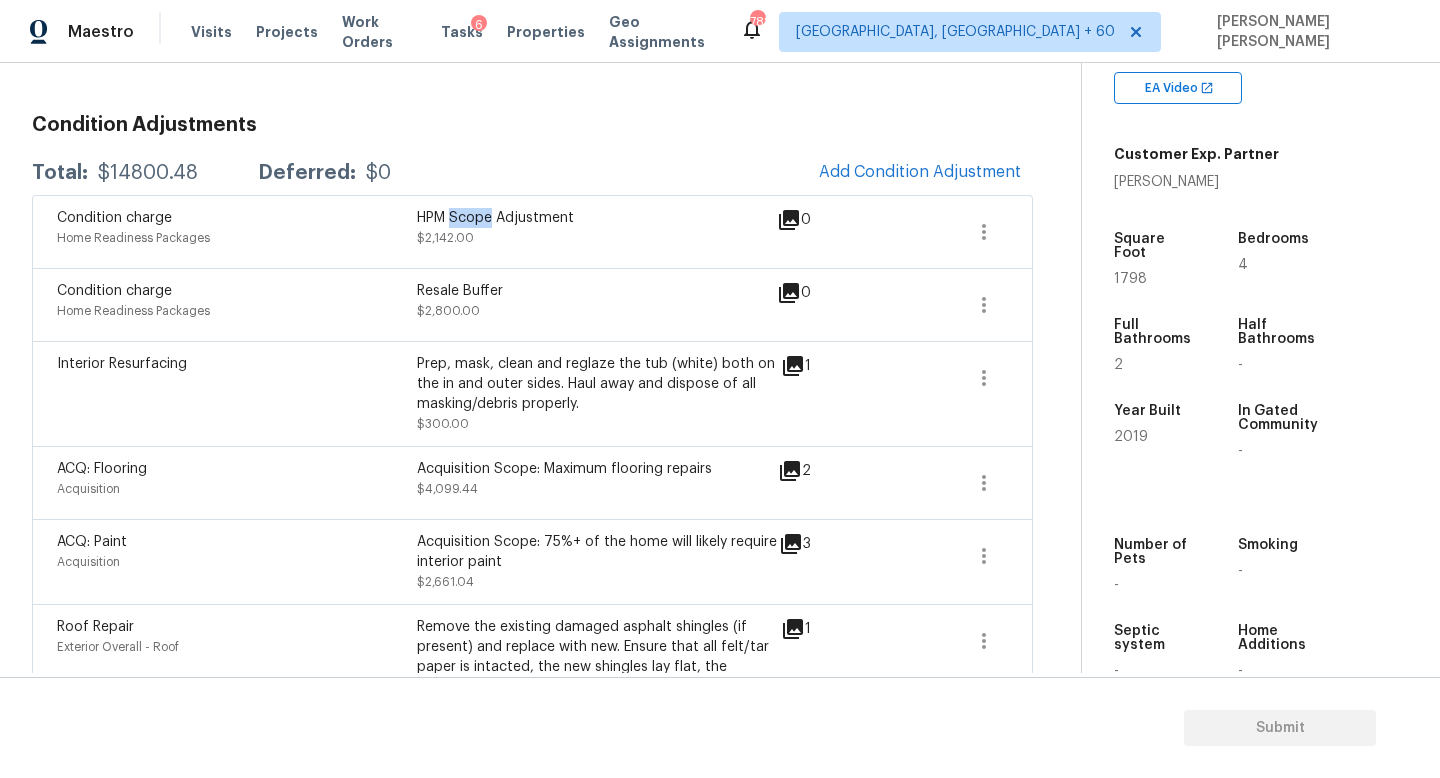click on "HPM Scope Adjustment" at bounding box center (597, 218) 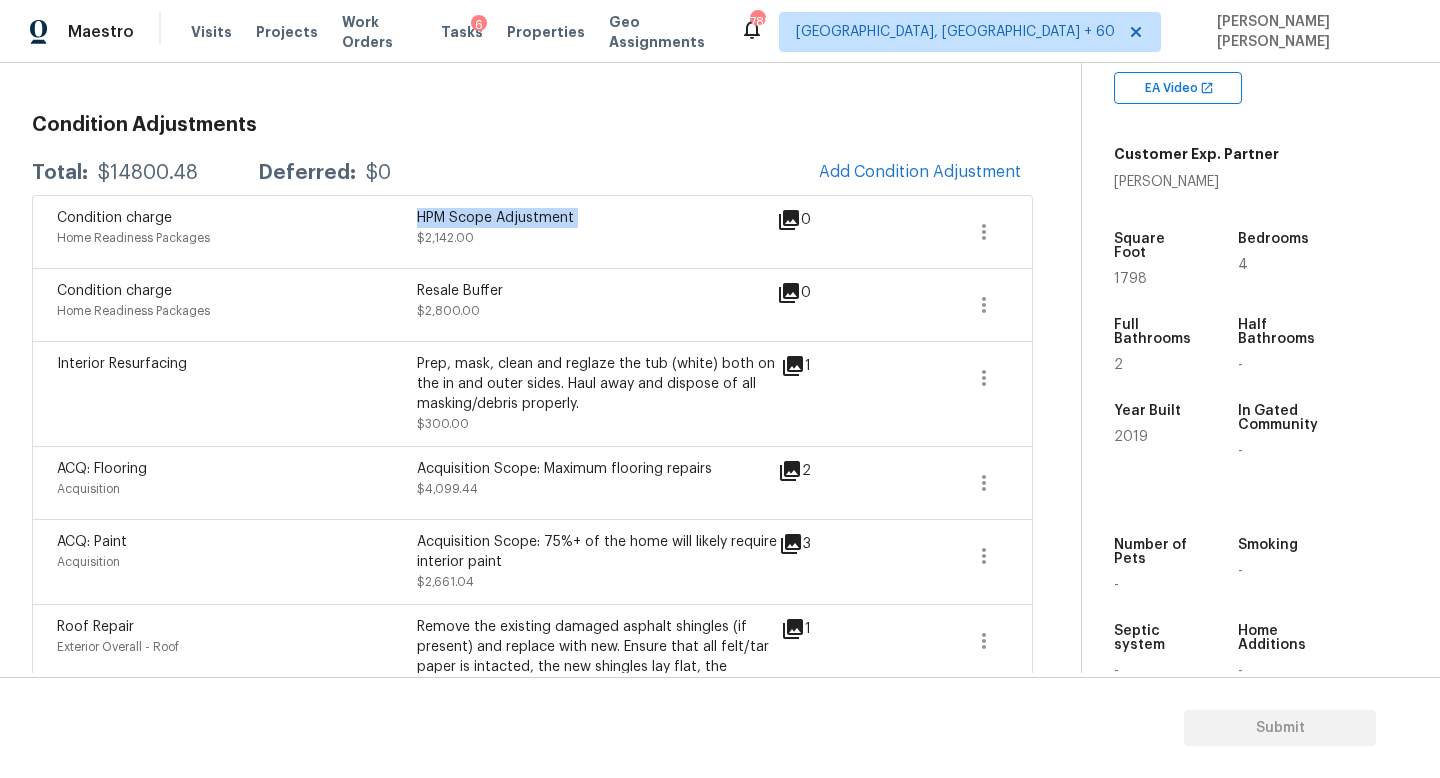 copy on "HPM Scope Adjustment" 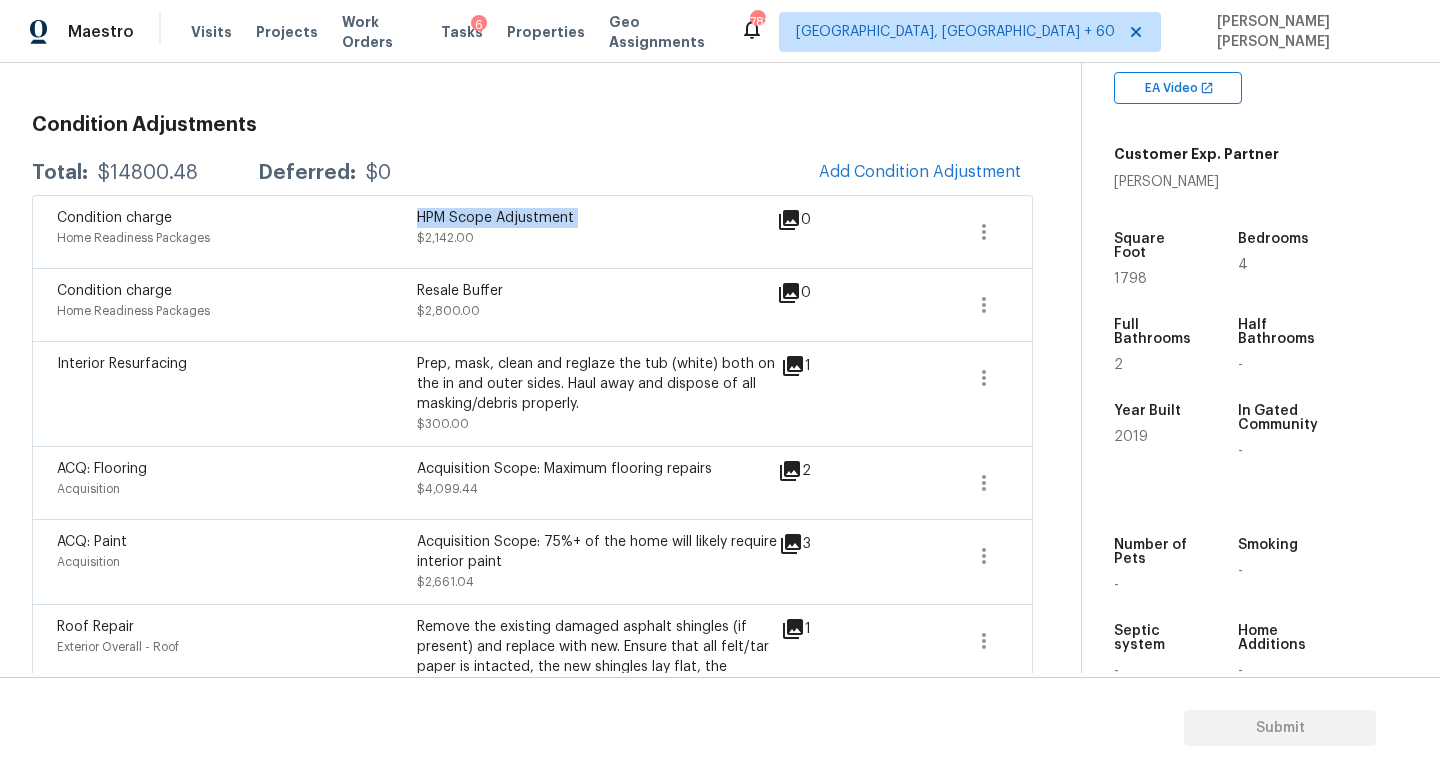 scroll, scrollTop: 0, scrollLeft: 0, axis: both 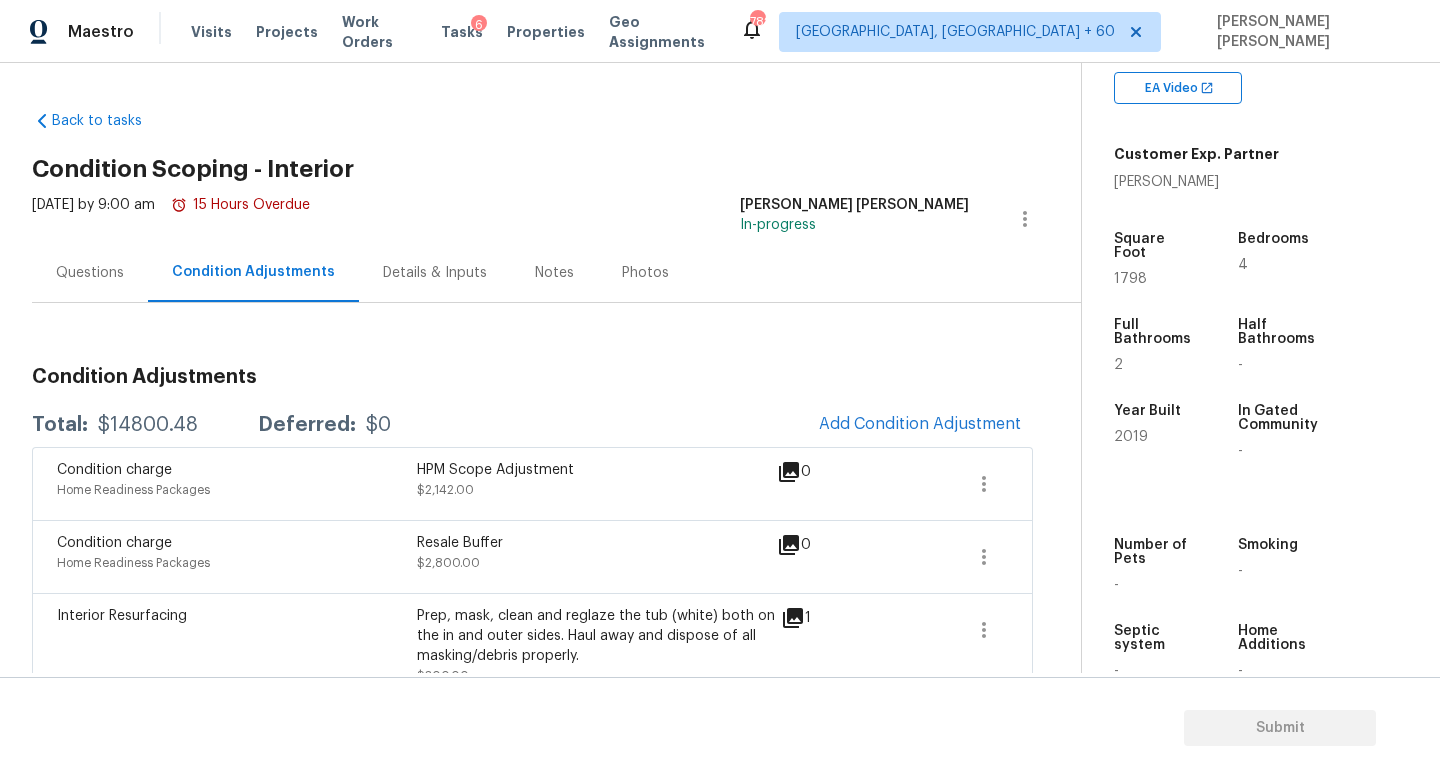 click on "Questions" at bounding box center [90, 272] 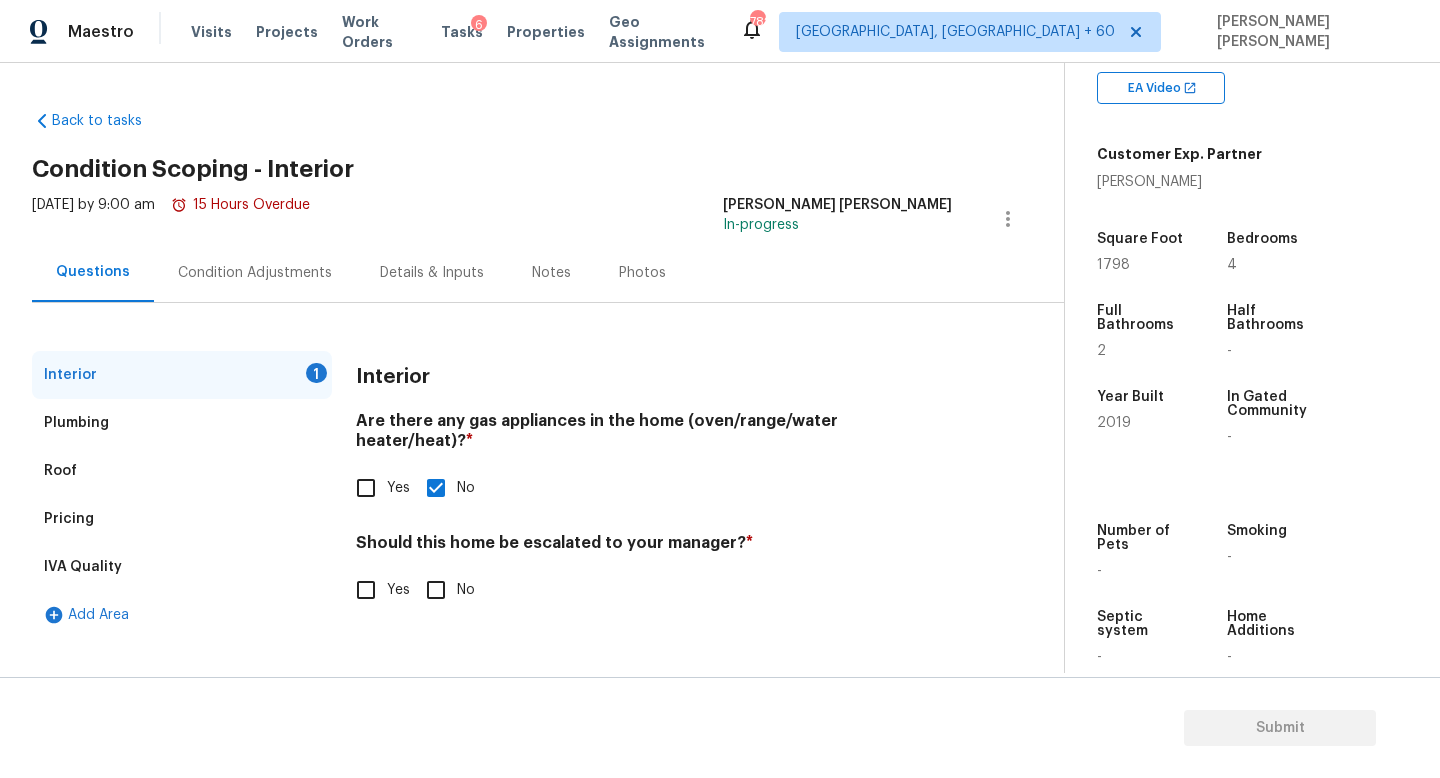 click on "No" at bounding box center (445, 590) 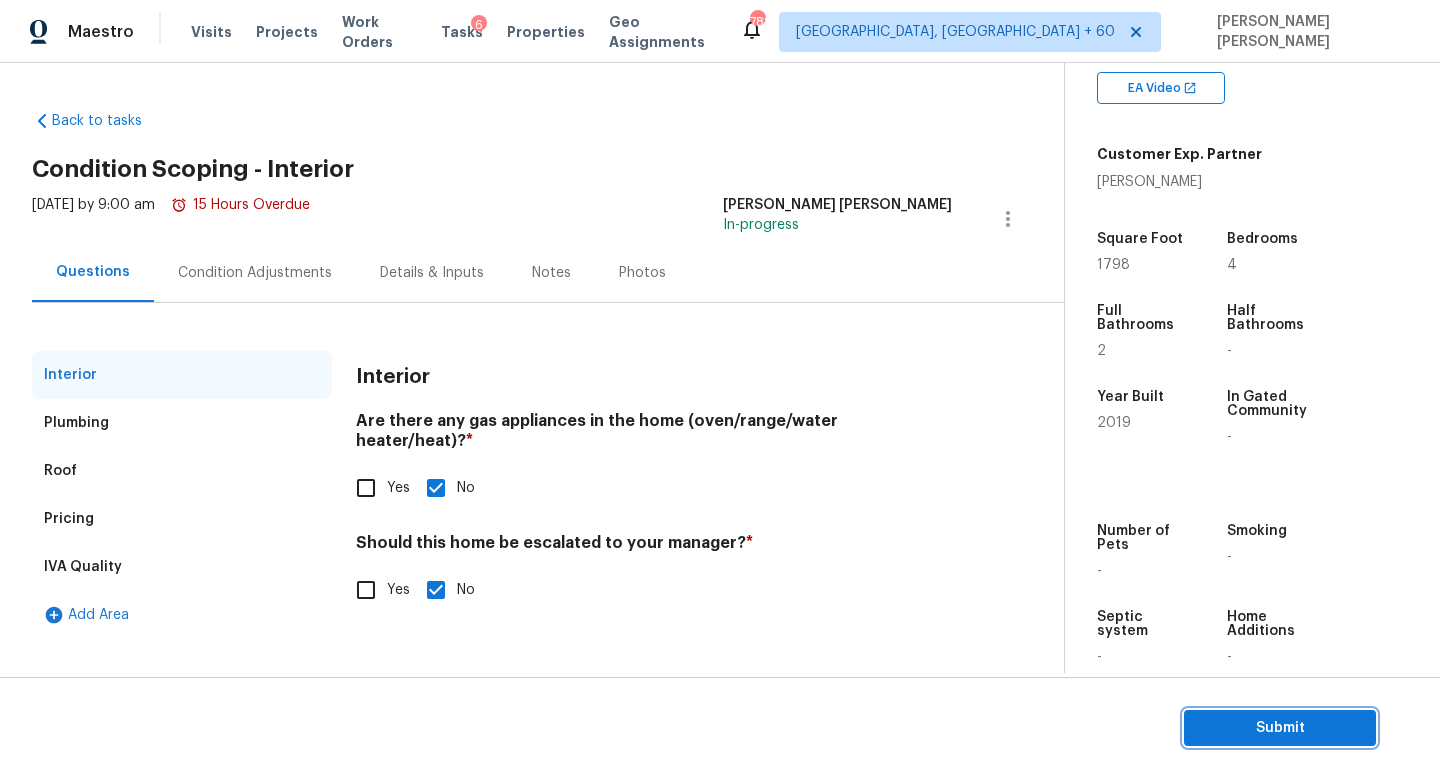 click on "Submit" at bounding box center [1280, 728] 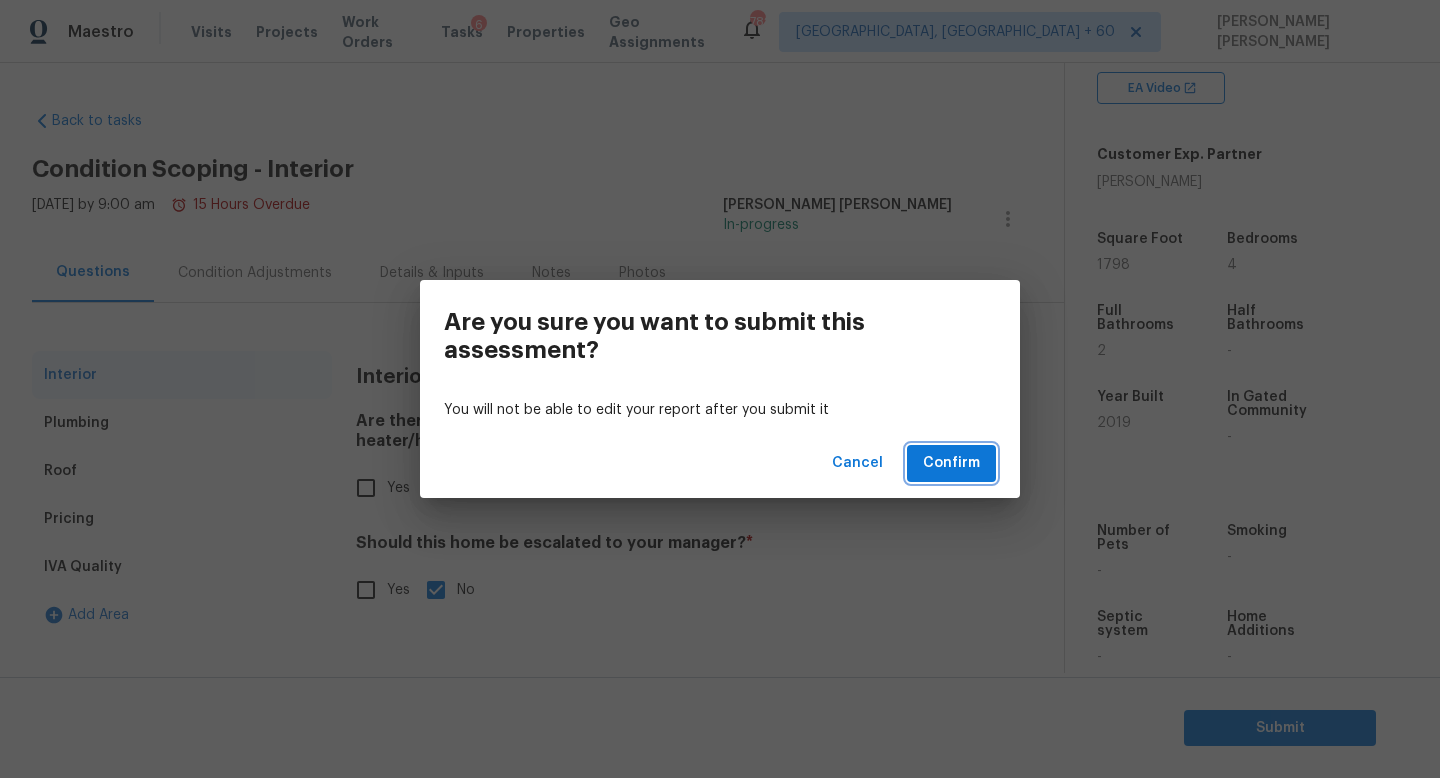 click on "Confirm" at bounding box center [951, 463] 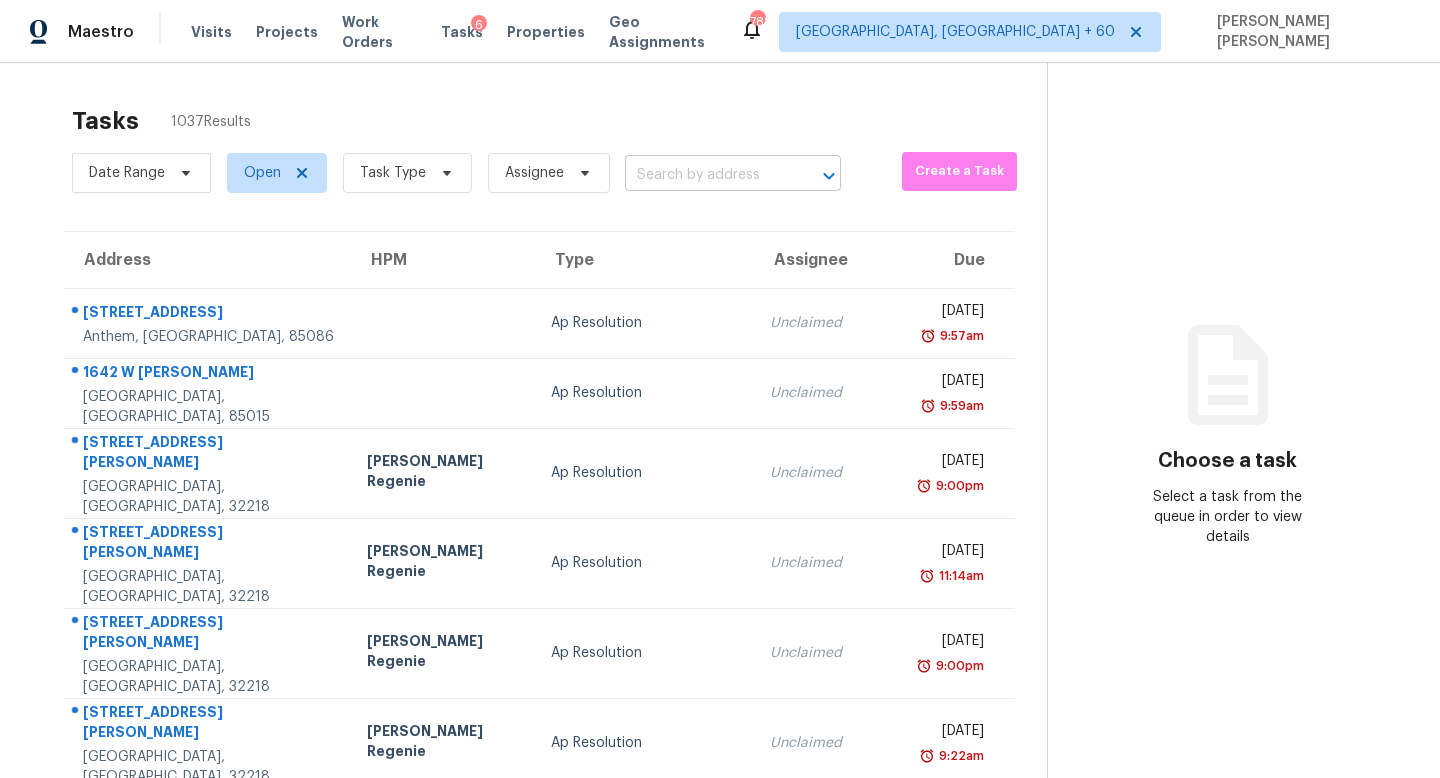click at bounding box center (705, 175) 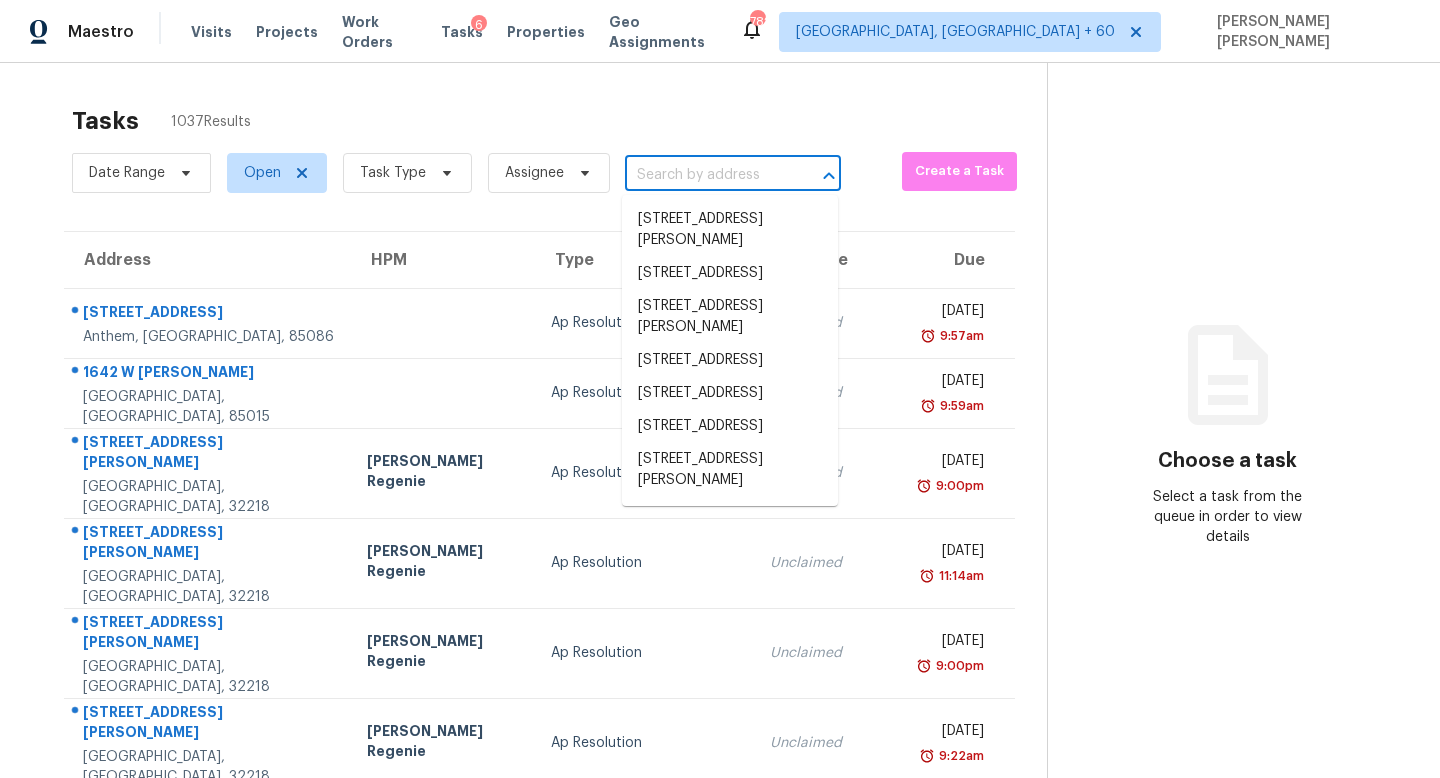 paste on "[STREET_ADDRESS]" 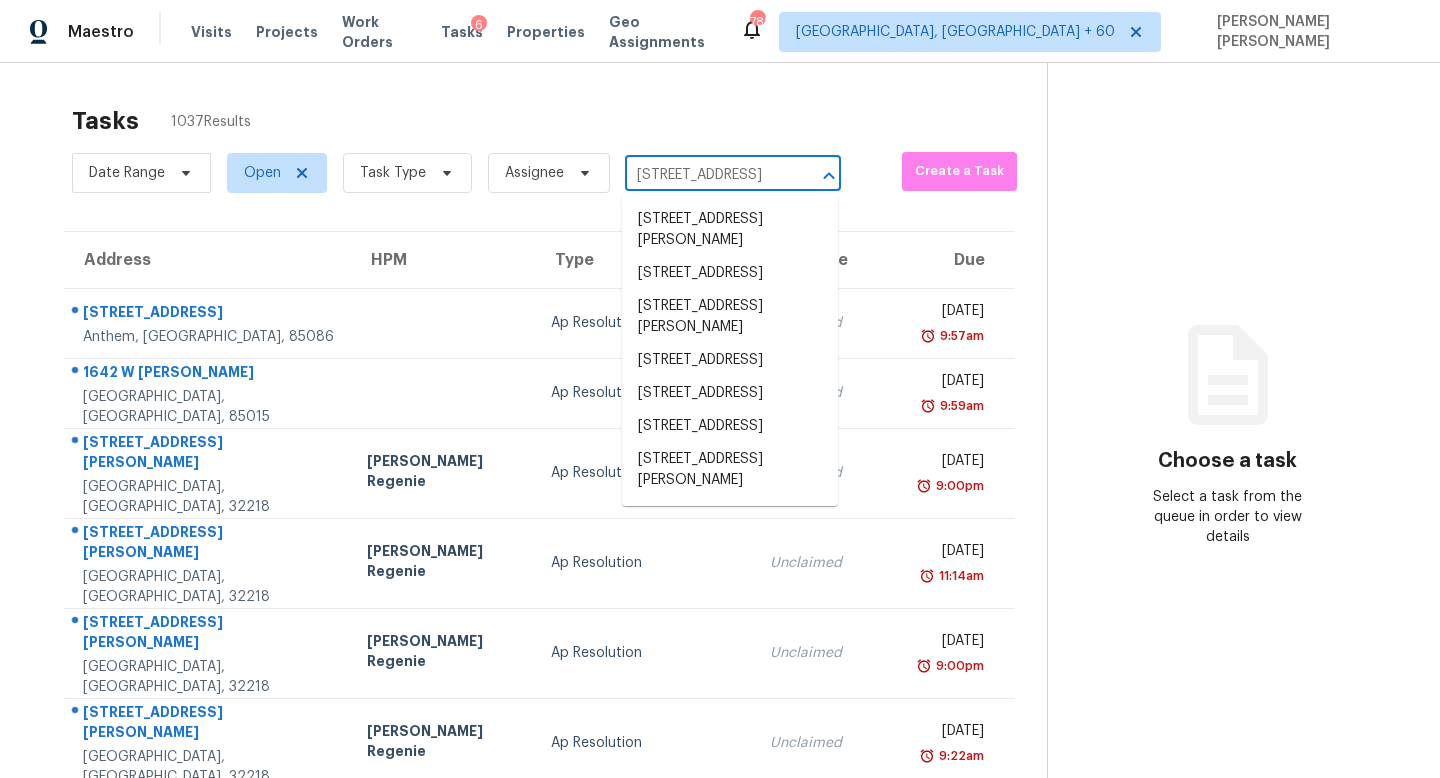 scroll, scrollTop: 0, scrollLeft: 152, axis: horizontal 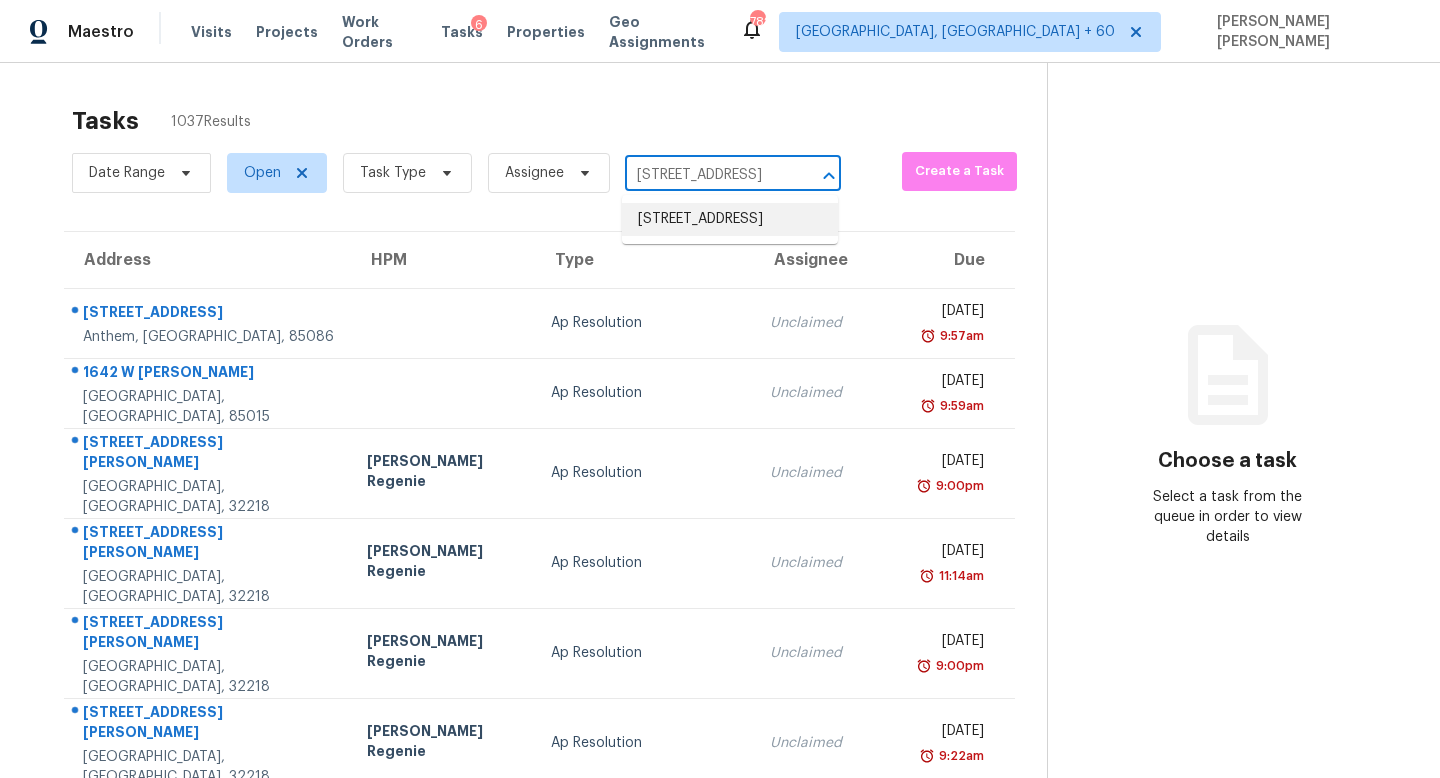 click on "[STREET_ADDRESS]" at bounding box center (730, 219) 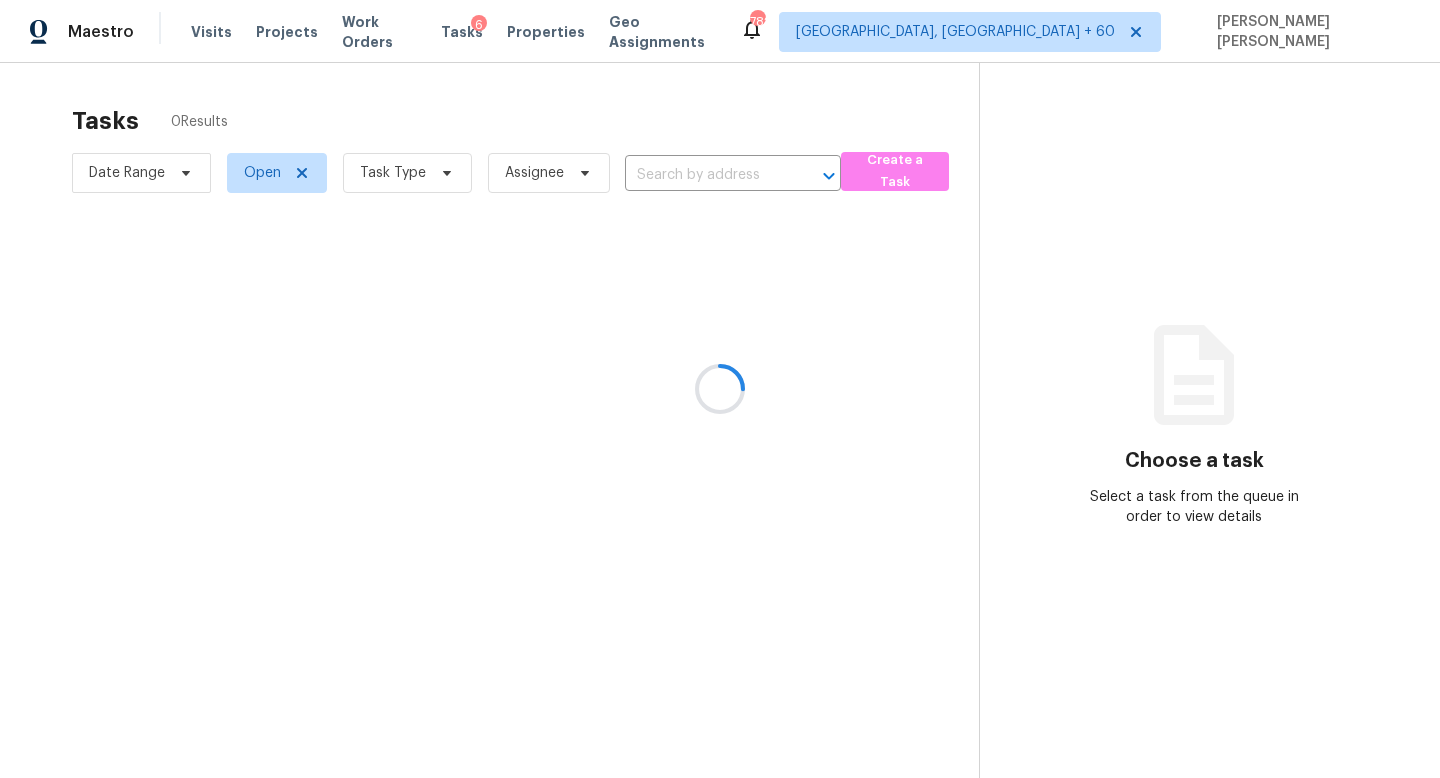 type on "[STREET_ADDRESS]" 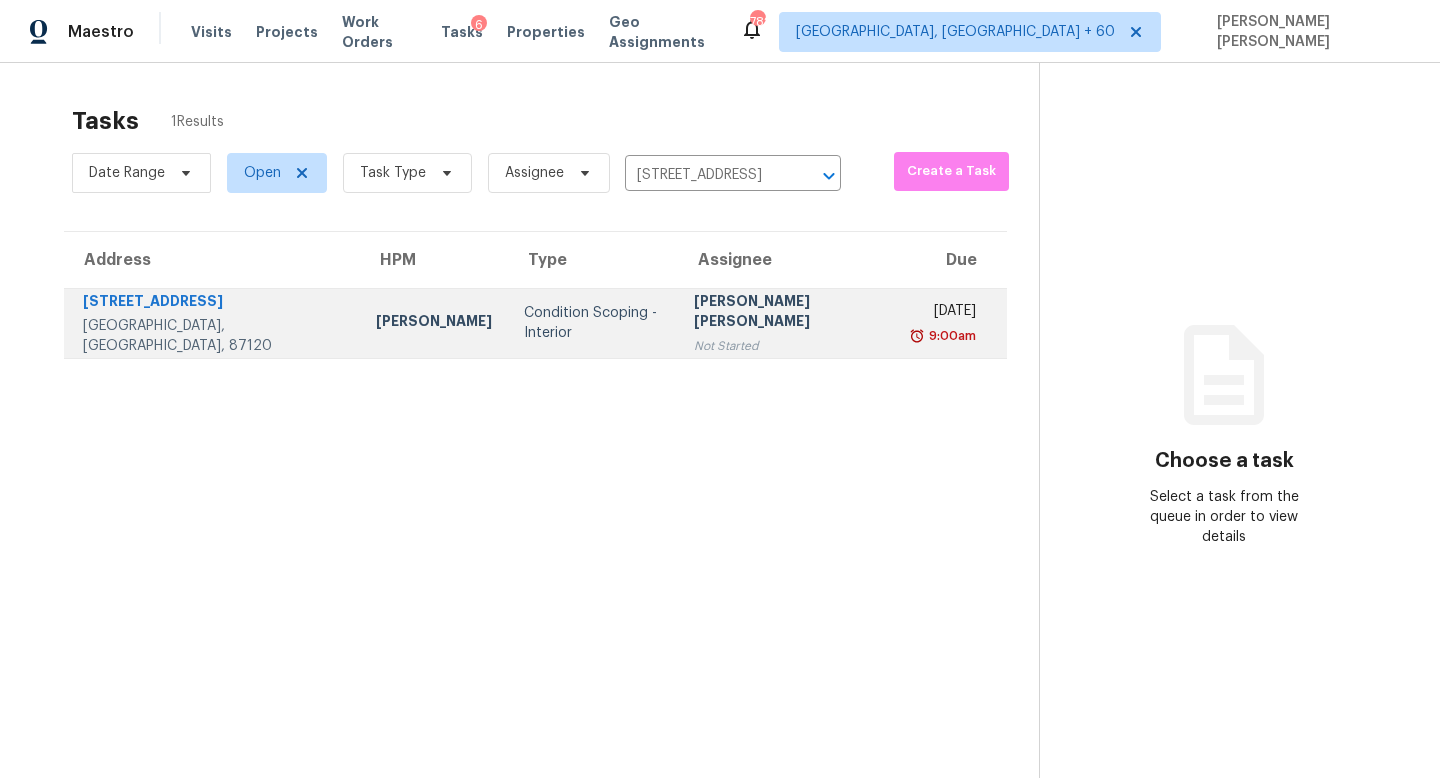 click on "Not Started" at bounding box center [788, 346] 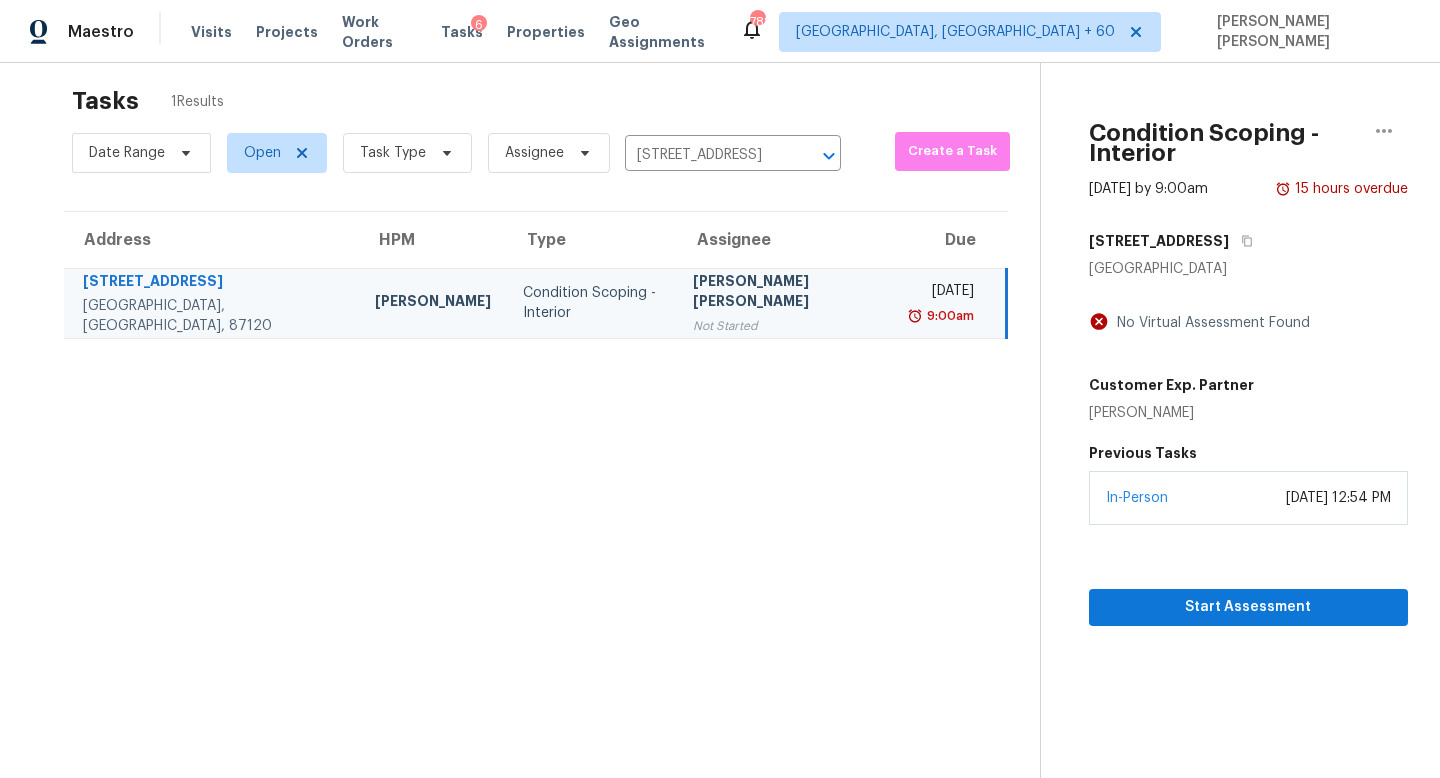 scroll, scrollTop: 0, scrollLeft: 0, axis: both 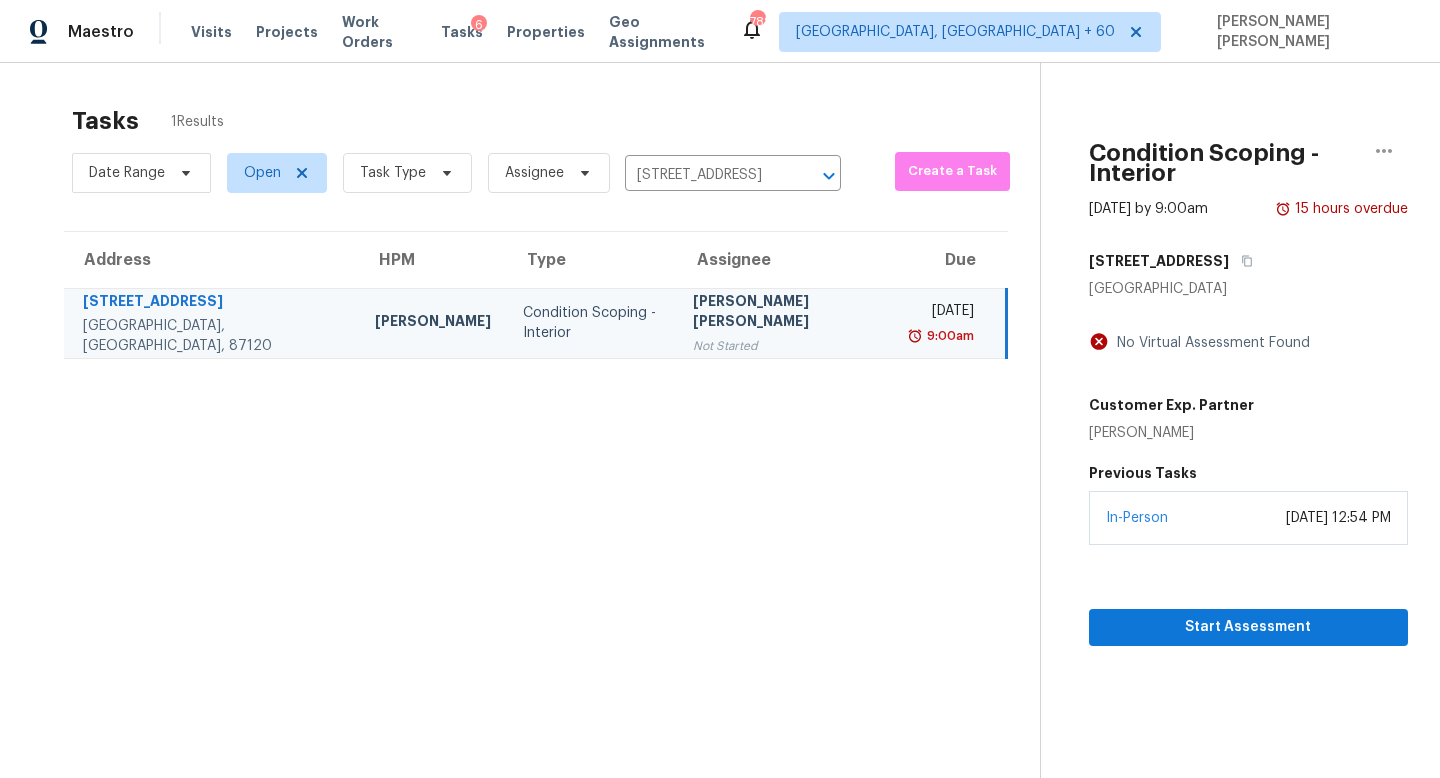 click on "Tasks 1  Results Date Range Open Task Type Assignee [STREET_ADDRESS] ​ Create a Task Address HPM Type Assignee Due [STREET_ADDRESS] [PERSON_NAME] Condition Scoping - Interior [PERSON_NAME] [PERSON_NAME] Not Started [DATE] 9:00am" at bounding box center [536, 468] 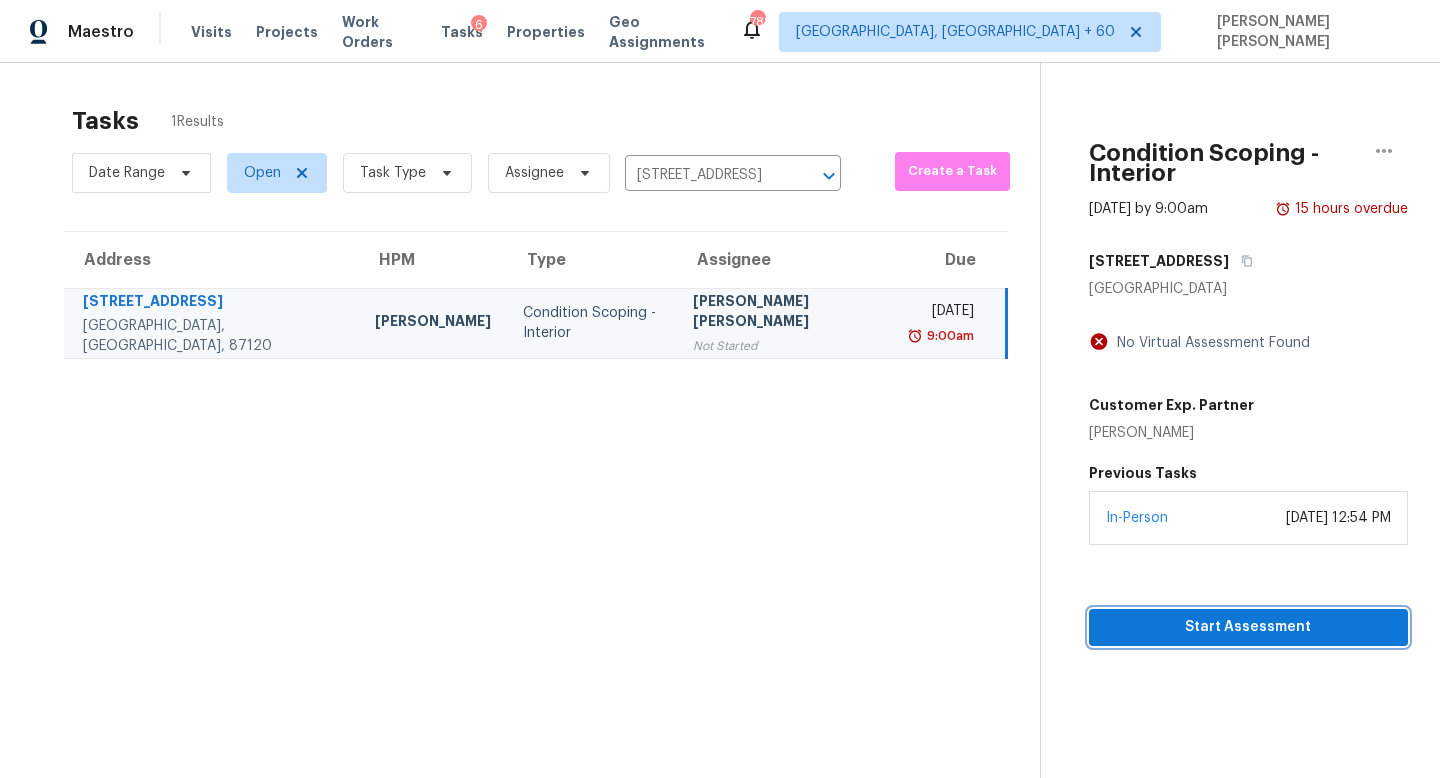 click on "Start Assessment" at bounding box center [1248, 627] 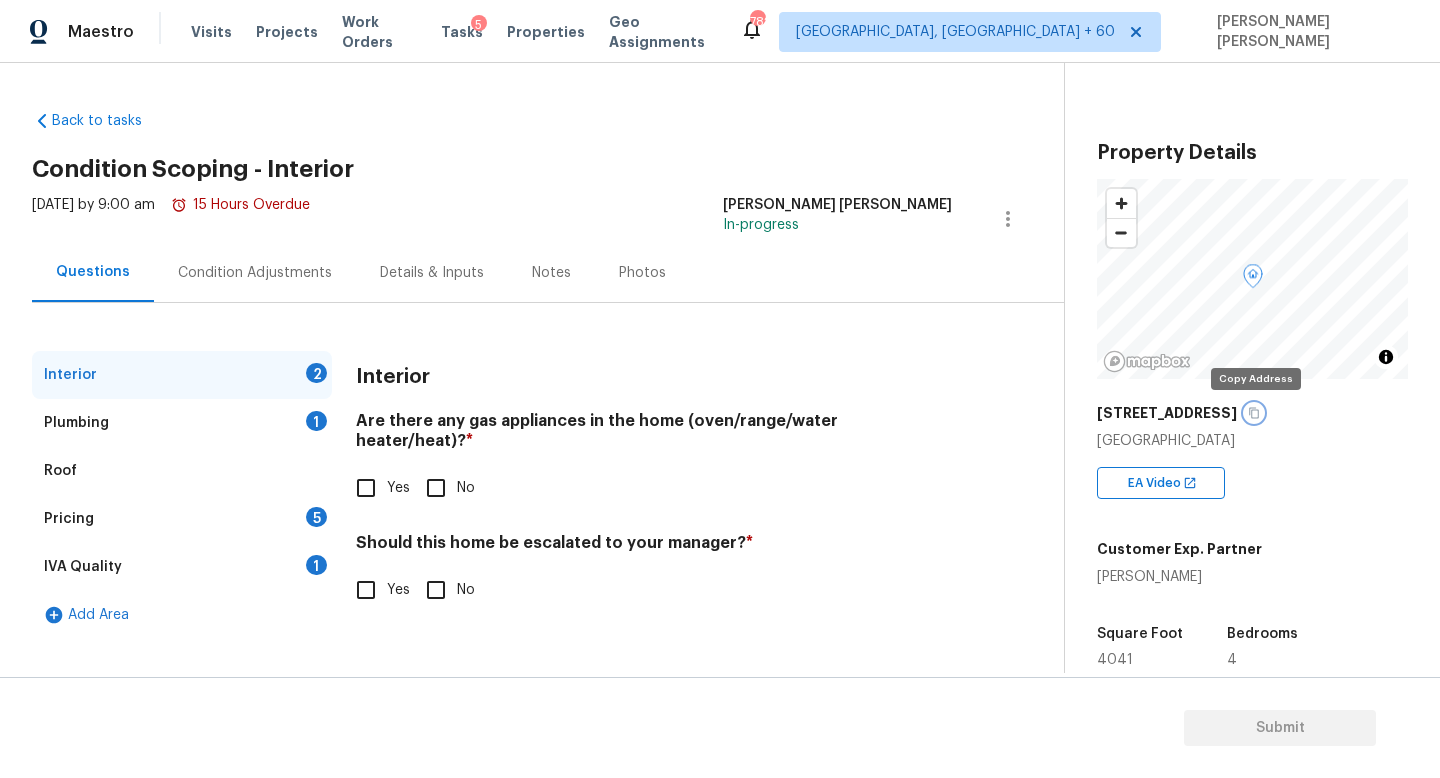 click 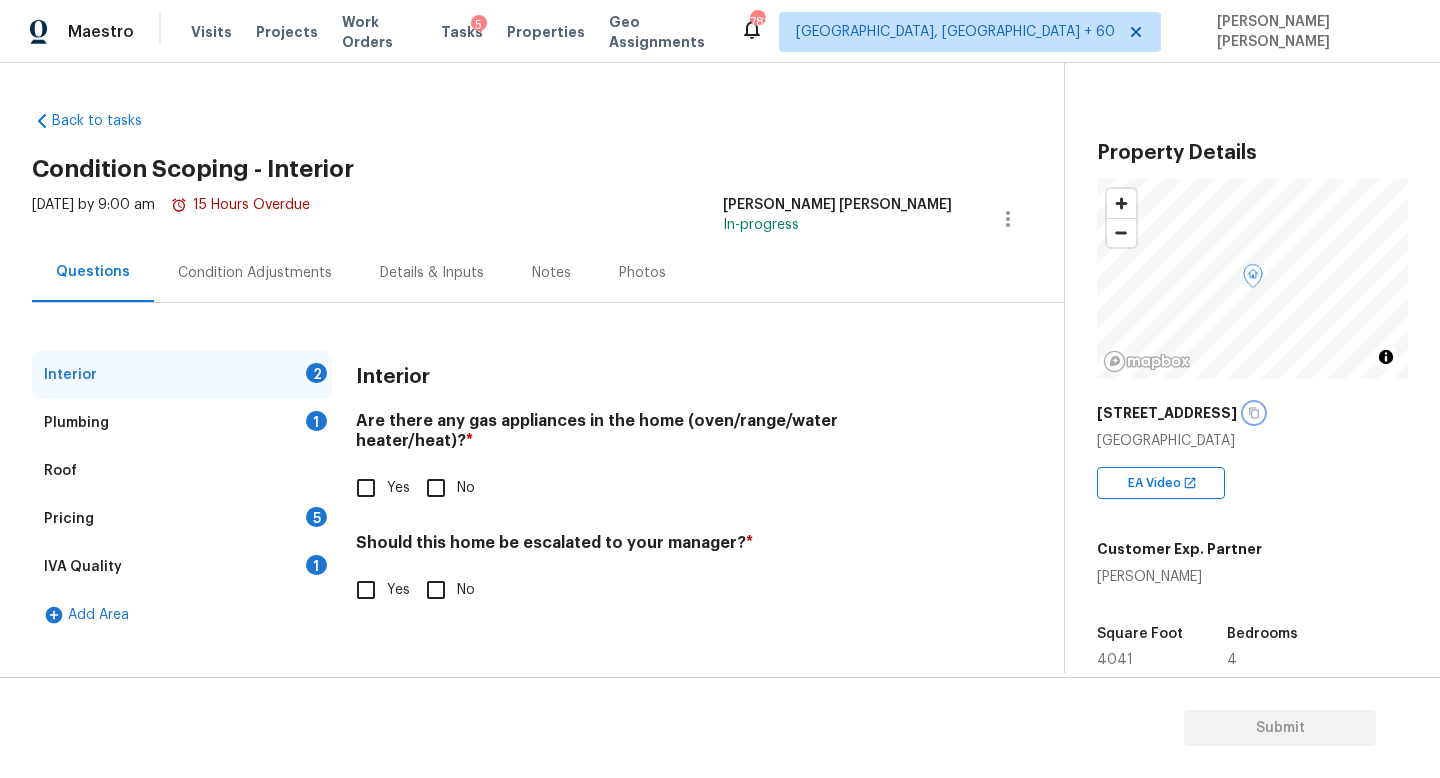 scroll, scrollTop: 426, scrollLeft: 0, axis: vertical 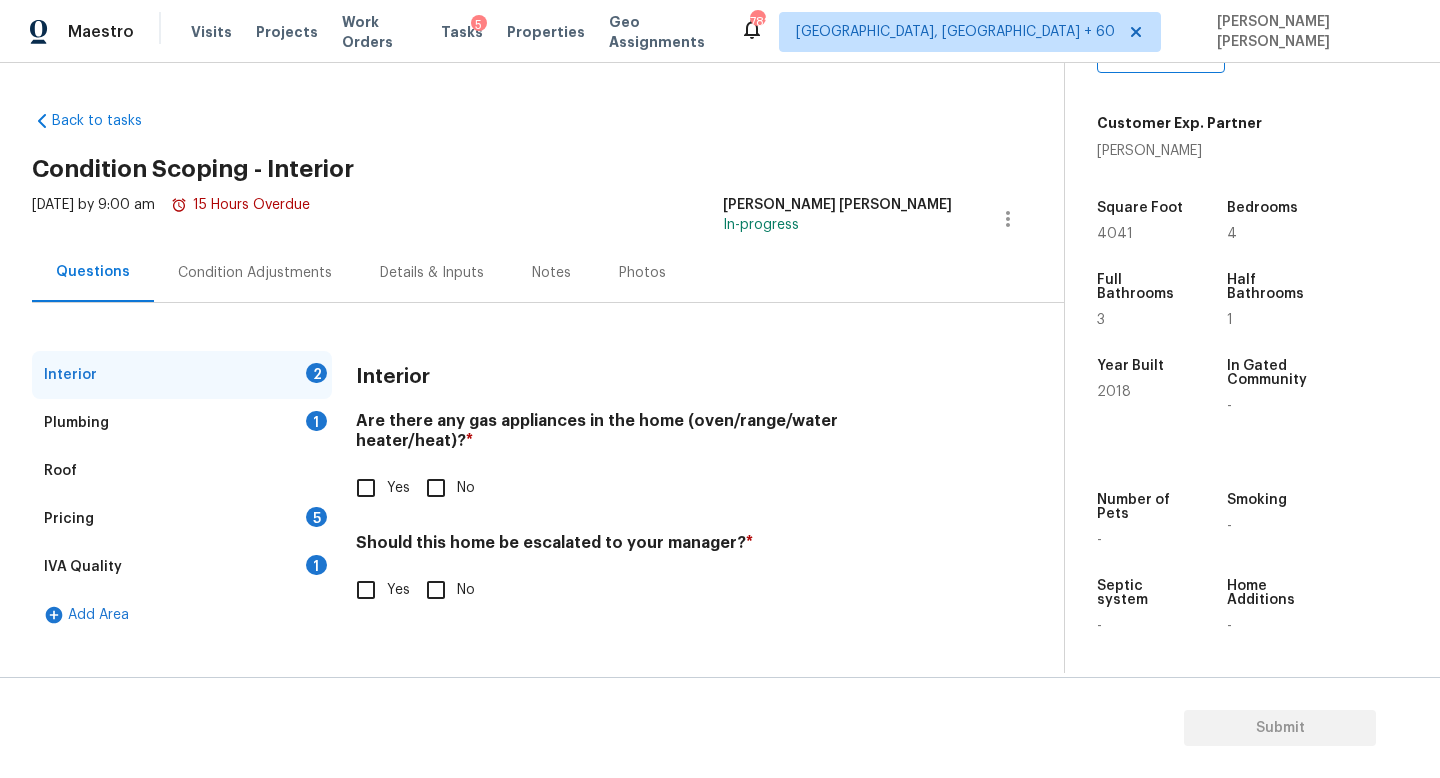 click on "Pricing 5" at bounding box center [182, 519] 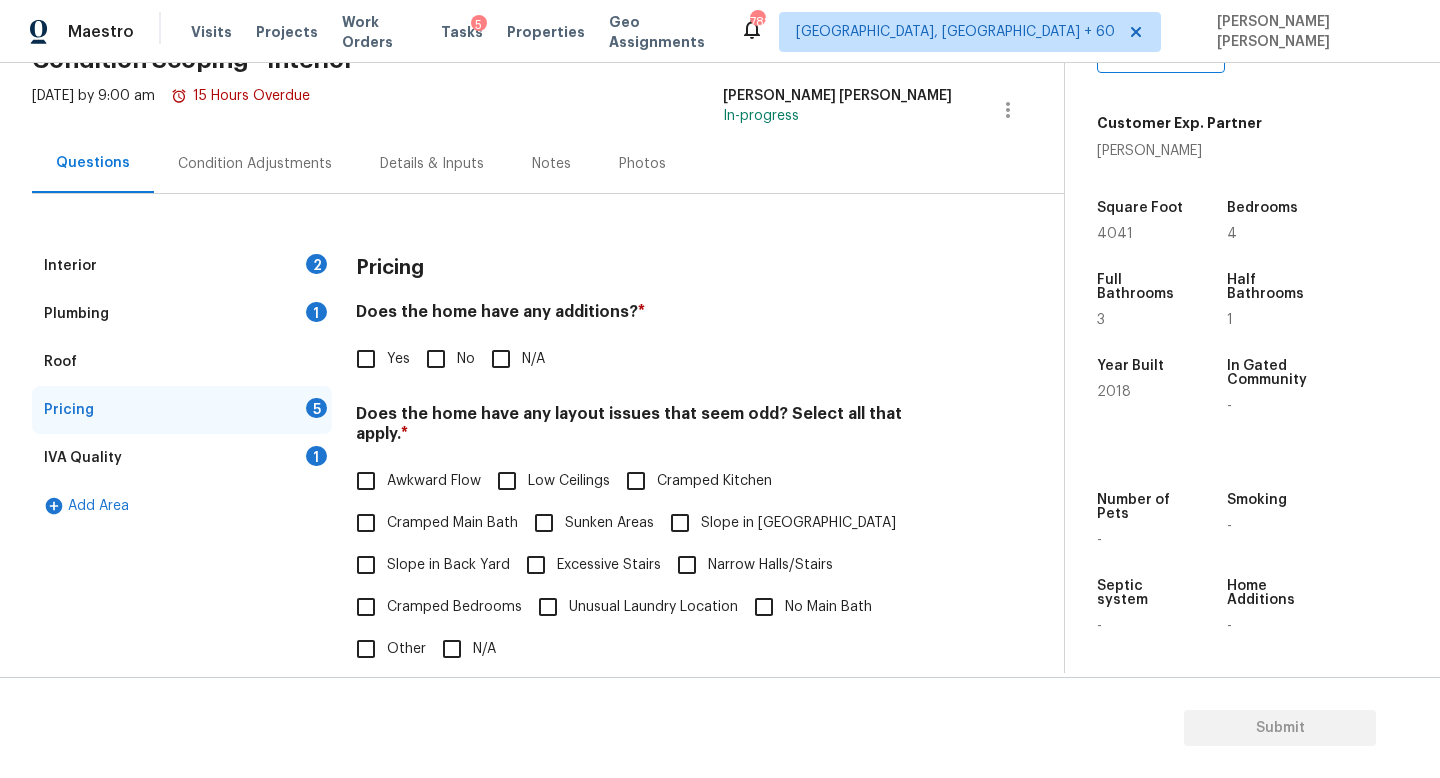 scroll, scrollTop: 111, scrollLeft: 0, axis: vertical 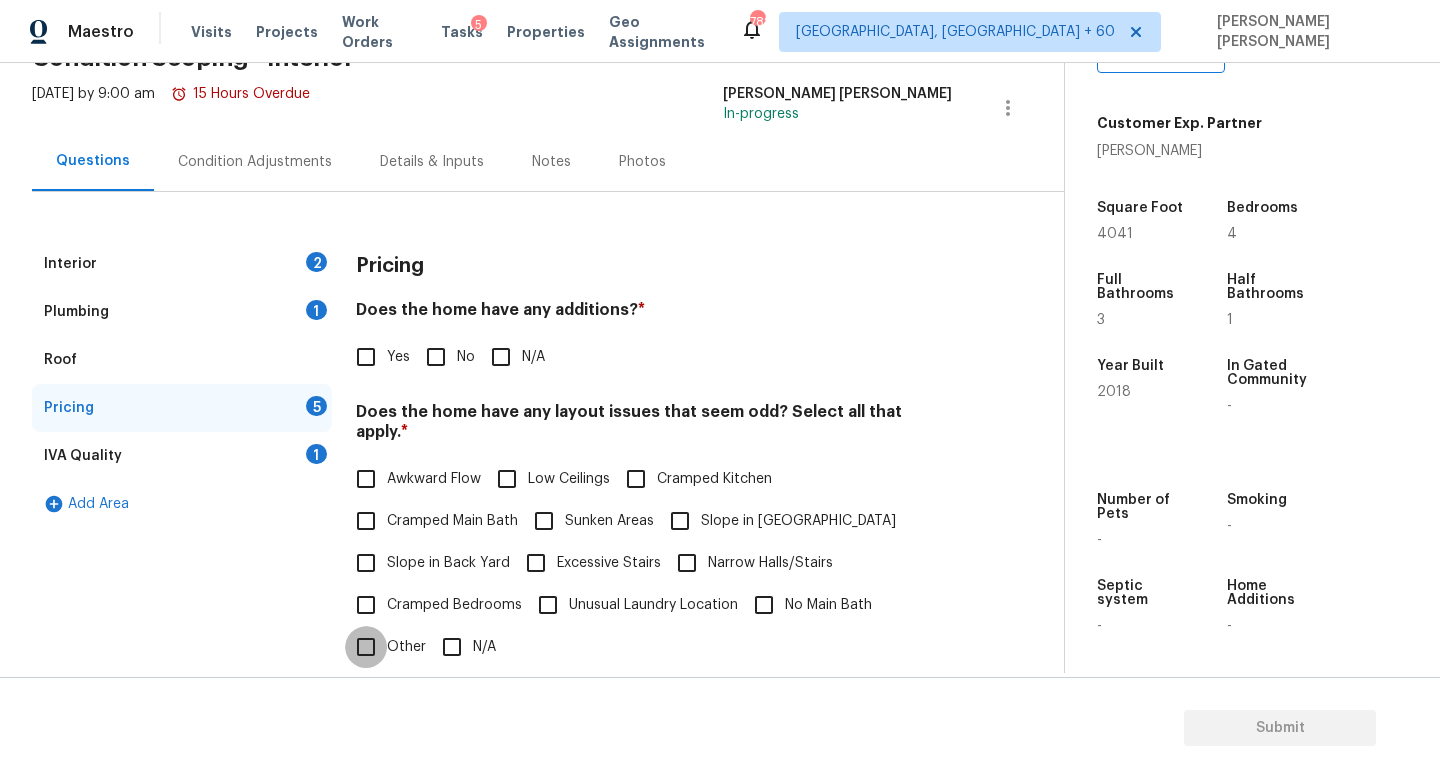 click on "Other" at bounding box center [366, 647] 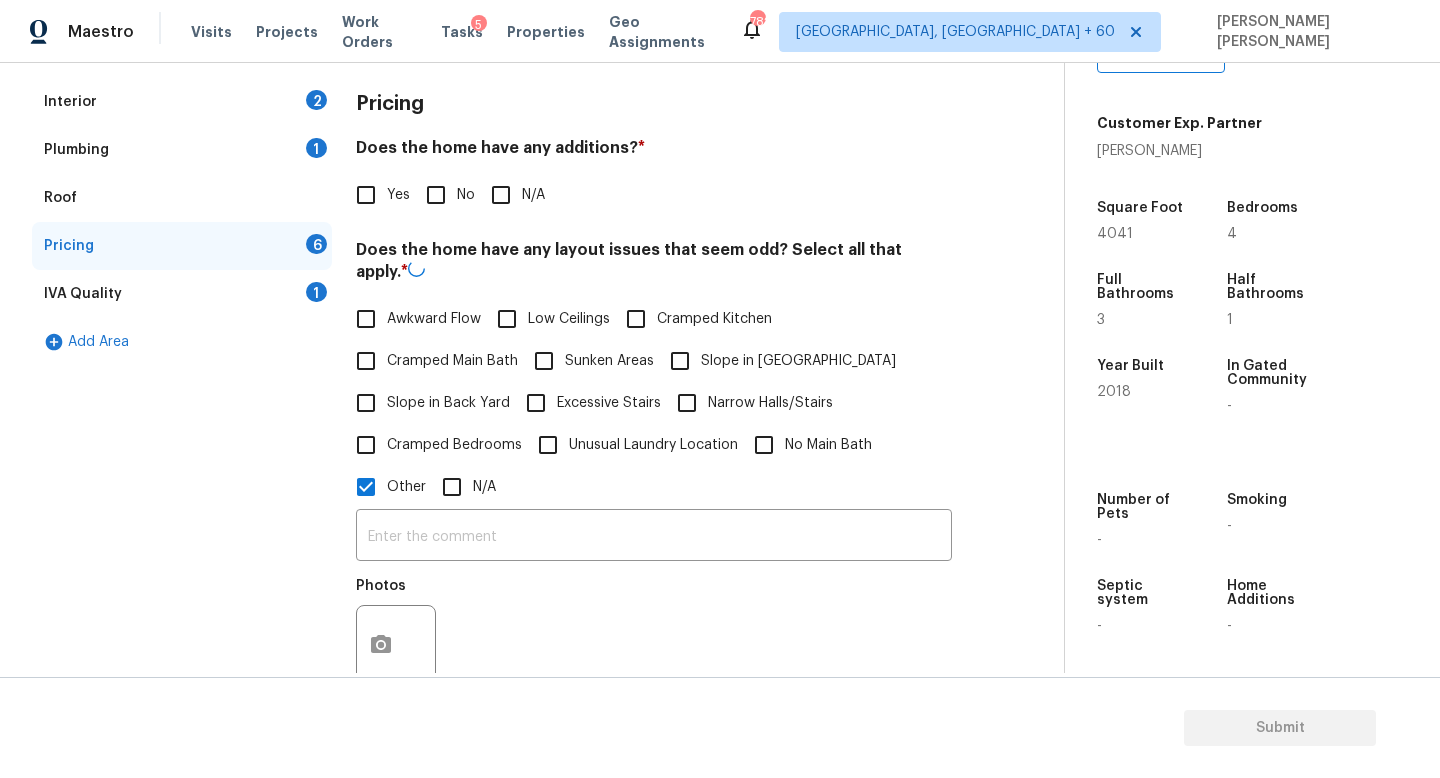 scroll, scrollTop: 320, scrollLeft: 0, axis: vertical 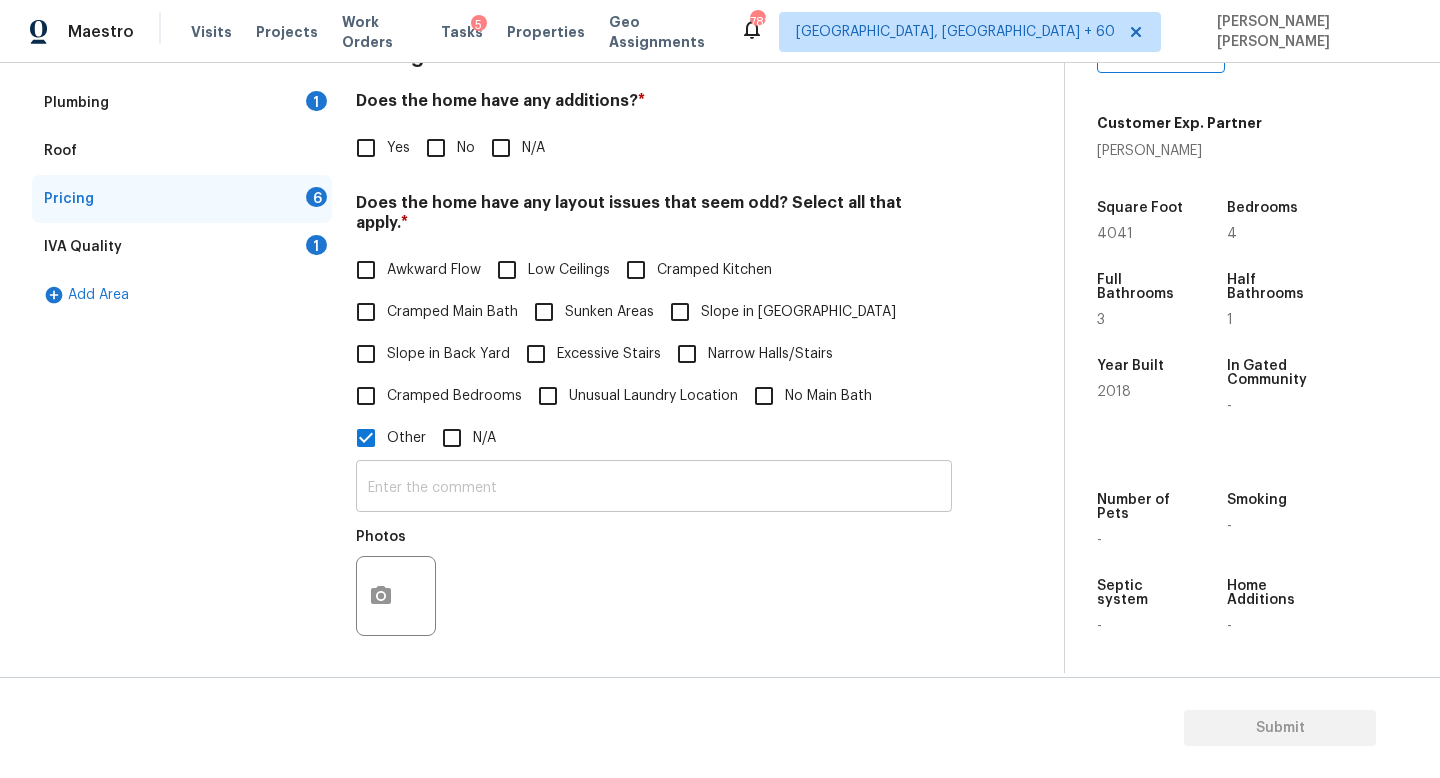 click at bounding box center [654, 488] 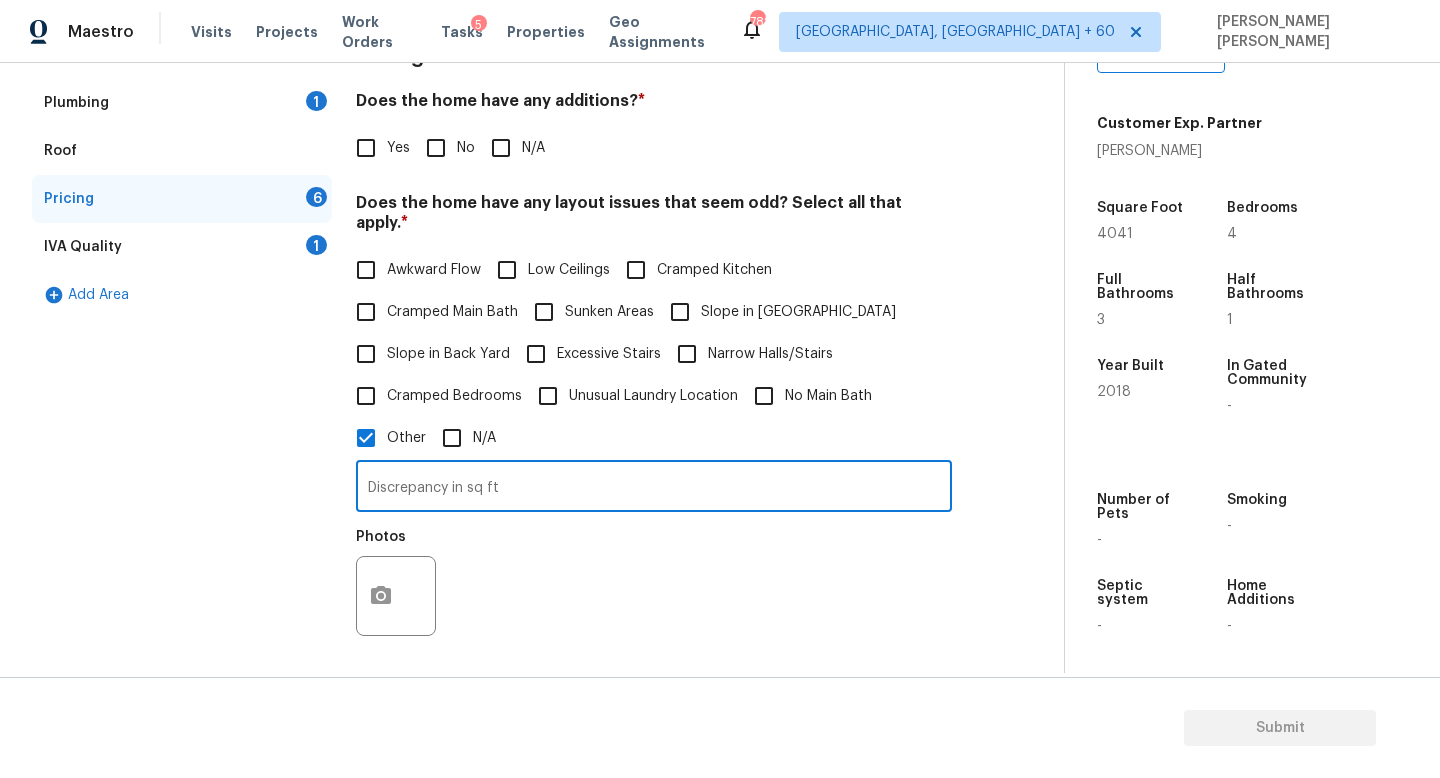 type on "Discrepancy in sq ft" 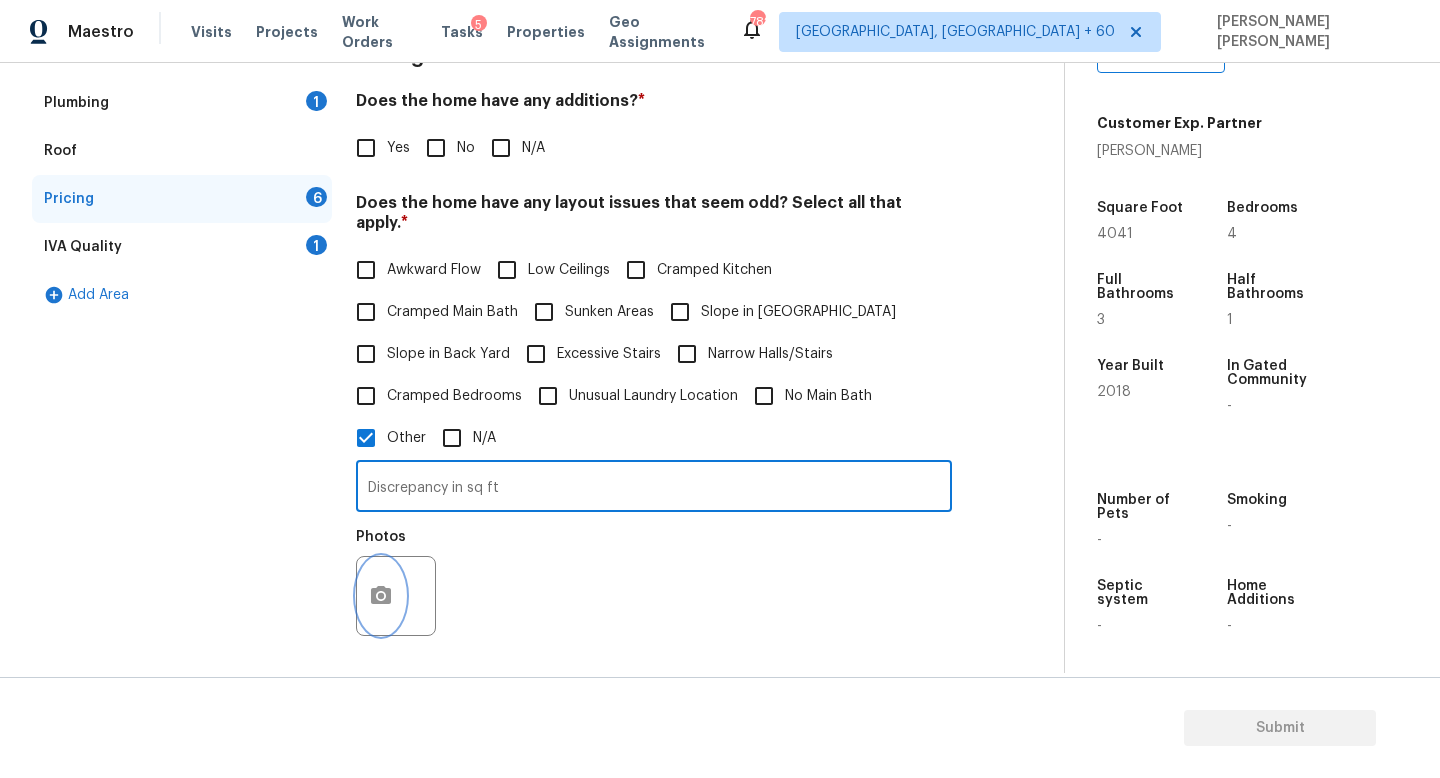 click at bounding box center (381, 596) 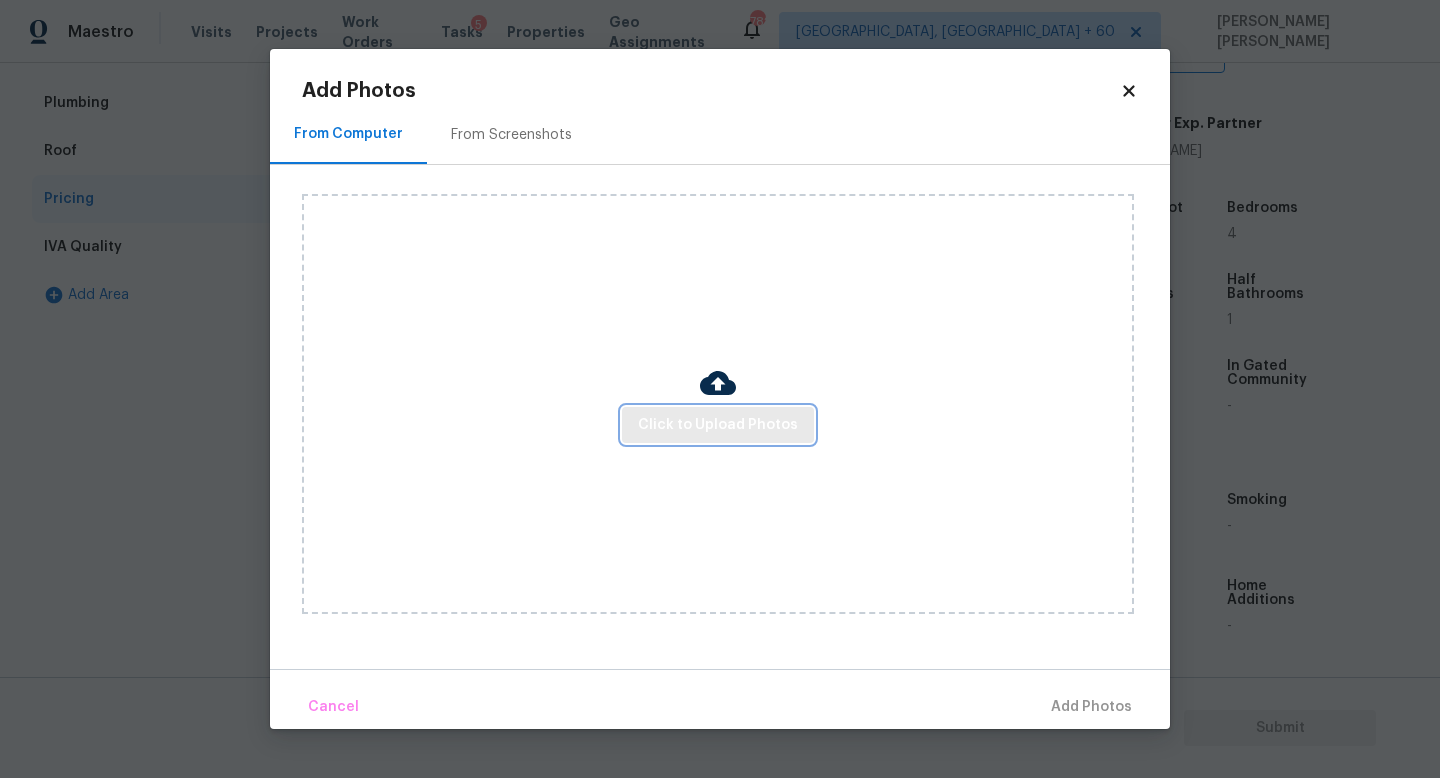 click on "Click to Upload Photos" at bounding box center [718, 425] 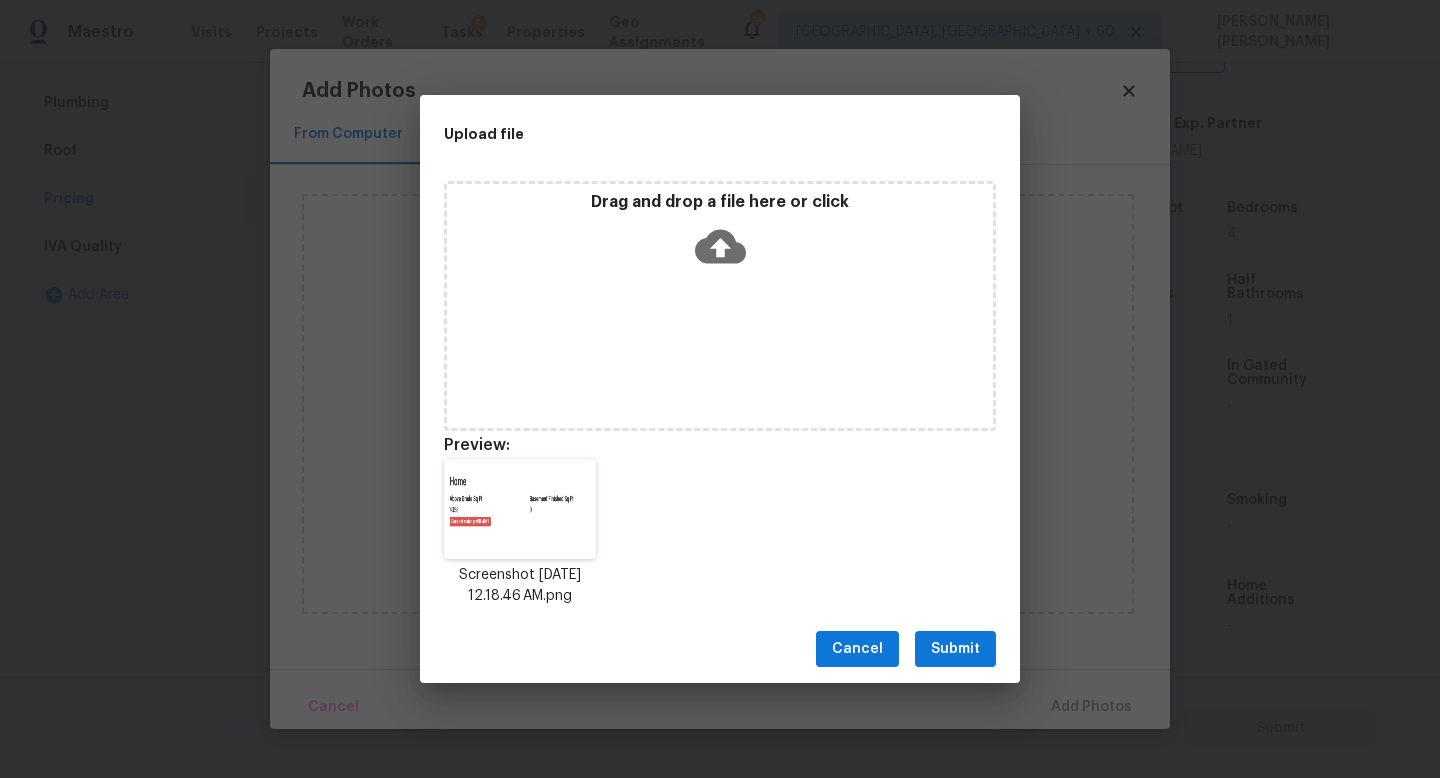 click on "Submit" at bounding box center (955, 649) 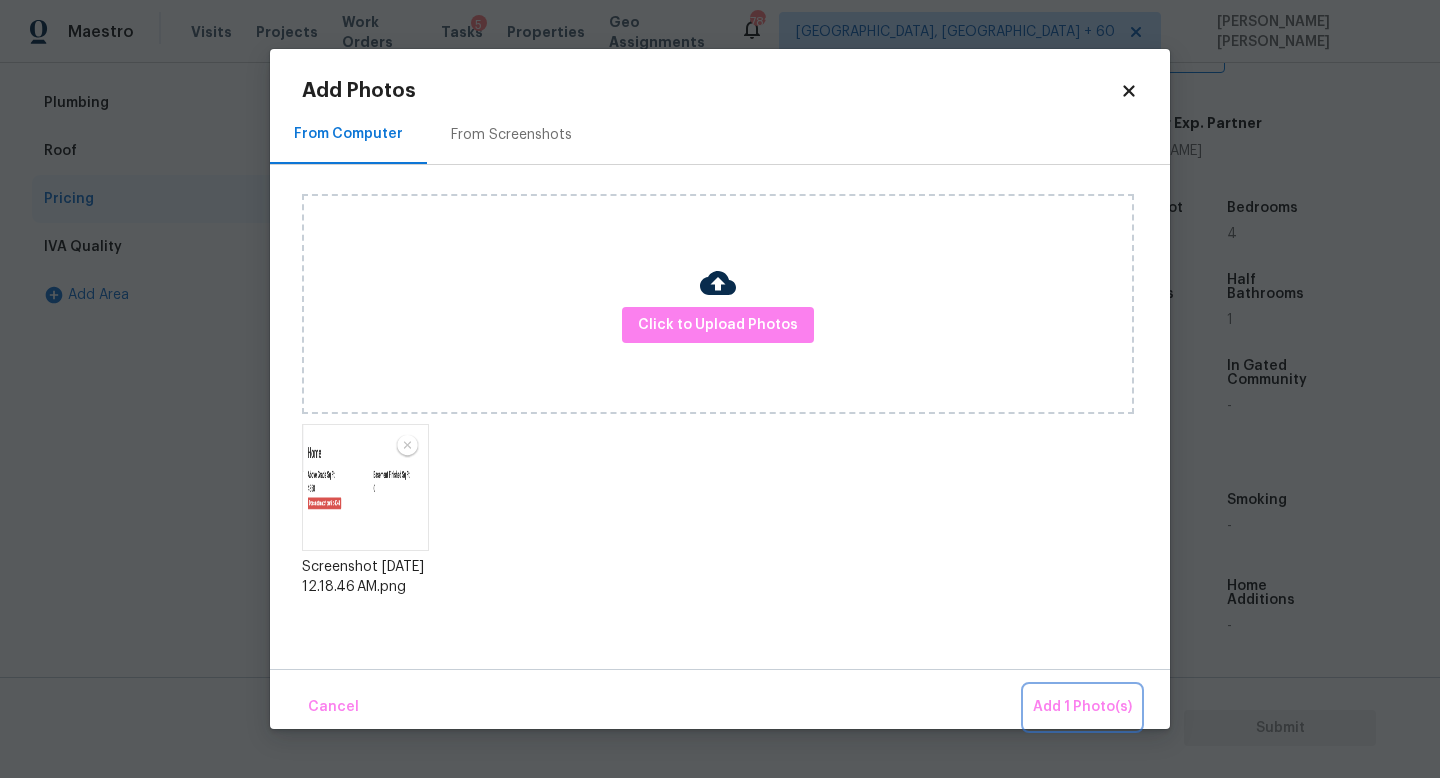 click on "Add 1 Photo(s)" at bounding box center [1082, 707] 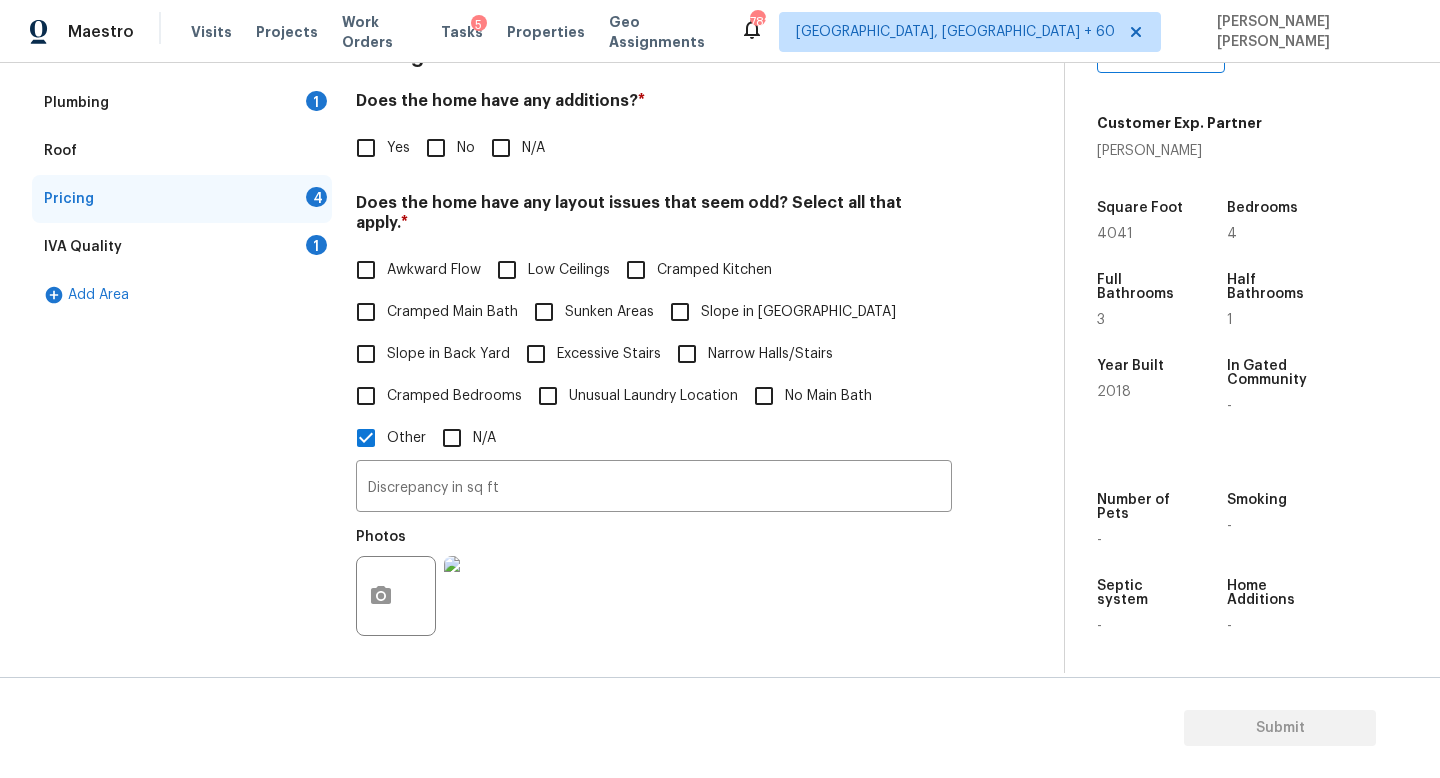 scroll, scrollTop: 611, scrollLeft: 0, axis: vertical 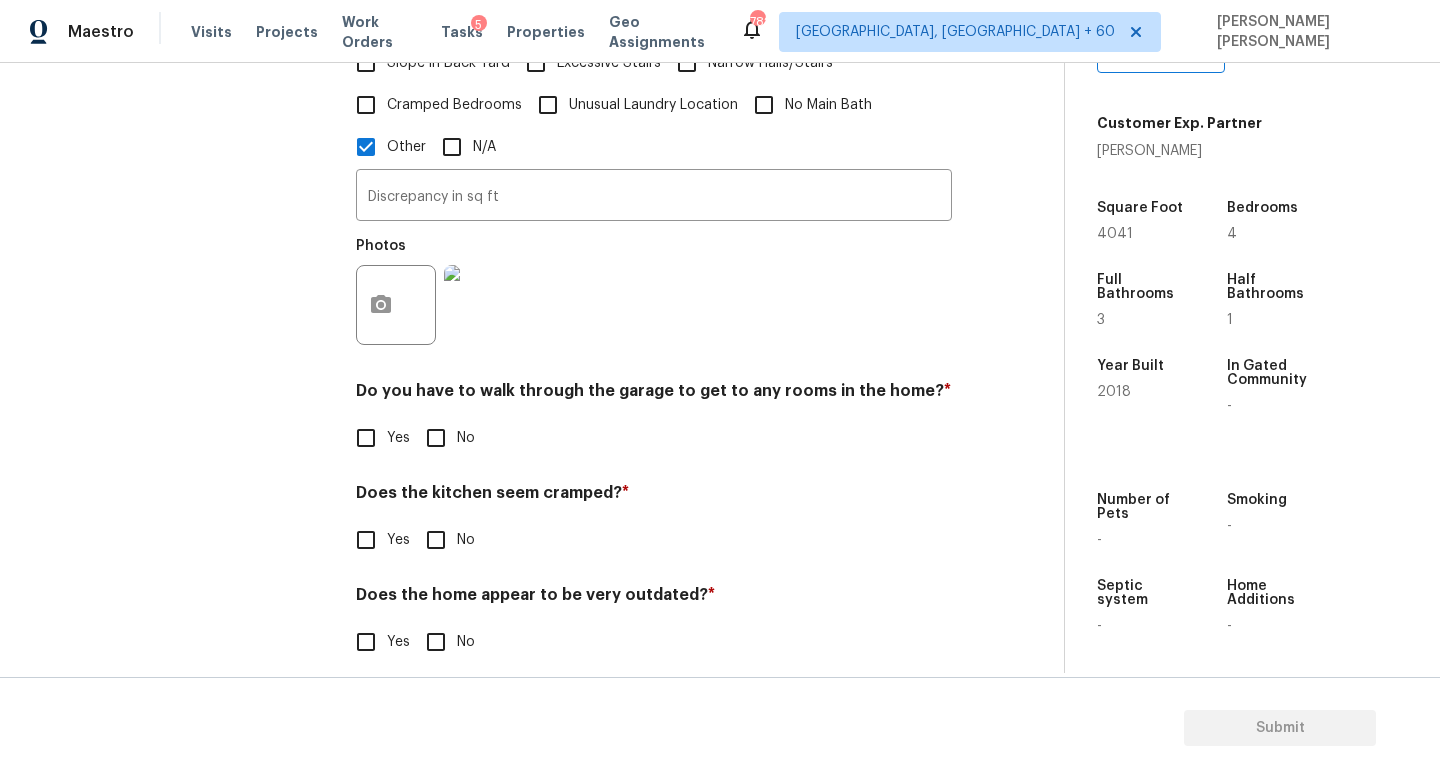 click on "No" at bounding box center (436, 438) 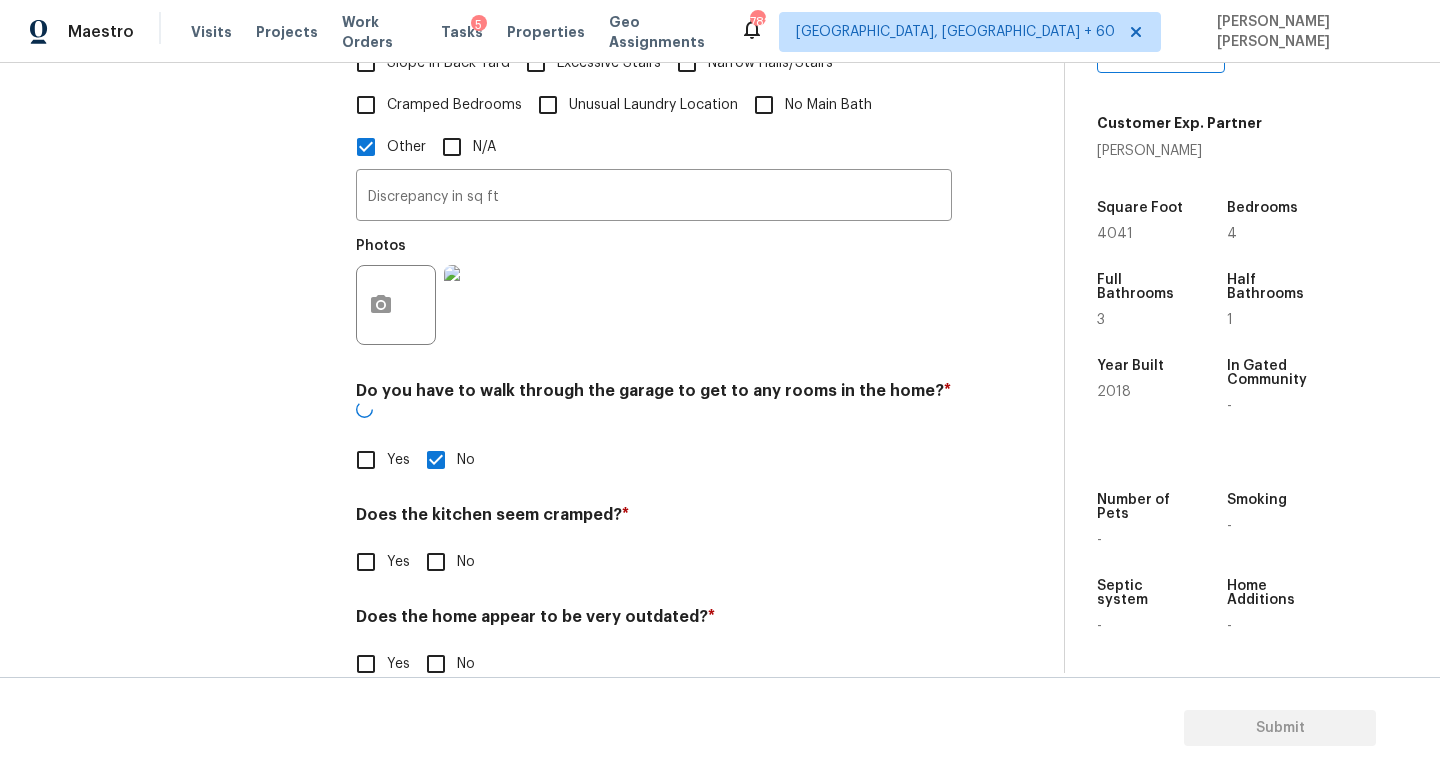 click on "No" at bounding box center (436, 562) 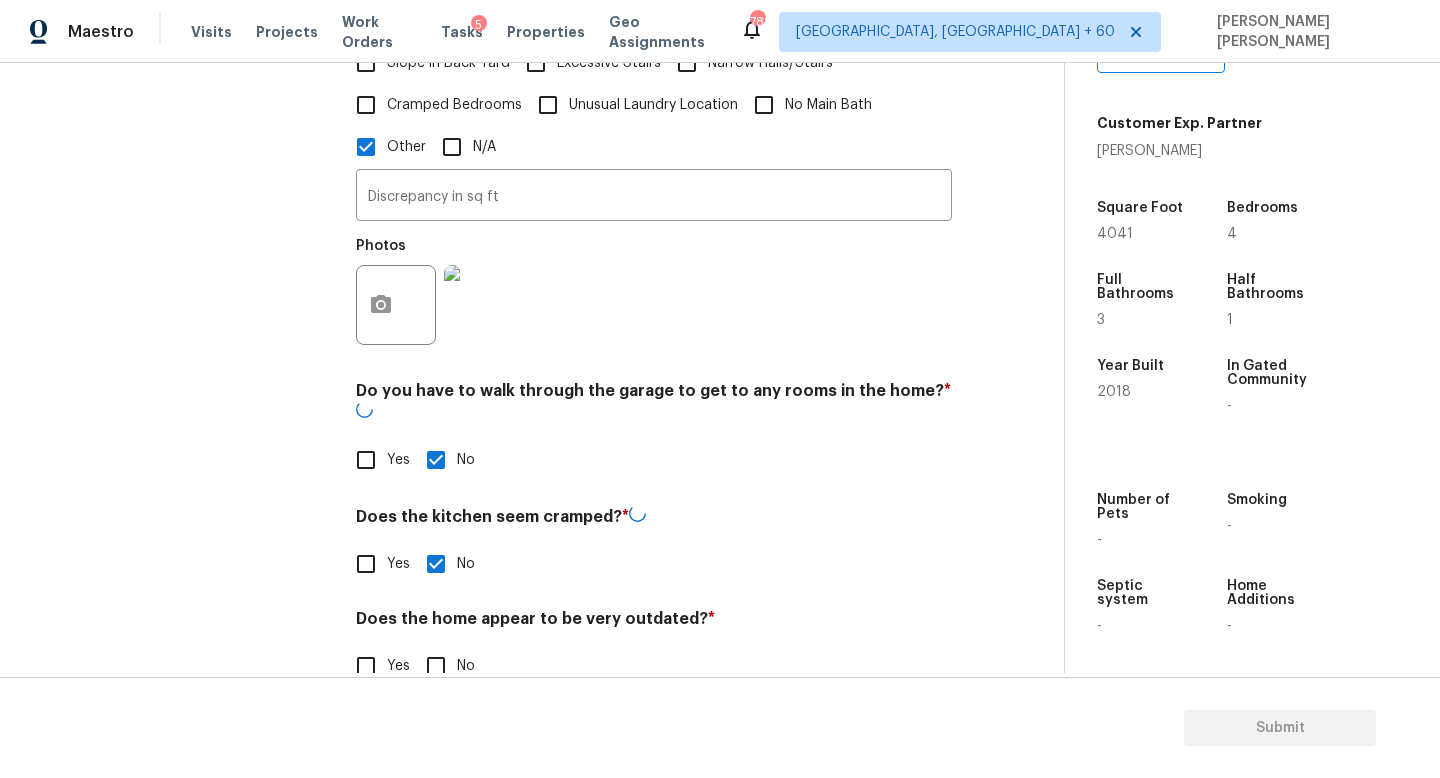 click on "No" at bounding box center (436, 666) 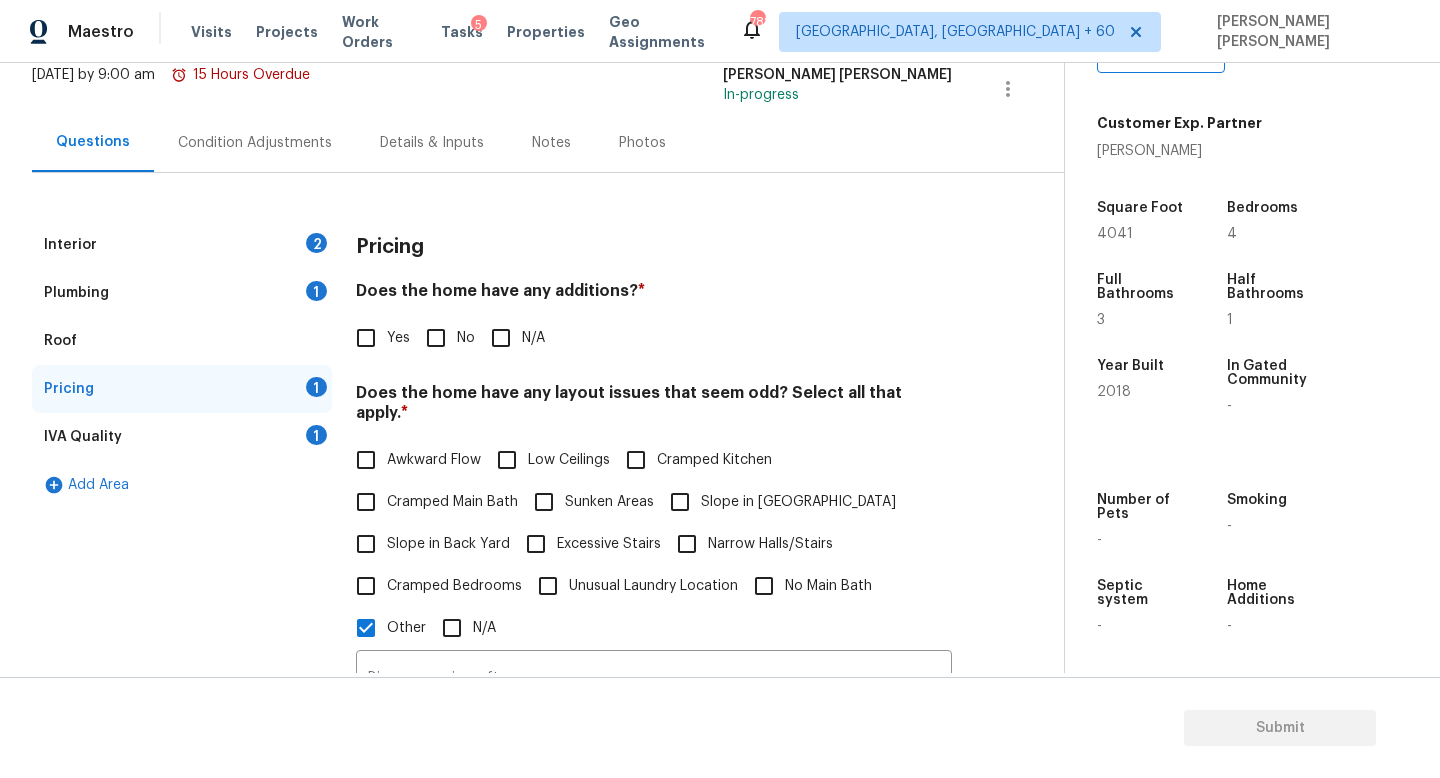scroll, scrollTop: 186, scrollLeft: 0, axis: vertical 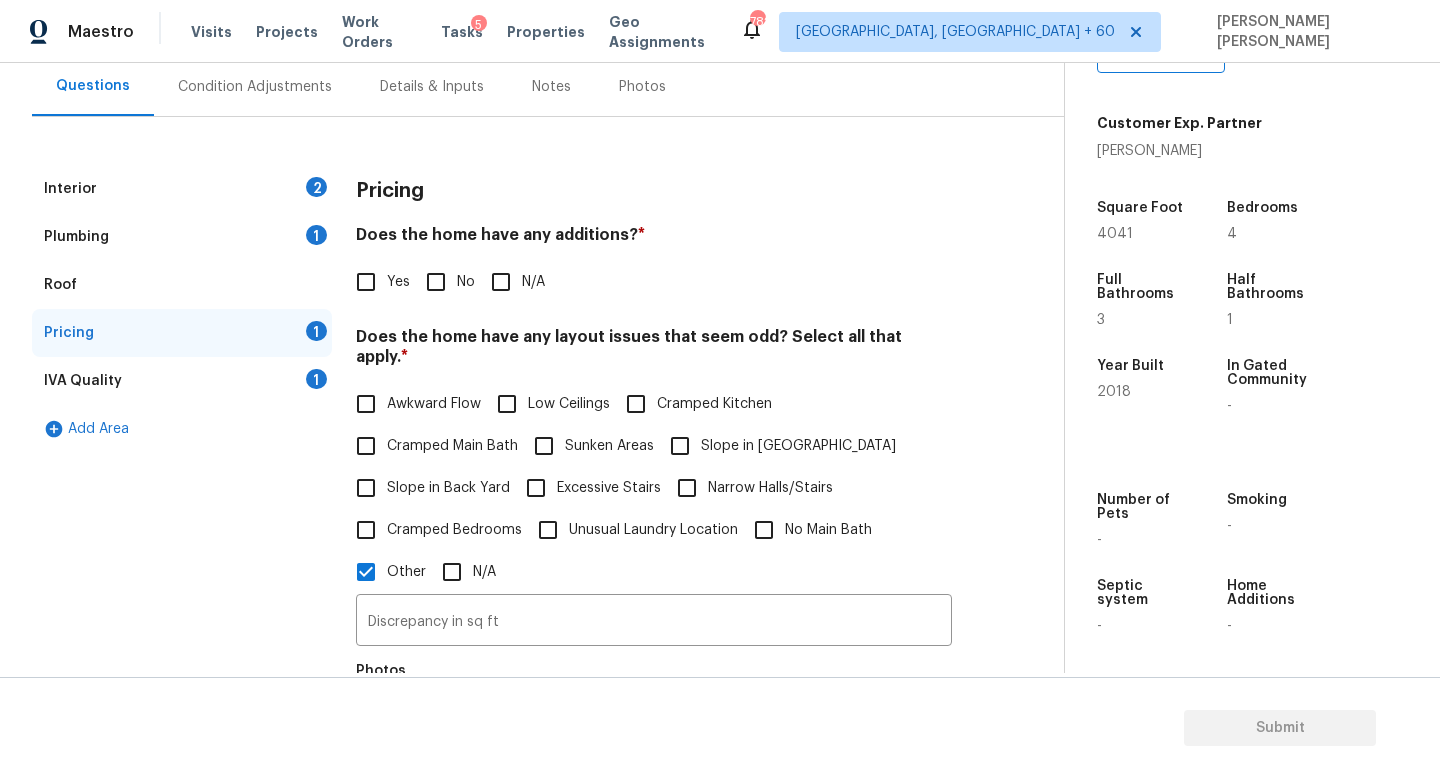 click on "No" at bounding box center (436, 282) 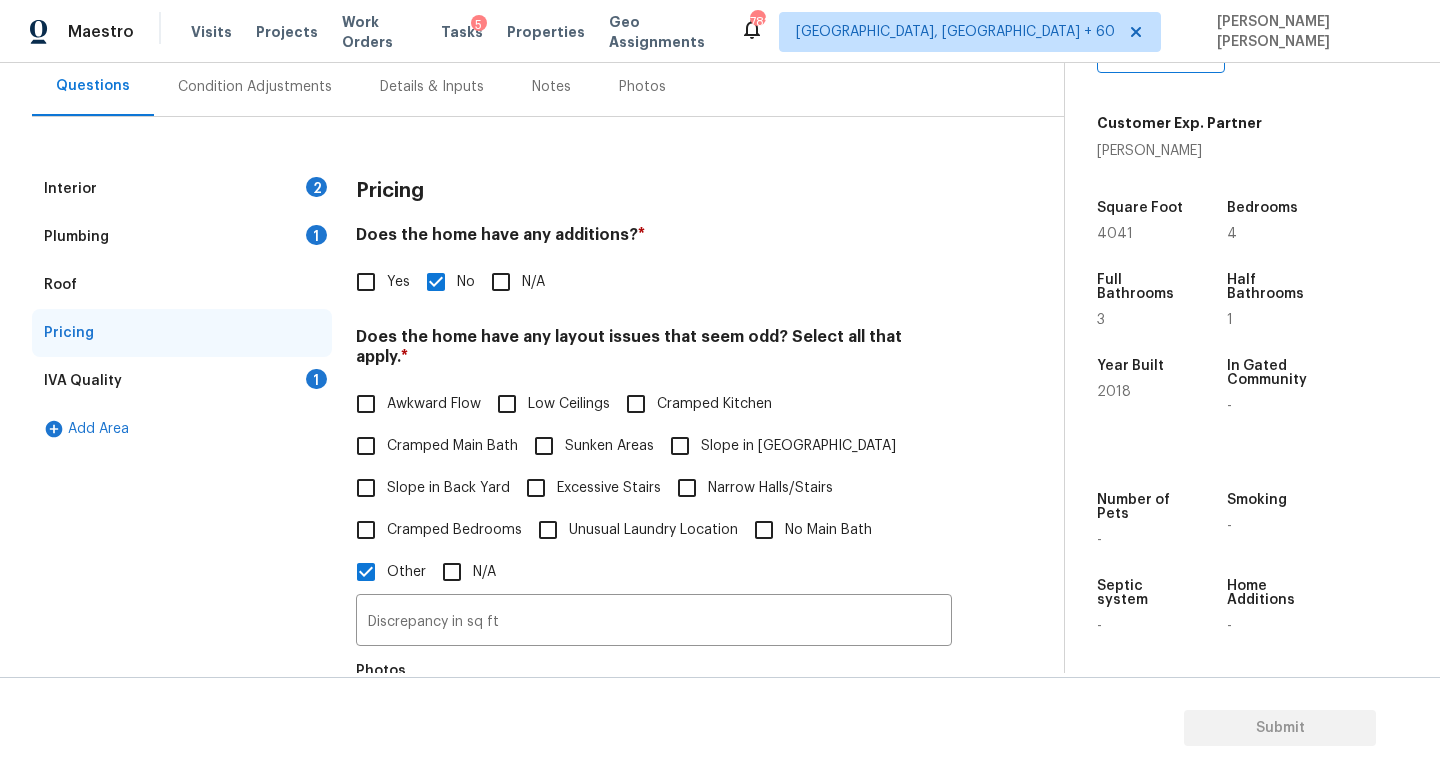 click on "IVA Quality 1" at bounding box center [182, 381] 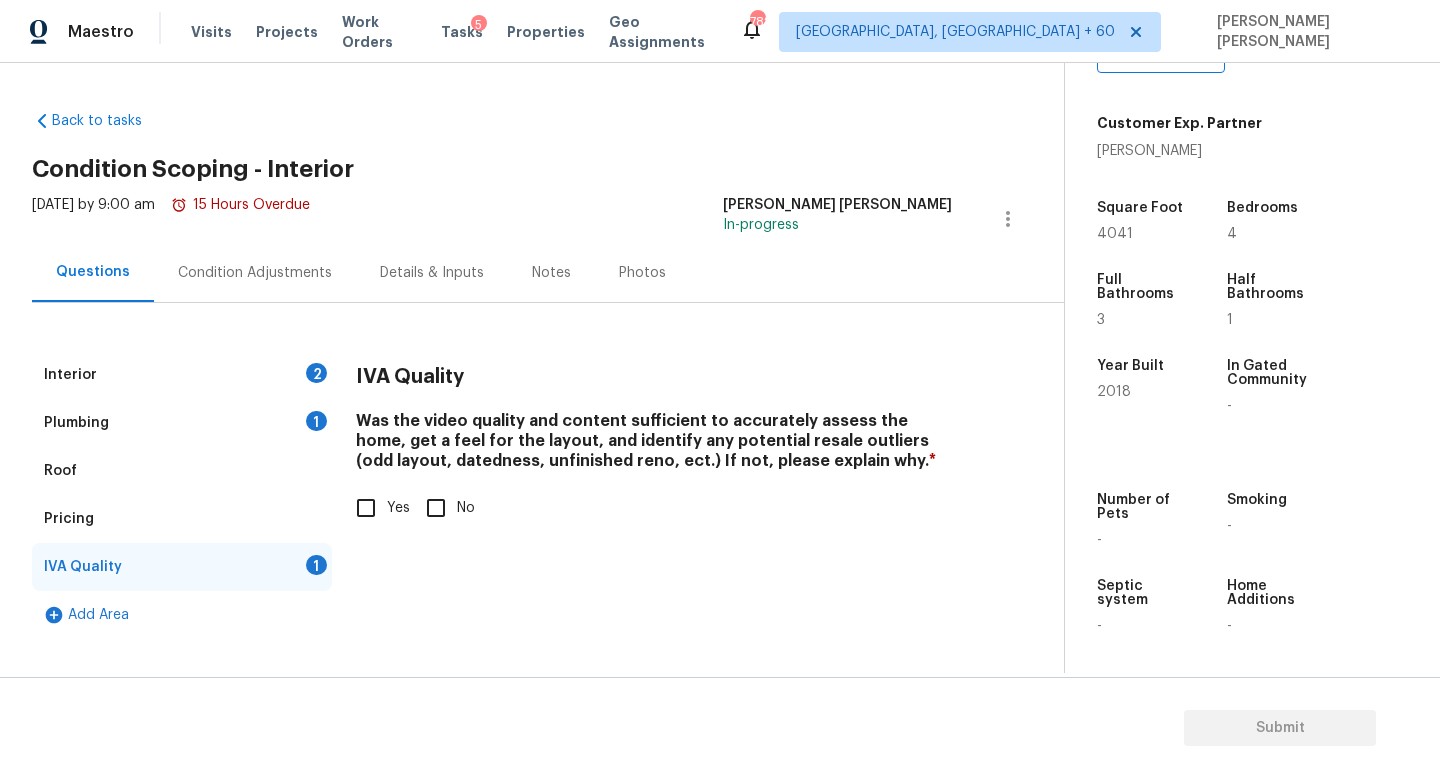 click on "Yes" at bounding box center (366, 508) 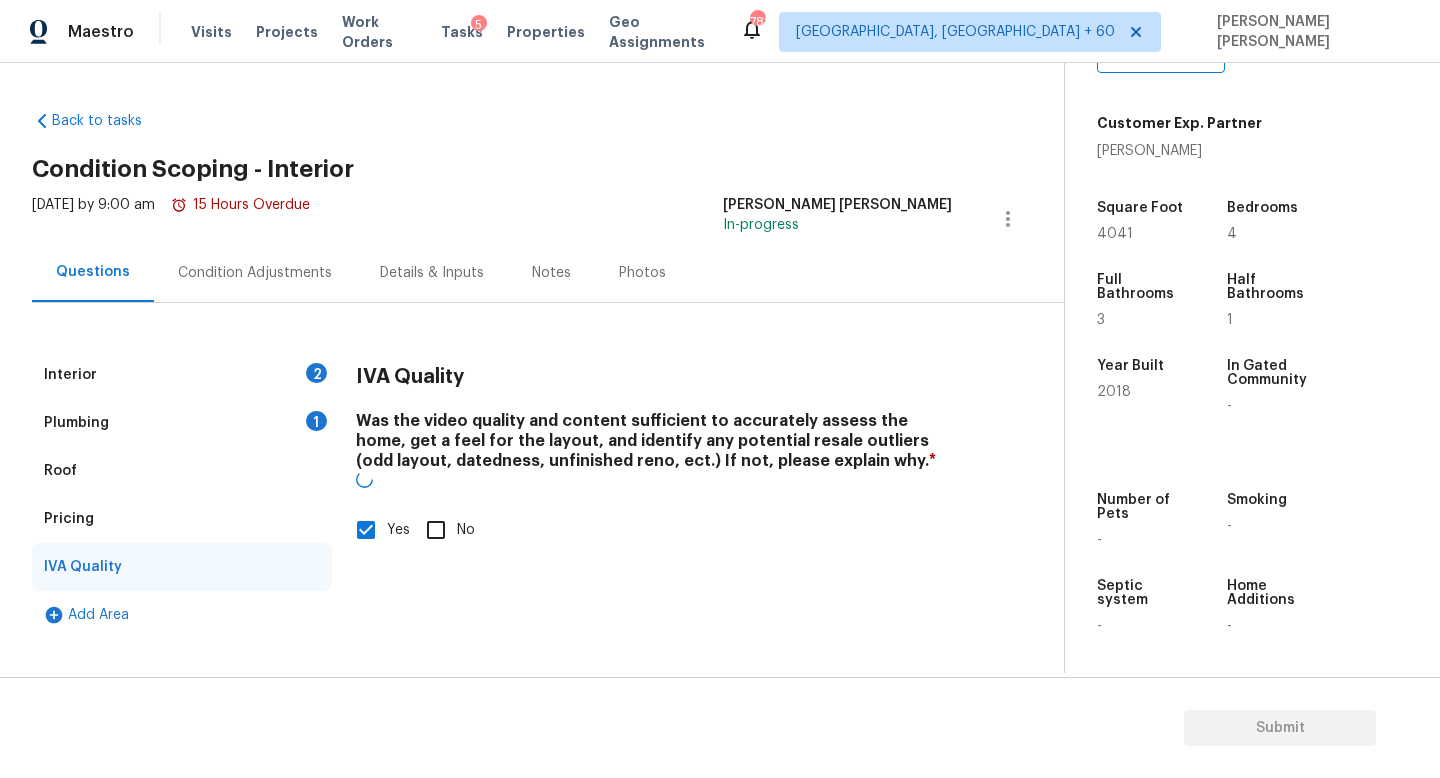 click on "Plumbing 1" at bounding box center [182, 423] 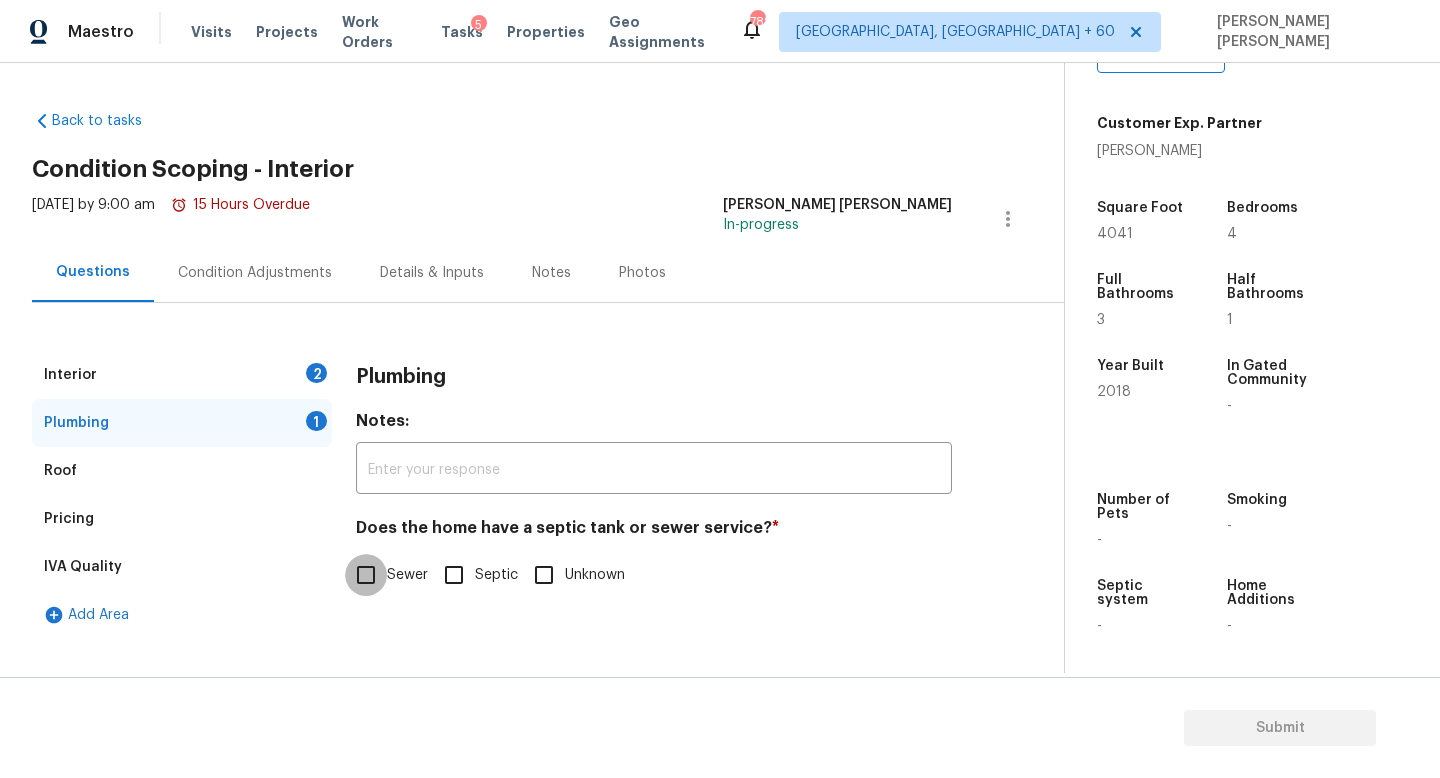 click on "Sewer" at bounding box center (366, 575) 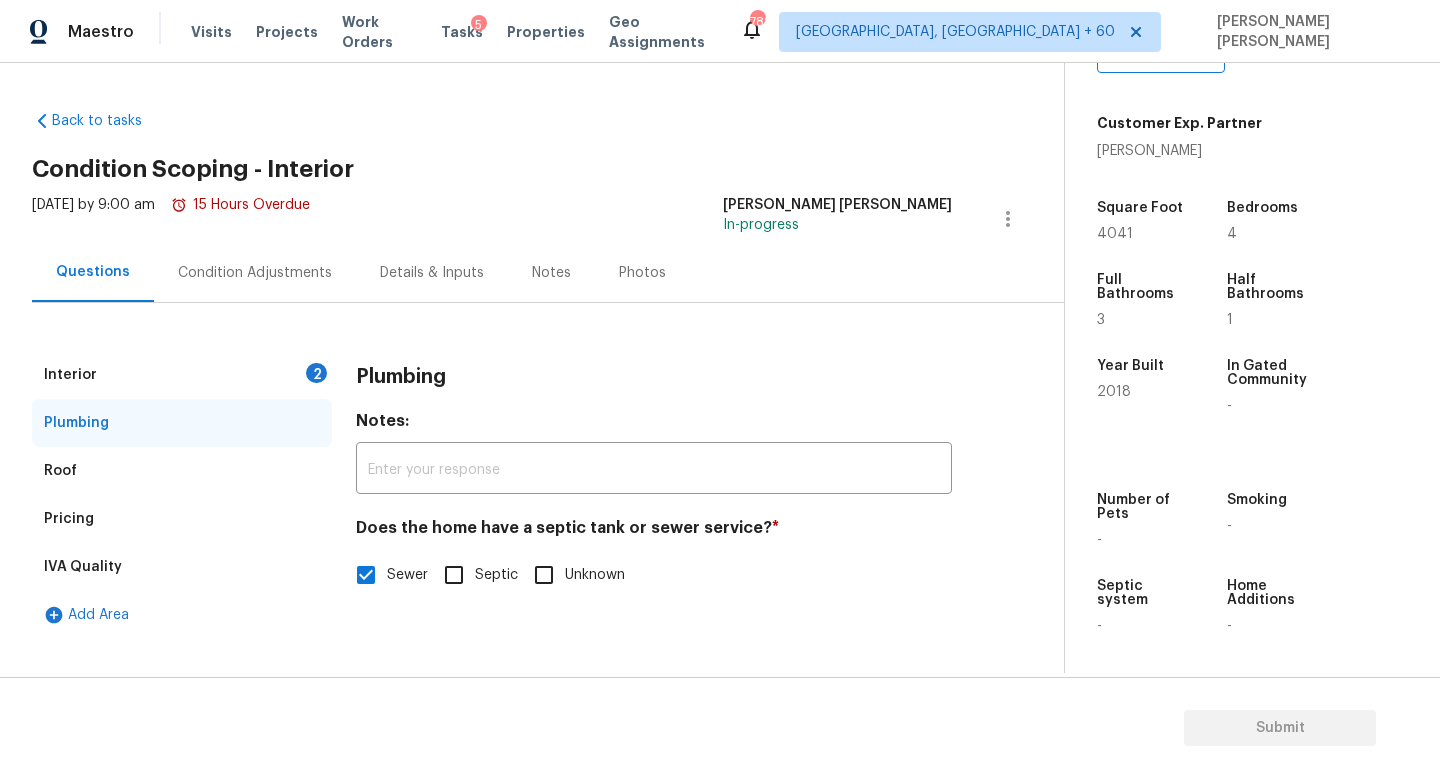 click on "Interior 2" at bounding box center [182, 375] 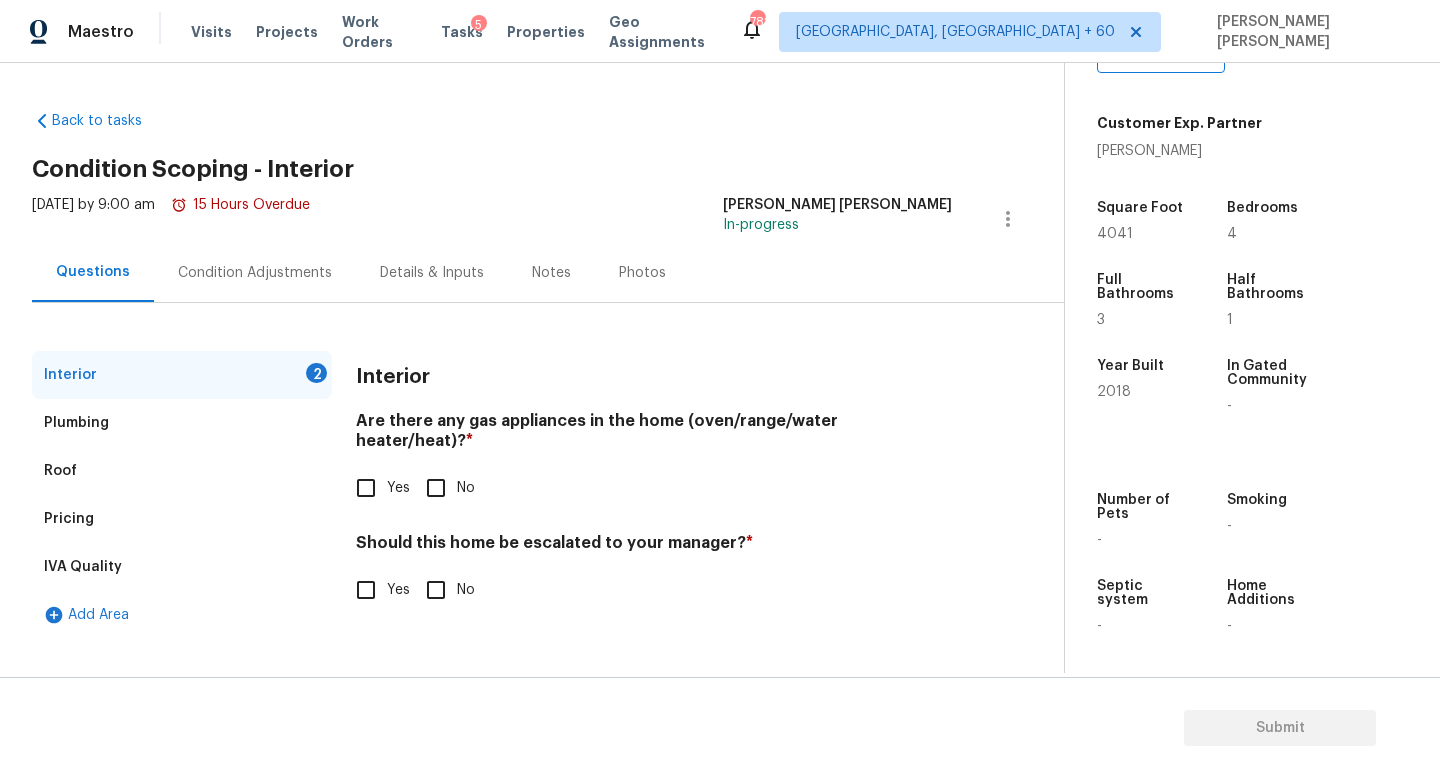 click on "Yes" at bounding box center (366, 488) 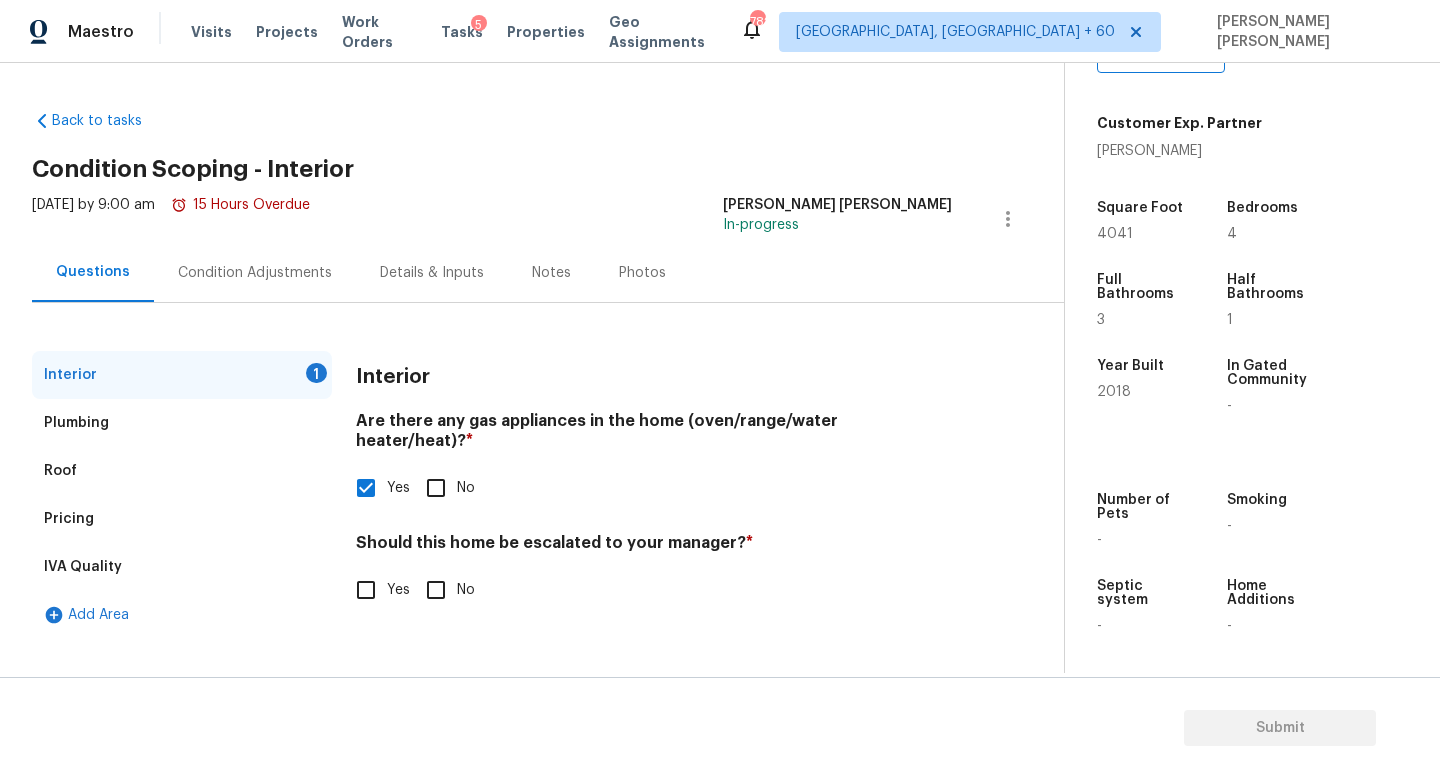 click on "Condition Adjustments" at bounding box center [255, 272] 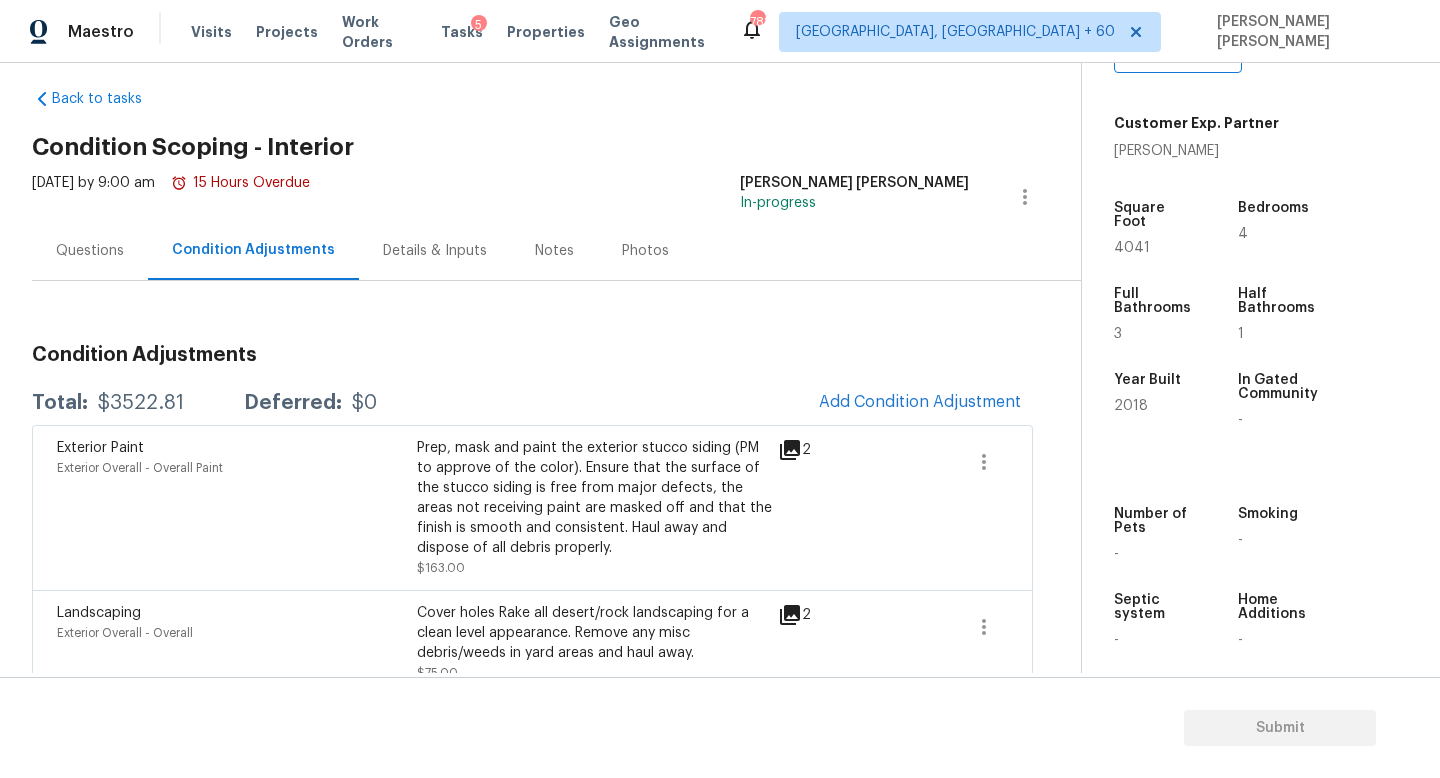 scroll, scrollTop: 0, scrollLeft: 0, axis: both 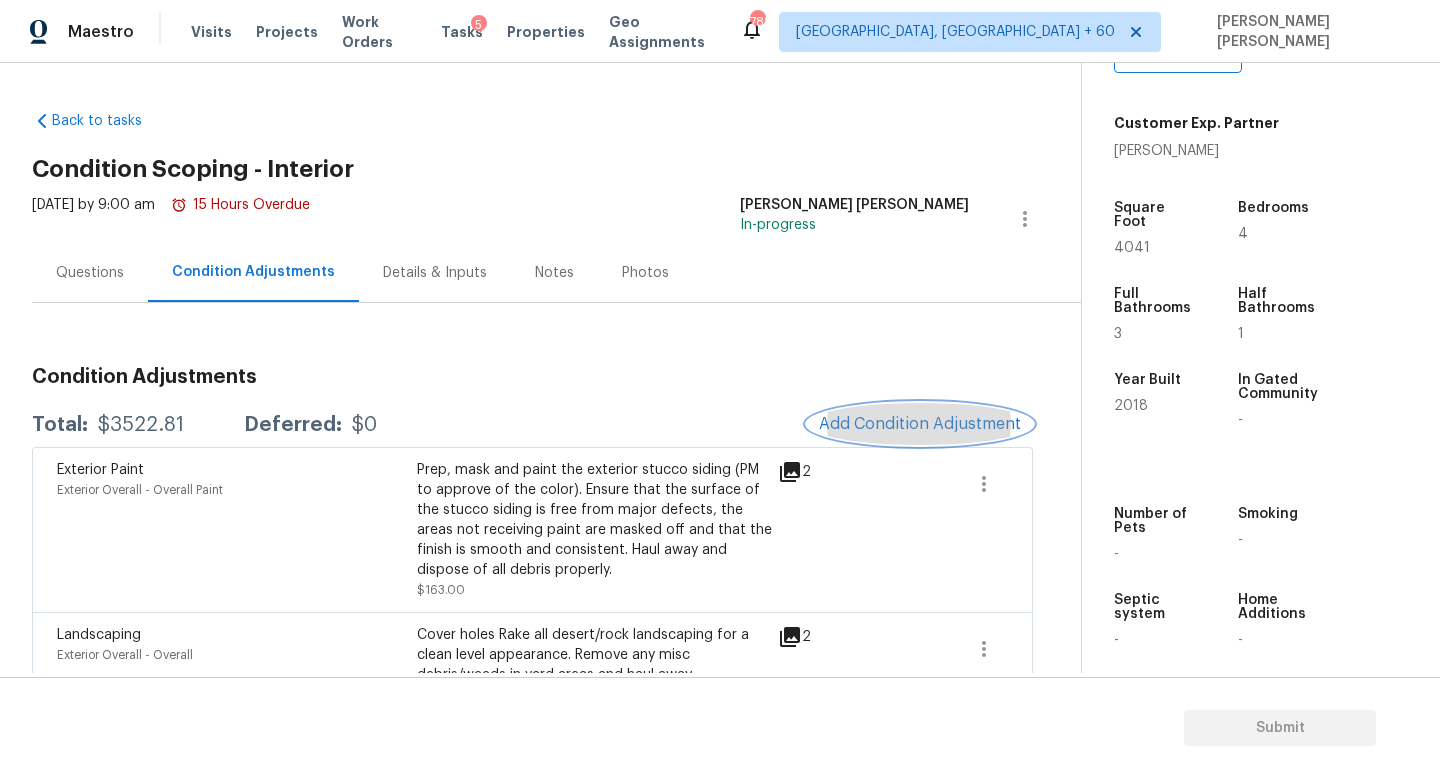 click on "Add Condition Adjustment" at bounding box center [920, 424] 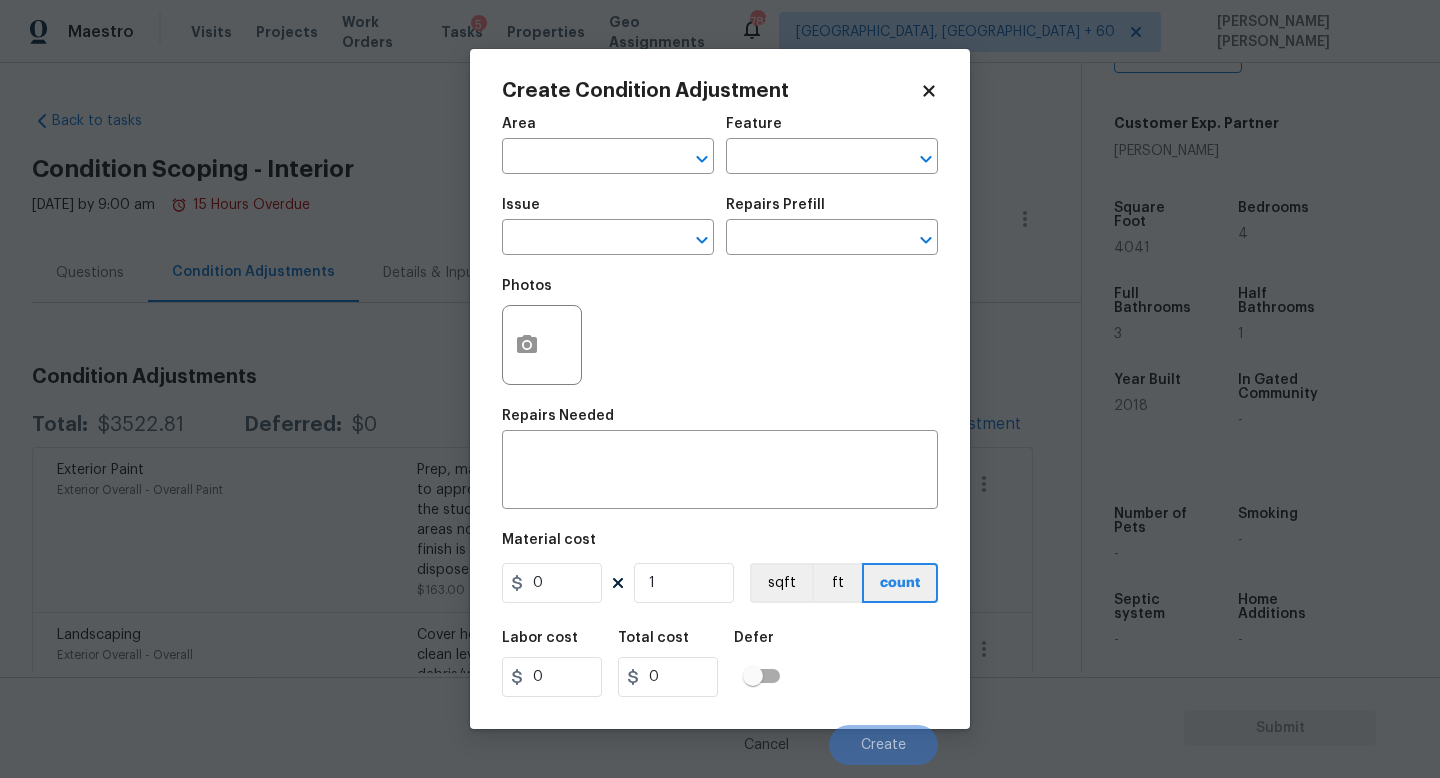 click on "Issue ​" at bounding box center [608, 226] 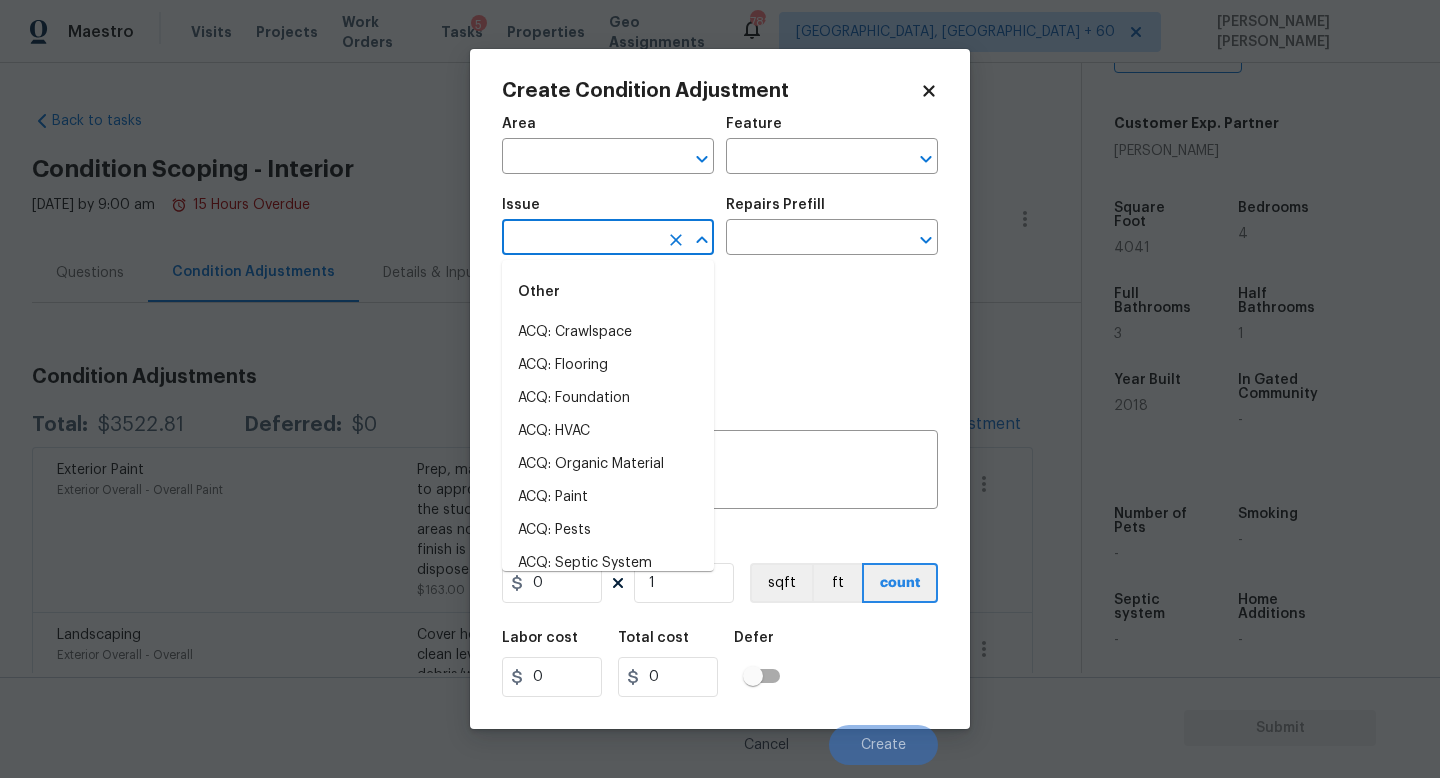click at bounding box center (580, 239) 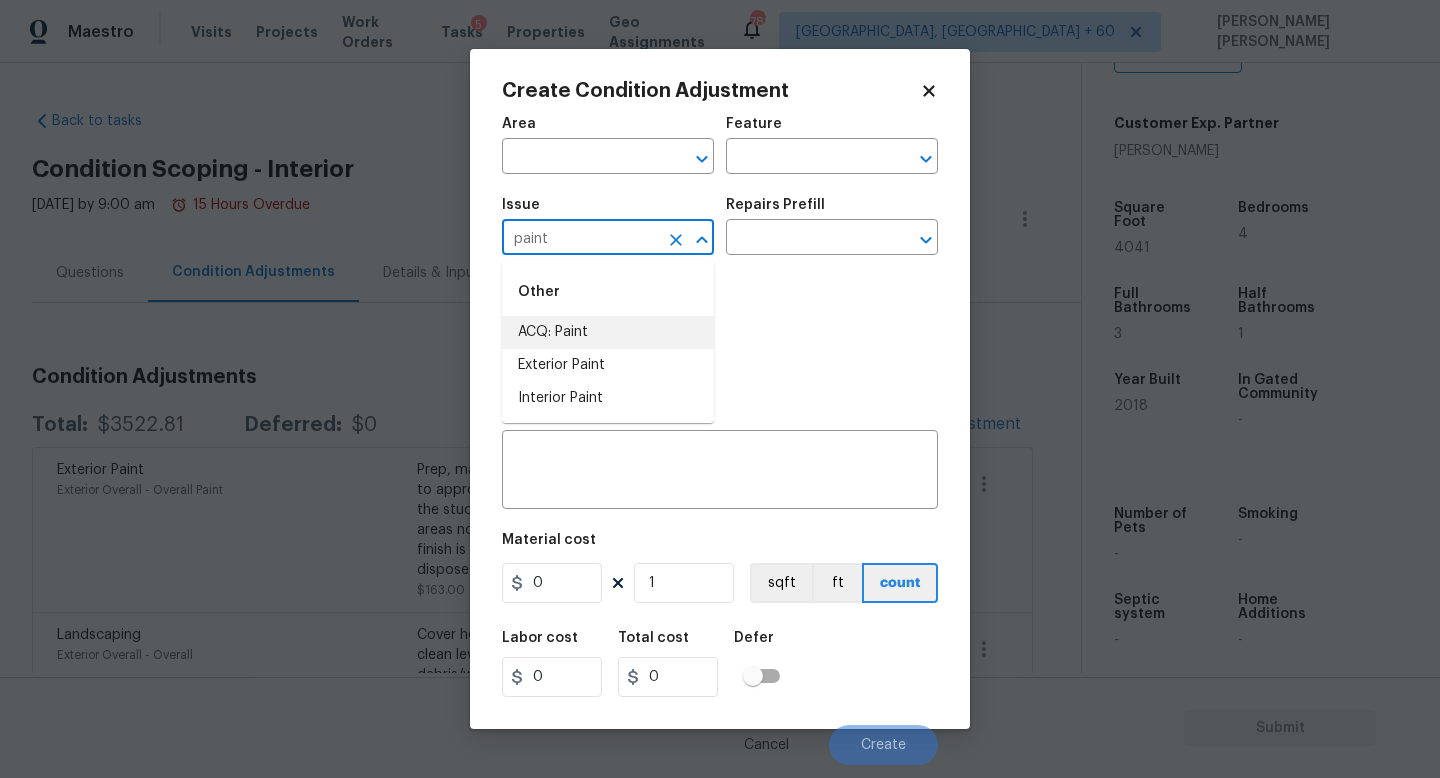 click on "ACQ: Paint" at bounding box center [608, 332] 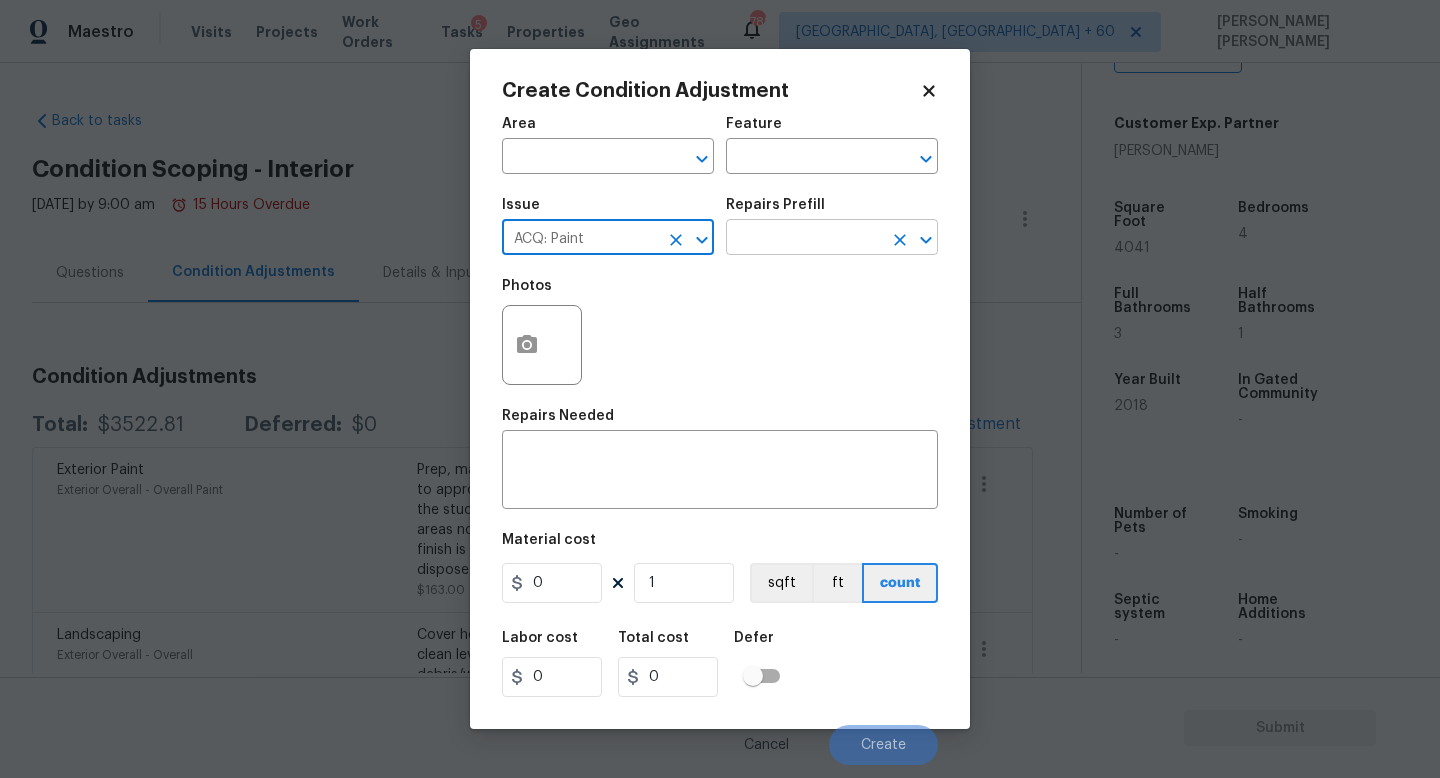 type on "ACQ: Paint" 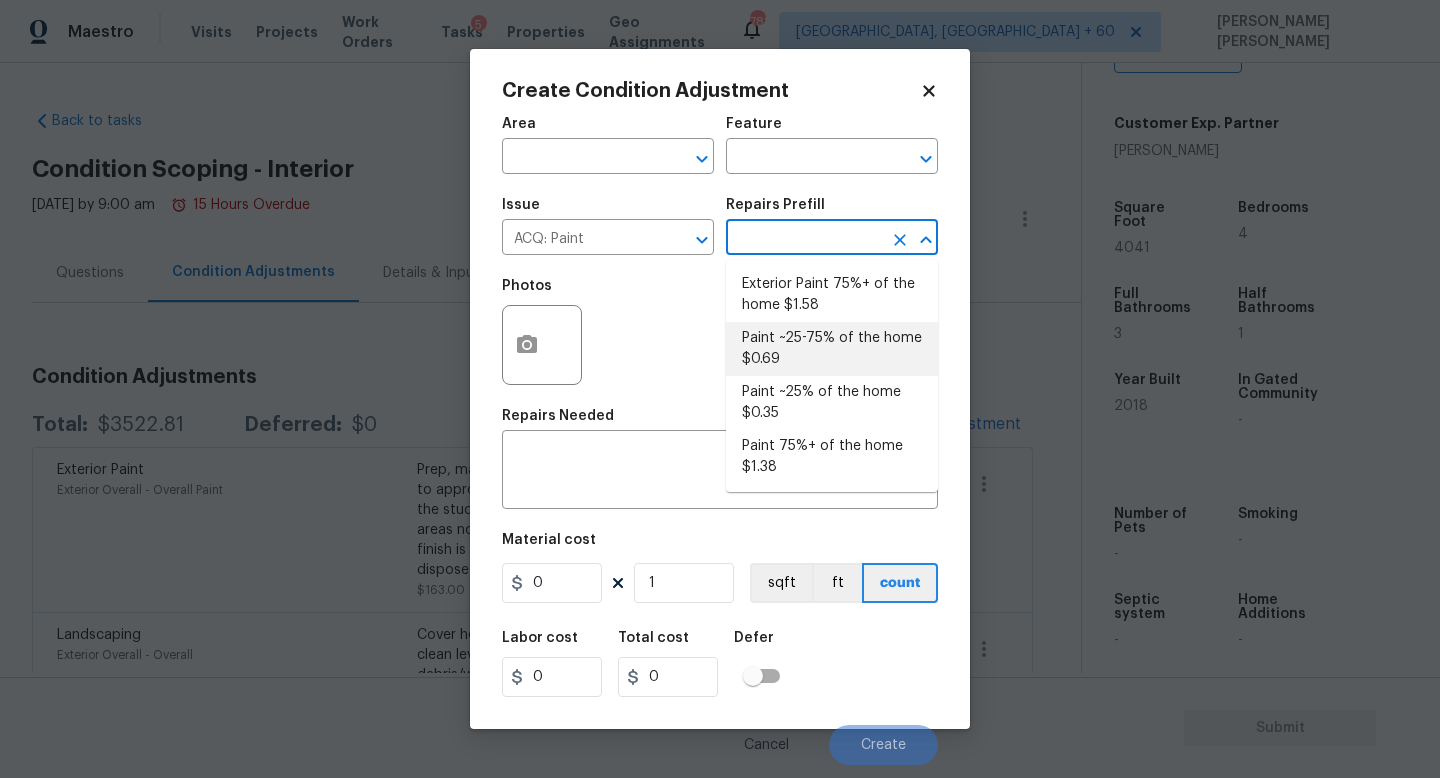 click on "Paint ~25-75% of the home $0.69" at bounding box center (832, 349) 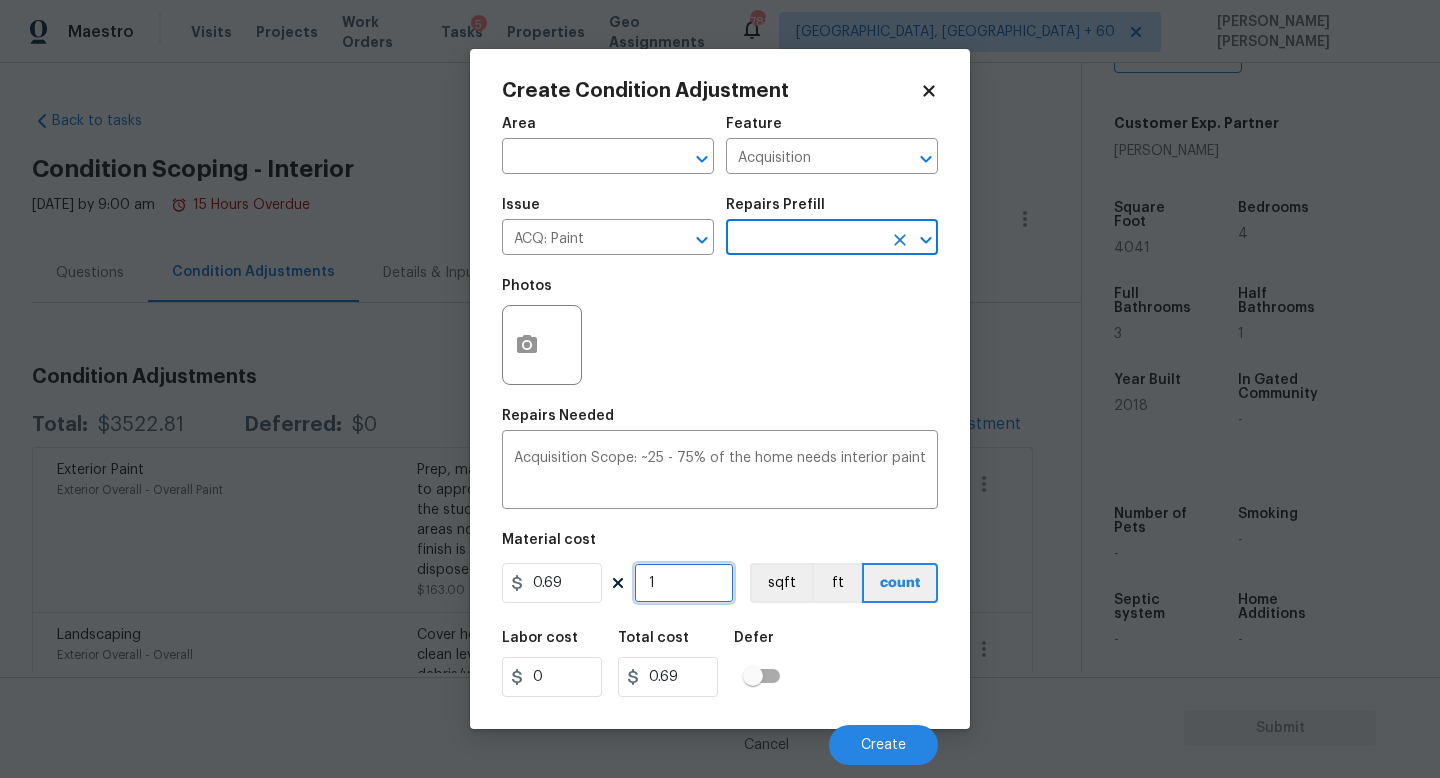 click on "1" at bounding box center (684, 583) 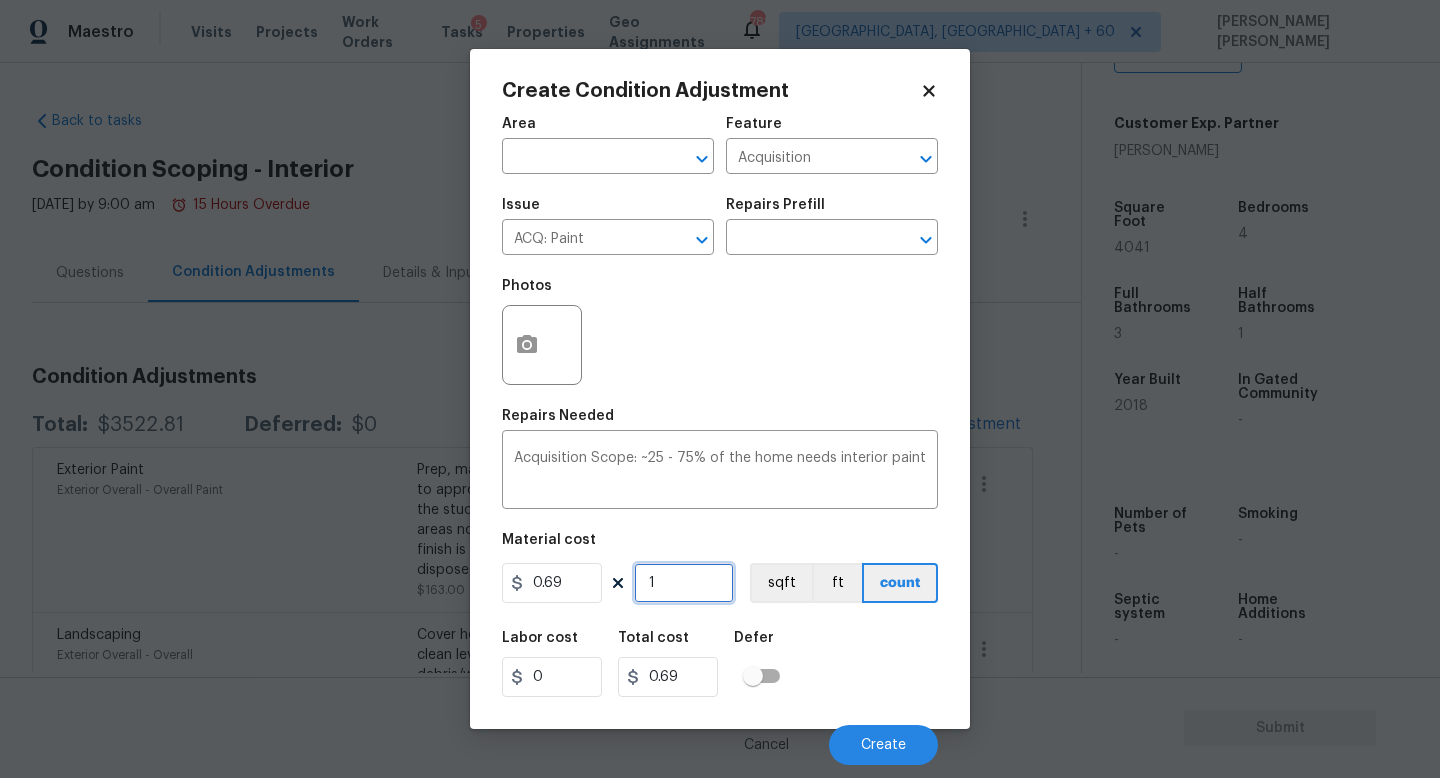 type on "0" 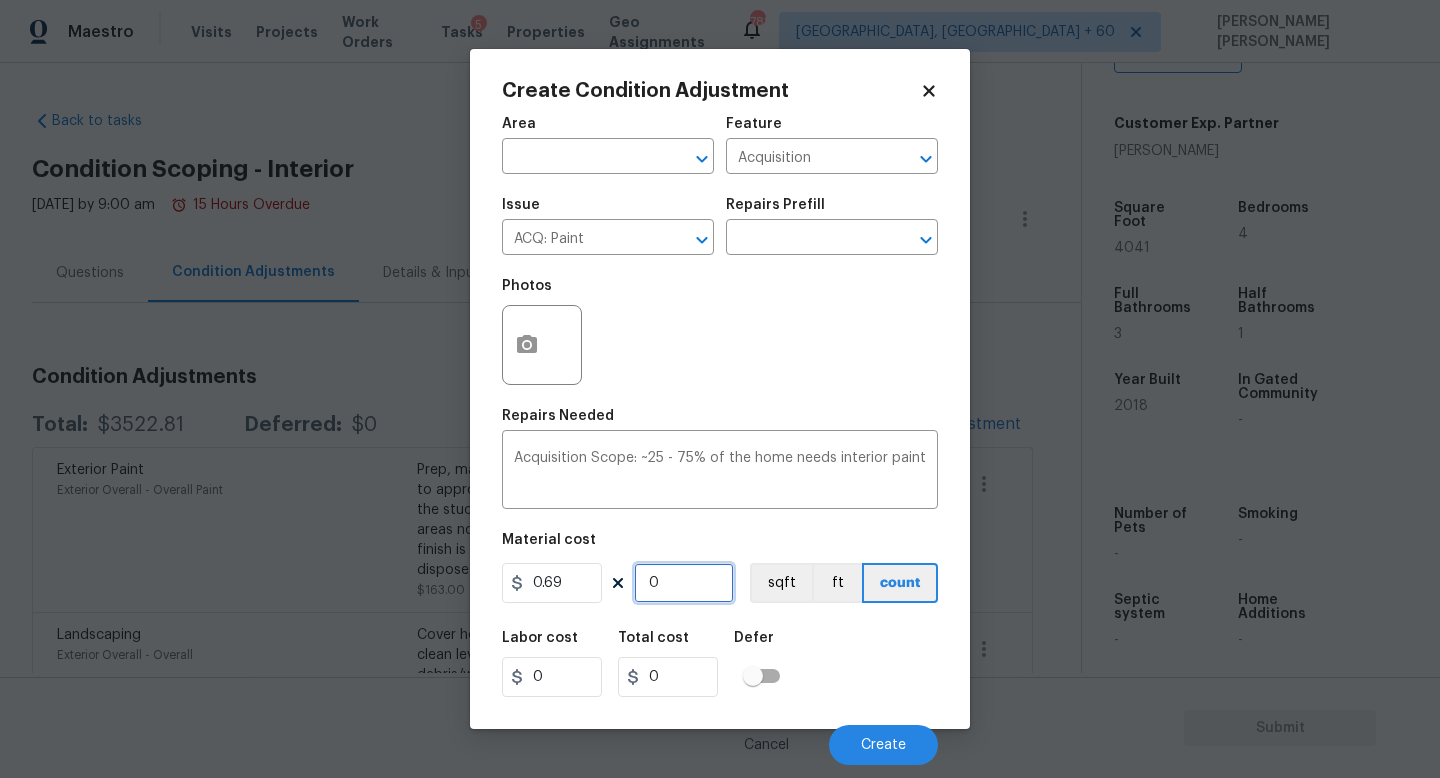 type on "4" 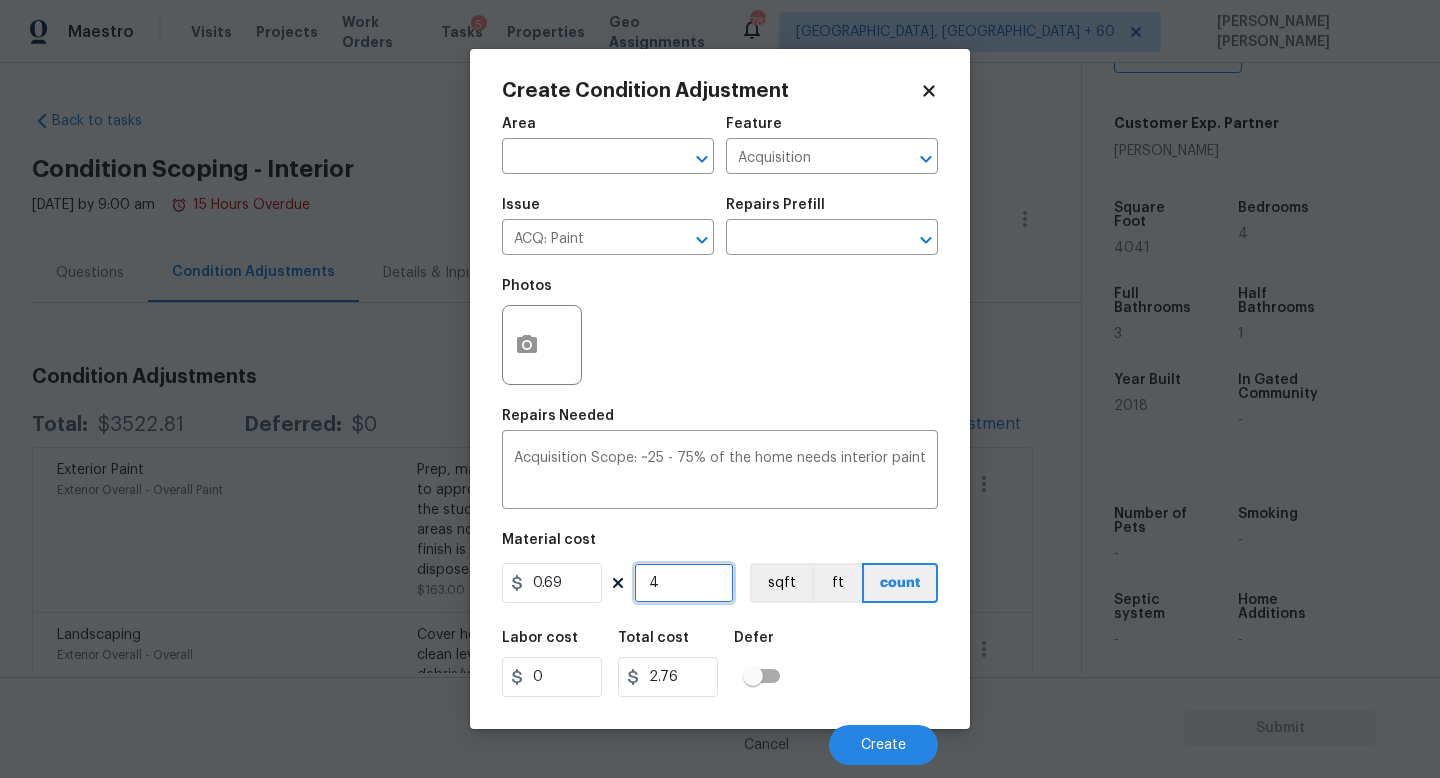 type on "43" 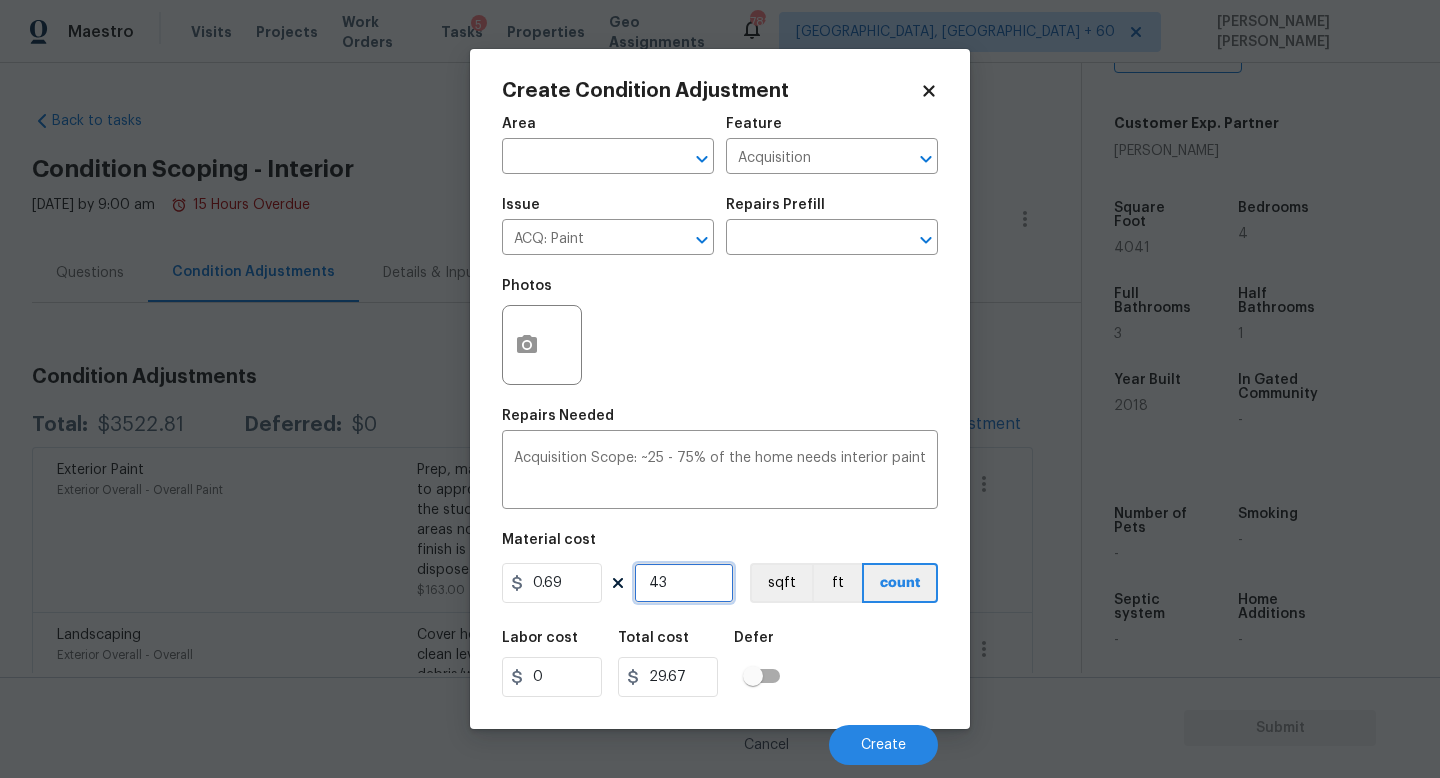 type on "435" 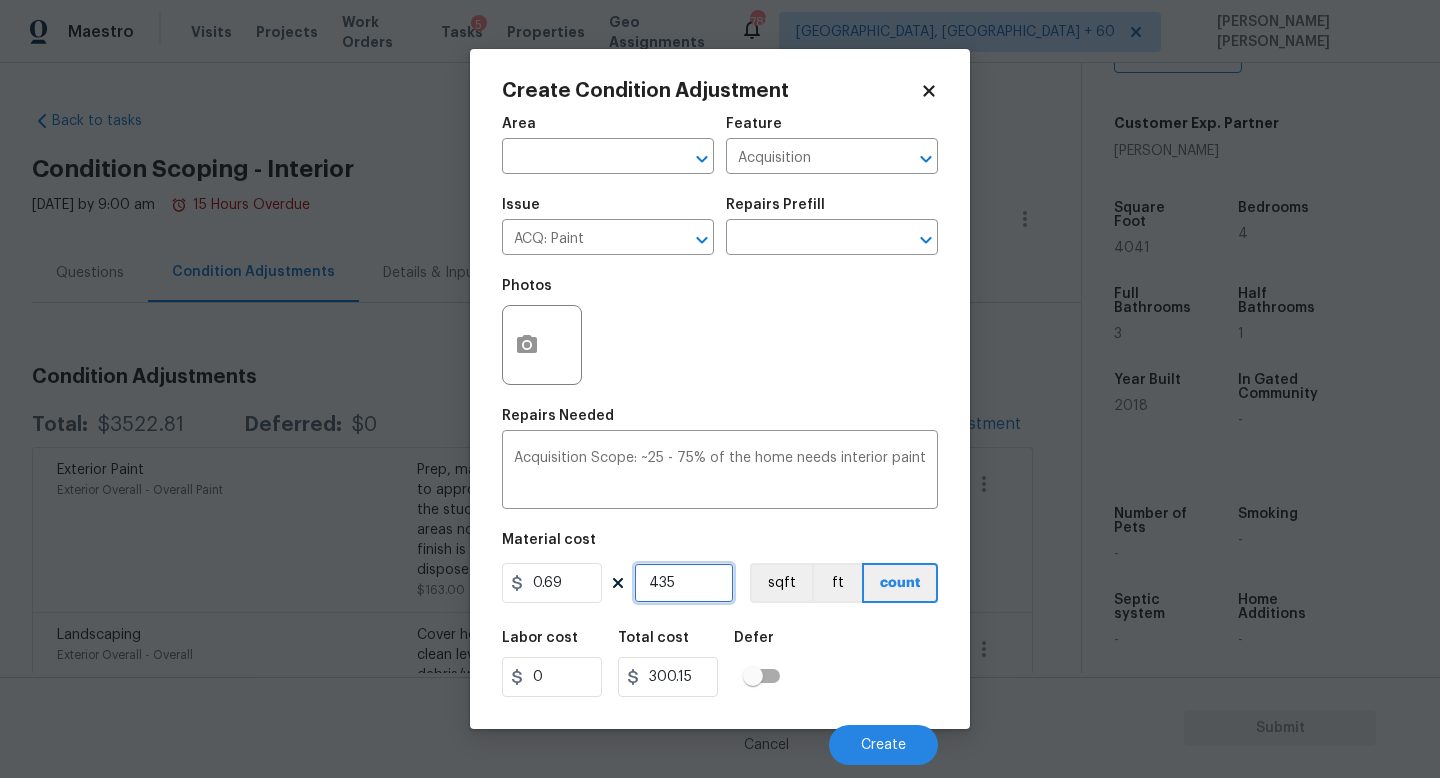 type on "4358" 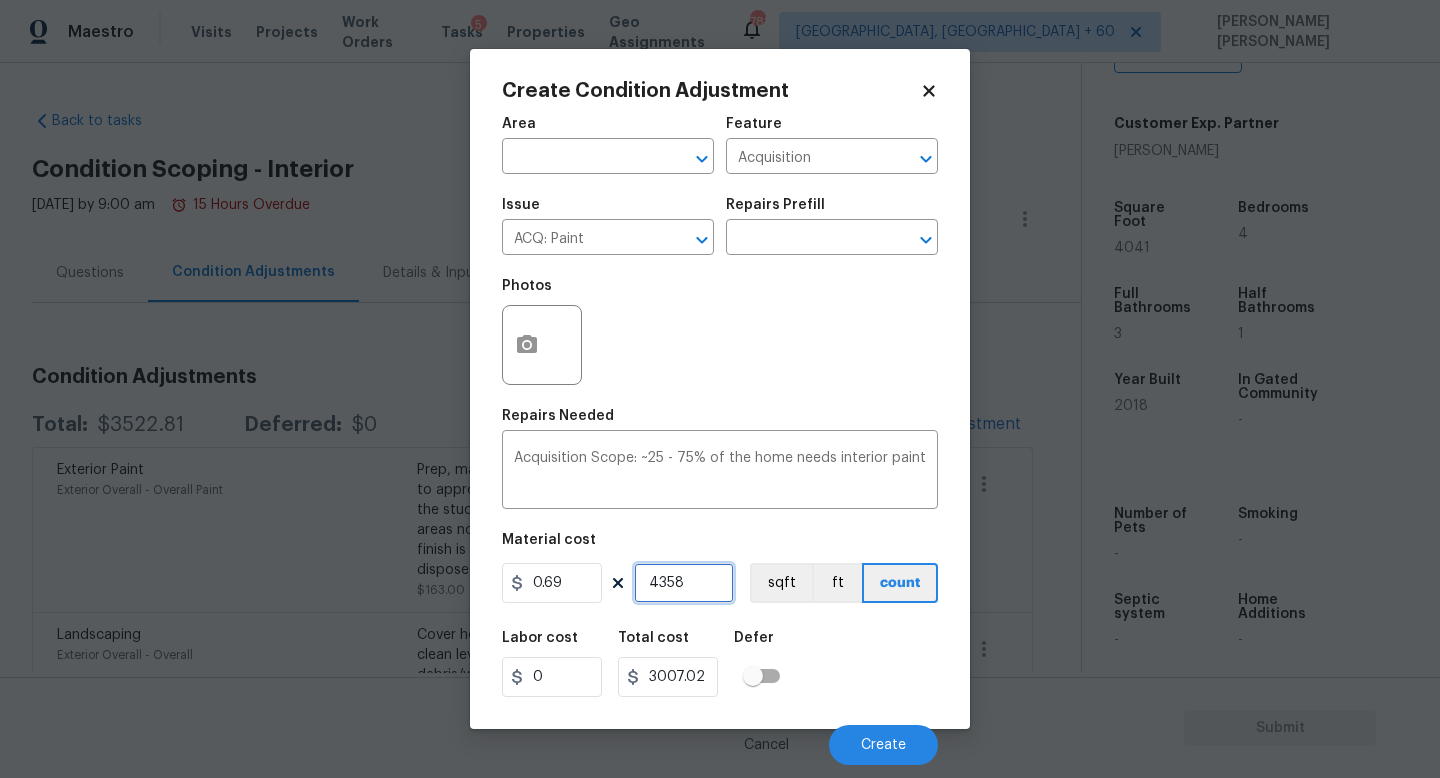 type on "4358" 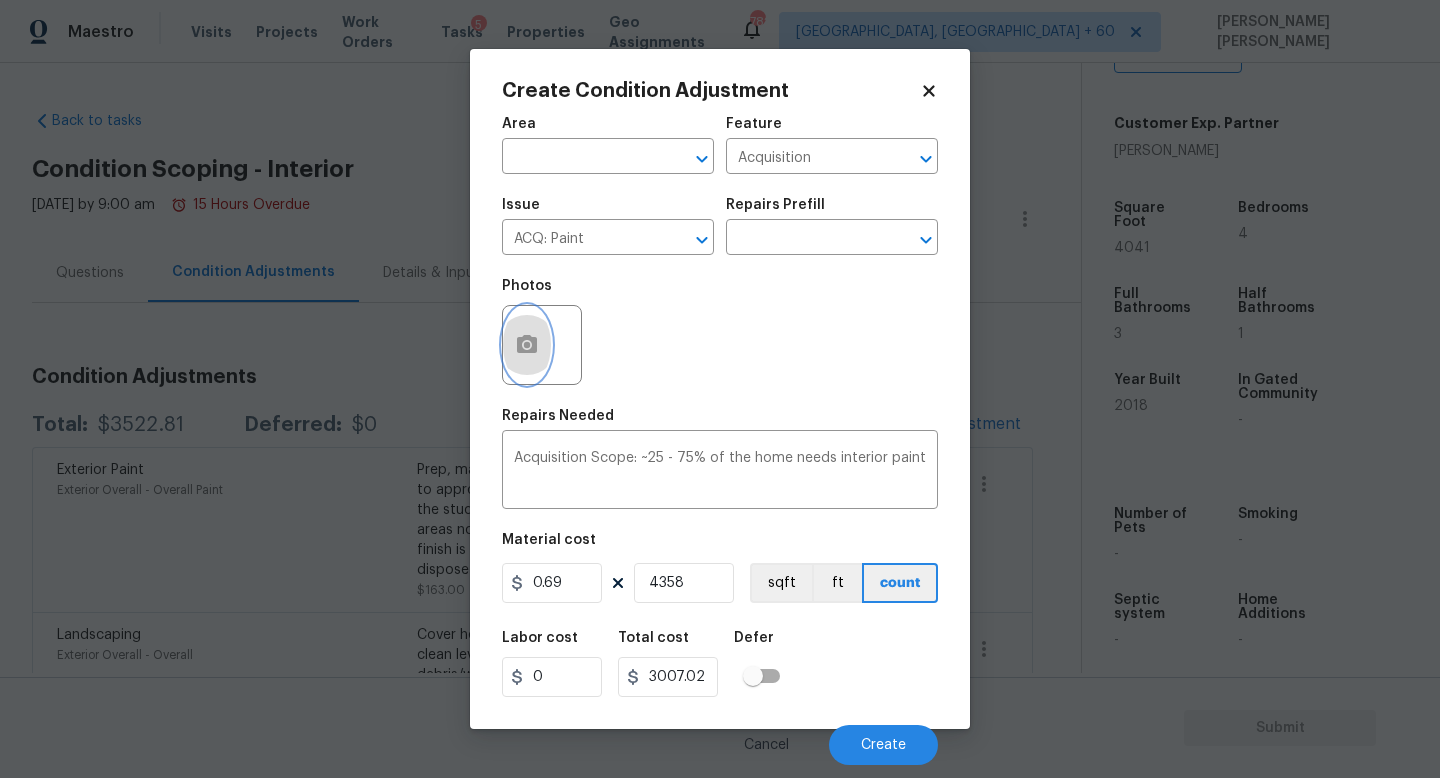 click 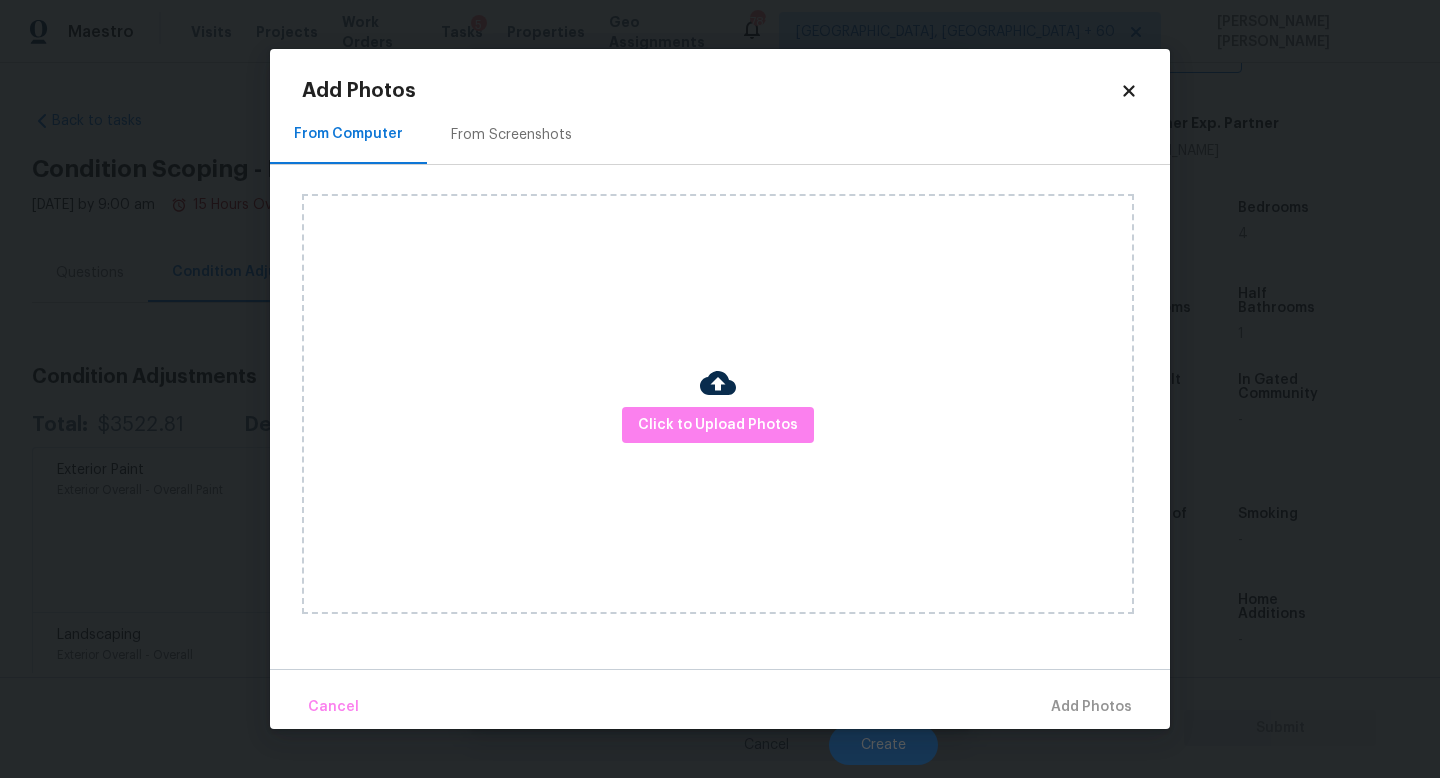 click on "Click to Upload Photos" at bounding box center (718, 404) 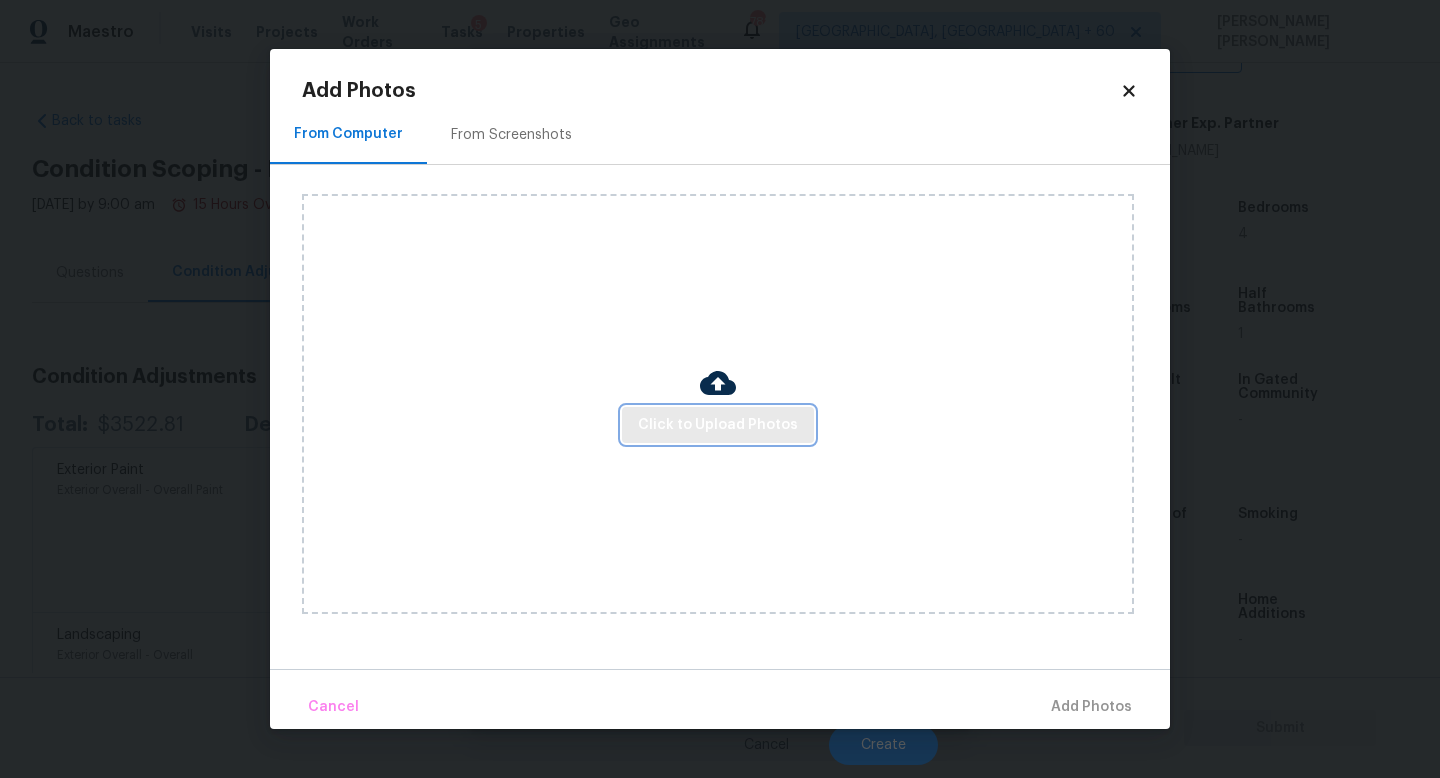 click on "Click to Upload Photos" at bounding box center (718, 425) 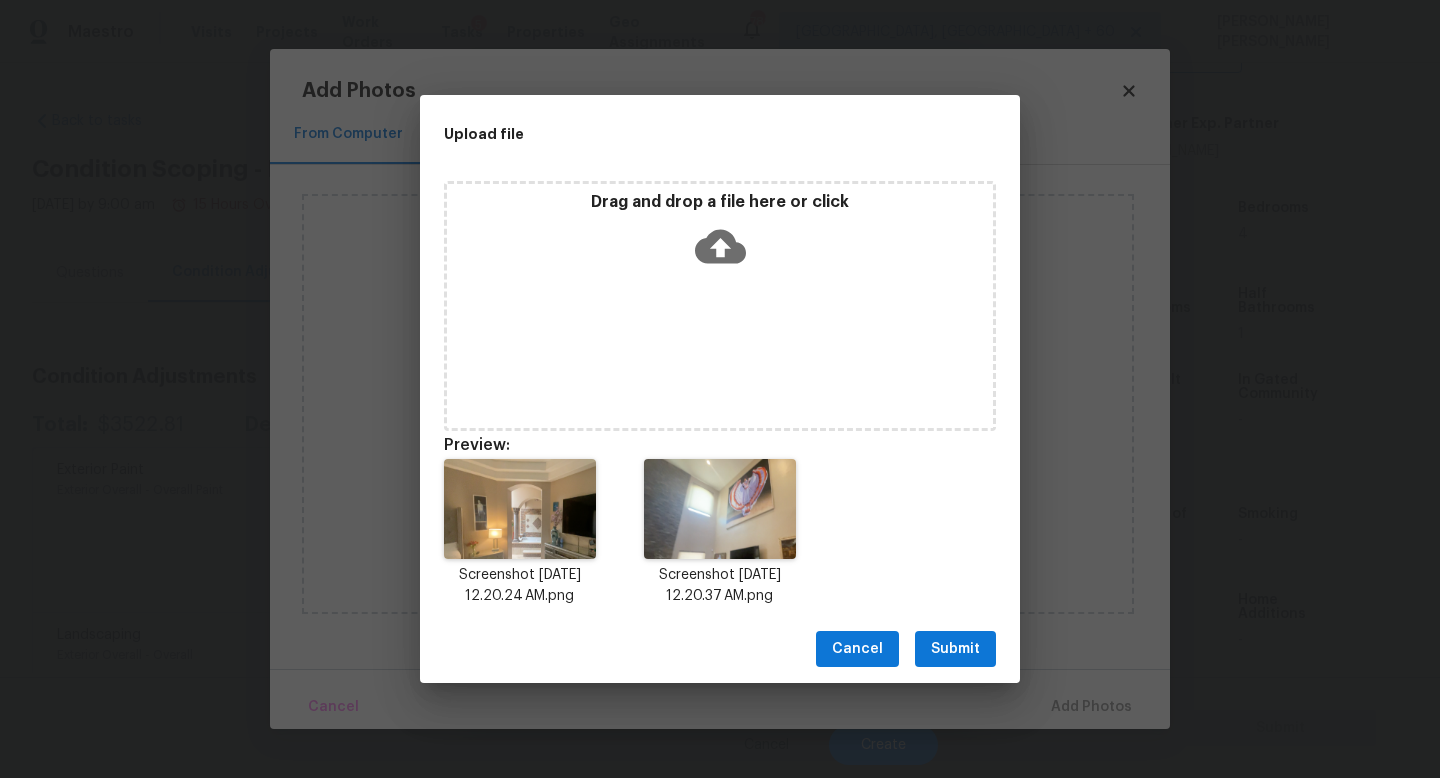 click on "Submit" at bounding box center (955, 649) 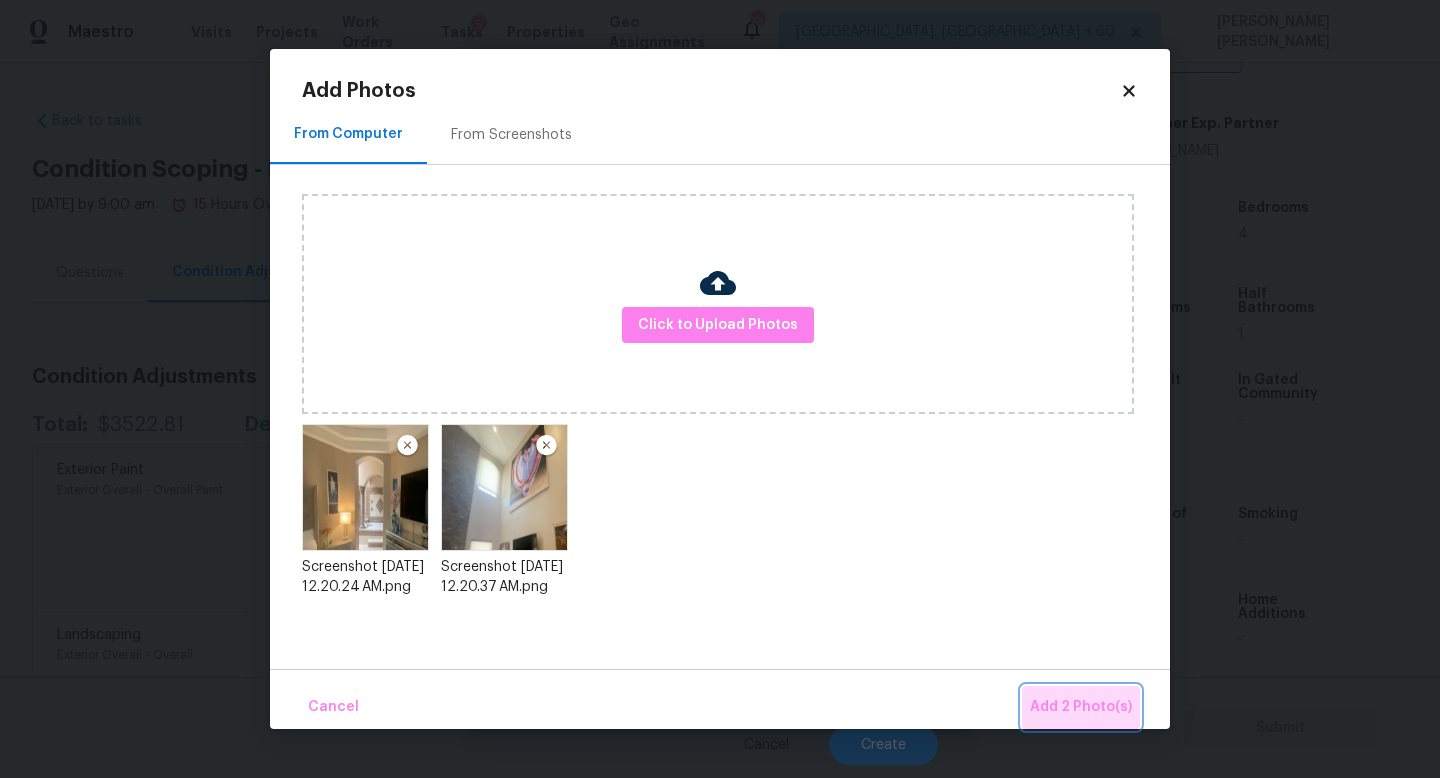 click on "Add 2 Photo(s)" at bounding box center [1081, 707] 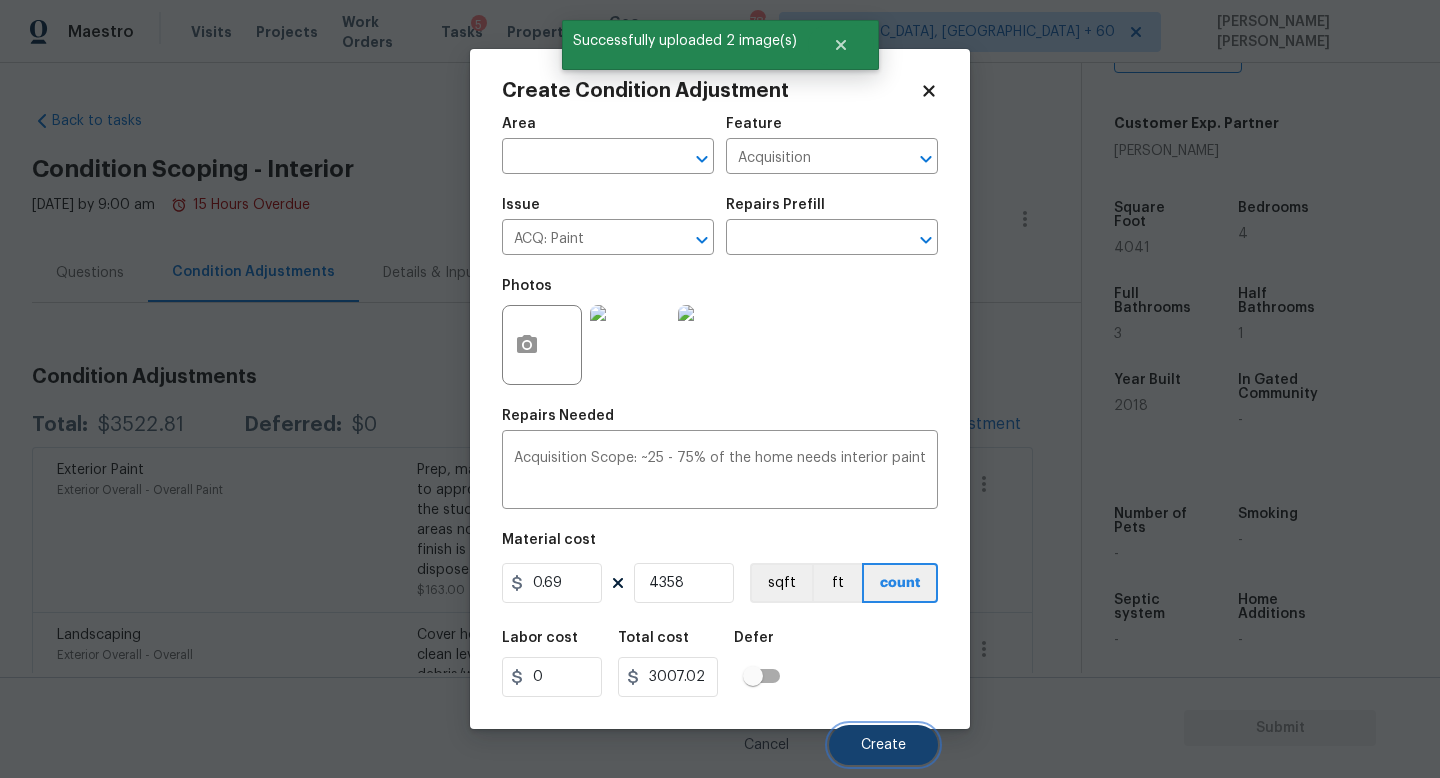 click on "Create" at bounding box center (883, 745) 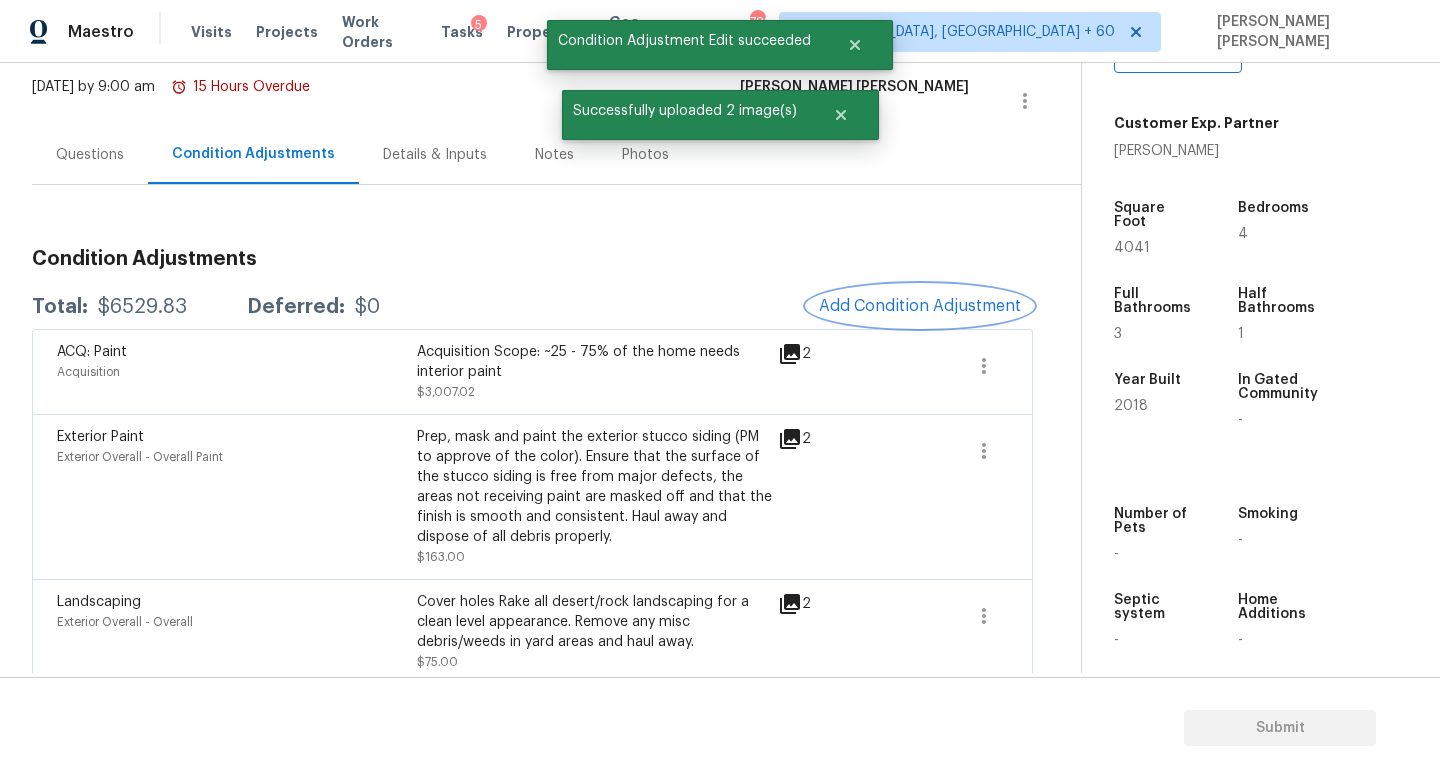 scroll, scrollTop: 136, scrollLeft: 0, axis: vertical 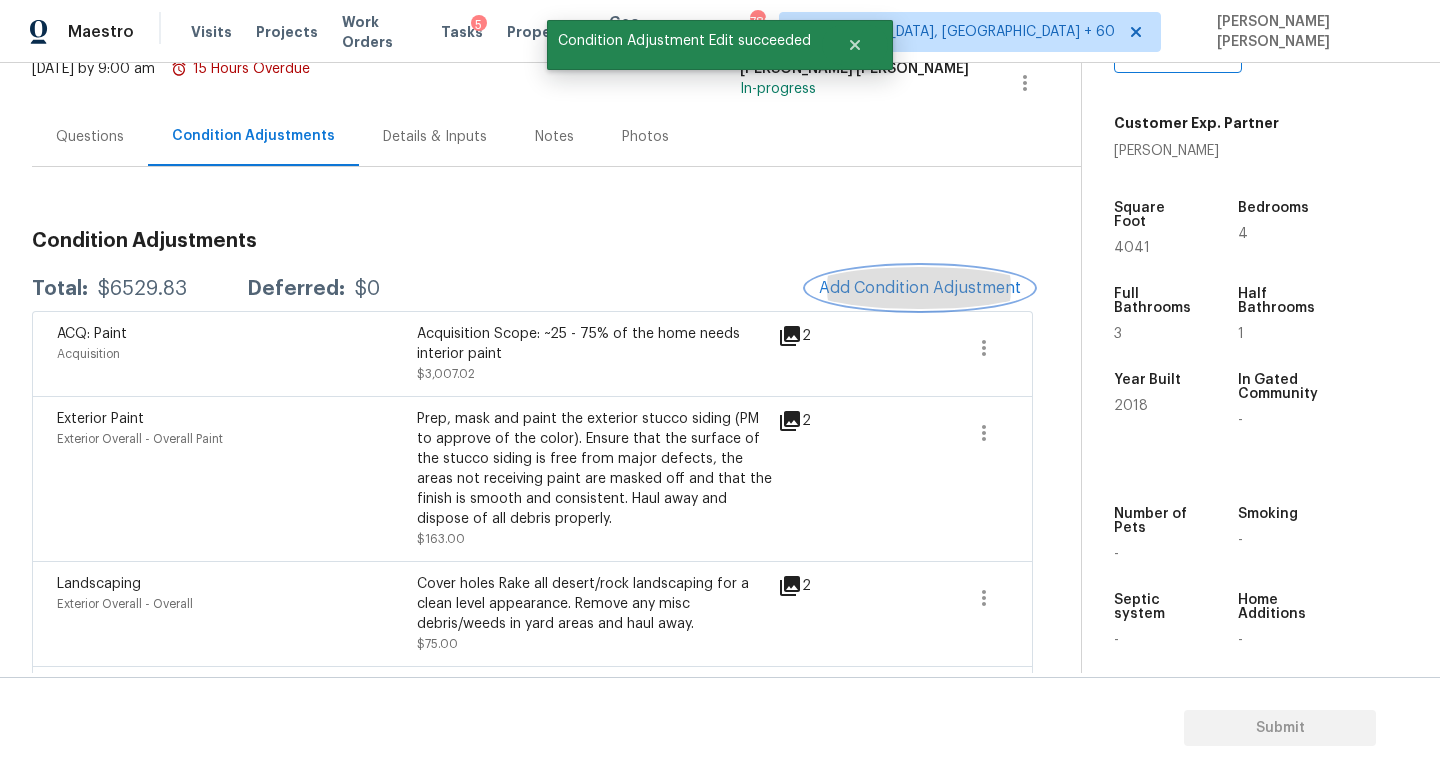 click on "Add Condition Adjustment" at bounding box center (920, 288) 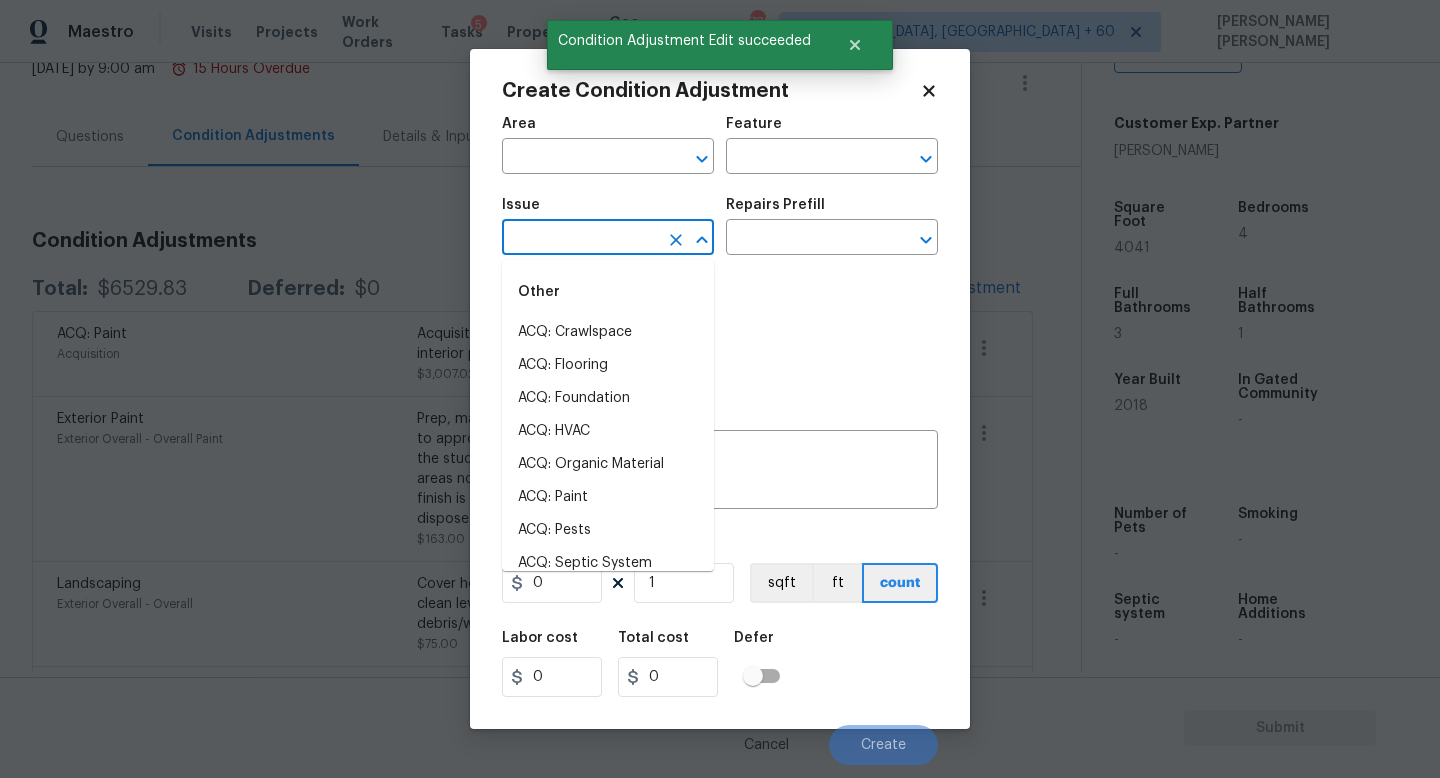 click at bounding box center (580, 239) 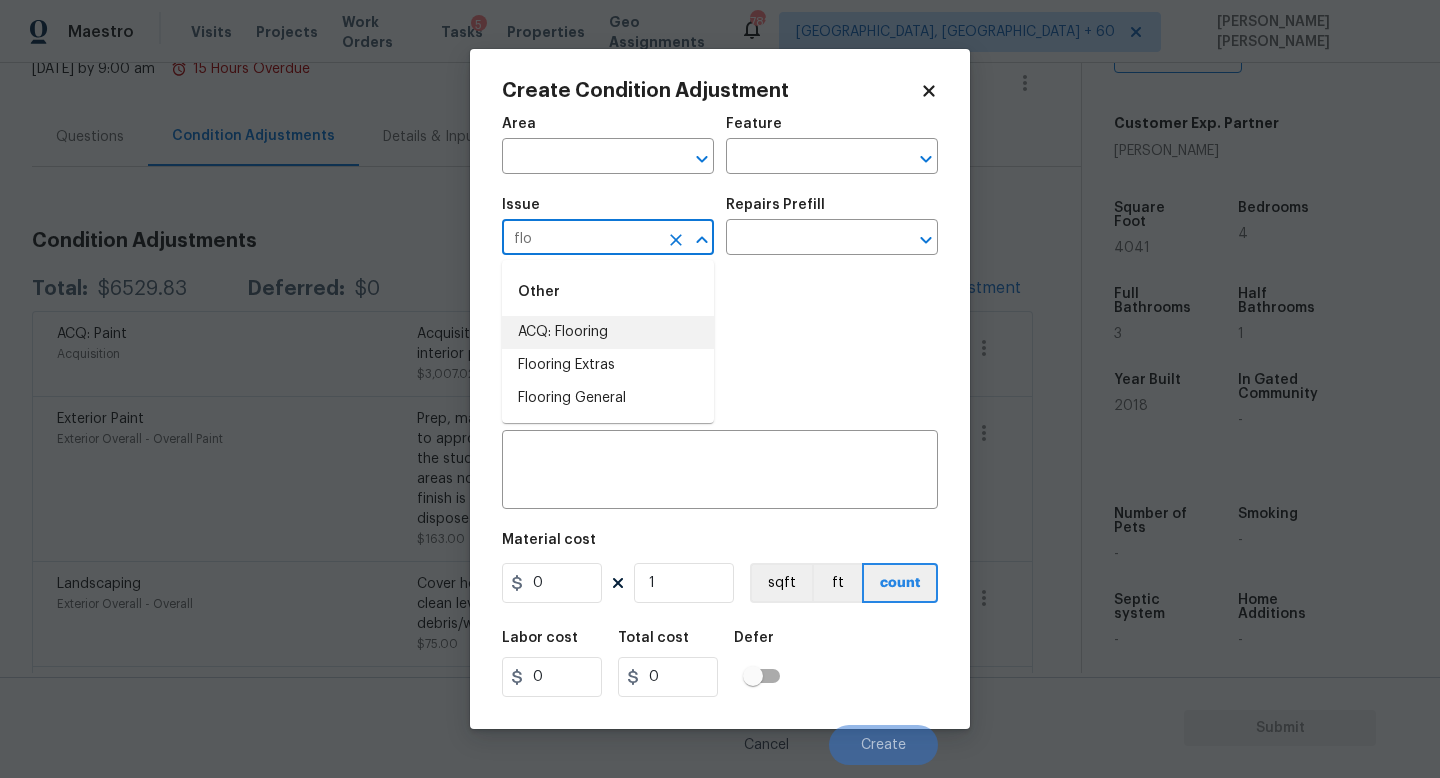 click on "ACQ: Flooring" at bounding box center [608, 332] 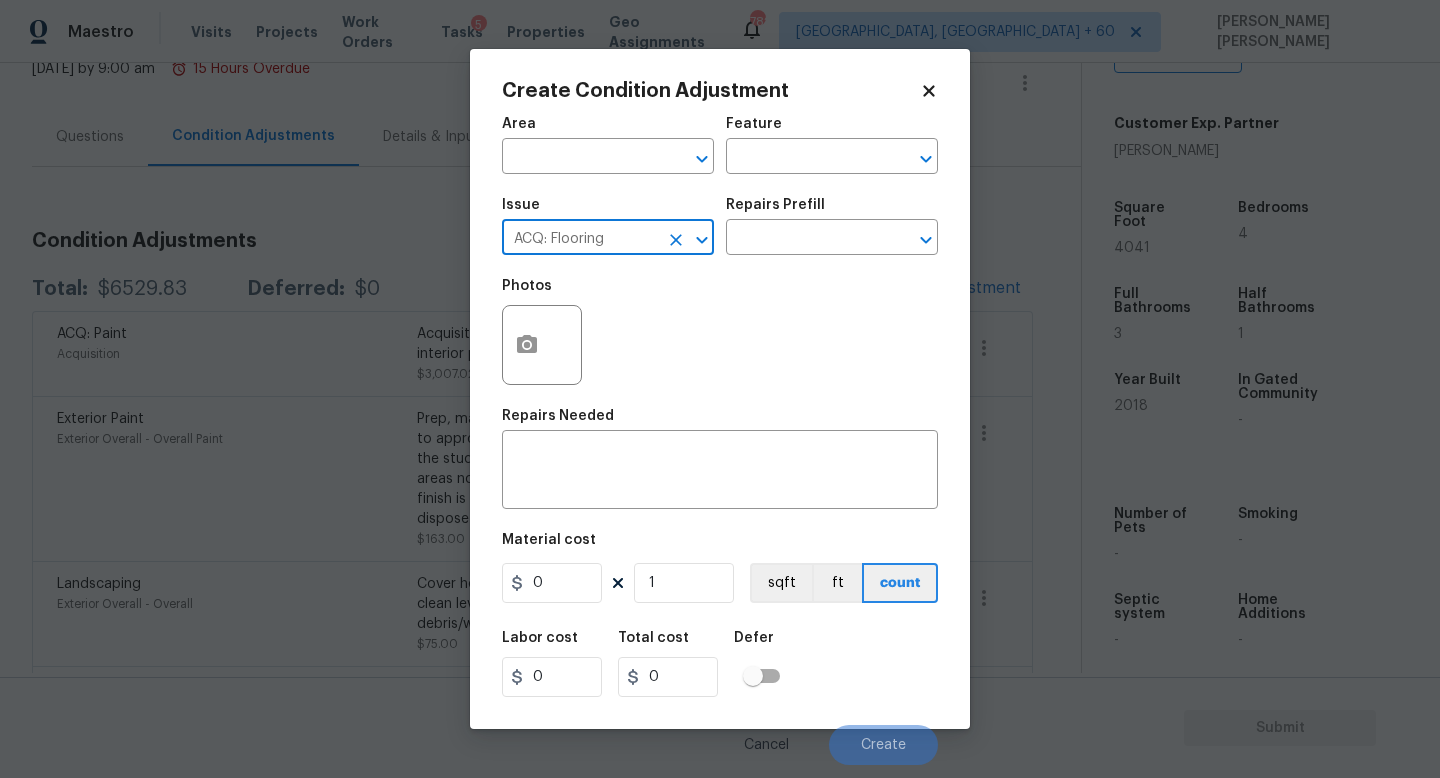 type on "ACQ: Flooring" 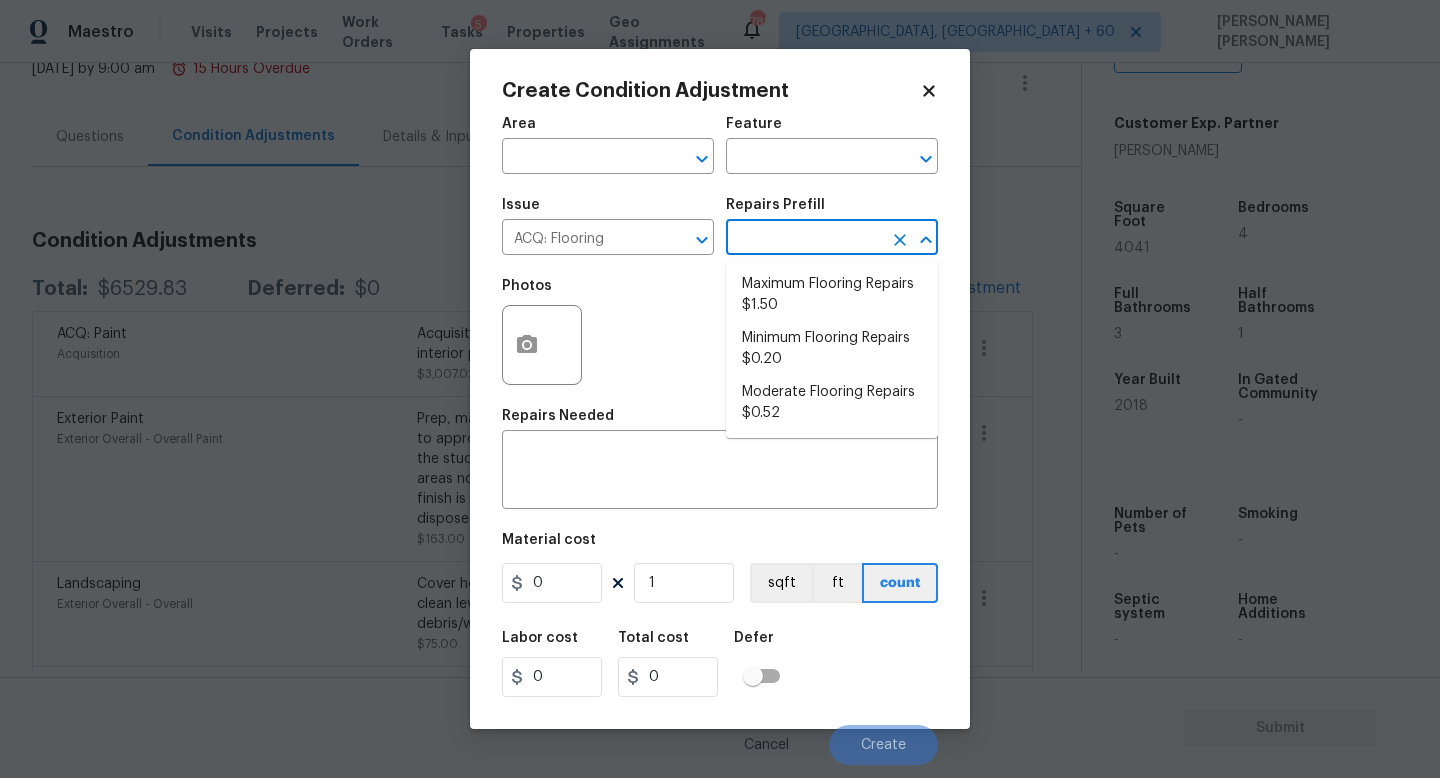 click at bounding box center [804, 239] 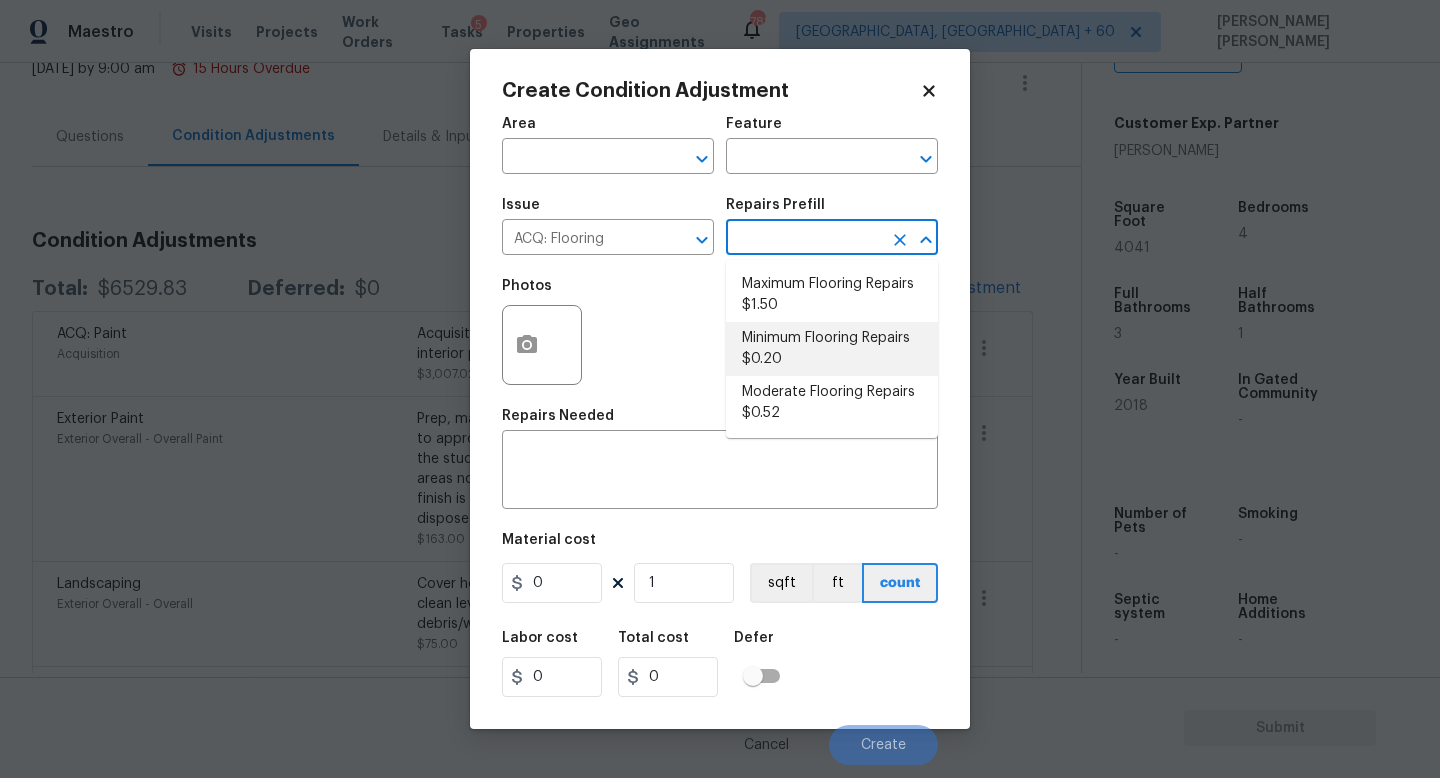 click on "Minimum Flooring Repairs $0.20" at bounding box center (832, 349) 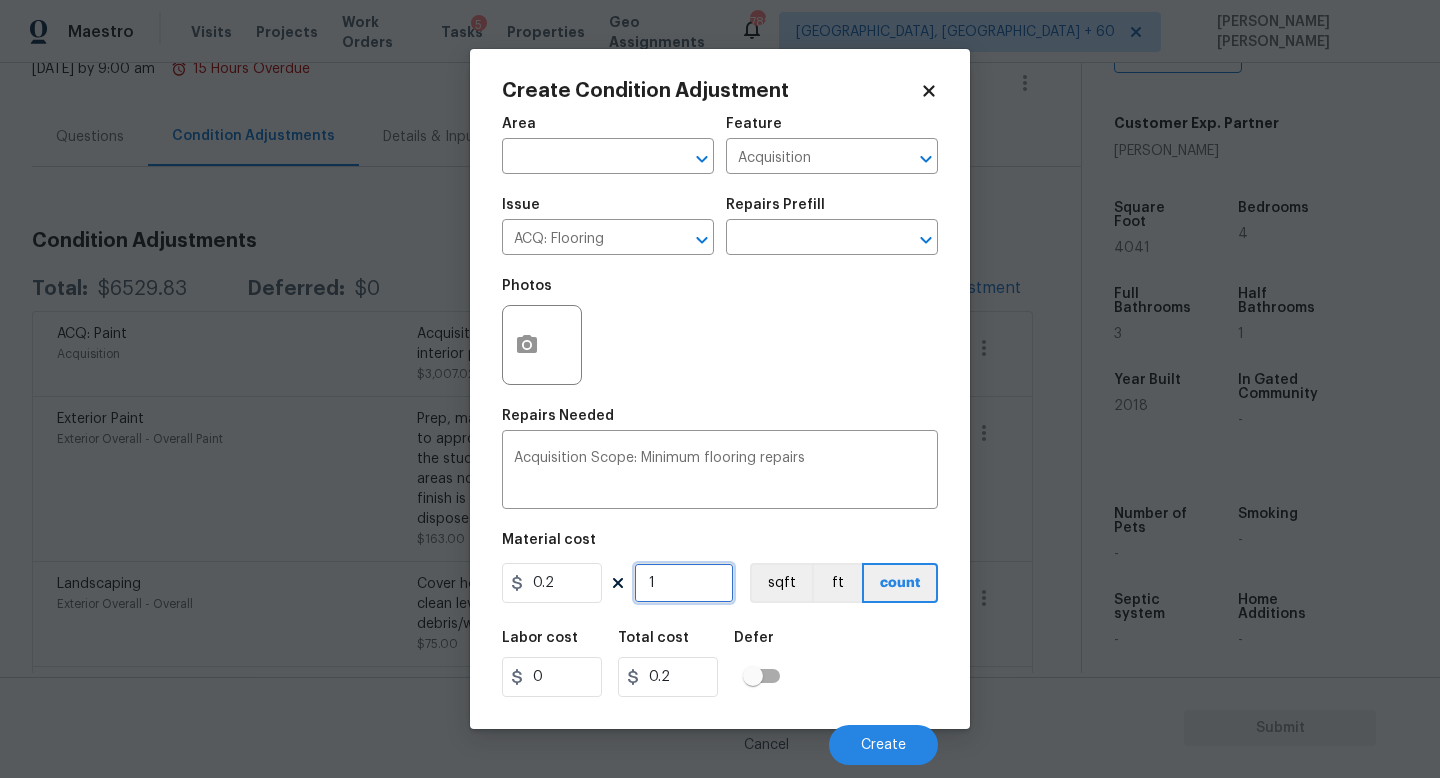 click on "1" at bounding box center [684, 583] 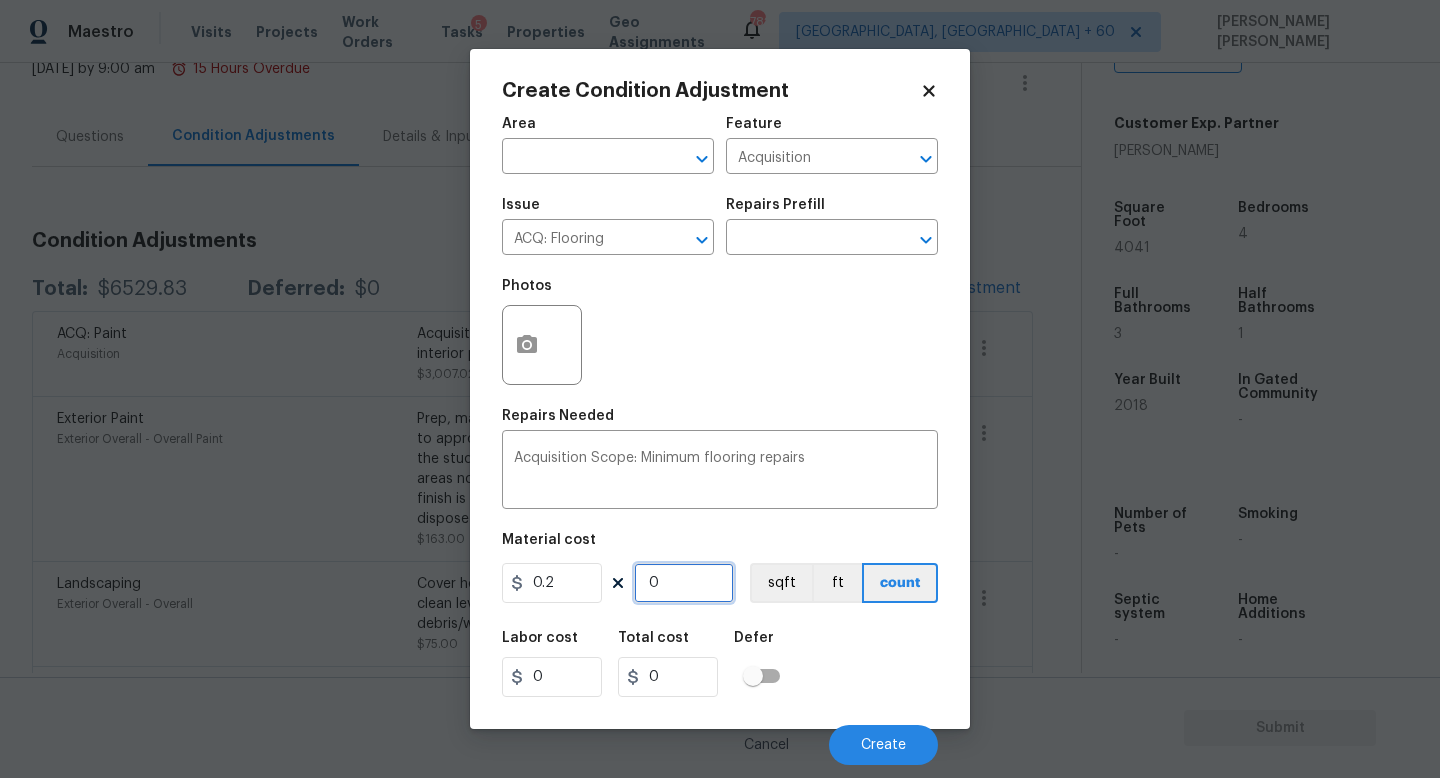 type on "4" 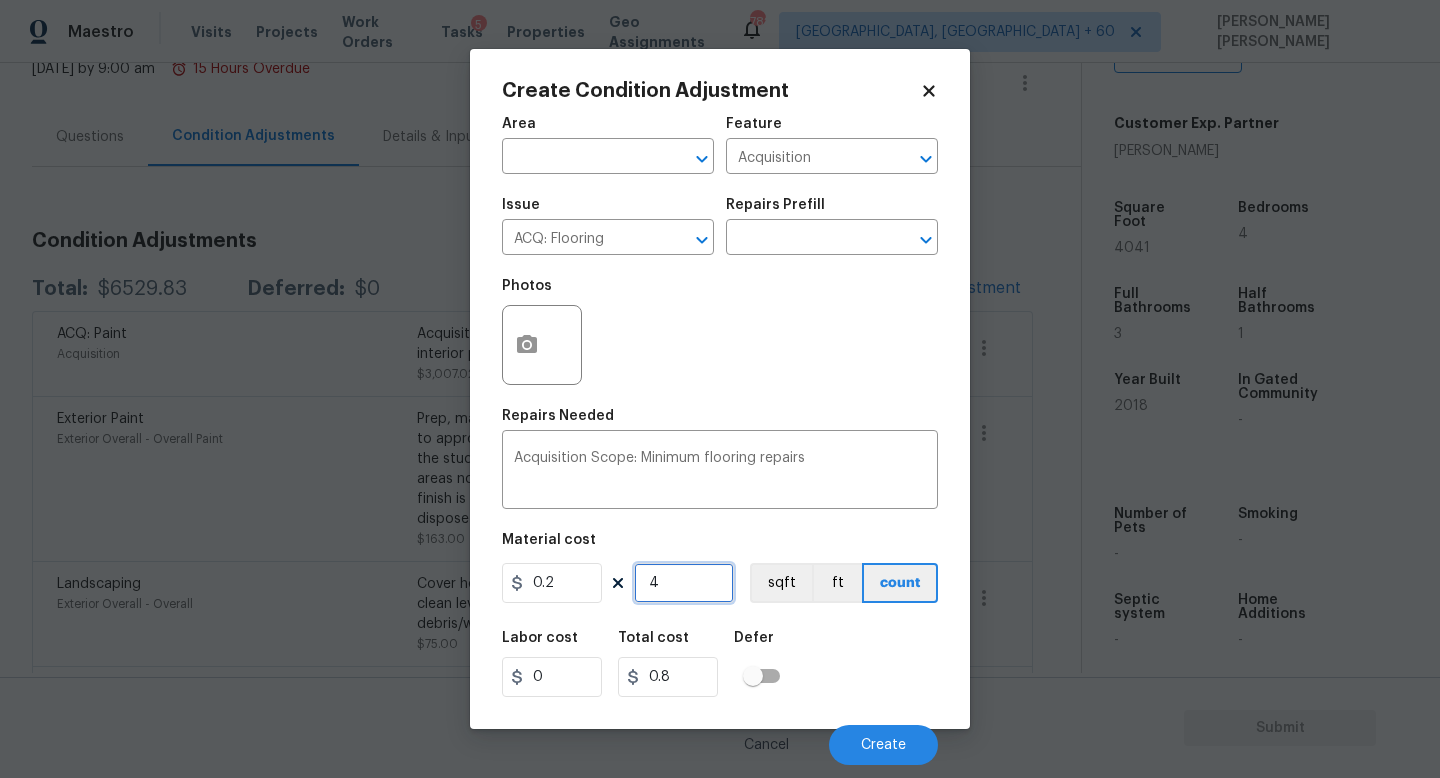 type on "43" 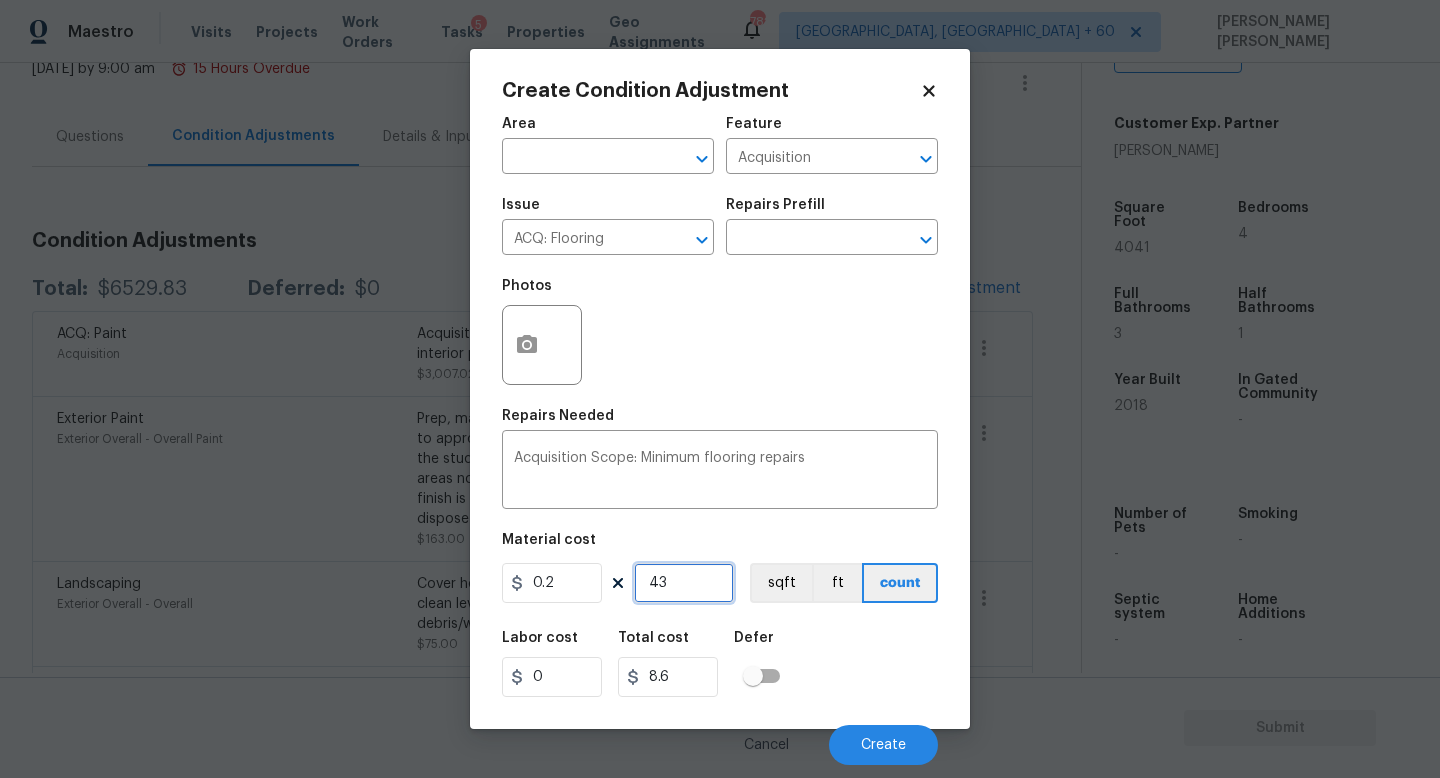 type on "435" 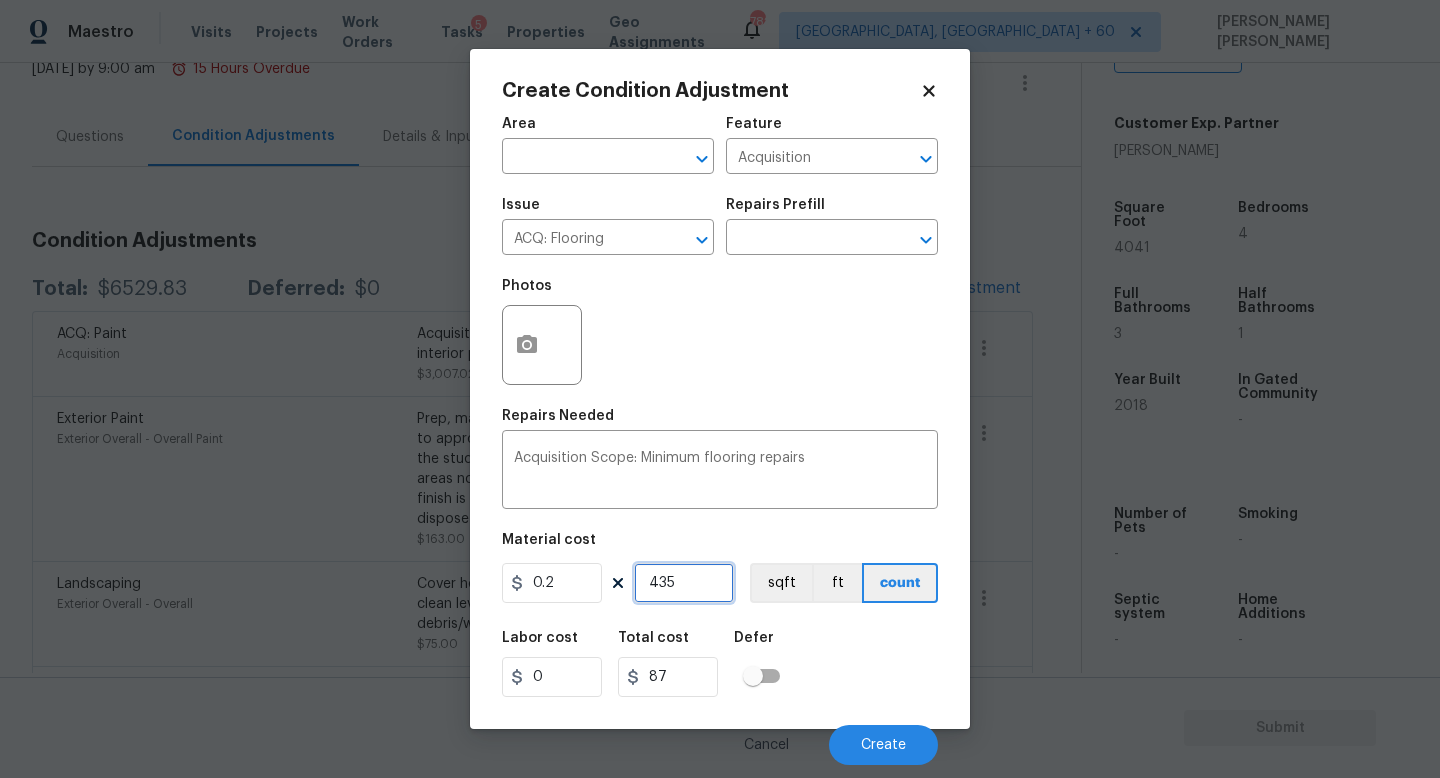 type on "4358" 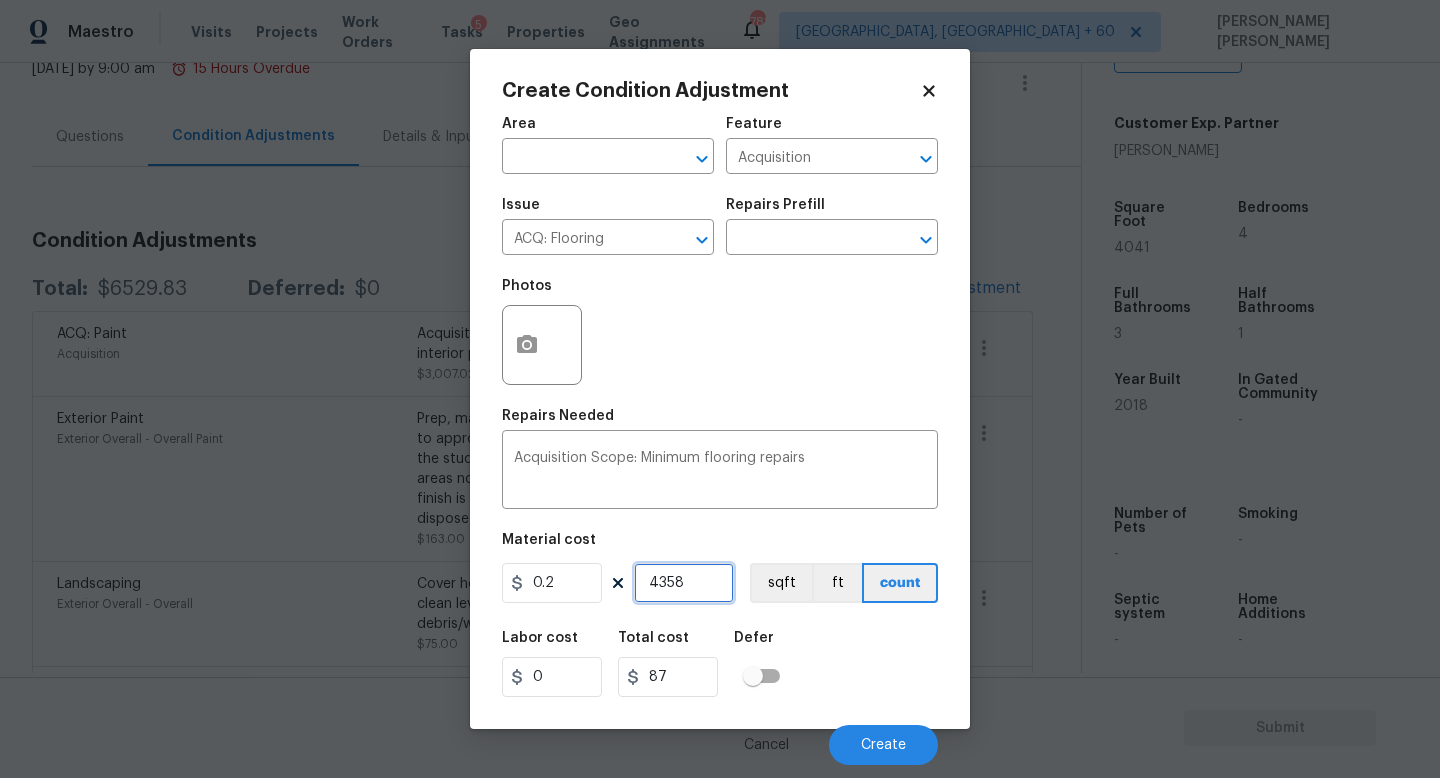 type on "871.6" 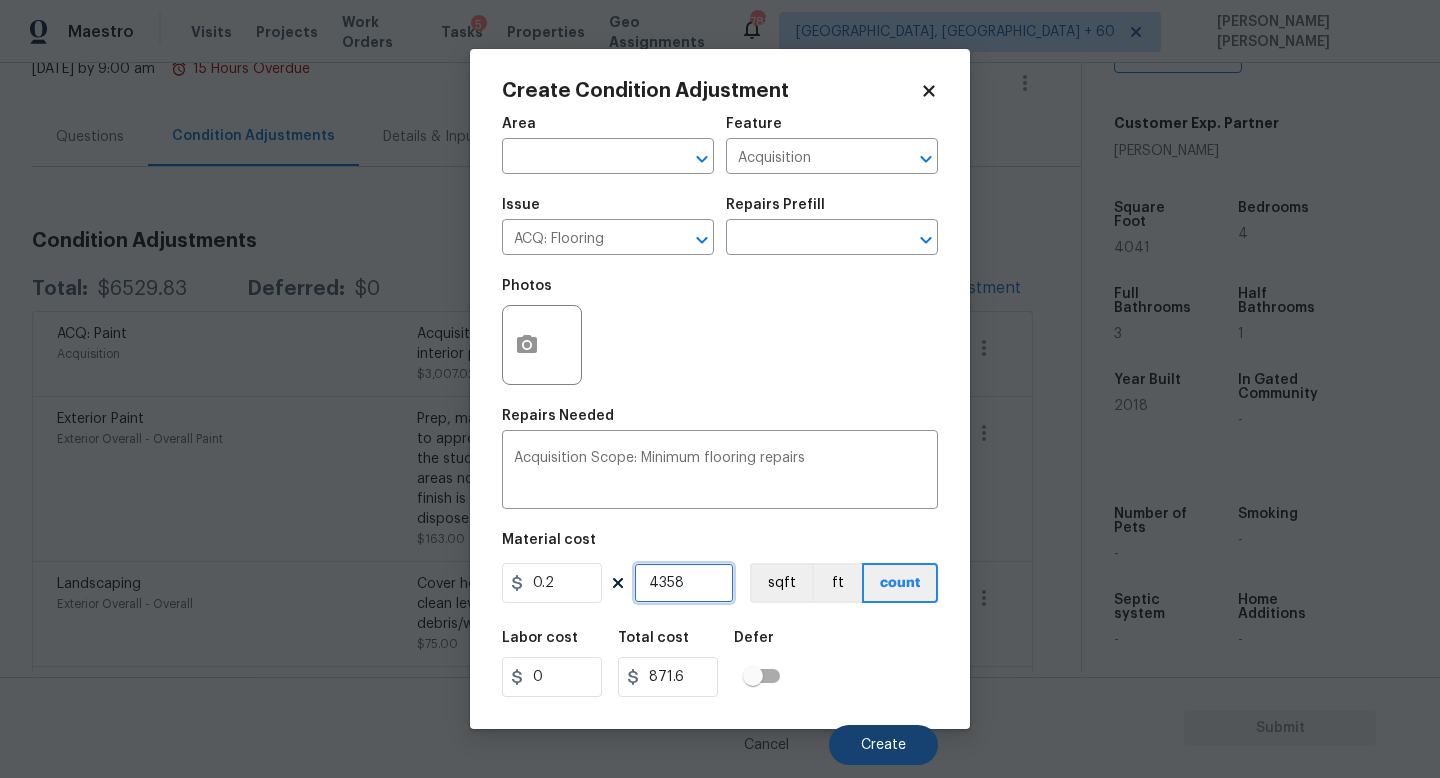type on "4358" 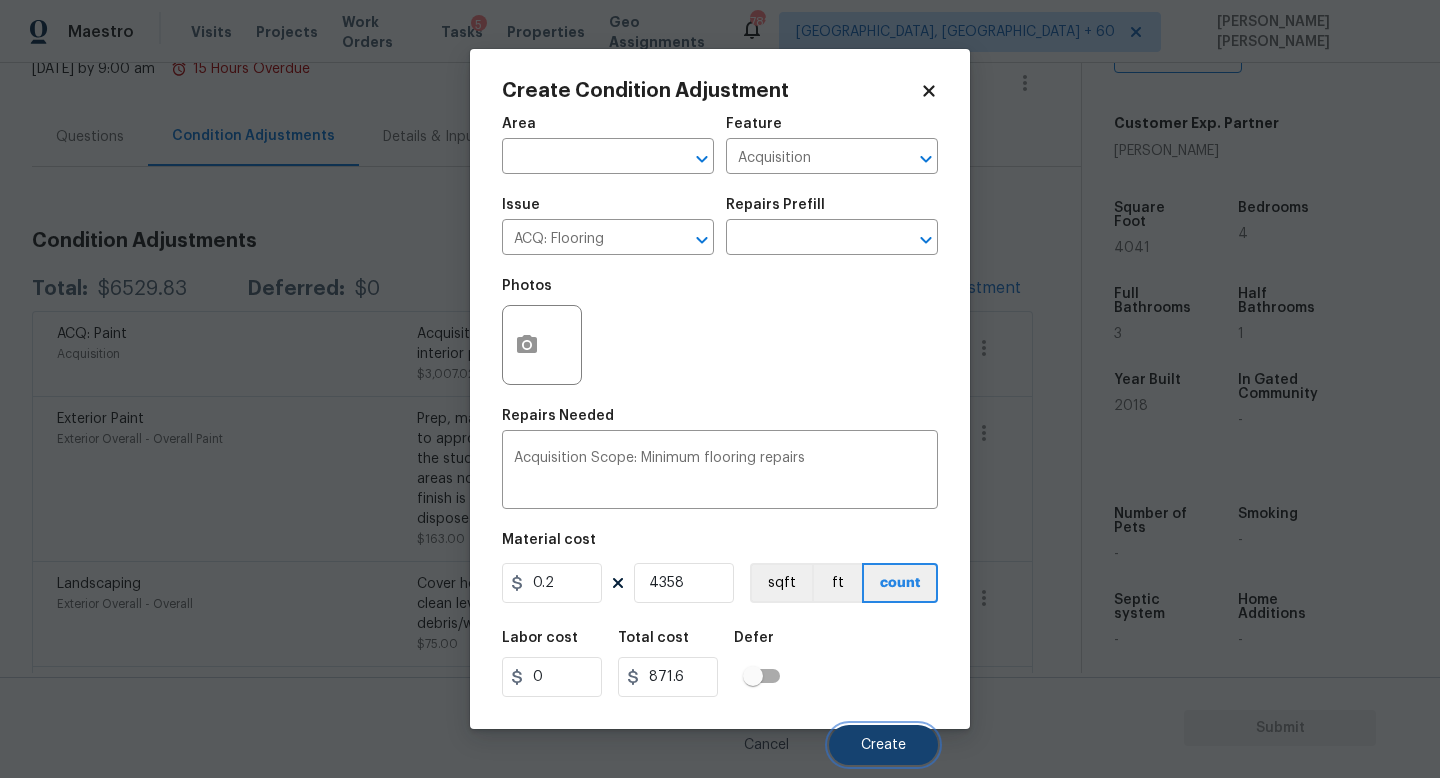 click on "Create" at bounding box center (883, 745) 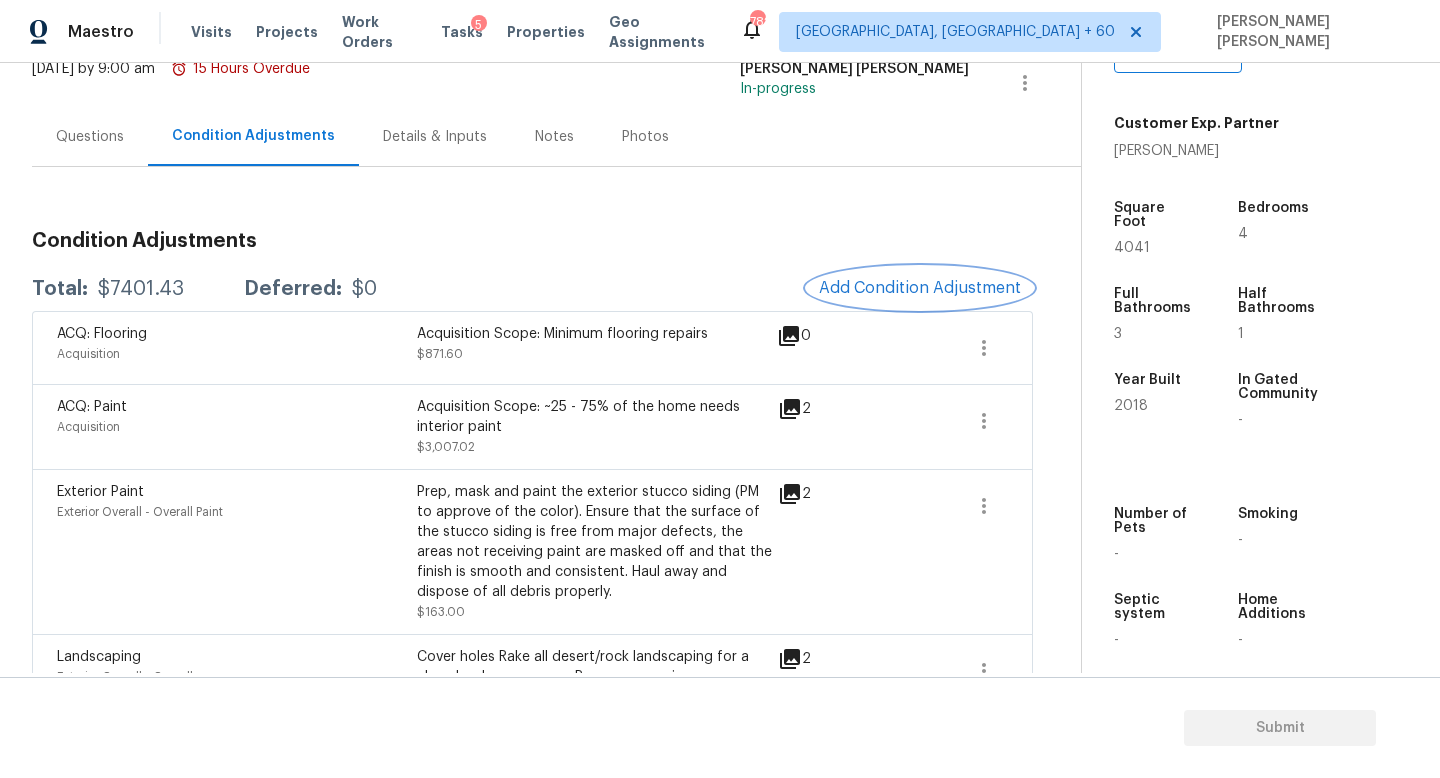 click on "Add Condition Adjustment" at bounding box center (920, 288) 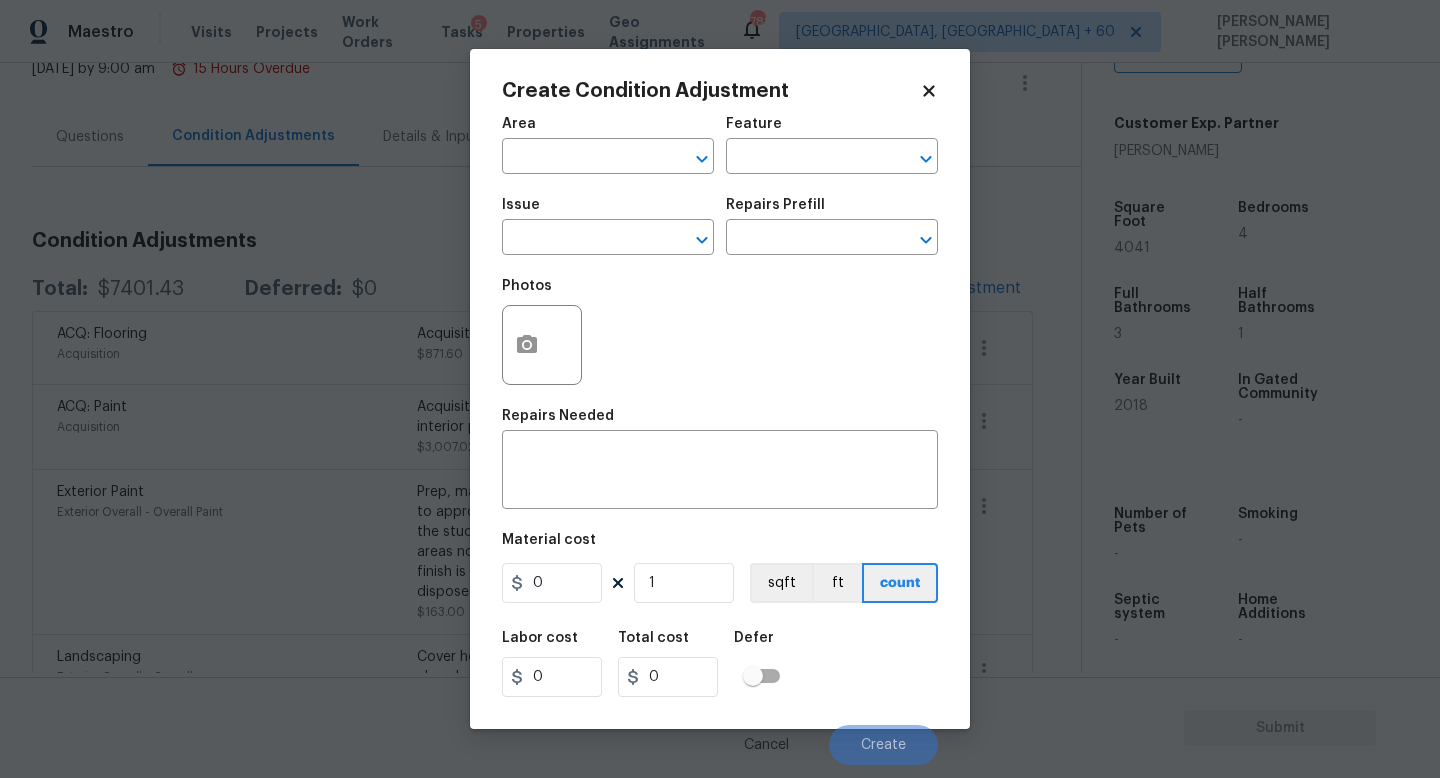 click on "Maestro Visits Projects Work Orders Tasks 5 Properties Geo Assignments [STREET_ADDRESS] + 60 [PERSON_NAME] [PERSON_NAME] Back to tasks Condition Scoping - Interior [DATE] by 9:00 am   15 Hours Overdue [PERSON_NAME] [PERSON_NAME] In-progress Questions Condition Adjustments Details & Inputs Notes Photos Condition Adjustments Total:  $7401.43 Deferred:  $0 Add Condition Adjustment ACQ: Flooring Acquisition Acquisition Scope: Minimum flooring repairs $871.60   0 ACQ: Paint Acquisition Acquisition Scope: ~25 - 75% of the home needs interior paint $3,007.02   2 Exterior Paint Exterior Overall - Overall Paint Prep, mask and paint  the exterior stucco siding  (PM to approve of the color). Ensure that the surface of the stucco siding is free from major defects, the areas not receiving paint are masked off and that the finish is smooth and consistent. Haul away and dispose of all debris properly. $163.00   2 Landscaping Exterior Overall - Overall $75.00   2 Windows & Skylights Interior Overall - Exterior Windows $412.91   0 Stucco   2" at bounding box center [720, 389] 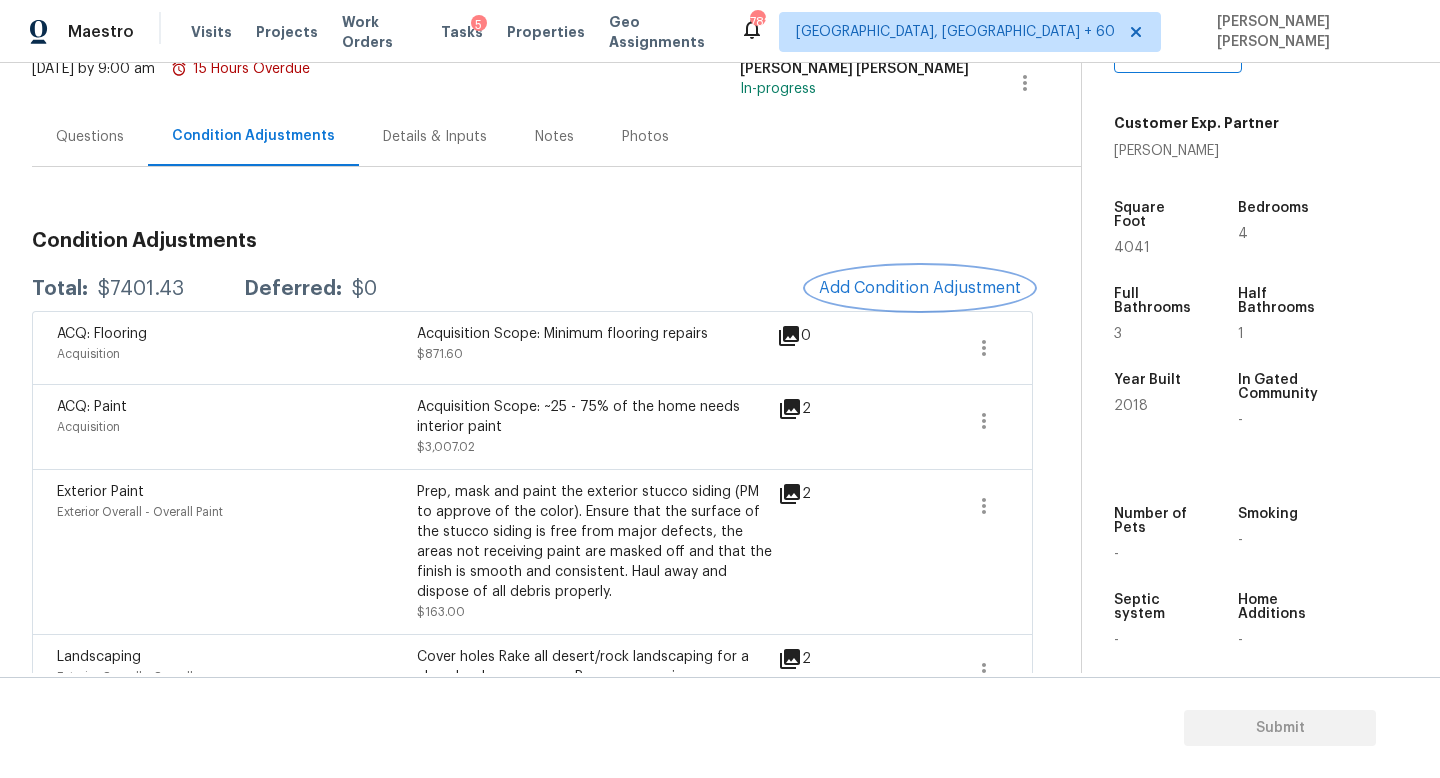 type 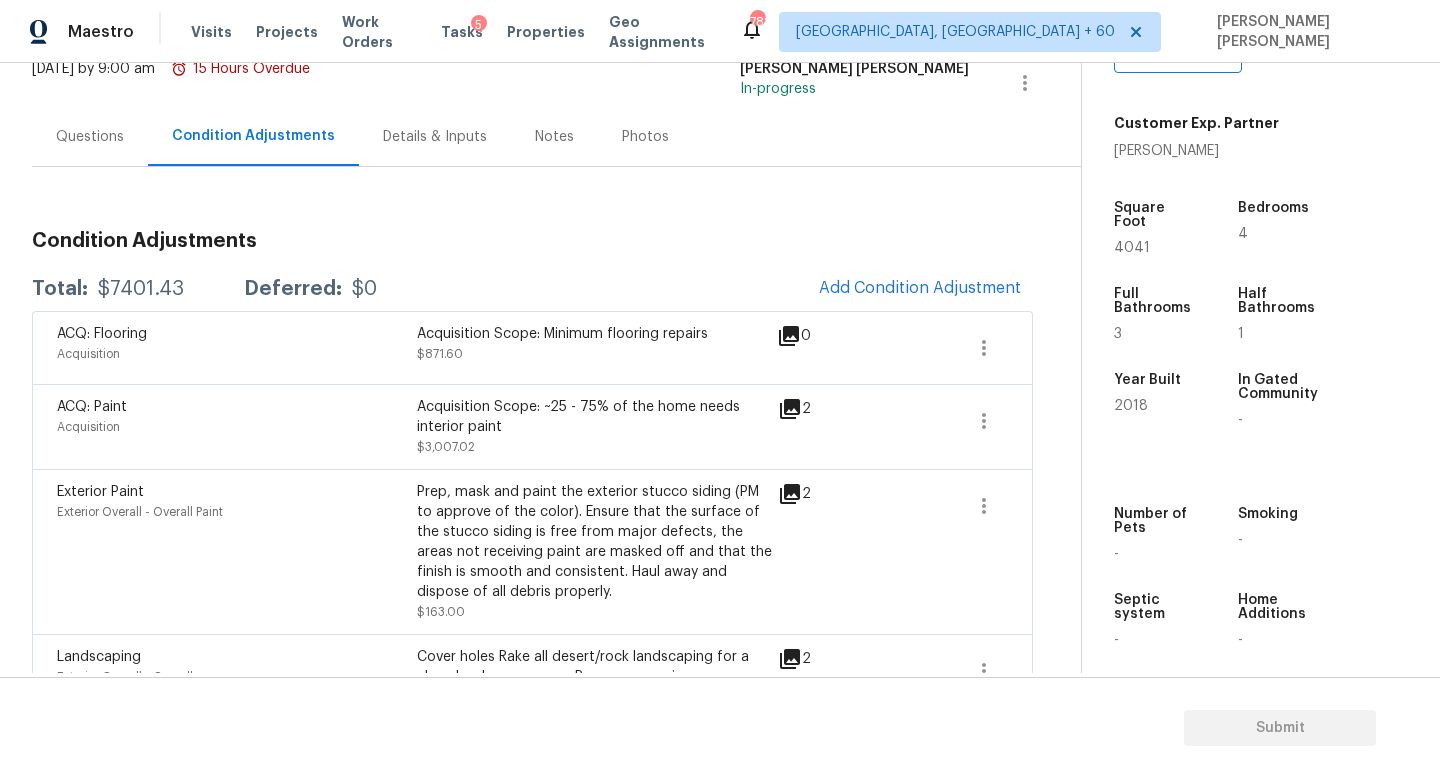 click on "Condition Adjustments Total:  $7401.43 Deferred:  $0 Add Condition Adjustment ACQ: Flooring Acquisition Acquisition Scope: Minimum flooring repairs $871.60   0 ACQ: Paint Acquisition Acquisition Scope: ~25 - 75% of the home needs interior paint $3,007.02   2 Exterior Paint Exterior Overall - Overall Paint Prep, mask and paint  the exterior stucco siding  (PM to approve of the color). Ensure that the surface of the stucco siding is free from major defects, the areas not receiving paint are masked off and that the finish is smooth and consistent. Haul away and dispose of all debris properly. $163.00   2 Landscaping Exterior Overall - Overall Cover holes
Rake all desert/rock landscaping for a clean level appearance. Remove any misc debris/weeds in yard areas and haul away. $75.00   2 Windows & Skylights Interior Overall - Exterior Windows $412.91   0 Stucco Interior Overall - Siding $164.90   2 Landscape Package Interior Overall - Home Readiness Packages $120.00   0 ACQ: HVAC Interior Overall - Acquisition   0" at bounding box center [532, 834] 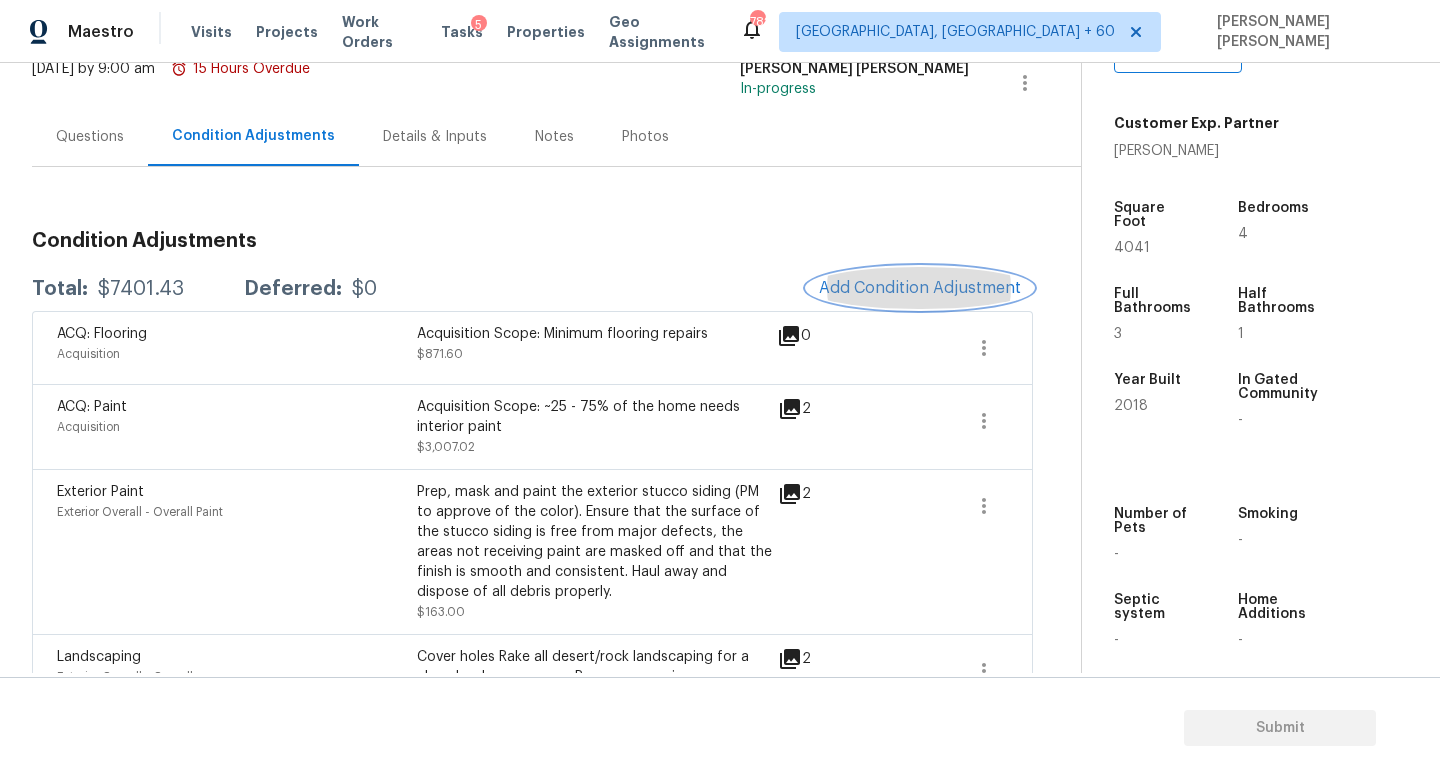click on "Add Condition Adjustment" at bounding box center (920, 288) 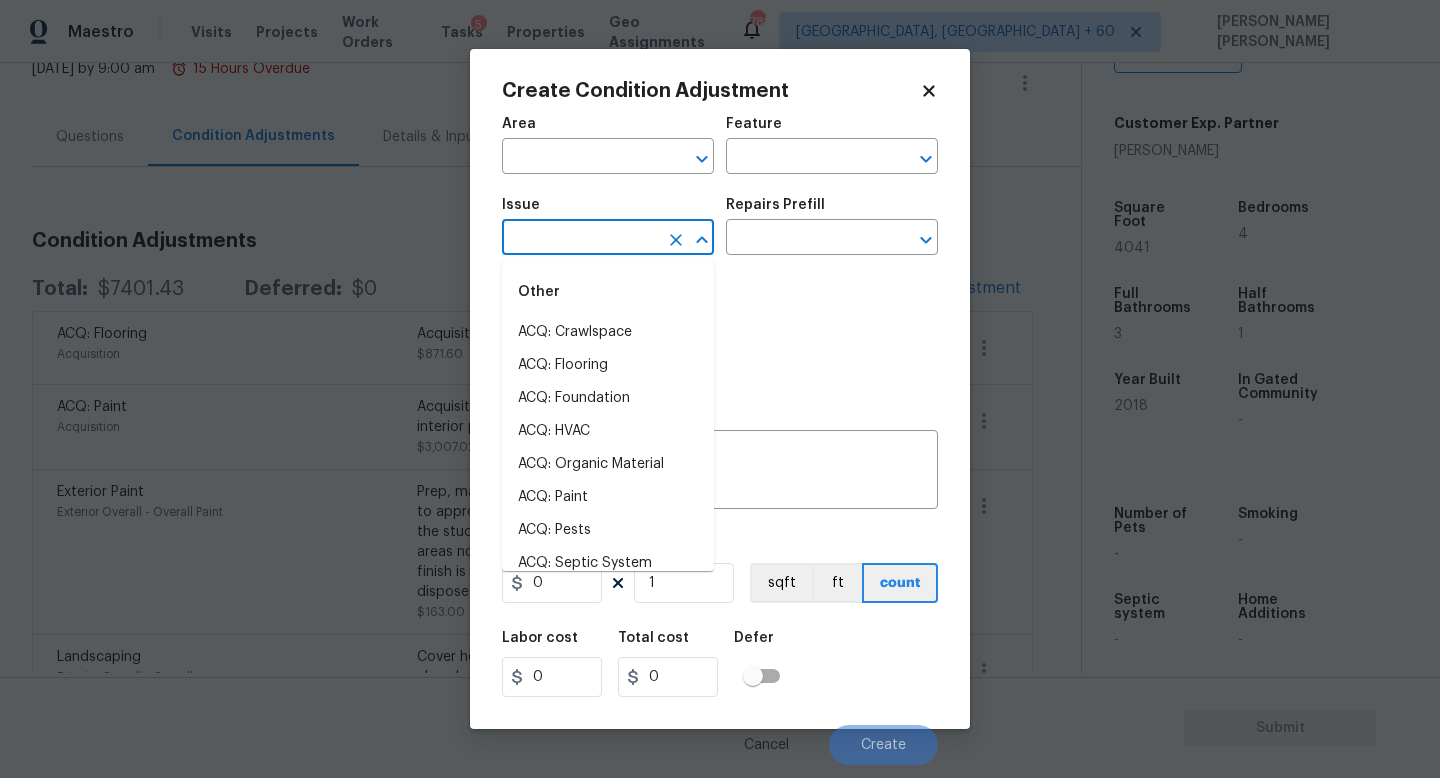 click at bounding box center [580, 239] 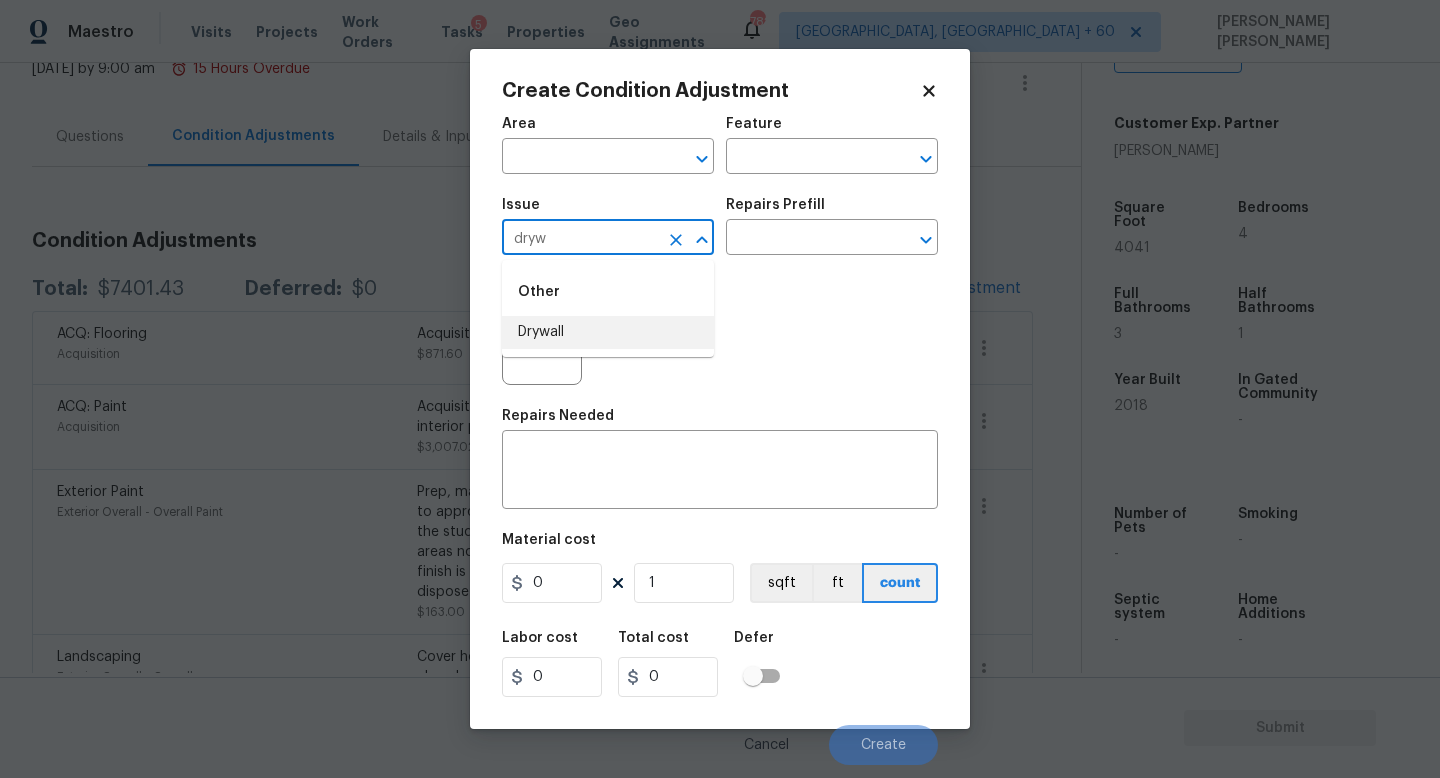 click on "Drywall" at bounding box center [608, 332] 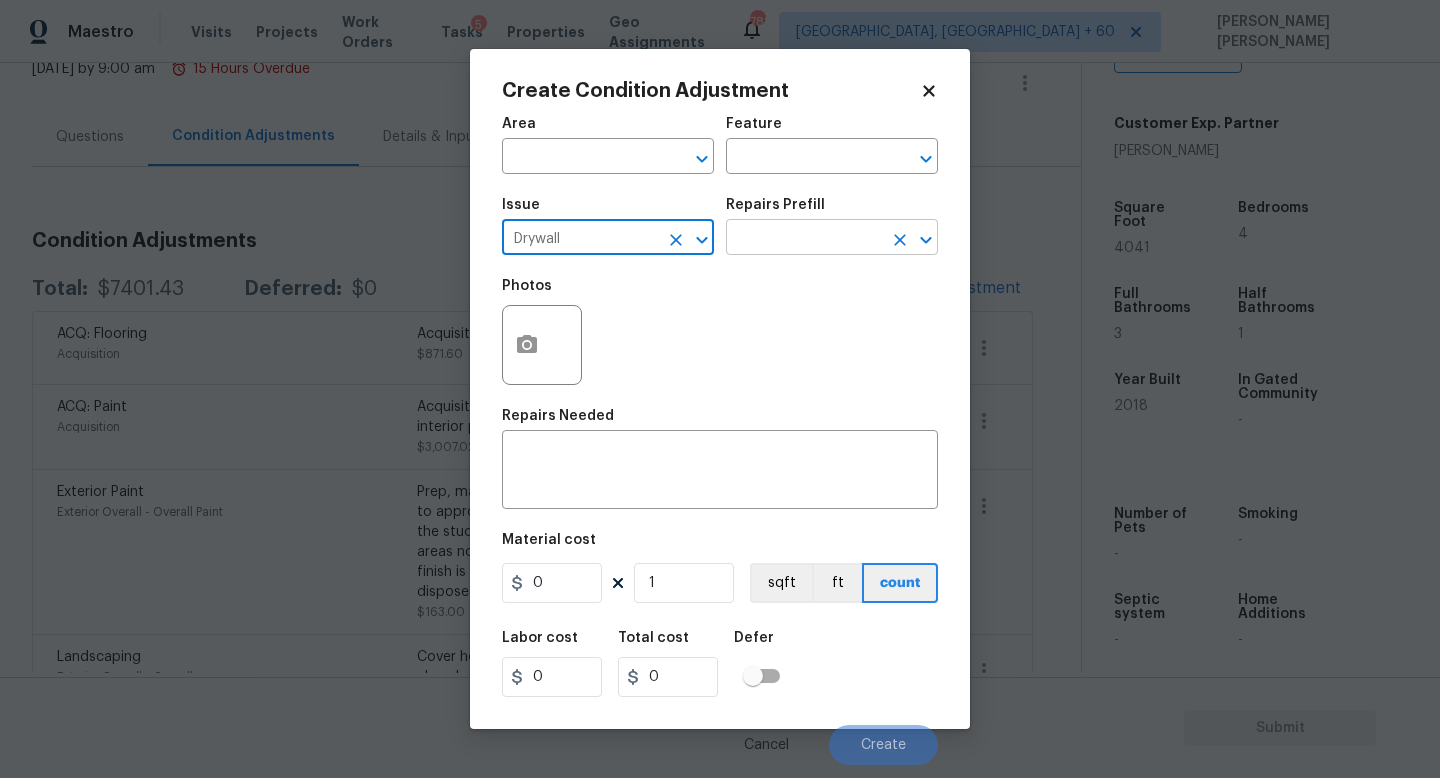 type on "Drywall" 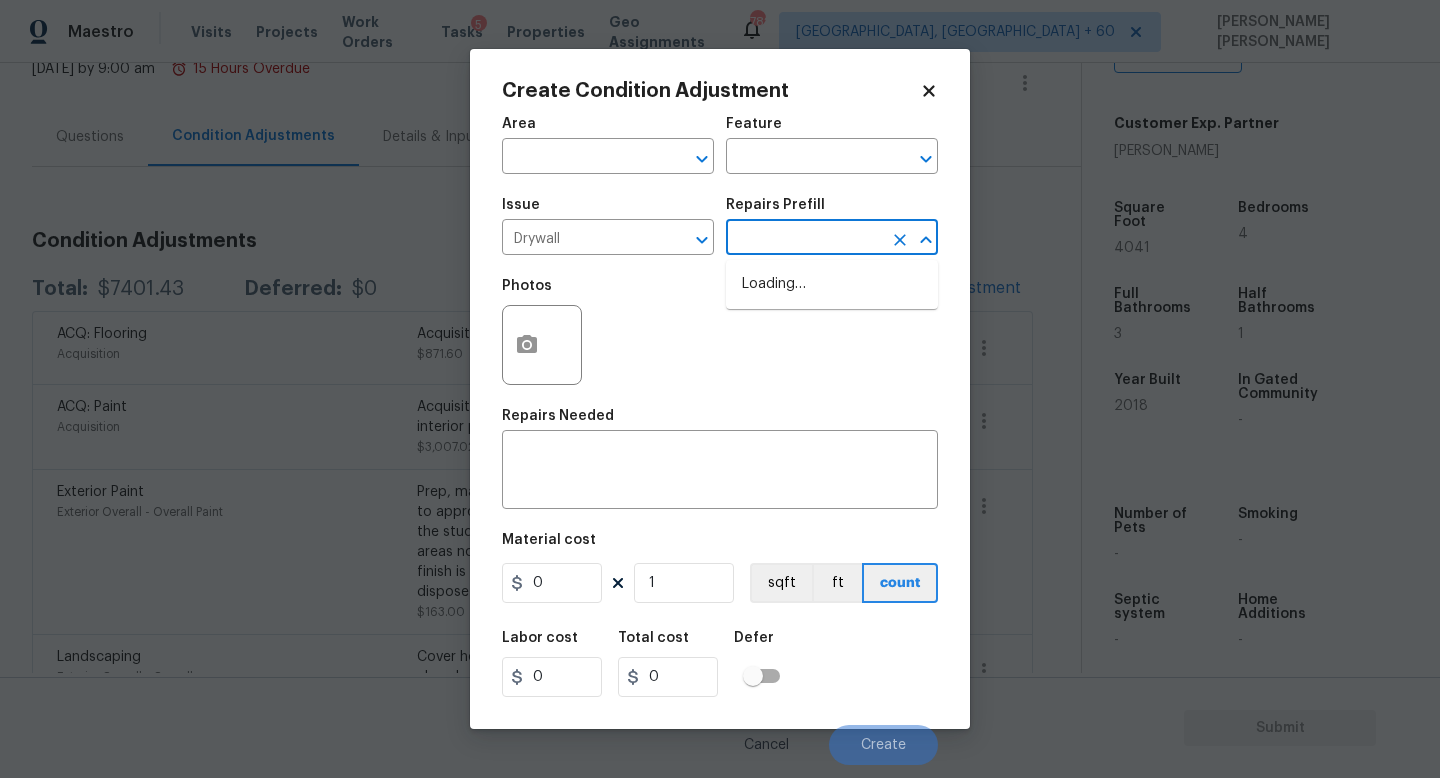 click at bounding box center (804, 239) 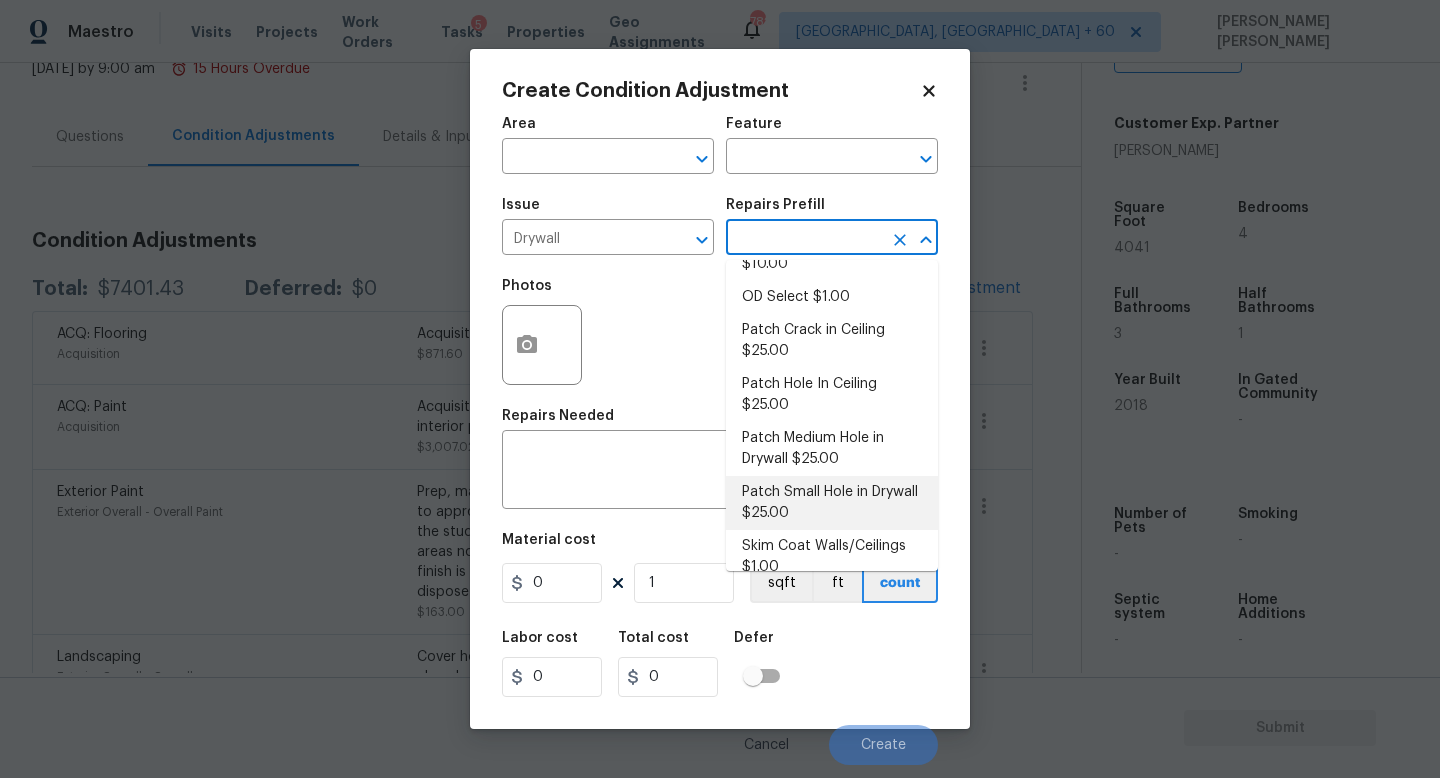 scroll, scrollTop: 0, scrollLeft: 0, axis: both 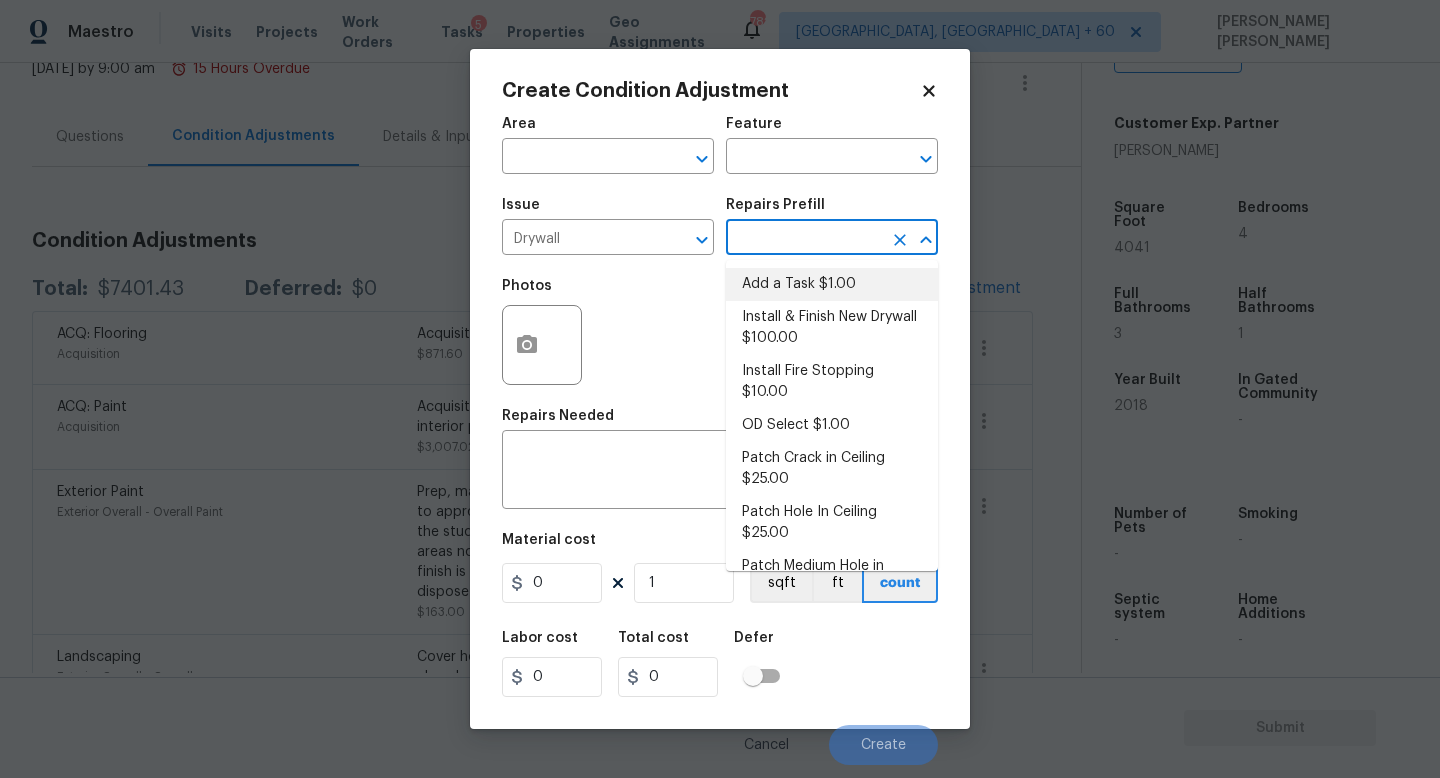 click on "Install & Finish New Drywall $100.00" at bounding box center [832, 328] 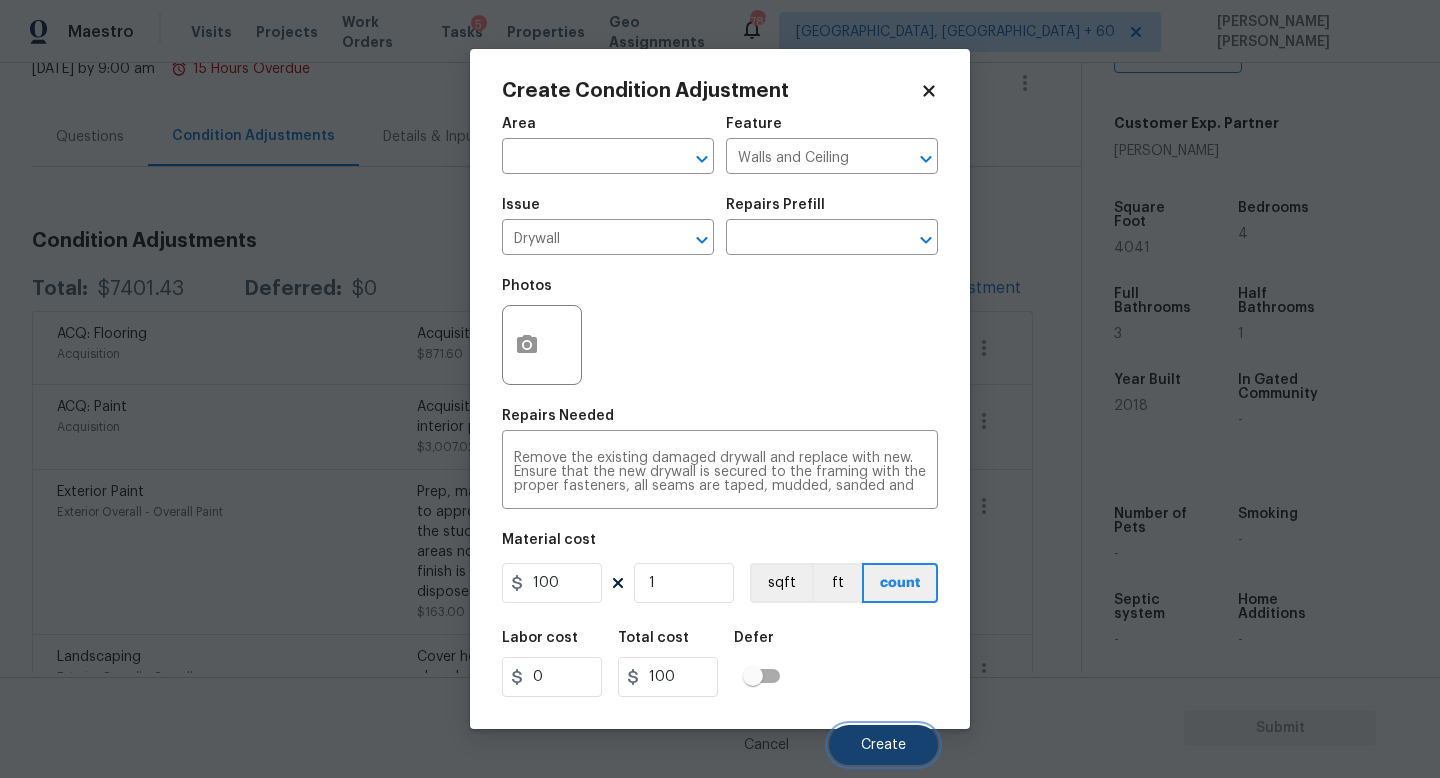 click on "Create" at bounding box center [883, 745] 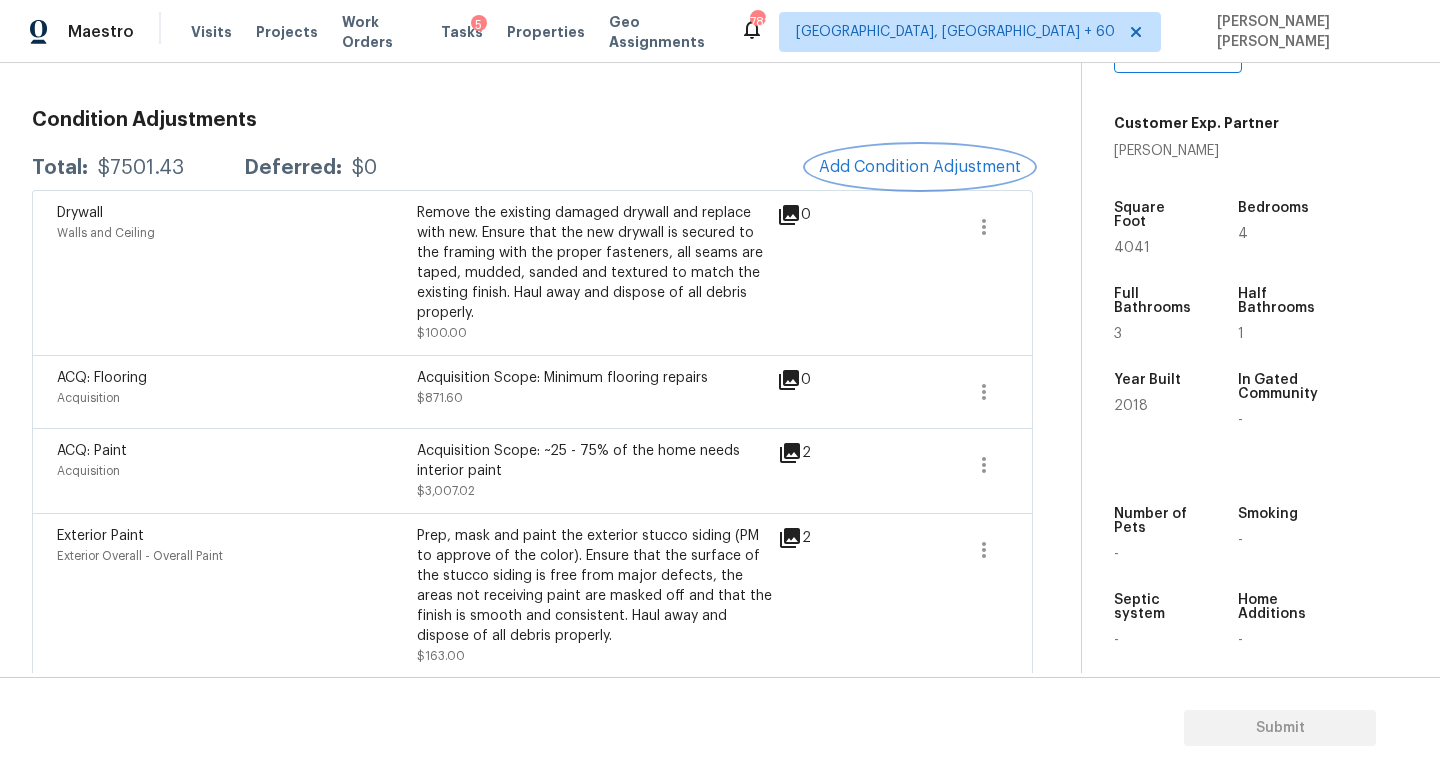 scroll, scrollTop: 261, scrollLeft: 0, axis: vertical 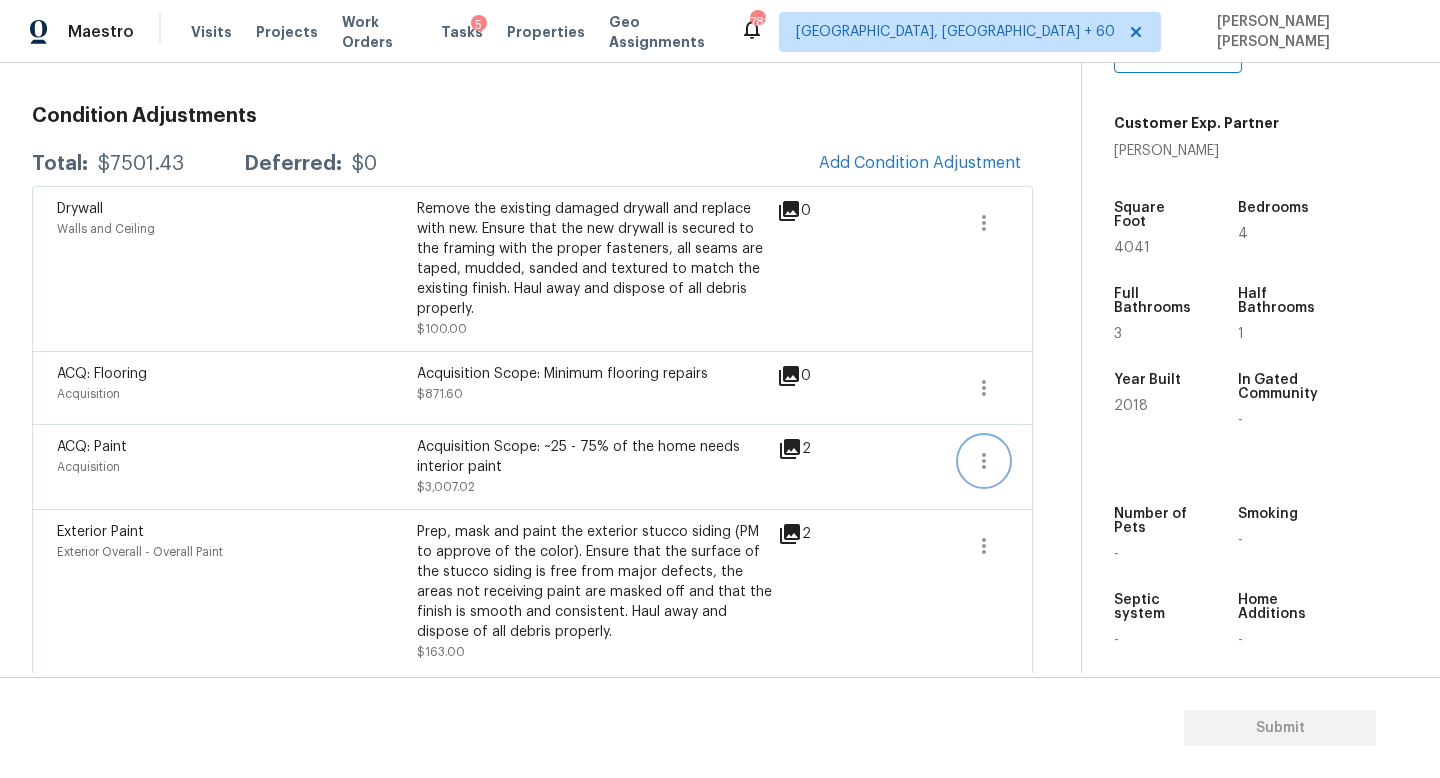 click at bounding box center [984, 461] 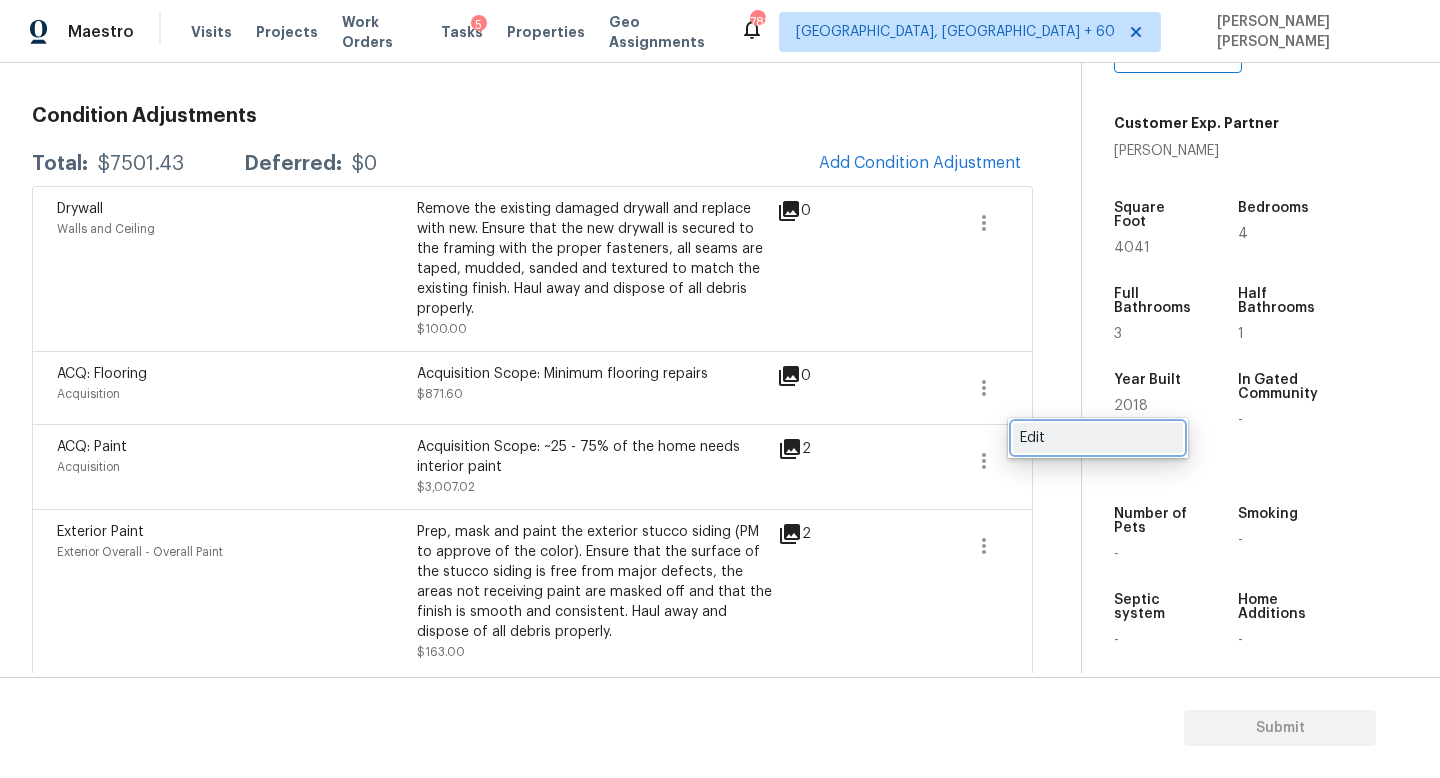 click on "Edit" at bounding box center [1098, 438] 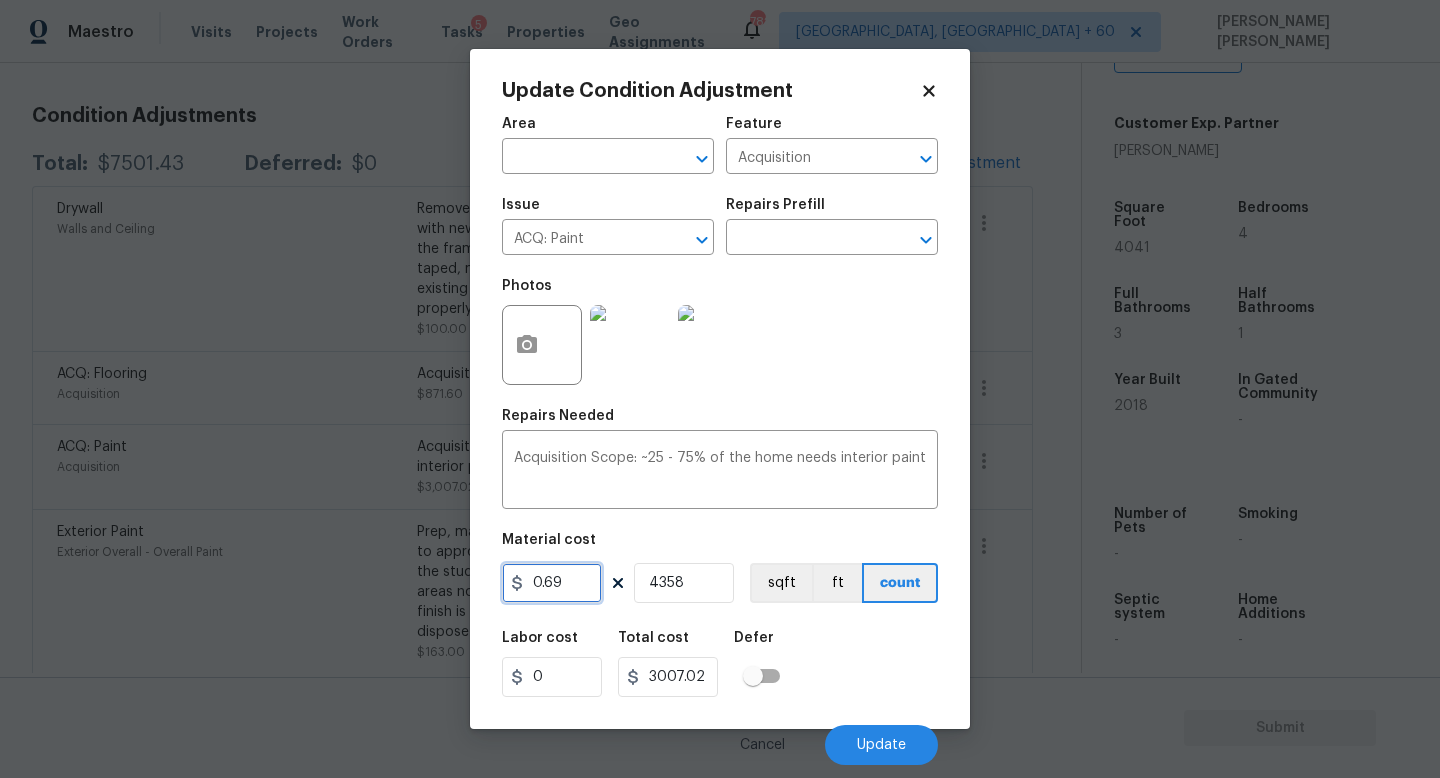 drag, startPoint x: 580, startPoint y: 586, endPoint x: 444, endPoint y: 585, distance: 136.00368 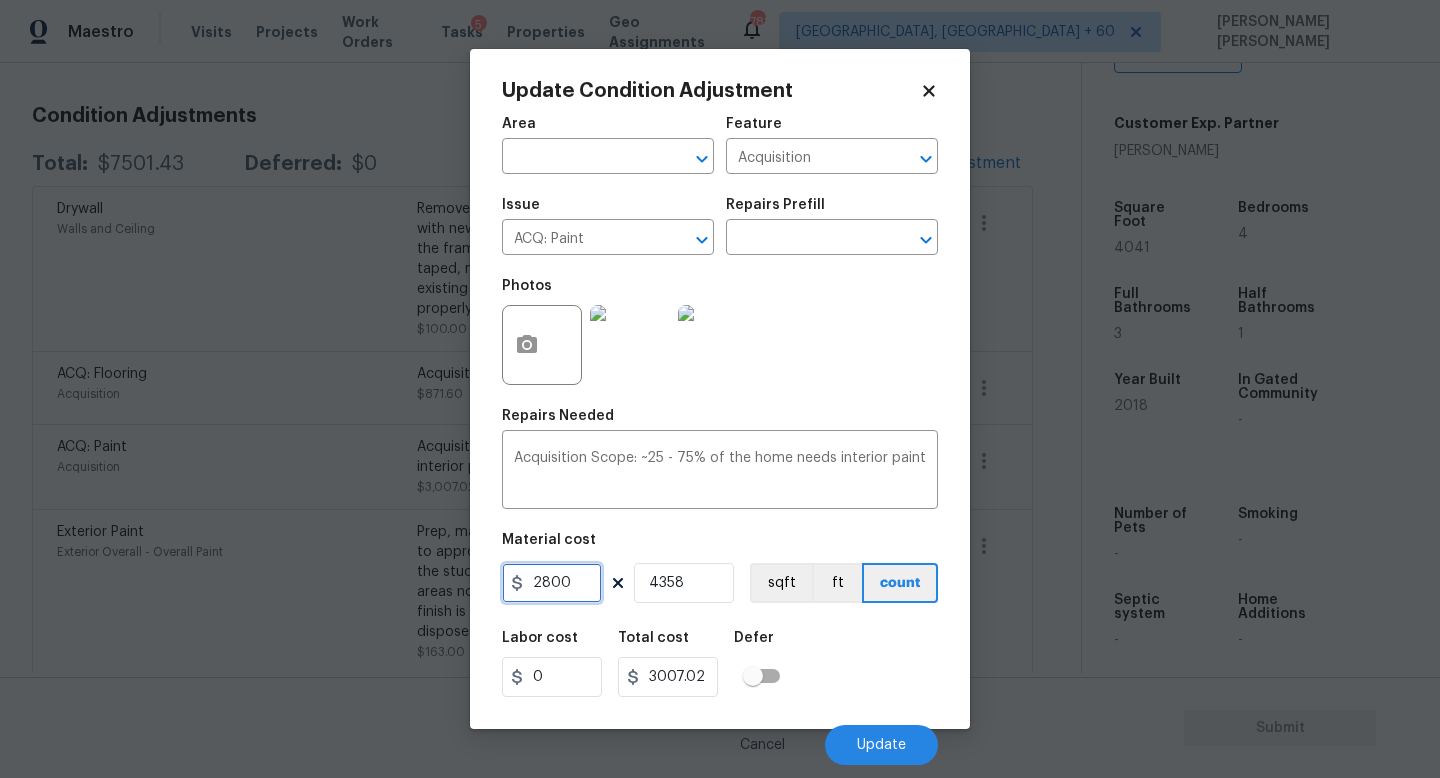 type on "2800" 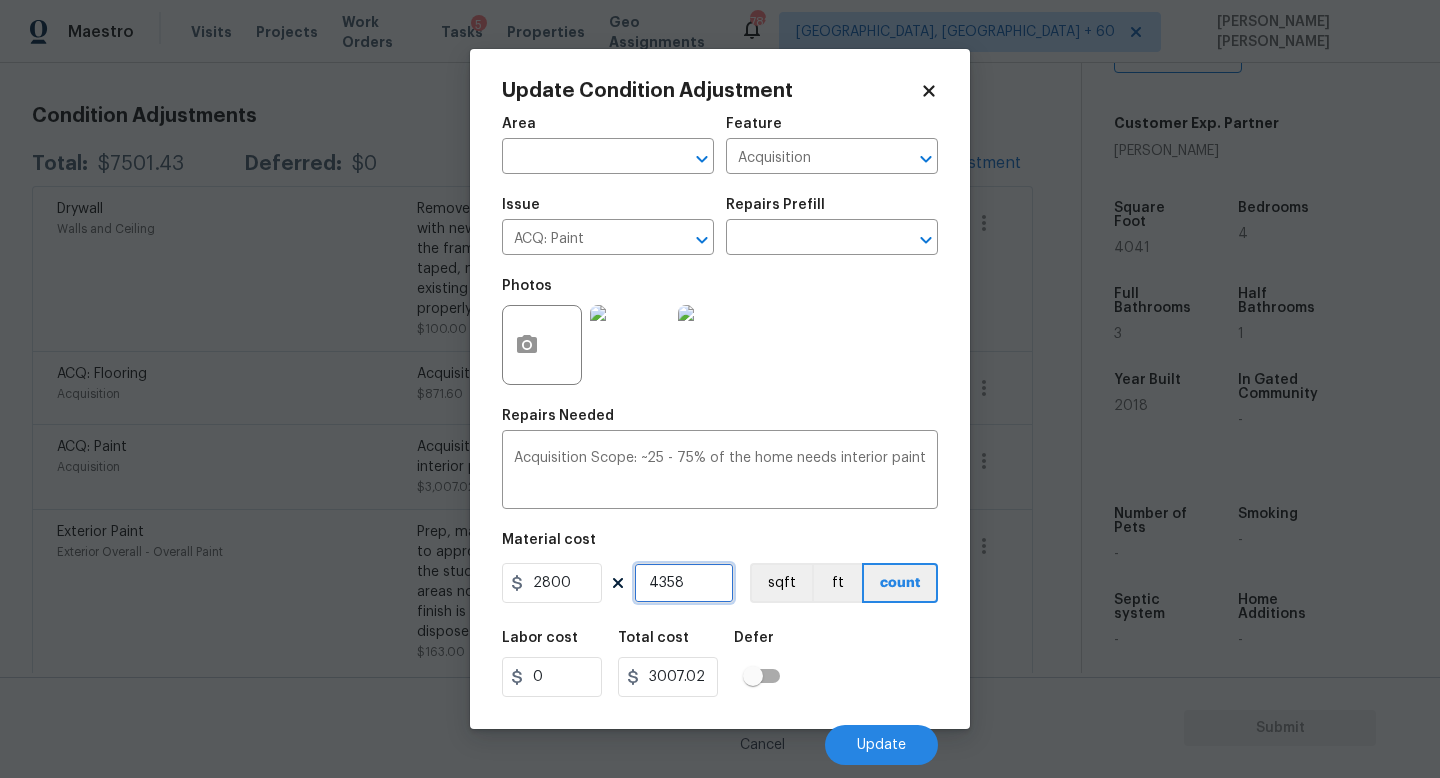 type on "12202400" 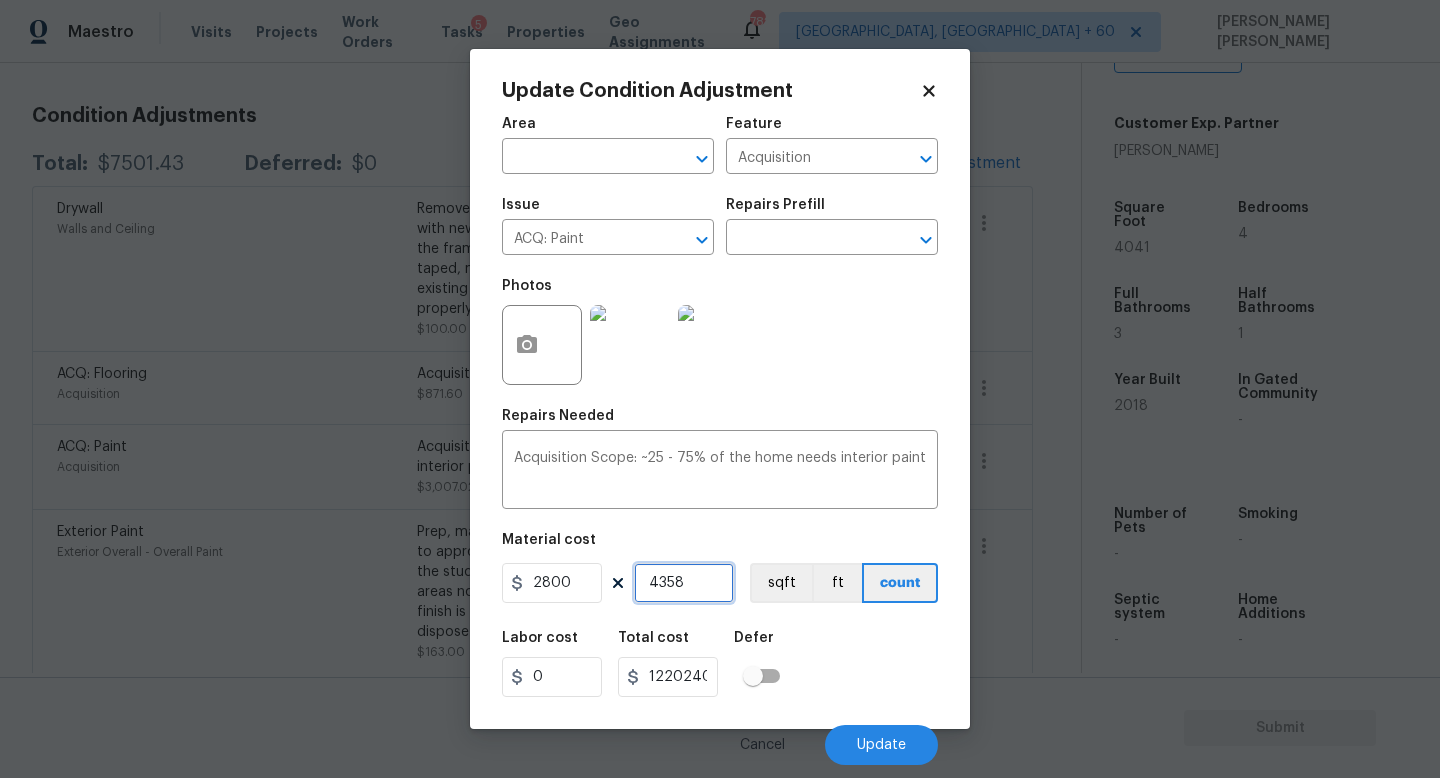 drag, startPoint x: 715, startPoint y: 575, endPoint x: 417, endPoint y: 572, distance: 298.0151 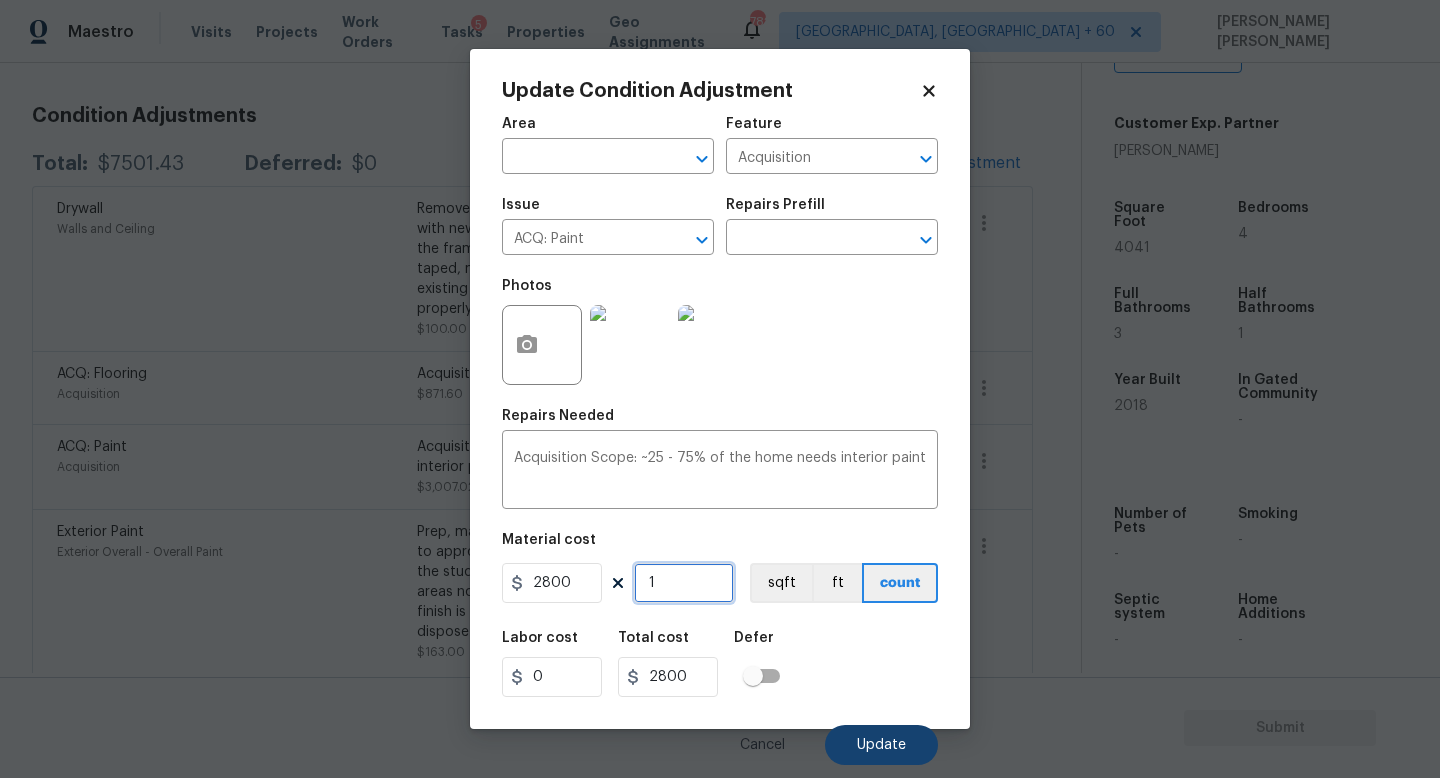type on "1" 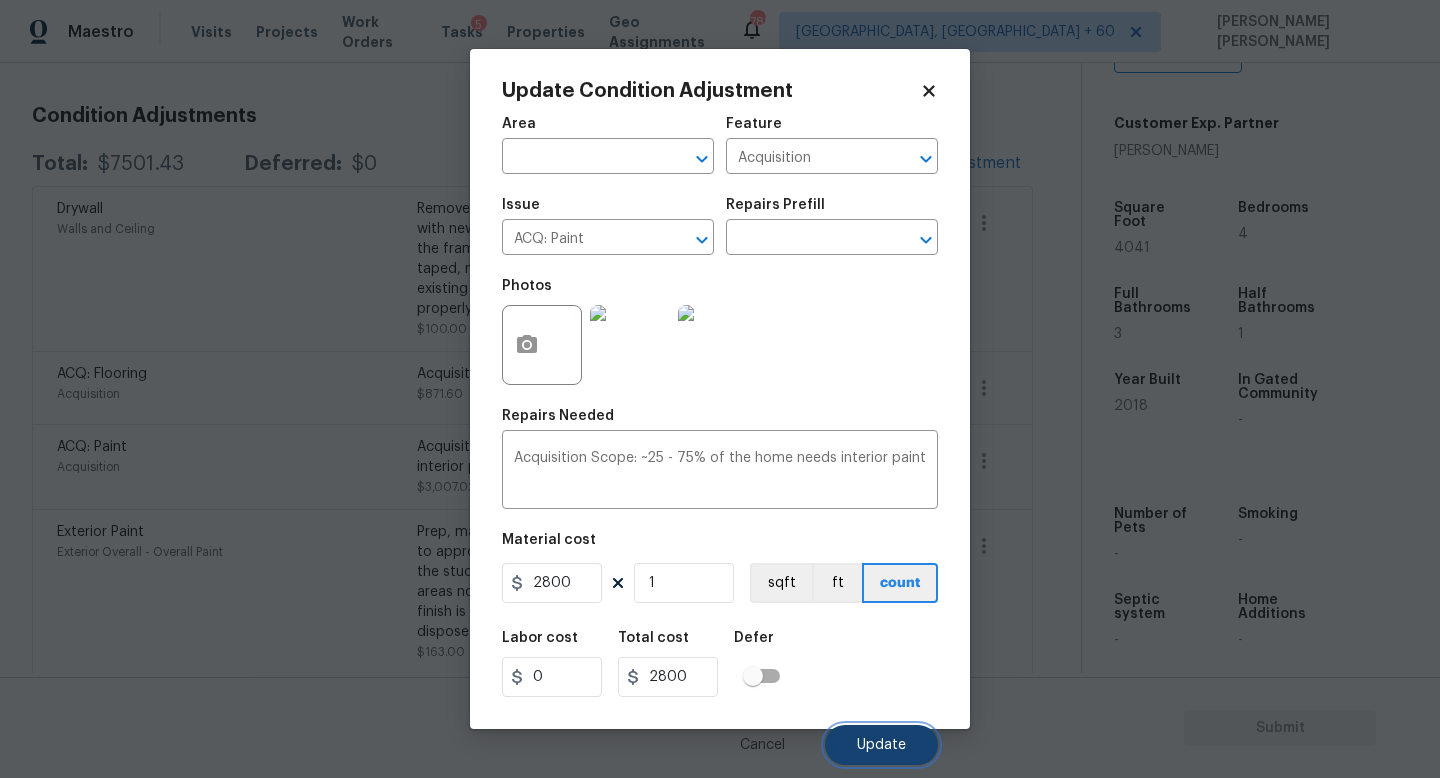 click on "Update" at bounding box center [881, 745] 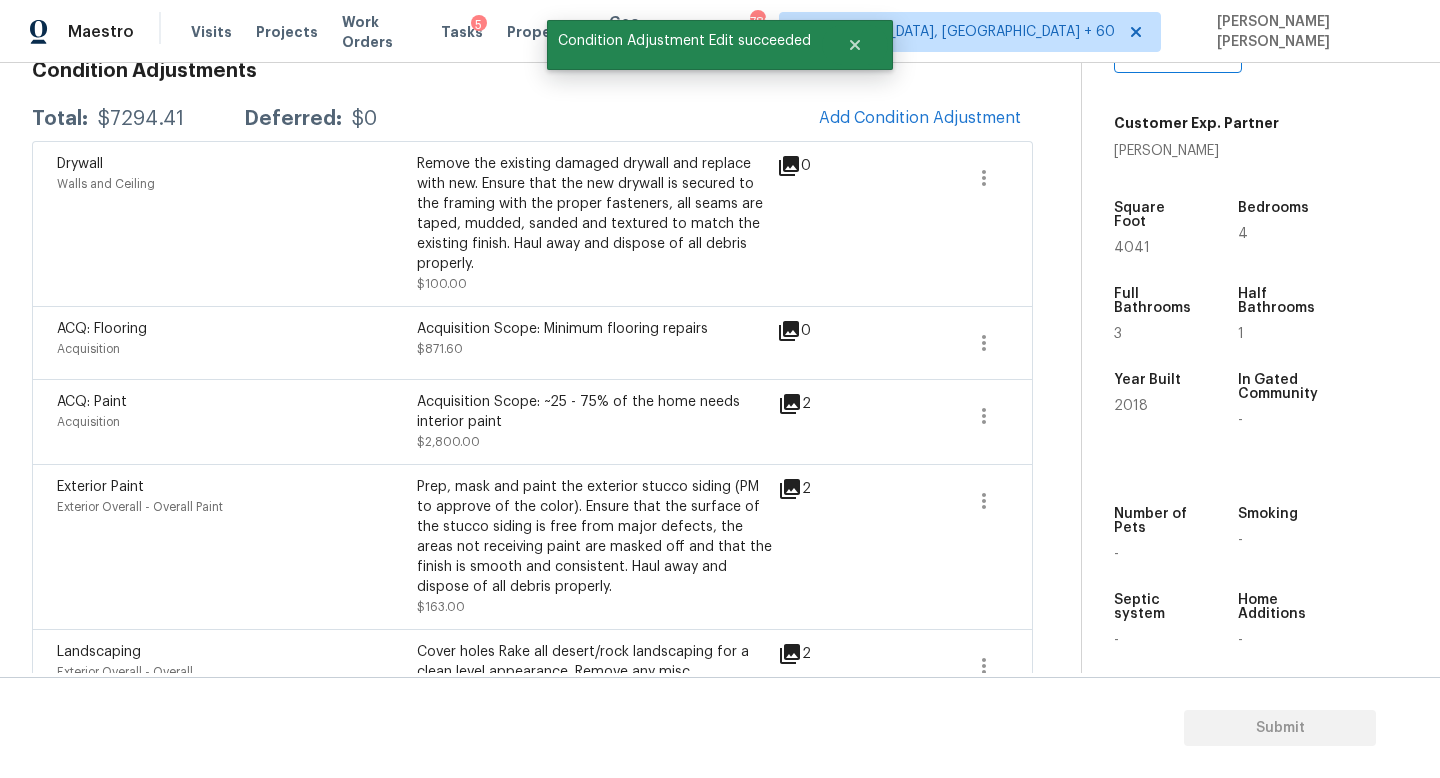 scroll, scrollTop: 261, scrollLeft: 0, axis: vertical 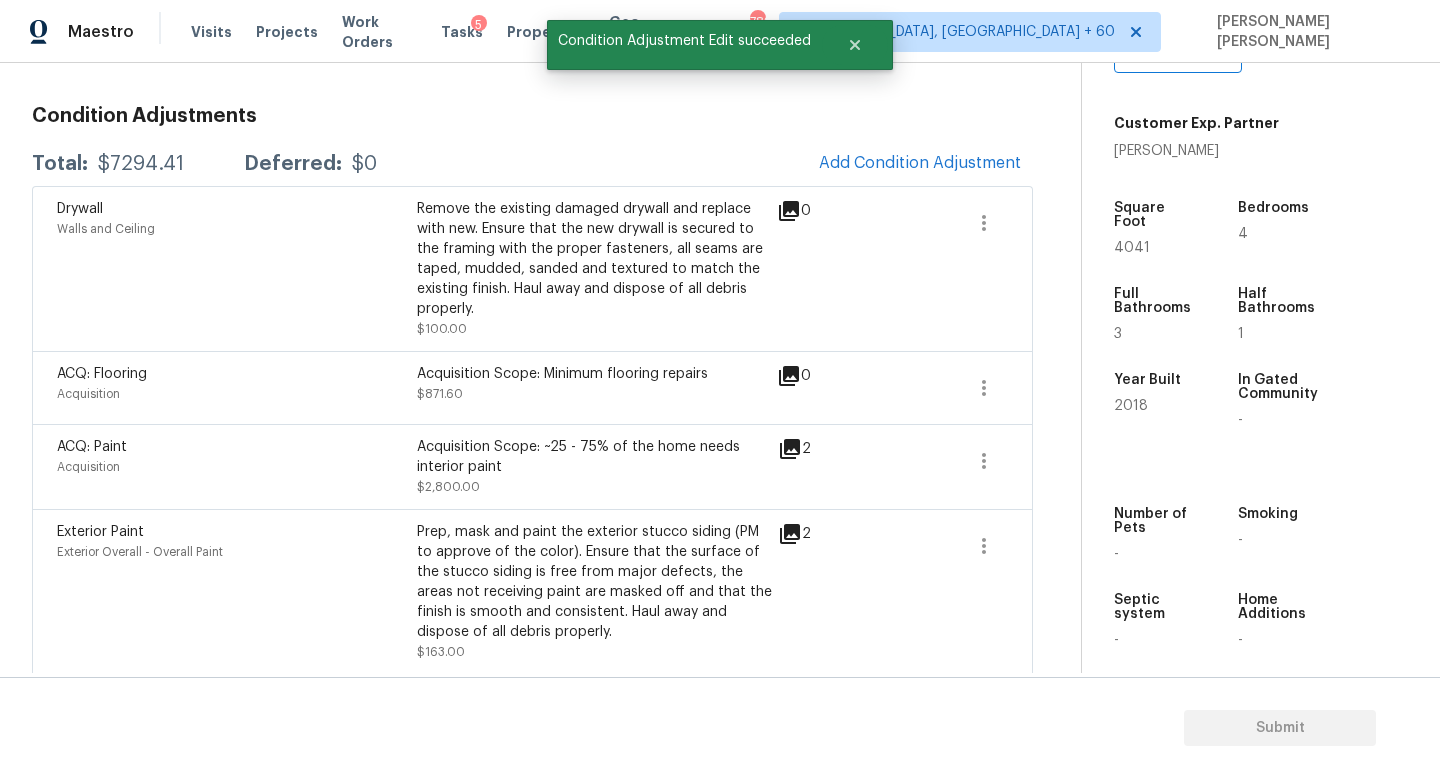 click at bounding box center [913, 388] 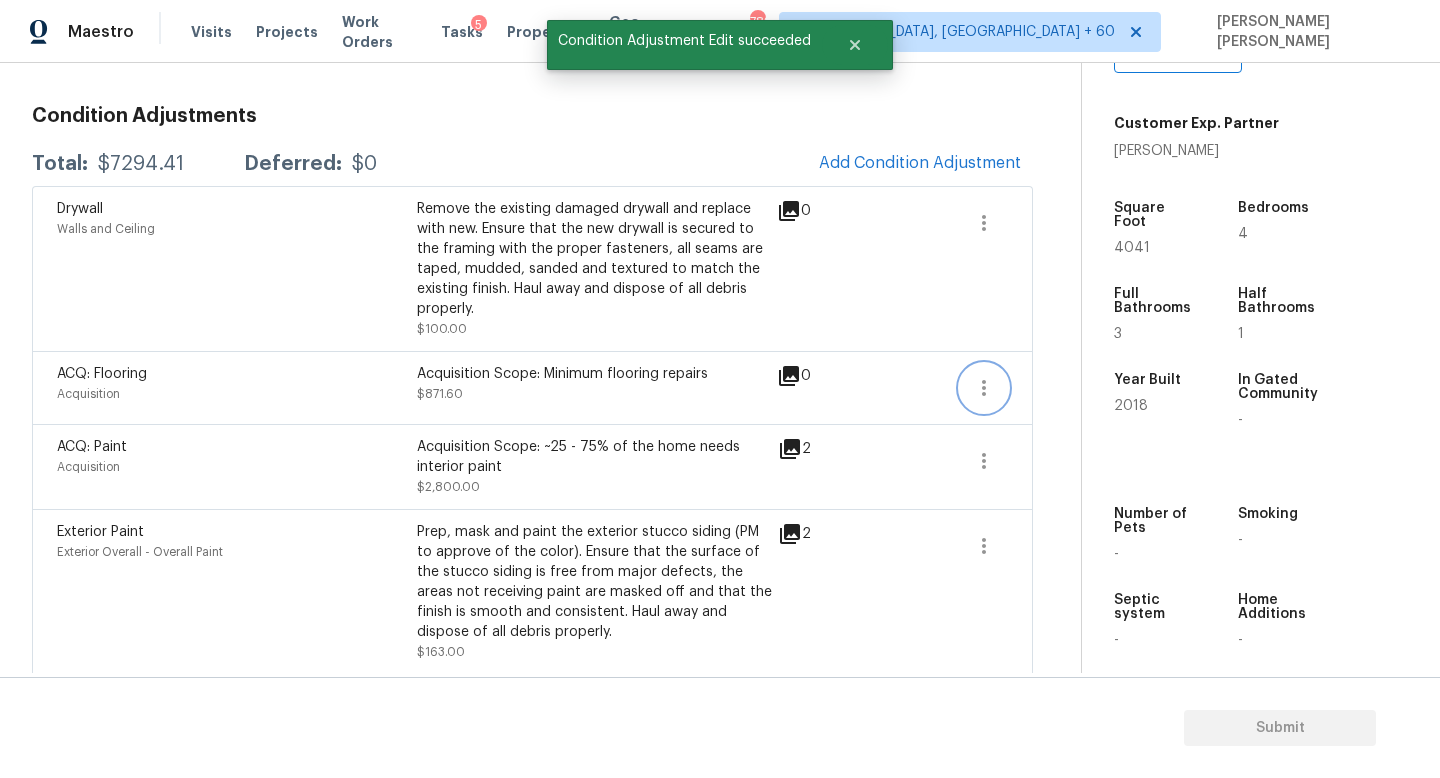 click 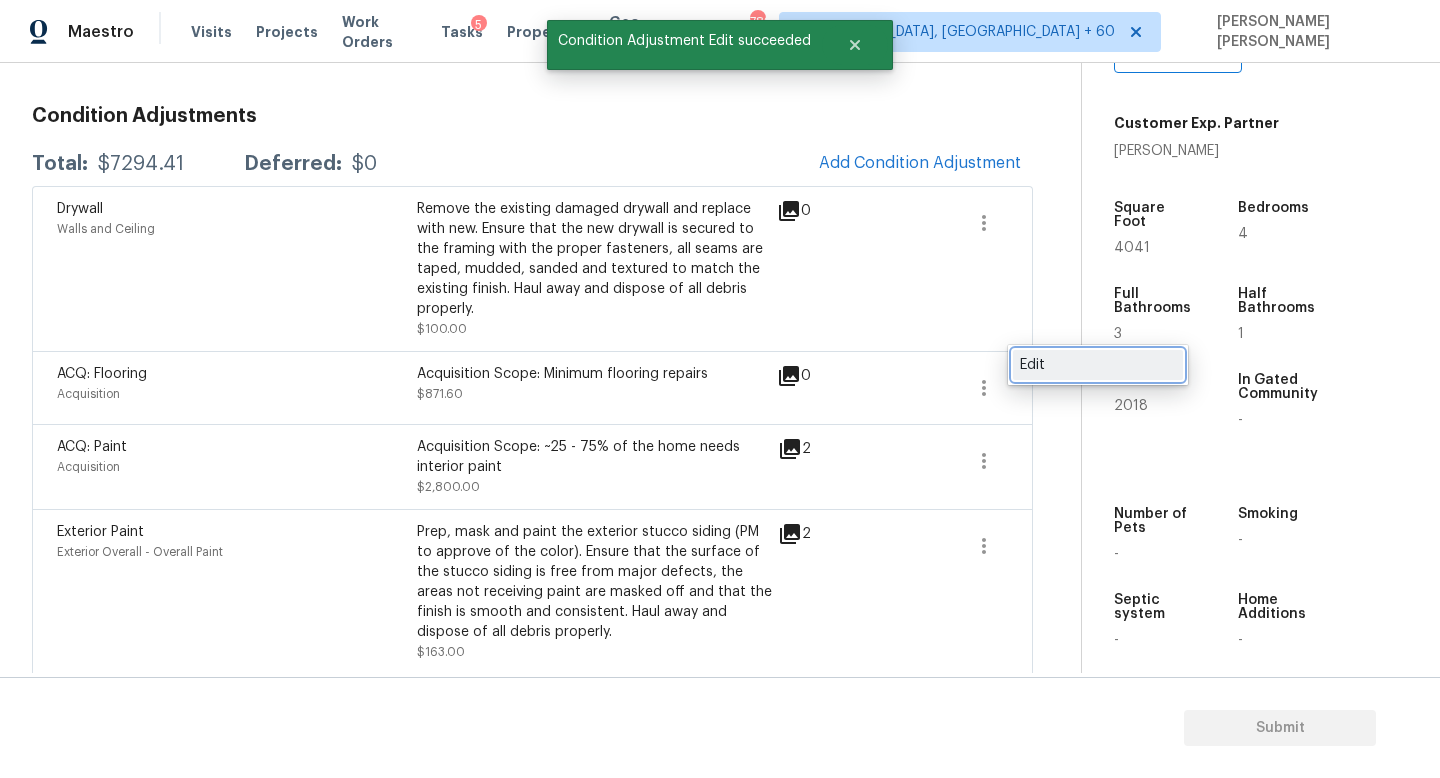click on "Edit" at bounding box center [1098, 365] 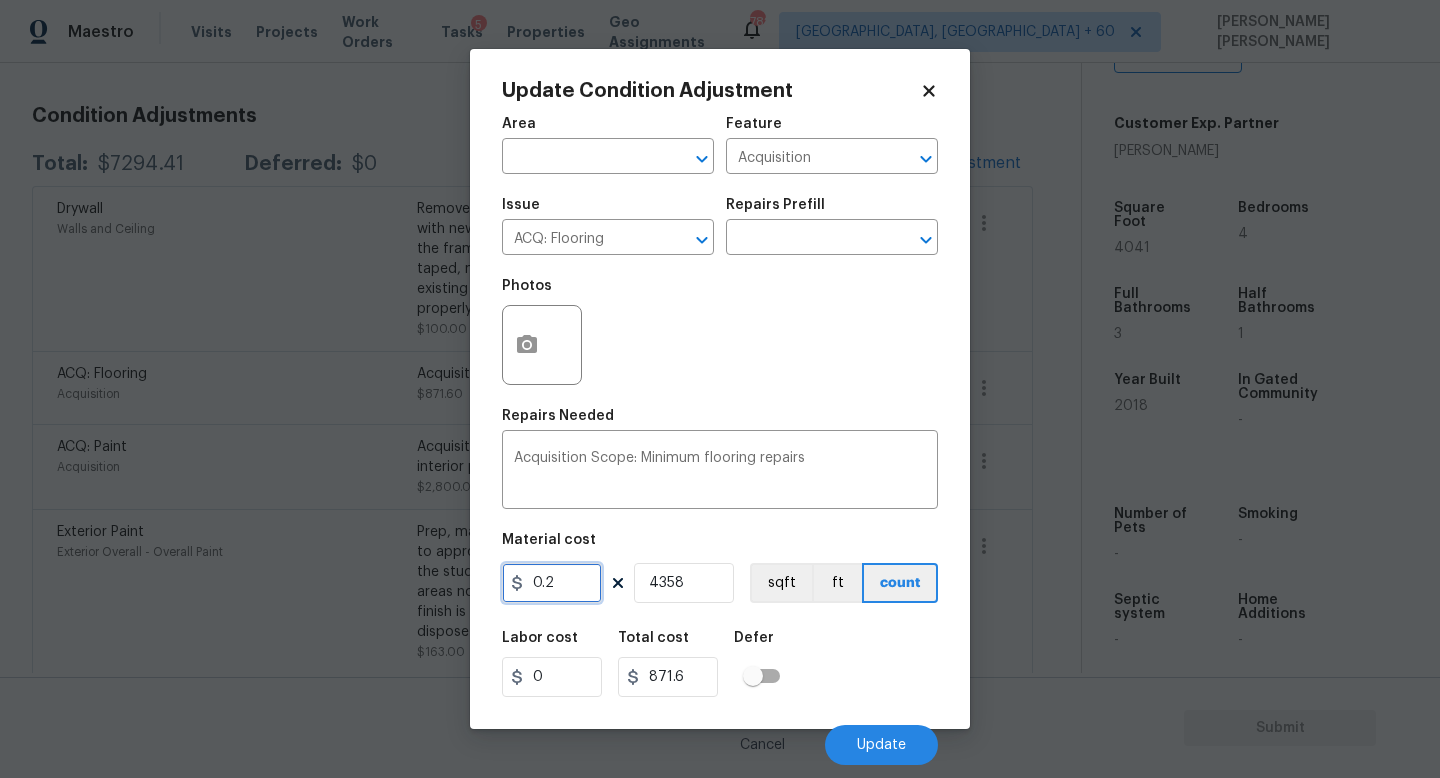 drag, startPoint x: 571, startPoint y: 584, endPoint x: 127, endPoint y: 584, distance: 444 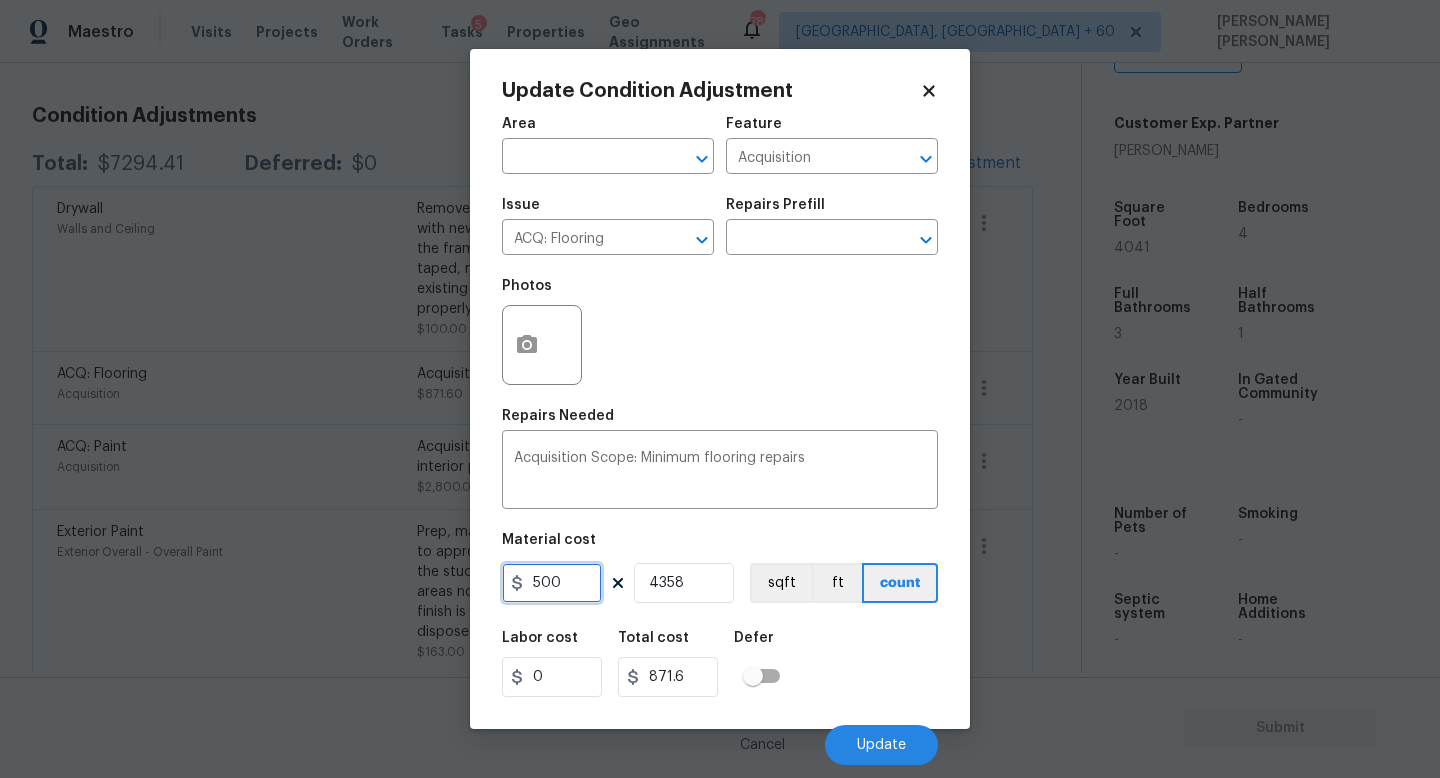type on "500" 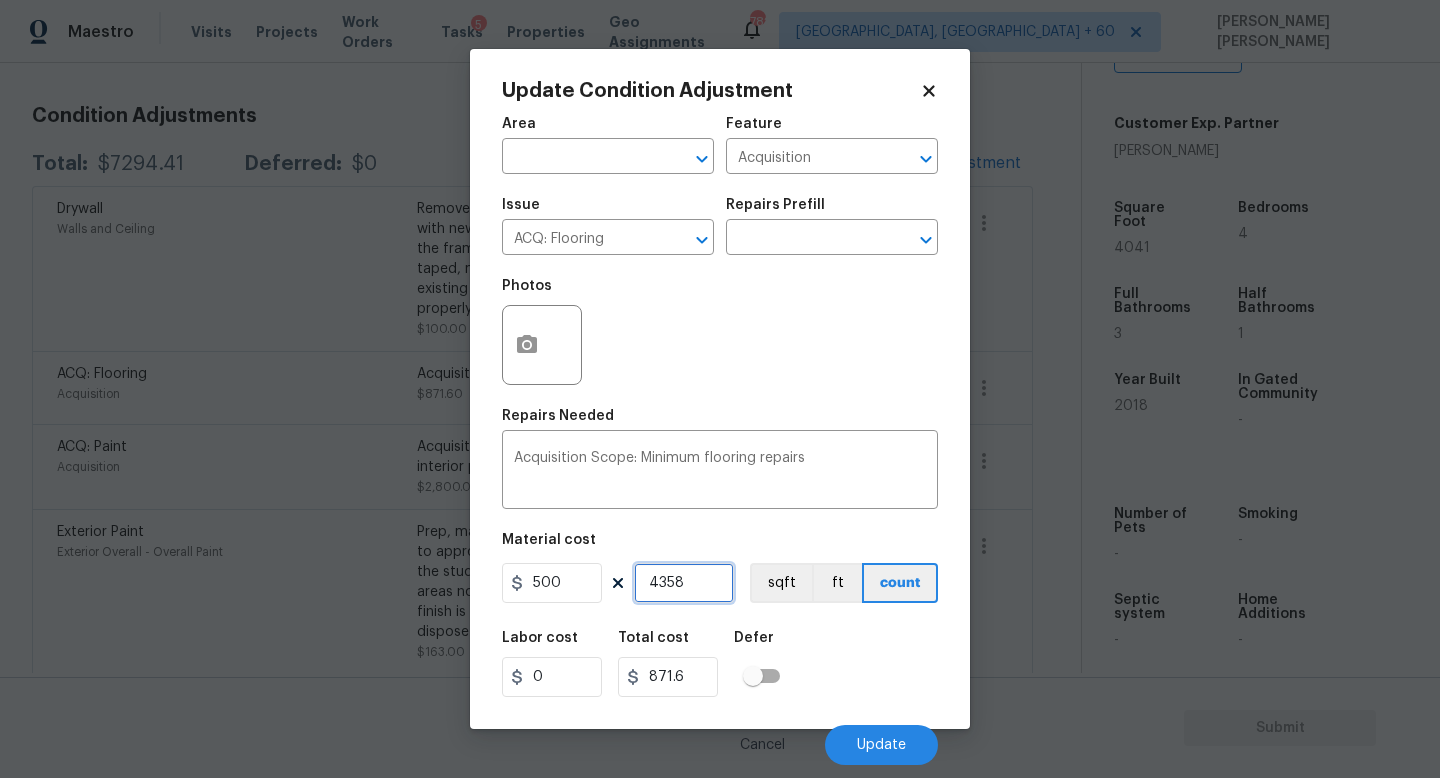type on "2179000" 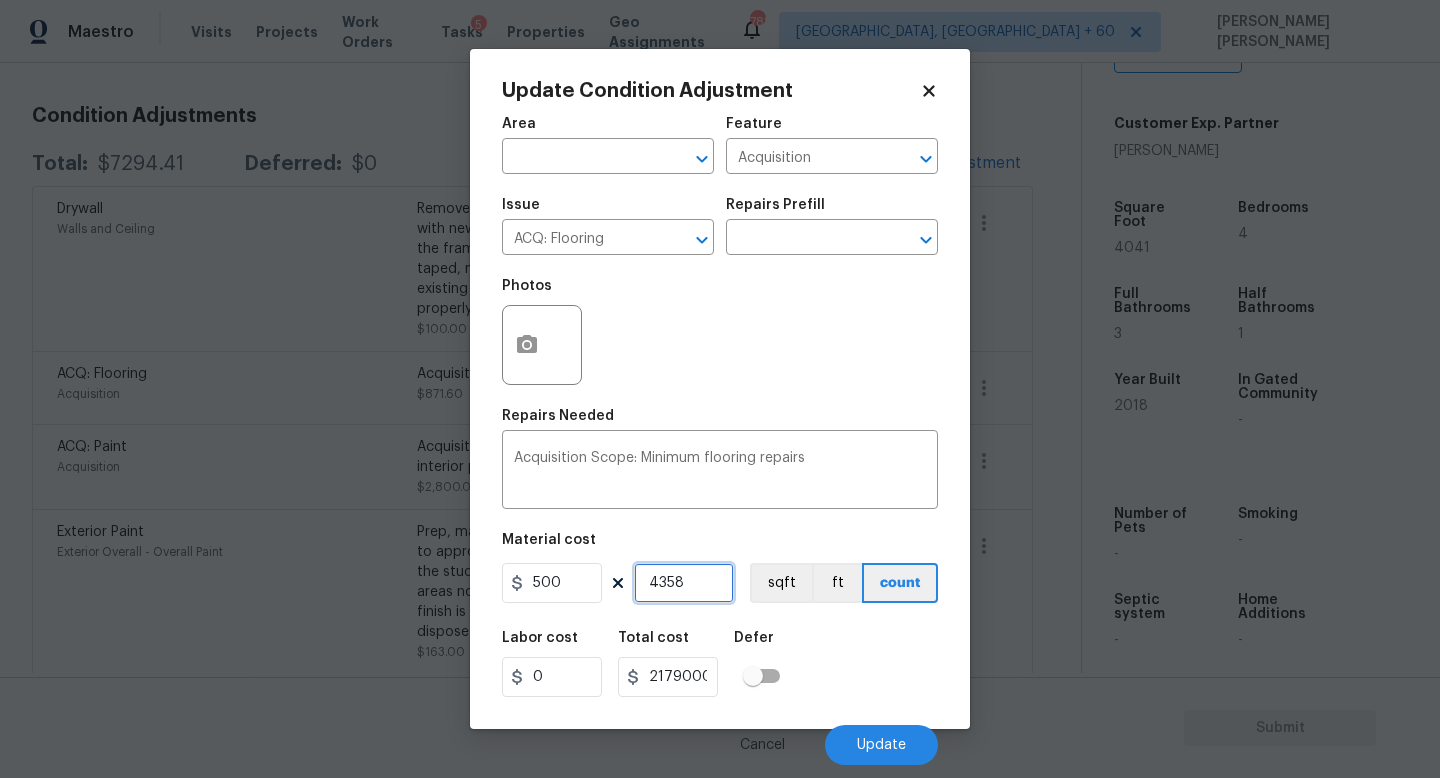 drag, startPoint x: 713, startPoint y: 581, endPoint x: 414, endPoint y: 581, distance: 299 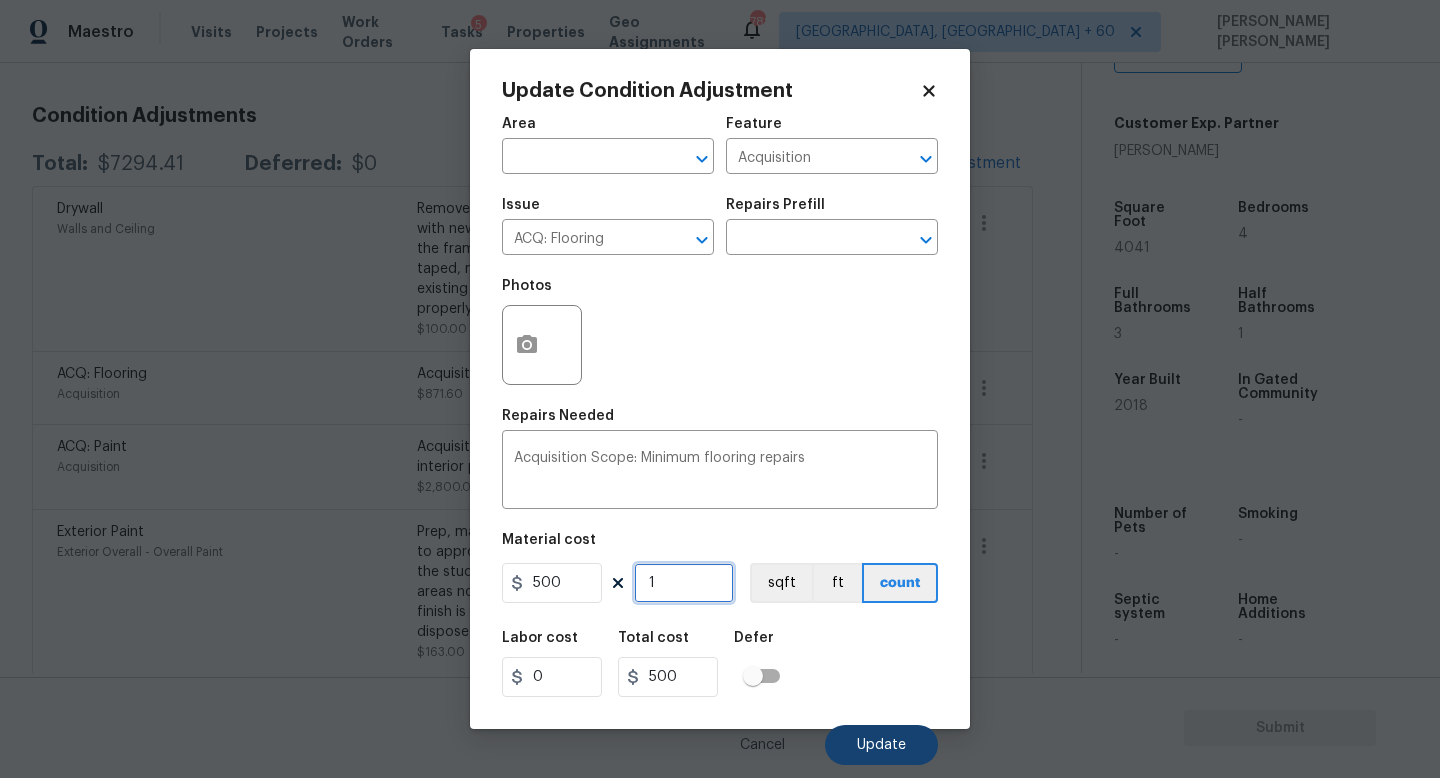 type on "1" 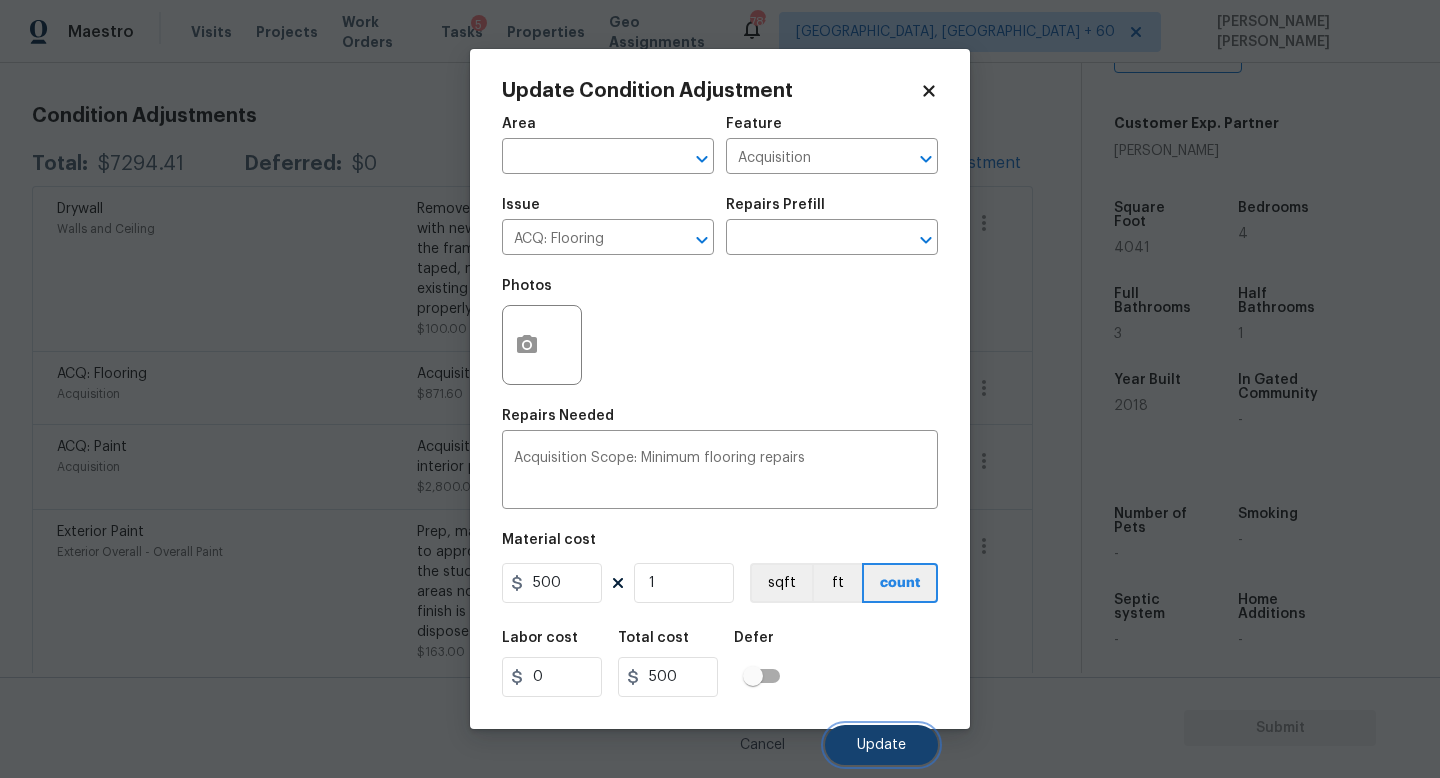 click on "Update" at bounding box center [881, 745] 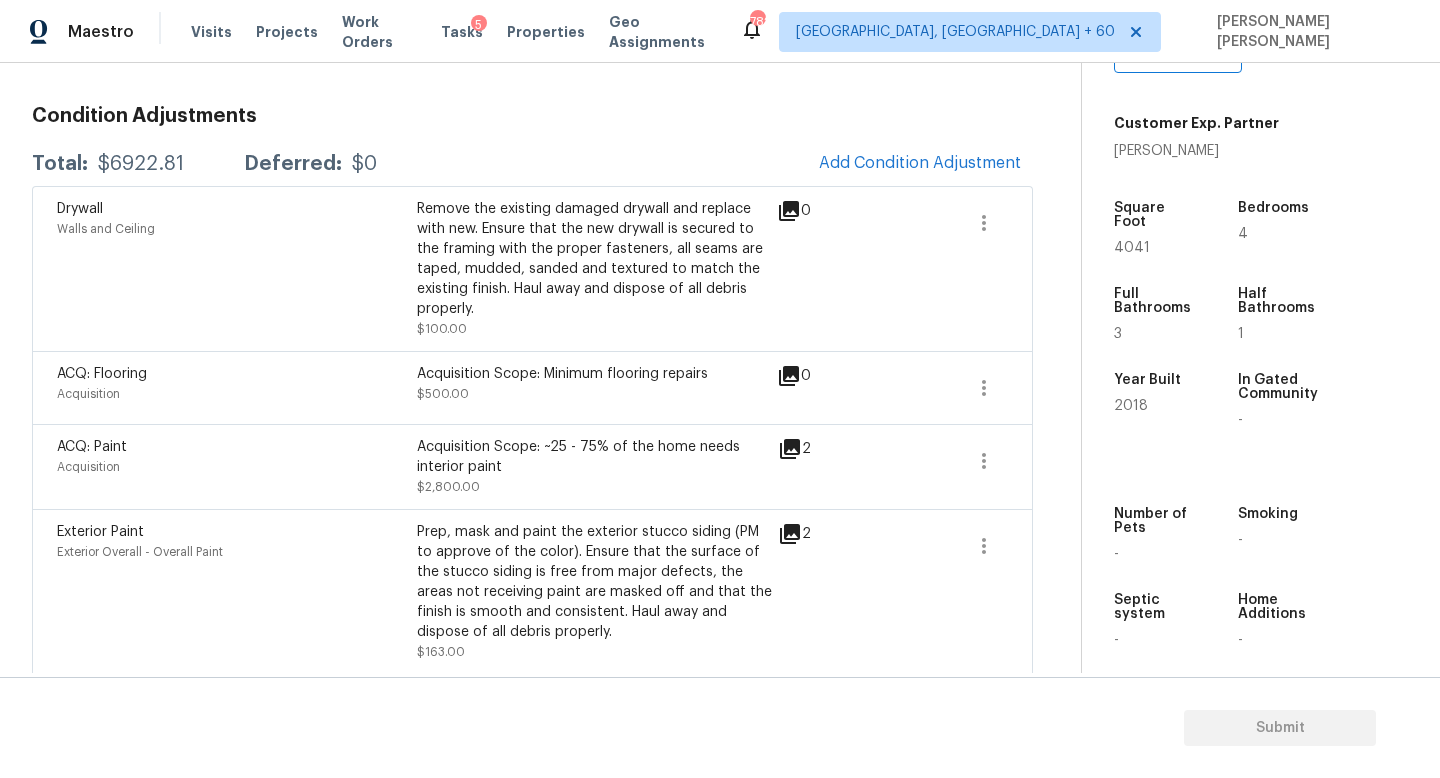 scroll, scrollTop: 256, scrollLeft: 0, axis: vertical 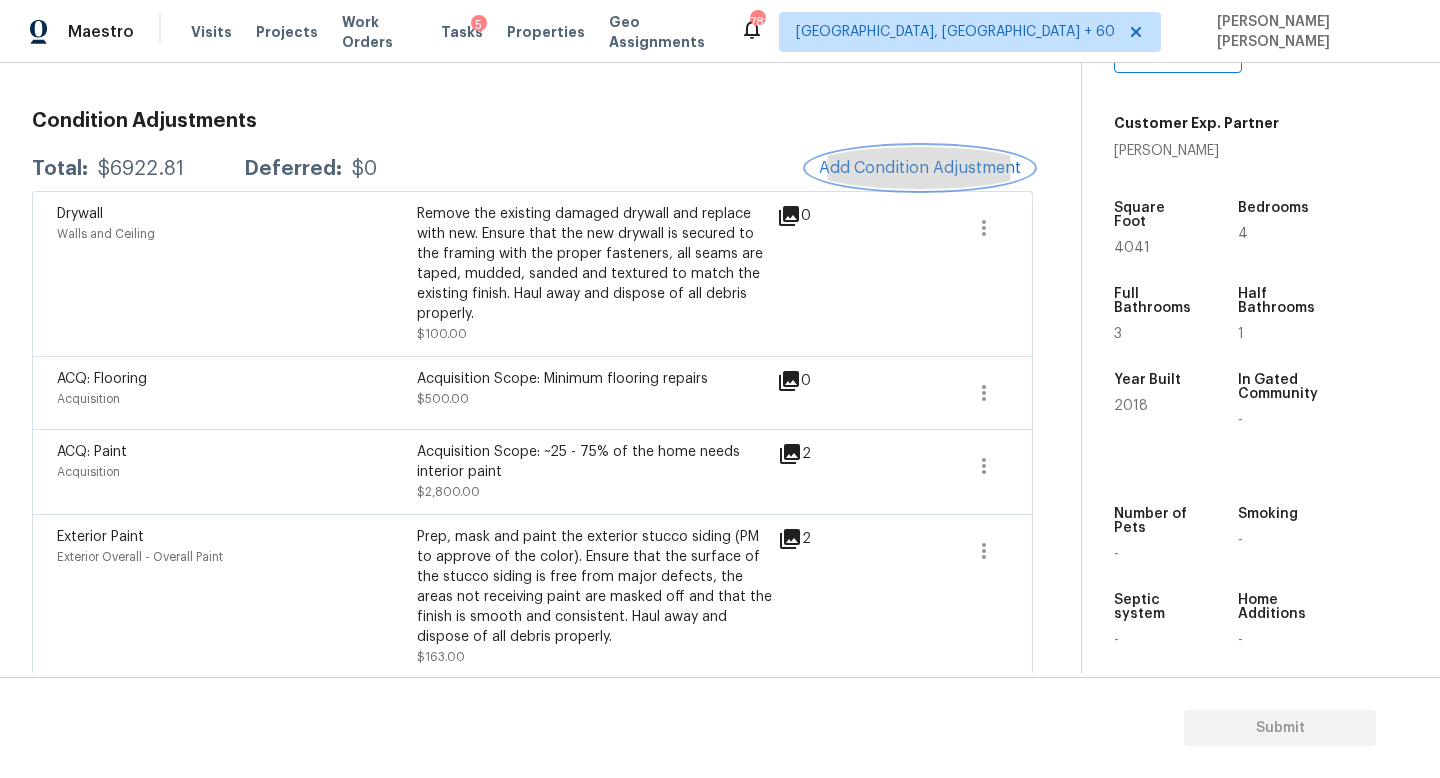 click on "Add Condition Adjustment" at bounding box center [920, 168] 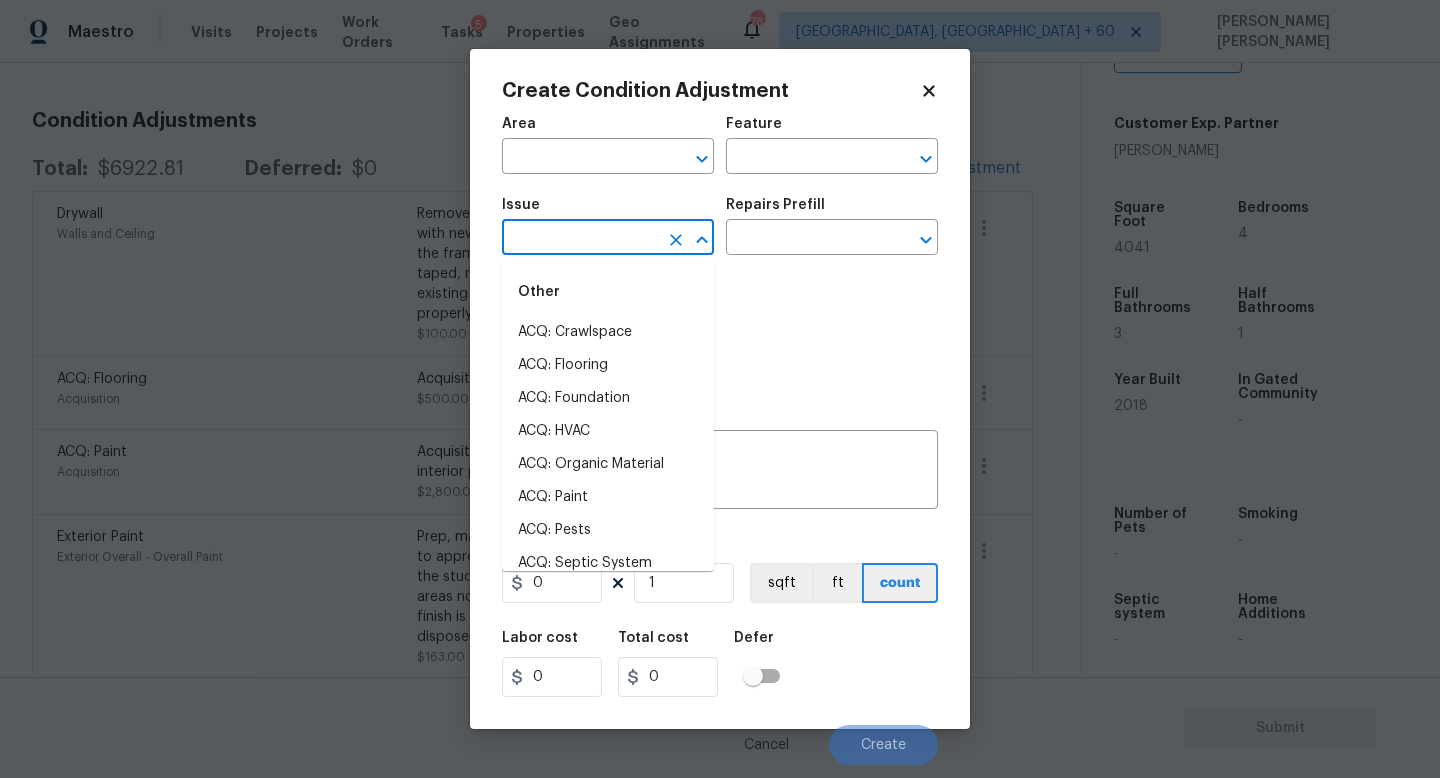 click at bounding box center (580, 239) 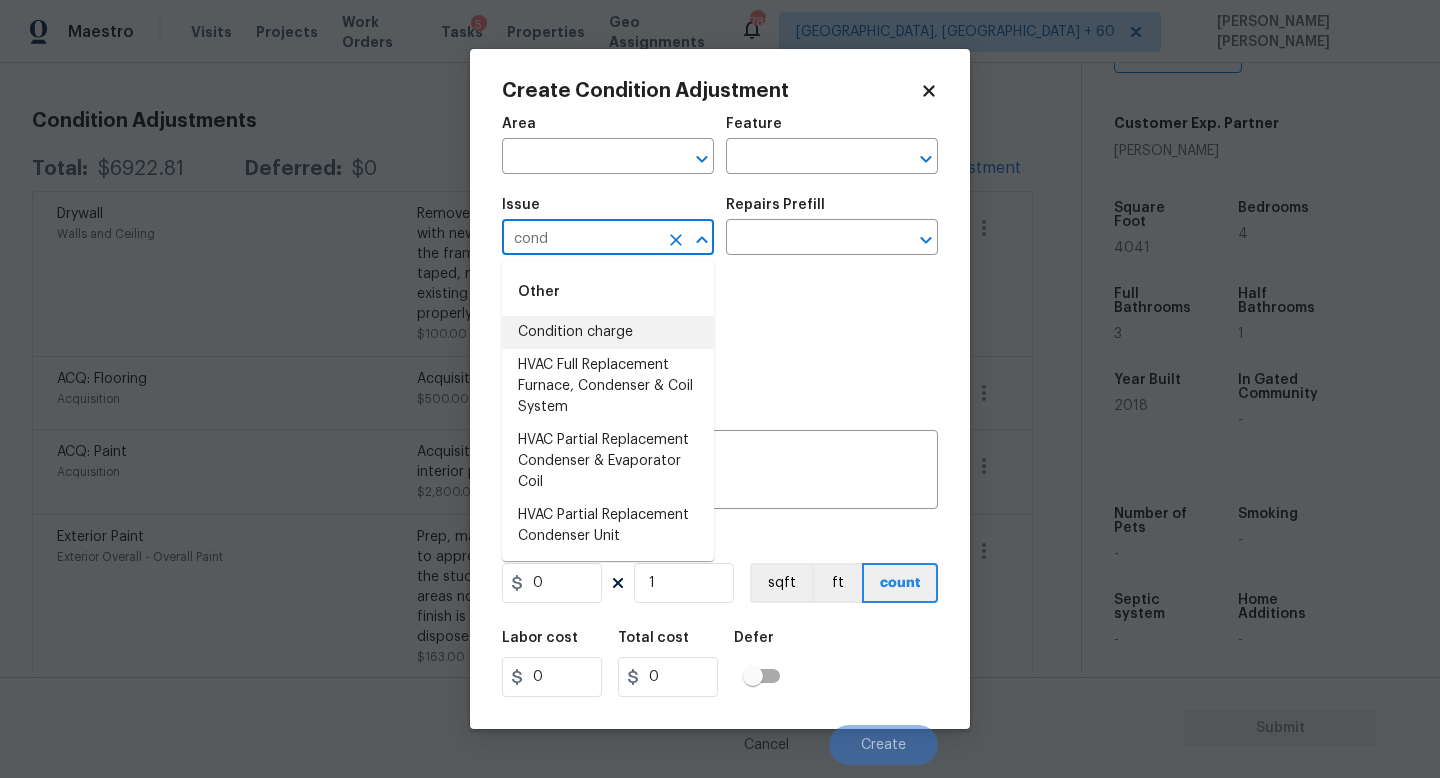 click on "Condition charge" at bounding box center (608, 332) 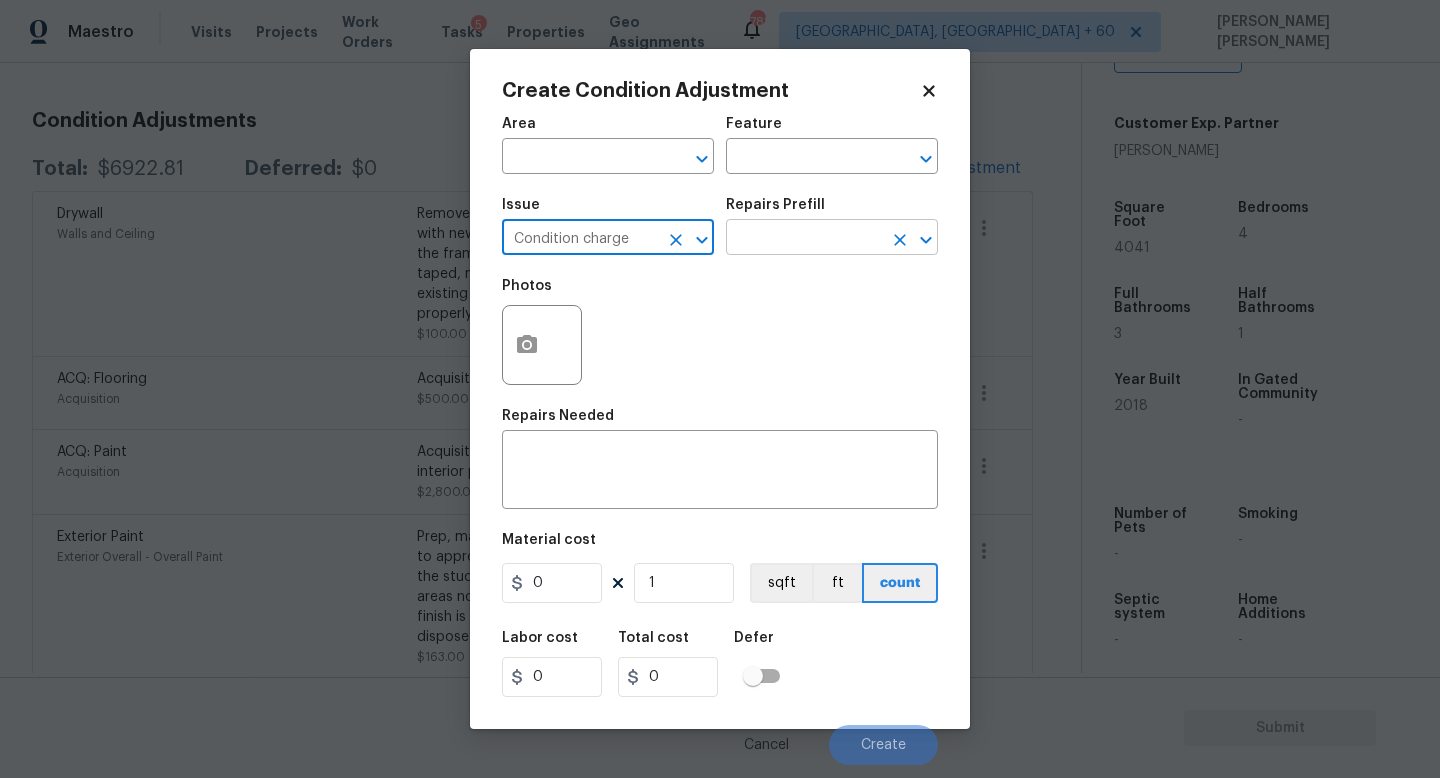type on "Condition charge" 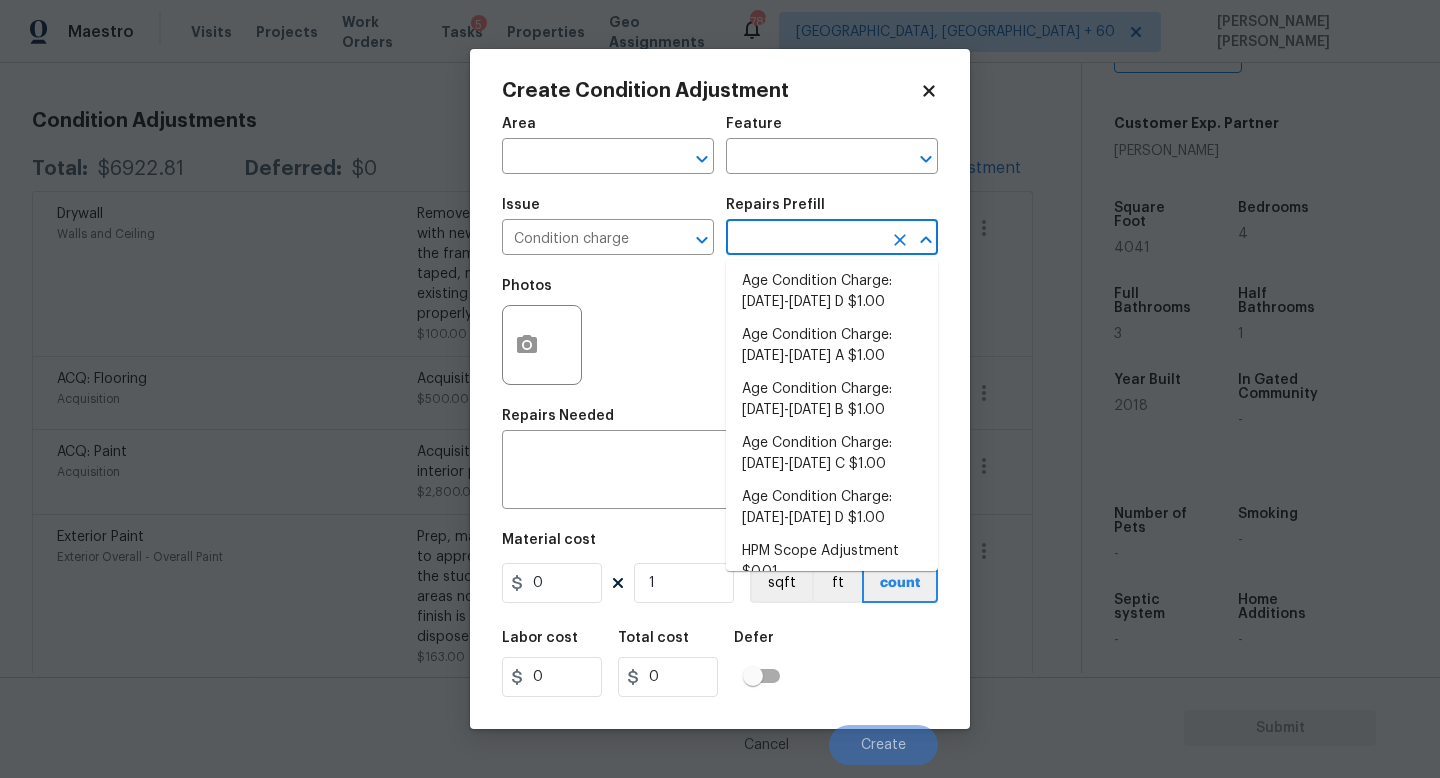 scroll, scrollTop: 656, scrollLeft: 0, axis: vertical 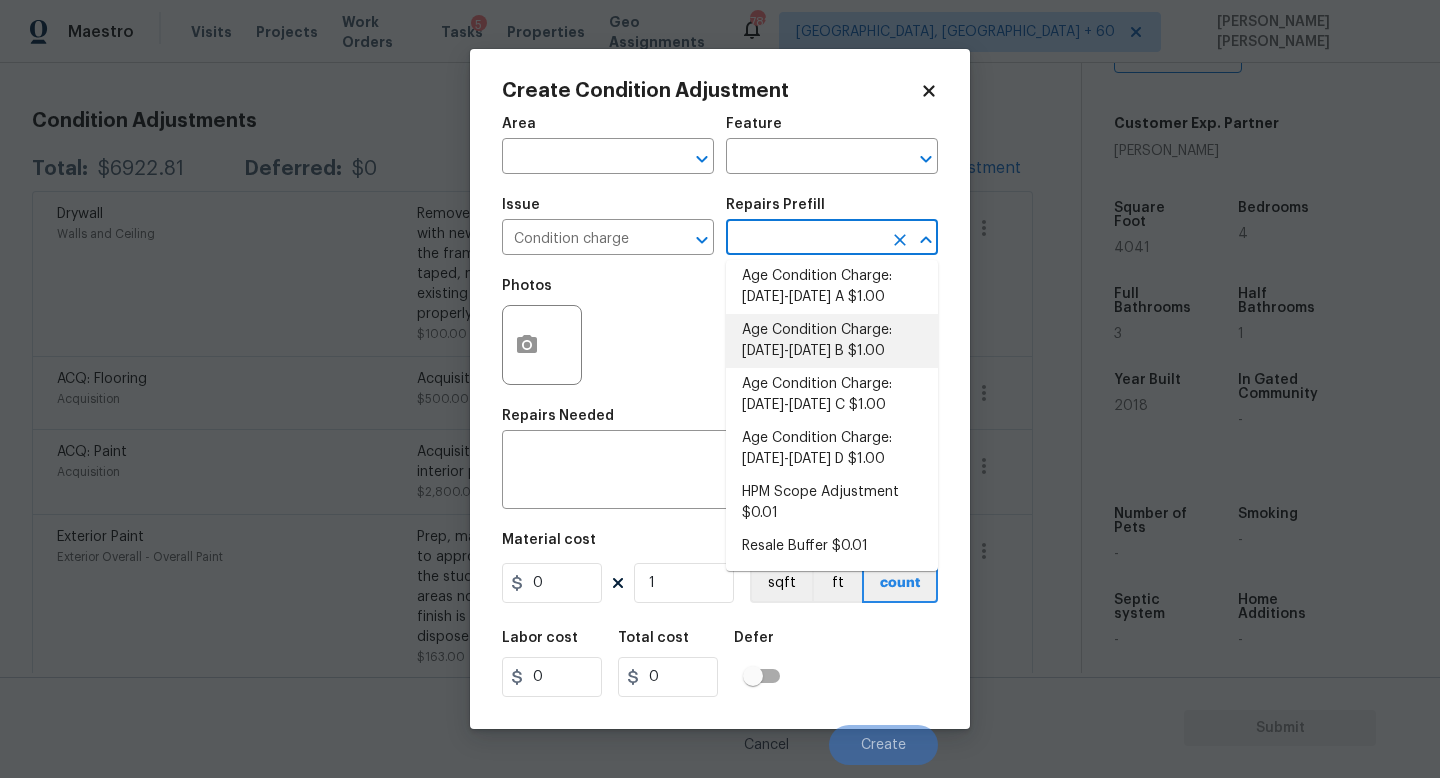 click on "Age Condition Charge: 2009-2023 B	 $1.00" at bounding box center [832, 341] 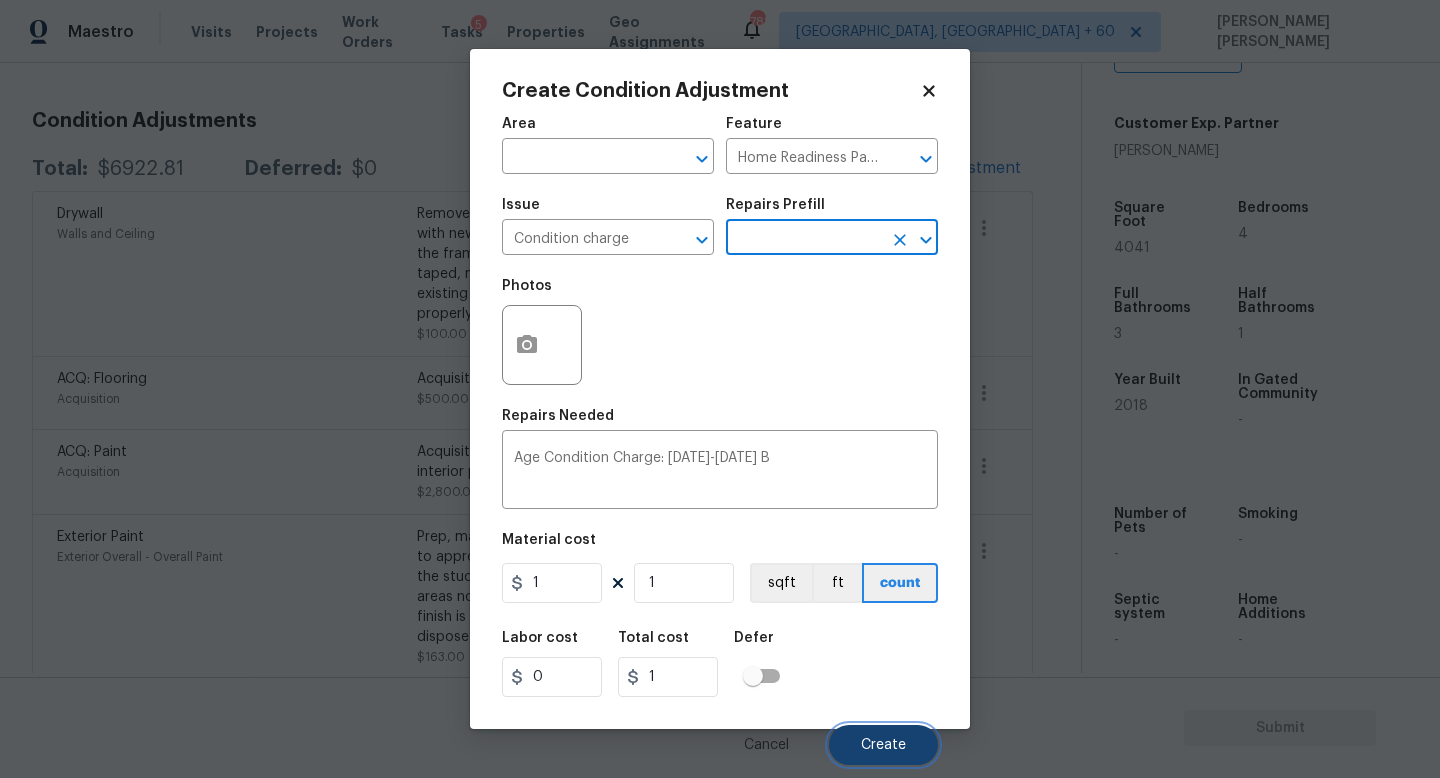 click on "Create" at bounding box center (883, 745) 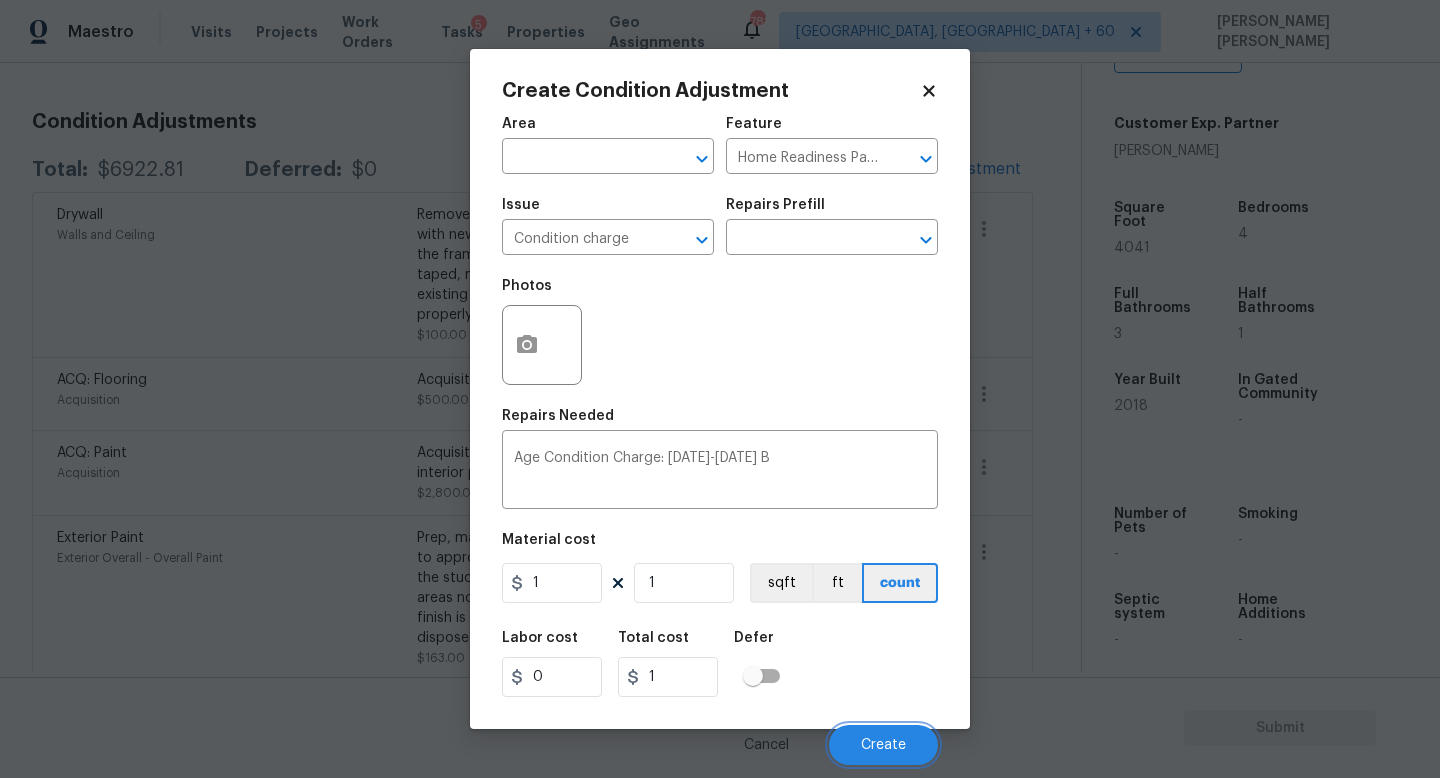 scroll, scrollTop: 256, scrollLeft: 0, axis: vertical 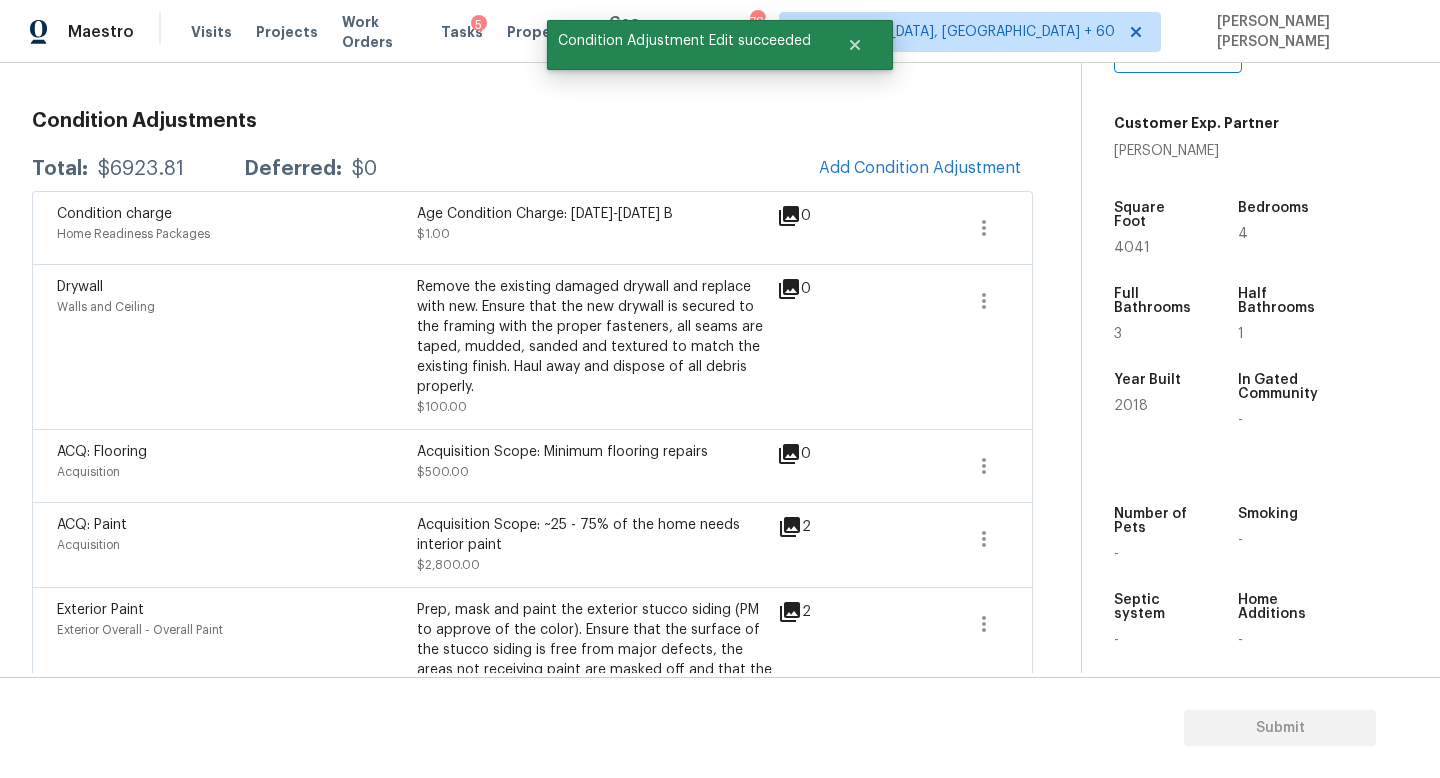 click on "Total:  $6923.81 Deferred:  $0 Add Condition Adjustment" at bounding box center (532, 169) 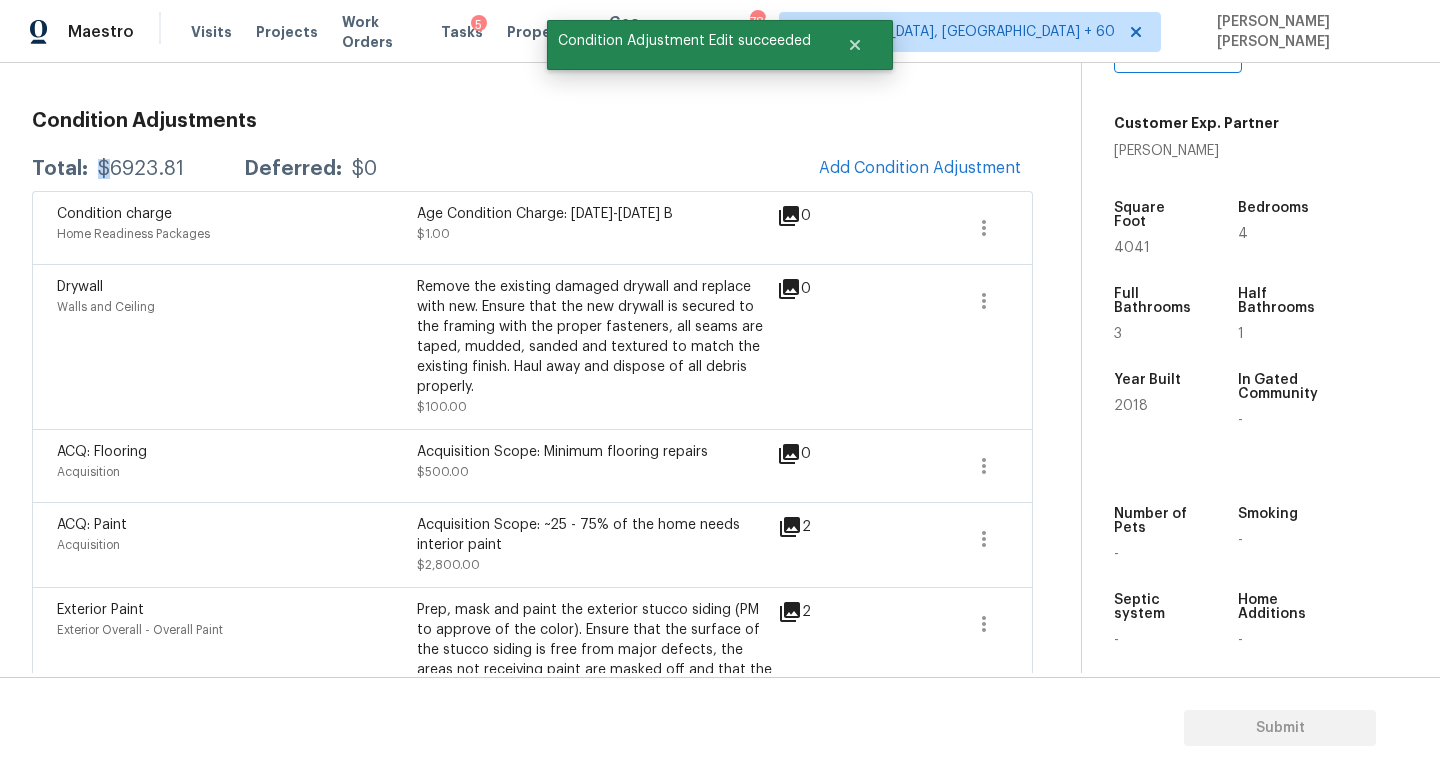 click on "Total:  $6923.81 Deferred:  $0 Add Condition Adjustment" at bounding box center (532, 169) 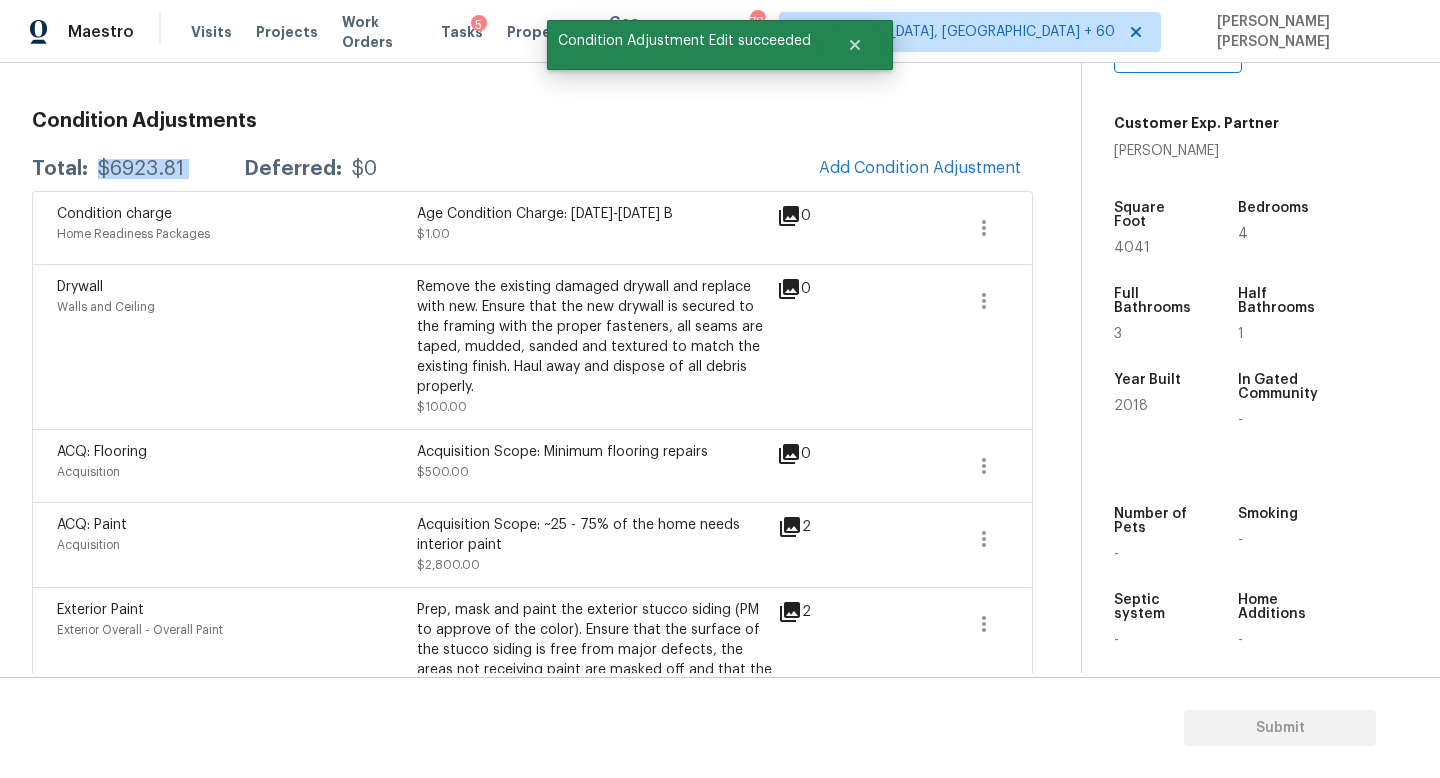 copy on "$6923.81" 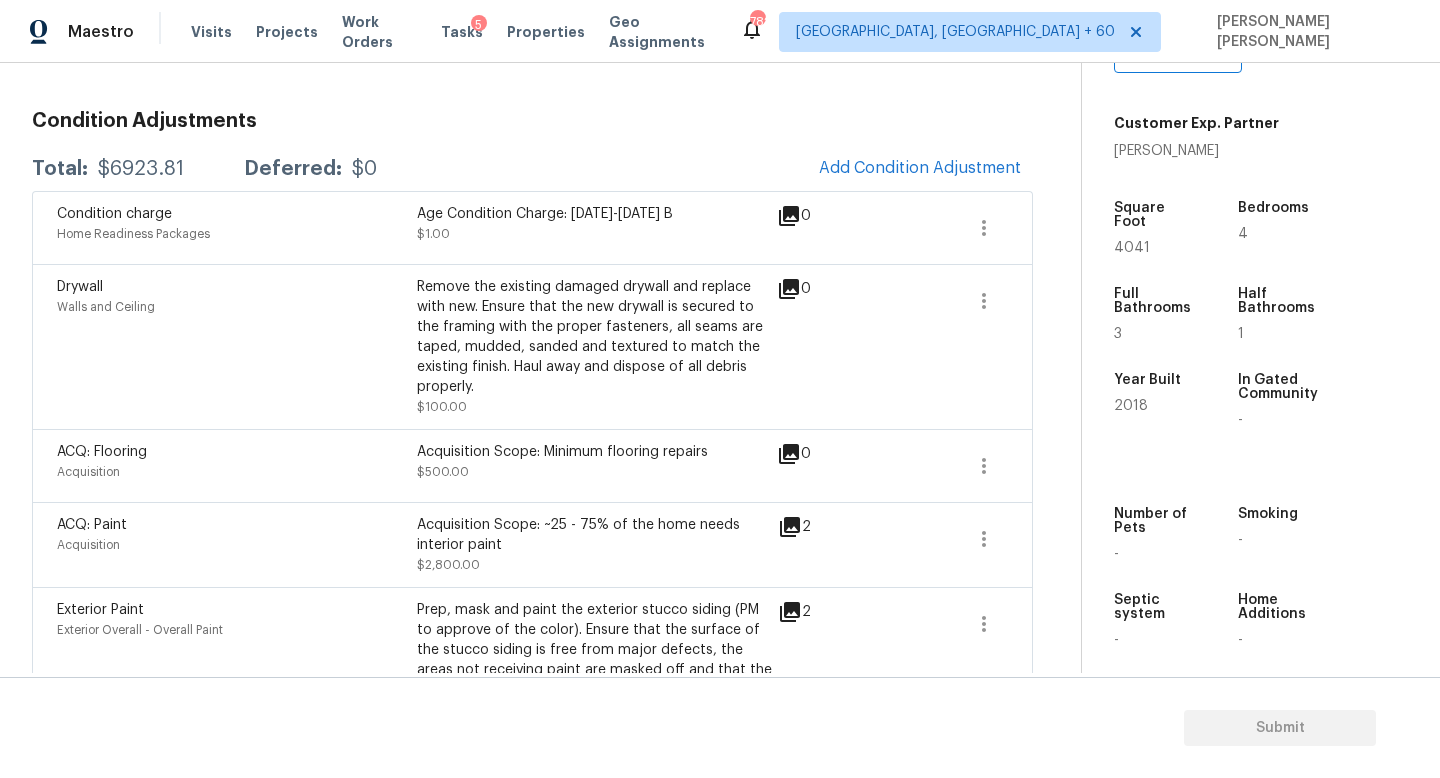 click on "Age Condition Charge: 2009-2023 B" at bounding box center (597, 214) 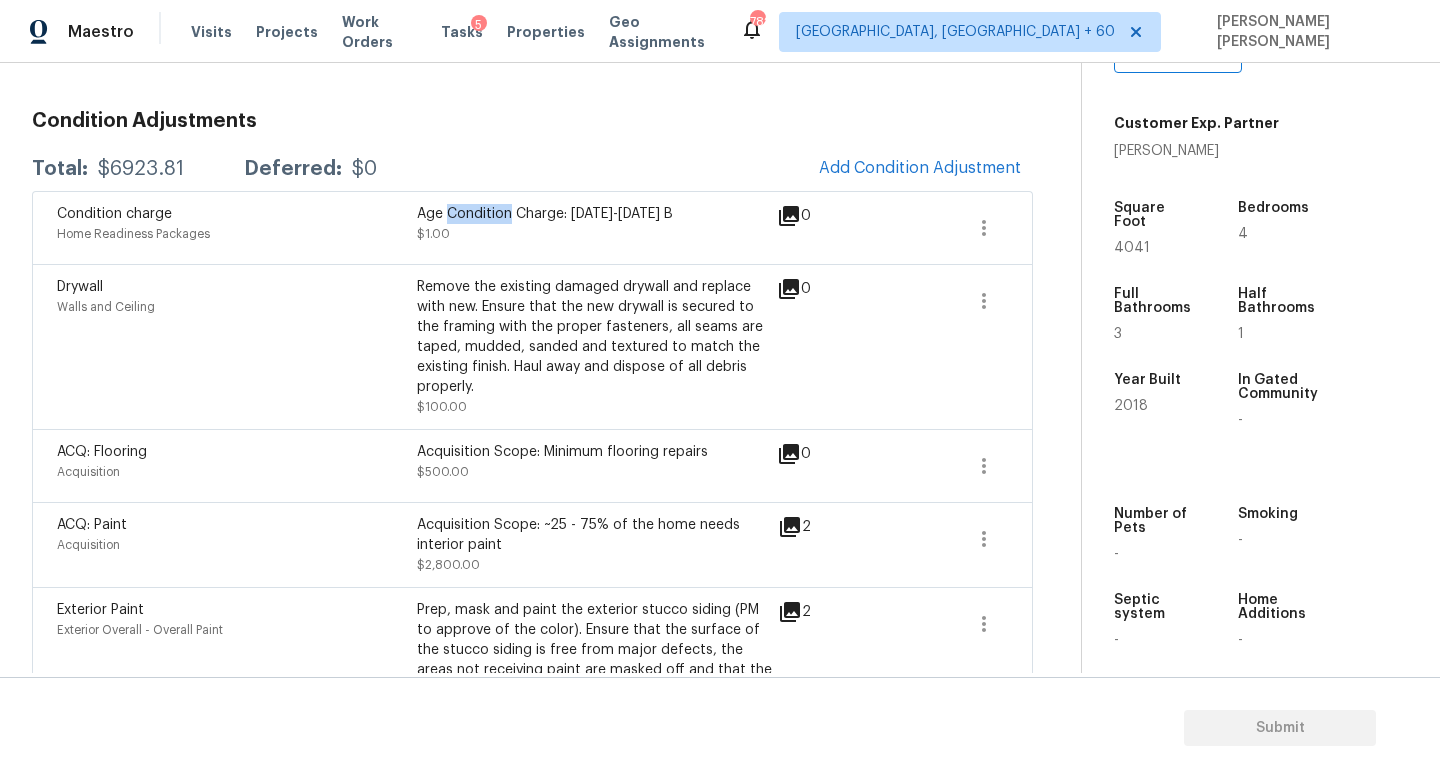 click on "Age Condition Charge: 2009-2023 B" at bounding box center [597, 214] 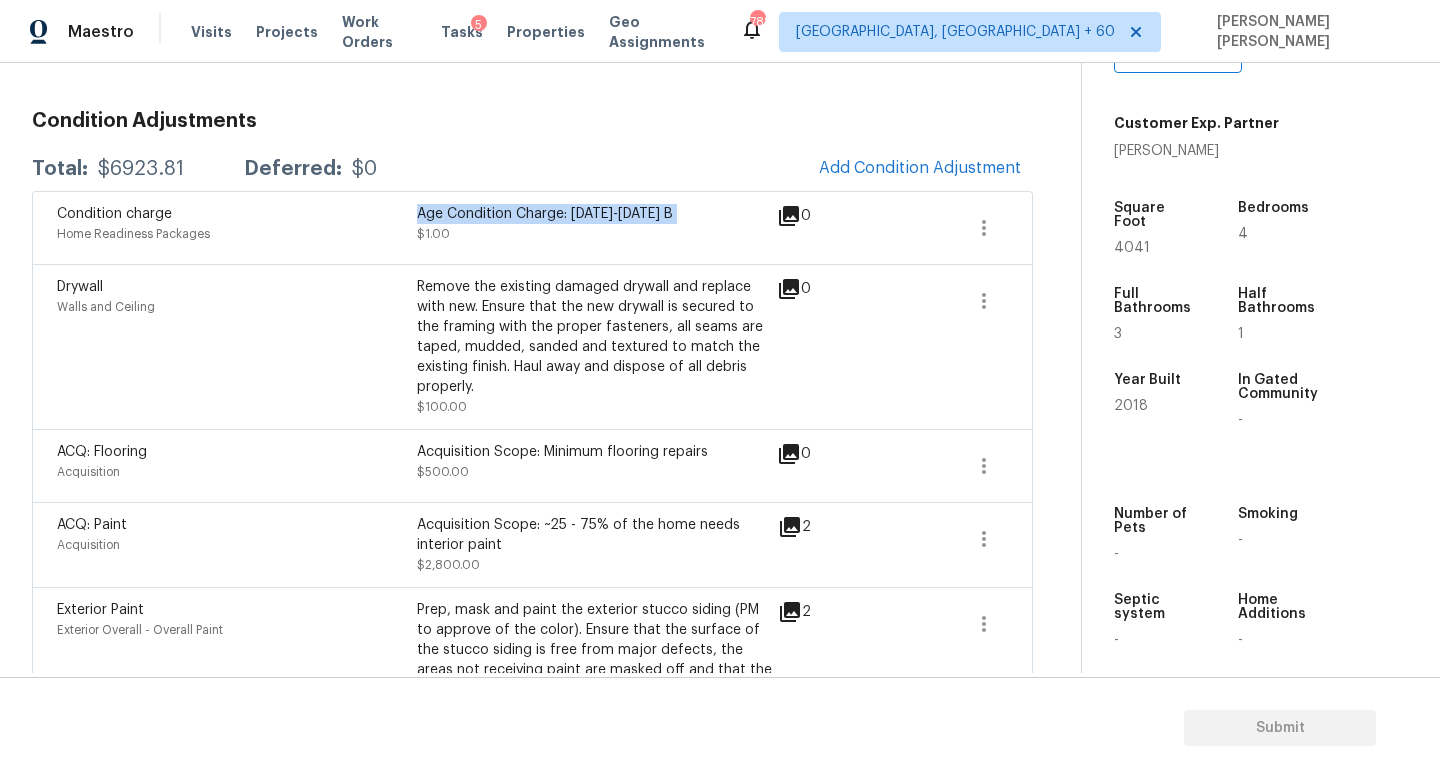 copy on "Age Condition Charge: 2009-2023 B" 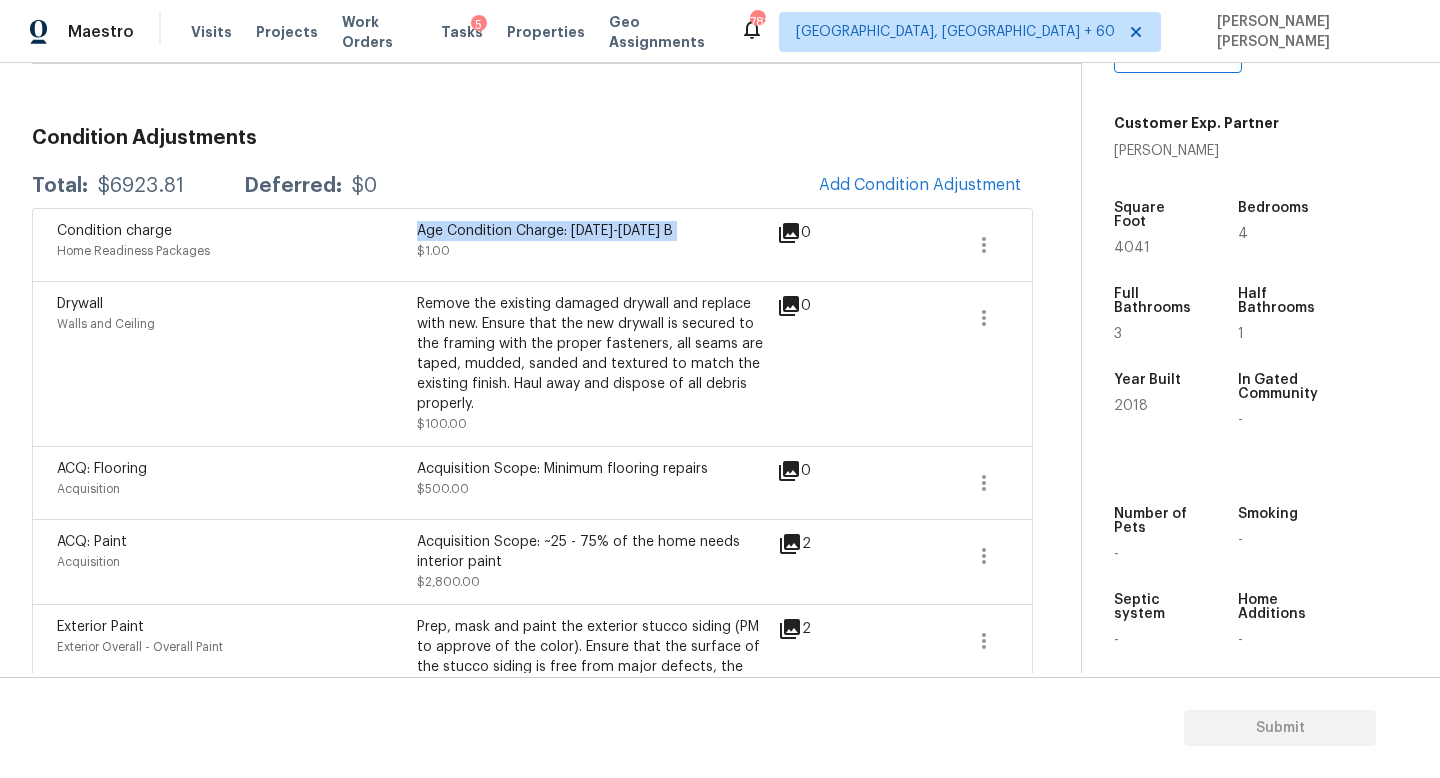 scroll, scrollTop: 191, scrollLeft: 0, axis: vertical 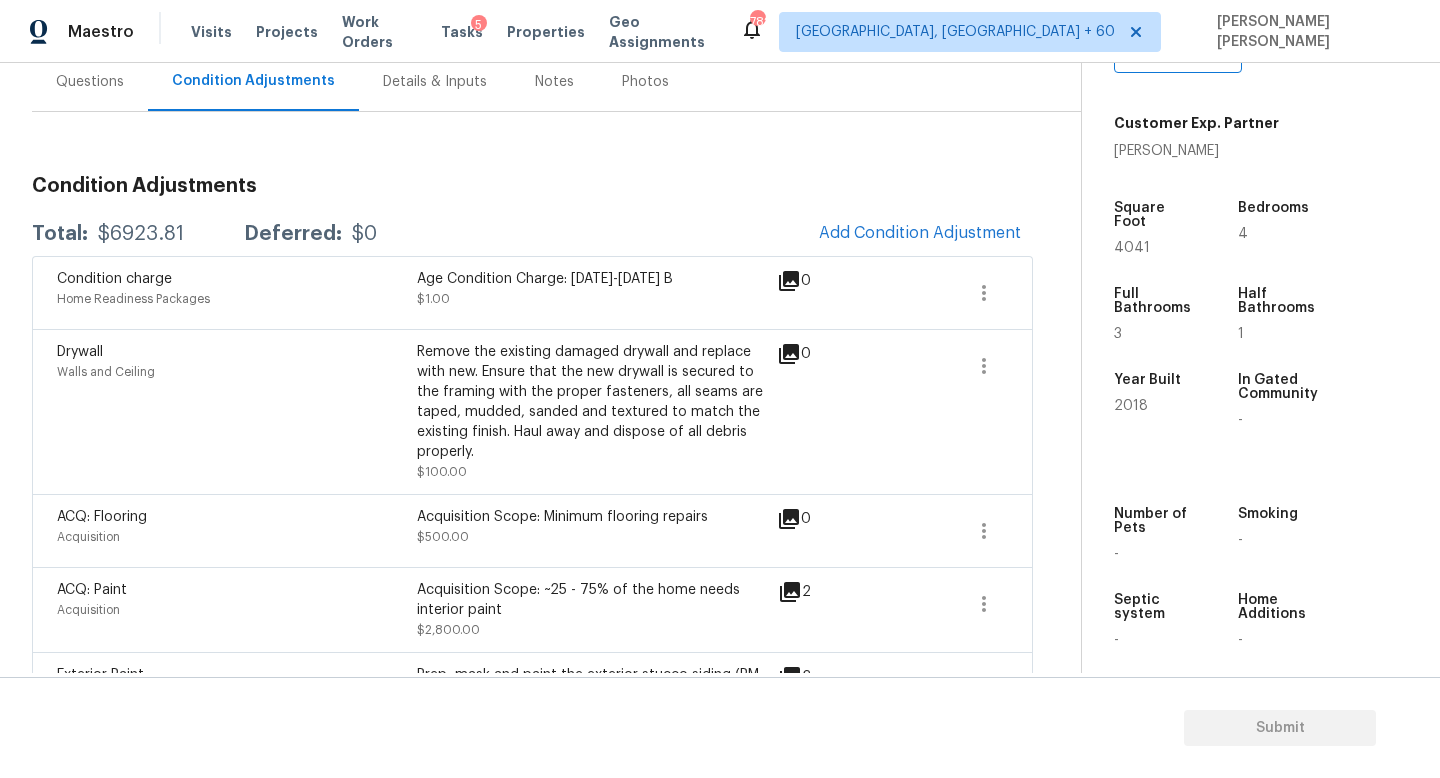 click on "Condition Adjustments Total:  $6923.81 Deferred:  $0 Add Condition Adjustment Condition charge Home Readiness Packages Age Condition Charge: 2009-2023 B	 $1.00   0 Drywall Walls and Ceiling Remove the existing damaged drywall and replace with new. Ensure that the new drywall is secured to the framing with the proper fasteners, all seams are taped, mudded, sanded and textured to match the existing finish. Haul away and dispose of all debris properly. $100.00   0 ACQ: Flooring Acquisition Acquisition Scope: Minimum flooring repairs $500.00   0 ACQ: Paint Acquisition Acquisition Scope: ~25 - 75% of the home needs interior paint $2,800.00   2 Exterior Paint Exterior Overall - Overall Paint Prep, mask and paint  the exterior stucco siding  (PM to approve of the color). Ensure that the surface of the stucco siding is free from major defects, the areas not receiving paint are masked off and that the finish is smooth and consistent. Haul away and dispose of all debris properly. $163.00   2 Landscaping $75.00   2   0" at bounding box center (532, 874) 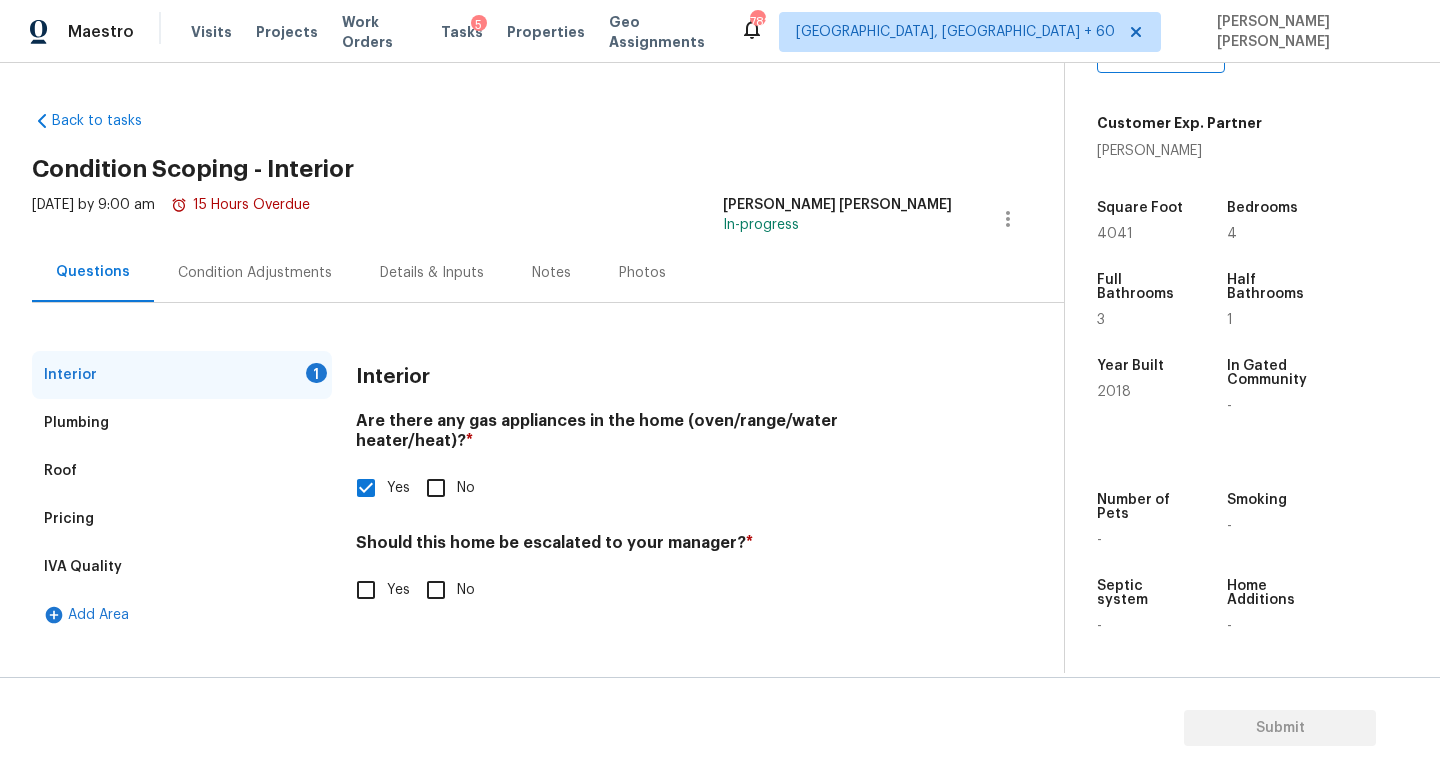 scroll, scrollTop: 0, scrollLeft: 0, axis: both 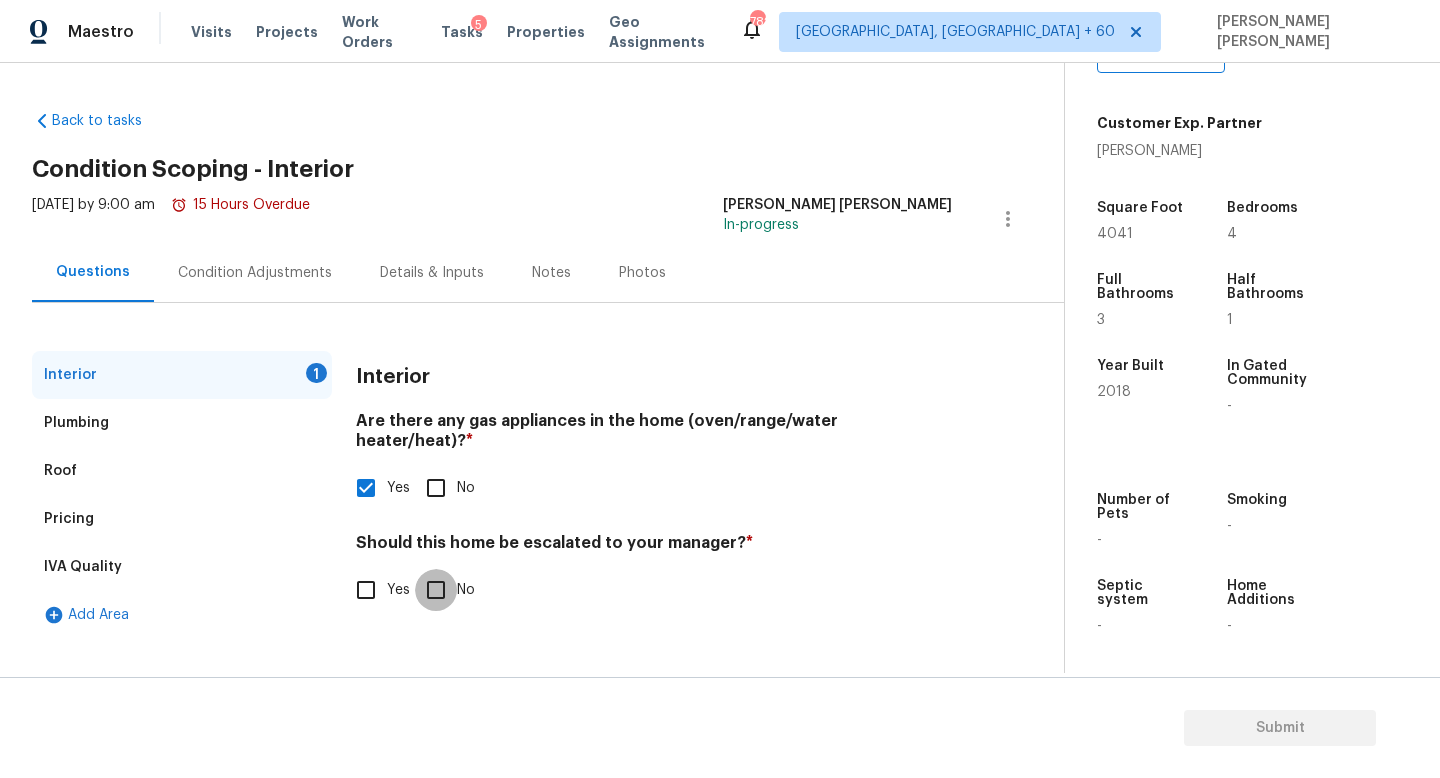click on "No" at bounding box center (436, 590) 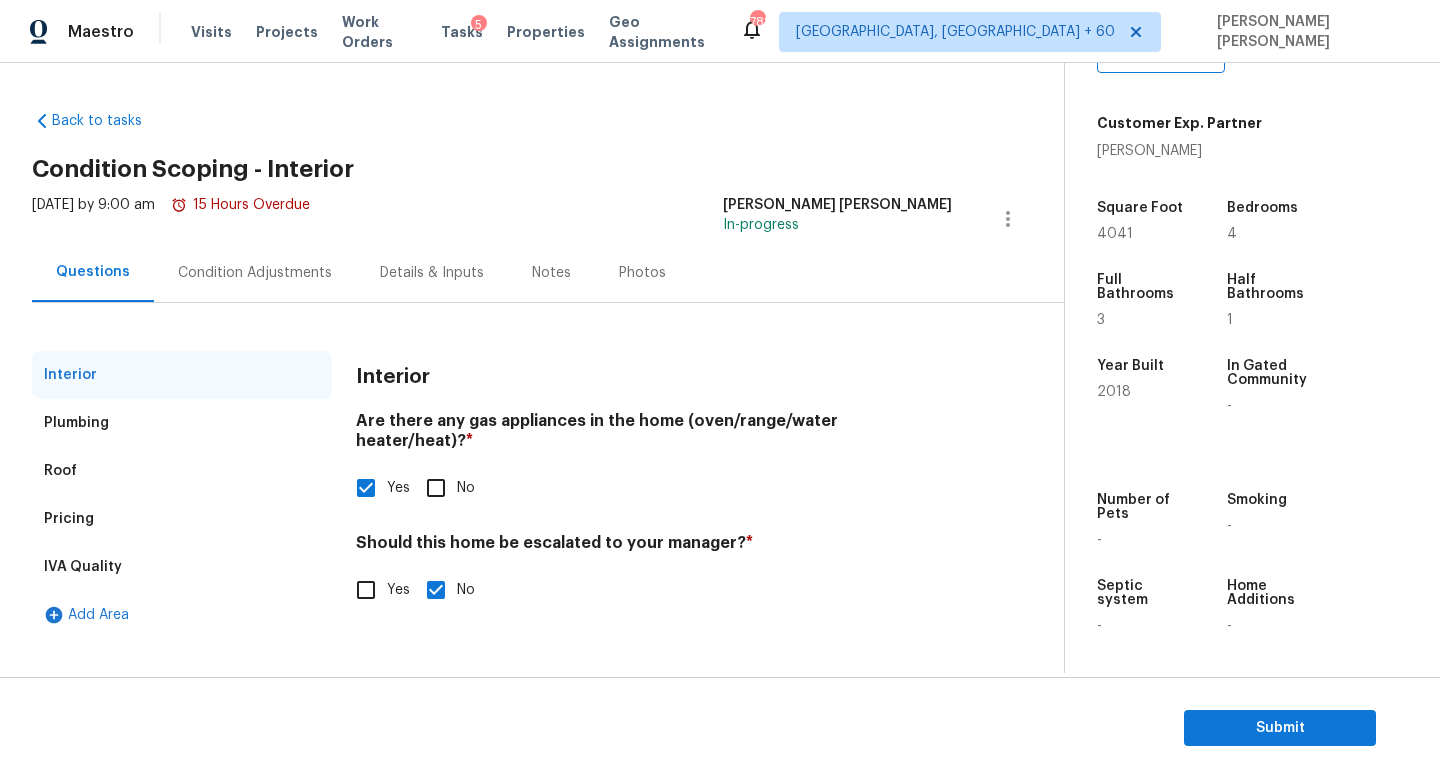 click on "Condition Adjustments" at bounding box center [255, 273] 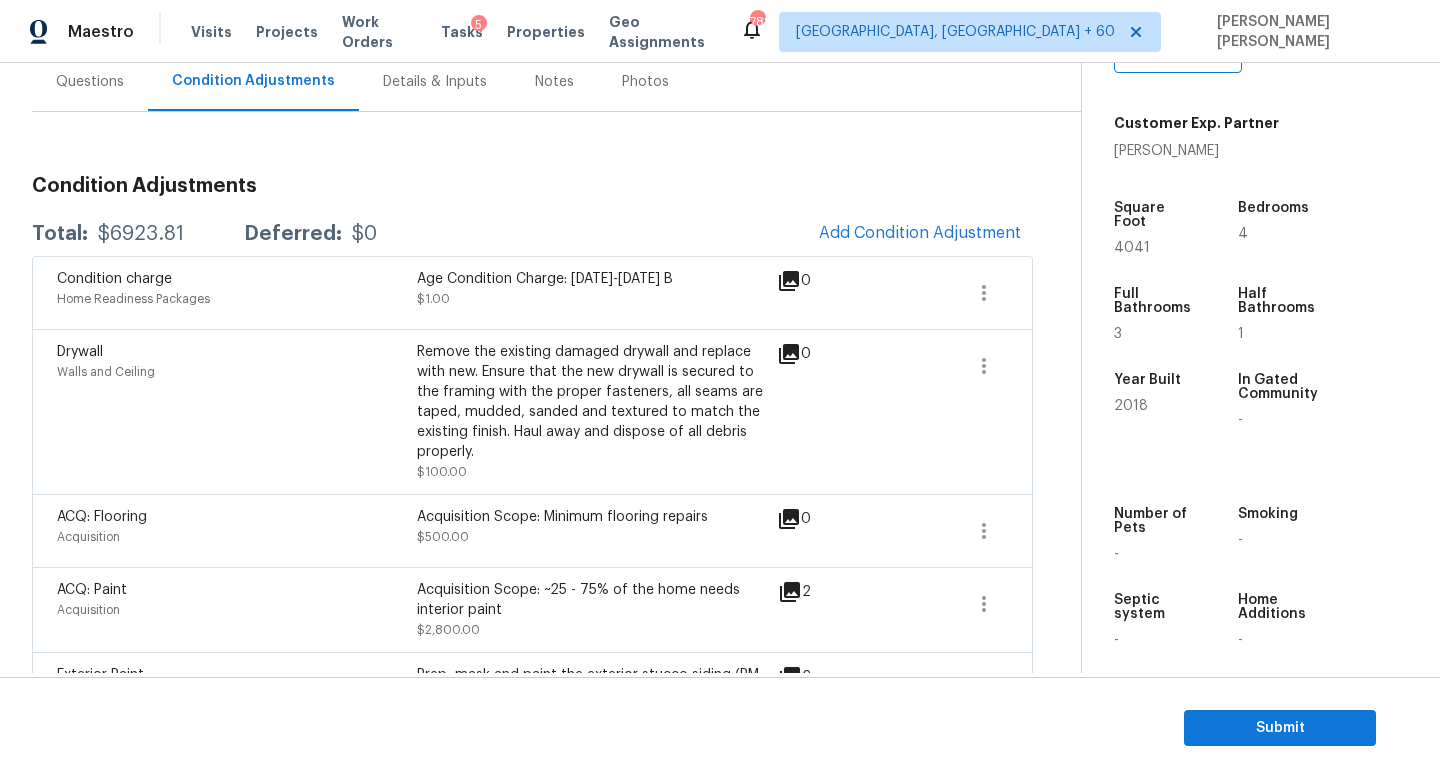 scroll, scrollTop: 193, scrollLeft: 0, axis: vertical 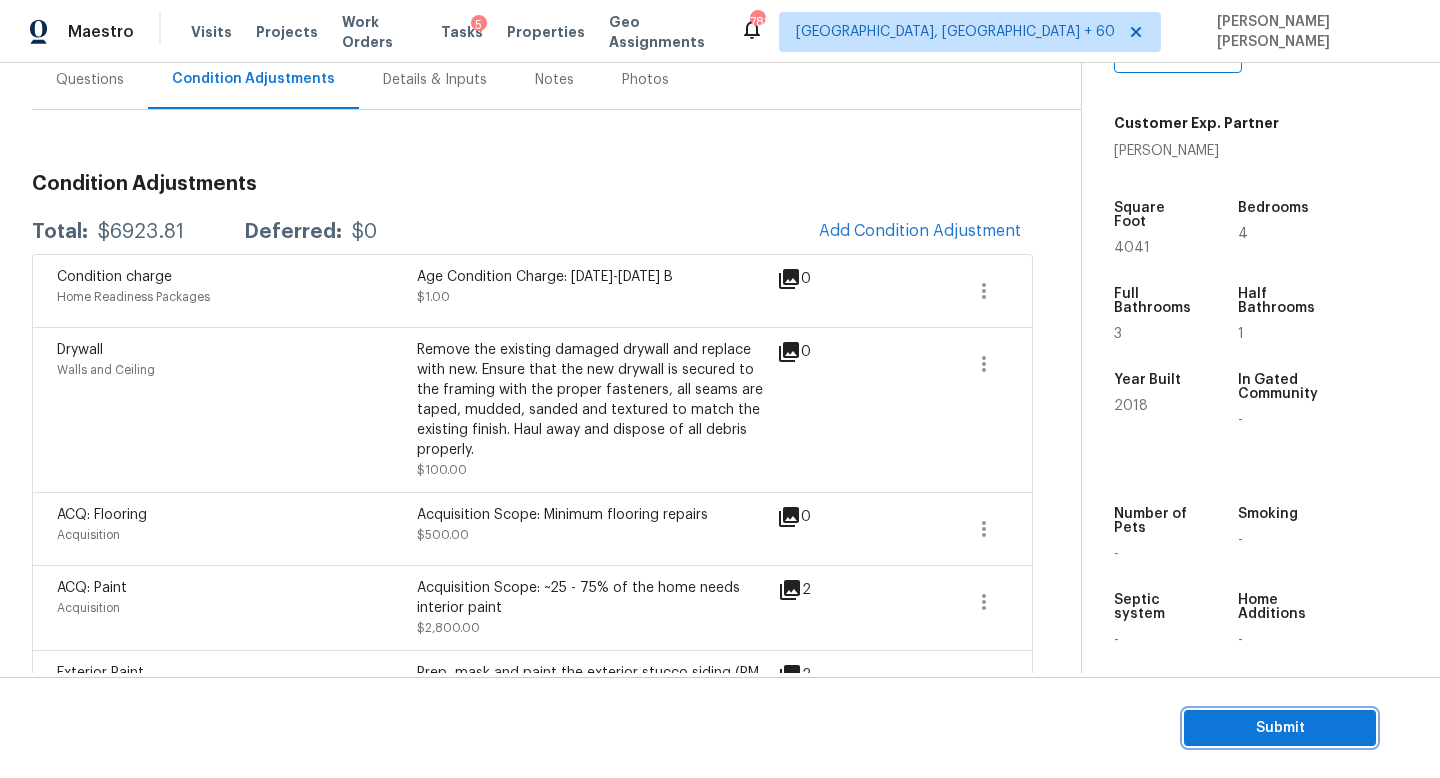 click on "Submit" at bounding box center (1280, 728) 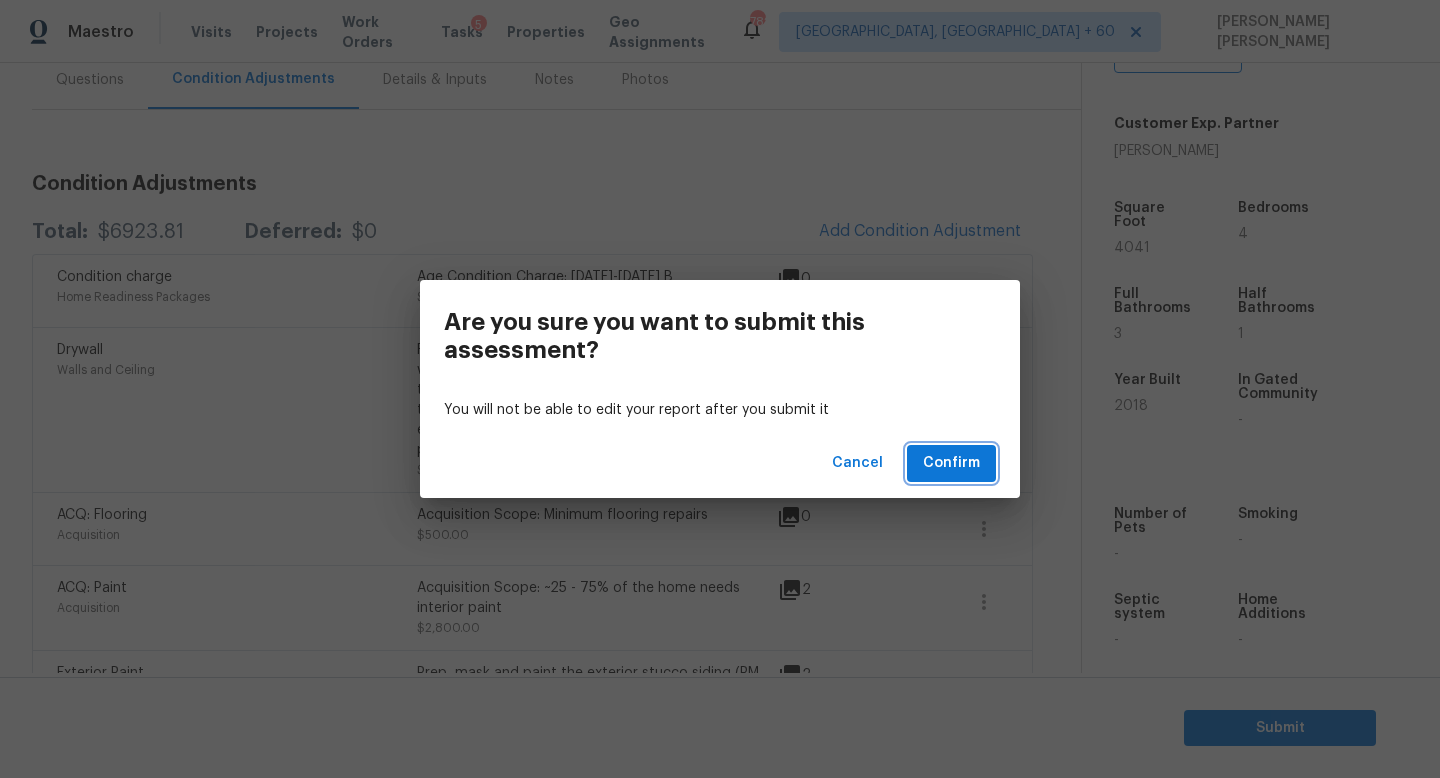 click on "Confirm" at bounding box center [951, 463] 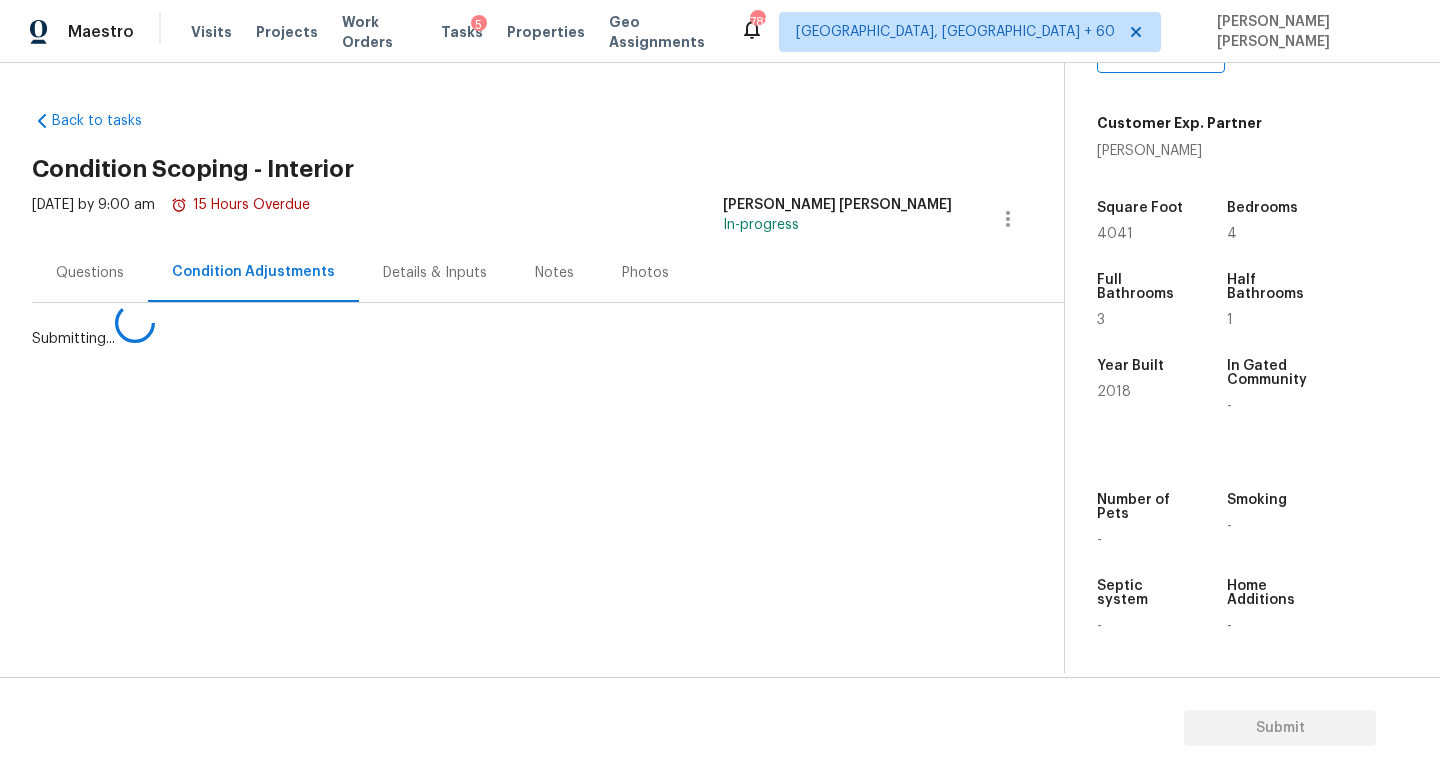 scroll, scrollTop: 0, scrollLeft: 0, axis: both 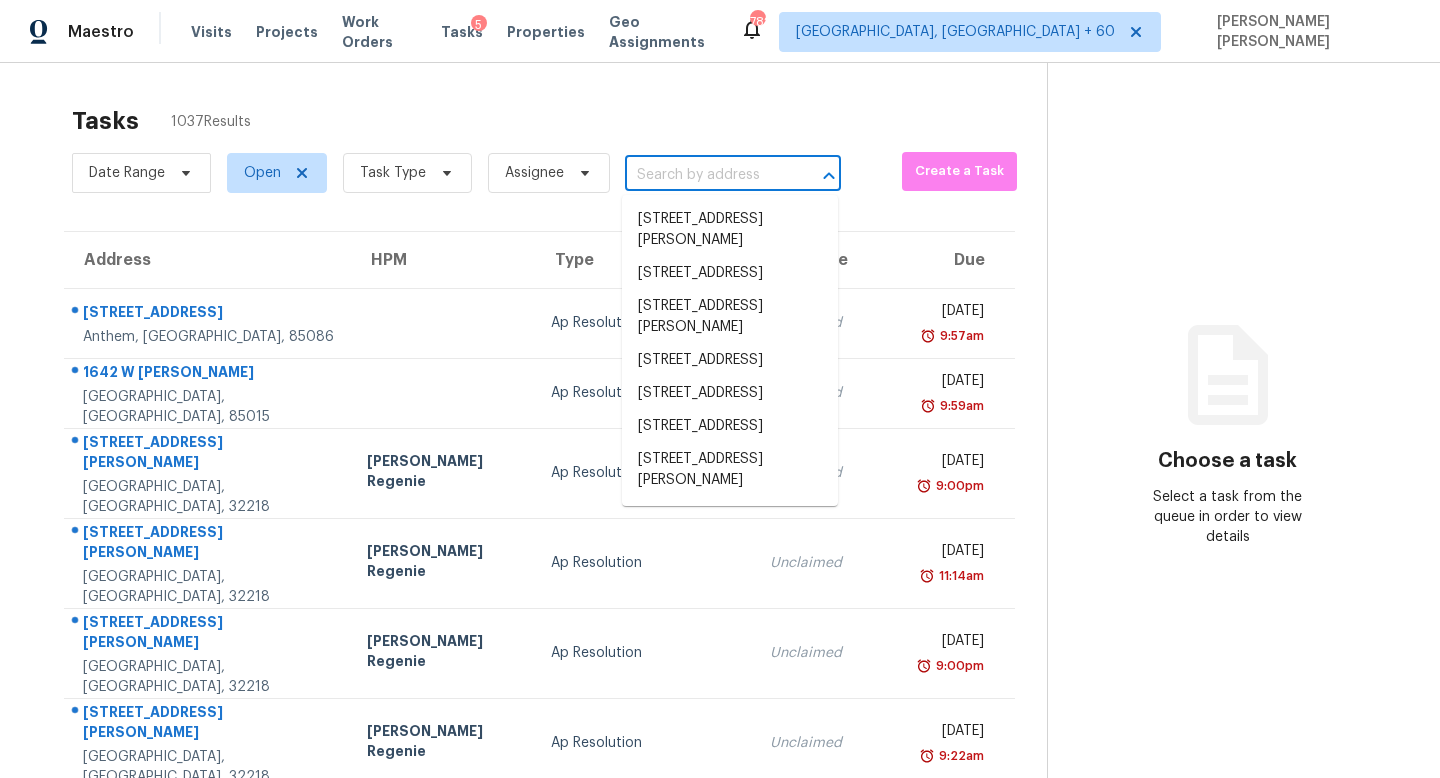 click at bounding box center [705, 175] 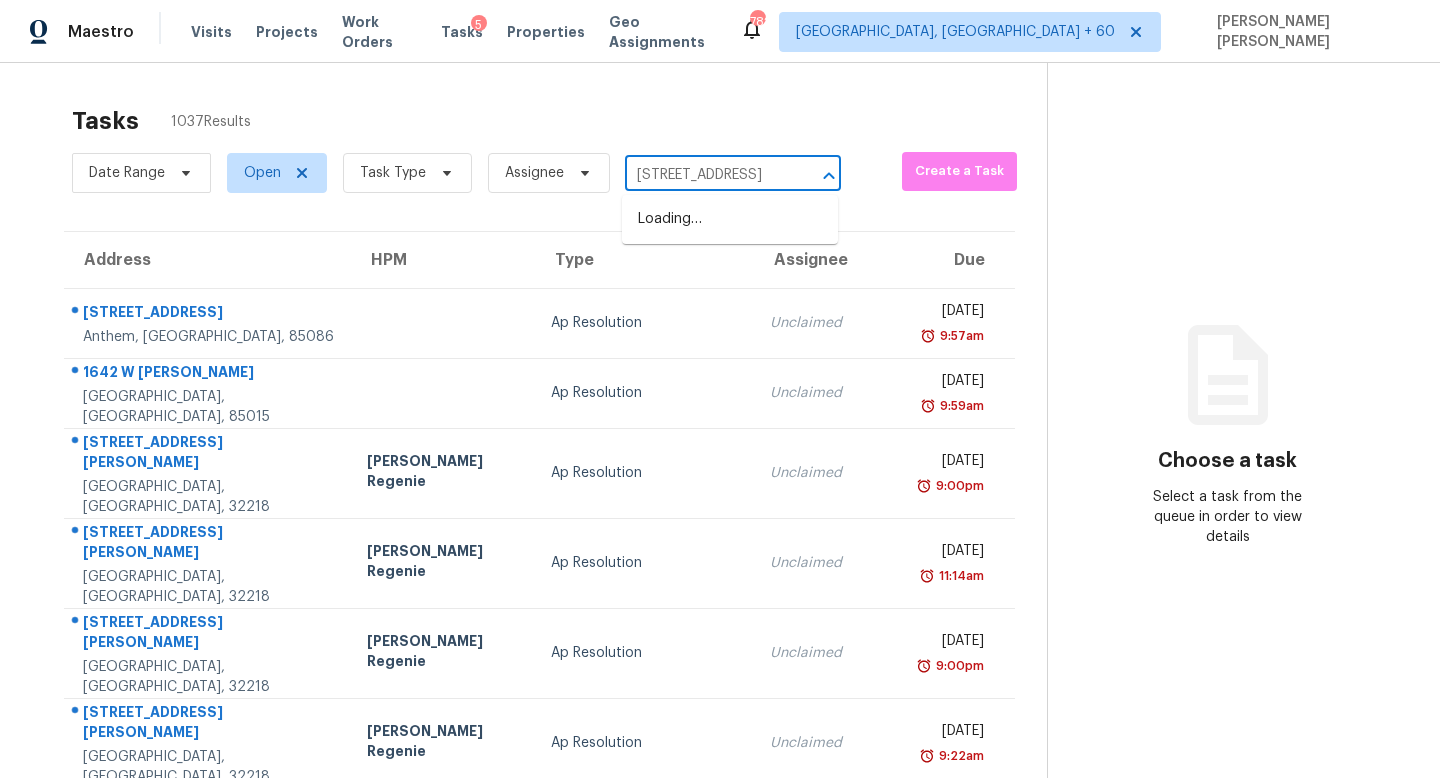 scroll, scrollTop: 0, scrollLeft: 108, axis: horizontal 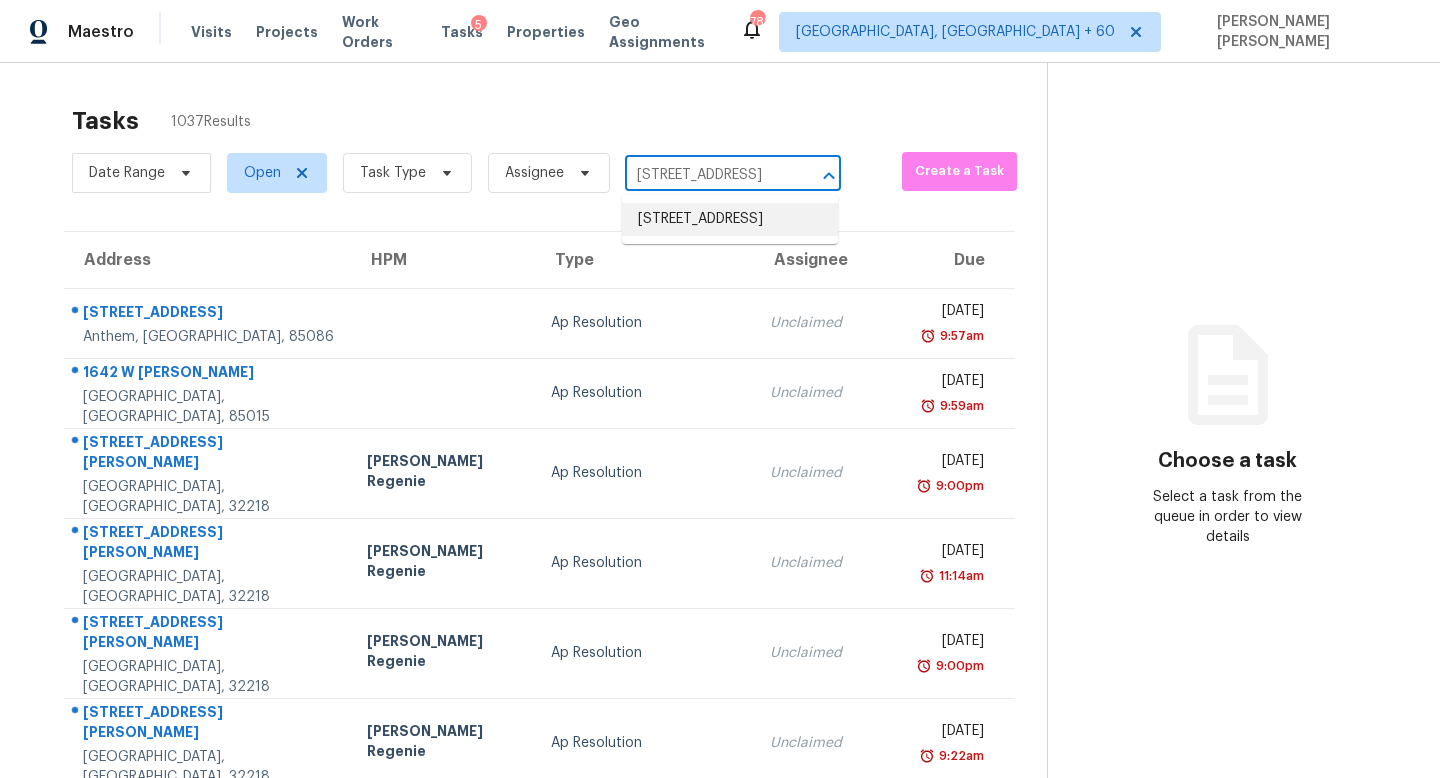 click on "8158 Berkshire Dr, Fort Worth, TX 76137" at bounding box center [730, 219] 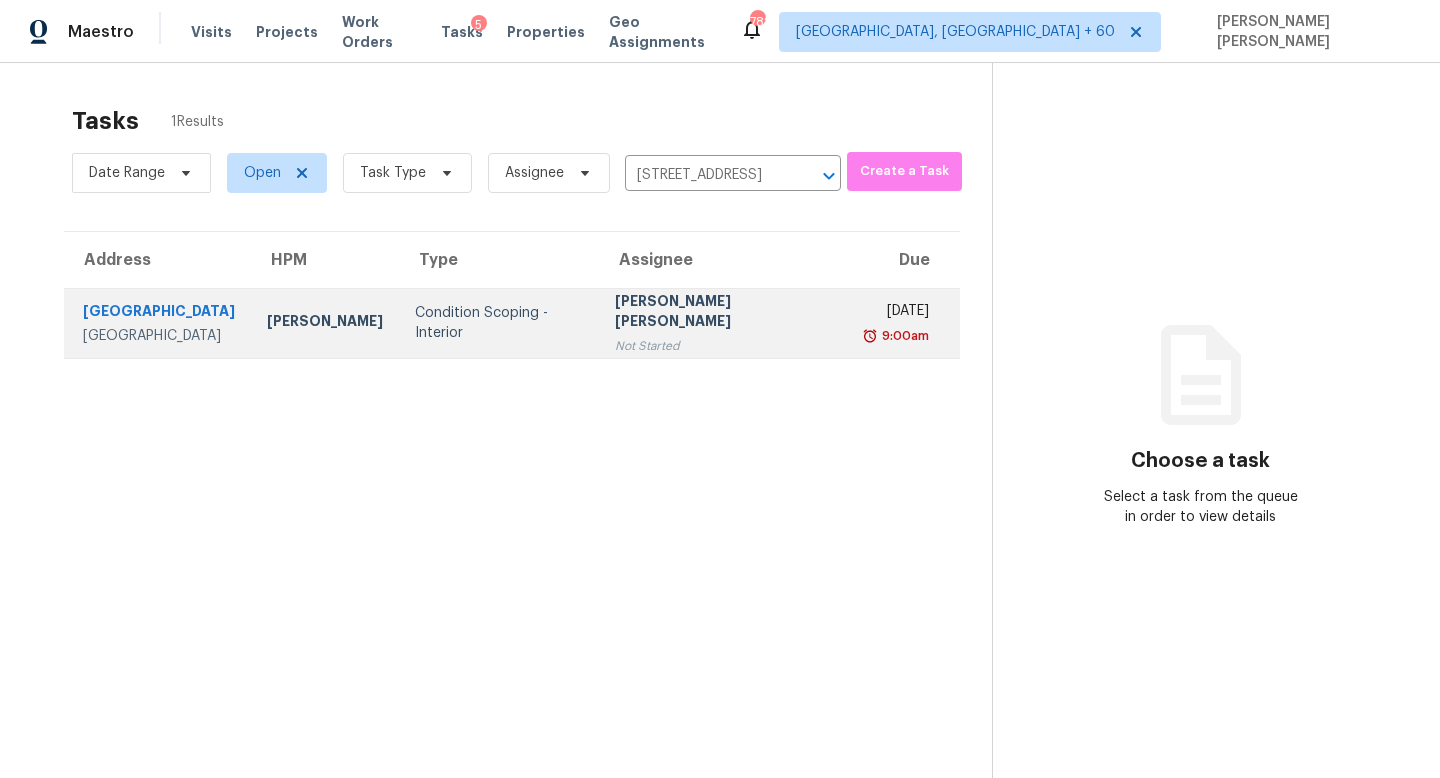 click on "Condition Scoping - Interior" at bounding box center (499, 323) 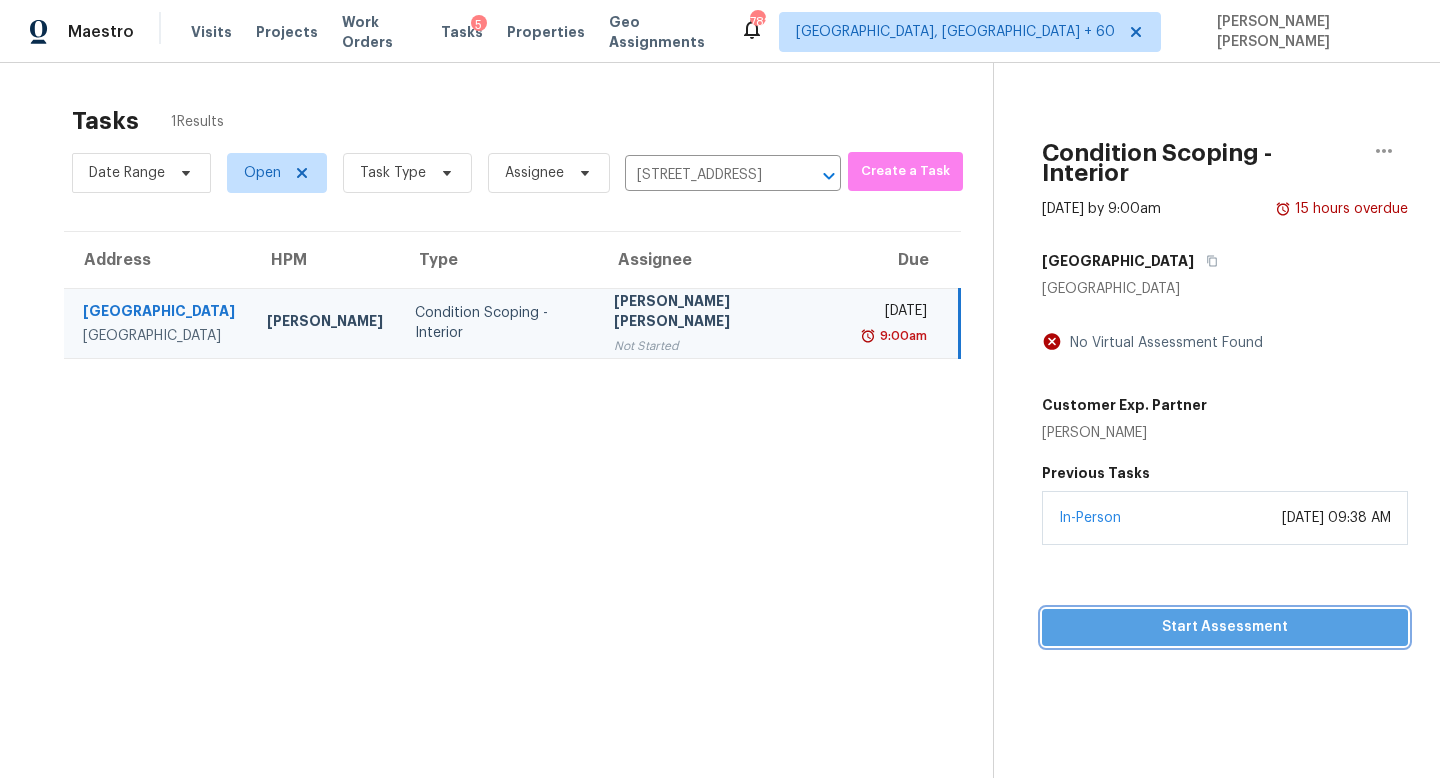 click on "Start Assessment" at bounding box center (1225, 627) 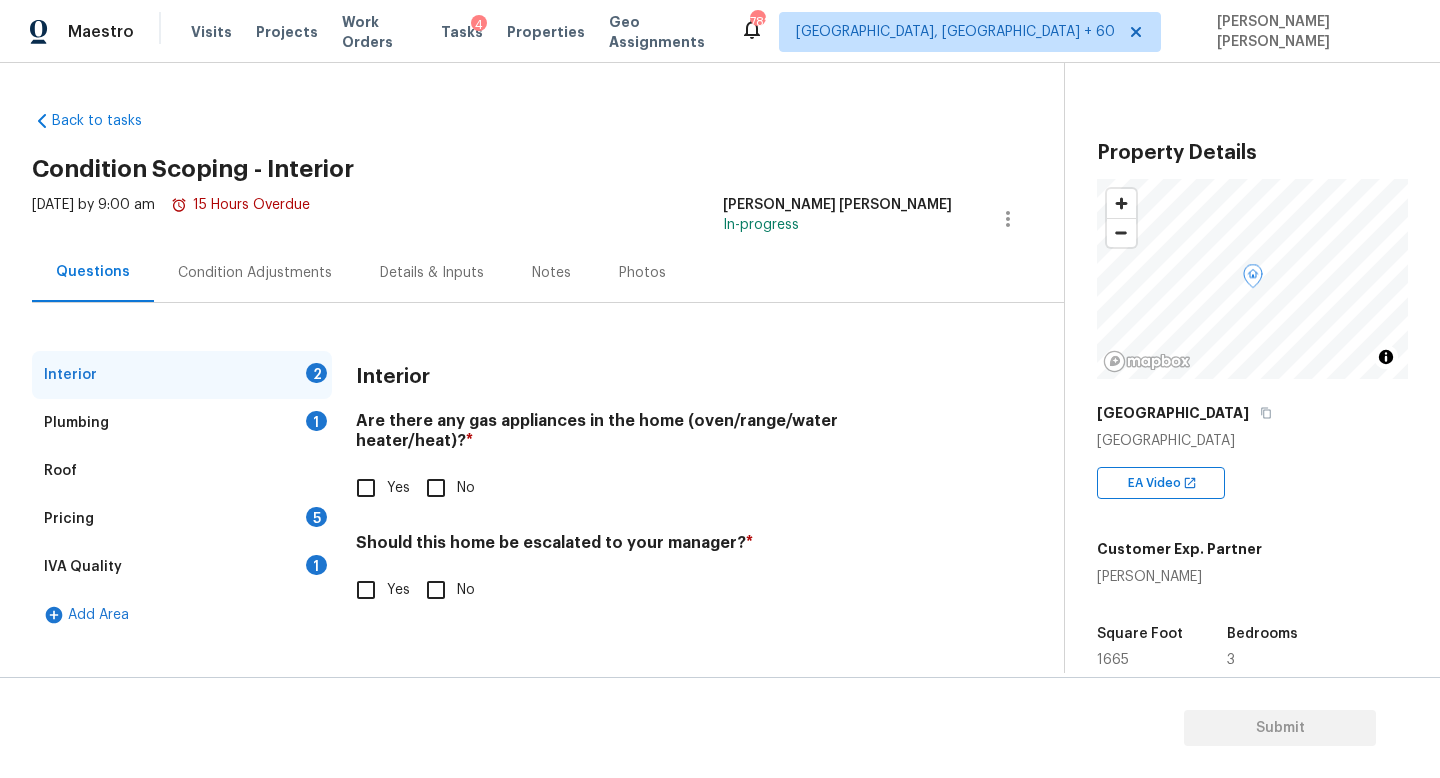click on "Are there any gas appliances in the home (oven/range/water heater/heat)?  * Yes No" at bounding box center [654, 460] 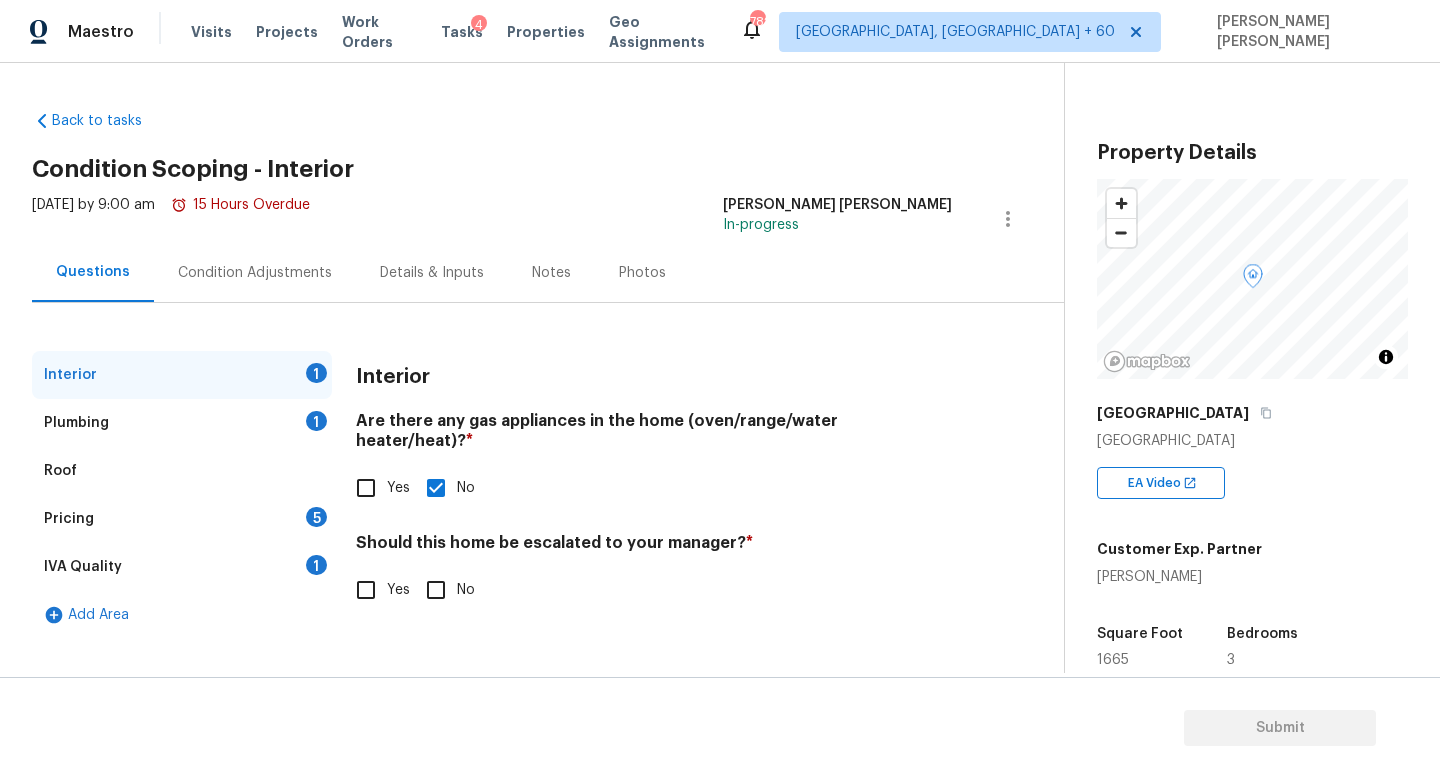click on "Yes" at bounding box center (366, 590) 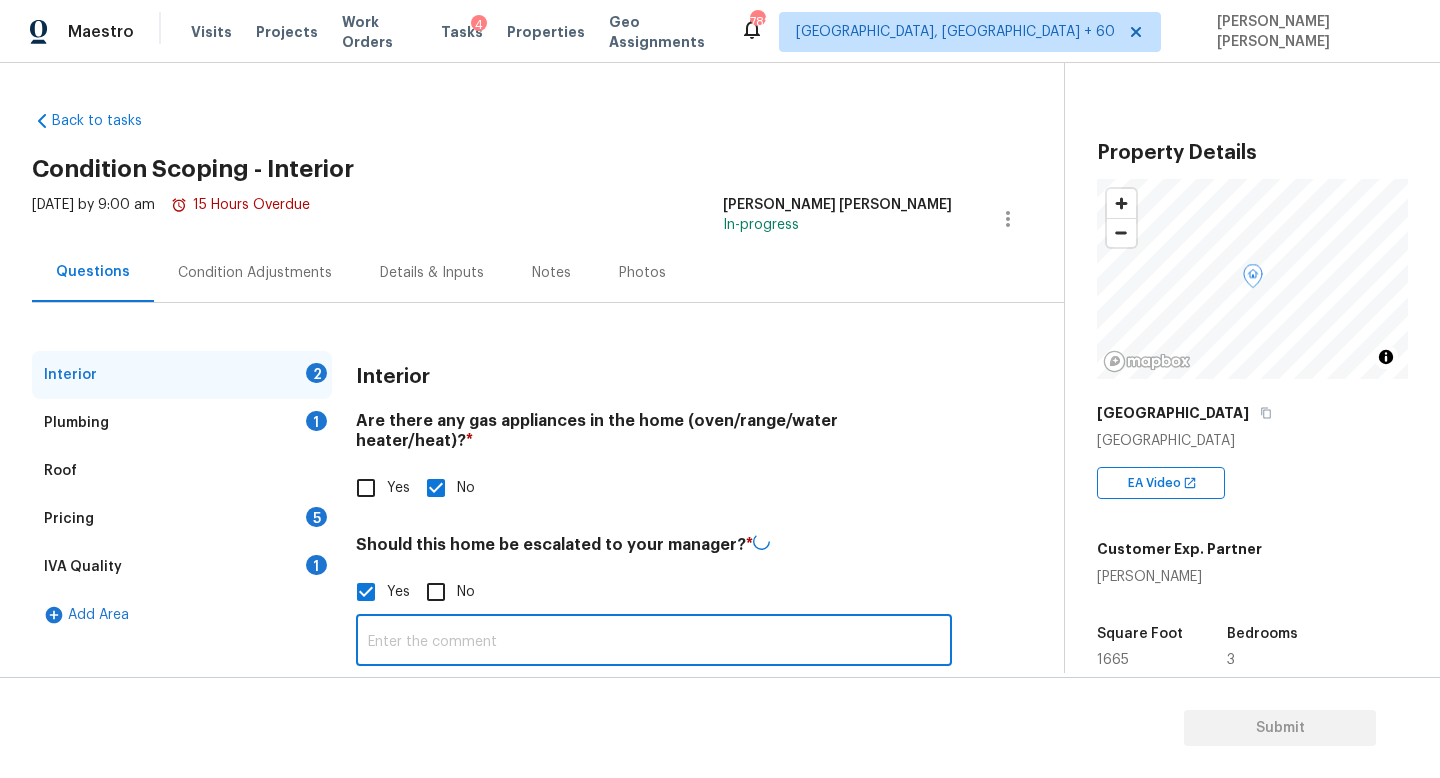 click at bounding box center (654, 642) 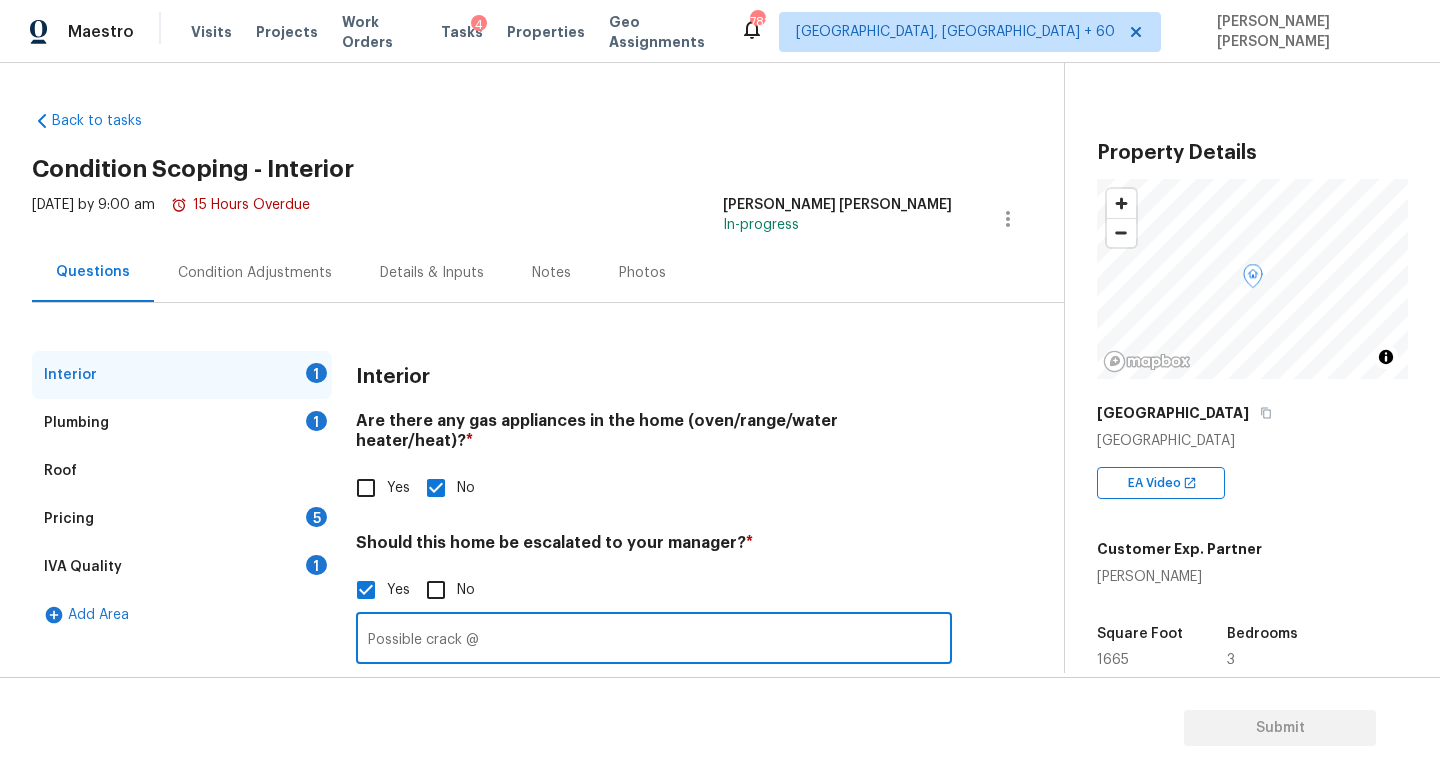 scroll, scrollTop: 137, scrollLeft: 0, axis: vertical 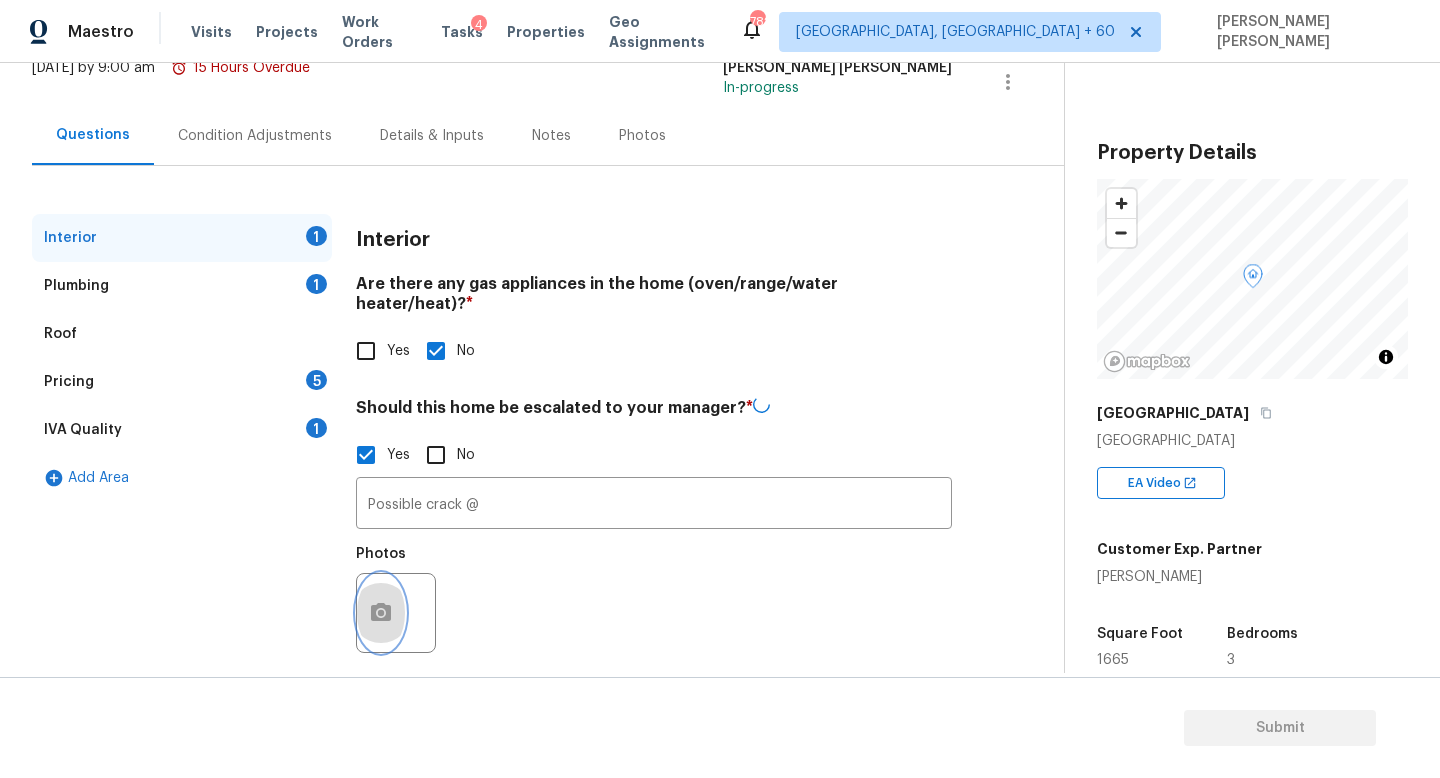 click 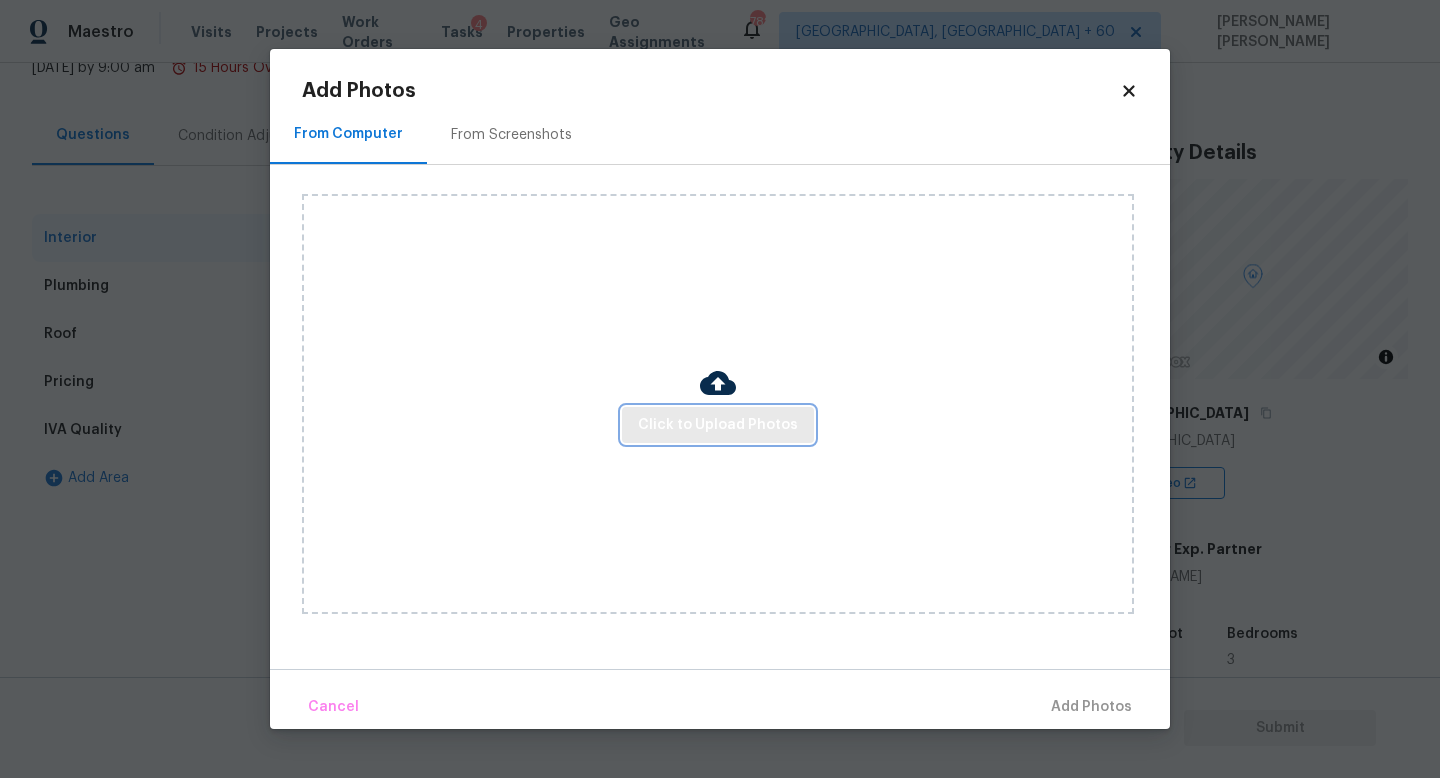 click on "Click to Upload Photos" at bounding box center [718, 425] 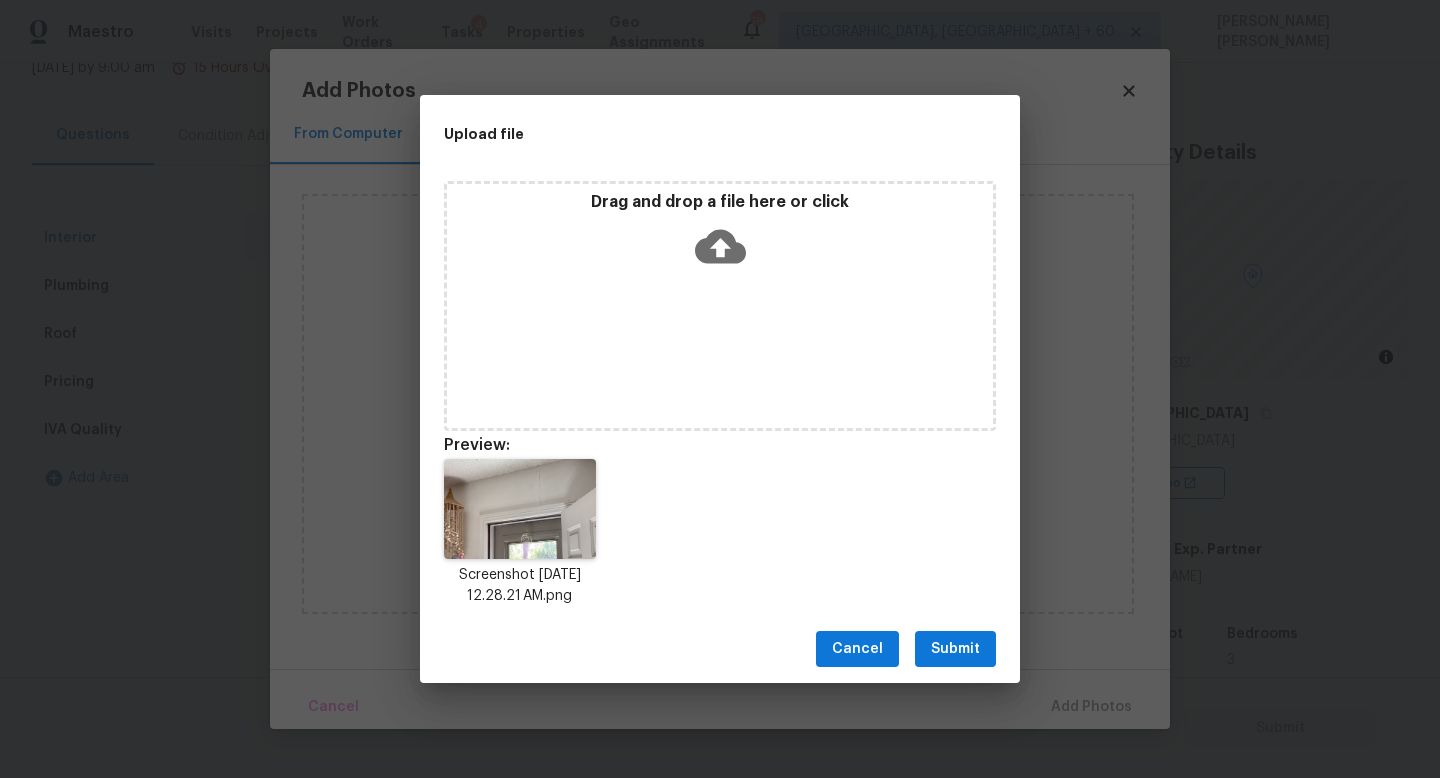 click on "Submit" at bounding box center [955, 649] 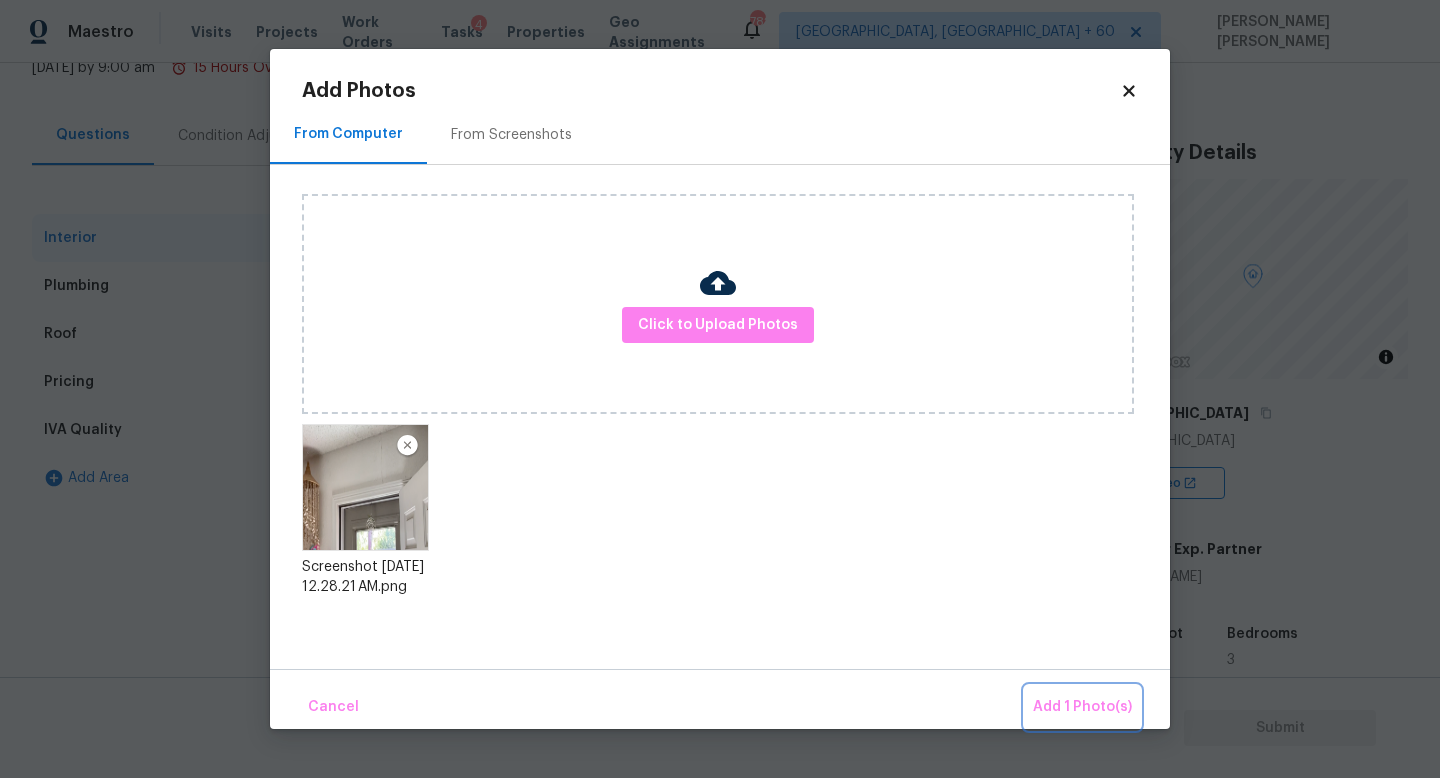 click on "Add 1 Photo(s)" at bounding box center [1082, 707] 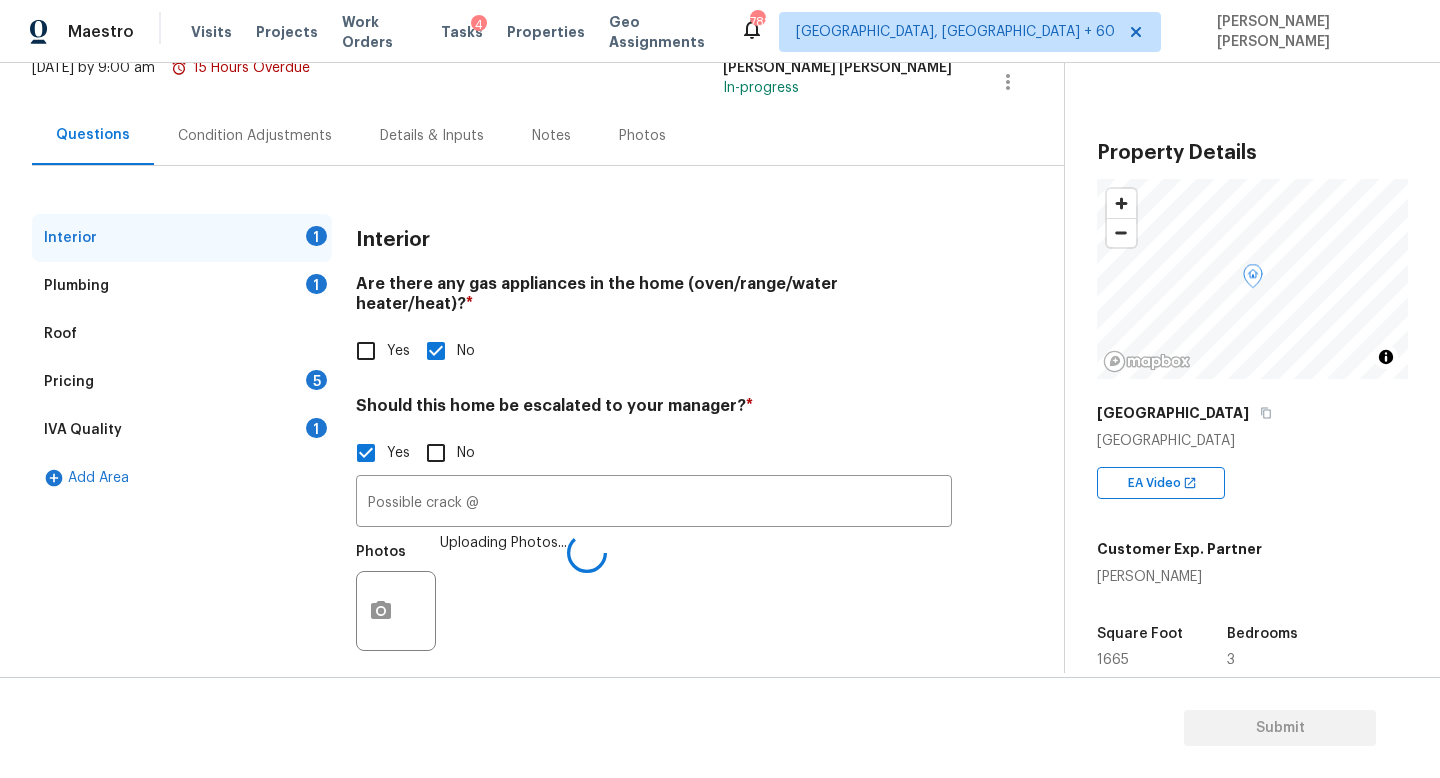 click on "Yes No" at bounding box center (654, 453) 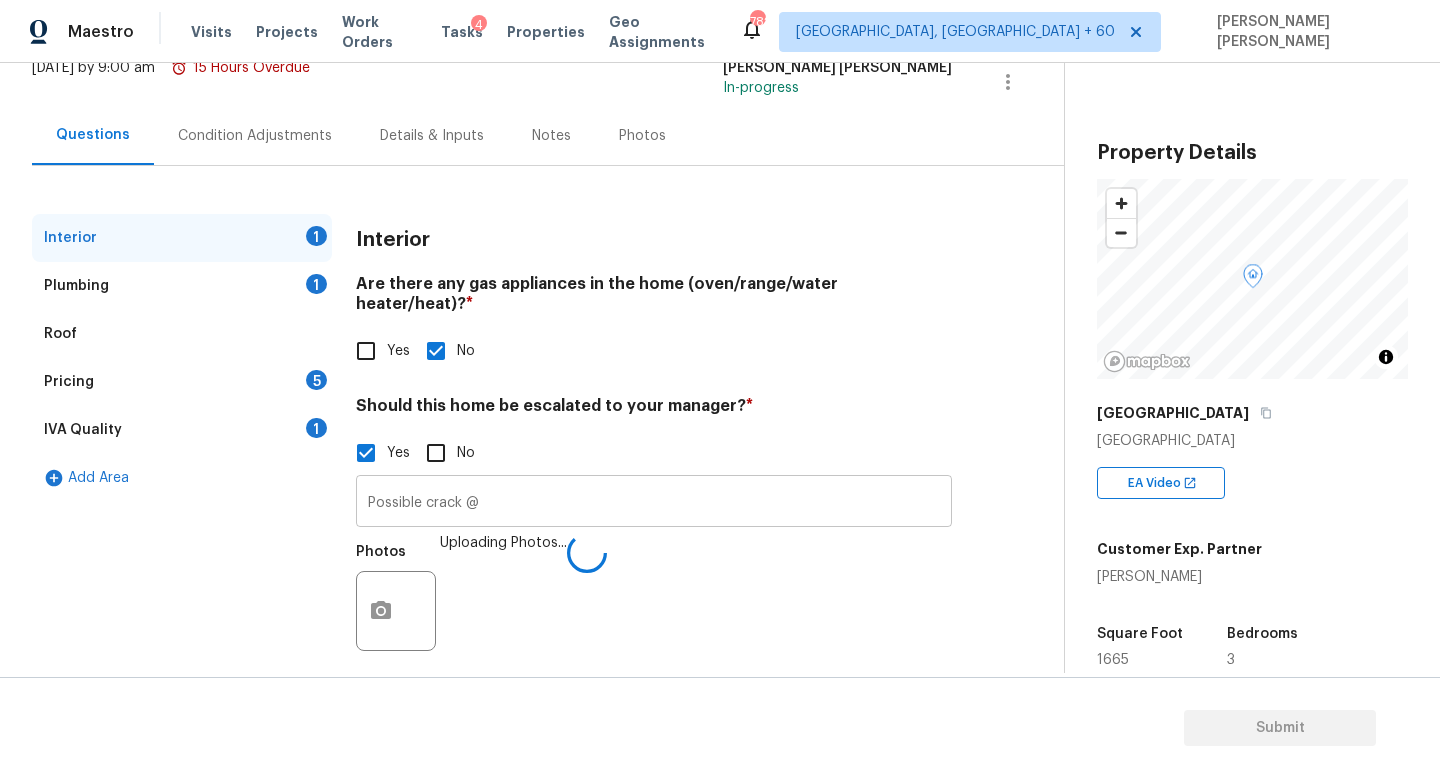click on "Possible crack @" at bounding box center [654, 503] 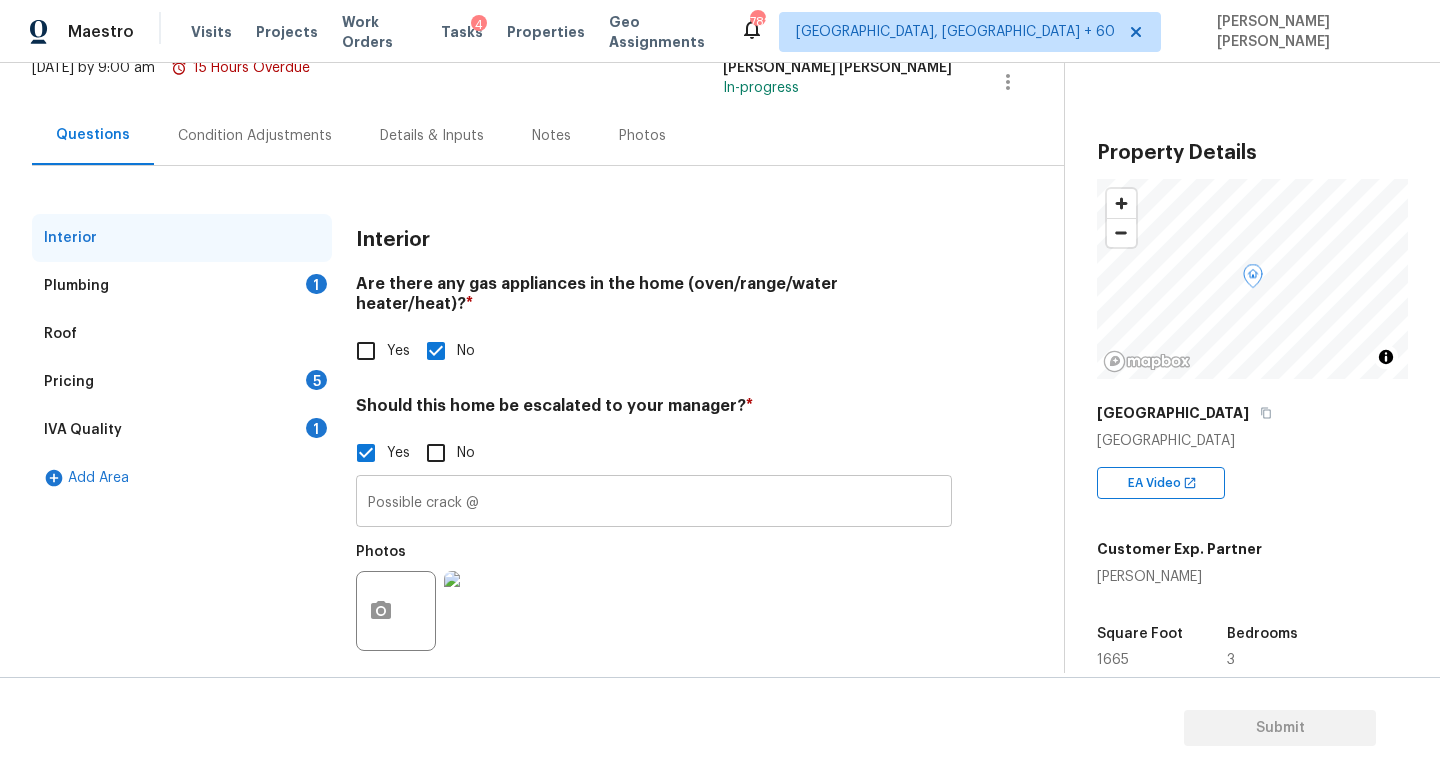 type on "Possible crack @ 2.04," 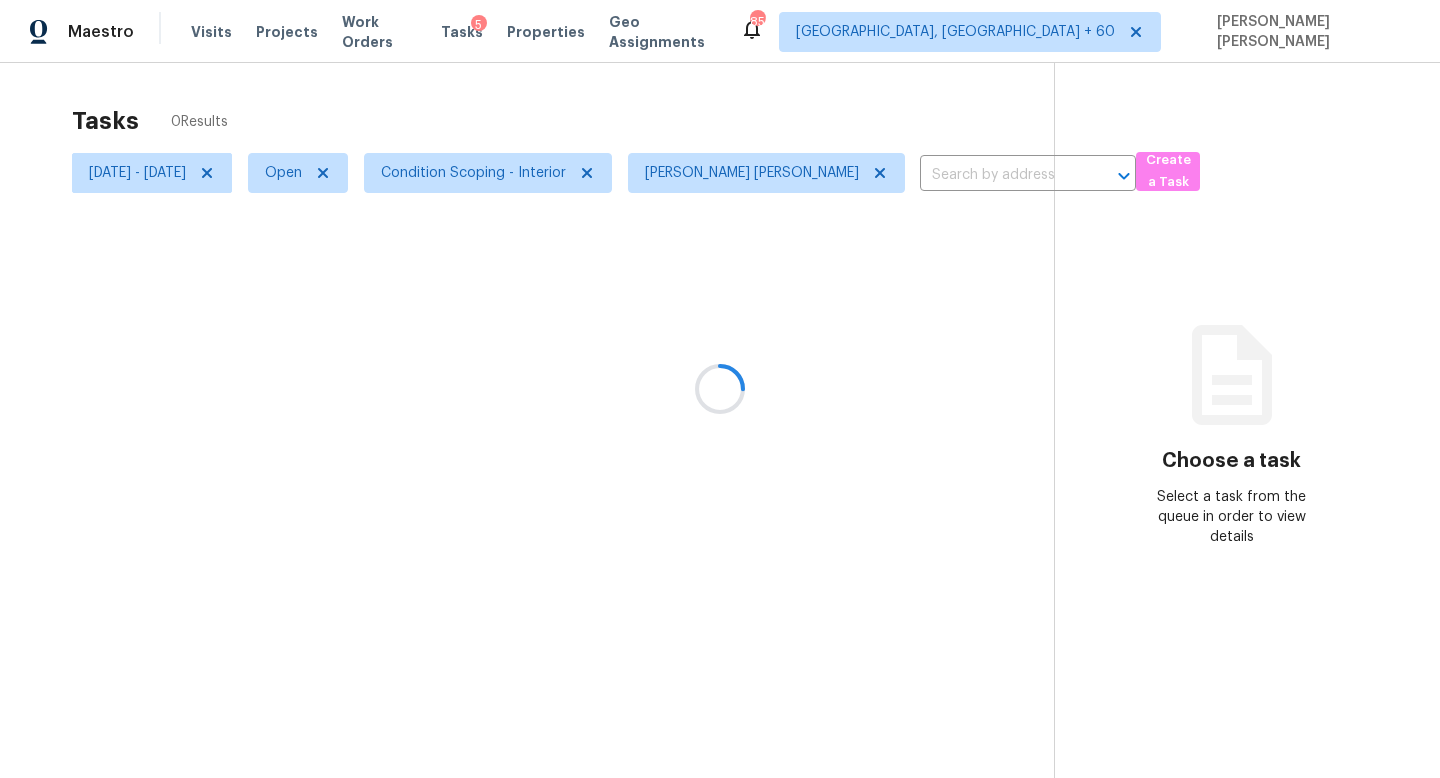 scroll, scrollTop: 0, scrollLeft: 0, axis: both 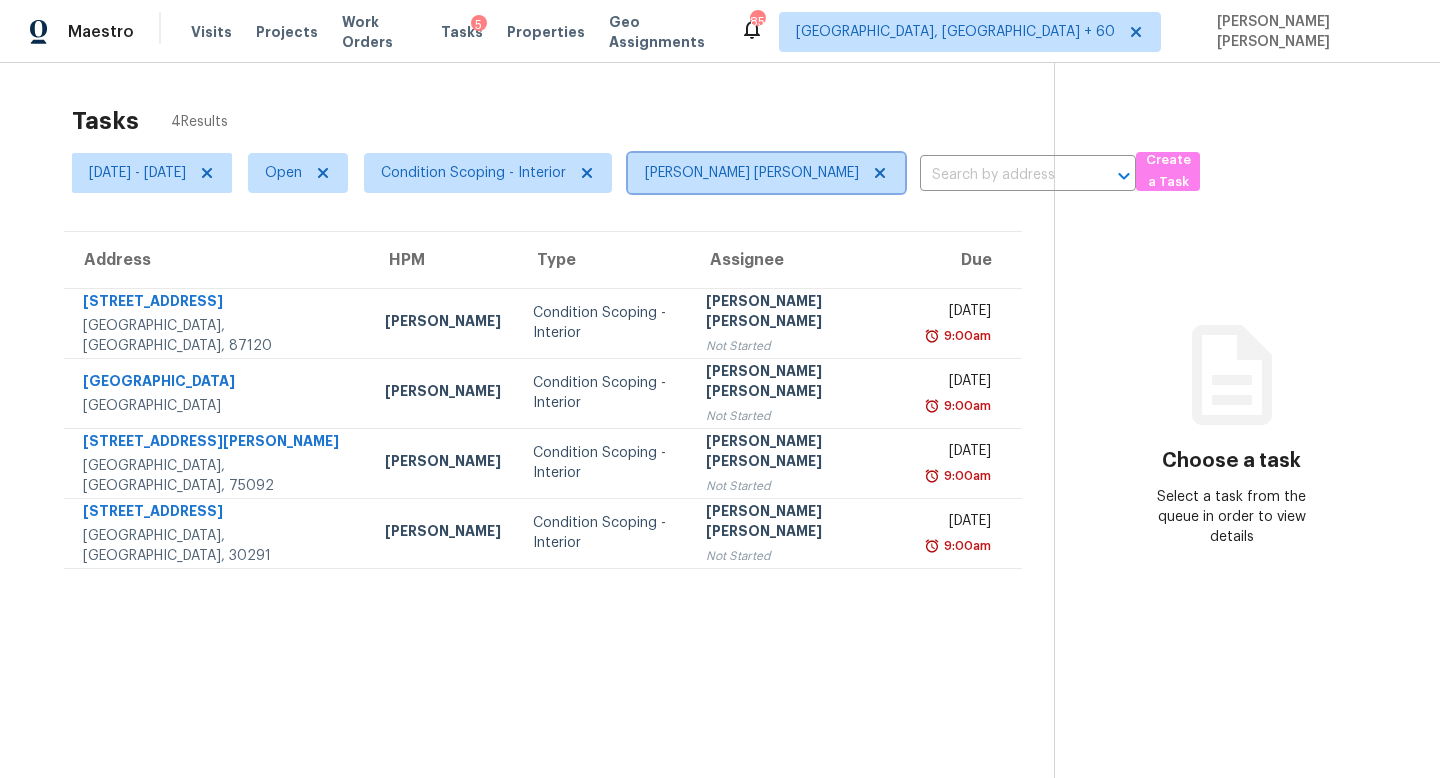 click 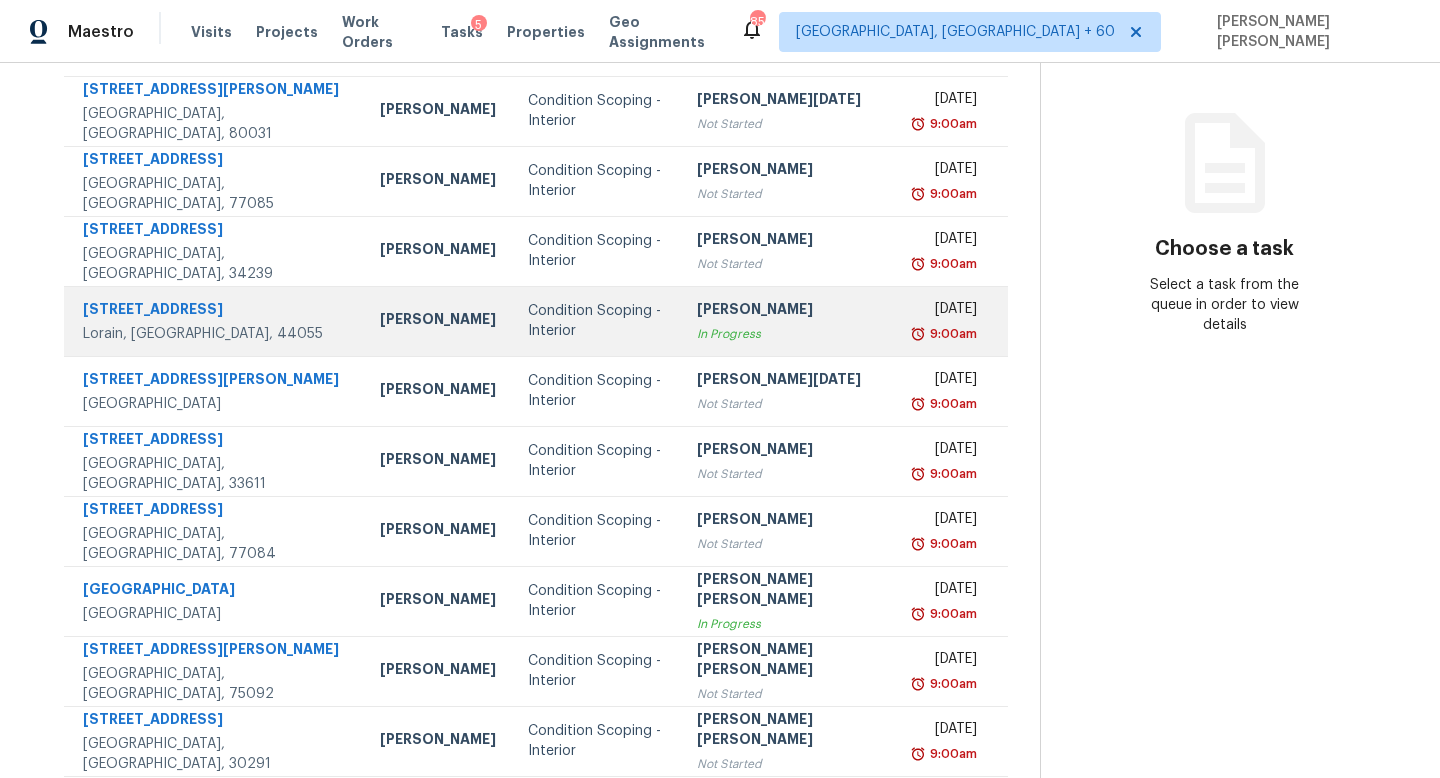 scroll, scrollTop: 263, scrollLeft: 0, axis: vertical 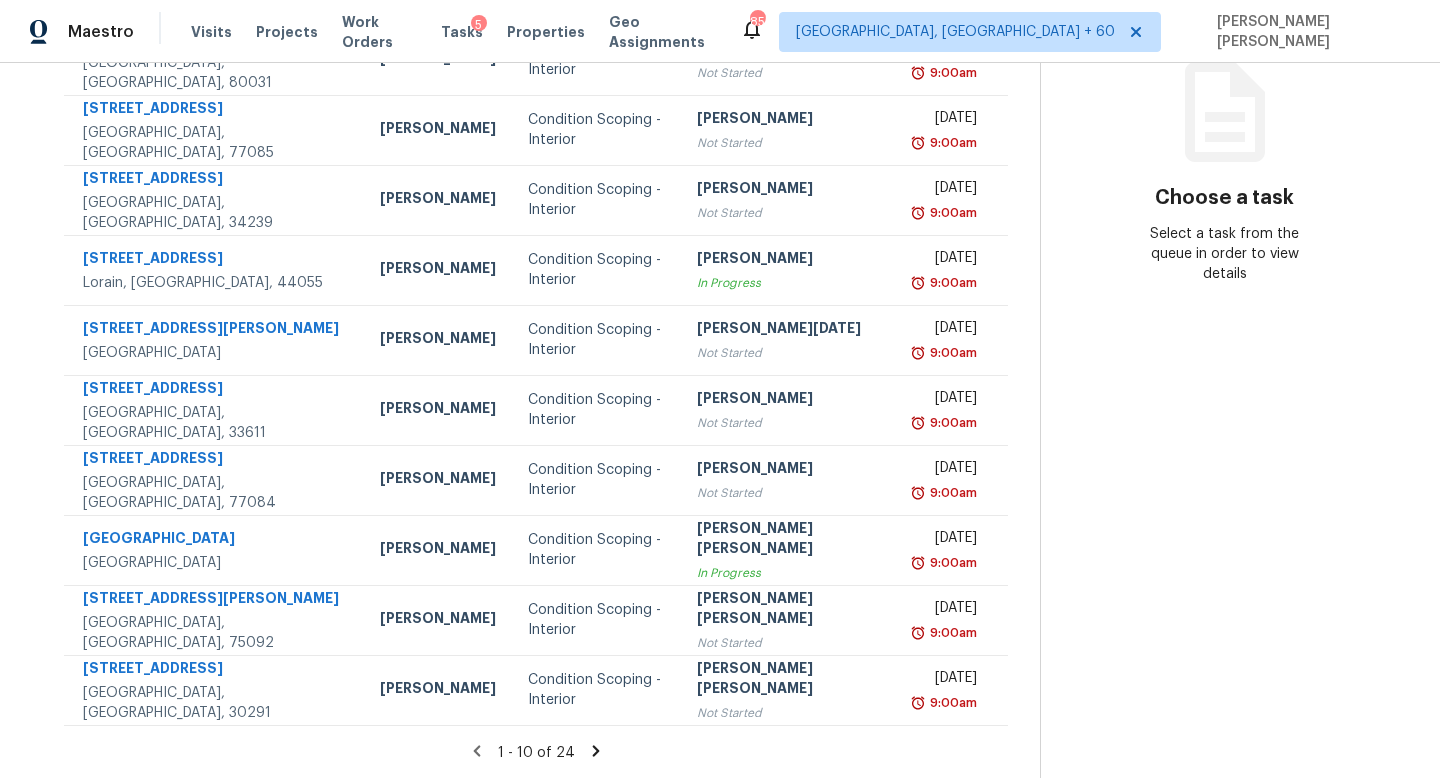 click 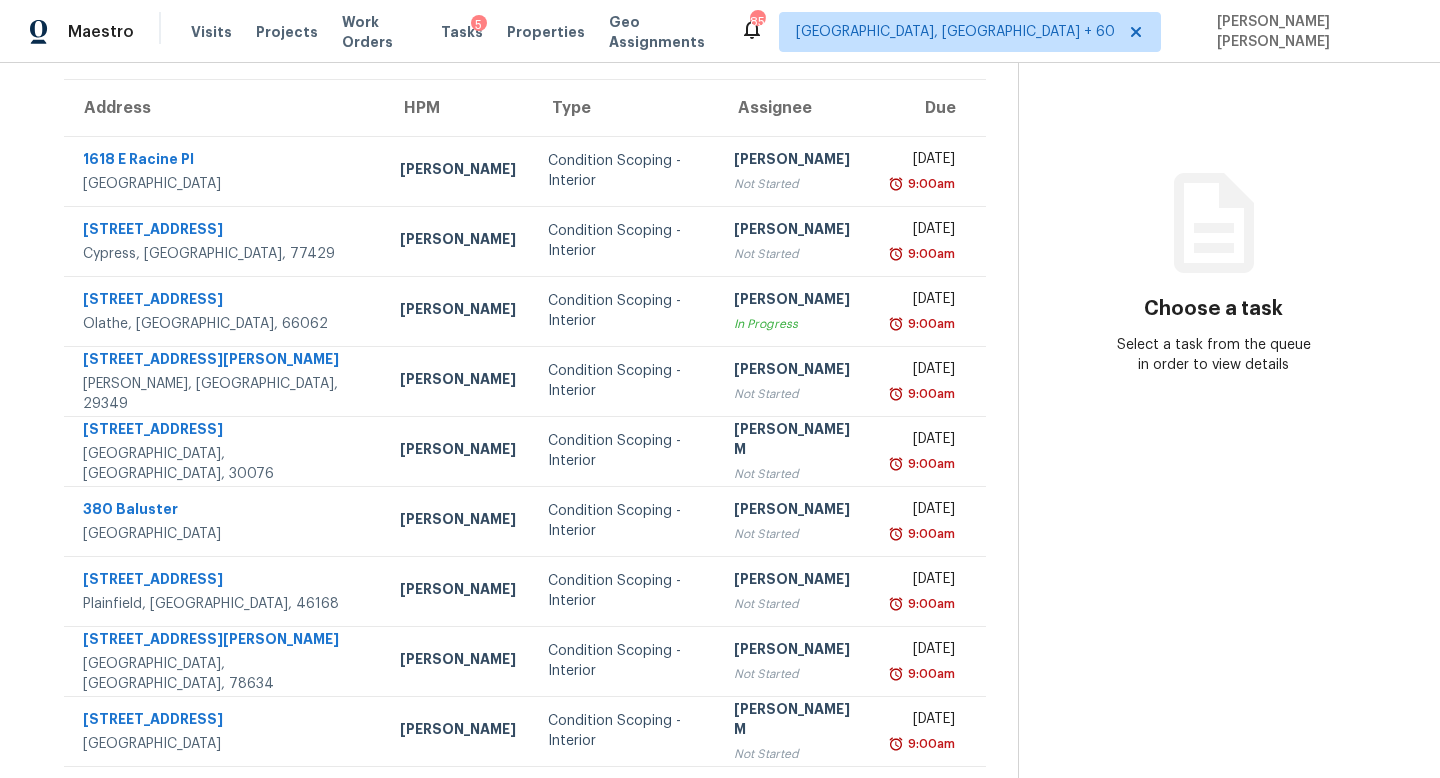 scroll, scrollTop: 263, scrollLeft: 0, axis: vertical 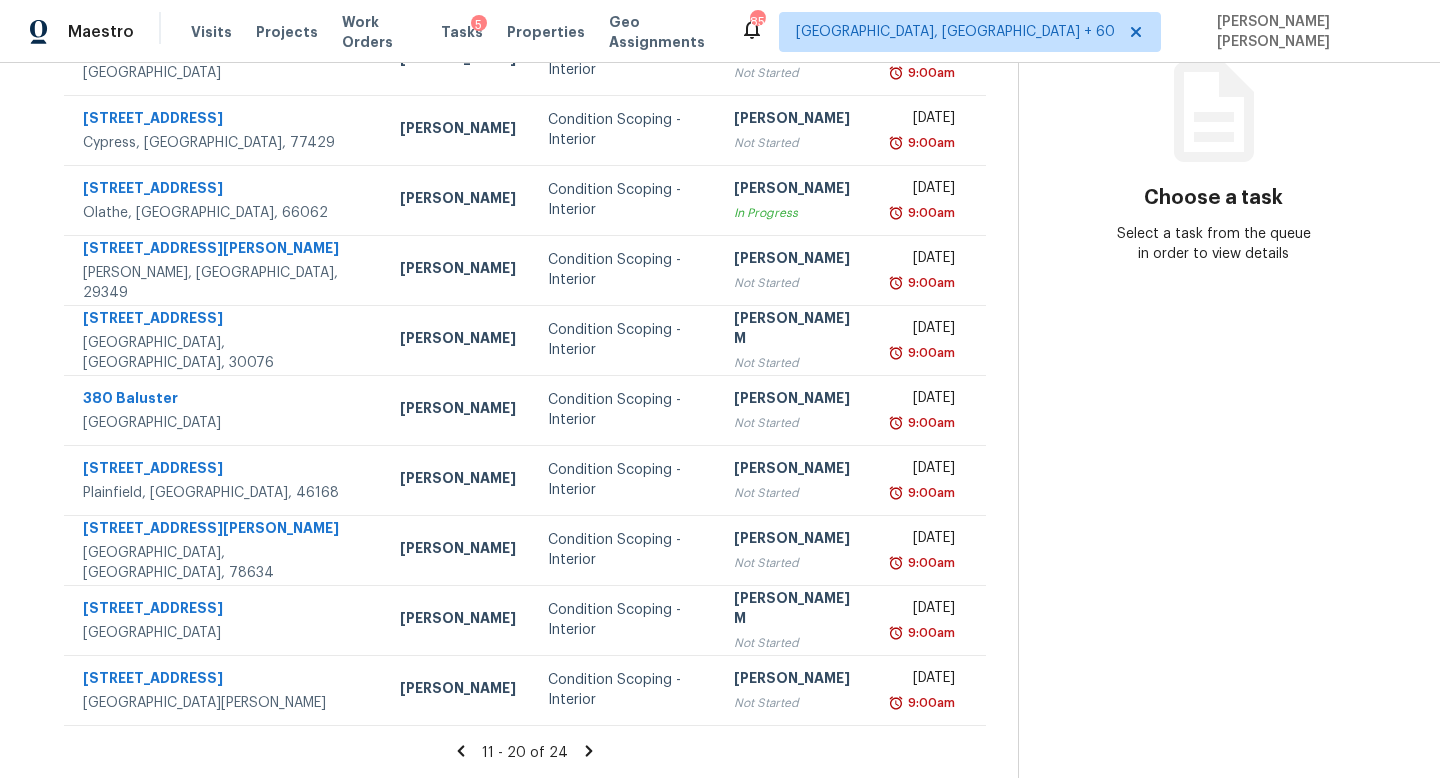 click 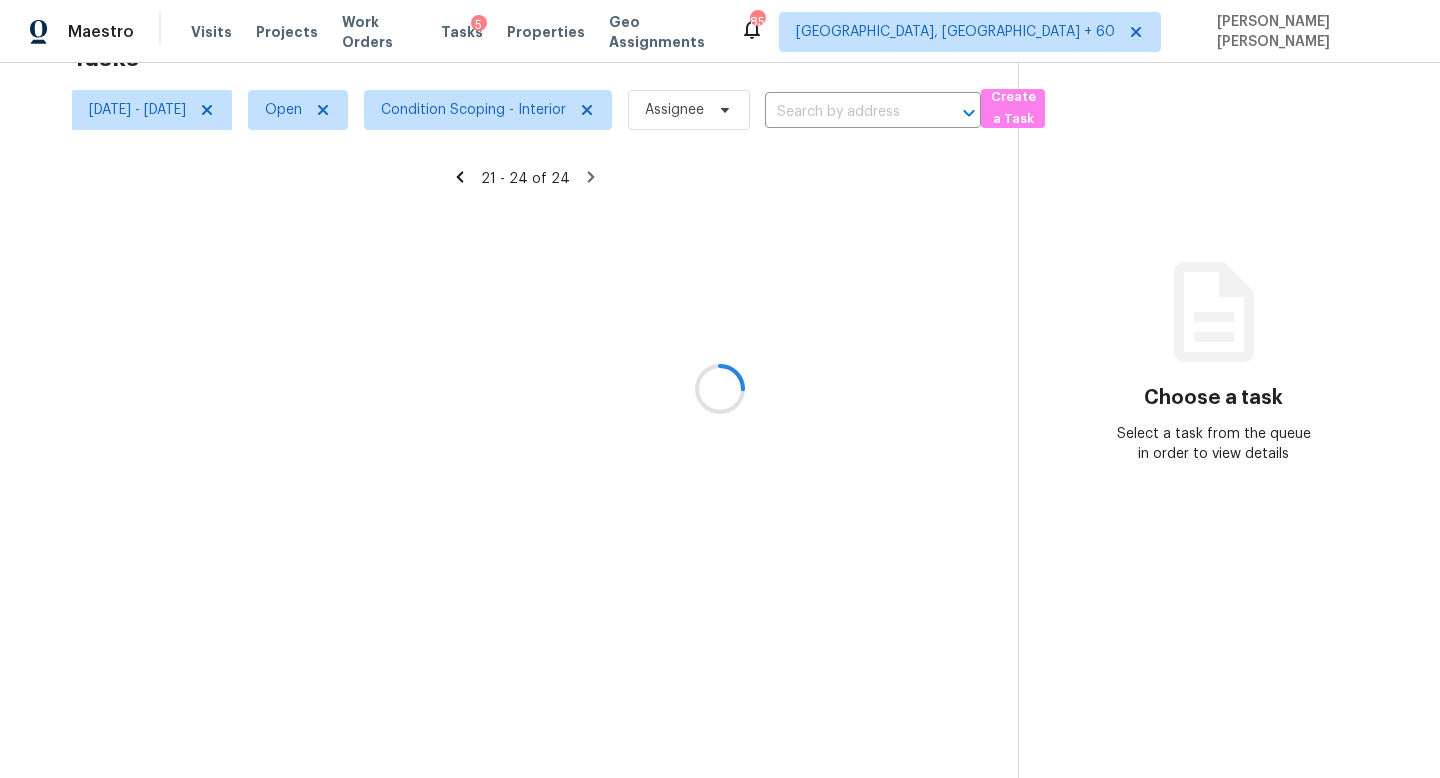scroll, scrollTop: 63, scrollLeft: 0, axis: vertical 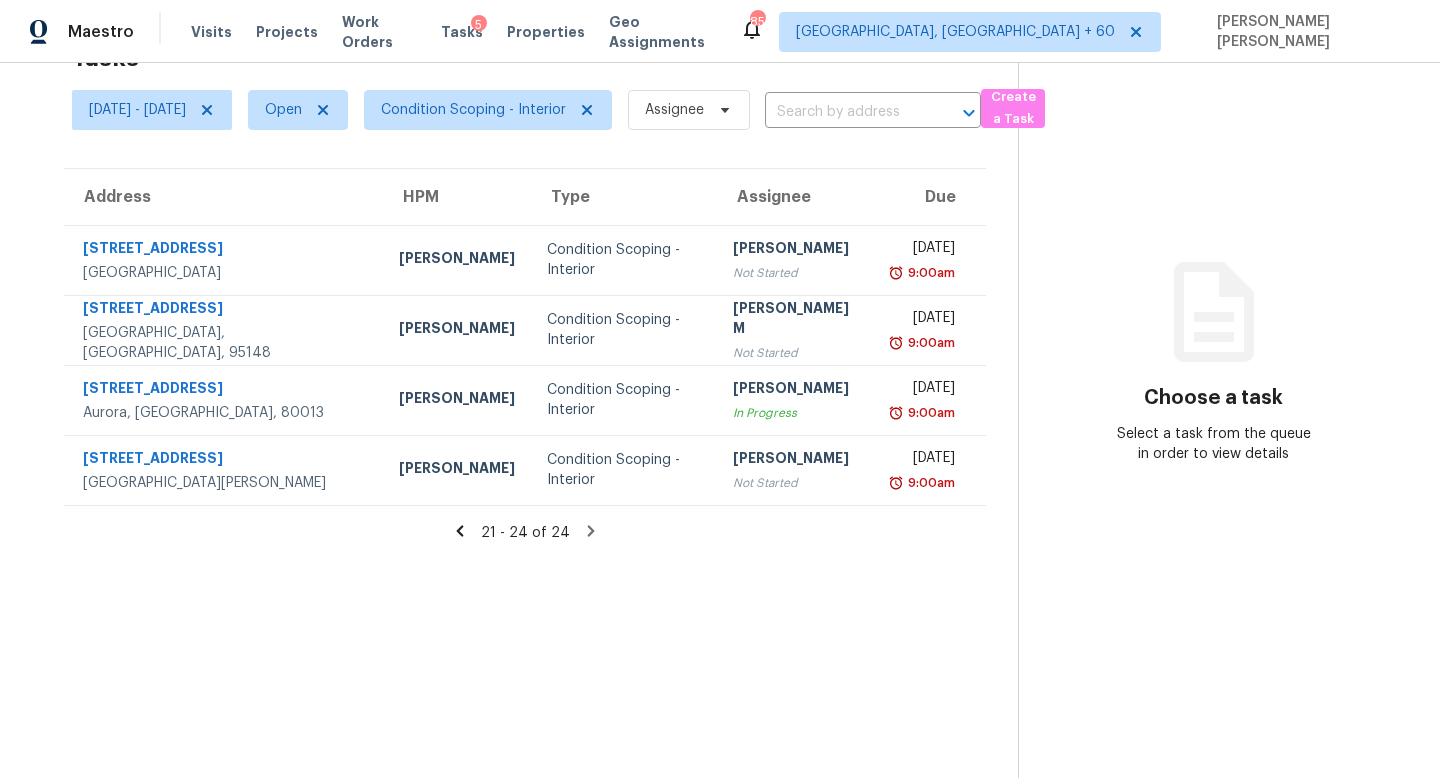 click 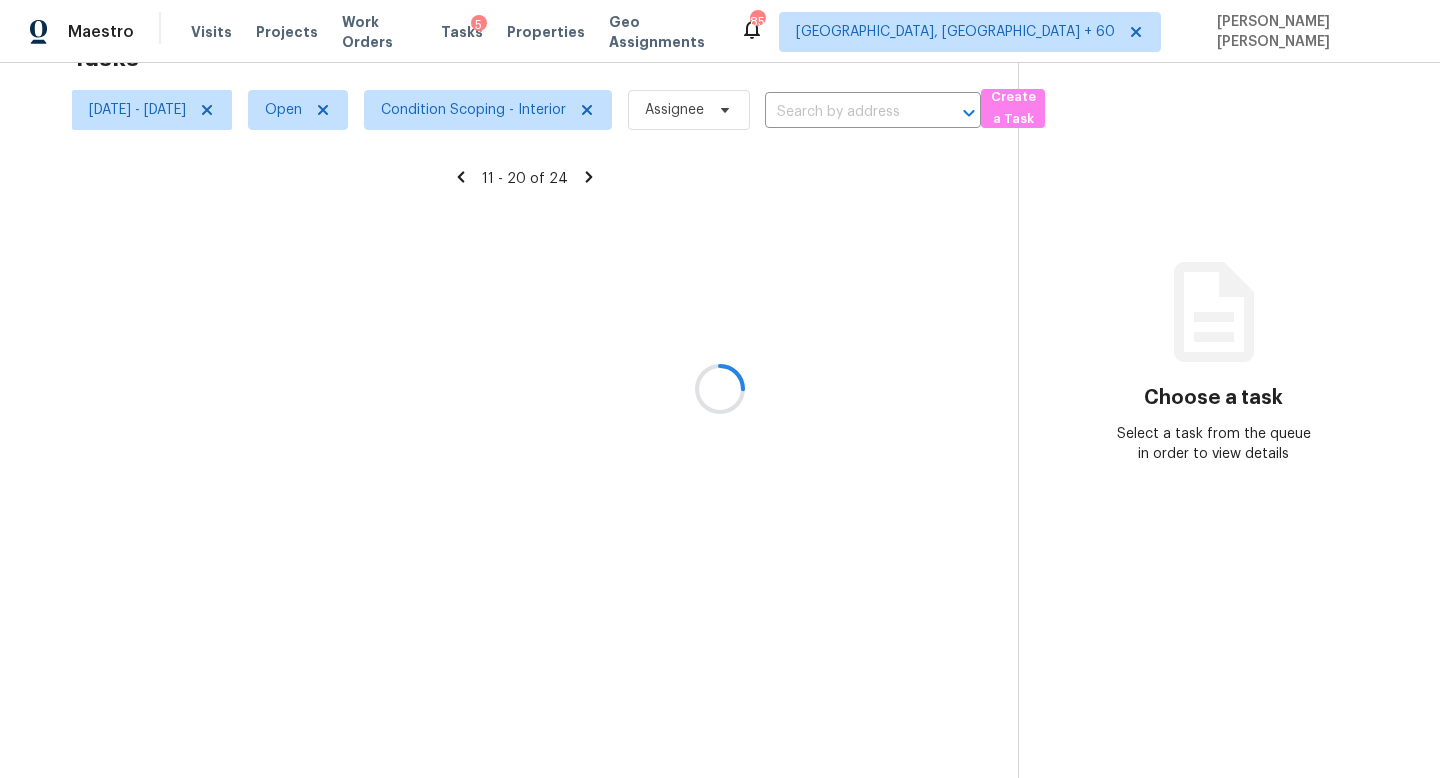 scroll, scrollTop: 263, scrollLeft: 0, axis: vertical 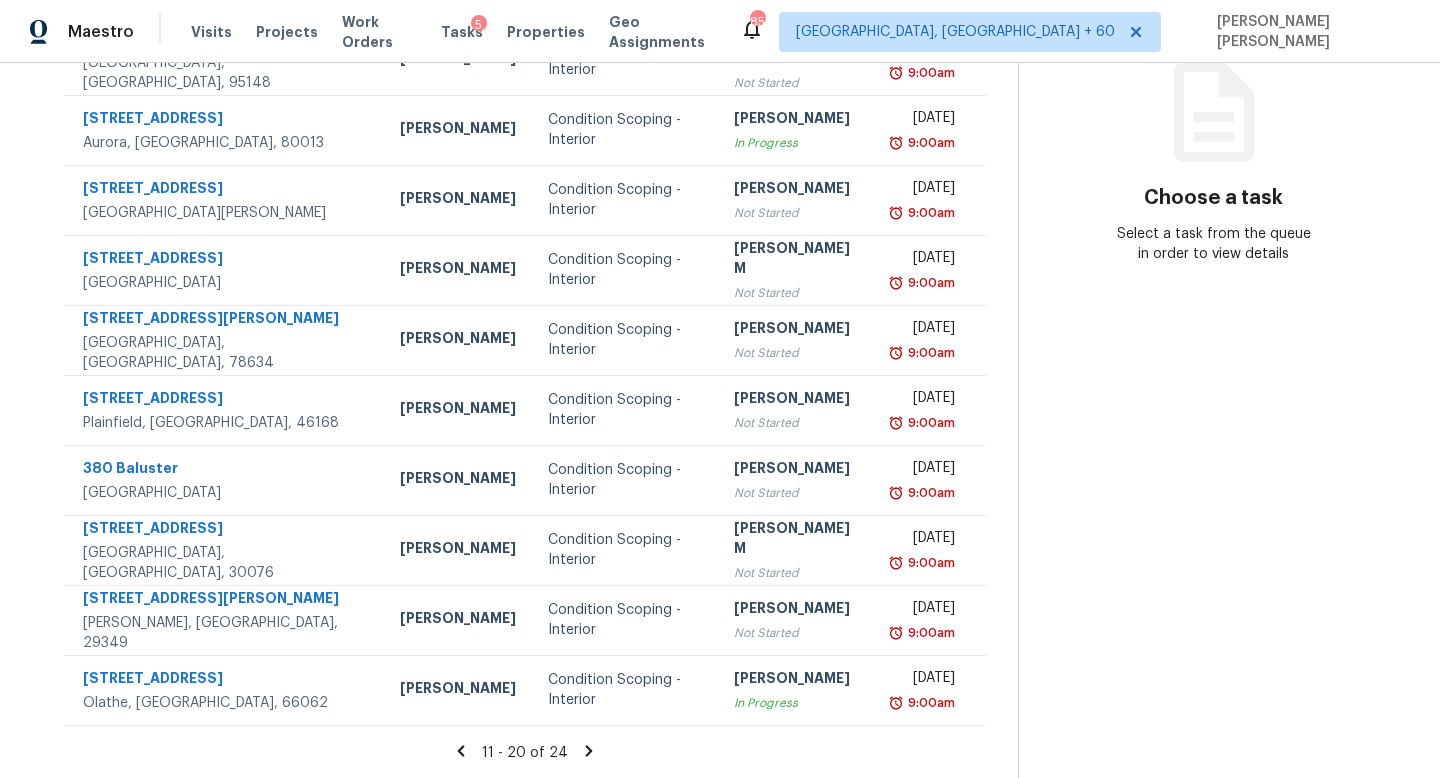 click 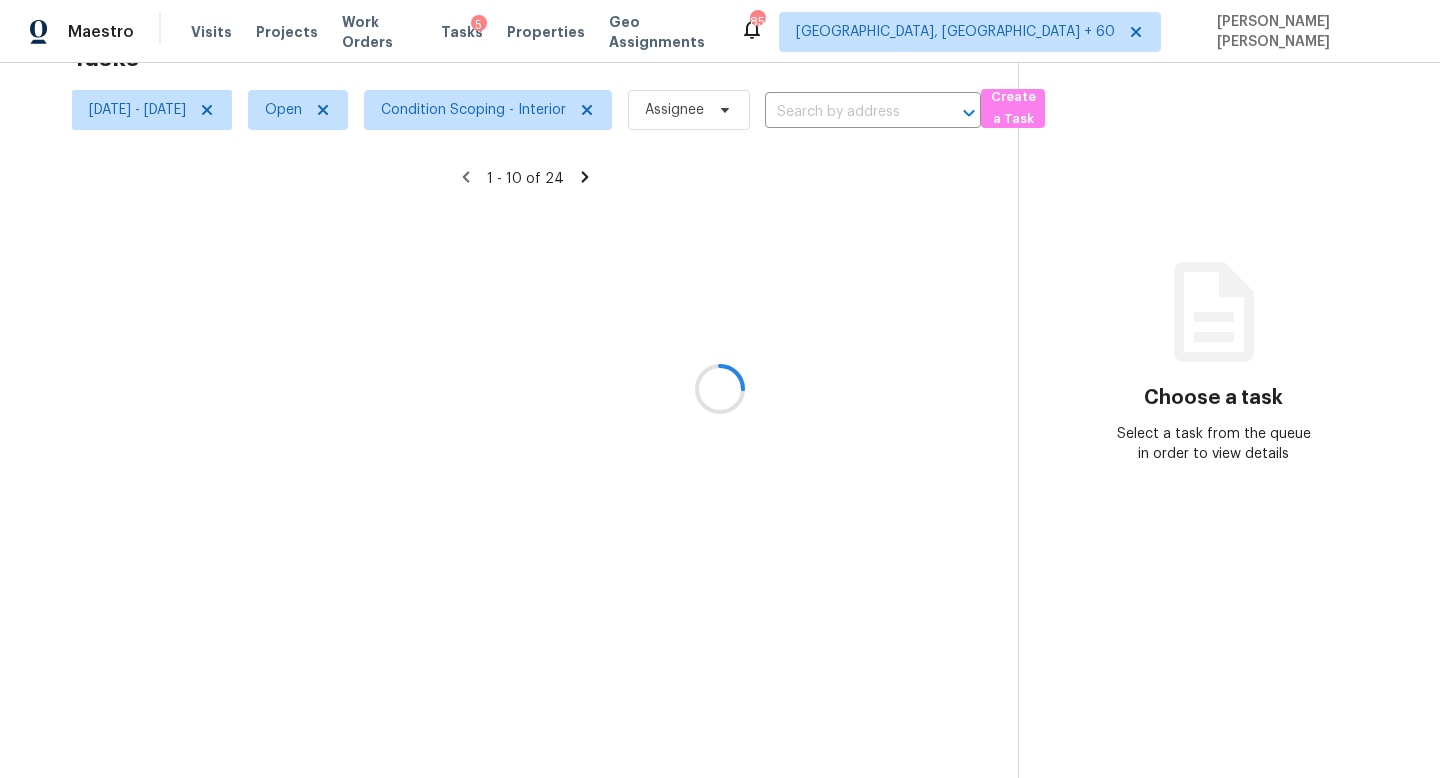 scroll, scrollTop: 263, scrollLeft: 0, axis: vertical 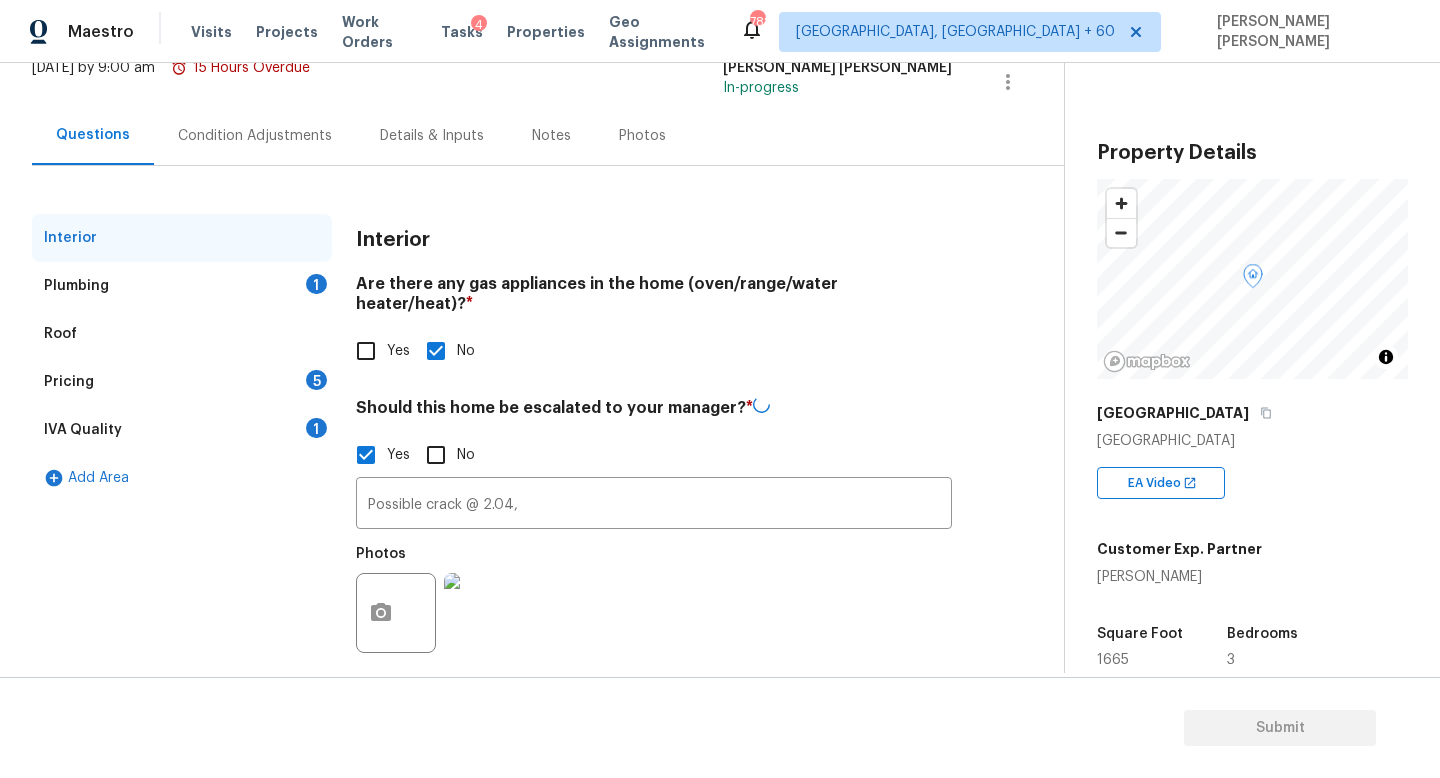 click on "Plumbing 1" at bounding box center (182, 286) 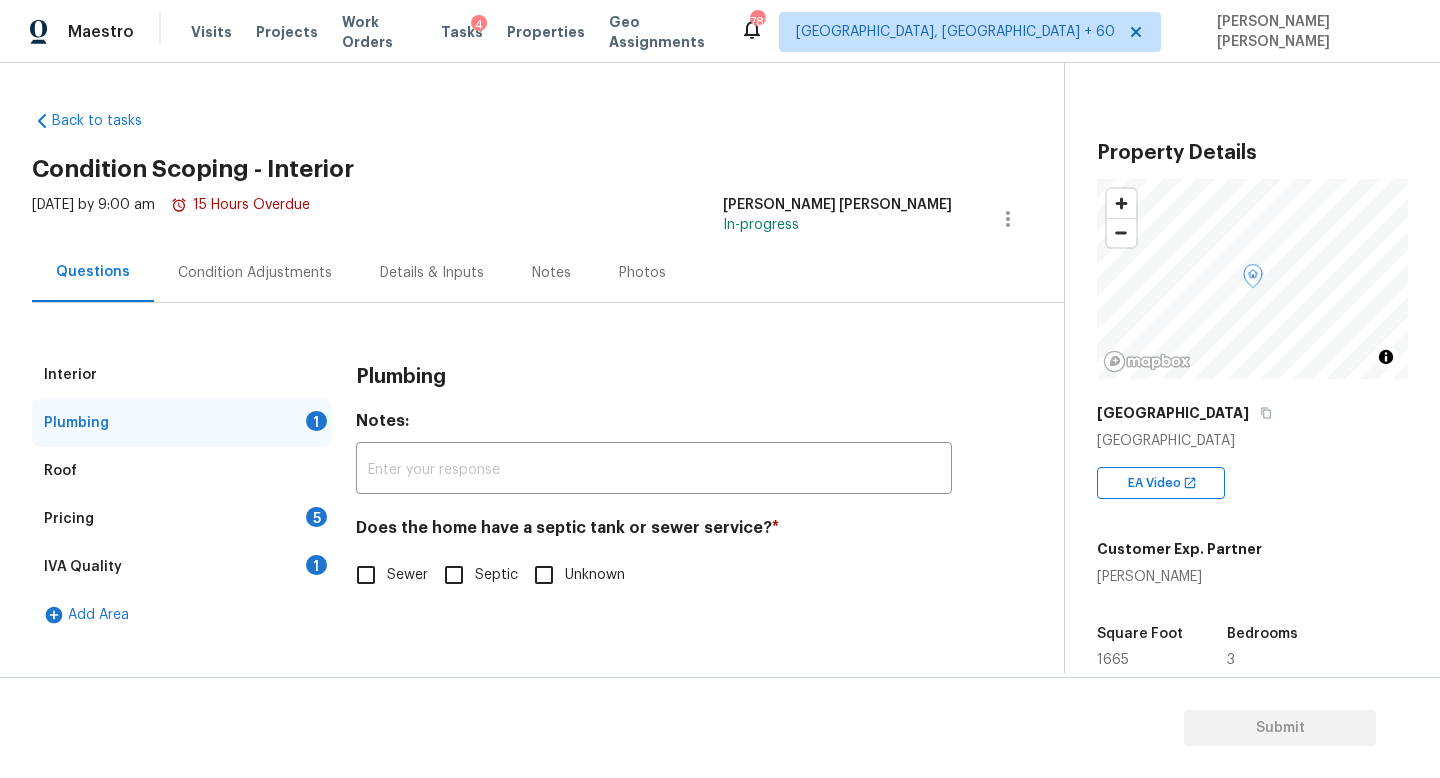 click on "Sewer" at bounding box center [366, 575] 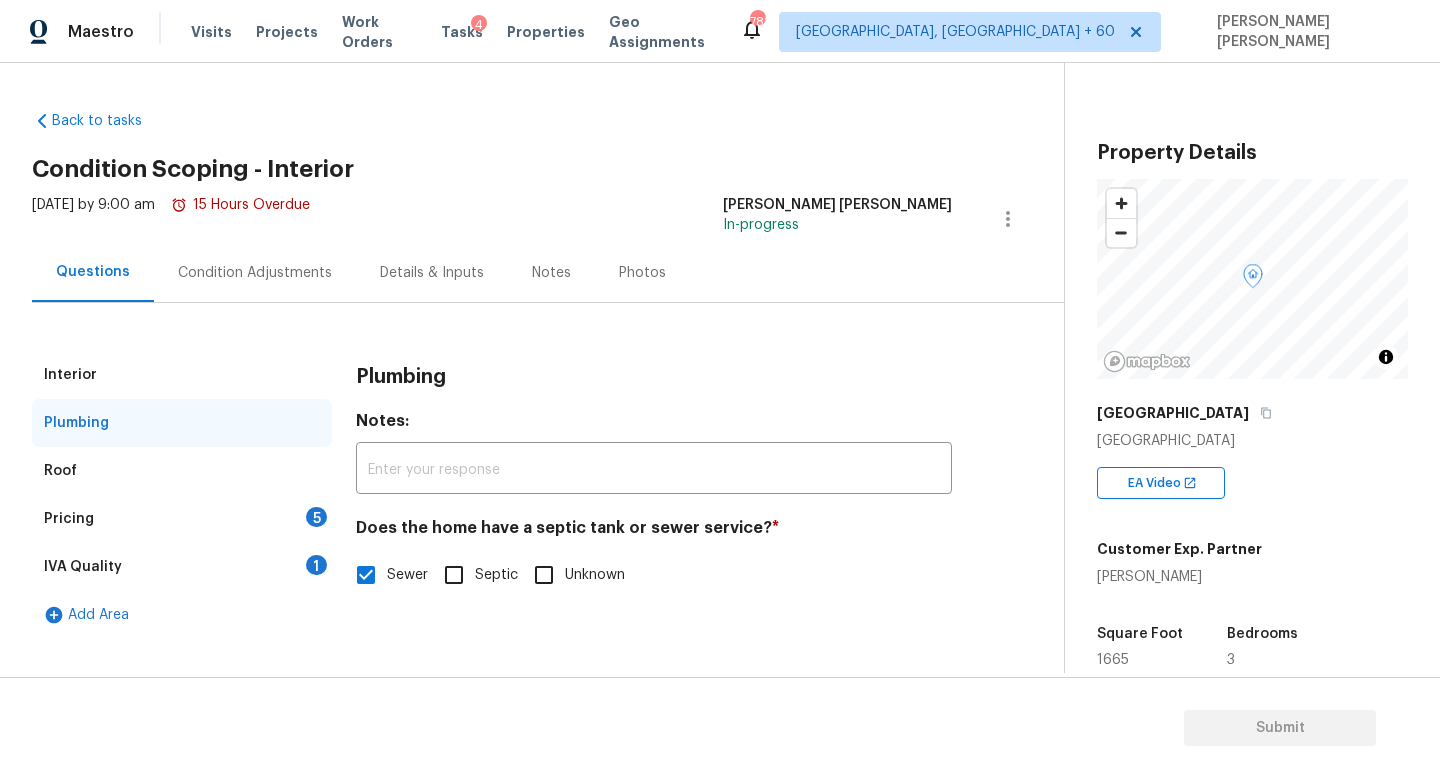 click on "Interior" at bounding box center (182, 375) 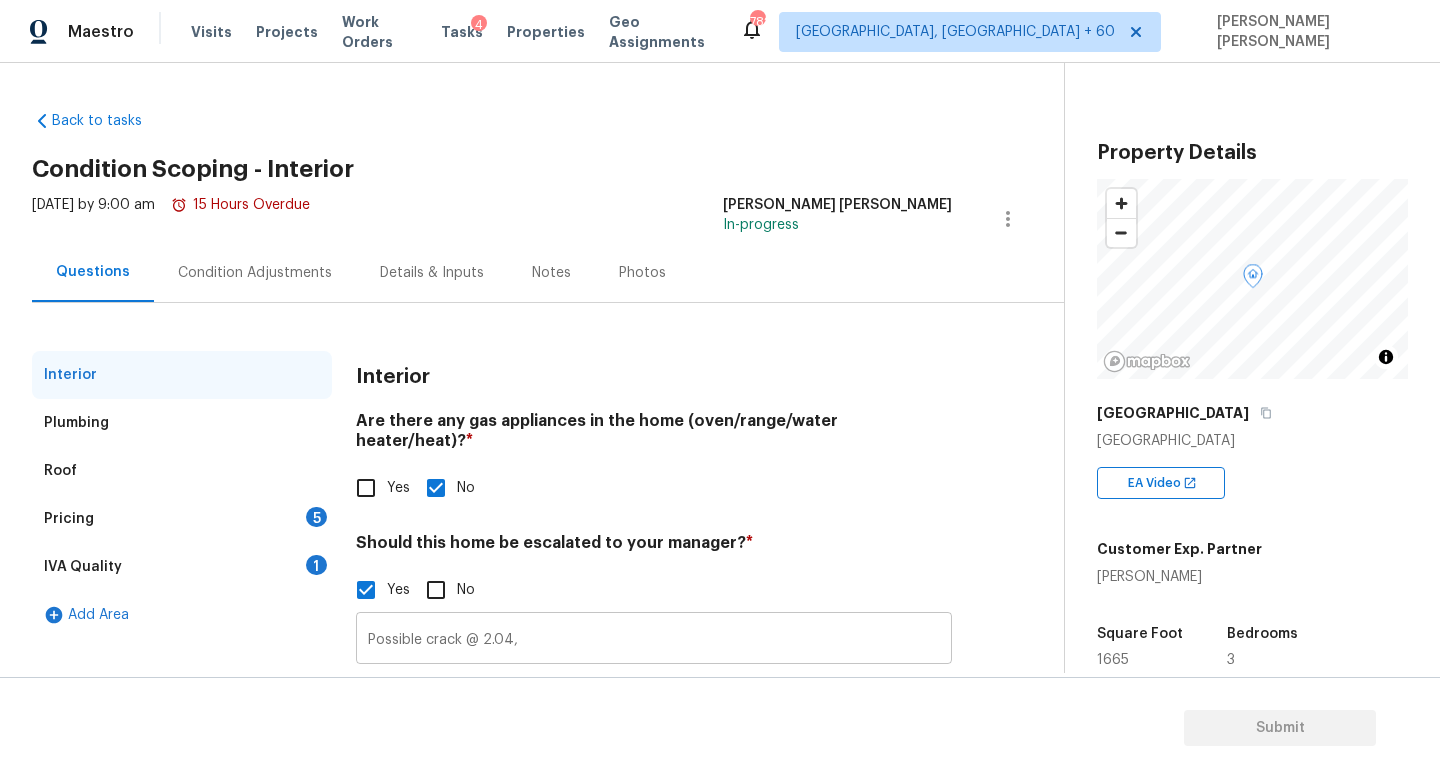 click on "Possible crack @ 2.04," at bounding box center (654, 640) 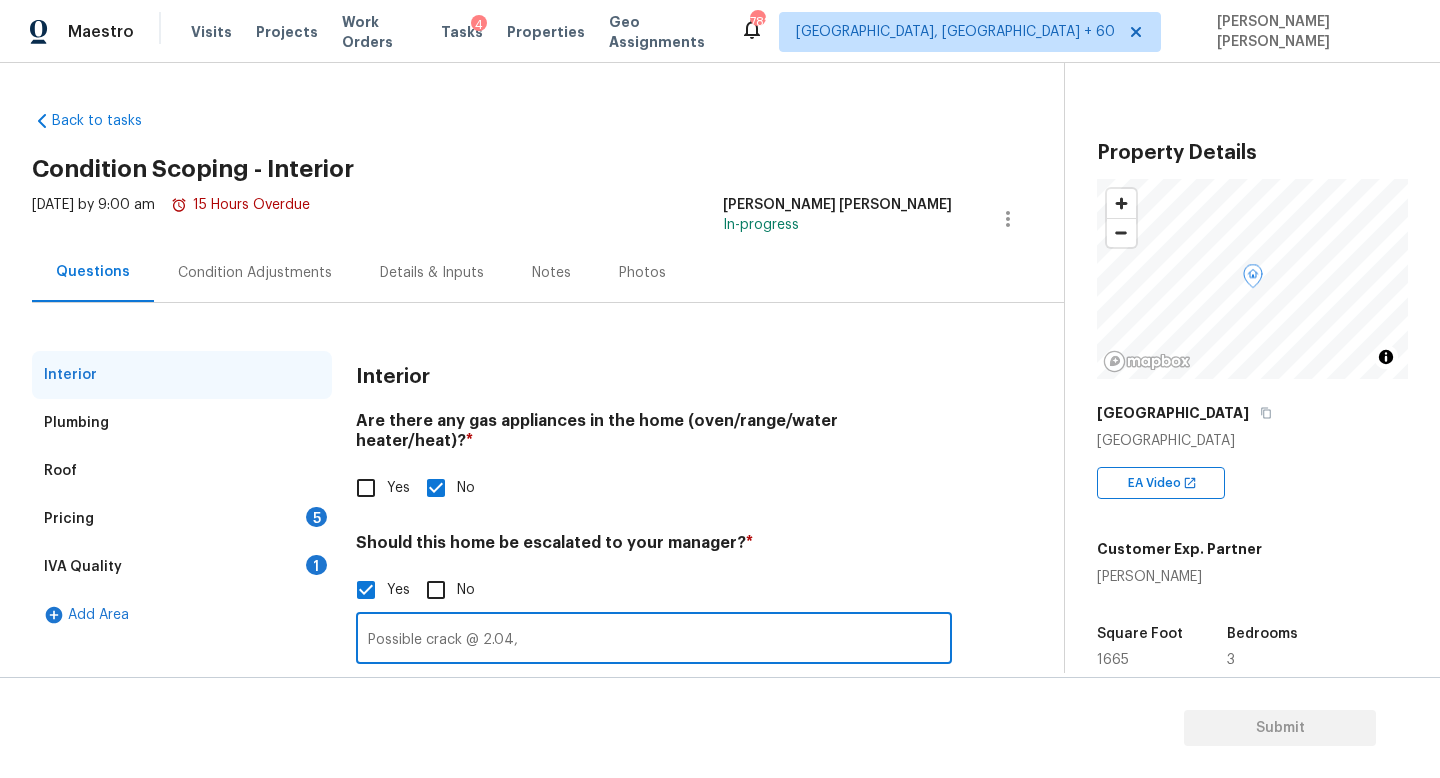 click on "Possible crack @ 2.04," at bounding box center [654, 640] 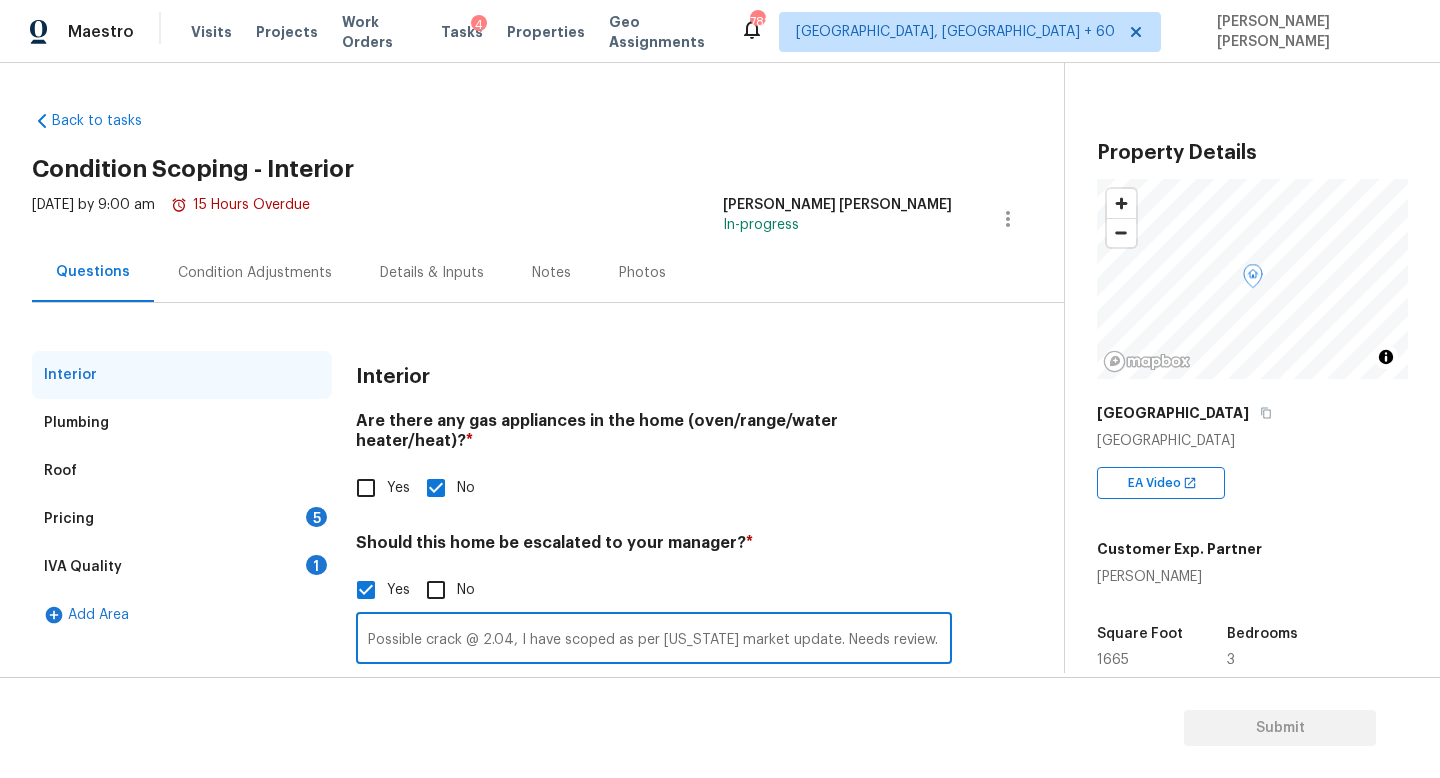 type on "Possible crack @ 2.04, I have scoped as per [US_STATE] market update. Needs review." 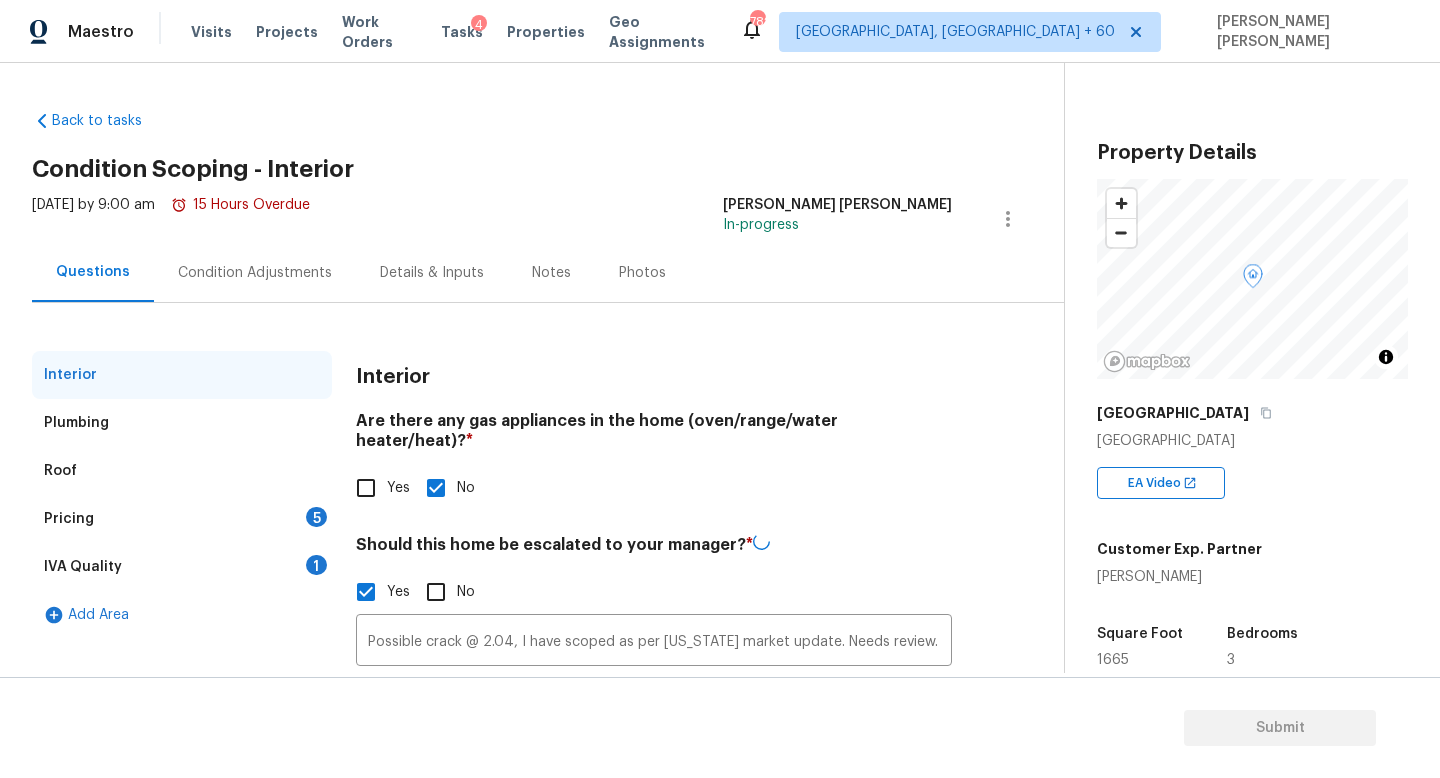 click on "Condition Adjustments" at bounding box center (255, 273) 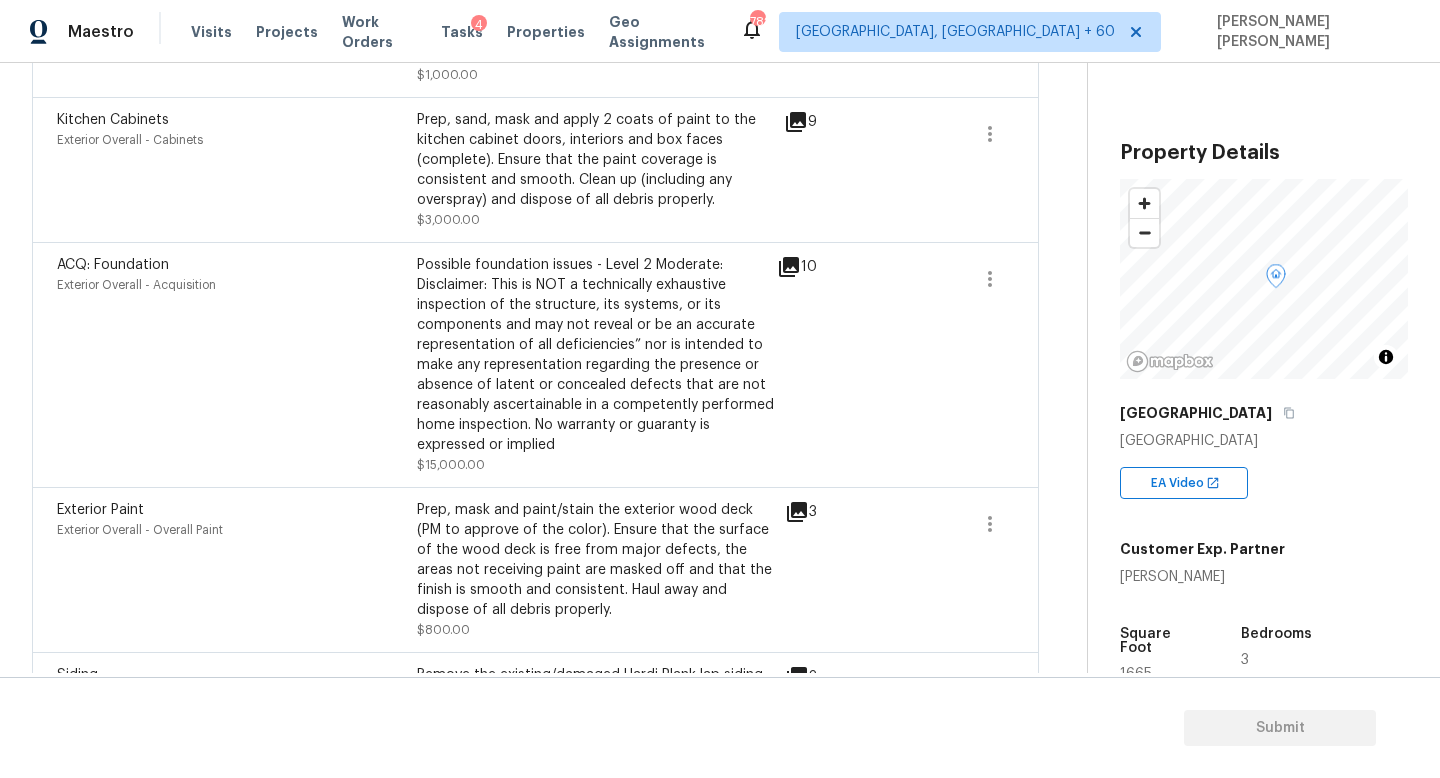 scroll, scrollTop: 882, scrollLeft: 0, axis: vertical 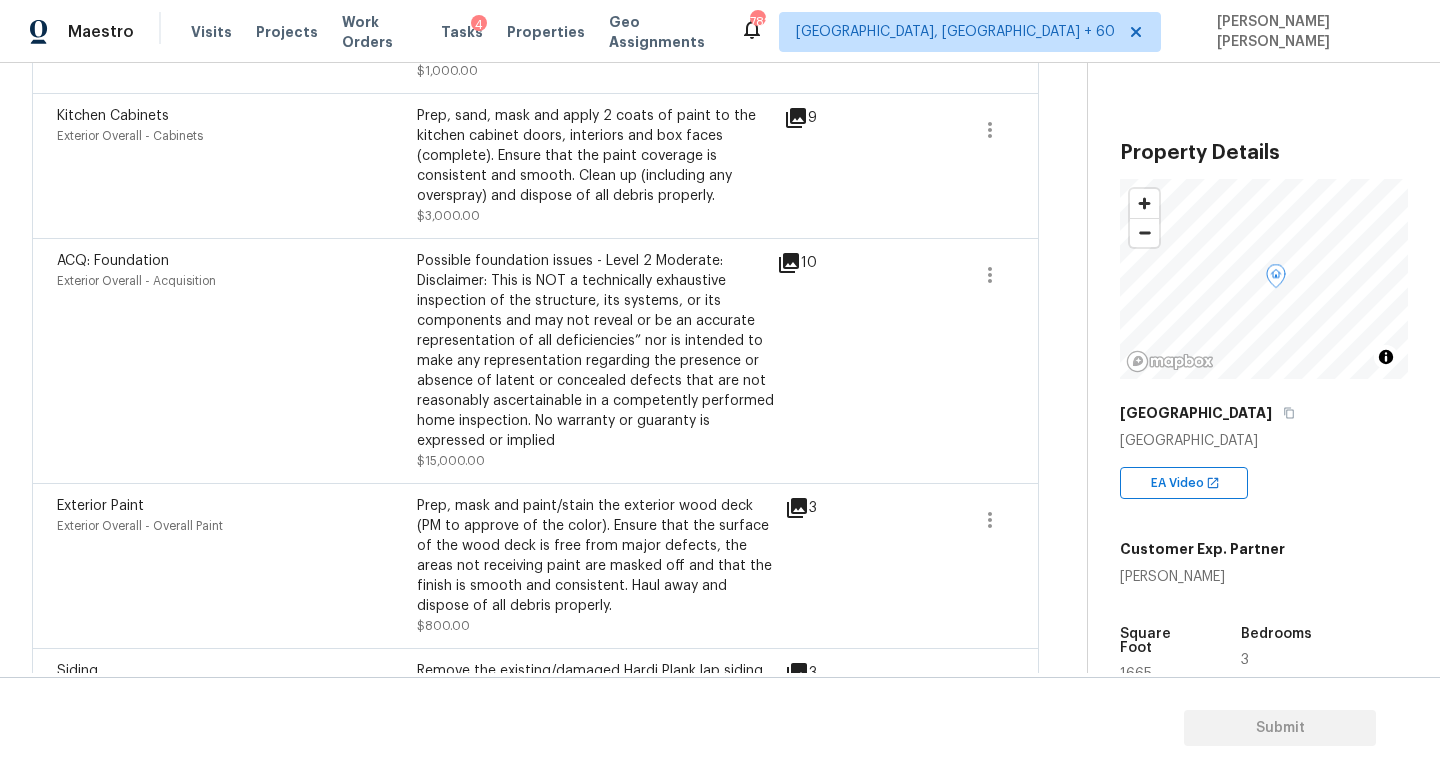 click 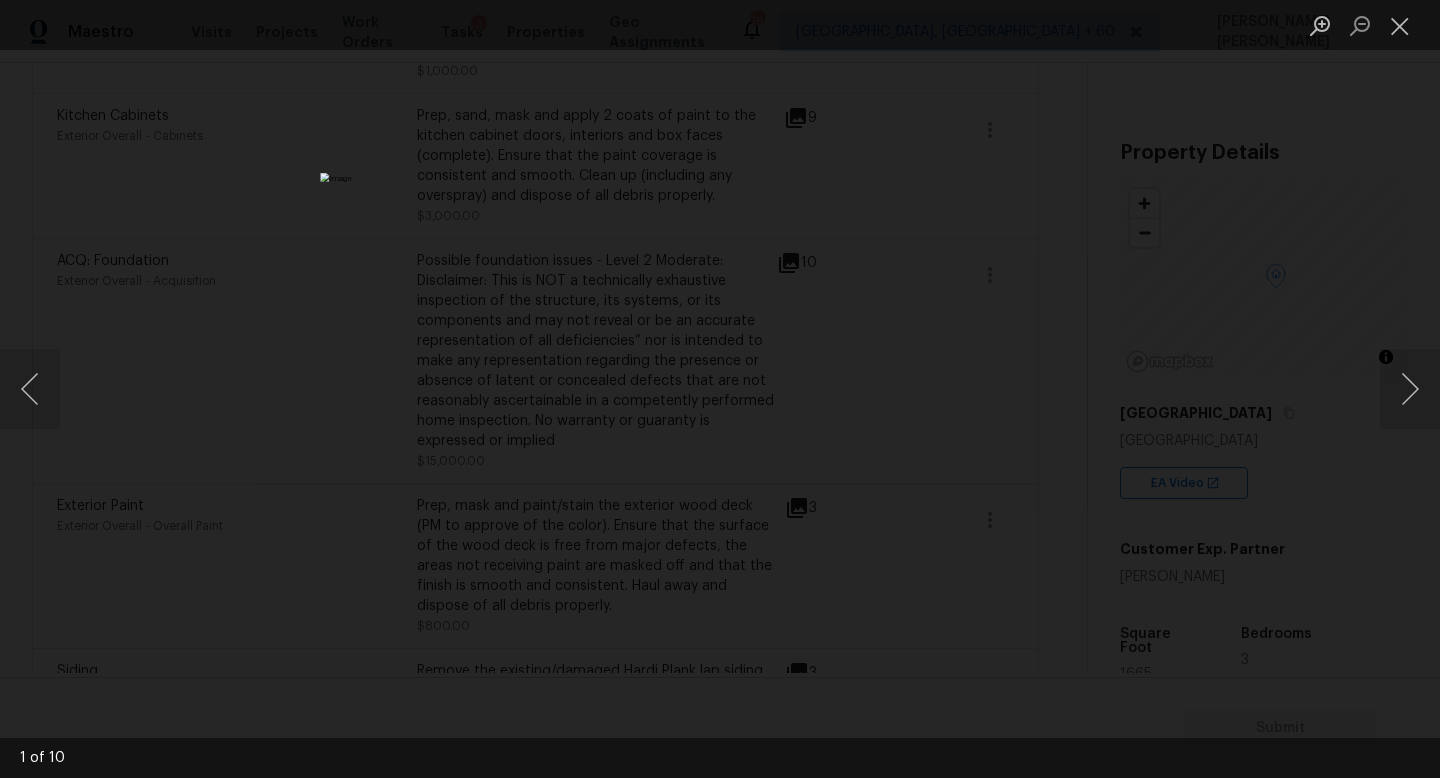 click at bounding box center (720, 389) 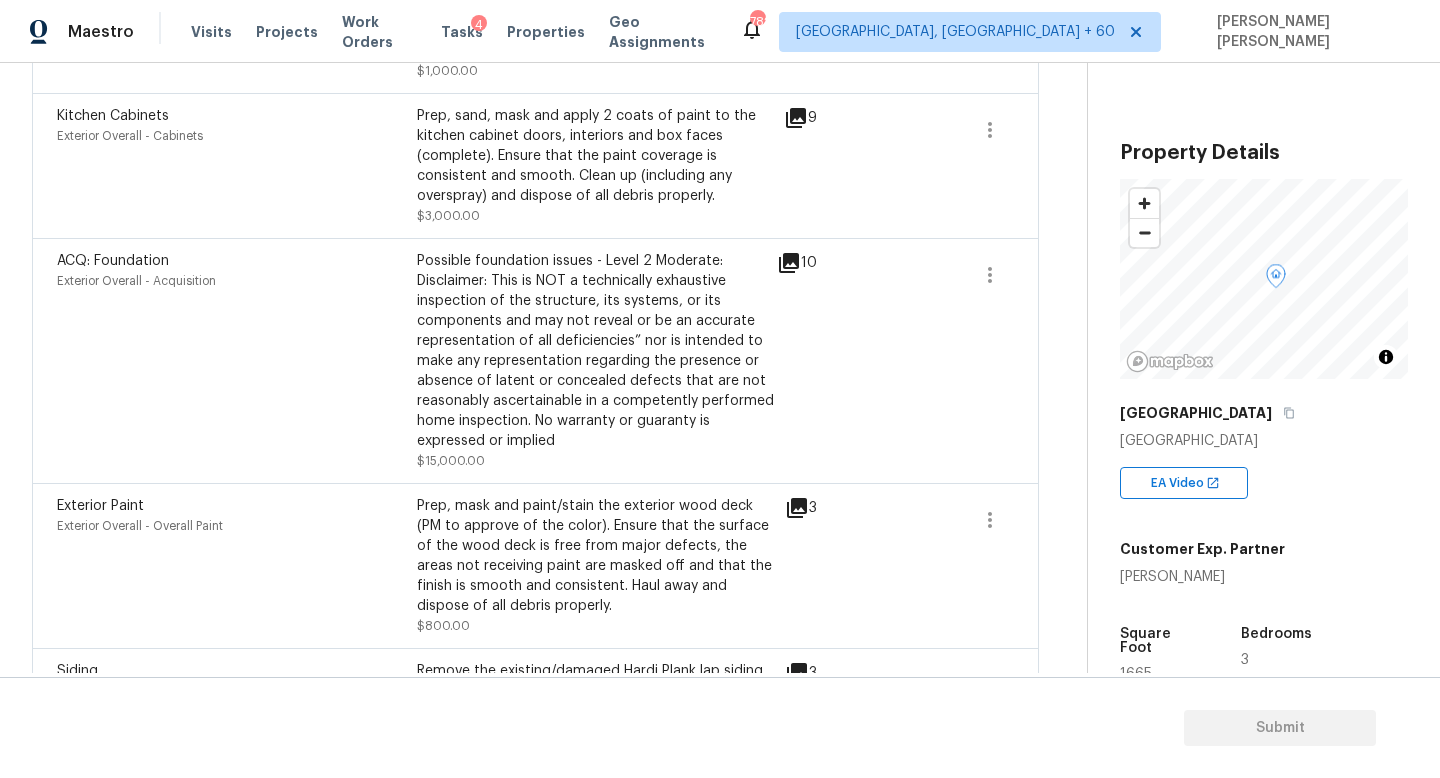 scroll, scrollTop: 0, scrollLeft: 0, axis: both 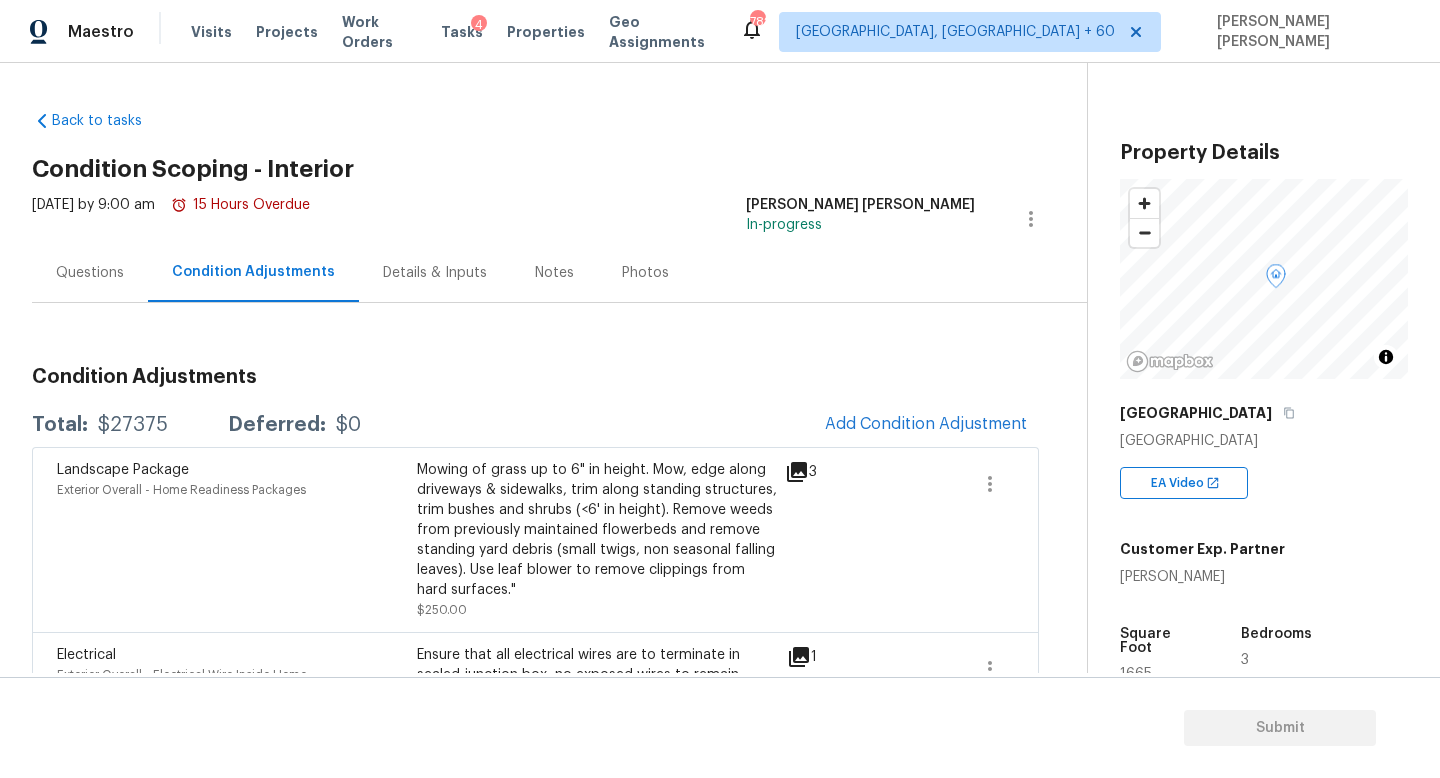 click on "Questions" at bounding box center [90, 273] 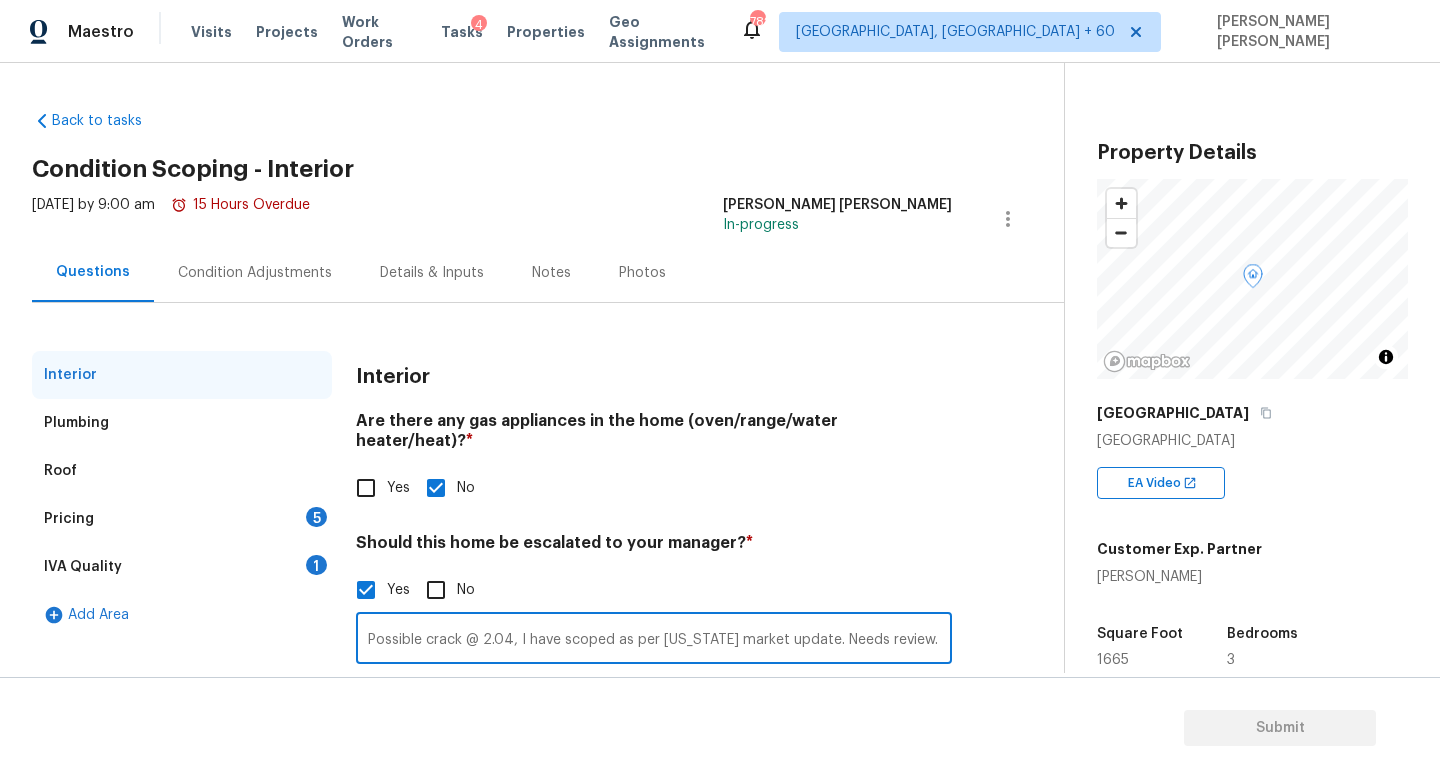 drag, startPoint x: 520, startPoint y: 621, endPoint x: 1268, endPoint y: 645, distance: 748.38495 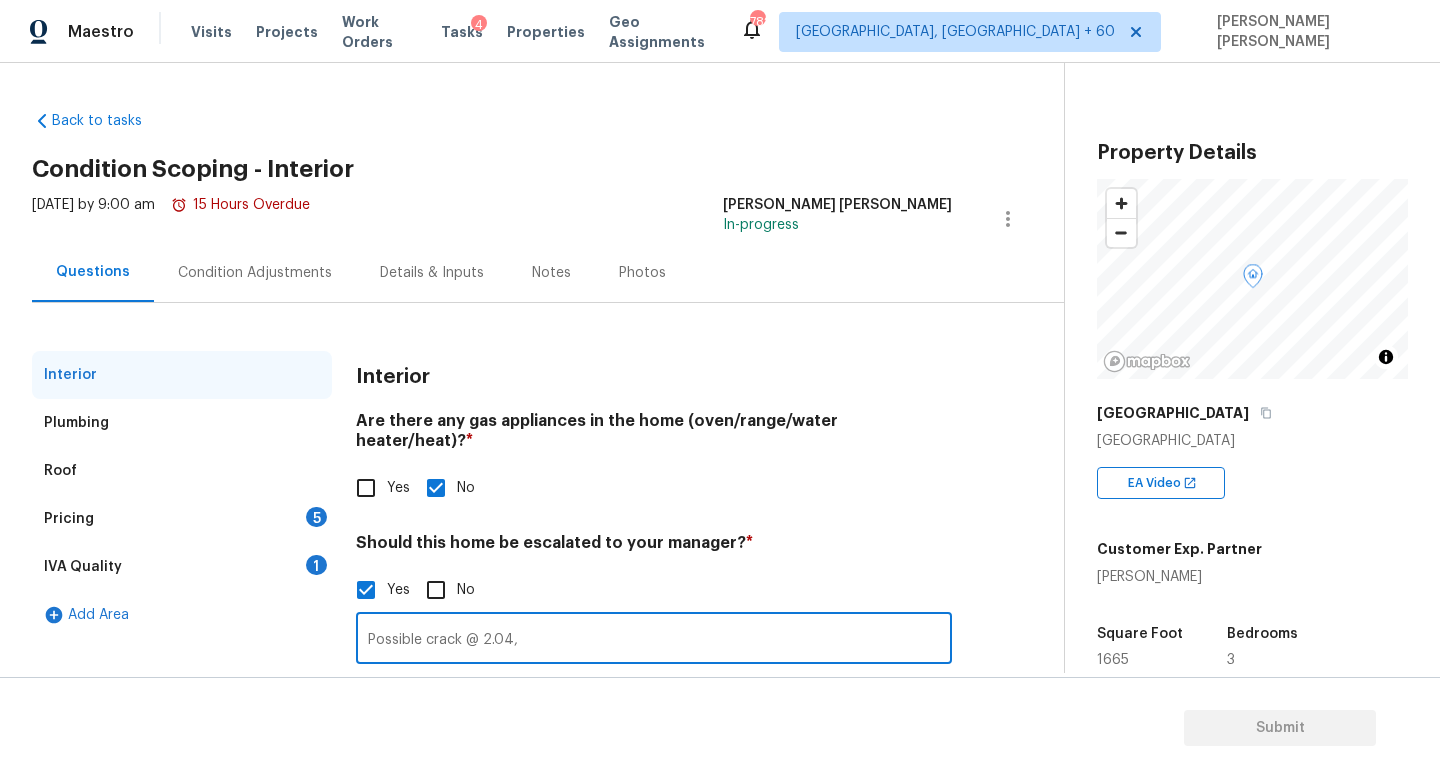 click on "Bedrooms" at bounding box center (1273, 640) 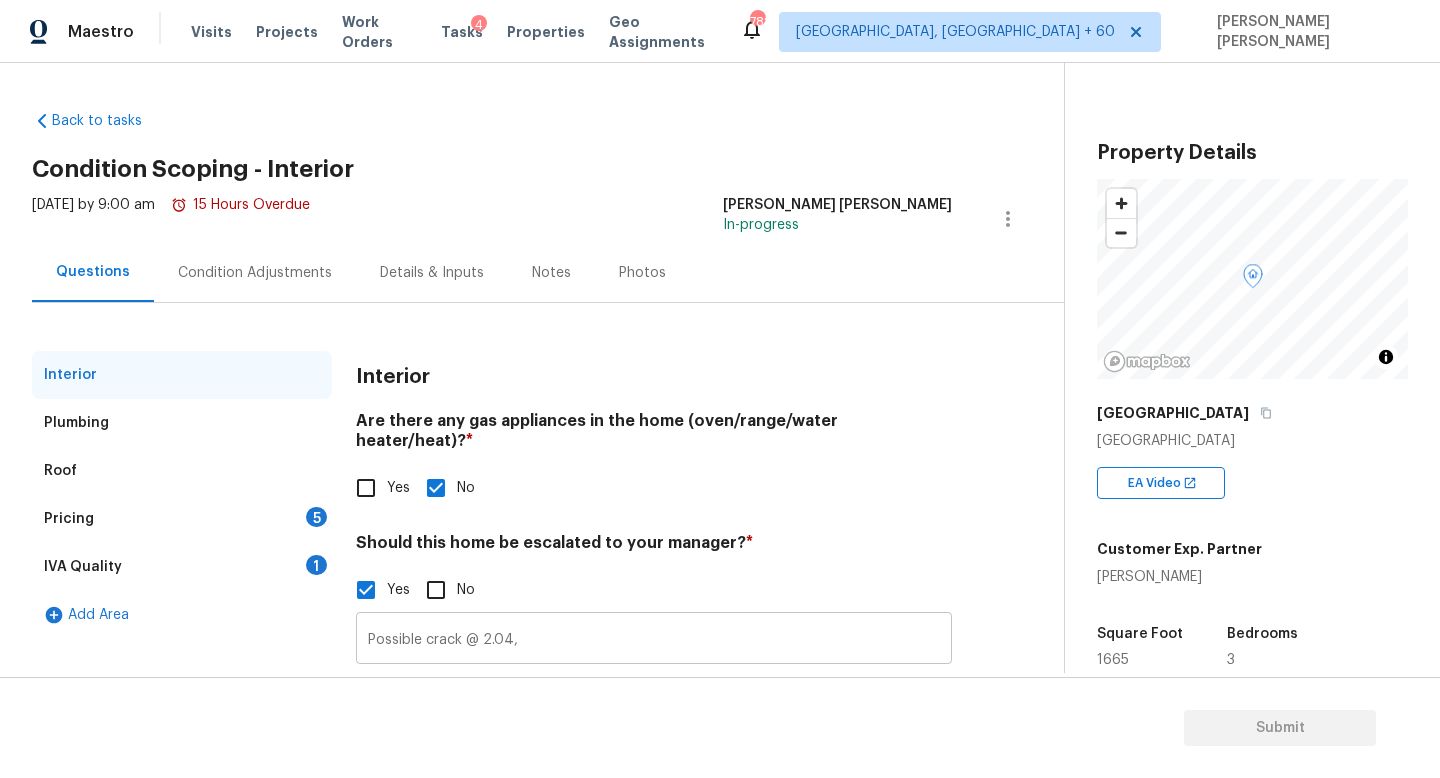 click on "Possible crack @ 2.04," at bounding box center (654, 640) 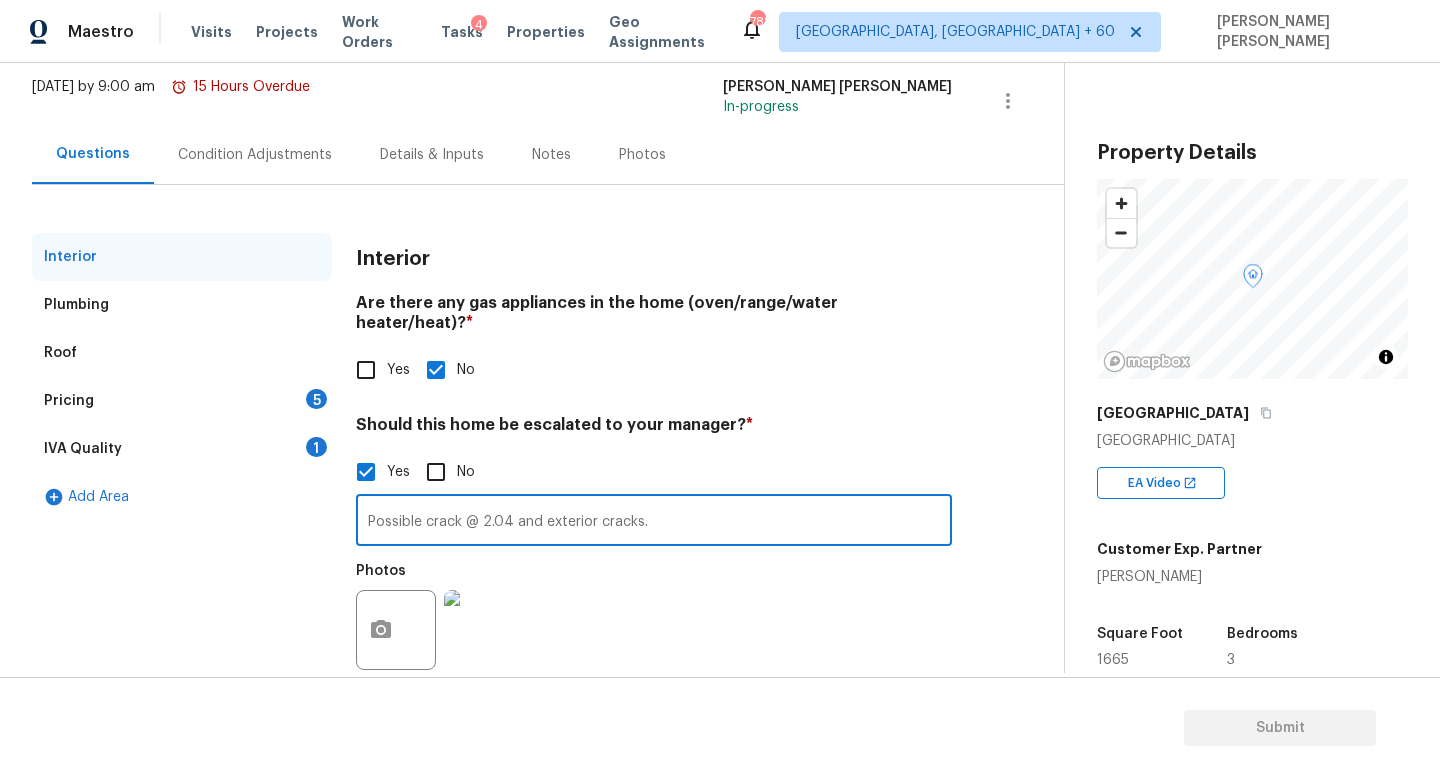 scroll, scrollTop: 137, scrollLeft: 0, axis: vertical 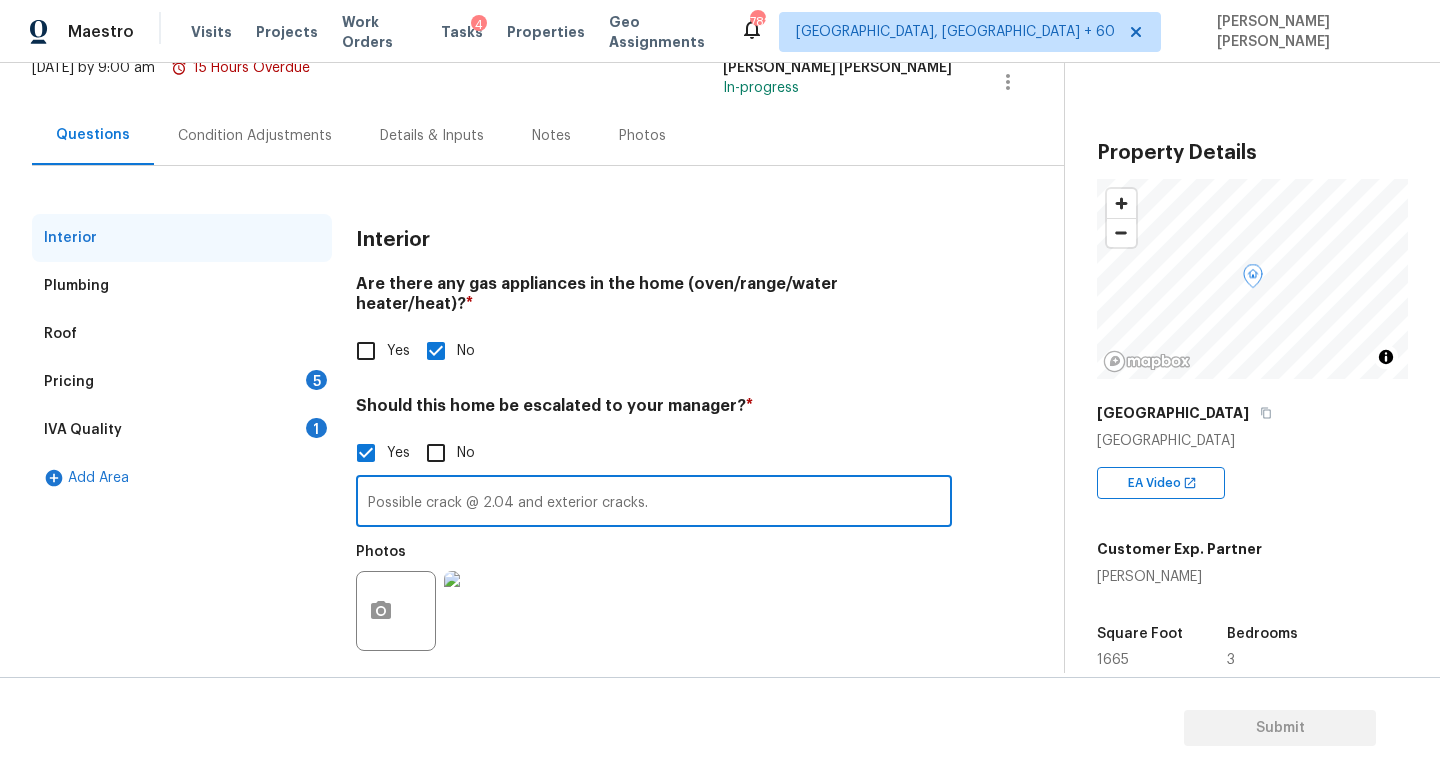 type on "Possible crack @ 2.04 and exterior cracks." 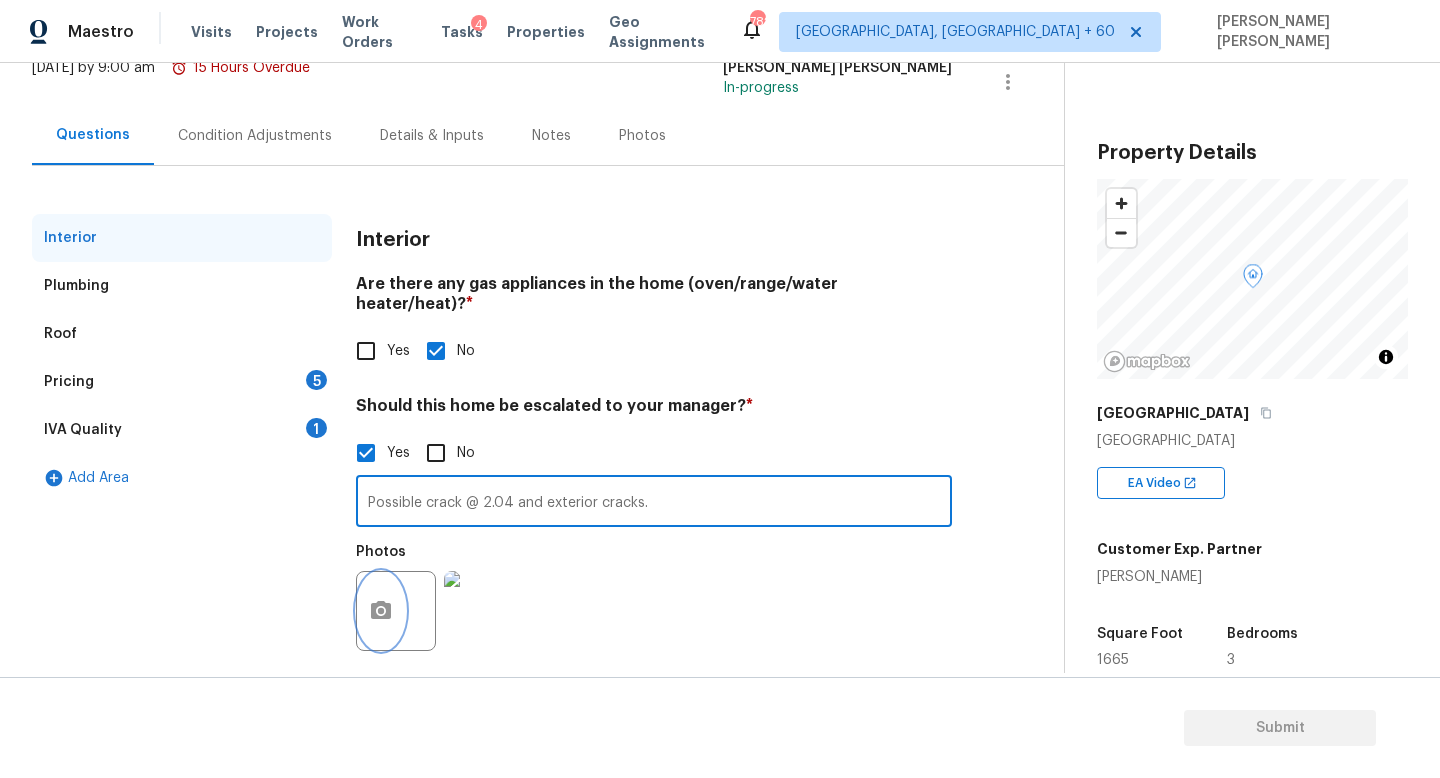 click 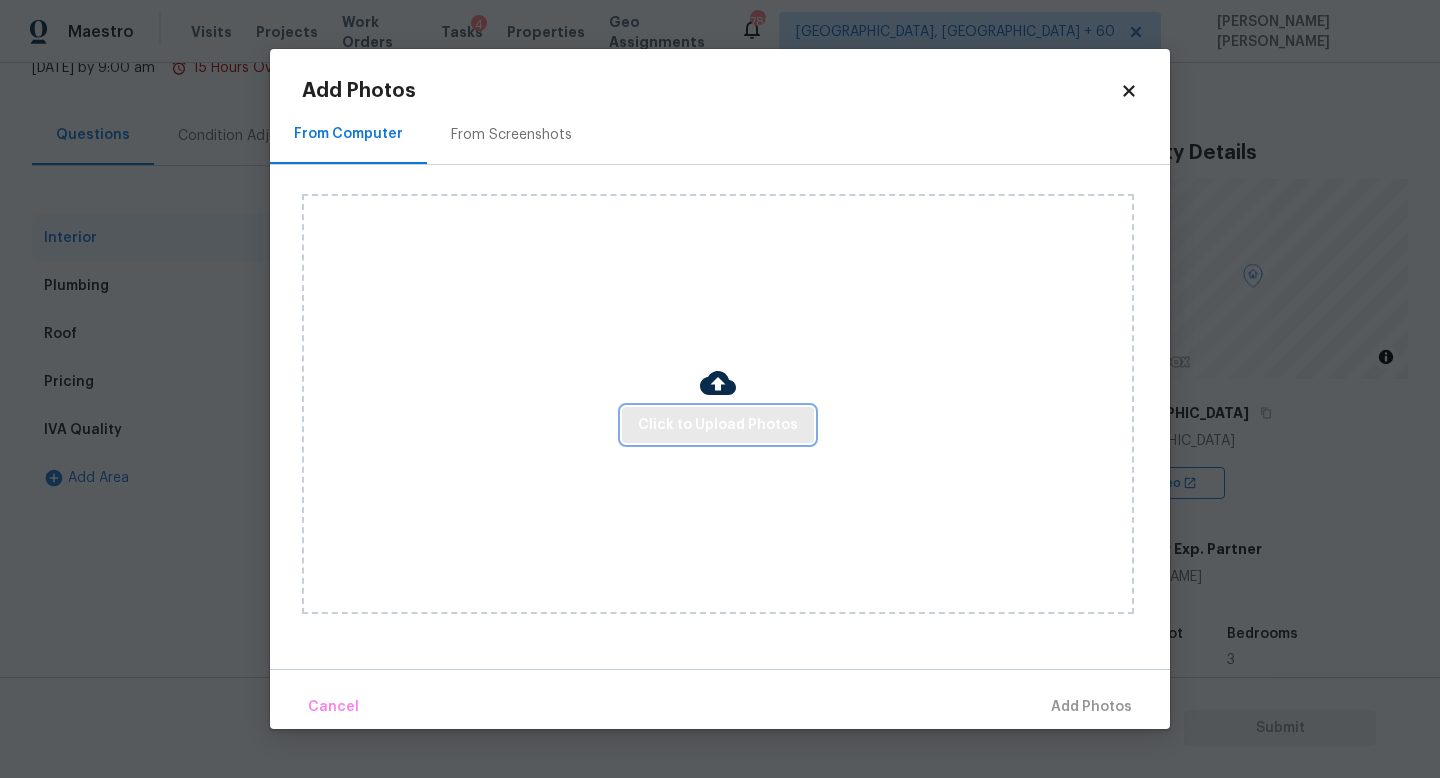 click on "Click to Upload Photos" at bounding box center [718, 425] 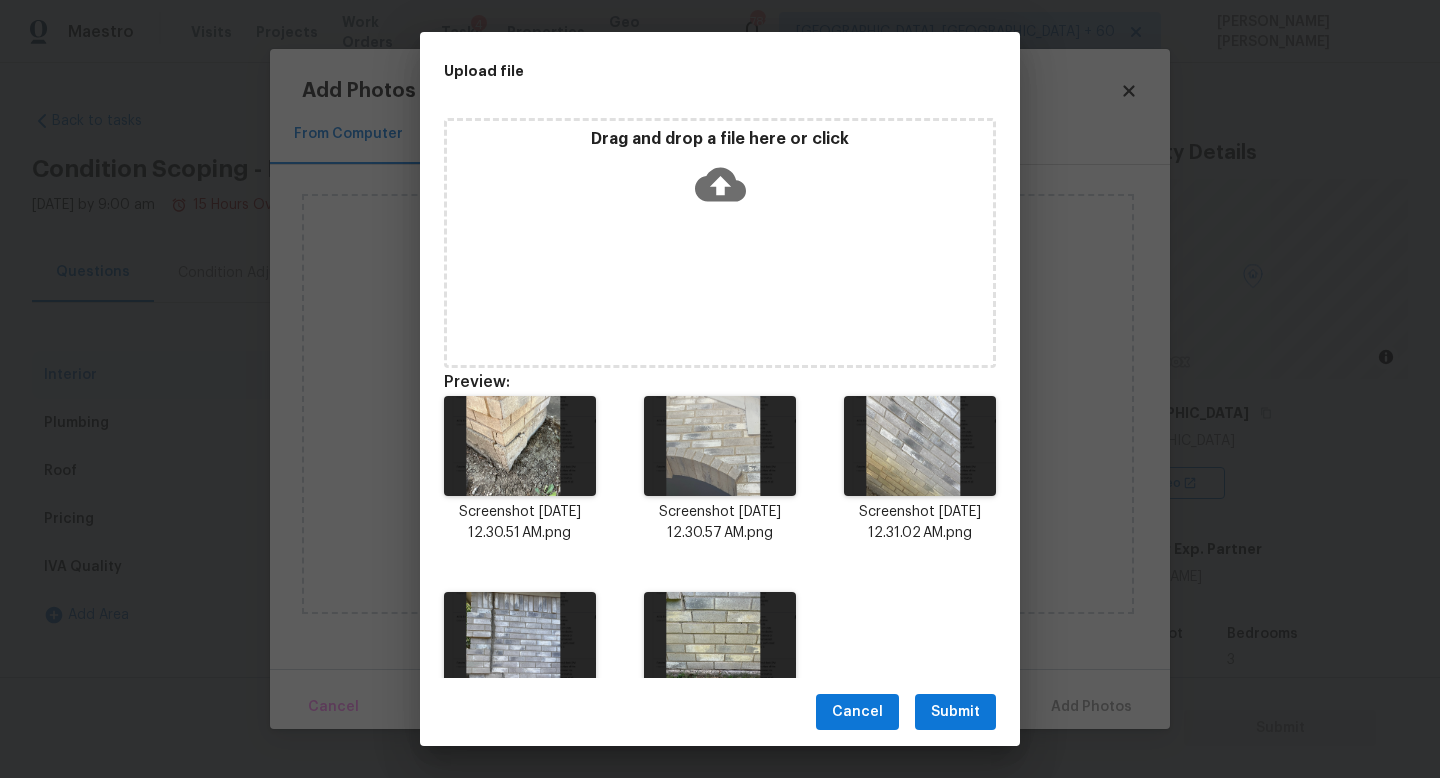 scroll, scrollTop: 0, scrollLeft: 0, axis: both 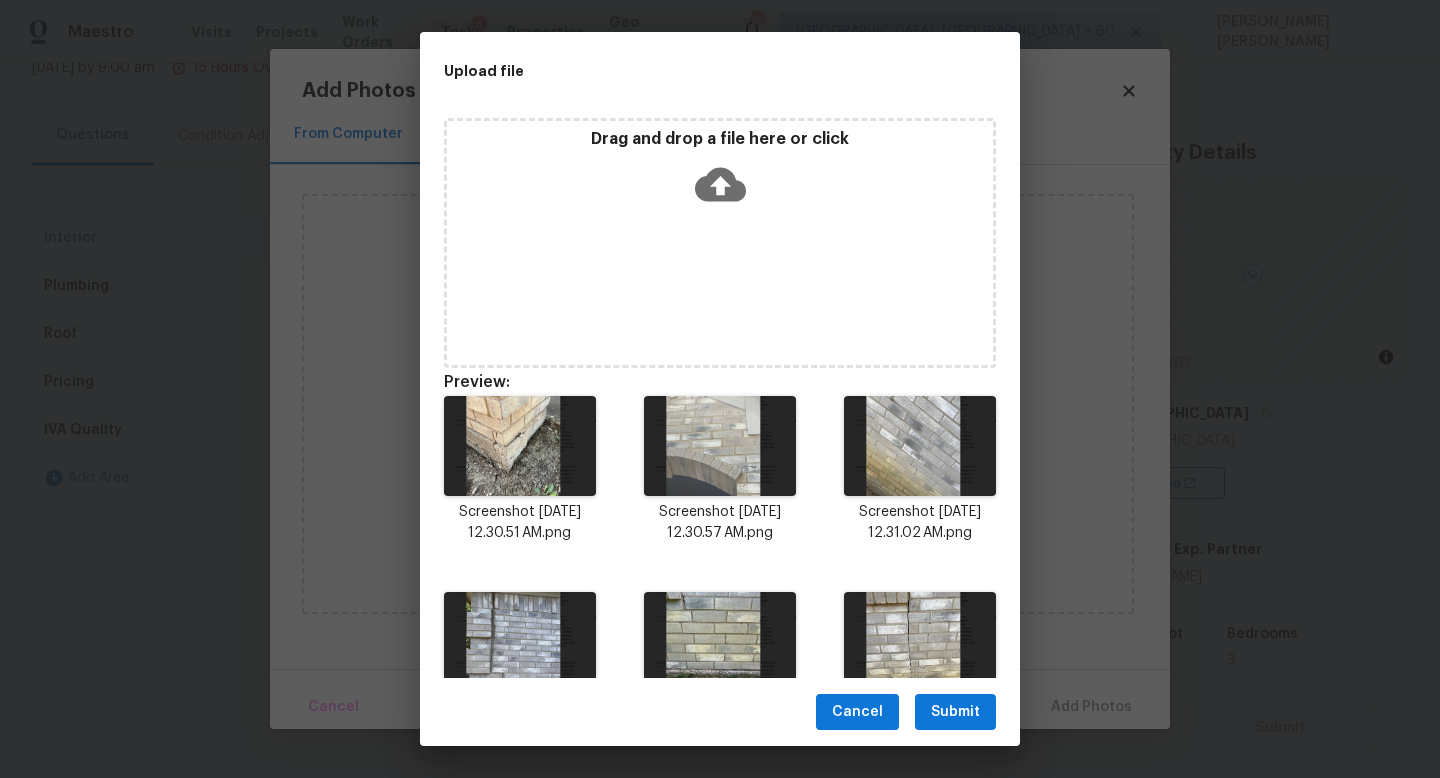 click on "Submit" at bounding box center (955, 712) 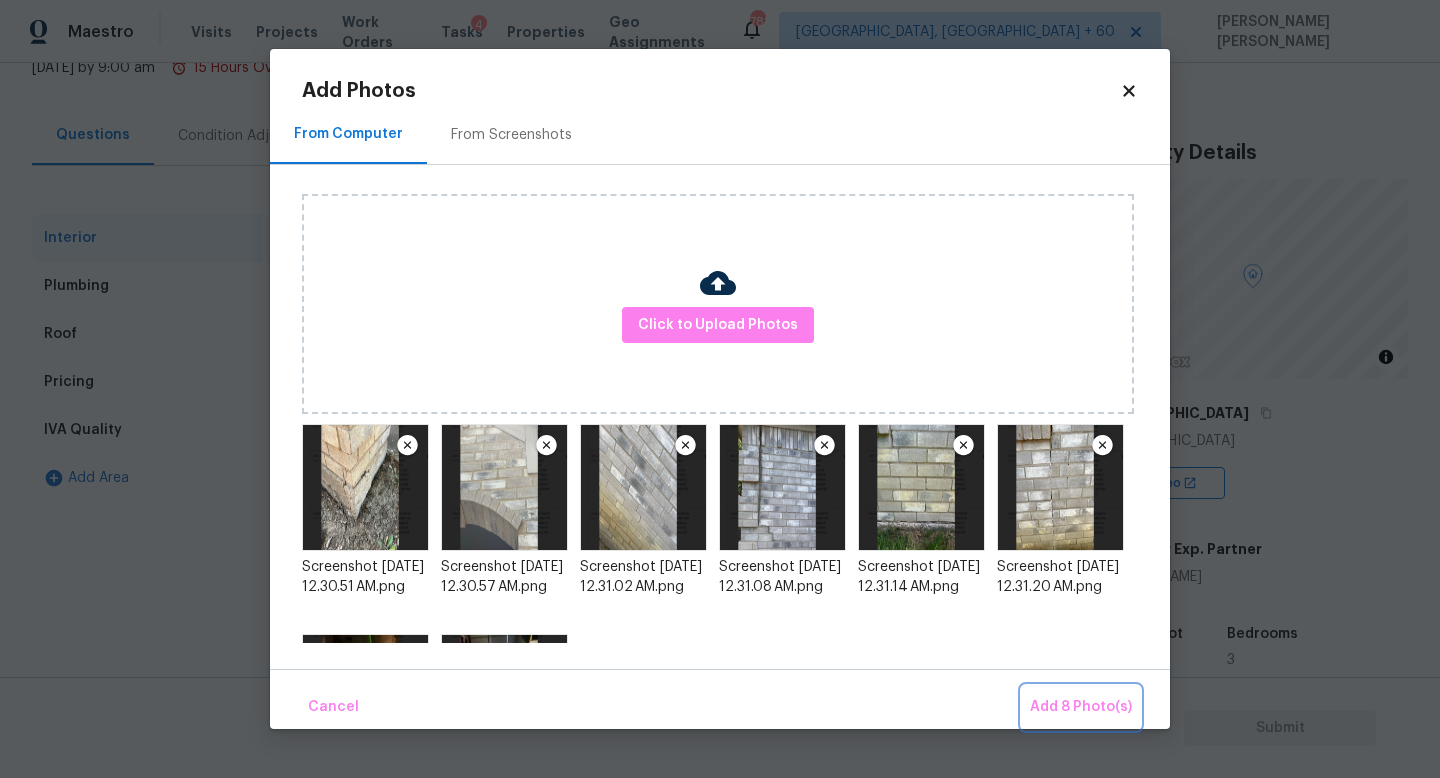 click on "Add 8 Photo(s)" at bounding box center (1081, 707) 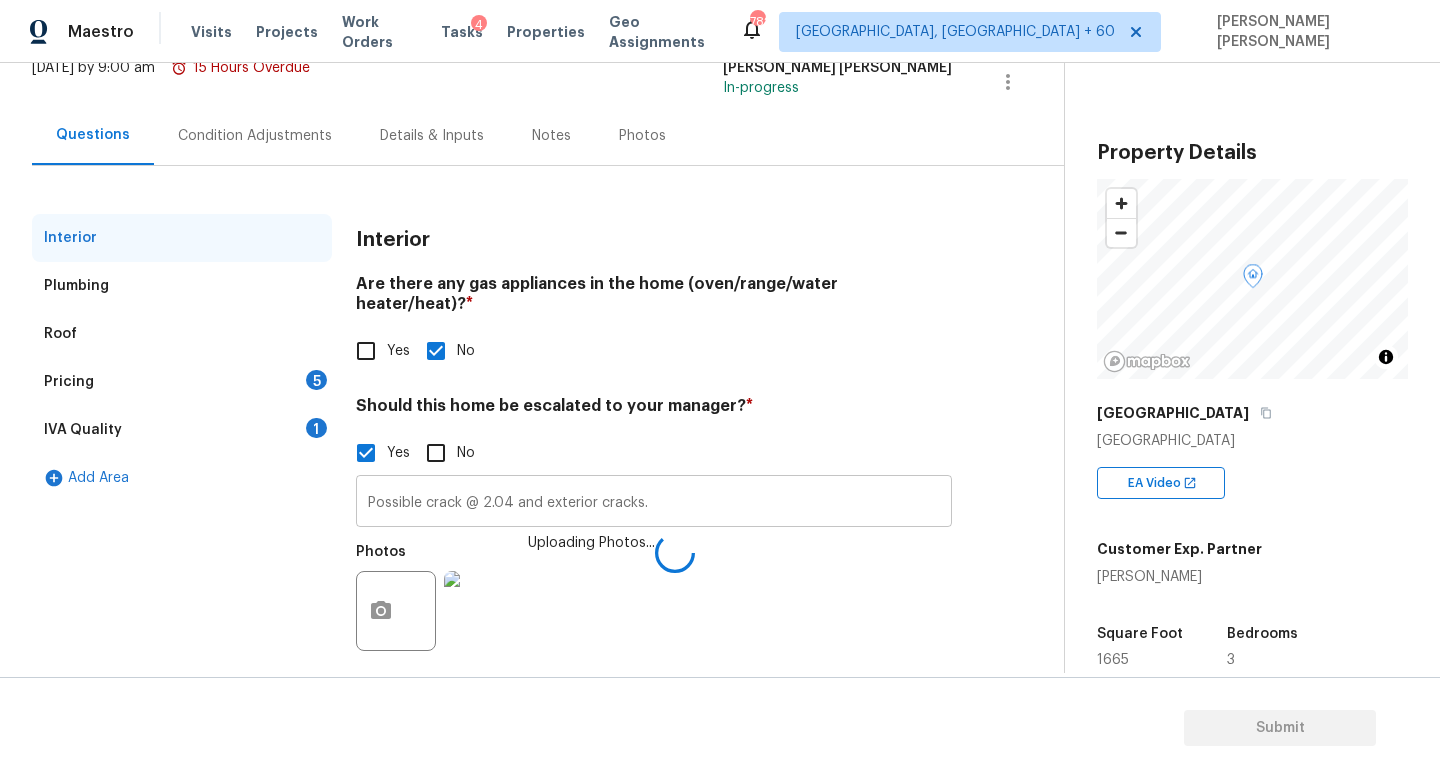 click on "Possible crack @ 2.04 and exterior cracks." at bounding box center [654, 503] 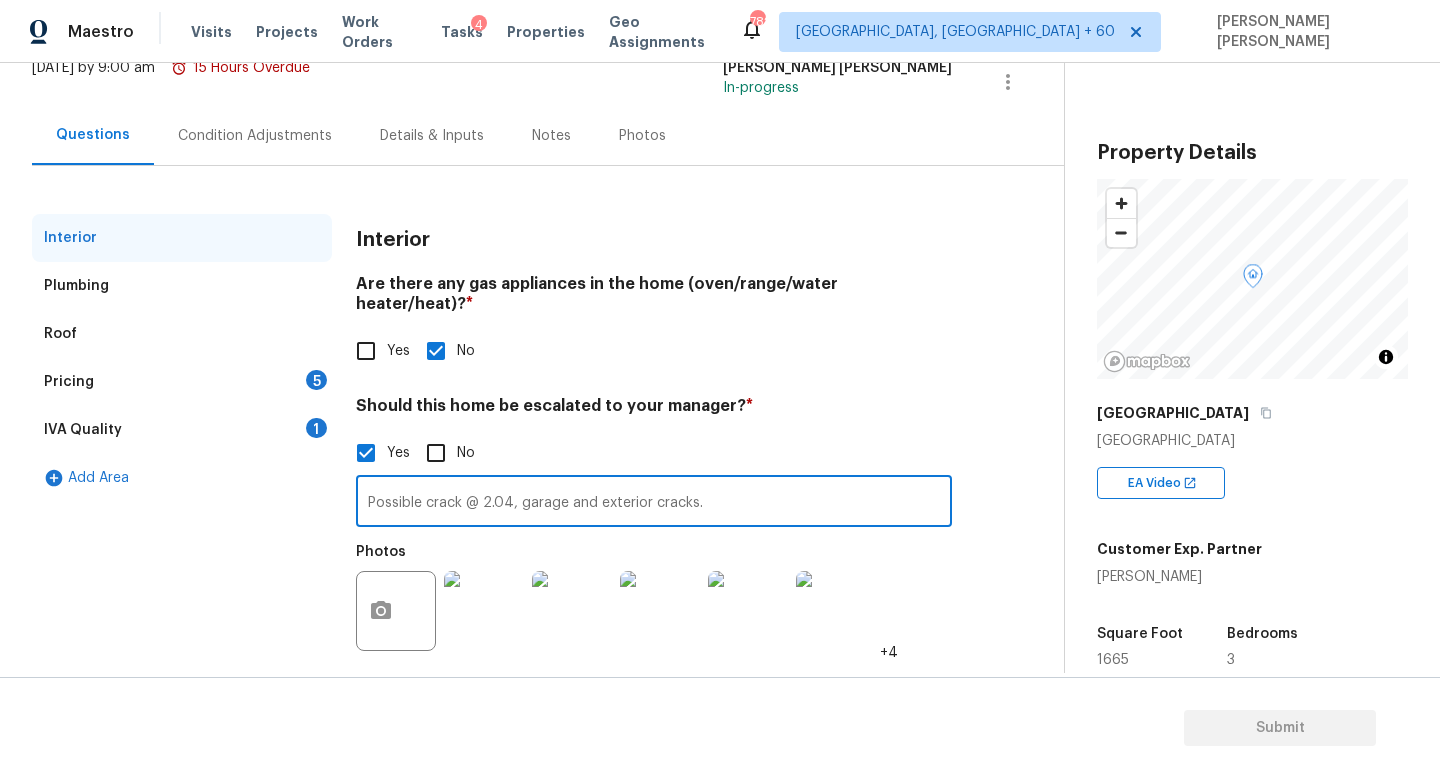 click on "Possible crack @ 2.04, garage and exterior cracks." at bounding box center [654, 503] 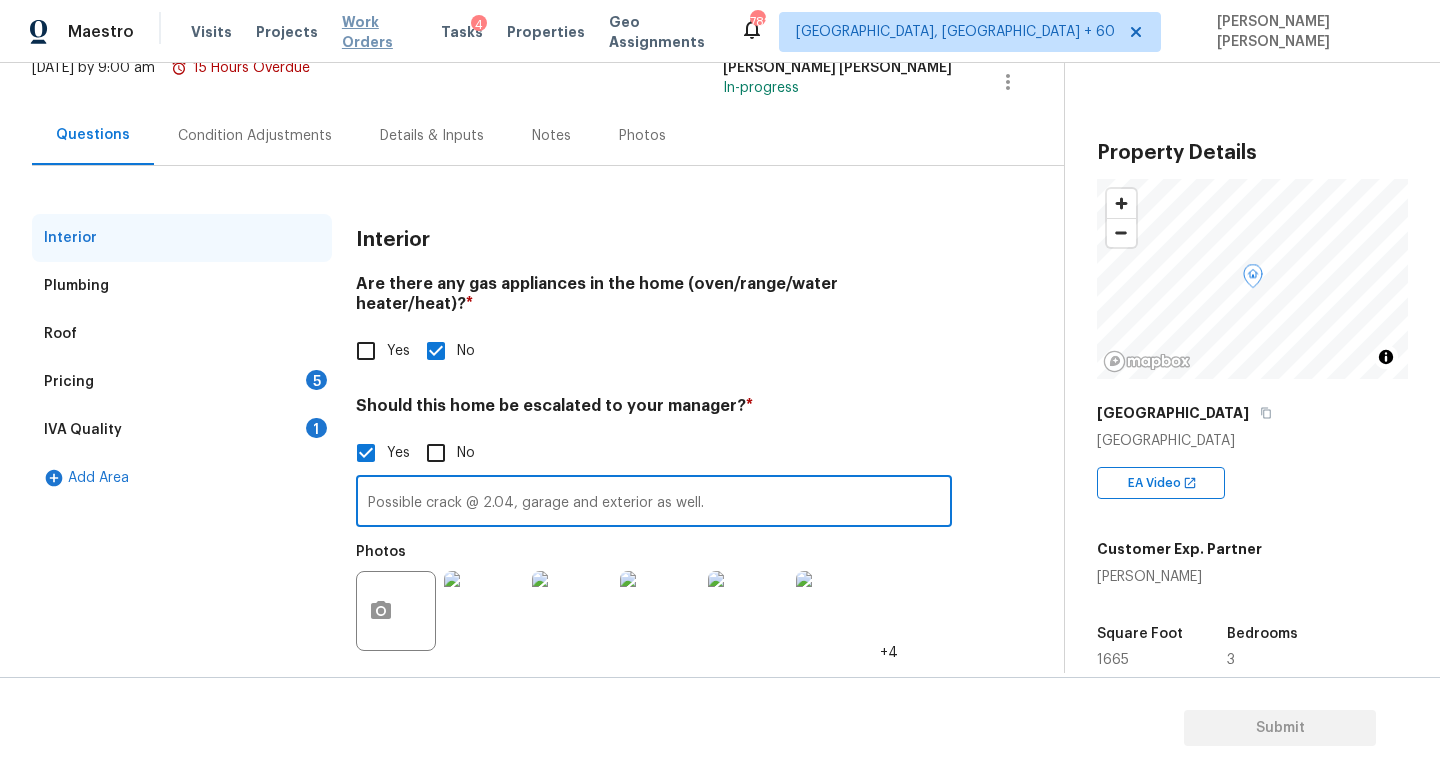 type on "Possible crack @ 2.04, garage and exterior as well." 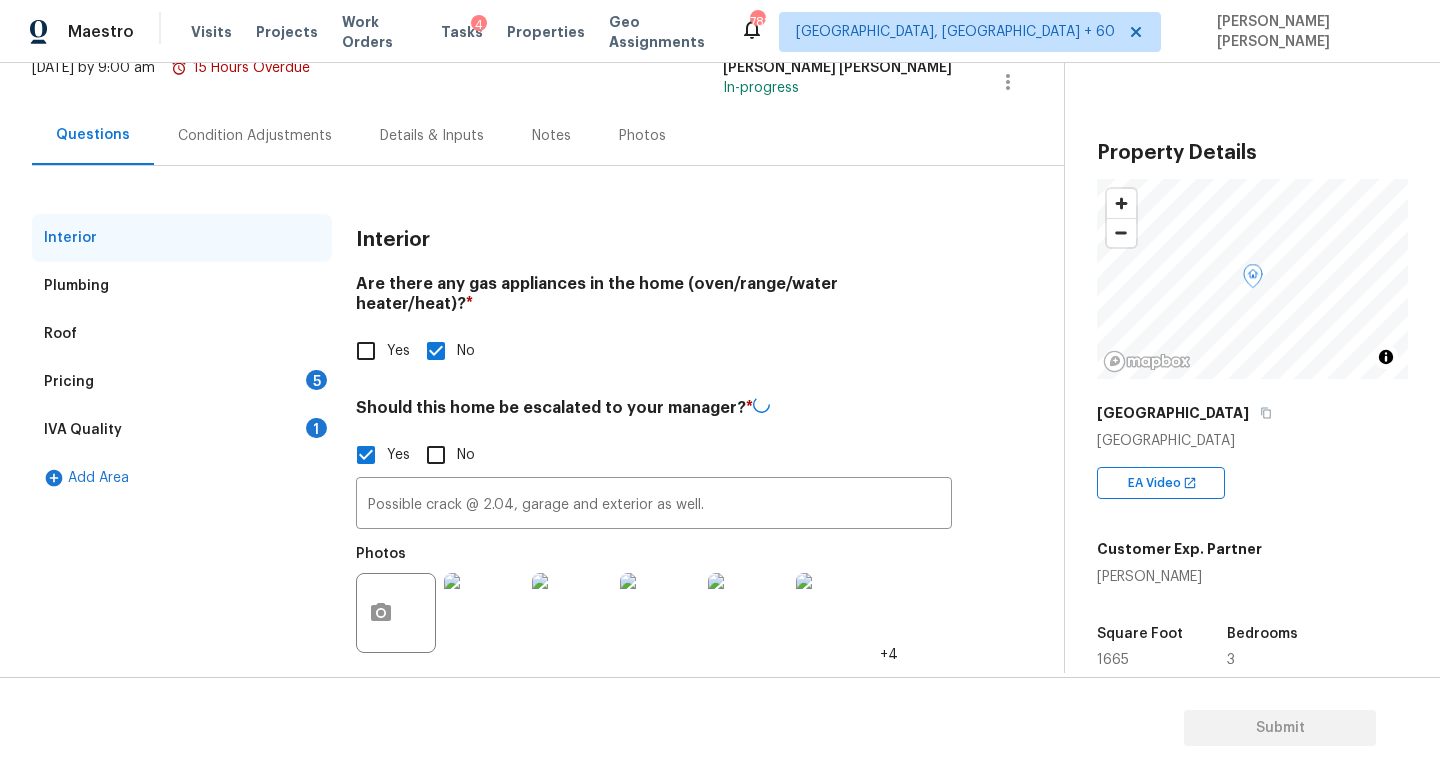 click on "Pricing 5" at bounding box center (182, 382) 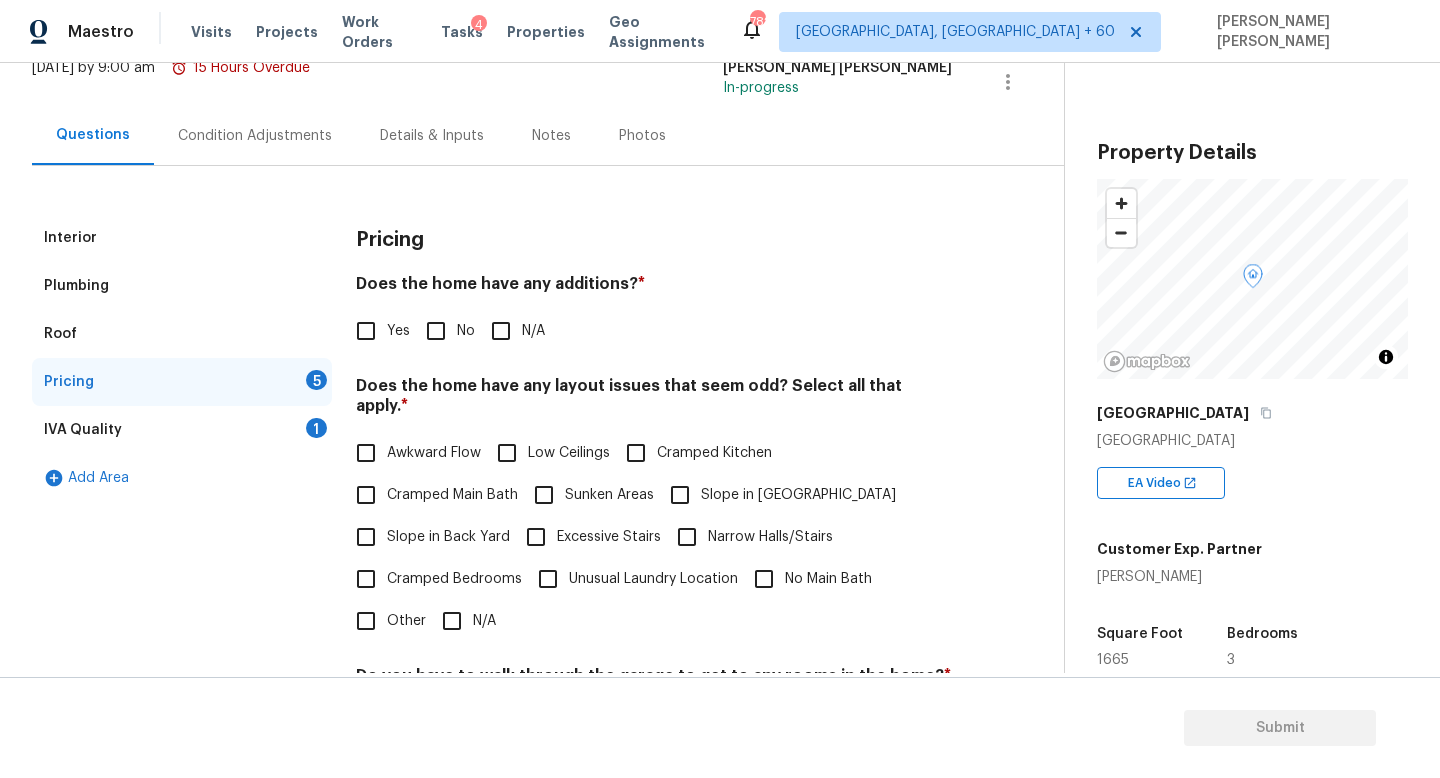 scroll, scrollTop: 266, scrollLeft: 0, axis: vertical 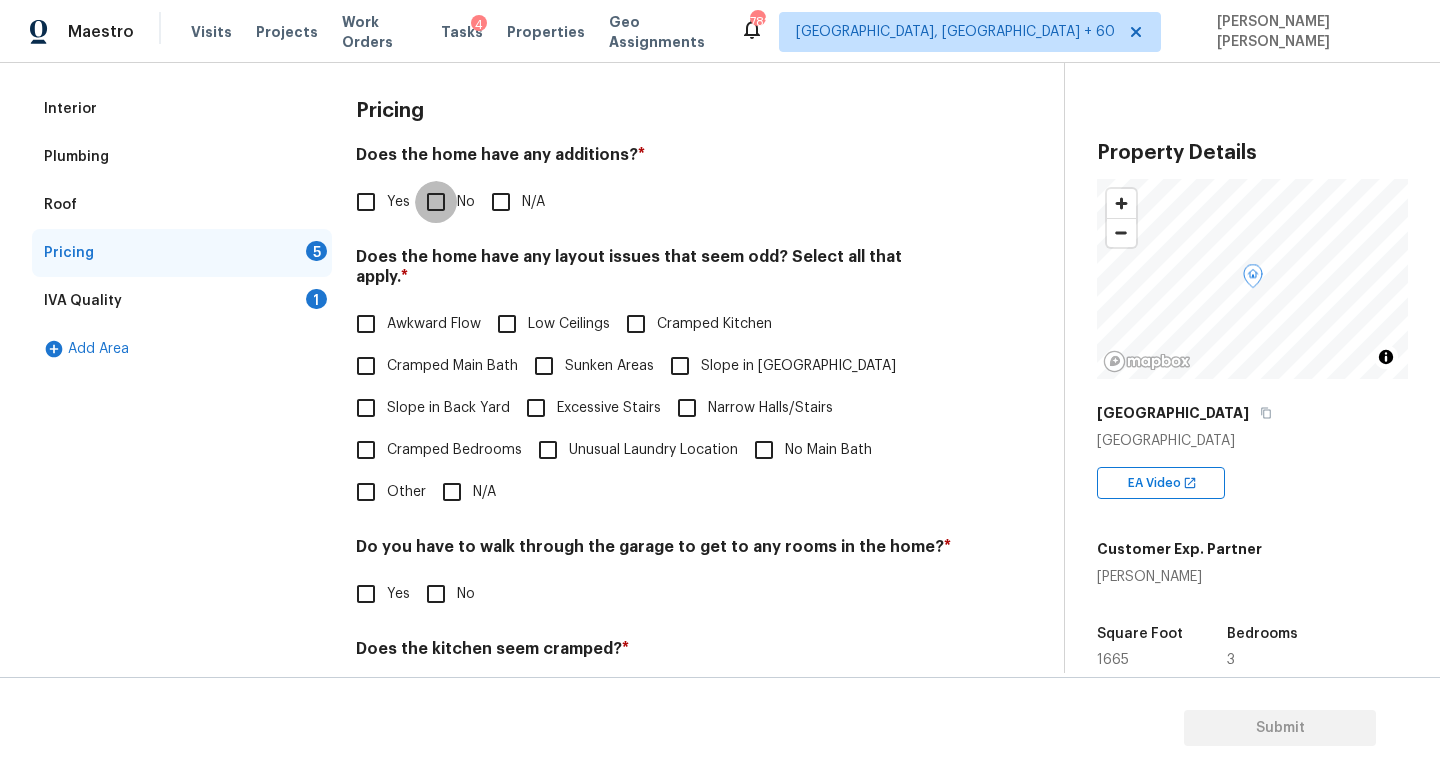 click on "No" at bounding box center [436, 202] 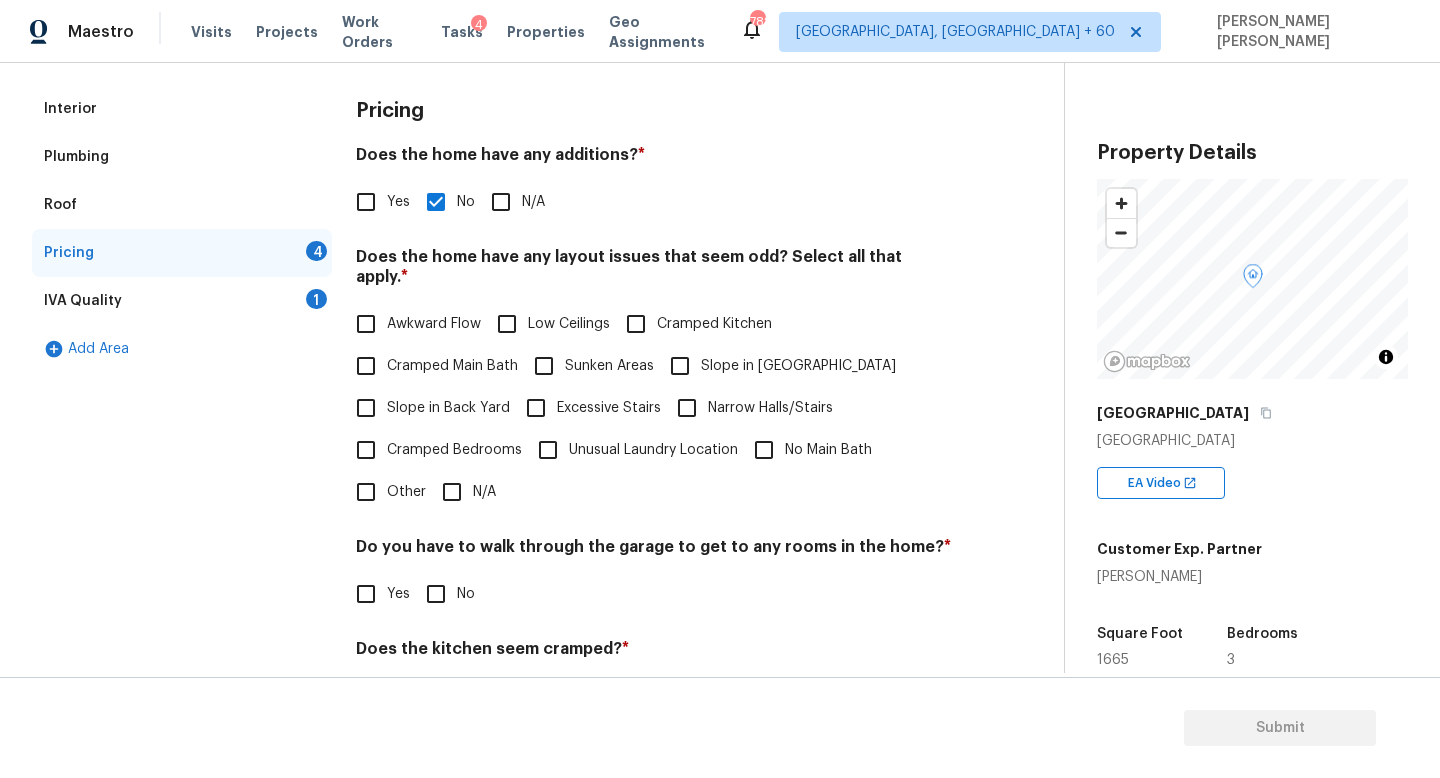click on "Cramped Bedrooms" at bounding box center (454, 450) 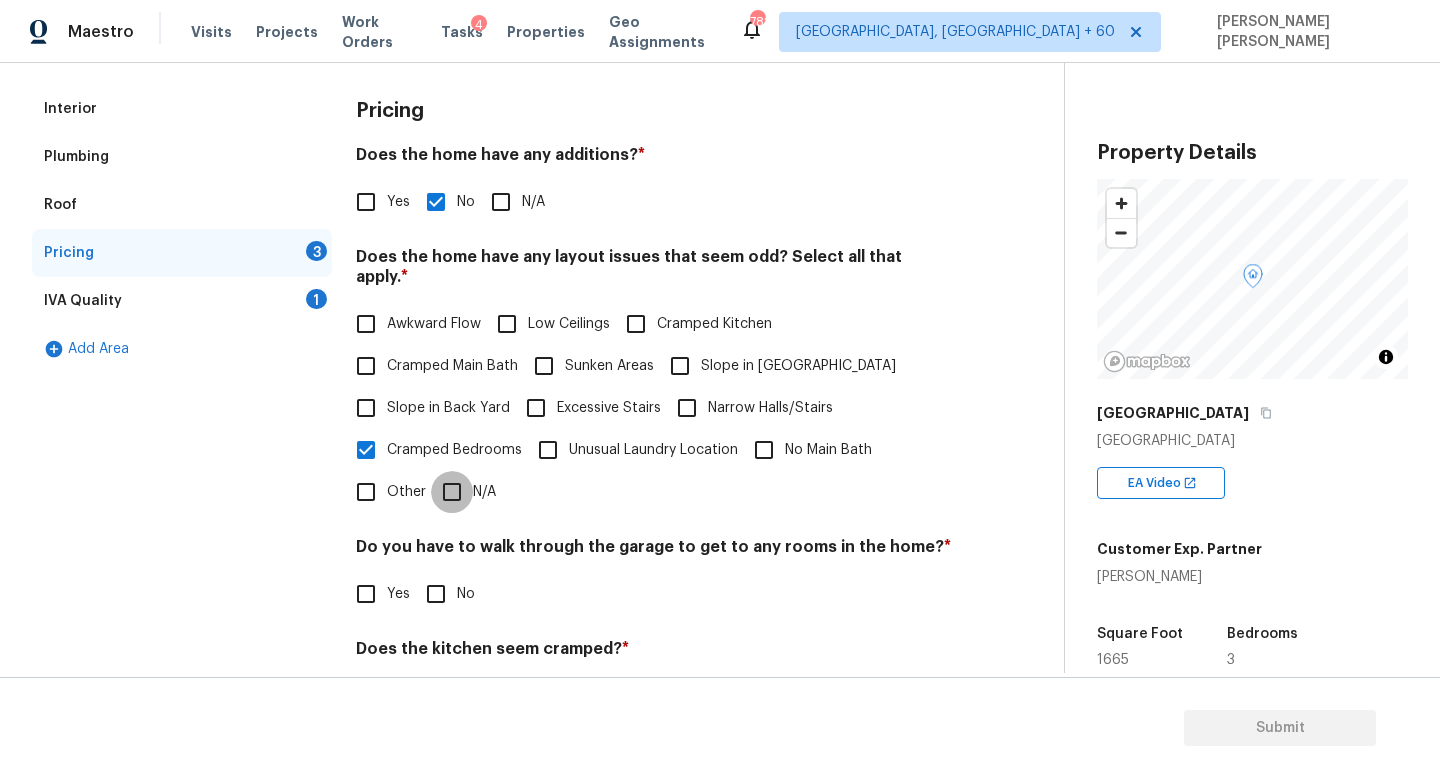 click on "N/A" at bounding box center [452, 492] 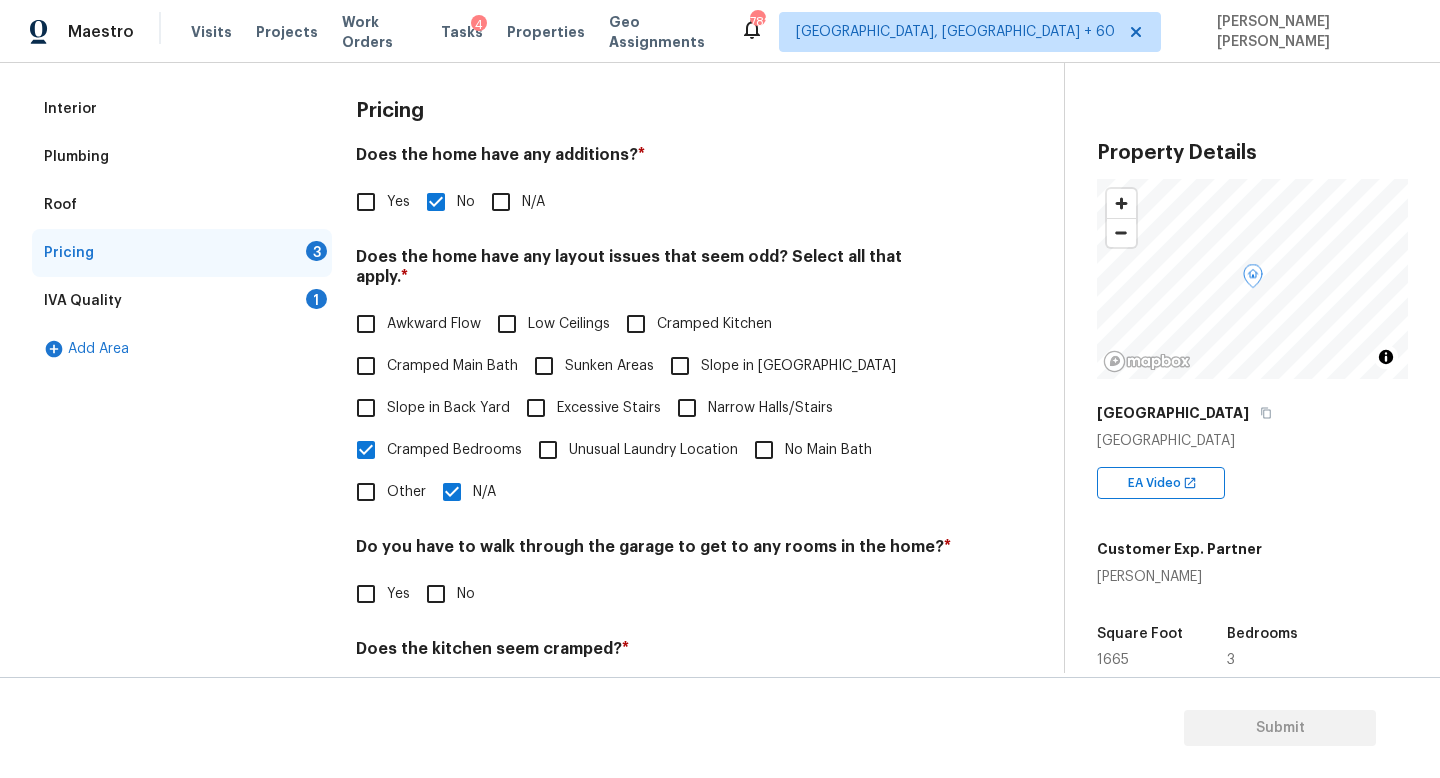 click on "Cramped Bedrooms" at bounding box center [433, 450] 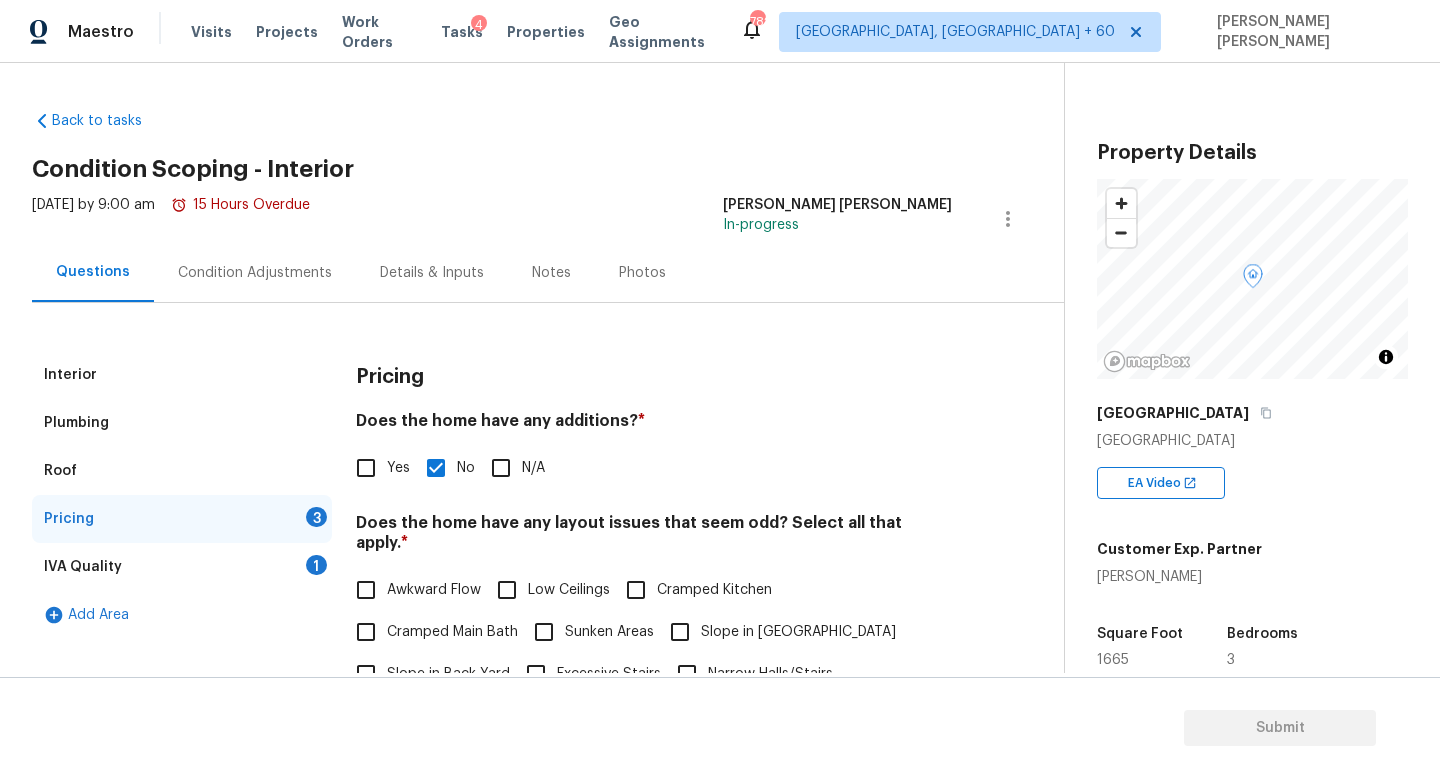 scroll, scrollTop: 0, scrollLeft: 0, axis: both 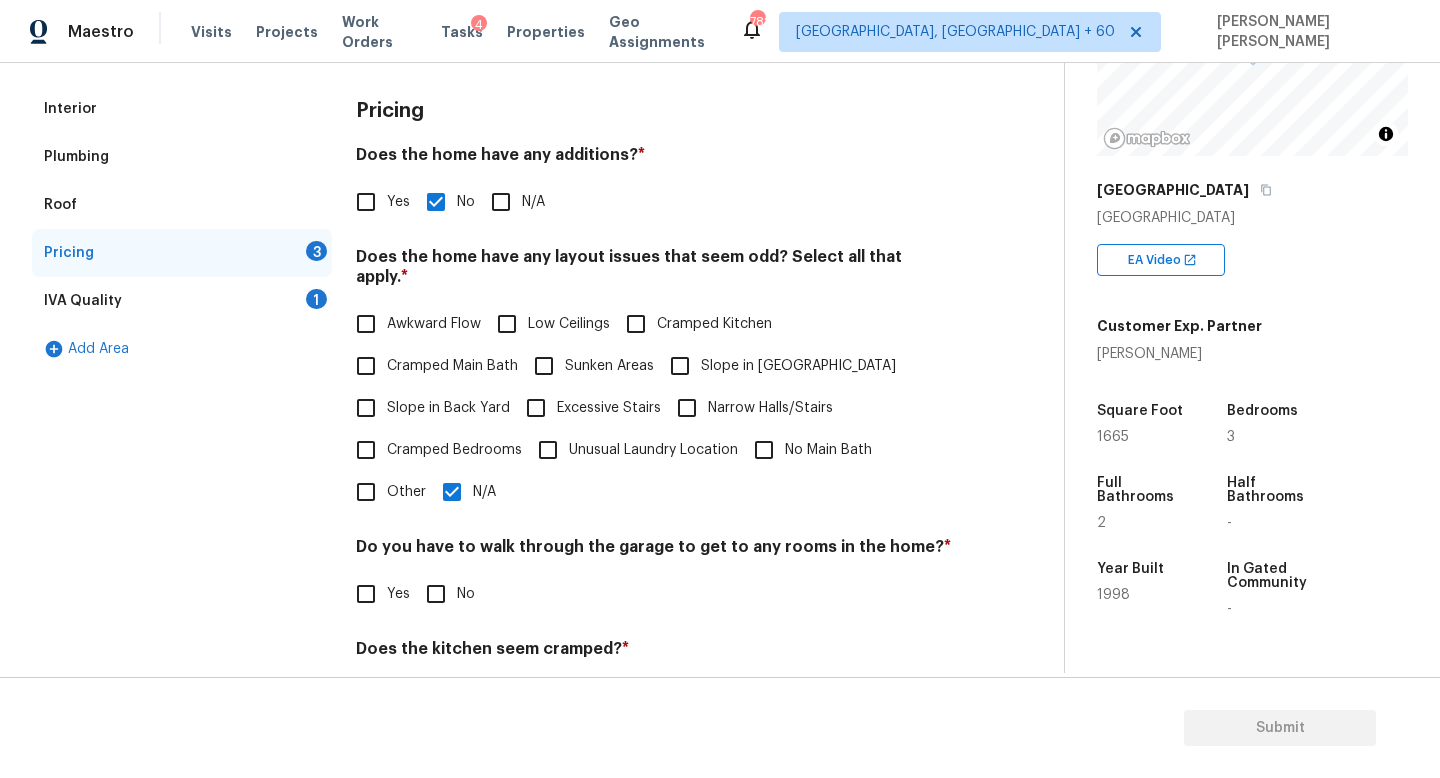 click on "Interior Plumbing Roof Pricing 3 IVA Quality 1 Add Area" at bounding box center (182, 464) 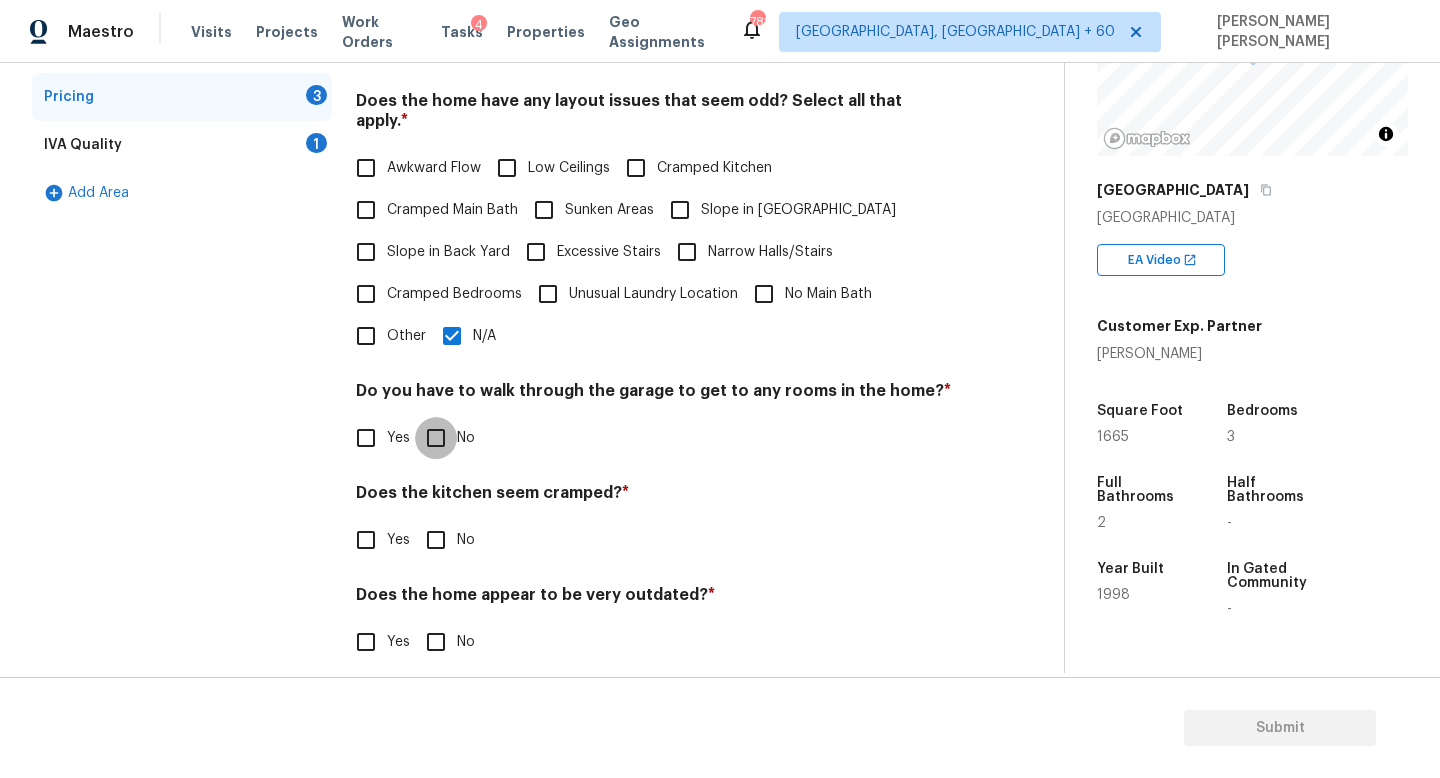 click on "No" at bounding box center (436, 438) 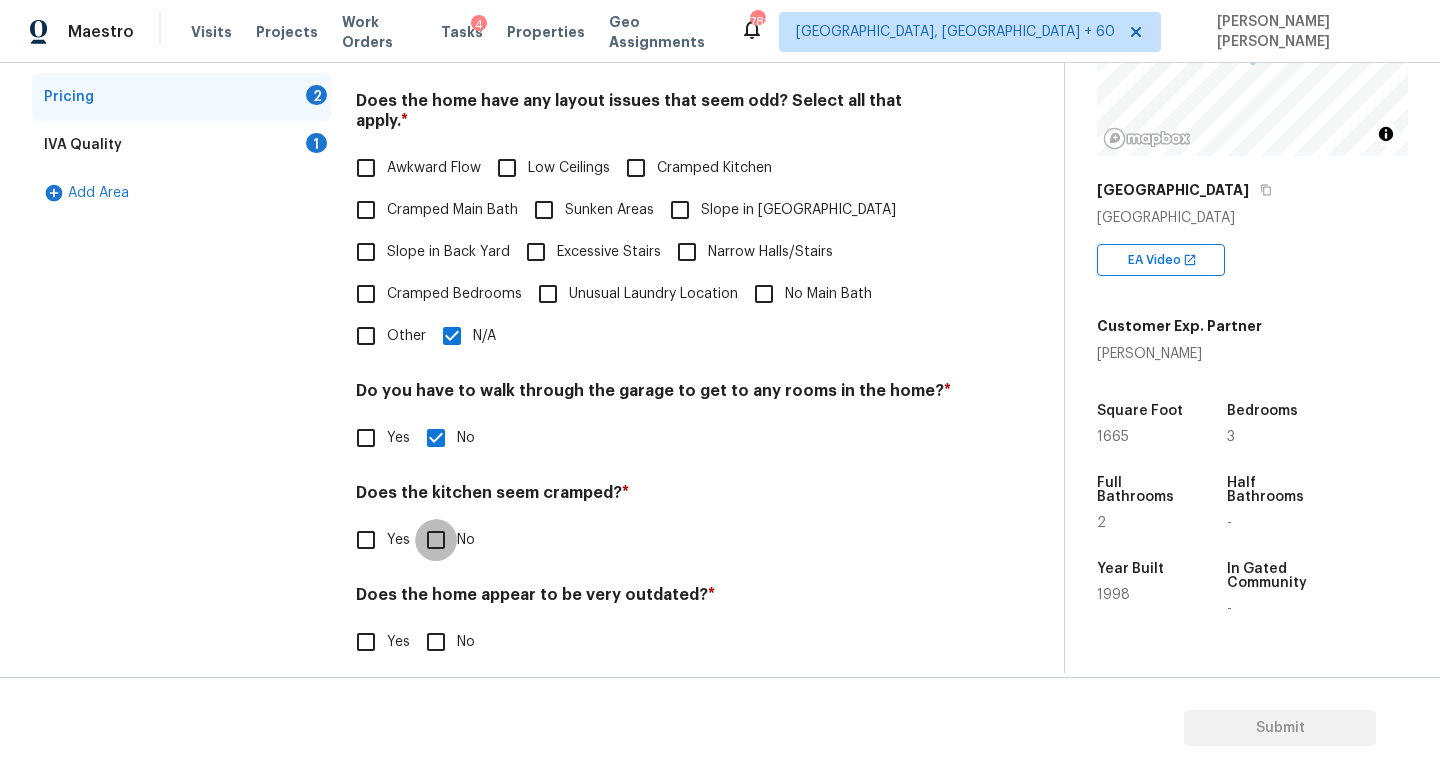 click on "No" at bounding box center [436, 540] 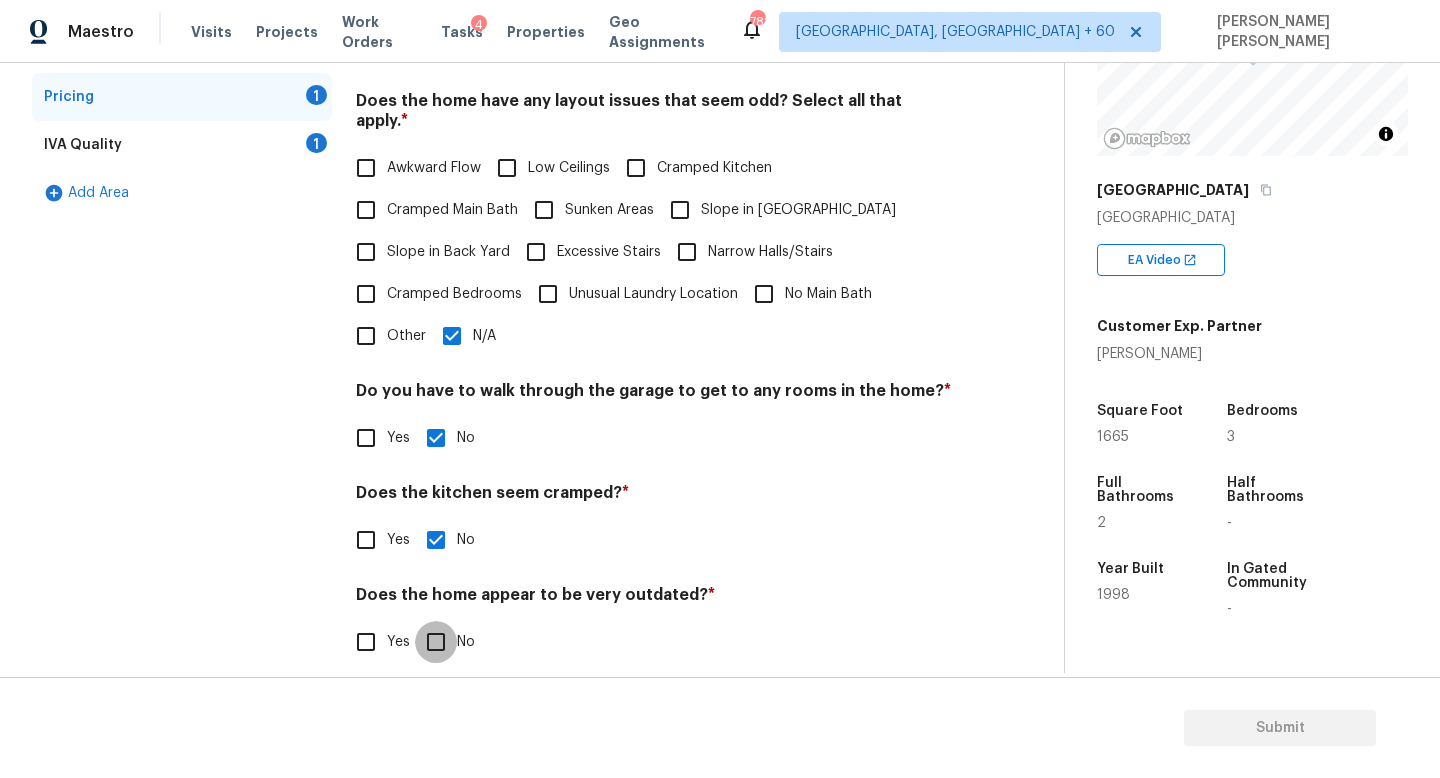 click on "No" at bounding box center [436, 642] 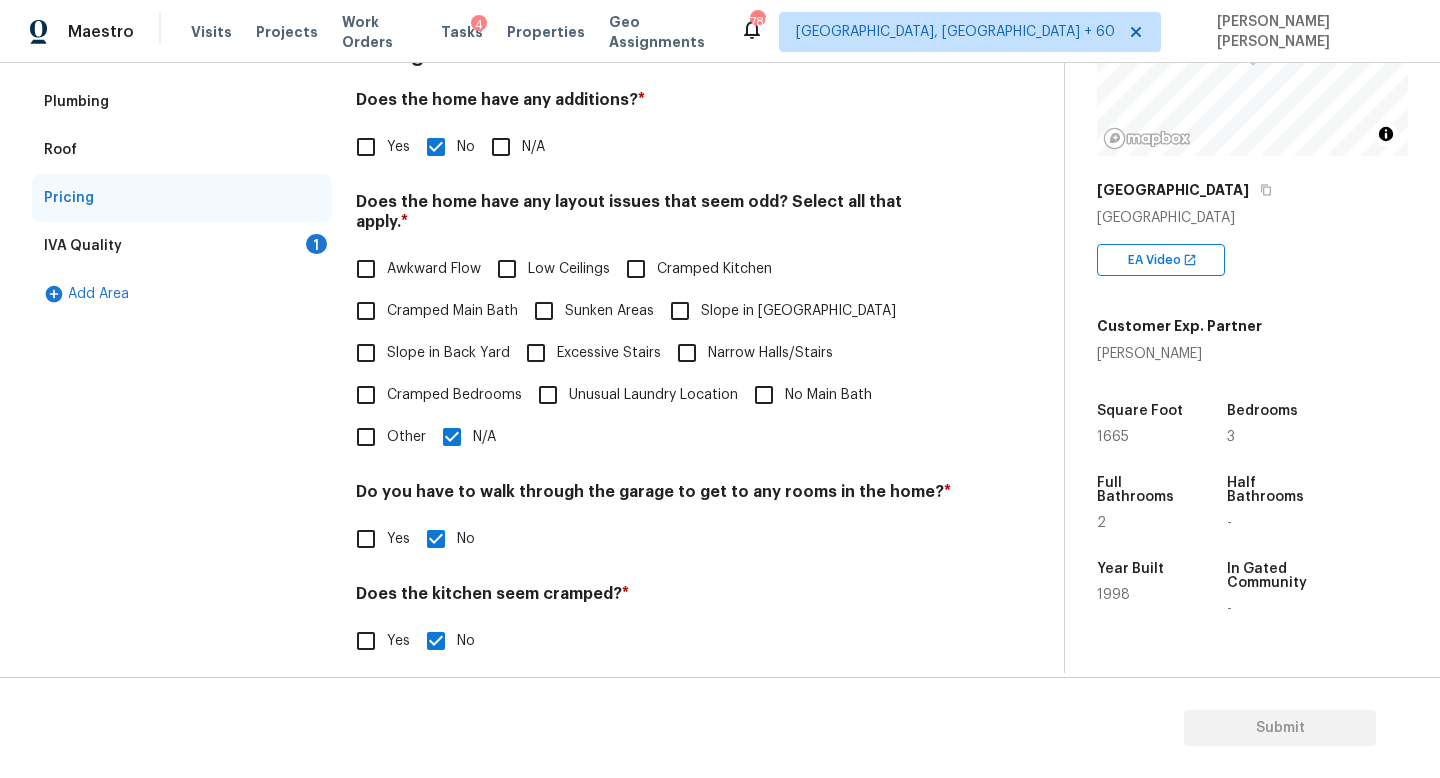 scroll, scrollTop: 311, scrollLeft: 0, axis: vertical 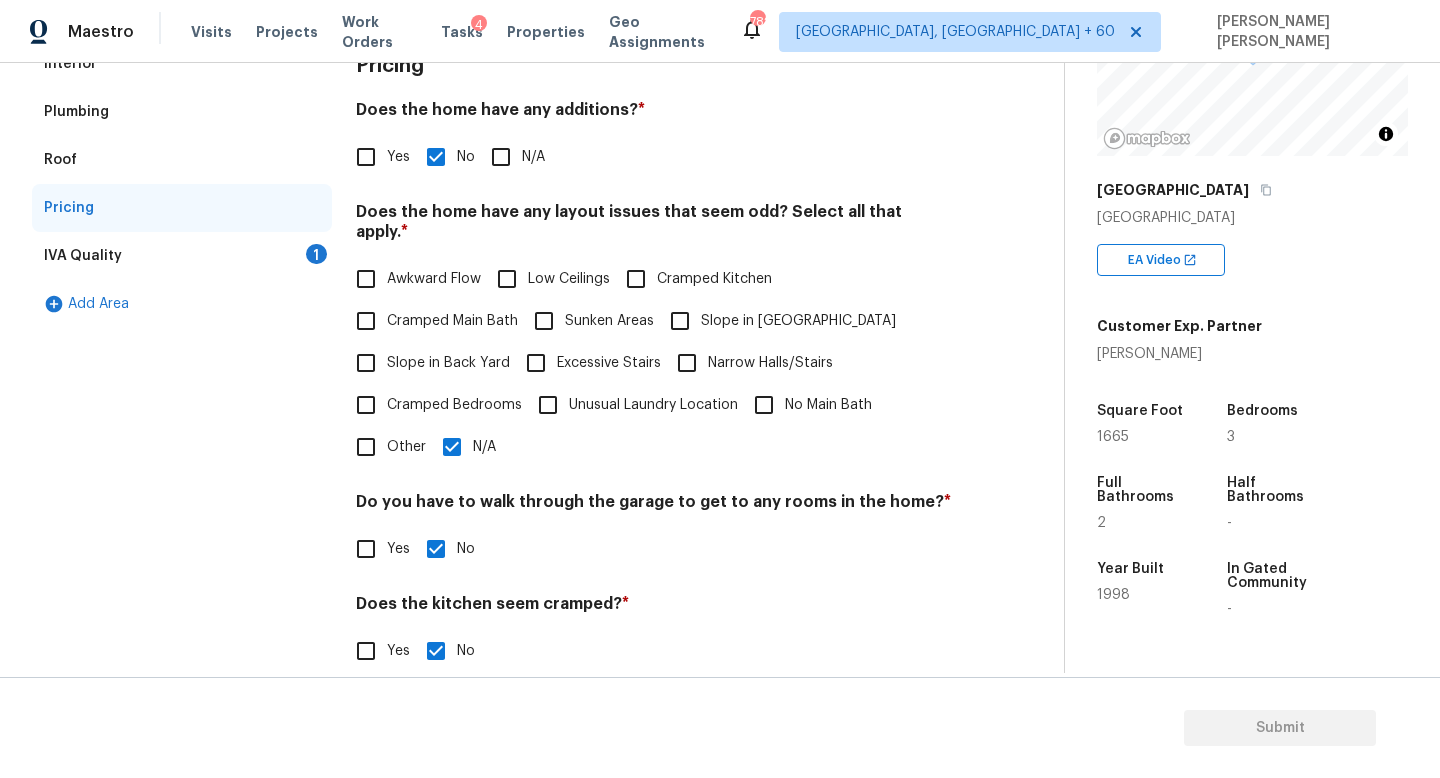 click on "IVA Quality 1" at bounding box center (182, 256) 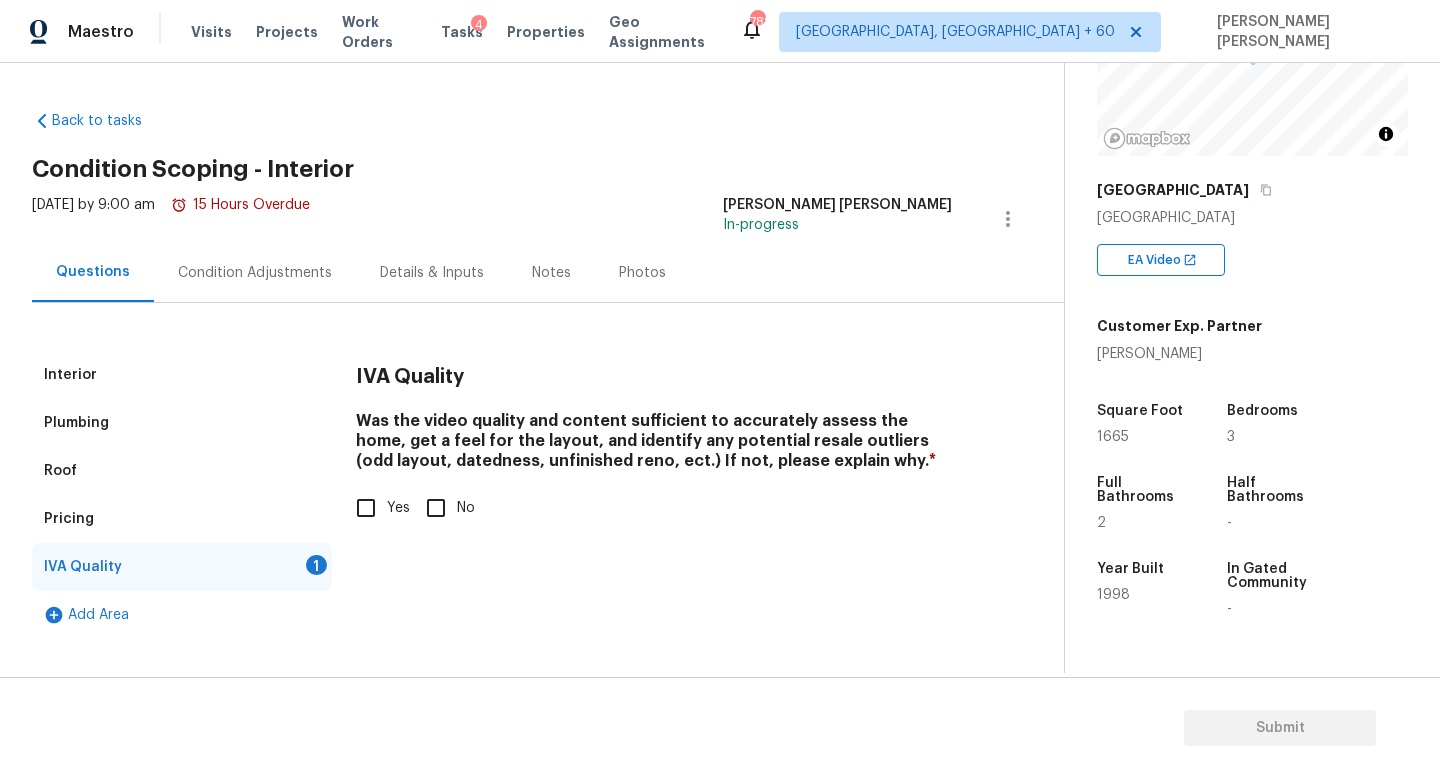 click on "Interior Plumbing Roof Pricing IVA Quality 1 Add Area IVA Quality Was the video quality and content sufficient to accurately assess the home, get a feel for the layout, and identify any potential resale outliers (odd layout, datedness, unfinished reno, ect.) If not, please explain why.  * Yes No" at bounding box center [524, 495] 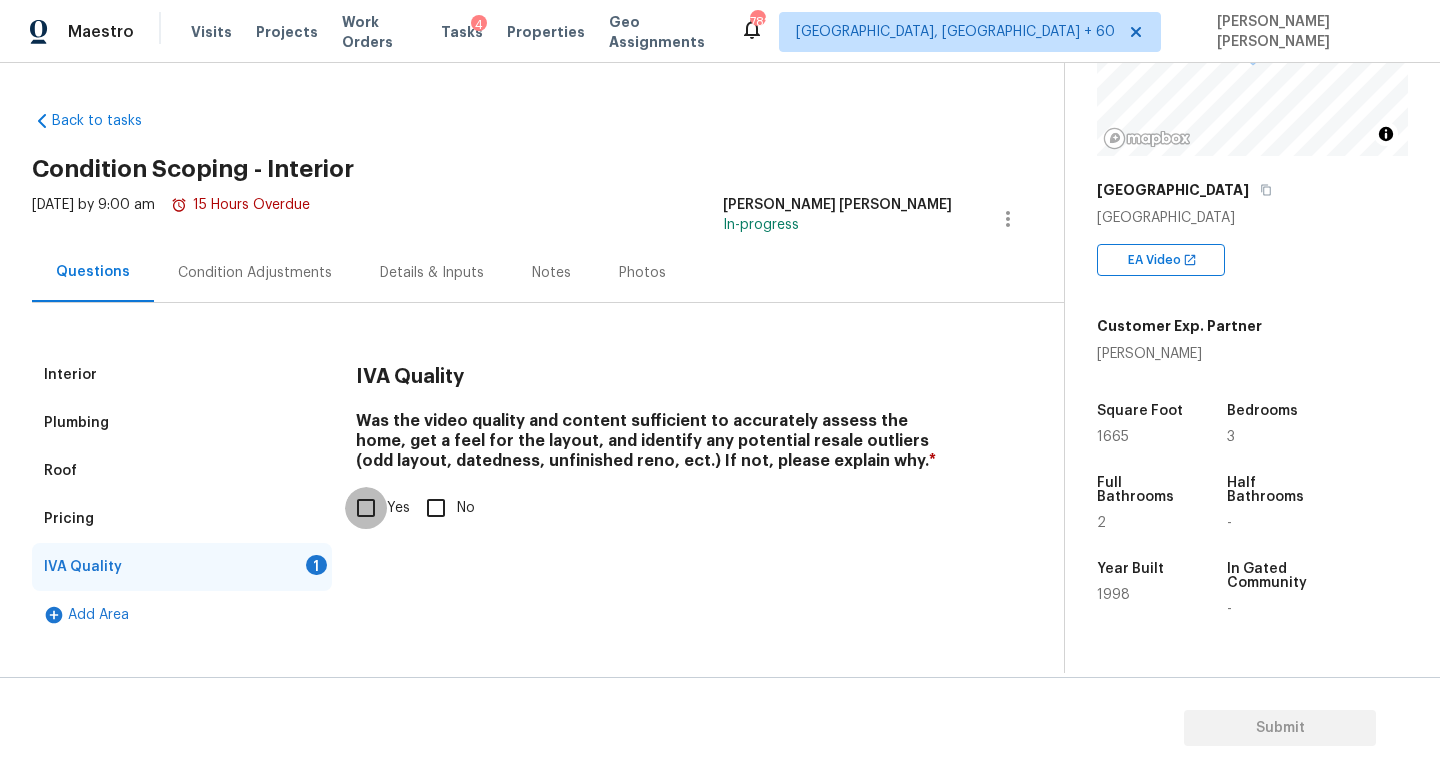 click on "Yes" at bounding box center (366, 508) 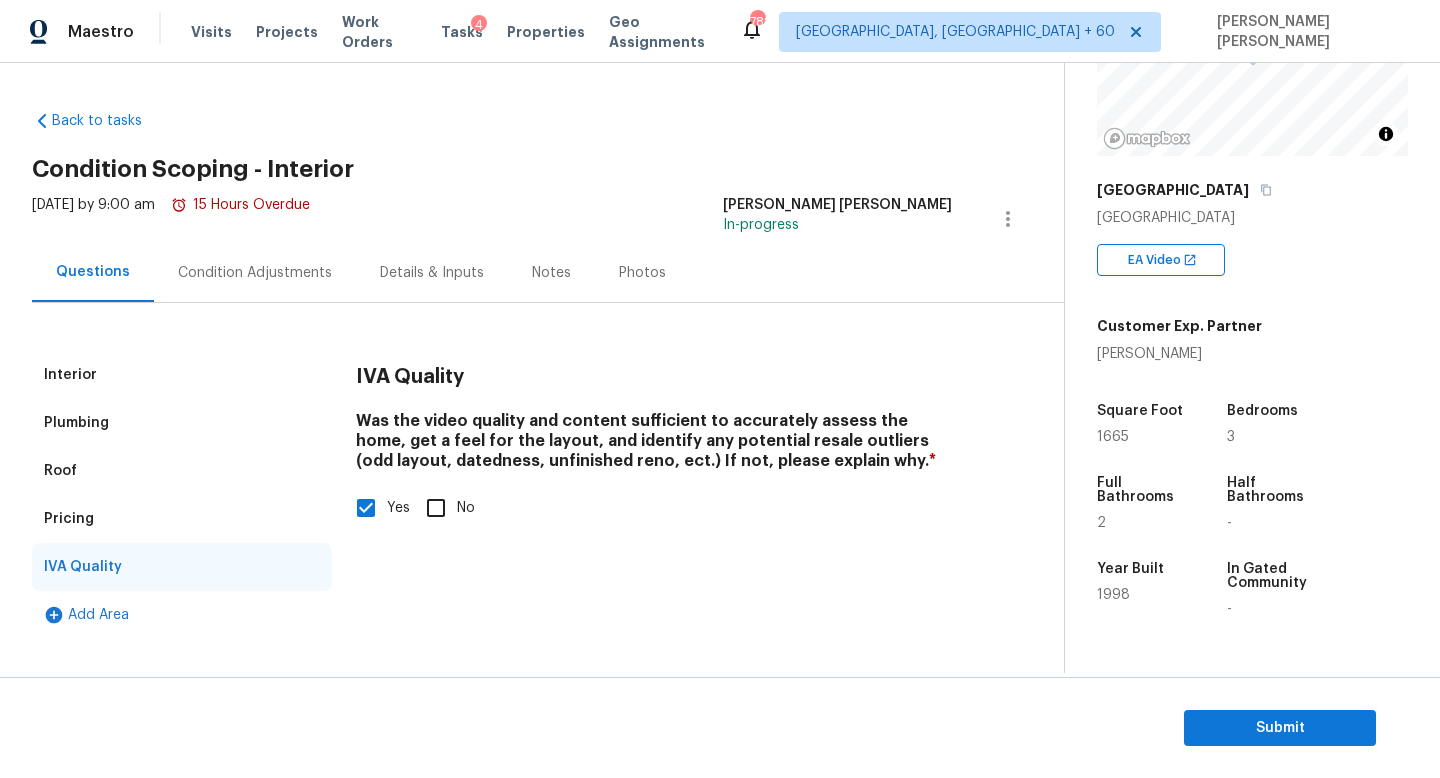 click on "Condition Adjustments" at bounding box center [255, 273] 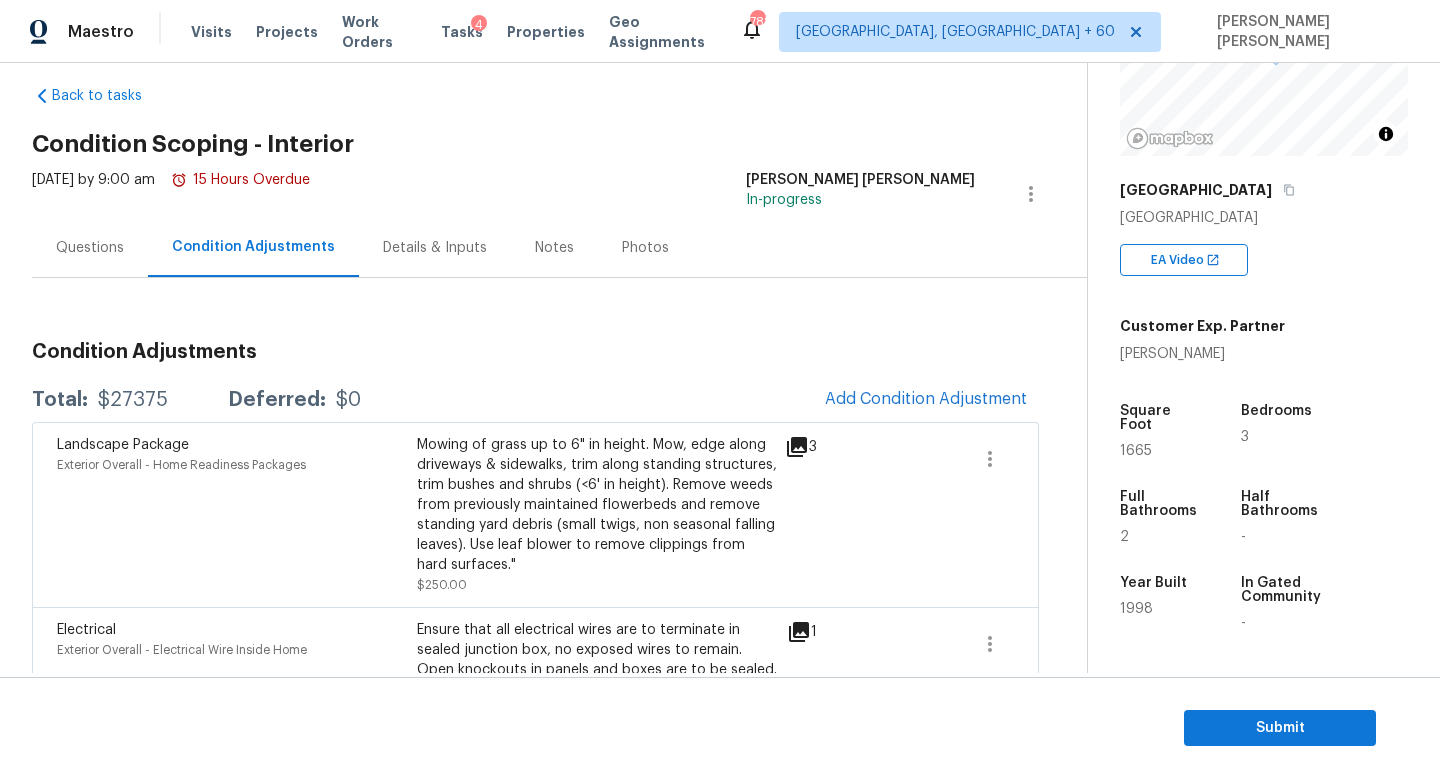 scroll, scrollTop: 31, scrollLeft: 0, axis: vertical 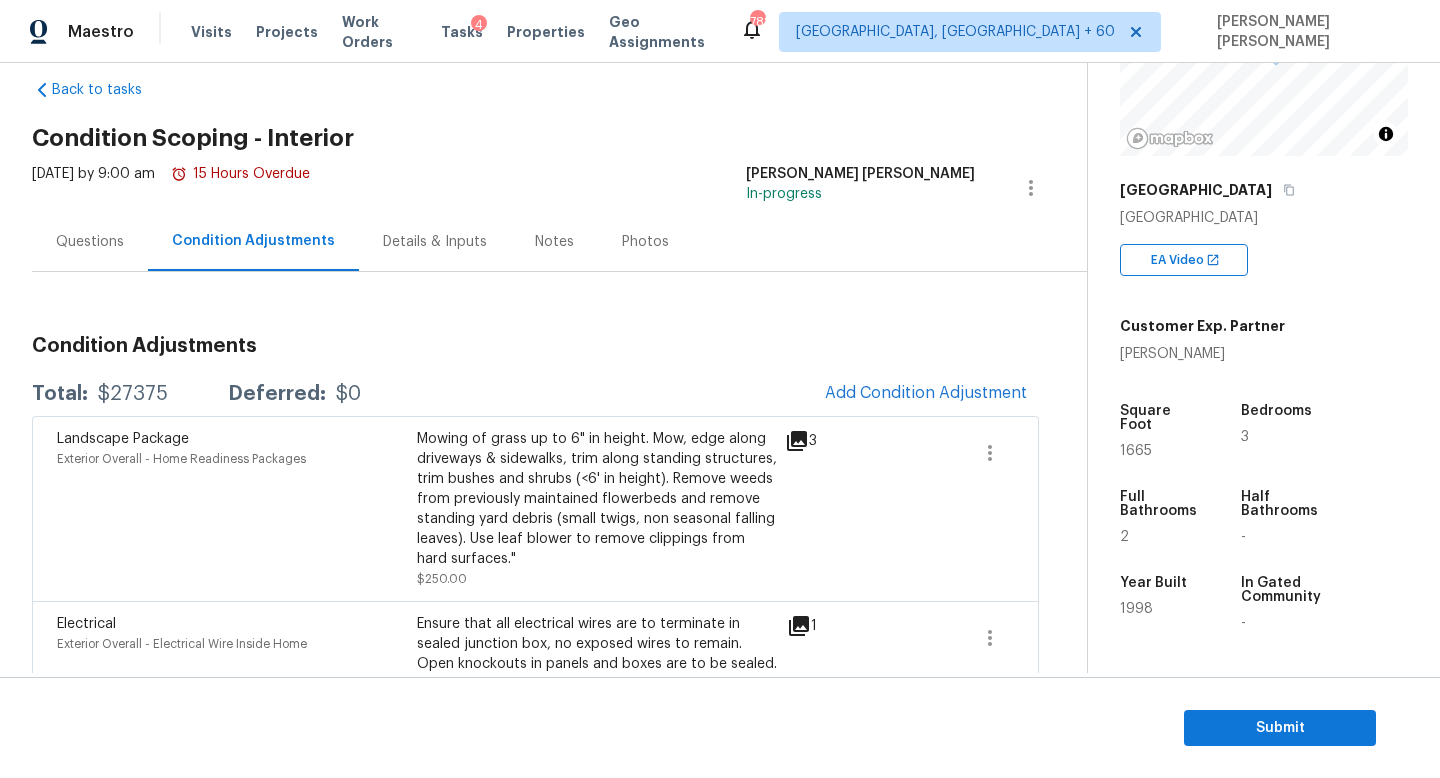 click on "Questions" at bounding box center [90, 241] 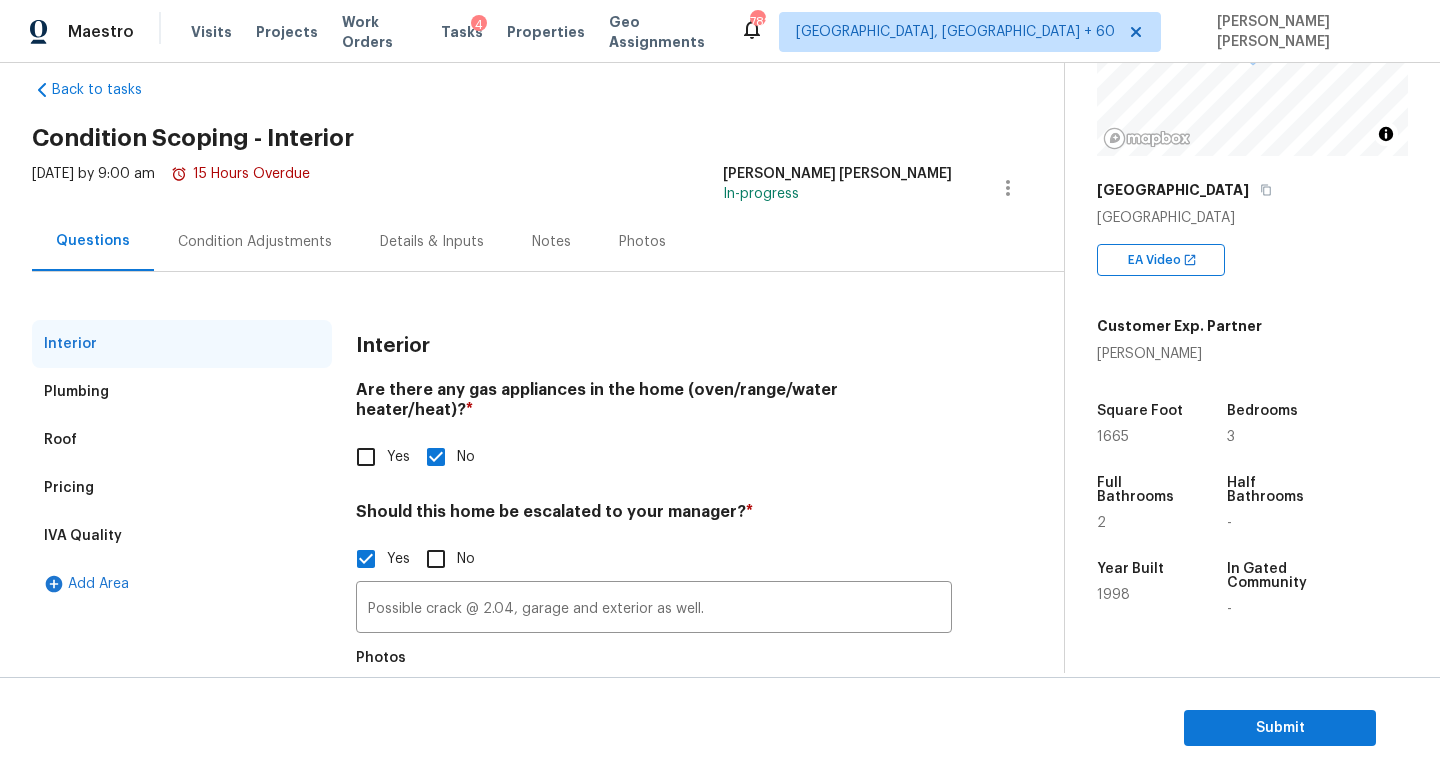 scroll, scrollTop: 0, scrollLeft: 0, axis: both 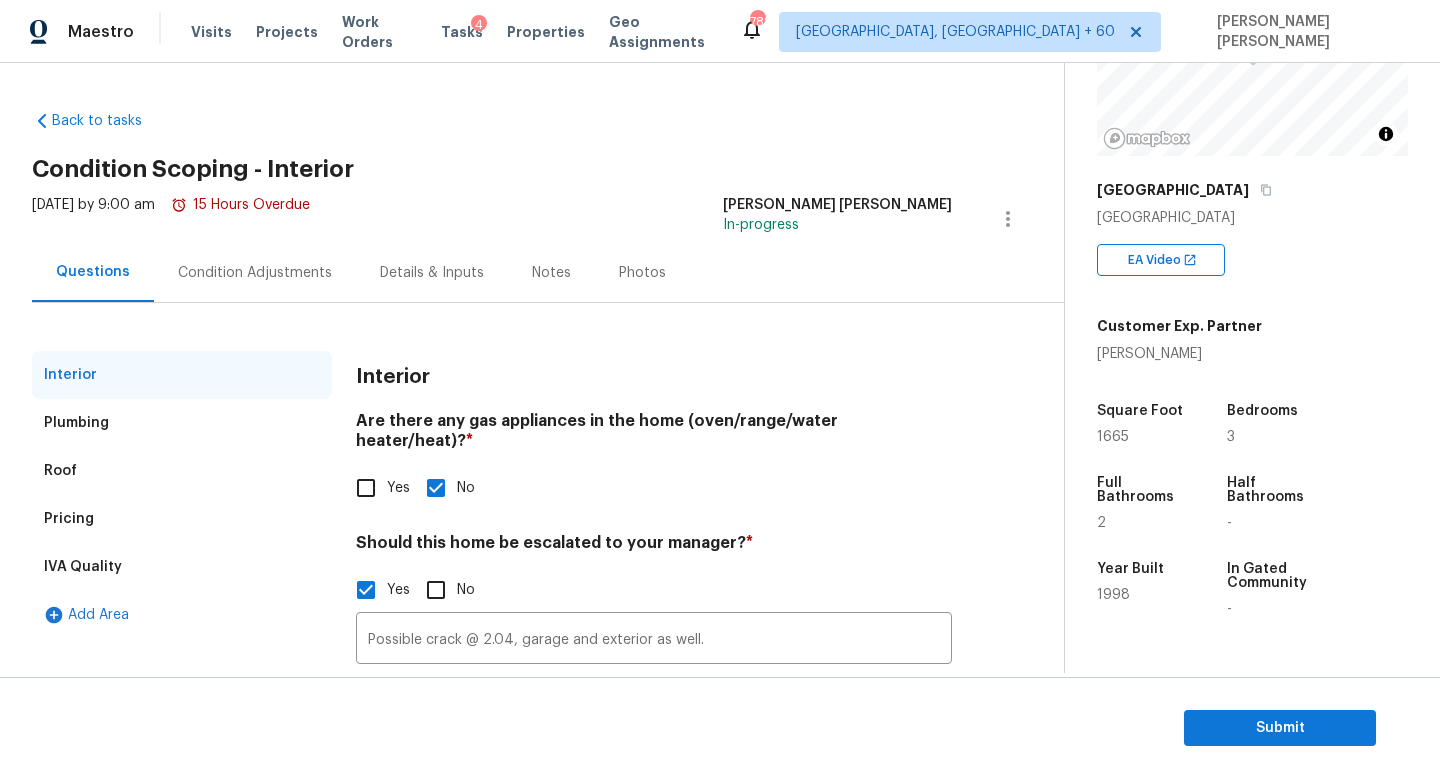 click on "Condition Adjustments" at bounding box center [255, 273] 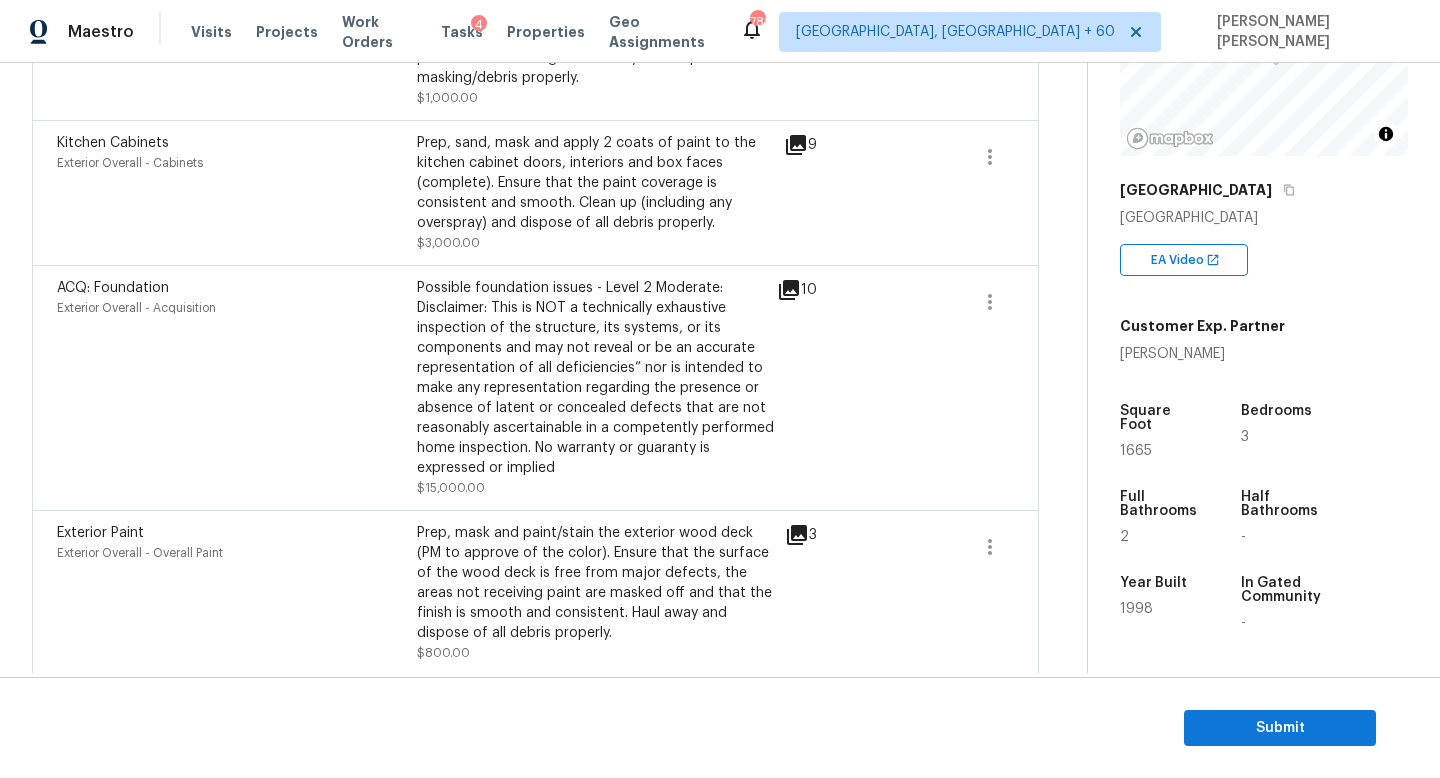 scroll, scrollTop: 836, scrollLeft: 0, axis: vertical 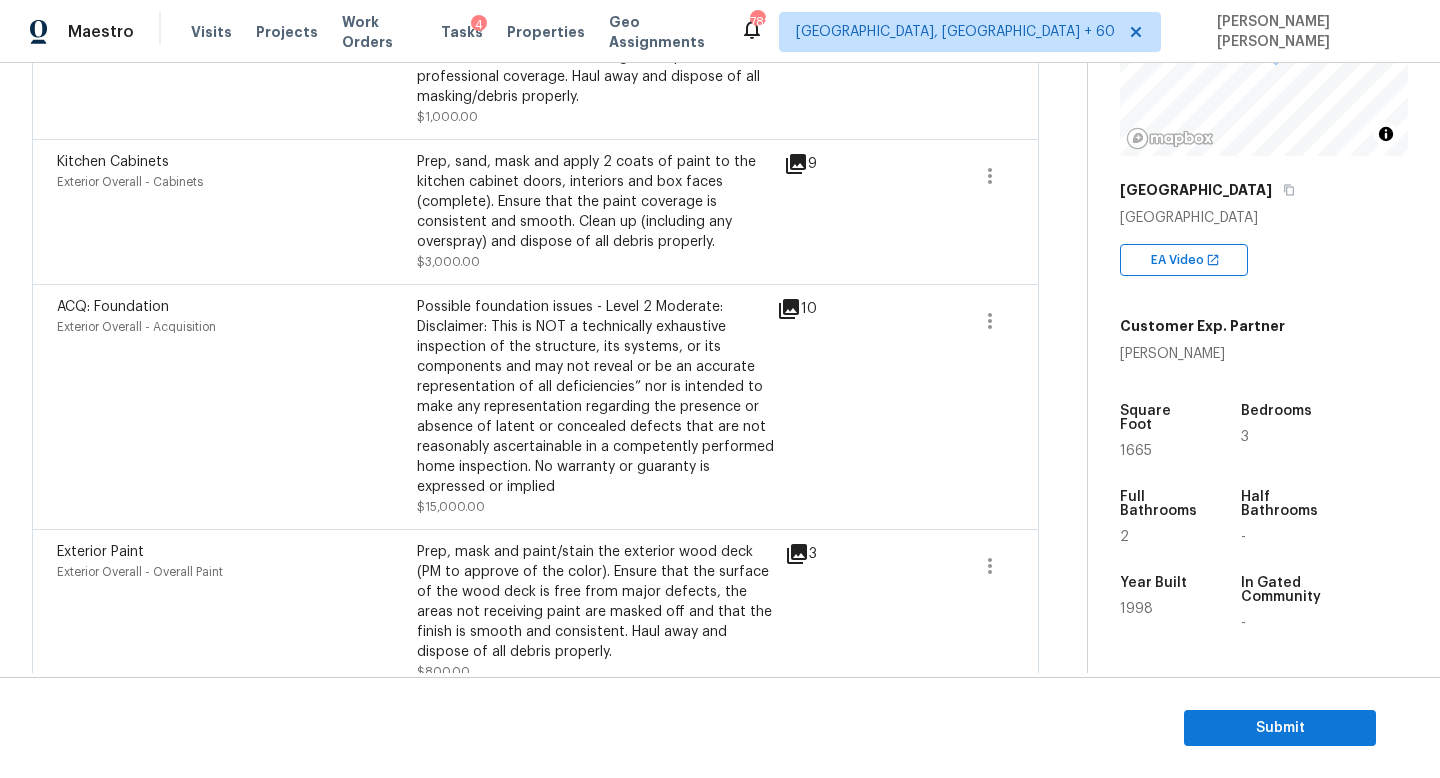 click 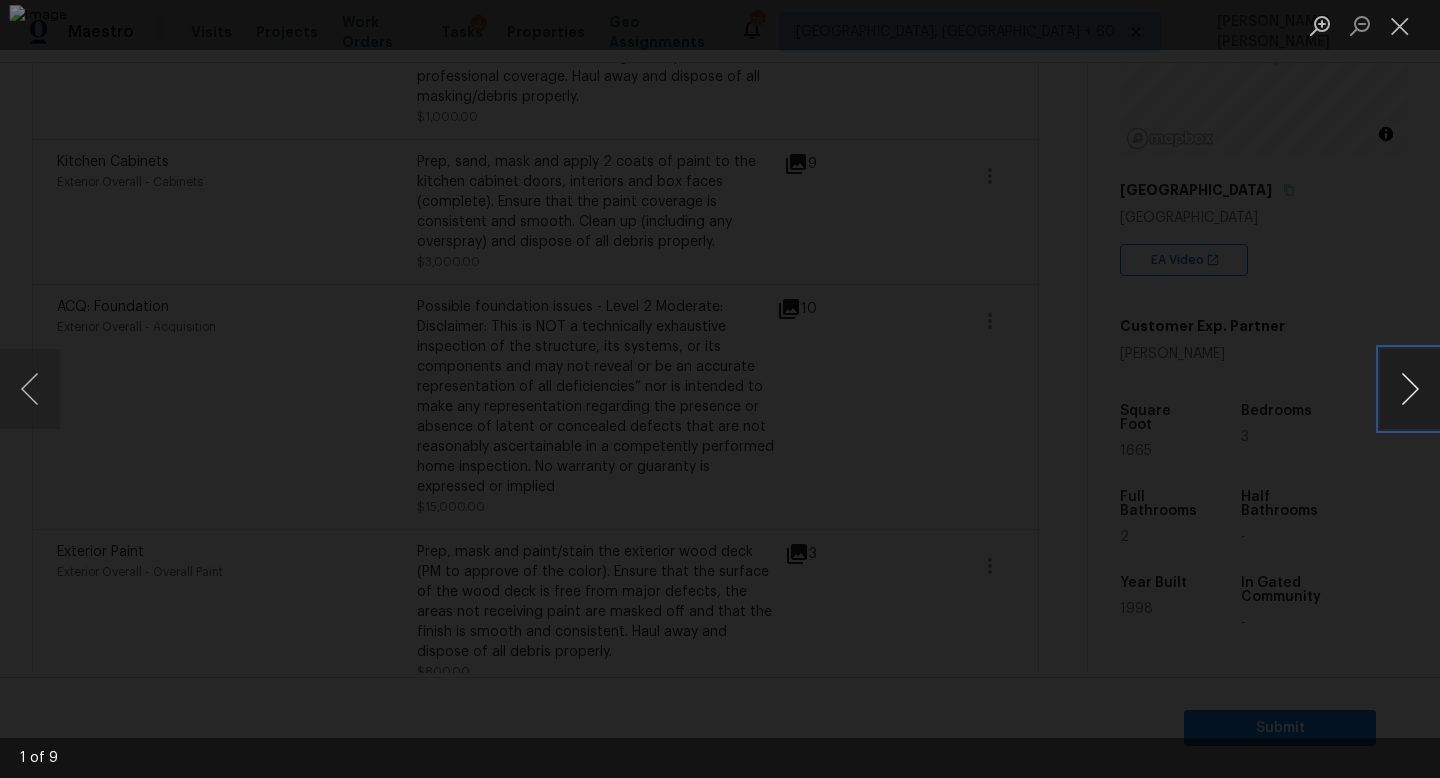 click at bounding box center [1410, 389] 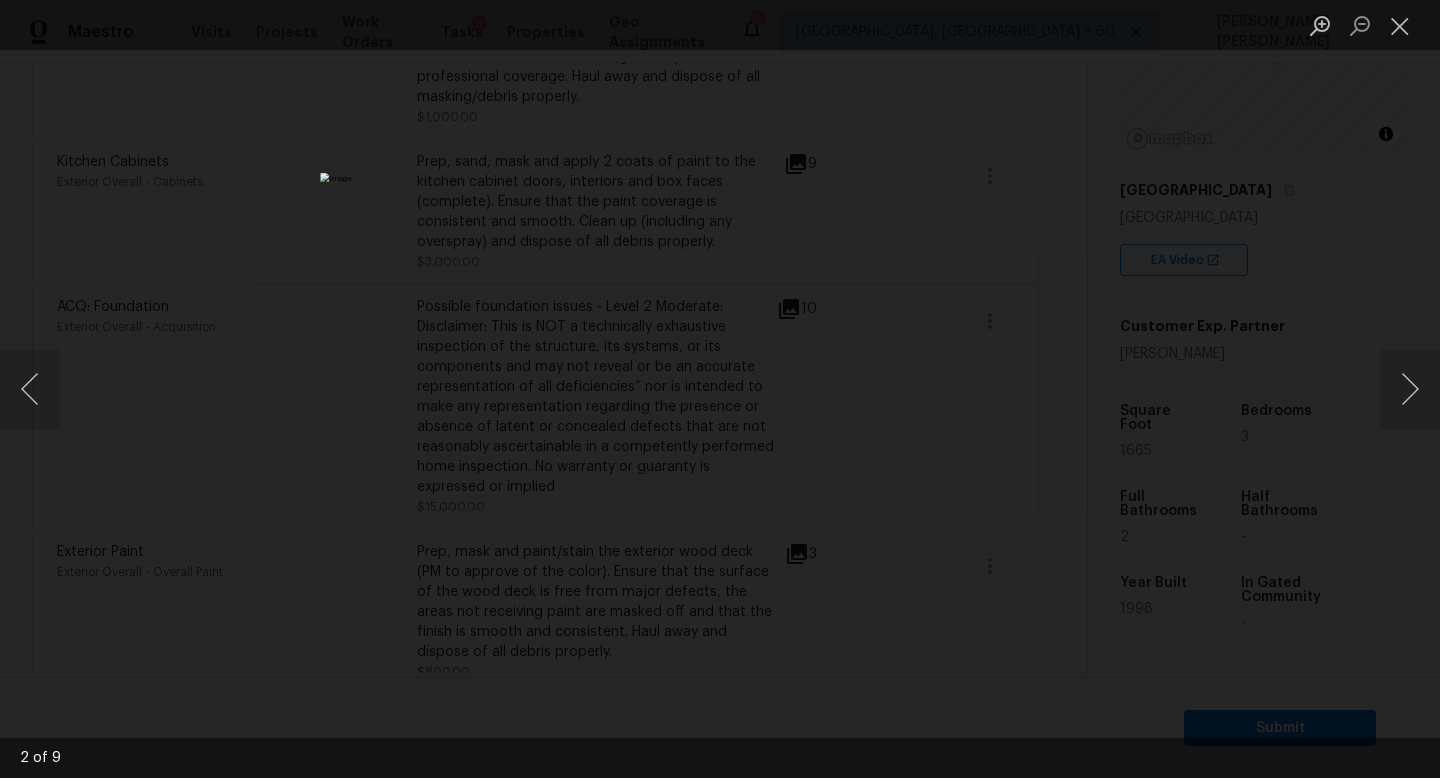 click at bounding box center [720, 389] 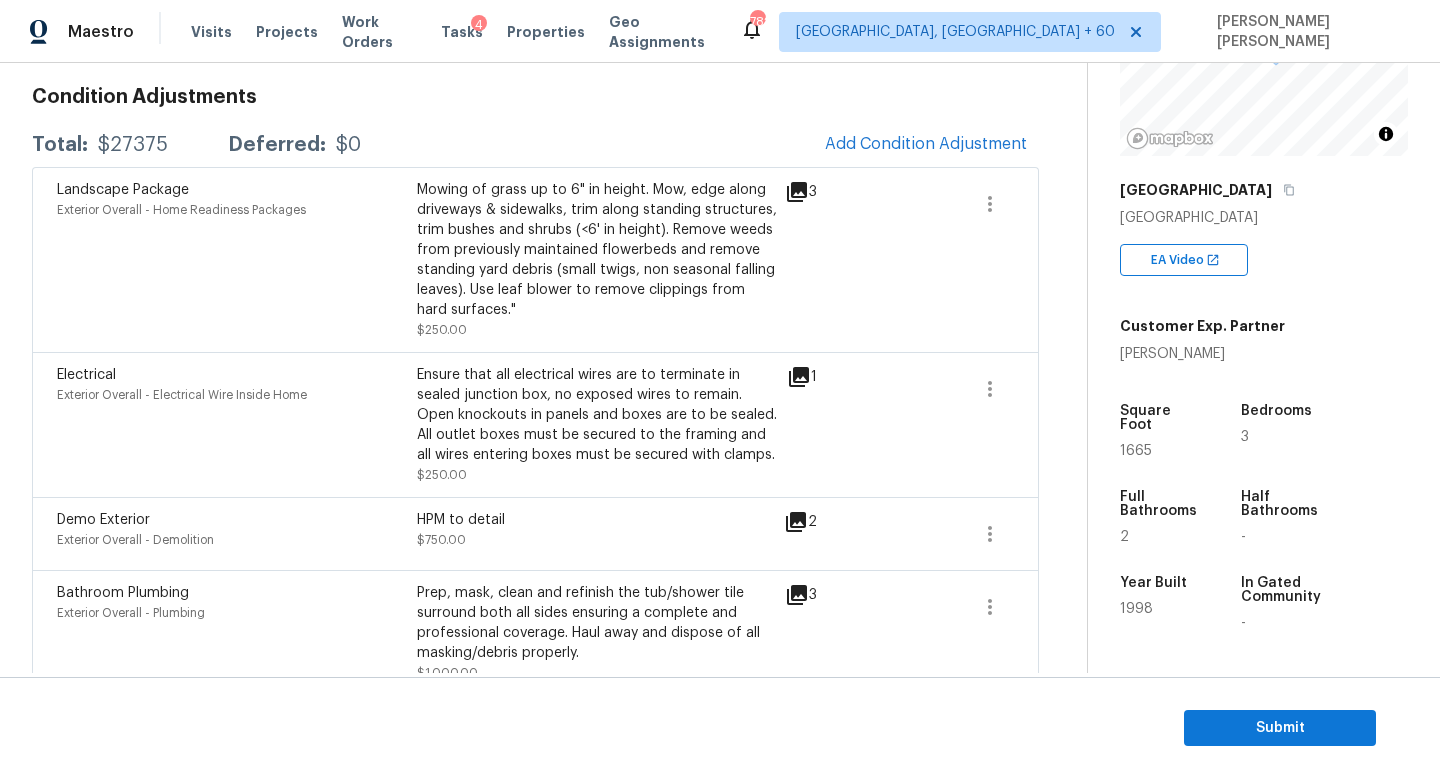 scroll, scrollTop: 197, scrollLeft: 0, axis: vertical 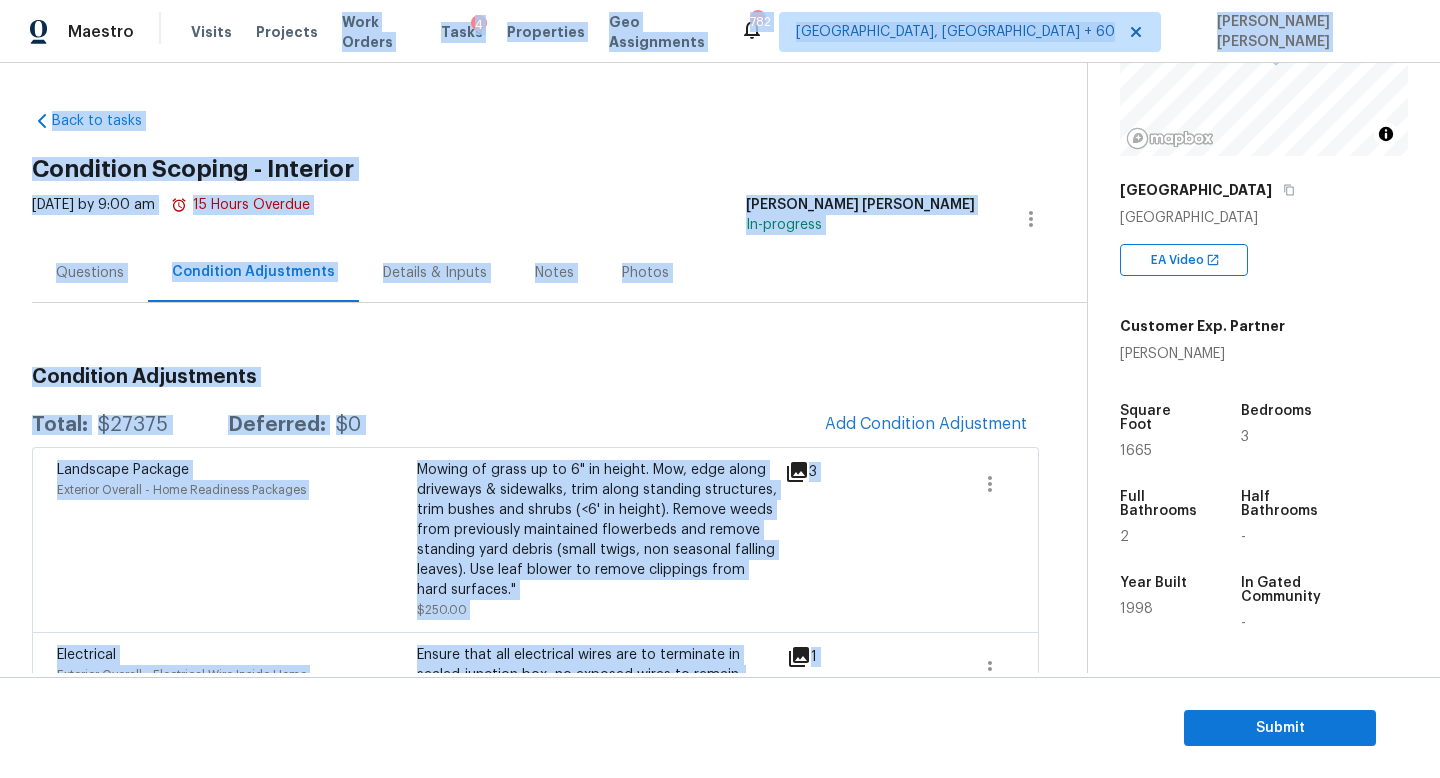 drag, startPoint x: 404, startPoint y: 664, endPoint x: 415, endPoint y: -40, distance: 704.08594 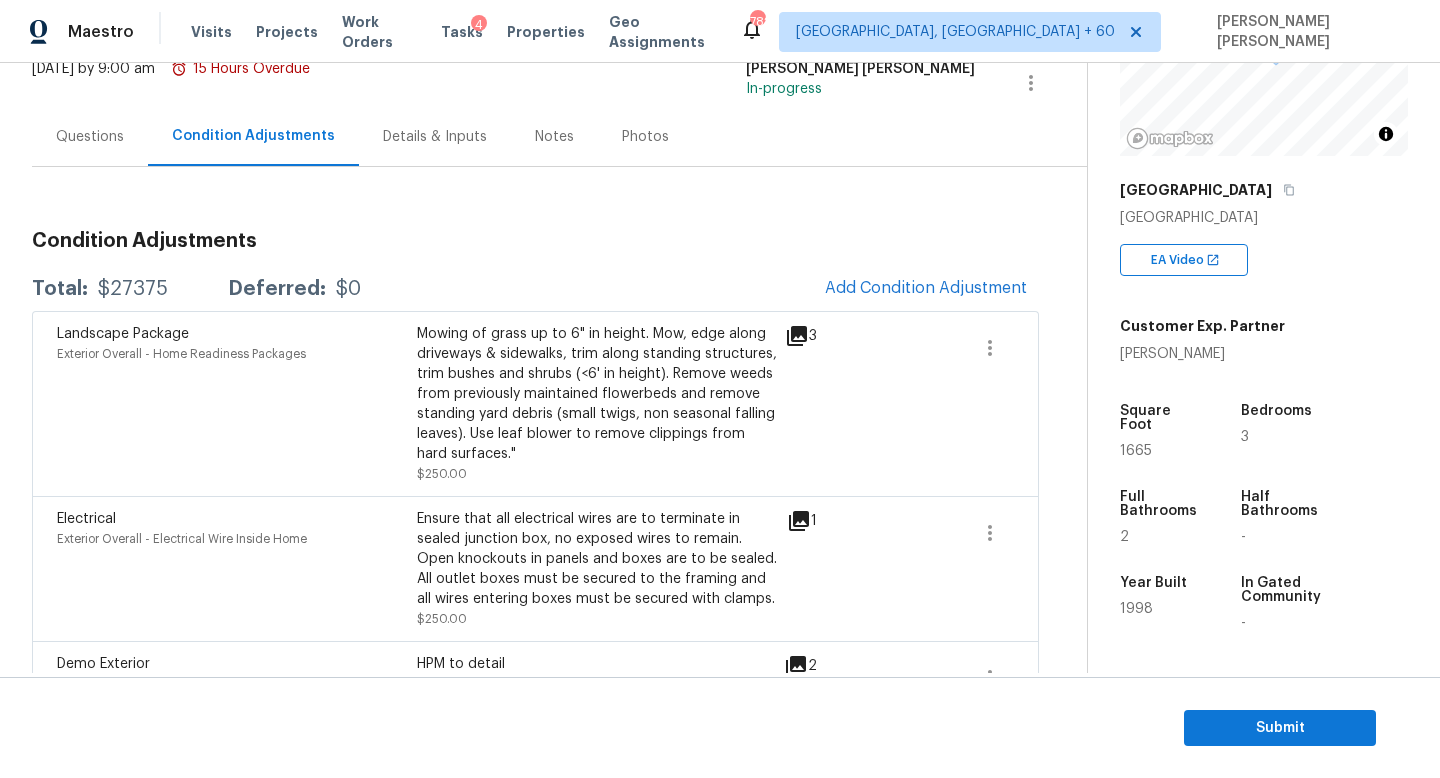 scroll, scrollTop: 137, scrollLeft: 0, axis: vertical 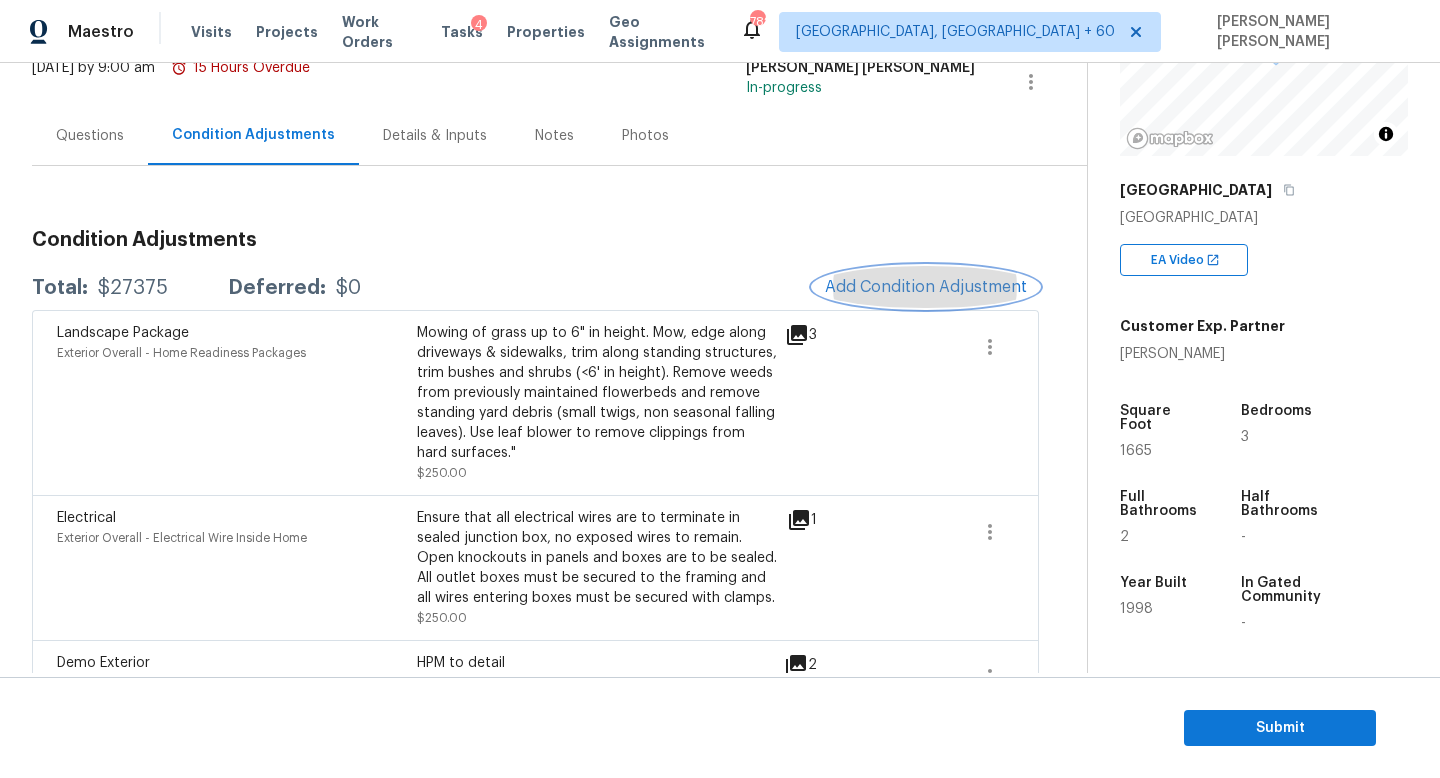 click on "Add Condition Adjustment" at bounding box center (926, 287) 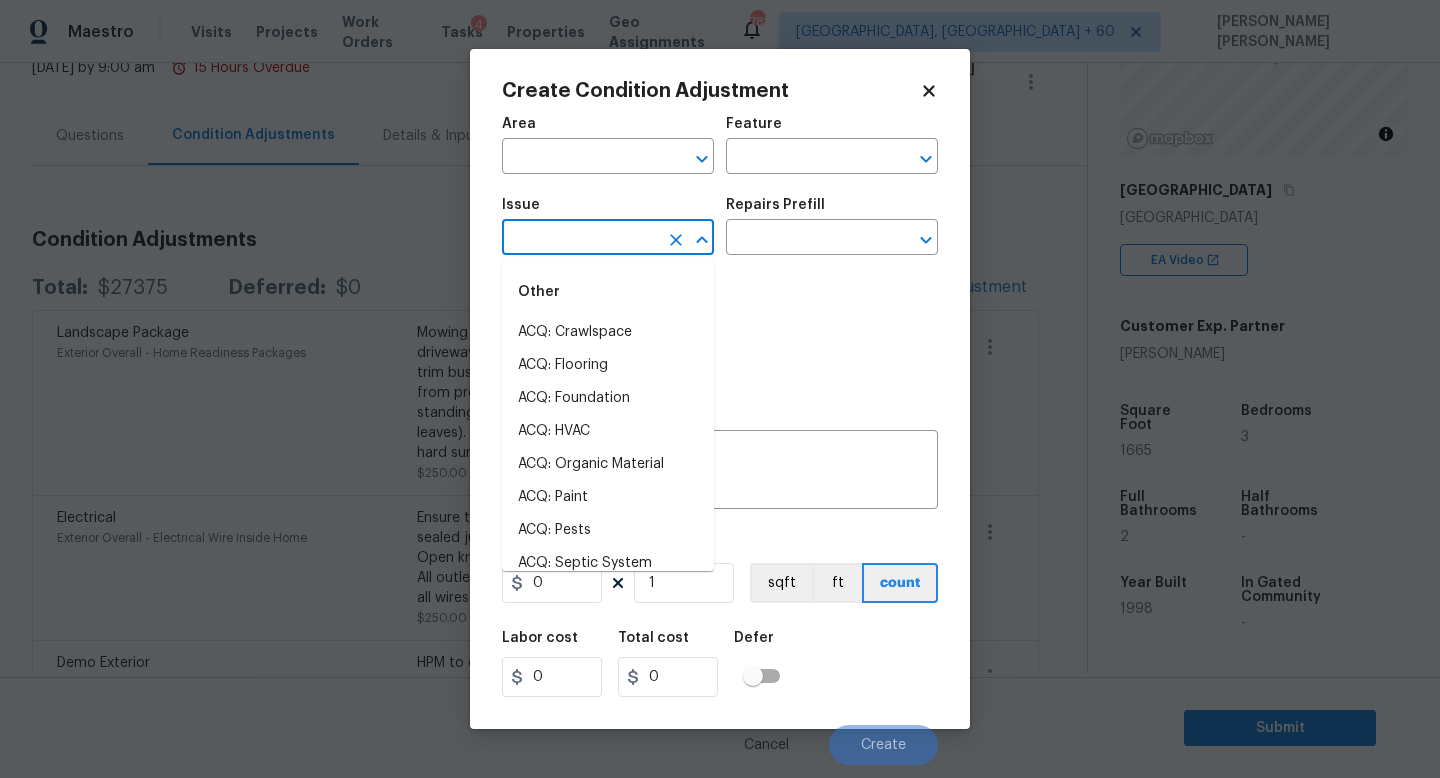 click at bounding box center [580, 239] 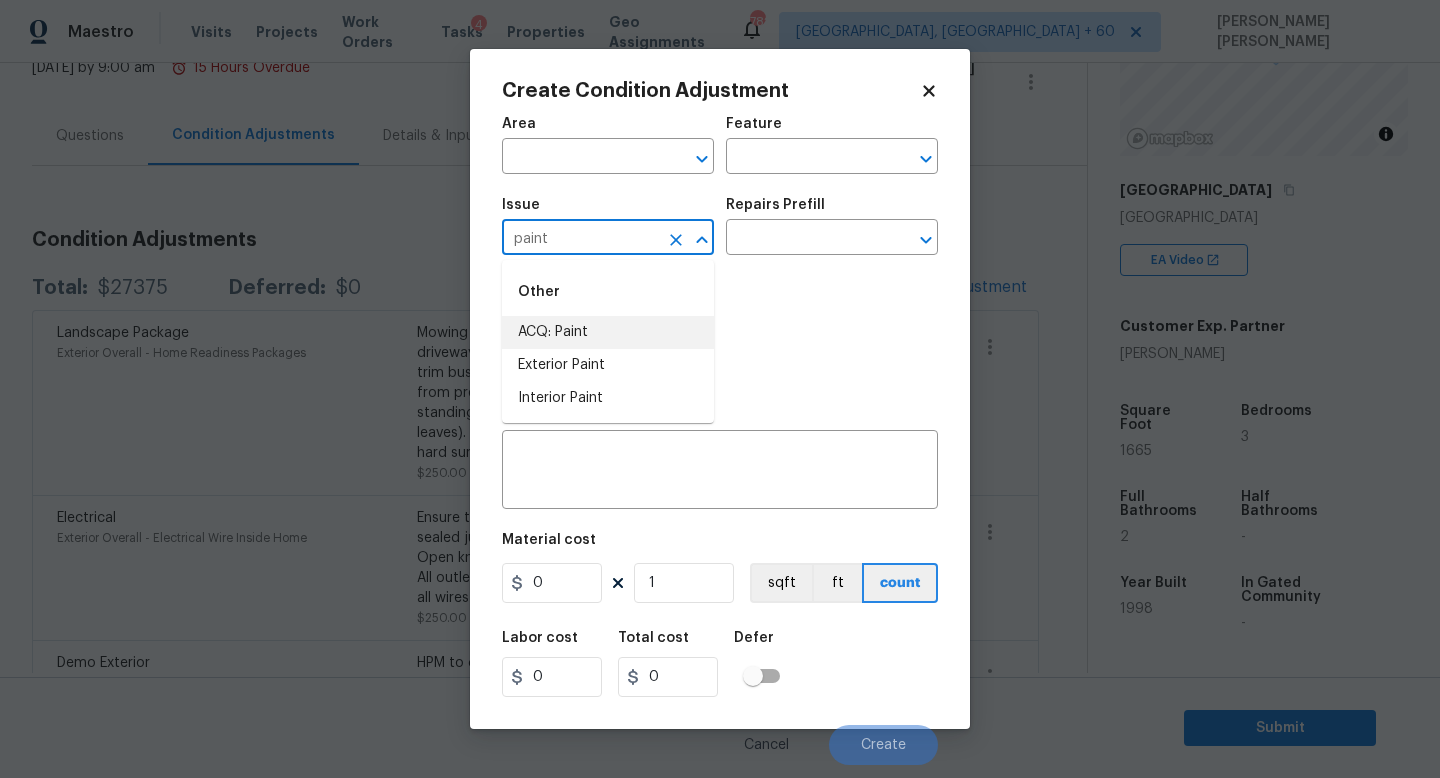 click on "ACQ: Paint" at bounding box center [608, 332] 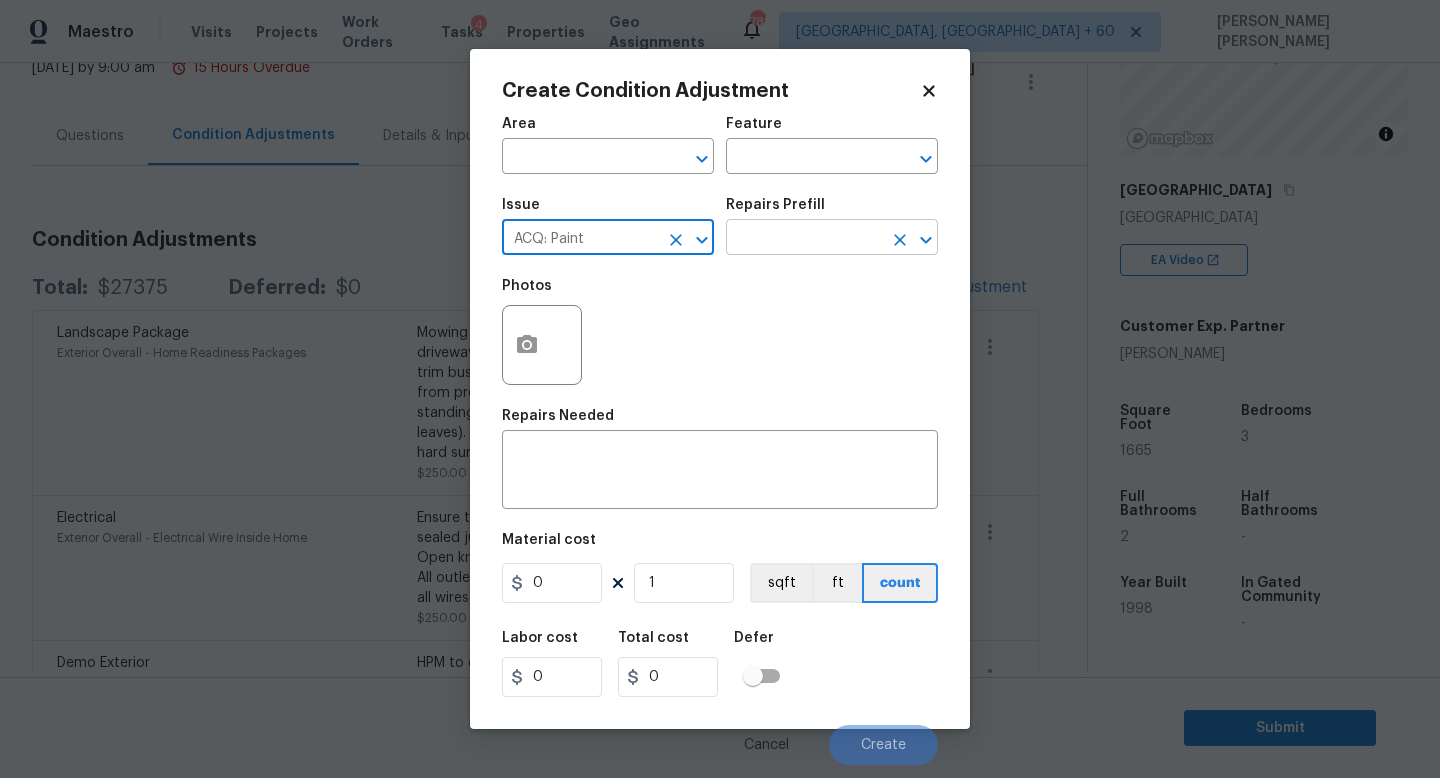 type on "ACQ: Paint" 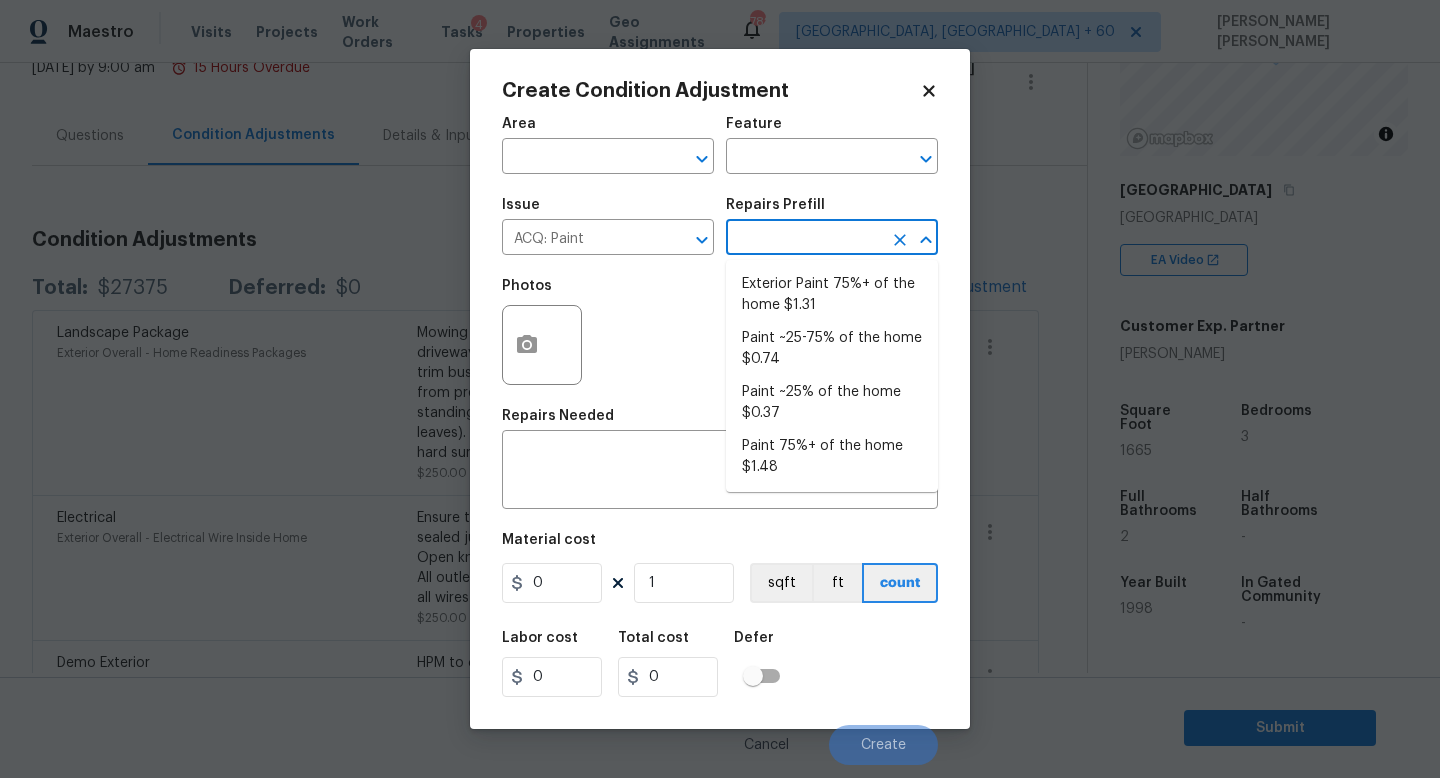 click at bounding box center (804, 239) 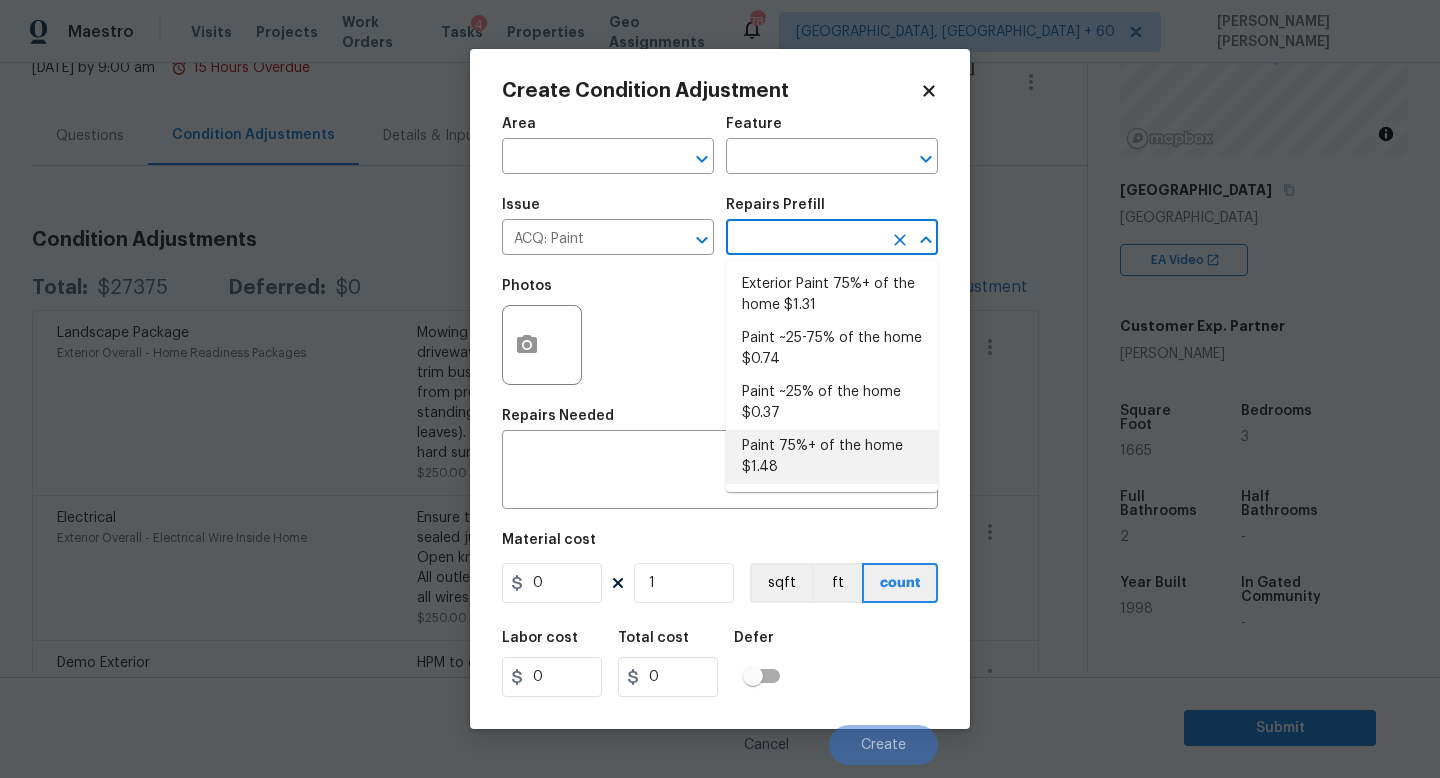 click on "Paint 75%+ of the home $1.48" at bounding box center (832, 457) 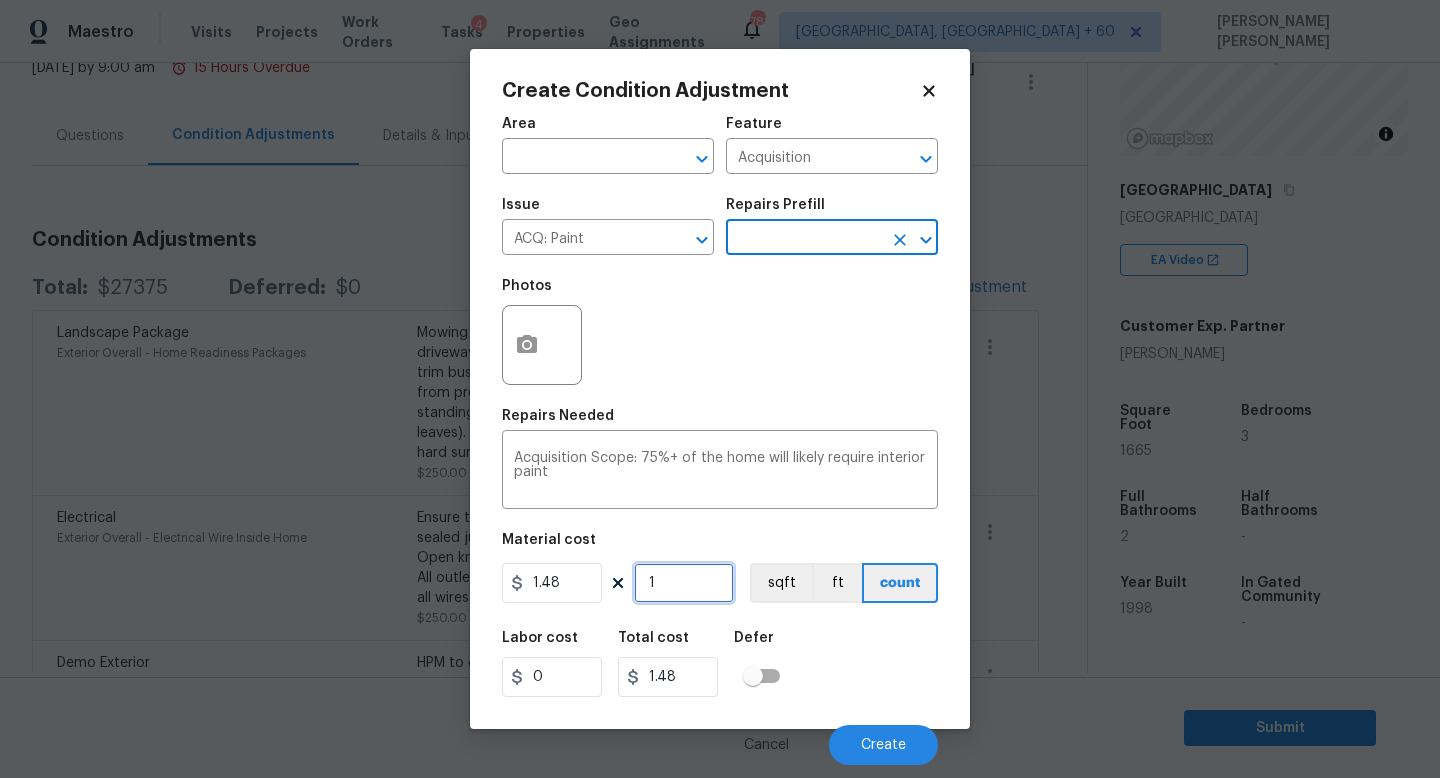 click on "1" at bounding box center [684, 583] 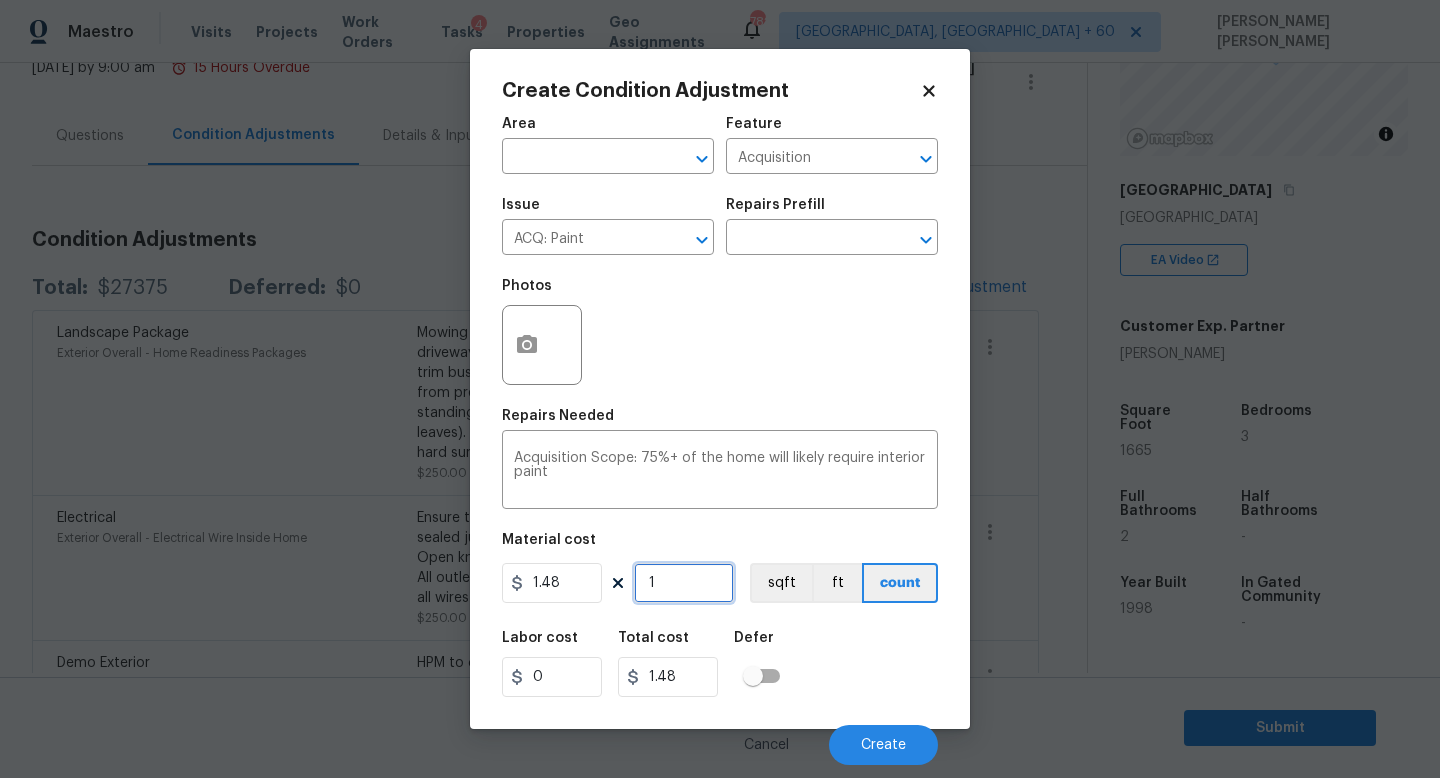 type on "0" 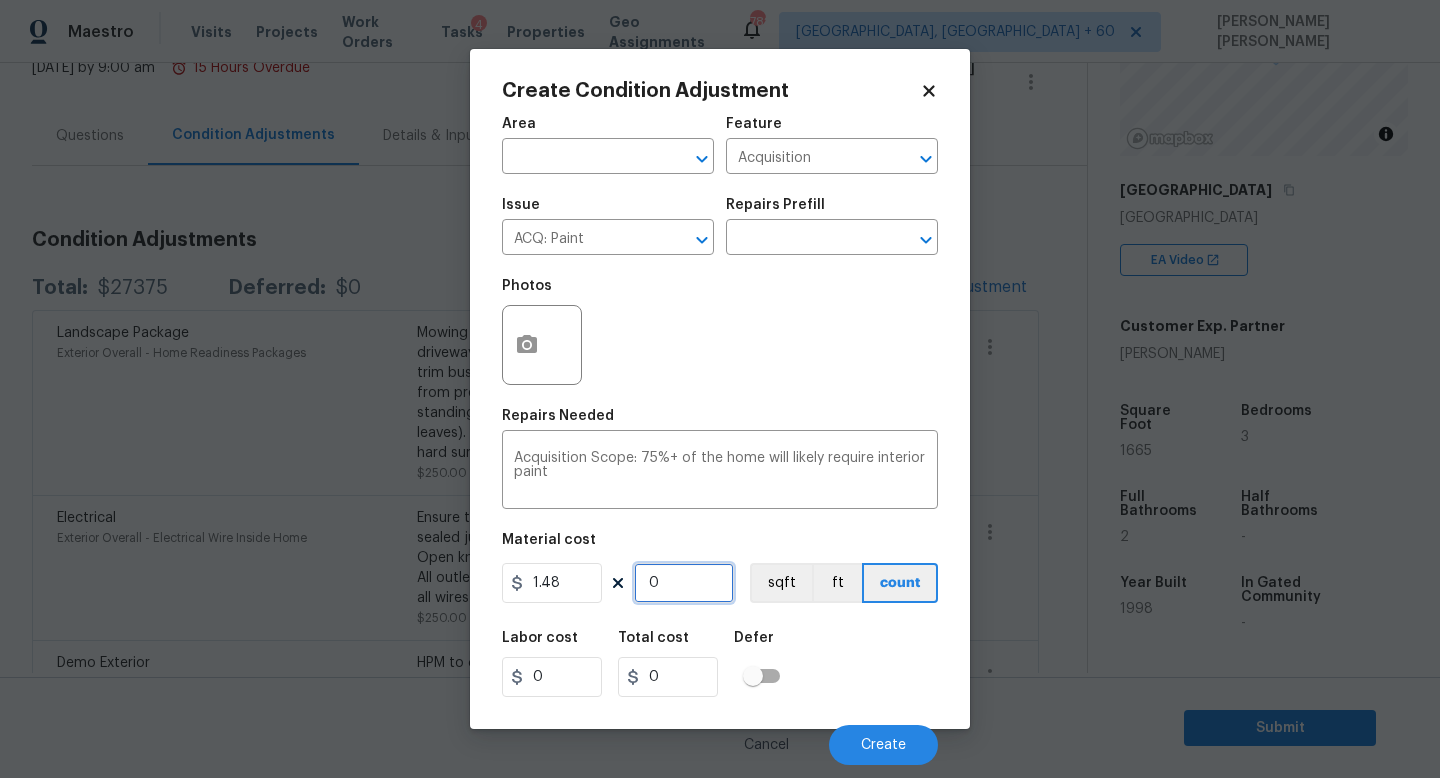 type on "1" 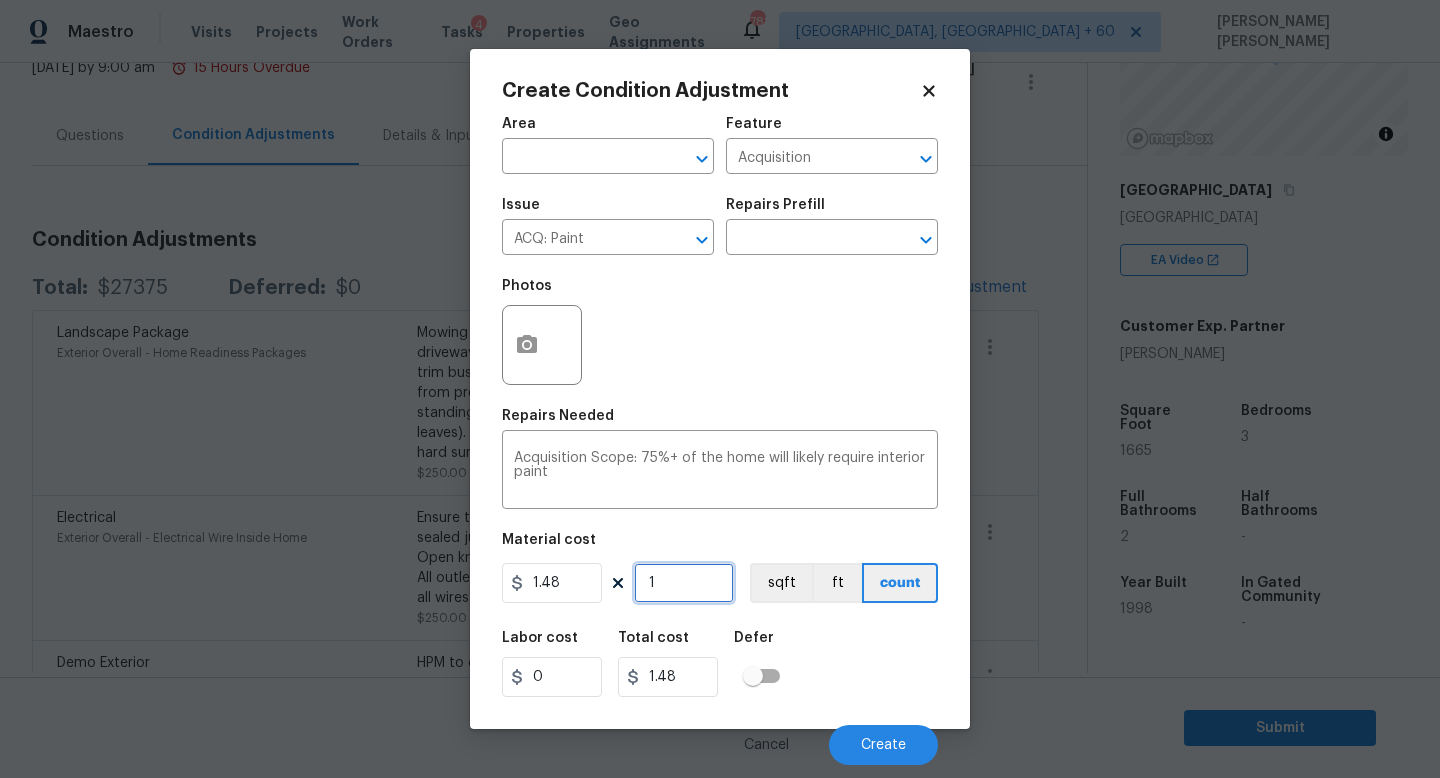 type on "15" 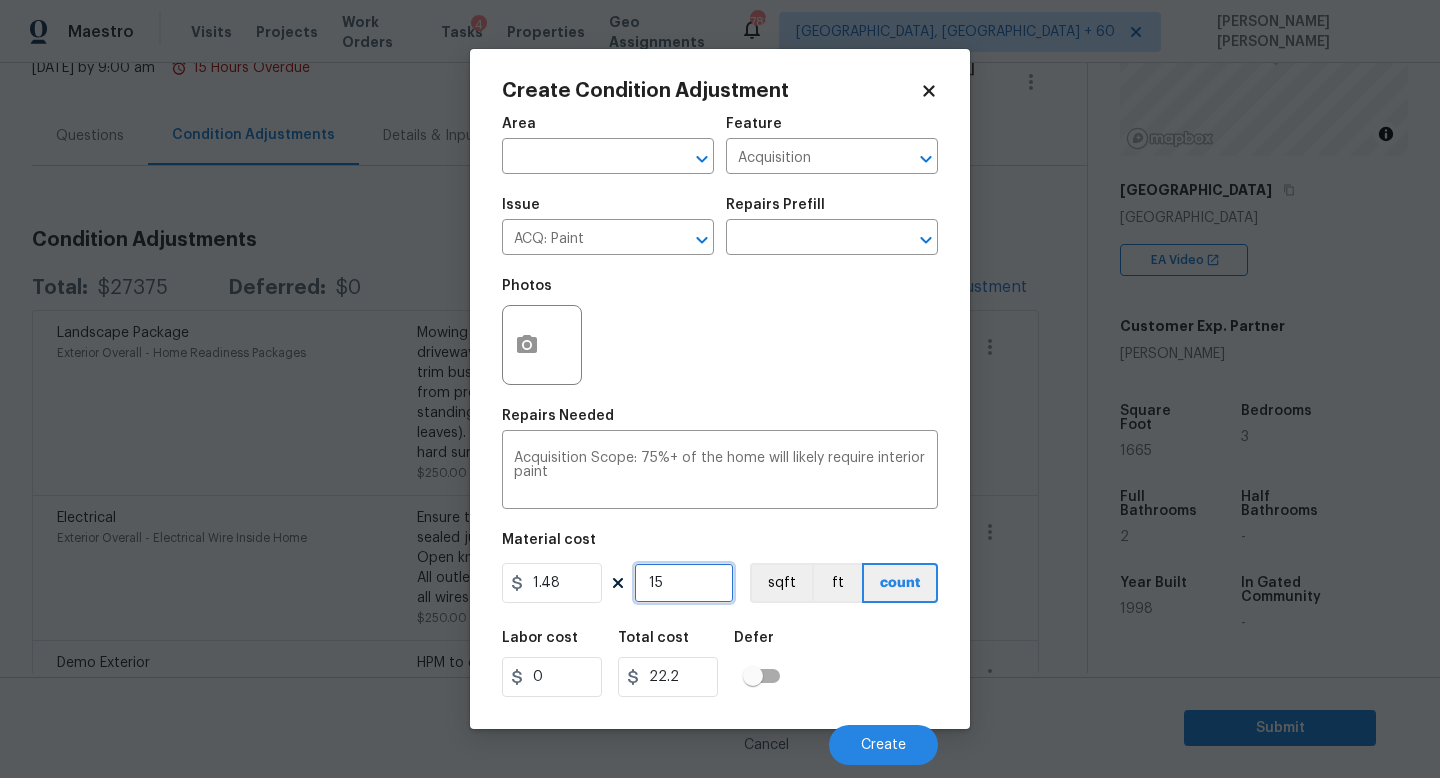 type on "1" 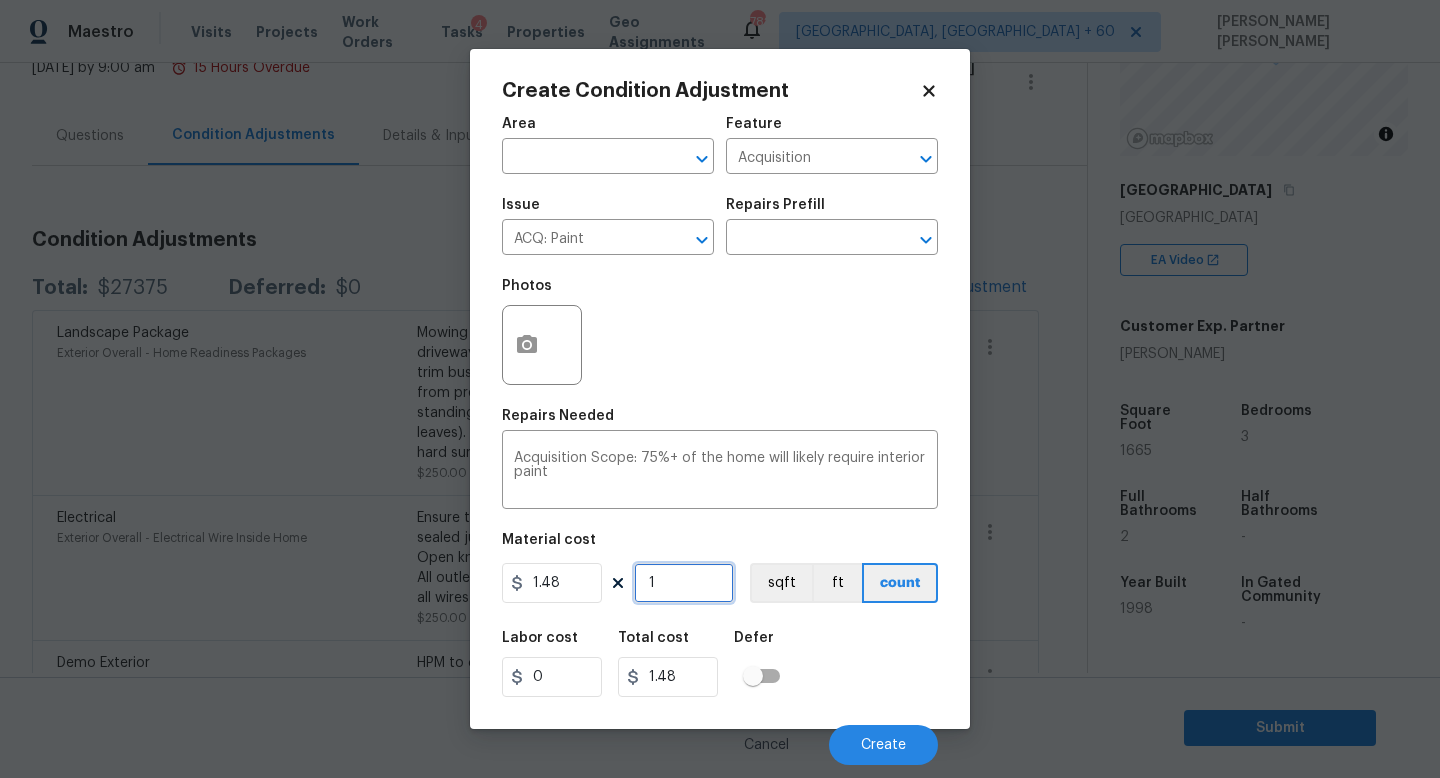 type on "16" 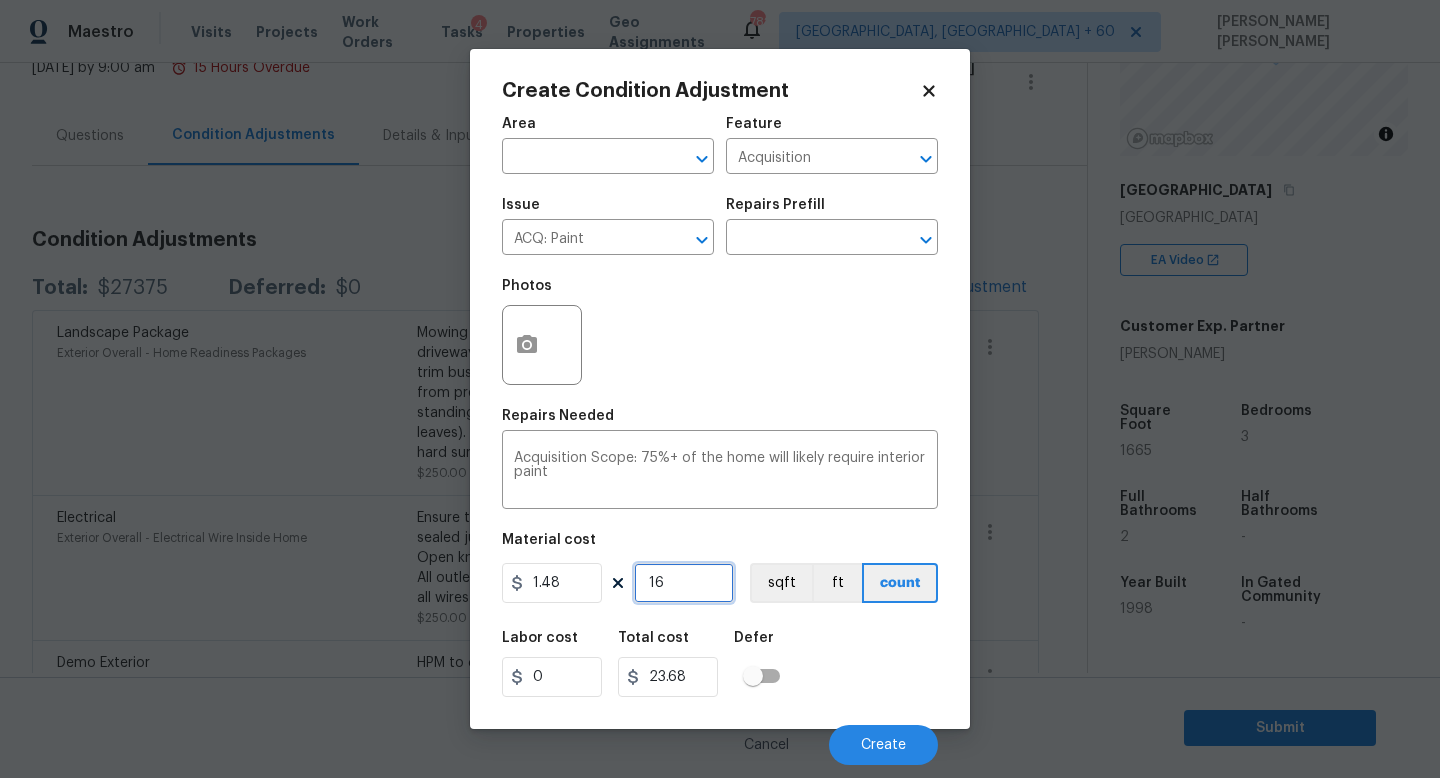 type on "166" 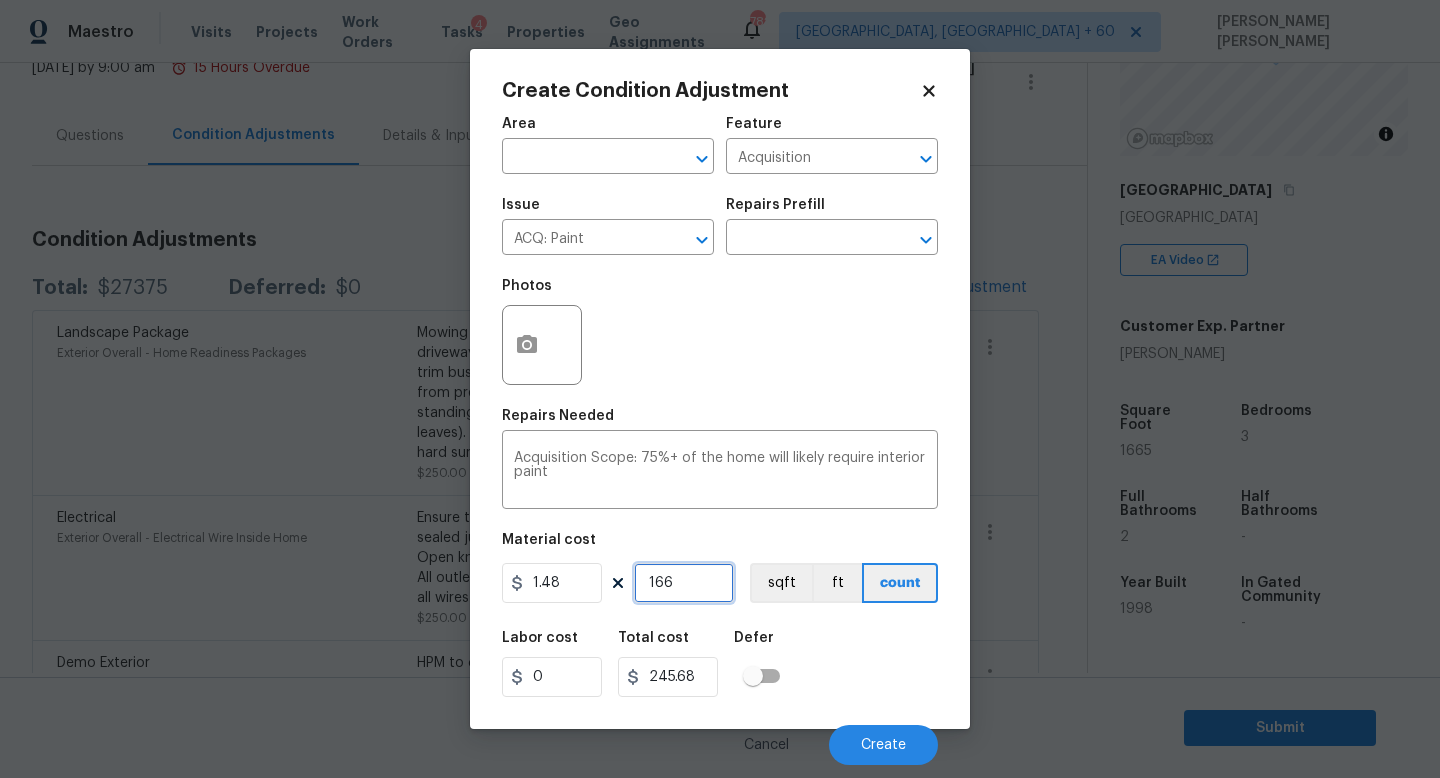 type on "1665" 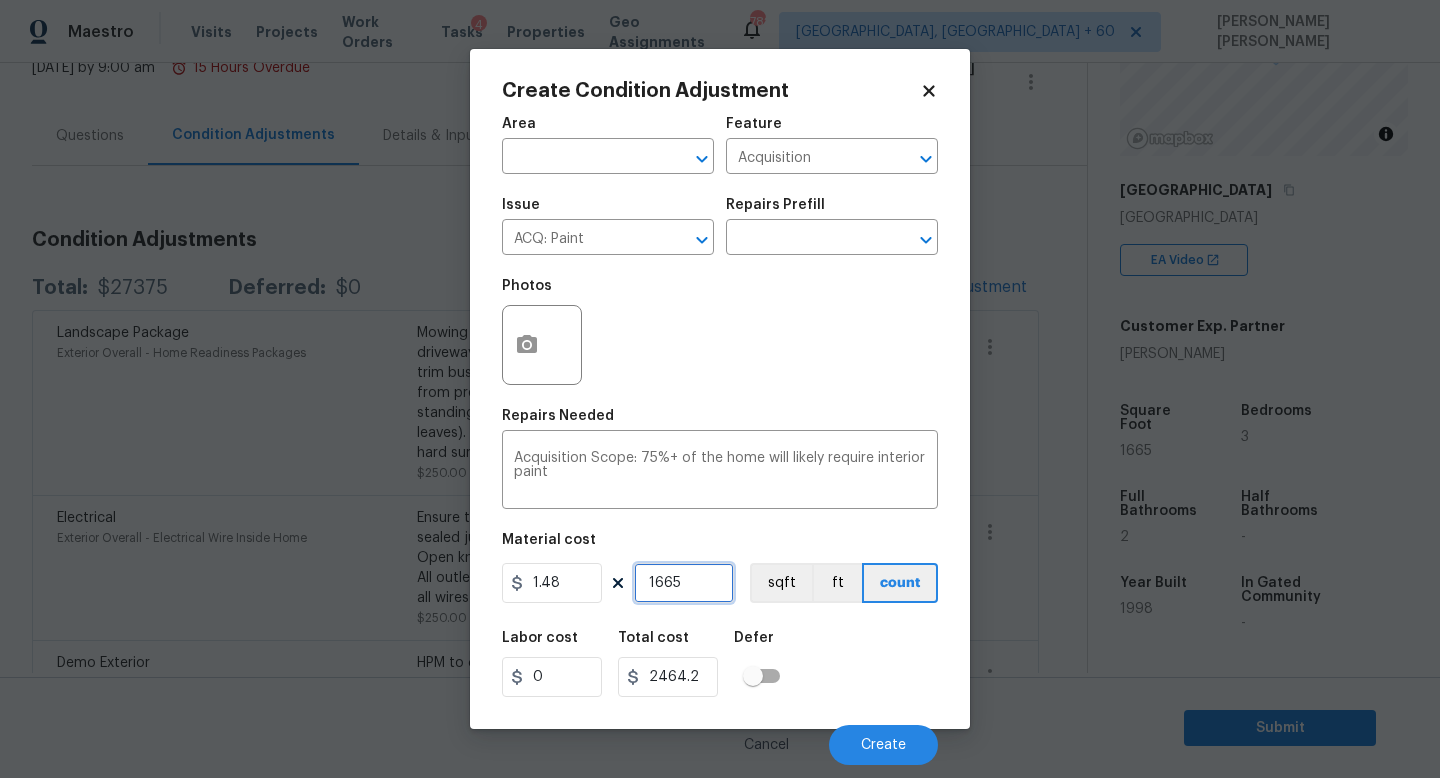 type on "1665" 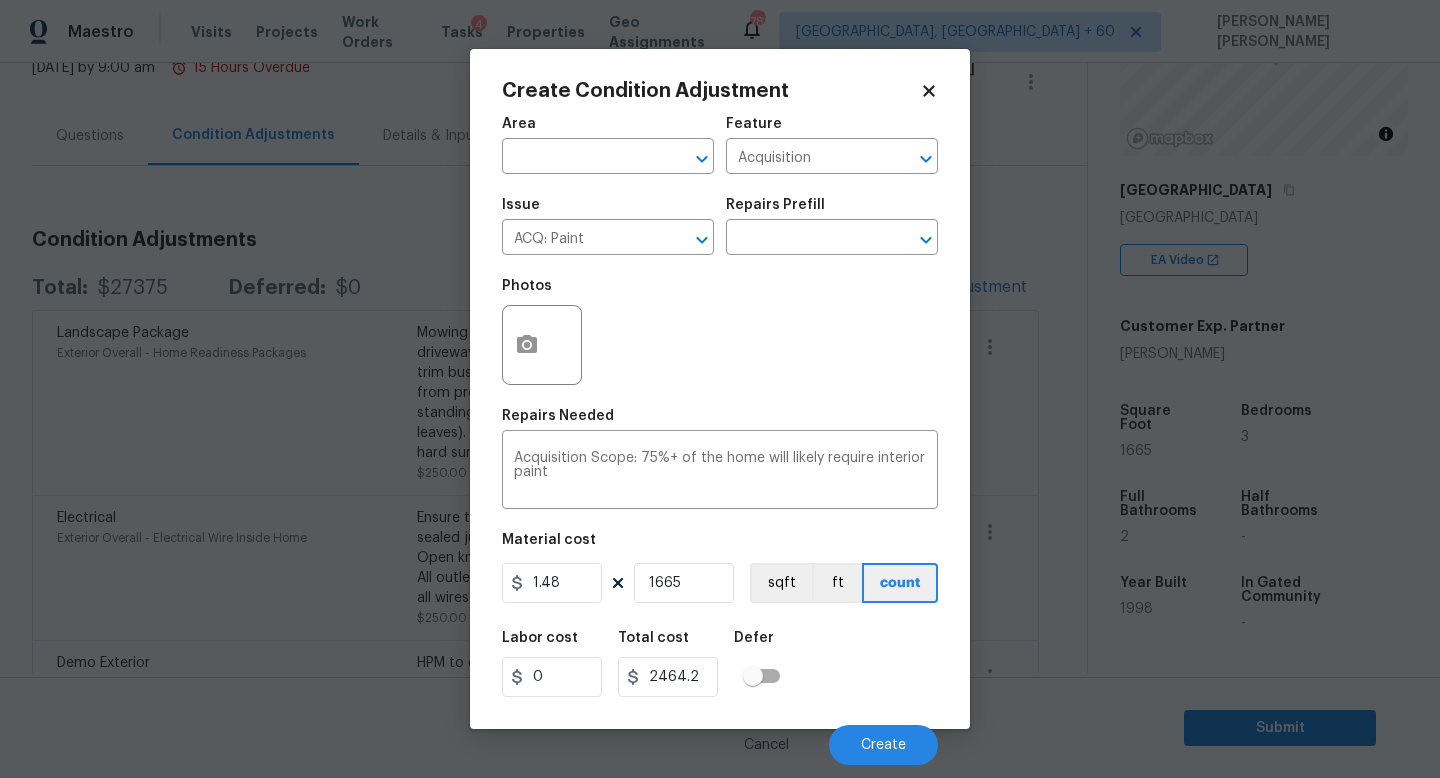 click at bounding box center [542, 345] 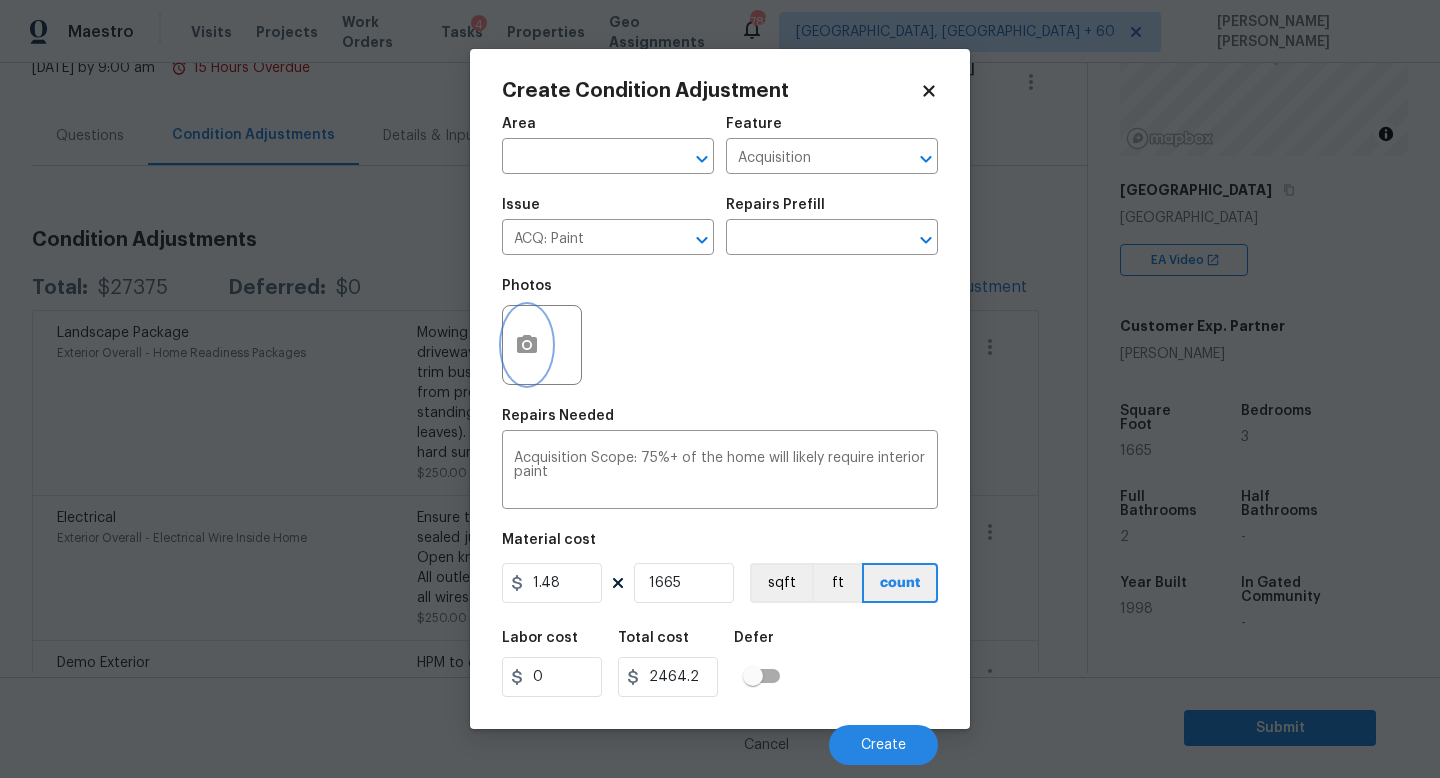 click 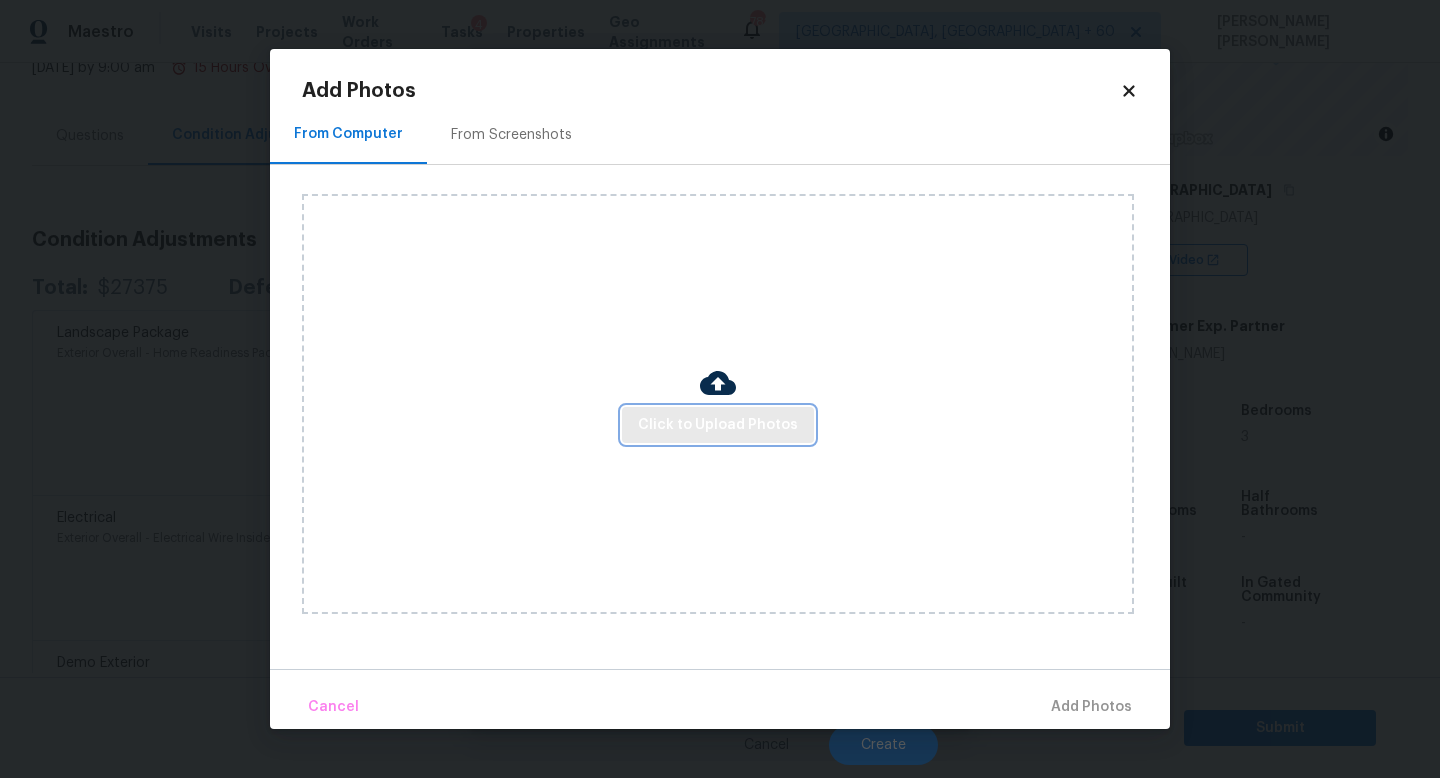 click on "Click to Upload Photos" at bounding box center [718, 425] 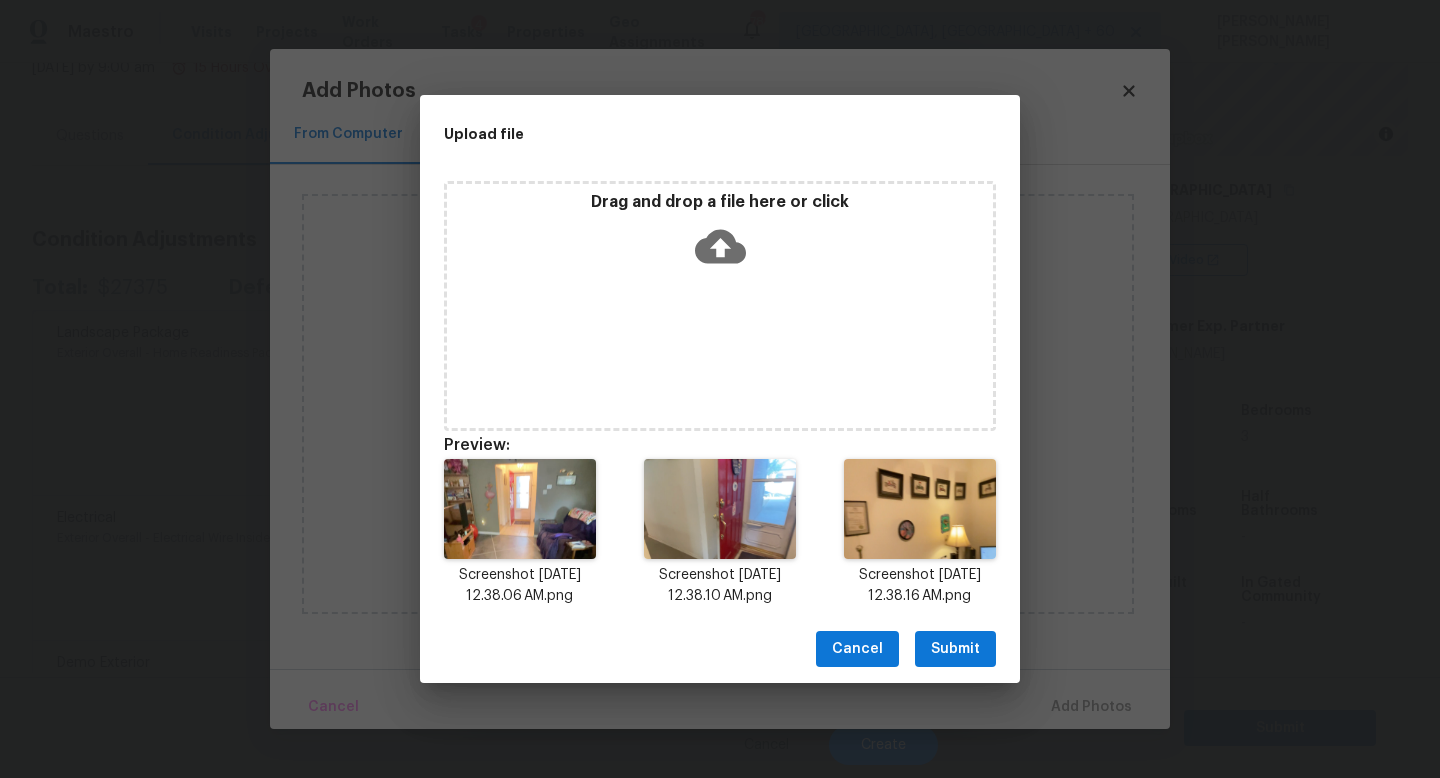 click on "Submit" at bounding box center [955, 649] 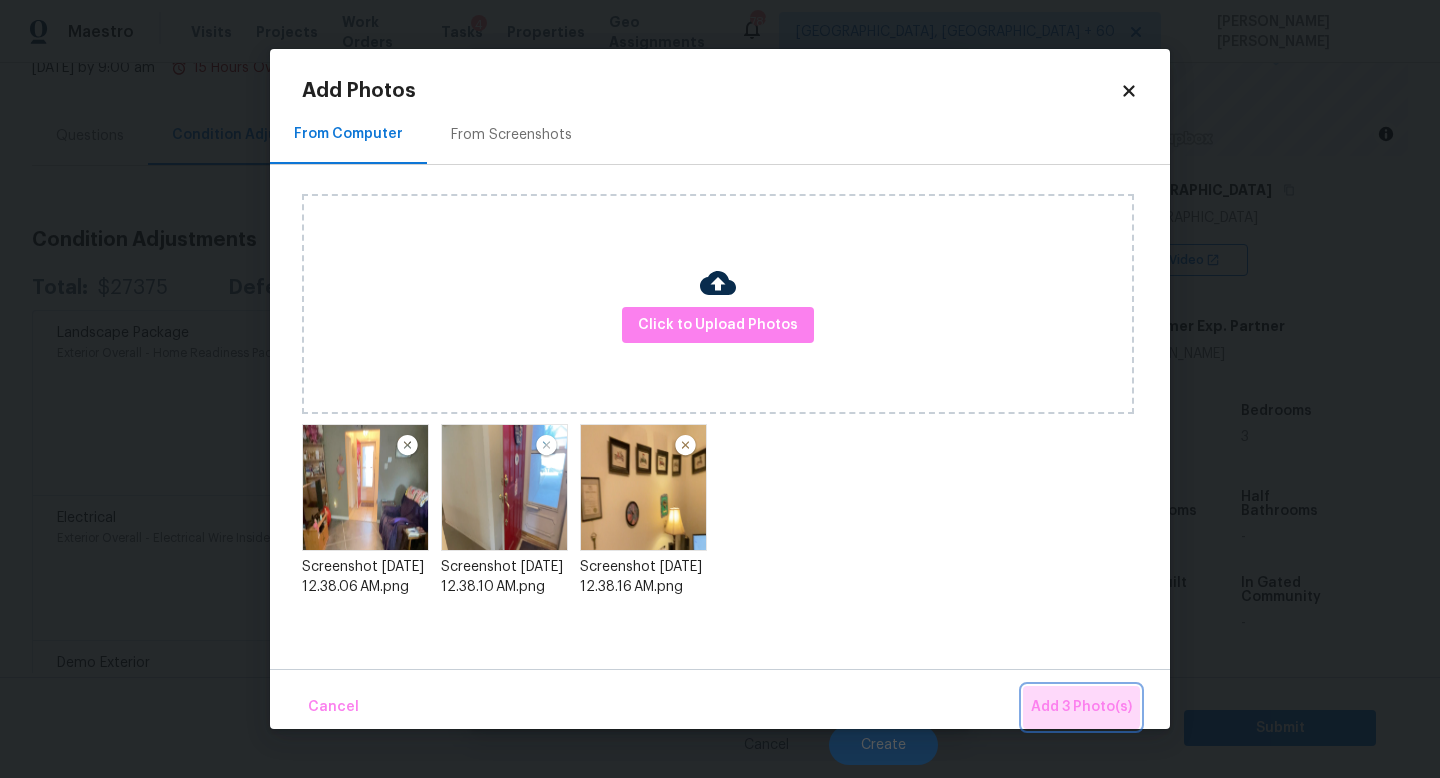 click on "Add 3 Photo(s)" at bounding box center [1081, 707] 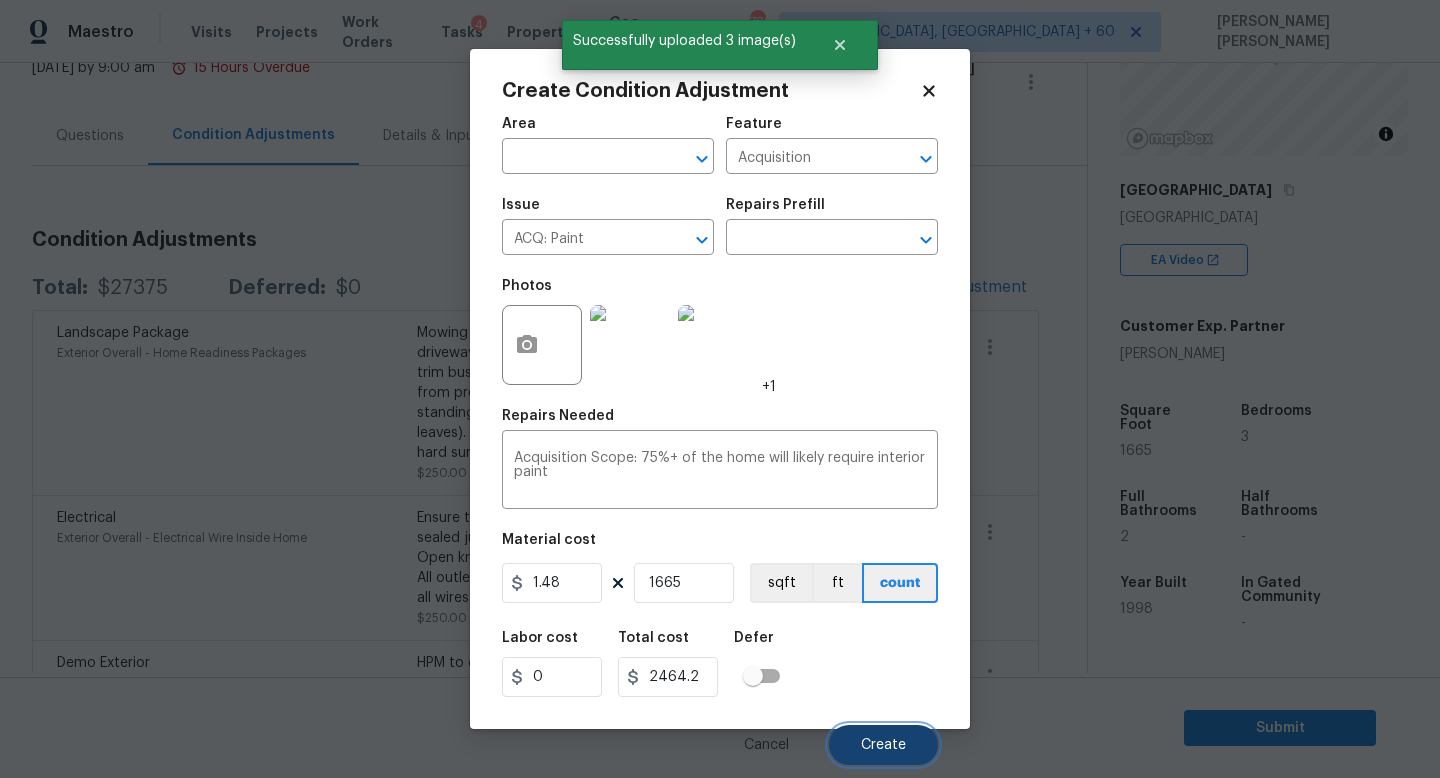 click on "Create" at bounding box center [883, 745] 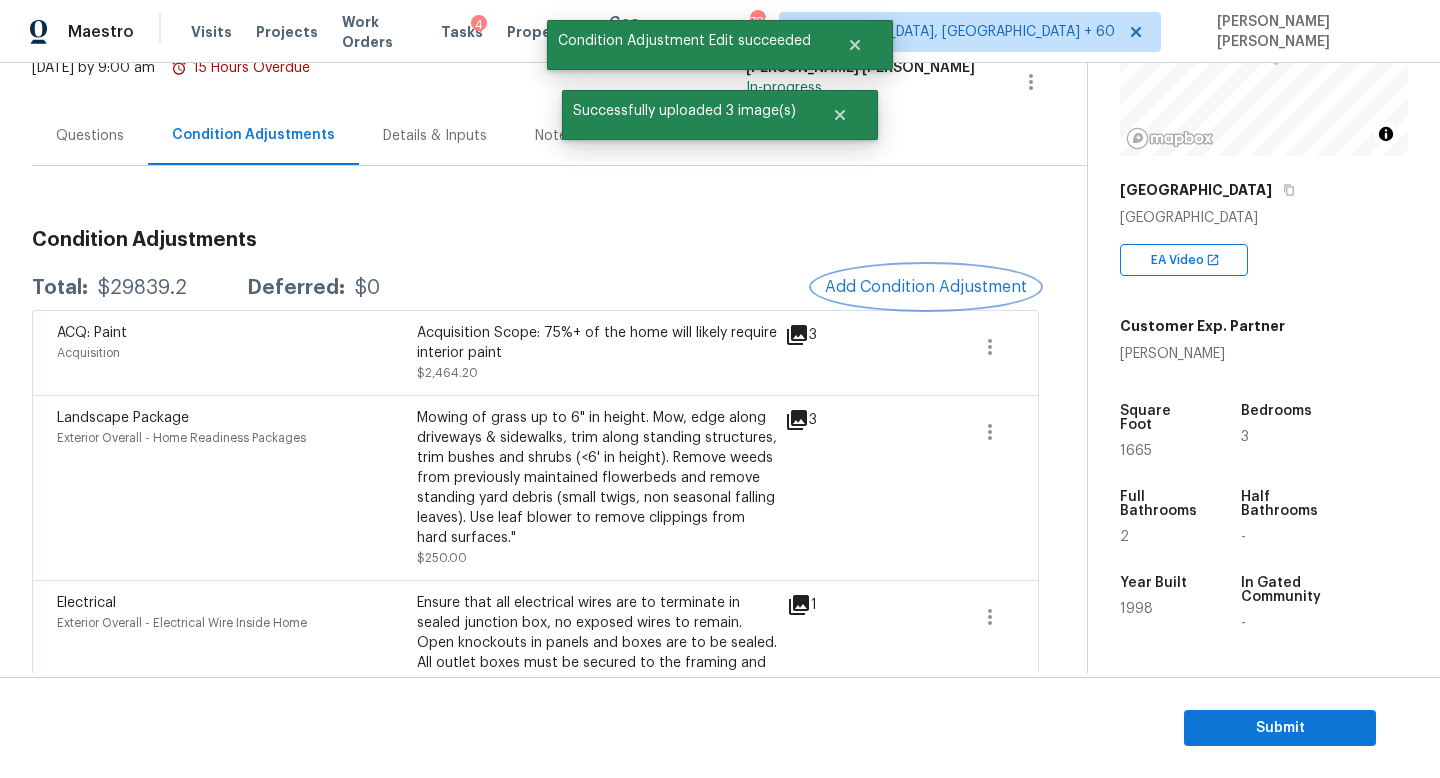 click on "Add Condition Adjustment" at bounding box center [926, 287] 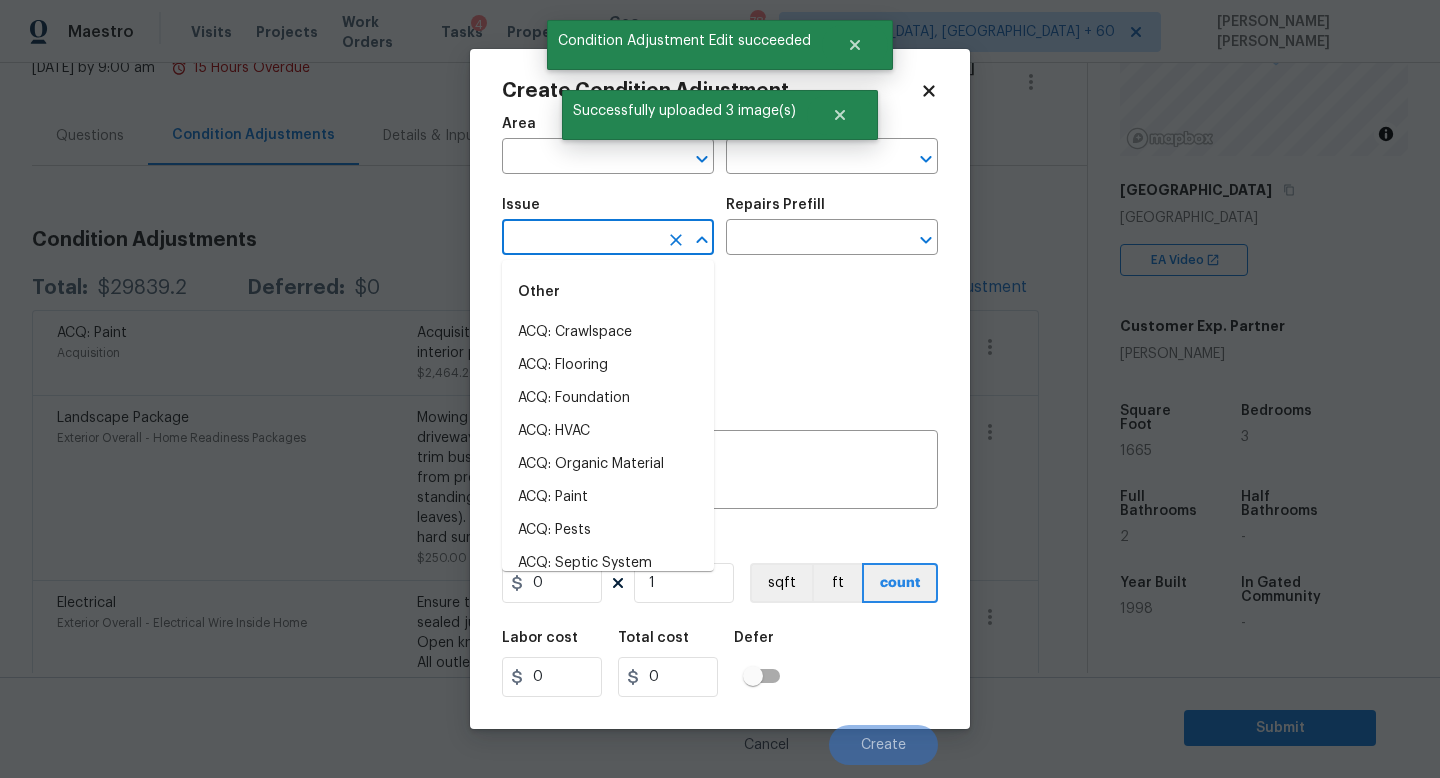 click at bounding box center (580, 239) 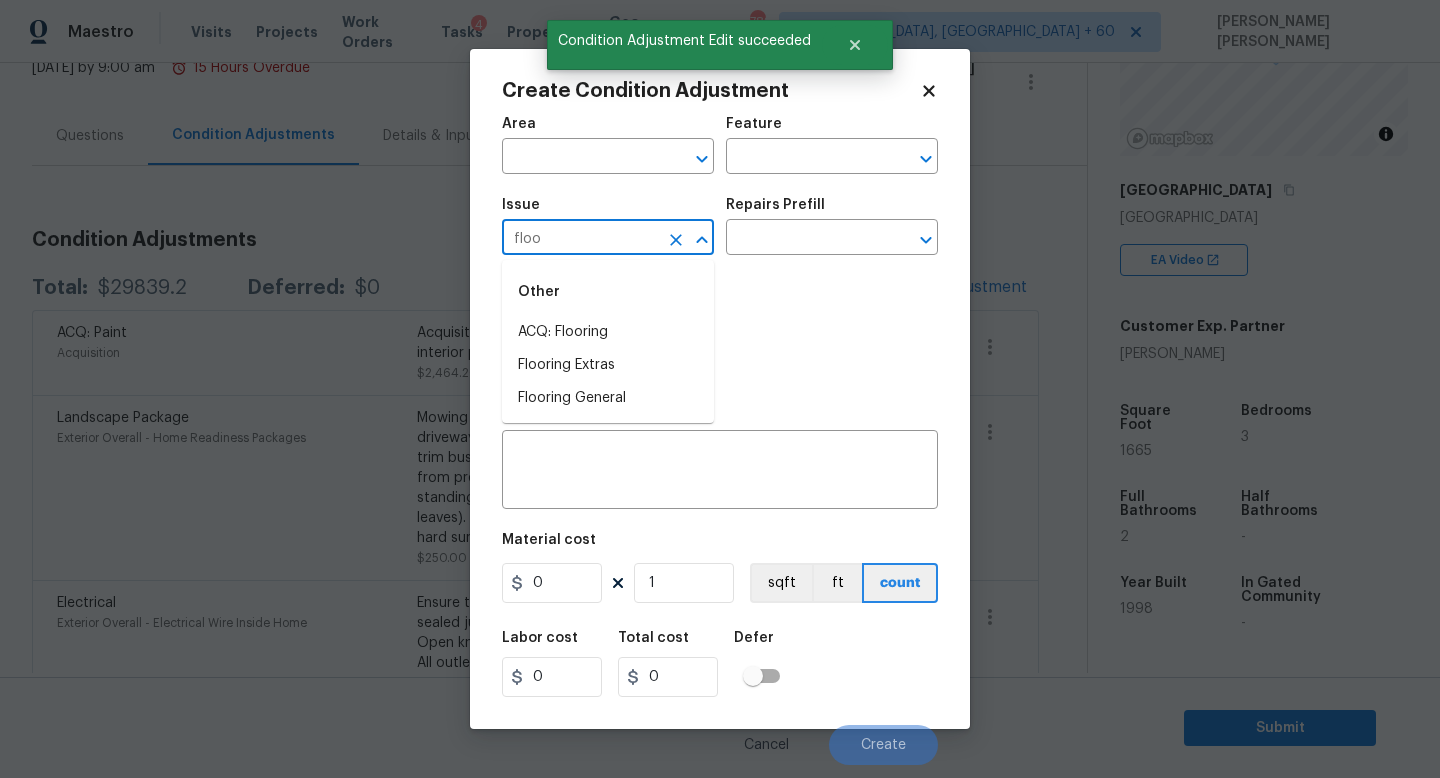 click on "Other" at bounding box center (608, 292) 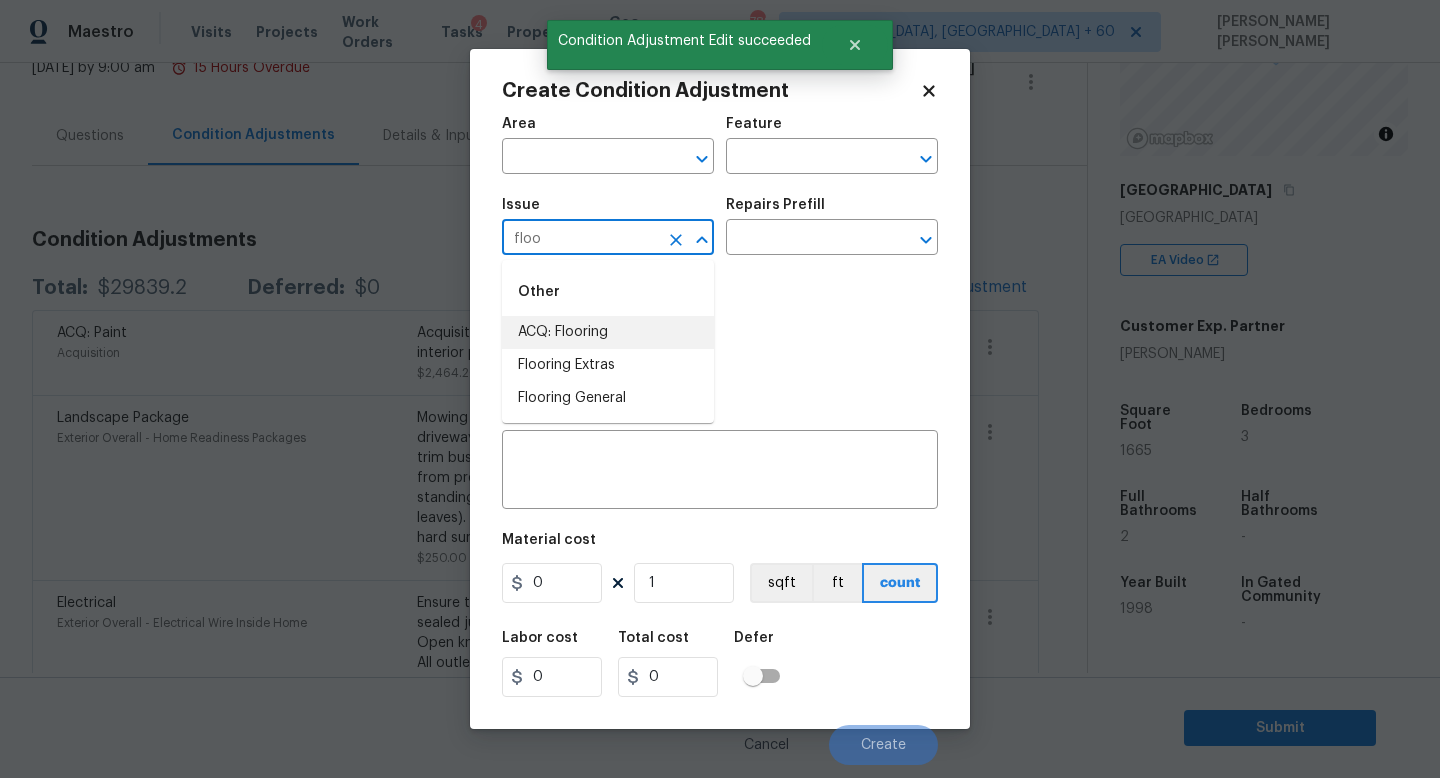 click on "ACQ: Flooring" at bounding box center (608, 332) 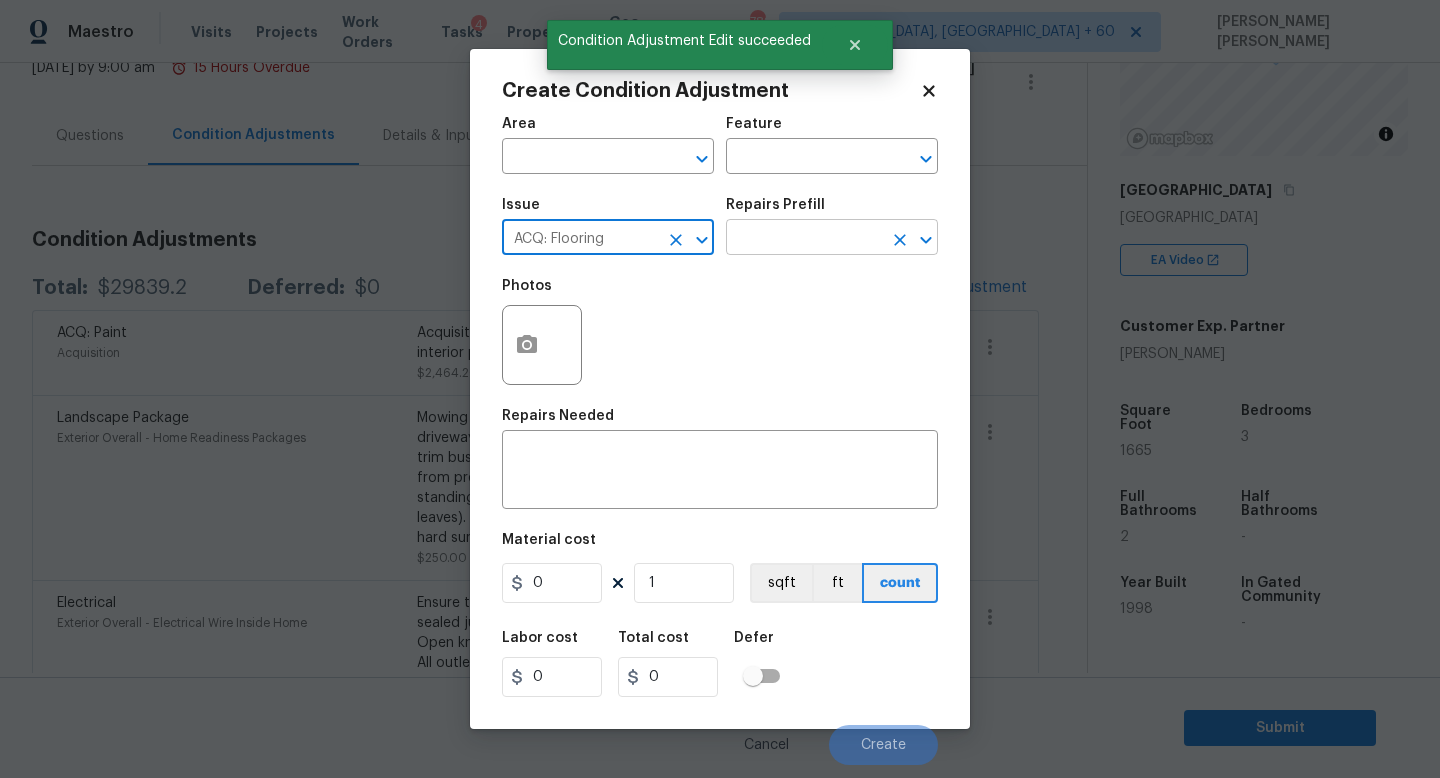 type on "ACQ: Flooring" 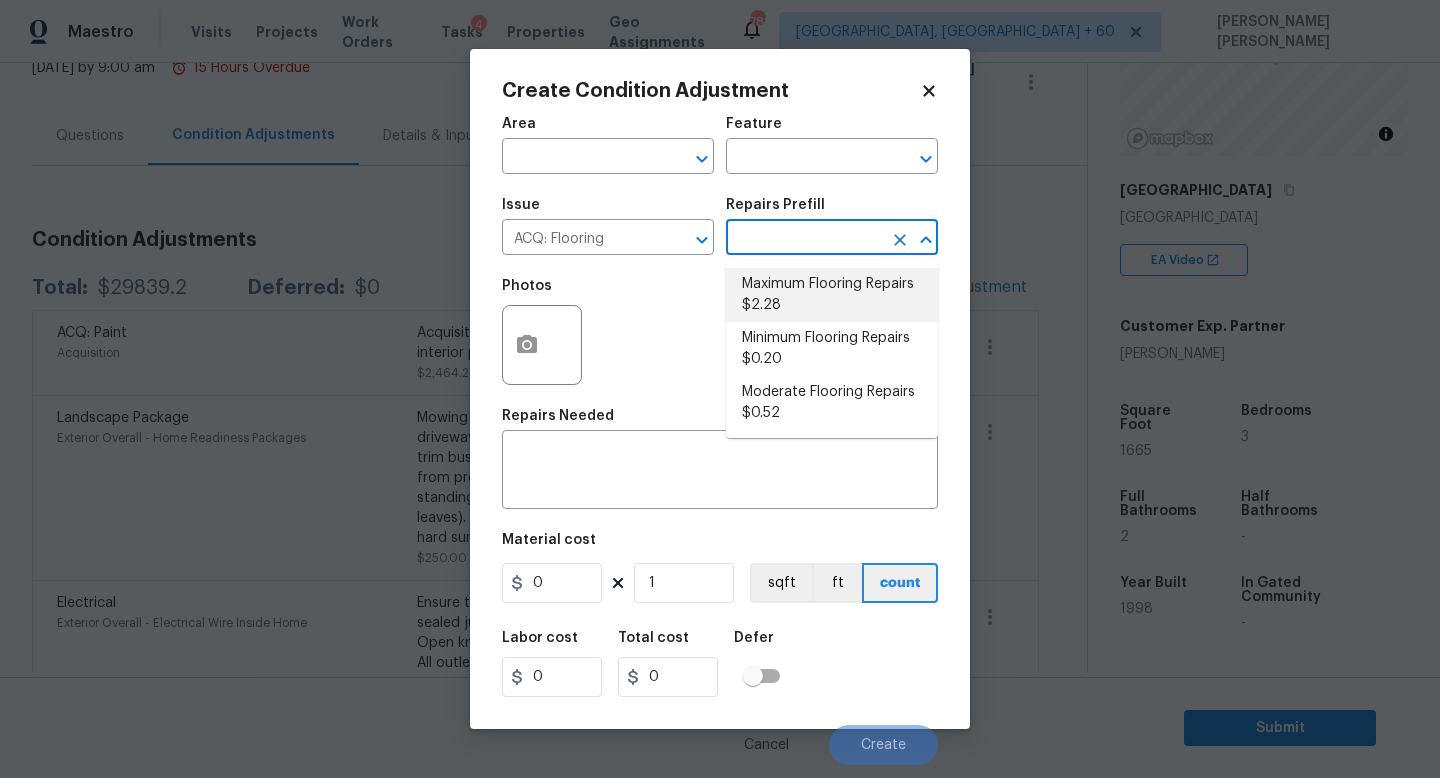 click on "Maximum Flooring Repairs $2.28" at bounding box center [832, 295] 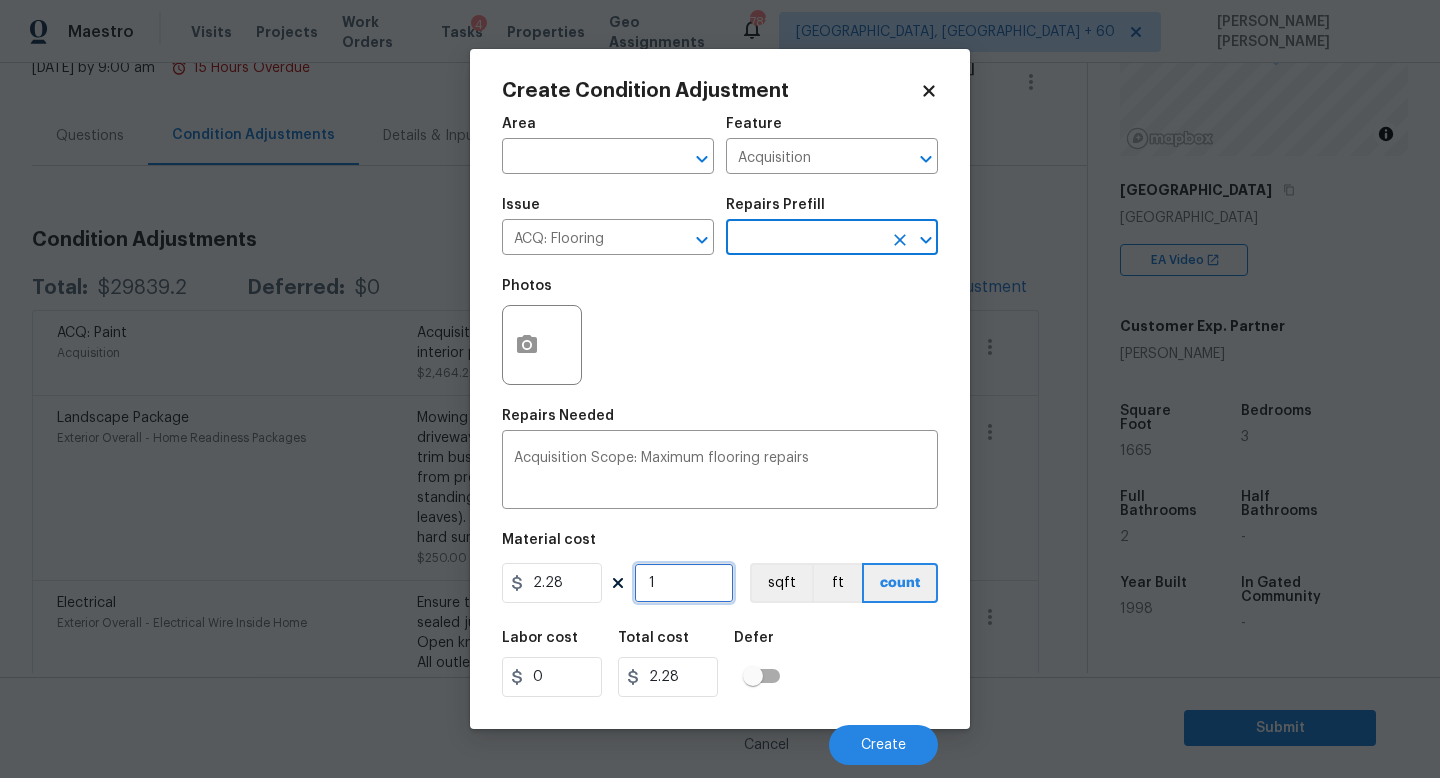 click on "1" at bounding box center [684, 583] 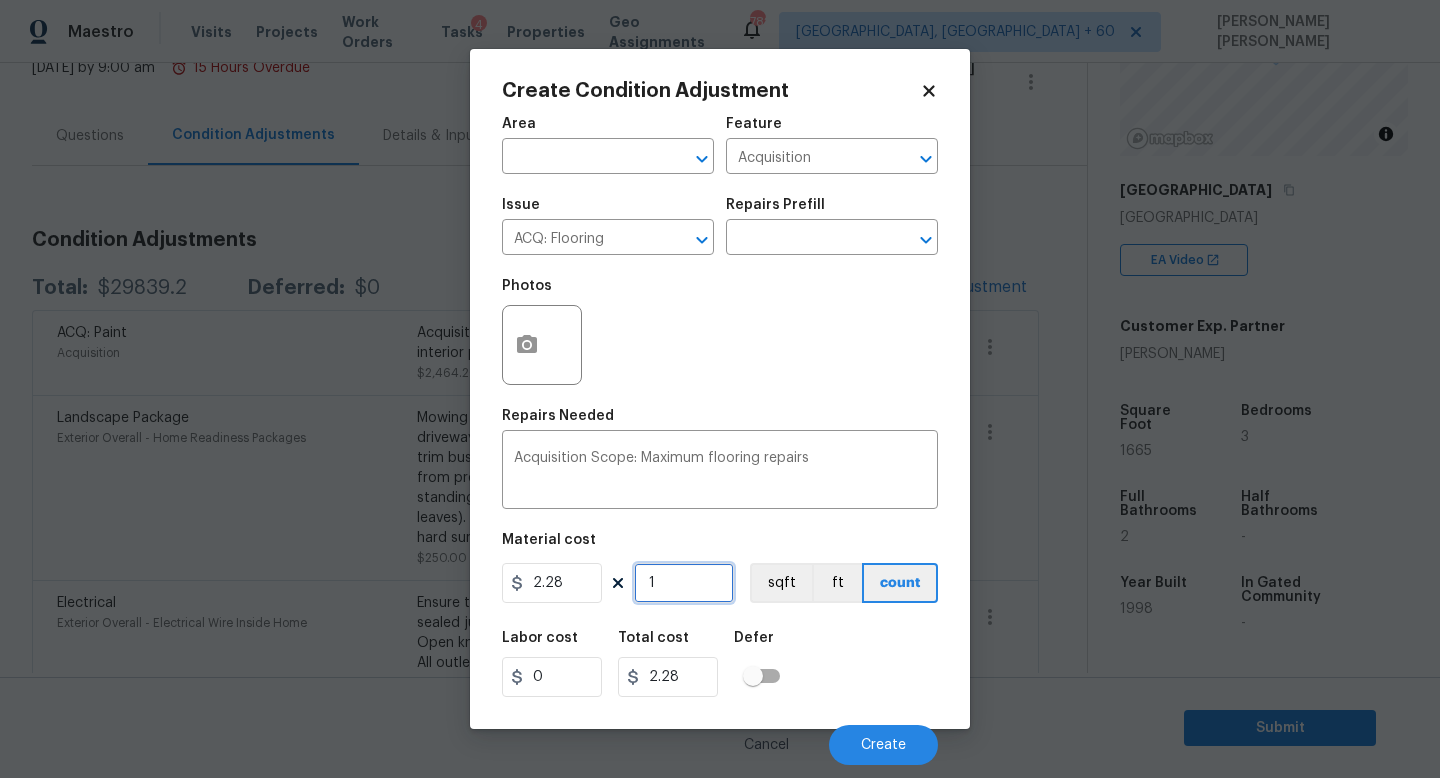 type on "0" 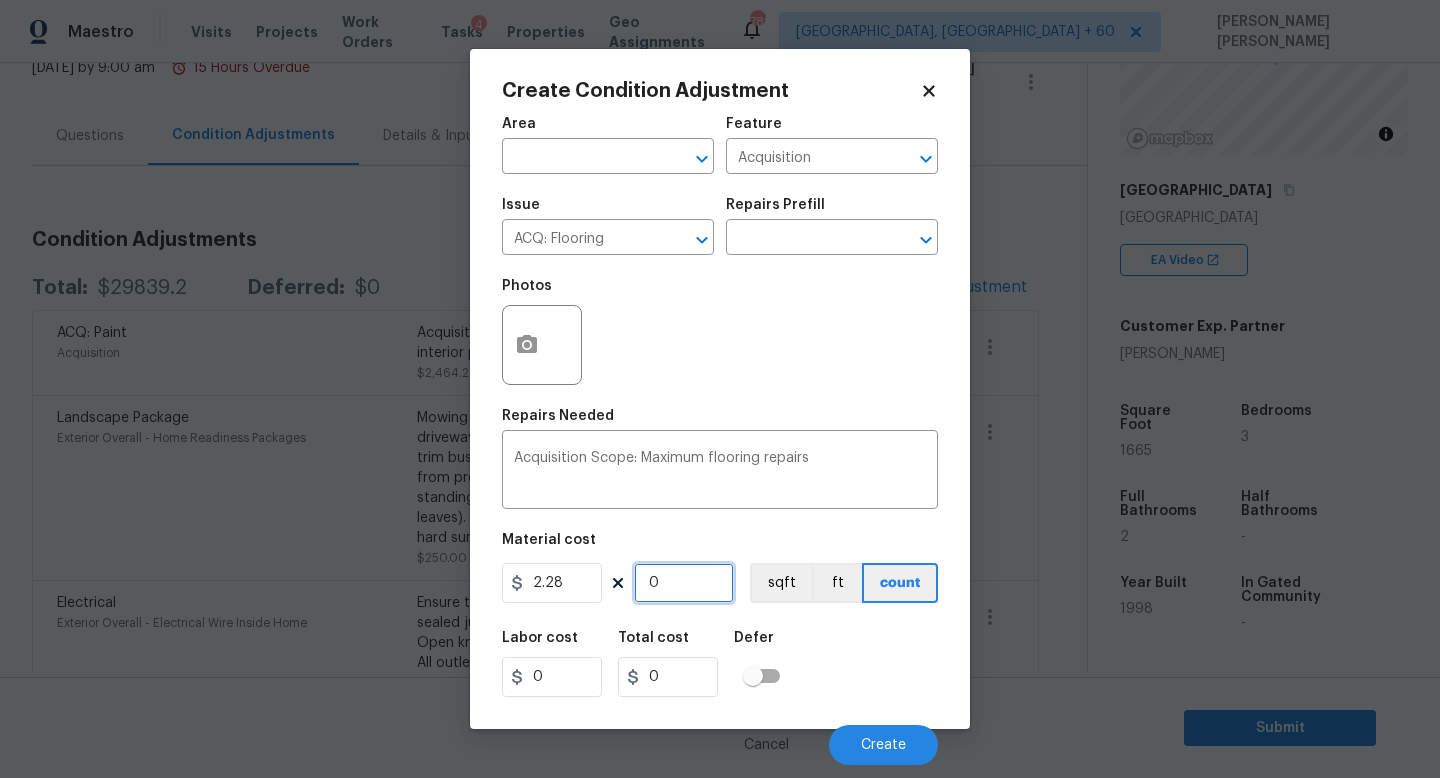 type on "1" 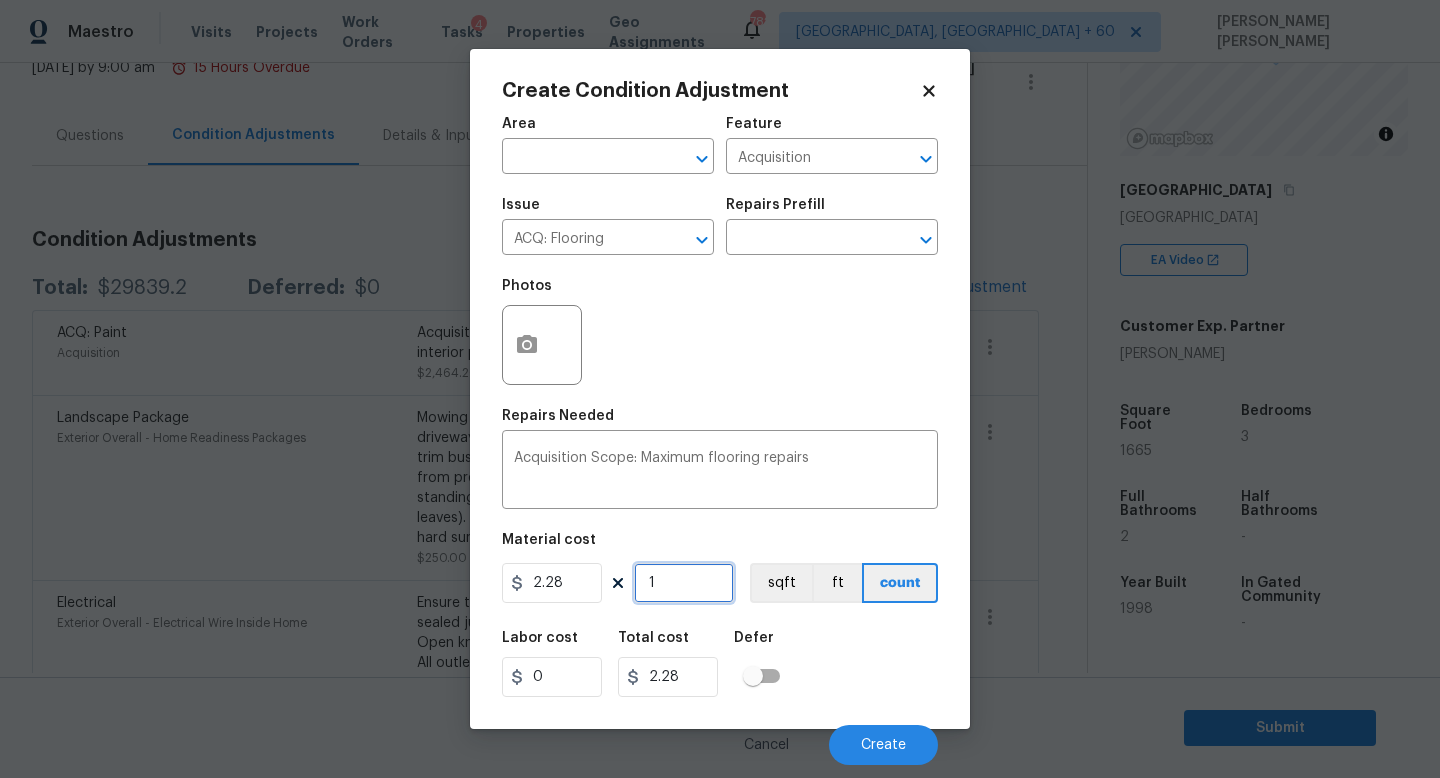type on "16" 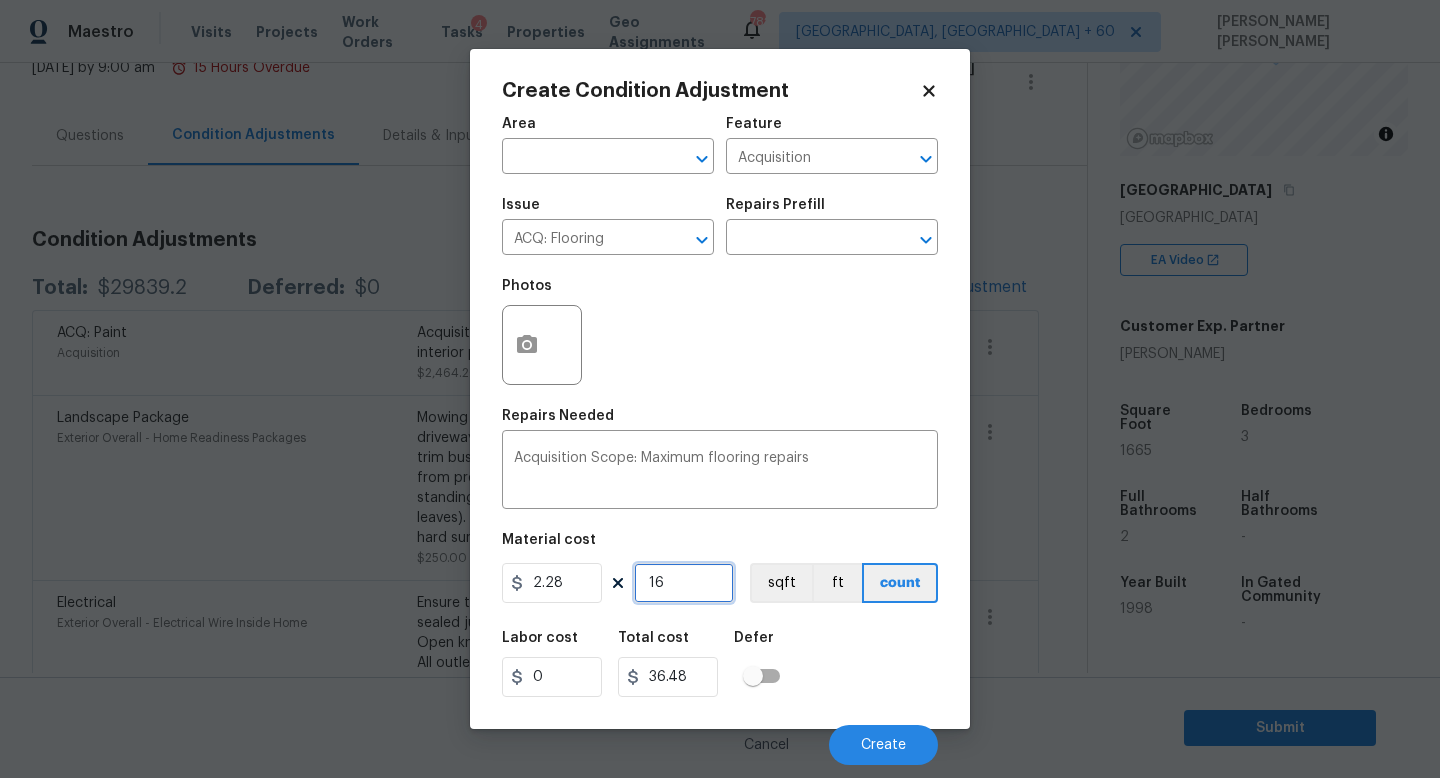 type on "166" 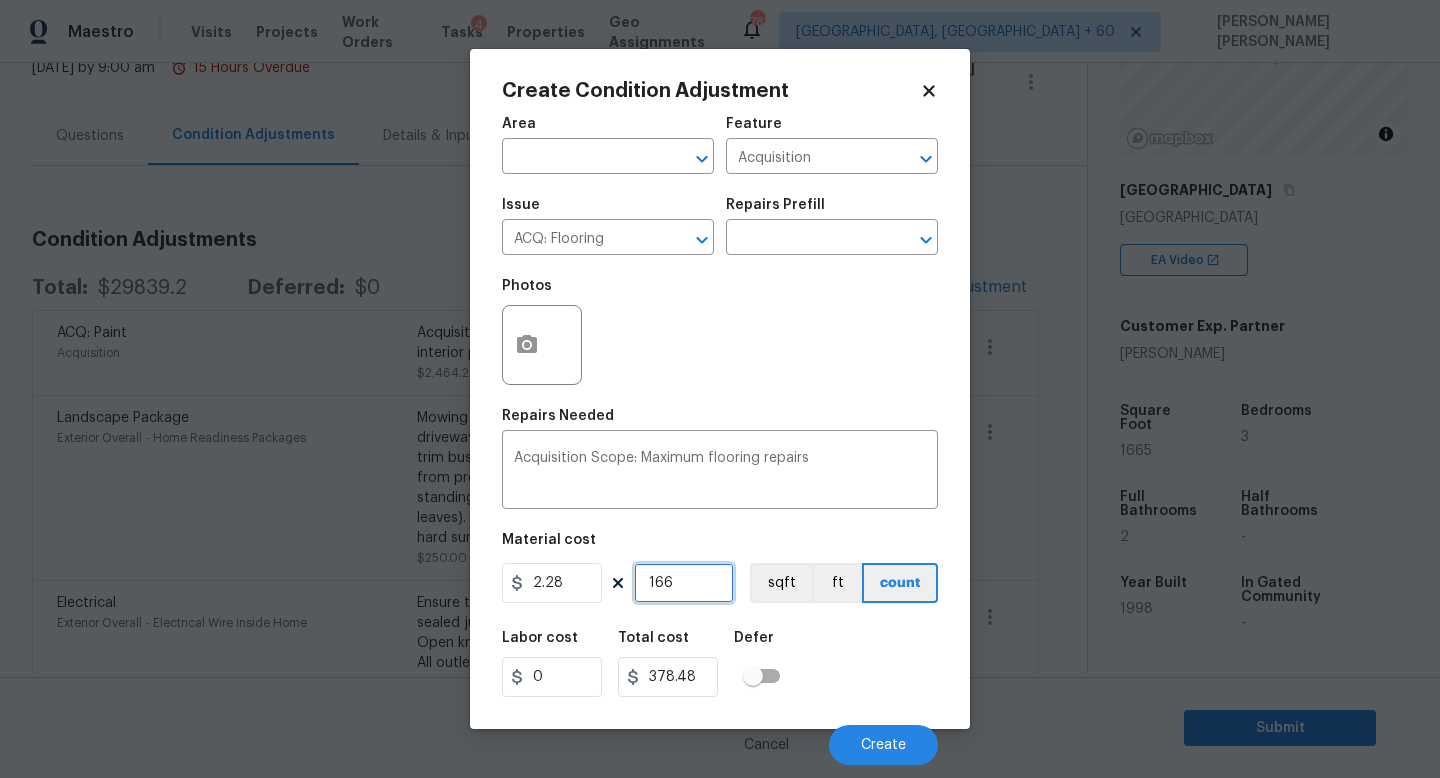 type on "1665" 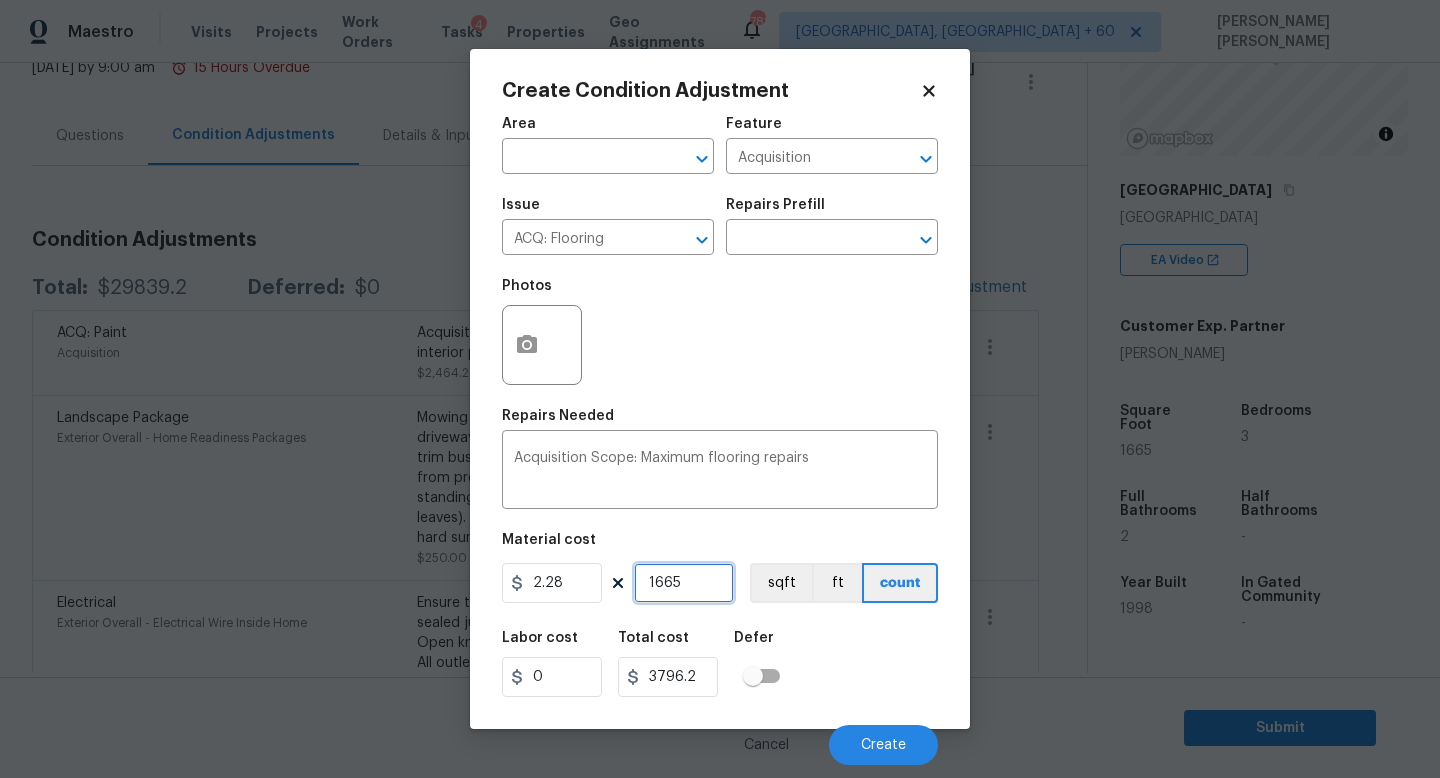 type on "1665" 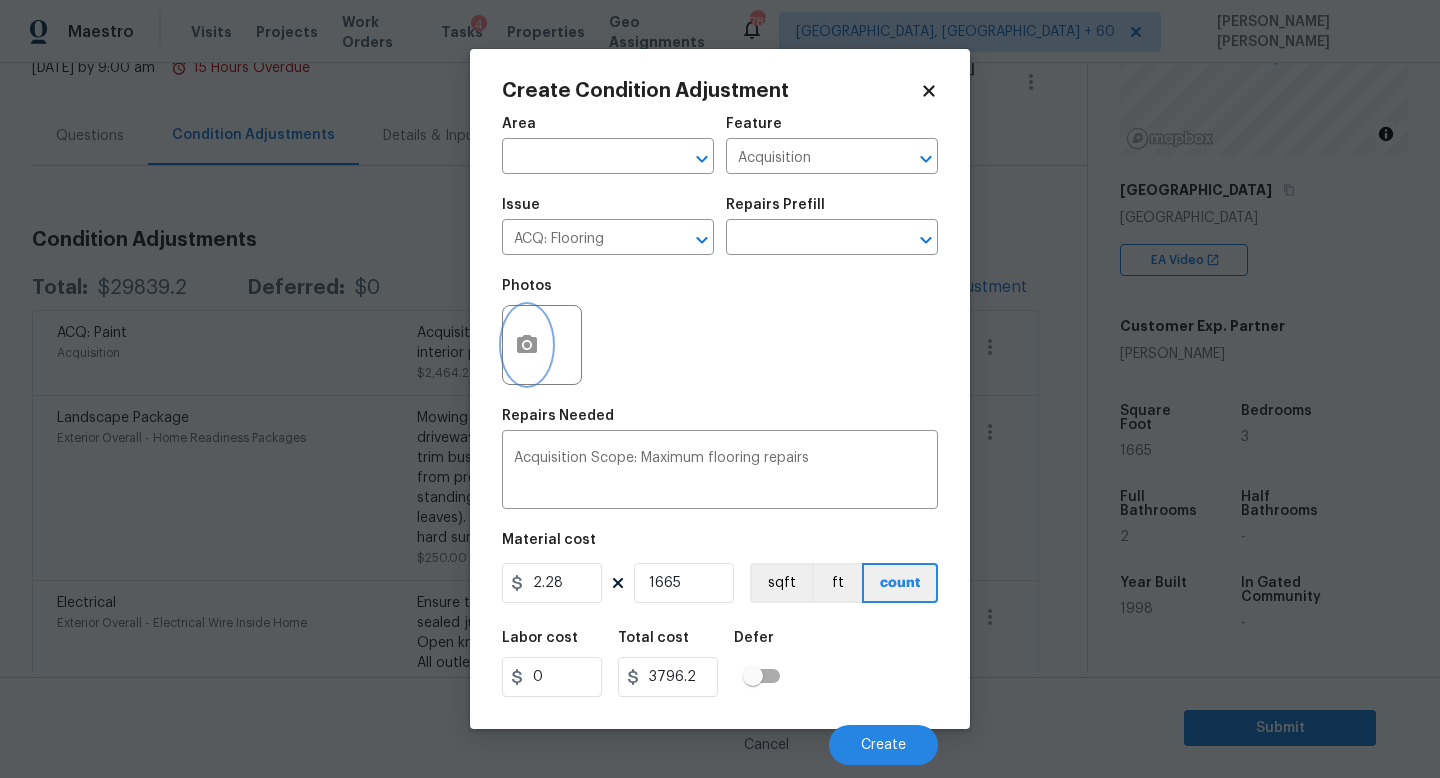 click 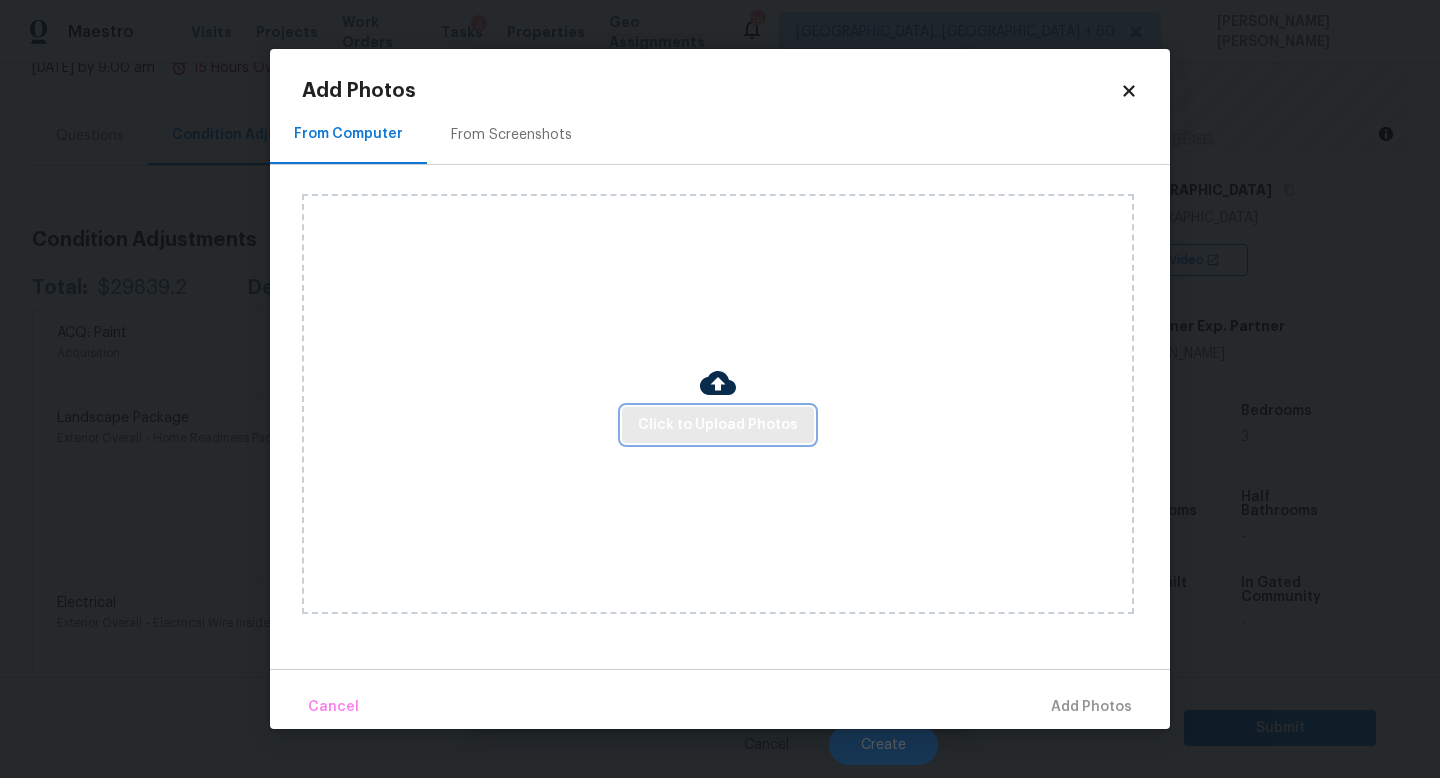click on "Click to Upload Photos" at bounding box center (718, 425) 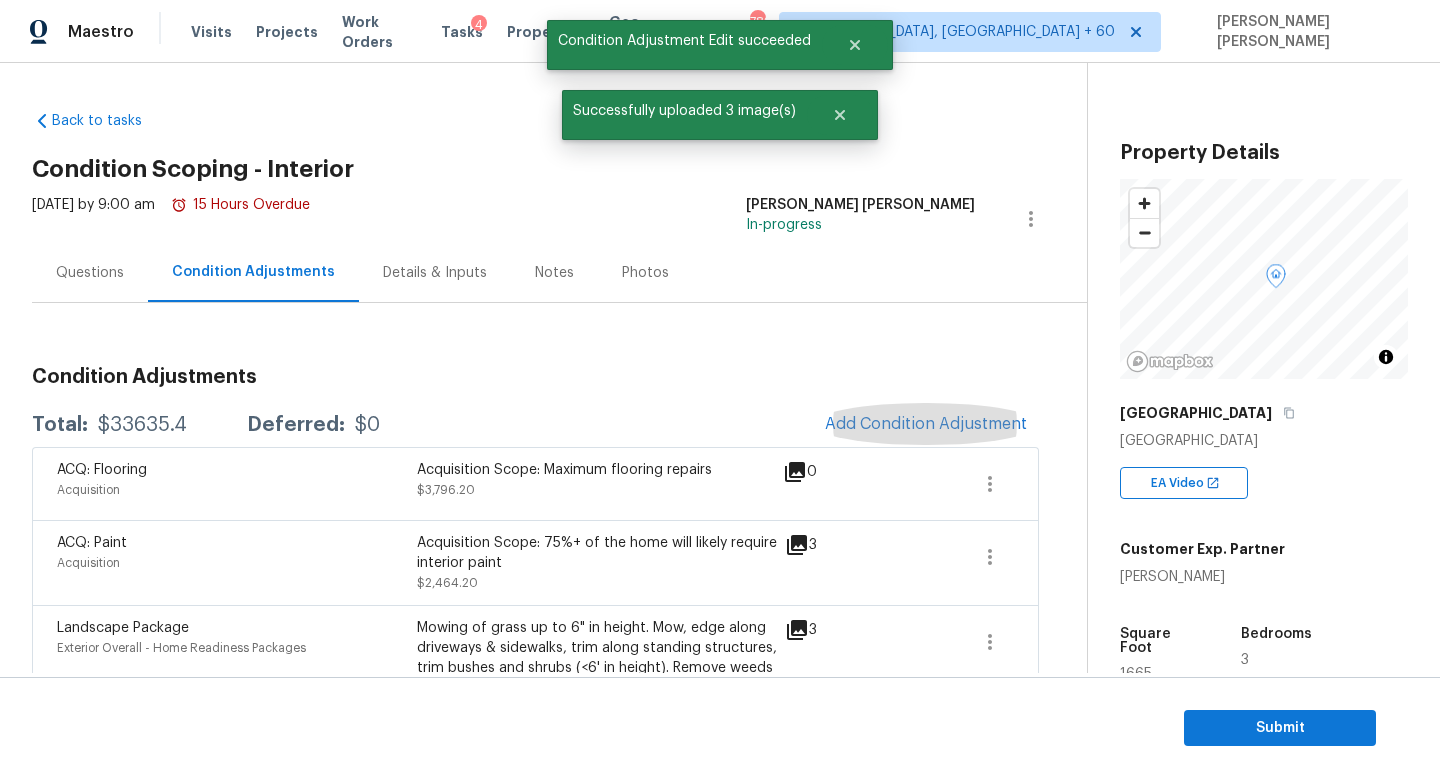 scroll, scrollTop: 0, scrollLeft: 0, axis: both 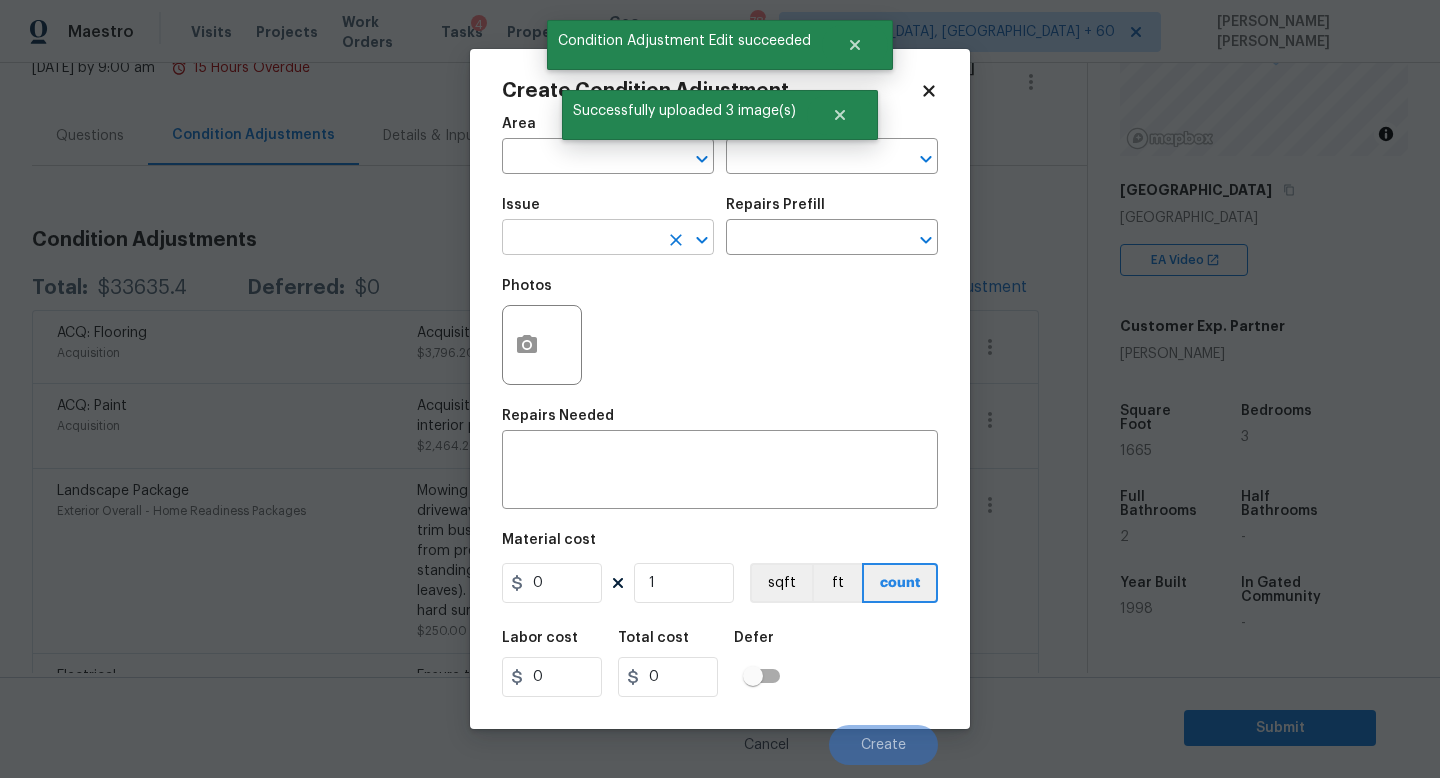 click at bounding box center (580, 239) 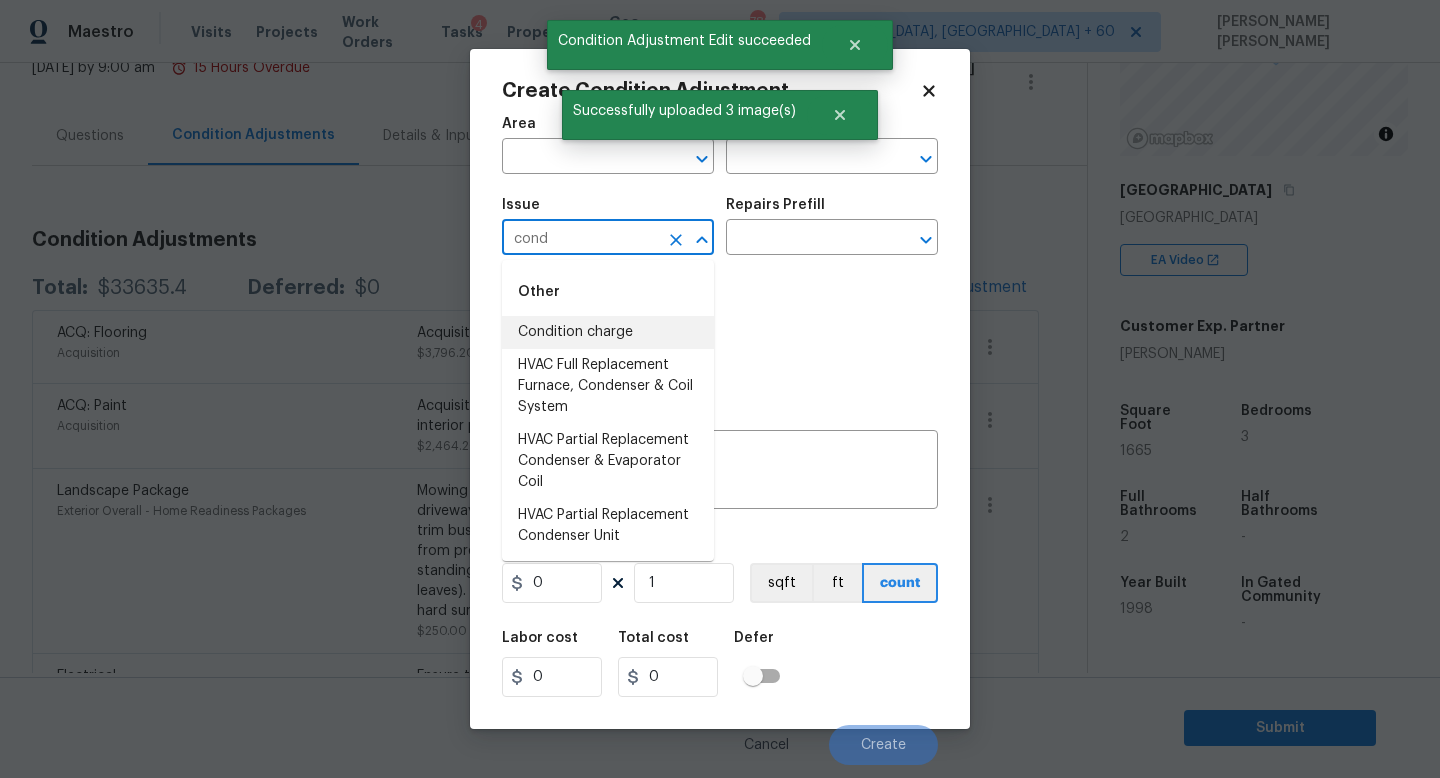 click on "Condition charge" at bounding box center [608, 332] 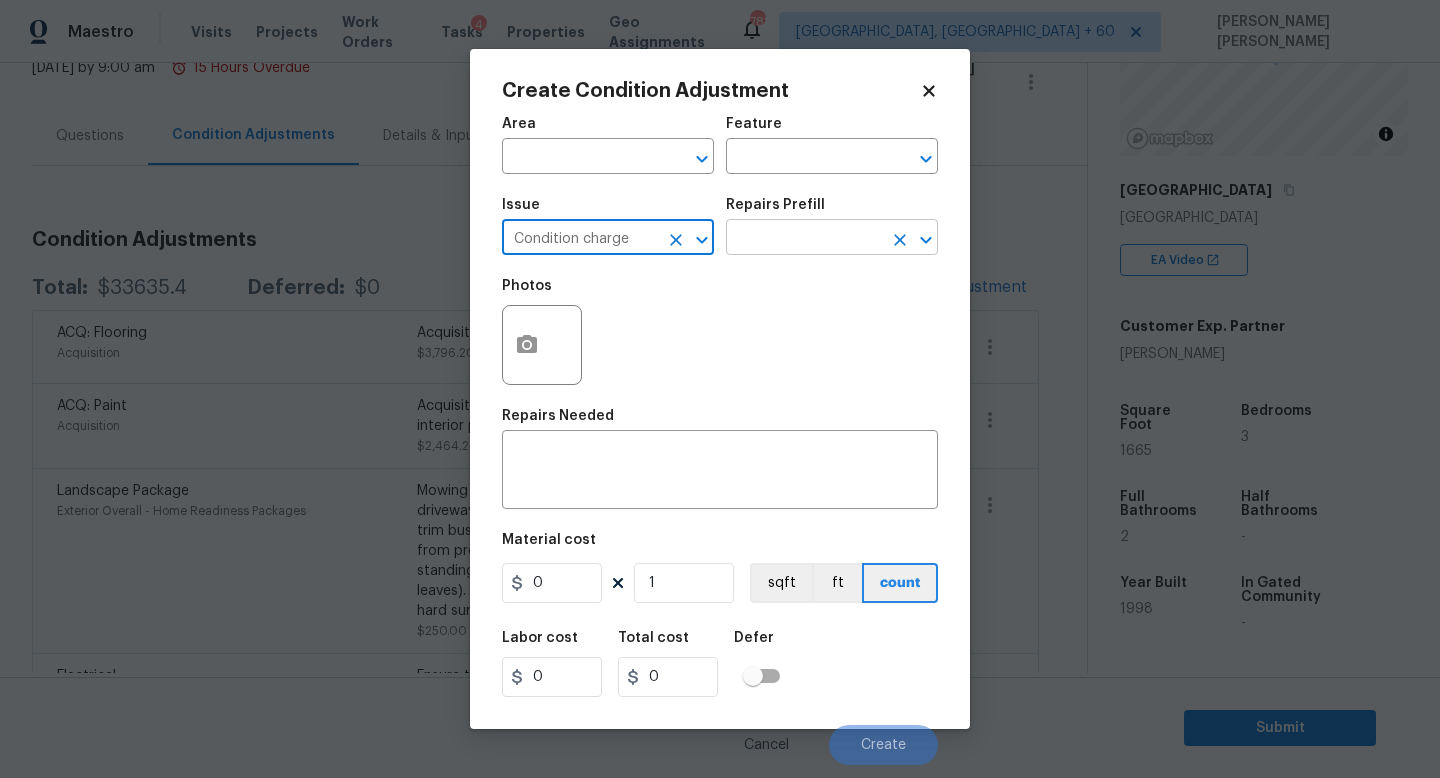 type on "Condition charge" 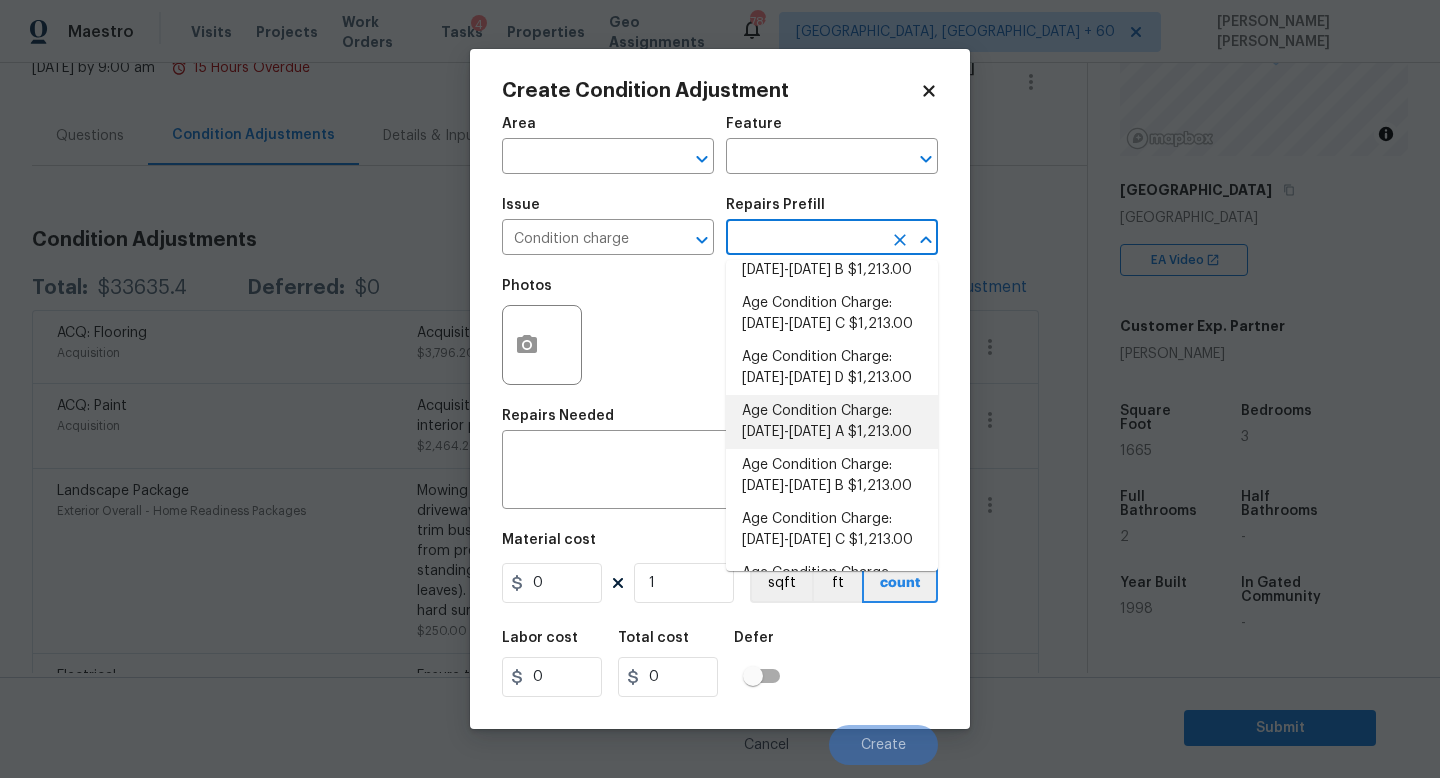 scroll, scrollTop: 515, scrollLeft: 0, axis: vertical 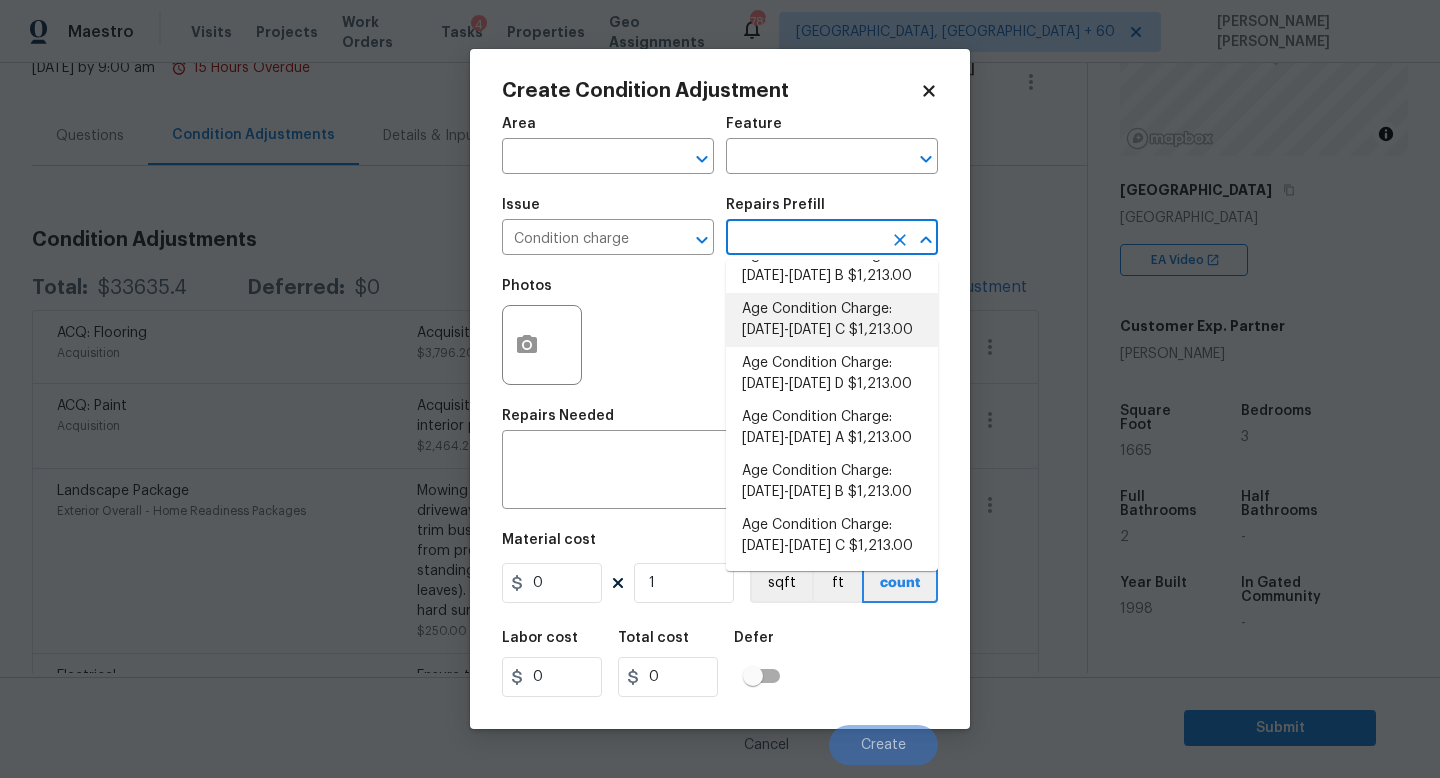 click on "Age Condition Charge: [DATE]-[DATE] C	 $1,213.00" at bounding box center [832, 320] 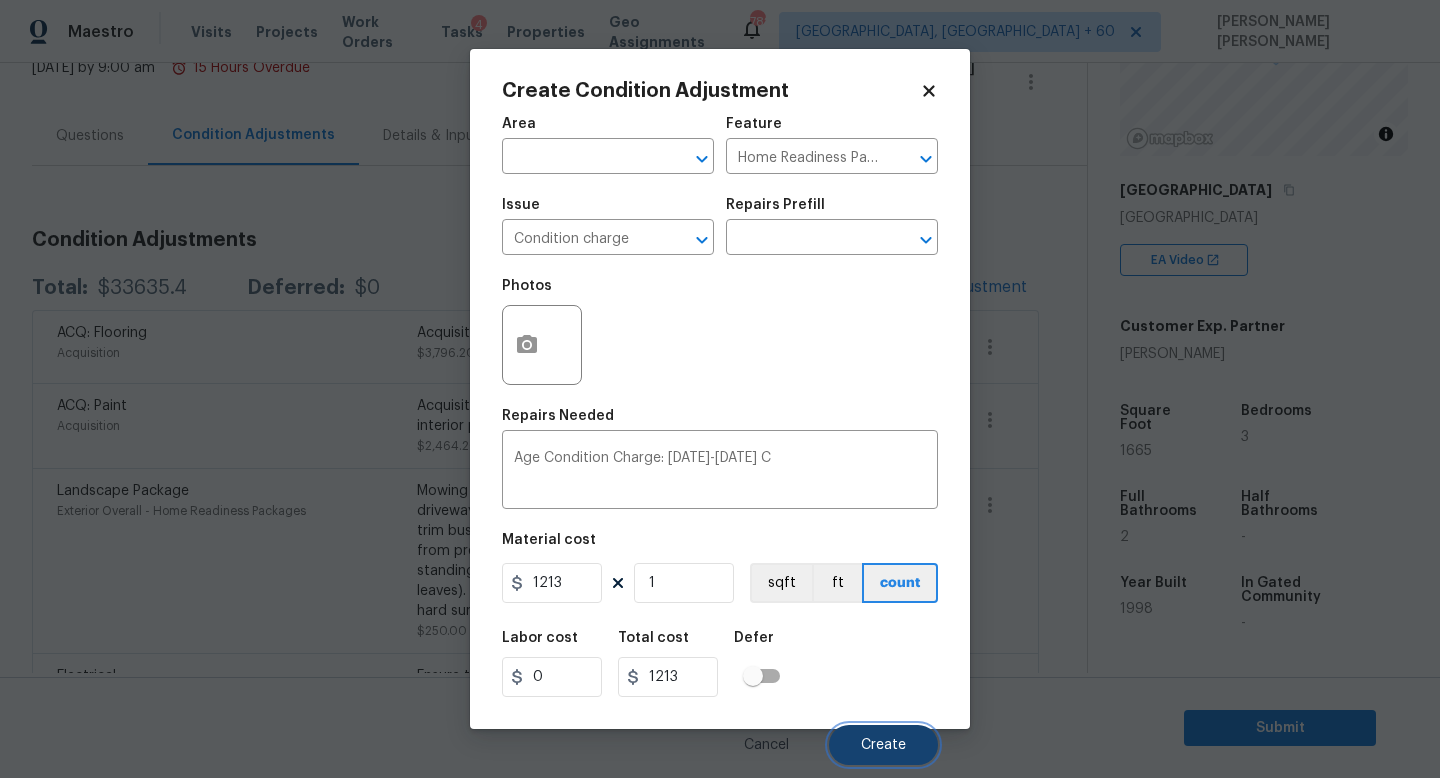 click on "Create" at bounding box center [883, 745] 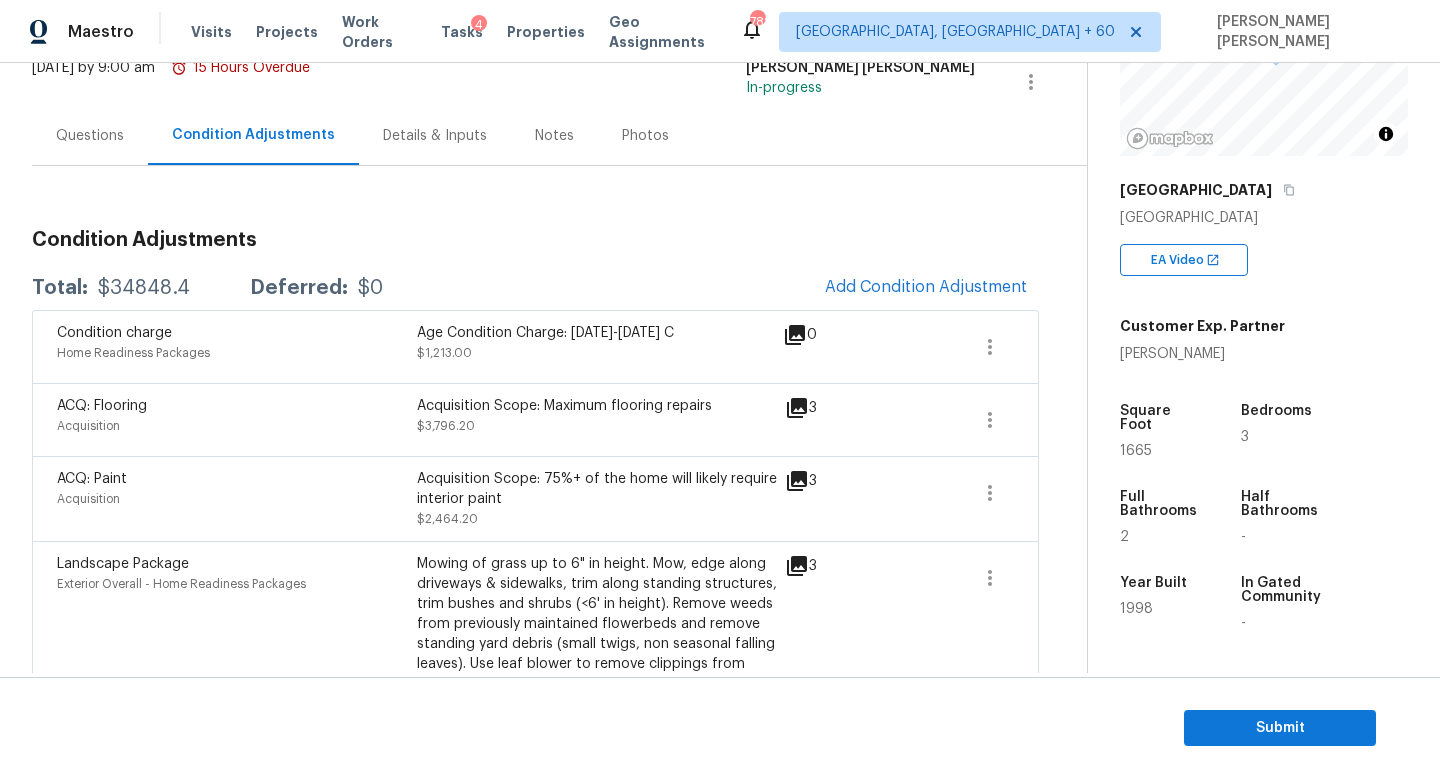 click on "$34848.4" at bounding box center [144, 288] 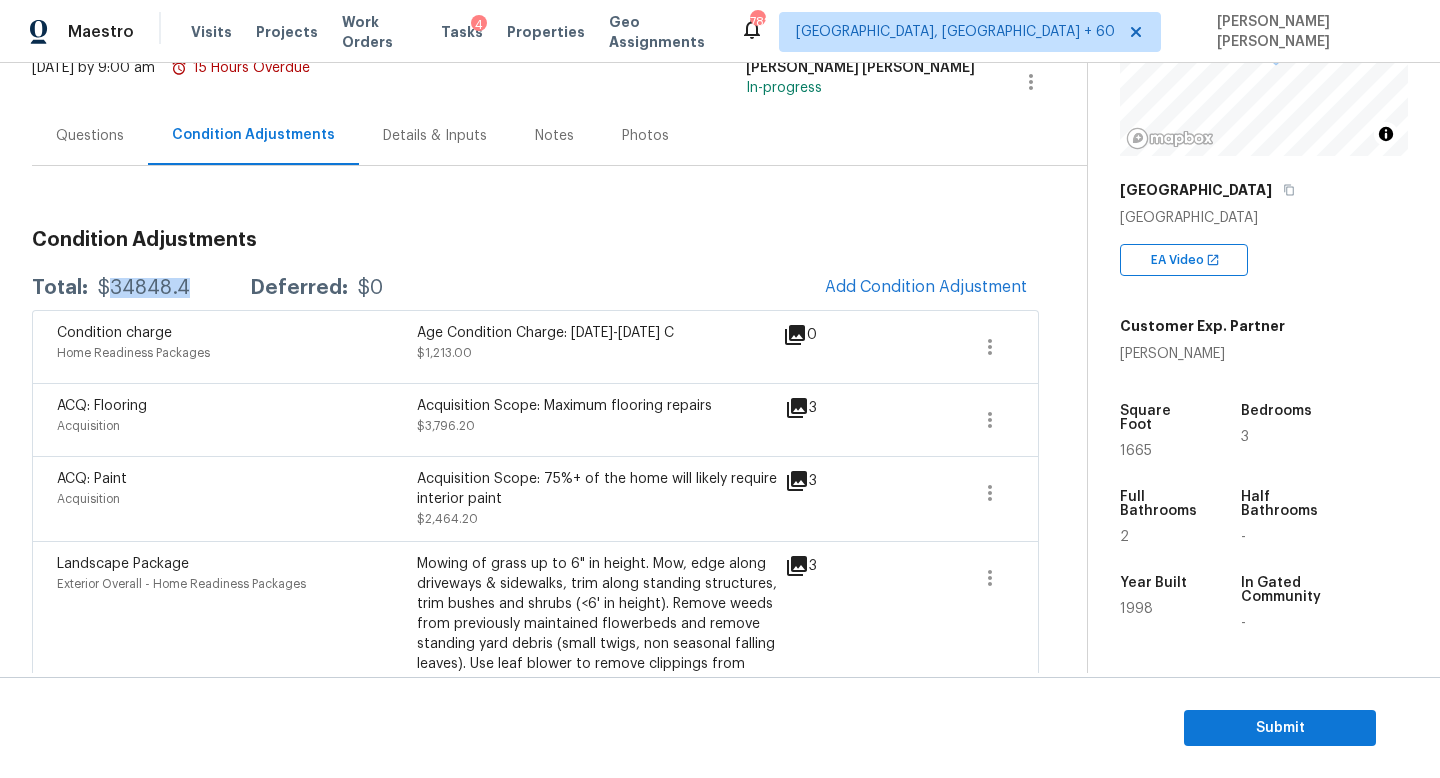 click on "$34848.4" at bounding box center (144, 288) 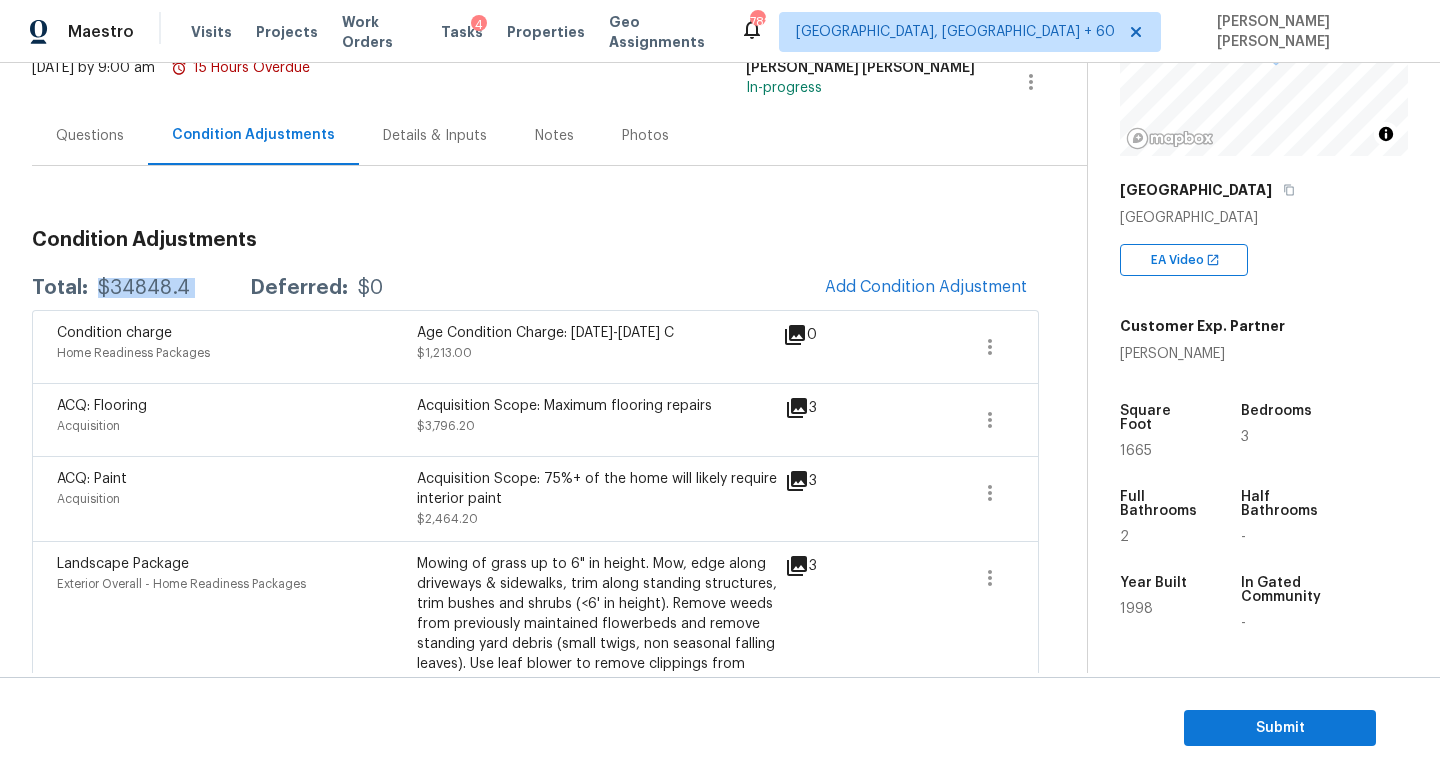 copy on "$34848.4" 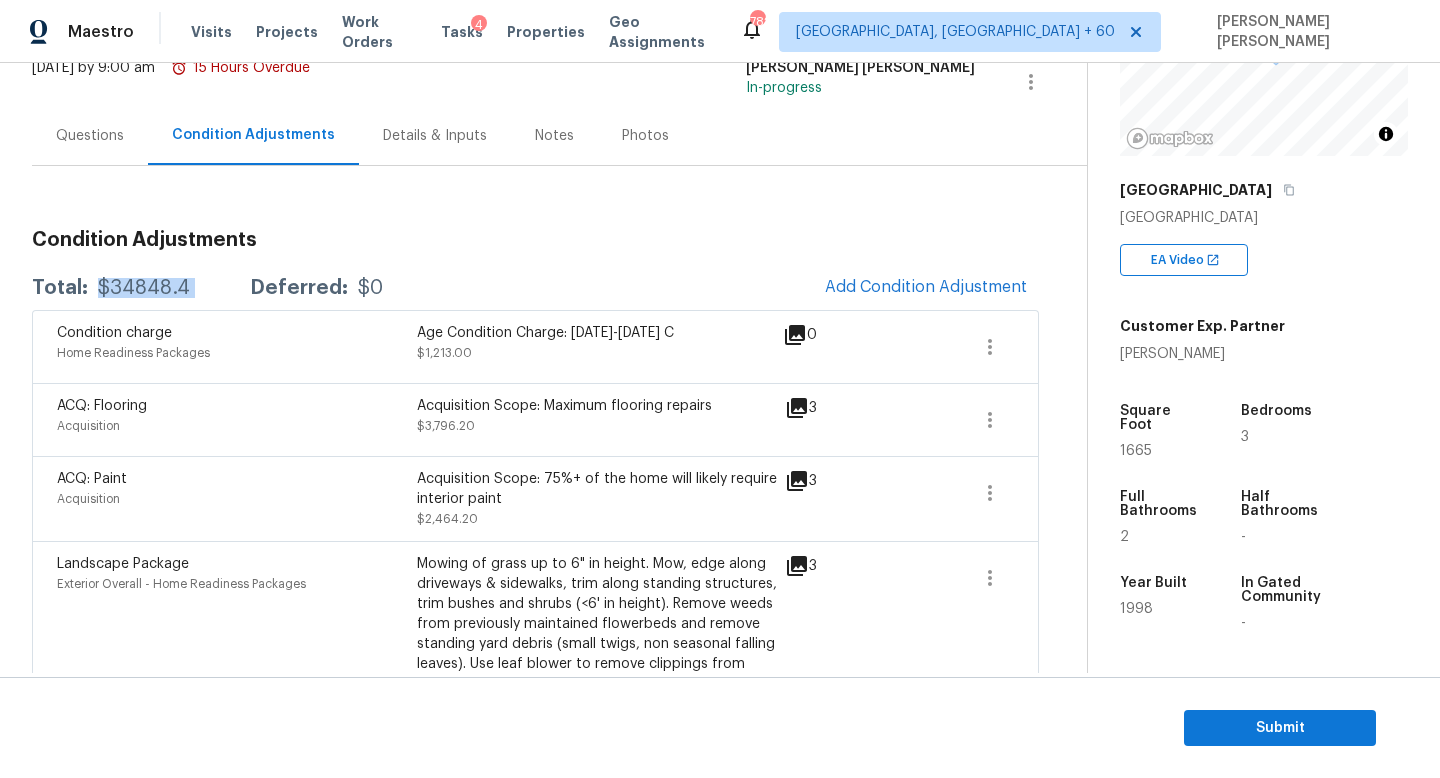 click on "Age Condition Charge: [DATE]-[DATE] C" at bounding box center (597, 333) 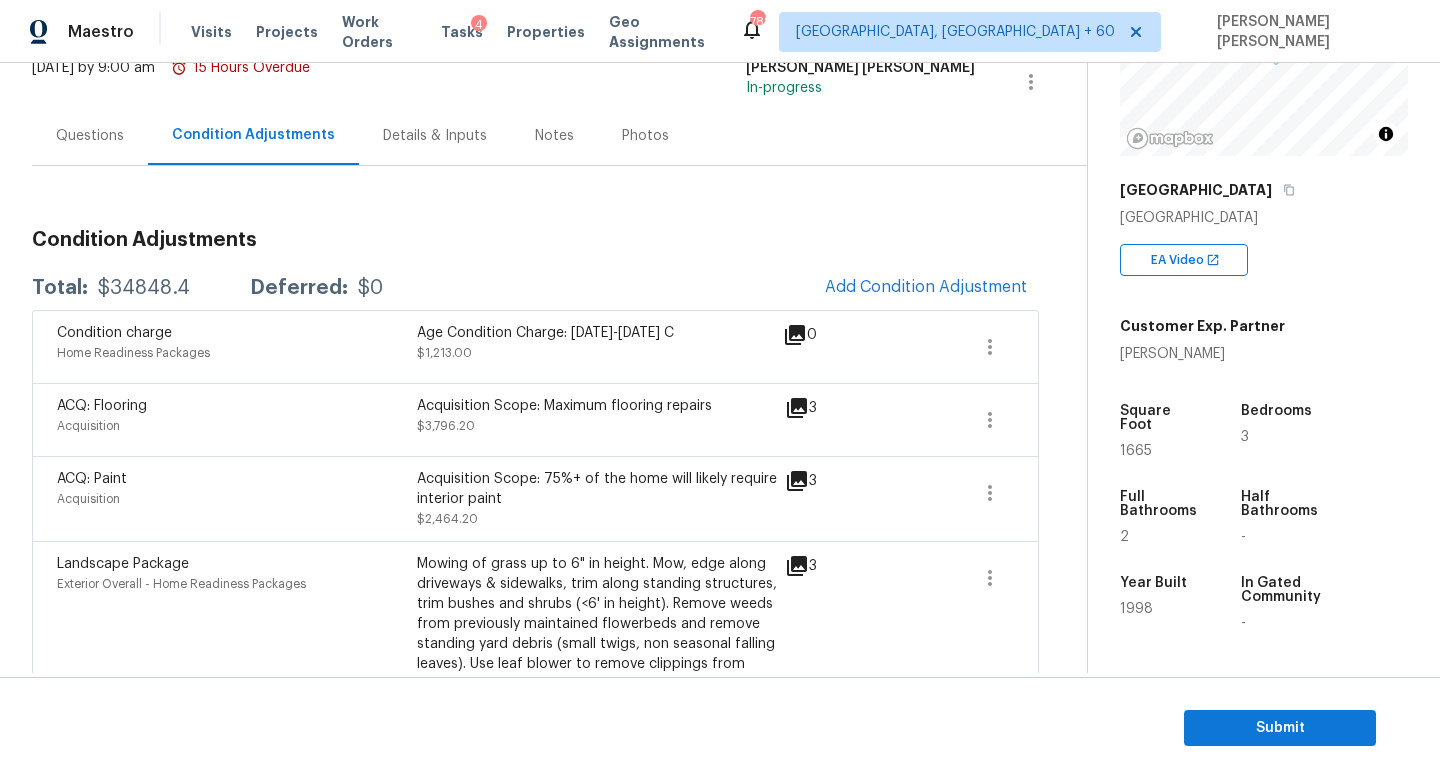 click on "Age Condition Charge: [DATE]-[DATE] C" at bounding box center (597, 333) 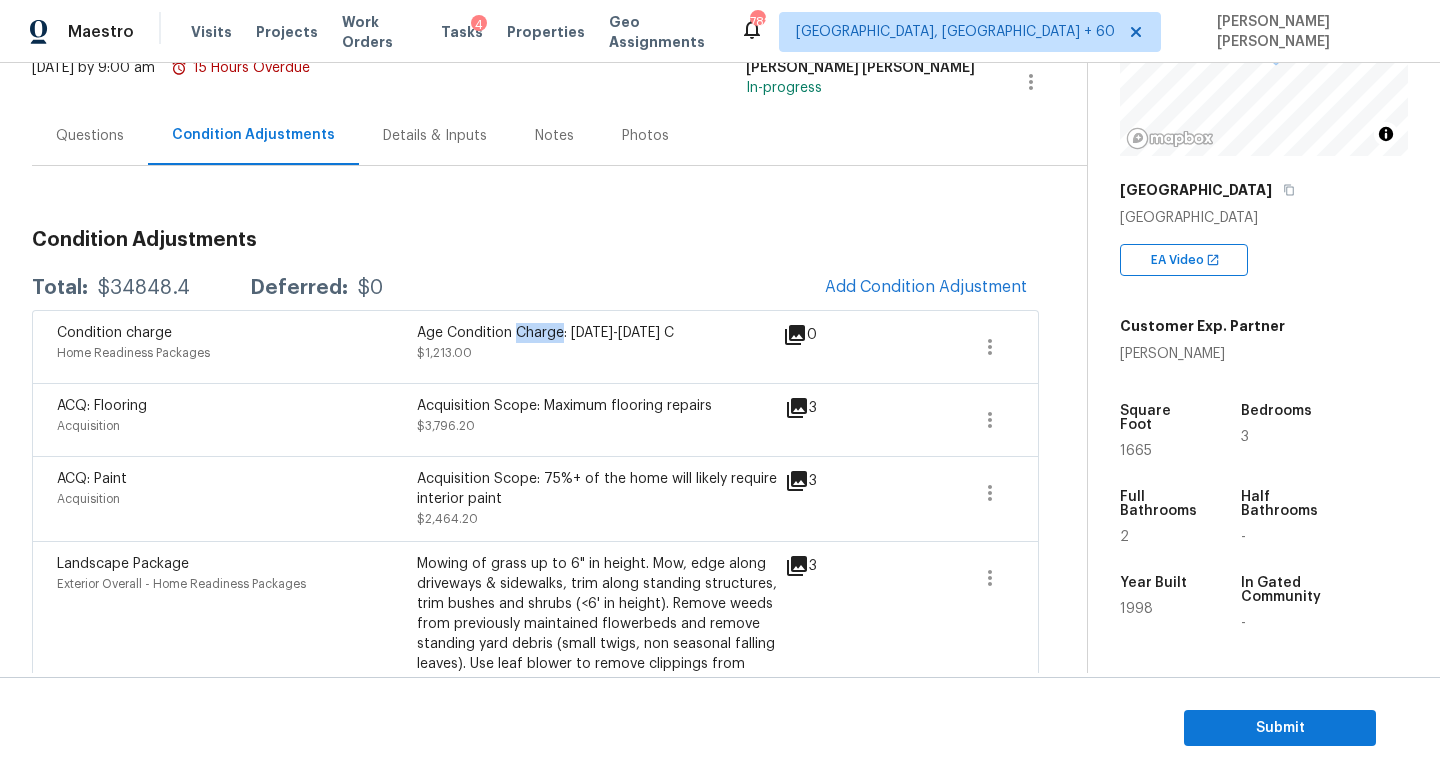 click on "Age Condition Charge: [DATE]-[DATE] C" at bounding box center (597, 333) 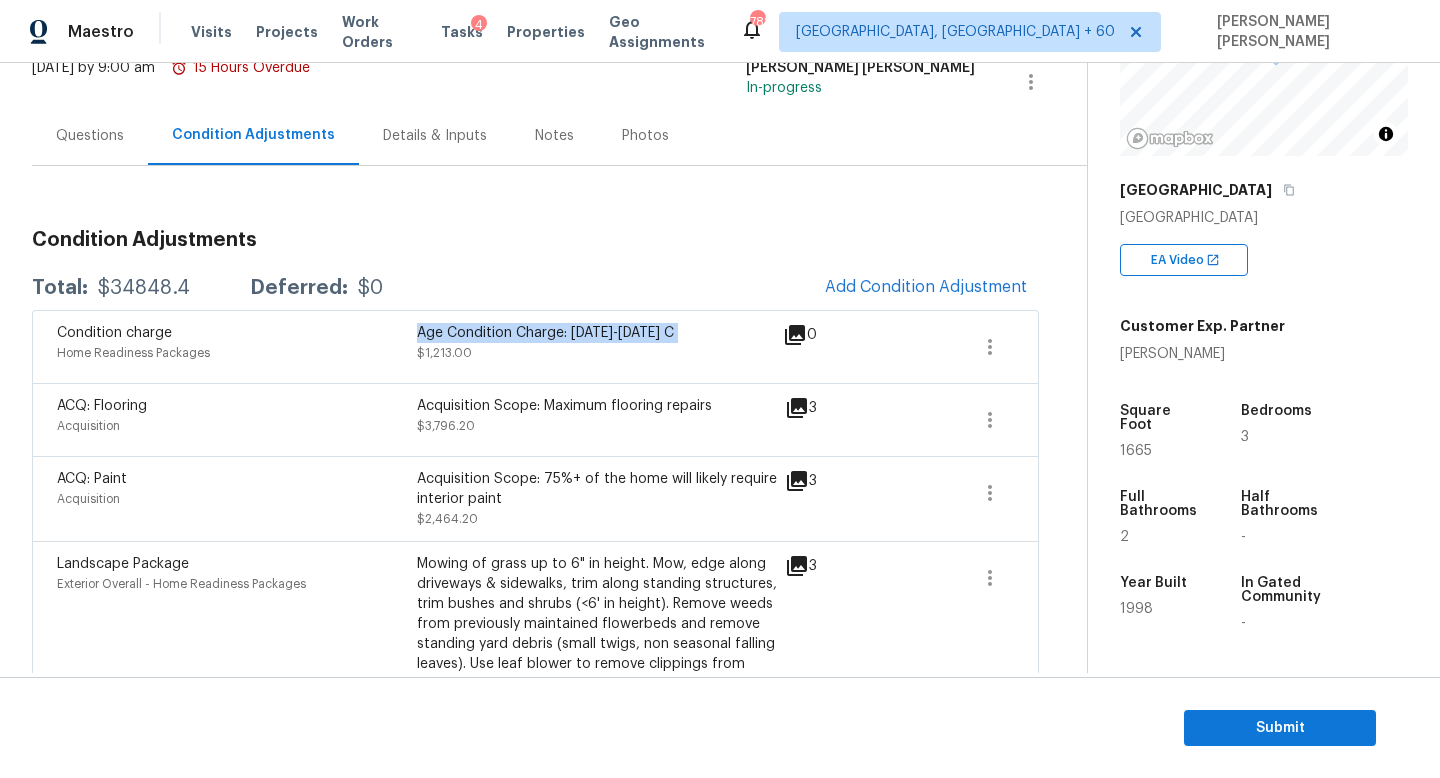 copy on "Age Condition Charge: [DATE]-[DATE] C" 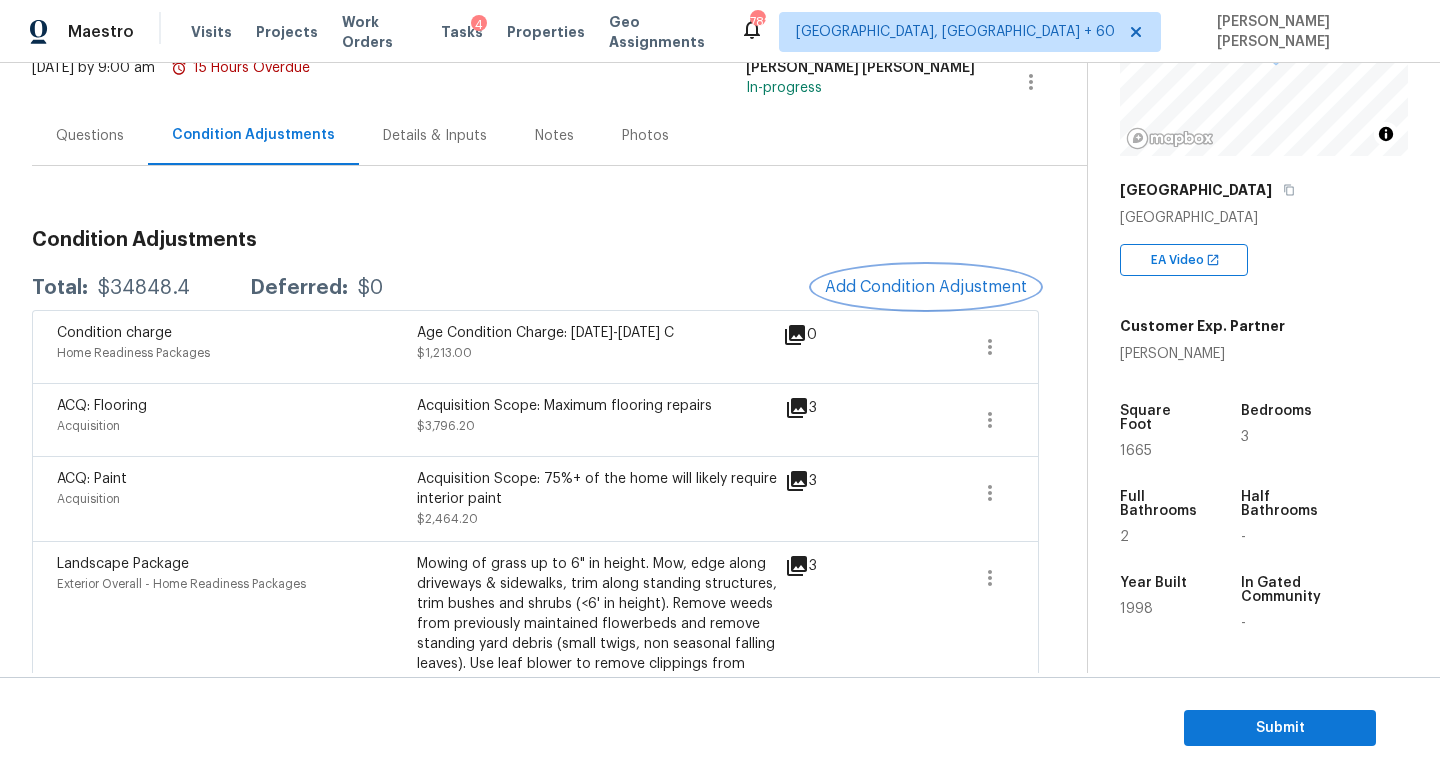 click on "Add Condition Adjustment" at bounding box center (926, 287) 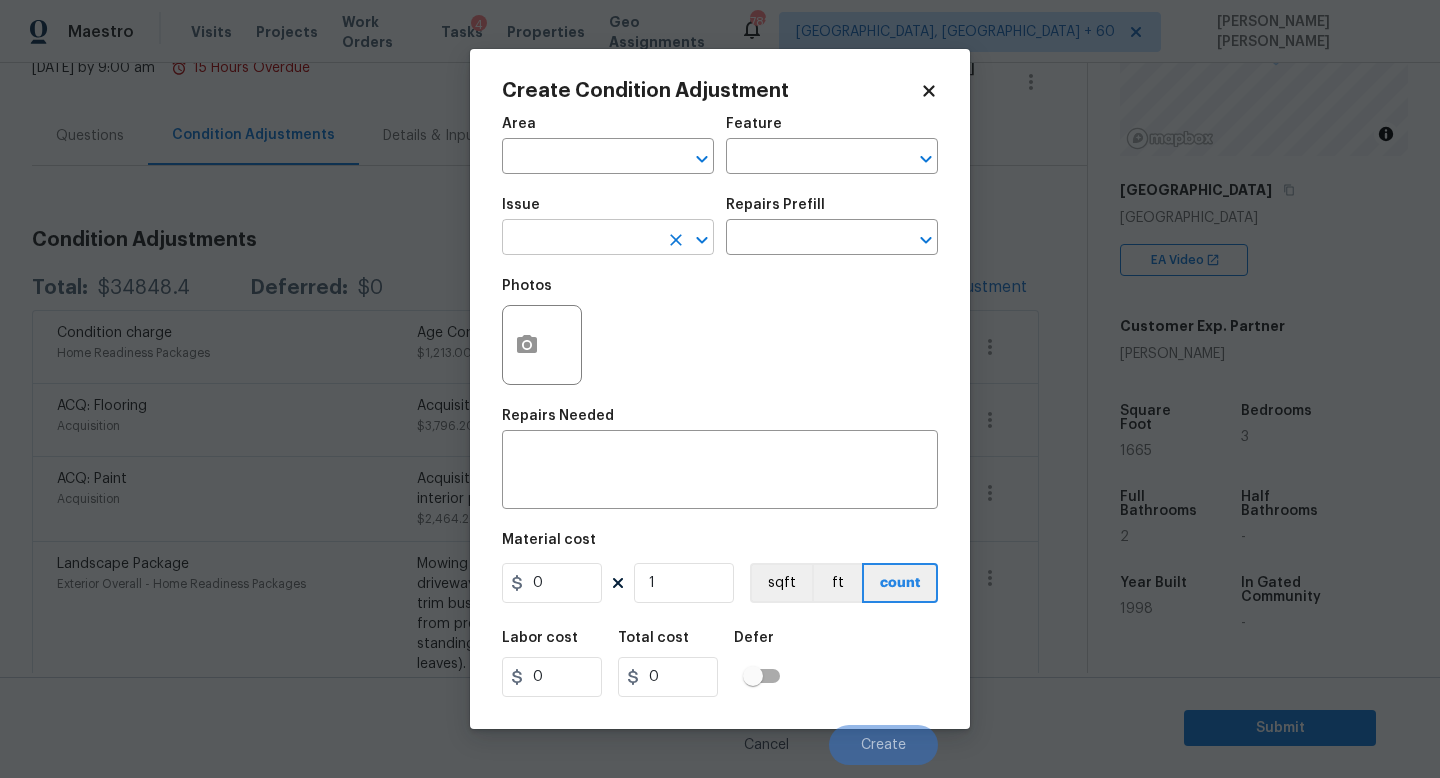 click at bounding box center [580, 239] 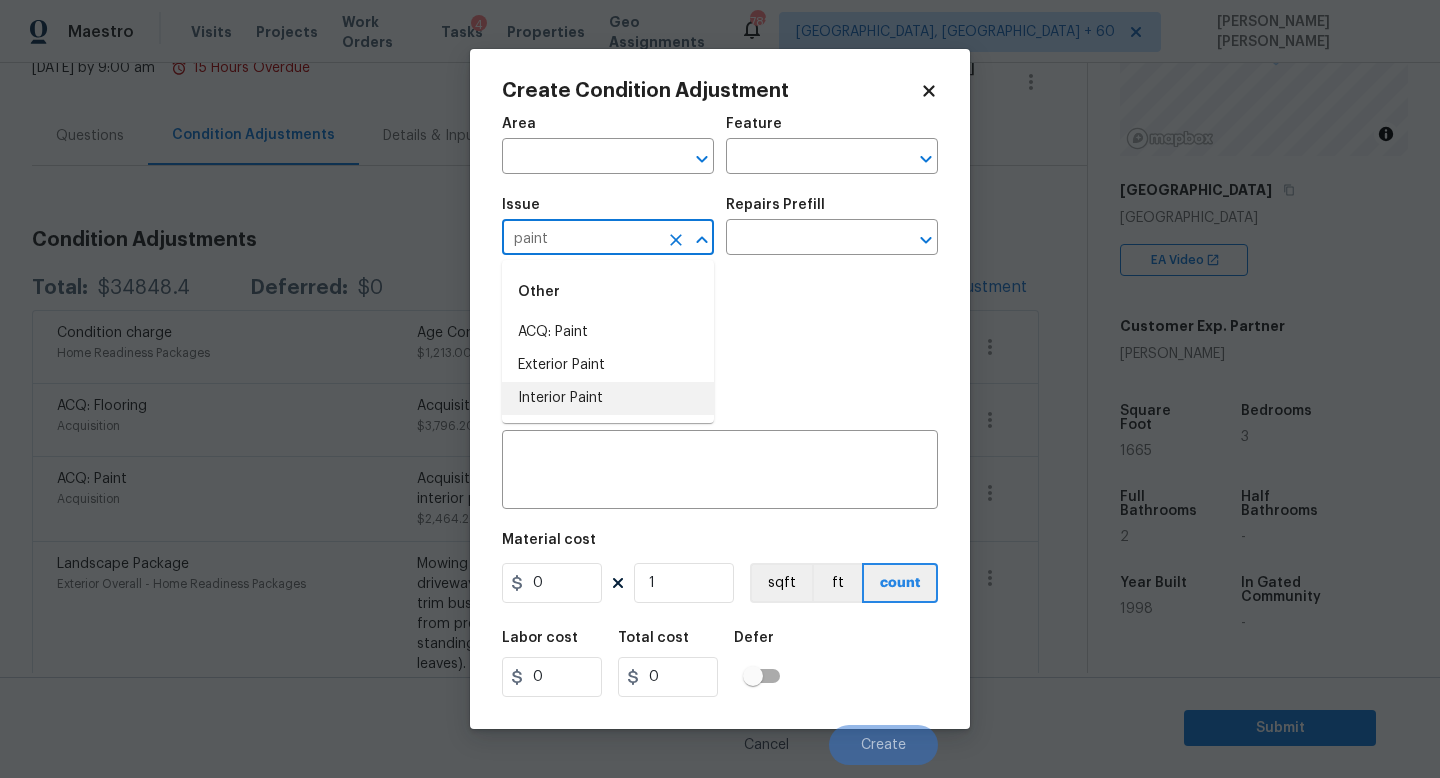 click on "Interior Paint" at bounding box center [608, 398] 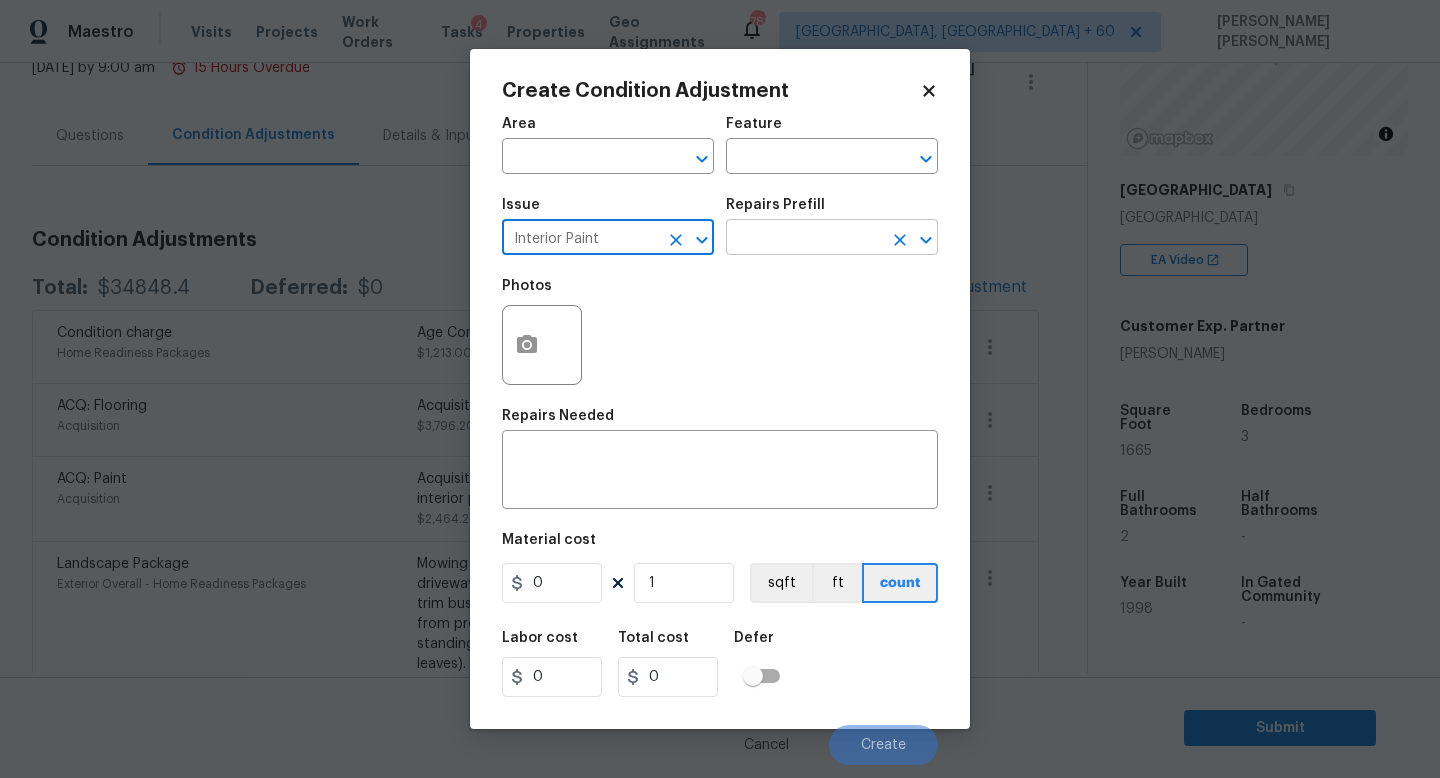 type on "Interior Paint" 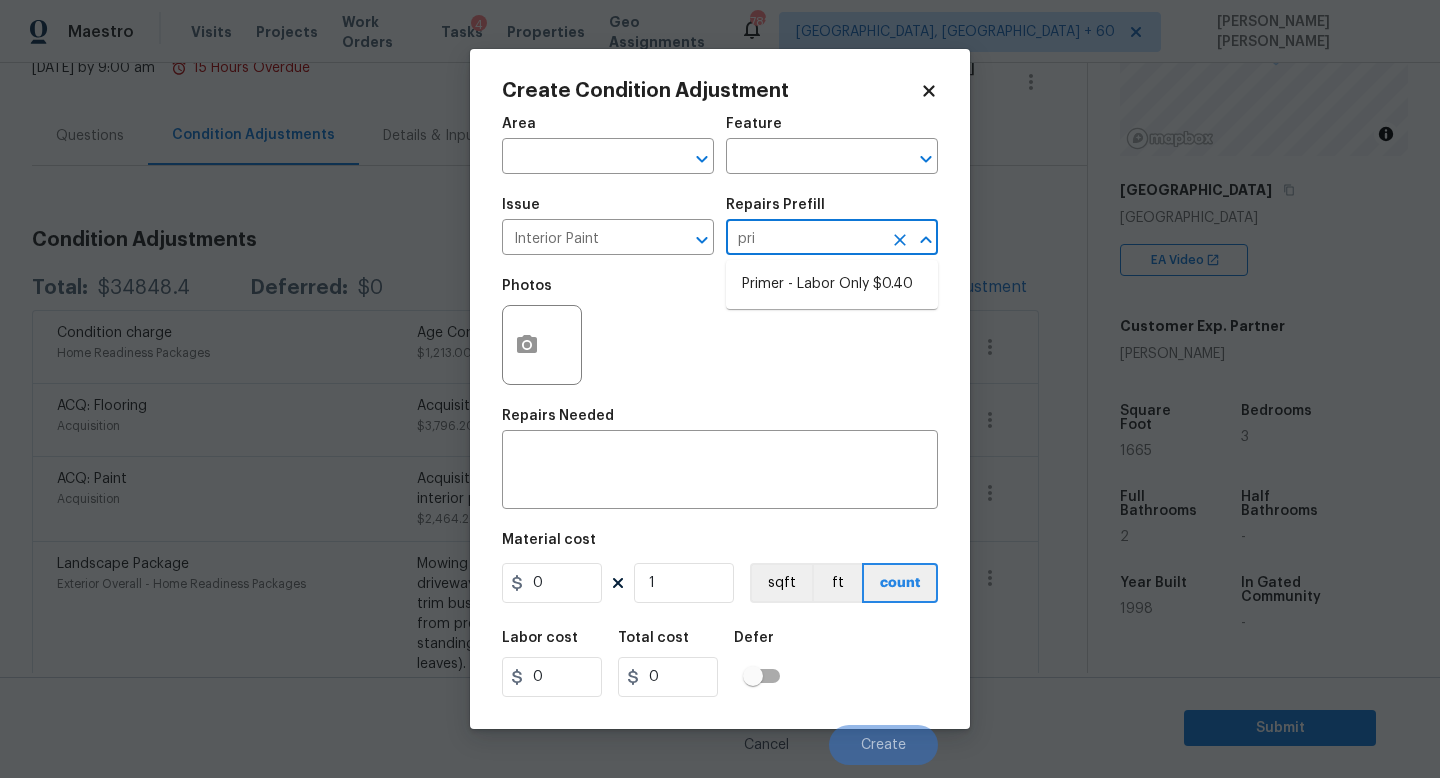 type on "prim" 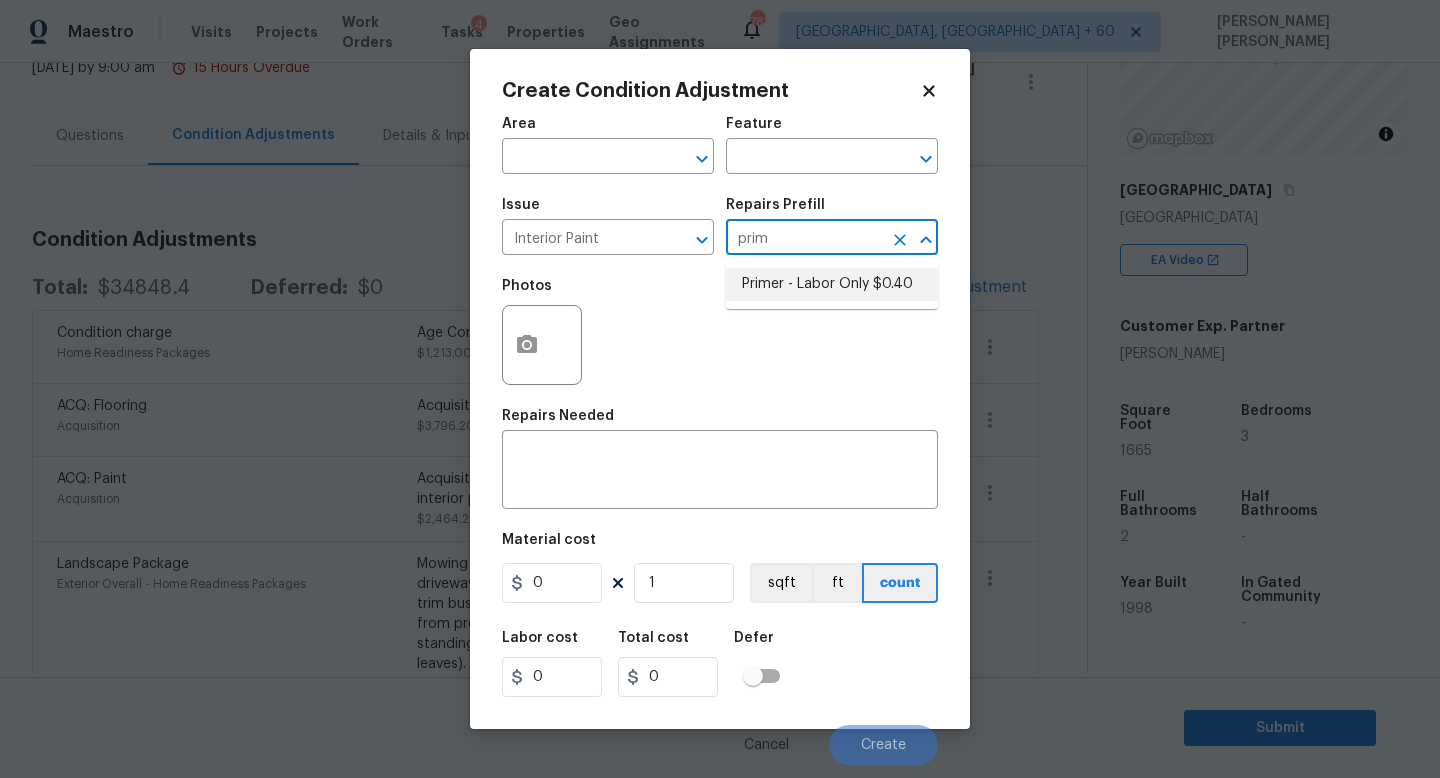 click on "Primer - Labor Only $0.40" at bounding box center (832, 284) 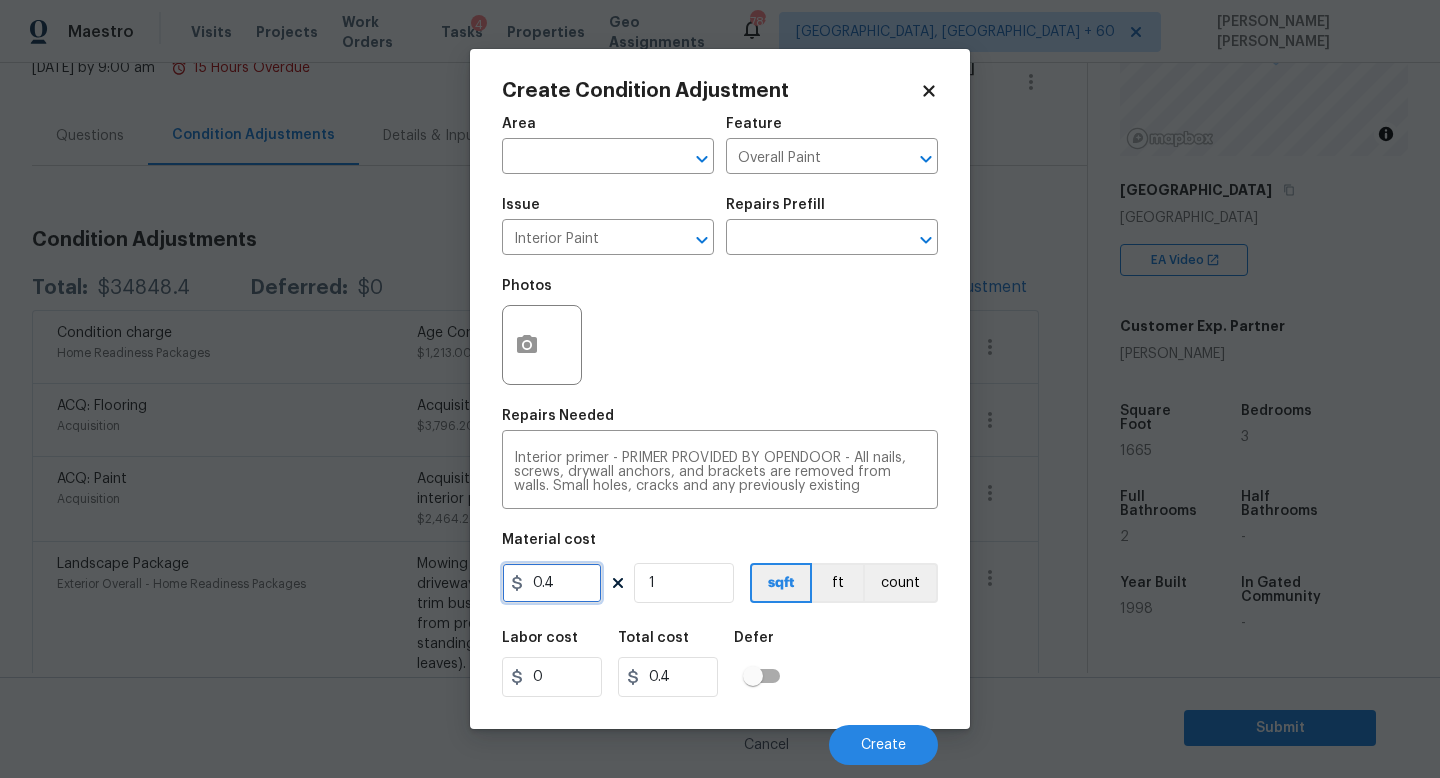 drag, startPoint x: 570, startPoint y: 587, endPoint x: 0, endPoint y: 506, distance: 575.7265 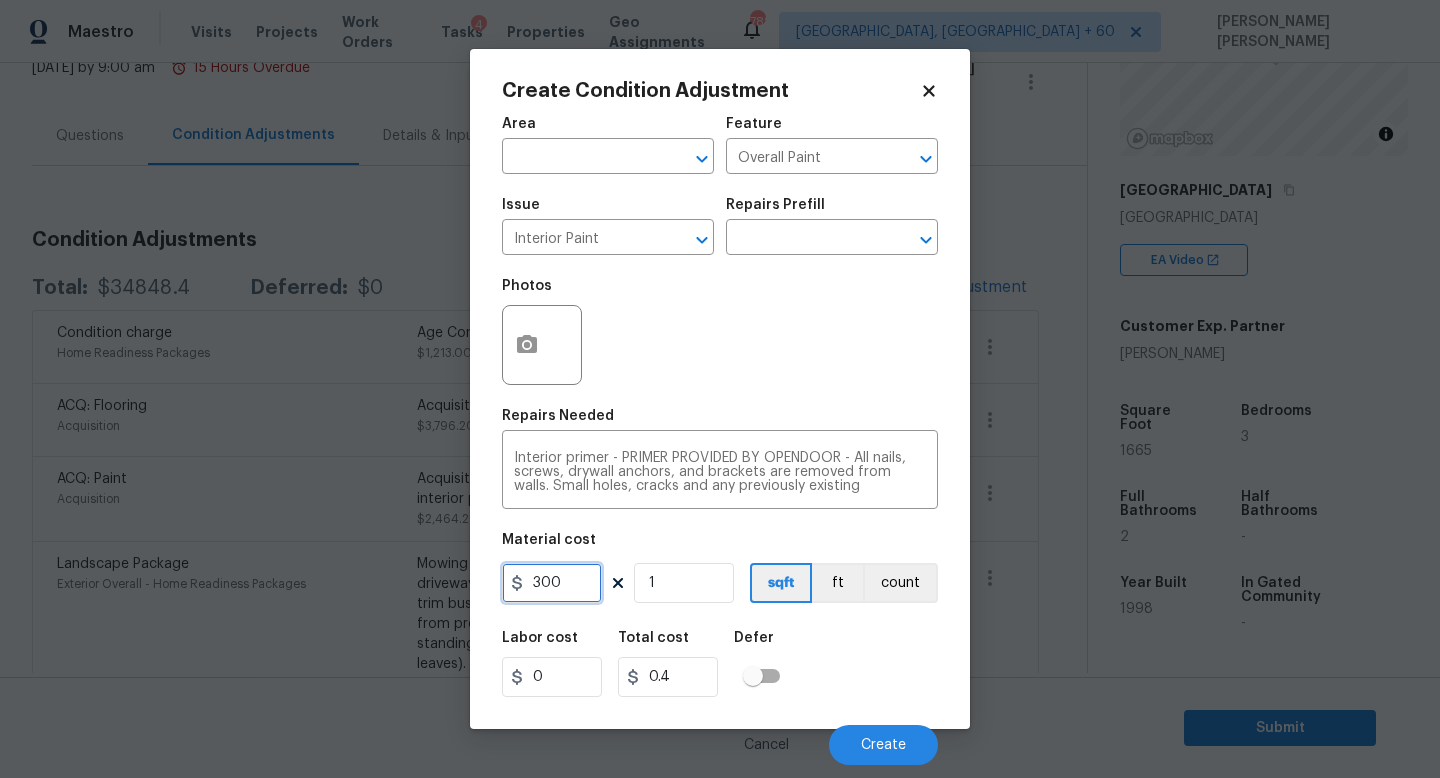 type on "300" 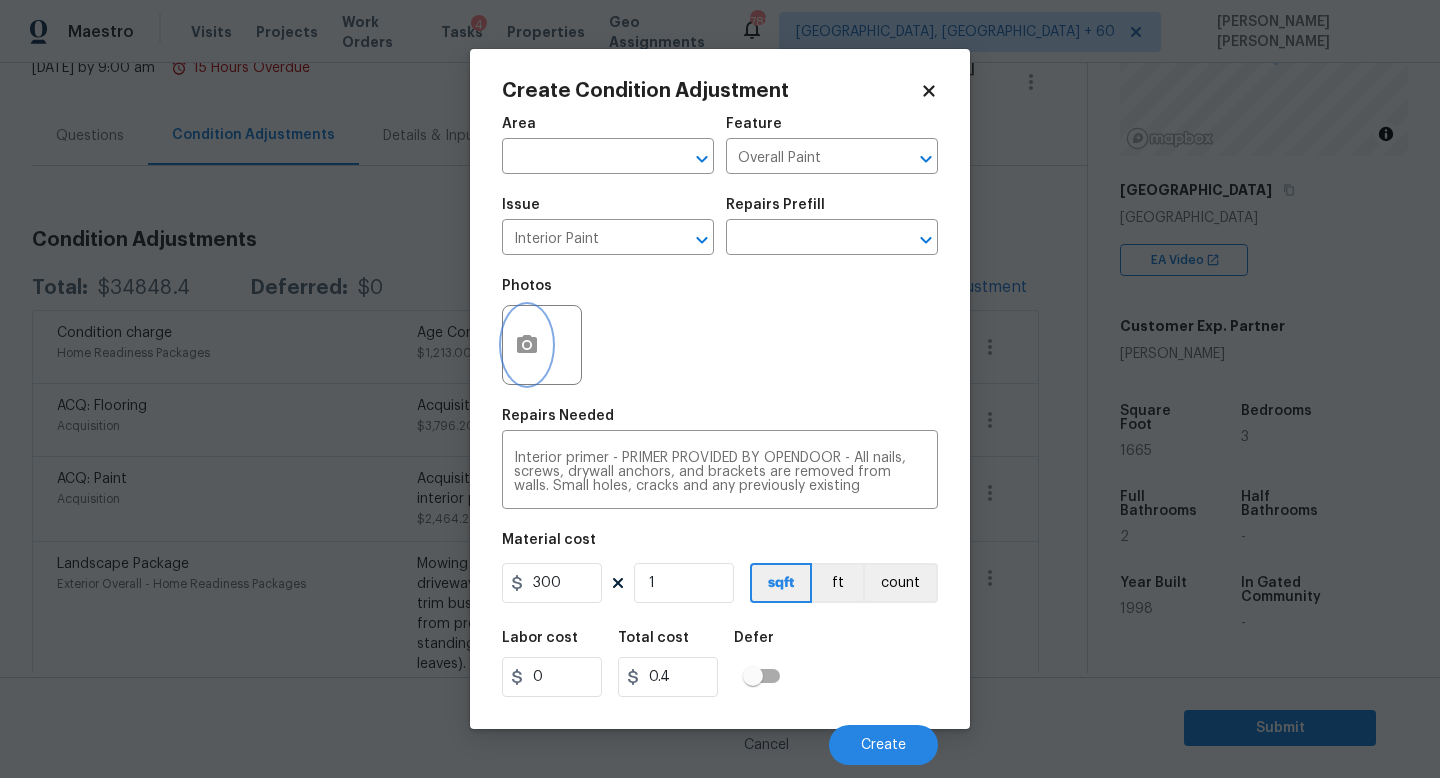 type on "300" 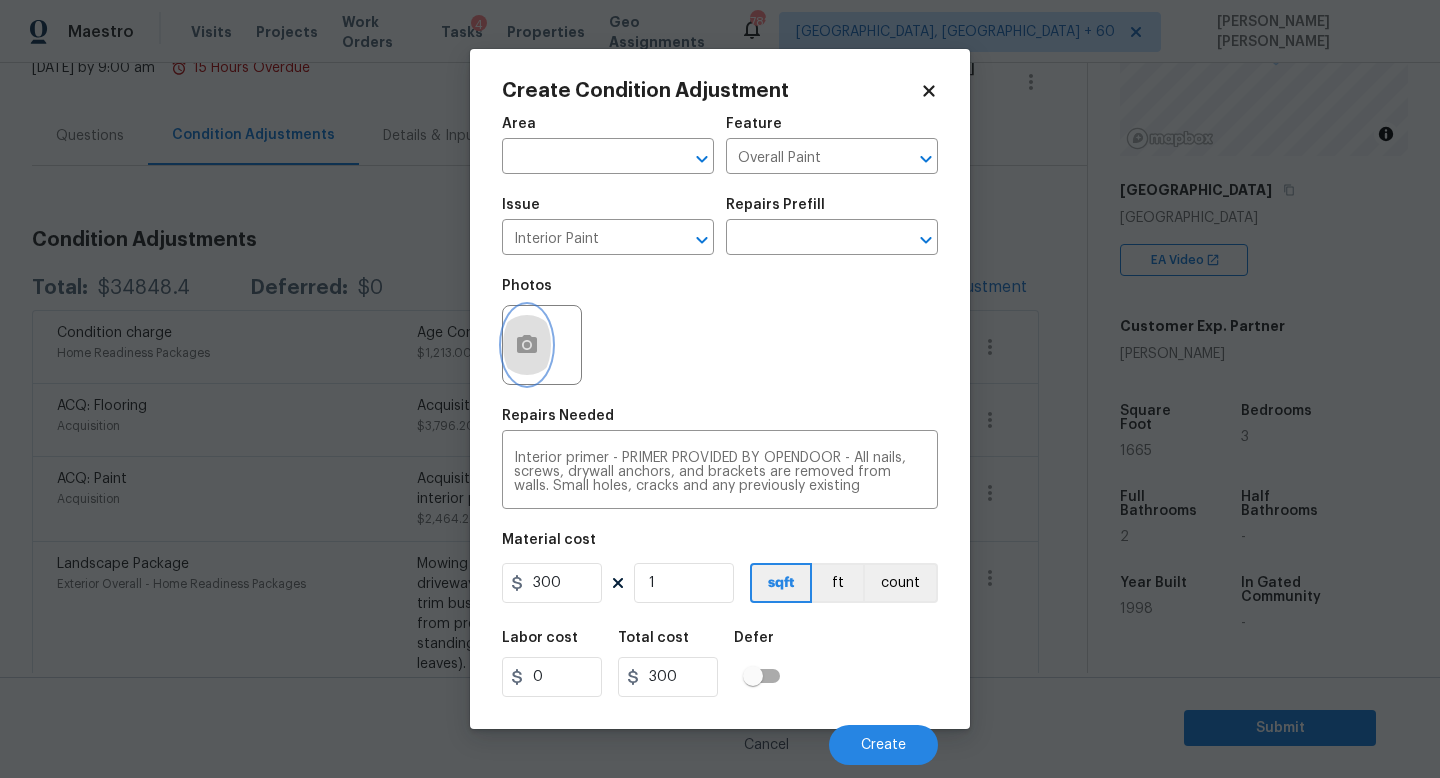 click 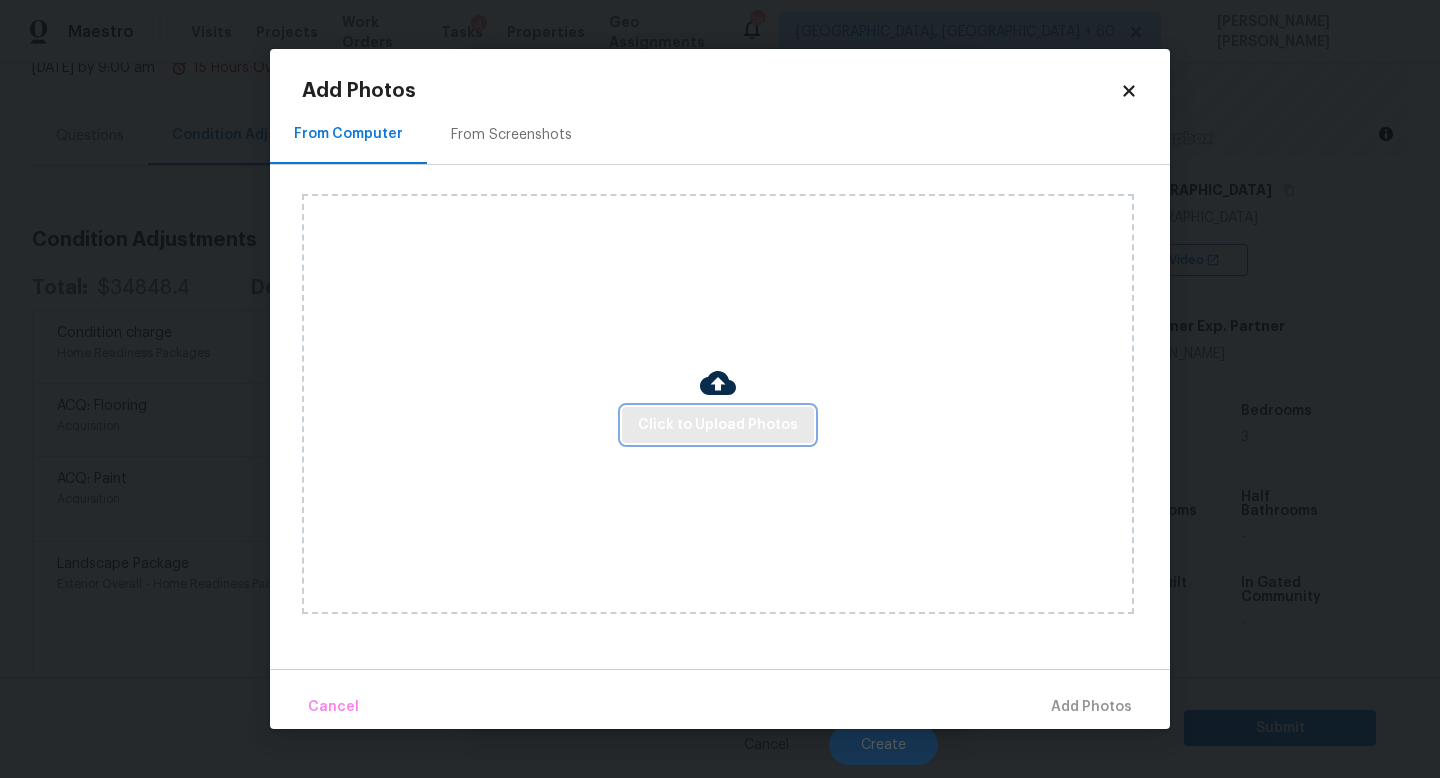 click on "Click to Upload Photos" at bounding box center [718, 425] 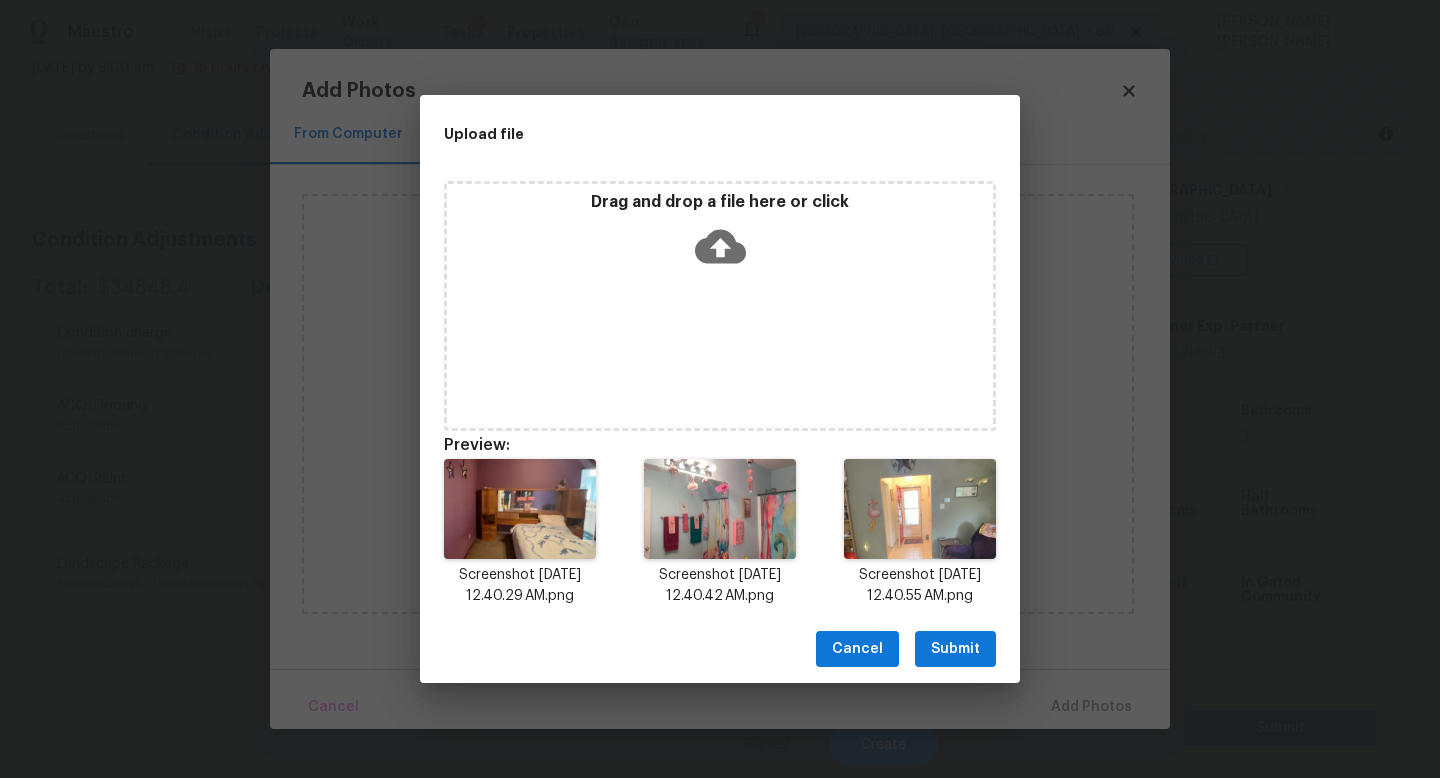 click on "Submit" at bounding box center (955, 649) 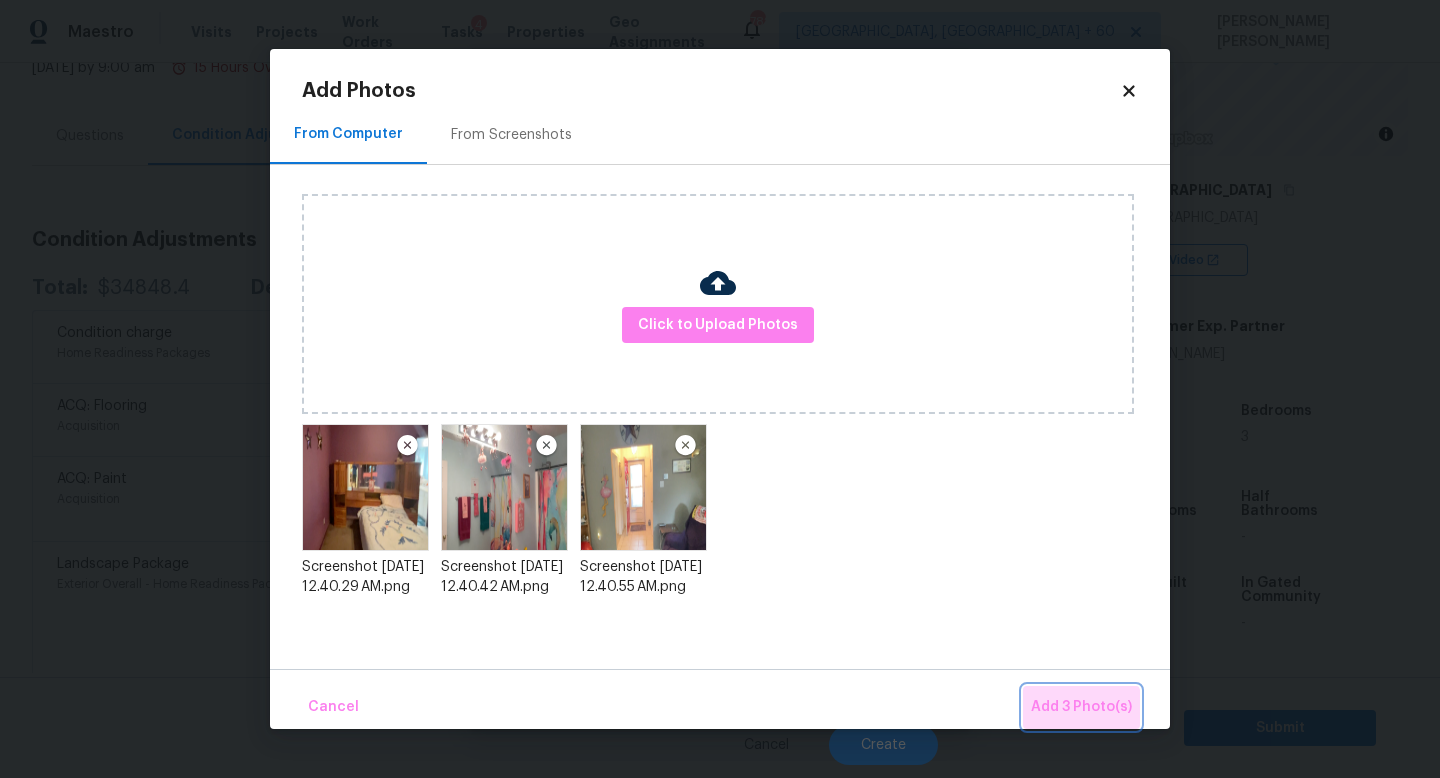 click on "Add 3 Photo(s)" at bounding box center [1081, 707] 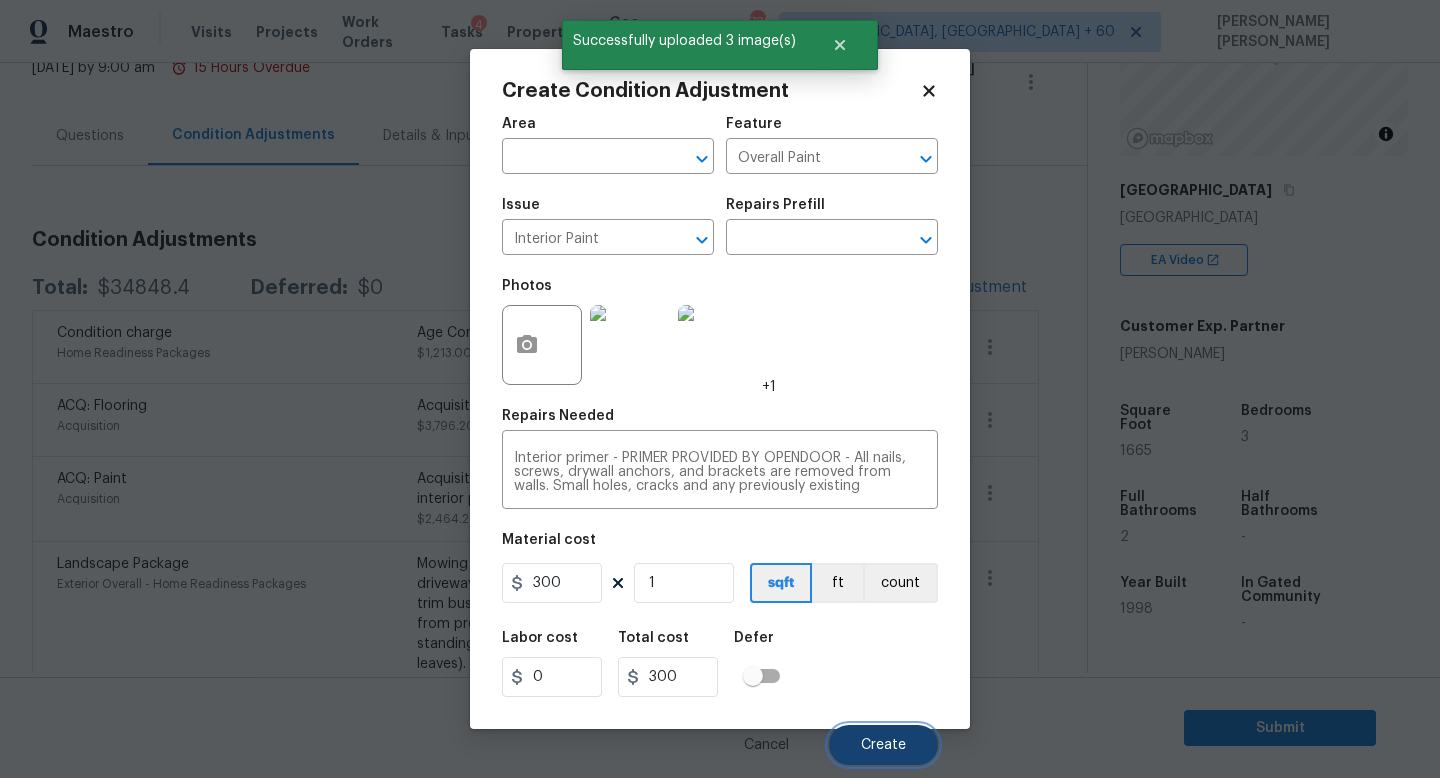 click on "Create" at bounding box center (883, 745) 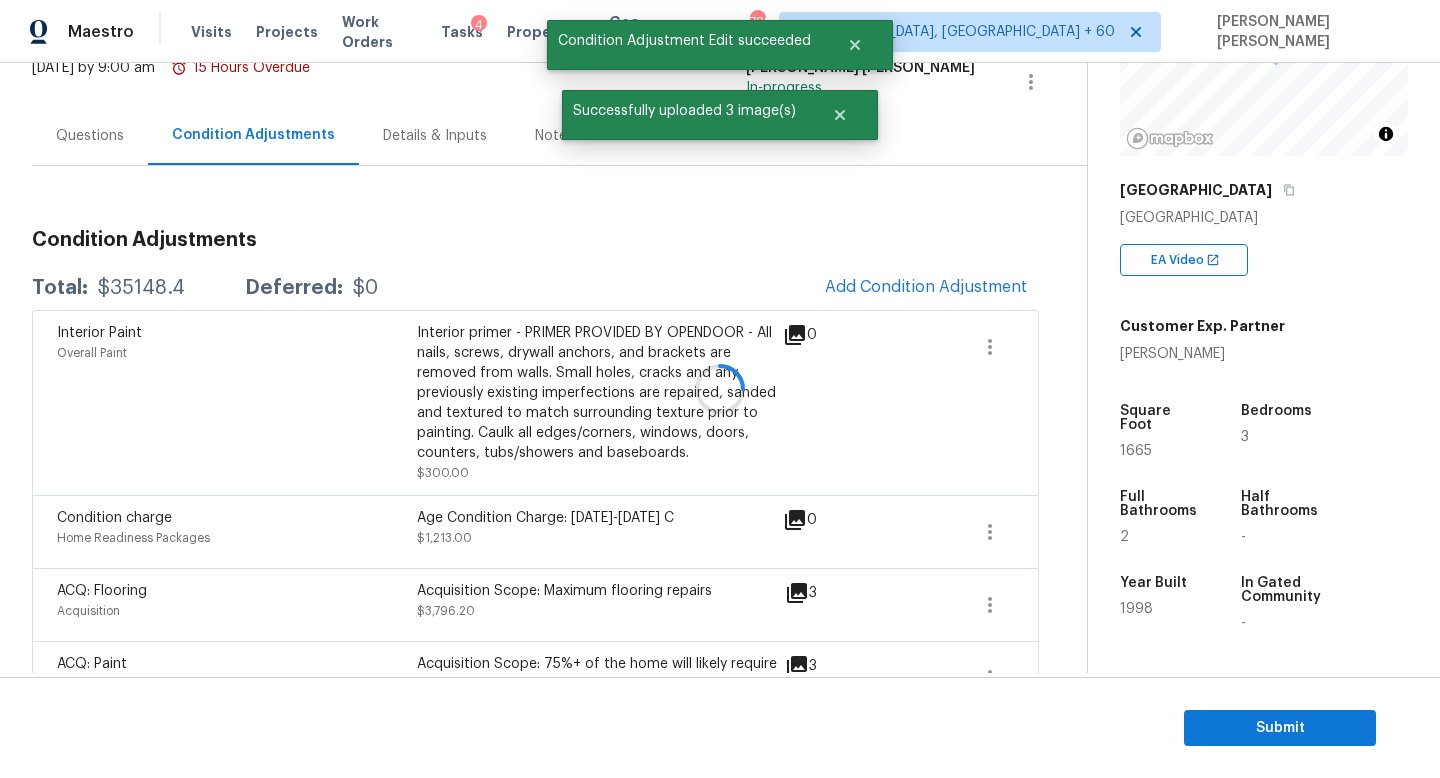 click on "$35148.4" at bounding box center (141, 288) 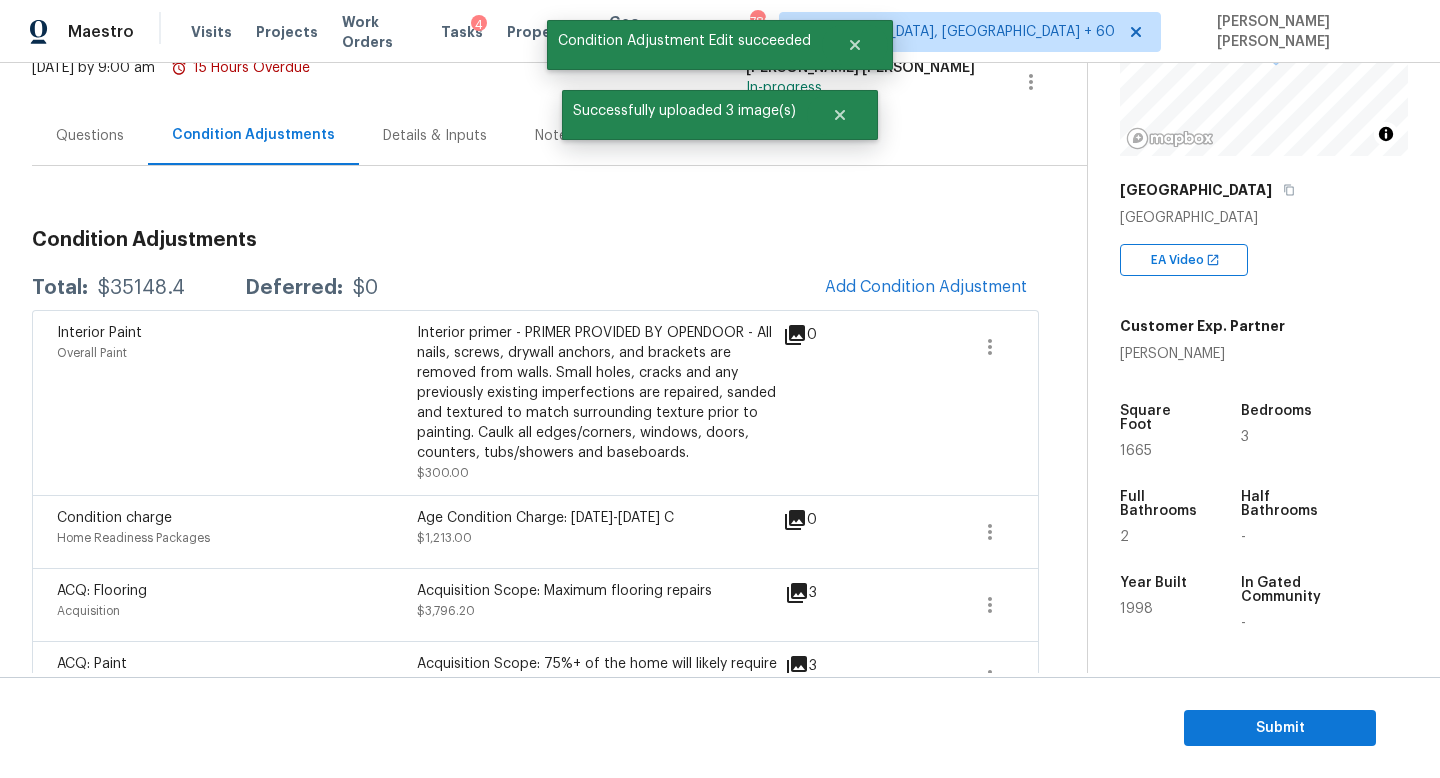click on "$35148.4" at bounding box center (141, 288) 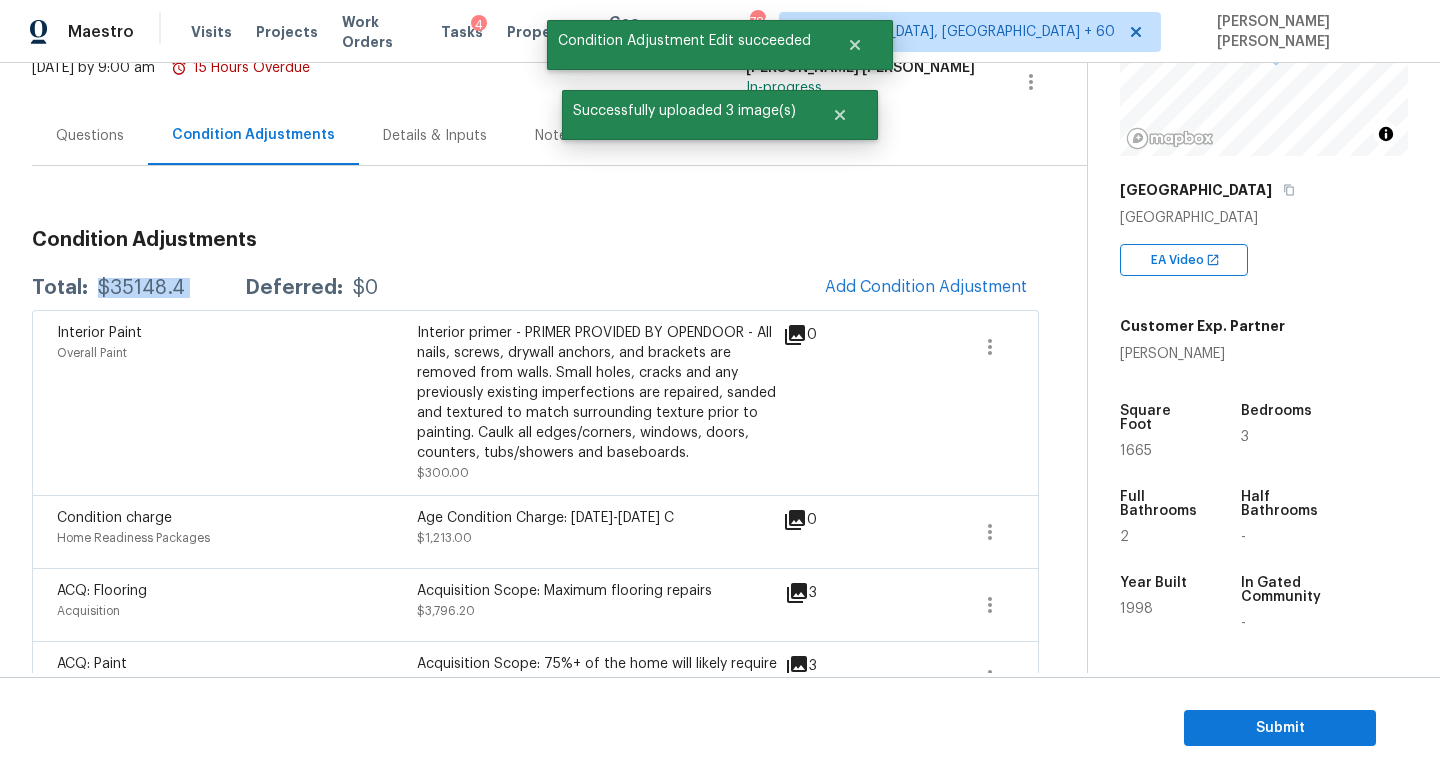 click on "$35148.4" at bounding box center [141, 288] 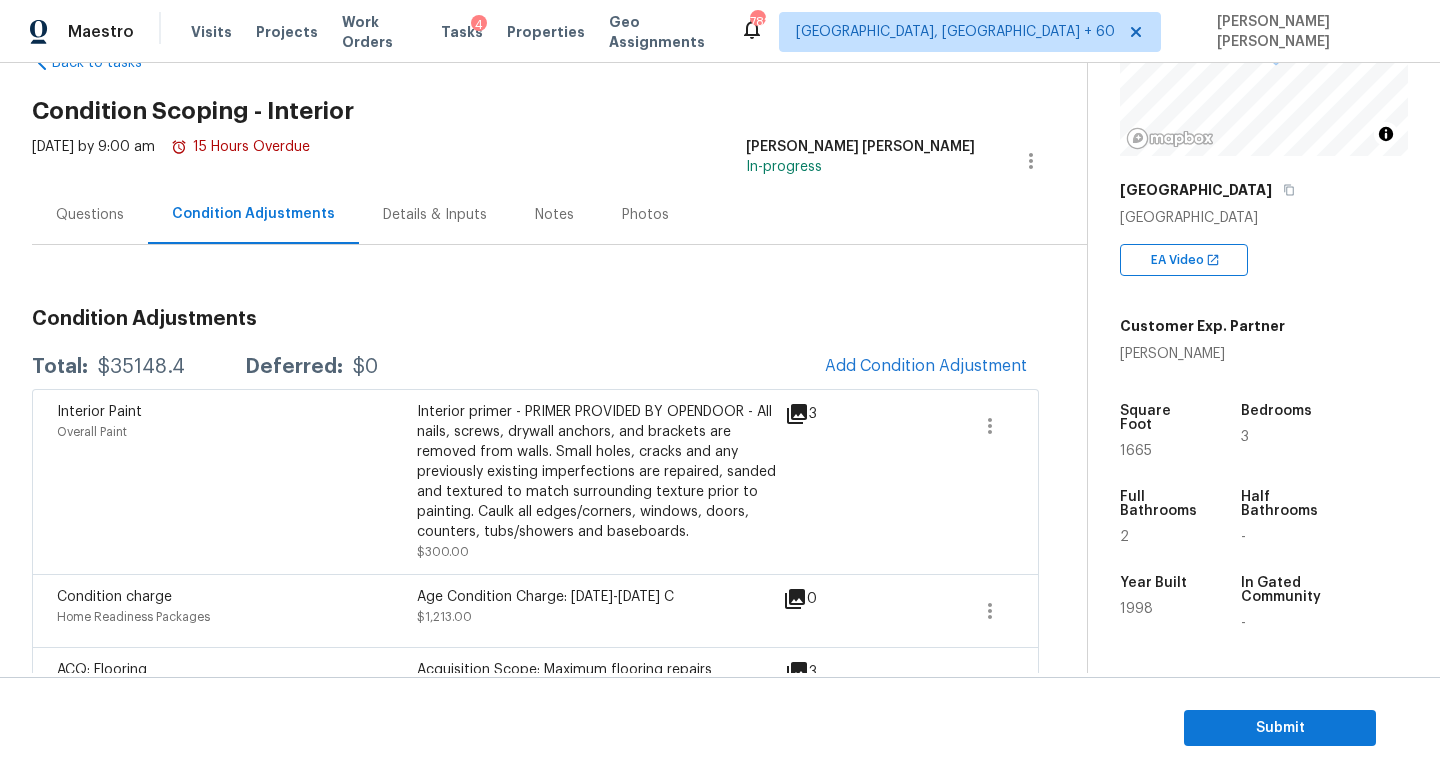 scroll, scrollTop: 20, scrollLeft: 0, axis: vertical 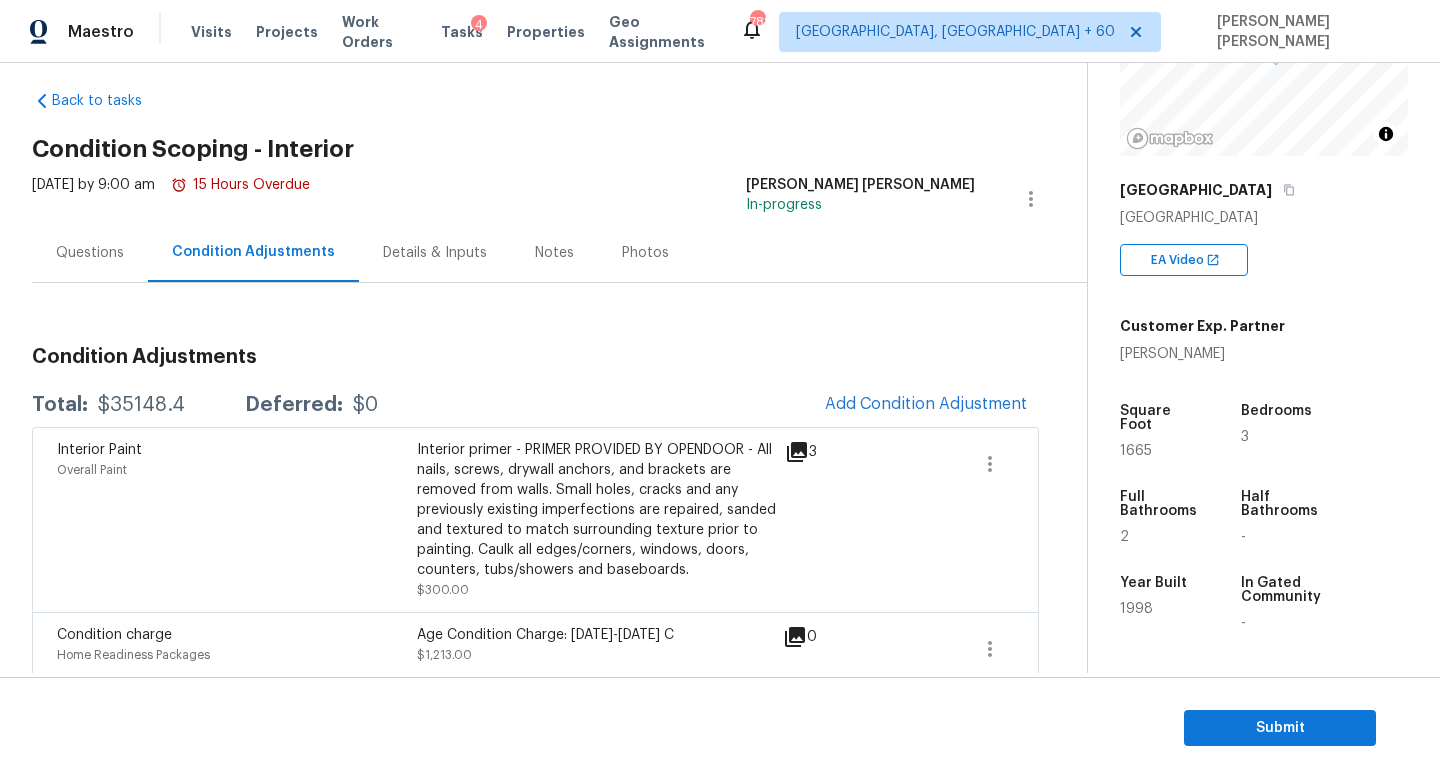 click on "Questions" at bounding box center (90, 252) 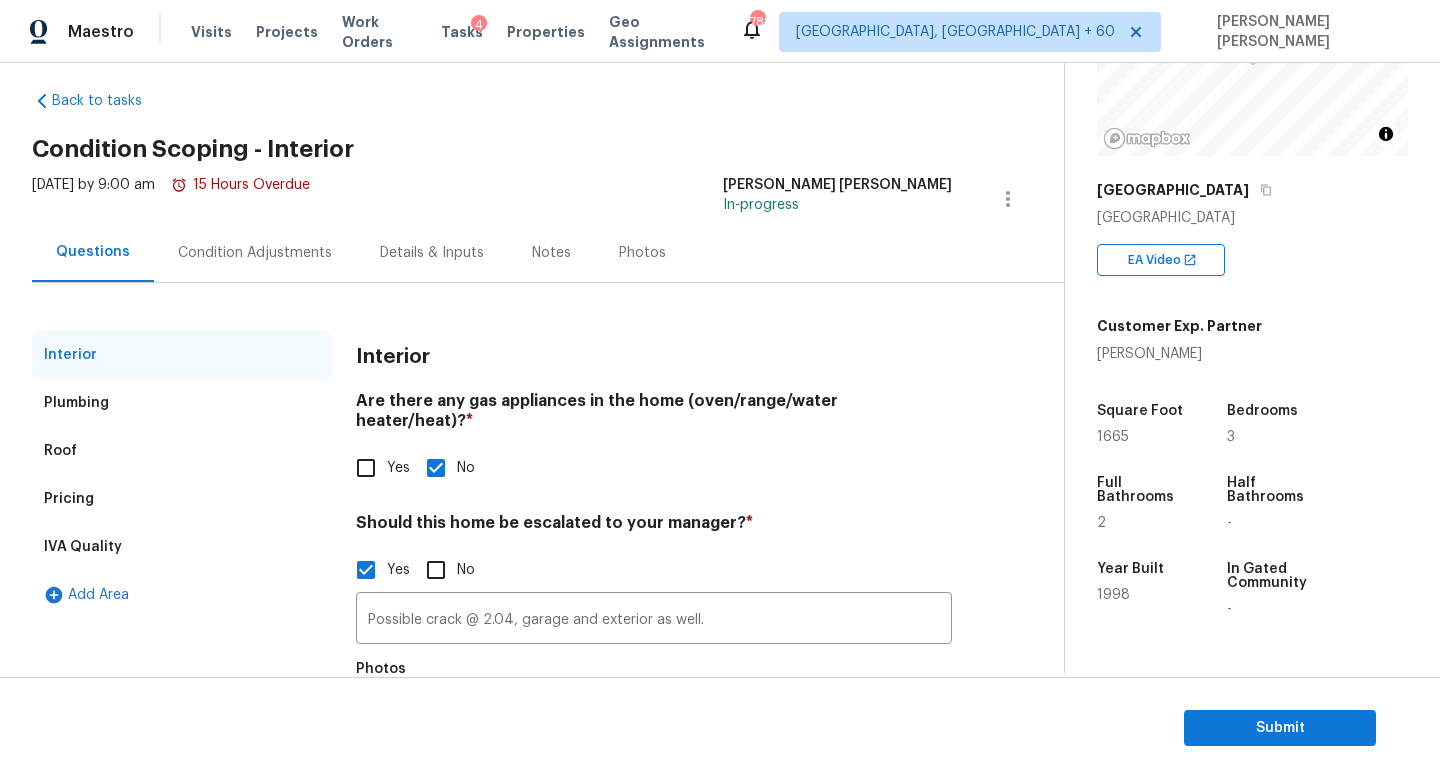 scroll, scrollTop: 0, scrollLeft: 0, axis: both 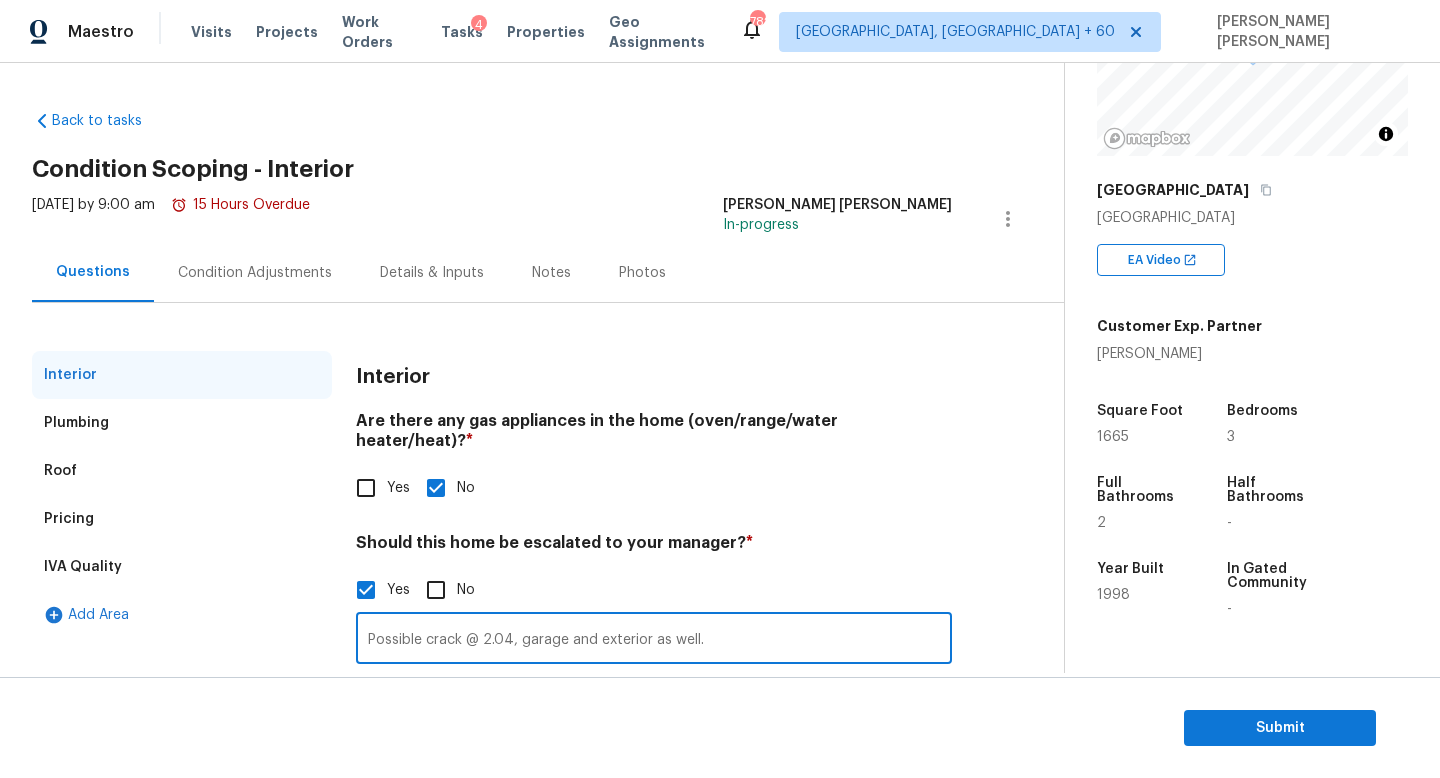 click on "Possible crack @ 2.04, garage and exterior as well." at bounding box center [654, 640] 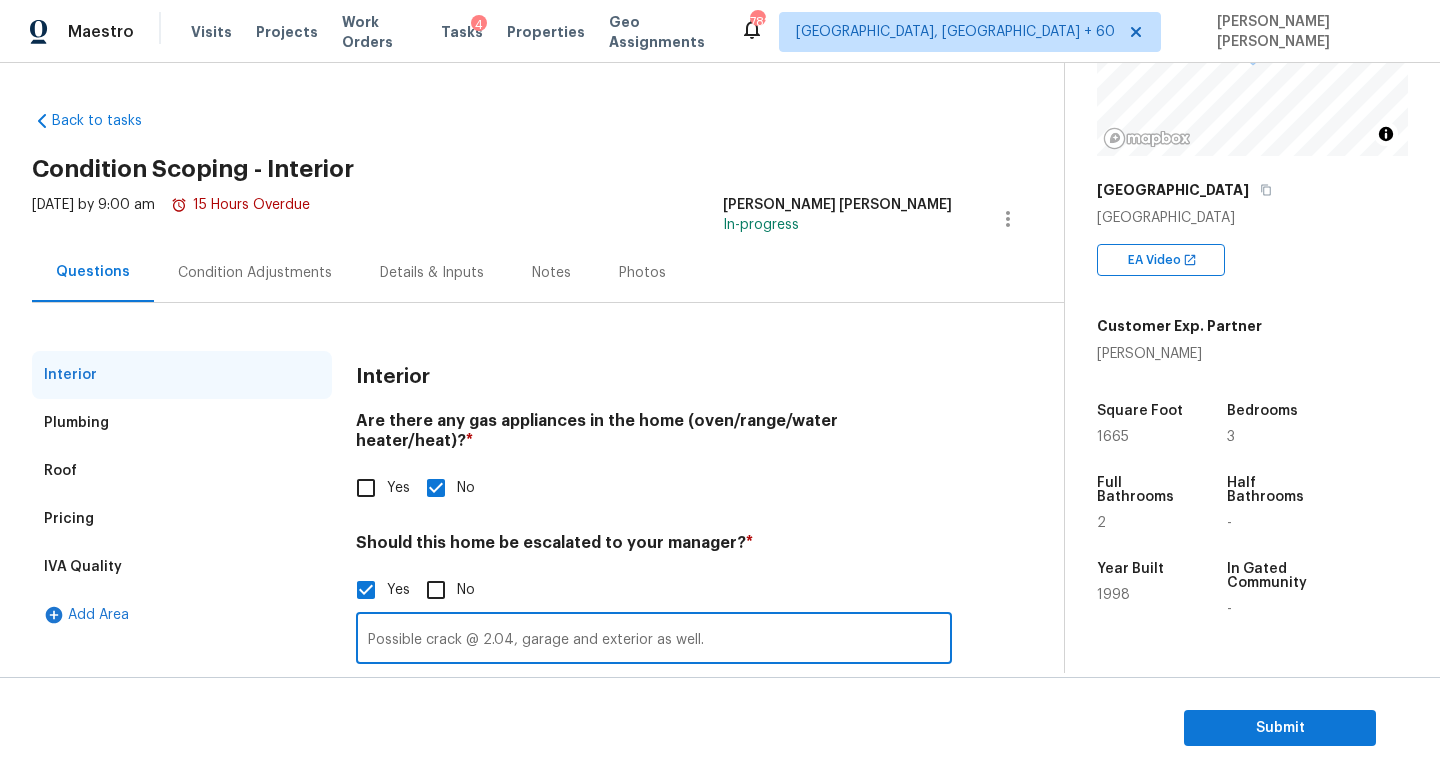 scroll, scrollTop: 137, scrollLeft: 0, axis: vertical 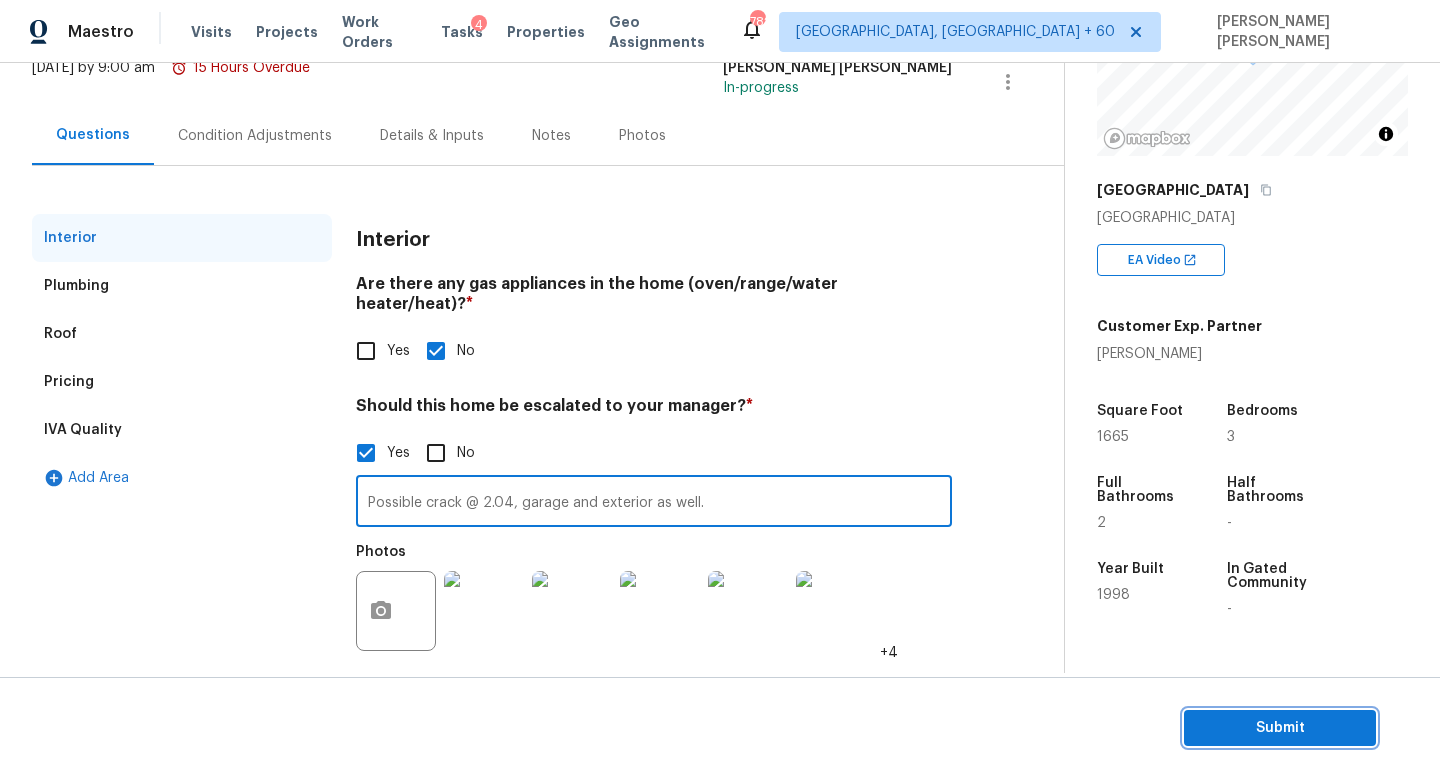 click on "Submit" at bounding box center [1280, 728] 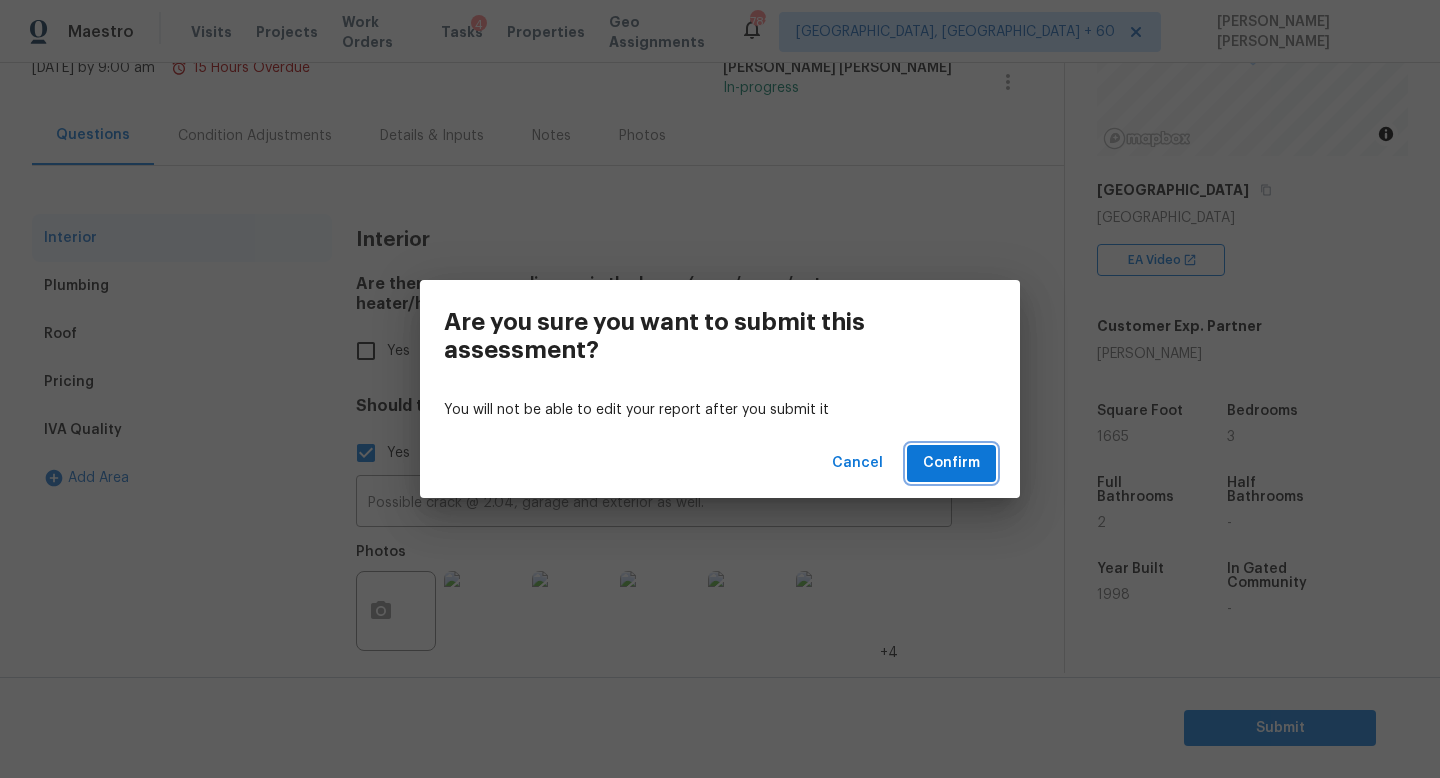 click on "Confirm" at bounding box center (951, 463) 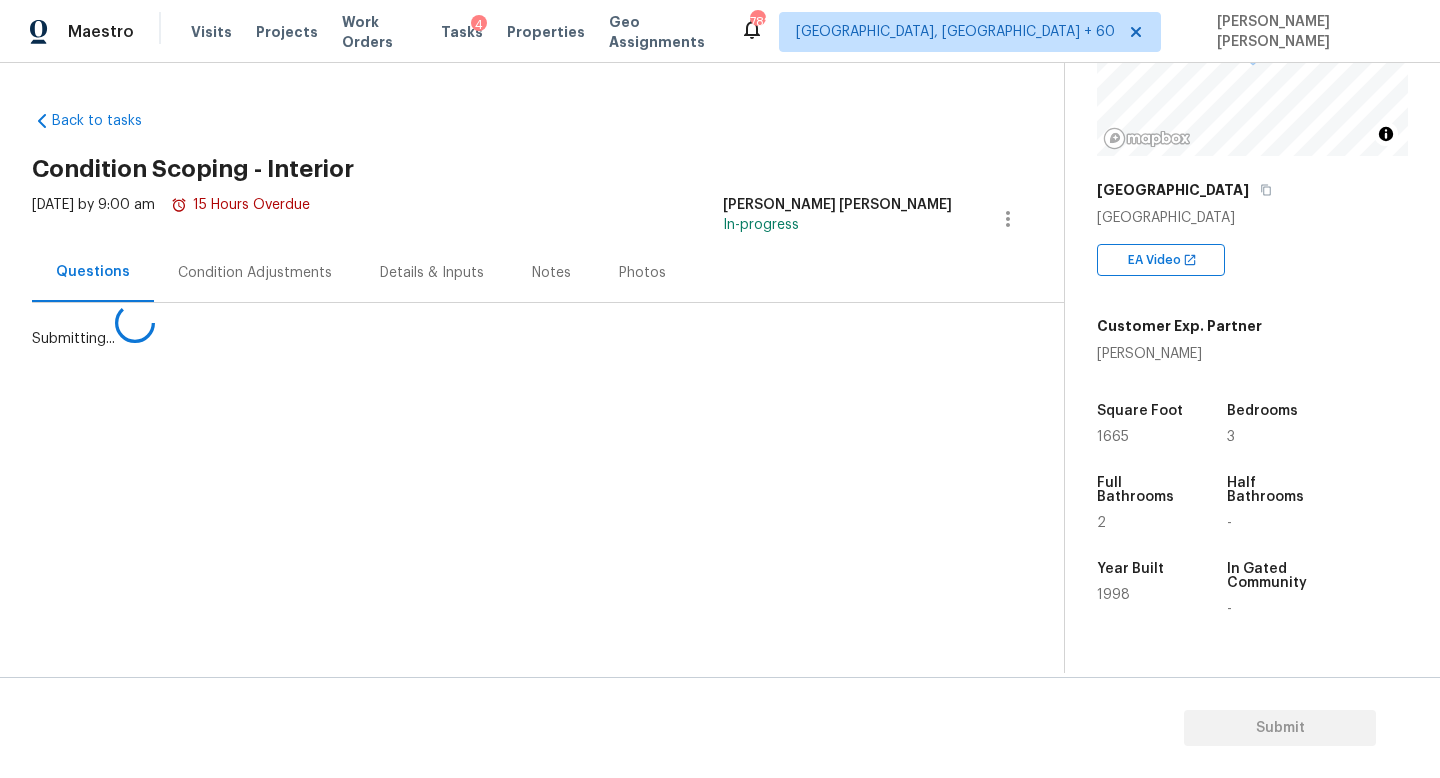 scroll, scrollTop: 0, scrollLeft: 0, axis: both 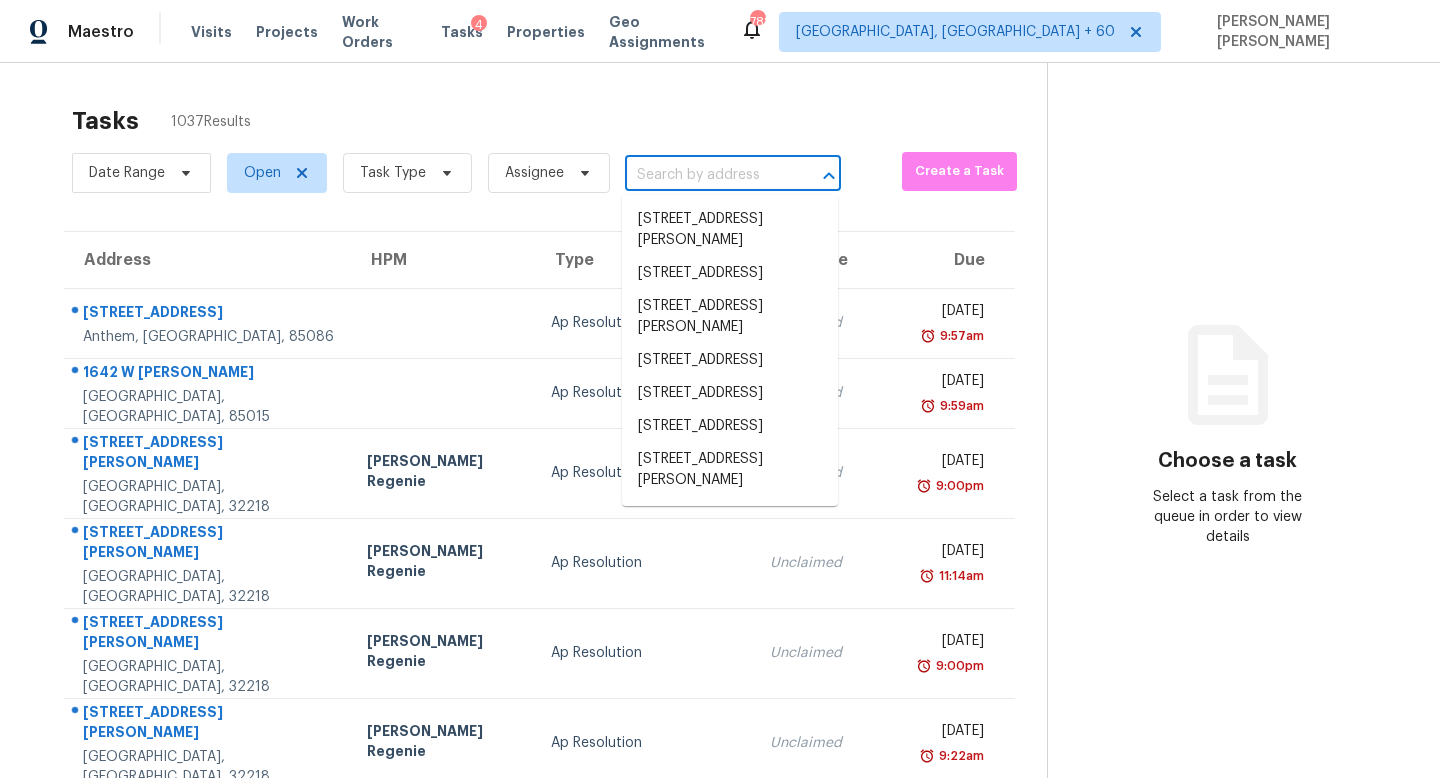 click at bounding box center (705, 175) 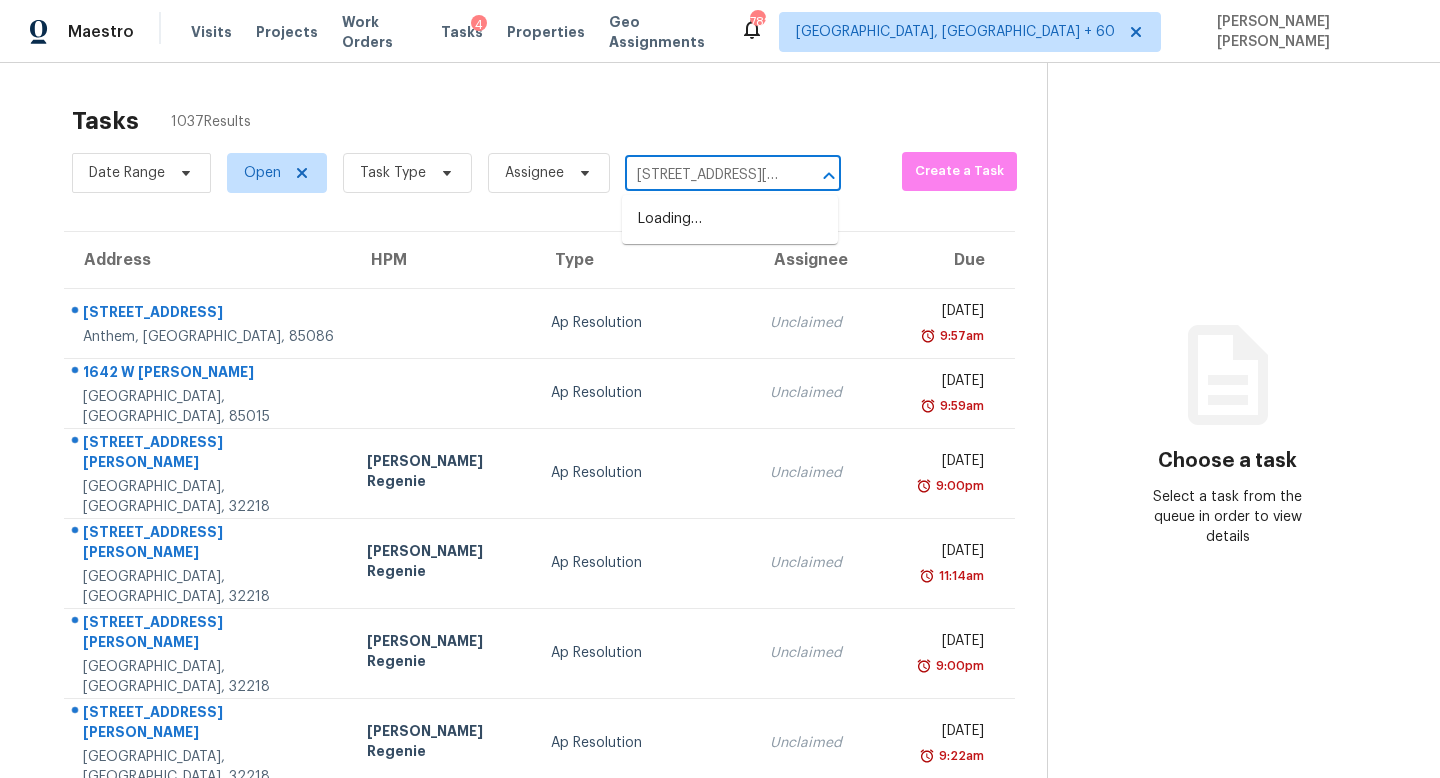 scroll, scrollTop: 0, scrollLeft: 86, axis: horizontal 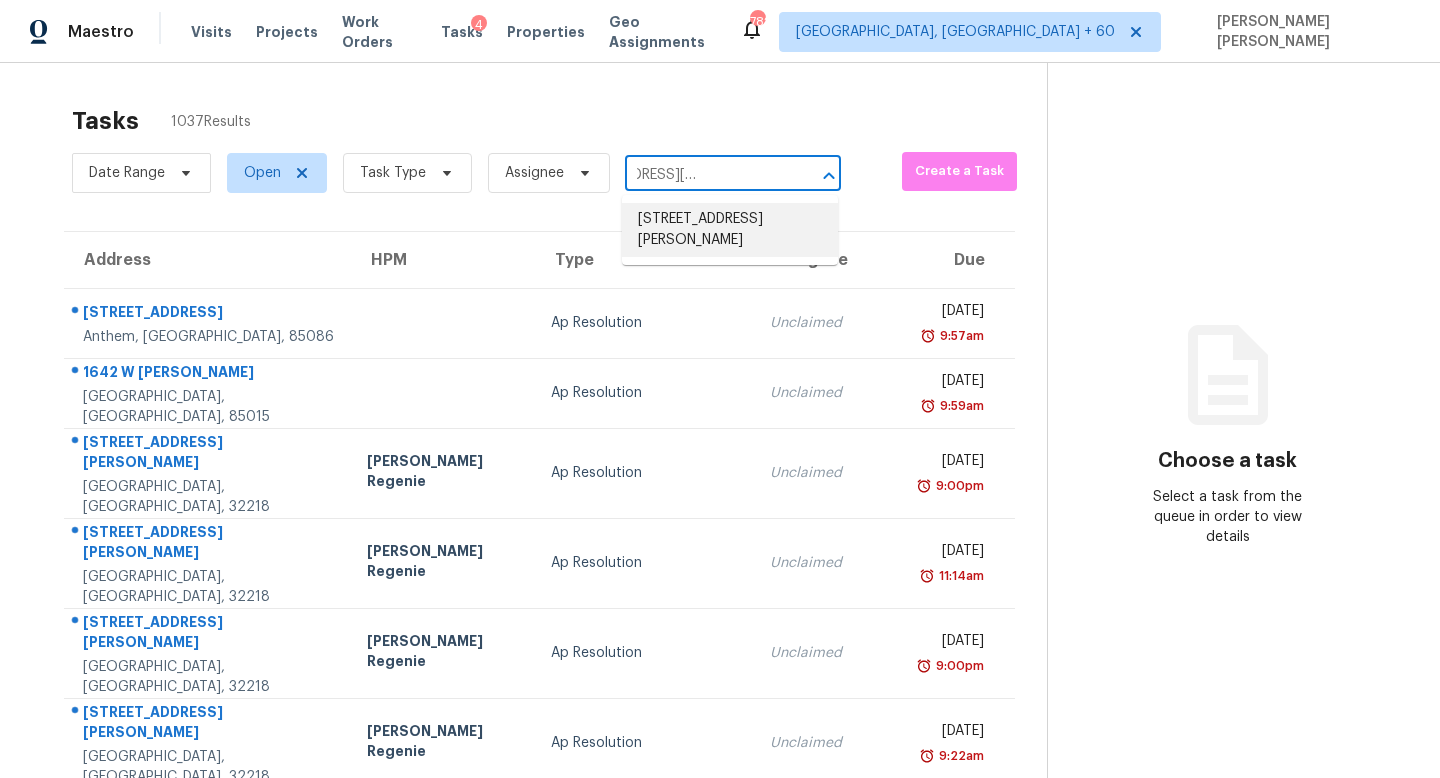 click on "1818 W Hunt St, Sherman, TX 75092" at bounding box center [730, 230] 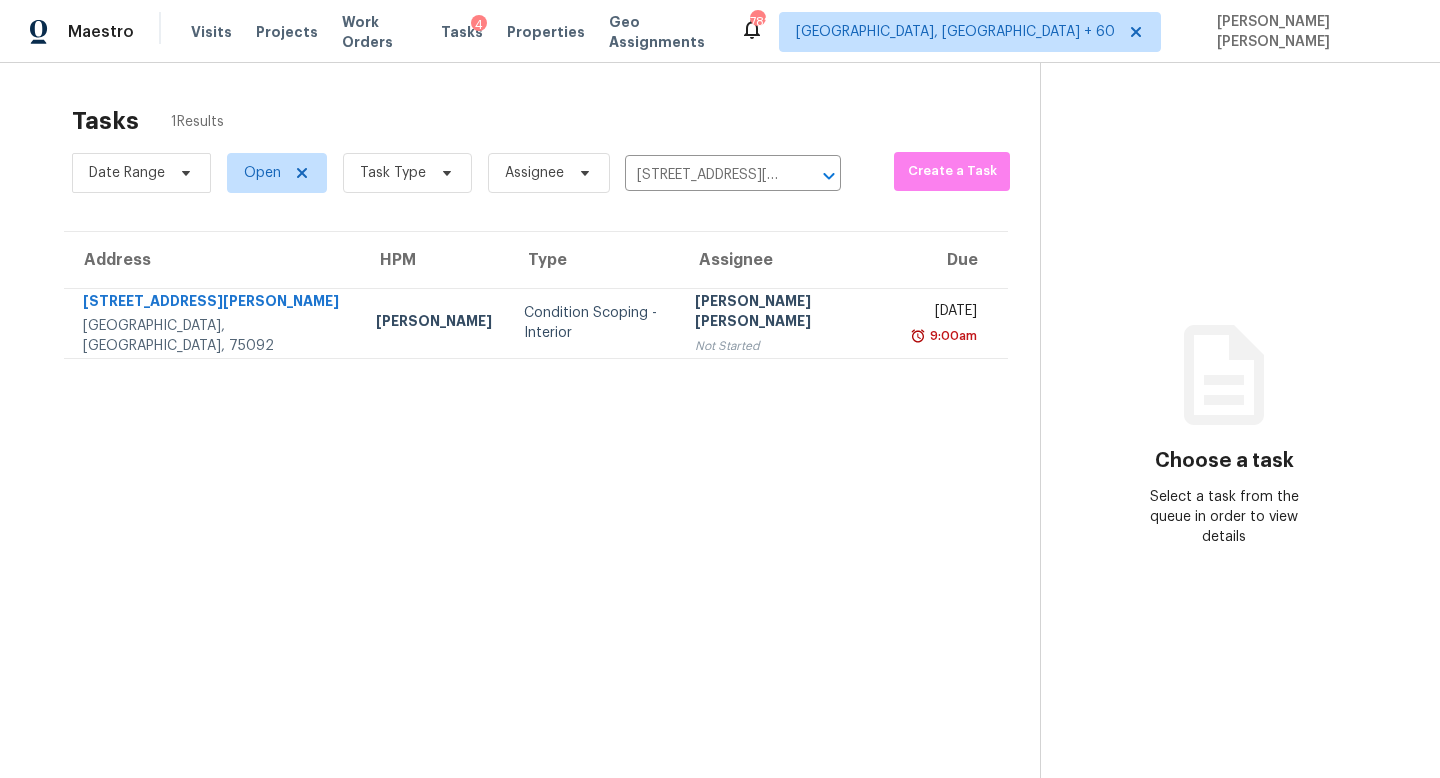 click on "Tasks 1  Results Date Range Open Task Type Assignee 1818 W Hunt St, Sherman, TX 75092 ​ Create a Task Address HPM Type Assignee Due 1818 W Hunt St   Sherman, TX, 75092 Alicia Anices Condition Scoping - Interior Jishnu Manoj Not Started Mon, Jul 14th 2025 9:00am" at bounding box center [536, 468] 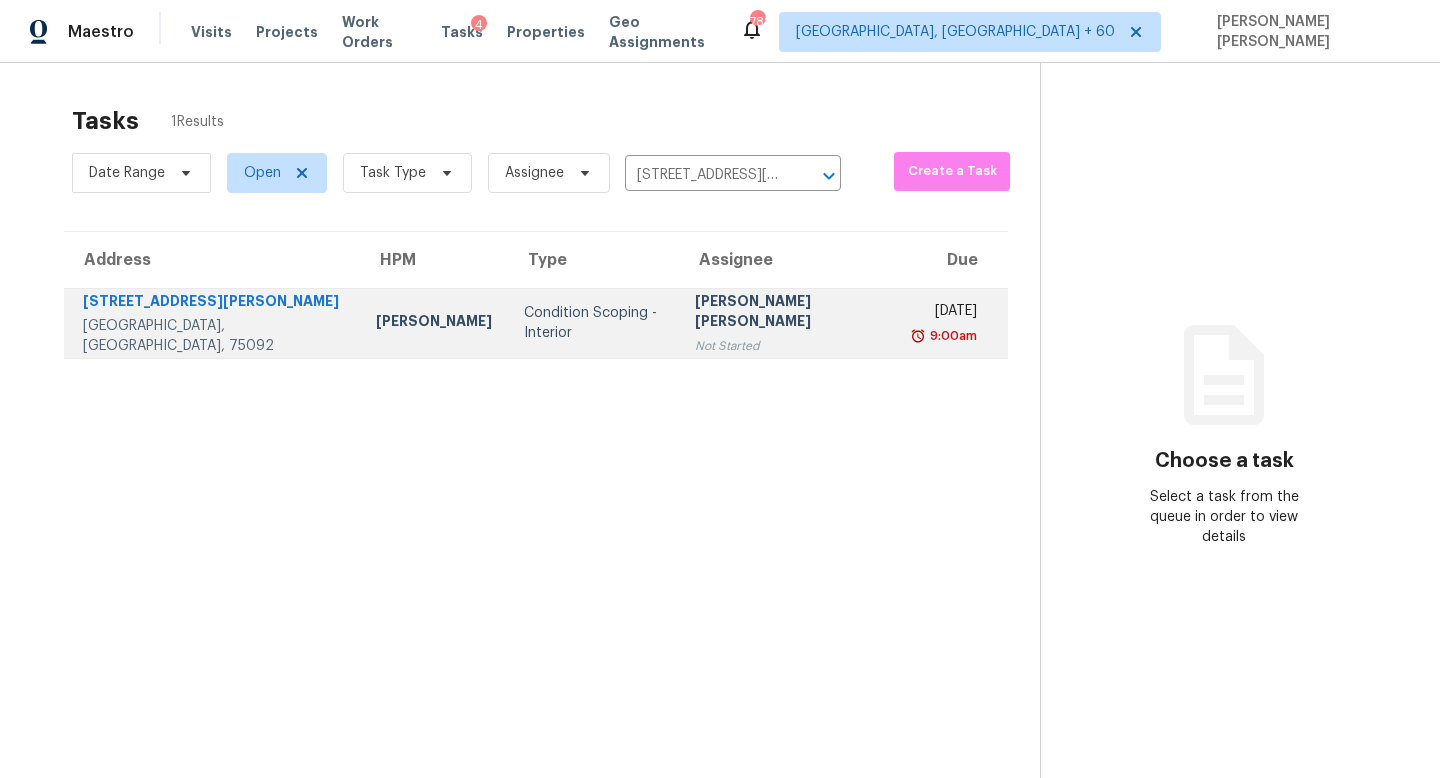 click on "Not Started" at bounding box center (789, 346) 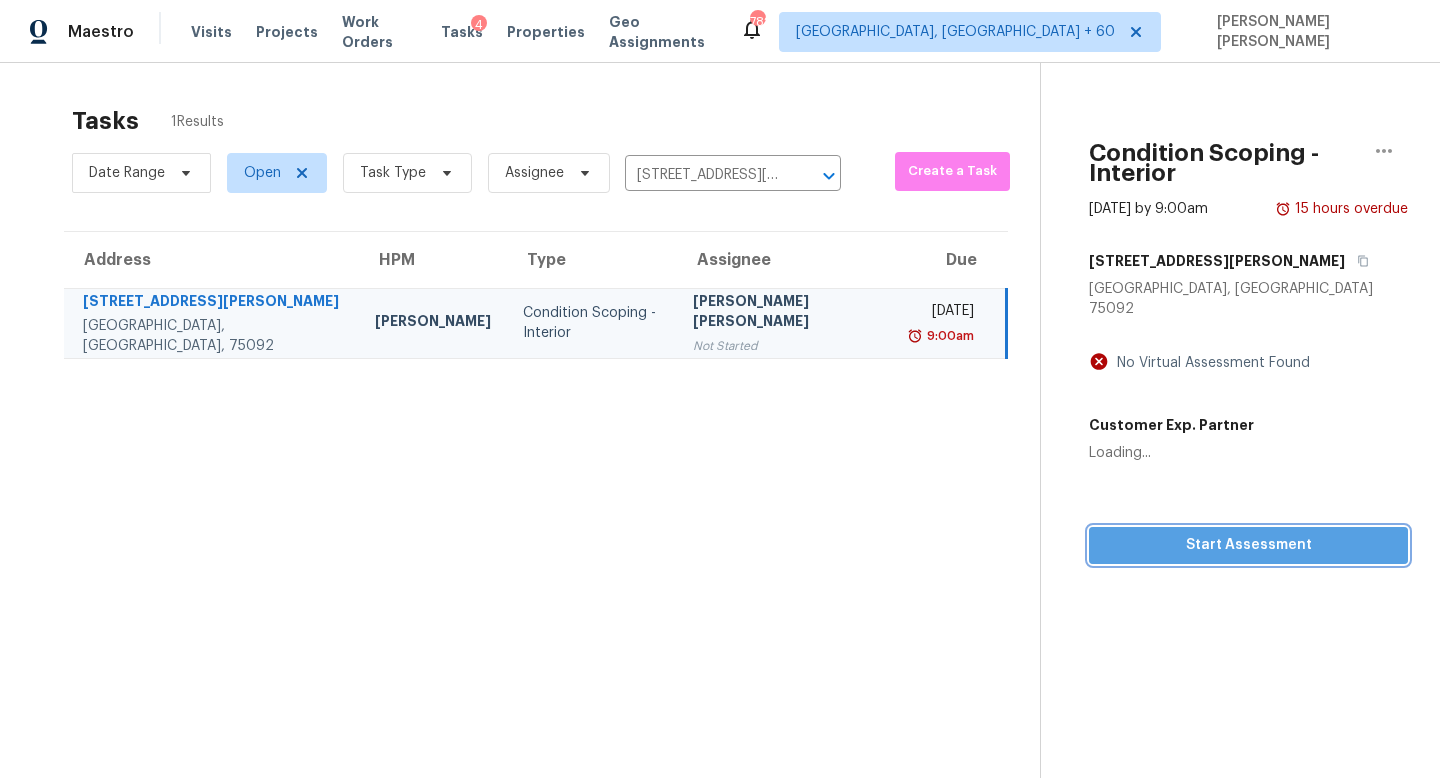click on "Start Assessment" at bounding box center (1248, 545) 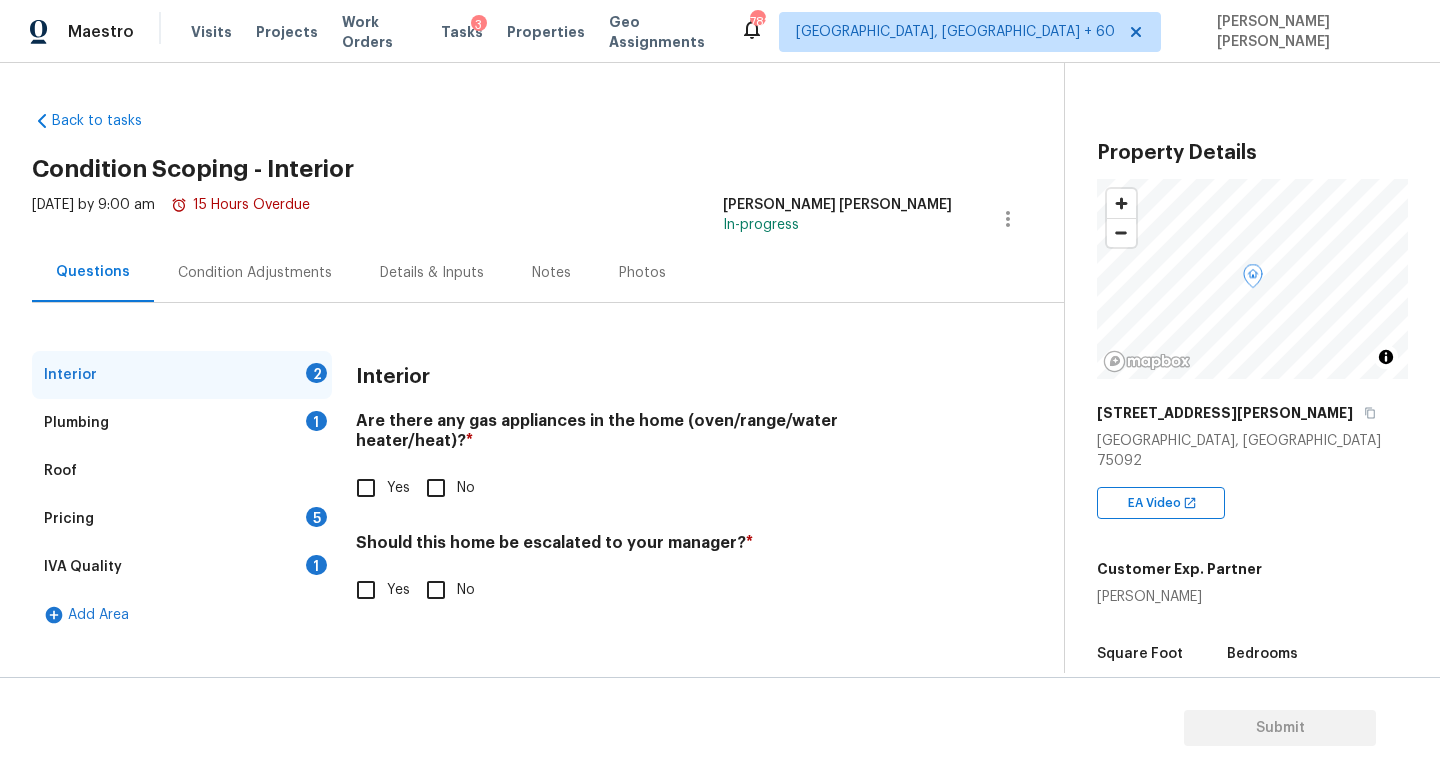 click on "Are there any gas appliances in the home (oven/range/water heater/heat)?  * Yes No" at bounding box center (654, 460) 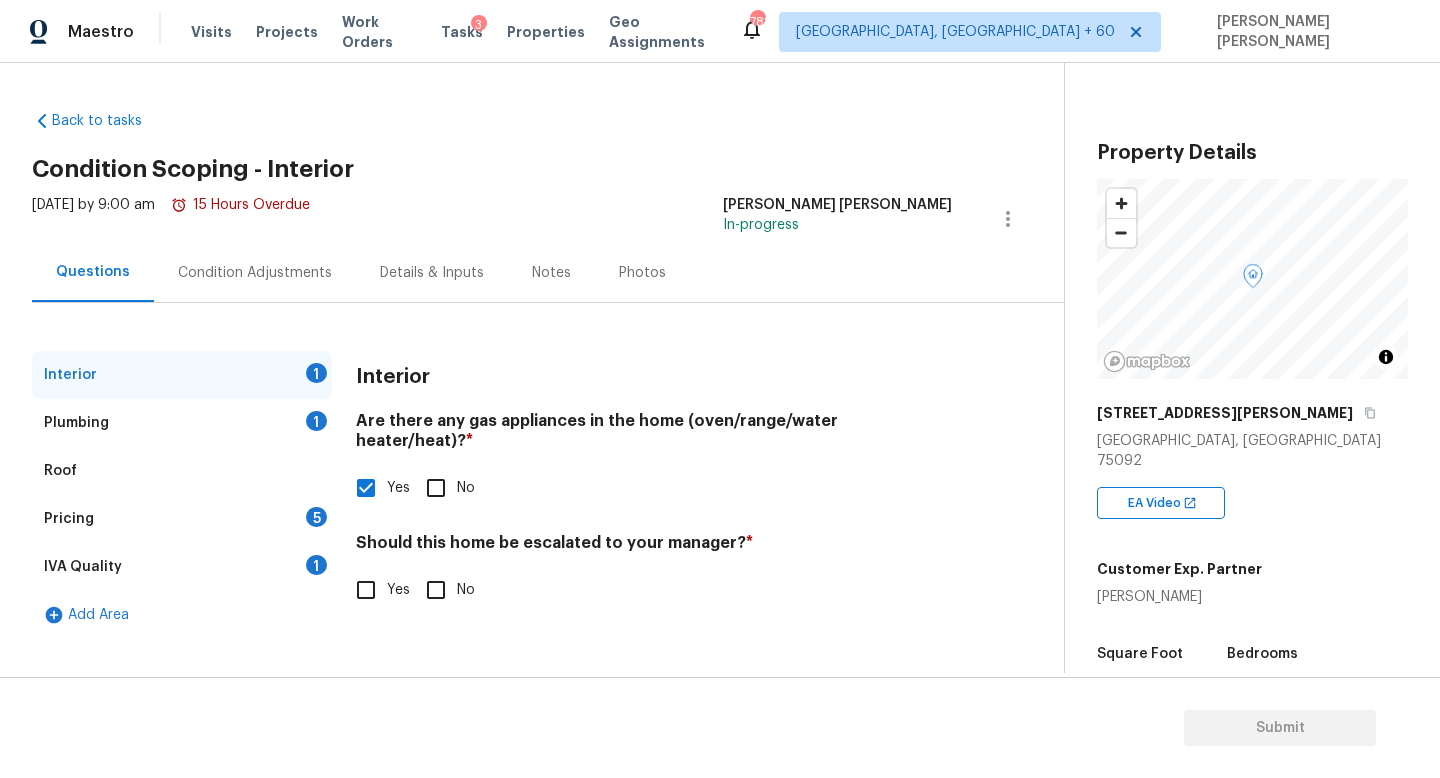click on "Yes" at bounding box center [366, 590] 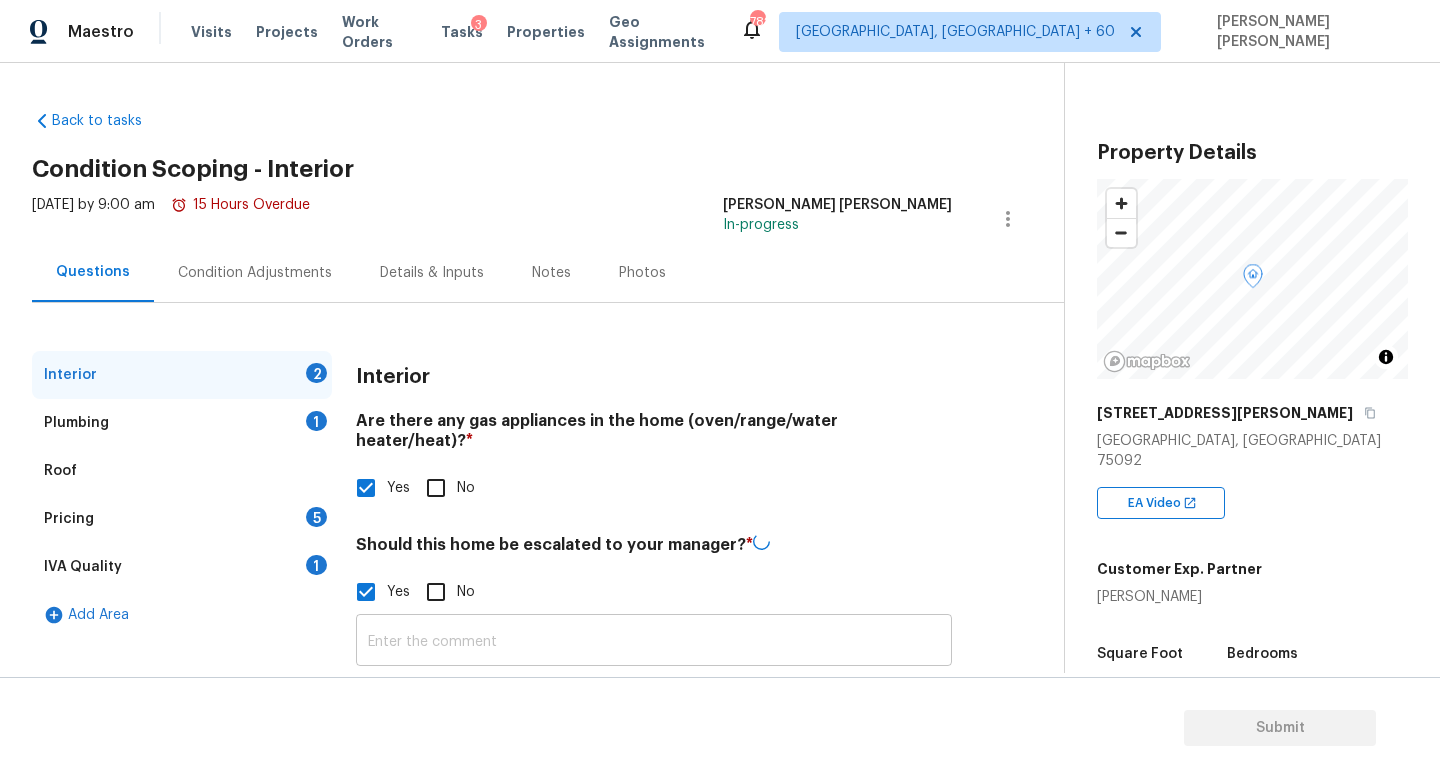 click at bounding box center [654, 642] 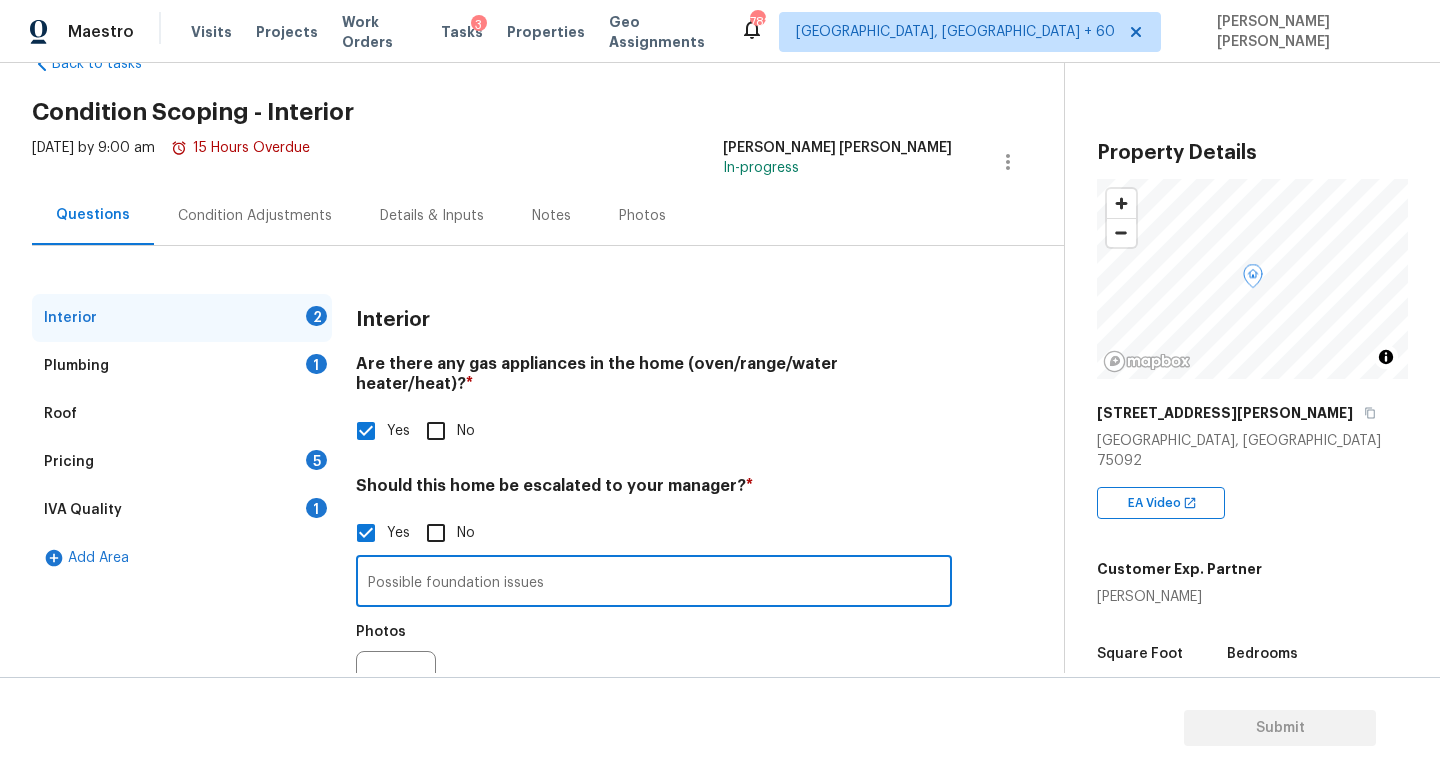 scroll, scrollTop: 137, scrollLeft: 0, axis: vertical 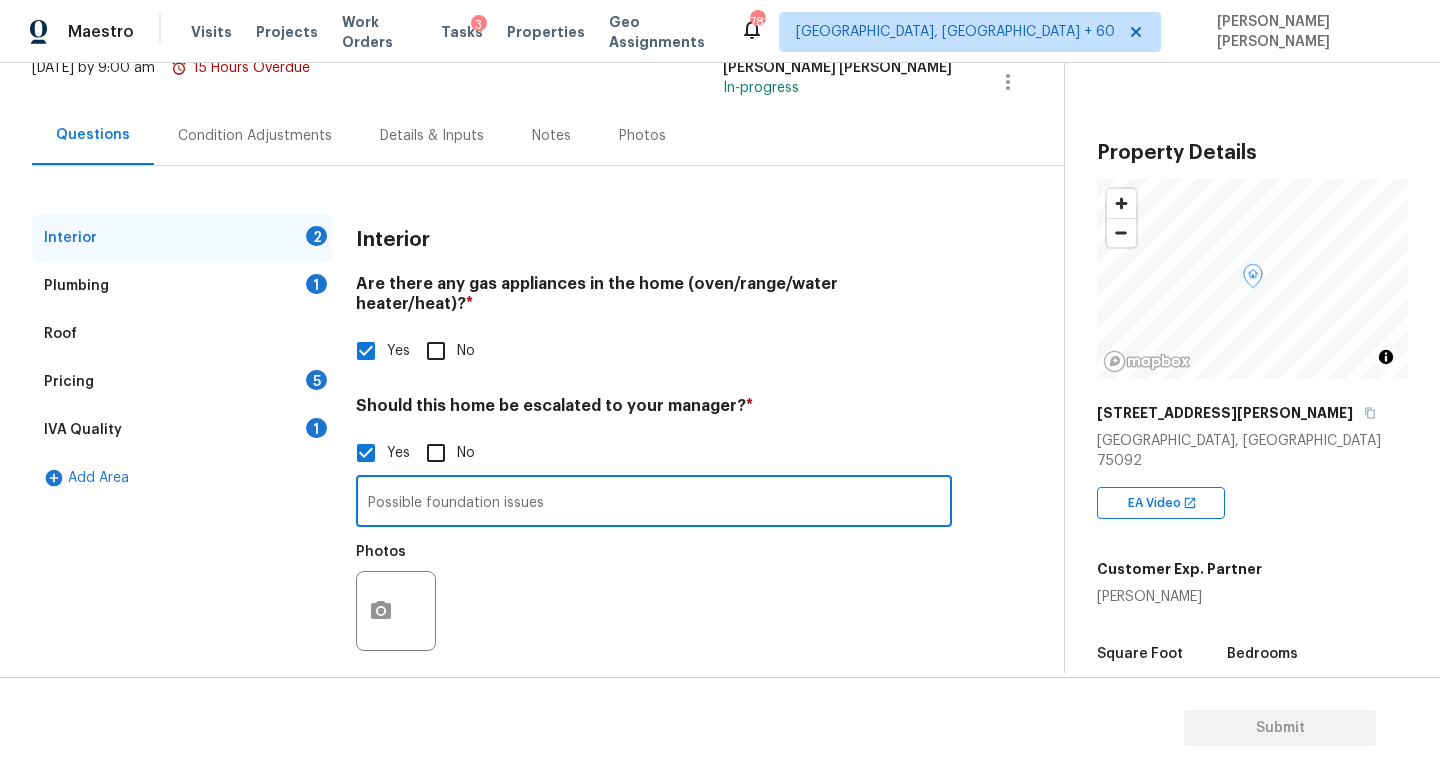 type on "Possible foundation issues" 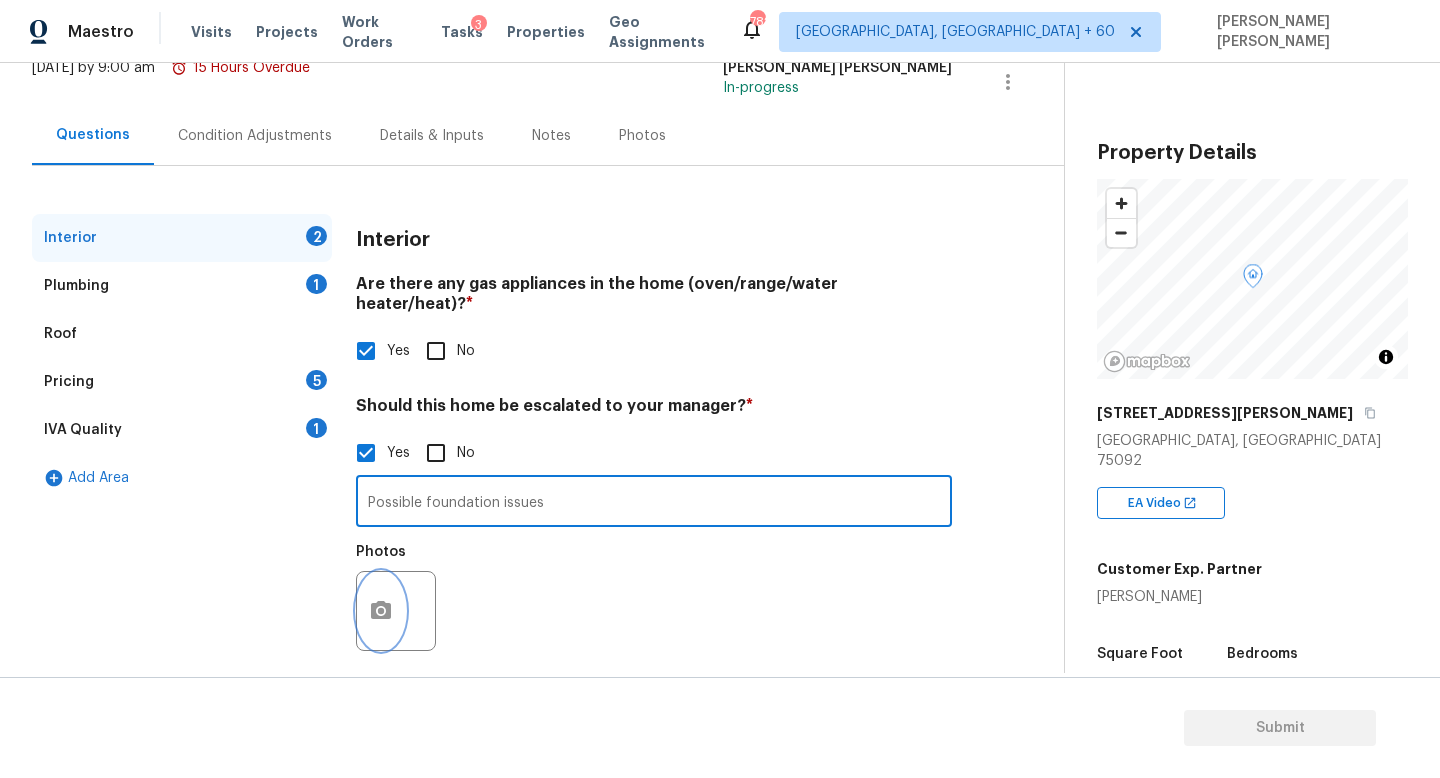 click 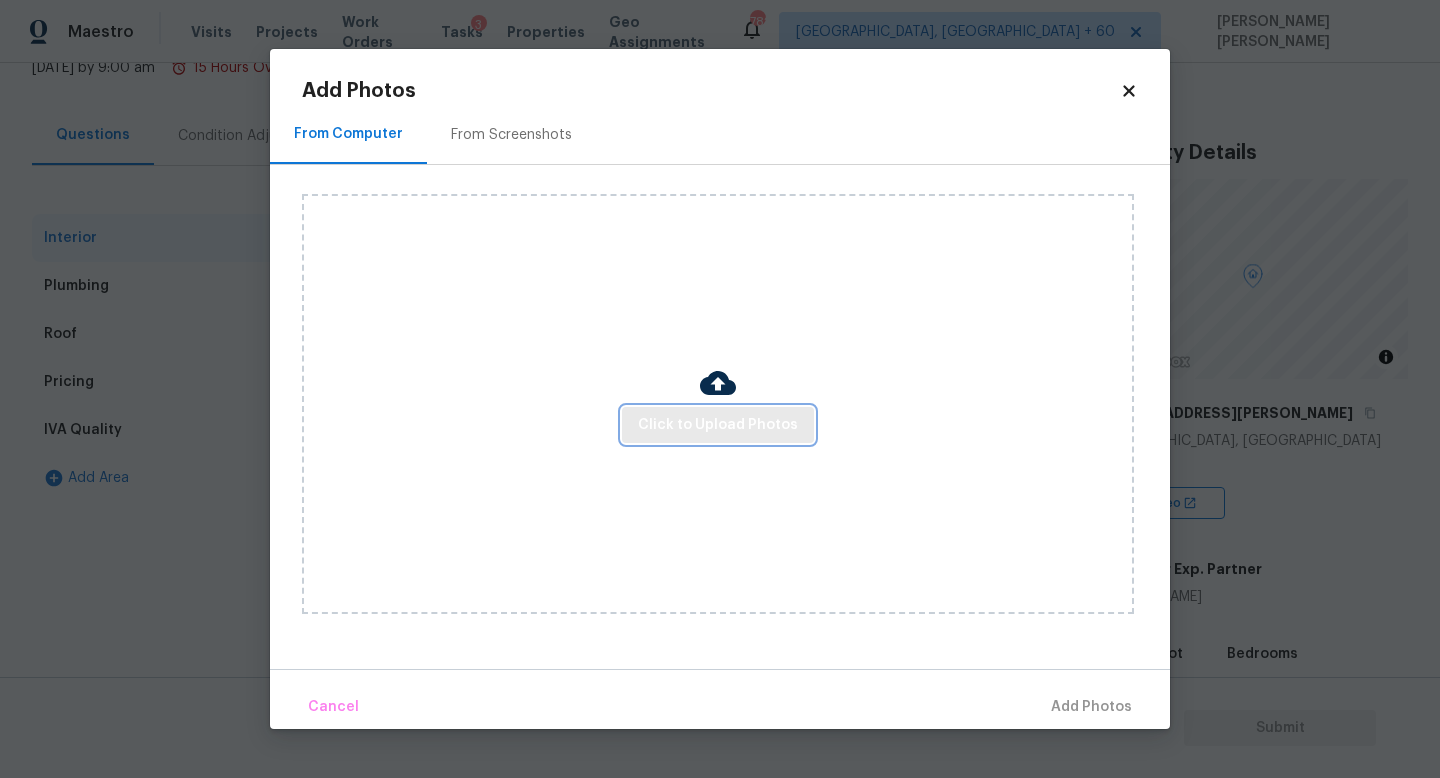 click on "Click to Upload Photos" at bounding box center (718, 425) 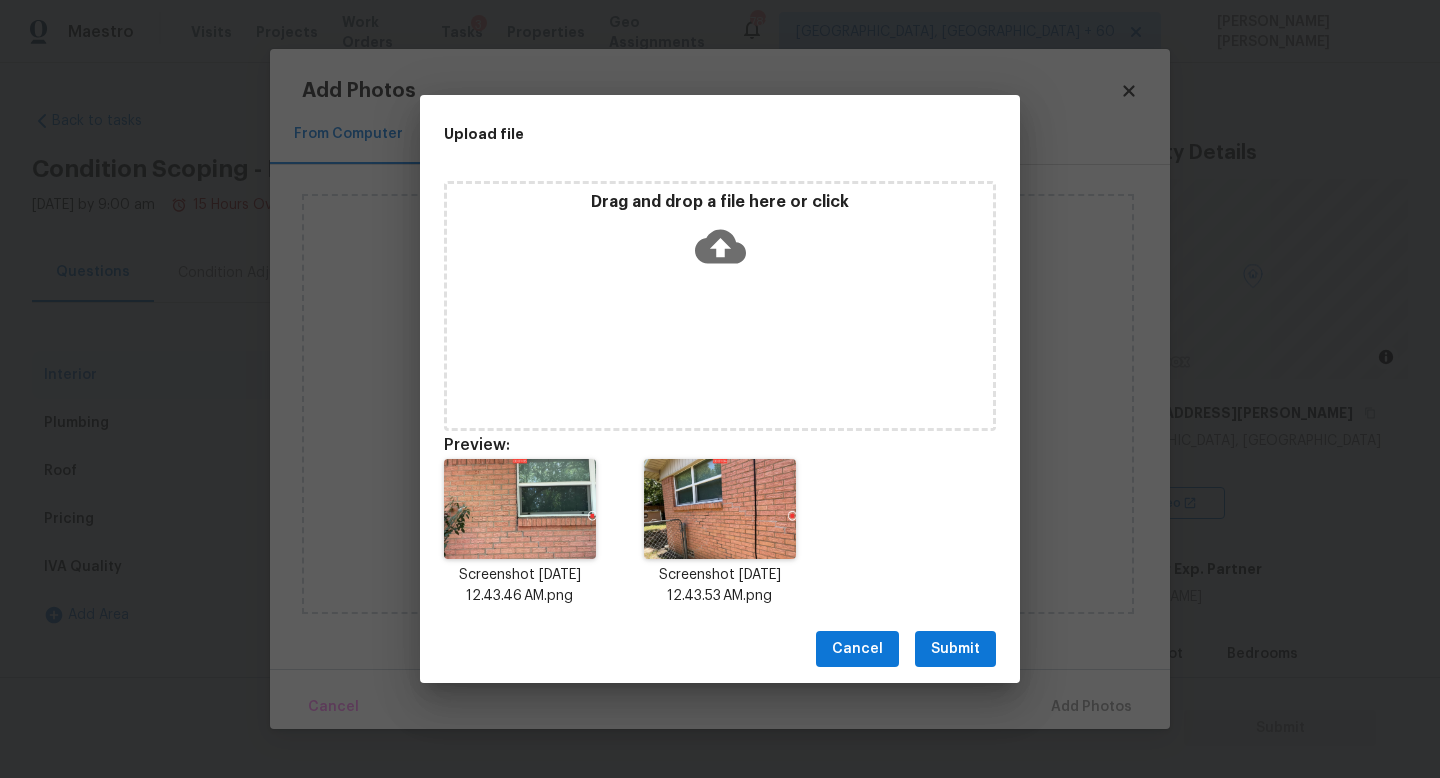 scroll, scrollTop: 0, scrollLeft: 0, axis: both 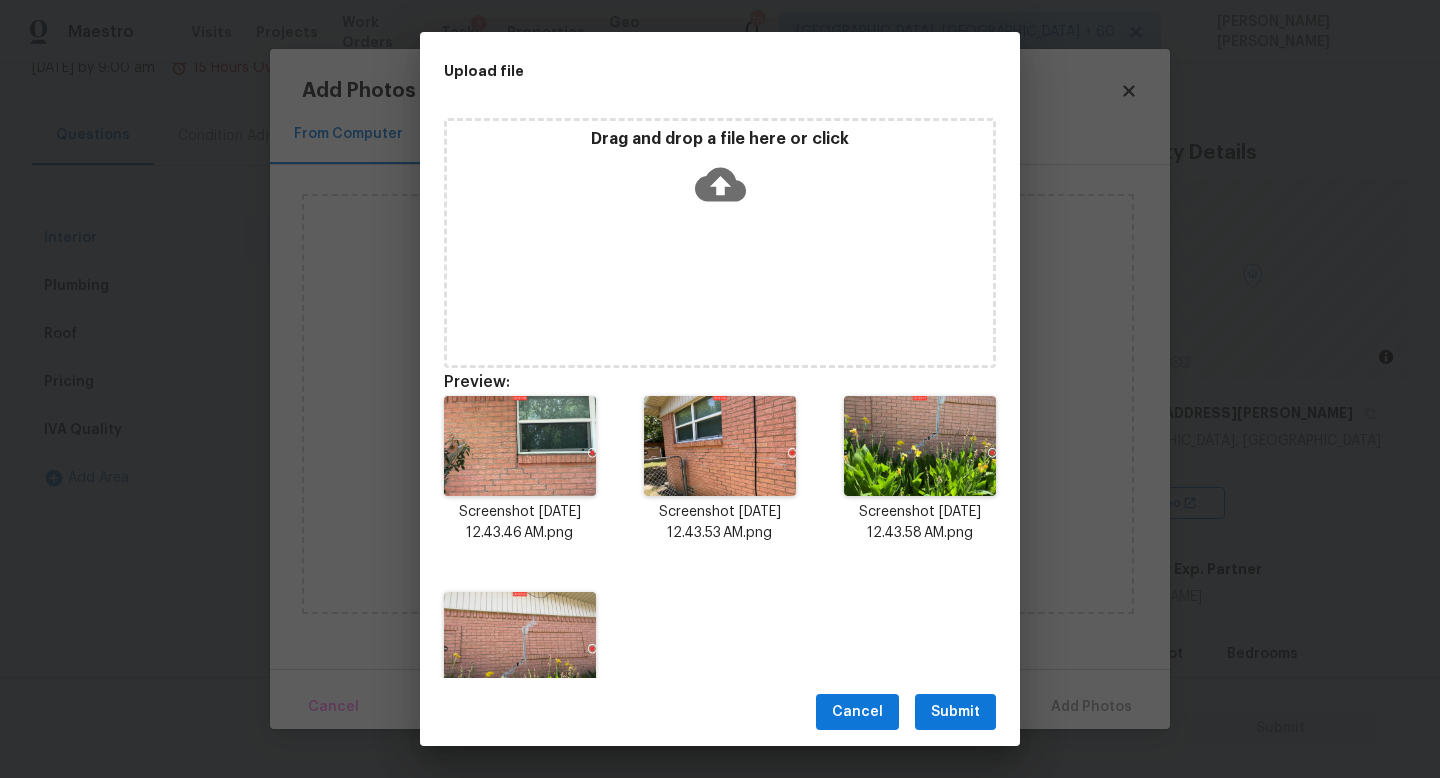 click on "Submit" at bounding box center [955, 712] 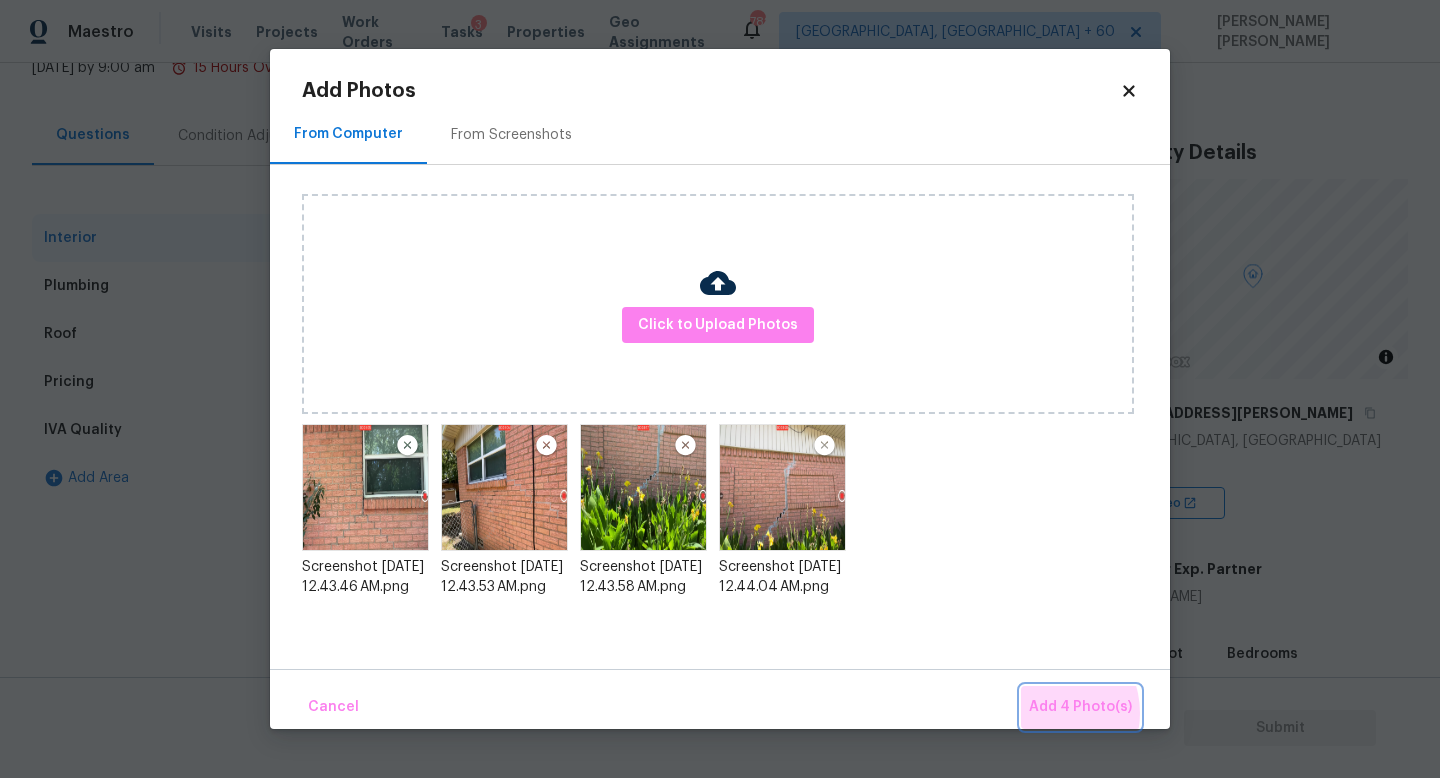 click on "Add 4 Photo(s)" at bounding box center (1080, 707) 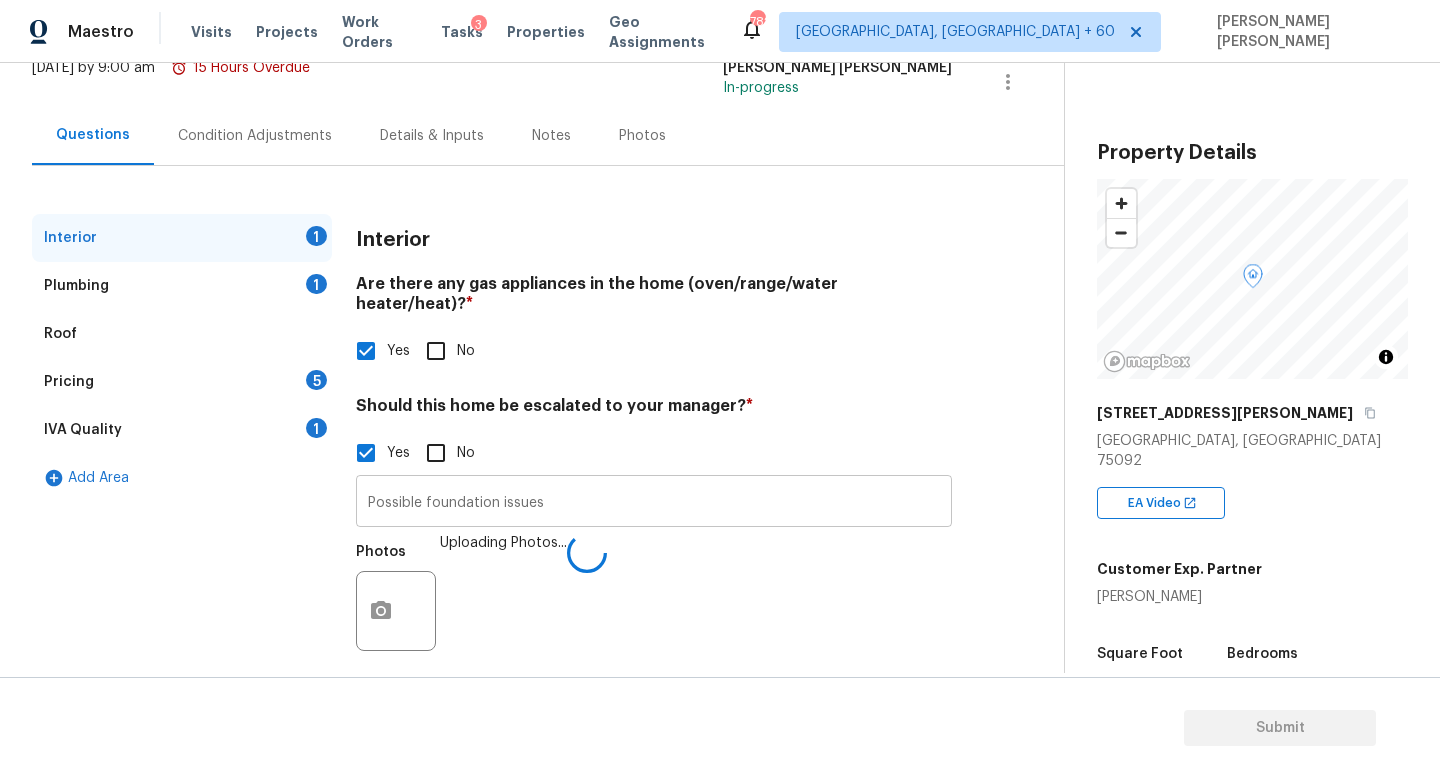 click on "Possible foundation issues" at bounding box center (654, 503) 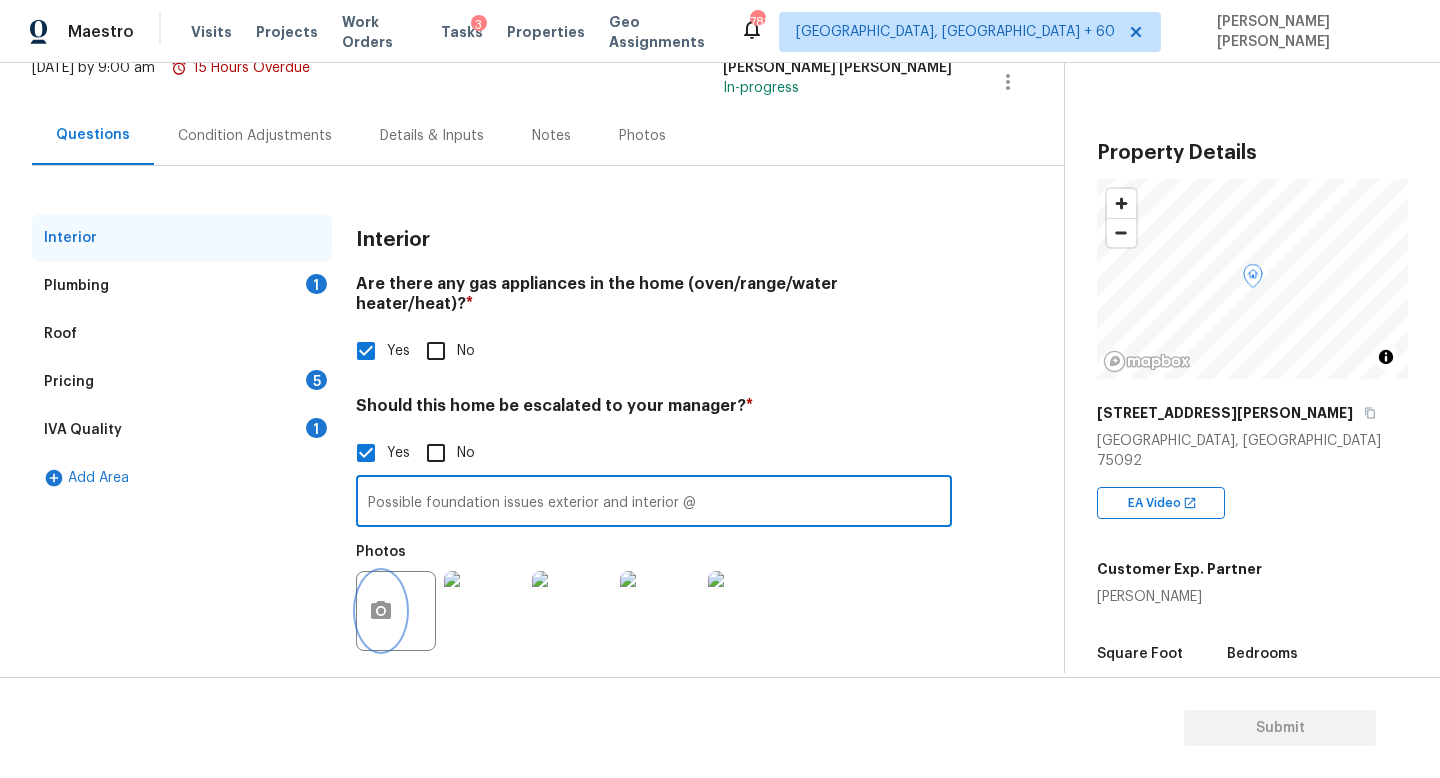 click 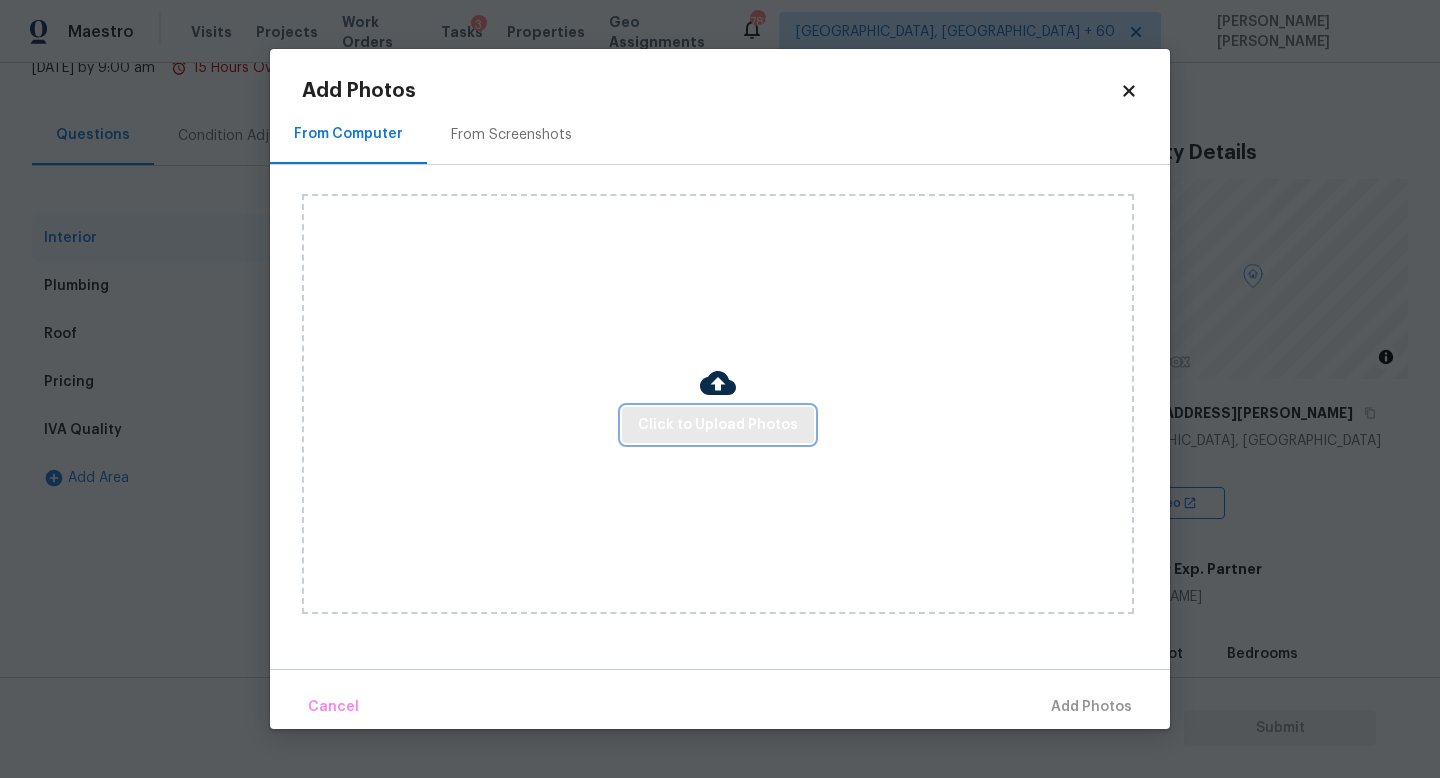 click on "Click to Upload Photos" at bounding box center (718, 425) 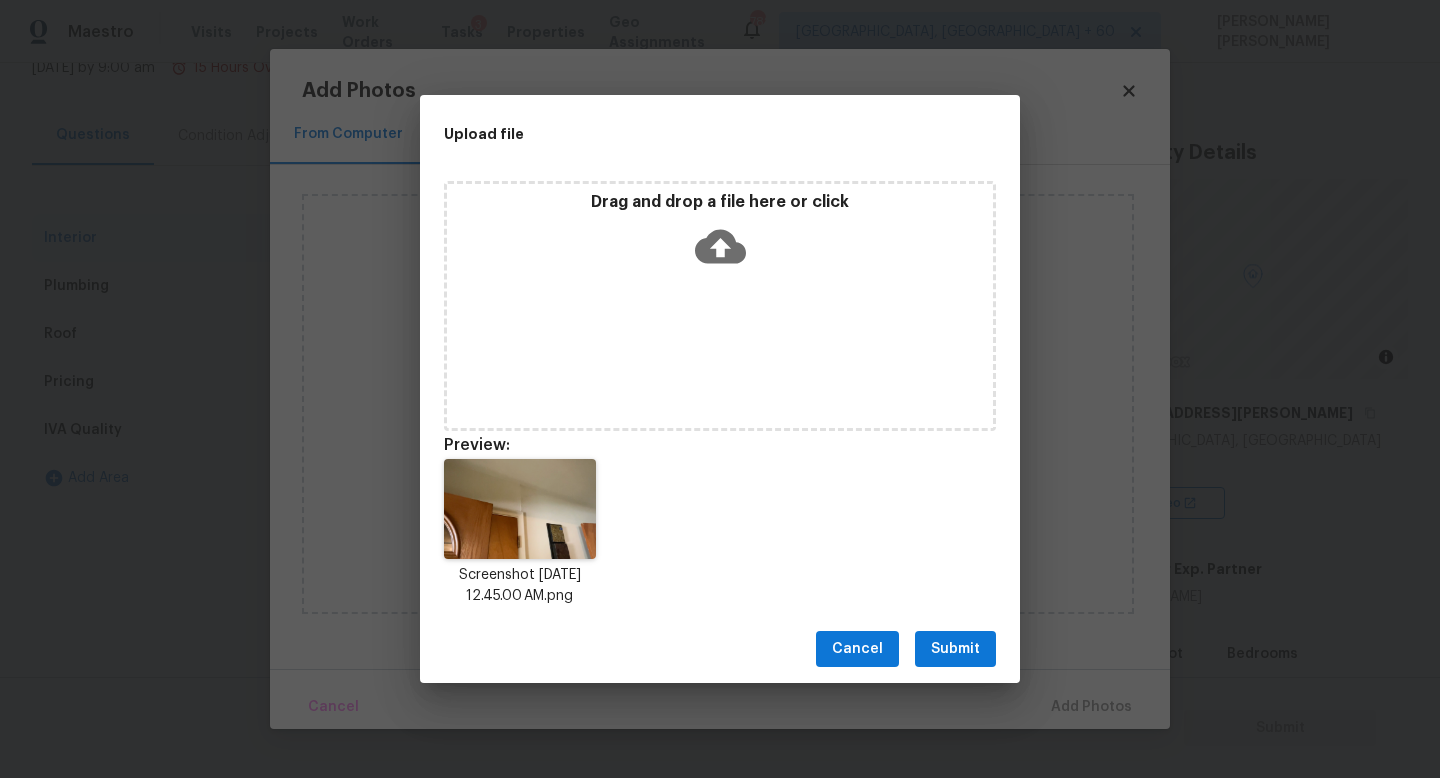 click on "Submit" at bounding box center (955, 649) 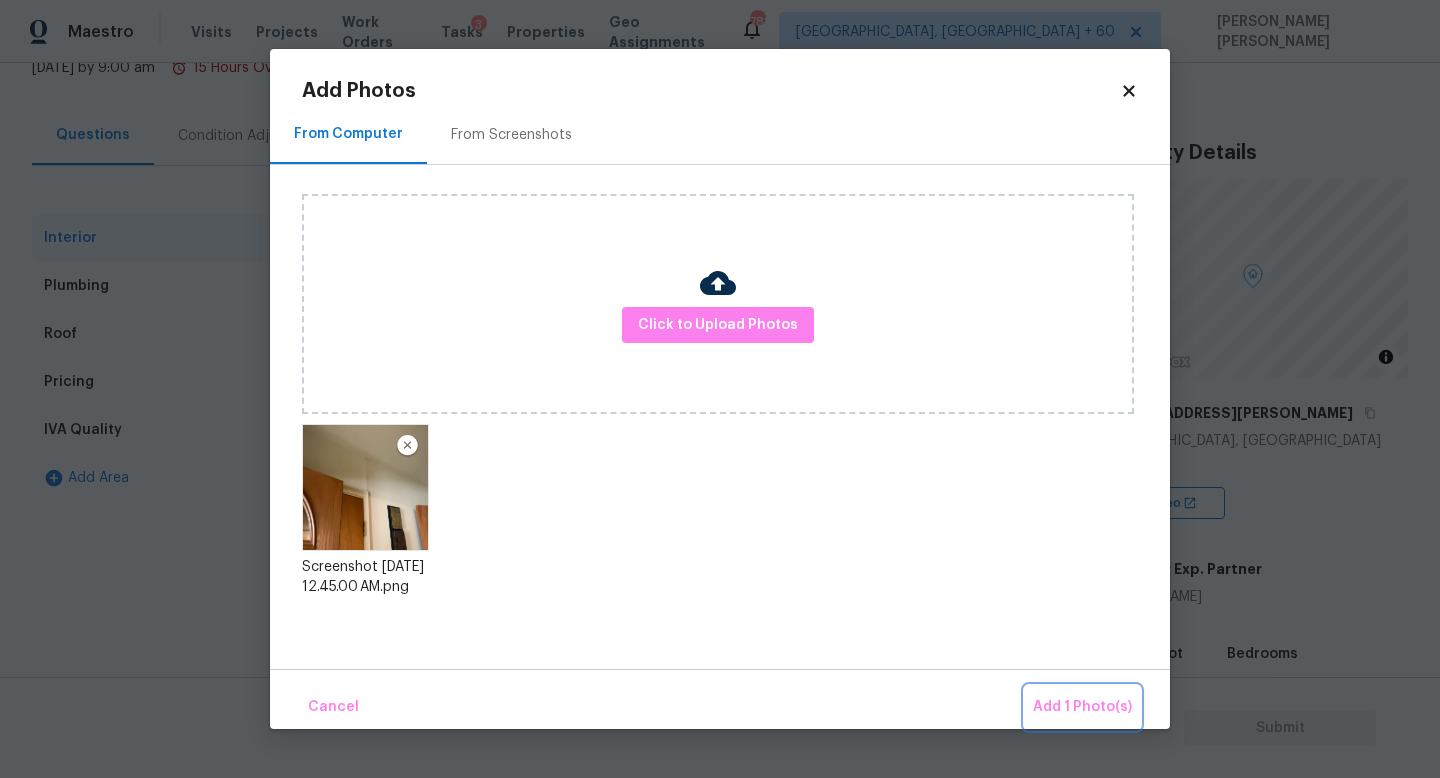 click on "Add 1 Photo(s)" at bounding box center (1082, 707) 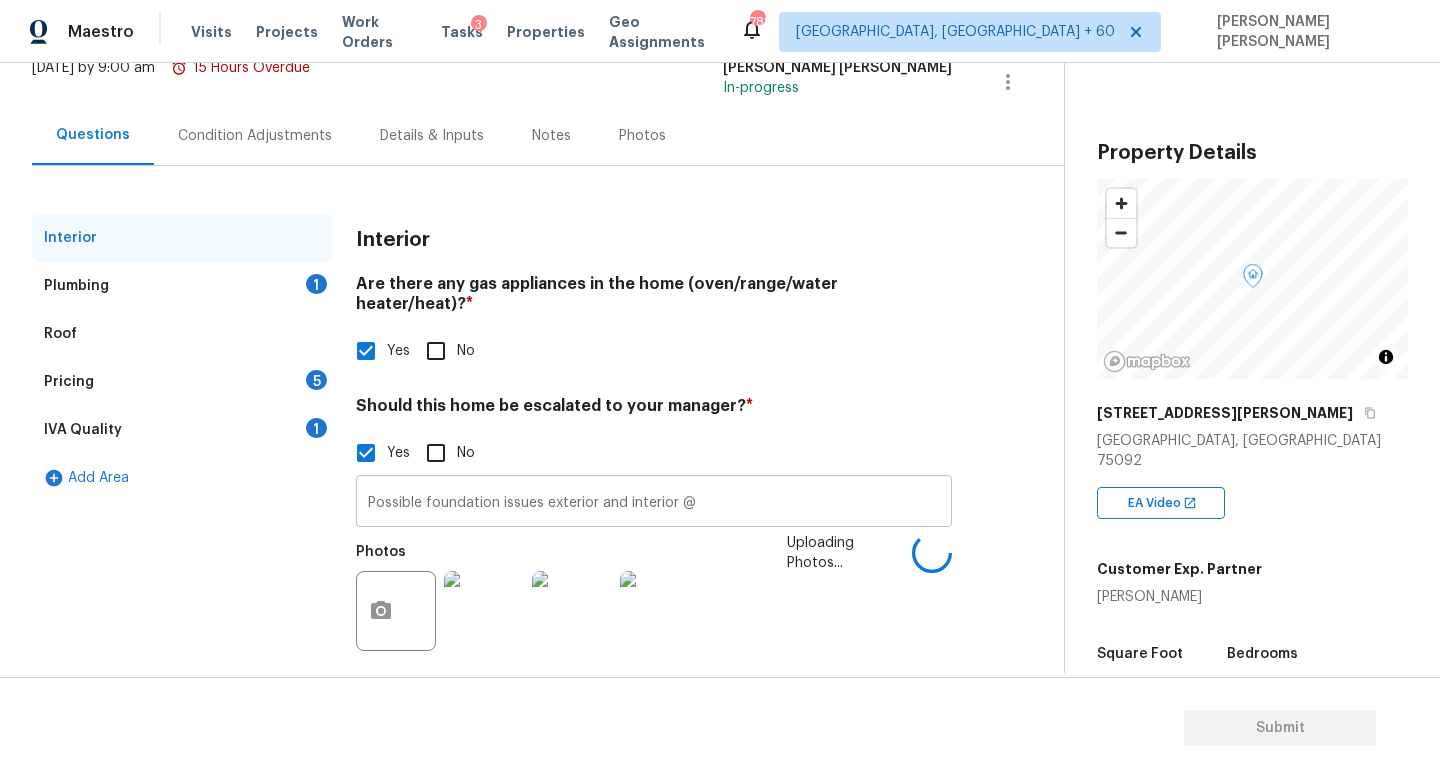 click on "Possible foundation issues exterior and interior @" at bounding box center (654, 503) 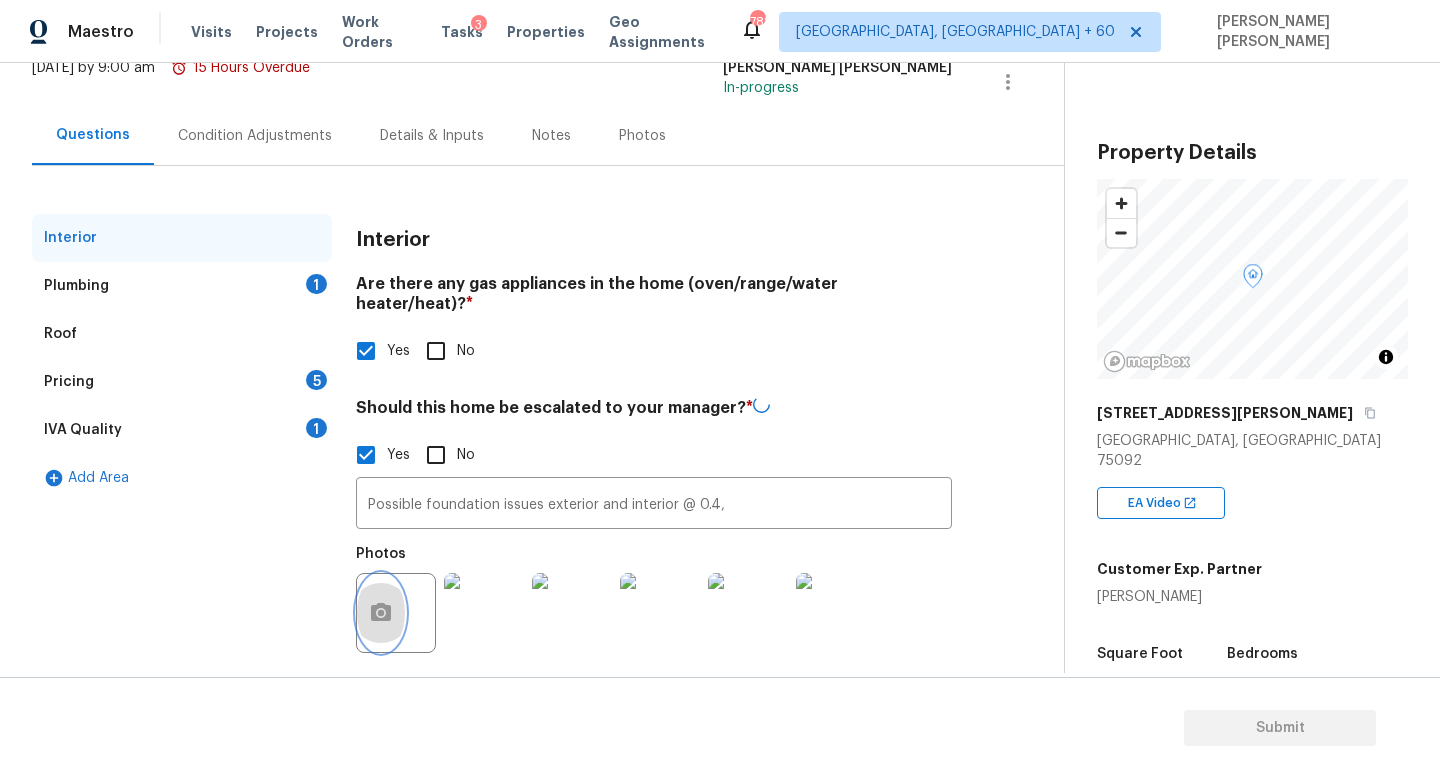 click 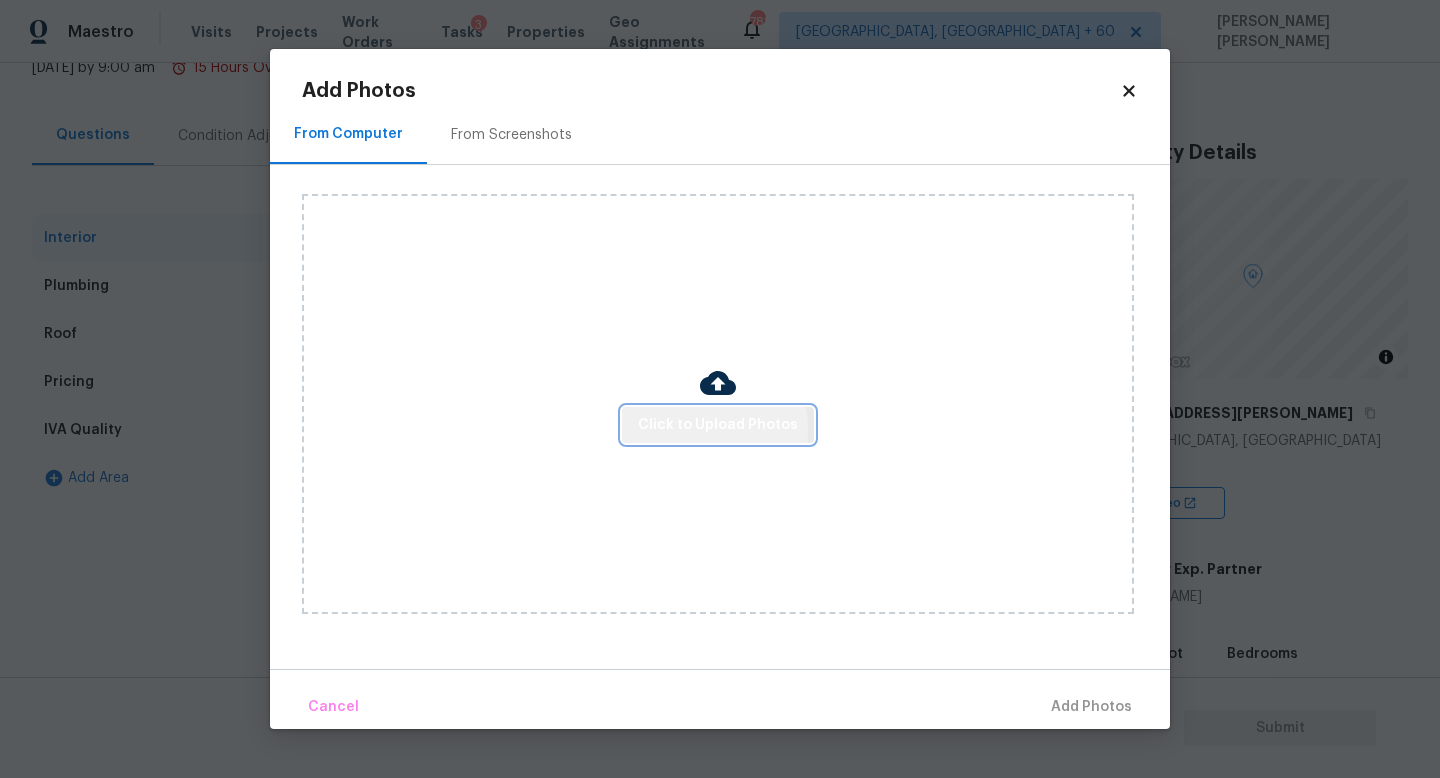 click on "Click to Upload Photos" at bounding box center (718, 425) 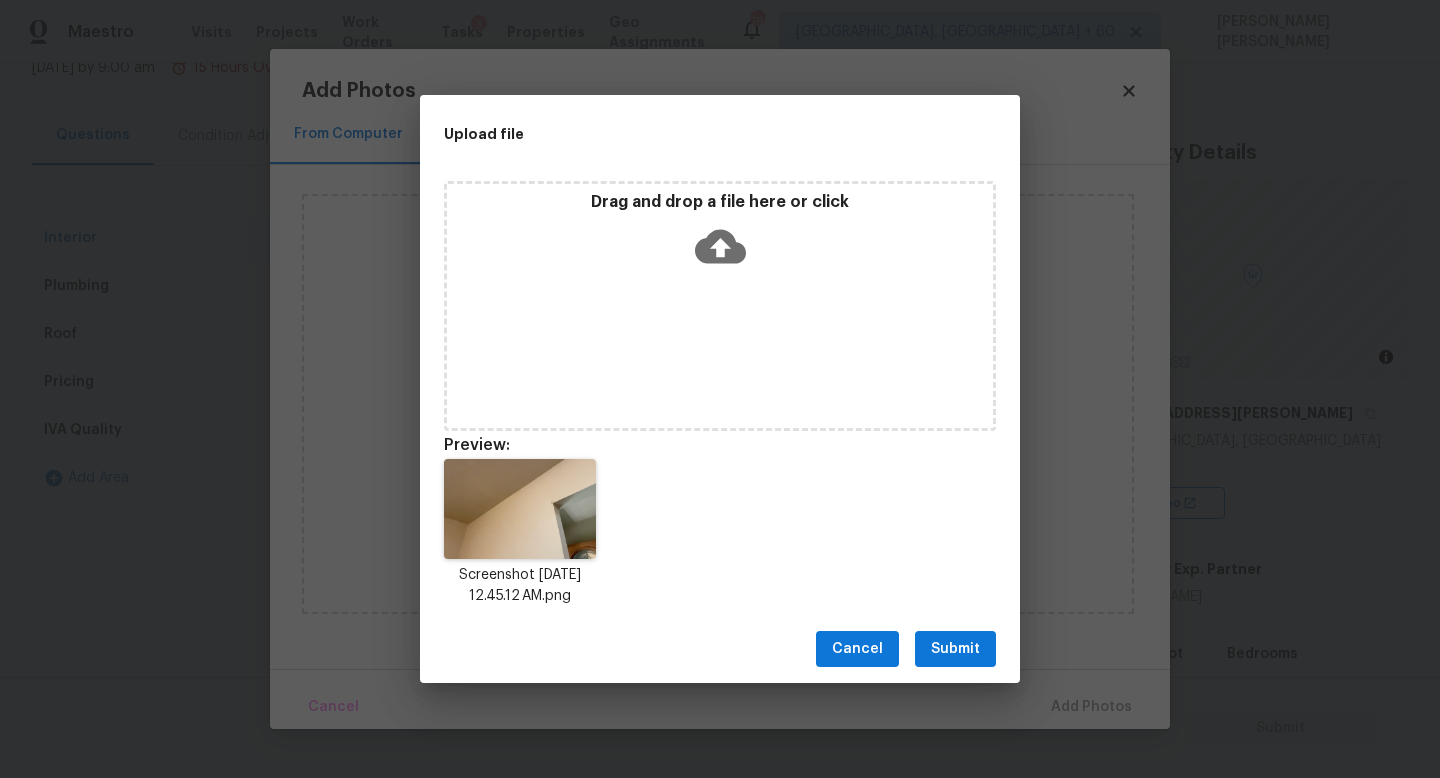 click on "Submit" at bounding box center (955, 649) 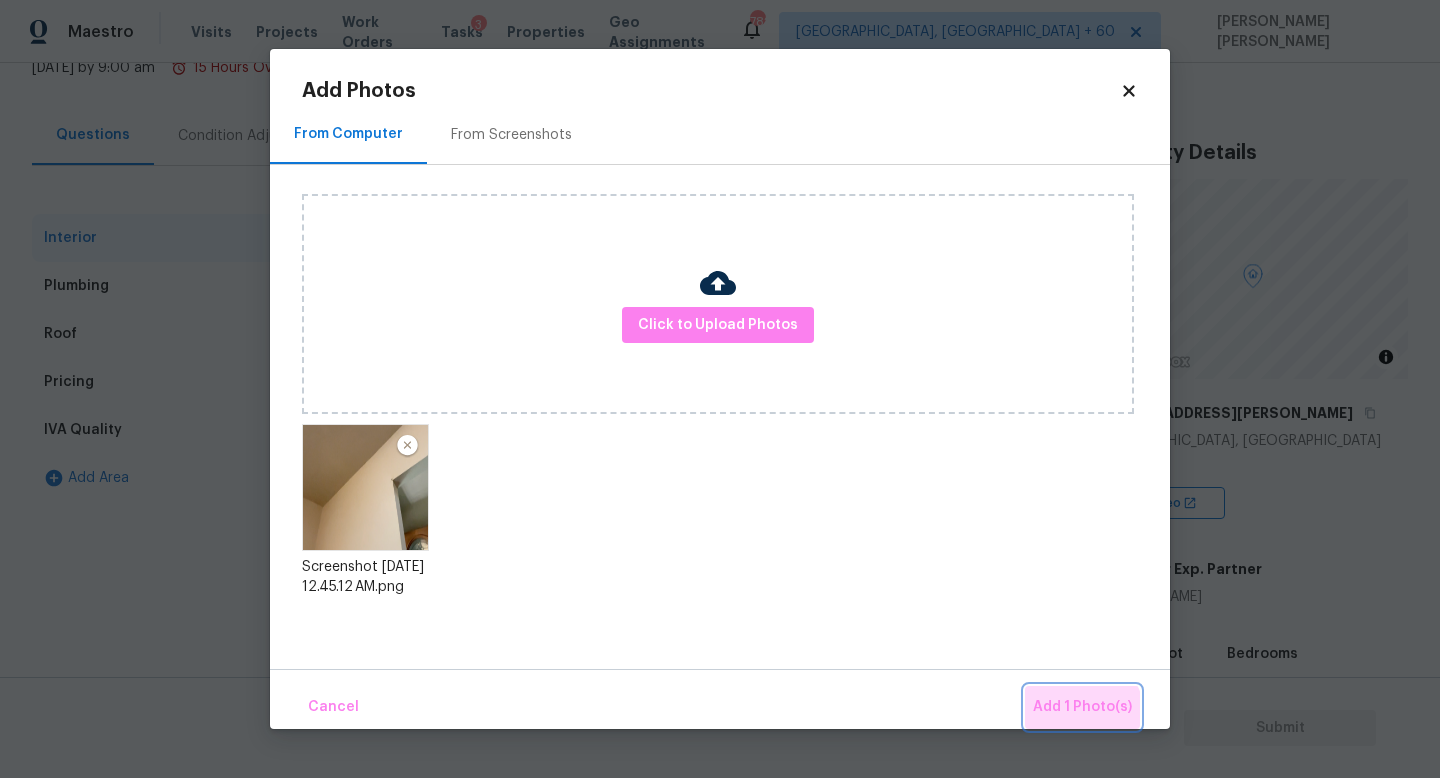 click on "Add 1 Photo(s)" at bounding box center (1082, 707) 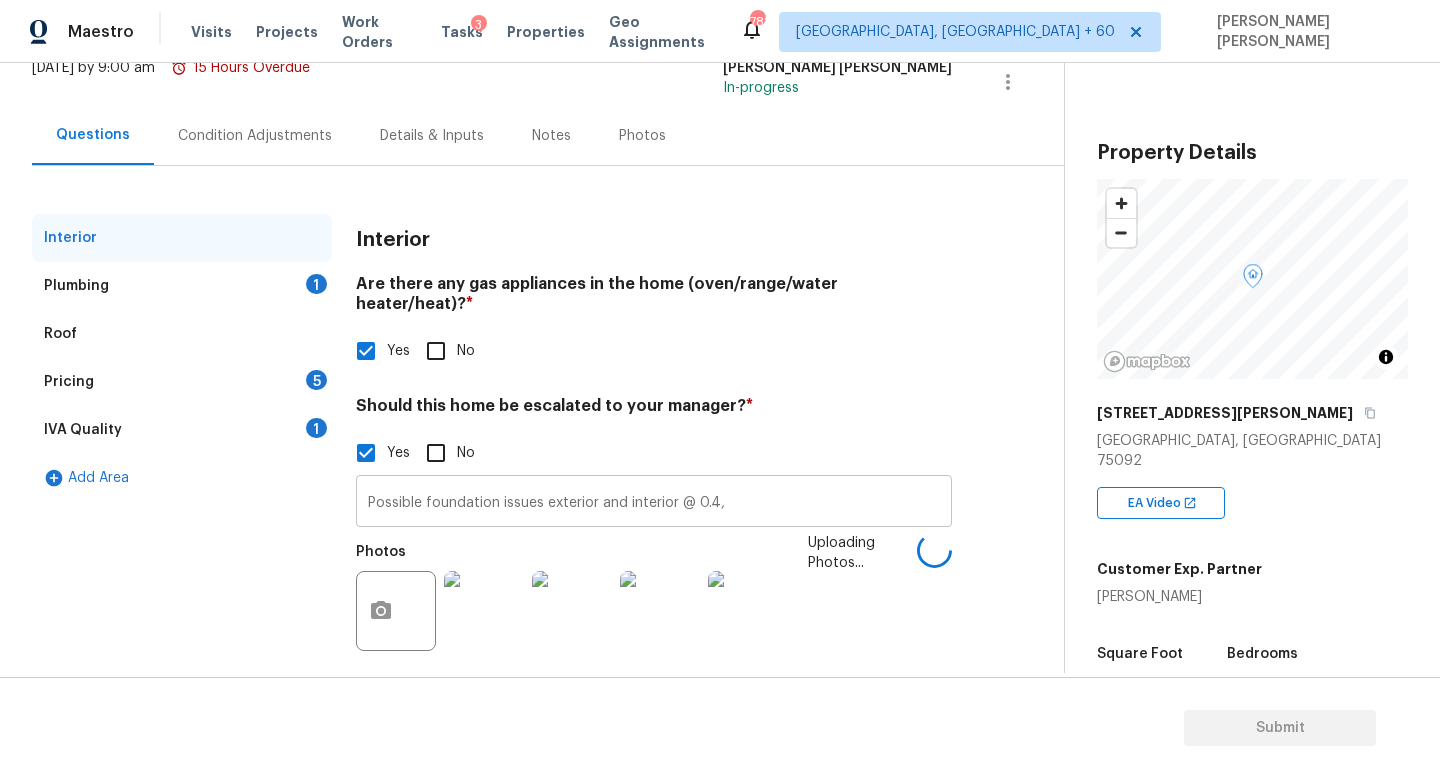 click on "Possible foundation issues exterior and interior @ 0.4," at bounding box center (654, 503) 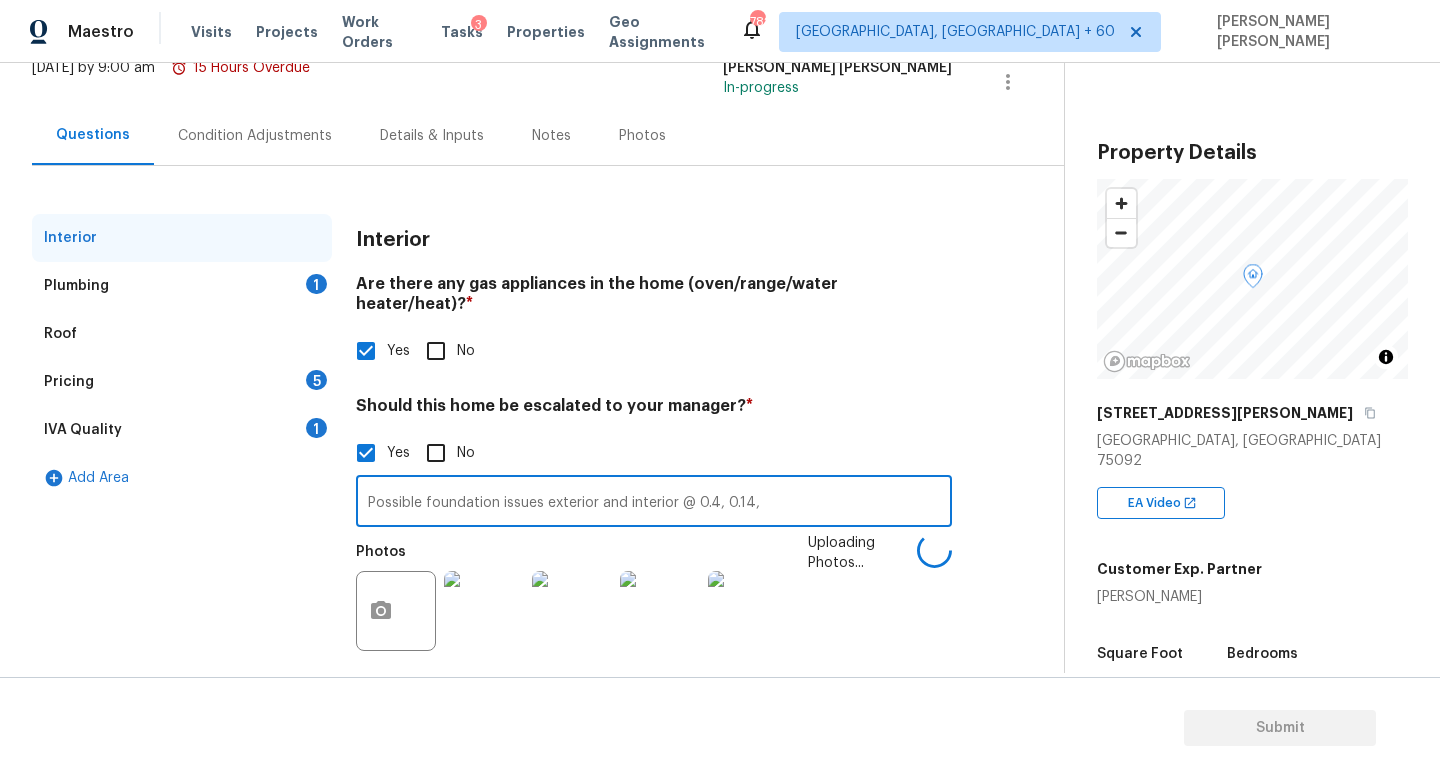 type on "Possible foundation issues exterior and interior @ 0.4, 0.14," 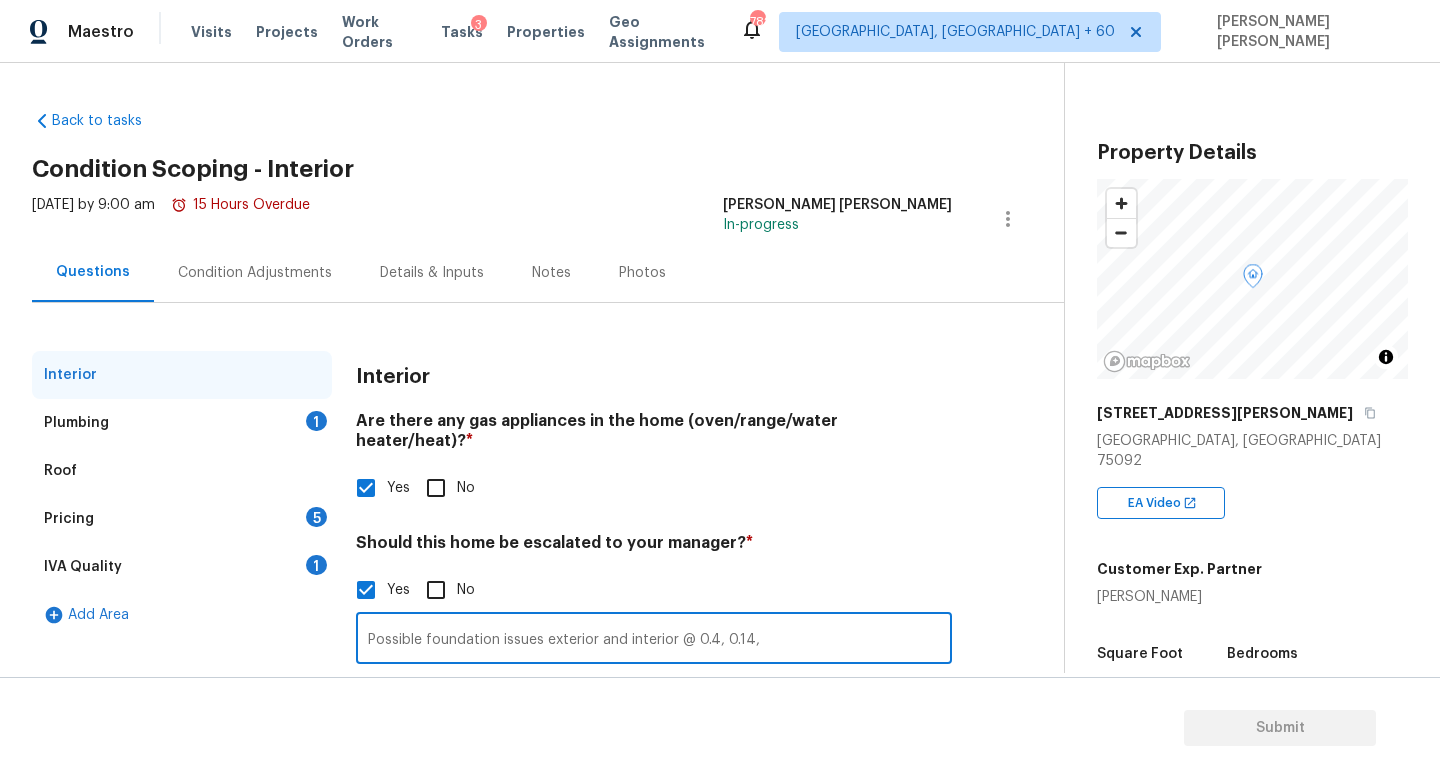 scroll, scrollTop: 0, scrollLeft: 0, axis: both 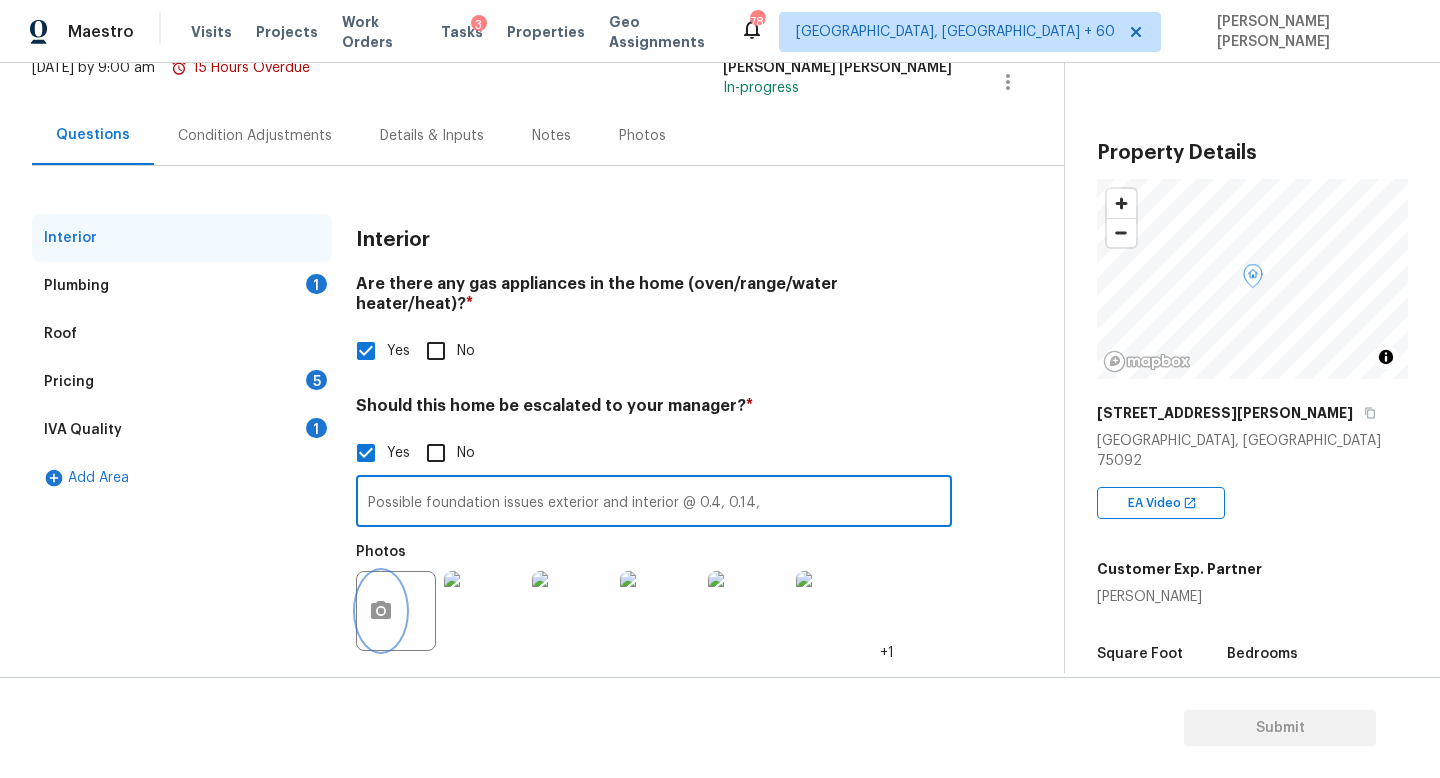 click at bounding box center [381, 611] 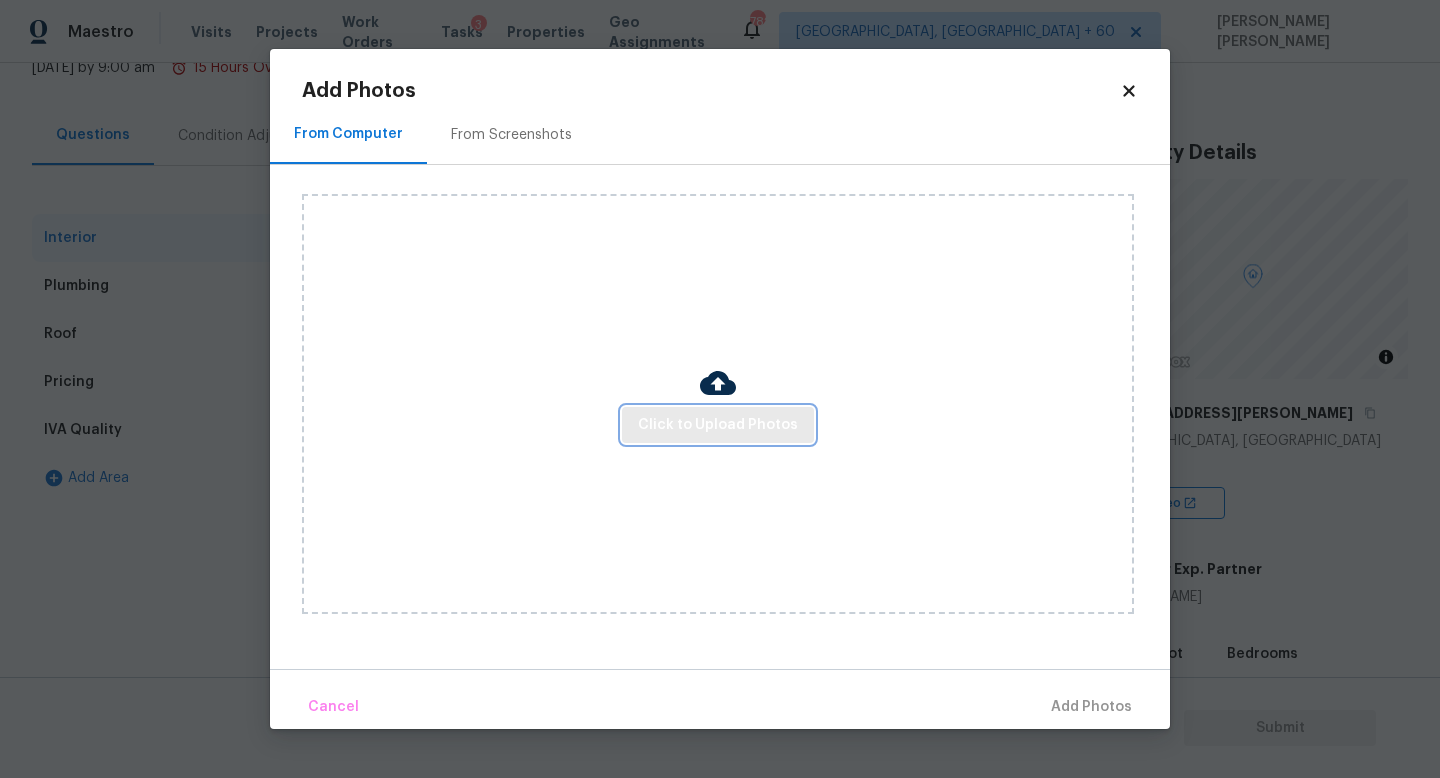 click on "Click to Upload Photos" at bounding box center (718, 425) 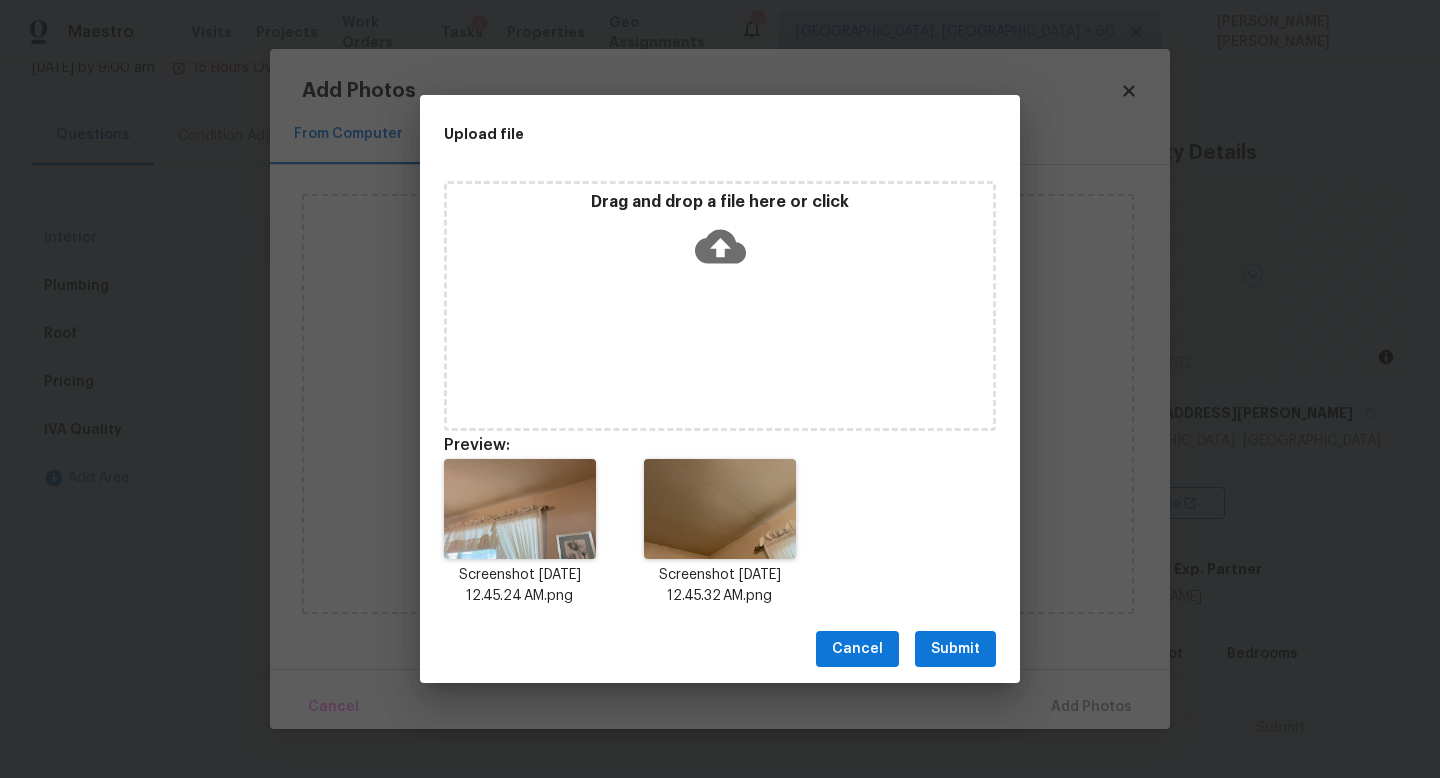 click on "Submit" at bounding box center (955, 649) 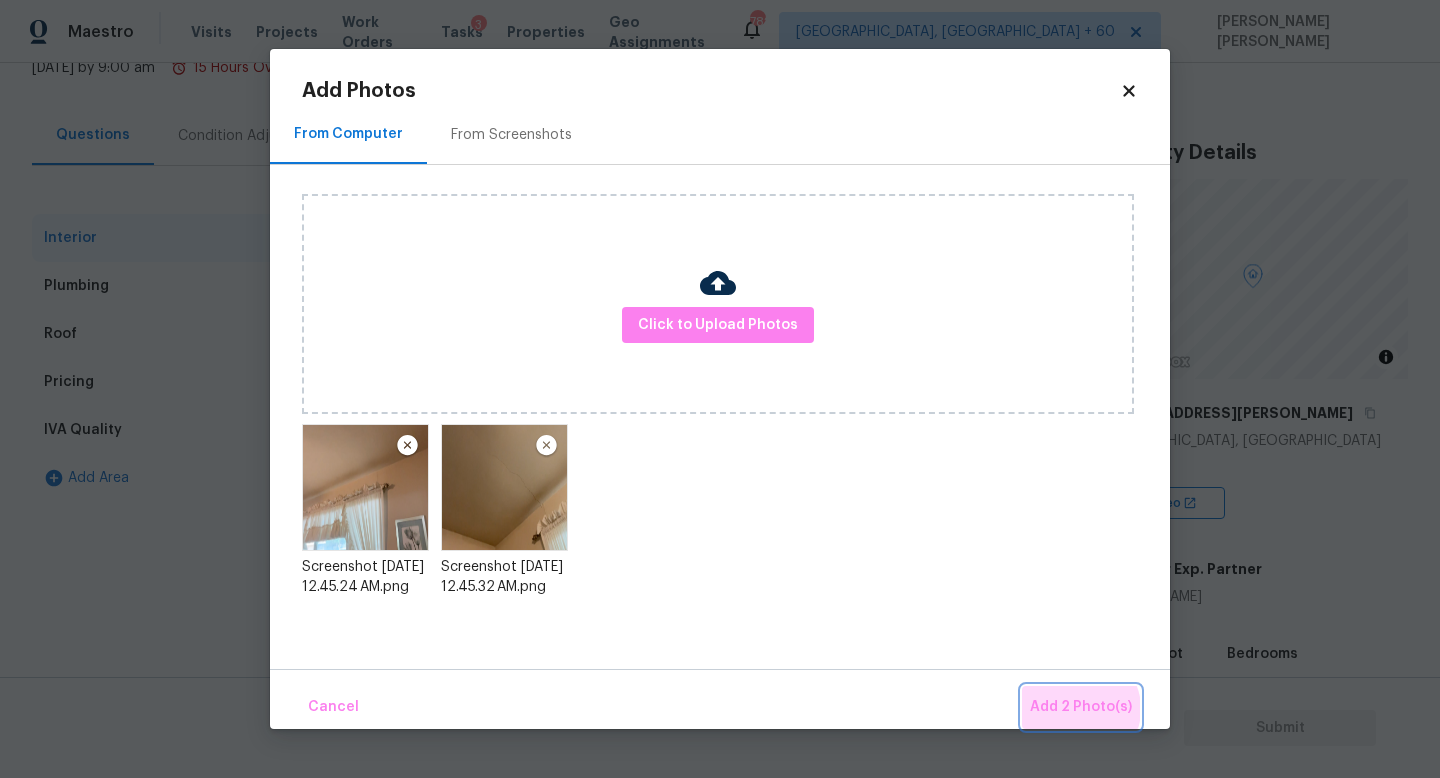 click on "Add 2 Photo(s)" at bounding box center (1081, 707) 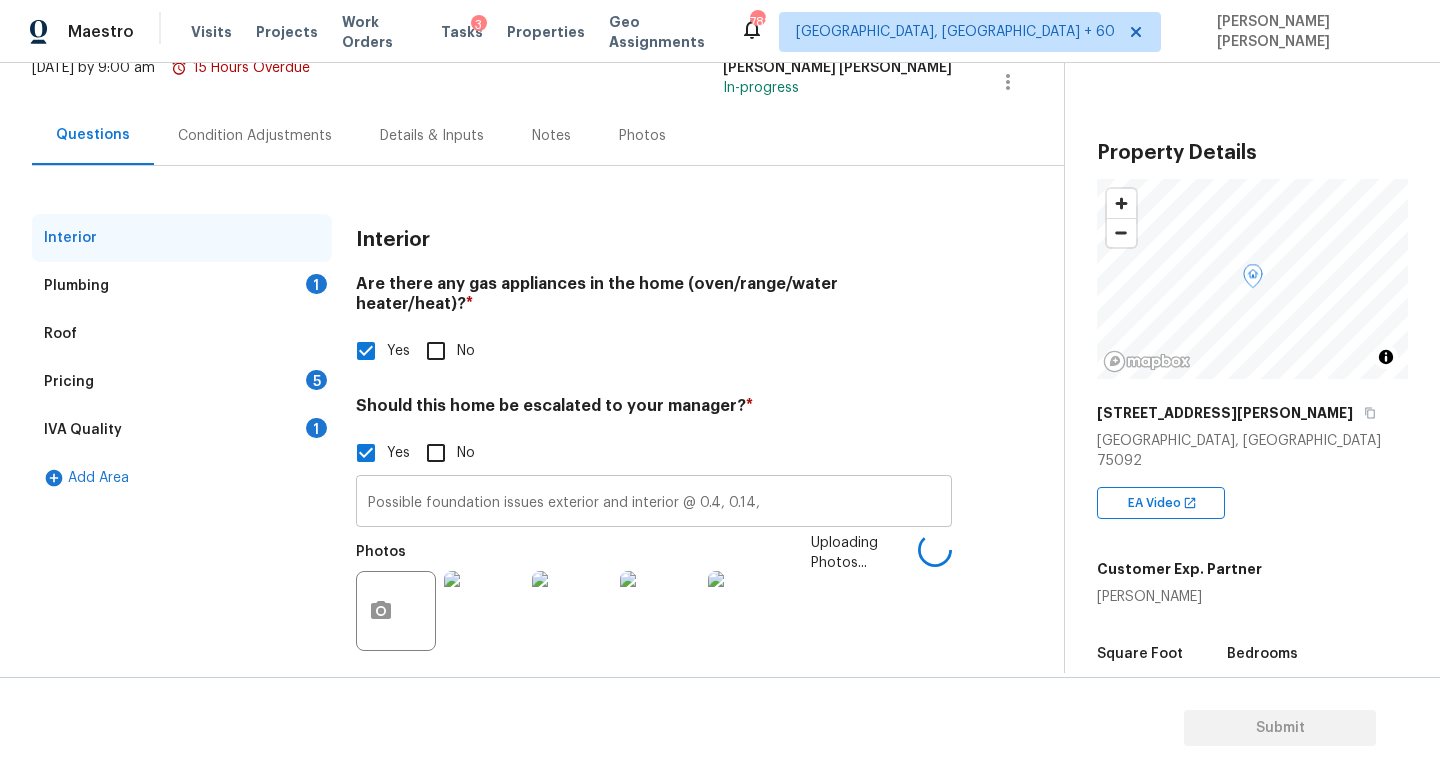 click on "Possible foundation issues exterior and interior @ 0.4, 0.14," at bounding box center [654, 503] 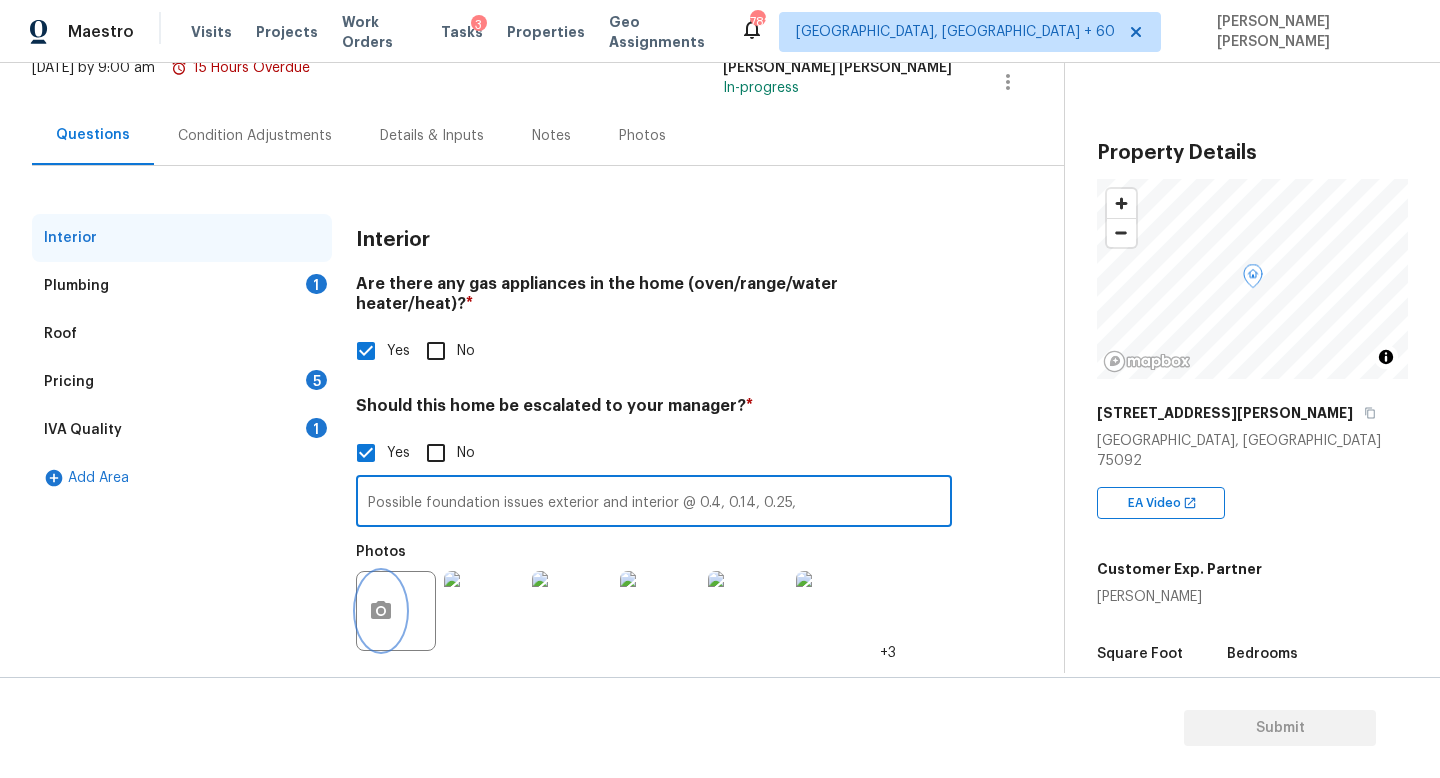 click 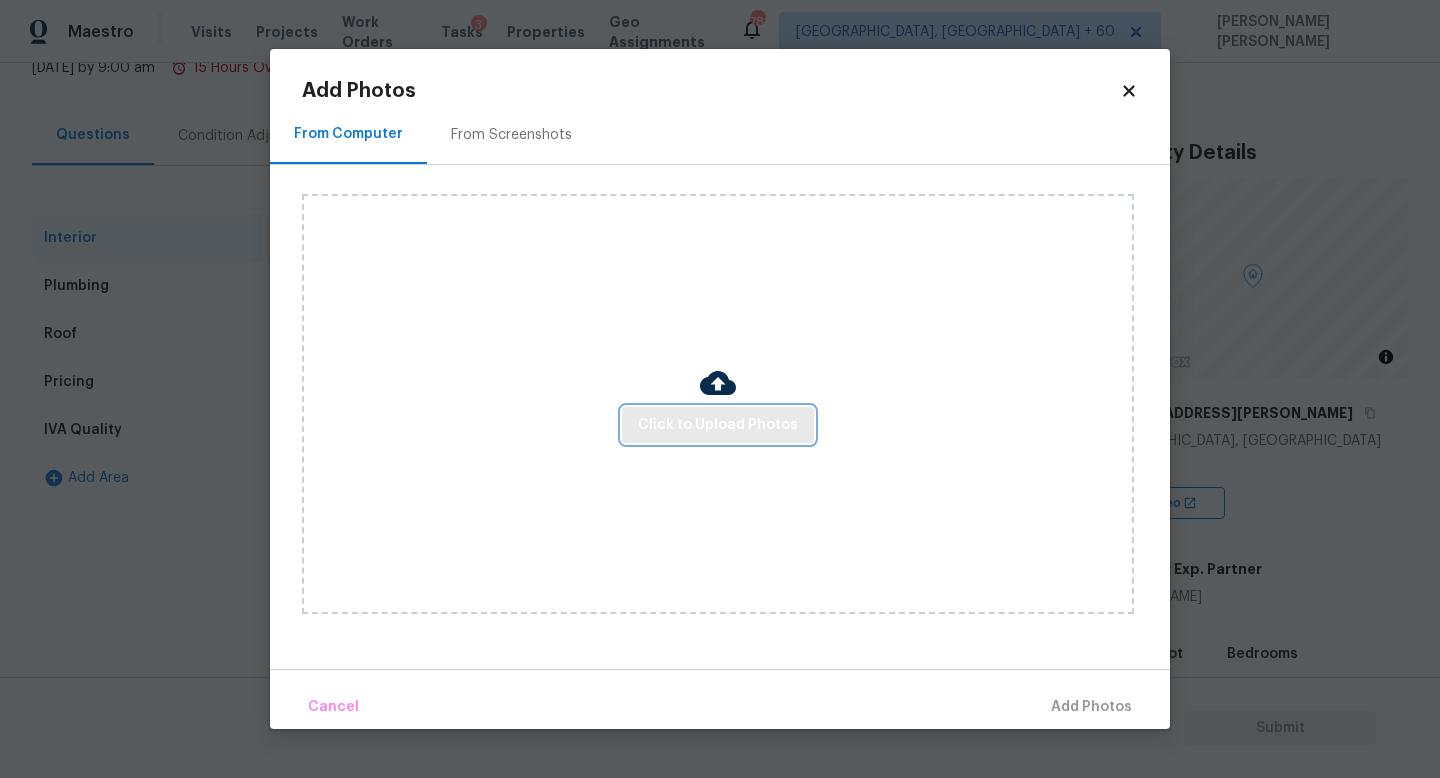 click on "Click to Upload Photos" at bounding box center [718, 425] 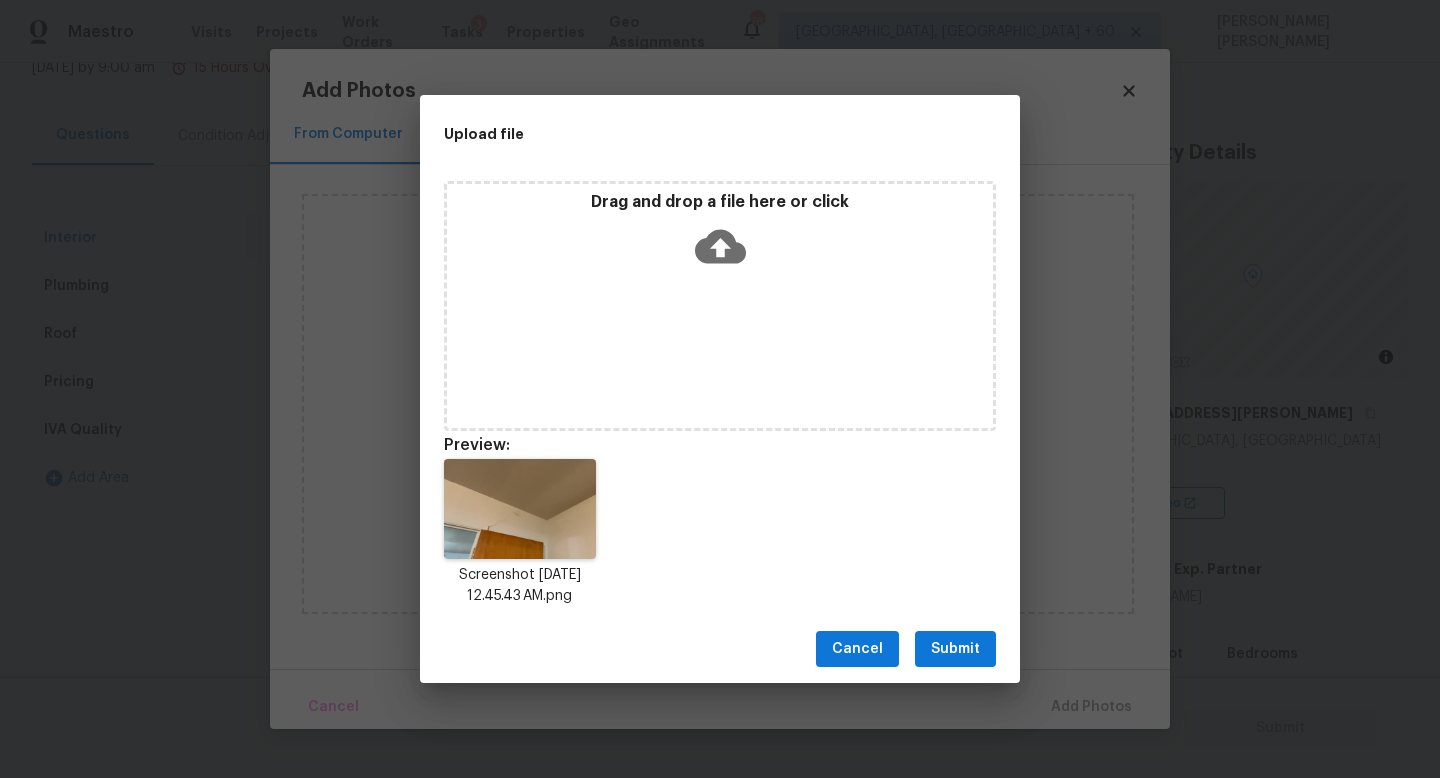 click on "Submit" at bounding box center (955, 649) 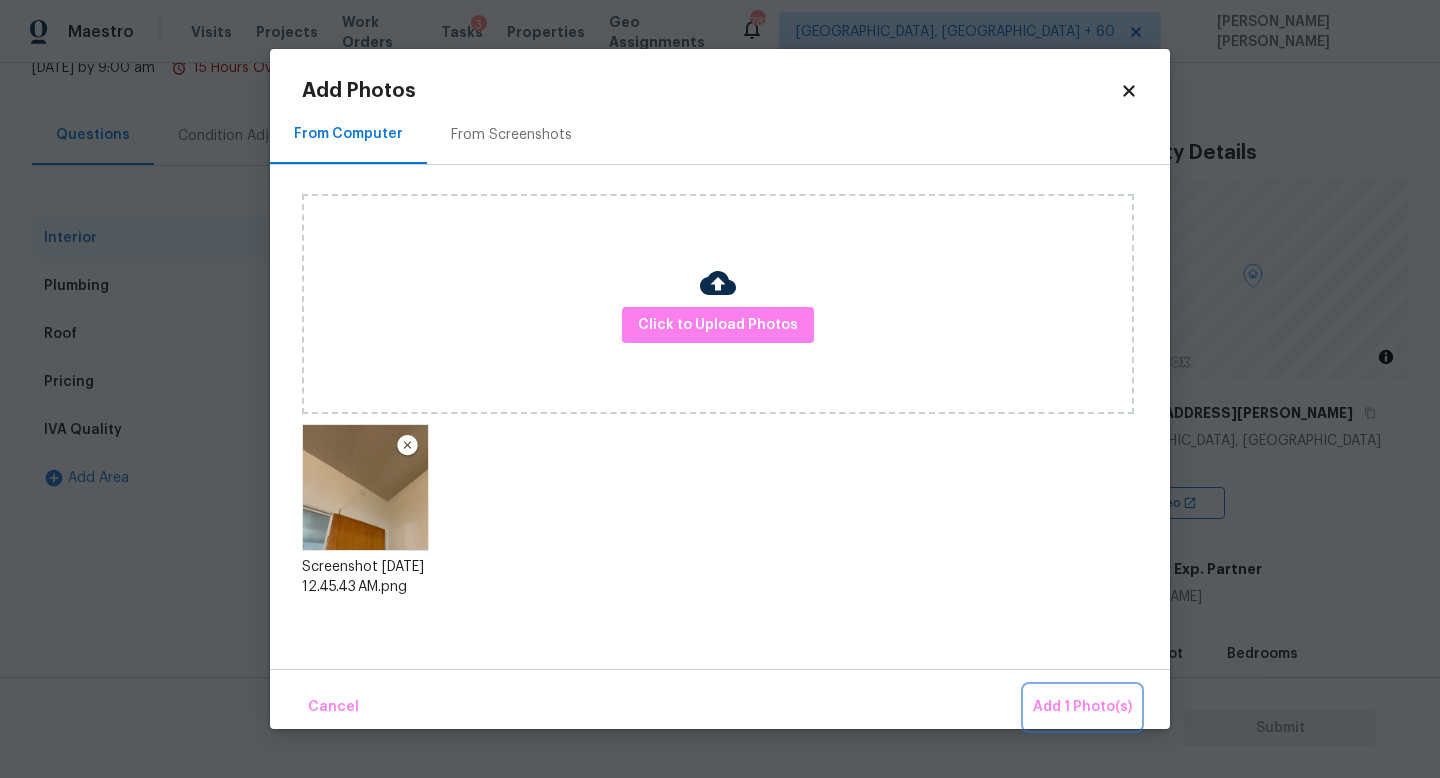 click on "Add 1 Photo(s)" at bounding box center [1082, 707] 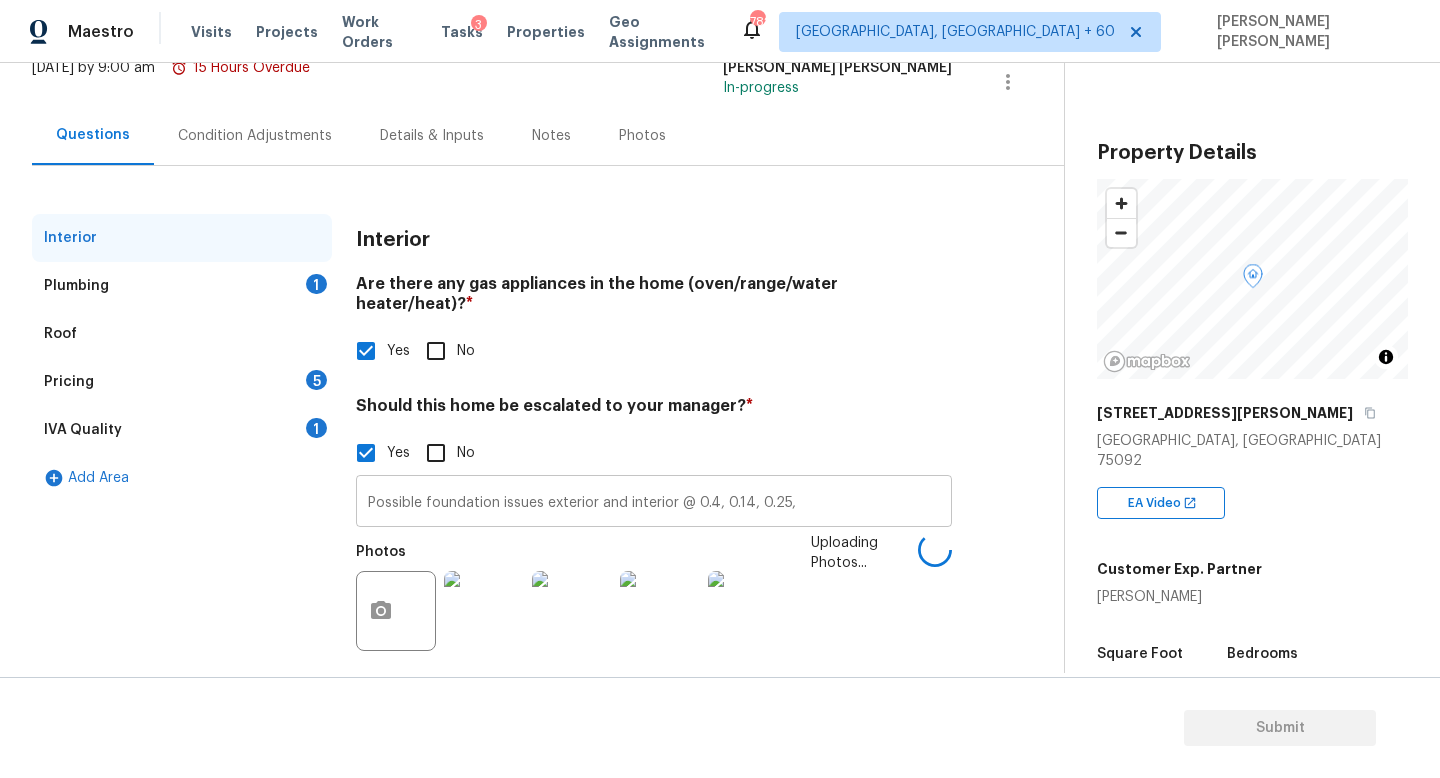 click on "Possible foundation issues exterior and interior @ 0.4, 0.14, 0.25," at bounding box center (654, 503) 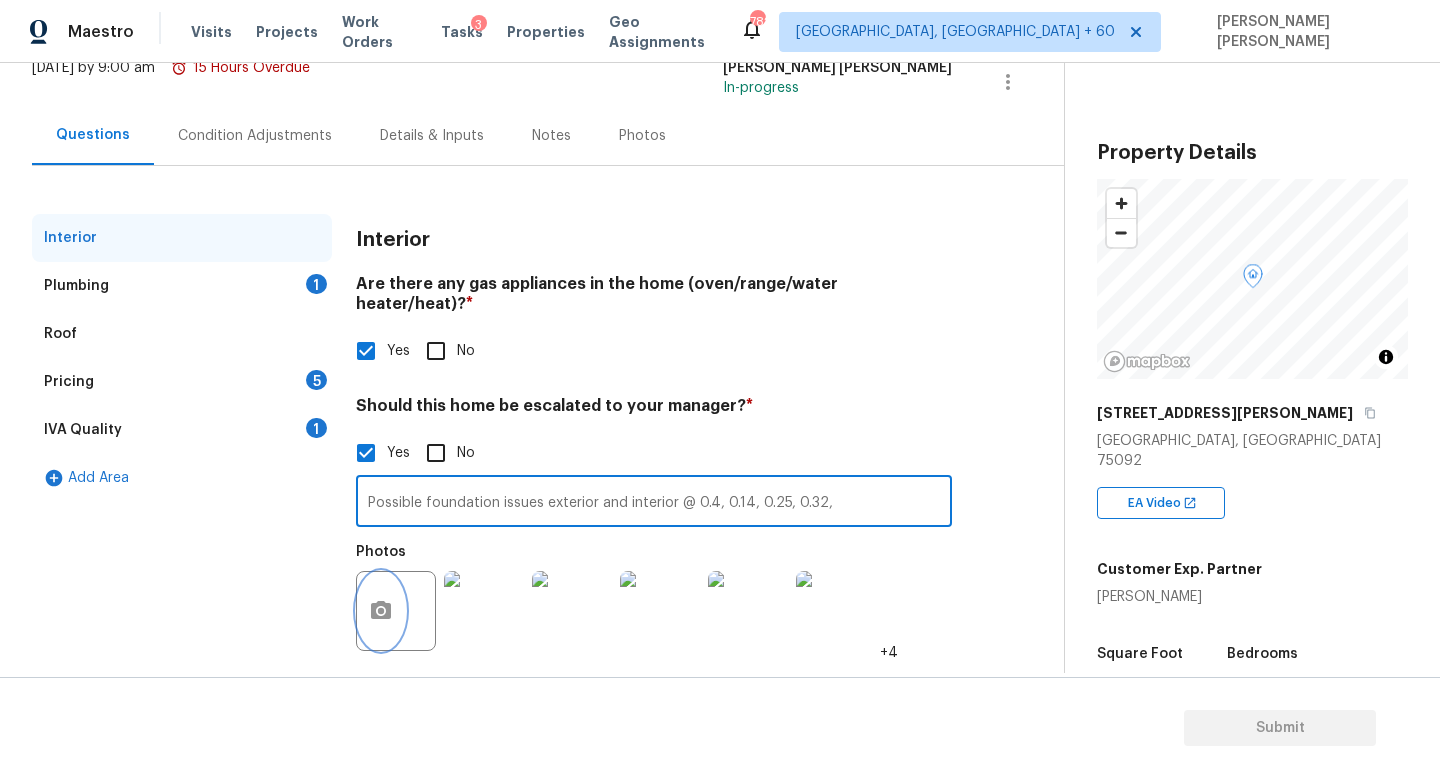 click 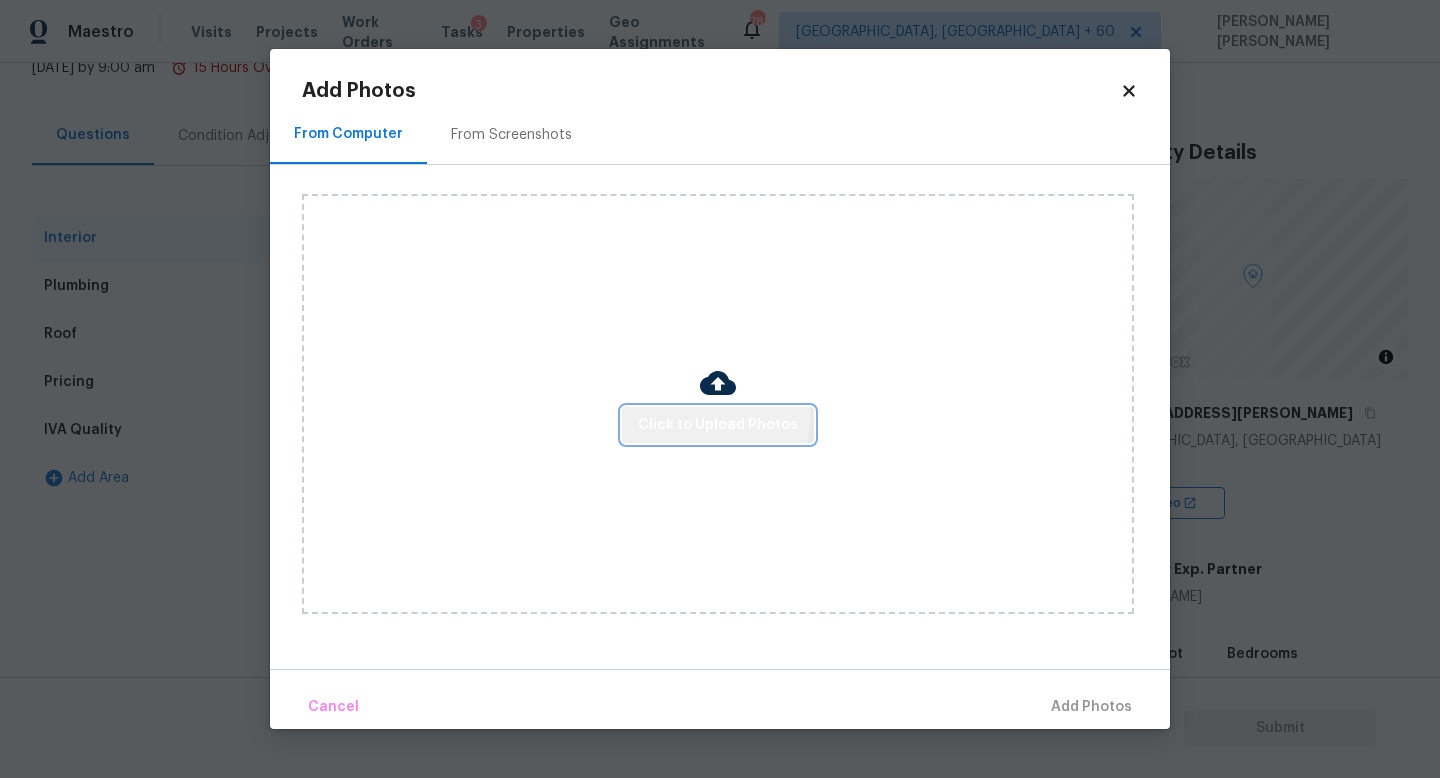 click on "Click to Upload Photos" at bounding box center (718, 425) 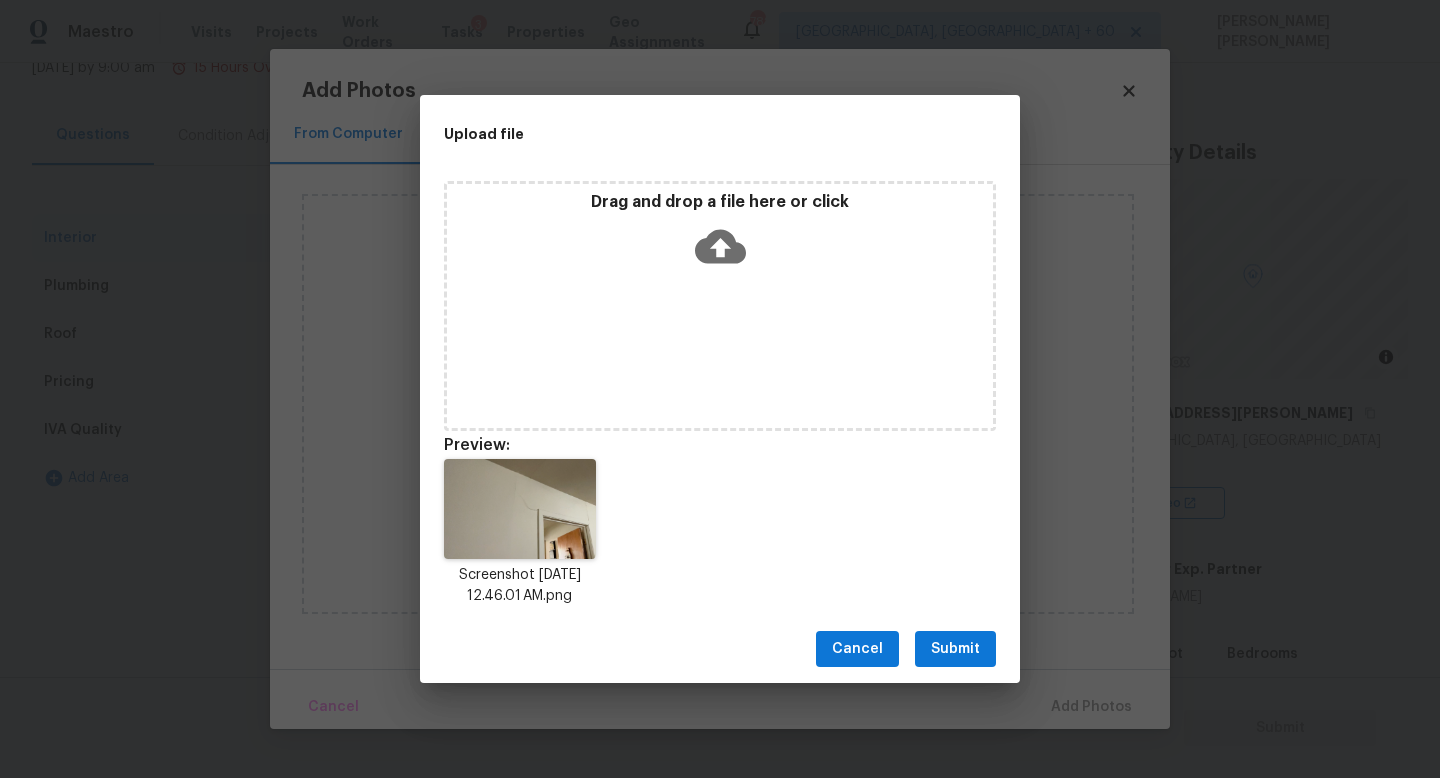 click on "Submit" at bounding box center [955, 649] 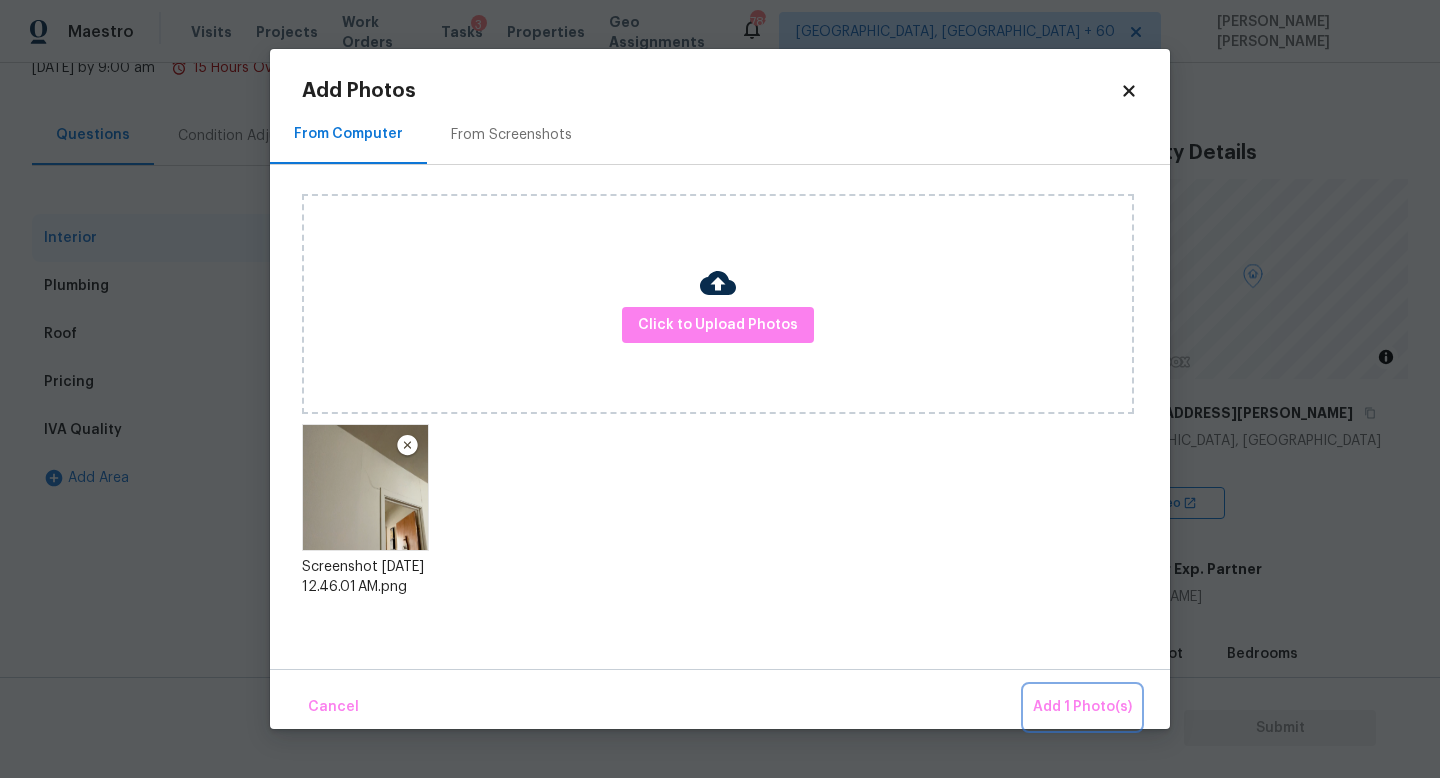 click on "Add 1 Photo(s)" at bounding box center (1082, 707) 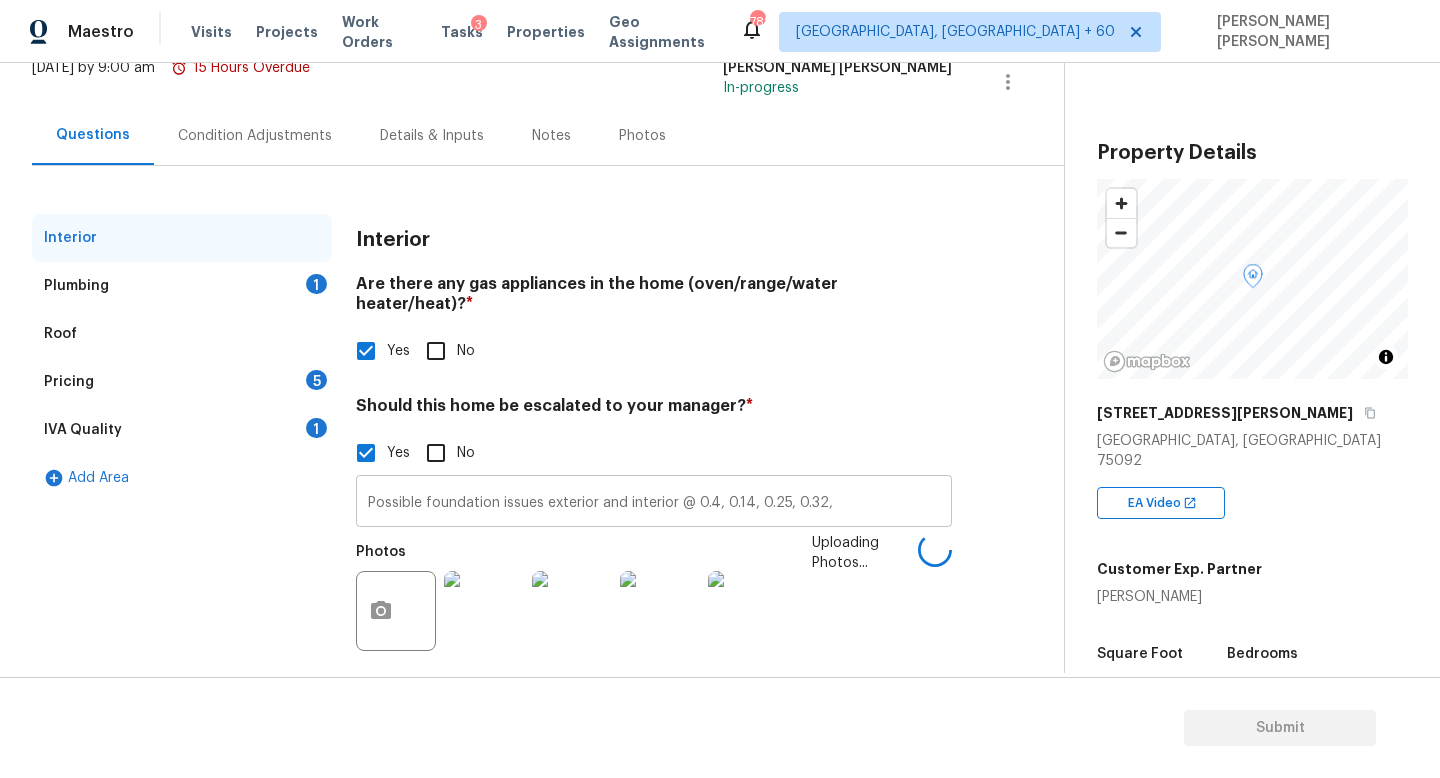 click on "Possible foundation issues exterior and interior @ 0.4, 0.14, 0.25, 0.32," at bounding box center (654, 503) 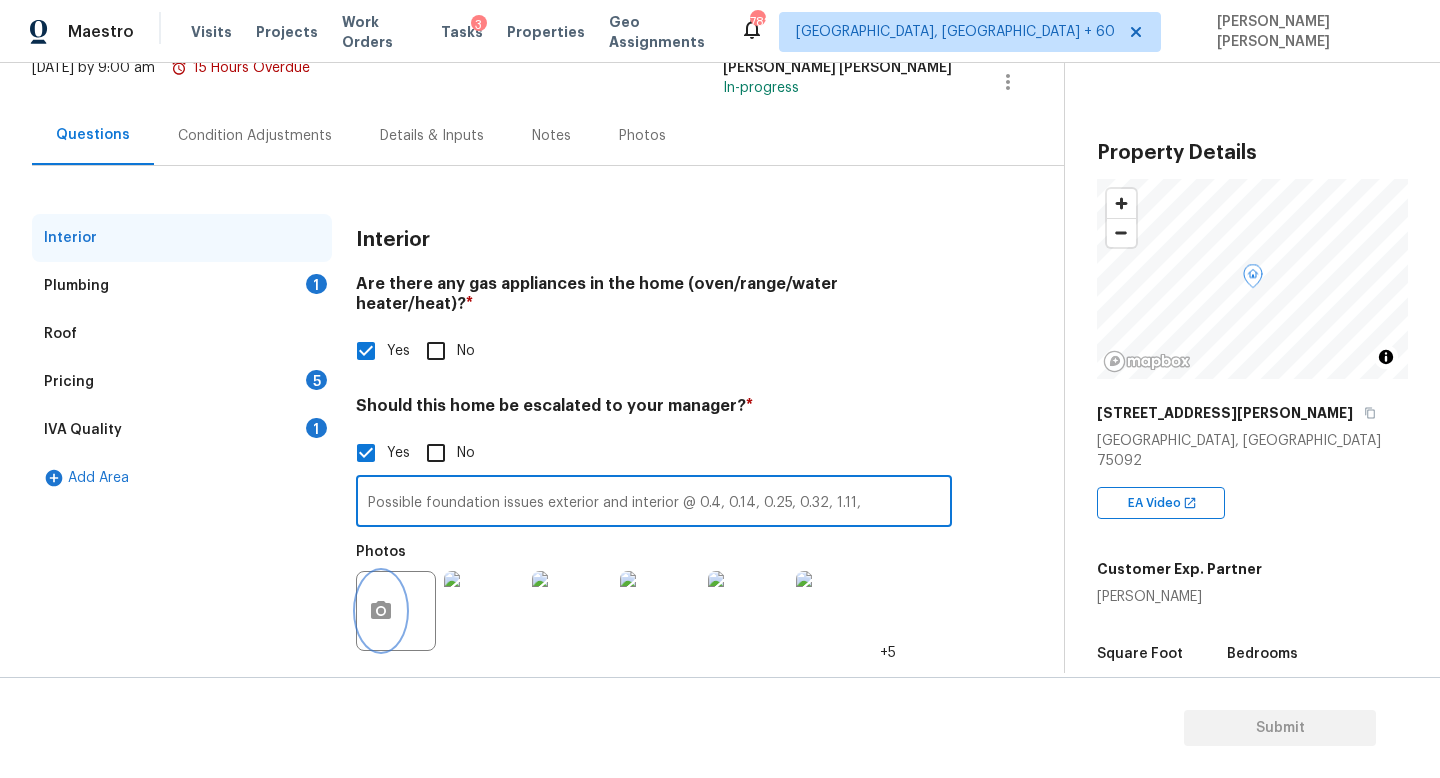 click 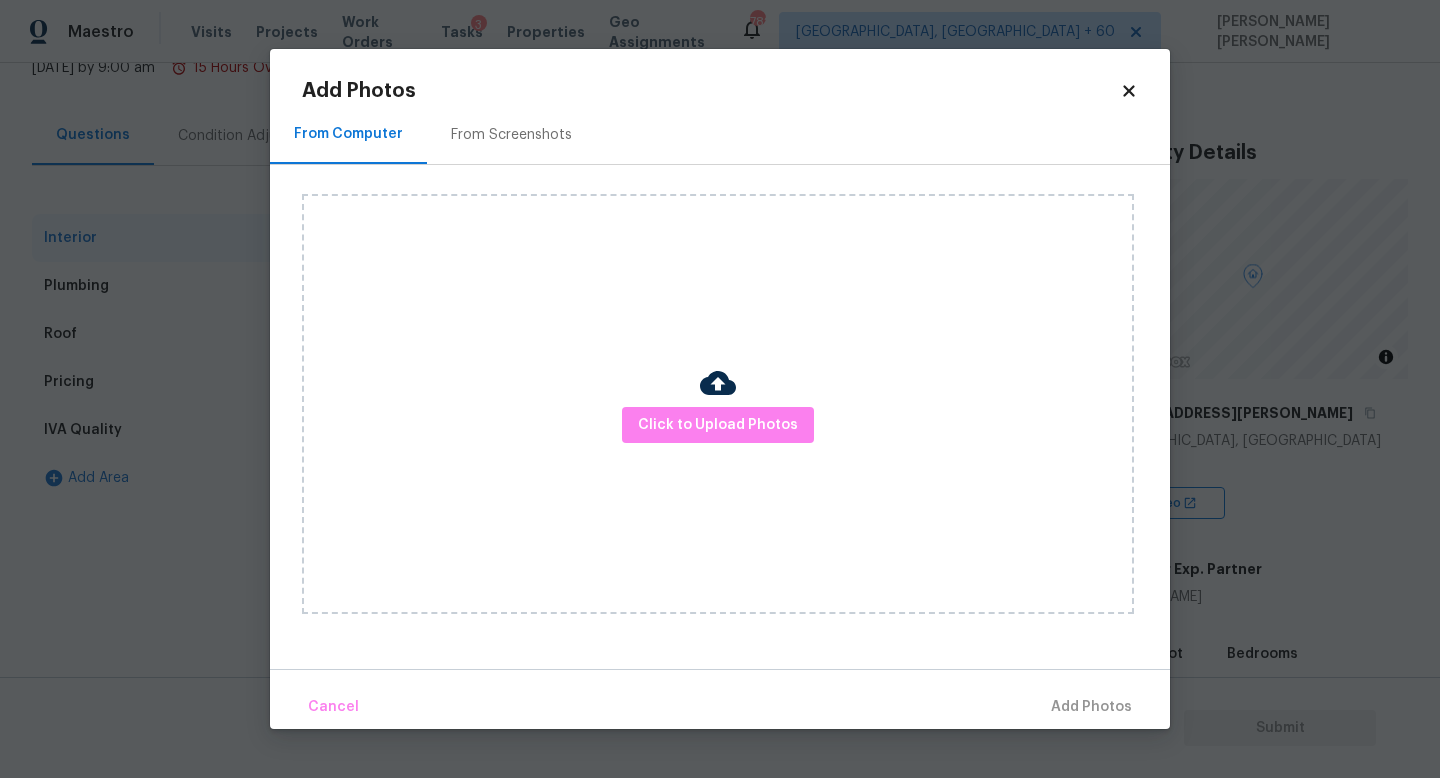 click on "Click to Upload Photos" at bounding box center (718, 404) 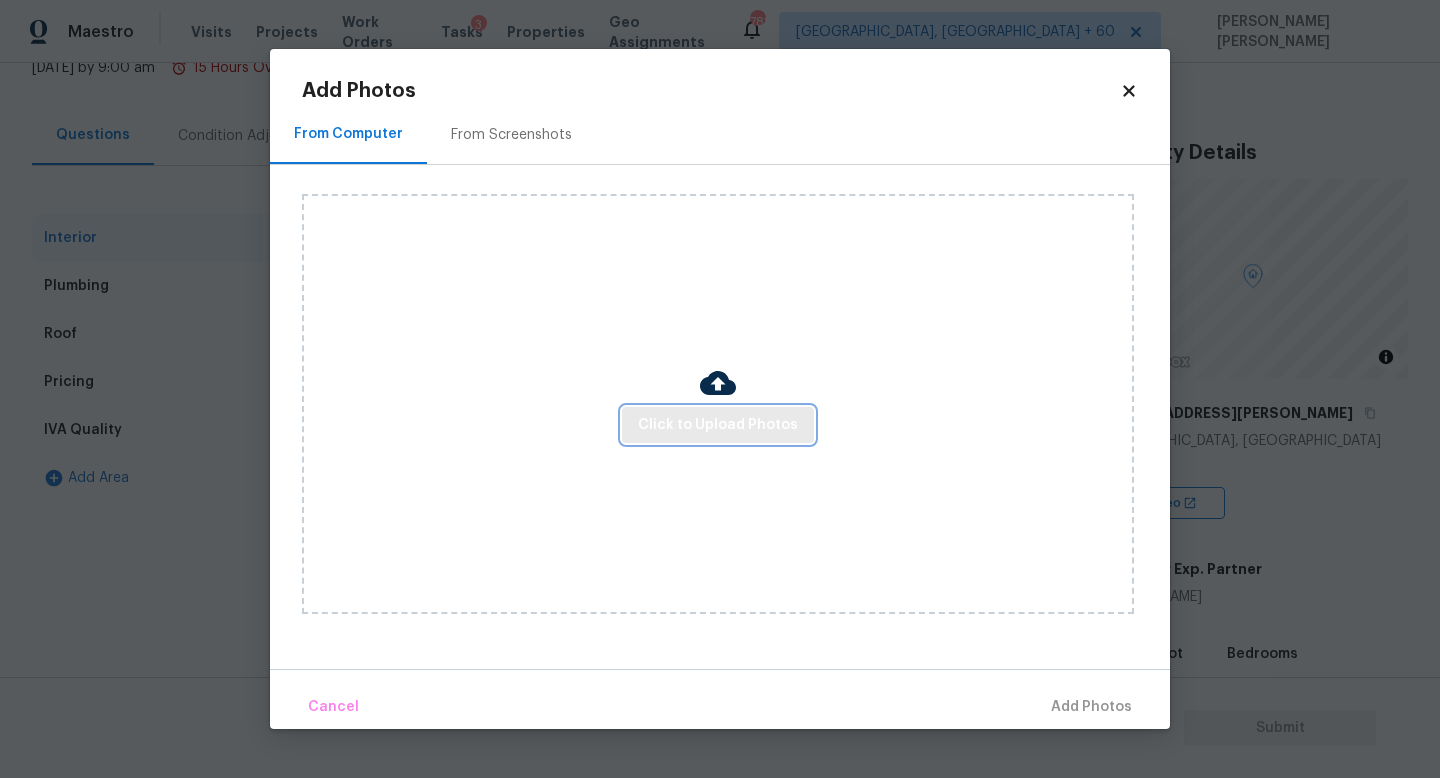 click on "Click to Upload Photos" at bounding box center [718, 425] 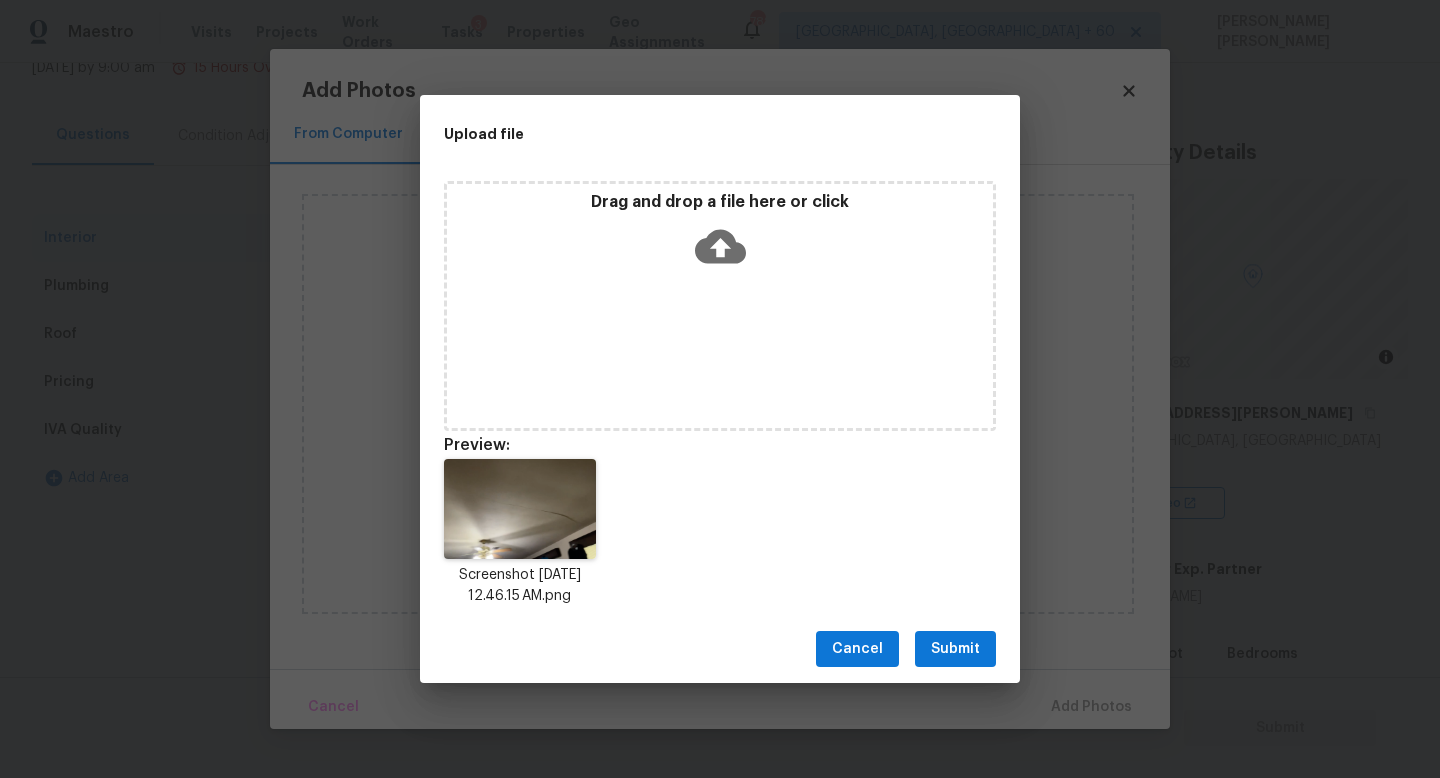 click on "Submit" at bounding box center [955, 649] 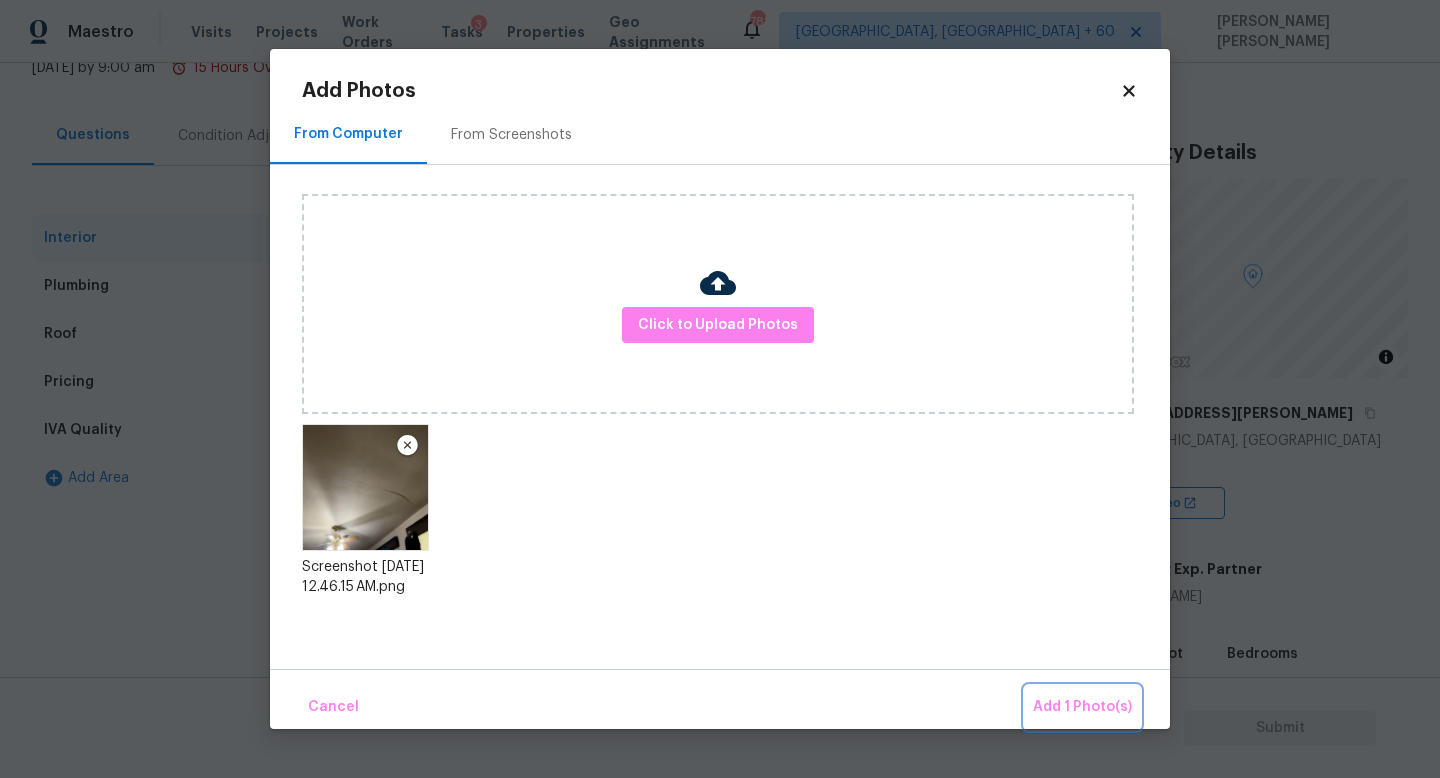 click on "Add 1 Photo(s)" at bounding box center [1082, 707] 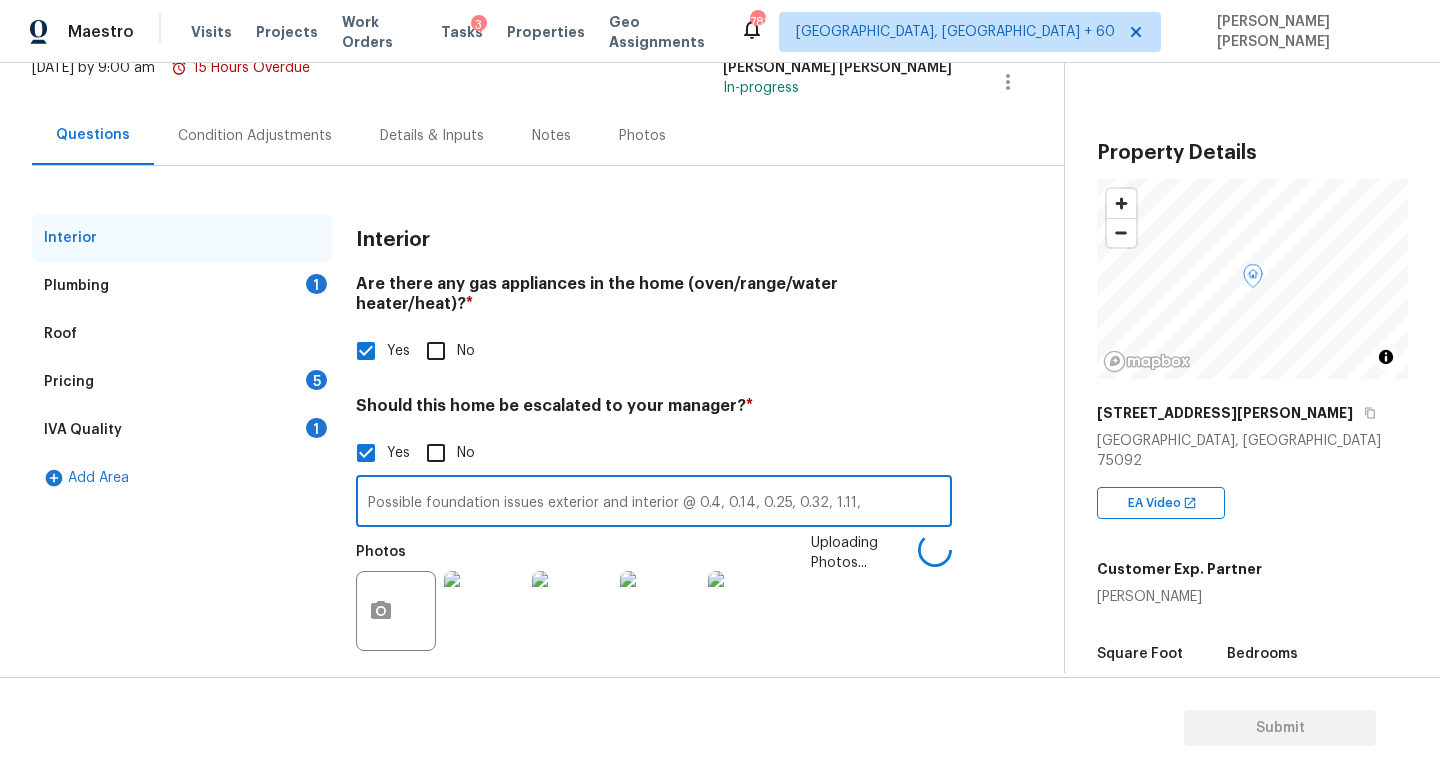 click on "Possible foundation issues exterior and interior @ 0.4, 0.14, 0.25, 0.32, 1.11," at bounding box center (654, 503) 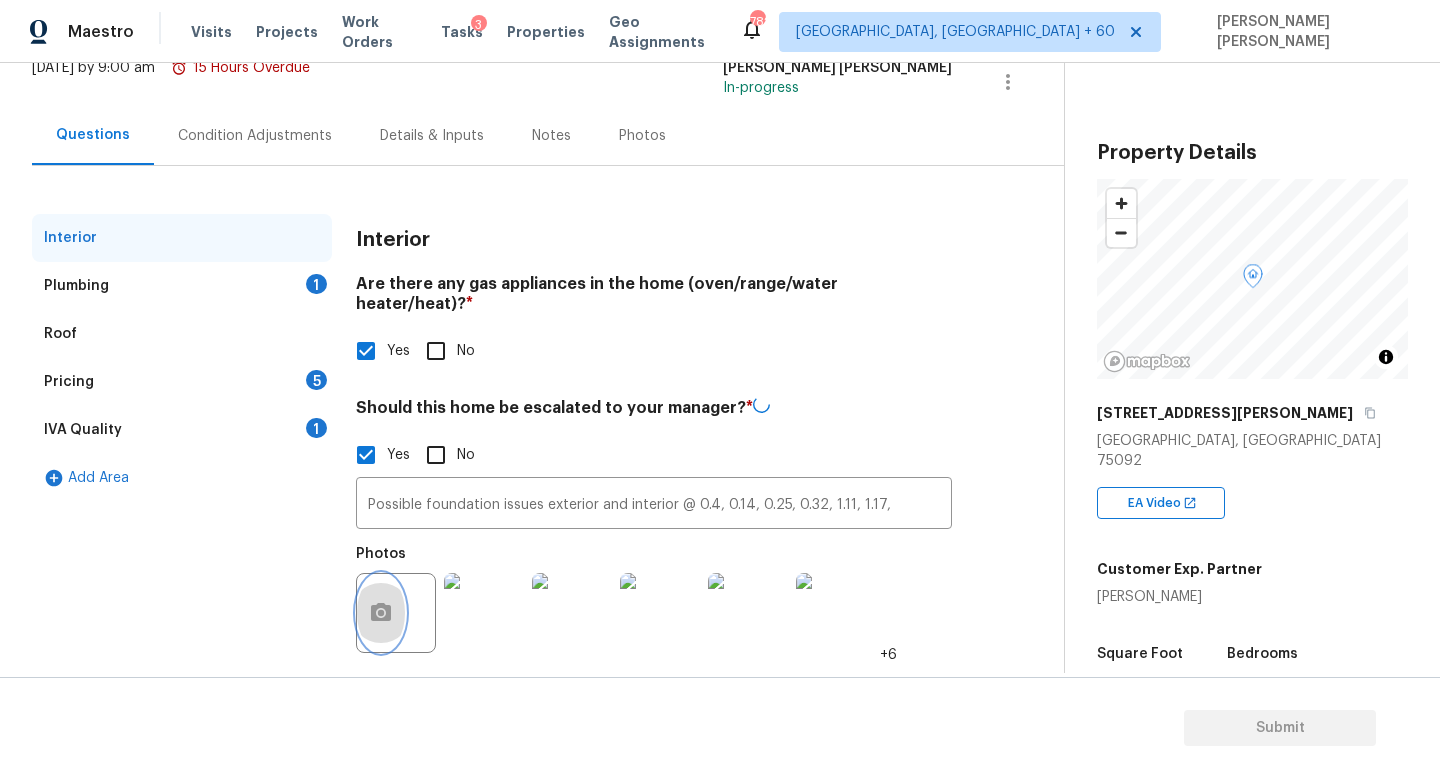 click at bounding box center (381, 613) 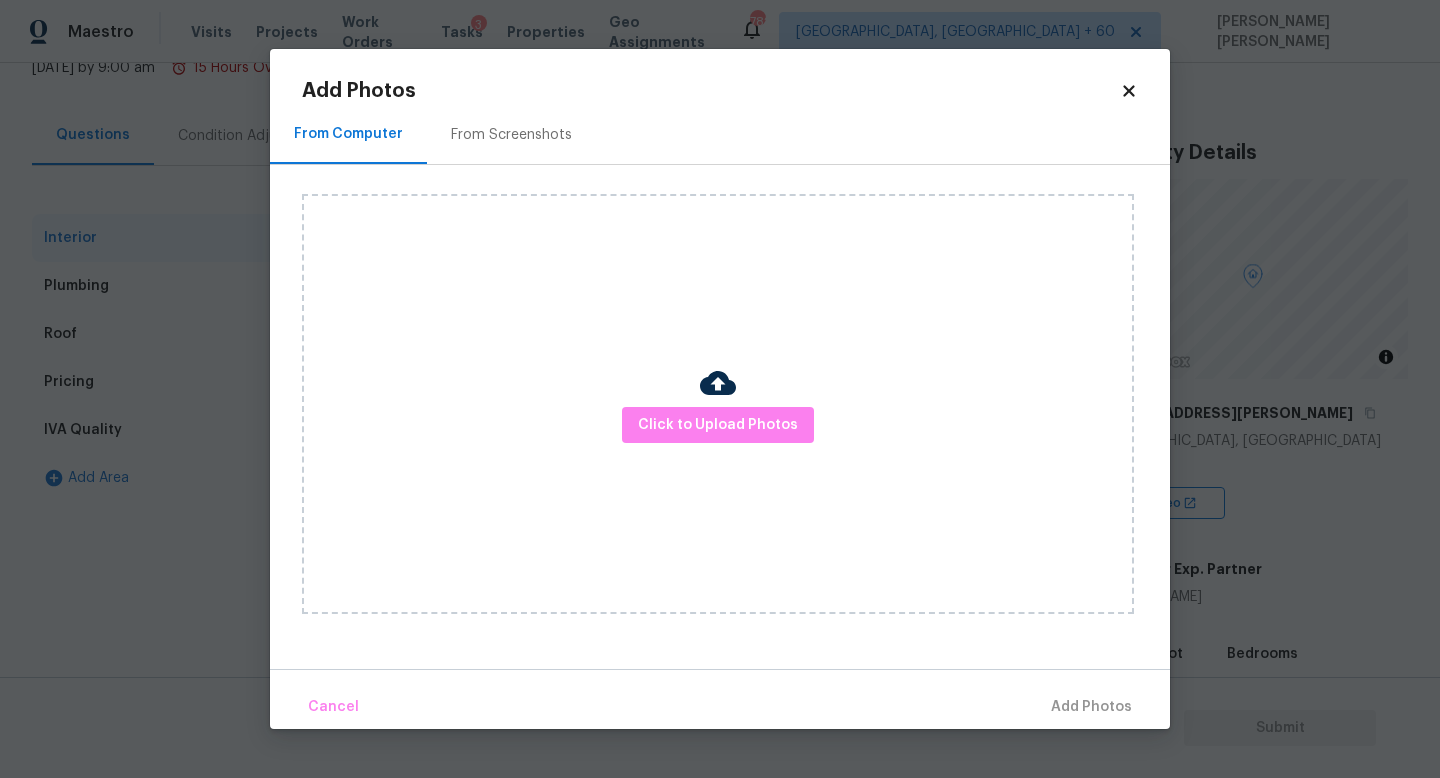 click on "Click to Upload Photos" at bounding box center [718, 404] 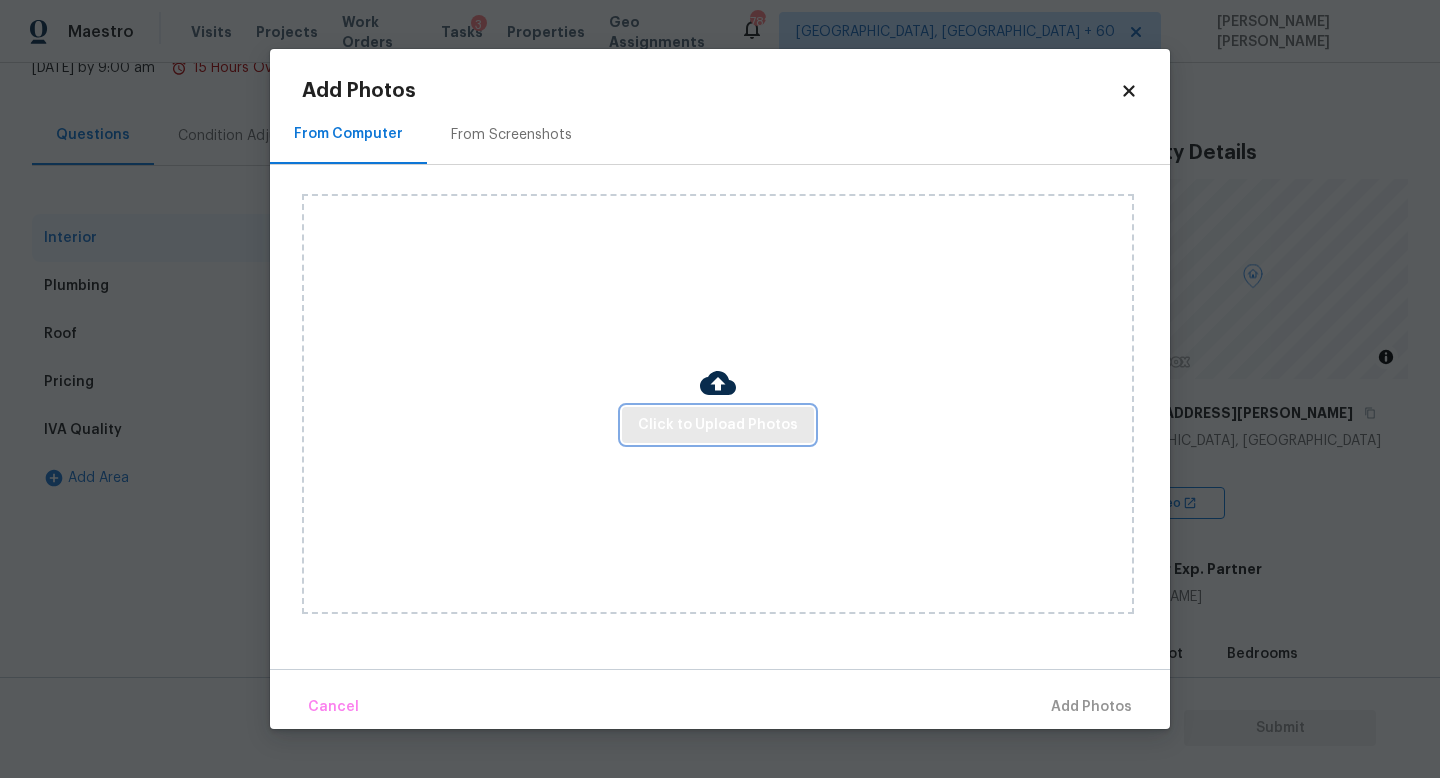 click on "Click to Upload Photos" at bounding box center (718, 425) 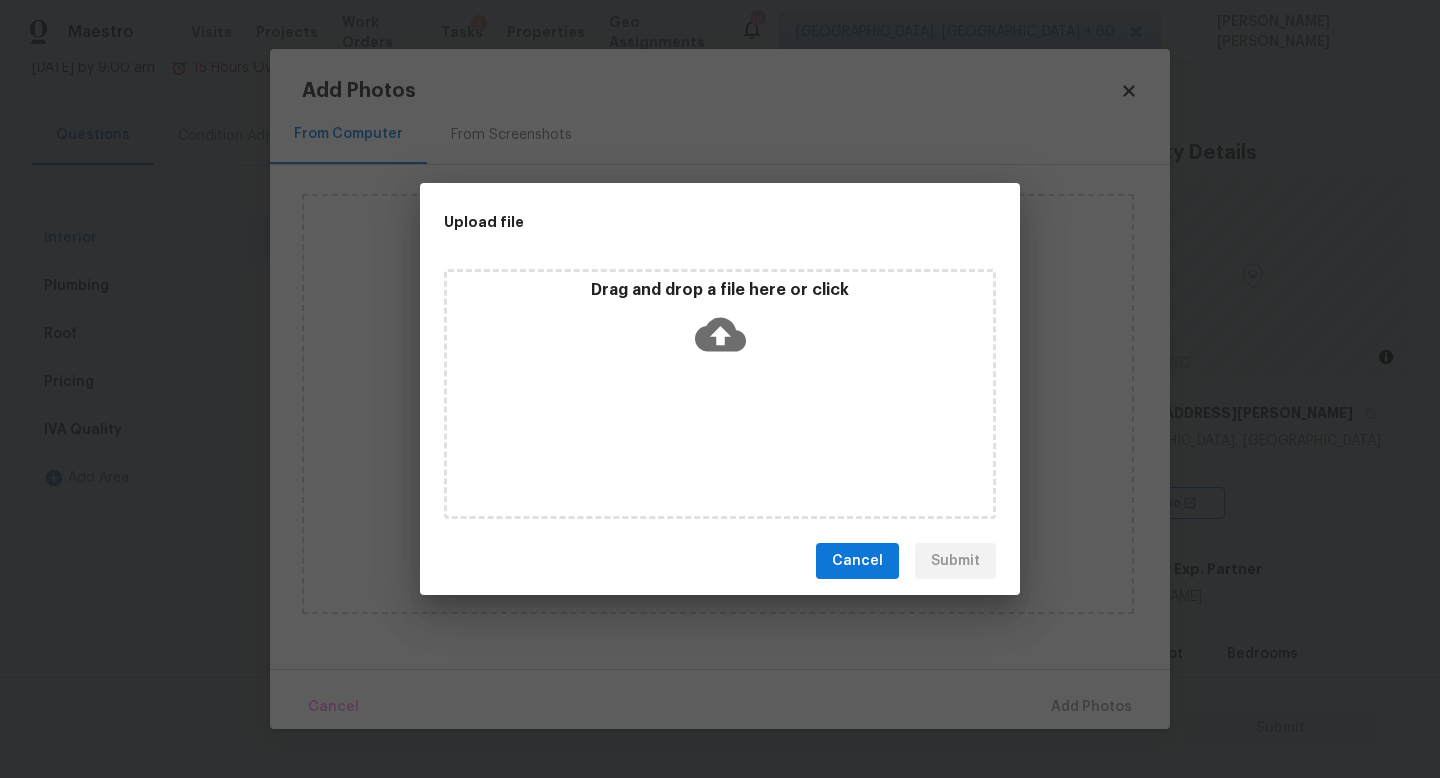 drag, startPoint x: 1430, startPoint y: 755, endPoint x: 726, endPoint y: 302, distance: 837.1529 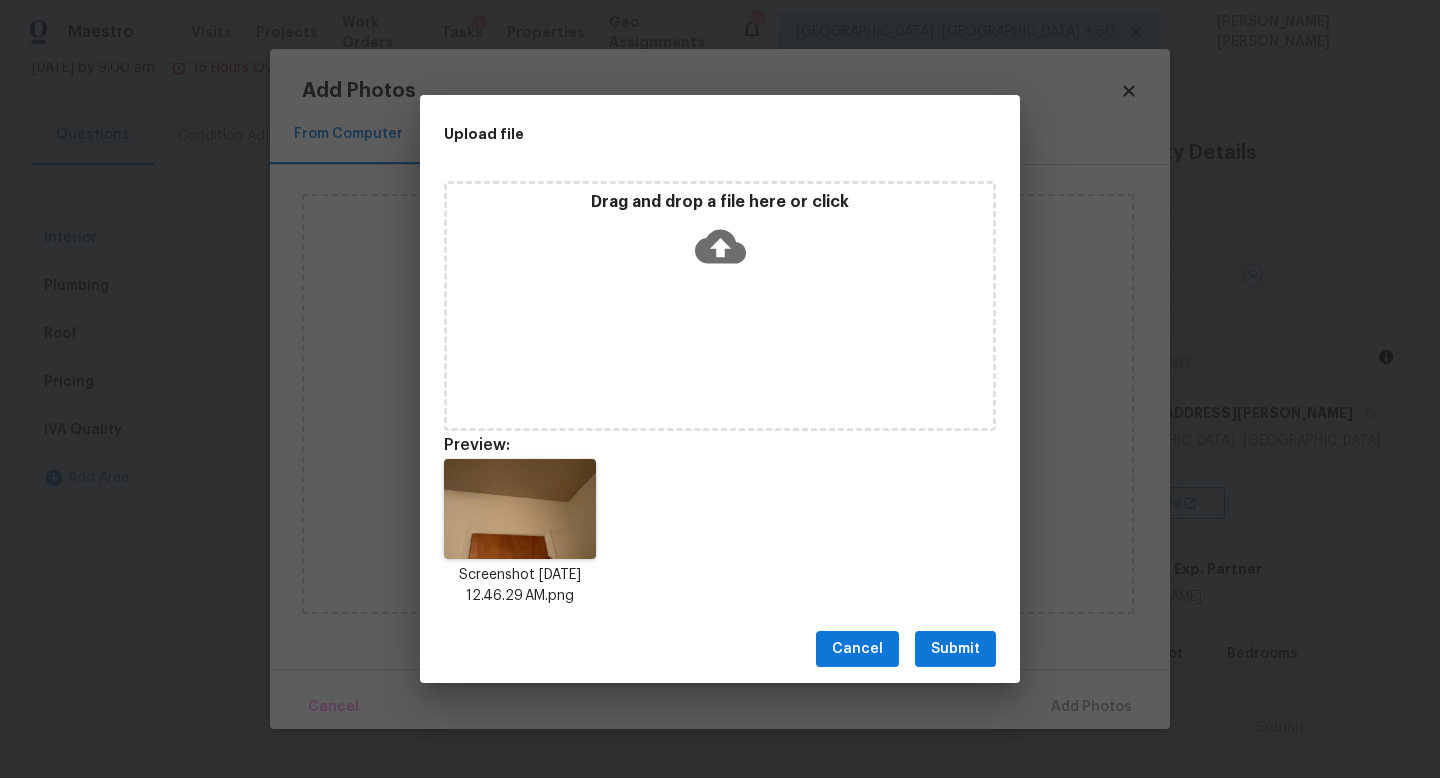 click on "Submit" at bounding box center (955, 649) 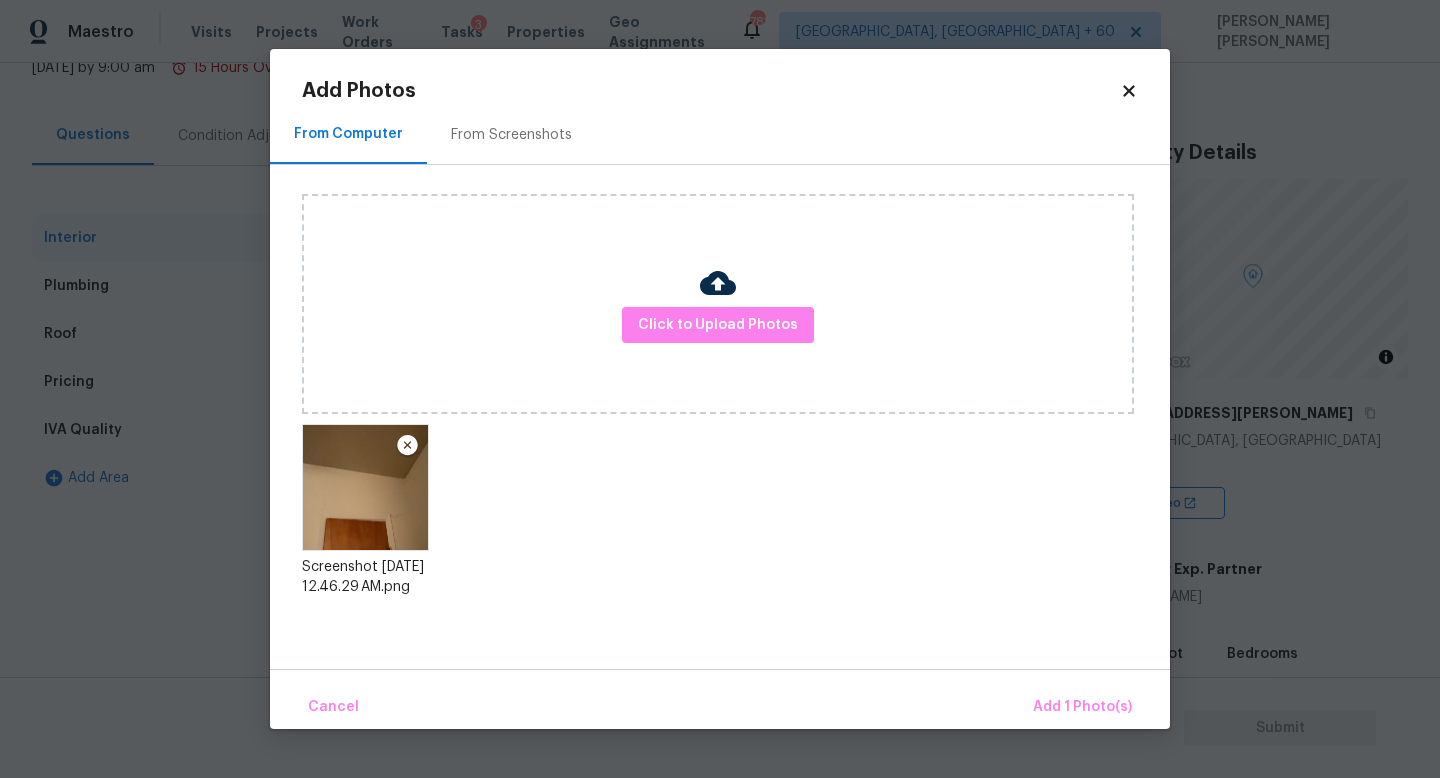 click on "Cancel Add 1 Photo(s)" at bounding box center [720, 699] 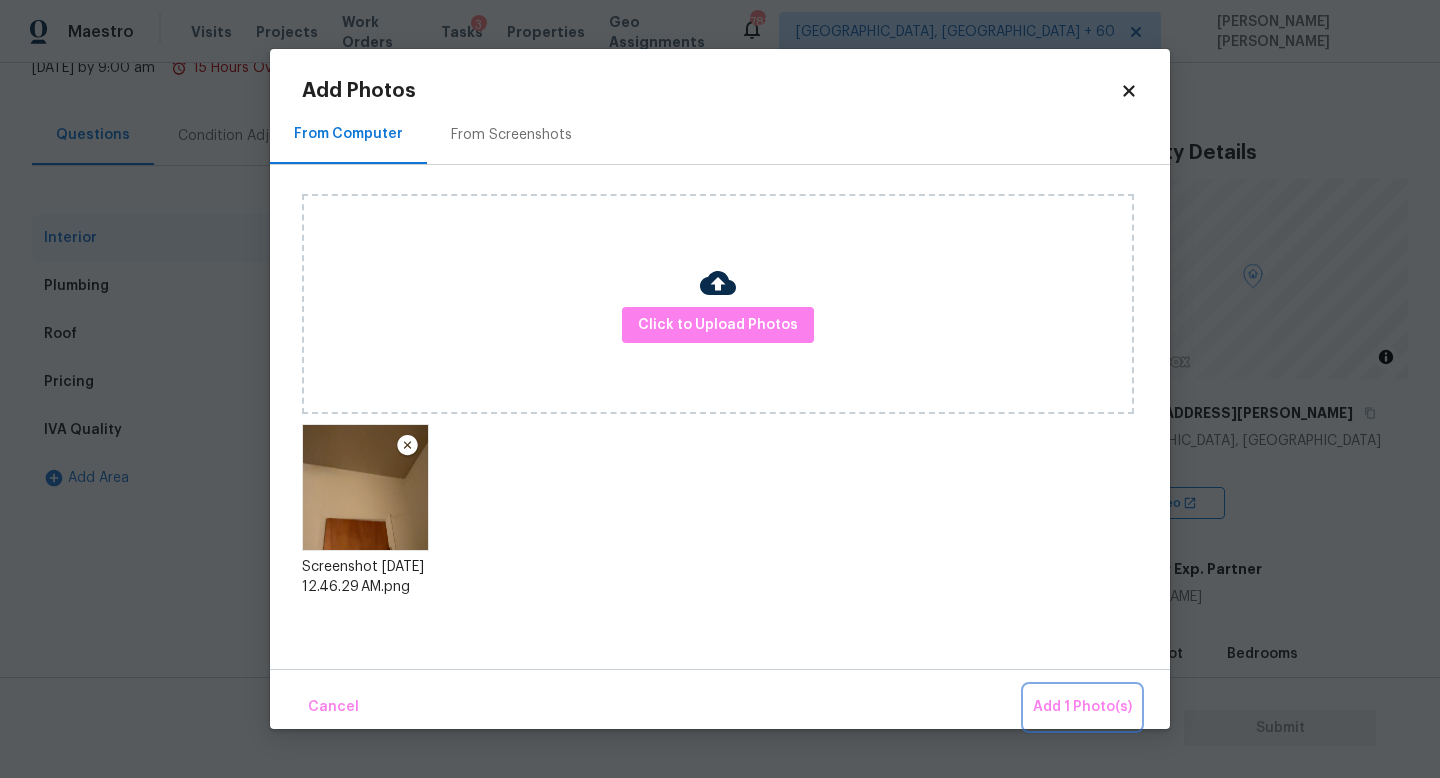 click on "Add 1 Photo(s)" at bounding box center (1082, 707) 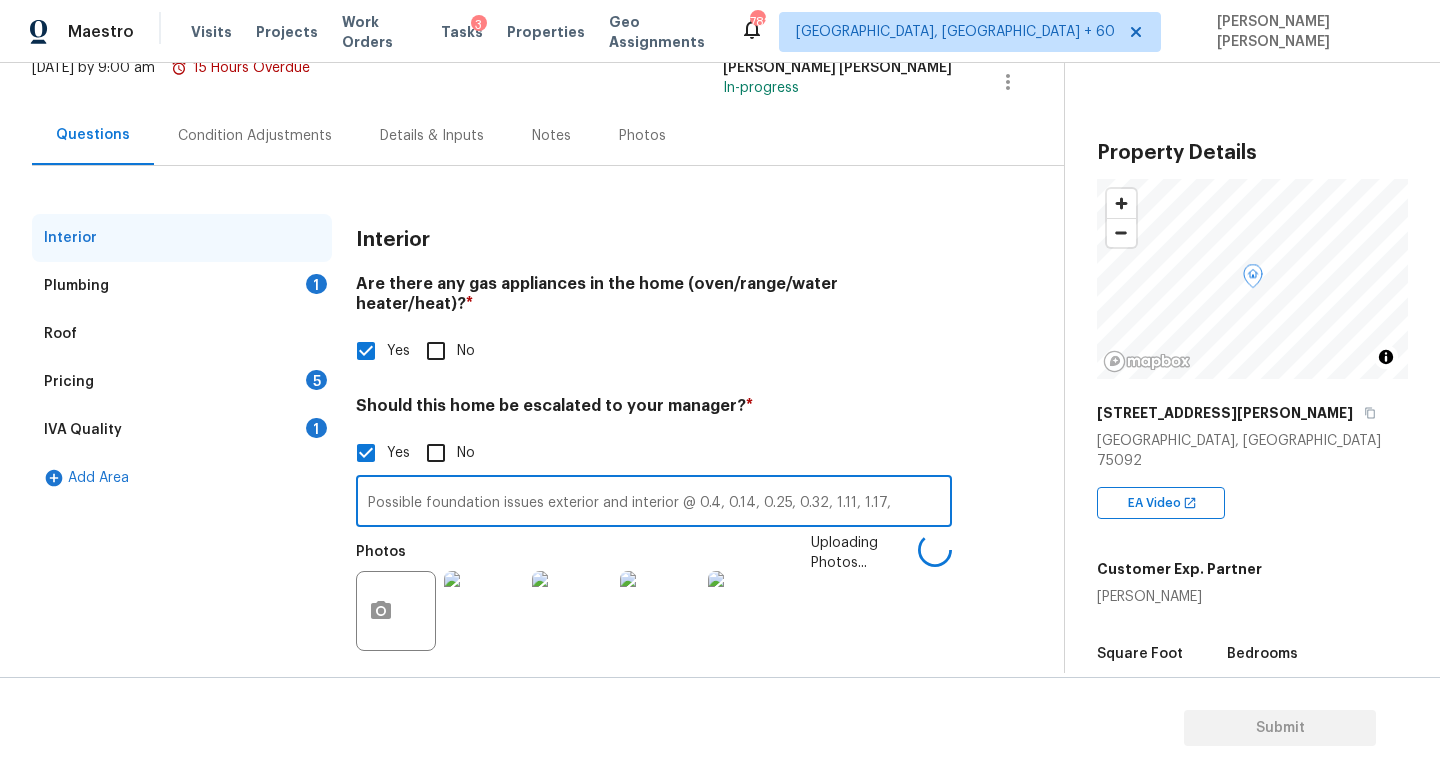 click on "Possible foundation issues exterior and interior @ 0.4, 0.14, 0.25, 0.32, 1.11, 1.17," at bounding box center (654, 503) 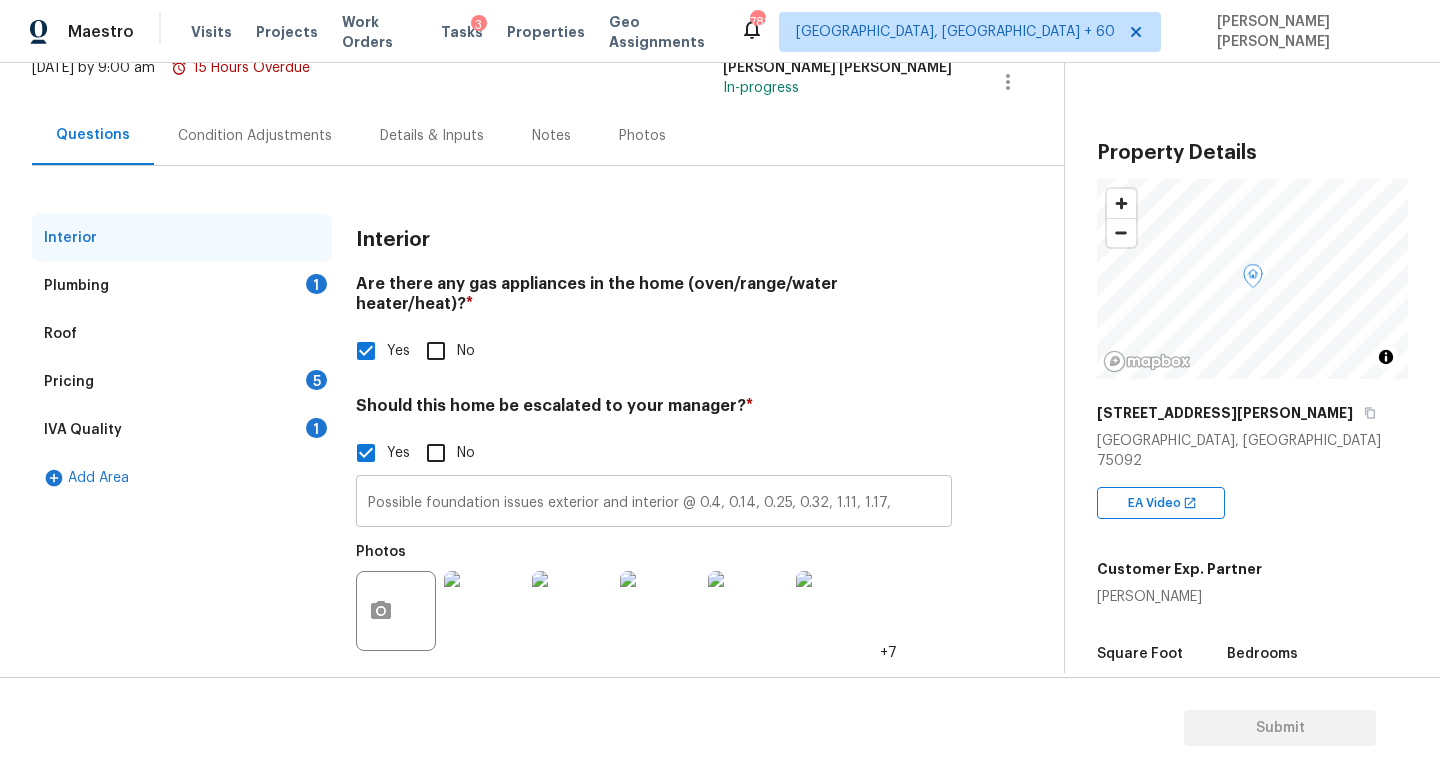 type on "Possible foundation issues exterior and interior @ 0.4, 0.14, 0.25, 0.32, 1.11, 1.17, 2.01," 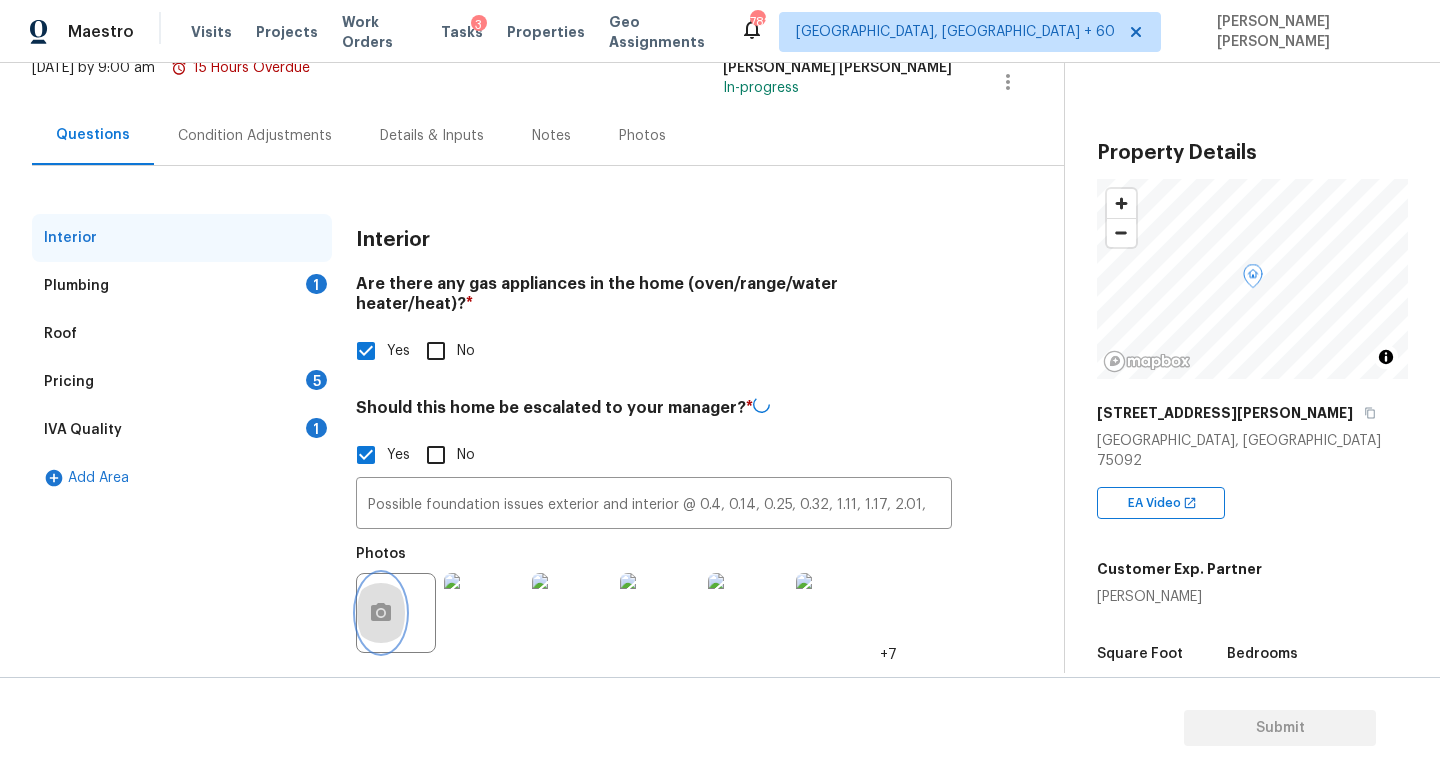 click at bounding box center [381, 613] 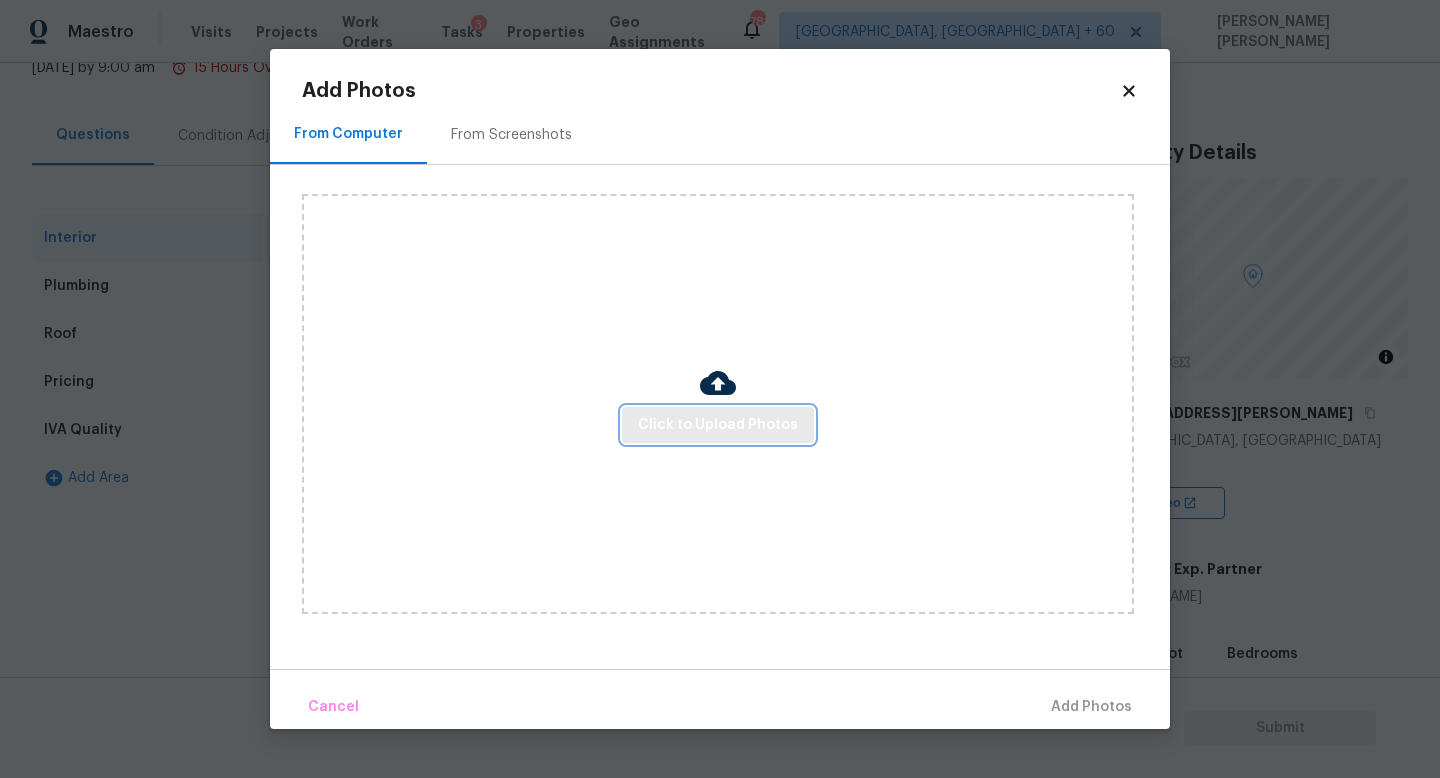 click on "Click to Upload Photos" at bounding box center (718, 425) 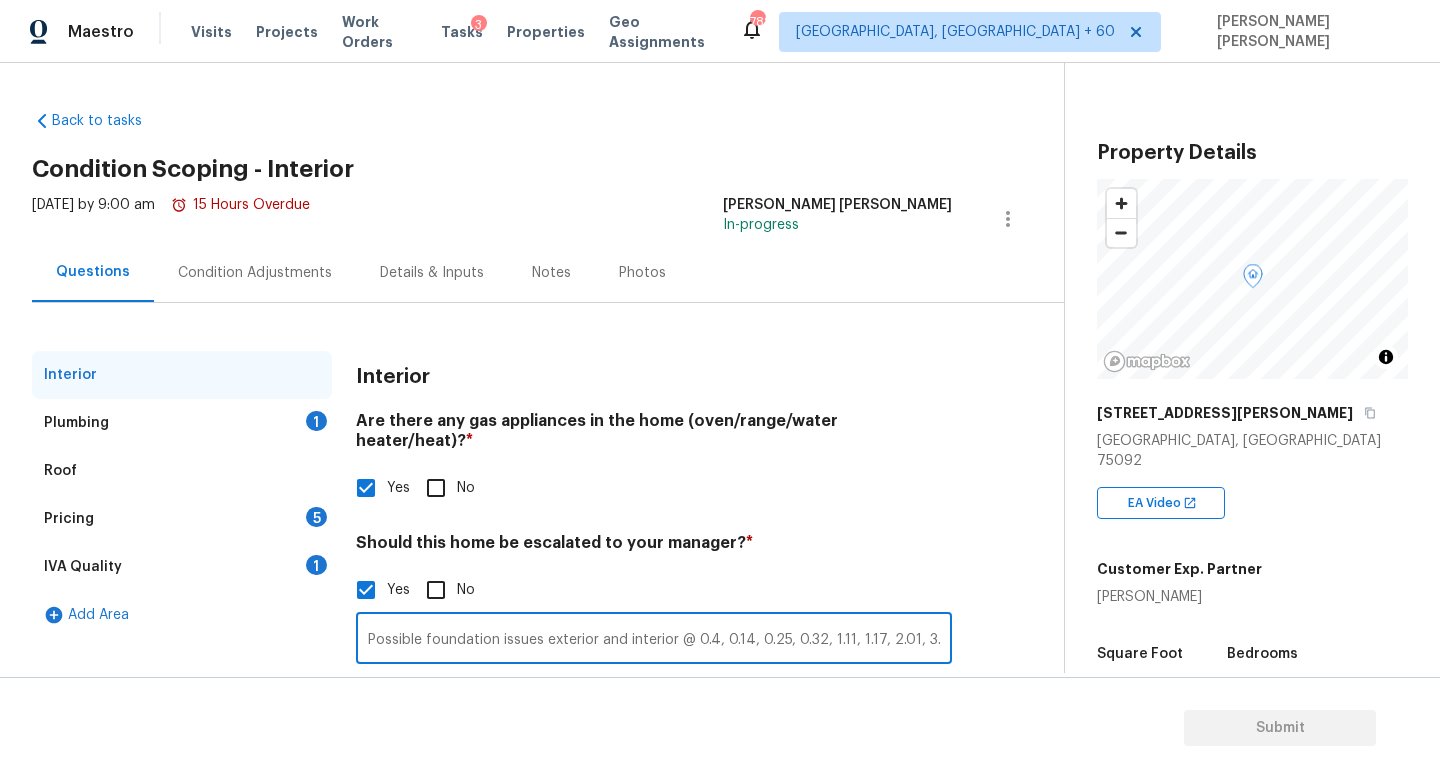 scroll, scrollTop: 0, scrollLeft: 0, axis: both 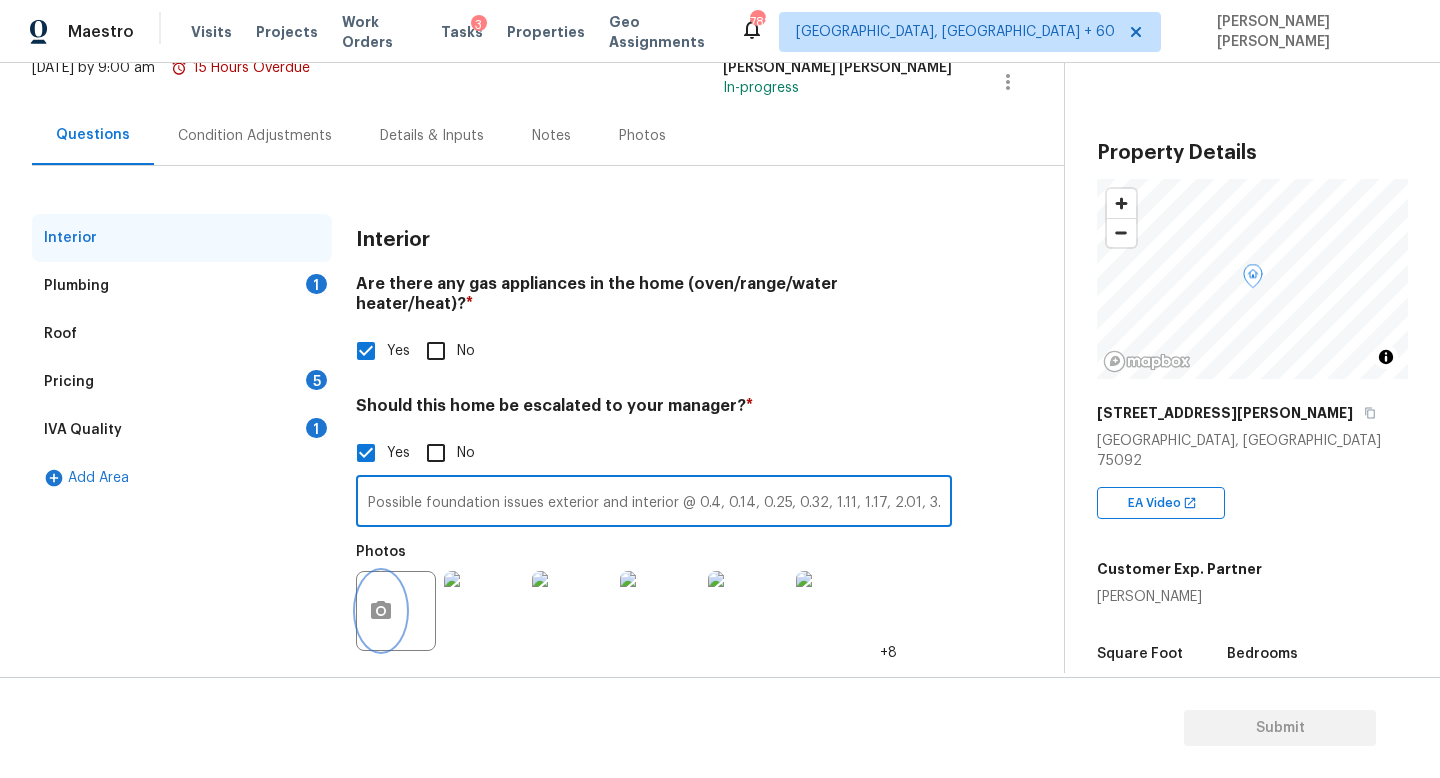 click 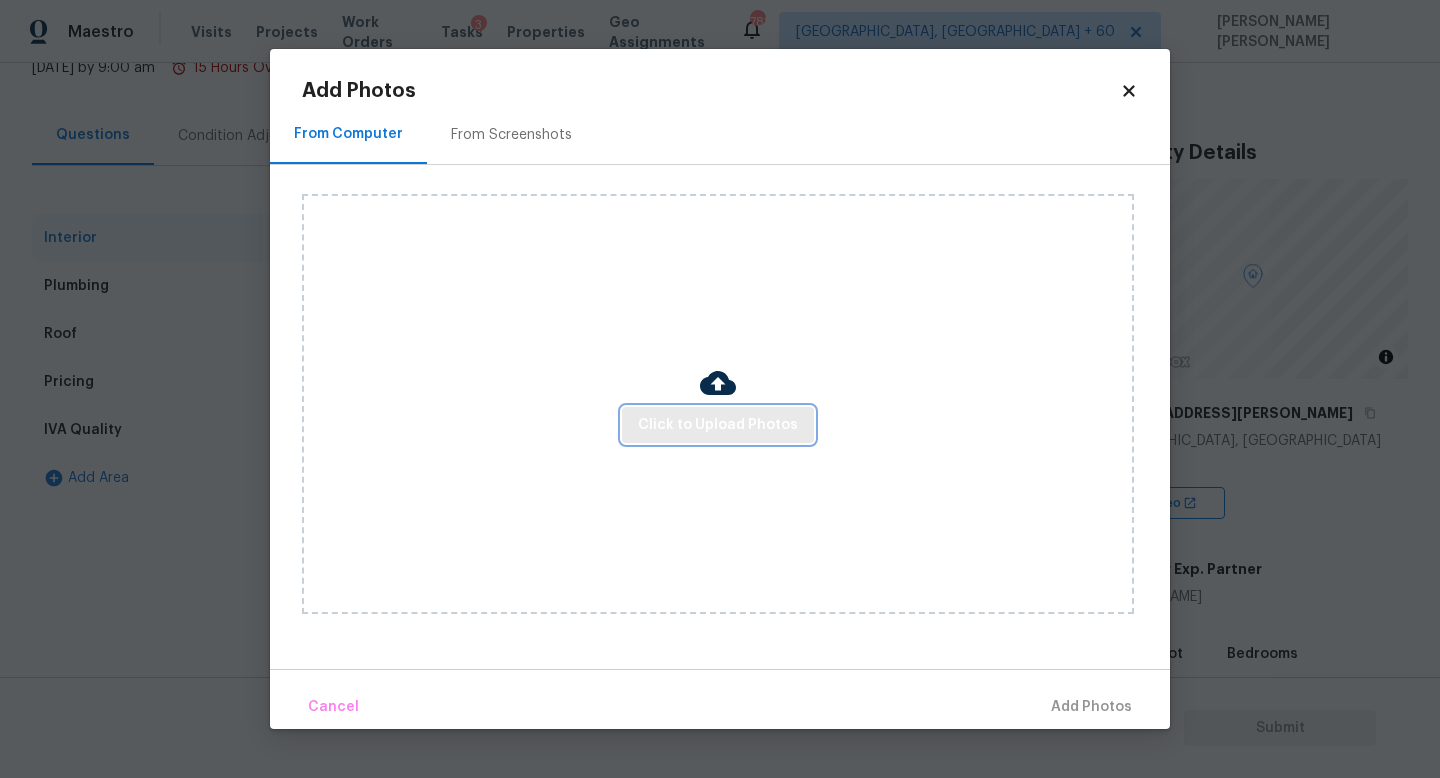 click on "Click to Upload Photos" at bounding box center (718, 425) 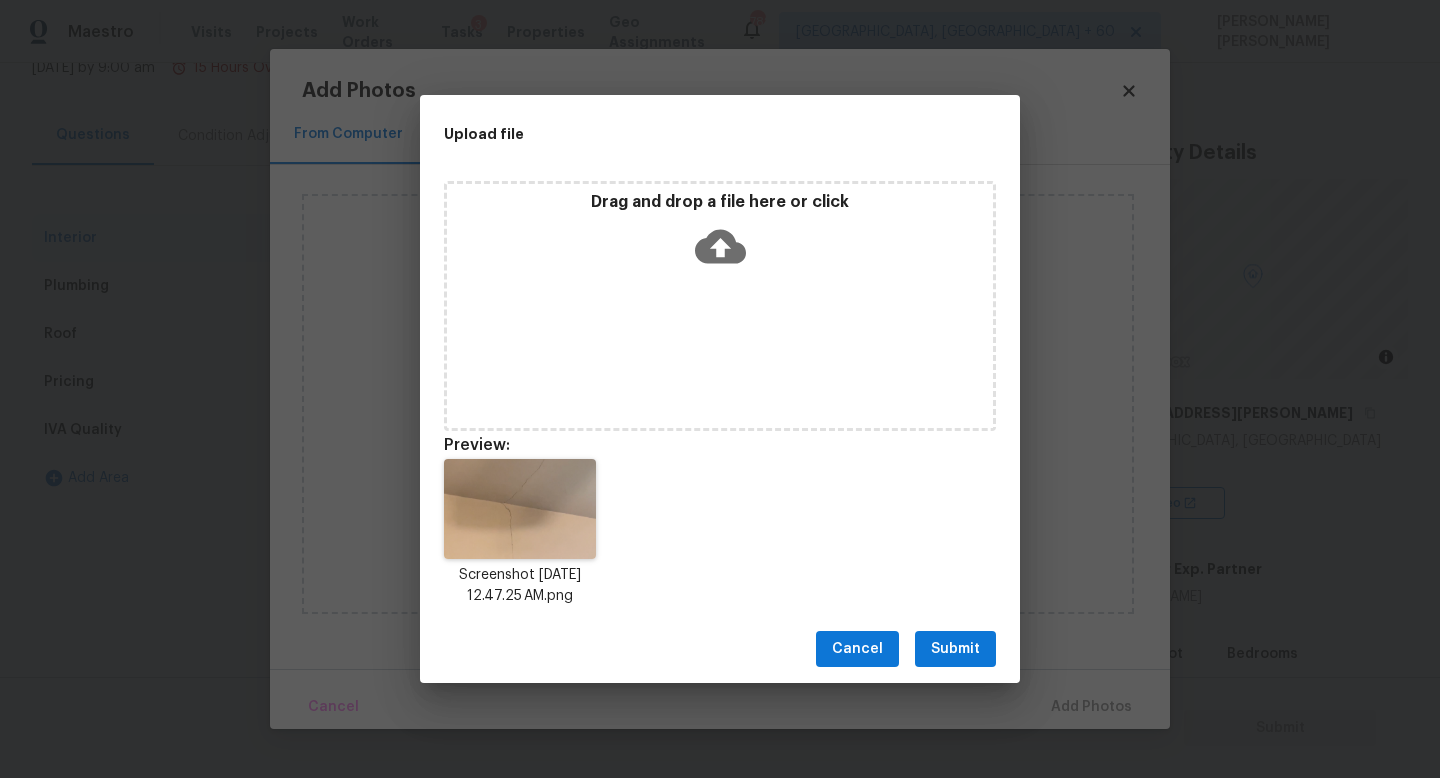 click on "Submit" at bounding box center (955, 649) 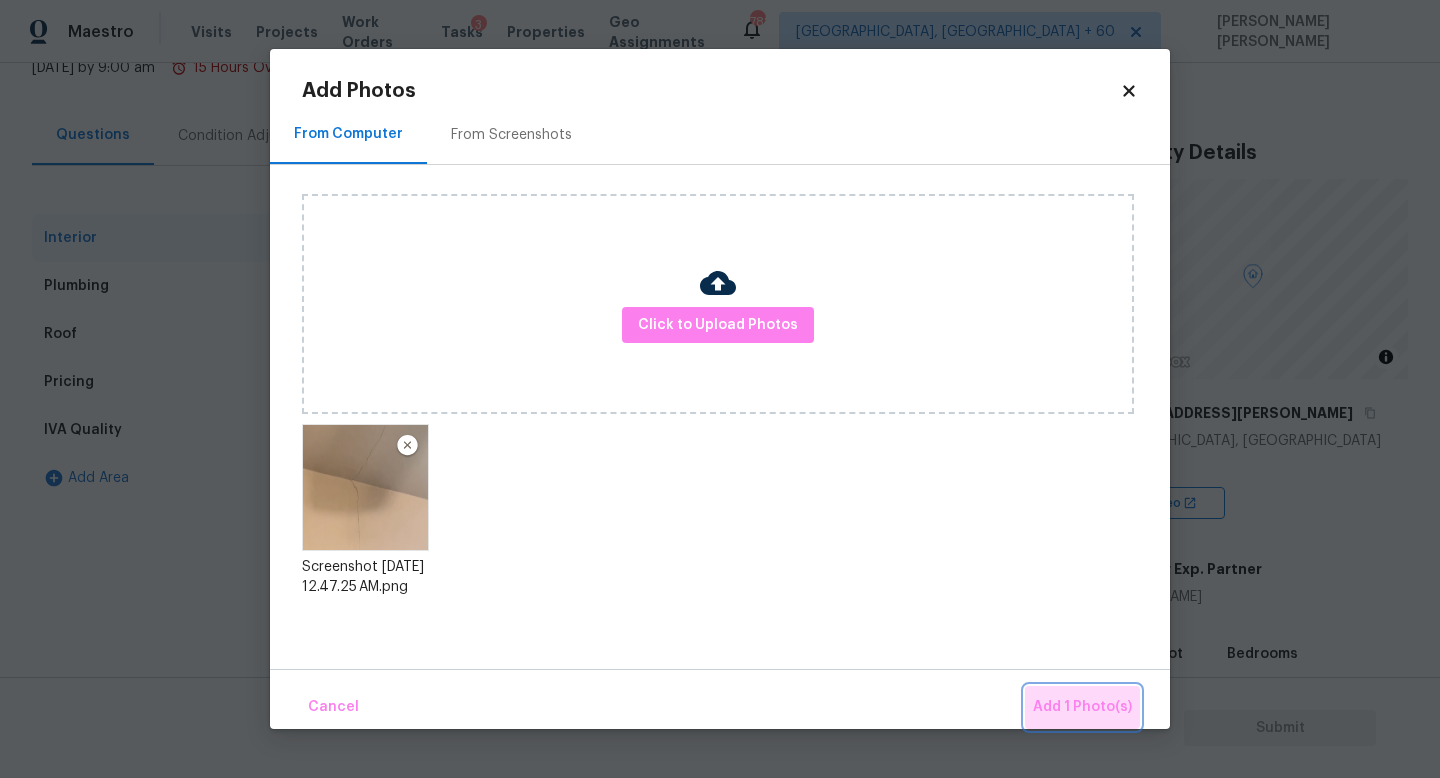 click on "Add 1 Photo(s)" at bounding box center [1082, 707] 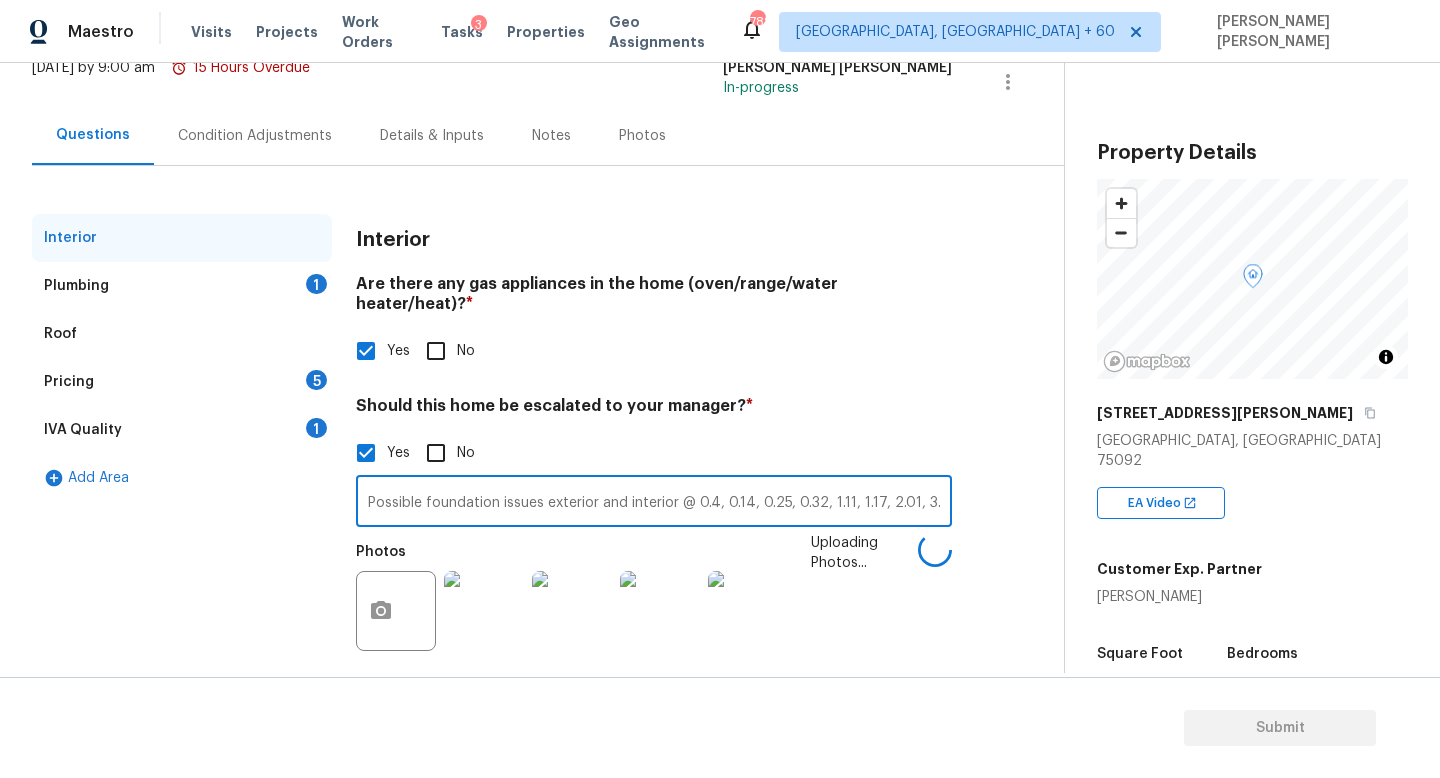 click on "Possible foundation issues exterior and interior @ 0.4, 0.14, 0.25, 0.32, 1.11, 1.17, 2.01, 3.00" at bounding box center [654, 503] 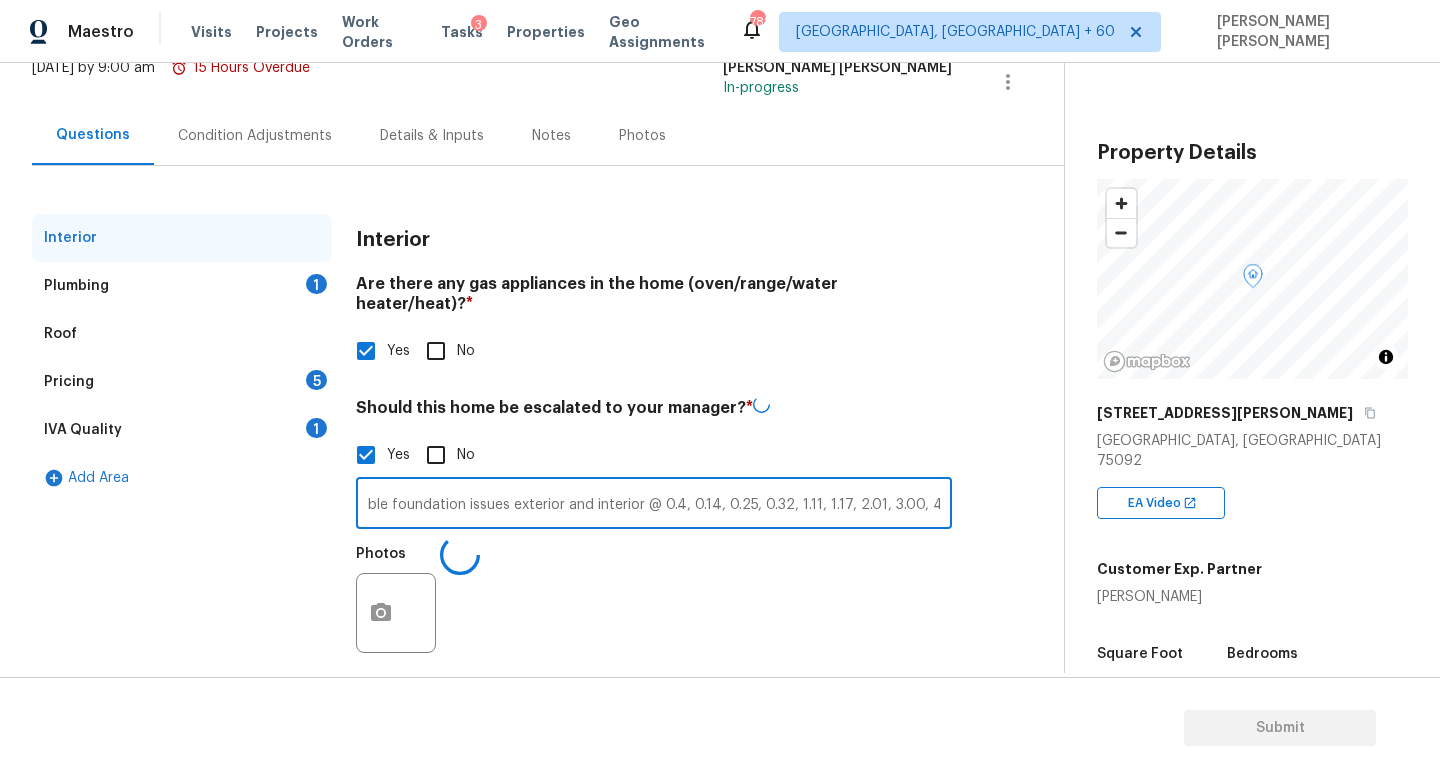 scroll, scrollTop: 0, scrollLeft: 43, axis: horizontal 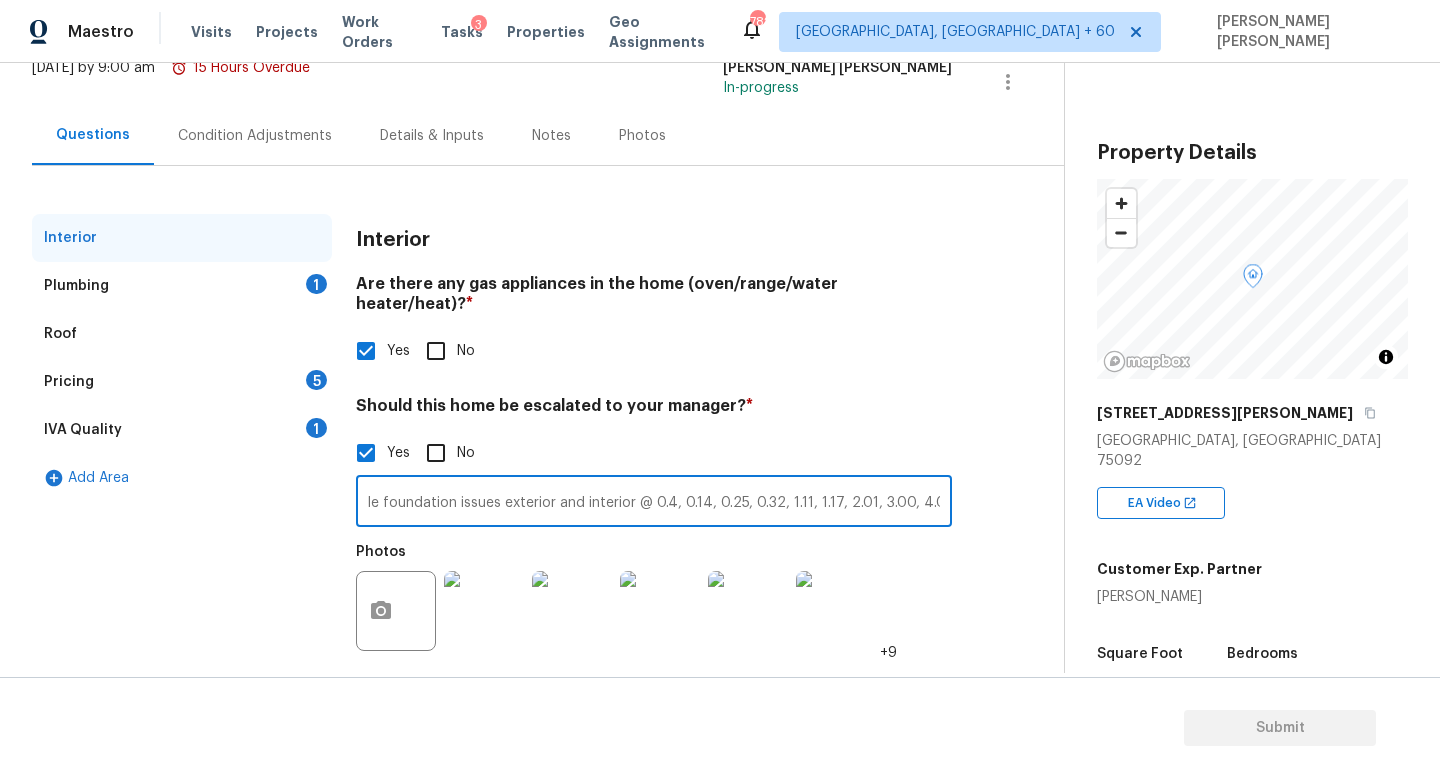 type on "Possible foundation issues exterior and interior @ 0.4, 0.14, 0.25, 0.32, 1.11, 1.17, 2.01, 3.00, 4.08" 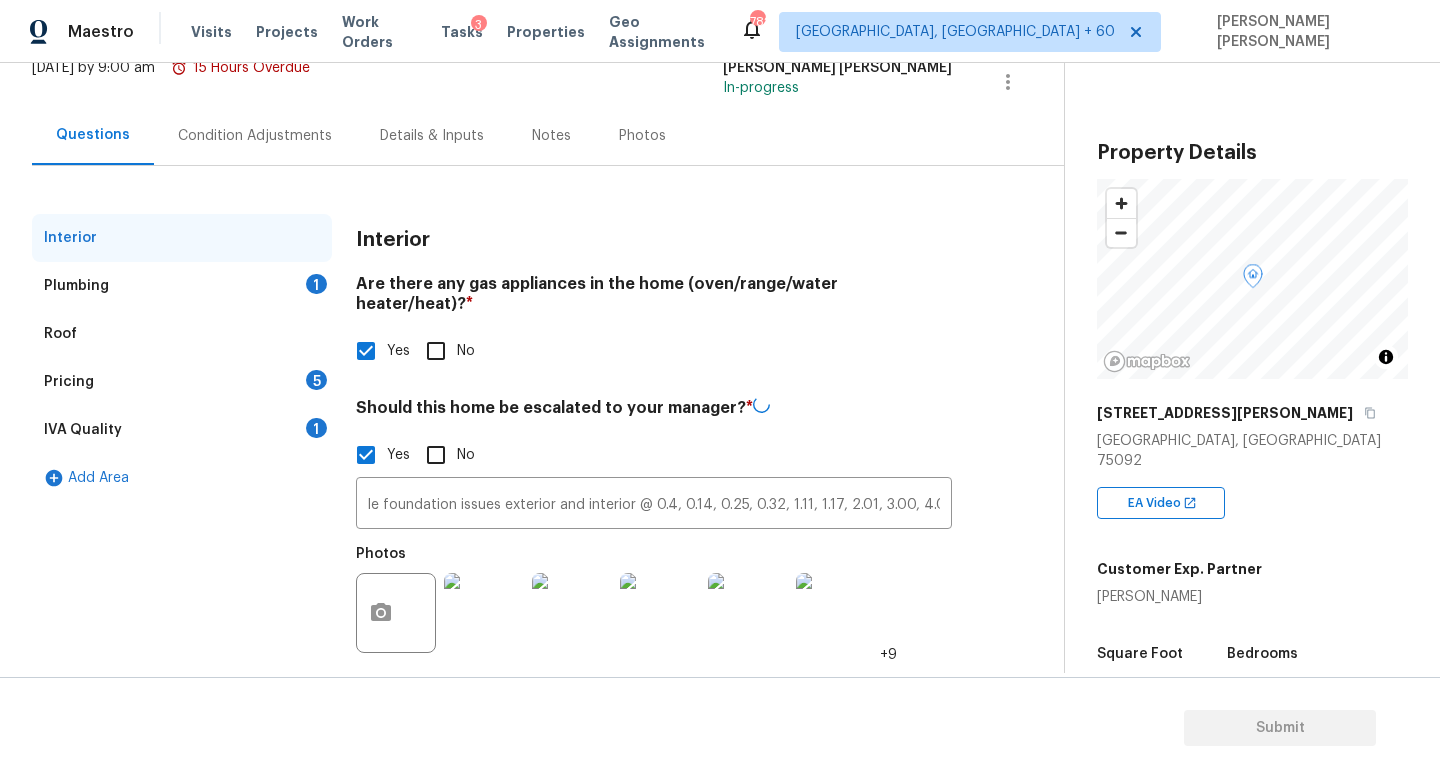 click on "Plumbing 1" at bounding box center (182, 286) 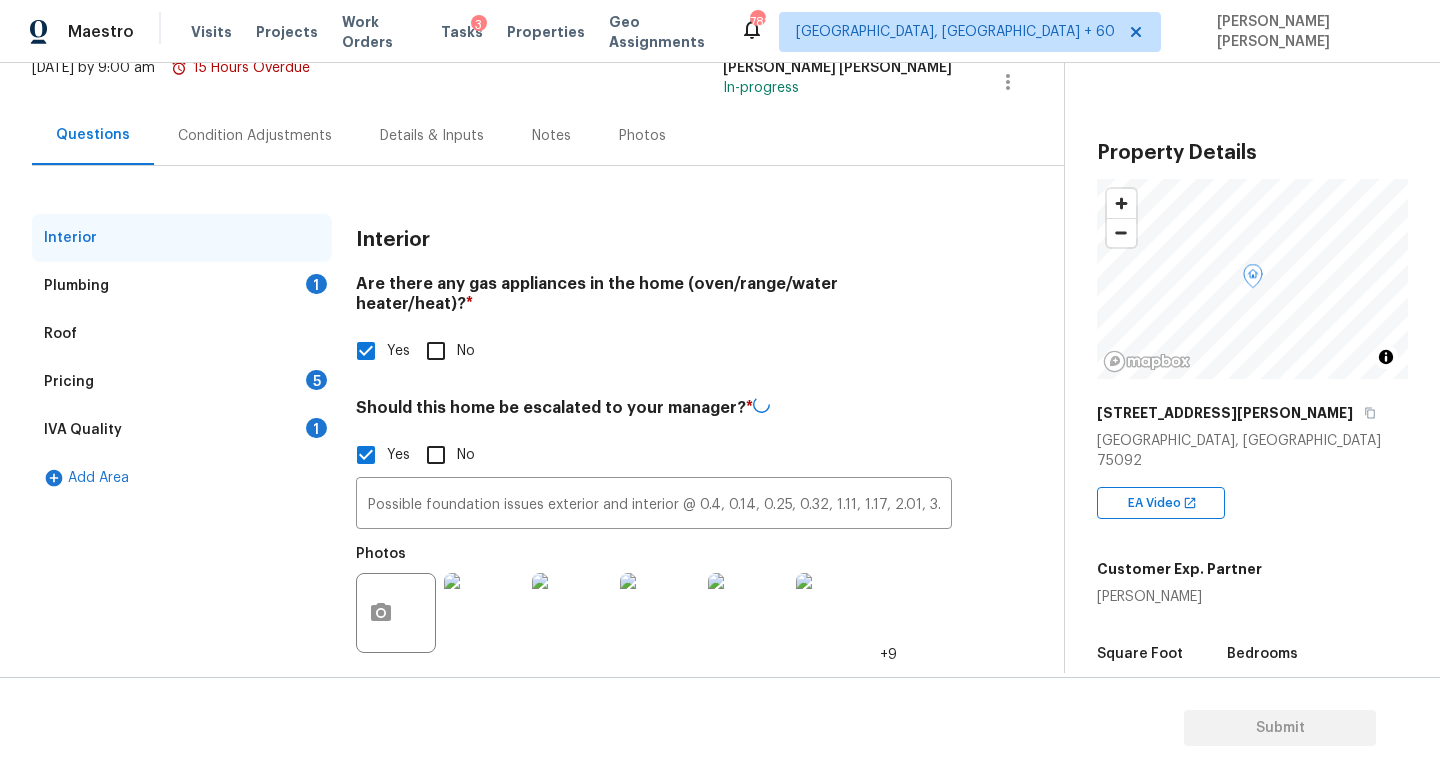 scroll, scrollTop: 0, scrollLeft: 0, axis: both 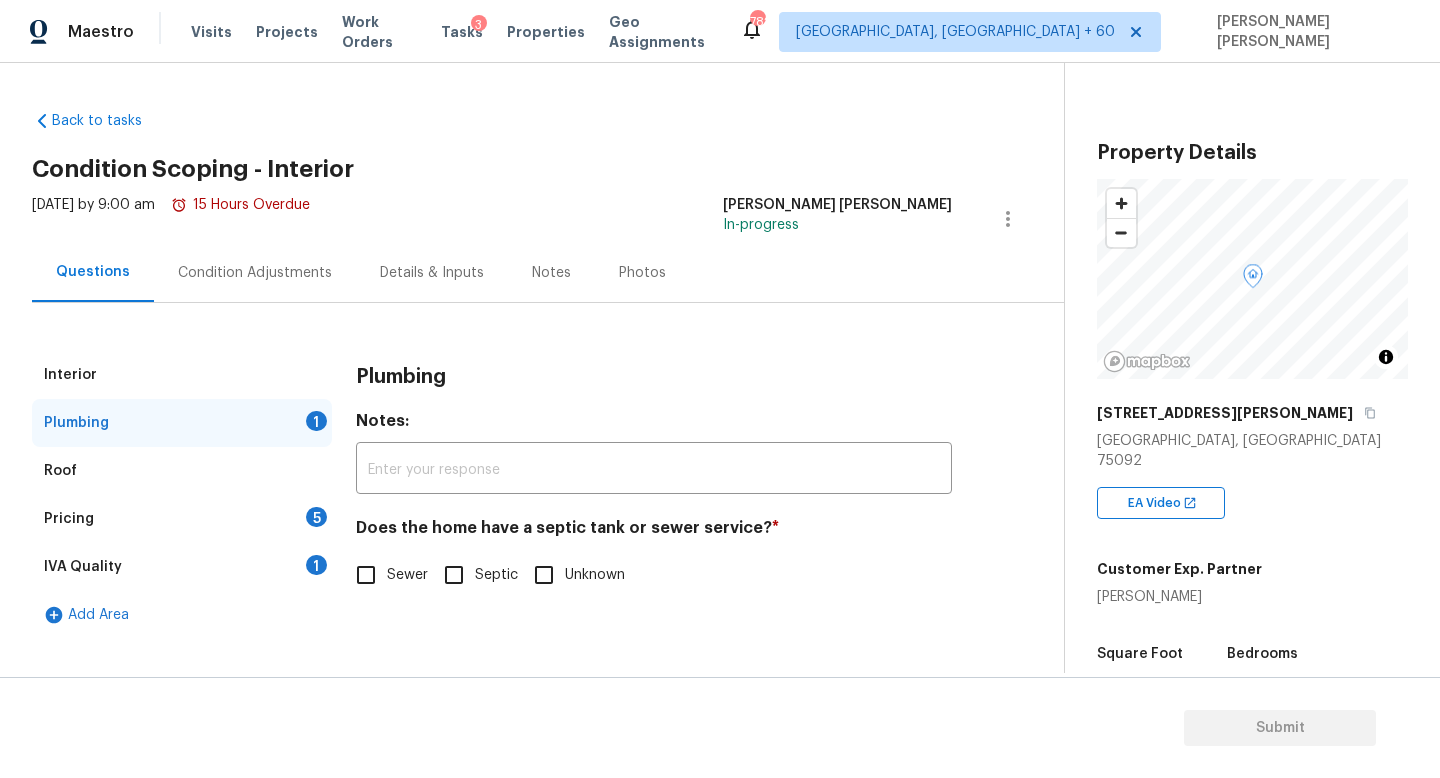 click on "Sewer" at bounding box center [407, 575] 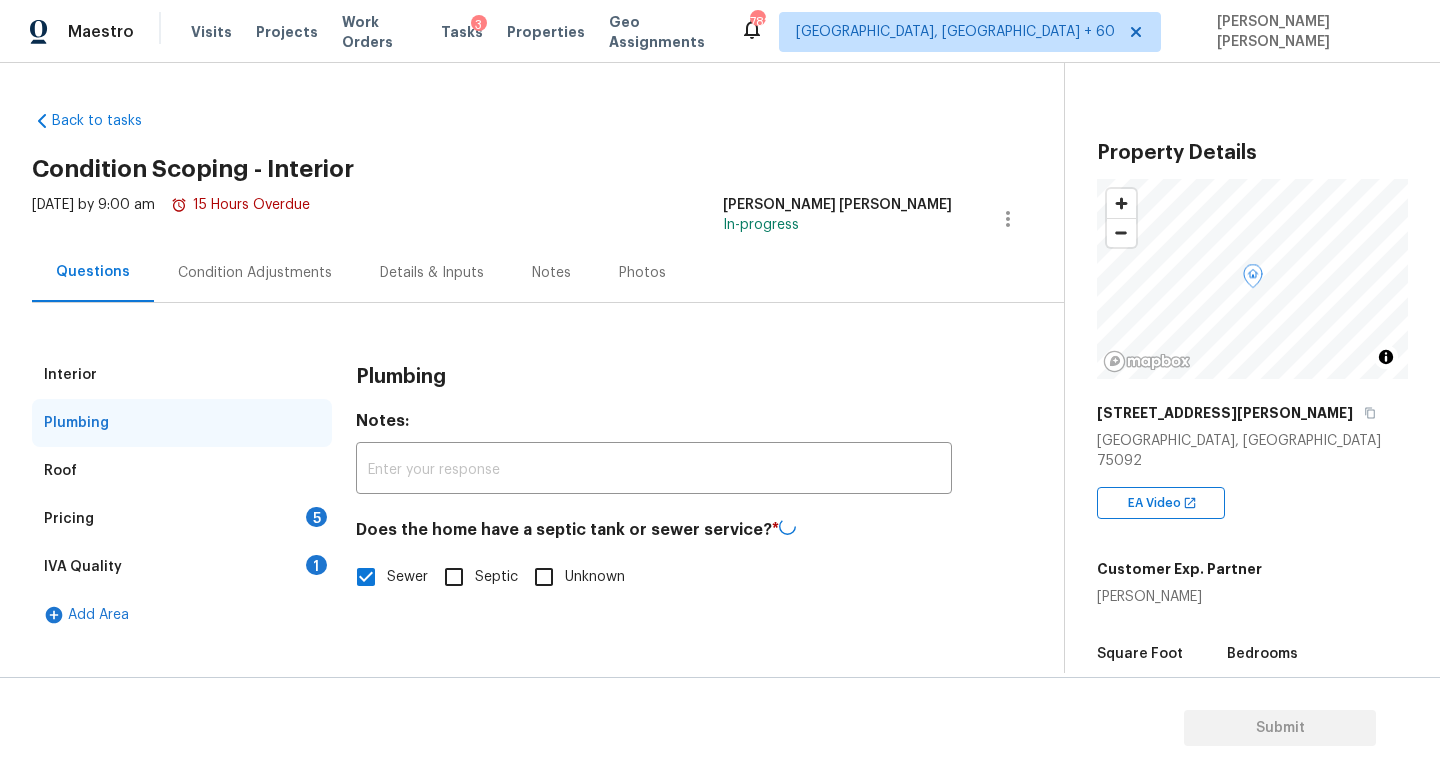 click on "Pricing 5" at bounding box center (182, 519) 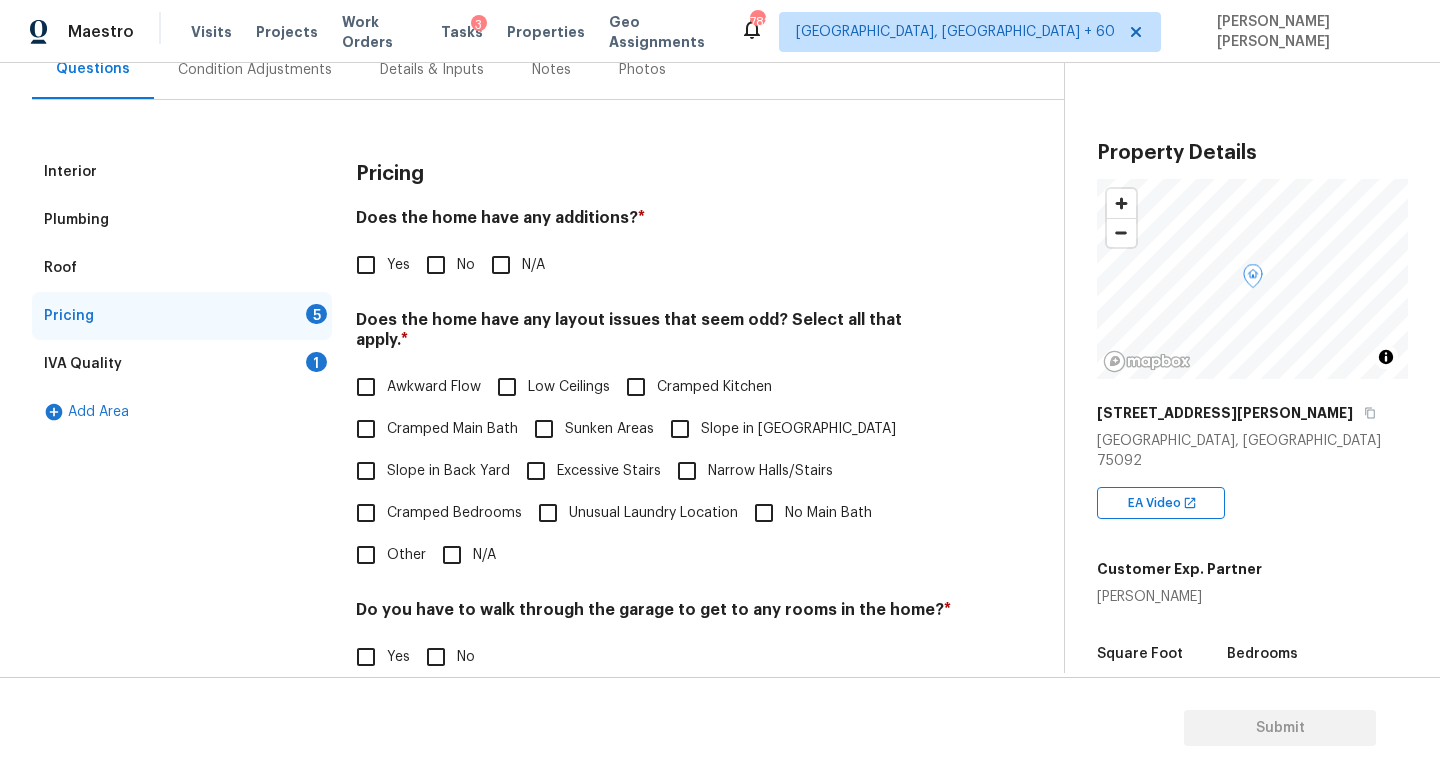 scroll, scrollTop: 199, scrollLeft: 0, axis: vertical 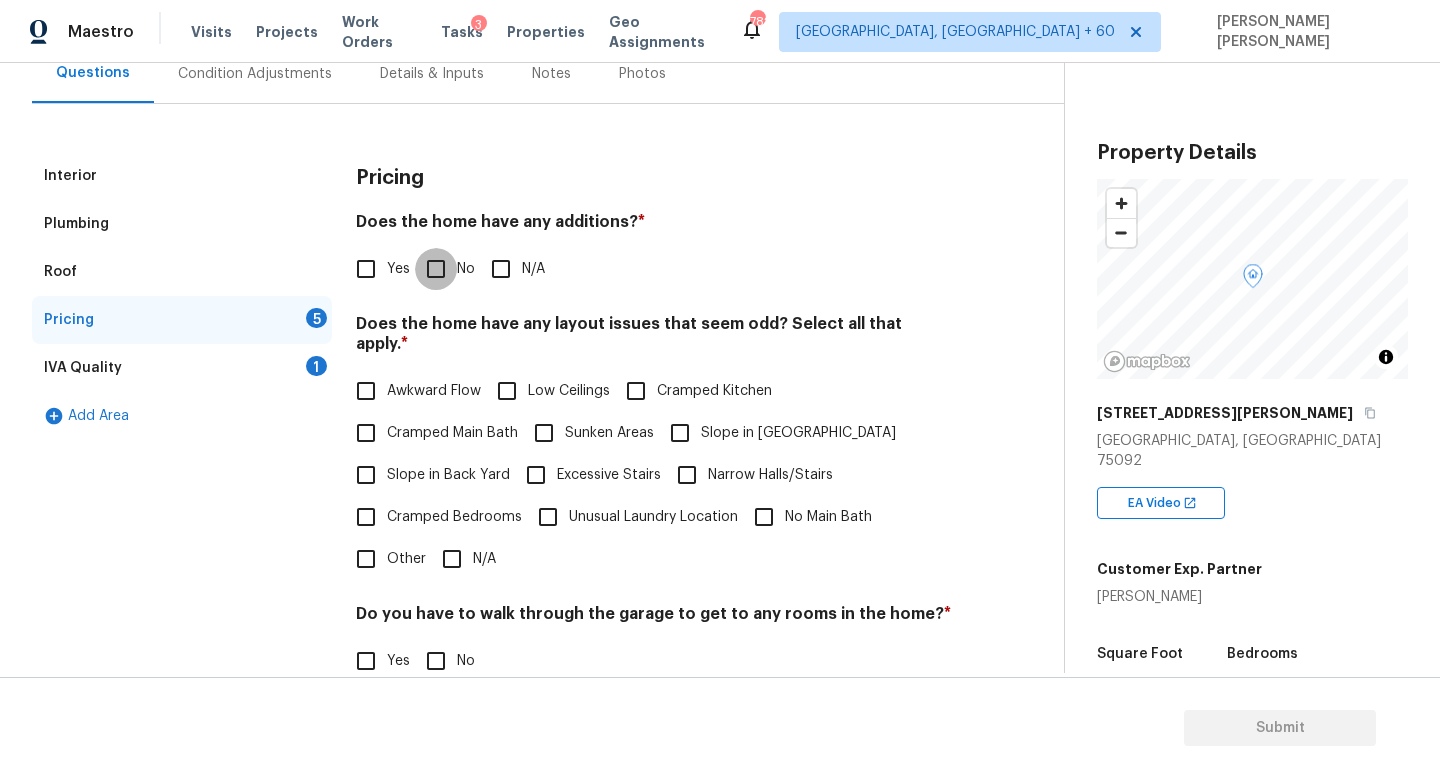 click on "No" at bounding box center (436, 269) 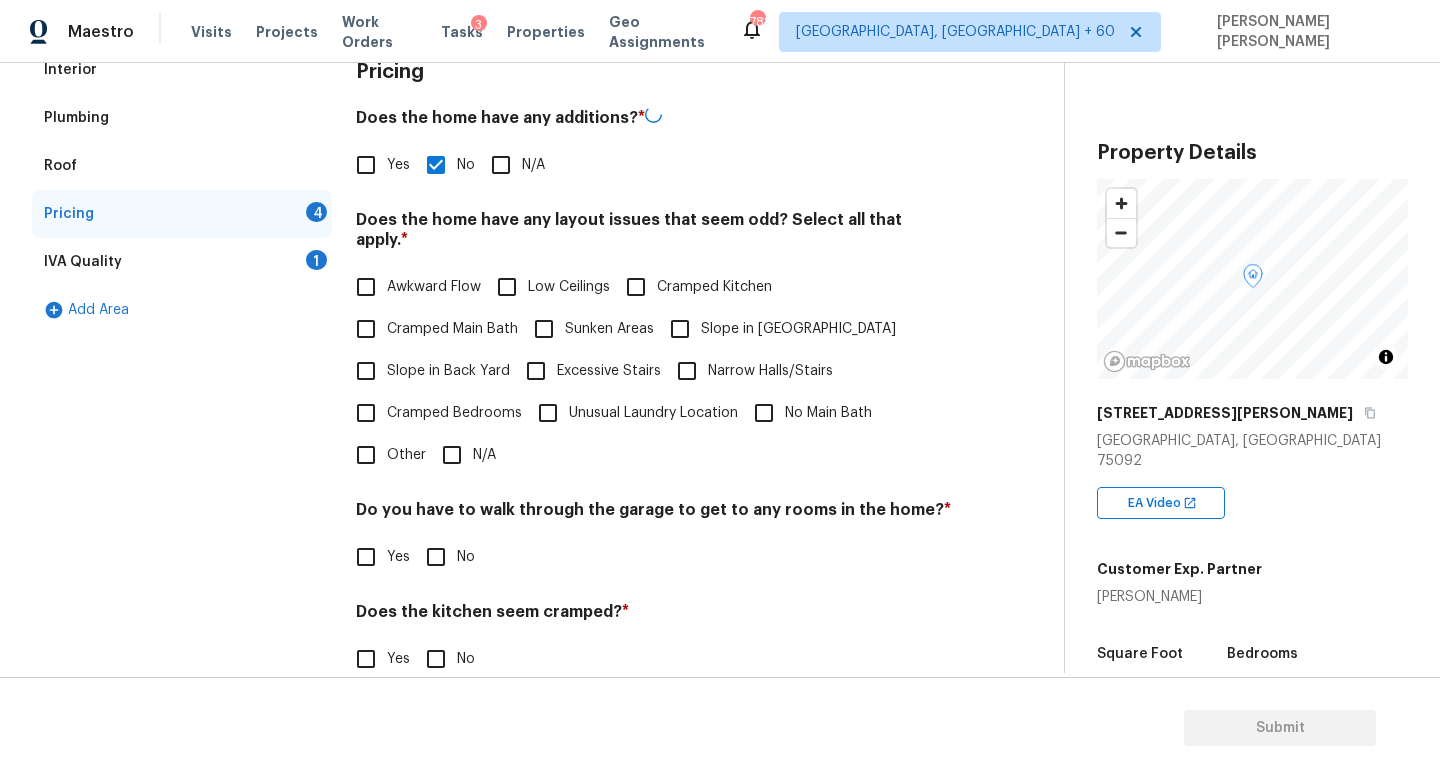 scroll, scrollTop: 315, scrollLeft: 0, axis: vertical 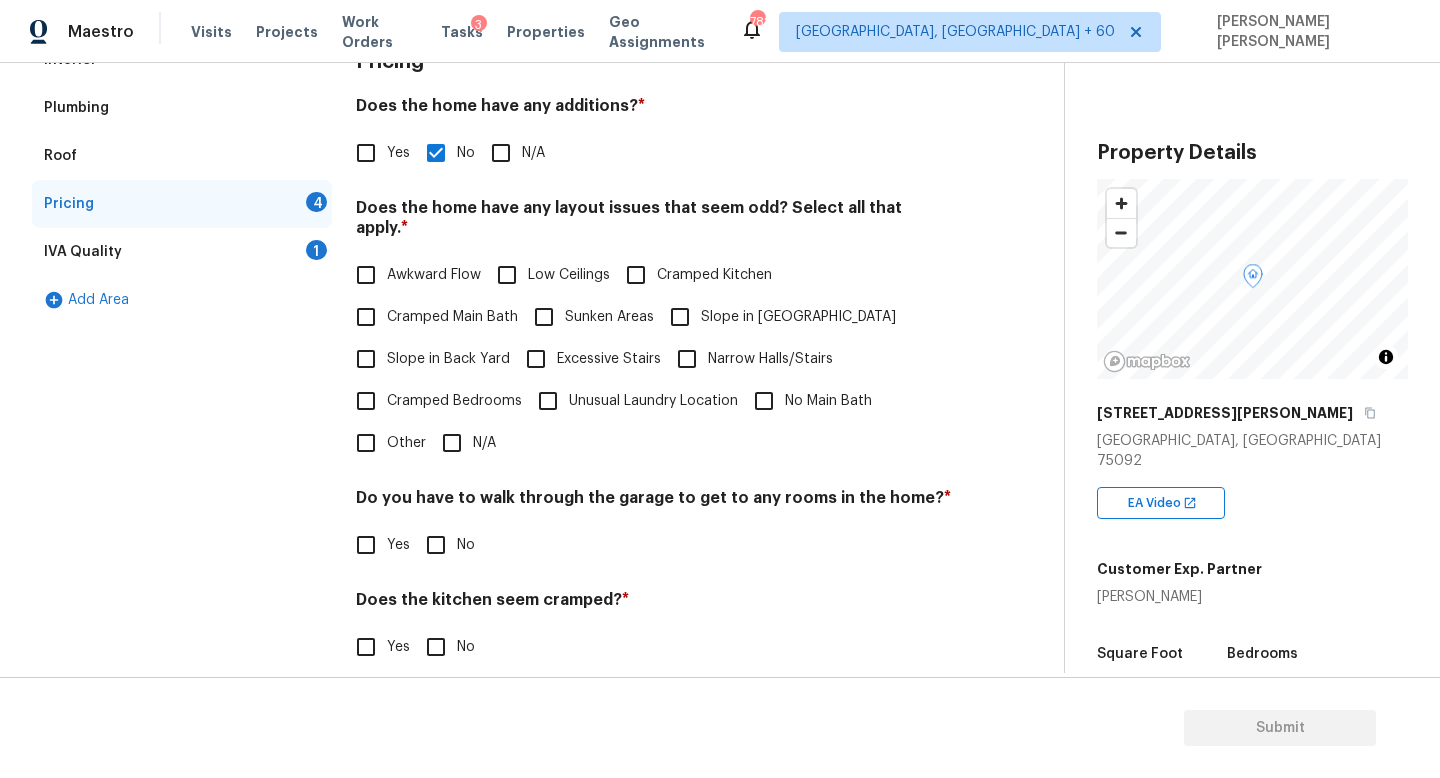 click on "Awkward Flow" at bounding box center [366, 275] 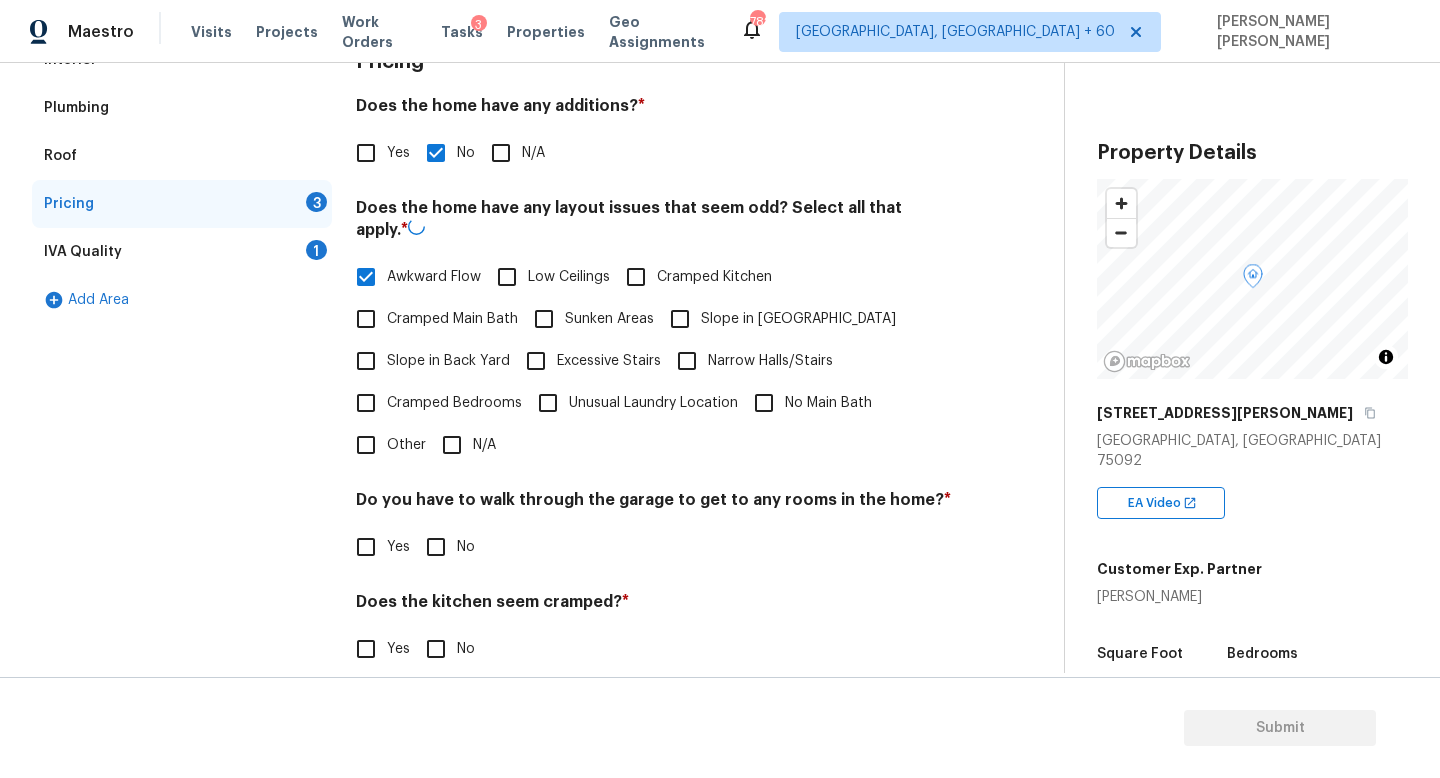 click on "Low Ceilings" at bounding box center (507, 277) 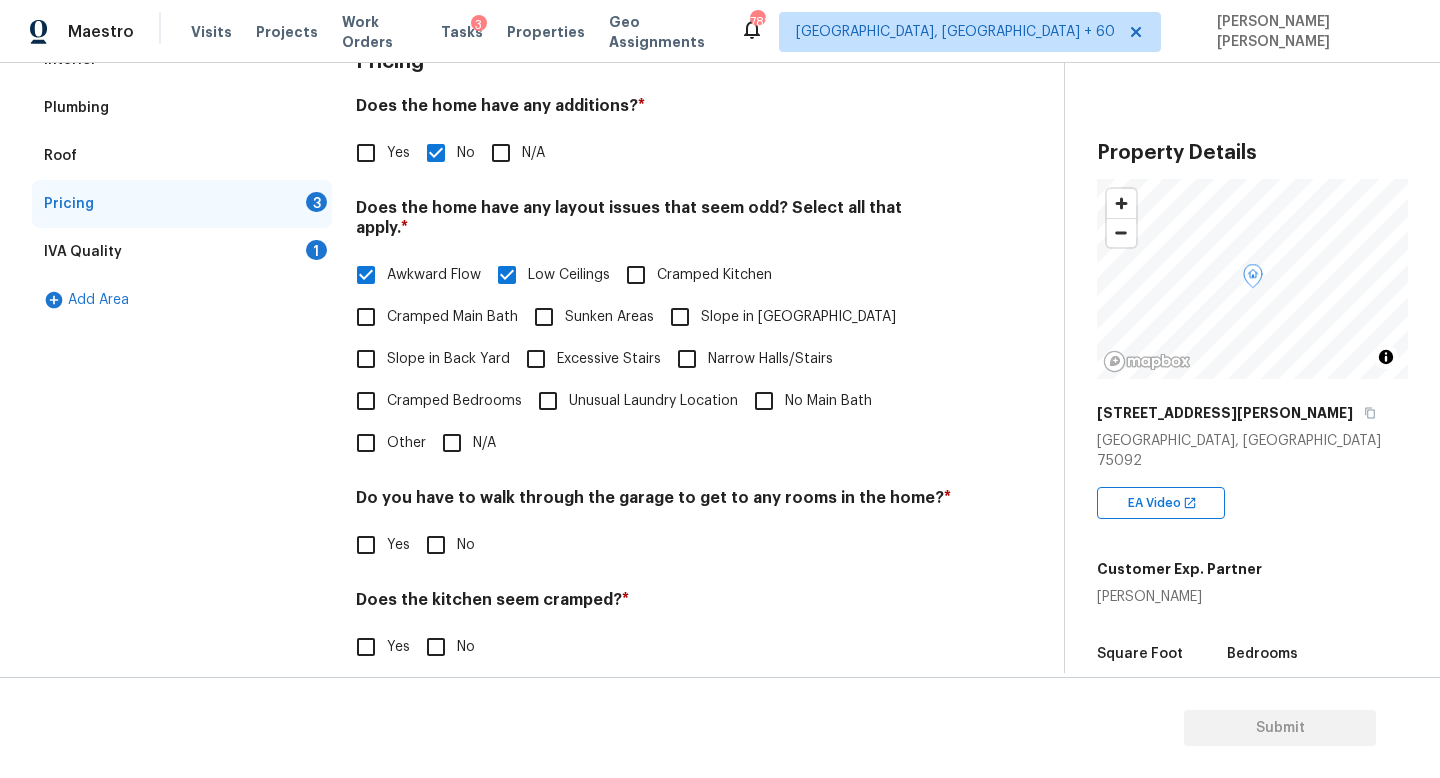 click on "Cramped Bedrooms" at bounding box center (433, 401) 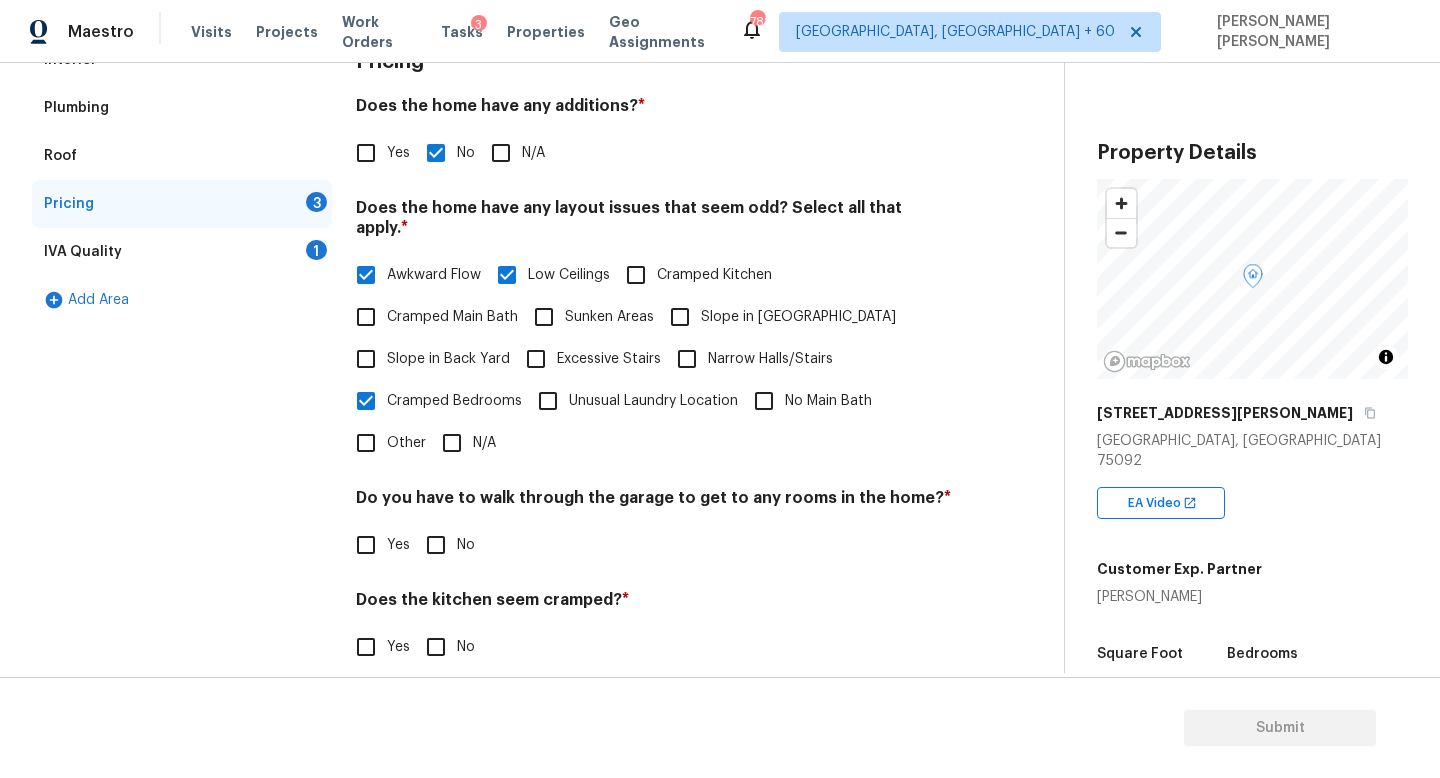 click on "Awkward Flow Low Ceilings Cramped Kitchen Cramped Main Bath Sunken Areas Slope in Front Yard Slope in Back Yard Excessive Stairs Narrow Halls/Stairs Cramped Bedrooms Unusual Laundry Location No Main Bath Other N/A" at bounding box center (654, 359) 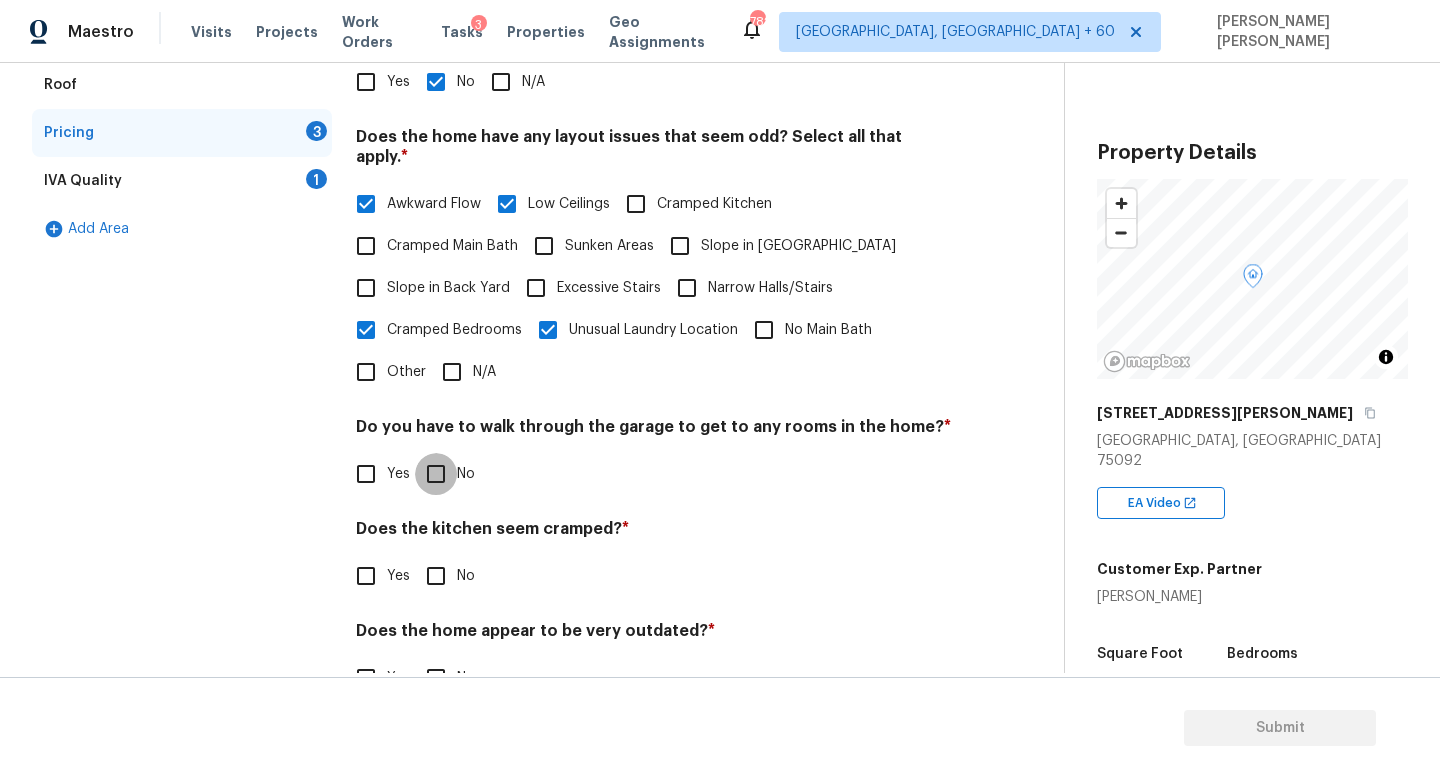 click on "No" at bounding box center [436, 474] 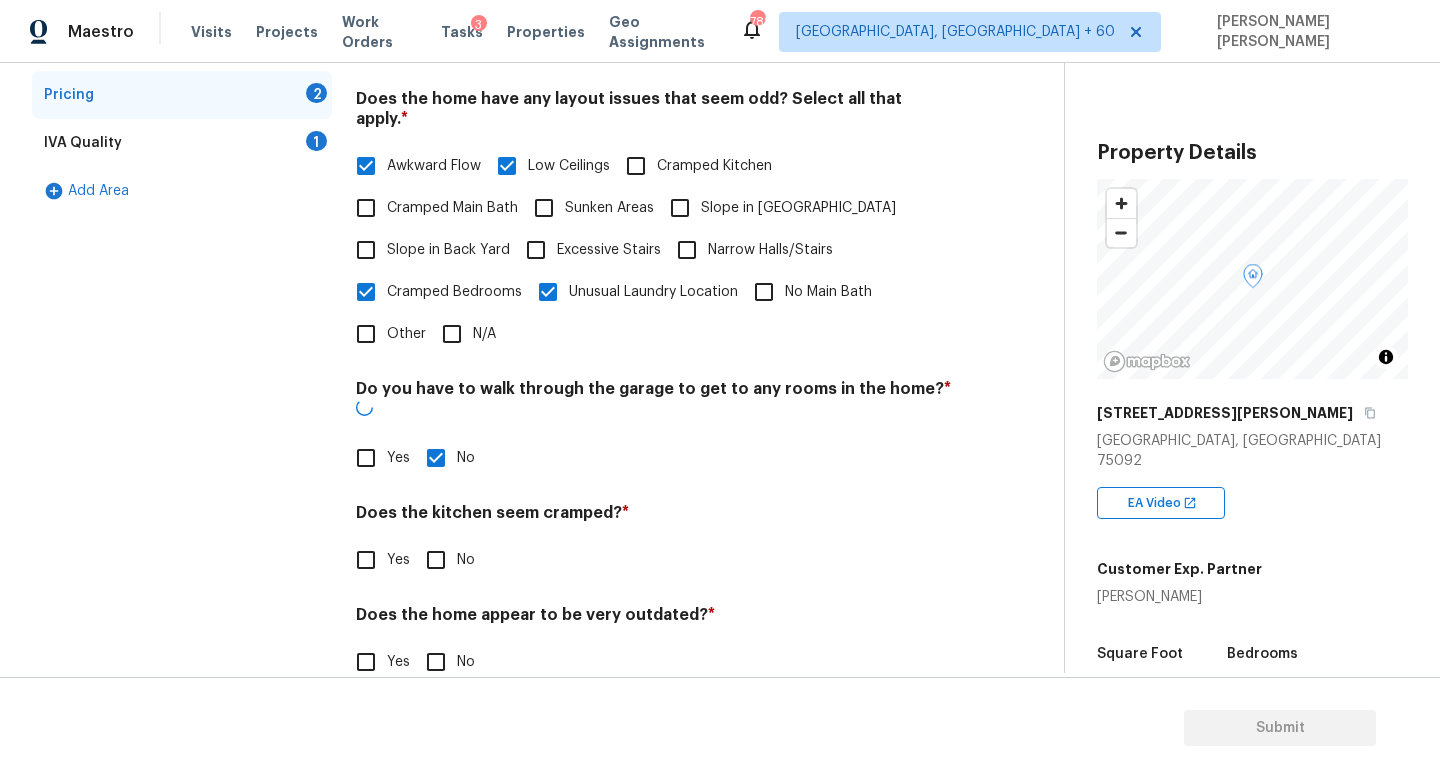 scroll, scrollTop: 422, scrollLeft: 0, axis: vertical 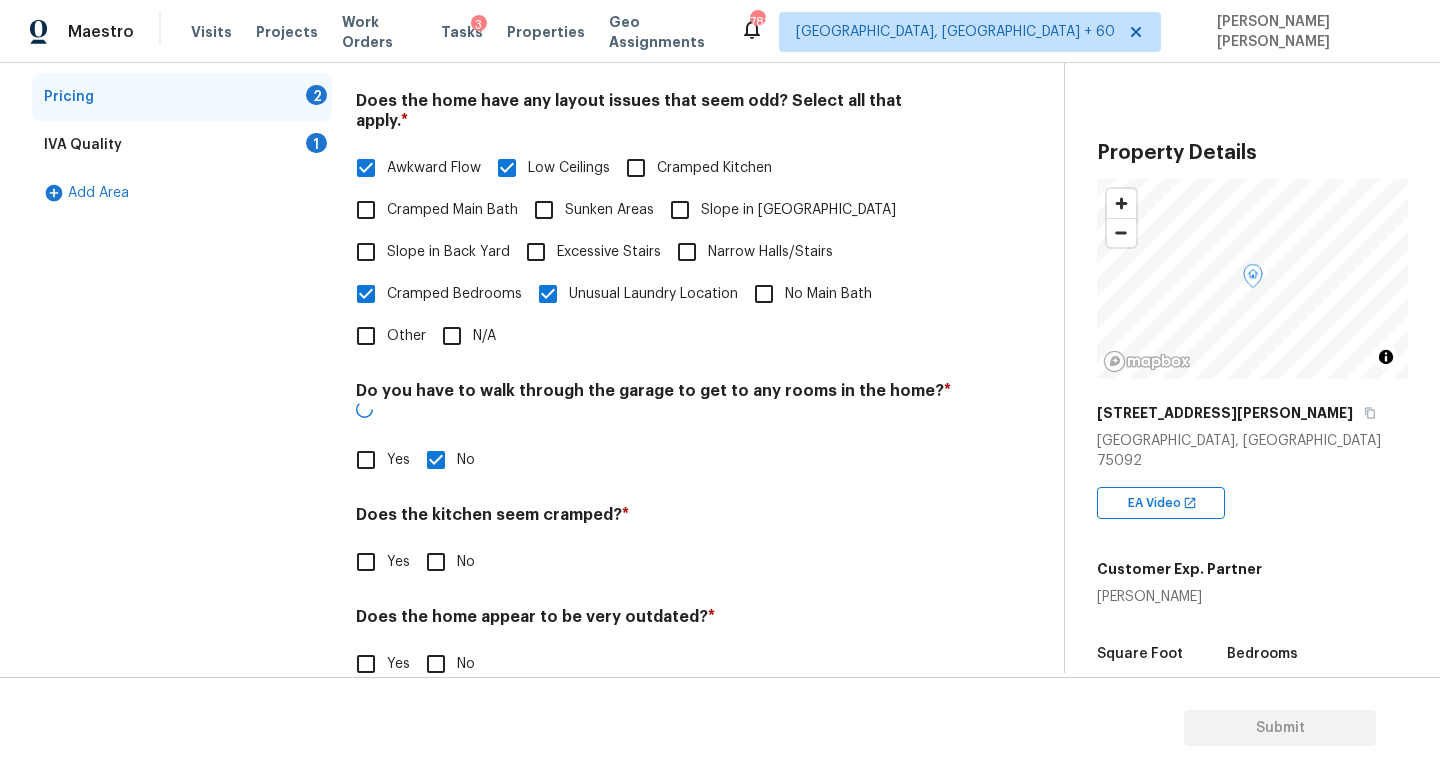click on "Does the kitchen seem cramped?  *" at bounding box center (654, 519) 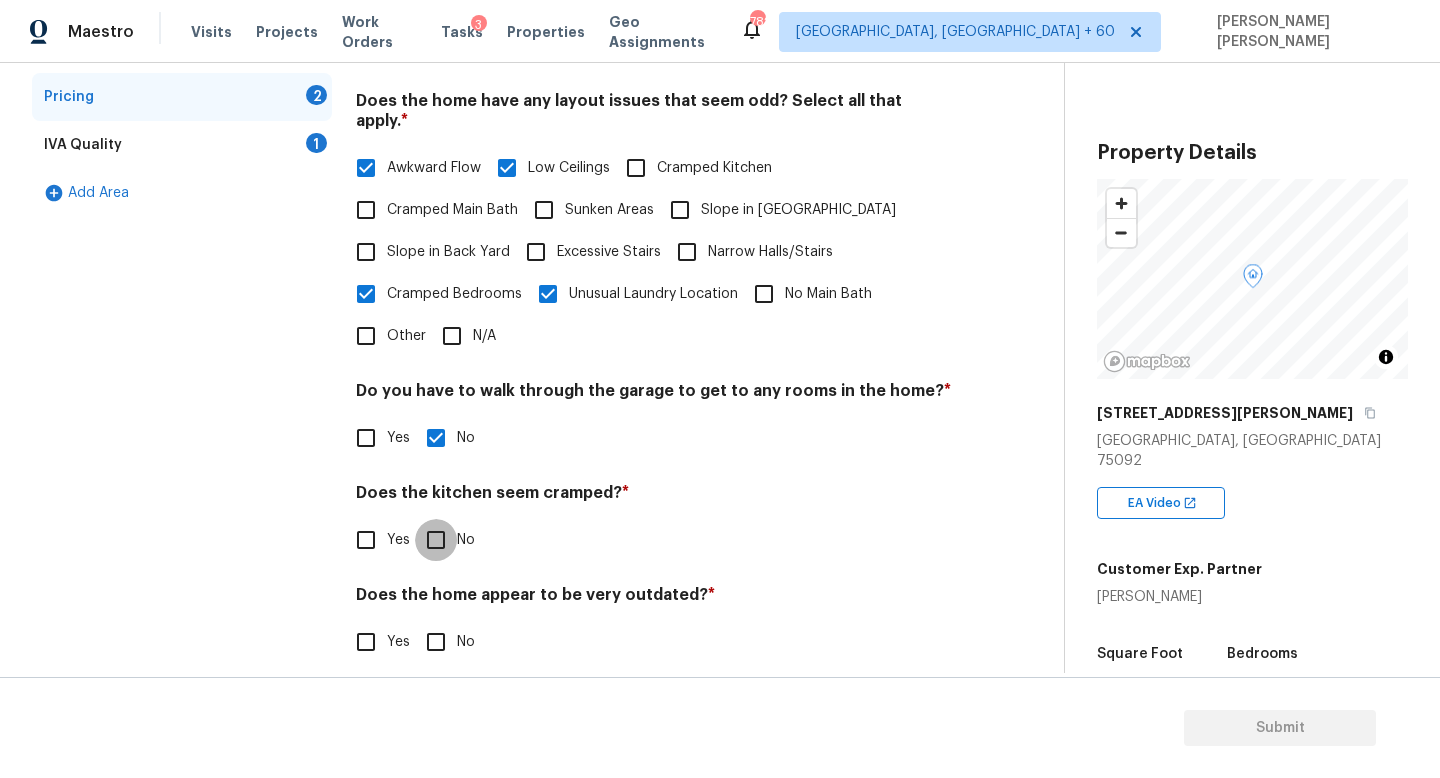 click on "No" at bounding box center (436, 540) 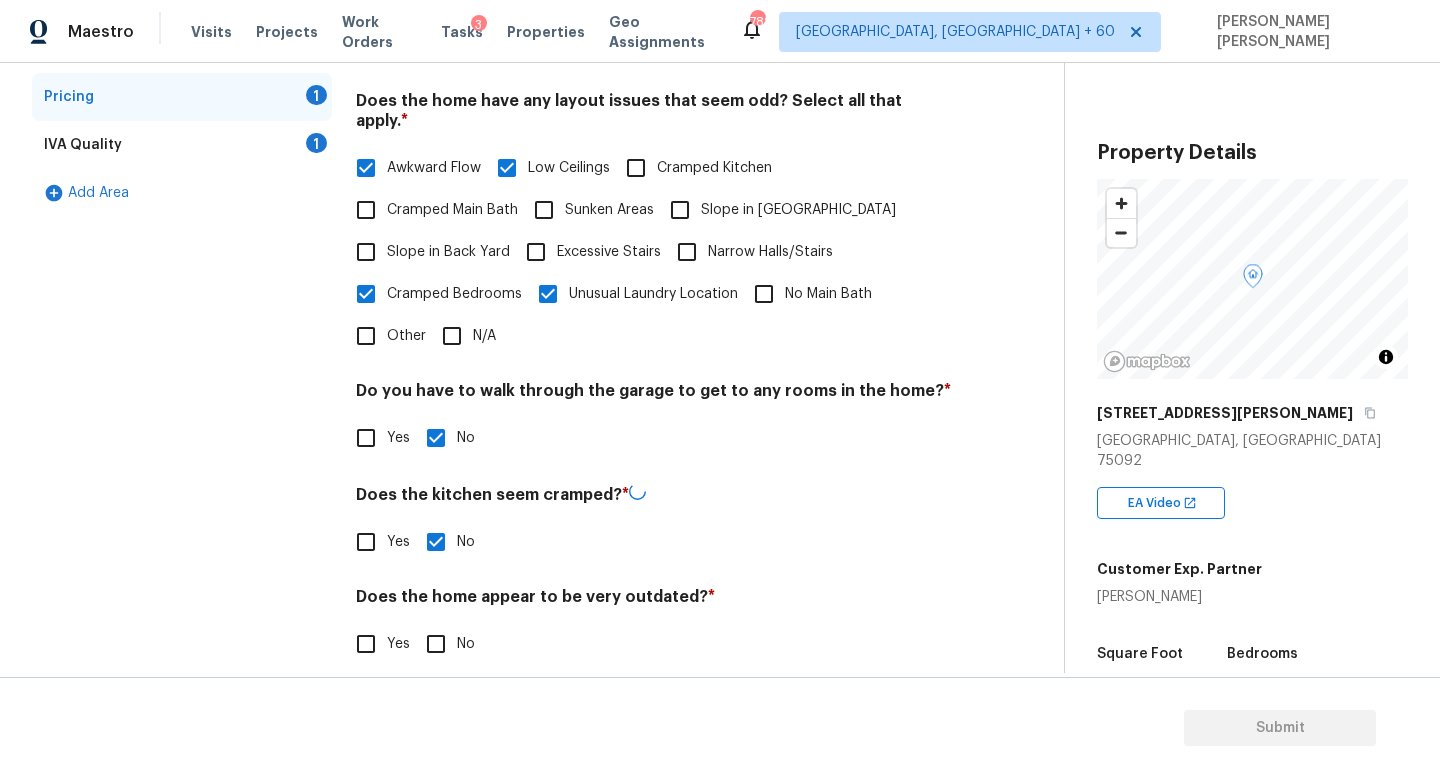 click on "Submit" at bounding box center (720, 728) 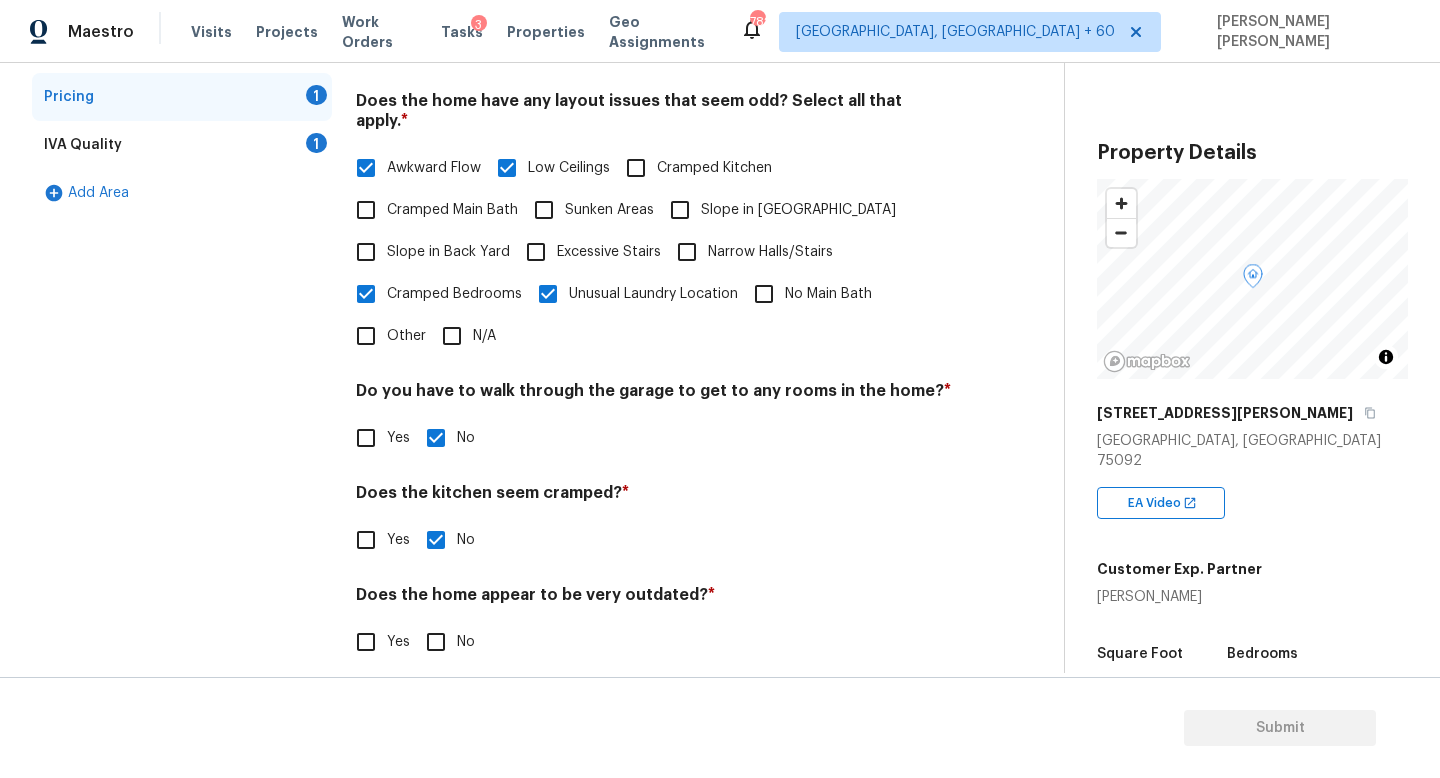 click on "Pricing Does the home have any additions?  * Yes No N/A Does the home have any layout issues that seem odd? Select all that apply.  * Awkward Flow Low Ceilings Cramped Kitchen Cramped Main Bath Sunken Areas Slope in Front Yard Slope in Back Yard Excessive Stairs Narrow Halls/Stairs Cramped Bedrooms Unusual Laundry Location No Main Bath Other N/A Do you have to walk through the garage to get to any rooms in the home?  * Yes No Does the kitchen seem cramped?  * Yes No Does the home appear to be very outdated?  * Yes No" at bounding box center [654, 308] 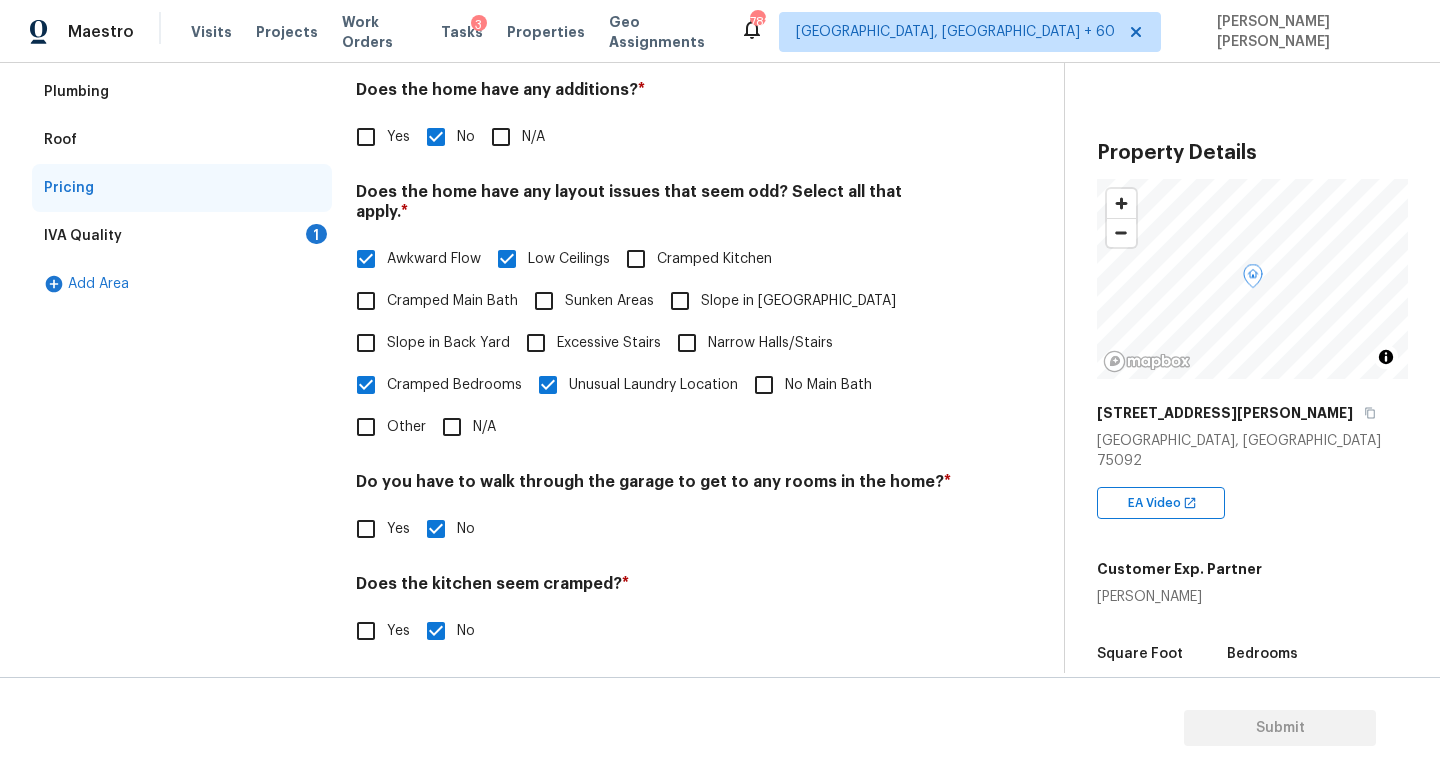 scroll, scrollTop: 270, scrollLeft: 0, axis: vertical 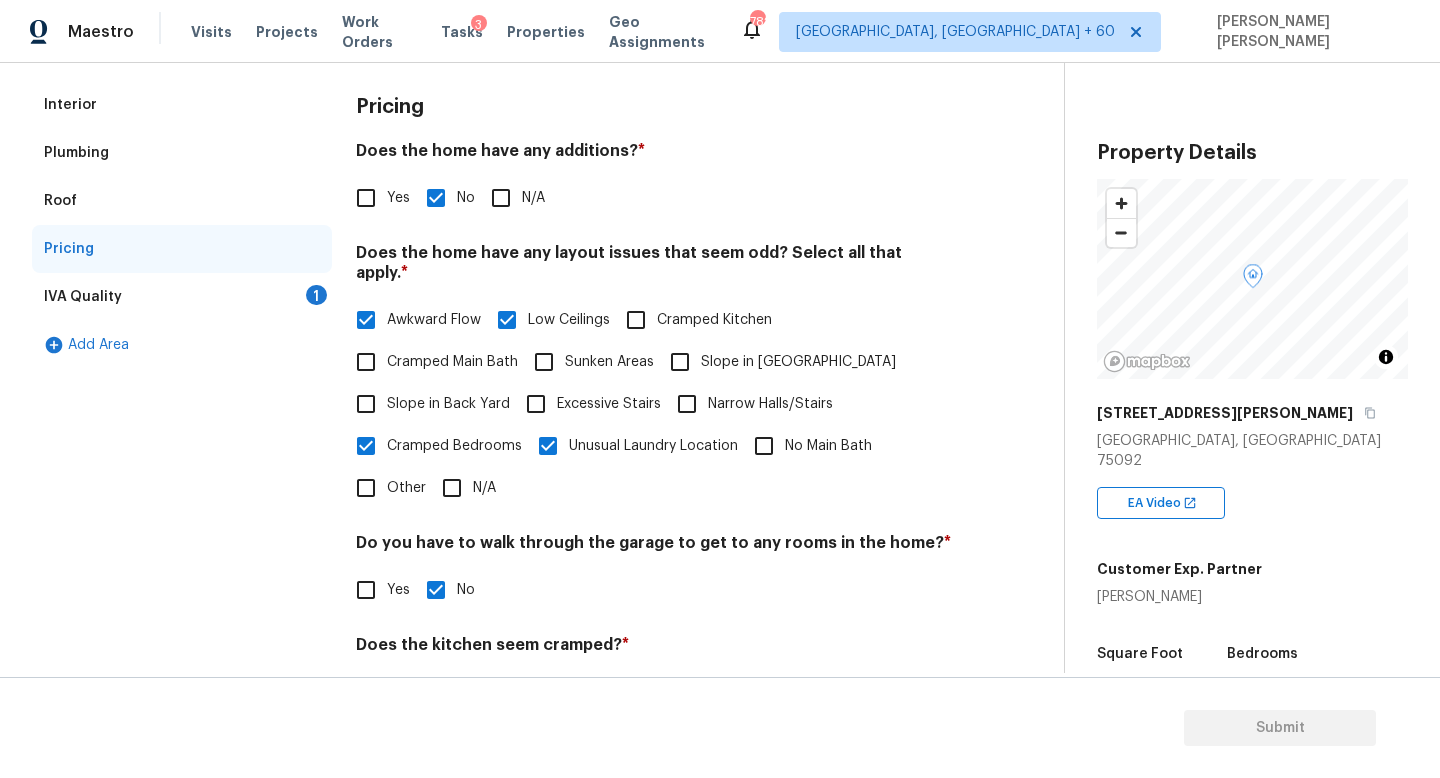 click on "IVA Quality 1" at bounding box center (182, 297) 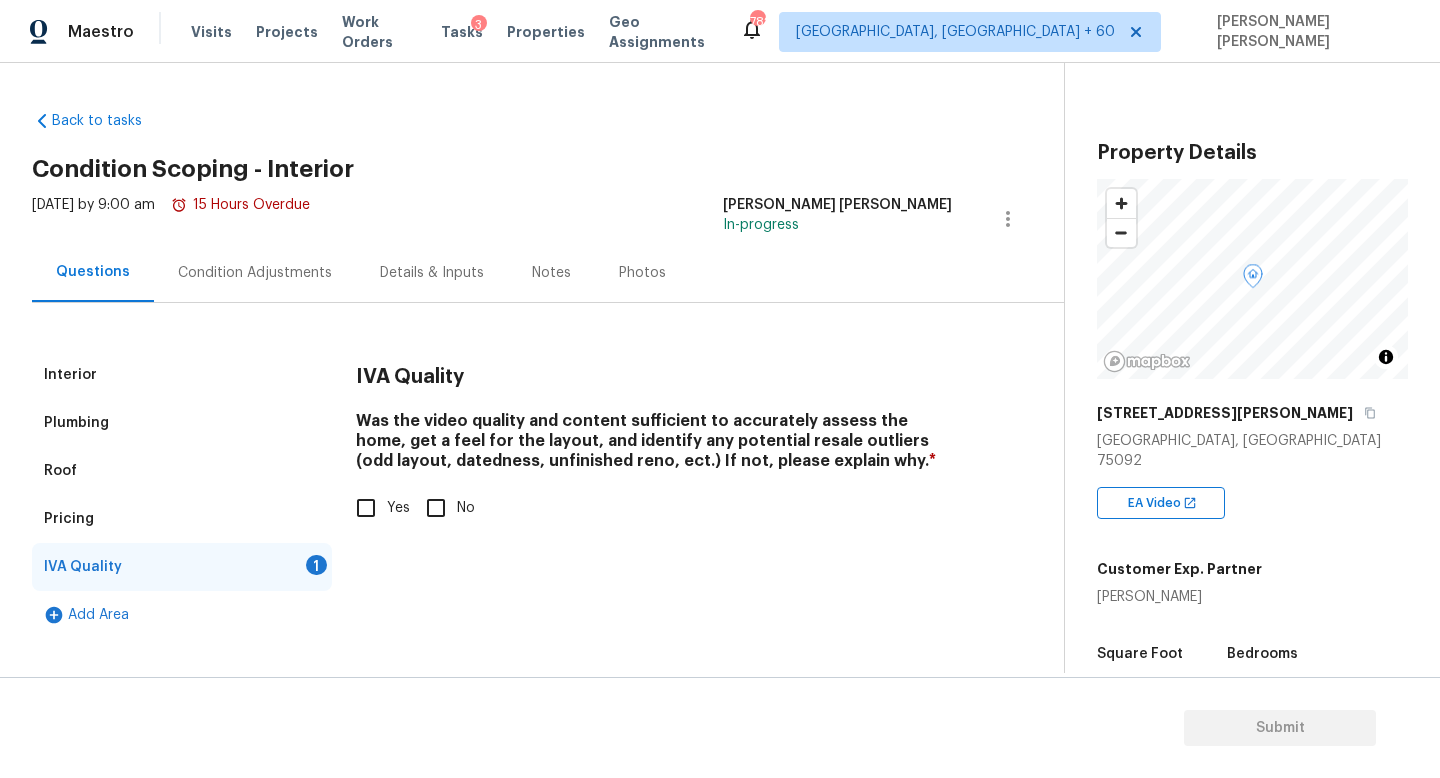 scroll, scrollTop: 0, scrollLeft: 0, axis: both 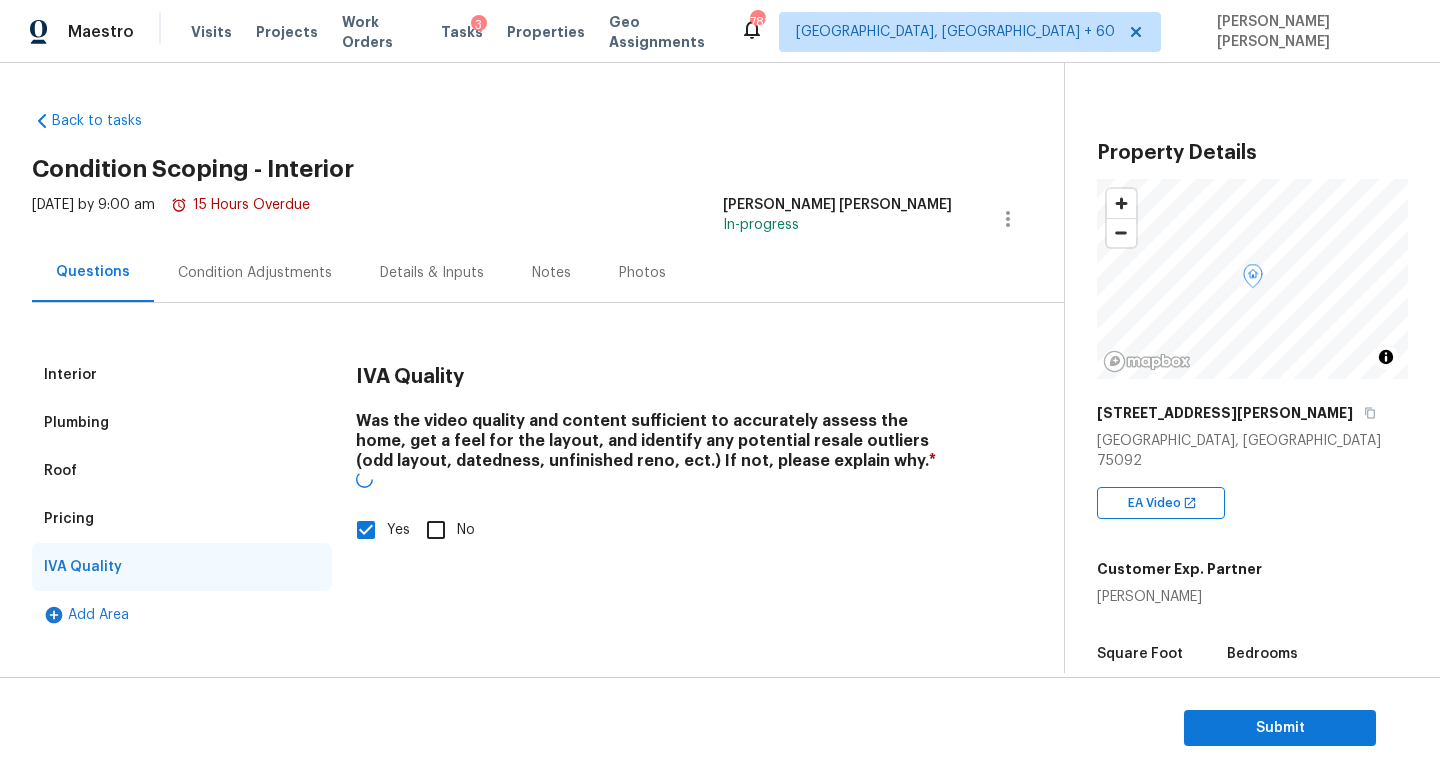 click on "Condition Adjustments" at bounding box center (255, 273) 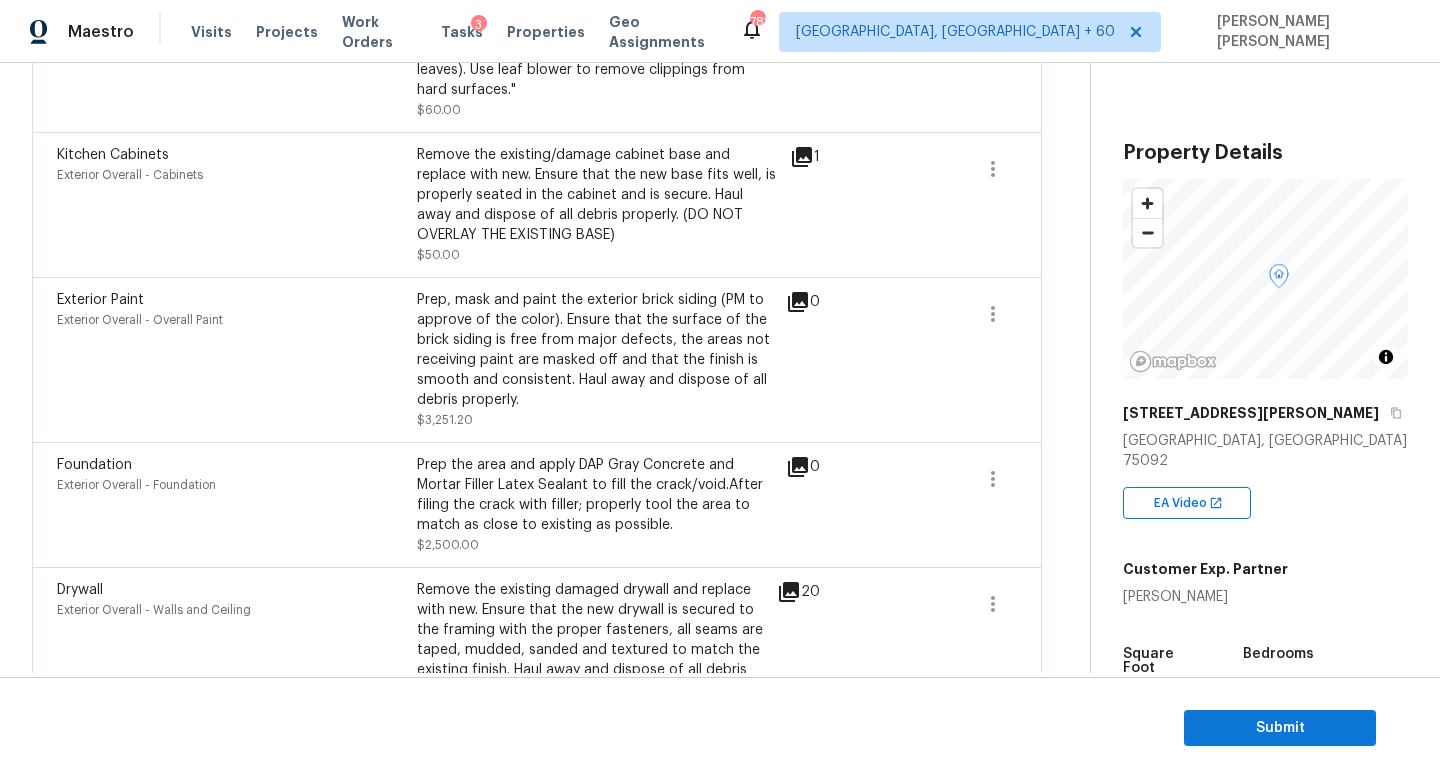 scroll, scrollTop: 0, scrollLeft: 0, axis: both 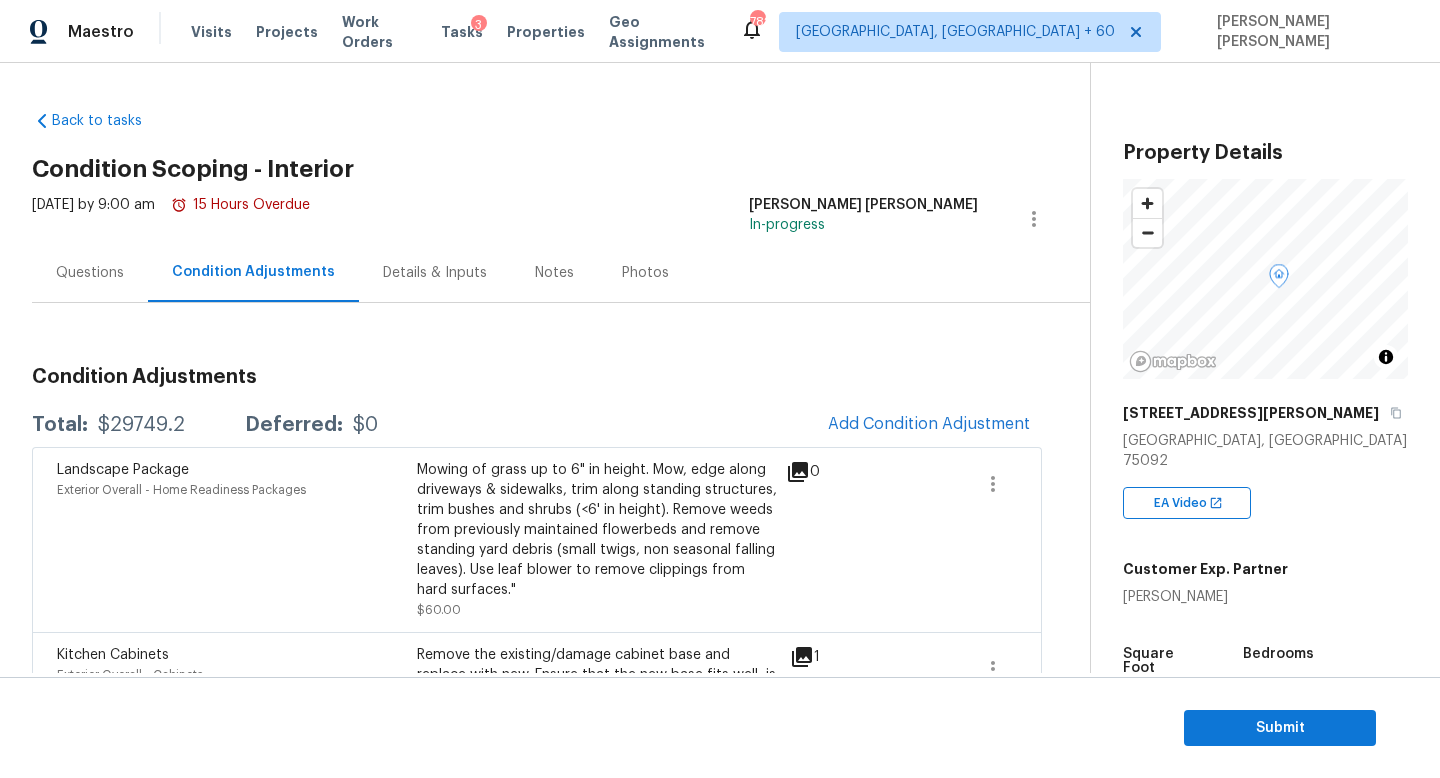 click on "Questions" at bounding box center [90, 273] 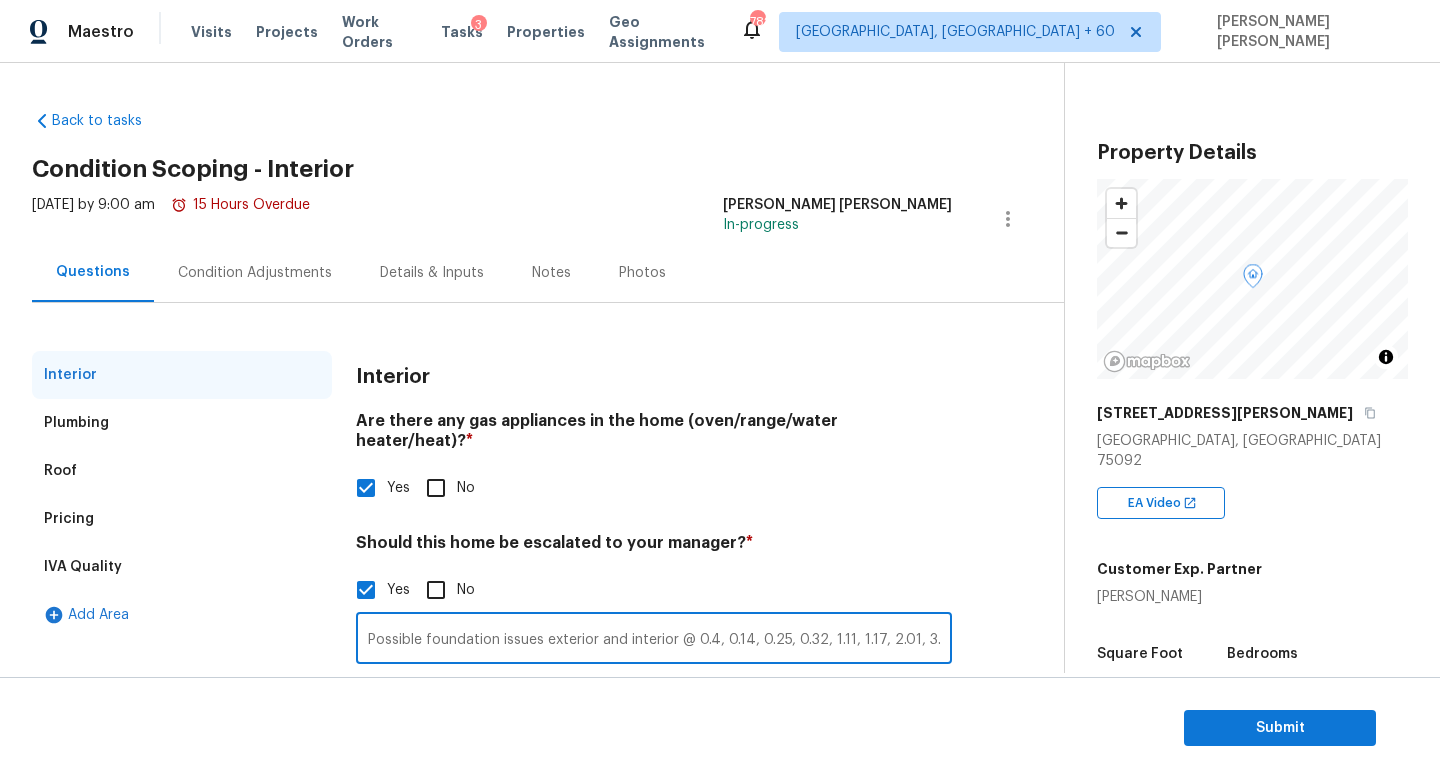 click on "Possible foundation issues exterior and interior @ 0.4, 0.14, 0.25, 0.32, 1.11, 1.17, 2.01, 3.00, 4.08" at bounding box center [654, 640] 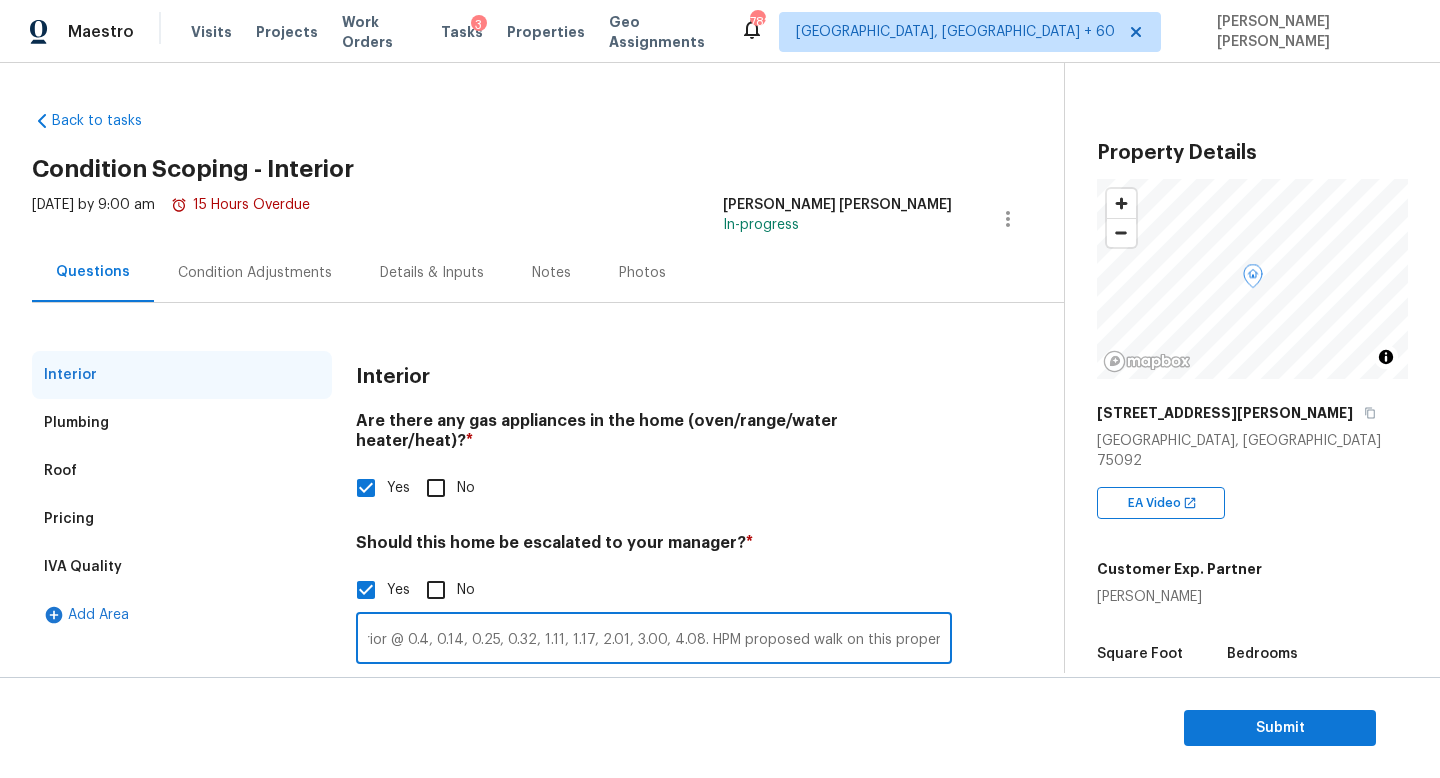 scroll, scrollTop: 0, scrollLeft: 295, axis: horizontal 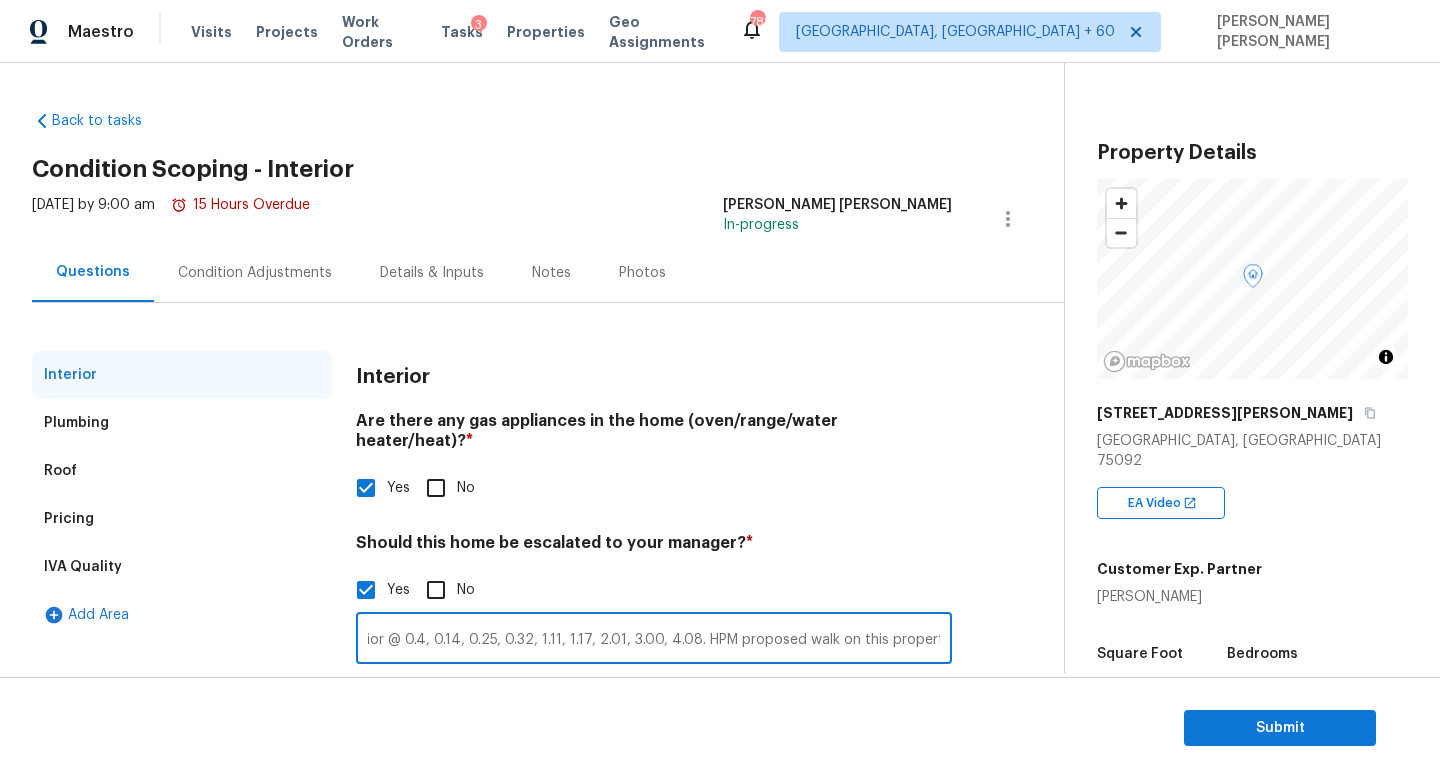 type on "Possible foundation issues exterior and interior @ 0.4, 0.14, 0.25, 0.32, 1.11, 1.17, 2.01, 3.00, 4.08. HPM proposed walk on this property." 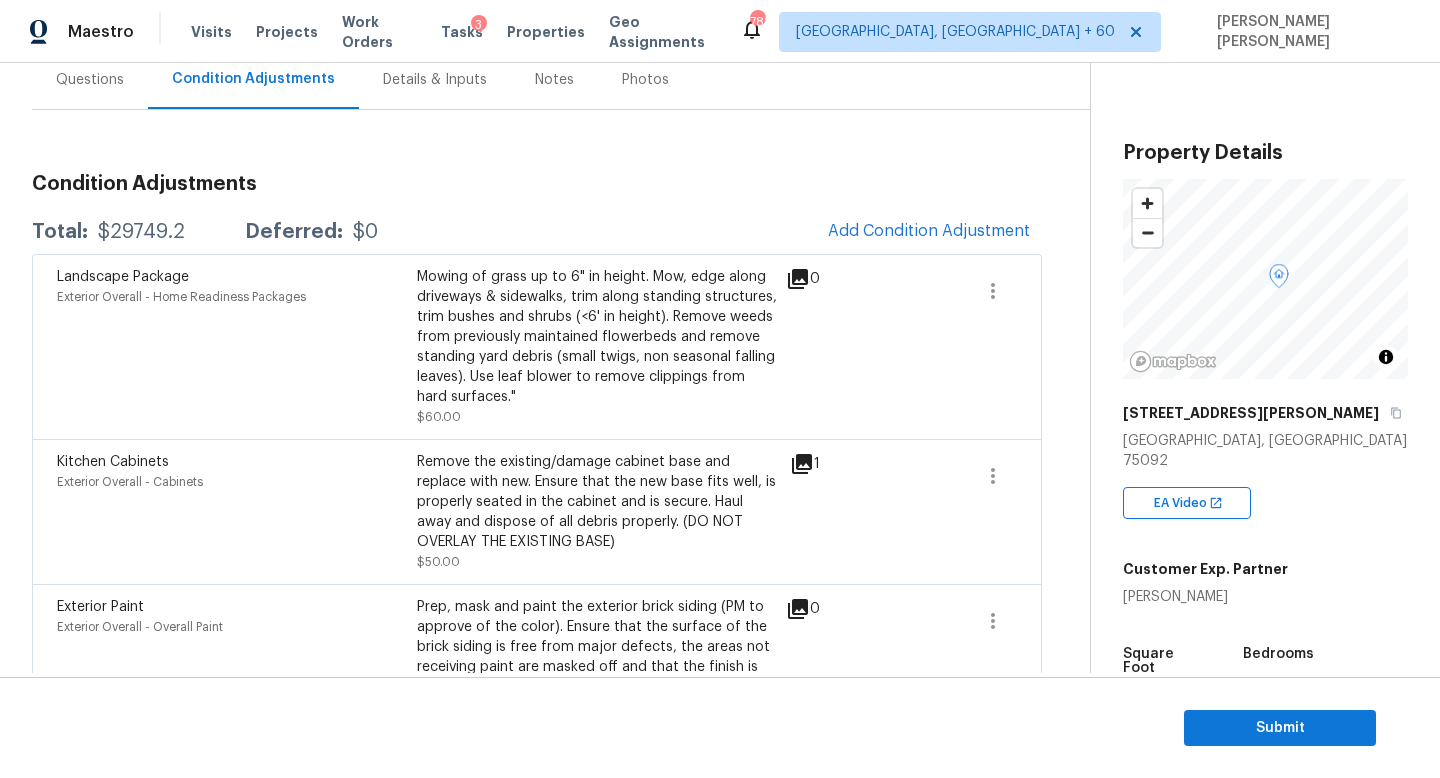 scroll, scrollTop: 197, scrollLeft: 0, axis: vertical 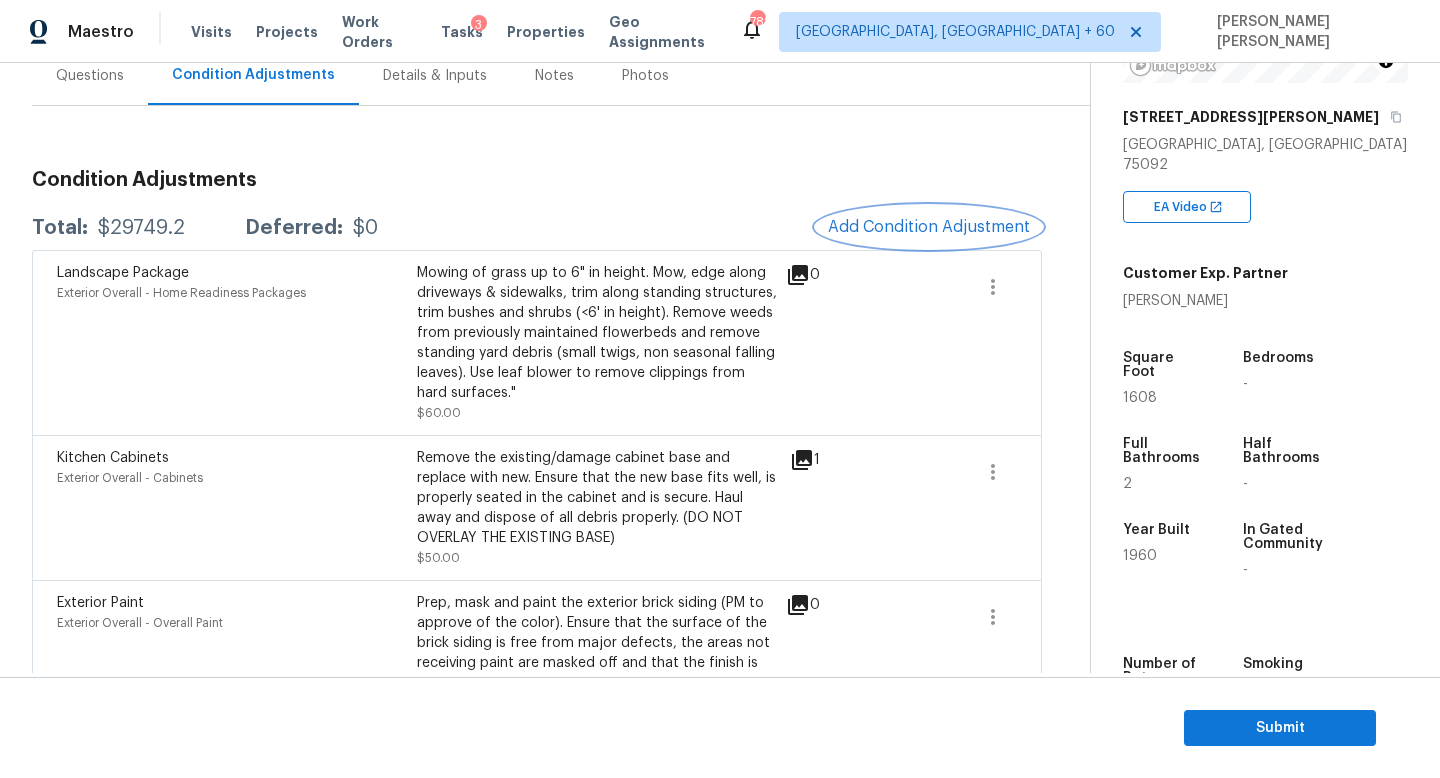 click on "Add Condition Adjustment" at bounding box center (929, 227) 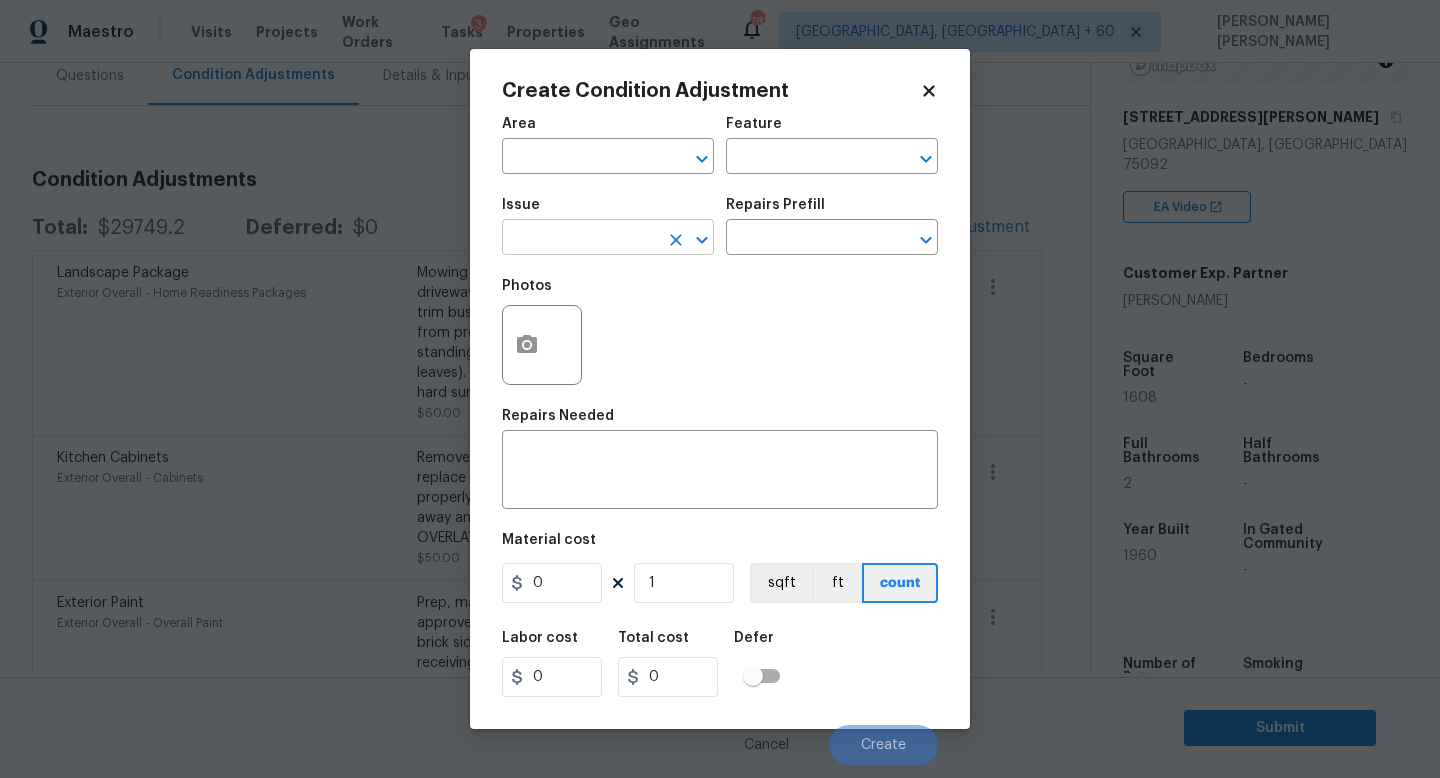click at bounding box center [580, 239] 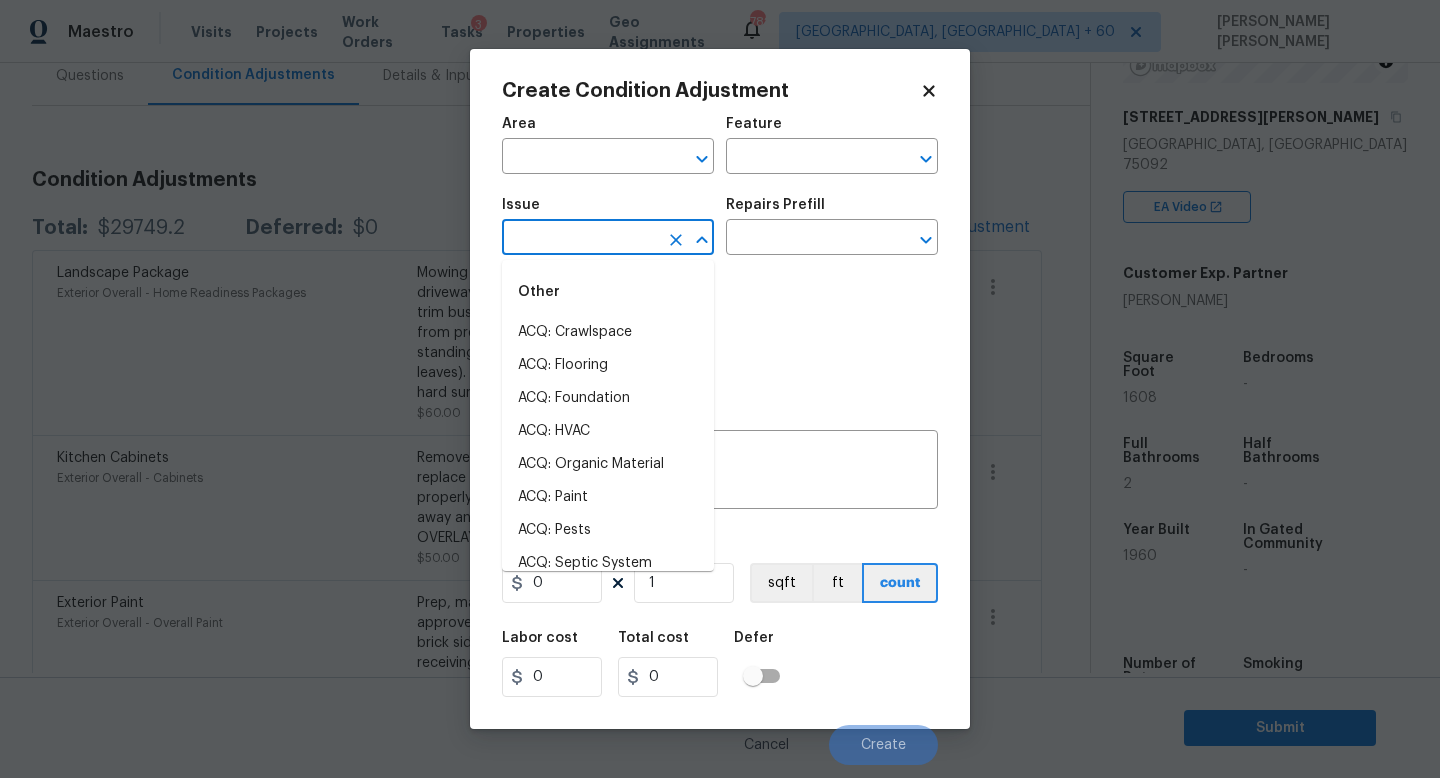 type on "p" 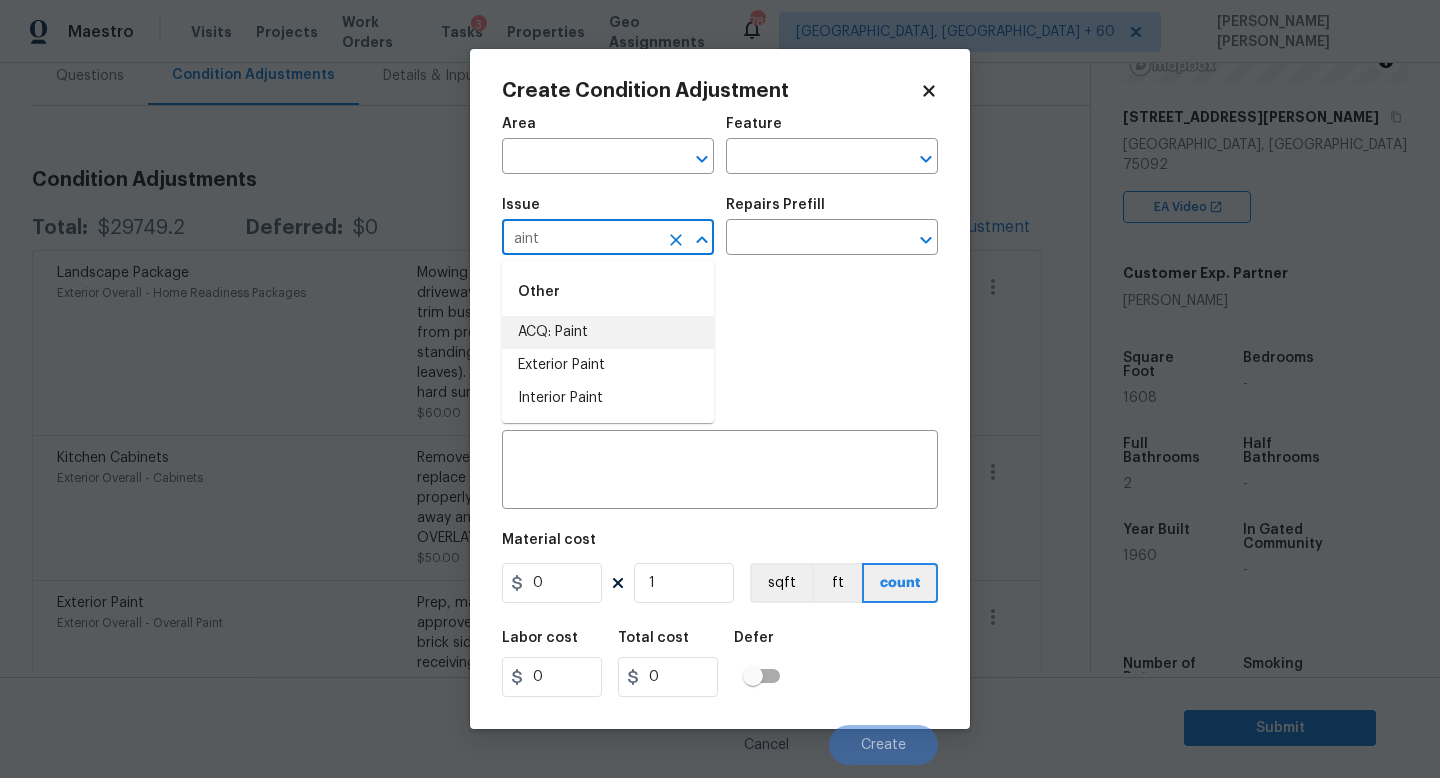 click on "ACQ: Paint" at bounding box center (608, 332) 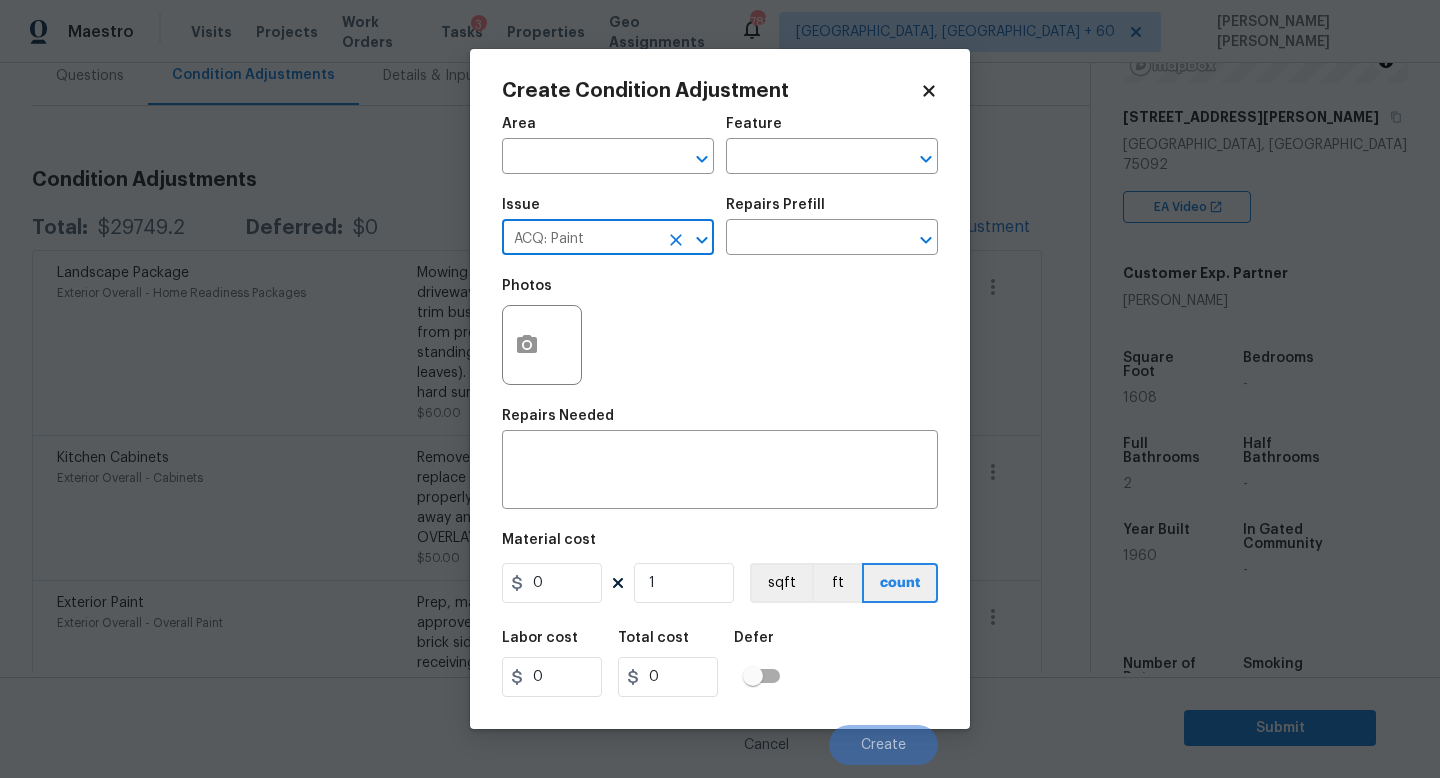 type on "ACQ: Paint" 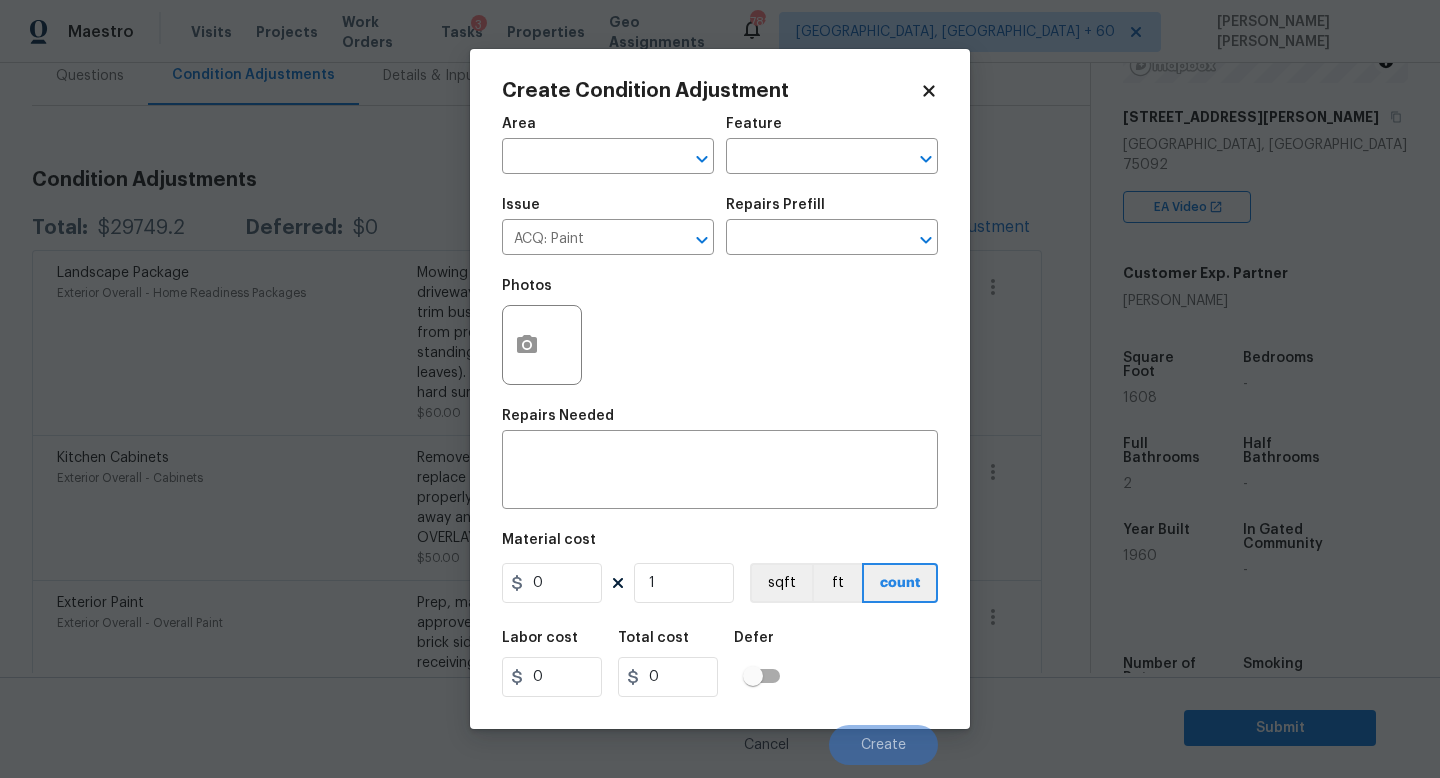 click on "Photos" at bounding box center (720, 332) 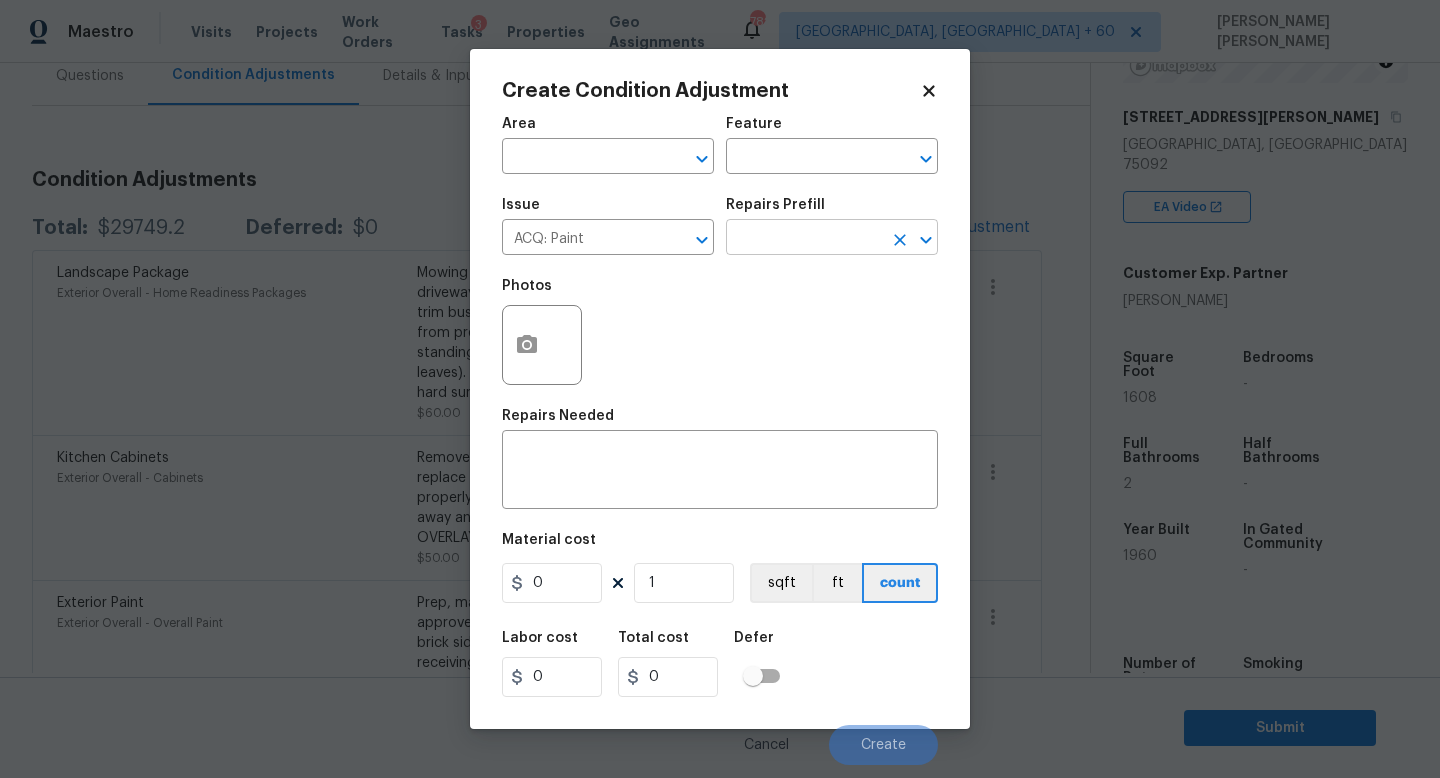 click at bounding box center (804, 239) 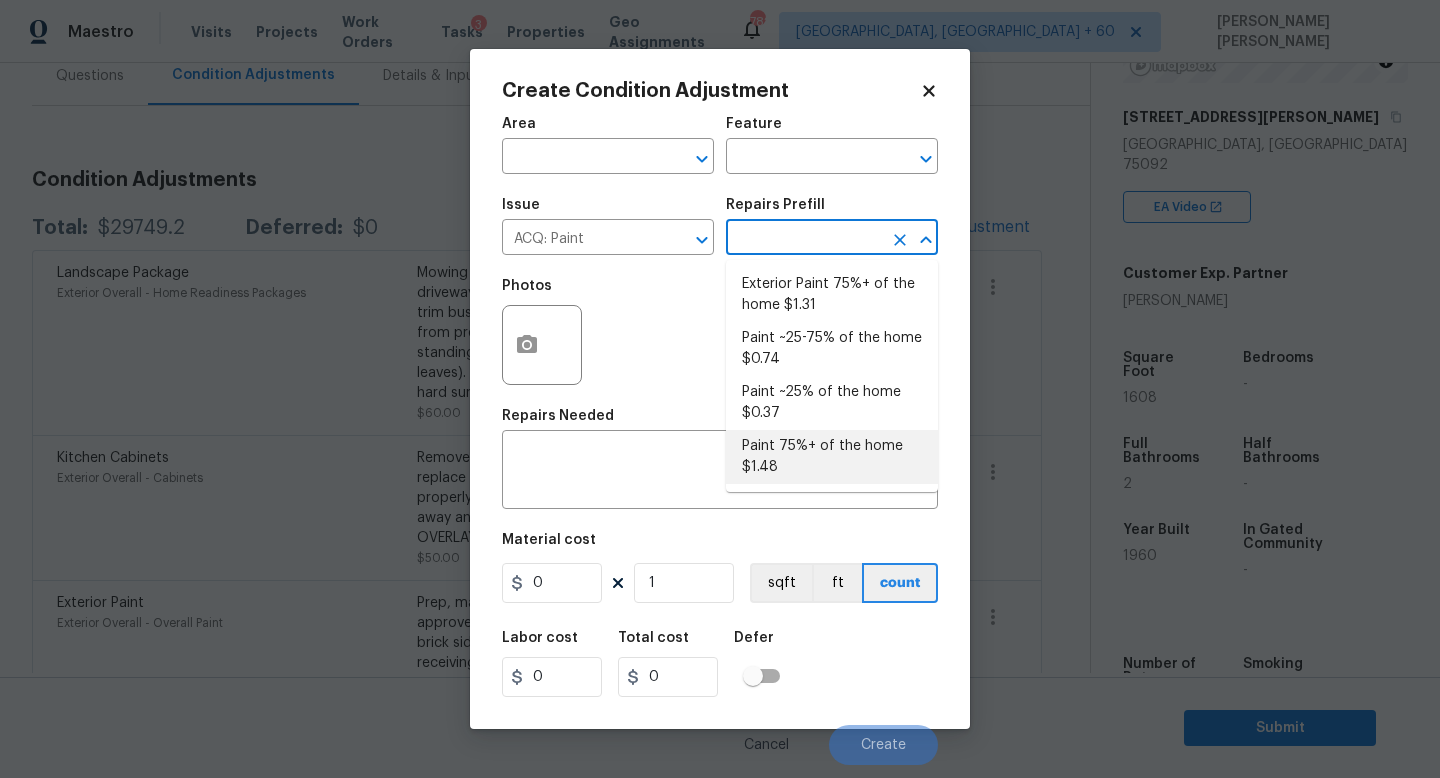 click on "Paint 75%+ of the home $1.48" at bounding box center [832, 457] 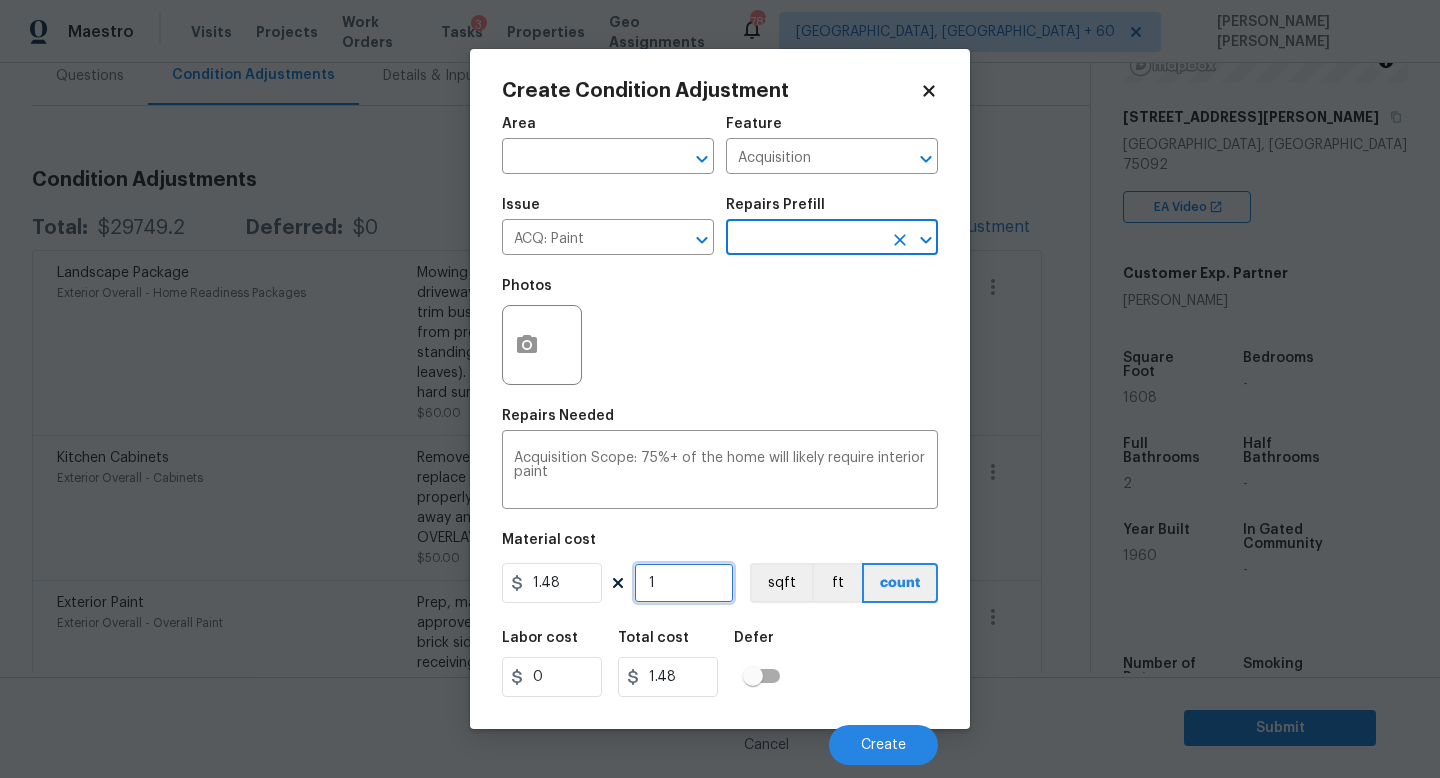 click on "1" at bounding box center [684, 583] 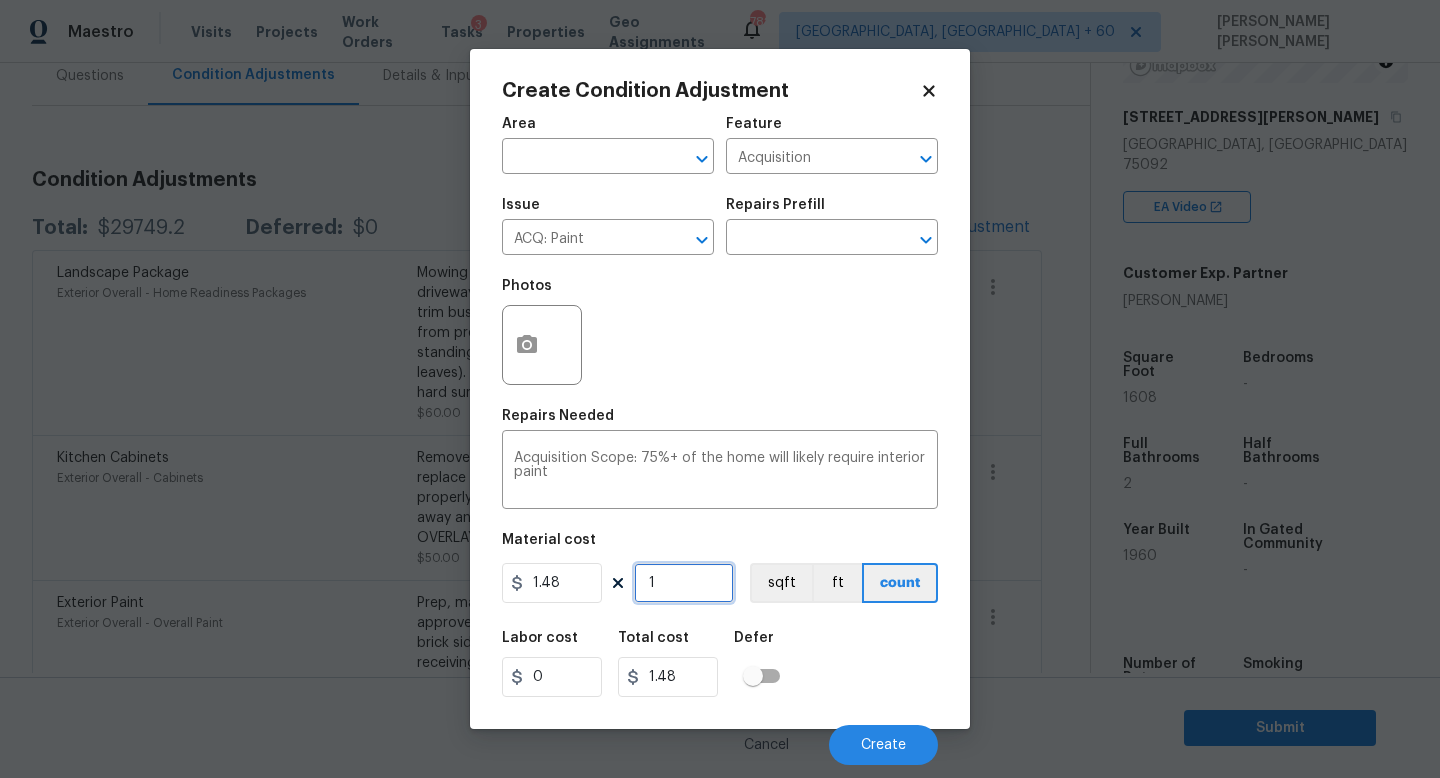 type on "0" 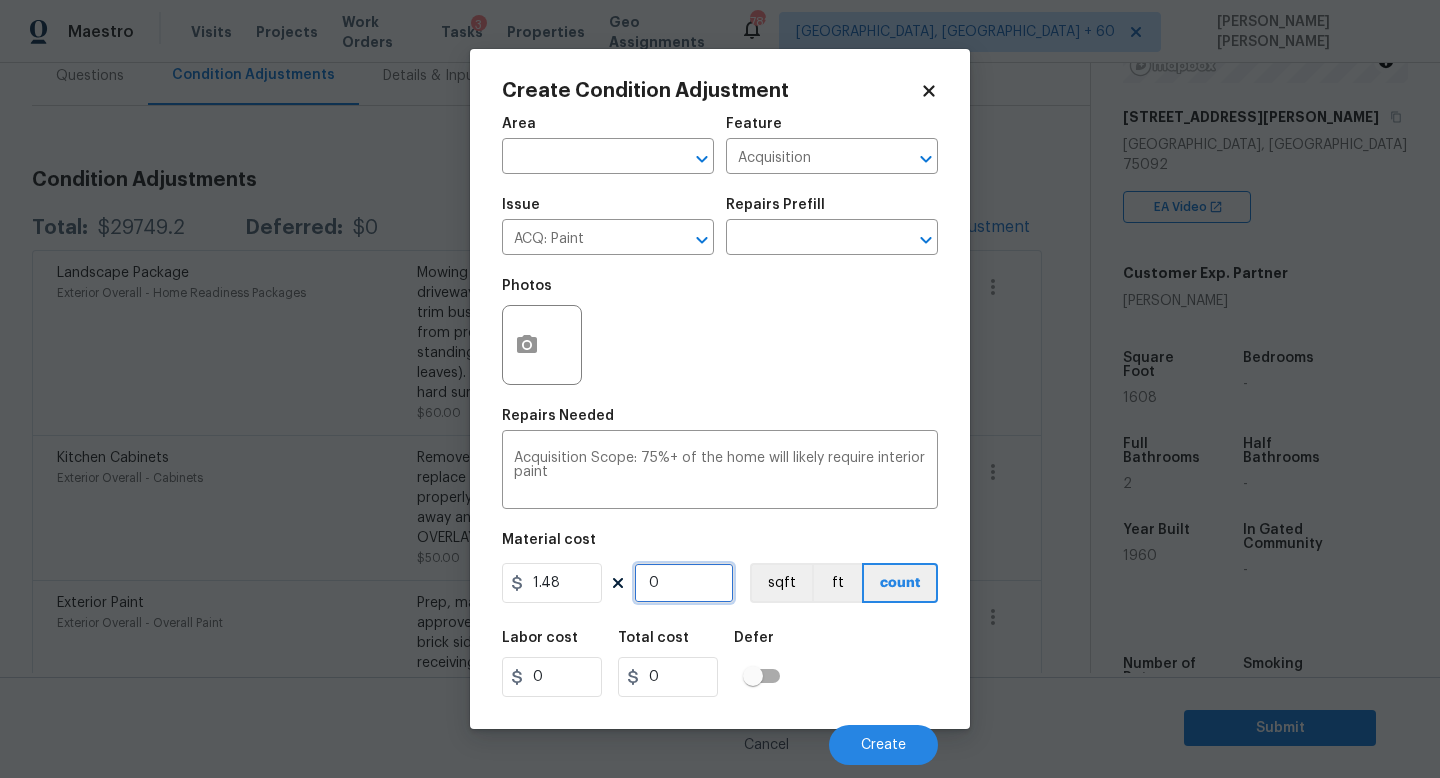 type on "1" 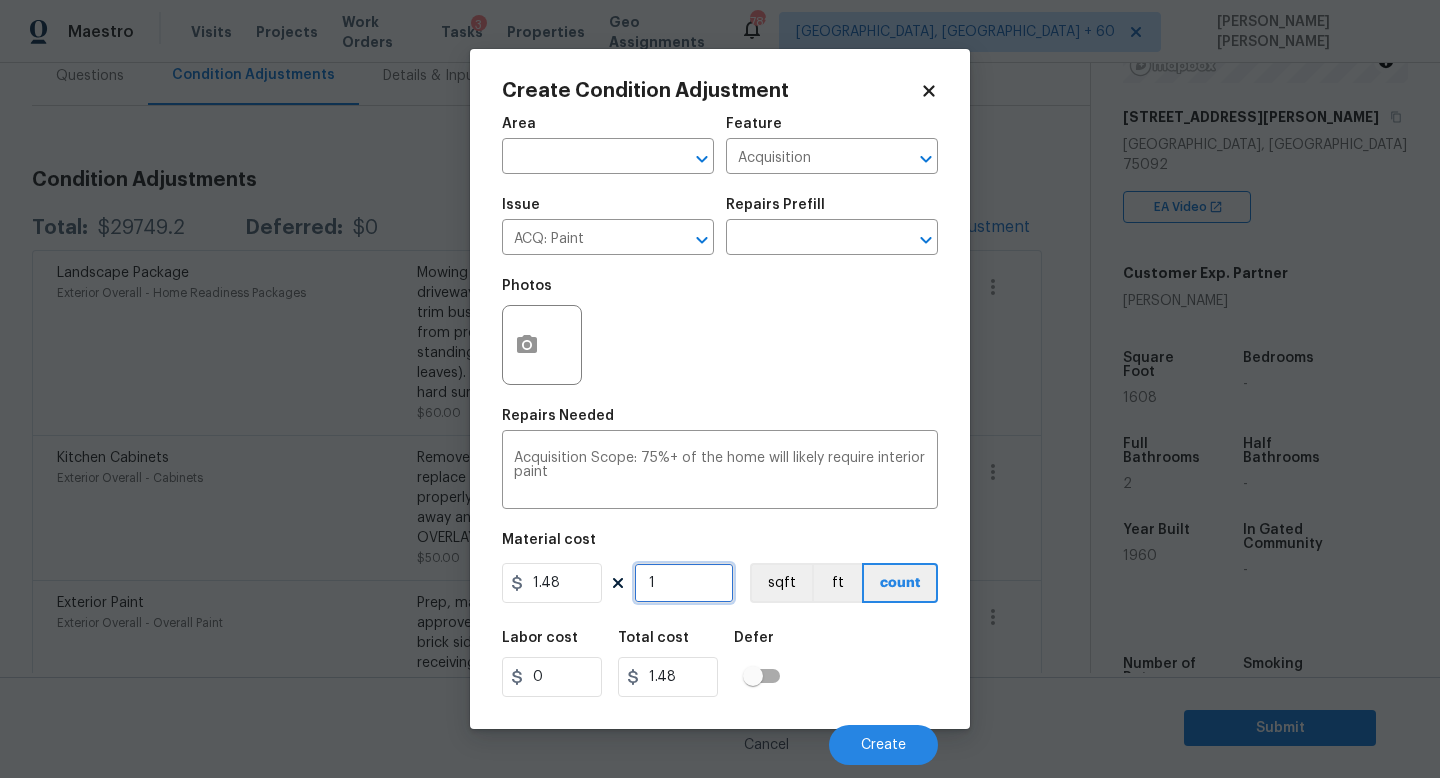type on "16" 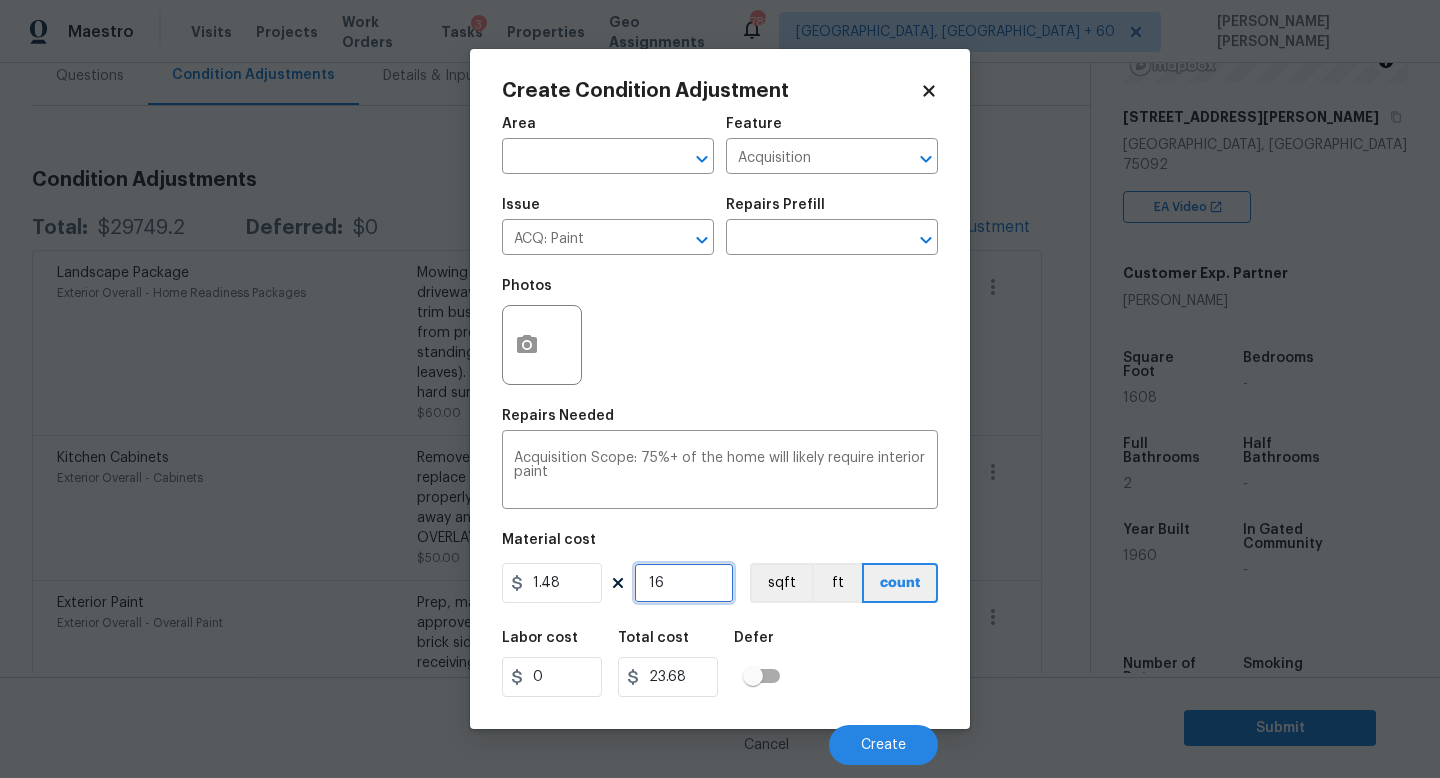 type on "160" 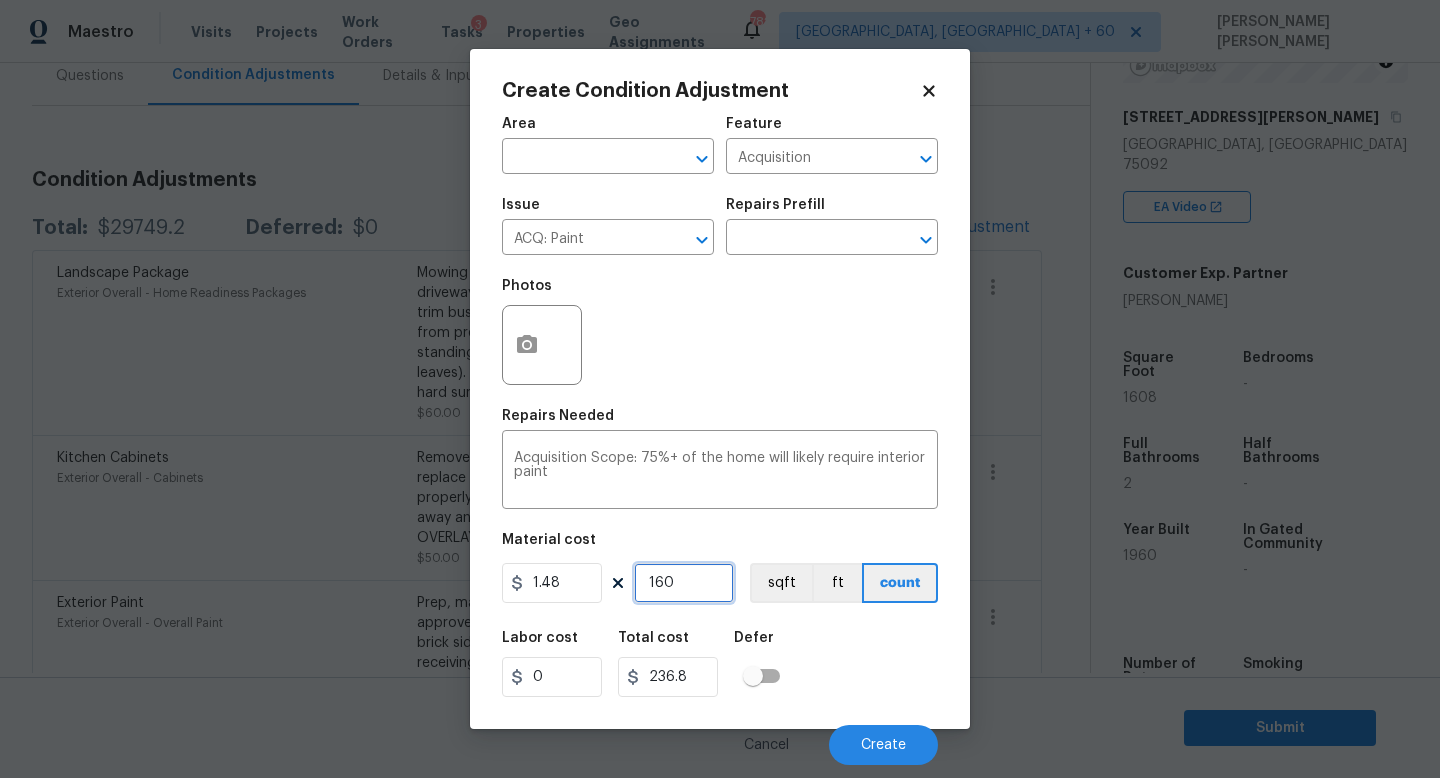type on "1608" 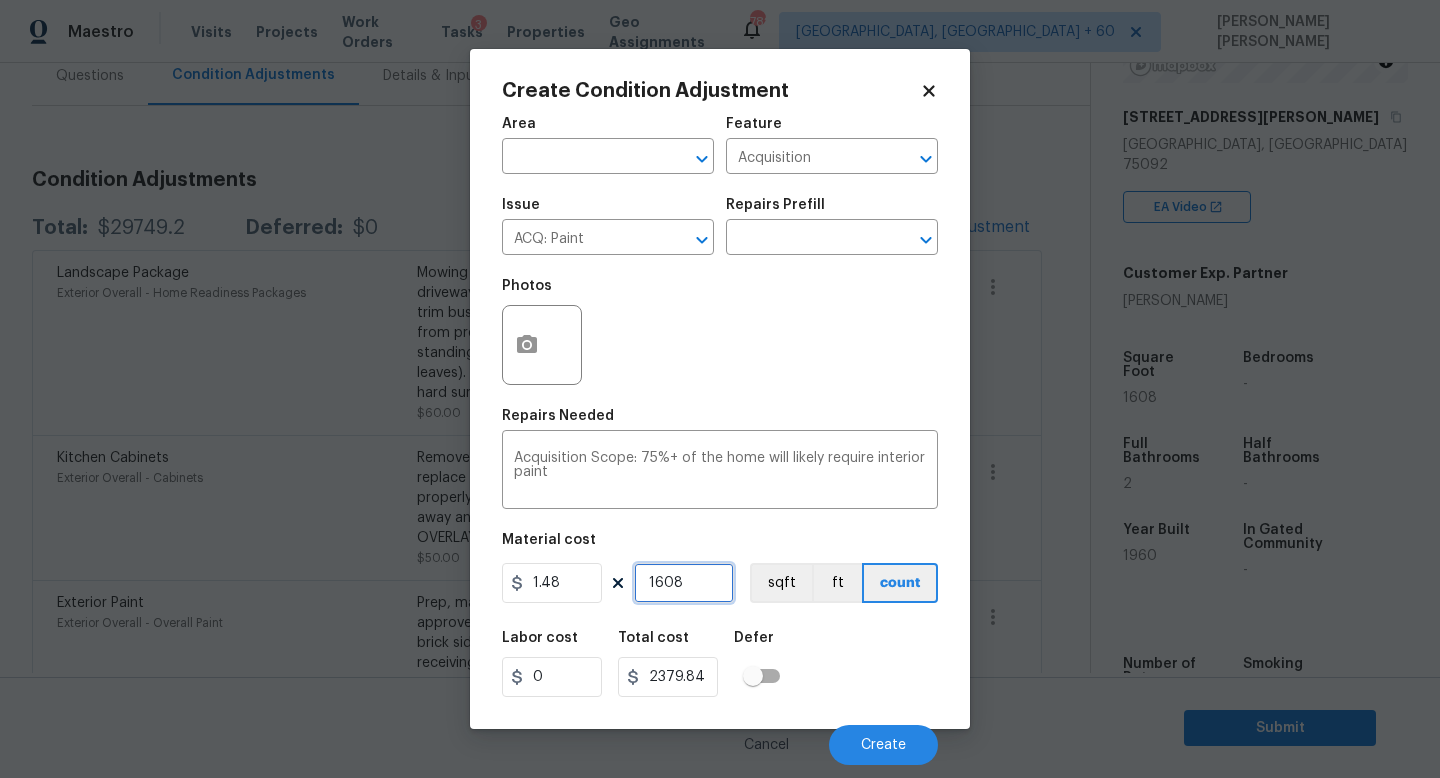 type on "1608" 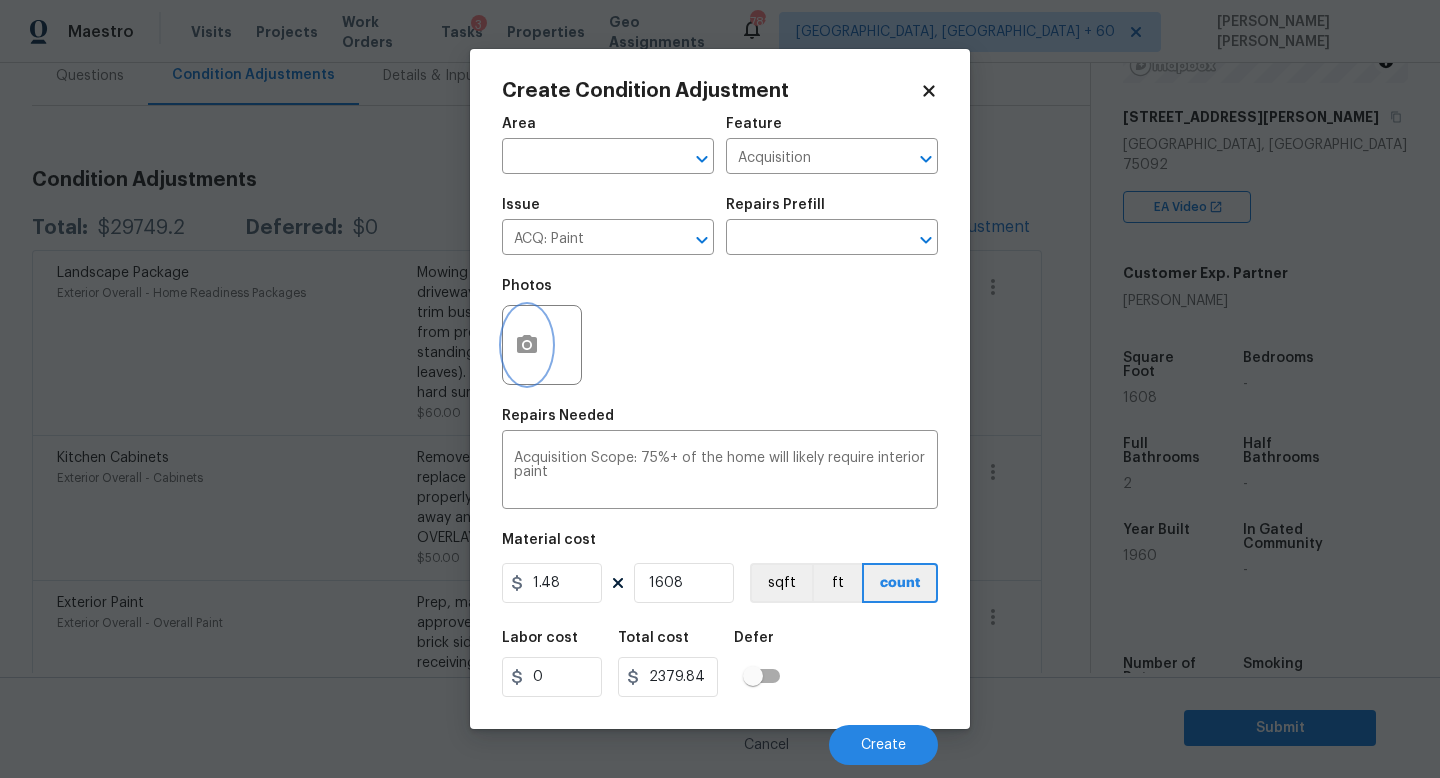 click 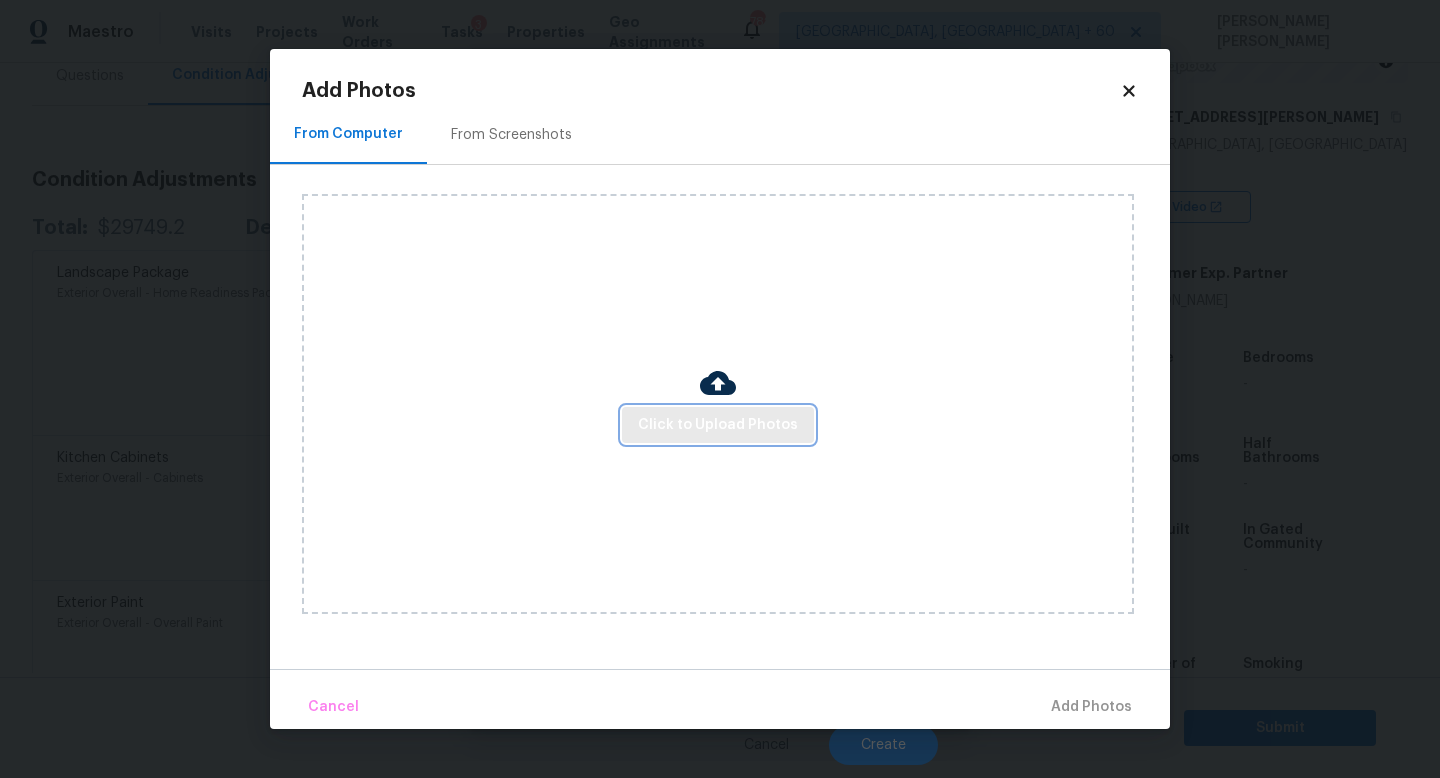 click on "Click to Upload Photos" at bounding box center [718, 425] 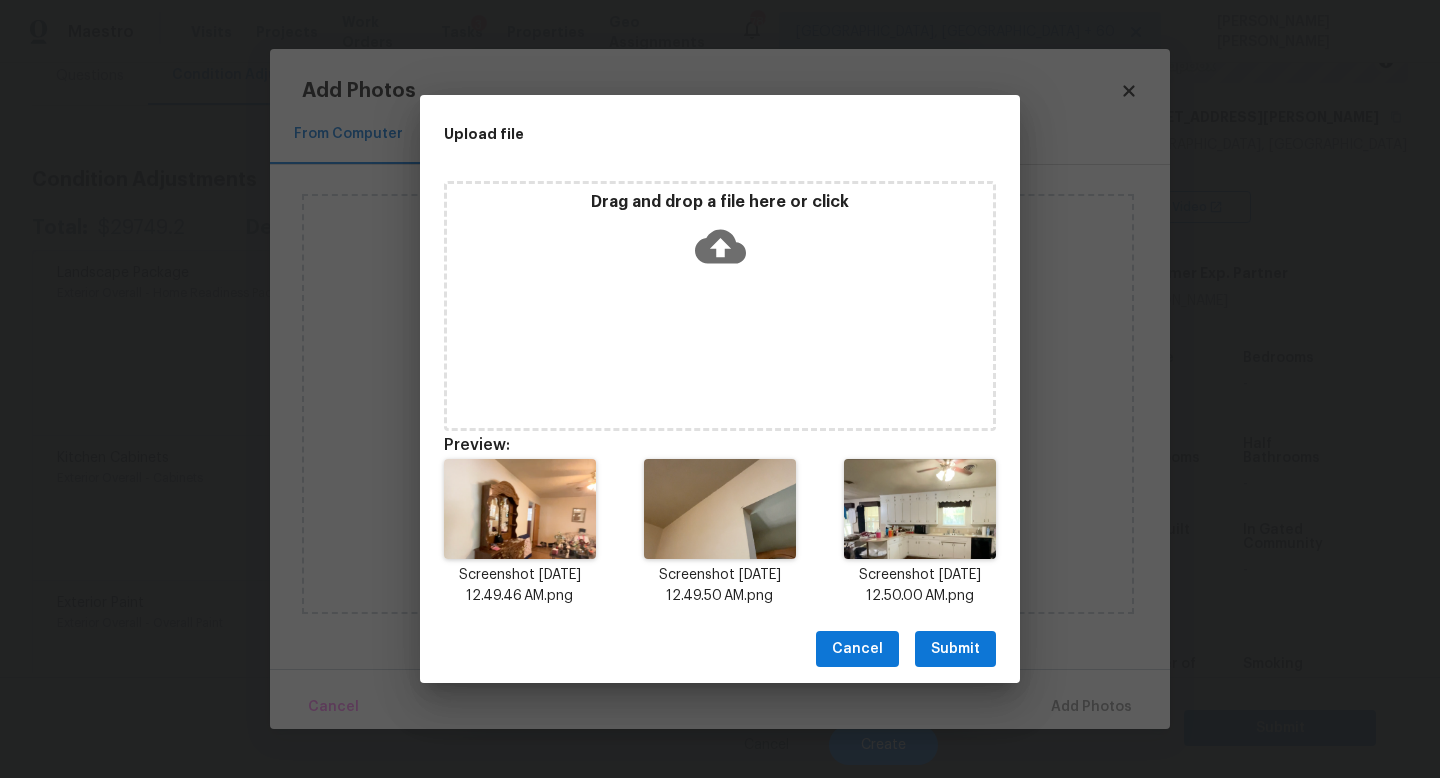 click on "Submit" at bounding box center (955, 649) 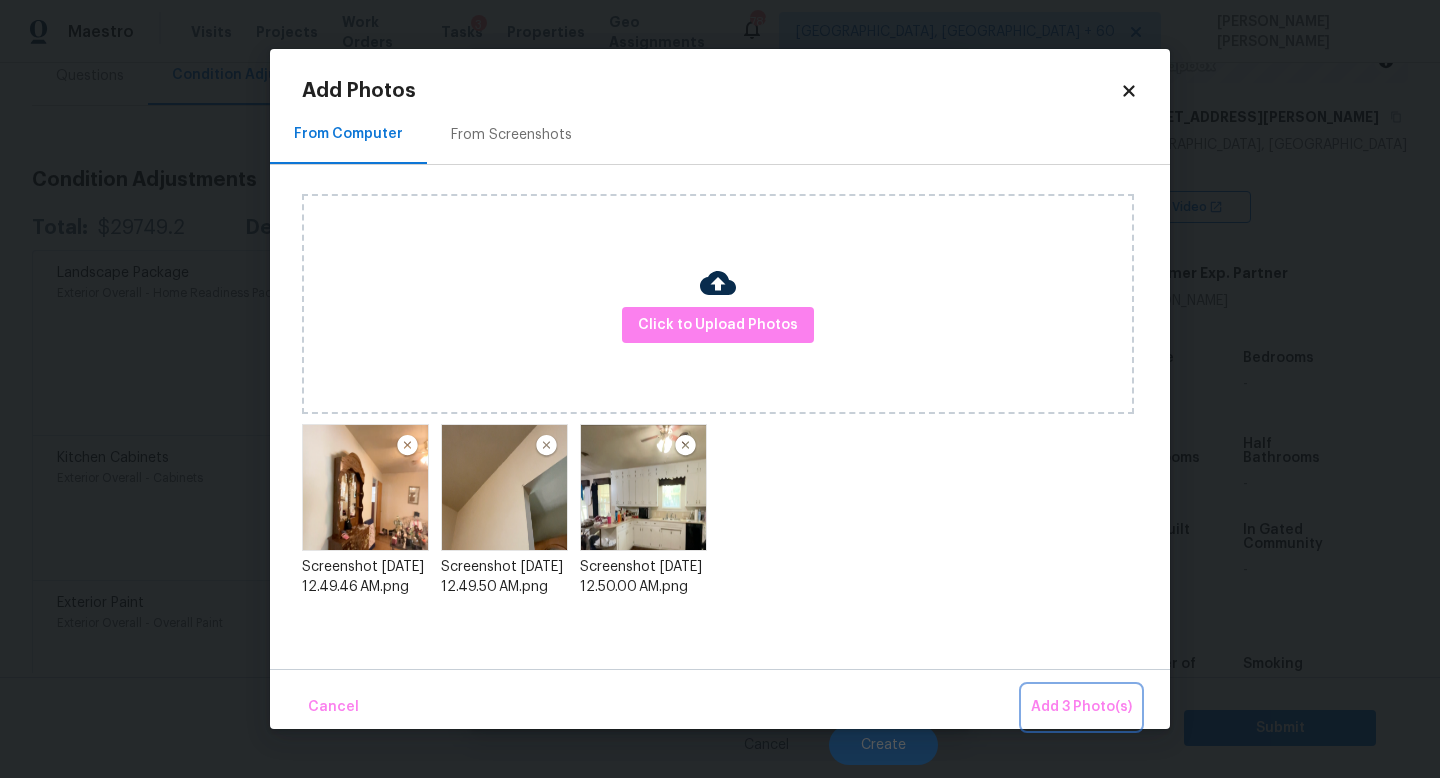 click on "Add 3 Photo(s)" at bounding box center [1081, 707] 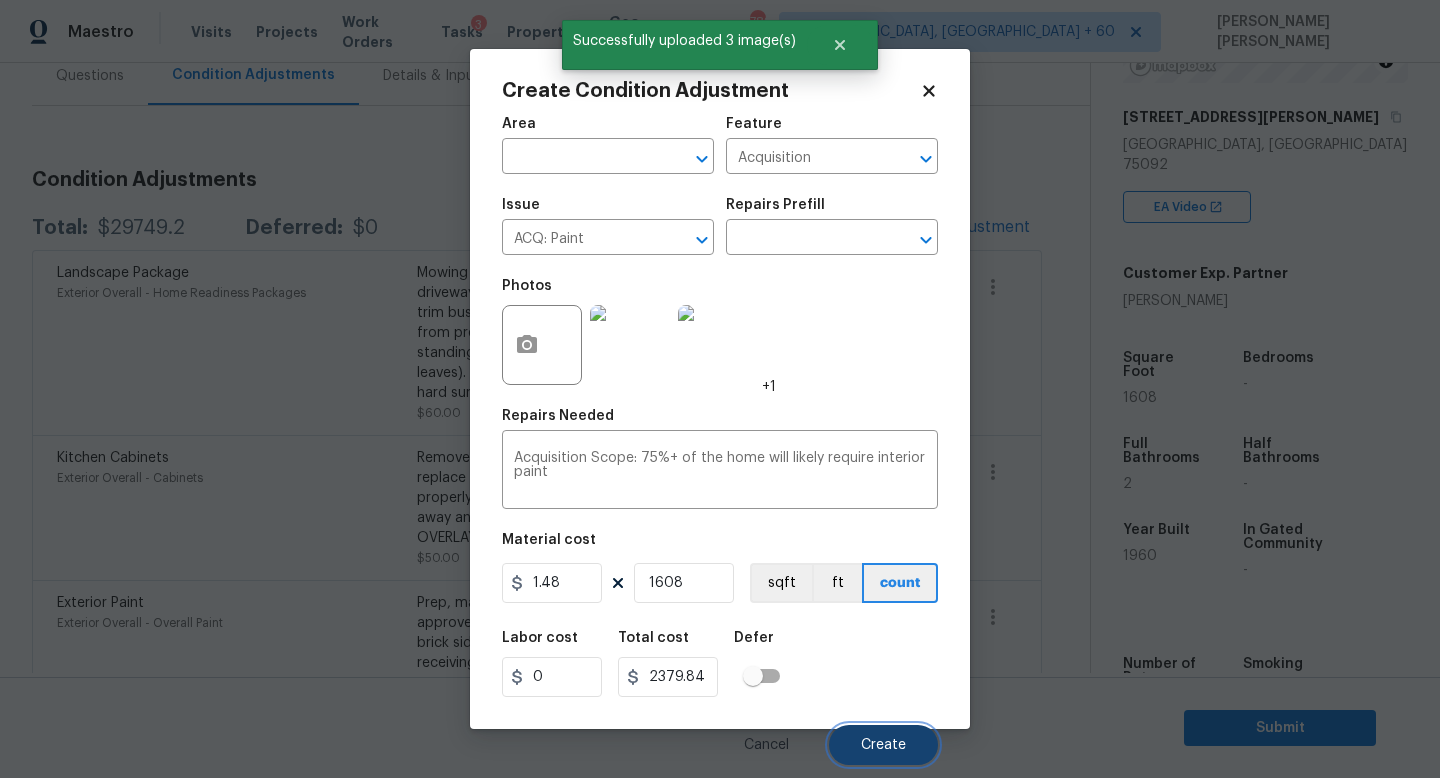 click on "Create" at bounding box center [883, 745] 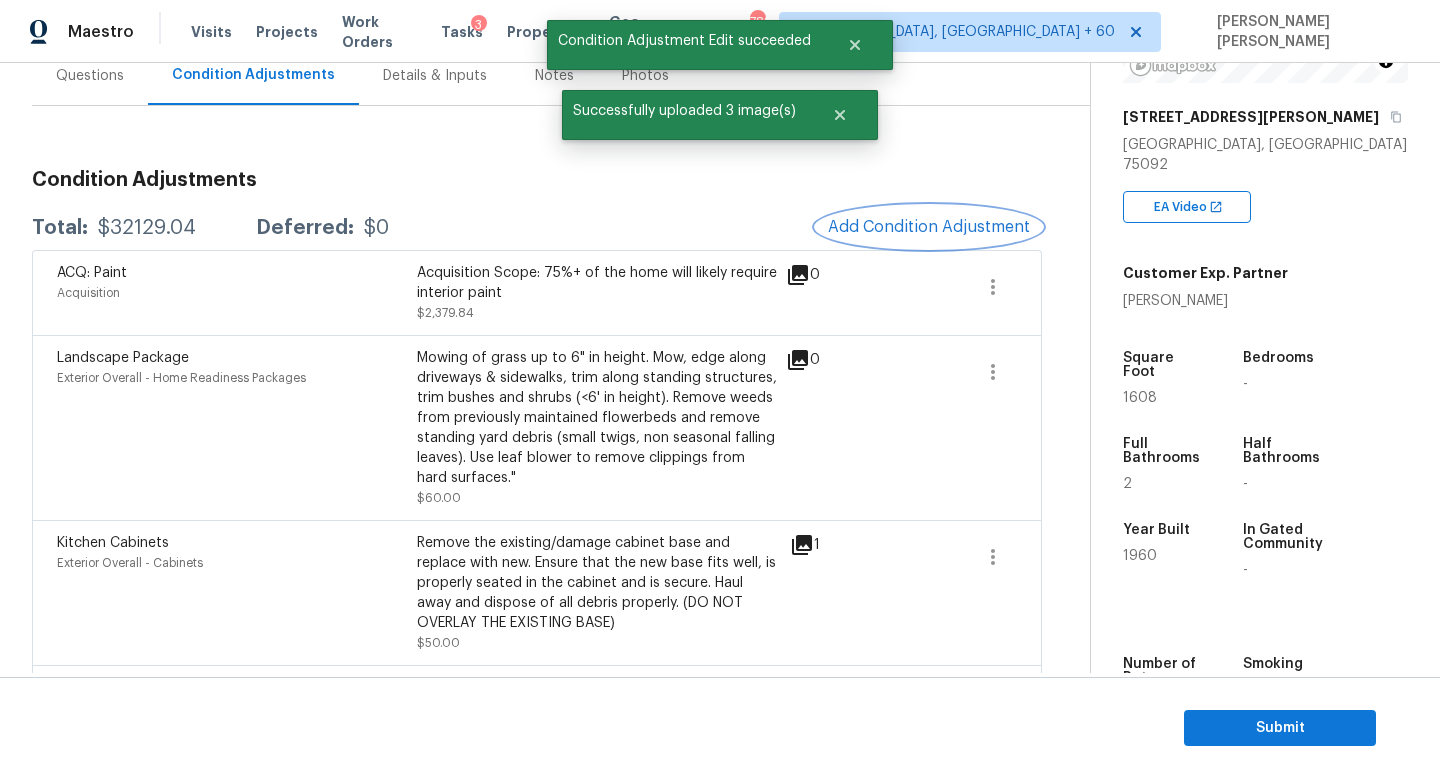 click on "Add Condition Adjustment" at bounding box center [929, 227] 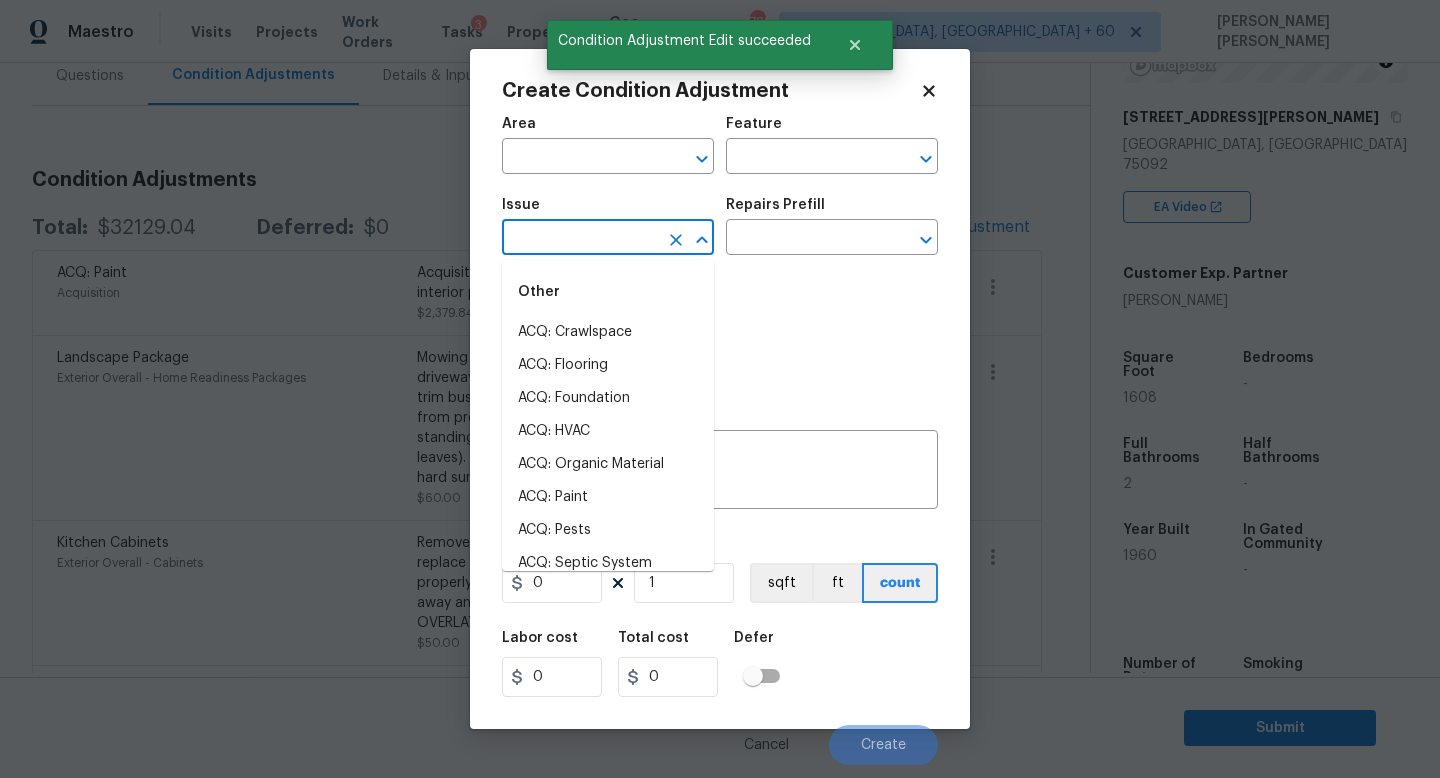 click at bounding box center [580, 239] 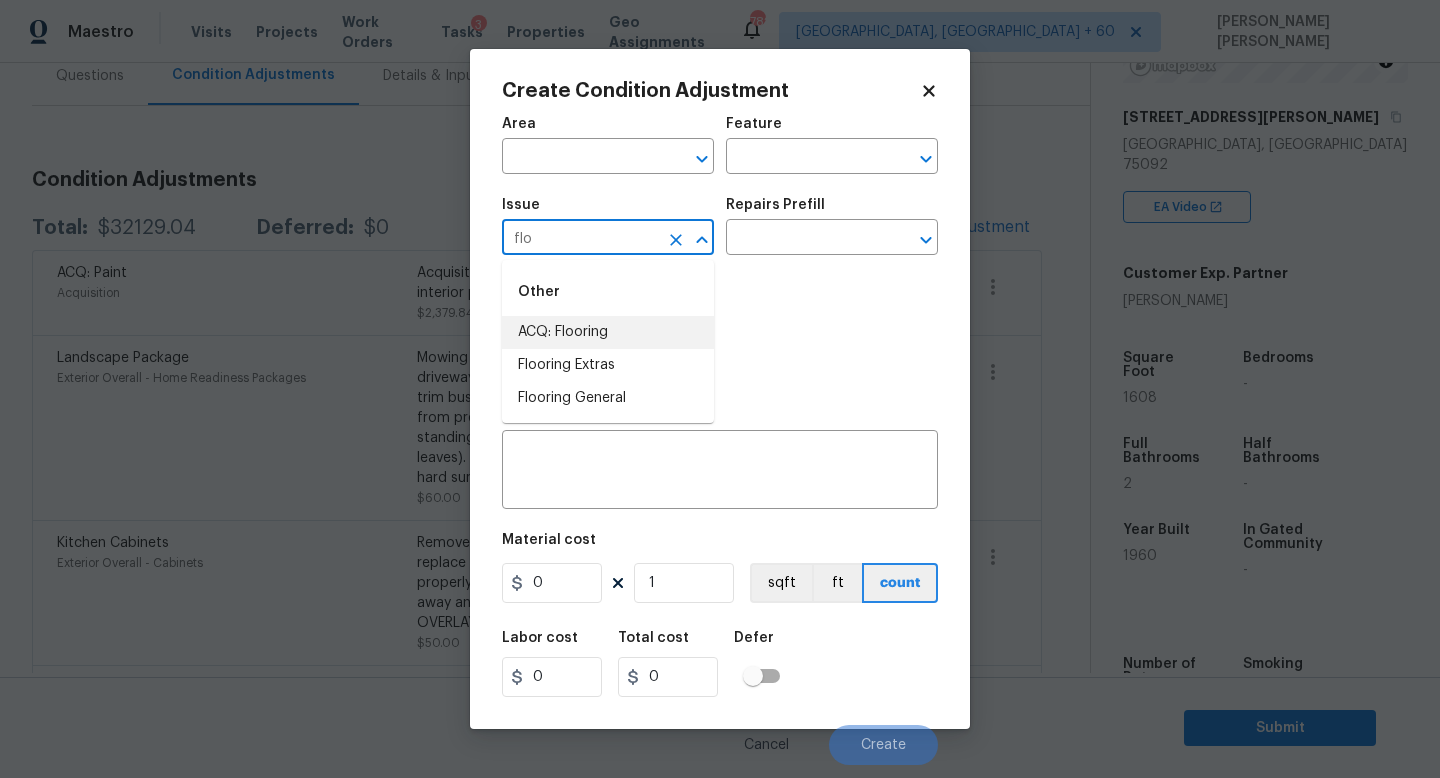 click on "ACQ: Flooring" at bounding box center [608, 332] 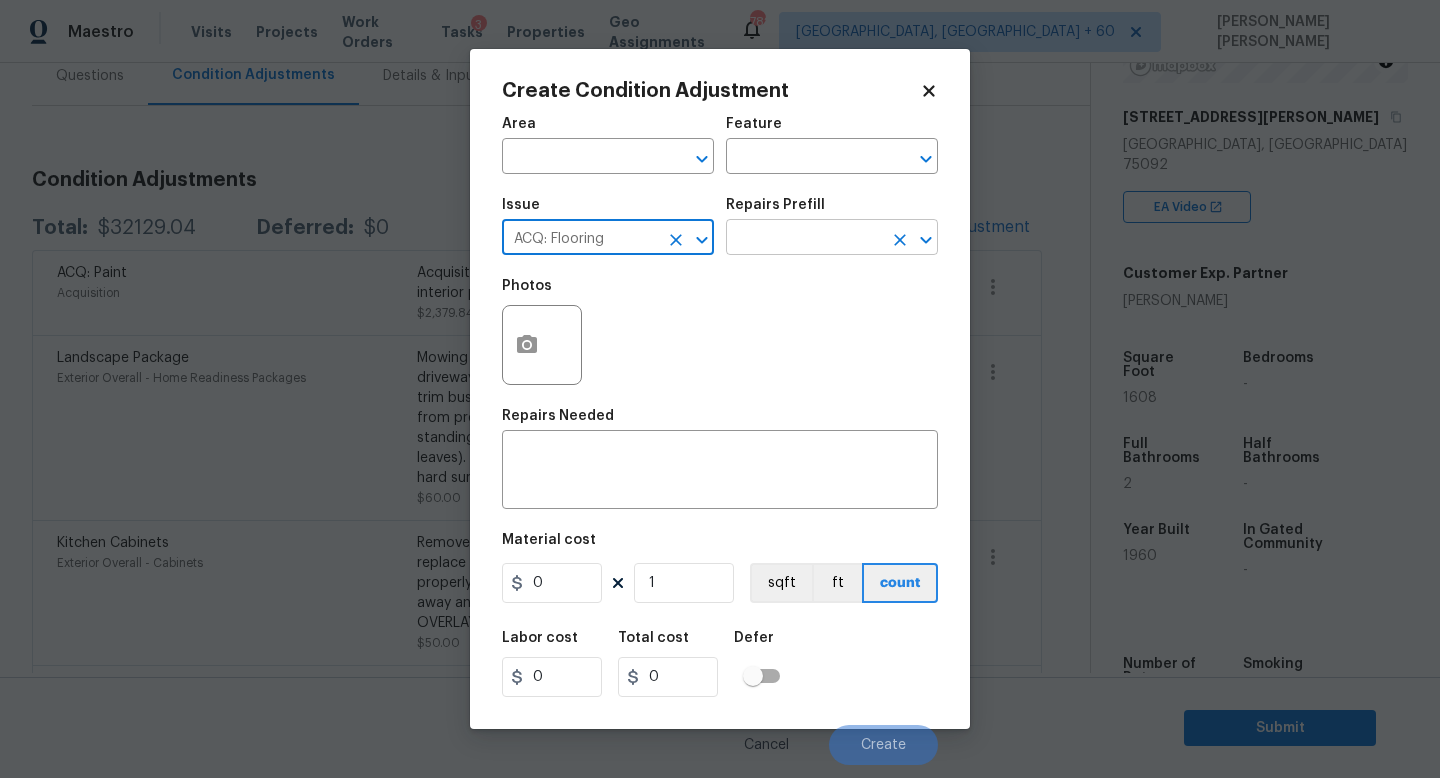 type on "ACQ: Flooring" 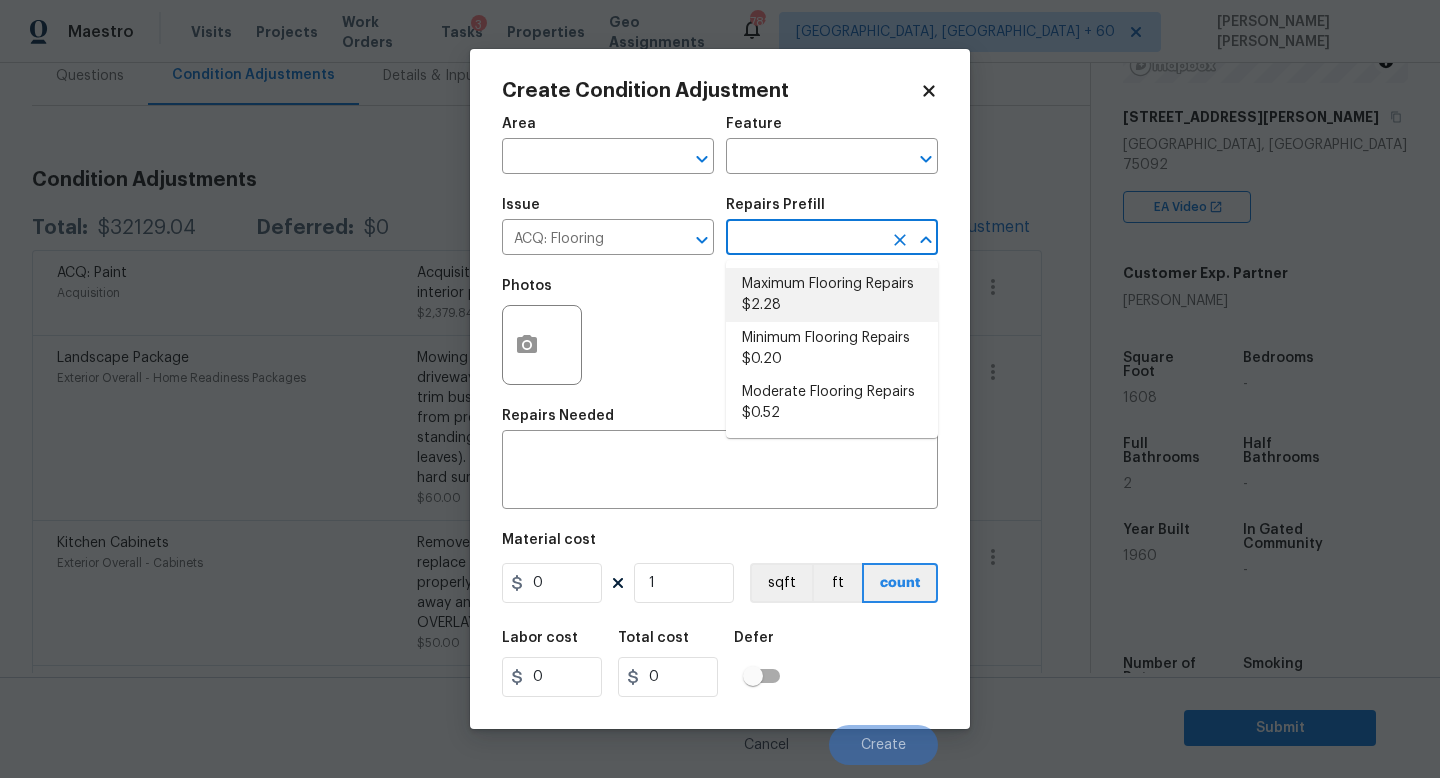 click on "Maximum Flooring Repairs $2.28" at bounding box center [832, 295] 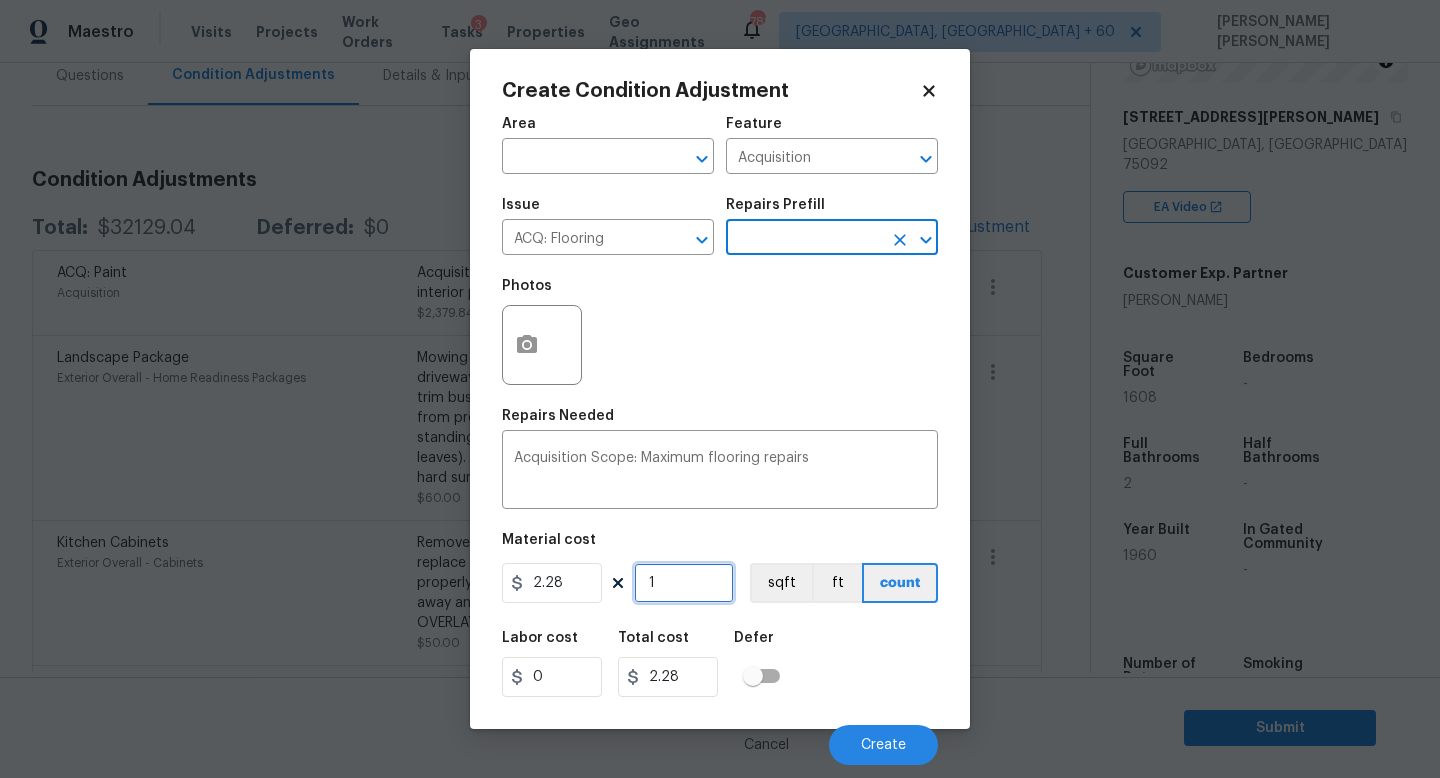 click on "1" at bounding box center [684, 583] 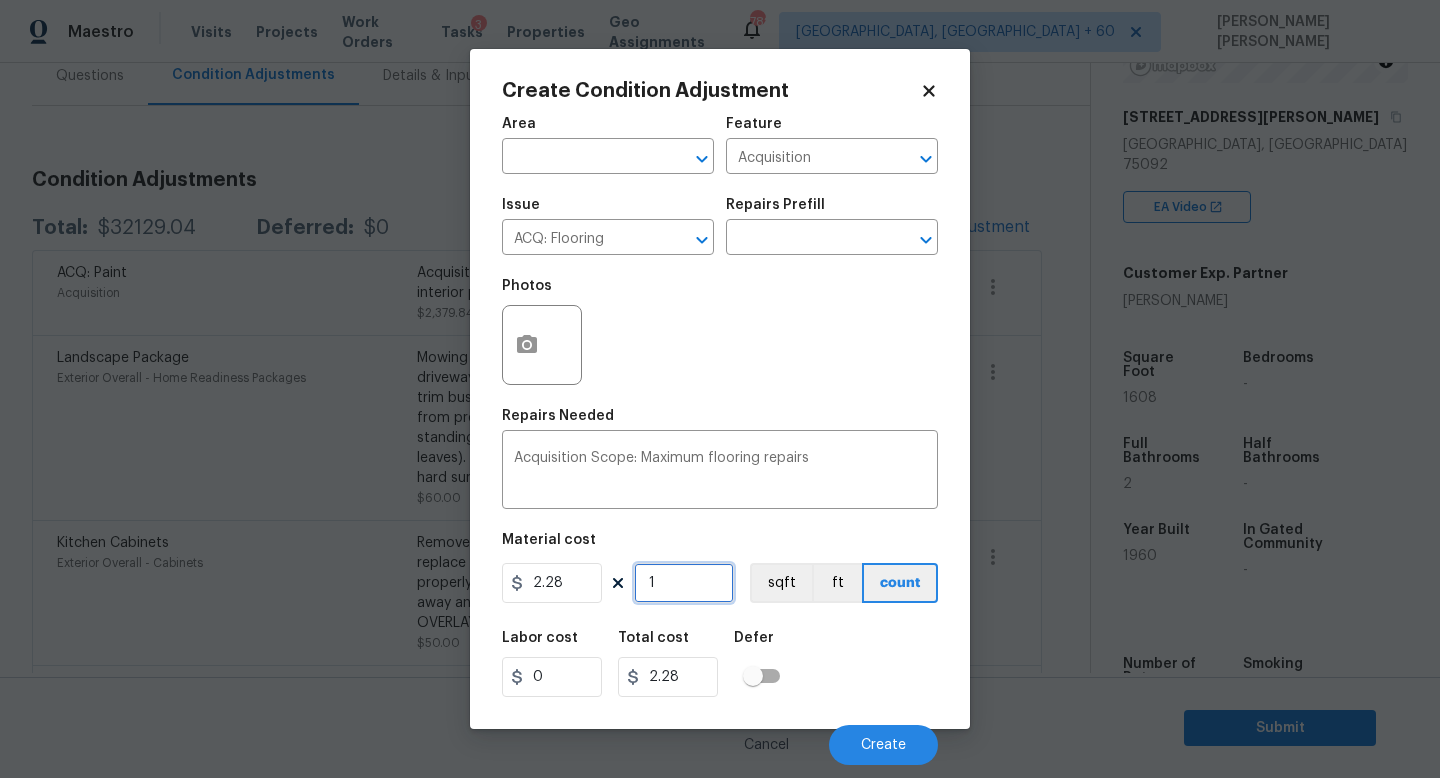 type on "0" 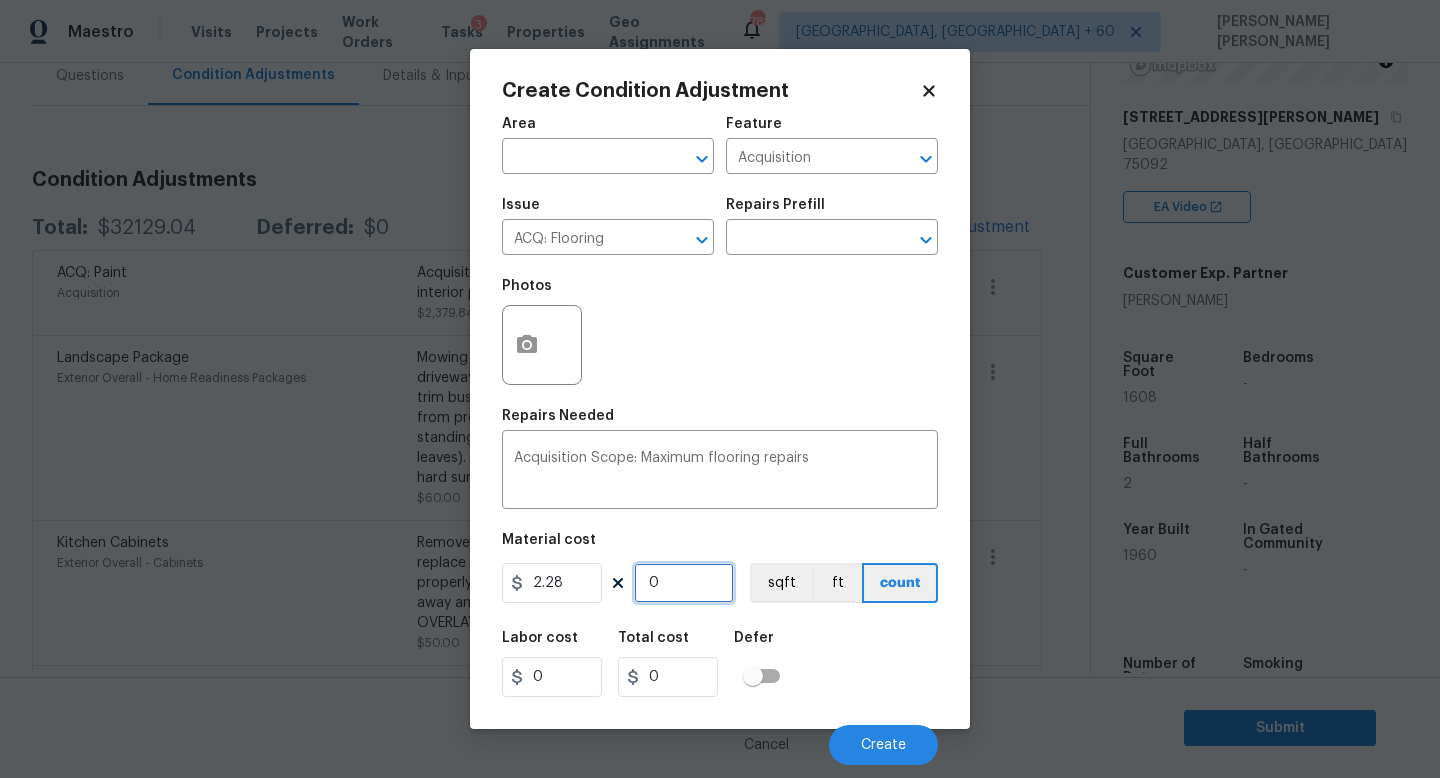 type on "1" 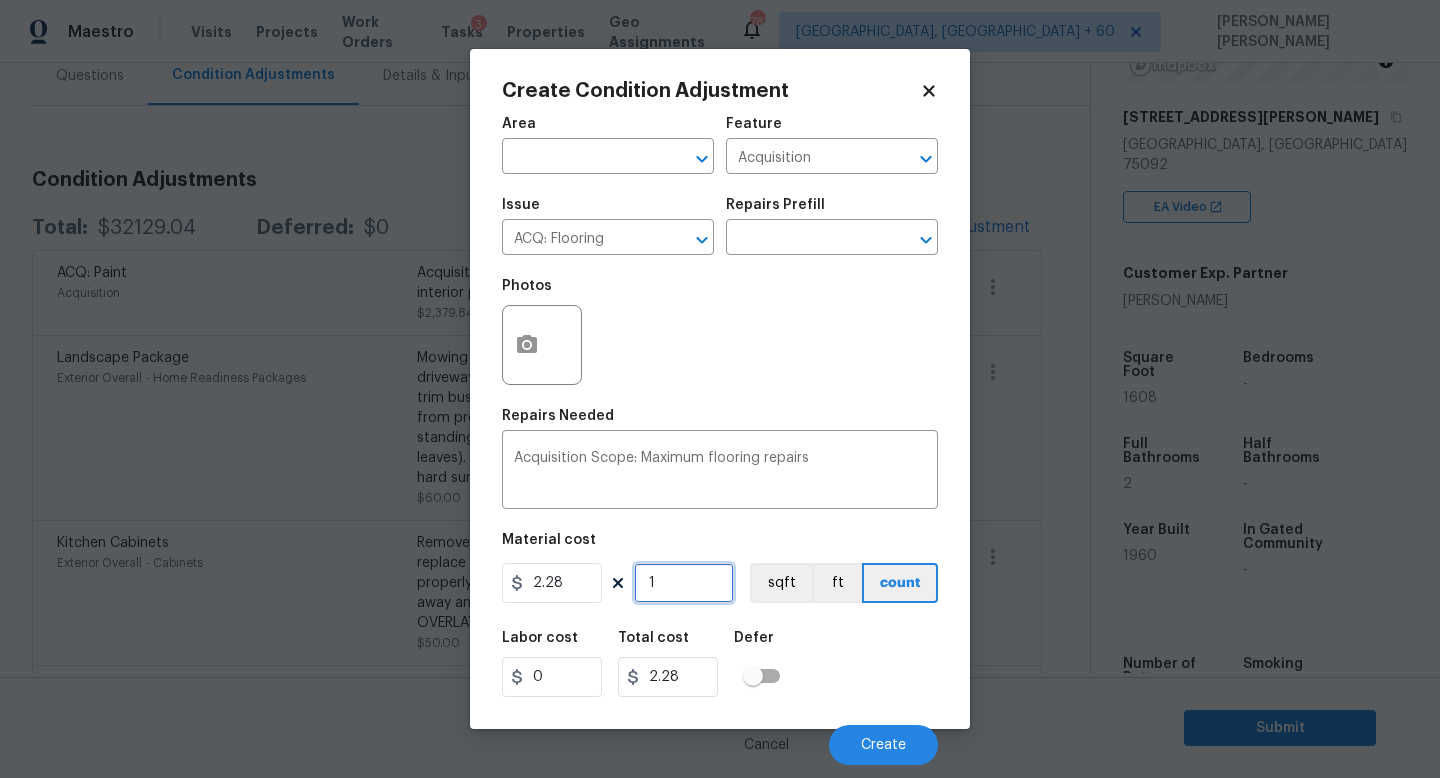 type on "16" 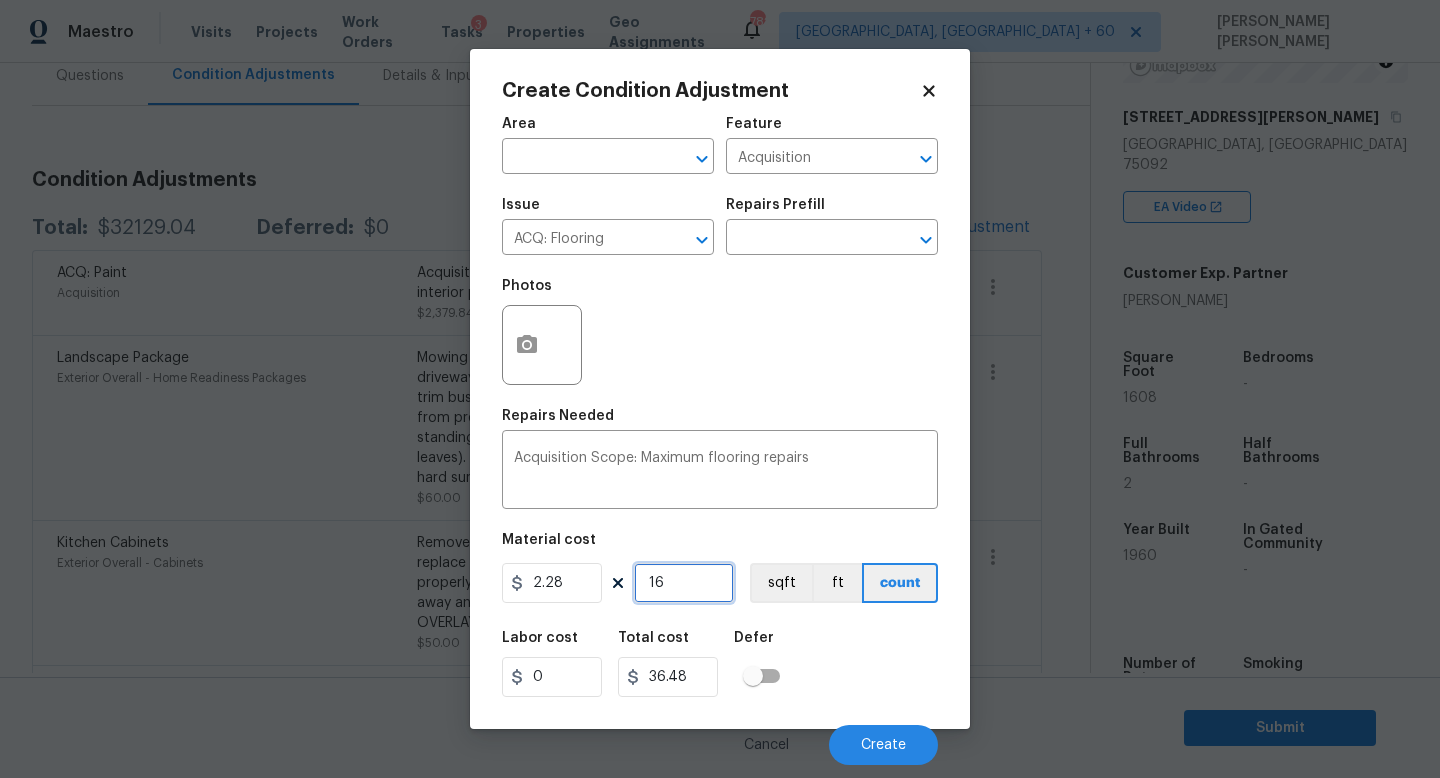 type on "160" 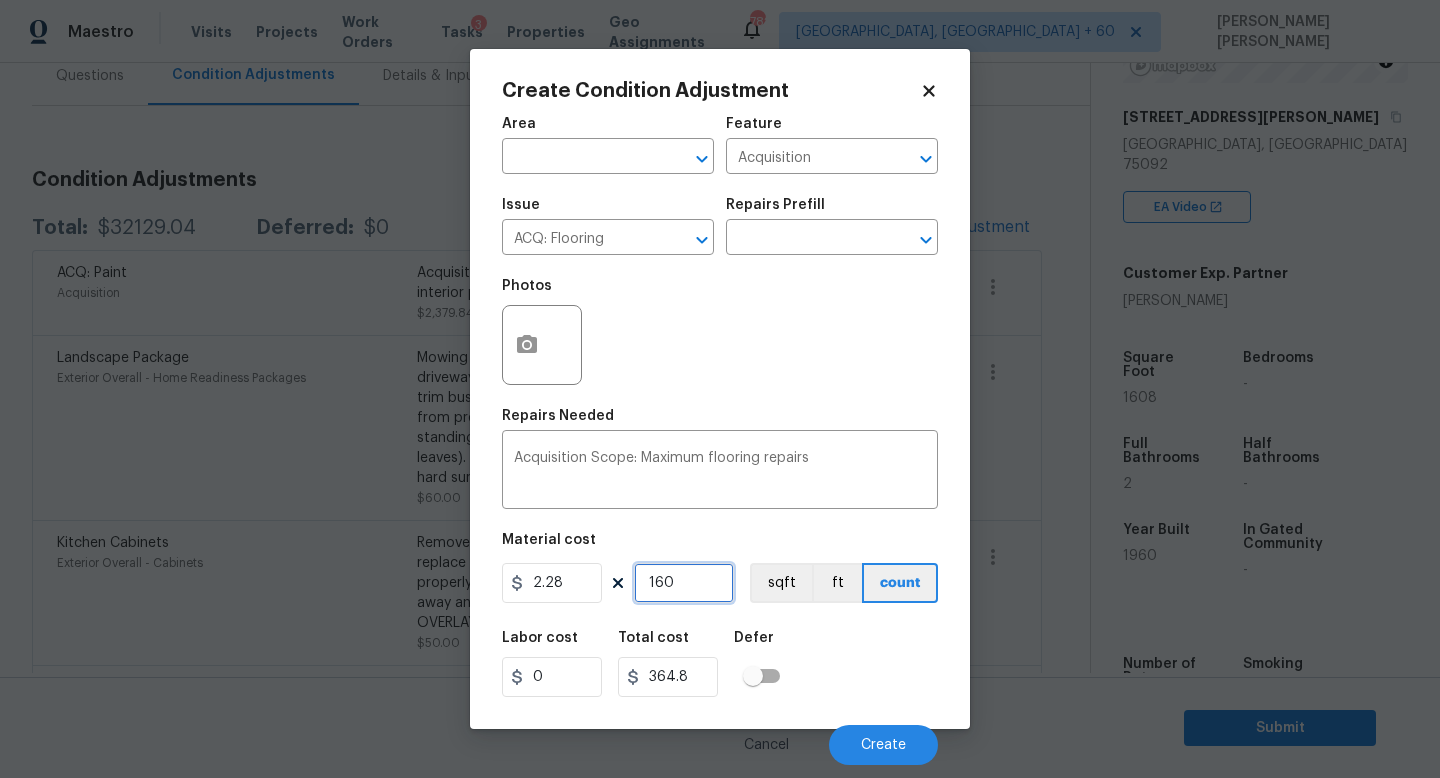 type on "1608" 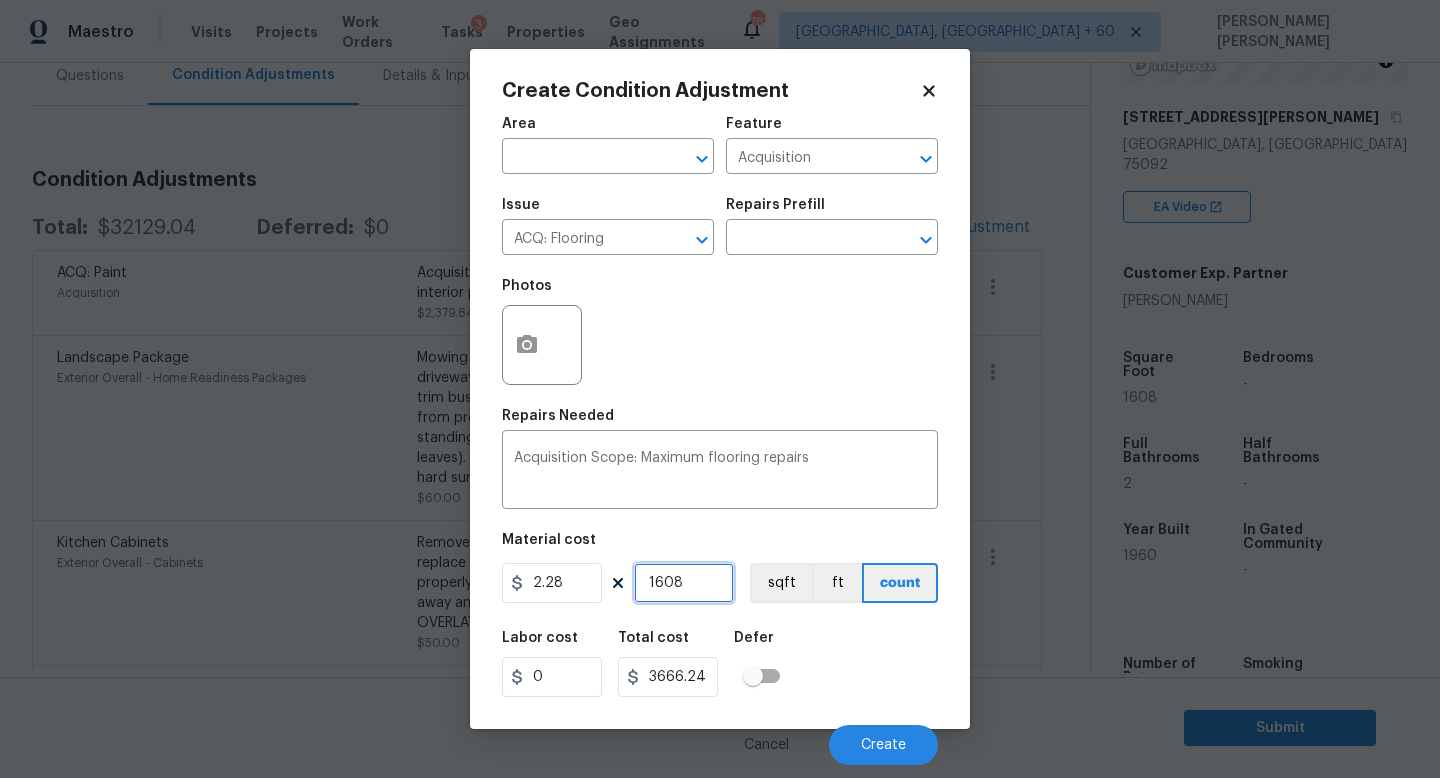 type on "1608" 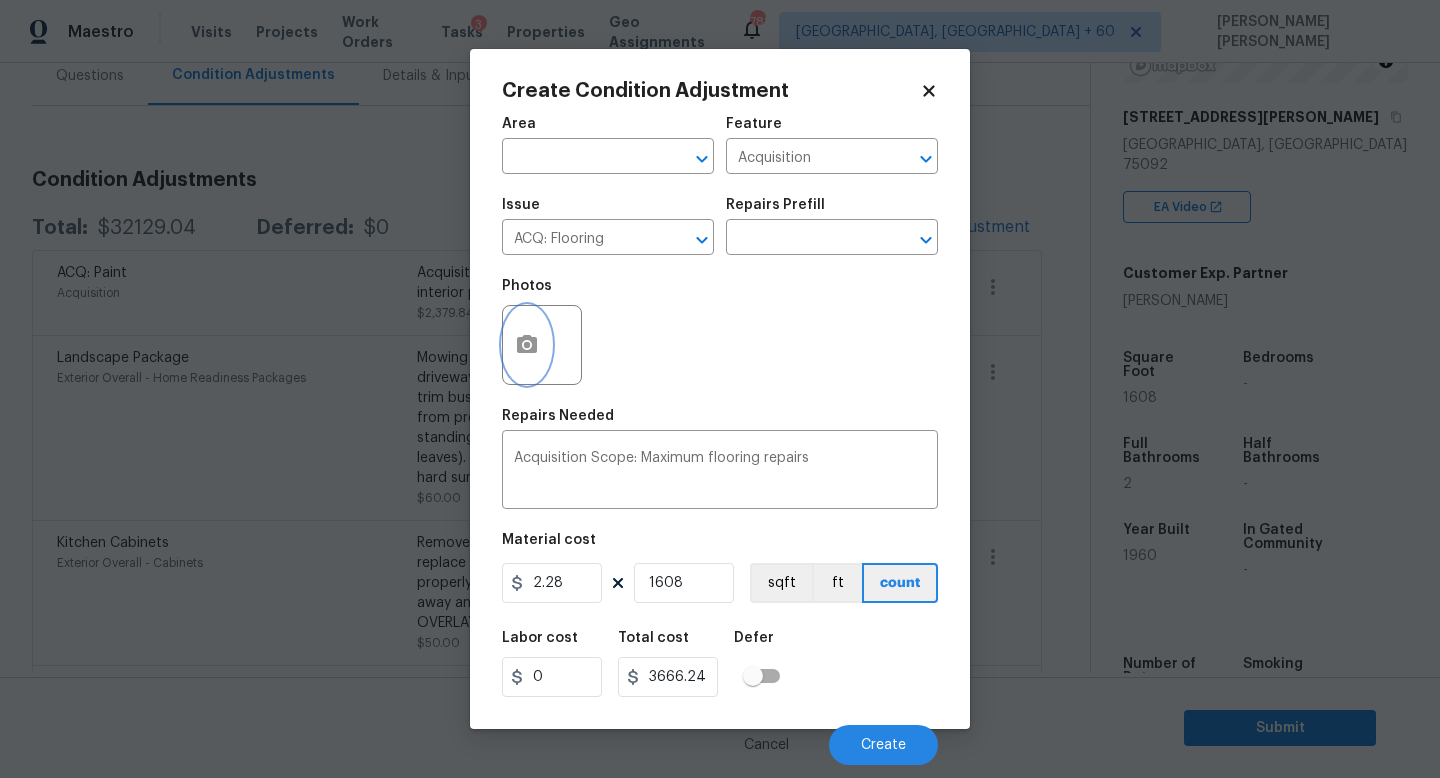 click 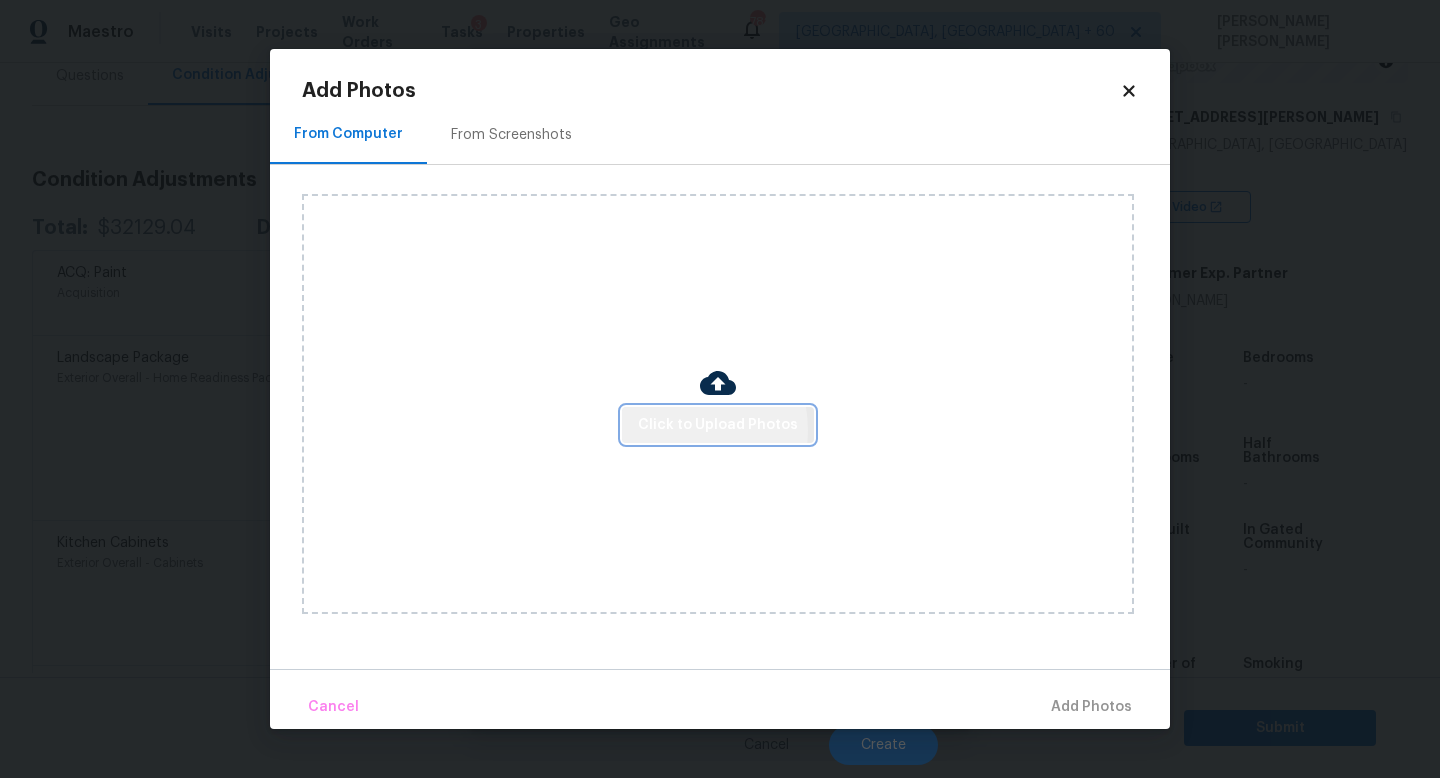 click on "Click to Upload Photos" at bounding box center (718, 425) 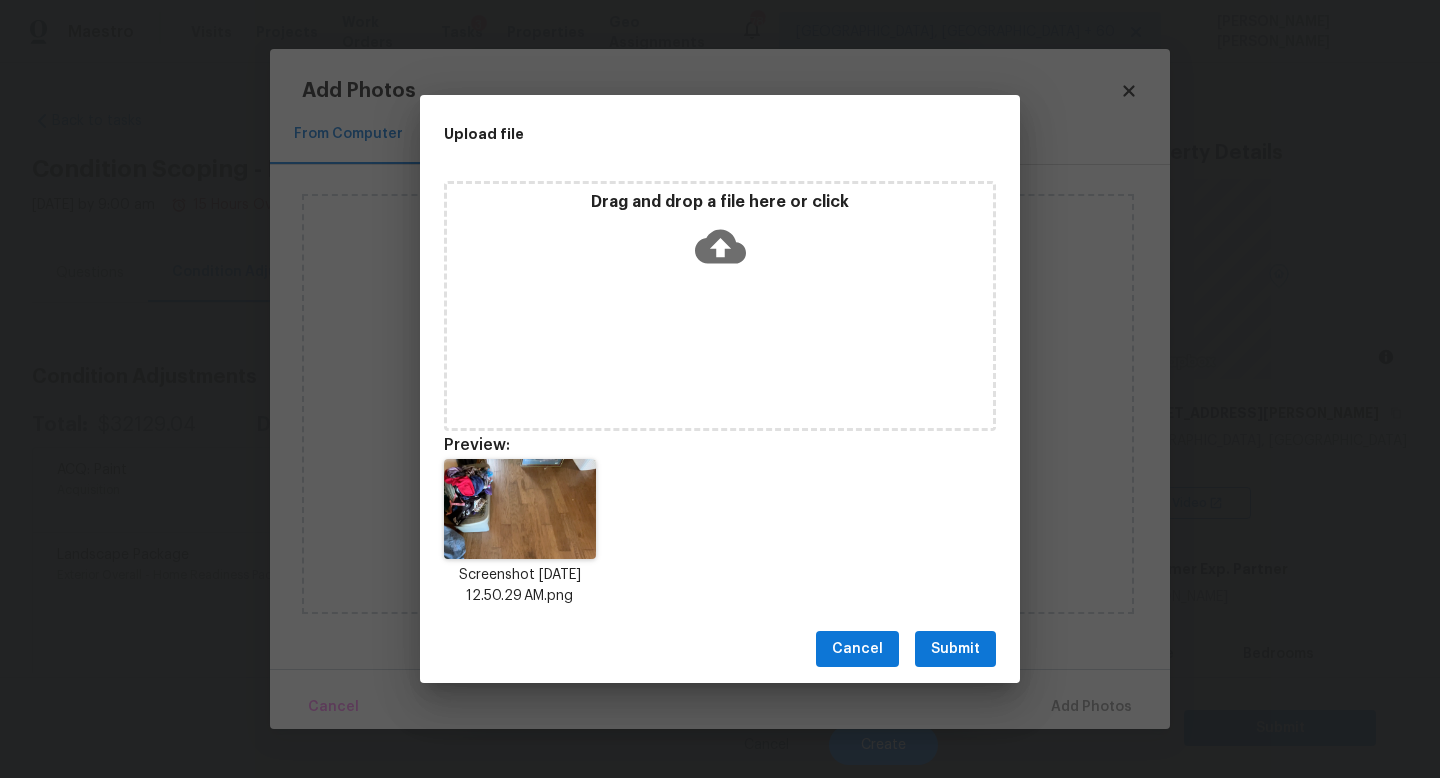 scroll, scrollTop: 0, scrollLeft: 0, axis: both 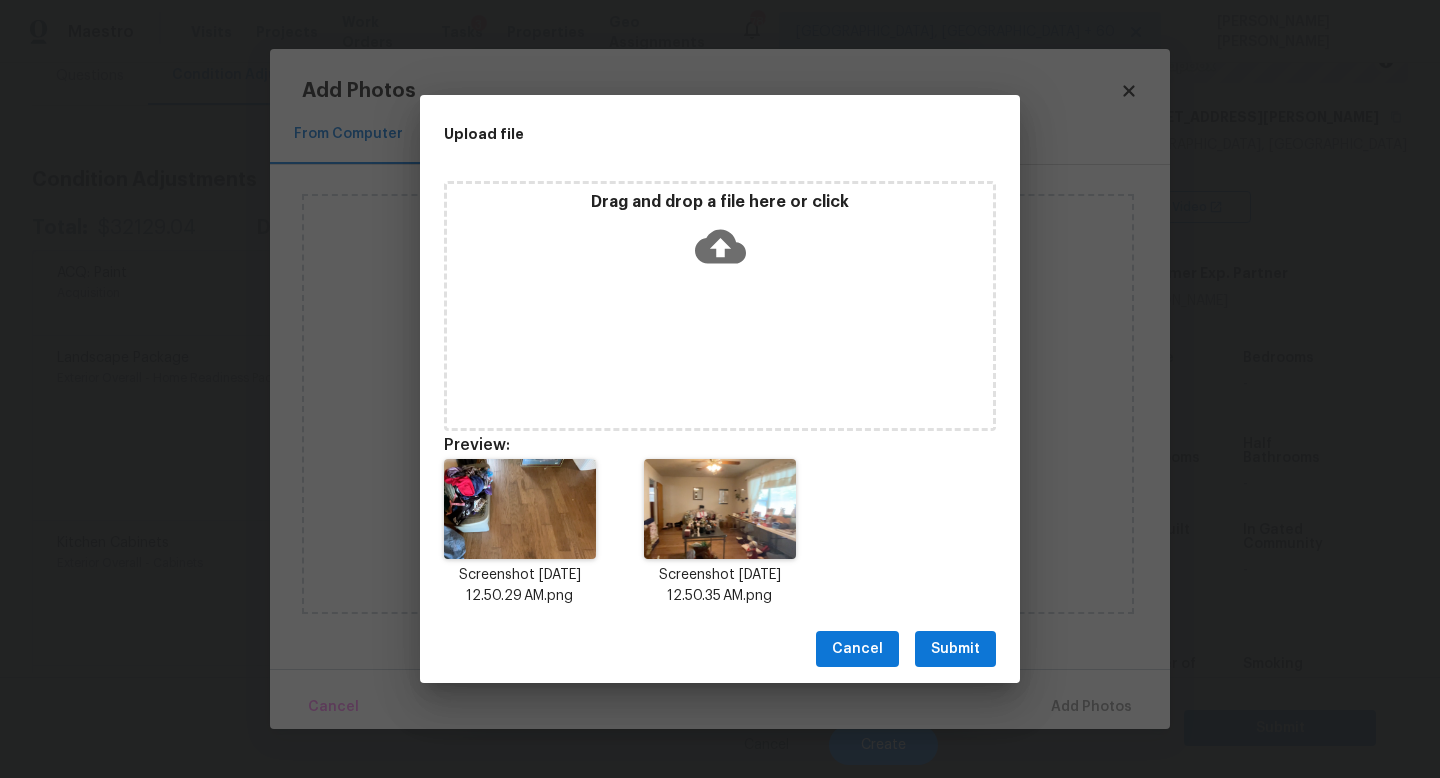 click on "Submit" at bounding box center [955, 649] 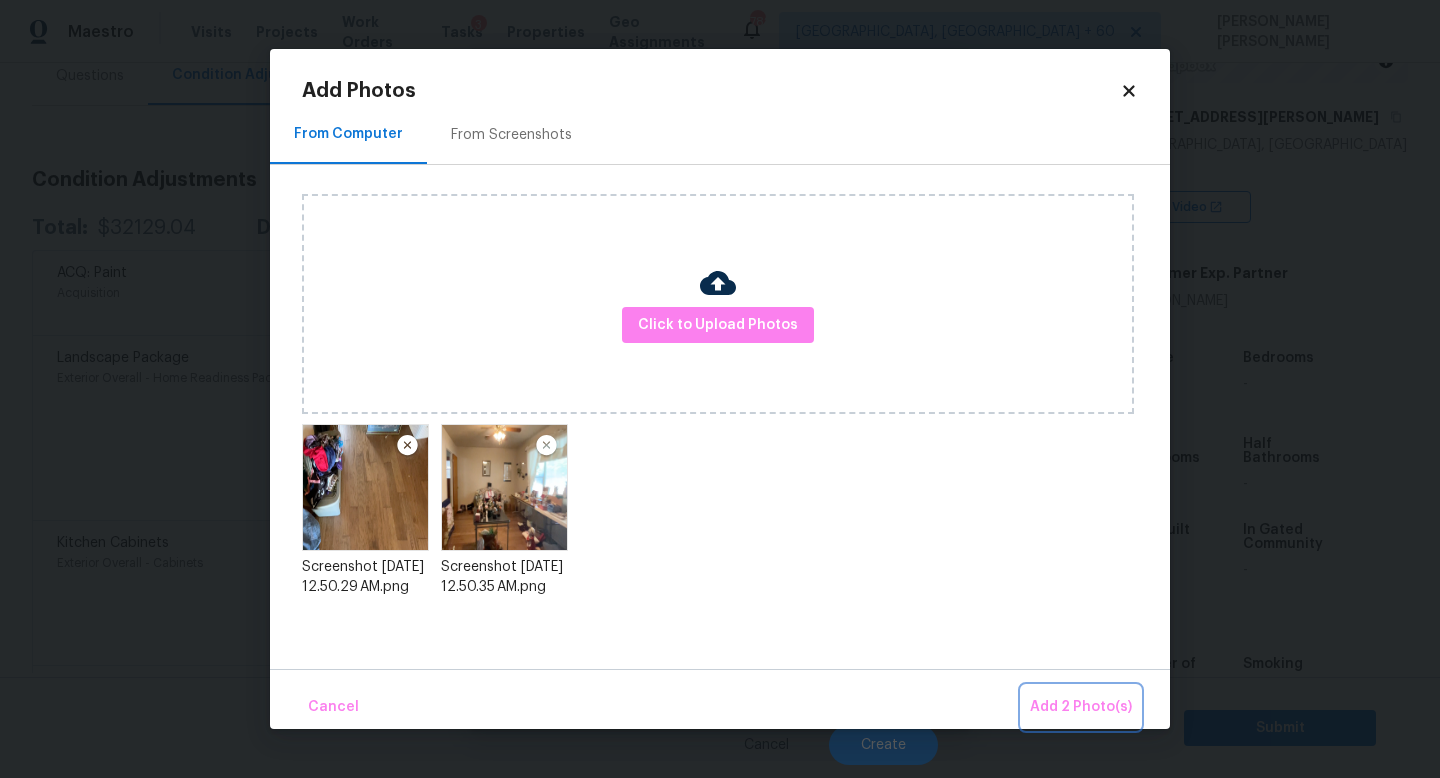 click on "Add 2 Photo(s)" at bounding box center [1081, 707] 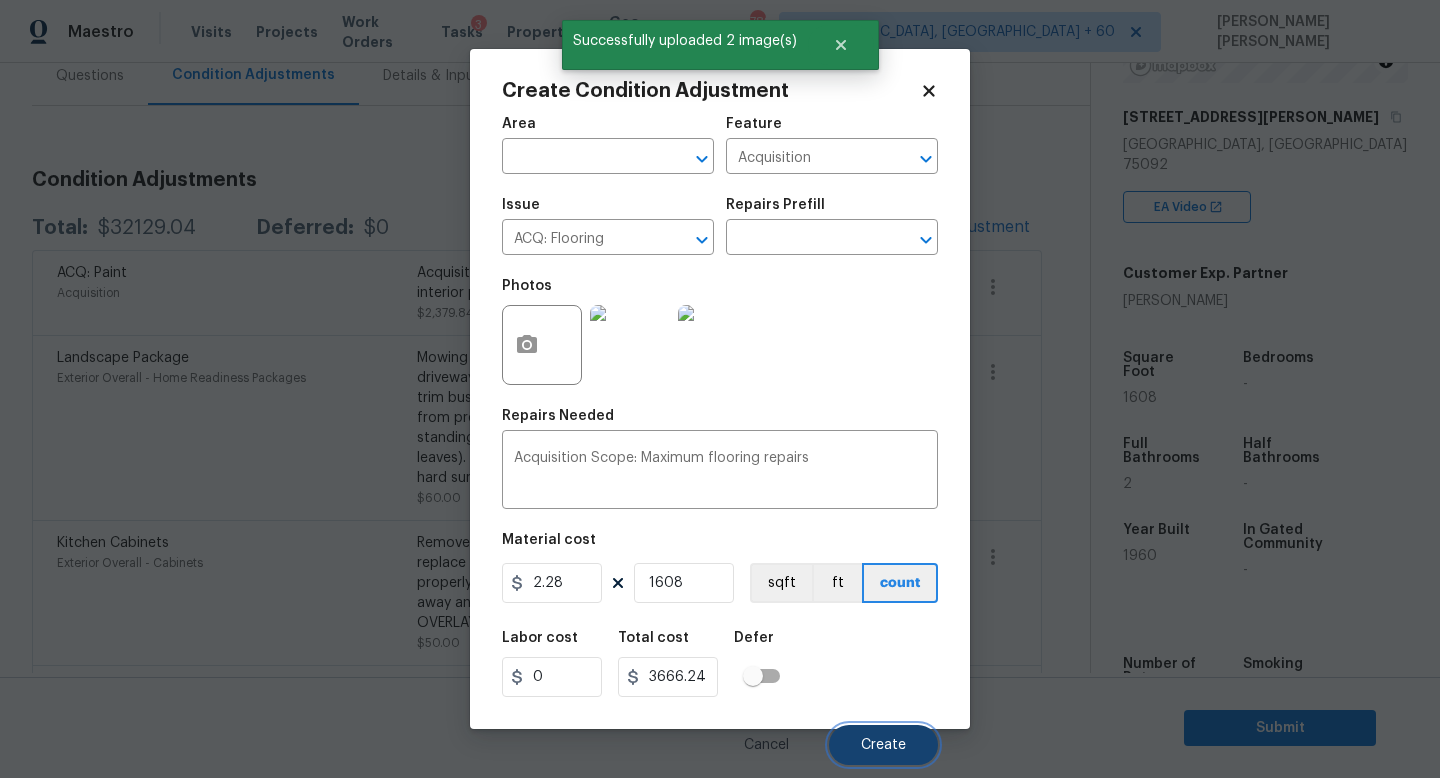 click on "Create" at bounding box center [883, 745] 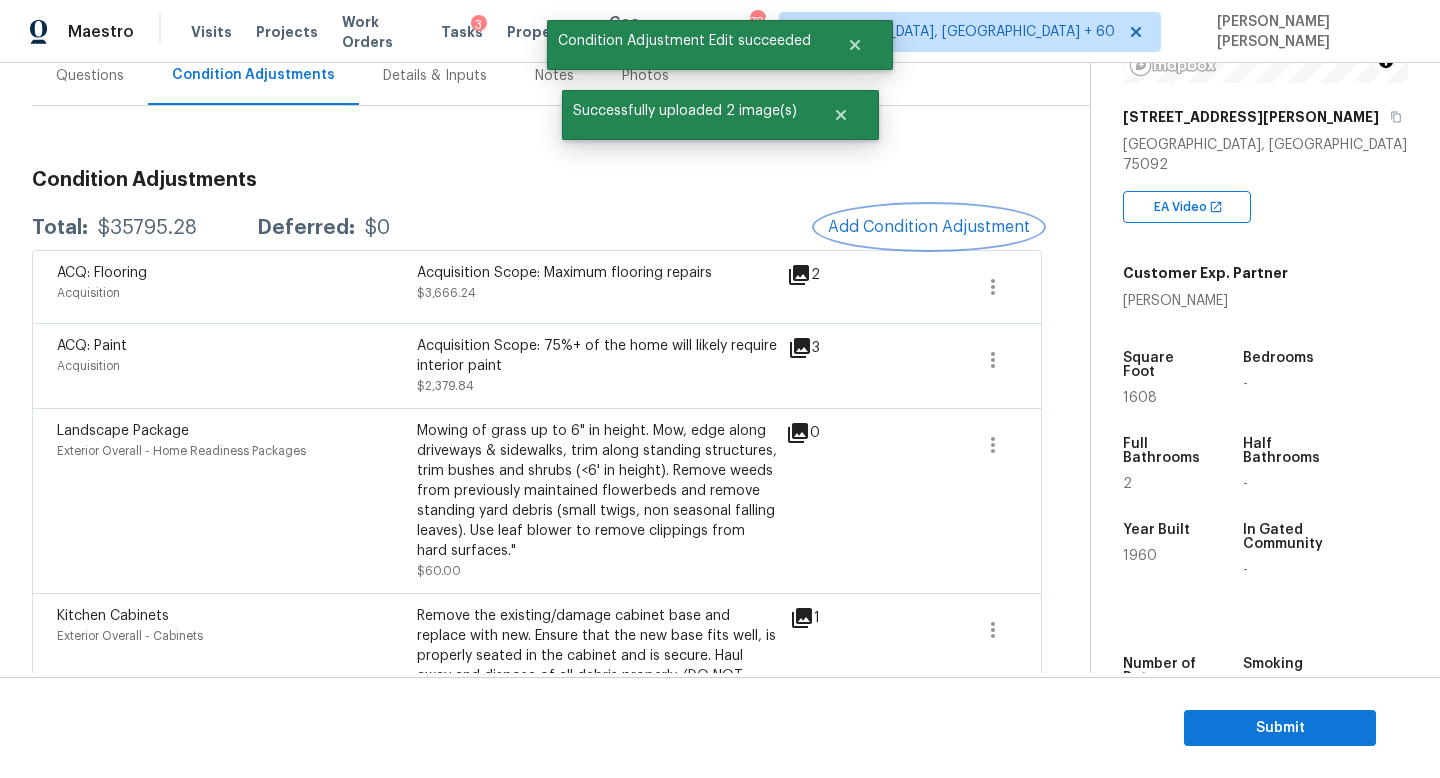 click on "Add Condition Adjustment" at bounding box center [929, 227] 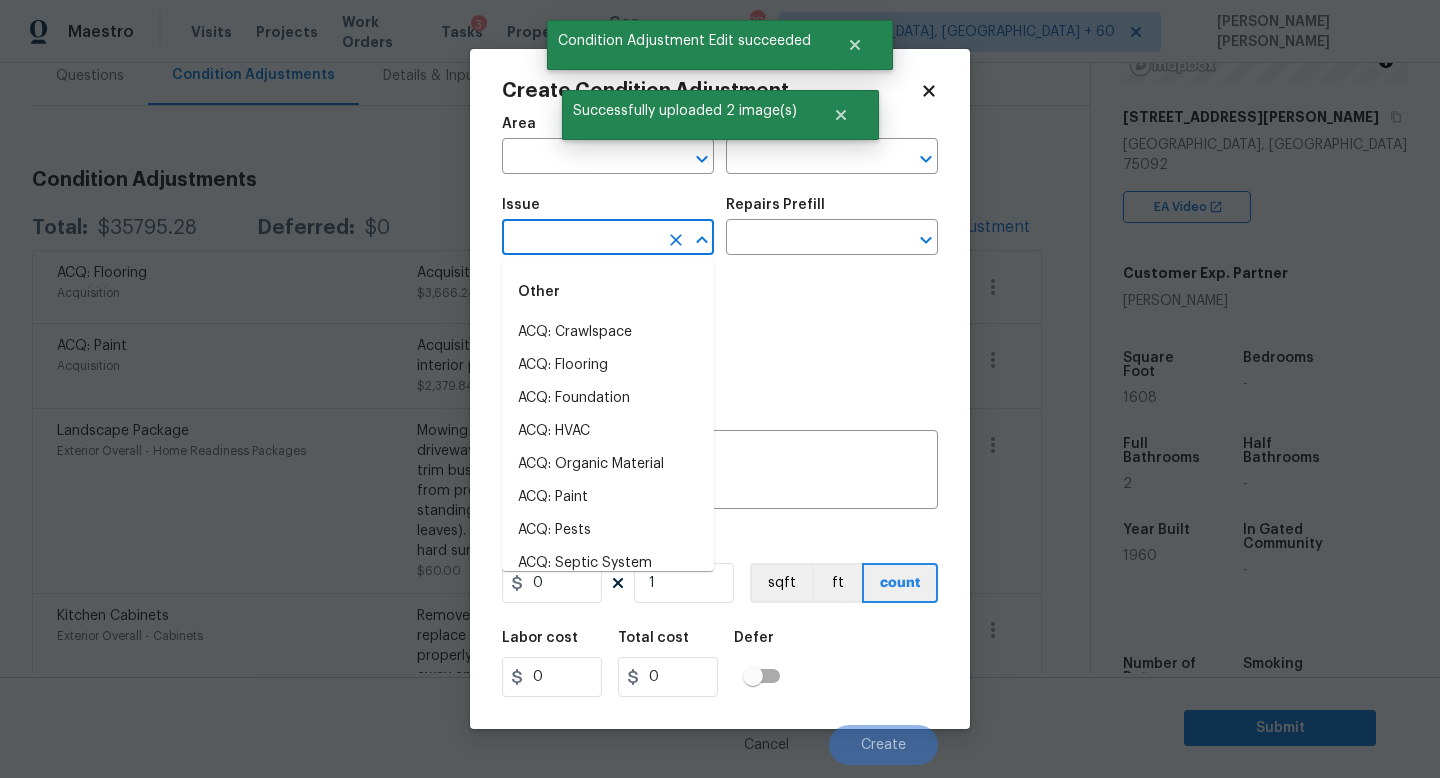 click at bounding box center [580, 239] 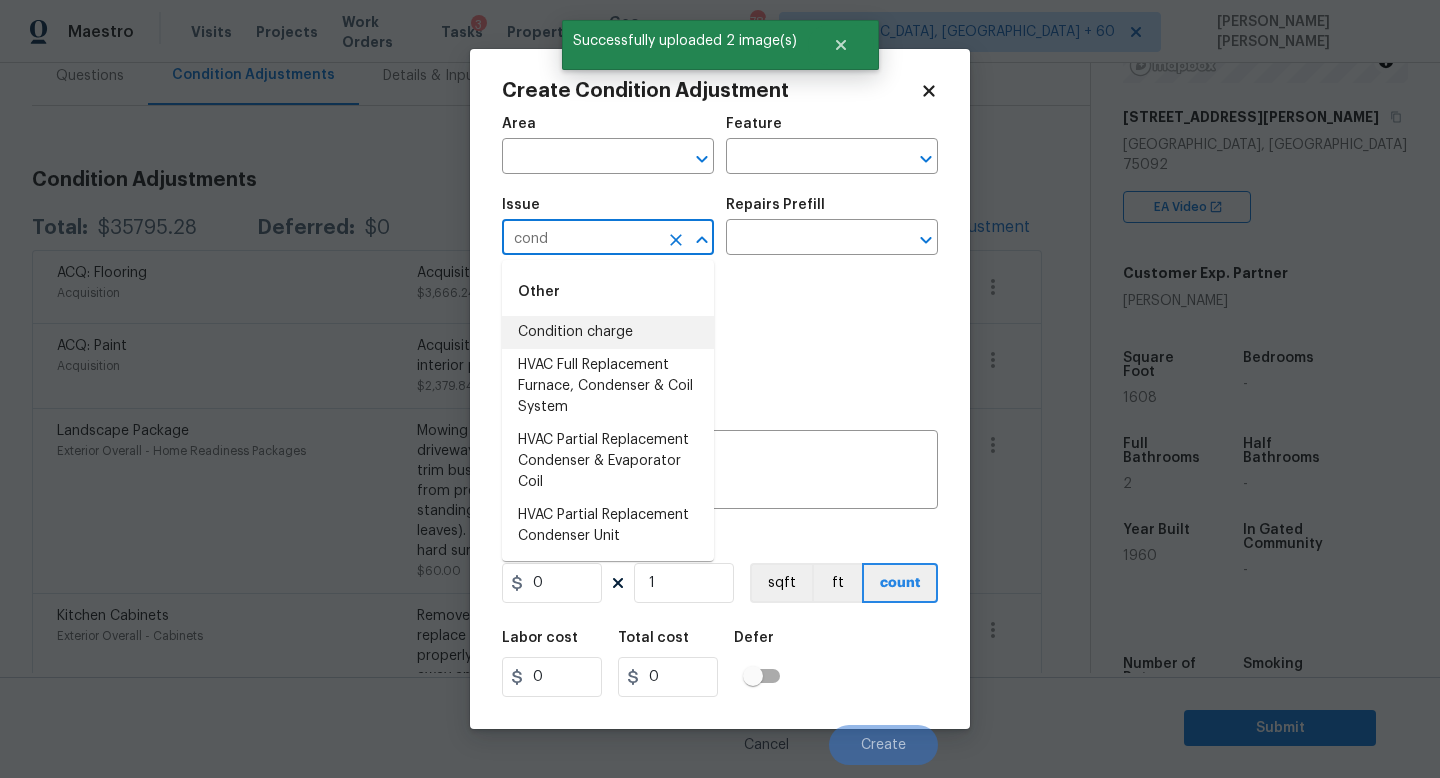 click on "Condition charge" at bounding box center (608, 332) 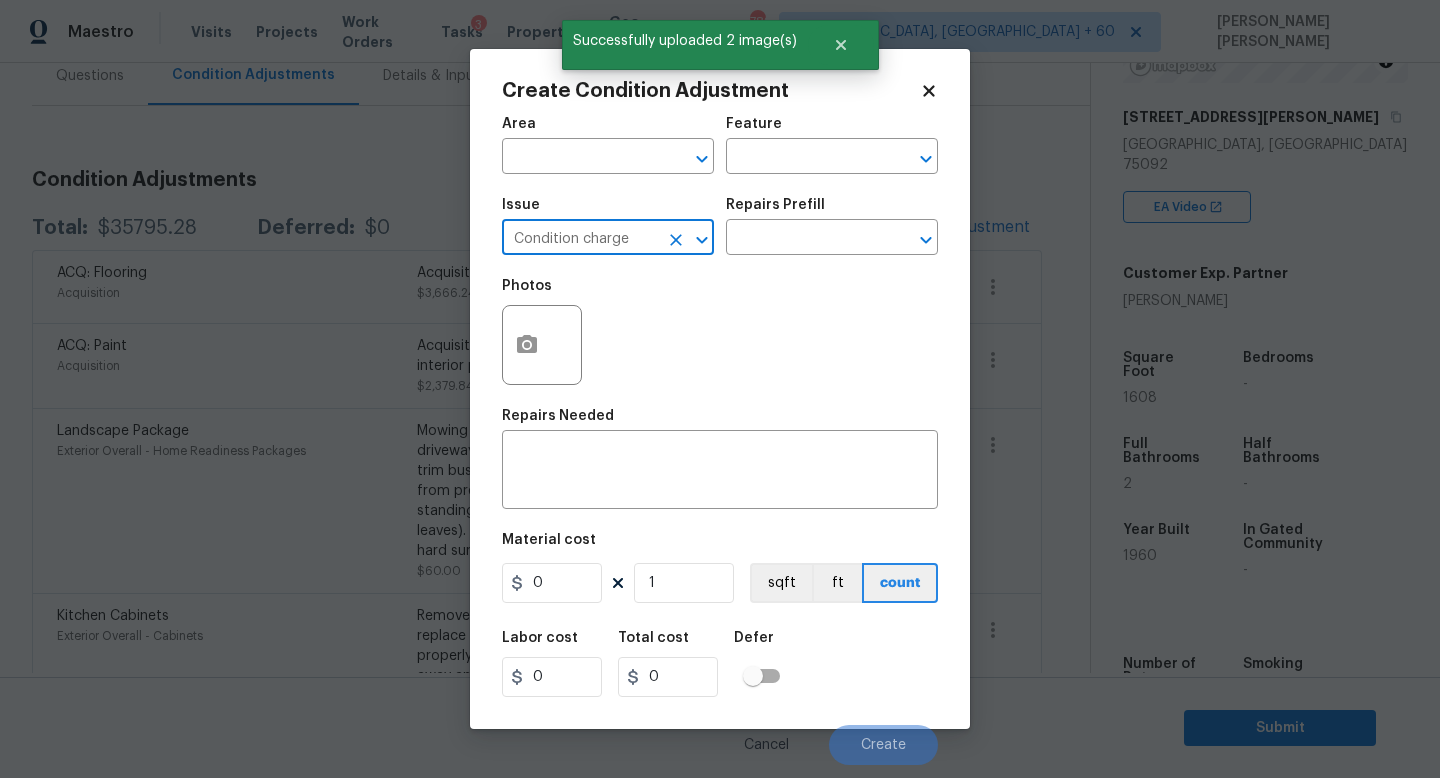 type on "Condition charge" 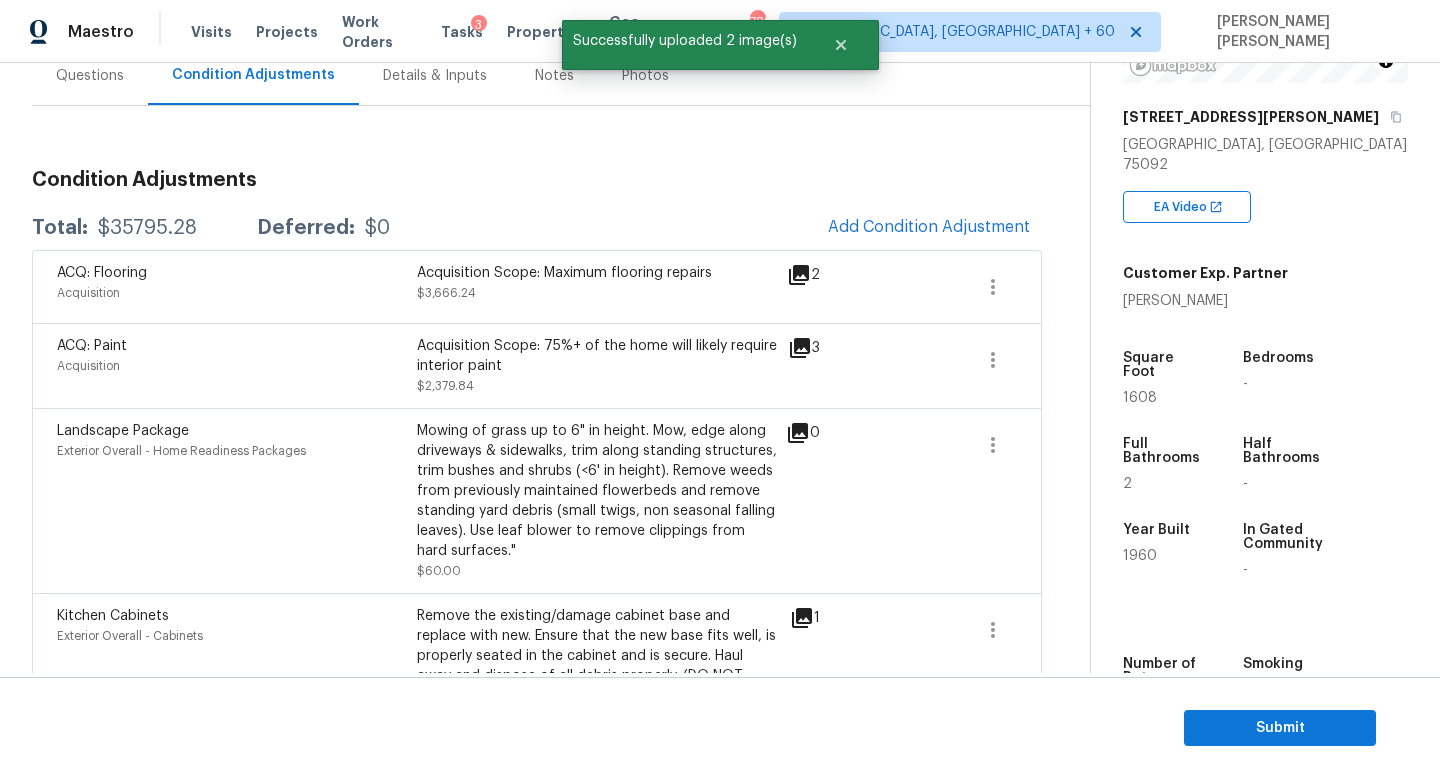 click on "Maestro Visits Projects Work Orders Tasks 3 Properties Geo Assignments 782 Knoxville, TN + 60 Jishnu Manoj Back to tasks Condition Scoping - Interior Mon, Jul 14 2025 by 9:00 am   15 Hours Overdue Jishnu Manoj In-progress Questions Condition Adjustments Details & Inputs Notes Photos Condition Adjustments Total:  $35795.28 Deferred:  $0 Add Condition Adjustment ACQ: Flooring Acquisition Acquisition Scope: Maximum flooring repairs $3,666.24   2 ACQ: Paint Acquisition Acquisition Scope: 75%+ of the home will likely require interior paint $2,379.84   3 Landscape Package Exterior Overall - Home Readiness Packages Mowing of grass up to 6" in height. Mow, edge along driveways & sidewalks, trim along standing structures, trim bushes and shrubs (<6' in height). Remove weeds from previously maintained flowerbeds and remove standing yard debris (small twigs, non seasonal falling leaves).  Use leaf blower to remove clippings from hard surfaces." $60.00   0 Kitchen Cabinets Exterior Overall - Cabinets $50.00   1 $3,251.20" at bounding box center [720, 389] 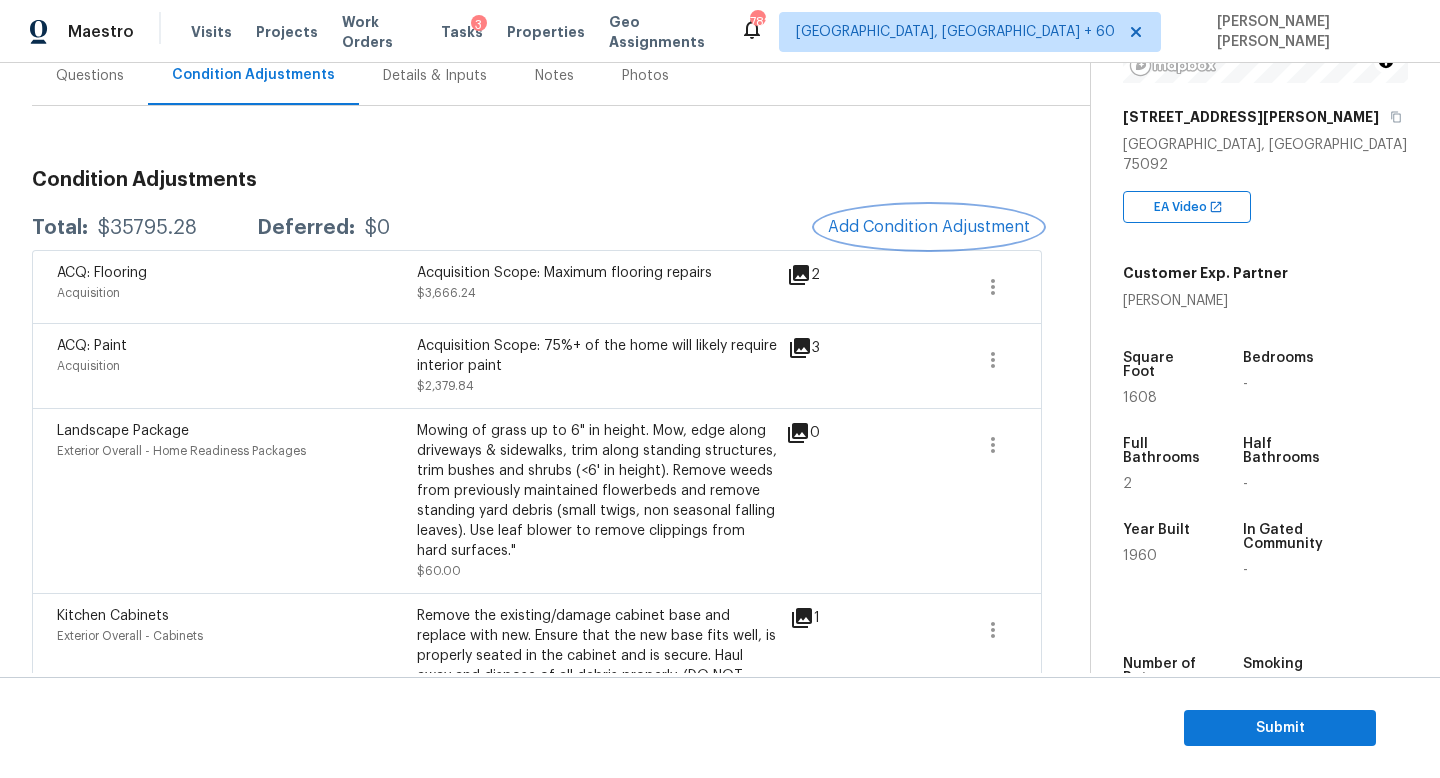 click on "Add Condition Adjustment" at bounding box center (929, 227) 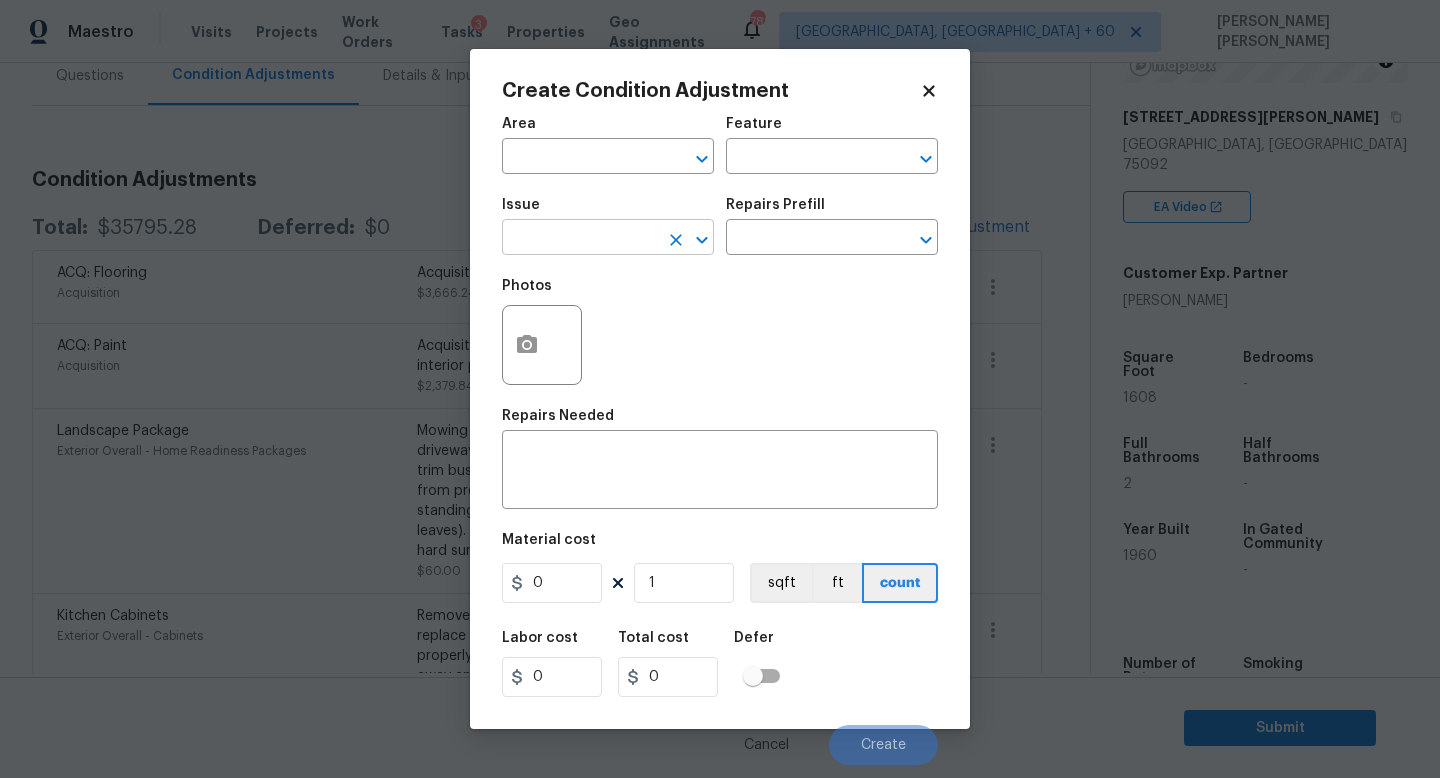 click at bounding box center [580, 239] 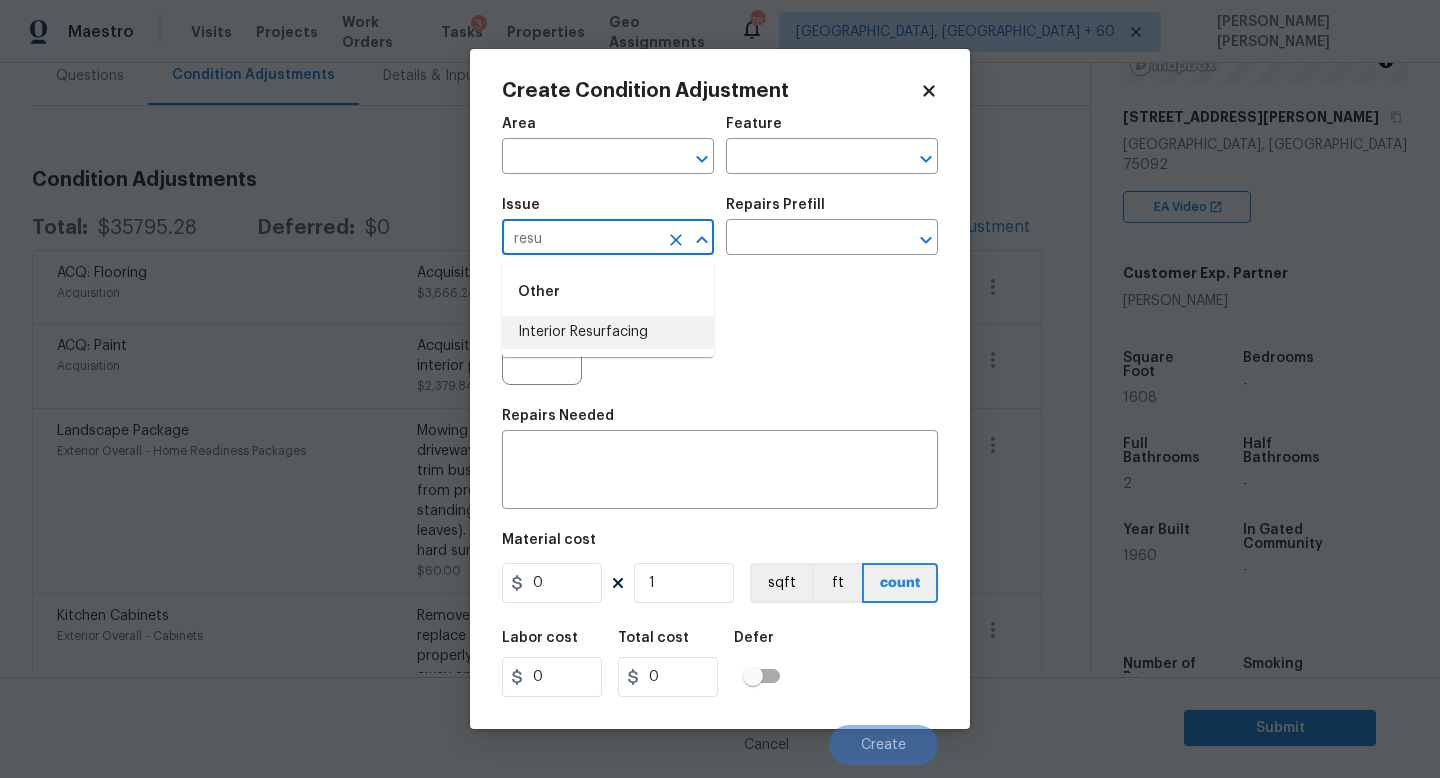click on "Interior Resurfacing" at bounding box center [608, 332] 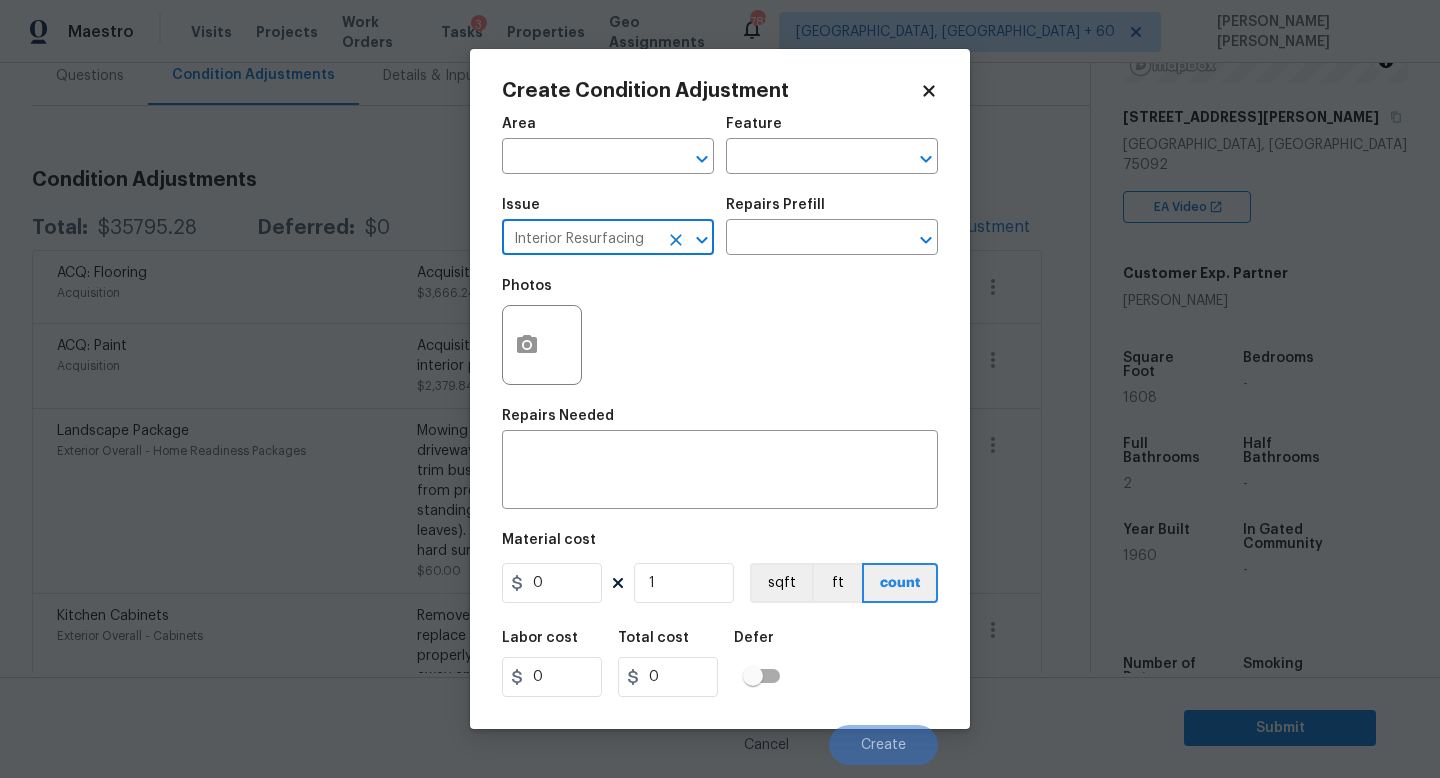 type on "Interior Resurfacing" 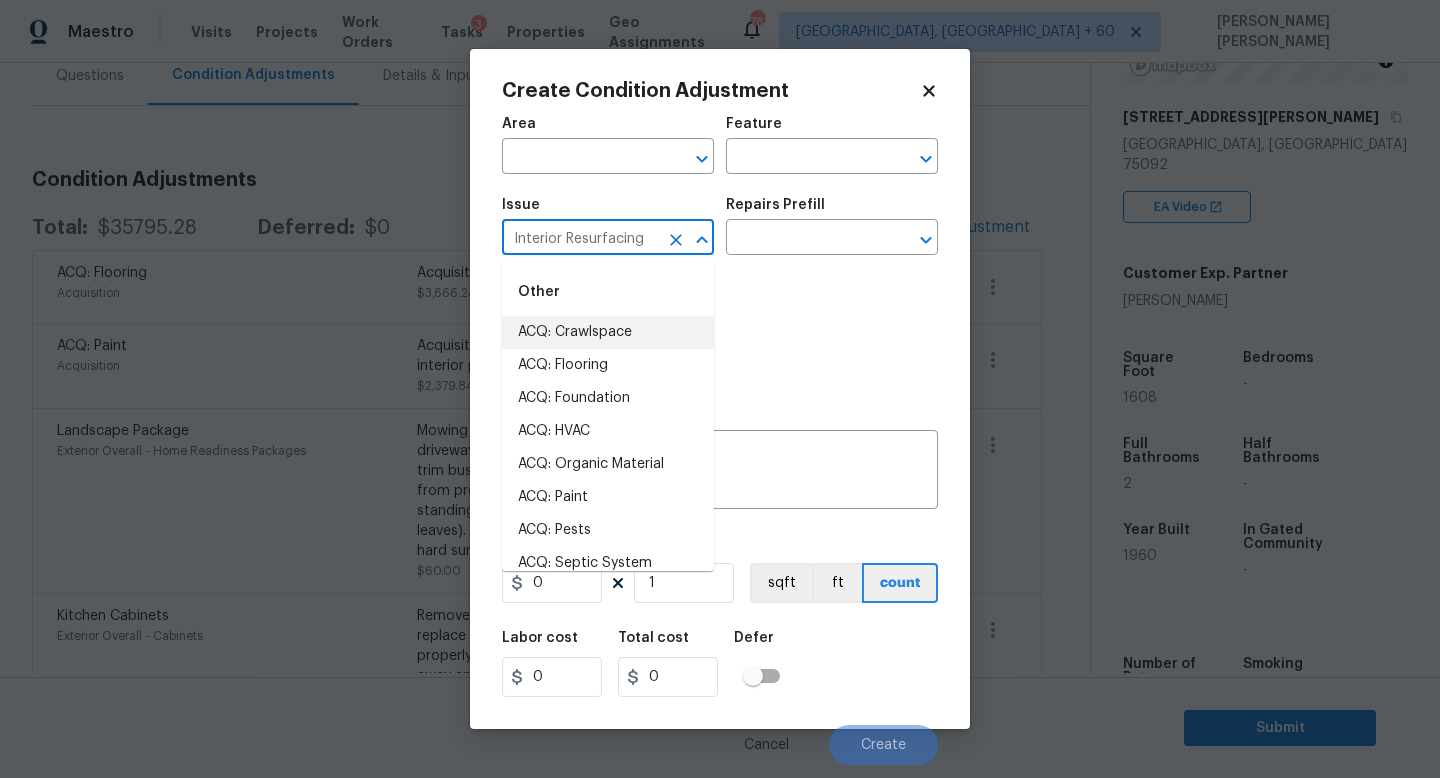 click 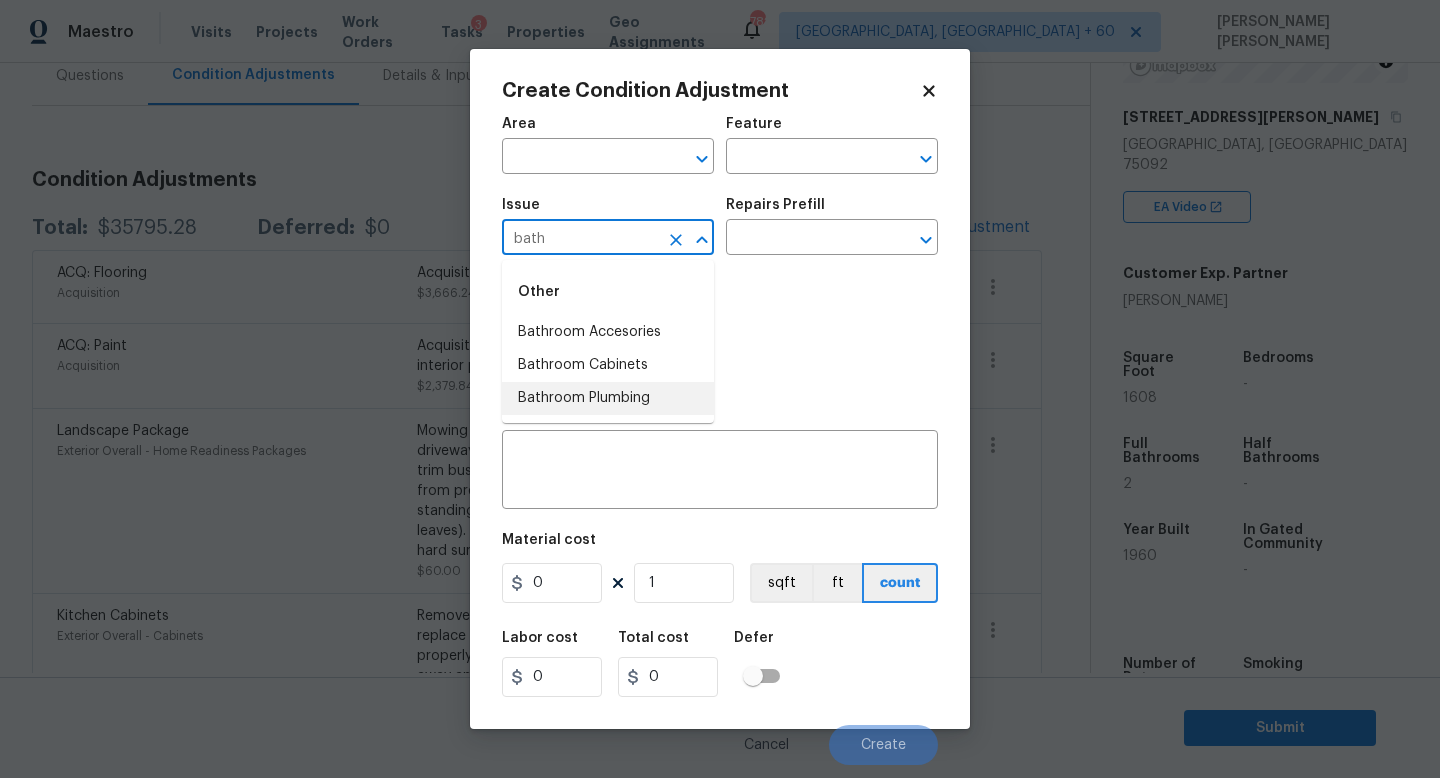 click on "Bathroom Plumbing" at bounding box center (608, 398) 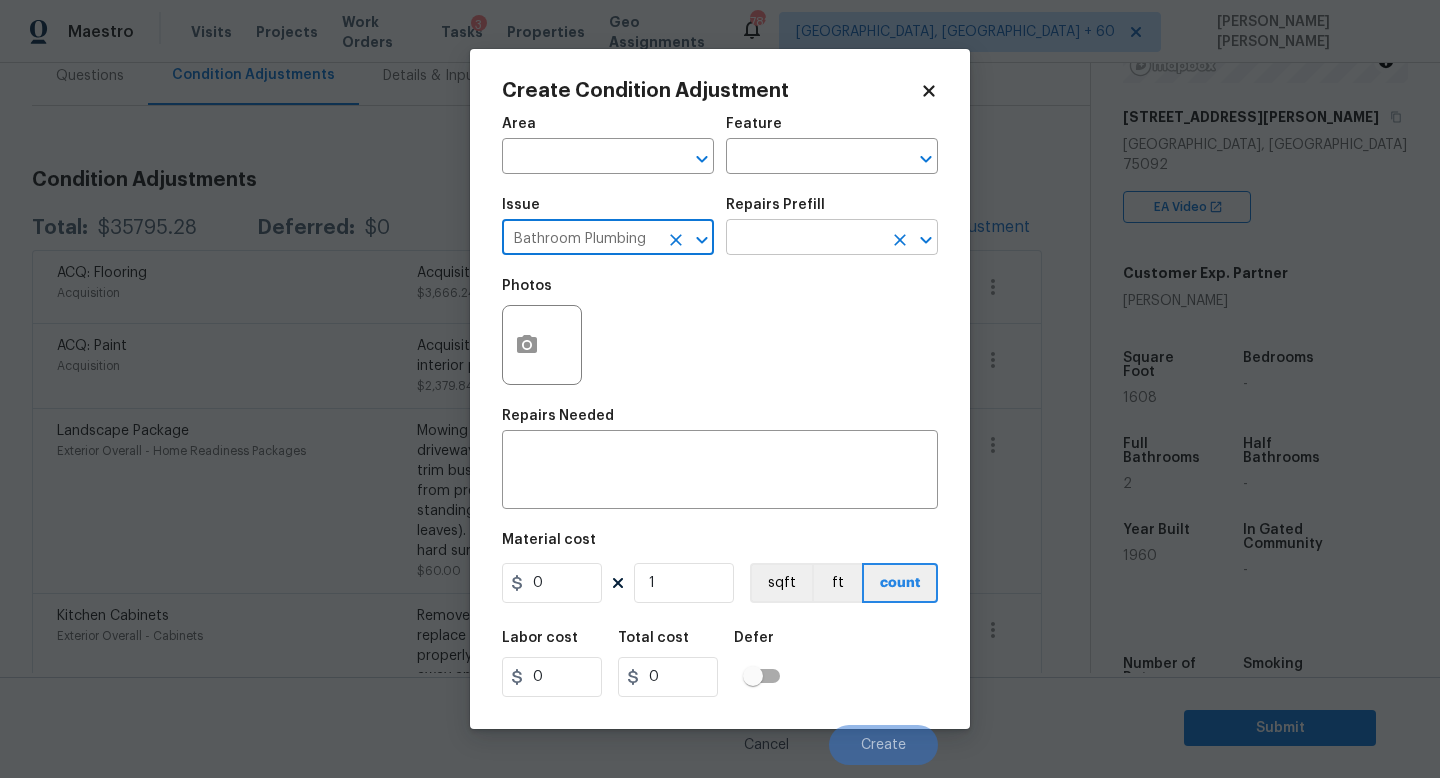 type on "Bathroom Plumbing" 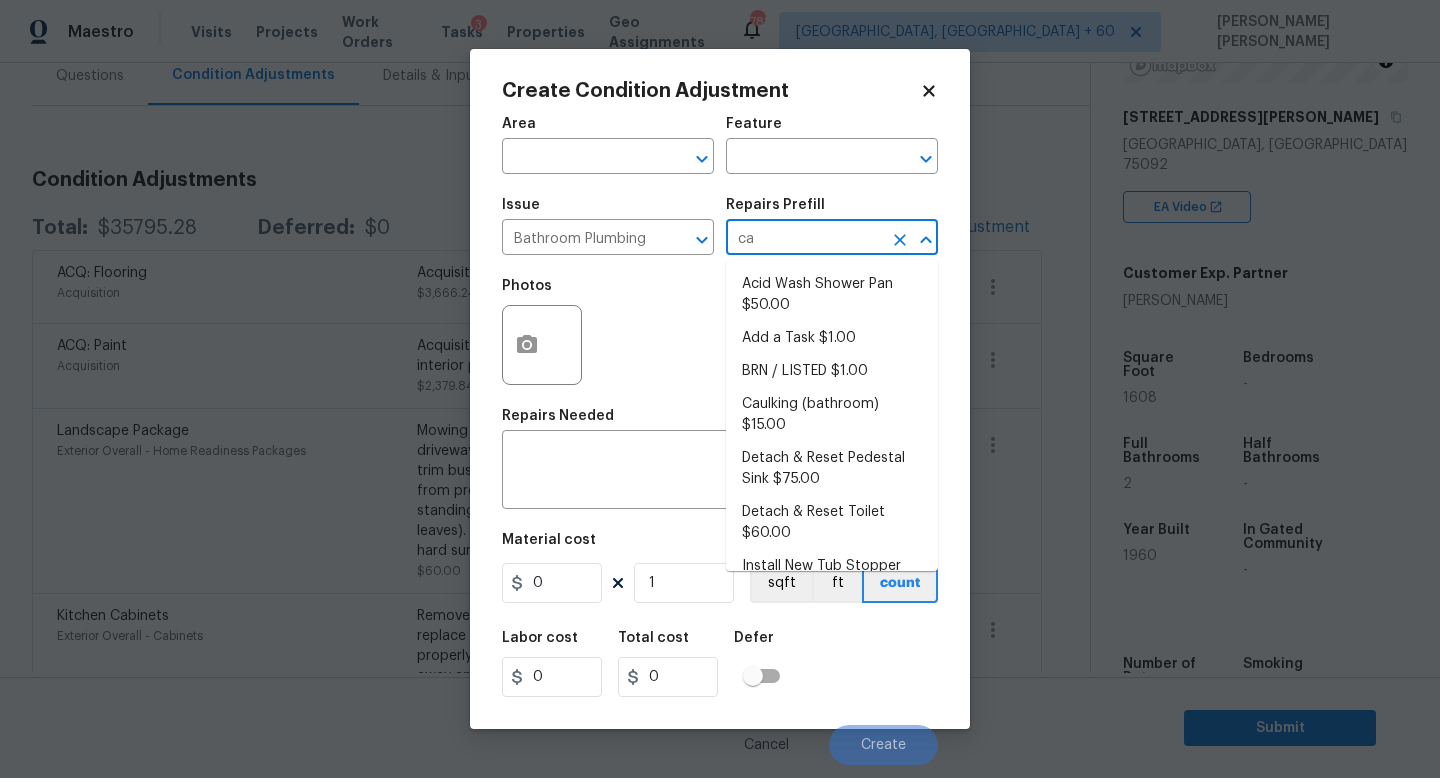 type on "cau" 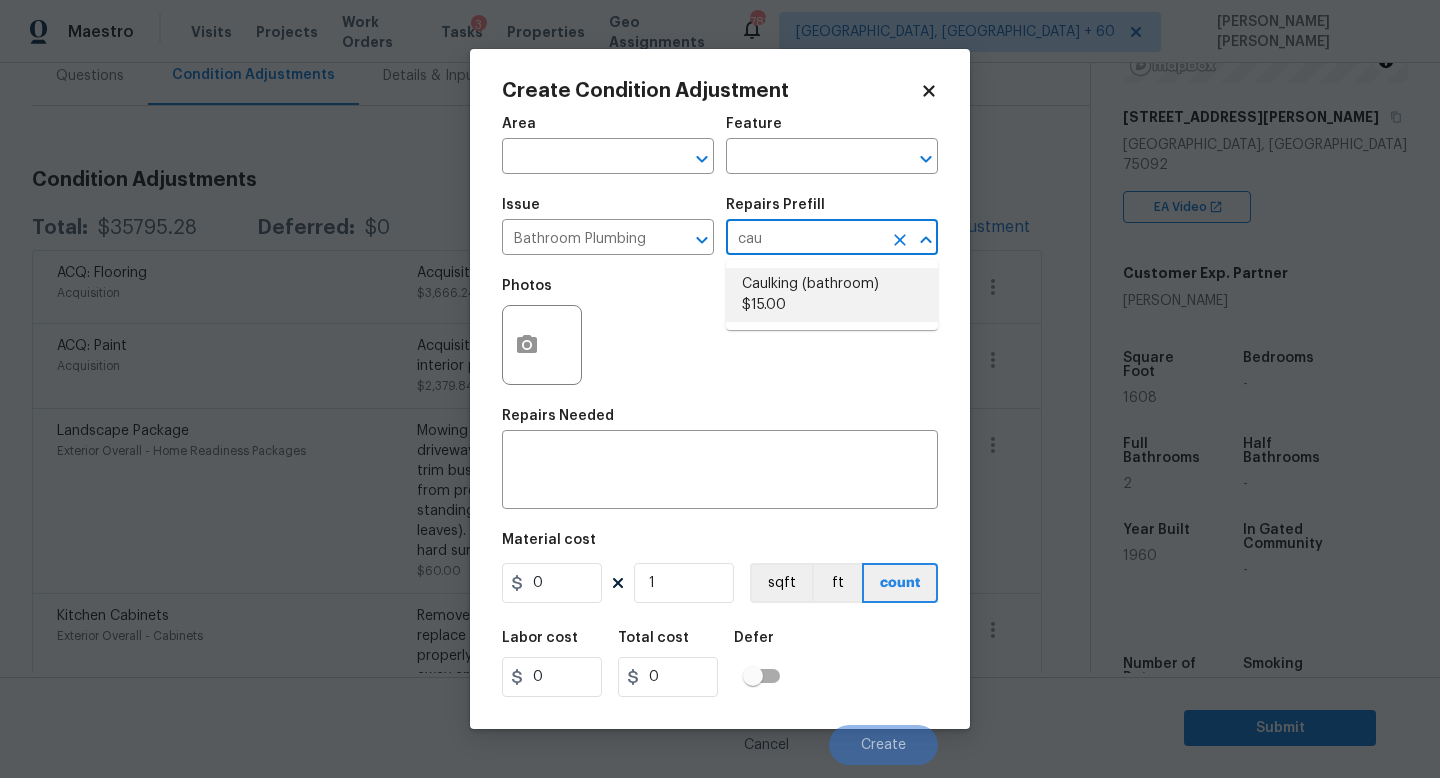 click on "Caulking (bathroom) $15.00" at bounding box center [832, 295] 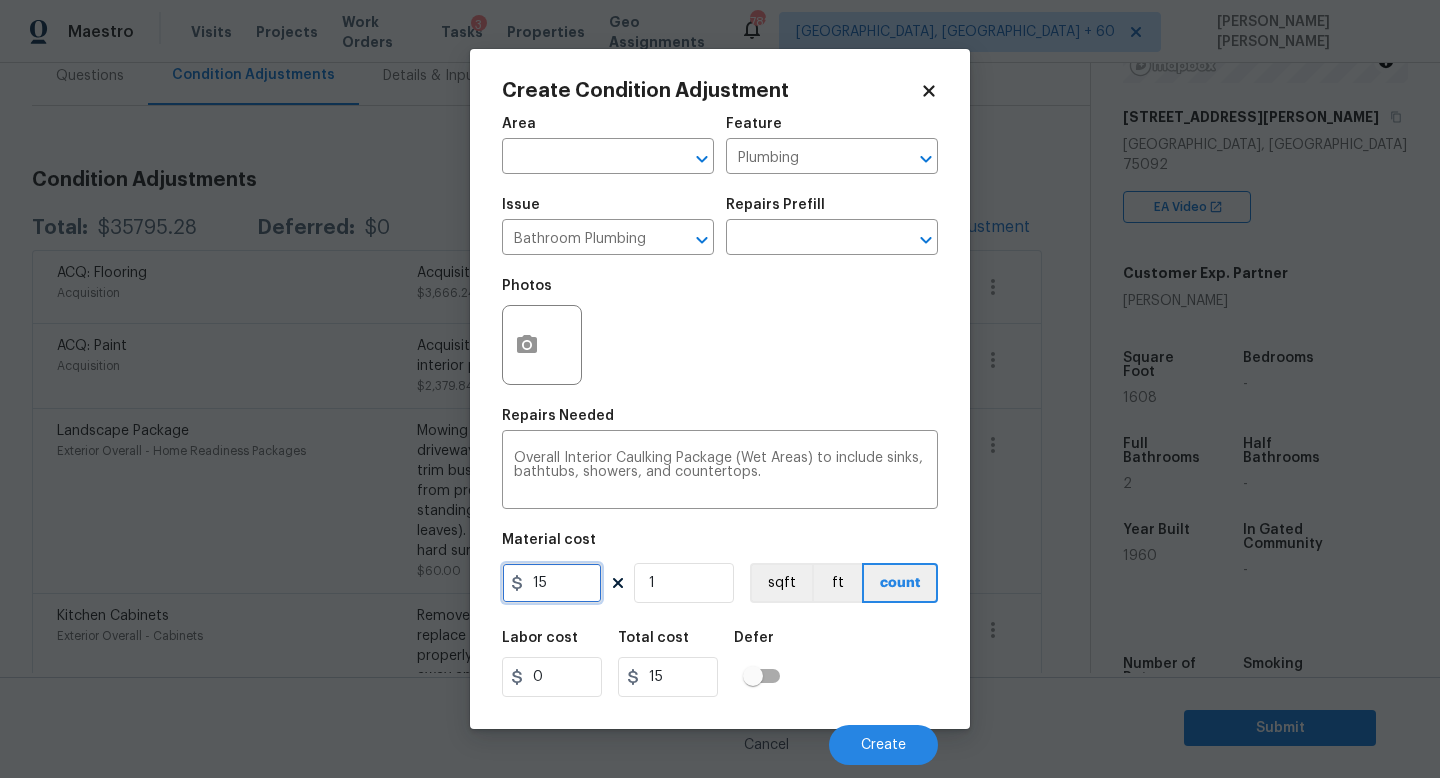 drag, startPoint x: 570, startPoint y: 586, endPoint x: 372, endPoint y: 541, distance: 203.04926 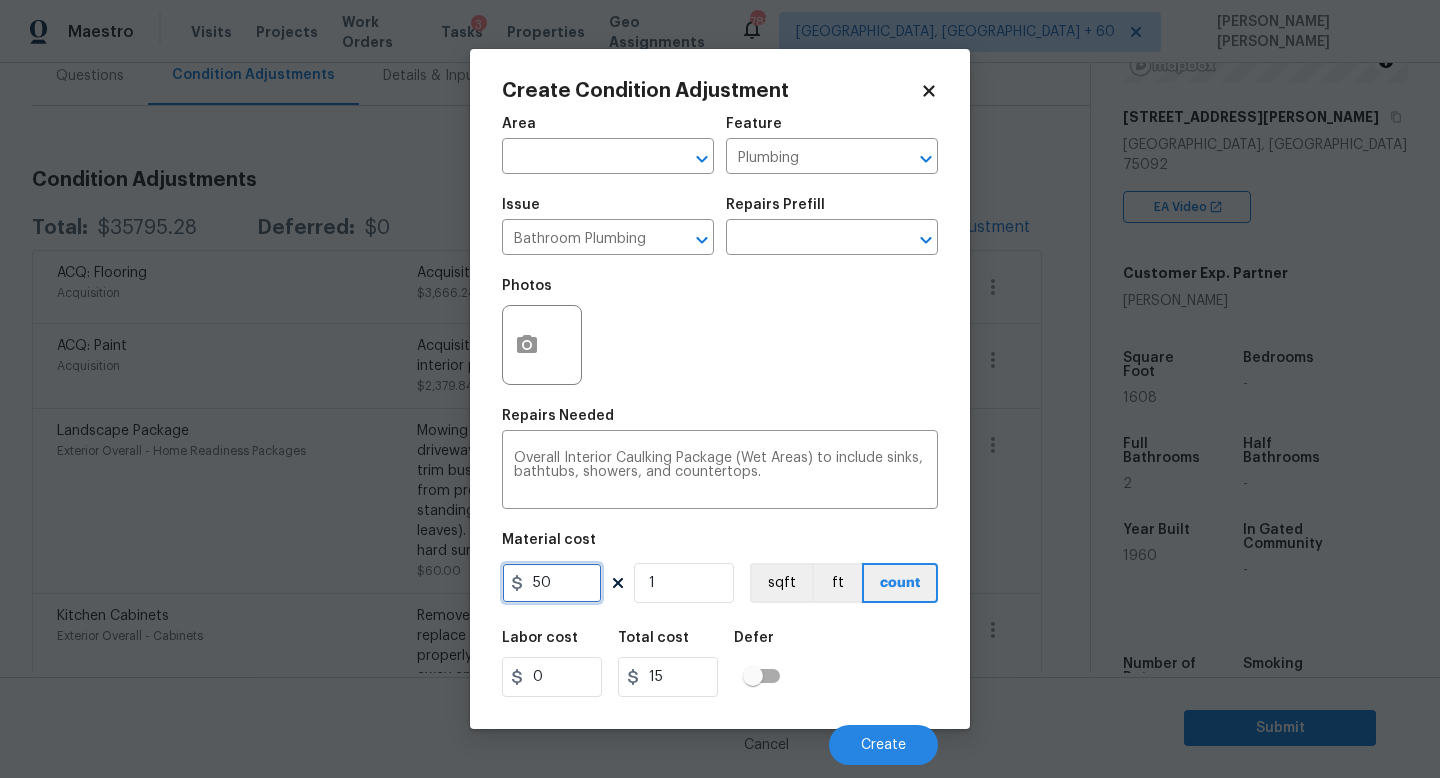 type on "50" 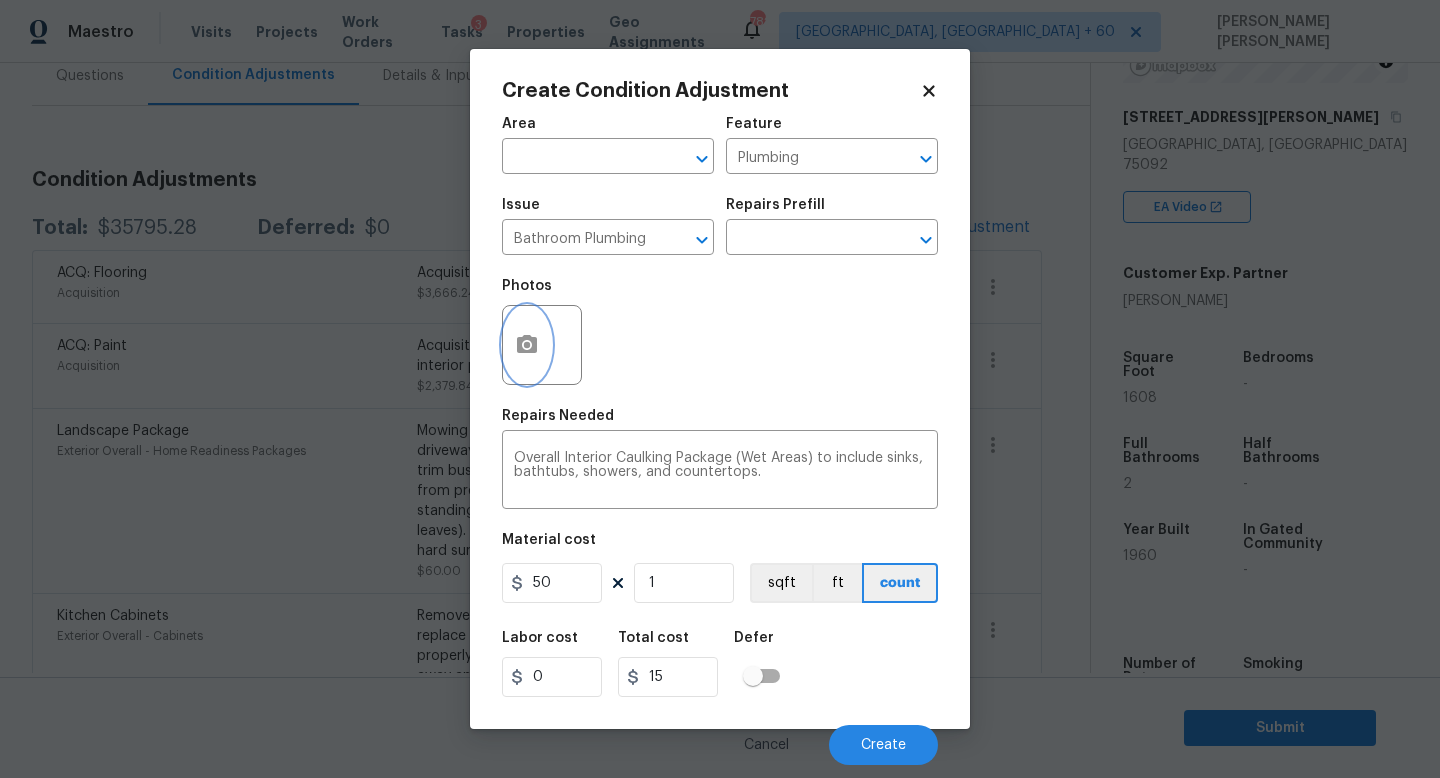 type on "50" 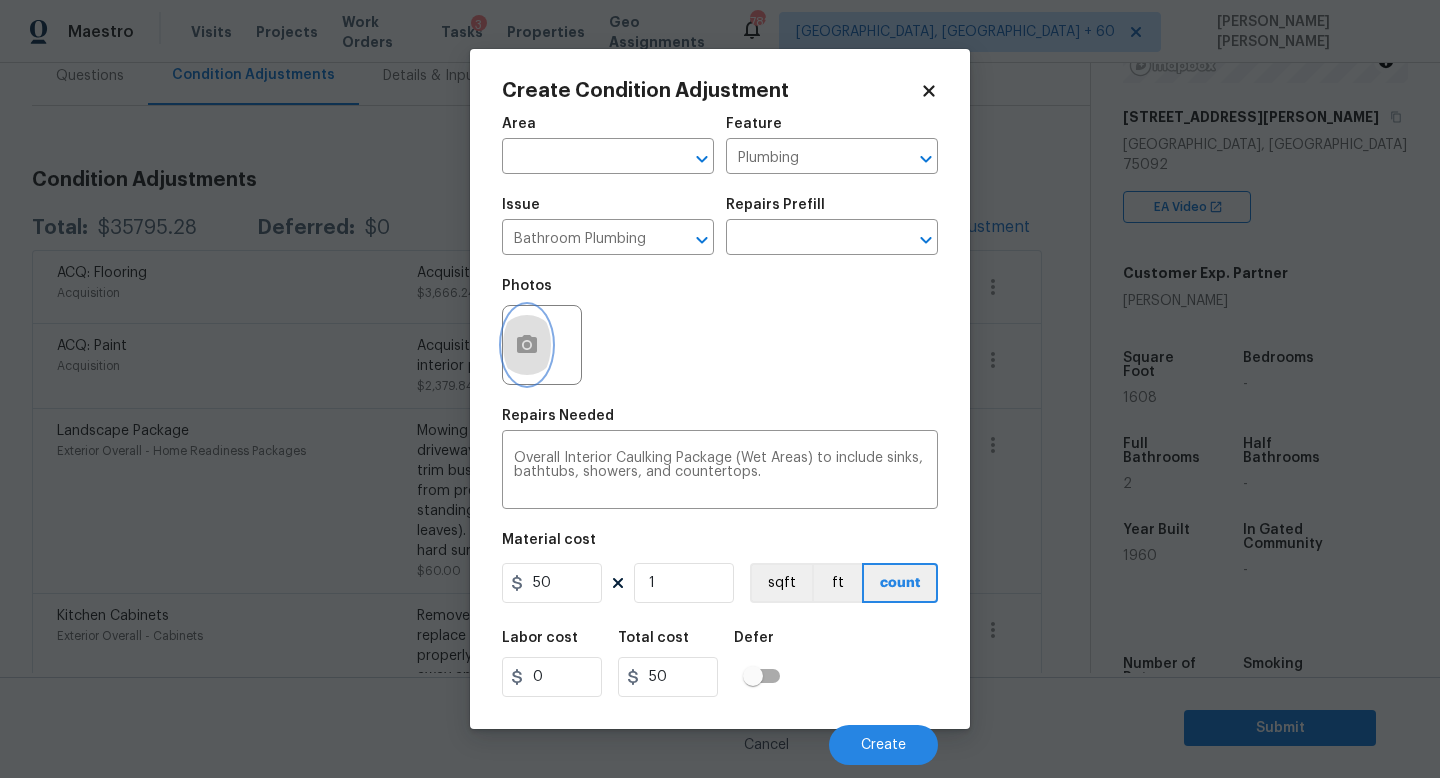 click at bounding box center (527, 345) 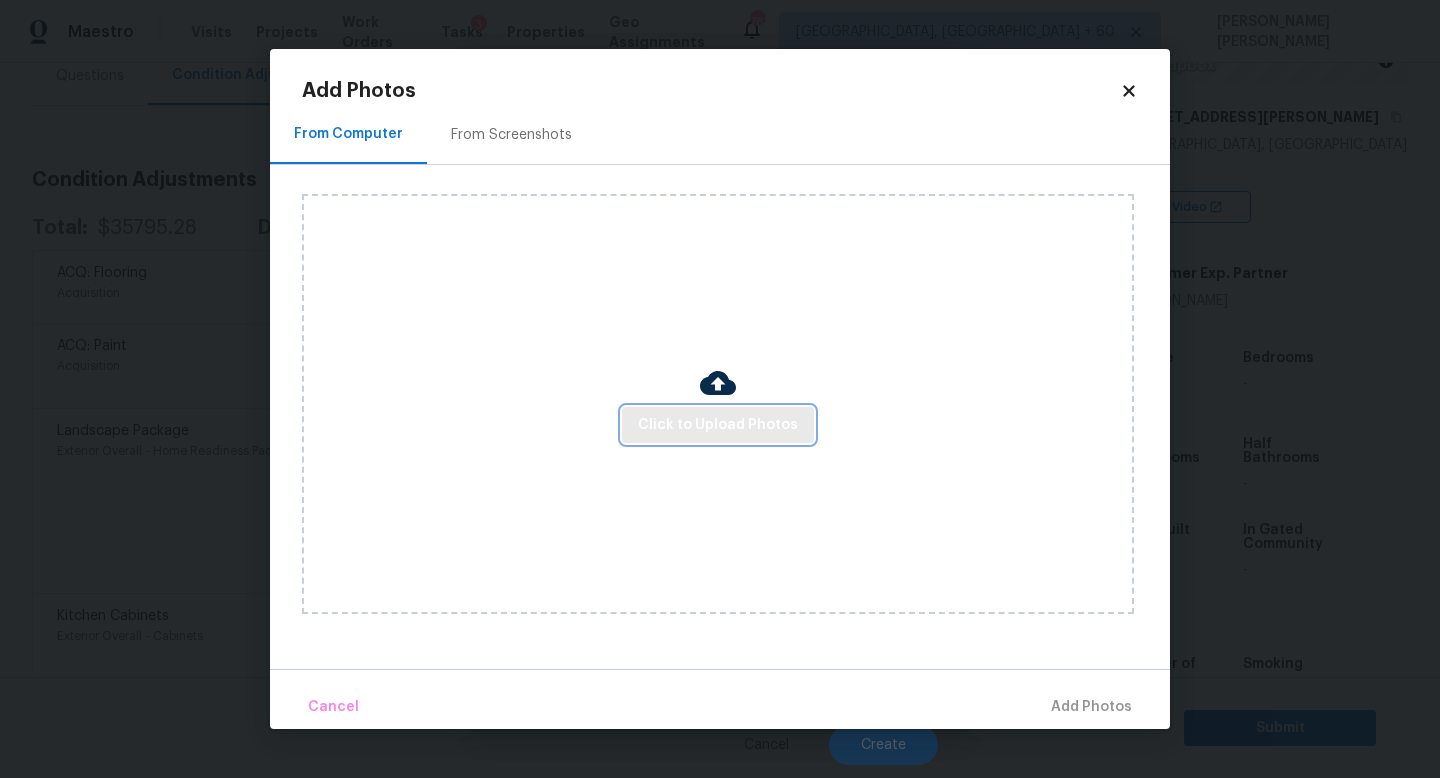 click on "Click to Upload Photos" at bounding box center [718, 425] 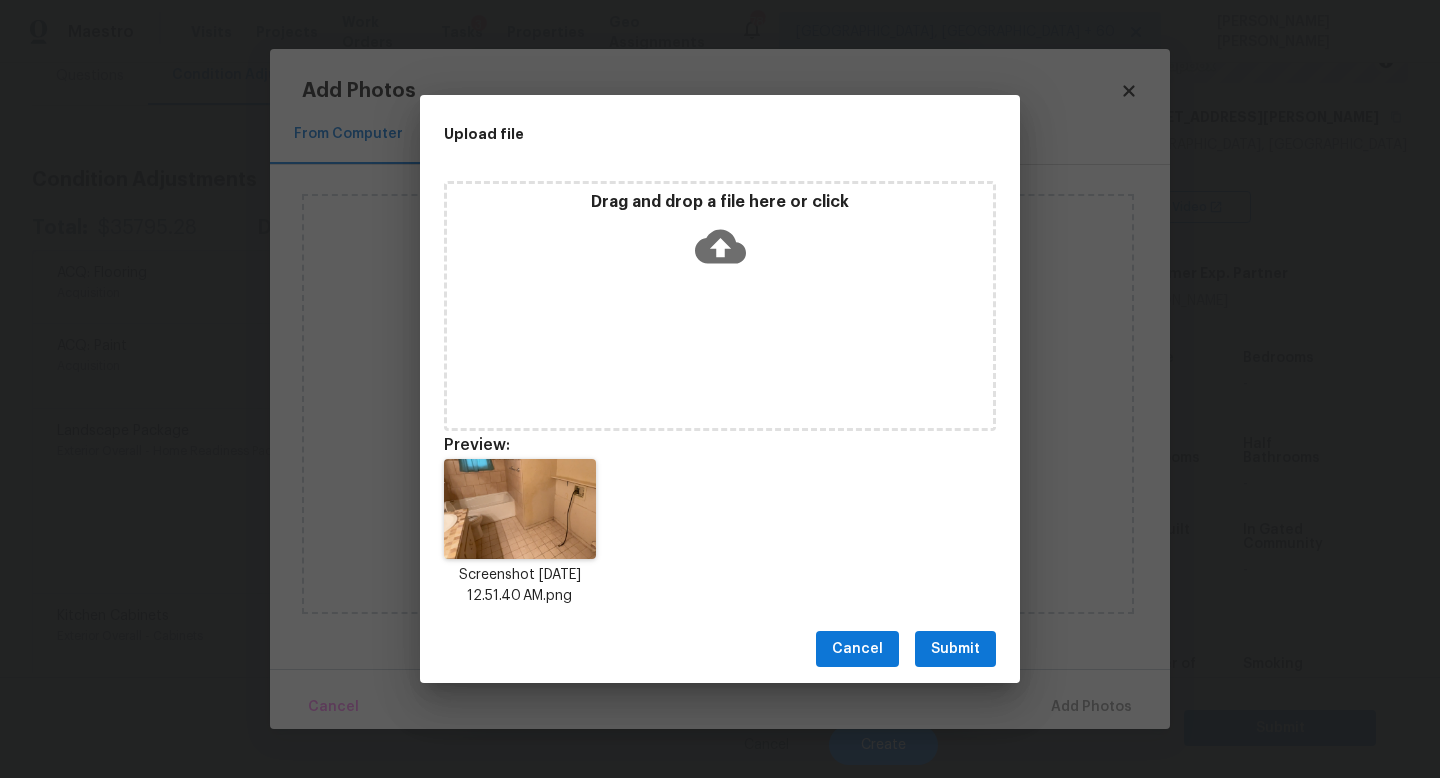 click on "Submit" at bounding box center (955, 649) 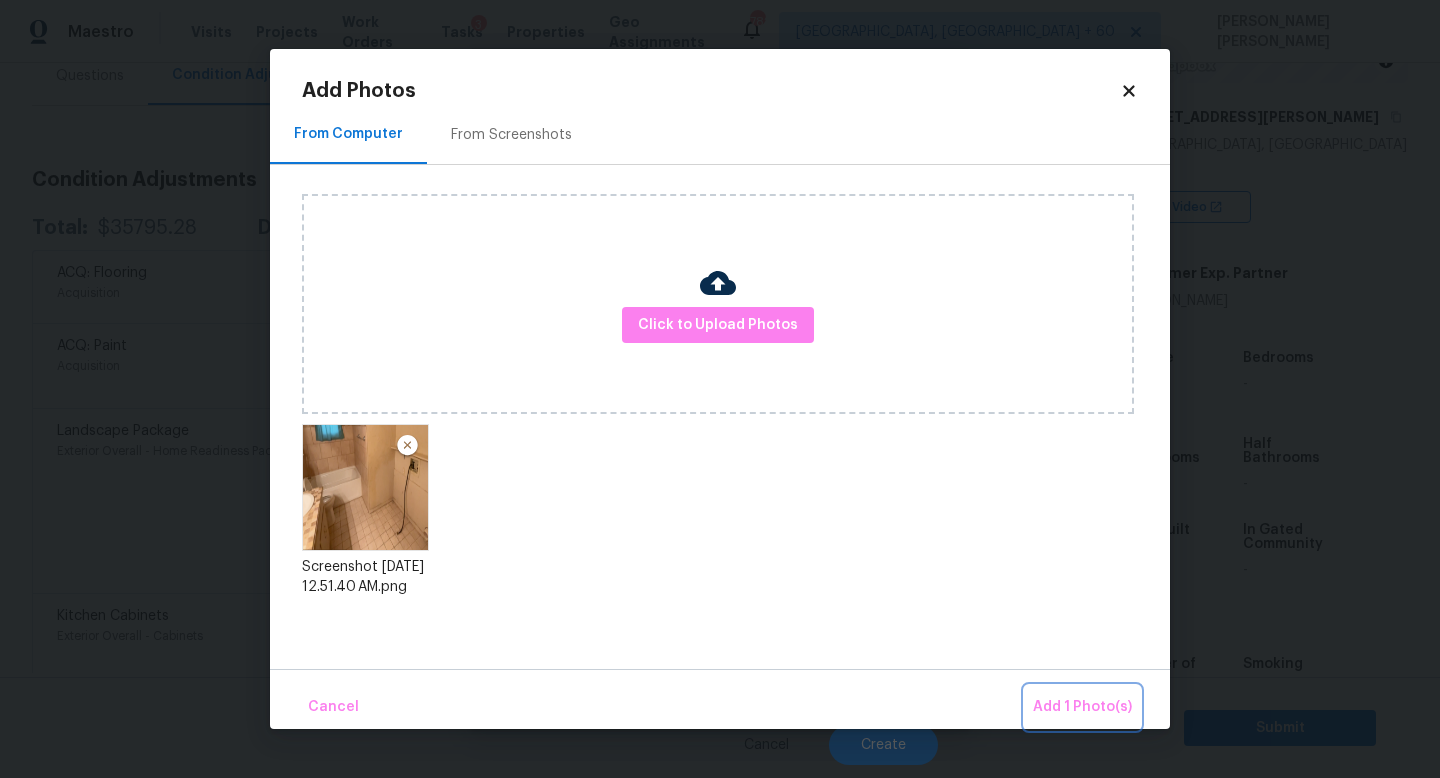 click on "Add 1 Photo(s)" at bounding box center [1082, 707] 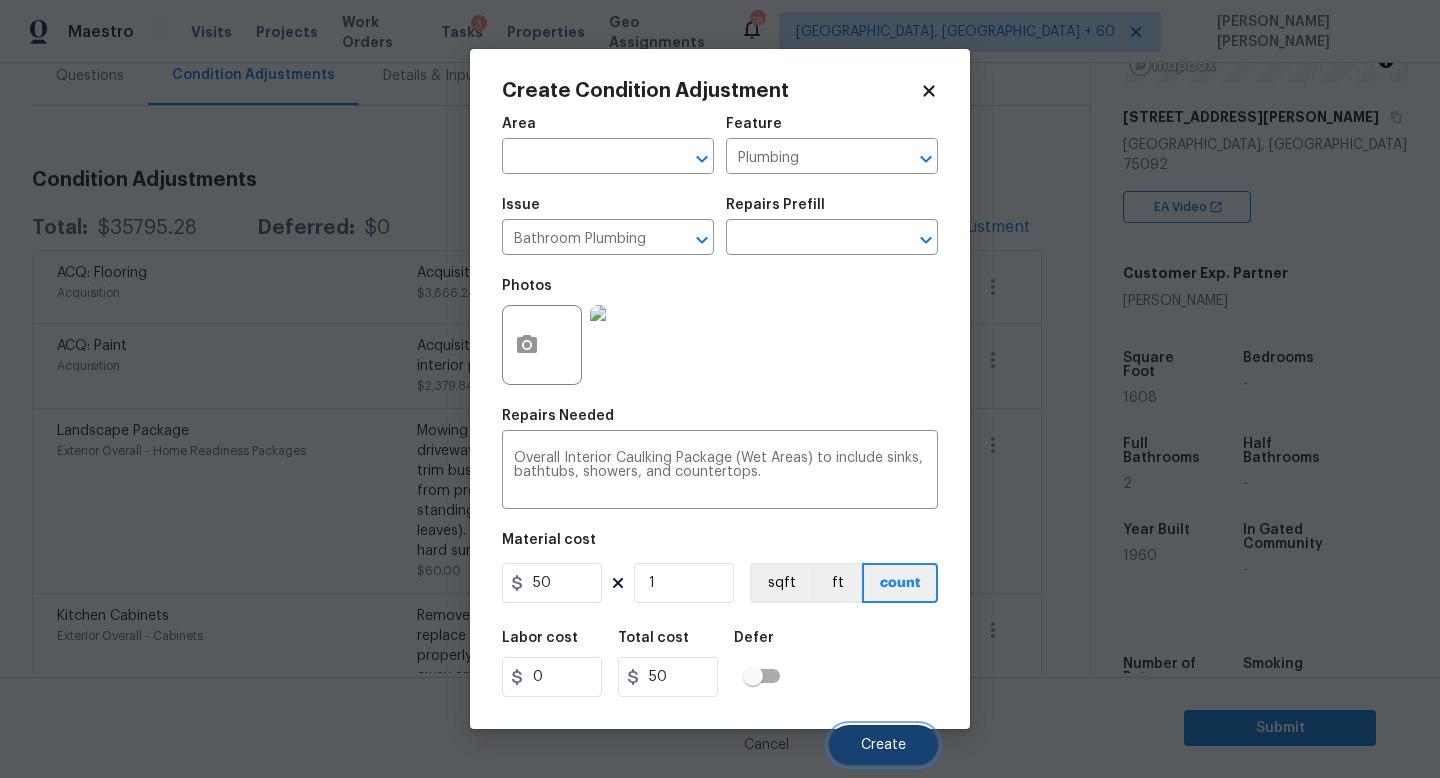 click on "Create" at bounding box center [883, 745] 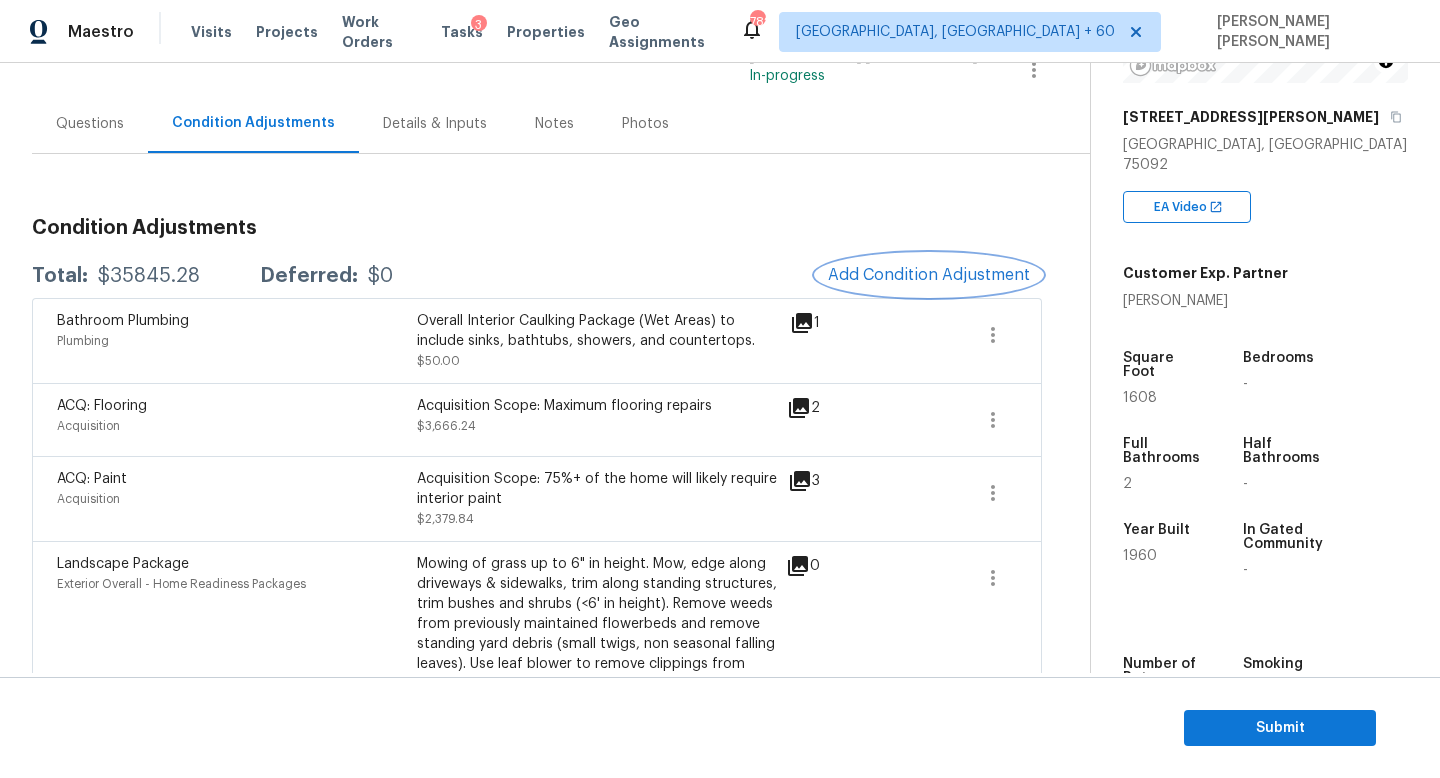 scroll, scrollTop: 153, scrollLeft: 0, axis: vertical 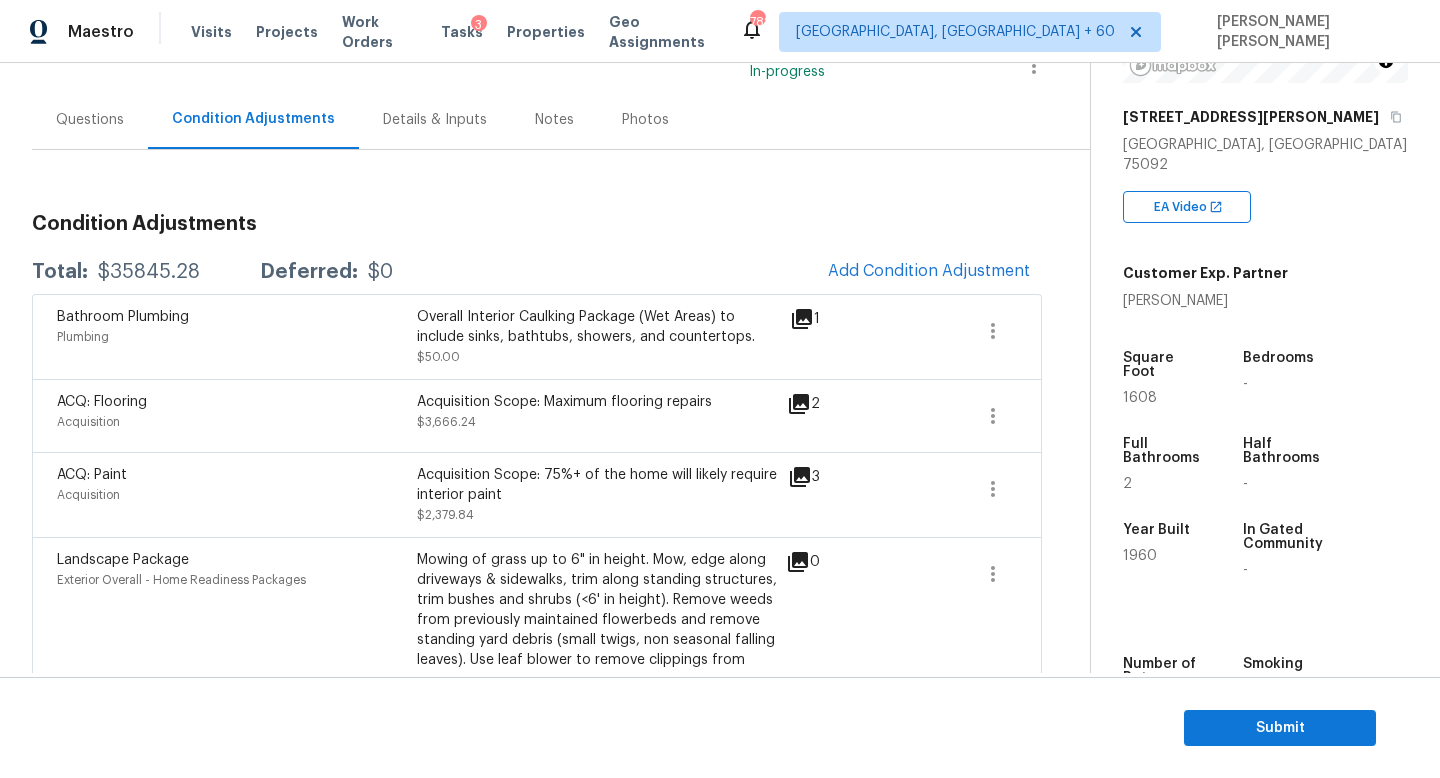 click on "$35845.28" at bounding box center (149, 272) 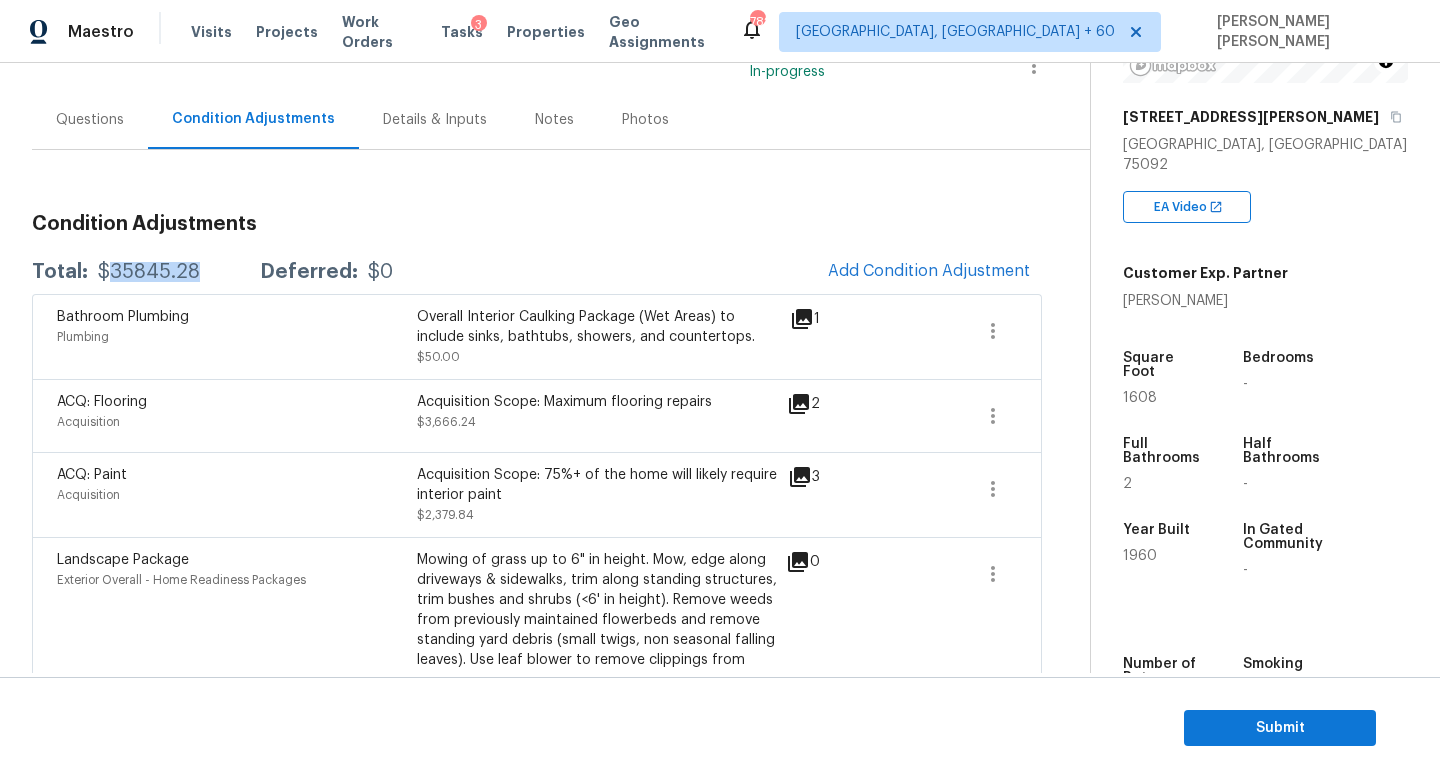 click on "$35845.28" at bounding box center (149, 272) 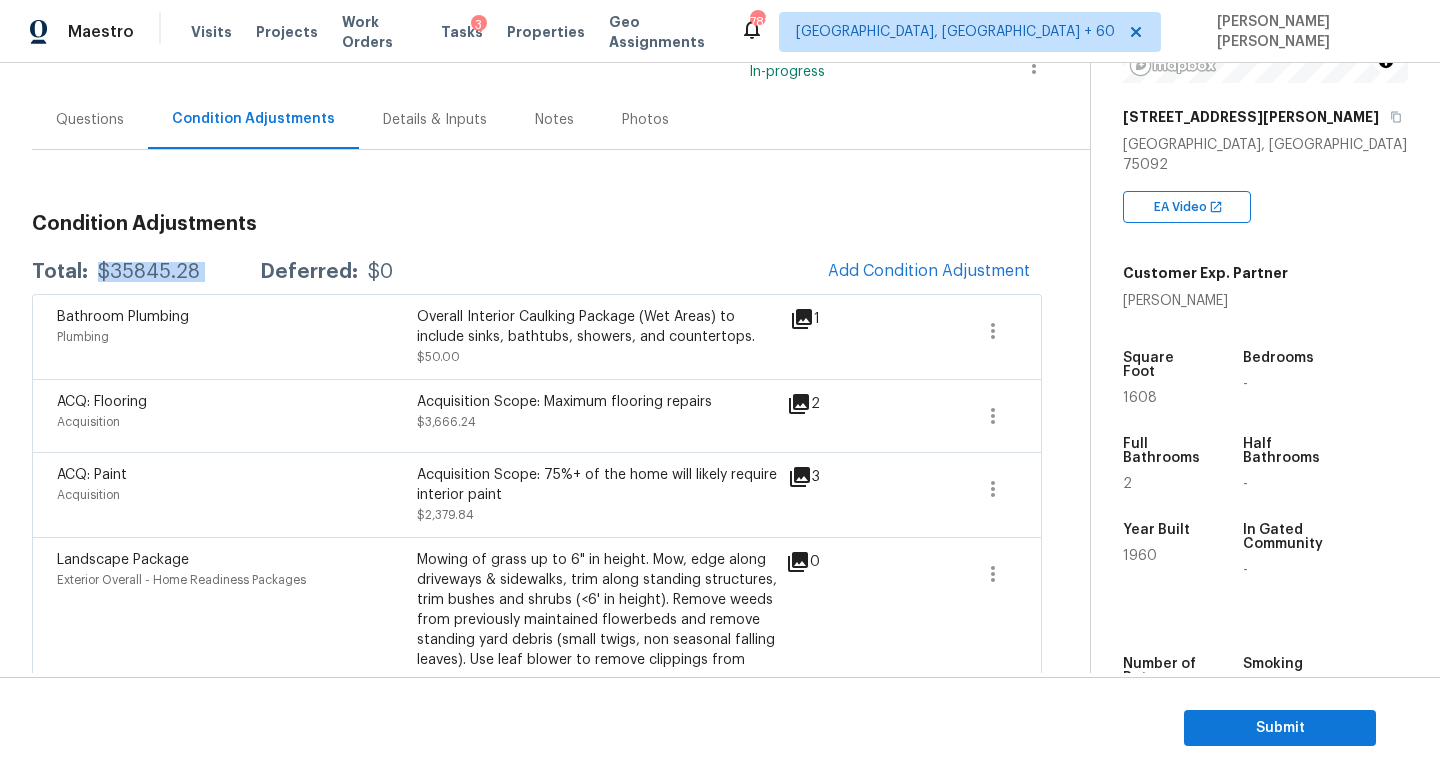 copy on "$35845.28" 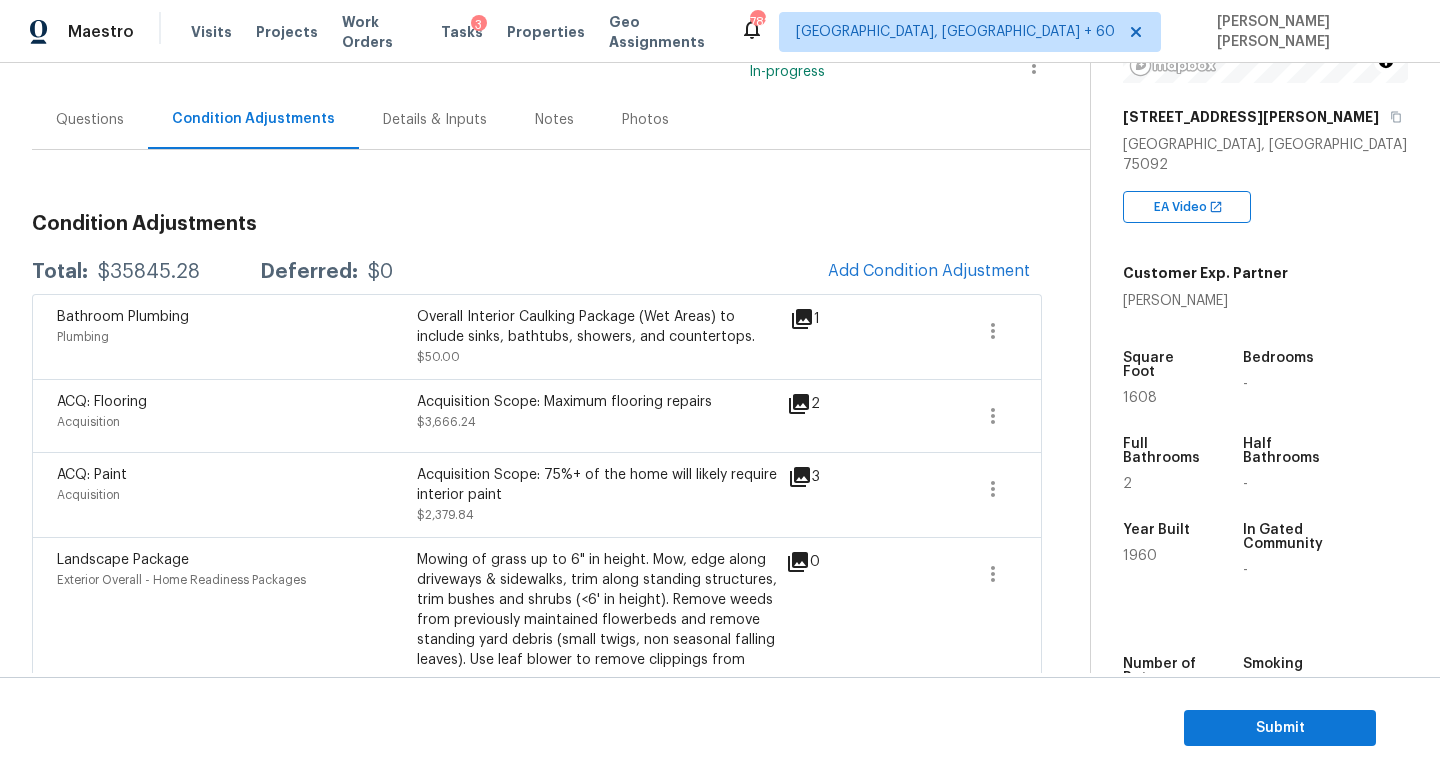 click on "Condition Adjustments" at bounding box center (537, 224) 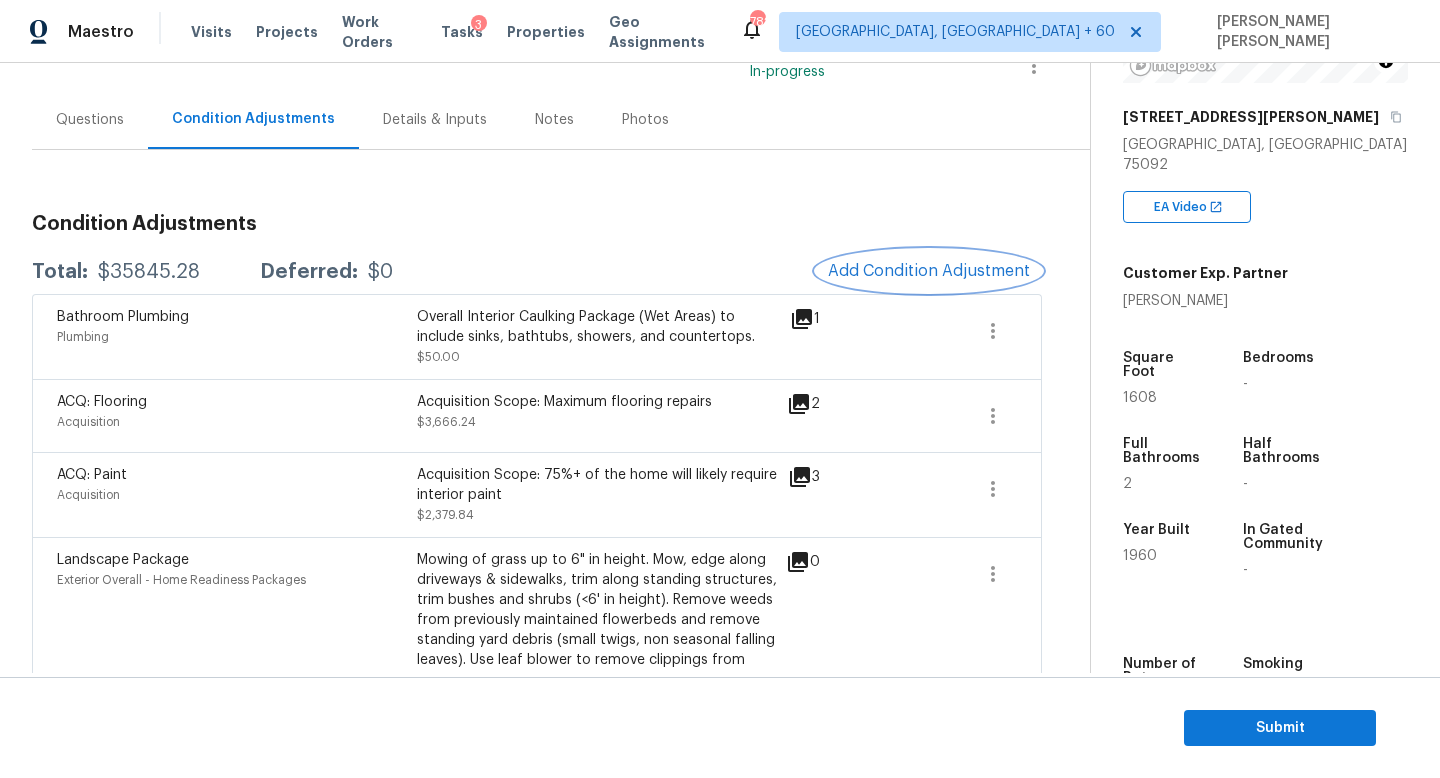 click on "Add Condition Adjustment" at bounding box center [929, 271] 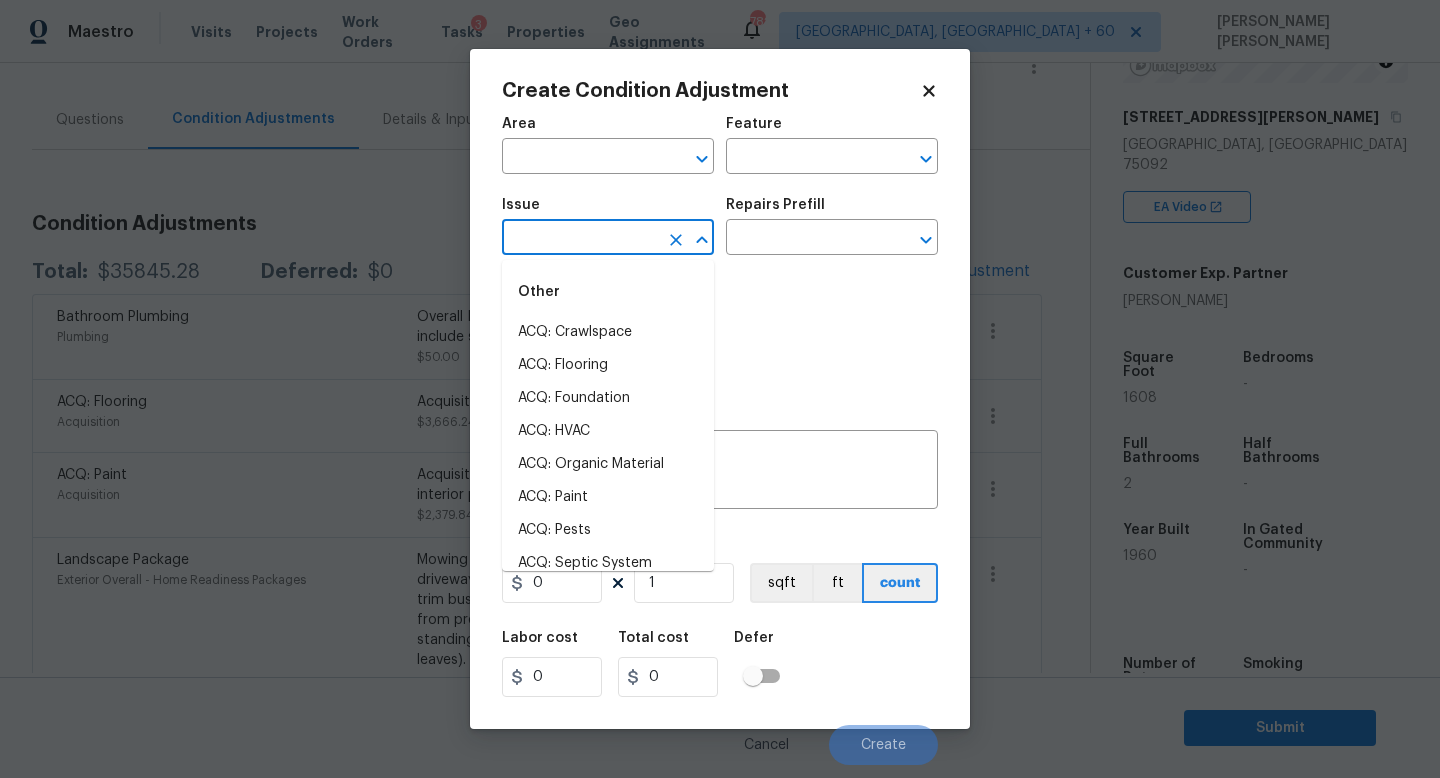 click at bounding box center [580, 239] 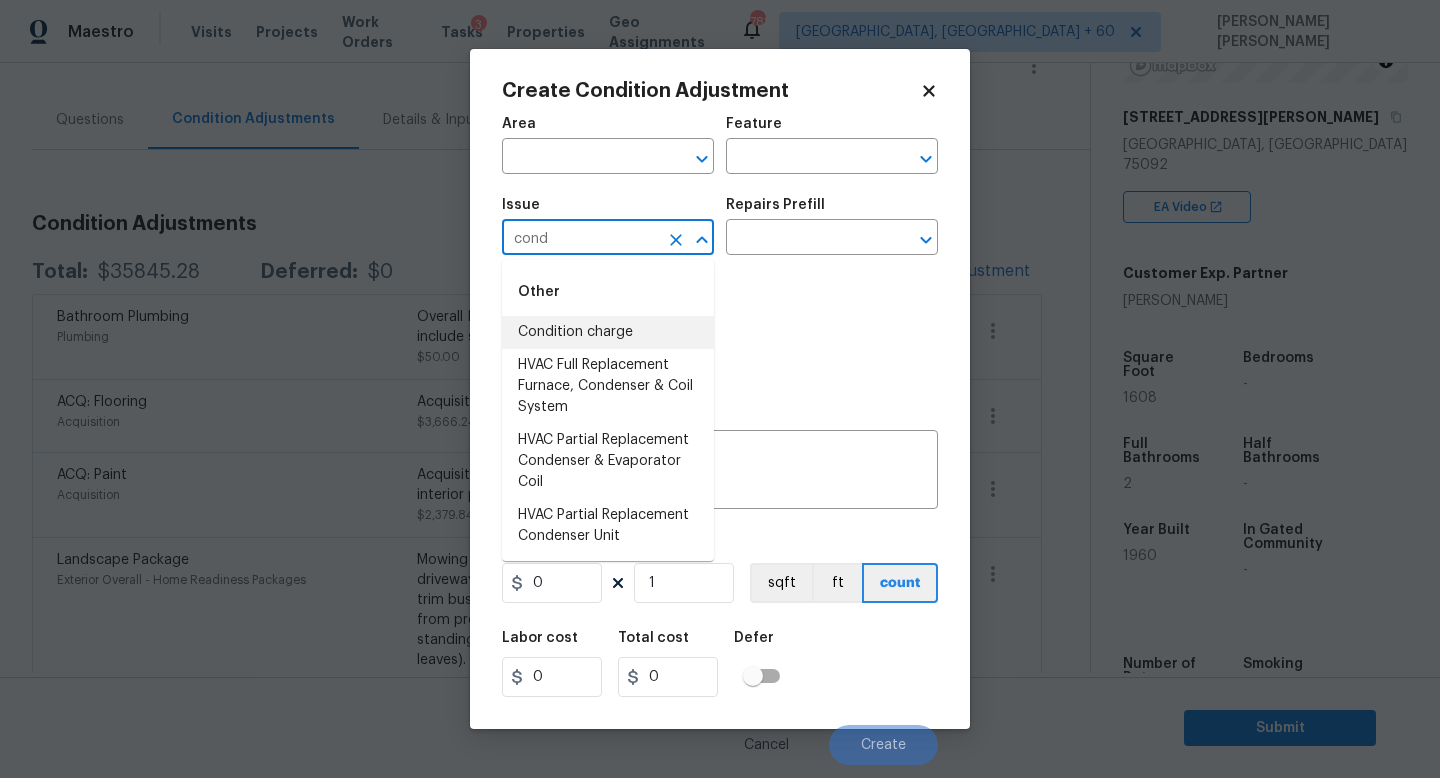 click on "Condition charge" at bounding box center (608, 332) 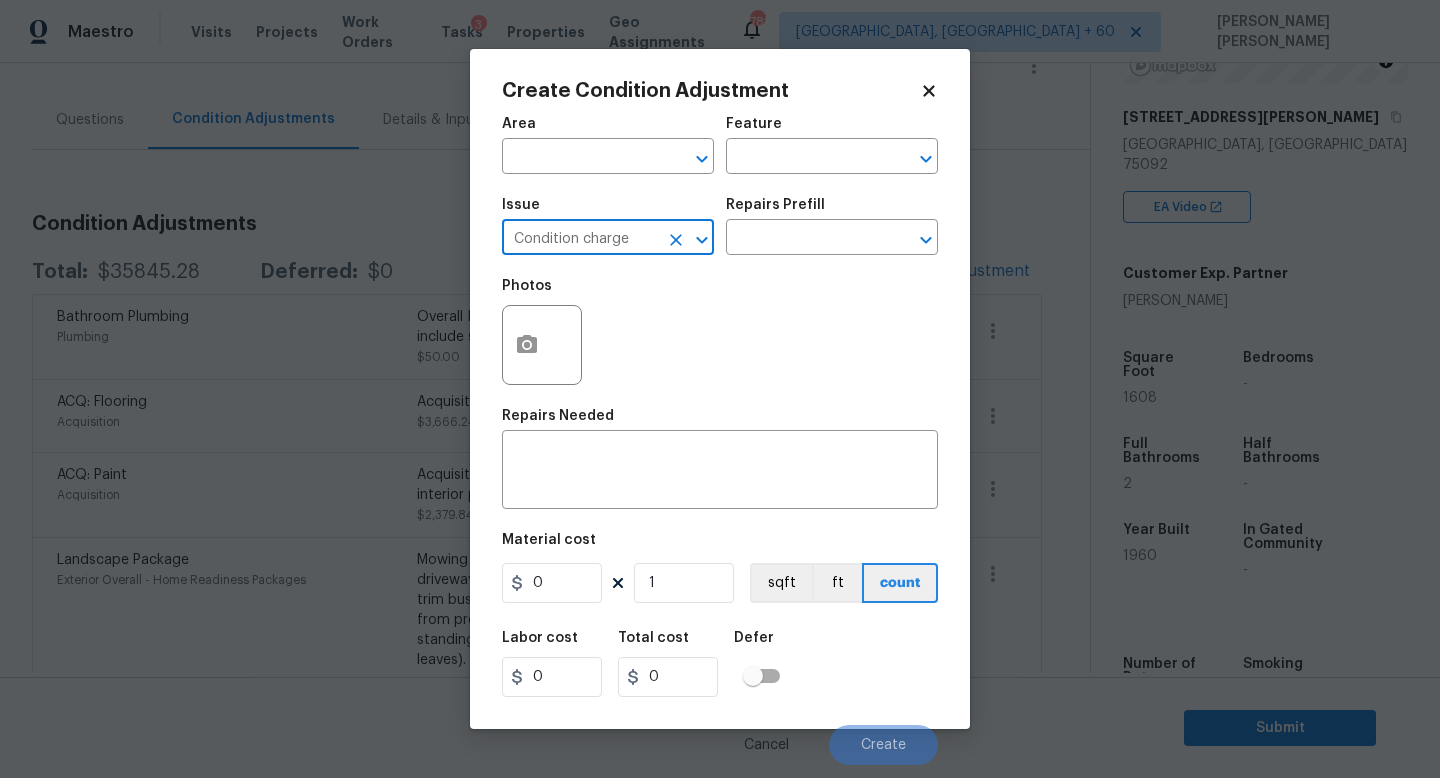 type on "Condition charge" 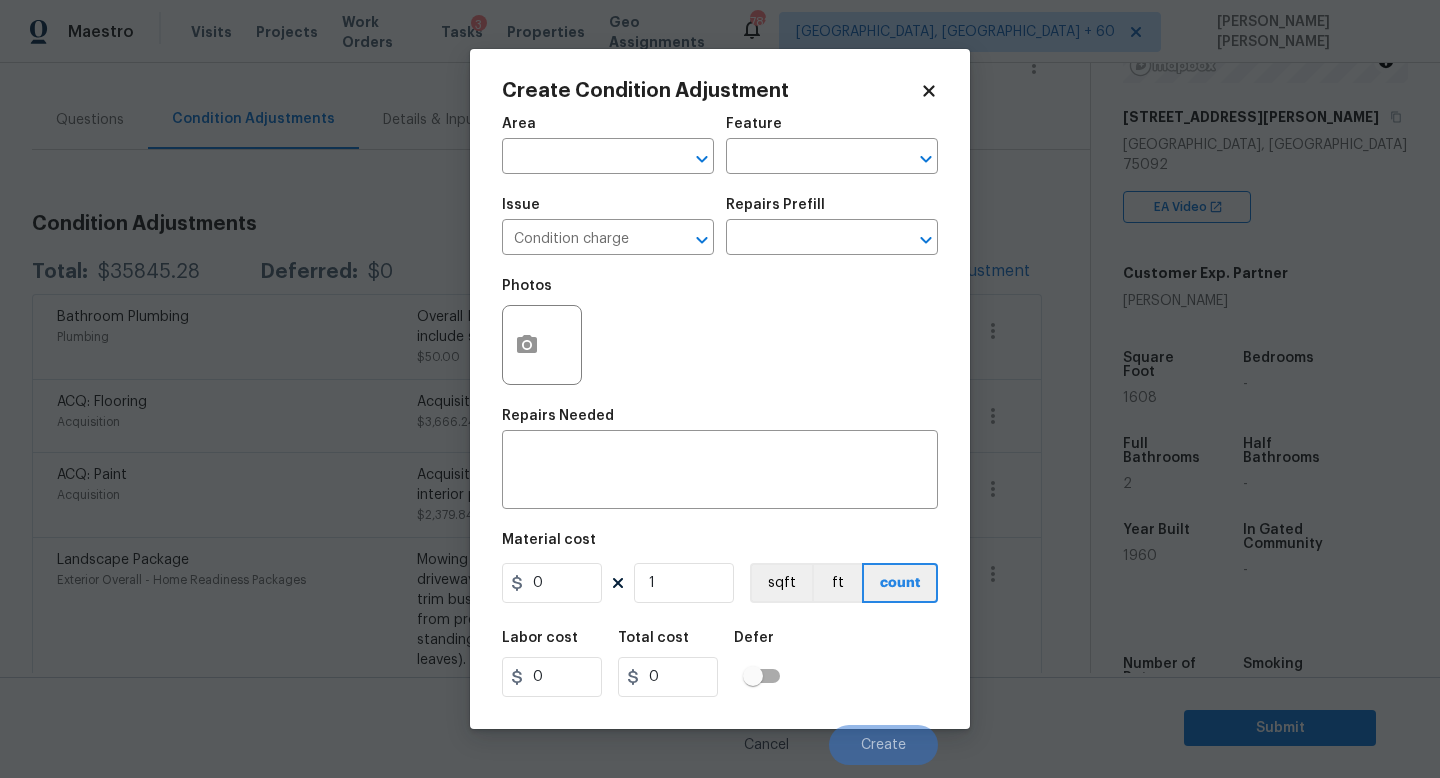 click on "Issue Condition charge ​ Repairs Prefill ​" at bounding box center (720, 226) 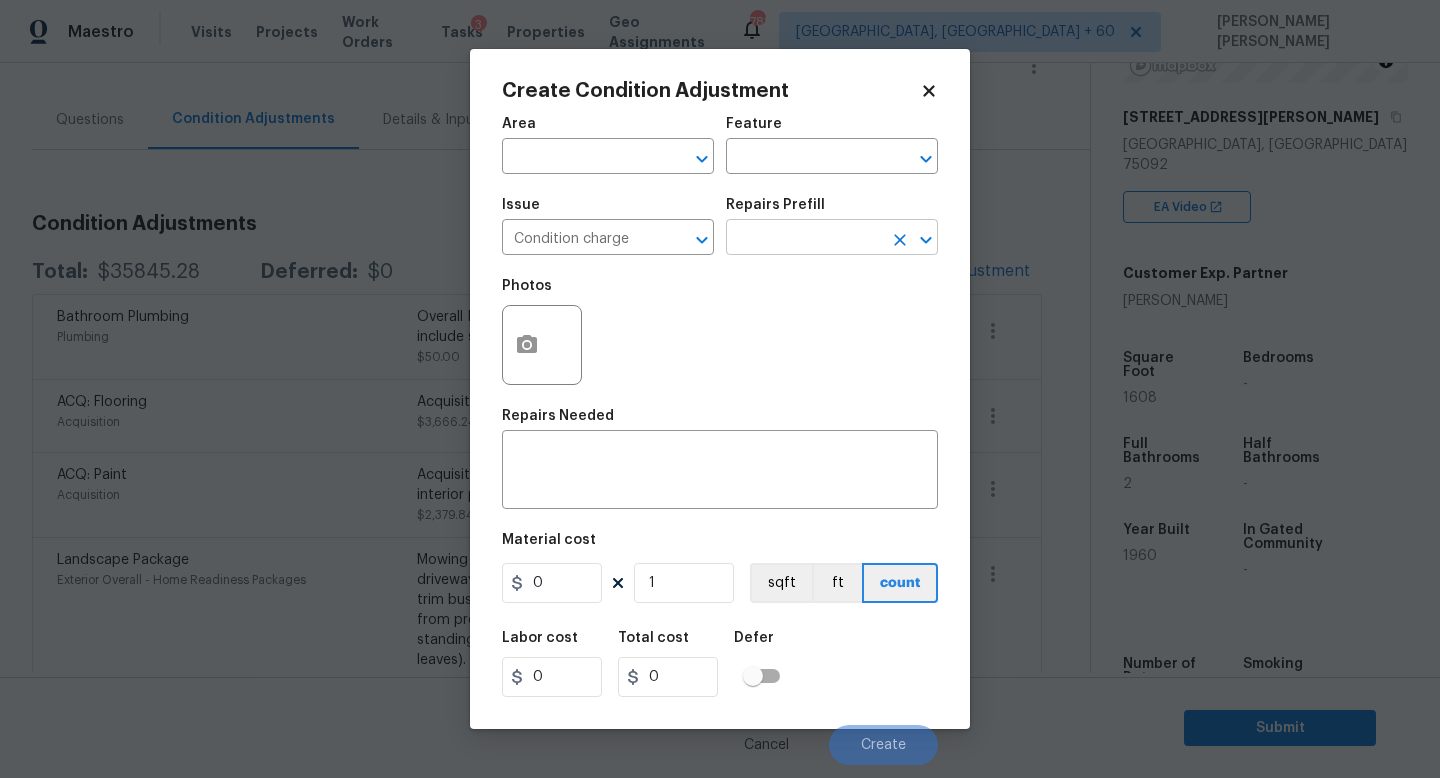 click at bounding box center (804, 239) 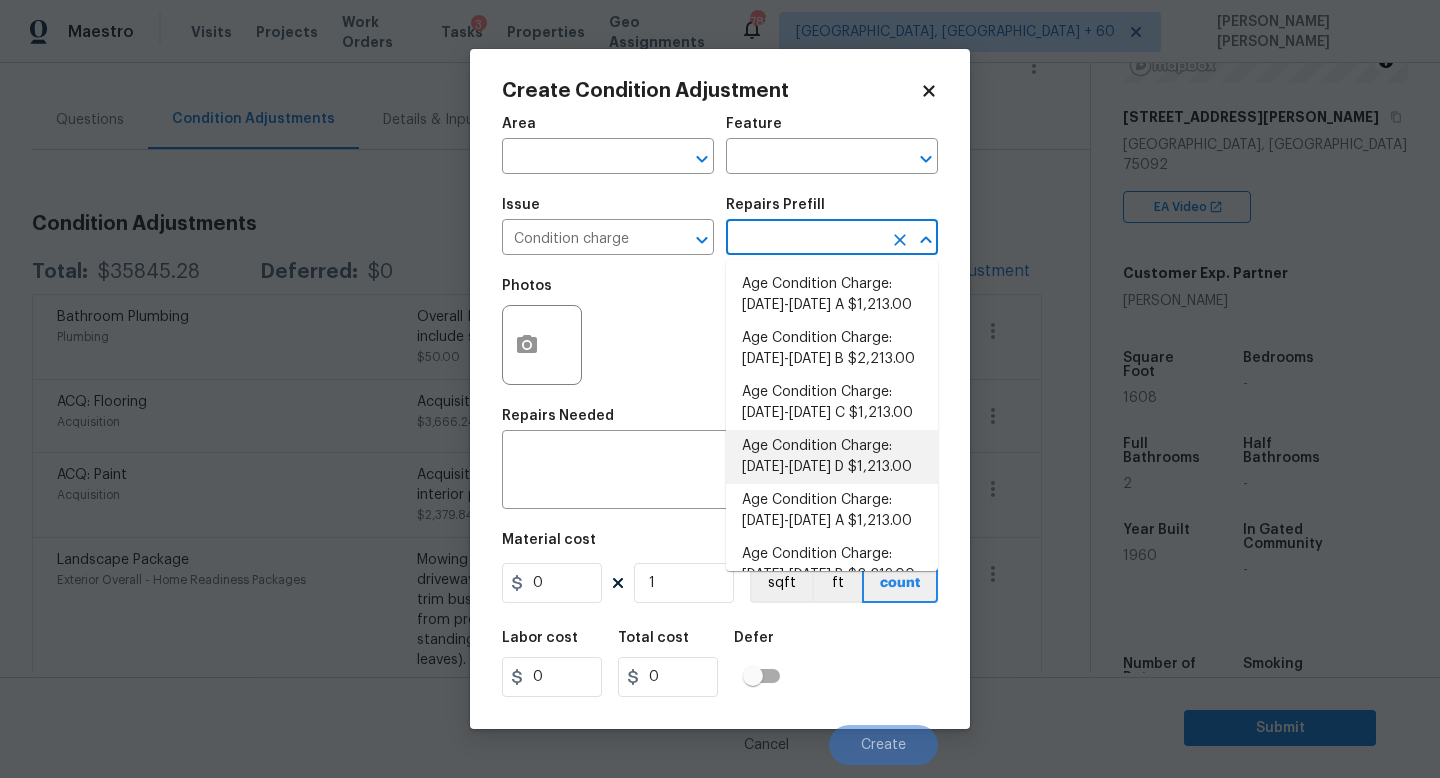 click on "Age Condition Charge: 1922-1978 D	 $1,213.00" at bounding box center (832, 457) 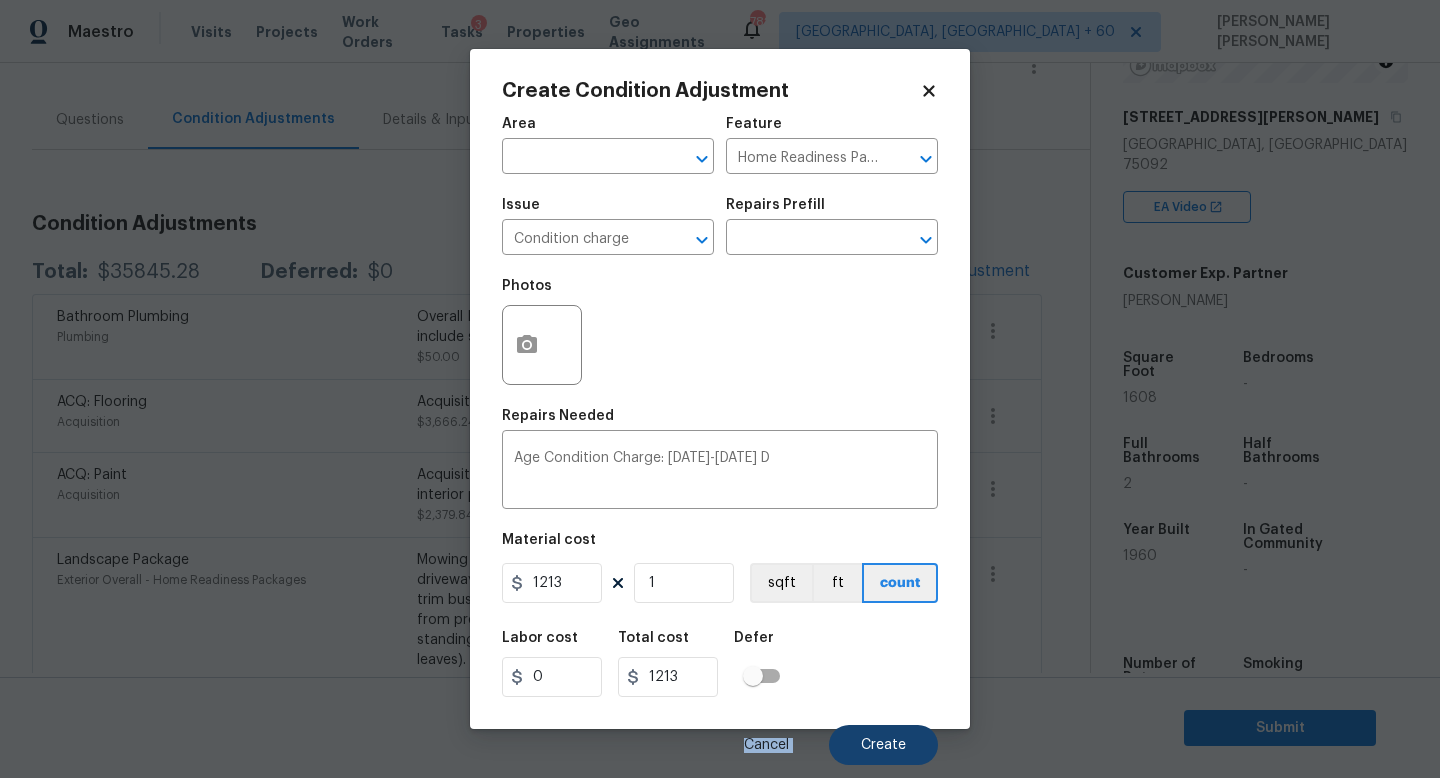drag, startPoint x: 874, startPoint y: 718, endPoint x: 874, endPoint y: 736, distance: 18 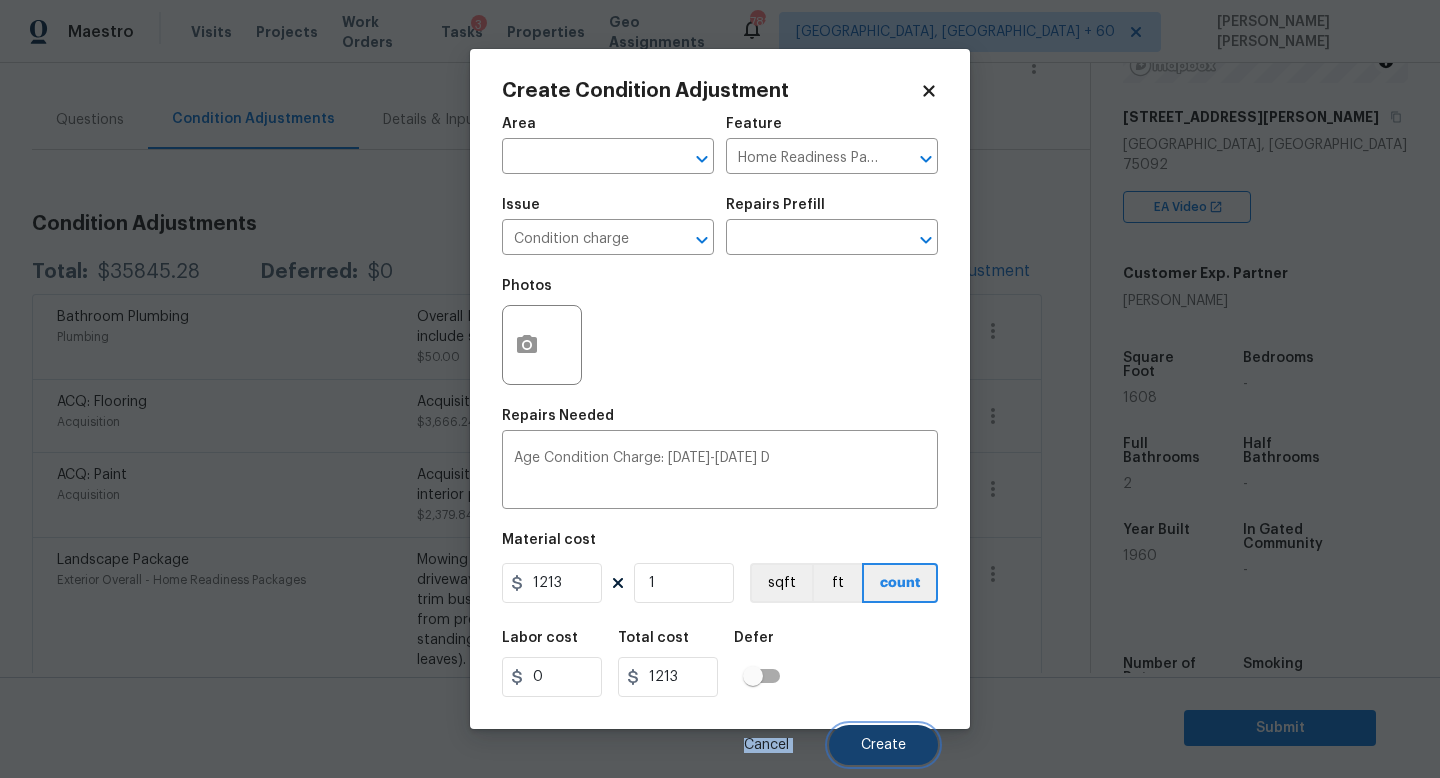 click on "Create" at bounding box center [883, 745] 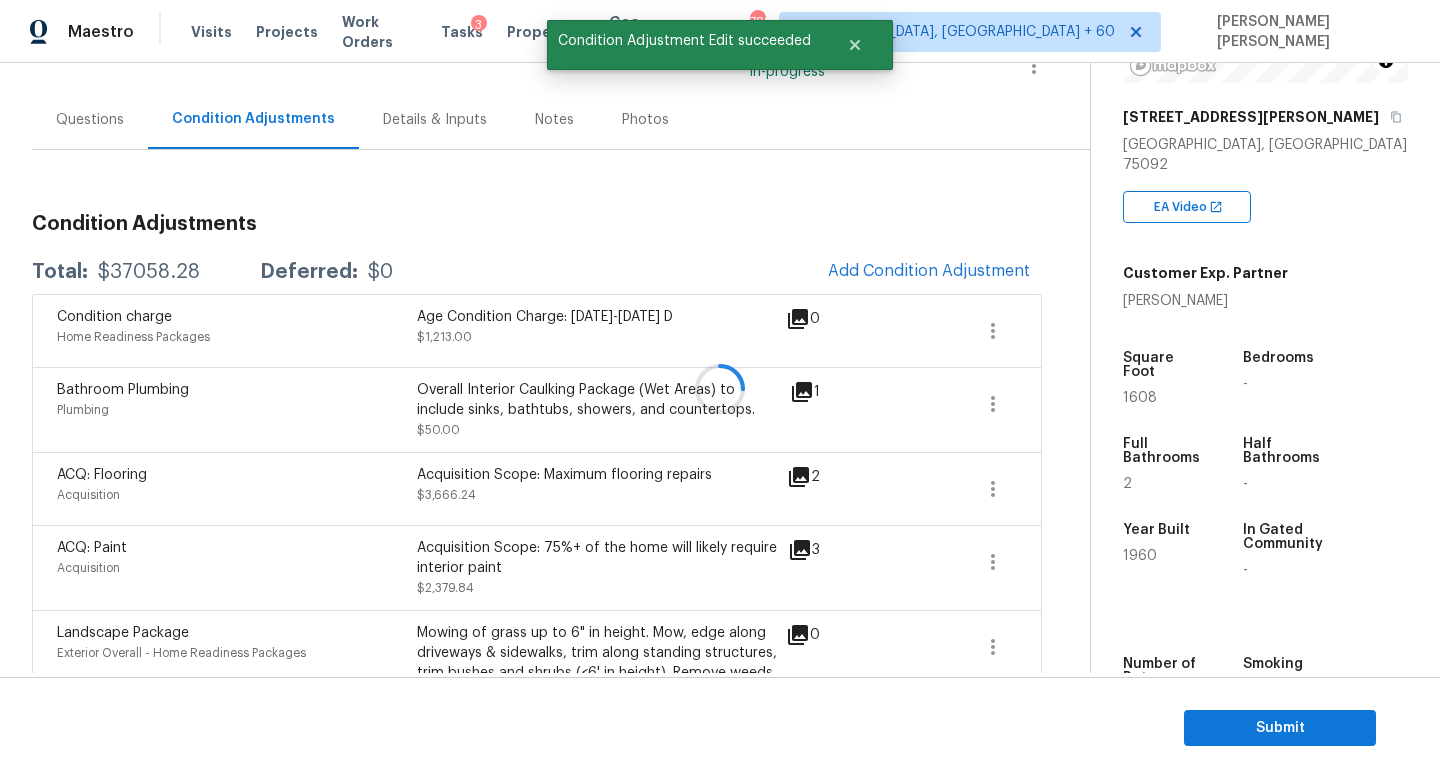 click at bounding box center [720, 389] 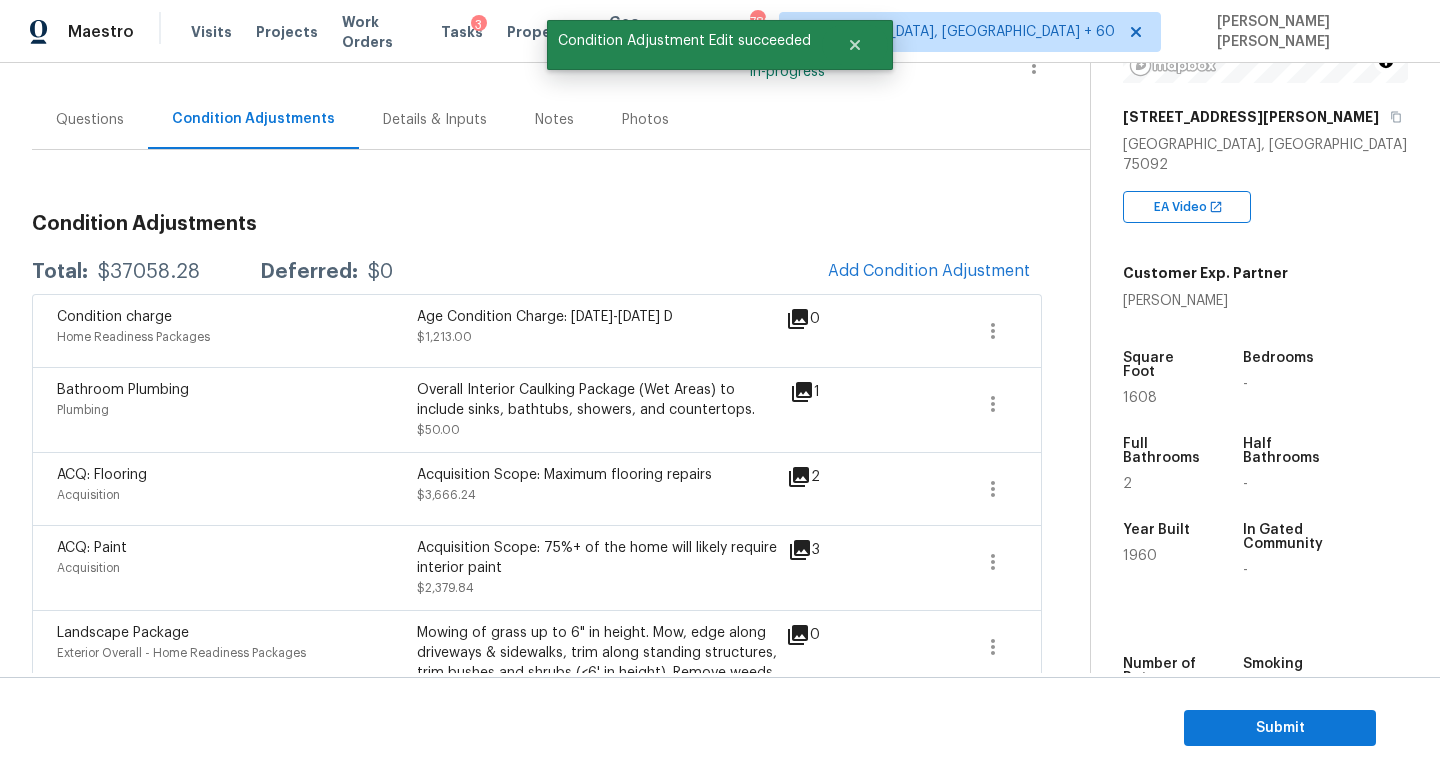 click on "Total:  $37058.28 Deferred:  $0 Add Condition Adjustment" at bounding box center (537, 272) 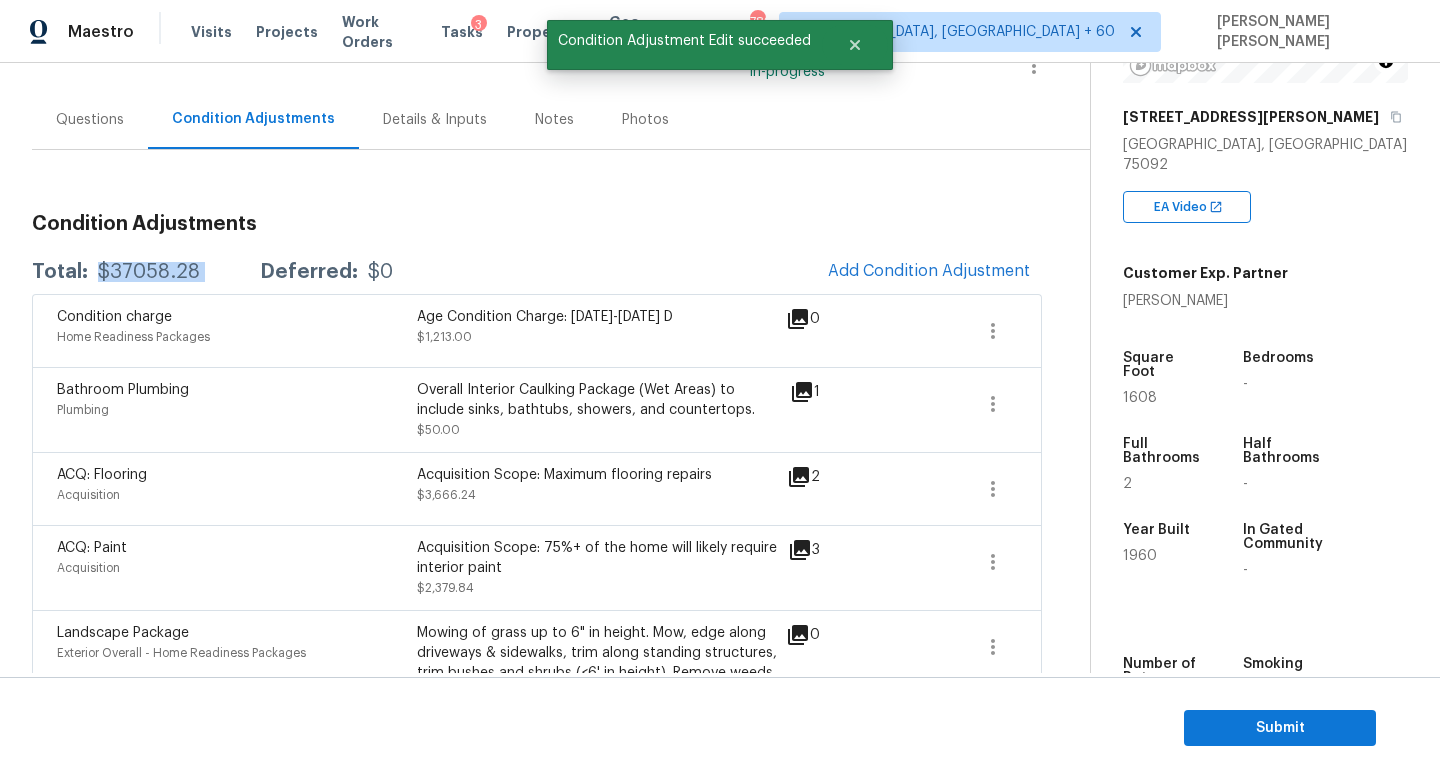 copy on "$37058.28" 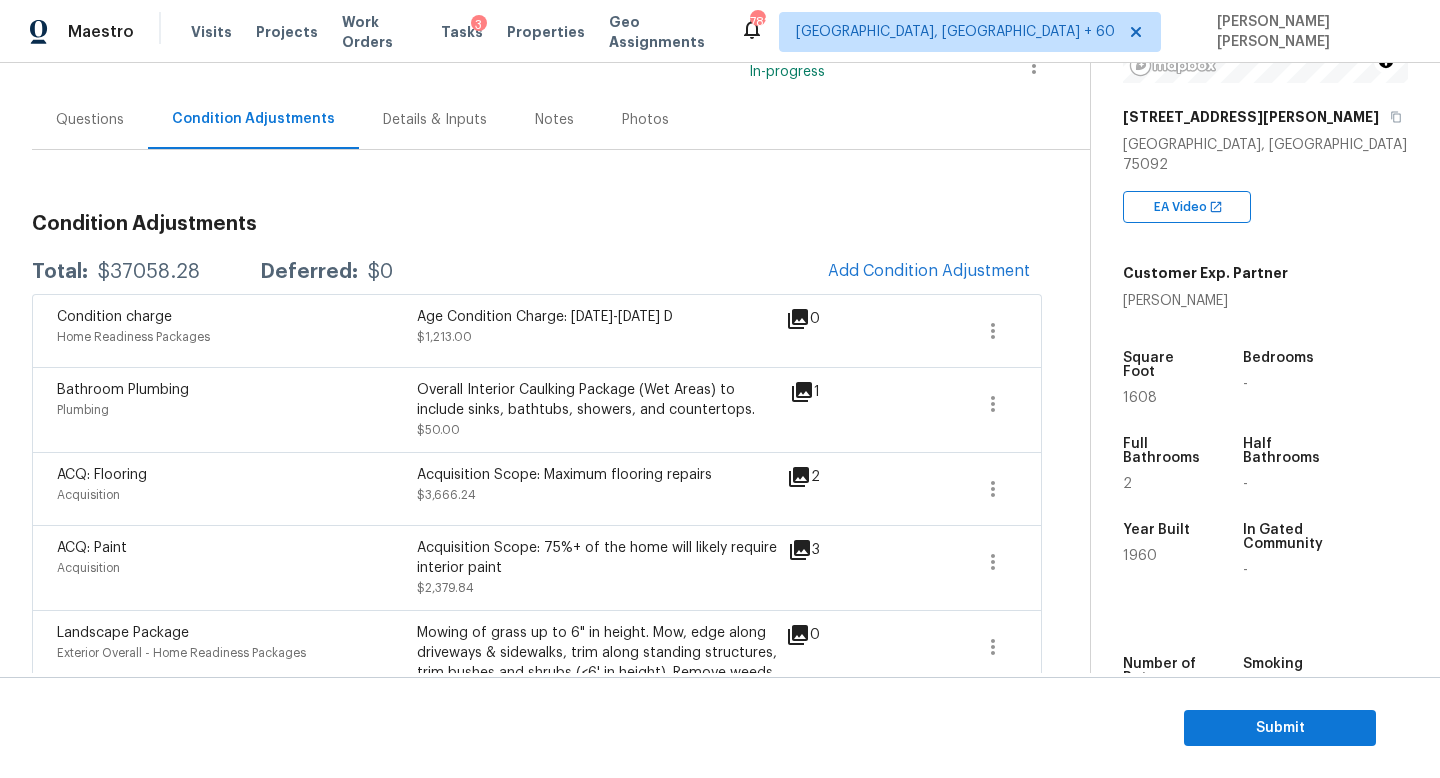 click on "$37058.28" at bounding box center (149, 272) 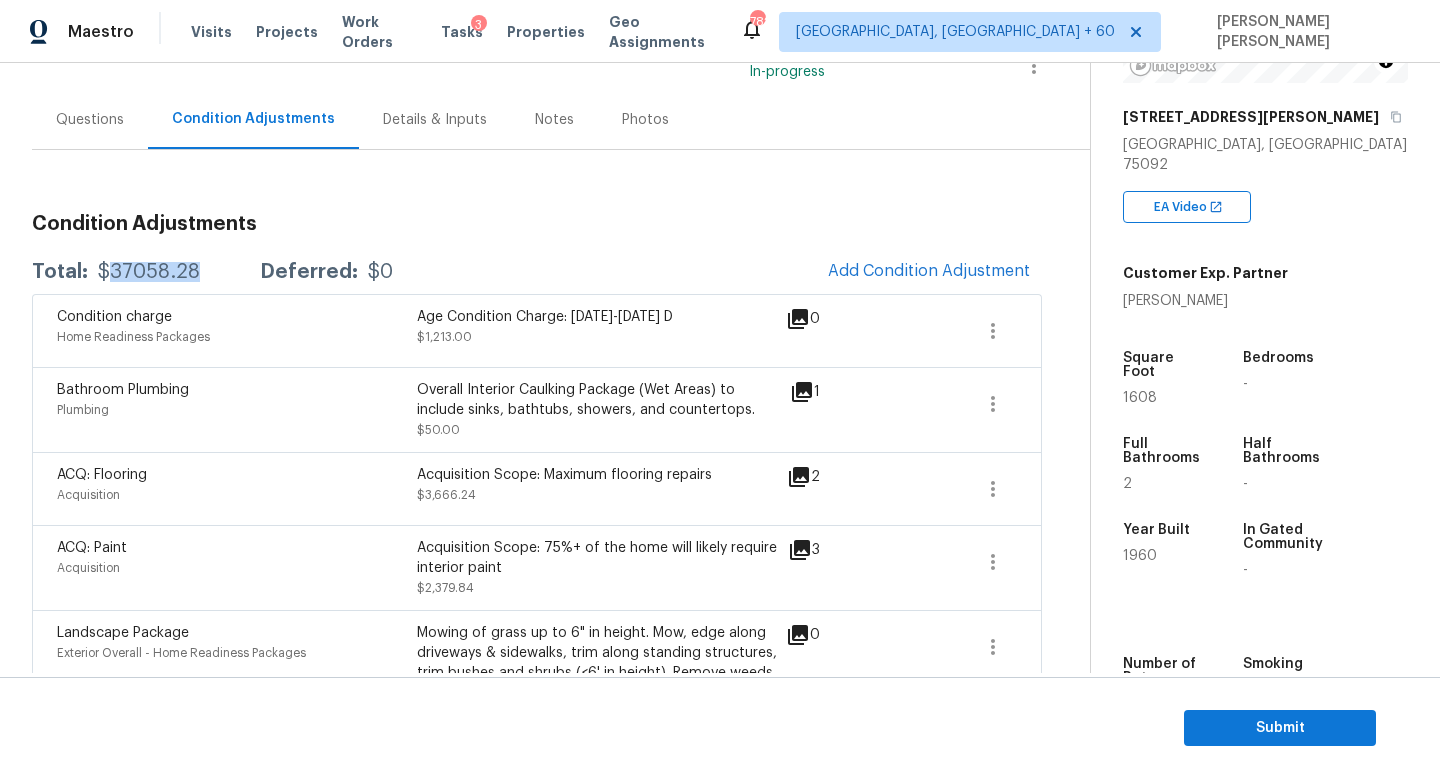 click on "$37058.28" at bounding box center (149, 272) 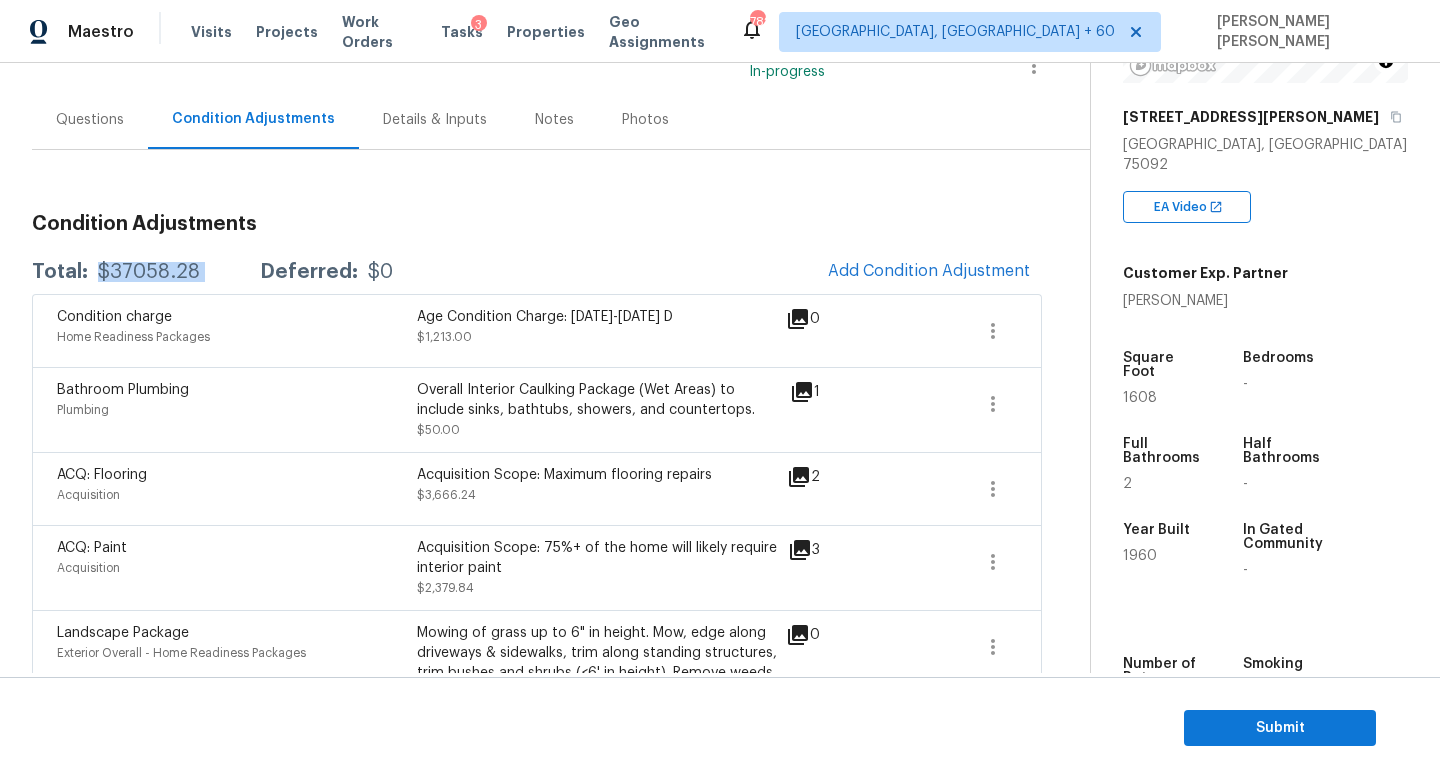 copy on "$37058.28" 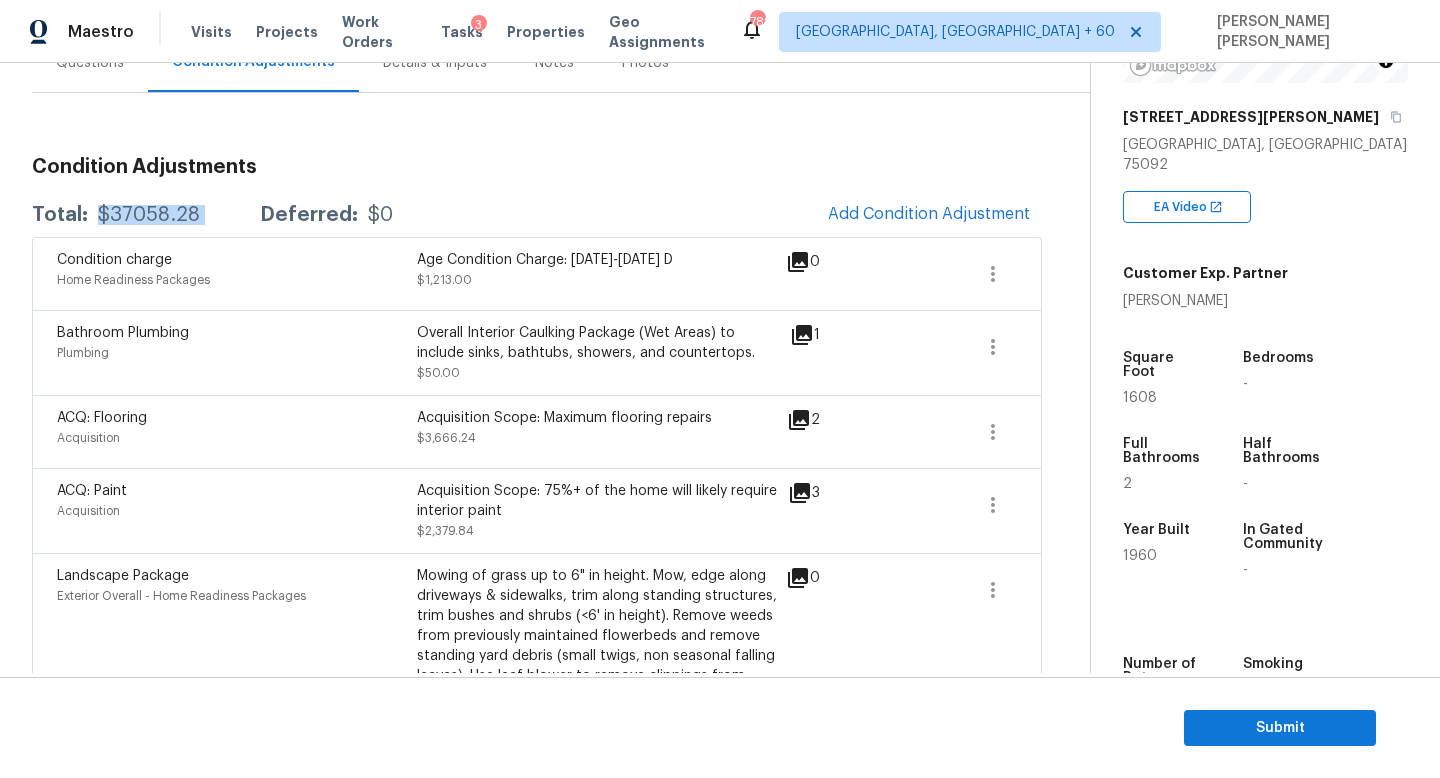 scroll, scrollTop: 211, scrollLeft: 0, axis: vertical 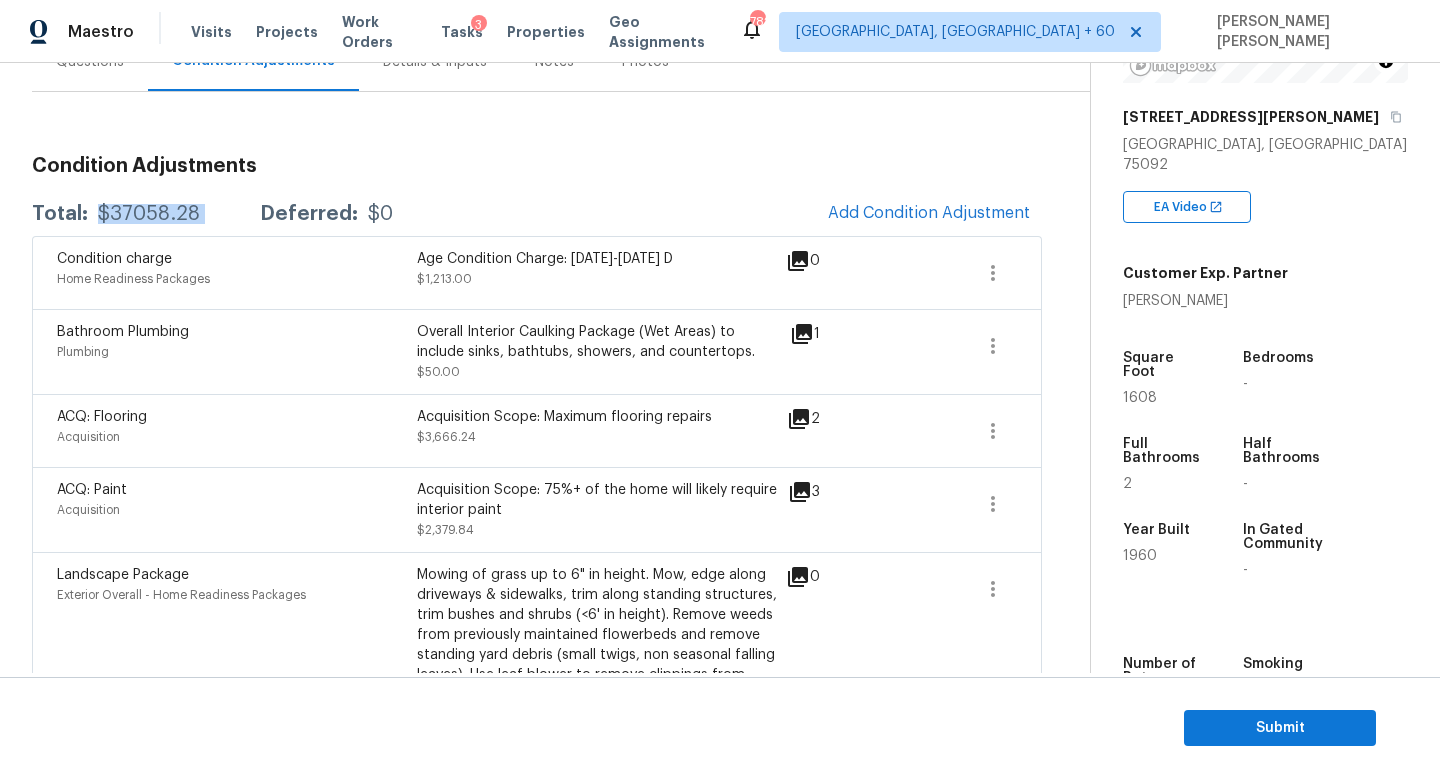 click on "Age Condition Charge: 1922-1978 D" at bounding box center (597, 259) 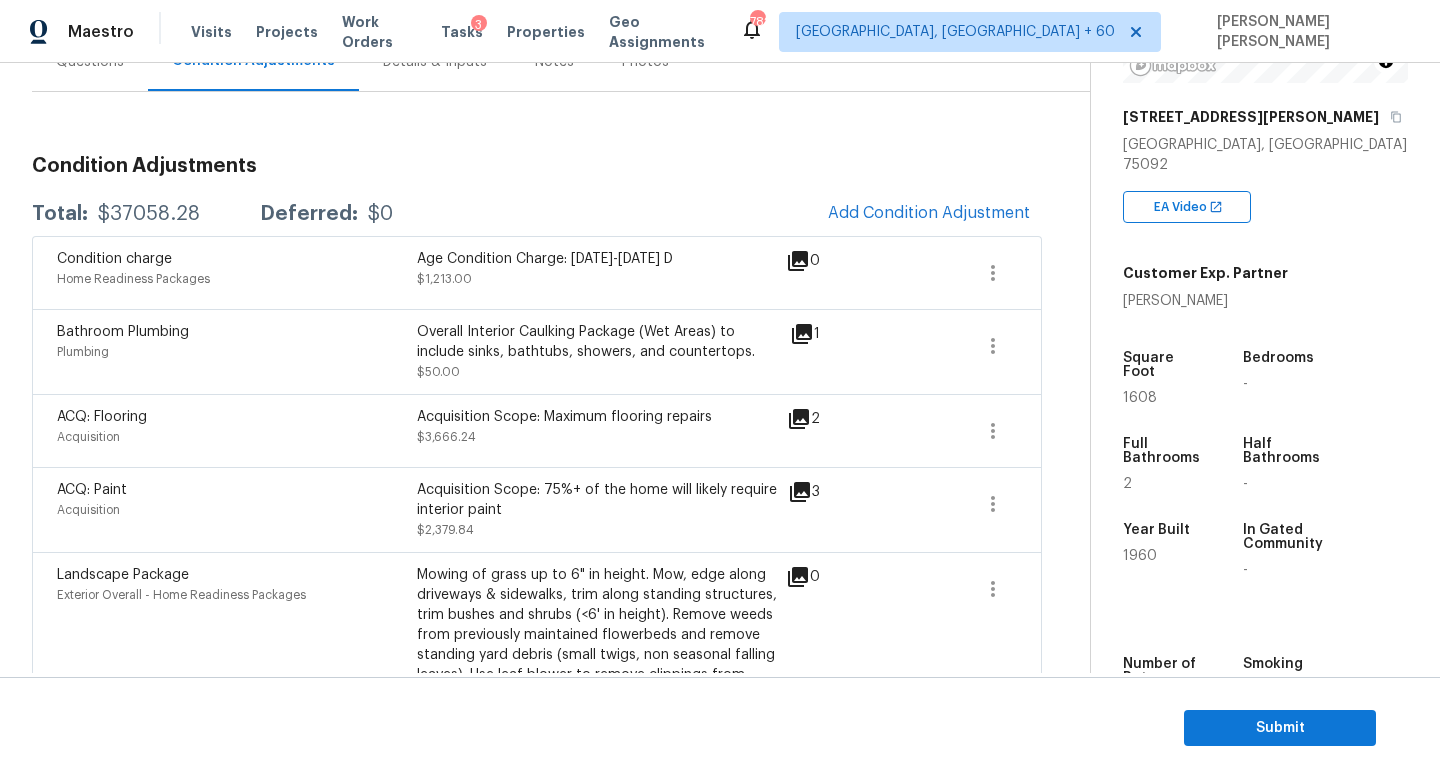 click on "Age Condition Charge: 1922-1978 D" at bounding box center [597, 259] 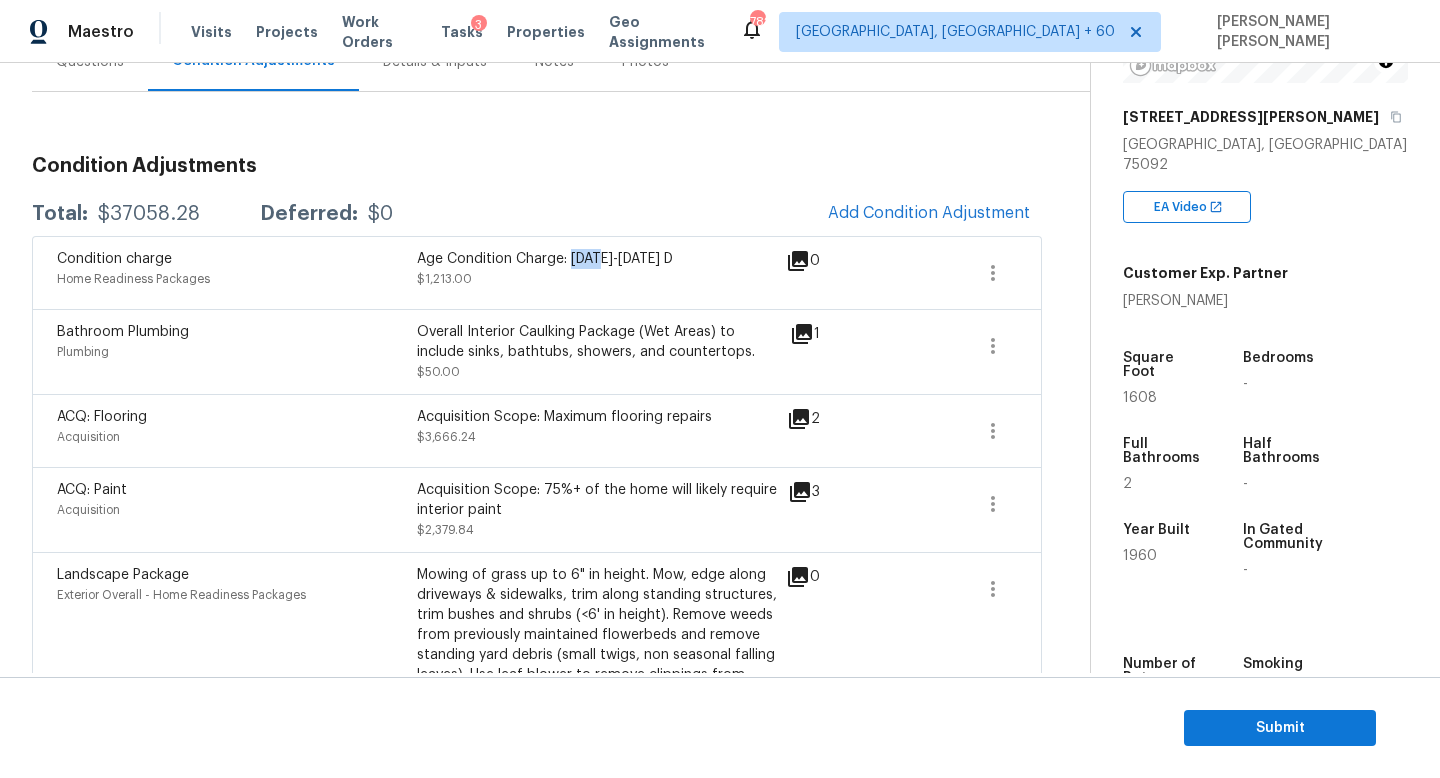 click on "Age Condition Charge: 1922-1978 D" at bounding box center (597, 259) 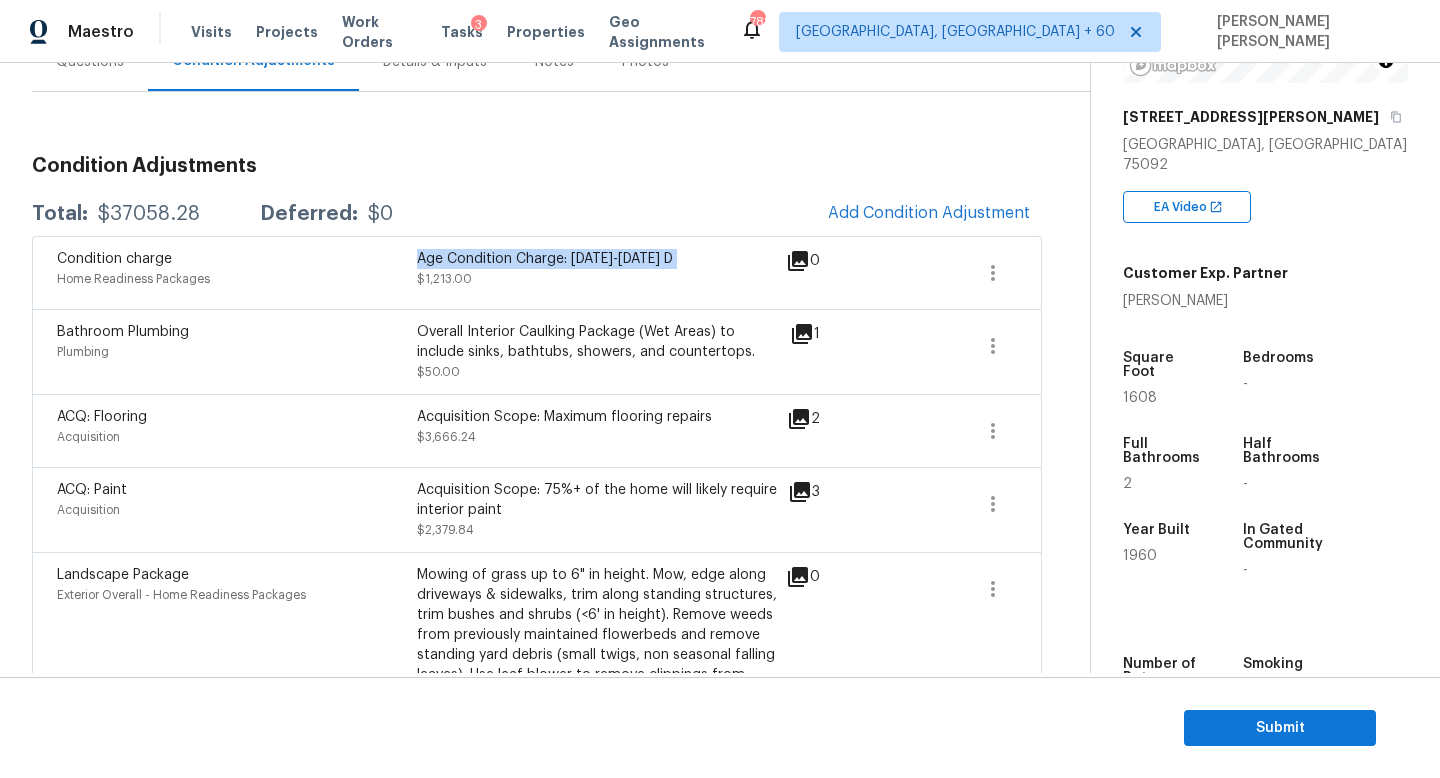 copy on "Age Condition Charge: 1922-1978 D" 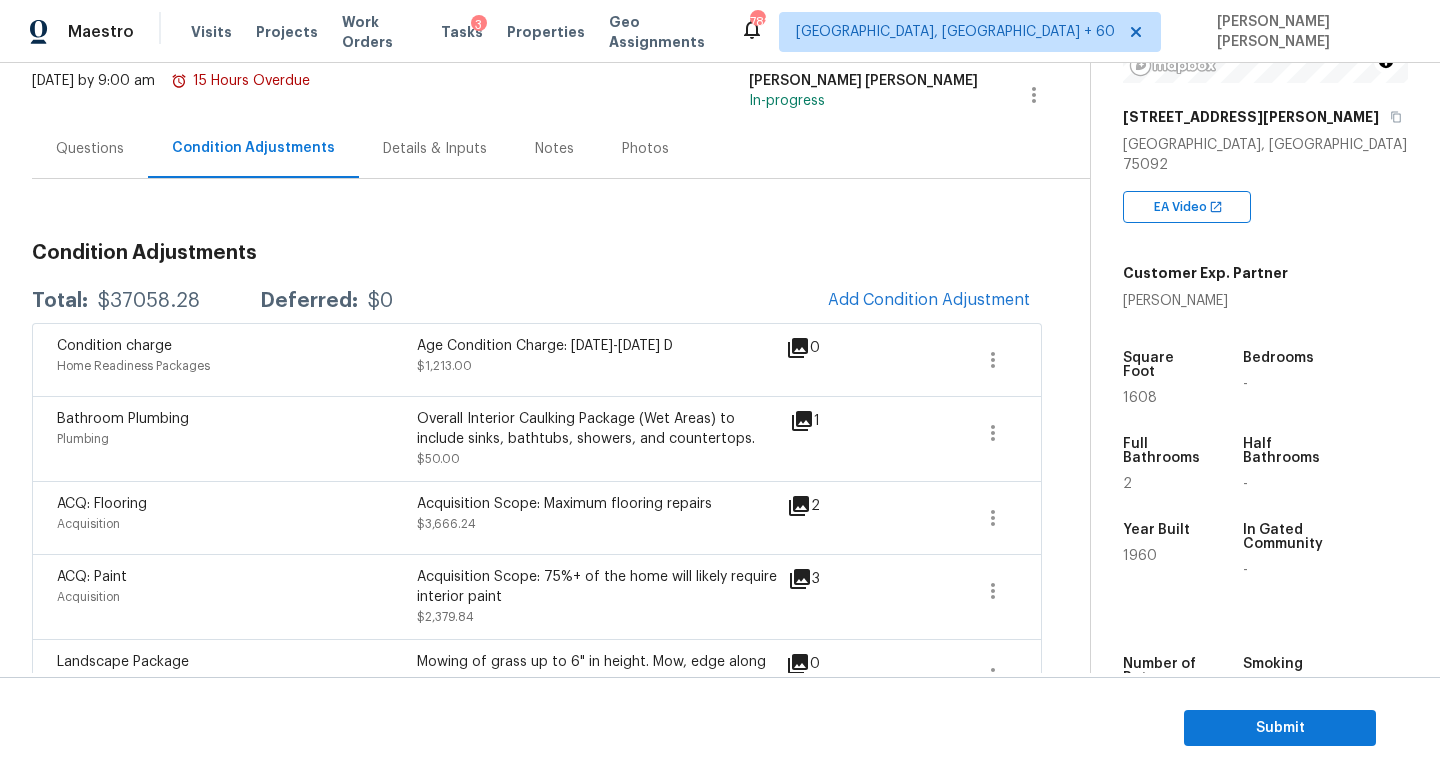 click on "Questions" at bounding box center (90, 148) 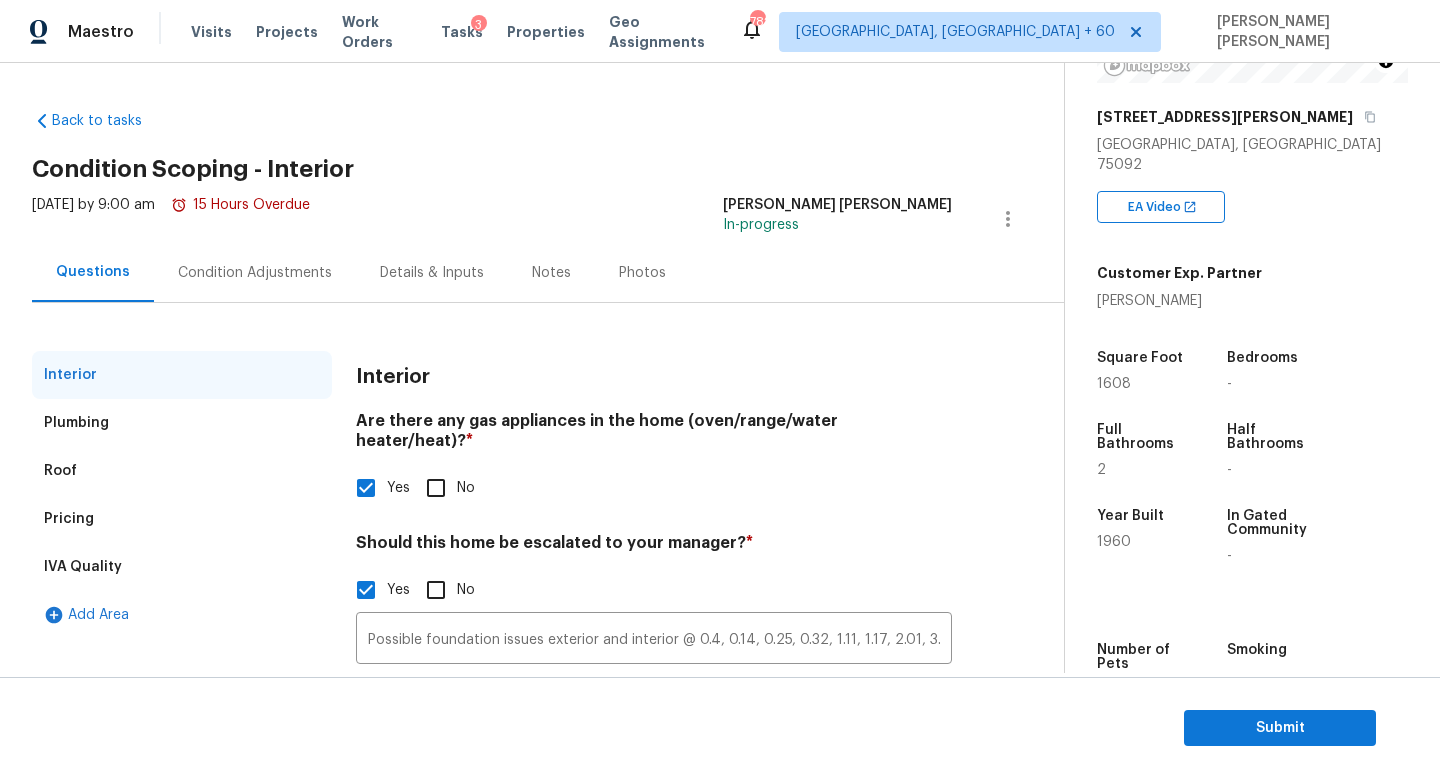 scroll, scrollTop: 114, scrollLeft: 0, axis: vertical 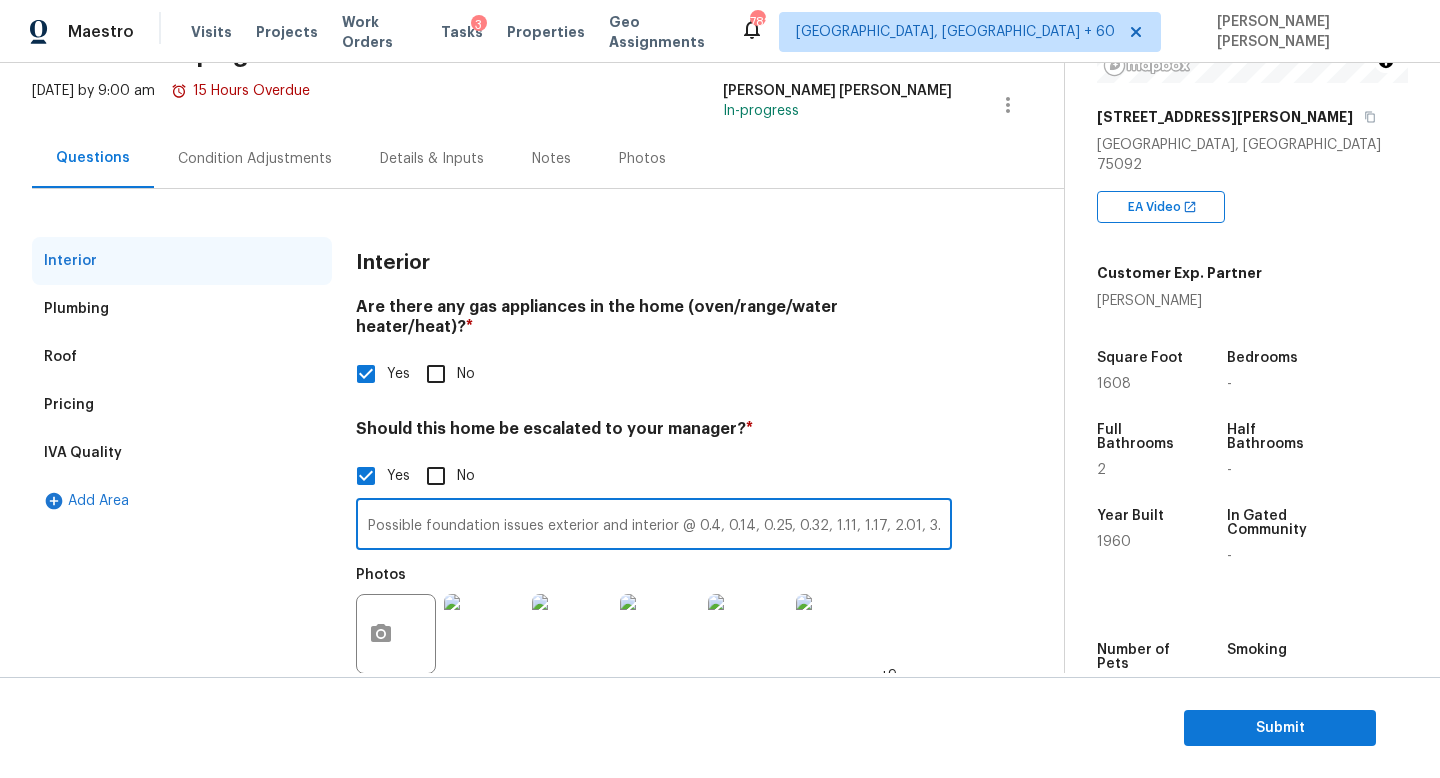 click on "Possible foundation issues exterior and interior @ 0.4, 0.14, 0.25, 0.32, 1.11, 1.17, 2.01, 3.00, 4.08. HPM proposed walk on this property." at bounding box center (654, 526) 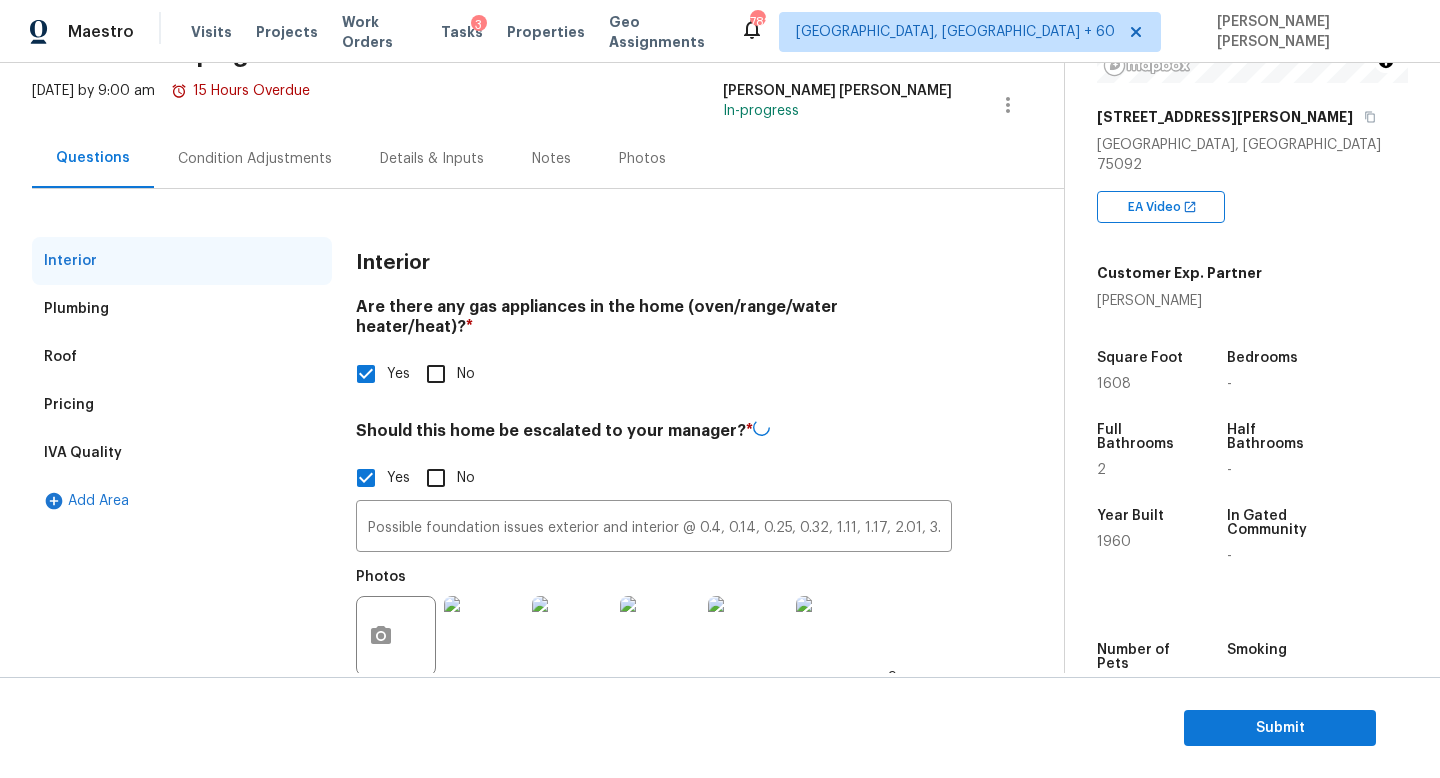 click on "Yes No" at bounding box center (654, 374) 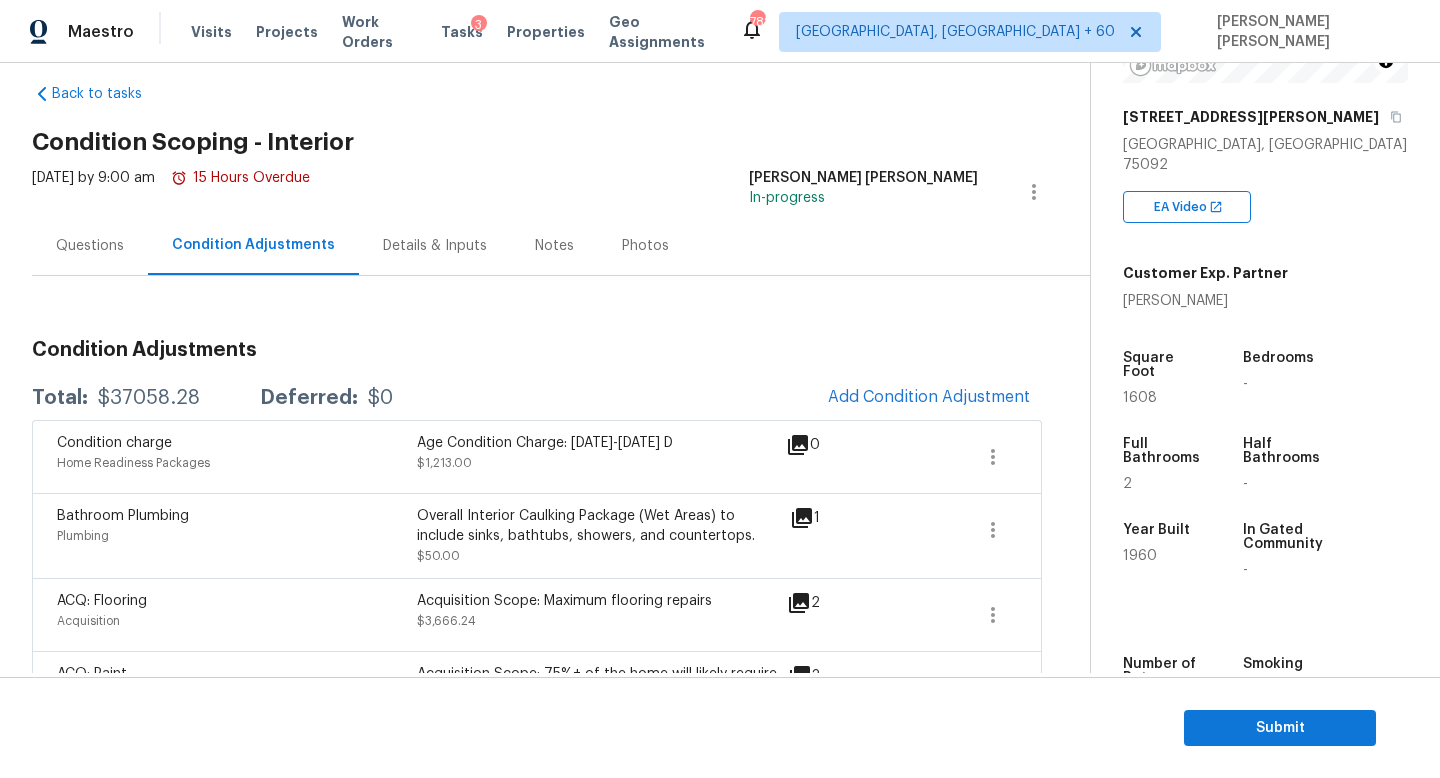 scroll, scrollTop: 25, scrollLeft: 0, axis: vertical 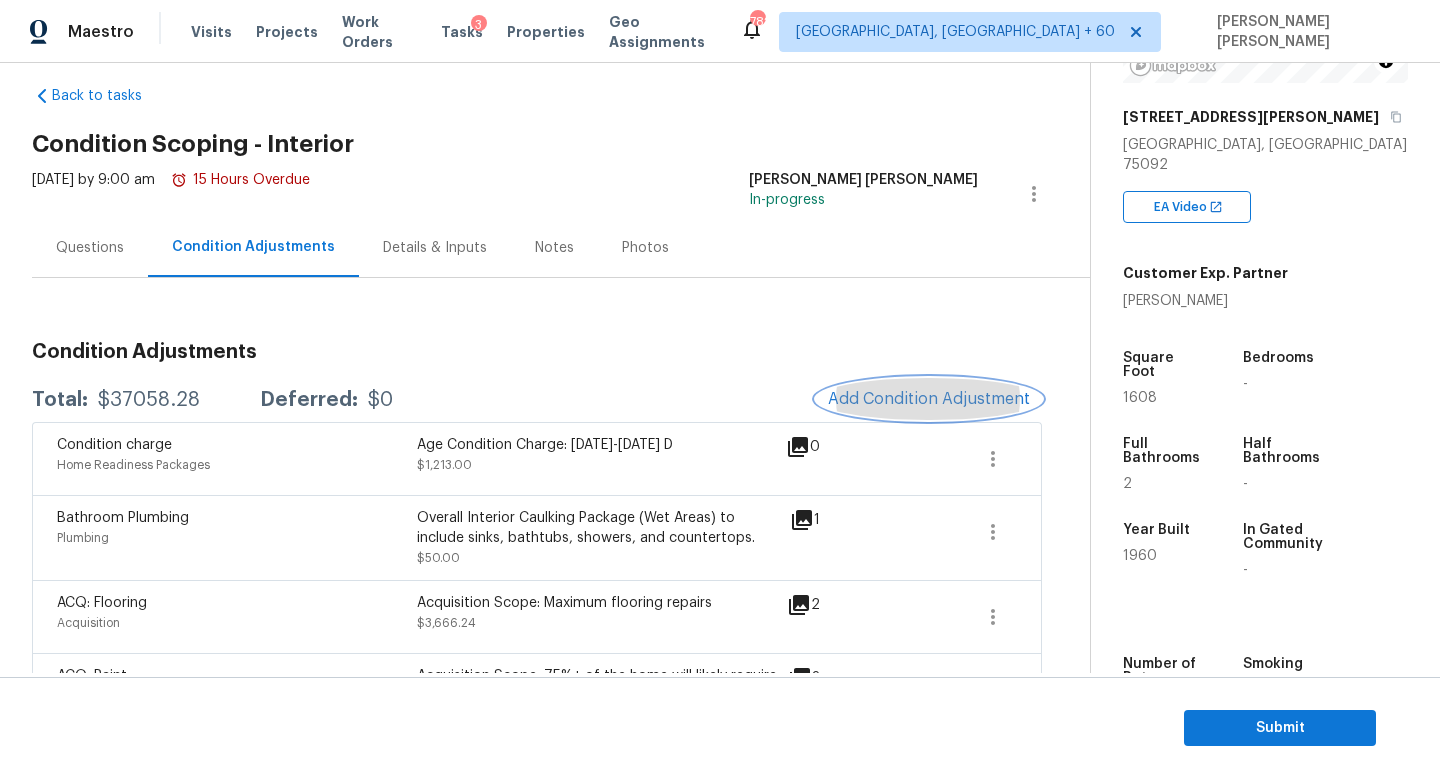 click on "Add Condition Adjustment" at bounding box center [929, 399] 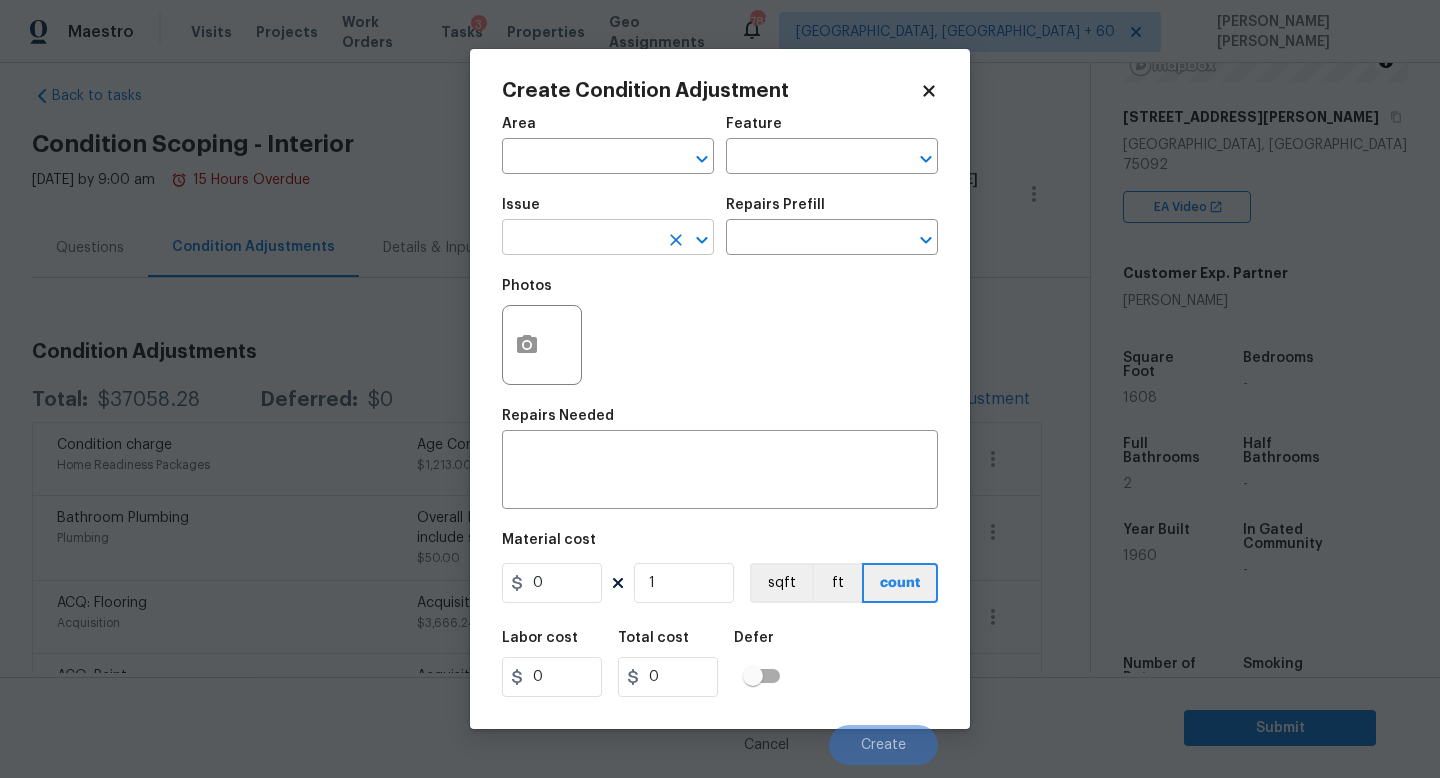 click at bounding box center (580, 239) 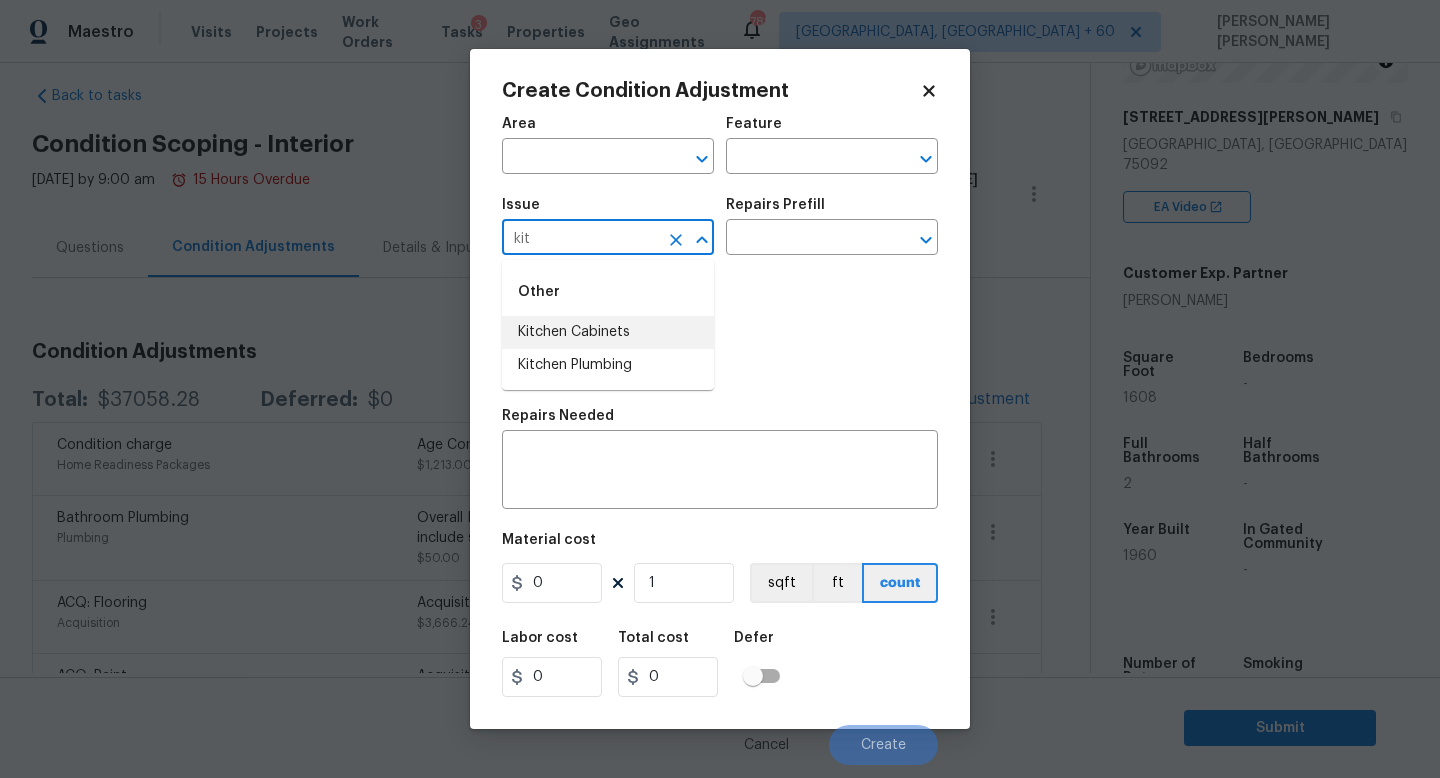 click on "Kitchen Cabinets" at bounding box center (608, 332) 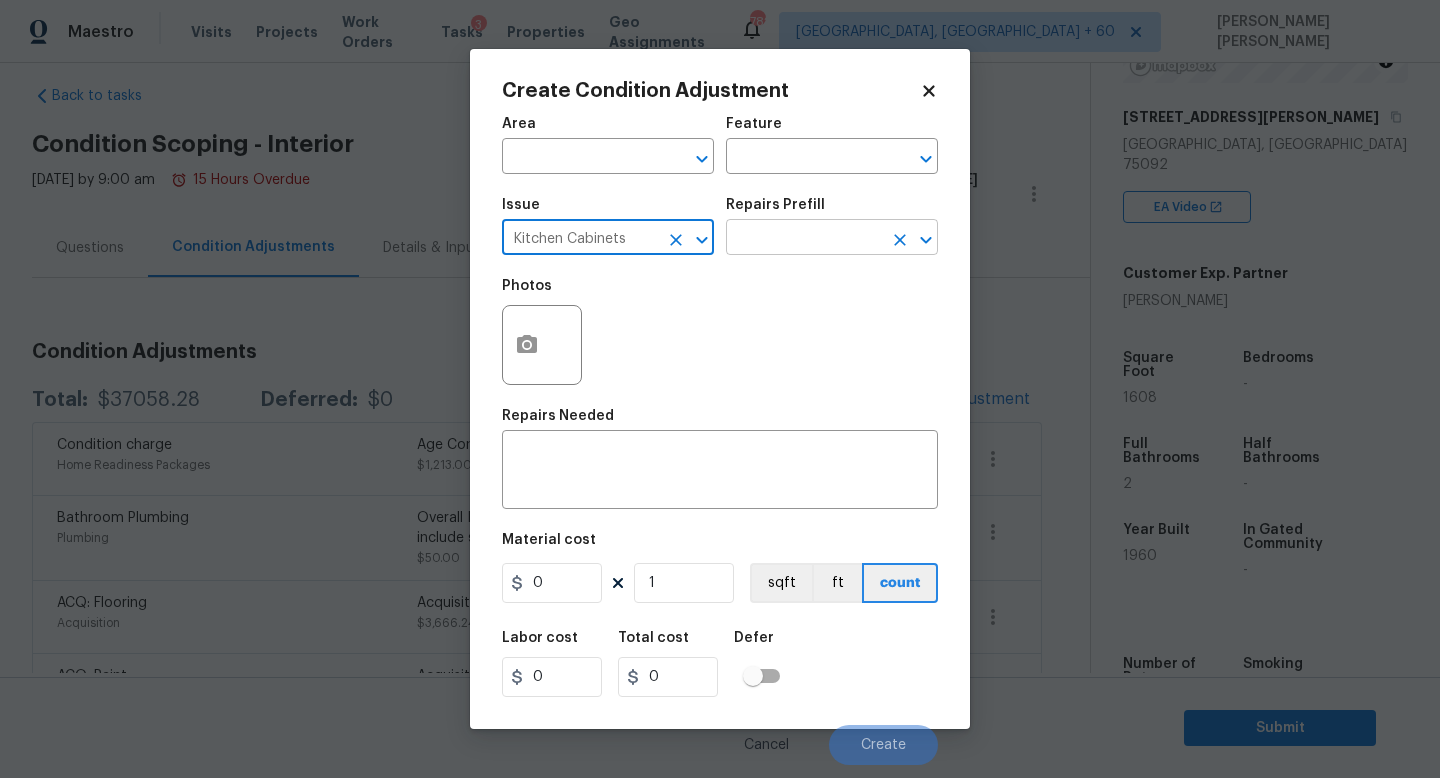 type on "Kitchen Cabinets" 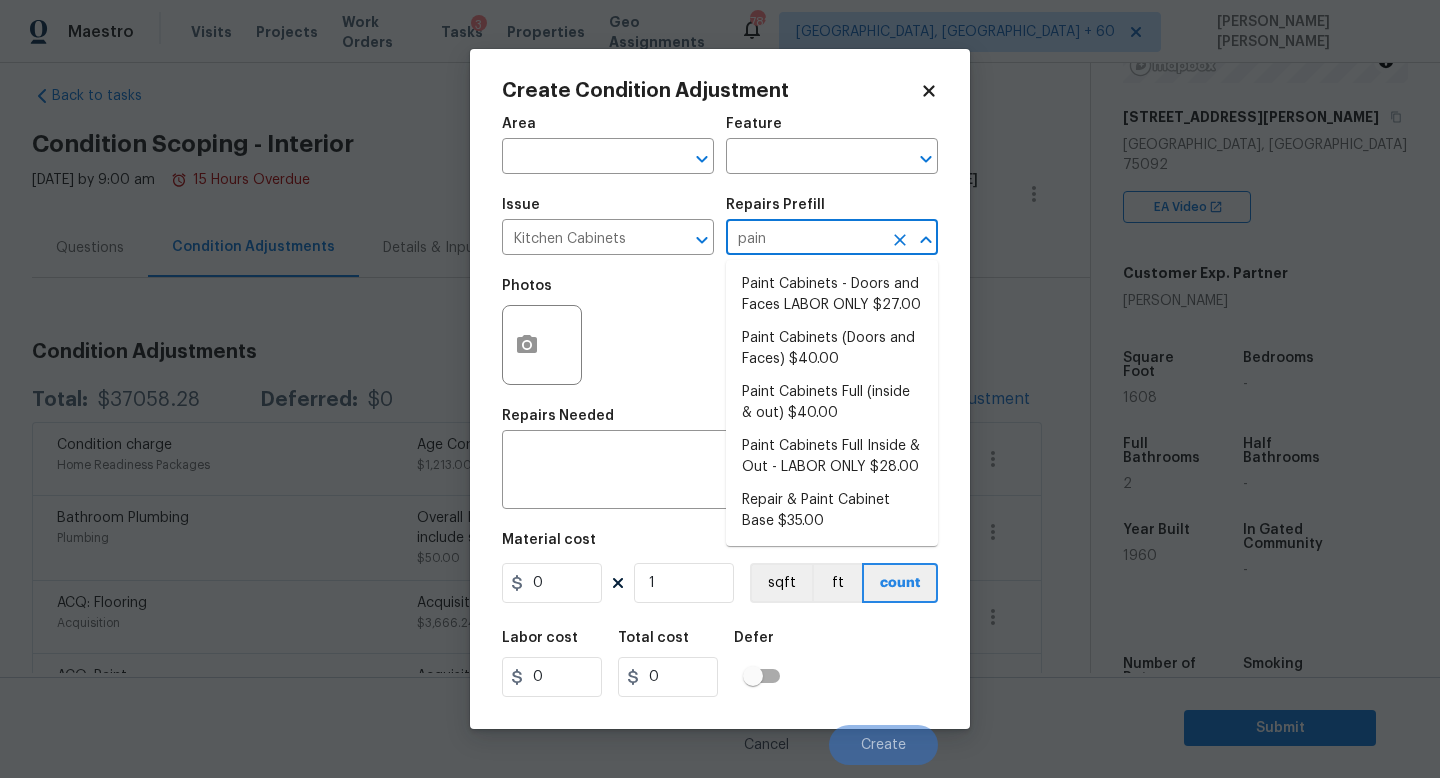 type on "paint" 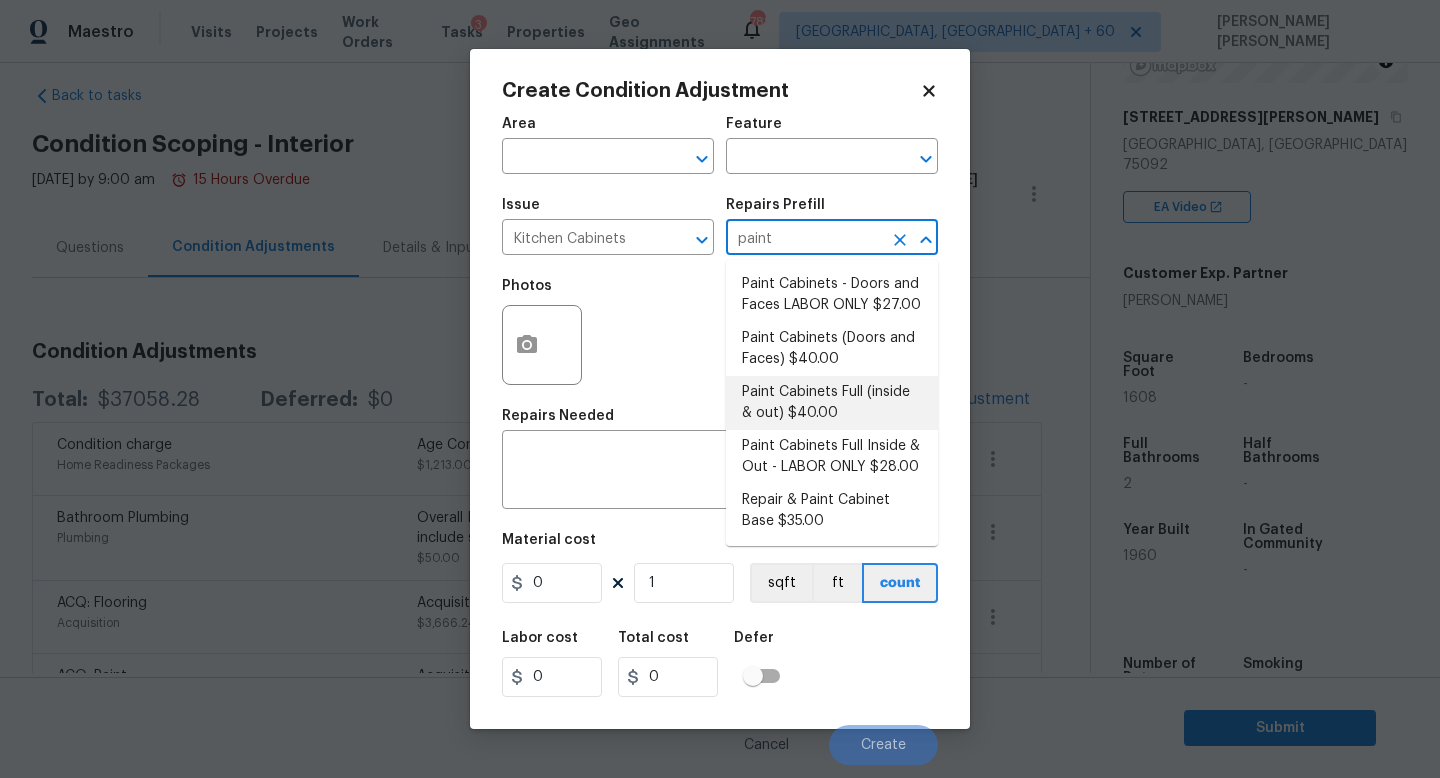 click on "Paint Cabinets Full (inside & out) $40.00" at bounding box center (832, 403) 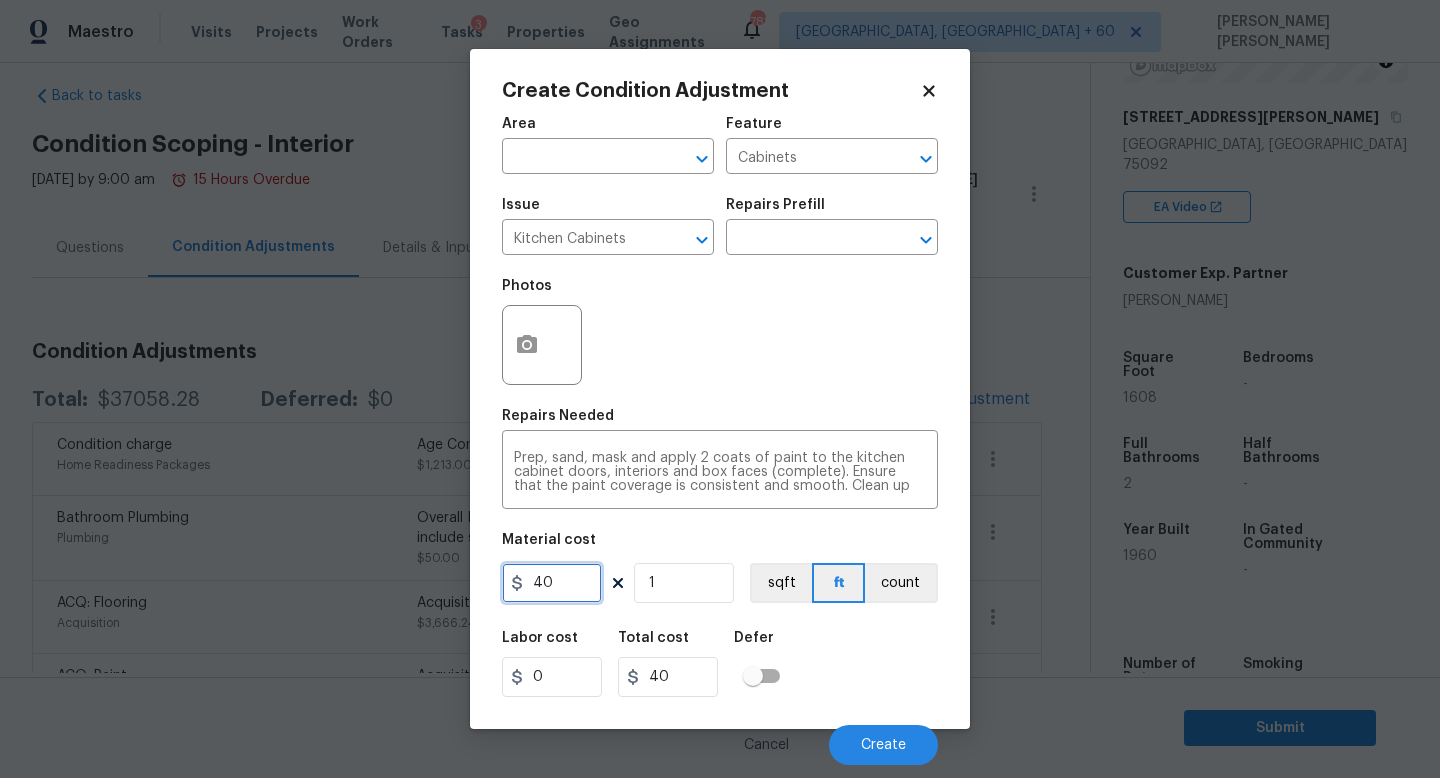 drag, startPoint x: 586, startPoint y: 576, endPoint x: 423, endPoint y: 570, distance: 163.1104 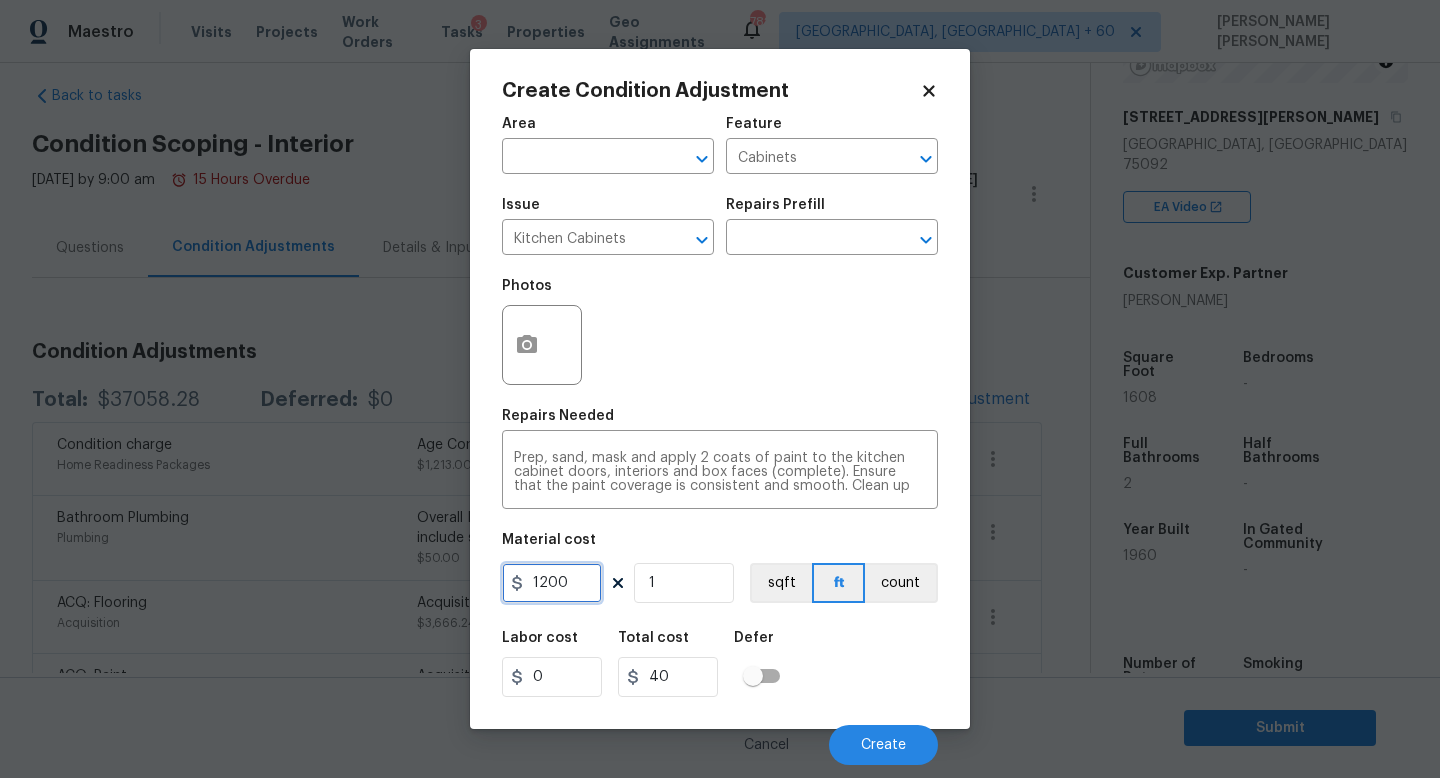 type on "1200" 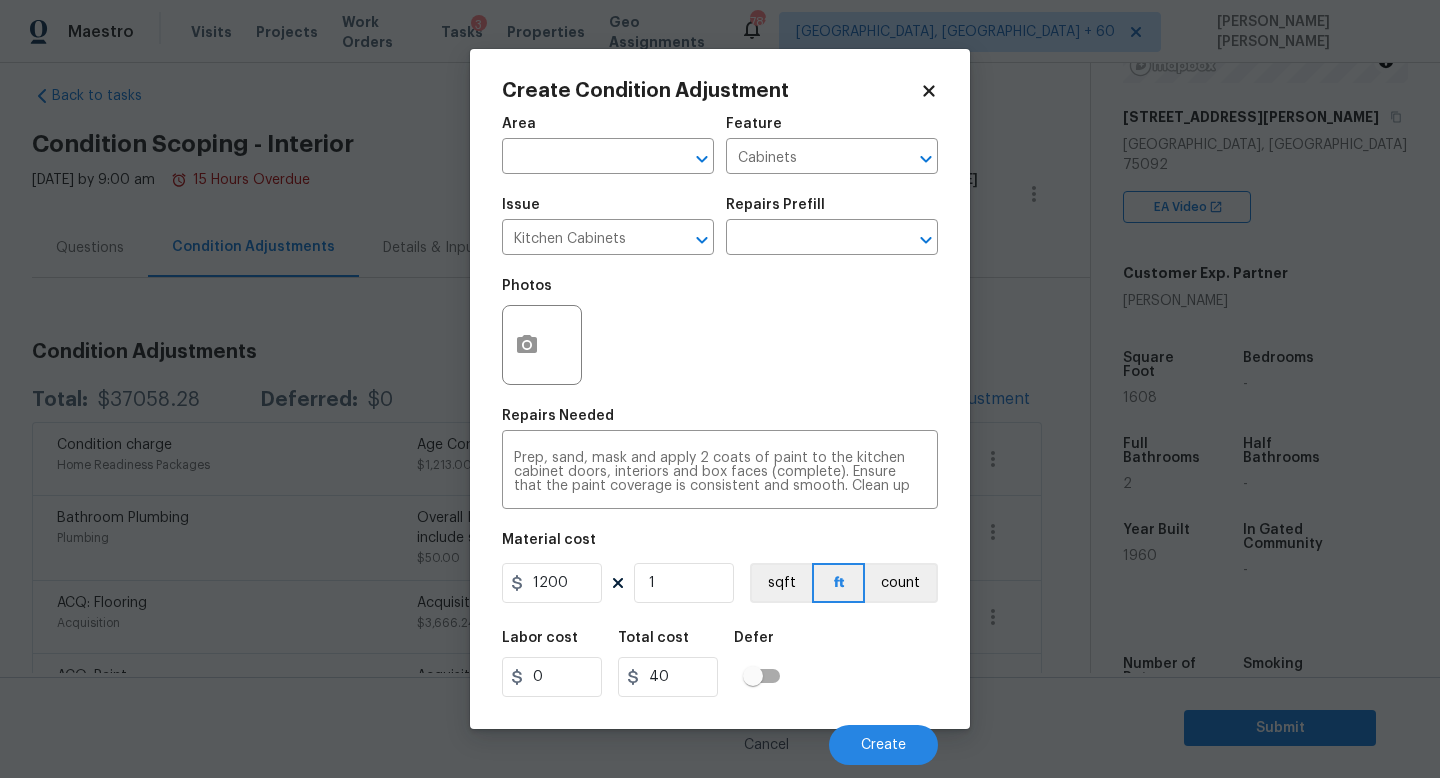 type on "1200" 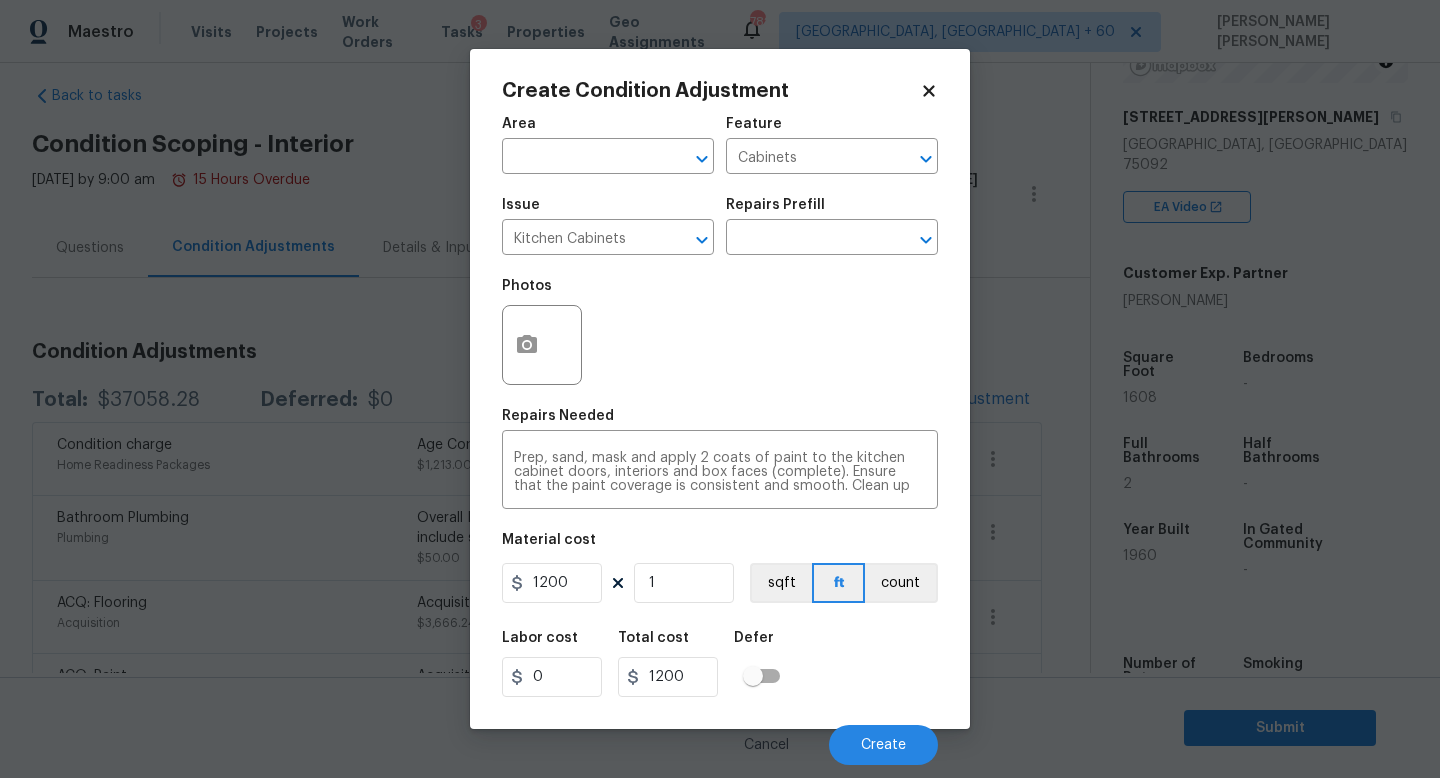 click on "Labor cost 0 Total cost 1200 Defer" at bounding box center [720, 664] 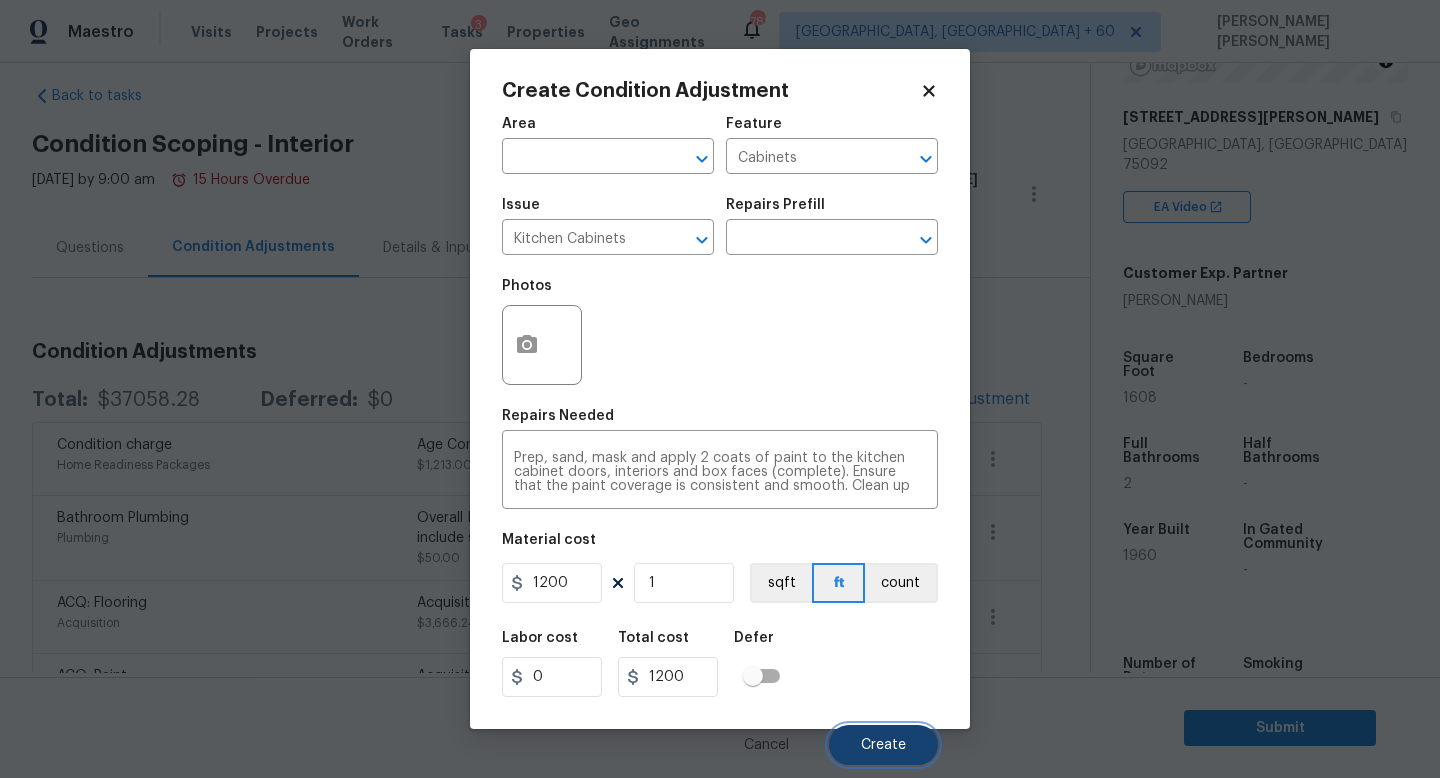click on "Create" at bounding box center (883, 745) 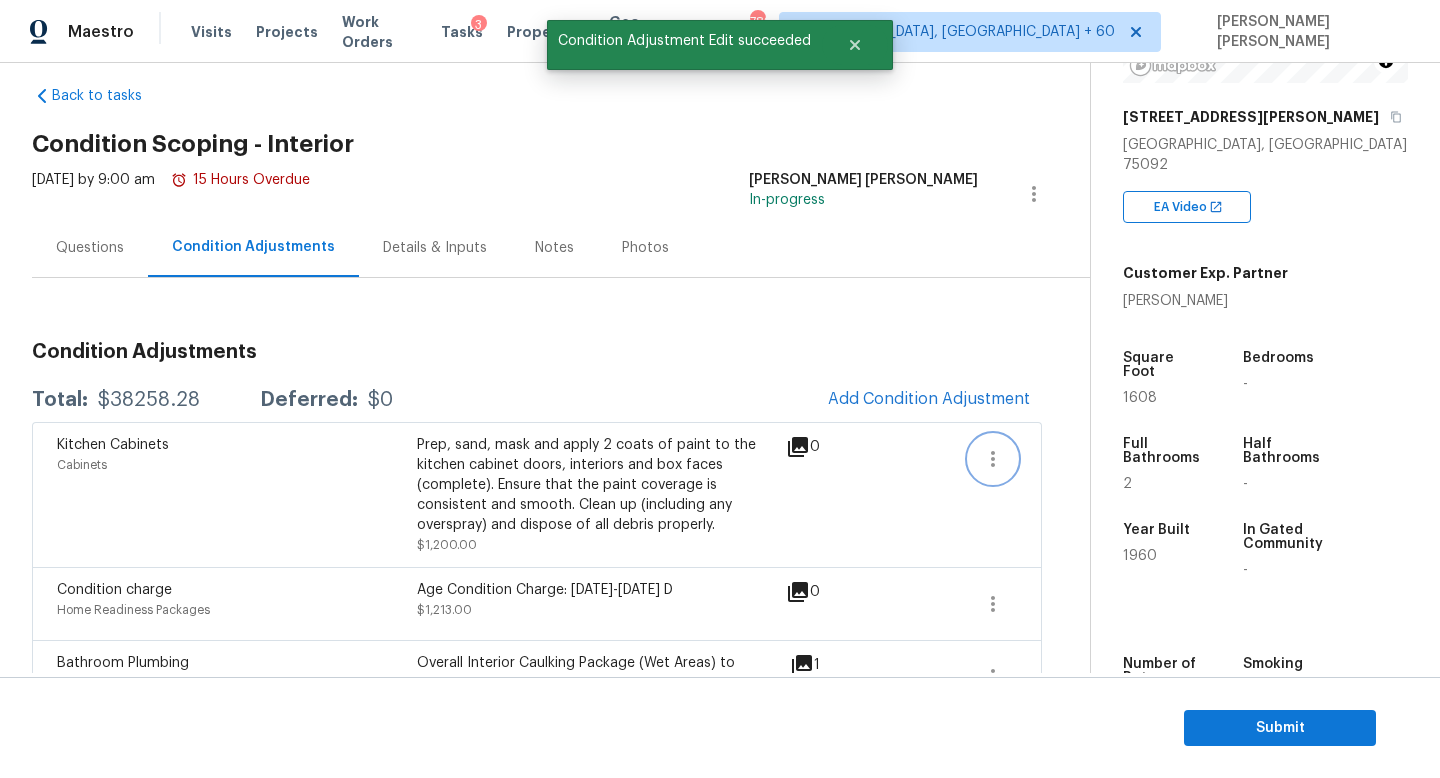 click 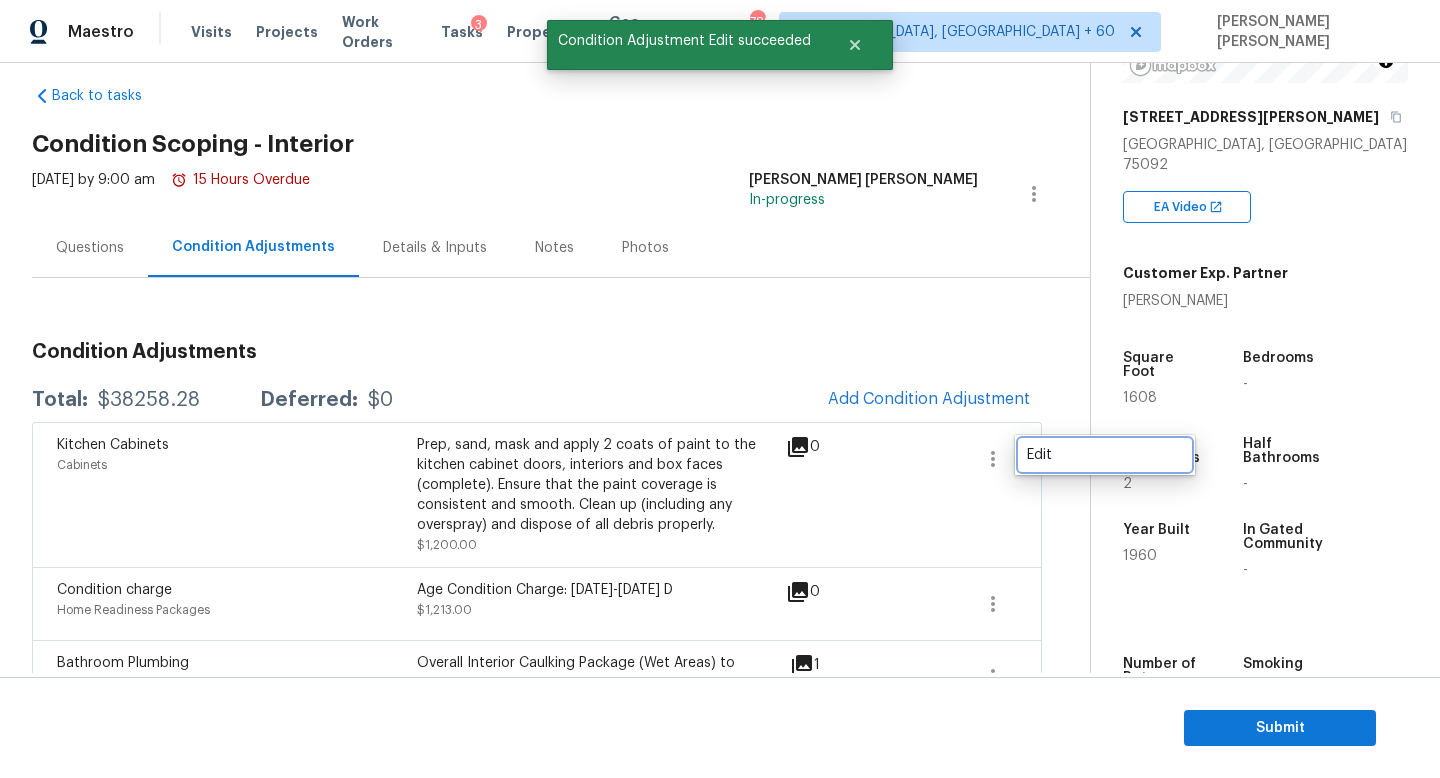 click on "Edit" at bounding box center [1105, 455] 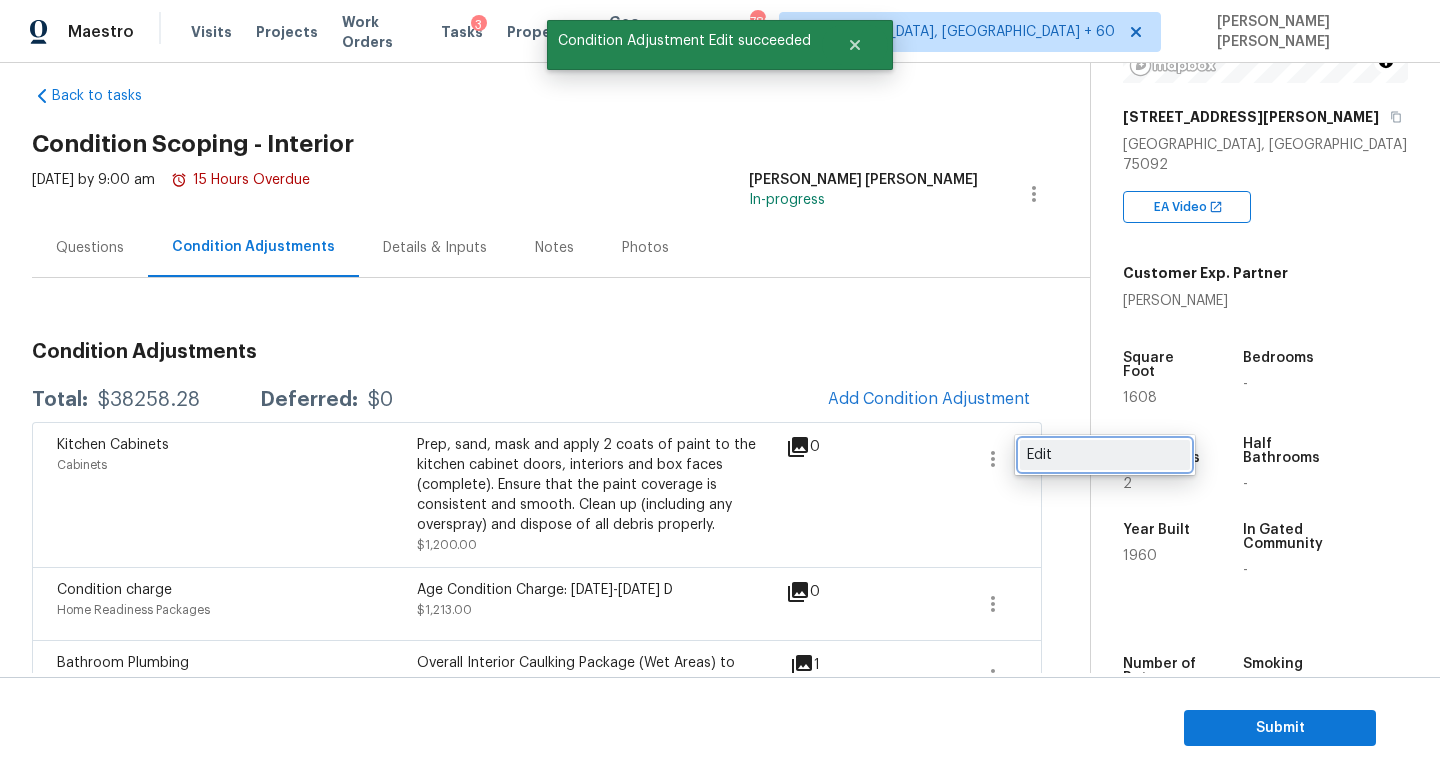 click on "Edit" at bounding box center [1105, 455] 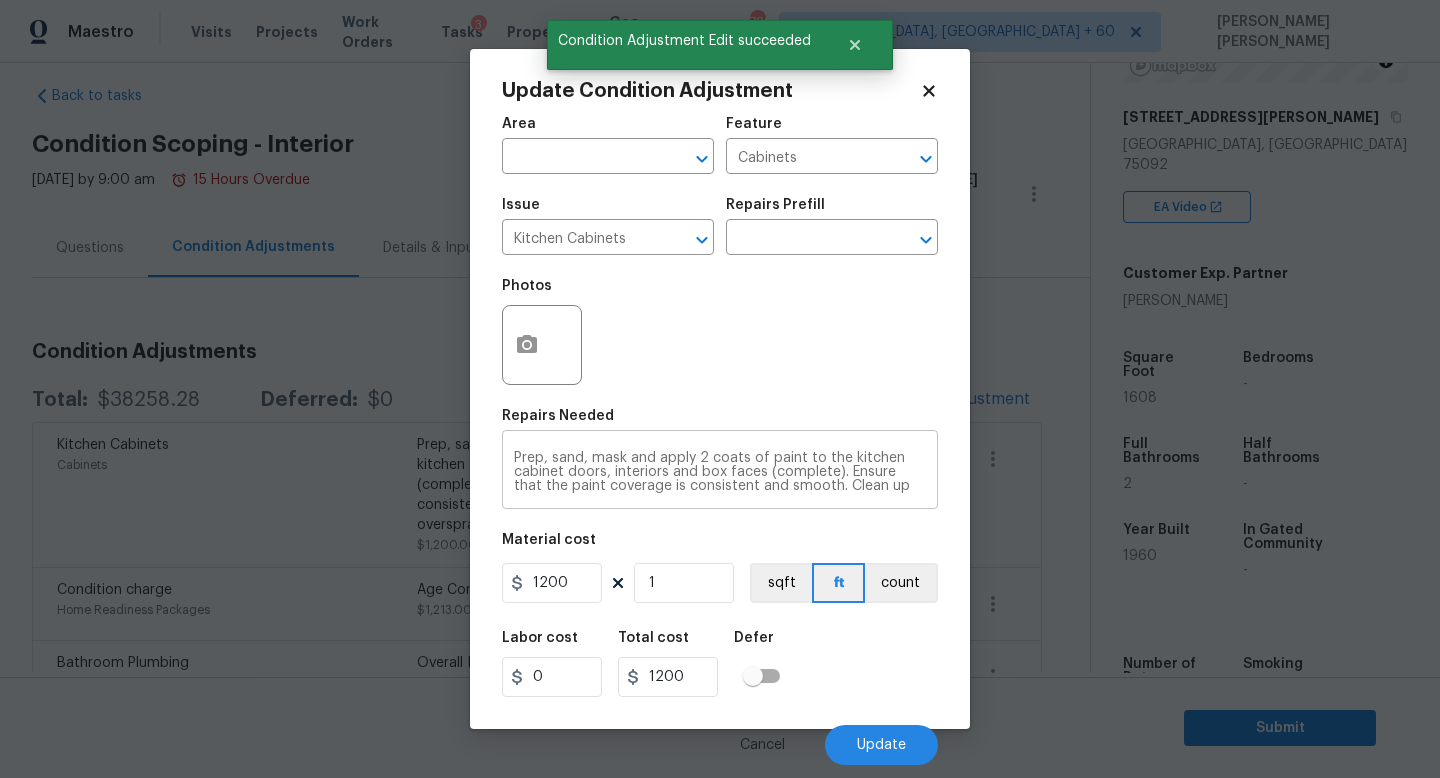 click on "Prep, sand, mask and apply 2 coats of paint to the kitchen cabinet doors, interiors and box faces (complete). Ensure that the paint coverage is consistent and smooth. Clean up (including any overspray) and dispose of all debris properly. x ​" at bounding box center [720, 472] 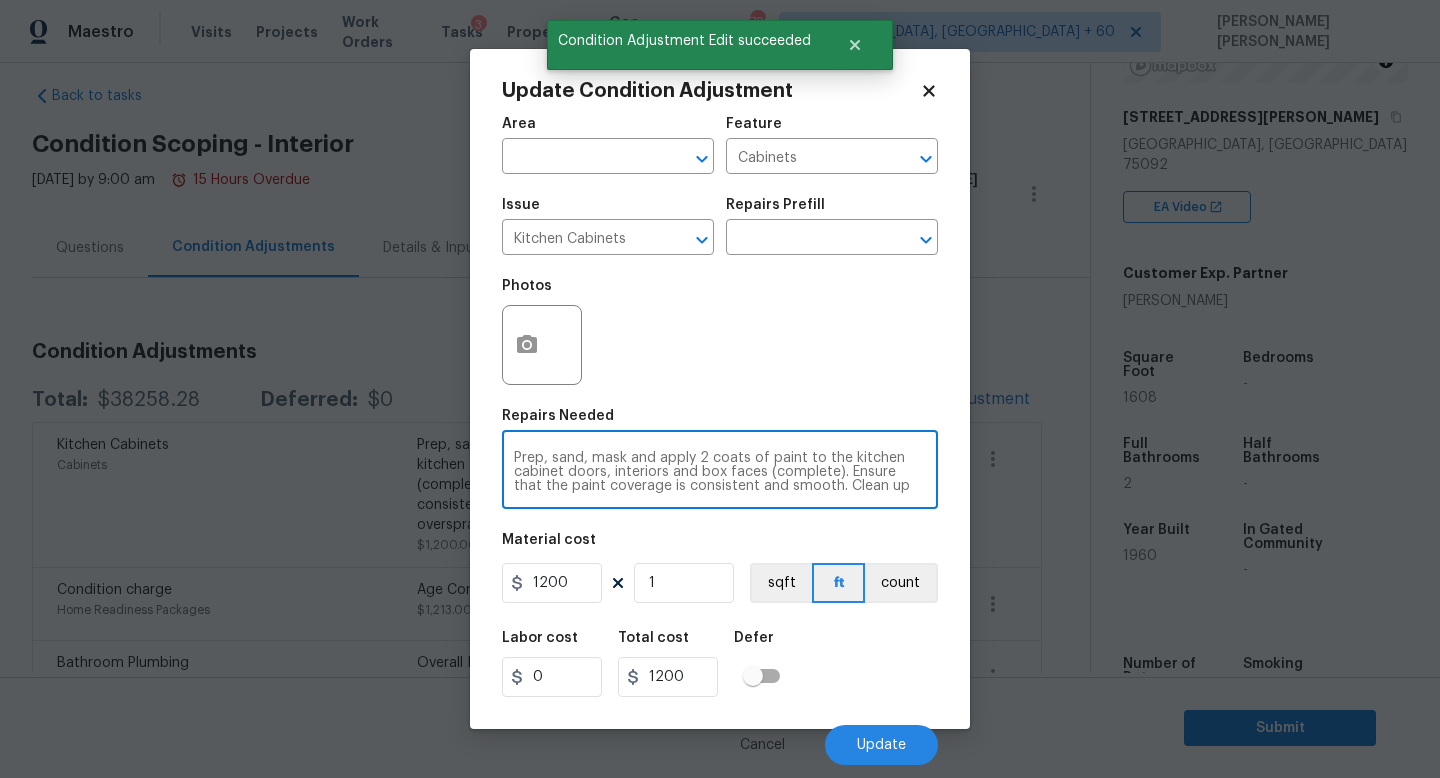 scroll, scrollTop: 14, scrollLeft: 0, axis: vertical 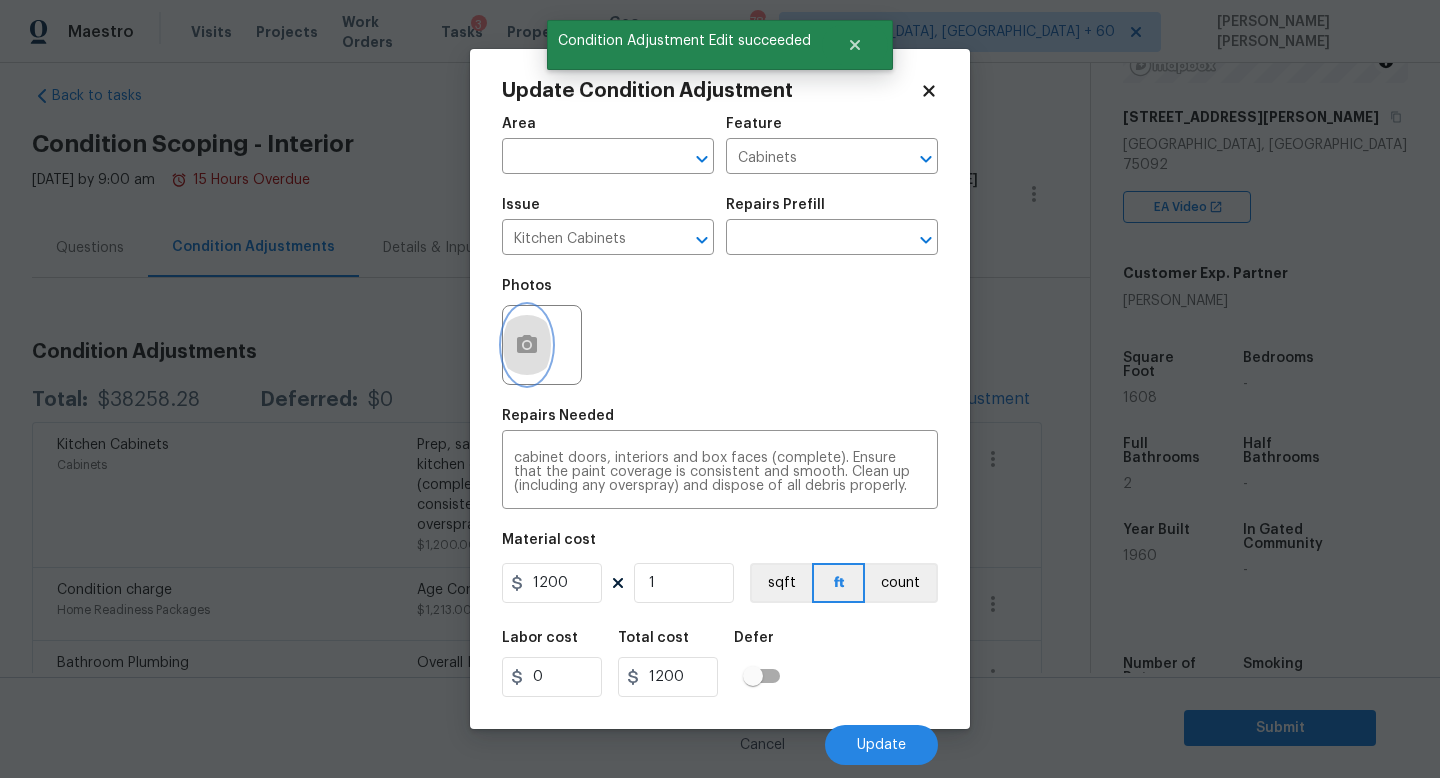 click 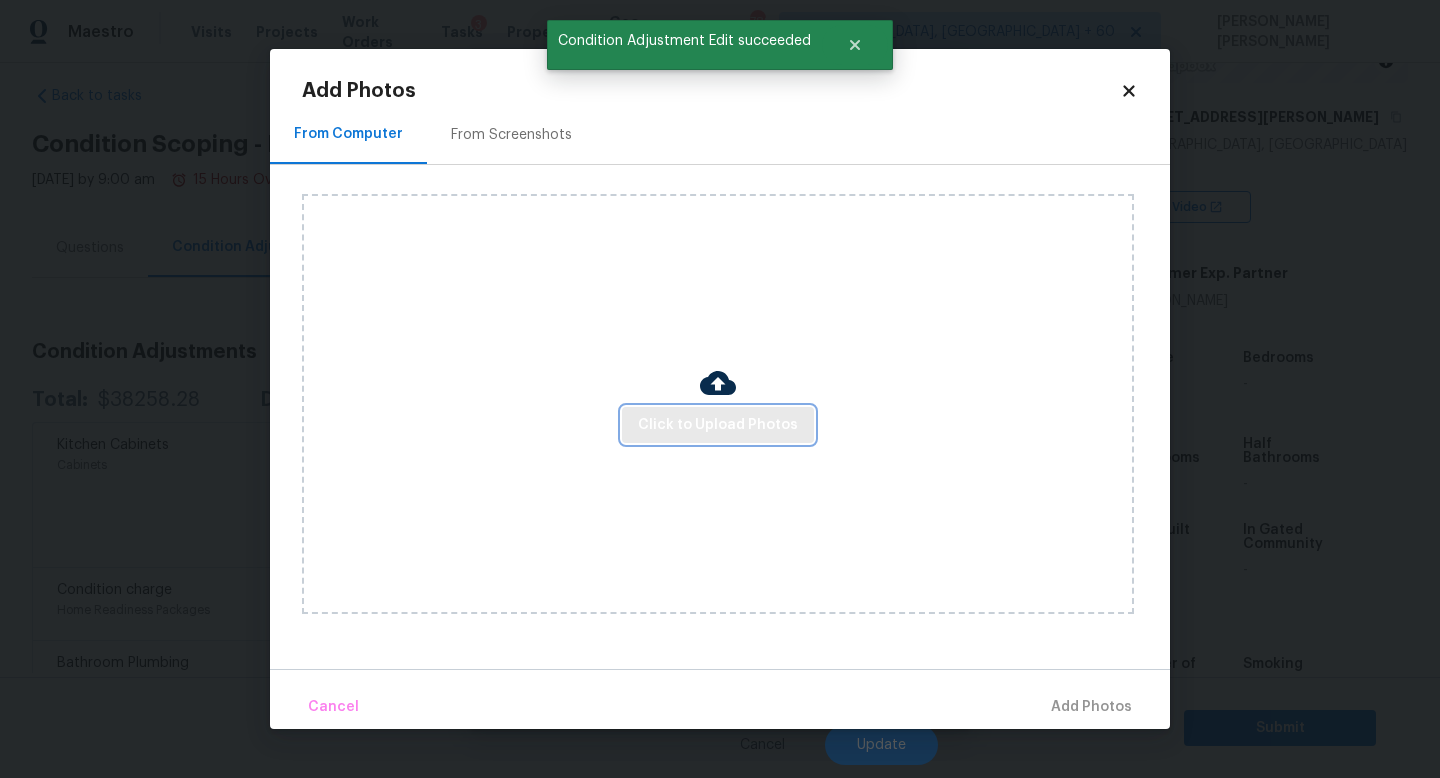 click on "Click to Upload Photos" at bounding box center [718, 425] 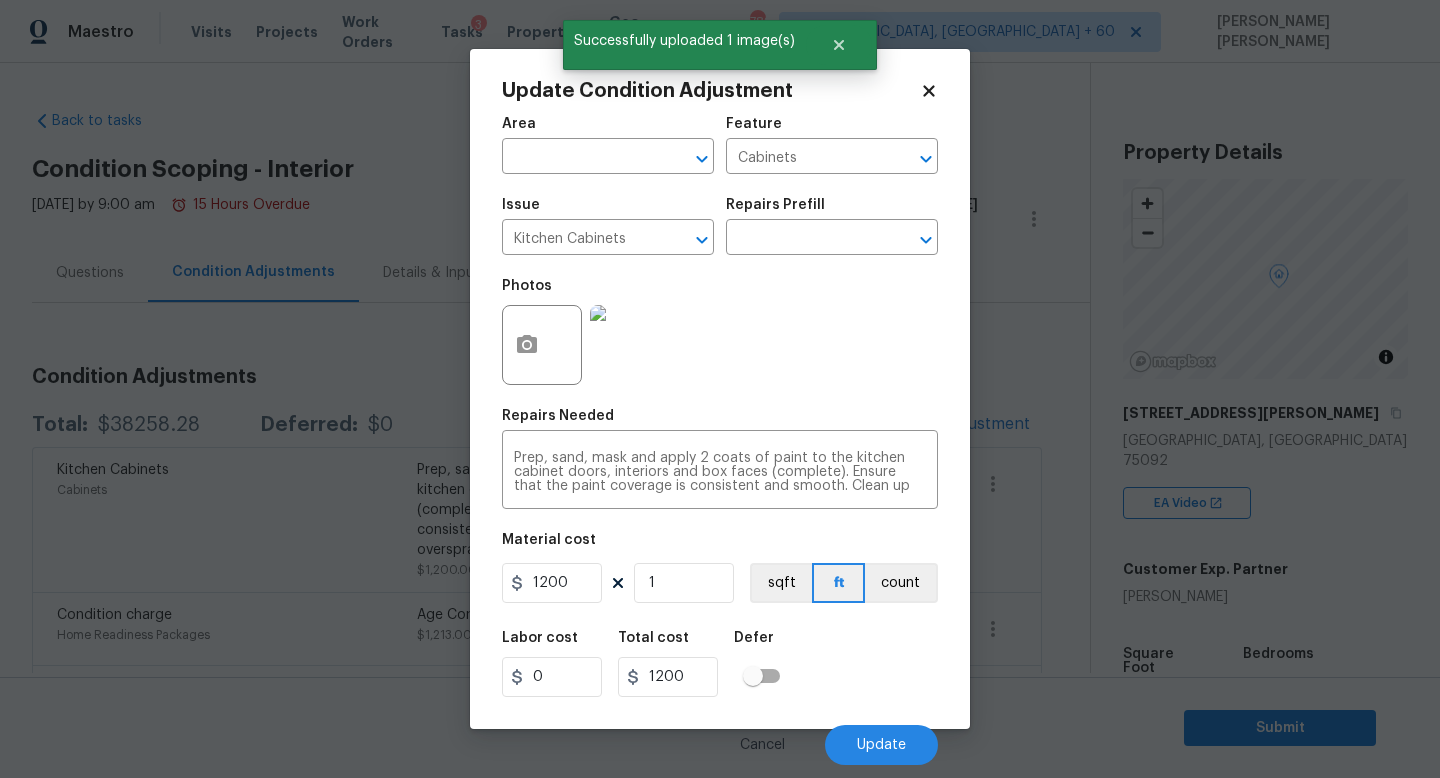 scroll, scrollTop: 0, scrollLeft: 0, axis: both 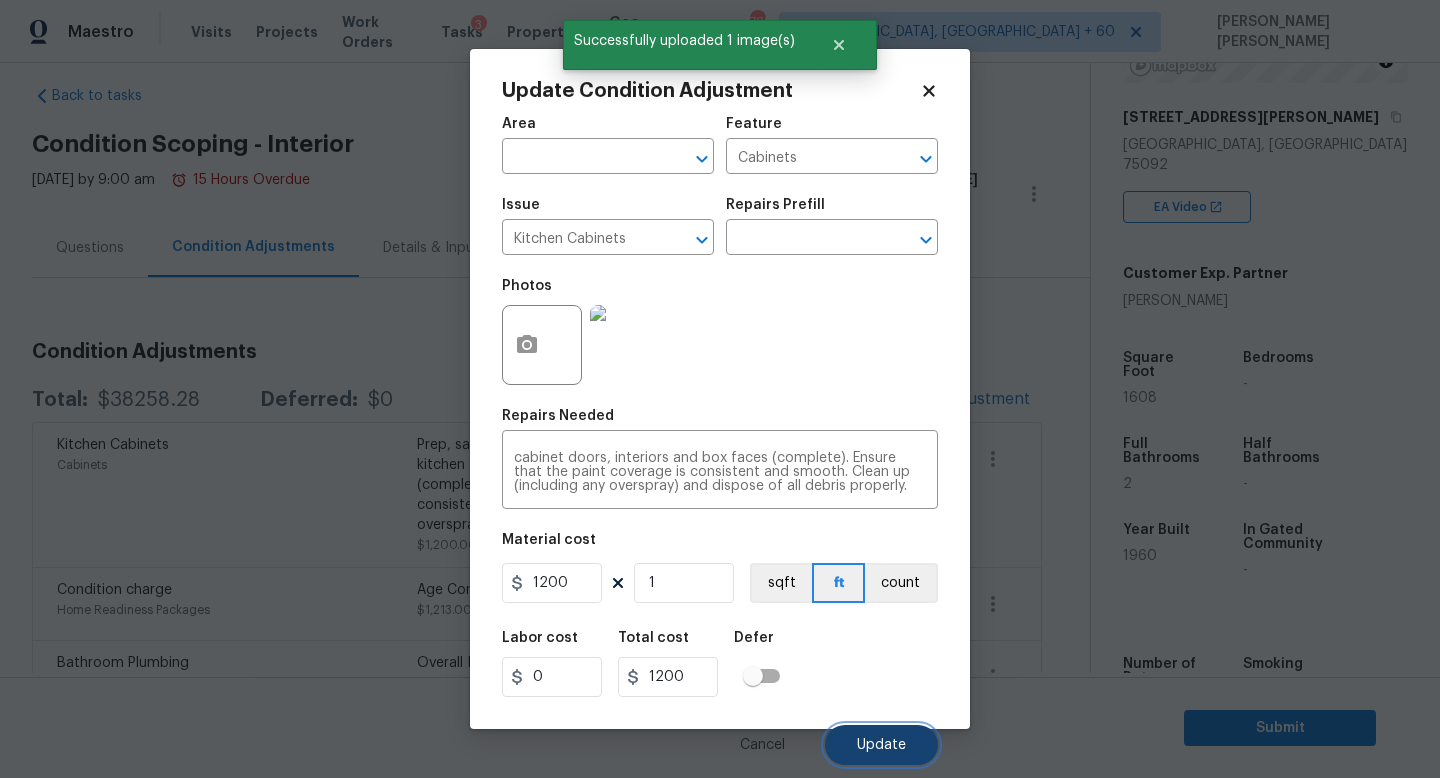 click on "Update" at bounding box center (881, 745) 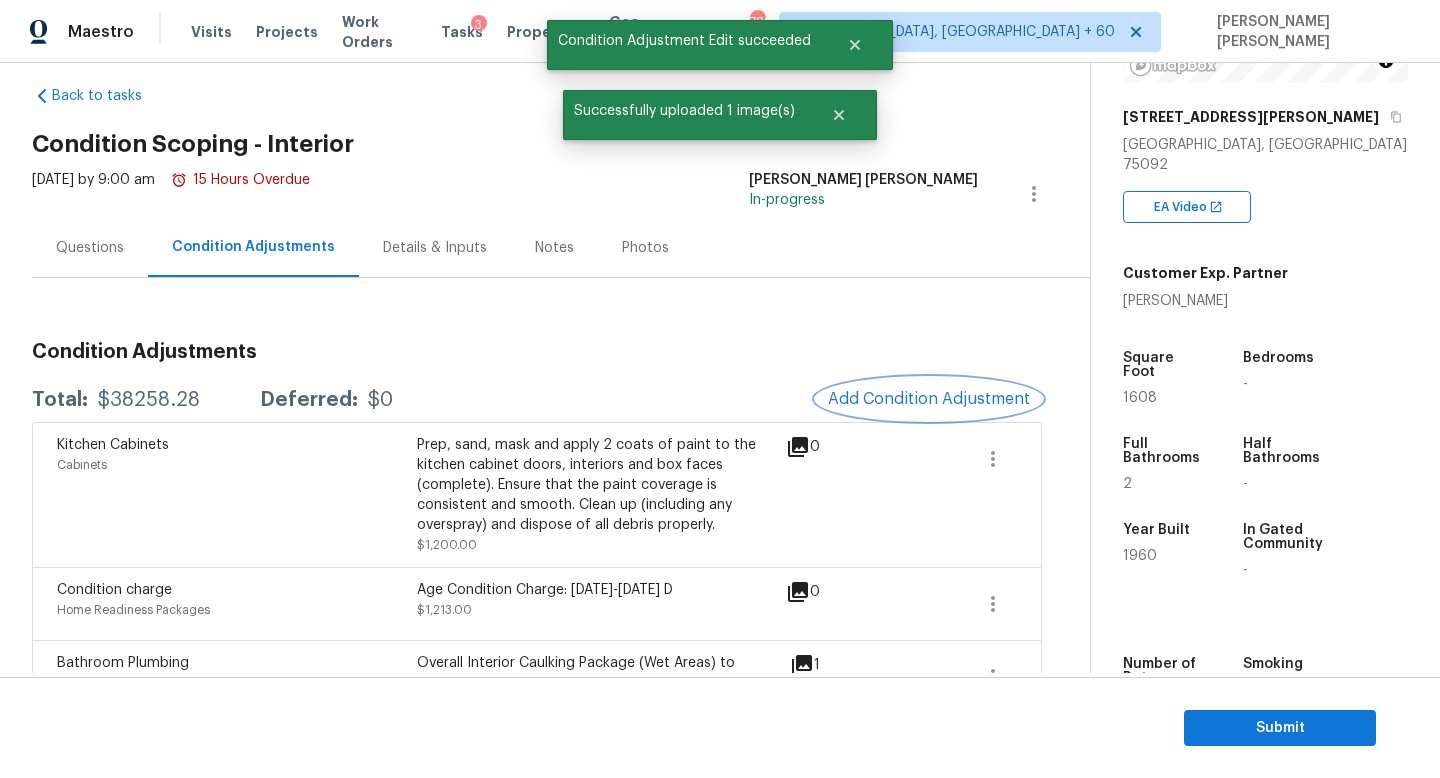 click on "Add Condition Adjustment" at bounding box center (929, 399) 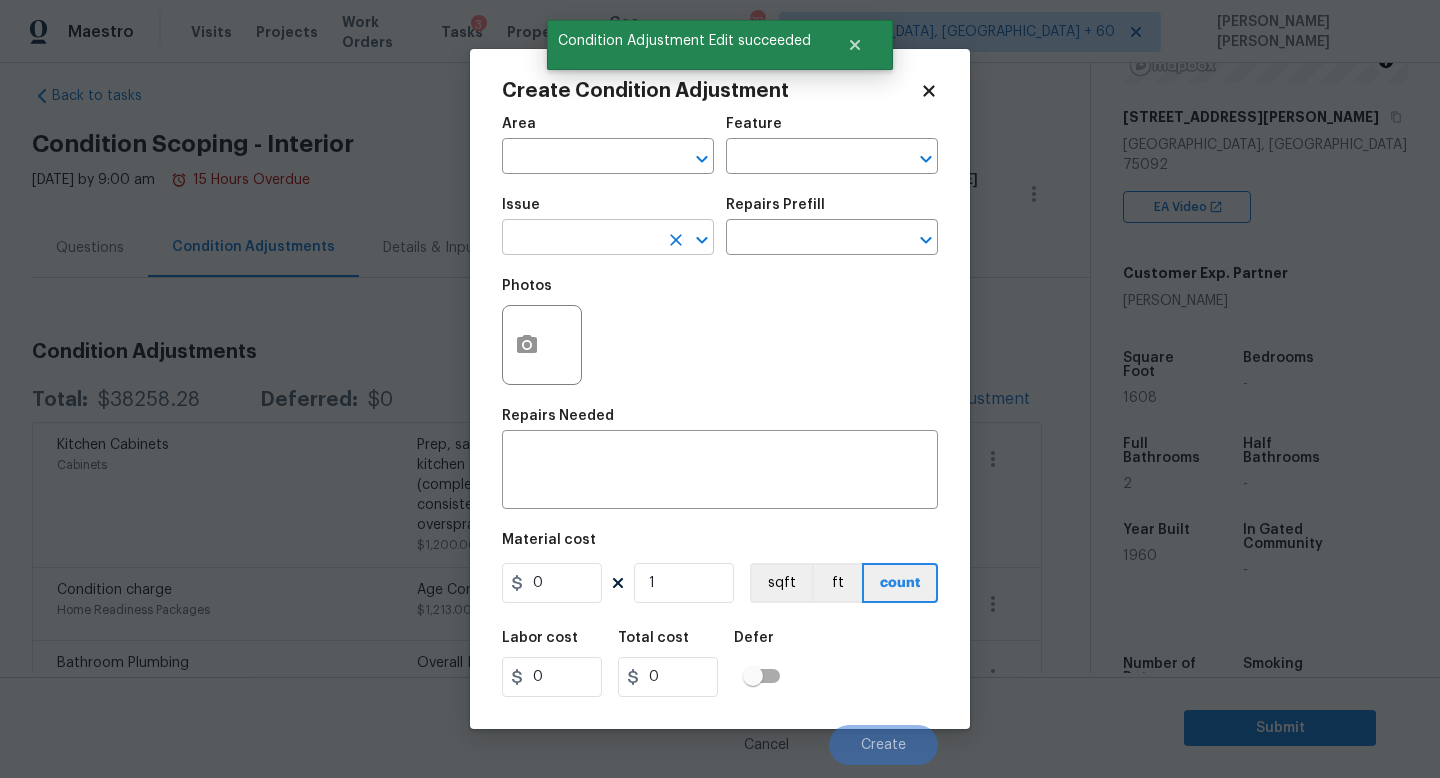 click at bounding box center [580, 239] 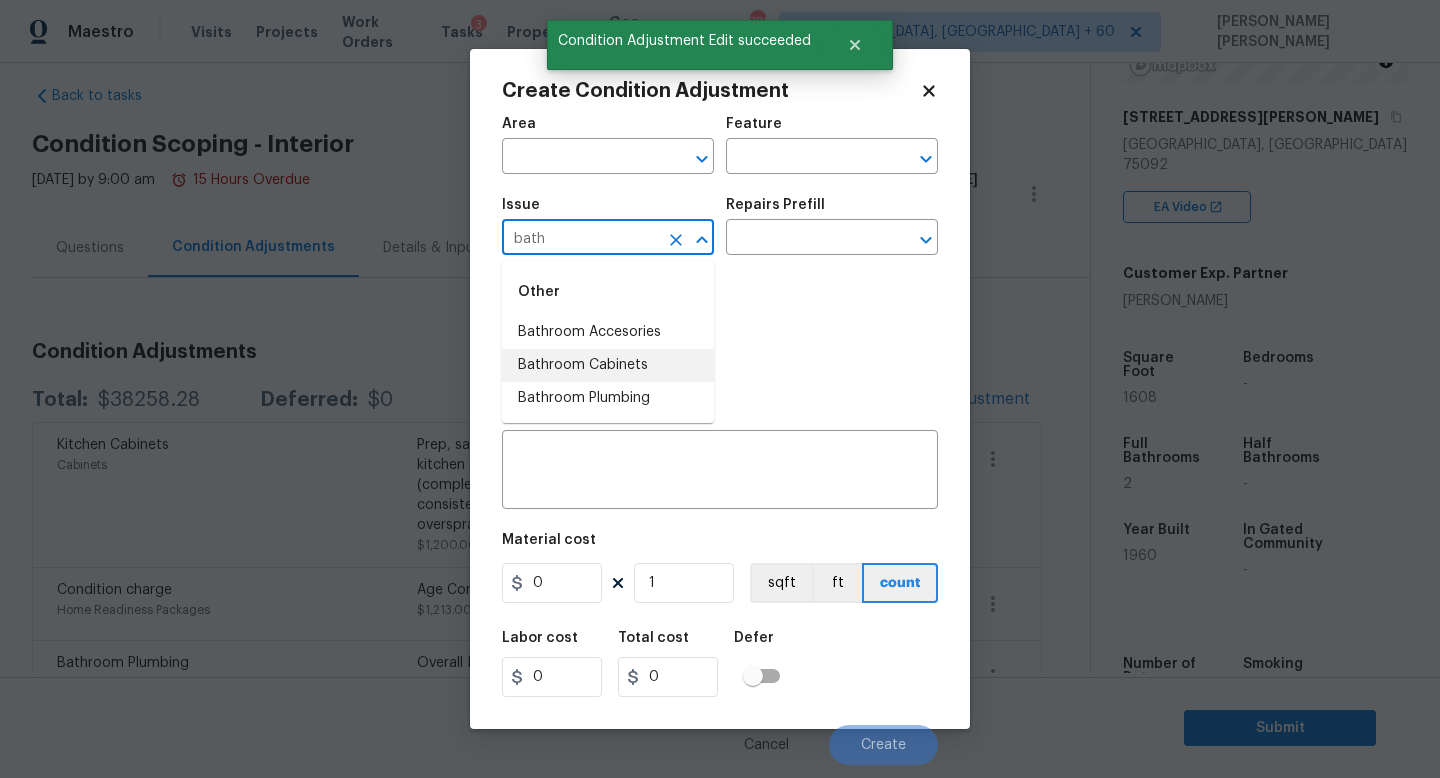 click on "Bathroom Cabinets" at bounding box center [608, 365] 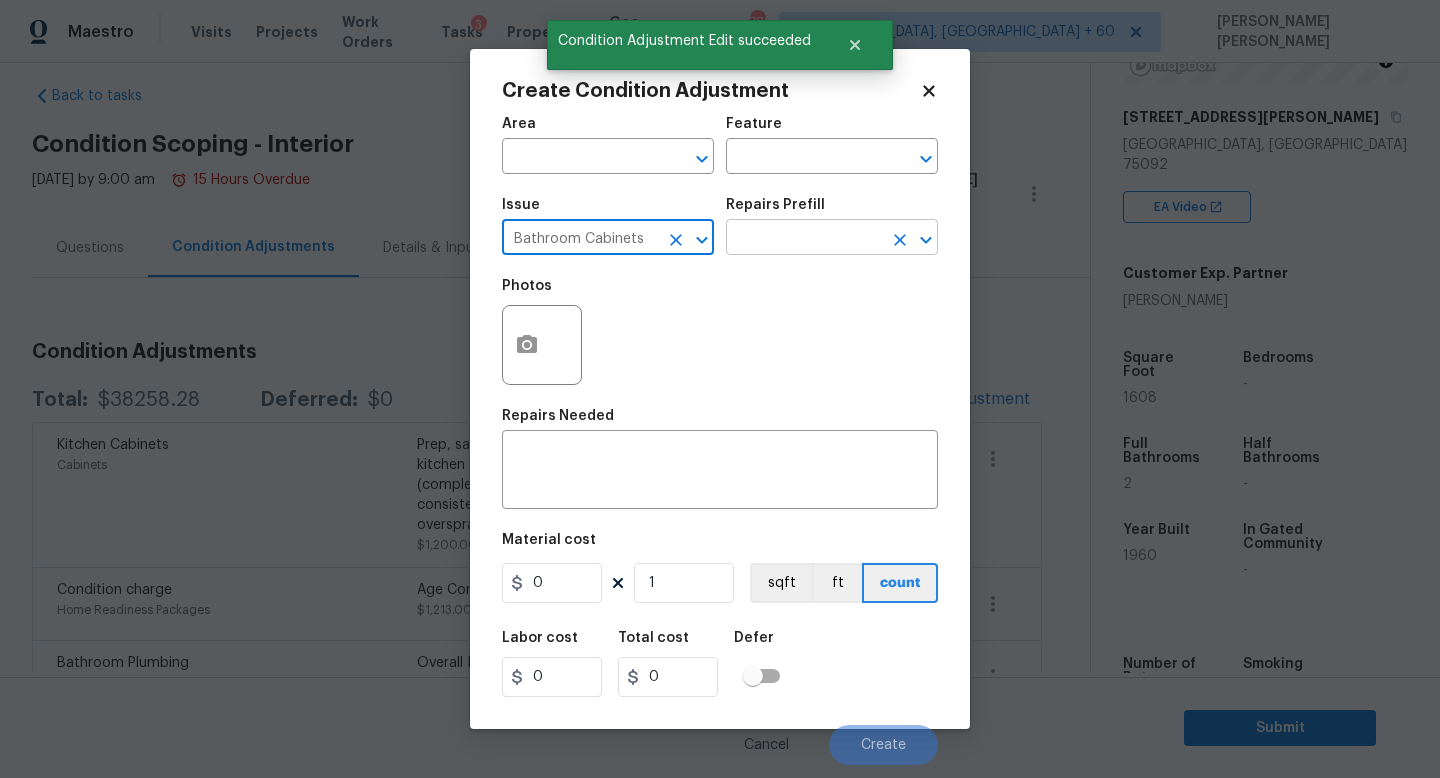 type on "Bathroom Cabinets" 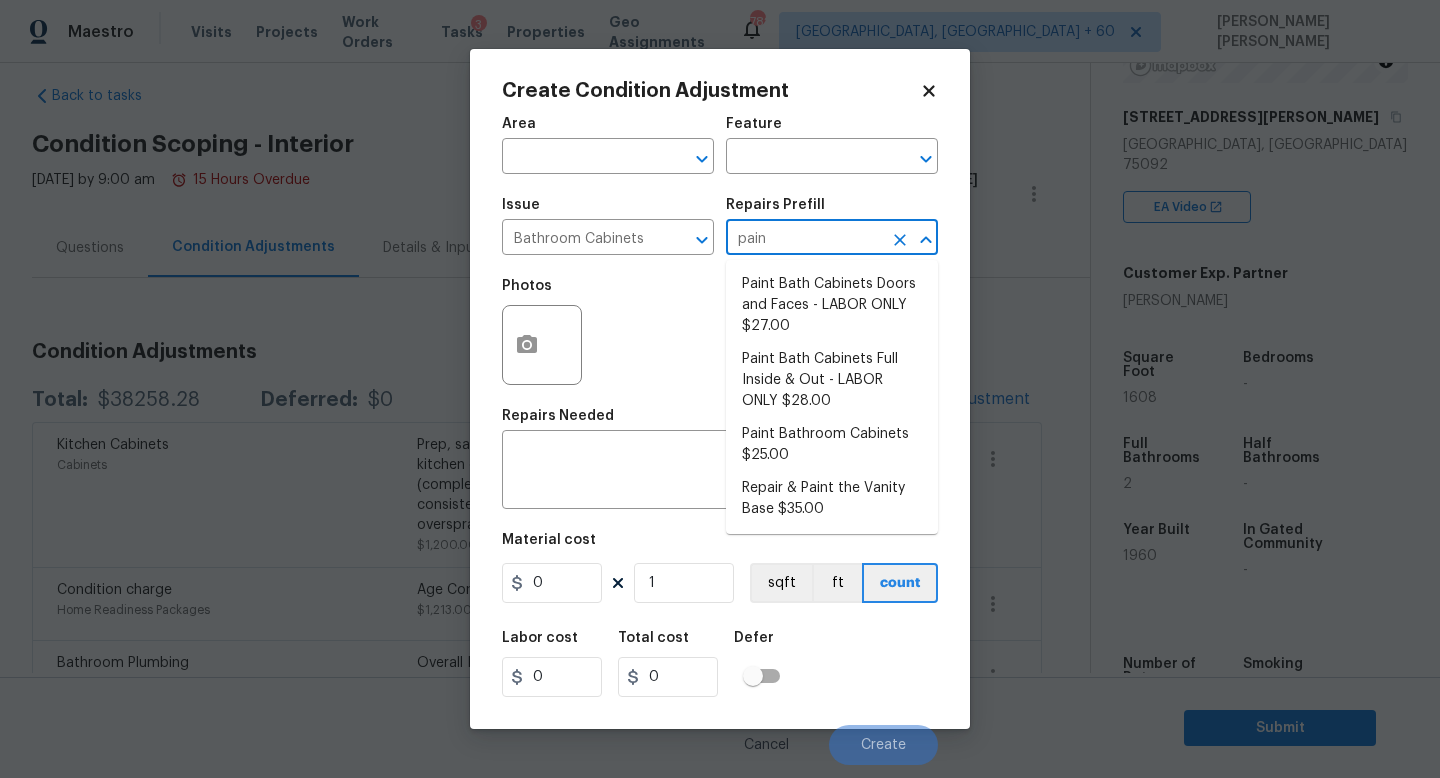 type on "paint" 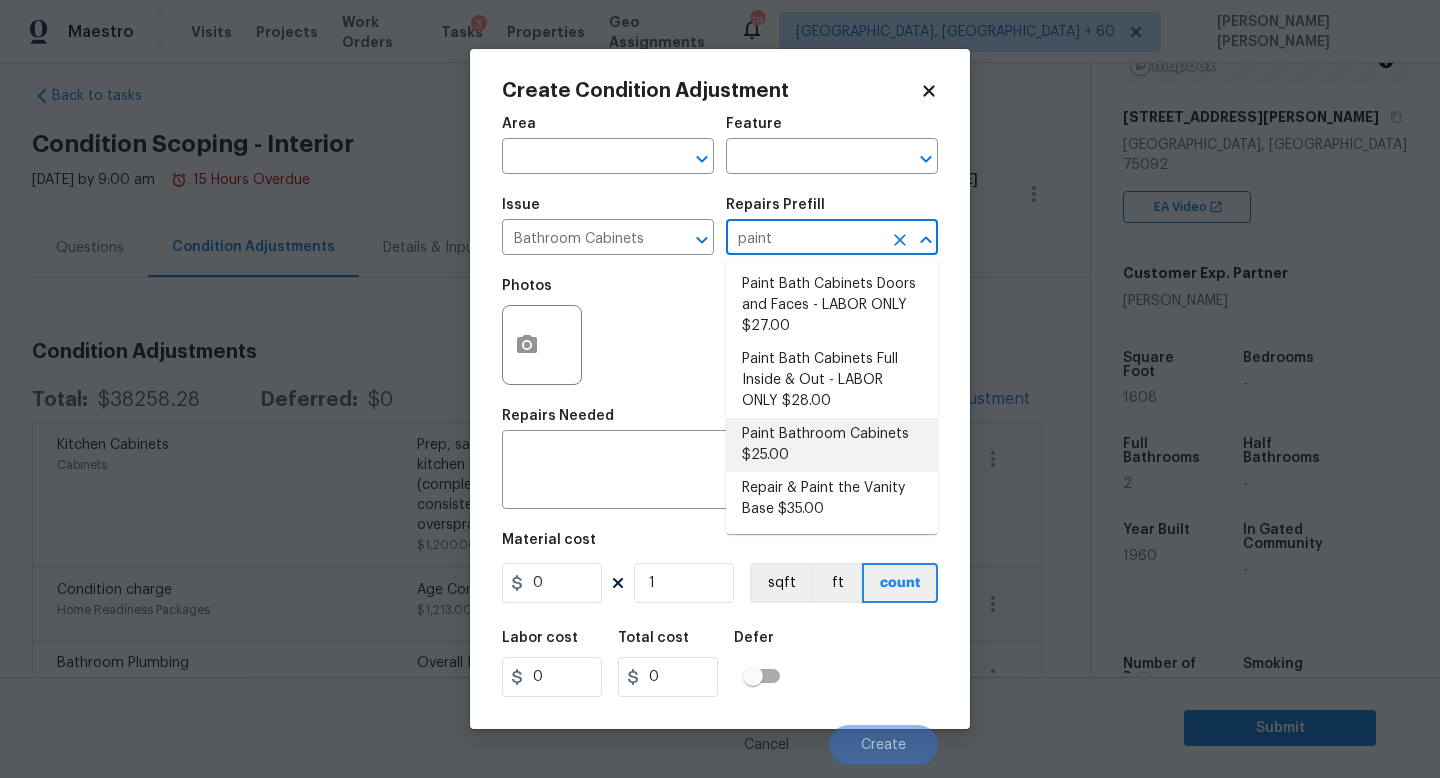 click on "Paint Bathroom Cabinets $25.00" at bounding box center [832, 445] 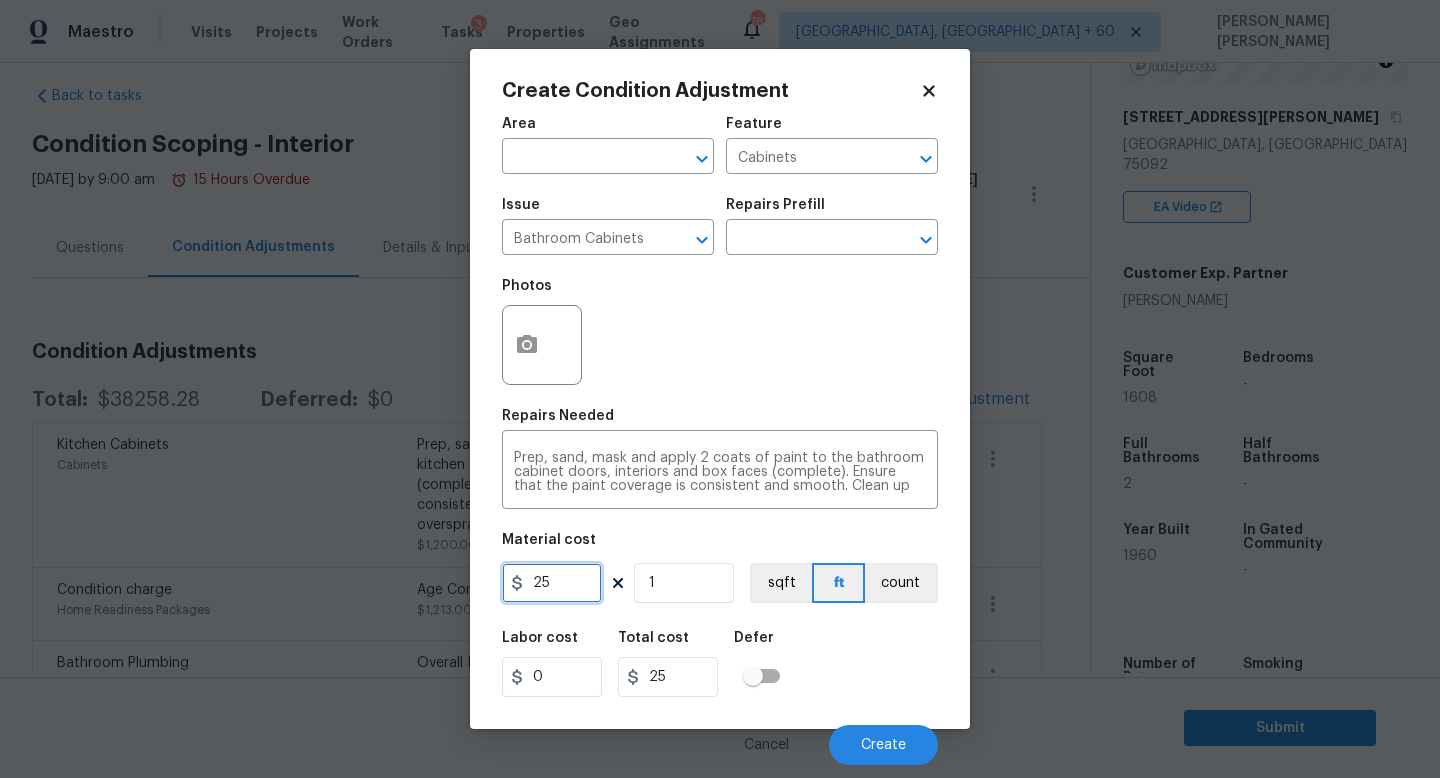 drag, startPoint x: 586, startPoint y: 579, endPoint x: 279, endPoint y: 579, distance: 307 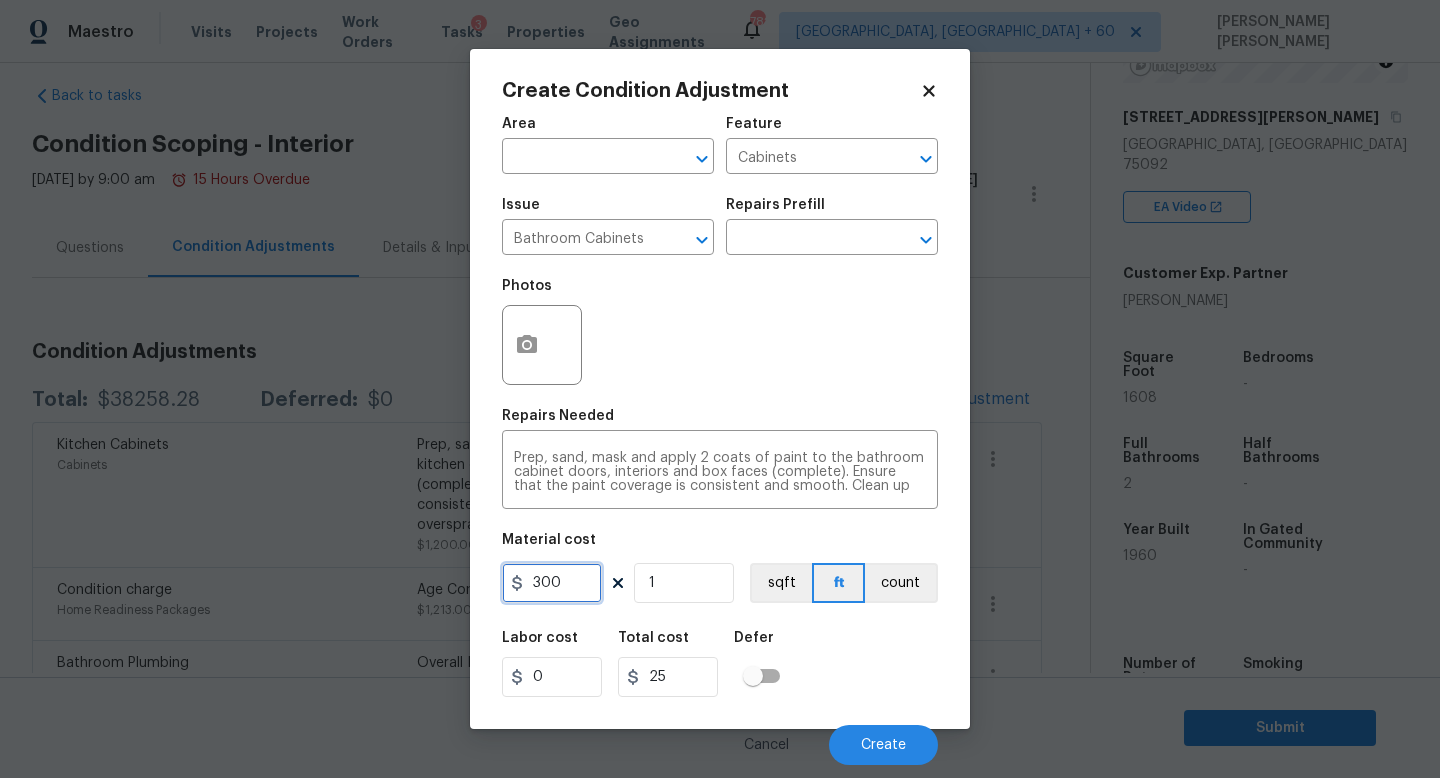 type on "300" 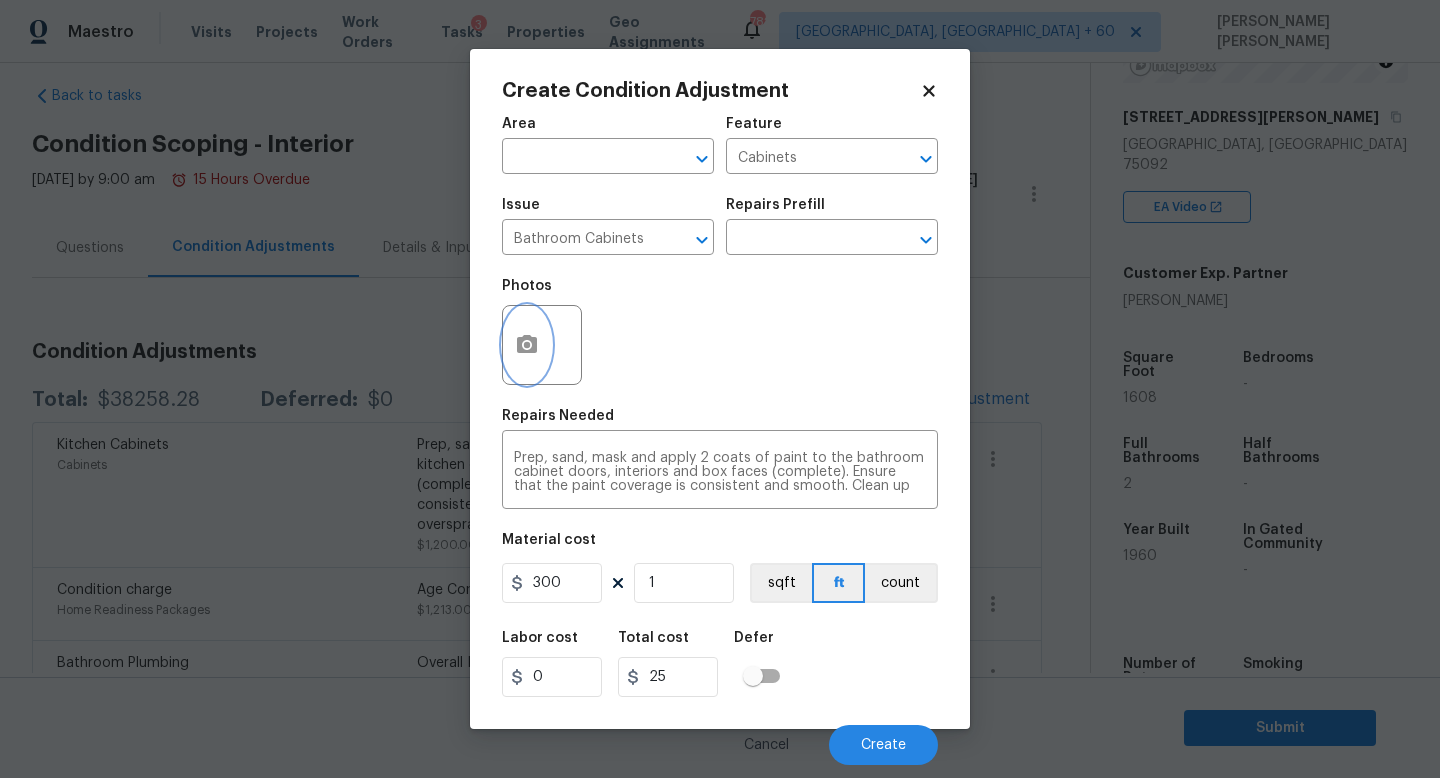 type on "300" 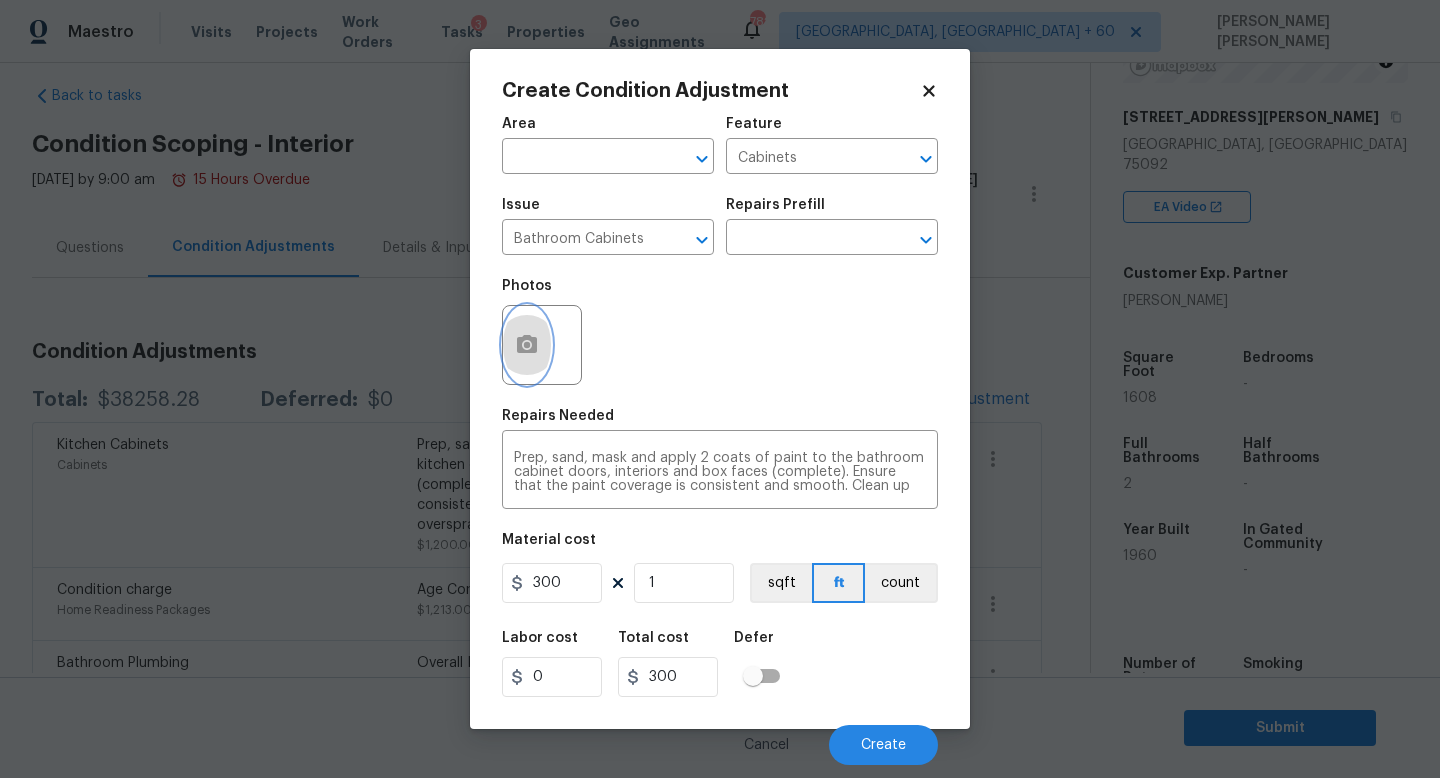 click 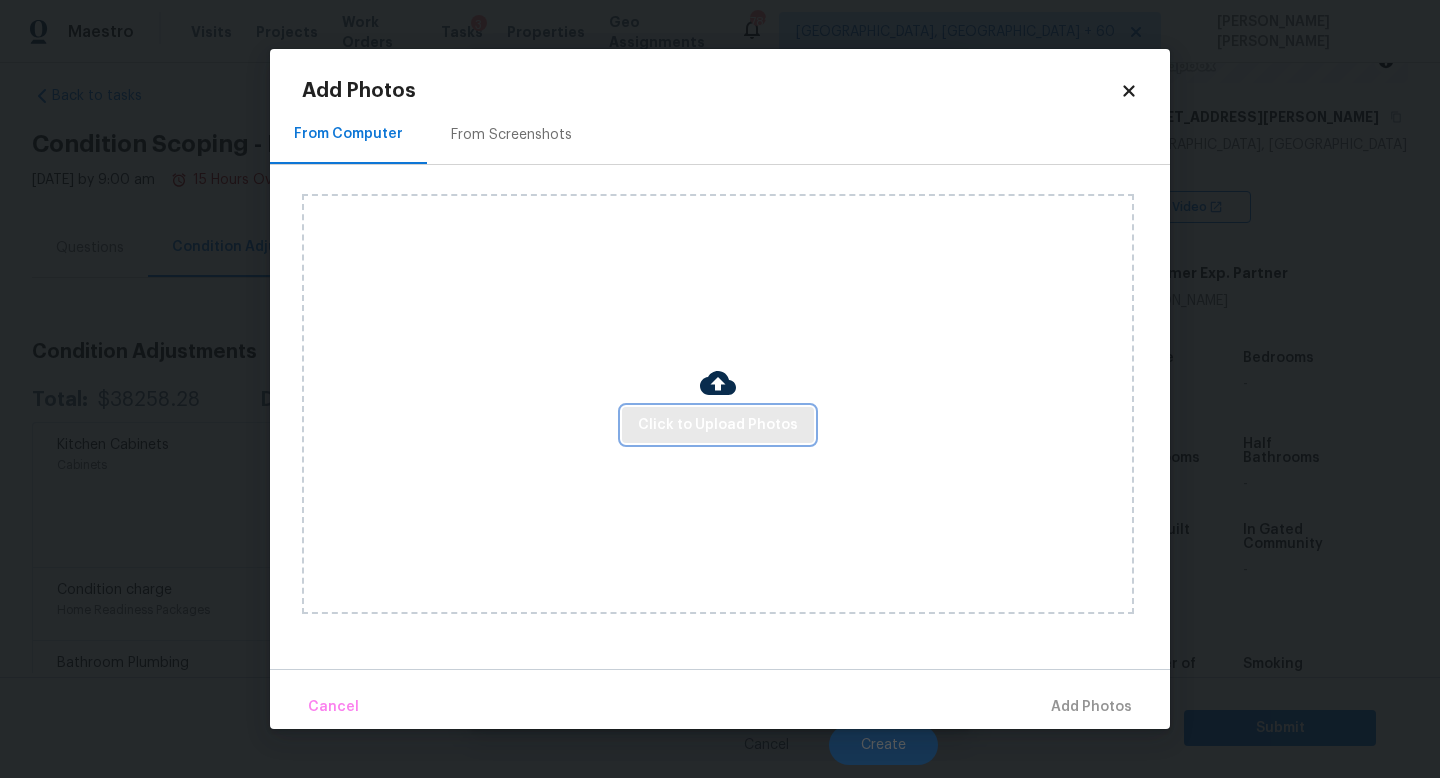 click on "Click to Upload Photos" at bounding box center (718, 425) 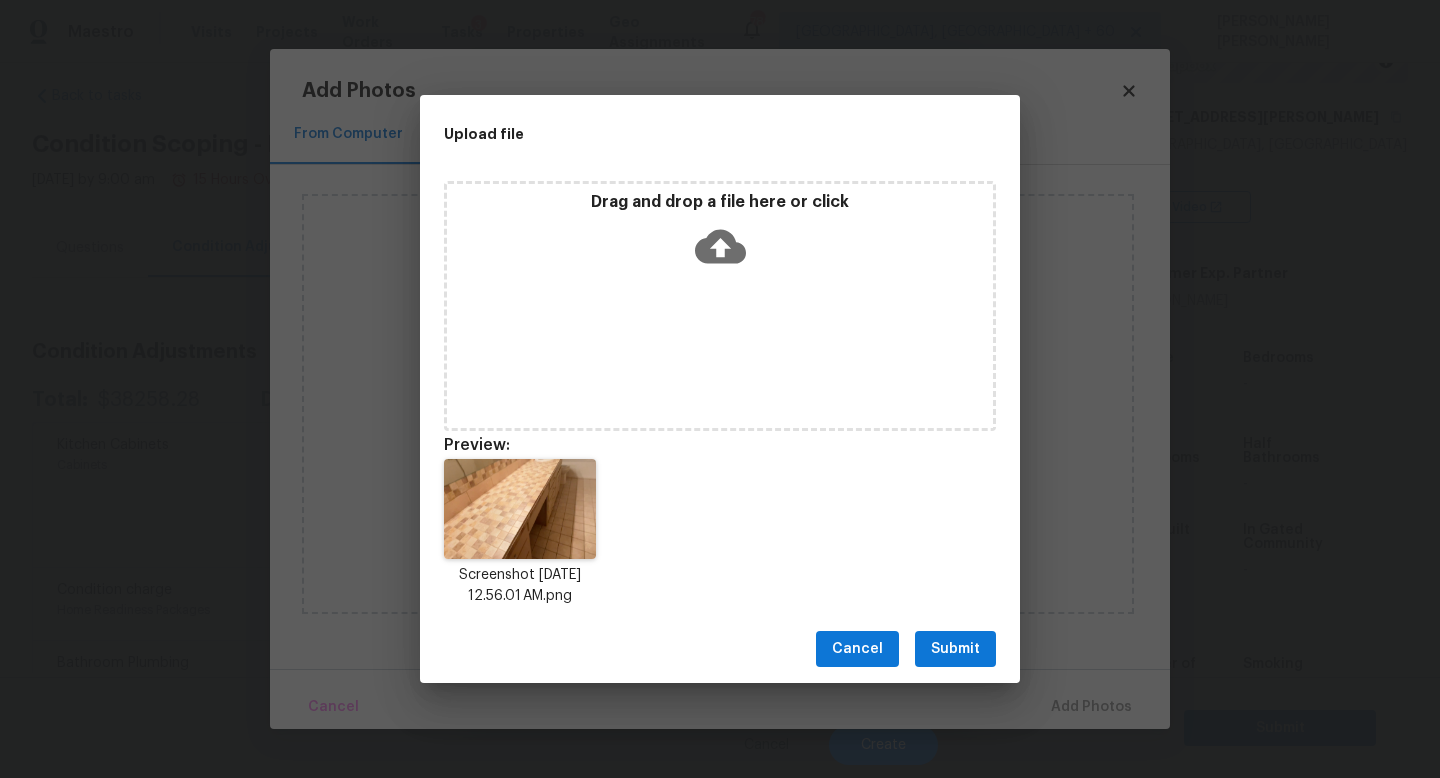 click on "Submit" at bounding box center (955, 649) 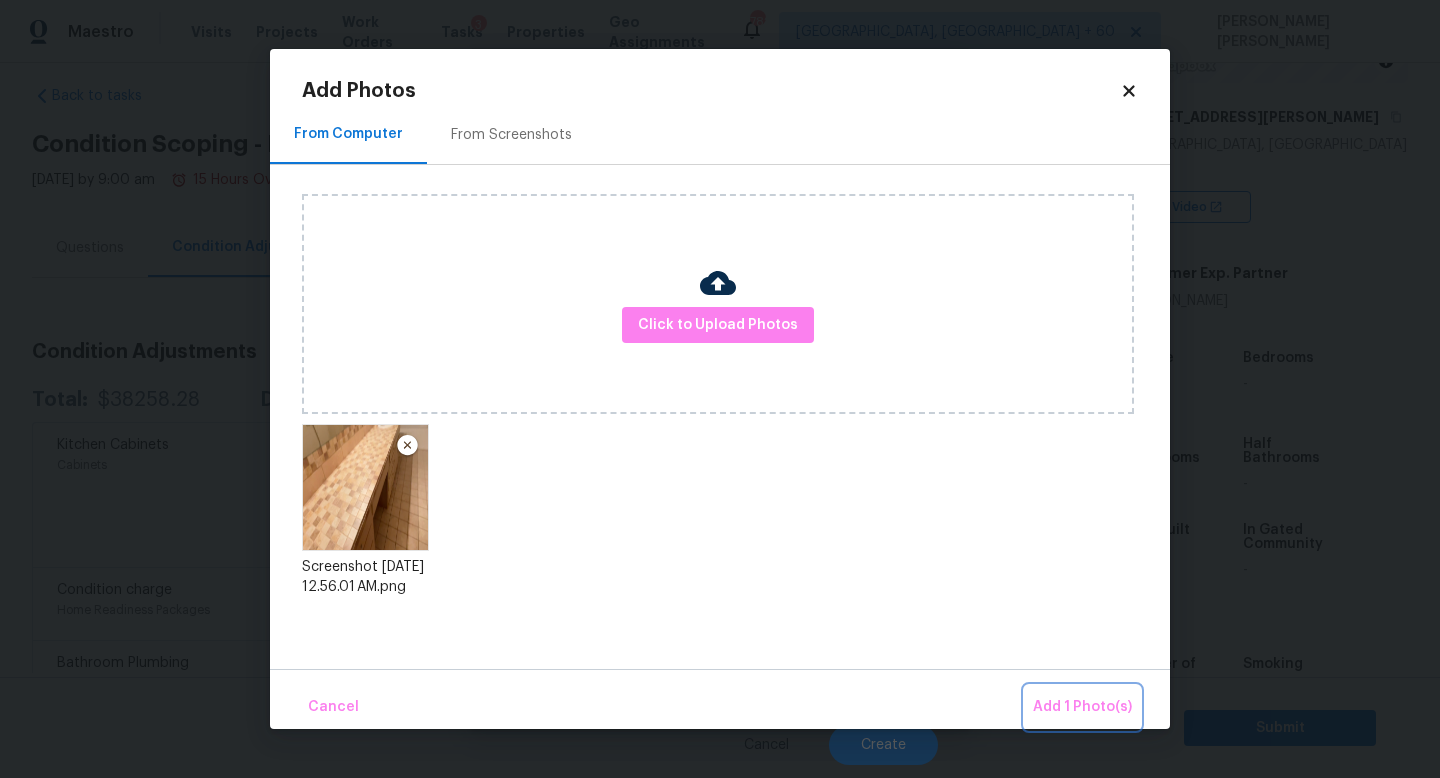 click on "Add 1 Photo(s)" at bounding box center (1082, 707) 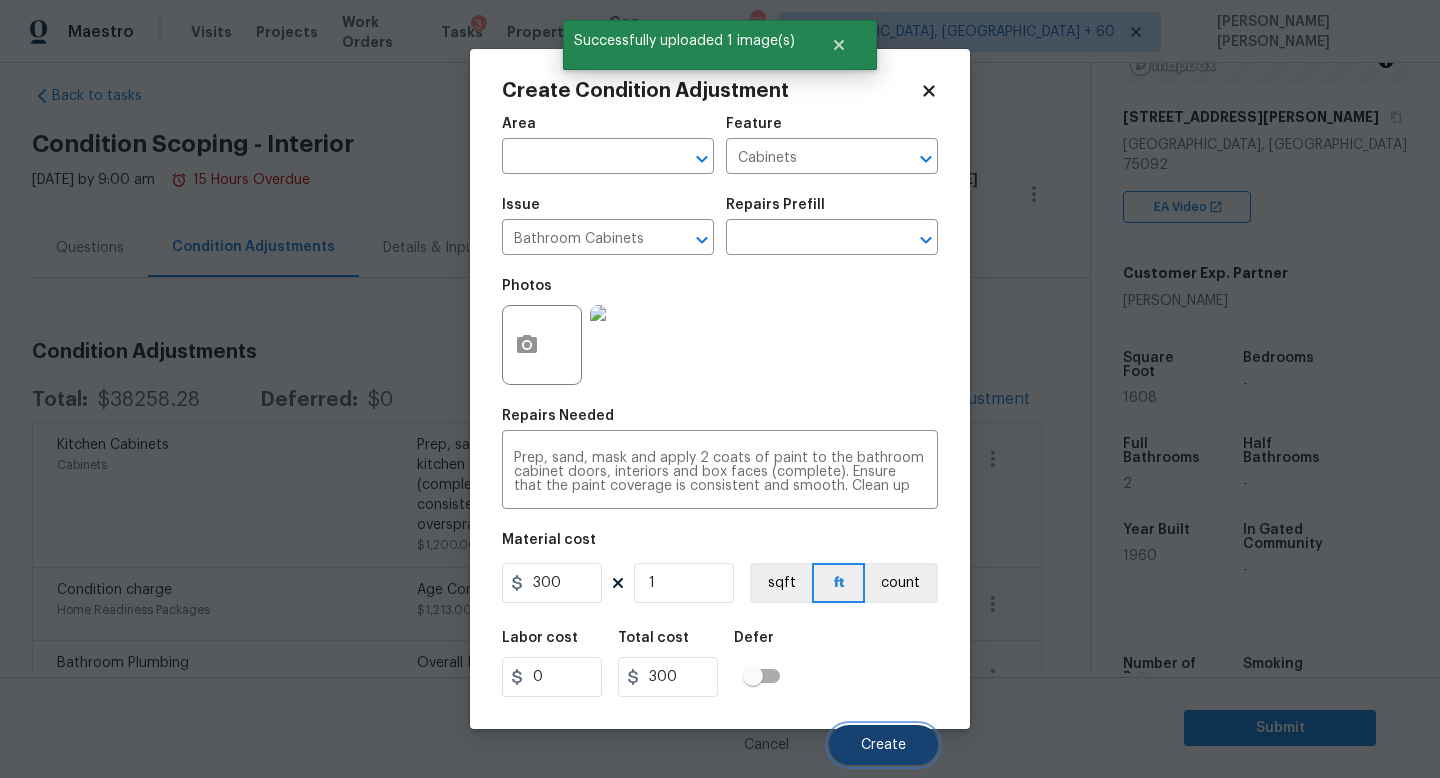 click on "Create" at bounding box center [883, 745] 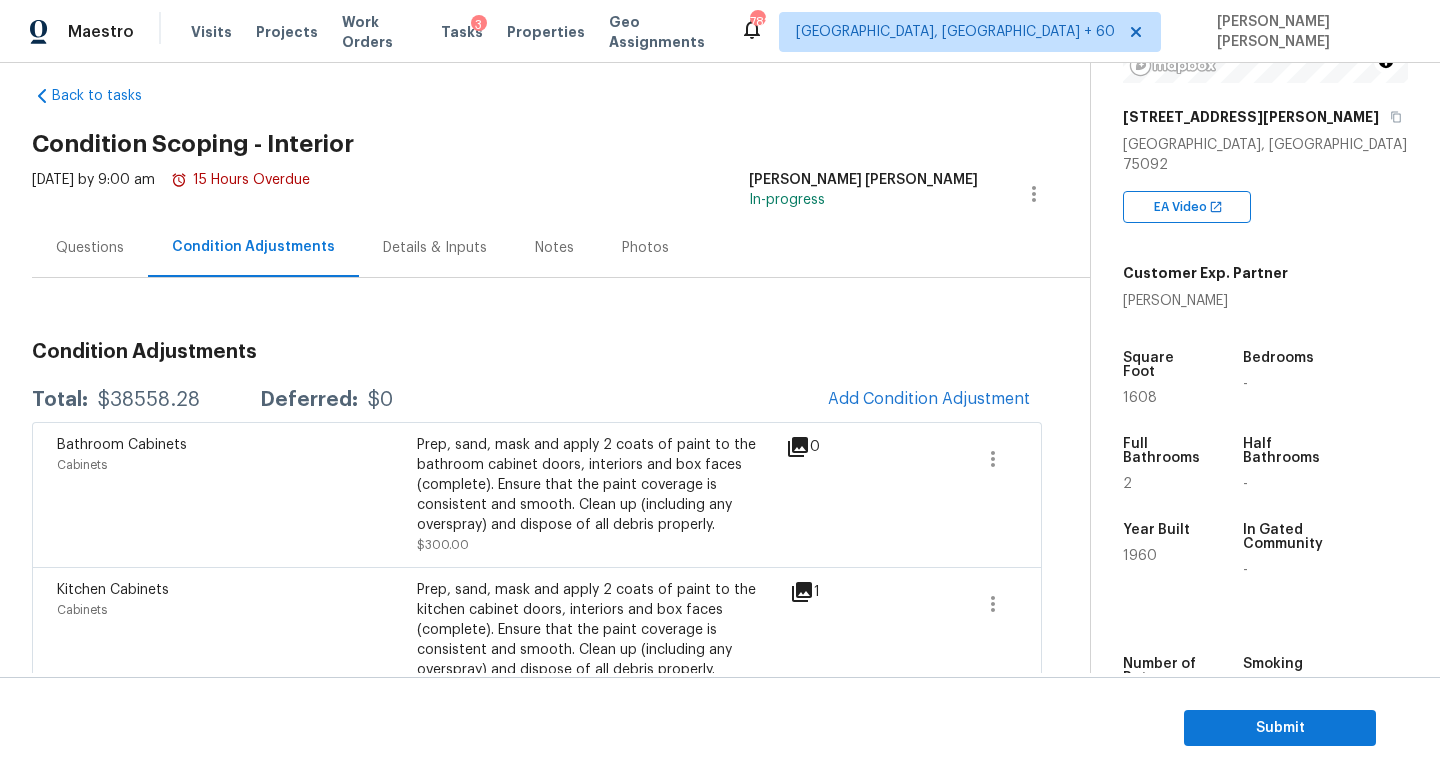 click on "$38558.28" at bounding box center (149, 400) 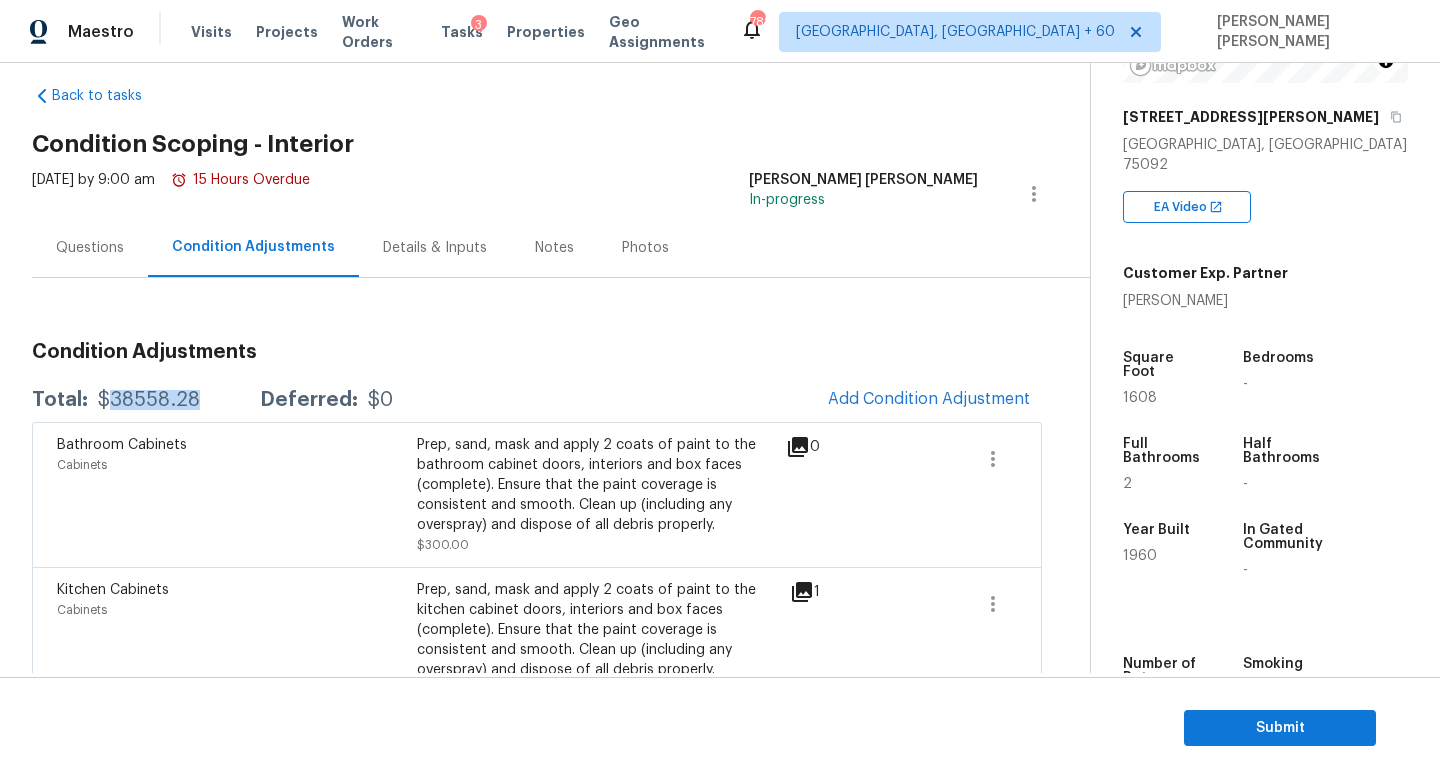 click on "$38558.28" at bounding box center [149, 400] 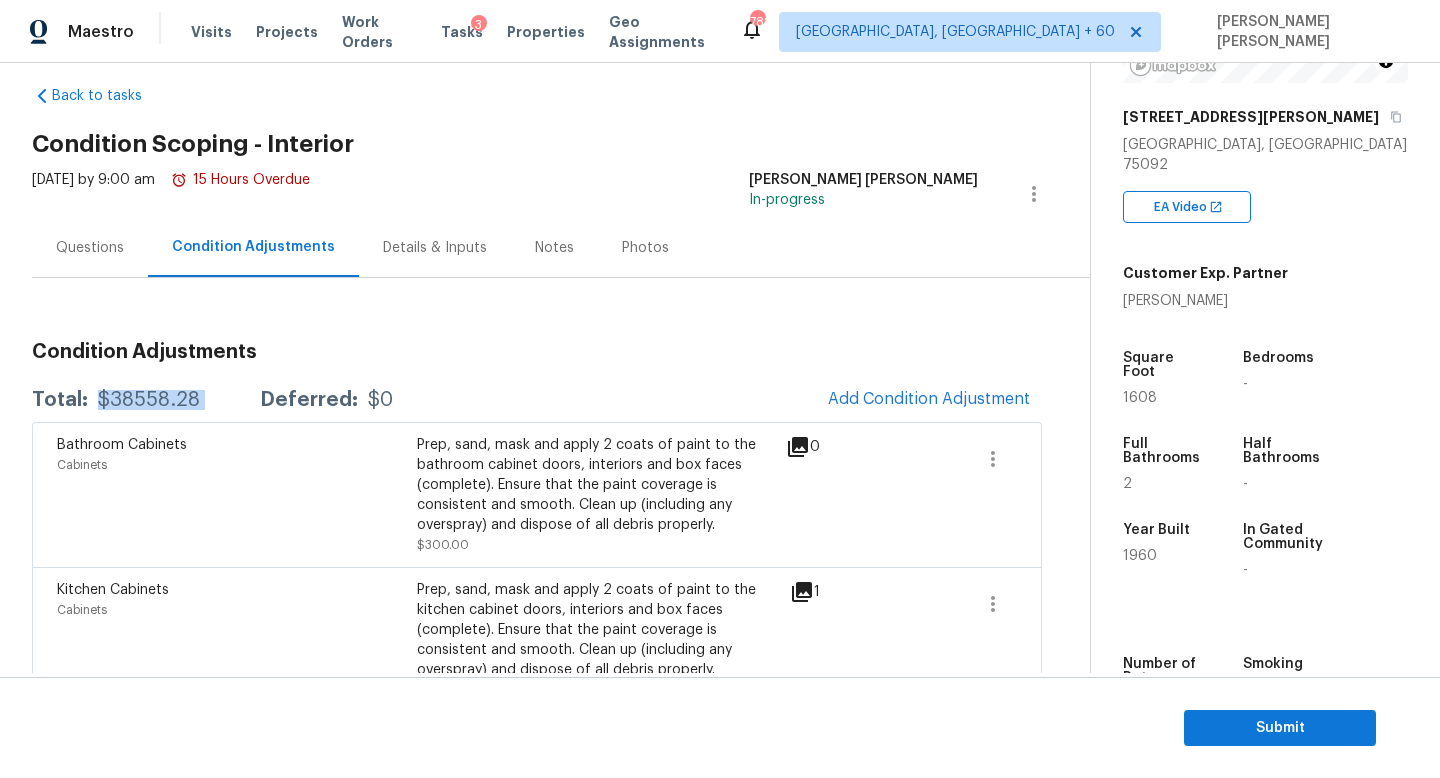 copy on "$38558.28" 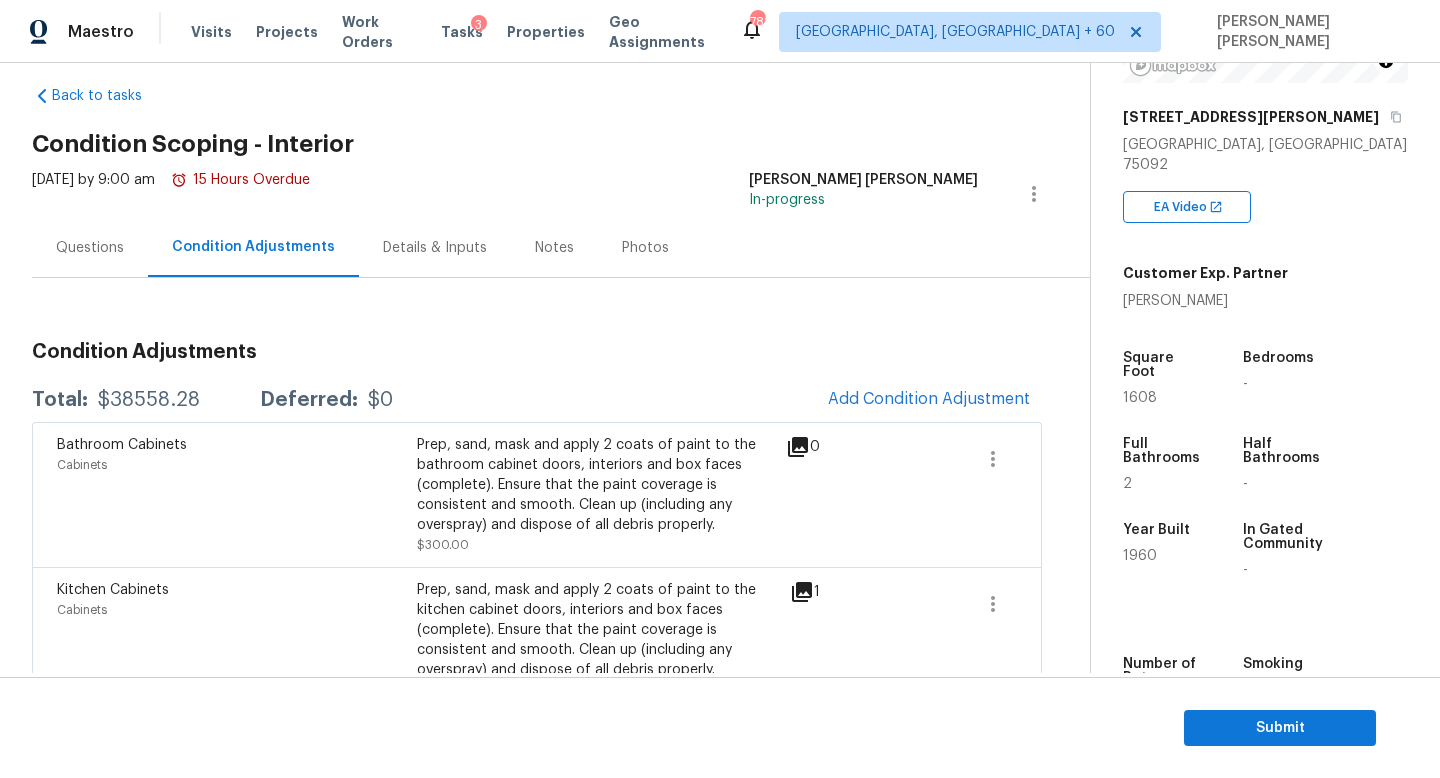 click on "Questions" at bounding box center [90, 248] 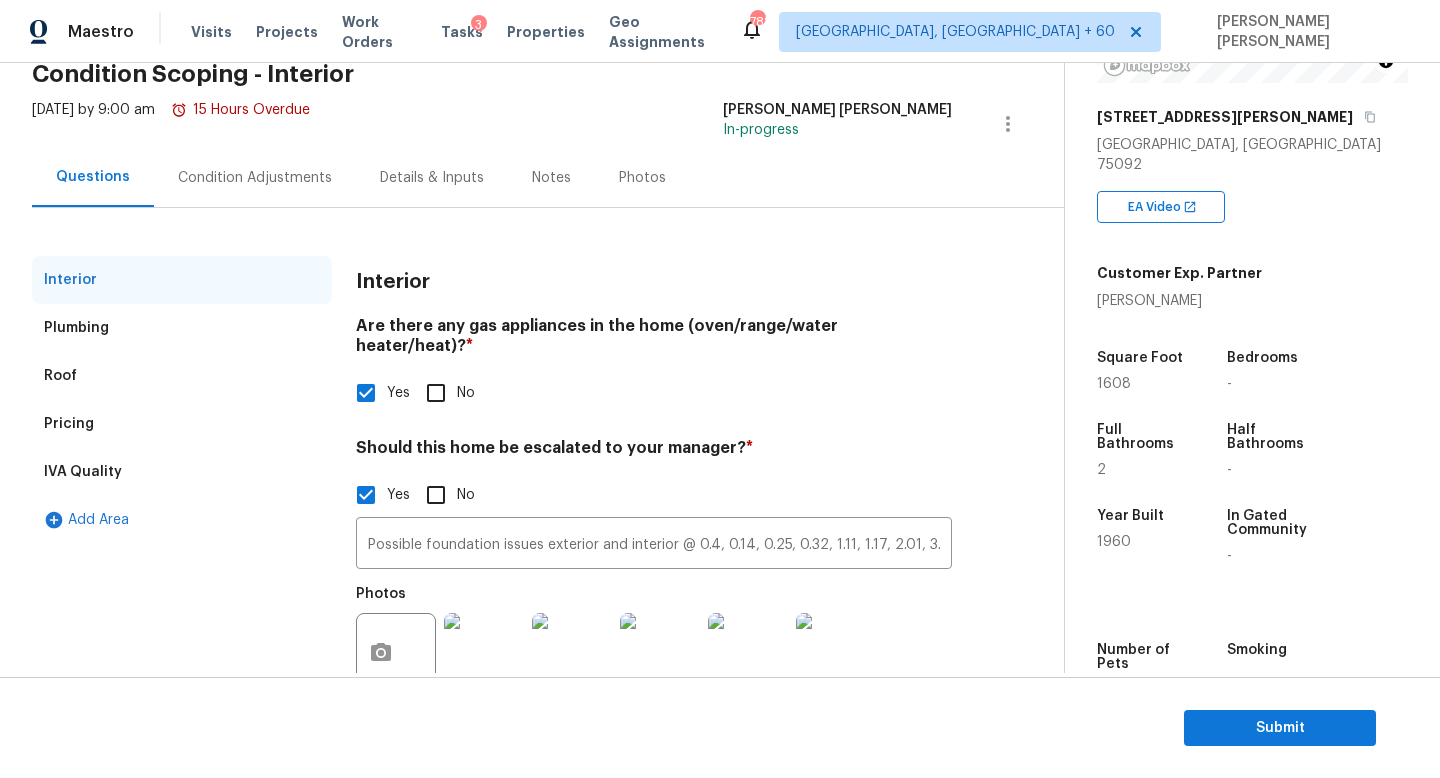 scroll, scrollTop: 99, scrollLeft: 0, axis: vertical 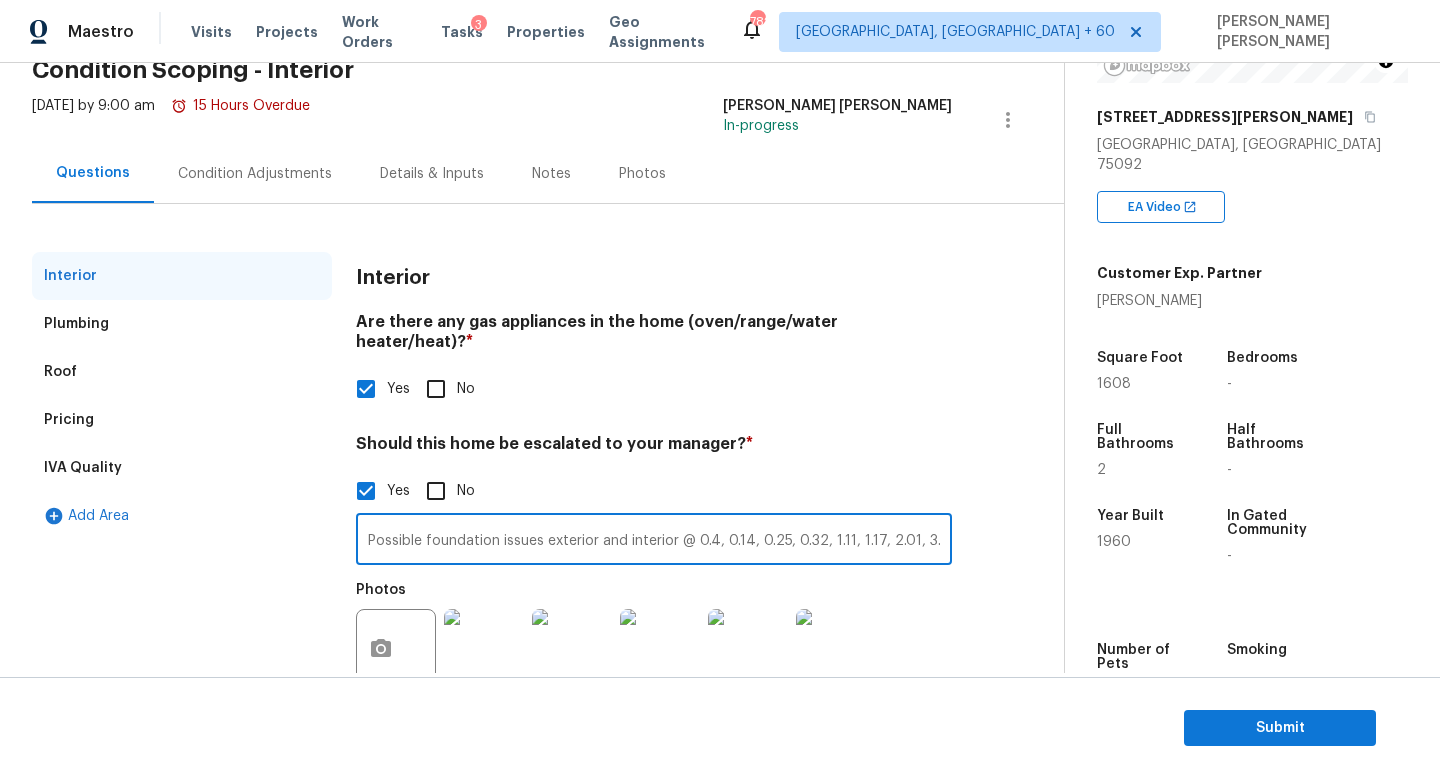 click on "Possible foundation issues exterior and interior @ 0.4, 0.14, 0.25, 0.32, 1.11, 1.17, 2.01, 3.00, 4.08. HPM proposed walk on this property." at bounding box center [654, 541] 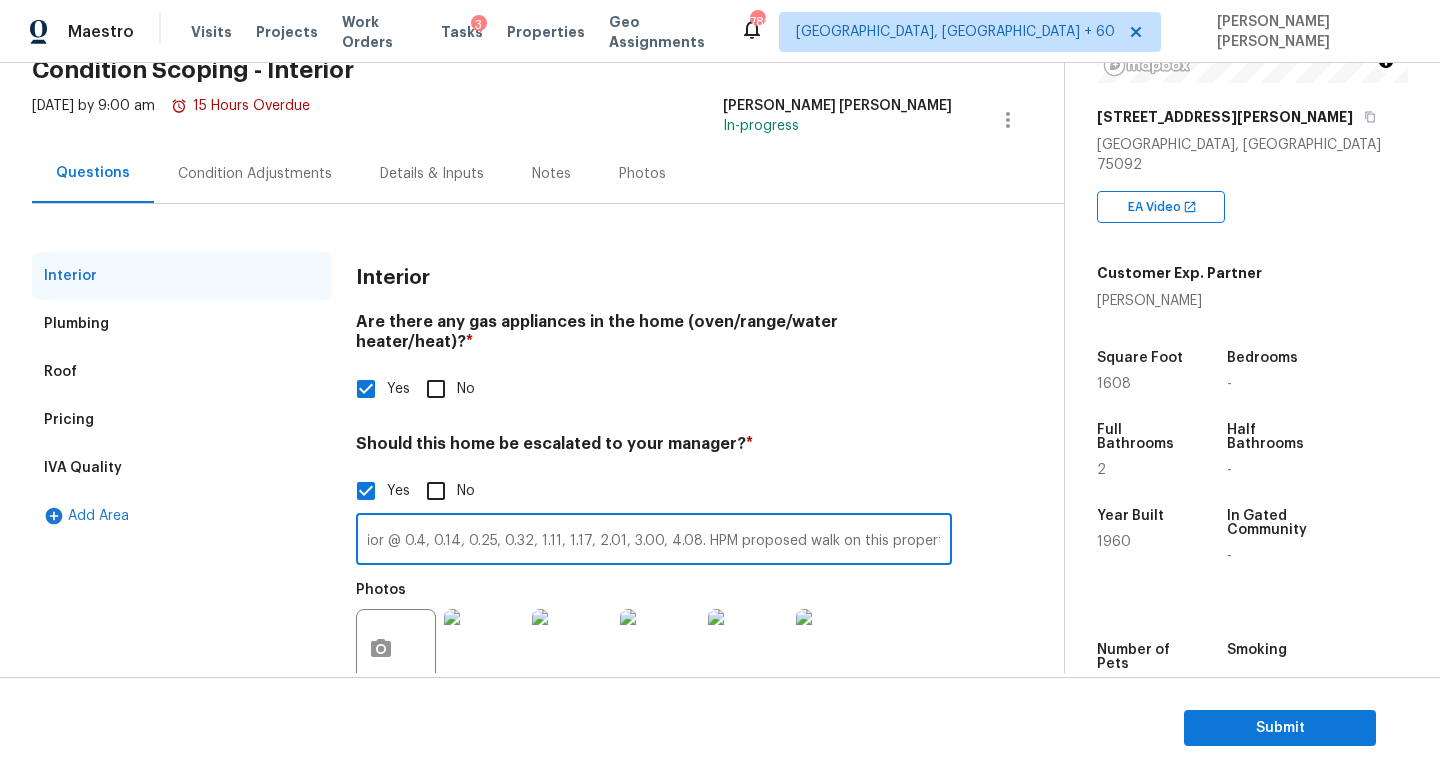 drag, startPoint x: 562, startPoint y: 511, endPoint x: 1074, endPoint y: 529, distance: 512.3163 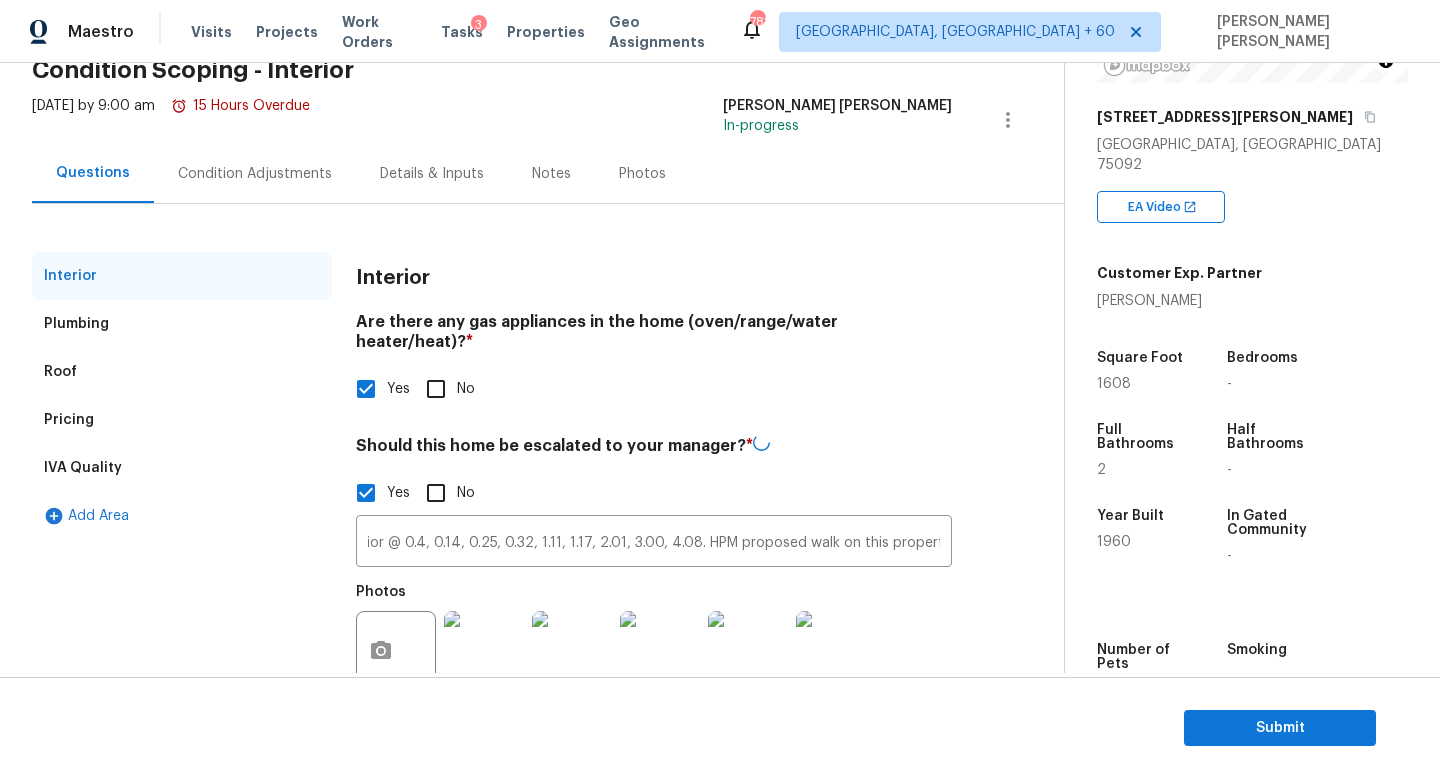click on "Interior Plumbing Roof Pricing IVA Quality Add Area Interior Are there any gas appliances in the home (oven/range/water heater/heat)?  * Yes No Should this home be escalated to your manager?  * Yes No Possible foundation issues exterior and interior @ 0.4, 0.14, 0.25, 0.32, 1.11, 1.17, 2.01, 3.00, 4.08. HPM proposed walk on this property. ​ Photos  +9" at bounding box center [524, 489] 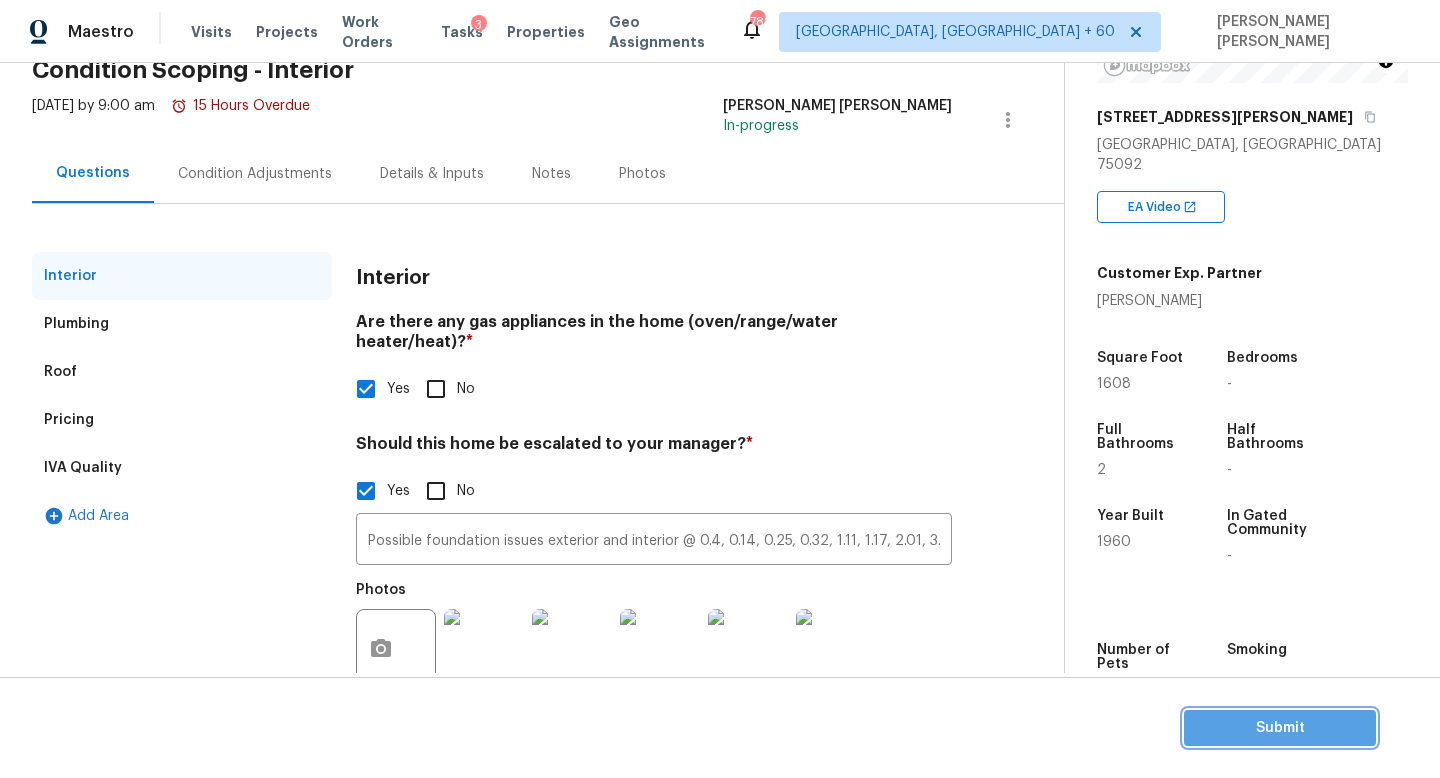 click on "Submit" at bounding box center (1280, 728) 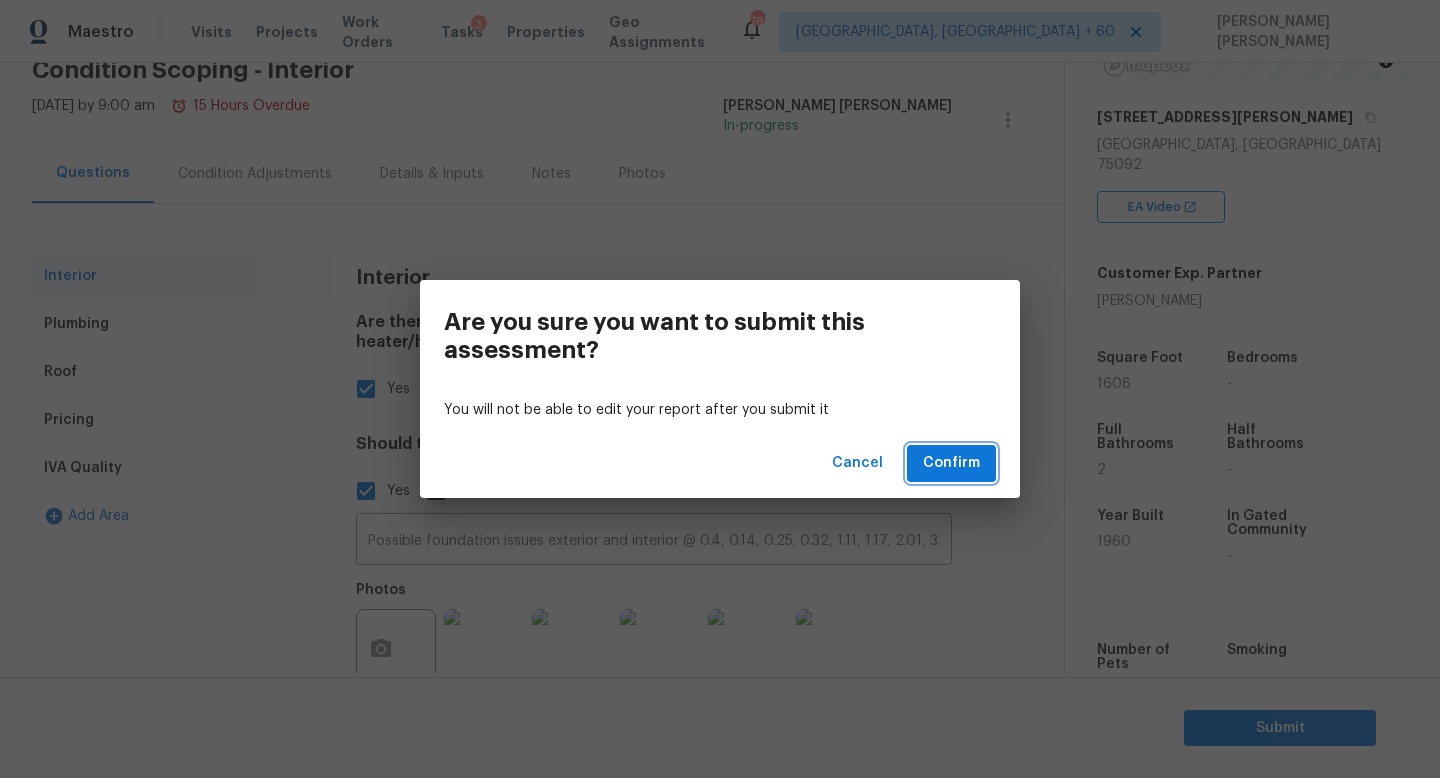 drag, startPoint x: 960, startPoint y: 454, endPoint x: 642, endPoint y: 165, distance: 429.7034 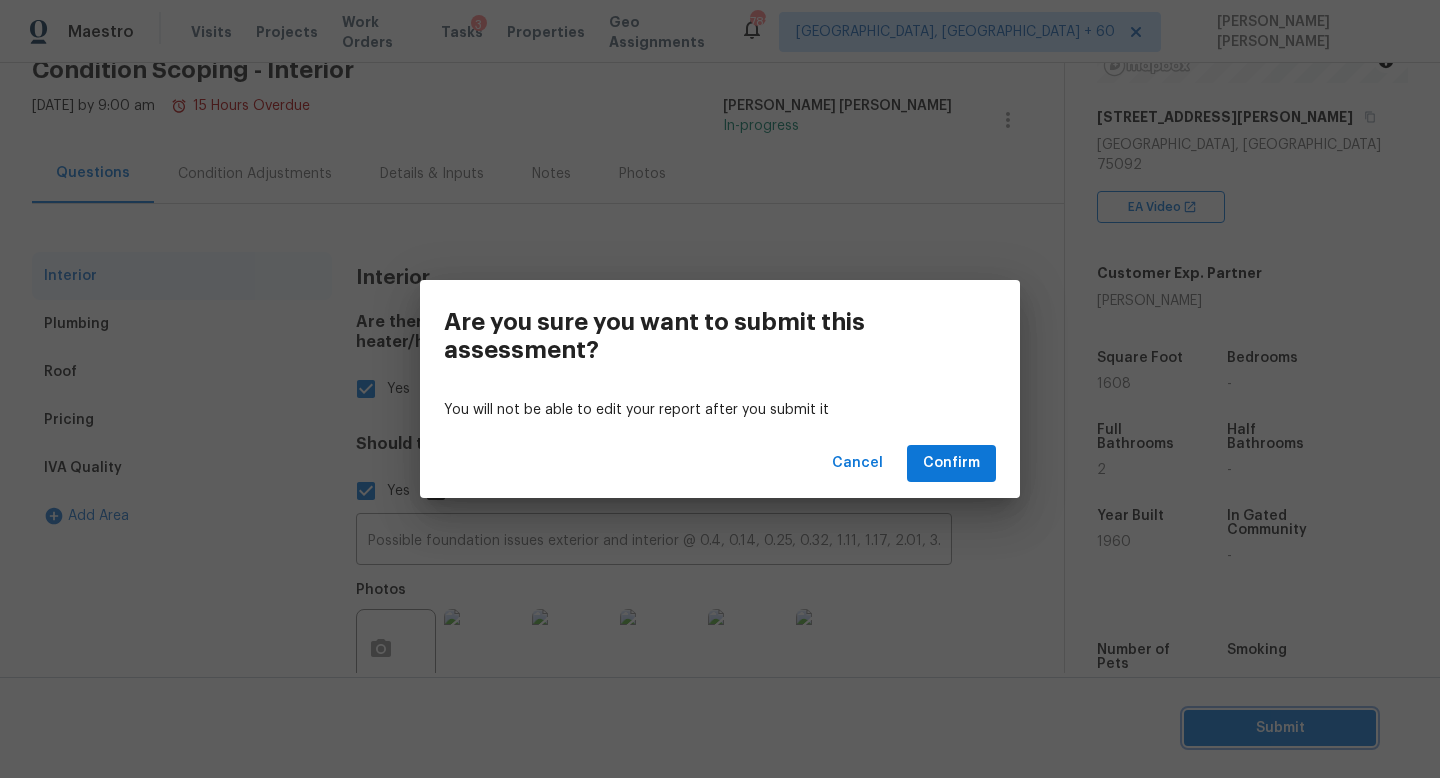 click on "Are you sure you want to submit this assessment? You will not be able to edit your report after you submit it Cancel Confirm" at bounding box center (720, 389) 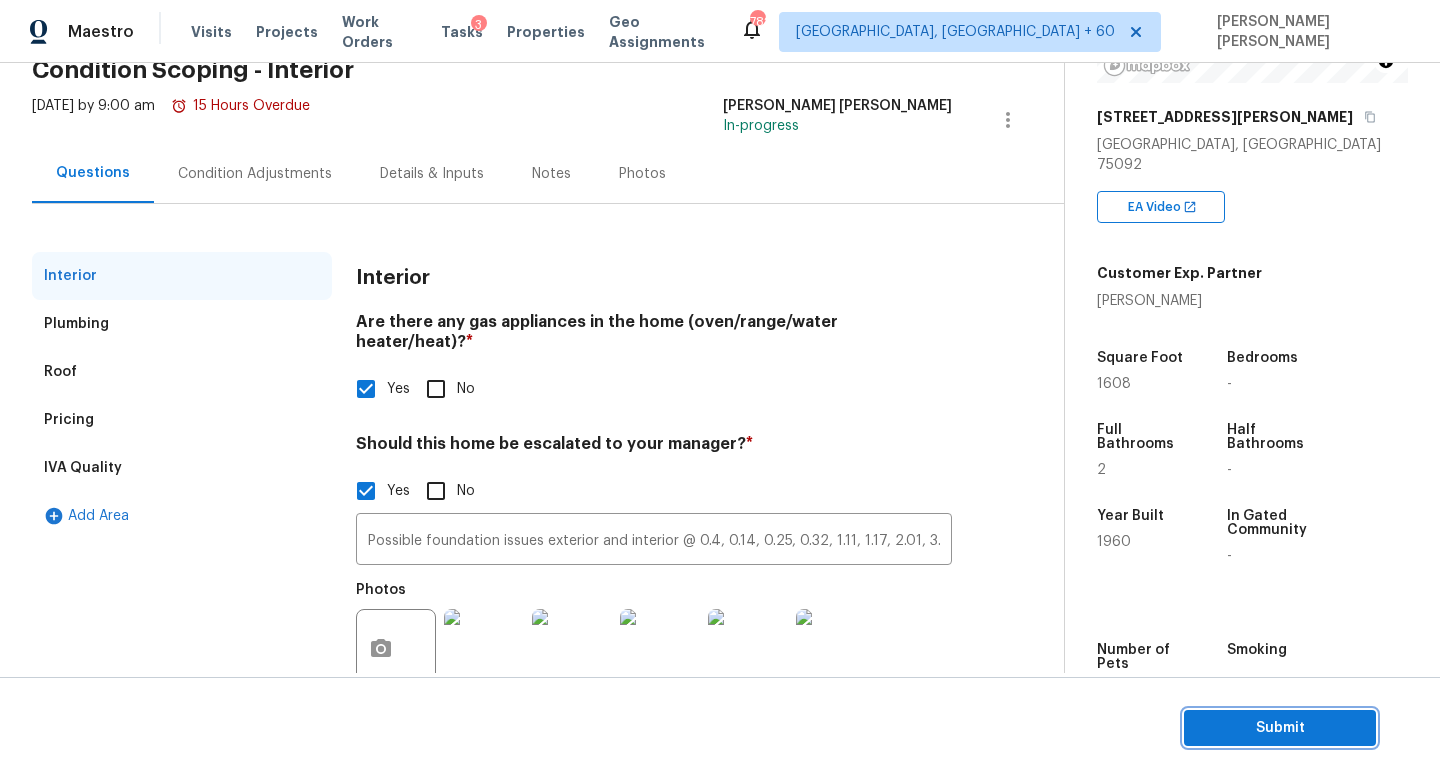 click on "Submit" at bounding box center [1280, 728] 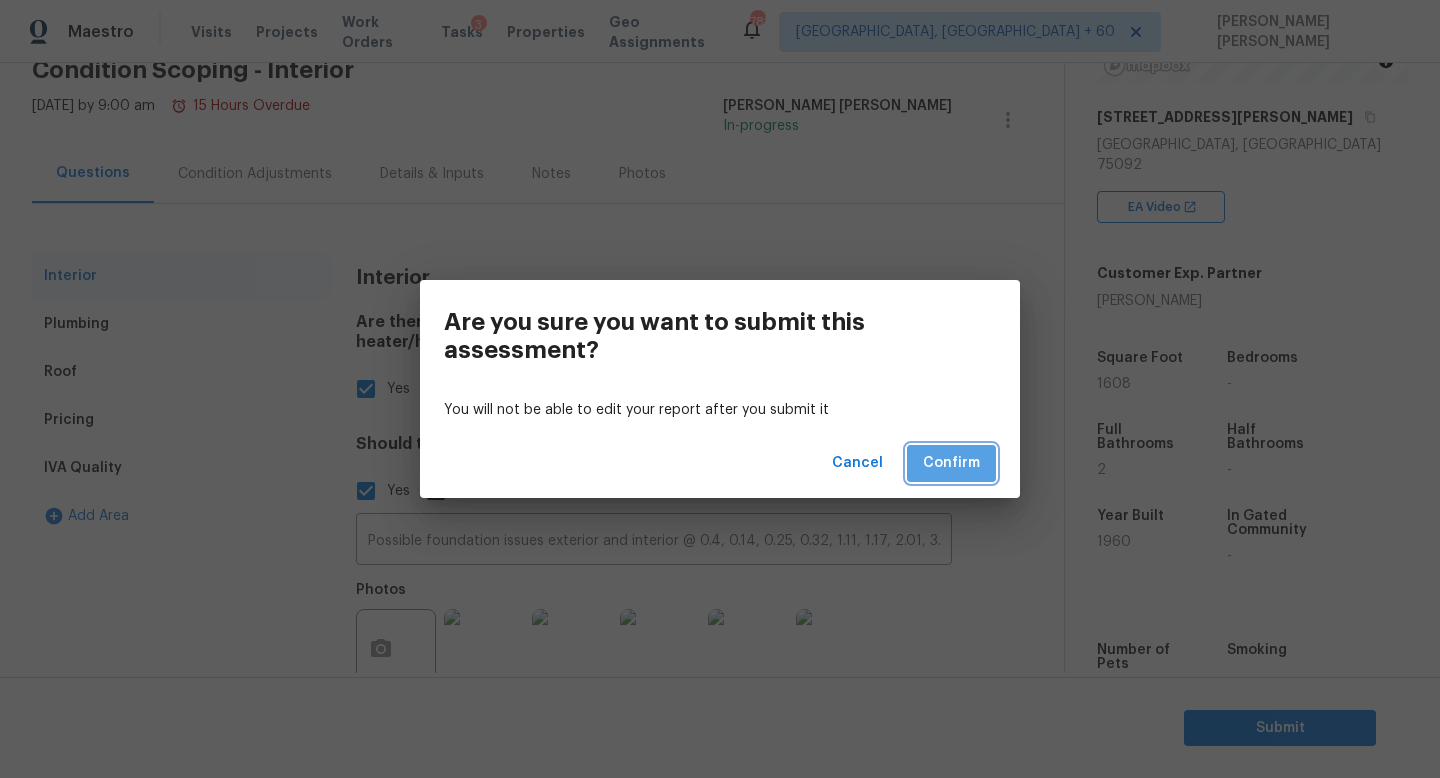 click on "Confirm" at bounding box center [951, 463] 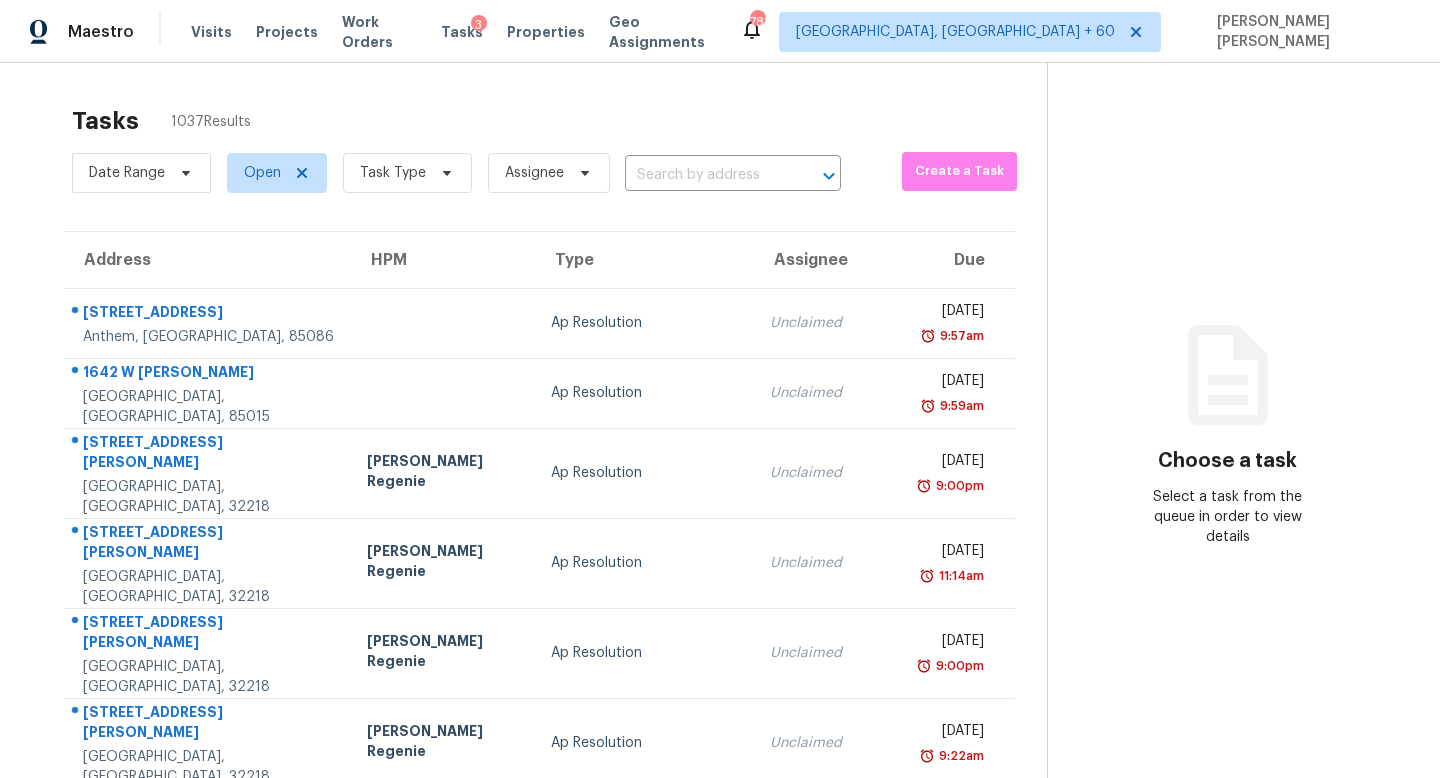 click on "Tasks 1037  Results Date Range Open Task Type Assignee ​ Create a Task Address HPM Type Assignee Due 3728 W Turtle Hill Dr   Anthem, AZ, 85086 Ap Resolution Unclaimed Tue, Dec 14th 2021 9:57am 1642 W Tuckey Ln   Phoenix, AZ, 85015 Ap Resolution Unclaimed Tue, Dec 14th 2021 9:59am 10649 Arnez Rd   Jacksonville, FL, 32218 Jordan Lopez Regenie Ap Resolution Unclaimed Wed, Mar 30th 2022 9:00pm 10649 Arnez Rd   Jacksonville, FL, 32218 Jordan Lopez Regenie Ap Resolution Unclaimed Tue, Apr 5th 2022 11:14am 10649 Arnez Rd   Jacksonville, FL, 32218 Jordan Lopez Regenie Ap Resolution Unclaimed Wed, Apr 20th 2022 9:00pm 10649 Arnez Rd   Jacksonville, FL, 32218 Jordan Lopez Regenie Ap Resolution Unclaimed Wed, May 4th 2022 9:22am 5930 Beaudry Dr   Houston, TX, 77035 Walk Proposed Seyi Dodo-Williams In Progress Thu, May 12th 2022 1:15pm 5930 Beaudry Dr   Houston, TX, 77035 Walk Proposed Unclaimed Thu, May 12th 2022 1:15pm 2021 W Natal Cir   Mesa, AZ, 85202 Ap Resolution Unclaimed Mon, May 16th 2022 12:30pm In Progress" at bounding box center (539, 608) 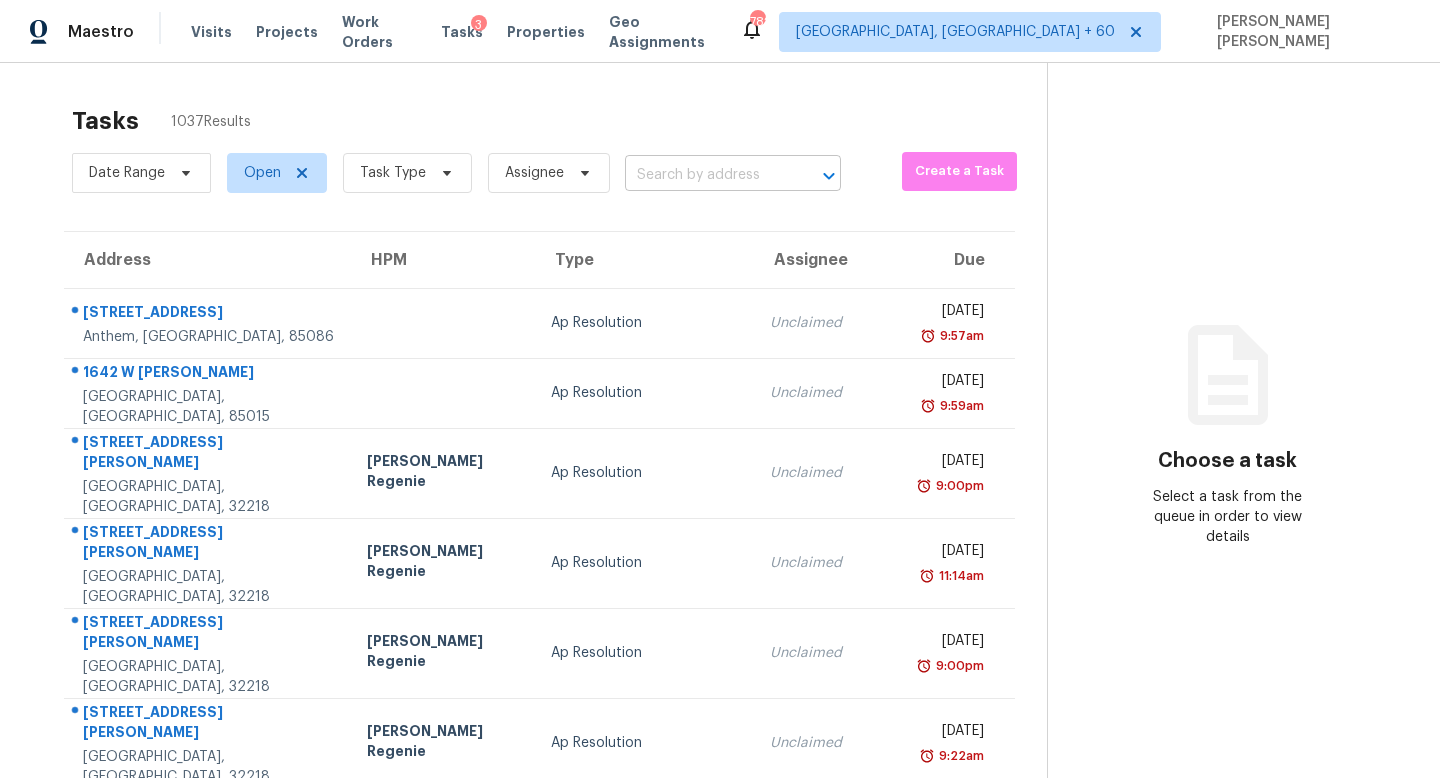 click at bounding box center (705, 175) 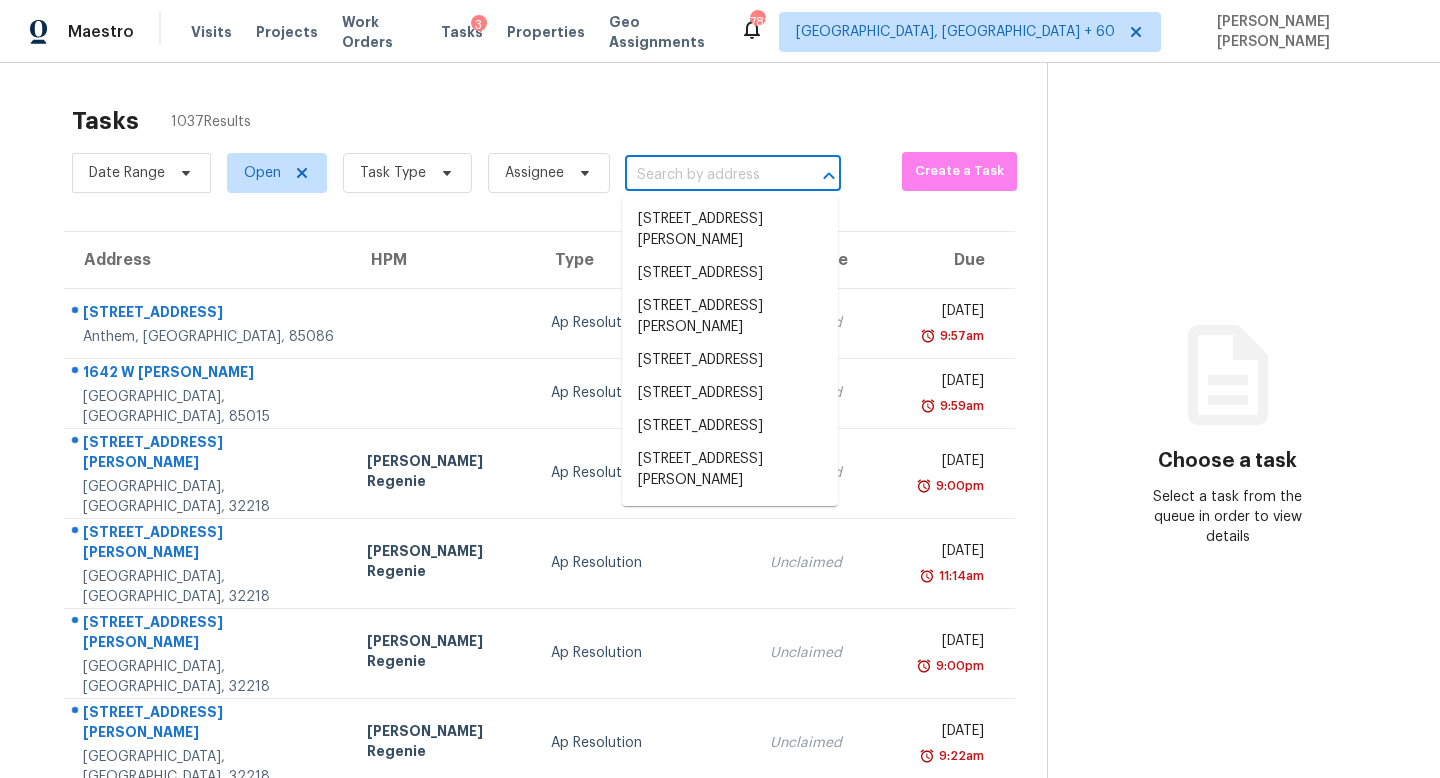 paste on "8273 Eastshore Dr Union City, GA, 30291" 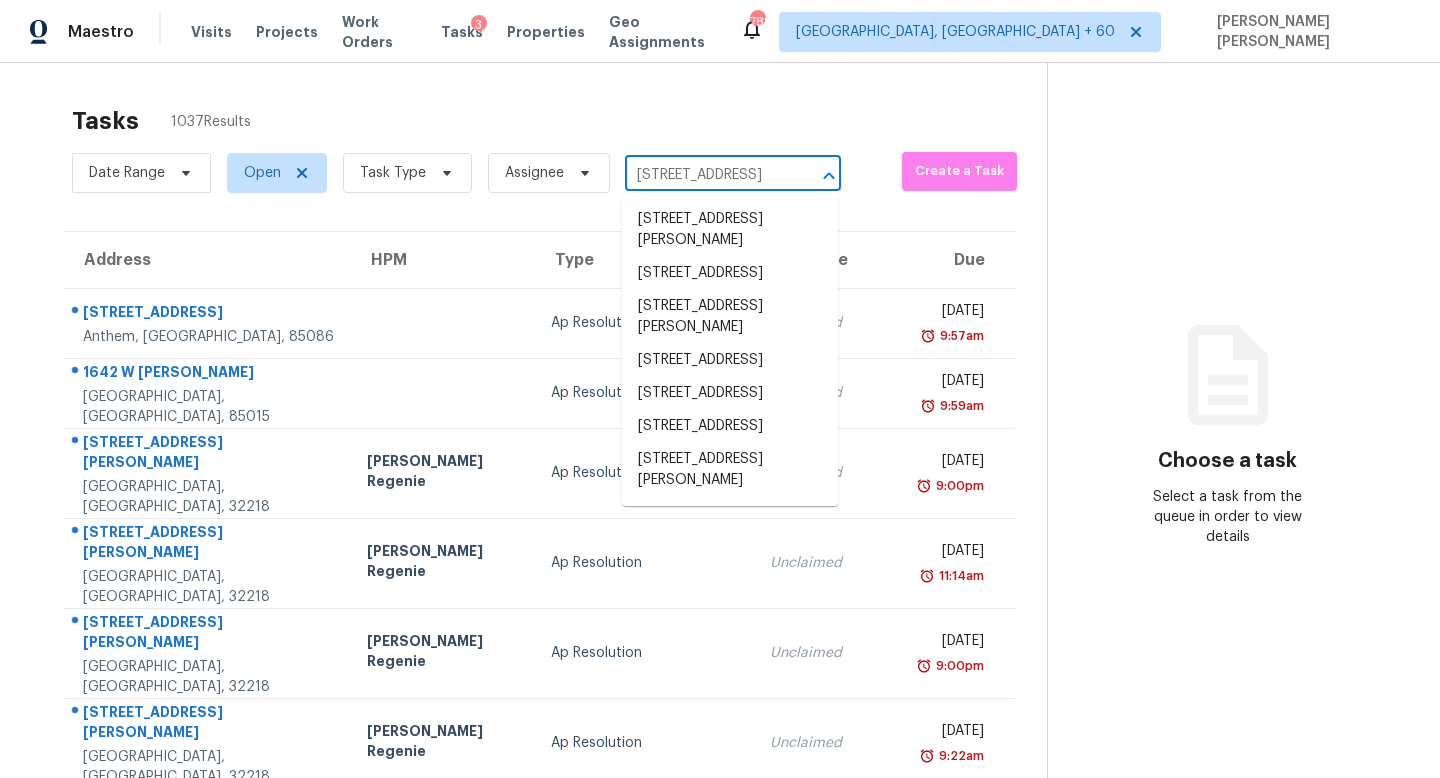 scroll, scrollTop: 0, scrollLeft: 116, axis: horizontal 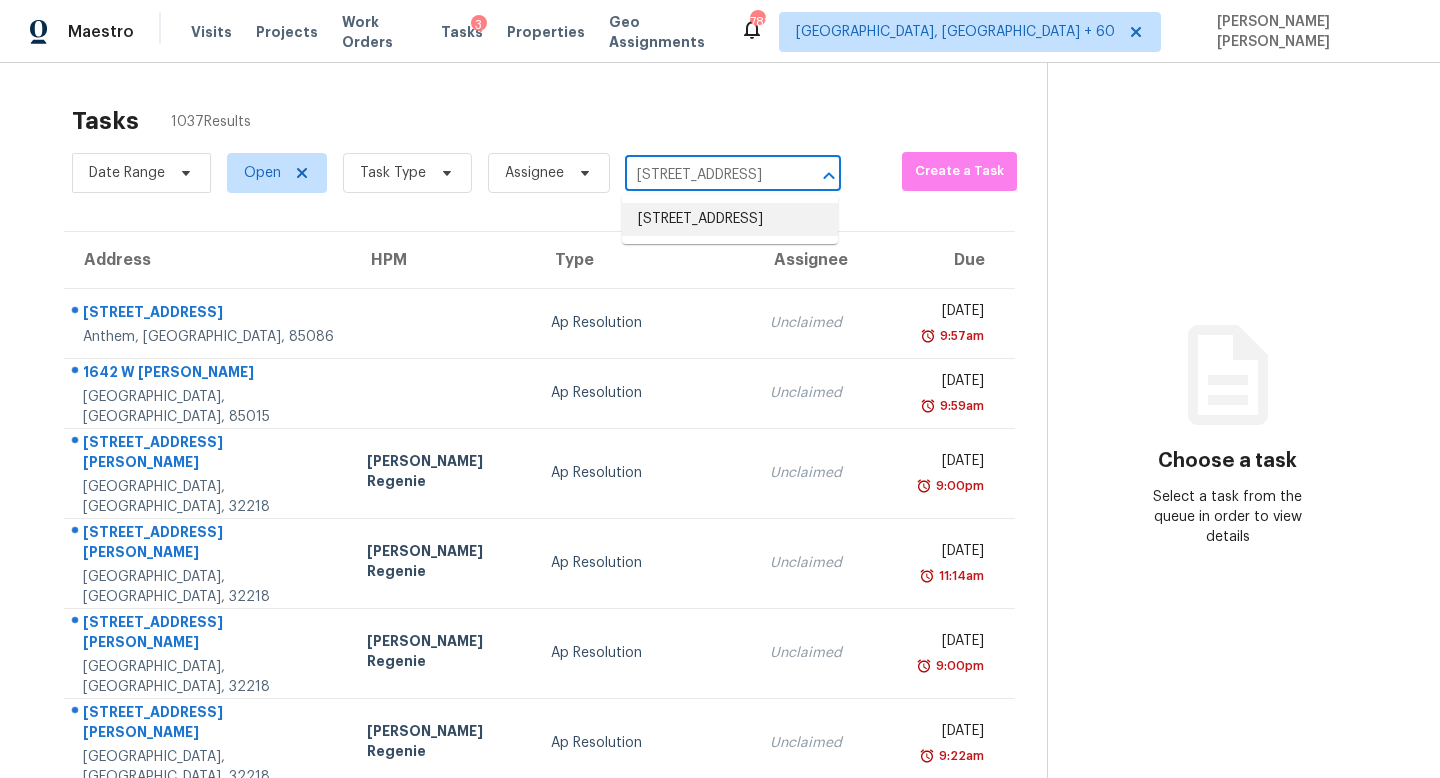 click on "8273 Eastshore Dr, Union City, GA 30291" at bounding box center [730, 219] 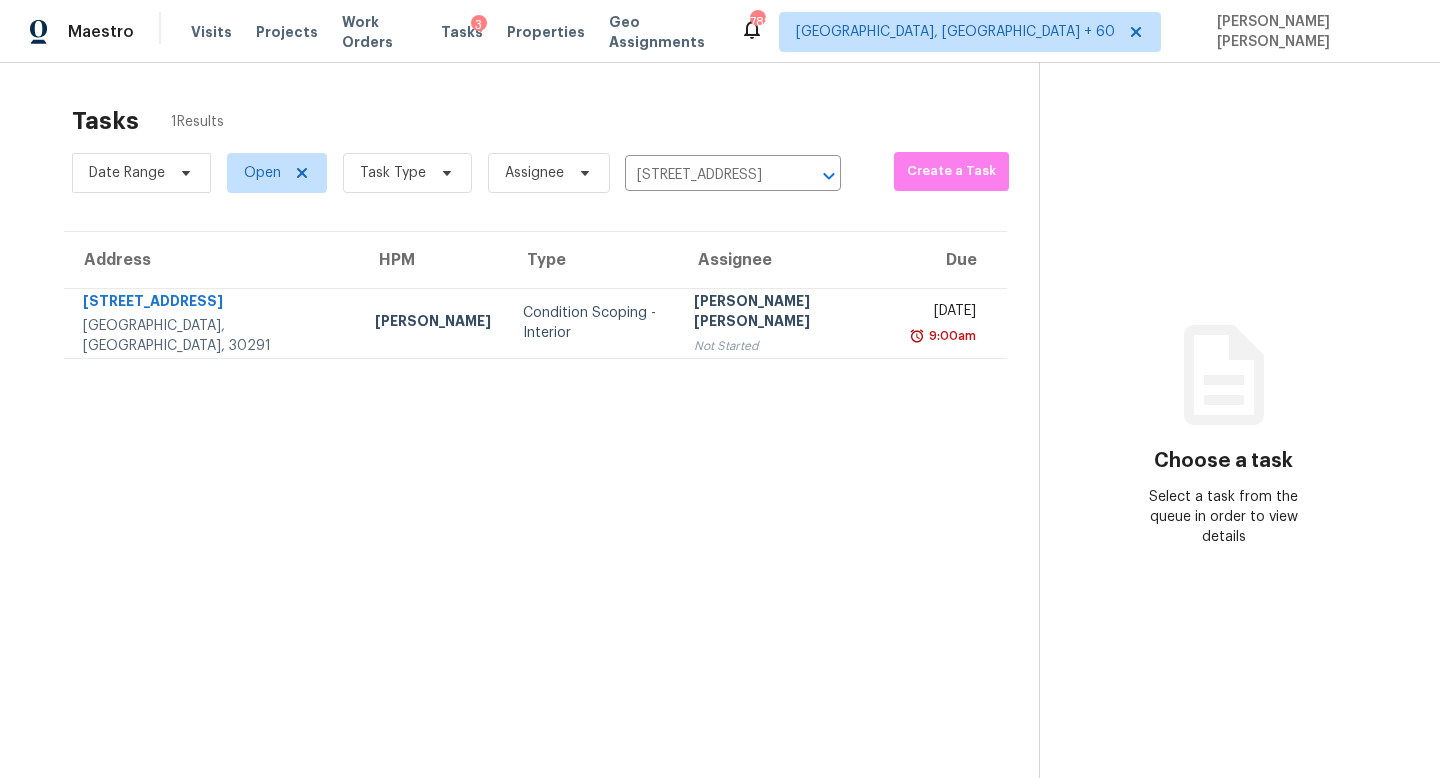click on "Tasks 1  Results Date Range Open Task Type Assignee 8273 Eastshore Dr, Union City, GA 30291 ​ Create a Task Address HPM Type Assignee Due 8273 Eastshore Dr   Union City, GA, 30291 Jaydon Entrekin Condition Scoping - Interior Jishnu Manoj Not Started Mon, Jul 14th 2025 9:00am" at bounding box center (535, 468) 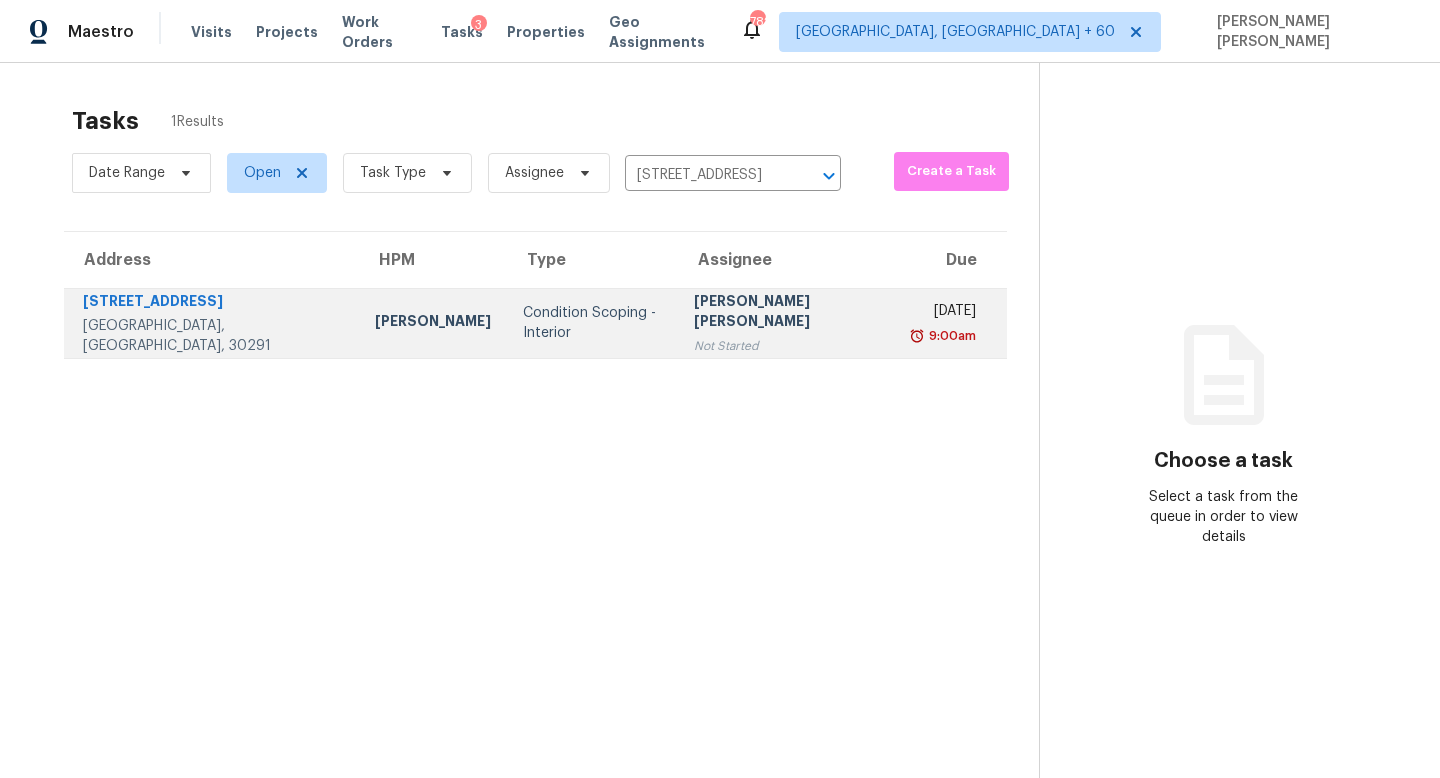 click on "Jishnu Manoj Not Started" at bounding box center (788, 323) 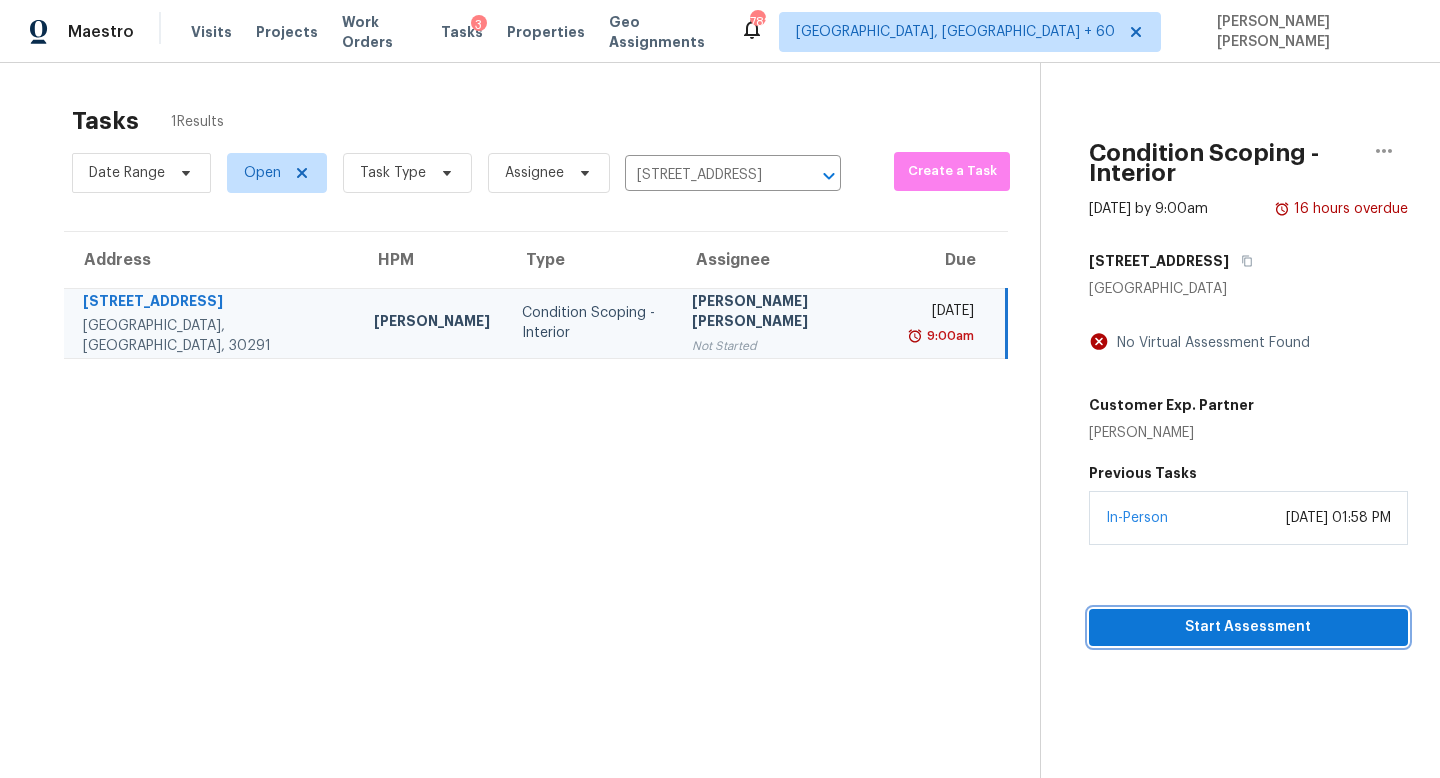 click on "Start Assessment" at bounding box center (1248, 627) 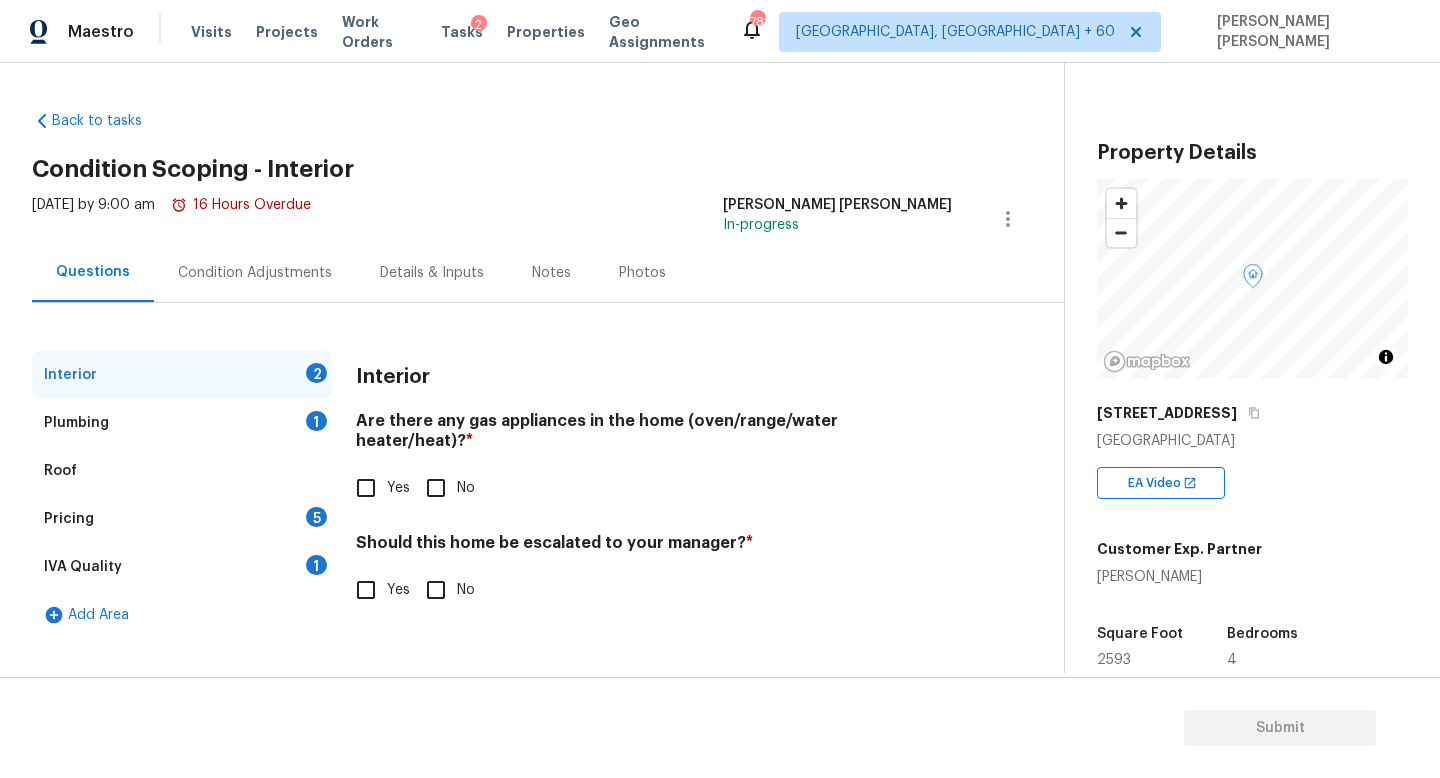 click on "Interior Are there any gas appliances in the home (oven/range/water heater/heat)?  * Yes No Should this home be escalated to your manager?  * Yes No" at bounding box center (654, 493) 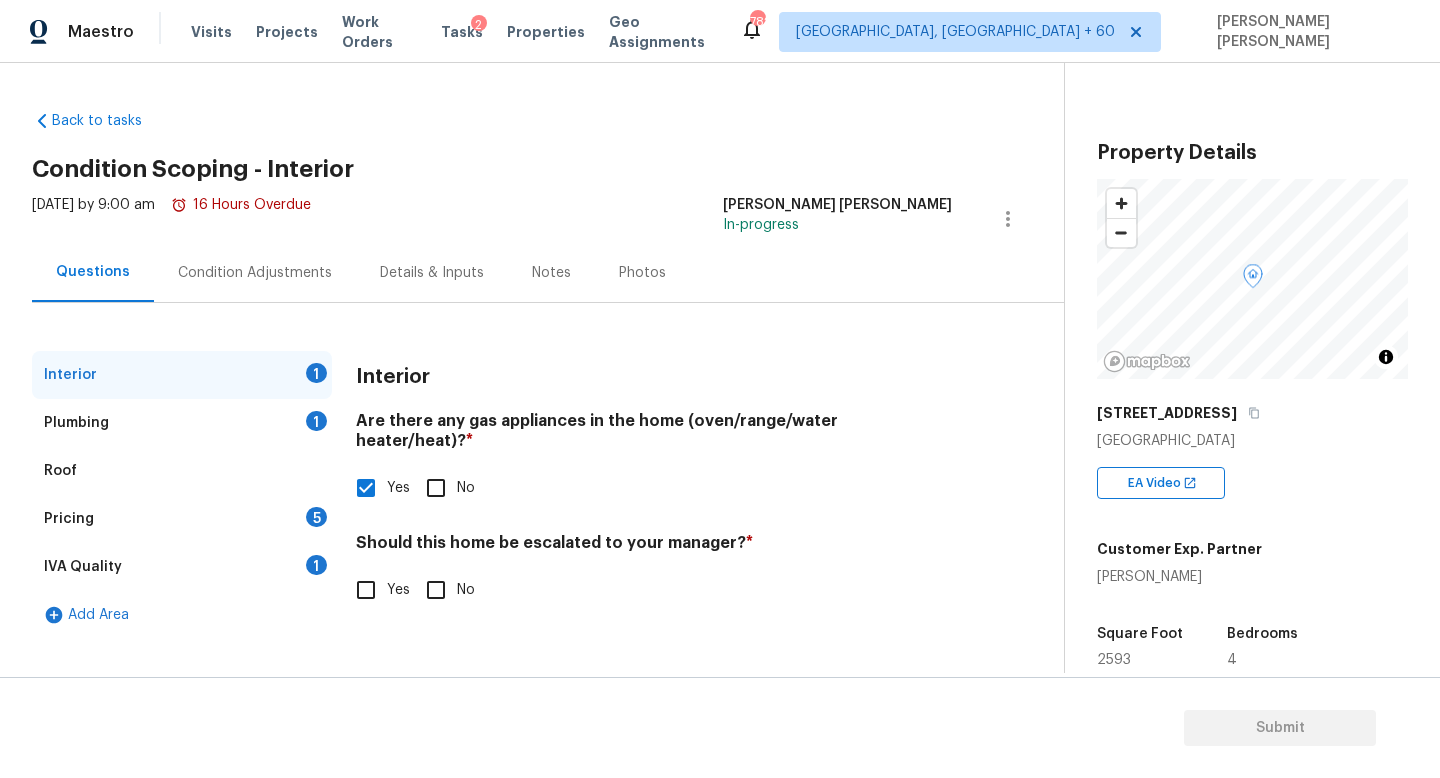 click on "Plumbing 1" at bounding box center [182, 423] 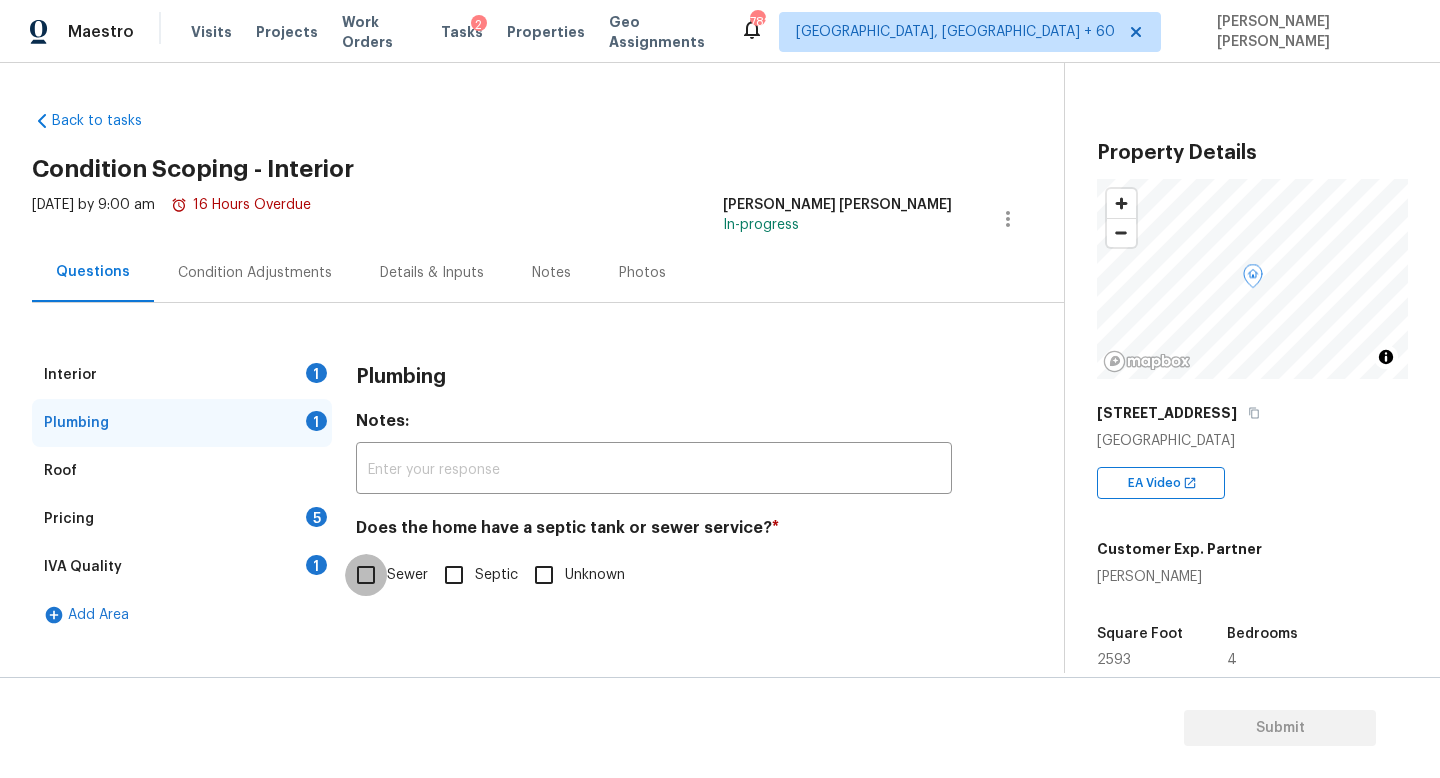 click on "Sewer" at bounding box center (366, 575) 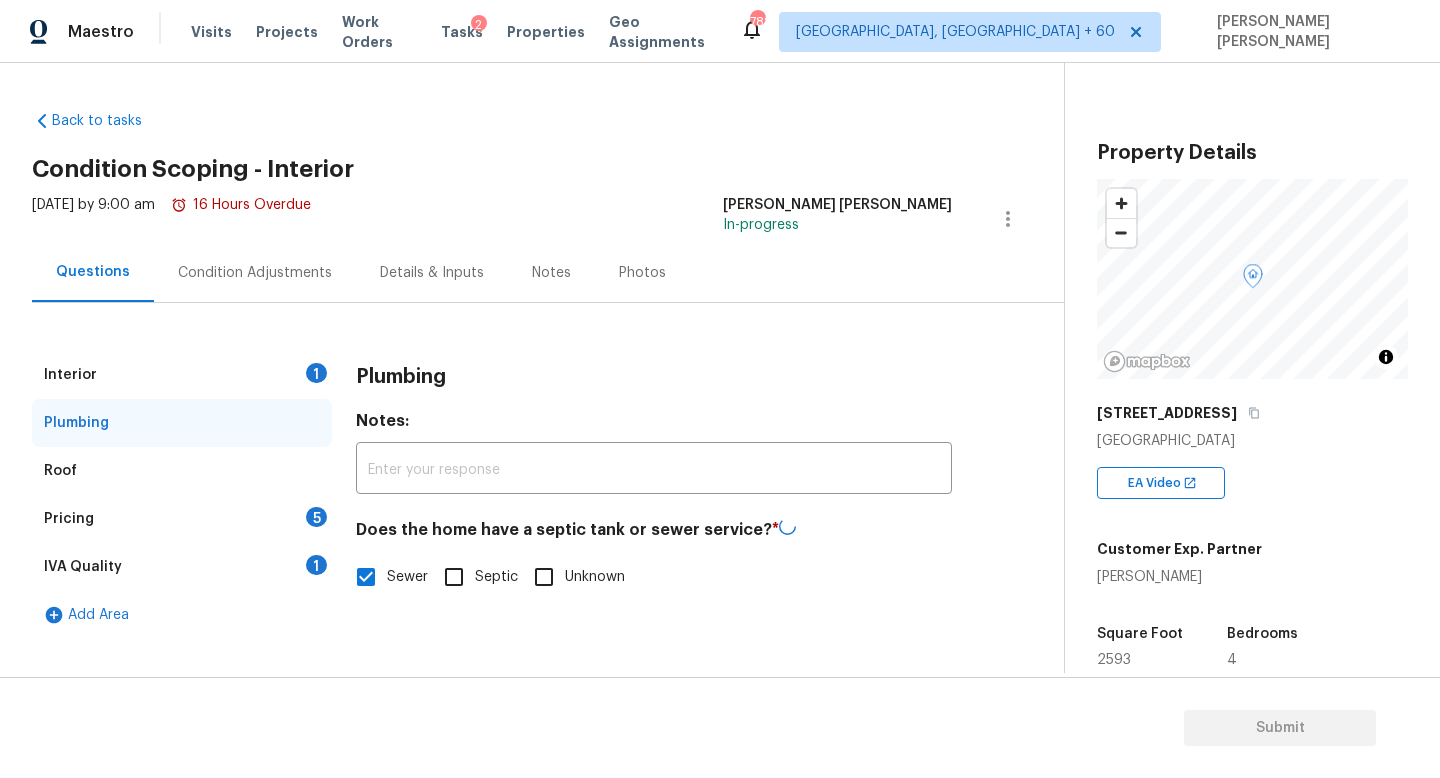 click on "Pricing 5" at bounding box center (182, 519) 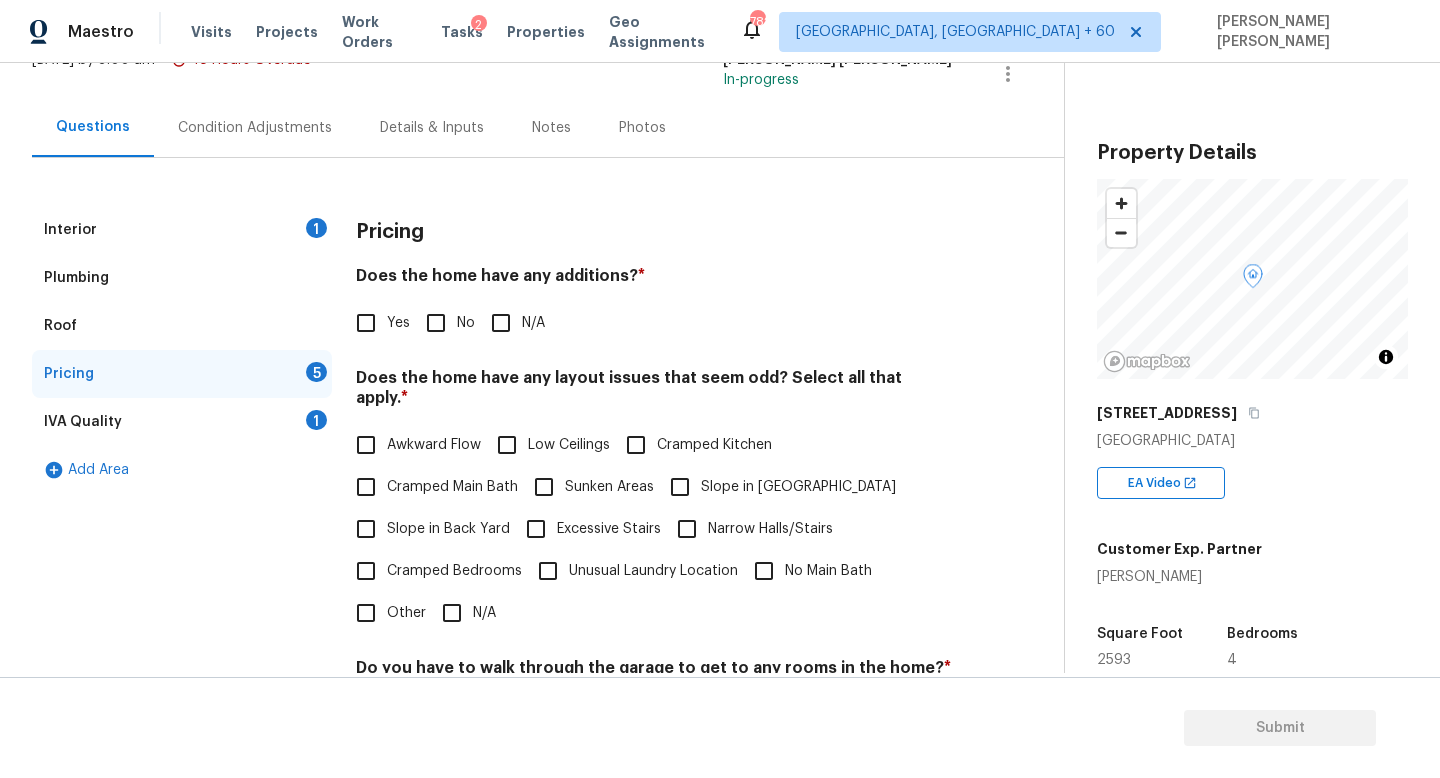 scroll, scrollTop: 154, scrollLeft: 0, axis: vertical 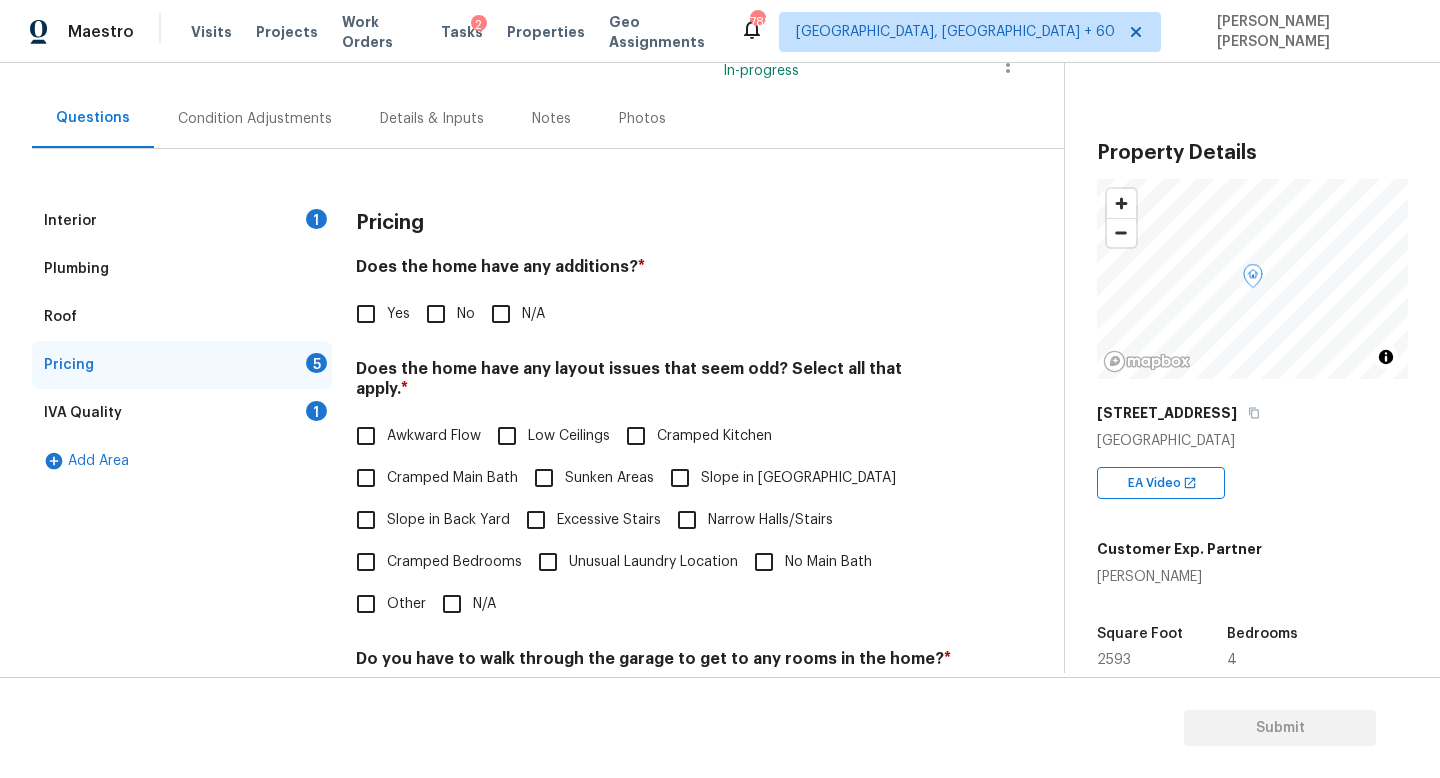 click on "No" at bounding box center (436, 314) 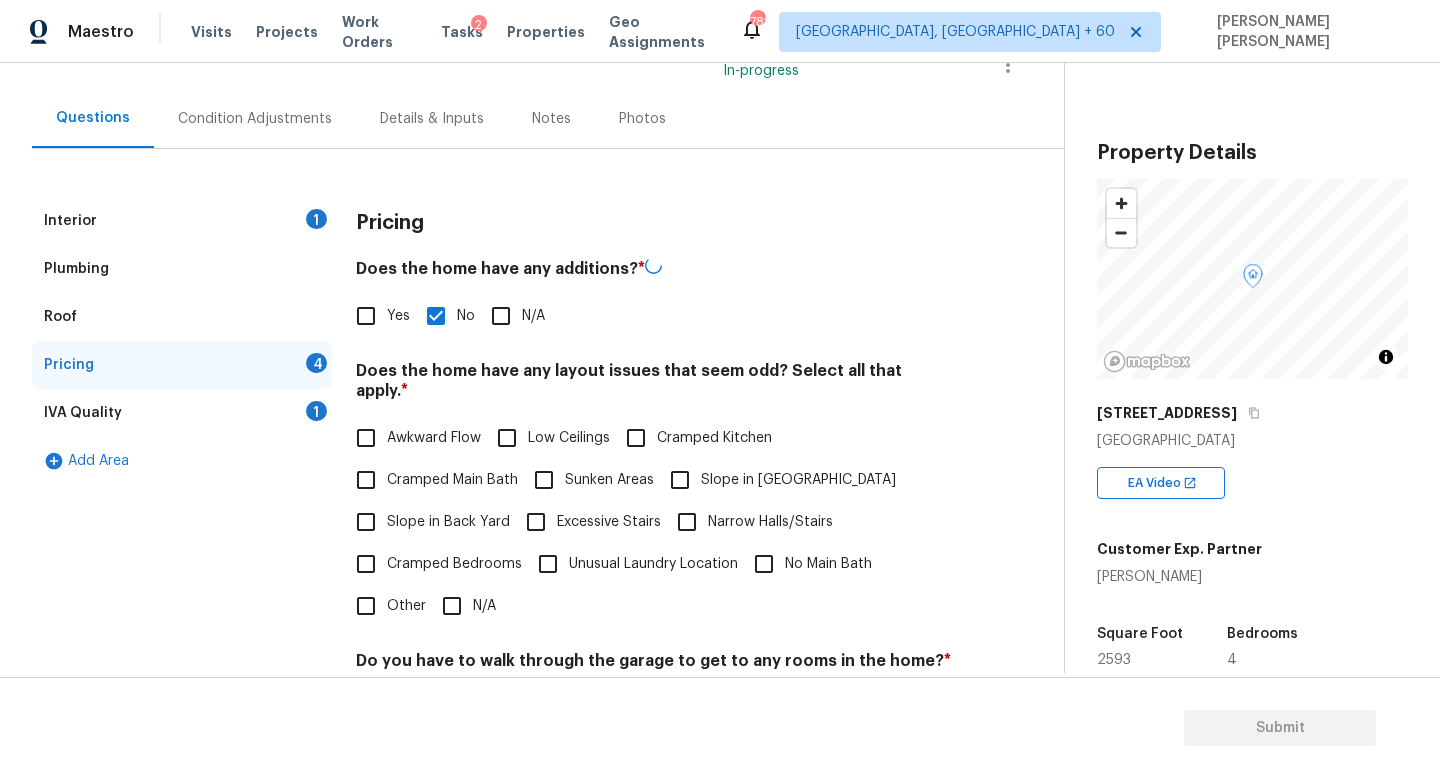 scroll, scrollTop: 301, scrollLeft: 0, axis: vertical 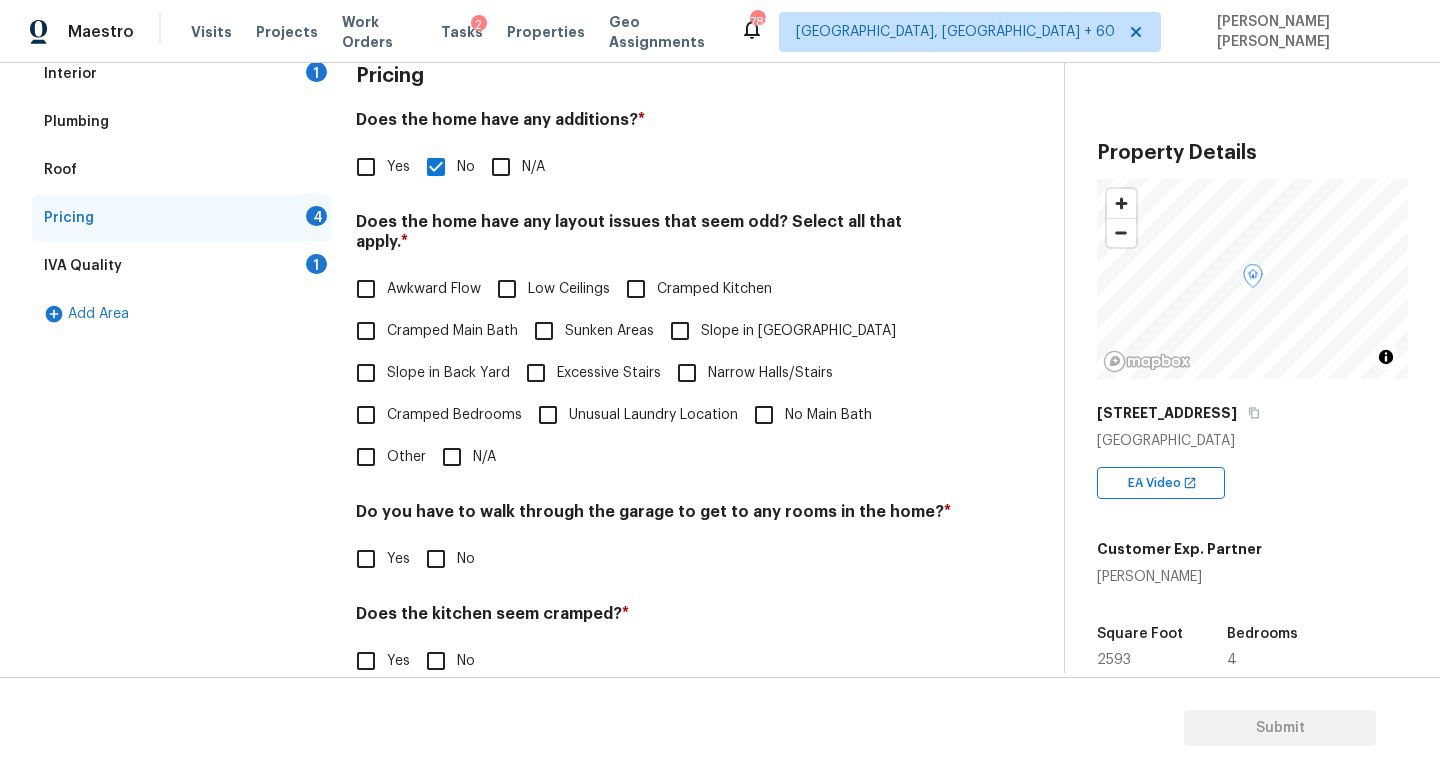click on "N/A" at bounding box center [452, 457] 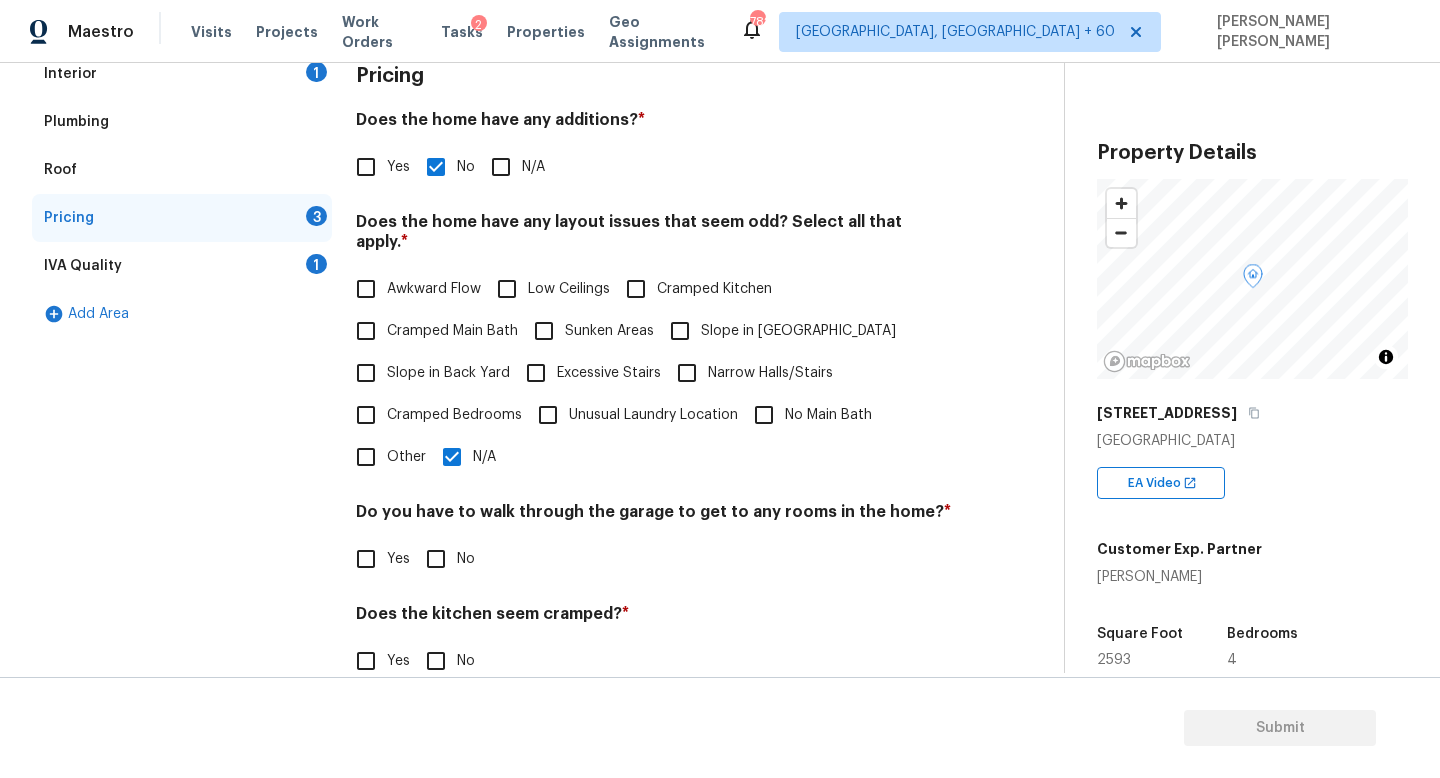 scroll, scrollTop: 0, scrollLeft: 0, axis: both 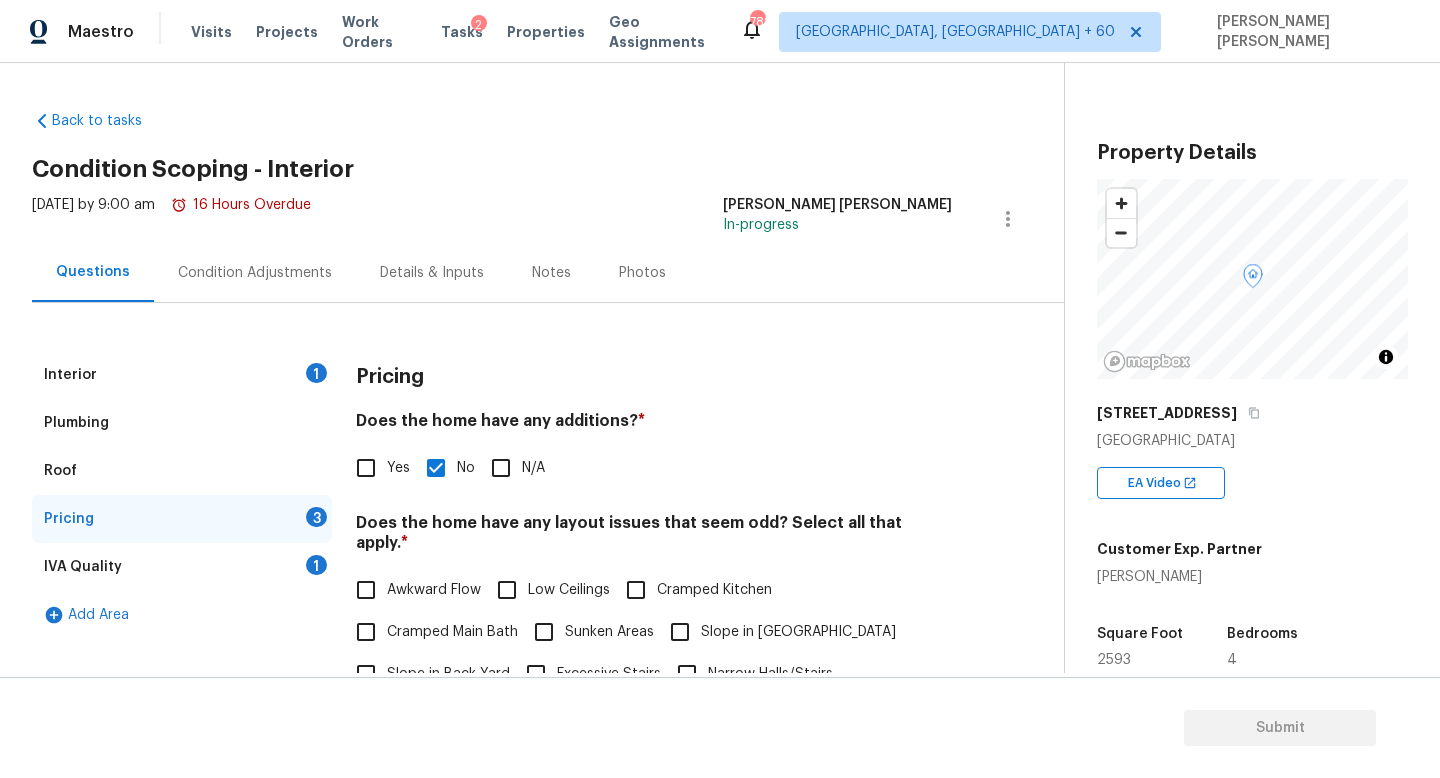 click on "Interior 1" at bounding box center [182, 375] 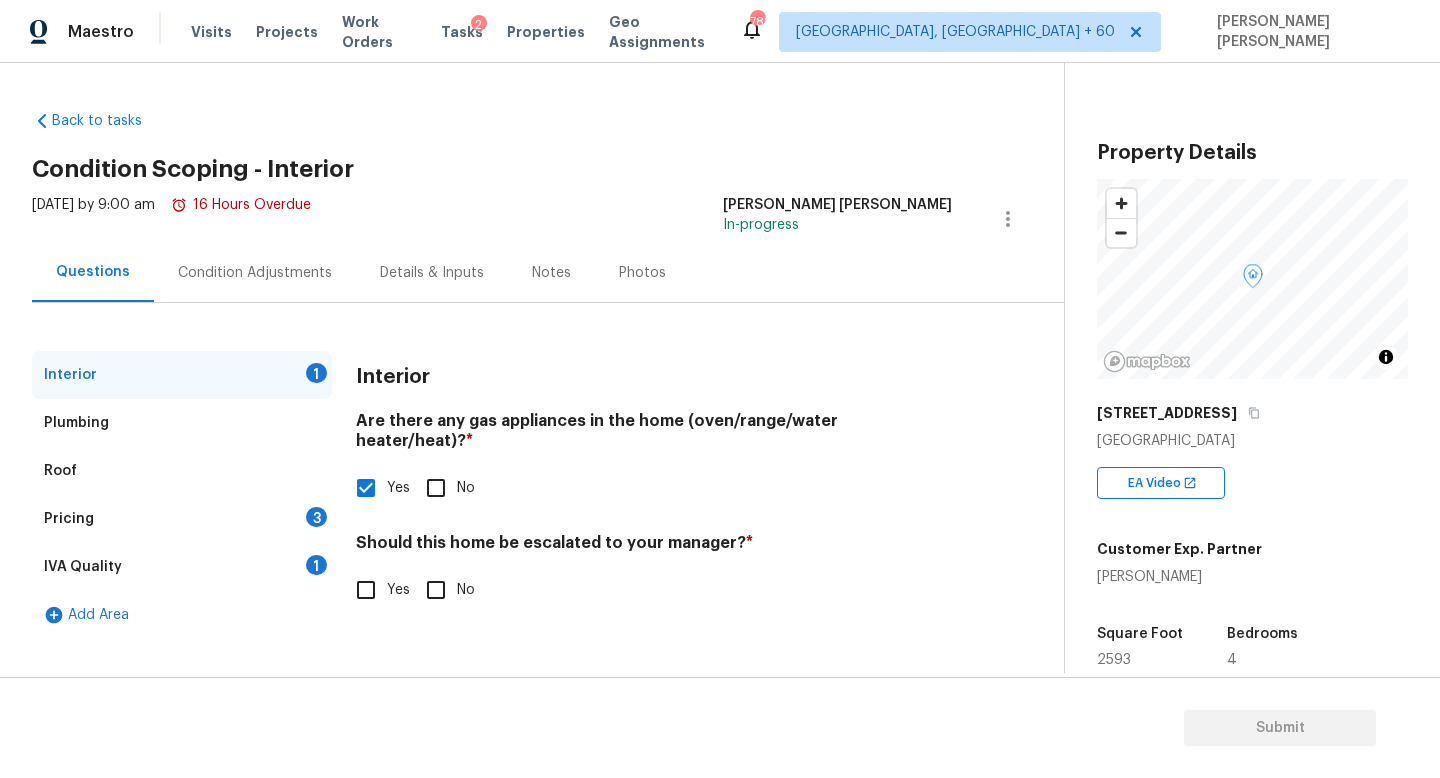 click on "Should this home be escalated to your manager?  * Yes No" at bounding box center (654, 572) 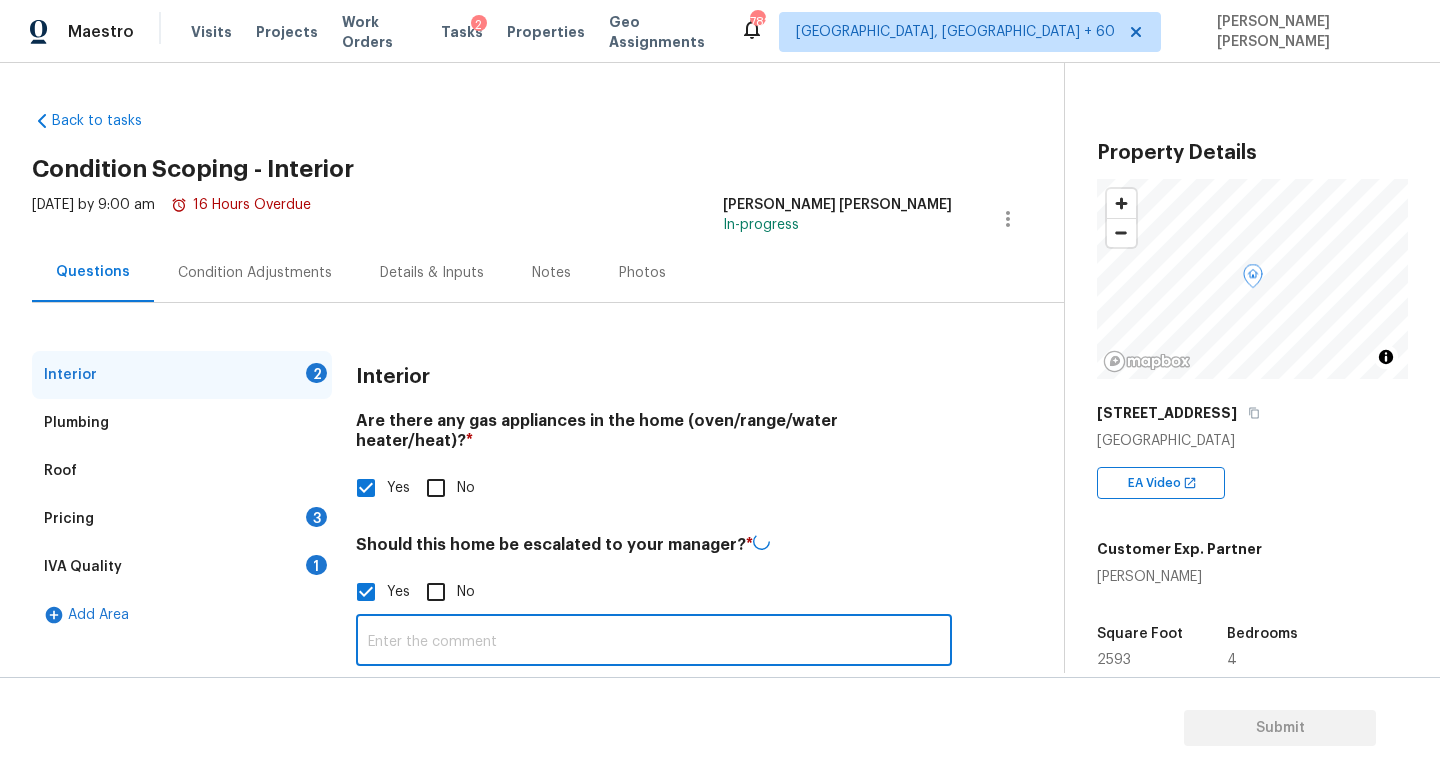 click at bounding box center (654, 642) 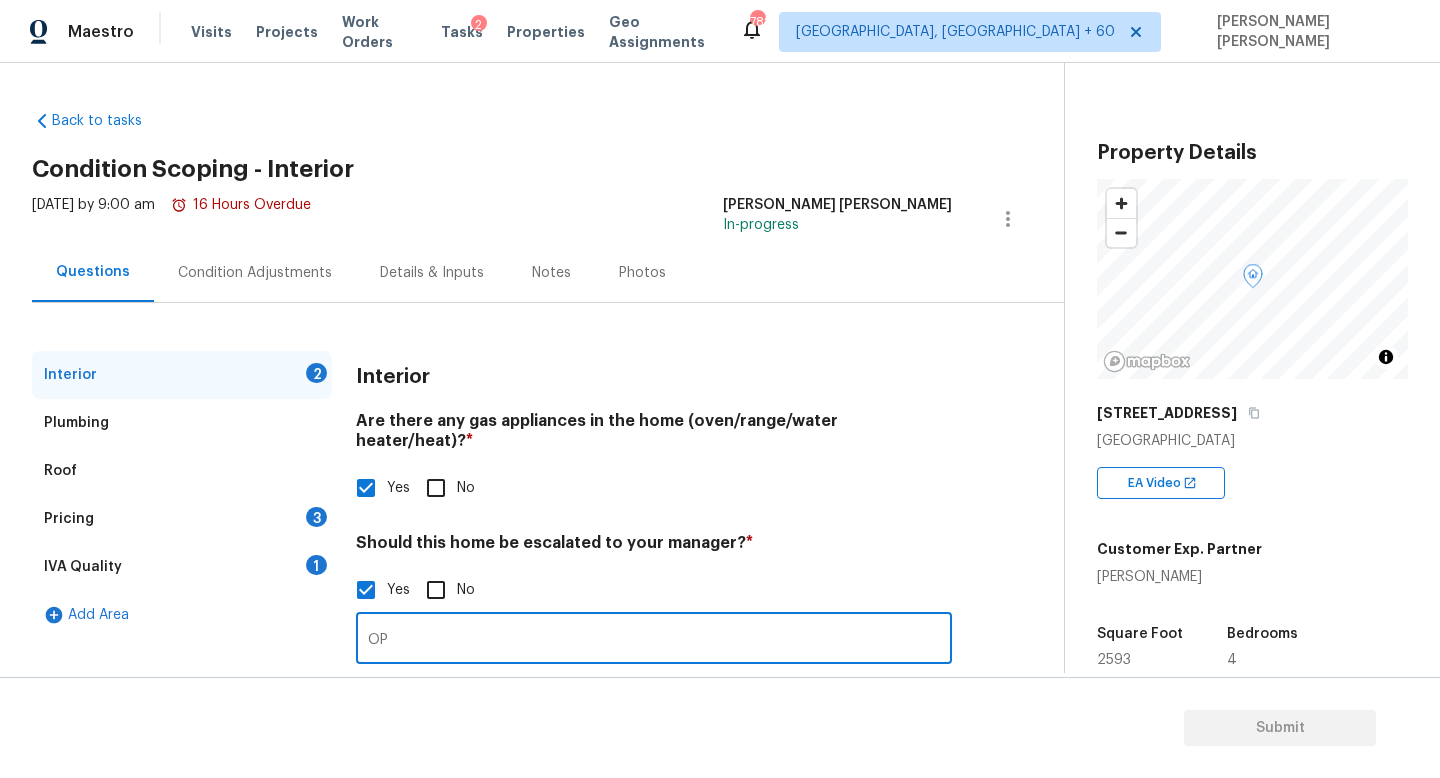 type on "O" 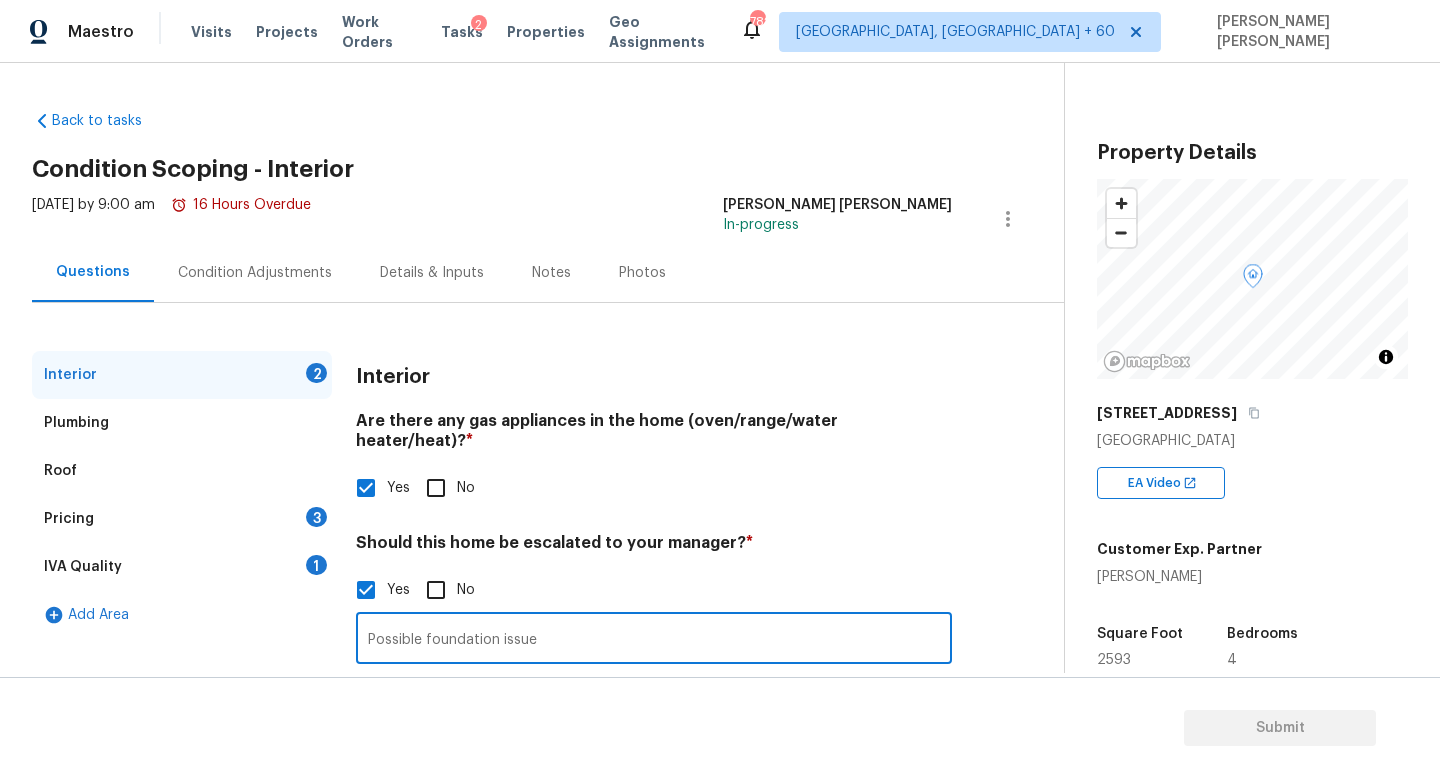 scroll, scrollTop: 137, scrollLeft: 0, axis: vertical 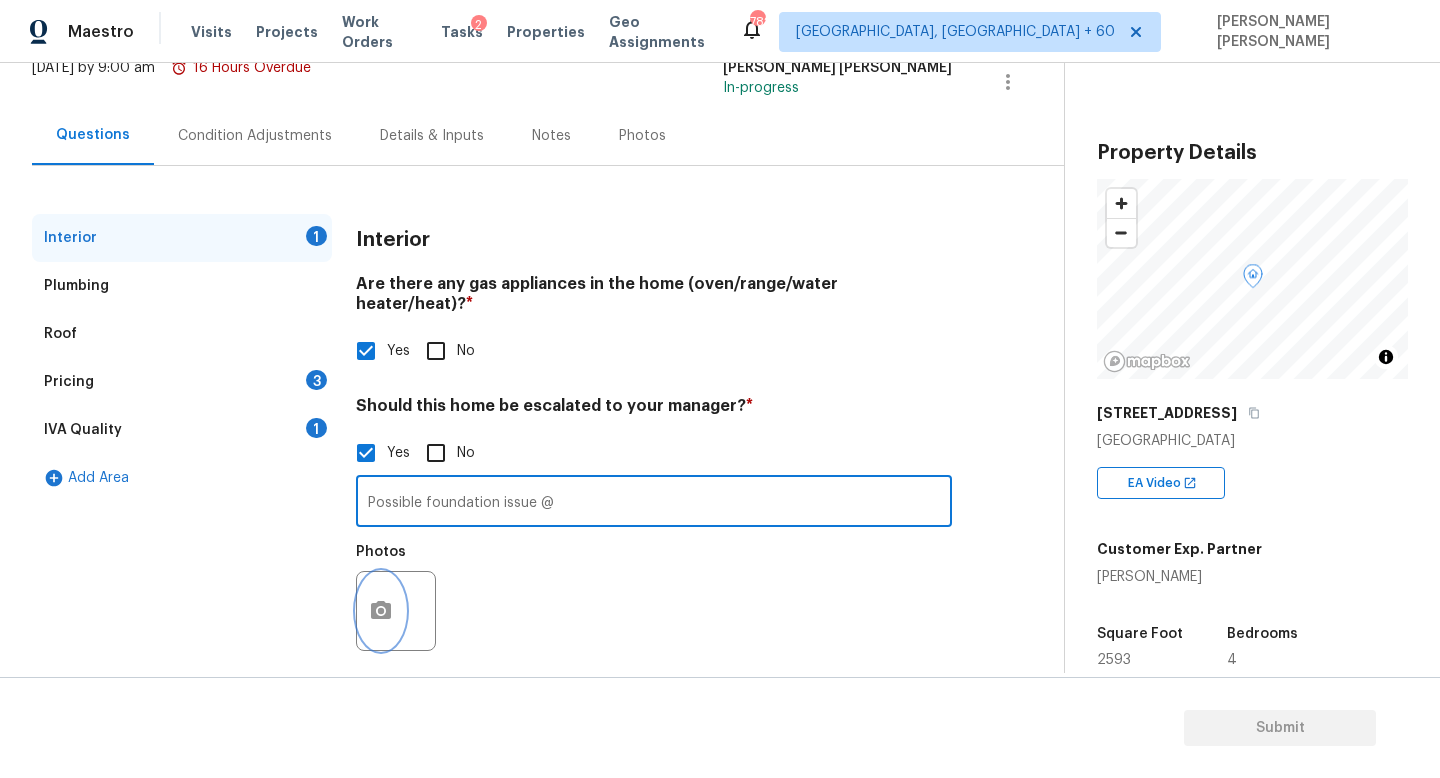 click at bounding box center [381, 611] 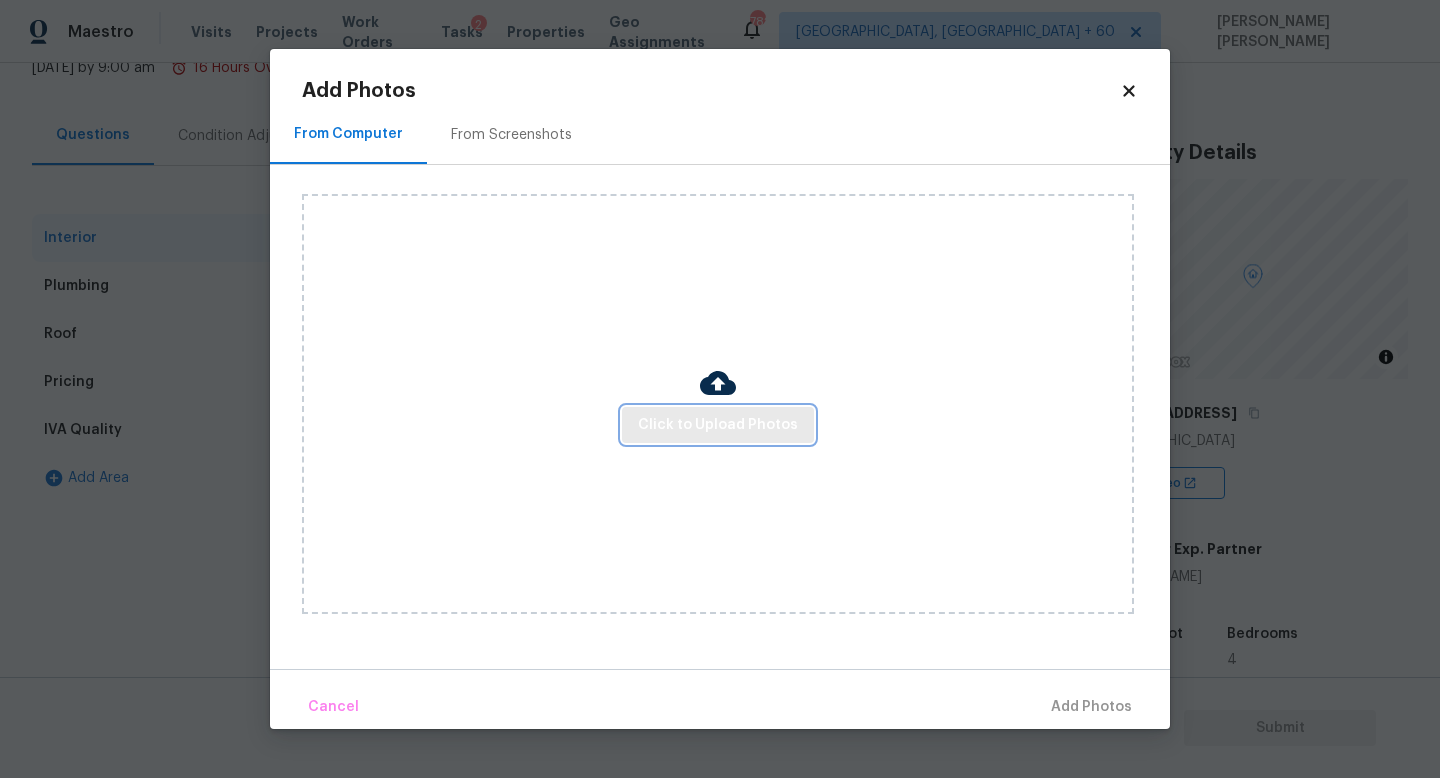 click on "Click to Upload Photos" at bounding box center (718, 425) 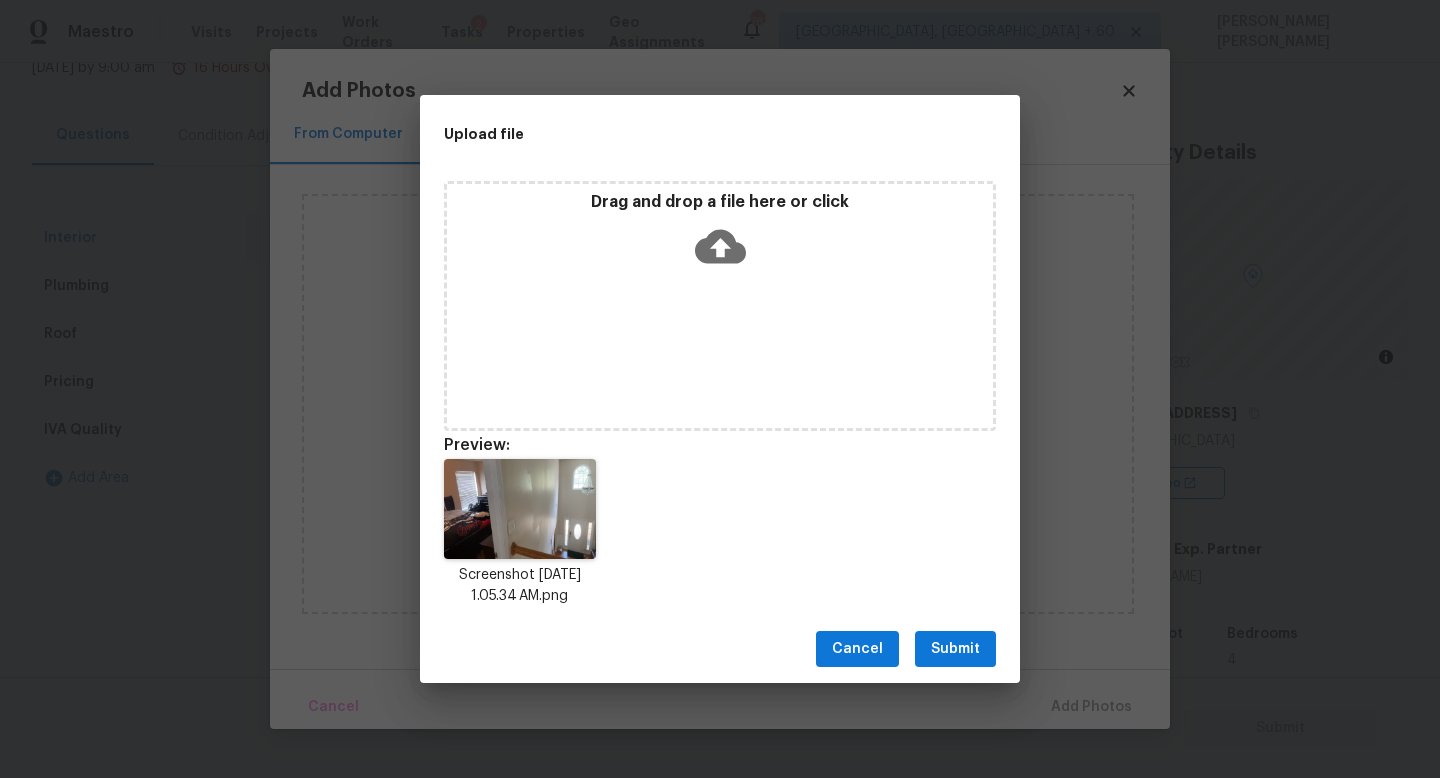 click on "Submit" at bounding box center (955, 649) 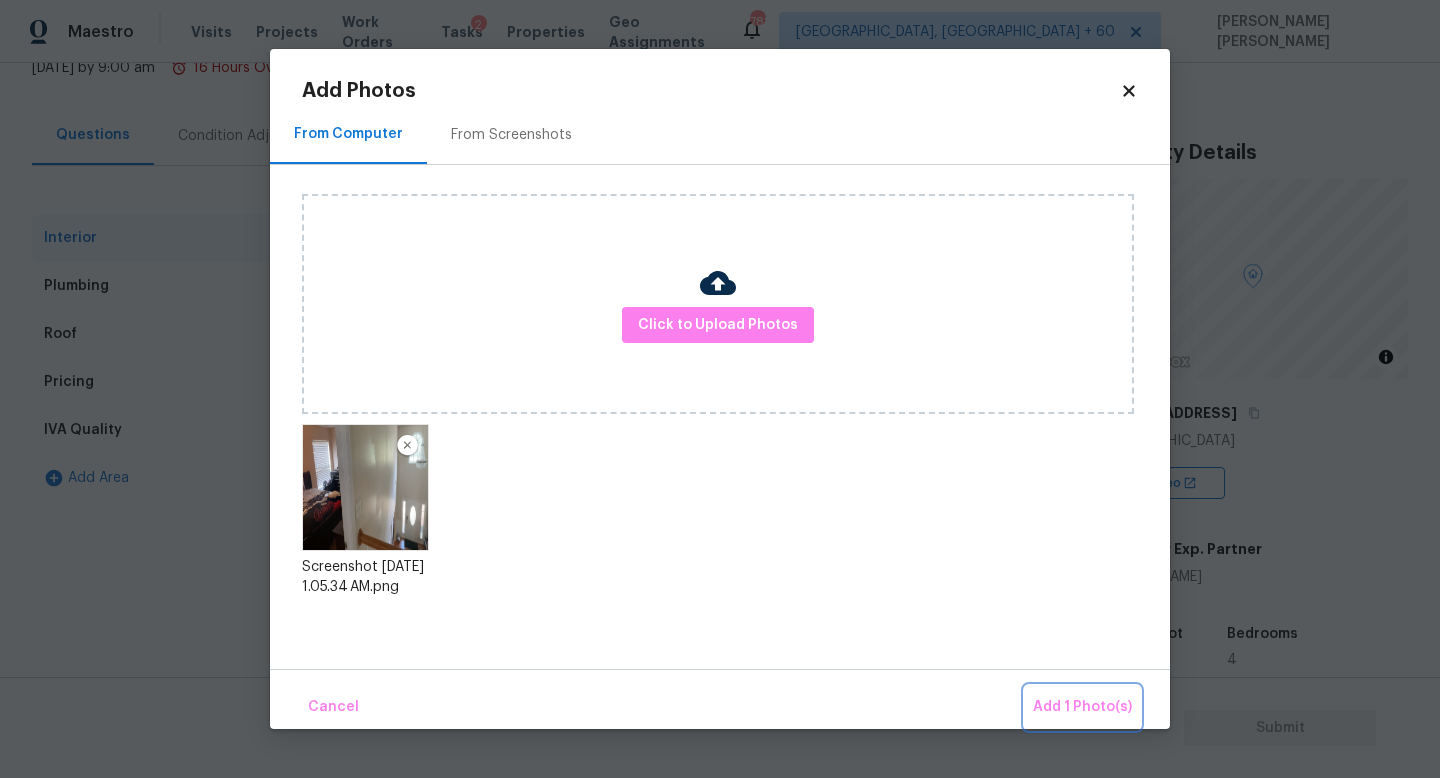 click on "Add 1 Photo(s)" at bounding box center (1082, 707) 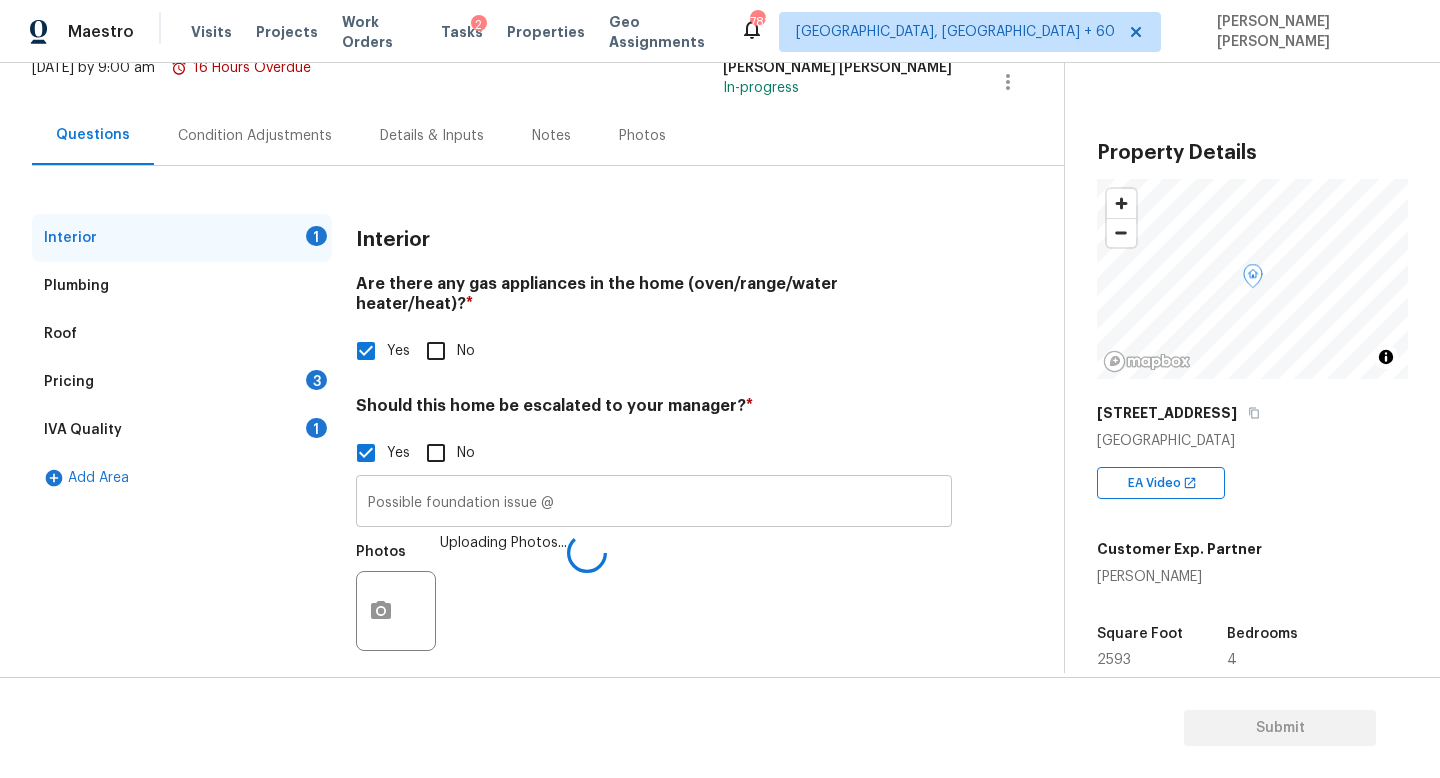 click on "Possible foundation issue @" at bounding box center [654, 503] 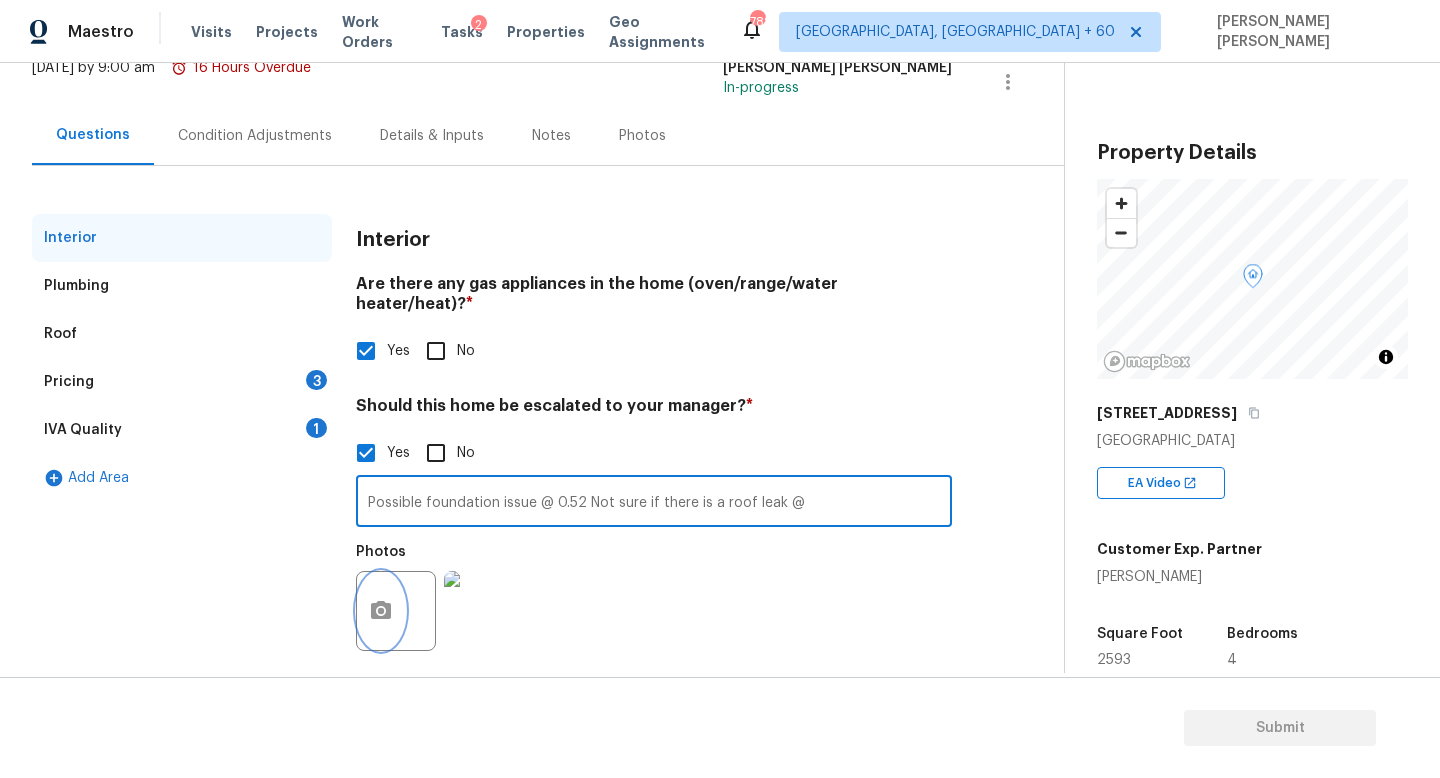 click at bounding box center (381, 611) 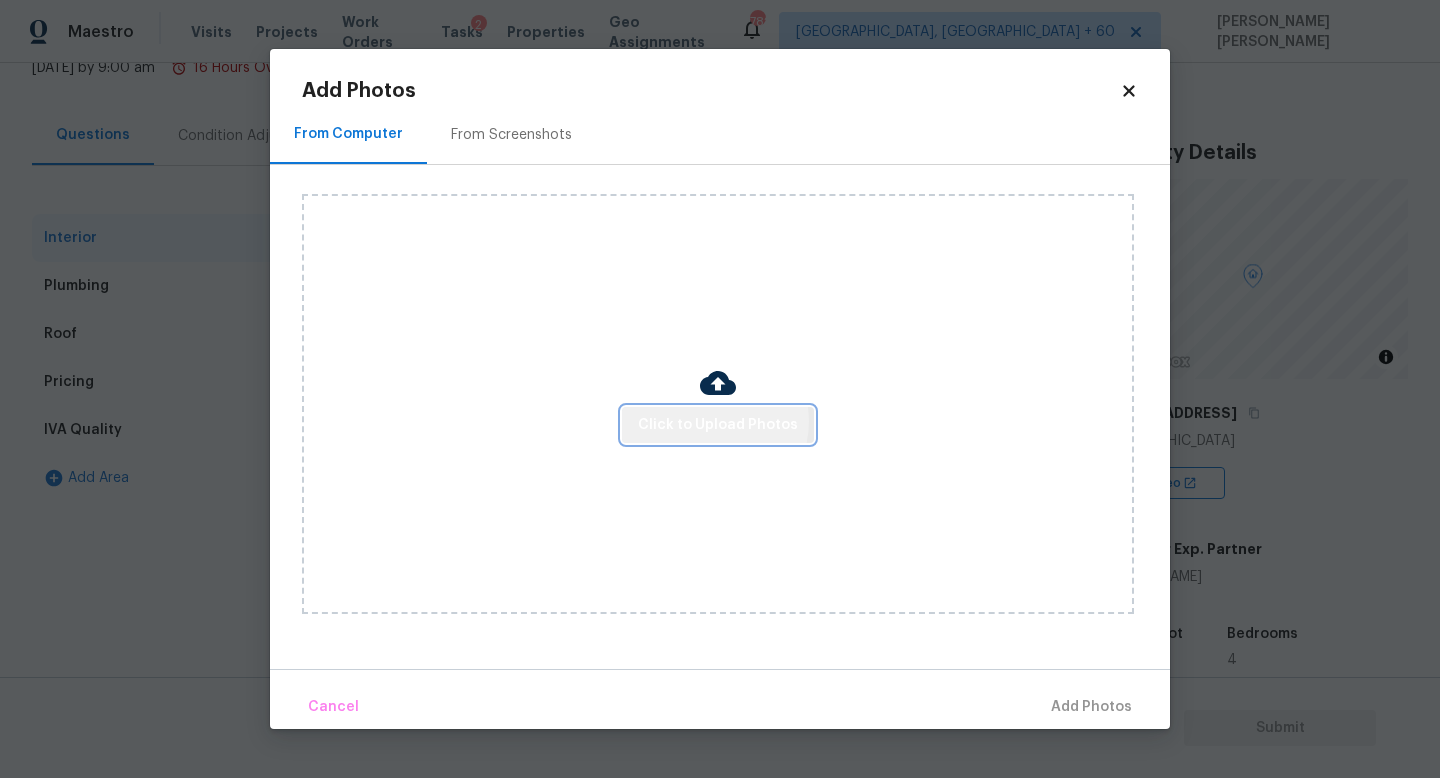 click on "Click to Upload Photos" at bounding box center (718, 425) 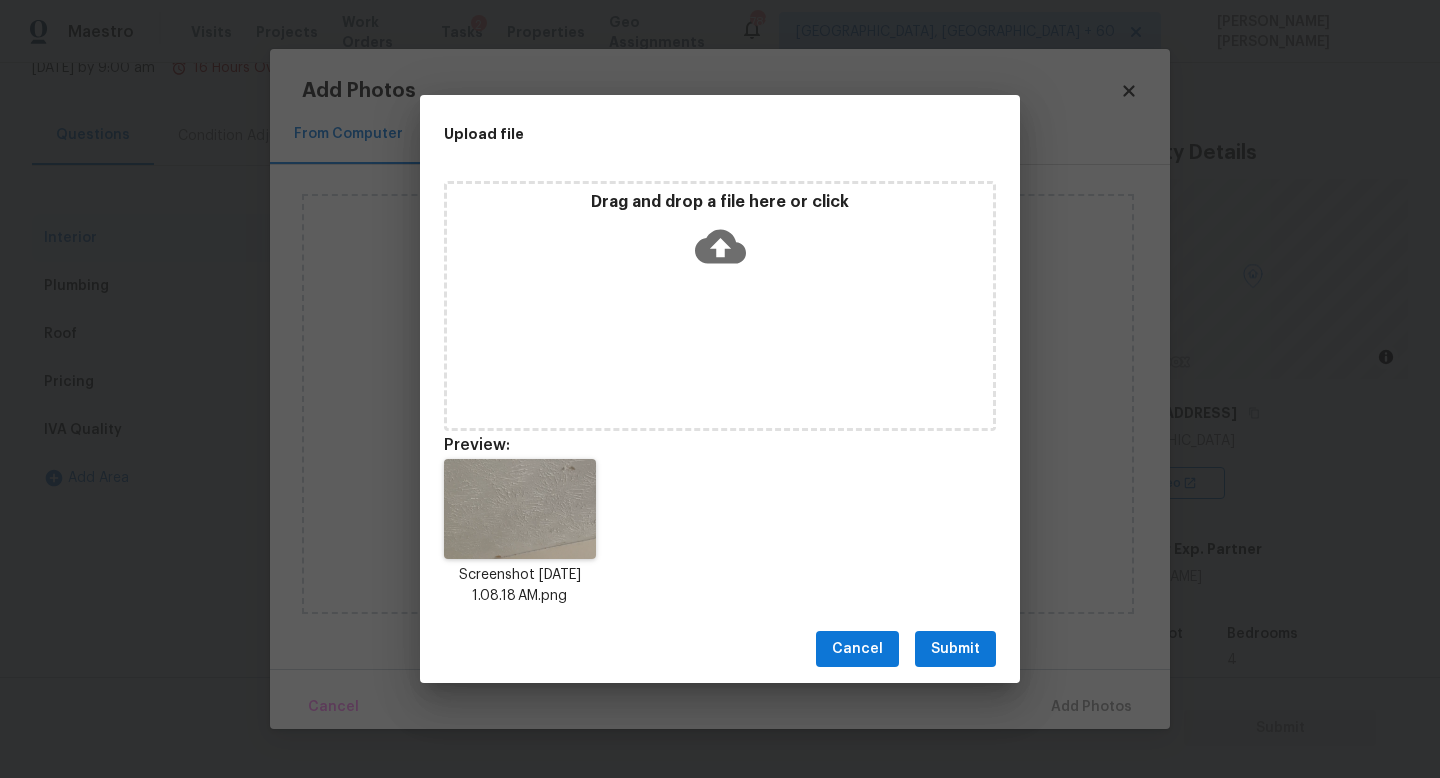 click on "Submit" at bounding box center (955, 649) 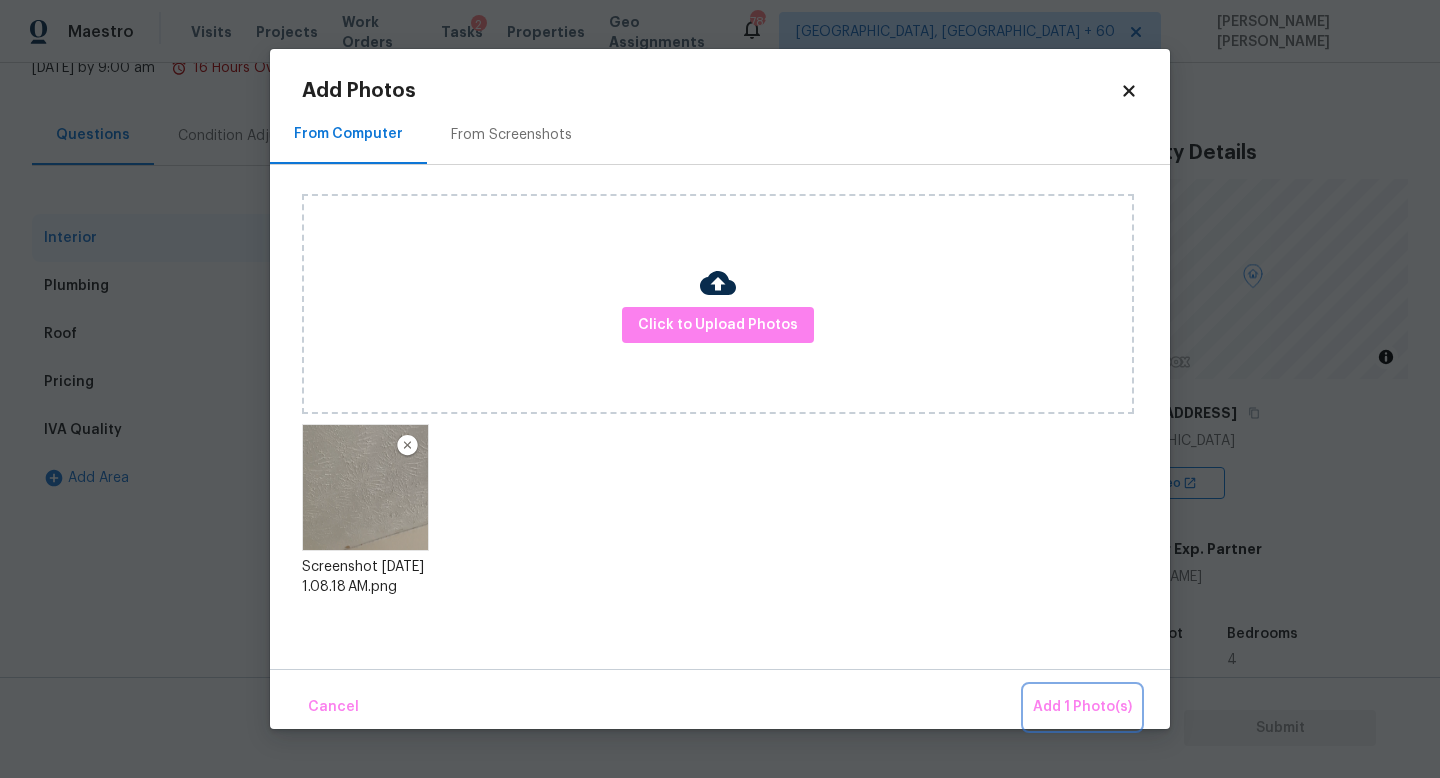 click on "Add 1 Photo(s)" at bounding box center (1082, 707) 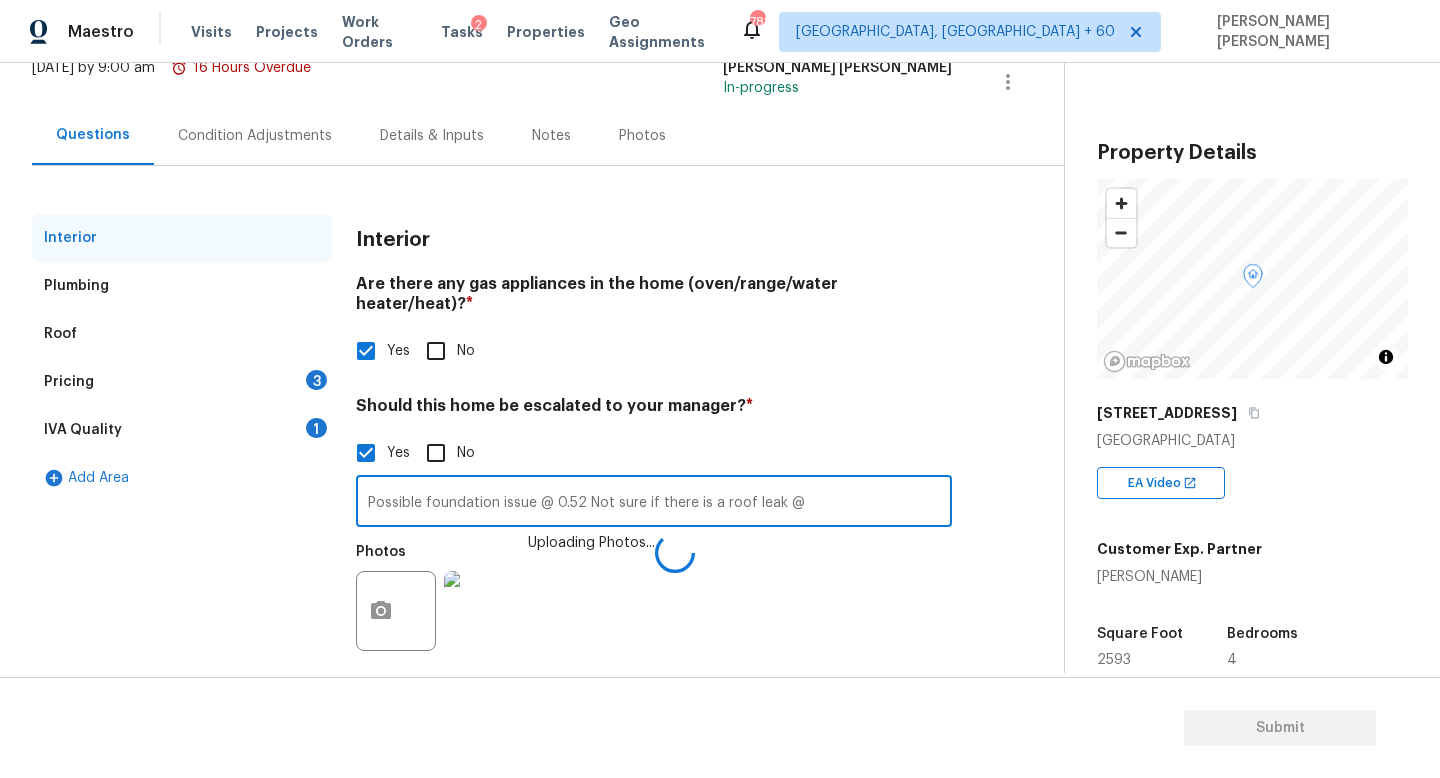 click on "Possible foundation issue @ 0.52 Not sure if there is a roof leak @" at bounding box center [654, 503] 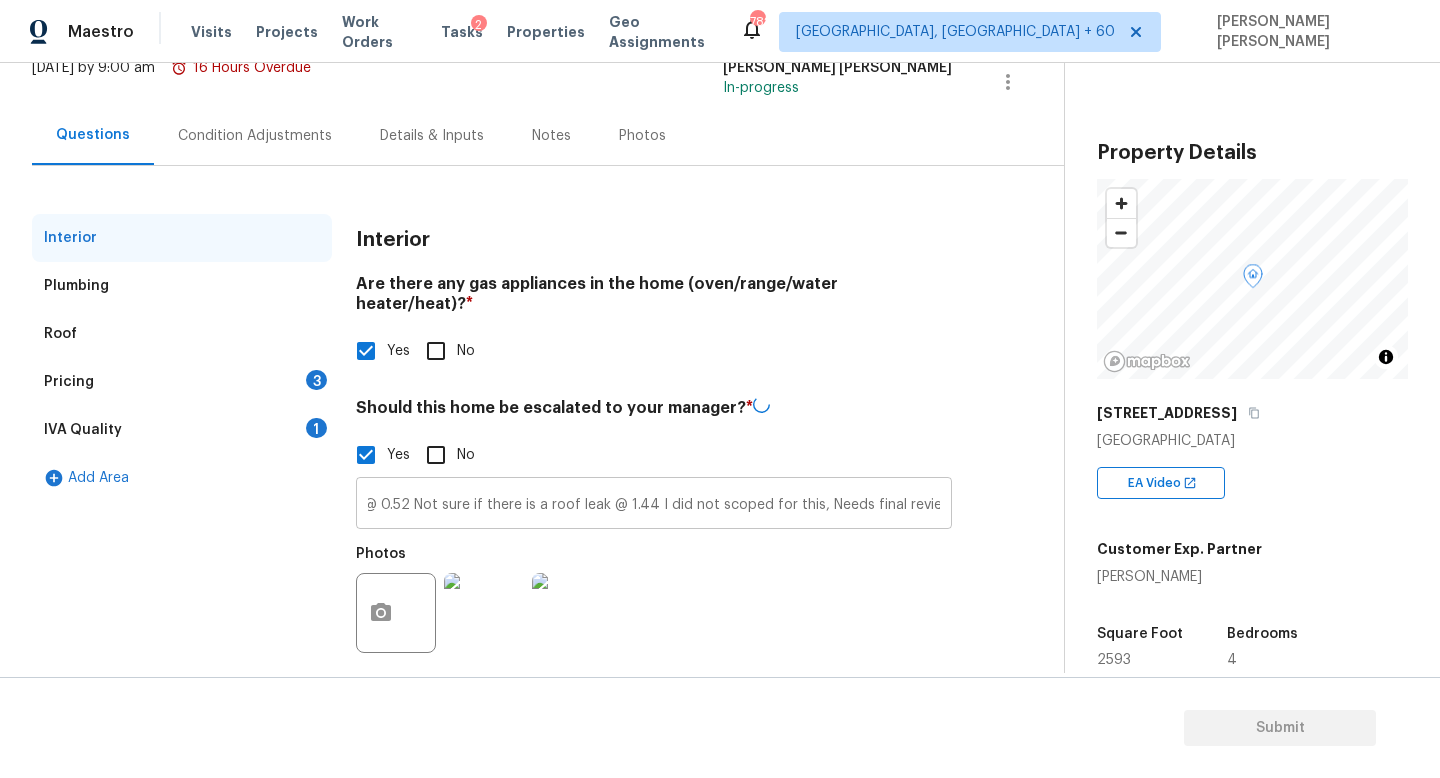 scroll, scrollTop: 0, scrollLeft: 0, axis: both 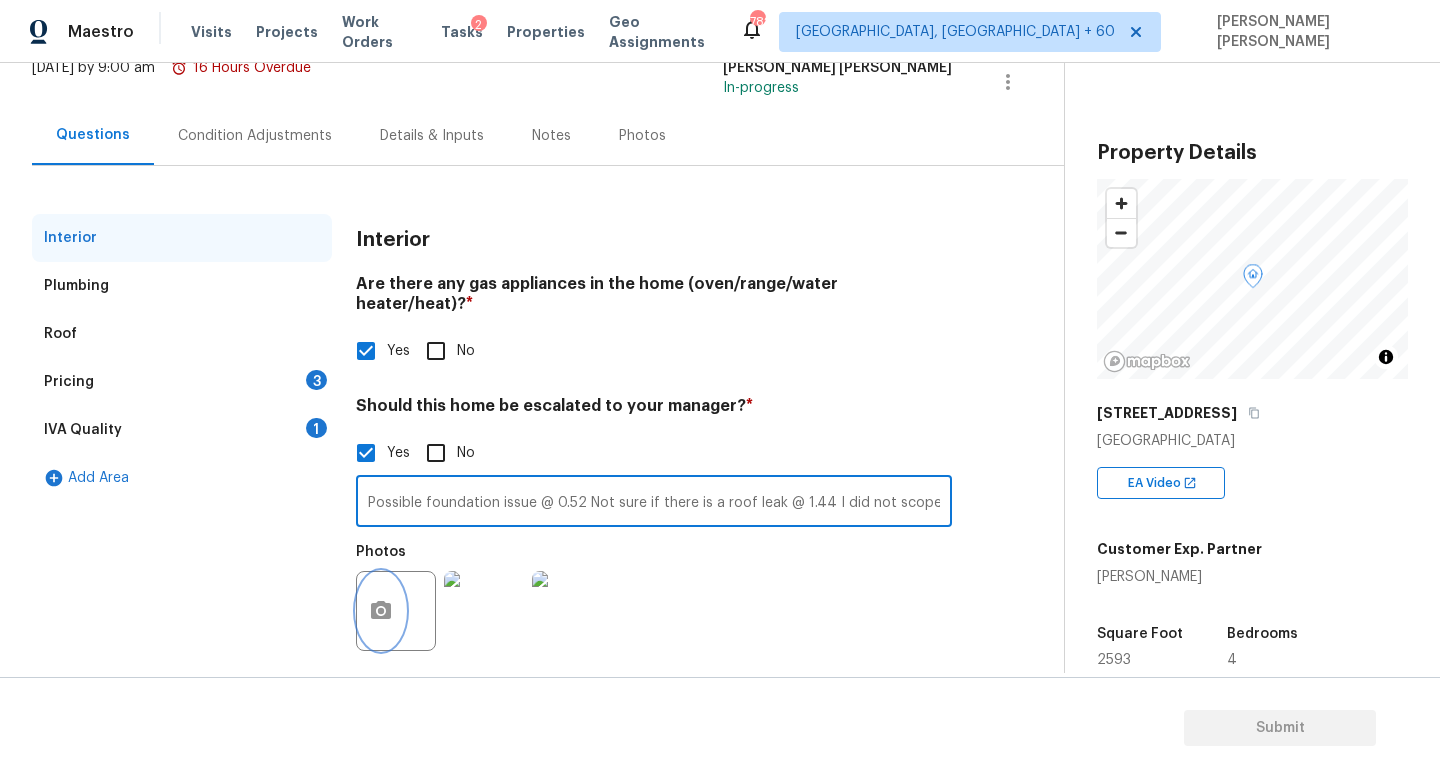 click at bounding box center [381, 611] 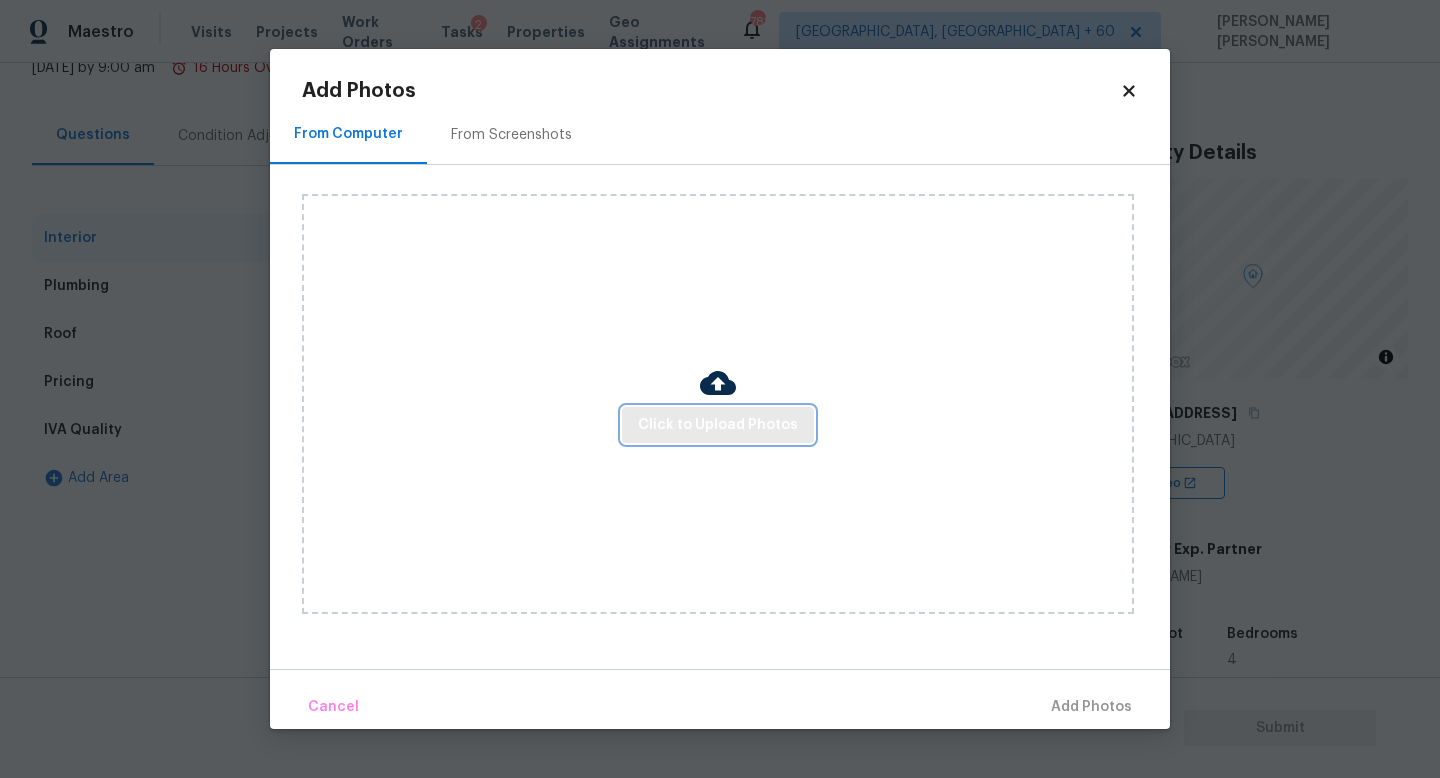 click on "Click to Upload Photos" at bounding box center (718, 425) 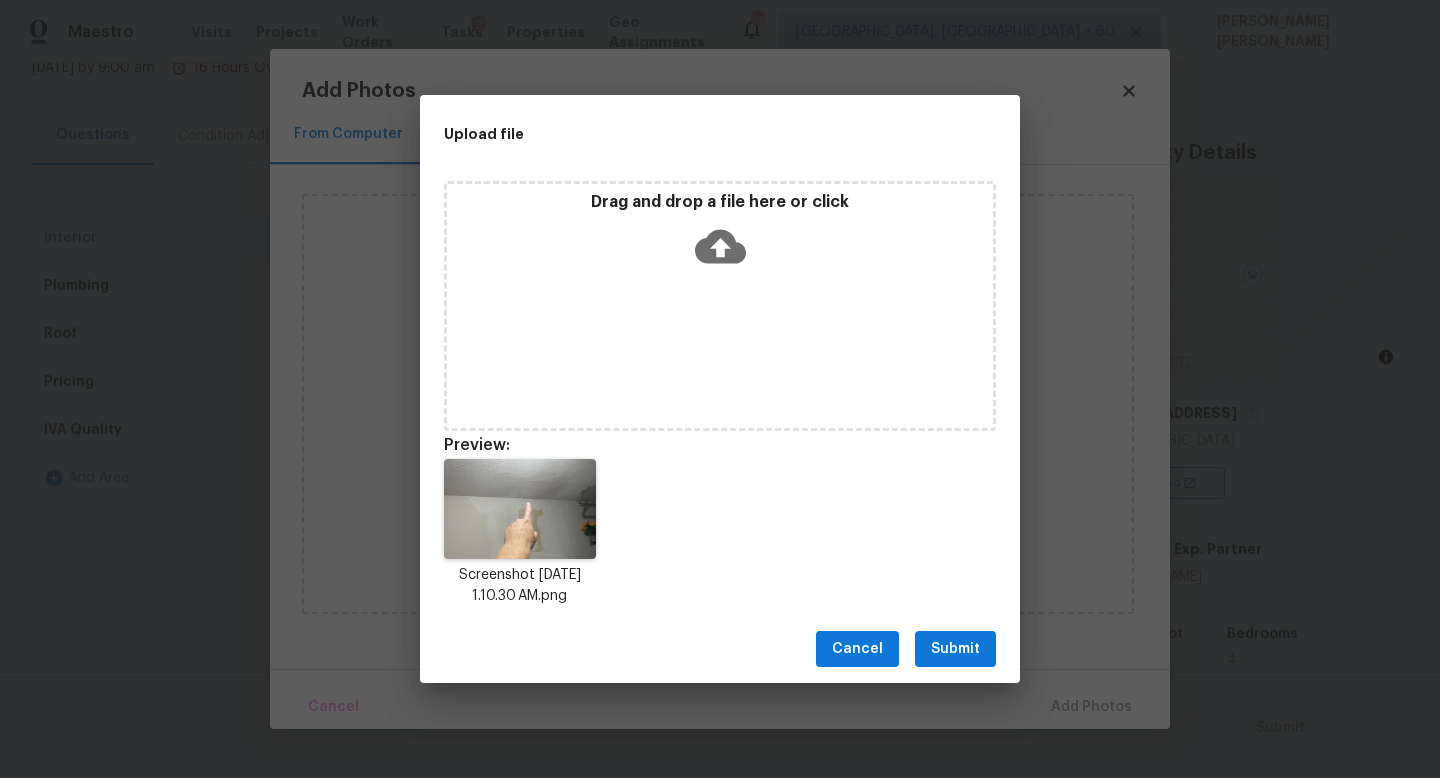 click on "Cancel Submit" at bounding box center [720, 649] 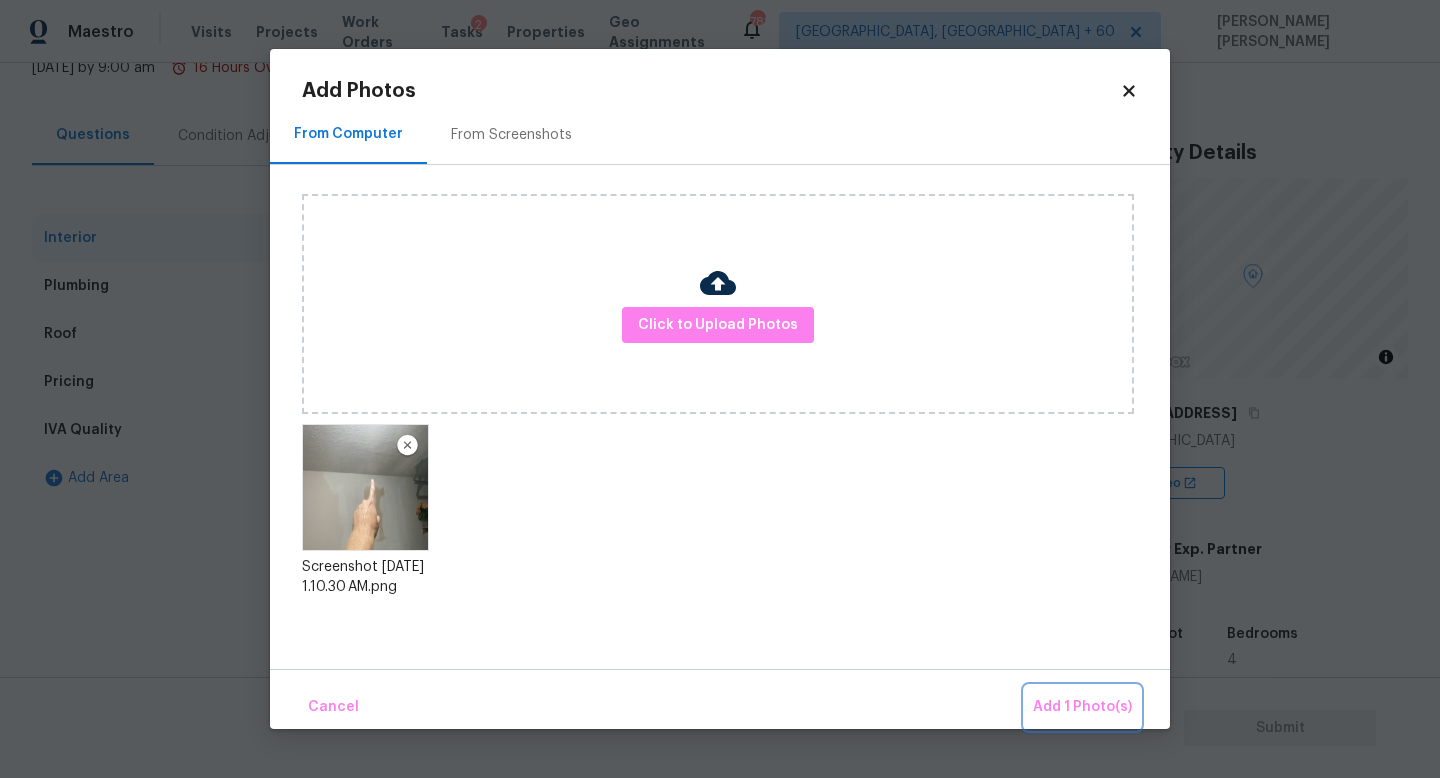 click on "Add 1 Photo(s)" at bounding box center [1082, 707] 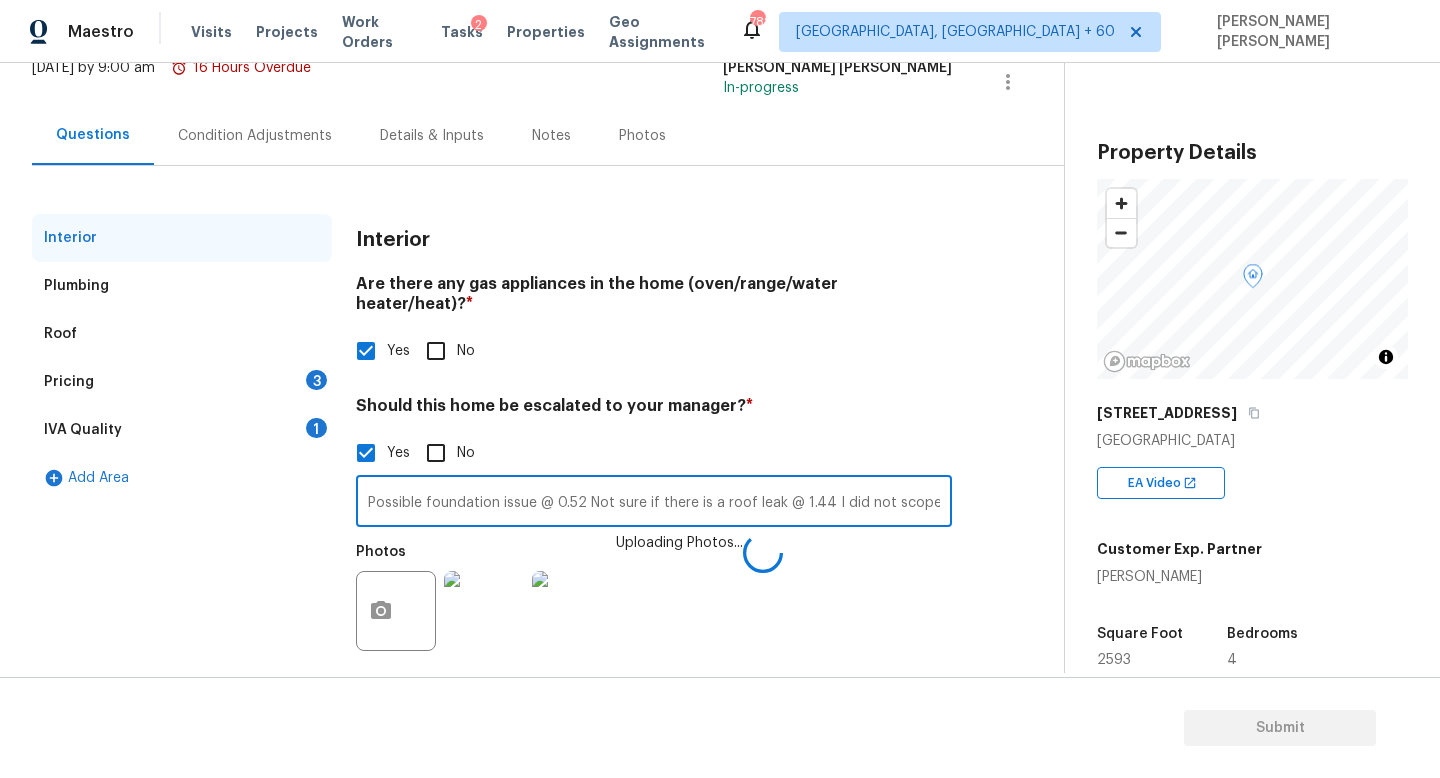 scroll, scrollTop: 0, scrollLeft: 177, axis: horizontal 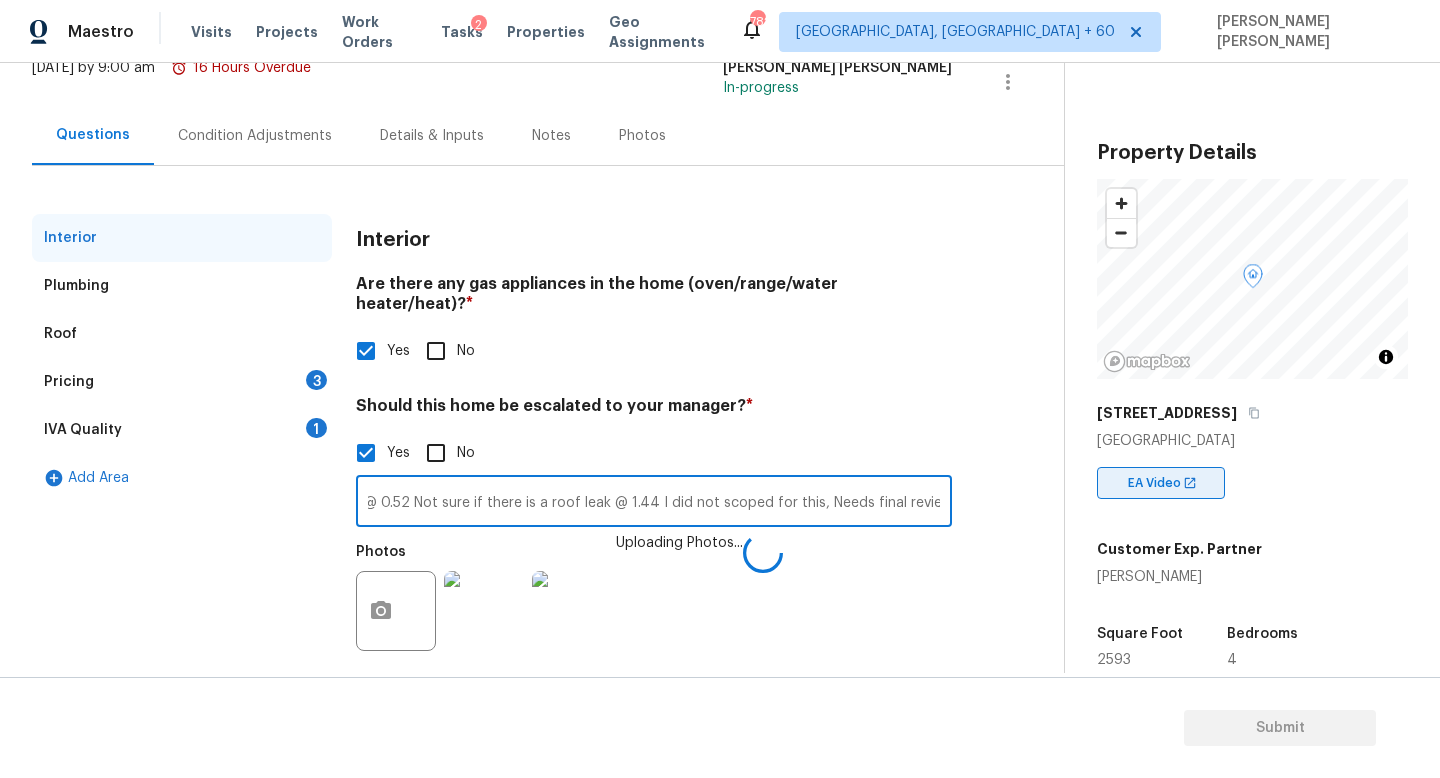 drag, startPoint x: 774, startPoint y: 488, endPoint x: 1100, endPoint y: 498, distance: 326.15335 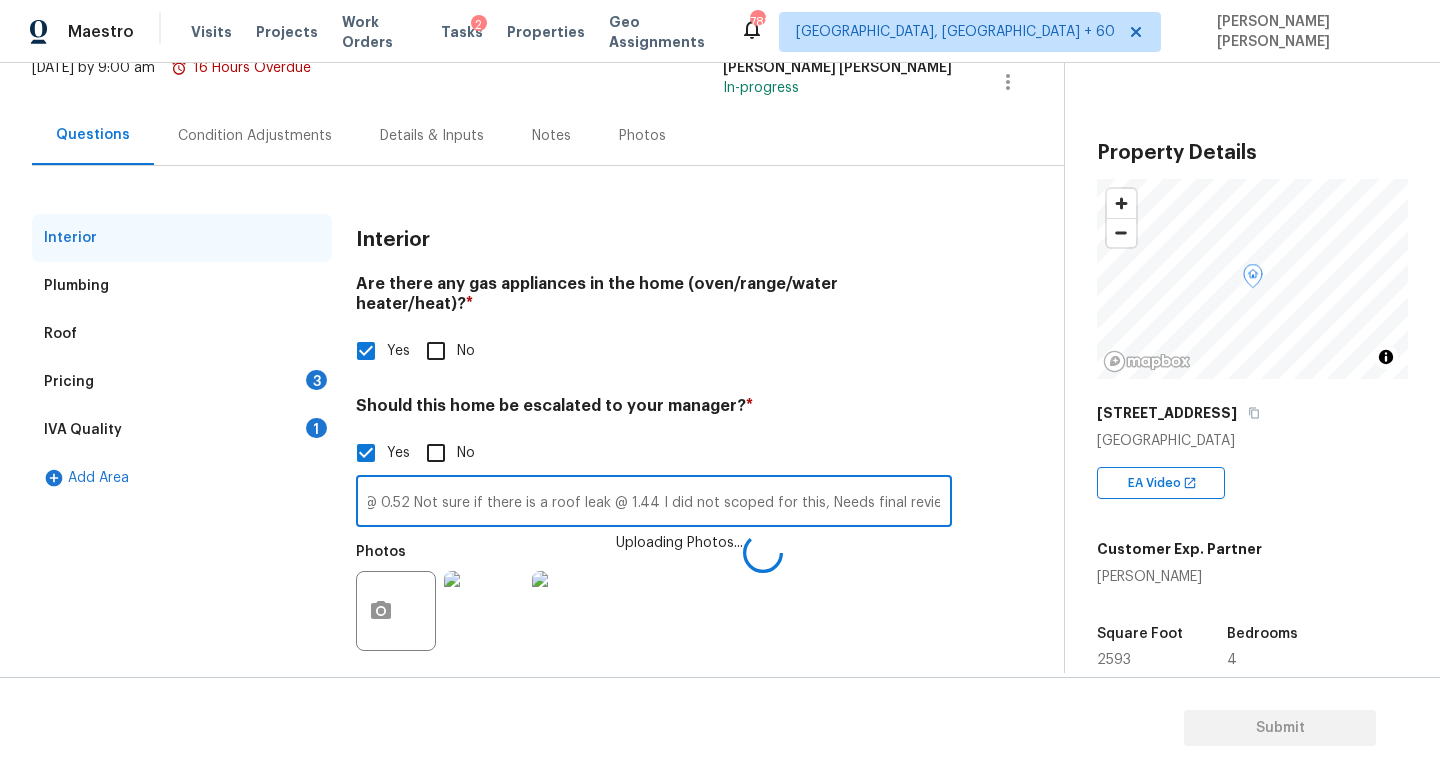 click on "Possible foundation issue @ 0.52 Not sure if there is a roof leak @ 1.44 I did not scoped for this, Needs final review." at bounding box center [654, 503] 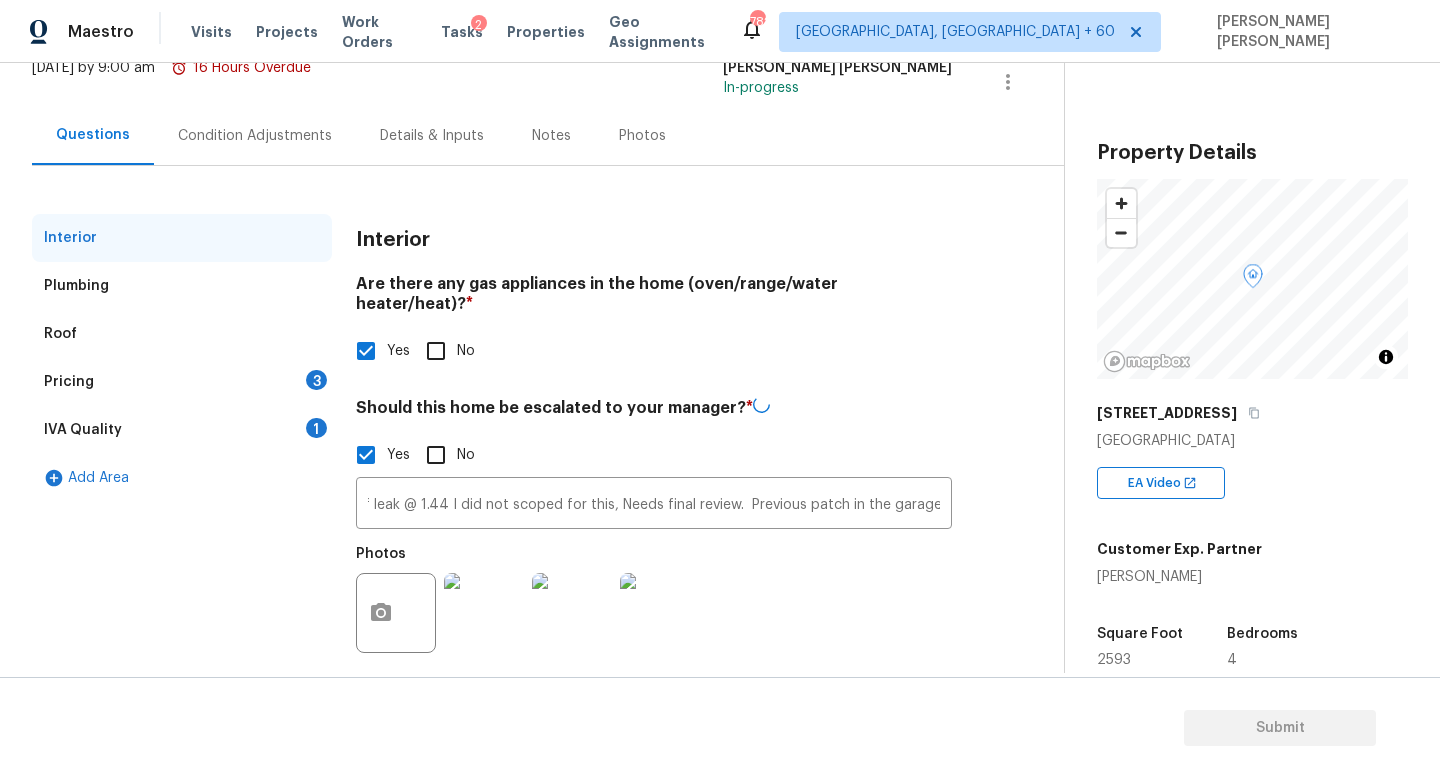 scroll, scrollTop: 0, scrollLeft: 0, axis: both 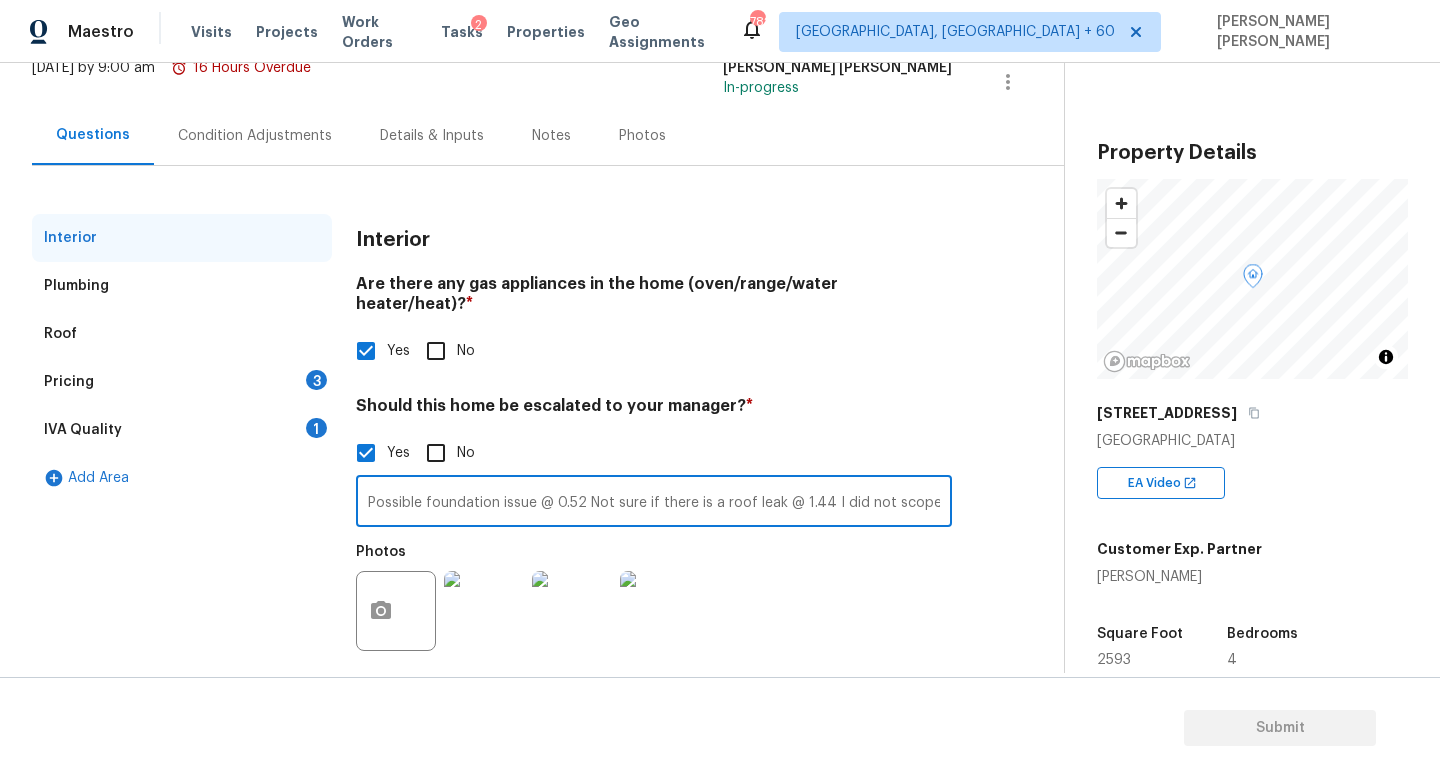 click at bounding box center [660, 611] 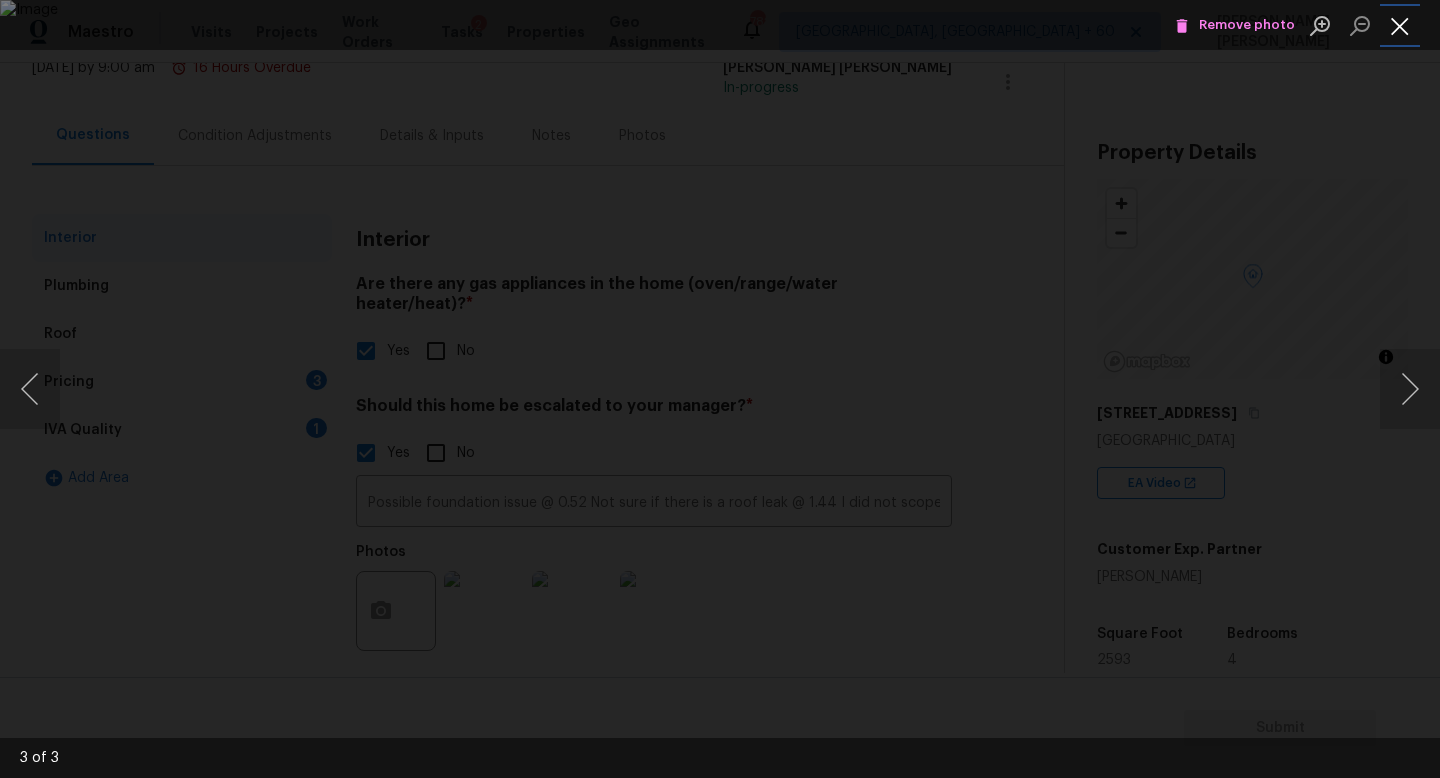 click at bounding box center [1400, 25] 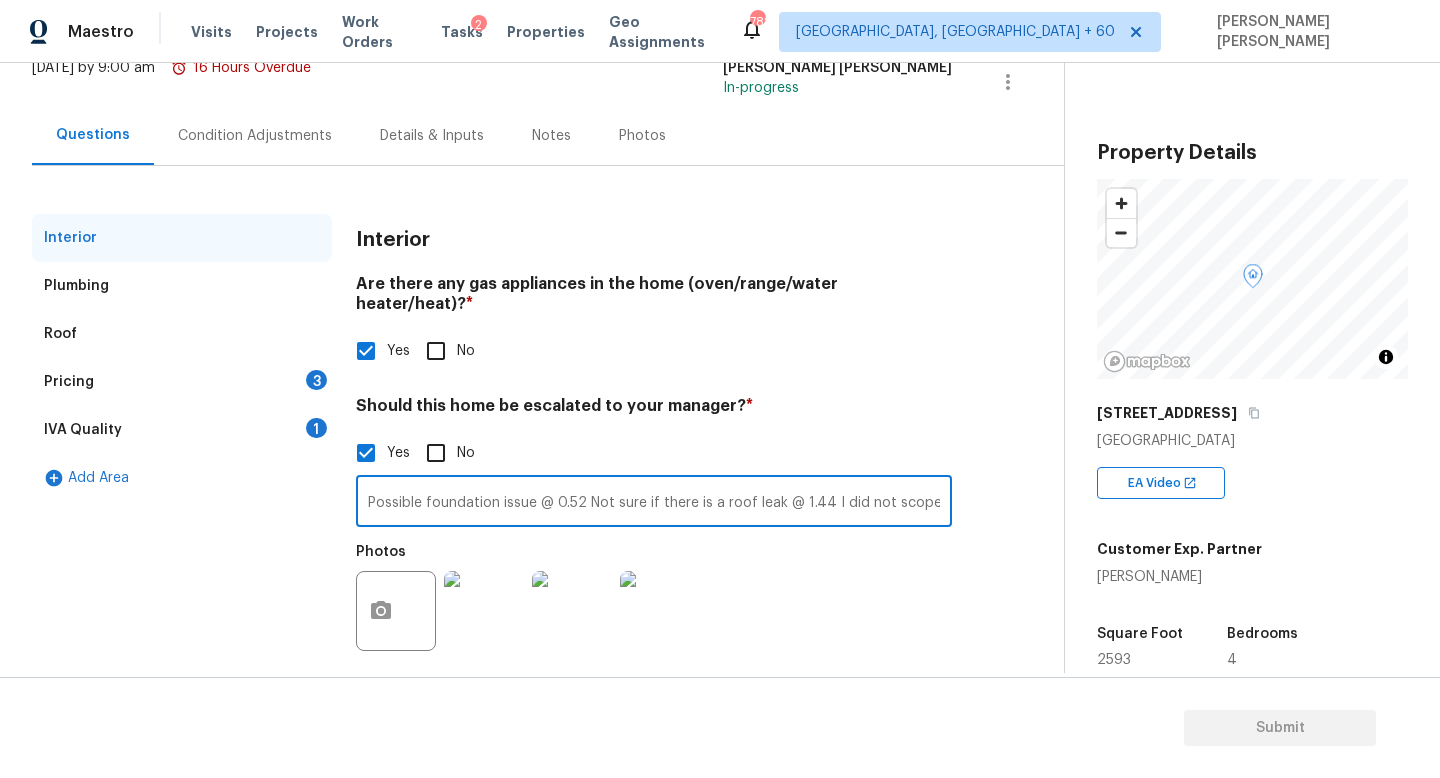 scroll, scrollTop: 0, scrollLeft: 388, axis: horizontal 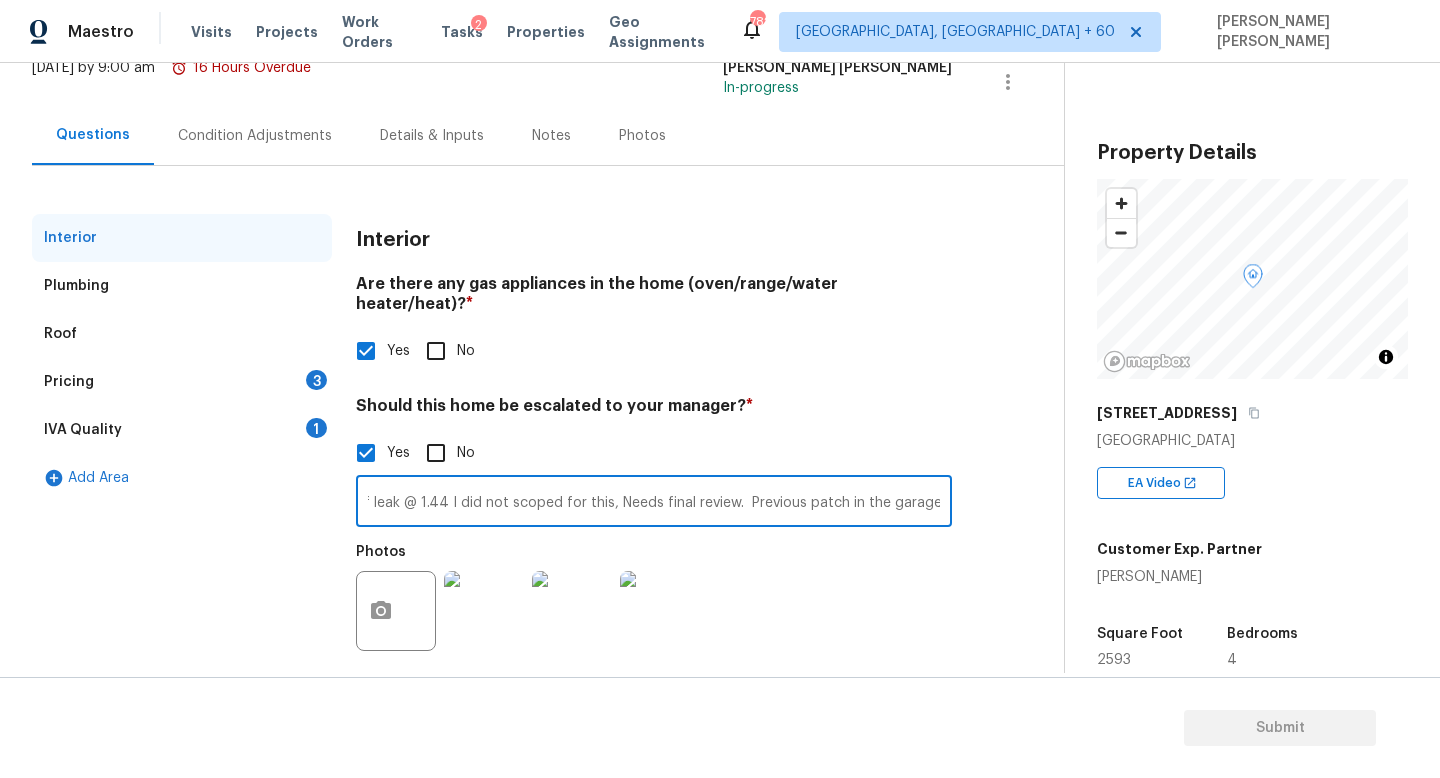 drag, startPoint x: 880, startPoint y: 486, endPoint x: 1437, endPoint y: 379, distance: 567.18427 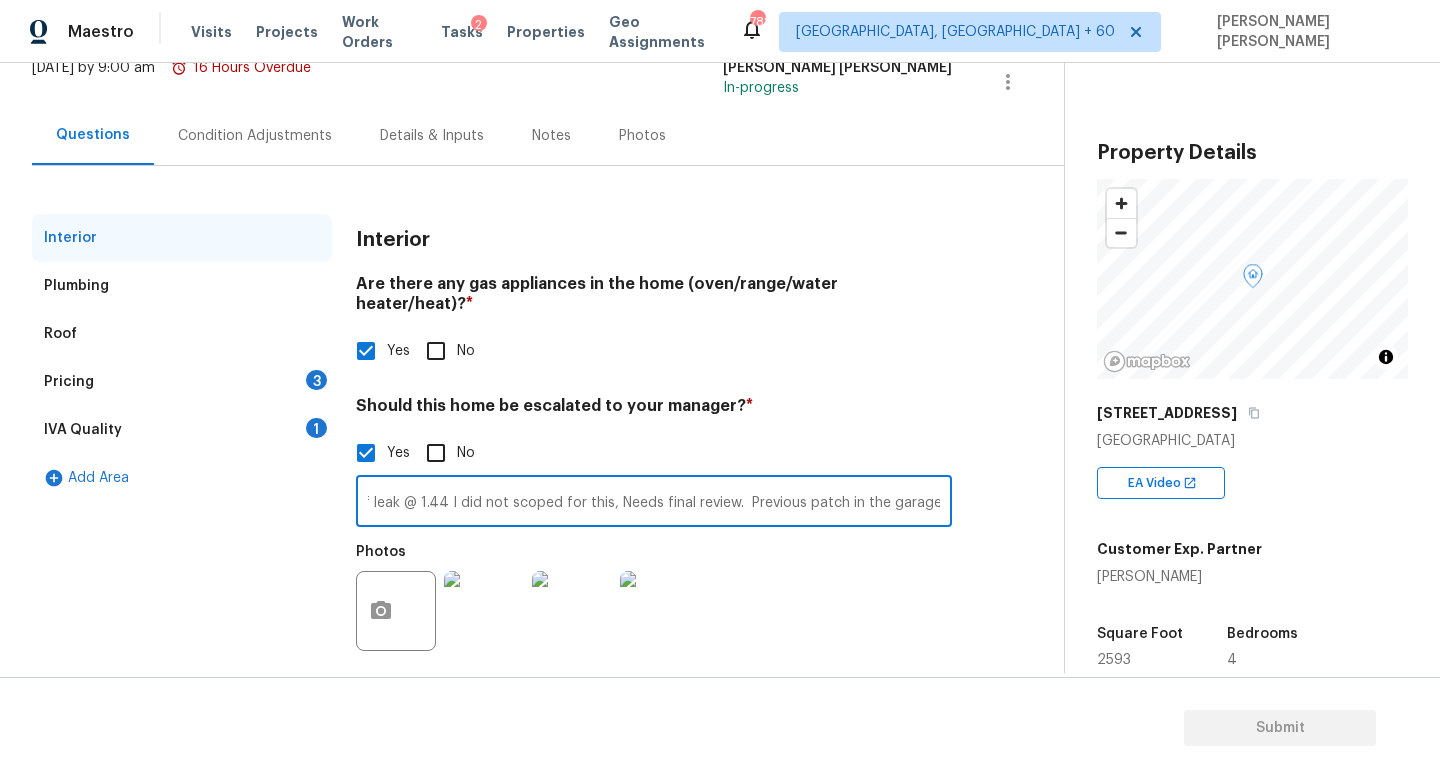 click on "Possible foundation issue @ 0.52 Not sure if there is a roof leak @ 1.44 I did not scoped for this, Needs final review.  Previous patch in the garage @" at bounding box center [654, 503] 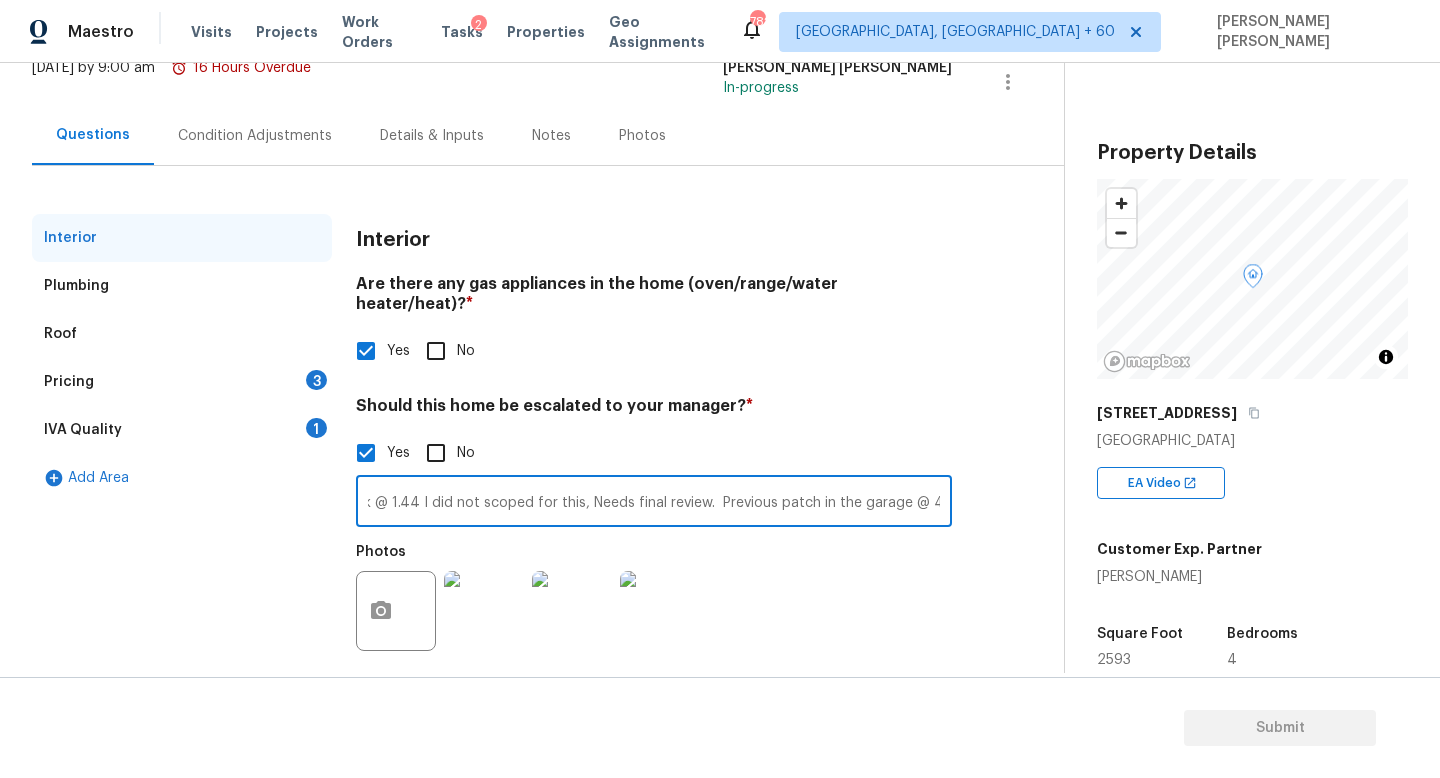 scroll, scrollTop: 0, scrollLeft: 421, axis: horizontal 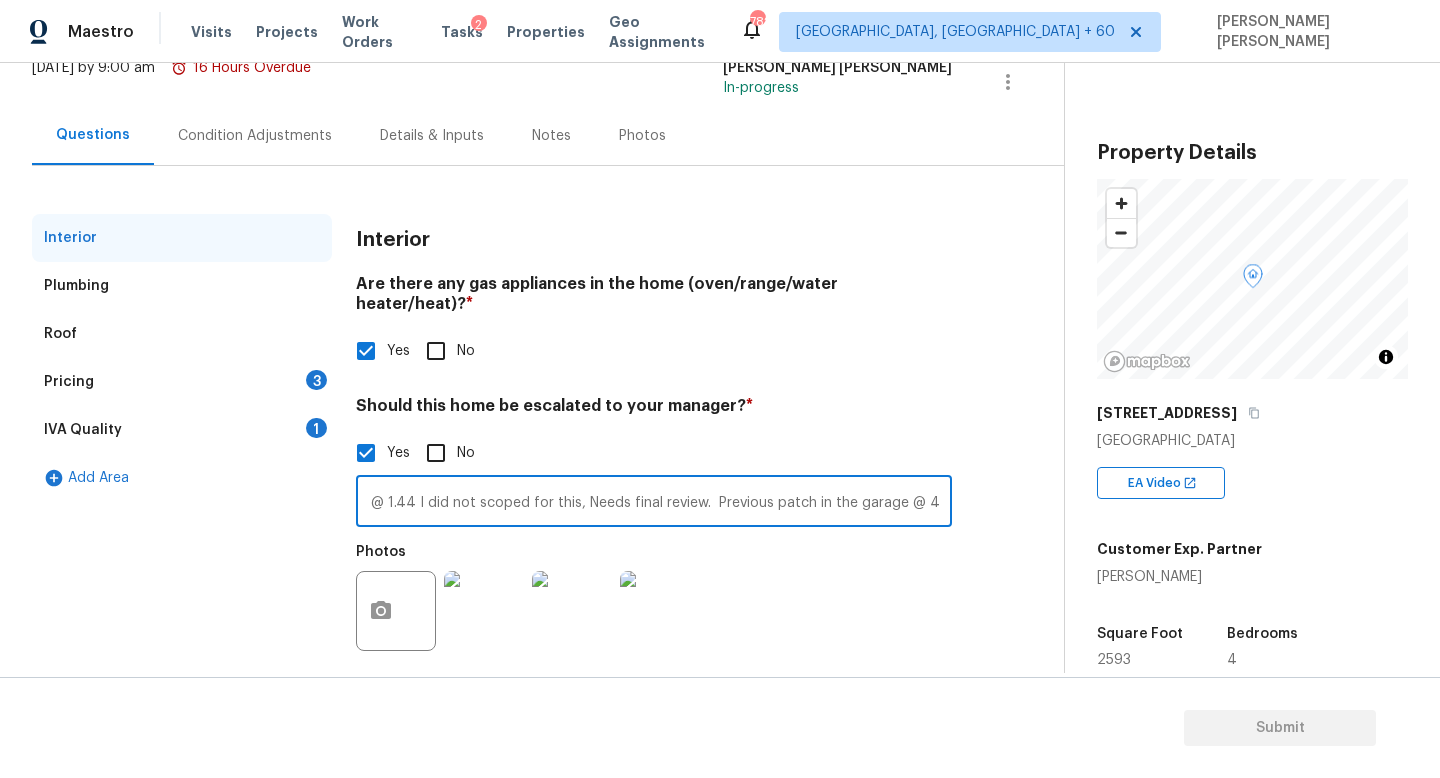 click on "Possible foundation issue @ 0.52 Not sure if there is a roof leak @ 1.44 I did not scoped for this, Needs final review.  Previous patch in the garage @ 4.16." at bounding box center [654, 503] 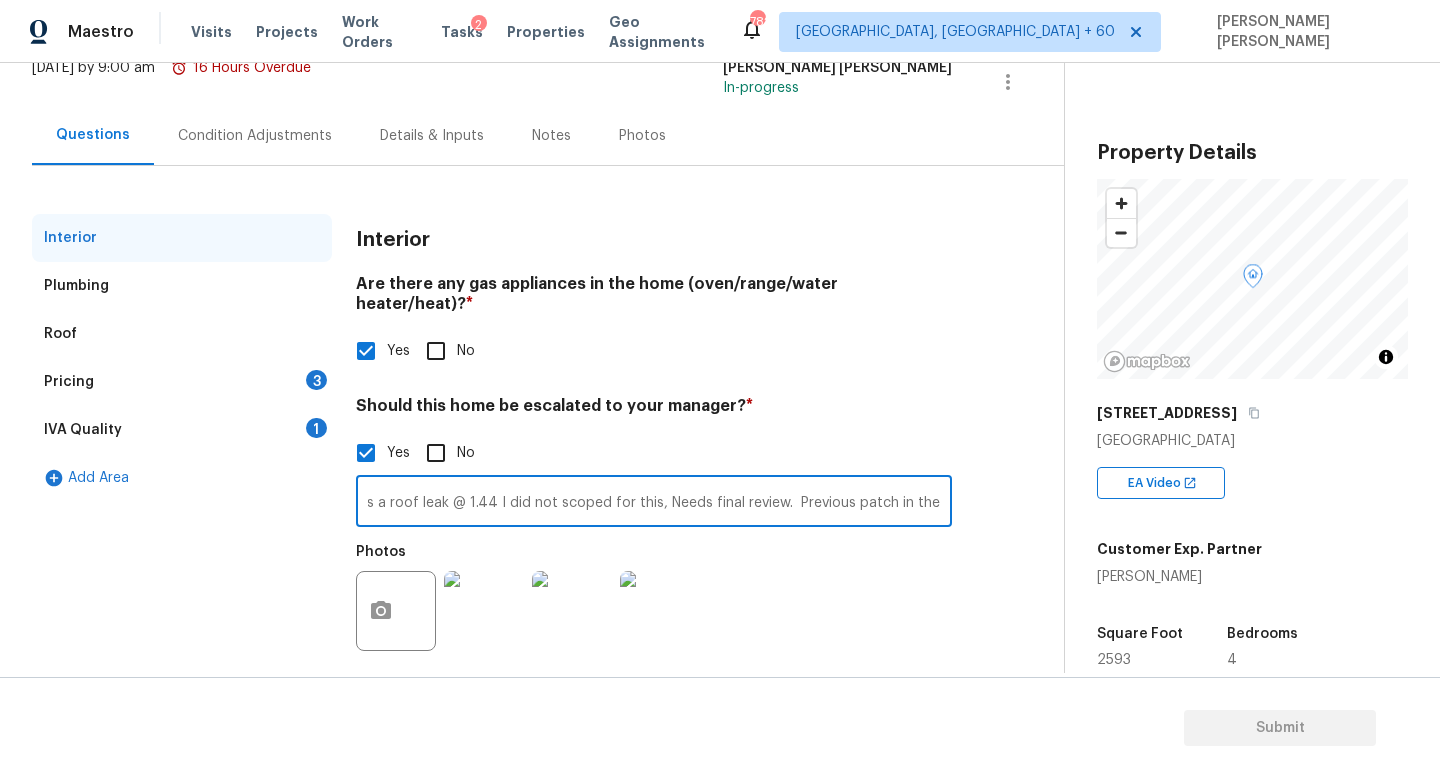 scroll, scrollTop: 0, scrollLeft: 332, axis: horizontal 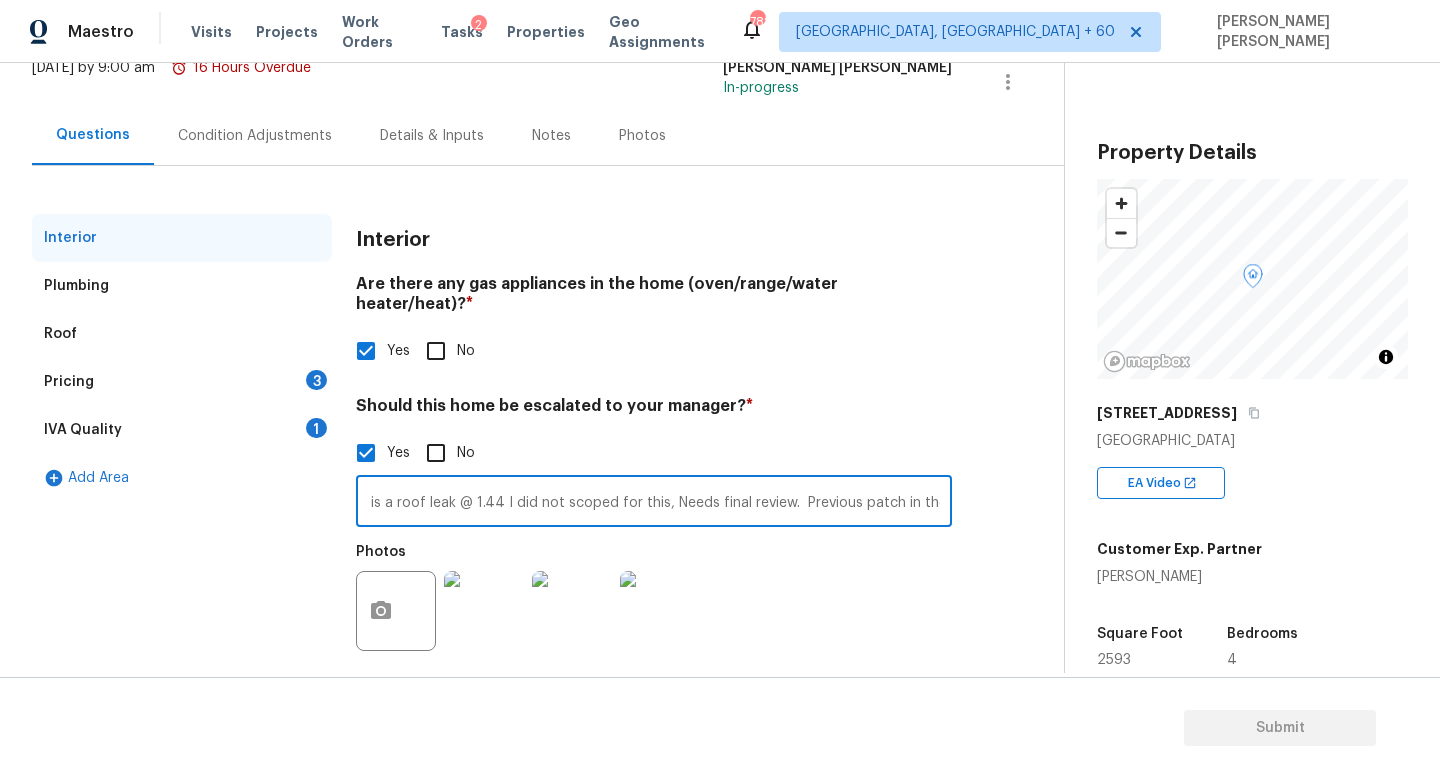 click on "Possible foundation issue @ 0.52 Not sure if there is a roof leak @ 1.44 I did not scoped for this, Needs final review.  Previous patch in the garage @ 4.16." at bounding box center [654, 503] 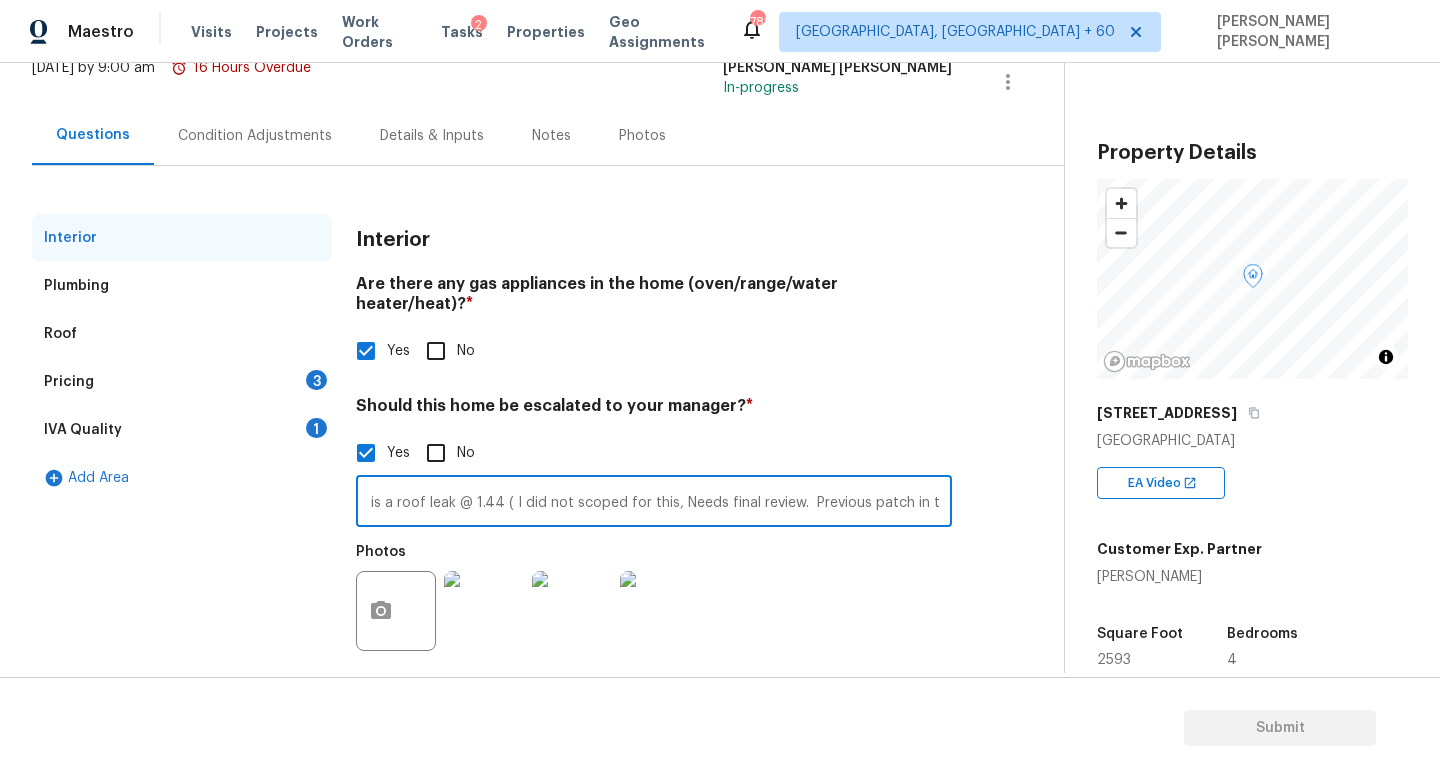 type on "Possible foundation issue @ 0.52 Not sure if there is a roof leak @ 1.44 ( I did not scoped for this, Needs final review.  Previous patch in the garage @ 4.16." 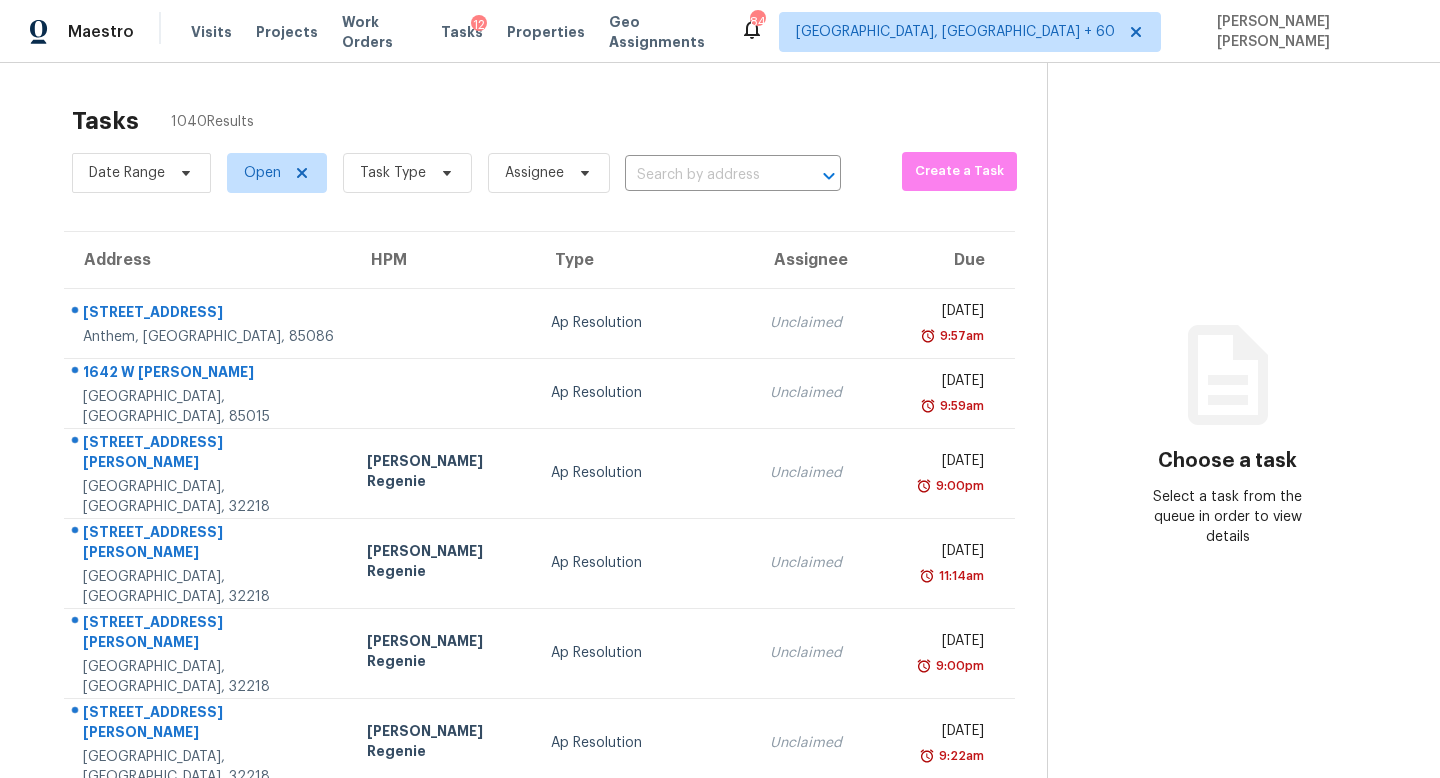 scroll, scrollTop: 0, scrollLeft: 0, axis: both 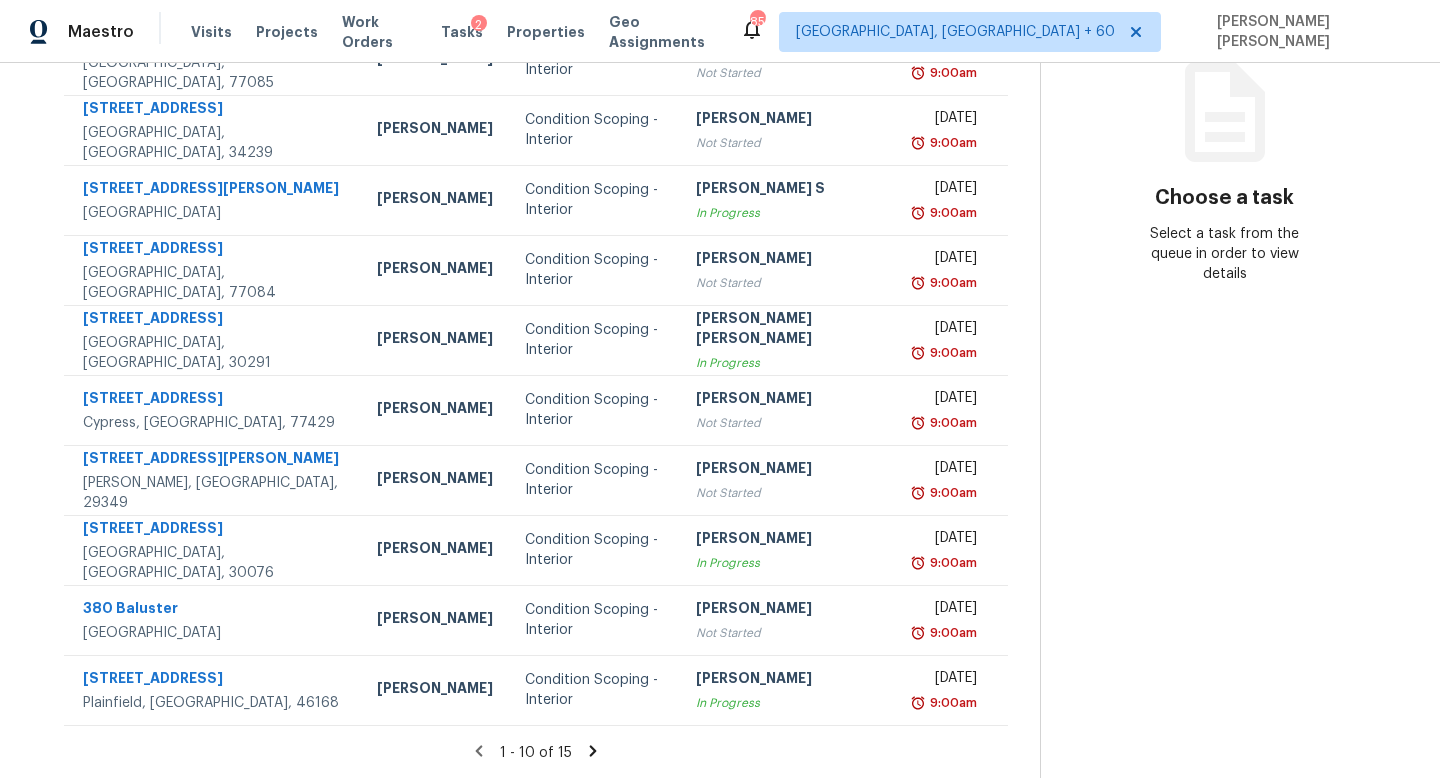 click 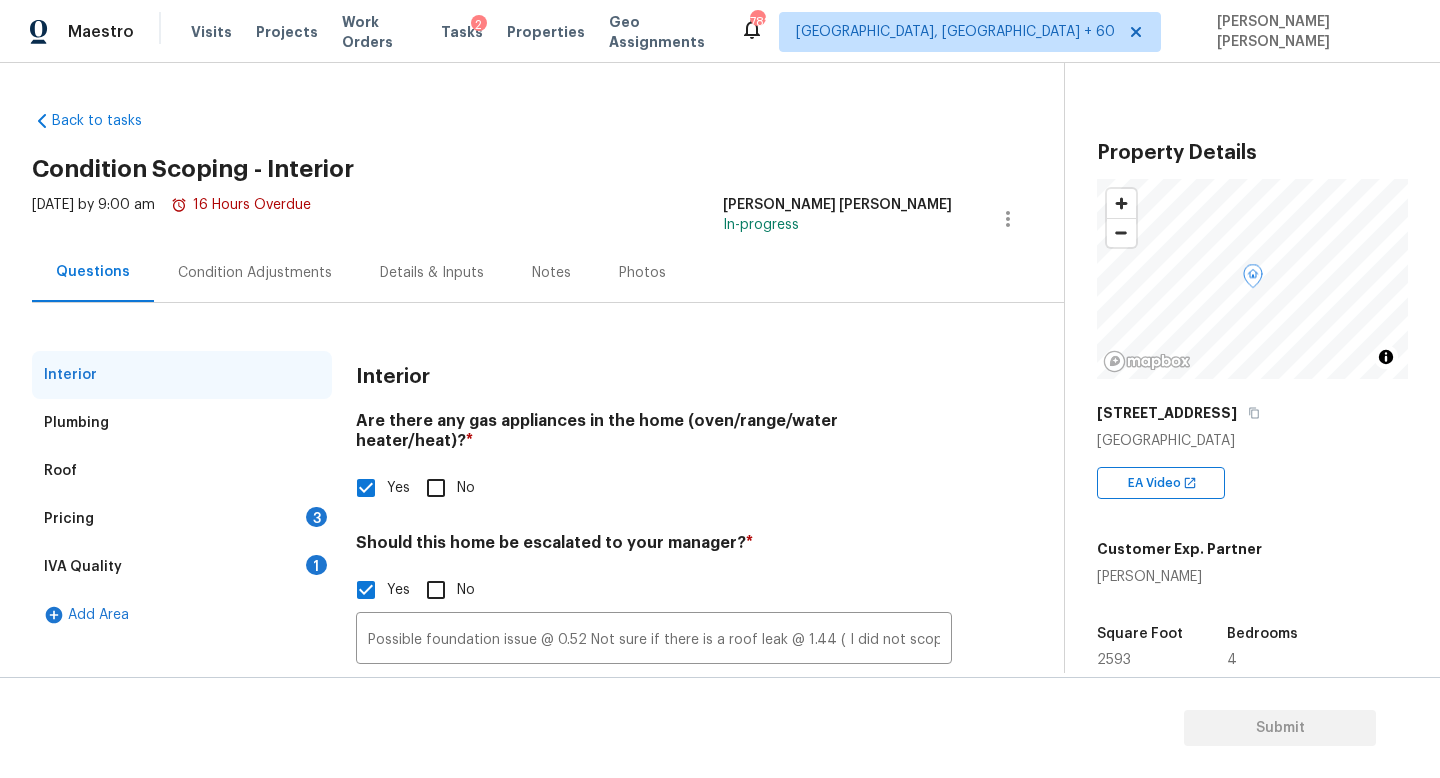 scroll, scrollTop: 0, scrollLeft: 0, axis: both 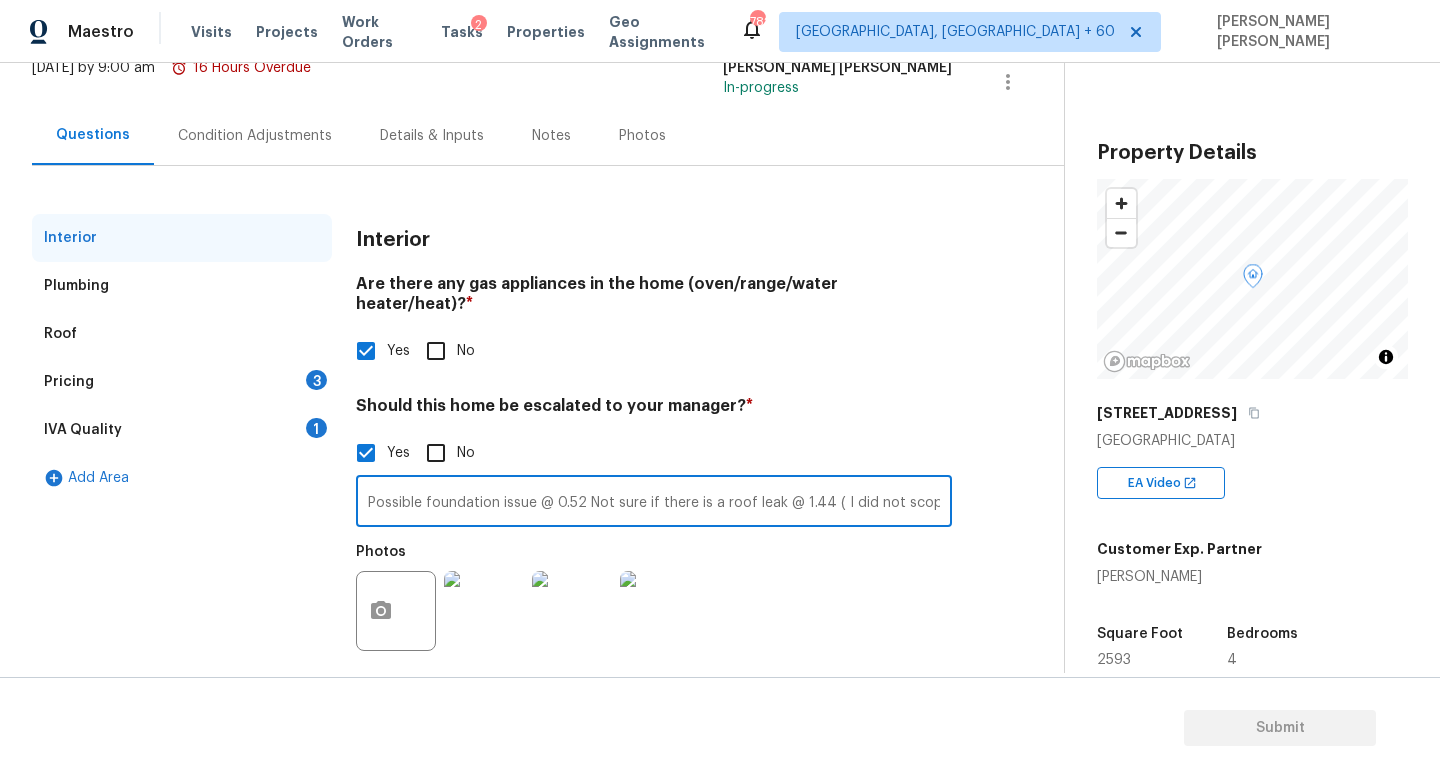 paste on "[URL][DOMAIN_NAME]" 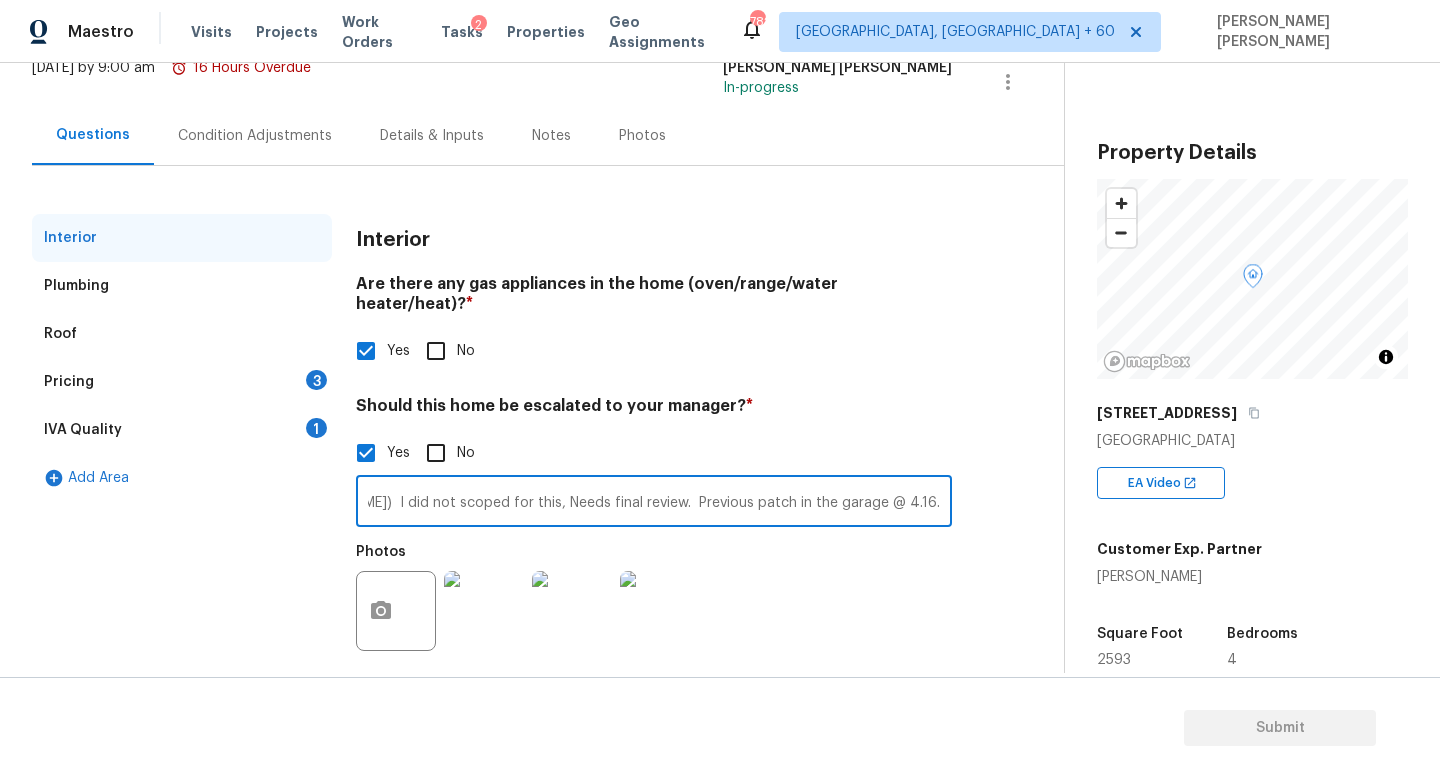 scroll, scrollTop: 0, scrollLeft: 2715, axis: horizontal 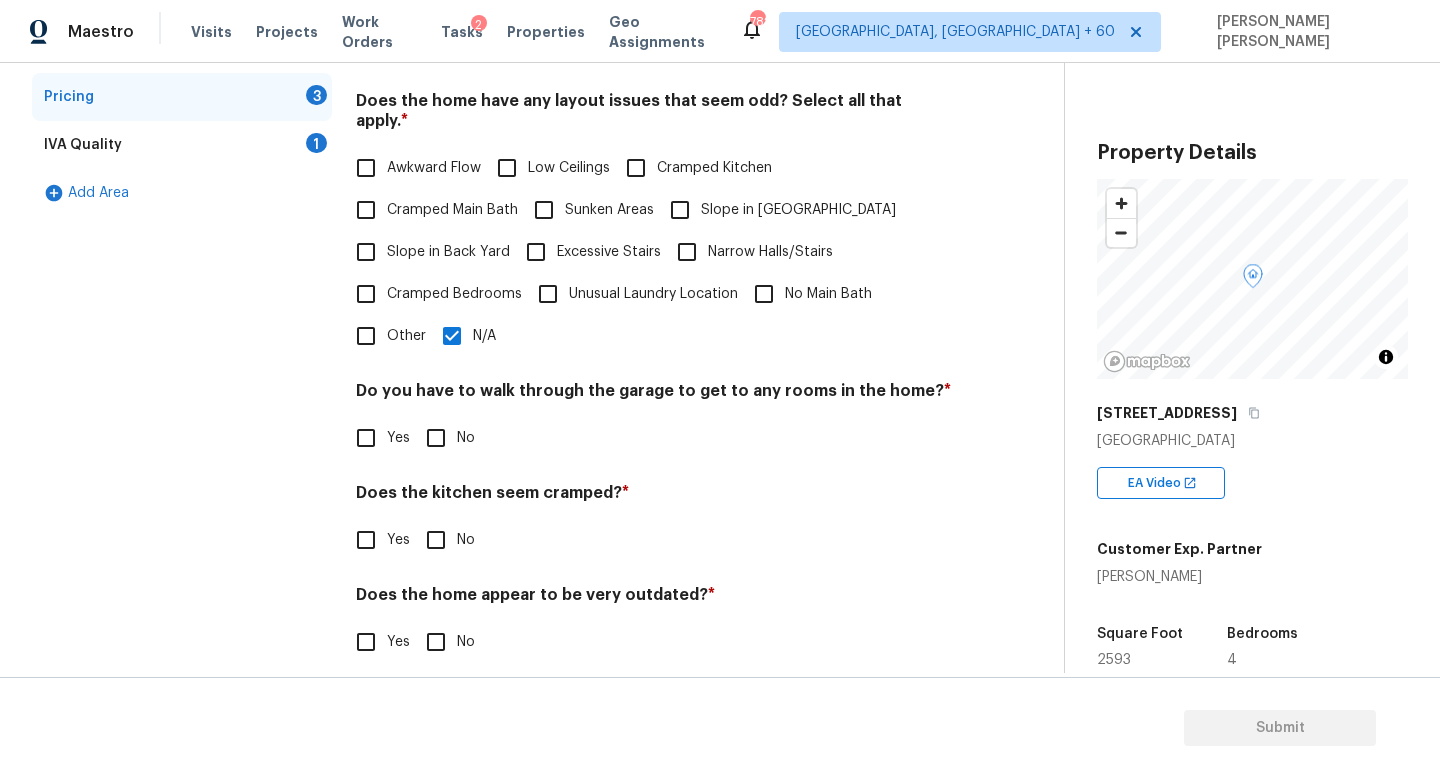 click on "Yes" at bounding box center [377, 438] 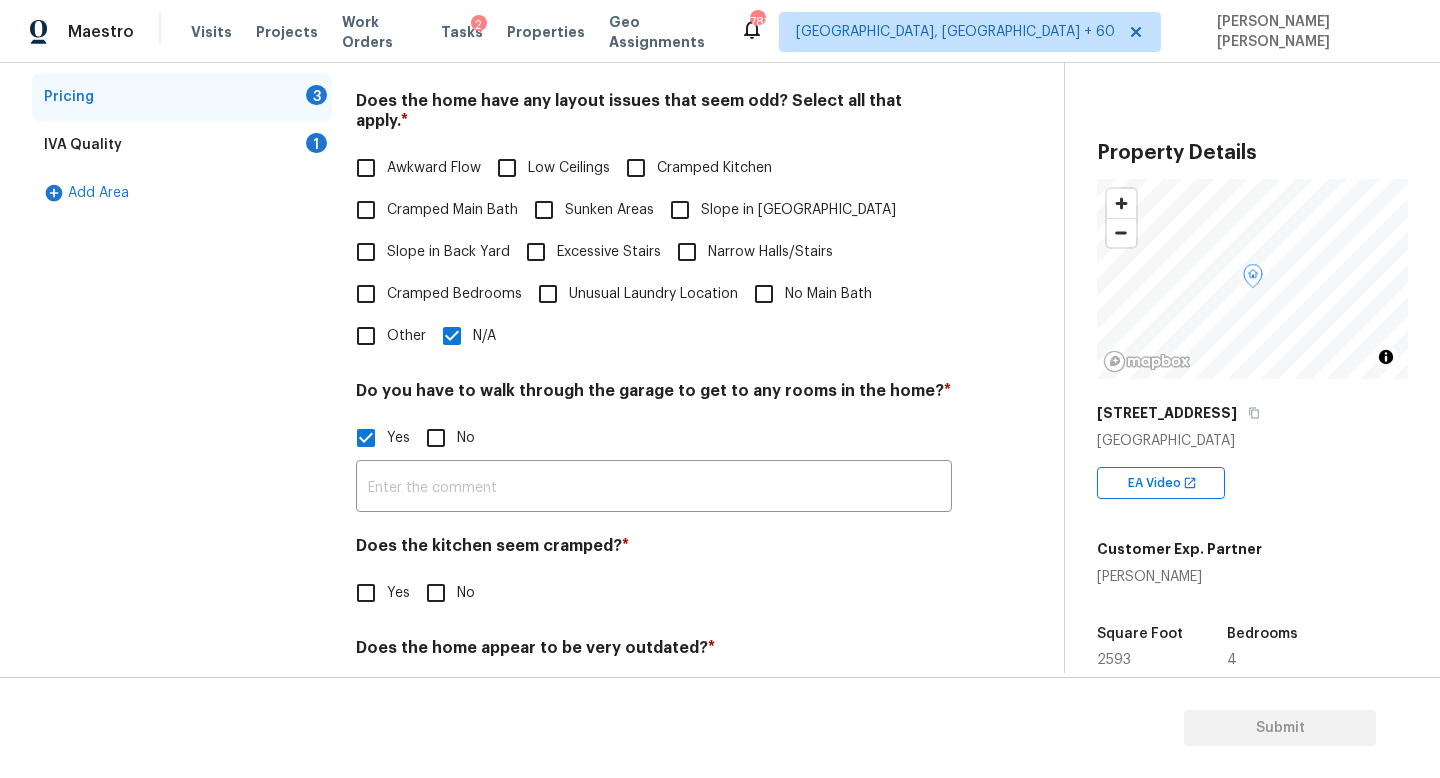 click on "No" at bounding box center (436, 438) 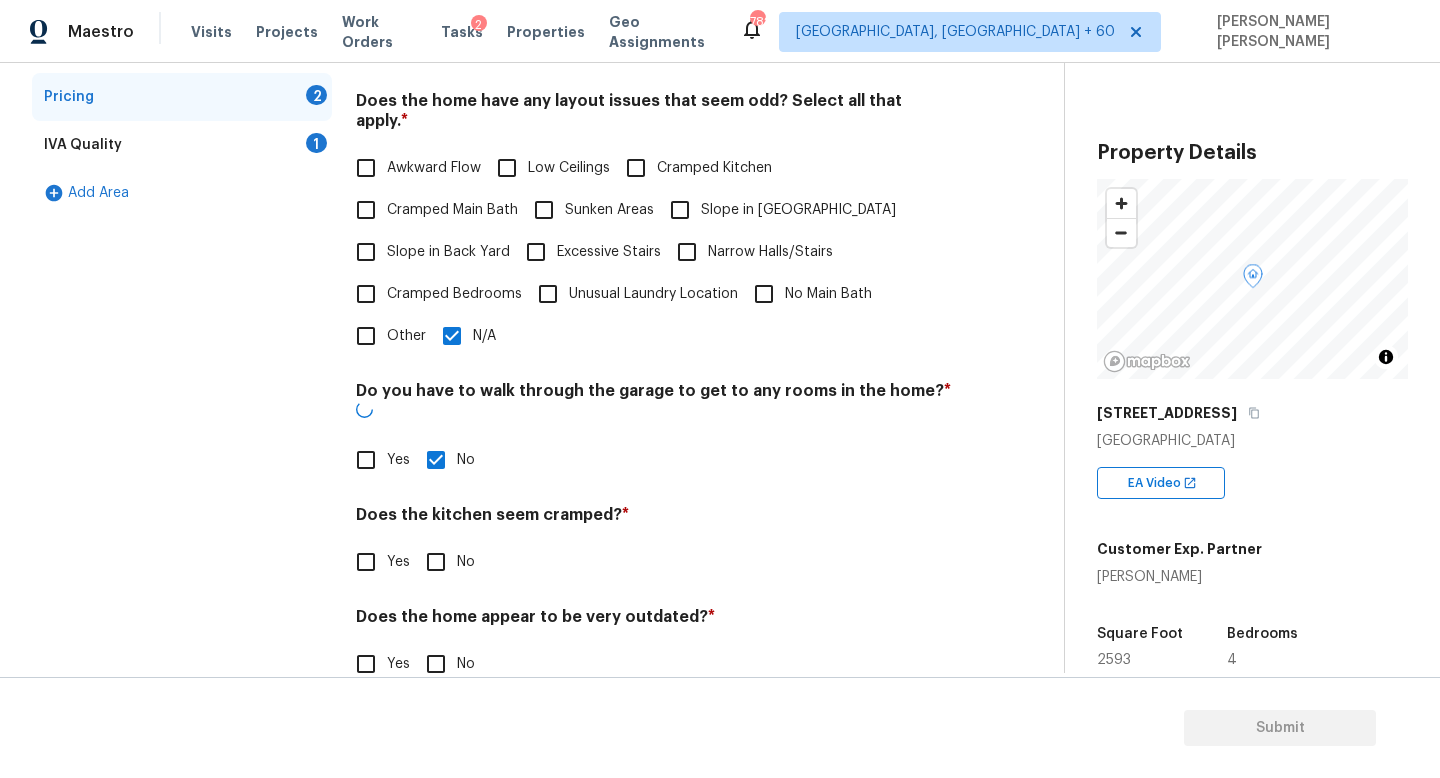 click on "Does the kitchen seem cramped?  * Yes No" at bounding box center [654, 544] 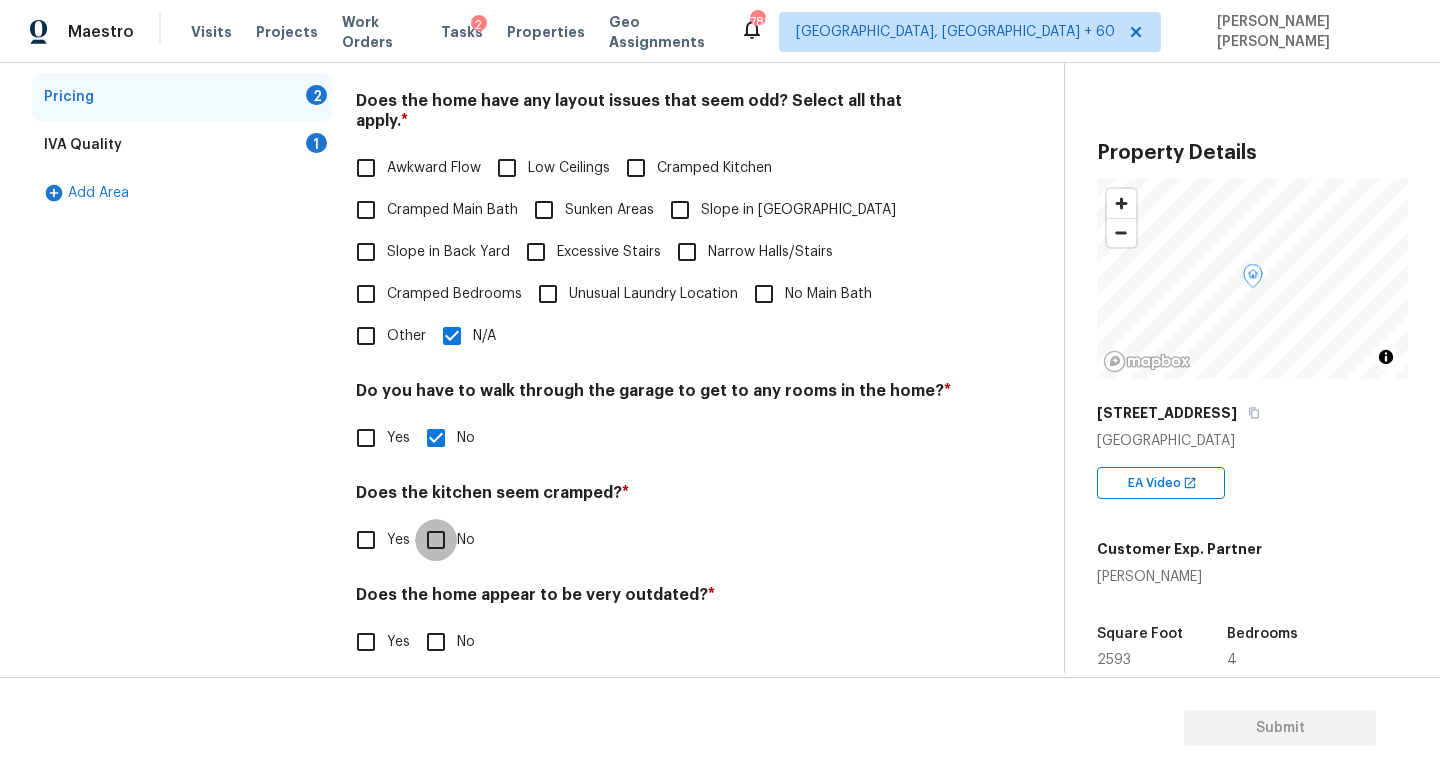 click on "No" at bounding box center [436, 540] 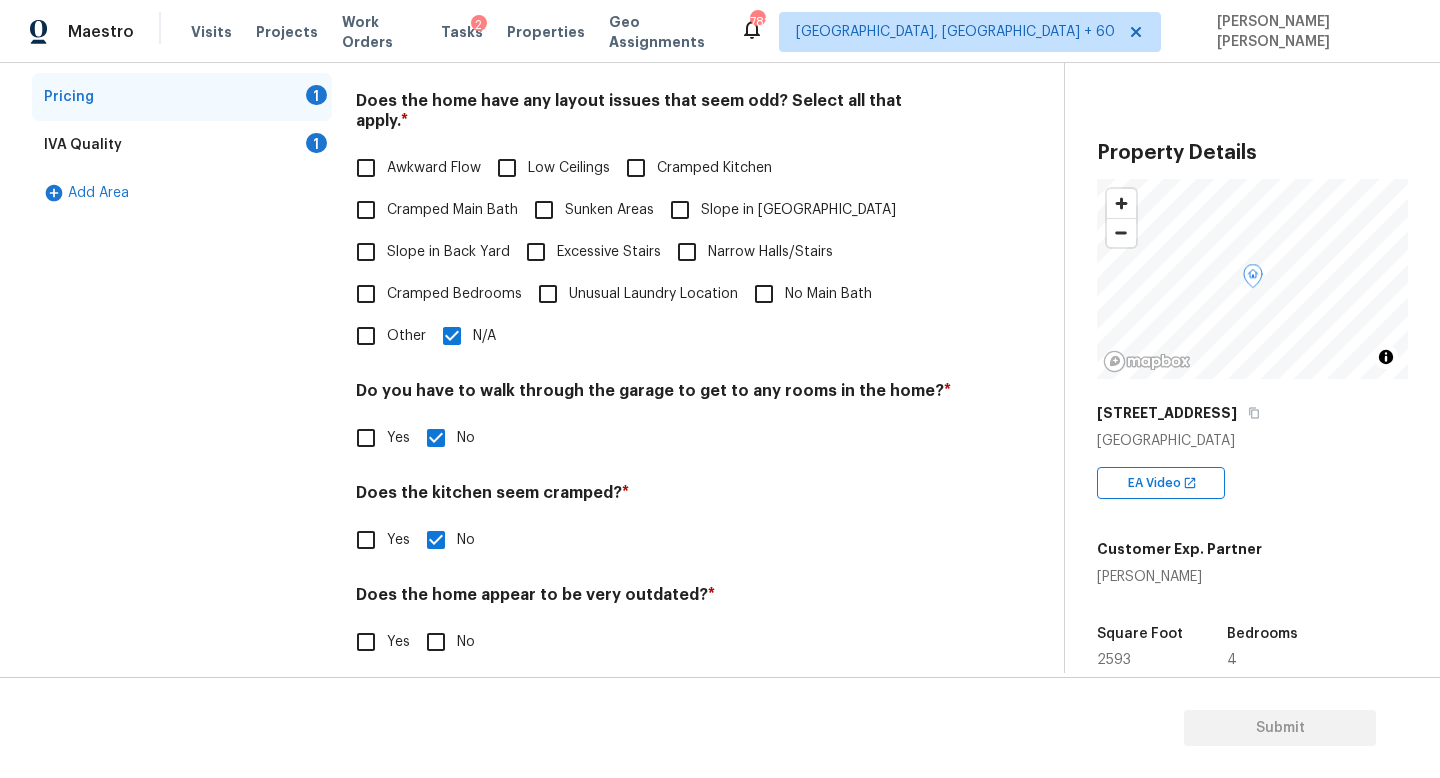 click on "No" at bounding box center (436, 642) 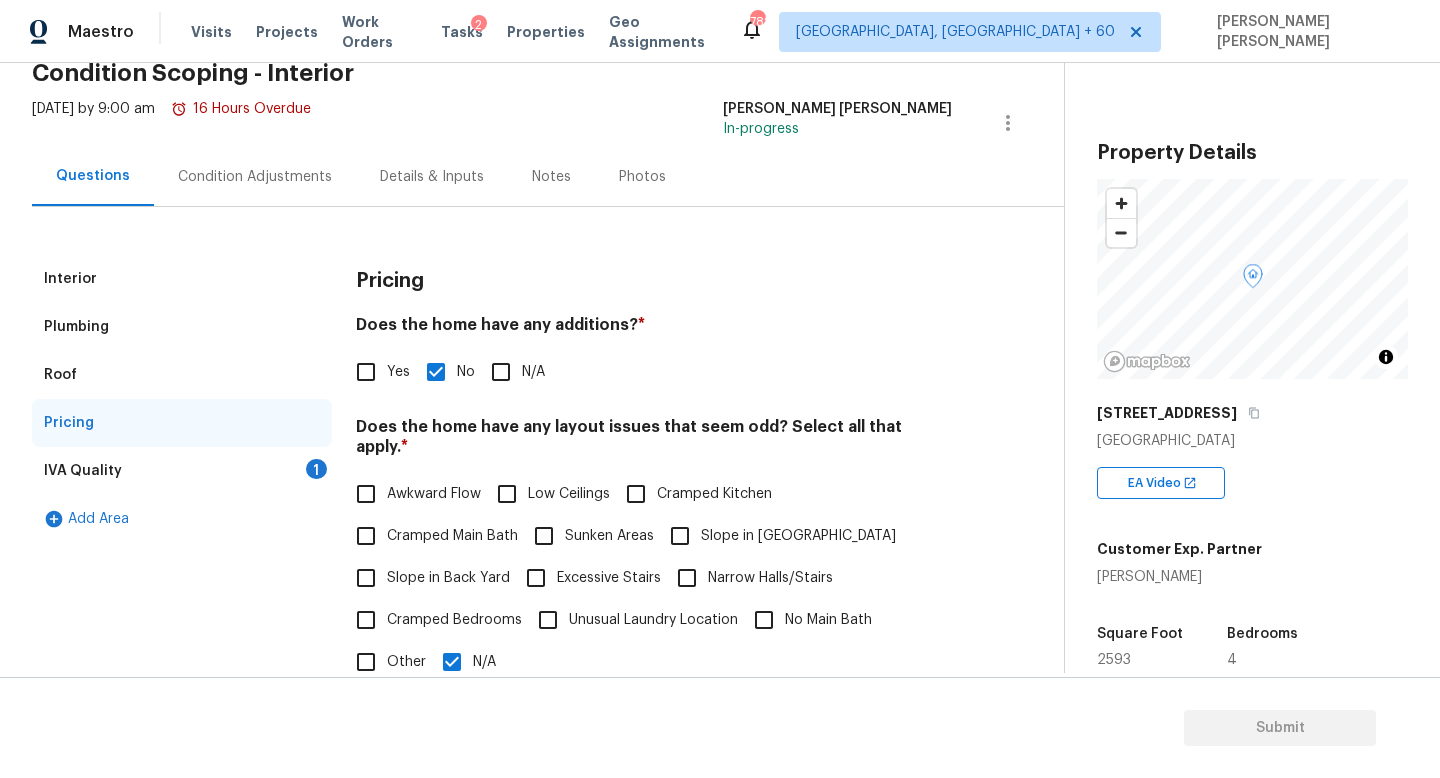 scroll, scrollTop: 75, scrollLeft: 0, axis: vertical 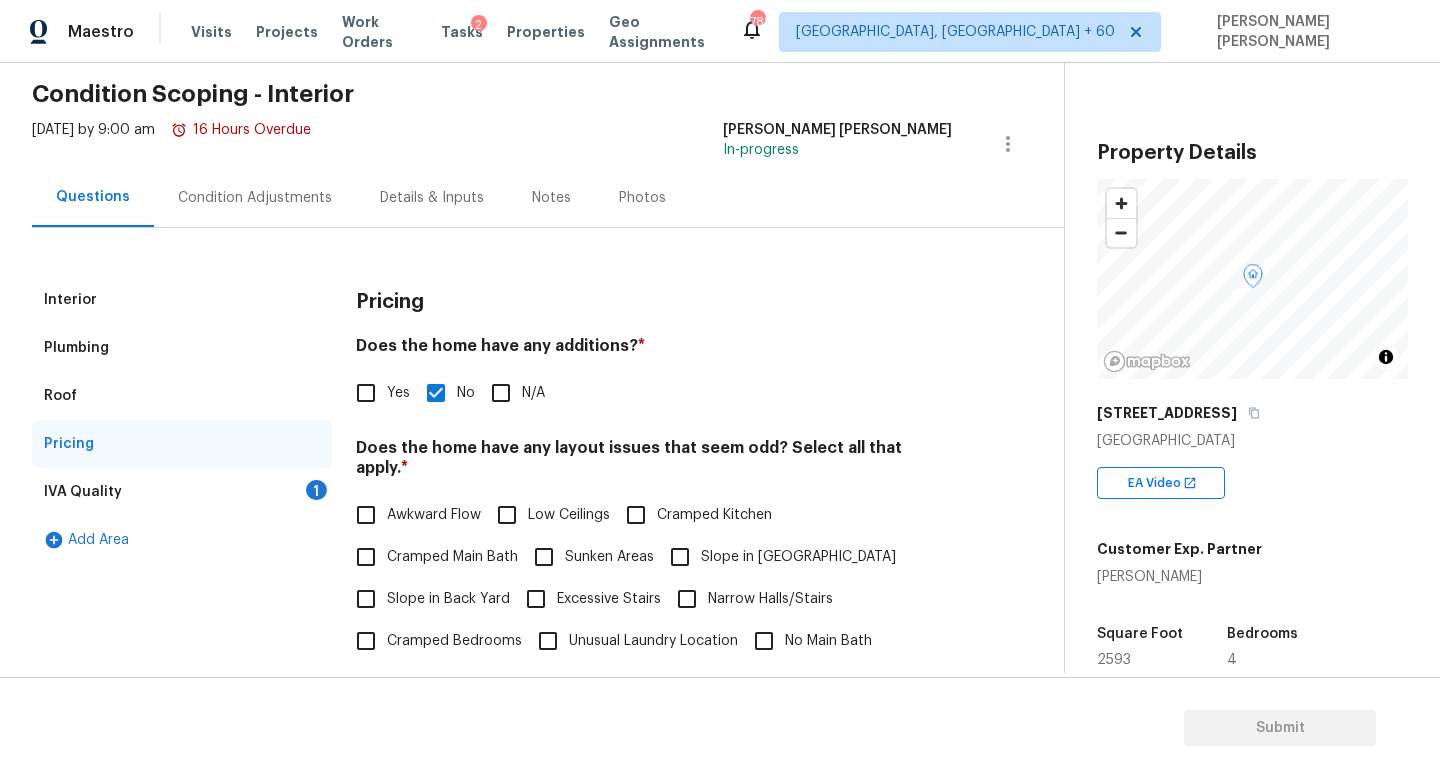 click on "IVA Quality 1" at bounding box center (182, 492) 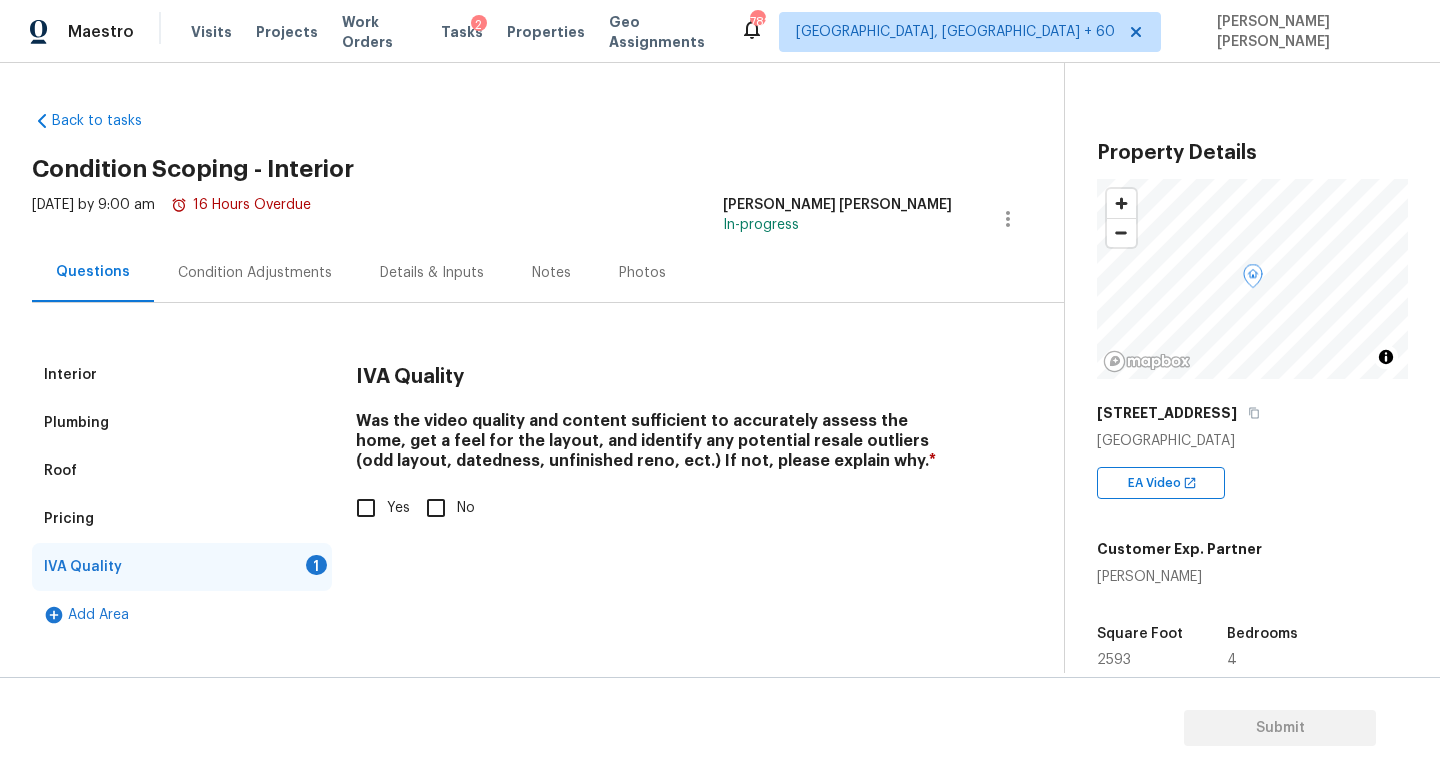 scroll, scrollTop: 0, scrollLeft: 0, axis: both 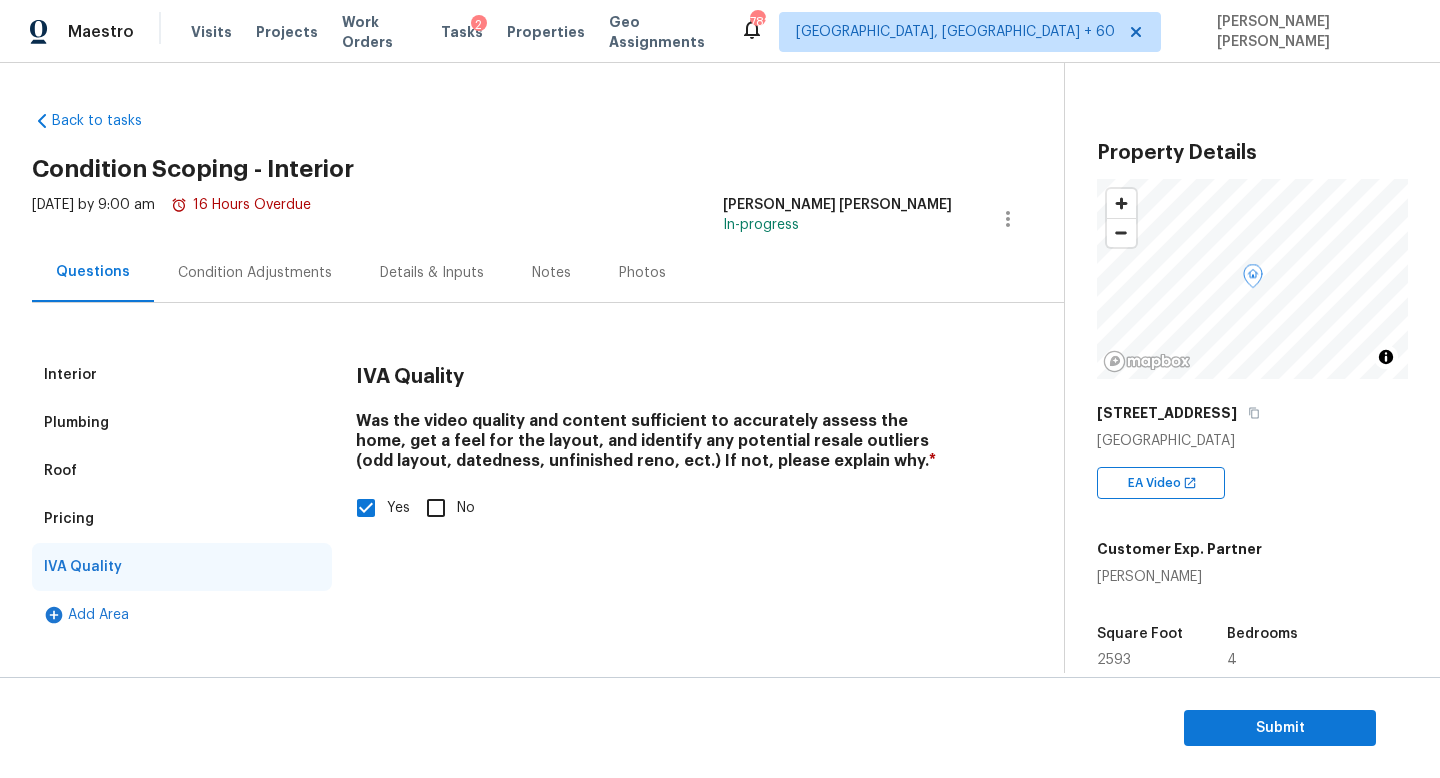 click on "Condition Adjustments" at bounding box center [255, 272] 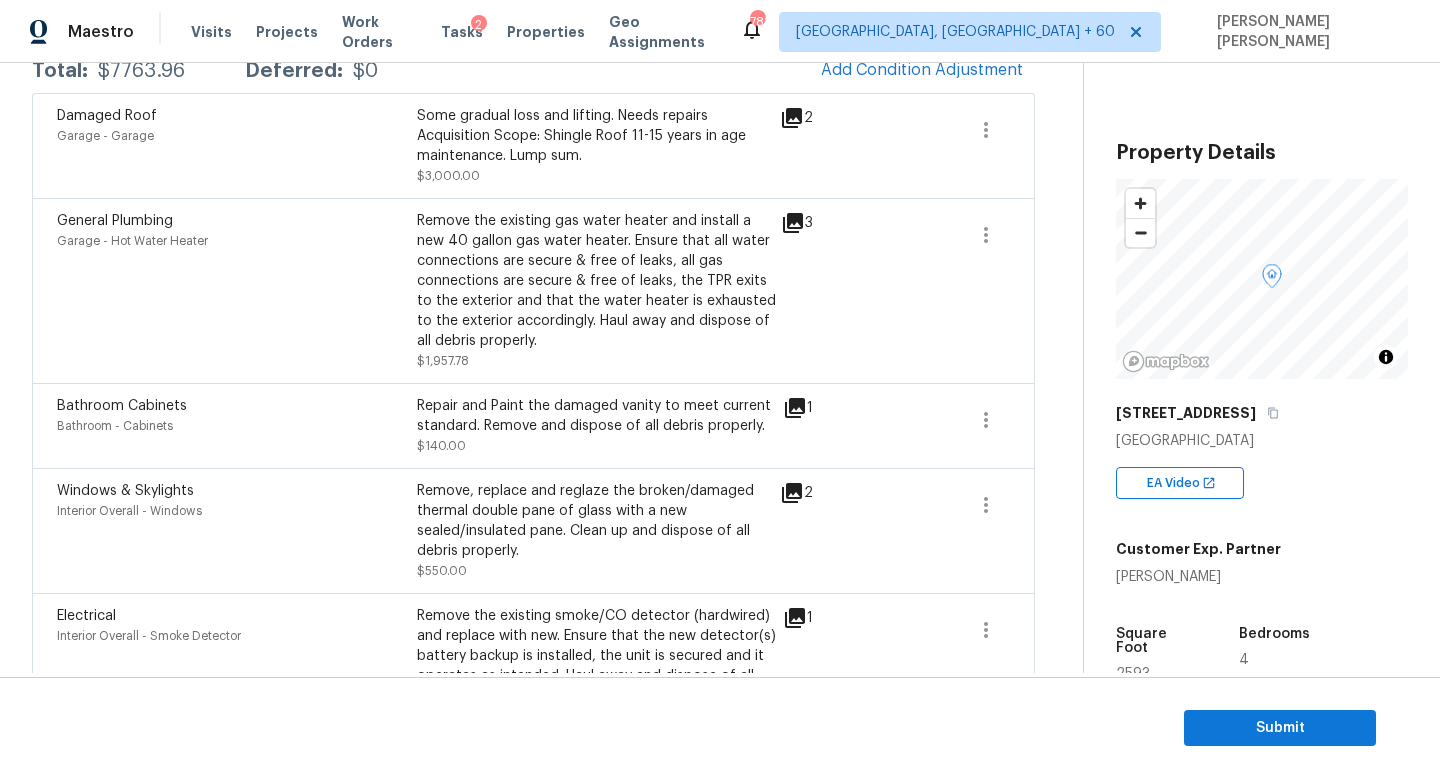 scroll, scrollTop: 345, scrollLeft: 0, axis: vertical 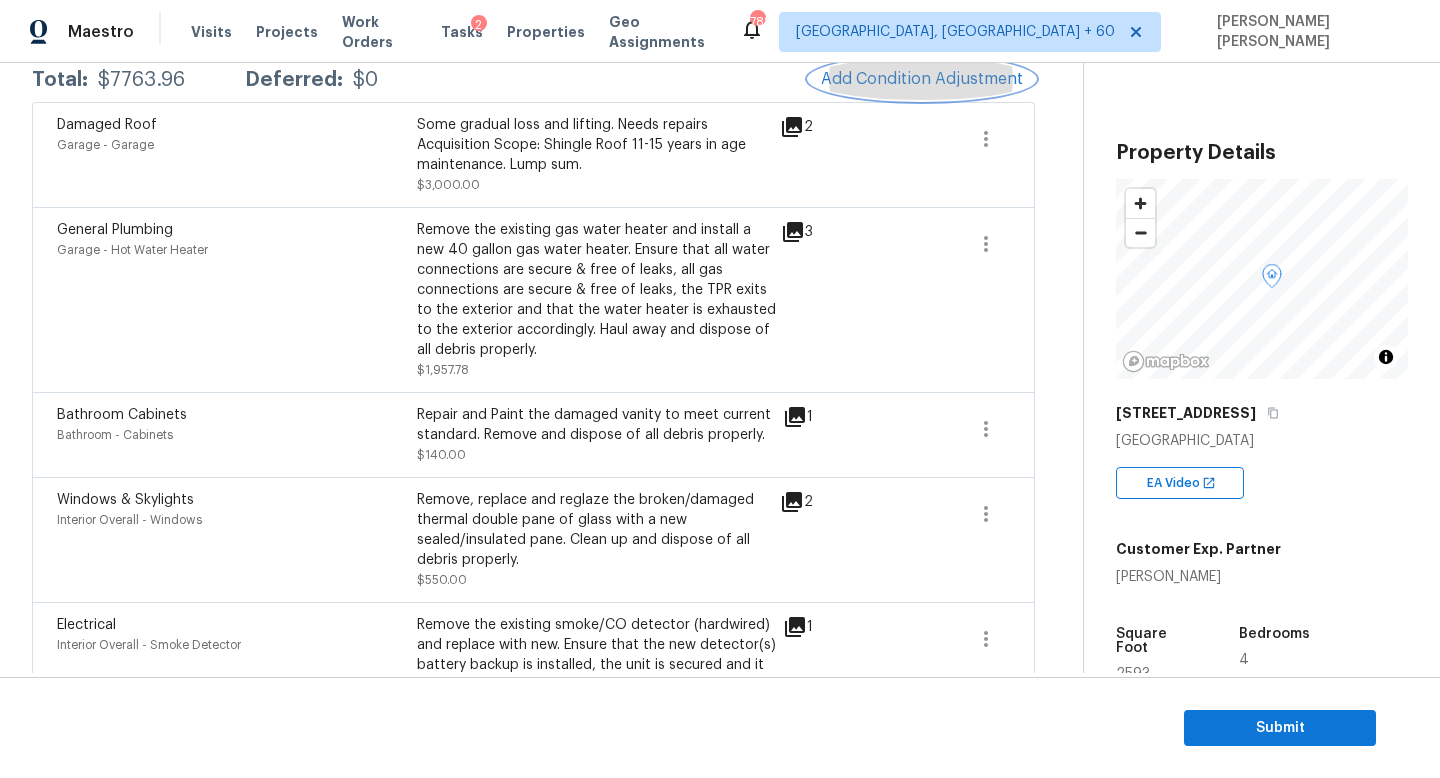 click on "Add Condition Adjustment" at bounding box center [922, 79] 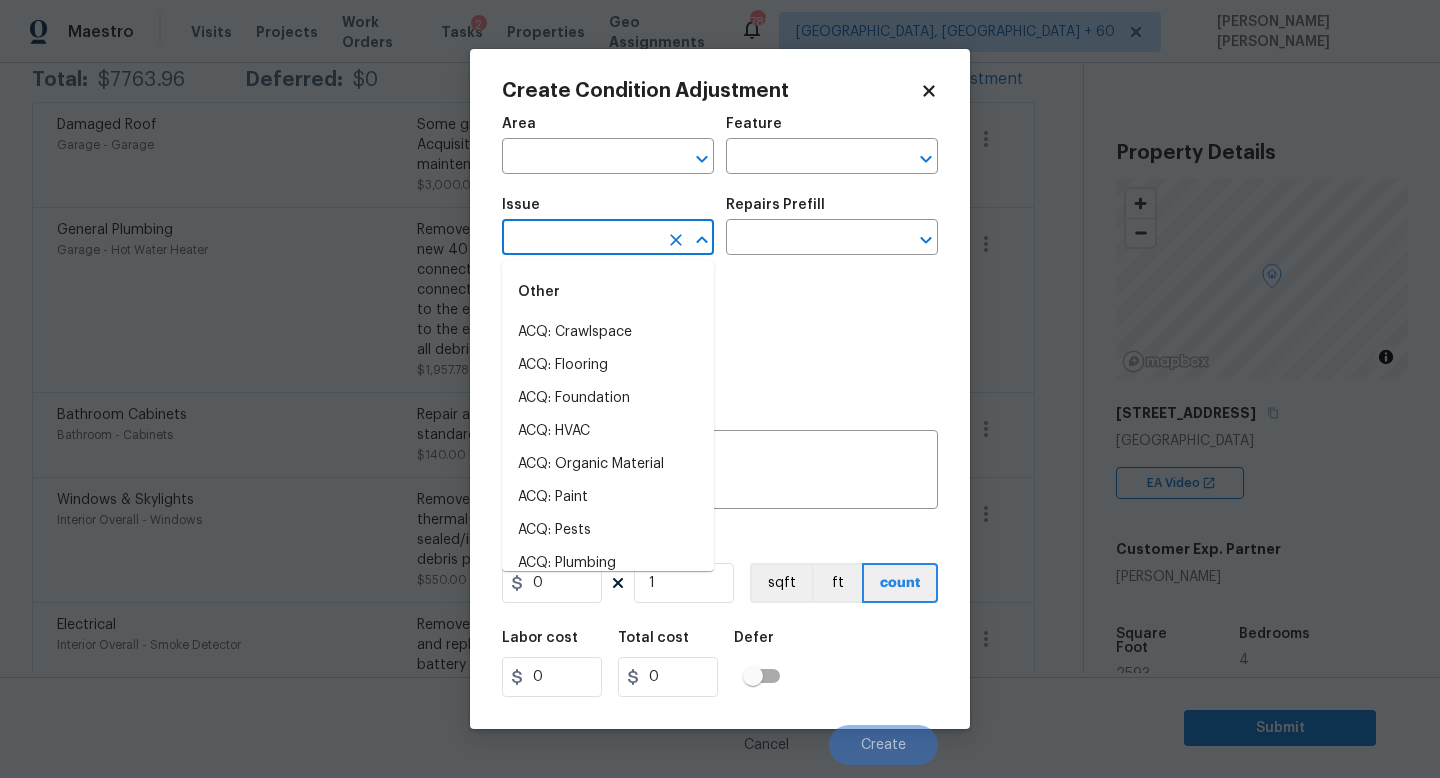 click at bounding box center (580, 239) 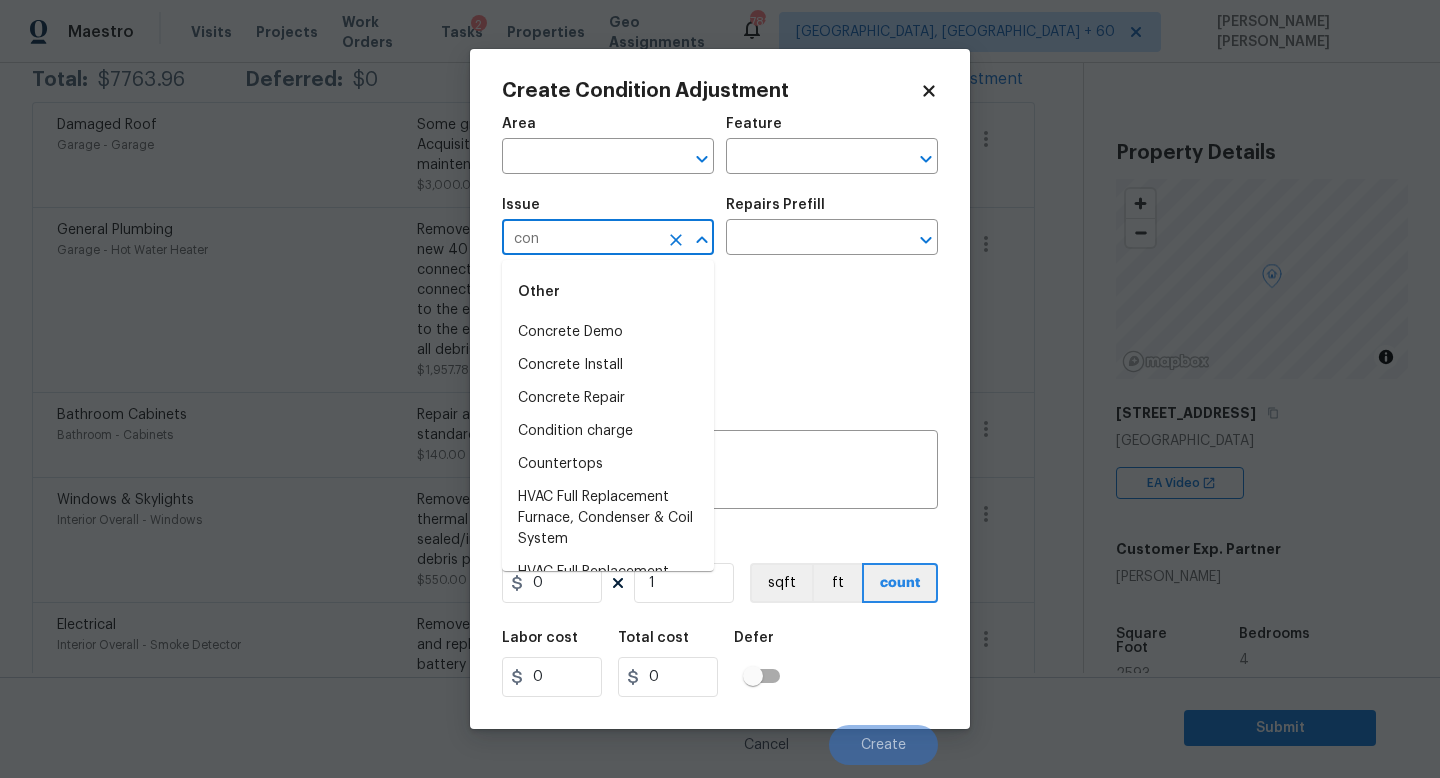 type on "cond" 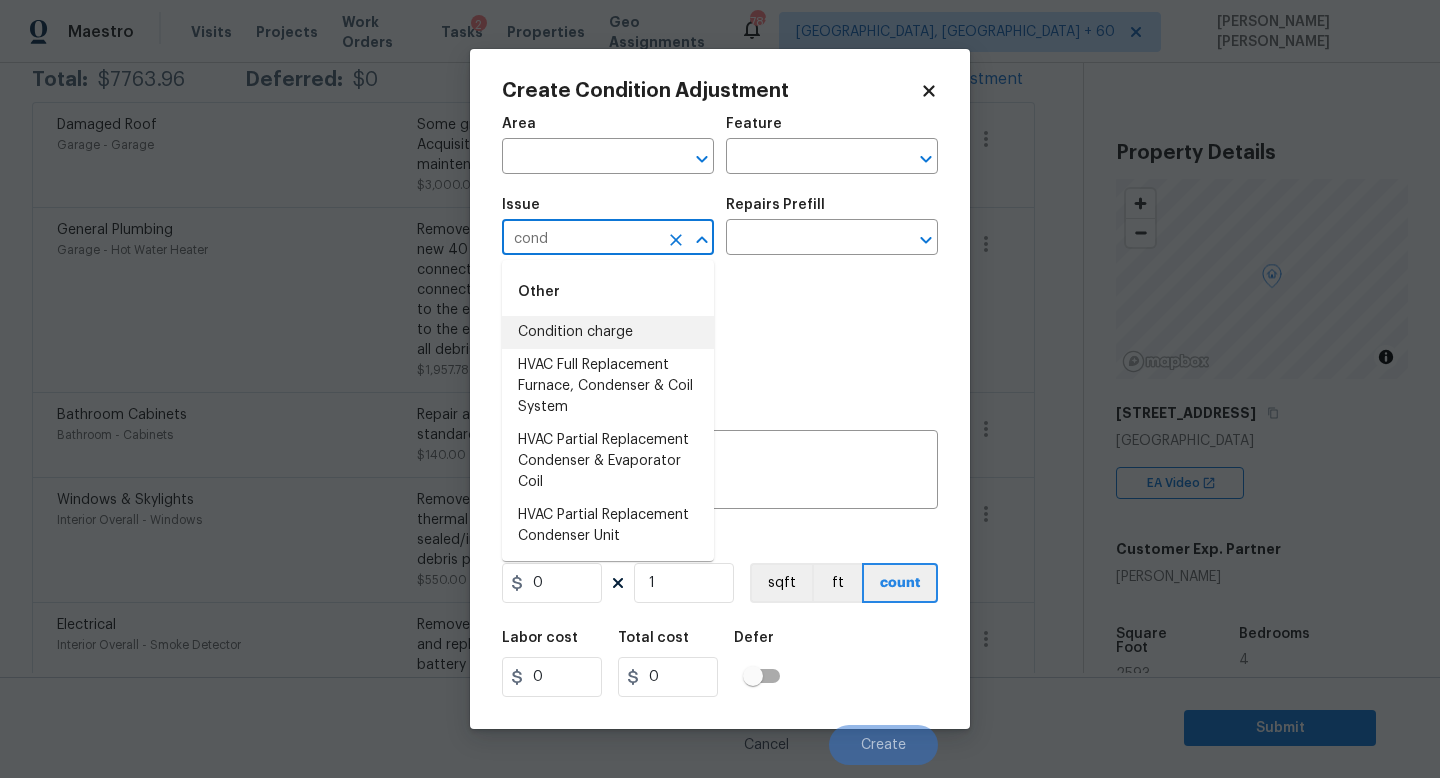 drag, startPoint x: 560, startPoint y: 356, endPoint x: 670, endPoint y: 234, distance: 164.26807 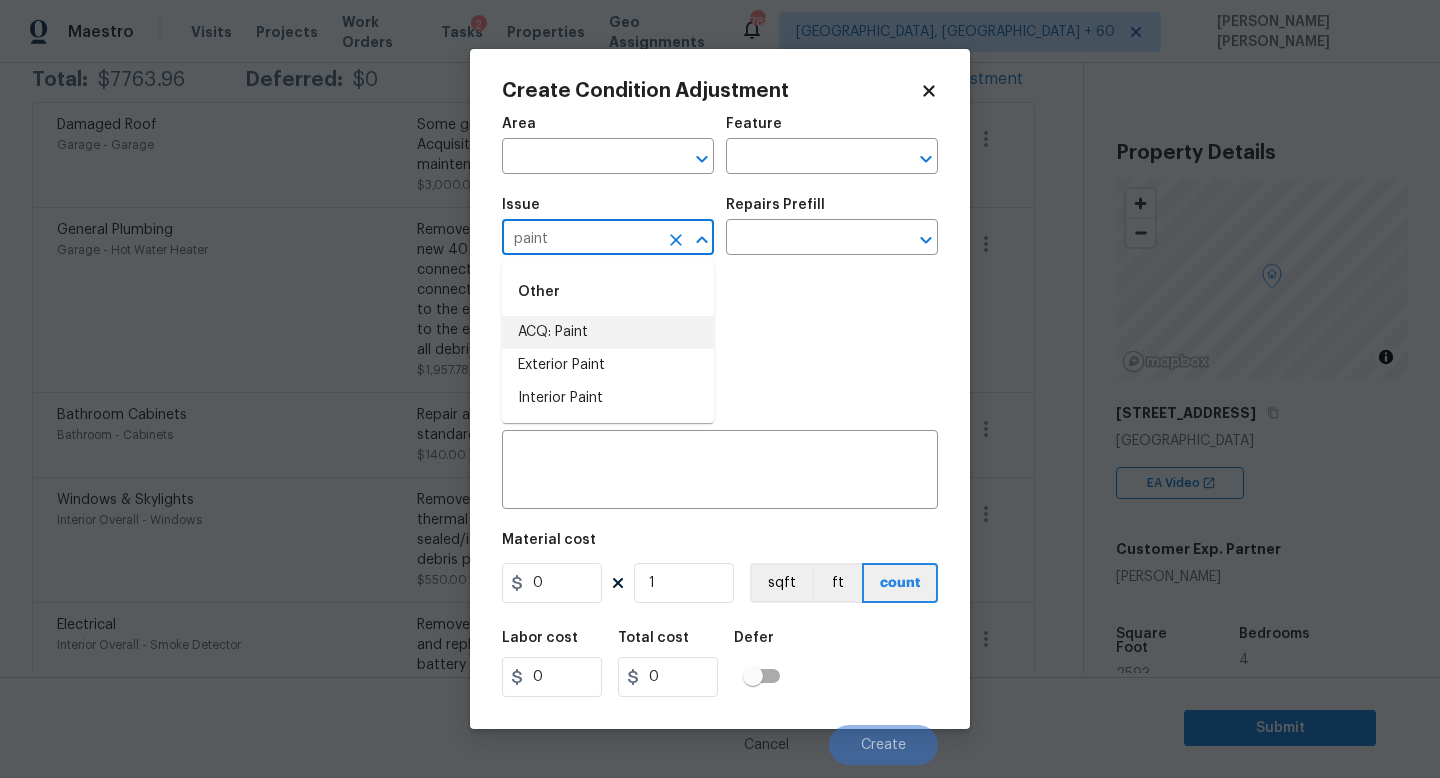 click on "ACQ: Paint" at bounding box center (608, 332) 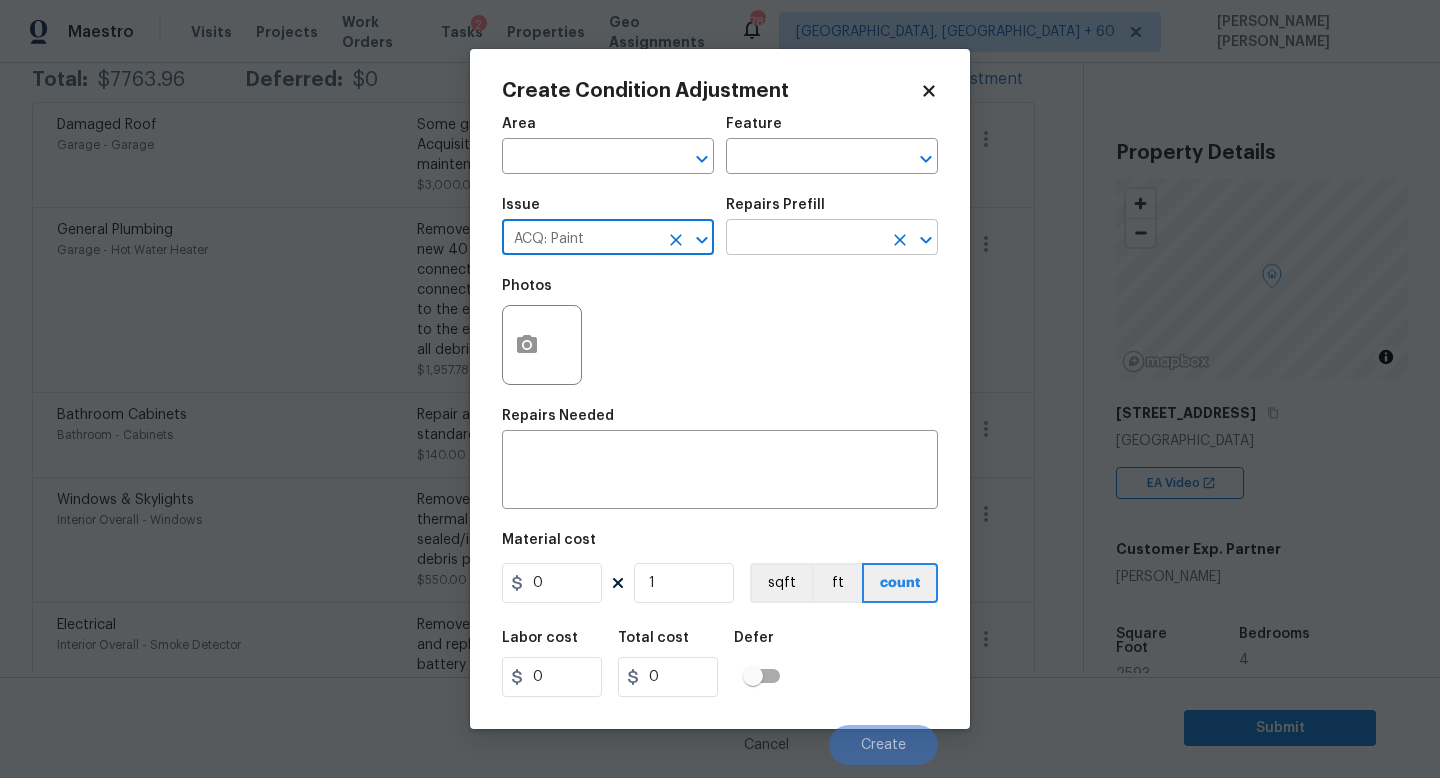 type on "ACQ: Paint" 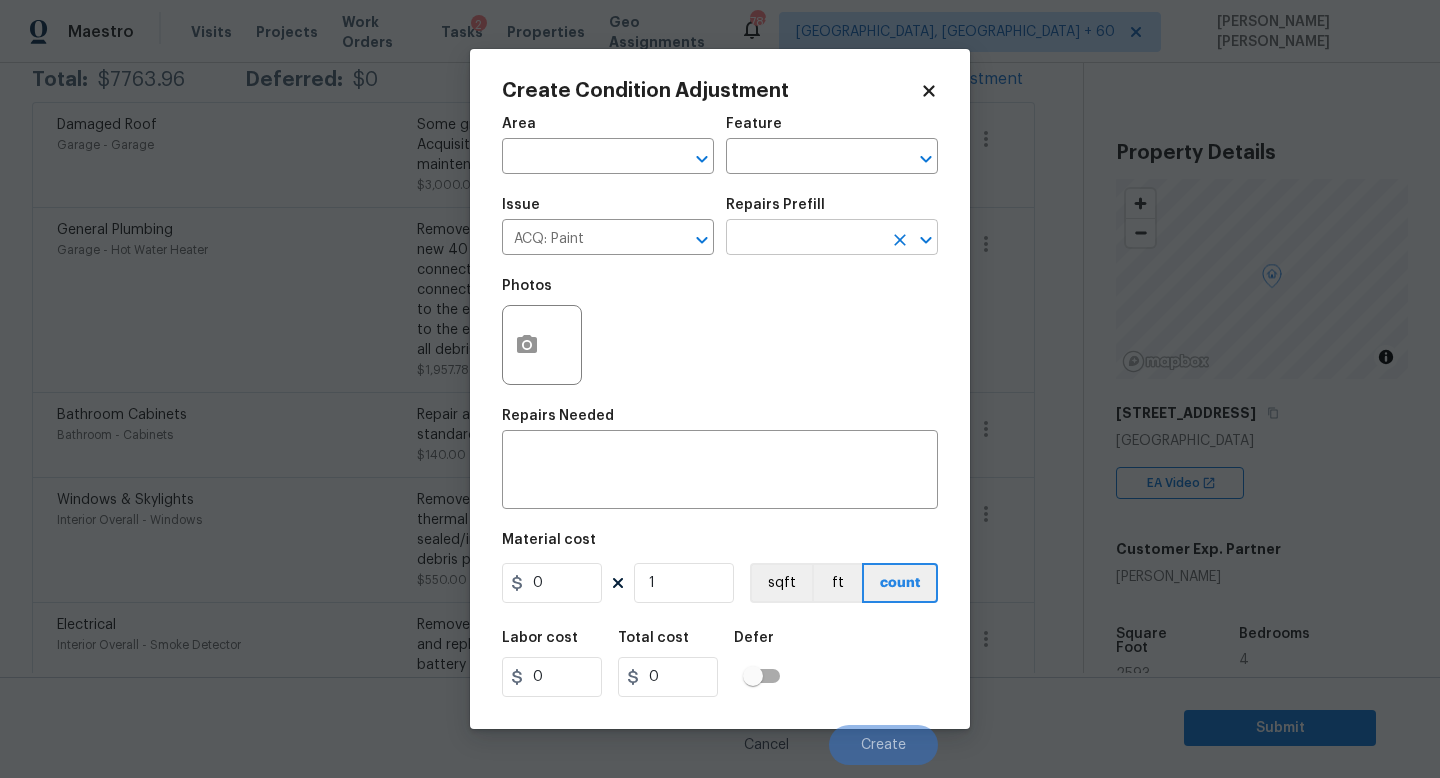 click on "Repairs Prefill ​" at bounding box center (832, 226) 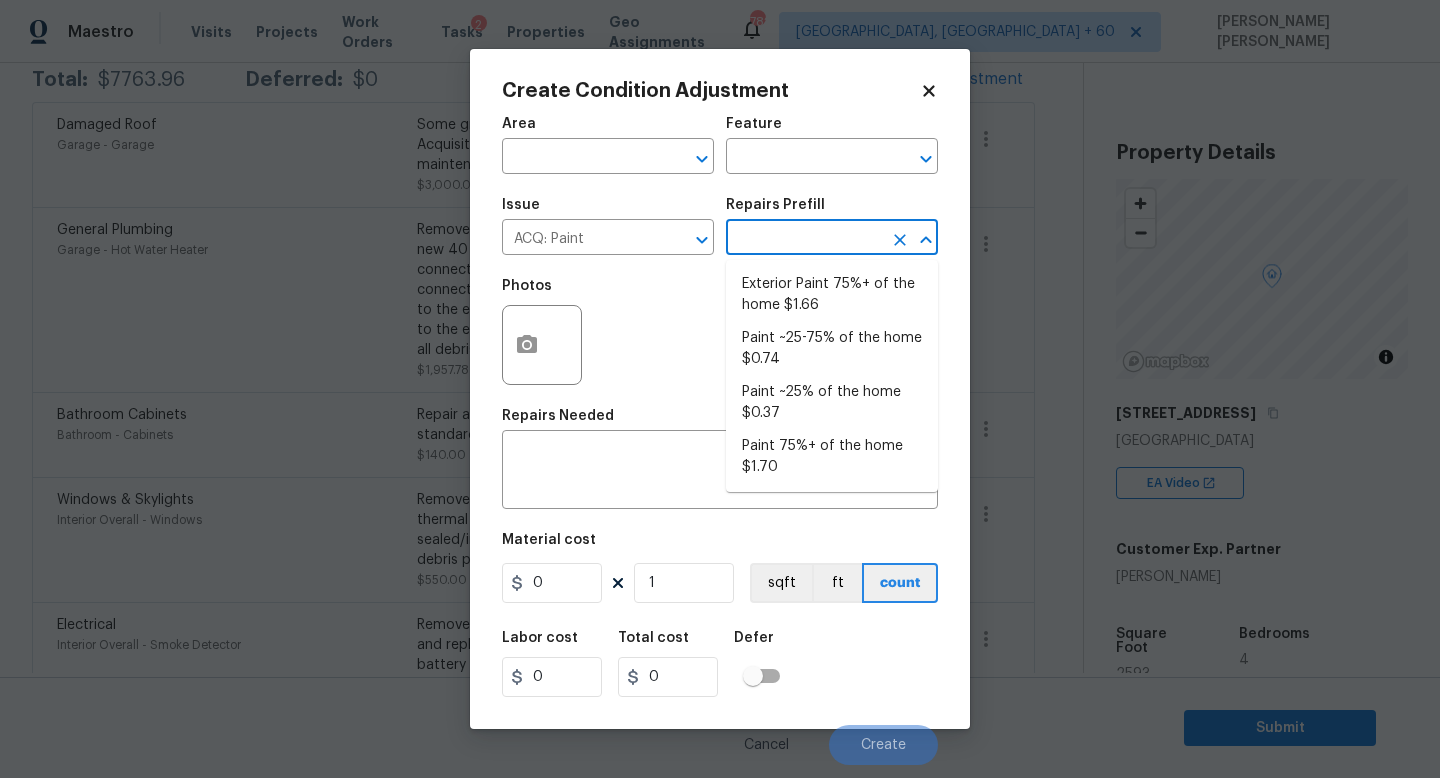 click at bounding box center (804, 239) 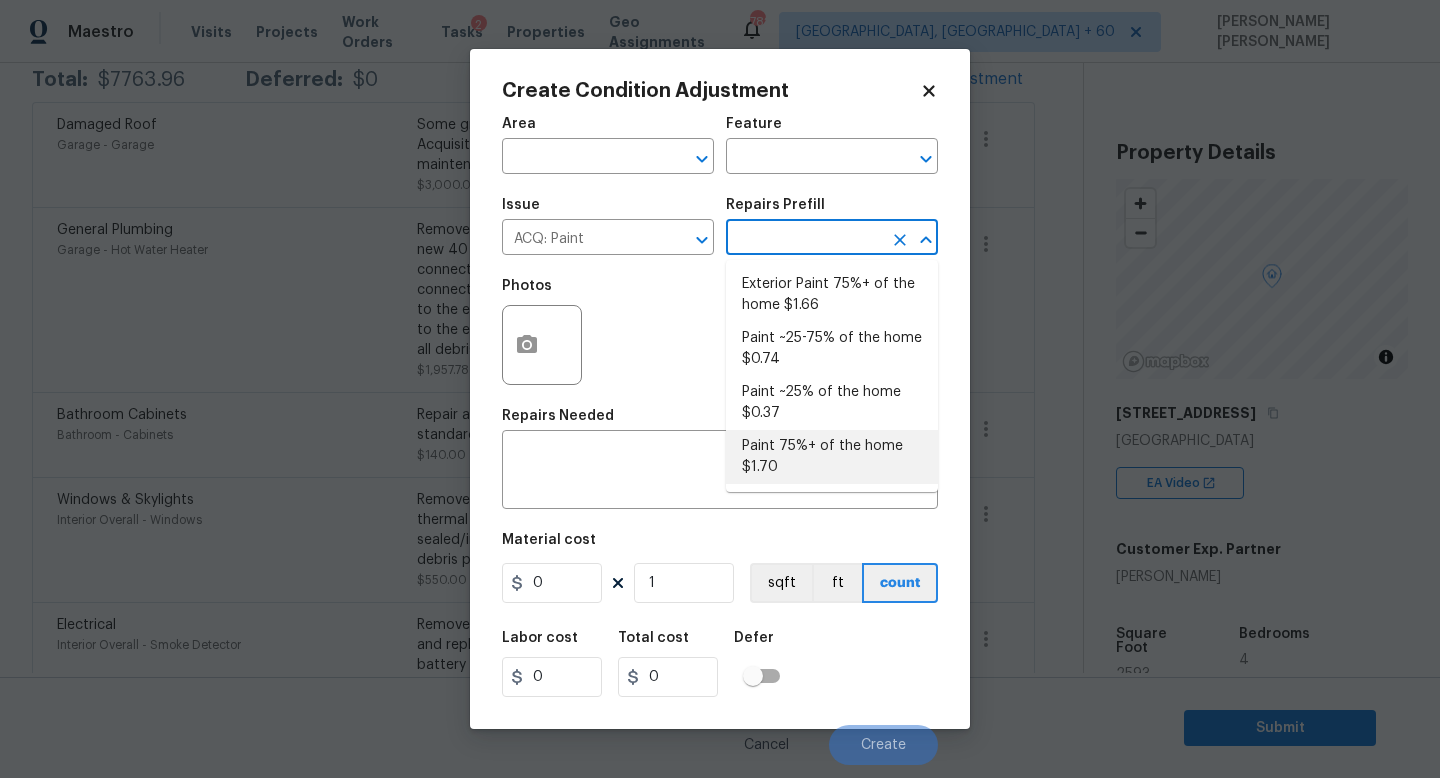 click on "Paint 75%+ of the home $1.70" at bounding box center (832, 457) 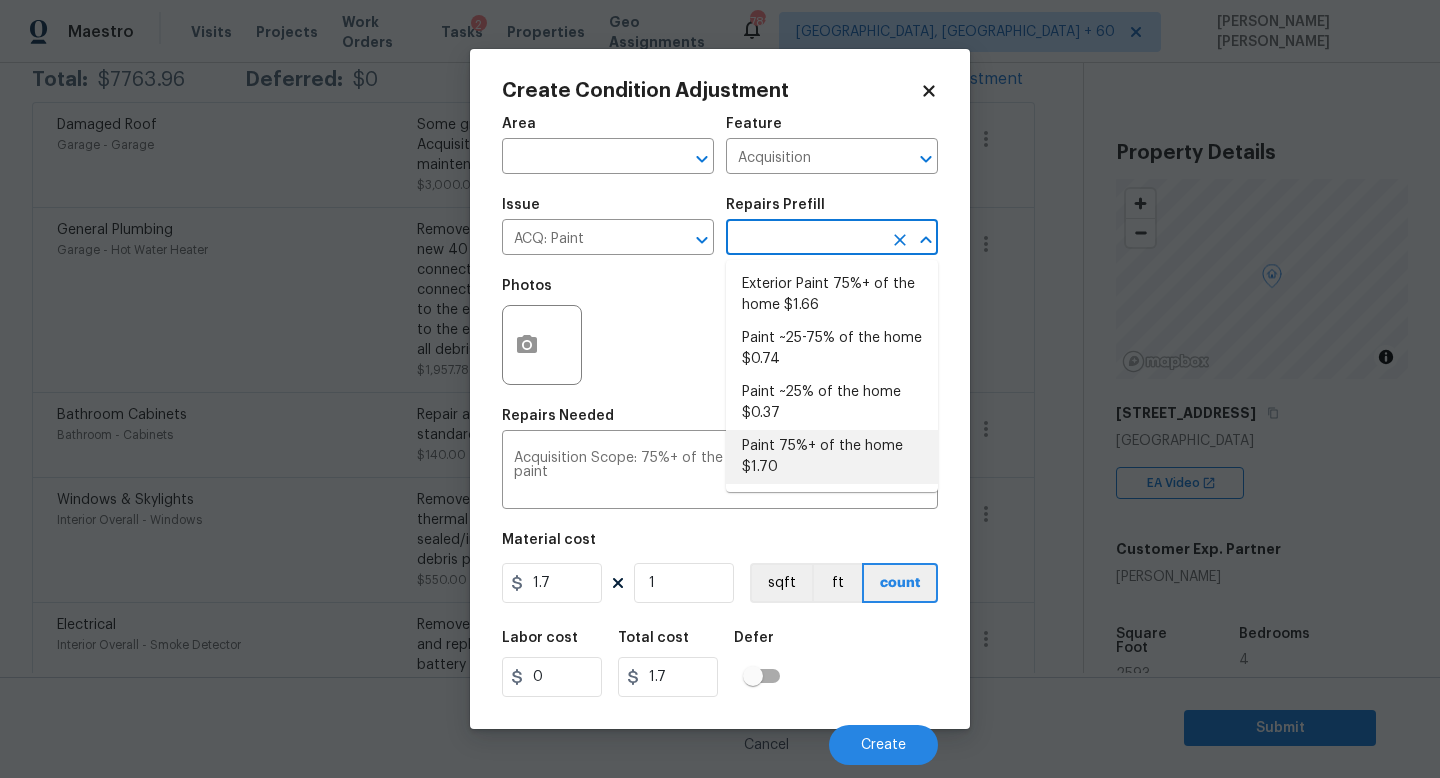 click on "Paint 75%+ of the home $1.70" at bounding box center (832, 457) 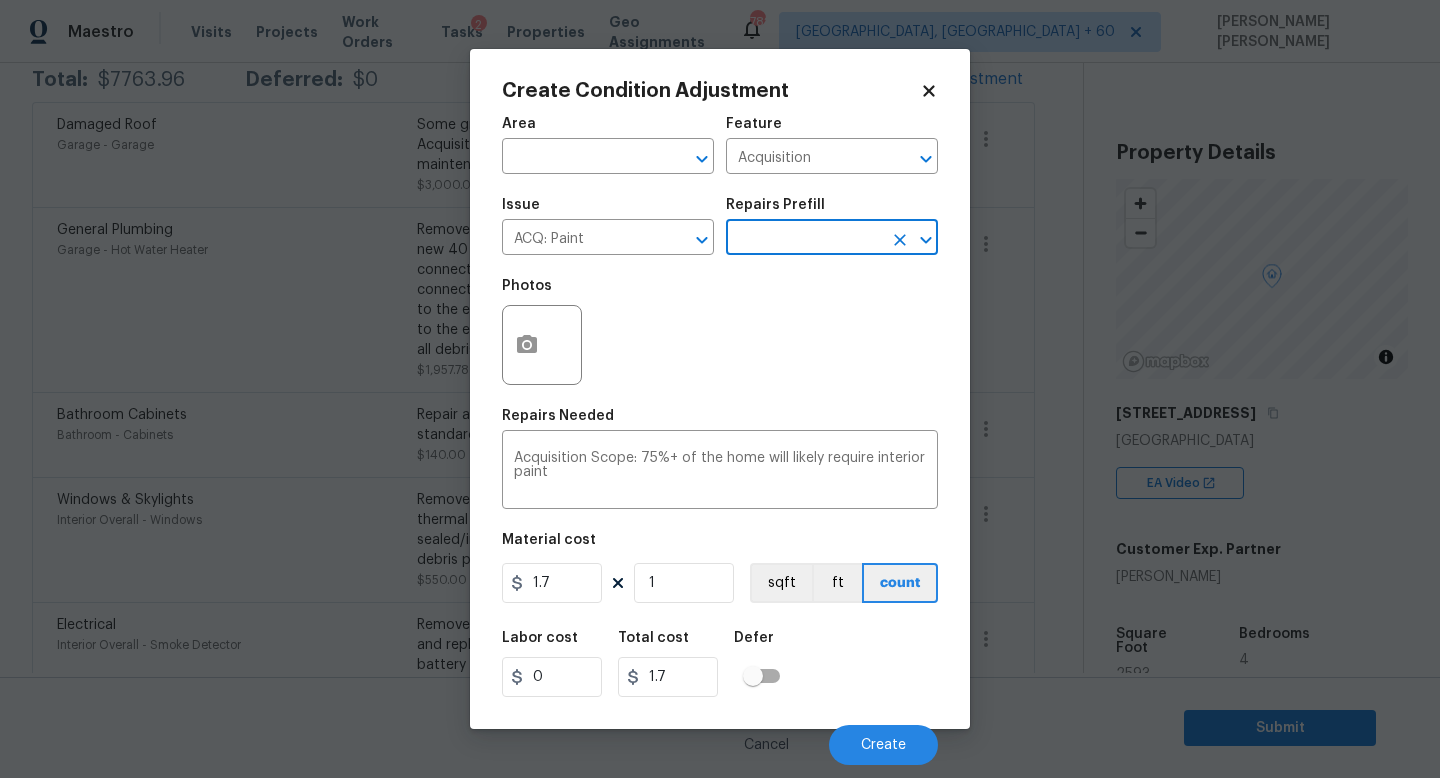 click on "Material cost" at bounding box center (720, 546) 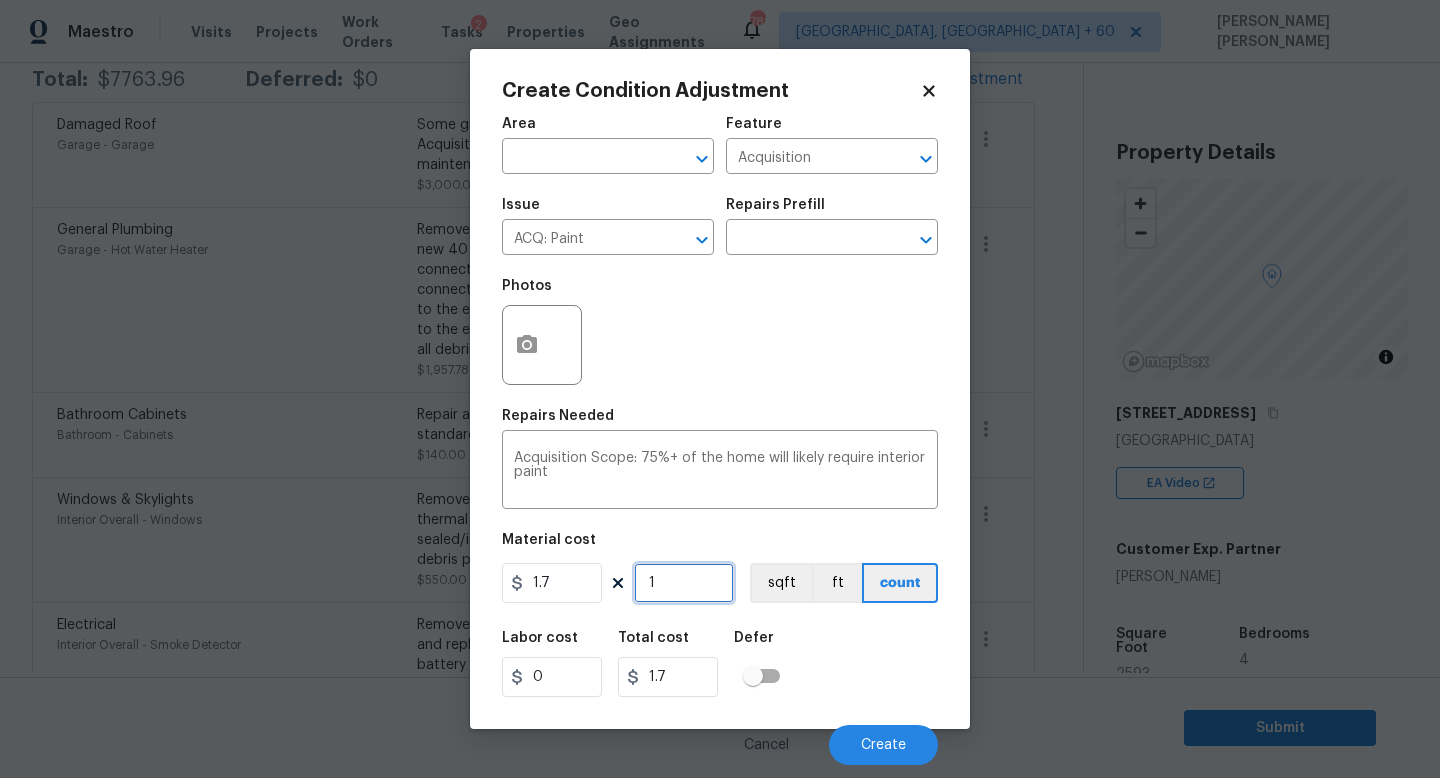 click on "1" at bounding box center [684, 583] 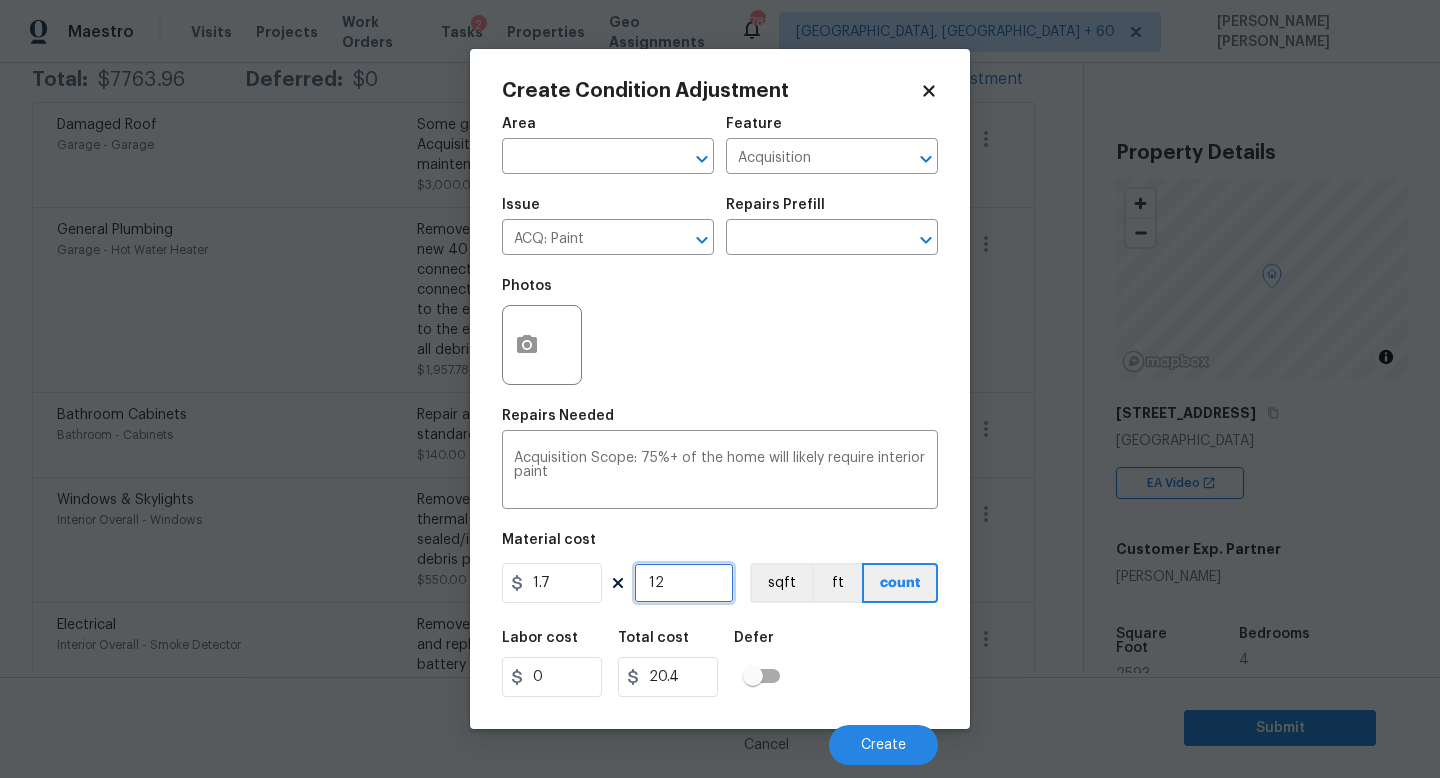 type on "1" 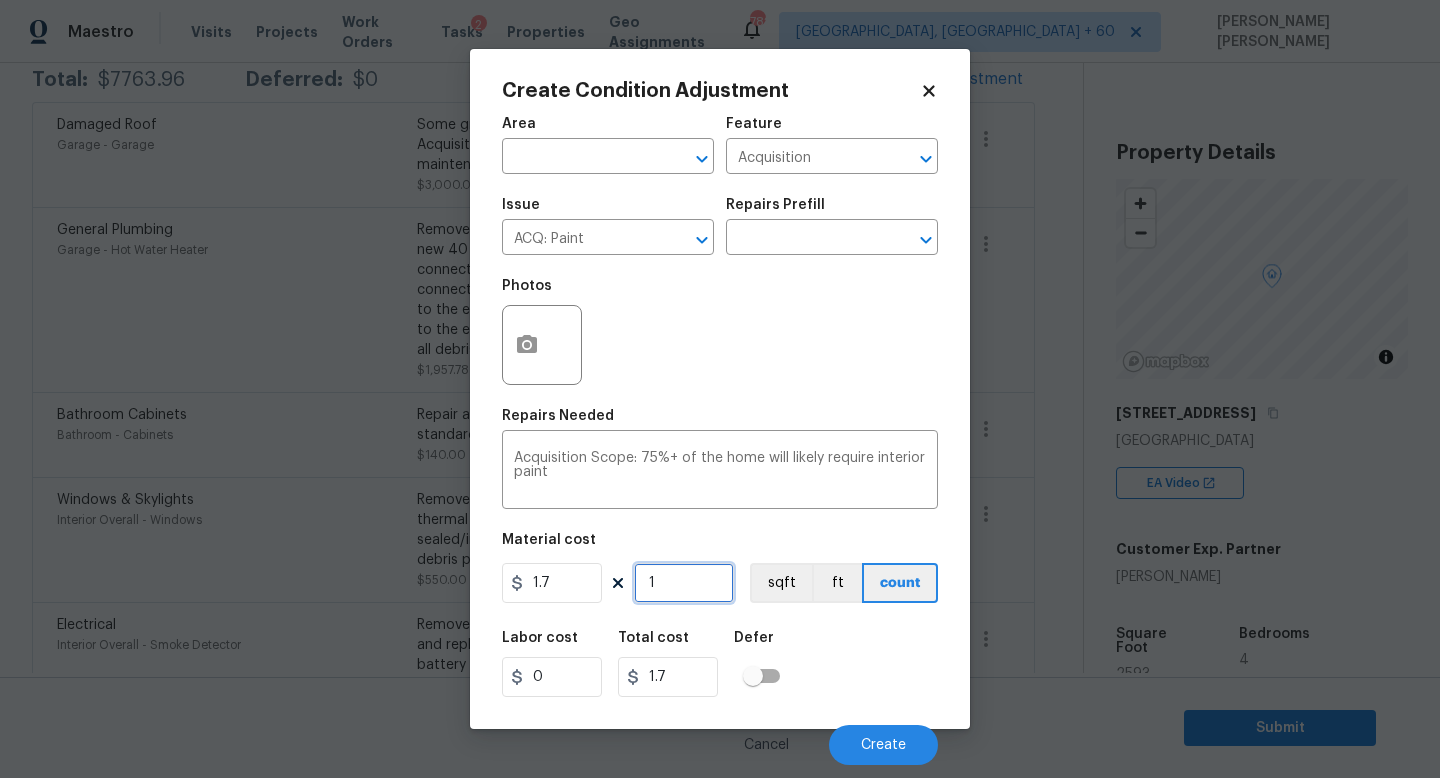 type on "0" 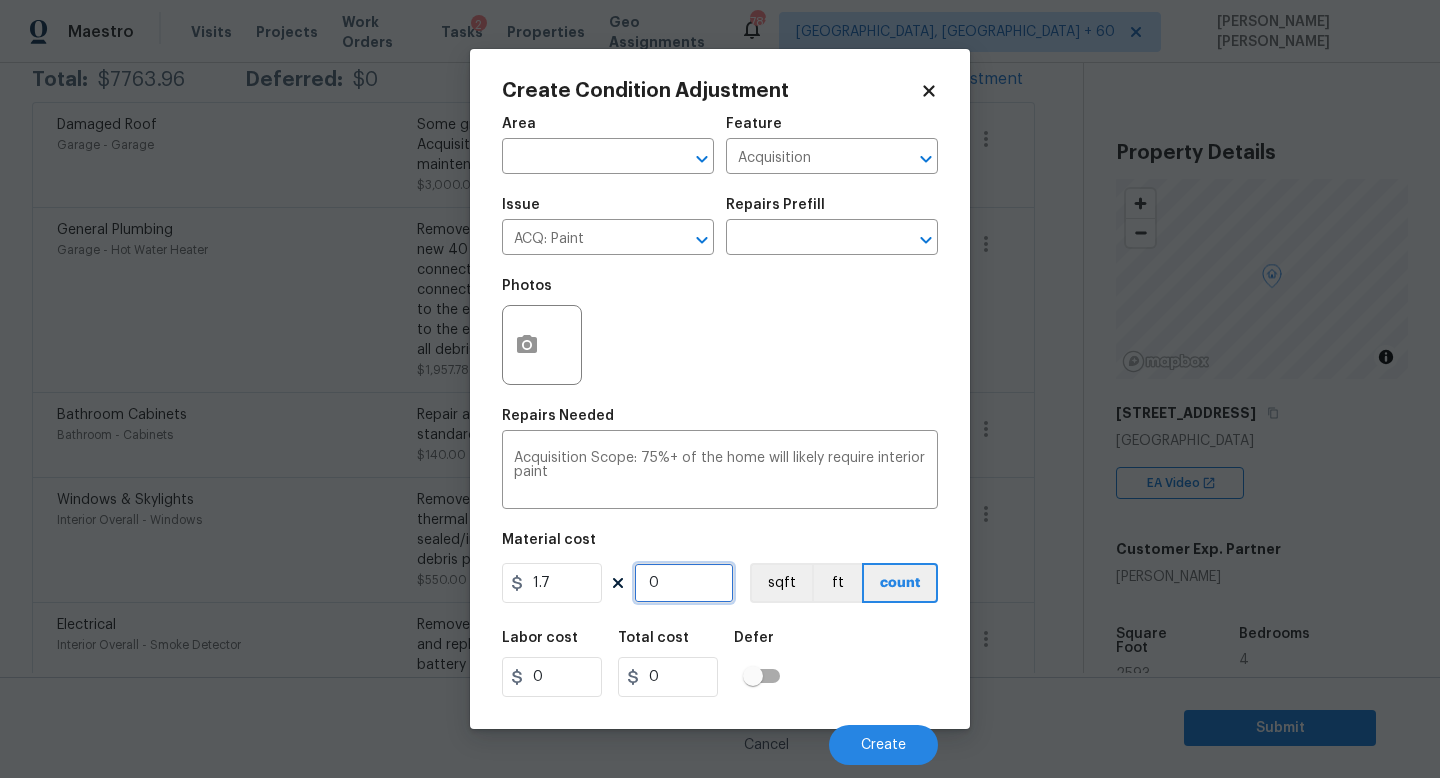 type on "2" 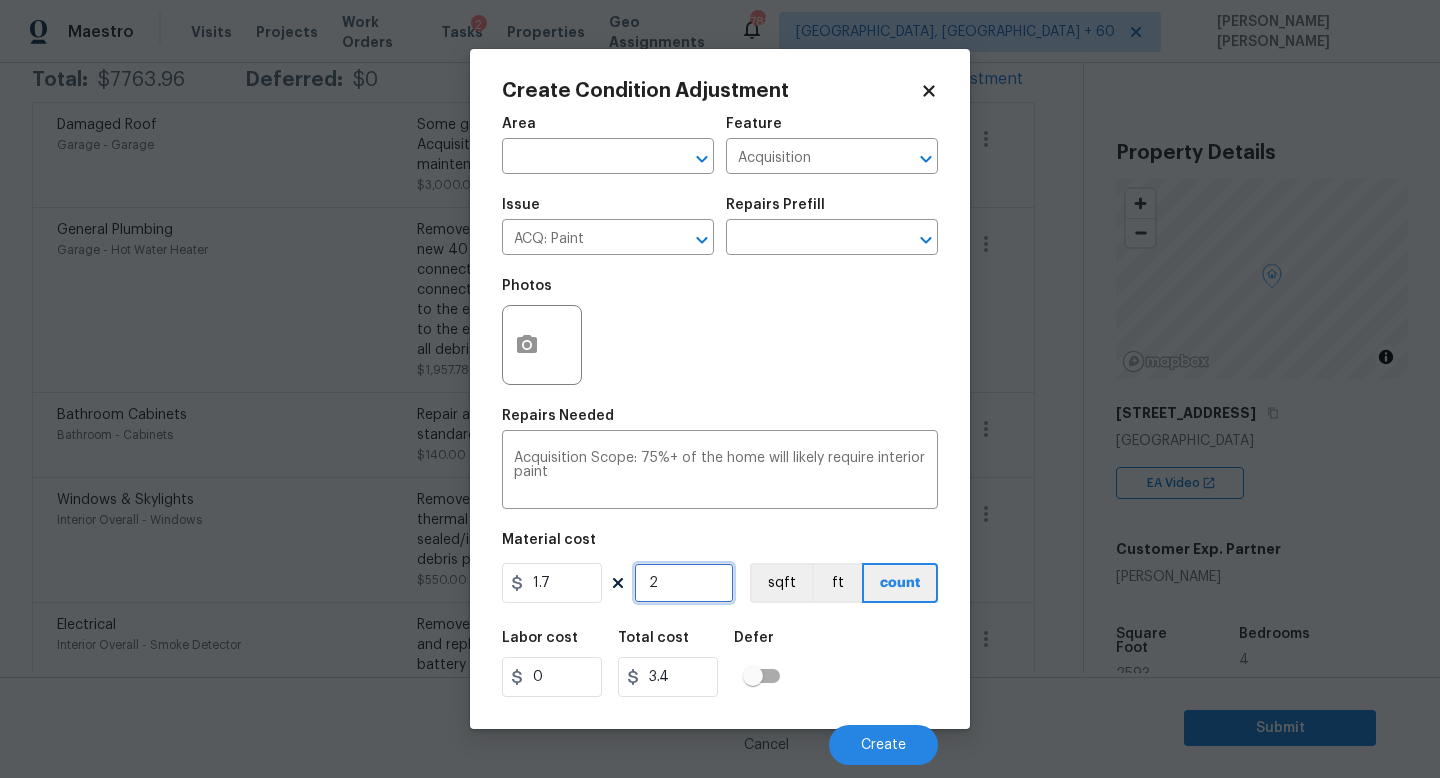 type on "25" 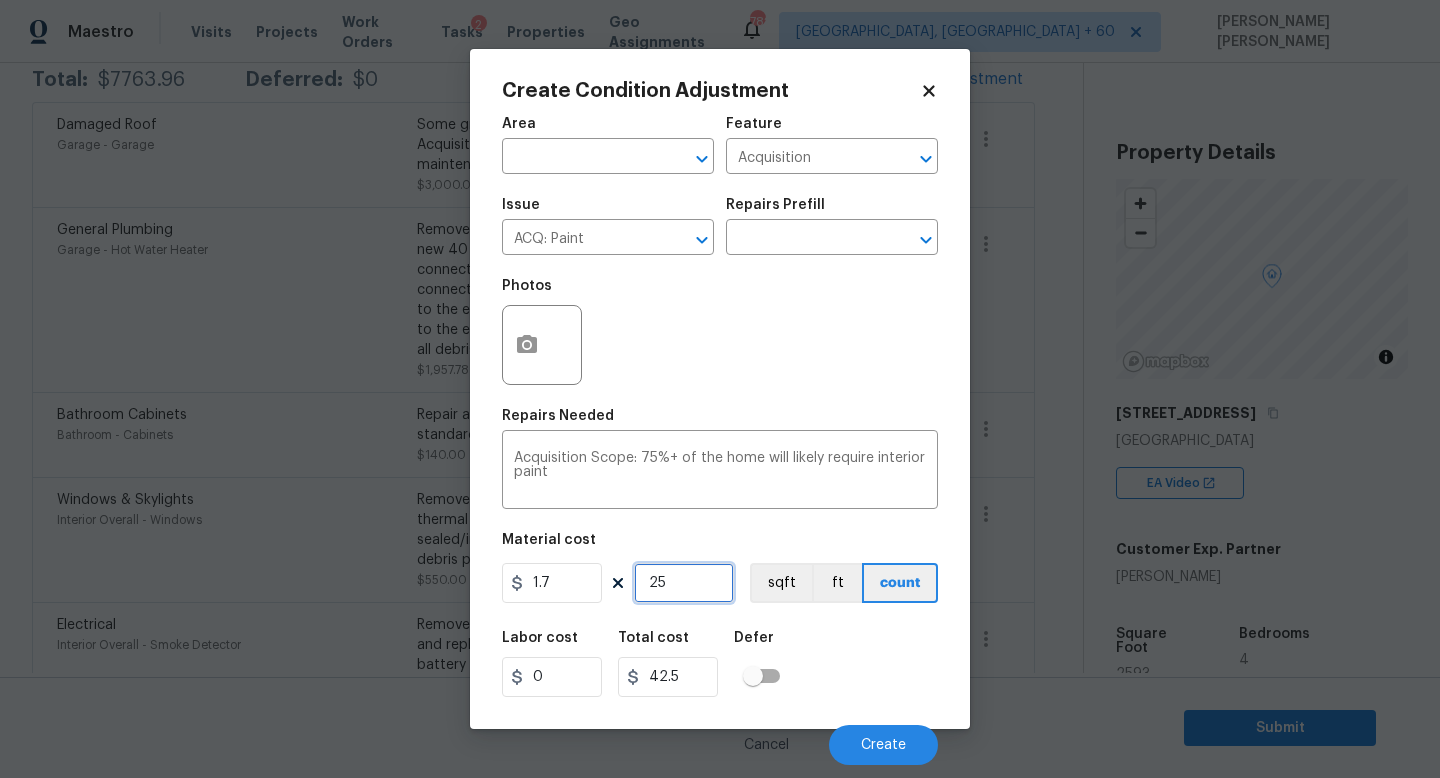 type on "259" 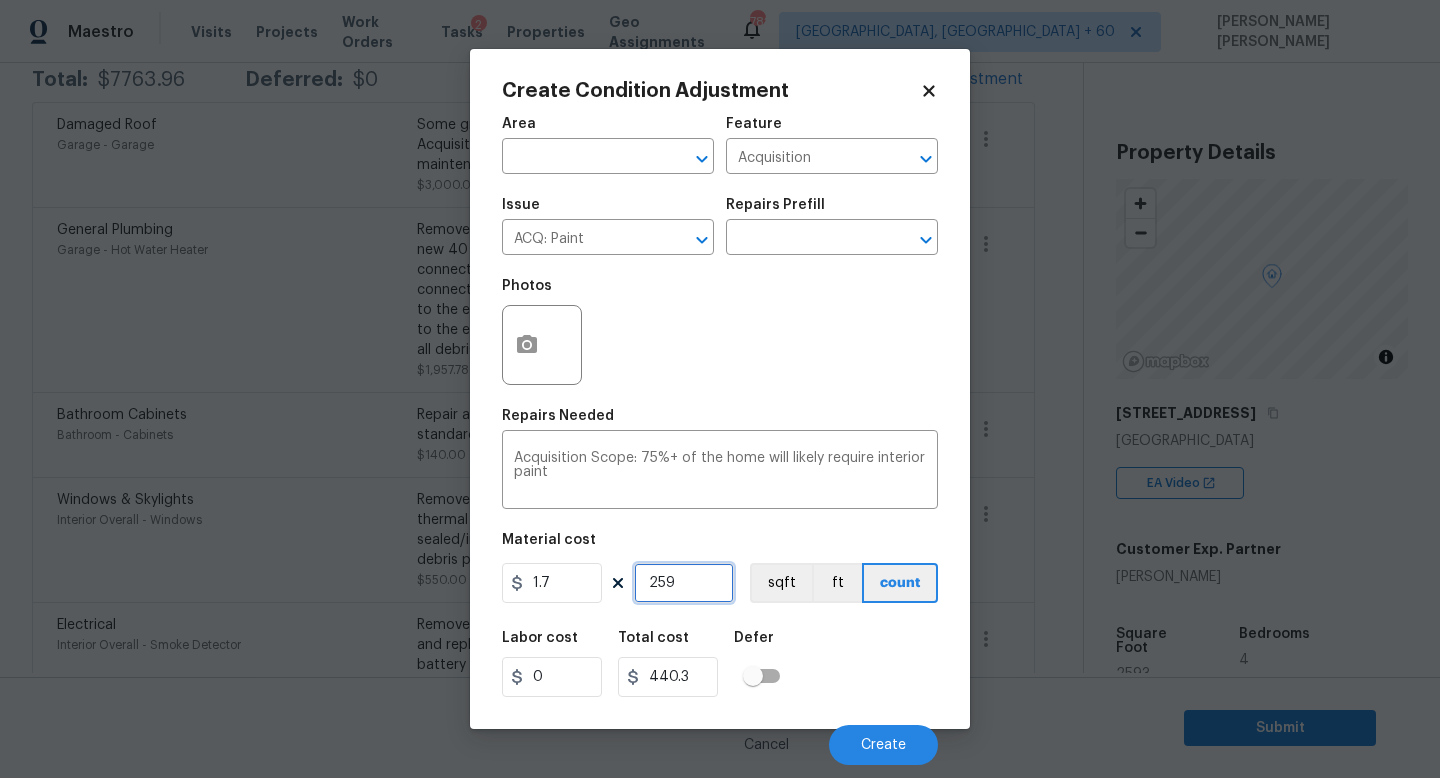 type on "2593" 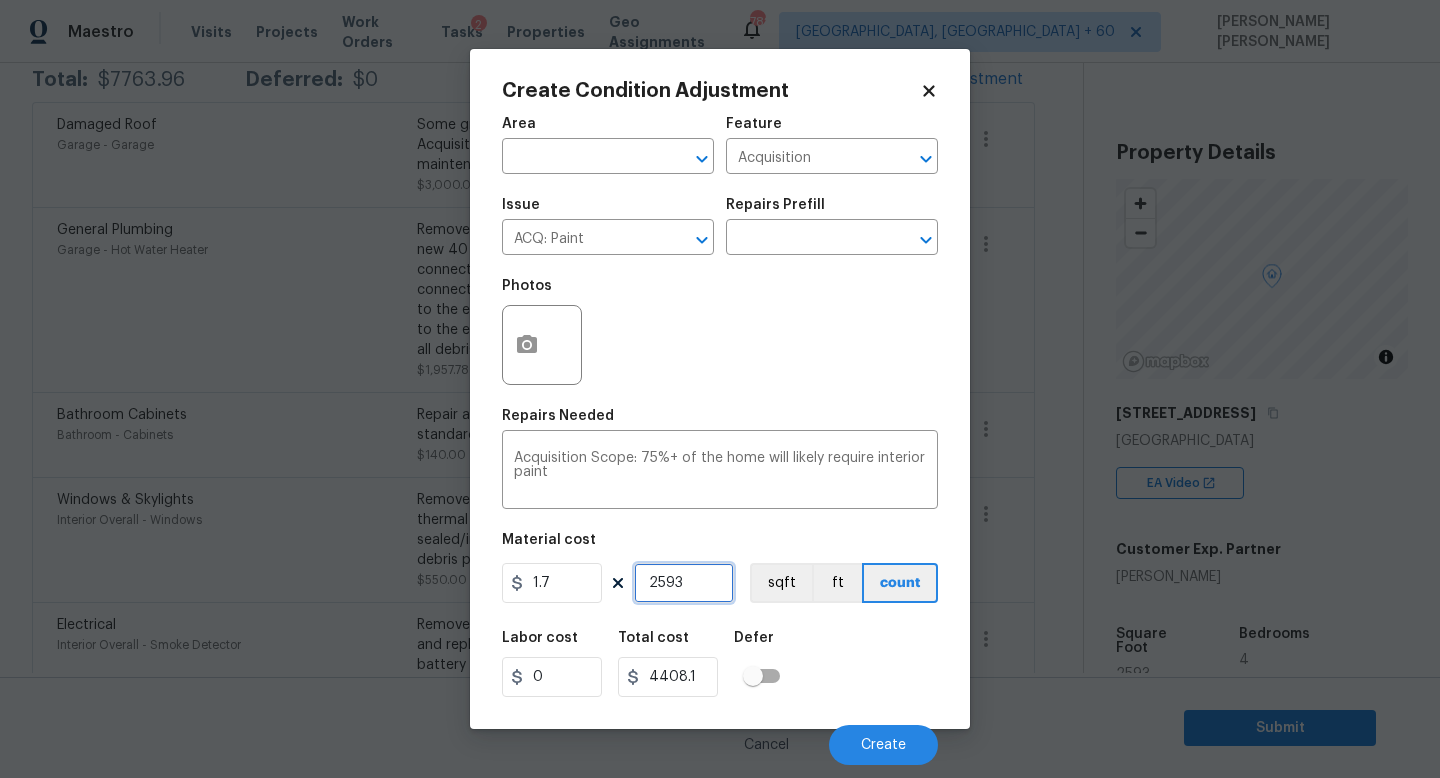 type on "2593" 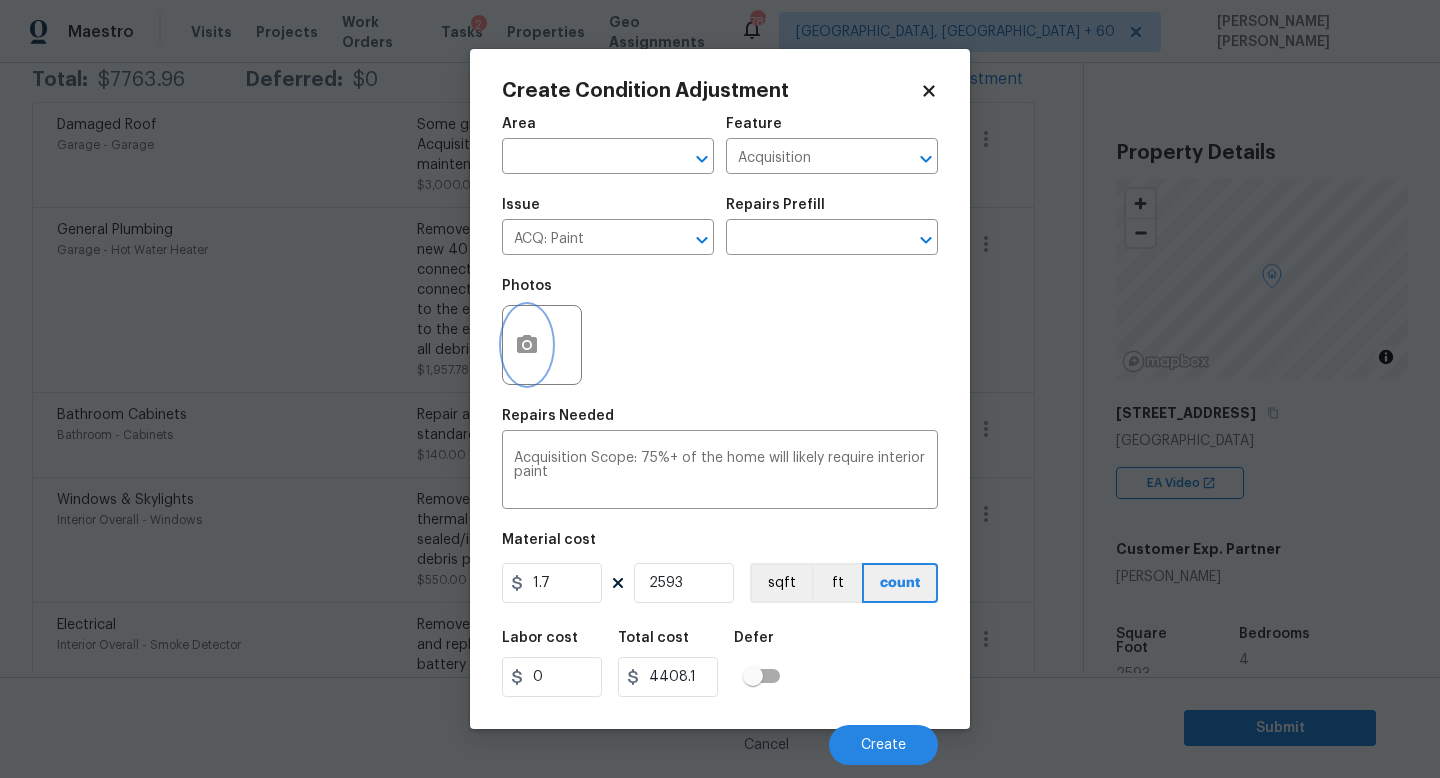 click 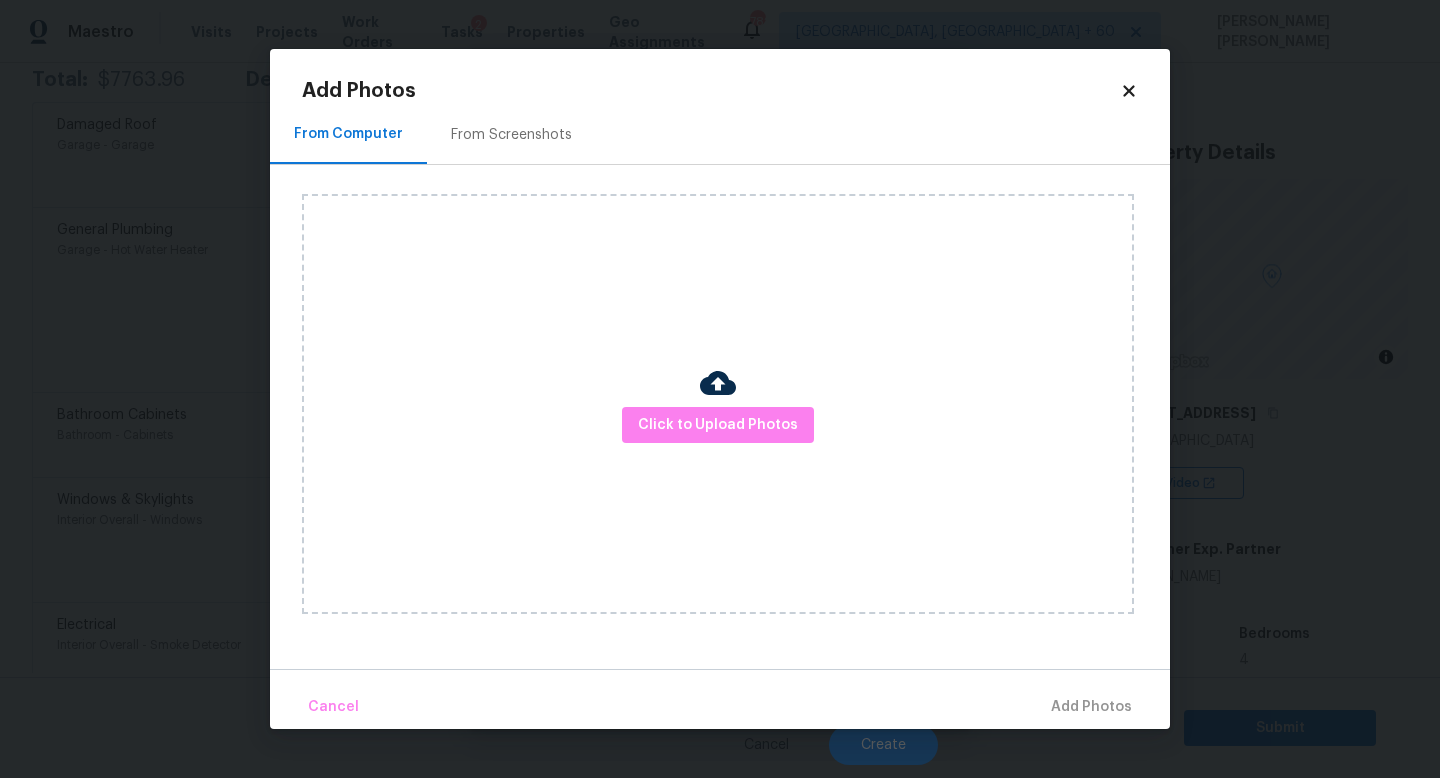 click on "Click to Upload Photos" at bounding box center (718, 404) 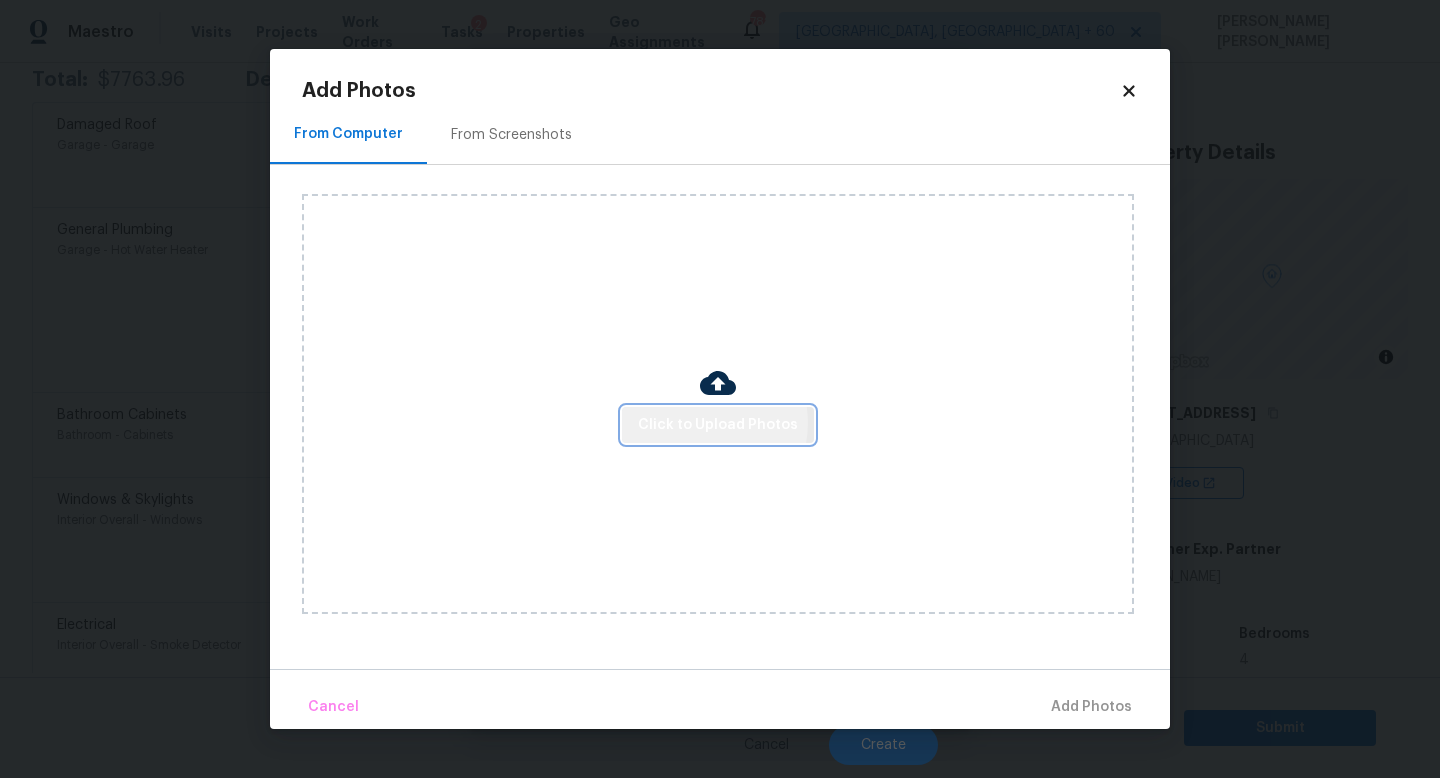 click on "Click to Upload Photos" at bounding box center (718, 425) 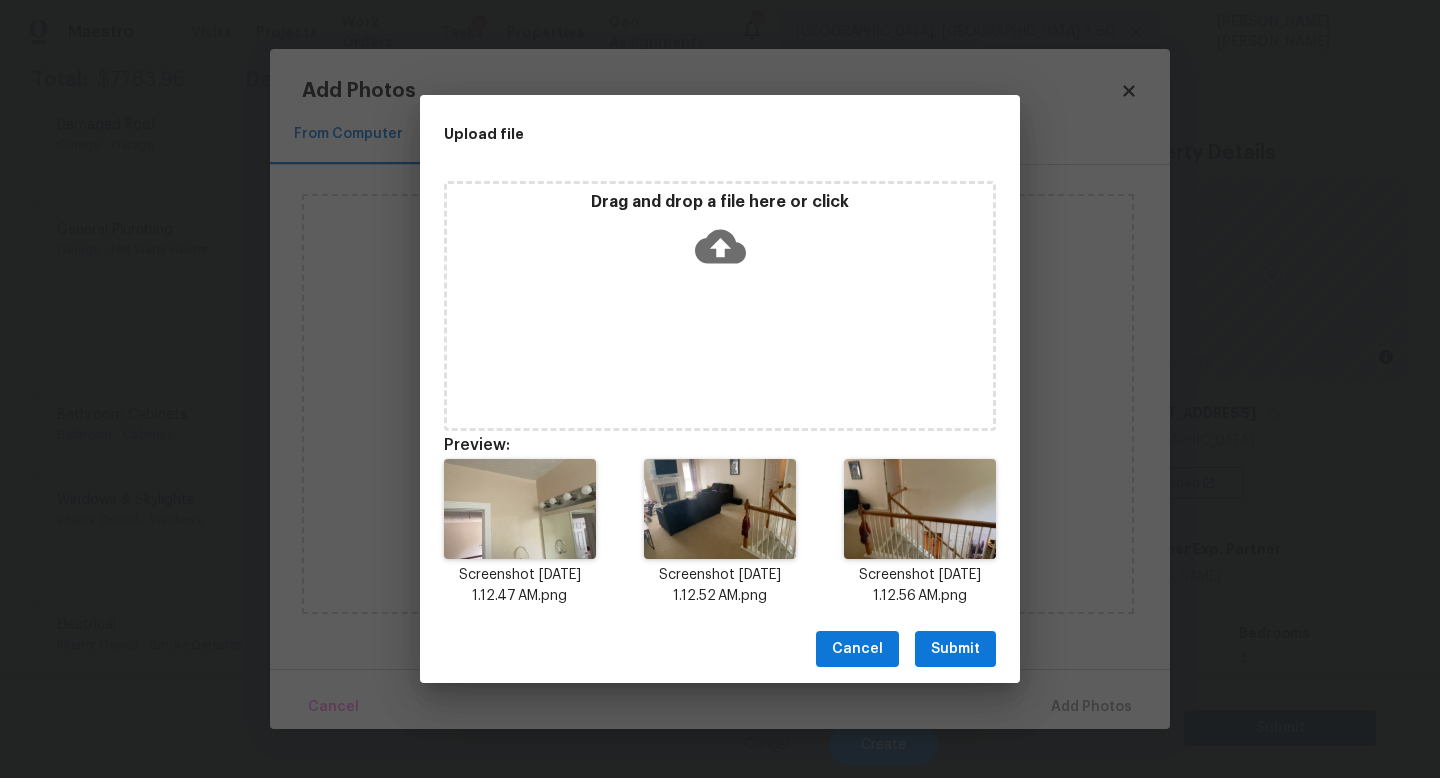 click on "Submit" at bounding box center (955, 649) 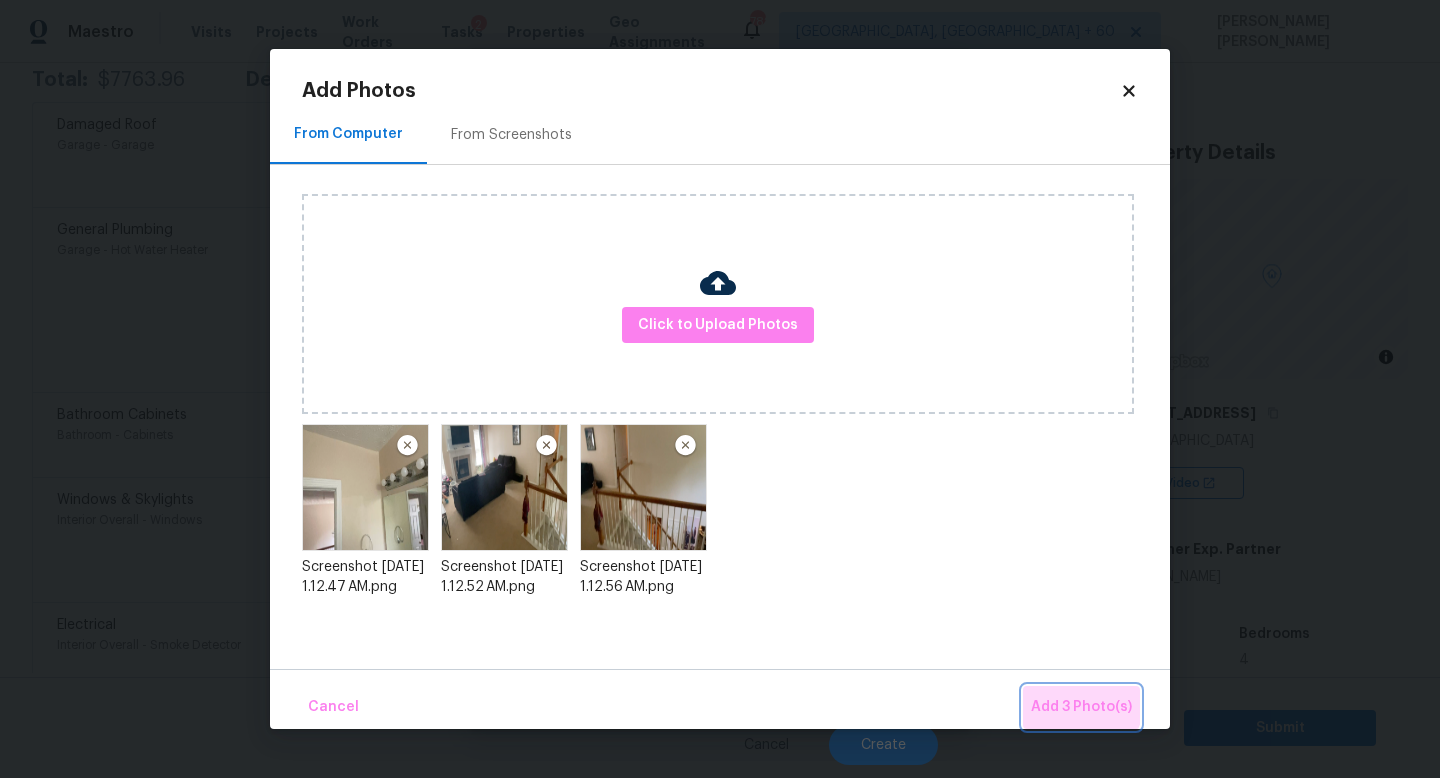 click on "Add 3 Photo(s)" at bounding box center (1081, 707) 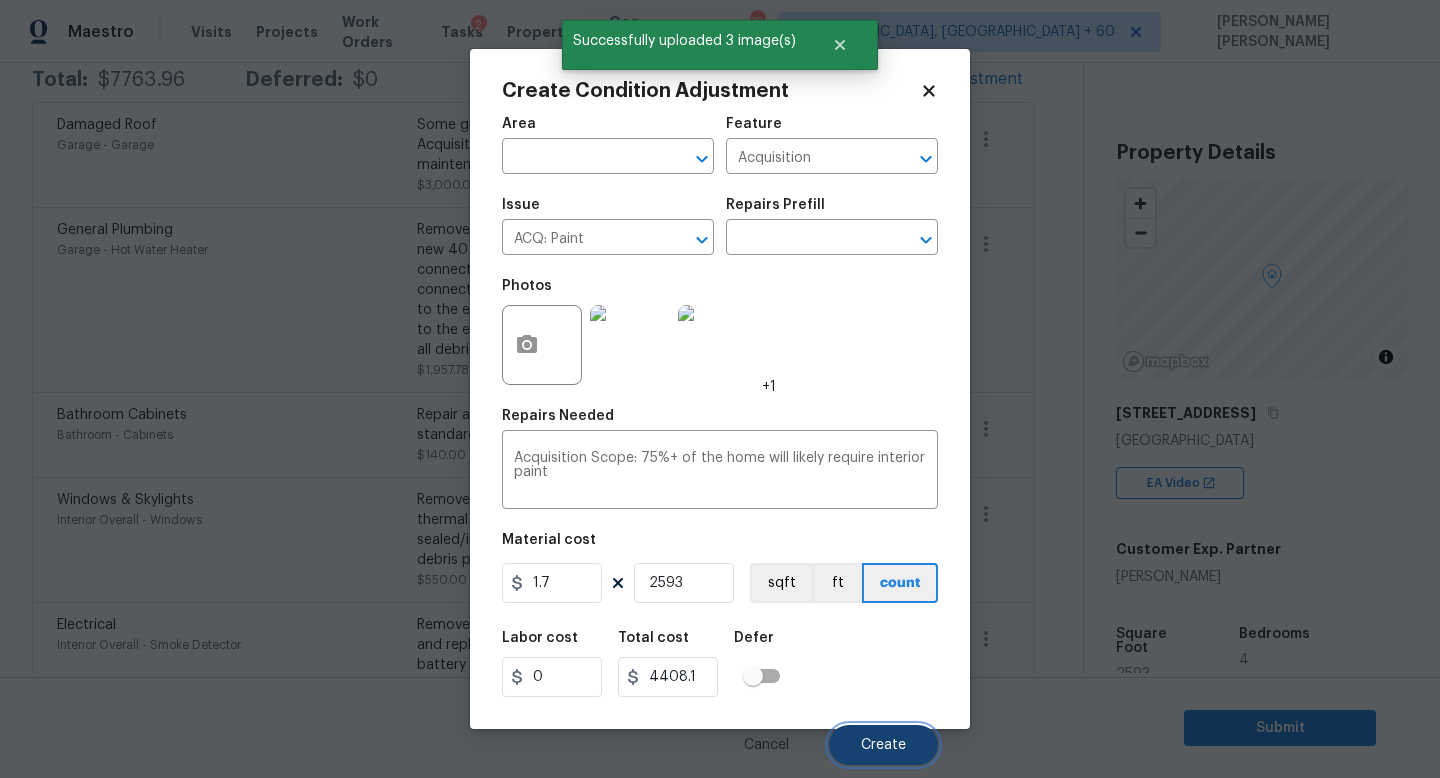click on "Create" at bounding box center (883, 745) 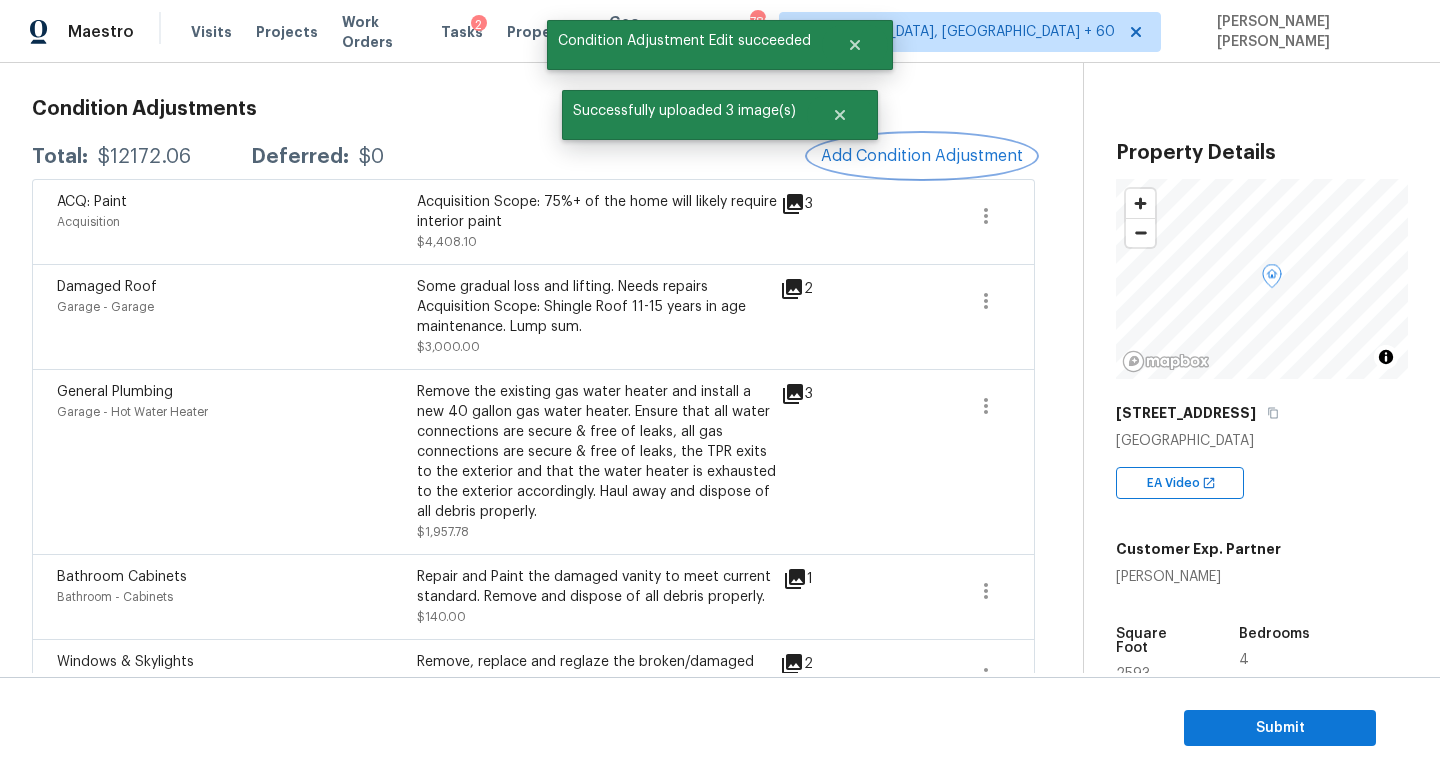 scroll, scrollTop: 211, scrollLeft: 0, axis: vertical 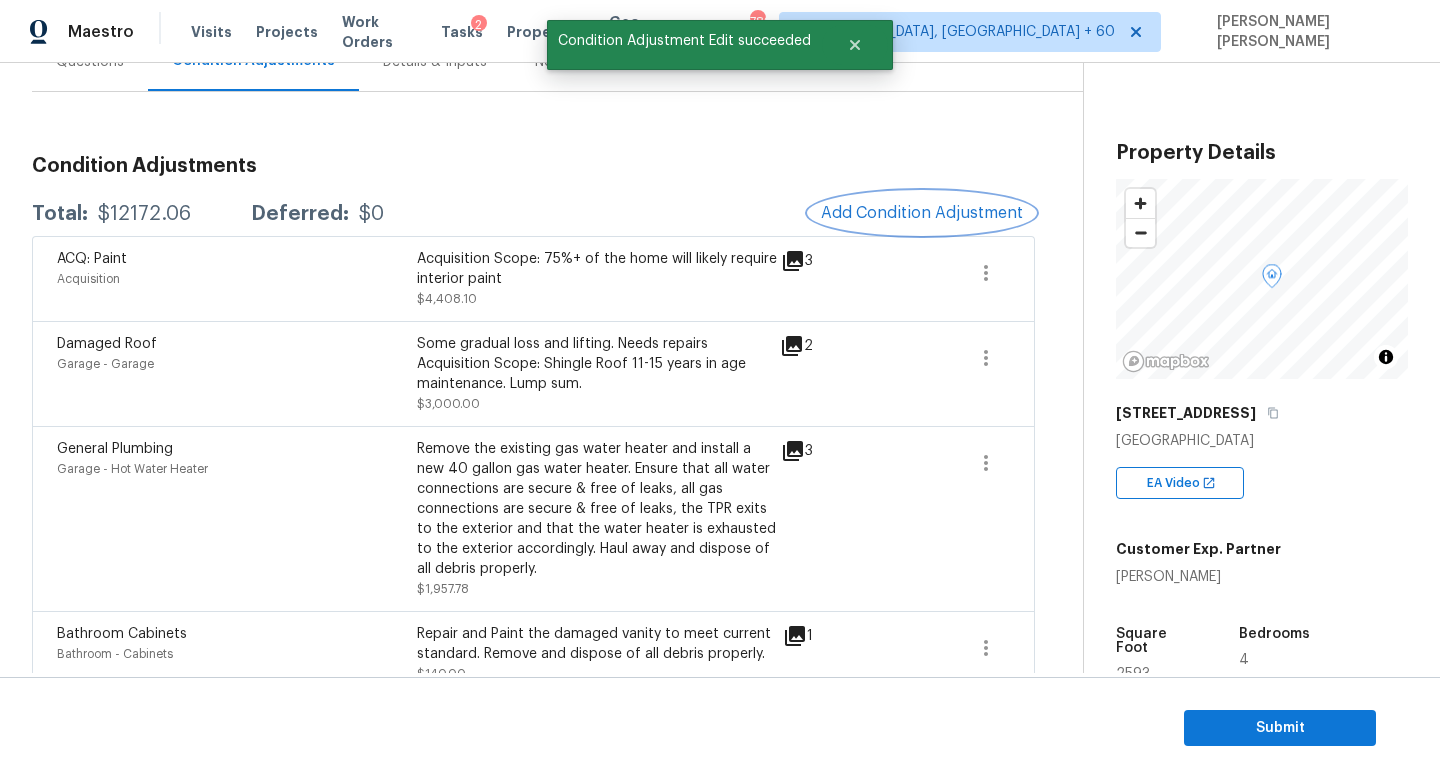 click on "Add Condition Adjustment" at bounding box center [922, 213] 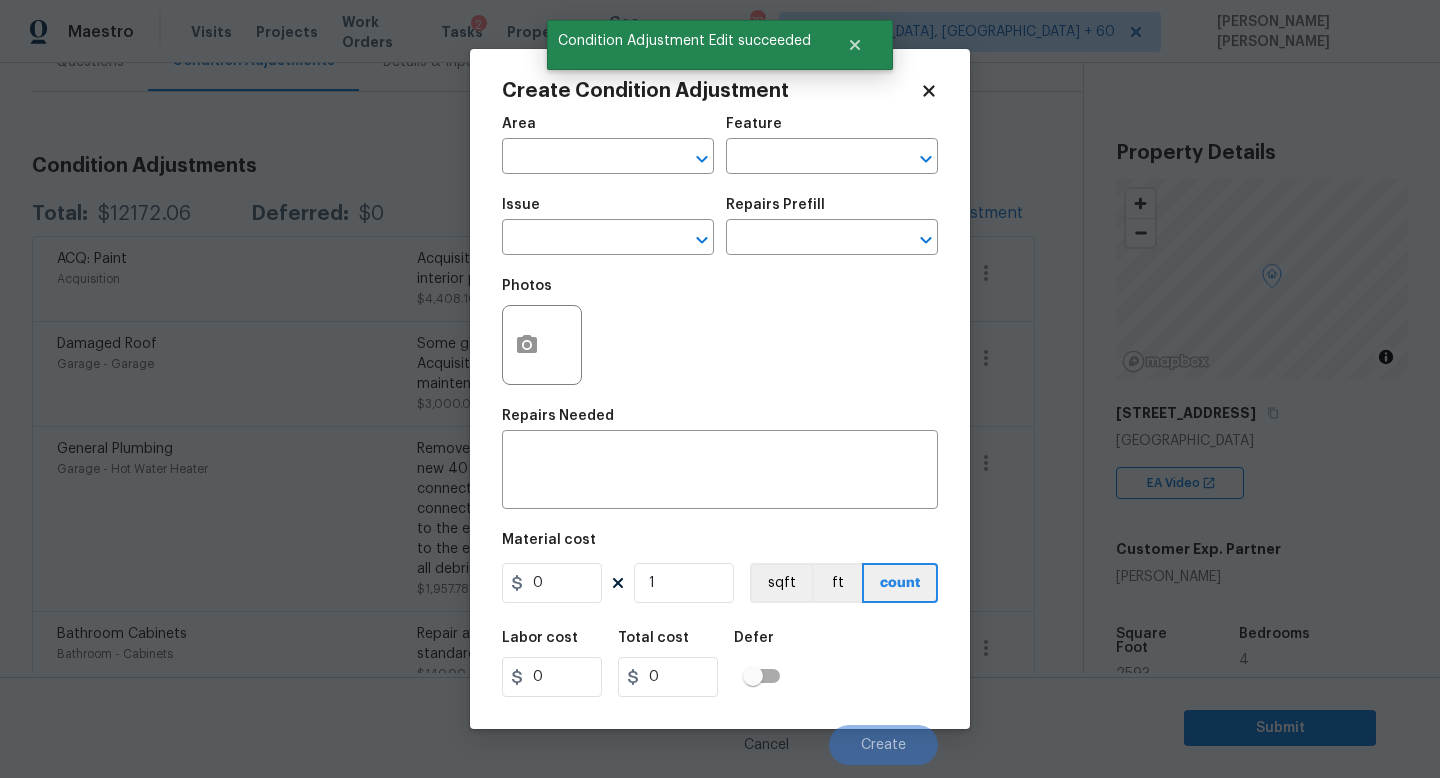 click on "Maestro Visits Projects Work Orders Tasks 2 Properties Geo Assignments [STREET_ADDRESS] + 60 [PERSON_NAME] [PERSON_NAME] Back to tasks Condition Scoping - Interior [DATE] by 9:00 am   16 Hours Overdue [PERSON_NAME] [PERSON_NAME] In-progress Questions Condition Adjustments Details & Inputs Notes Photos Condition Adjustments Total:  $12172.06 Deferred:  $0 Add Condition Adjustment ACQ: Paint Acquisition Acquisition Scope: 75%+ of the home will likely require interior paint $4,408.10   3 Damaged Roof Garage - Garage Some gradual loss and lifting. Needs repairs
Acquisition Scope: Shingle Roof 11-15 years in age maintenance. Lump sum.  $3,000.00   2 General Plumbing Garage - Hot Water Heater Remove the existing gas water heater and install a new 40 gallon gas water heater. Ensure that all water connections are secure & free of leaks, all gas connections are secure & free of leaks, the TPR exits to the exterior and that the water heater is exhausted to the exterior accordingly. Haul away and dispose of all debris properly. $1,957.78" at bounding box center [720, 389] 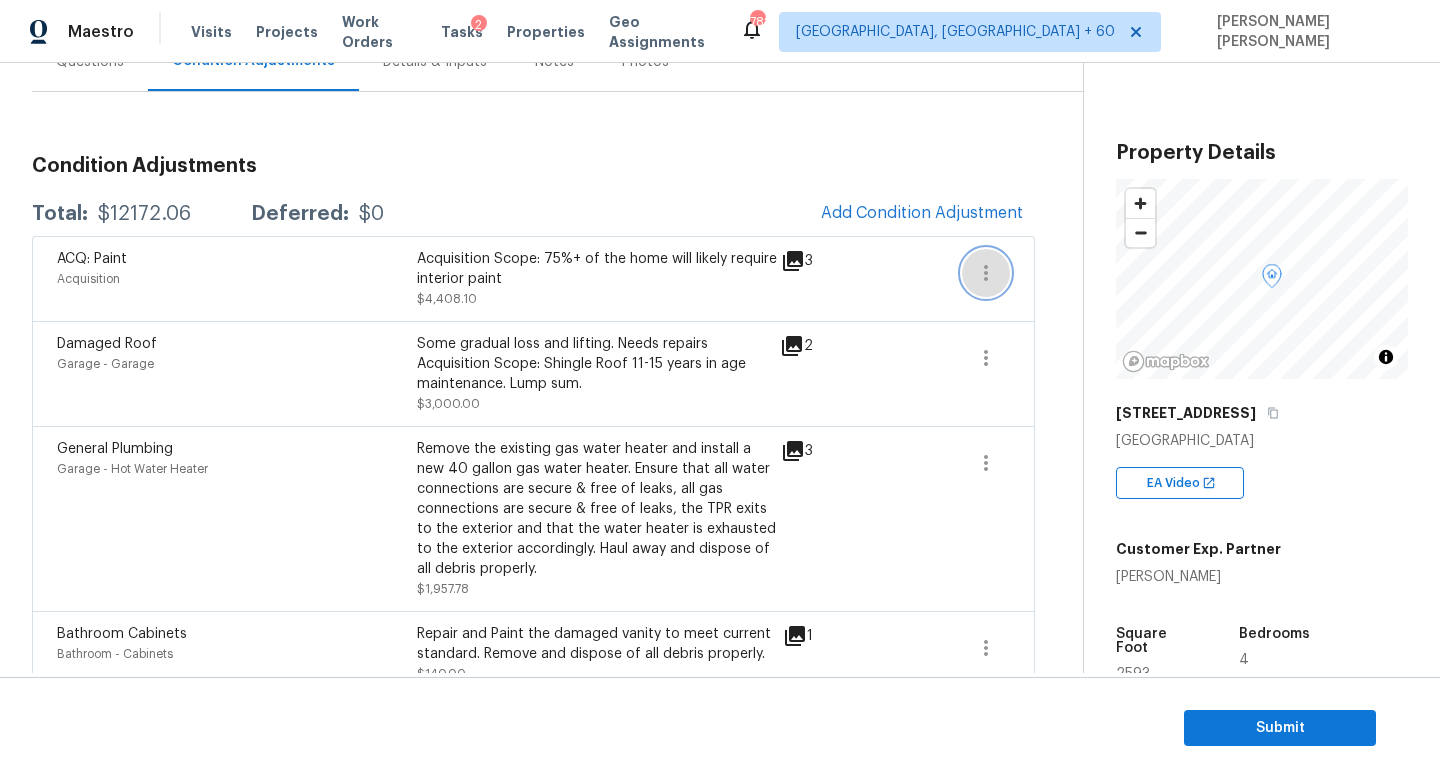 click at bounding box center (986, 273) 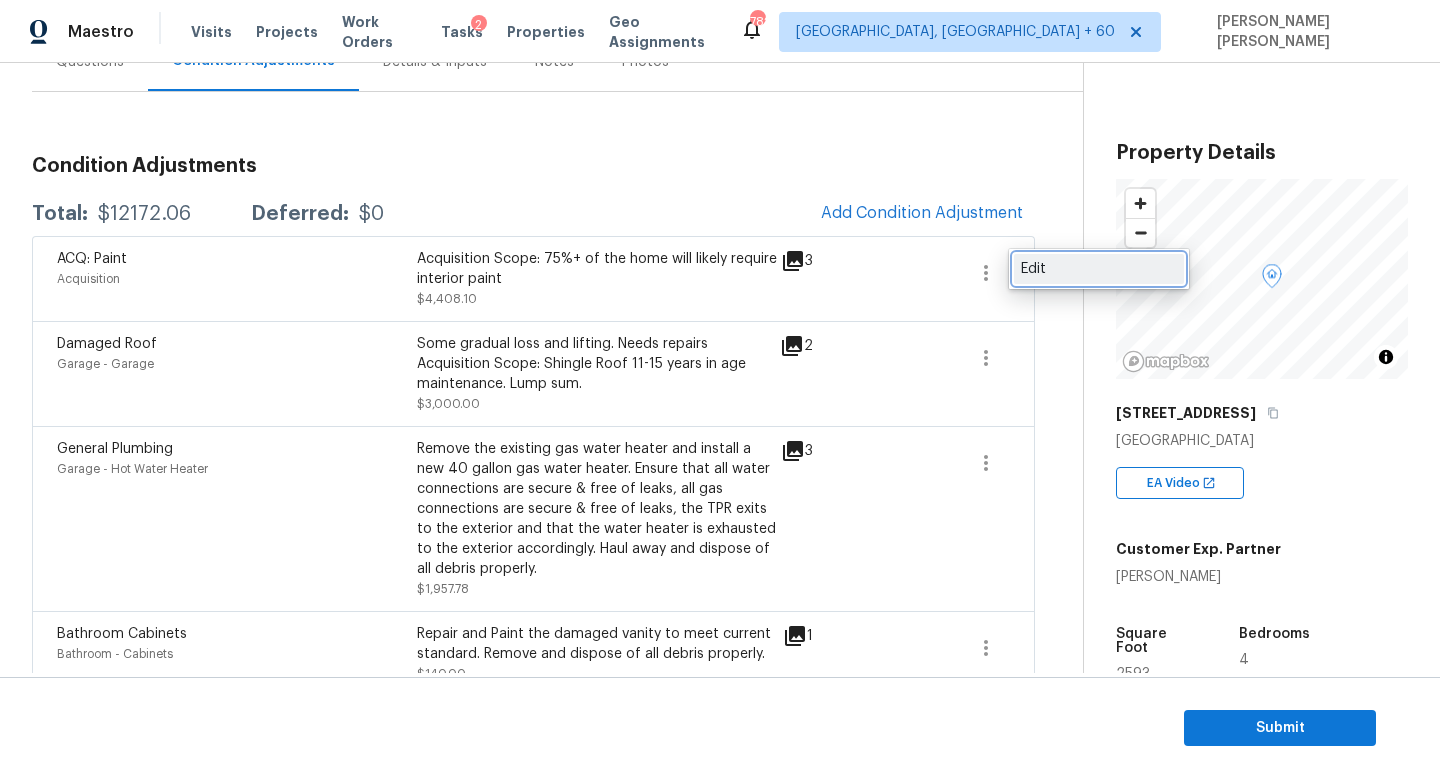click on "Edit" at bounding box center [1099, 269] 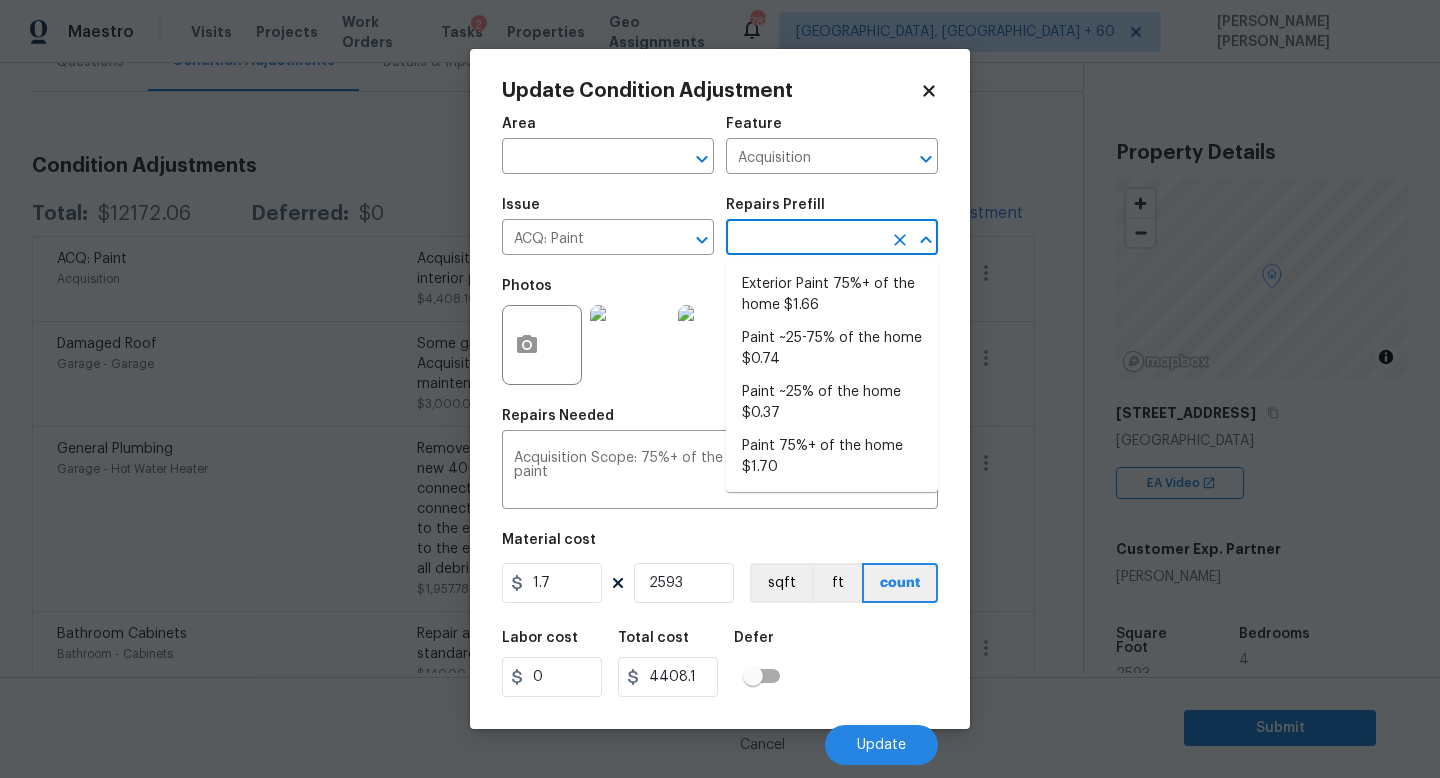 click at bounding box center [804, 239] 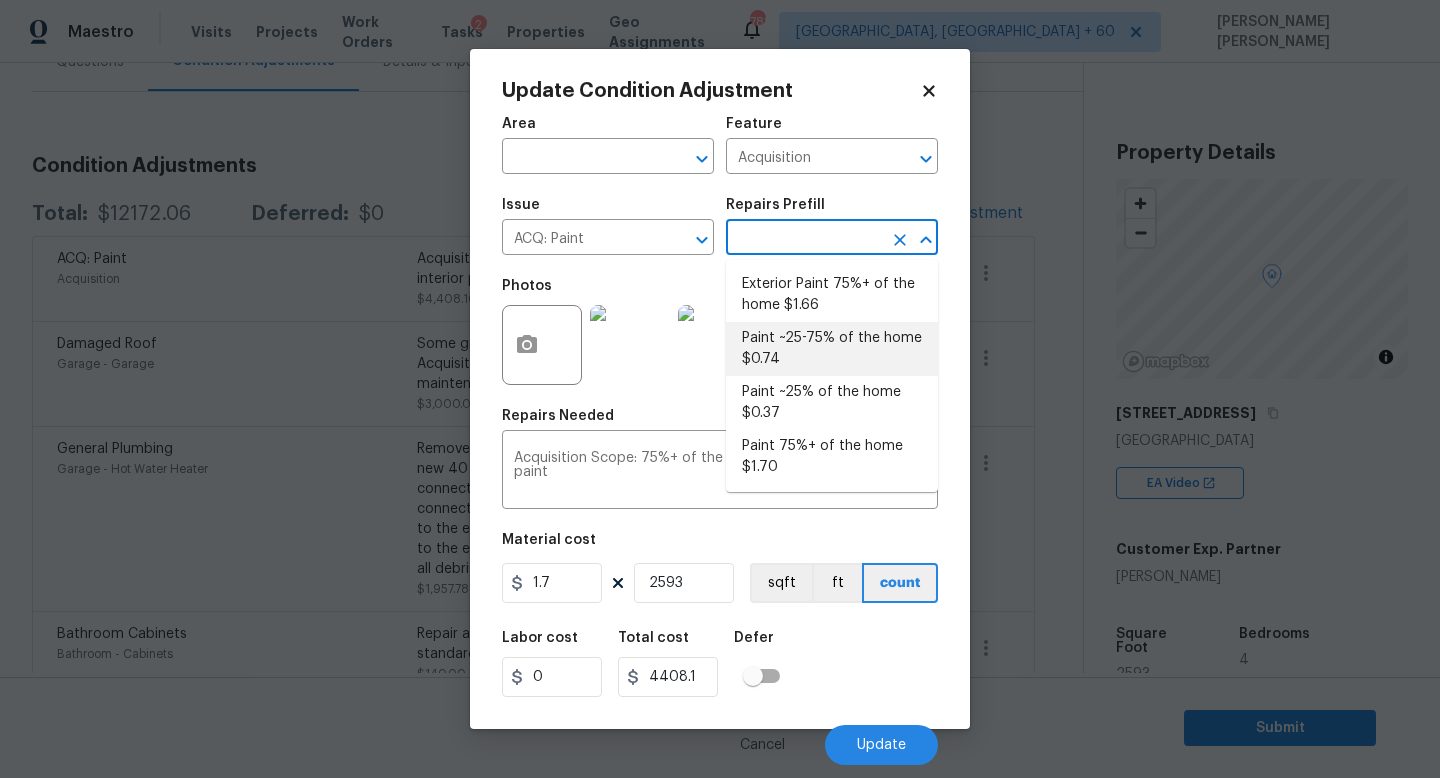 click on "Maestro Visits Projects Work Orders Tasks 2 Properties Geo Assignments [STREET_ADDRESS] + 60 [PERSON_NAME] [PERSON_NAME] Back to tasks Condition Scoping - Interior [DATE] by 9:00 am   16 Hours Overdue [PERSON_NAME] [PERSON_NAME] In-progress Questions Condition Adjustments Details & Inputs Notes Photos Condition Adjustments Total:  $12172.06 Deferred:  $0 Add Condition Adjustment ACQ: Paint Acquisition Acquisition Scope: 75%+ of the home will likely require interior paint $4,408.10   3 Damaged Roof Garage - Garage Some gradual loss and lifting. Needs repairs
Acquisition Scope: Shingle Roof 11-15 years in age maintenance. Lump sum.  $3,000.00   2 General Plumbing Garage - Hot Water Heater Remove the existing gas water heater and install a new 40 gallon gas water heater. Ensure that all water connections are secure & free of leaks, all gas connections are secure & free of leaks, the TPR exits to the exterior and that the water heater is exhausted to the exterior accordingly. Haul away and dispose of all debris properly. $1,957.78" at bounding box center (720, 389) 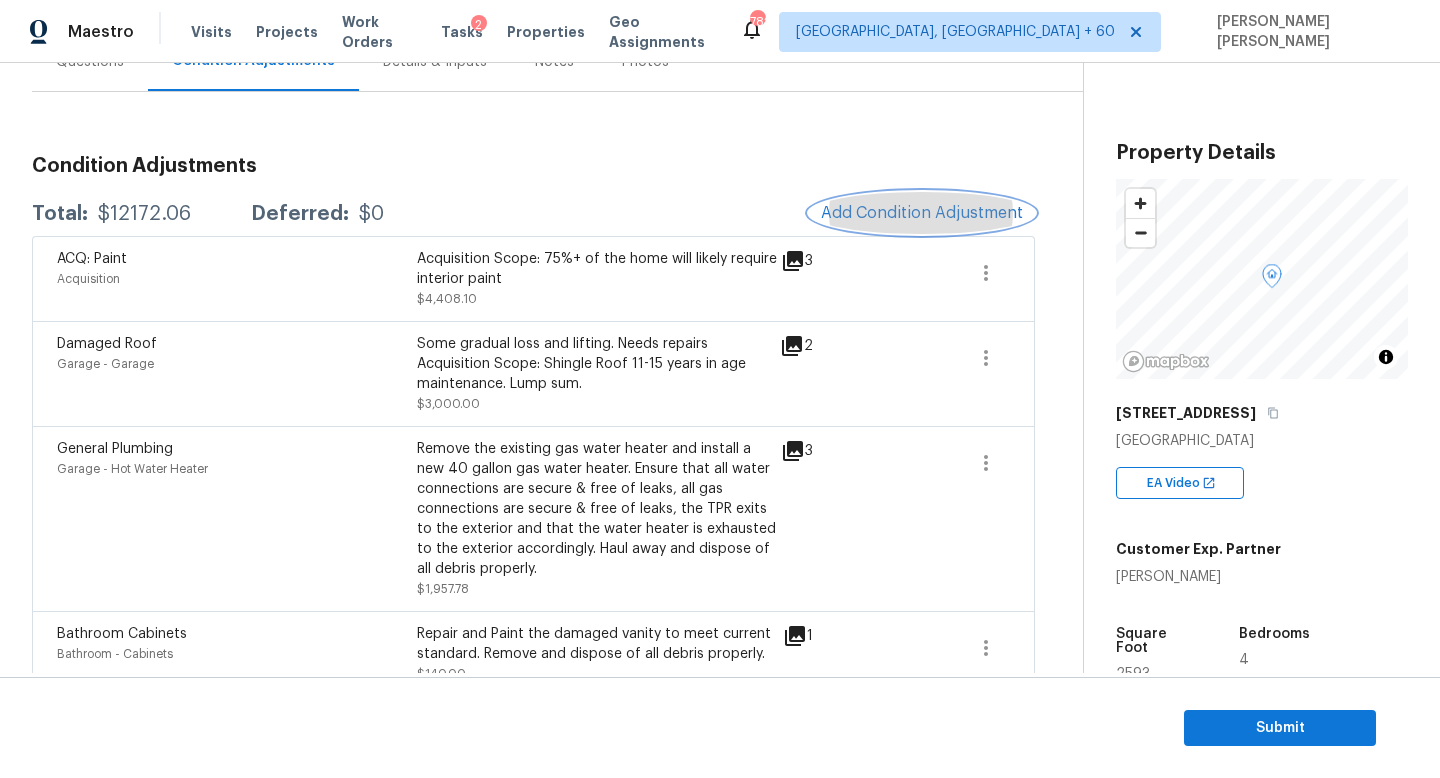 click on "Add Condition Adjustment" at bounding box center (922, 213) 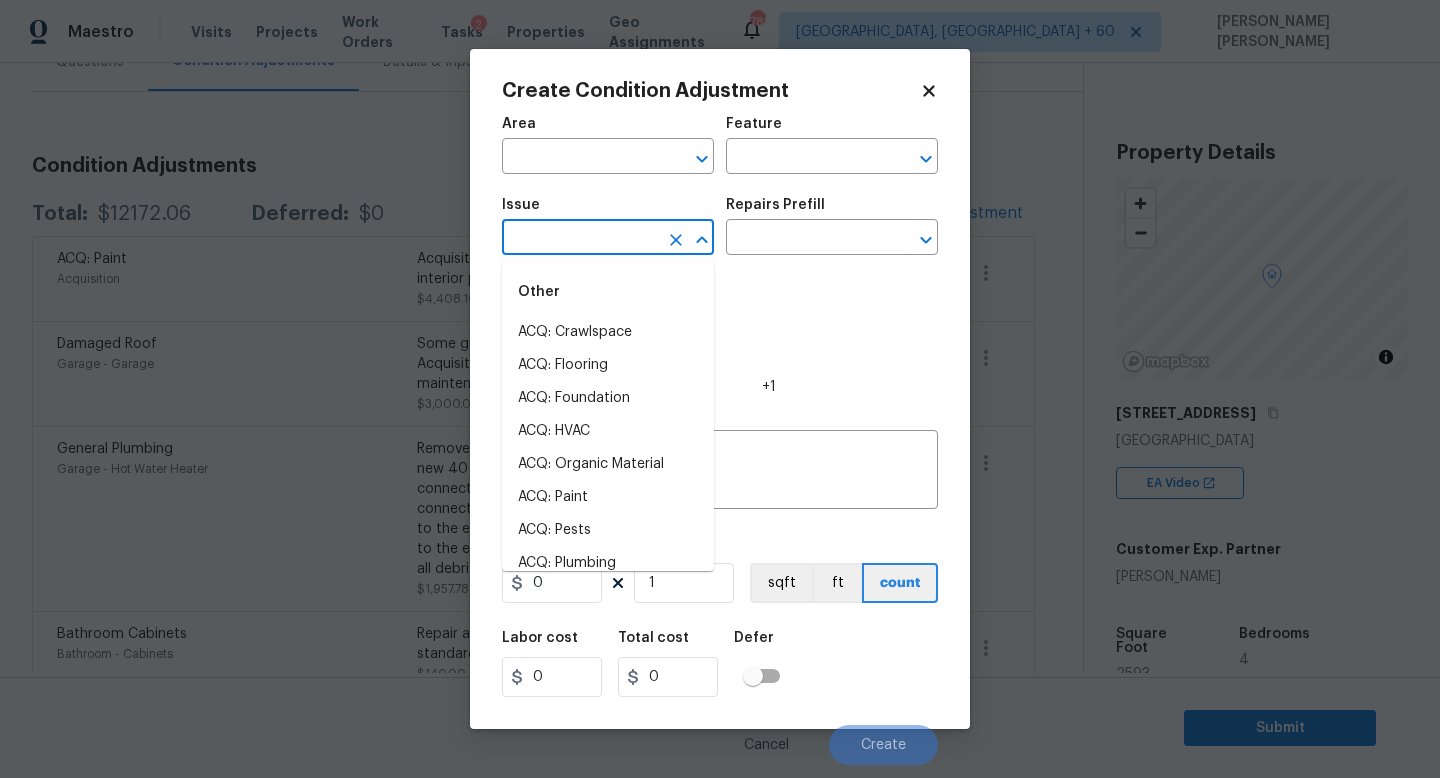 click at bounding box center (580, 239) 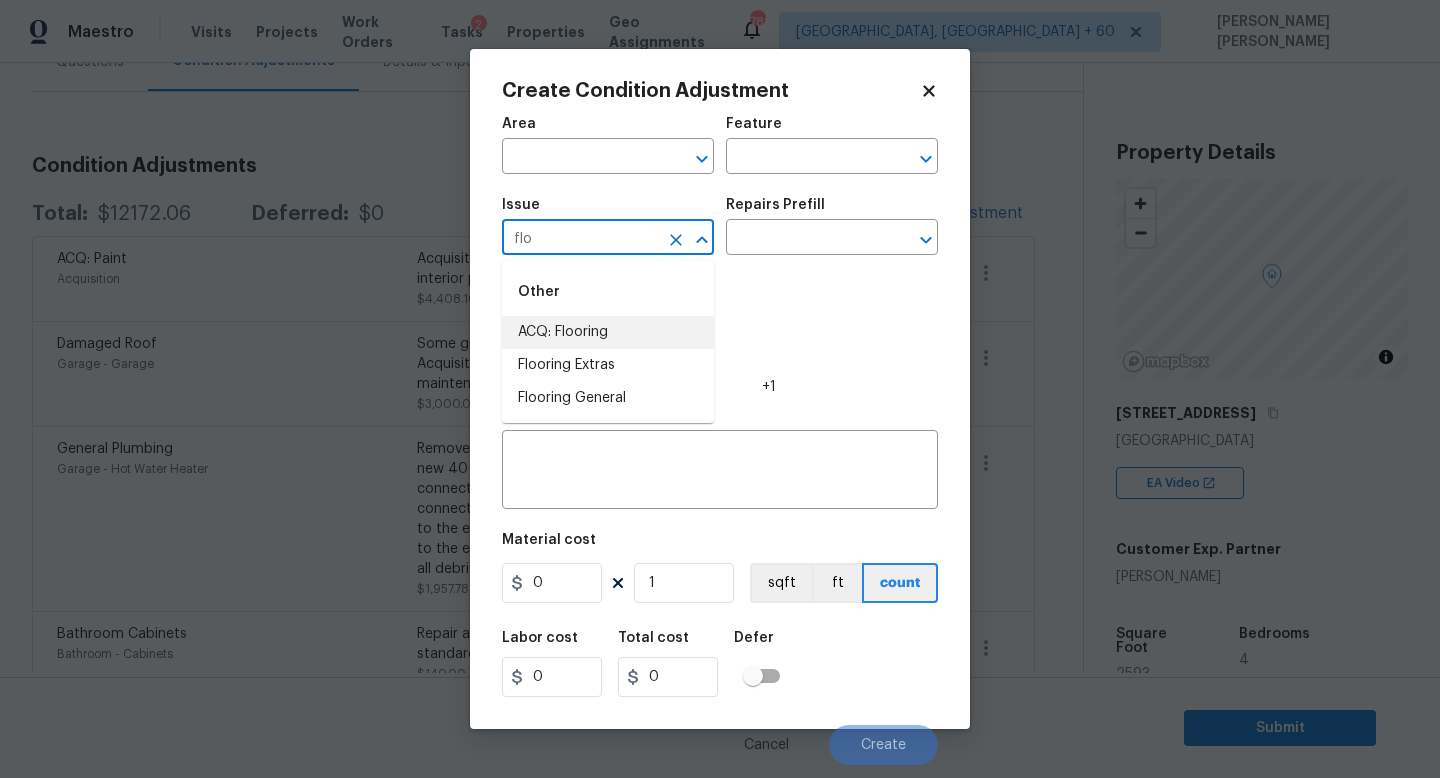 click on "ACQ: Flooring" at bounding box center [608, 332] 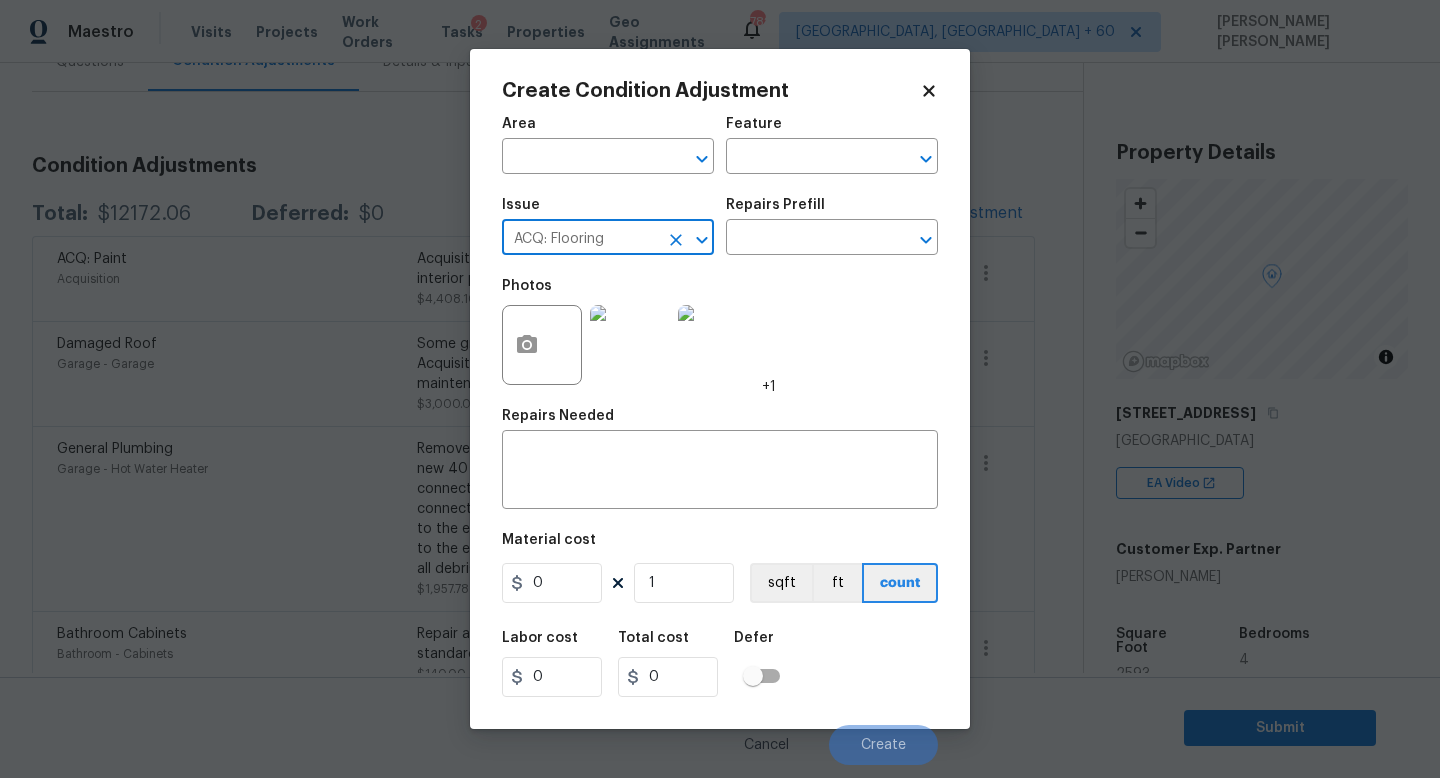 type on "ACQ: Flooring" 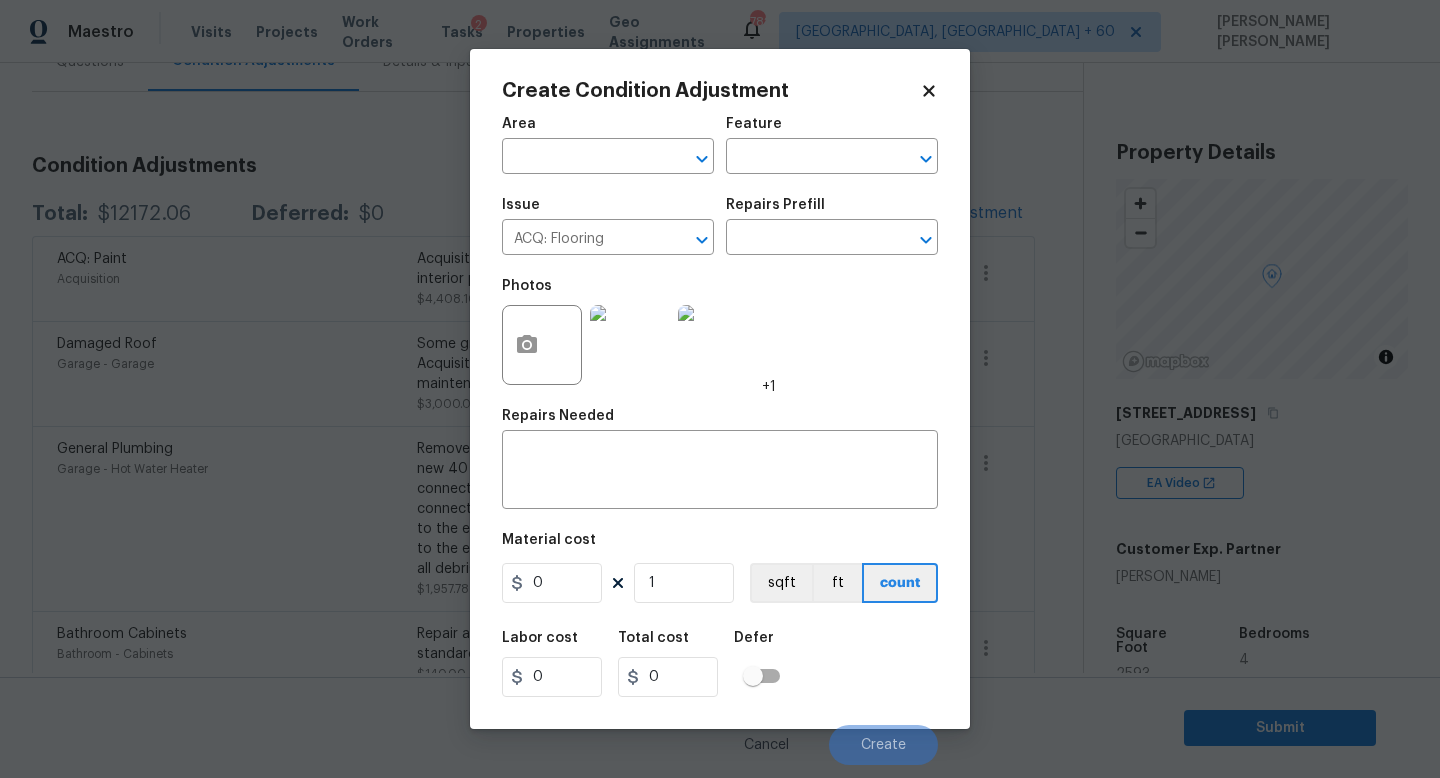 click on "Repairs Prefill" at bounding box center (832, 211) 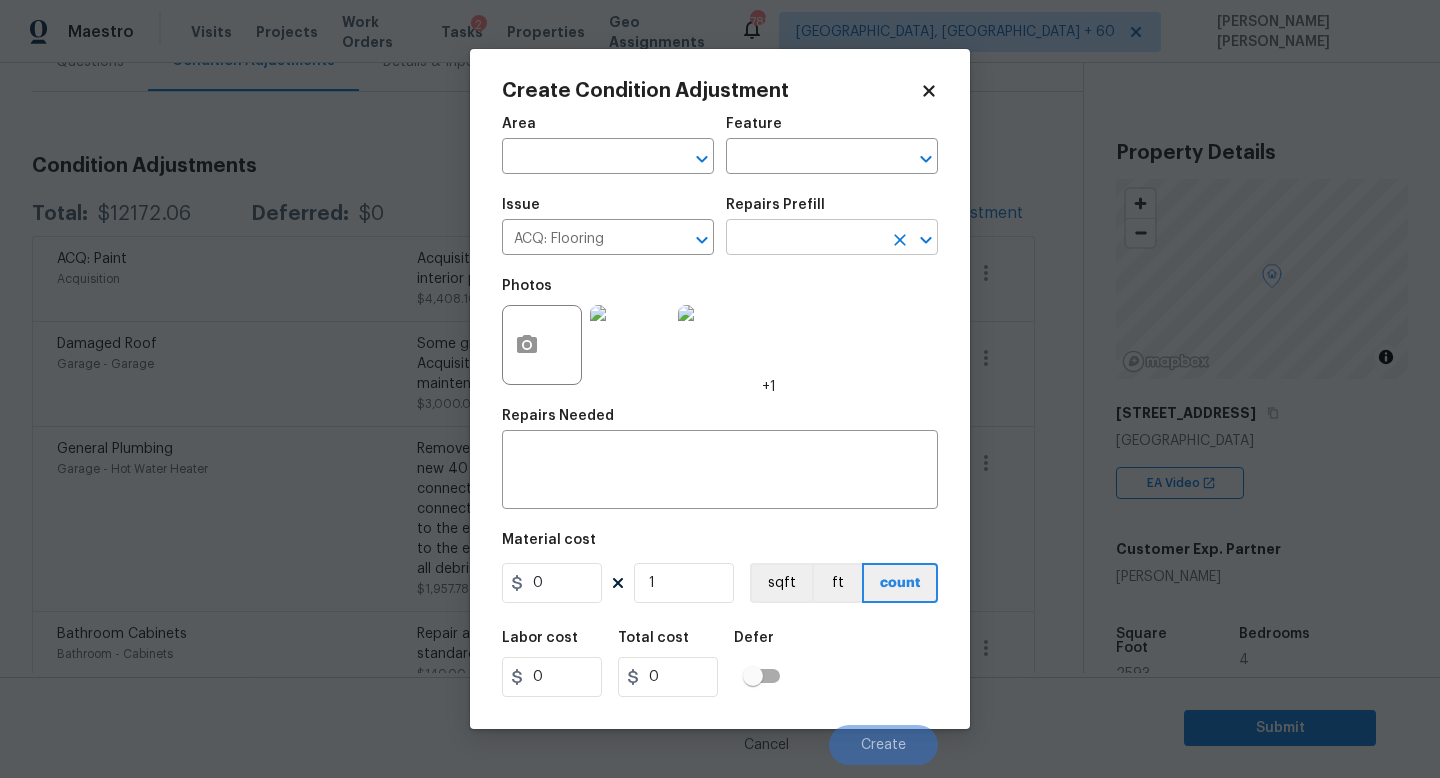 click at bounding box center [804, 239] 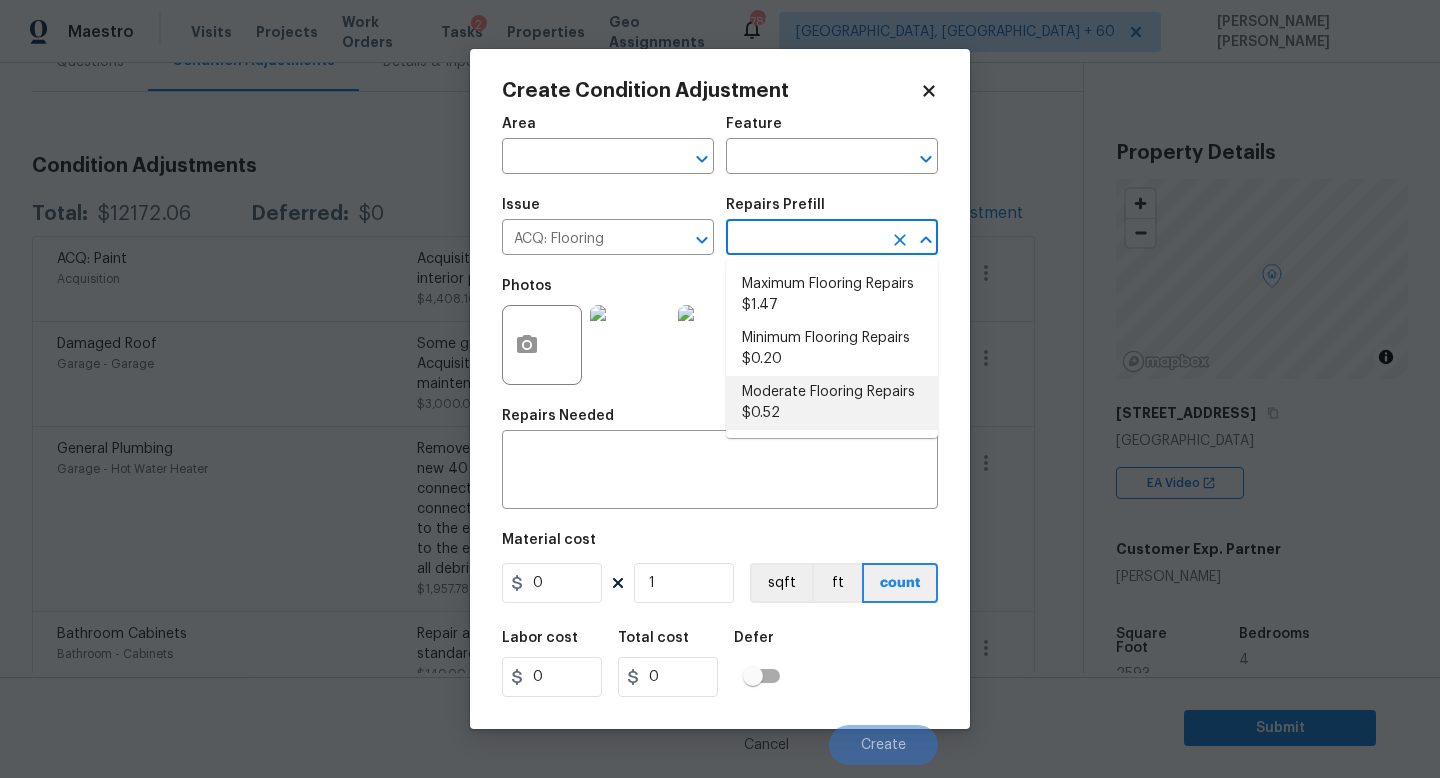 click on "Moderate Flooring Repairs $0.52" at bounding box center [832, 403] 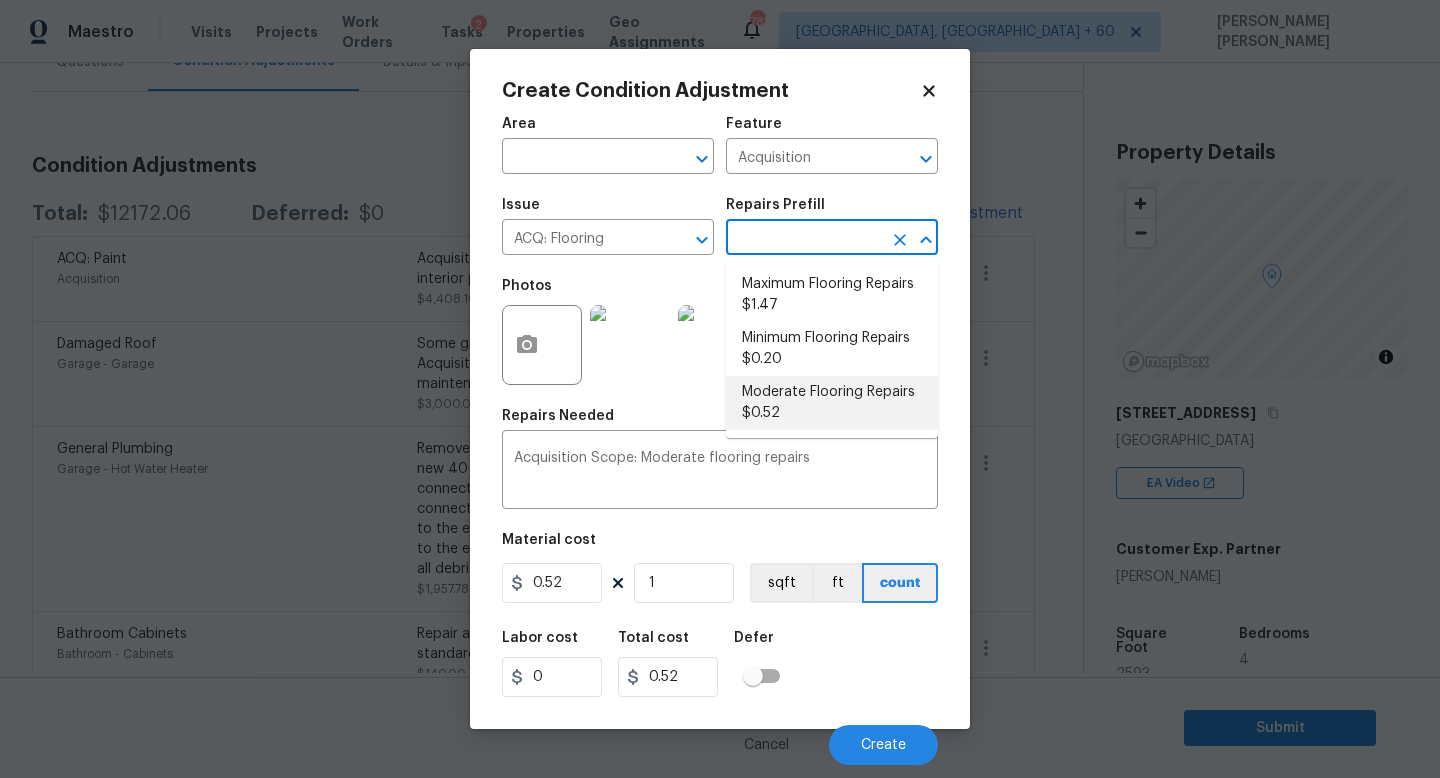 click at bounding box center (804, 239) 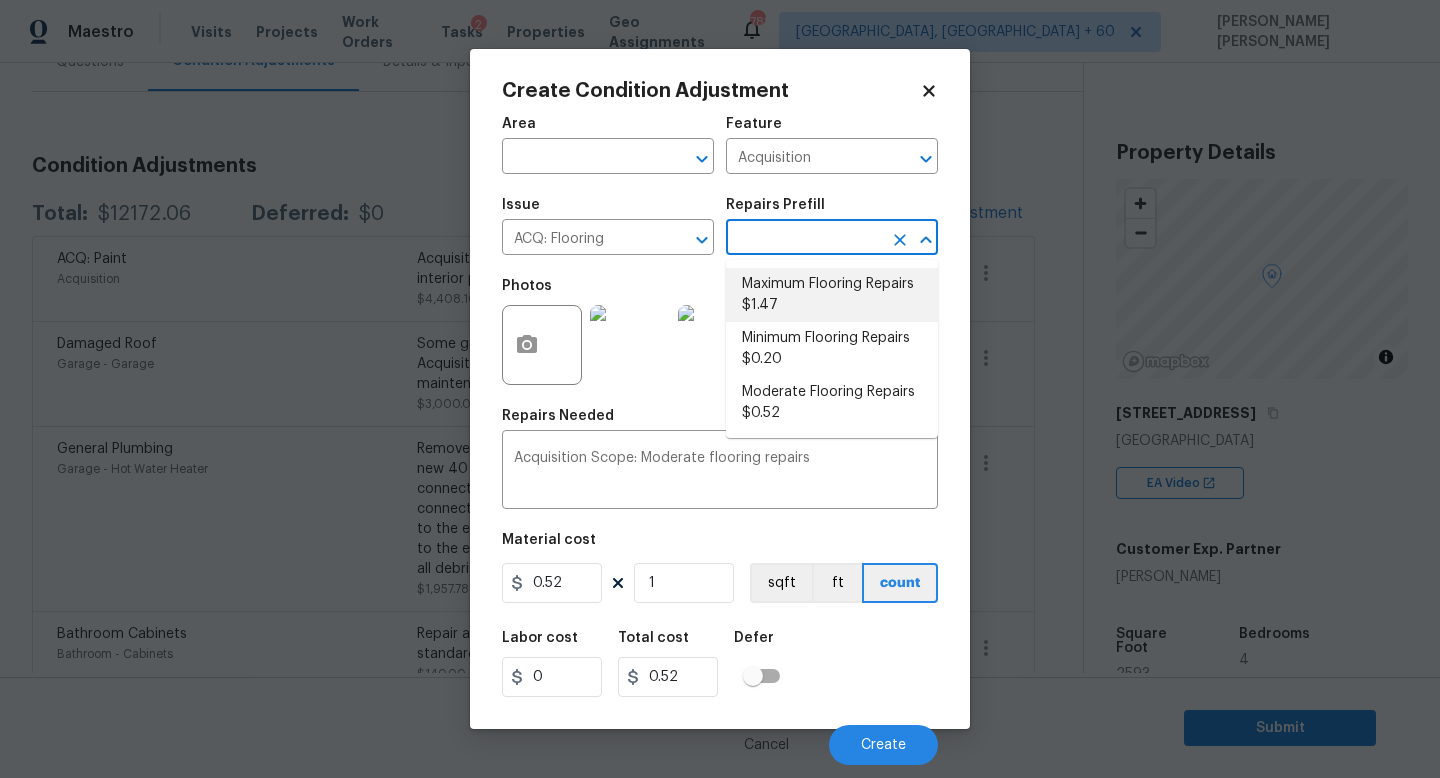click on "Maximum Flooring Repairs $1.47" at bounding box center (832, 295) 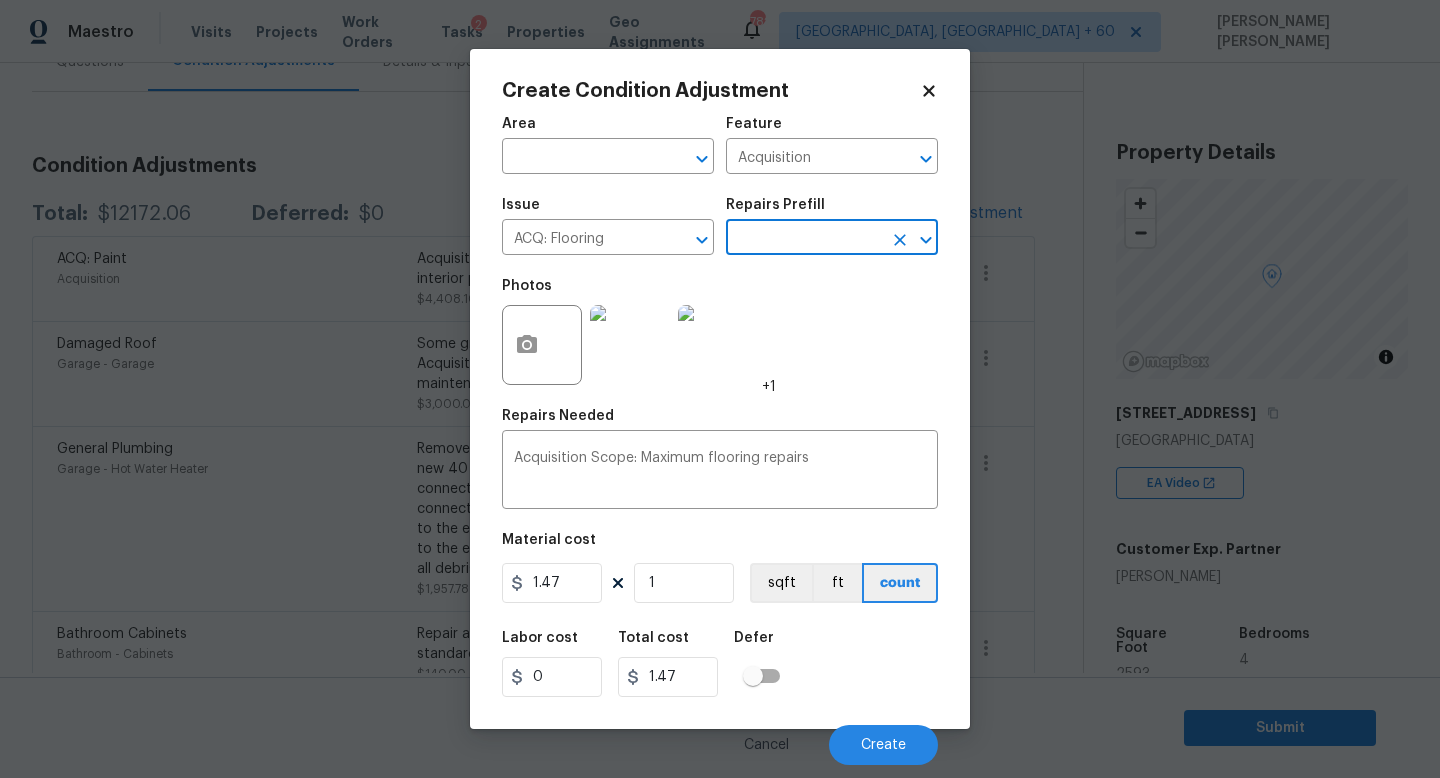 click on "Area ​ Feature Acquisition ​ Issue ACQ: Flooring ​ Repairs Prefill ​ Photos  +1 Repairs Needed Acquisition Scope: Maximum flooring repairs x ​ Material cost 1.47 1 sqft ft count Labor cost 0 Total cost 1.47 Defer Cancel Create" at bounding box center [720, 435] 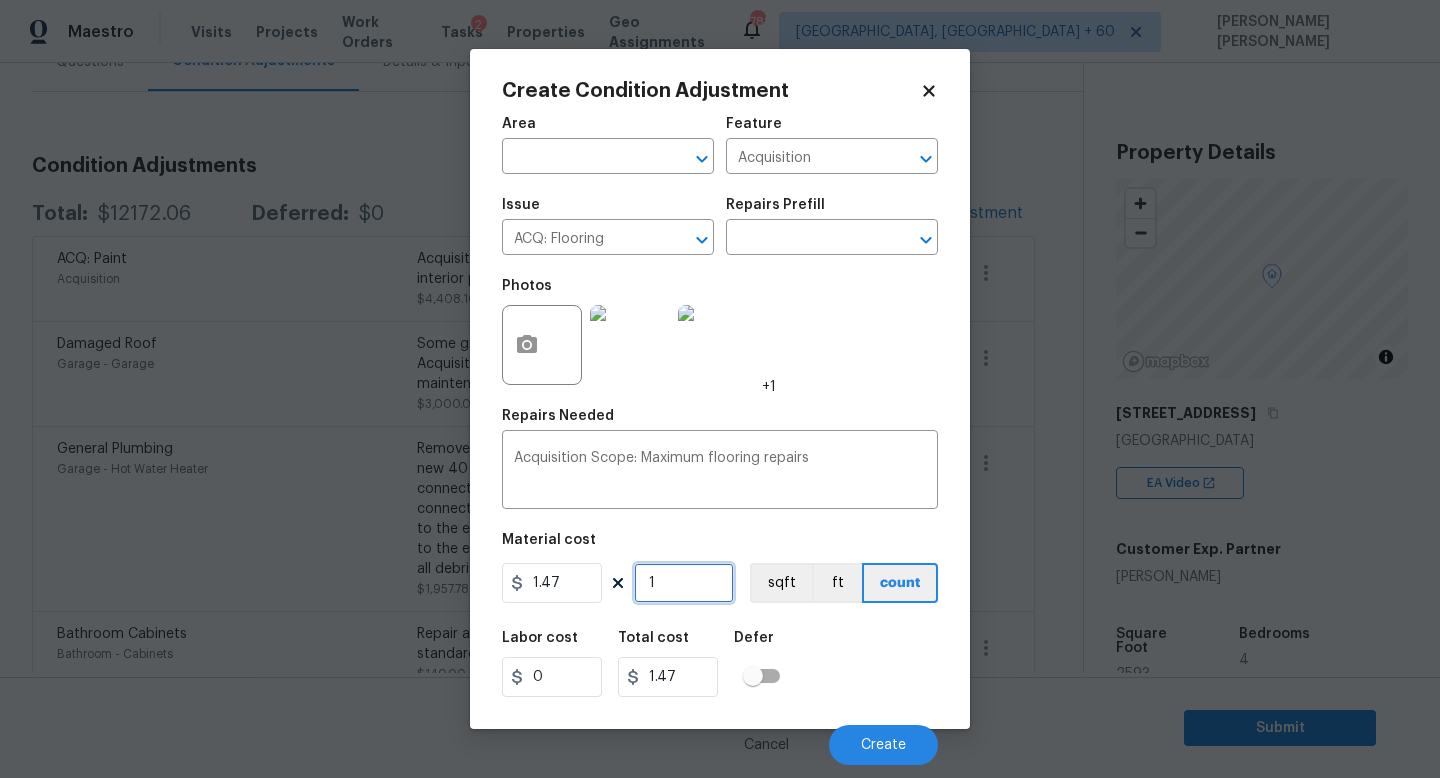 click on "1" at bounding box center [684, 583] 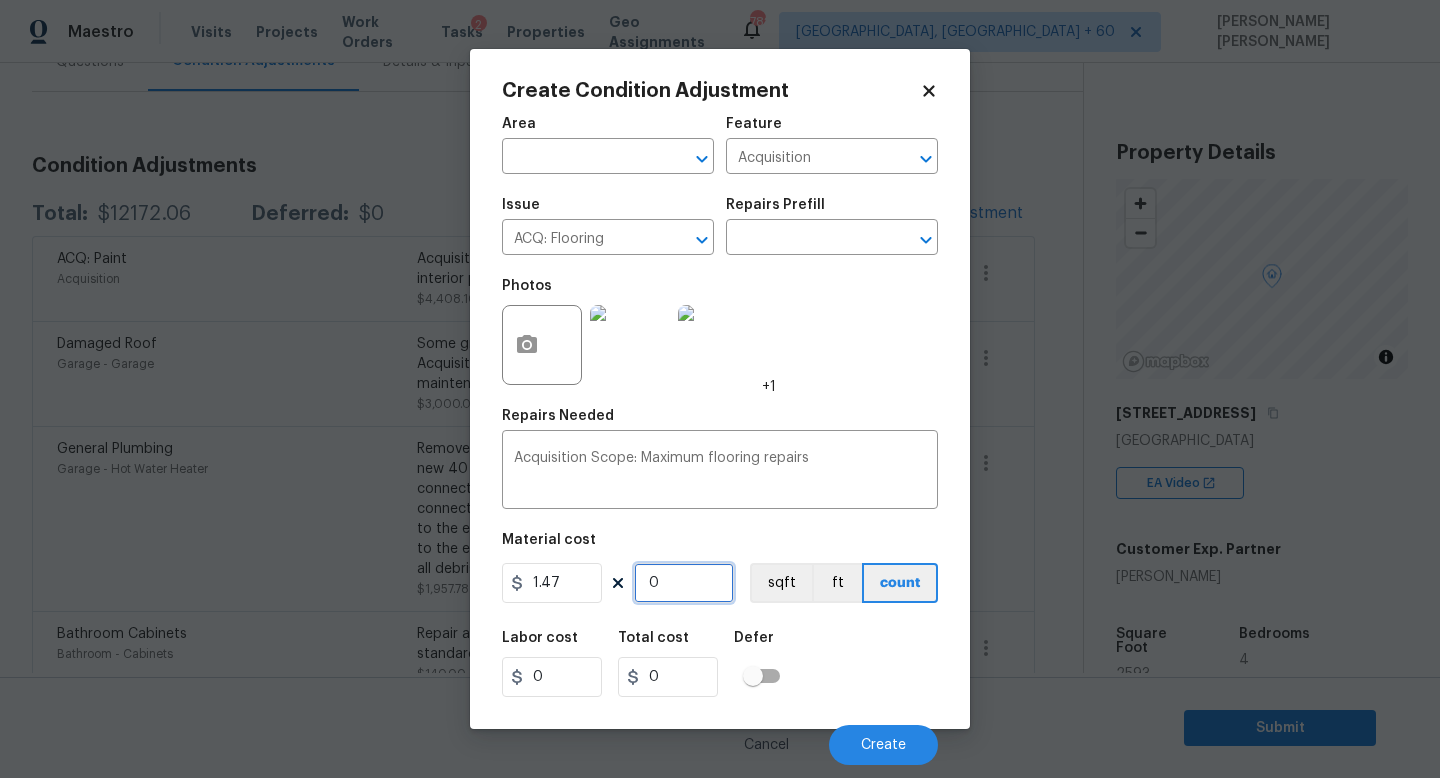 type on "2" 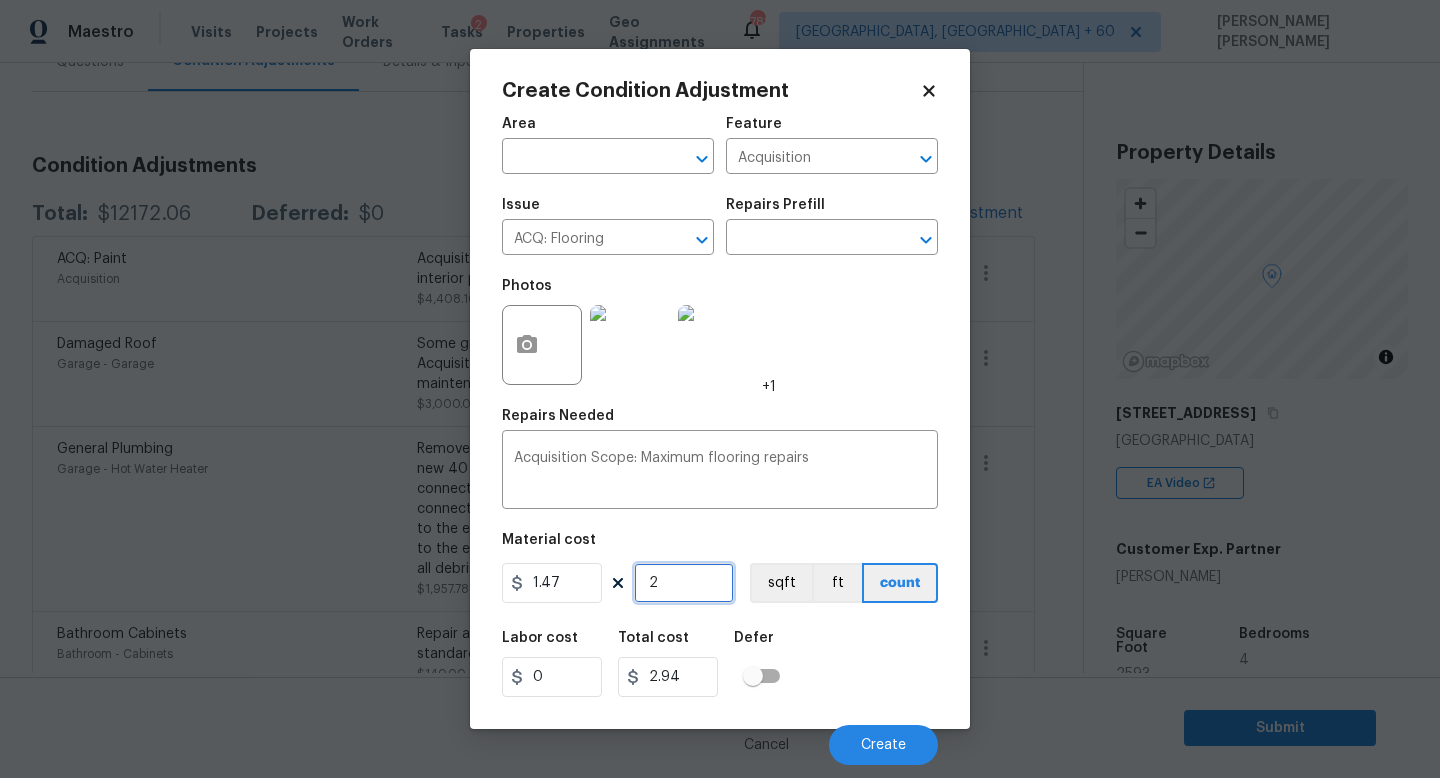 type on "25" 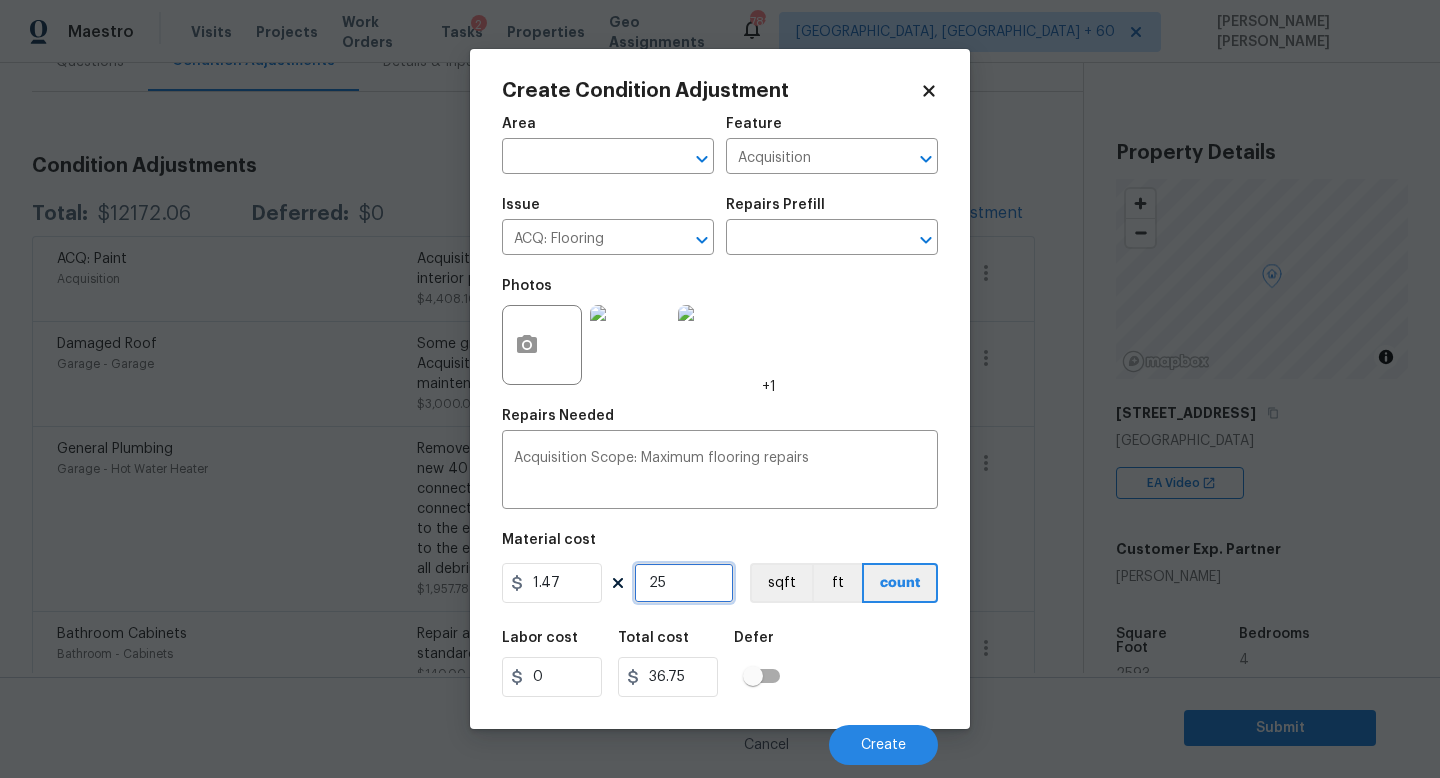 type on "259" 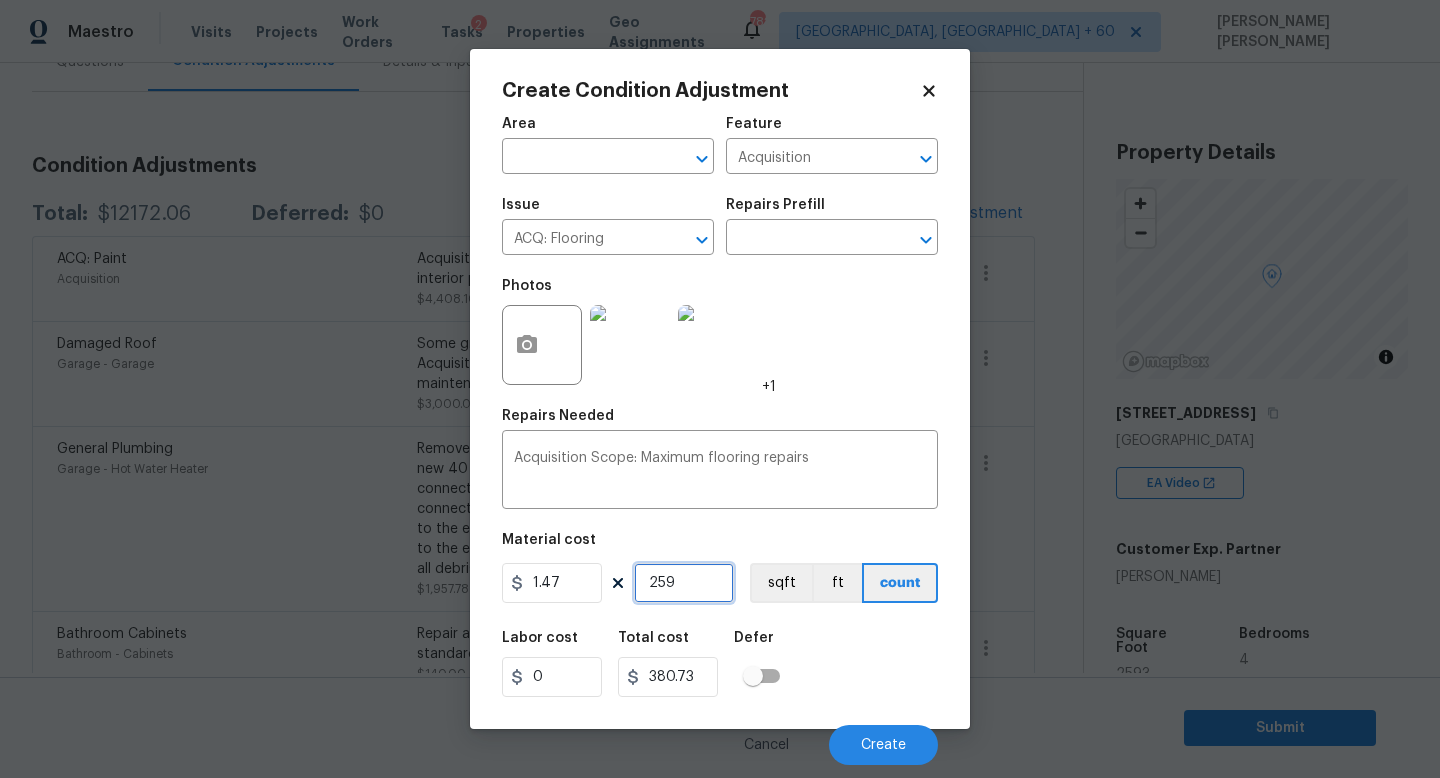type on "2593" 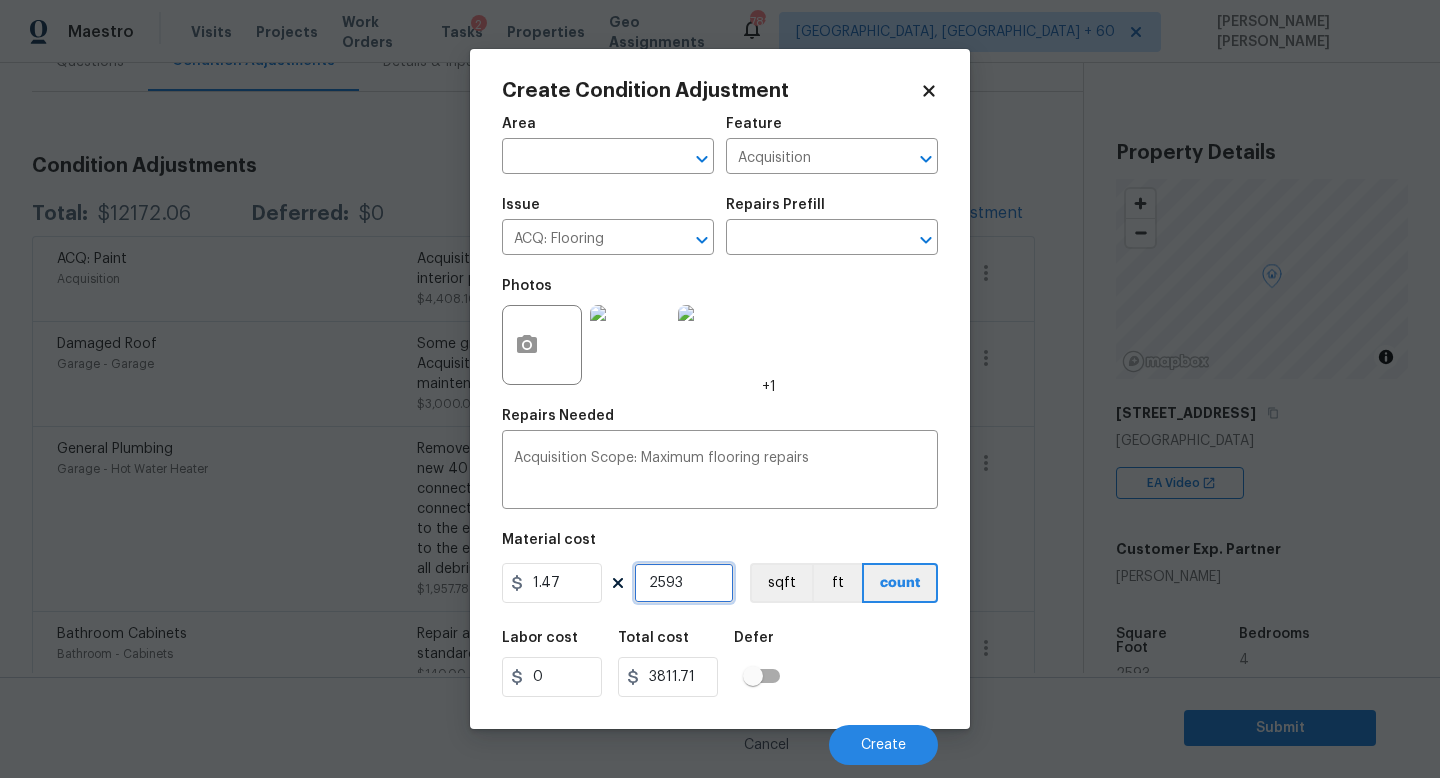 type on "2593" 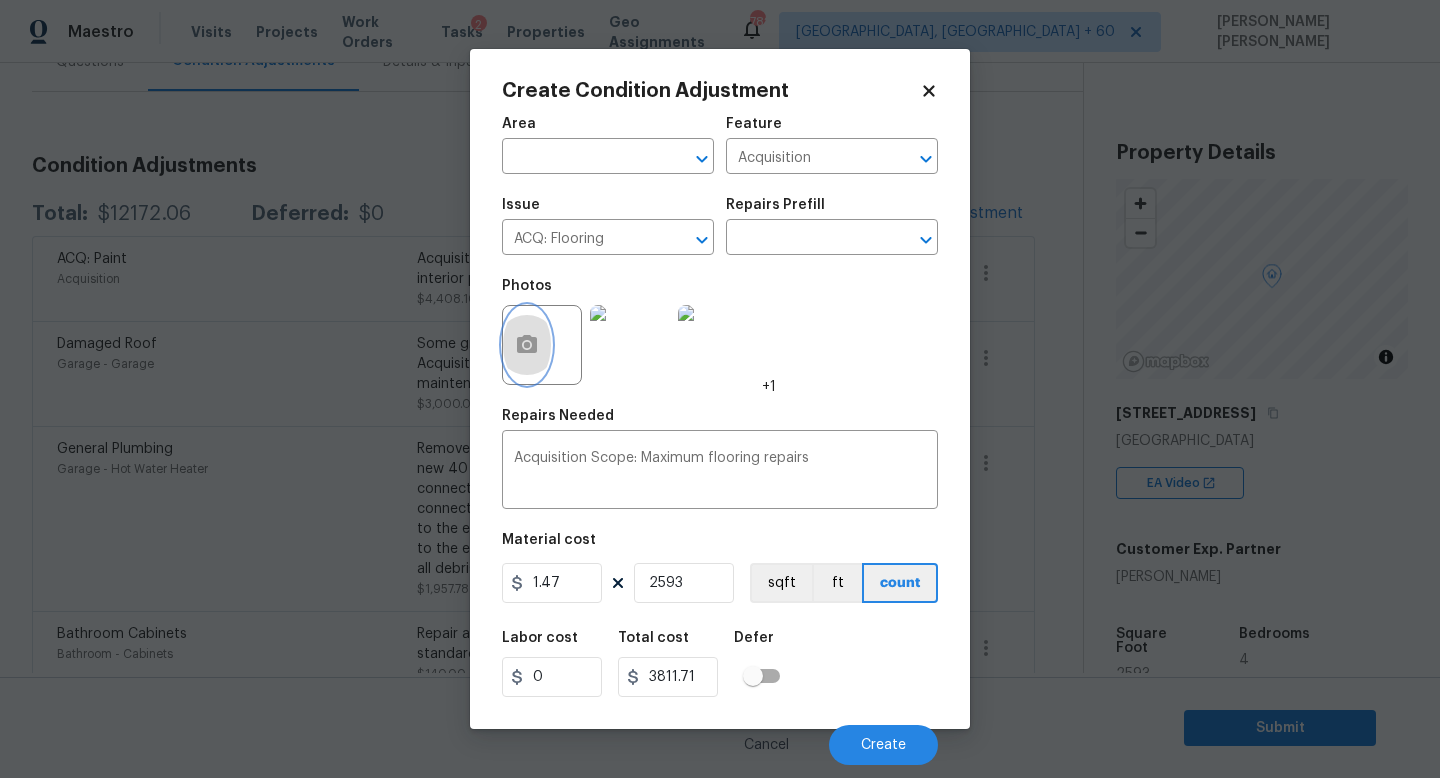 click at bounding box center (527, 345) 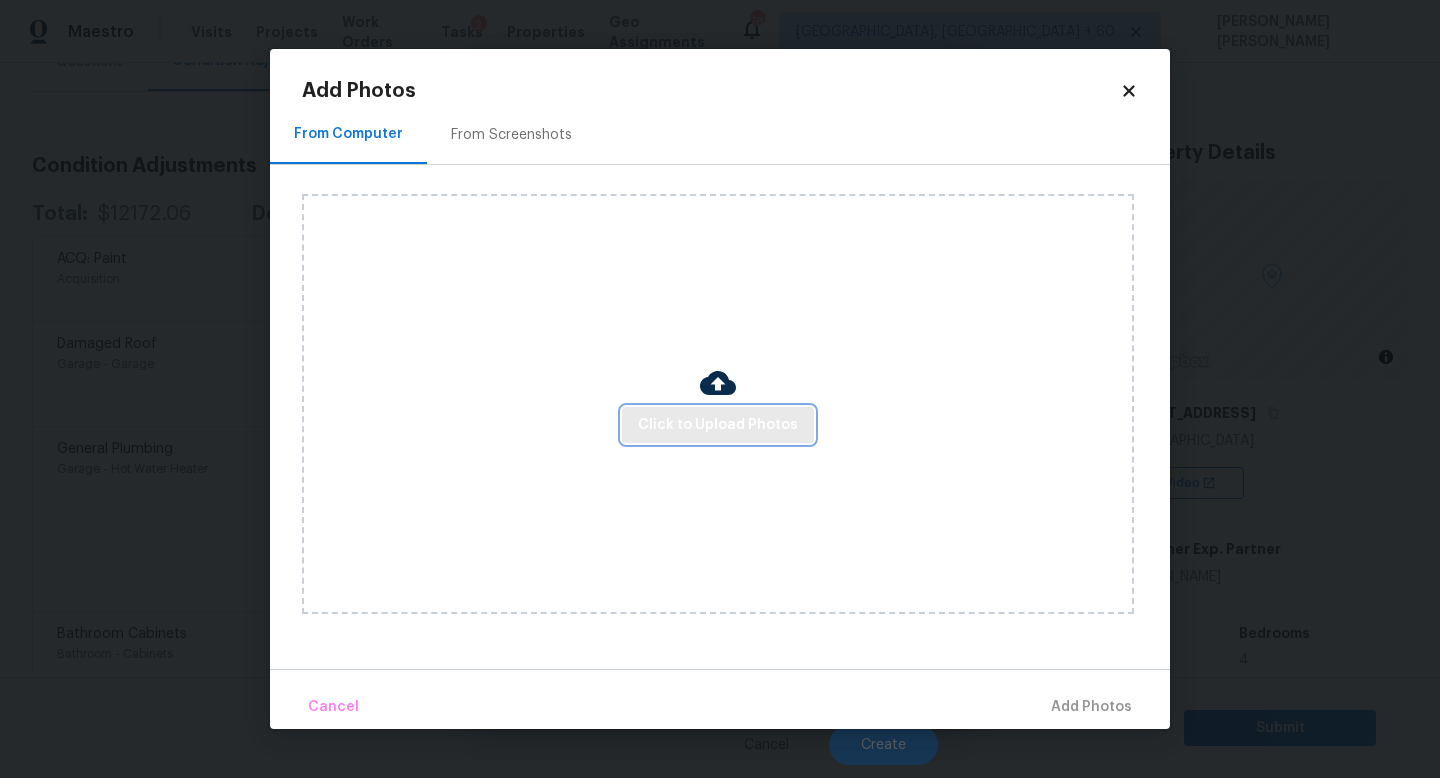 click on "Click to Upload Photos" at bounding box center (718, 425) 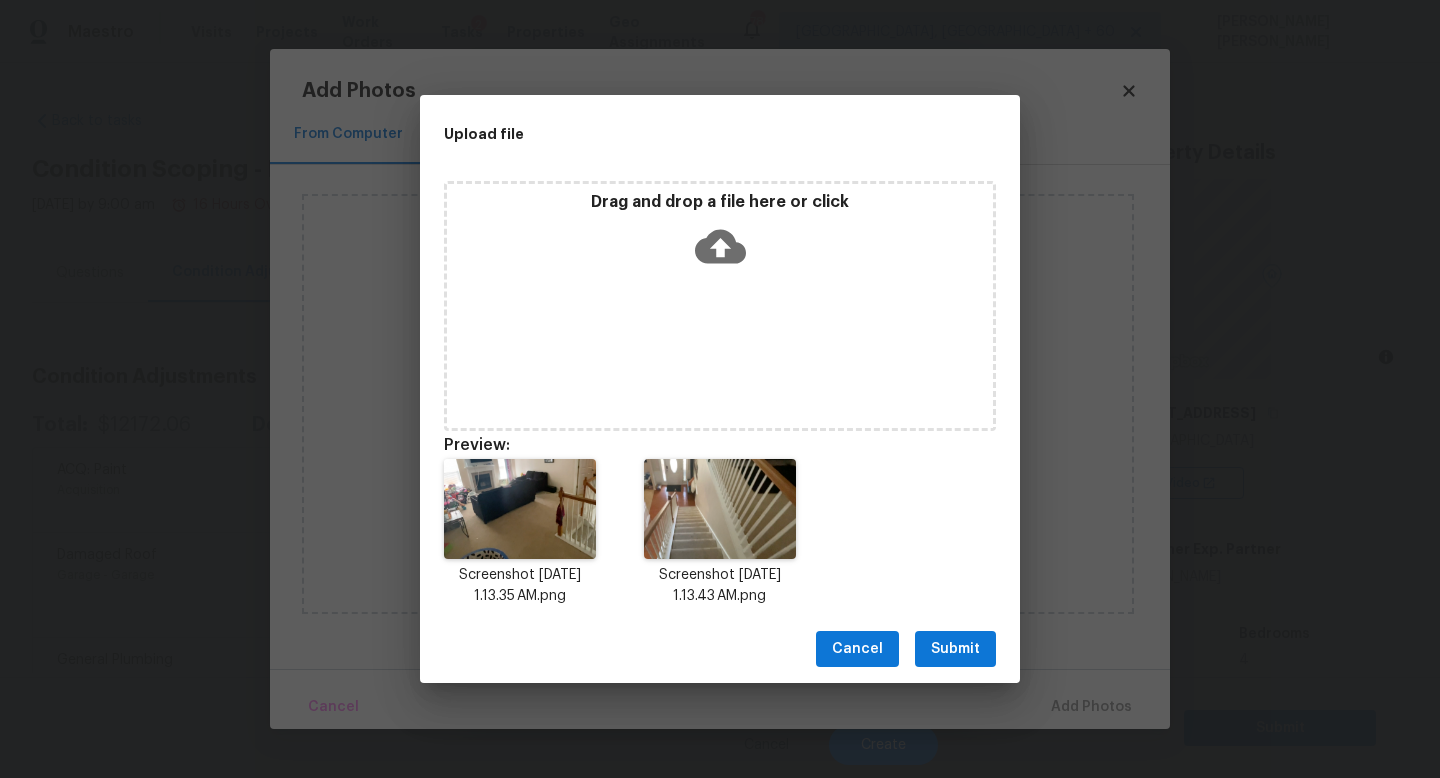 scroll, scrollTop: 0, scrollLeft: 0, axis: both 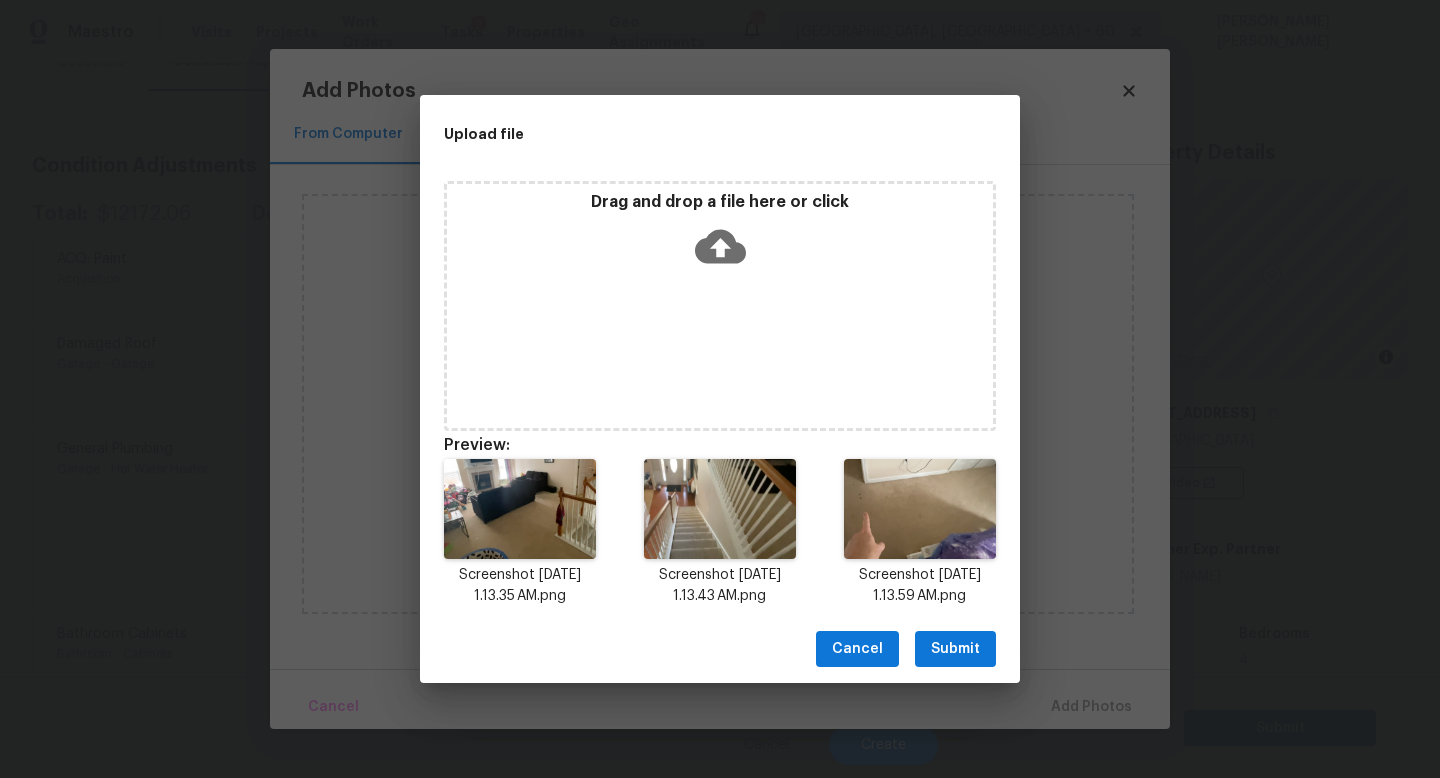 click on "Submit" at bounding box center [955, 649] 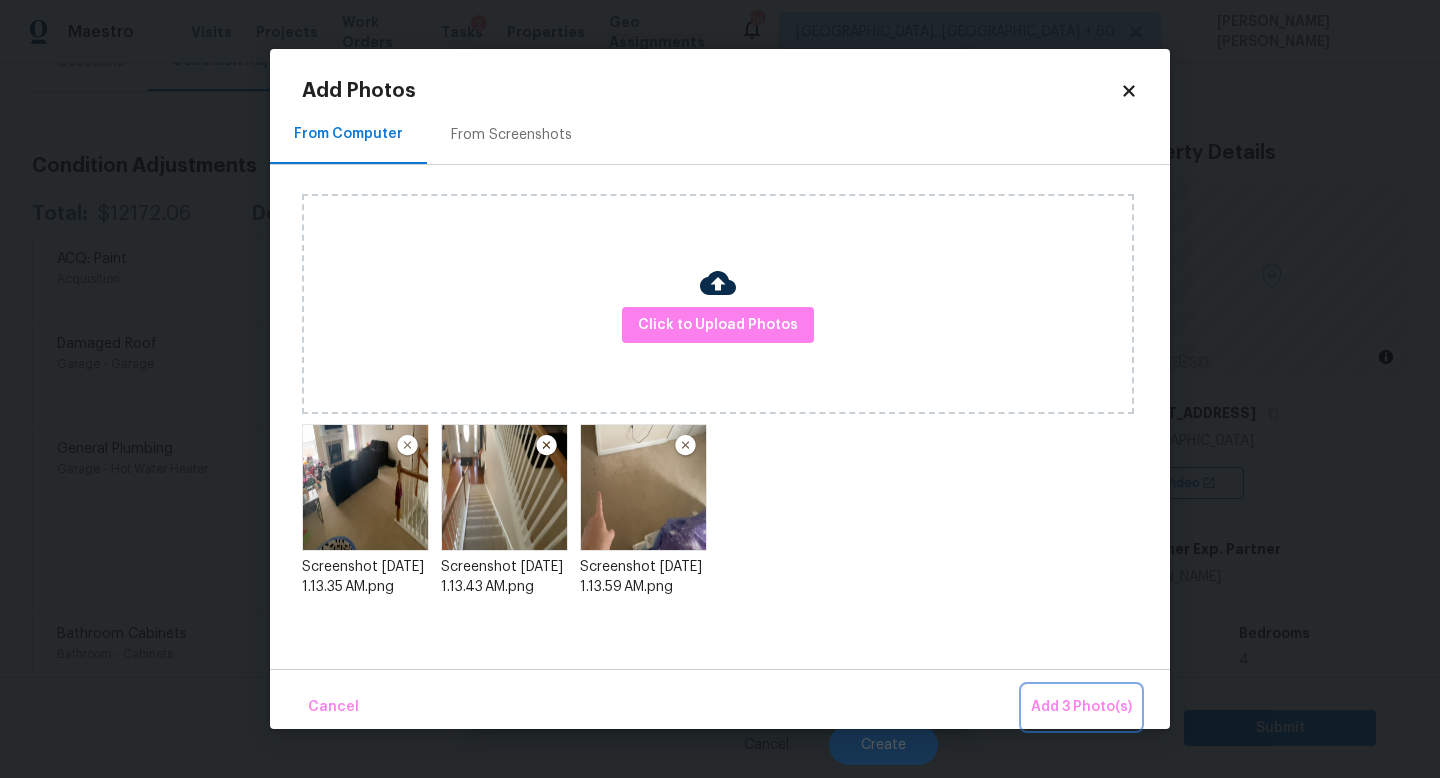 click on "Add 3 Photo(s)" at bounding box center [1081, 707] 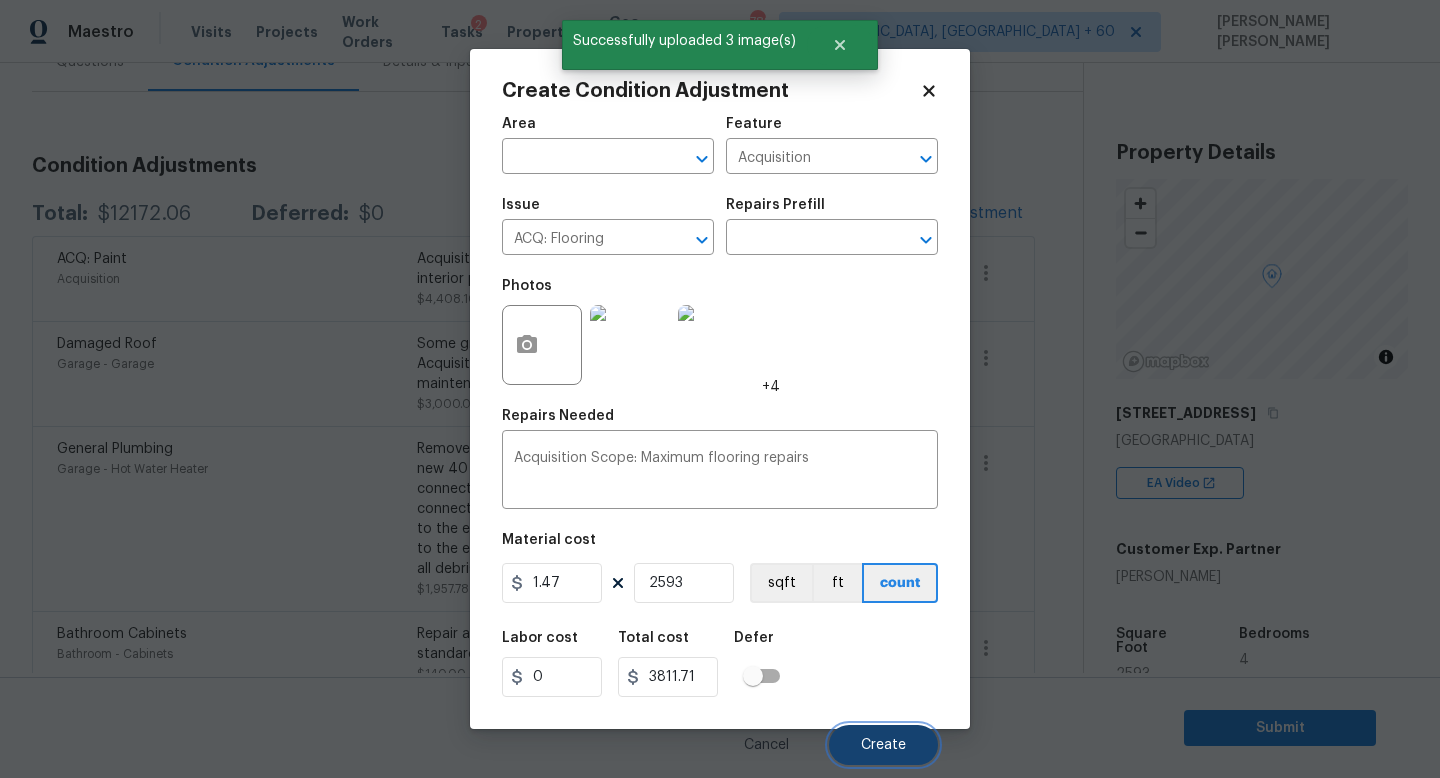 click on "Create" at bounding box center [883, 745] 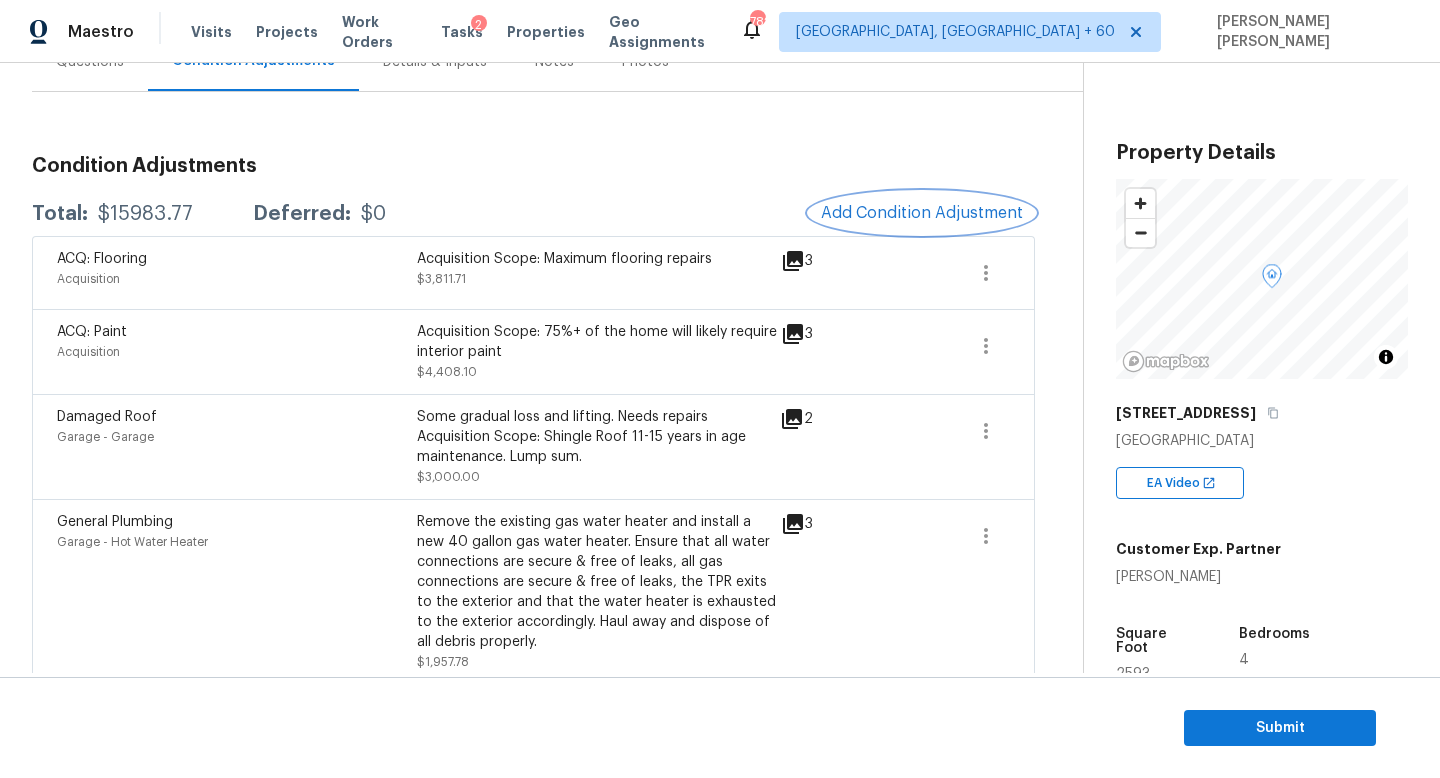 scroll, scrollTop: 0, scrollLeft: 0, axis: both 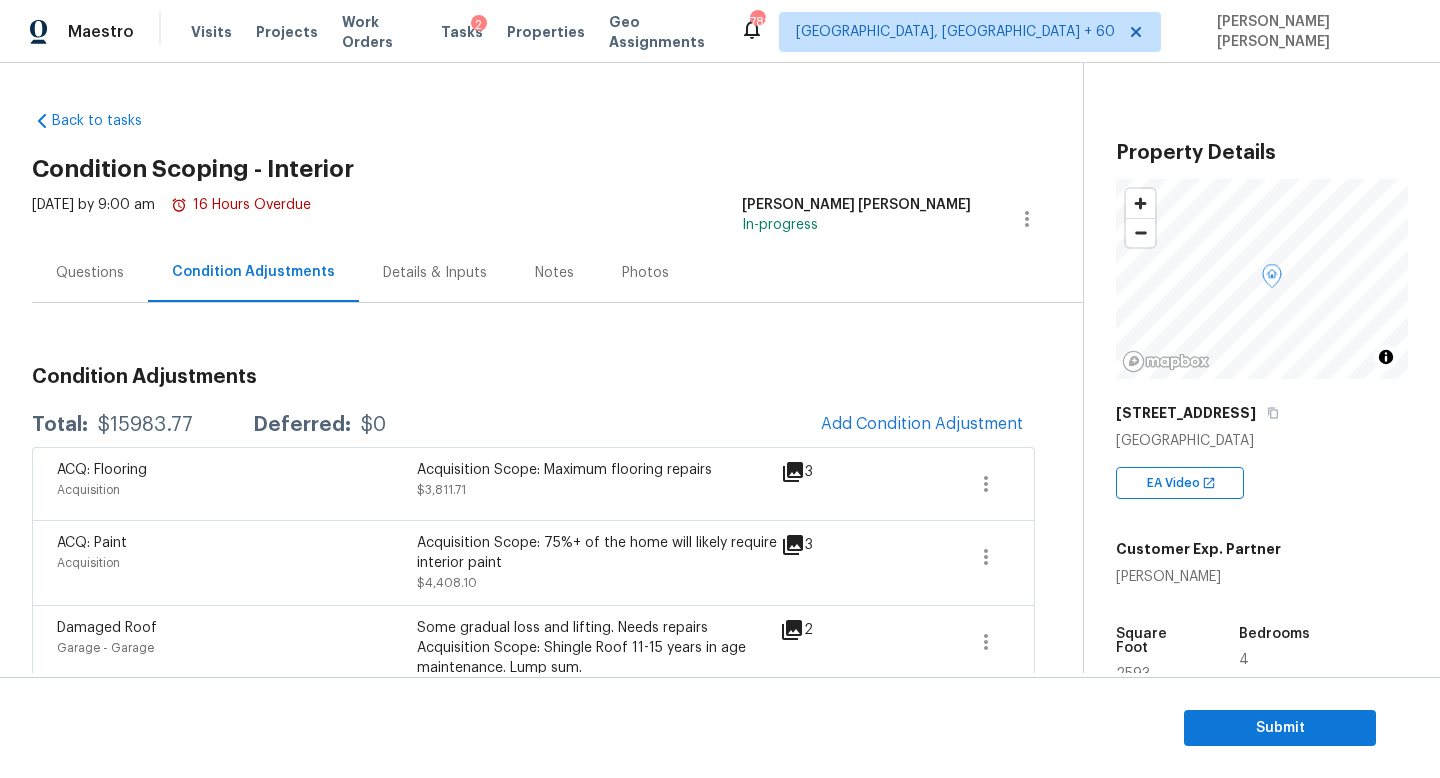 click on "Questions" at bounding box center [90, 273] 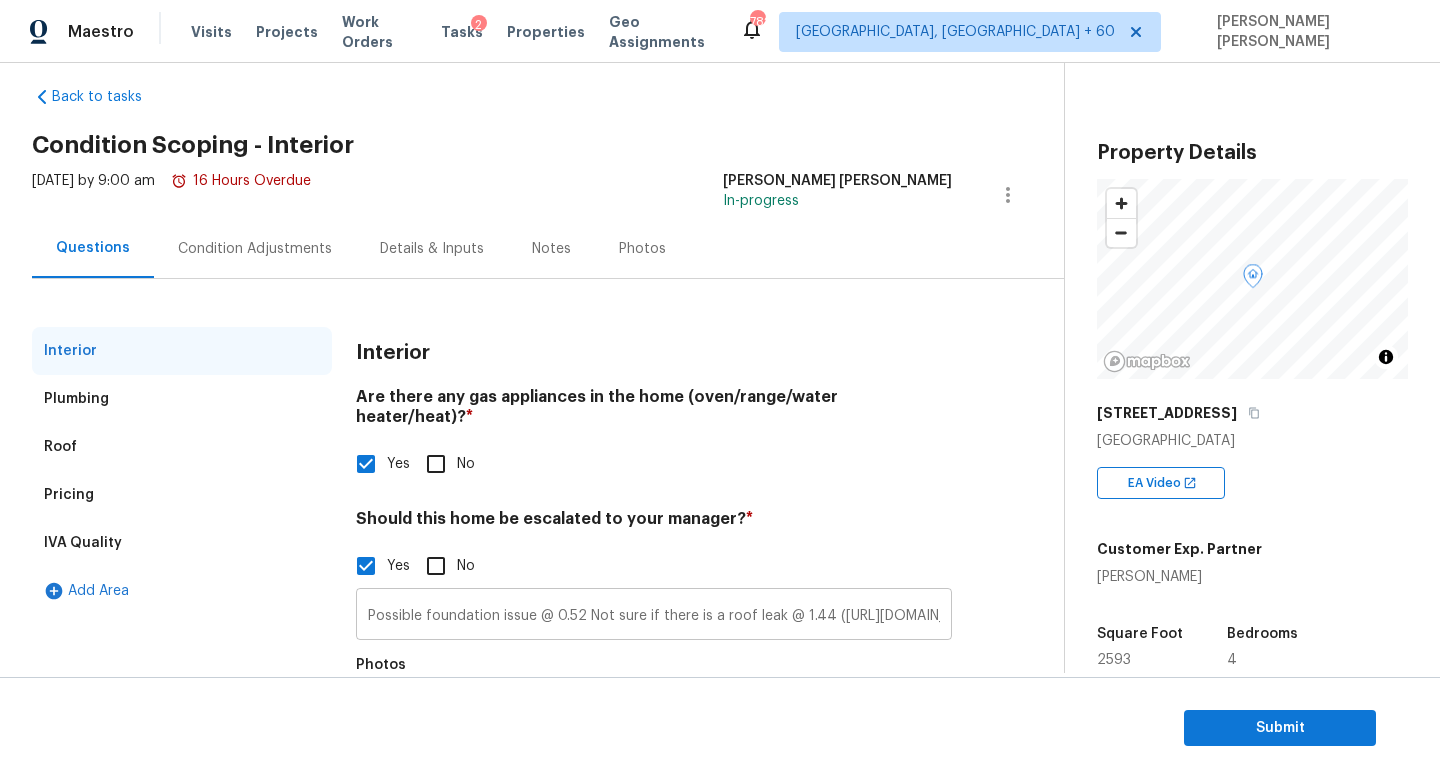 scroll, scrollTop: 26, scrollLeft: 0, axis: vertical 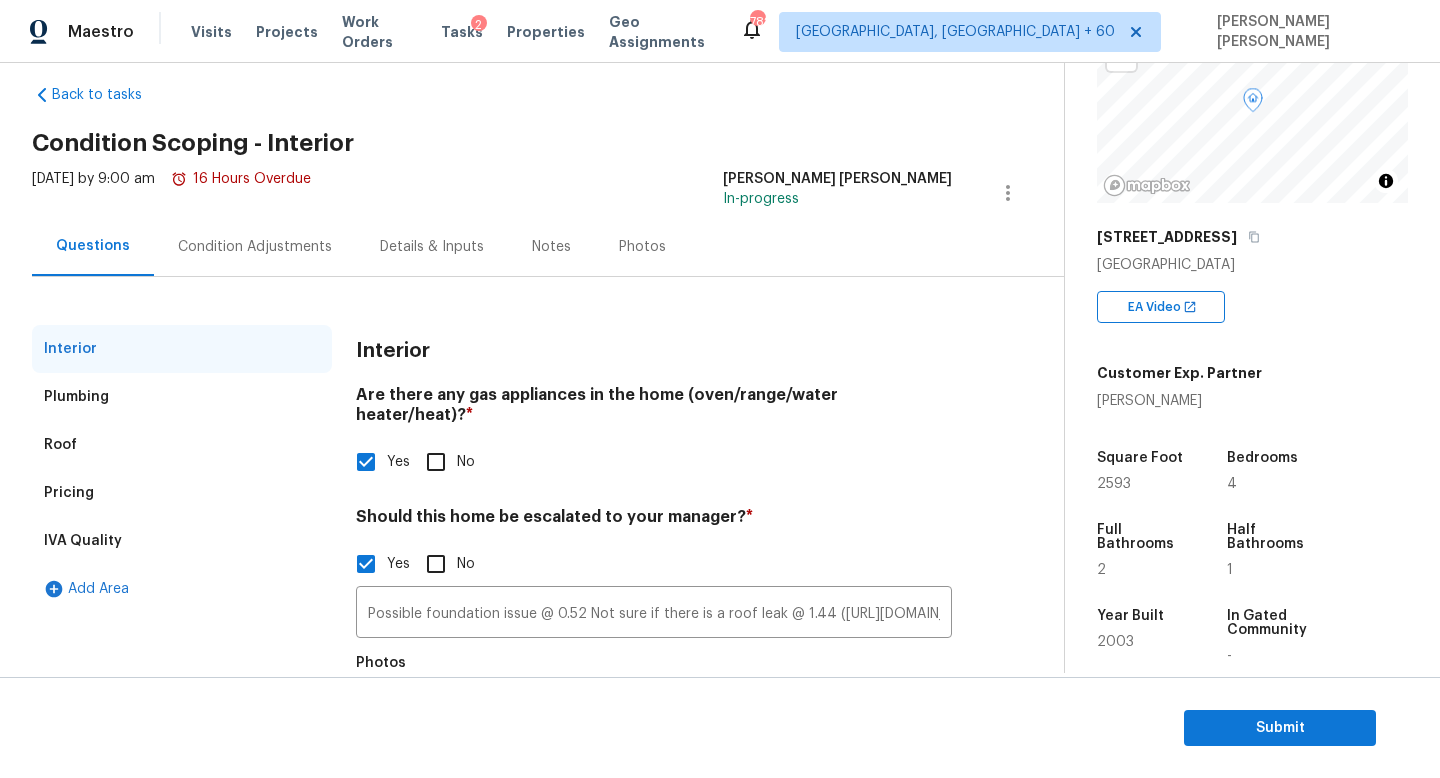 click on "Condition Adjustments" at bounding box center (255, 246) 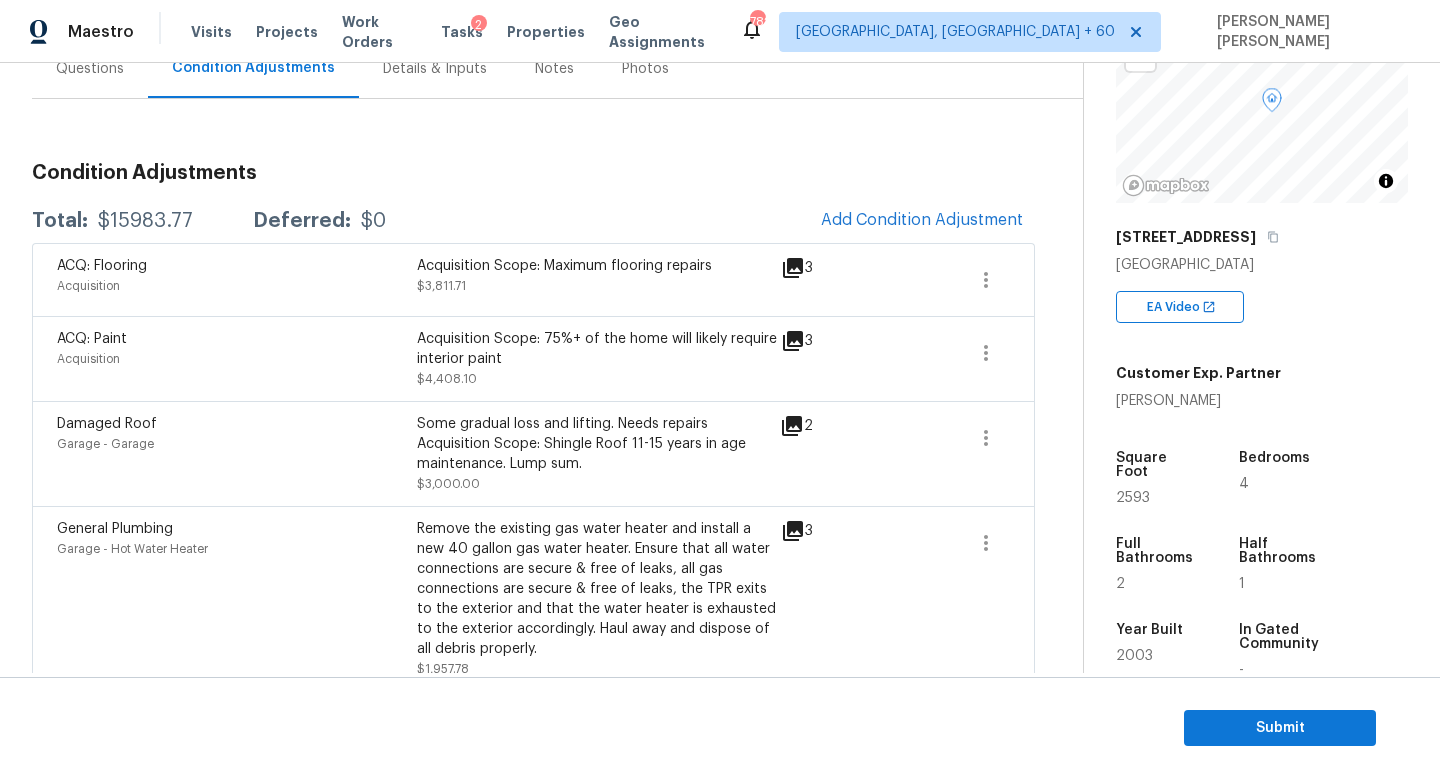 scroll, scrollTop: 232, scrollLeft: 0, axis: vertical 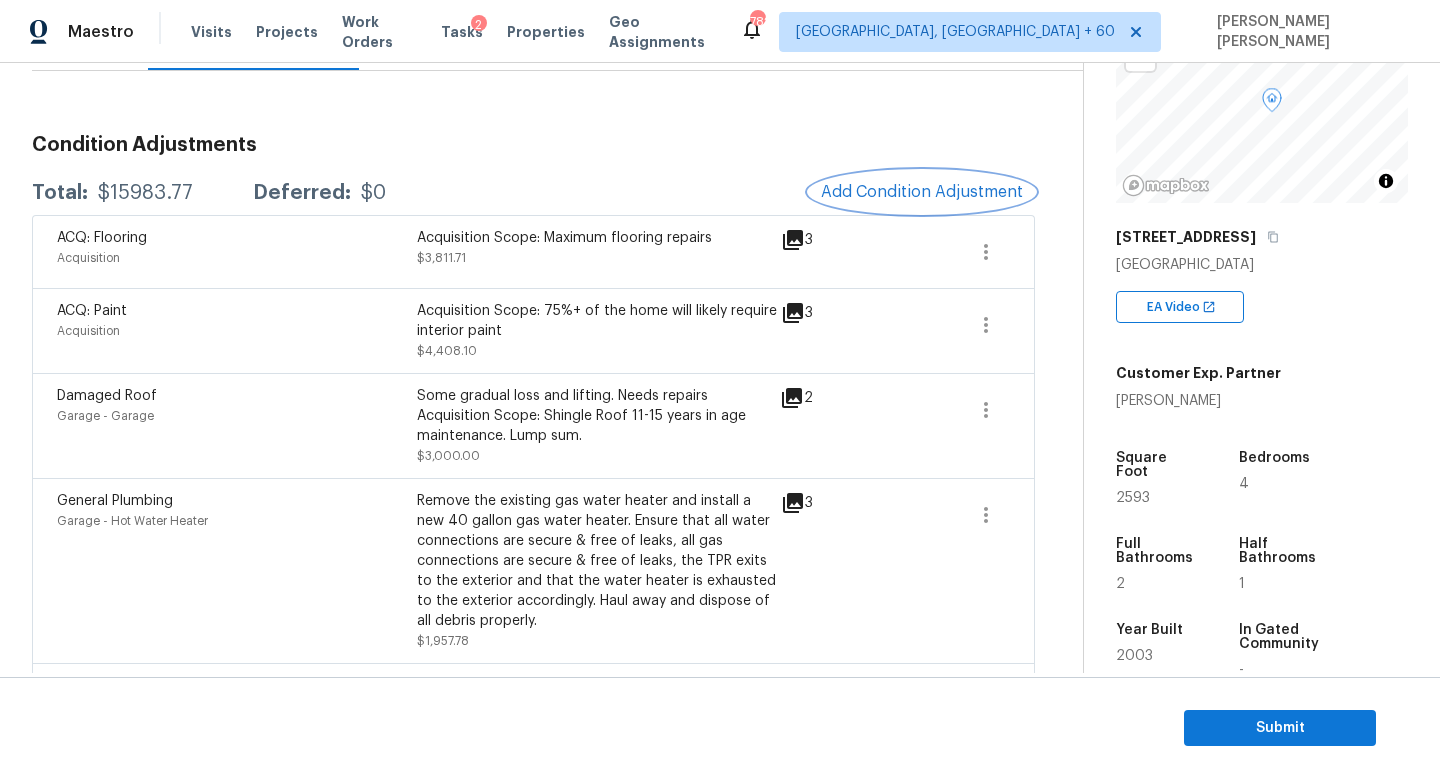 click on "Add Condition Adjustment" at bounding box center (922, 192) 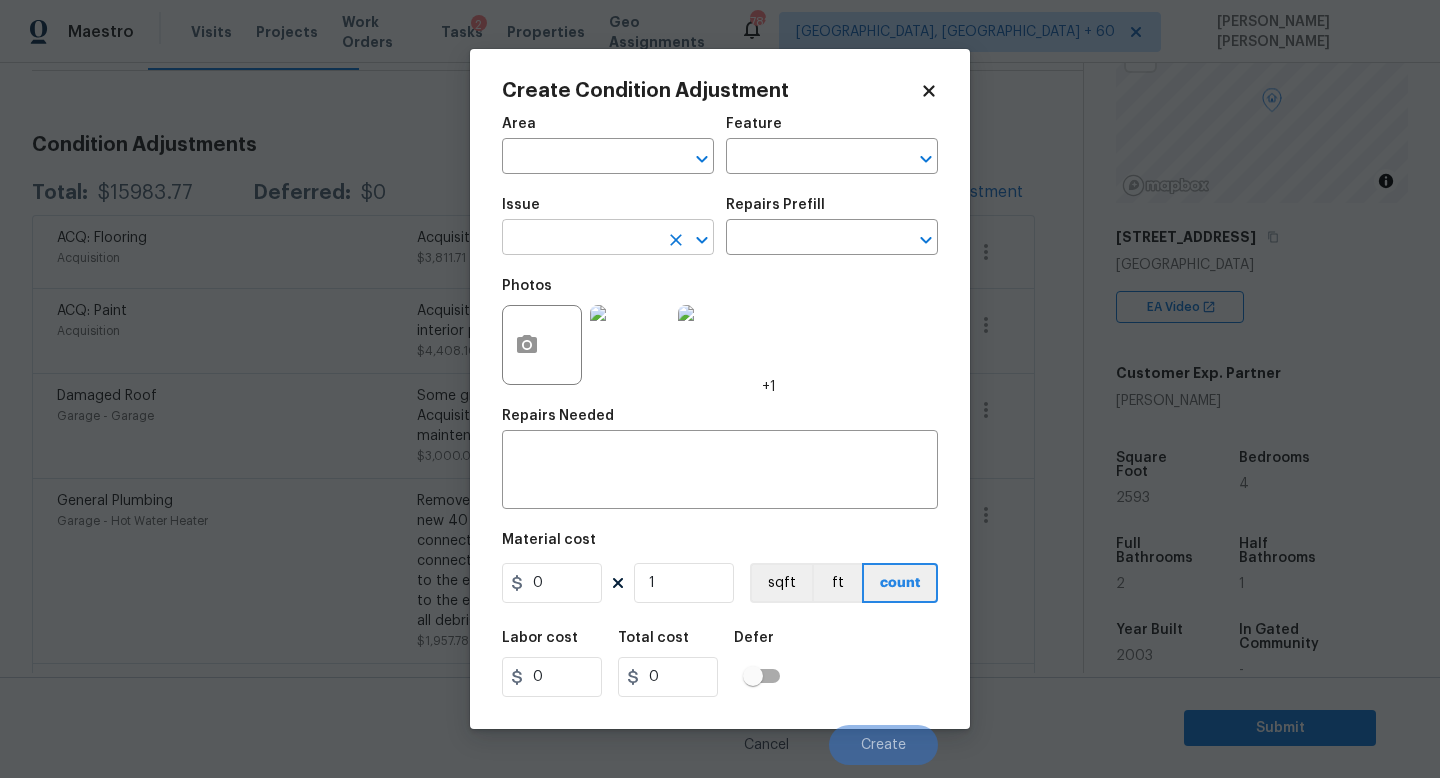 click at bounding box center [580, 239] 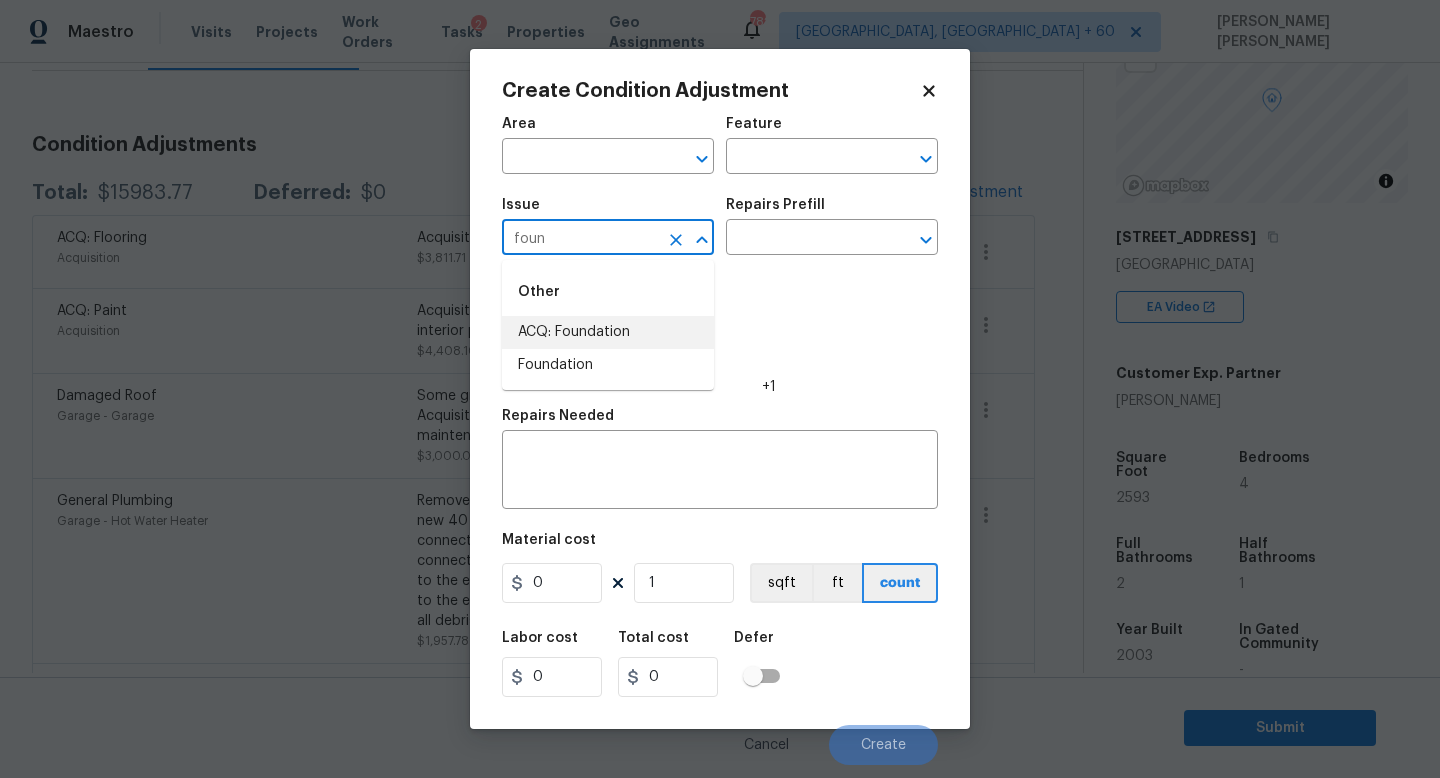 click on "ACQ: Foundation" at bounding box center (608, 332) 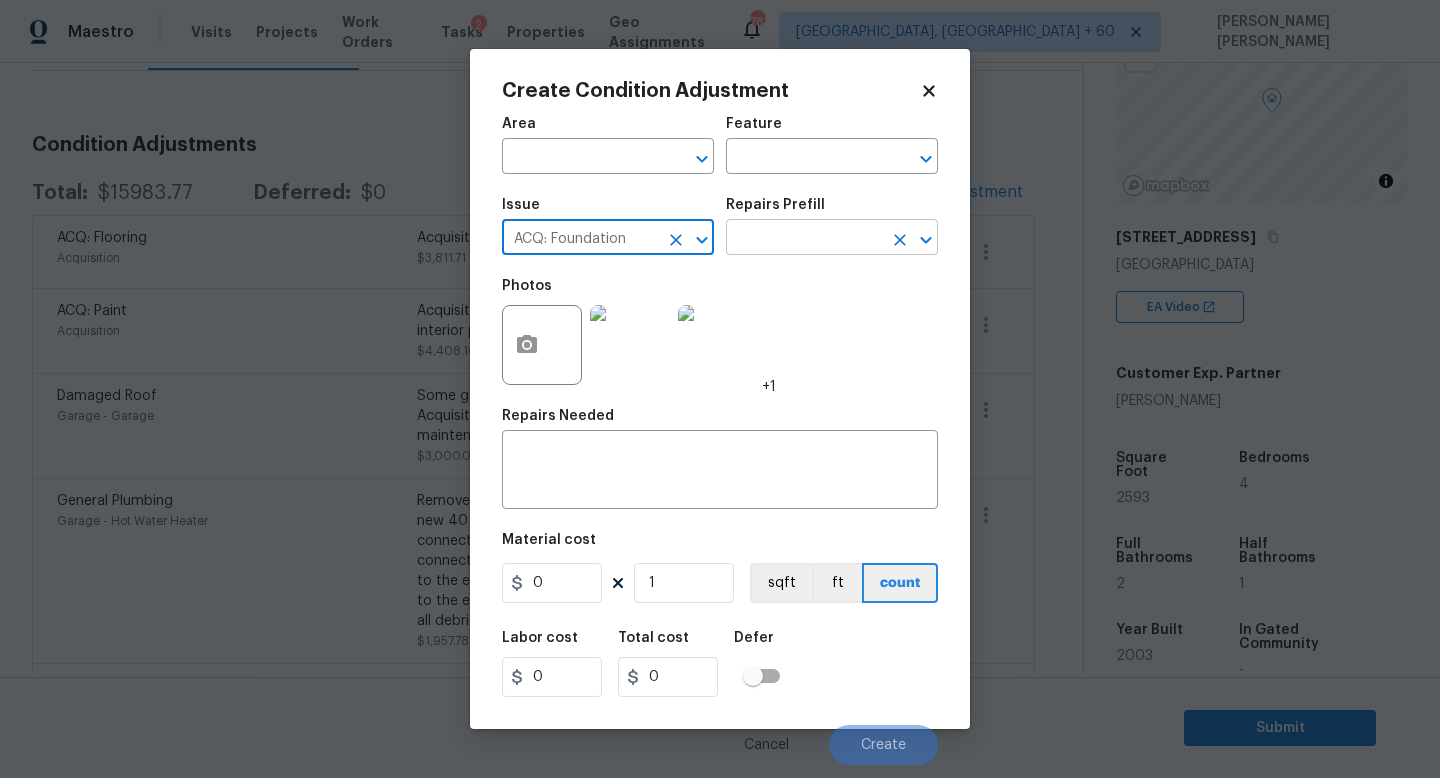 type on "ACQ: Foundation" 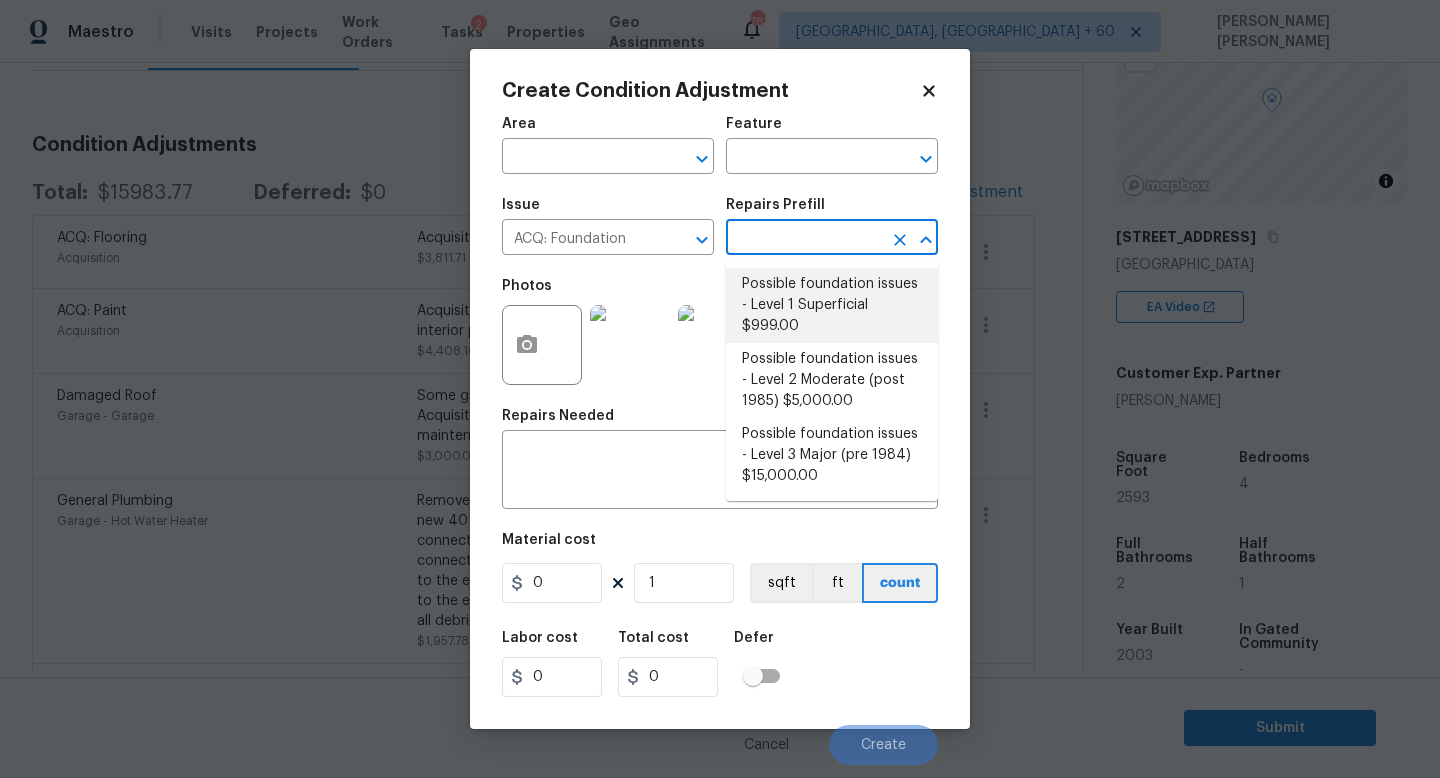 click on "Possible foundation issues - Level 1 Superficial $999.00" at bounding box center [832, 305] 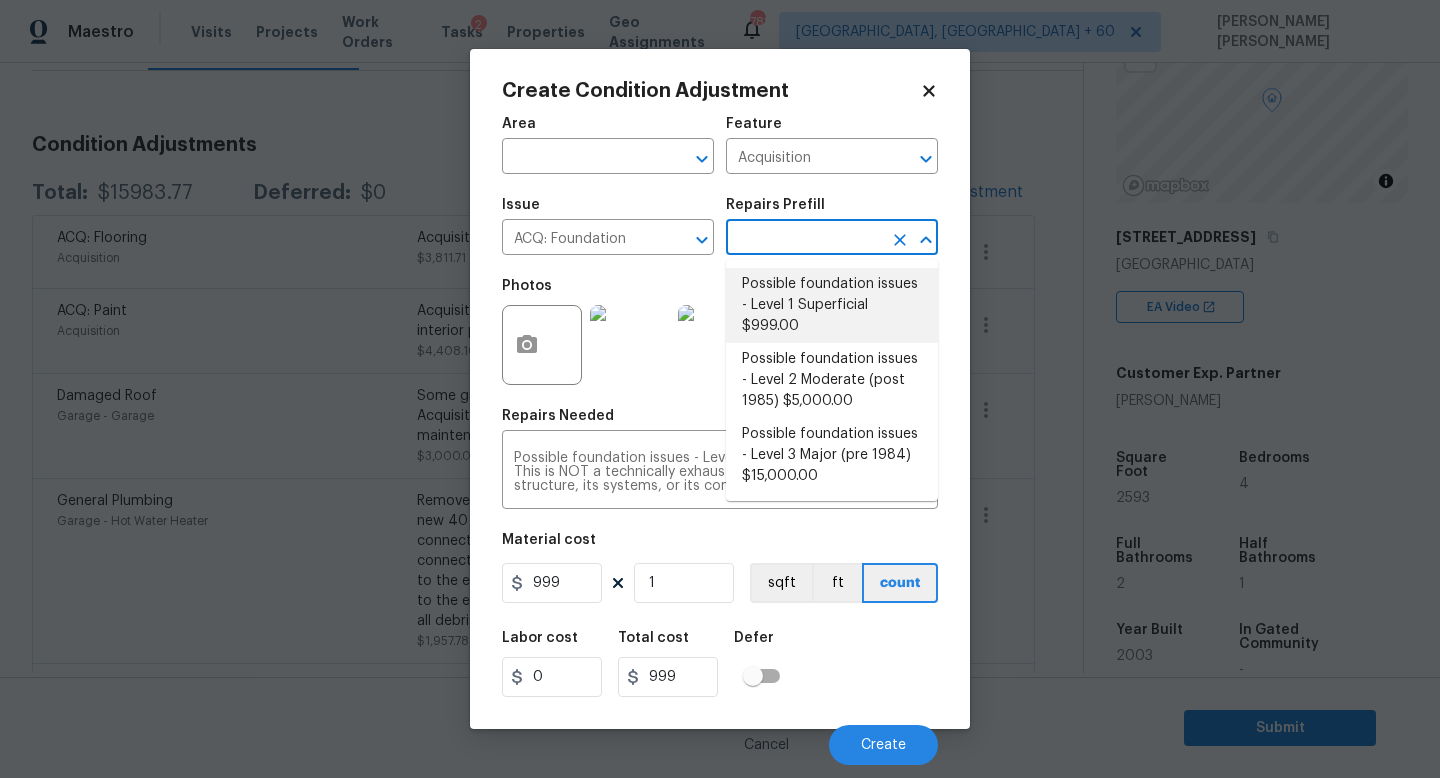 click on "Possible foundation issues - Level 1 Superficial $999.00" at bounding box center (832, 305) 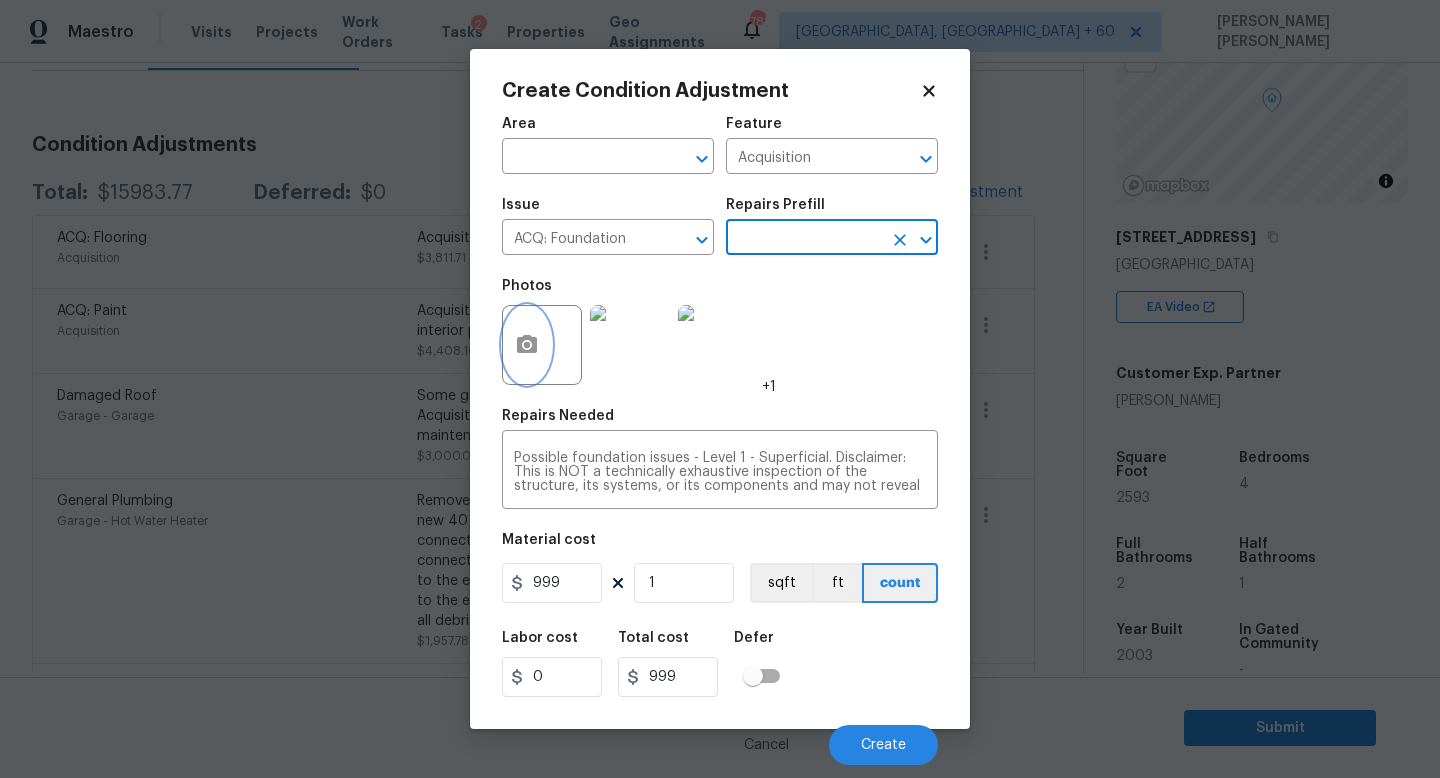 click 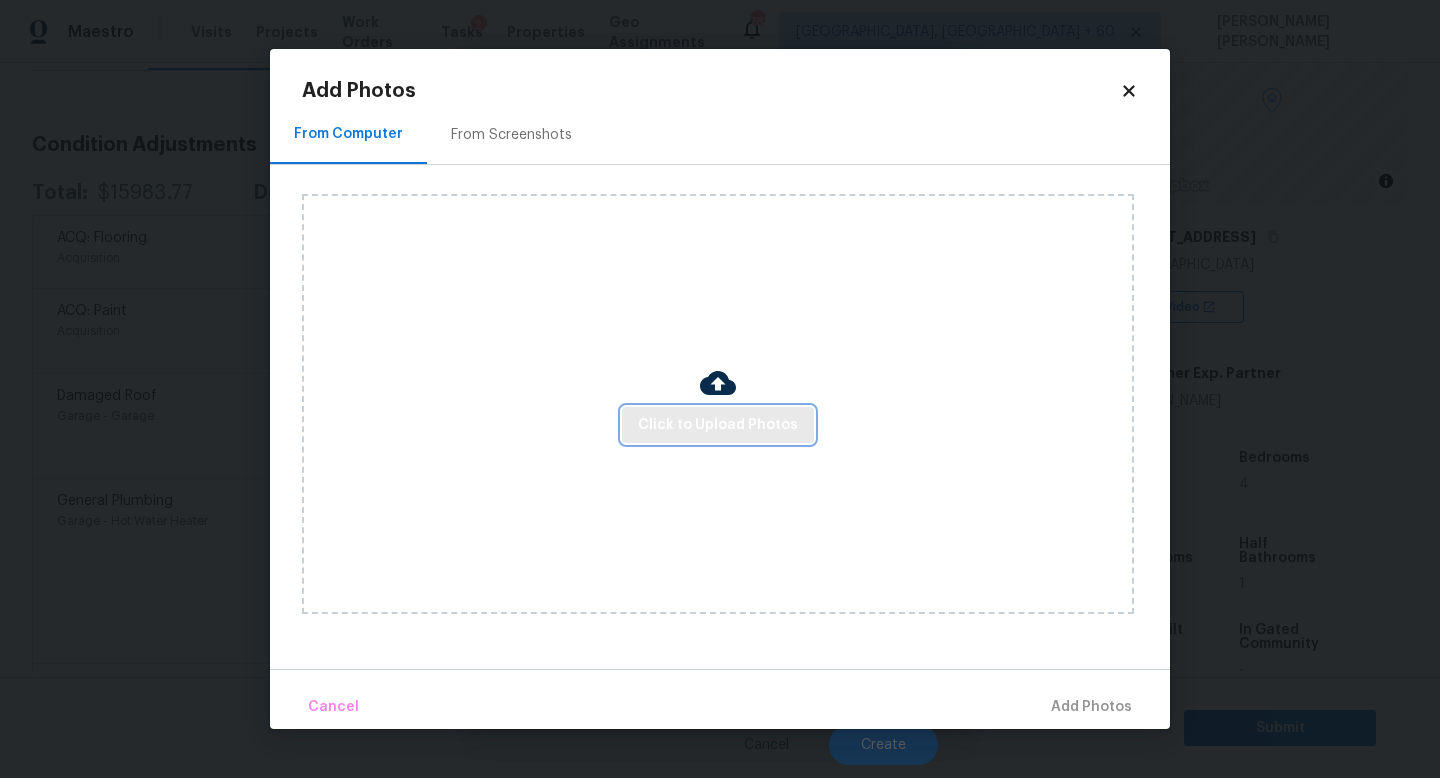 click on "Click to Upload Photos" at bounding box center (718, 425) 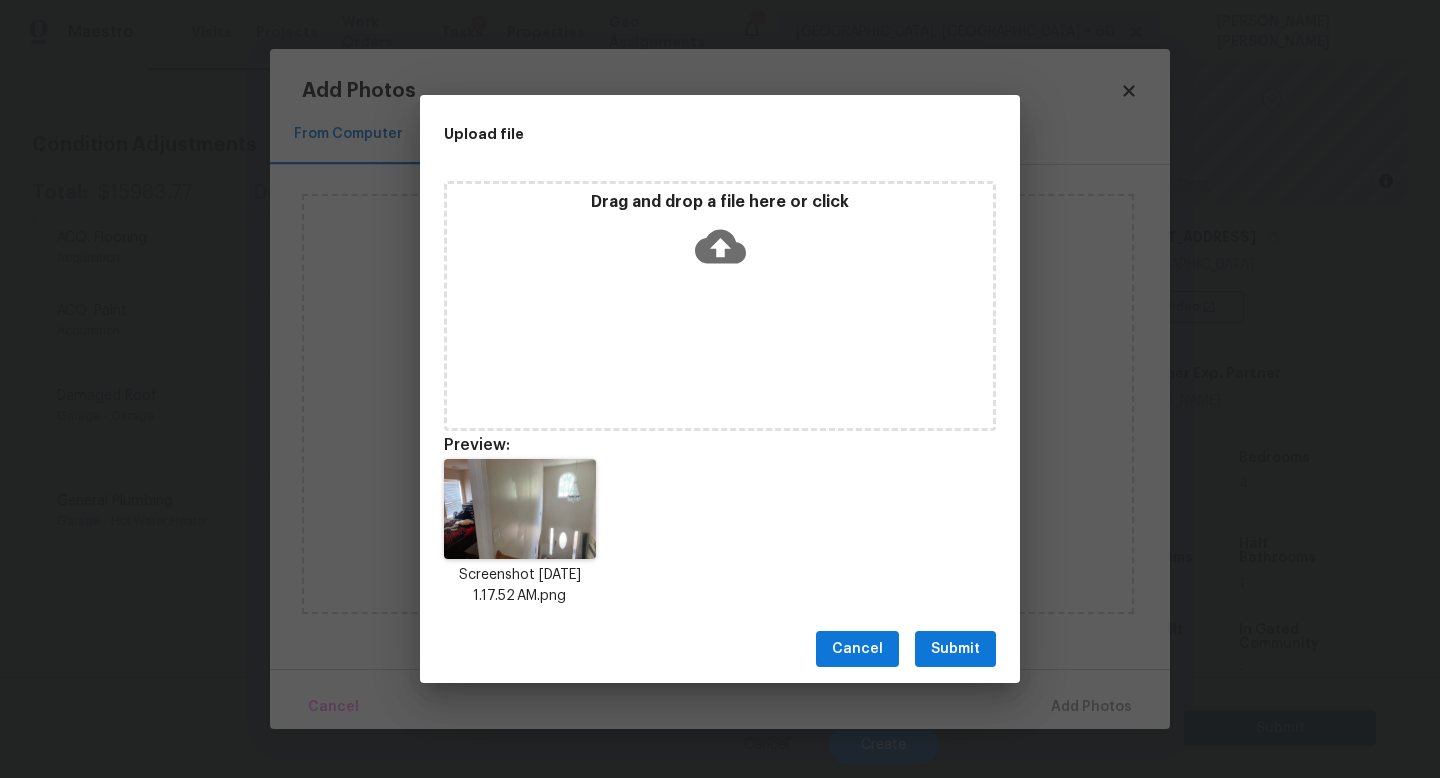 click on "Submit" at bounding box center (955, 649) 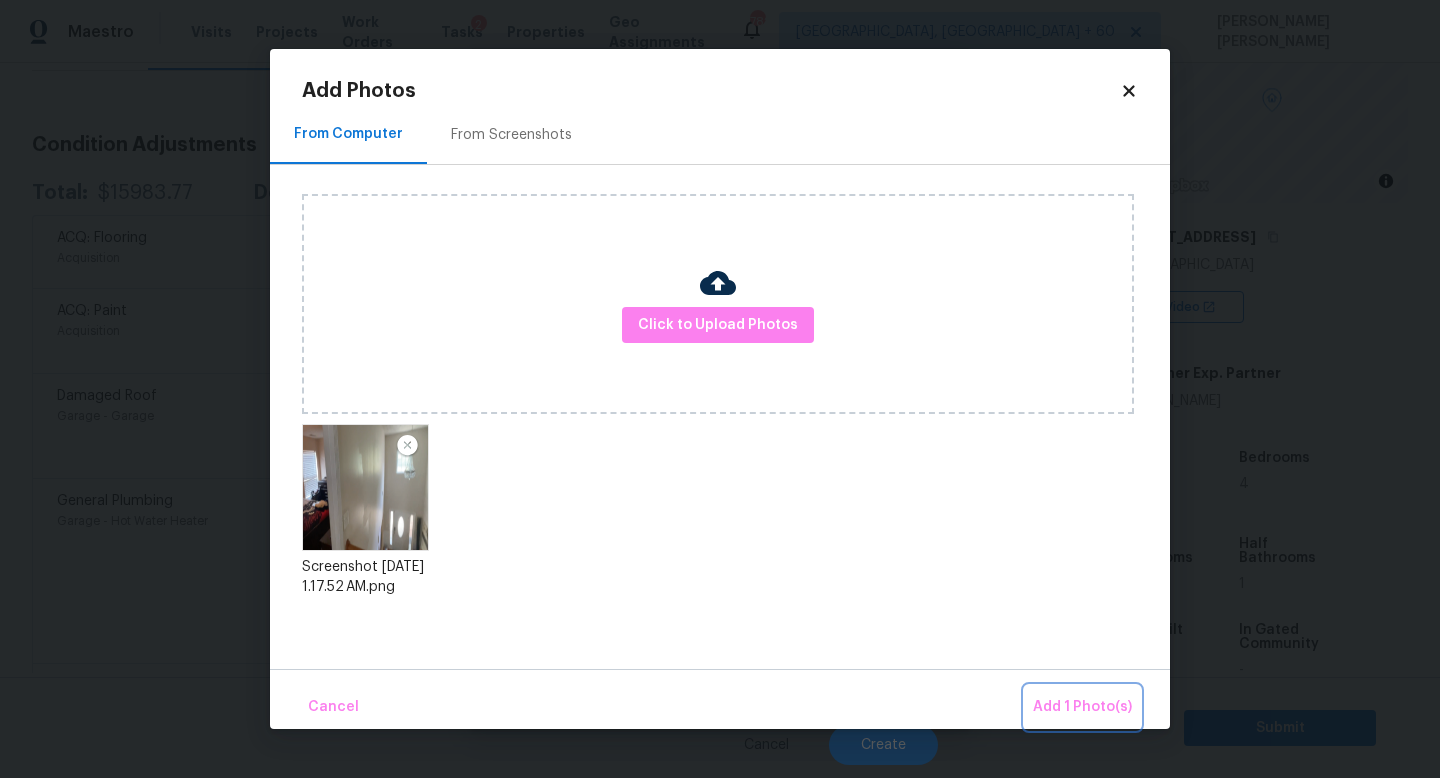click on "Add 1 Photo(s)" at bounding box center [1082, 707] 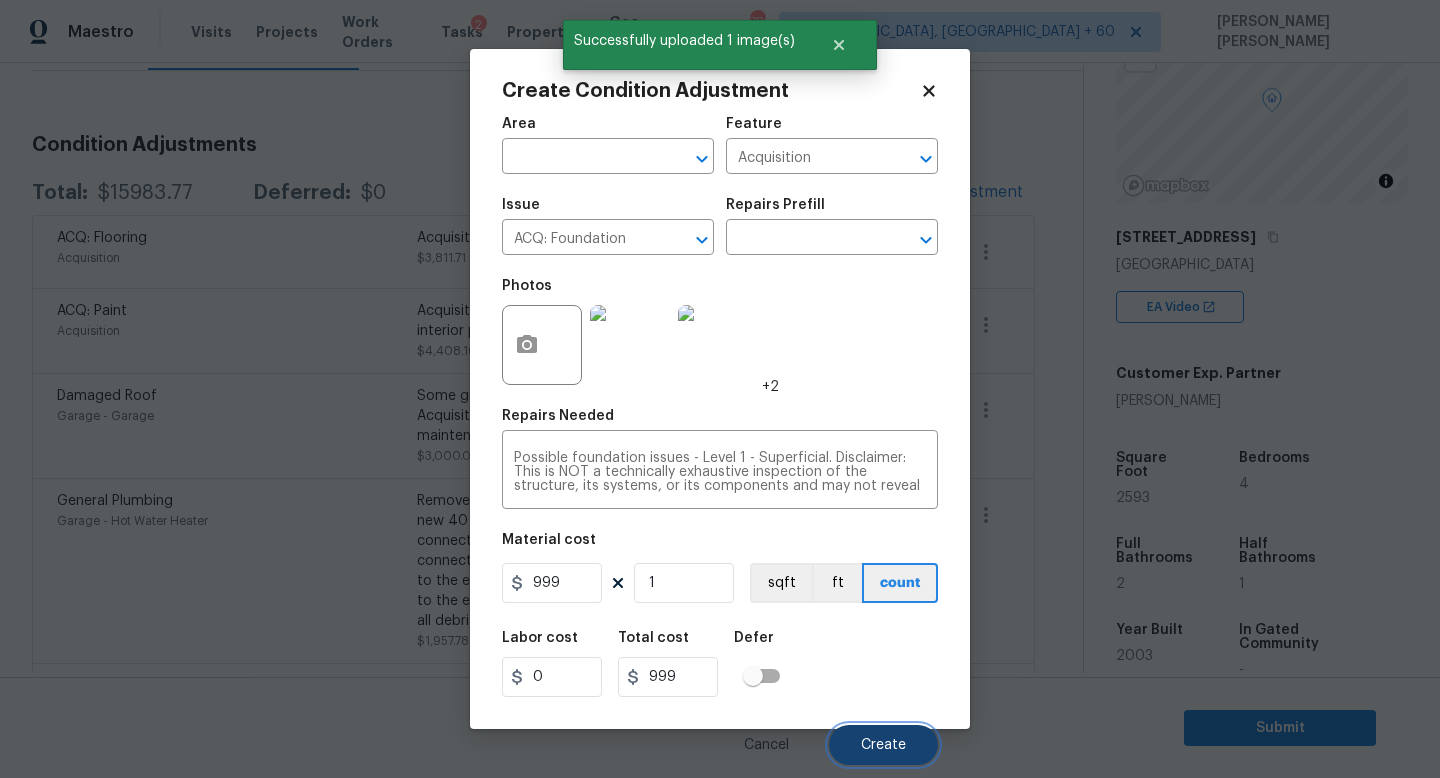click on "Create" at bounding box center [883, 745] 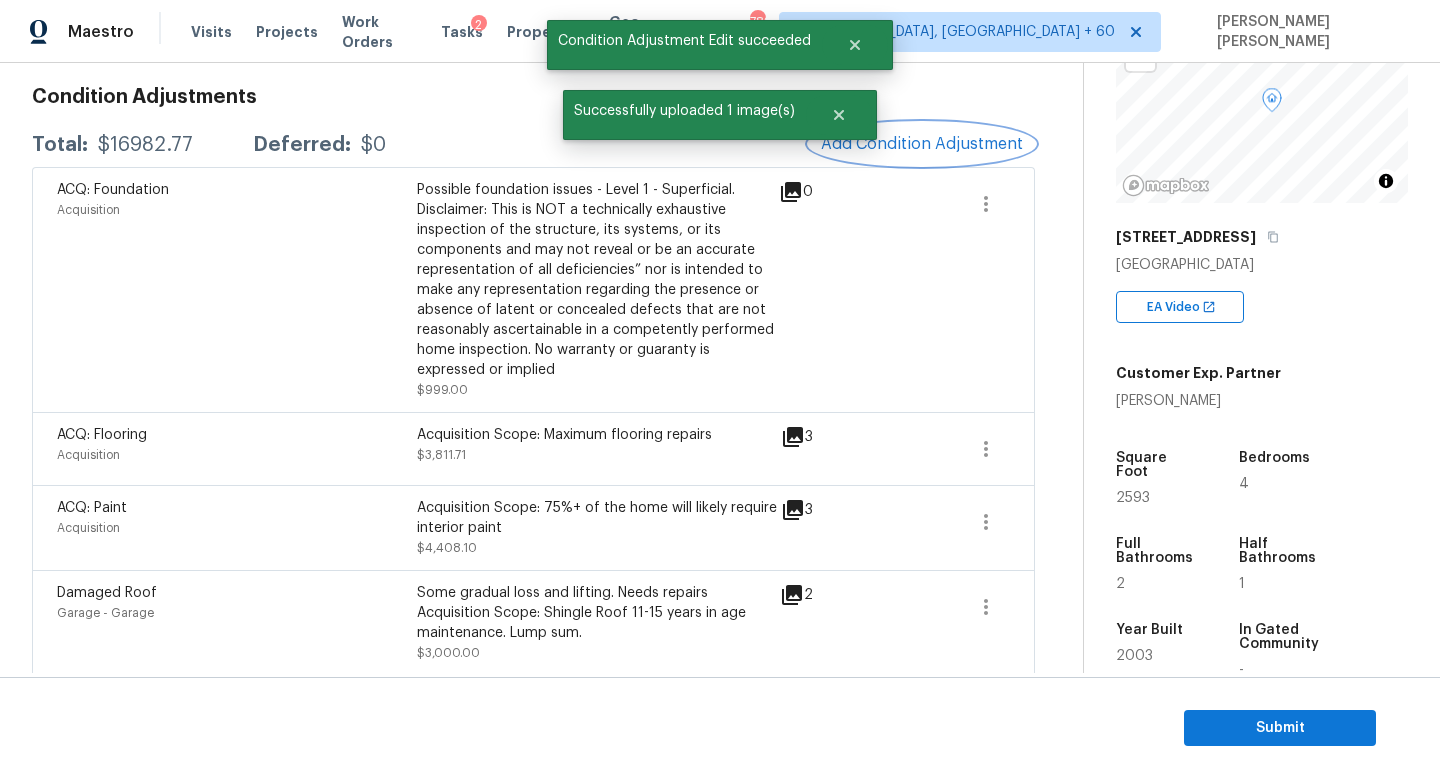 scroll, scrollTop: 281, scrollLeft: 0, axis: vertical 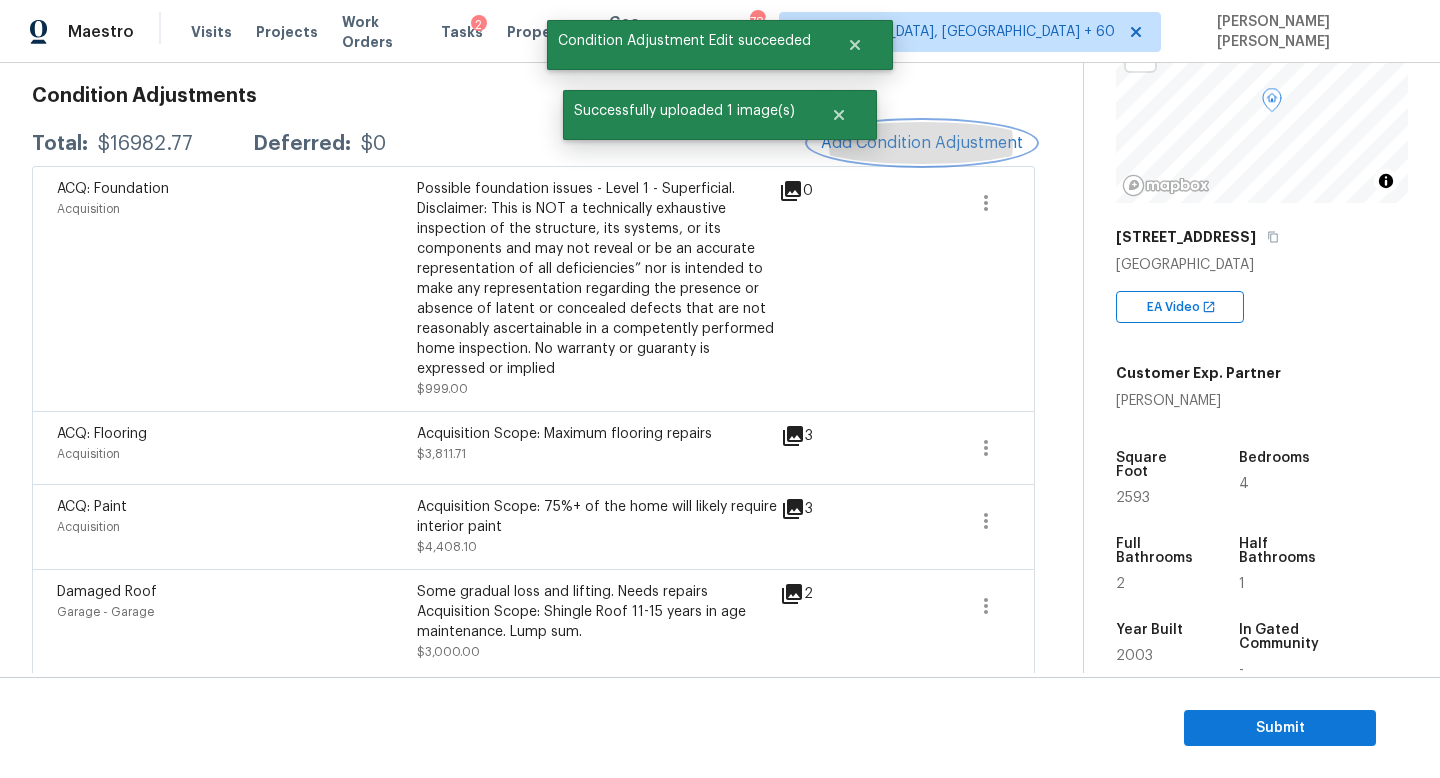 click on "Add Condition Adjustment" at bounding box center (922, 143) 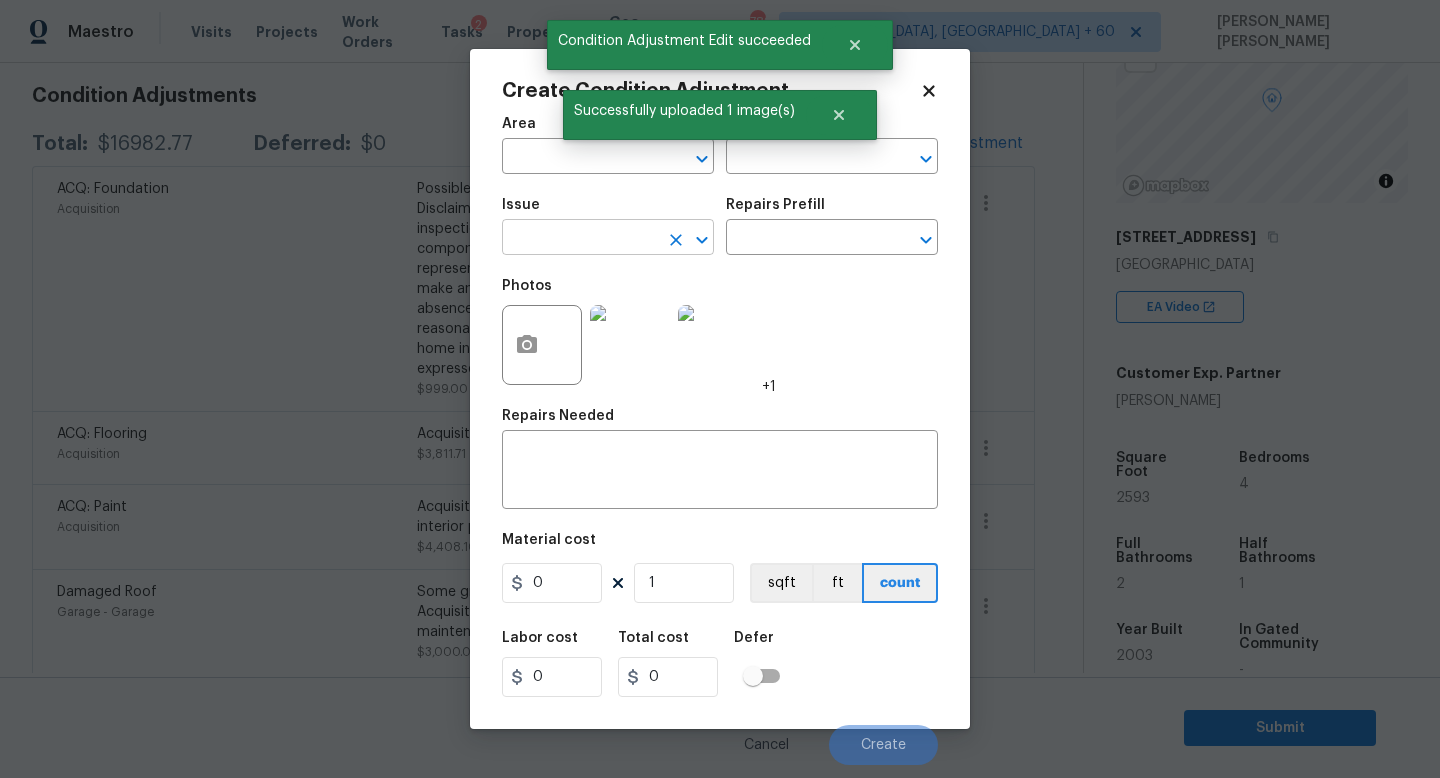 click at bounding box center [580, 239] 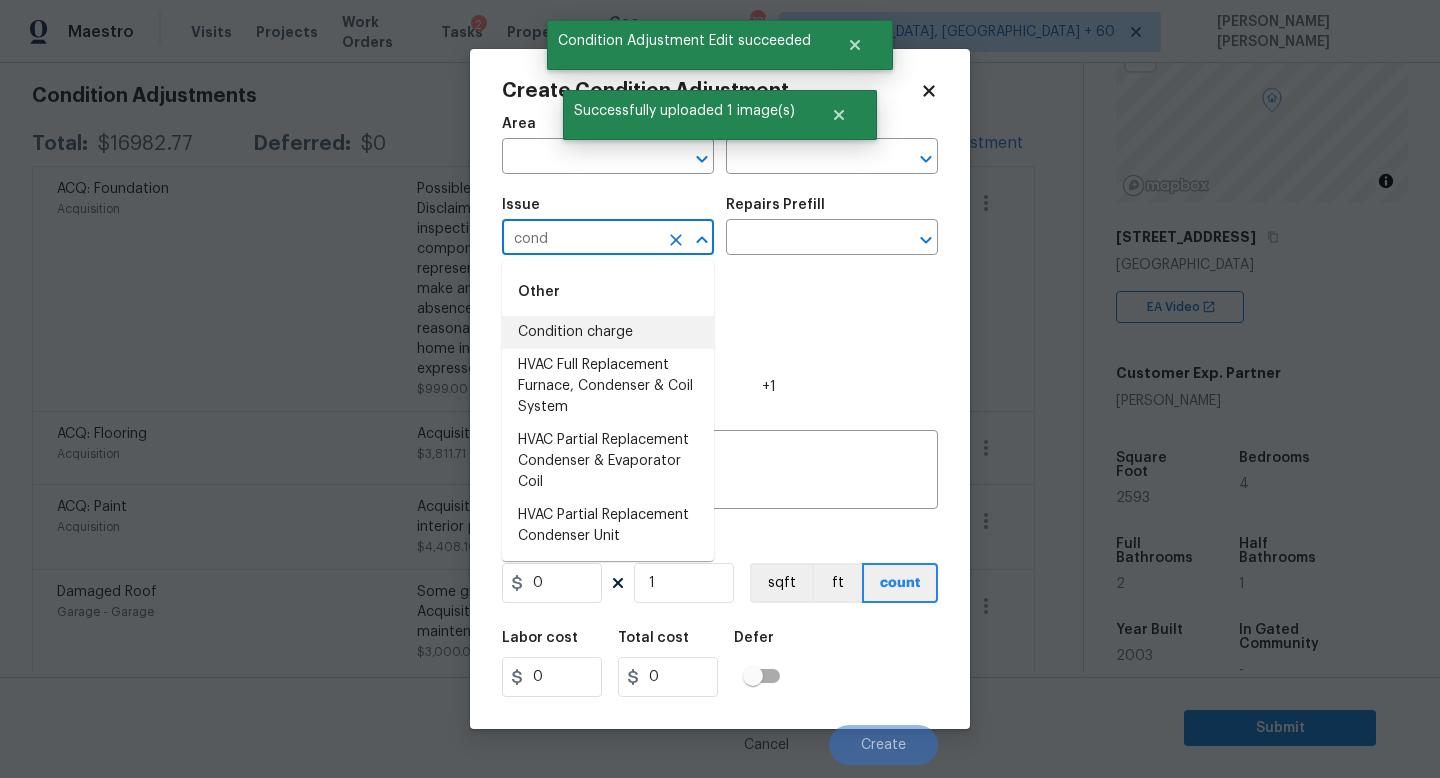 click on "Condition charge" at bounding box center (608, 332) 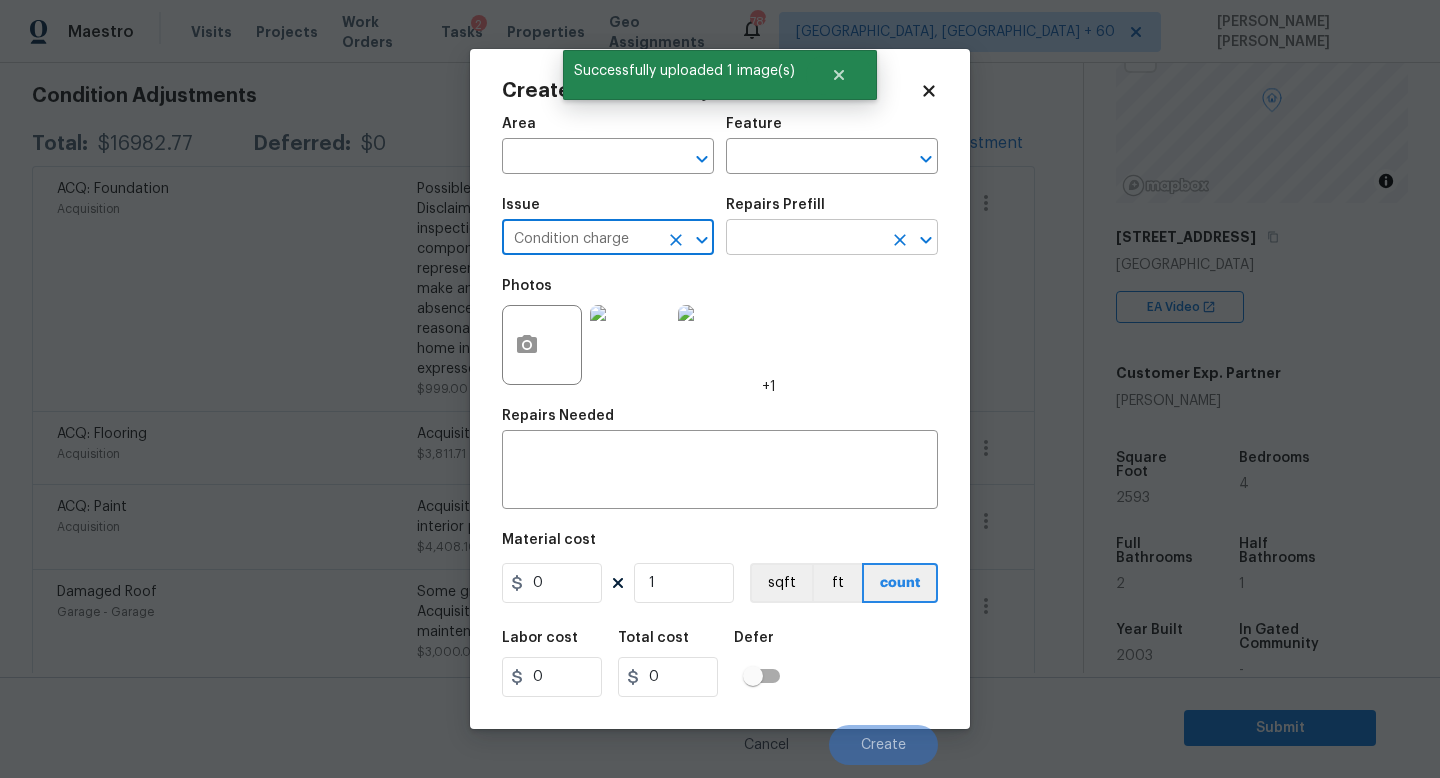 type on "Condition charge" 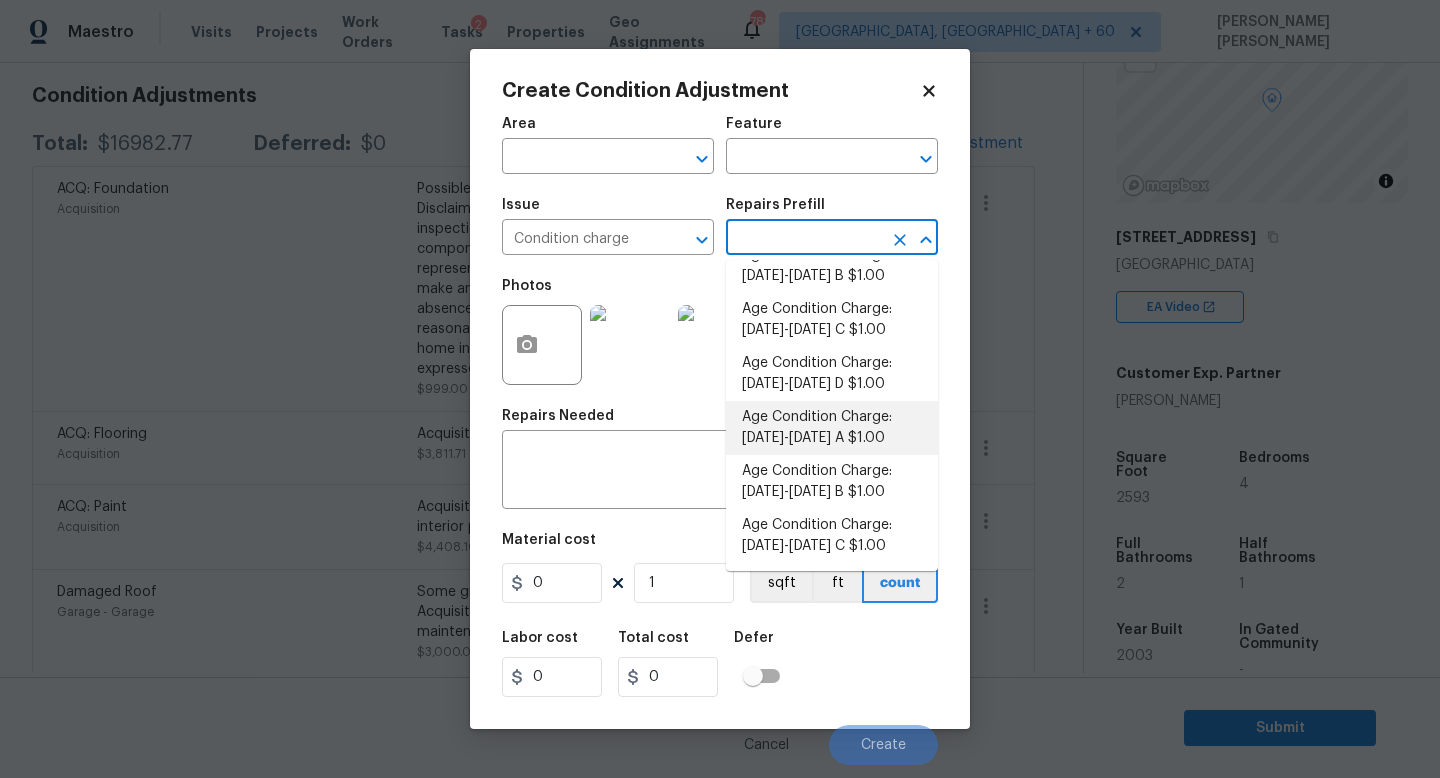 scroll, scrollTop: 507, scrollLeft: 0, axis: vertical 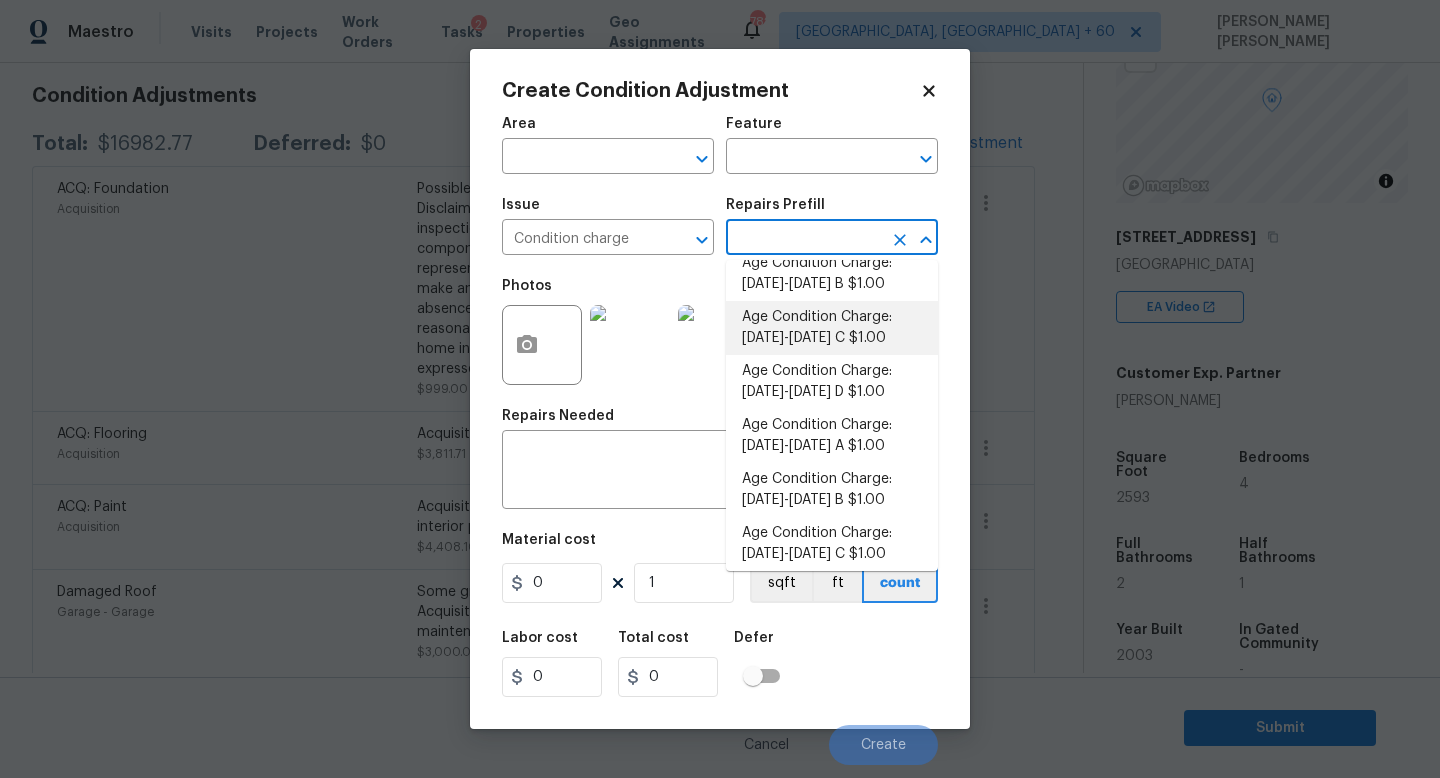 click on "Age Condition Charge: 1993-2008 C	 $1.00" at bounding box center (832, 328) 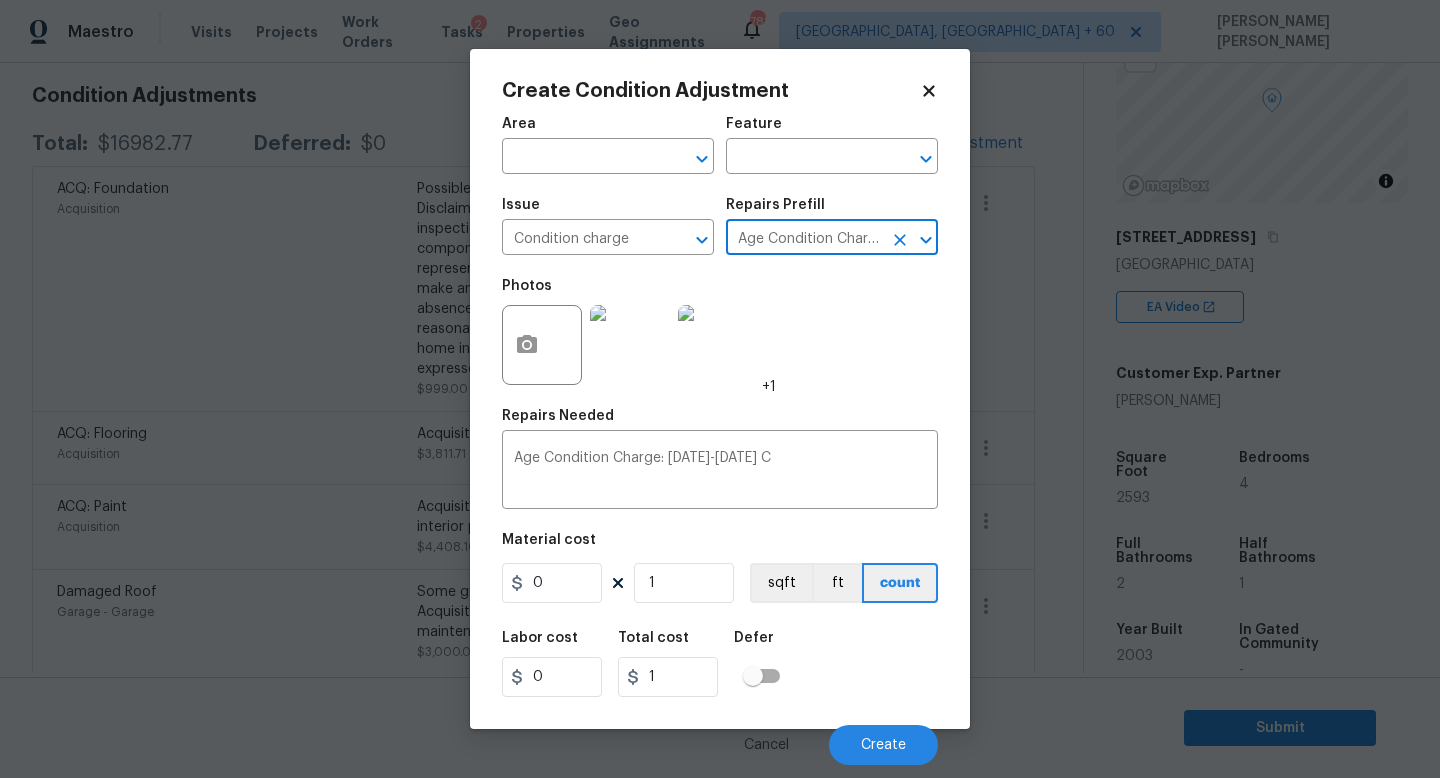 type on "Home Readiness Packages" 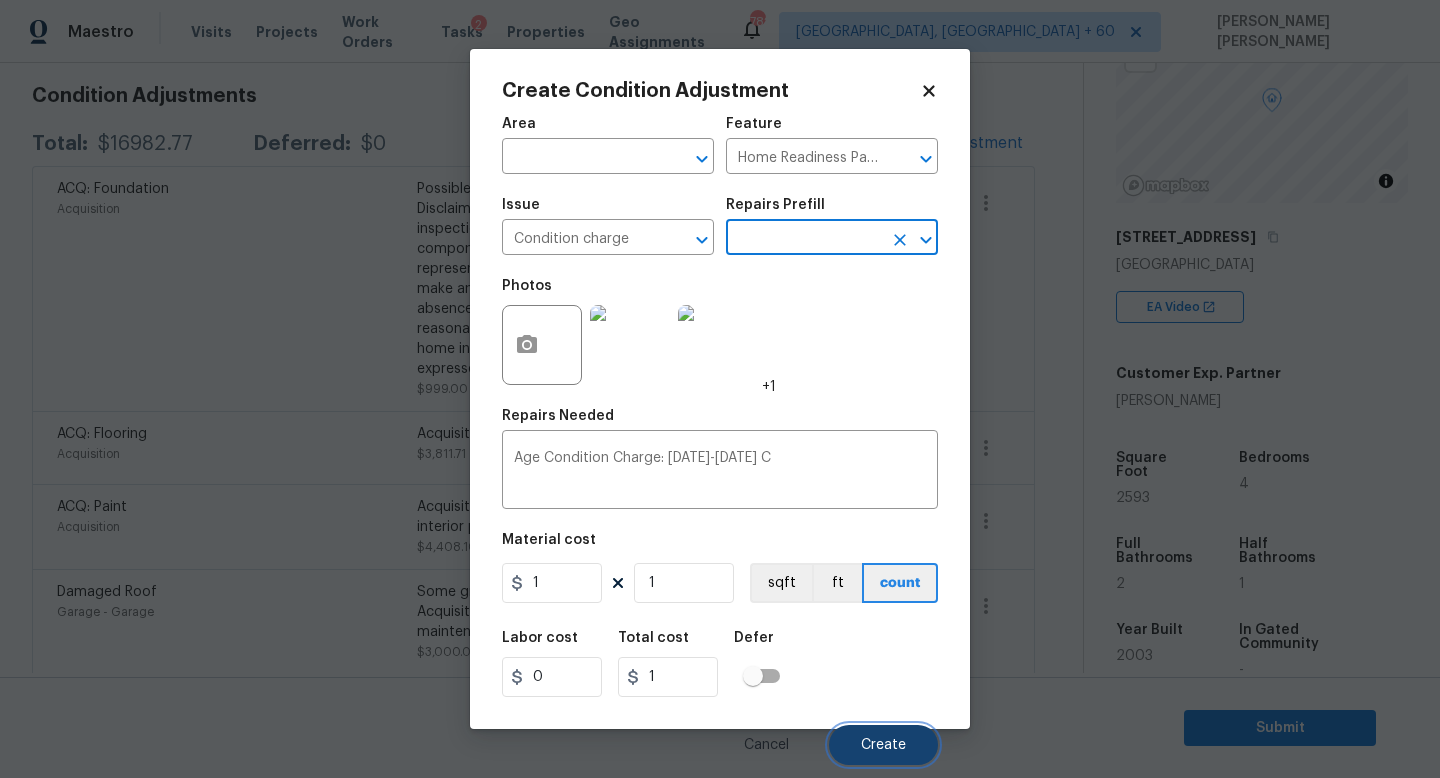 click on "Create" at bounding box center (883, 745) 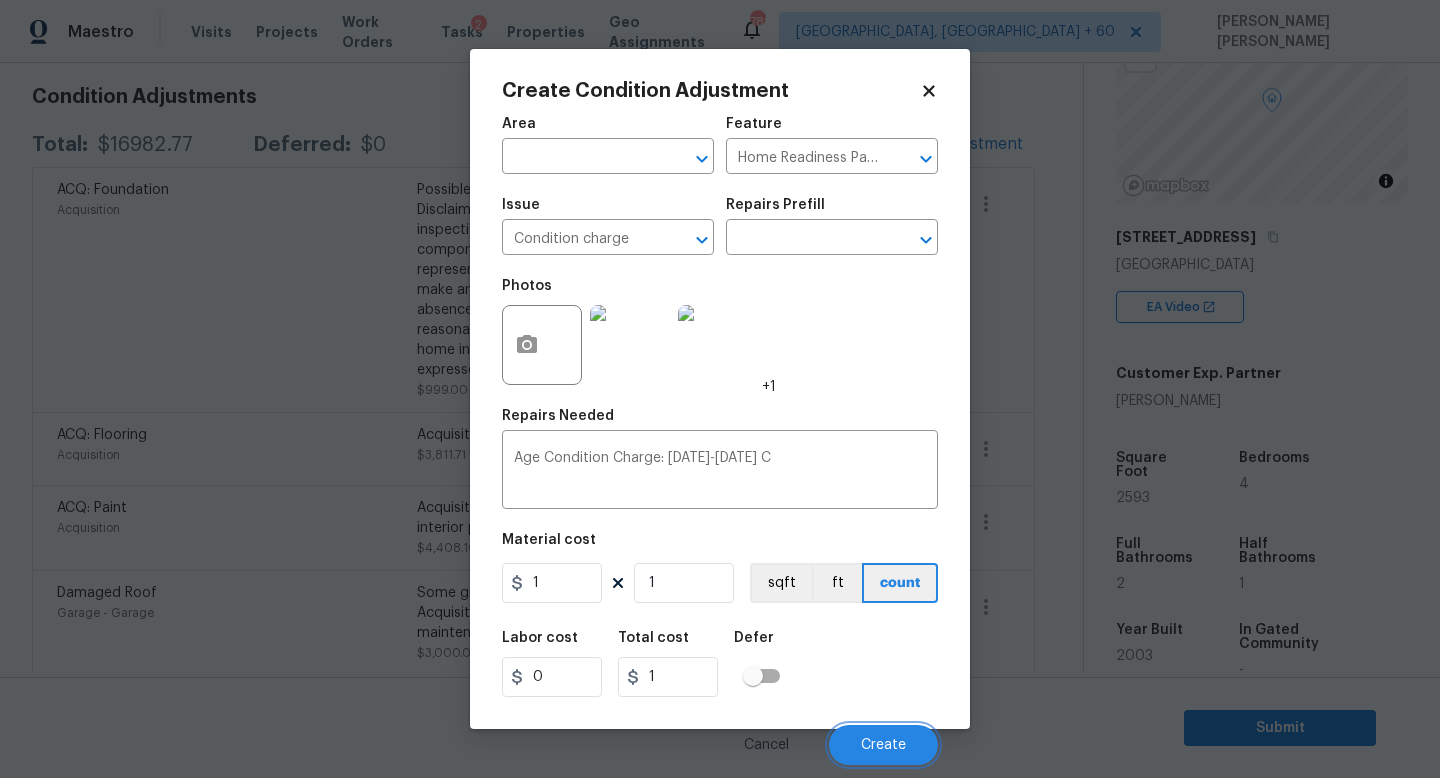 scroll, scrollTop: 281, scrollLeft: 0, axis: vertical 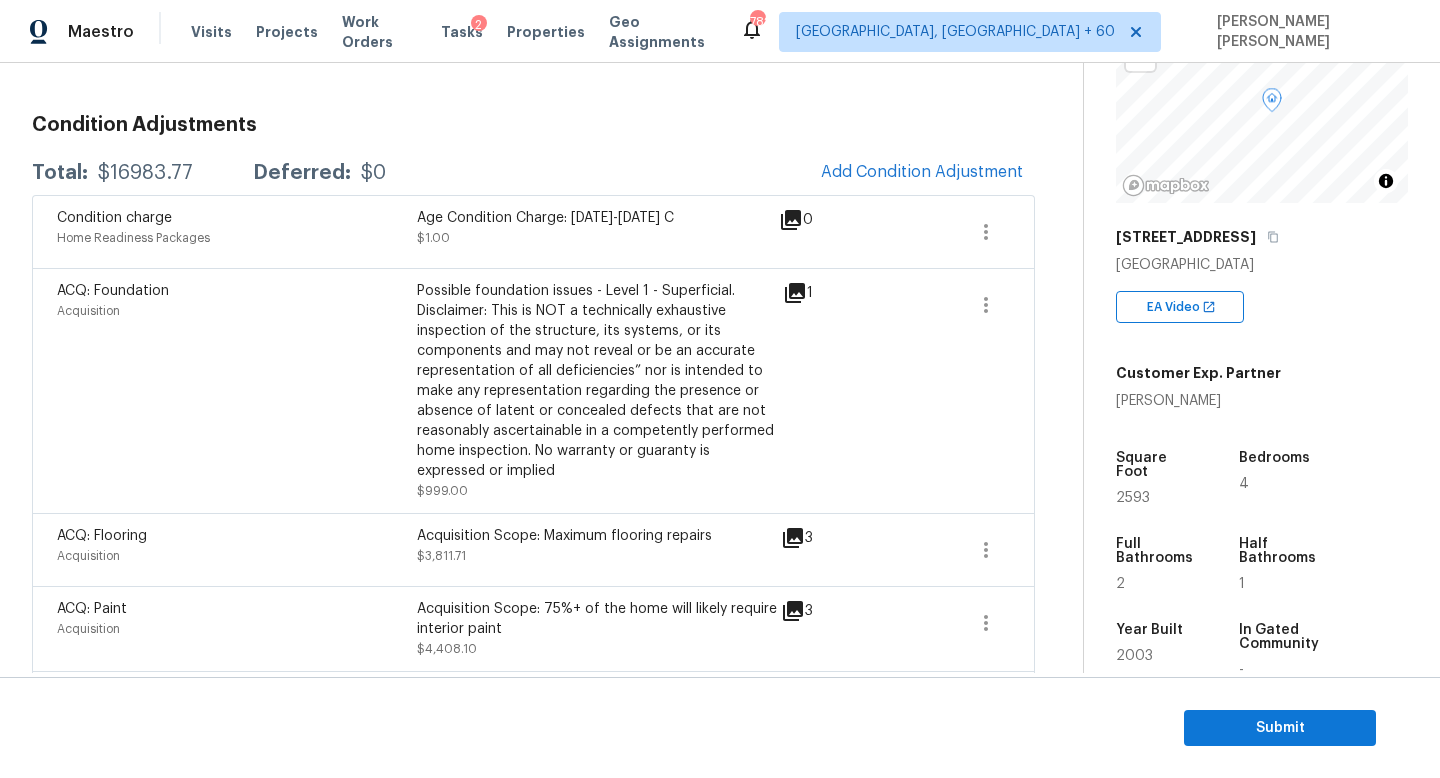 click on "Condition charge Home Readiness Packages Age Condition Charge: 1993-2008 C	 $1.00   0" at bounding box center [533, 231] 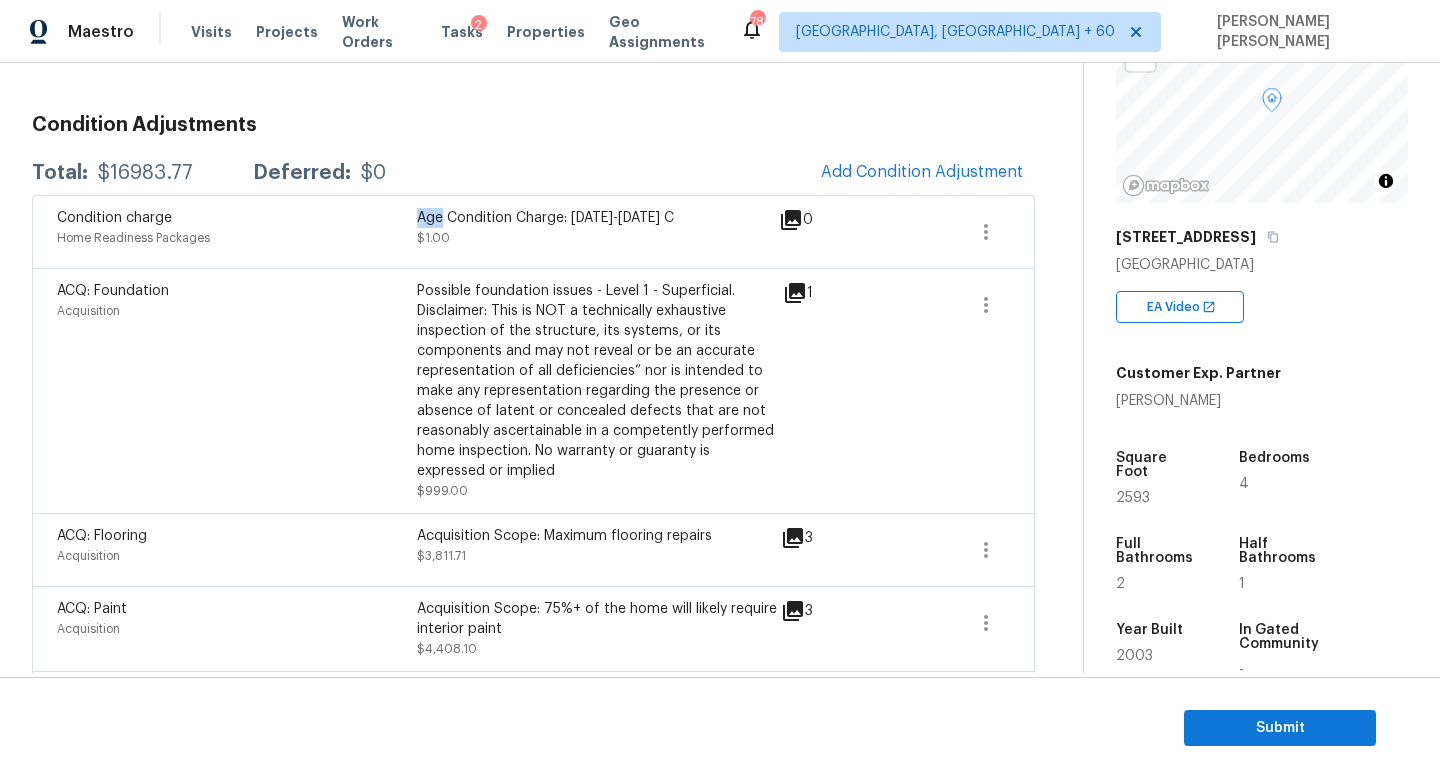 click on "Condition charge Home Readiness Packages Age Condition Charge: 1993-2008 C	 $1.00   0" at bounding box center (533, 231) 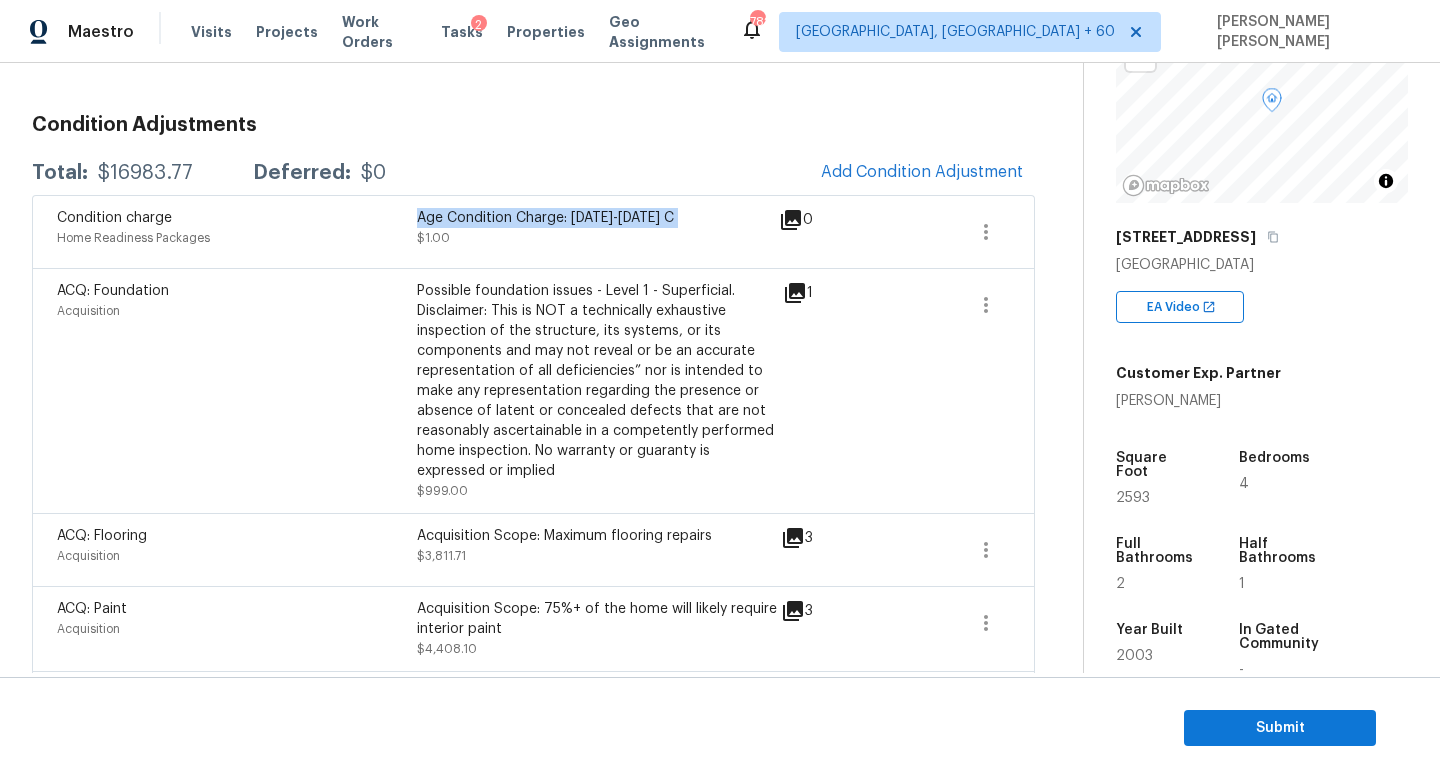 copy on "Age Condition Charge: 1993-2008 C" 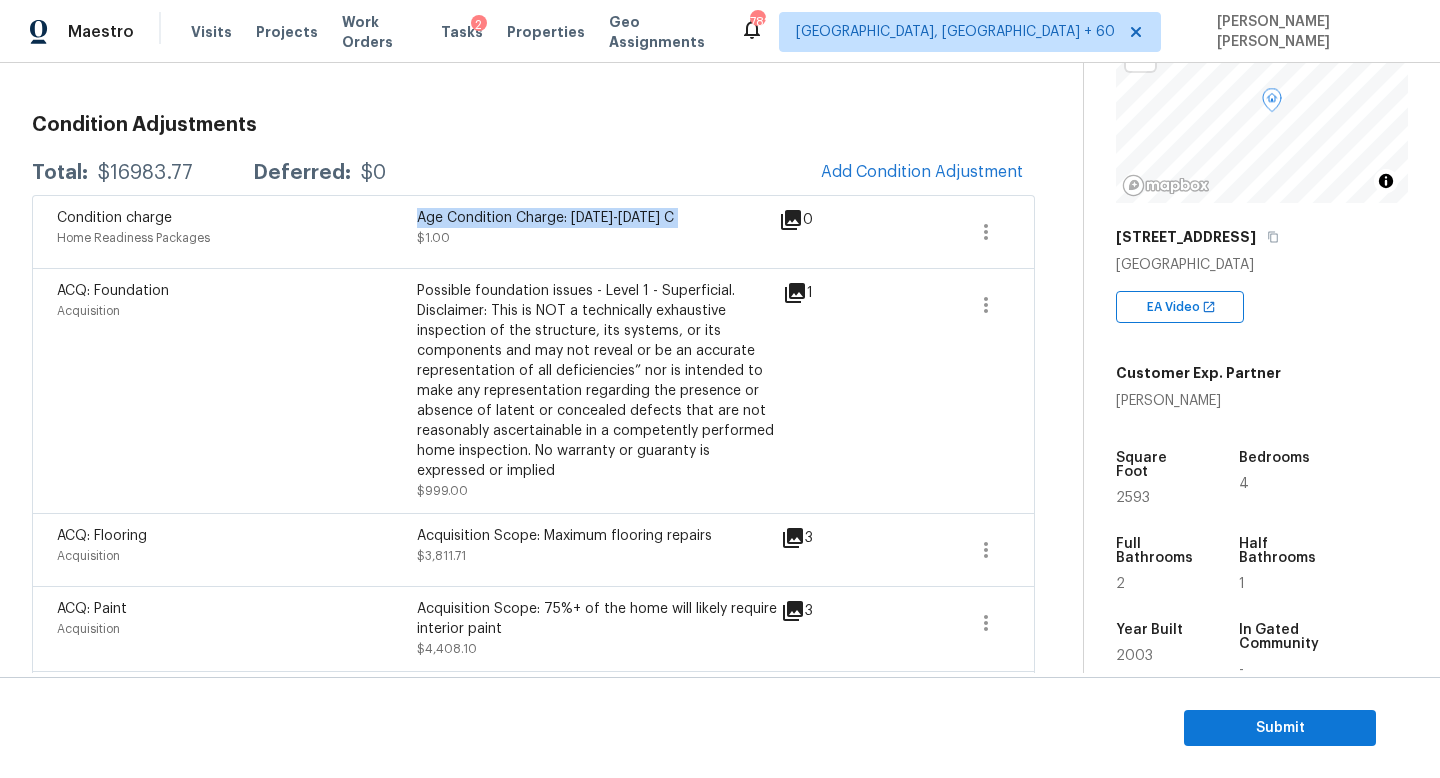 scroll, scrollTop: 72, scrollLeft: 0, axis: vertical 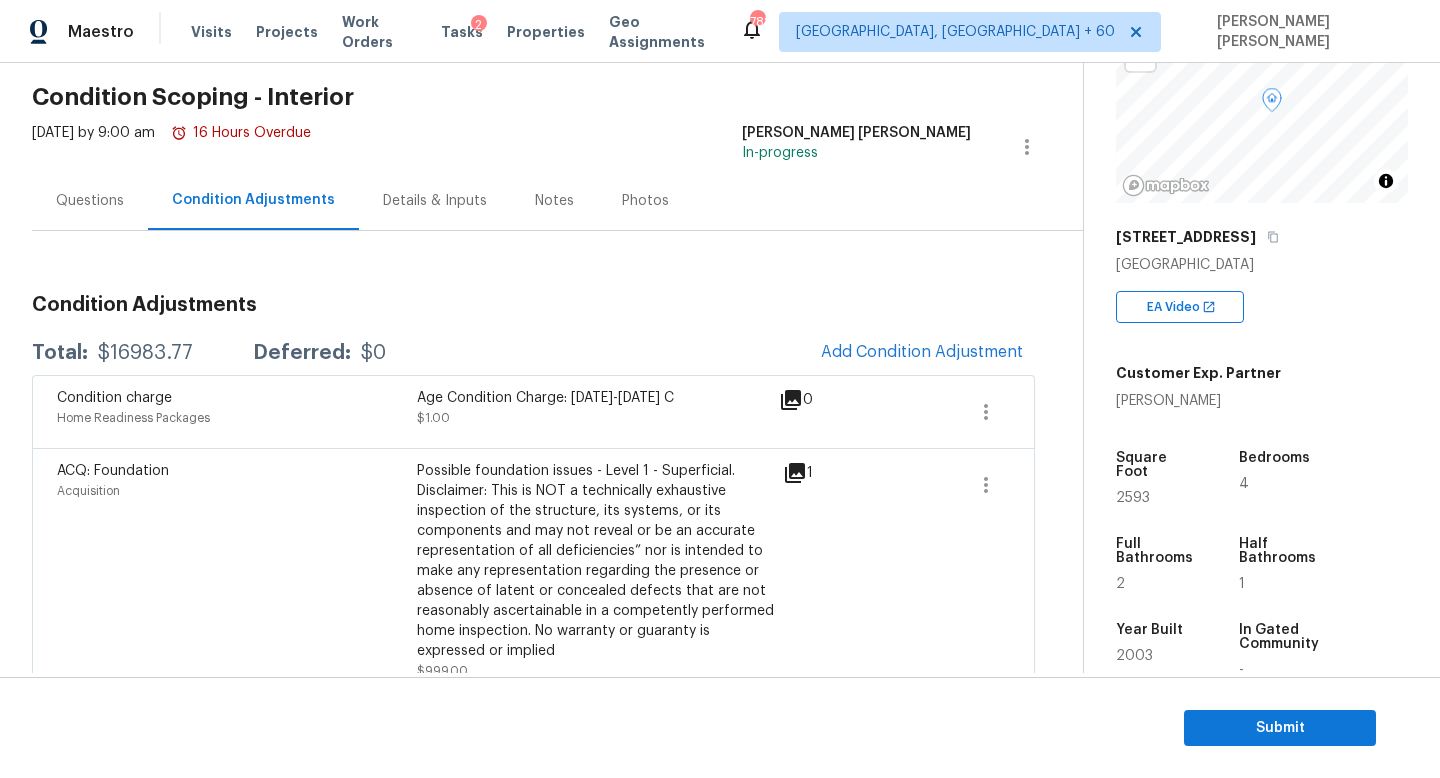 click on "Questions" at bounding box center [90, 201] 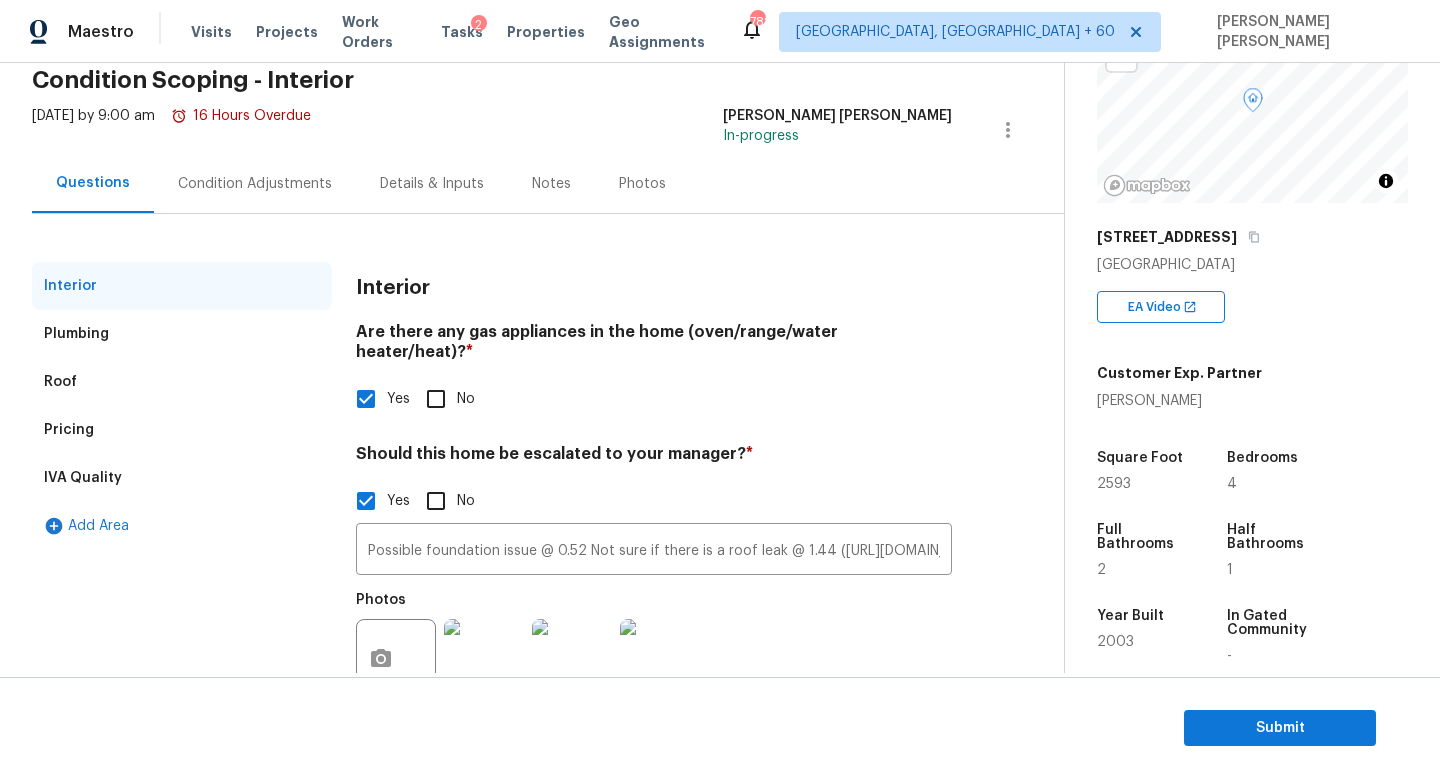scroll, scrollTop: 114, scrollLeft: 0, axis: vertical 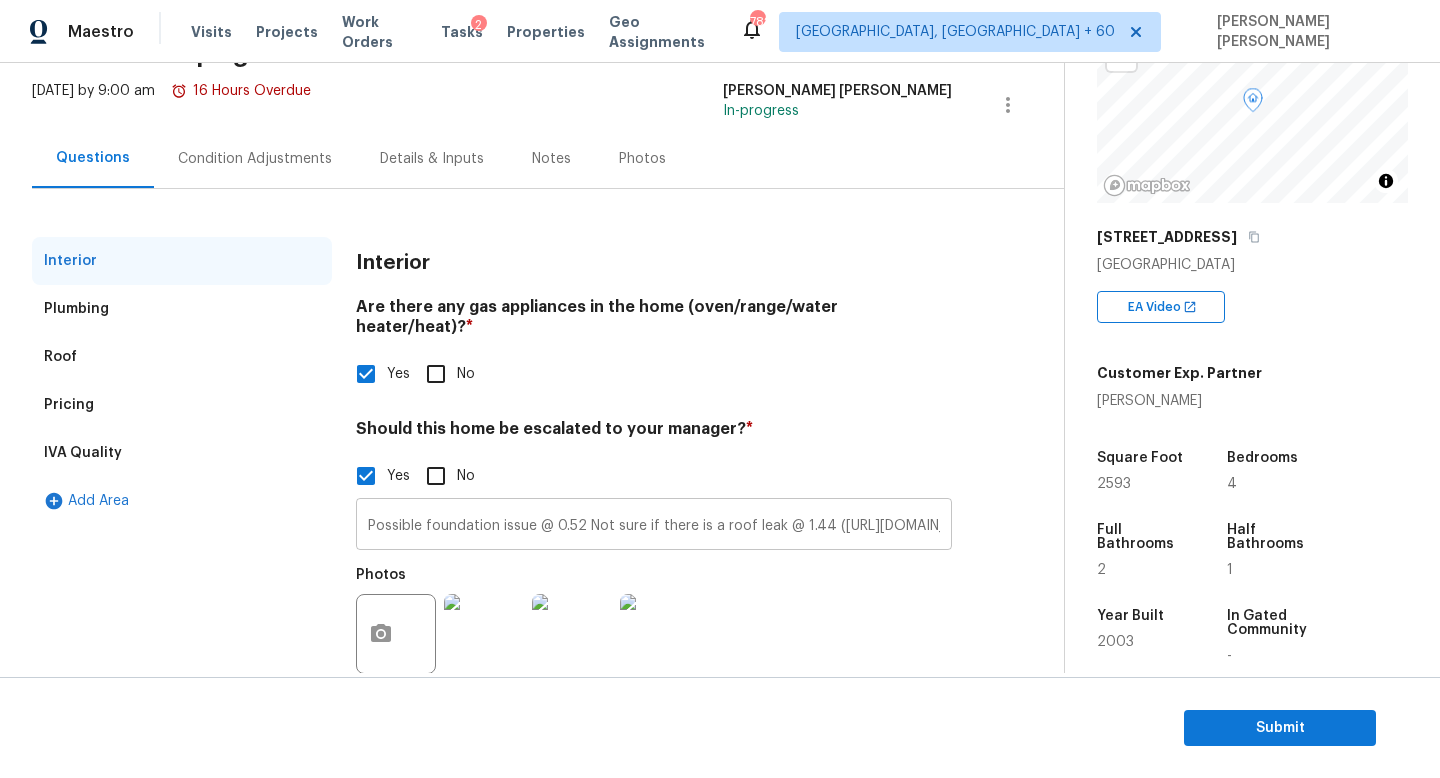 click on "Possible foundation issue @ 0.52 Not sure if there is a roof leak @ 1.44 (https://cabinet-assets.s3.amazonaws.com/production/storage/d4373646-86d7-4511-bce1-4fc084e8edc1.mp4?X-Amz-Algorithm=AWS4-HMAC-SHA256&X-Amz-Credential=AKIAJVCDMGVTYIXVJVNA%2F20250715%2Fus-east-1%2Fs3%2Faws4_request&X-Amz-Date=20250715T075805Z&X-Amz-Expires=604800&X-Amz-SignedHeaders=host&X-Amz-Signature=89c10fc2336be4bbb8b6f2238193cfd88eee9551f617caf2bc8cc6ab323a1f9d)  I did not scoped for this, Needs final review.  Previous patch in the garage @ 4.16." at bounding box center (654, 526) 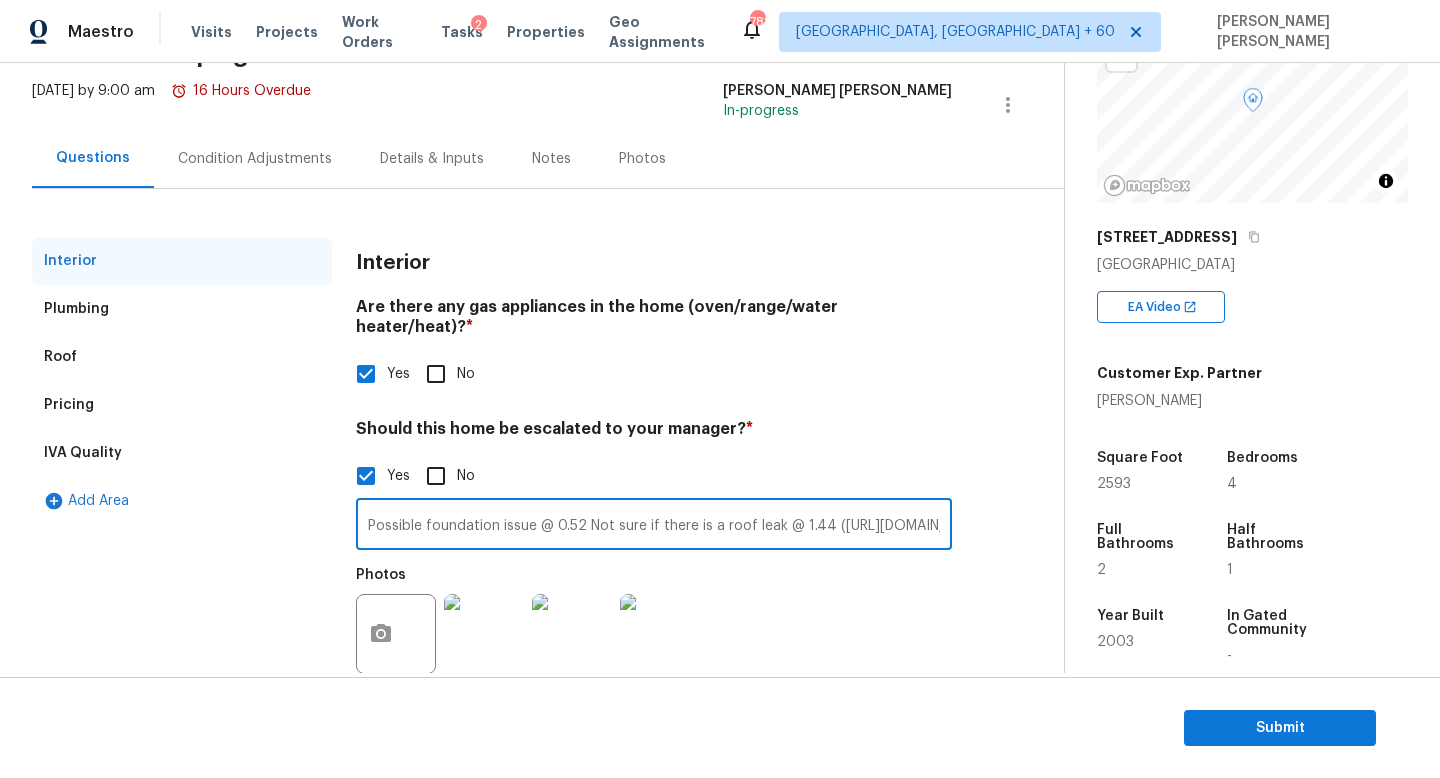 click on "Pricing" at bounding box center [182, 405] 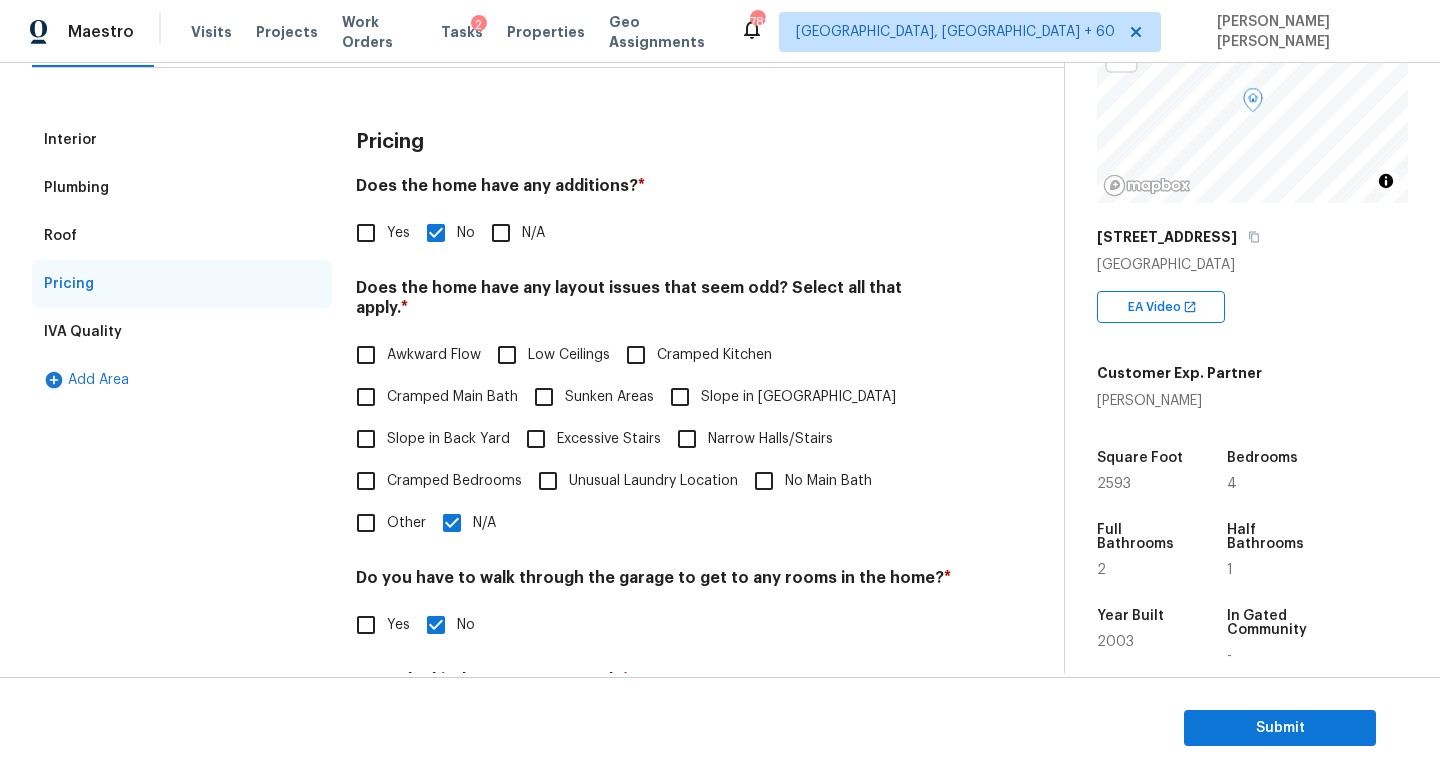 scroll, scrollTop: 0, scrollLeft: 0, axis: both 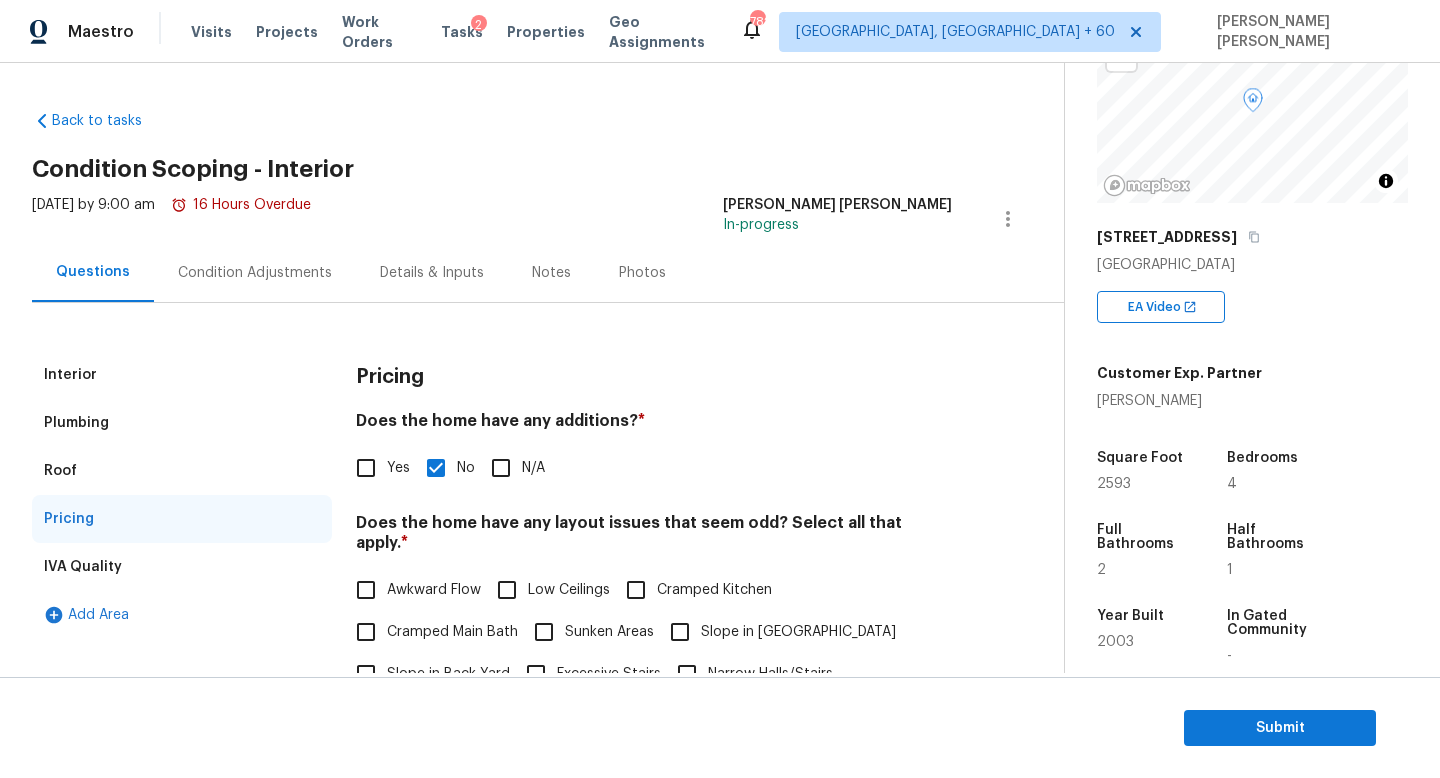 click on "Mon, Jul 14 2025 by 9:00 am   16 Hours Overdue" at bounding box center [171, 219] 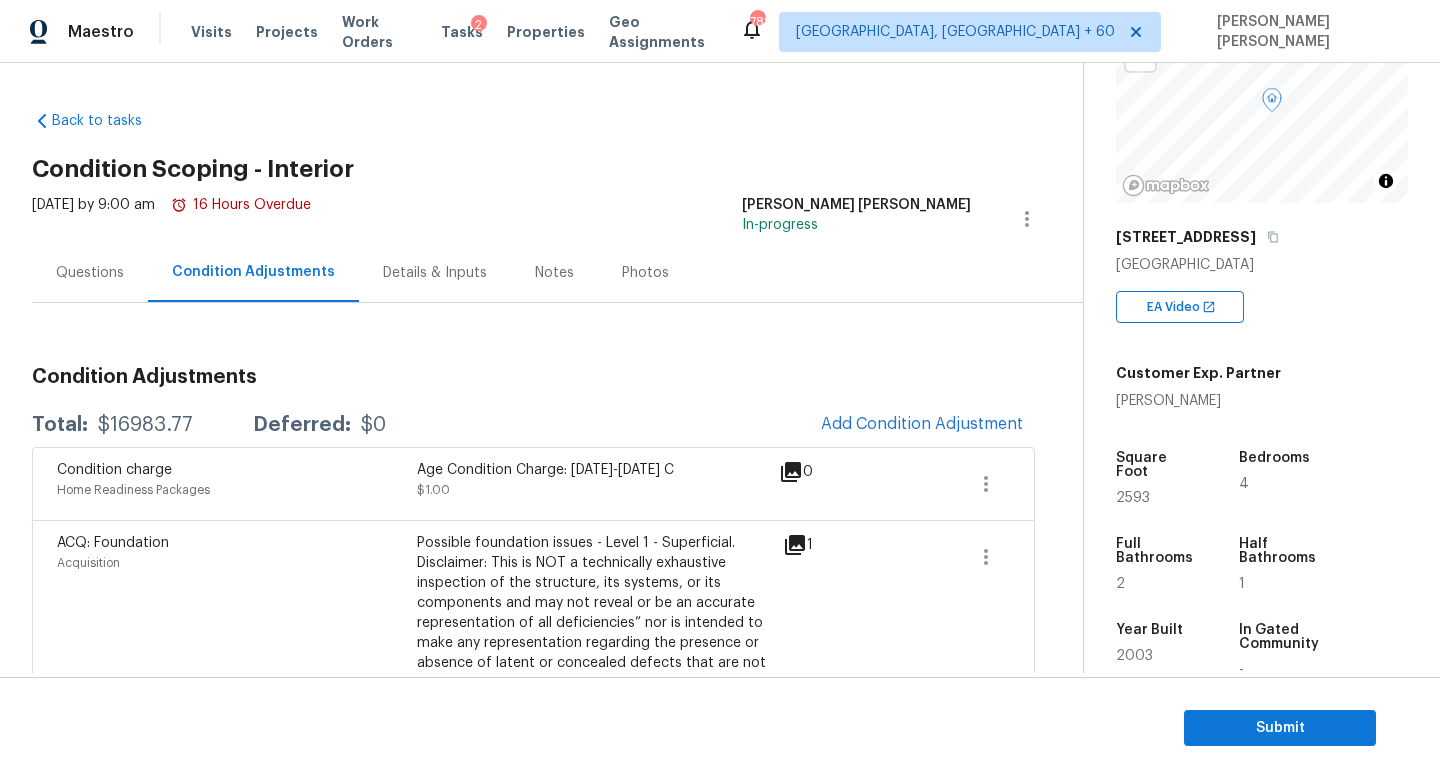 click on "$16983.77" at bounding box center [145, 425] 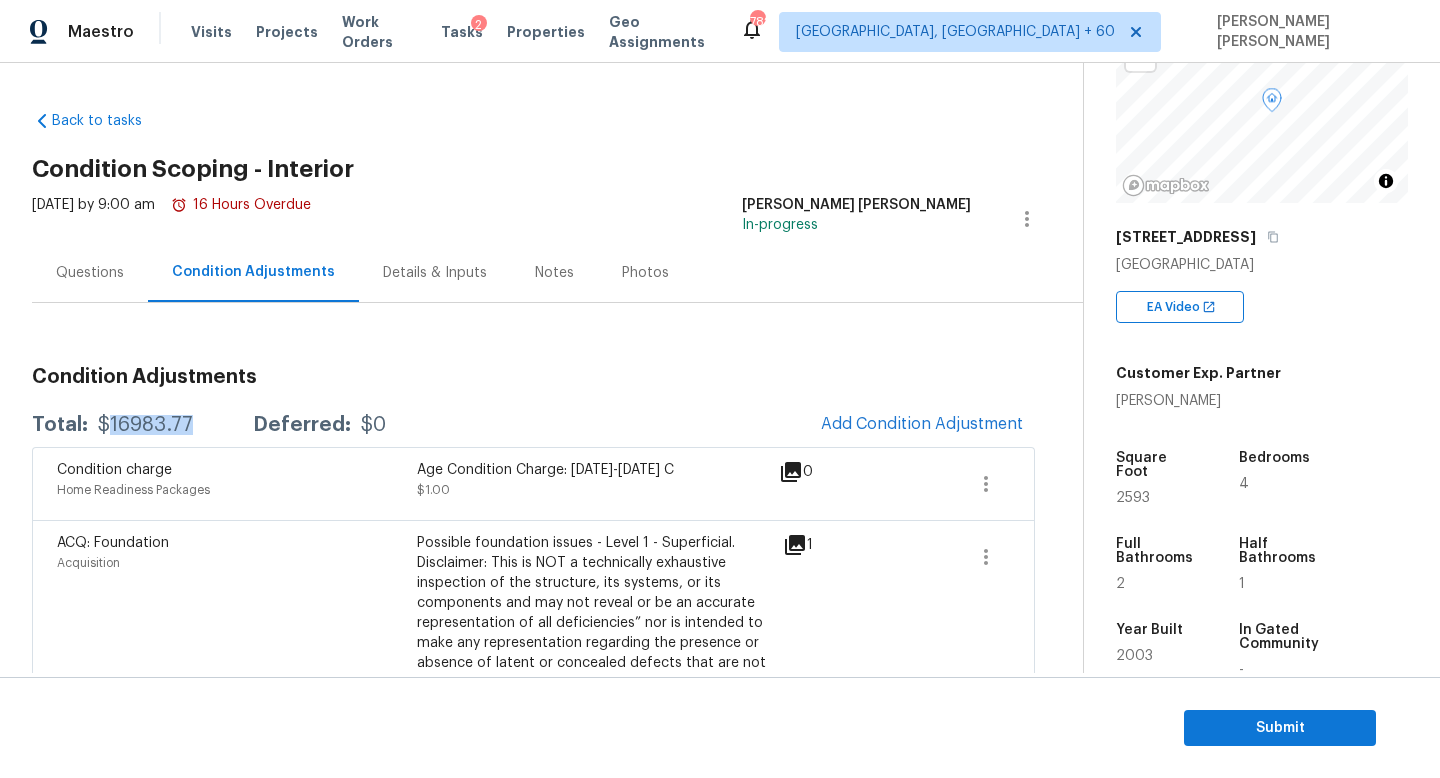 click on "$16983.77" at bounding box center (145, 425) 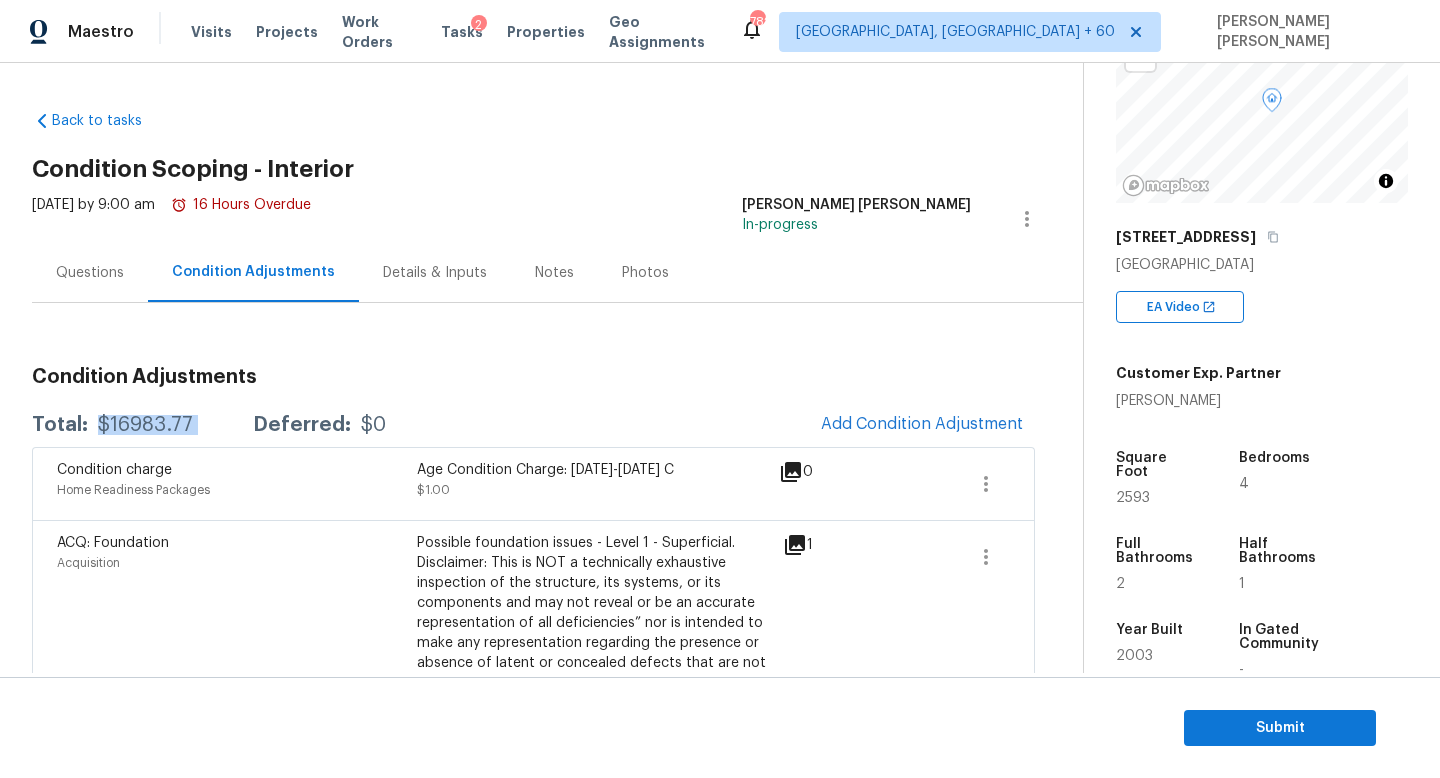 copy on "$16983.77" 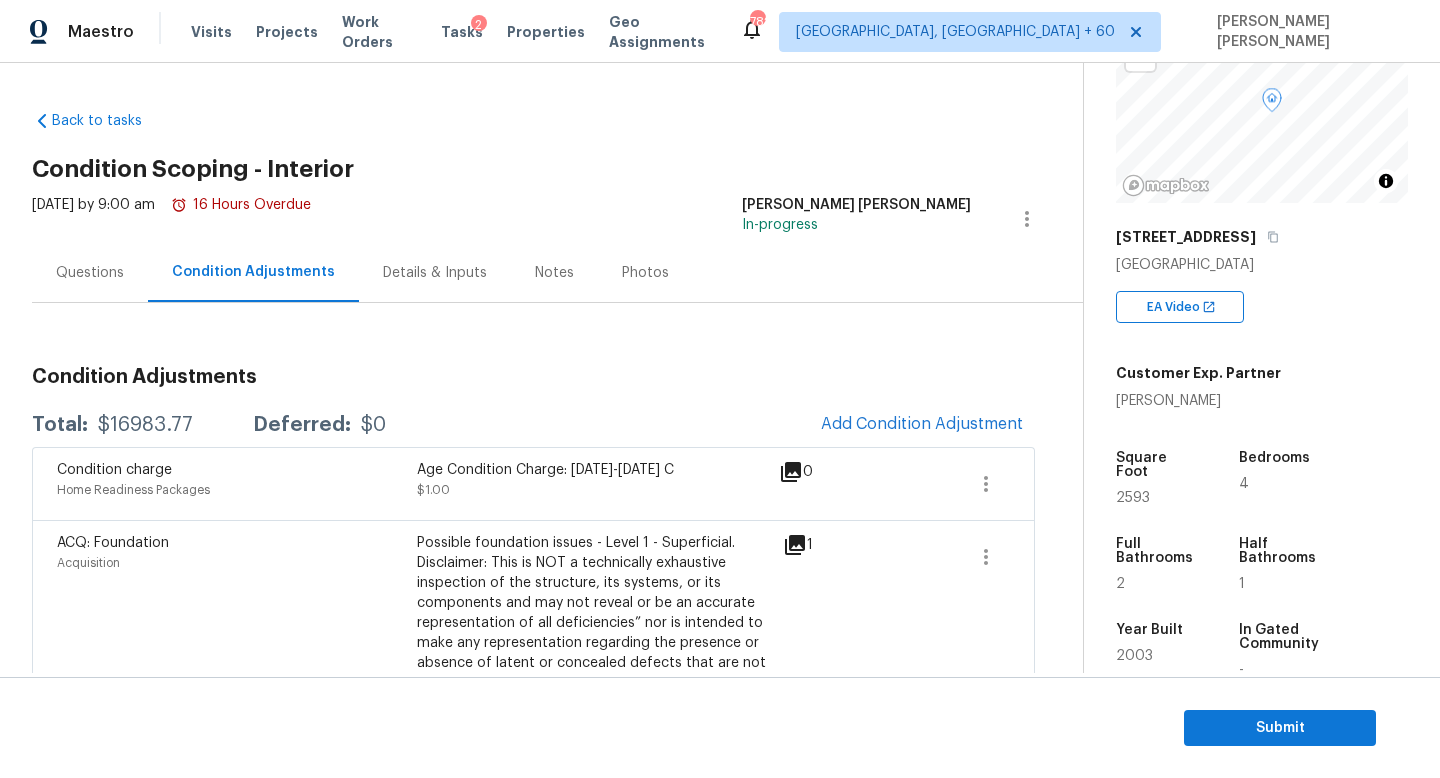 click on "Condition Adjustments" at bounding box center [533, 377] 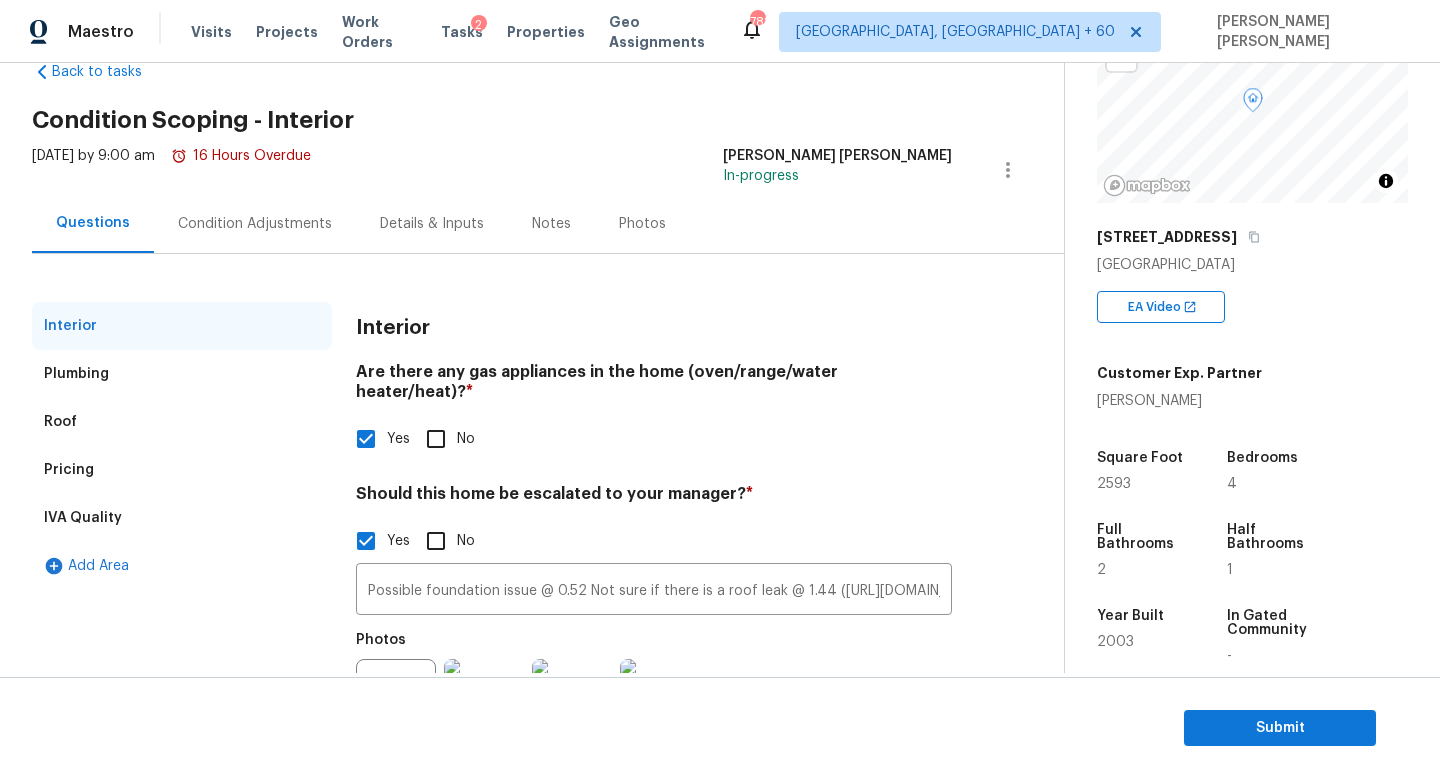 scroll, scrollTop: 60, scrollLeft: 0, axis: vertical 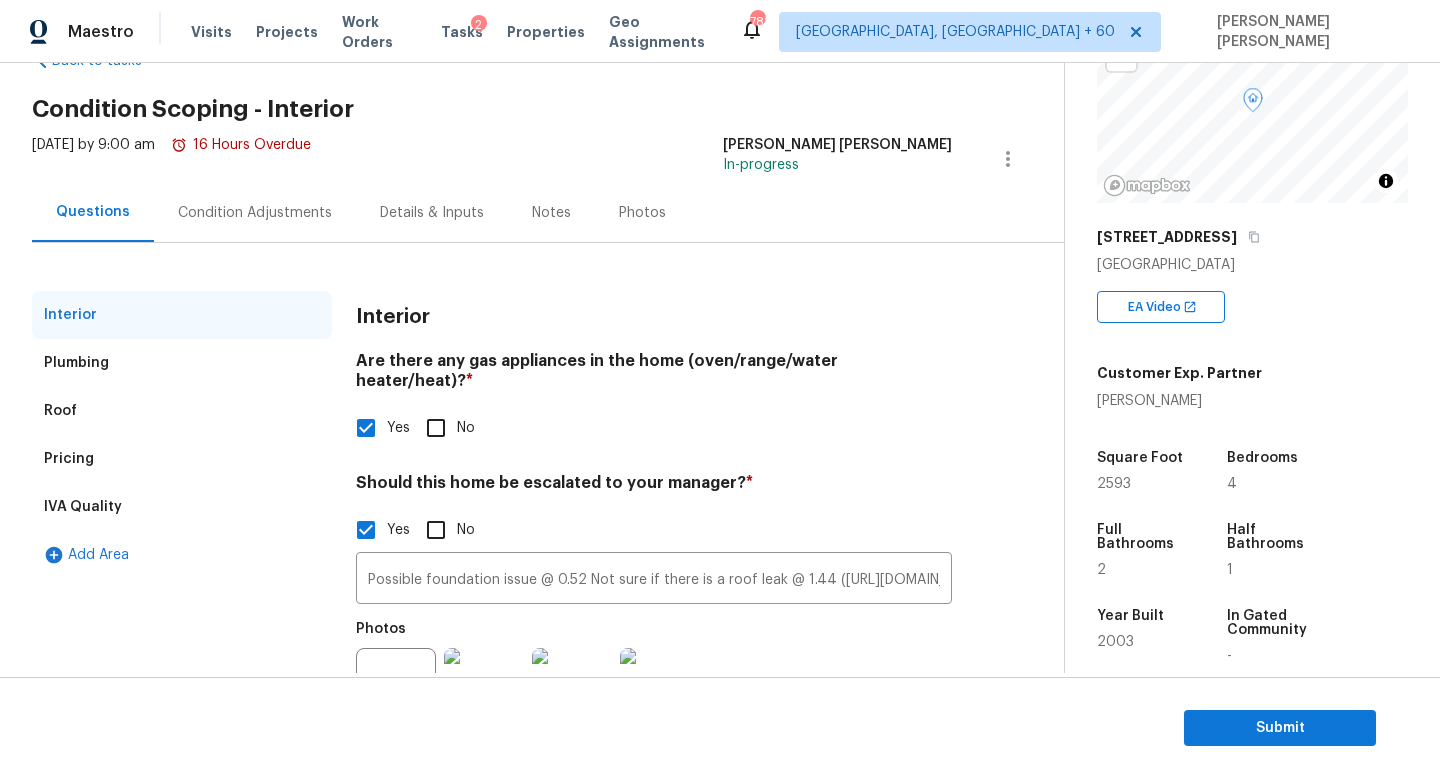 click on "Condition Adjustments" at bounding box center [255, 213] 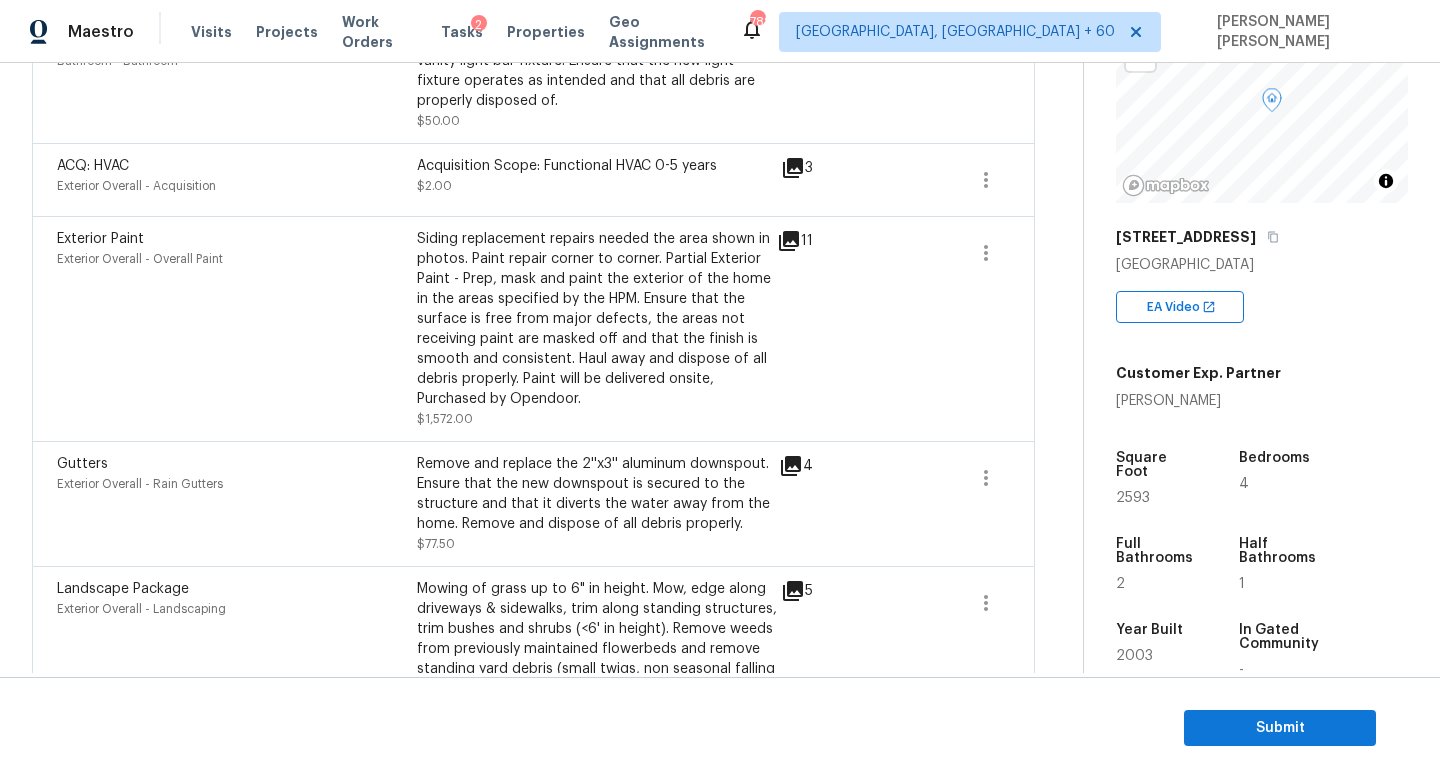 scroll, scrollTop: 1951, scrollLeft: 0, axis: vertical 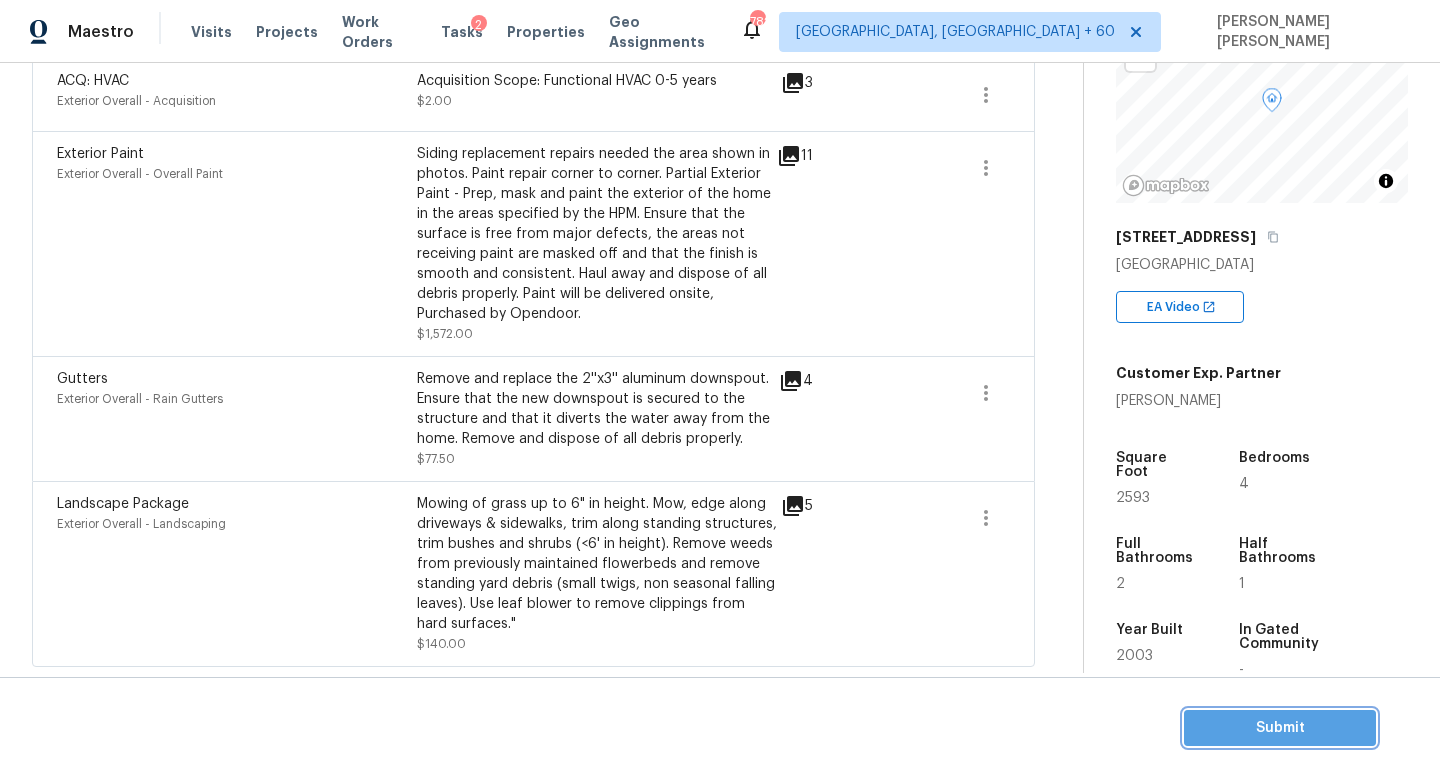 click on "Submit" at bounding box center (1280, 728) 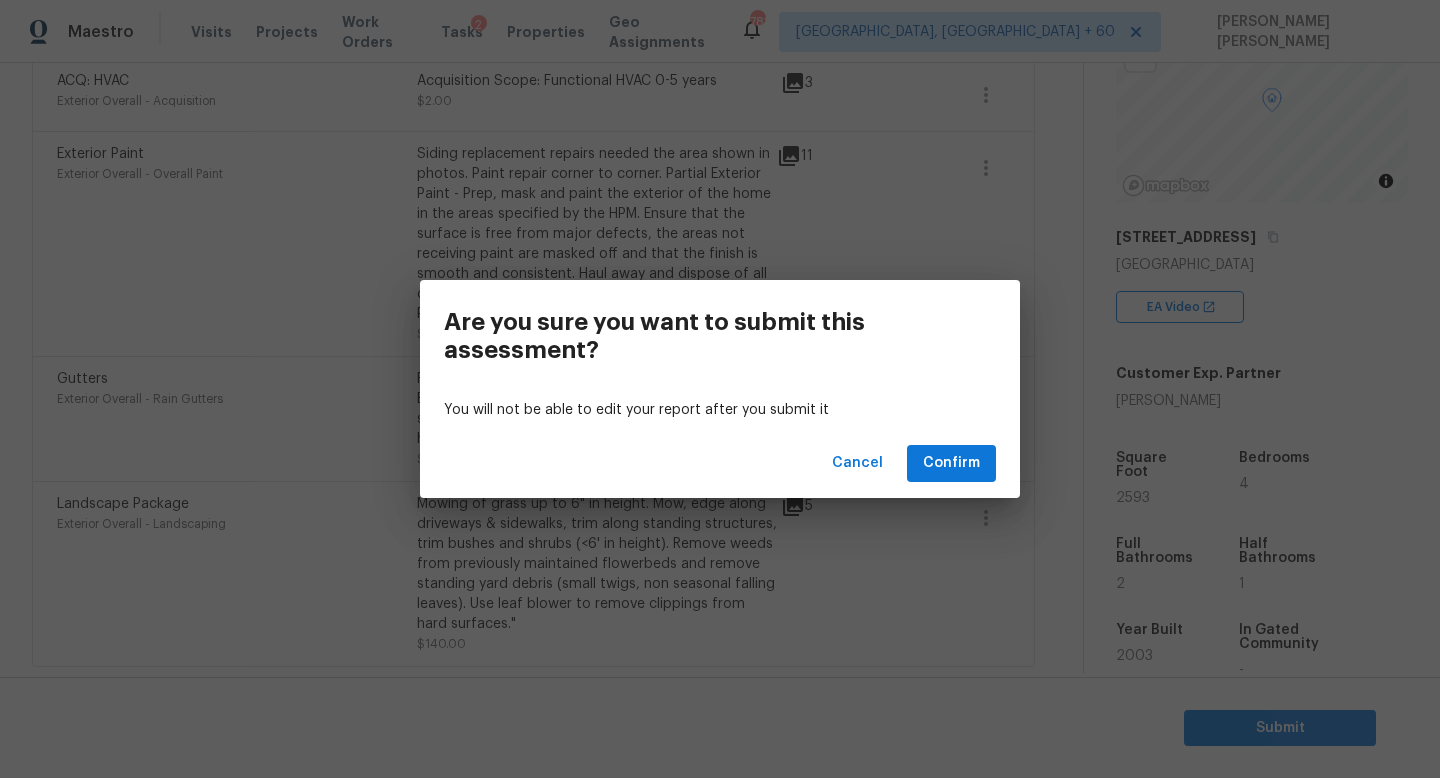 click on "Cancel Confirm" at bounding box center [720, 463] 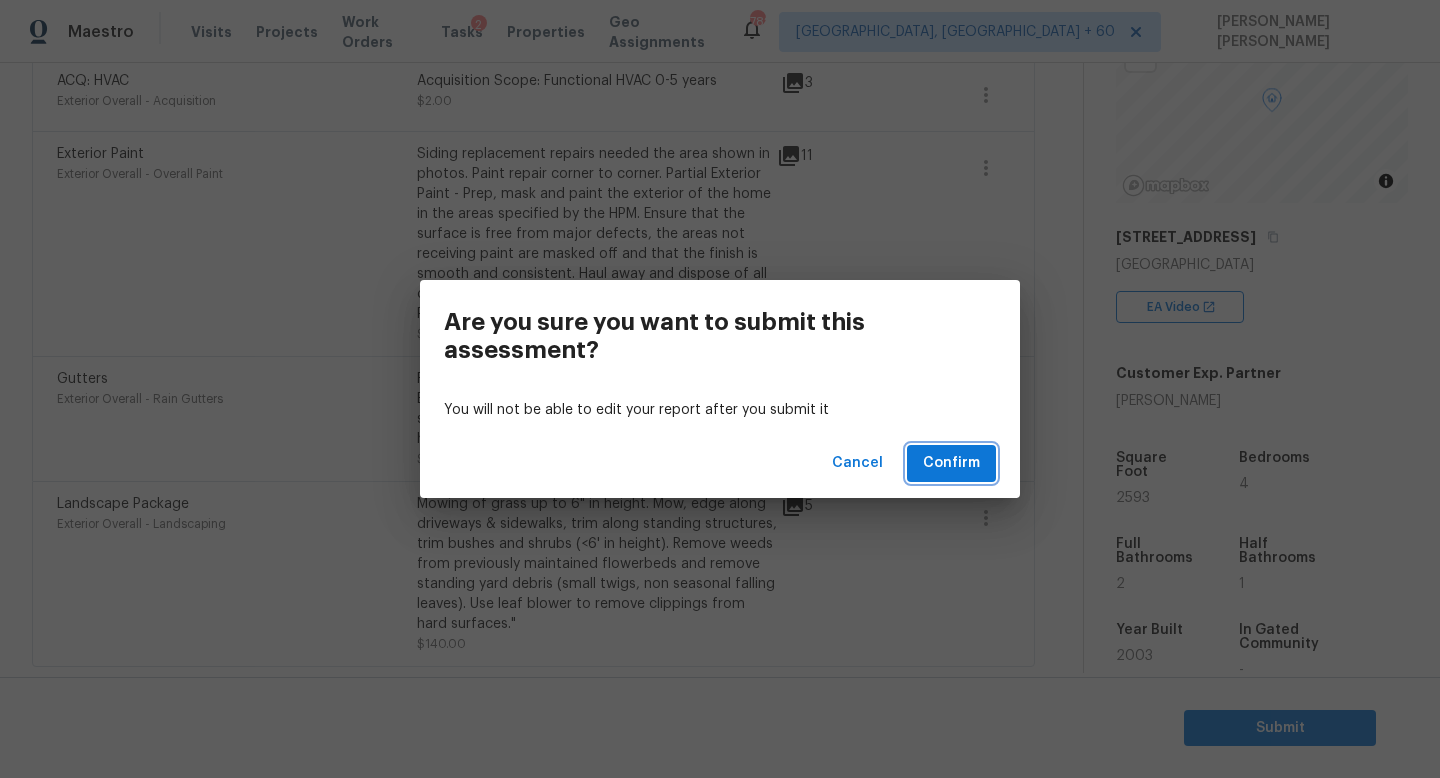 click on "Confirm" at bounding box center (951, 463) 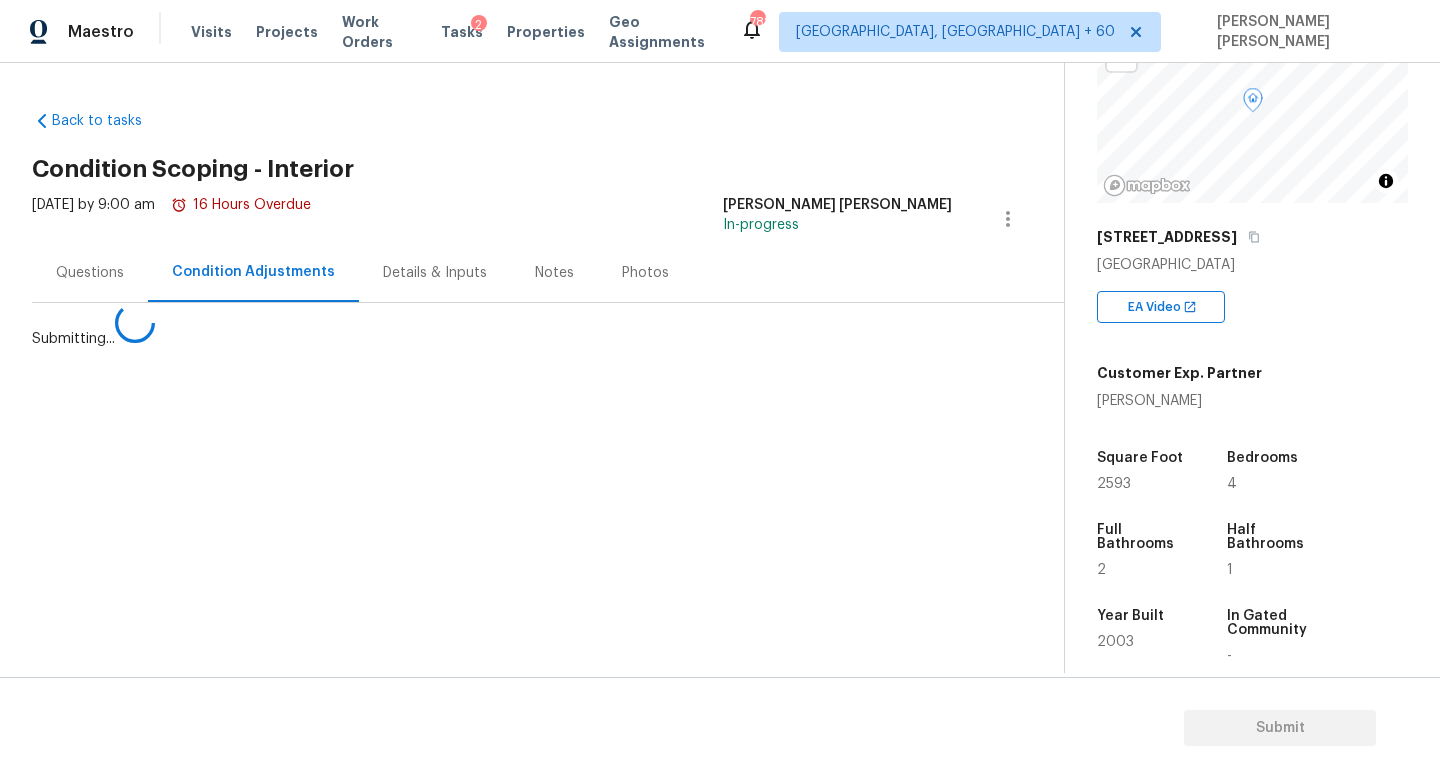 scroll, scrollTop: 0, scrollLeft: 0, axis: both 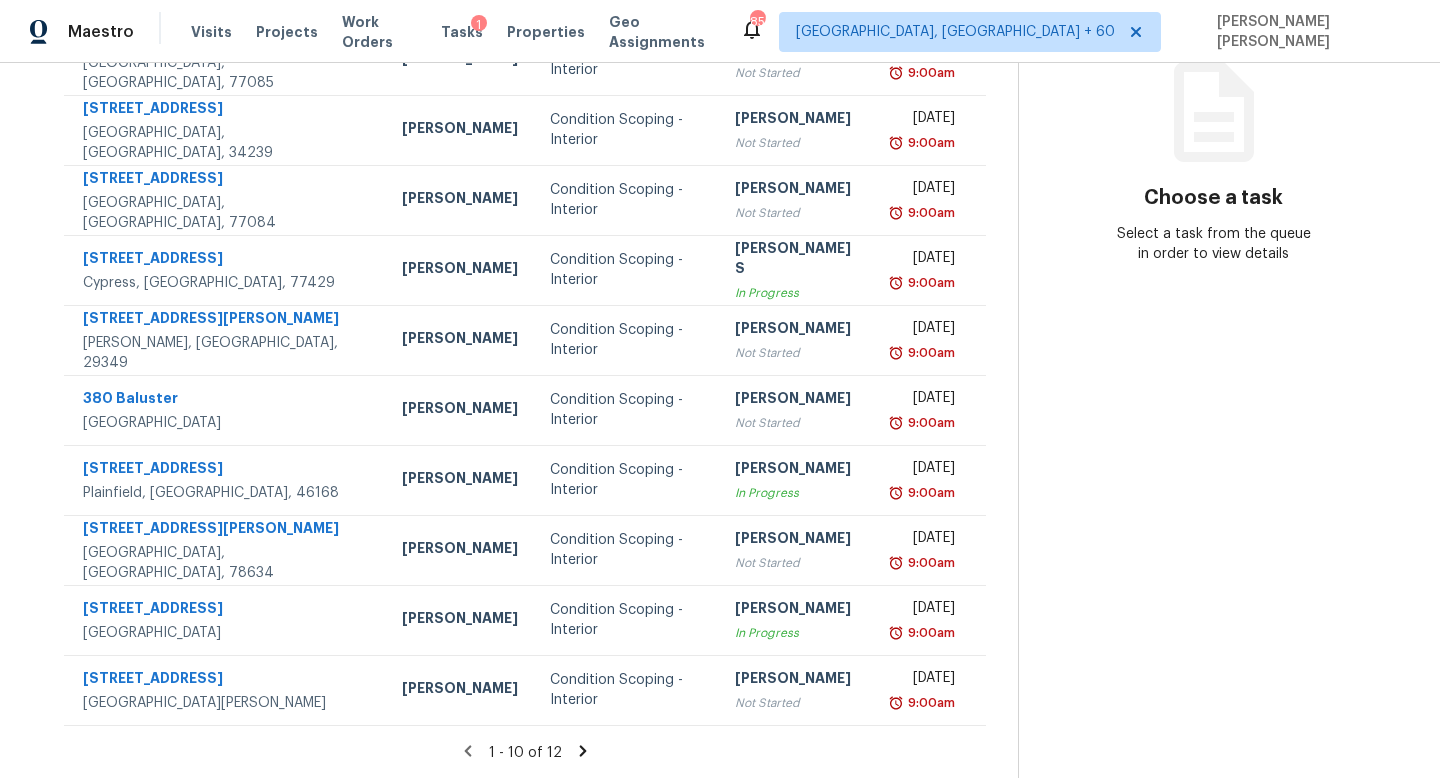 click 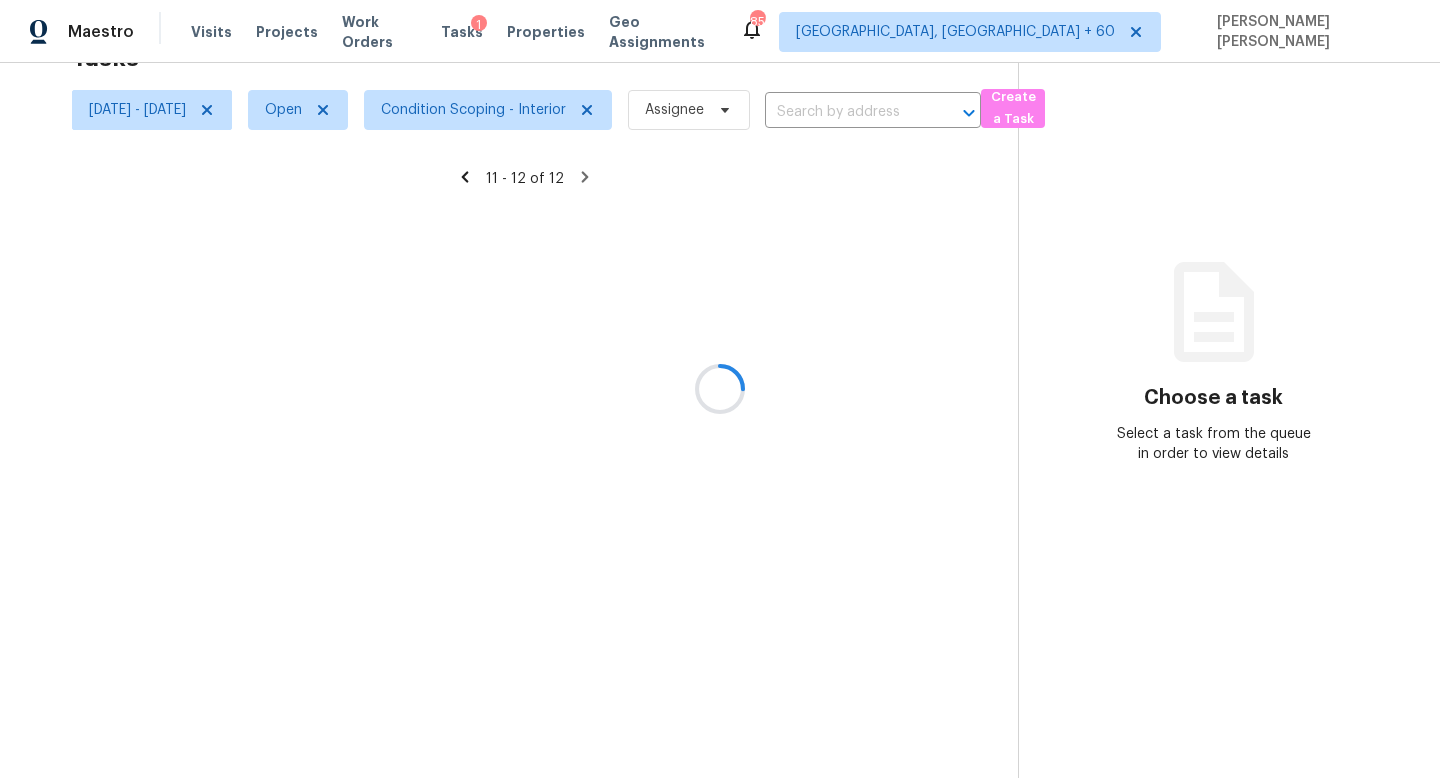 scroll, scrollTop: 63, scrollLeft: 0, axis: vertical 